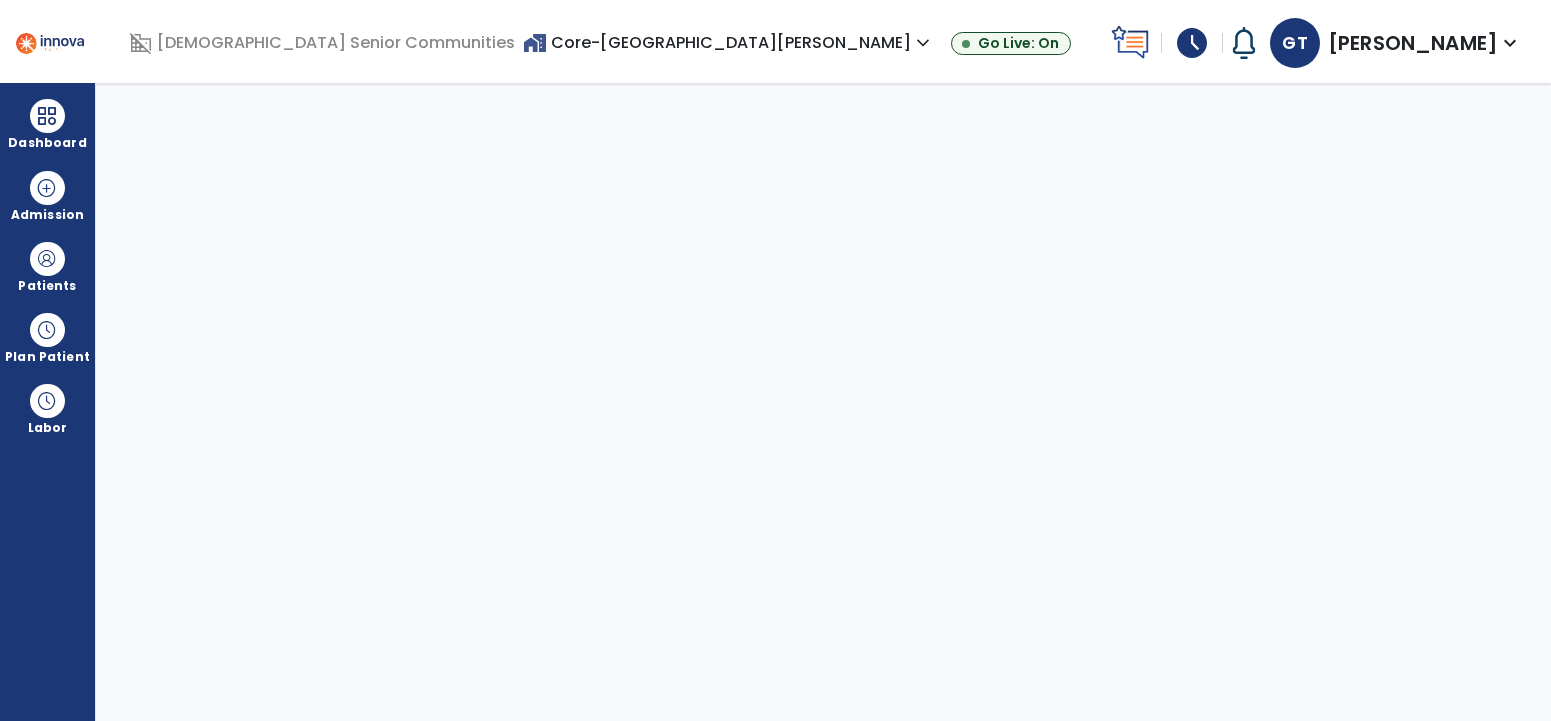 select on "****" 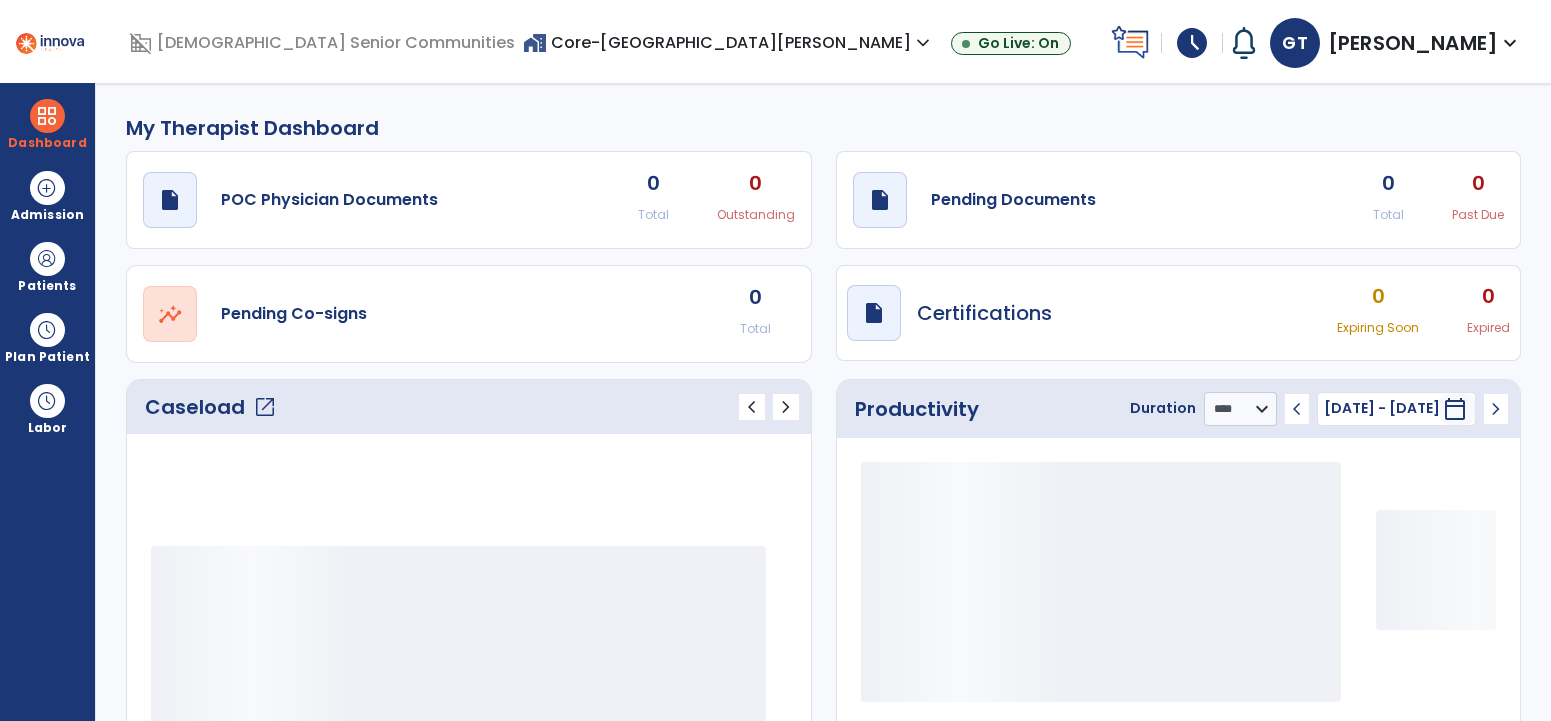 scroll, scrollTop: 0, scrollLeft: 0, axis: both 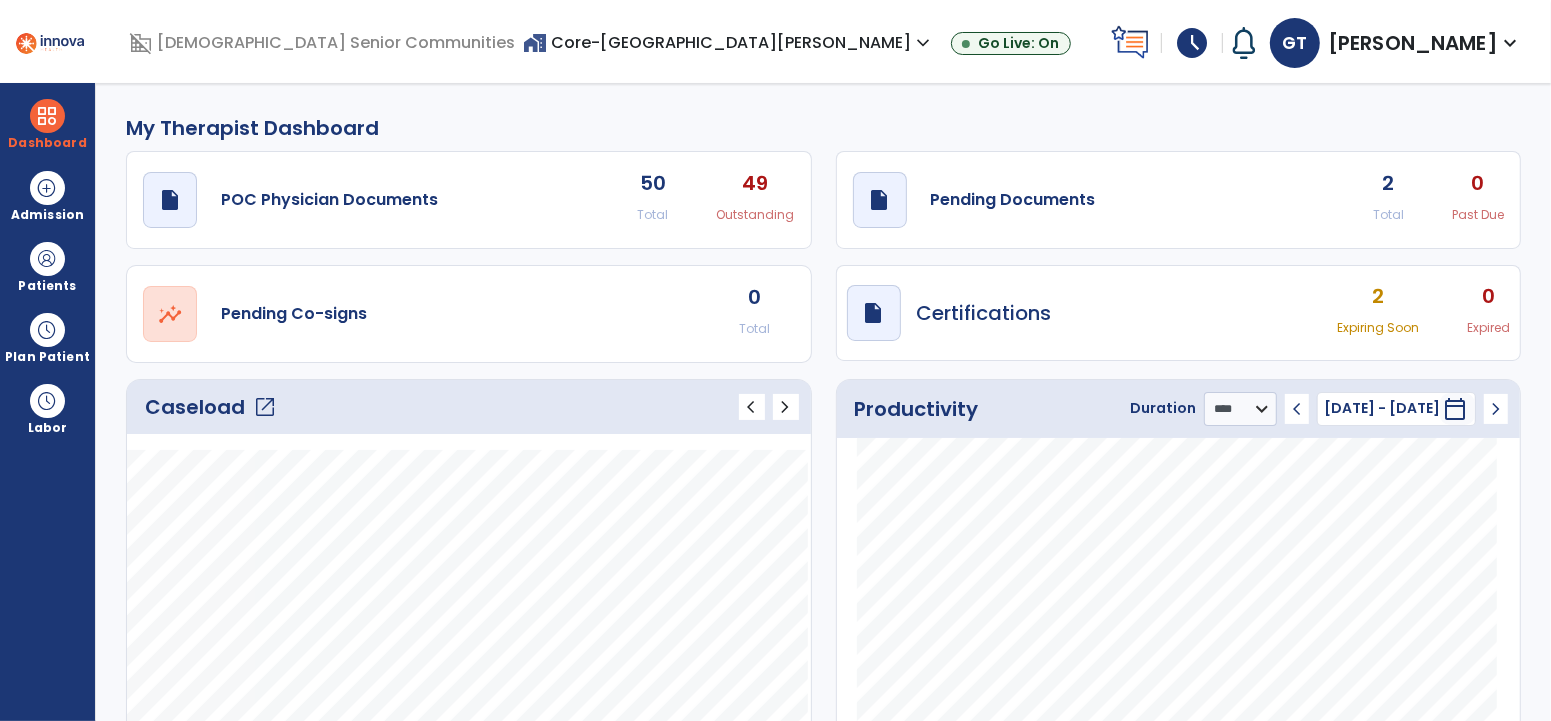 click on "home_work   Core-Coventry Meadows   expand_more" at bounding box center (729, 42) 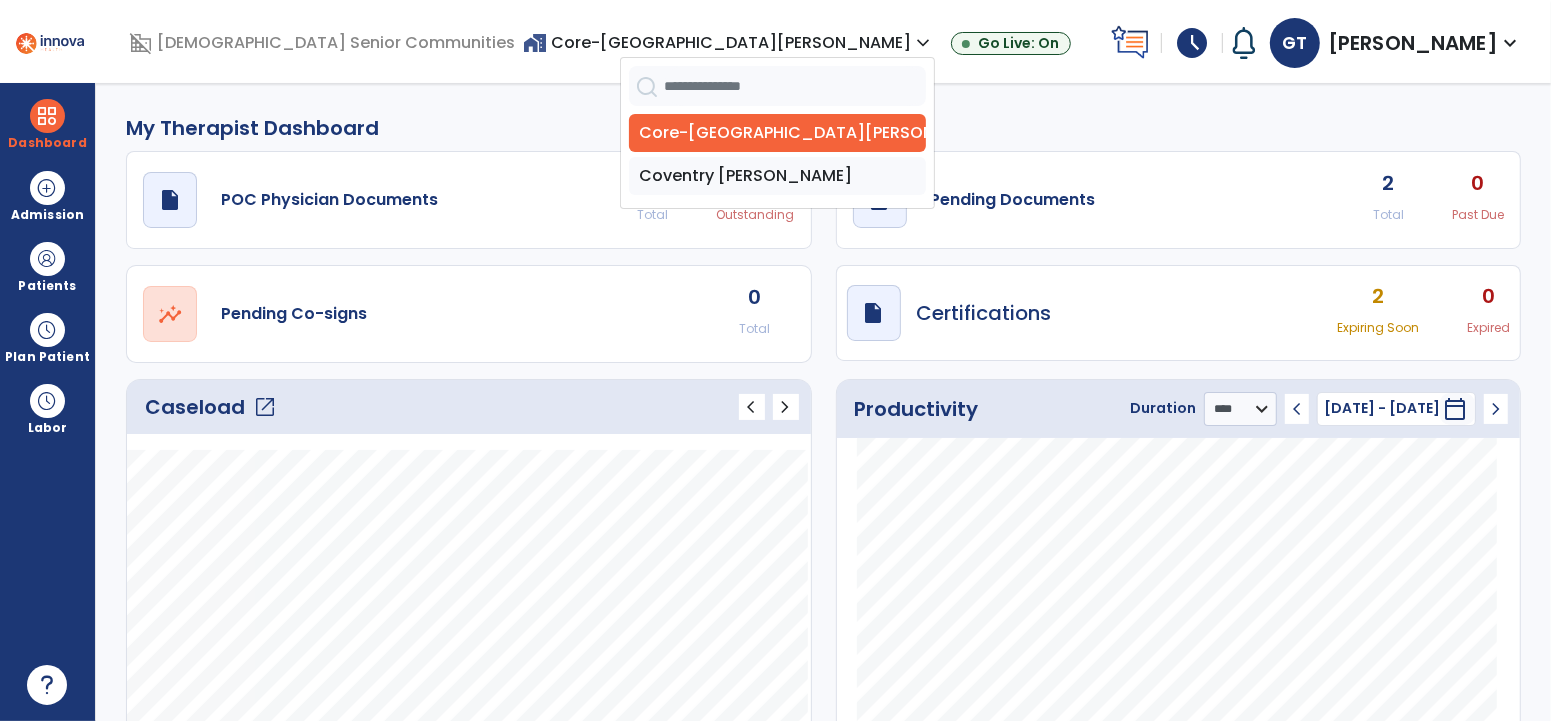 click on "2" 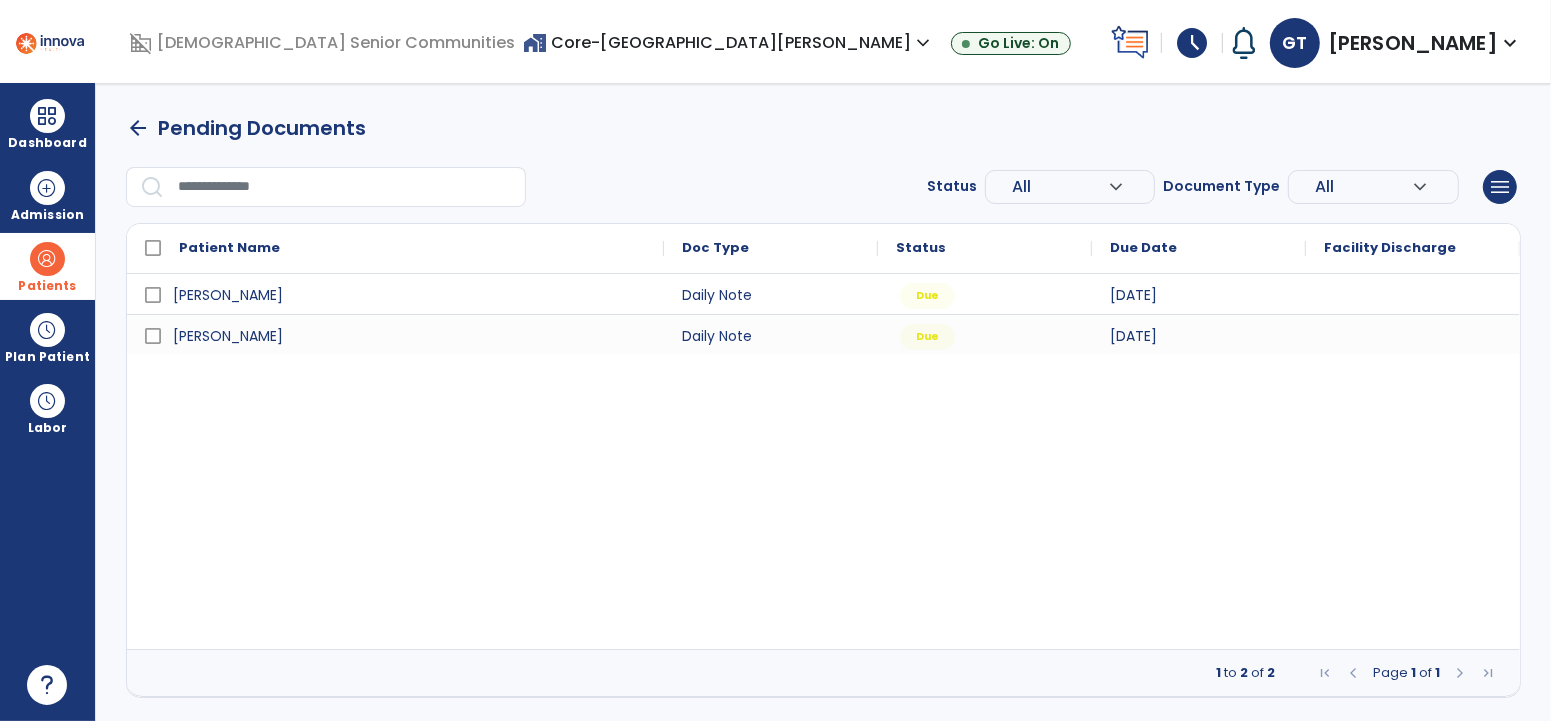 click at bounding box center (47, 259) 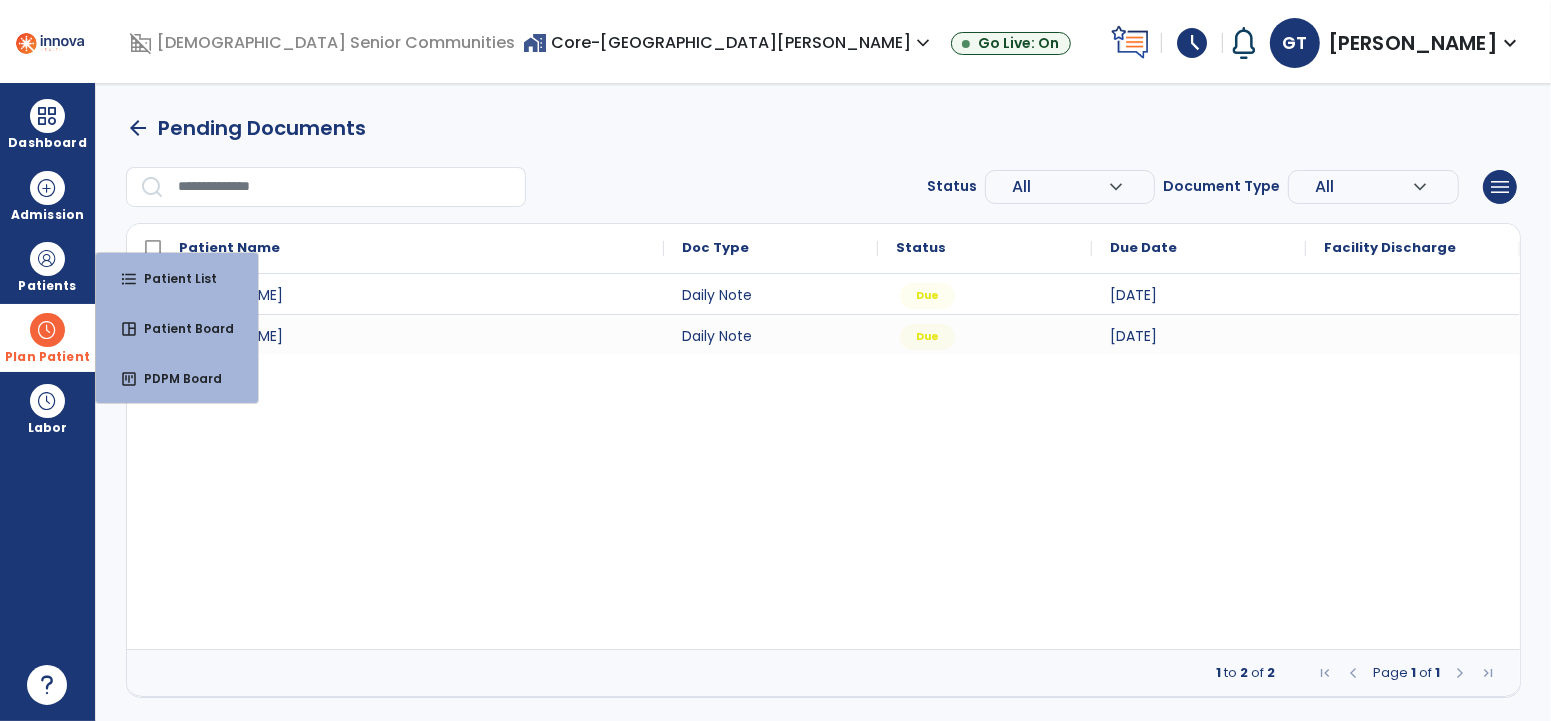 click at bounding box center (47, 330) 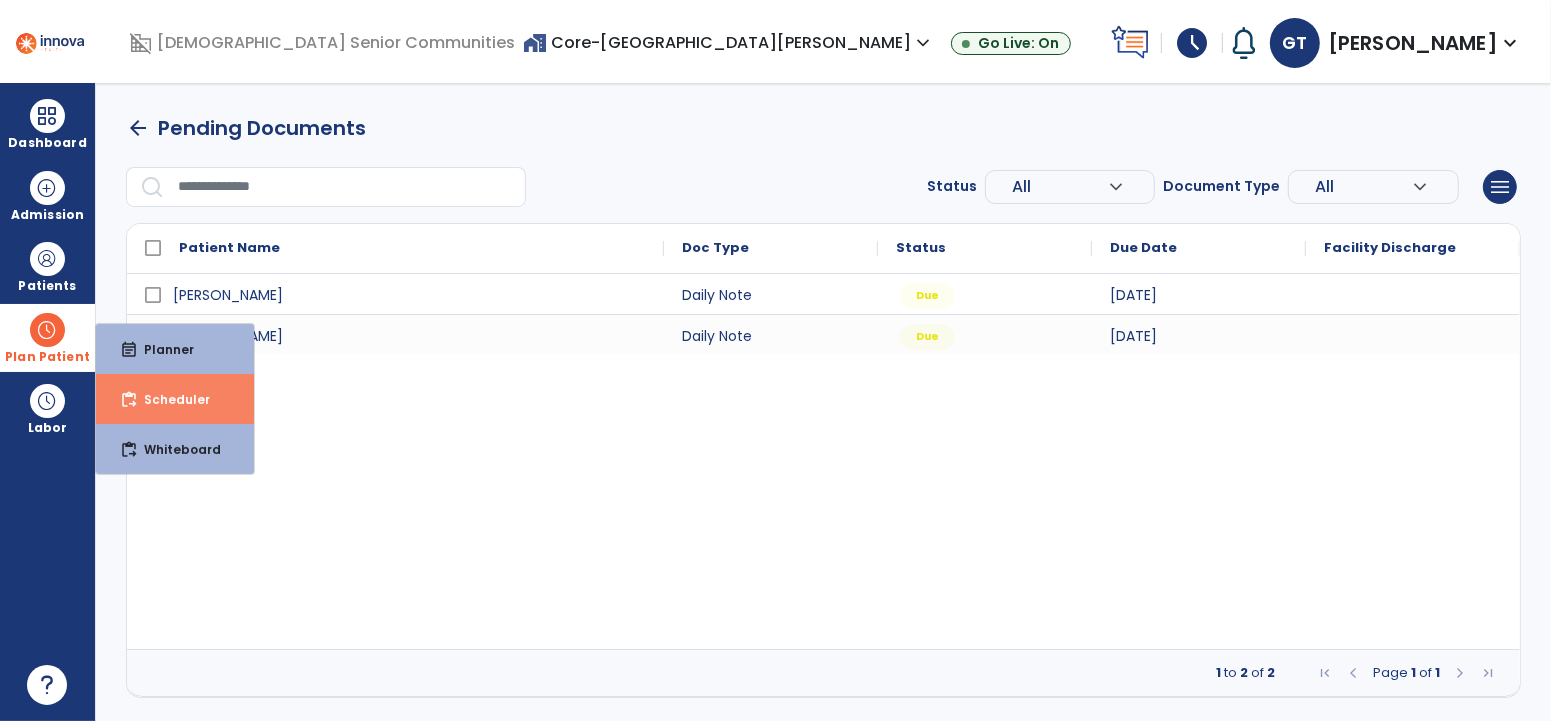 click on "Scheduler" at bounding box center (169, 399) 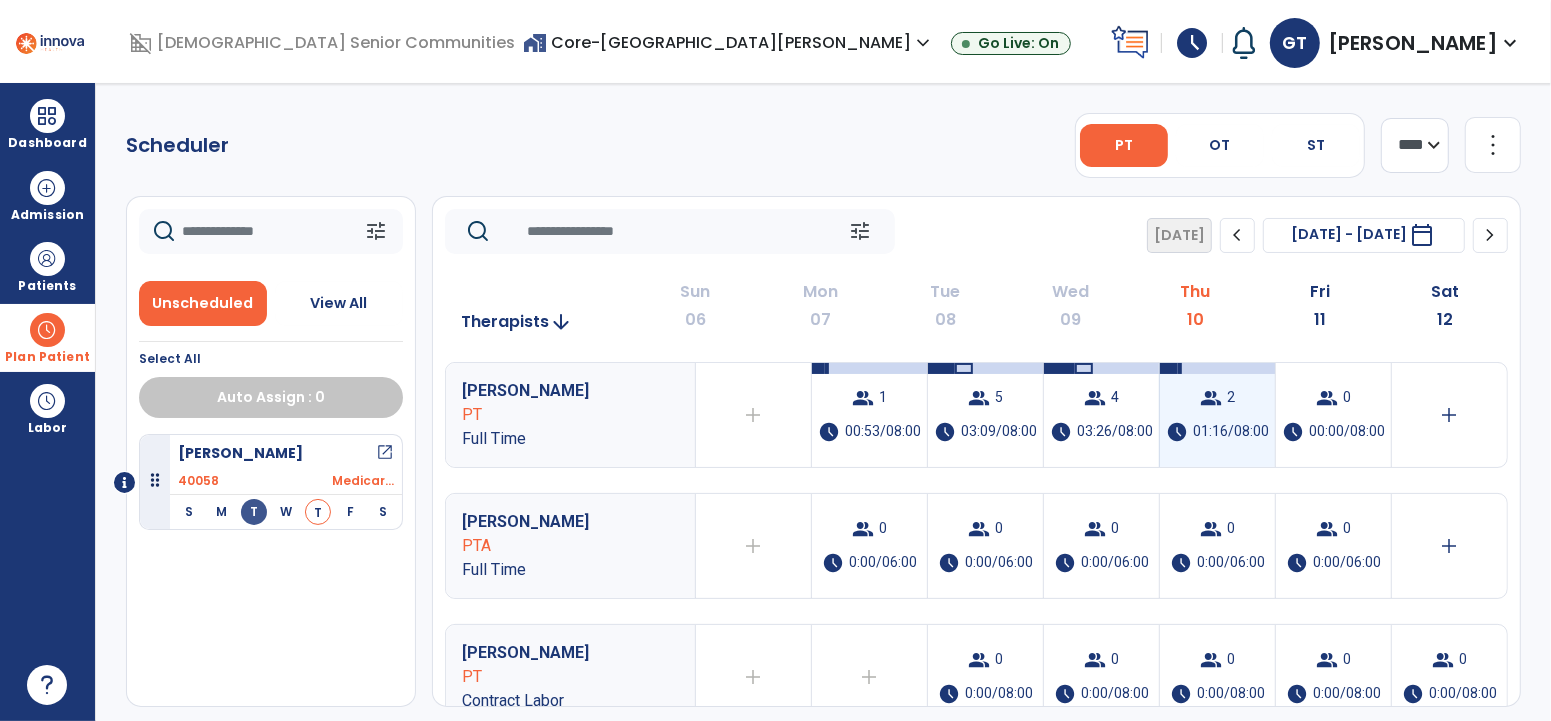click on "group  2  schedule  01:16/08:00" at bounding box center (1217, 415) 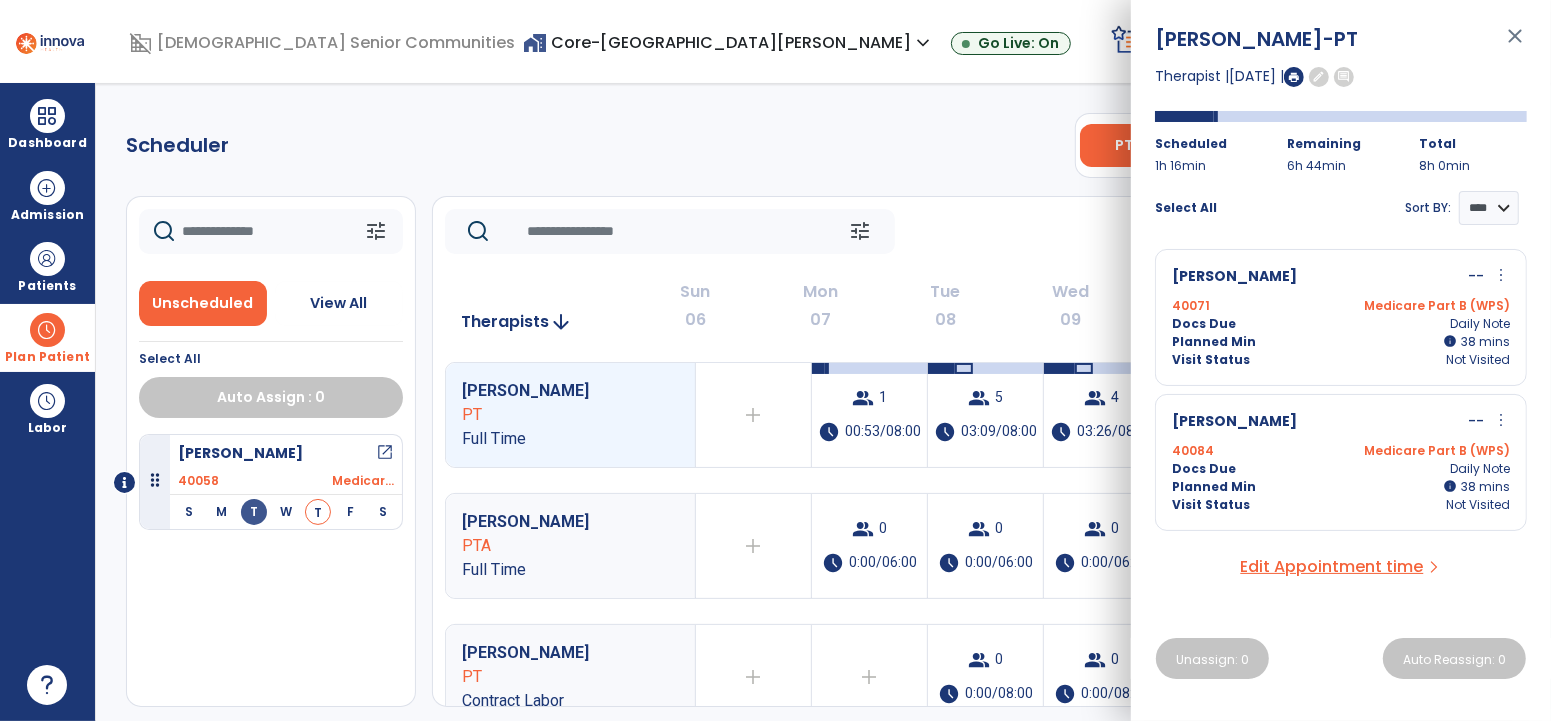 click at bounding box center (1294, 77) 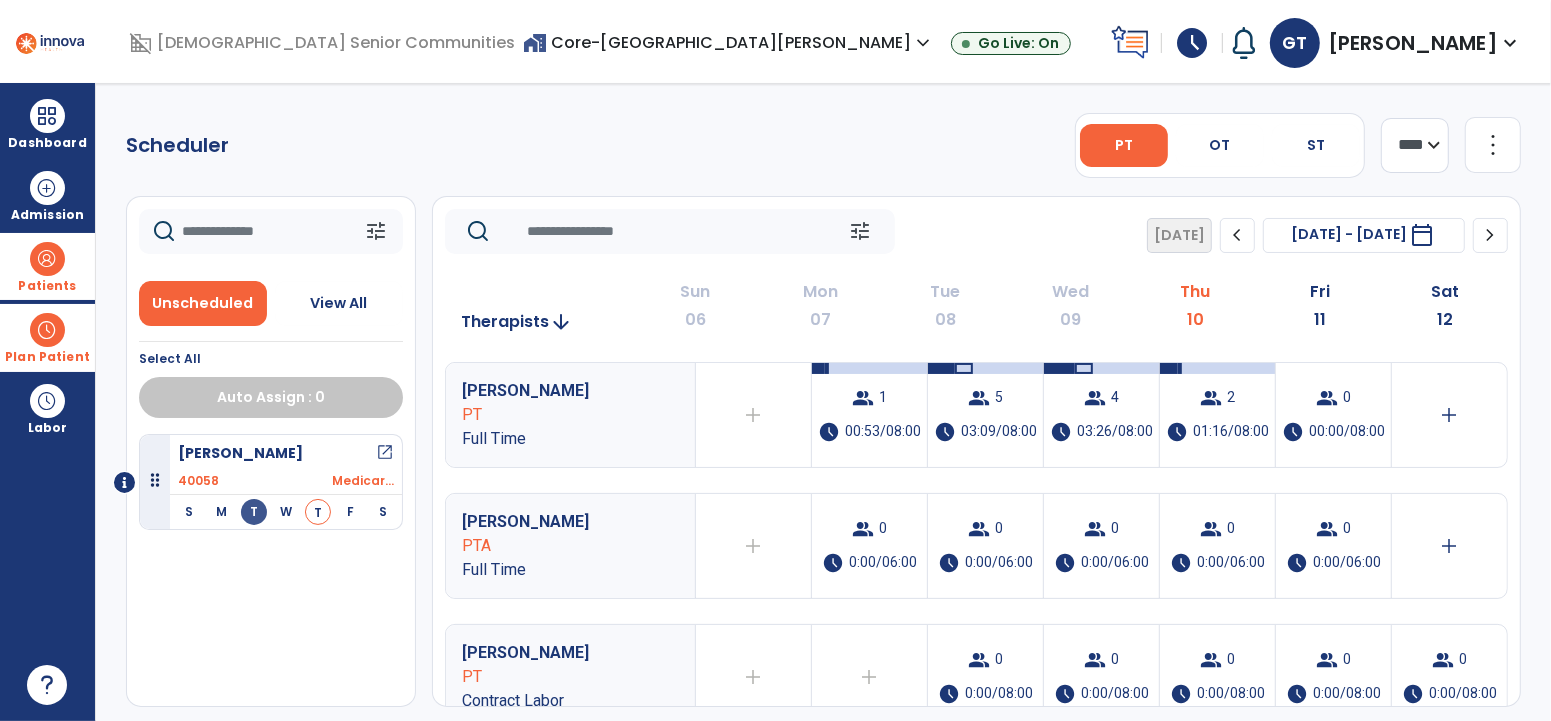 click at bounding box center [47, 259] 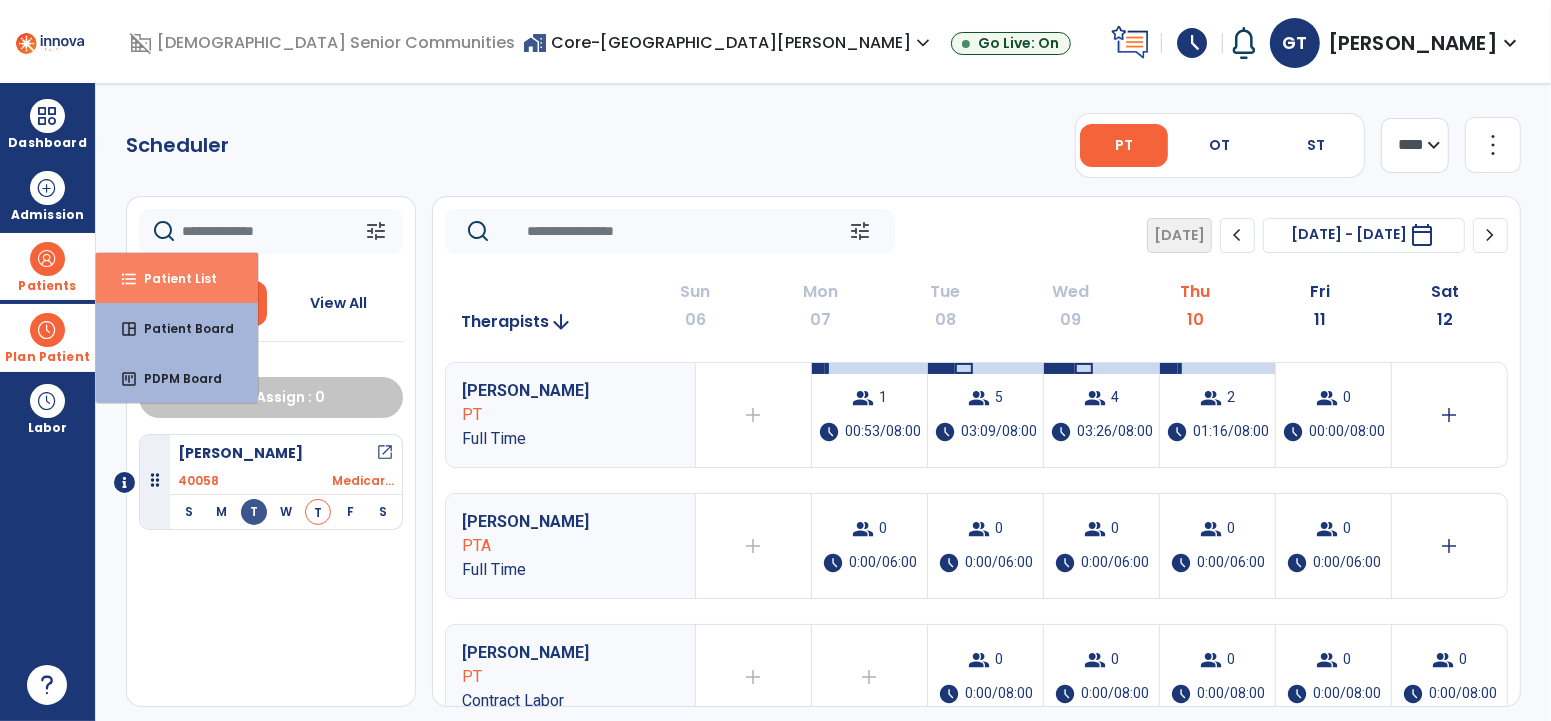 click on "Patient List" at bounding box center (172, 278) 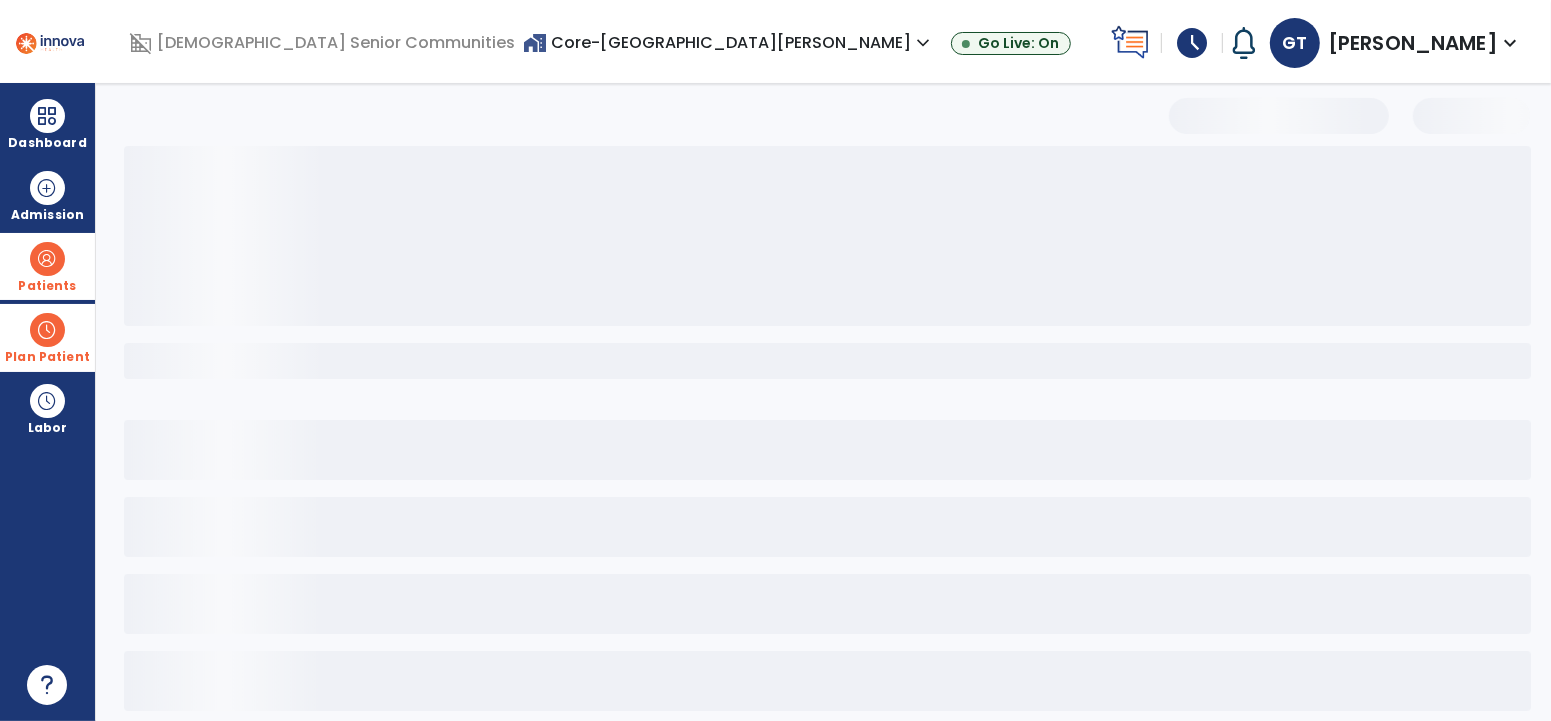 select on "***" 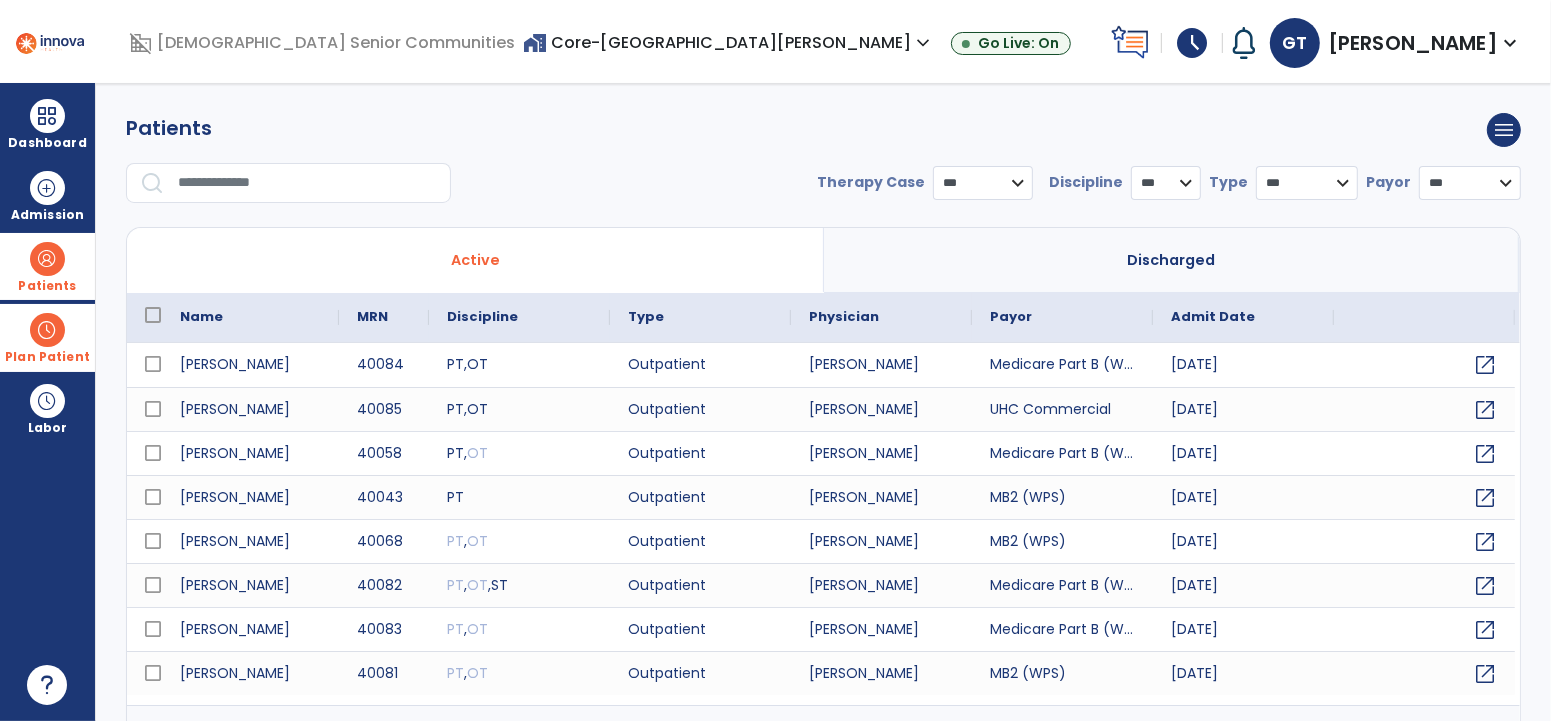 click at bounding box center (307, 183) 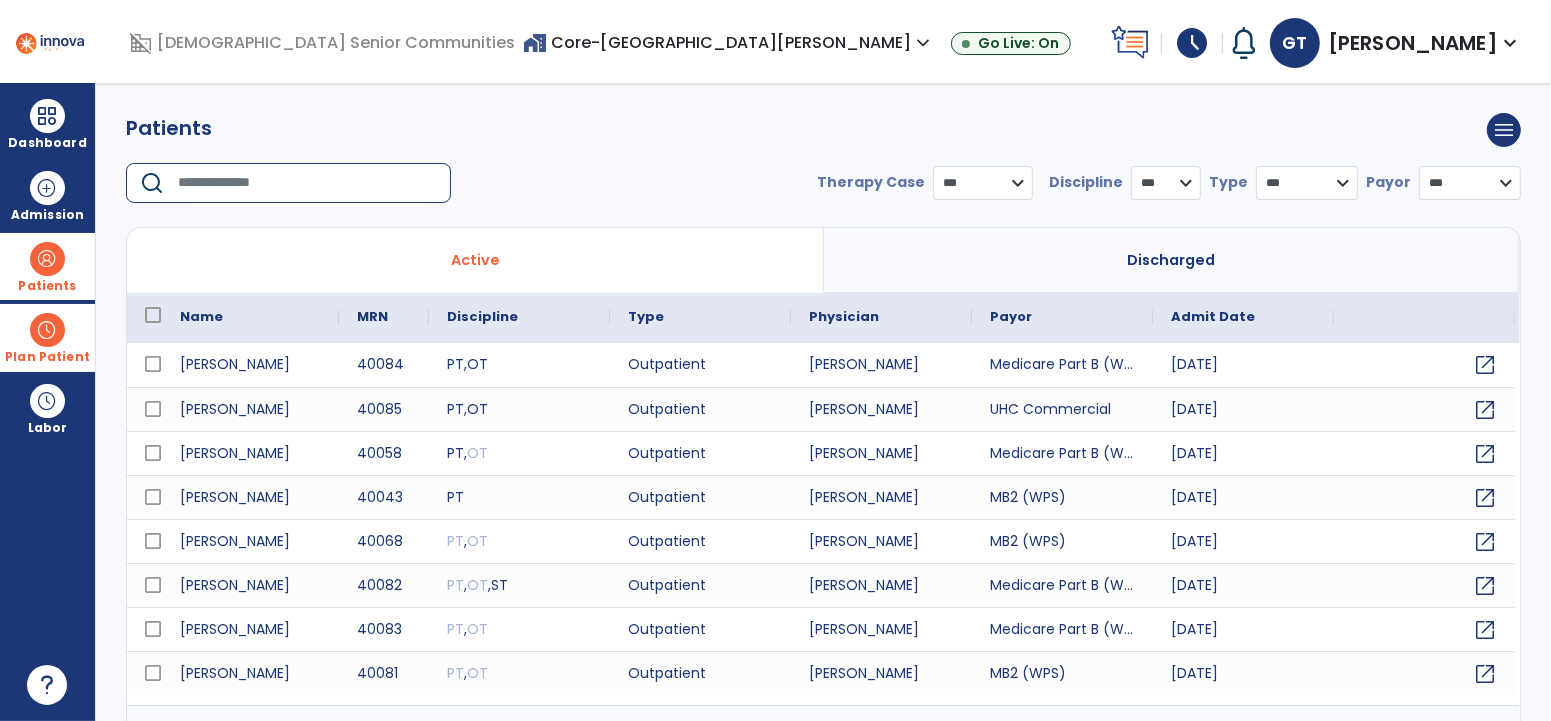 scroll, scrollTop: 31, scrollLeft: 0, axis: vertical 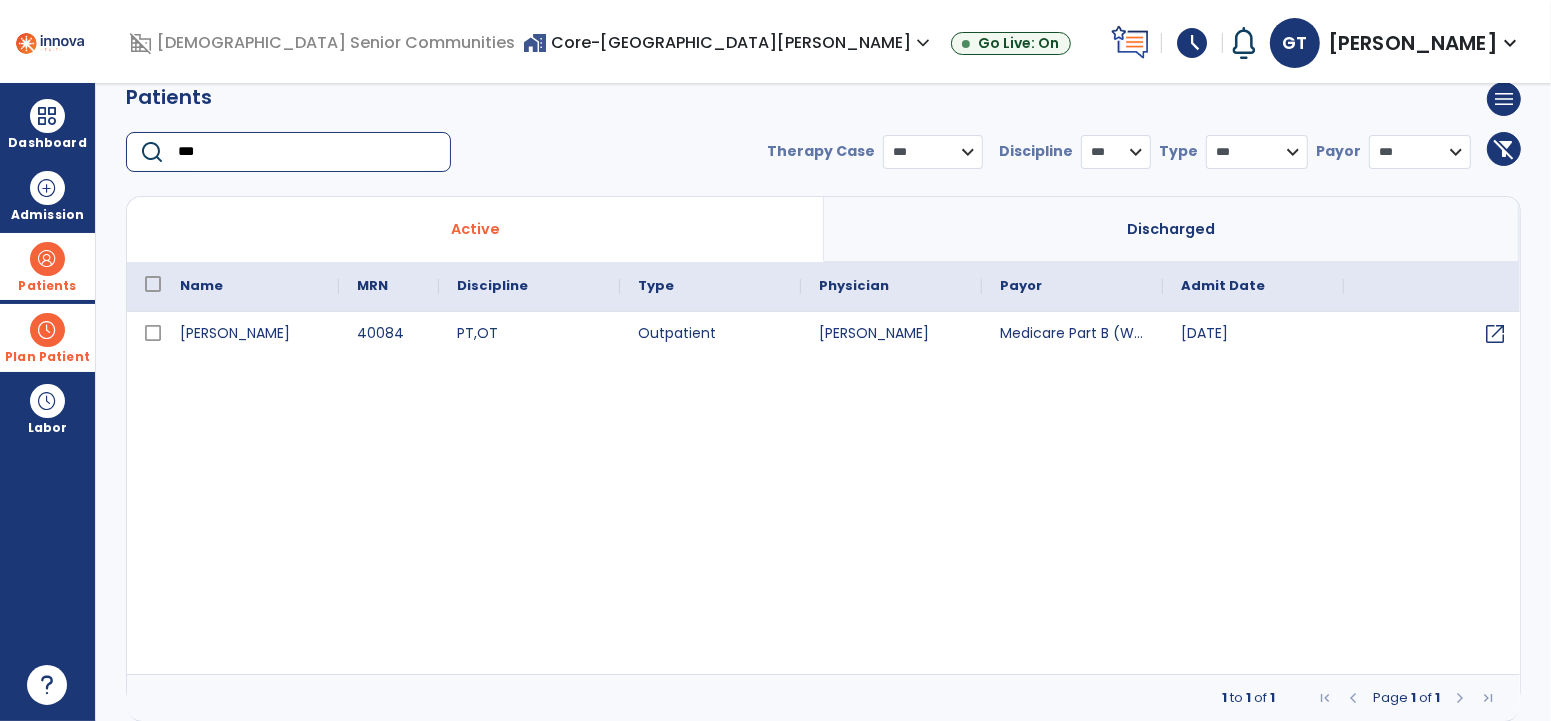 type on "***" 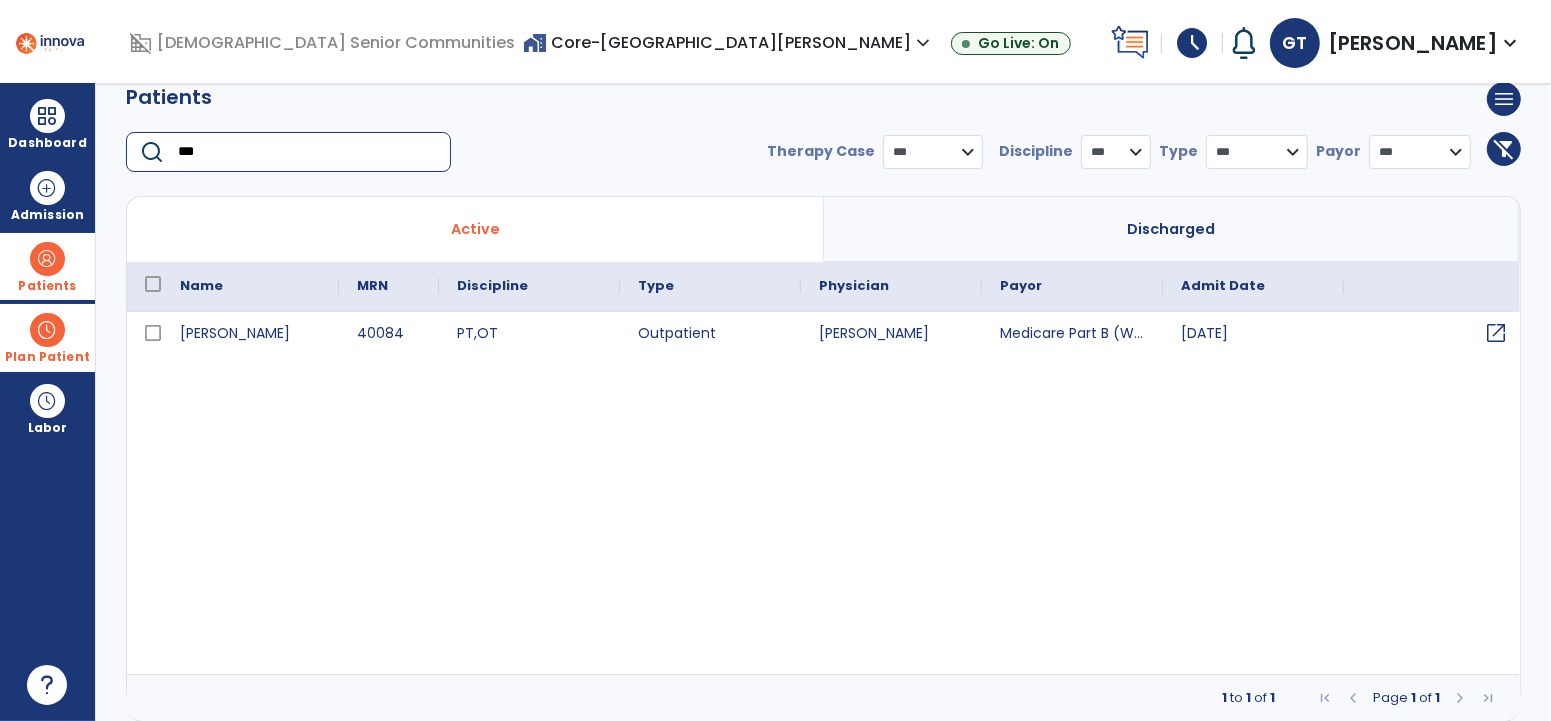 click on "open_in_new" at bounding box center [1496, 333] 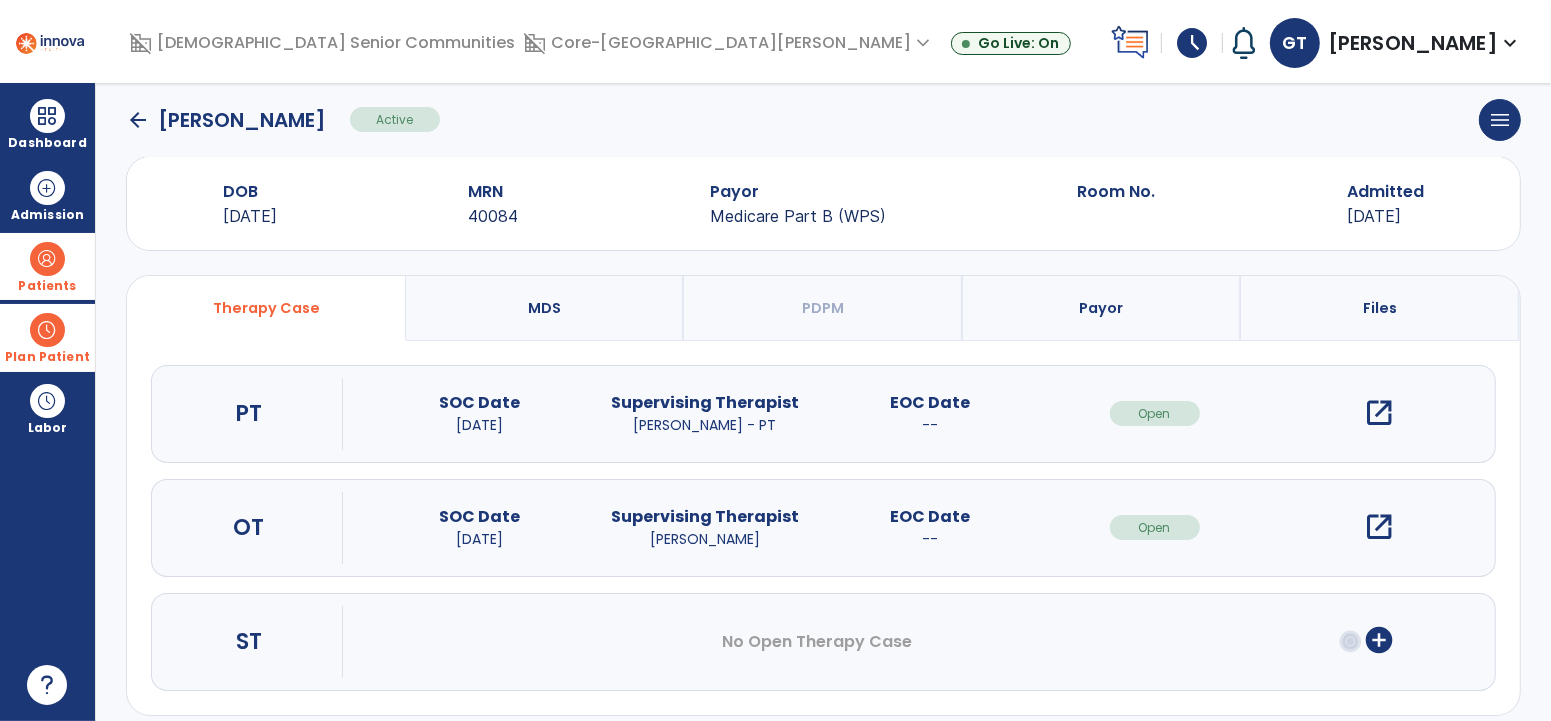 click on "open_in_new" at bounding box center [1380, 413] 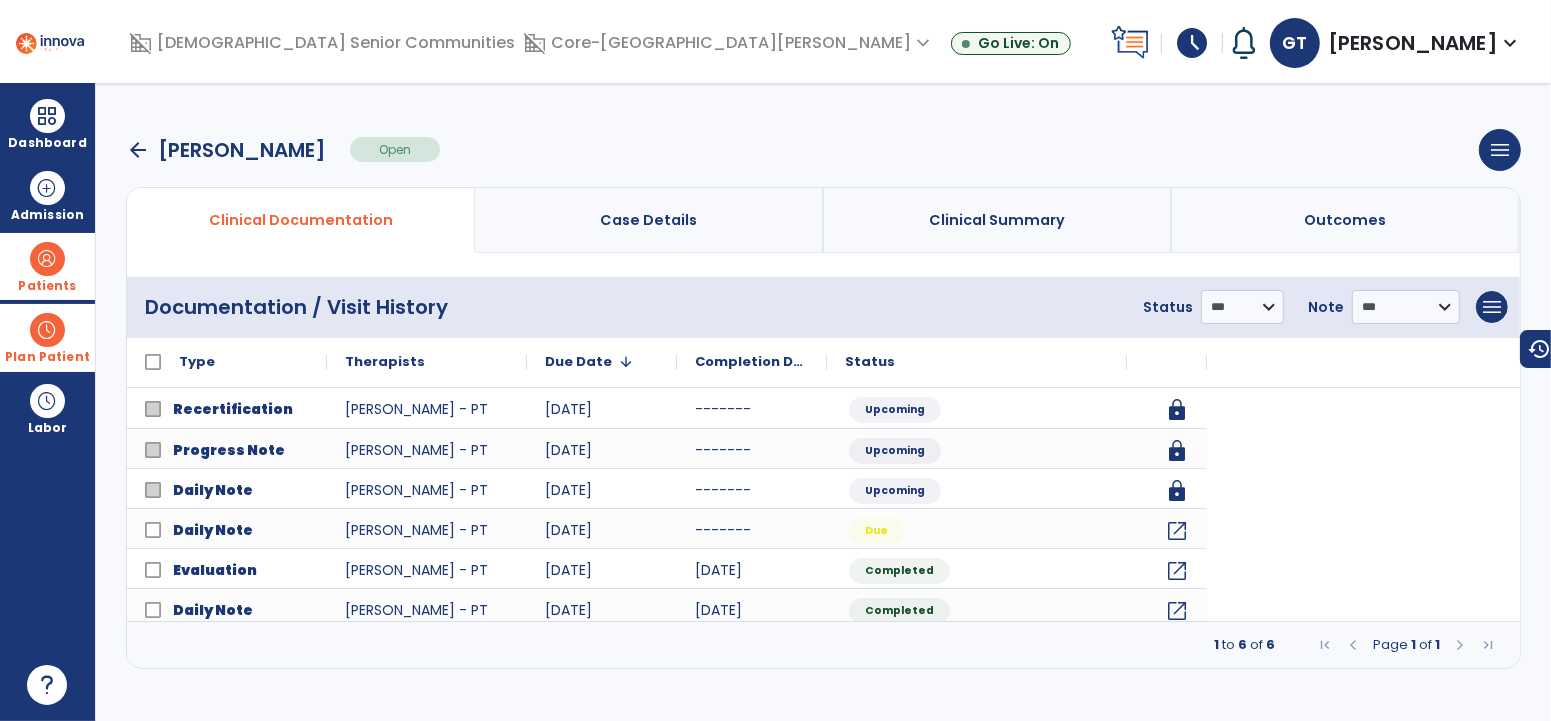 scroll, scrollTop: 0, scrollLeft: 0, axis: both 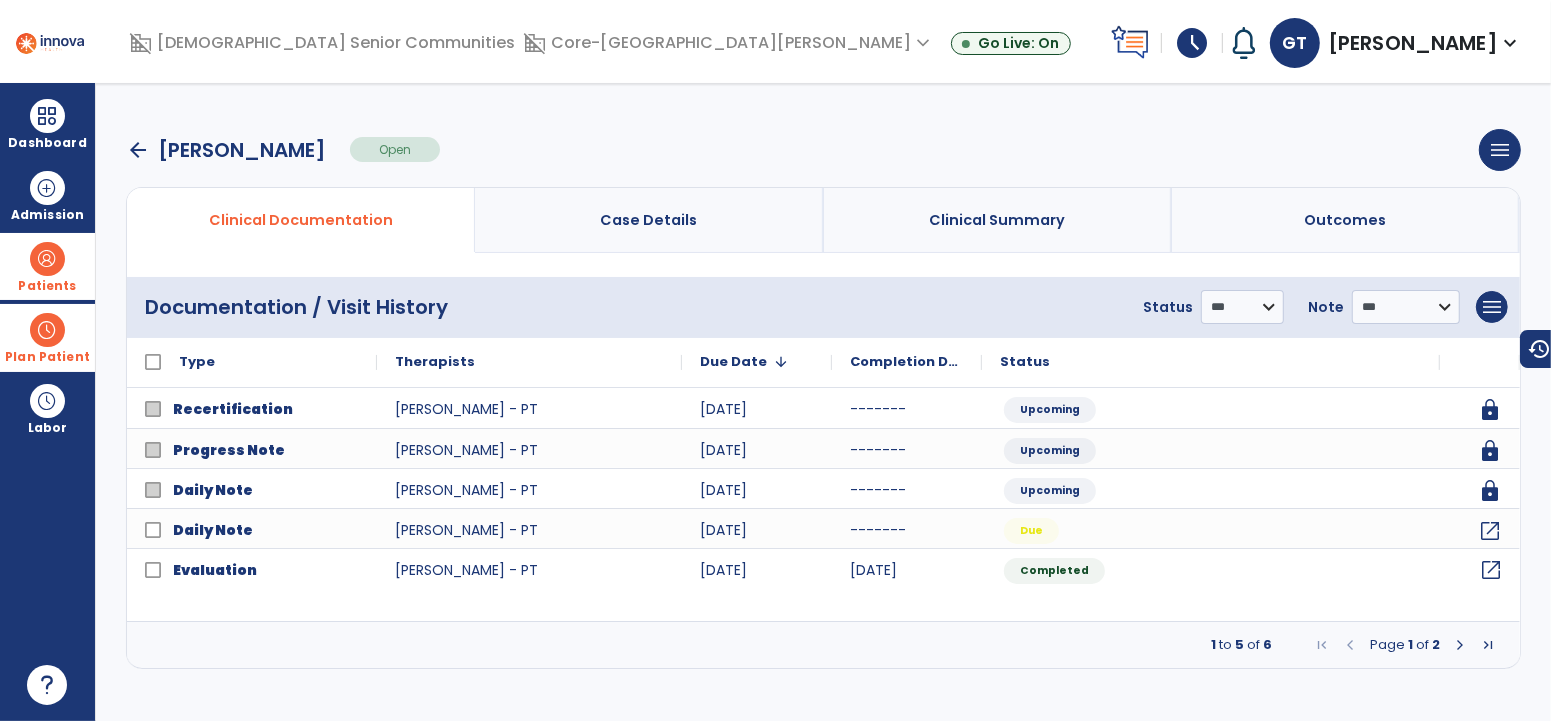click on "open_in_new" 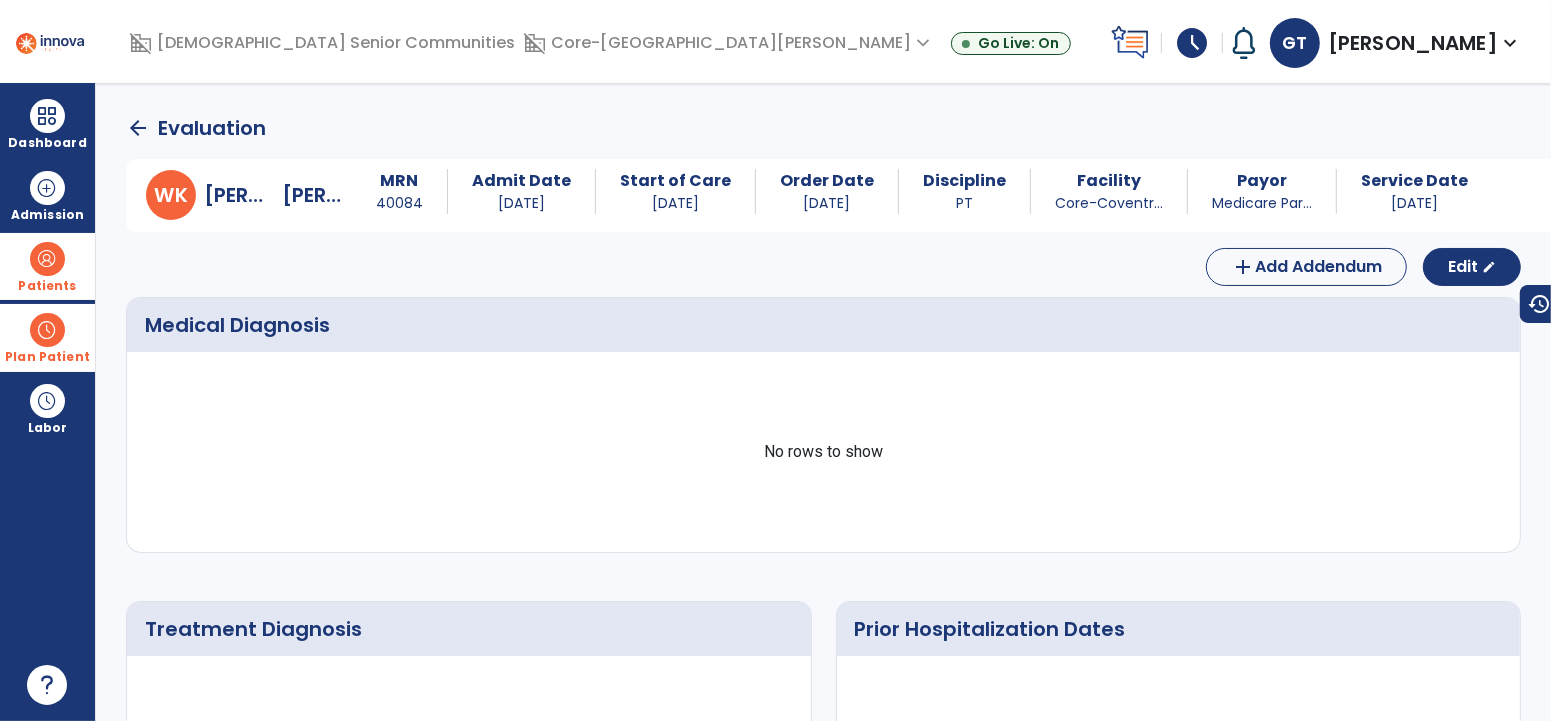 click on "arrow_back" 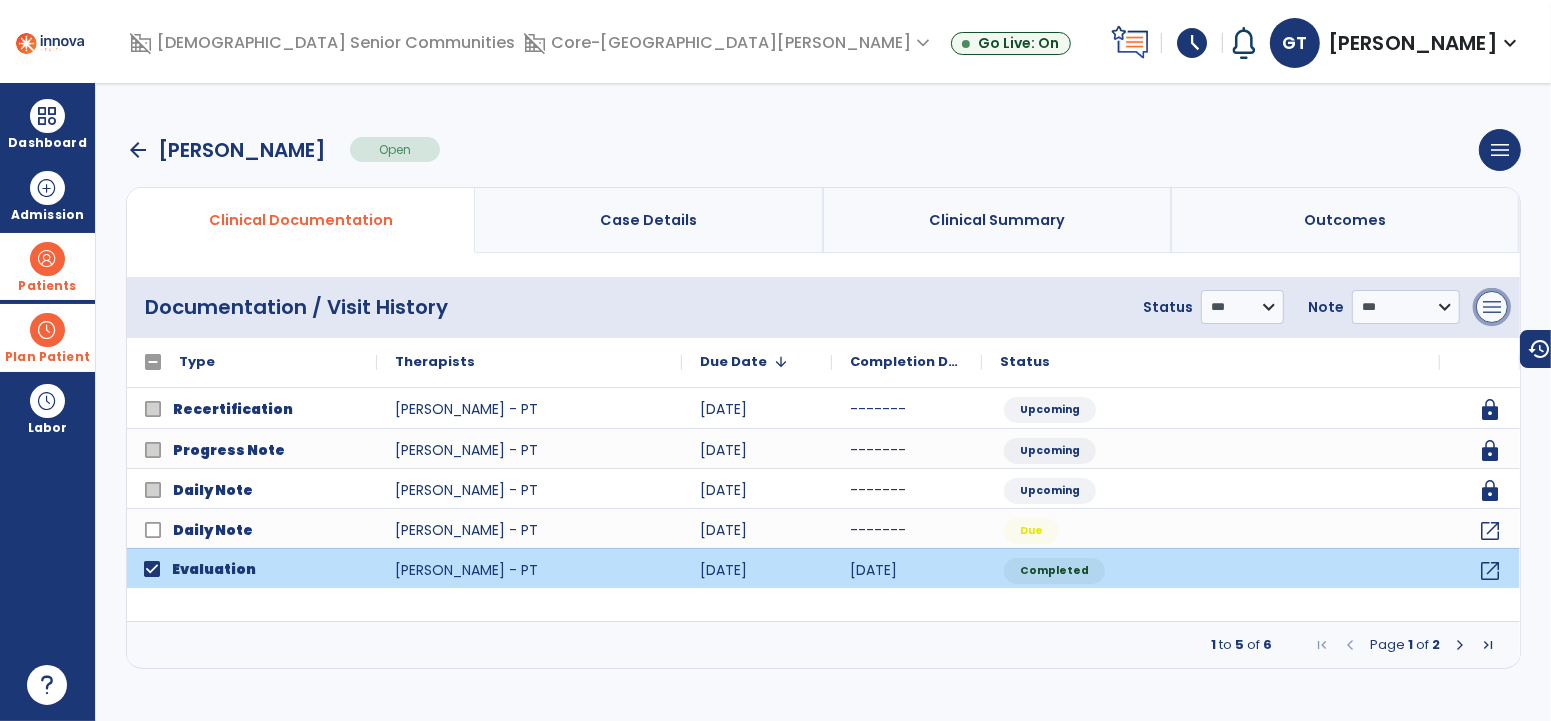 click on "menu" at bounding box center [1492, 307] 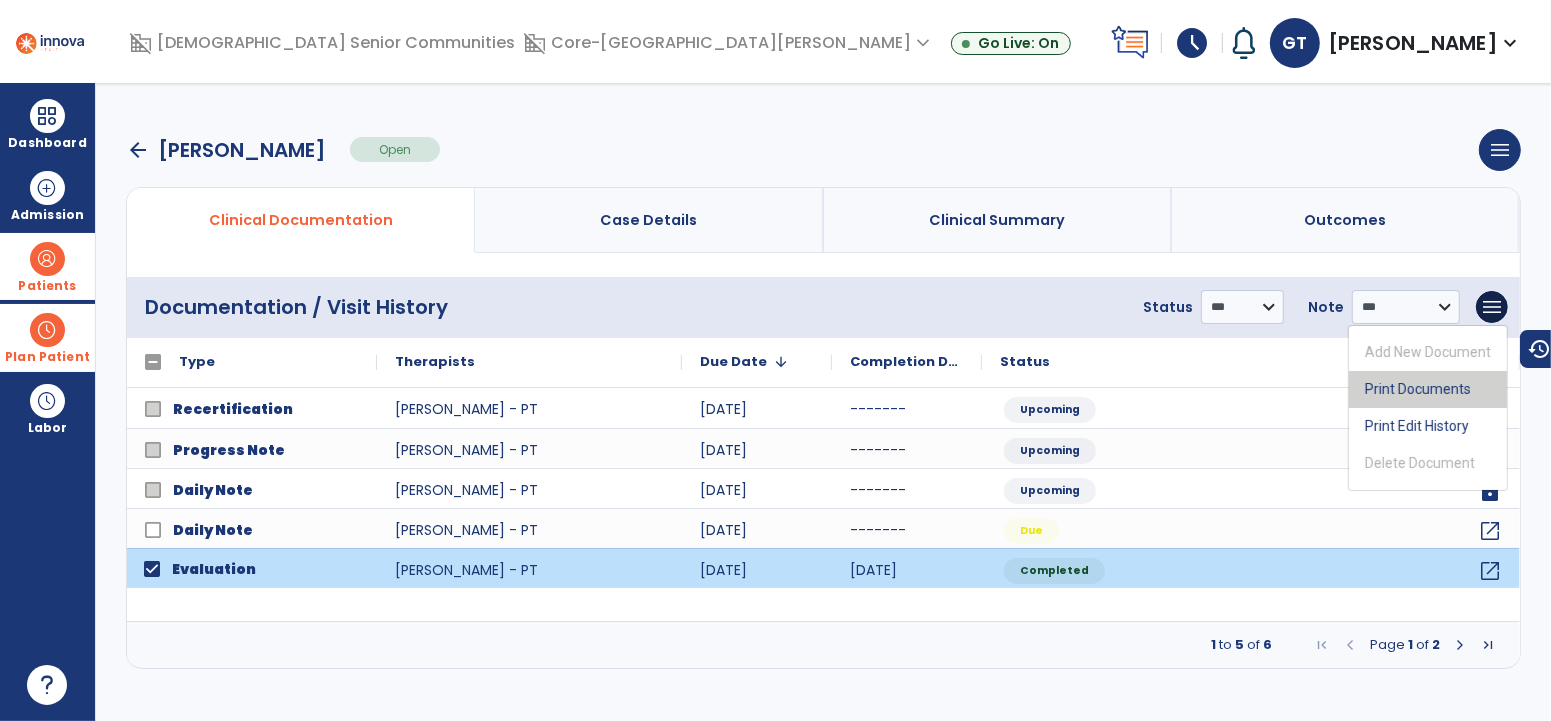 click on "Print Documents" at bounding box center (1428, 389) 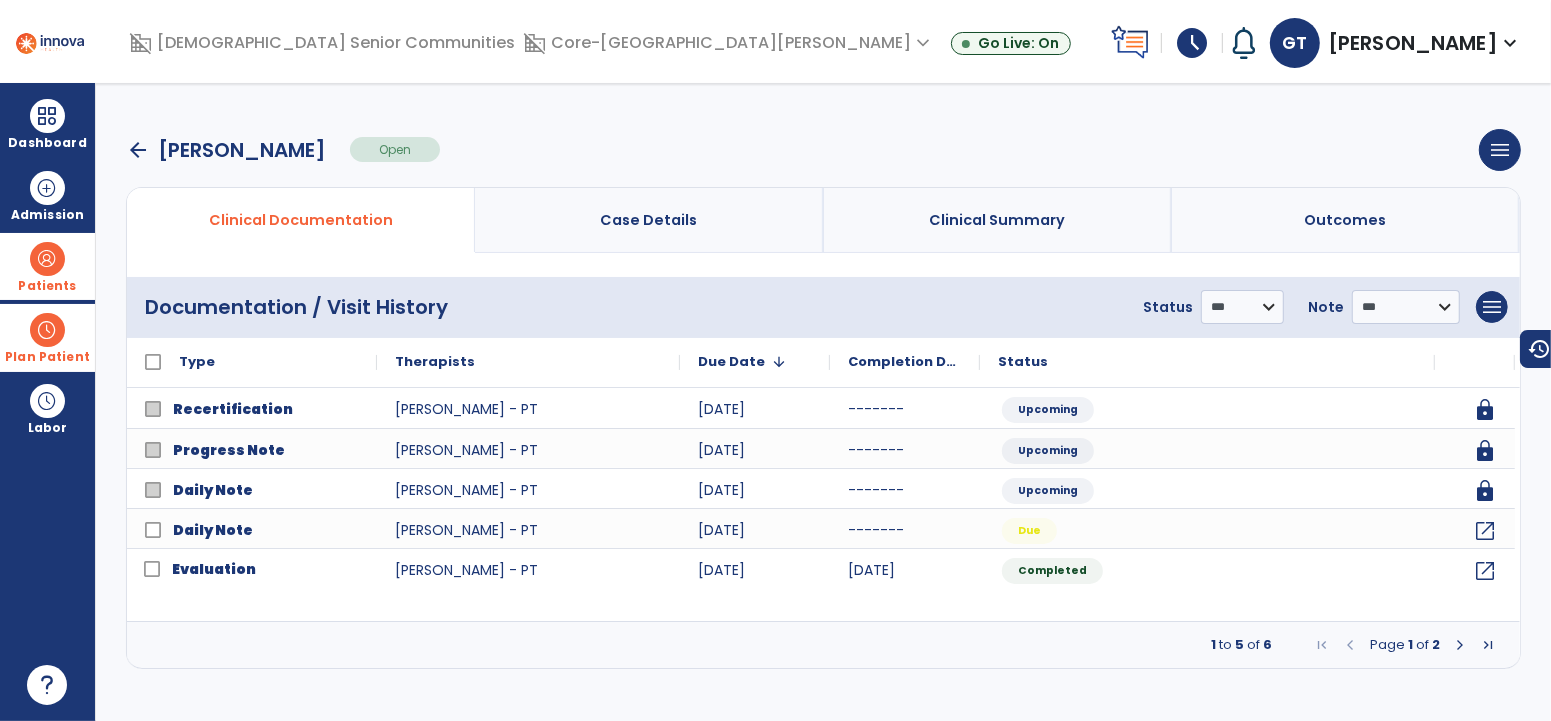 click on "arrow_back" at bounding box center (138, 150) 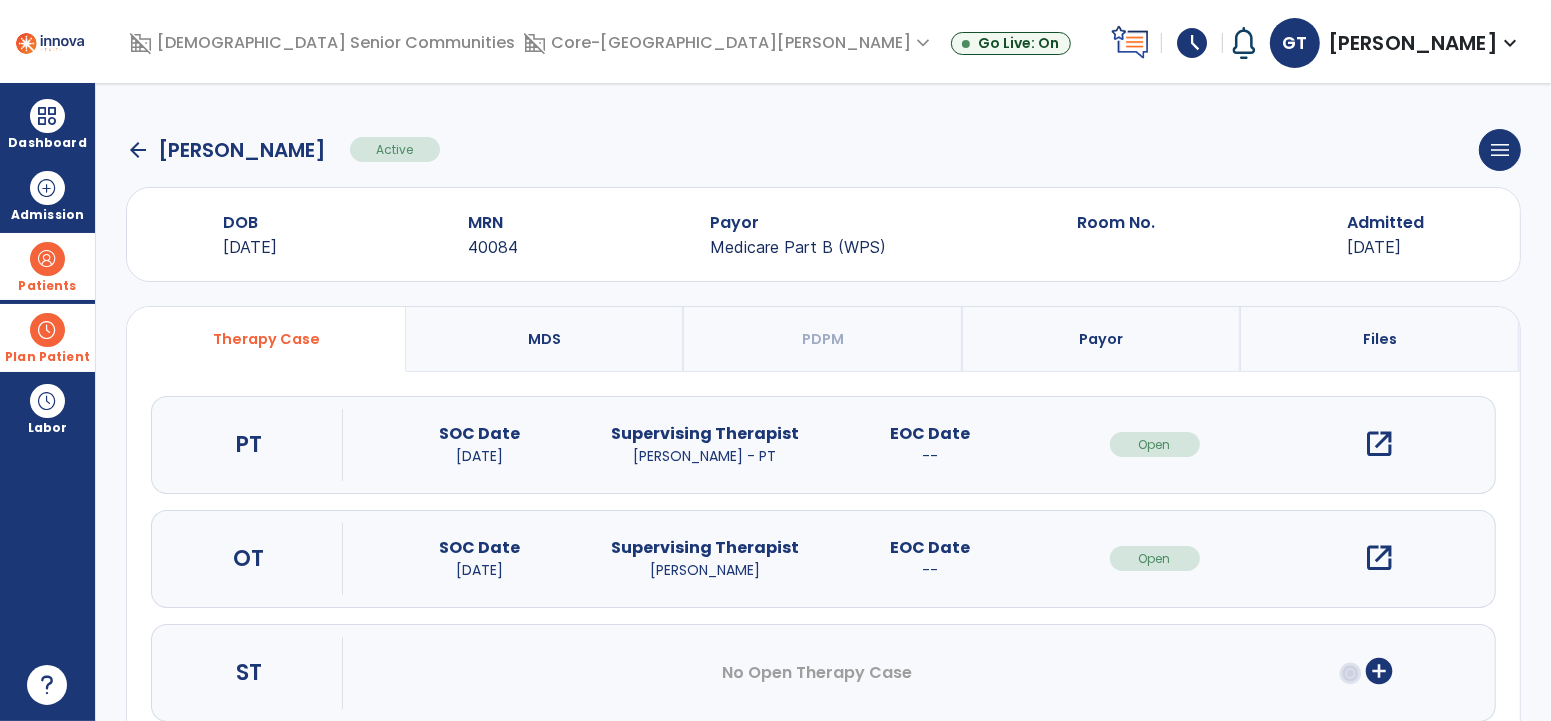 click on "arrow_back" 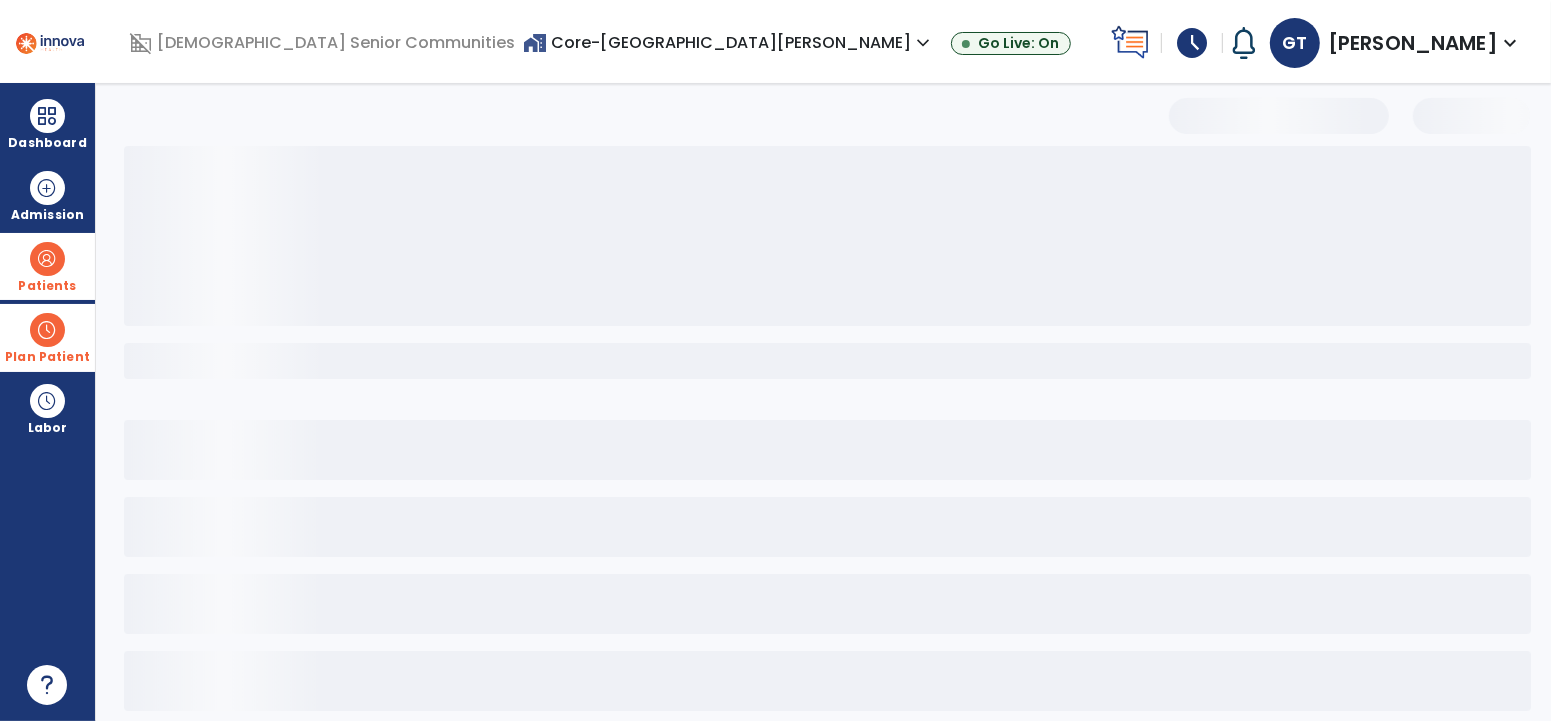 select on "***" 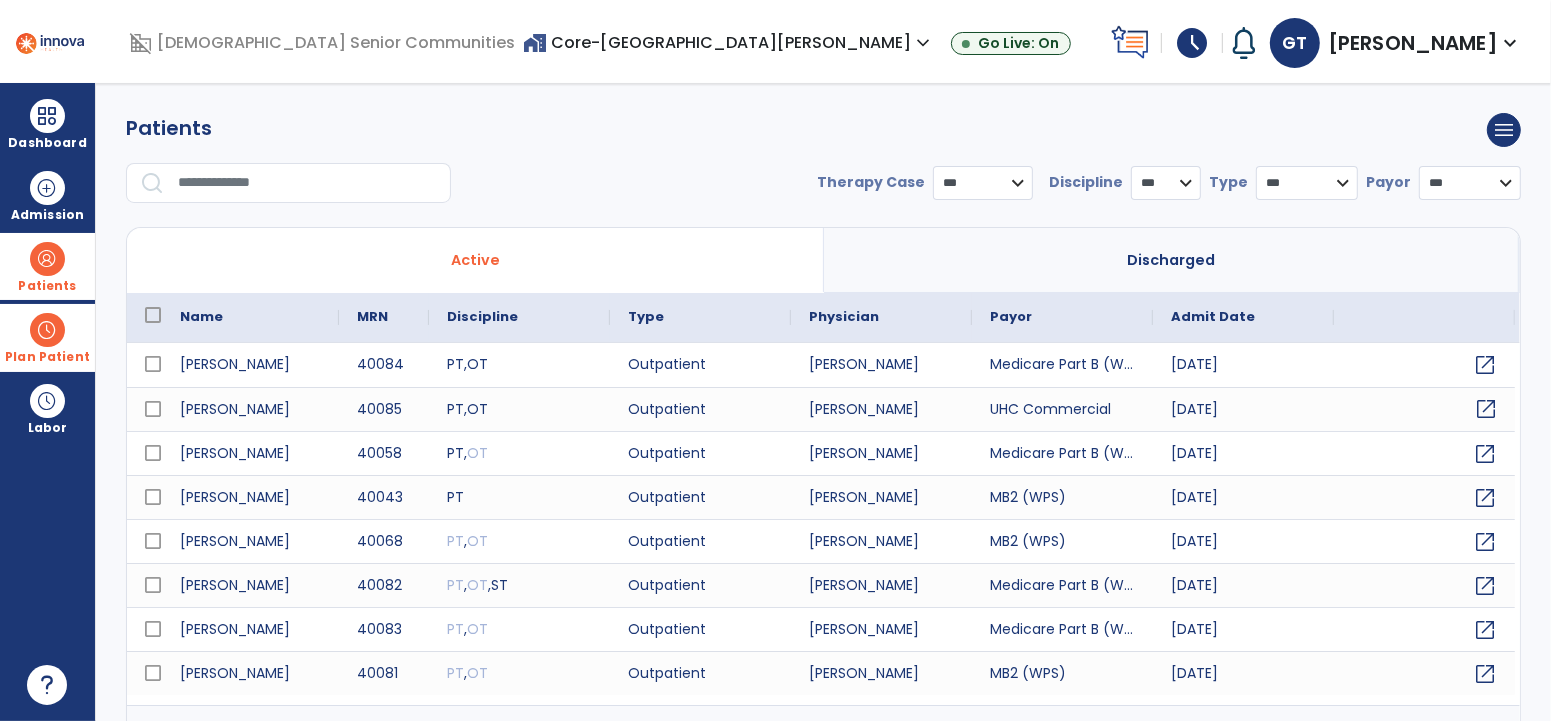 click on "open_in_new" at bounding box center (1486, 409) 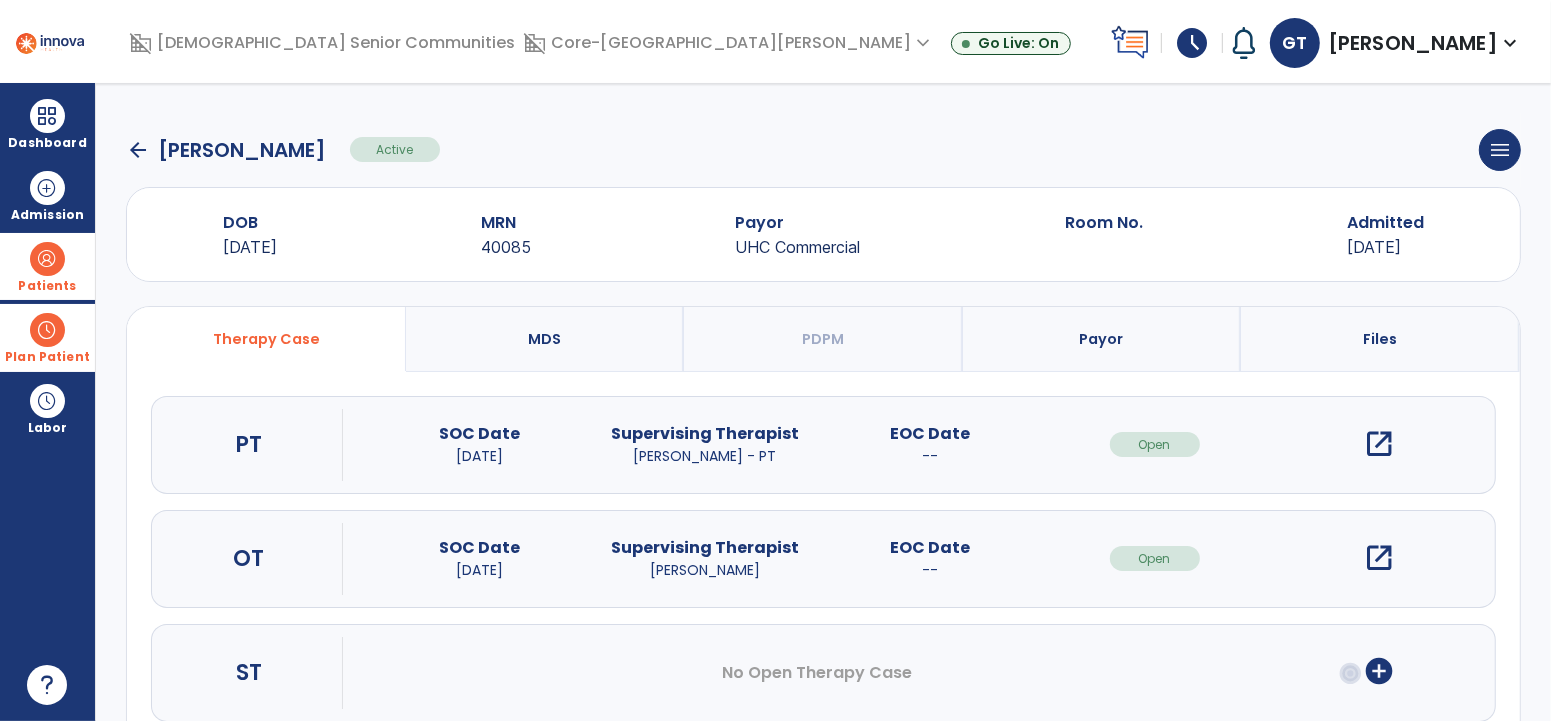 click on "open_in_new" at bounding box center [1380, 444] 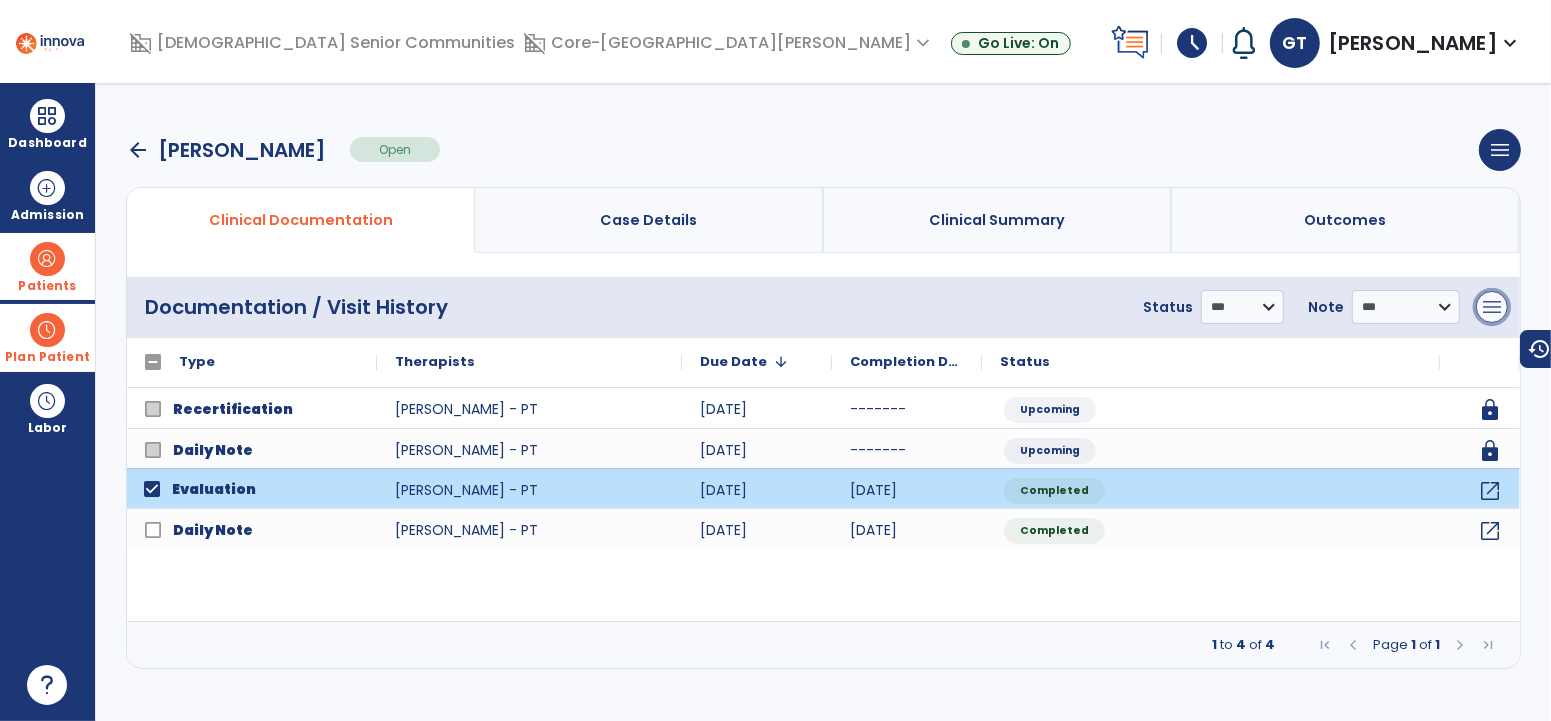 click on "menu" at bounding box center (1492, 307) 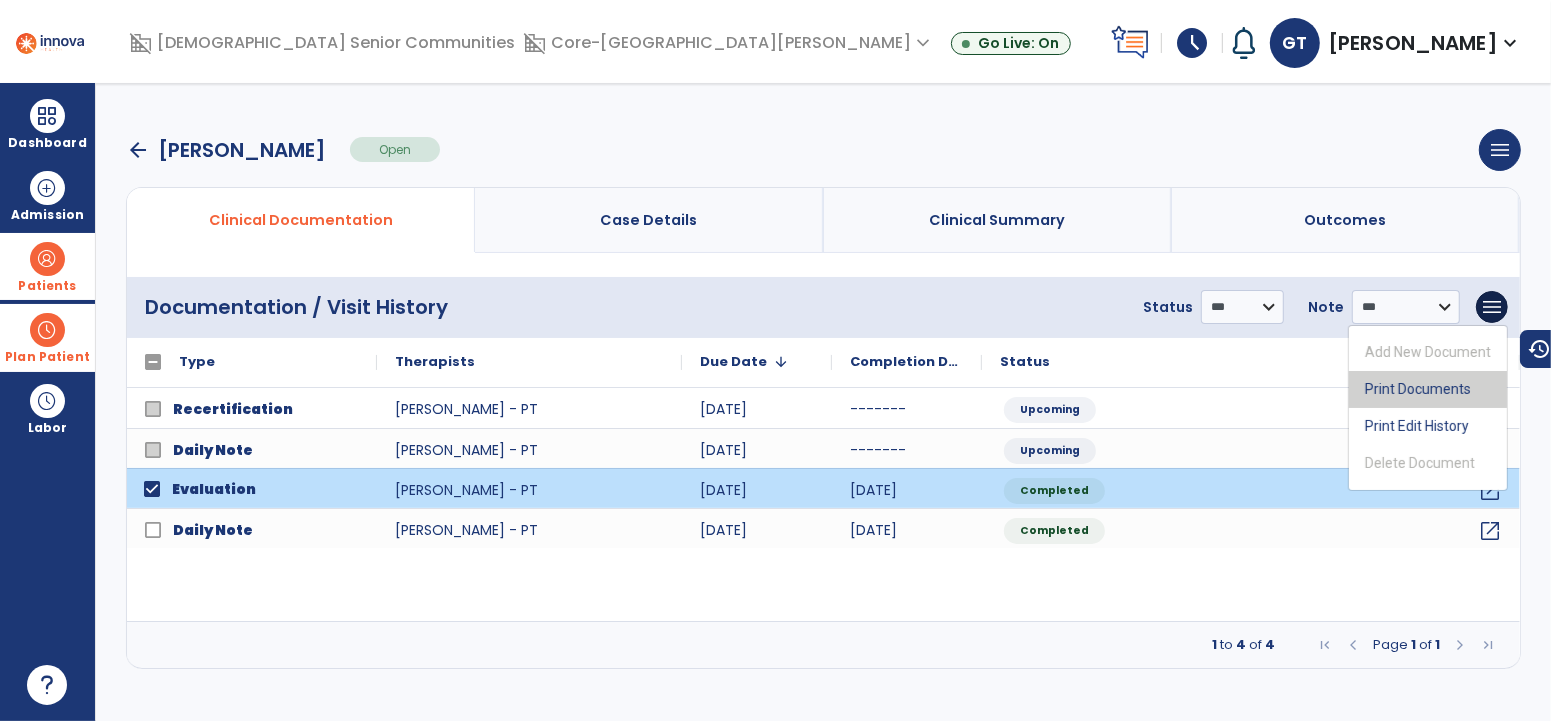 click on "Print Documents" at bounding box center (1428, 389) 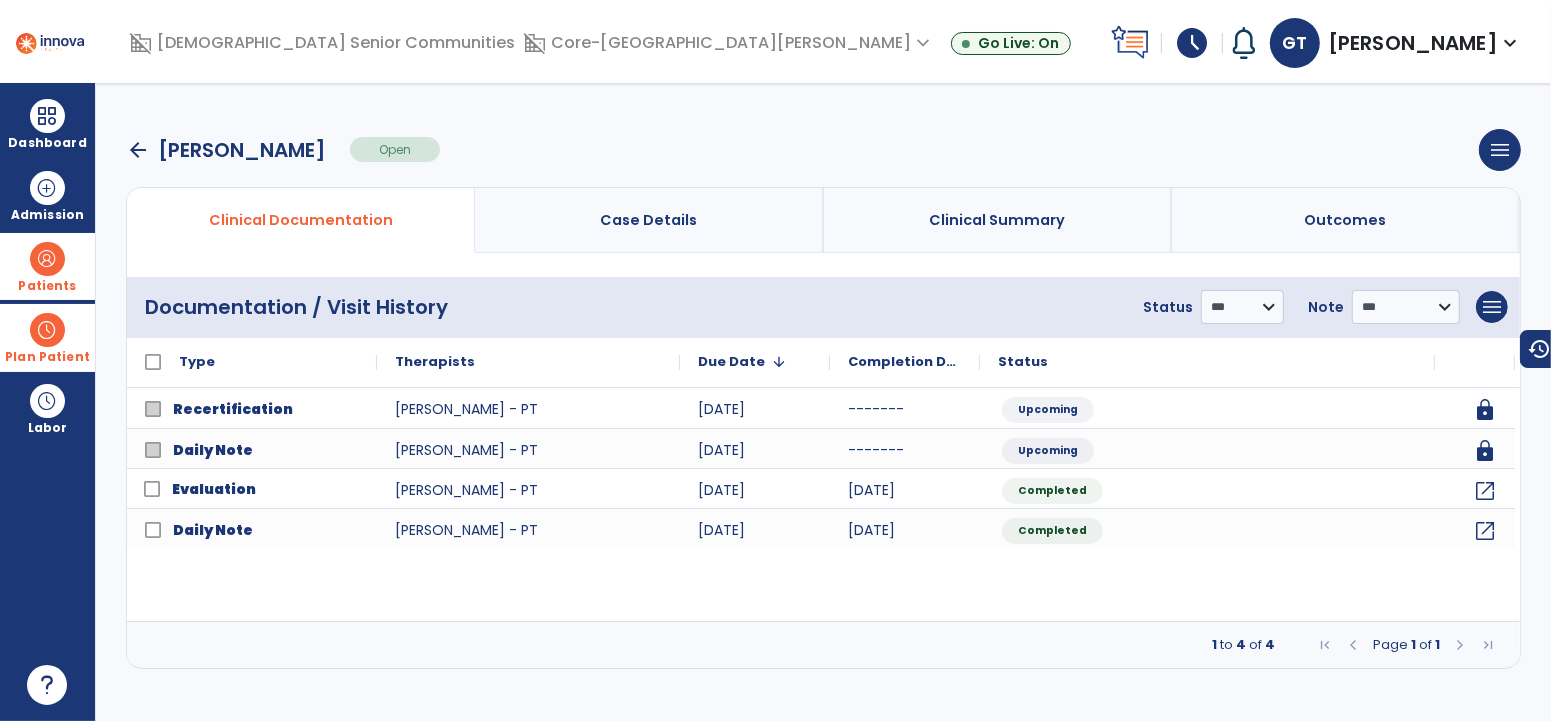 click on "arrow_back" at bounding box center [138, 150] 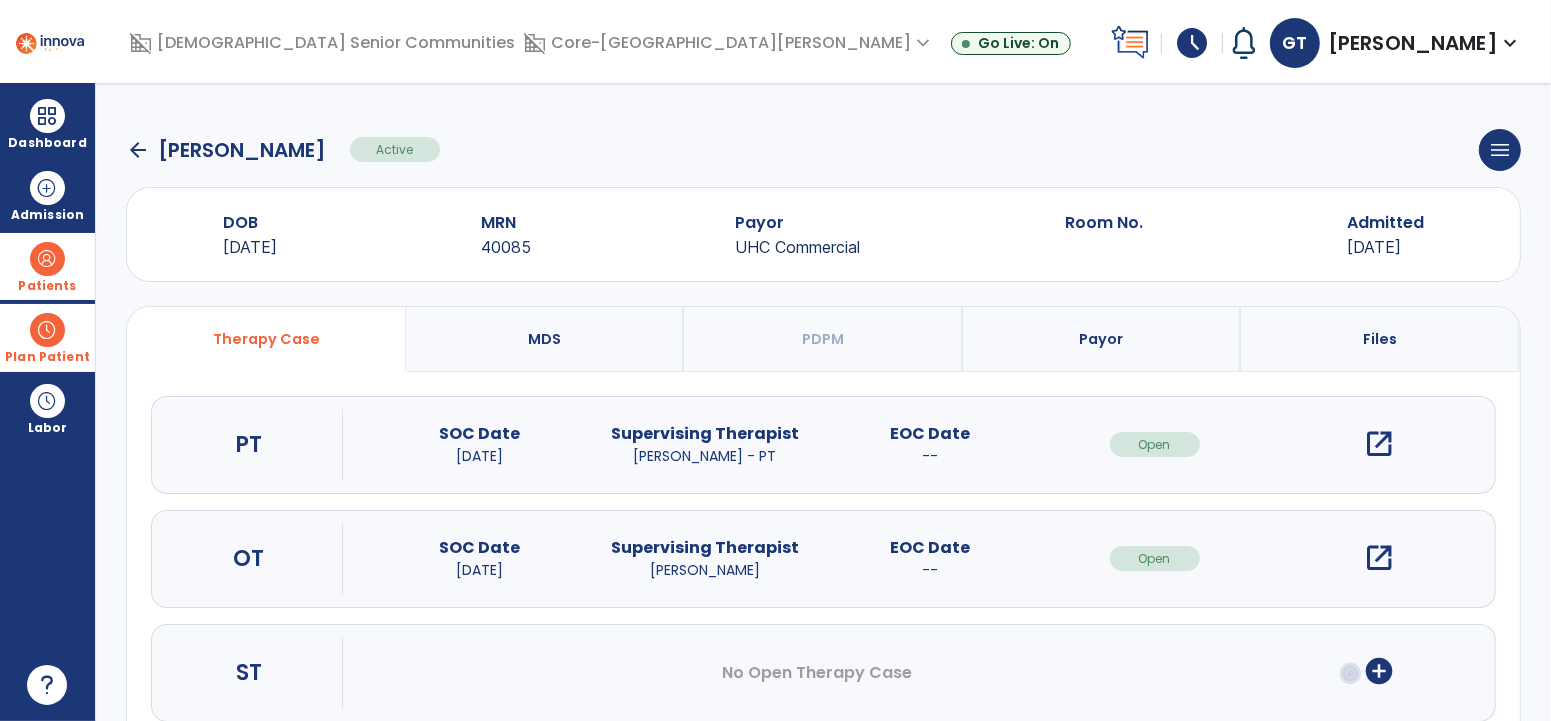 click on "arrow_back" 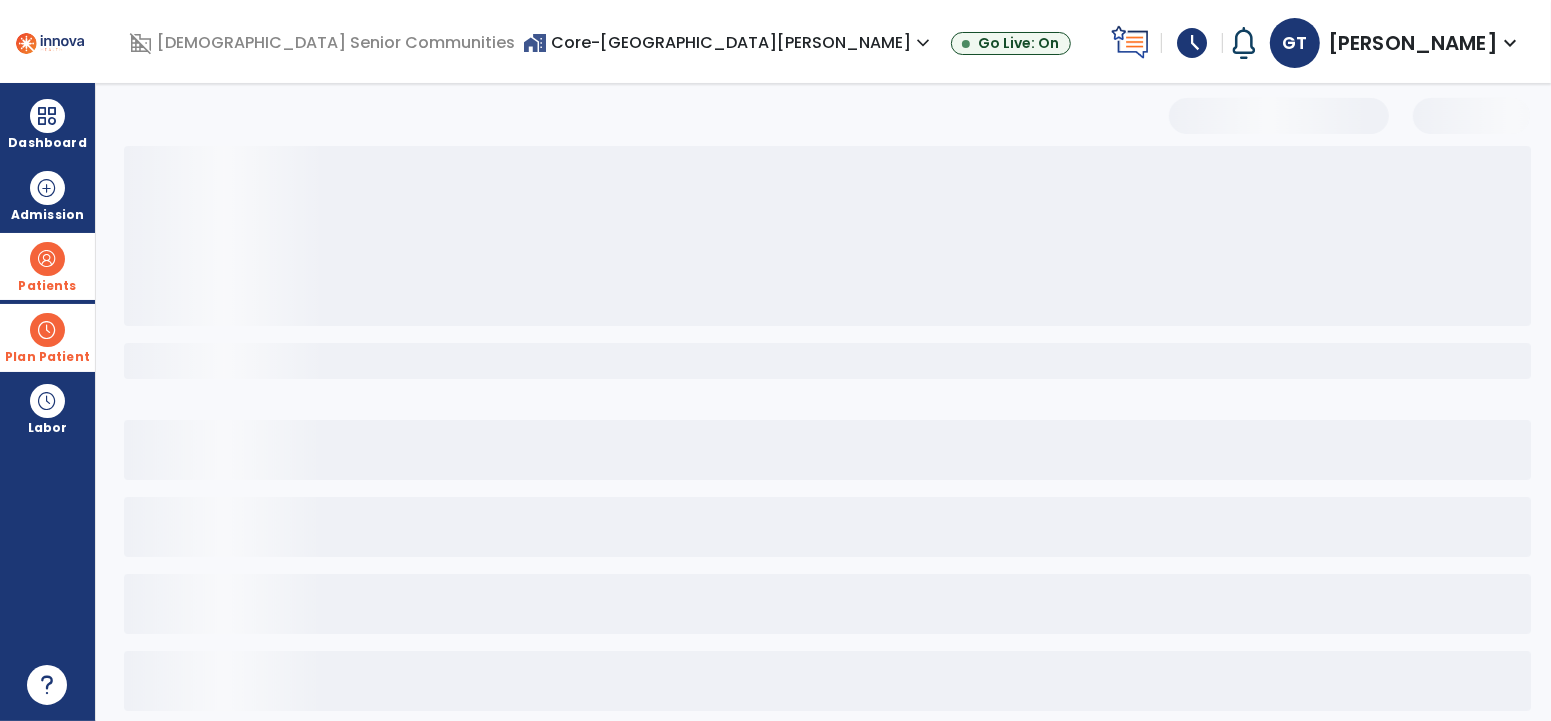 select on "***" 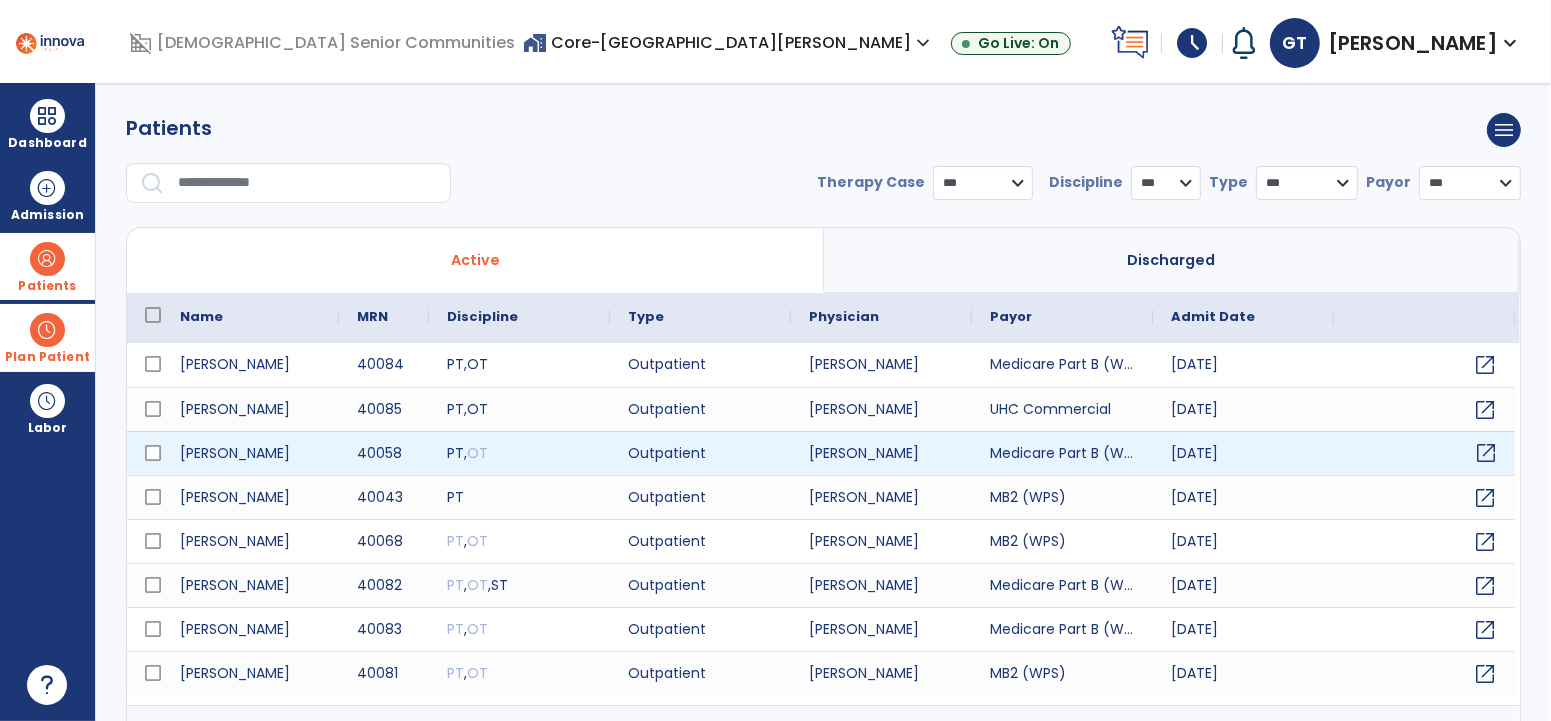 click on "open_in_new" at bounding box center [1486, 453] 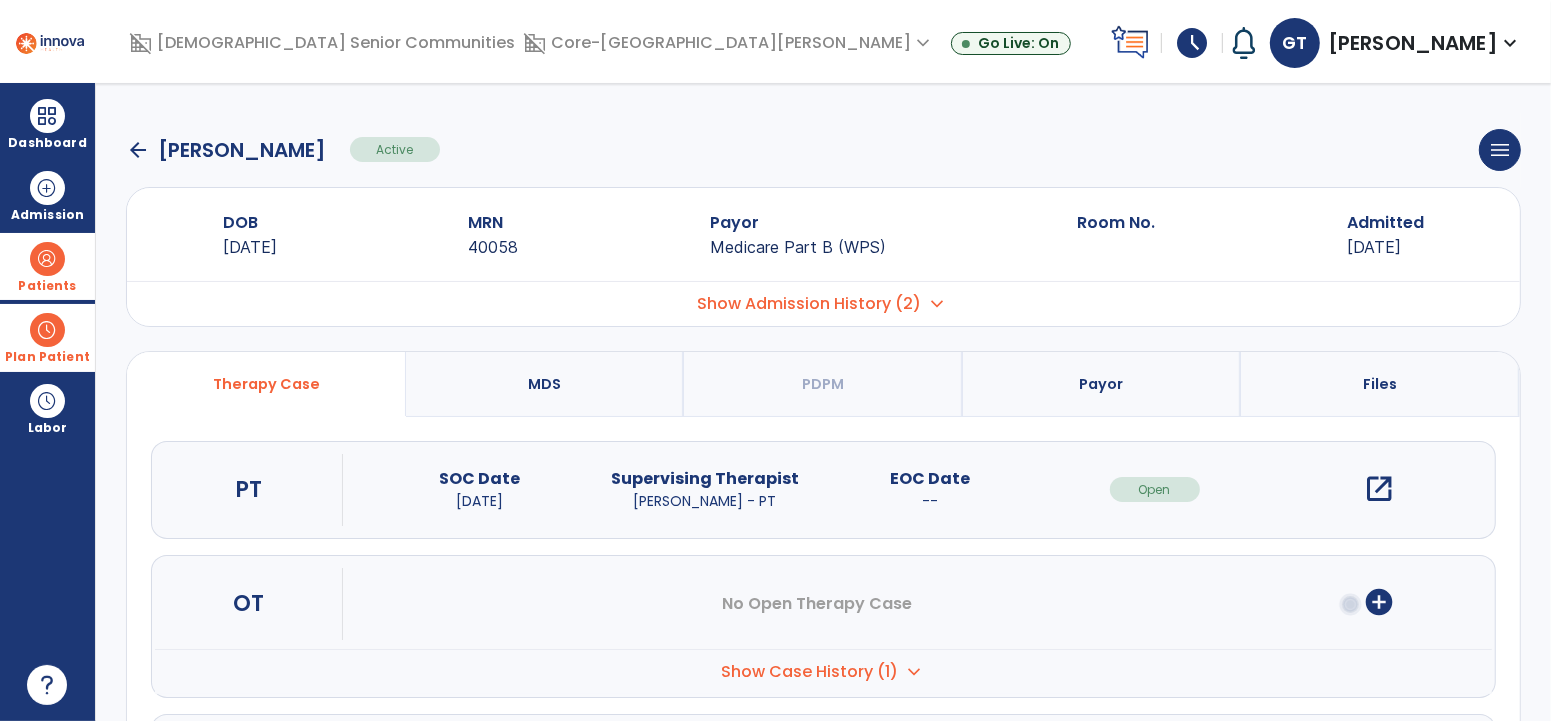 click on "open_in_new" at bounding box center [1380, 489] 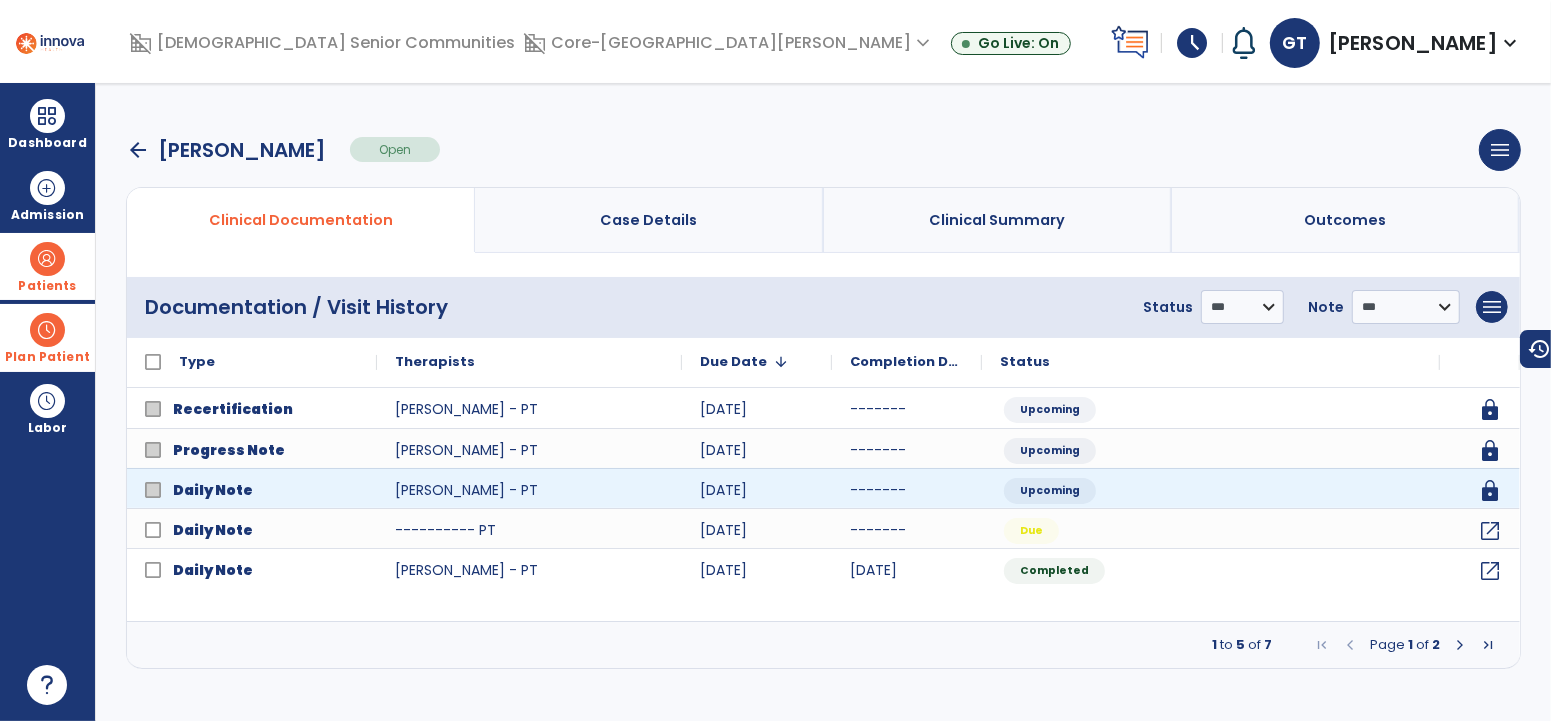 click at bounding box center [1460, 645] 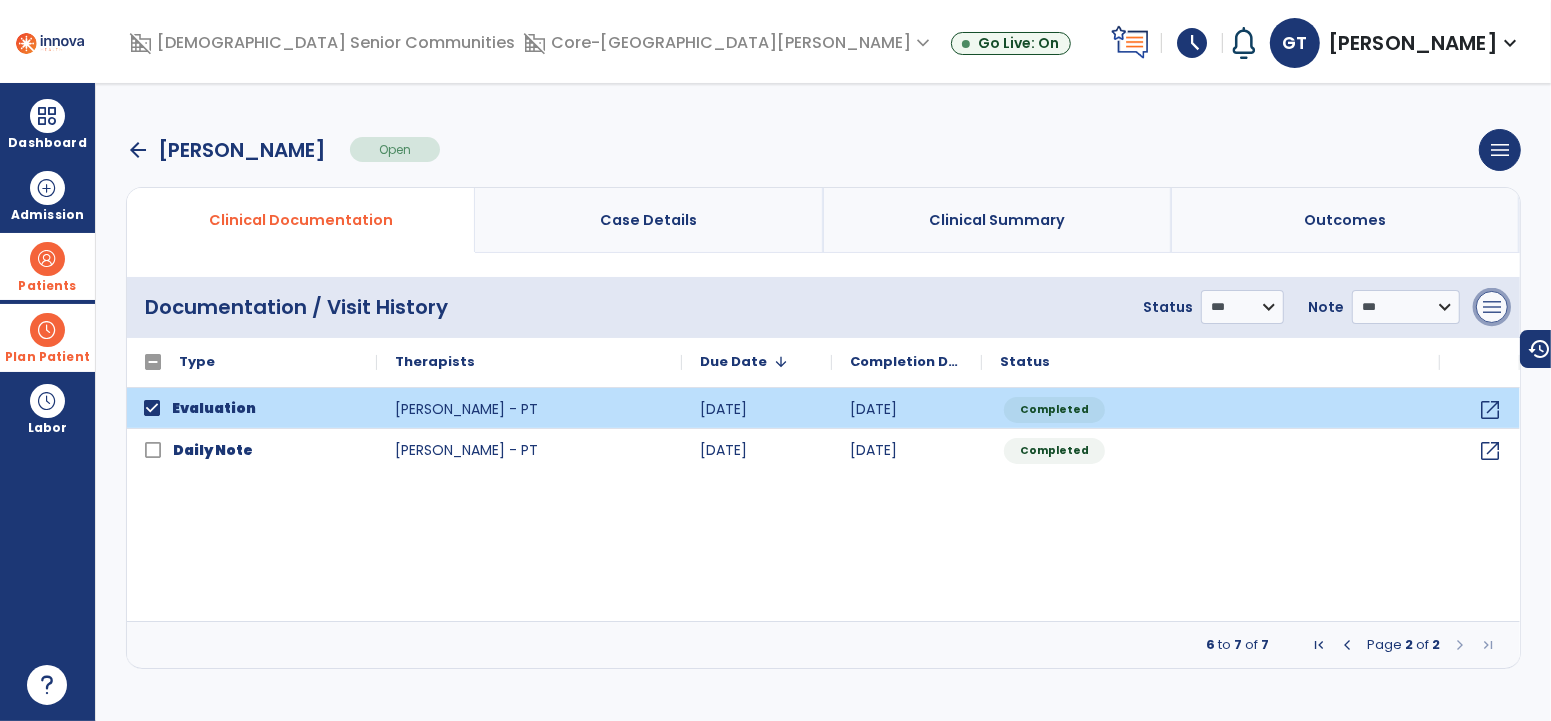 click on "menu" at bounding box center [1492, 307] 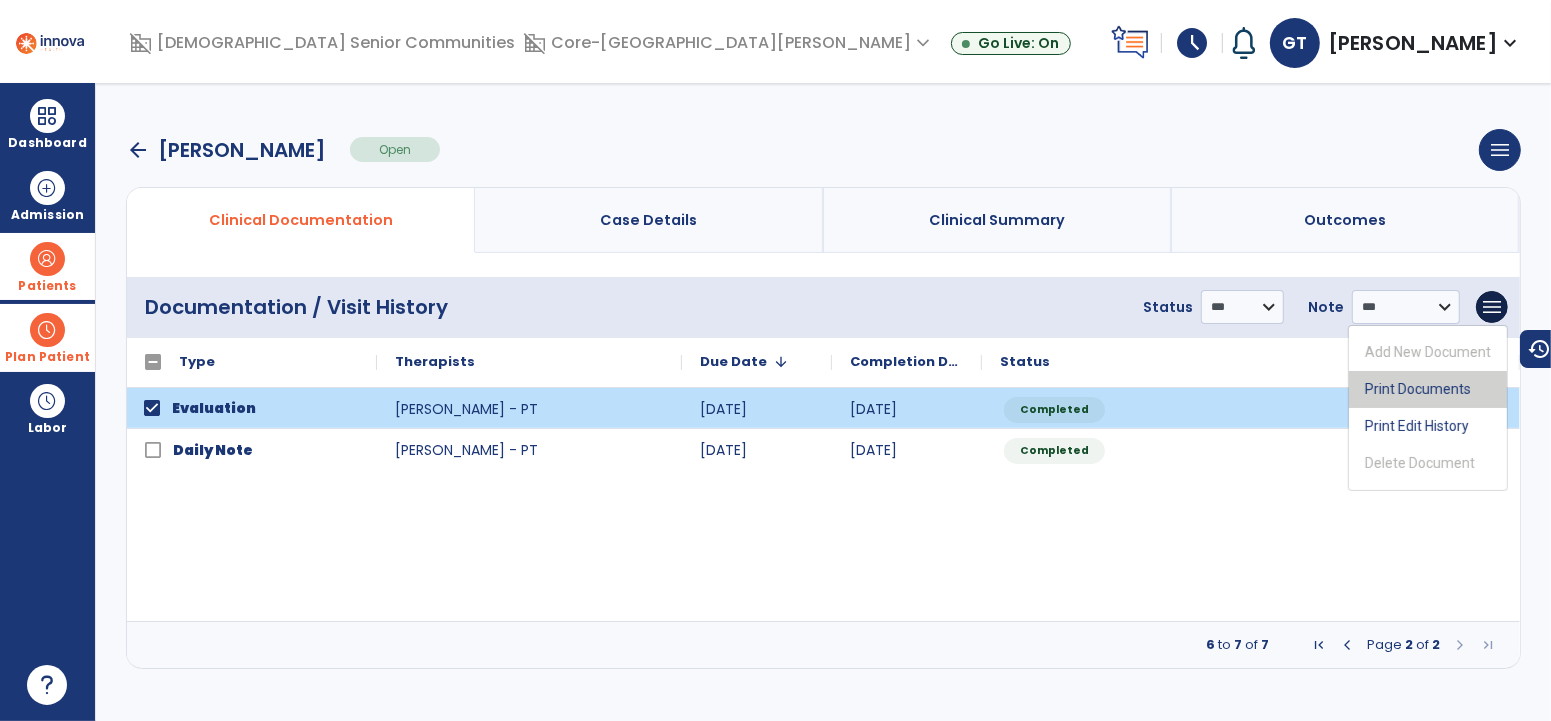click on "Print Documents" at bounding box center [1428, 389] 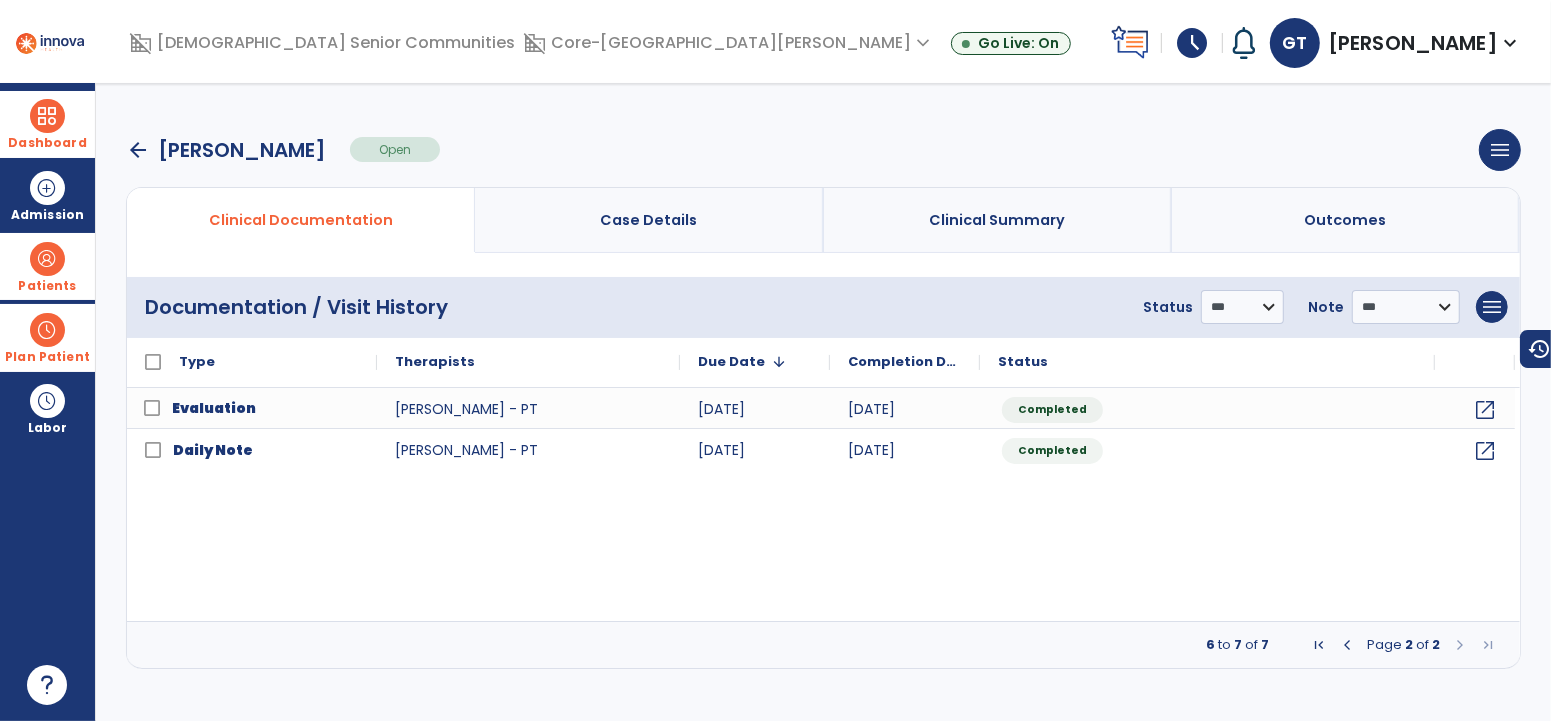 click on "Dashboard" at bounding box center [47, 143] 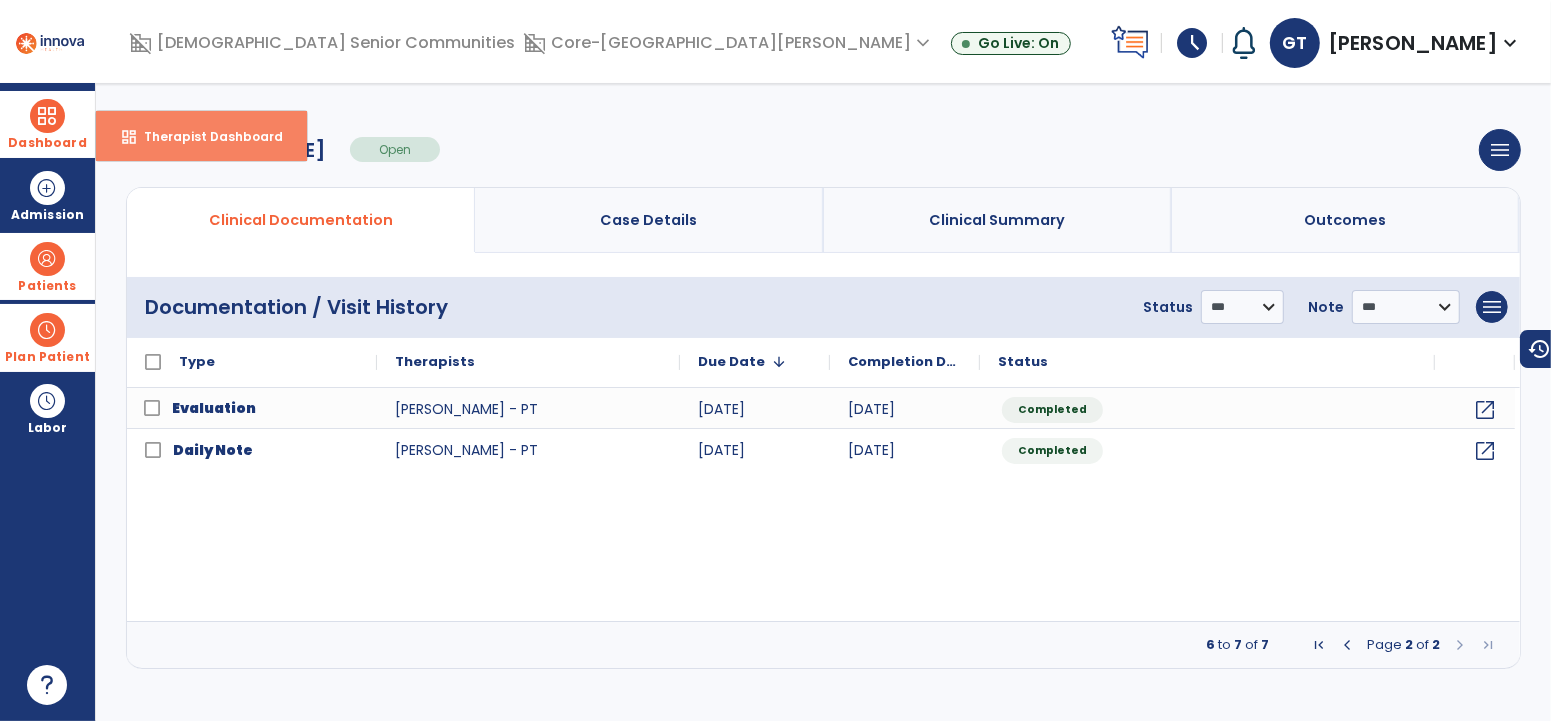 click on "dashboard  Therapist Dashboard" at bounding box center [201, 136] 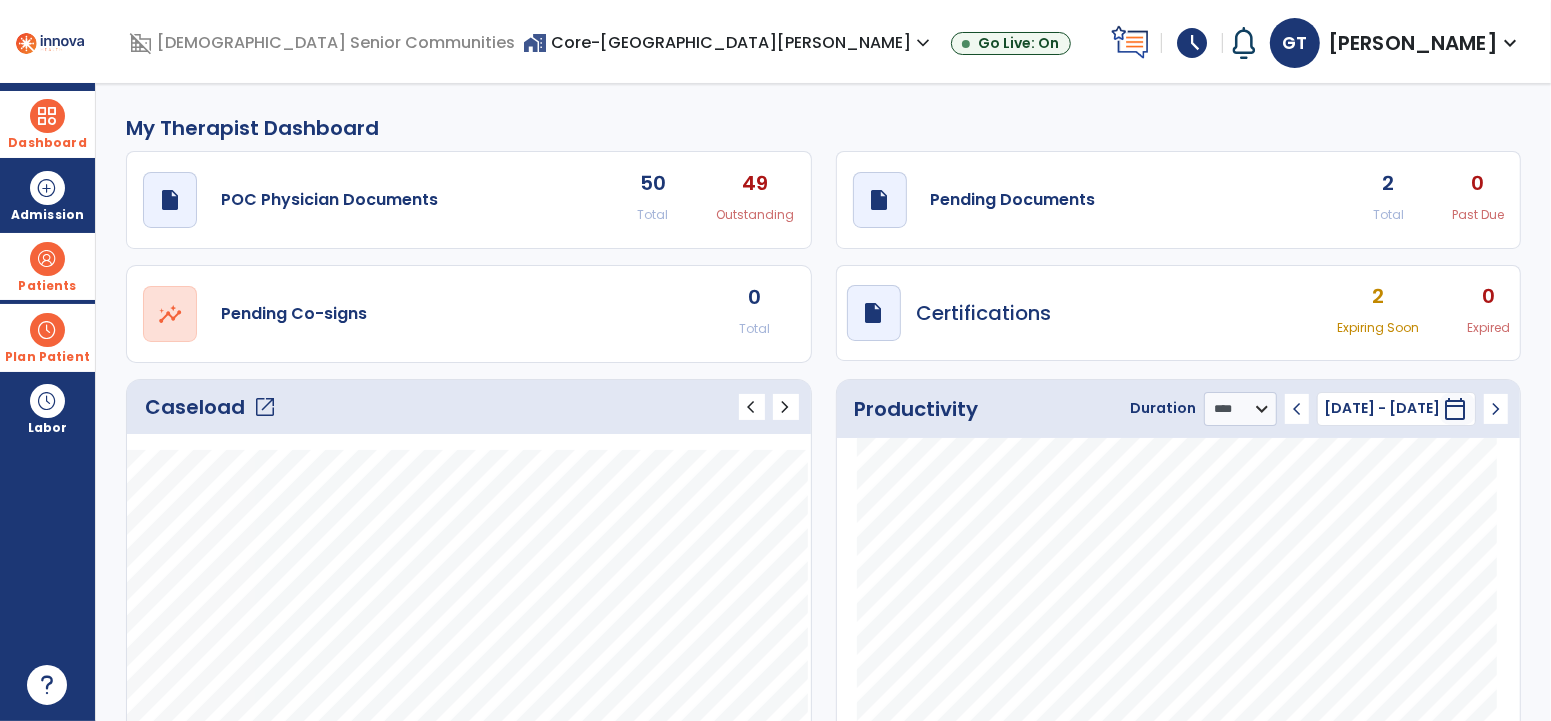 click on "home_work   Core-Coventry Meadows   expand_more" at bounding box center [729, 42] 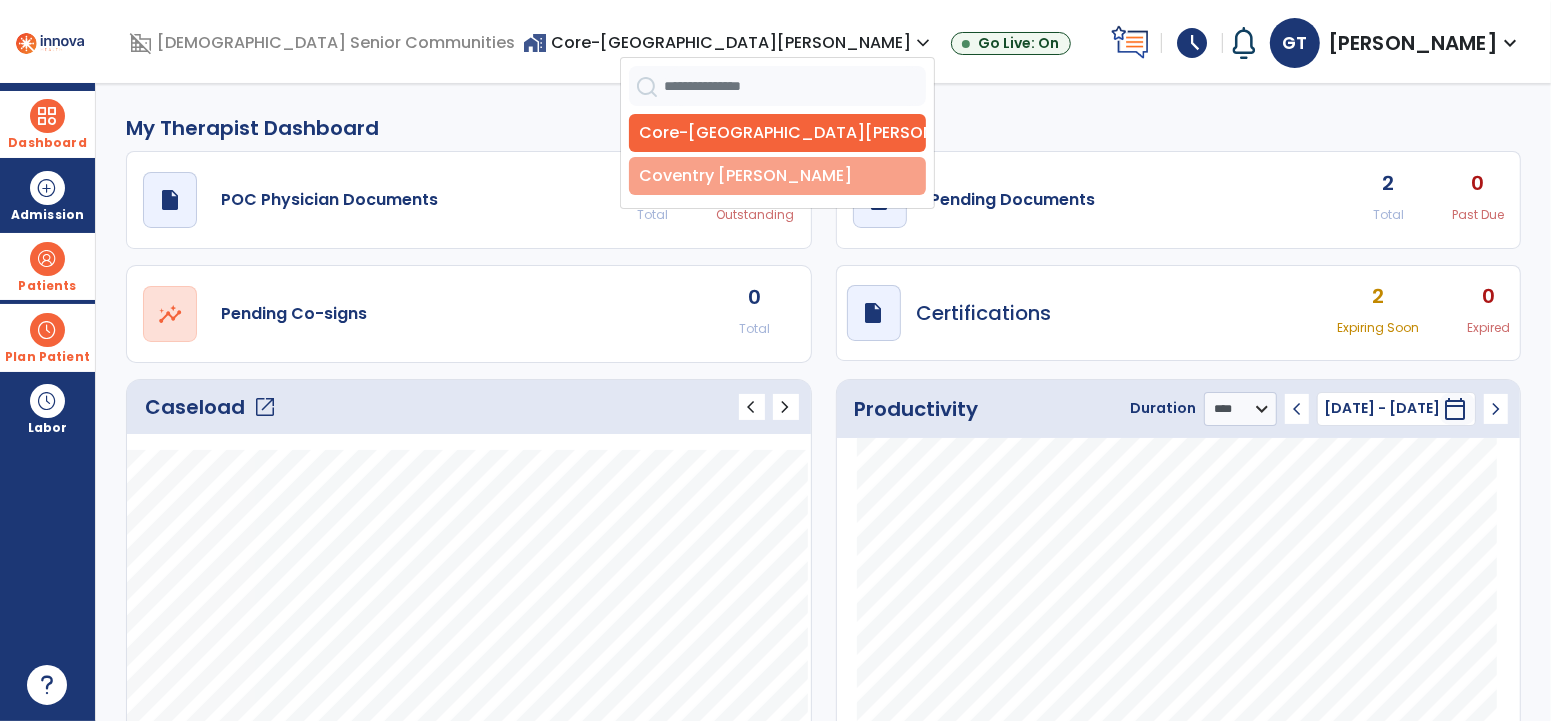 click on "Coventry [PERSON_NAME]" at bounding box center (777, 176) 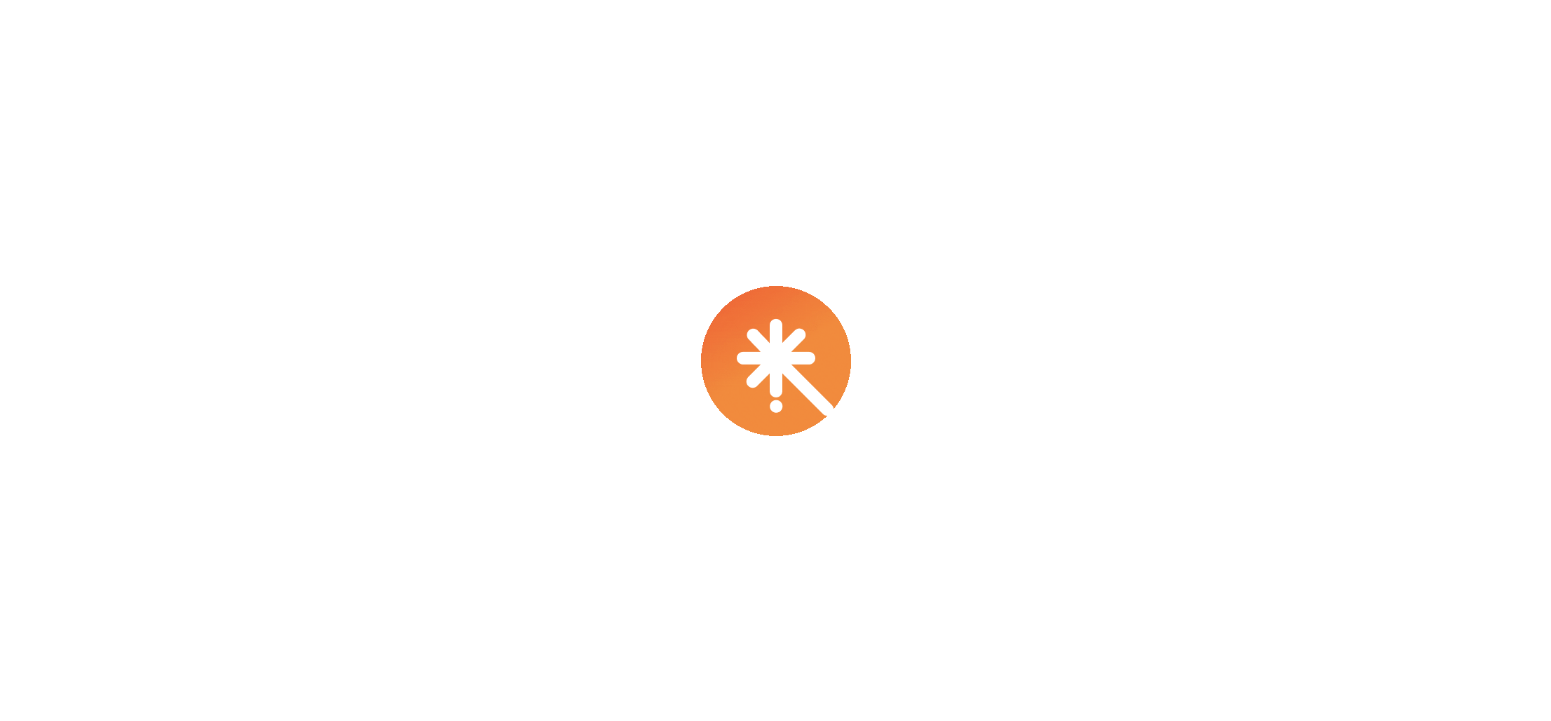 scroll, scrollTop: 0, scrollLeft: 0, axis: both 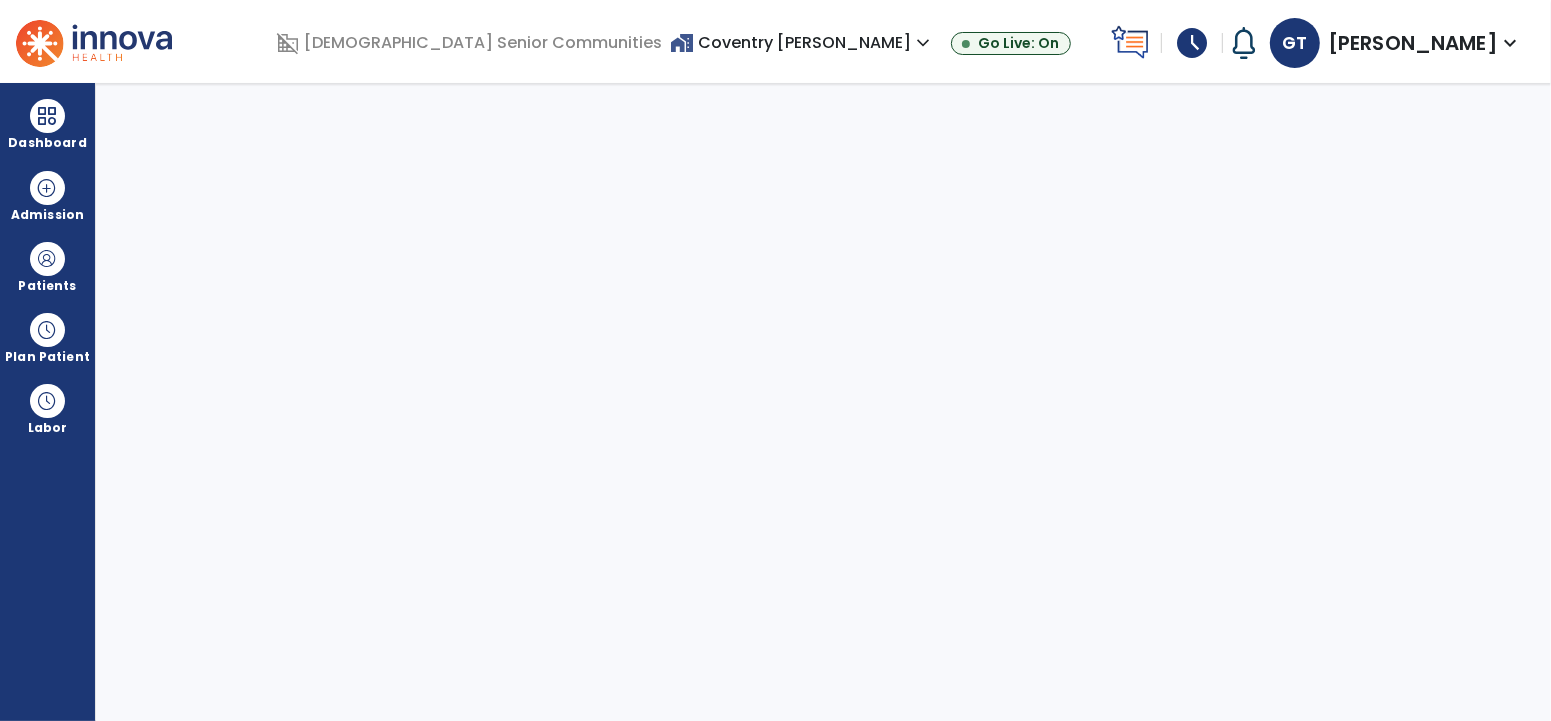 select on "****" 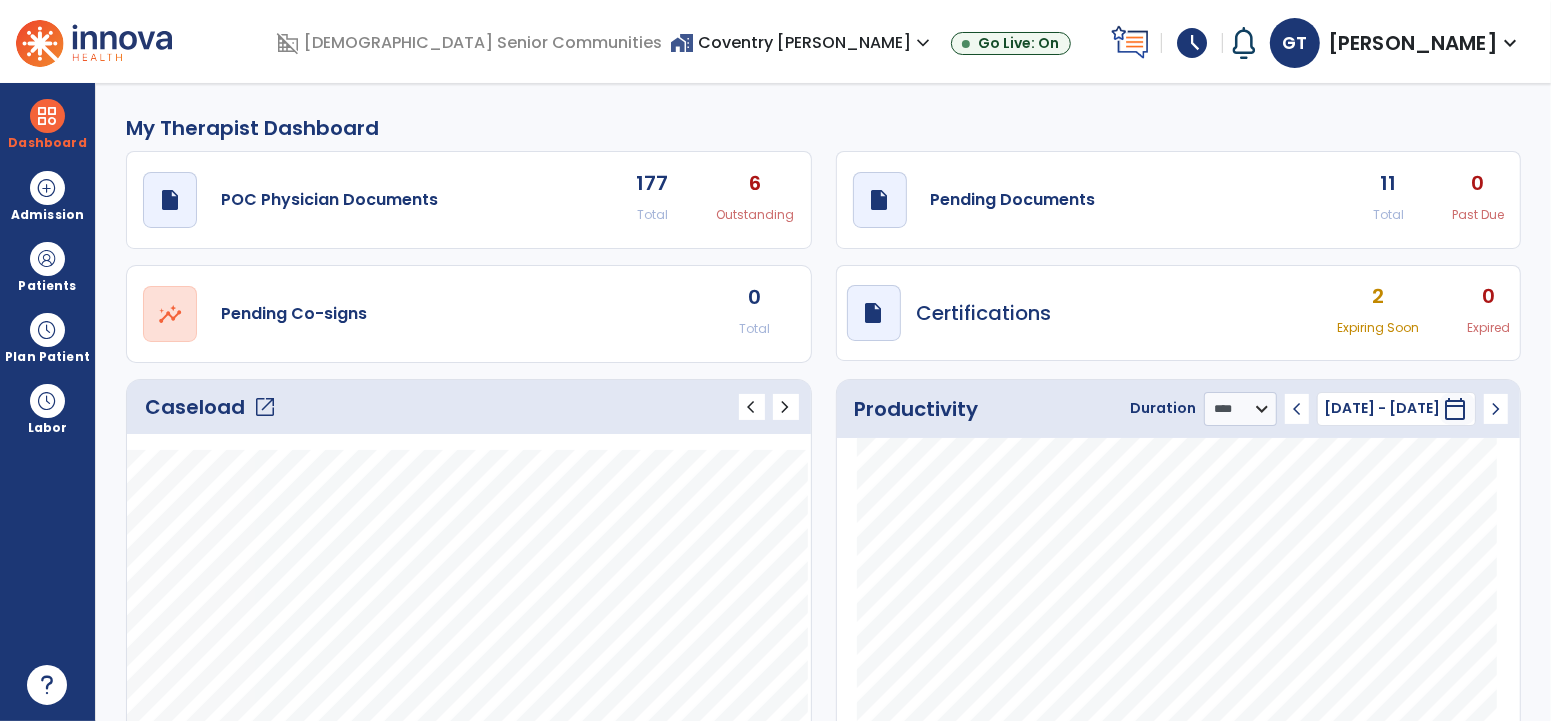 click on "home_work   [GEOGRAPHIC_DATA][PERSON_NAME]   expand_more" at bounding box center [802, 42] 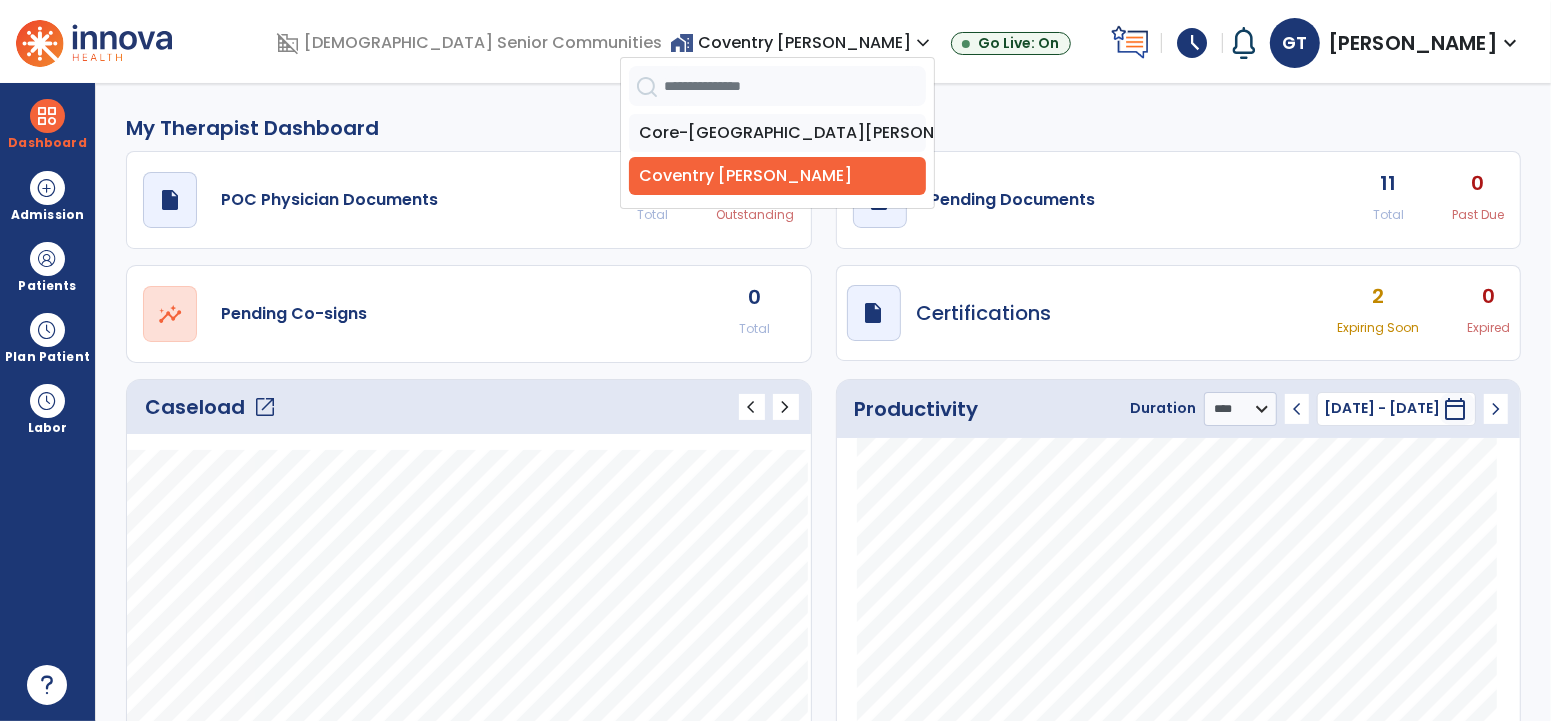 click on "draft   open_in_new  Pending Documents 11 Total 0 Past Due" 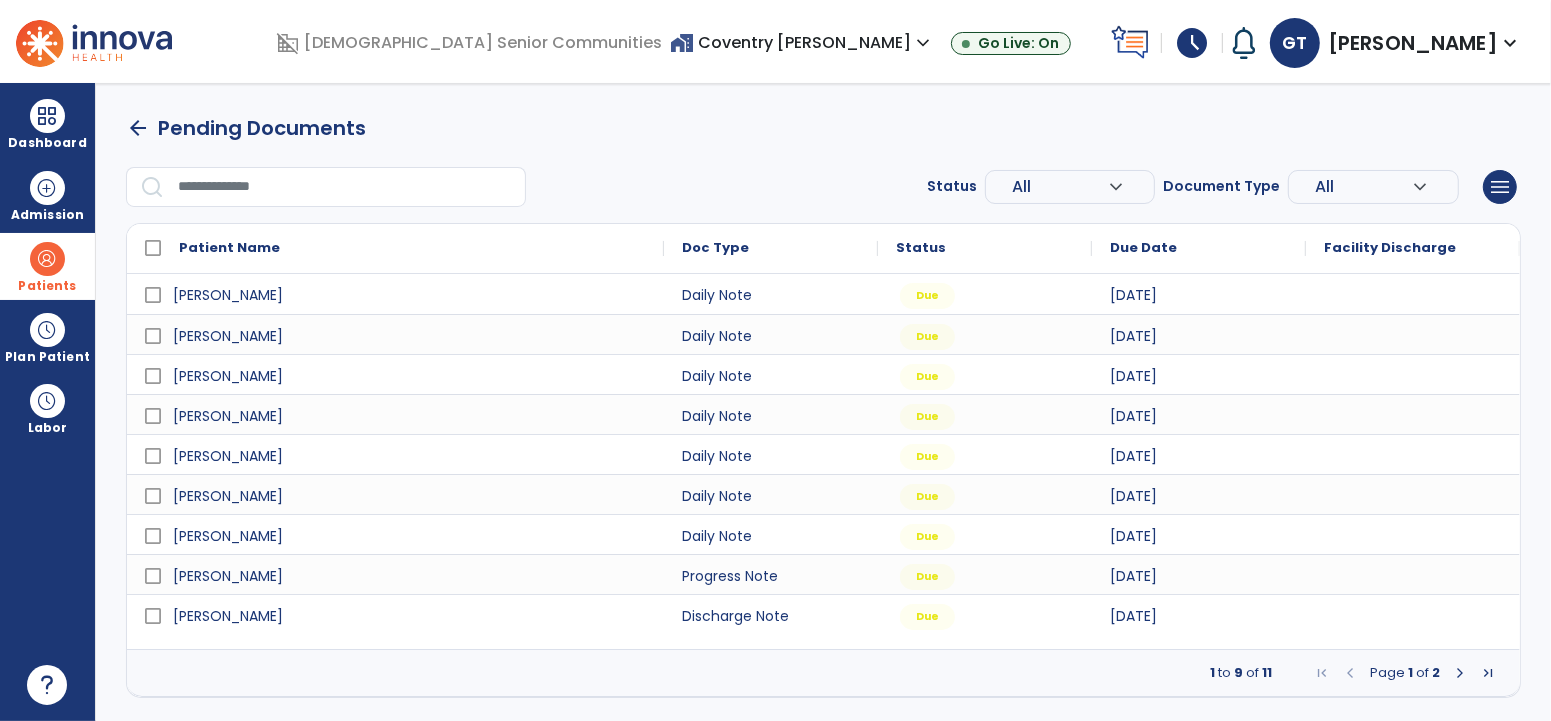 click at bounding box center [47, 259] 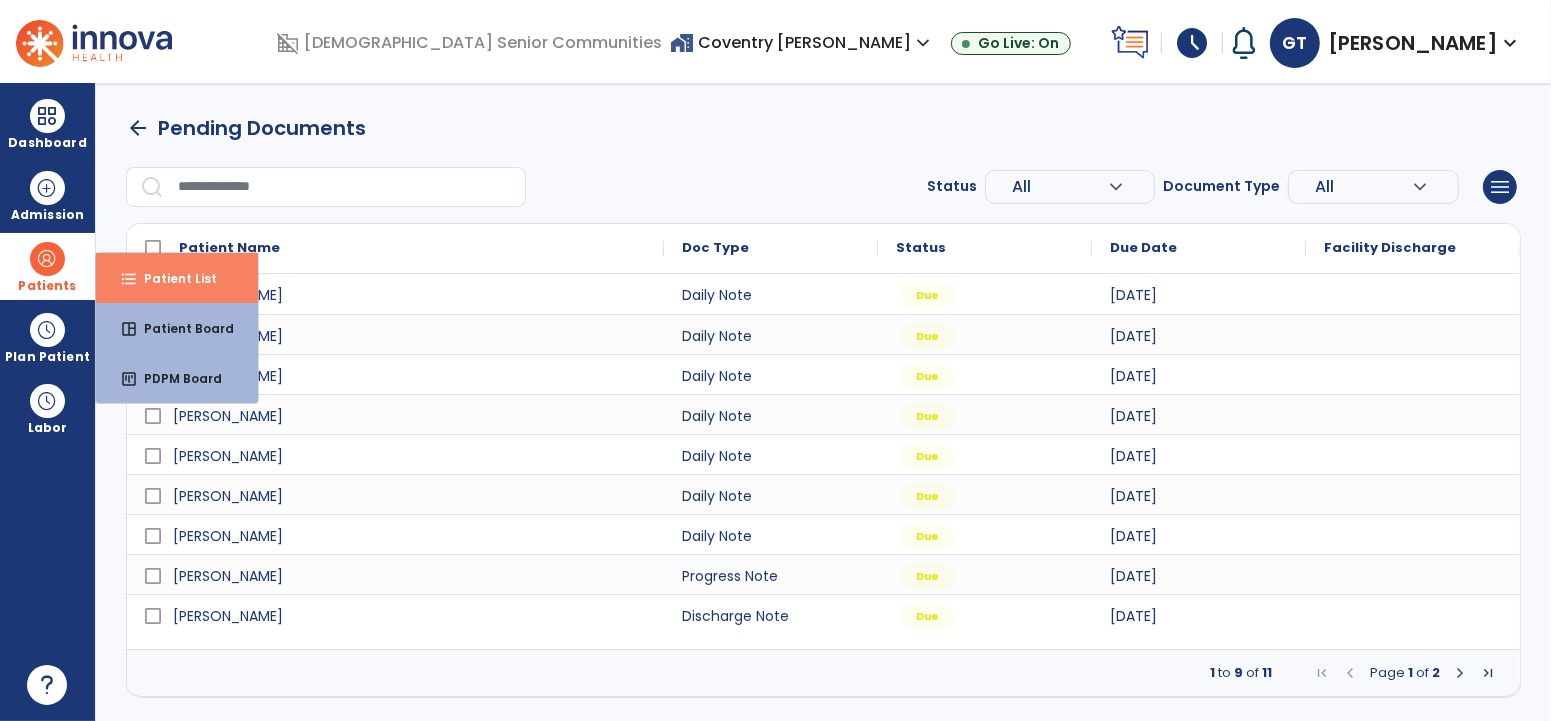 click on "format_list_bulleted  Patient List" at bounding box center [177, 278] 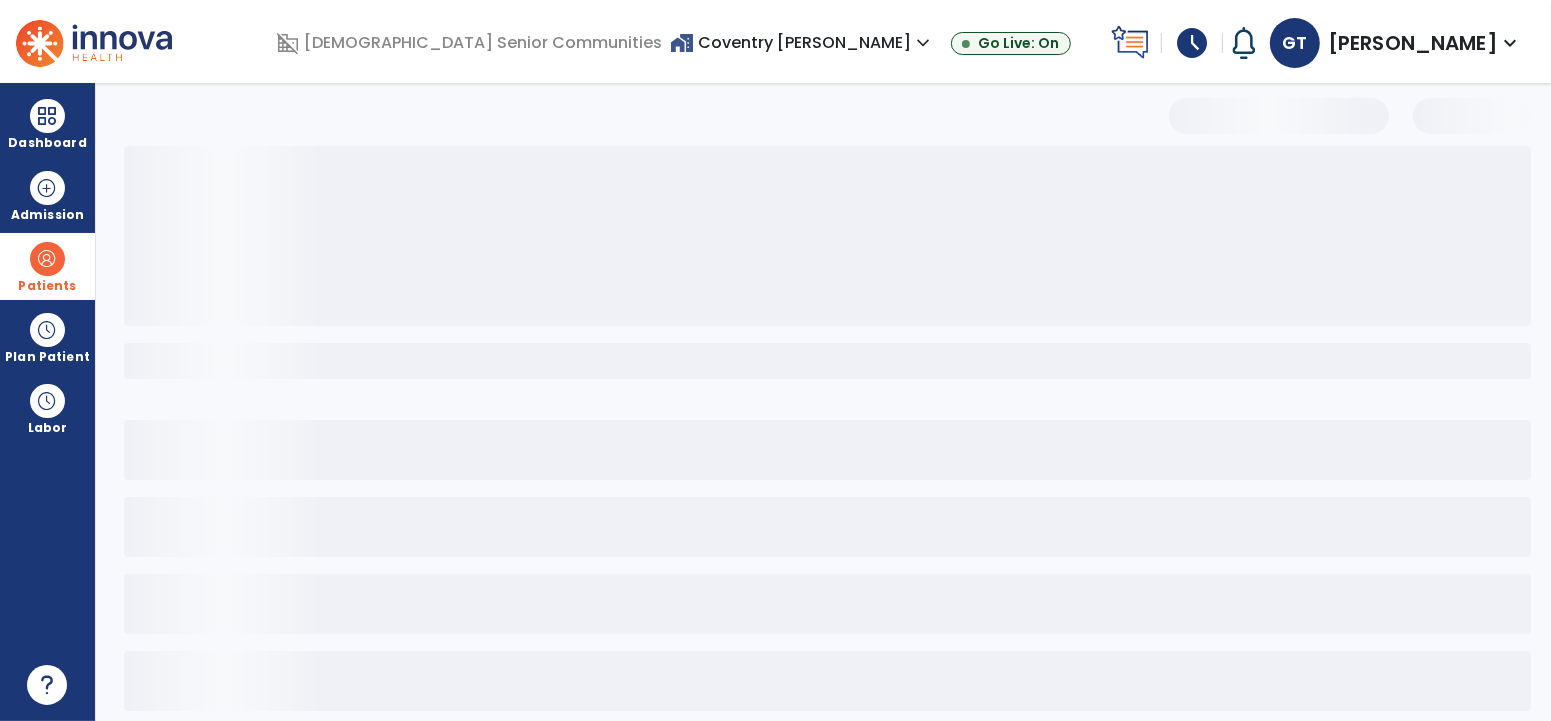 select on "***" 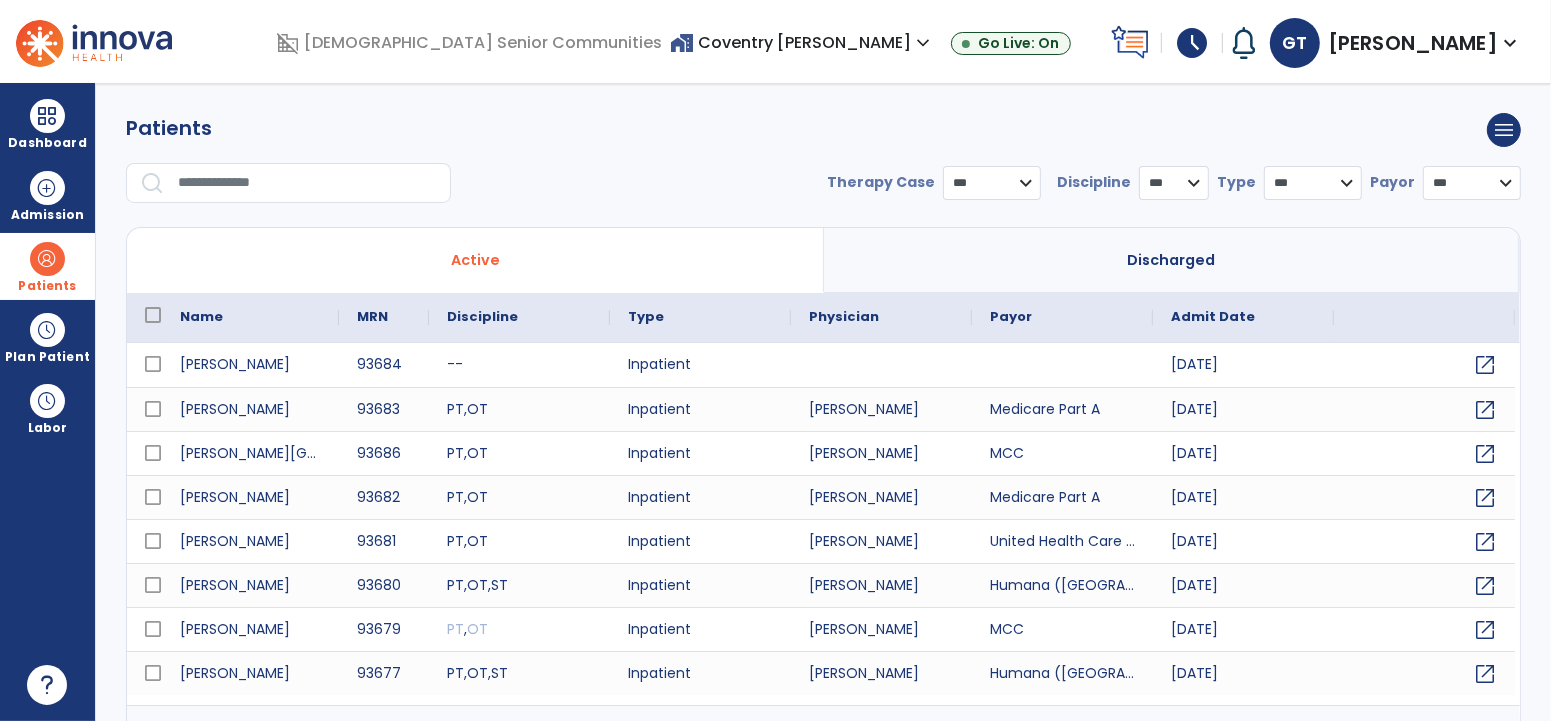 click at bounding box center [307, 183] 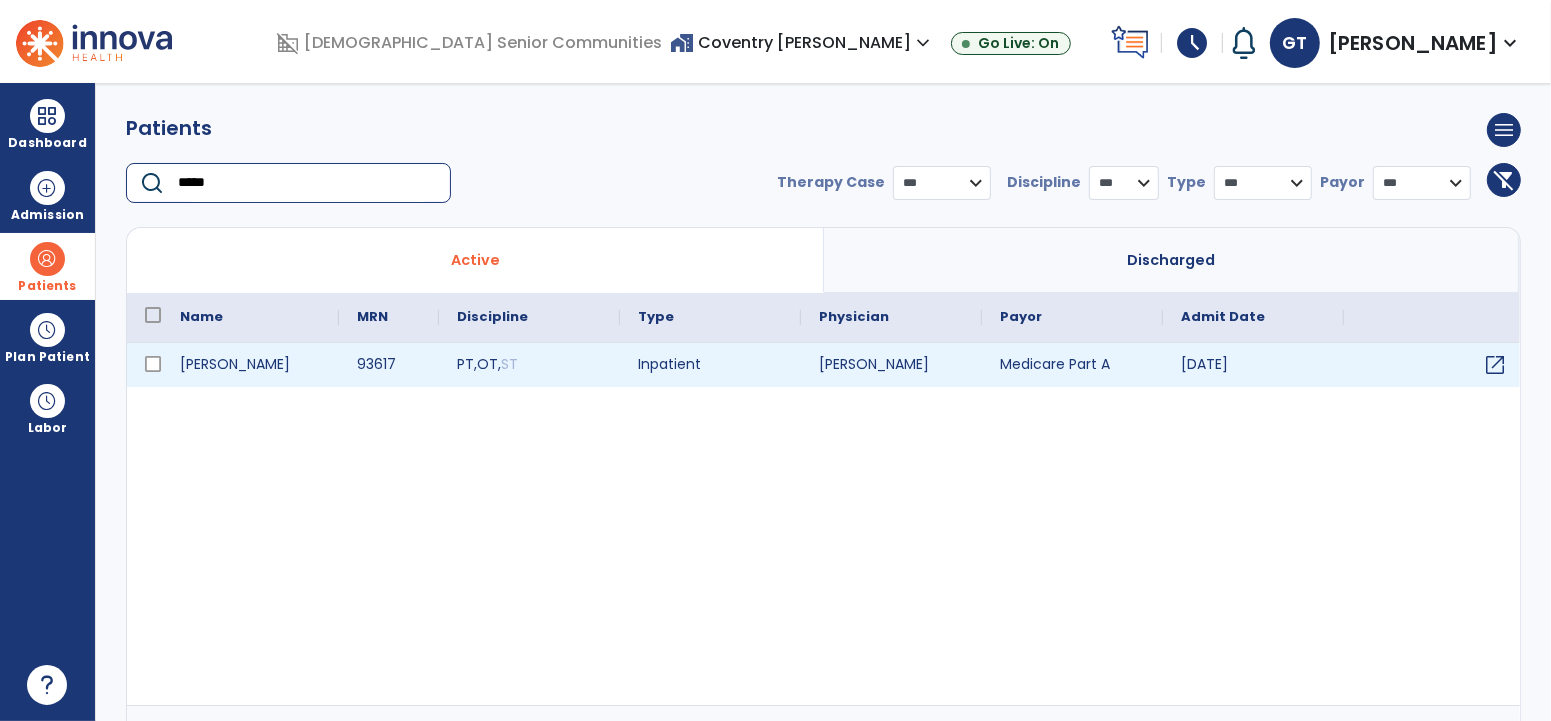 type on "*****" 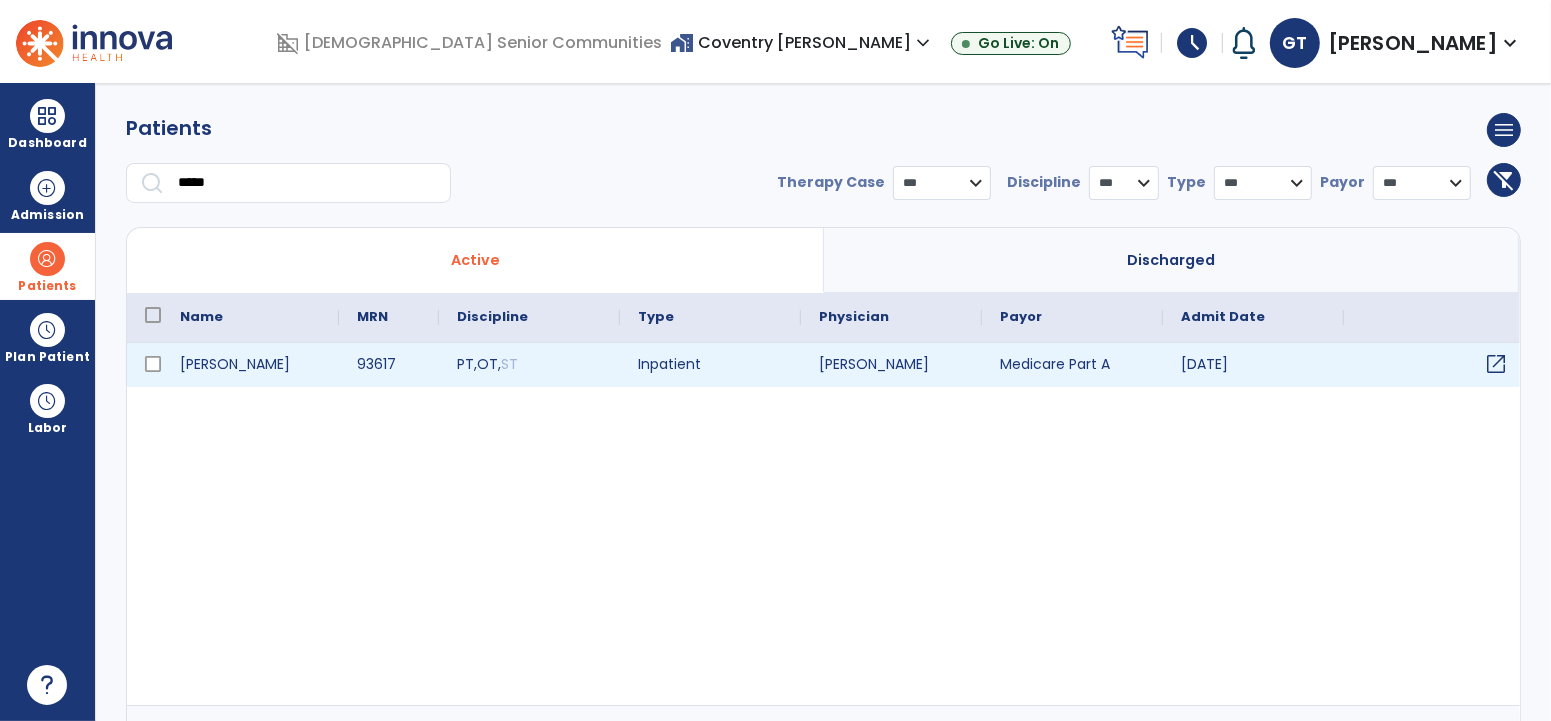 click on "open_in_new" at bounding box center (1496, 364) 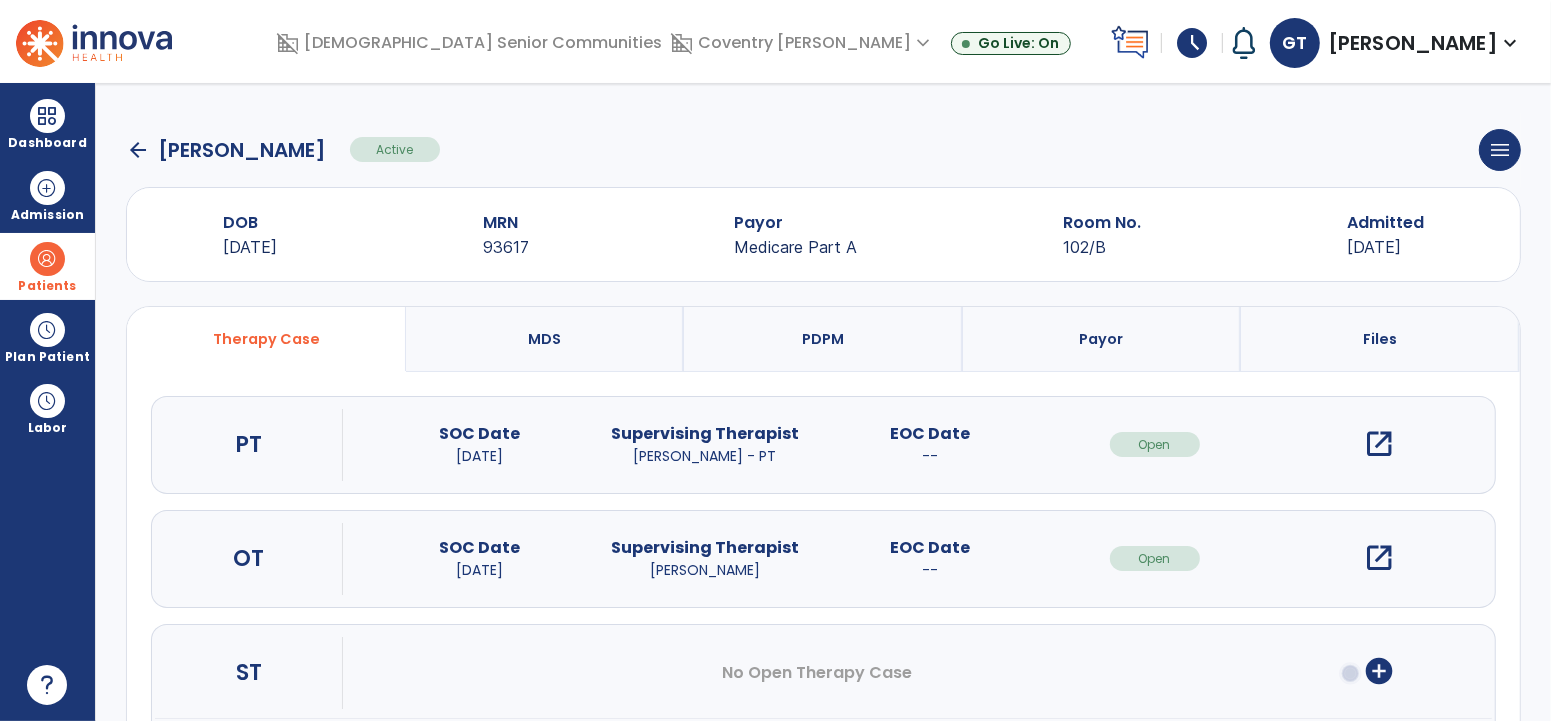 click on "open_in_new" at bounding box center (1380, 444) 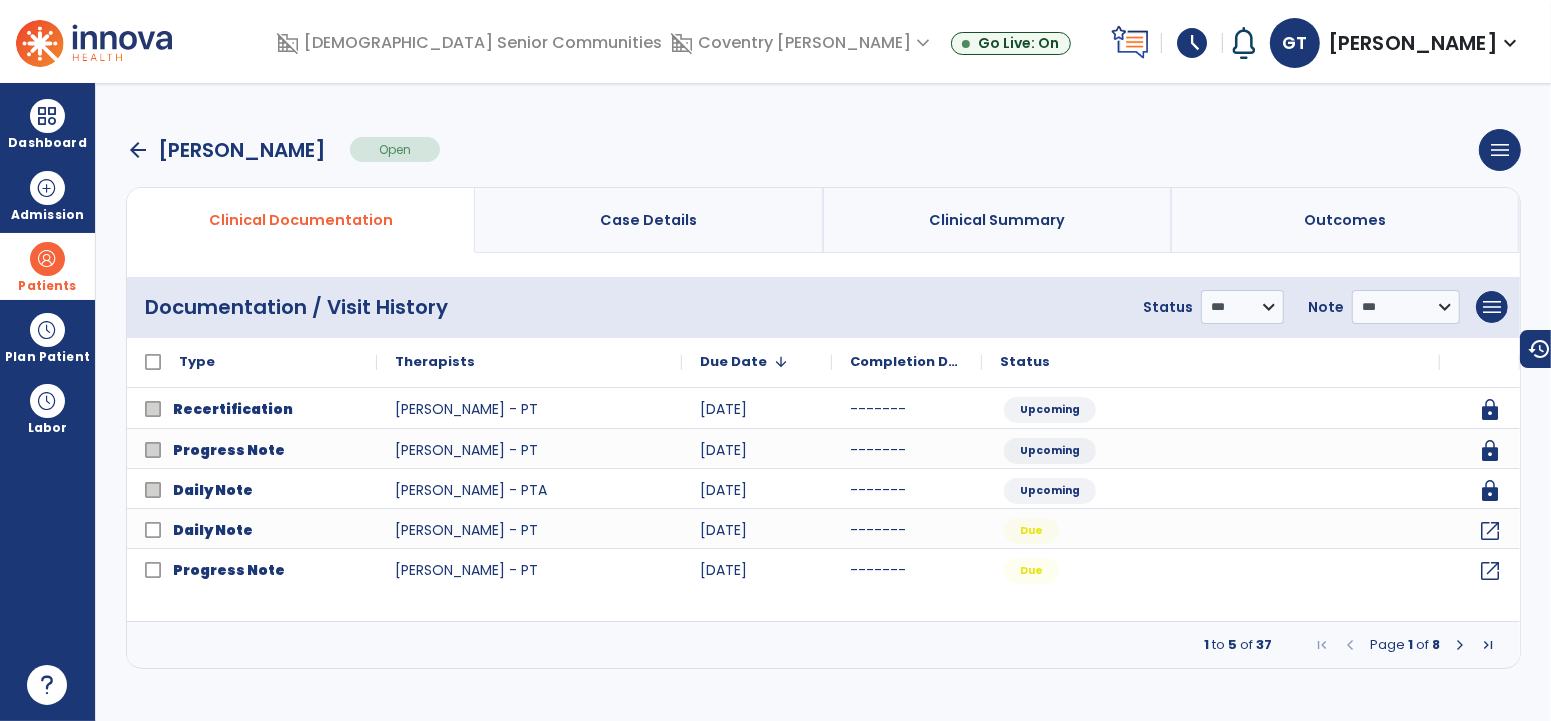 click at bounding box center (1460, 645) 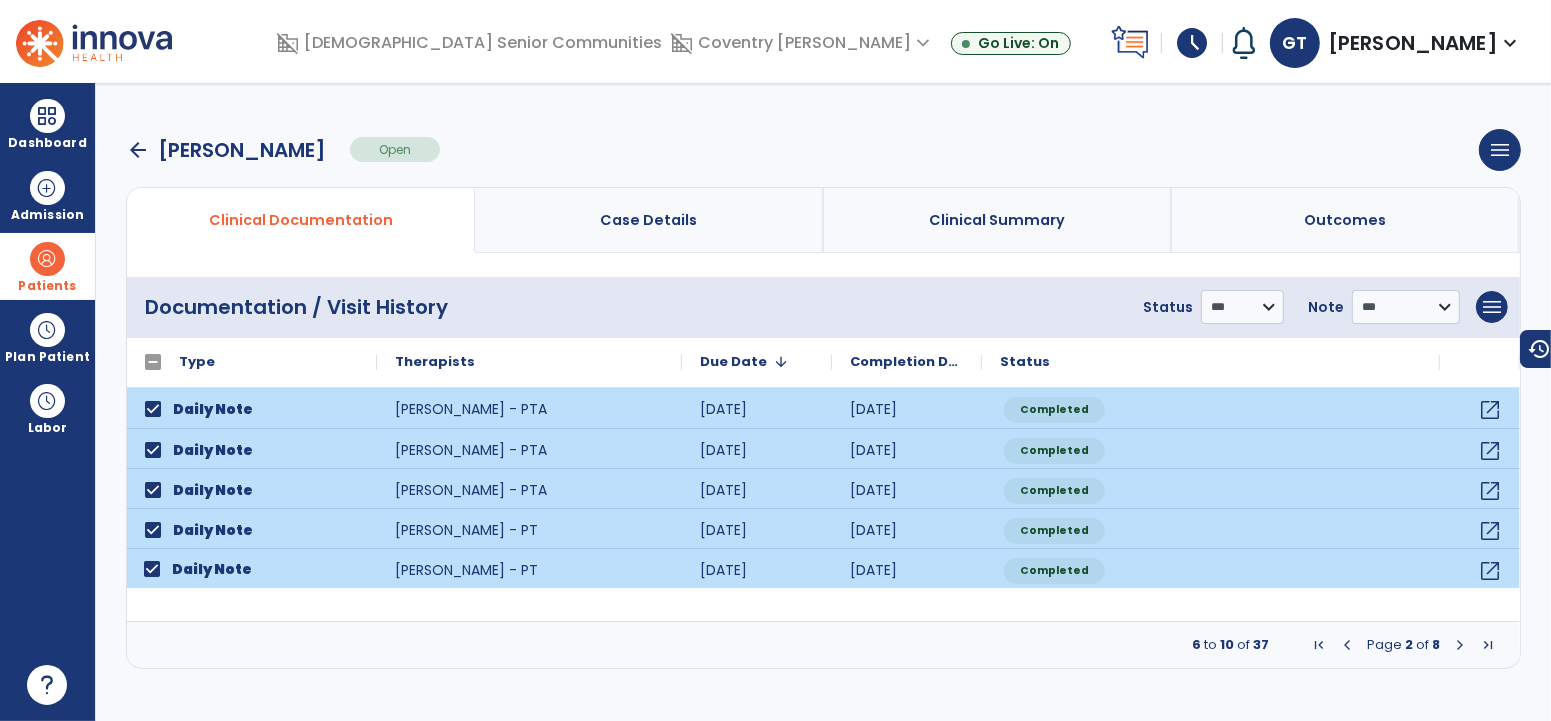click at bounding box center [1460, 645] 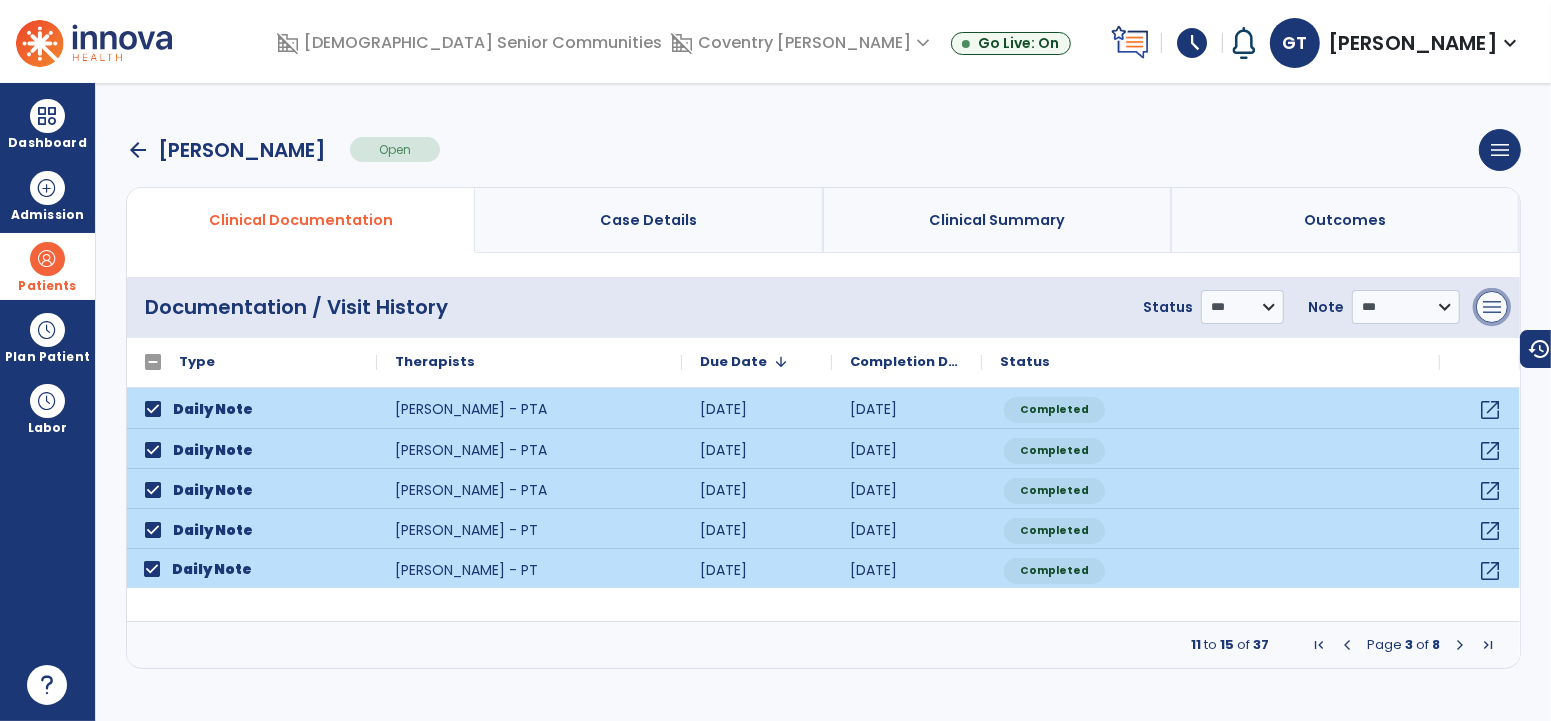 click on "menu" at bounding box center (1492, 307) 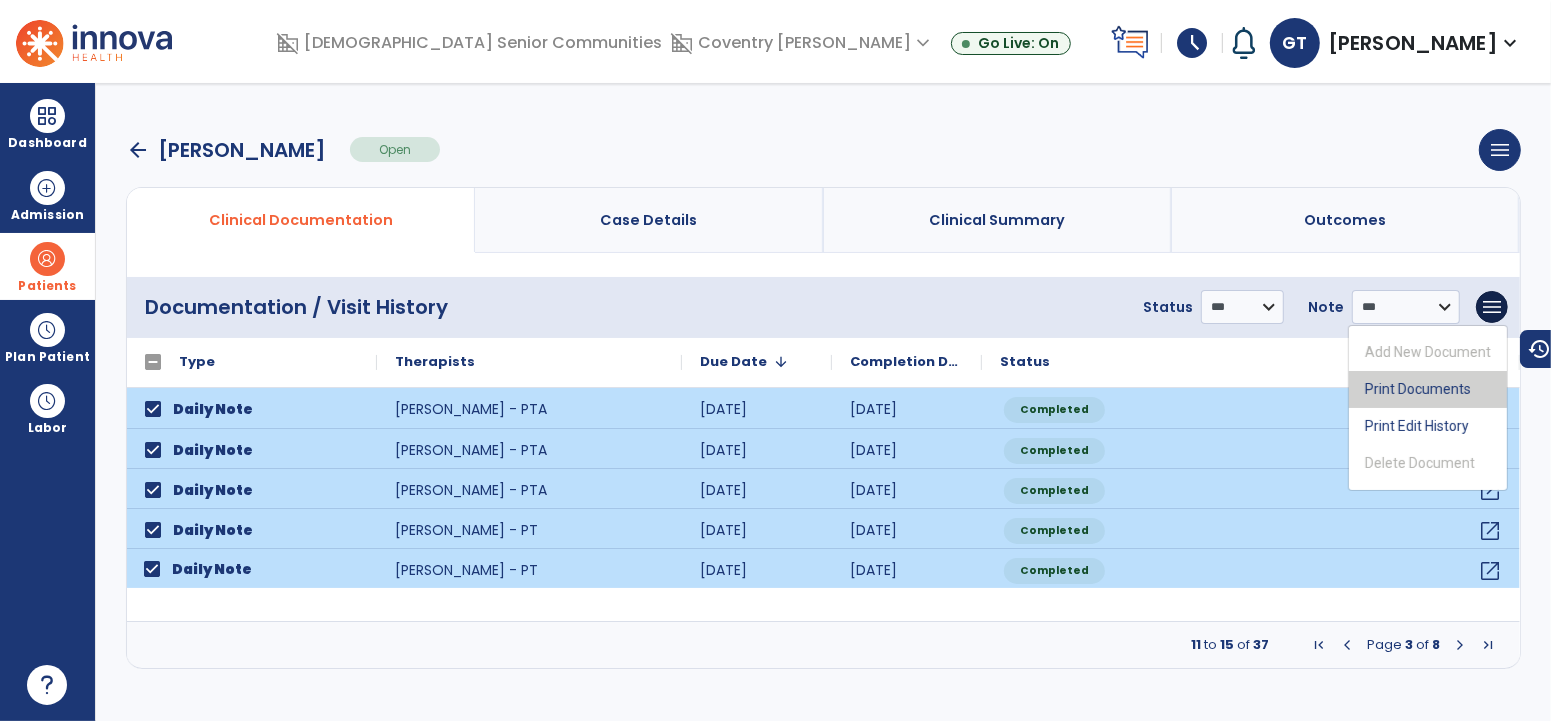 click on "Print Documents" at bounding box center (1428, 389) 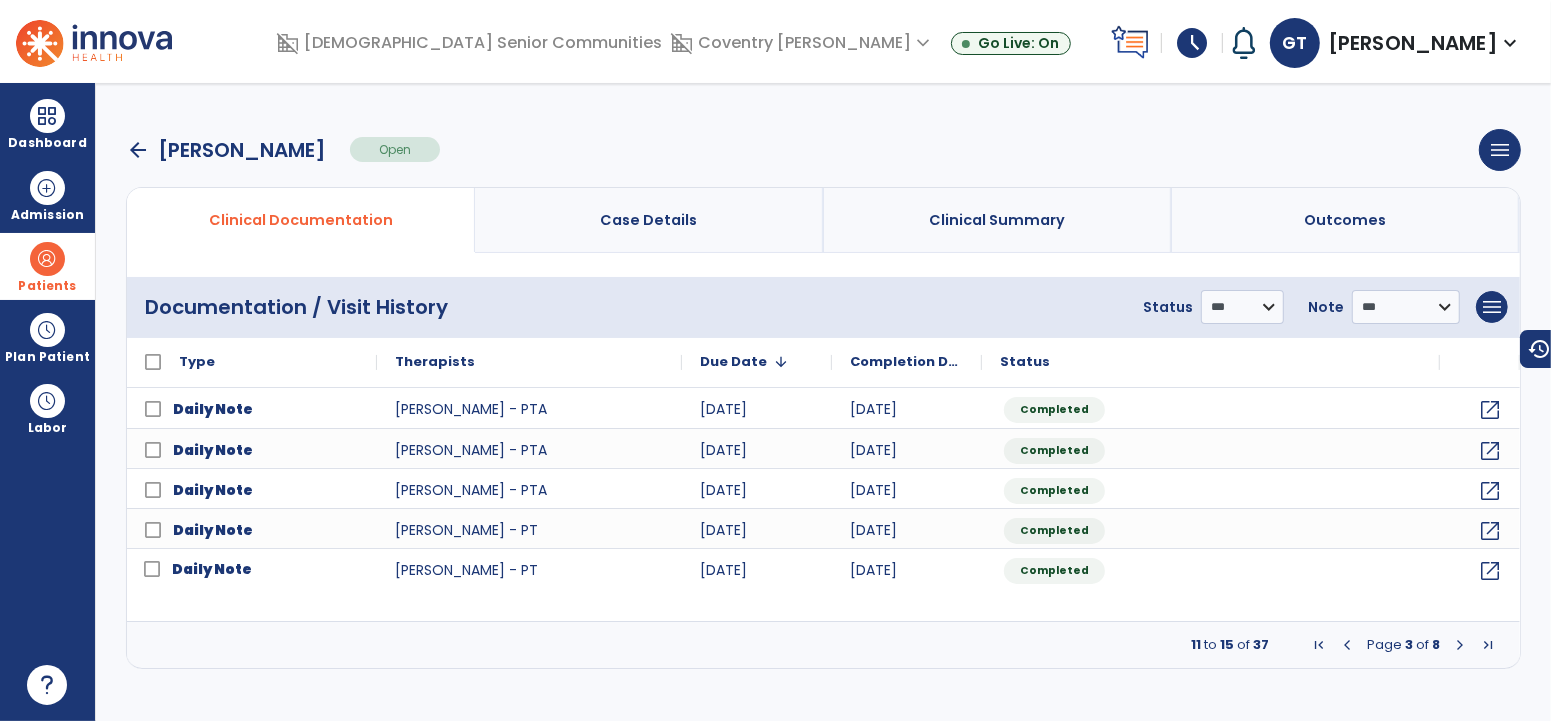 click at bounding box center [1460, 645] 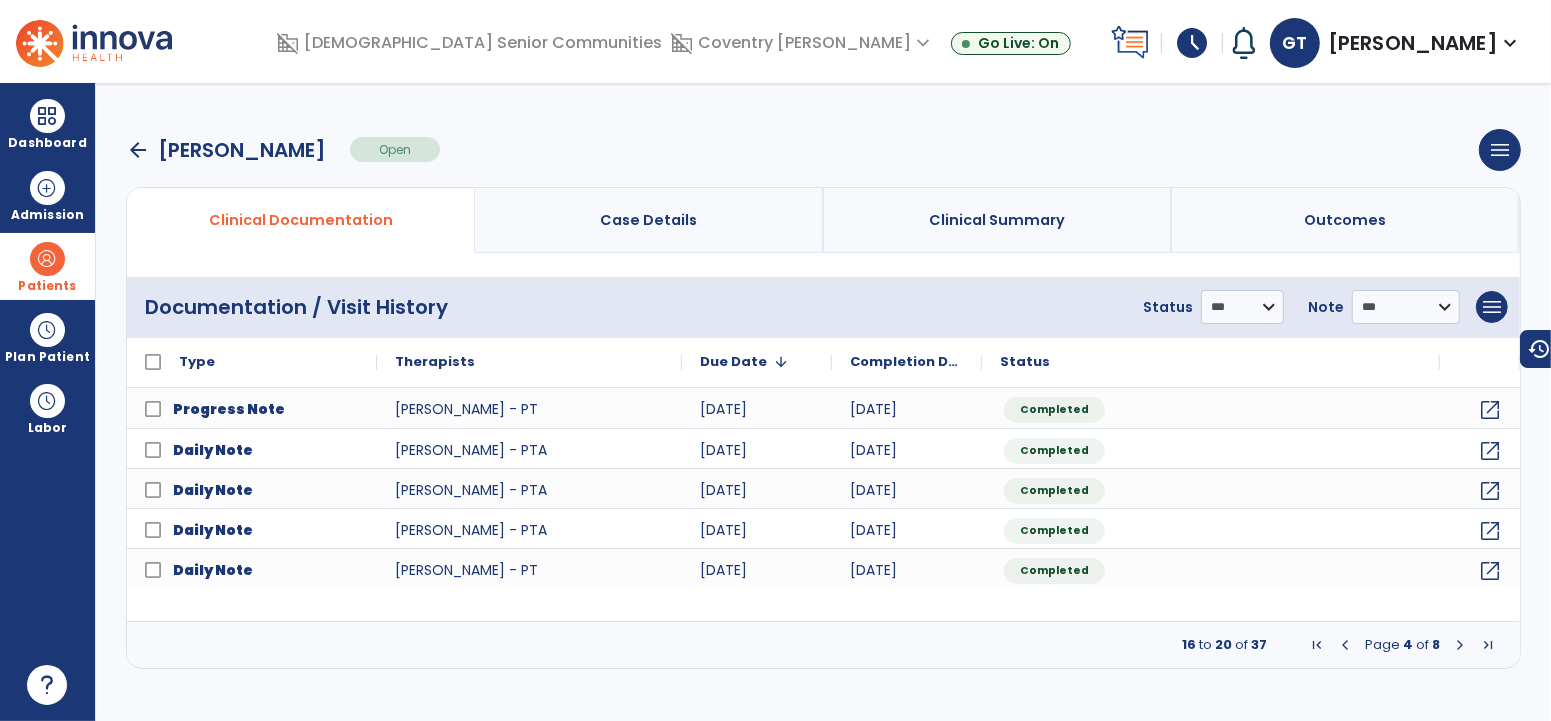 click at bounding box center (1345, 645) 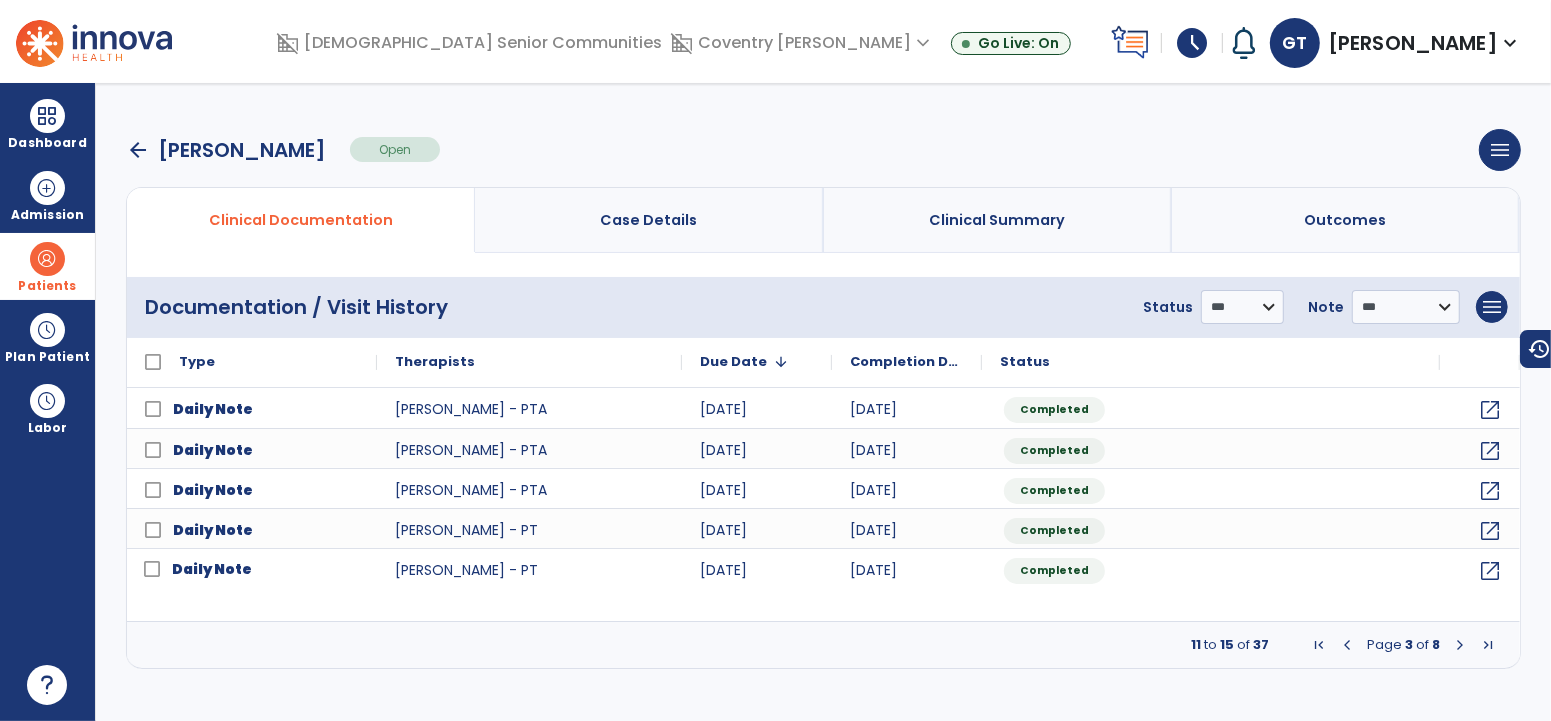 click at bounding box center (1347, 645) 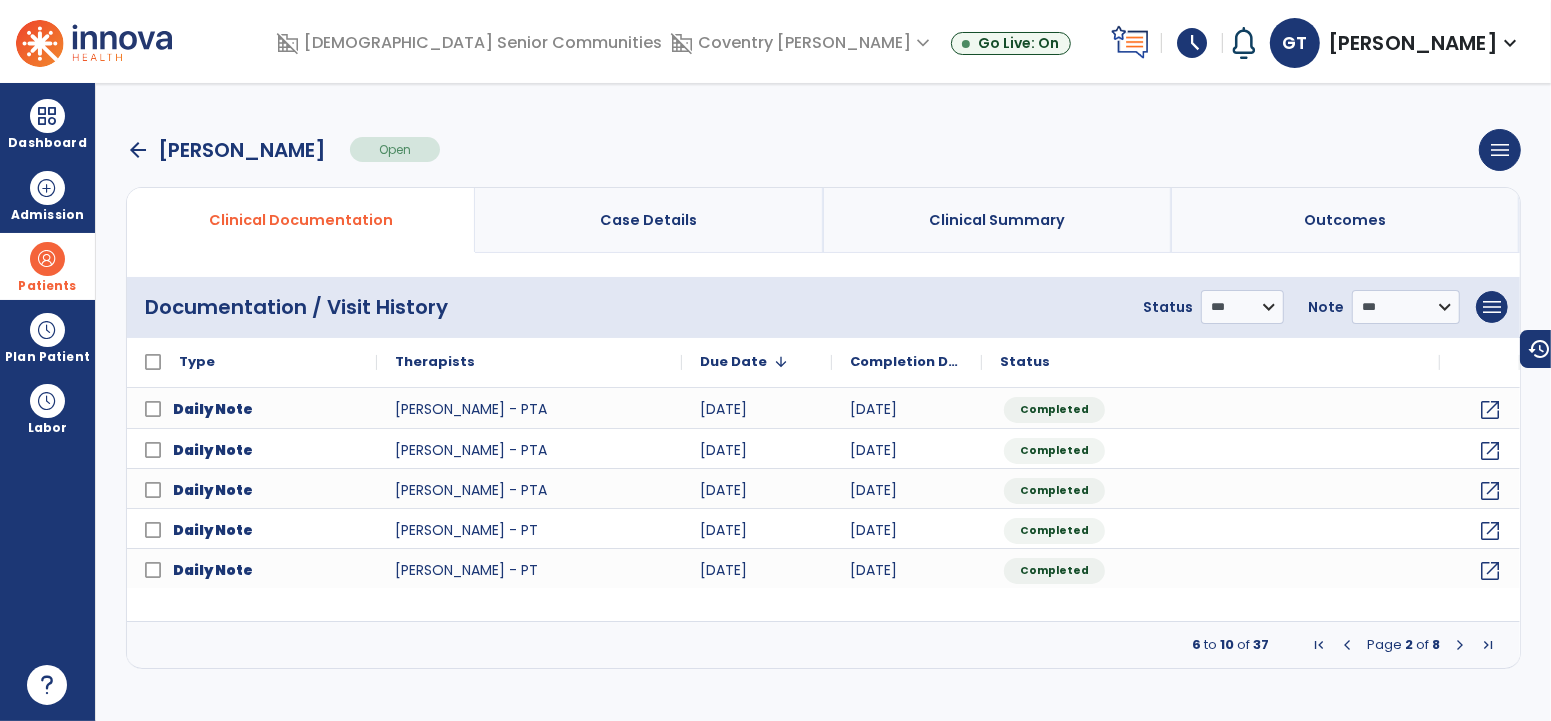 click at bounding box center (1347, 645) 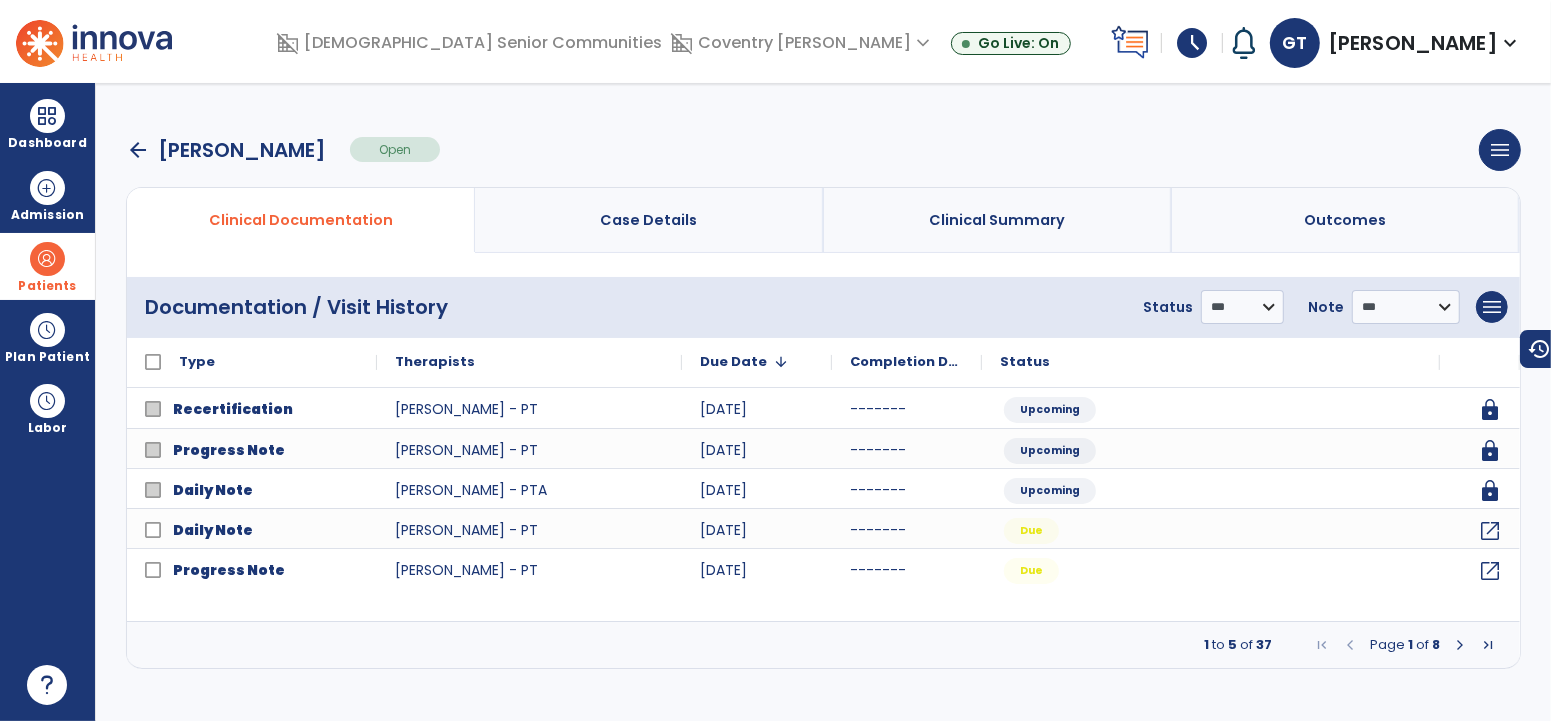 click at bounding box center (1460, 645) 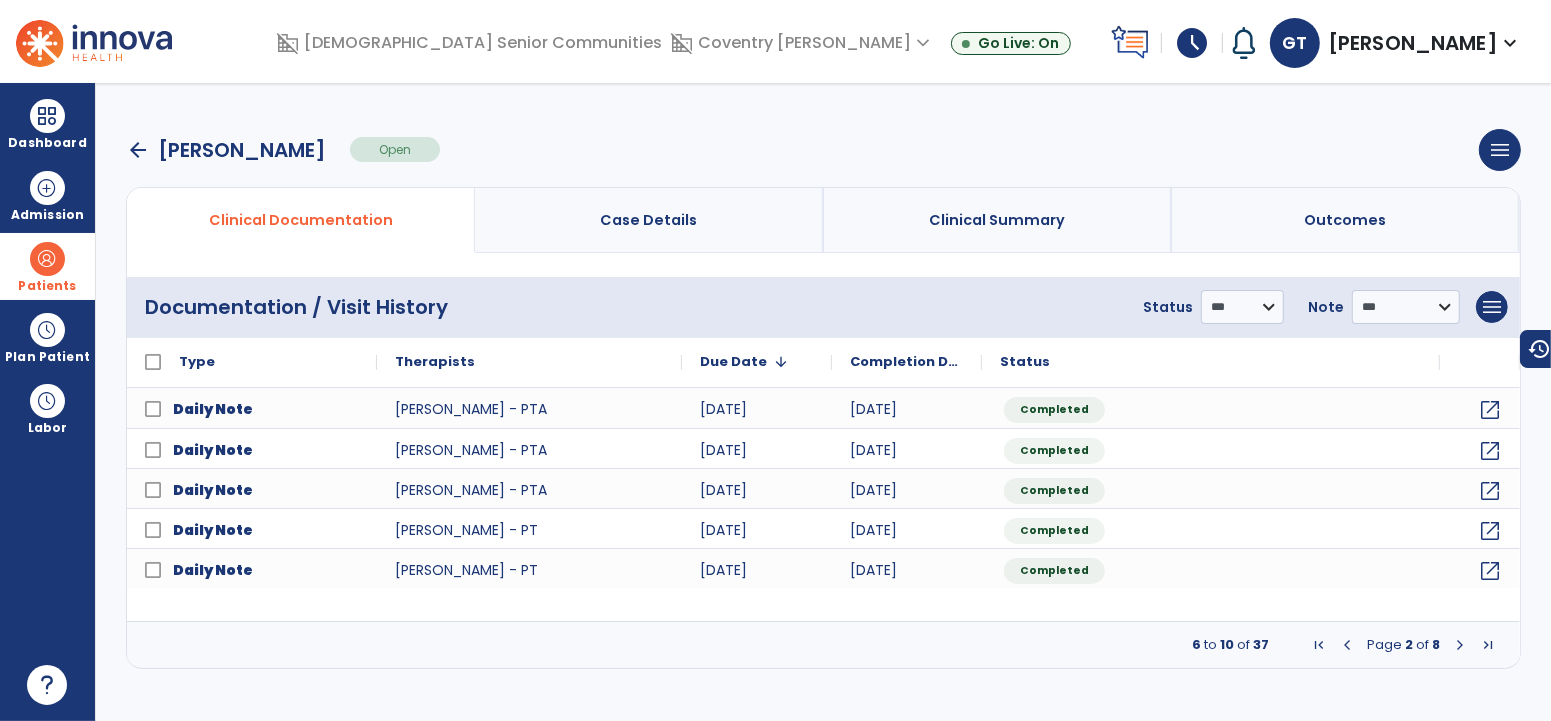 click at bounding box center [1460, 645] 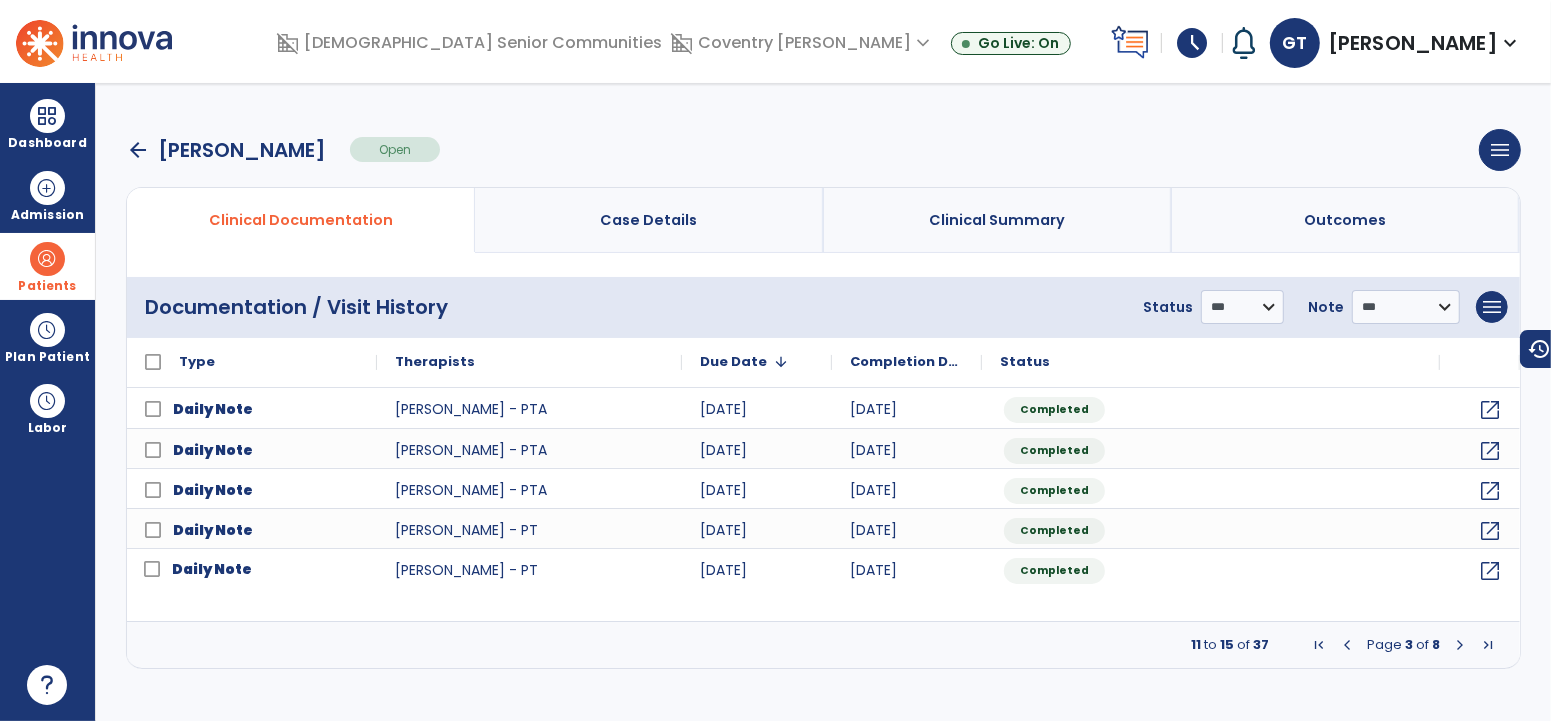 click at bounding box center (1460, 645) 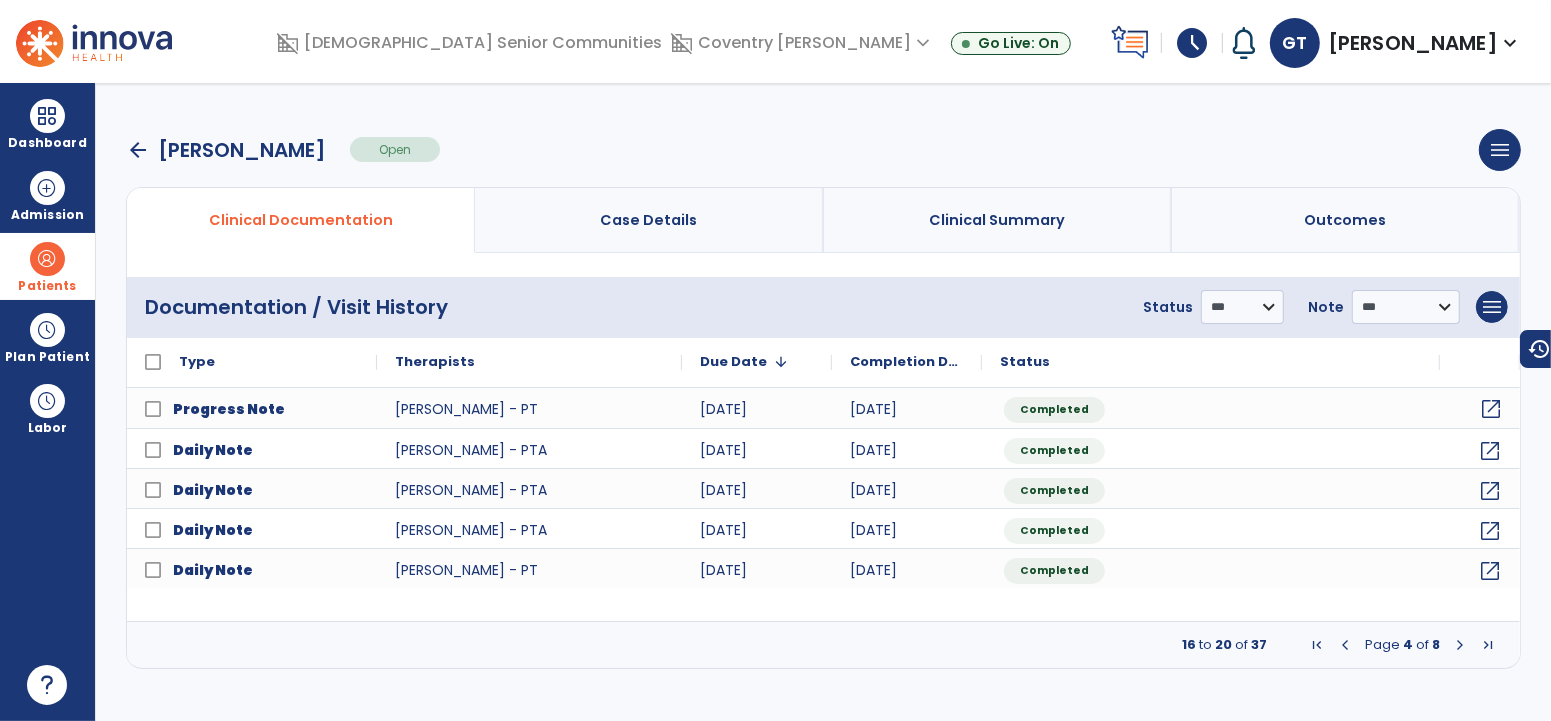 click on "open_in_new" 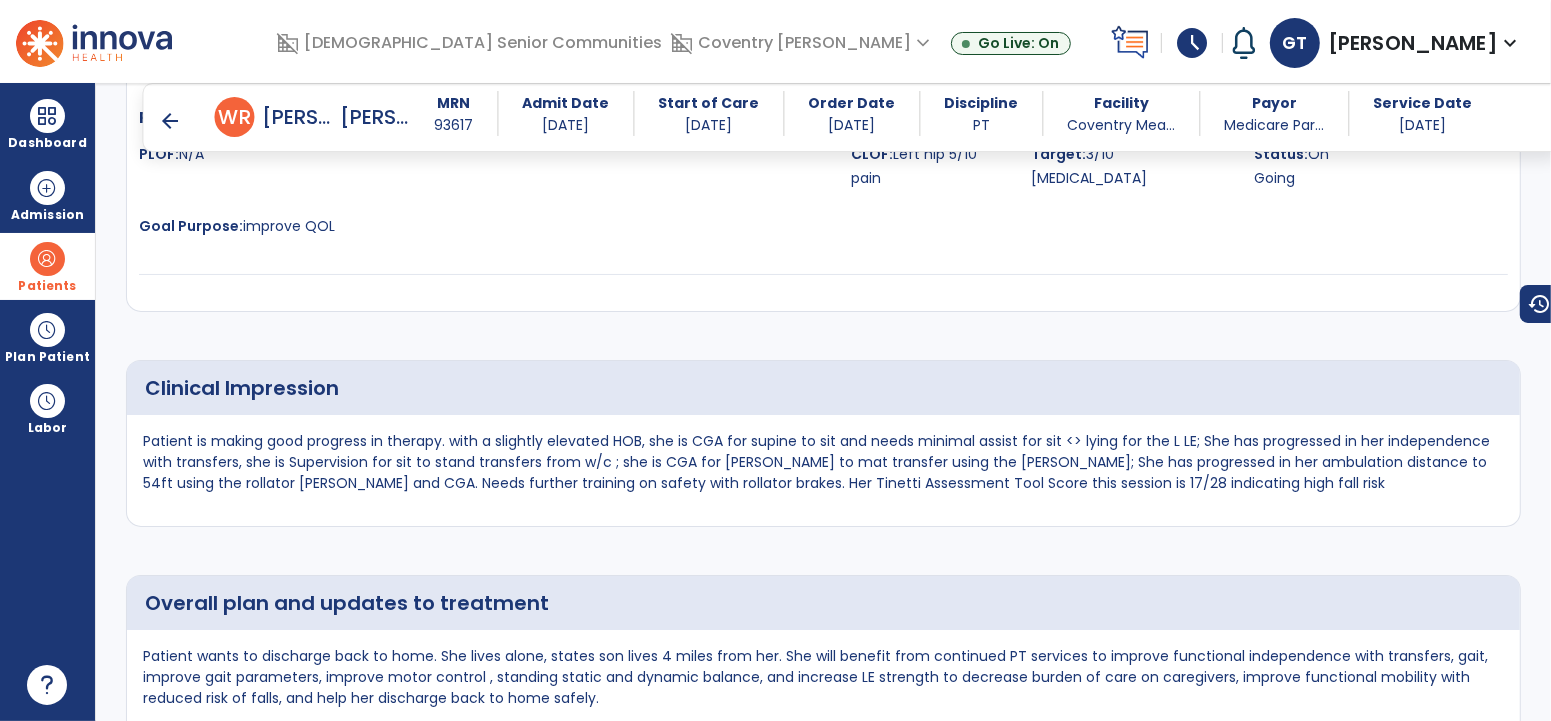 scroll, scrollTop: 2781, scrollLeft: 0, axis: vertical 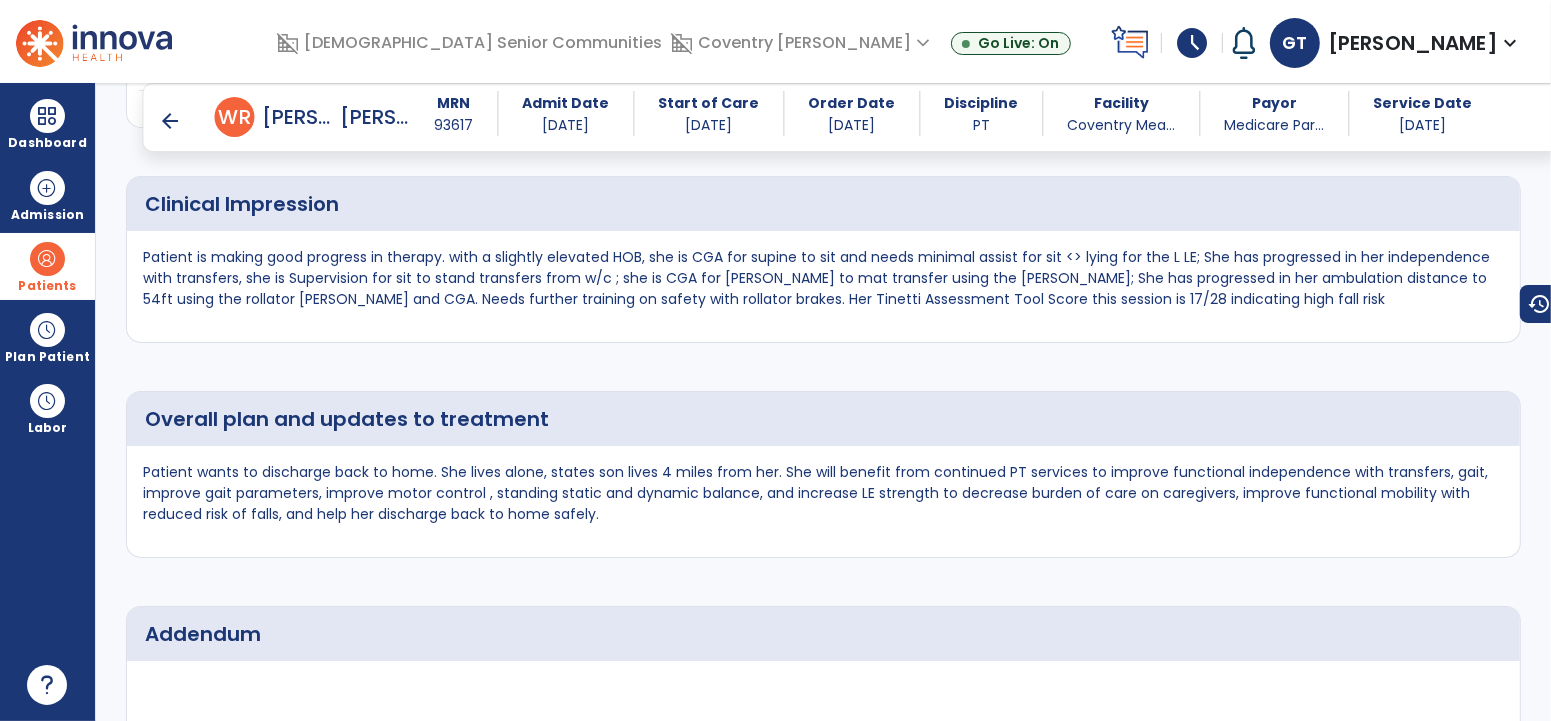 click on "Medical Diagnosis
No.
Code
Description" 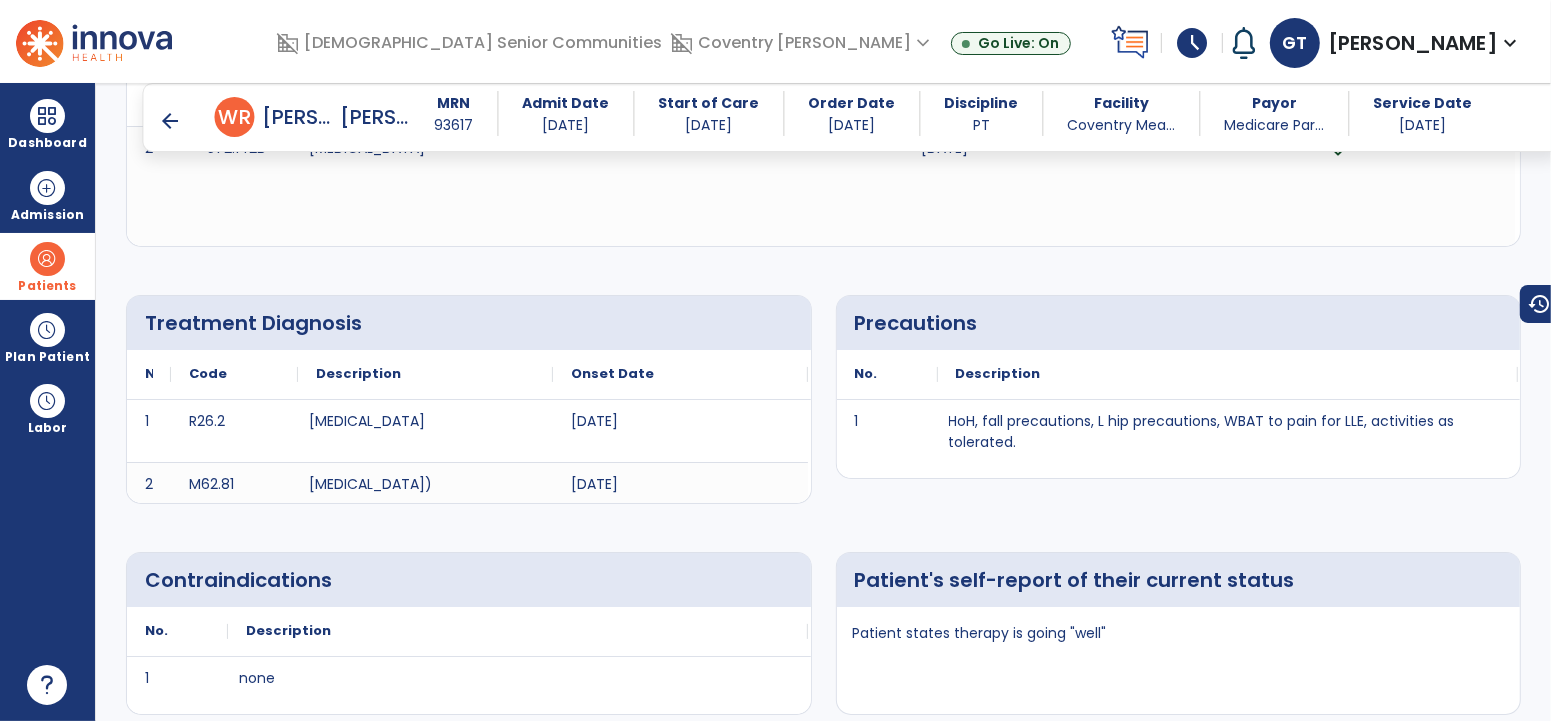 scroll, scrollTop: 341, scrollLeft: 0, axis: vertical 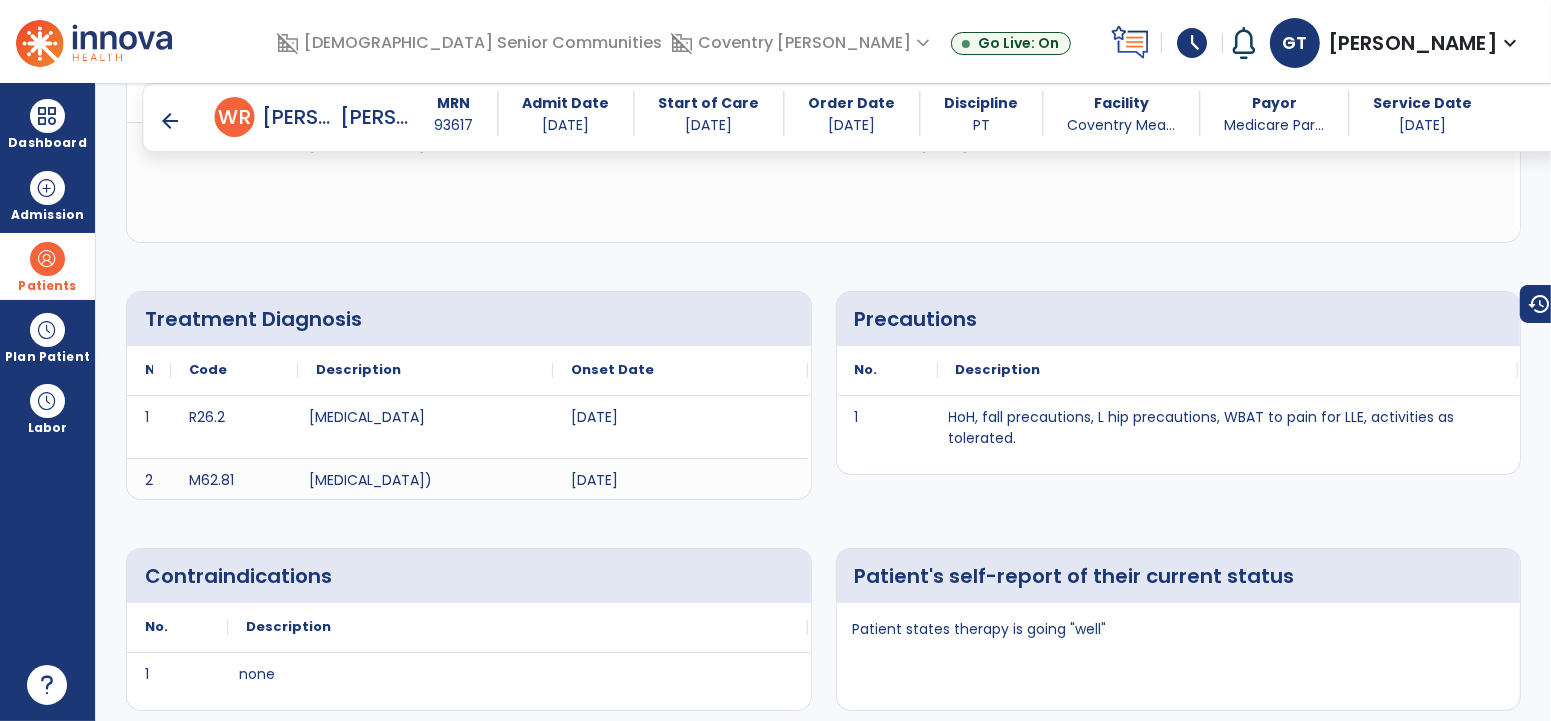 click at bounding box center [47, 259] 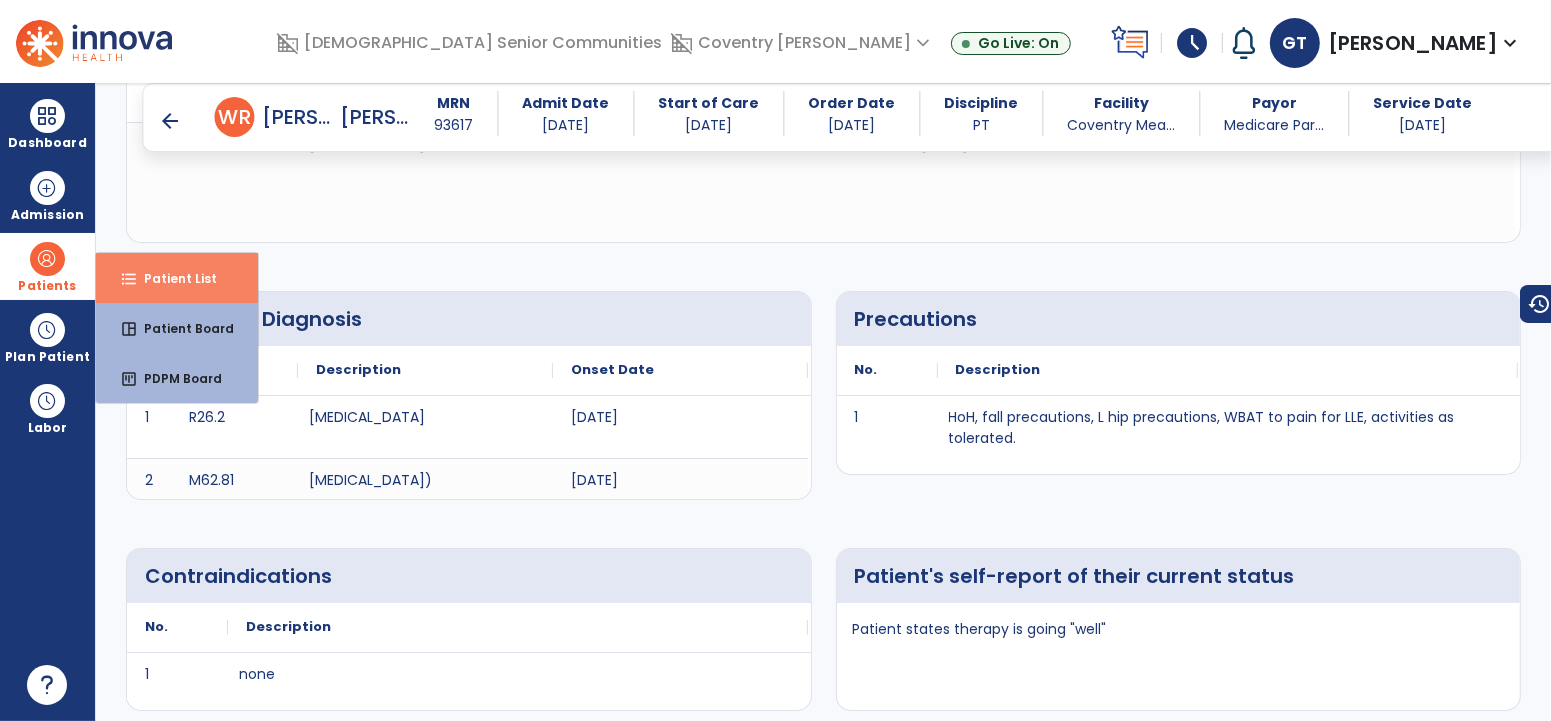 click on "format_list_bulleted  Patient List" at bounding box center [177, 278] 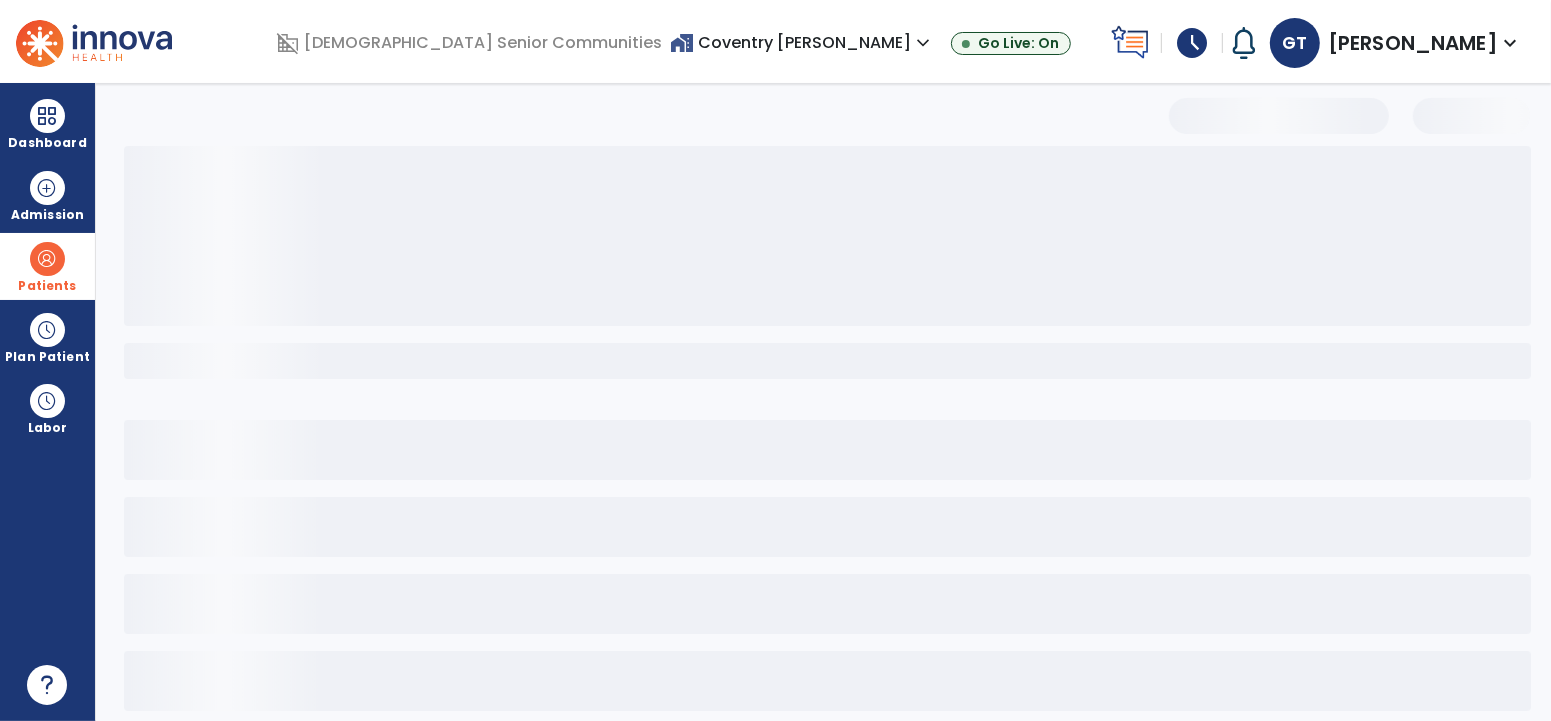 select on "***" 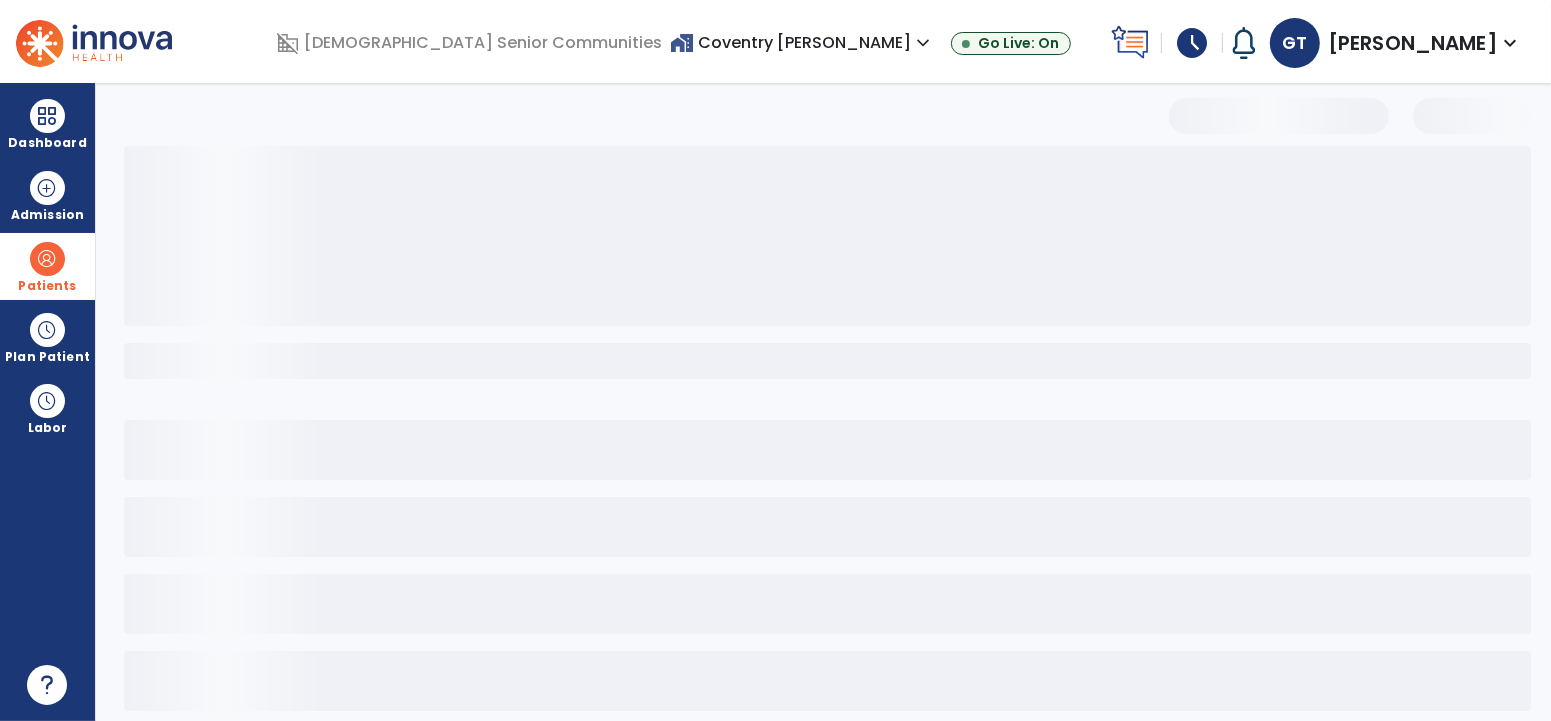 scroll, scrollTop: 31, scrollLeft: 0, axis: vertical 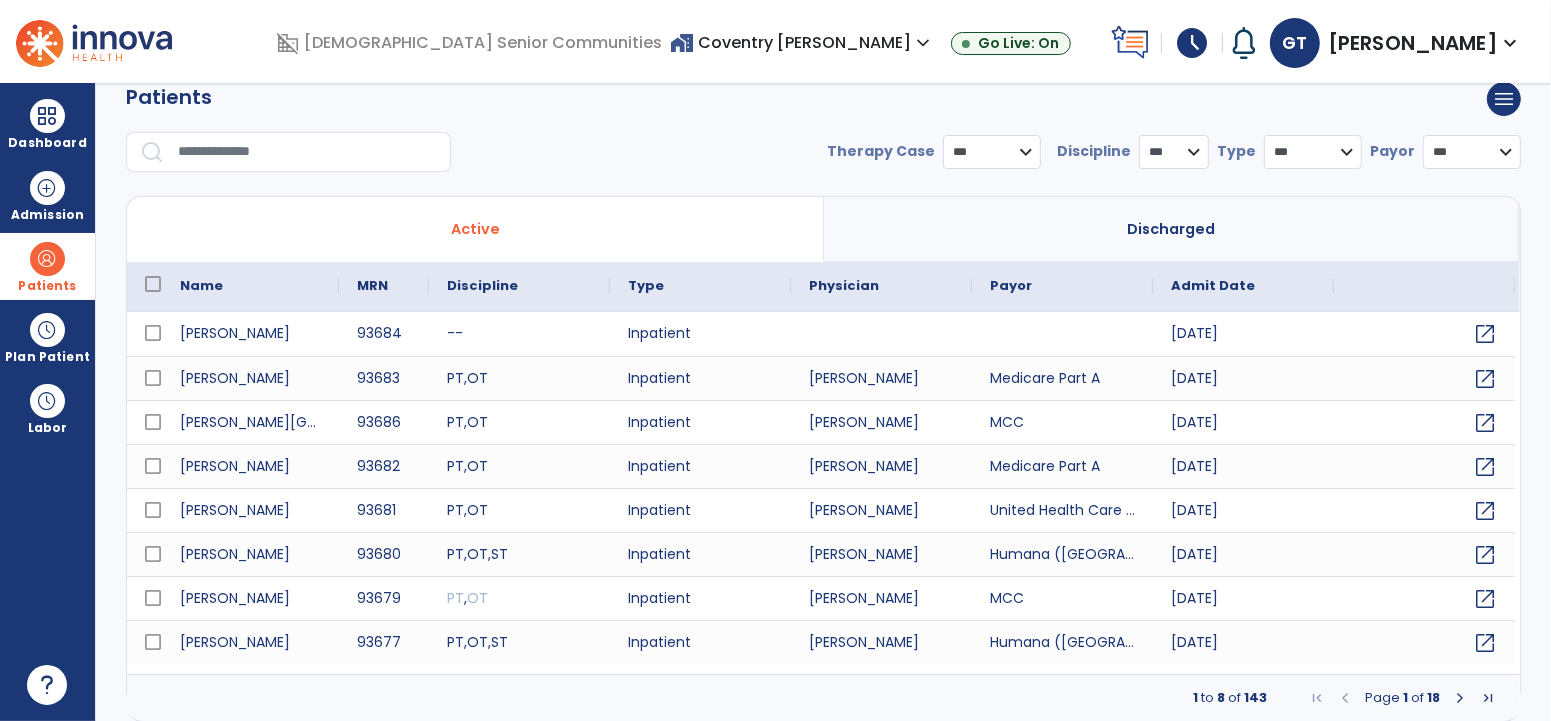 click at bounding box center [307, 152] 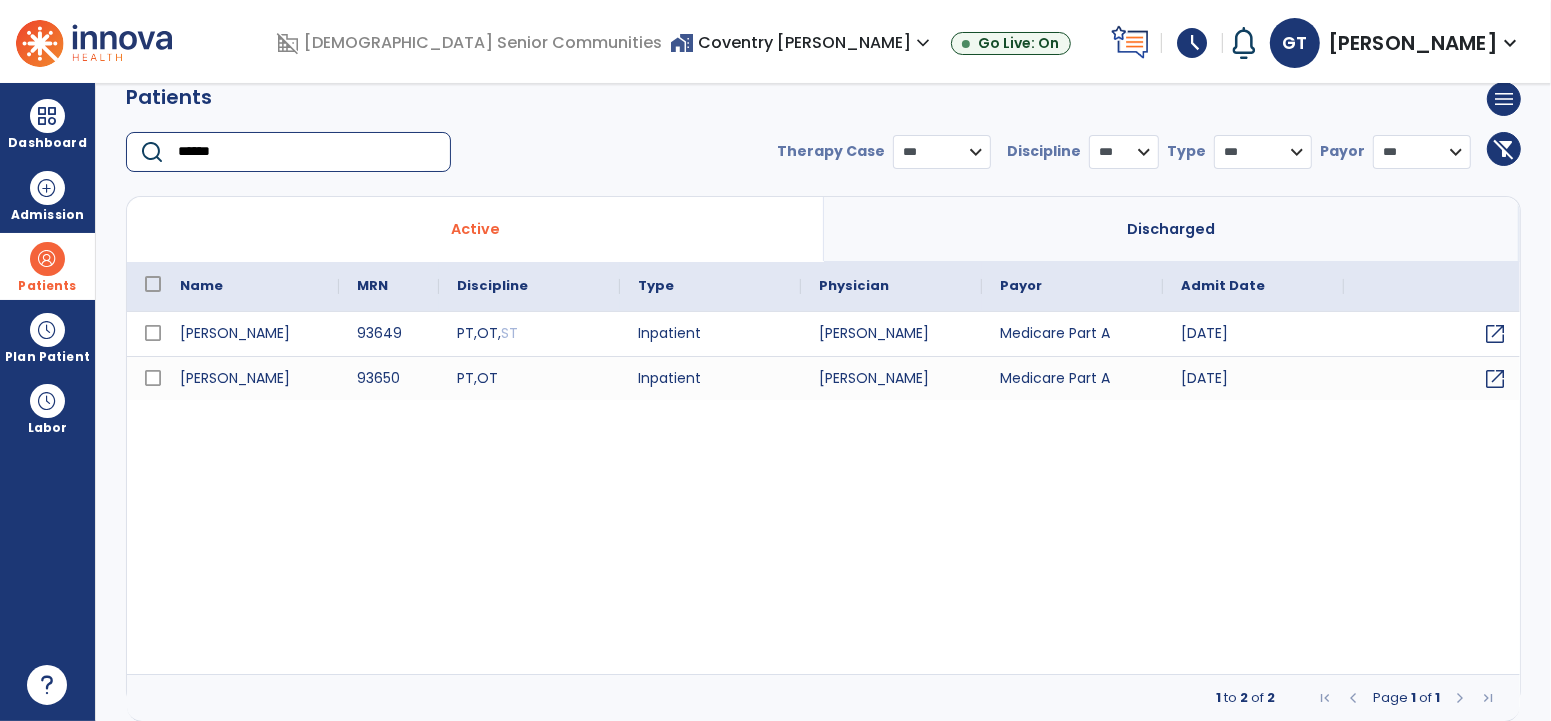 type on "******" 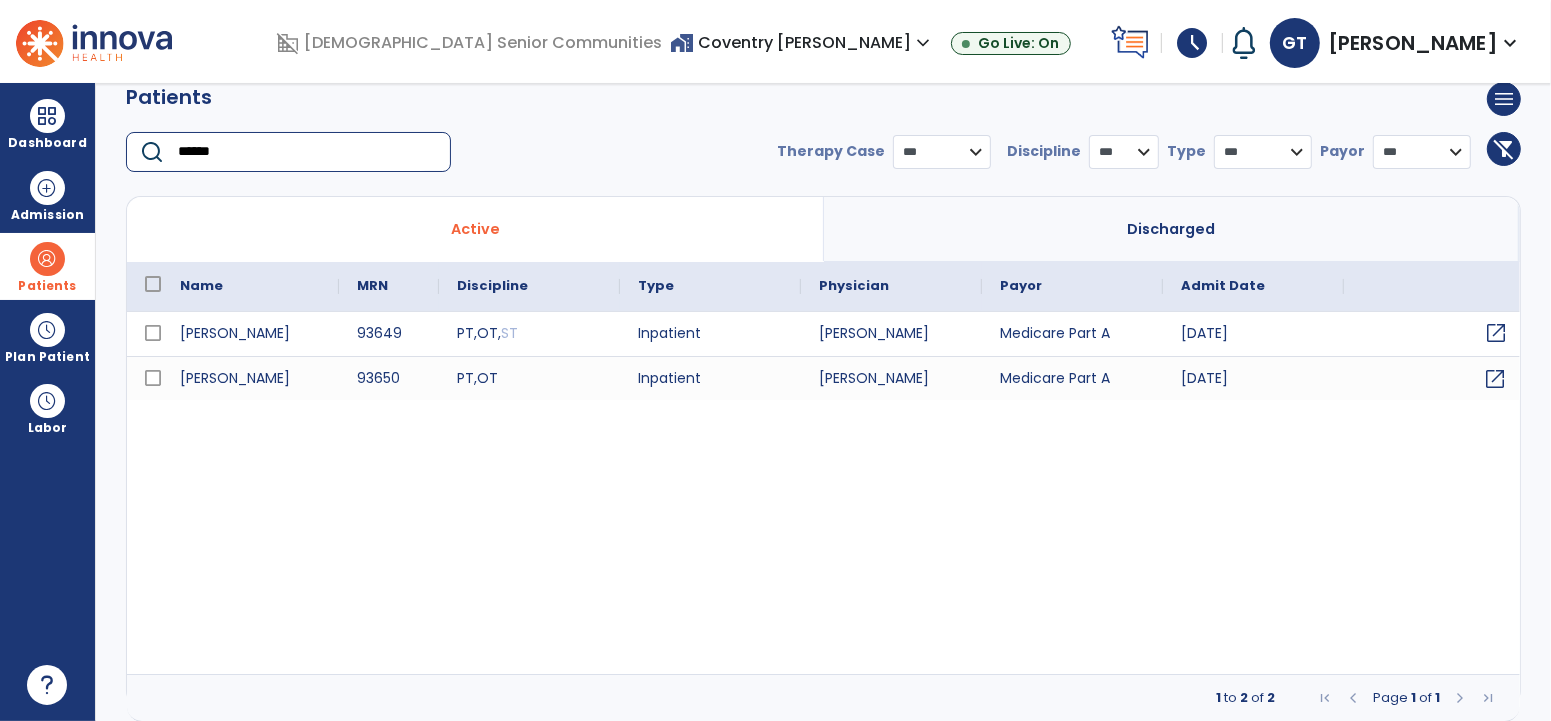 click on "open_in_new" at bounding box center (1496, 333) 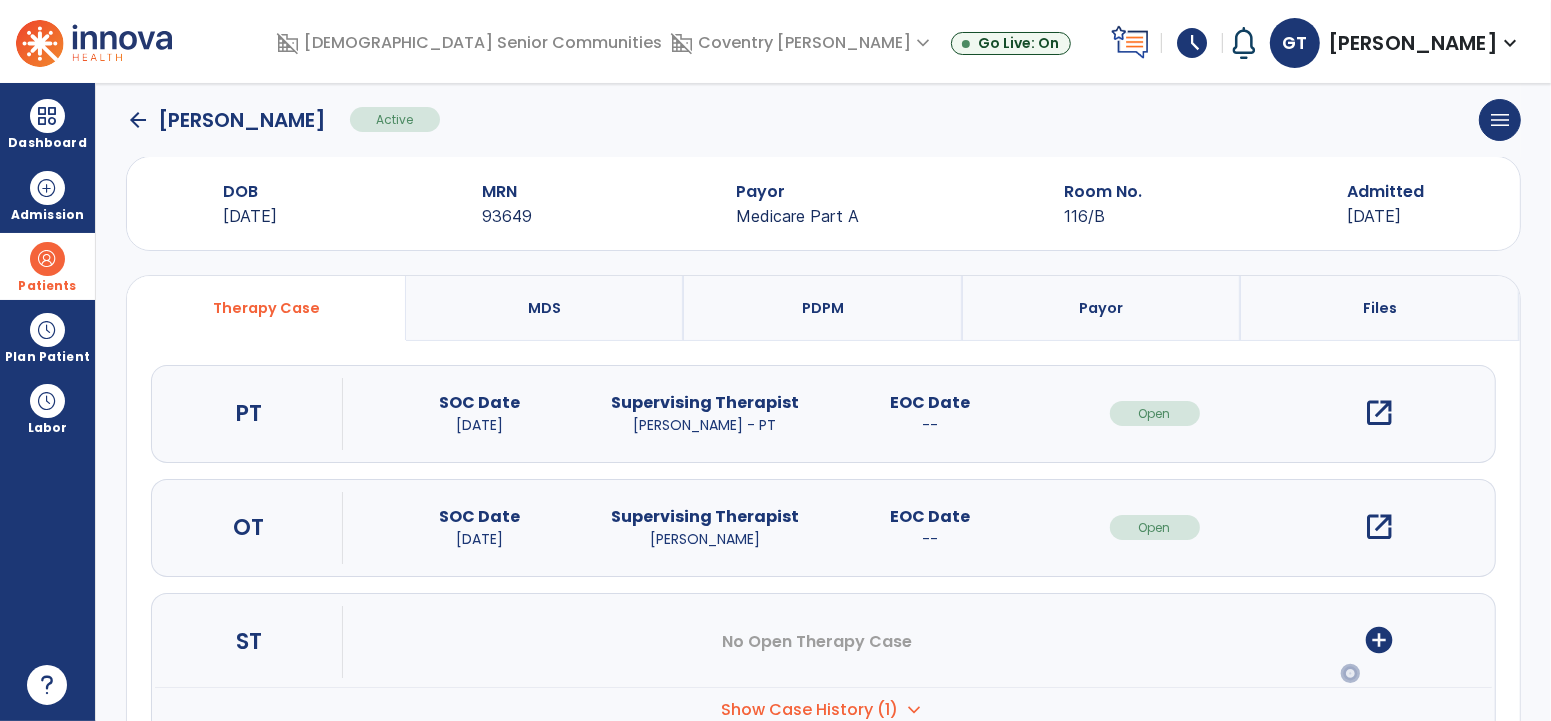 scroll, scrollTop: 0, scrollLeft: 0, axis: both 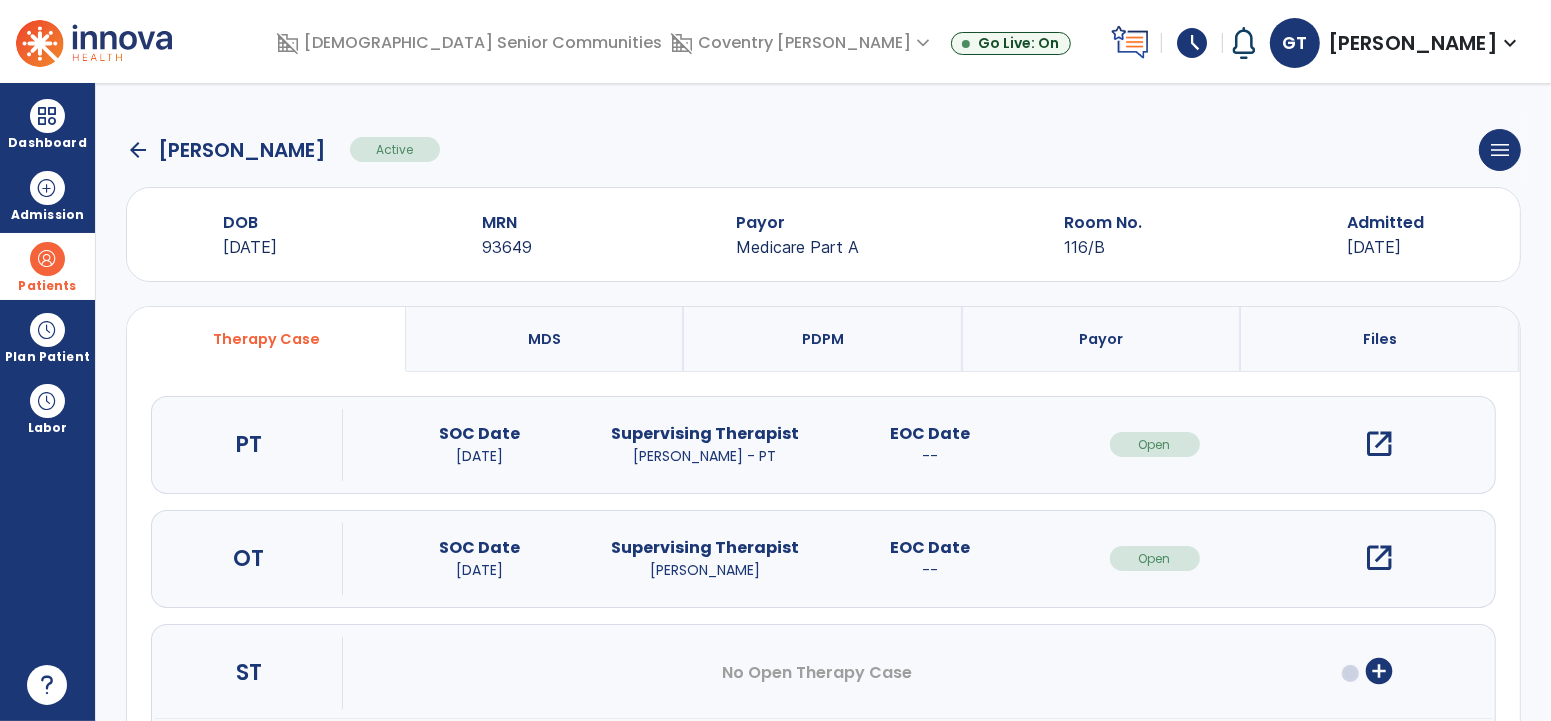 click on "open_in_new" at bounding box center (1380, 444) 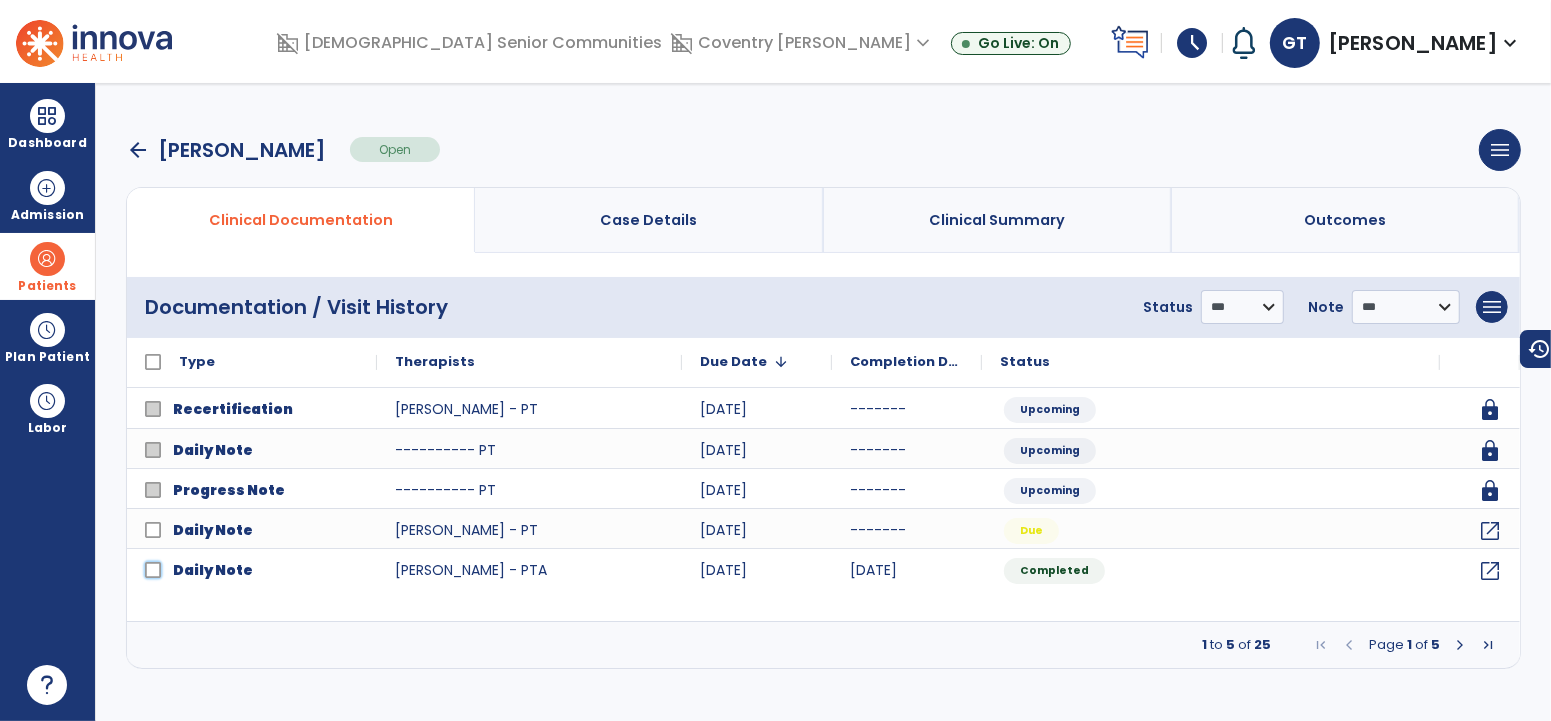 click on "Daily Note" 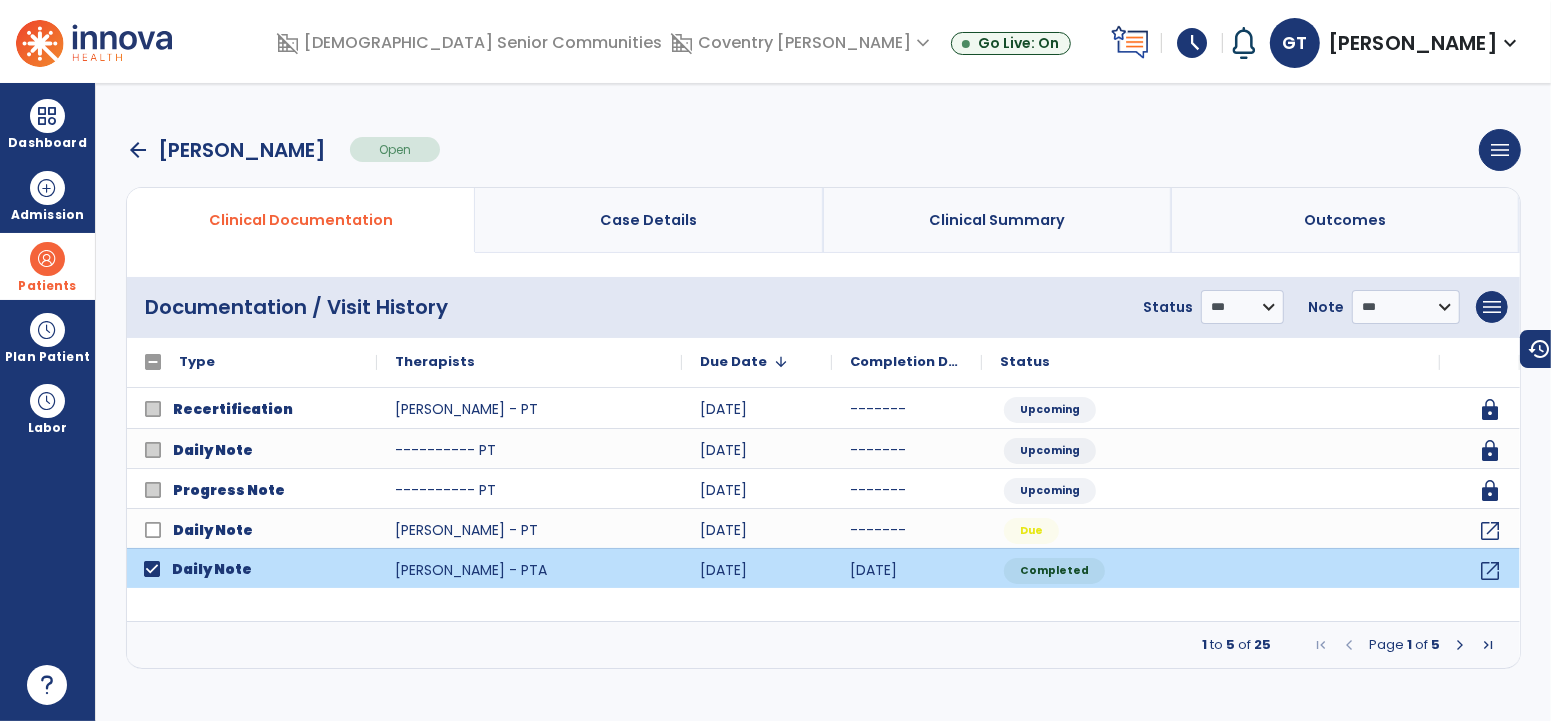 click at bounding box center (1460, 645) 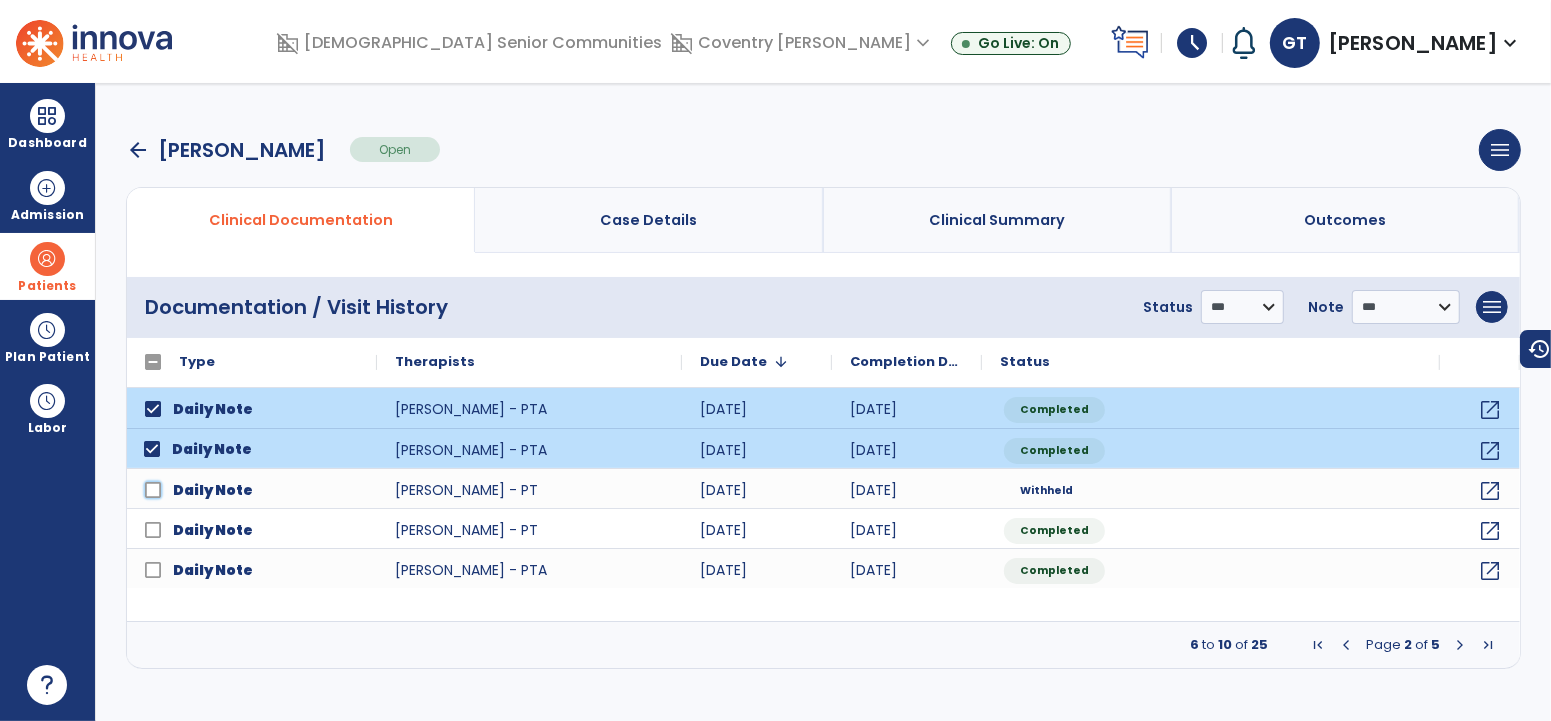 click 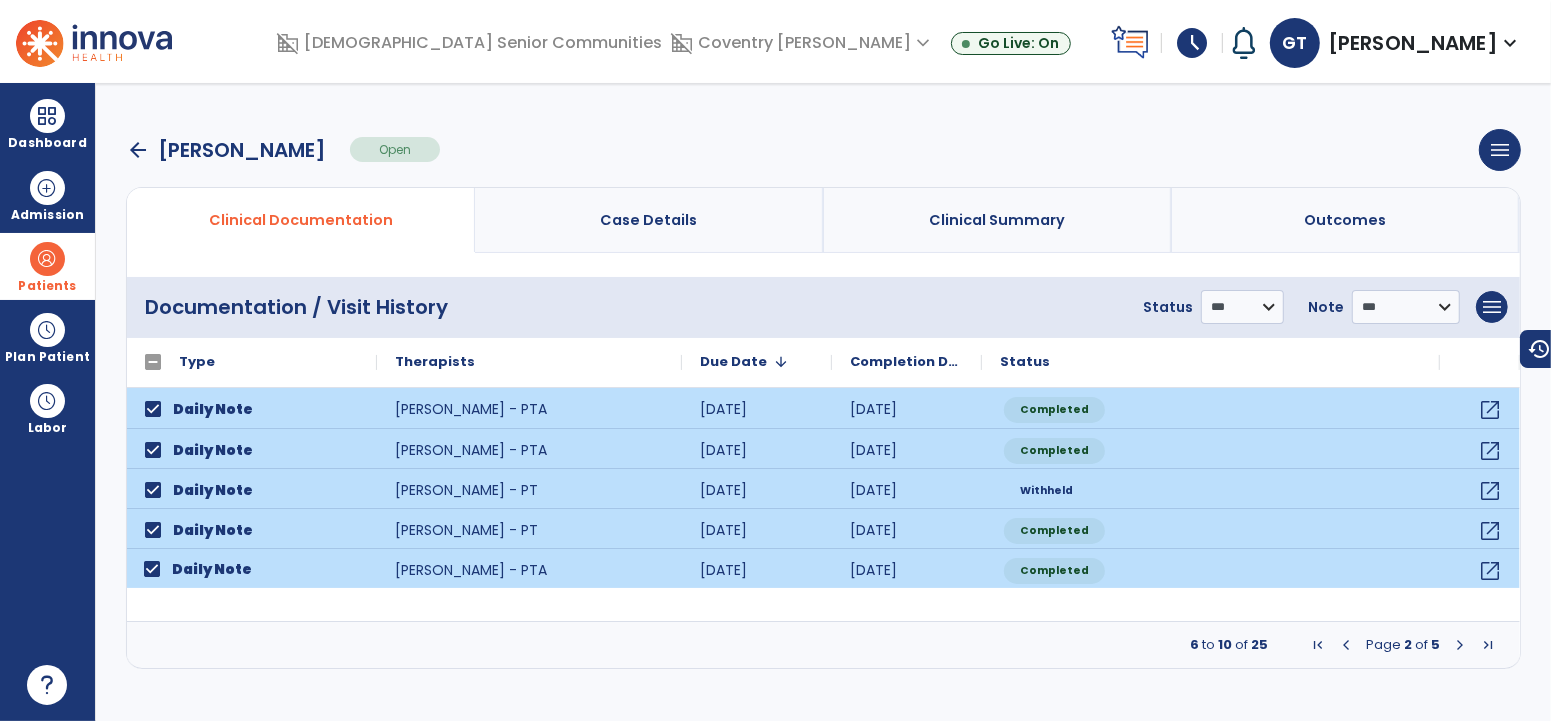 click at bounding box center [1460, 645] 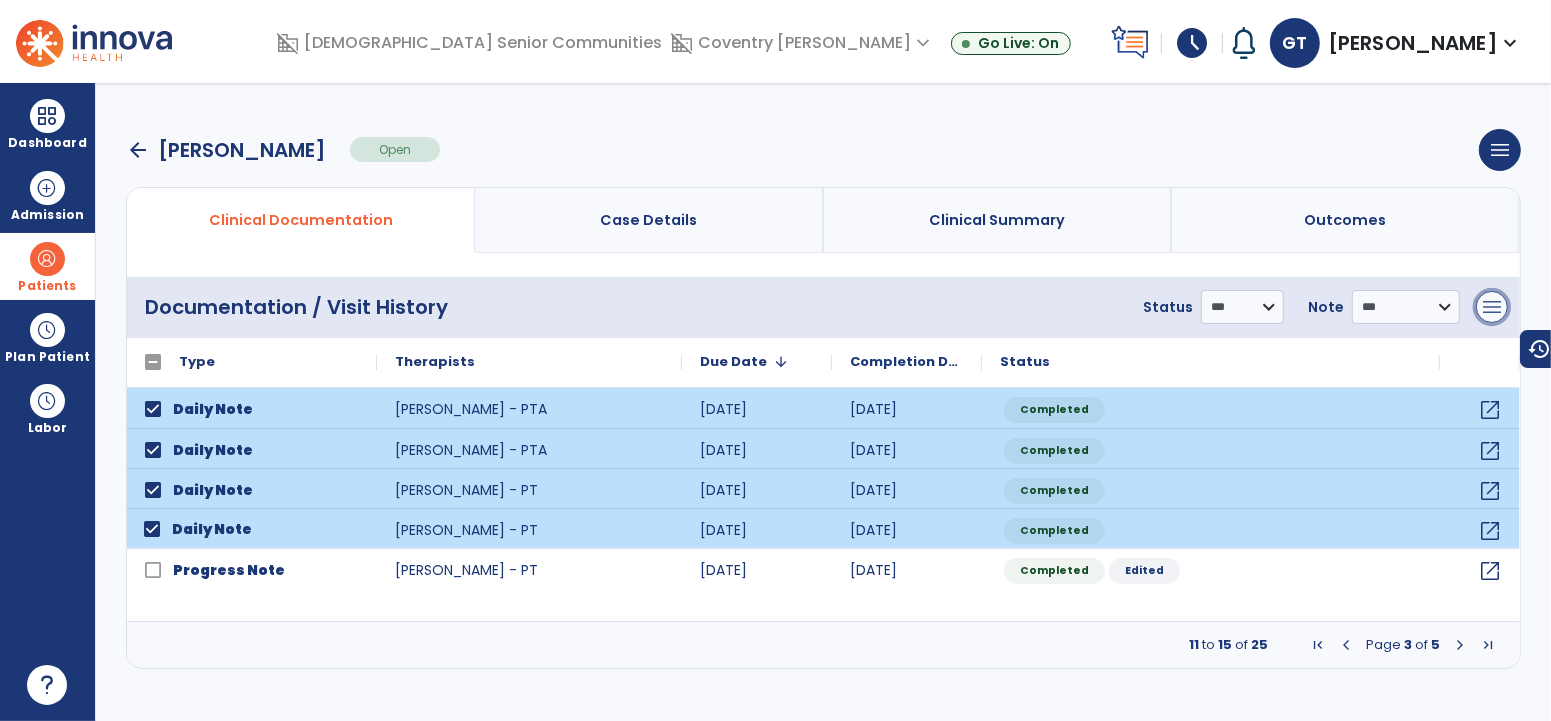 click on "menu" at bounding box center (1492, 307) 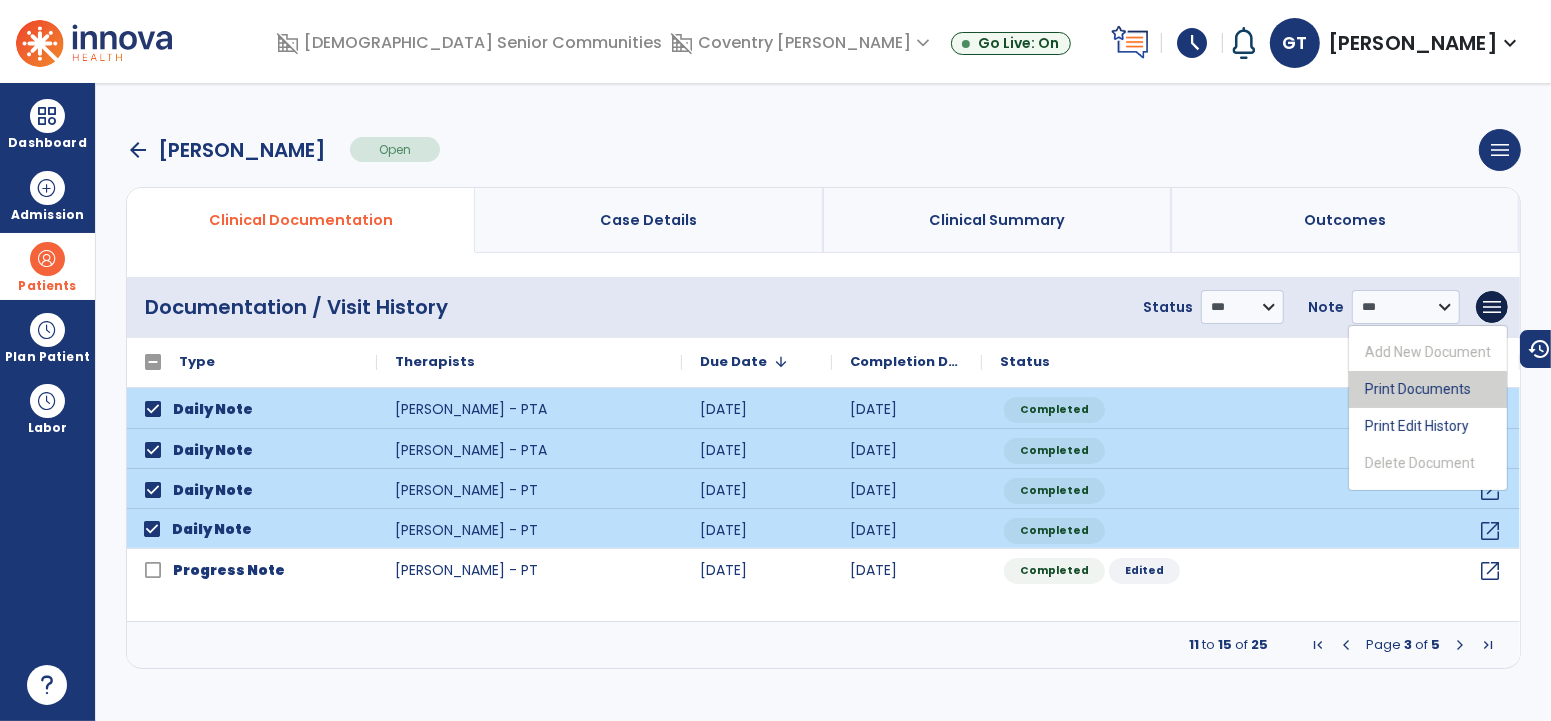 click on "Print Documents" at bounding box center [1428, 389] 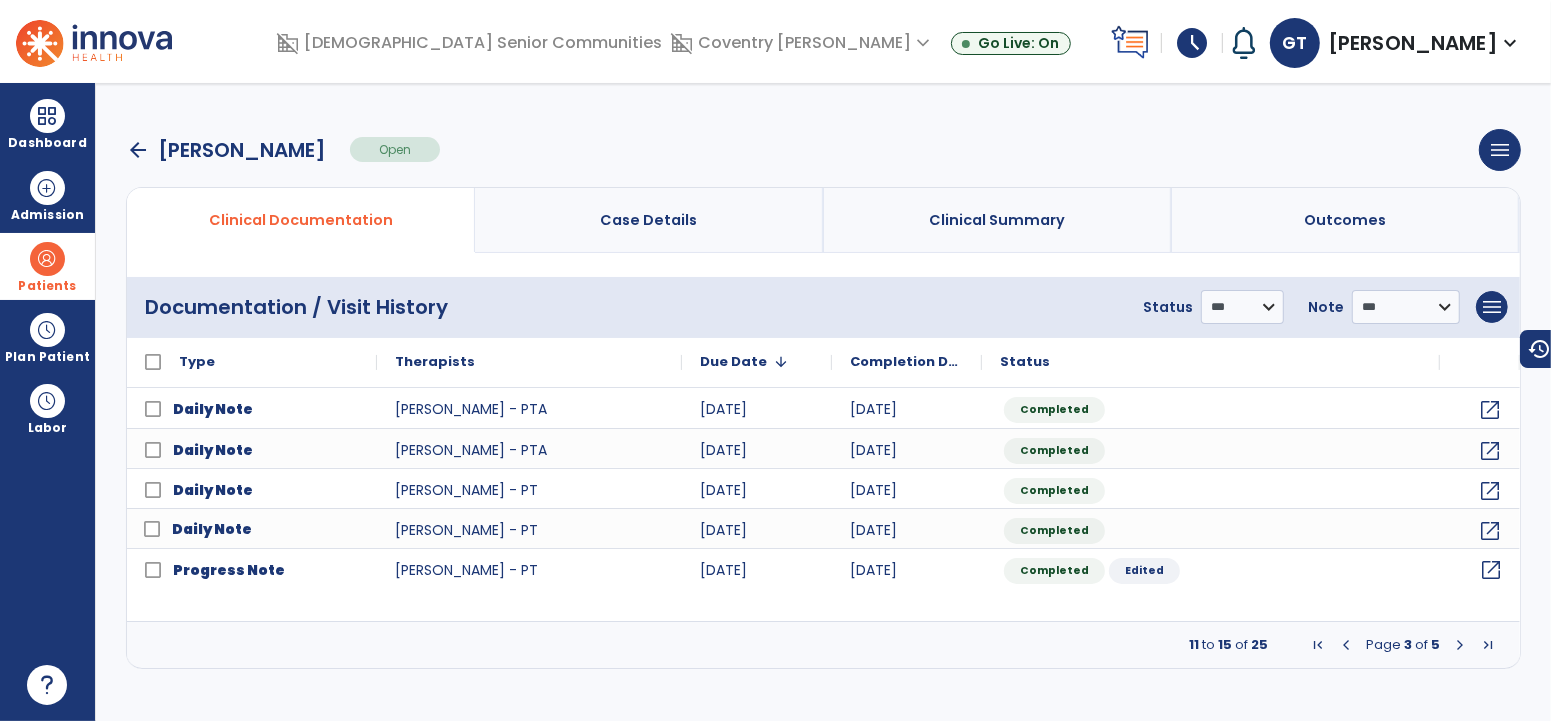 click on "open_in_new" 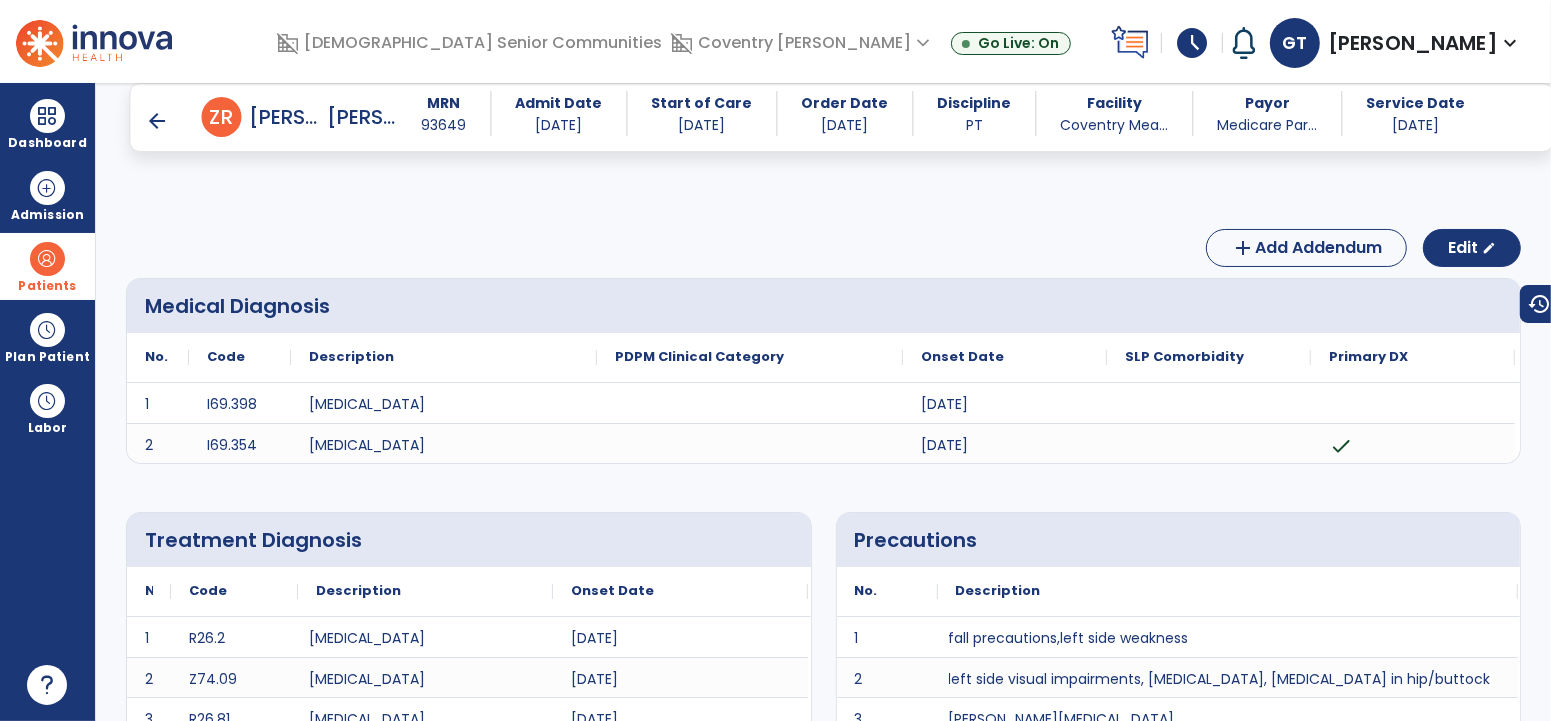 click on "06/27/2025" at bounding box center [1458, 2152] 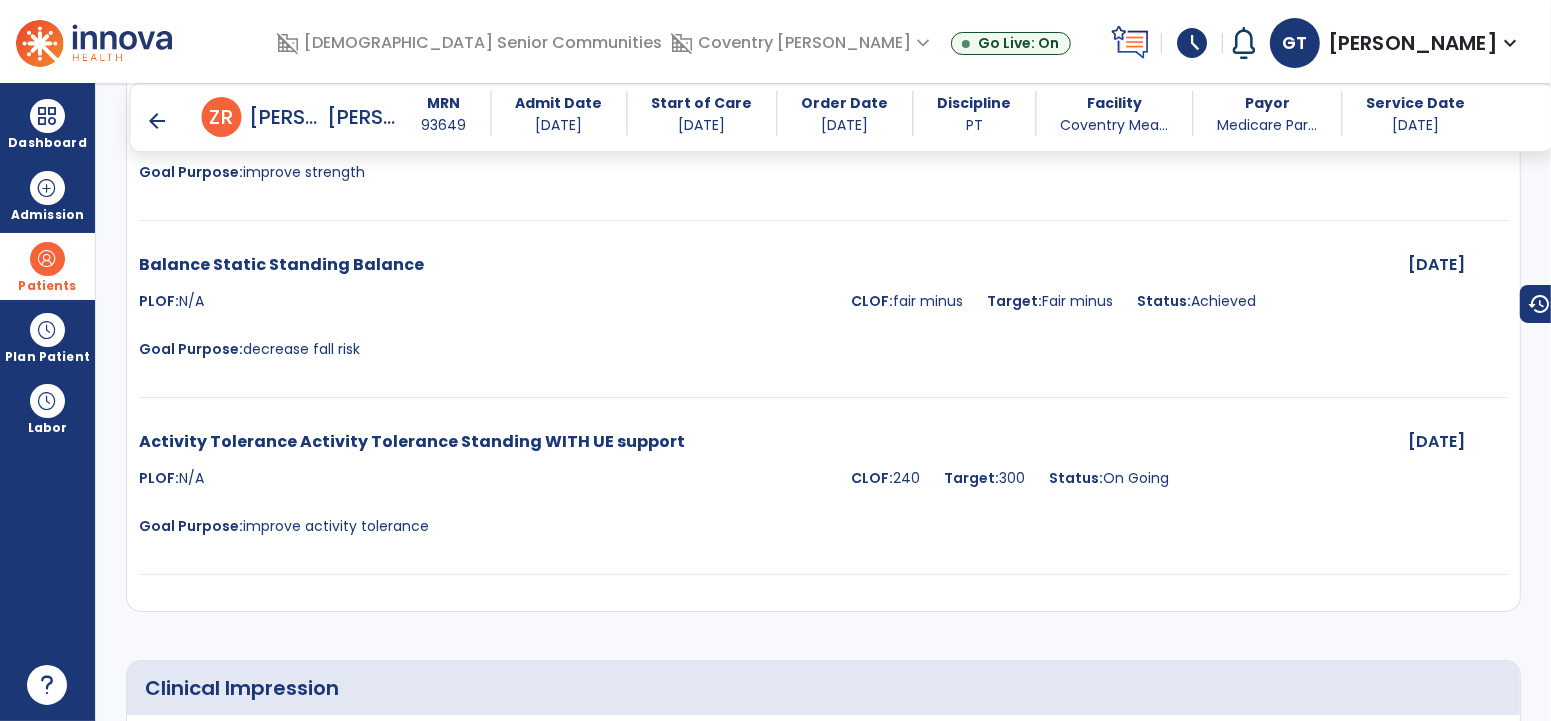 click at bounding box center (823, 578) 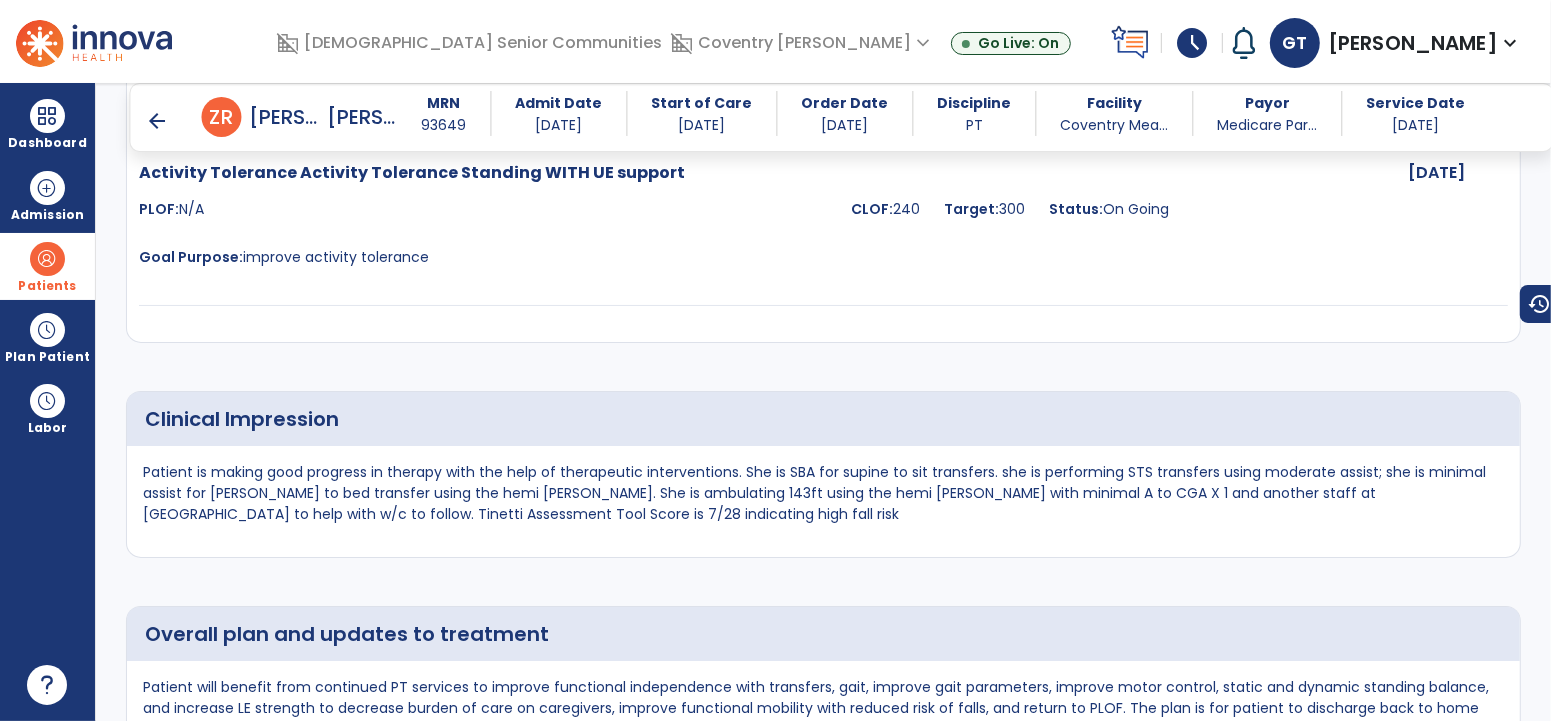 scroll, scrollTop: 3000, scrollLeft: 0, axis: vertical 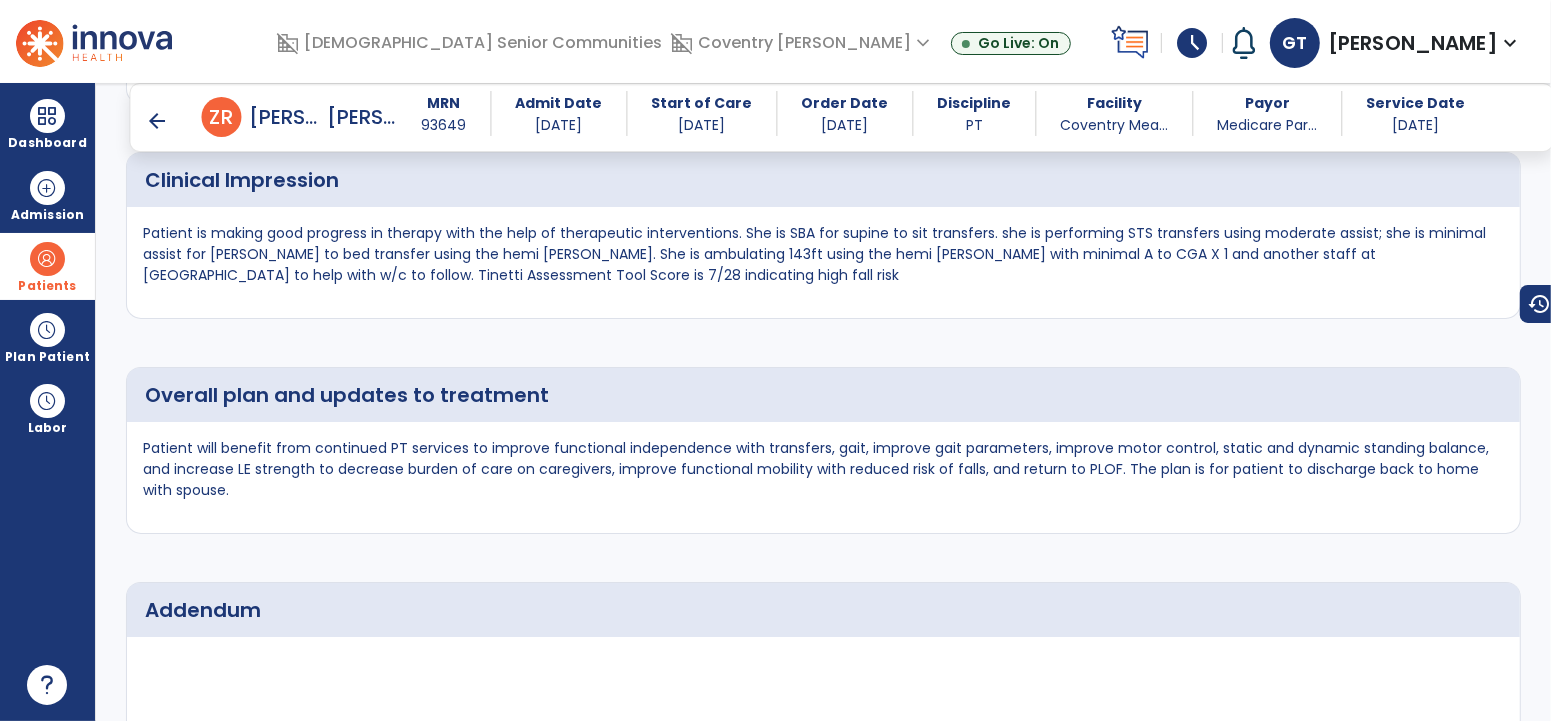 click at bounding box center (47, 259) 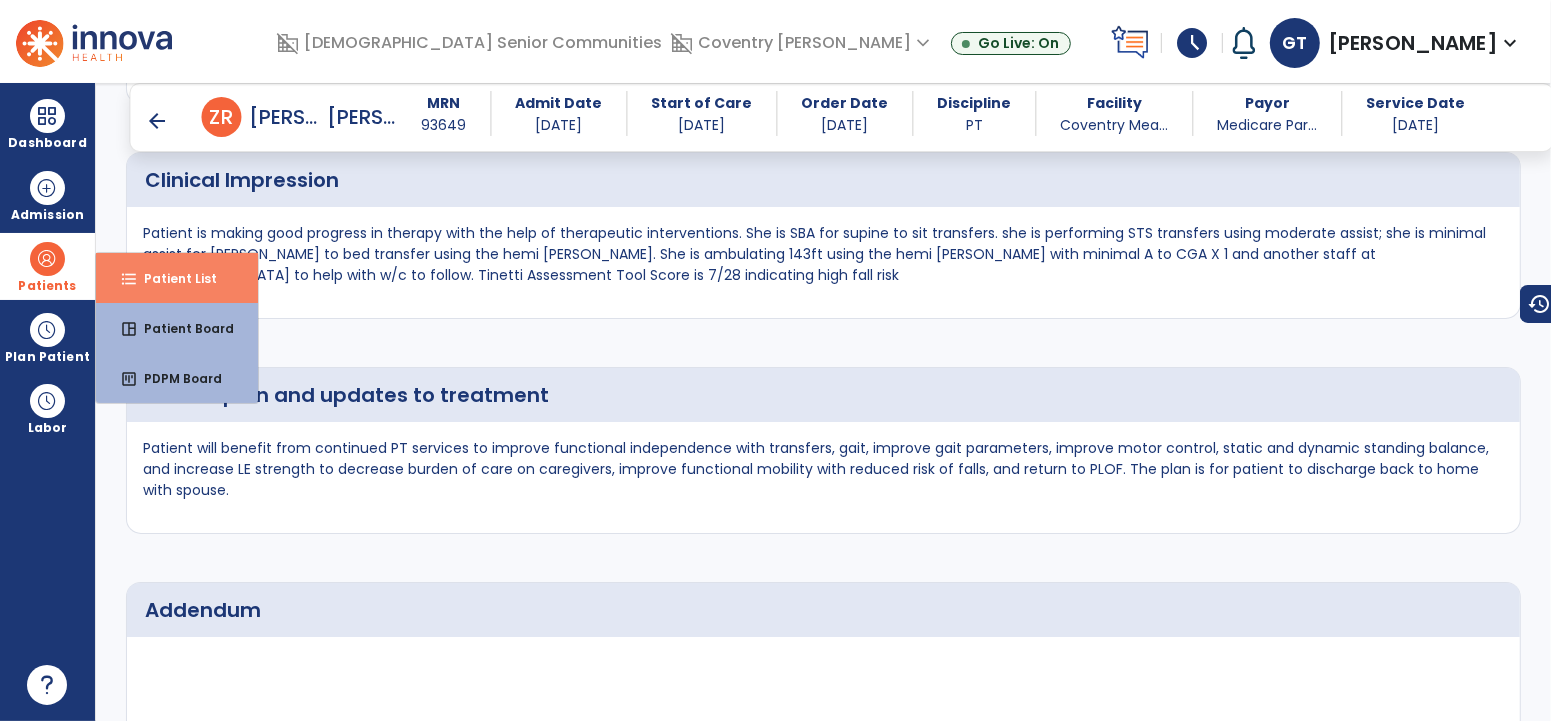 click on "Patient List" at bounding box center (172, 278) 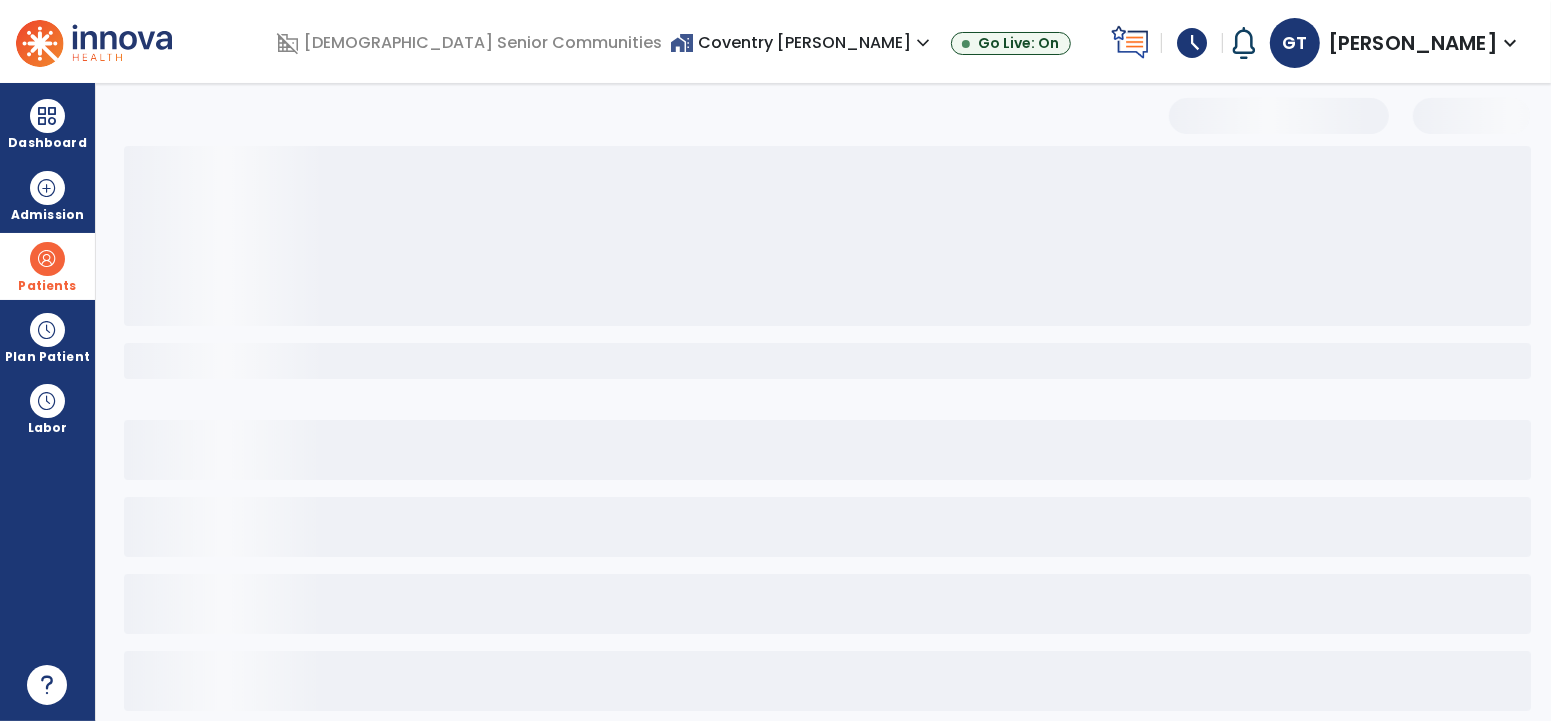 scroll, scrollTop: 31, scrollLeft: 0, axis: vertical 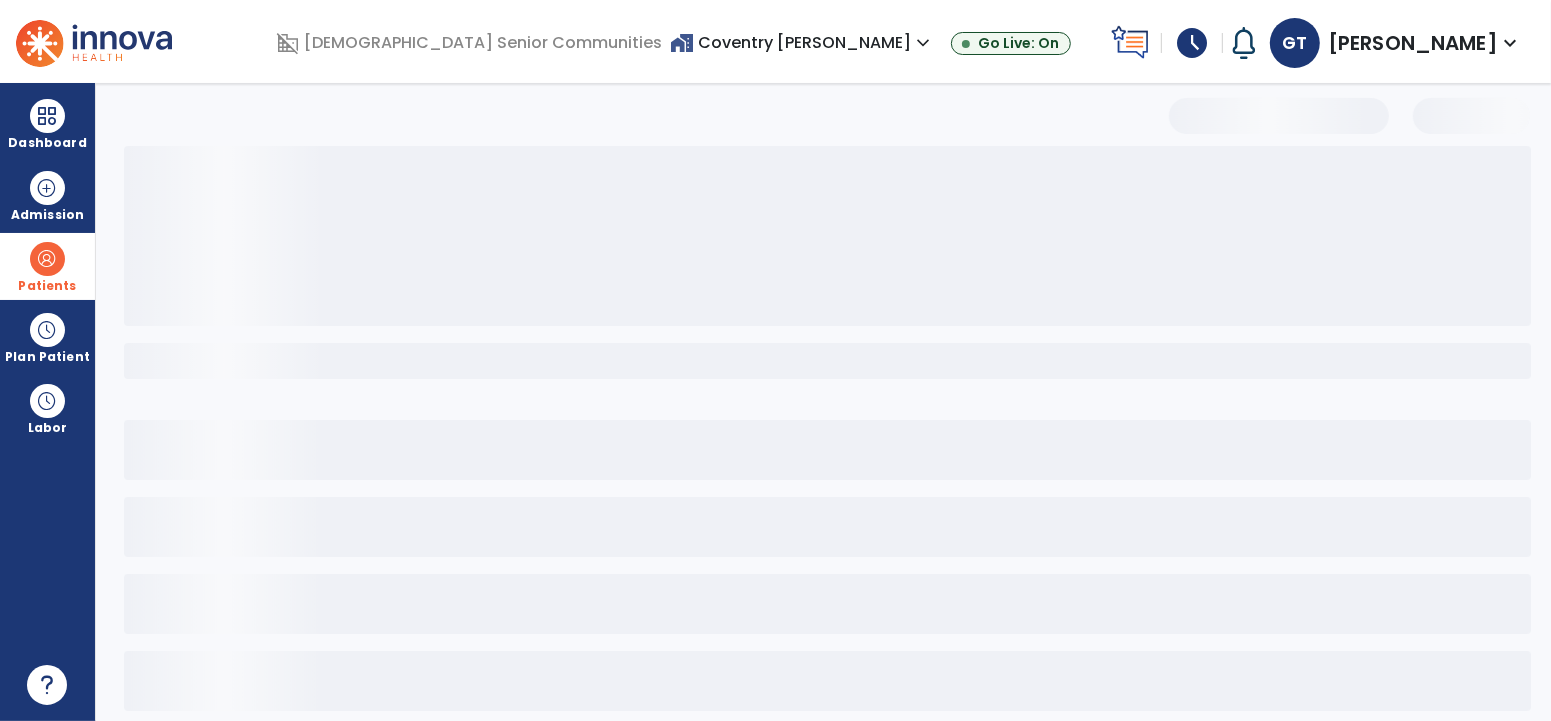 select on "***" 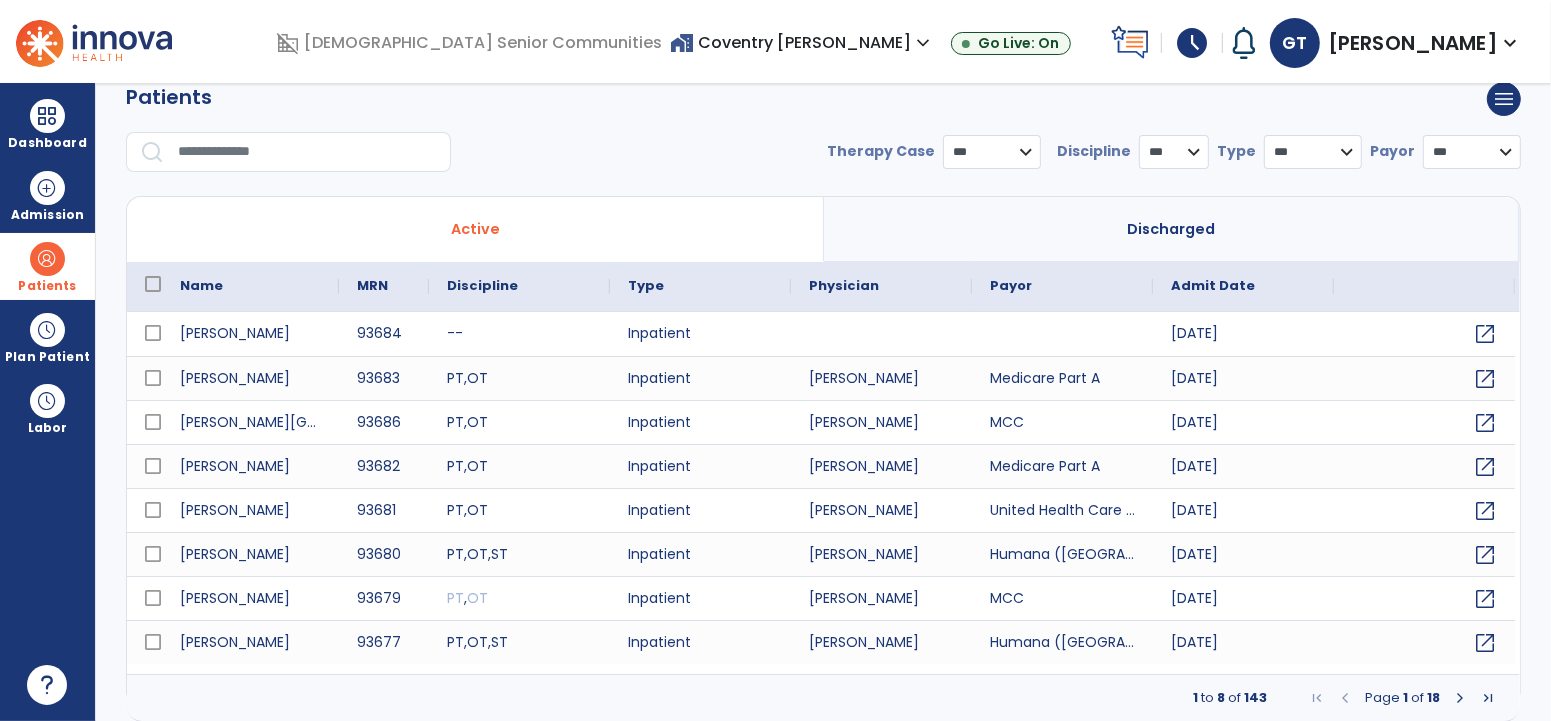 click at bounding box center [307, 152] 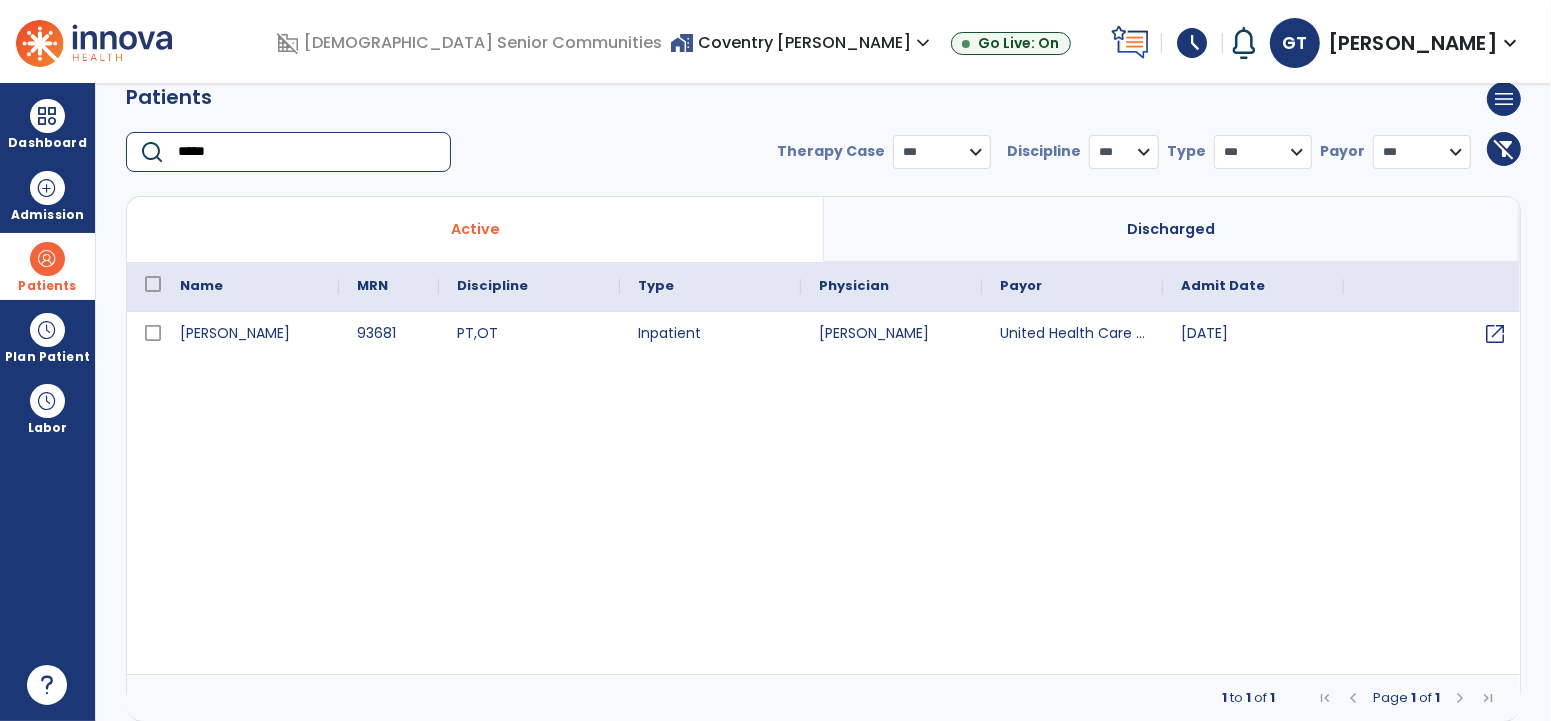type on "*****" 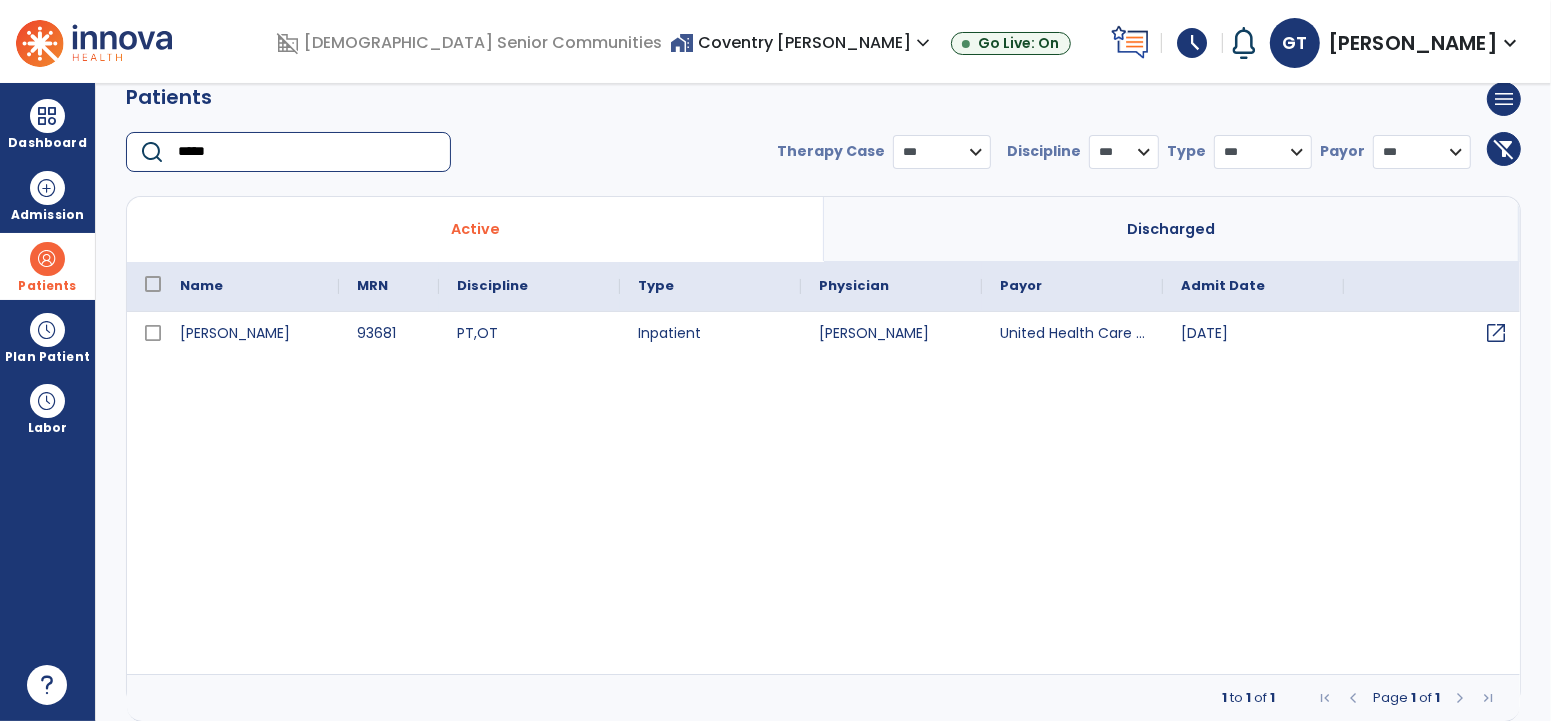 click on "open_in_new" at bounding box center (1496, 333) 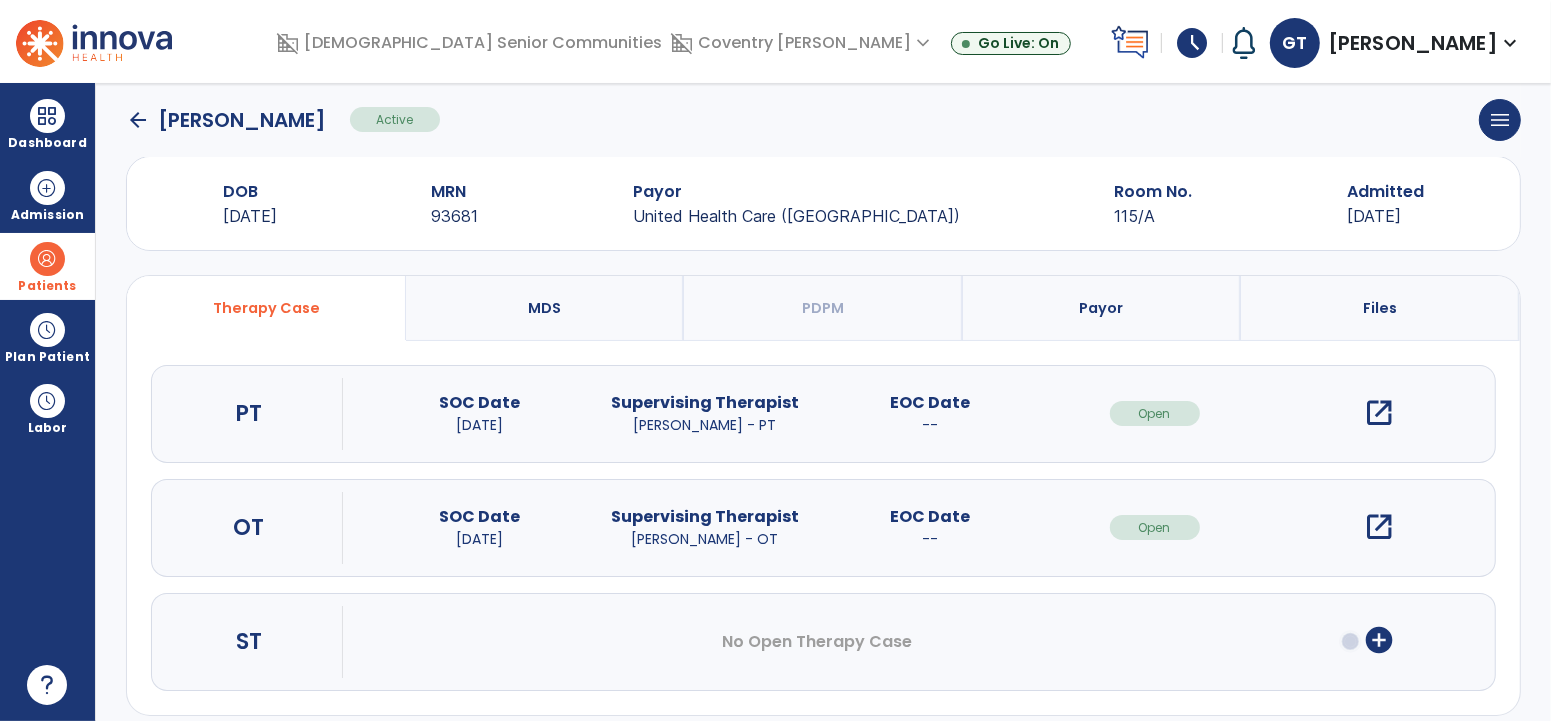 click on "open_in_new" at bounding box center (1380, 413) 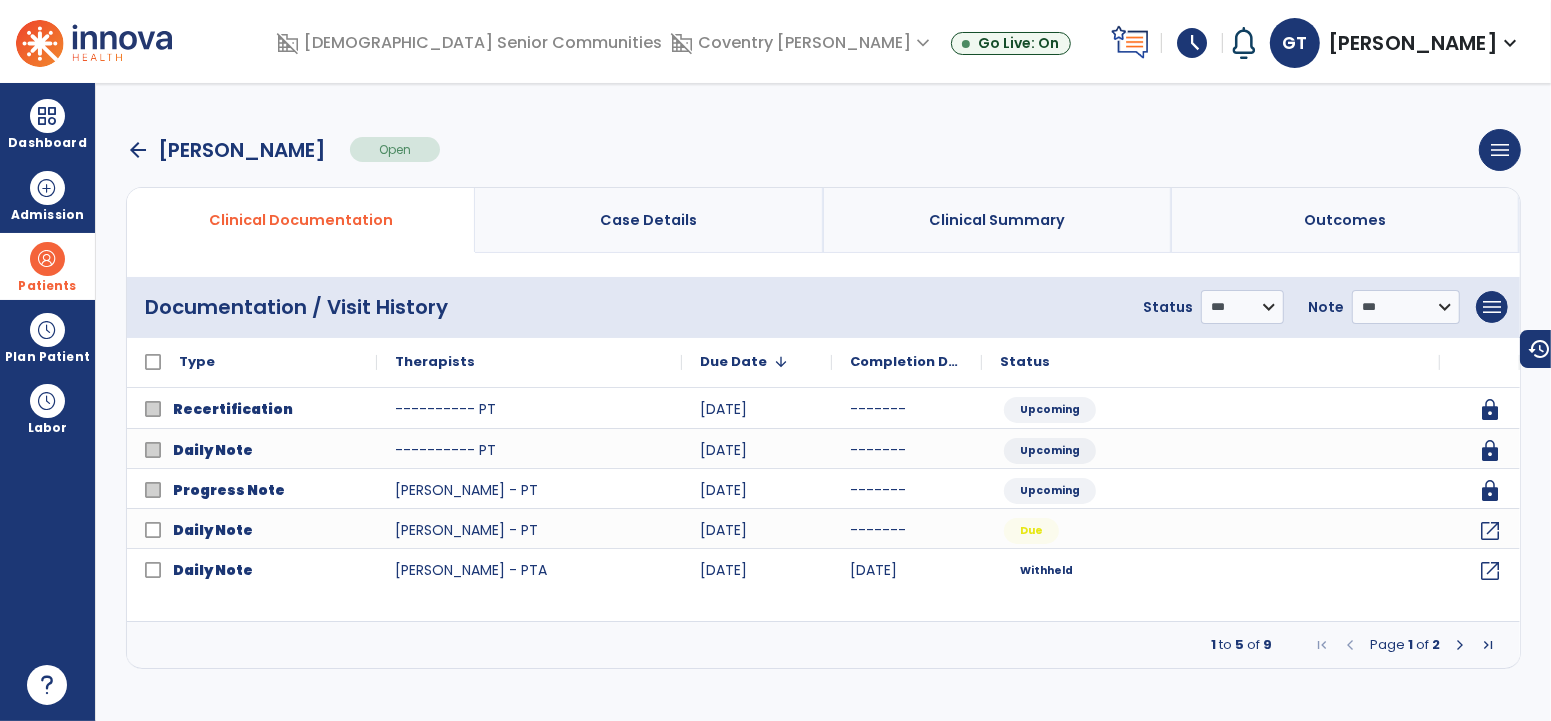 scroll, scrollTop: 0, scrollLeft: 0, axis: both 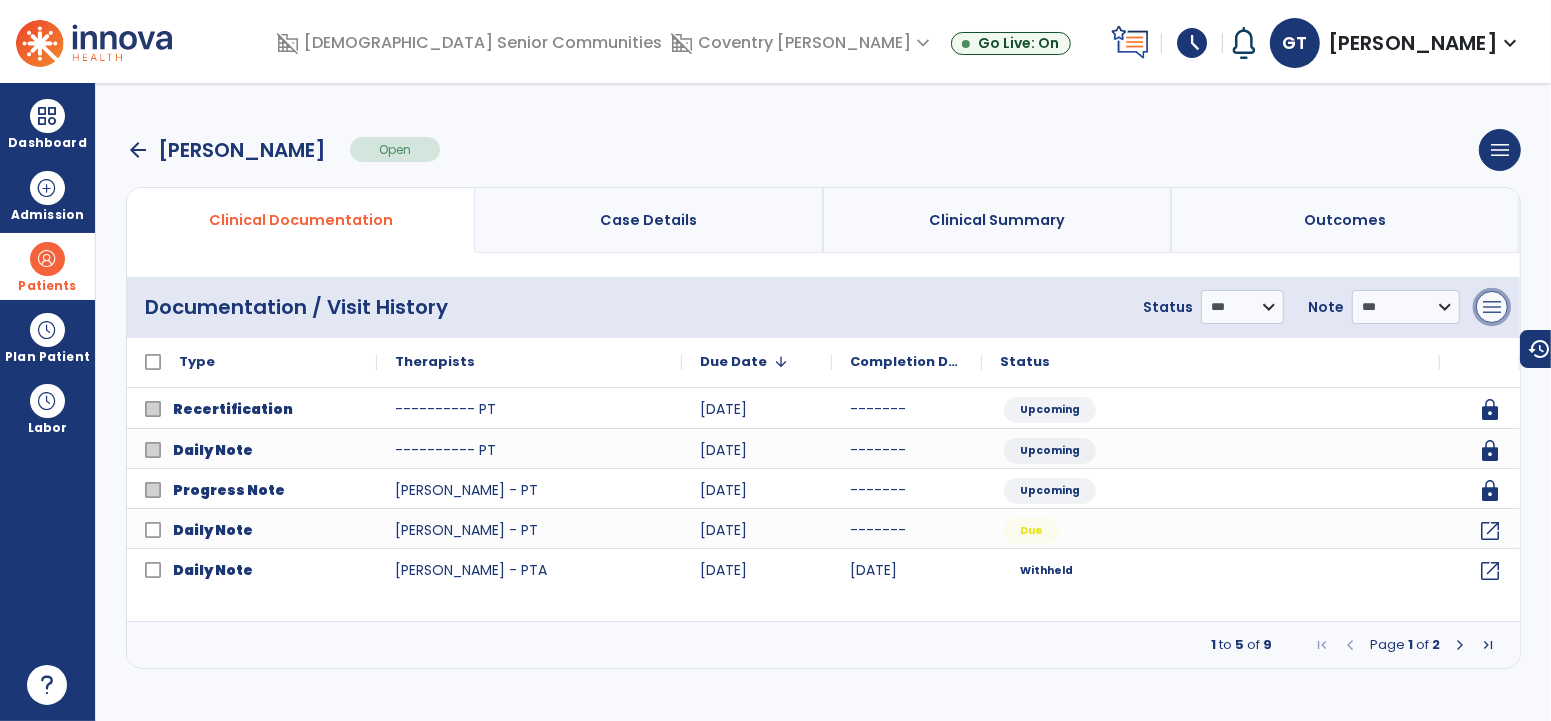 click on "menu" at bounding box center [1492, 307] 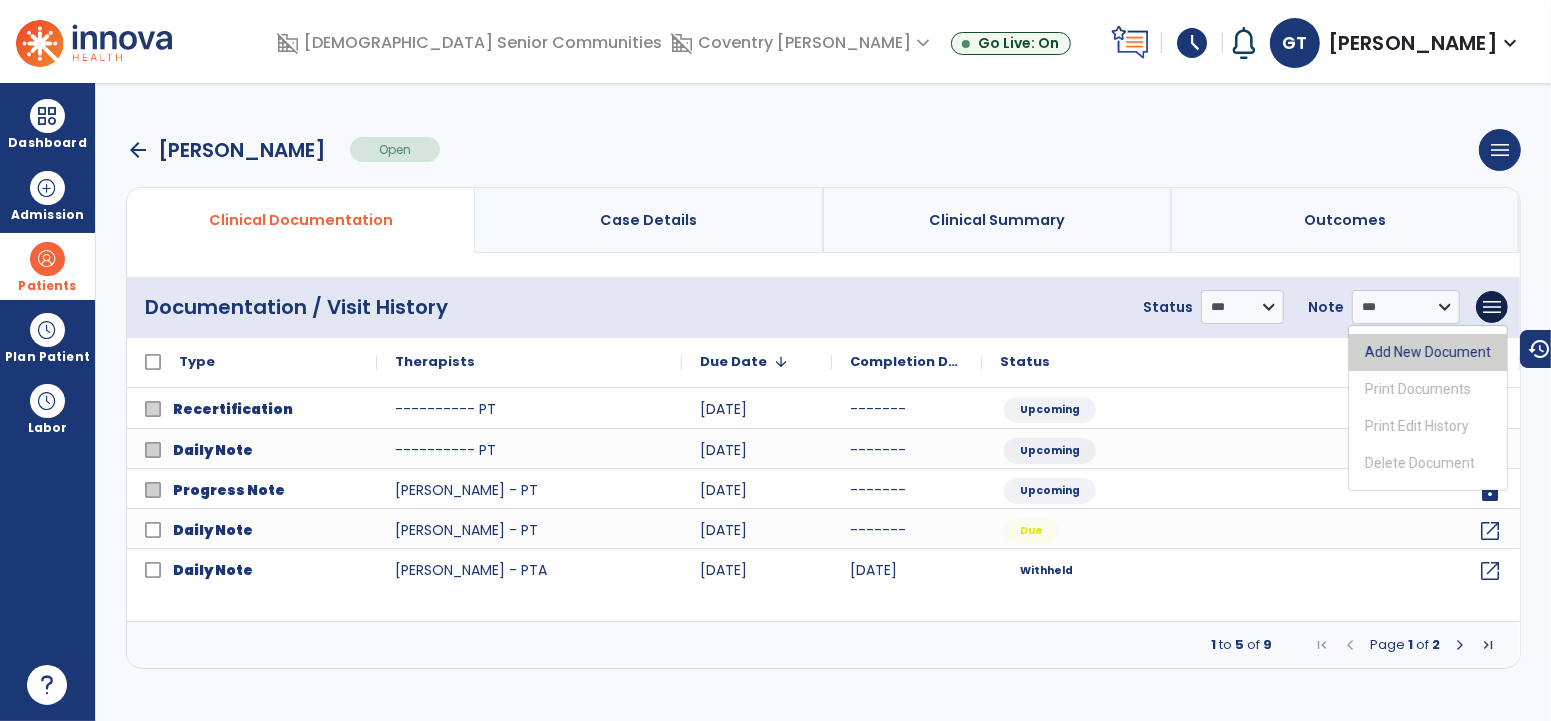 click on "Add New Document" at bounding box center (1428, 352) 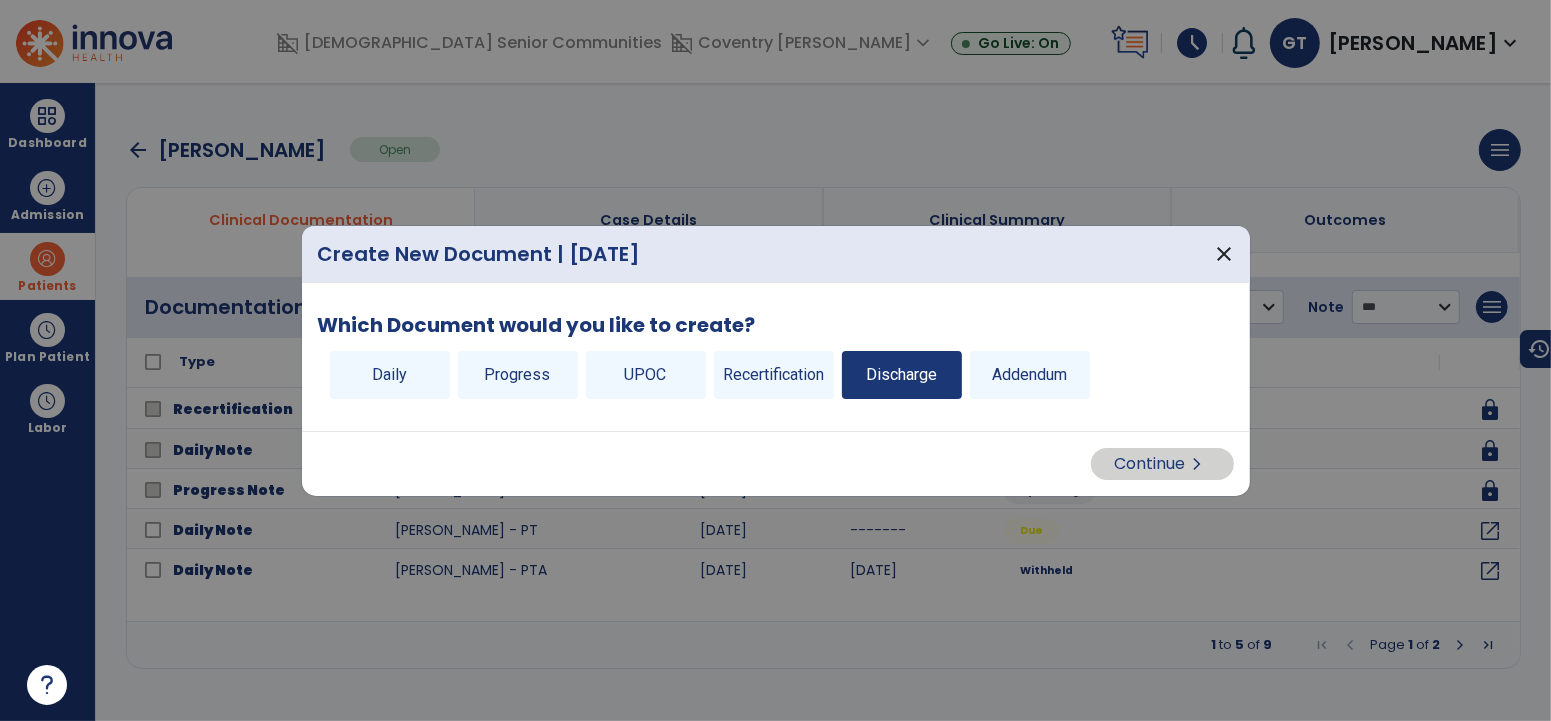 click on "Discharge" at bounding box center [902, 375] 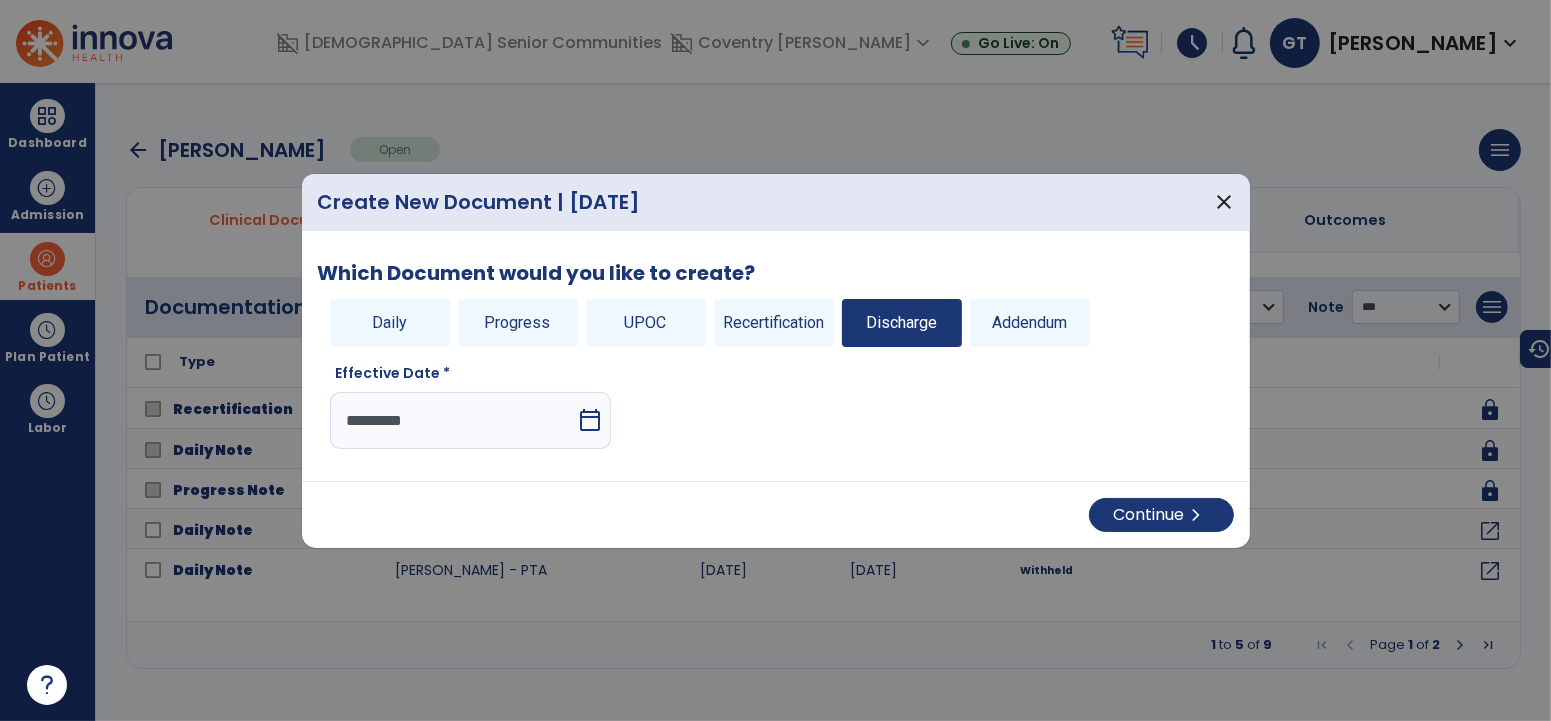 click on "*********" at bounding box center (453, 420) 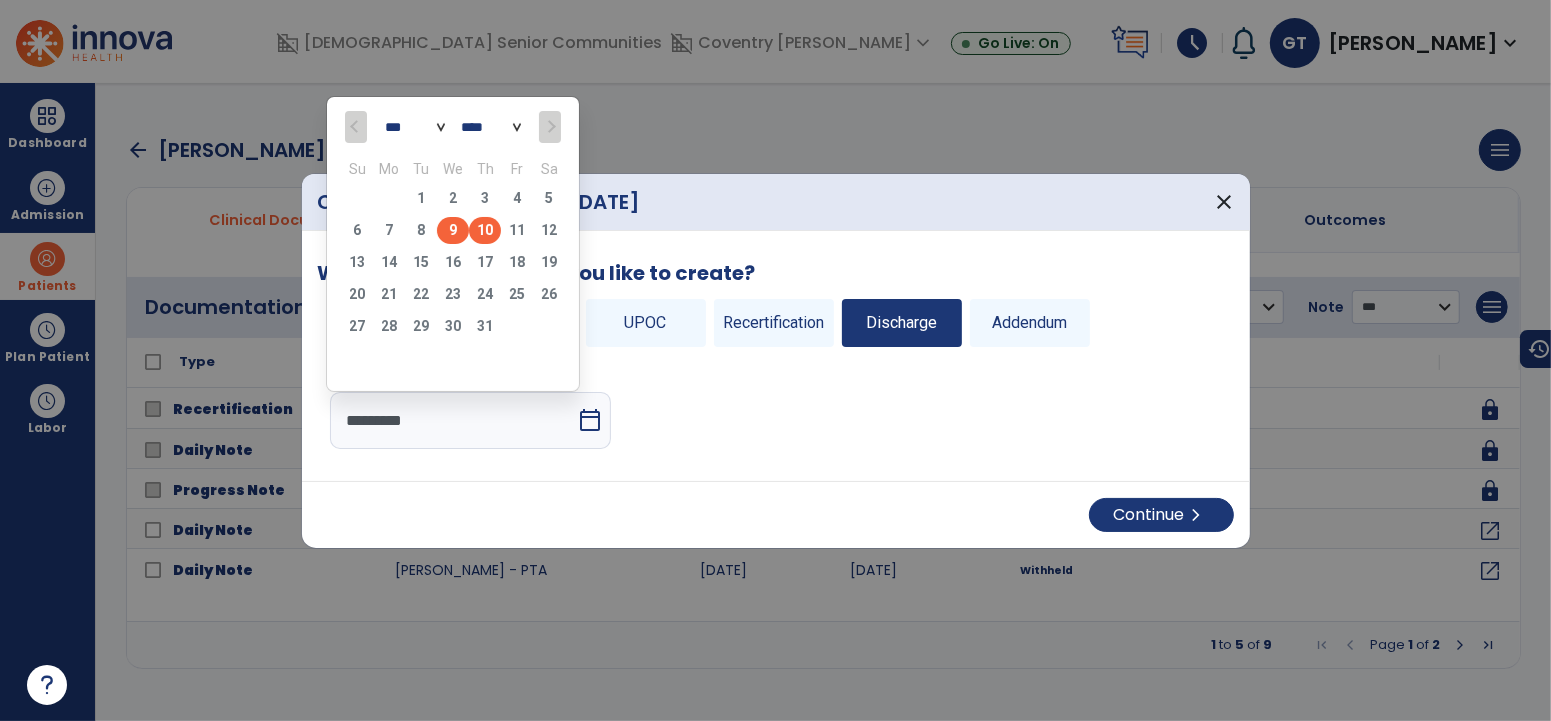 click on "9" 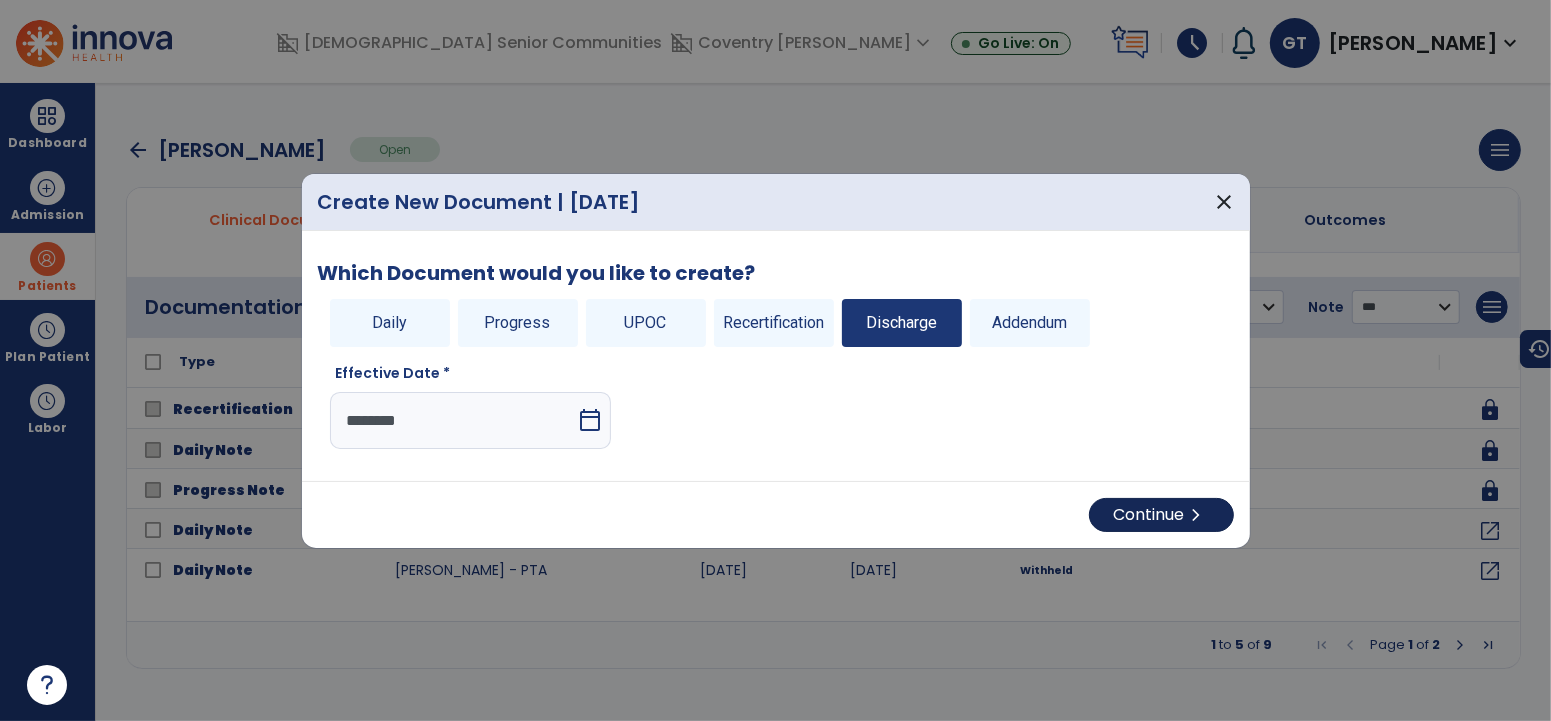 click on "Continue   chevron_right" at bounding box center [1161, 515] 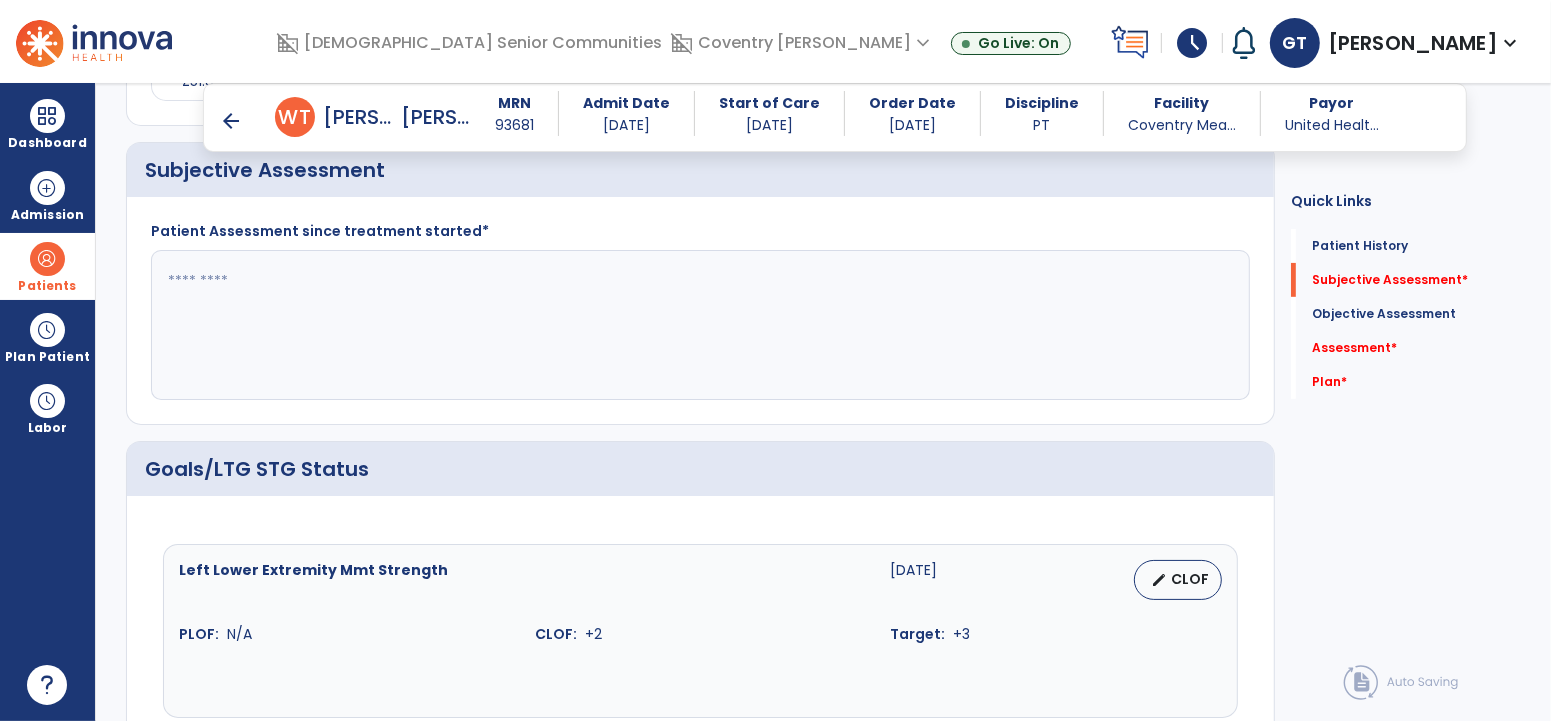 scroll, scrollTop: 449, scrollLeft: 0, axis: vertical 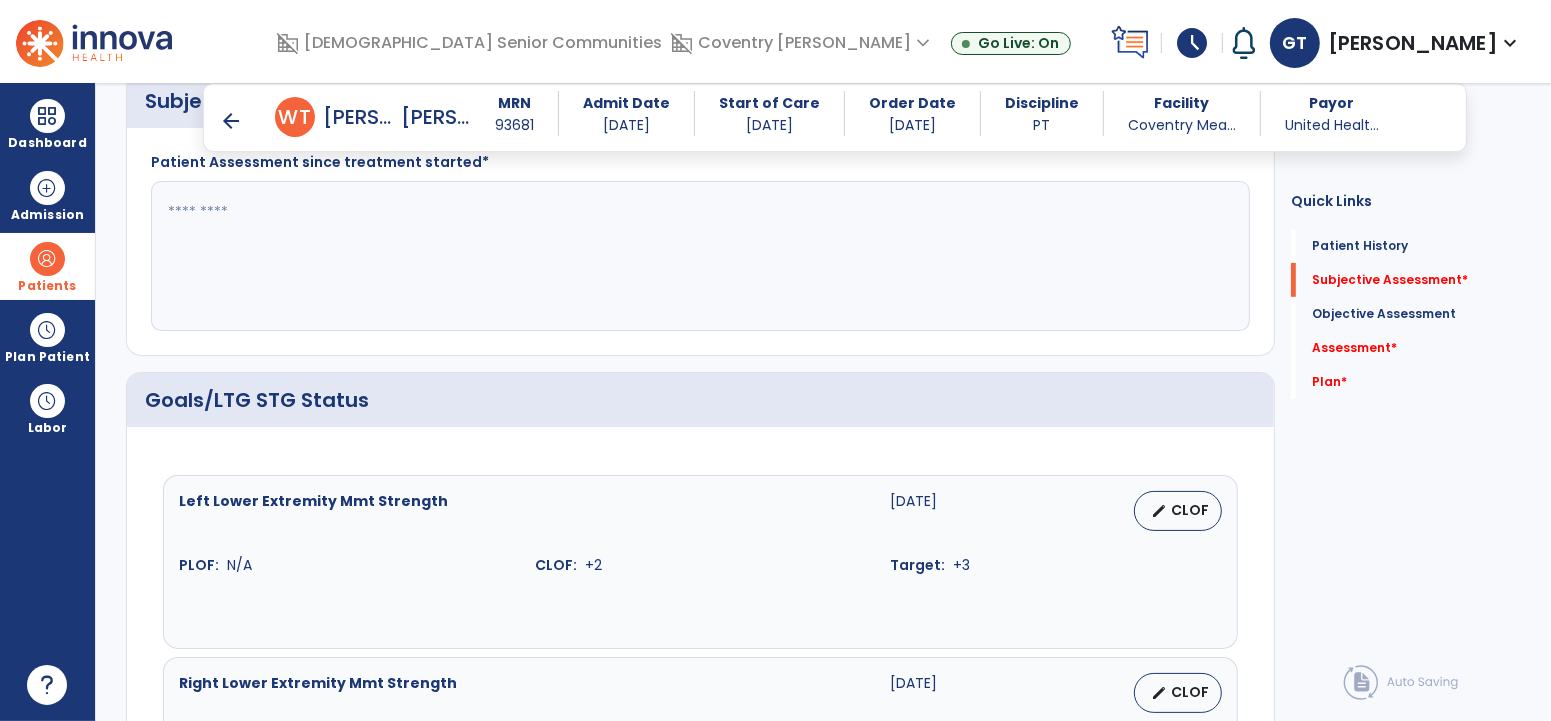 click 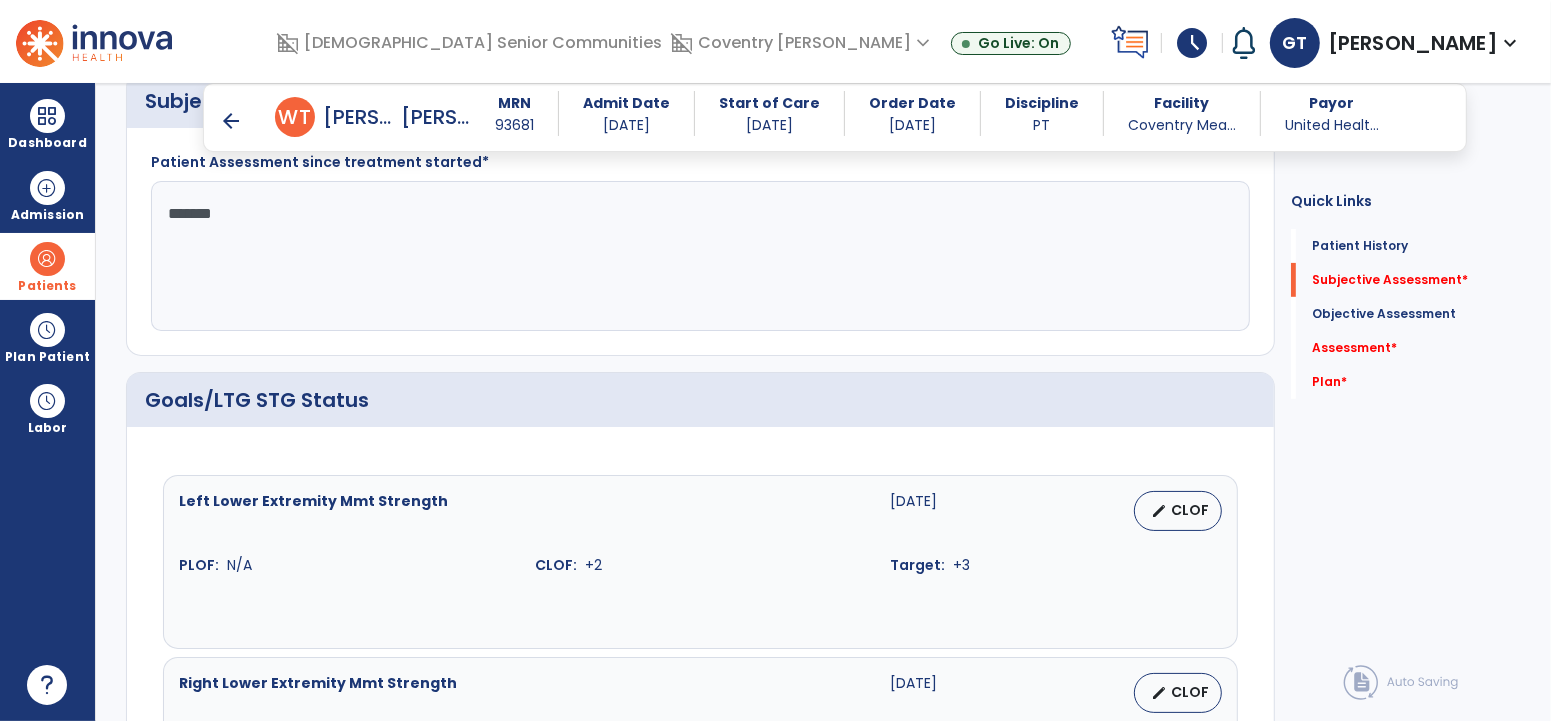 type on "*******" 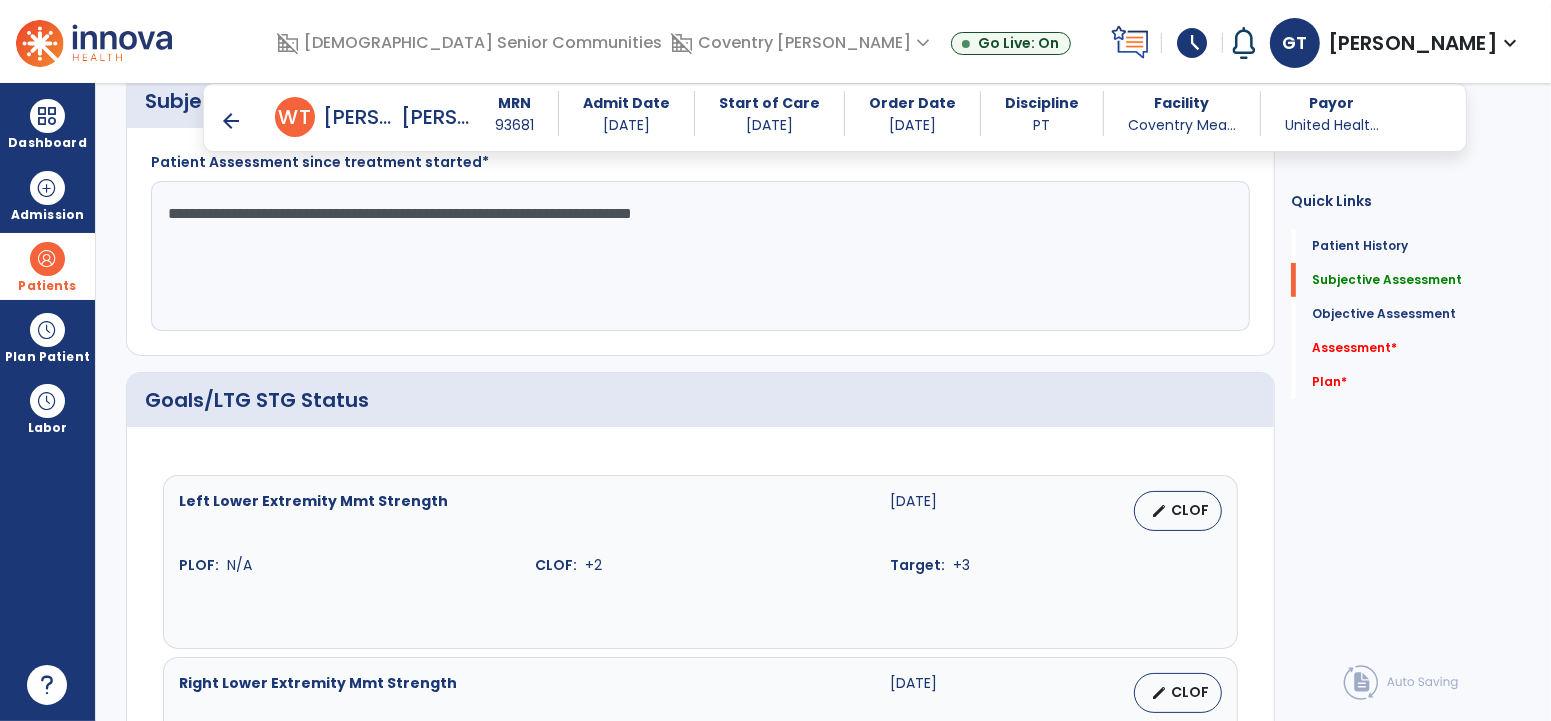 click on "**********" 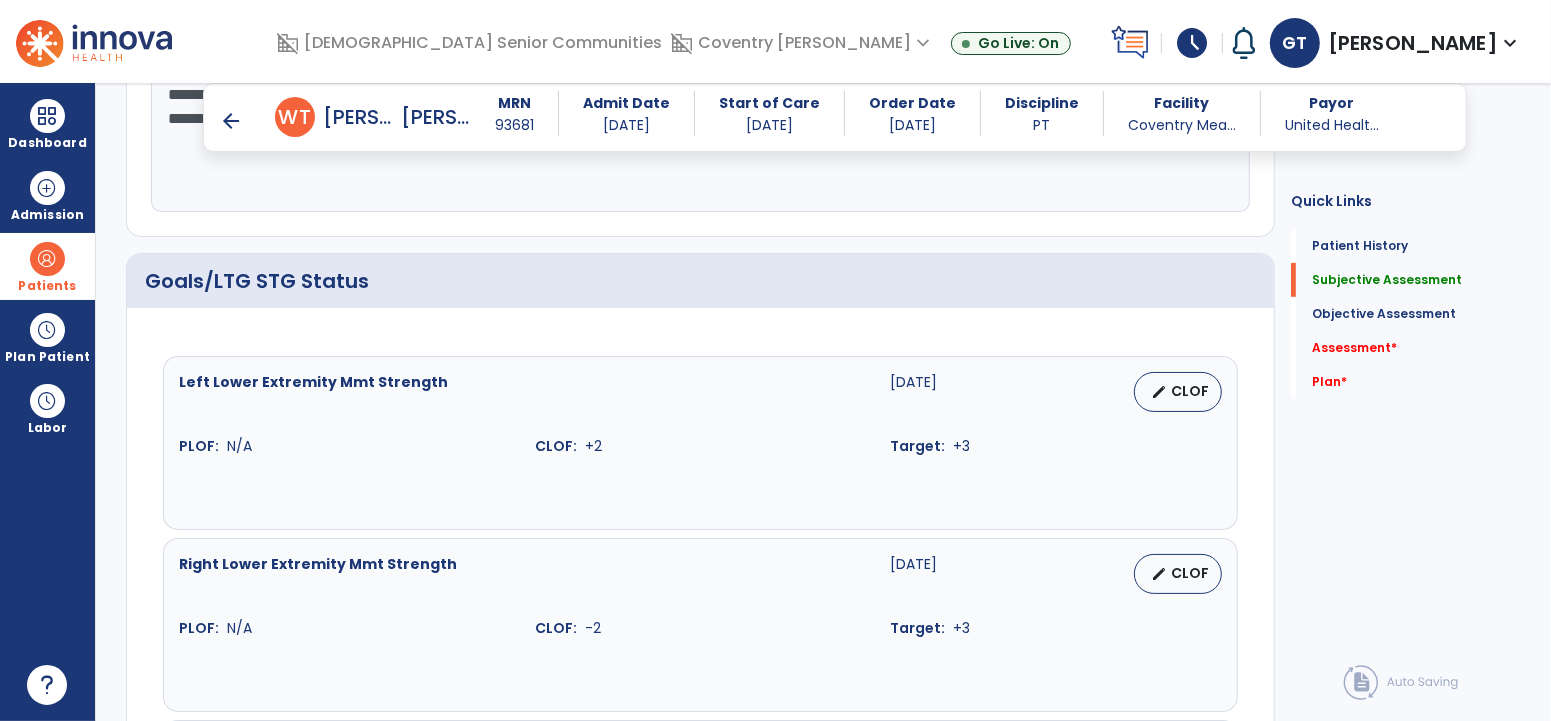 scroll, scrollTop: 663, scrollLeft: 0, axis: vertical 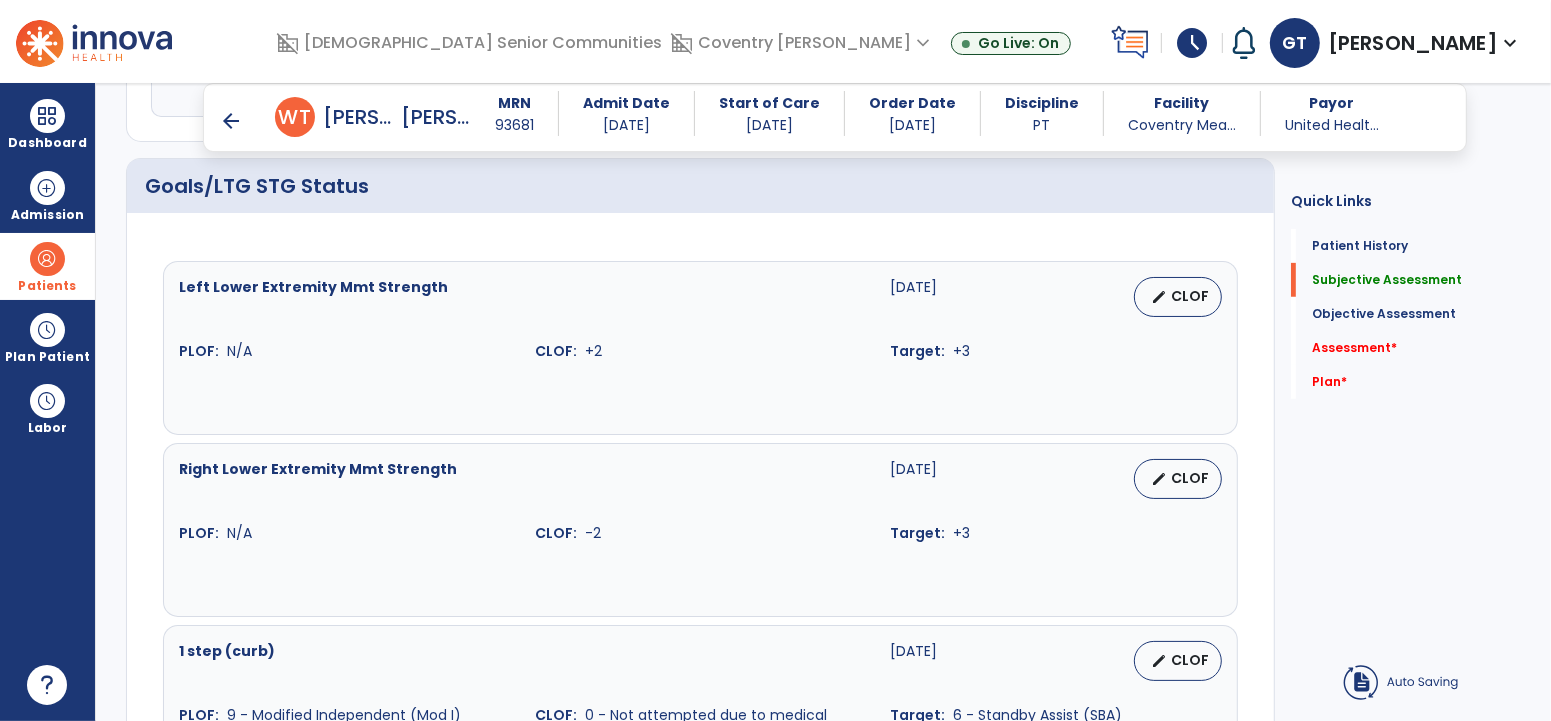 type on "**********" 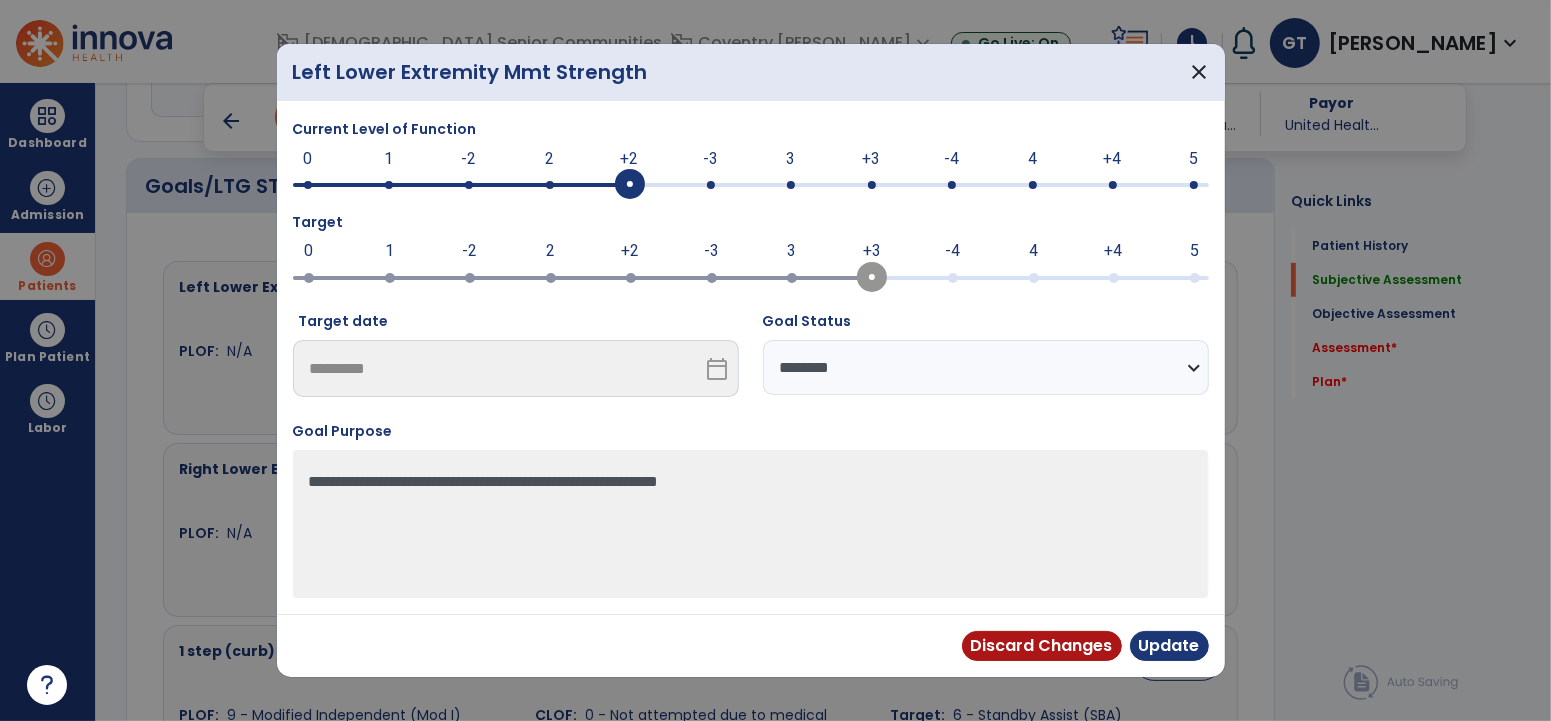 click on "**********" at bounding box center [986, 367] 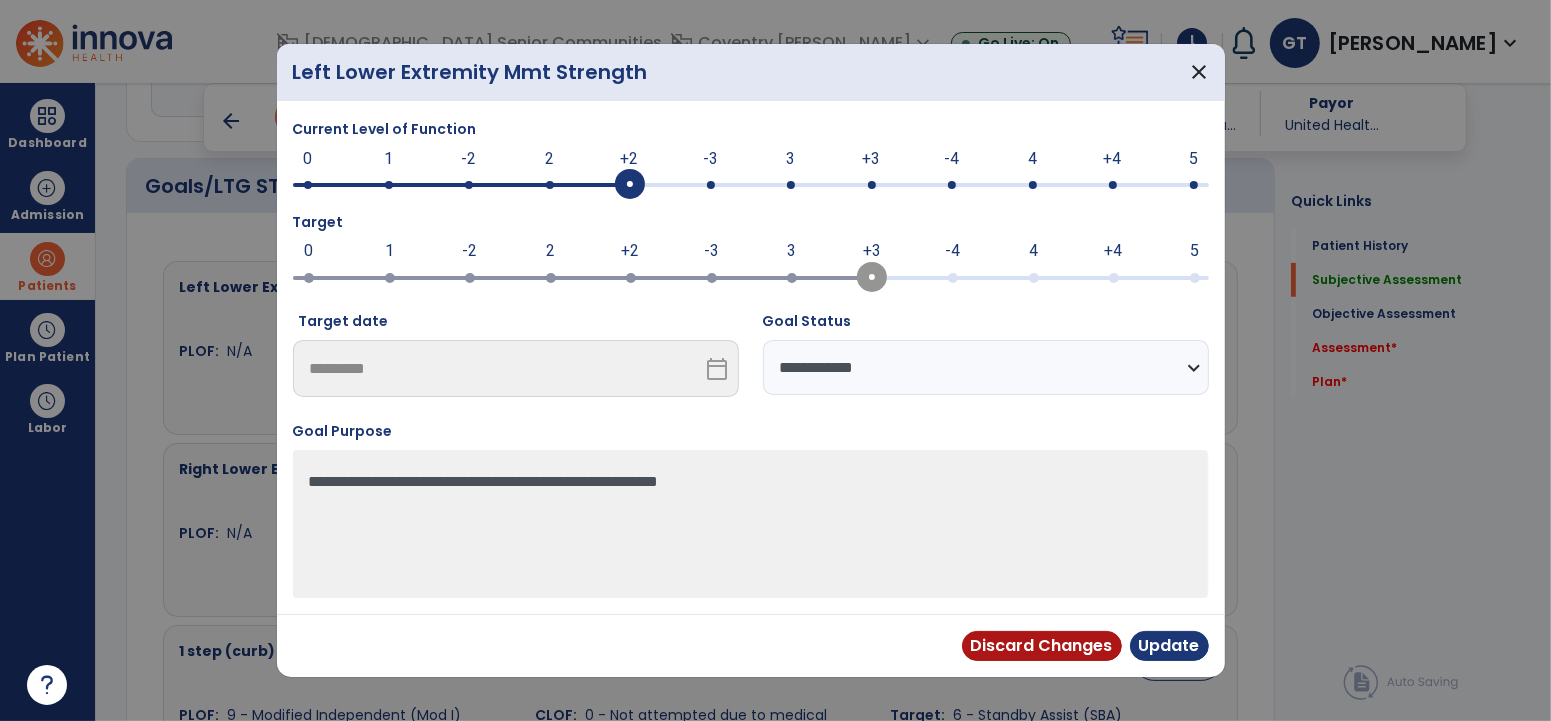 click on "**********" at bounding box center (986, 367) 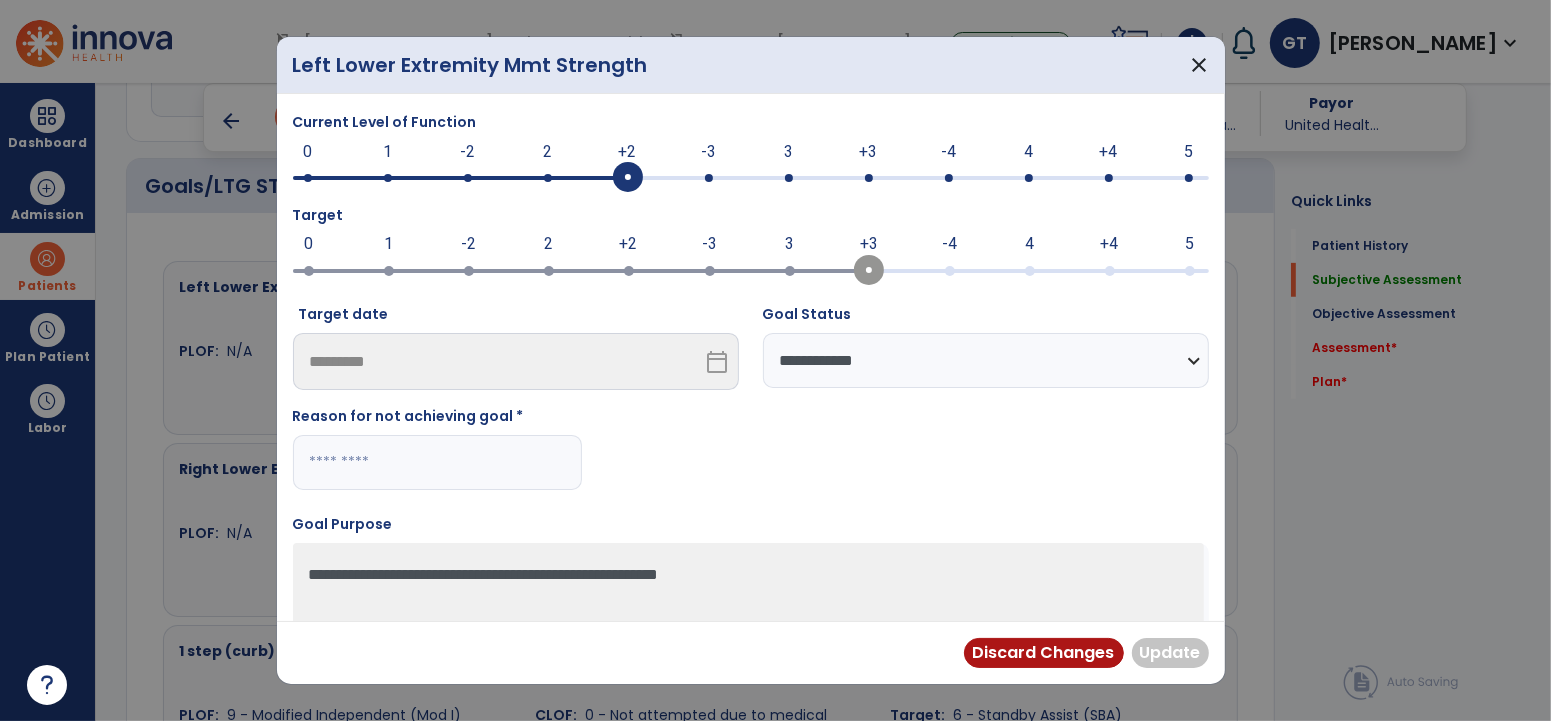 click at bounding box center (437, 462) 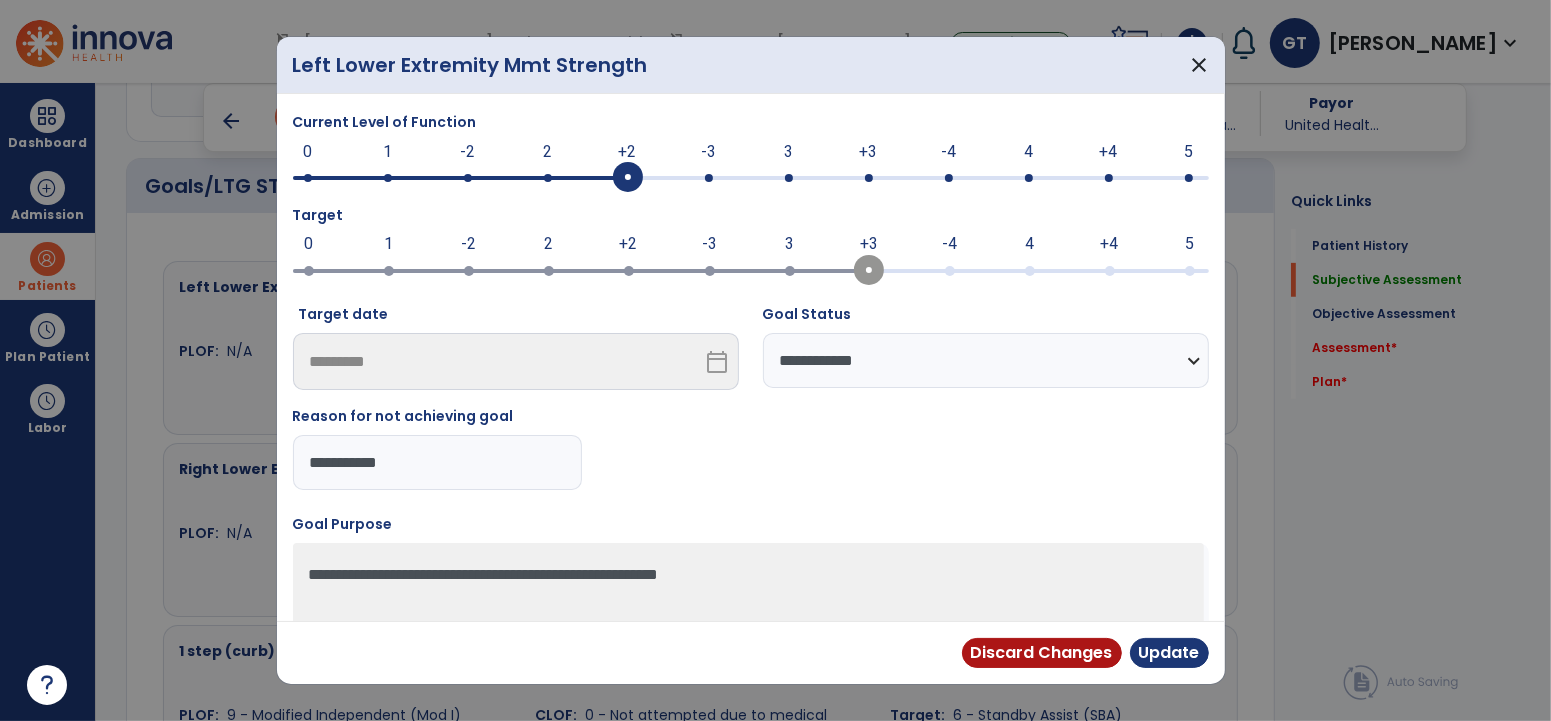 type on "**********" 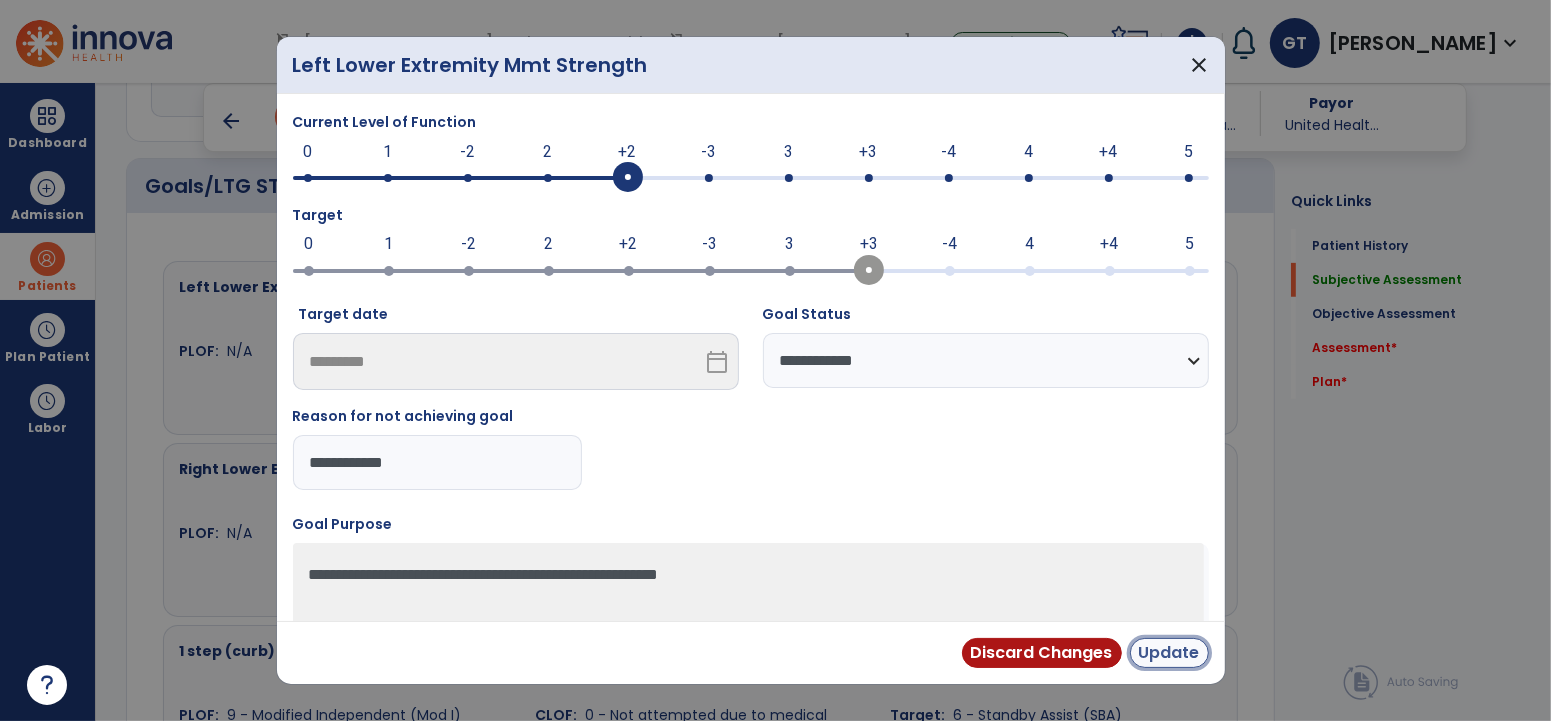 click on "Update" at bounding box center [1169, 653] 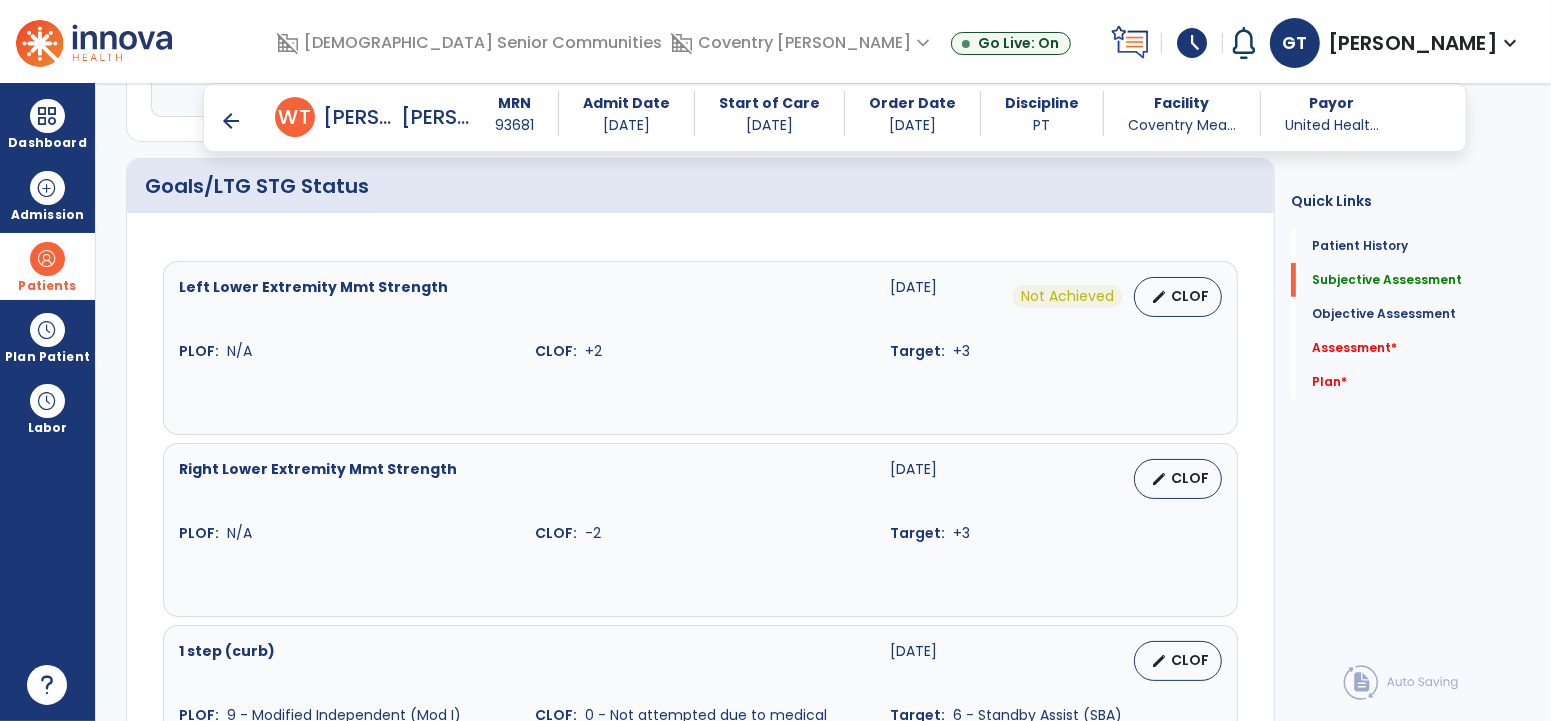 scroll, scrollTop: 734, scrollLeft: 0, axis: vertical 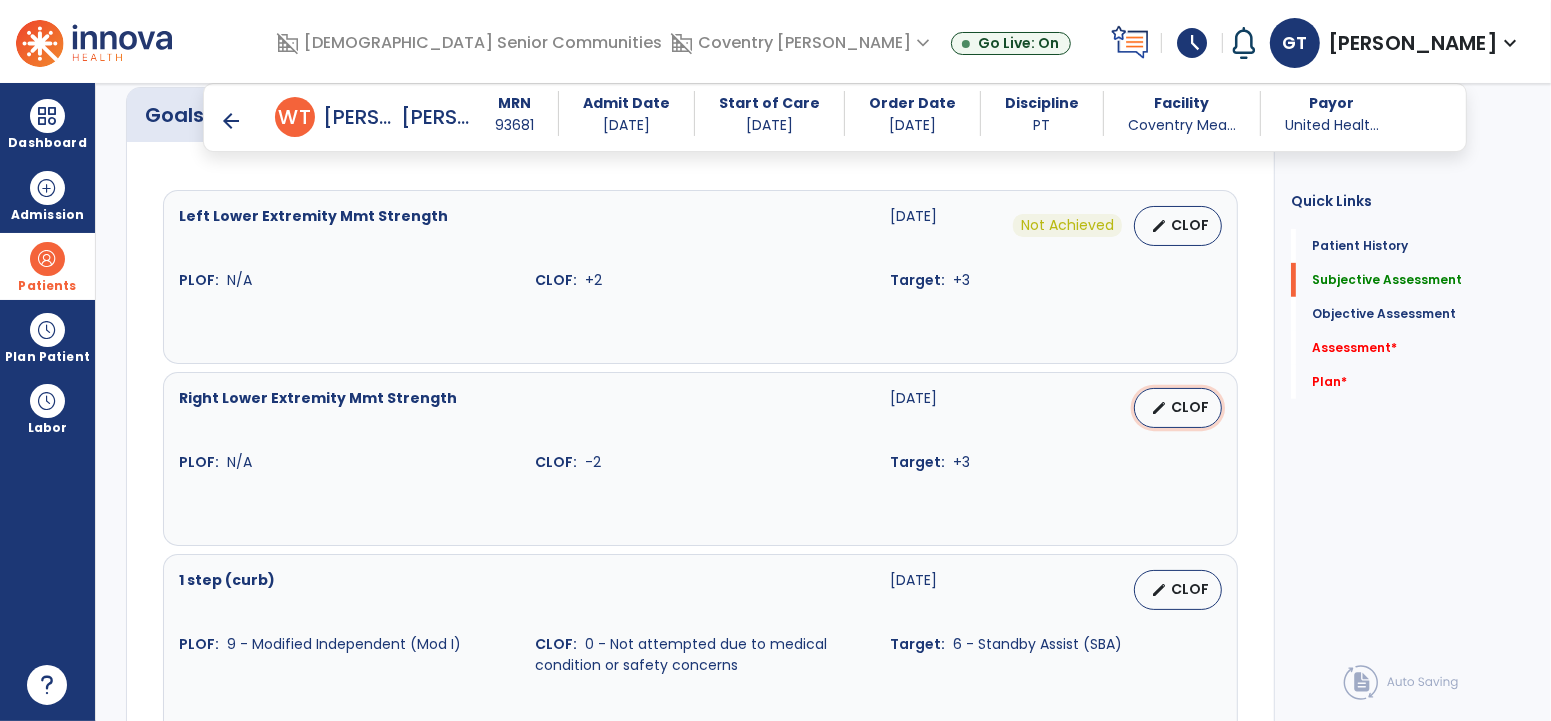 click on "CLOF" at bounding box center (1190, 407) 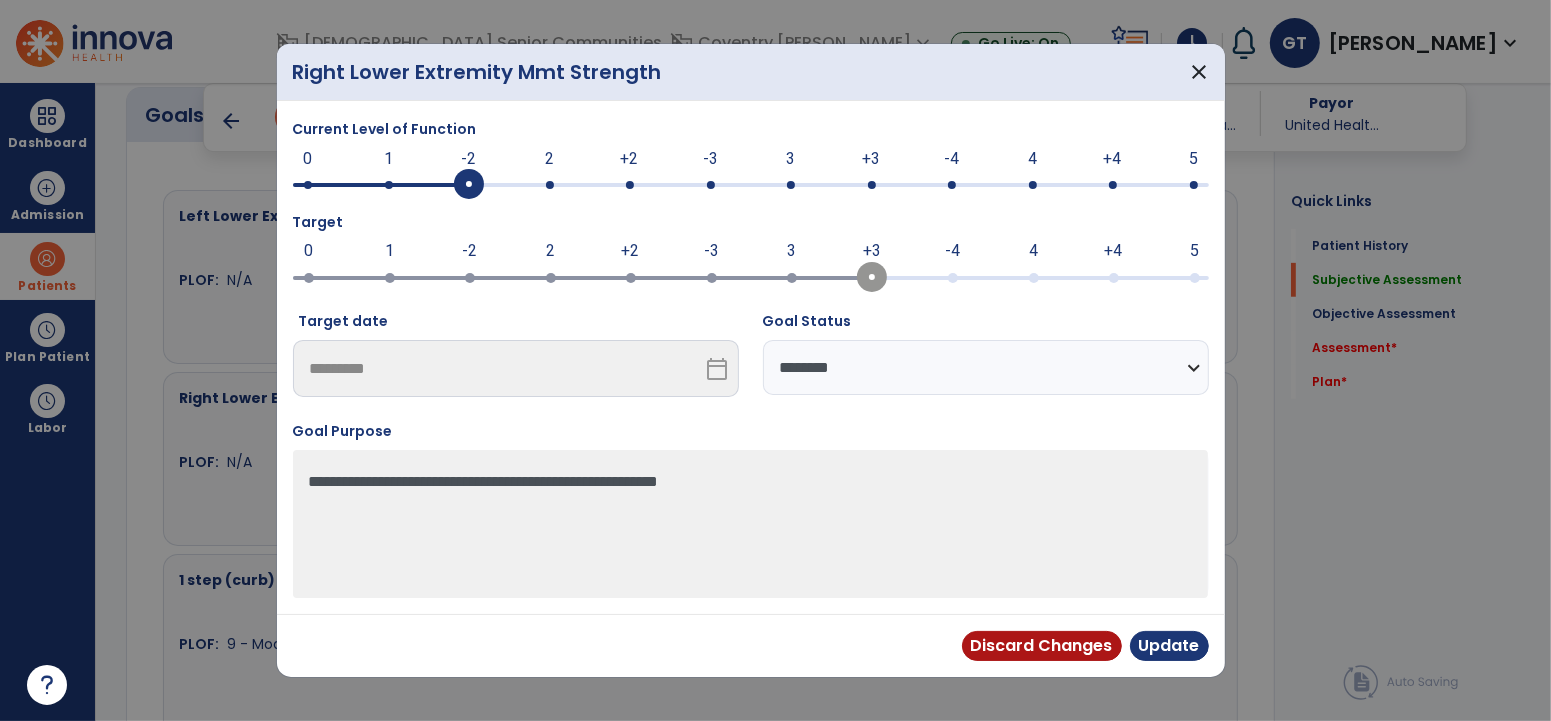 click on "**********" at bounding box center [986, 367] 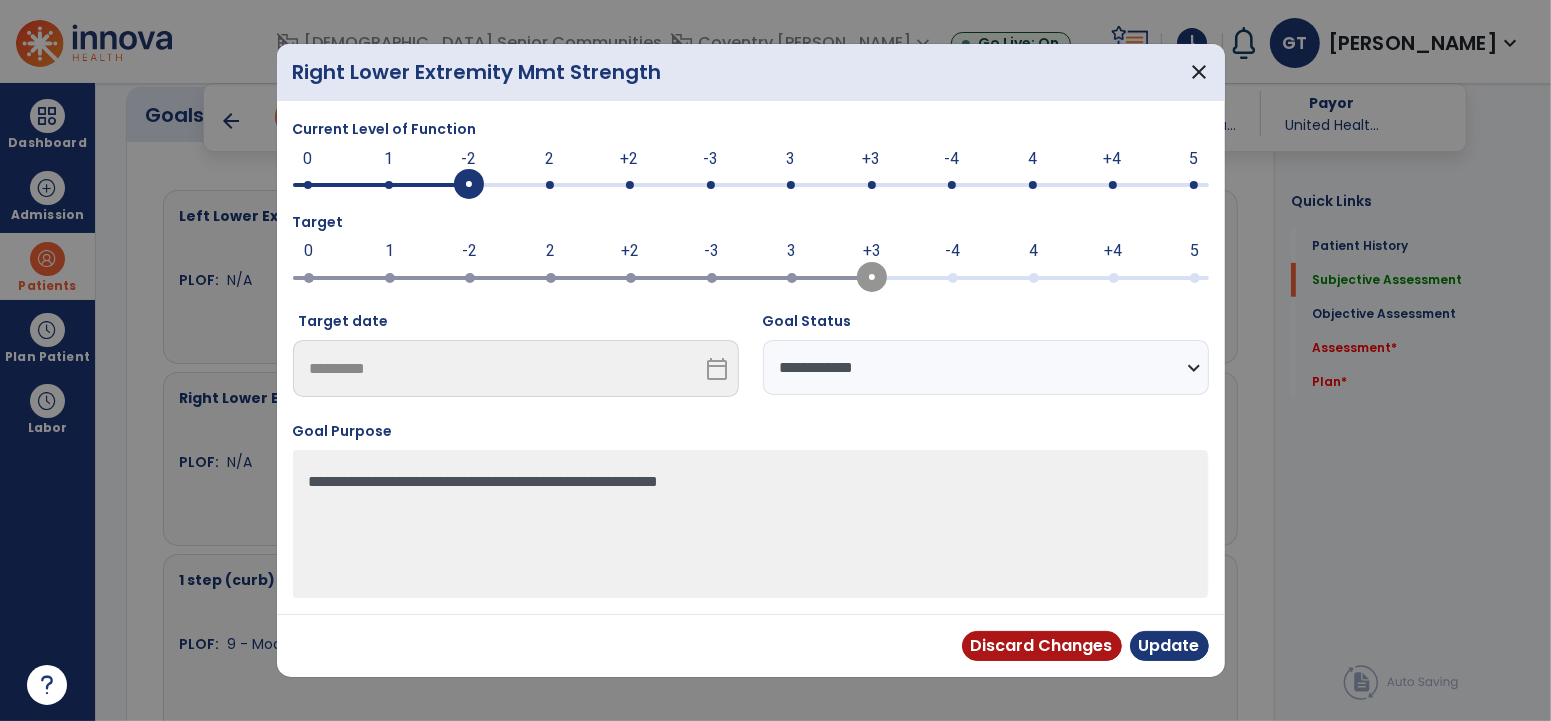 click on "**********" at bounding box center [986, 367] 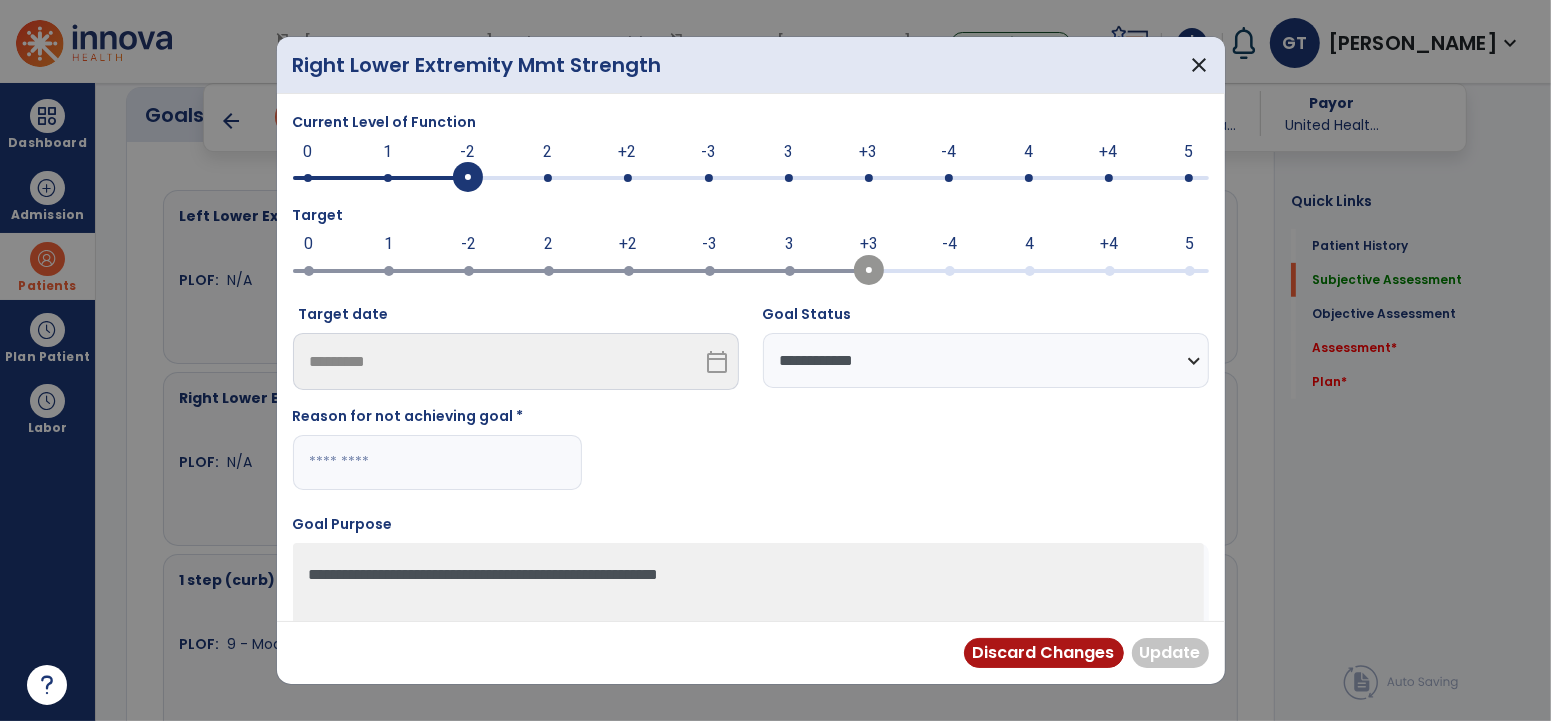 click at bounding box center [437, 462] 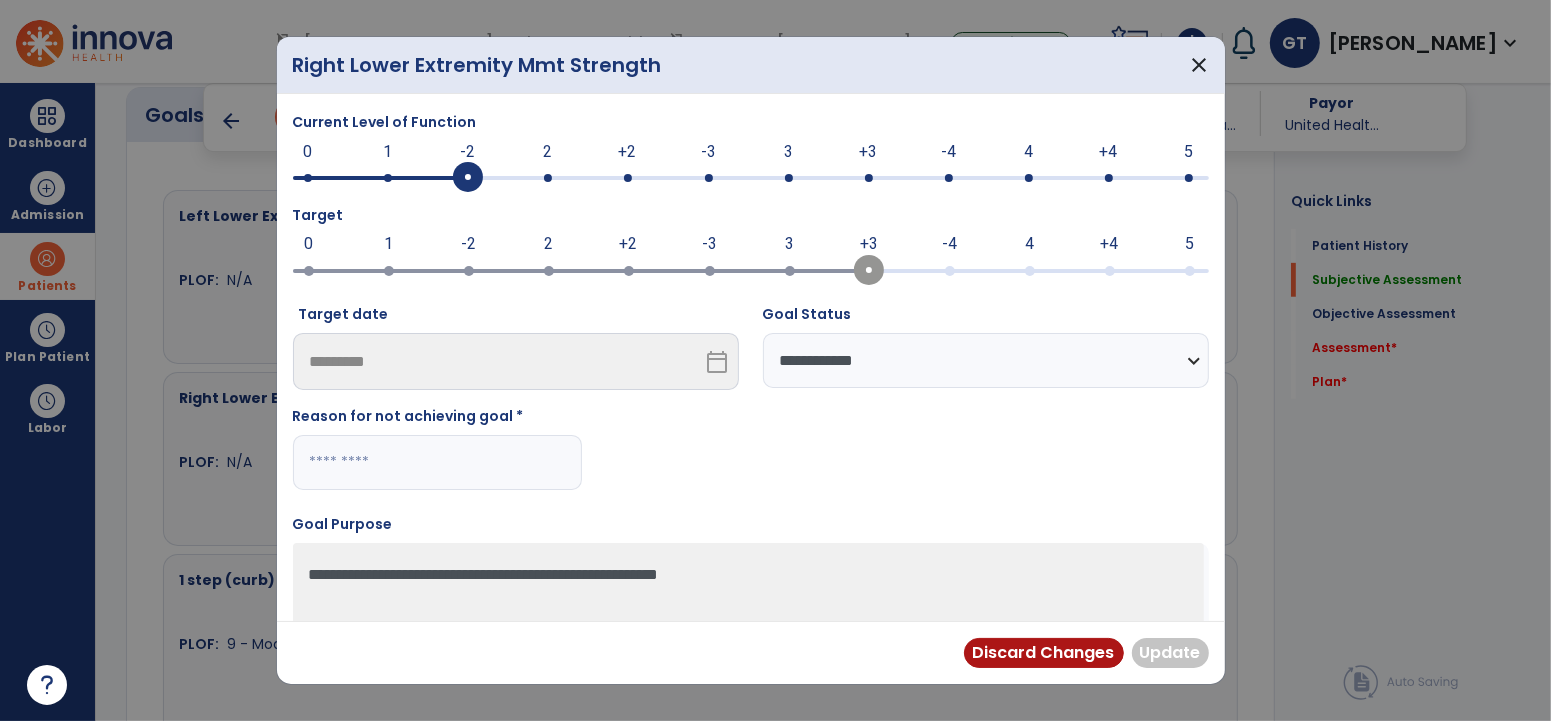 paste on "**********" 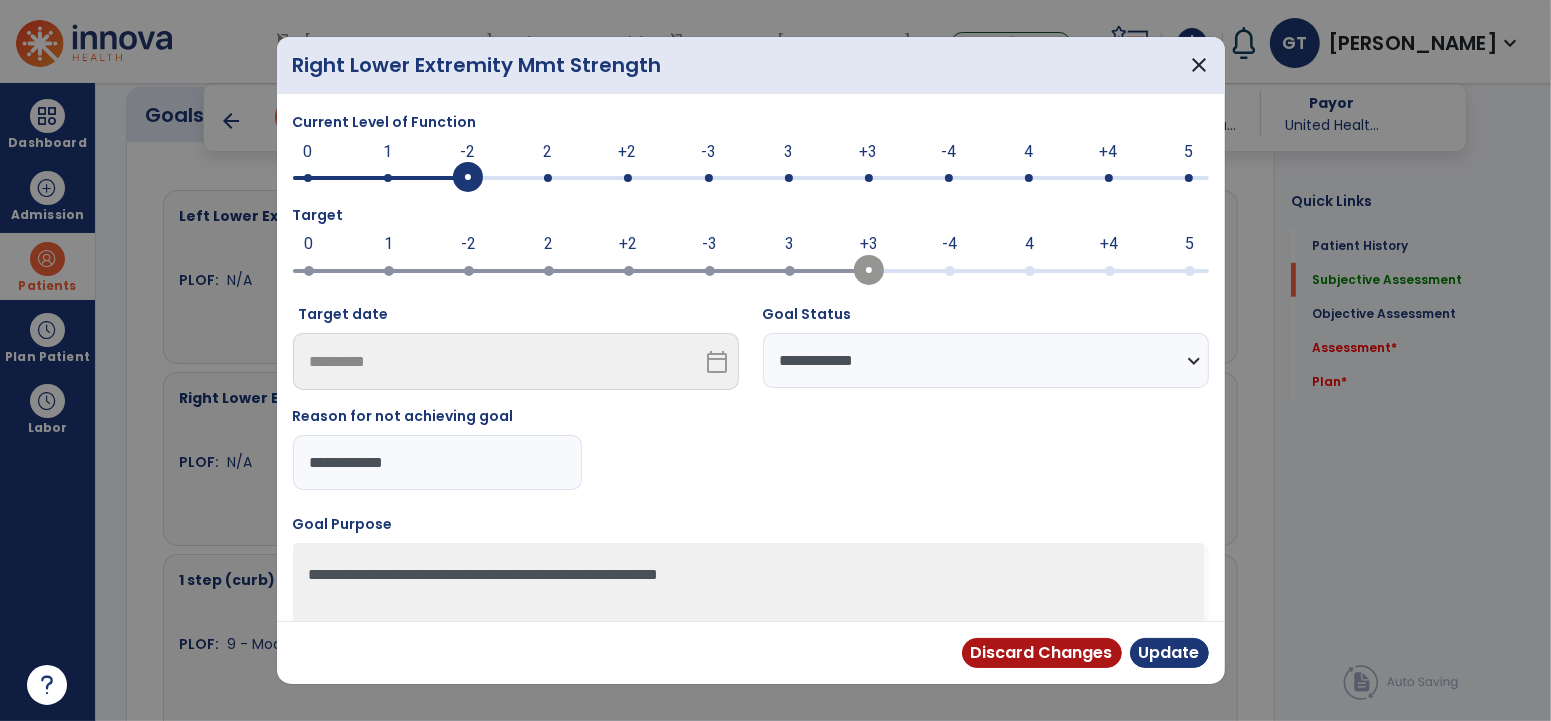 type on "**********" 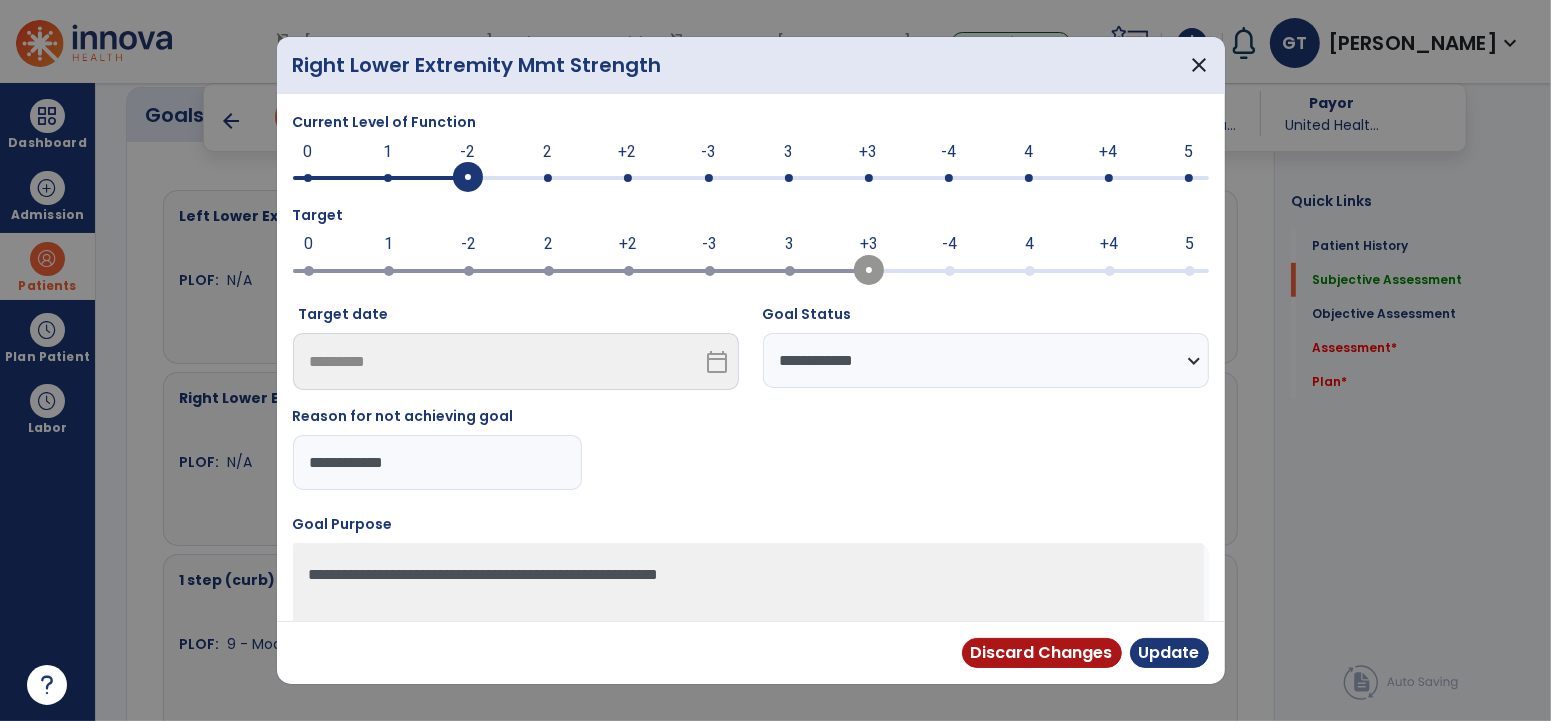 click on "Discard Changes  Update" at bounding box center [751, 652] 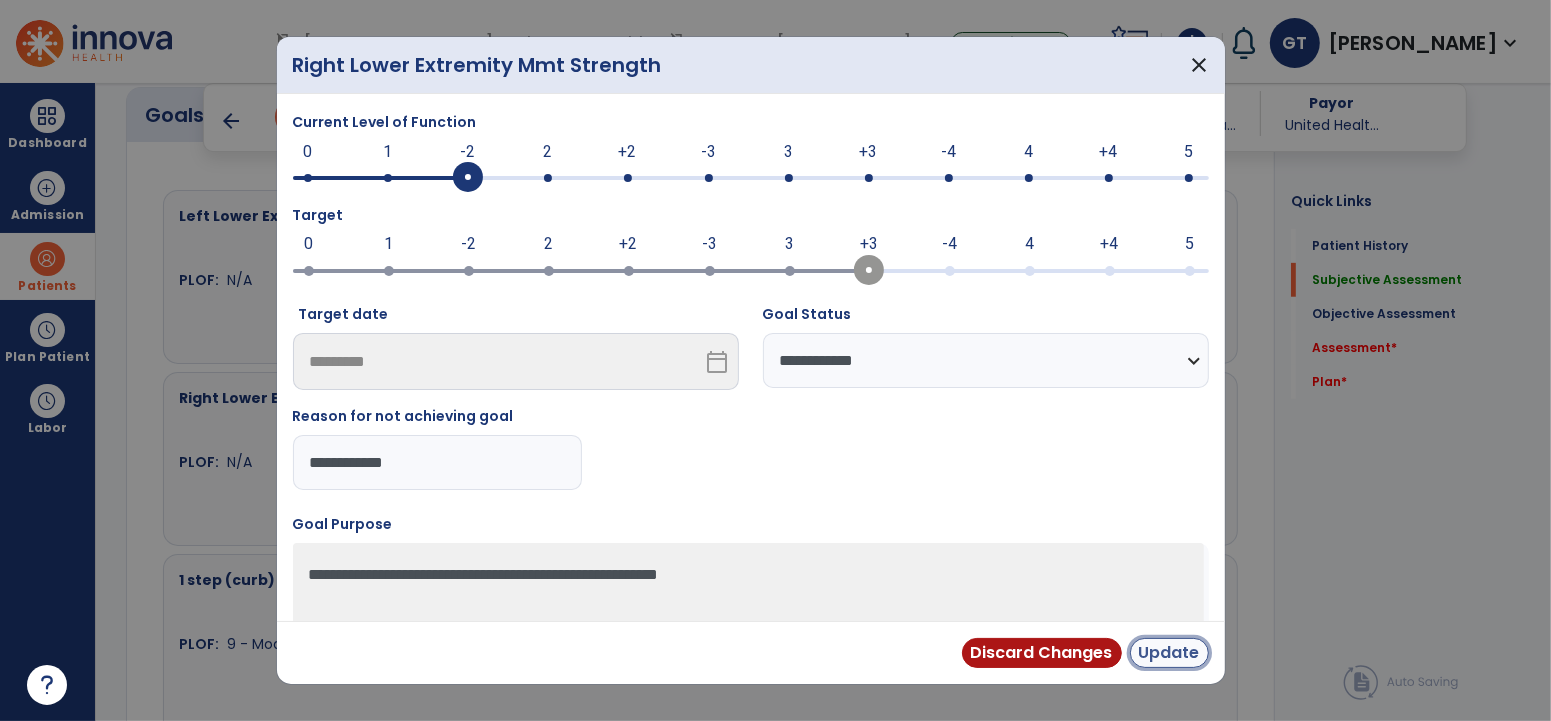 click on "Update" at bounding box center (1169, 653) 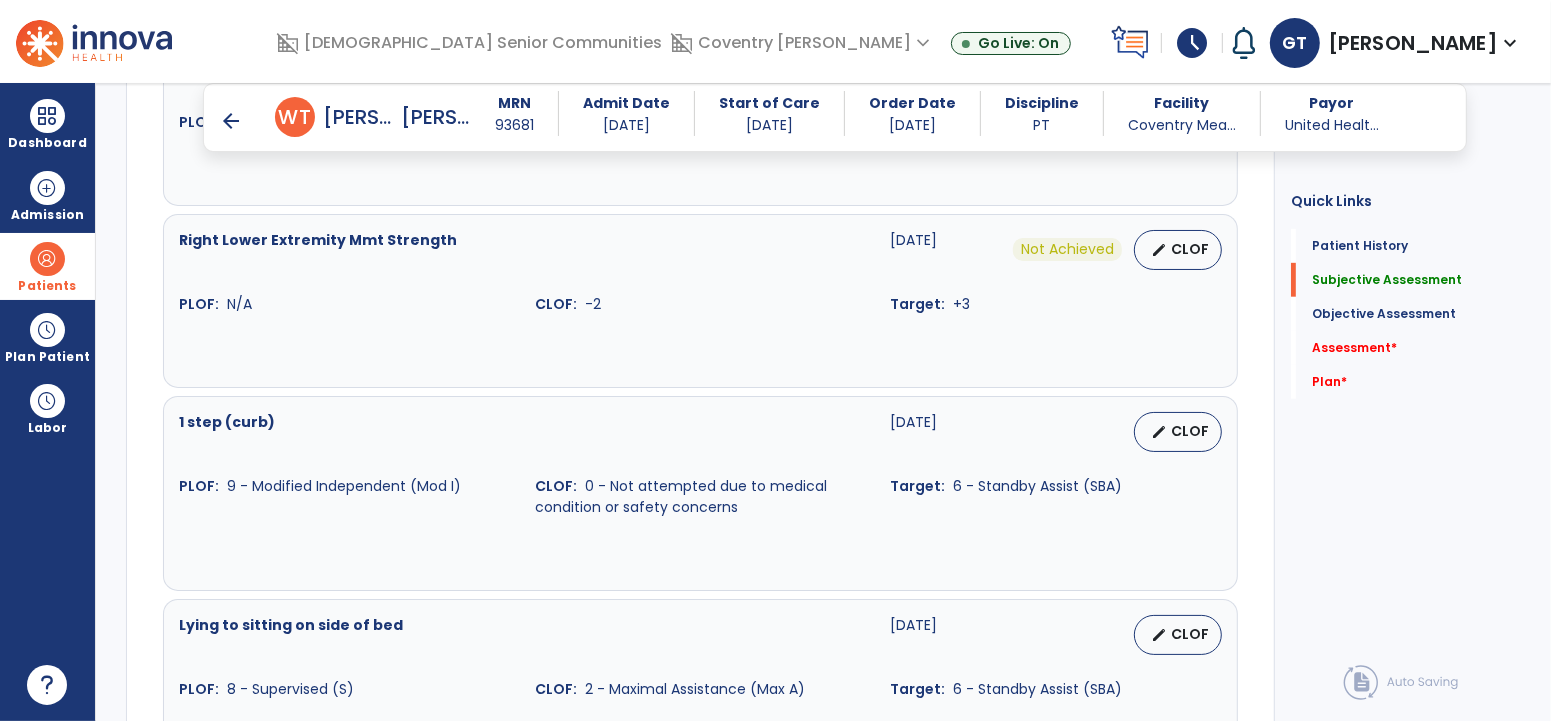 scroll, scrollTop: 959, scrollLeft: 0, axis: vertical 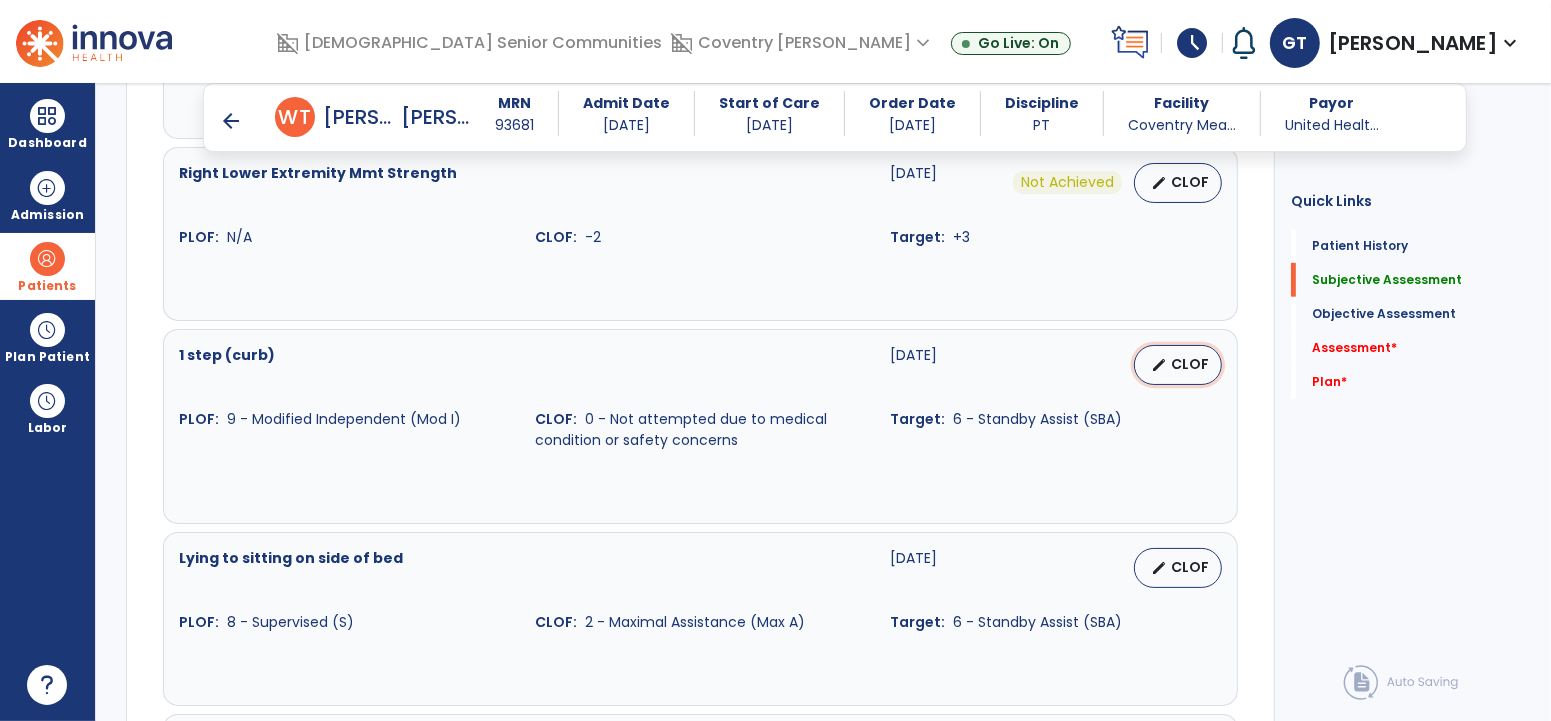 click on "edit" at bounding box center (1159, 365) 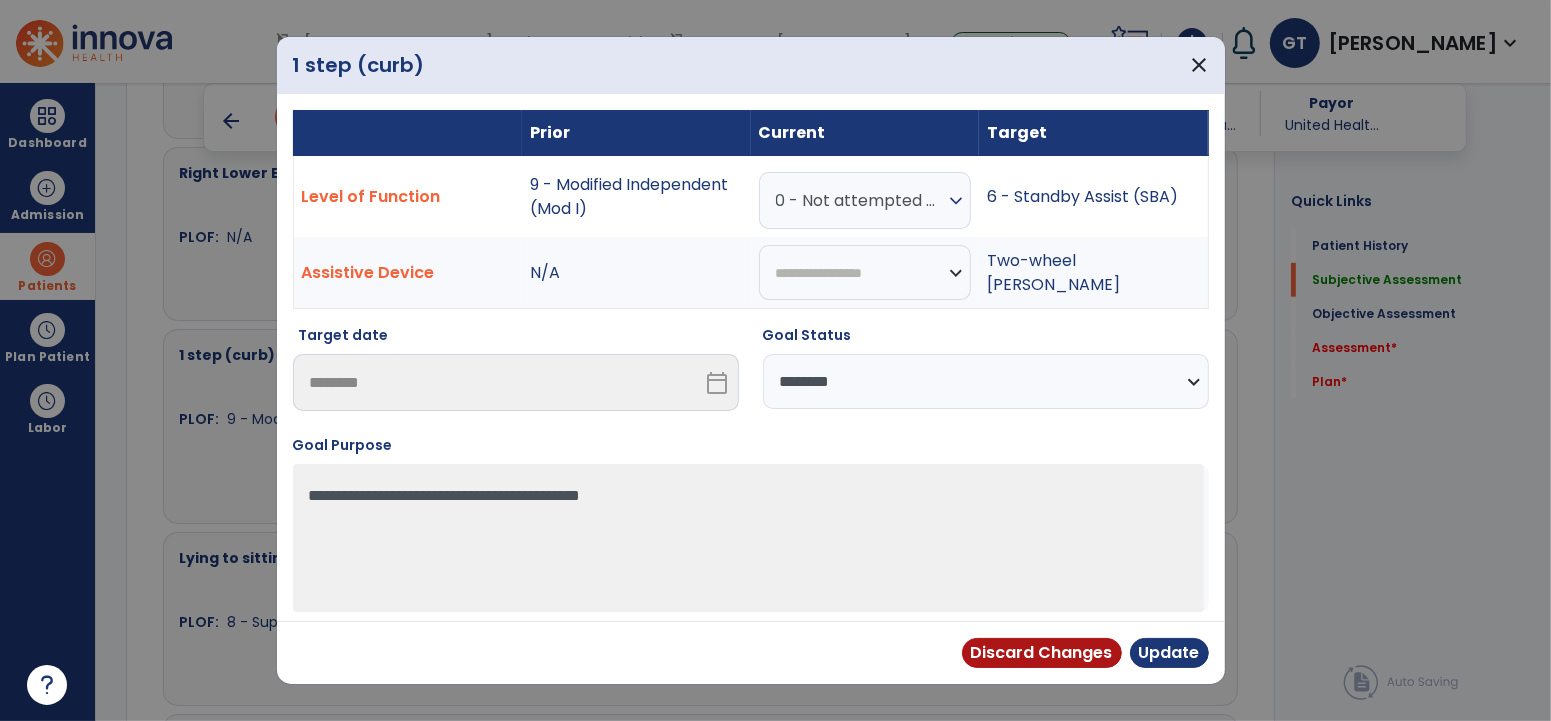 click on "**********" at bounding box center (986, 381) 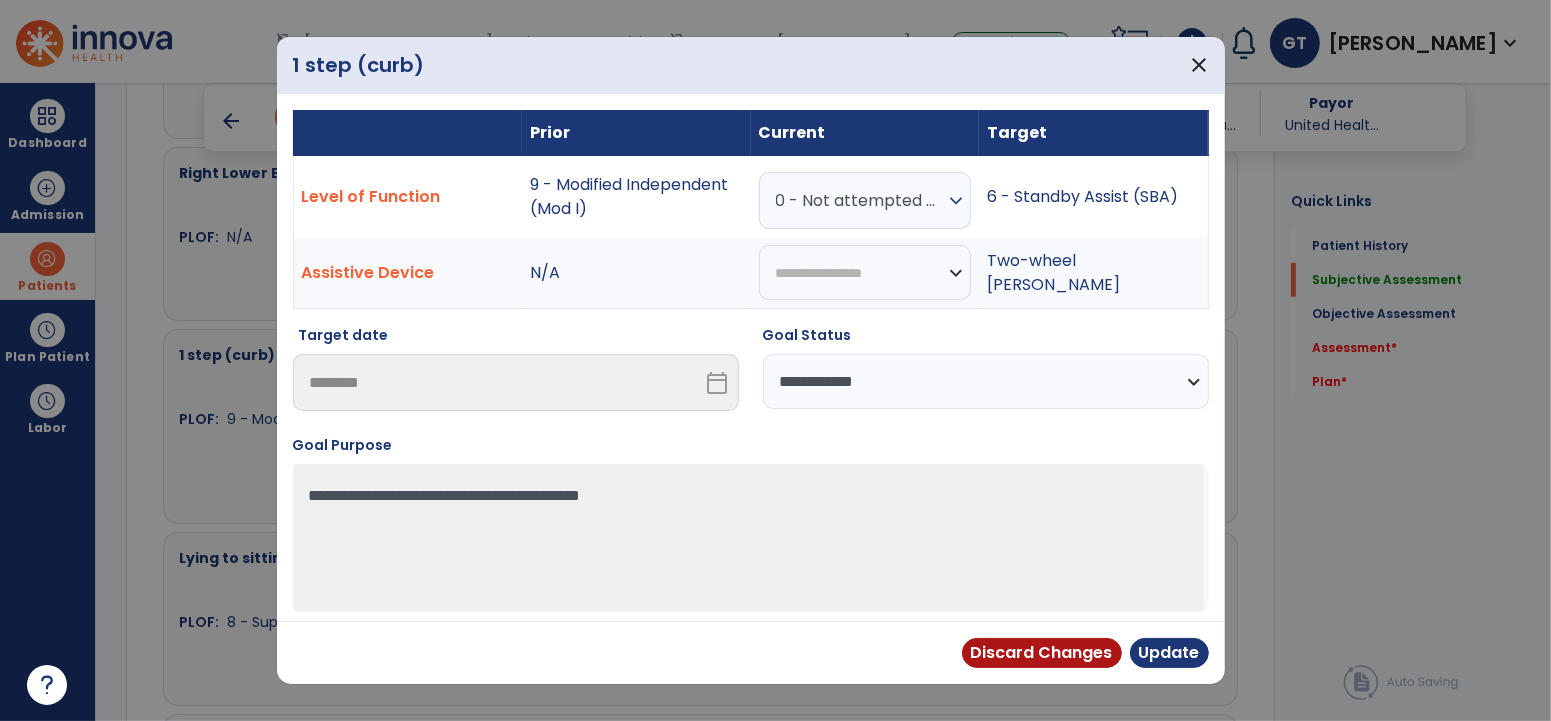 click on "**********" at bounding box center (986, 381) 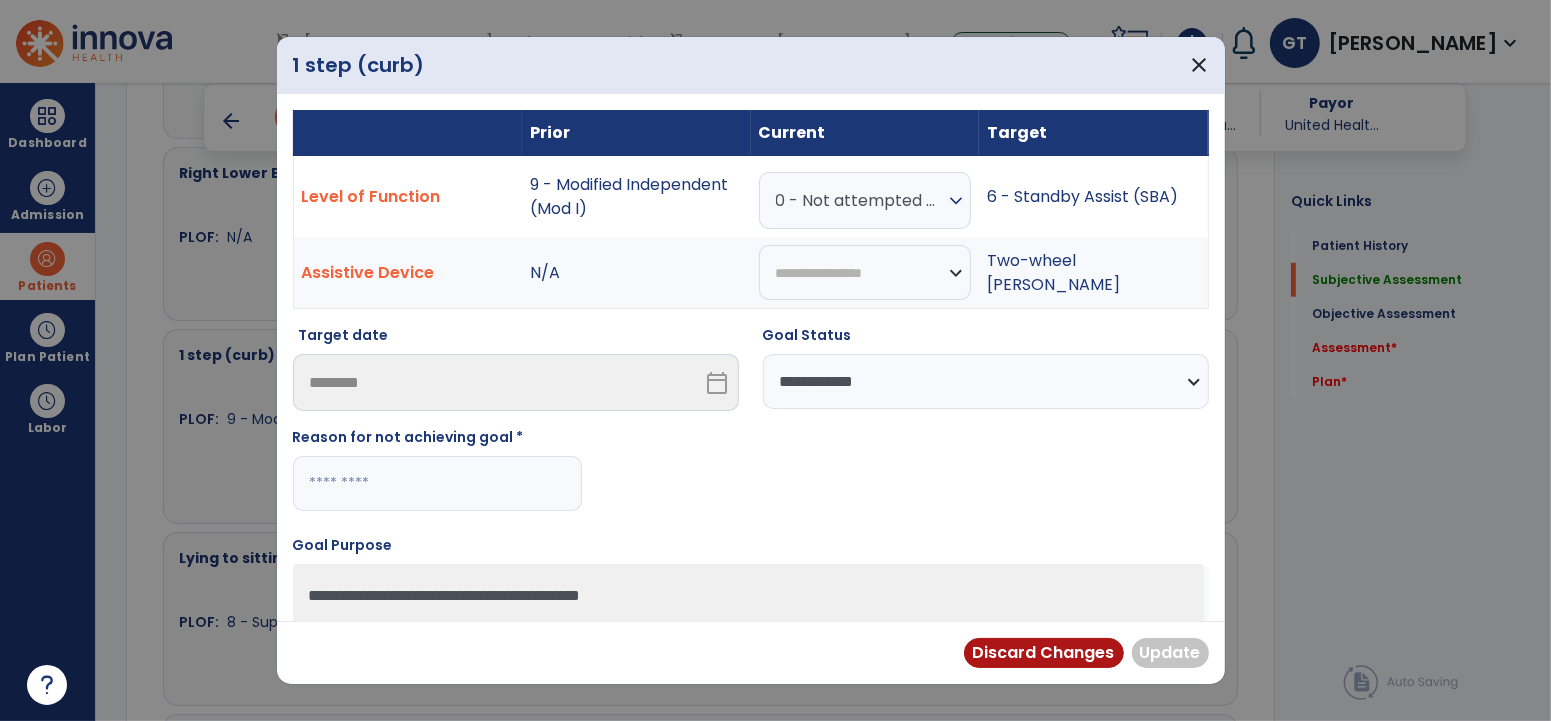click at bounding box center [437, 483] 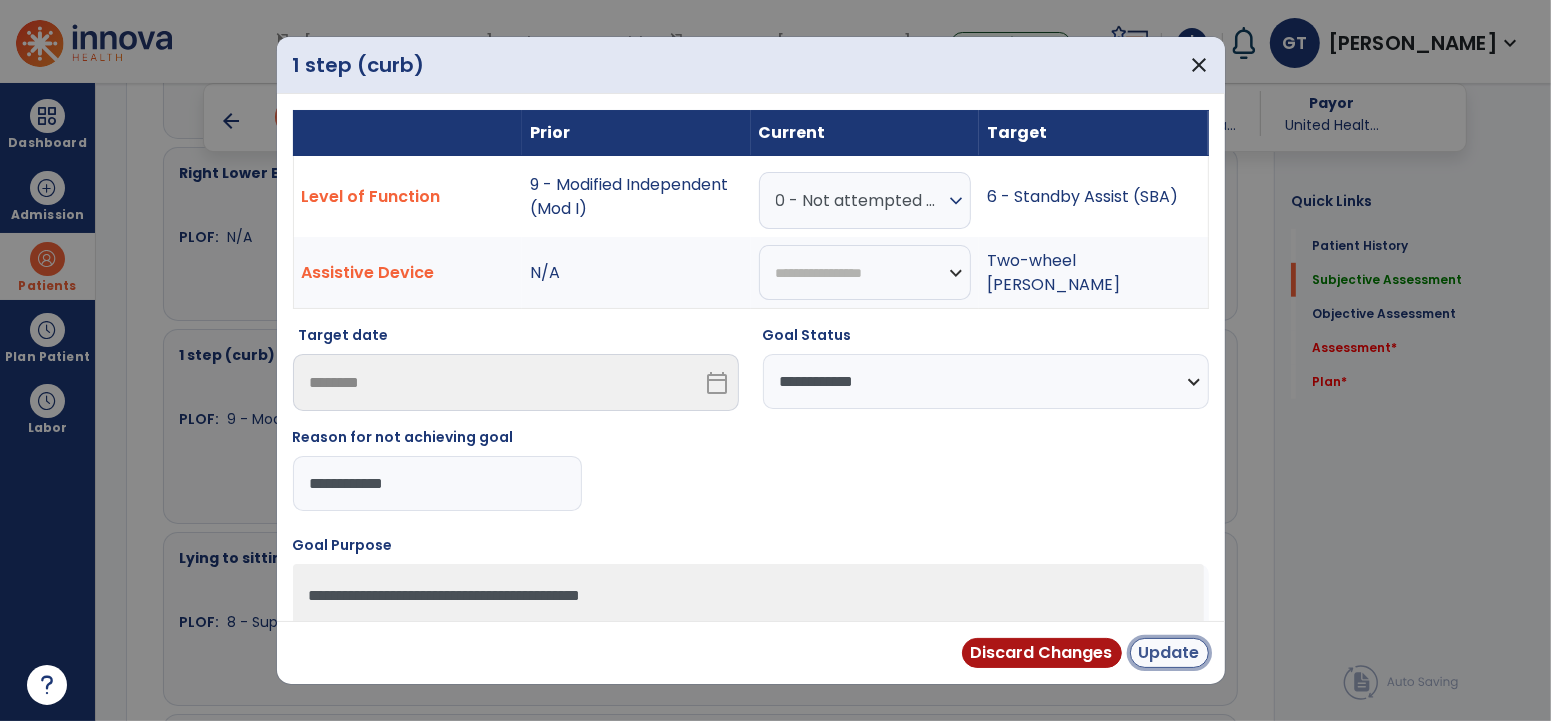 click on "Update" at bounding box center [1169, 653] 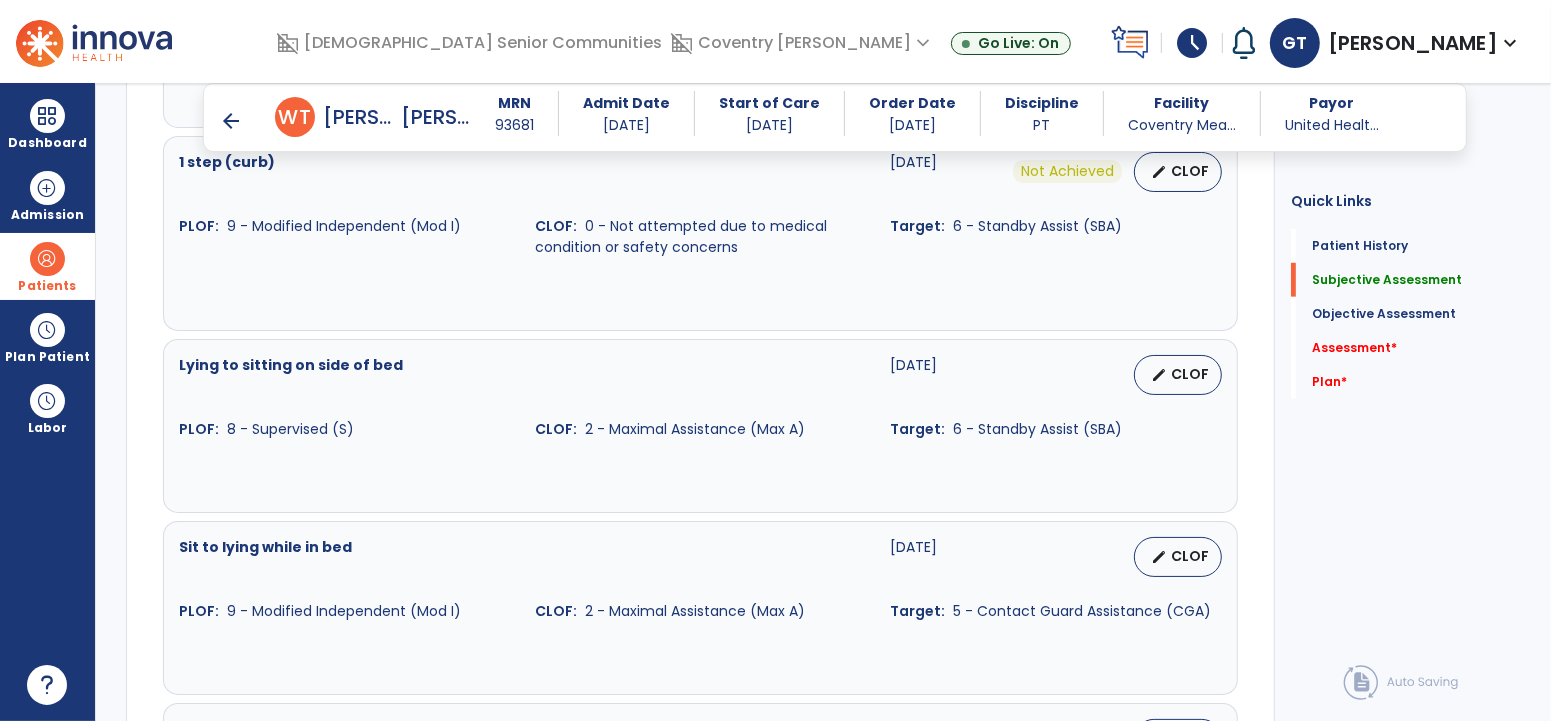 scroll, scrollTop: 1171, scrollLeft: 0, axis: vertical 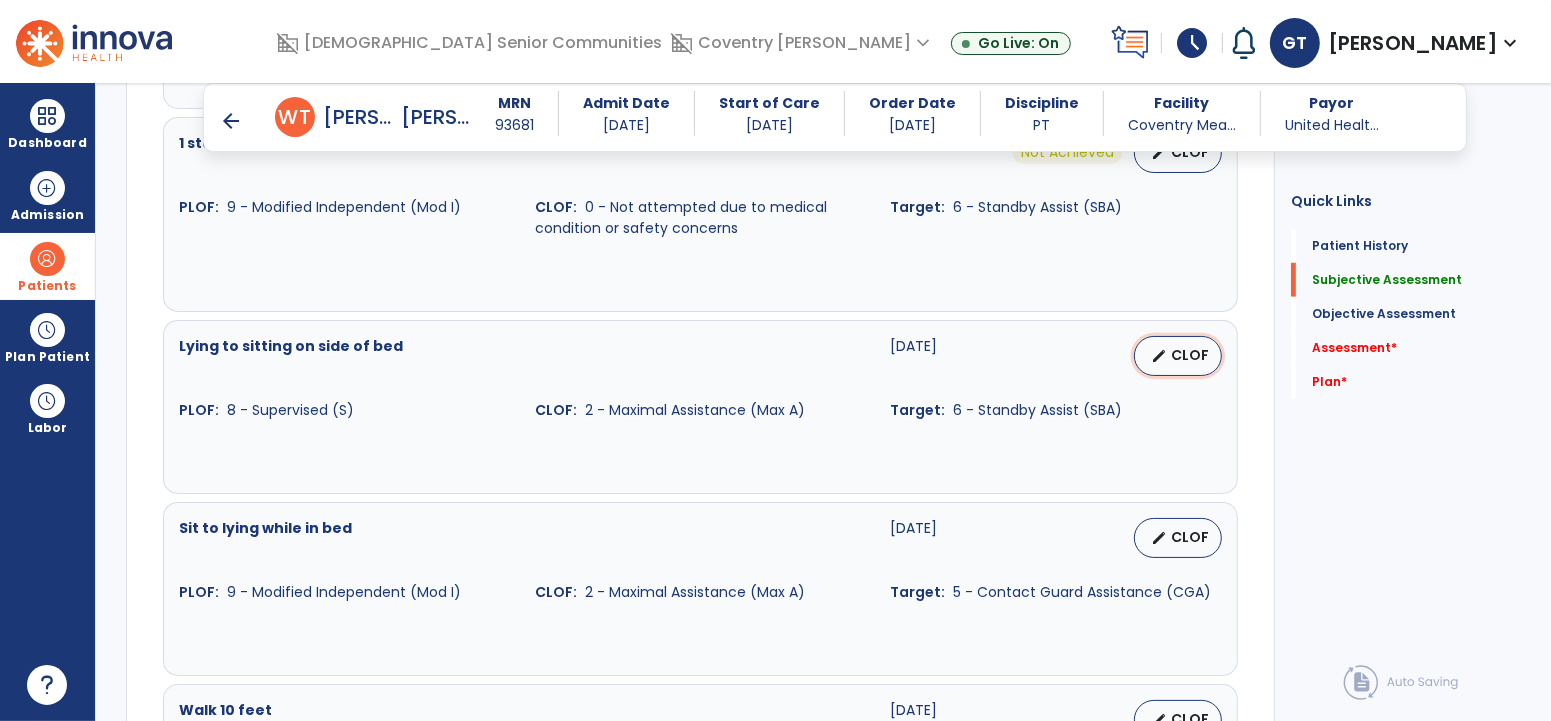click on "CLOF" at bounding box center [1190, 355] 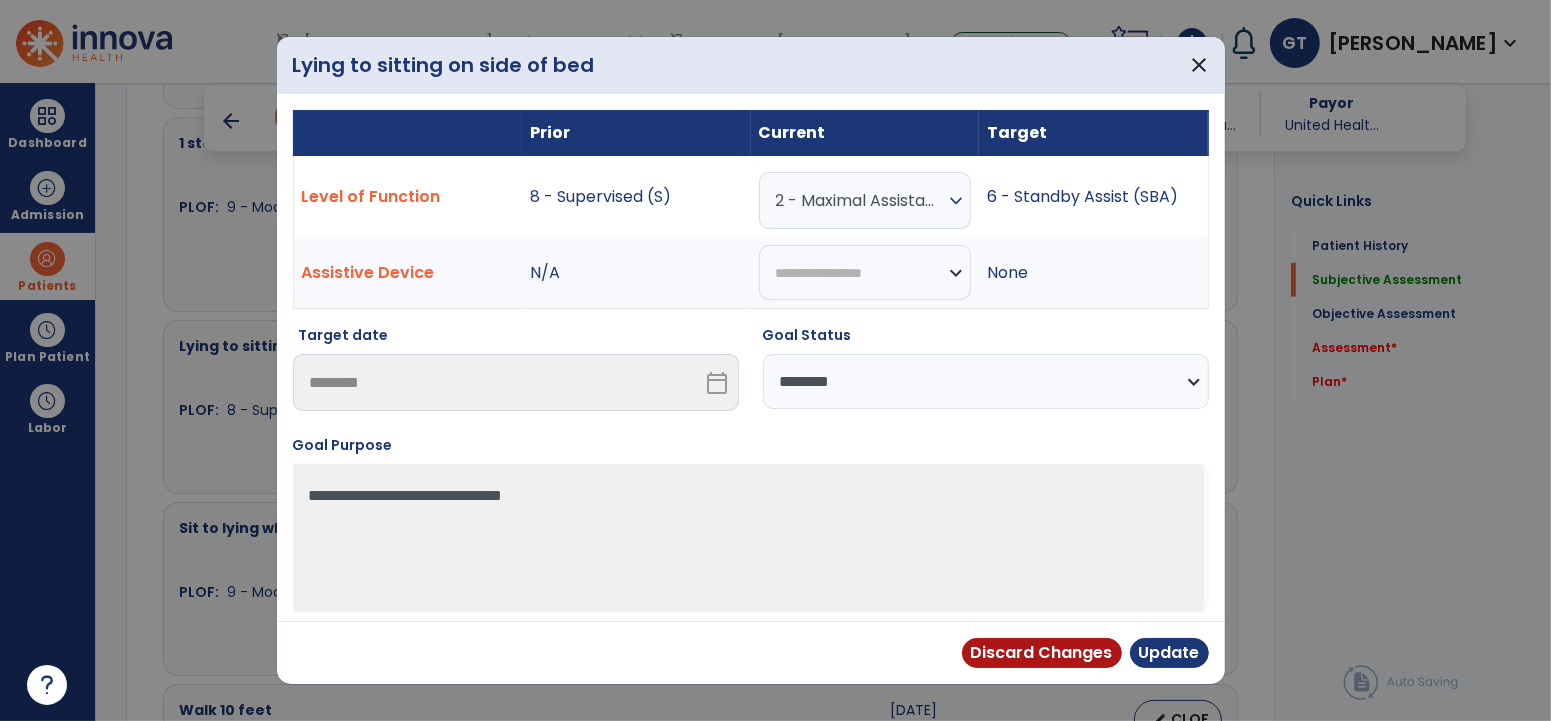 click on "2 - Maximal Assistance (Max A)" at bounding box center [860, 200] 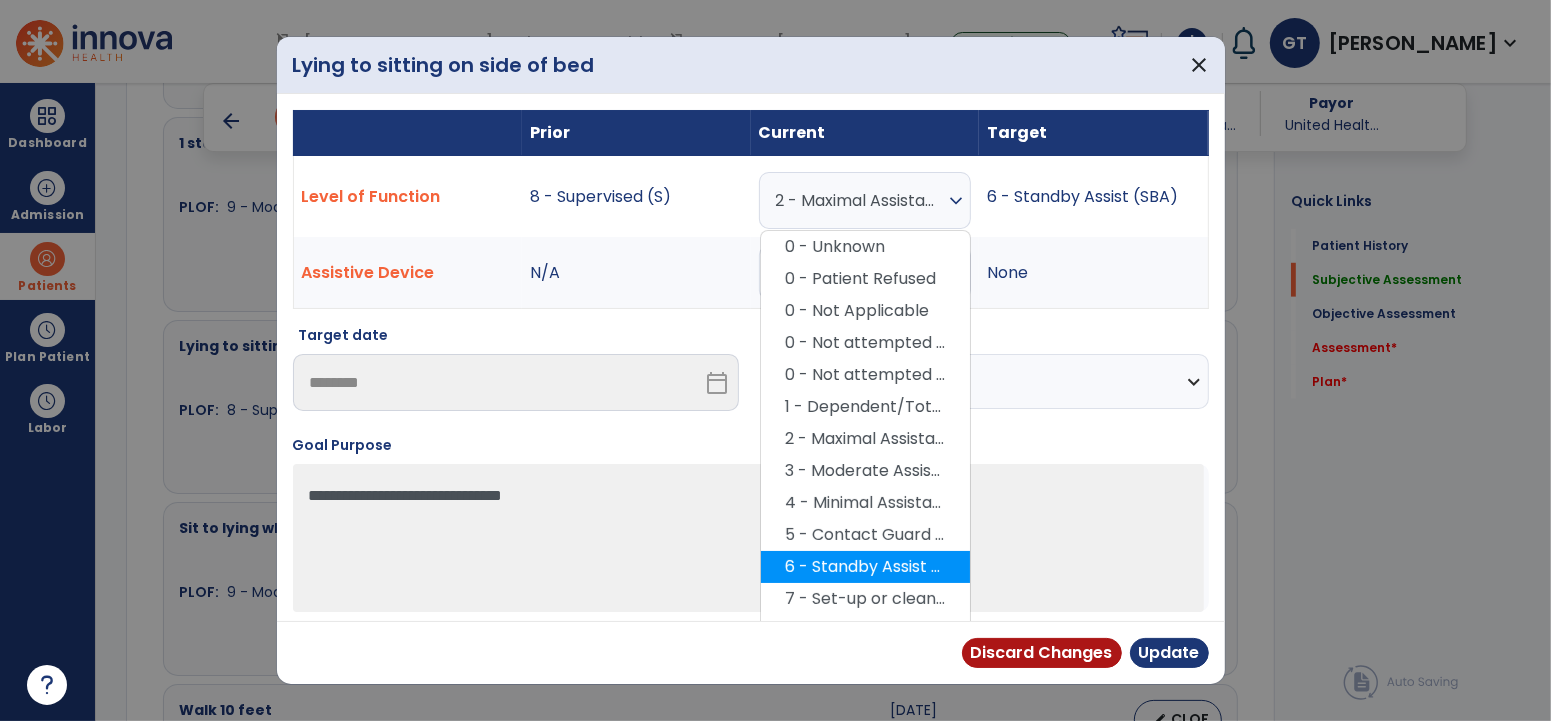 click on "6 - Standby Assist (SBA)" at bounding box center (865, 567) 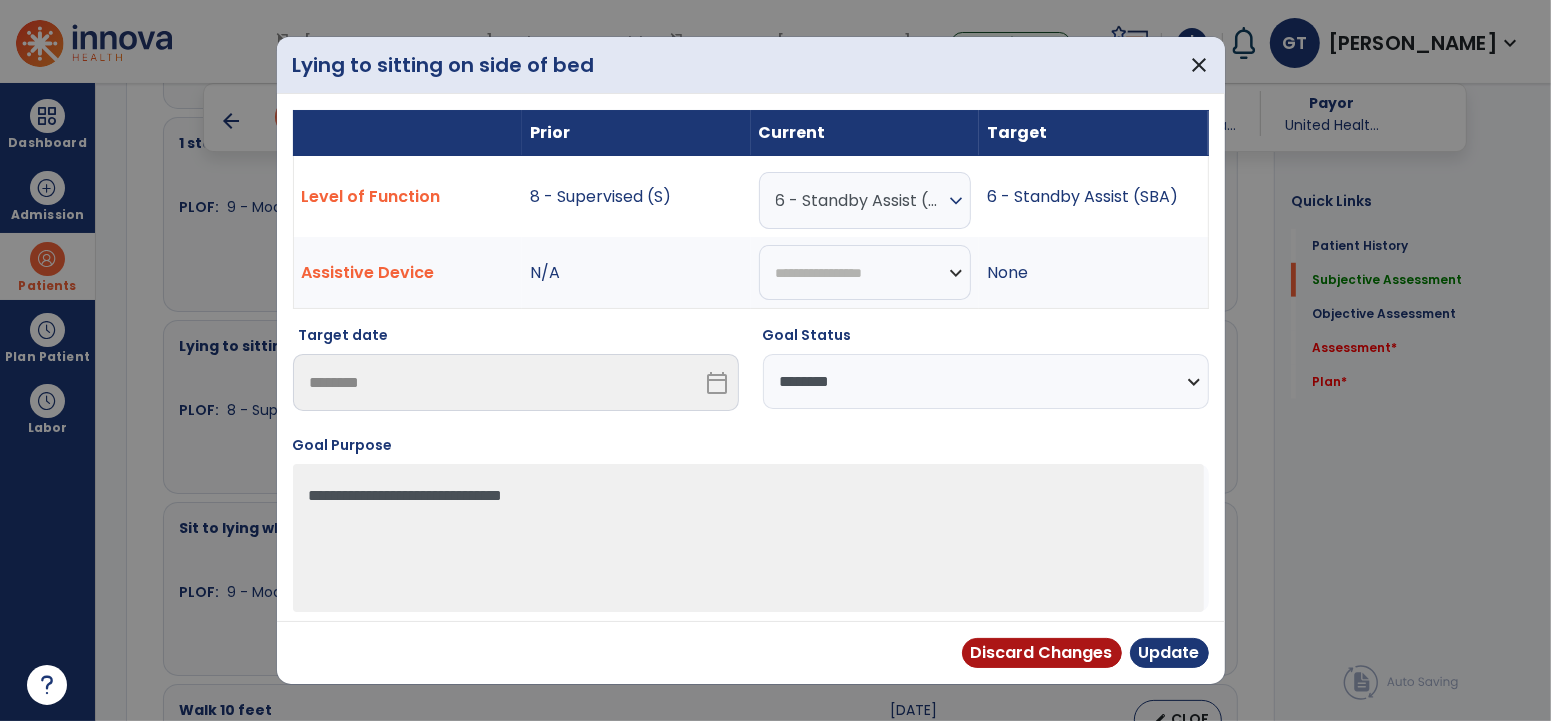 click on "**********" at bounding box center (986, 381) 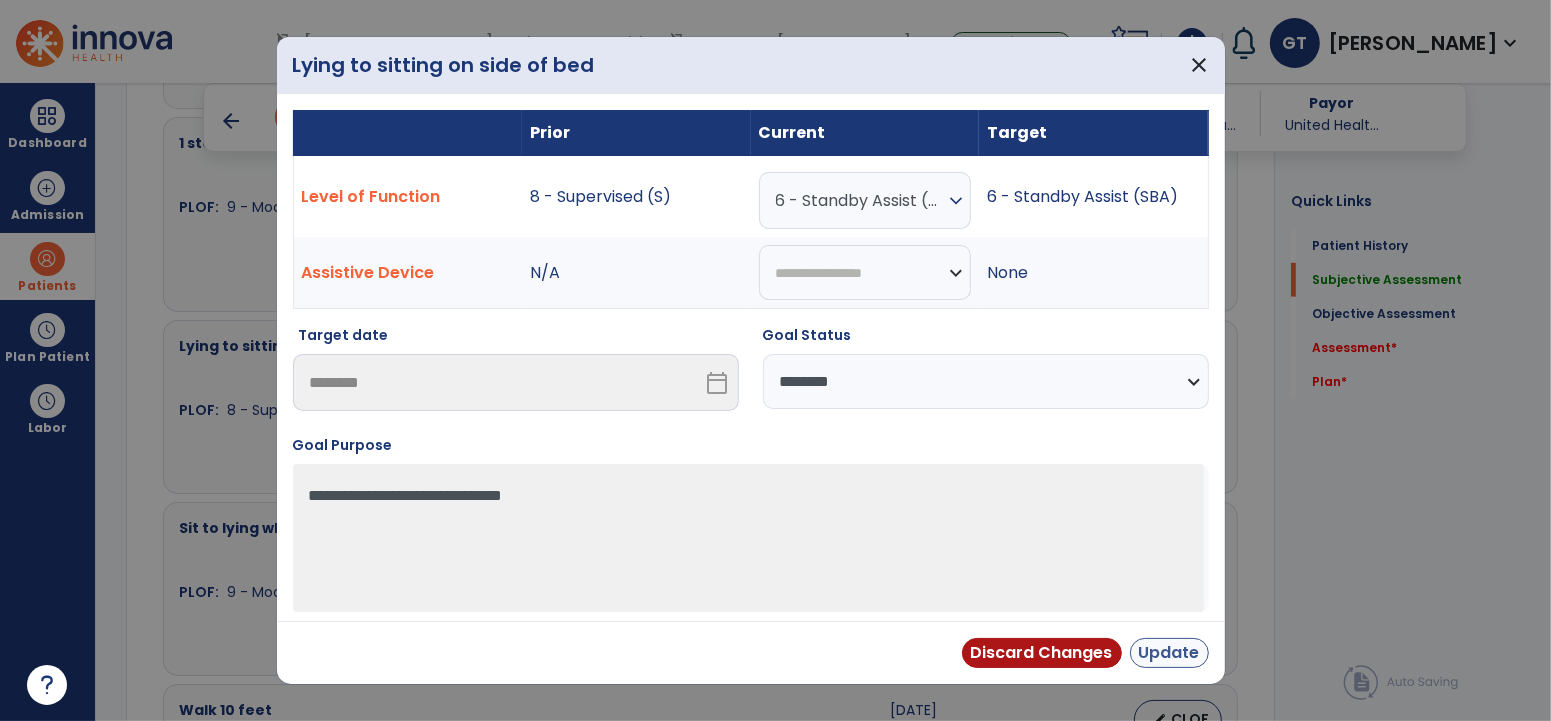 click on "Update" at bounding box center [1169, 653] 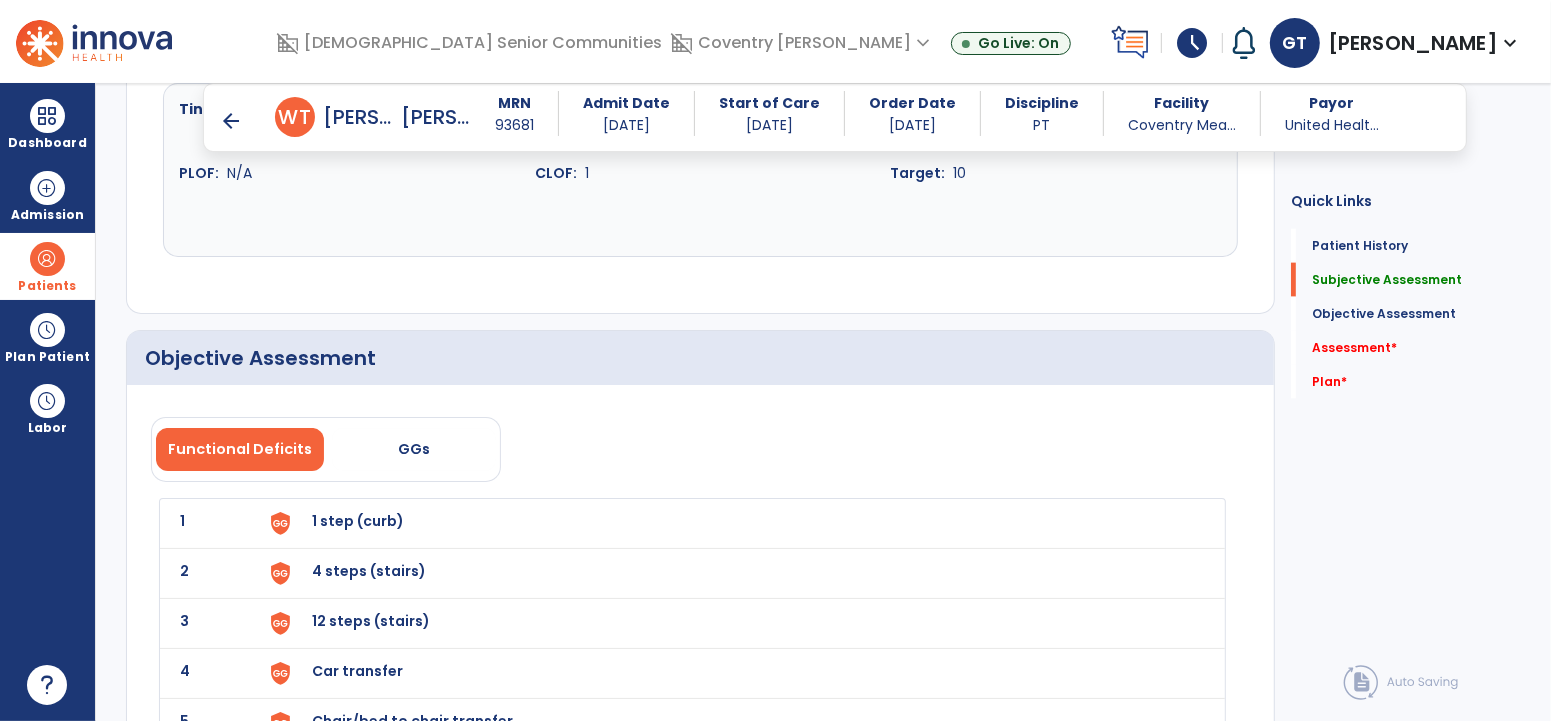 click on "Quick Links  Patient History   Patient History   Subjective Assessment   Subjective Assessment   Objective Assessment   Objective Assessment   Assessment   *  Assessment   *  Plan   *  Plan   *" 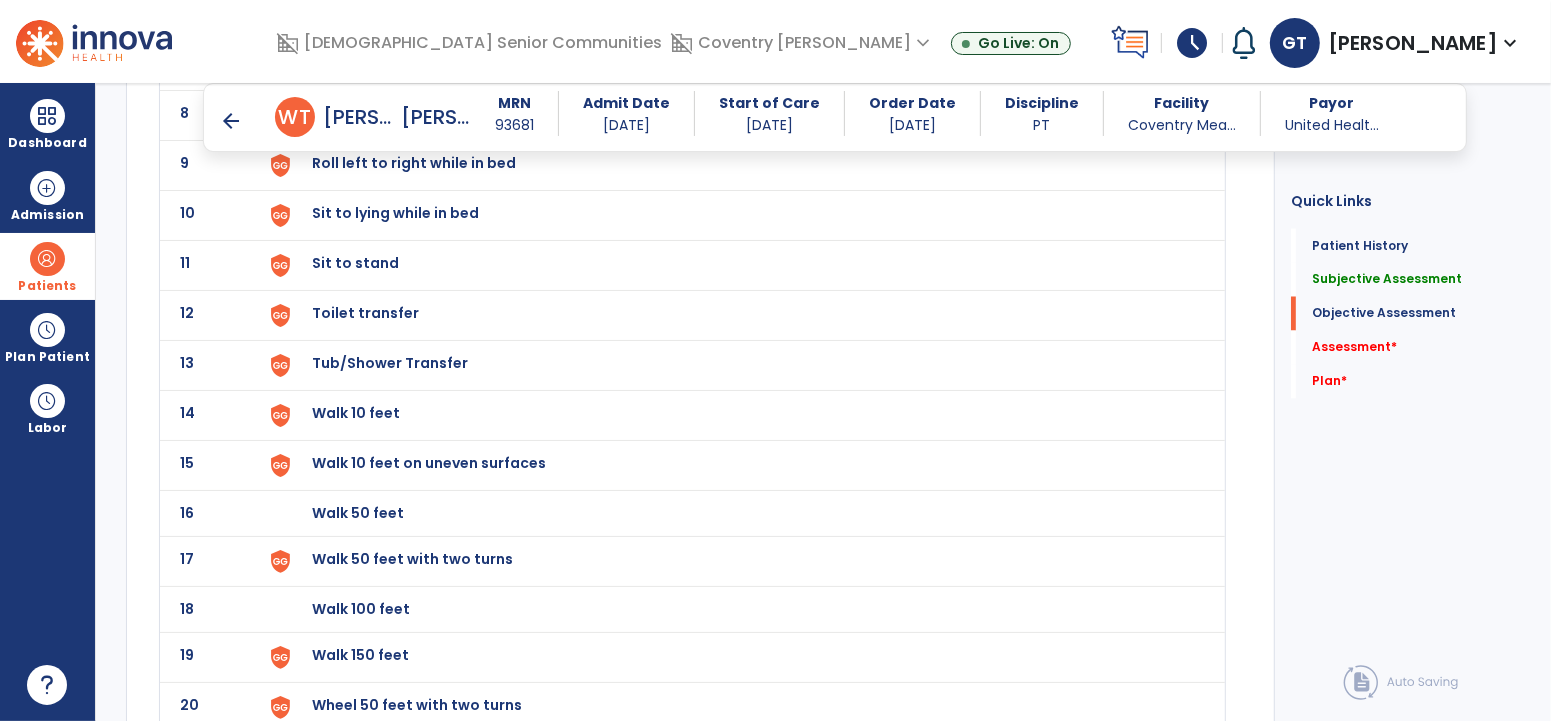 scroll, scrollTop: 2760, scrollLeft: 0, axis: vertical 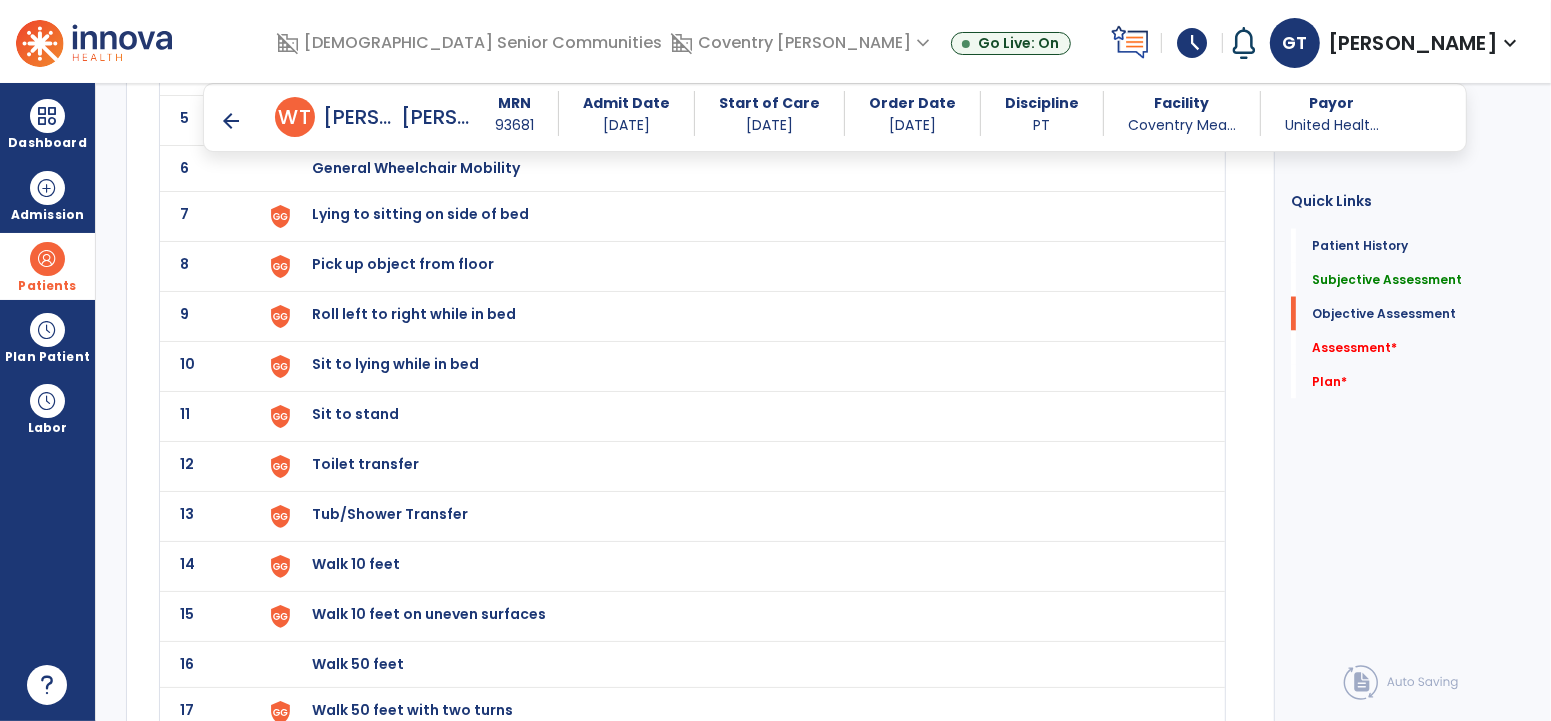 click on "Sit to lying while in bed" at bounding box center (736, -80) 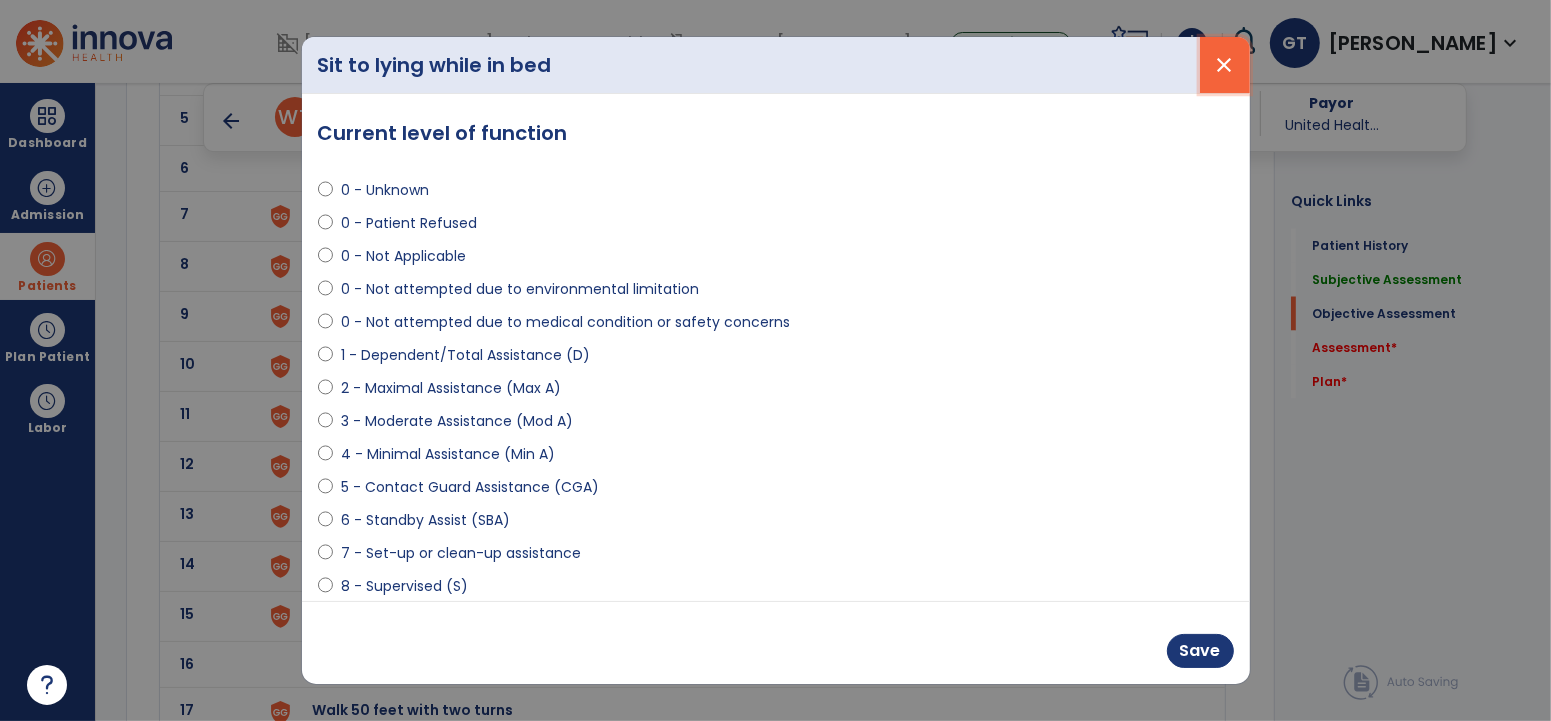 click on "close" at bounding box center [1225, 65] 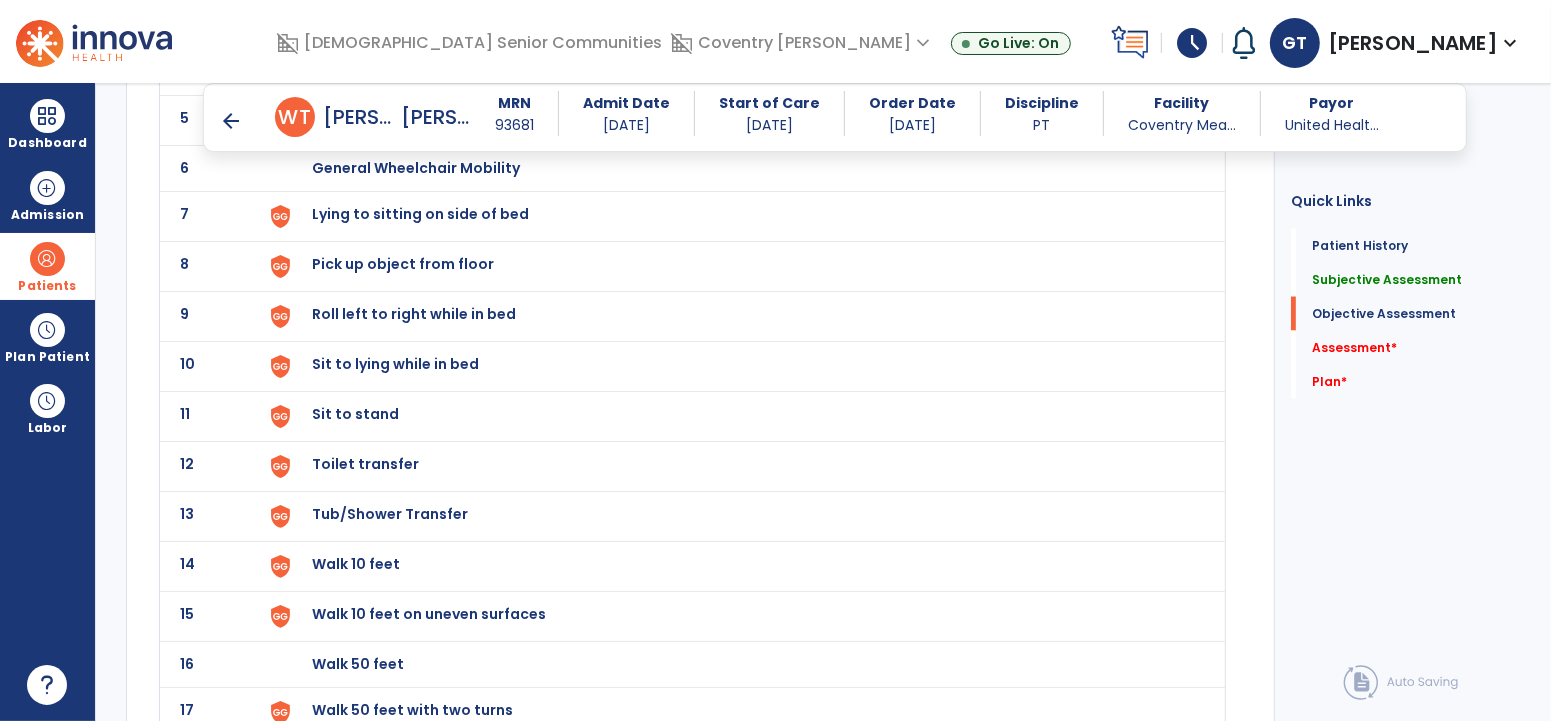 click on "Lying to sitting on side of bed" at bounding box center [358, -82] 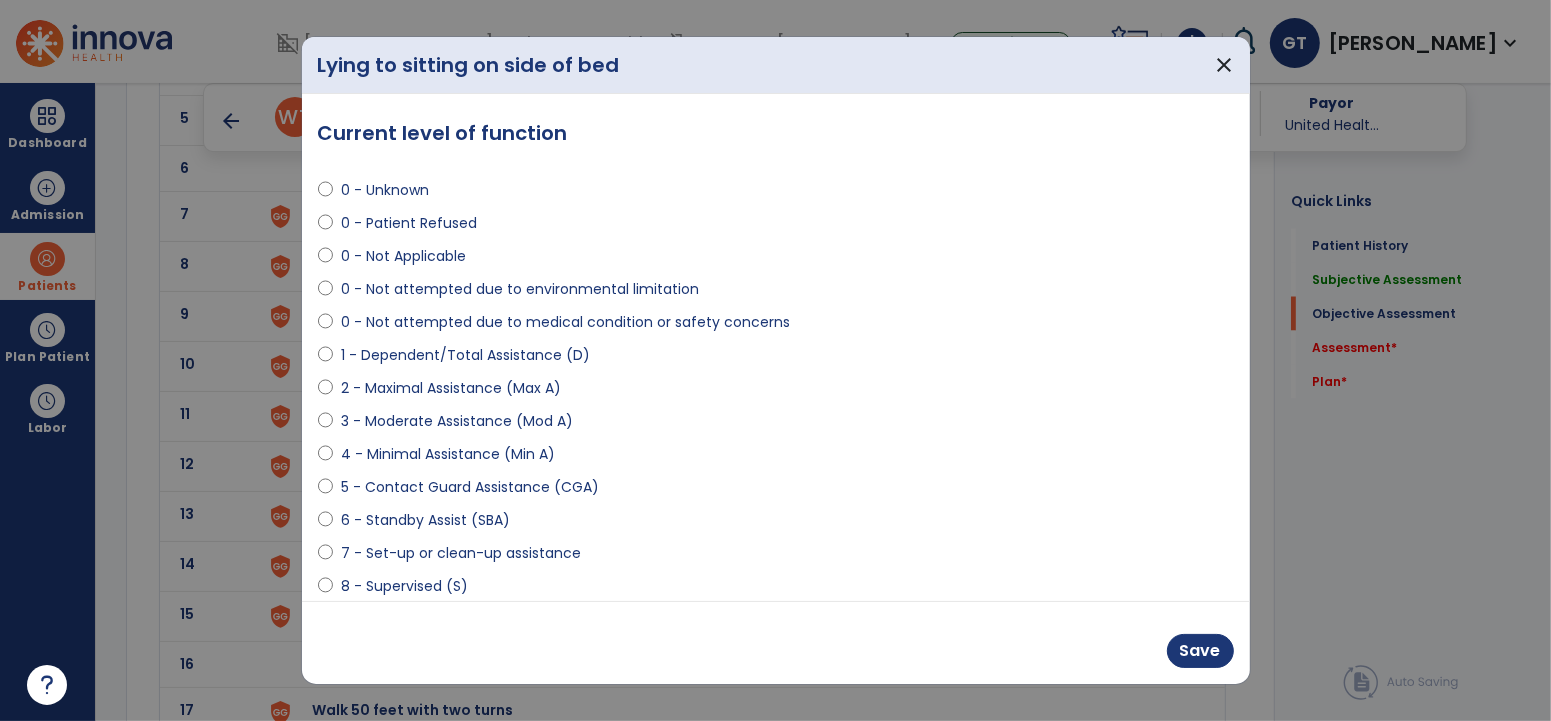 click on "6 - Standby Assist (SBA)" at bounding box center (425, 520) 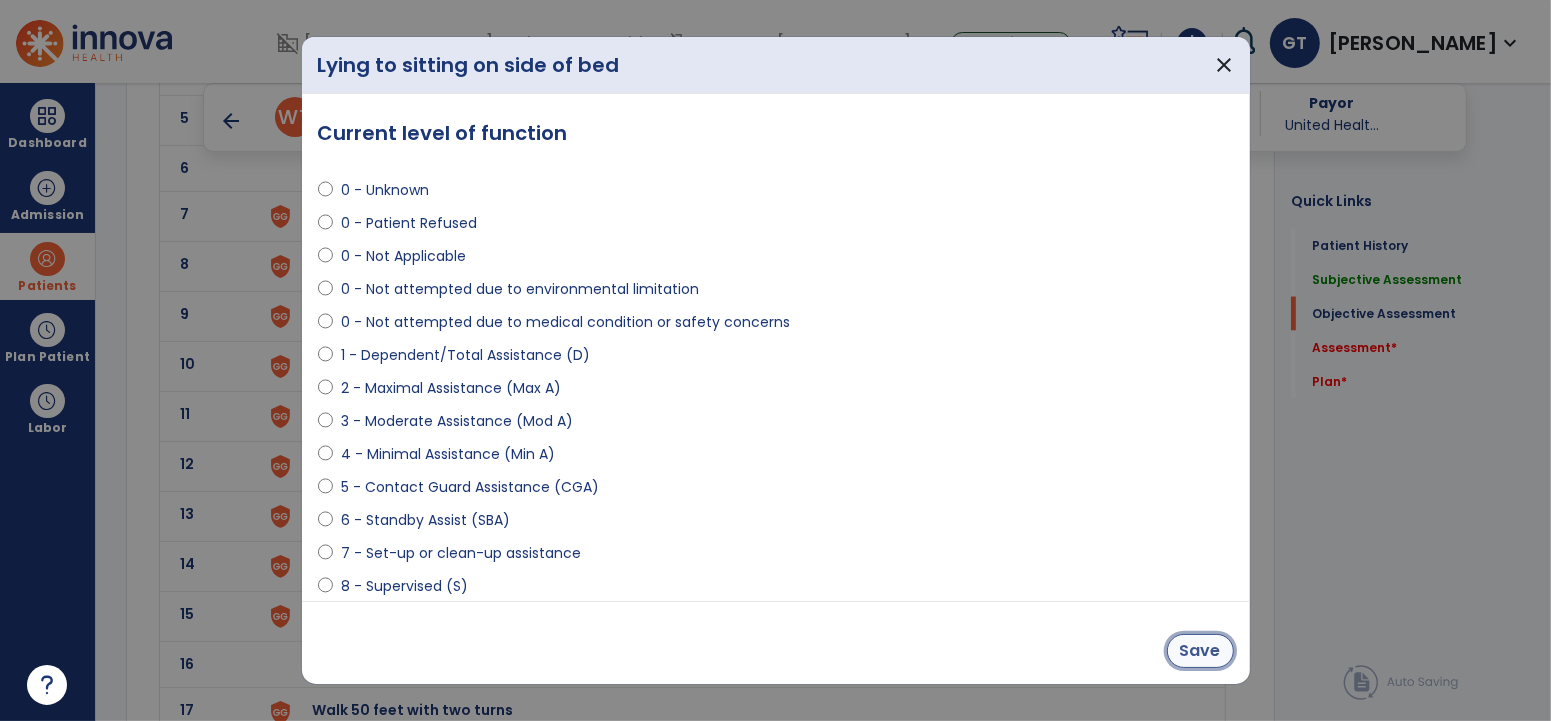 click on "Save" at bounding box center [1200, 651] 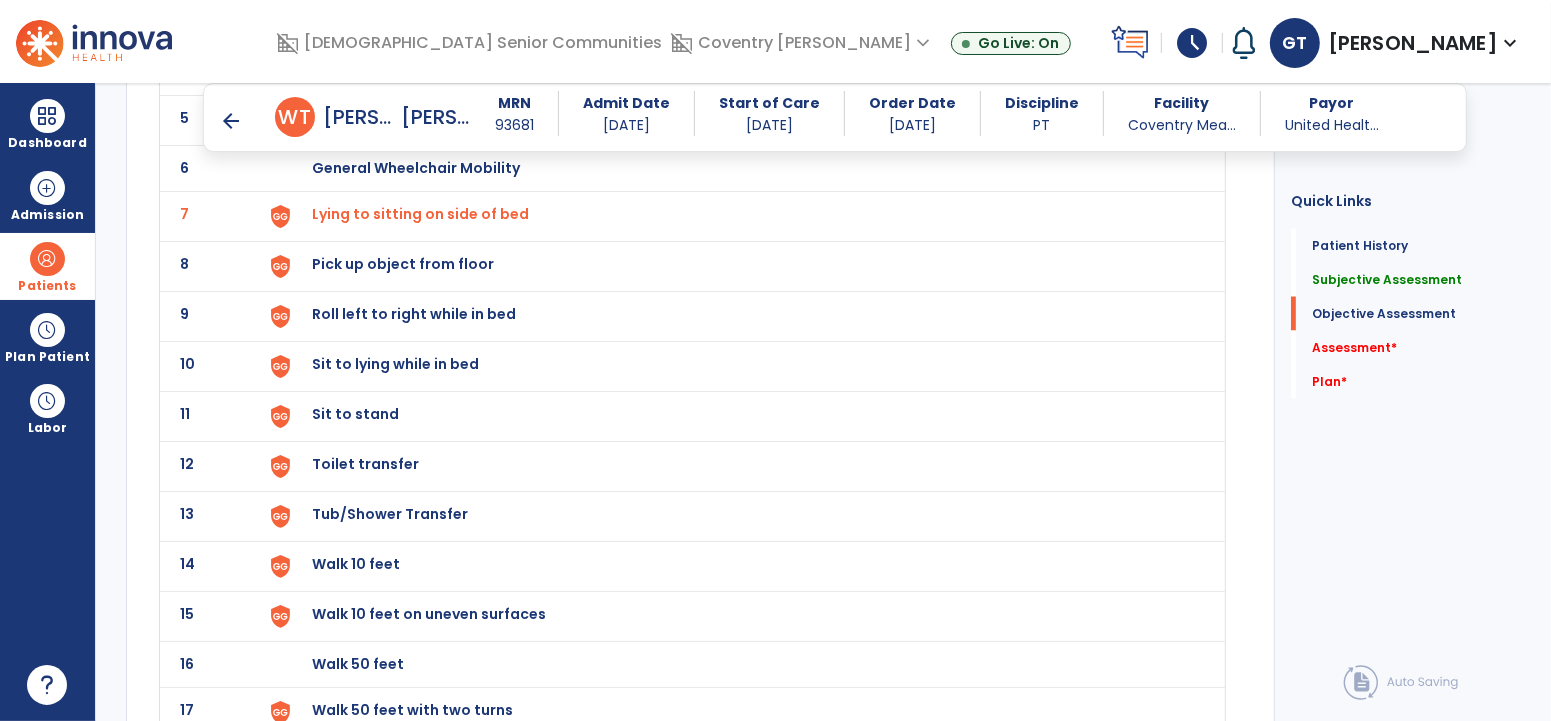 scroll, scrollTop: 3523, scrollLeft: 0, axis: vertical 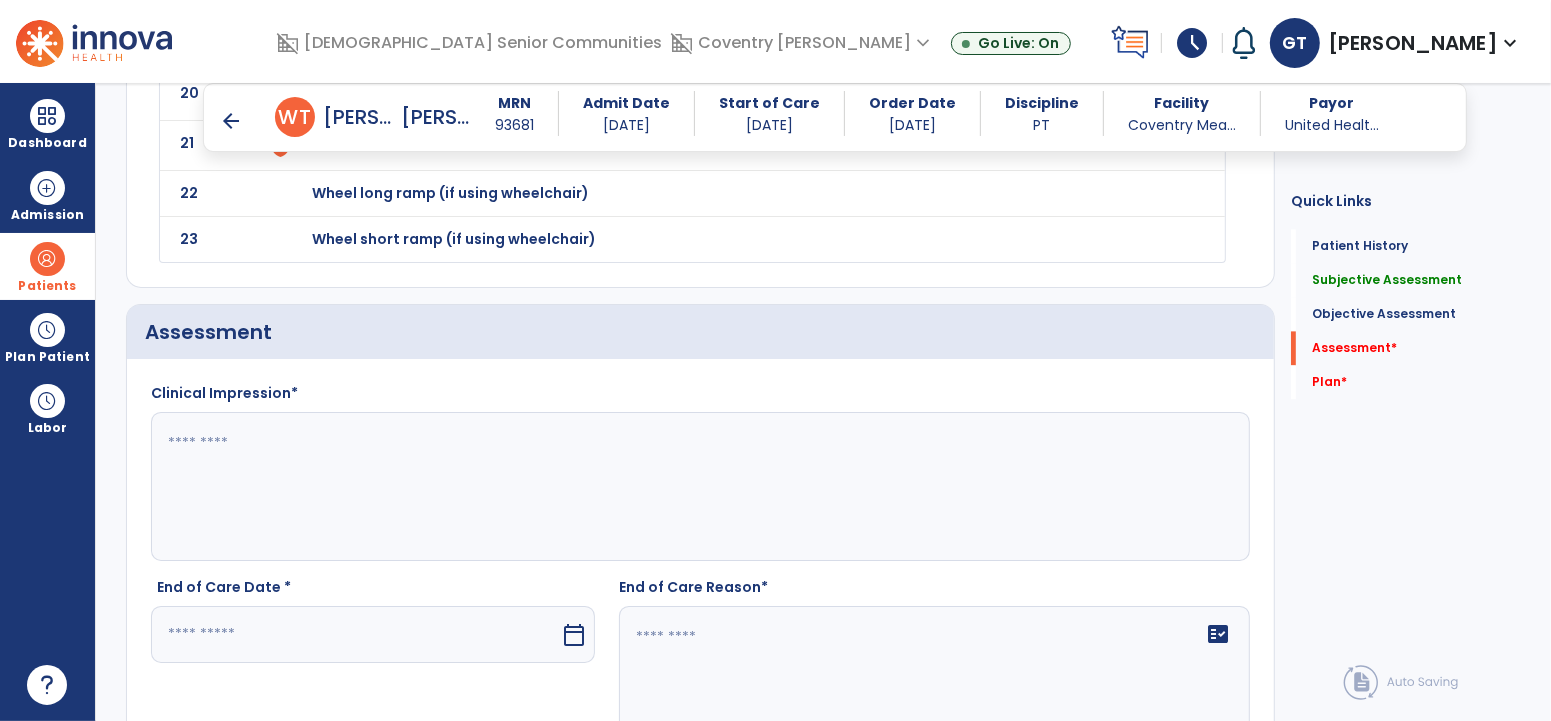 click 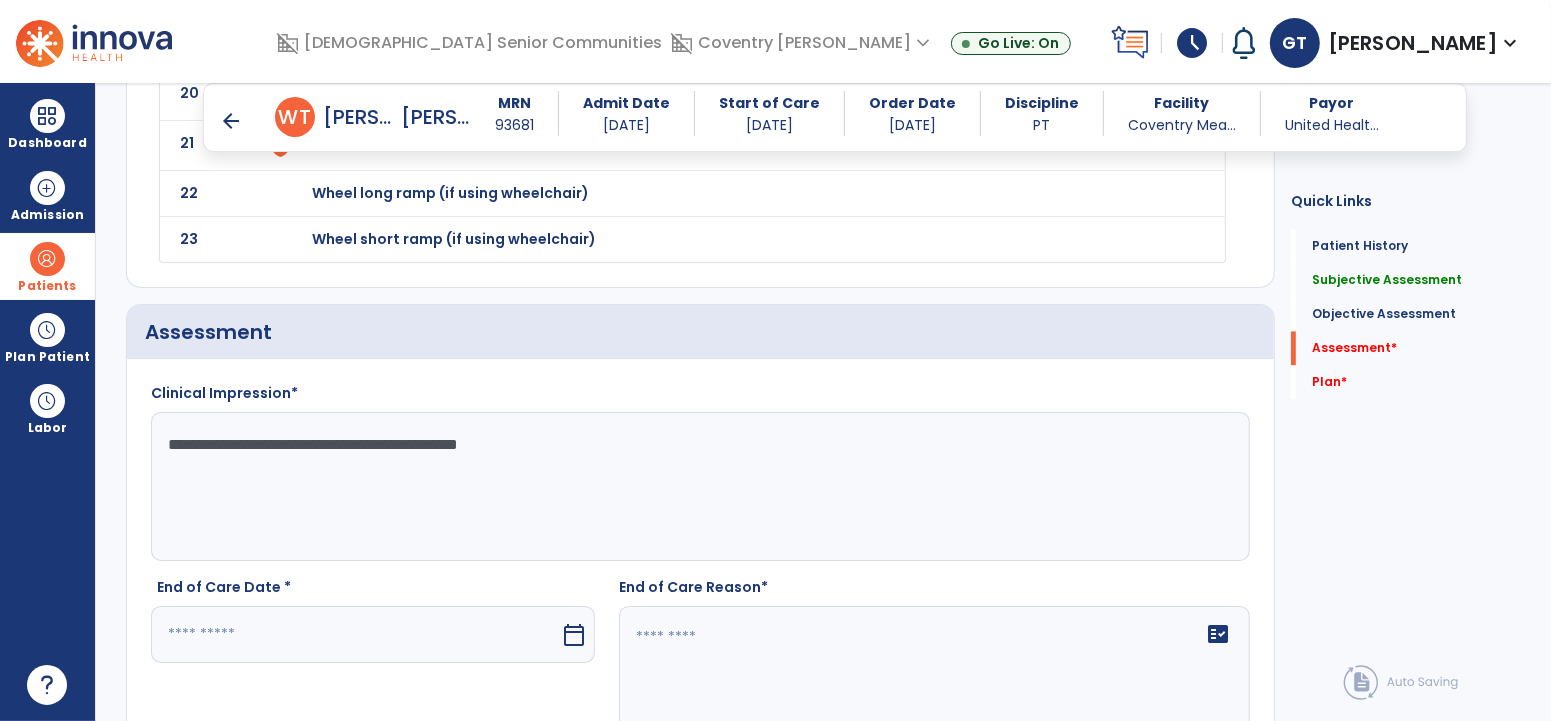paste on "**********" 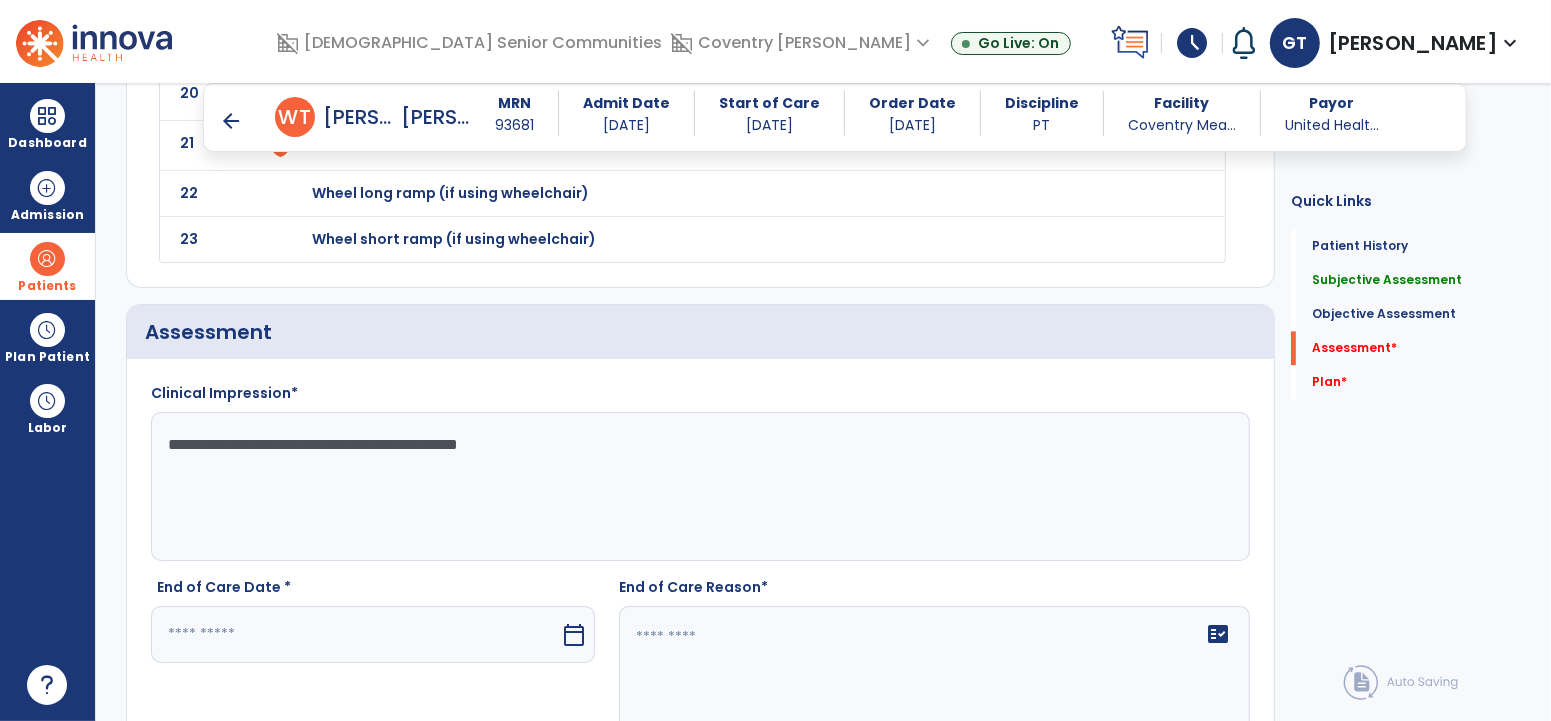 paste on "**********" 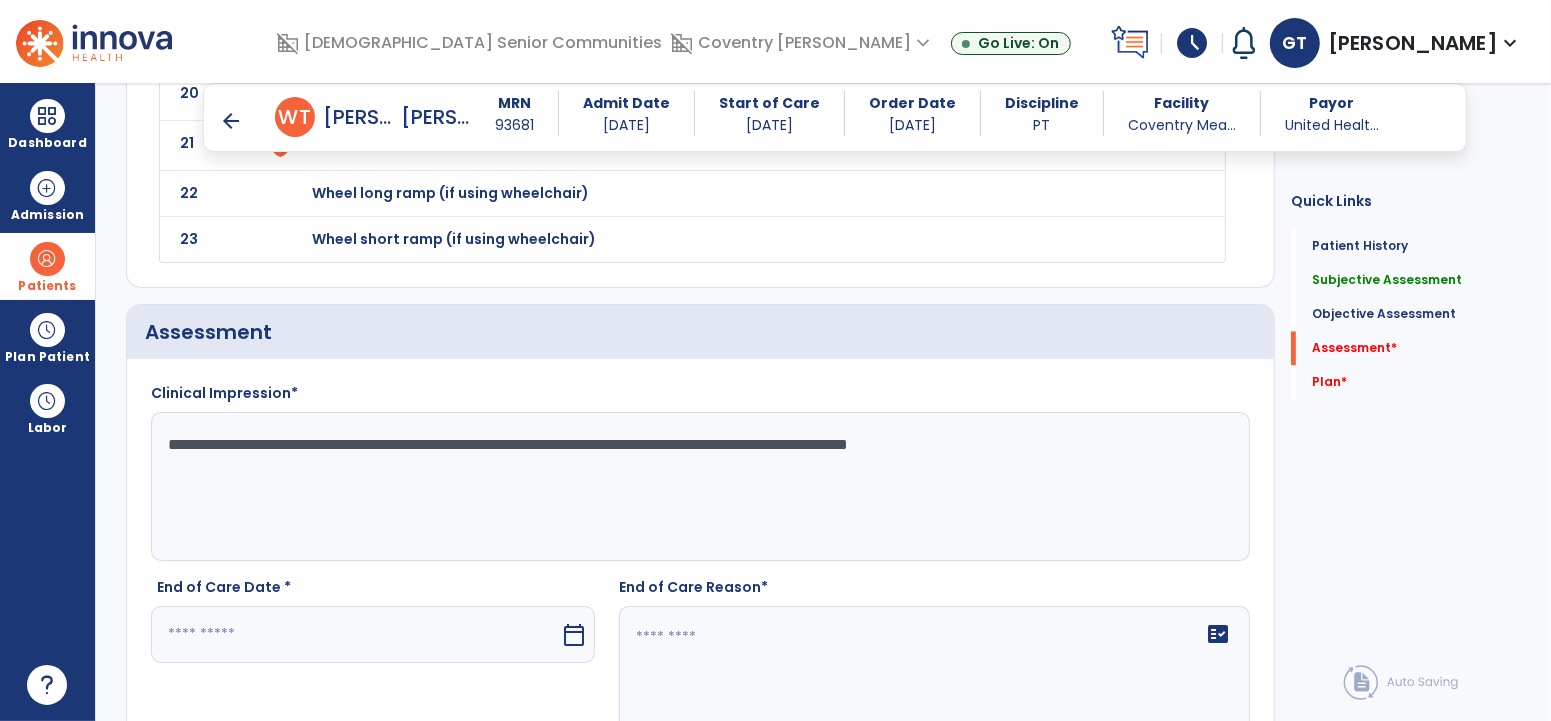 click on "**********" 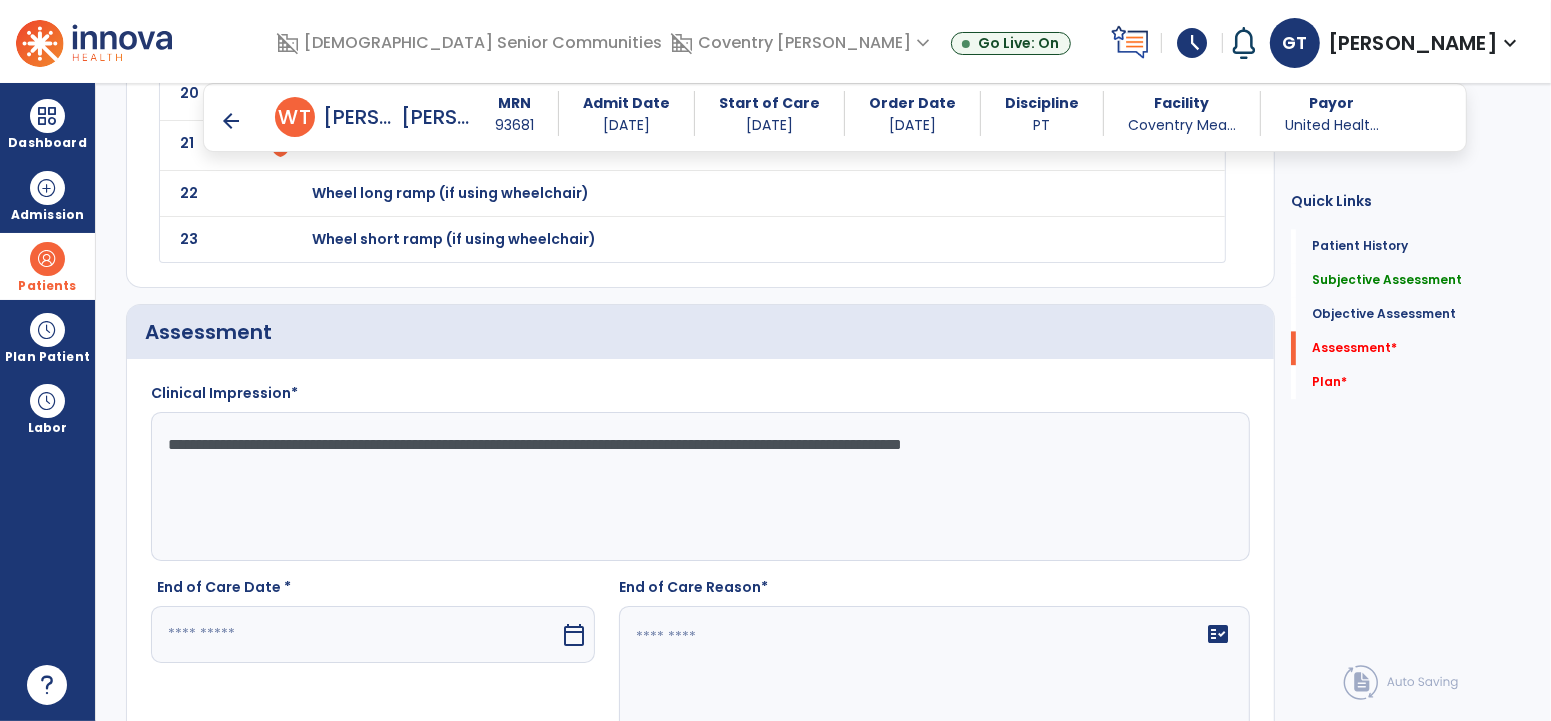 click on "**********" 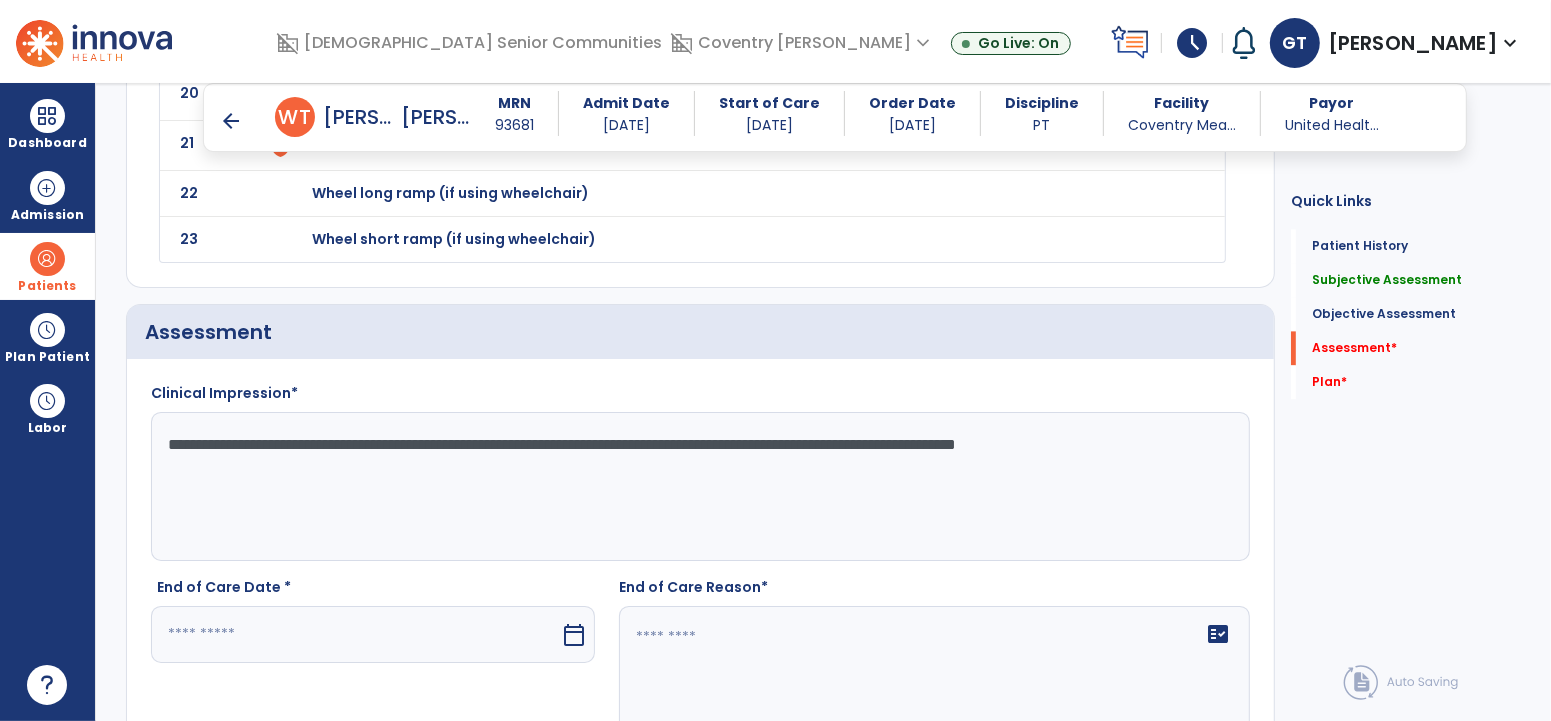 click on "**********" 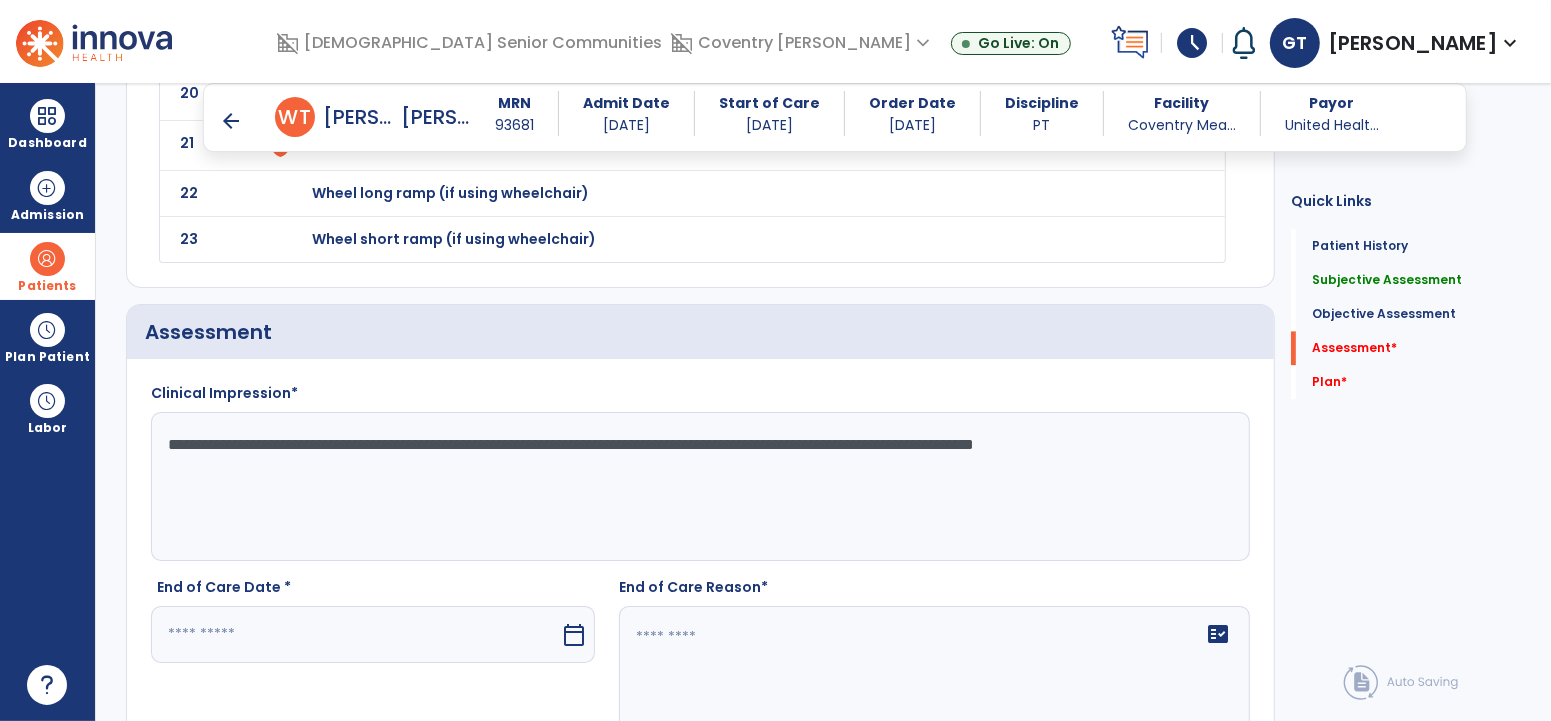 click on "**********" 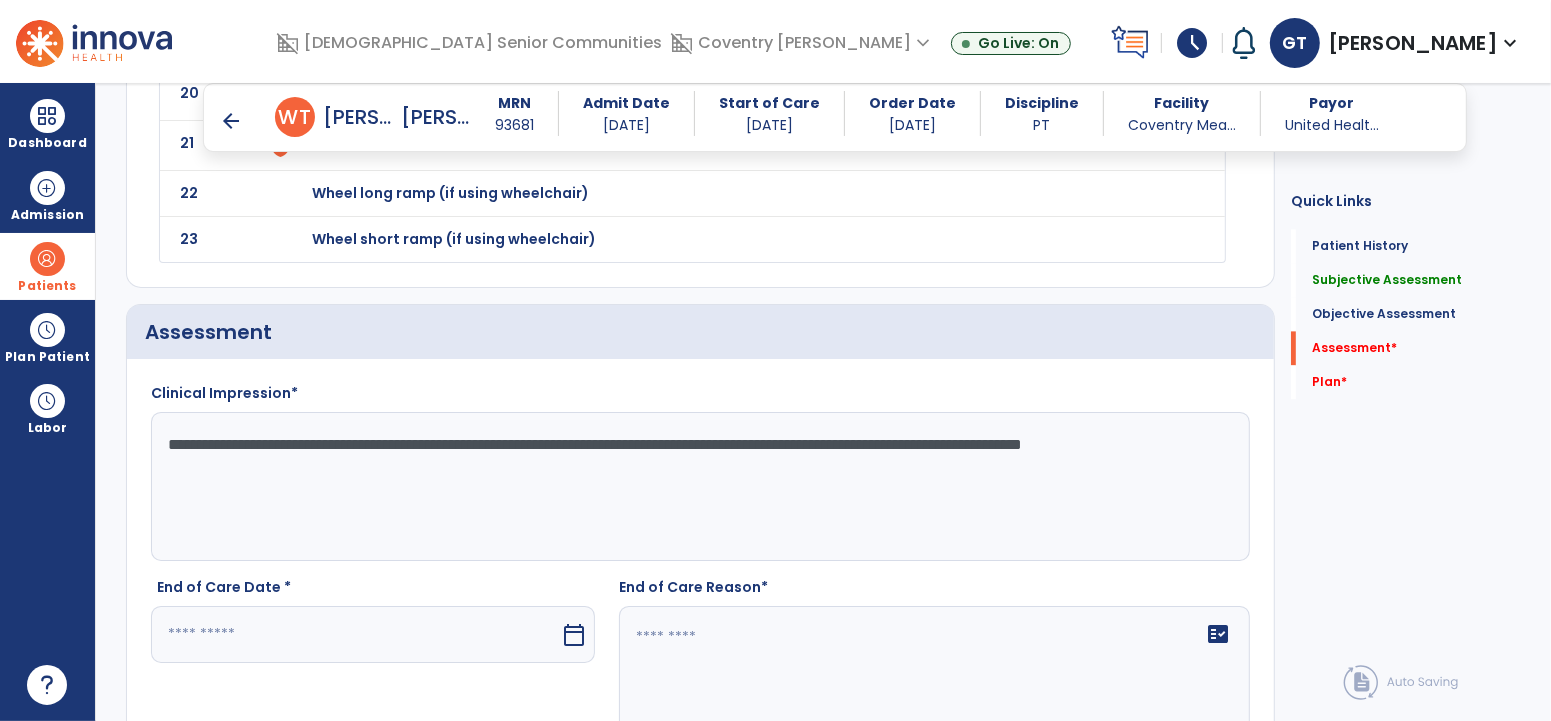 click on "**********" 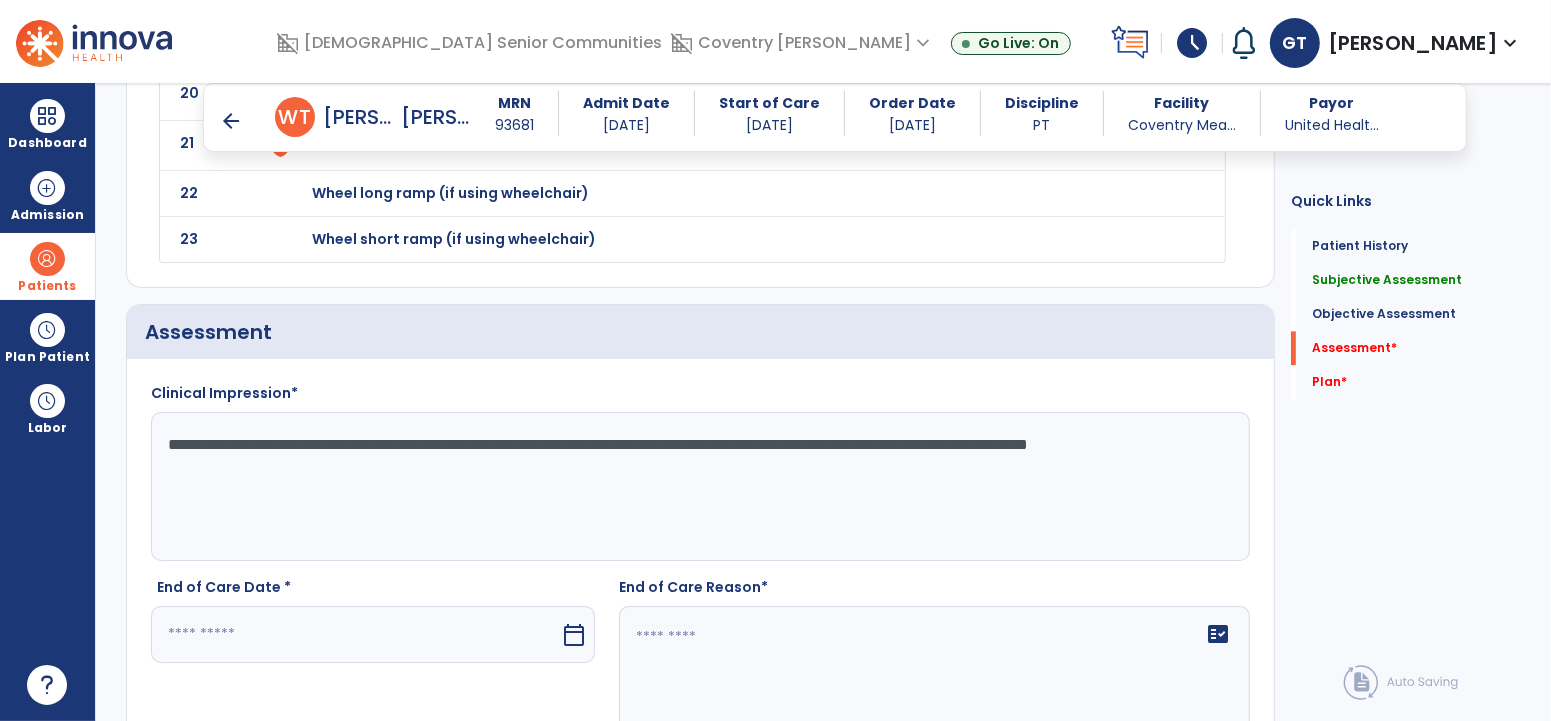 click on "**********" 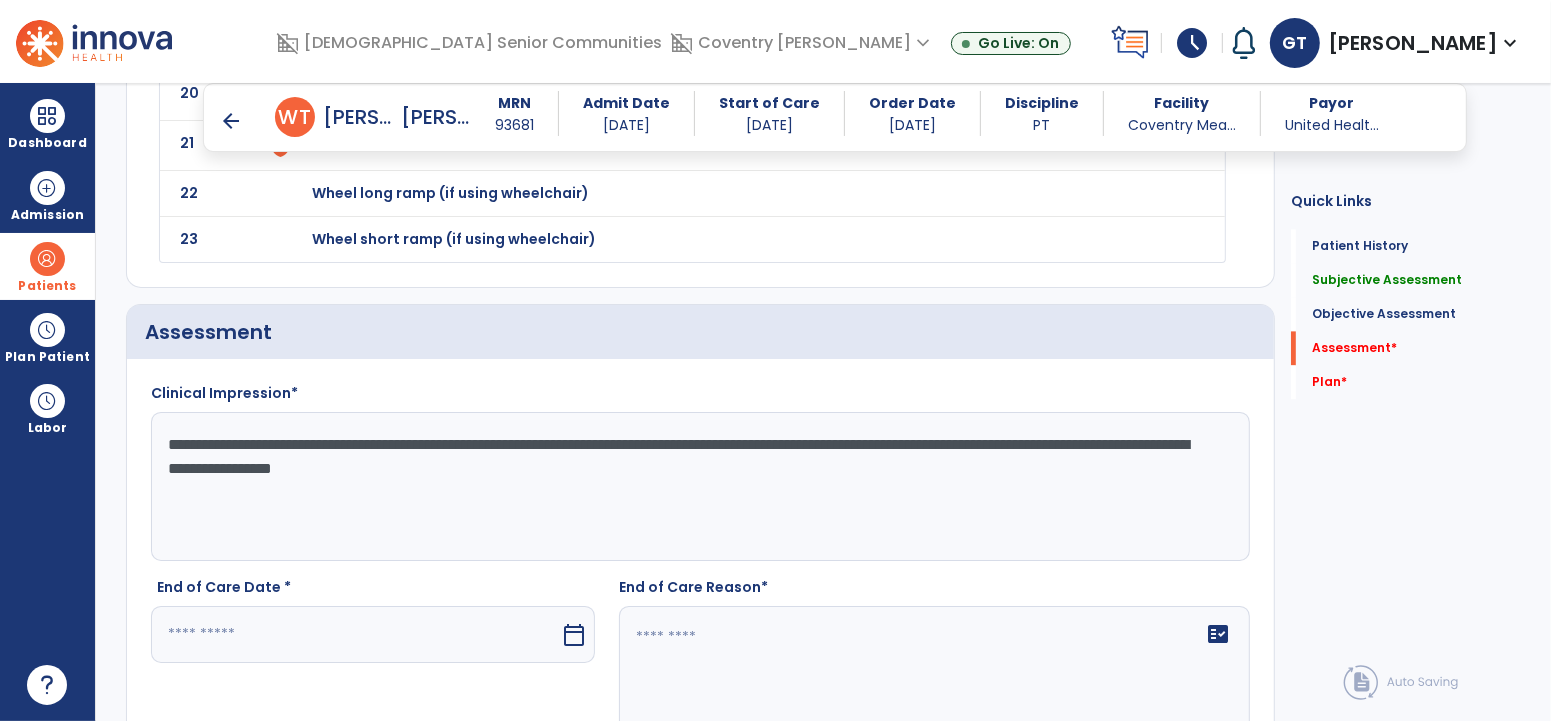 click on "**********" 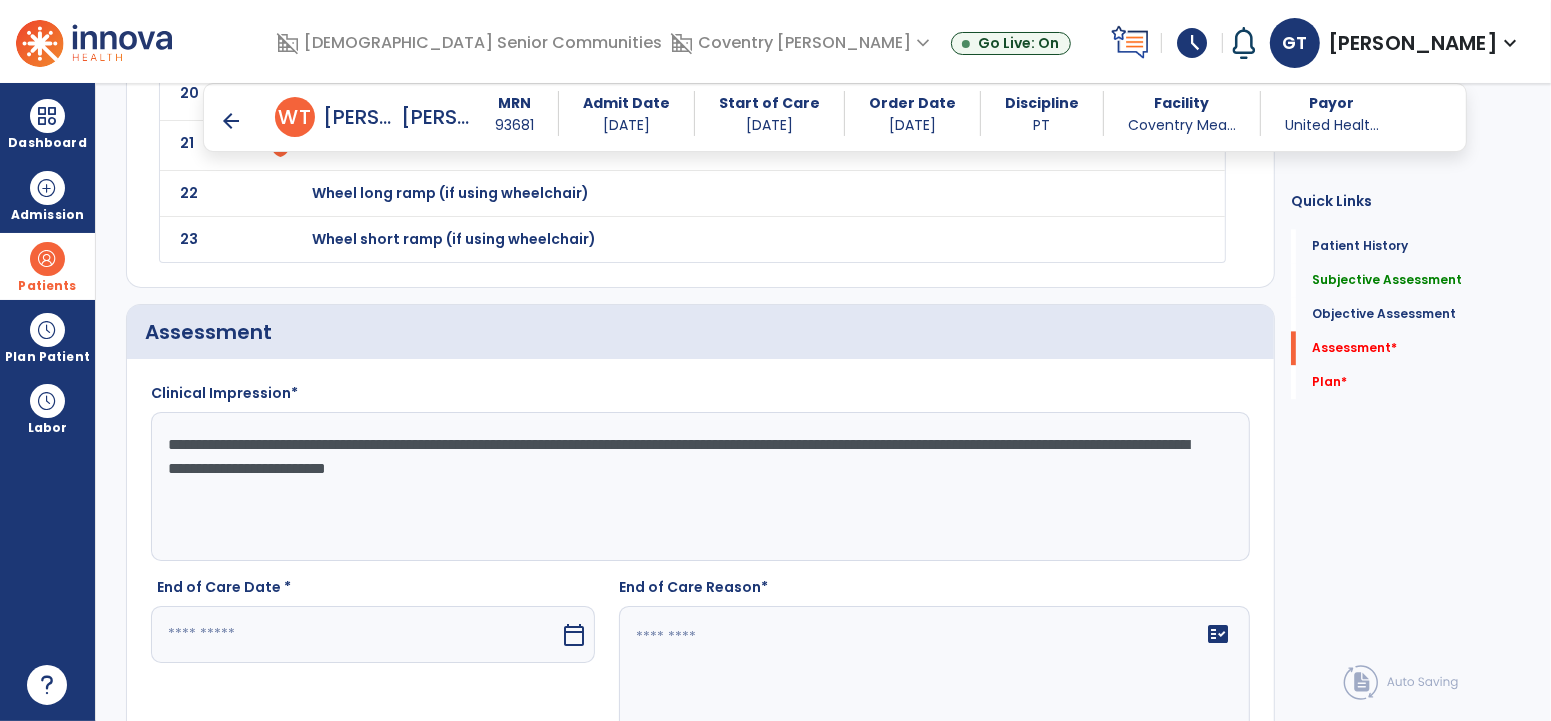 click on "**********" 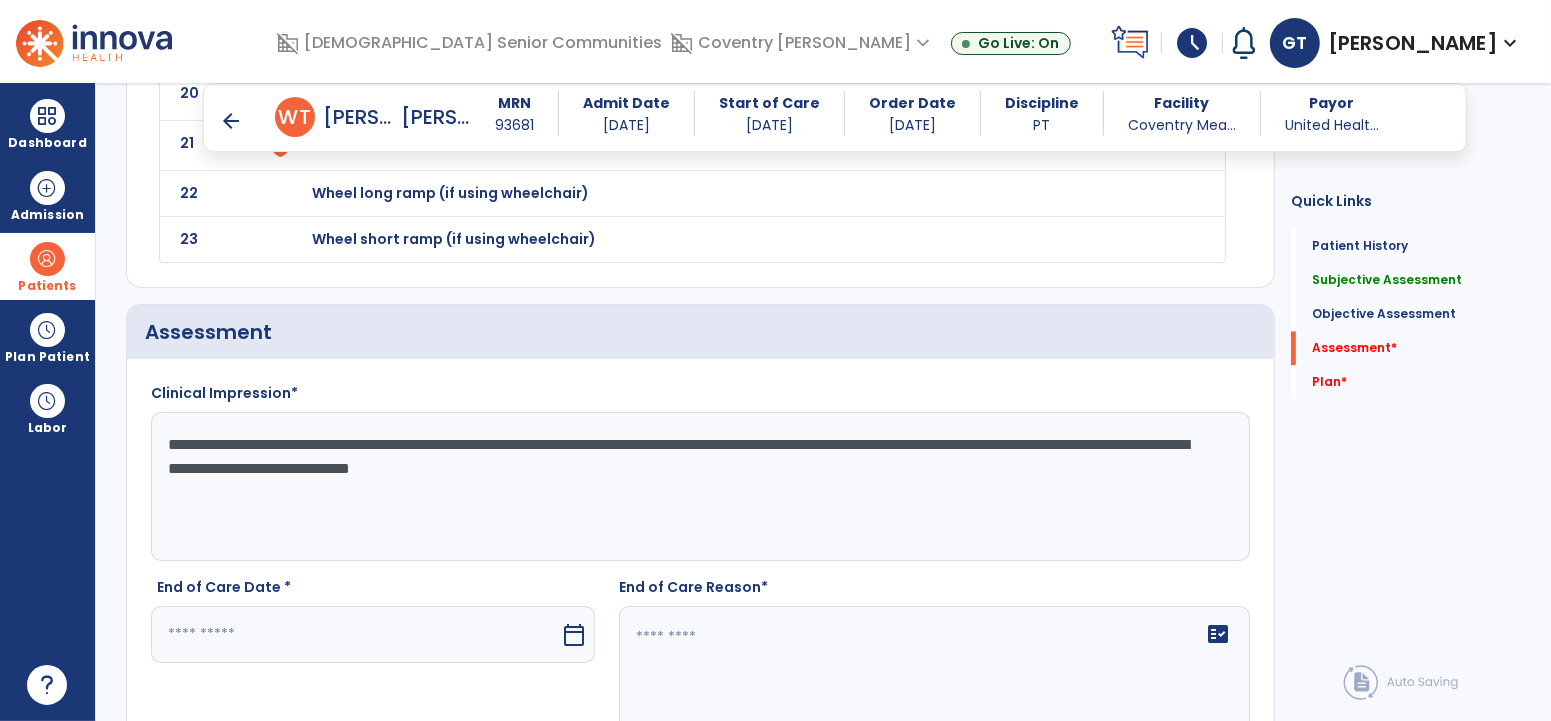 click on "**********" 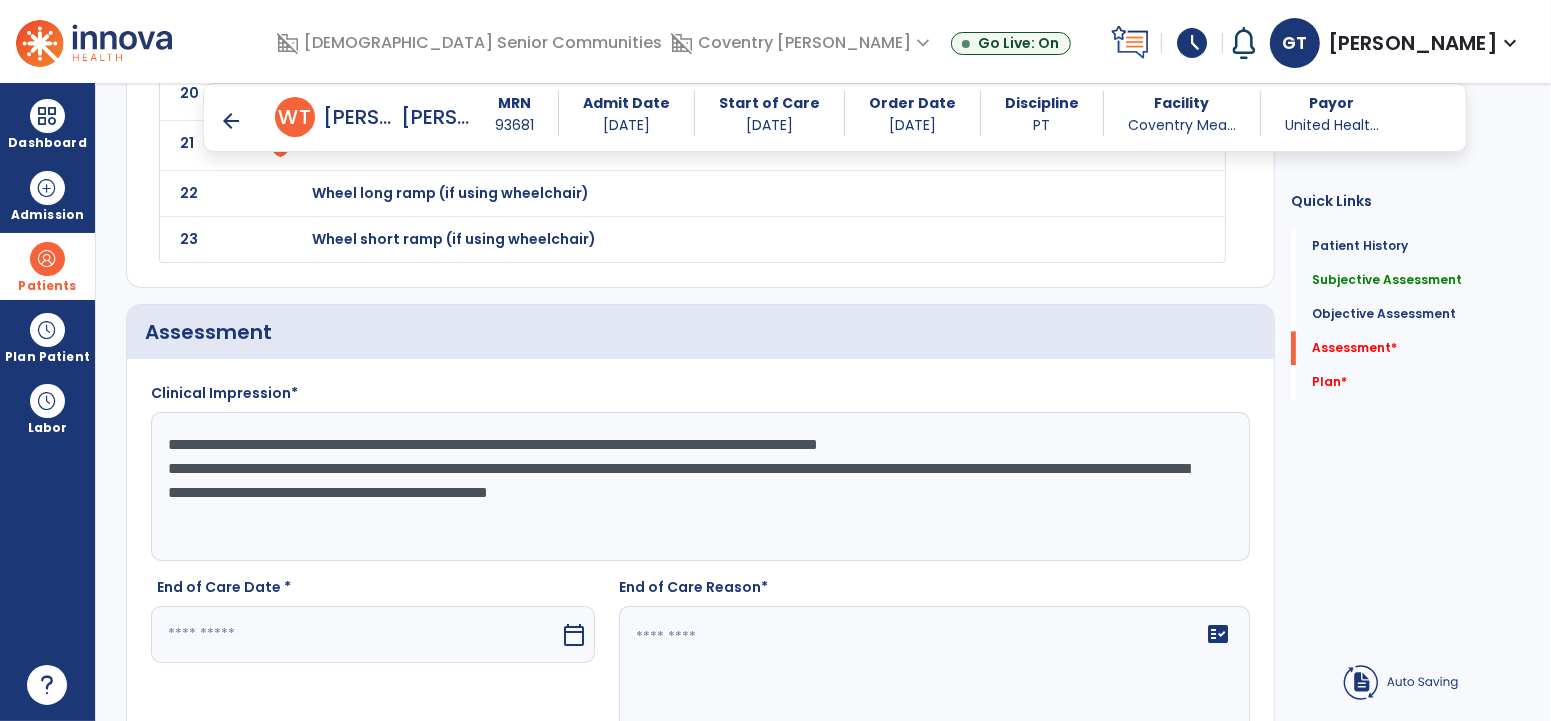 click on "**********" 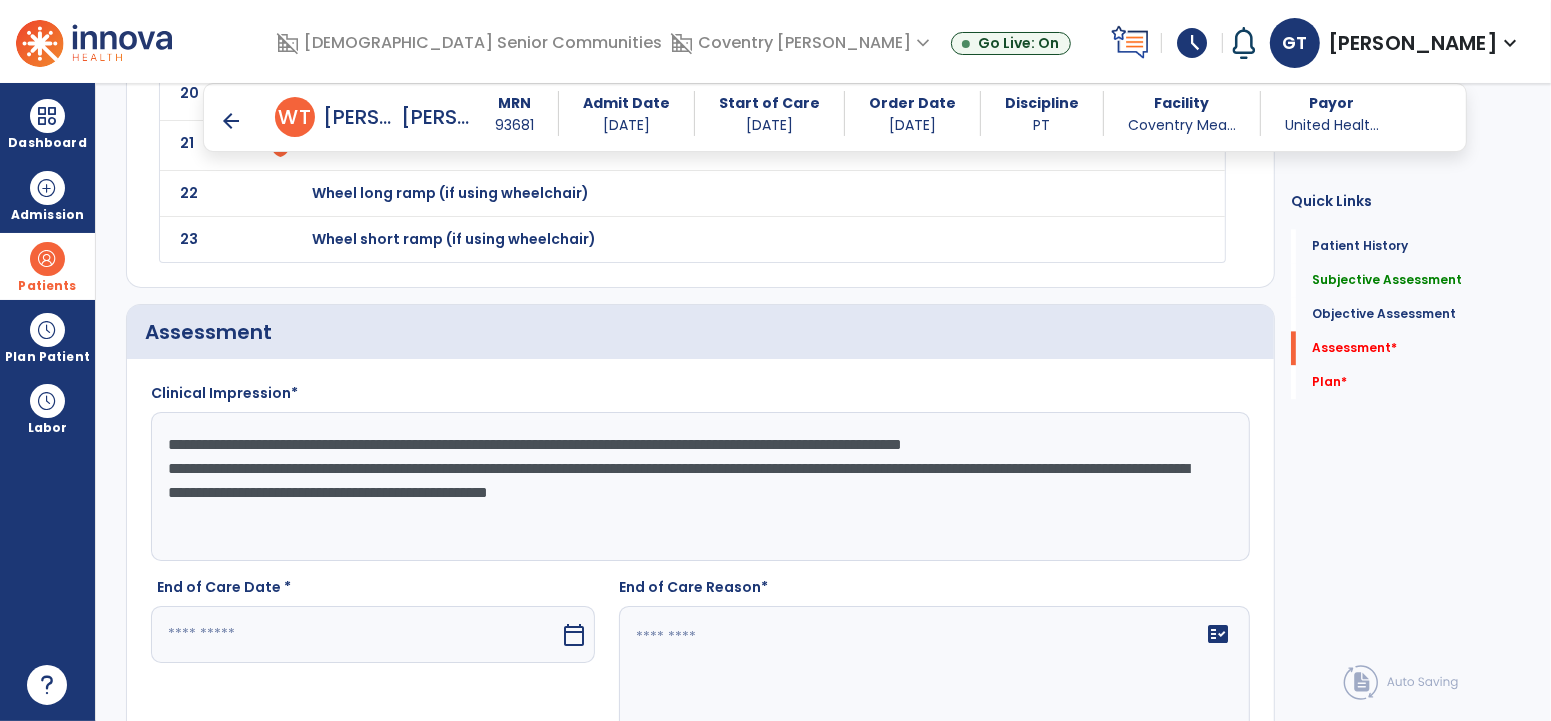 click on "**********" 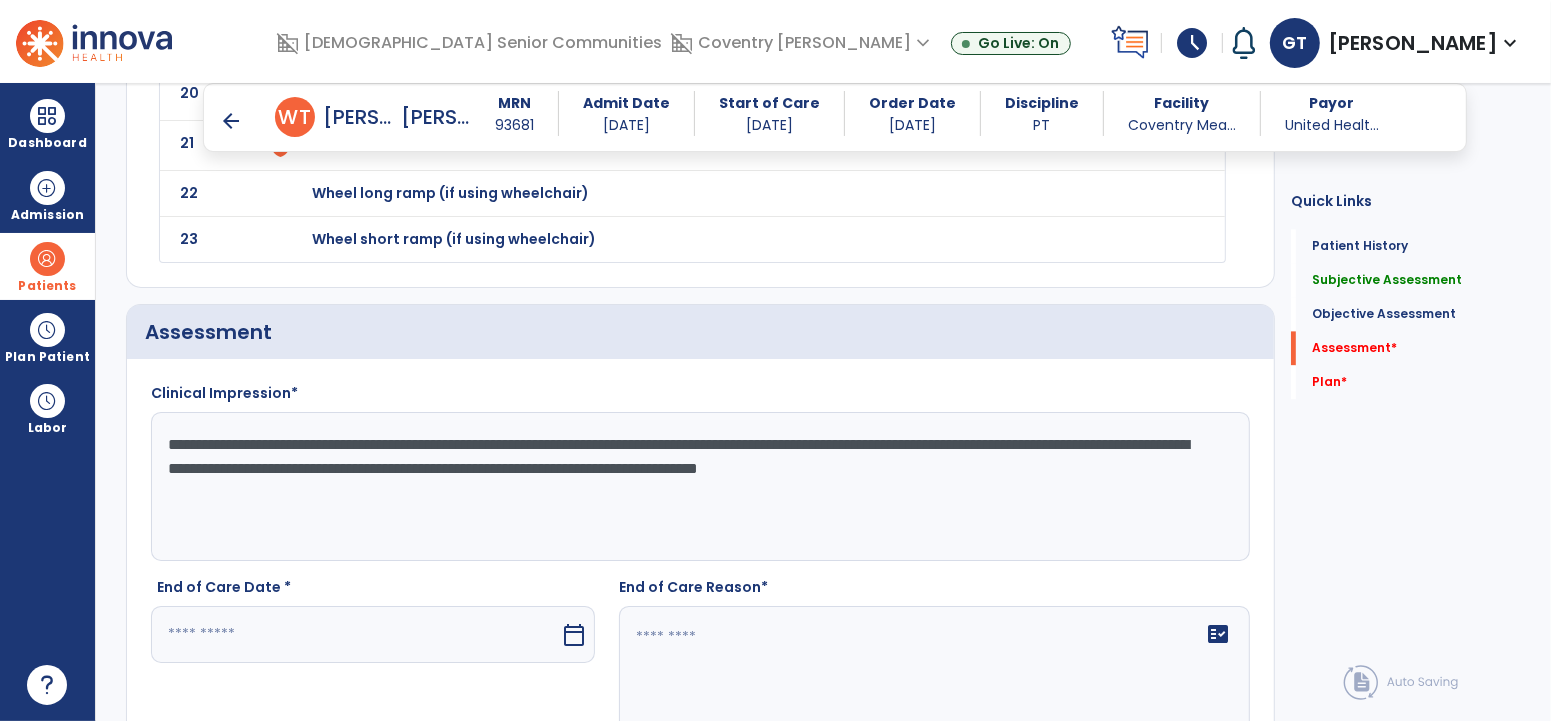 click on "**********" 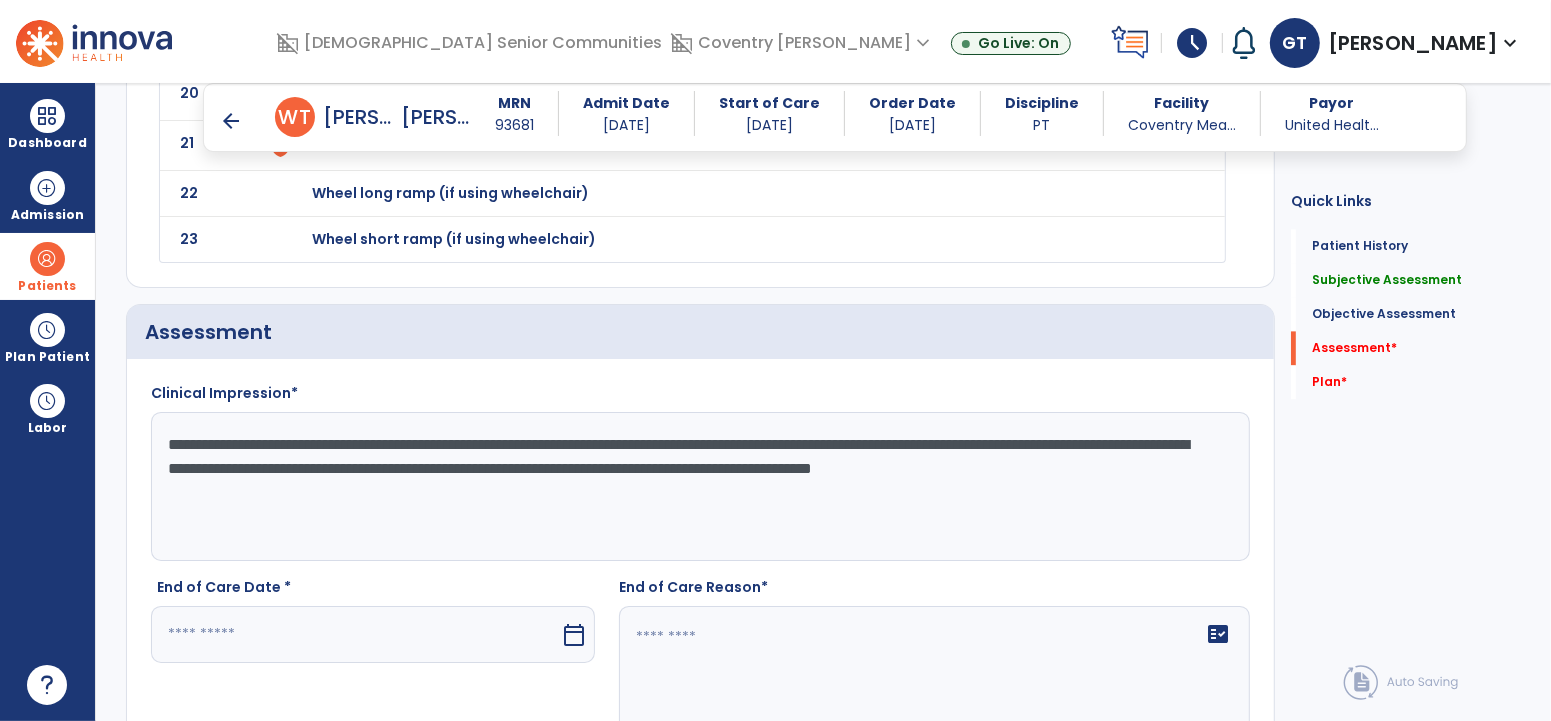 paste on "**********" 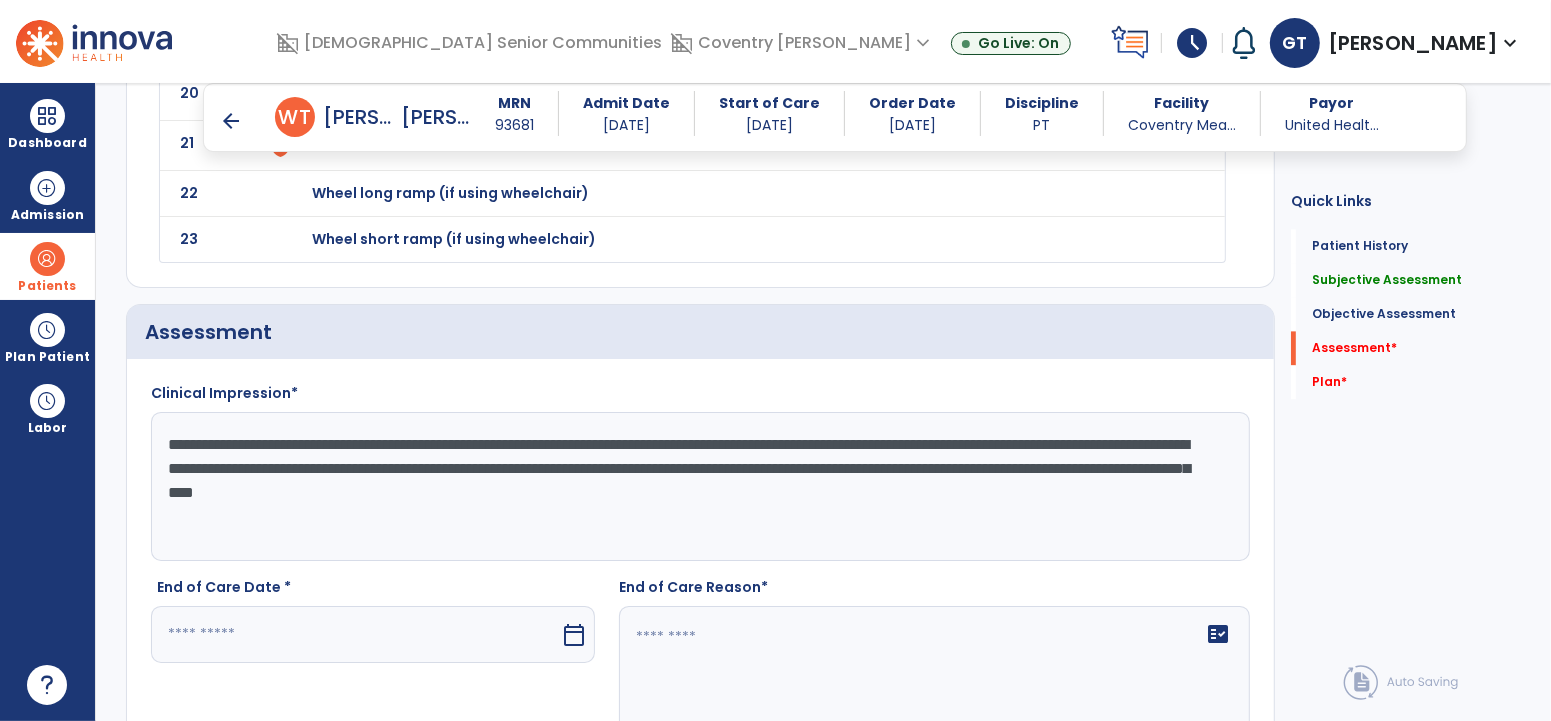 click on "**********" 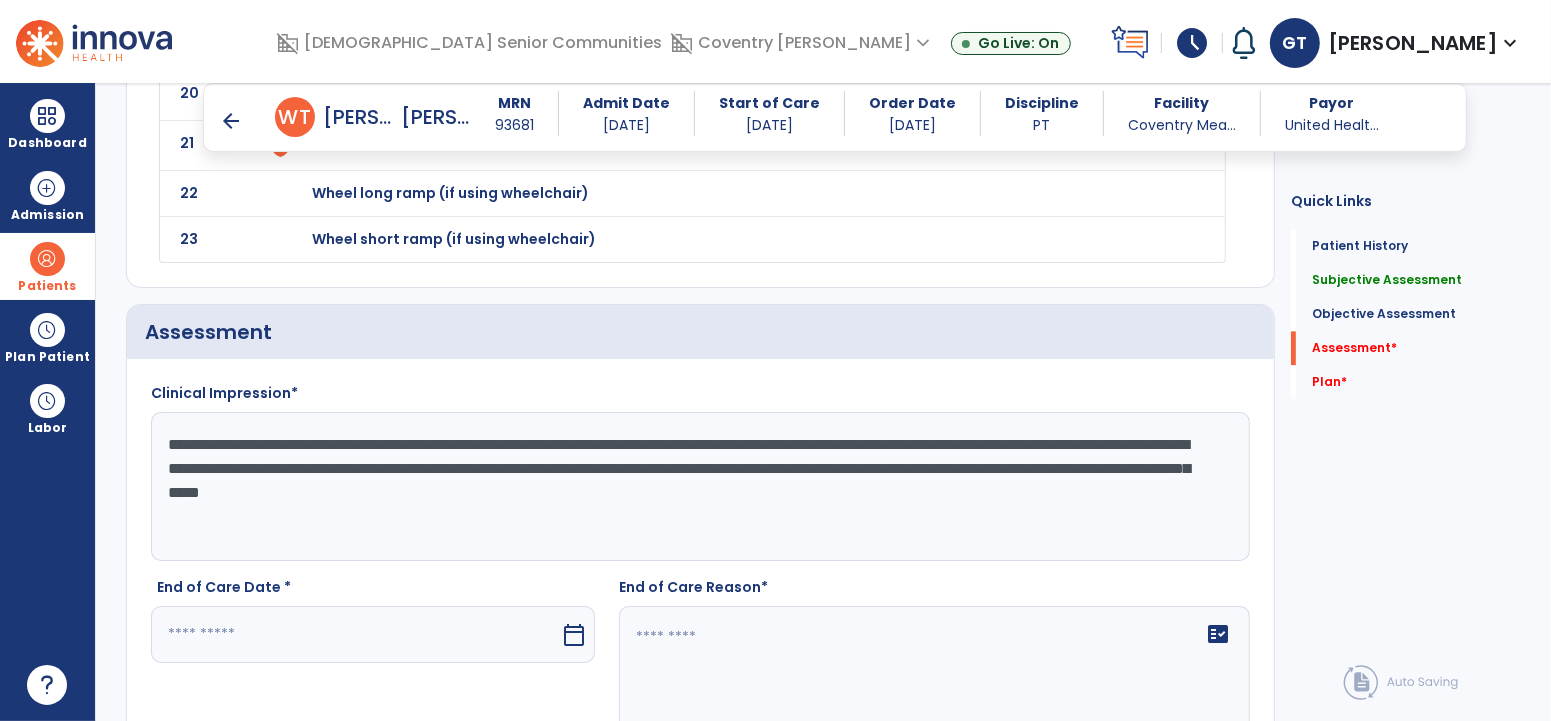 click on "**********" 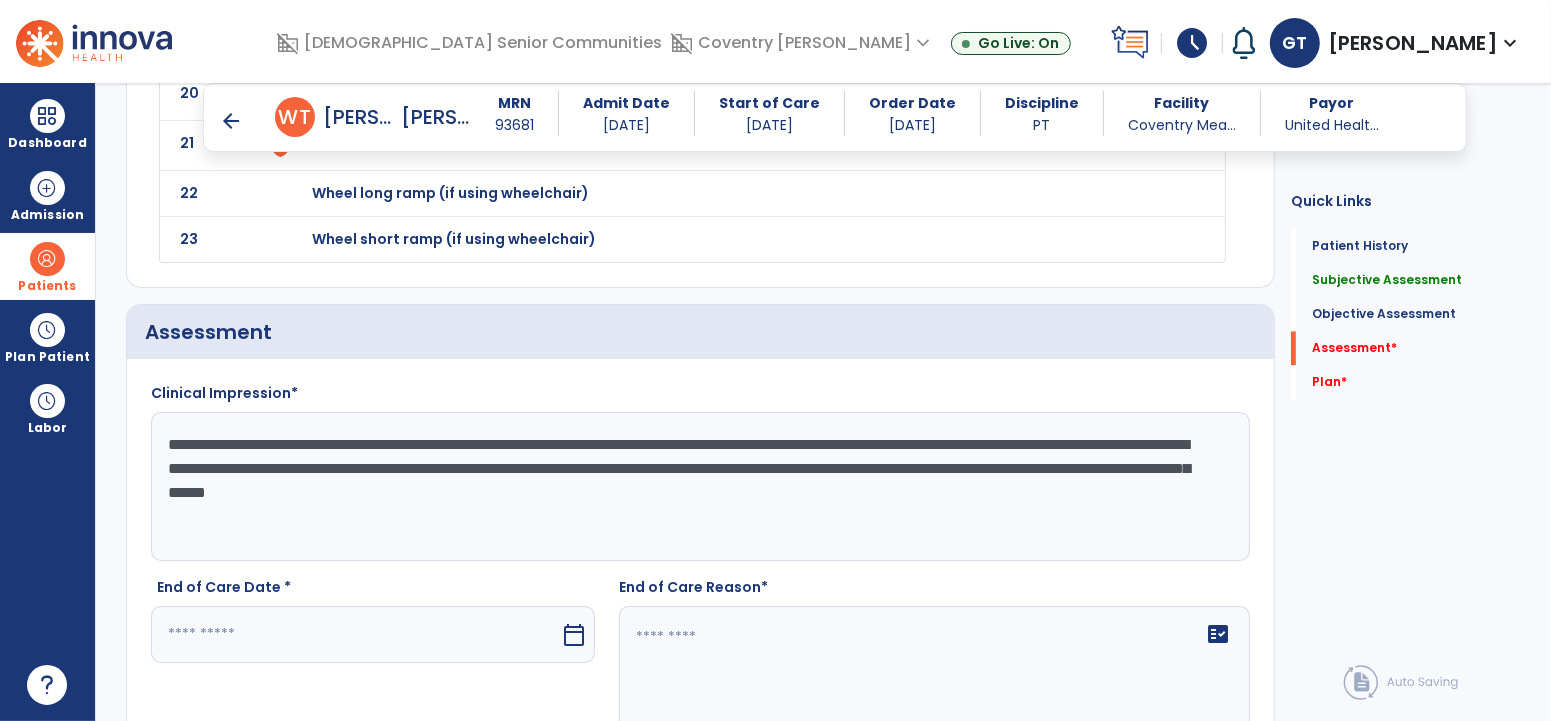 click on "**********" 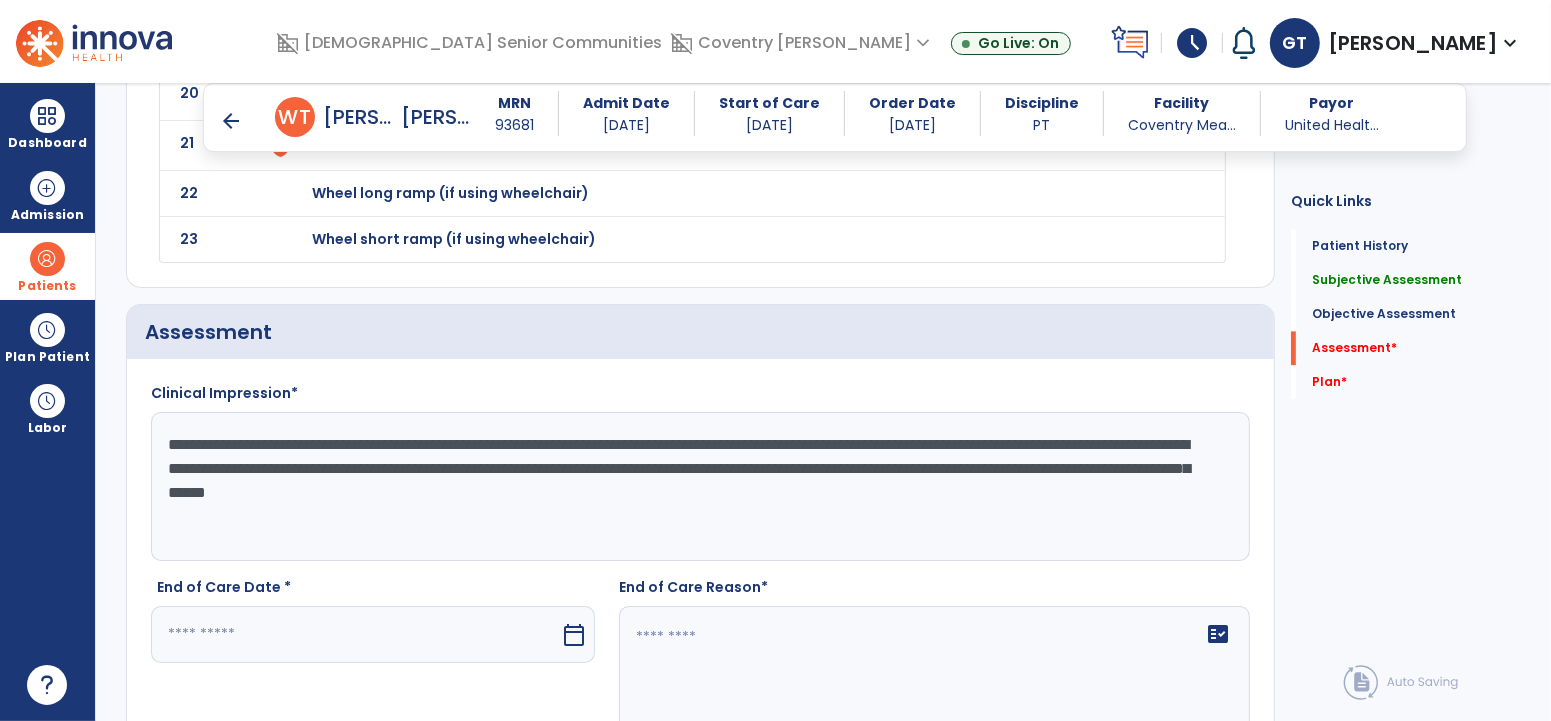 scroll, scrollTop: 3824, scrollLeft: 0, axis: vertical 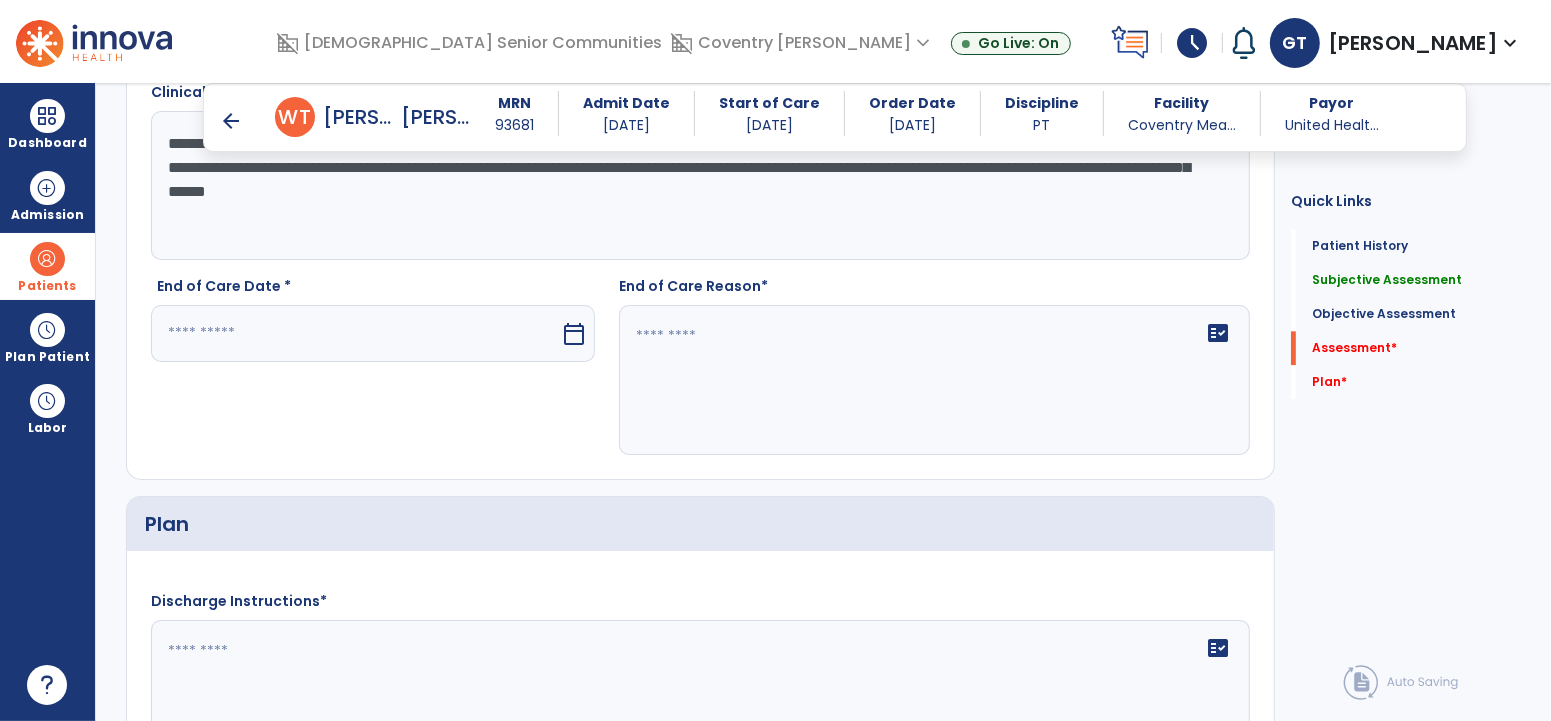 type on "**********" 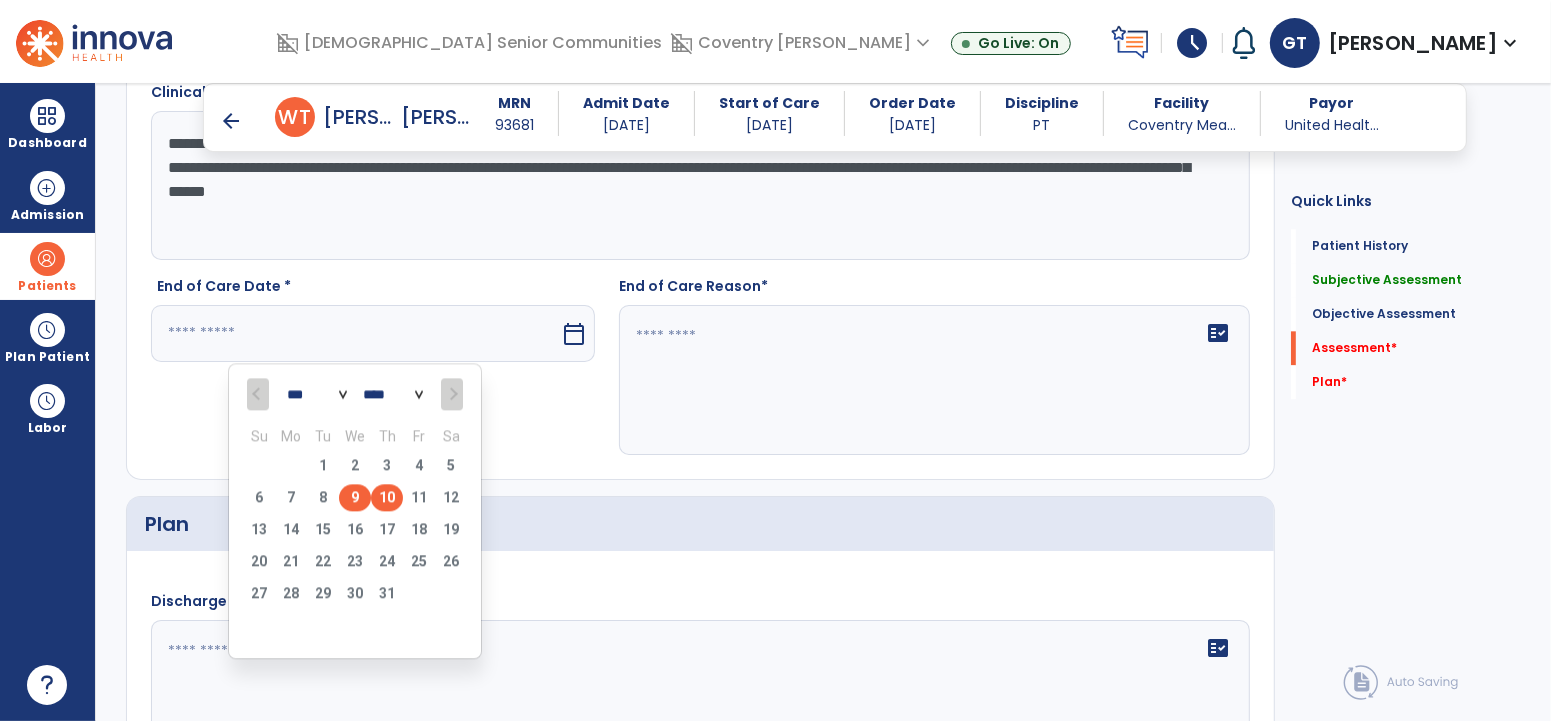 click on "9" at bounding box center [355, 497] 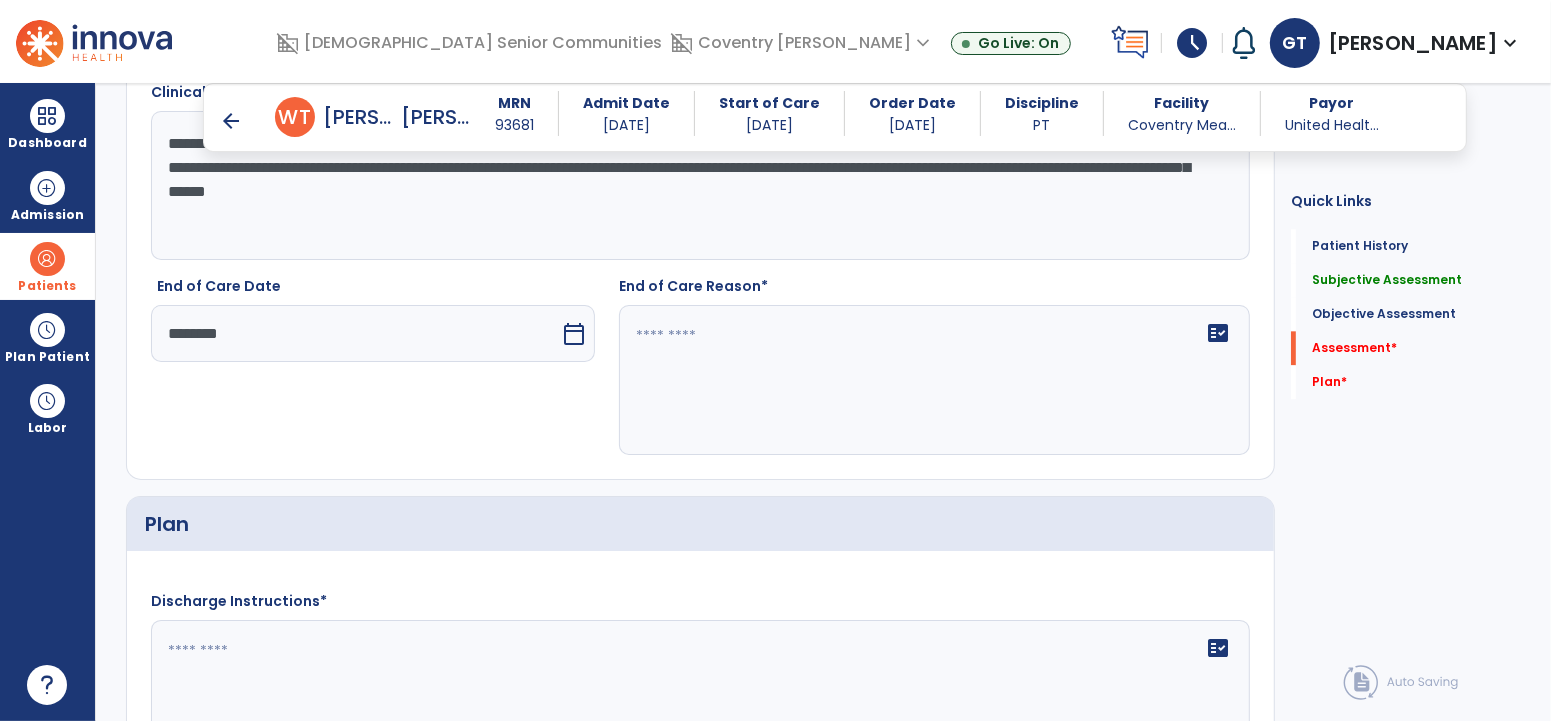 click 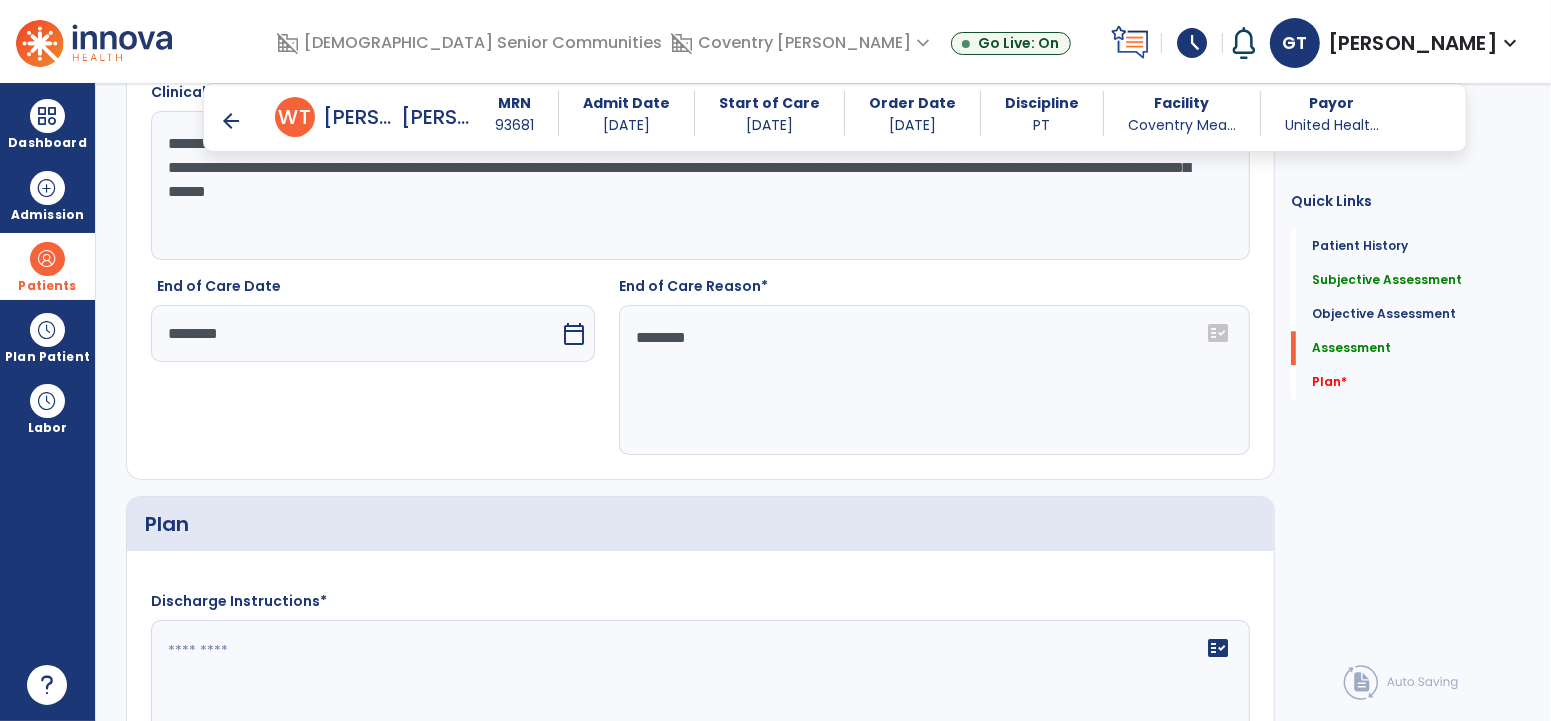 paste on "**********" 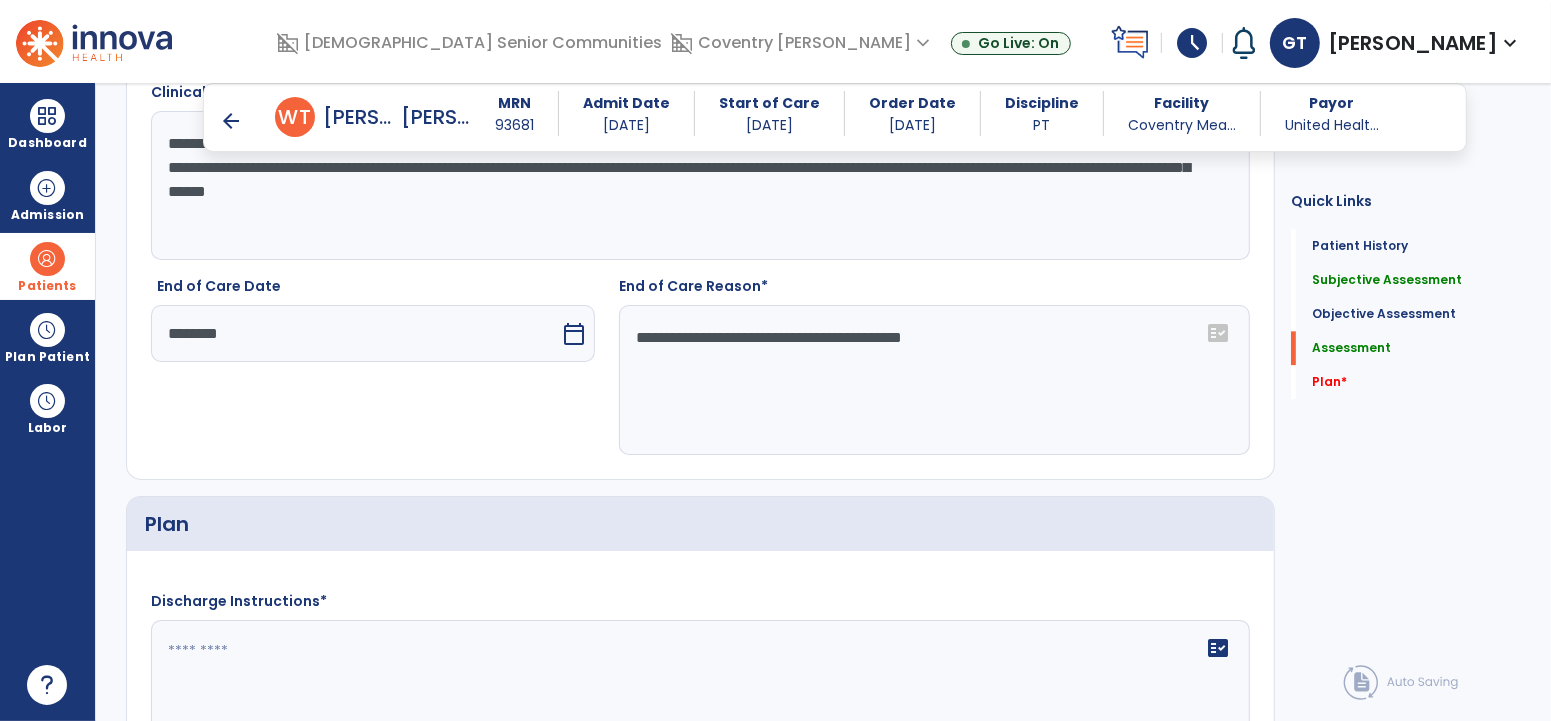 scroll, scrollTop: 4084, scrollLeft: 0, axis: vertical 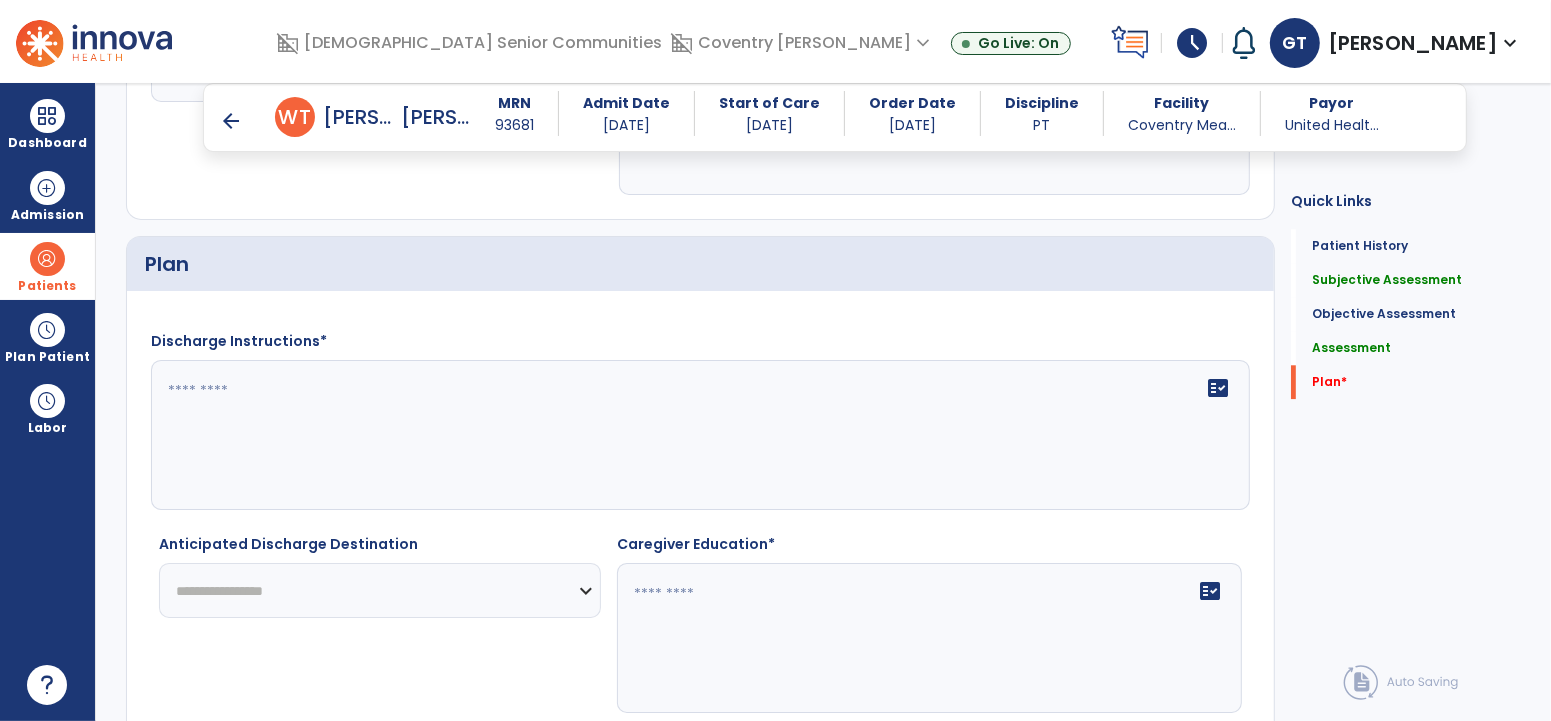 type on "**********" 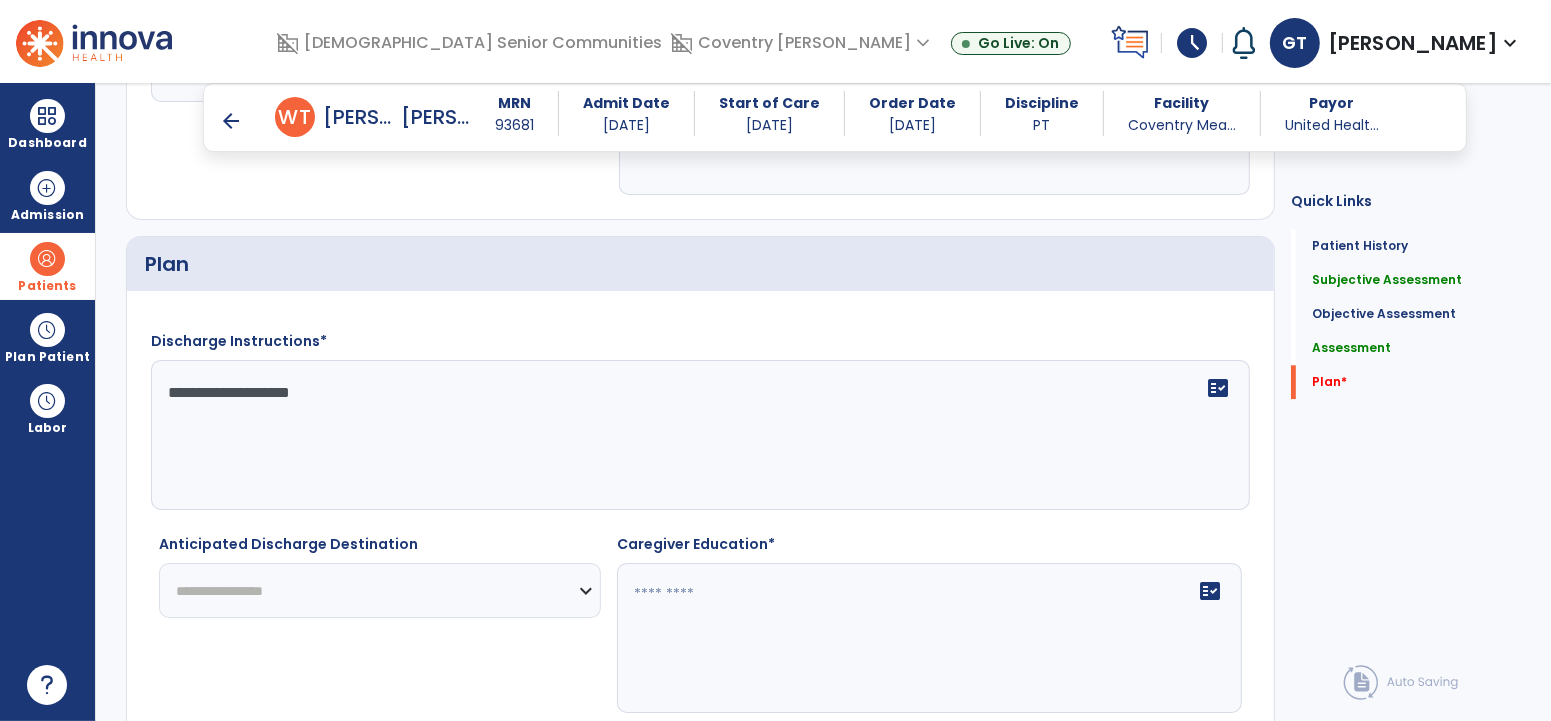 type on "**********" 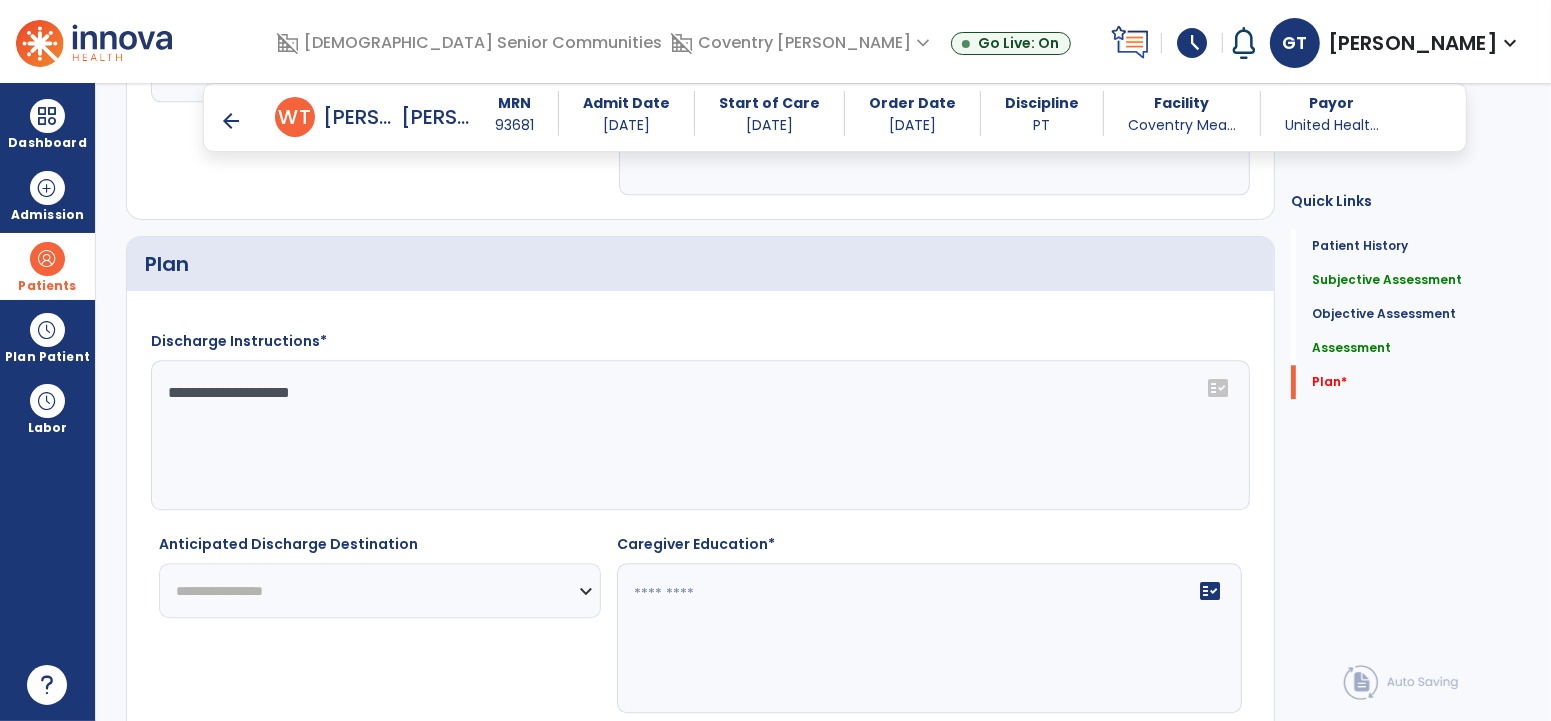 drag, startPoint x: 407, startPoint y: 401, endPoint x: 0, endPoint y: 555, distance: 435.1609 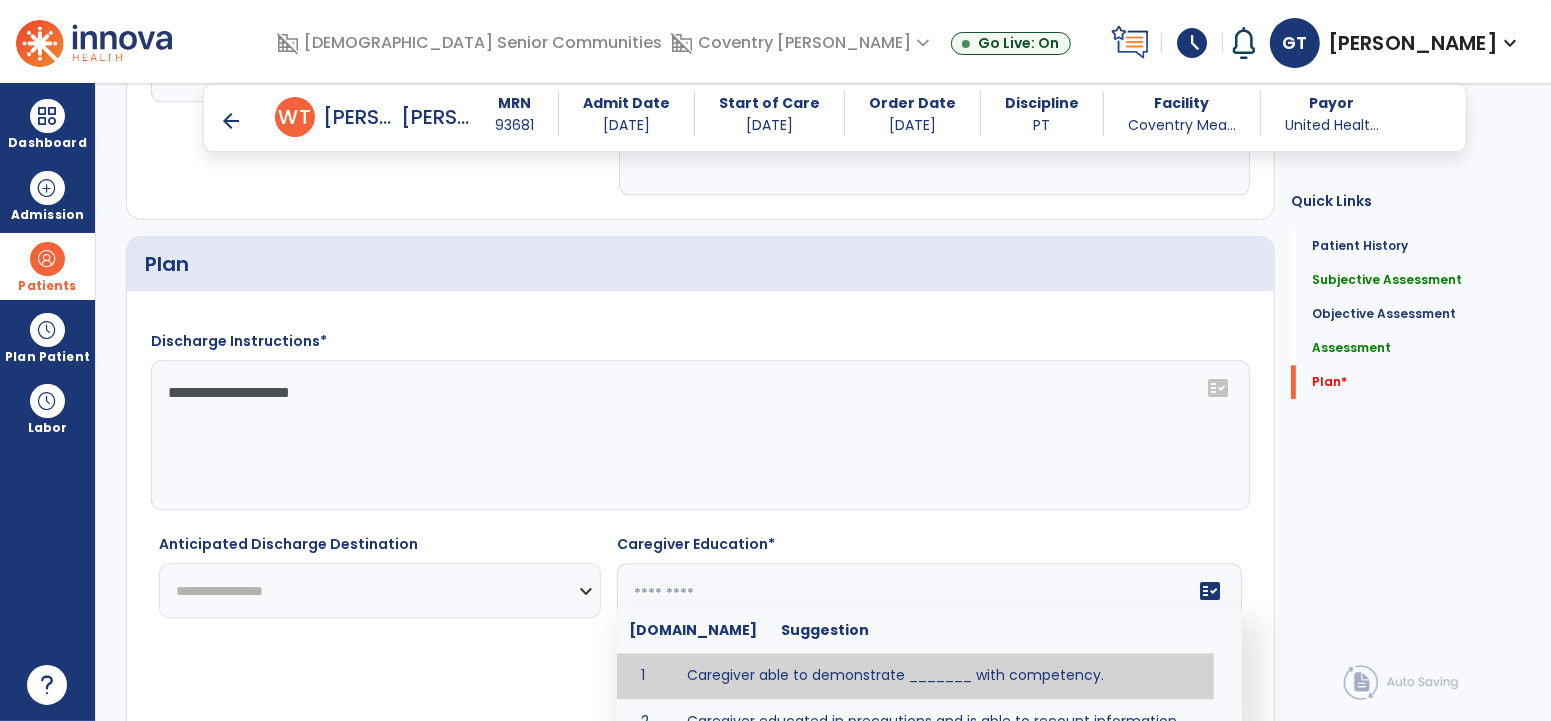 drag, startPoint x: 763, startPoint y: 616, endPoint x: 777, endPoint y: 611, distance: 14.866069 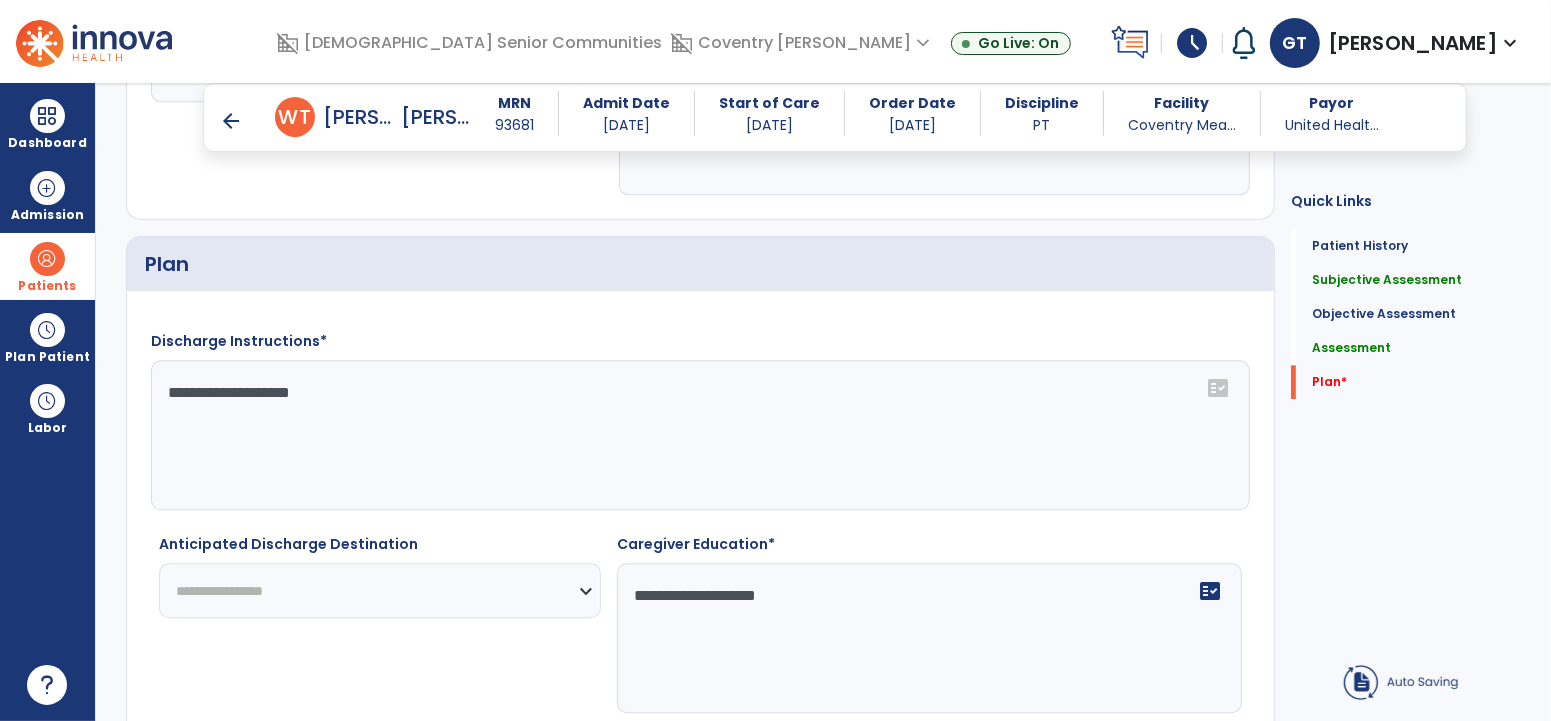 type on "**********" 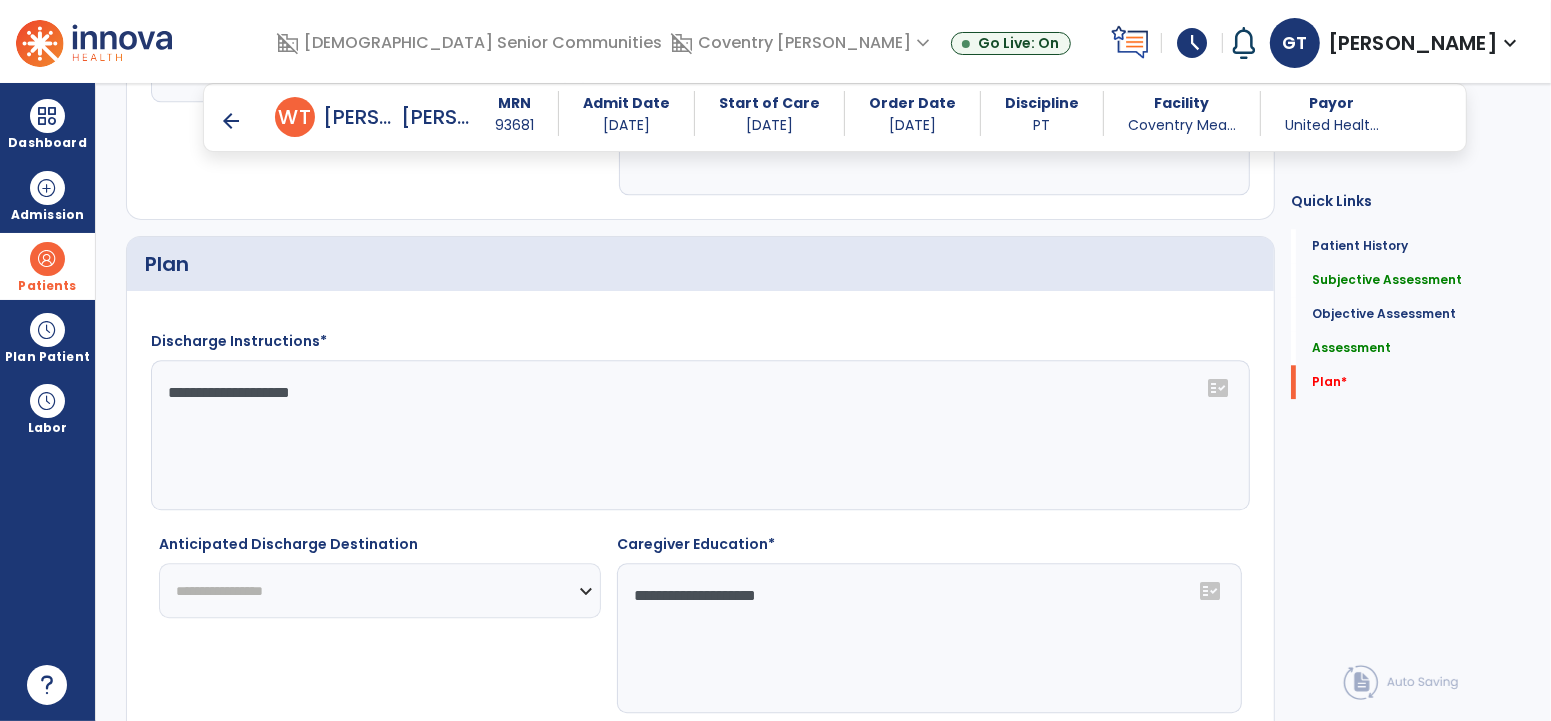 select on "********" 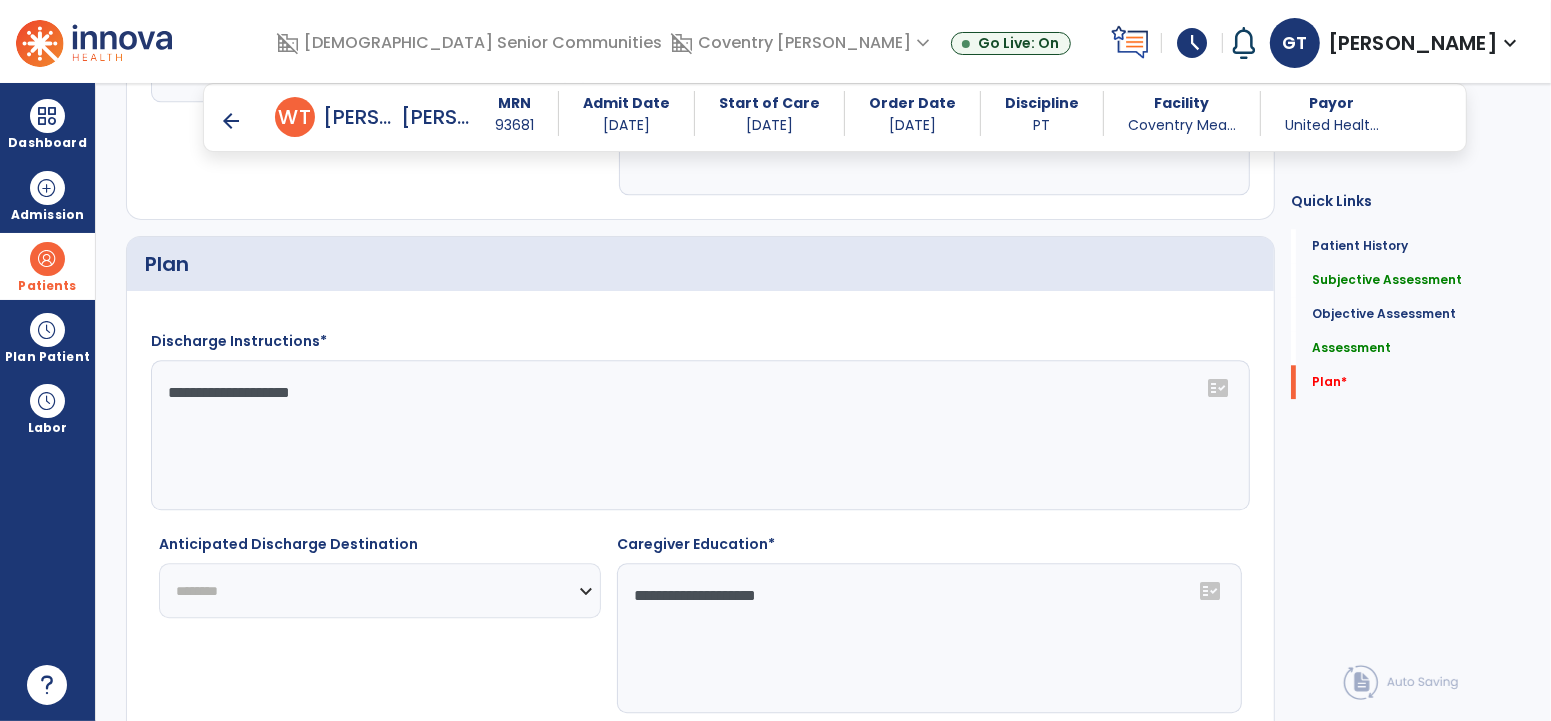 click on "**********" 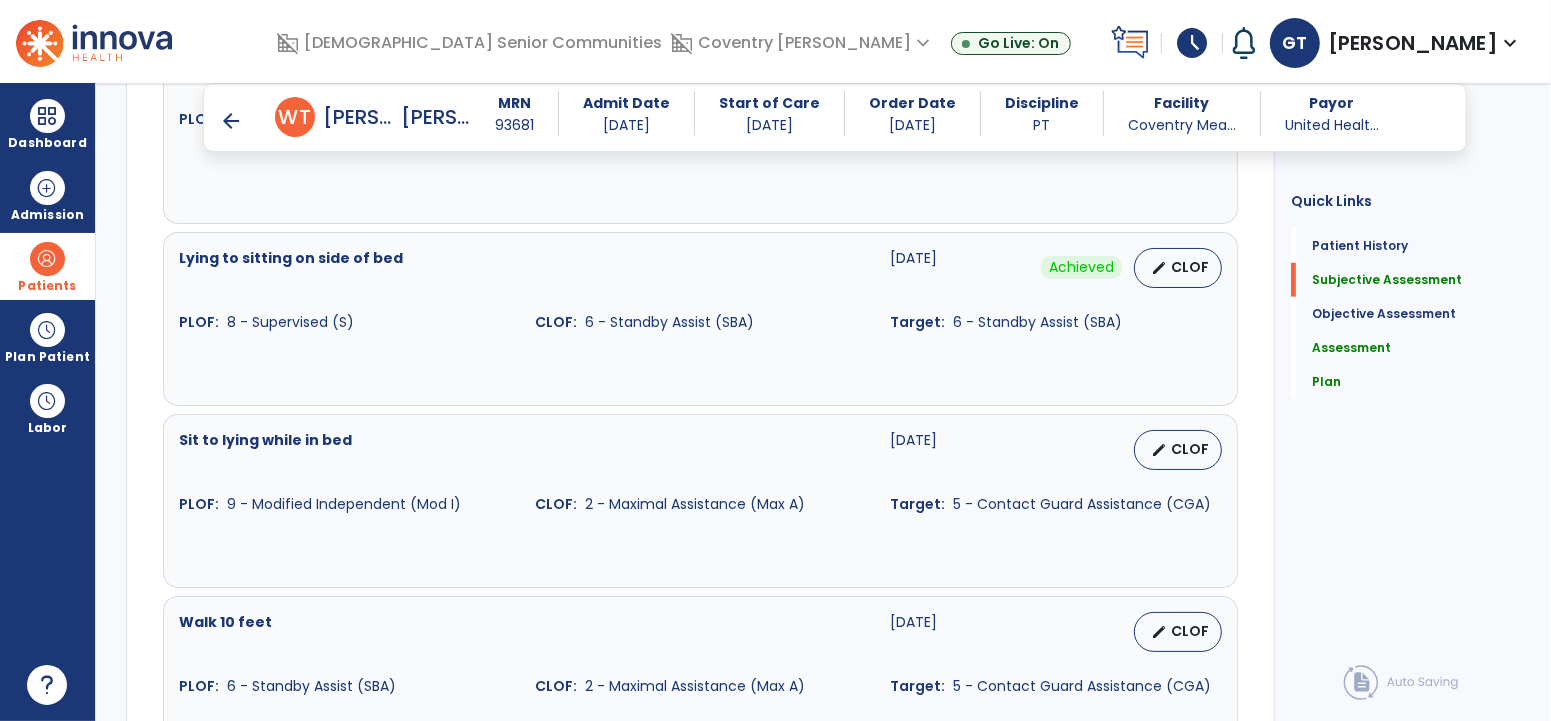 scroll, scrollTop: 1392, scrollLeft: 0, axis: vertical 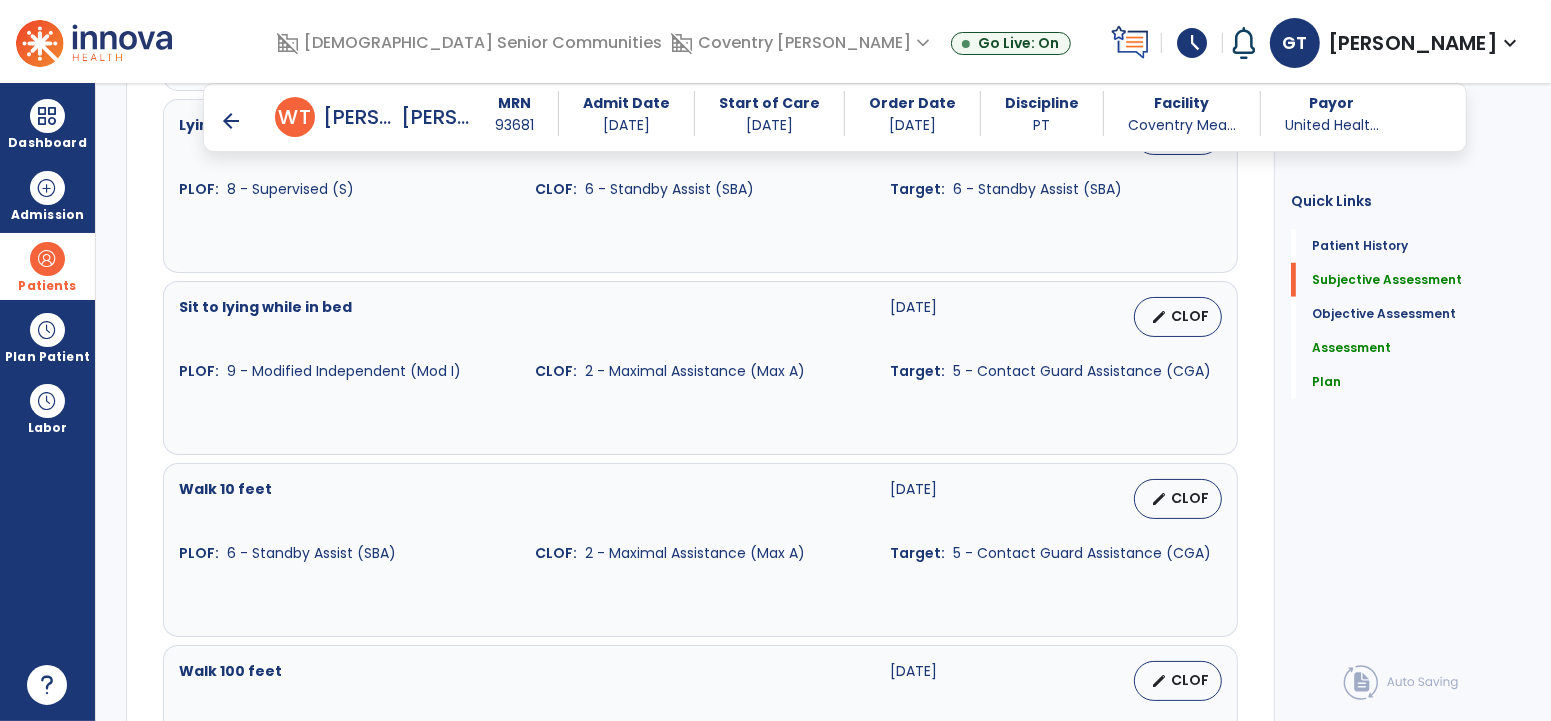 click on "Quick Links  Patient History   Patient History   Subjective Assessment   Subjective Assessment   Objective Assessment   Objective Assessment   Assessment   Assessment   Plan   Plan" 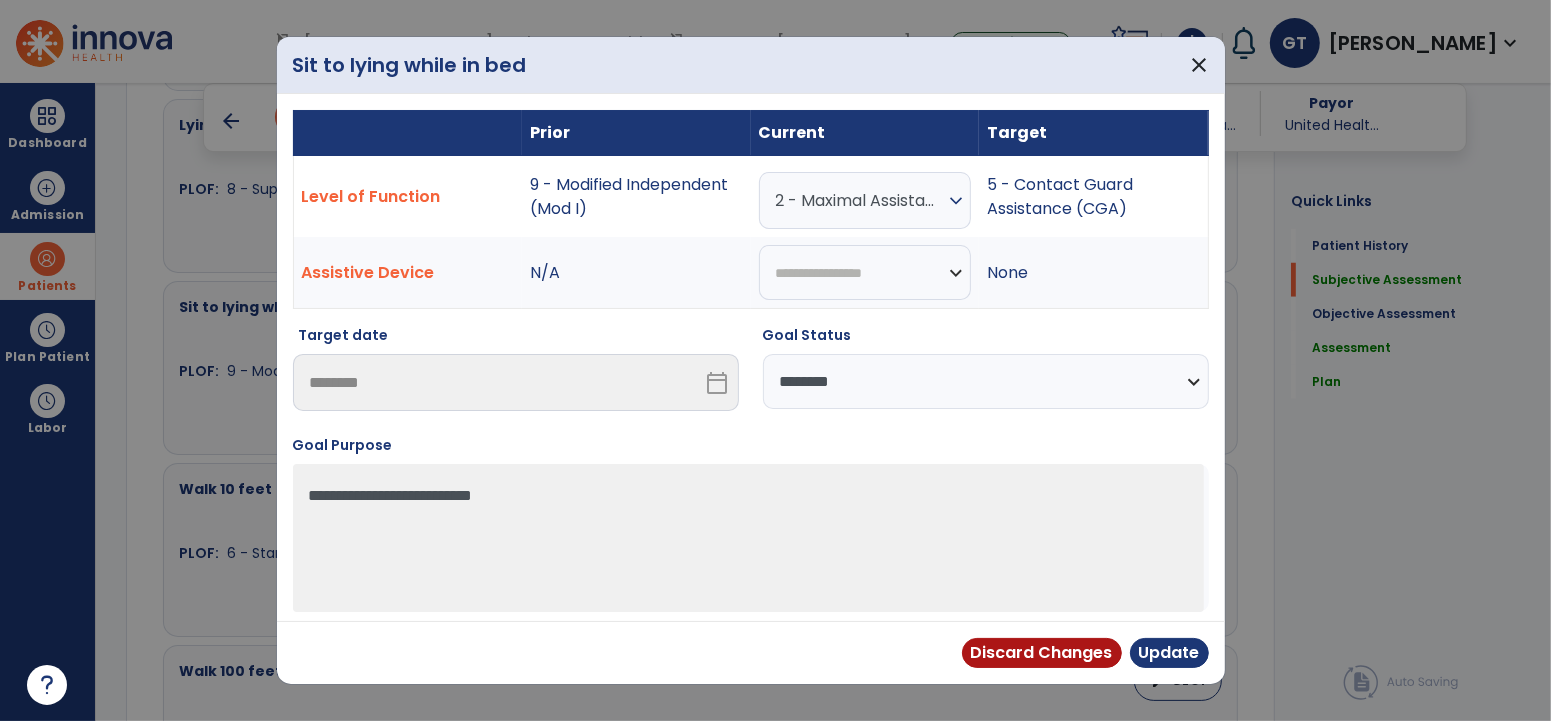 click on "2 - Maximal Assistance (Max A)" at bounding box center [860, 200] 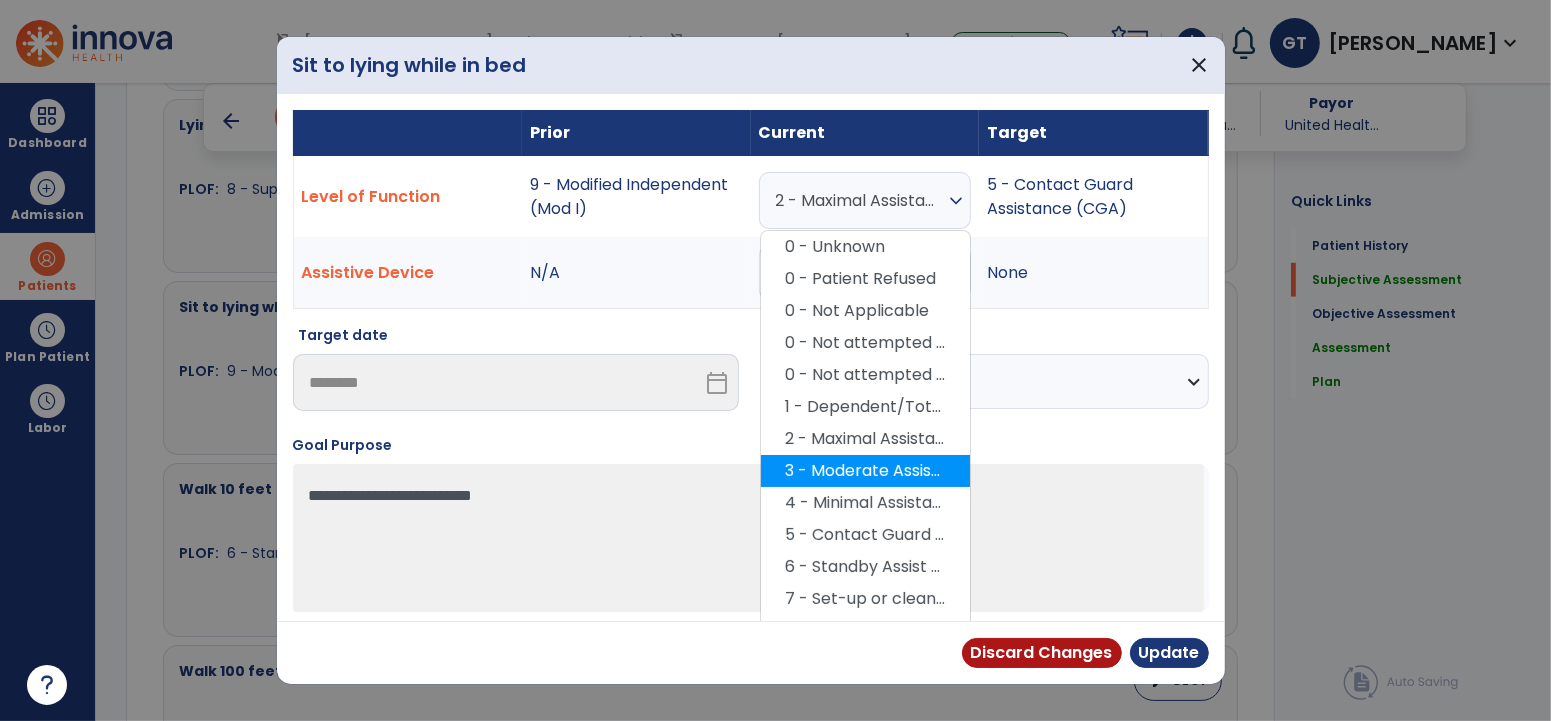click on "3 - Moderate Assistance (Mod A)" at bounding box center (865, 471) 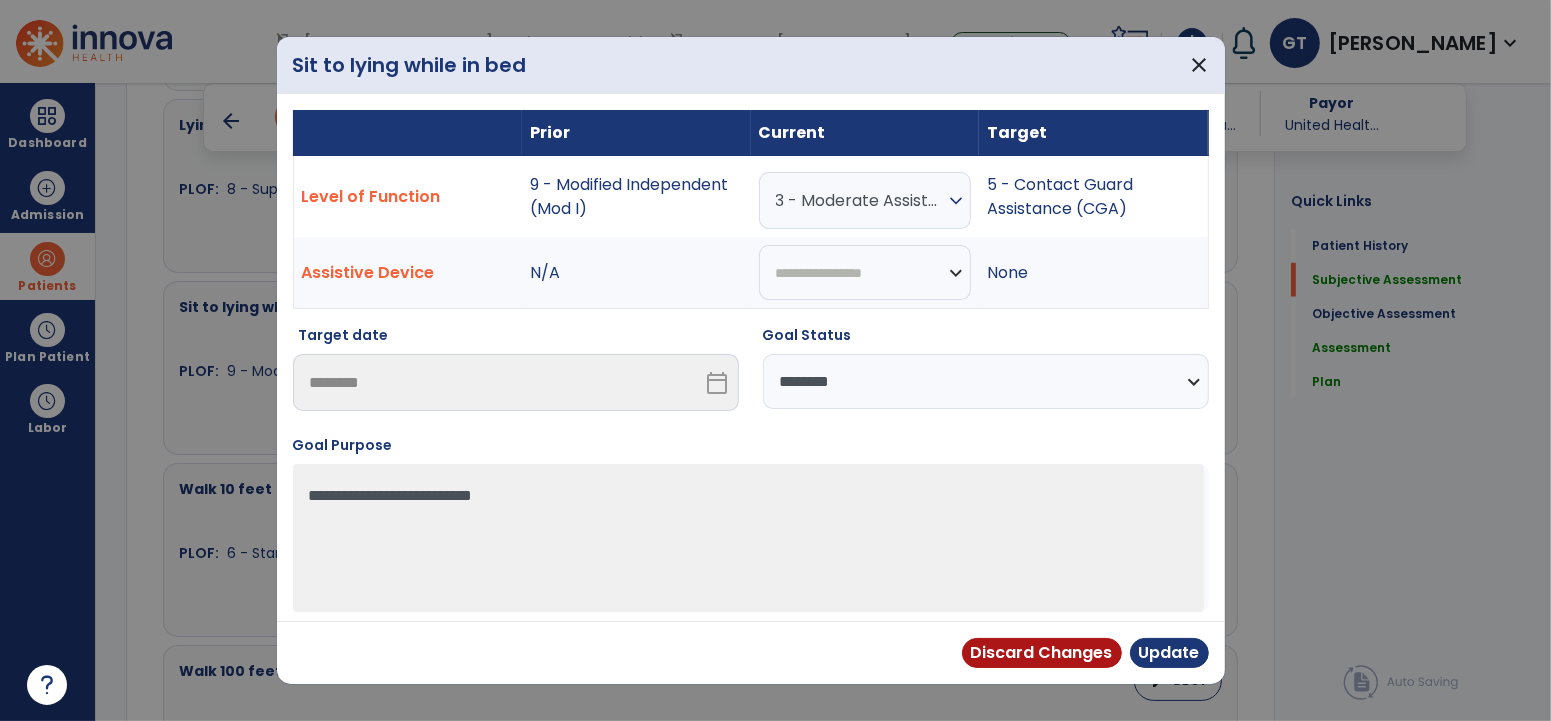 click on "**********" at bounding box center [986, 381] 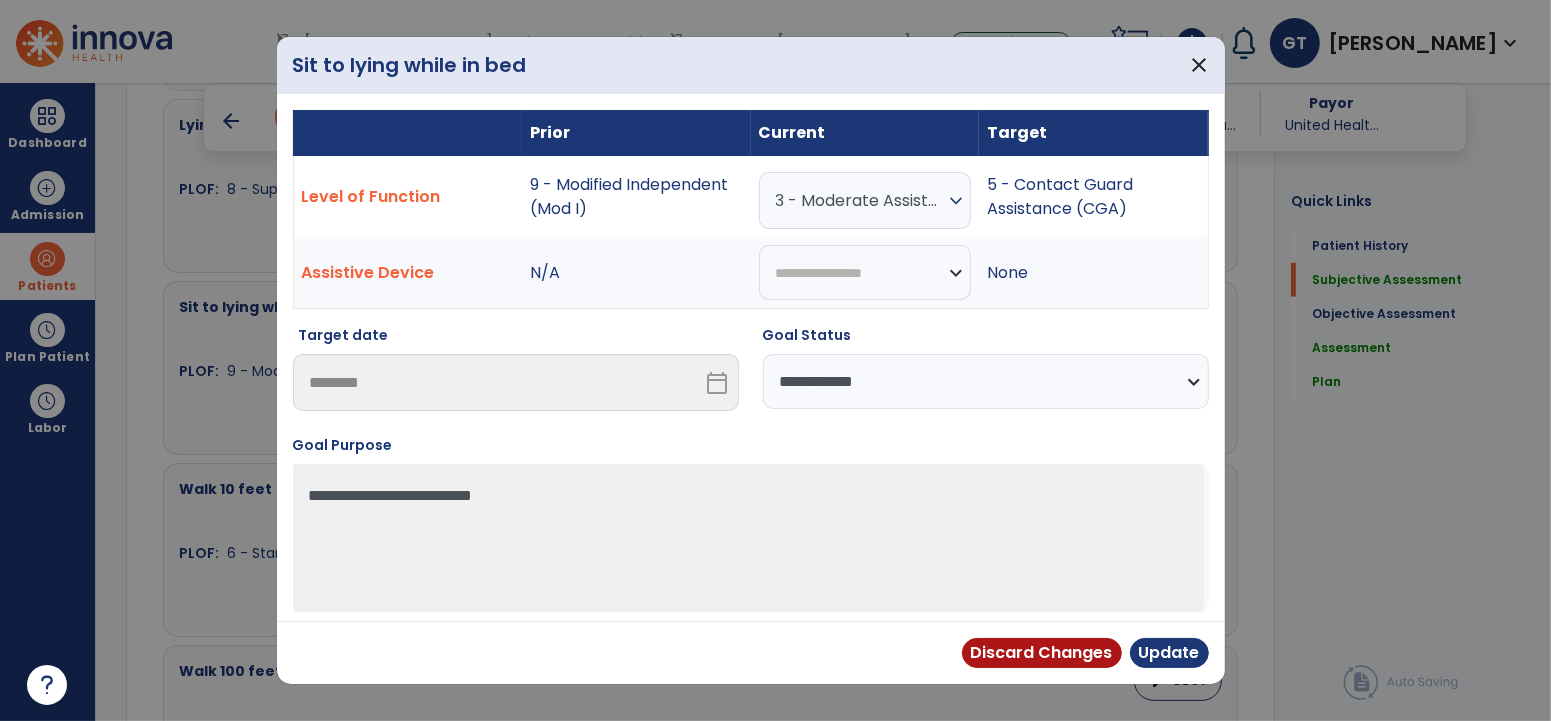 click on "**********" at bounding box center [986, 381] 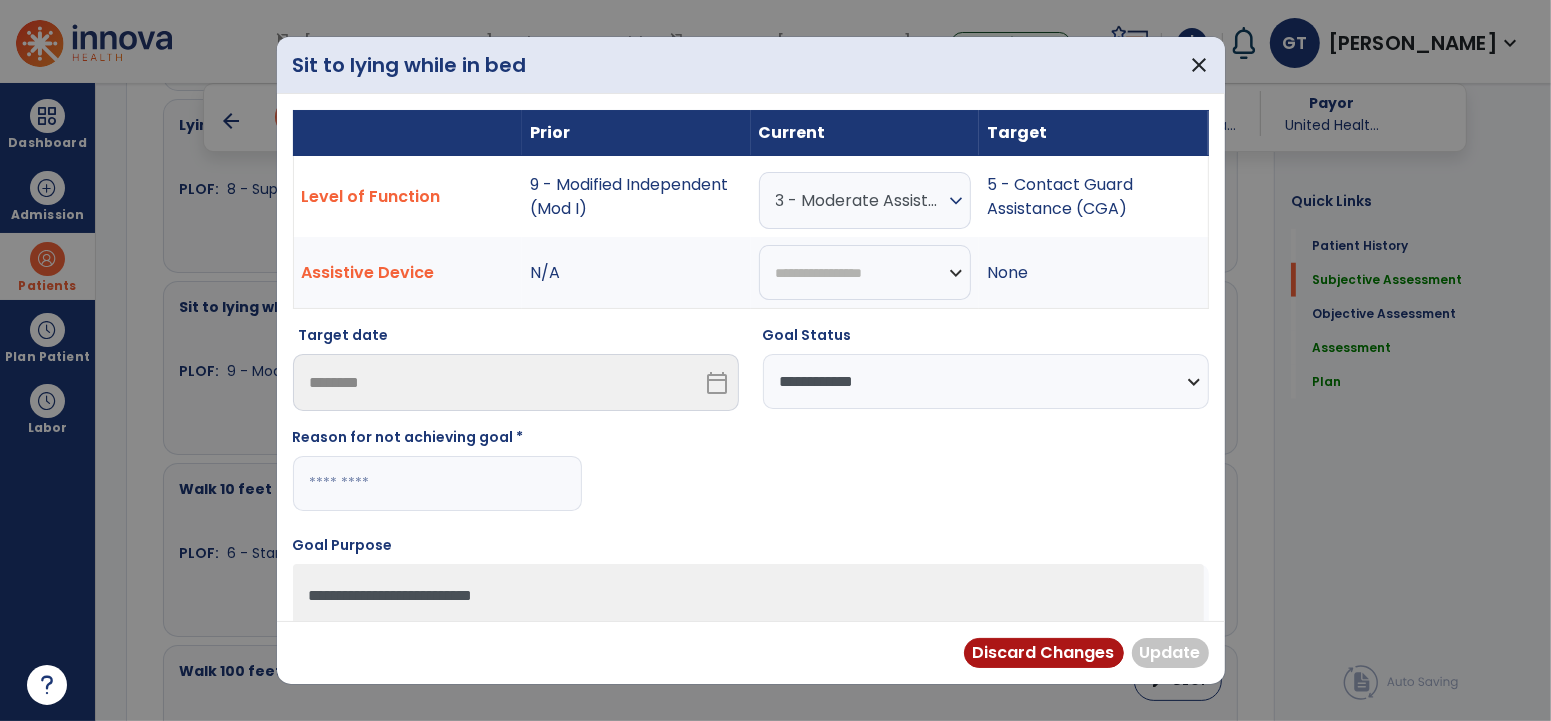 click at bounding box center (437, 483) 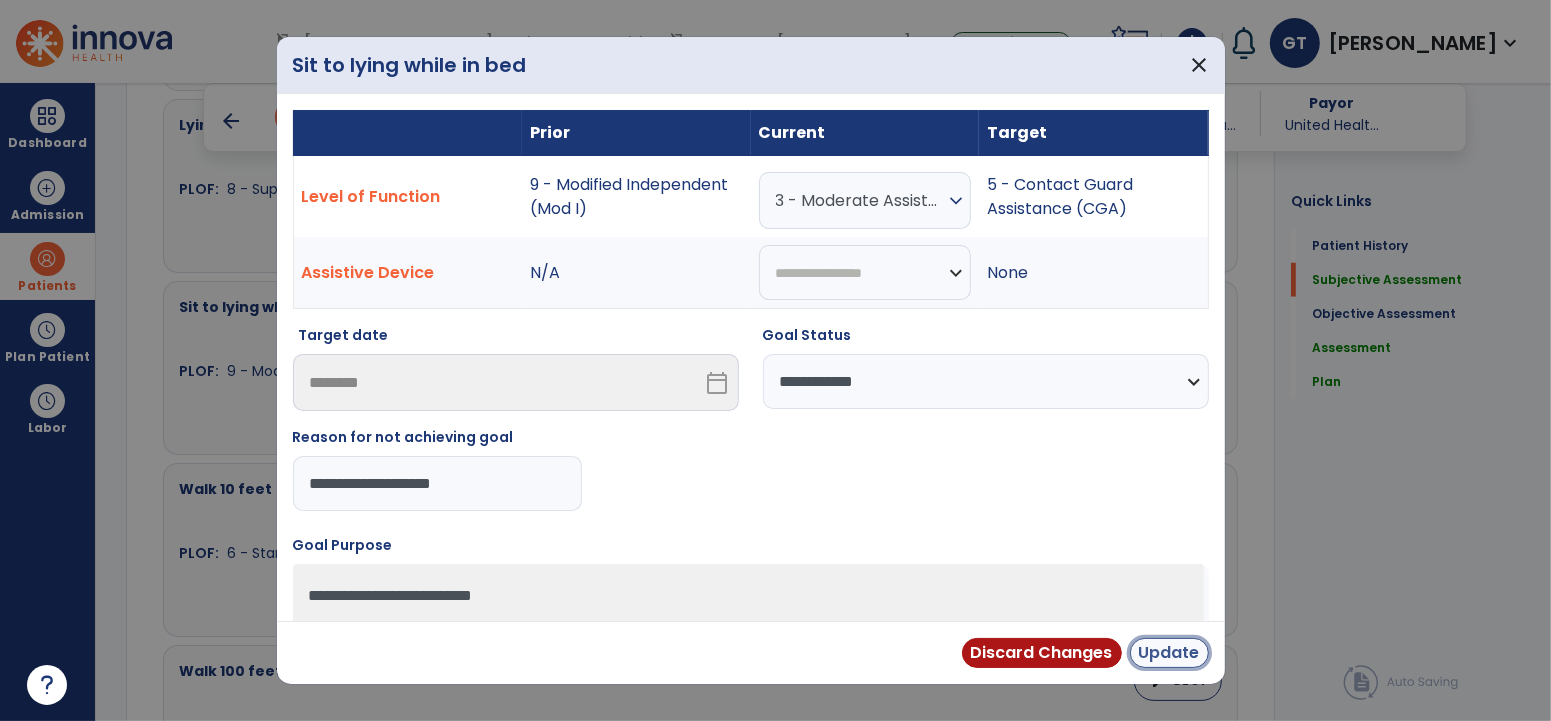 click on "Update" at bounding box center [1169, 653] 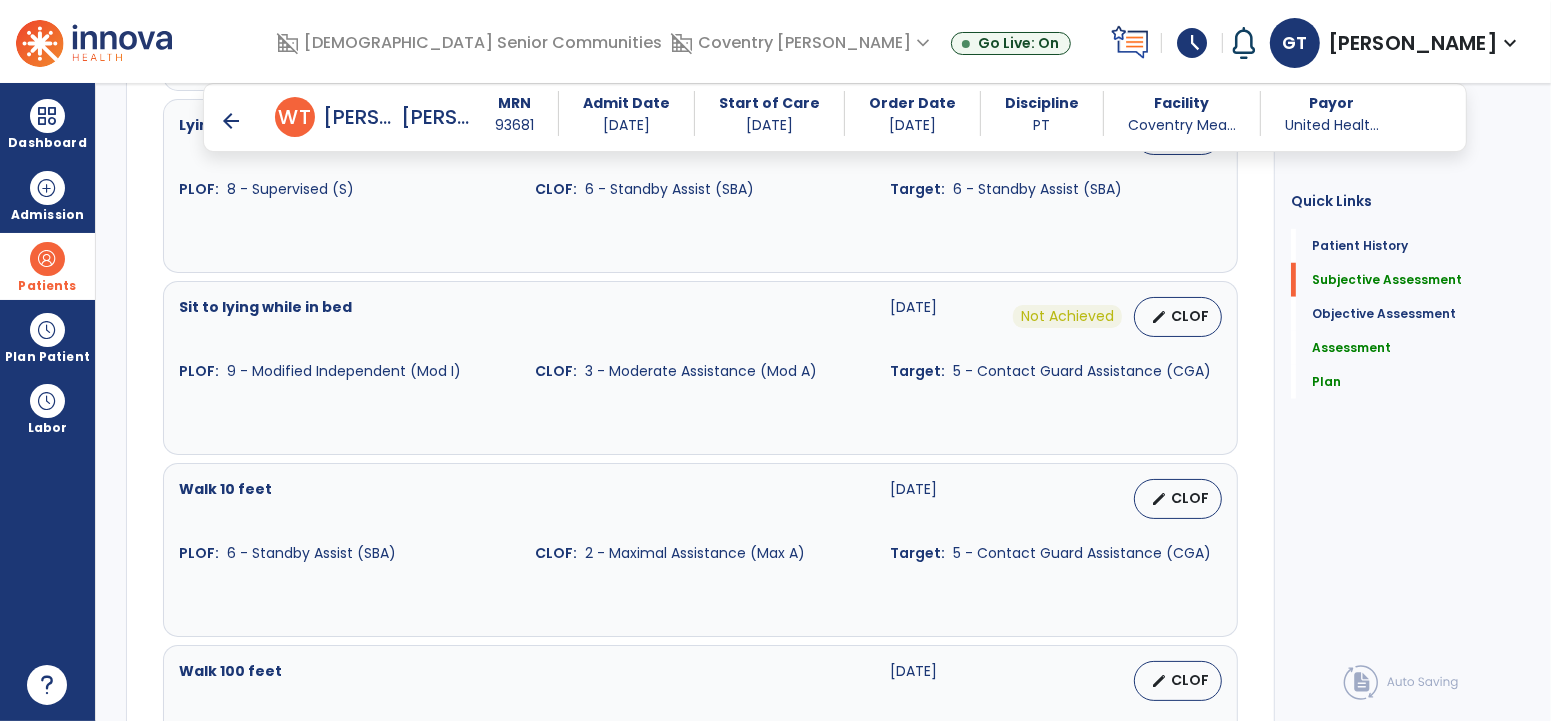 scroll, scrollTop: 1508, scrollLeft: 0, axis: vertical 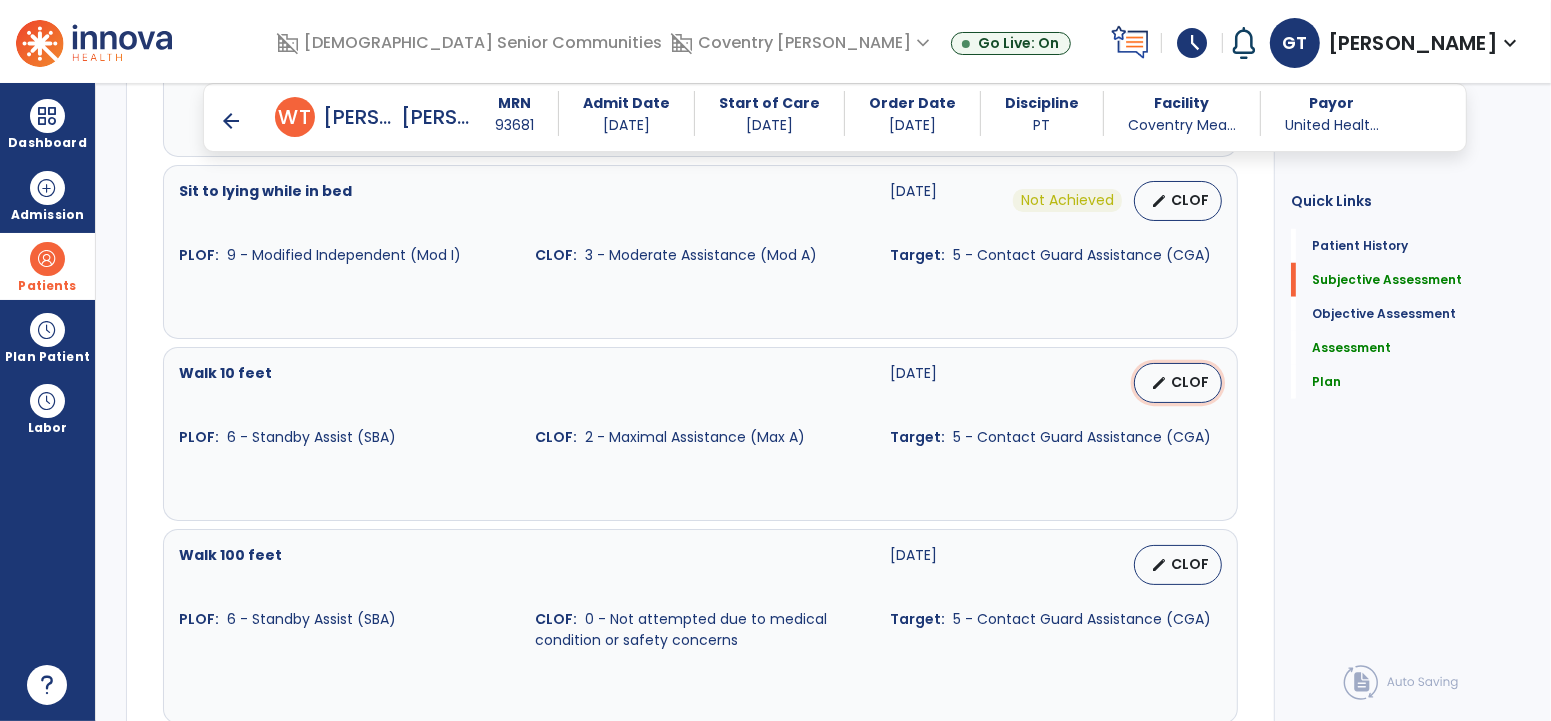 click on "edit   CLOF" at bounding box center [1178, 383] 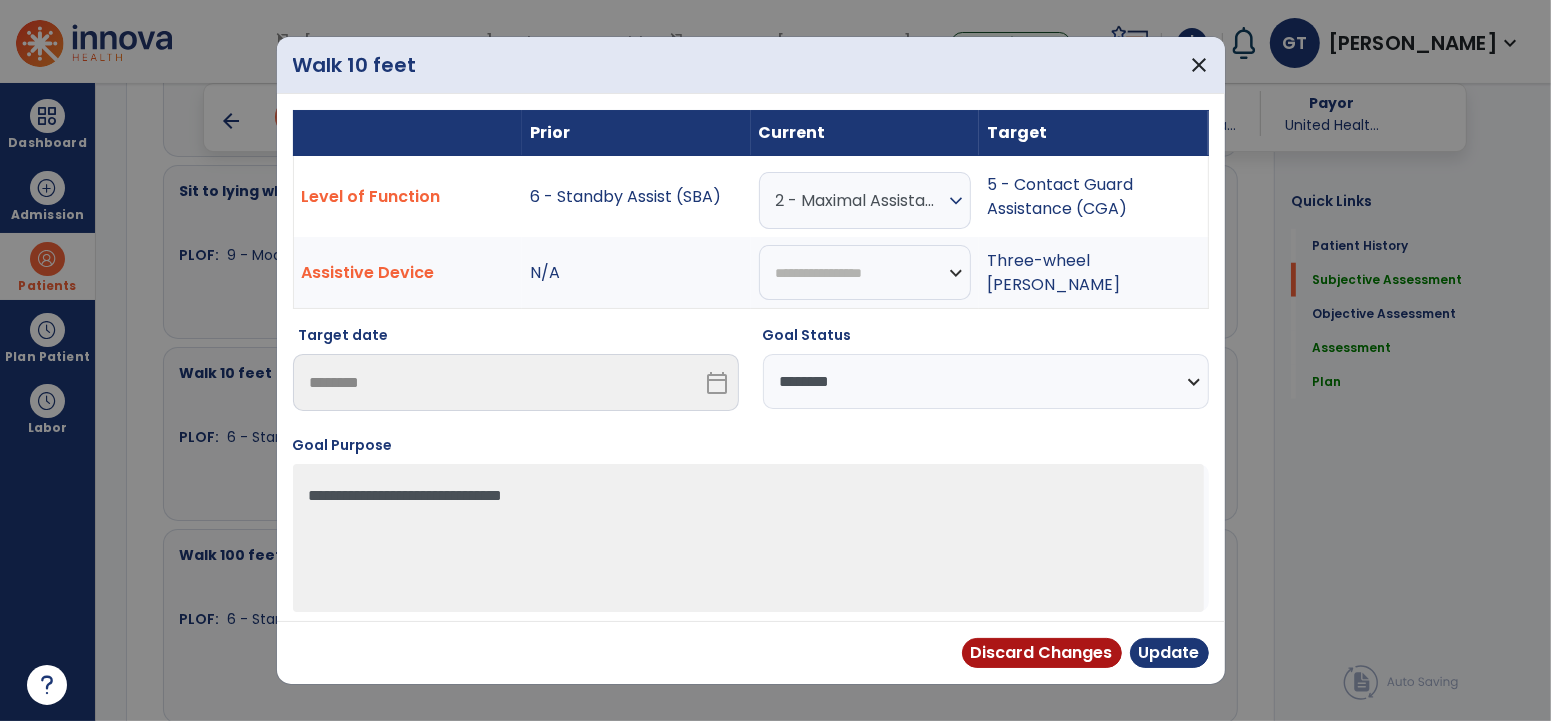 click on "**********" at bounding box center (986, 381) 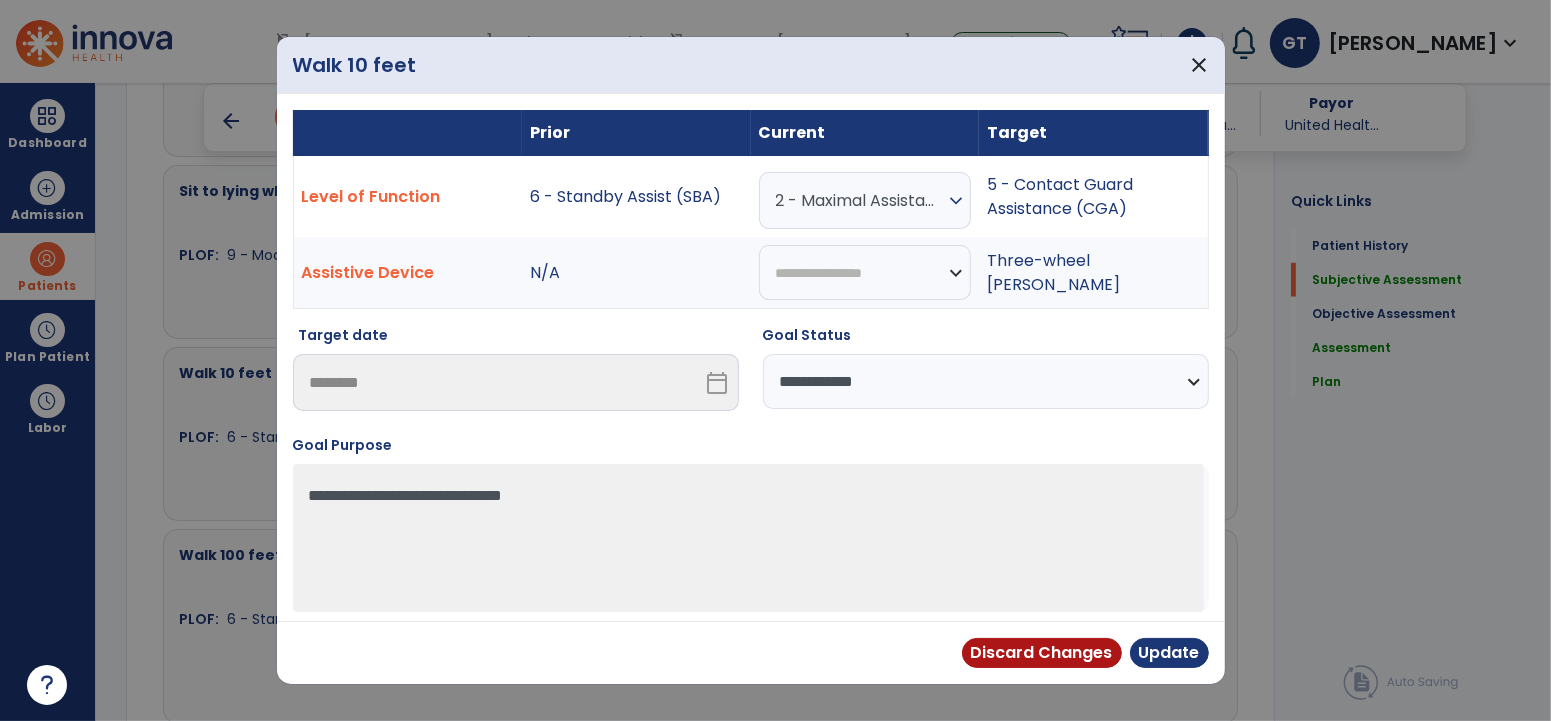 click on "**********" at bounding box center (986, 381) 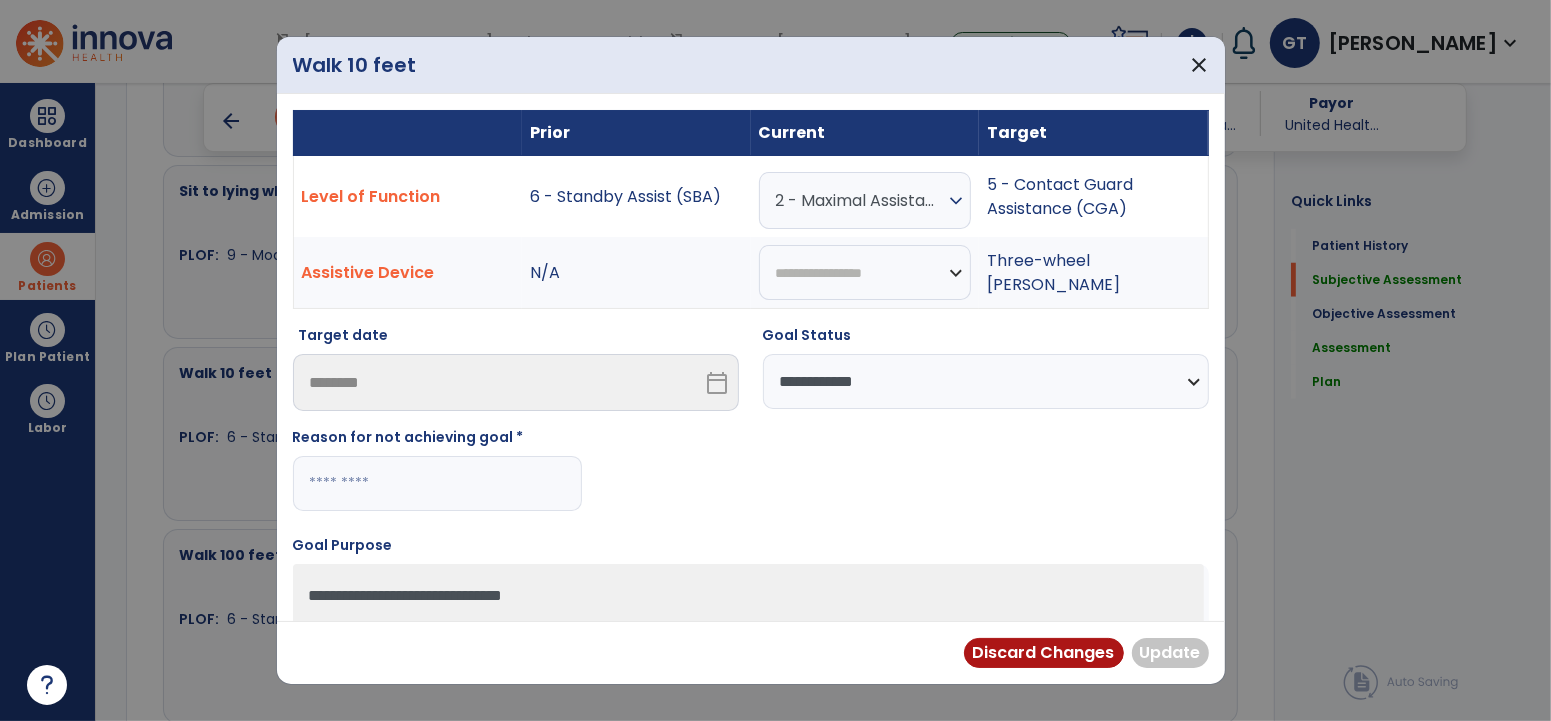 click at bounding box center (437, 483) 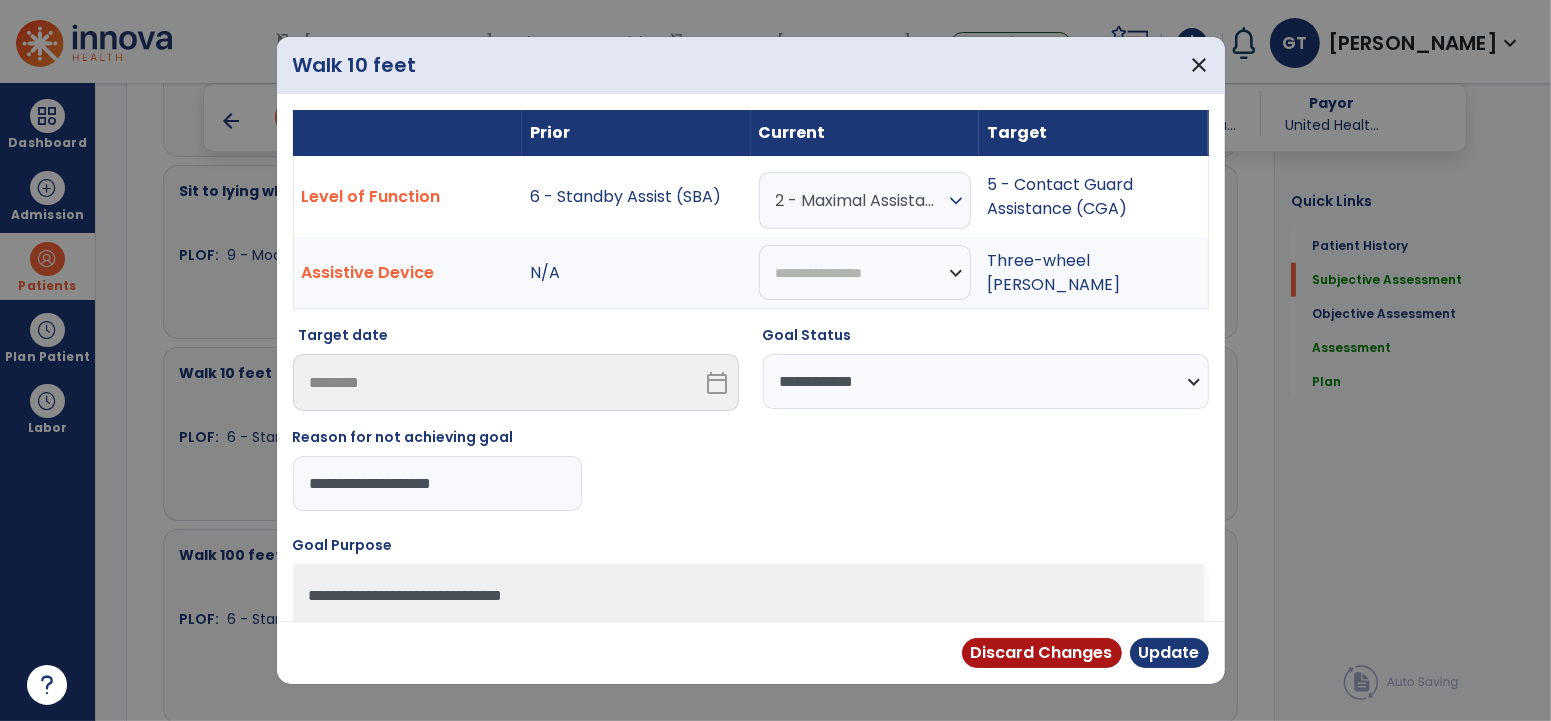 click on "Update" at bounding box center (1169, 653) 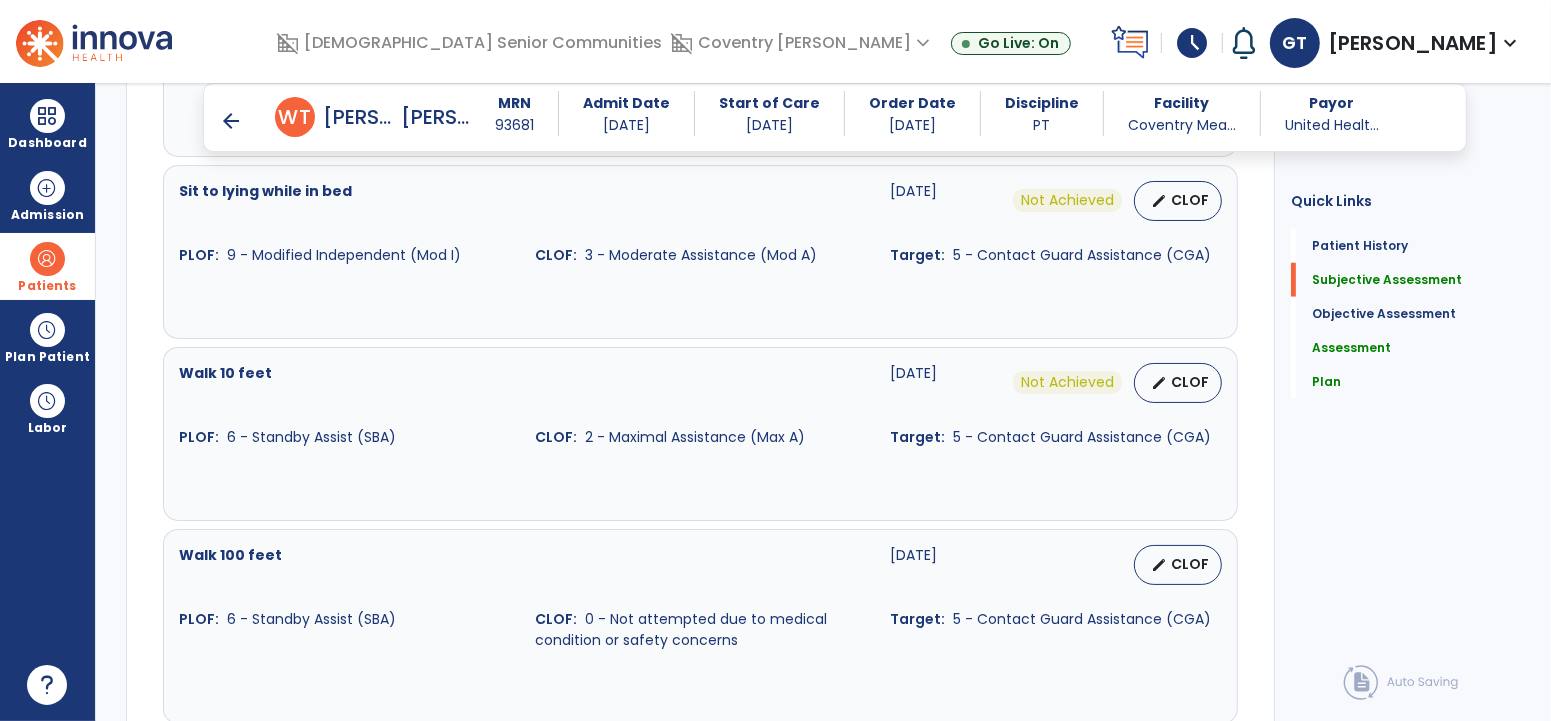 scroll, scrollTop: 1645, scrollLeft: 0, axis: vertical 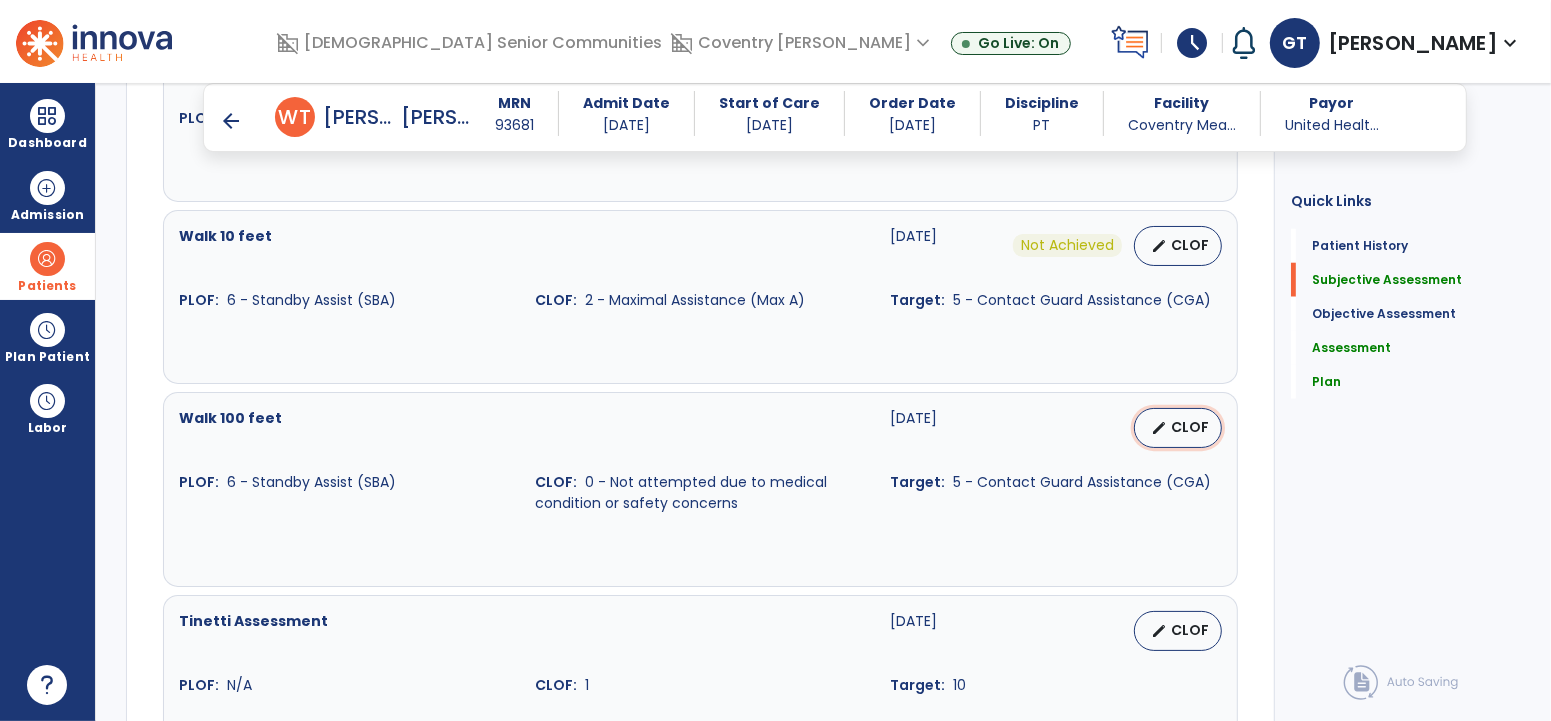 click on "CLOF" at bounding box center (1190, 427) 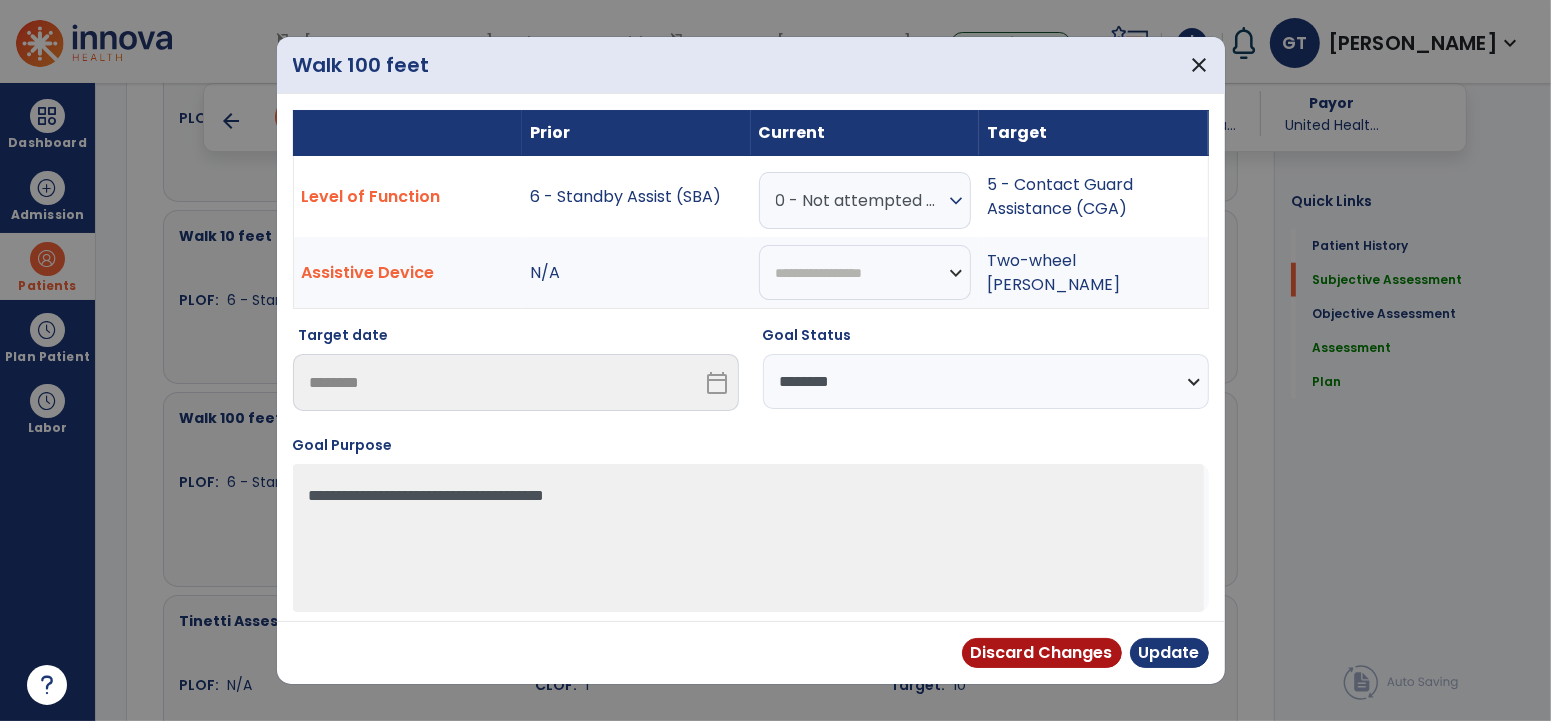 click on "**********" at bounding box center [986, 381] 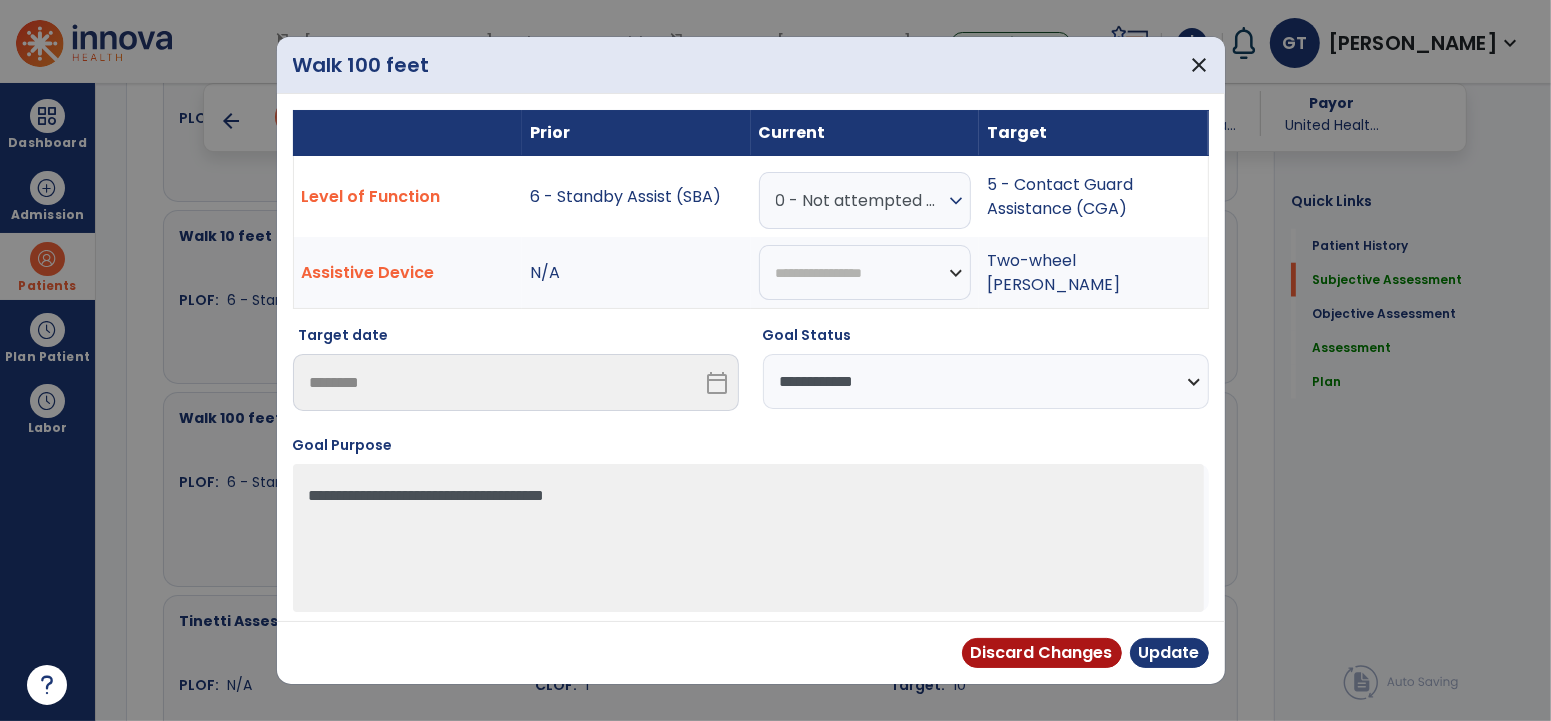 click on "**********" at bounding box center (986, 381) 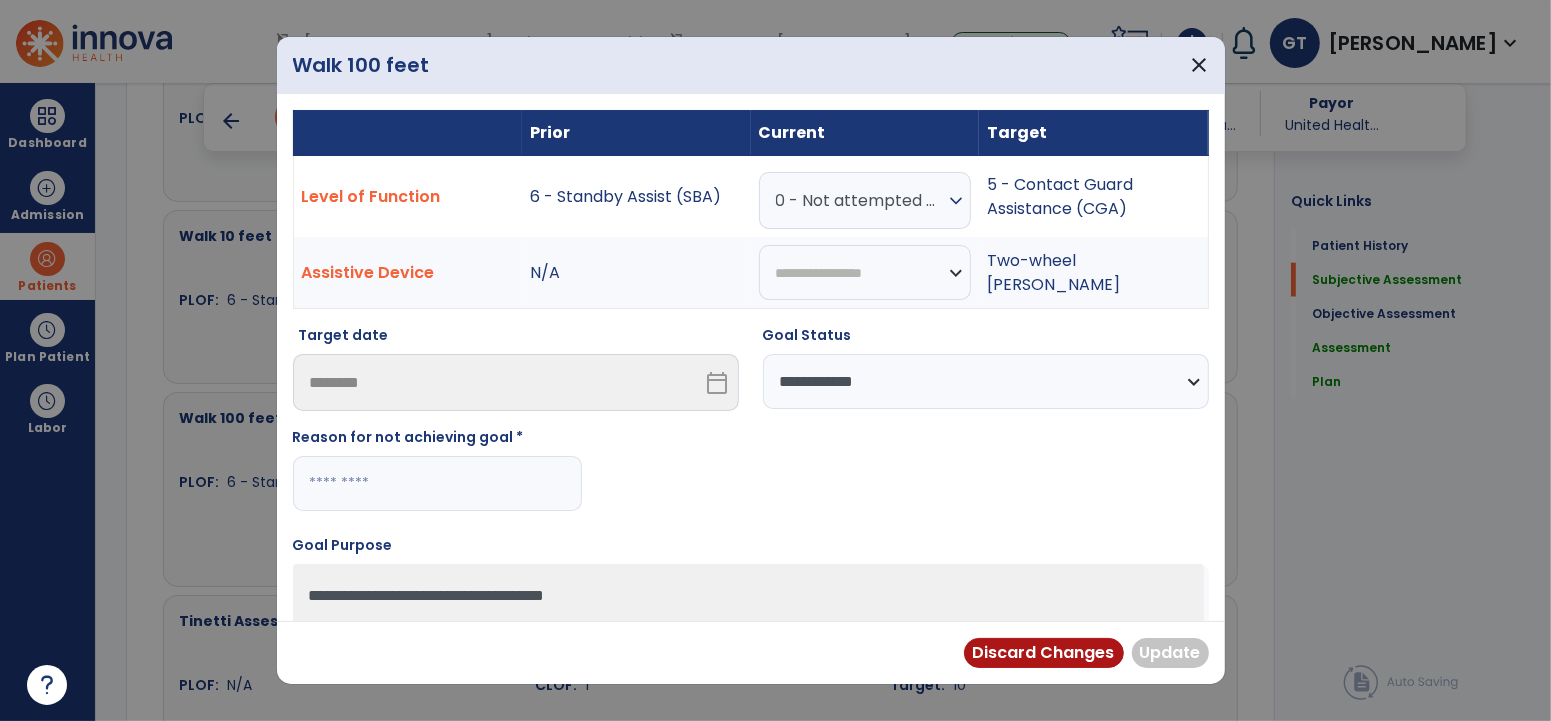 click at bounding box center (437, 483) 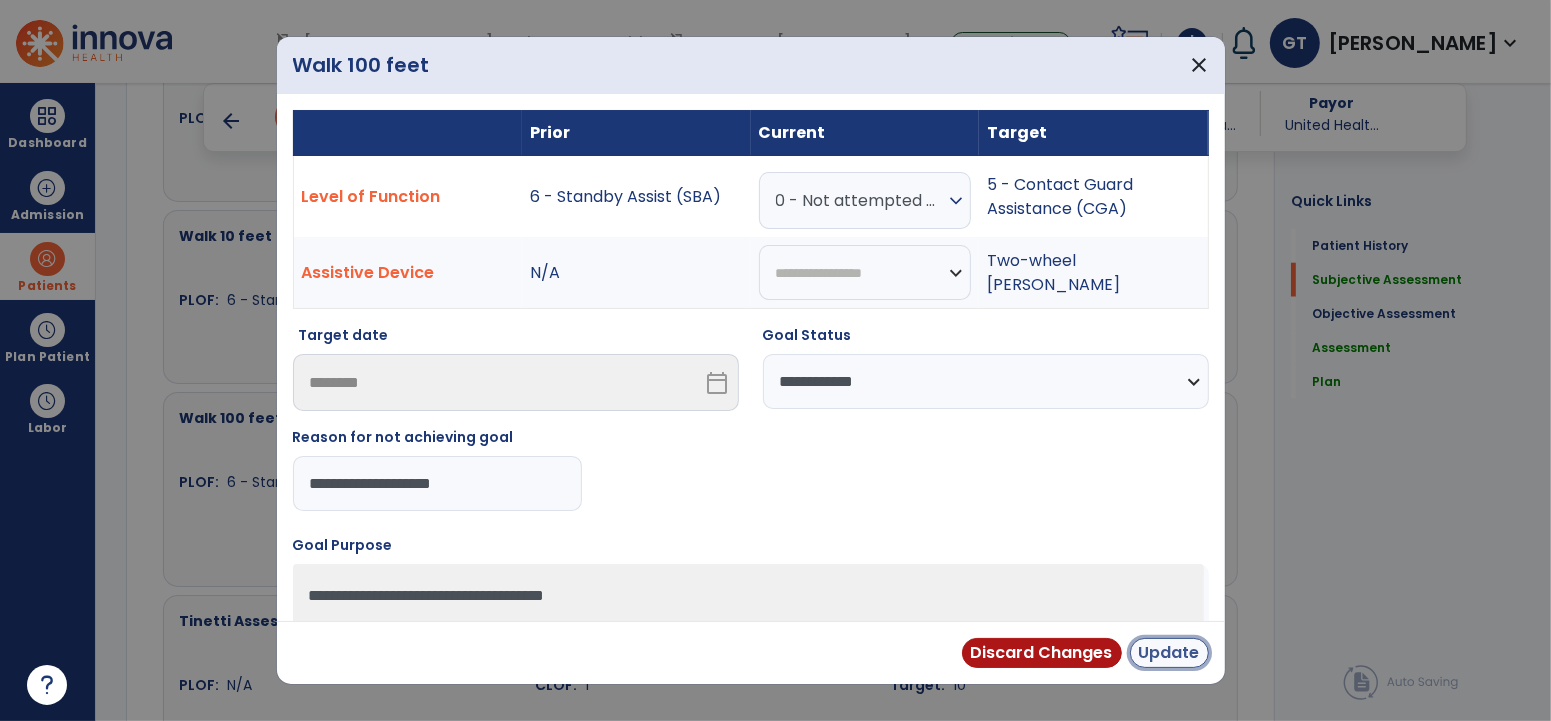 click on "Update" at bounding box center [1169, 653] 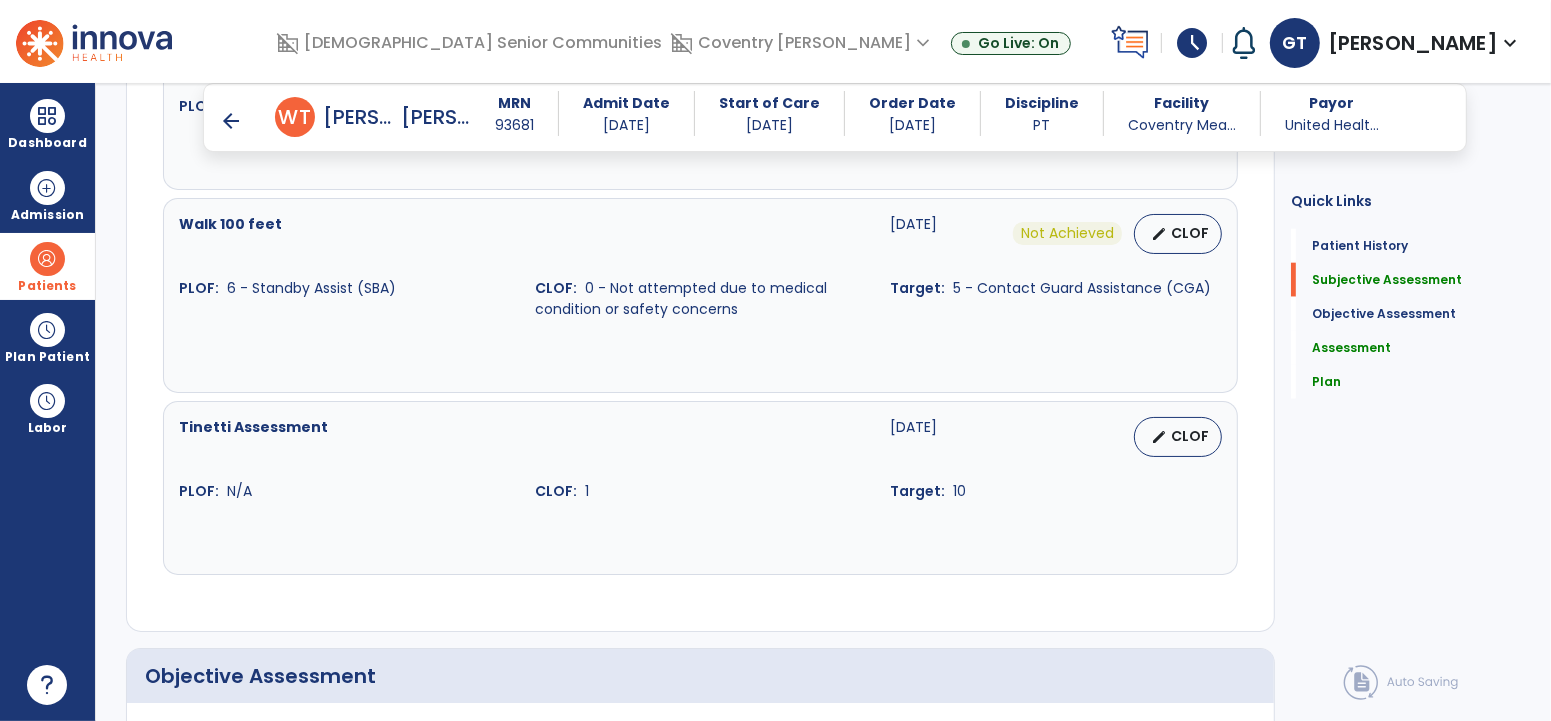 scroll, scrollTop: 1840, scrollLeft: 0, axis: vertical 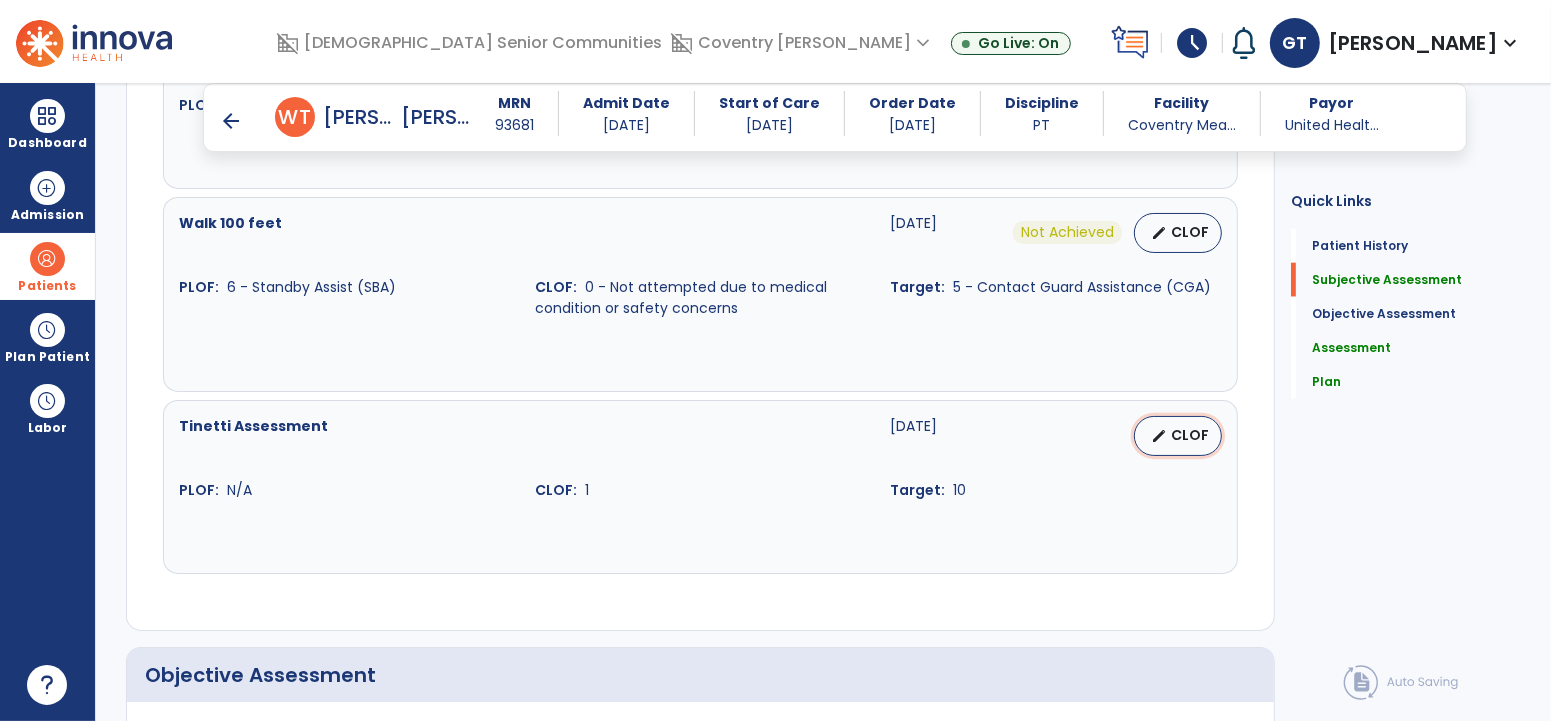 click on "edit" at bounding box center [1159, 436] 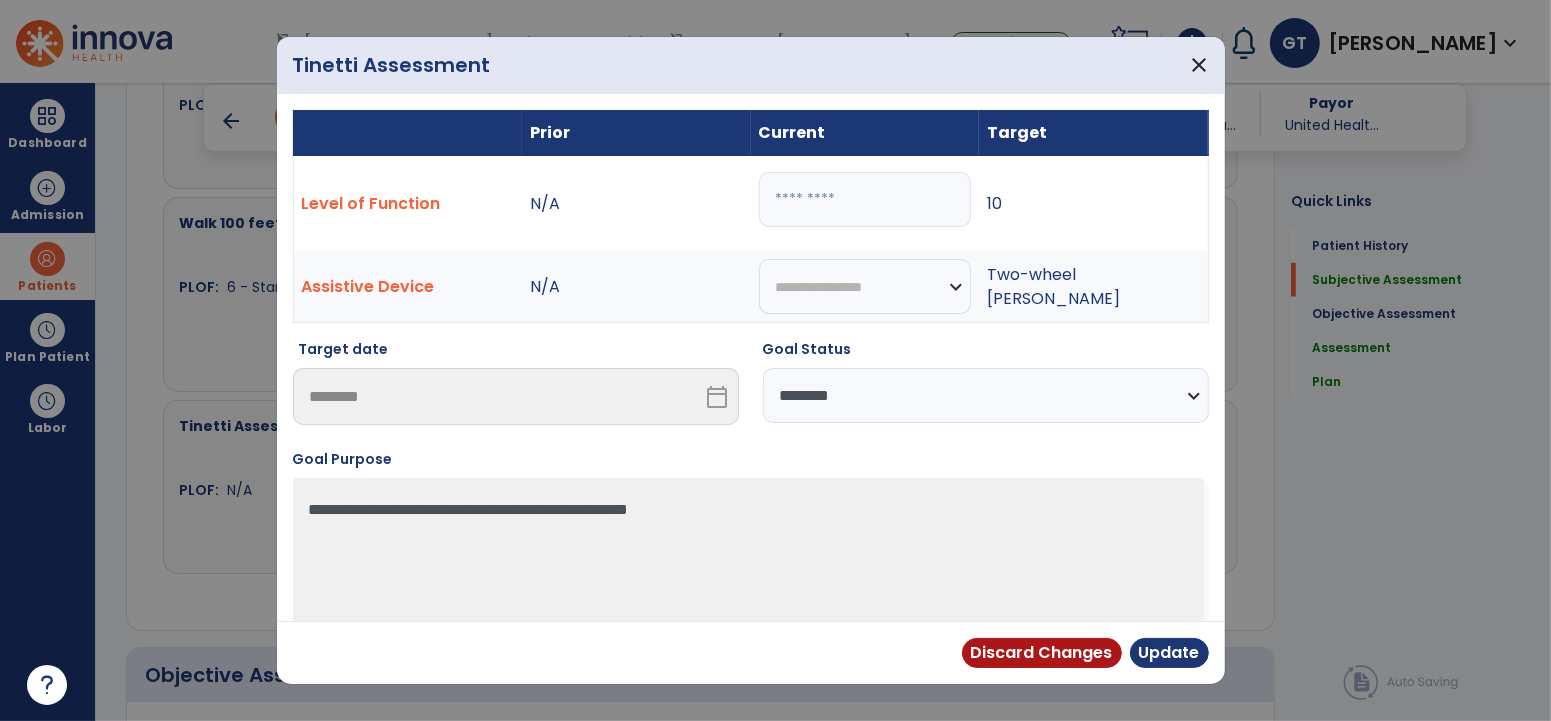 click on "**********" at bounding box center [986, 395] 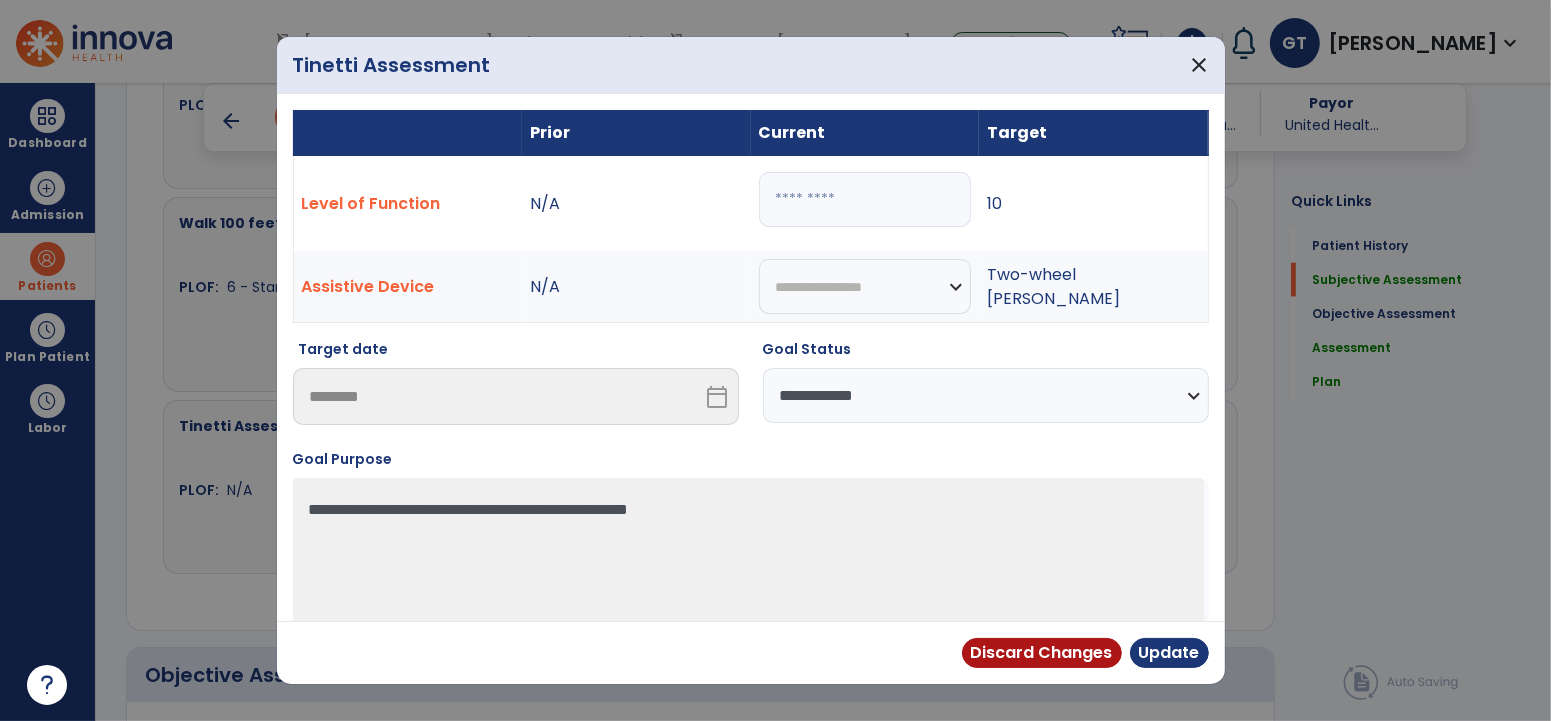 click on "**********" at bounding box center (986, 395) 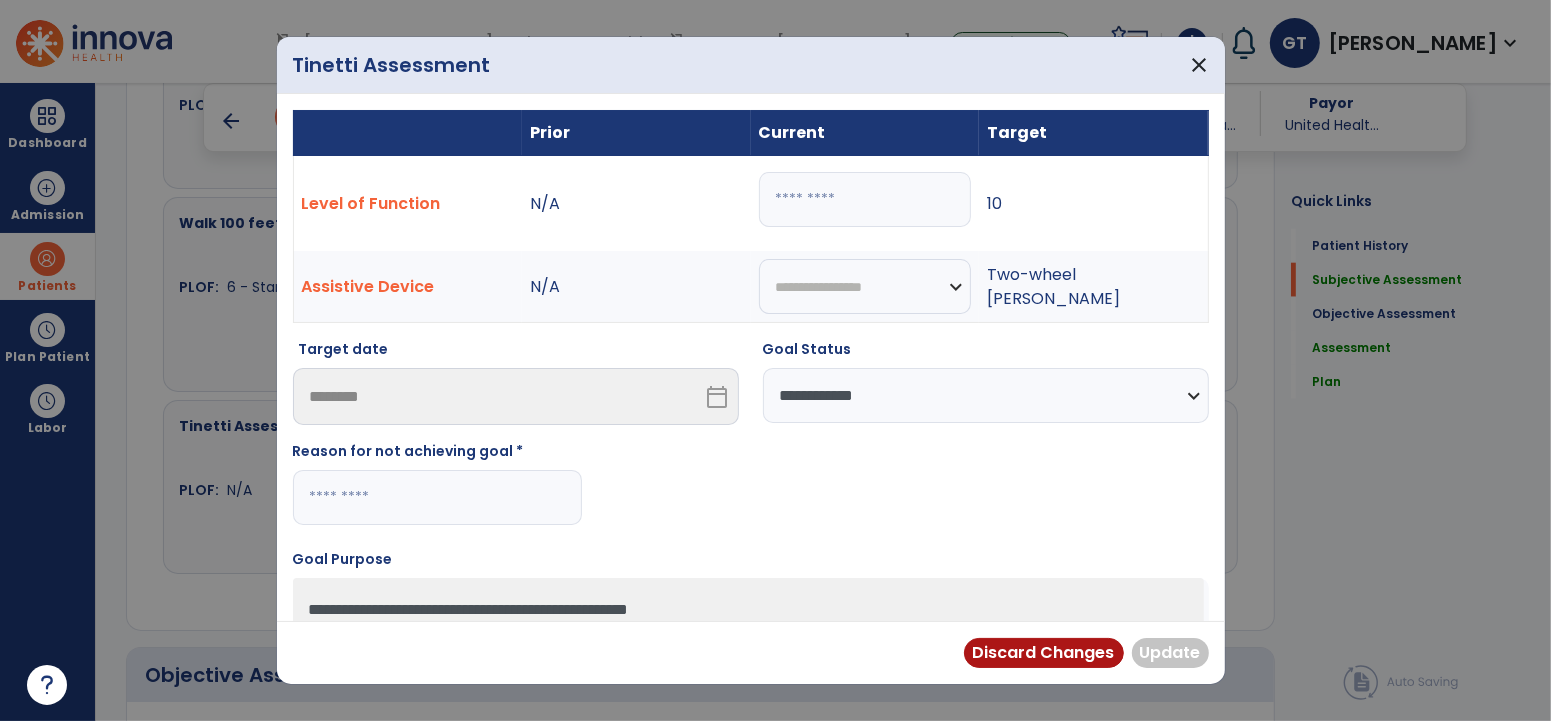click on "**********" at bounding box center (751, 637) 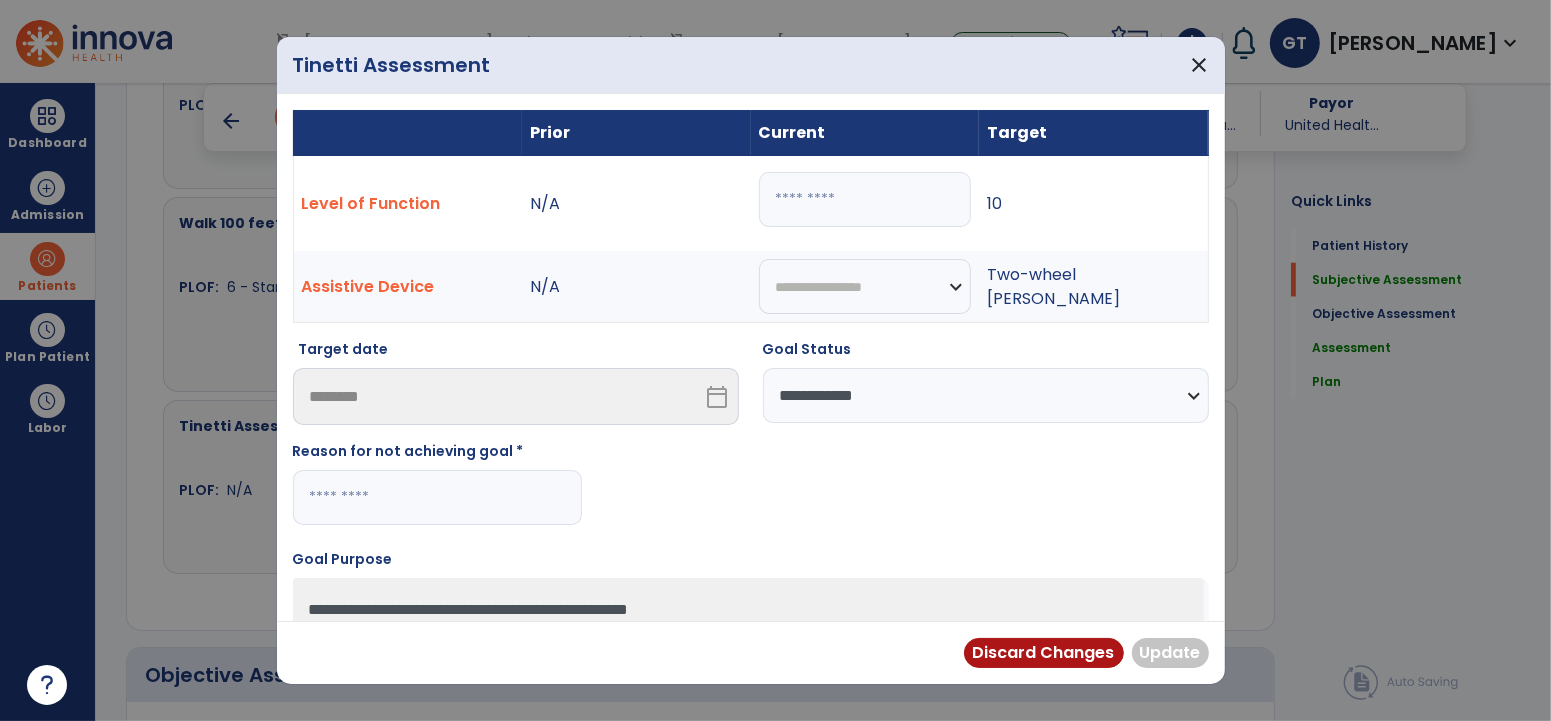 click at bounding box center (437, 497) 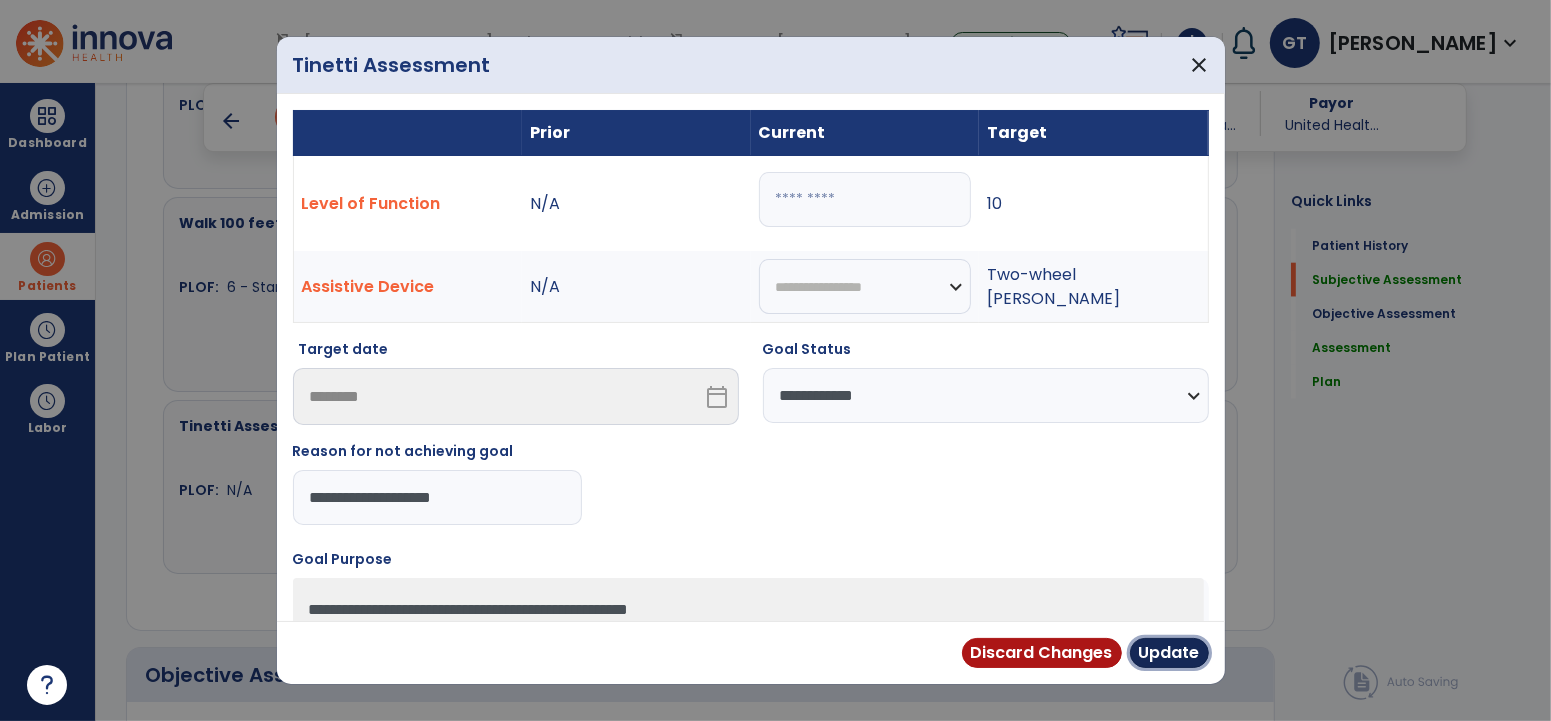 click on "Update" at bounding box center (1169, 653) 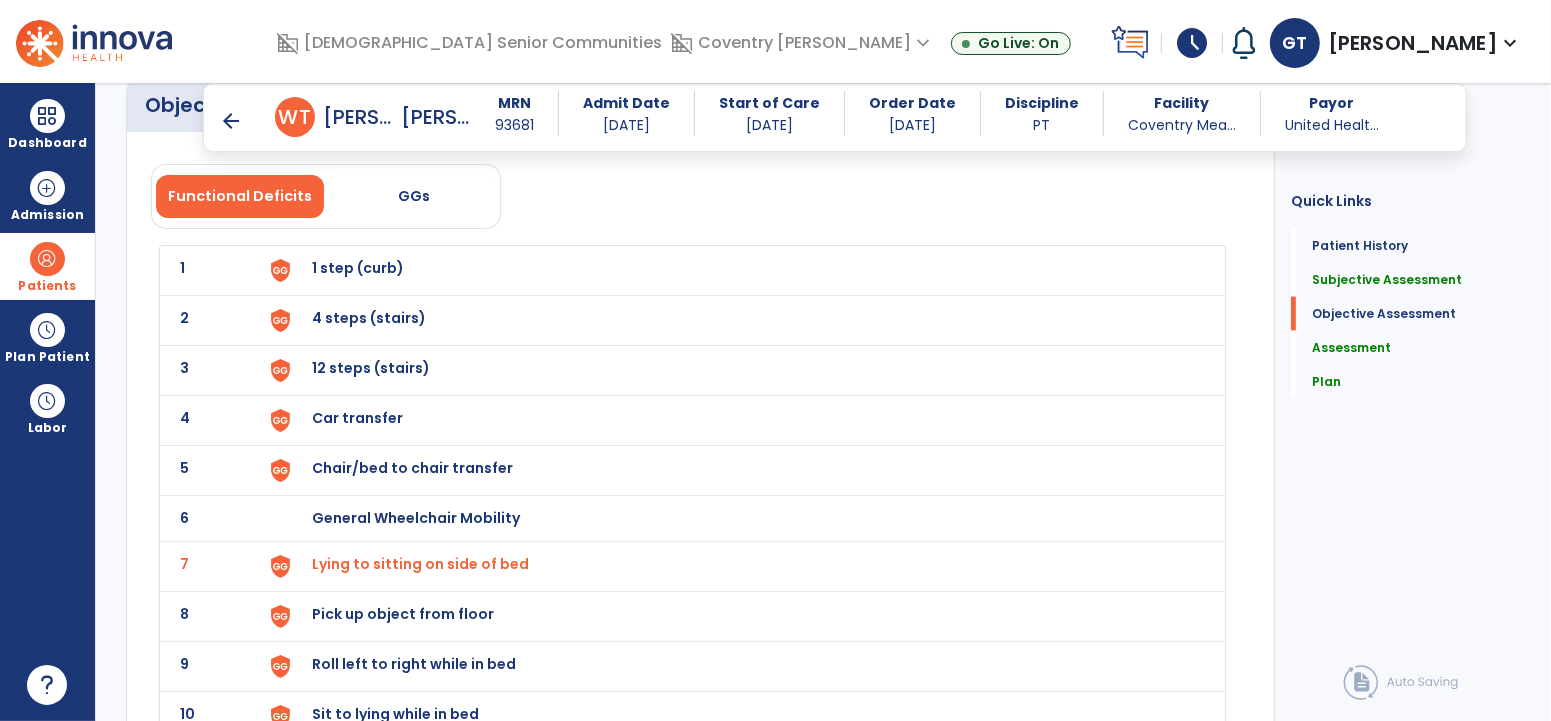 click on "Quick Links  Patient History   Patient History   Subjective Assessment   Subjective Assessment   Objective Assessment   Objective Assessment   Assessment   Assessment   Plan   Plan" 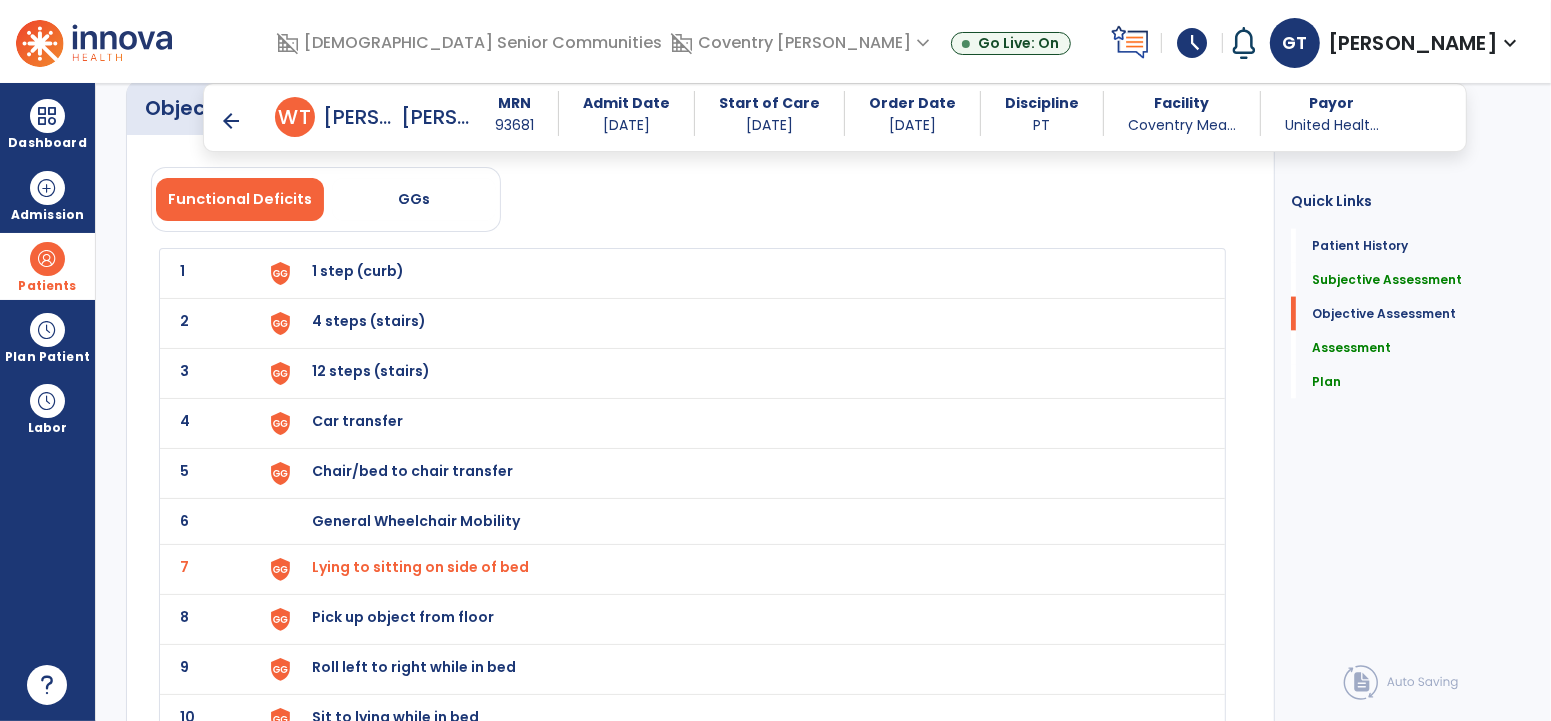 click on "1 step (curb)" at bounding box center [736, 273] 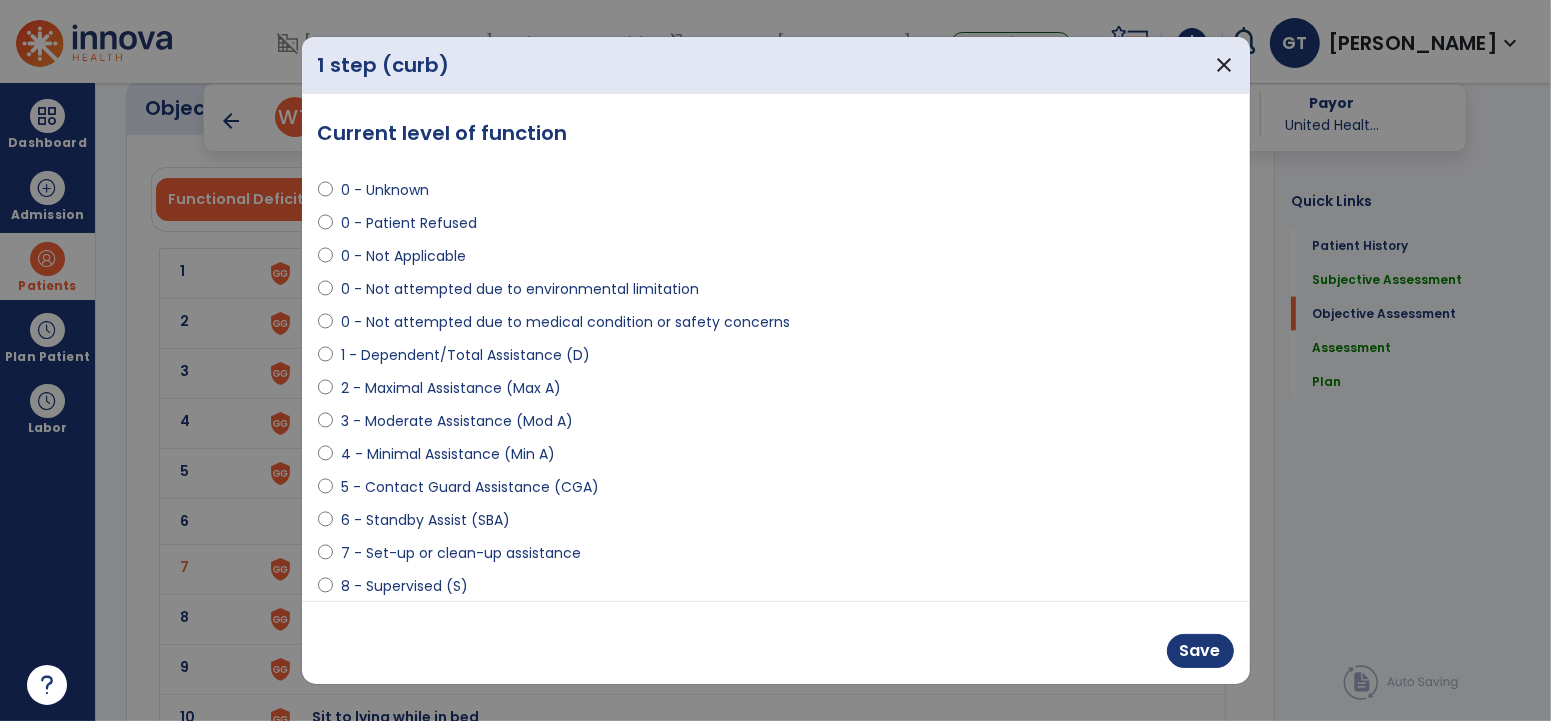 drag, startPoint x: 398, startPoint y: 242, endPoint x: 402, endPoint y: 258, distance: 16.492422 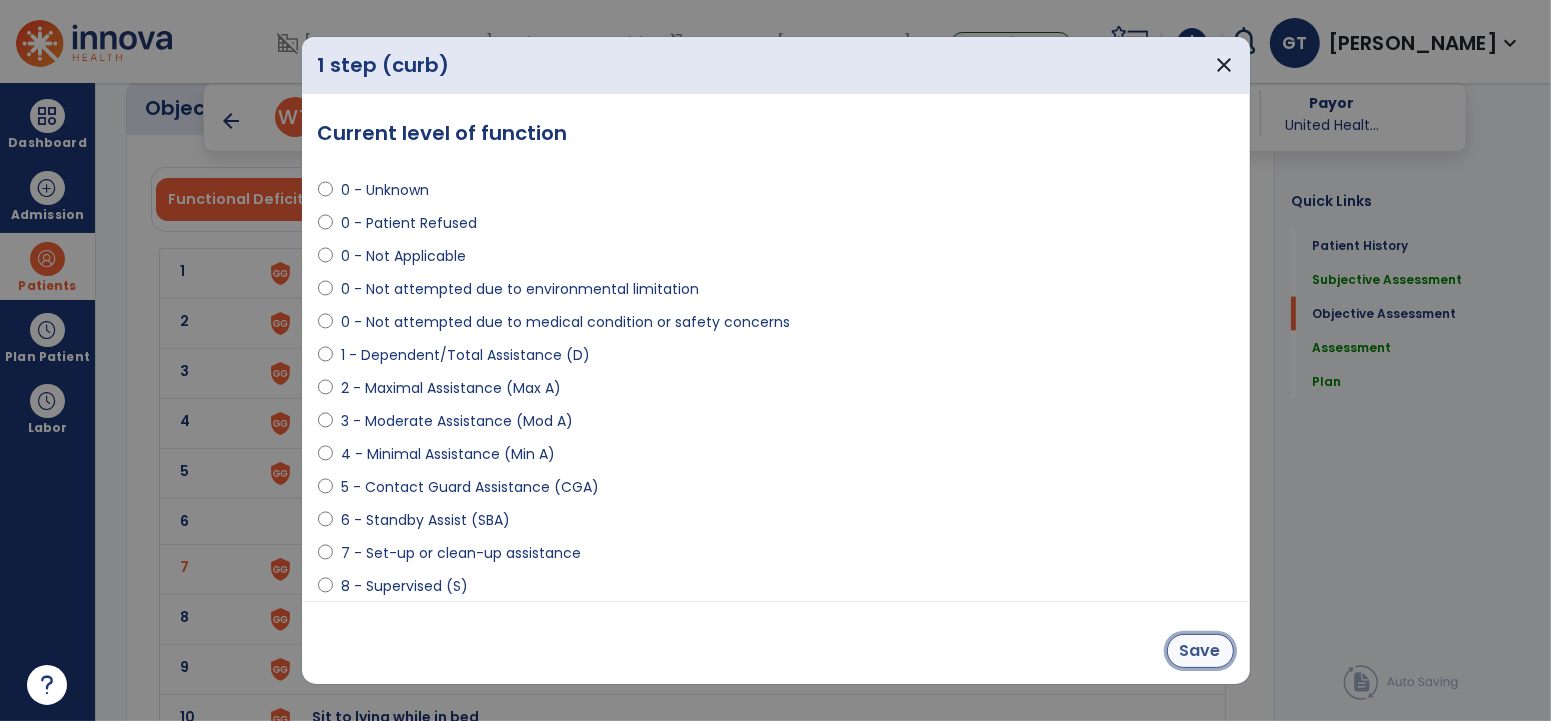 click on "Save" at bounding box center (1200, 651) 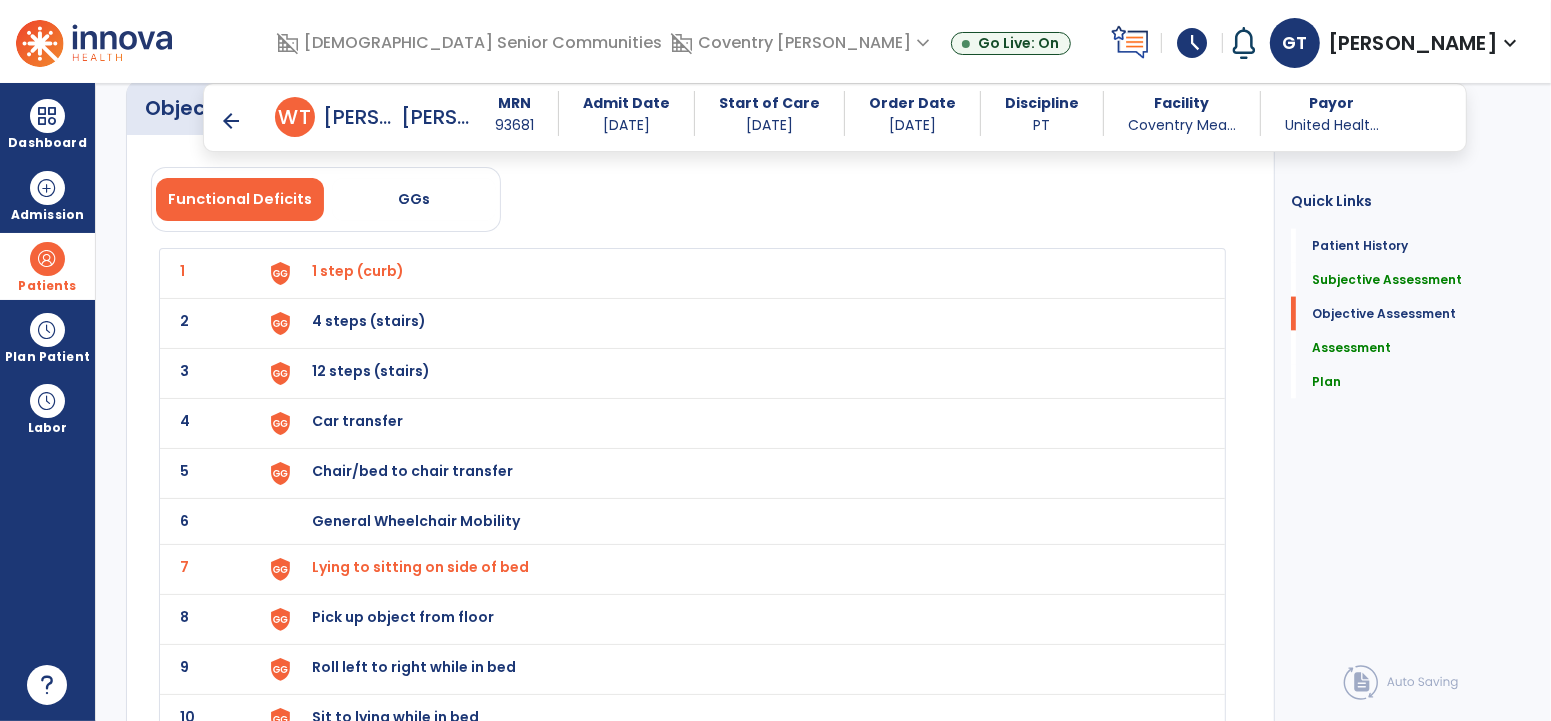 click on "4 steps (stairs)" at bounding box center (736, 273) 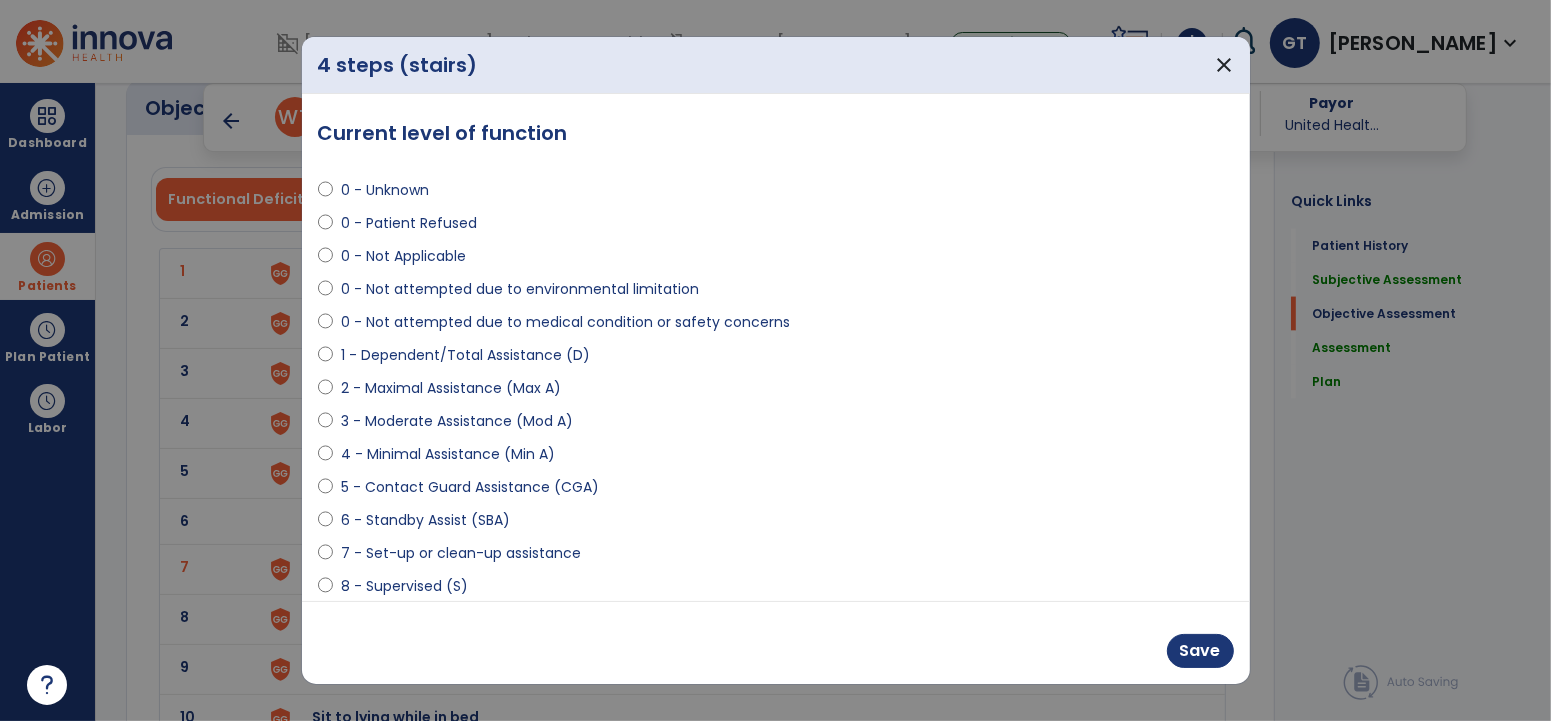 click on "0 - Not Applicable" at bounding box center [403, 256] 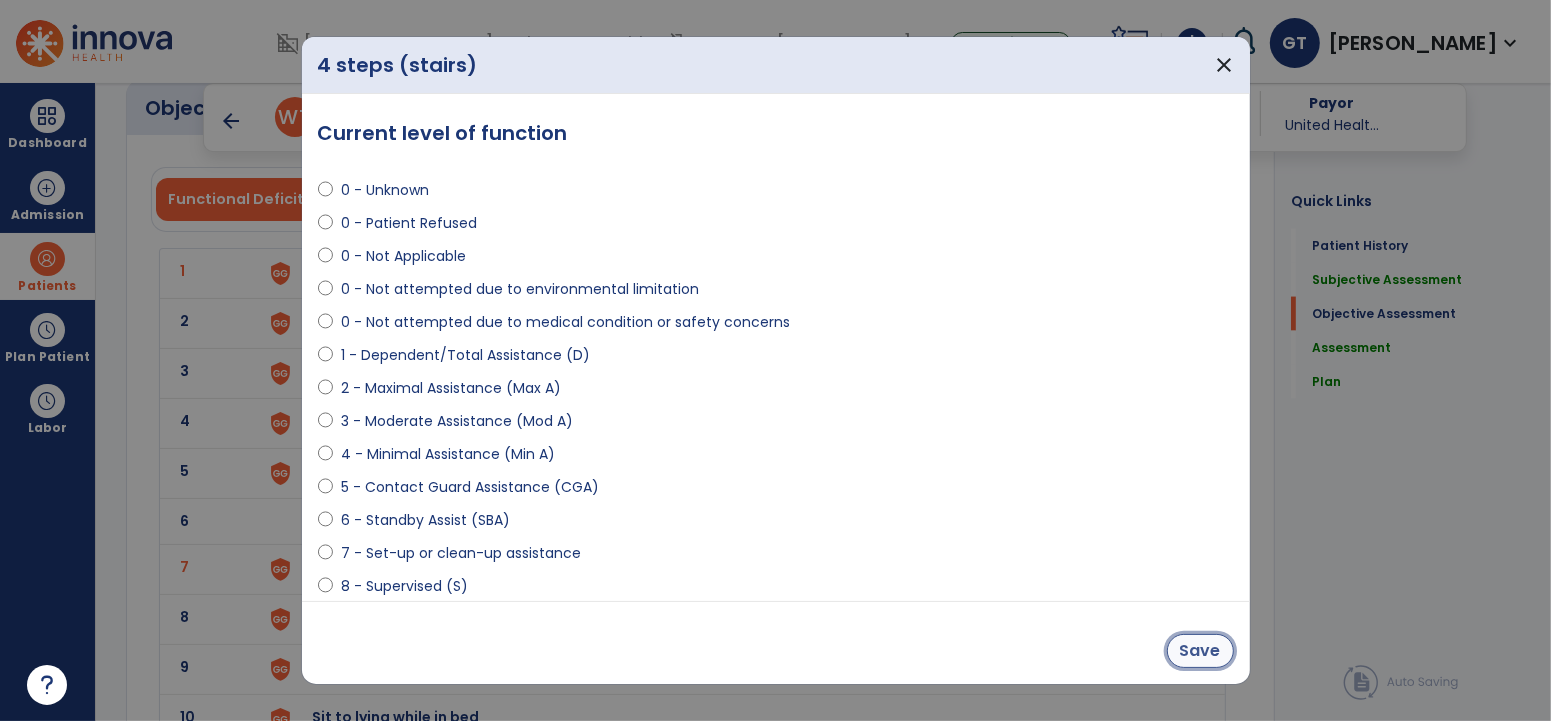 click on "Save" at bounding box center [1200, 651] 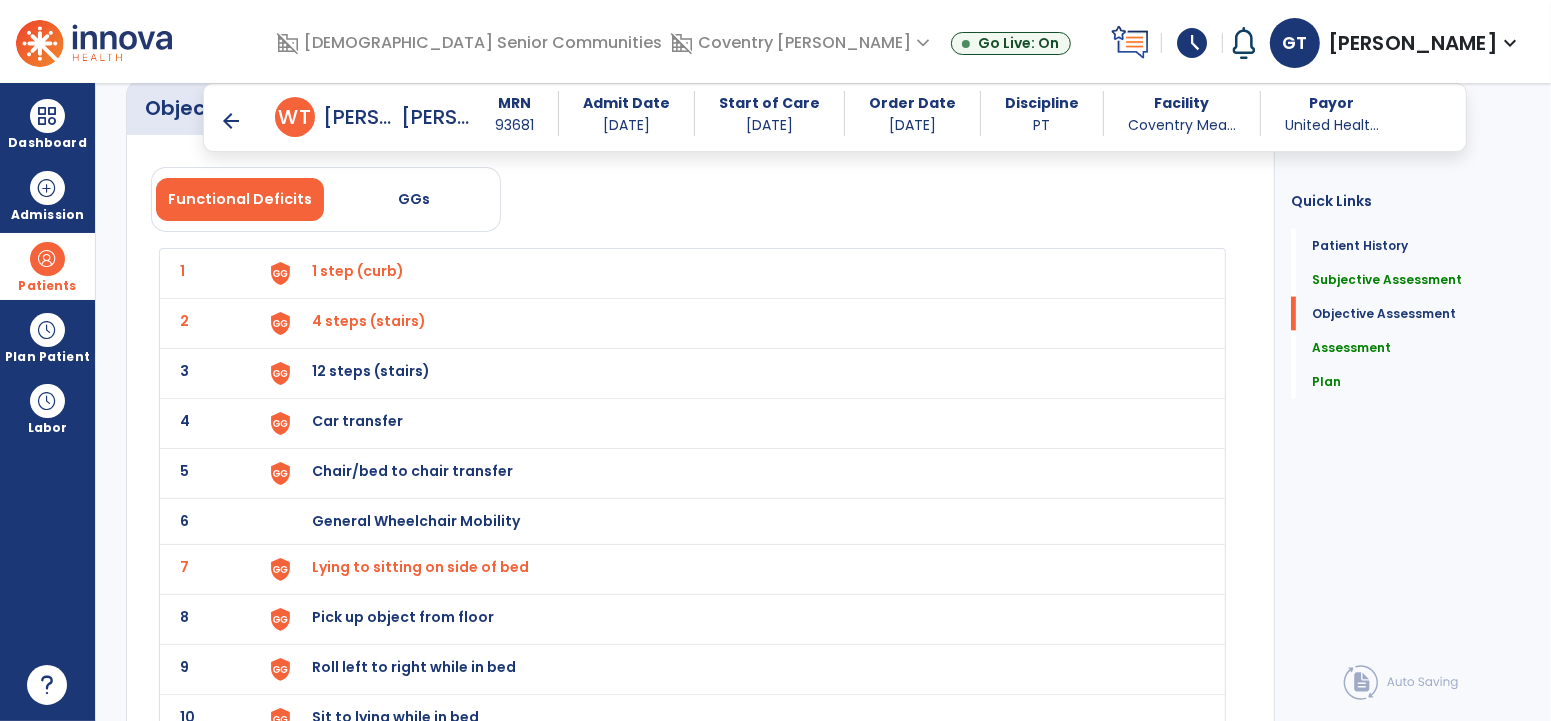 click on "12 steps (stairs)" at bounding box center [358, 271] 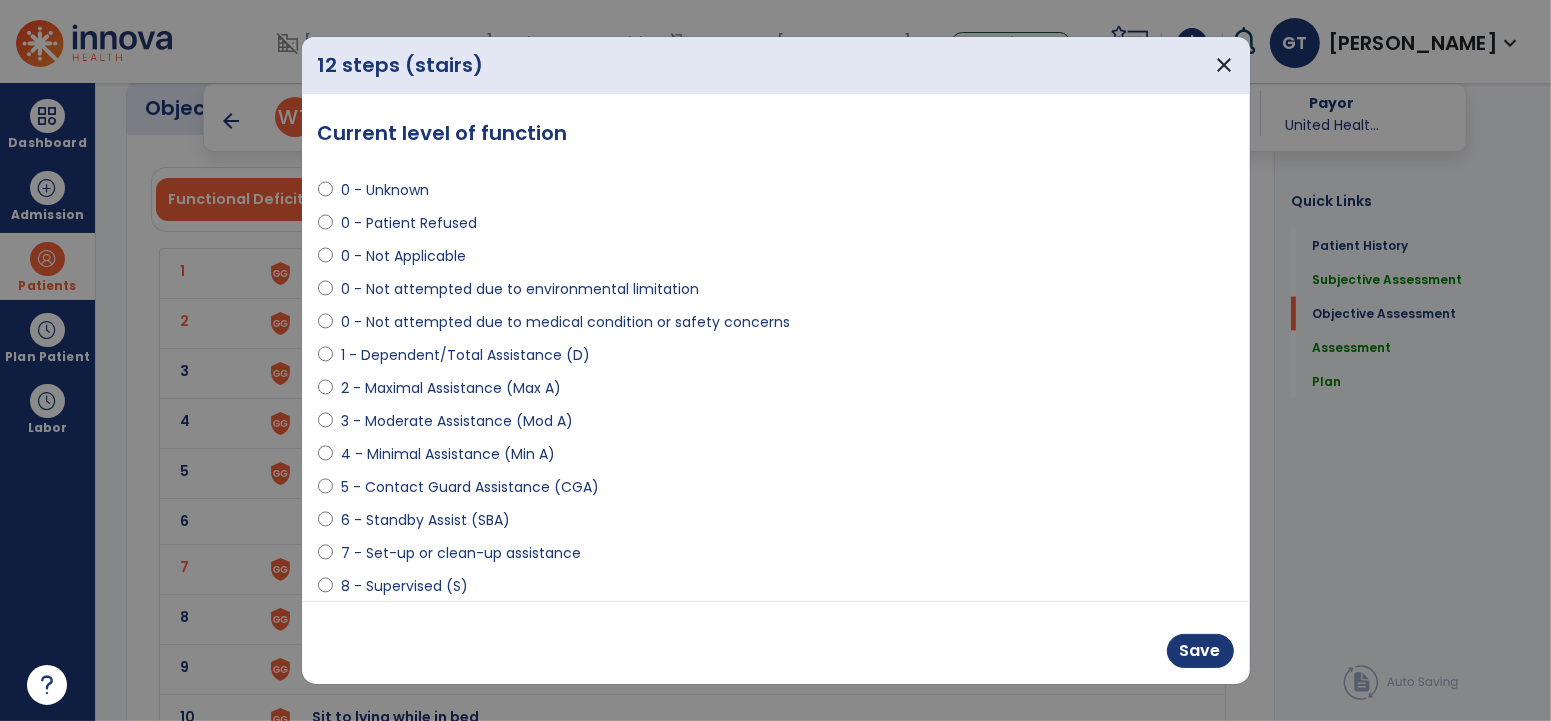 click on "0 - Not Applicable" at bounding box center (403, 256) 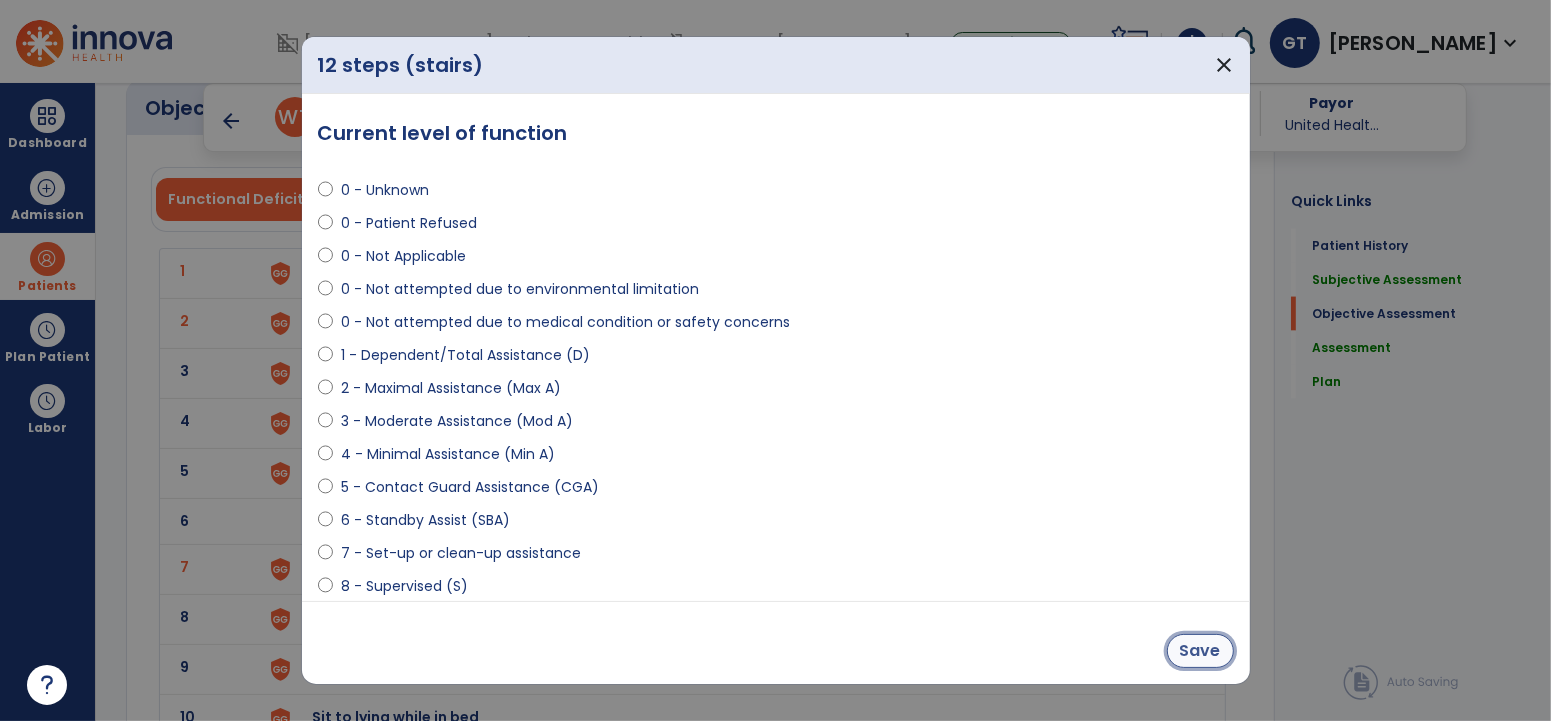 click on "Save" at bounding box center (1200, 651) 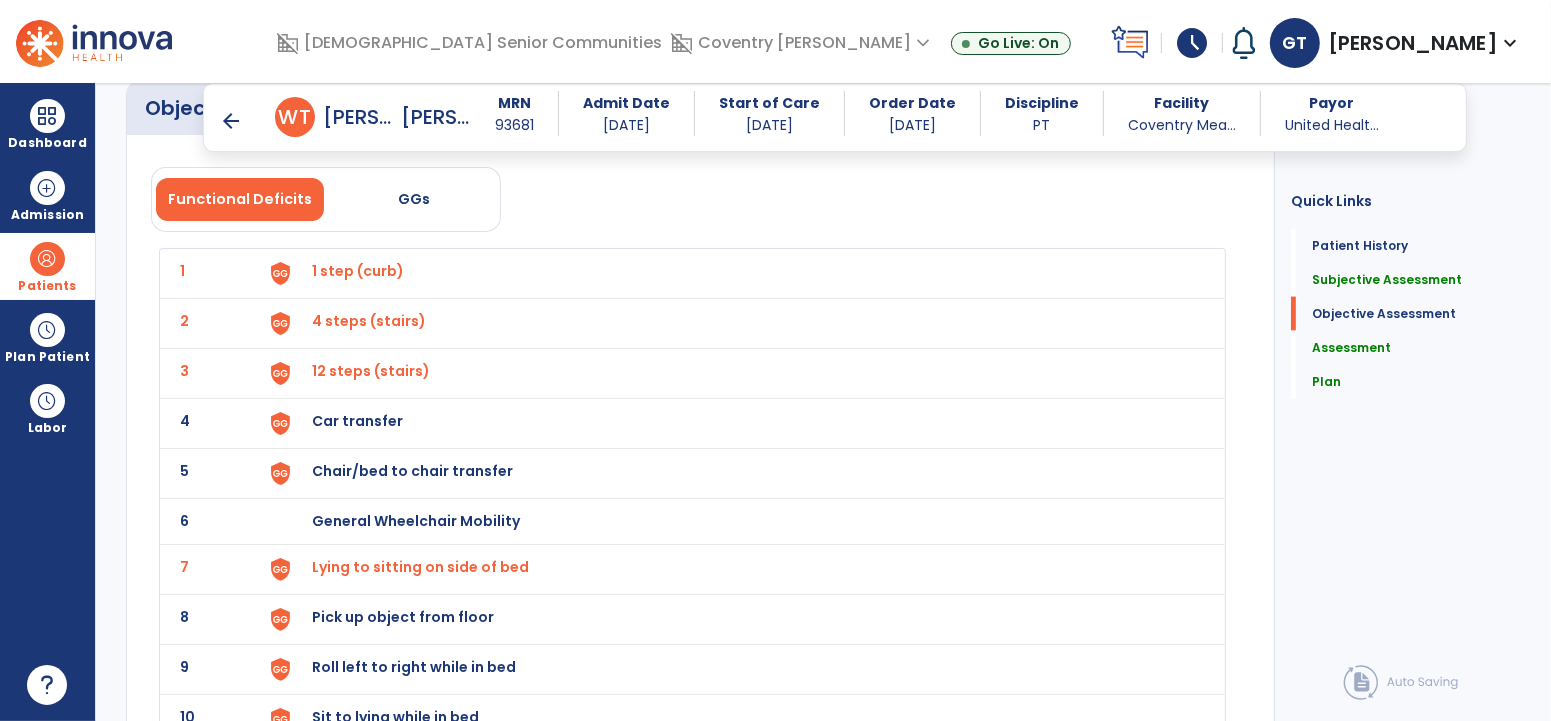 click on "Car transfer" at bounding box center (358, 271) 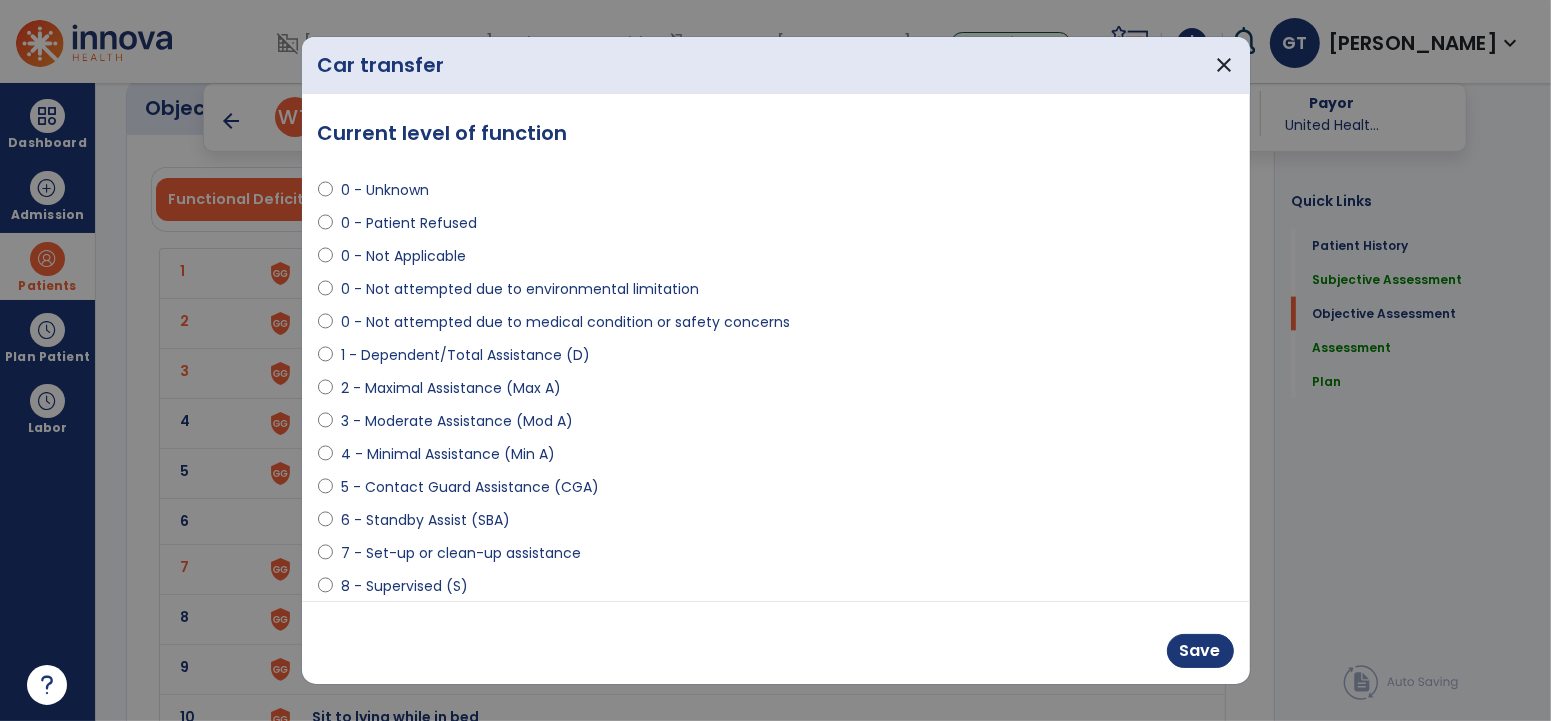 click on "0 - Not attempted due to environmental limitation" at bounding box center (520, 289) 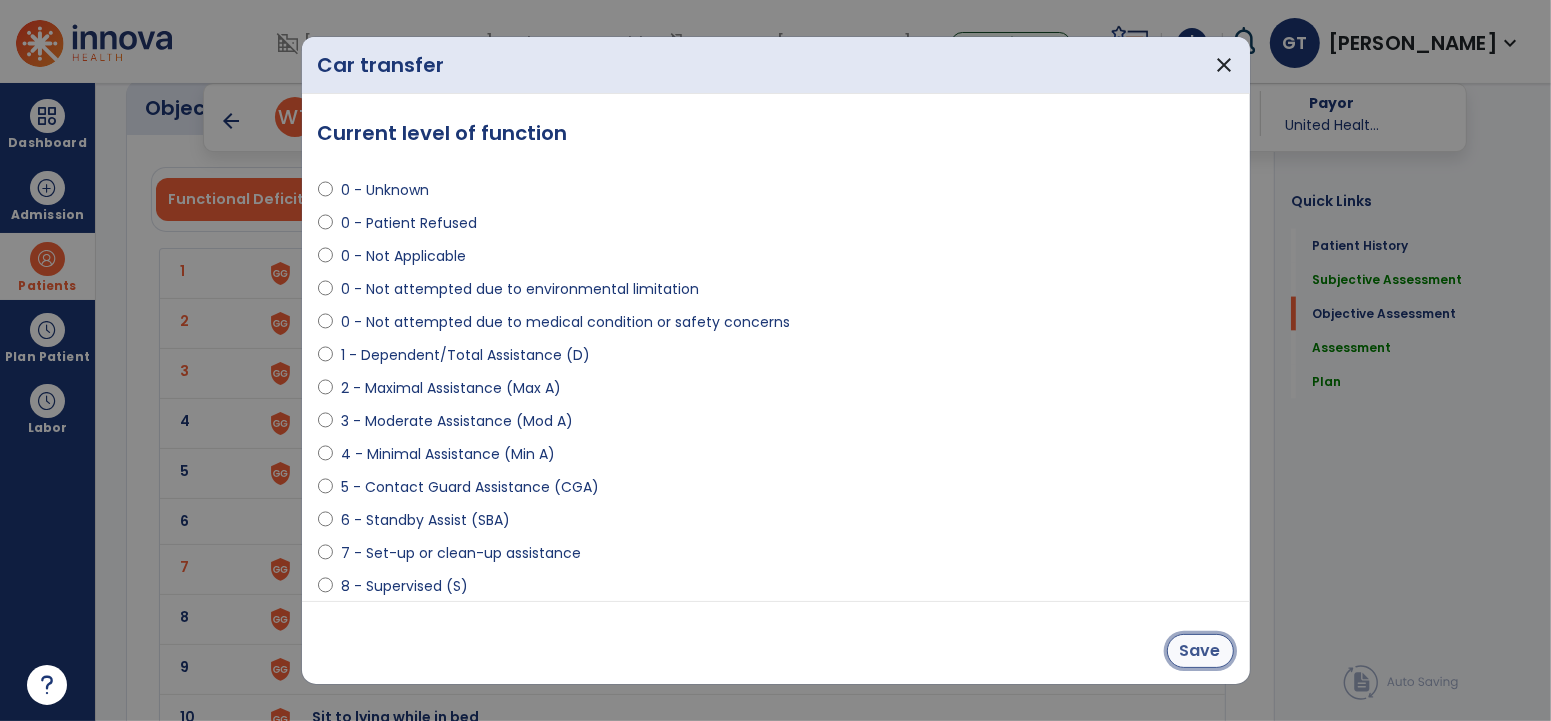 click on "Save" at bounding box center [1200, 651] 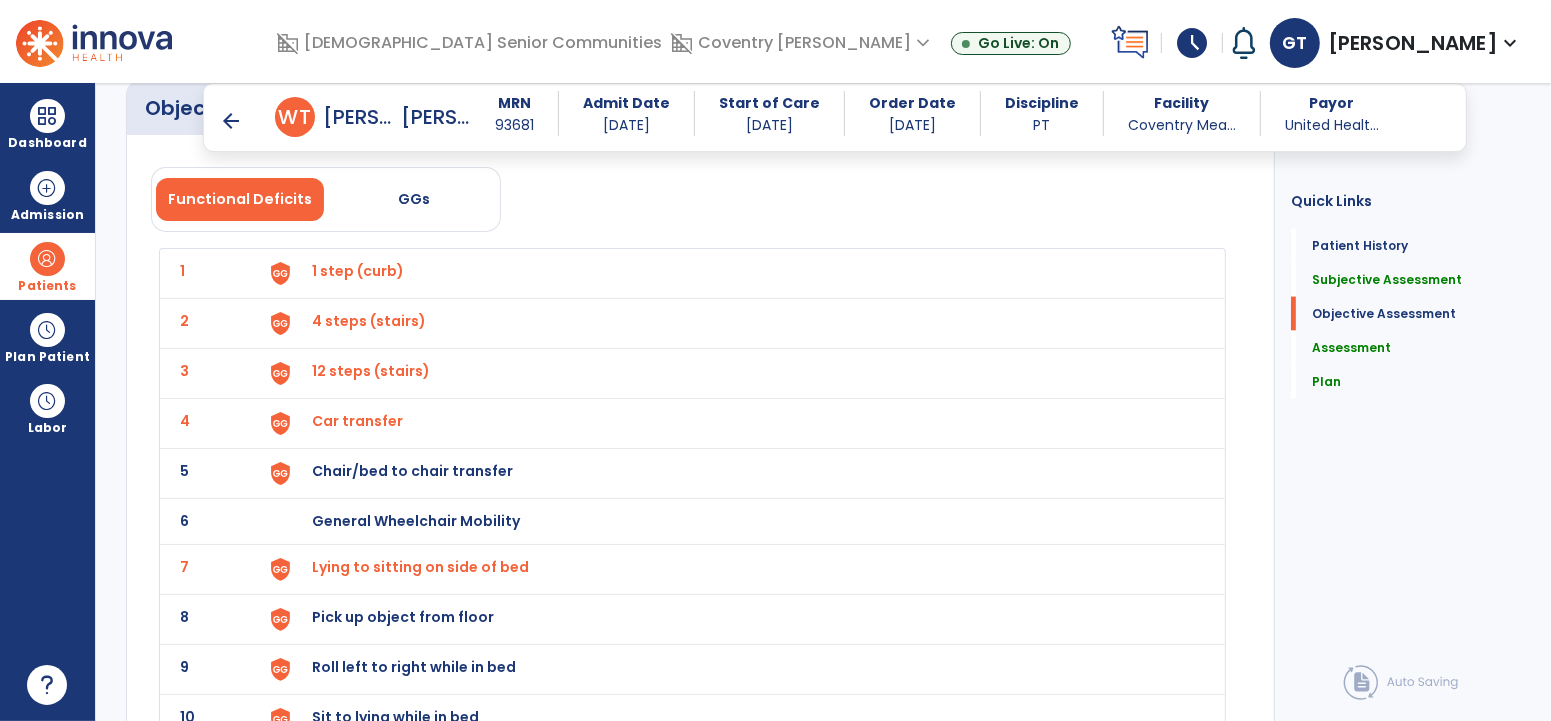 click on "Chair/bed to chair transfer" at bounding box center [358, 271] 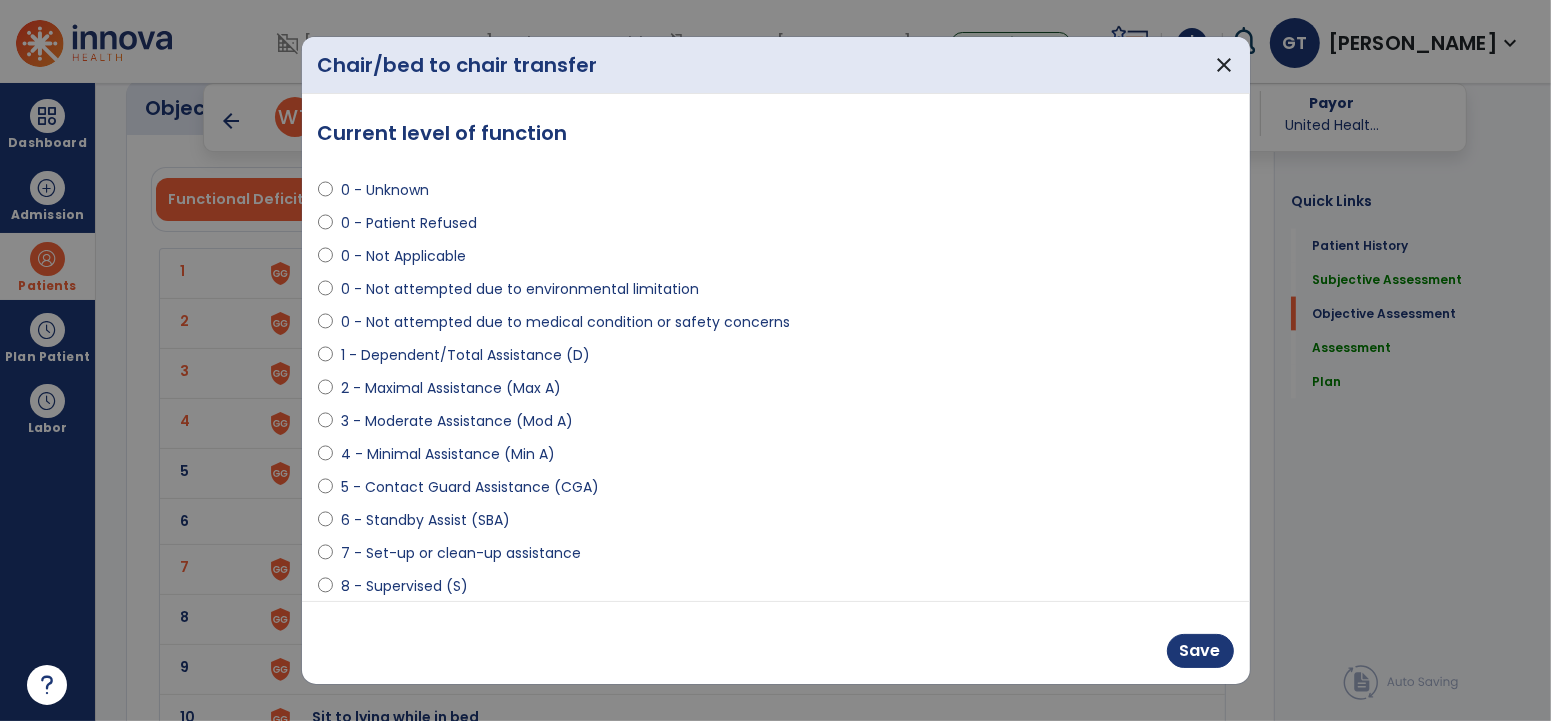 click on "5 - Contact Guard Assistance (CGA)" at bounding box center (470, 487) 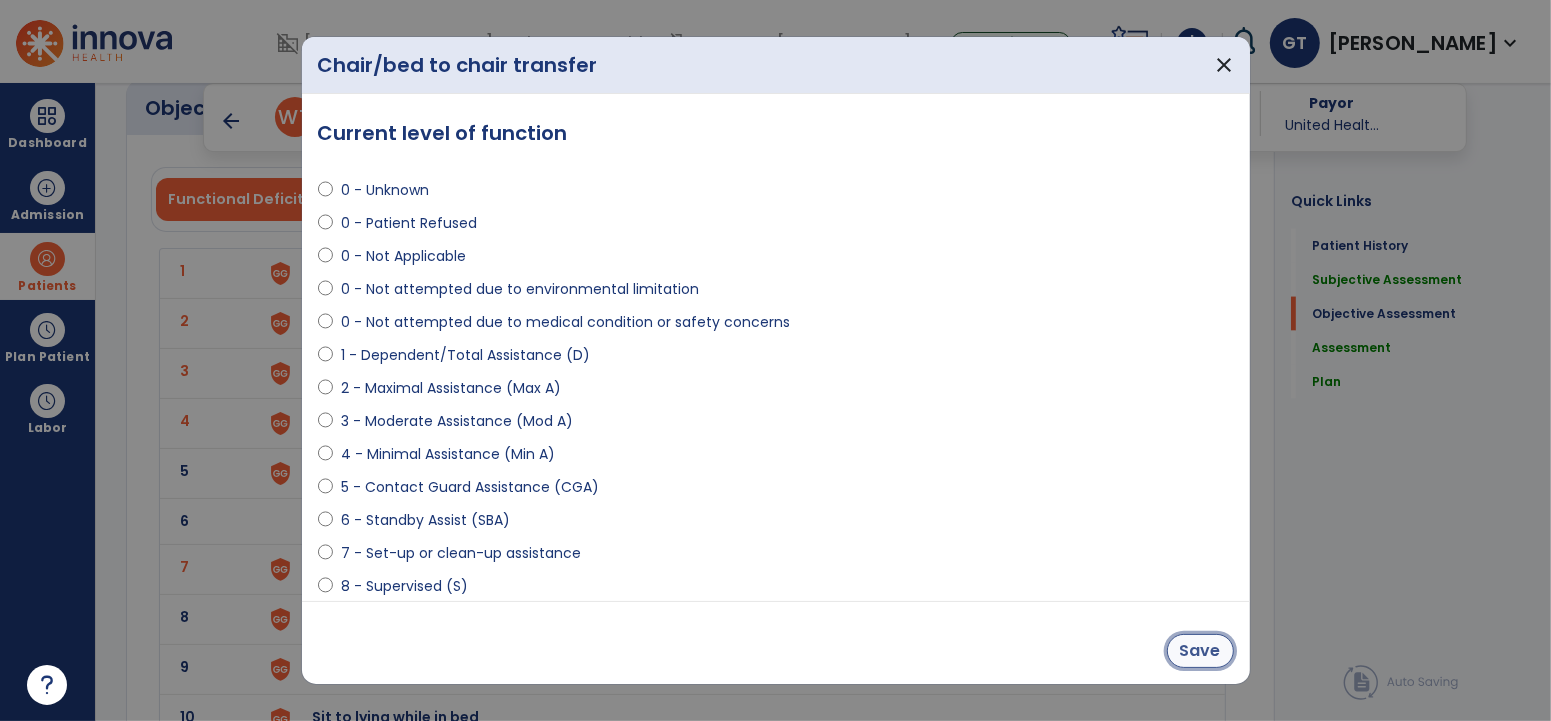 click on "Save" at bounding box center [1200, 651] 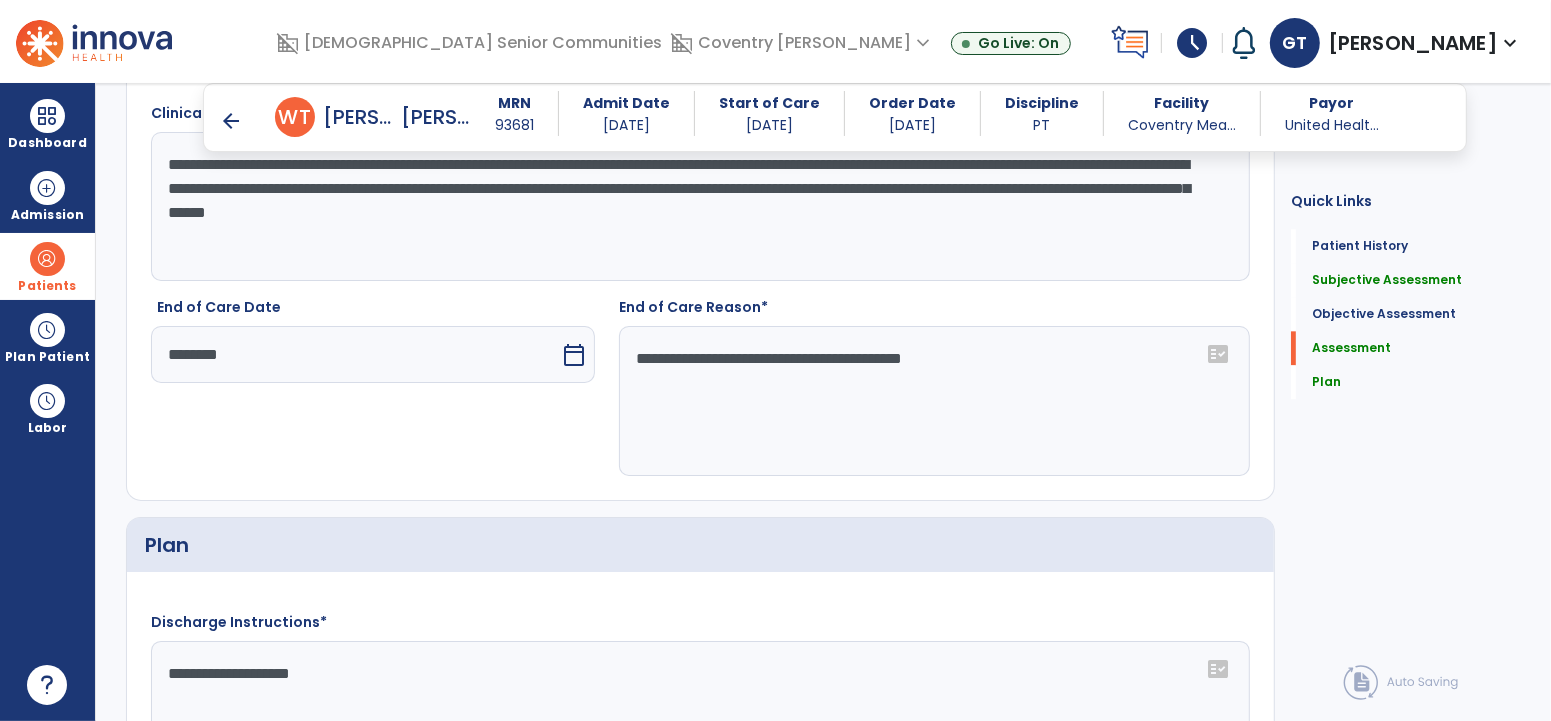 scroll, scrollTop: 3785, scrollLeft: 0, axis: vertical 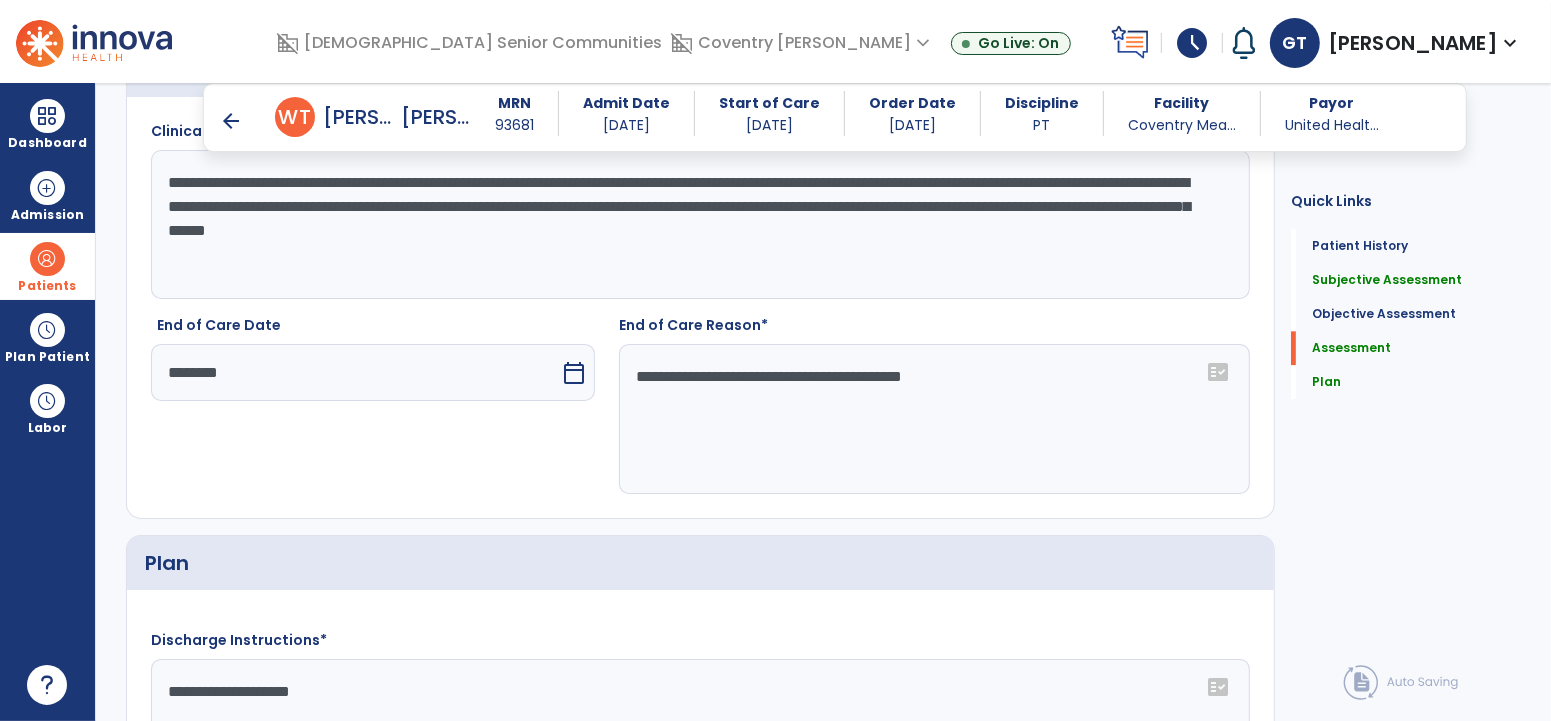 click on "**********" 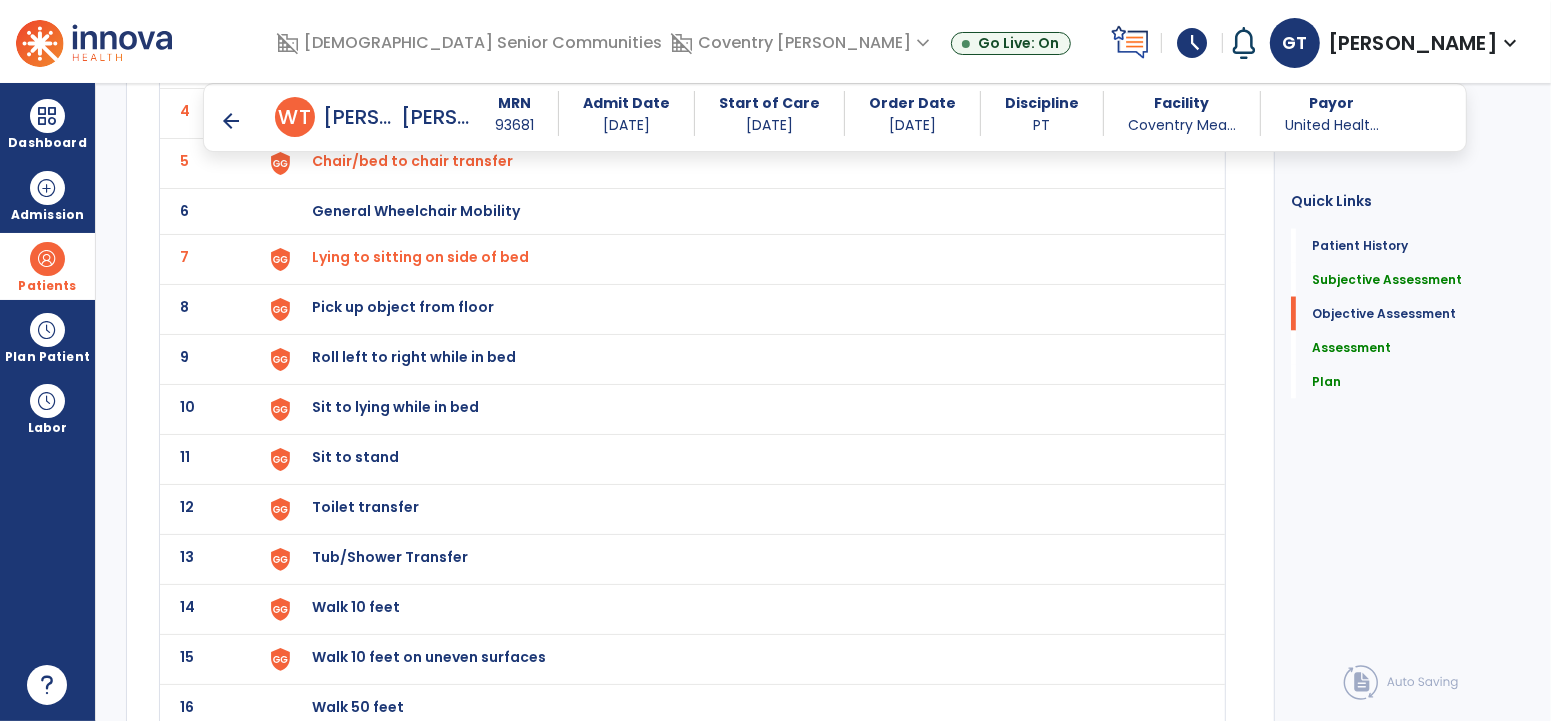 scroll, scrollTop: 2698, scrollLeft: 0, axis: vertical 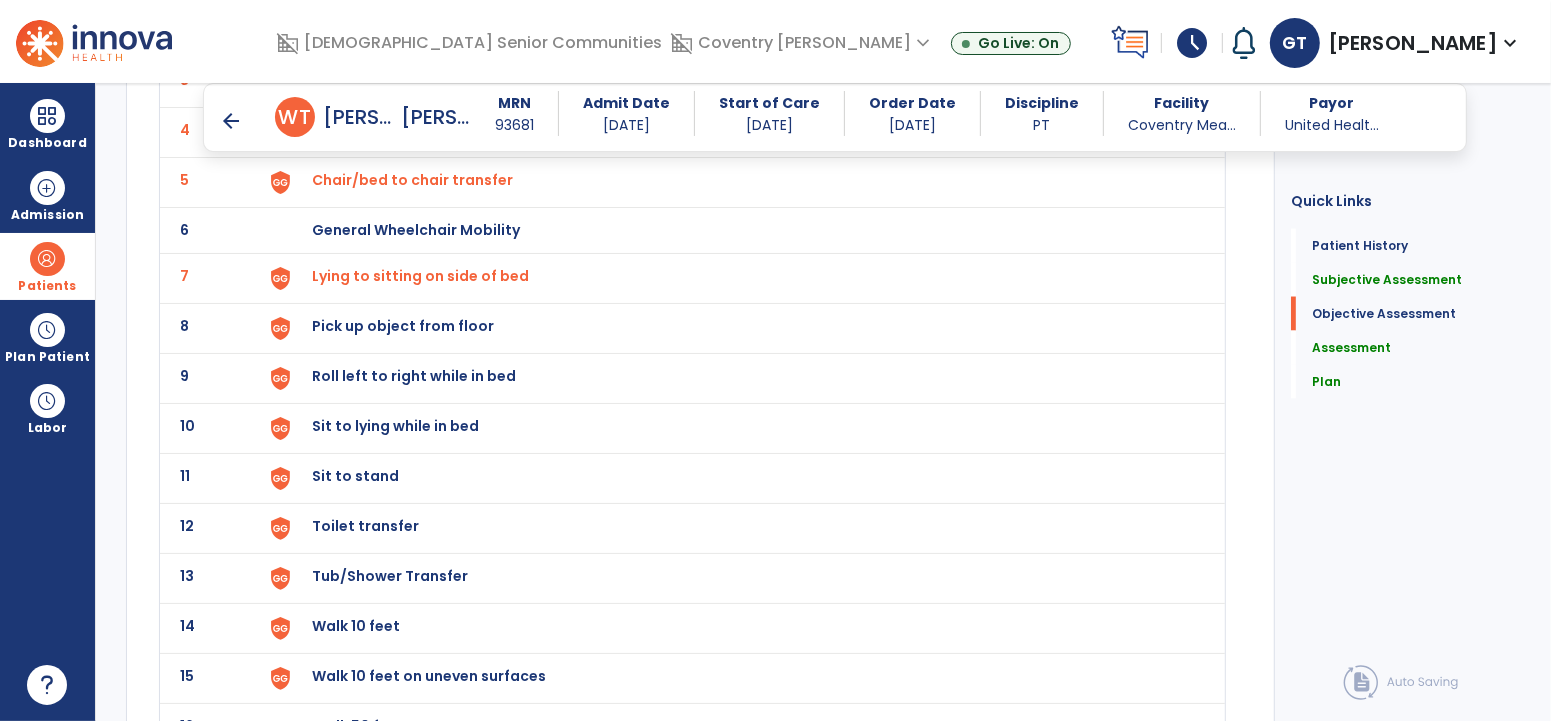 type on "**********" 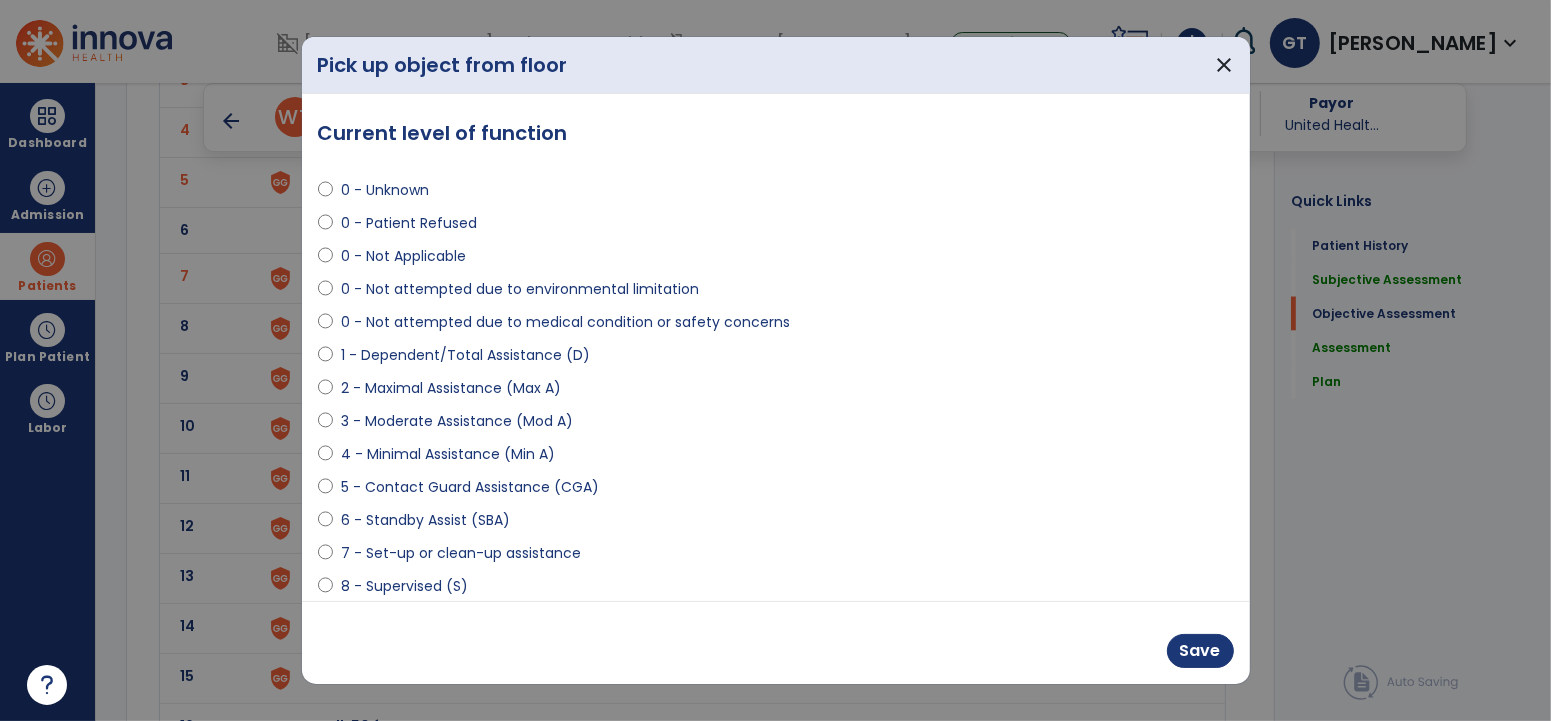 click on "0 - Not attempted due to medical condition or safety concerns" at bounding box center [565, 322] 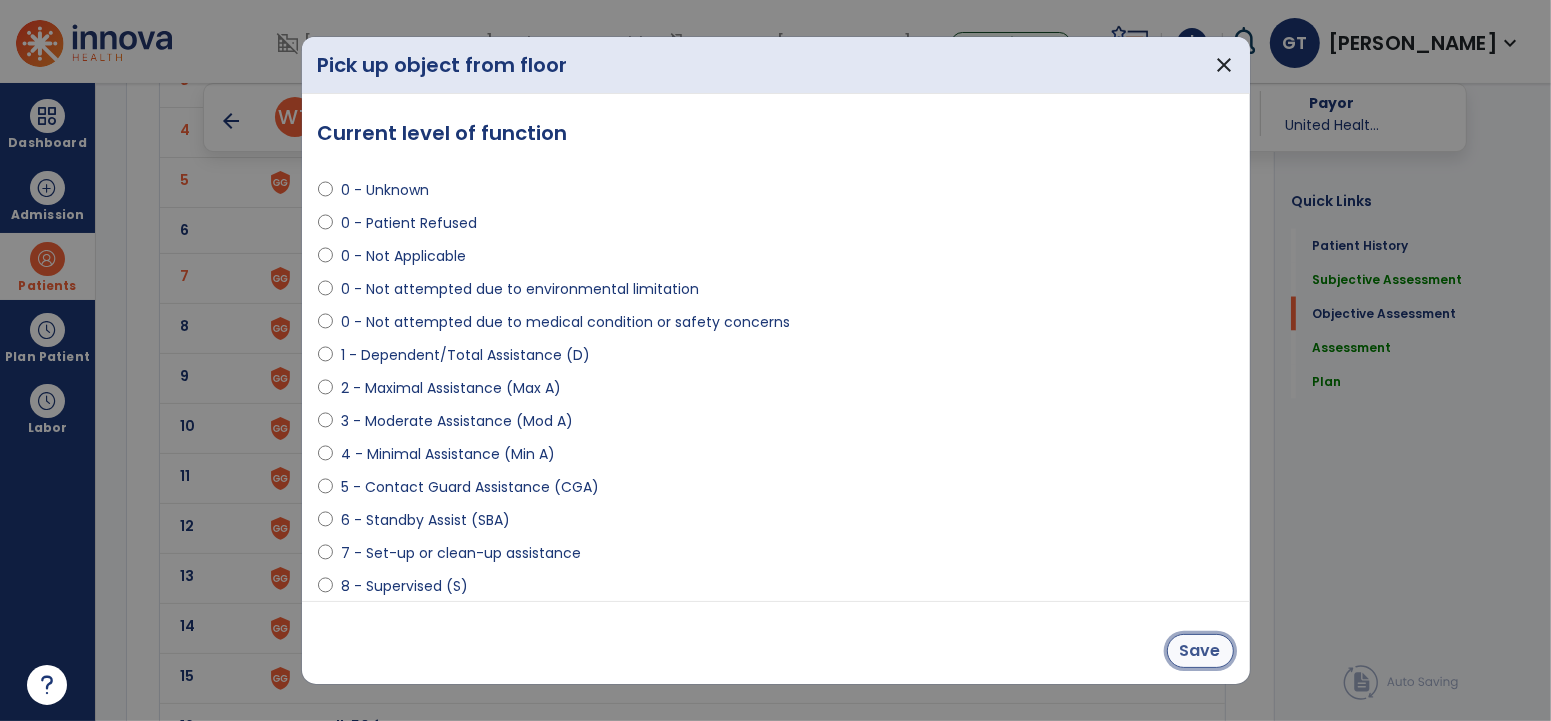 click on "Save" at bounding box center [1200, 651] 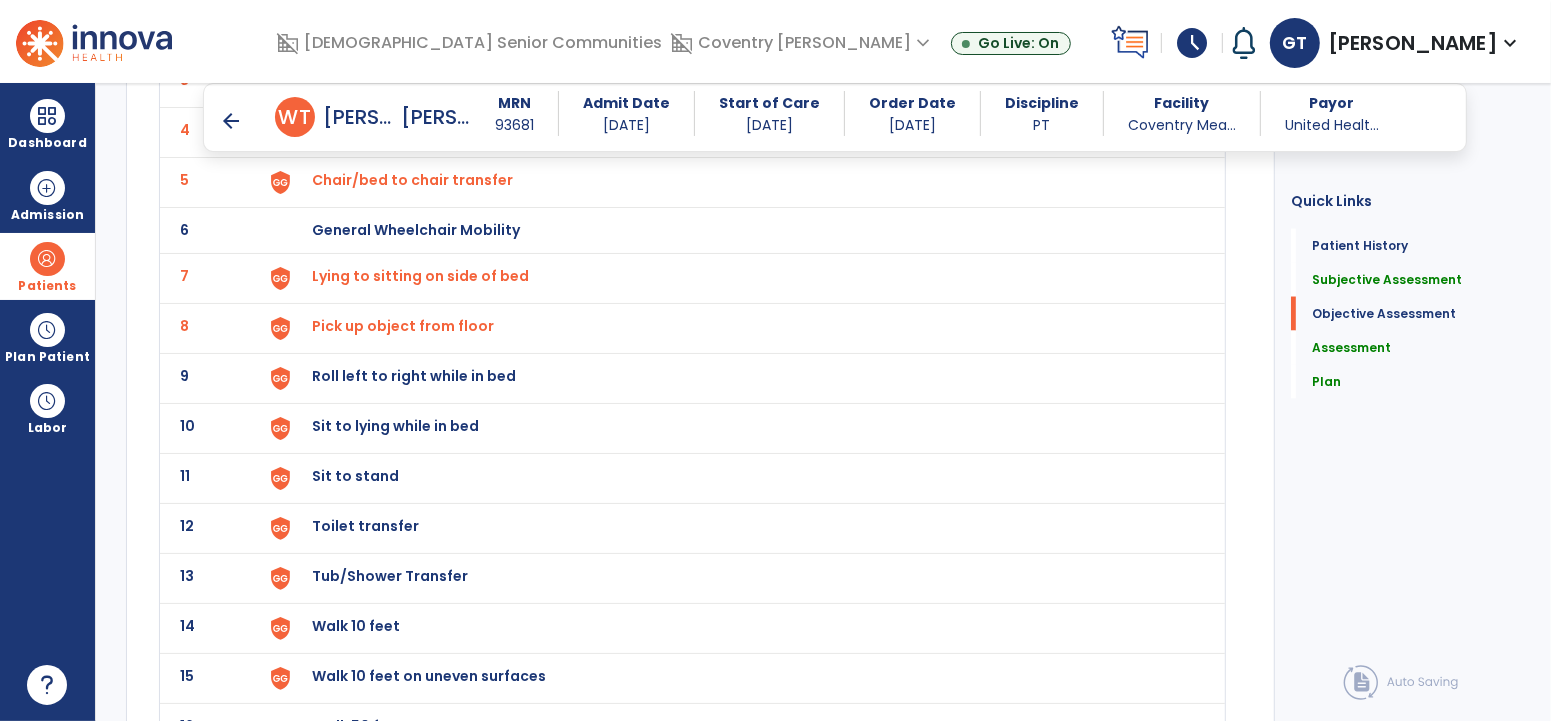 click on "Roll left to right while in bed" at bounding box center [358, -20] 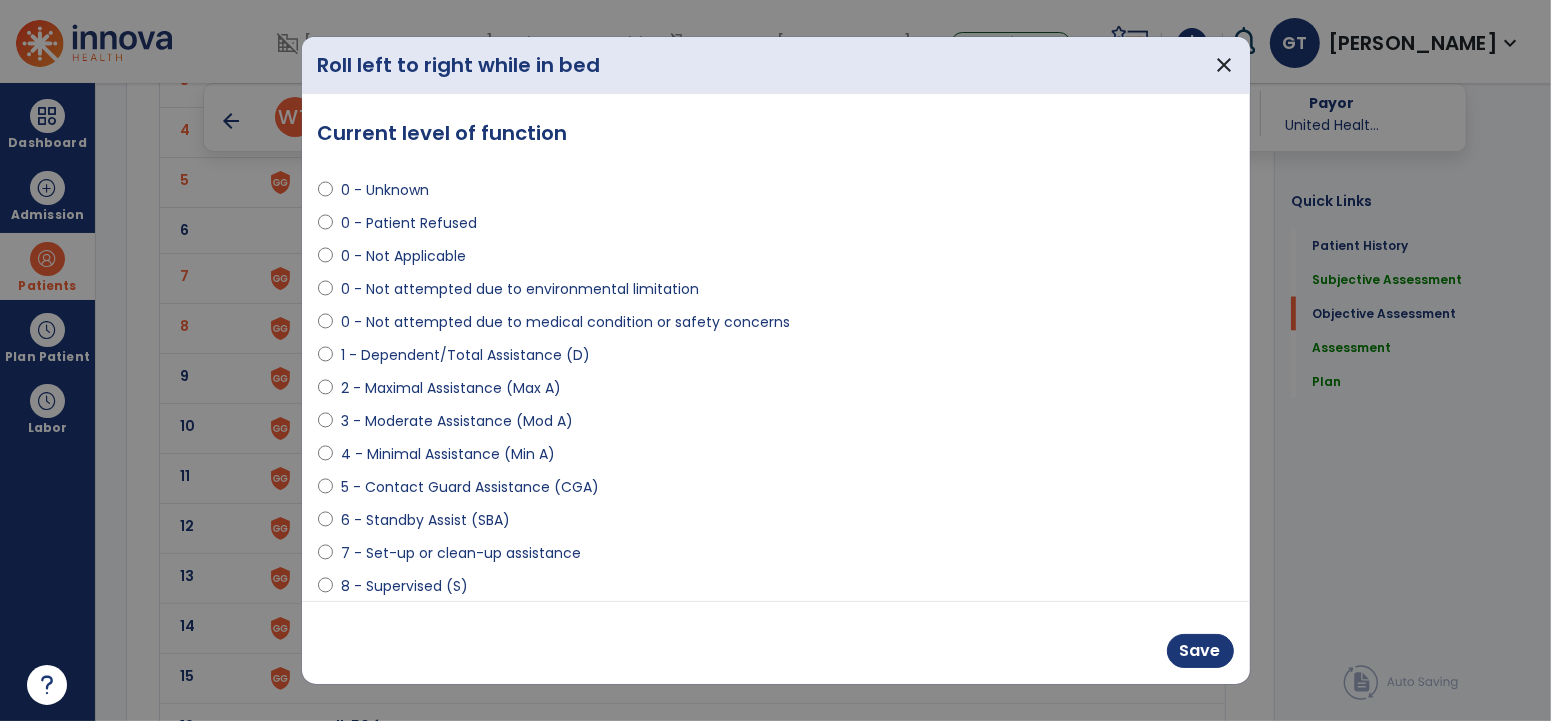 click on "0 - Not Applicable" at bounding box center (403, 256) 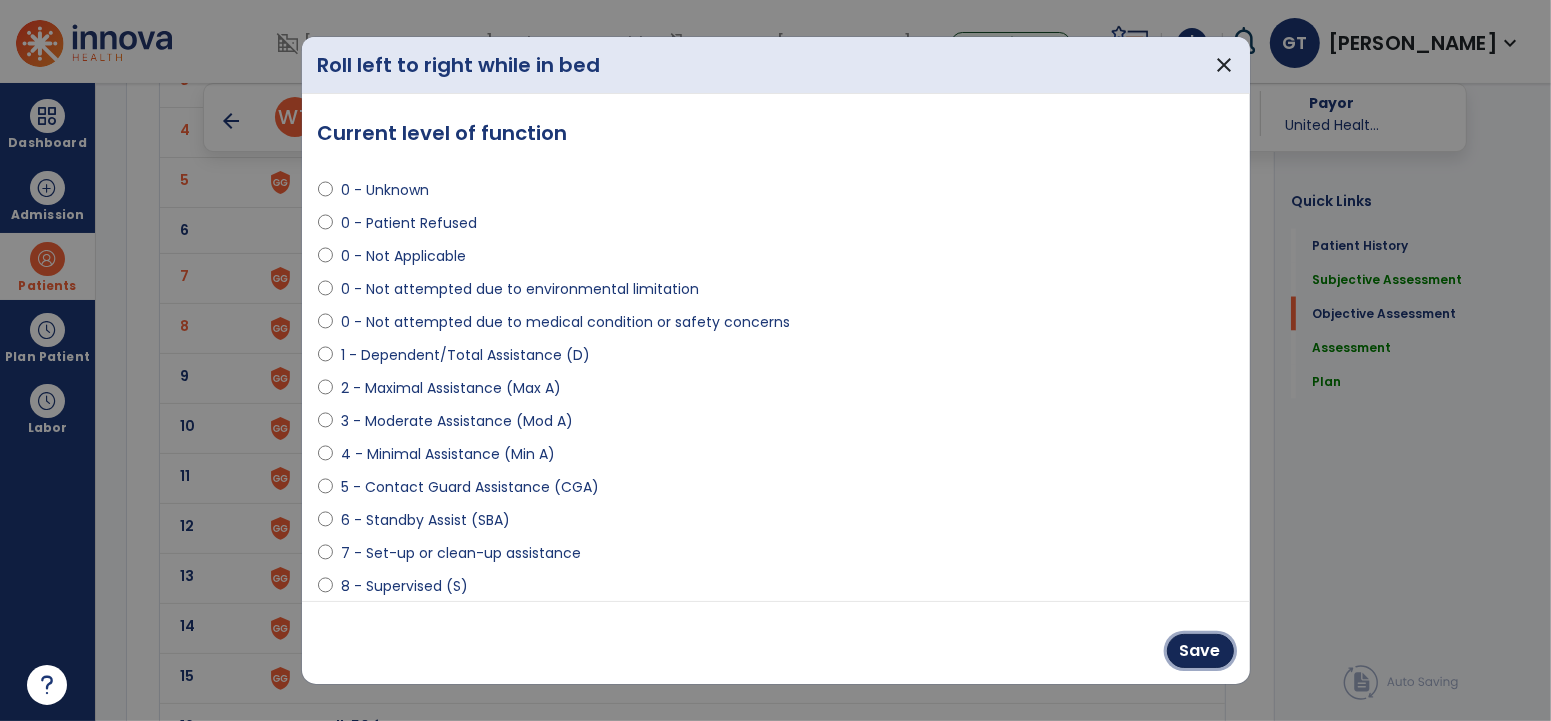 drag, startPoint x: 1203, startPoint y: 643, endPoint x: 459, endPoint y: 470, distance: 763.8488 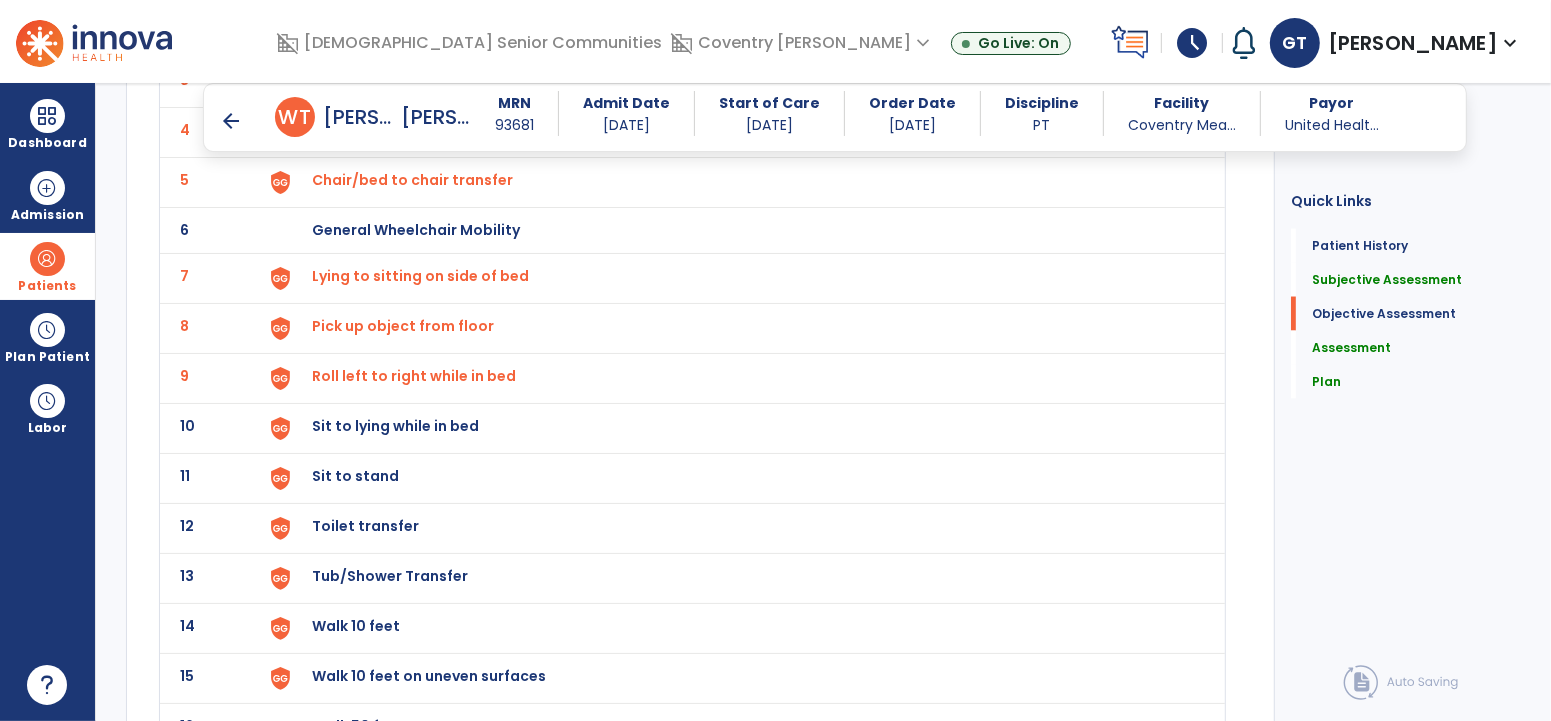 click on "Sit to lying while in bed" at bounding box center (358, -20) 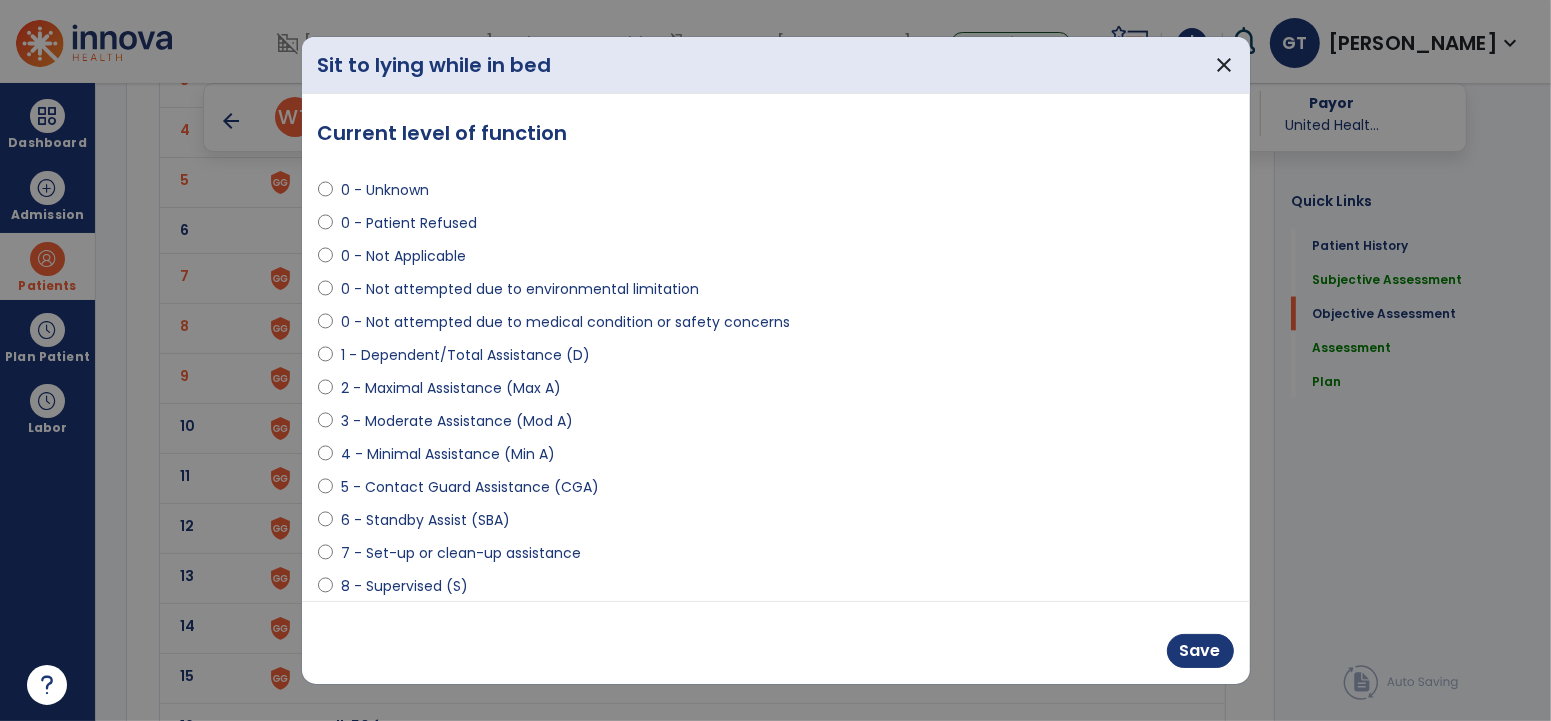 click on "3 - Moderate Assistance (Mod A)" at bounding box center (457, 421) 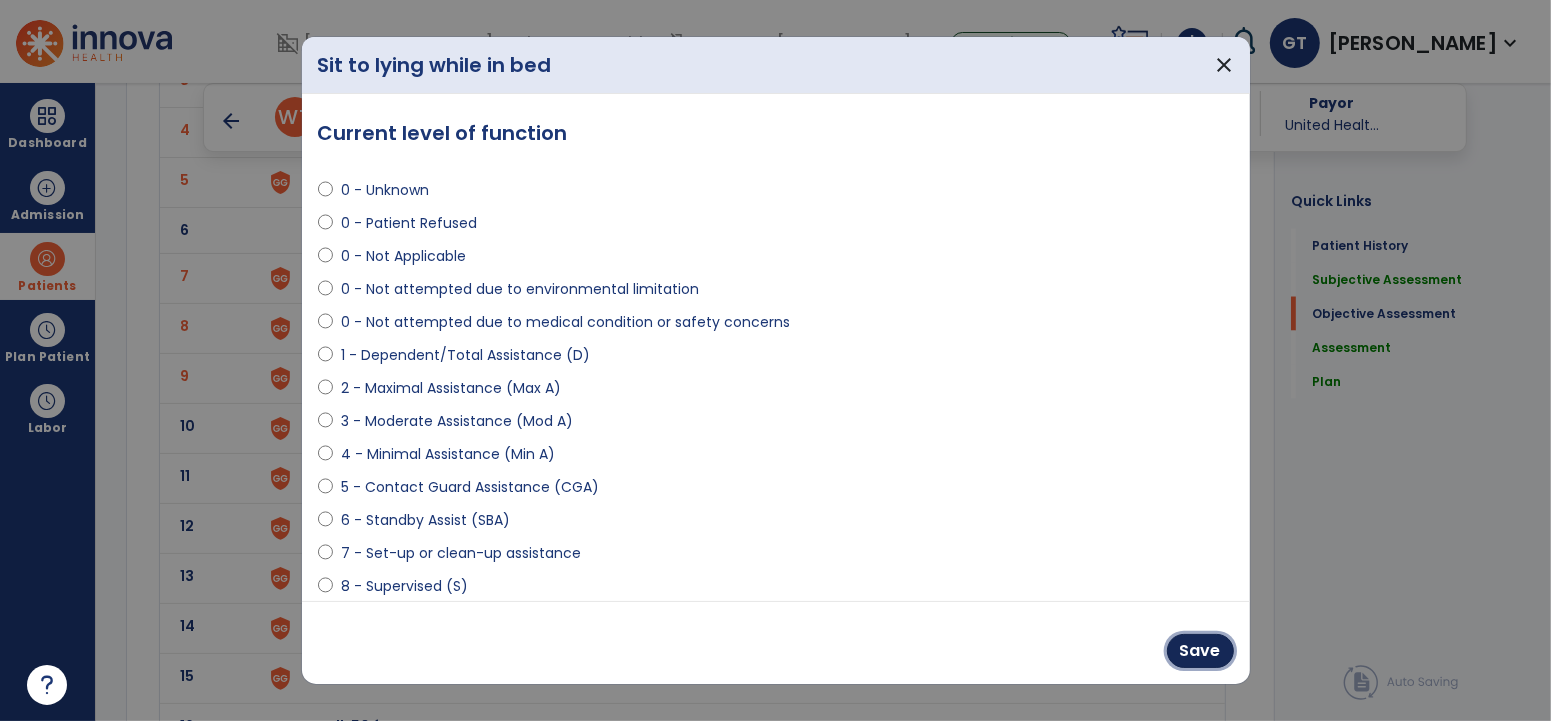 drag, startPoint x: 1207, startPoint y: 654, endPoint x: 865, endPoint y: 477, distance: 385.0883 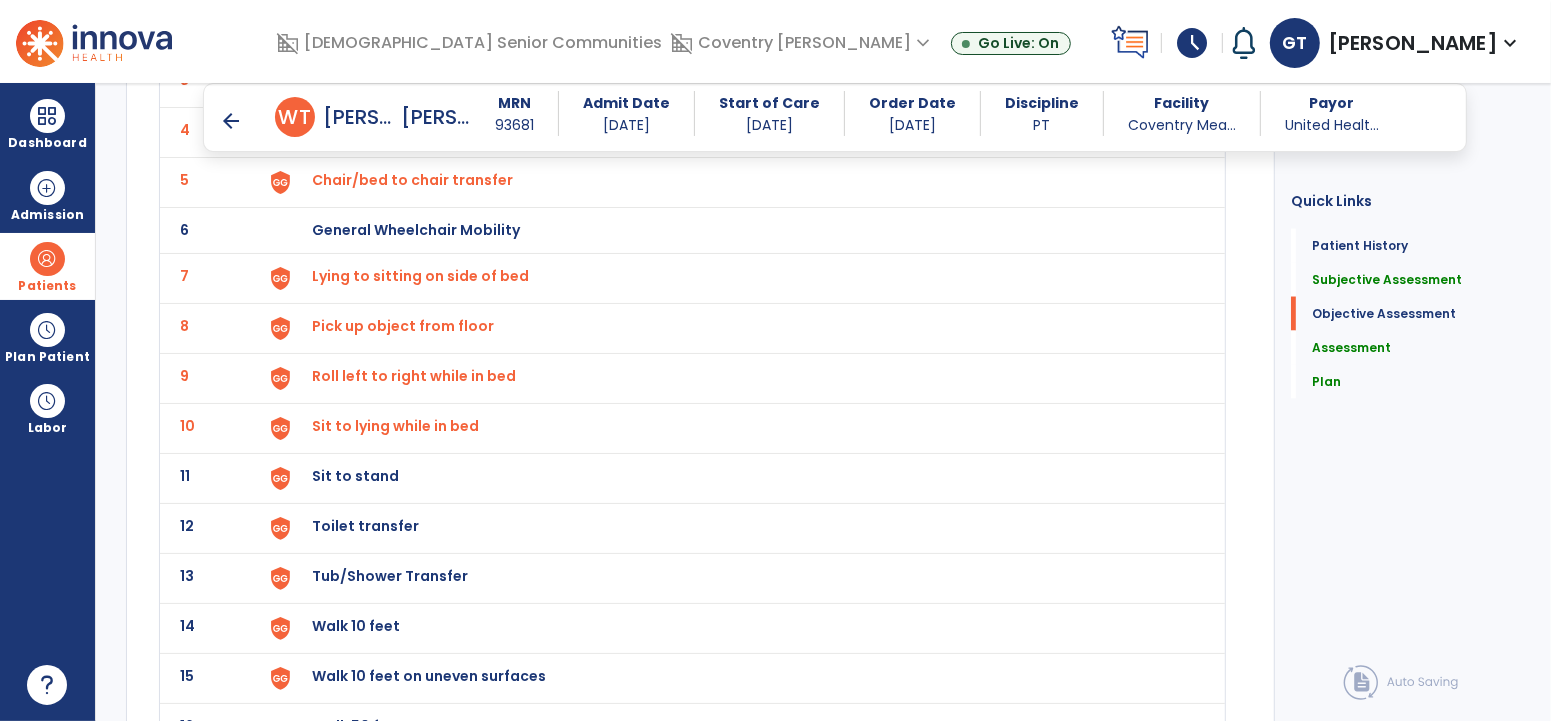 click on "11 Sit to stand" 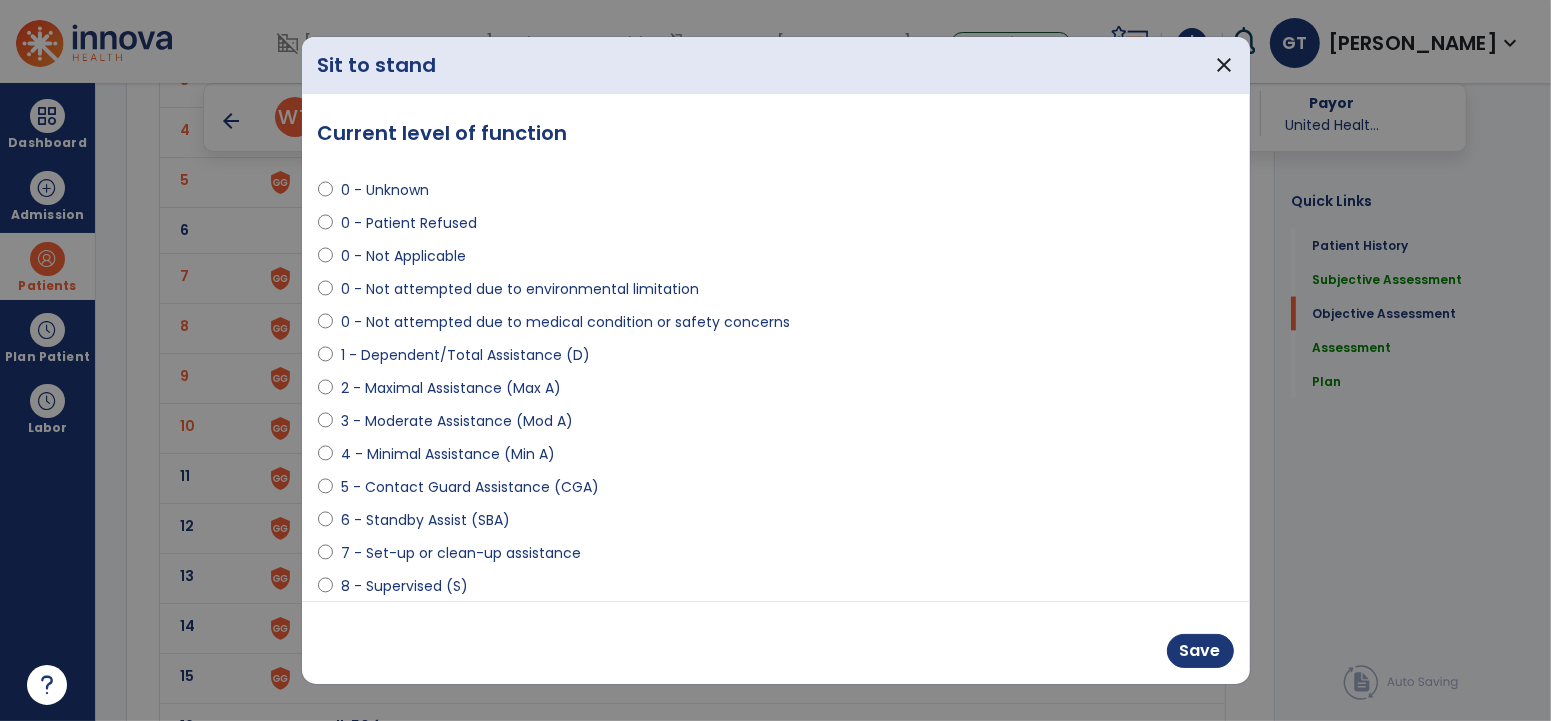 click on "0 - Not Applicable" at bounding box center [403, 256] 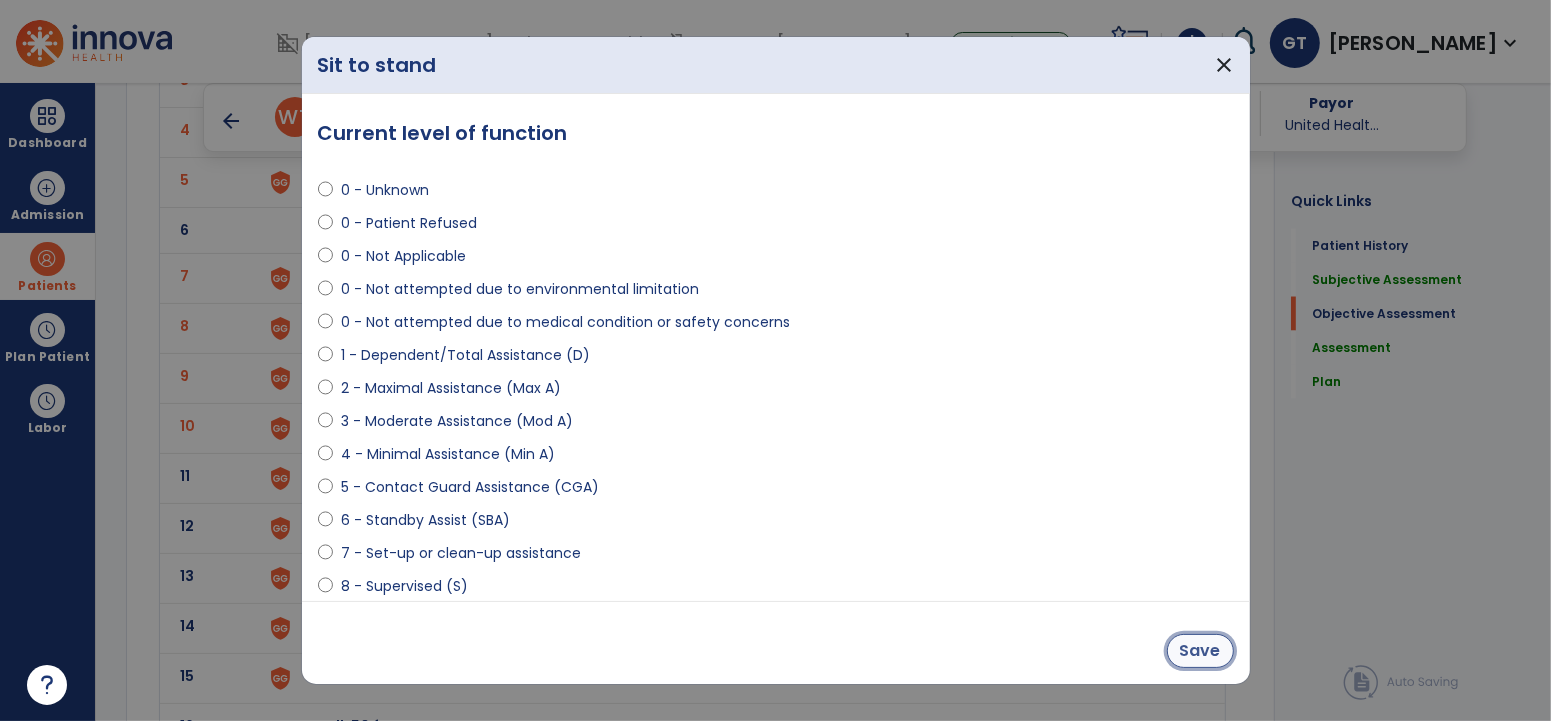 click on "Save" at bounding box center [1200, 651] 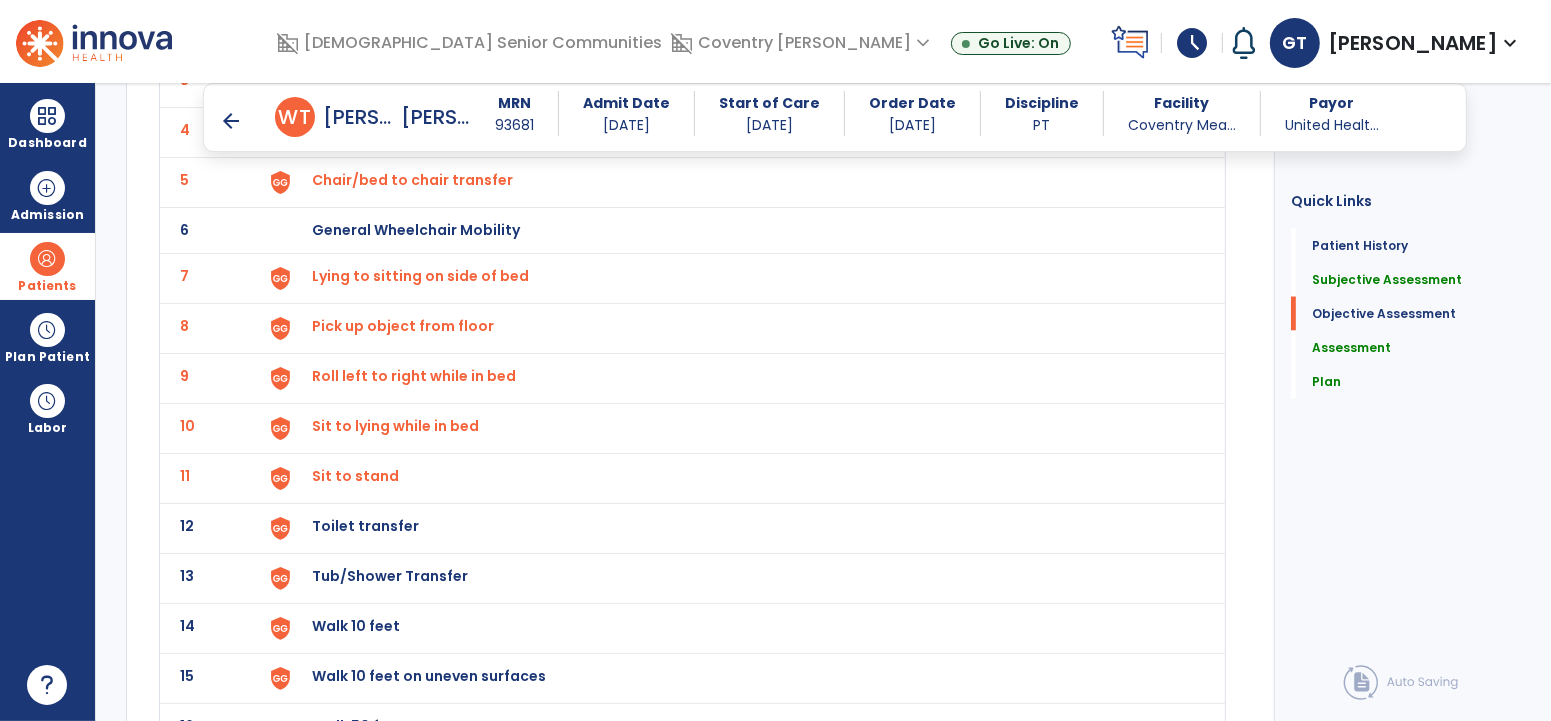 click on "Toilet transfer" at bounding box center [736, -18] 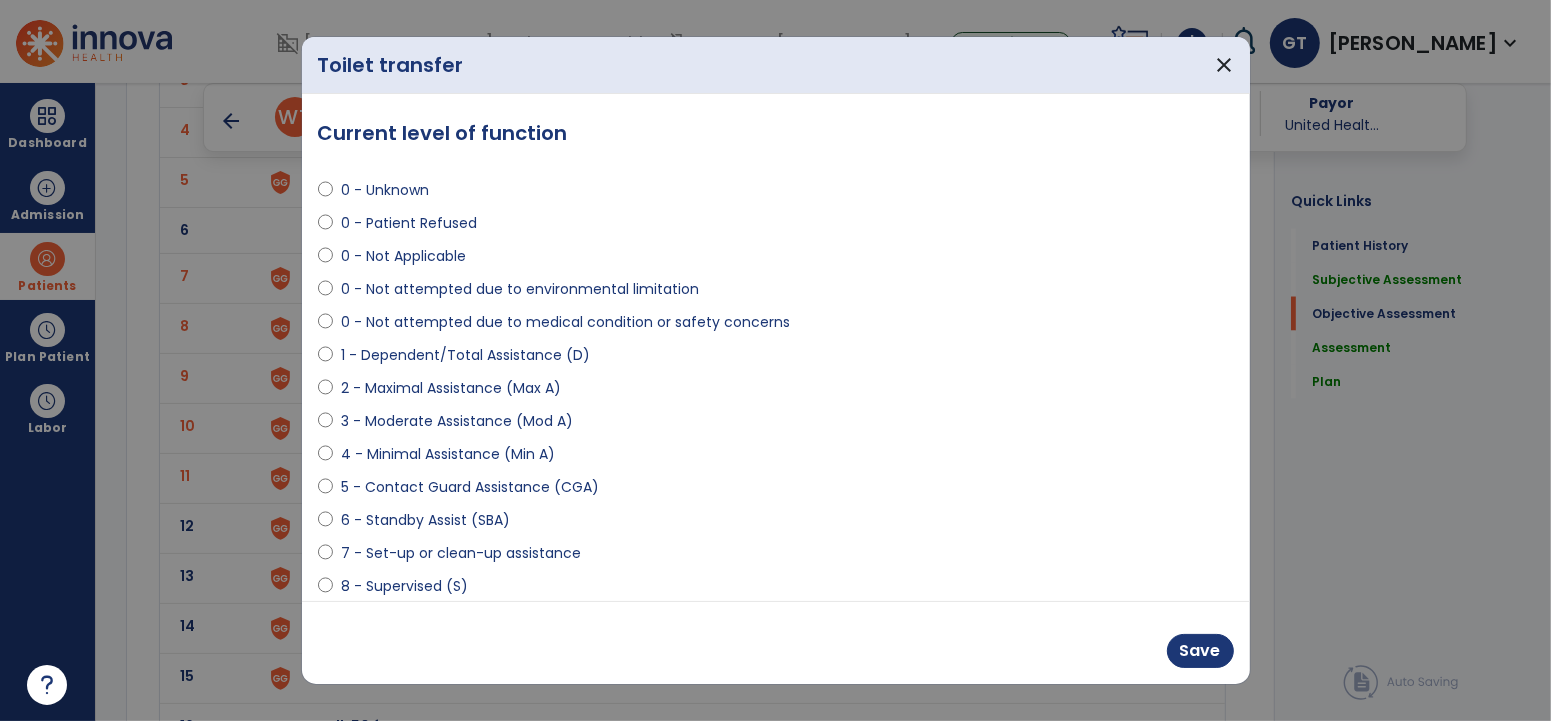 click on "0 - Not Applicable" at bounding box center [403, 256] 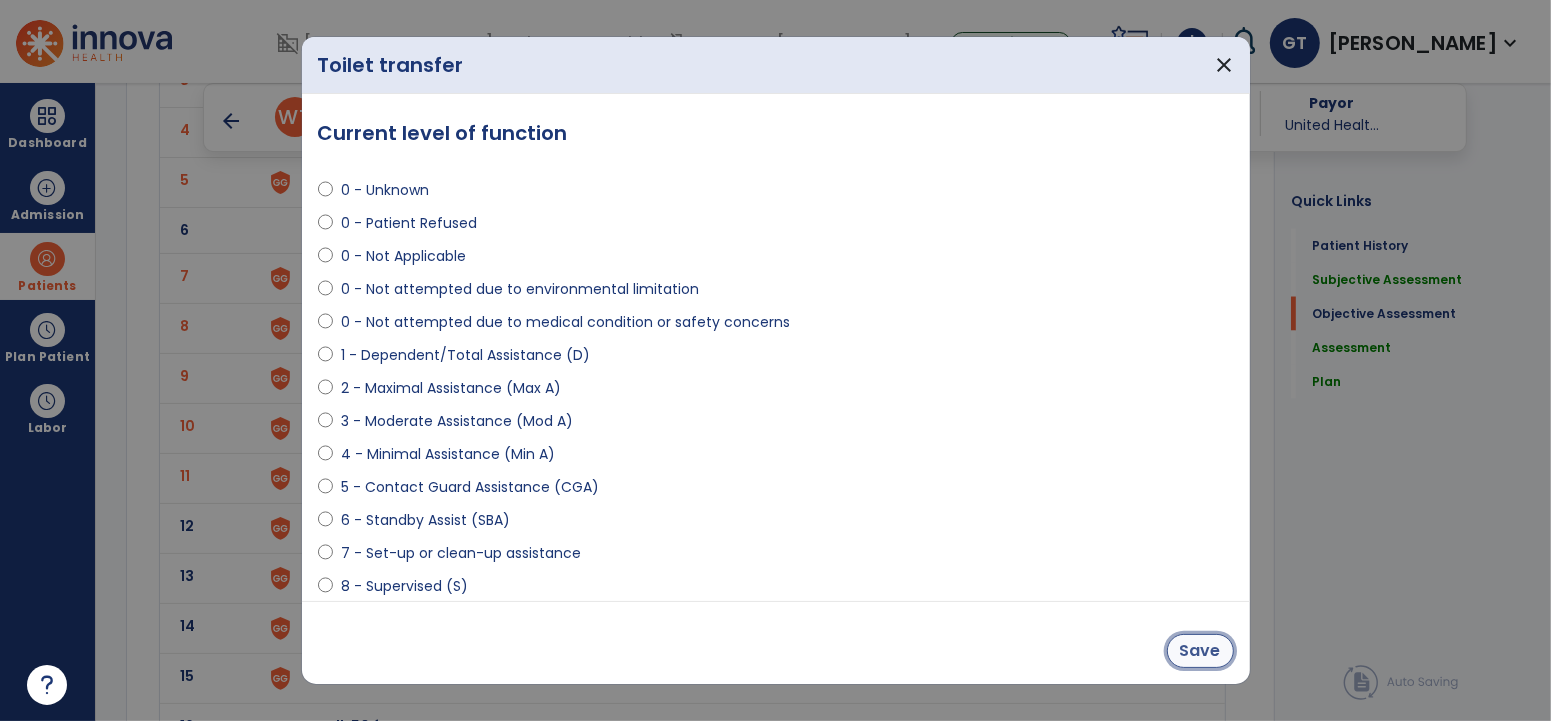 click on "Save" at bounding box center [1200, 651] 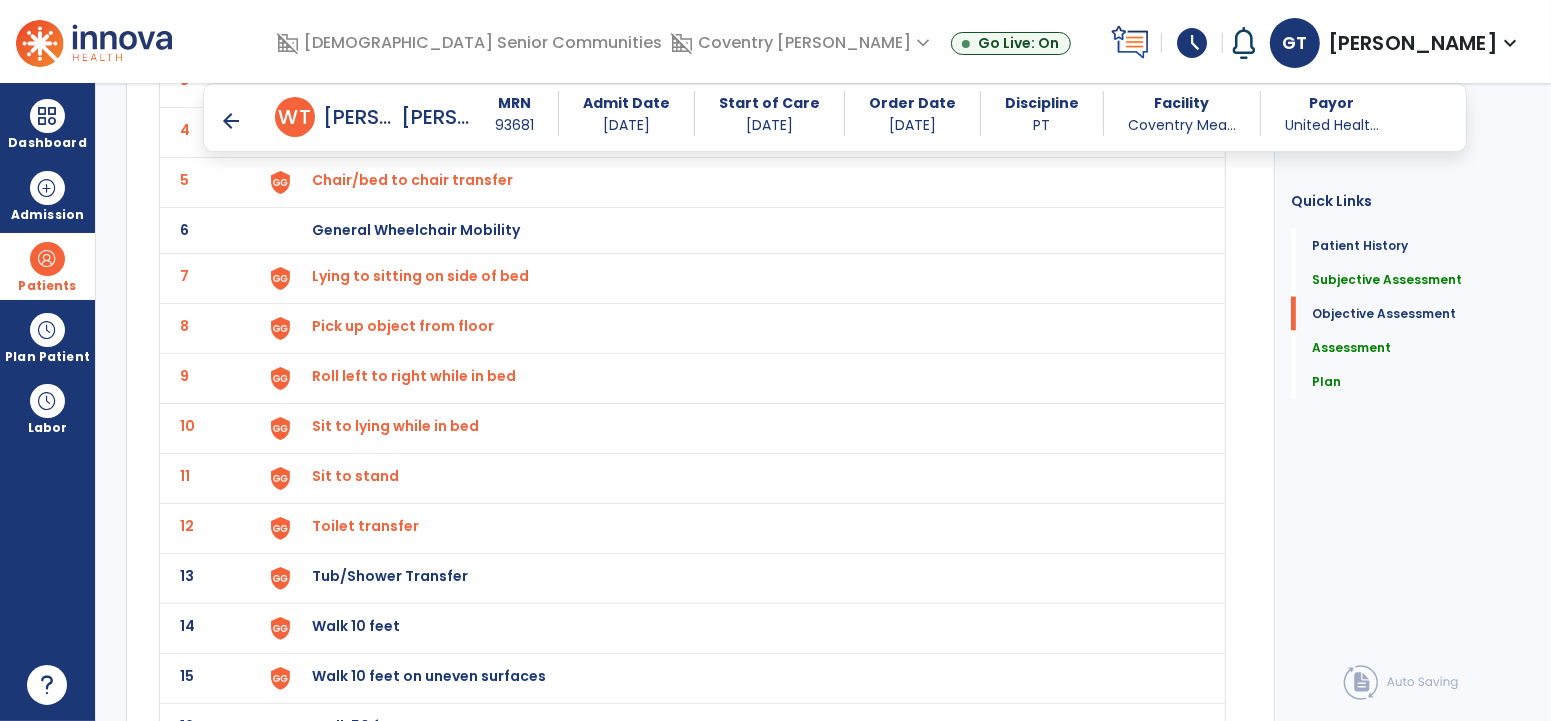 click on "Tub/Shower Transfer" at bounding box center (358, -20) 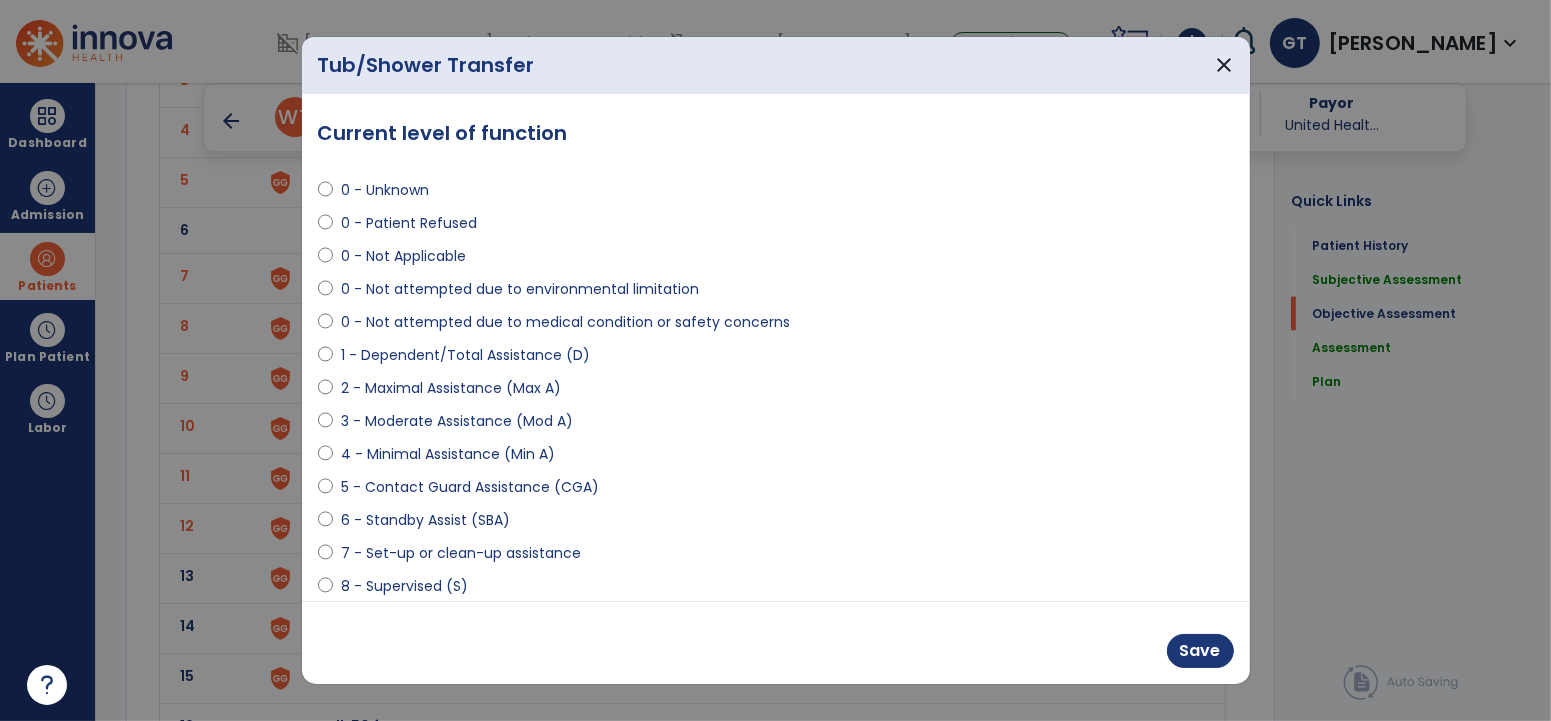 click on "0 - Not Applicable" at bounding box center [403, 256] 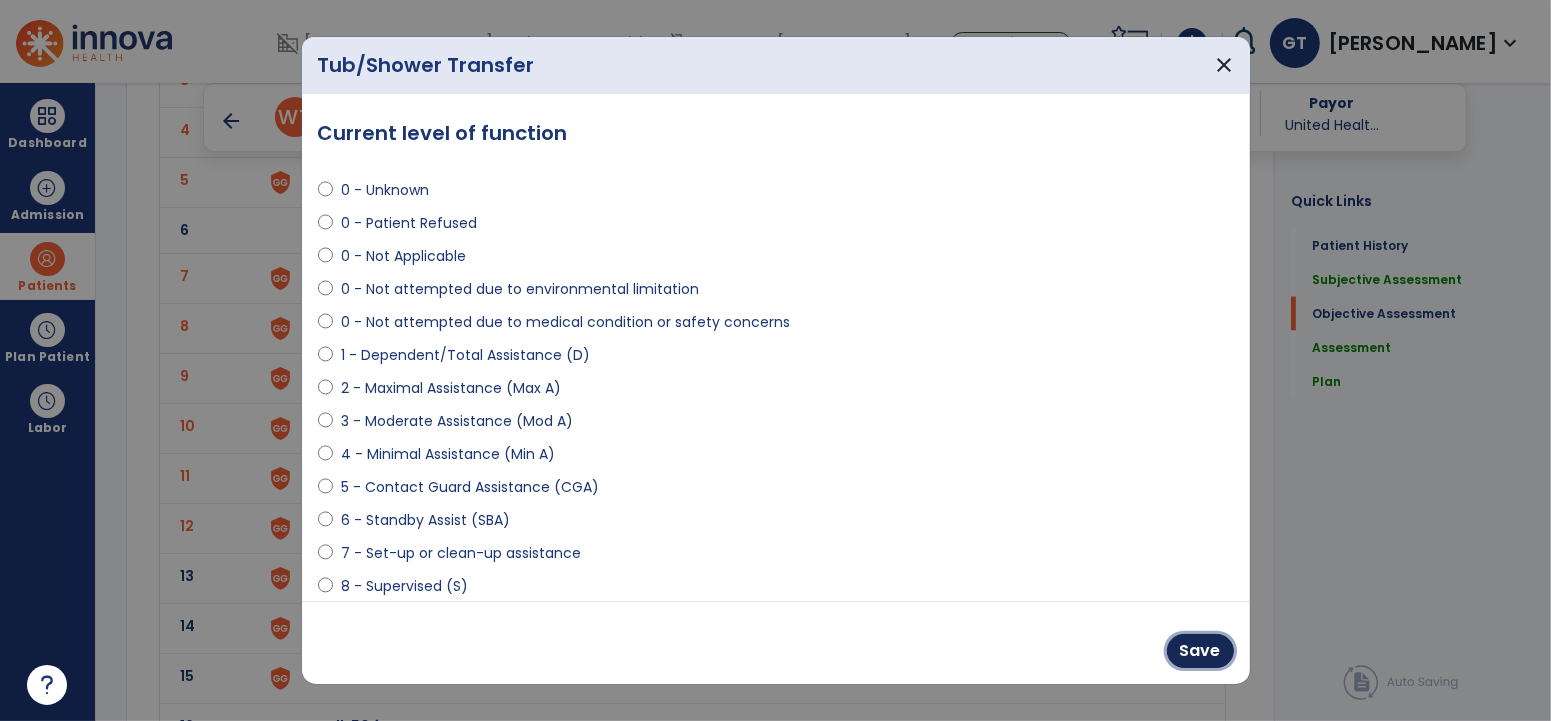 drag, startPoint x: 1212, startPoint y: 657, endPoint x: 1052, endPoint y: 584, distance: 175.86642 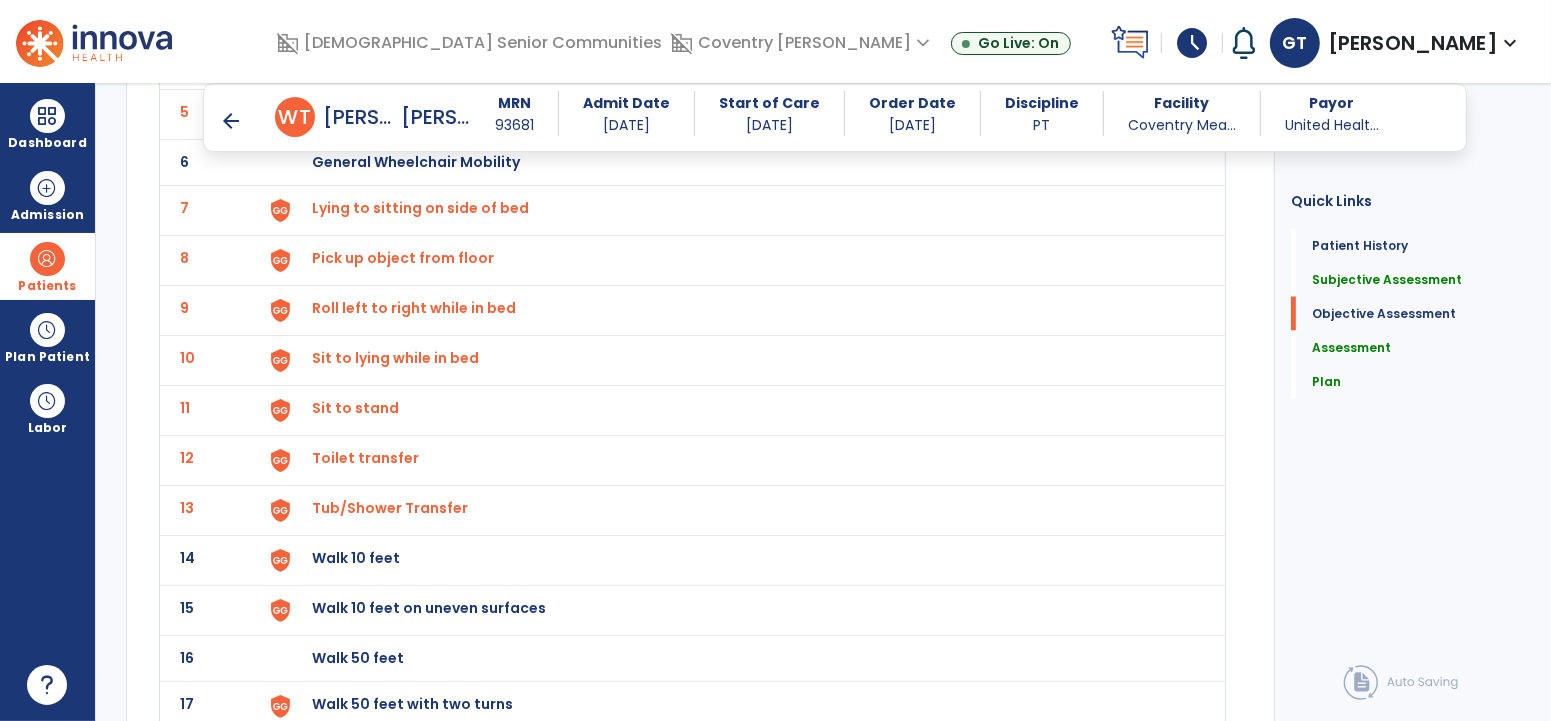 scroll, scrollTop: 2770, scrollLeft: 0, axis: vertical 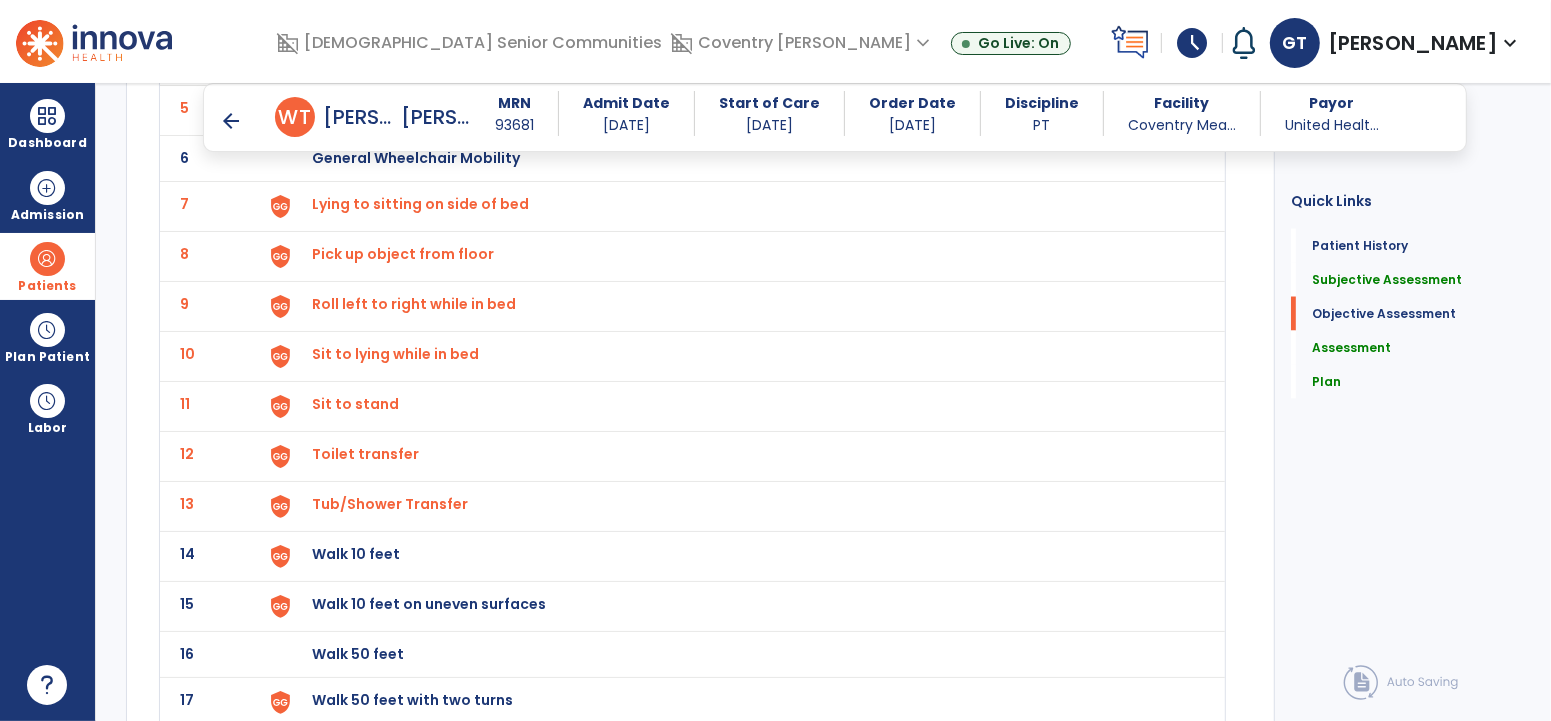 click on "Walk 10 feet" at bounding box center [736, -90] 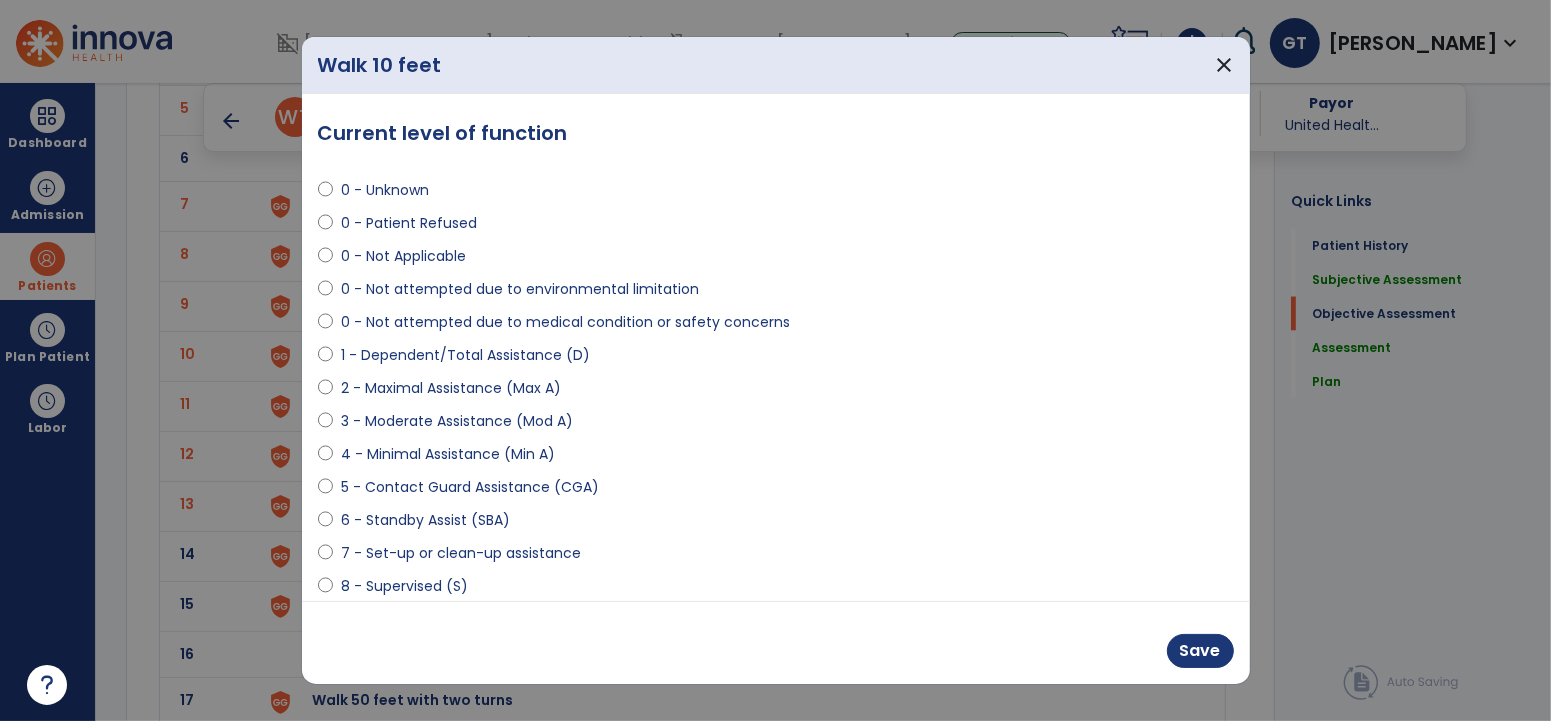 click on "0 - Not Applicable" at bounding box center (403, 256) 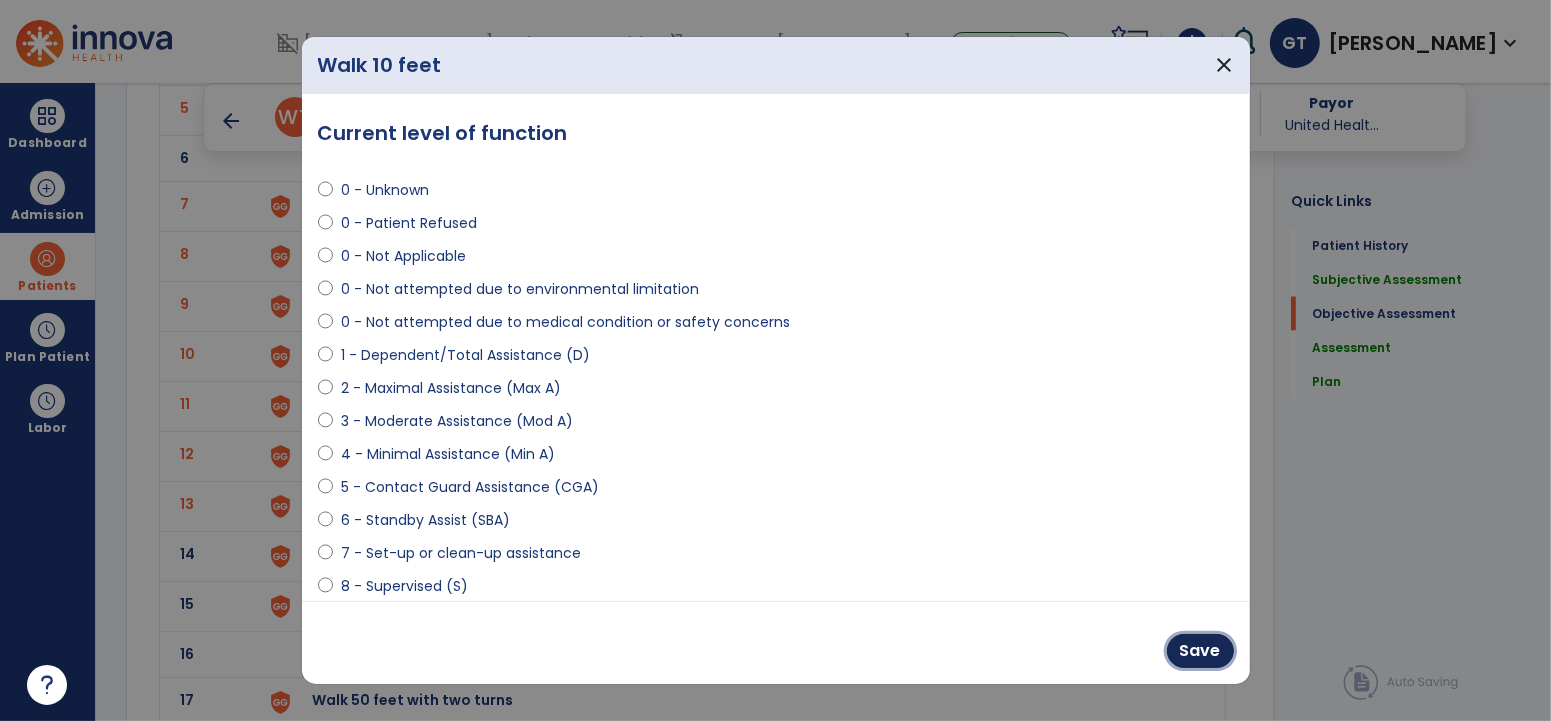 click on "Save" at bounding box center (1200, 651) 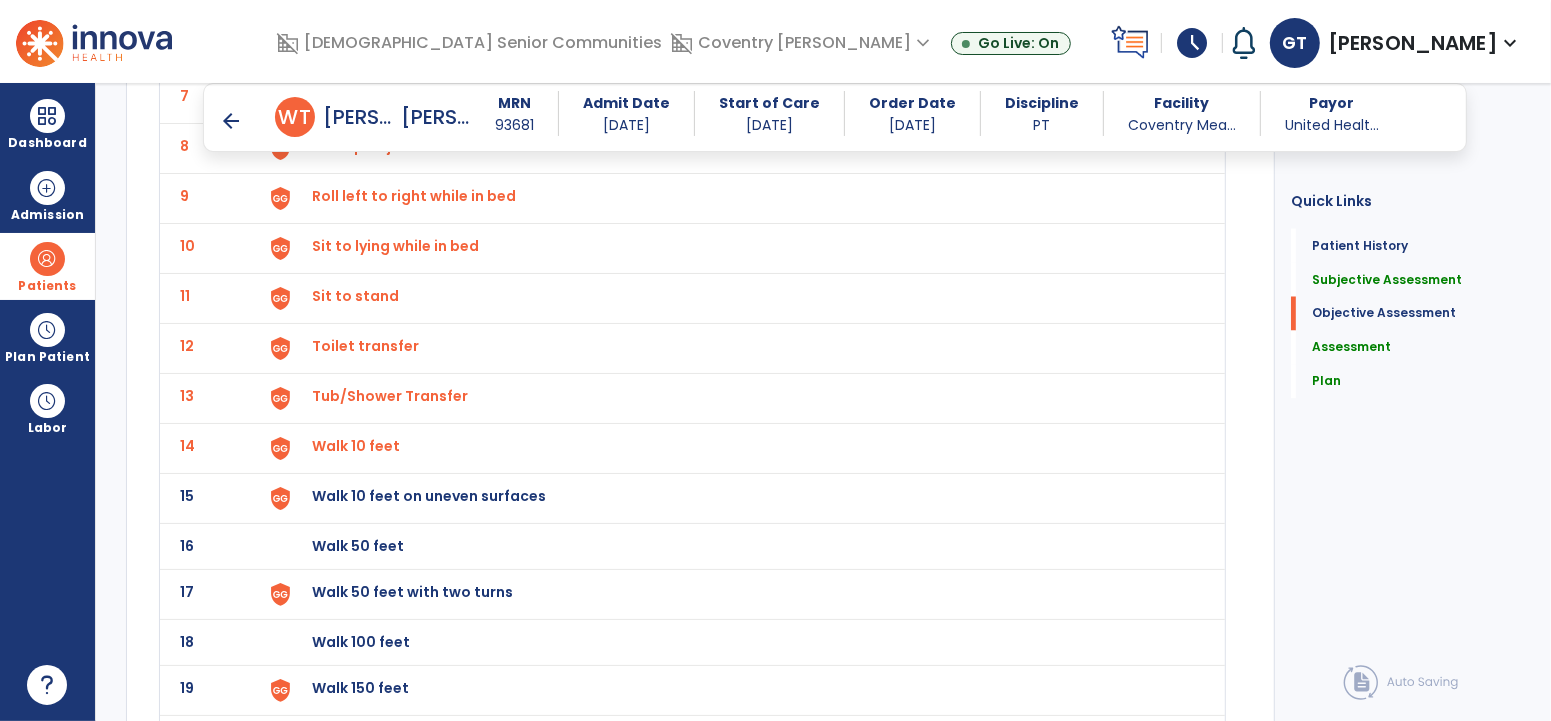scroll, scrollTop: 2971, scrollLeft: 0, axis: vertical 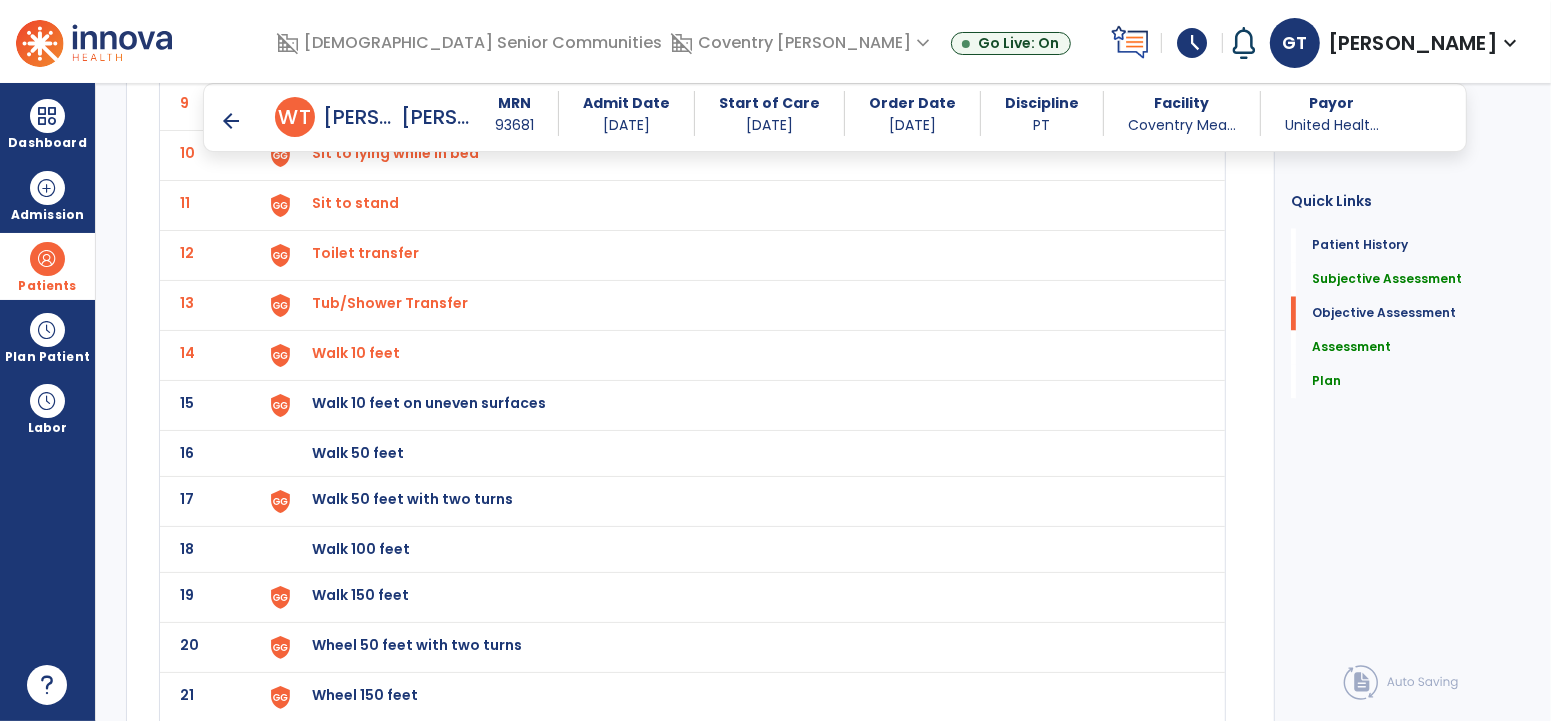 click on "Walk 10 feet on uneven surfaces" at bounding box center (358, -293) 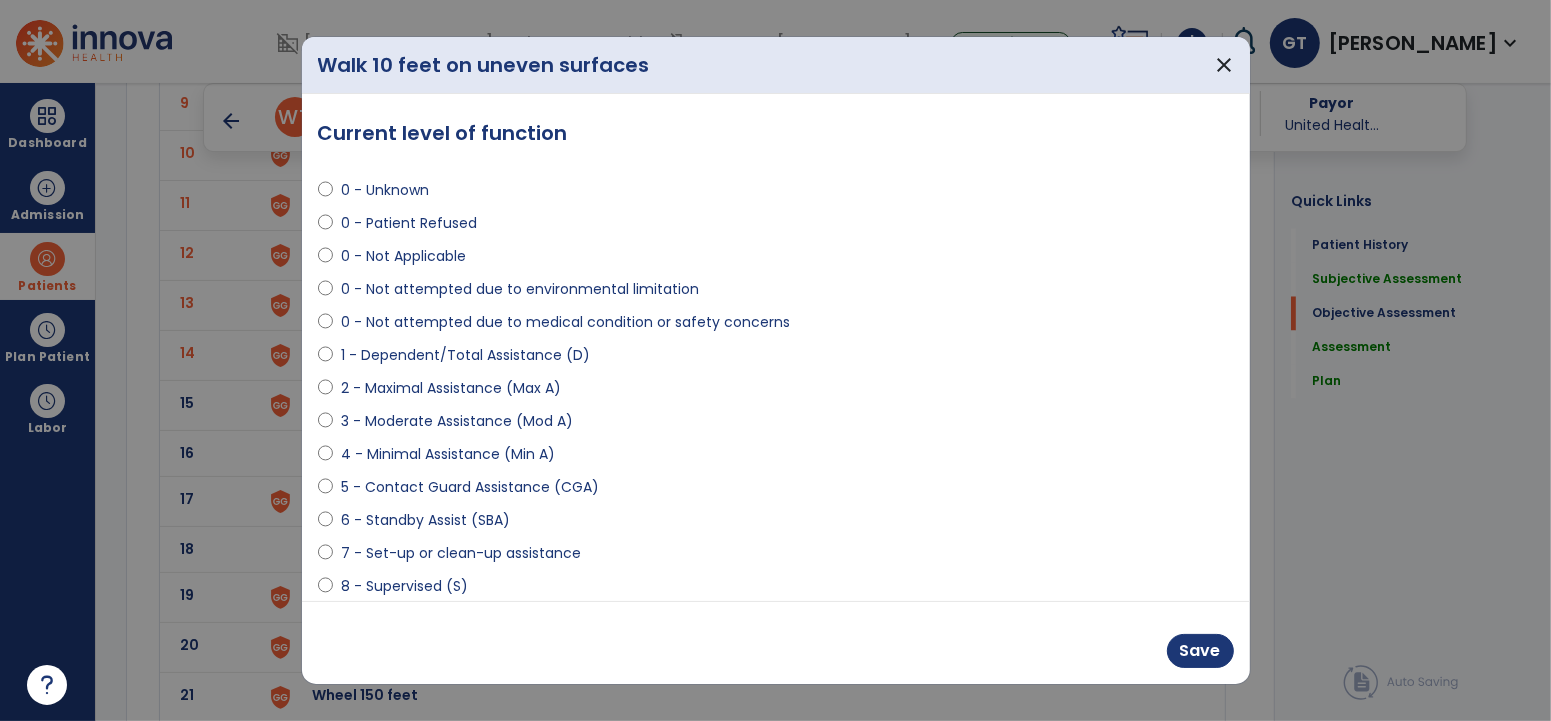 click on "0 - Not attempted due to environmental limitation" at bounding box center (520, 289) 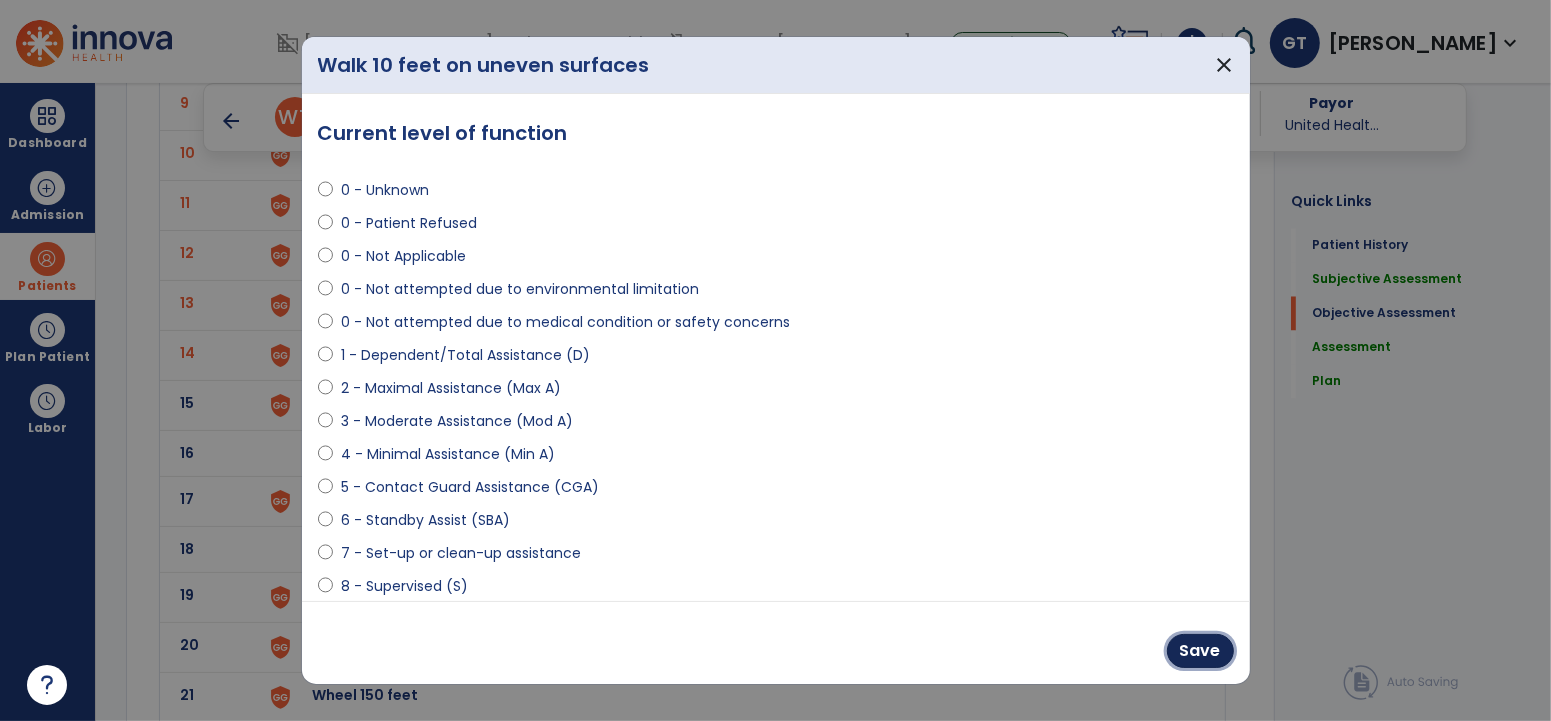 drag, startPoint x: 1191, startPoint y: 653, endPoint x: 763, endPoint y: 510, distance: 451.25714 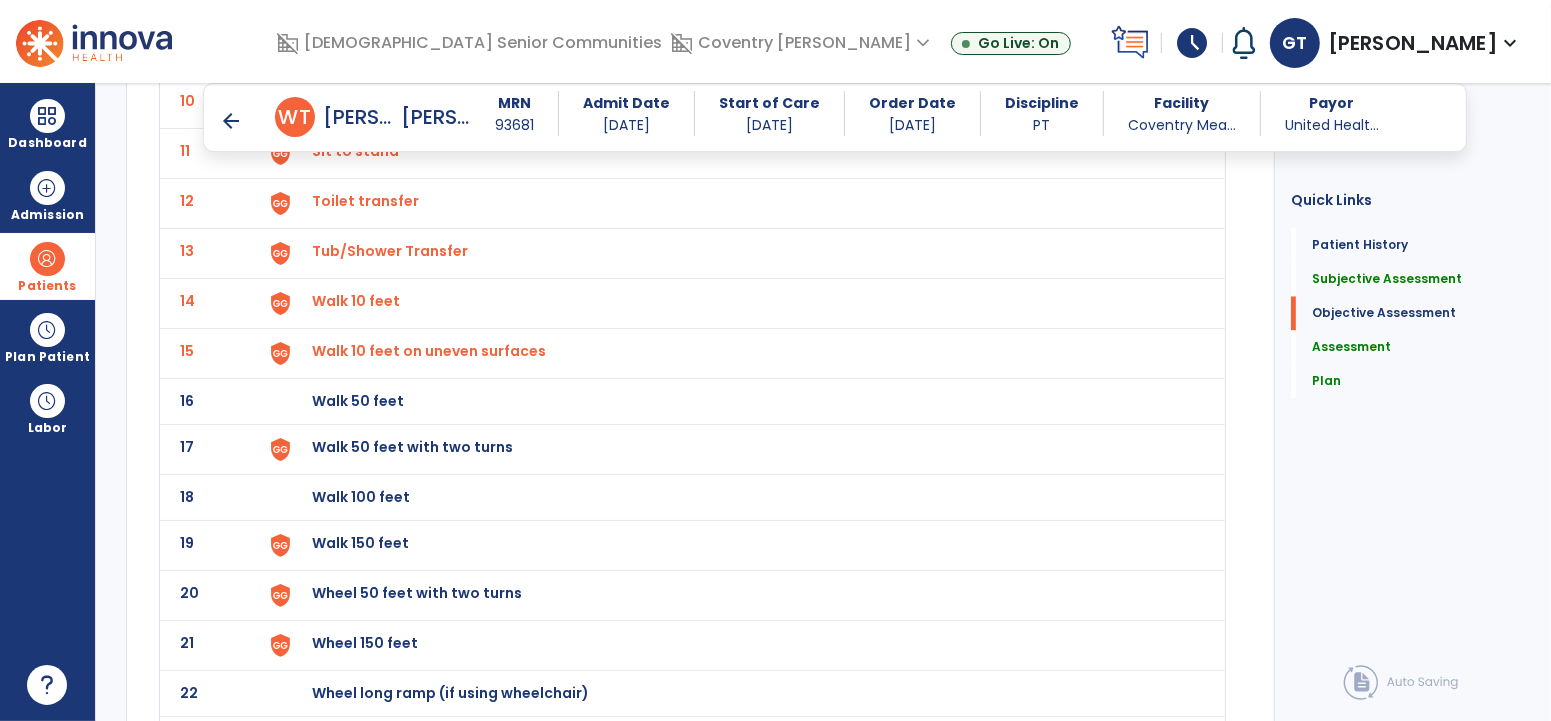 scroll, scrollTop: 3045, scrollLeft: 0, axis: vertical 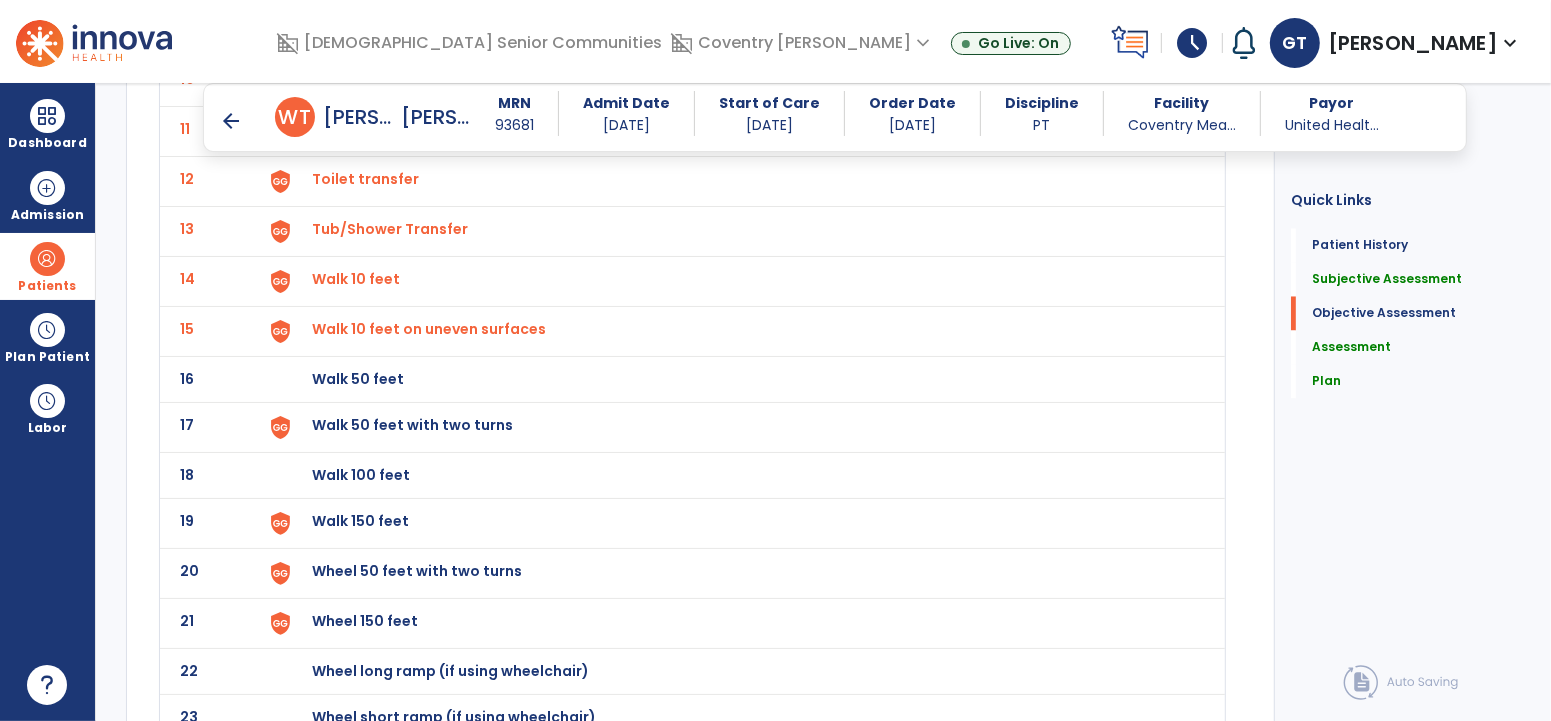 click on "Walk 50 feet with two turns" at bounding box center (358, -367) 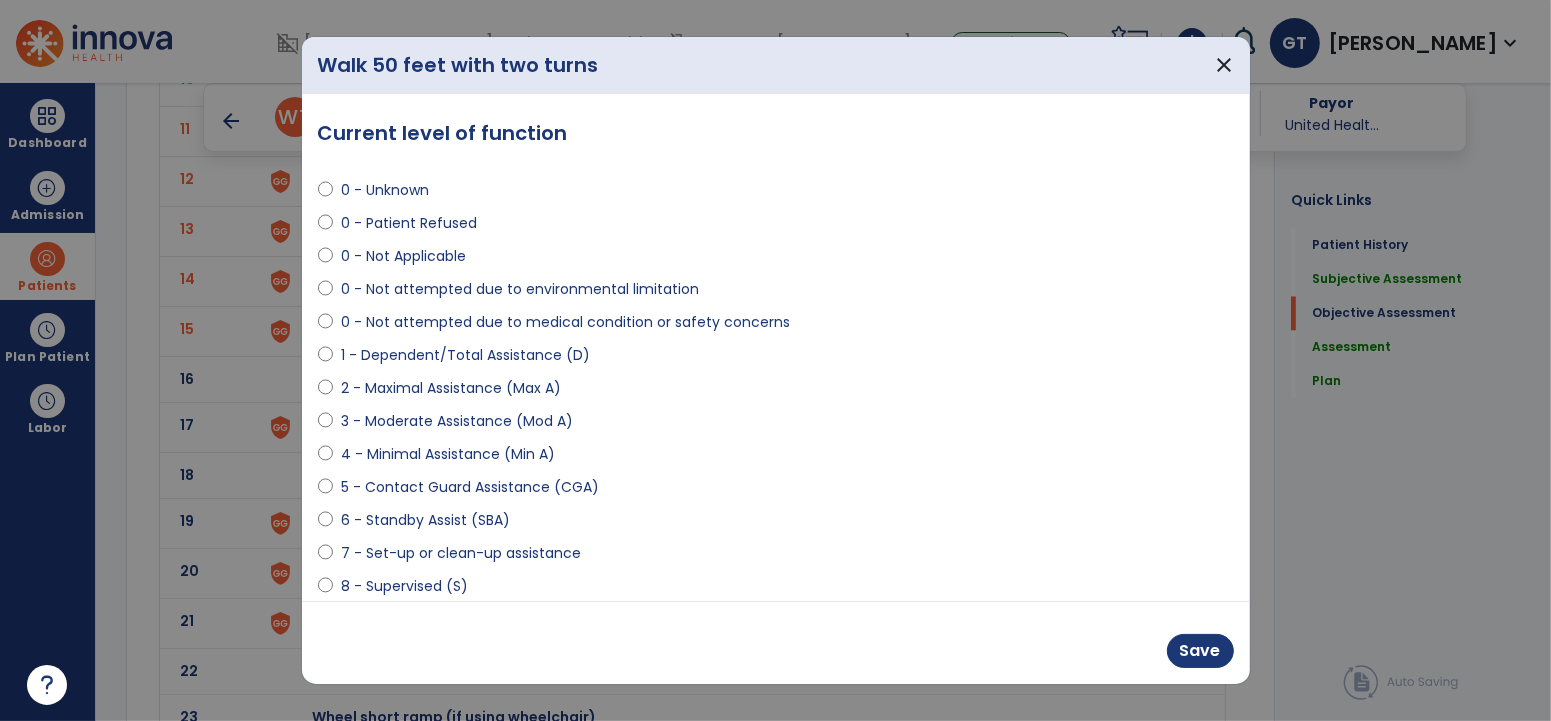 click on "0 - Not Applicable" at bounding box center (403, 256) 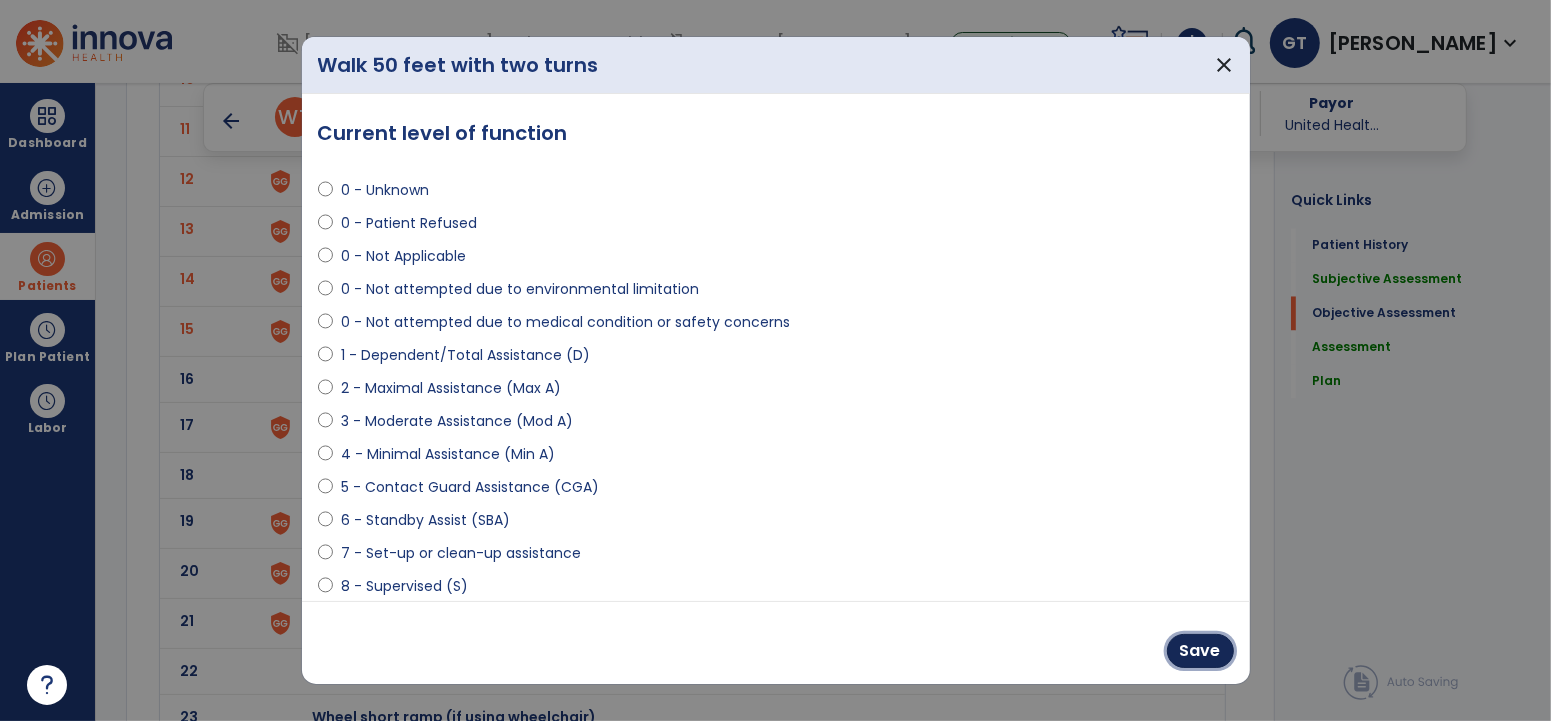 drag, startPoint x: 1191, startPoint y: 648, endPoint x: 601, endPoint y: 528, distance: 602.0797 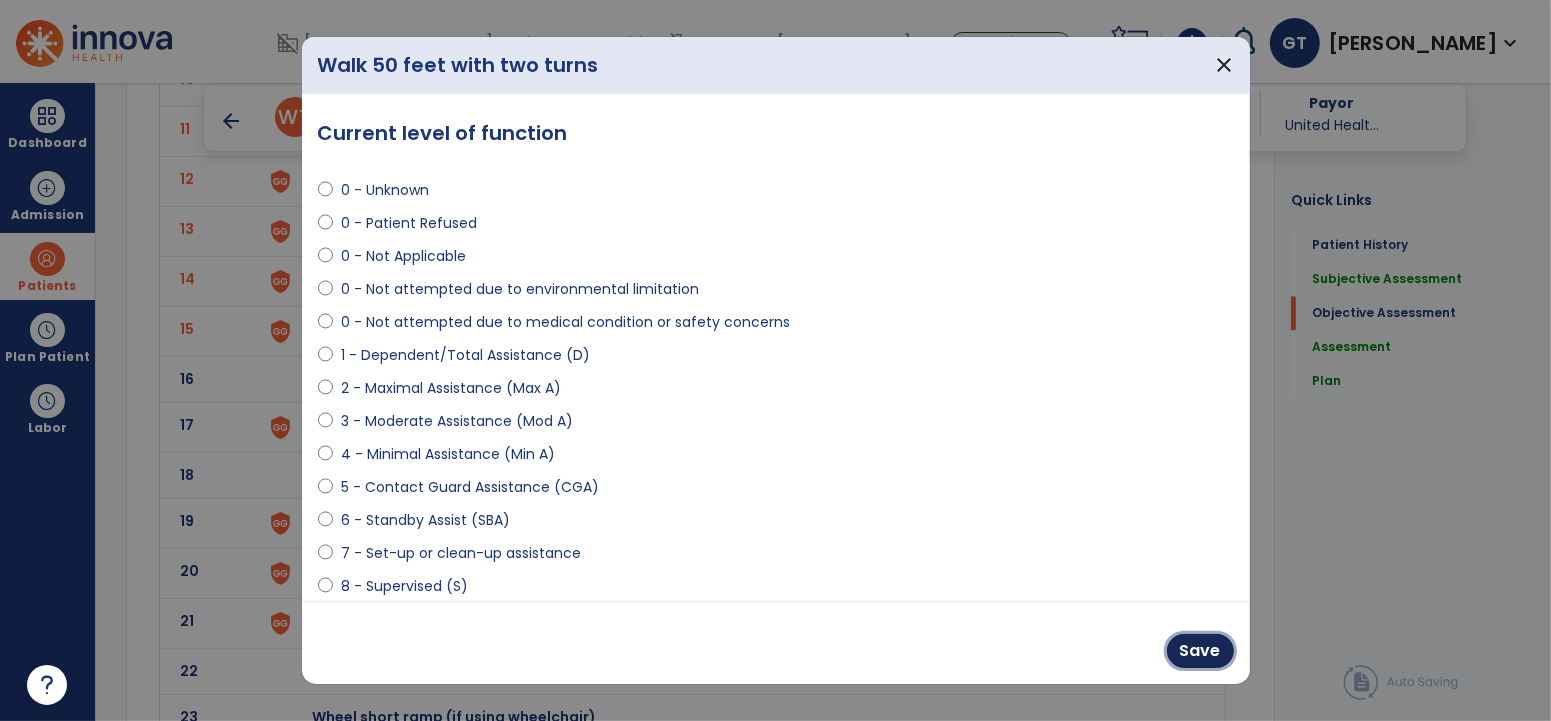 drag, startPoint x: 1187, startPoint y: 651, endPoint x: 818, endPoint y: 546, distance: 383.6483 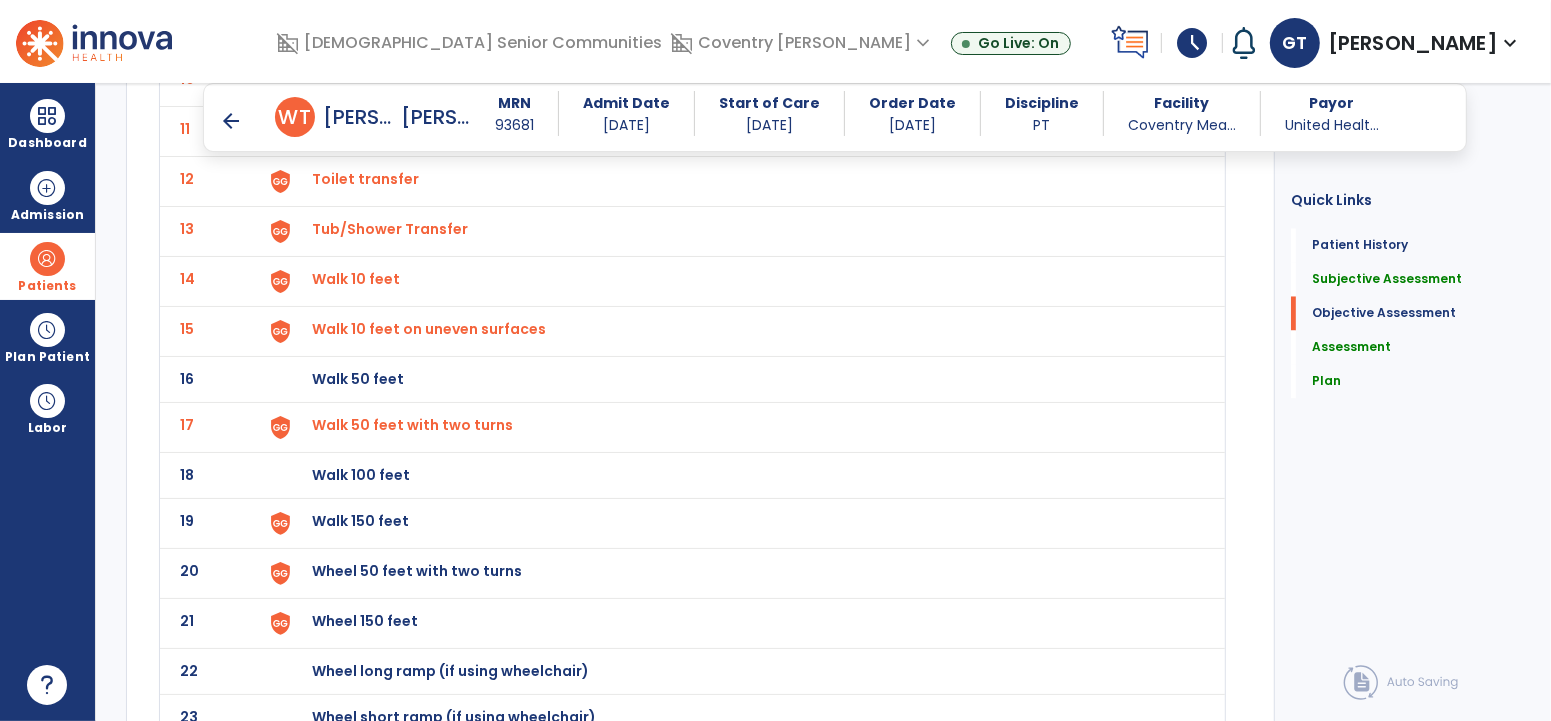 click on "Walk 150 feet" at bounding box center (736, -365) 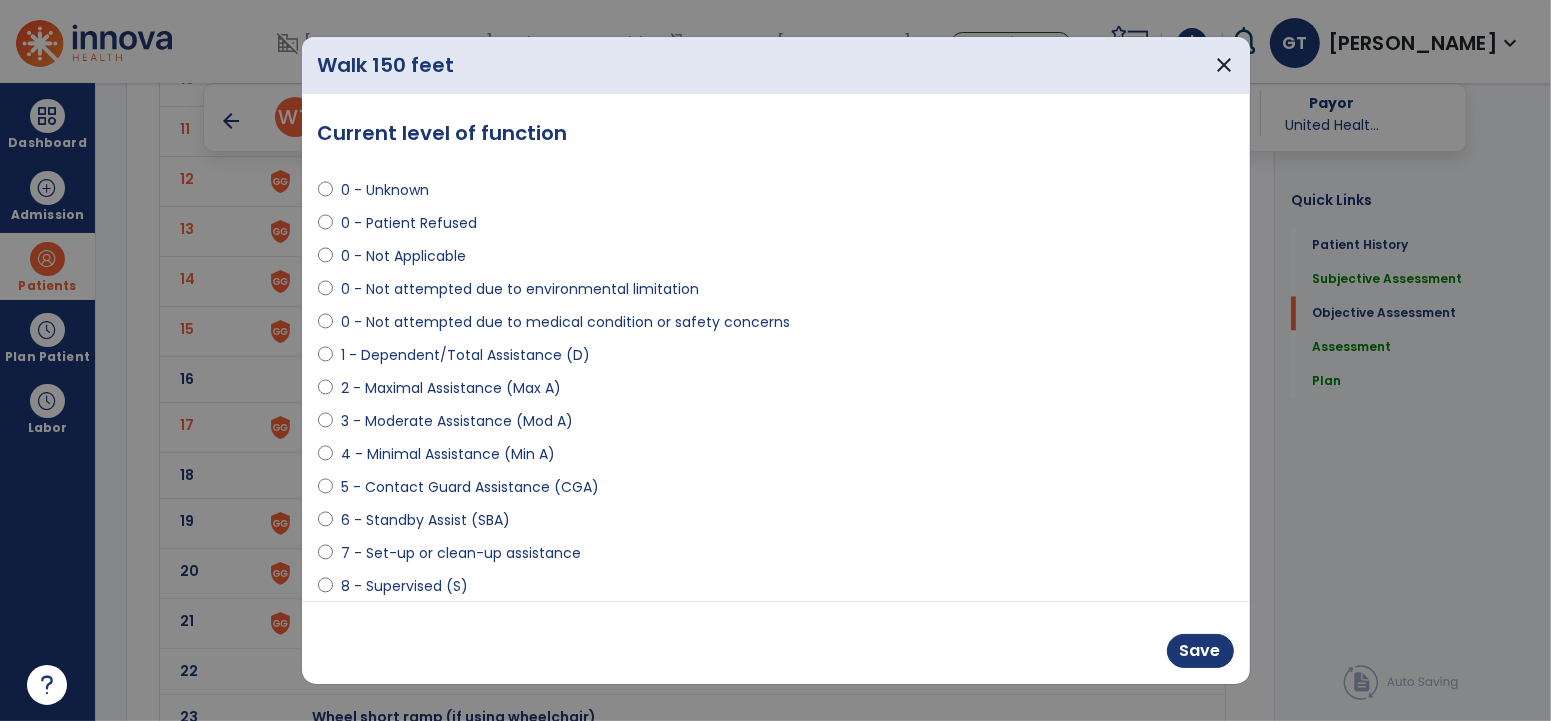 click on "0 - Not Applicable" at bounding box center [403, 256] 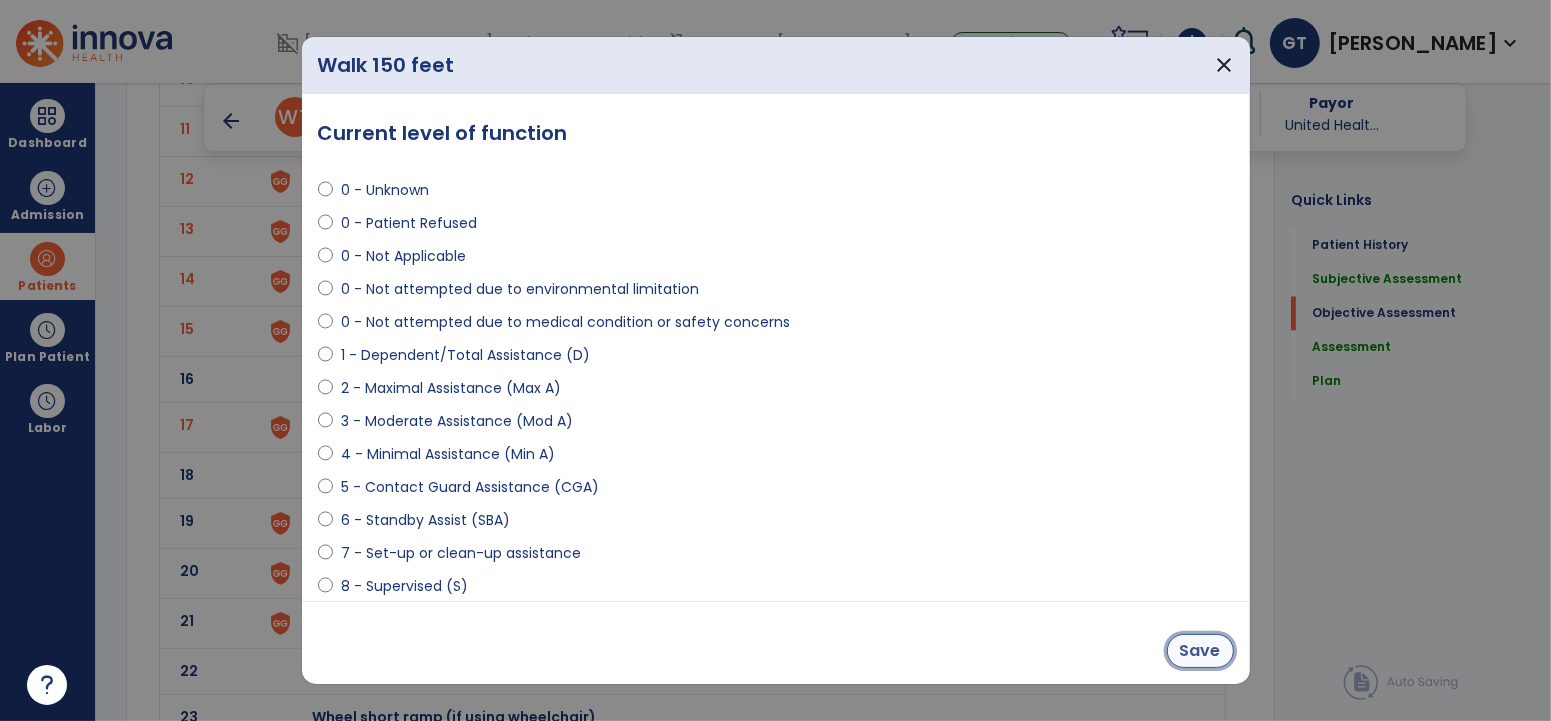 click on "Save" at bounding box center (1200, 651) 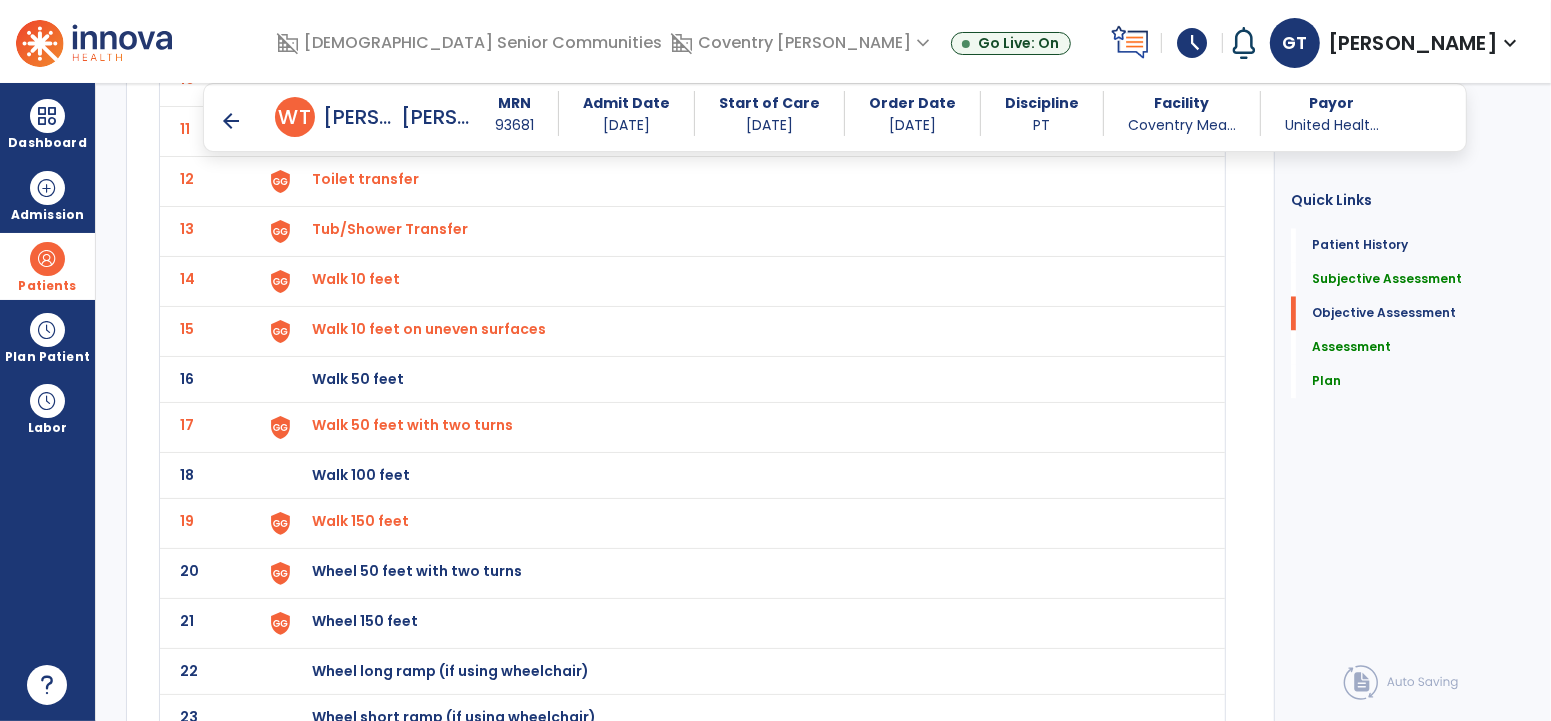 click on "Wheel 50 feet with two turns" at bounding box center [358, -367] 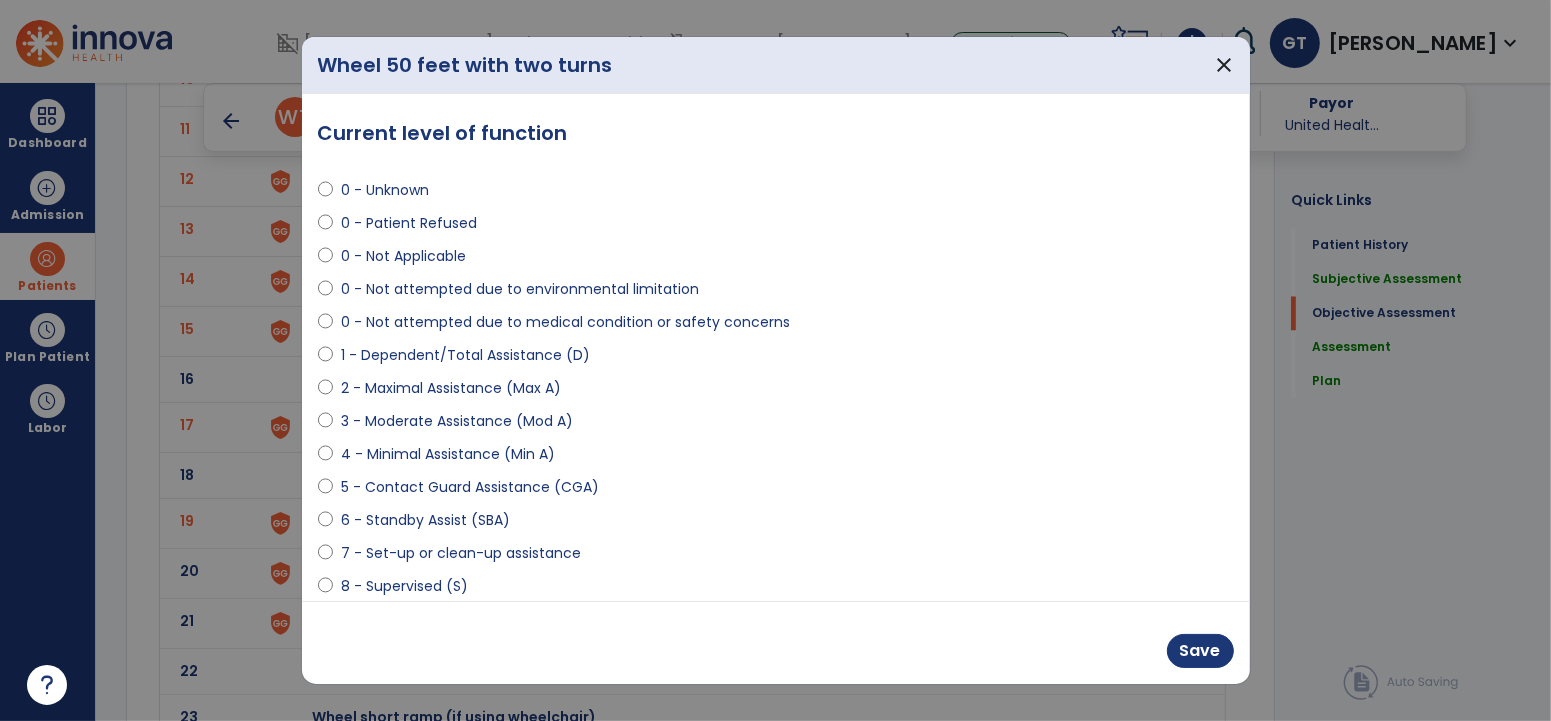 click on "0 - Patient Refused" at bounding box center (776, 227) 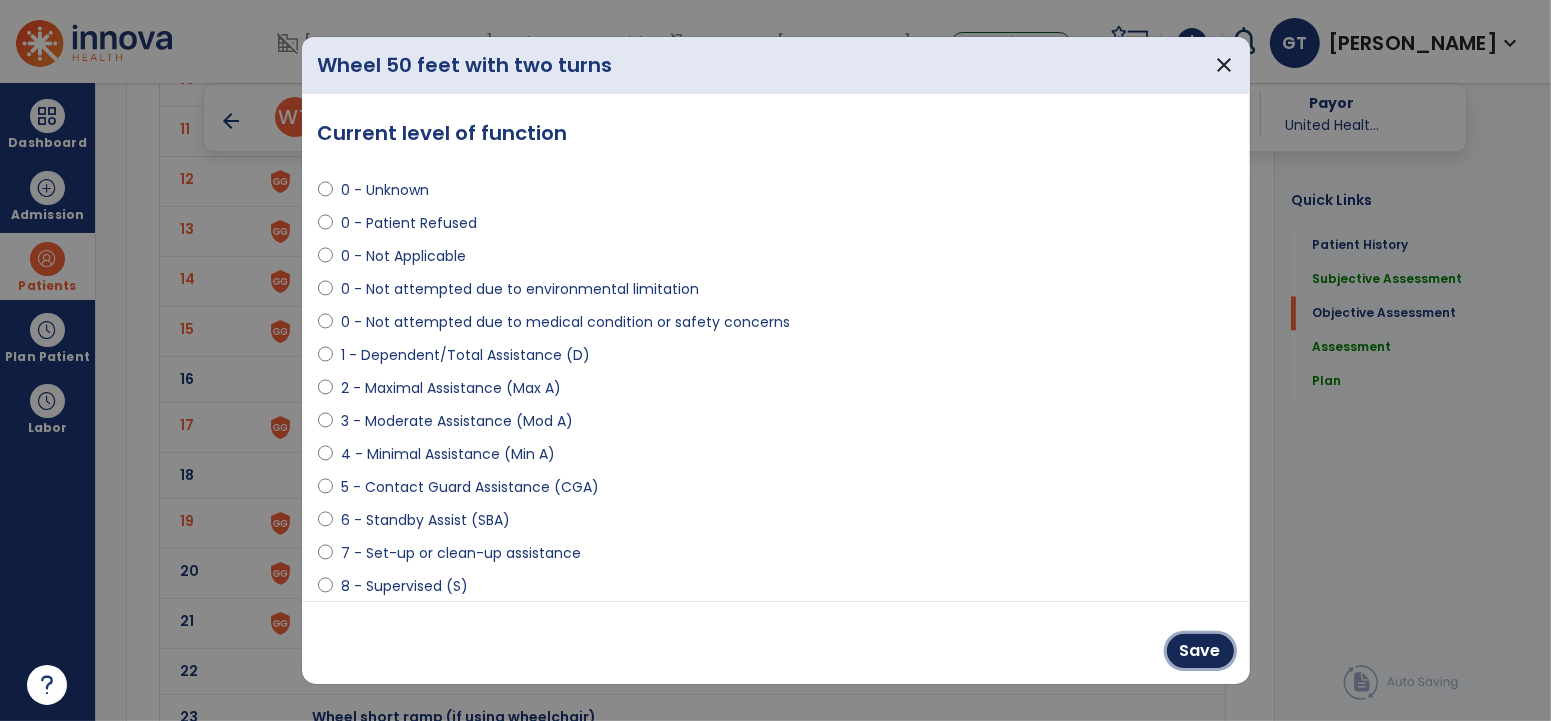 drag, startPoint x: 1195, startPoint y: 656, endPoint x: 673, endPoint y: 645, distance: 522.1159 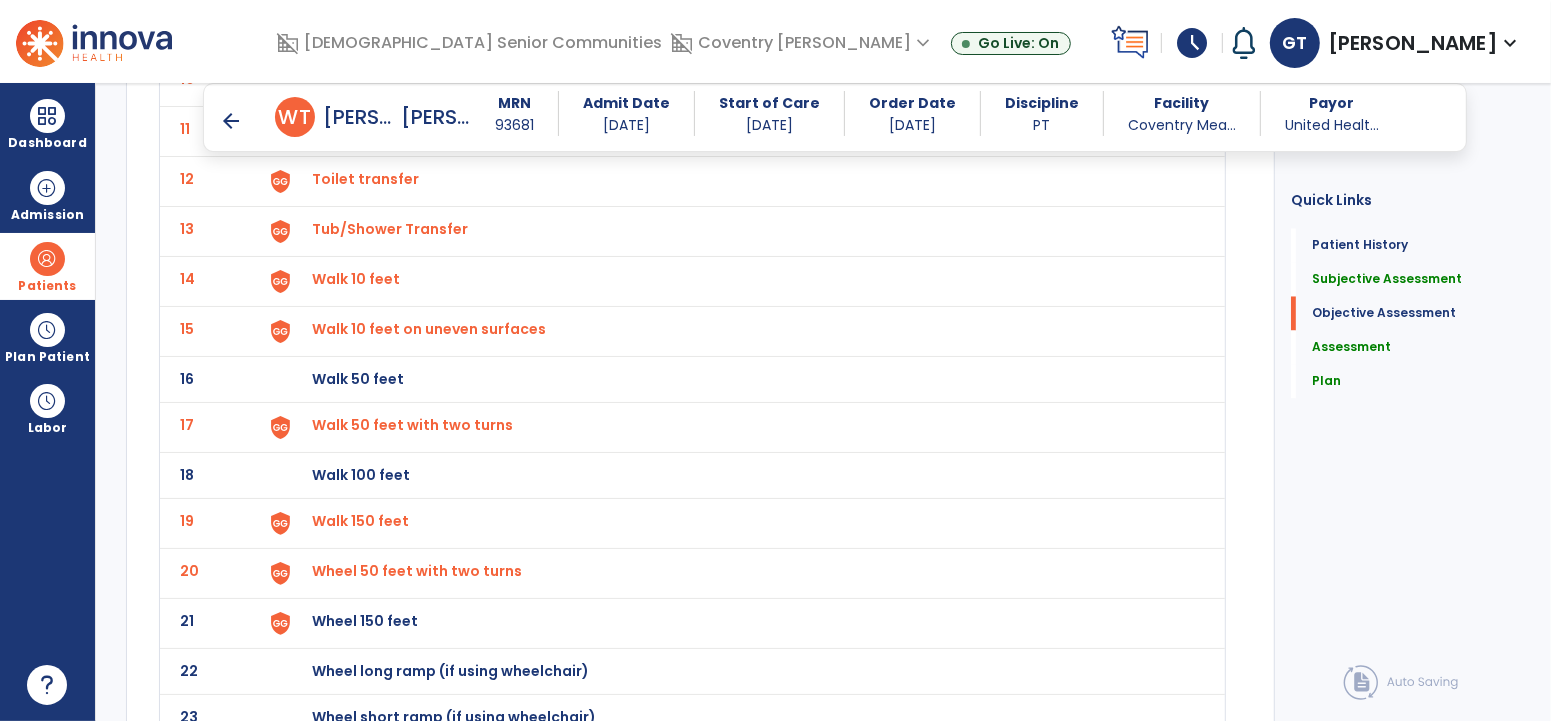 click on "Wheel 150 feet" at bounding box center (358, -367) 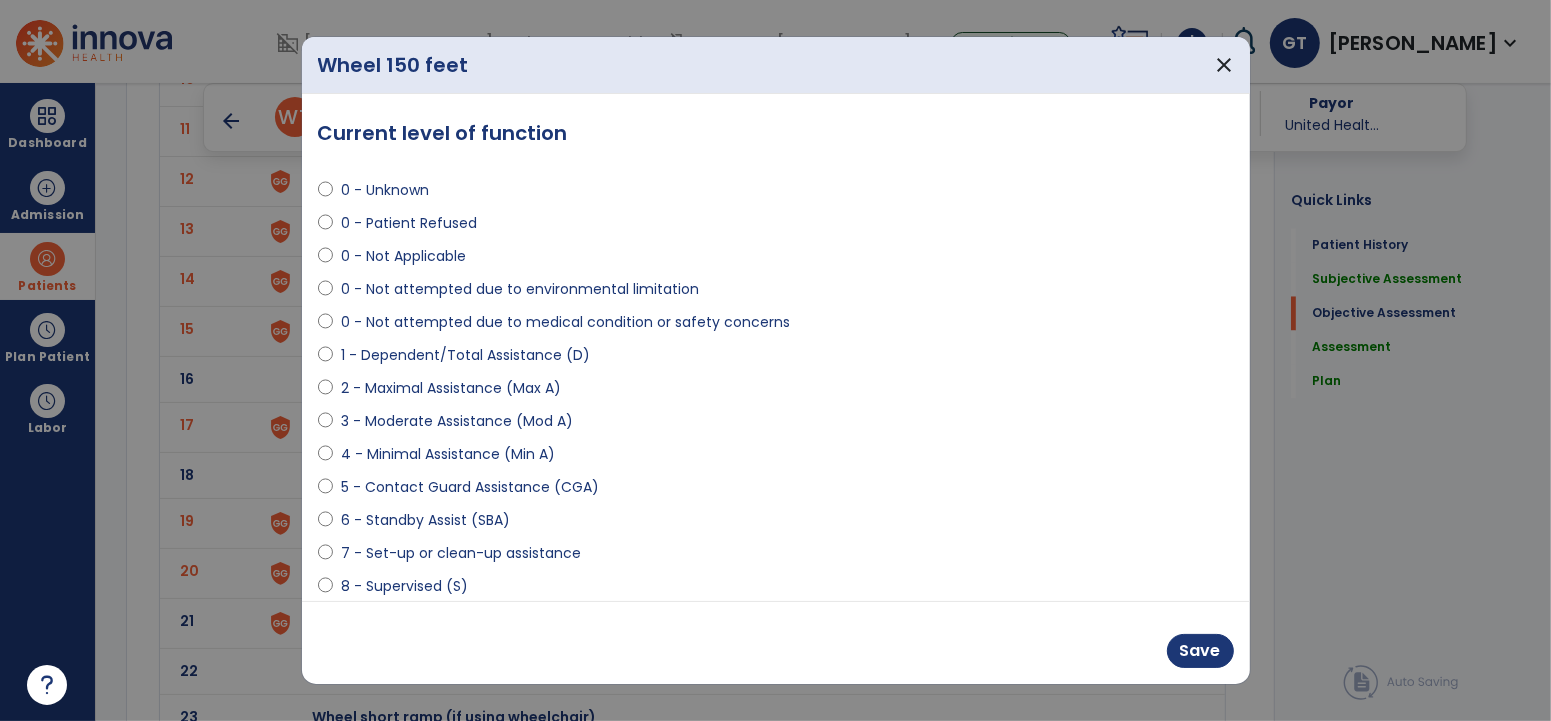click on "0 - Not Applicable" at bounding box center (403, 256) 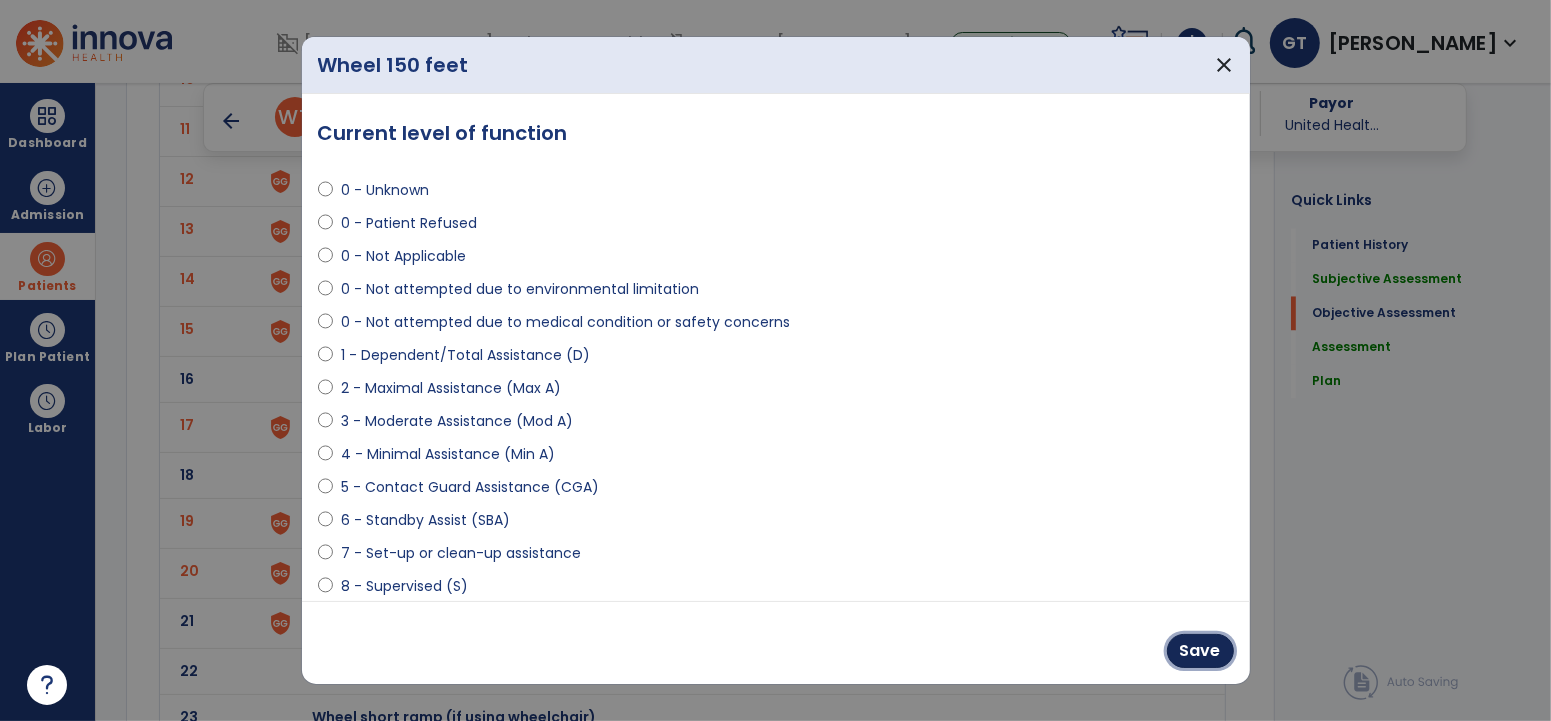 drag, startPoint x: 1215, startPoint y: 643, endPoint x: 1190, endPoint y: 622, distance: 32.649654 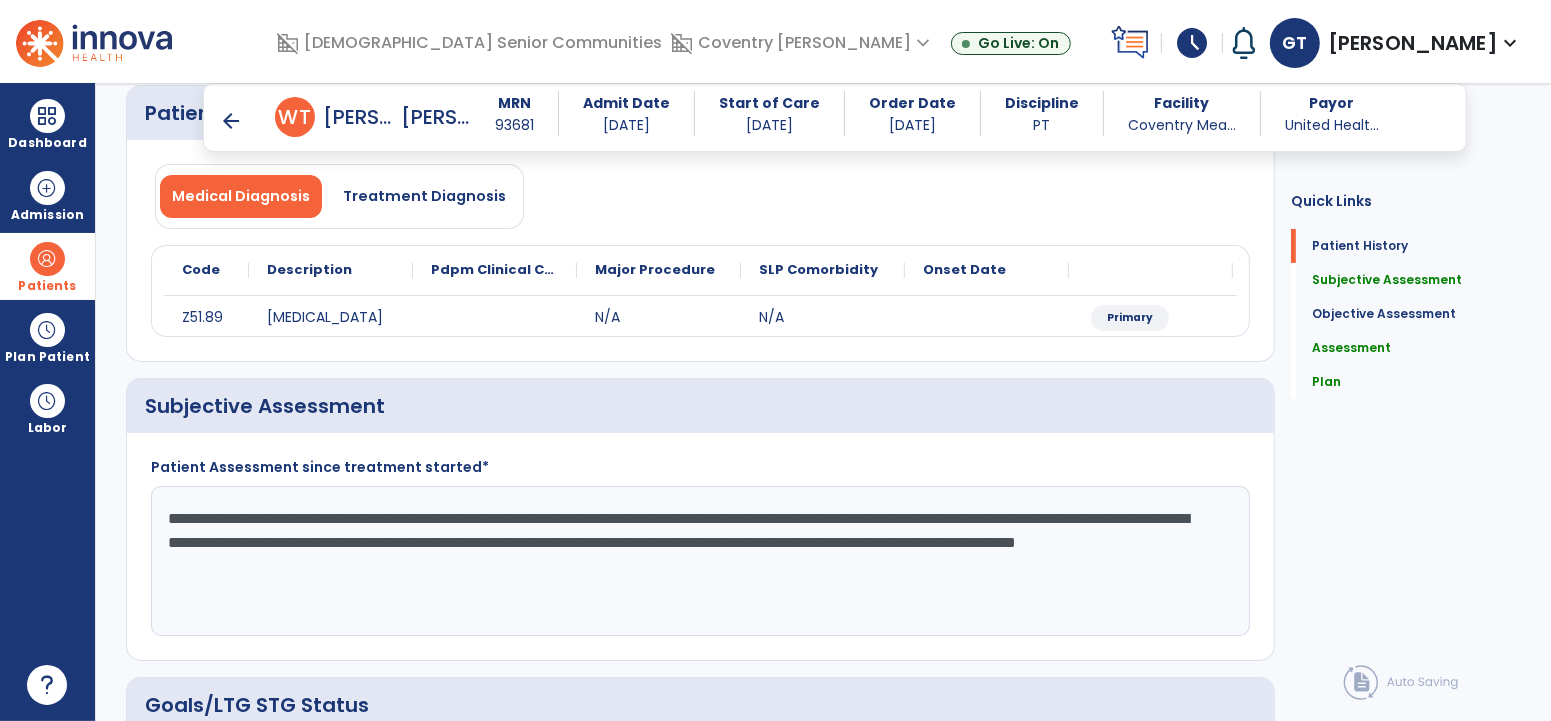 scroll, scrollTop: 176, scrollLeft: 0, axis: vertical 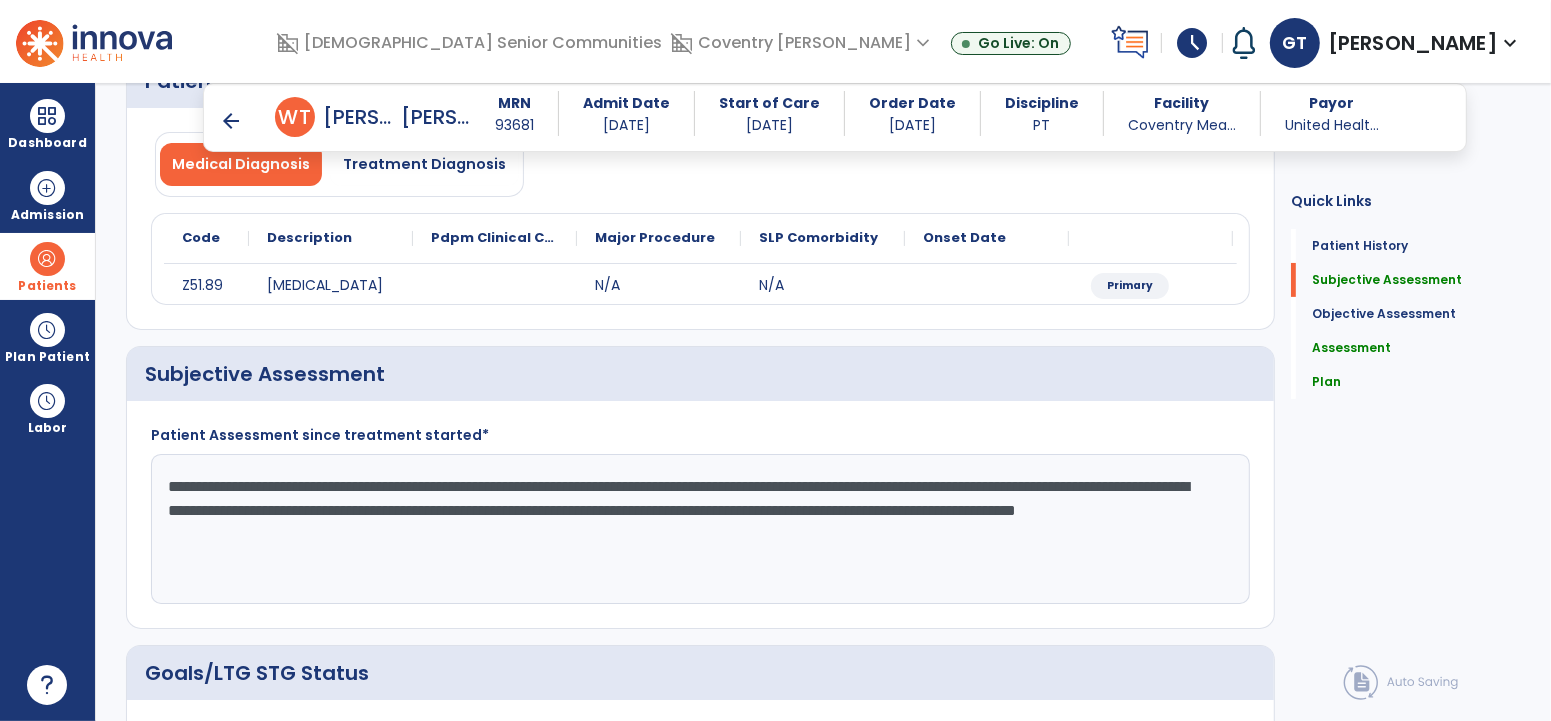click on "**********" 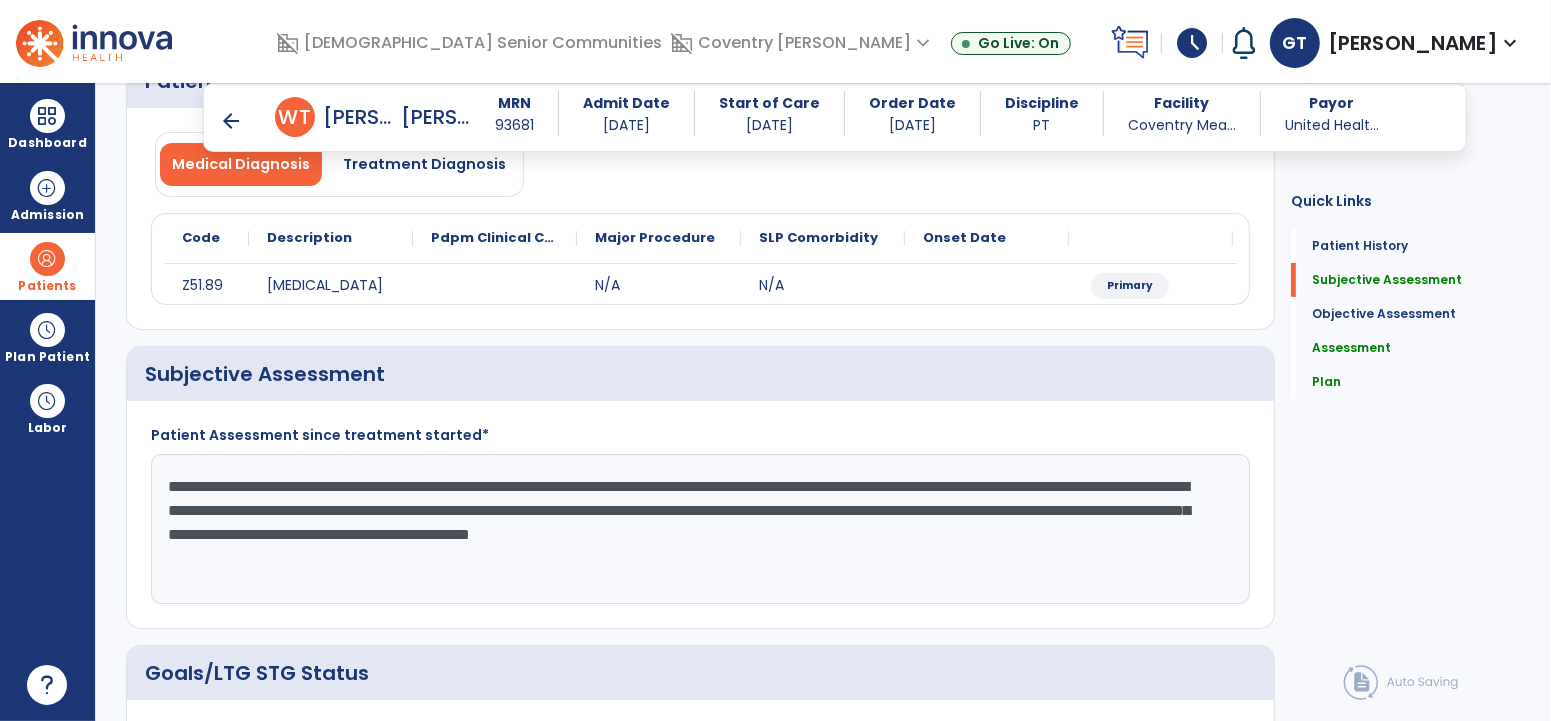 click on "**********" 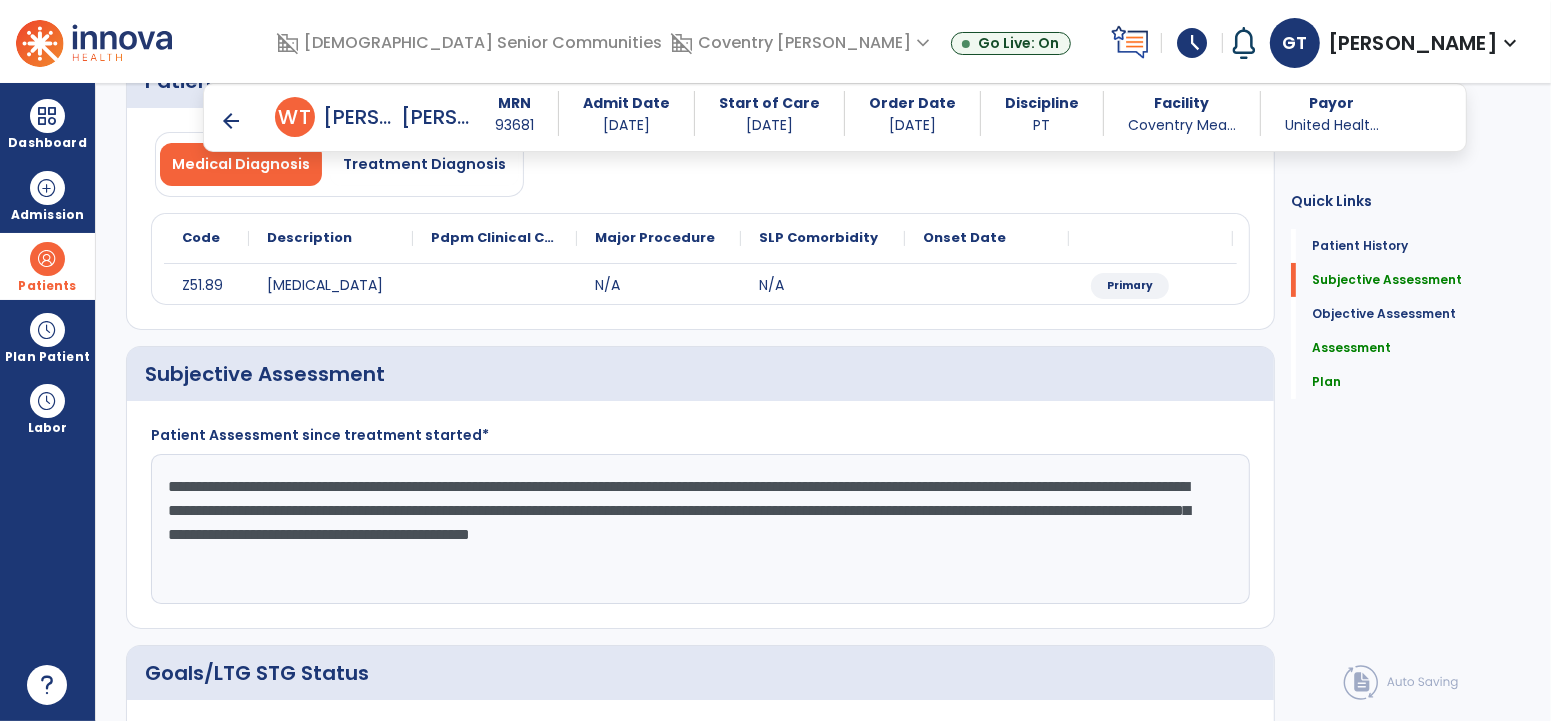click on "**********" 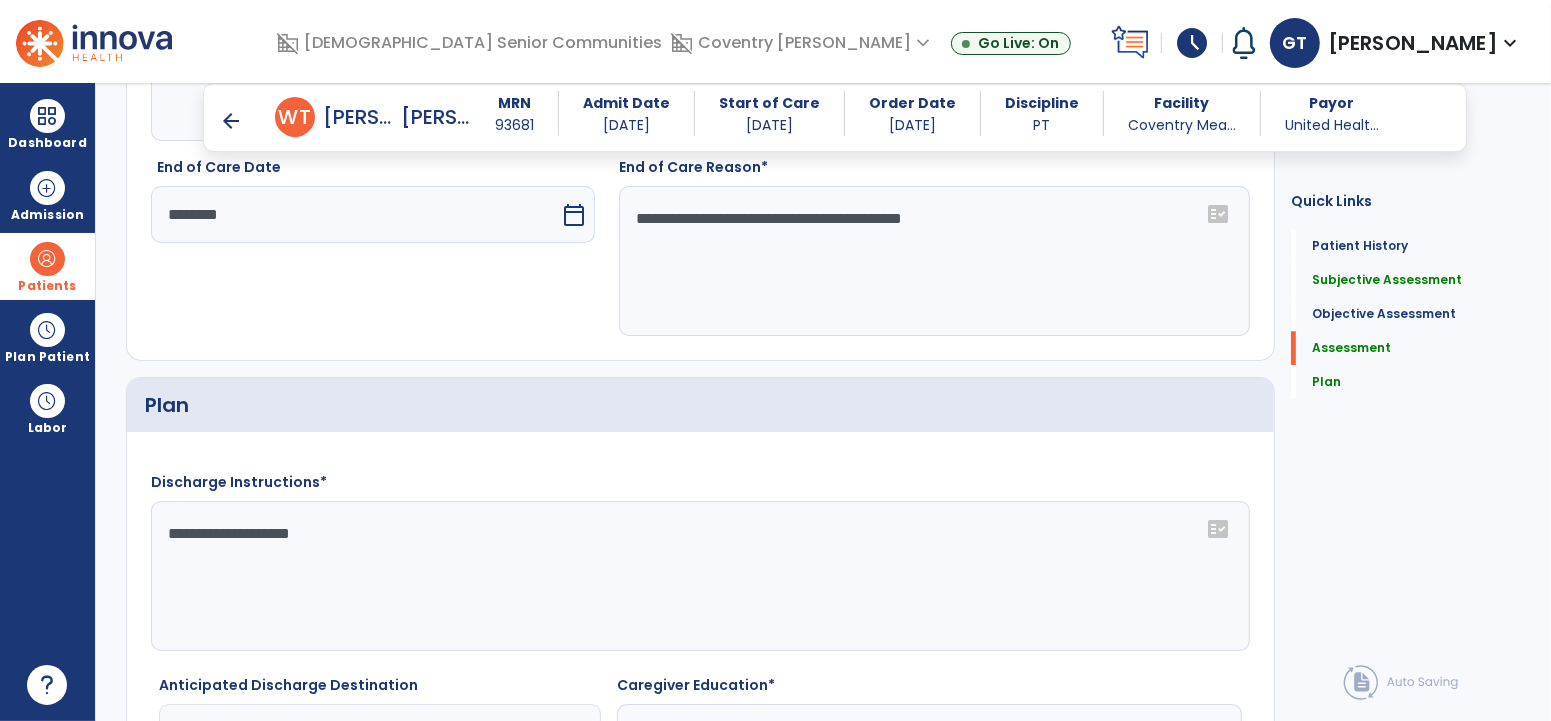scroll, scrollTop: 3721, scrollLeft: 0, axis: vertical 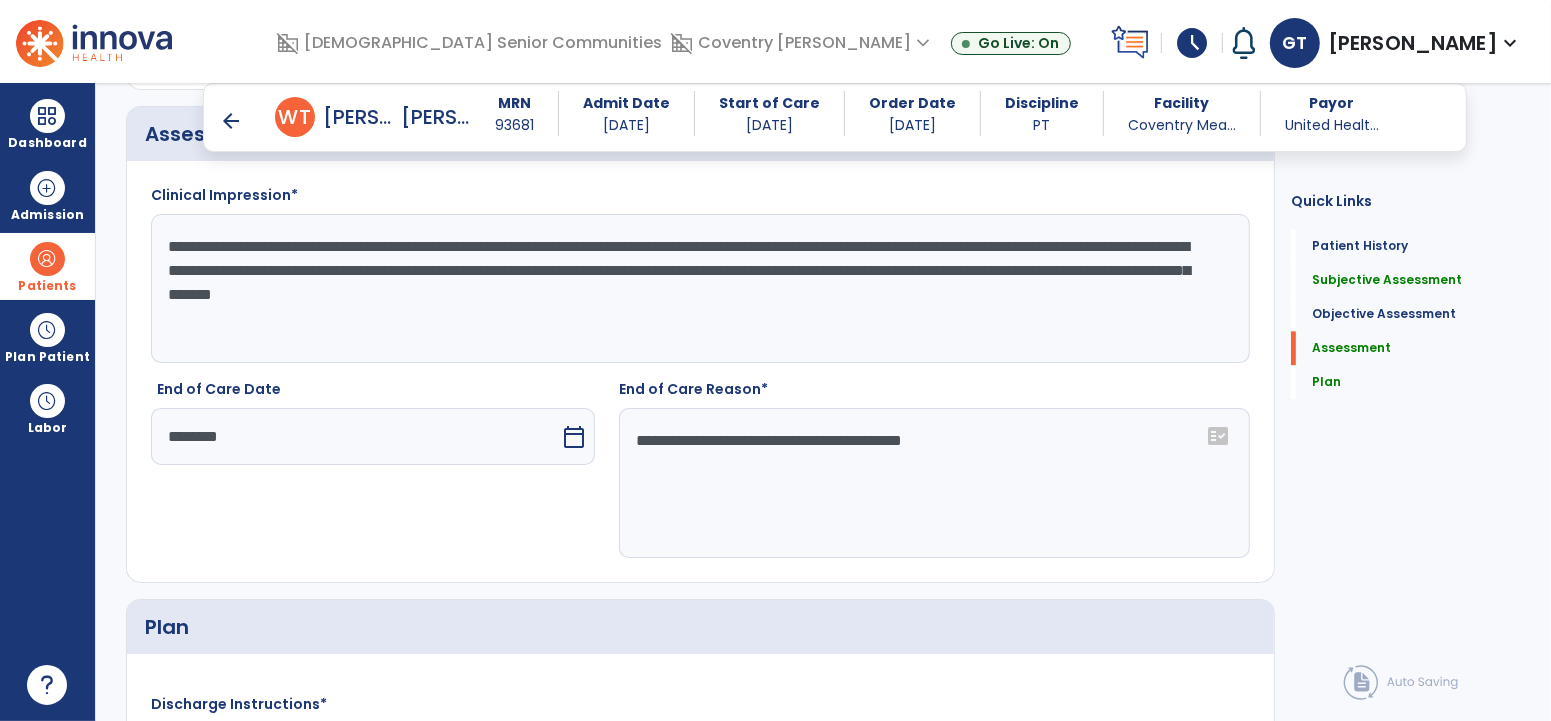 type on "**********" 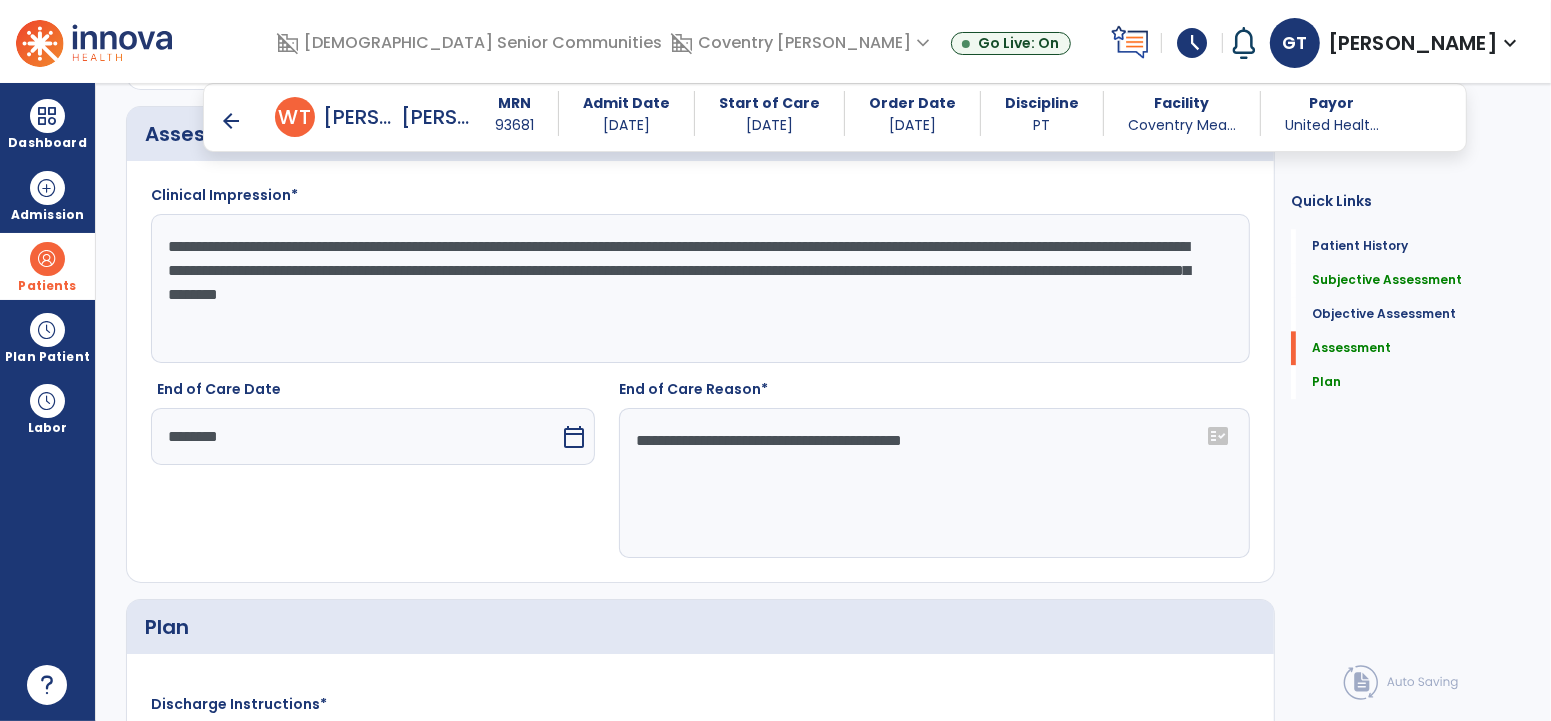 click on "**********" 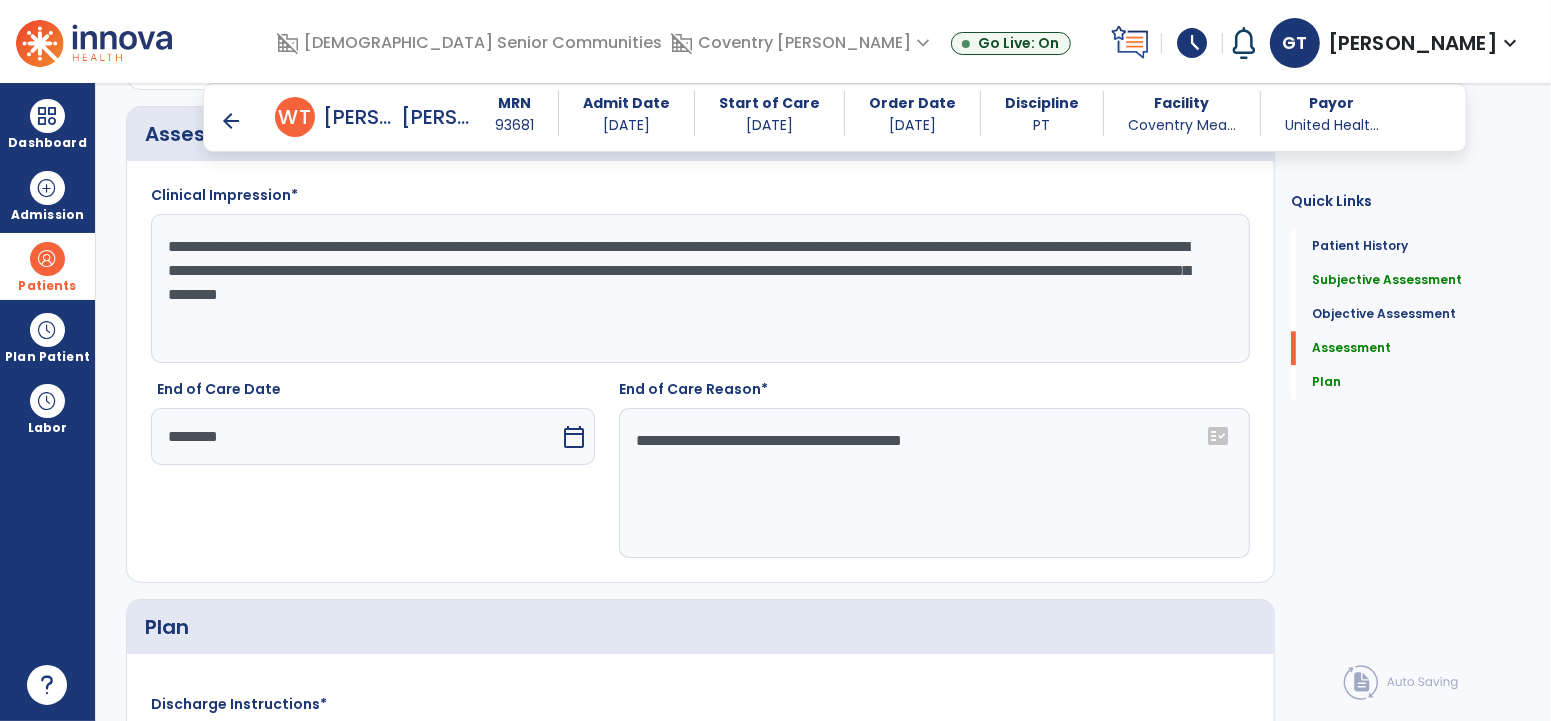 click on "**********" 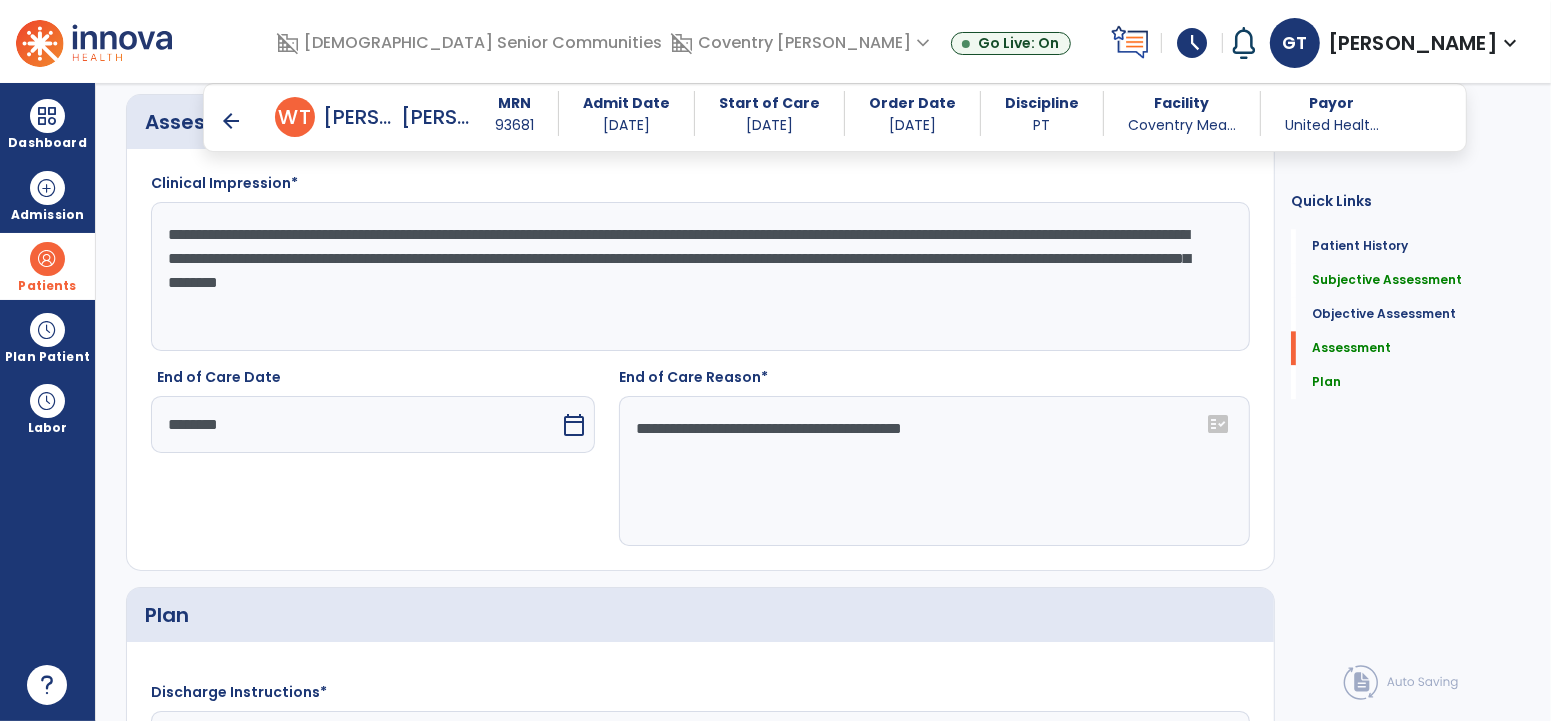 drag, startPoint x: 599, startPoint y: 251, endPoint x: 575, endPoint y: 279, distance: 36.878178 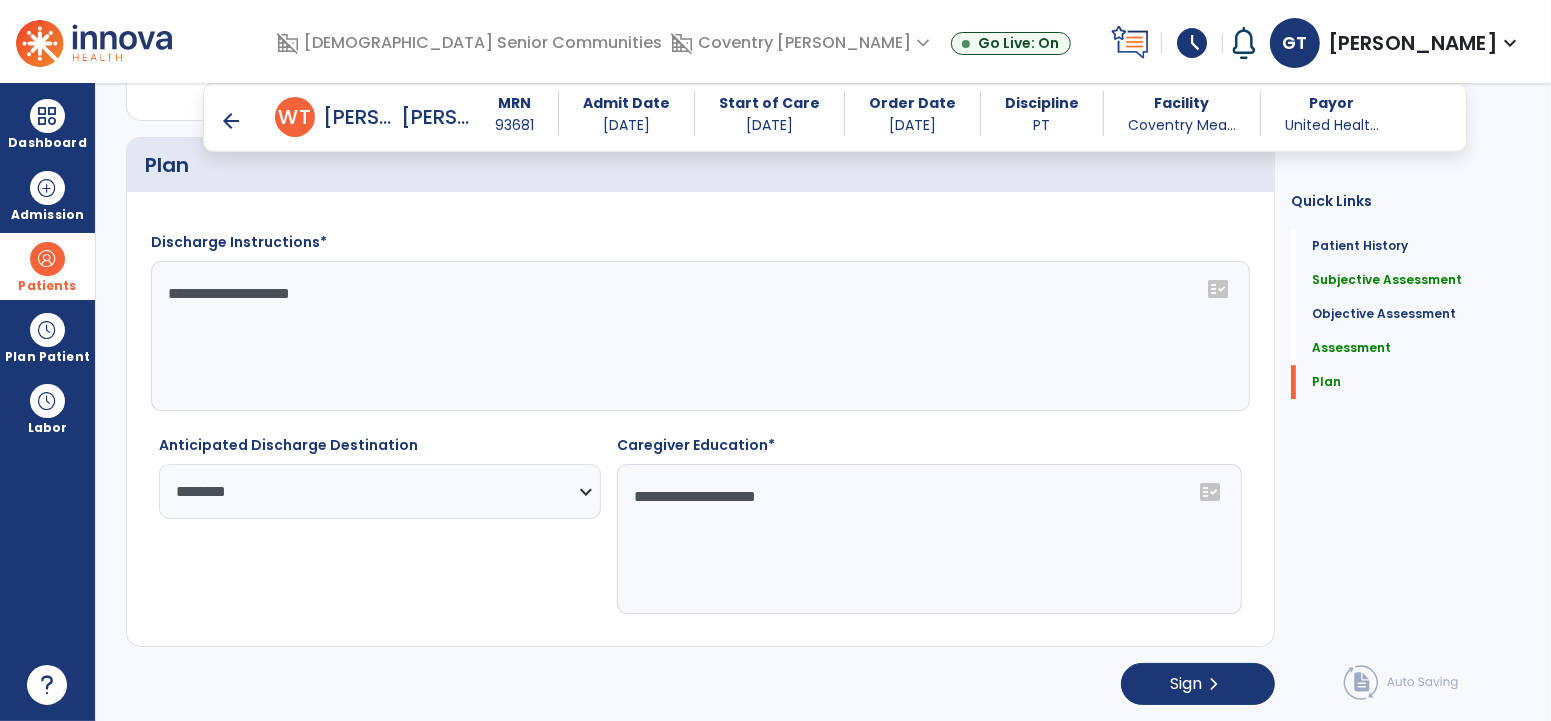 scroll, scrollTop: 4190, scrollLeft: 0, axis: vertical 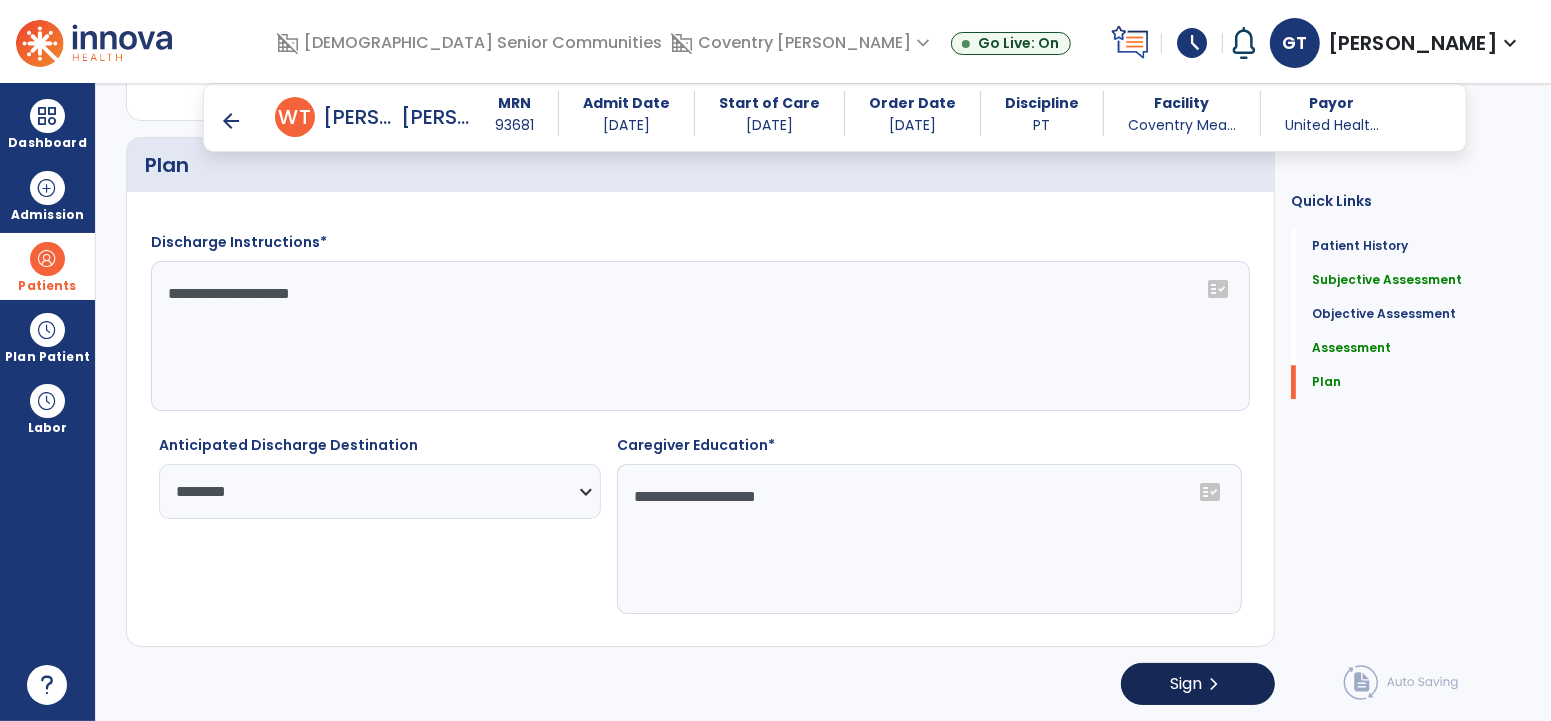 type on "**********" 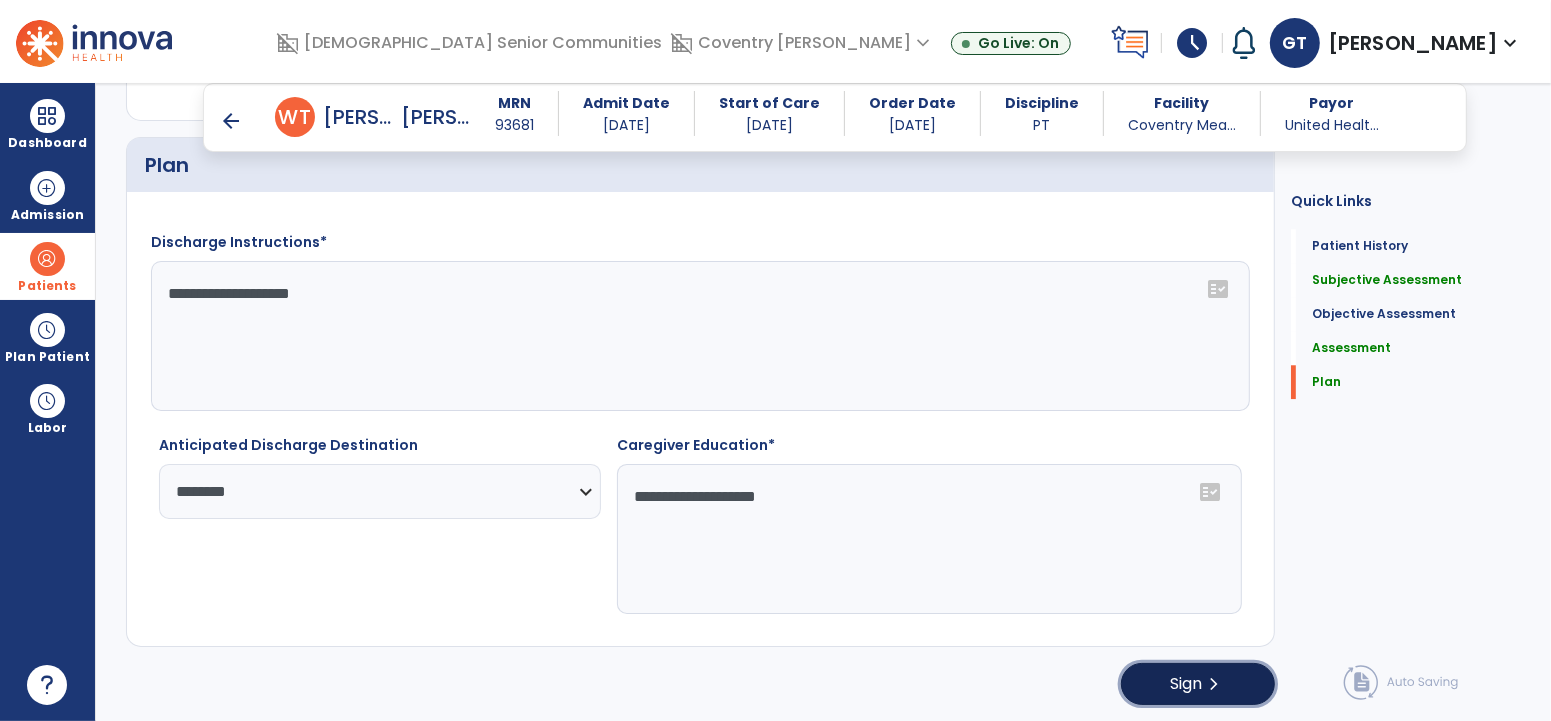 click on "Sign" 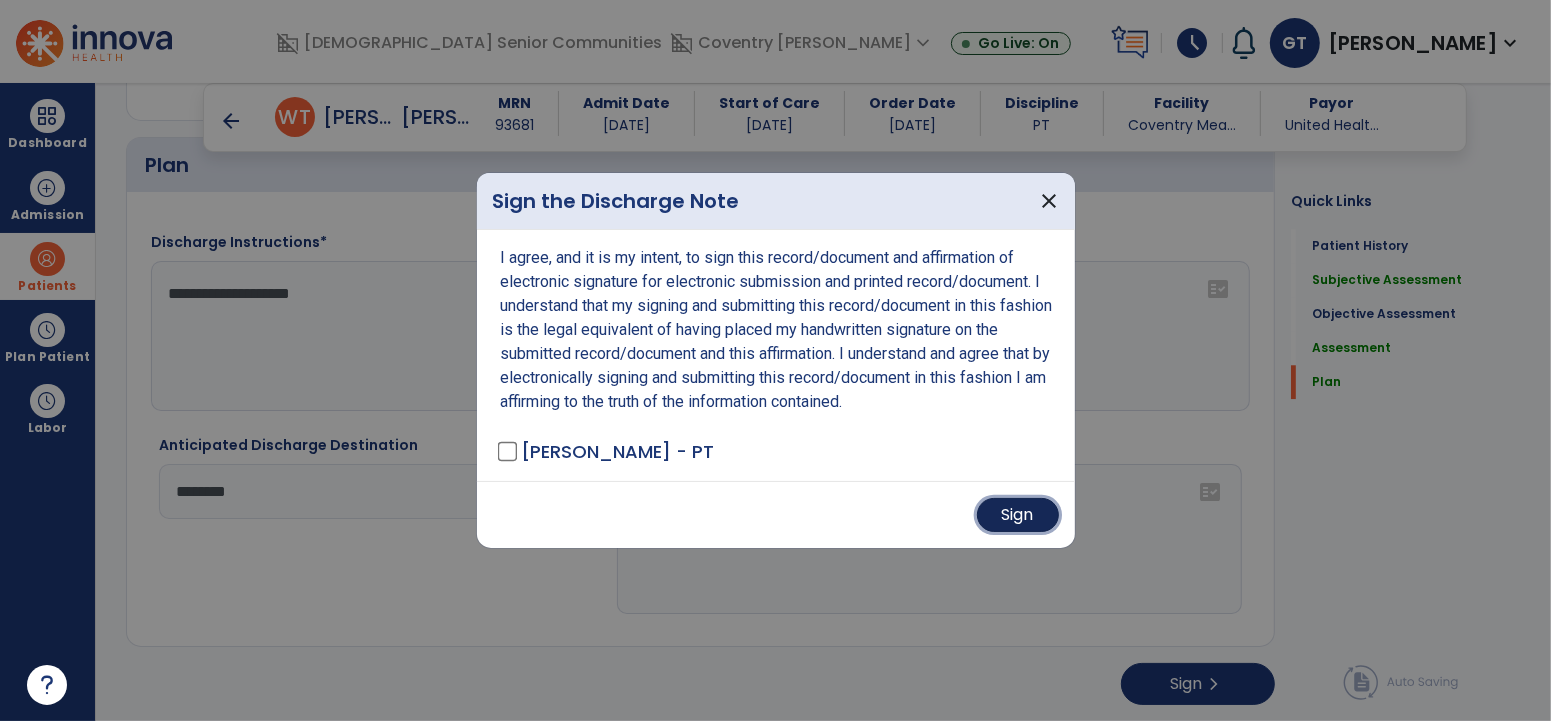 drag, startPoint x: 1015, startPoint y: 519, endPoint x: 1006, endPoint y: 513, distance: 10.816654 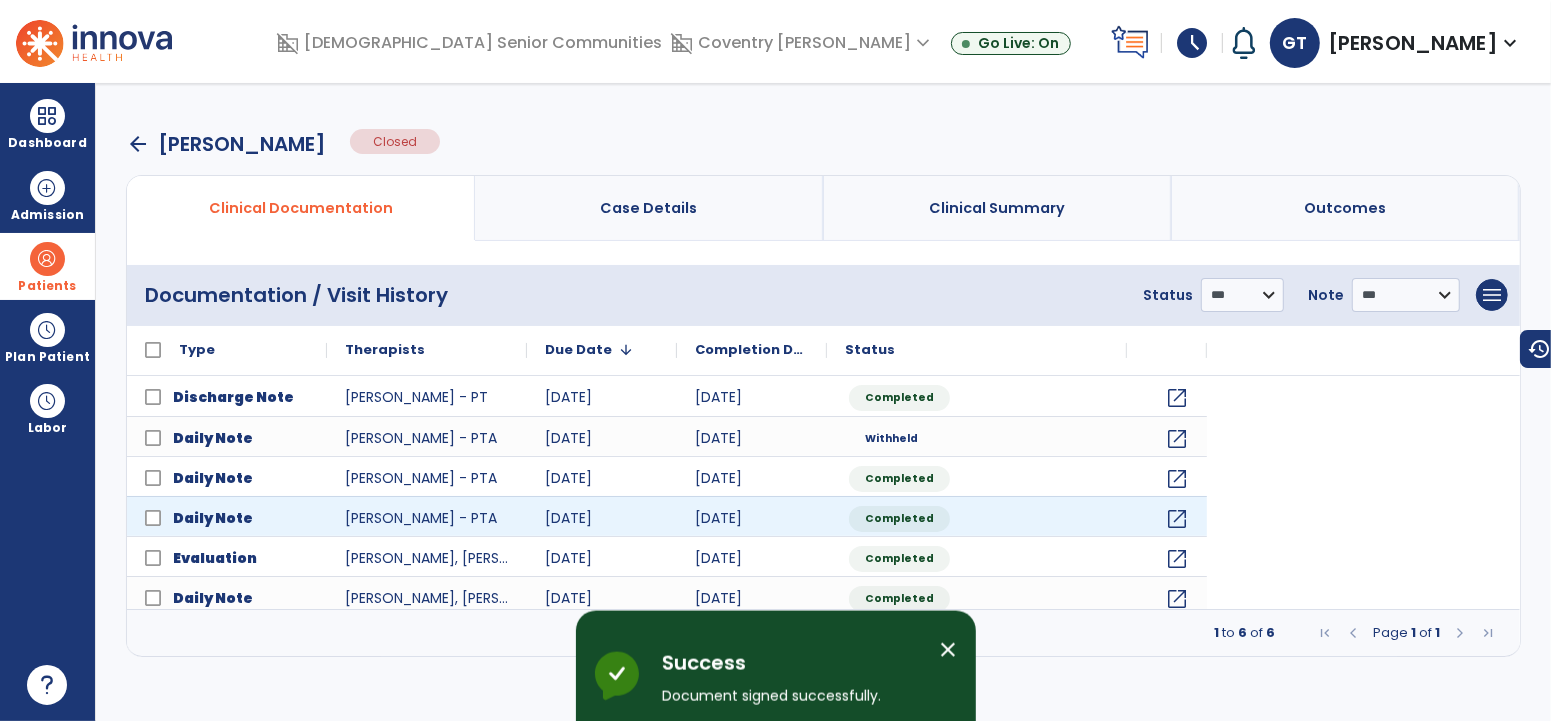 scroll, scrollTop: 0, scrollLeft: 0, axis: both 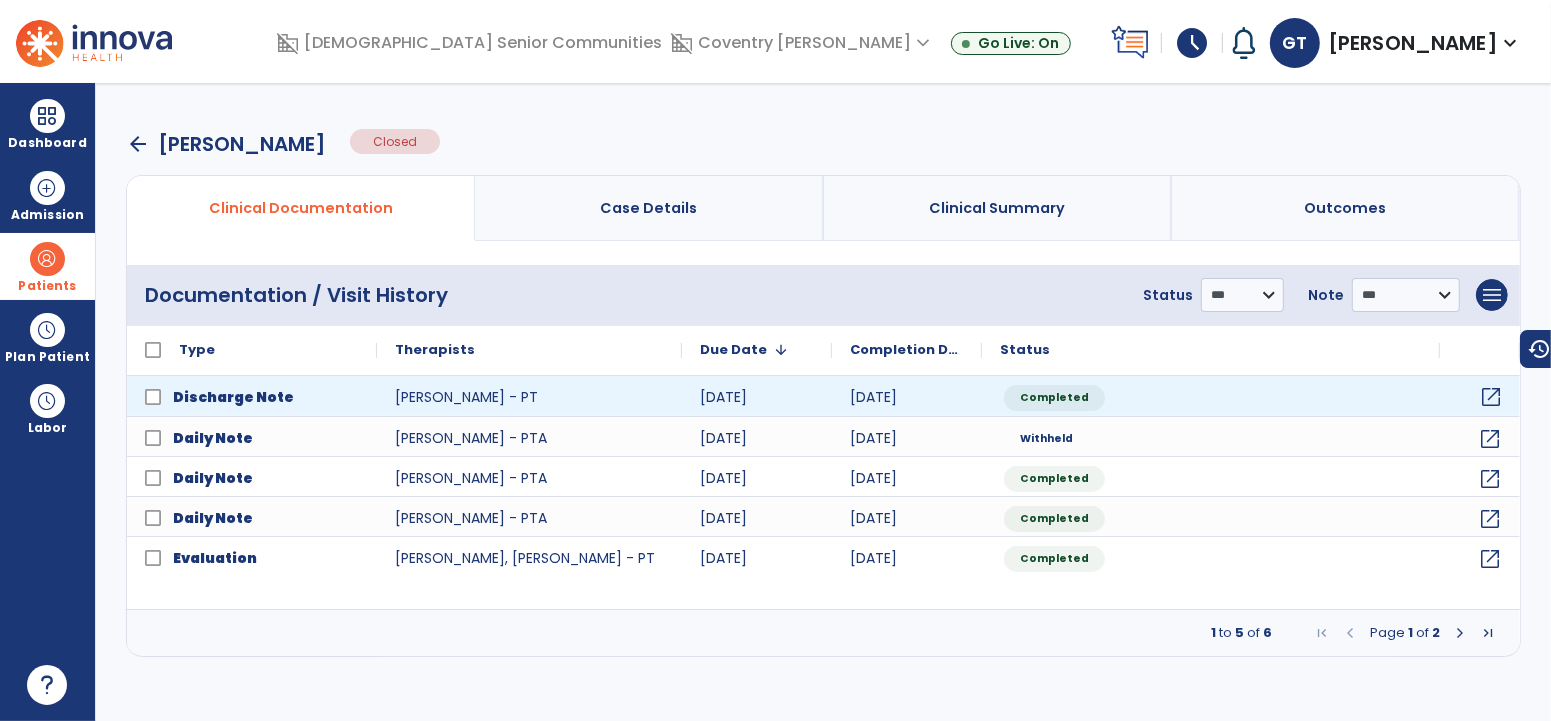 click on "open_in_new" 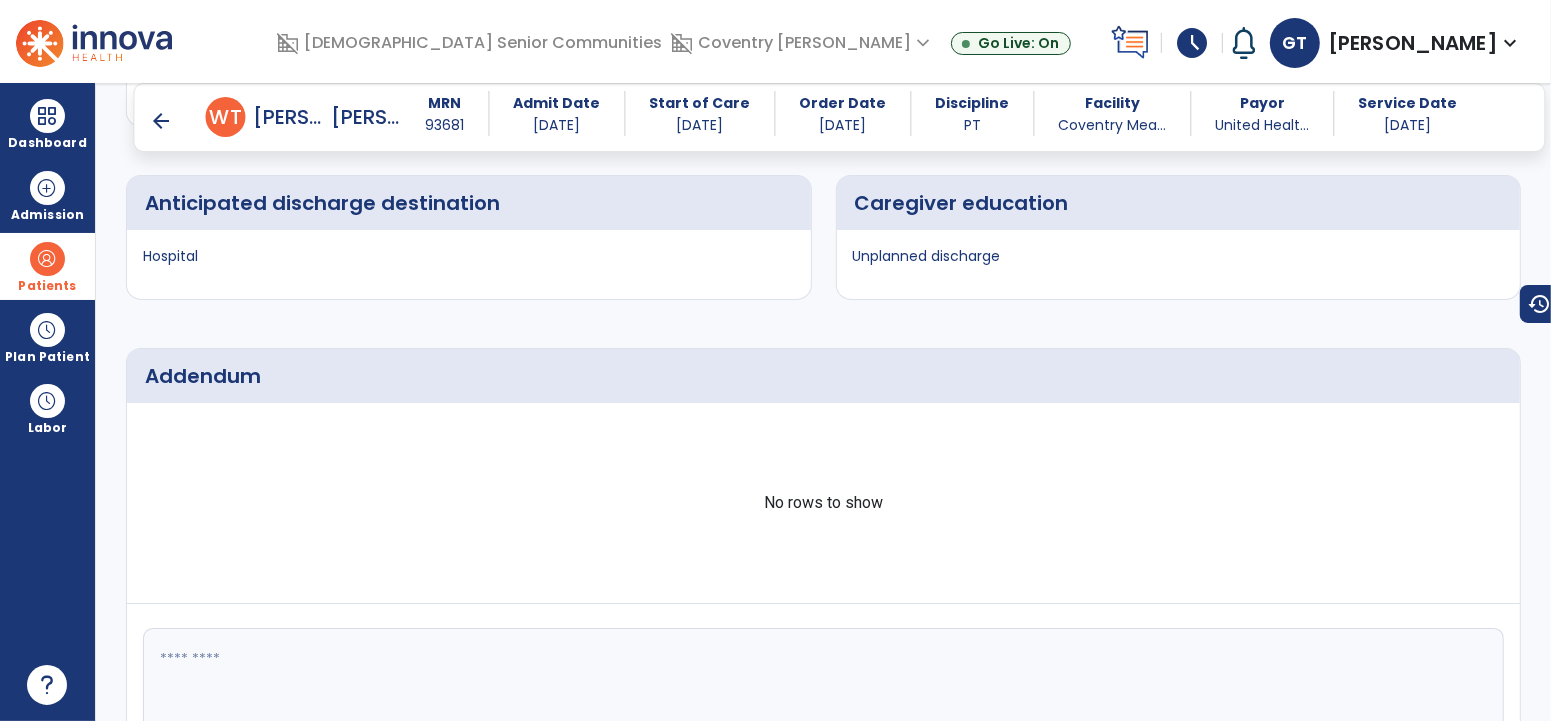 scroll, scrollTop: 5361, scrollLeft: 0, axis: vertical 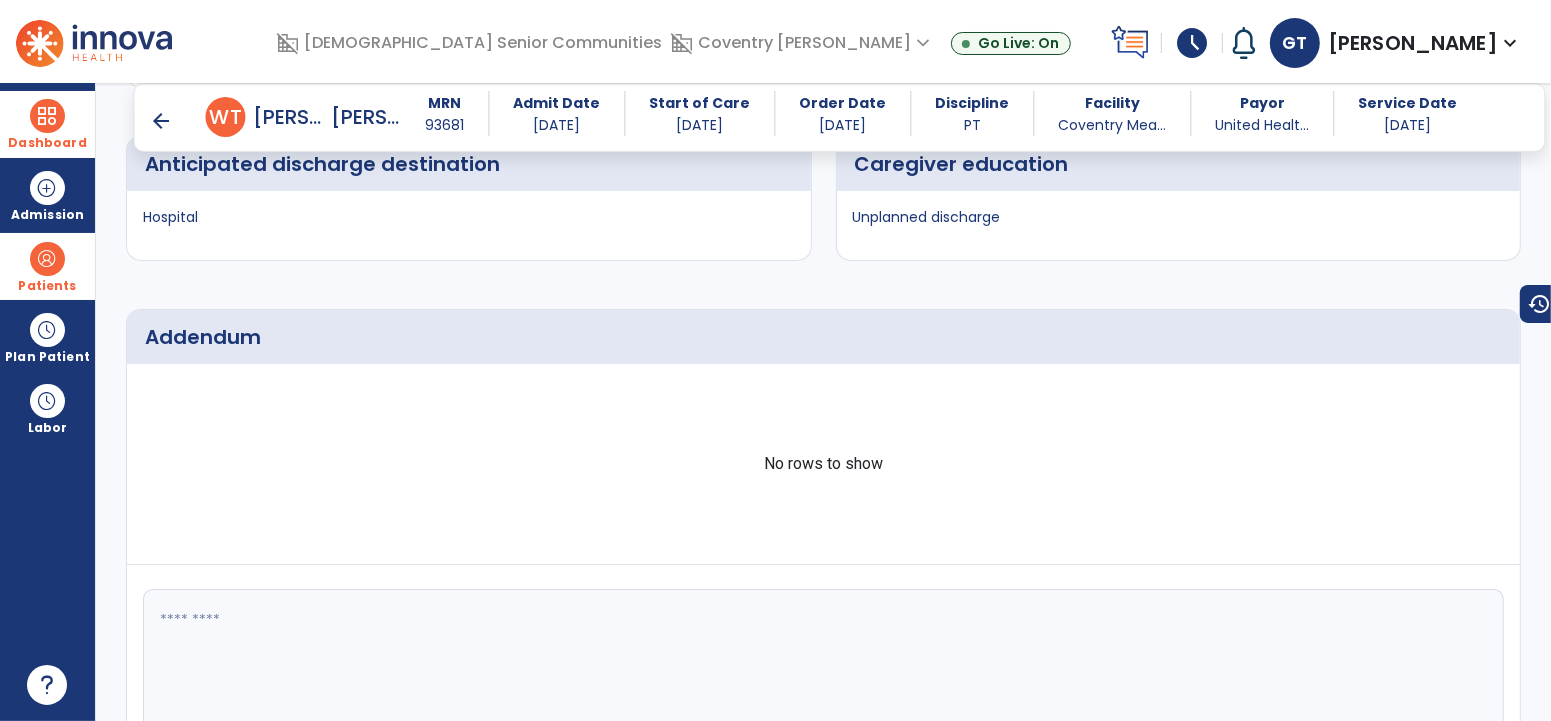 click at bounding box center [47, 116] 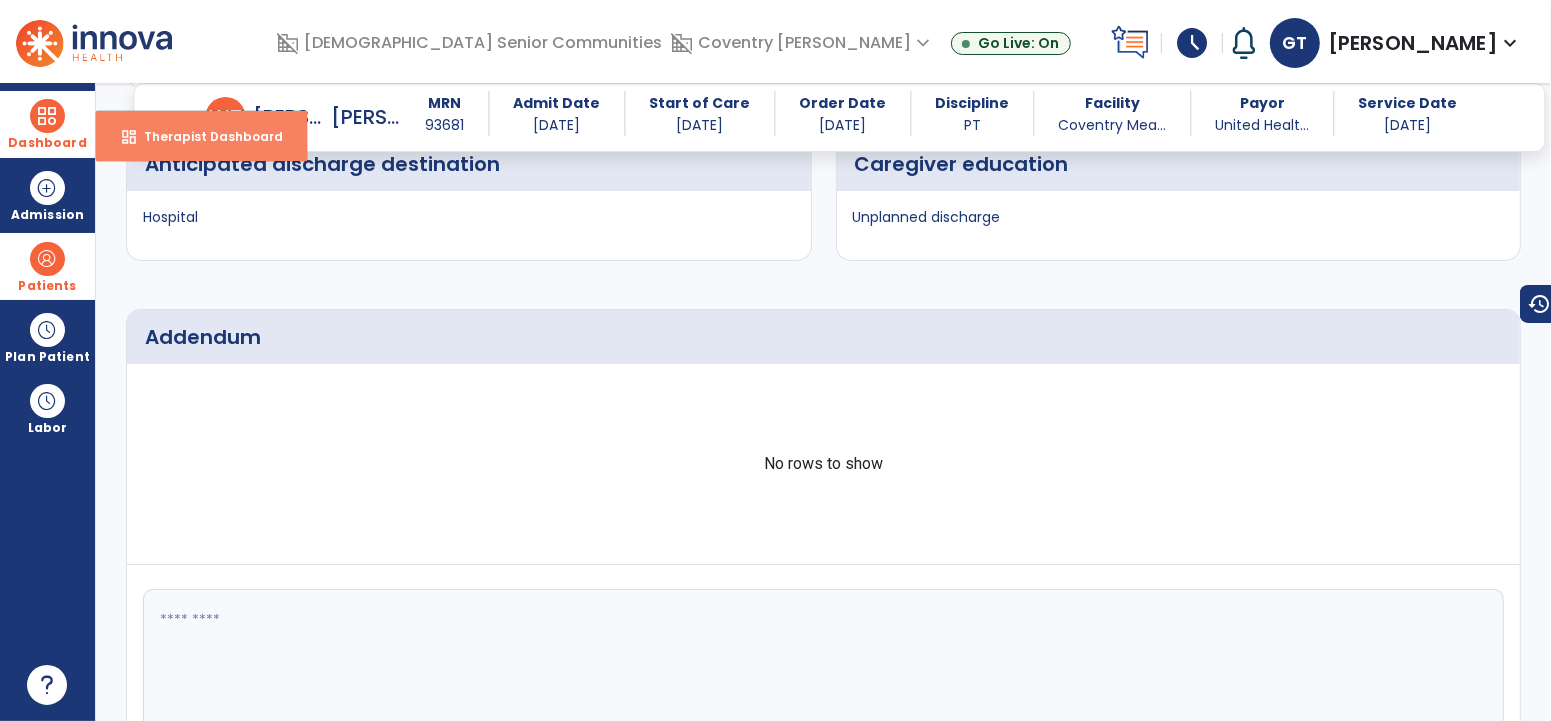 click on "dashboard  Therapist Dashboard" at bounding box center [201, 136] 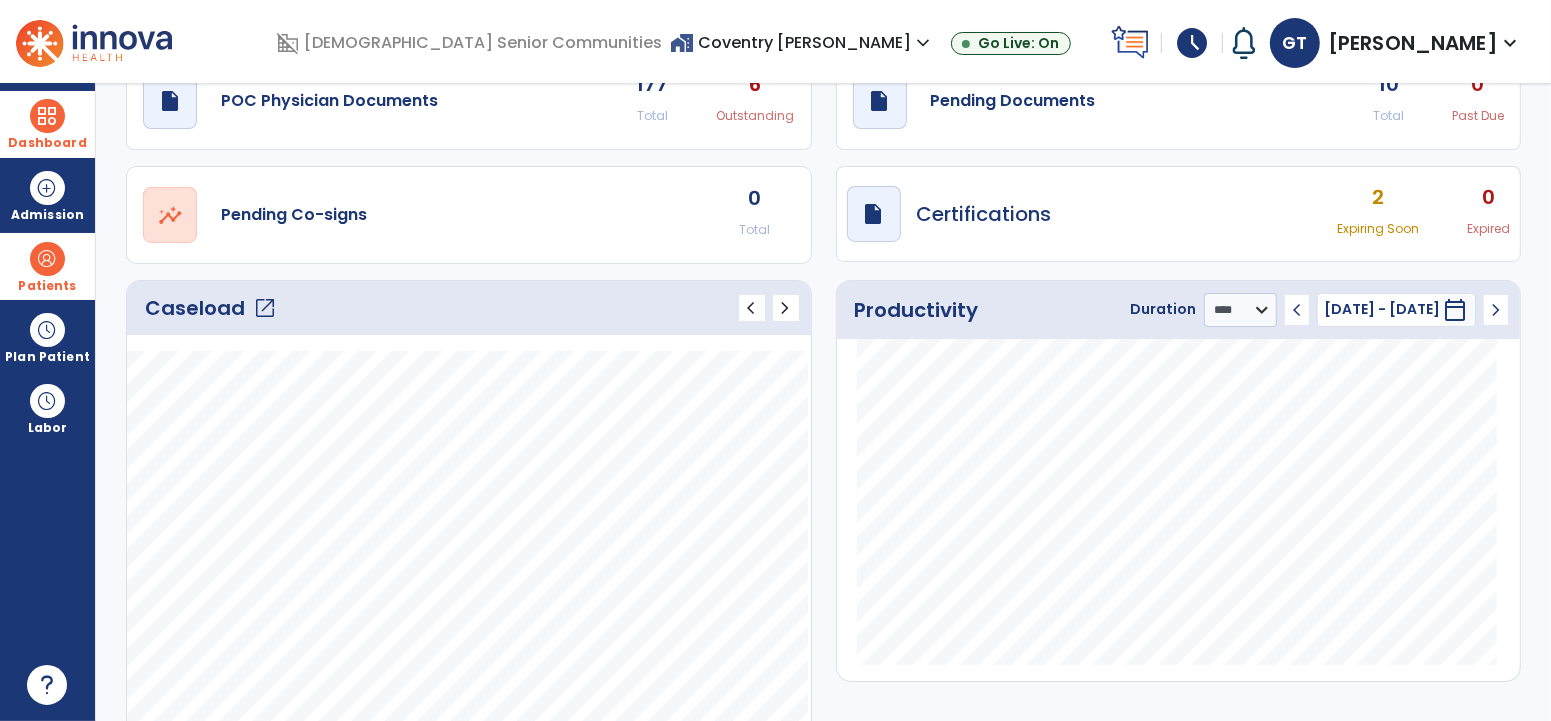 scroll, scrollTop: 0, scrollLeft: 0, axis: both 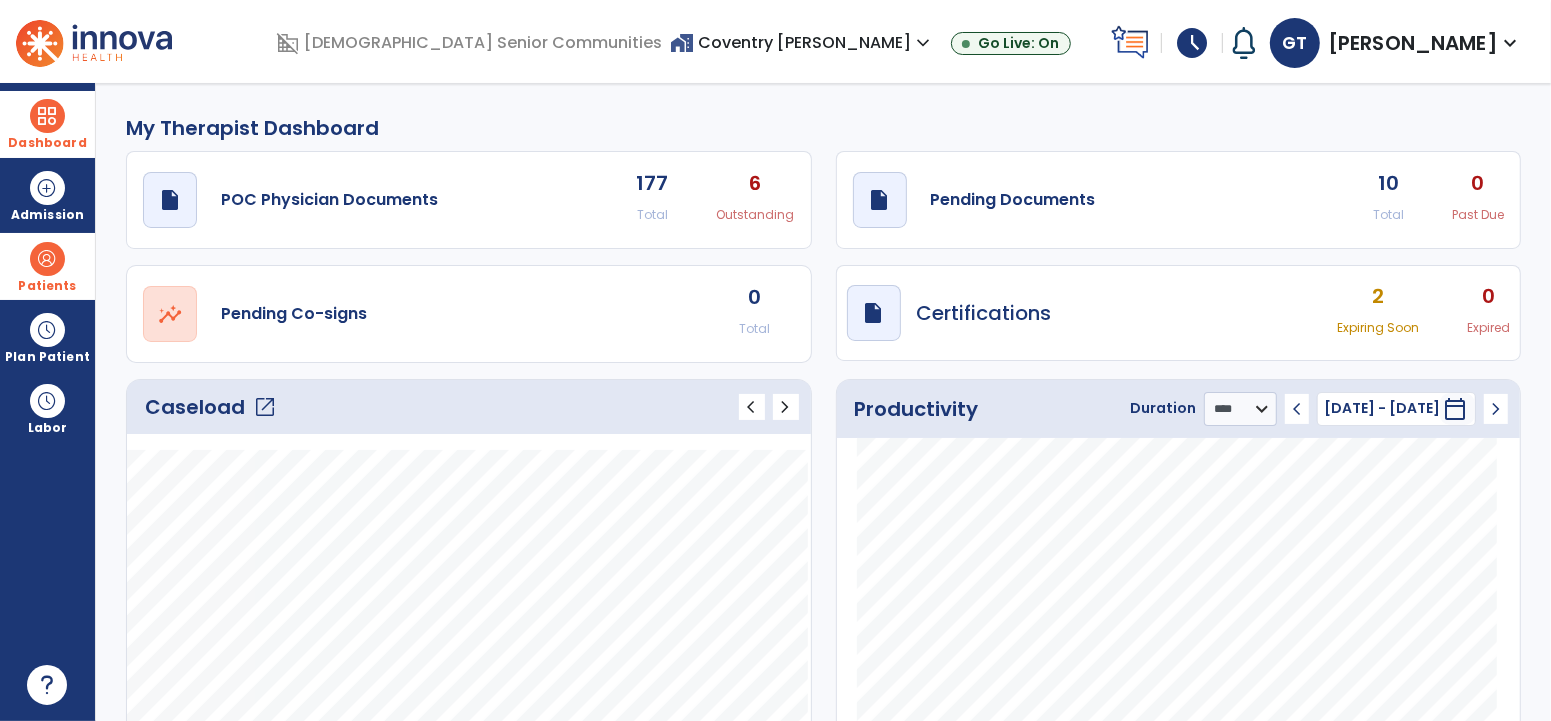 click at bounding box center (47, 259) 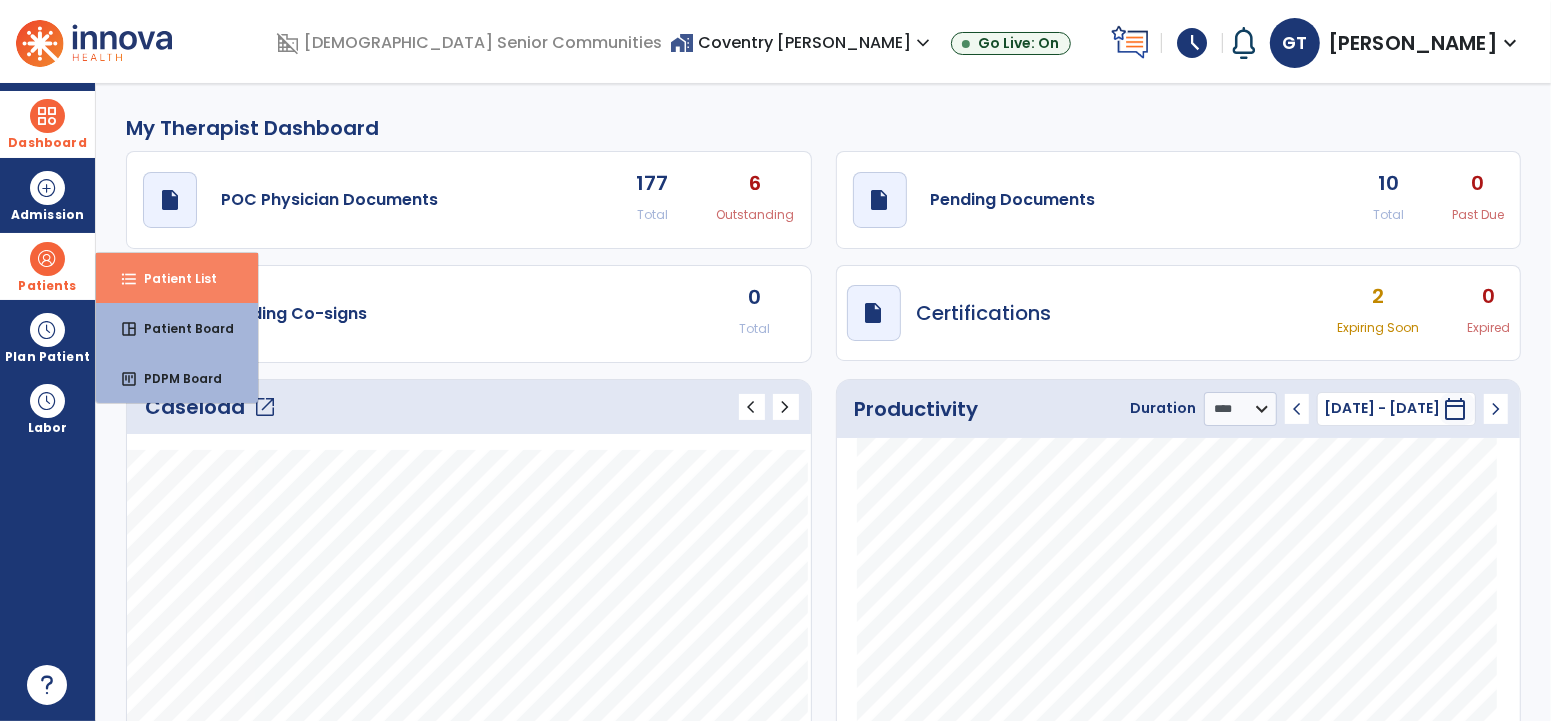 click on "Patient List" at bounding box center (172, 278) 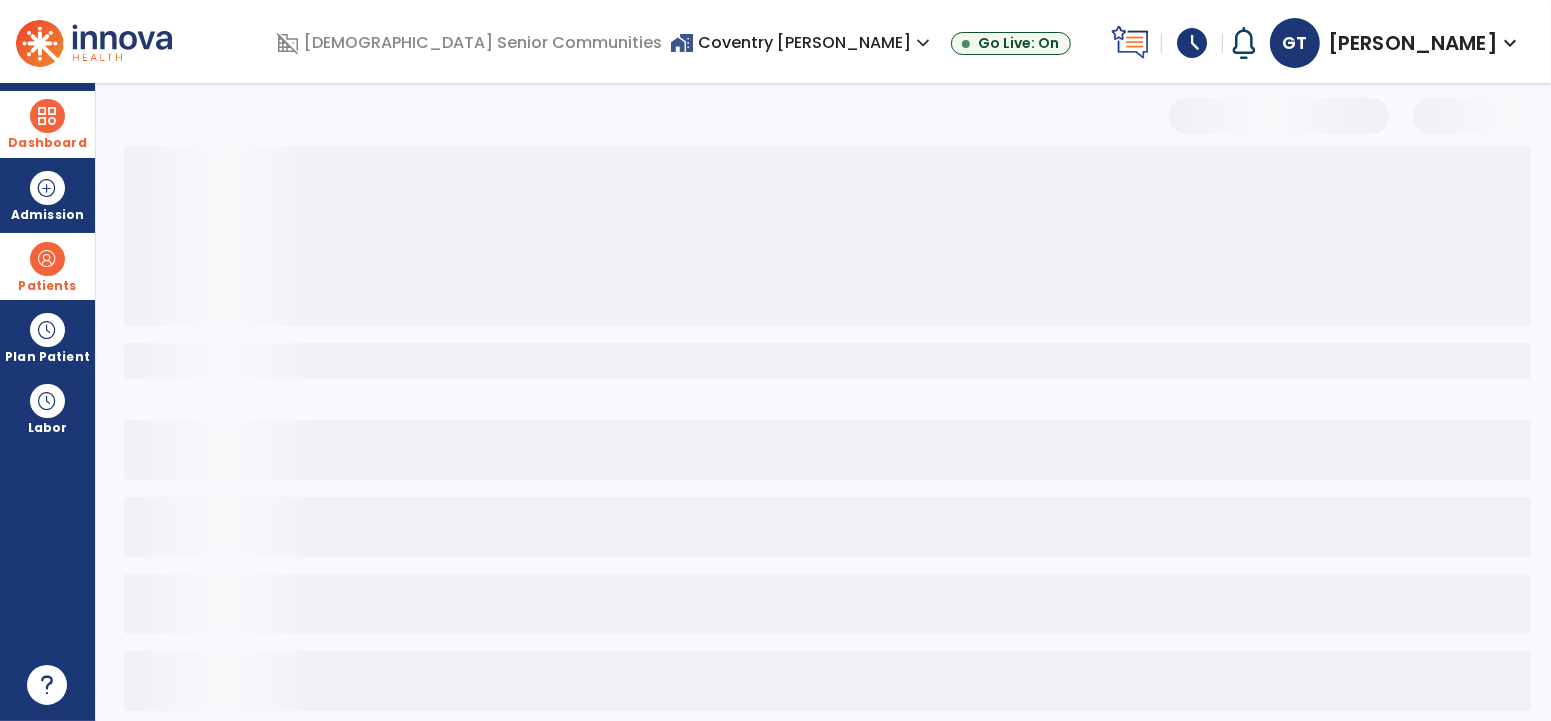 select on "***" 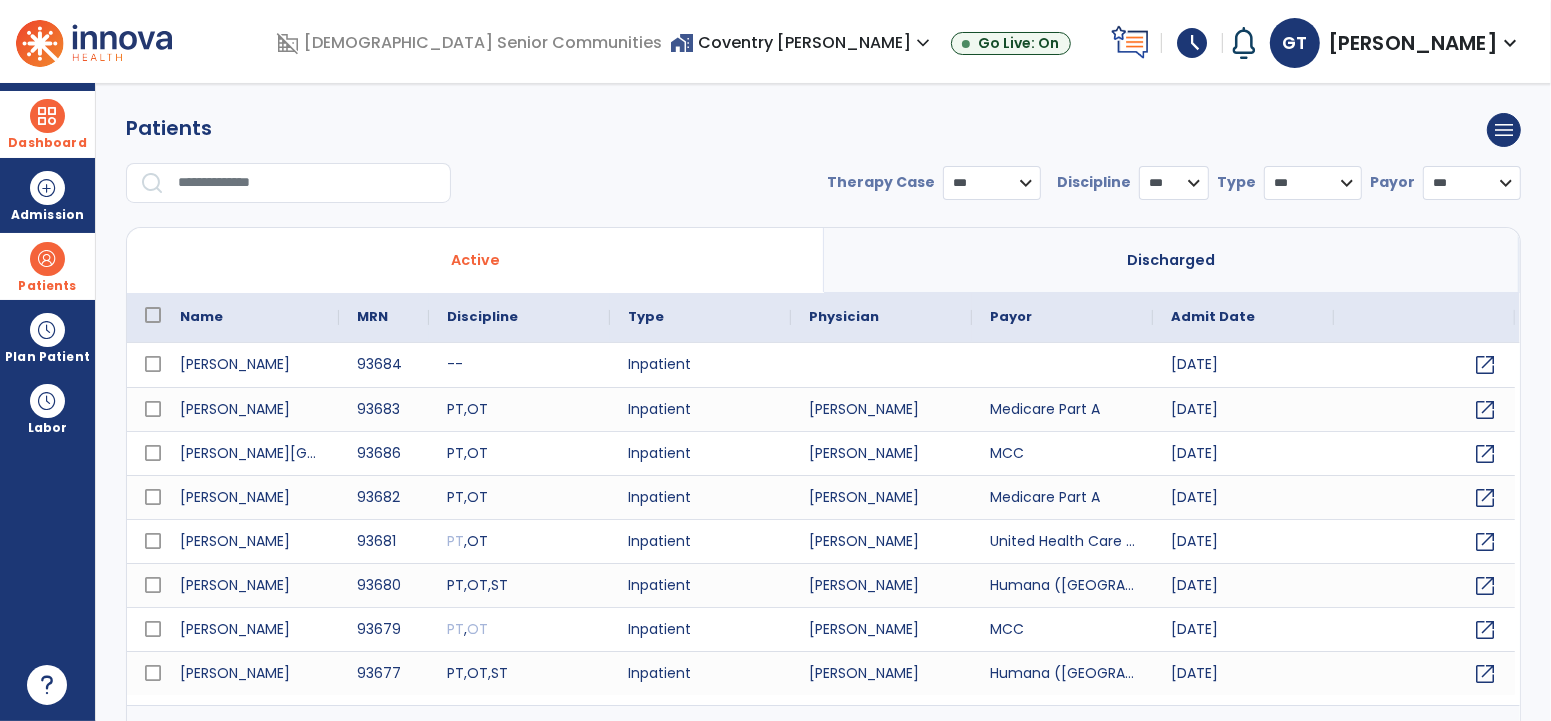 click at bounding box center (307, 183) 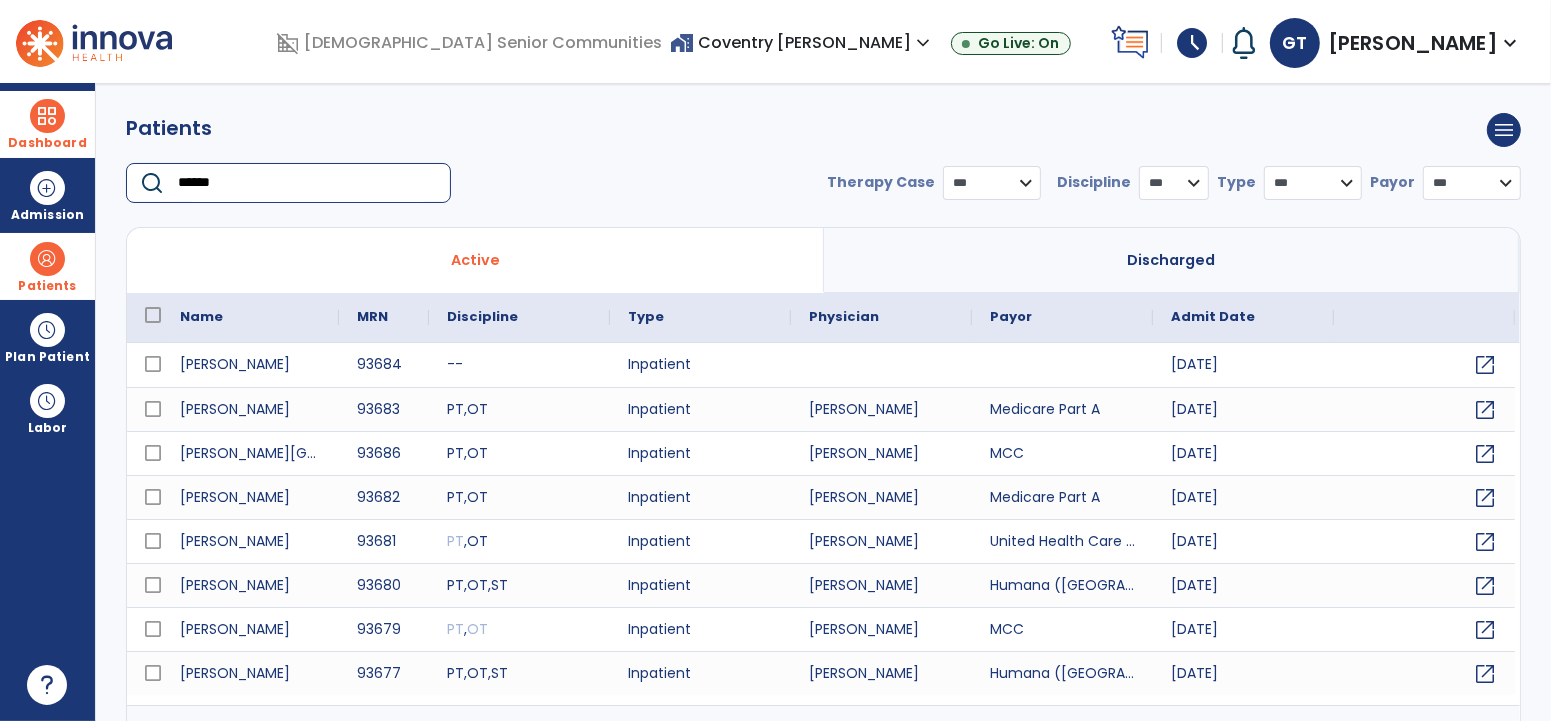type on "******" 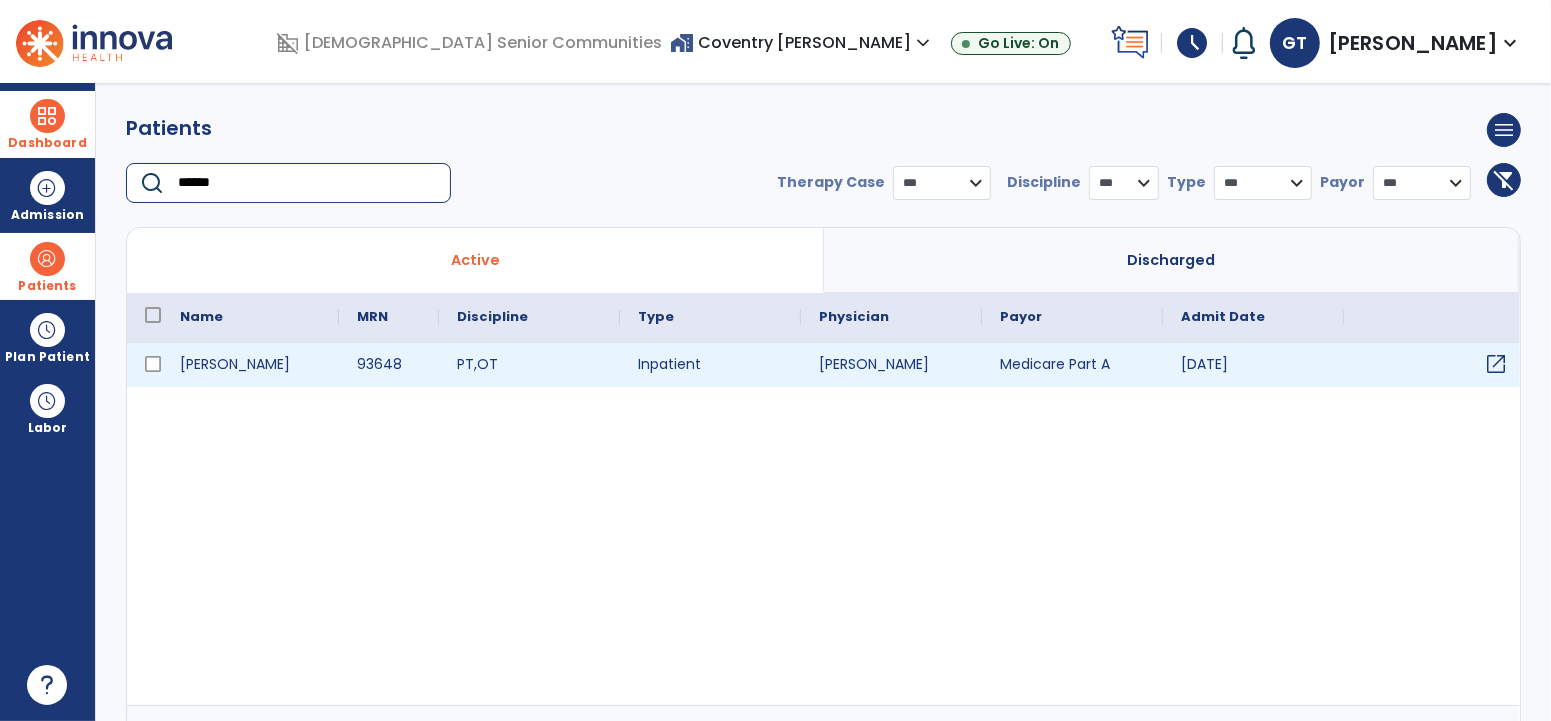 click on "open_in_new" at bounding box center (1496, 364) 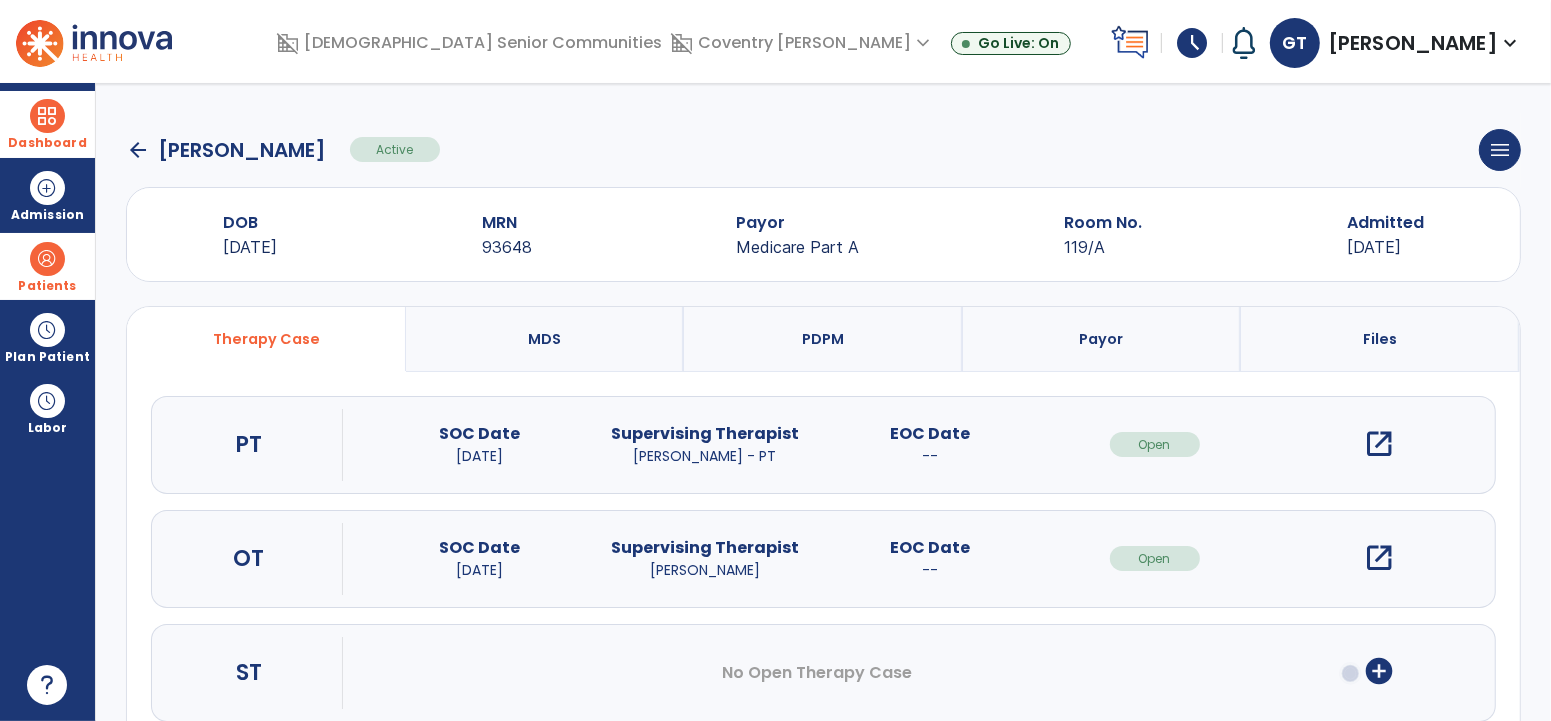 click on "open_in_new" at bounding box center [1380, 444] 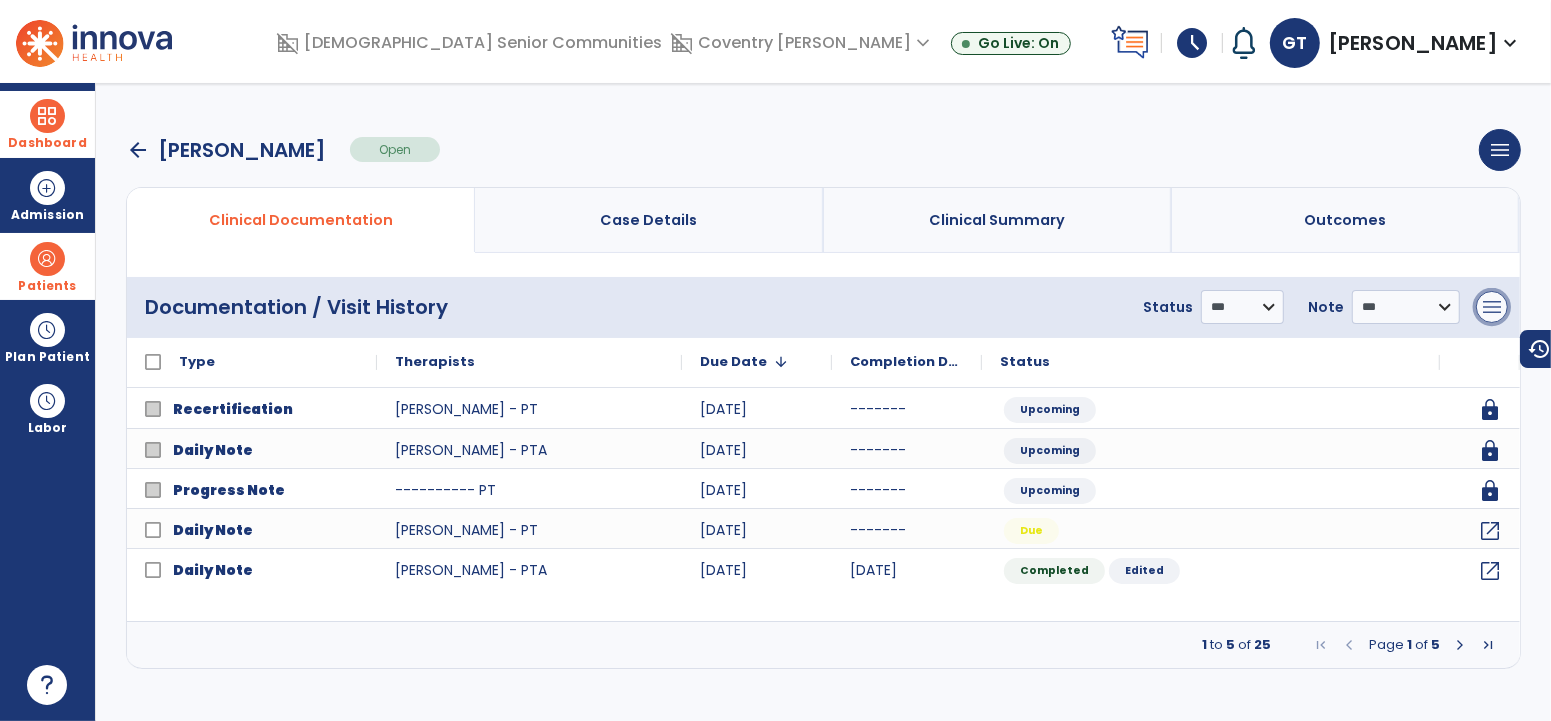 click on "menu" at bounding box center [1492, 307] 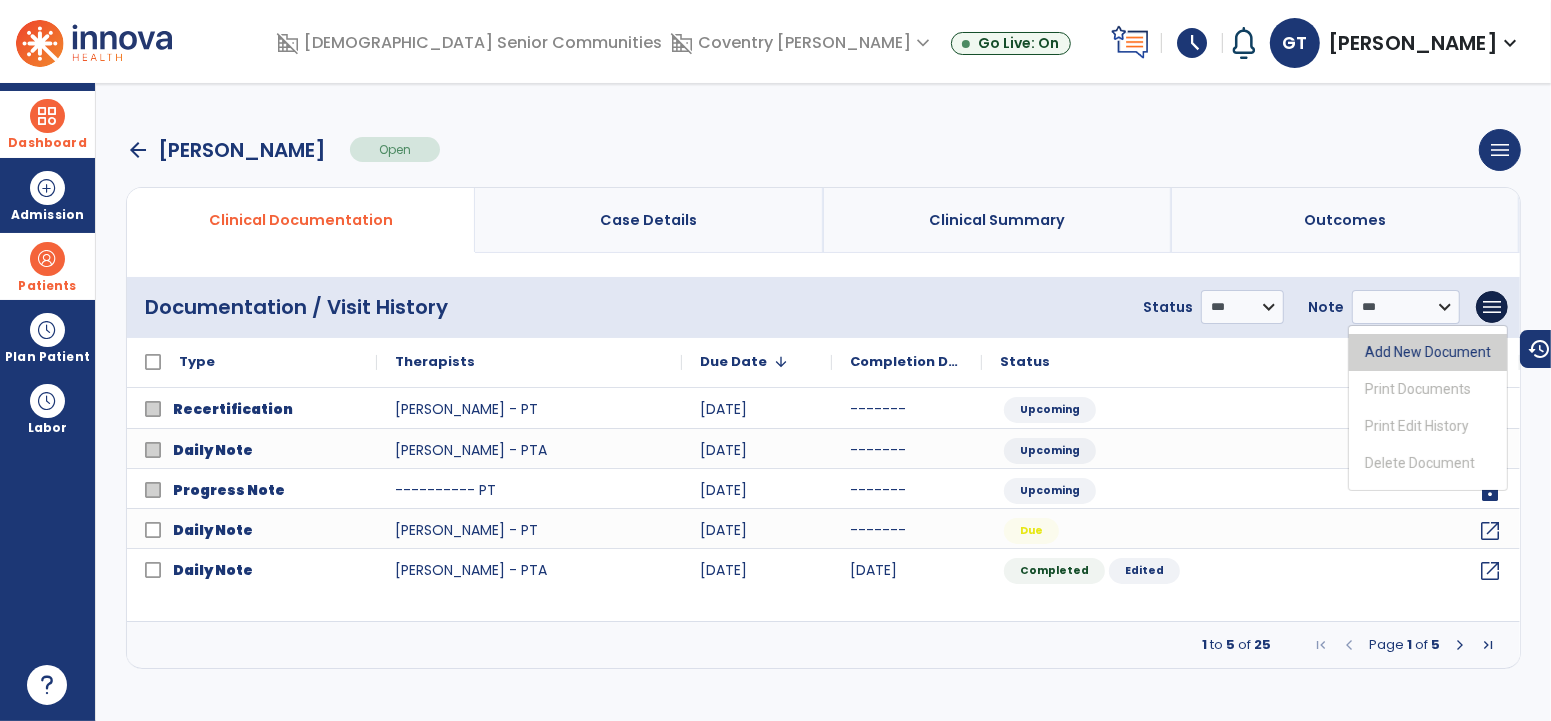 click on "Add New Document" at bounding box center (1428, 352) 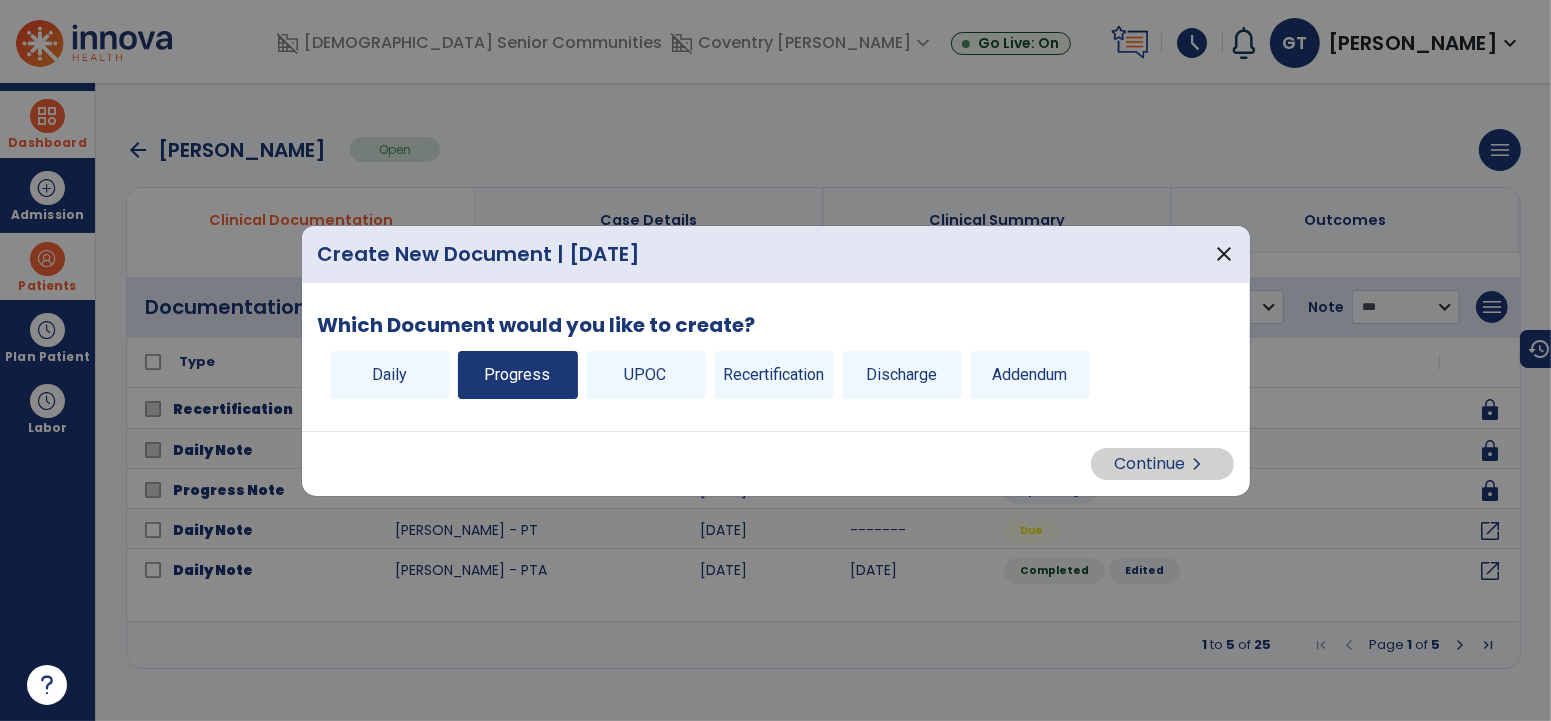 click on "Progress" at bounding box center (518, 375) 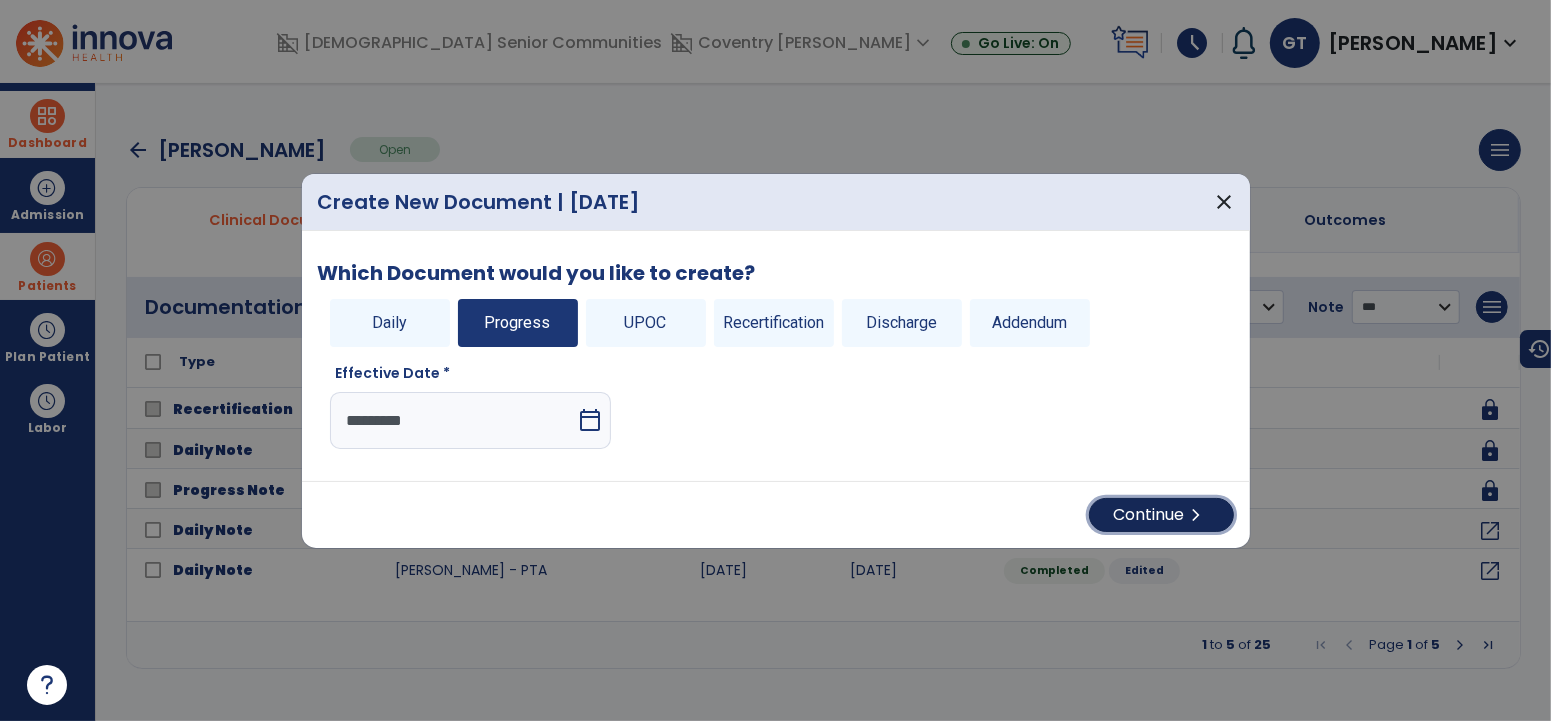 click on "Continue   chevron_right" at bounding box center [1161, 515] 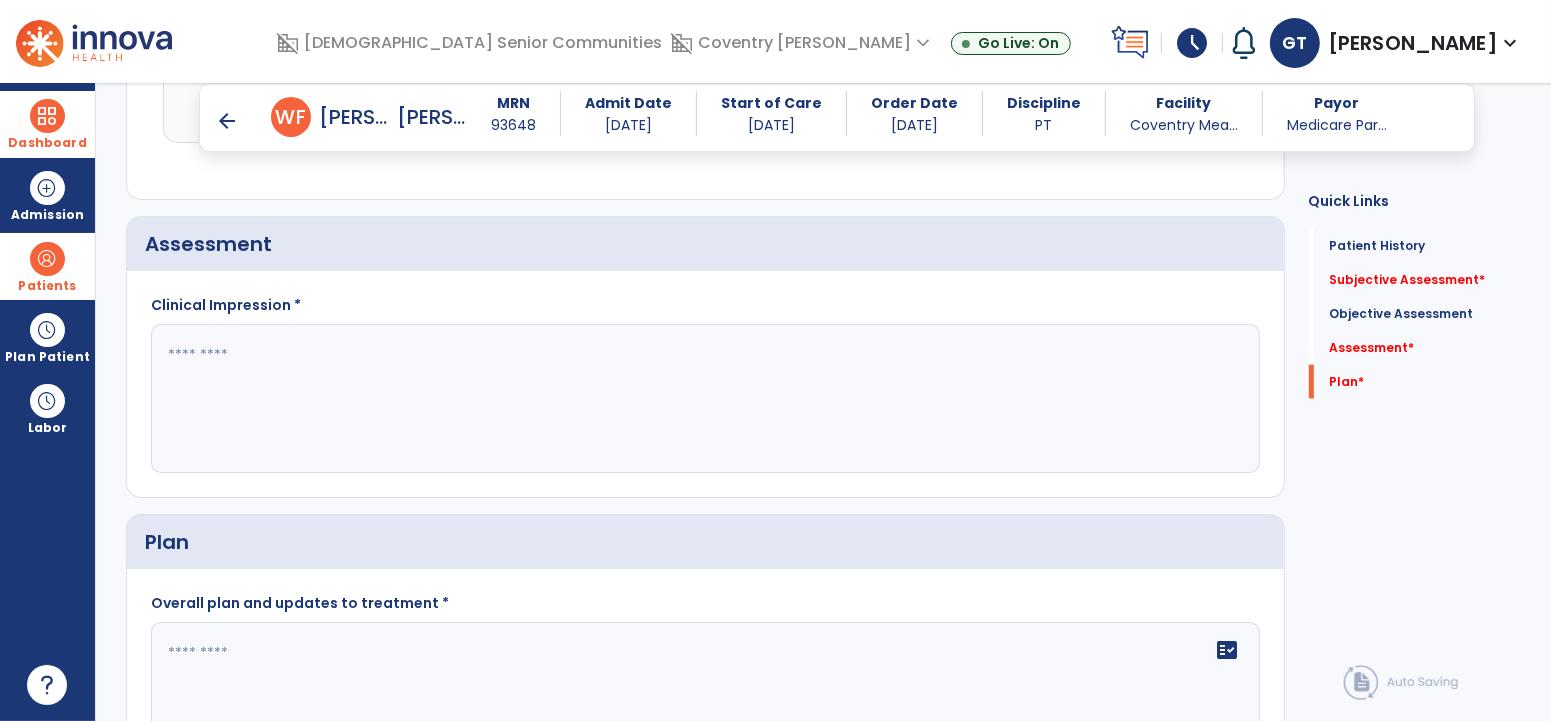 scroll, scrollTop: 2114, scrollLeft: 0, axis: vertical 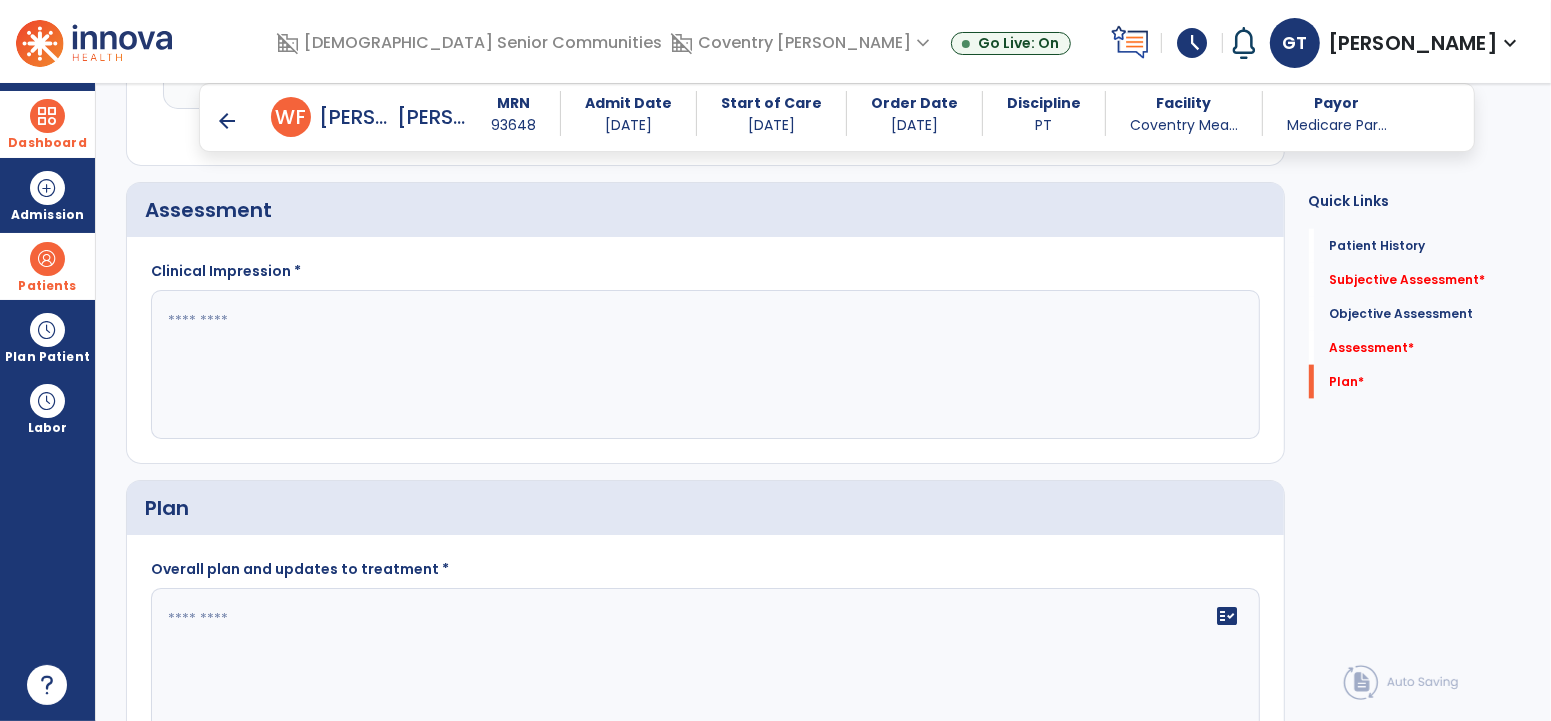 click 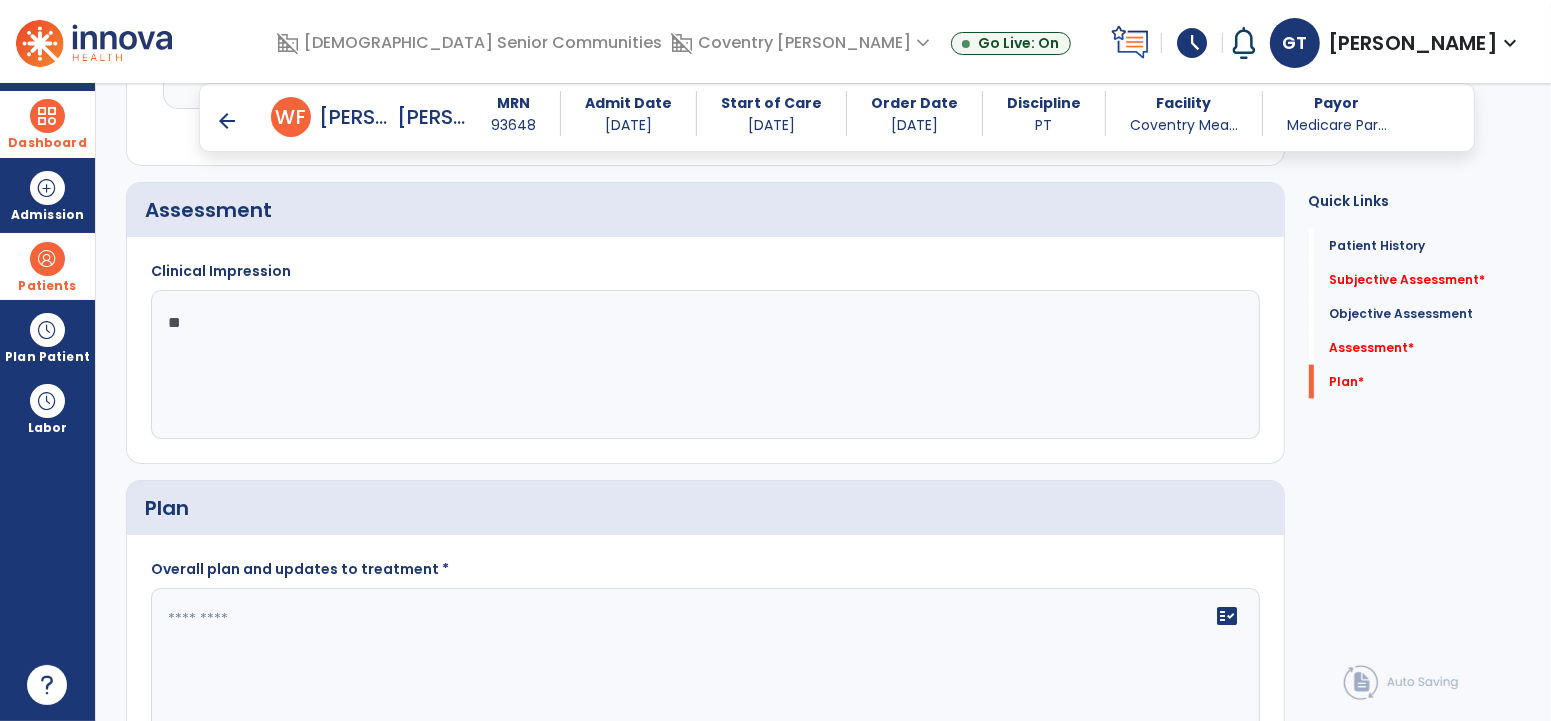 type on "*" 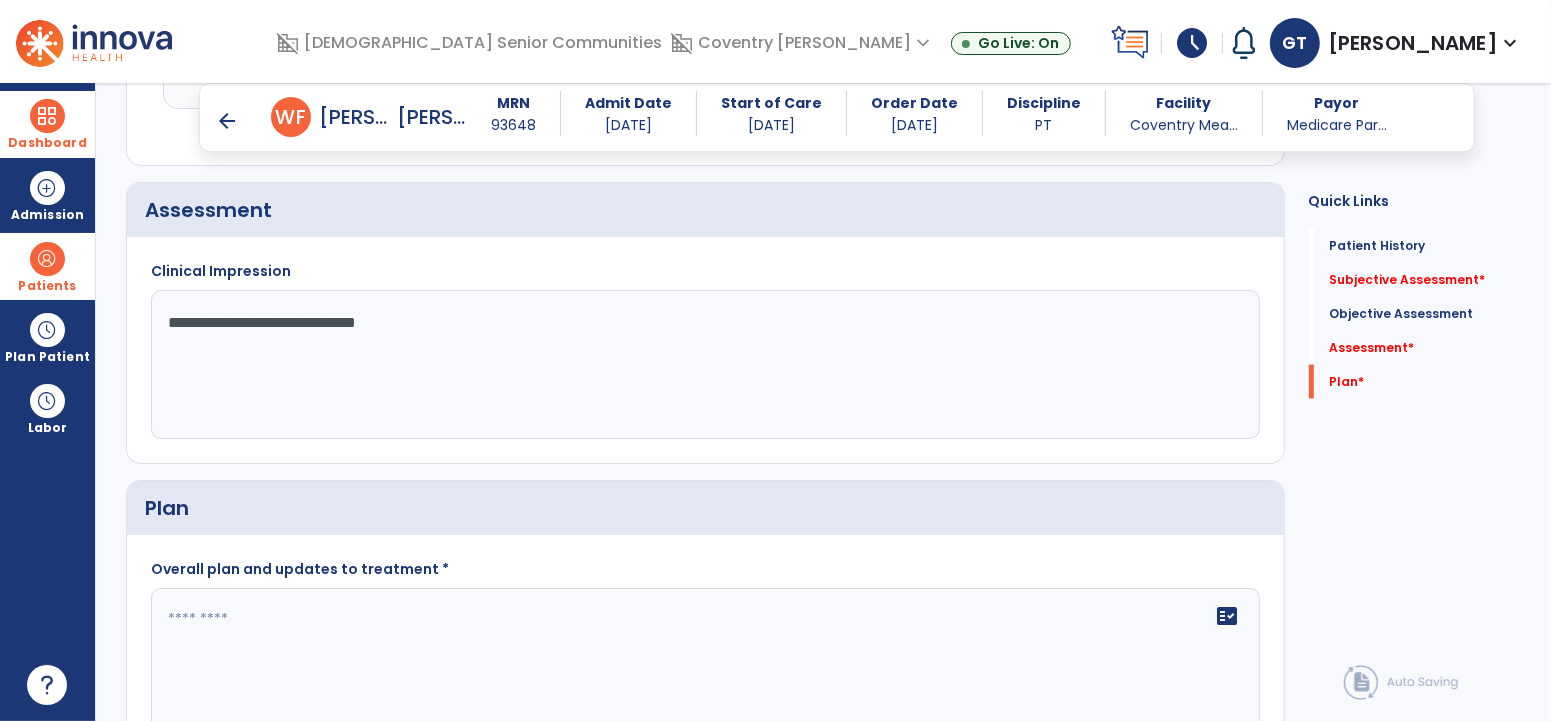 click on "**********" 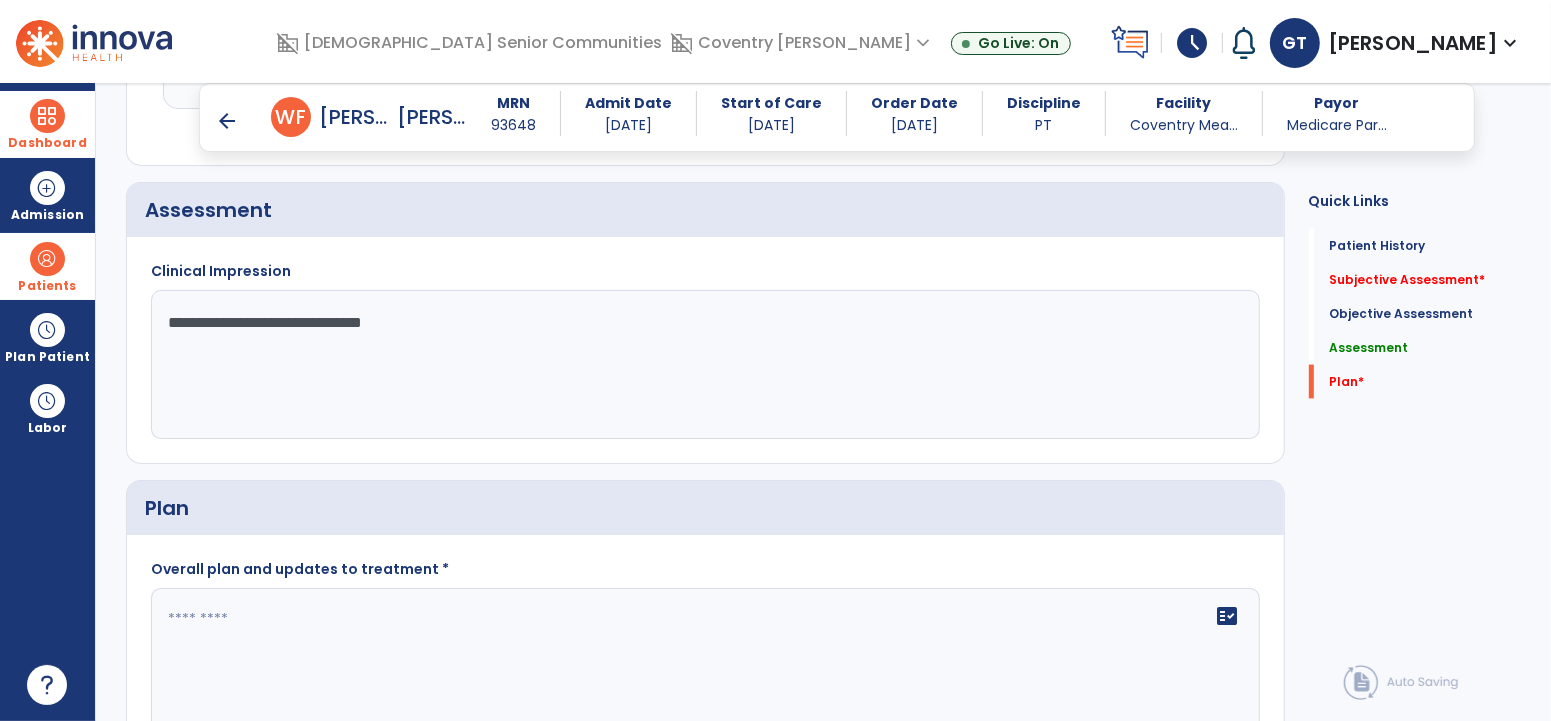 click on "**********" 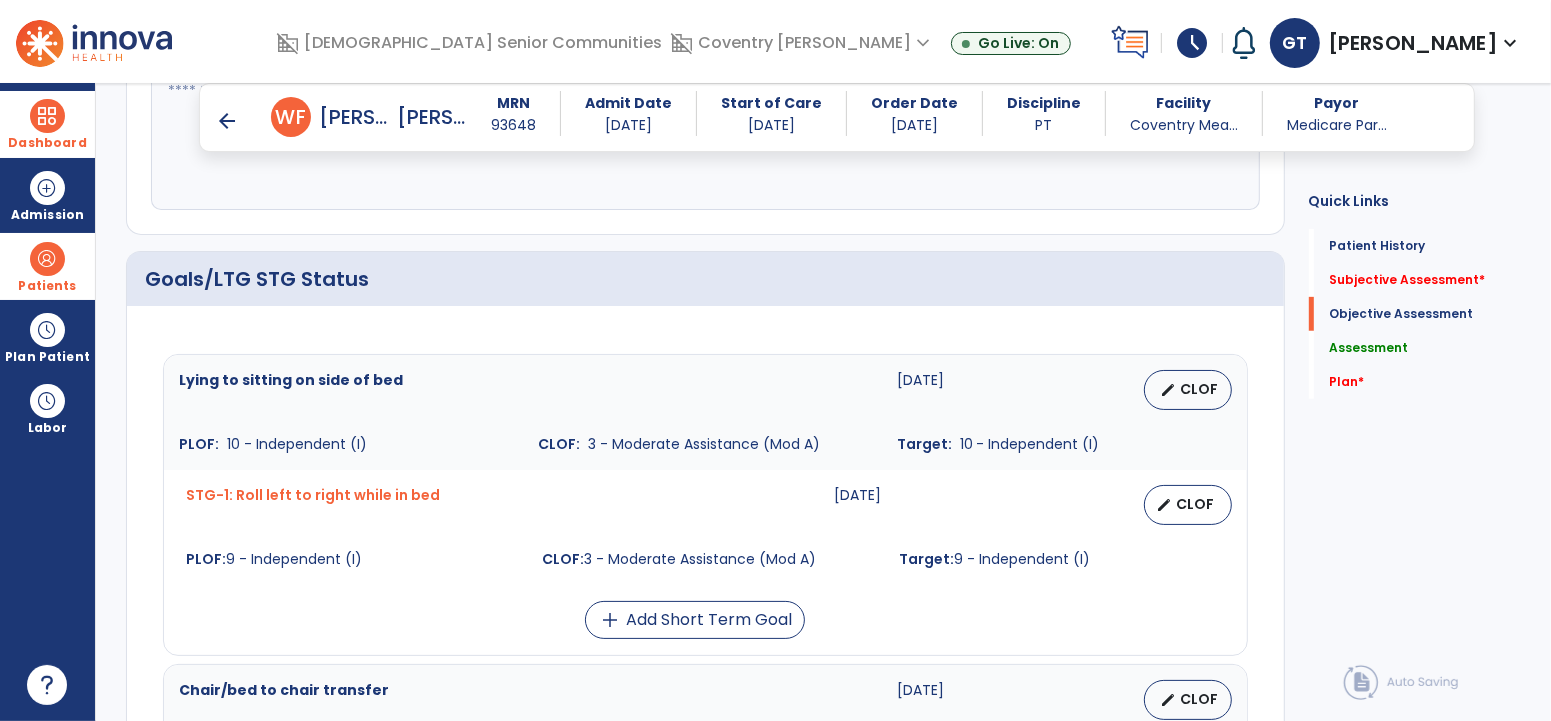scroll, scrollTop: 707, scrollLeft: 0, axis: vertical 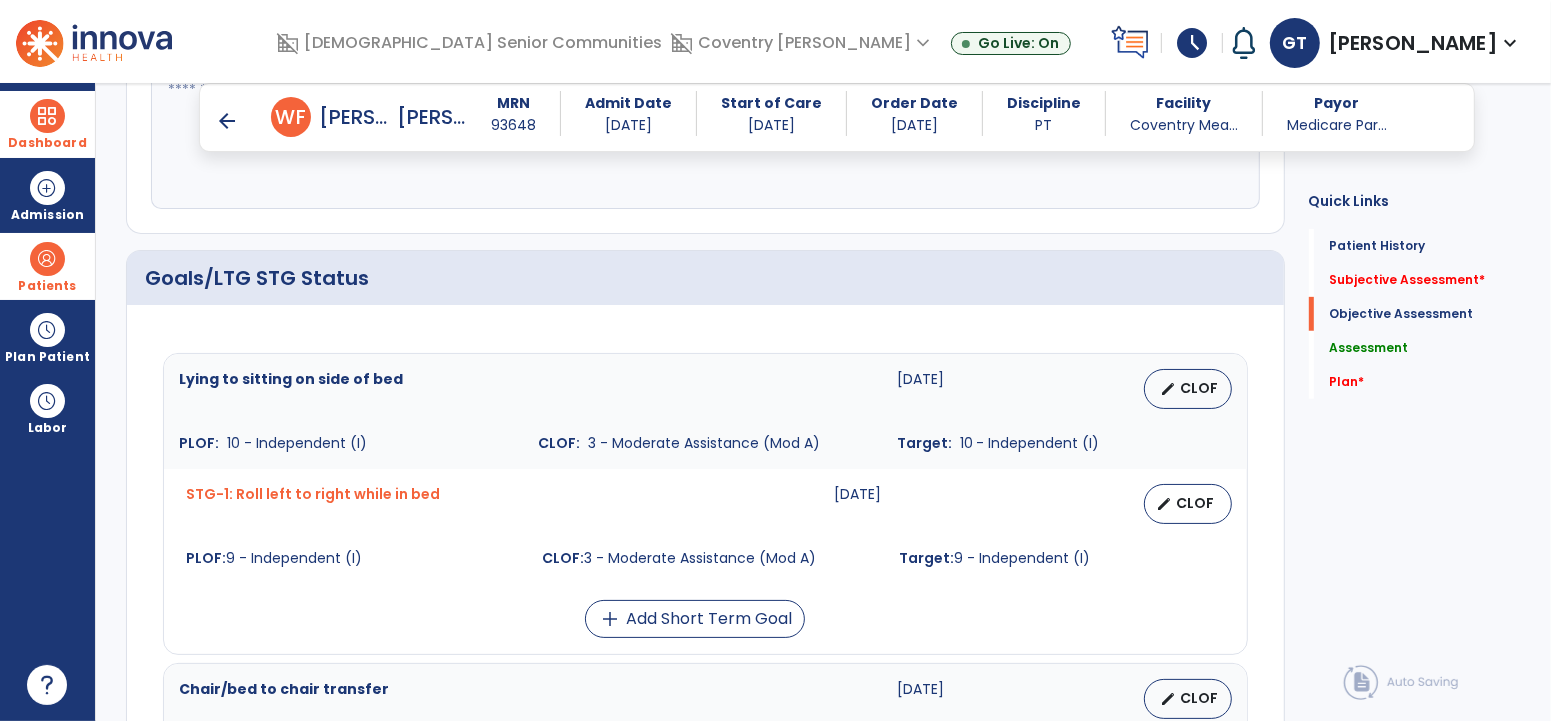 type on "**********" 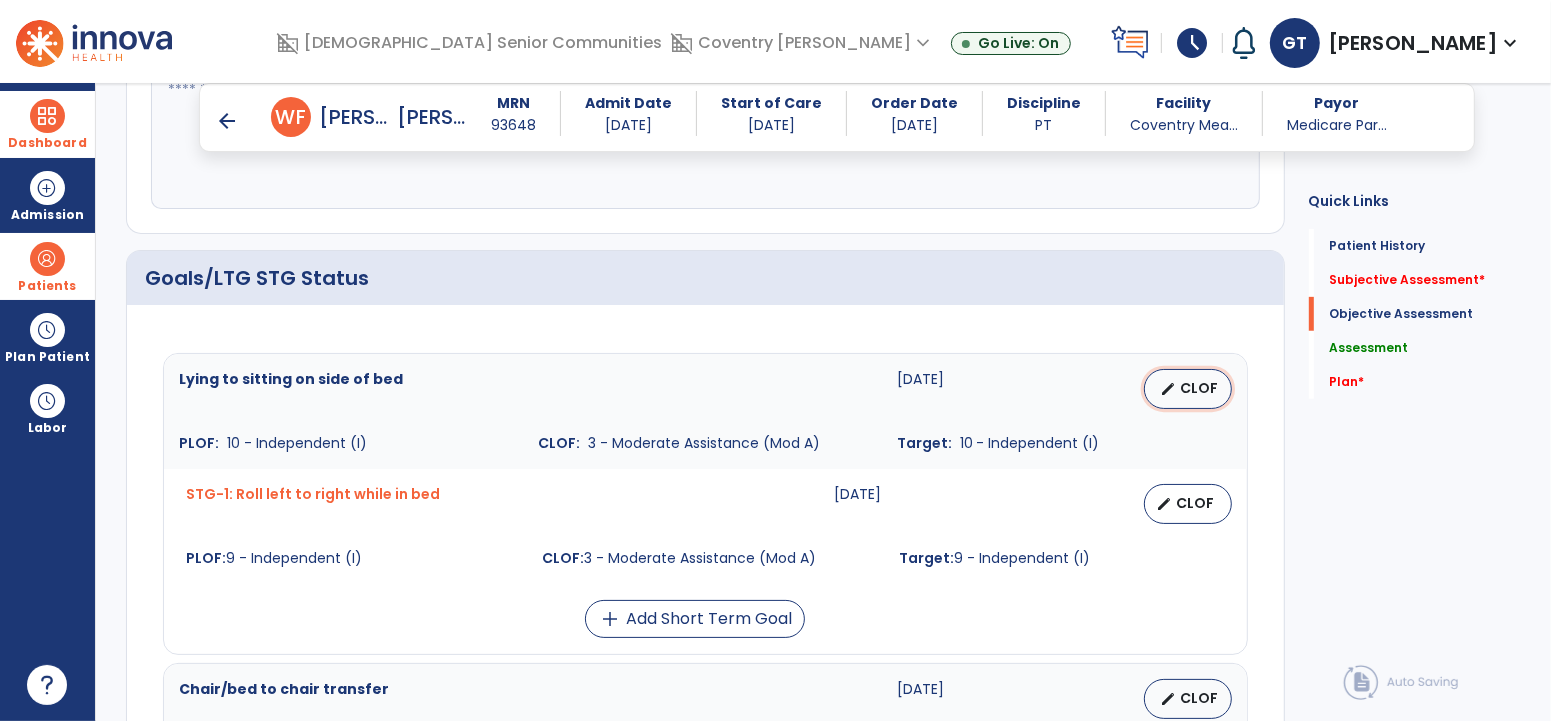 click on "CLOF" at bounding box center [1200, 388] 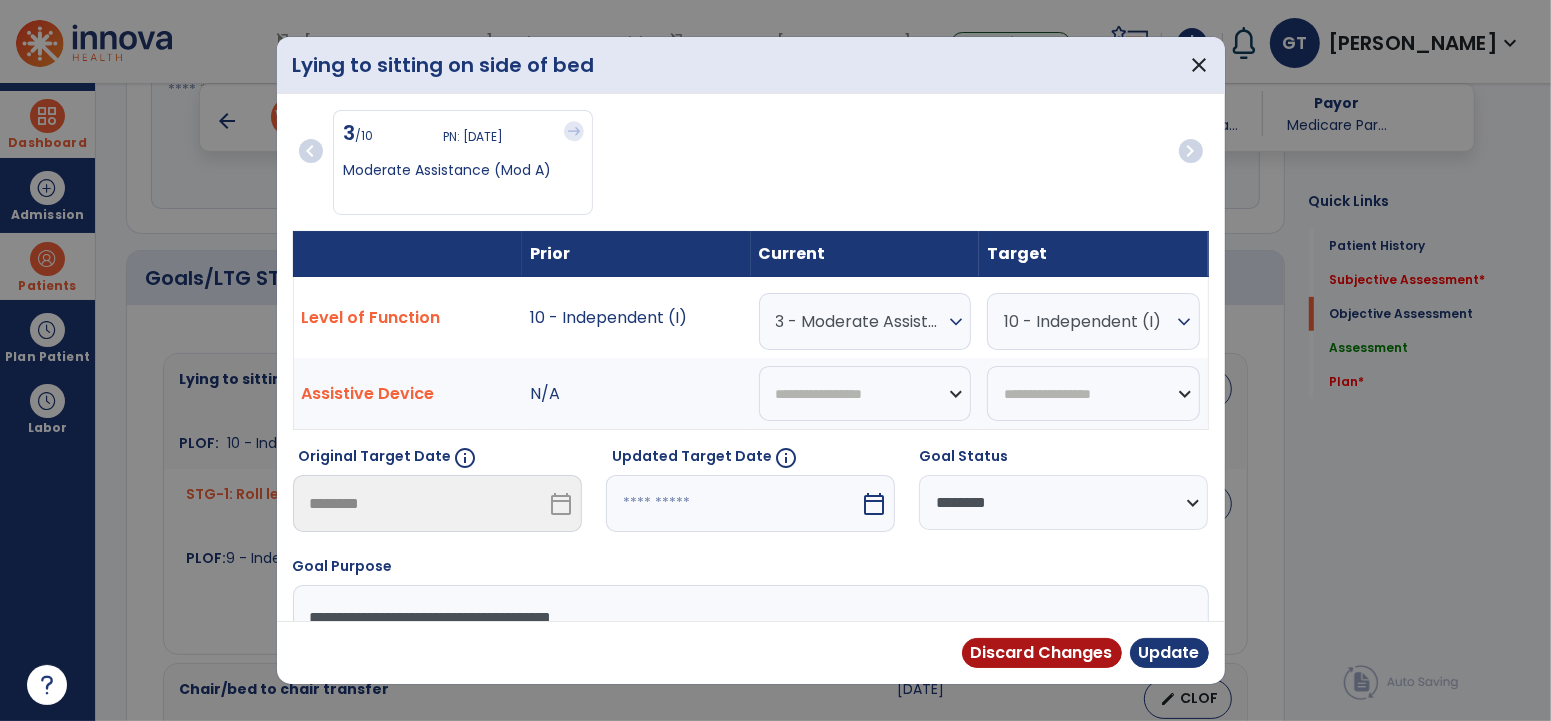 click on "3 - Moderate Assistance (Mod A)" at bounding box center [860, 321] 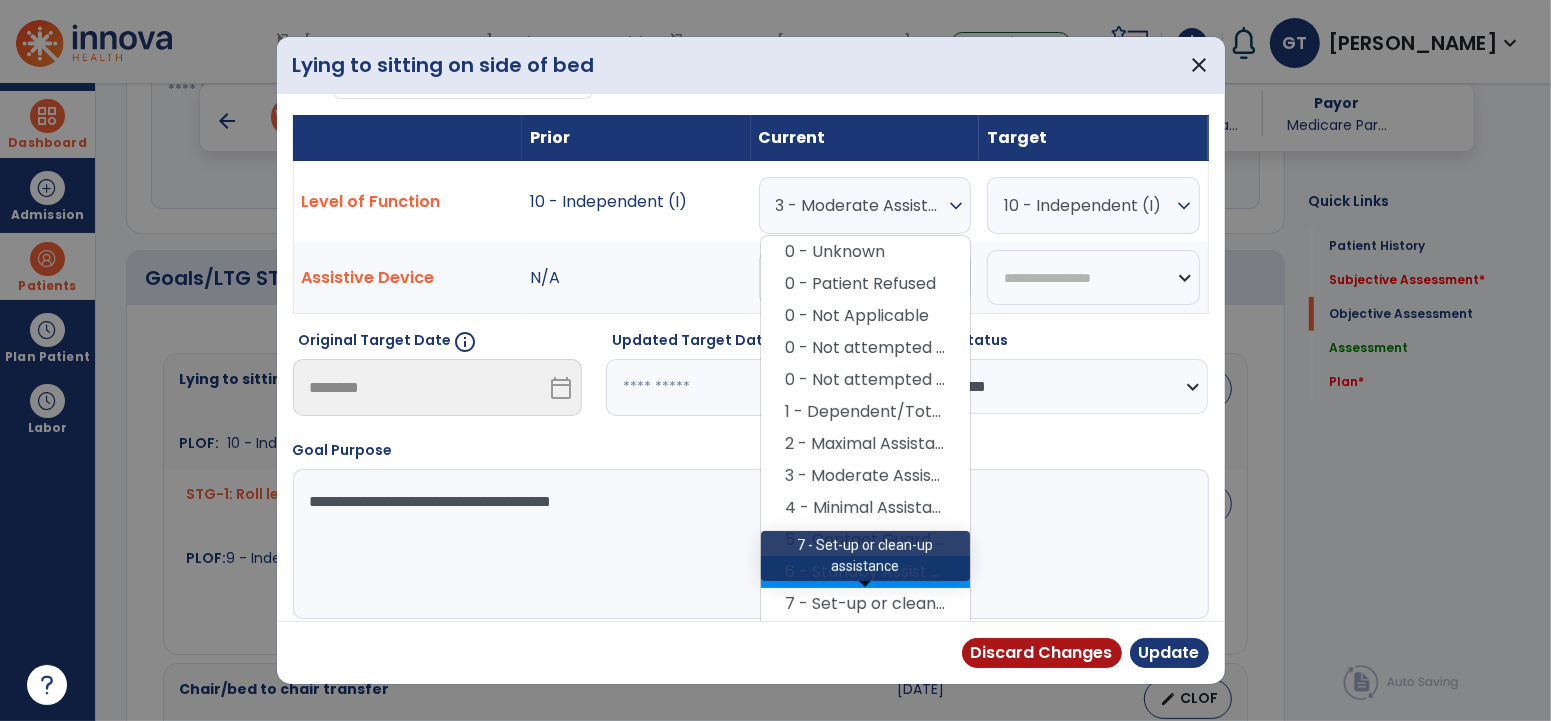scroll, scrollTop: 172, scrollLeft: 0, axis: vertical 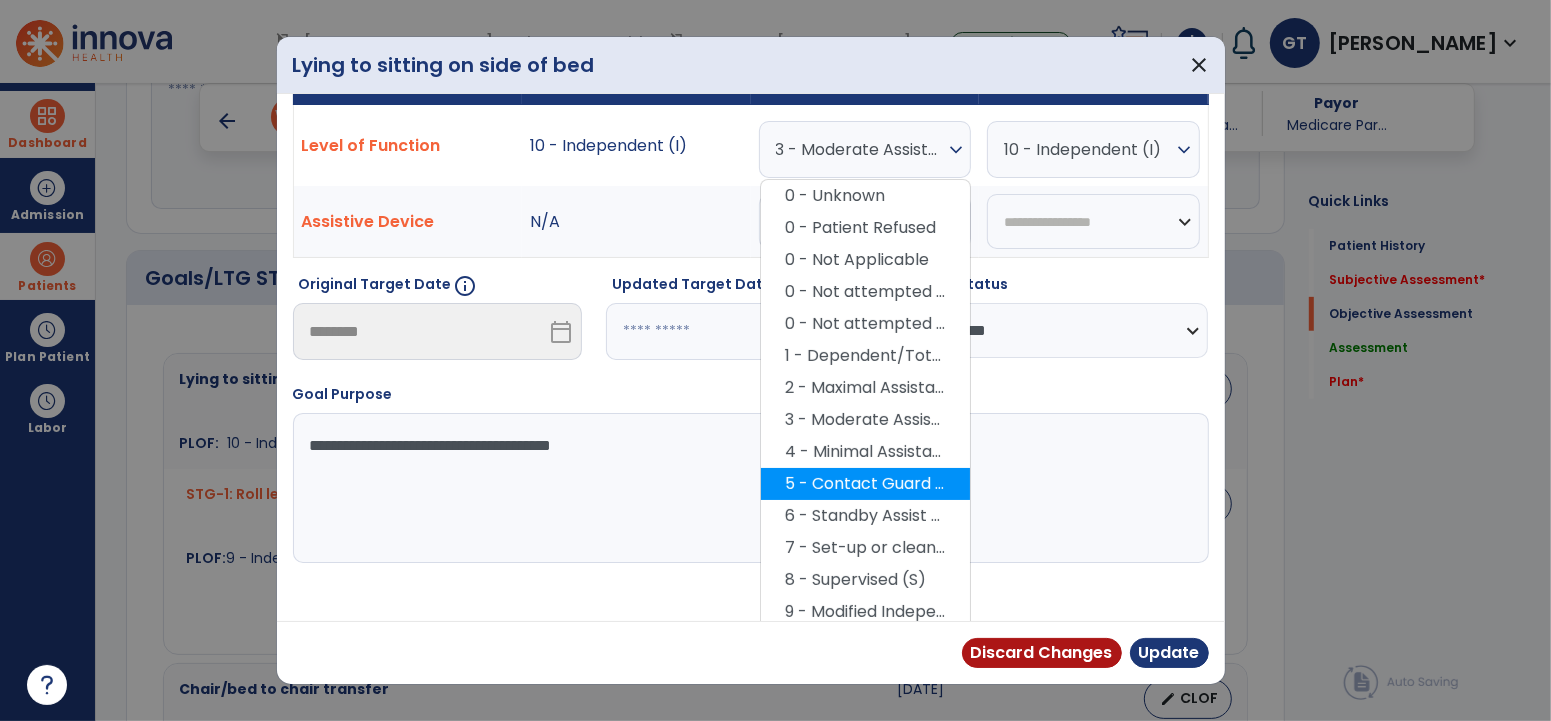 drag, startPoint x: 849, startPoint y: 582, endPoint x: 886, endPoint y: 473, distance: 115.10864 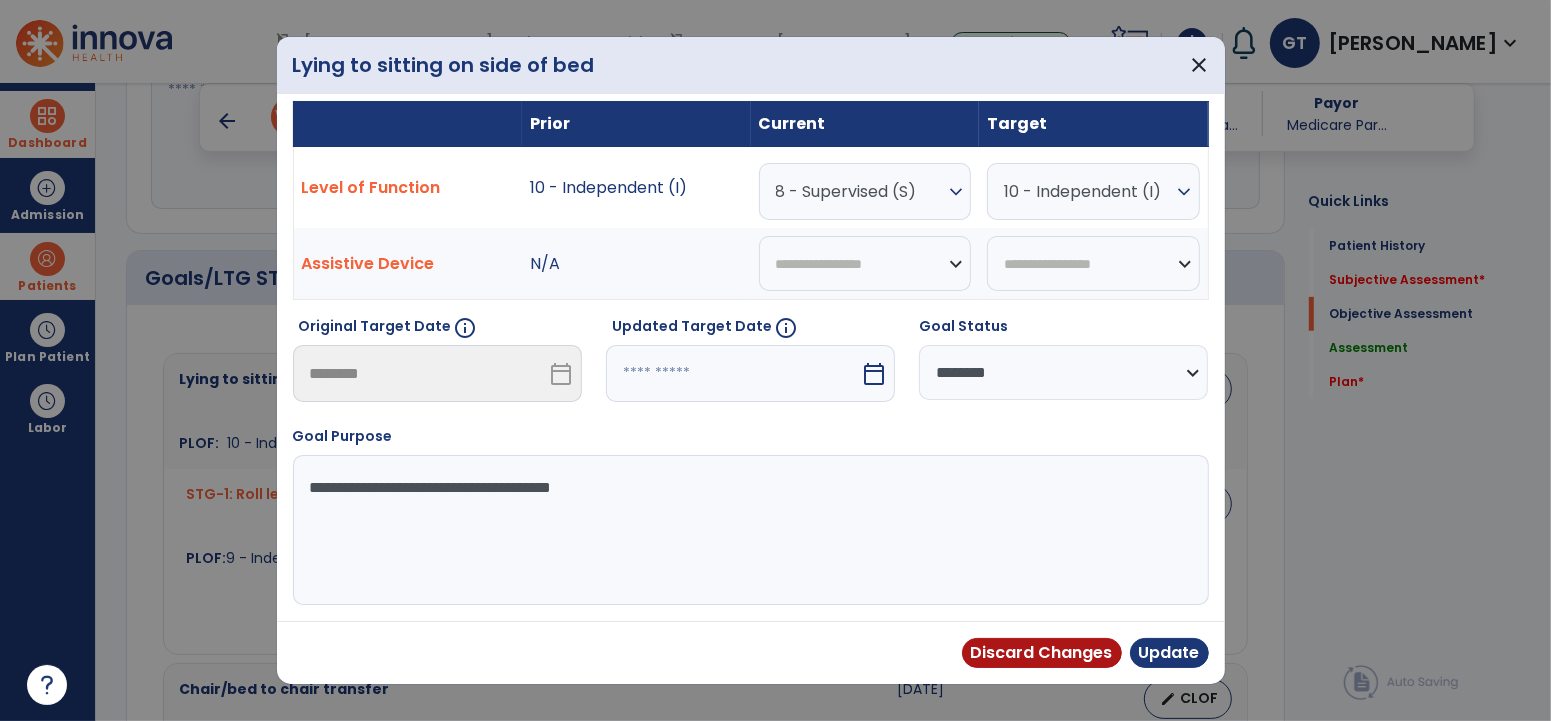 scroll, scrollTop: 130, scrollLeft: 0, axis: vertical 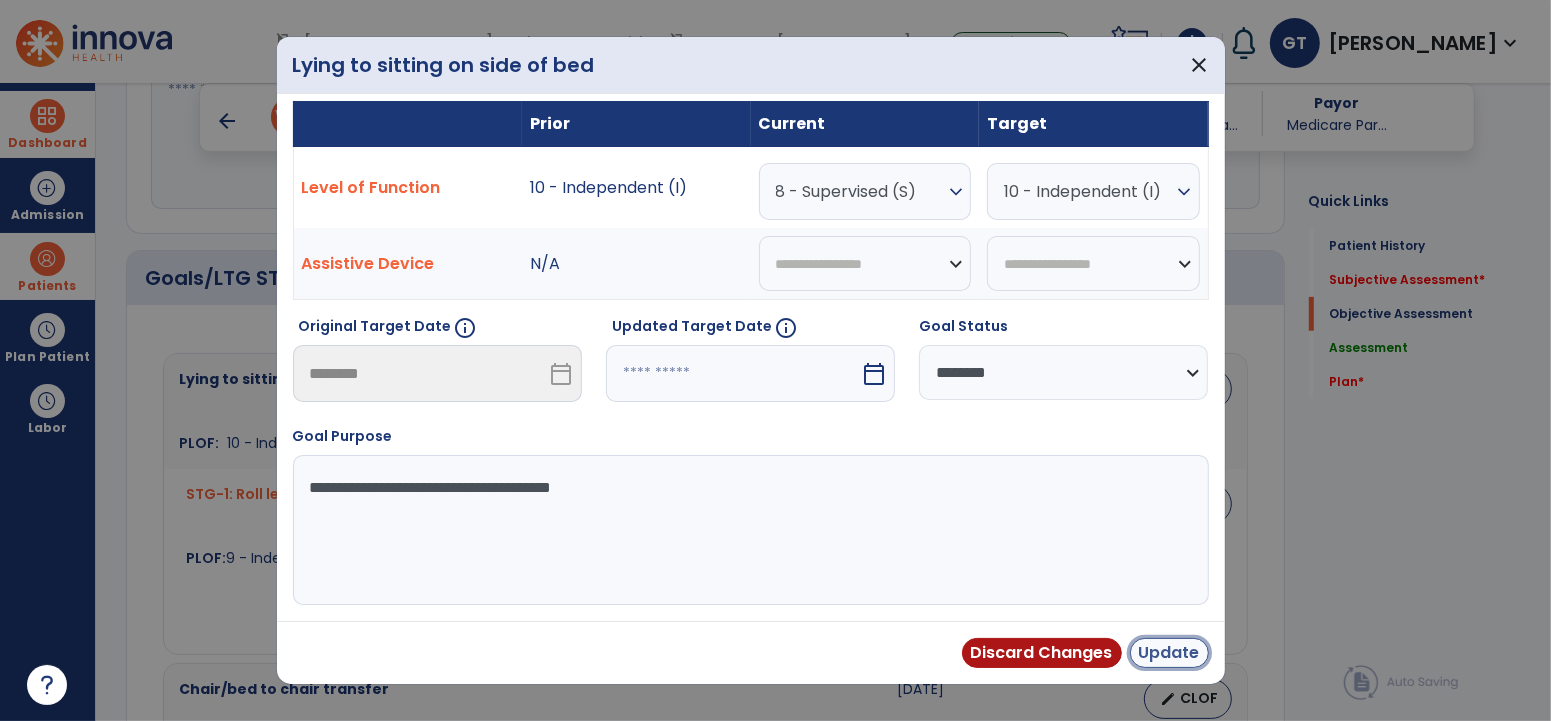 click on "Update" at bounding box center (1169, 653) 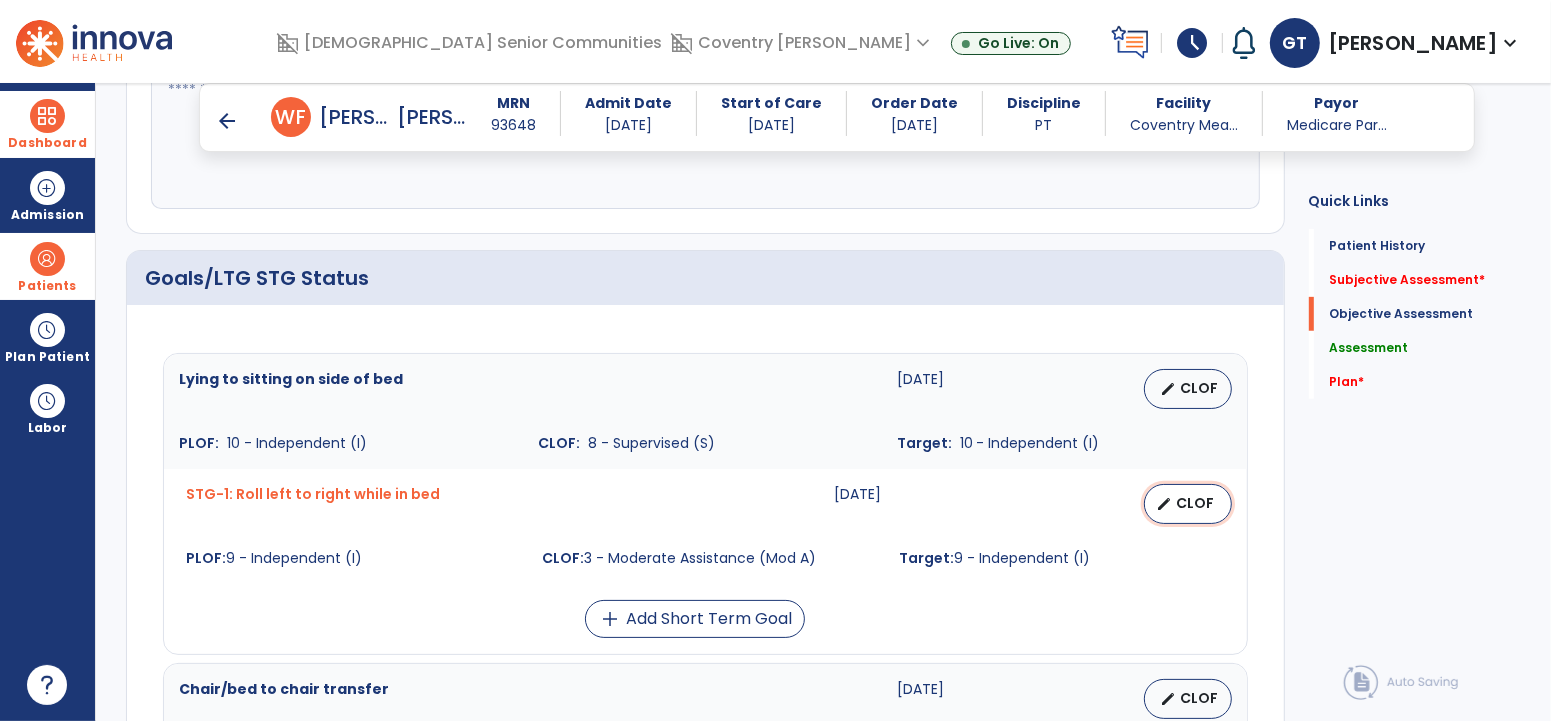 click on "CLOF" at bounding box center (1196, 503) 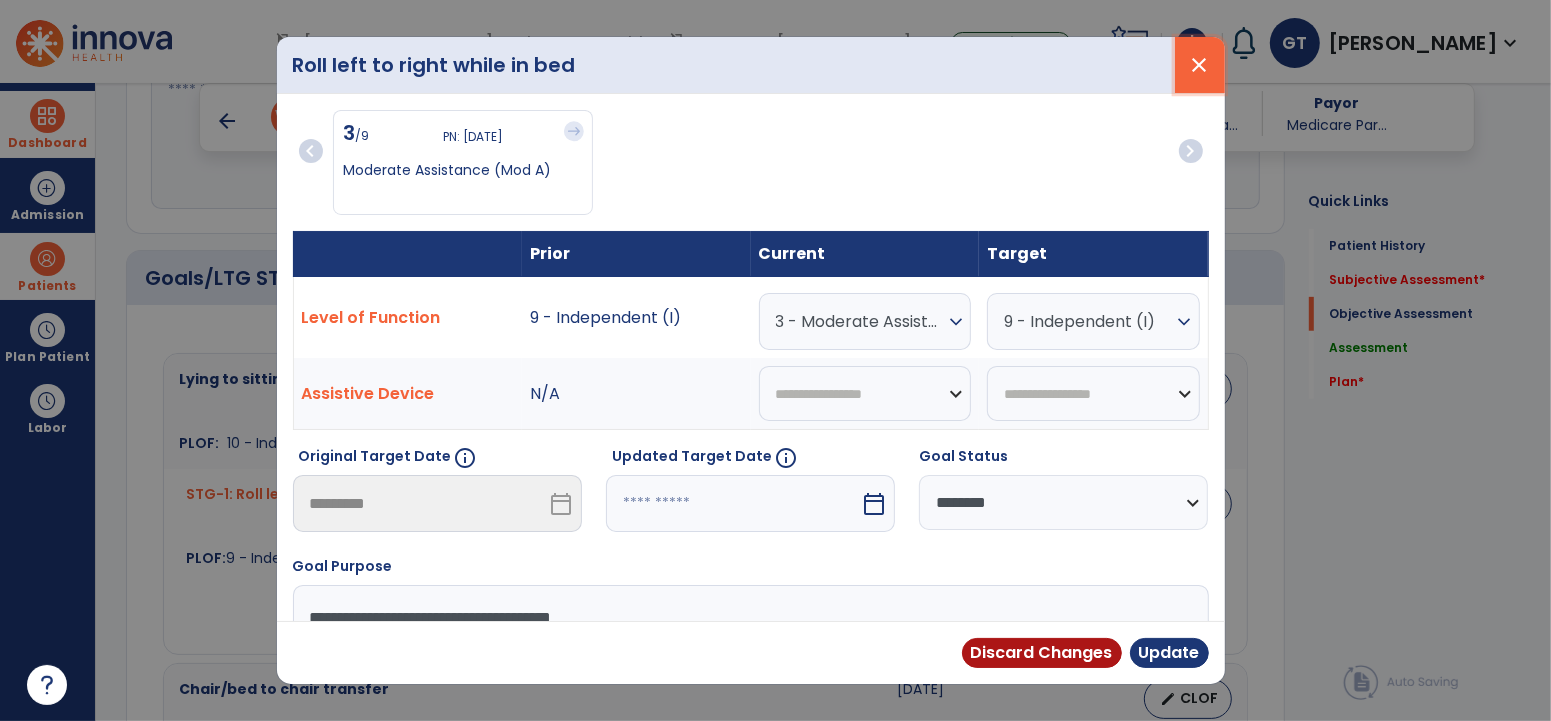 click on "close" at bounding box center (1200, 65) 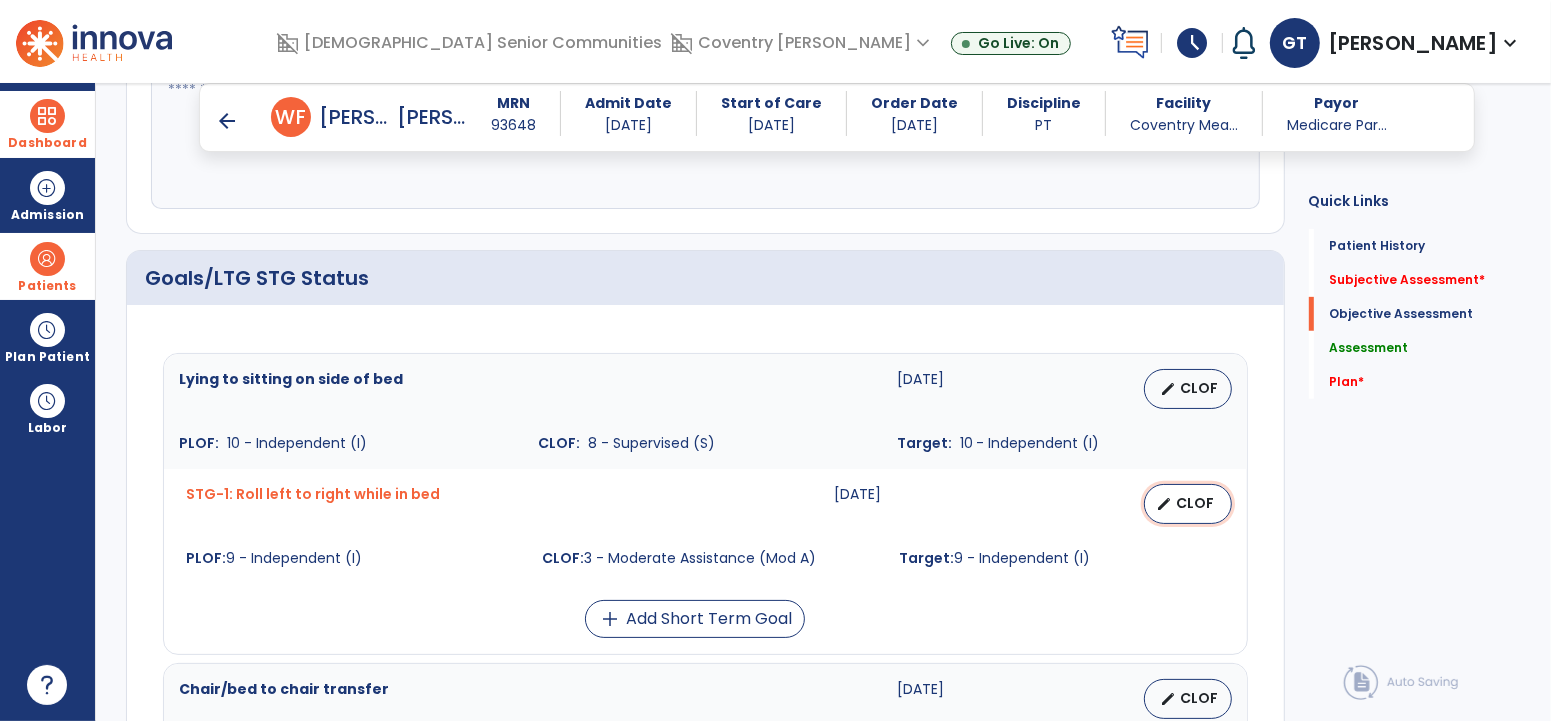 click on "edit" at bounding box center [1165, 504] 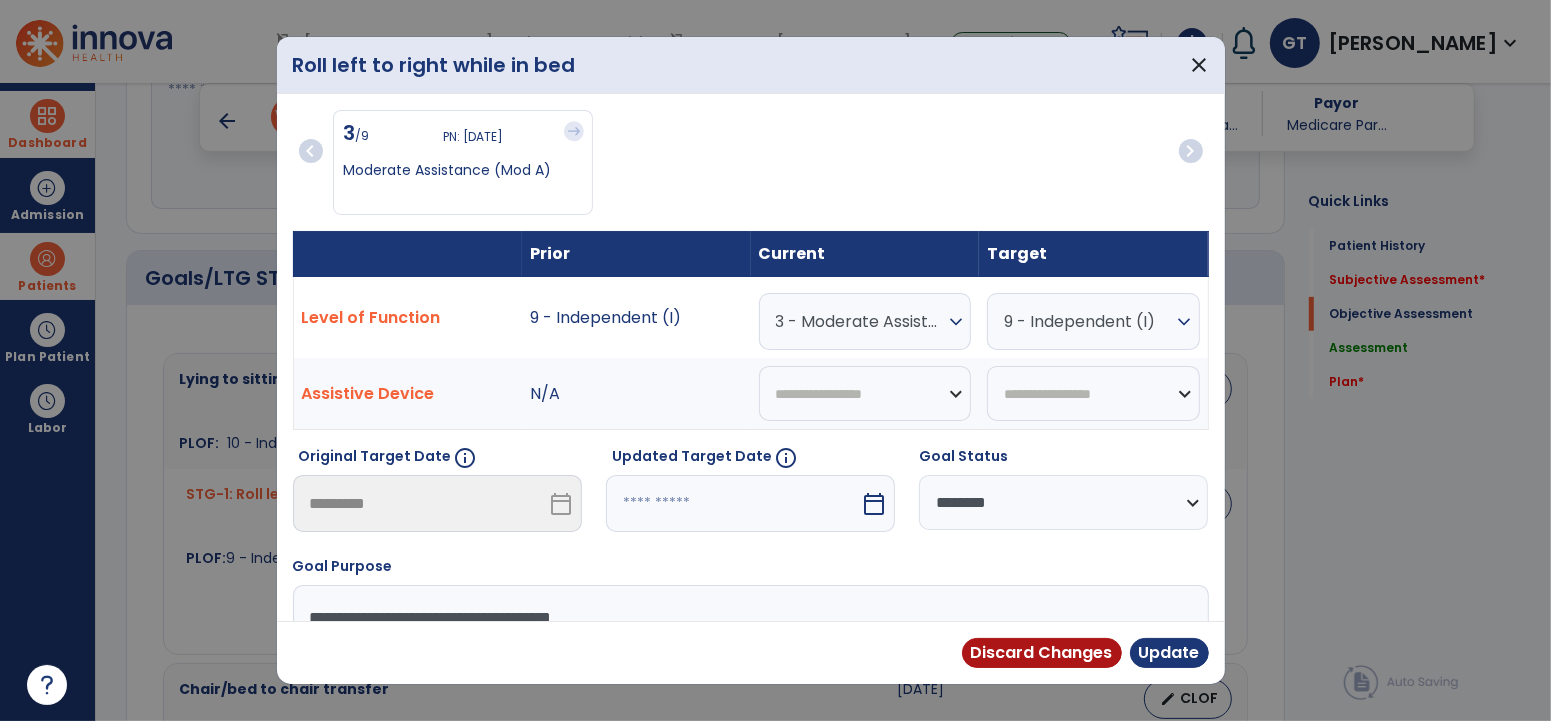 click on "3 - Moderate Assistance (Mod A)" at bounding box center [860, 321] 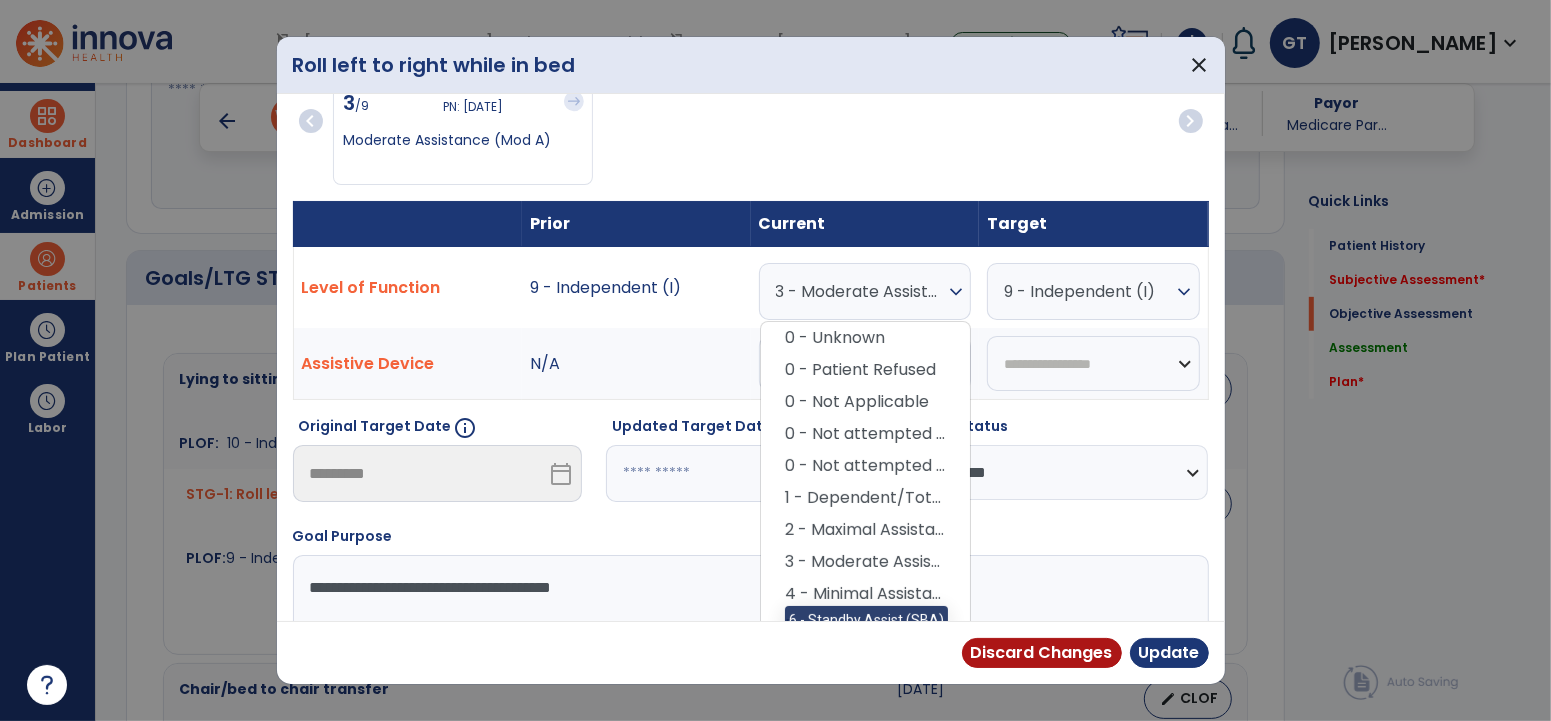 scroll, scrollTop: 119, scrollLeft: 0, axis: vertical 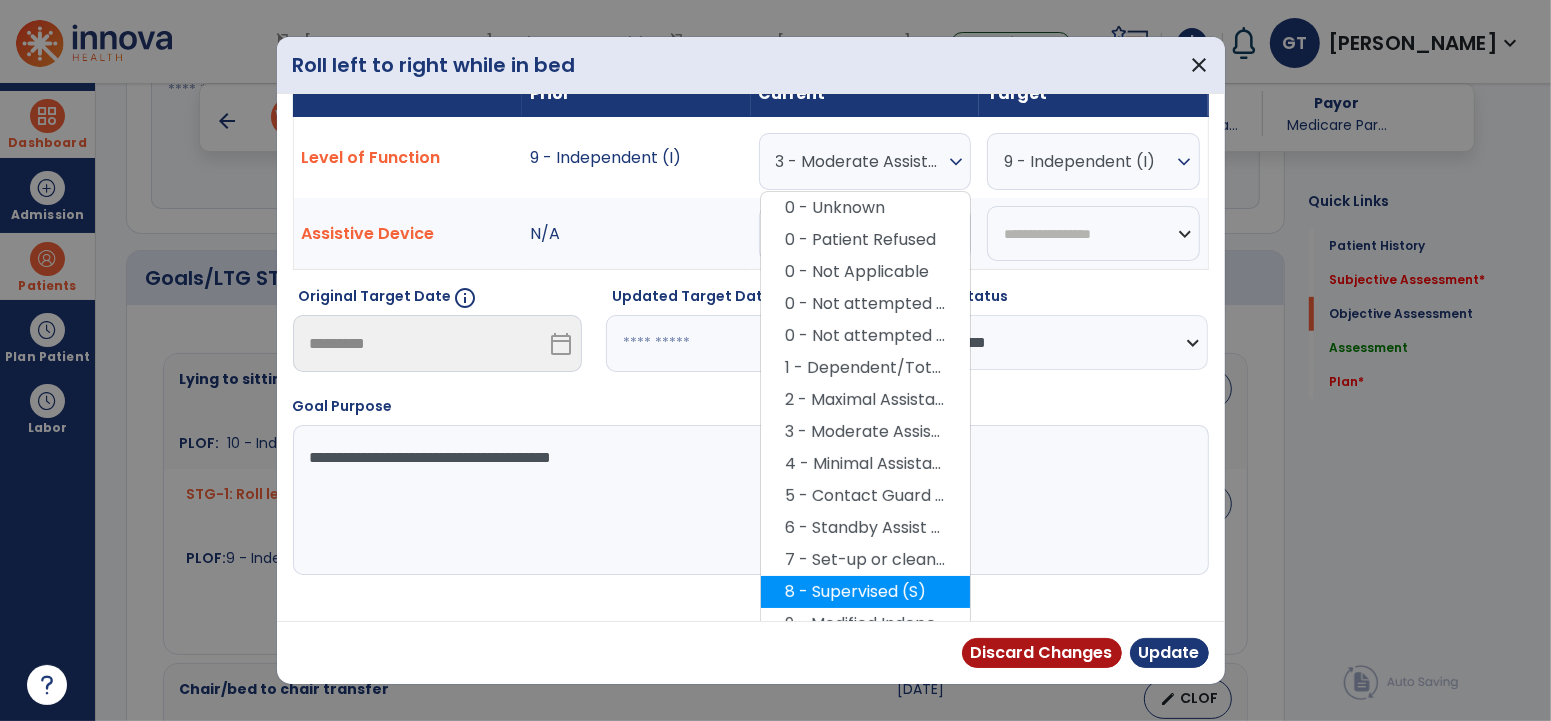 click on "8 - Supervised (S)" at bounding box center (865, 592) 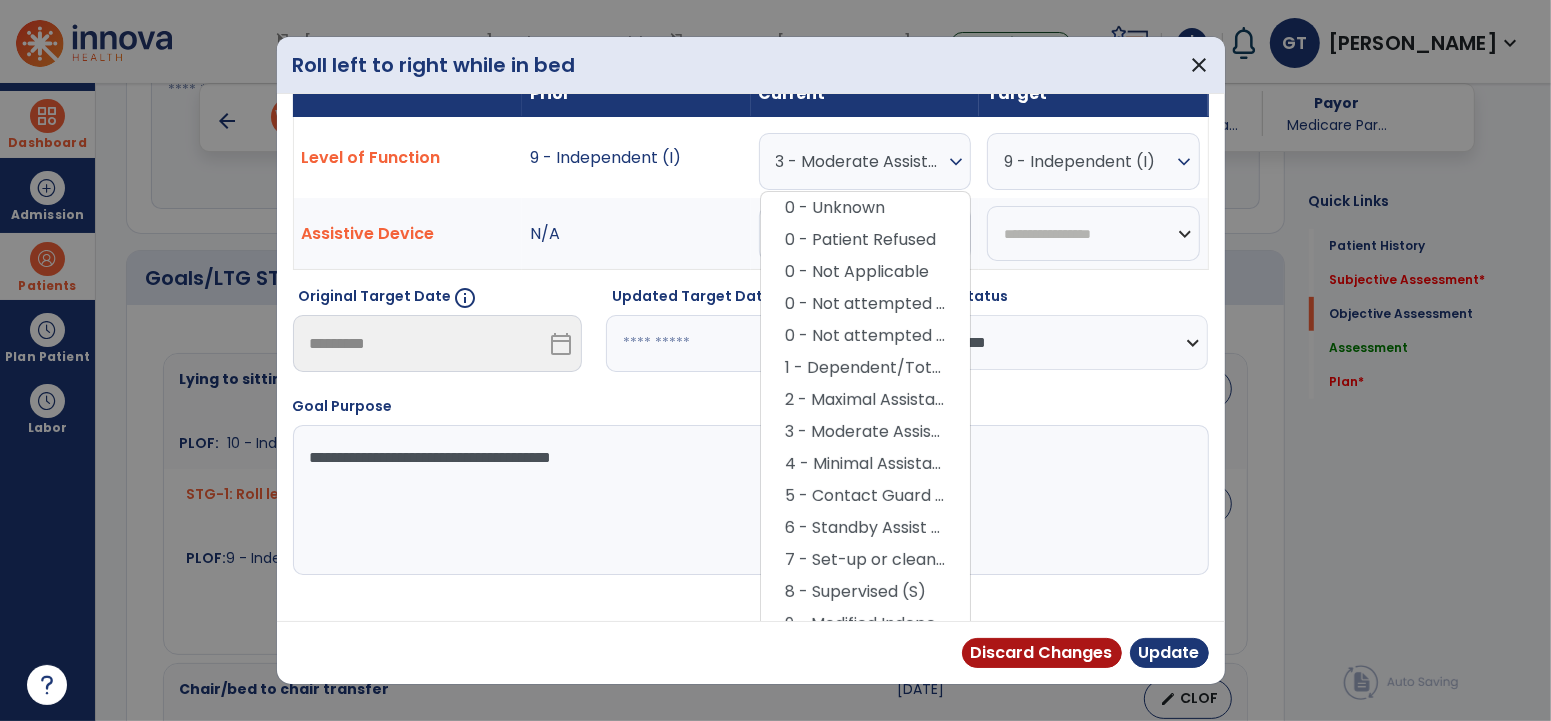 scroll, scrollTop: 130, scrollLeft: 0, axis: vertical 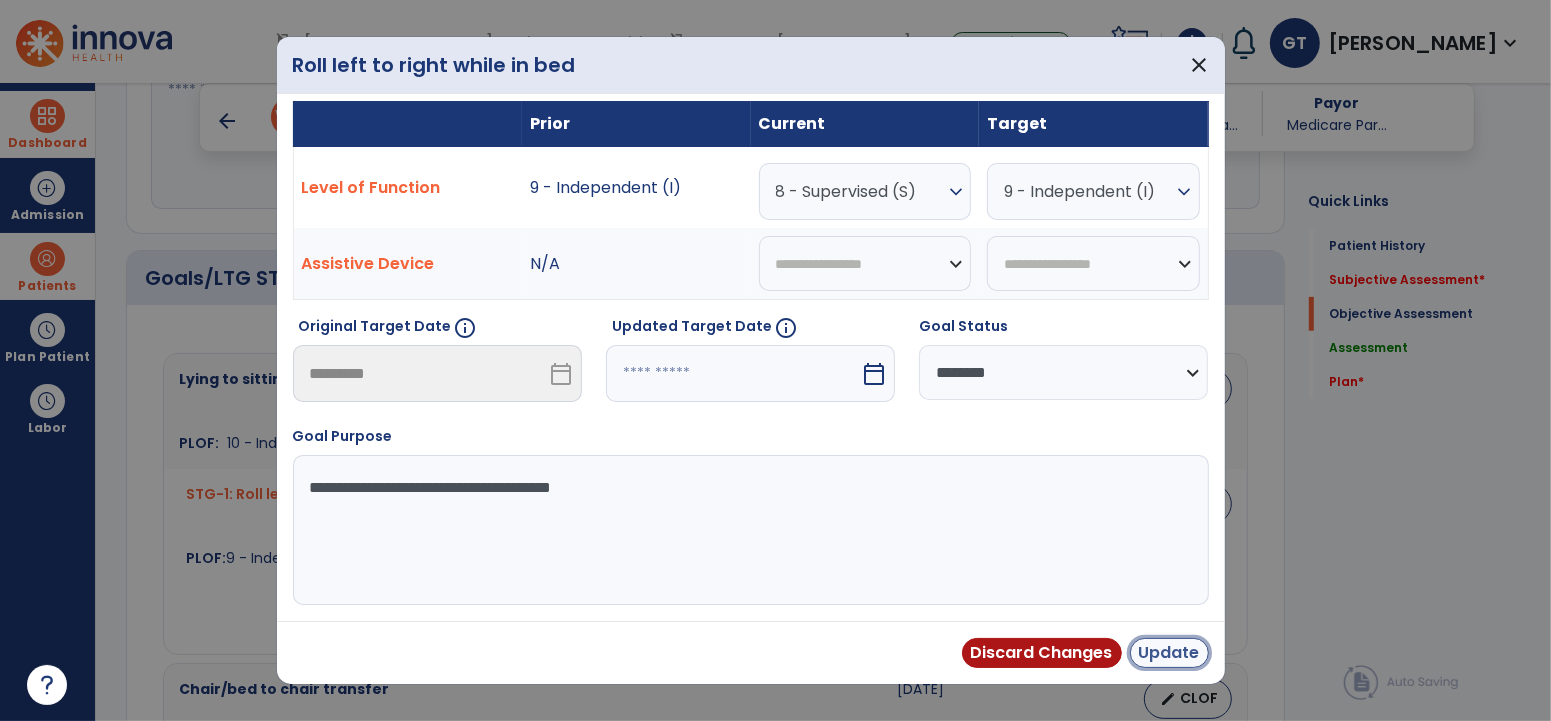 click on "Update" at bounding box center [1169, 653] 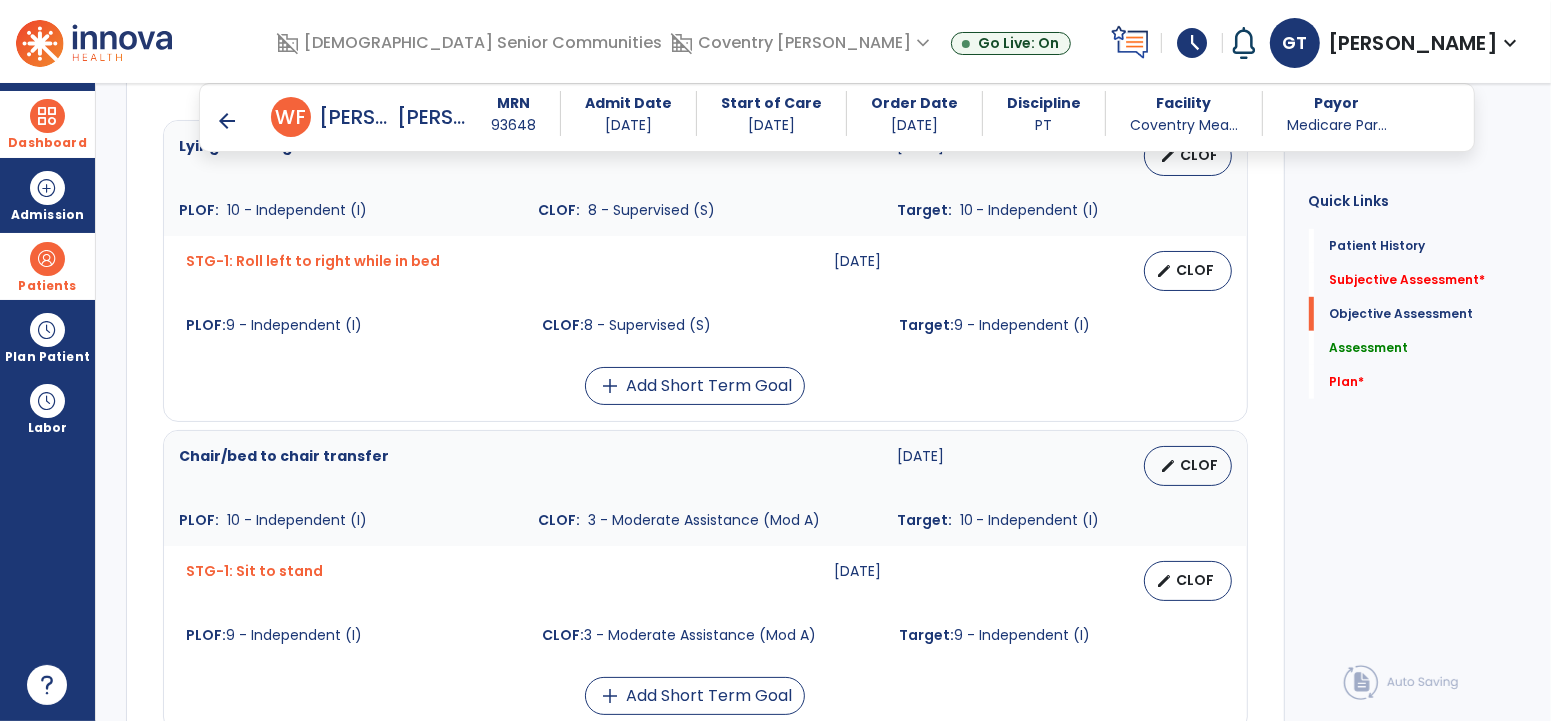 scroll, scrollTop: 890, scrollLeft: 0, axis: vertical 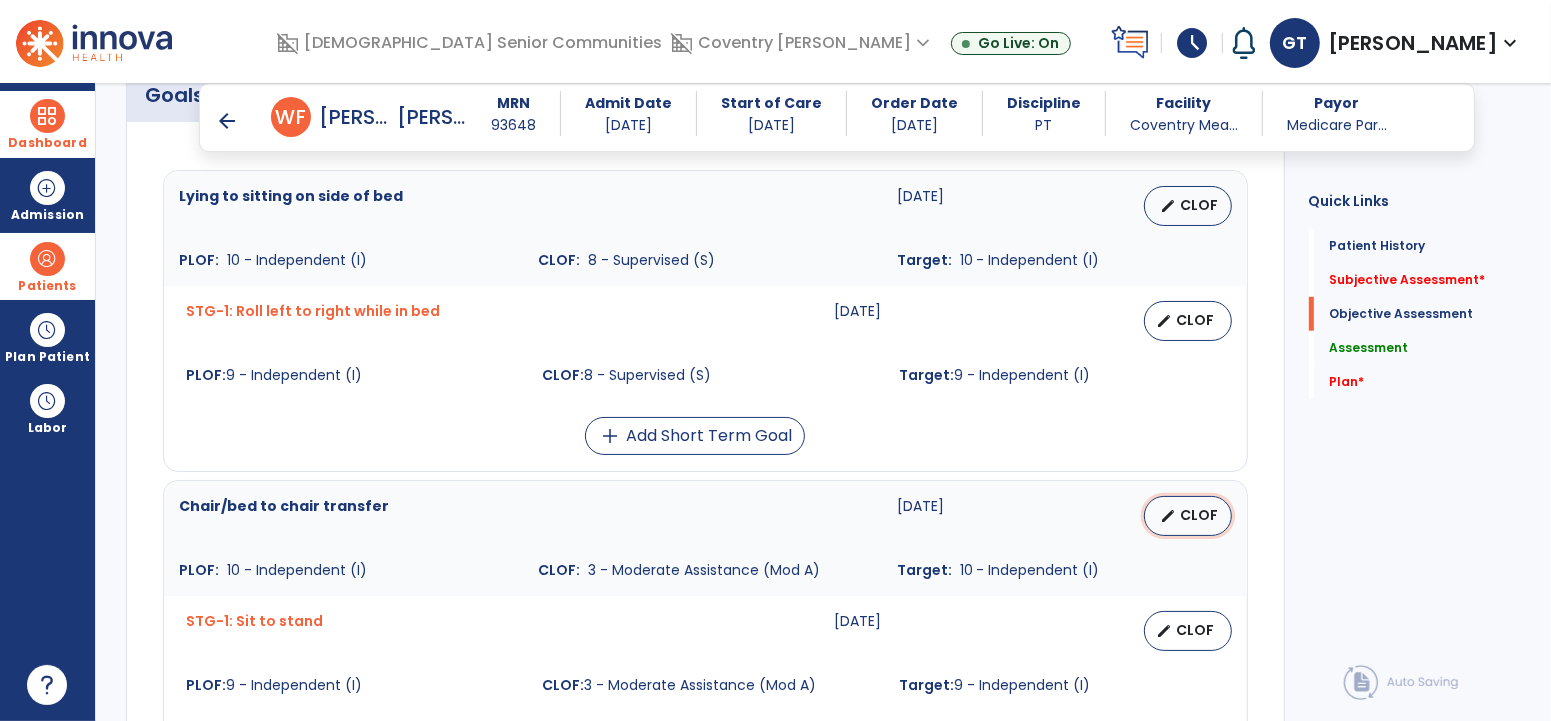 click on "edit   CLOF" at bounding box center (1188, 516) 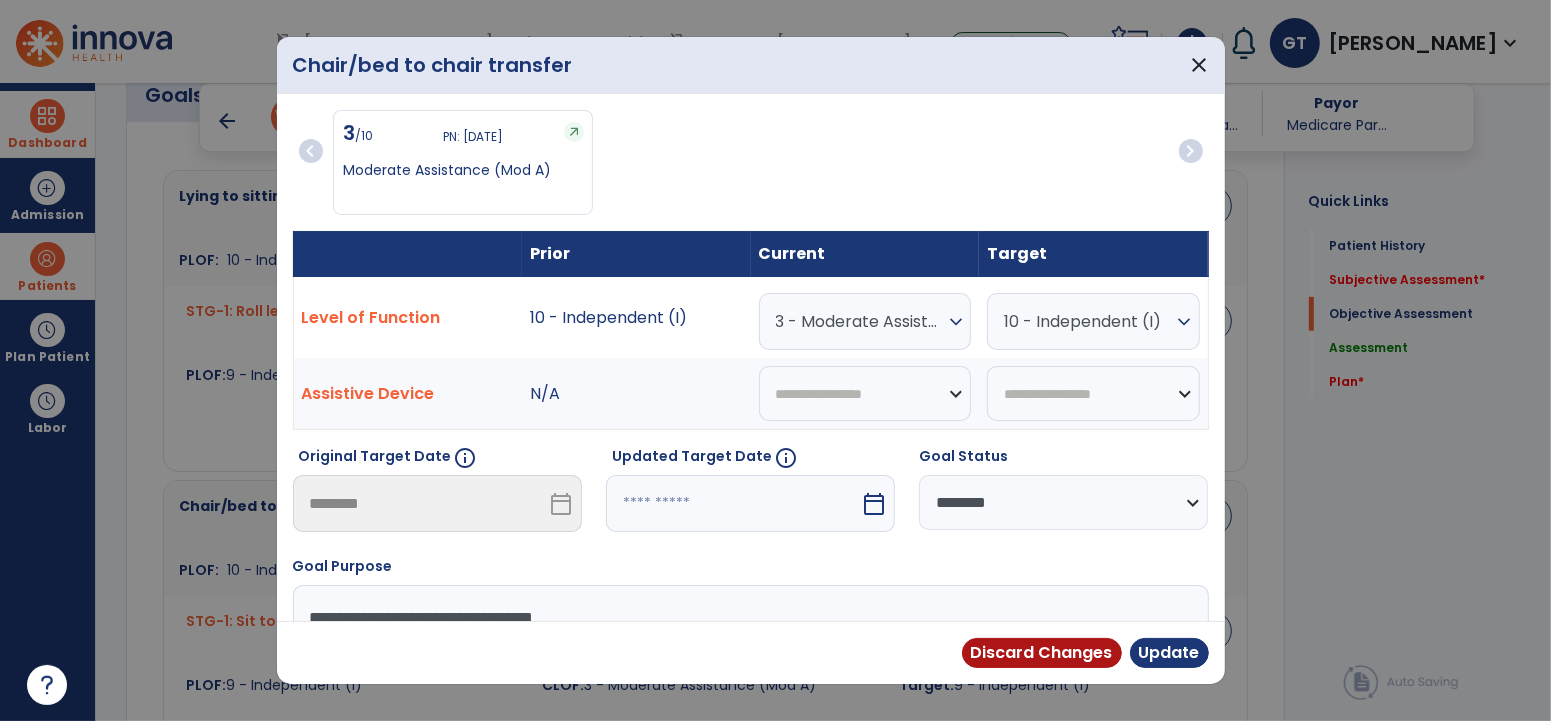 click on "3 - Moderate Assistance (Mod A)" at bounding box center [860, 321] 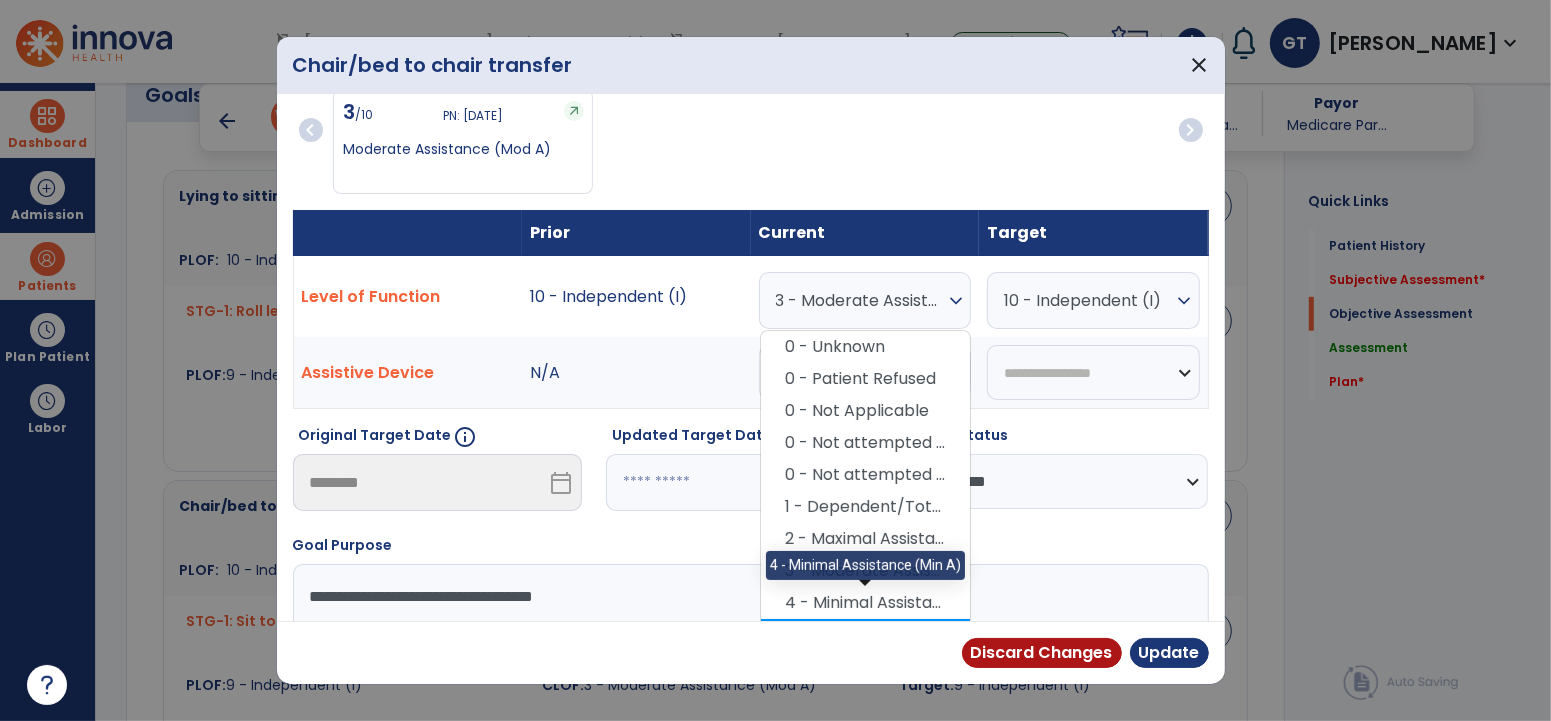 scroll, scrollTop: 116, scrollLeft: 0, axis: vertical 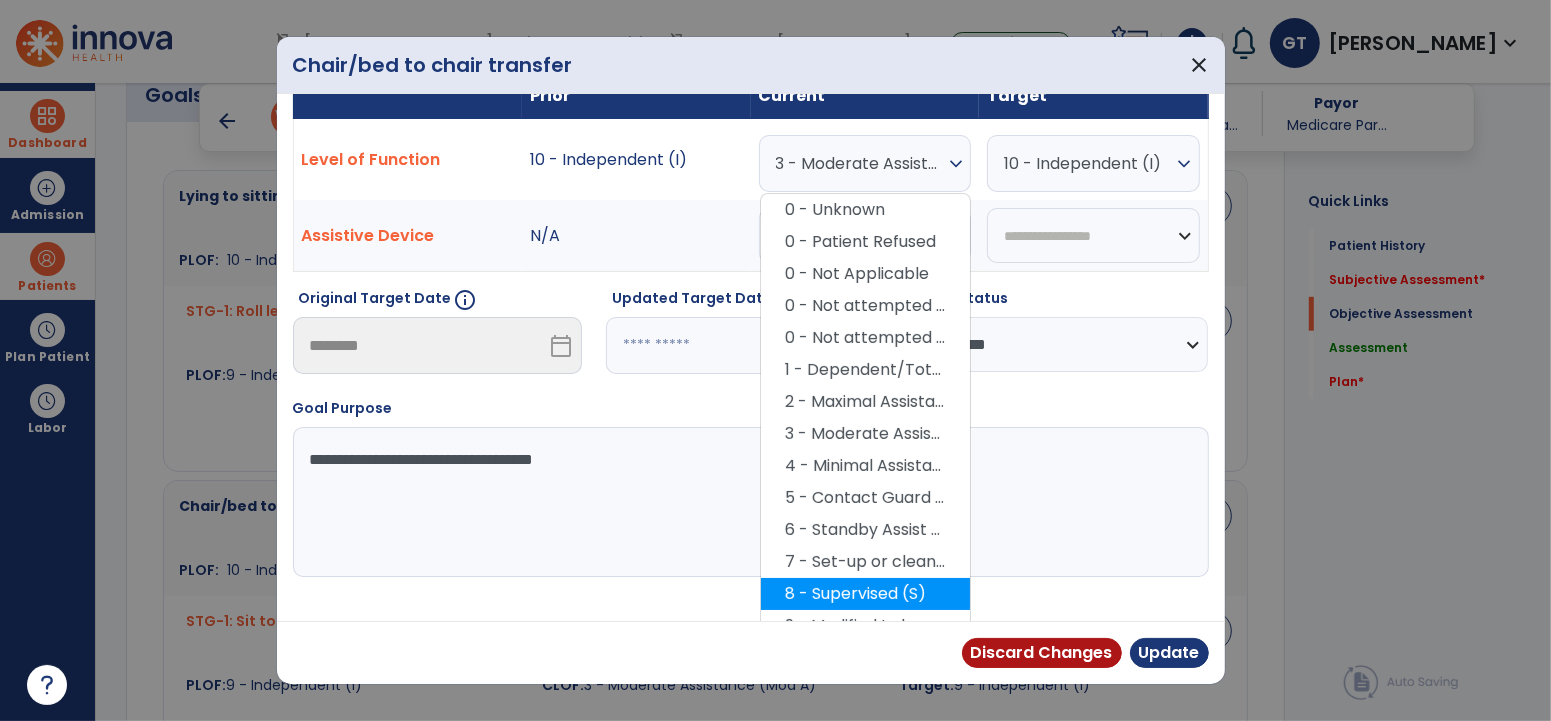 click on "8 - Supervised (S)" at bounding box center (865, 594) 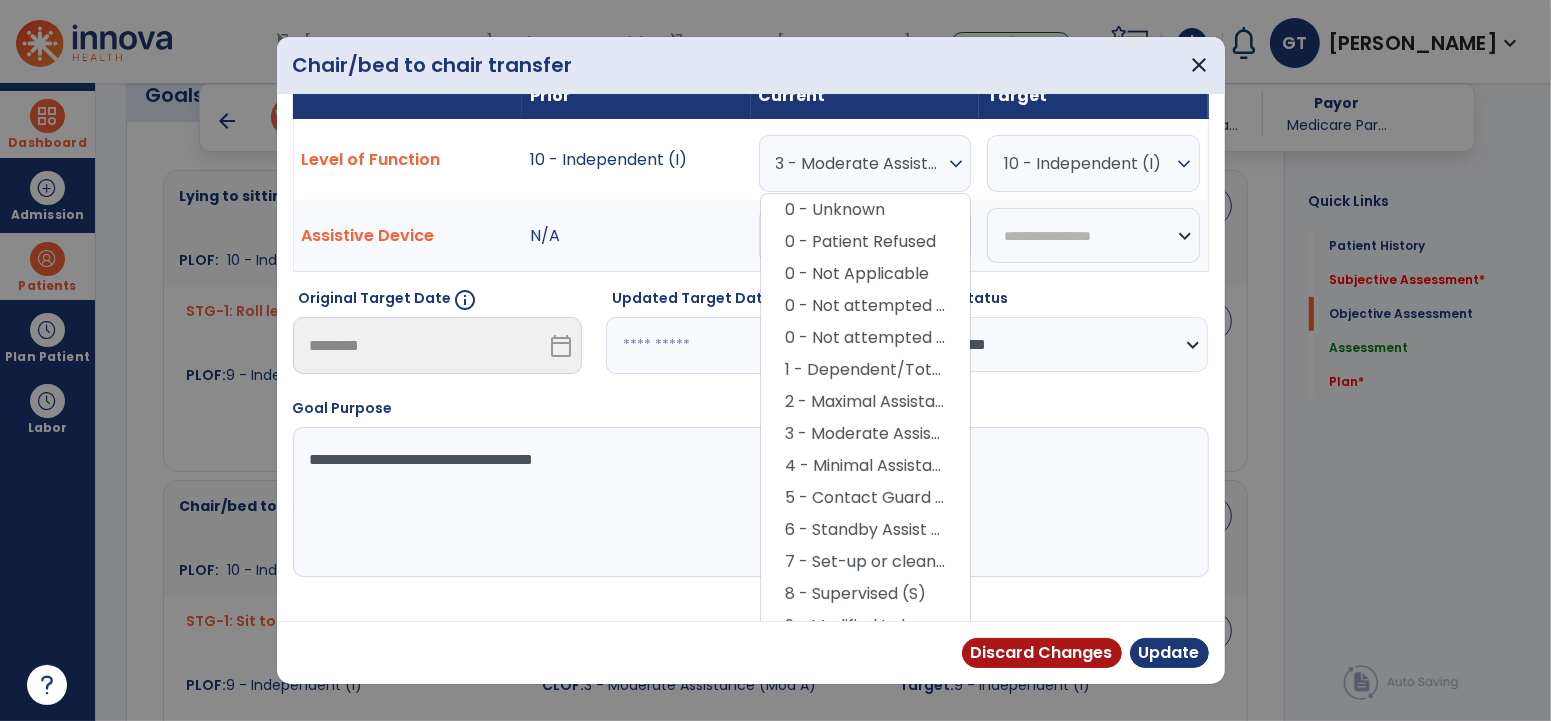 scroll, scrollTop: 130, scrollLeft: 0, axis: vertical 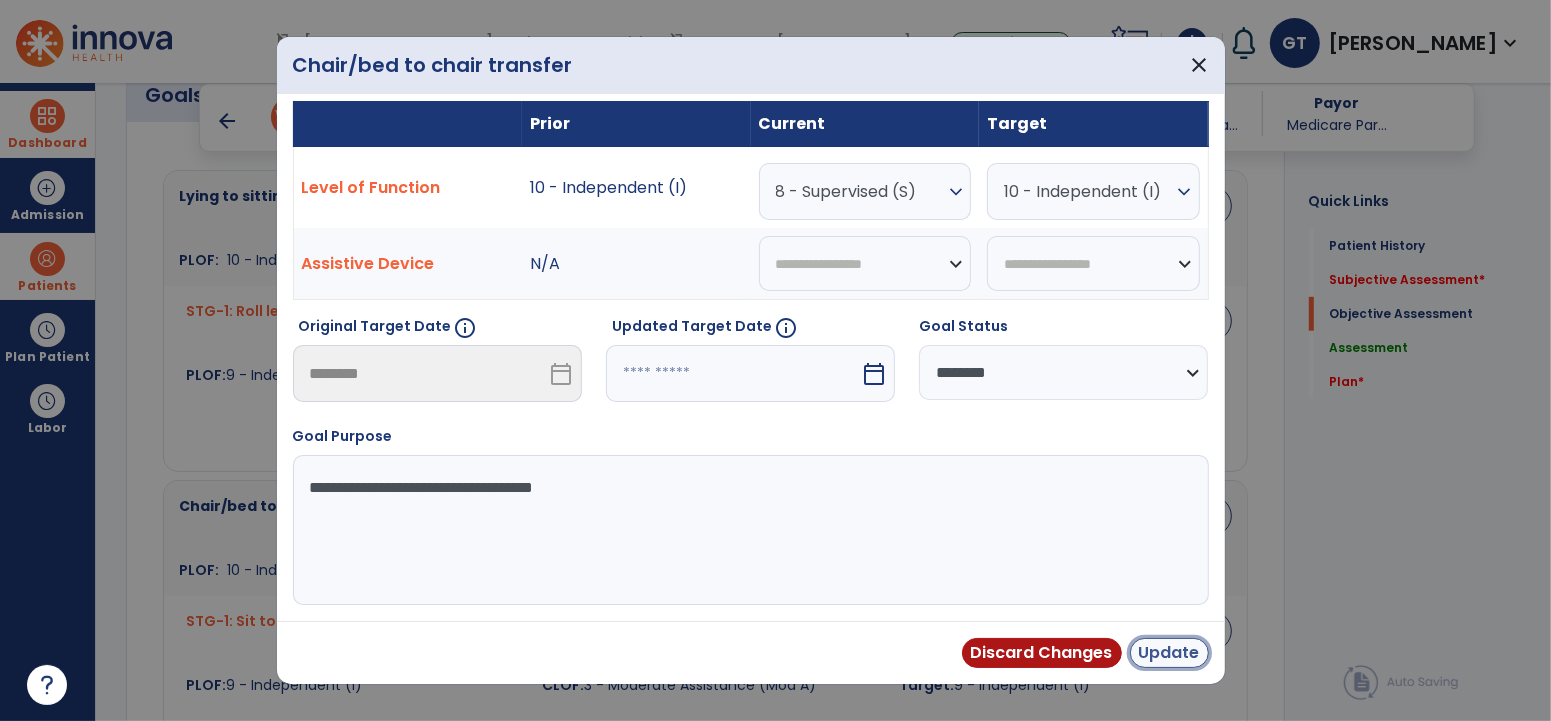 click on "Update" at bounding box center [1169, 653] 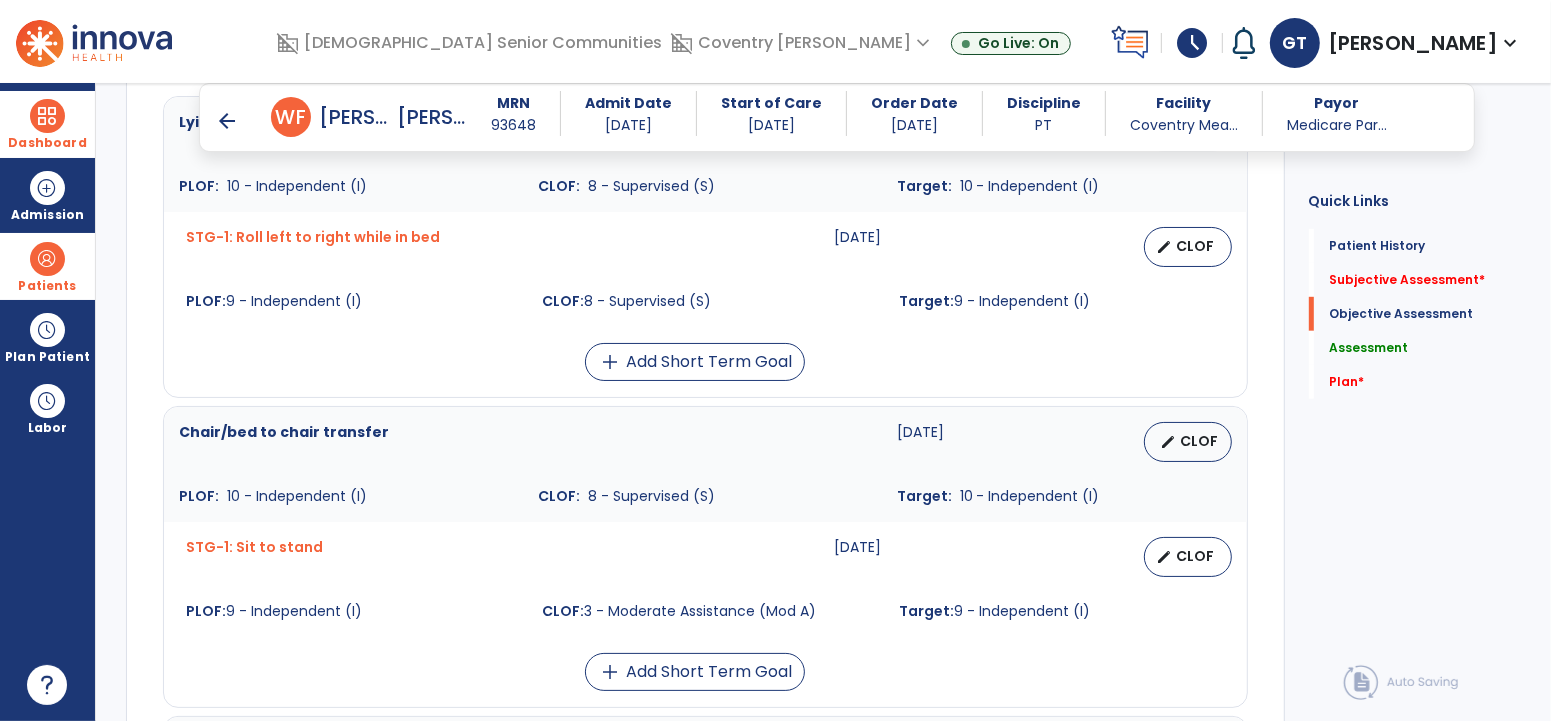 scroll, scrollTop: 1012, scrollLeft: 0, axis: vertical 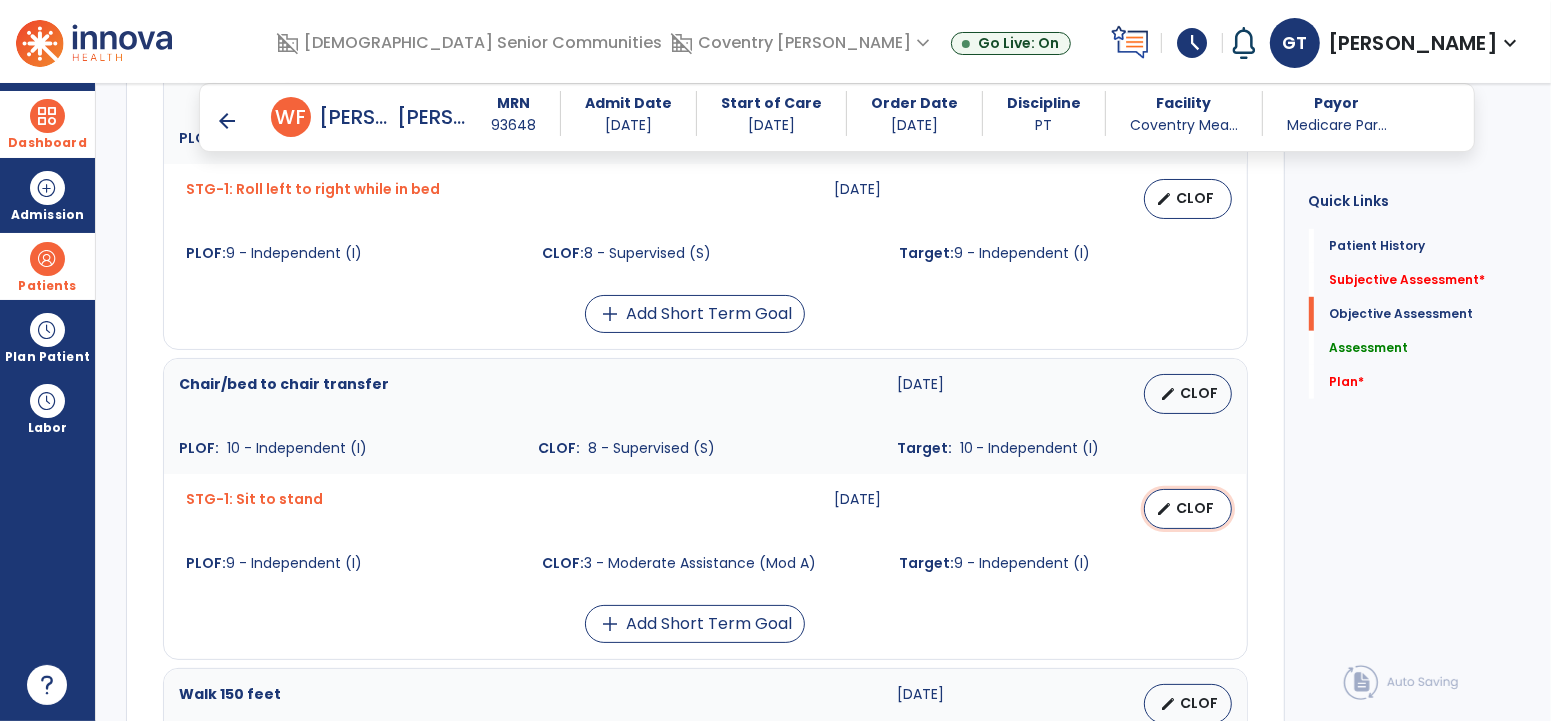 click on "CLOF" at bounding box center (1196, 508) 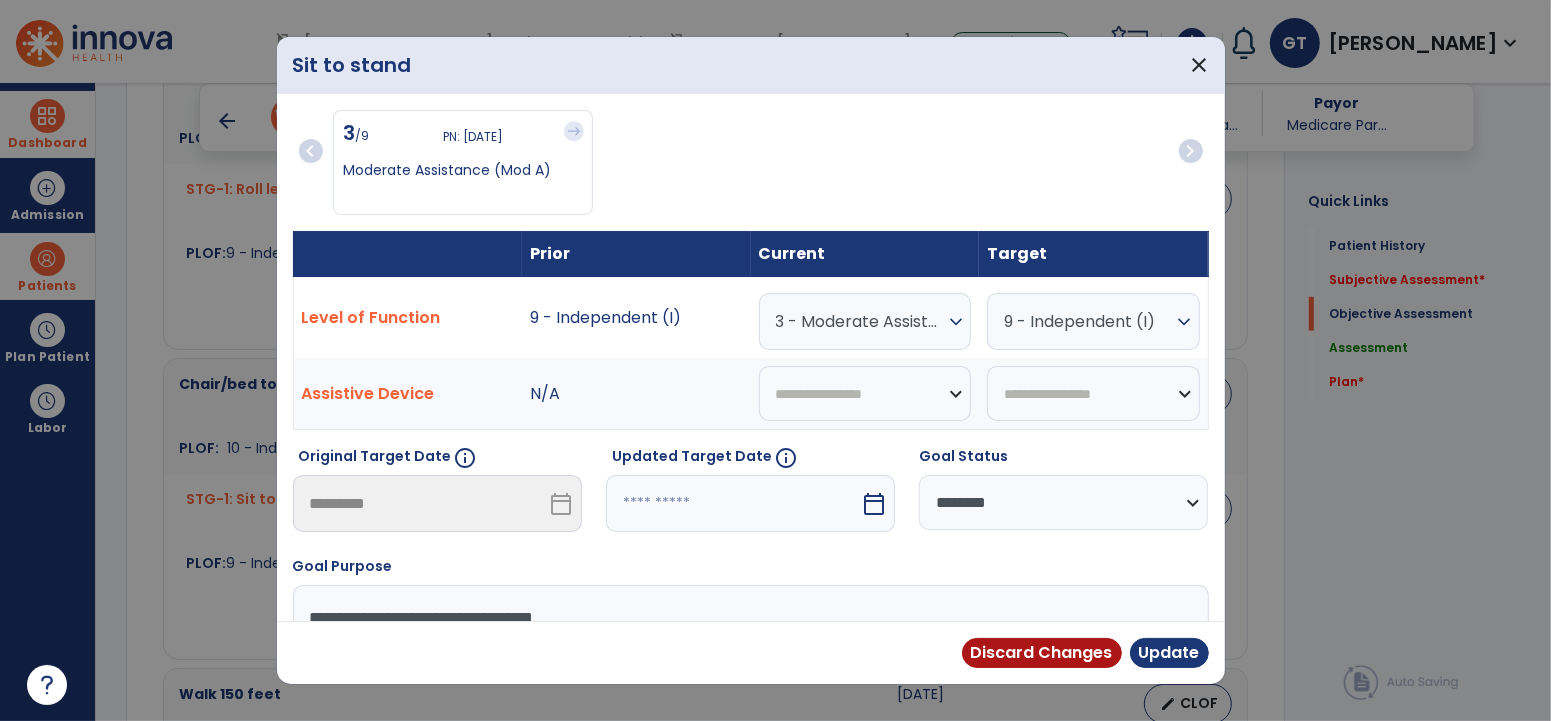 click on "3 - Moderate Assistance (Mod A)" at bounding box center [860, 321] 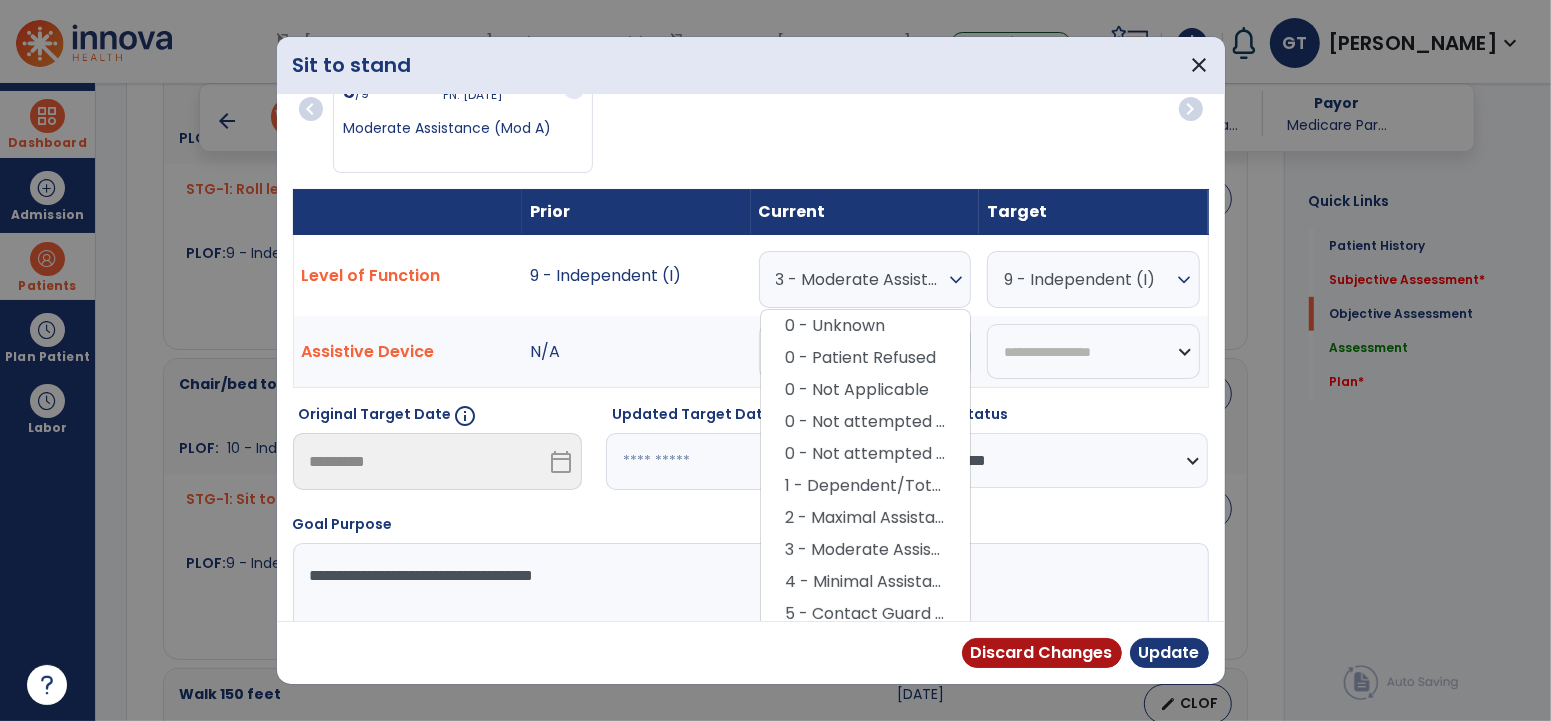 scroll, scrollTop: 201, scrollLeft: 0, axis: vertical 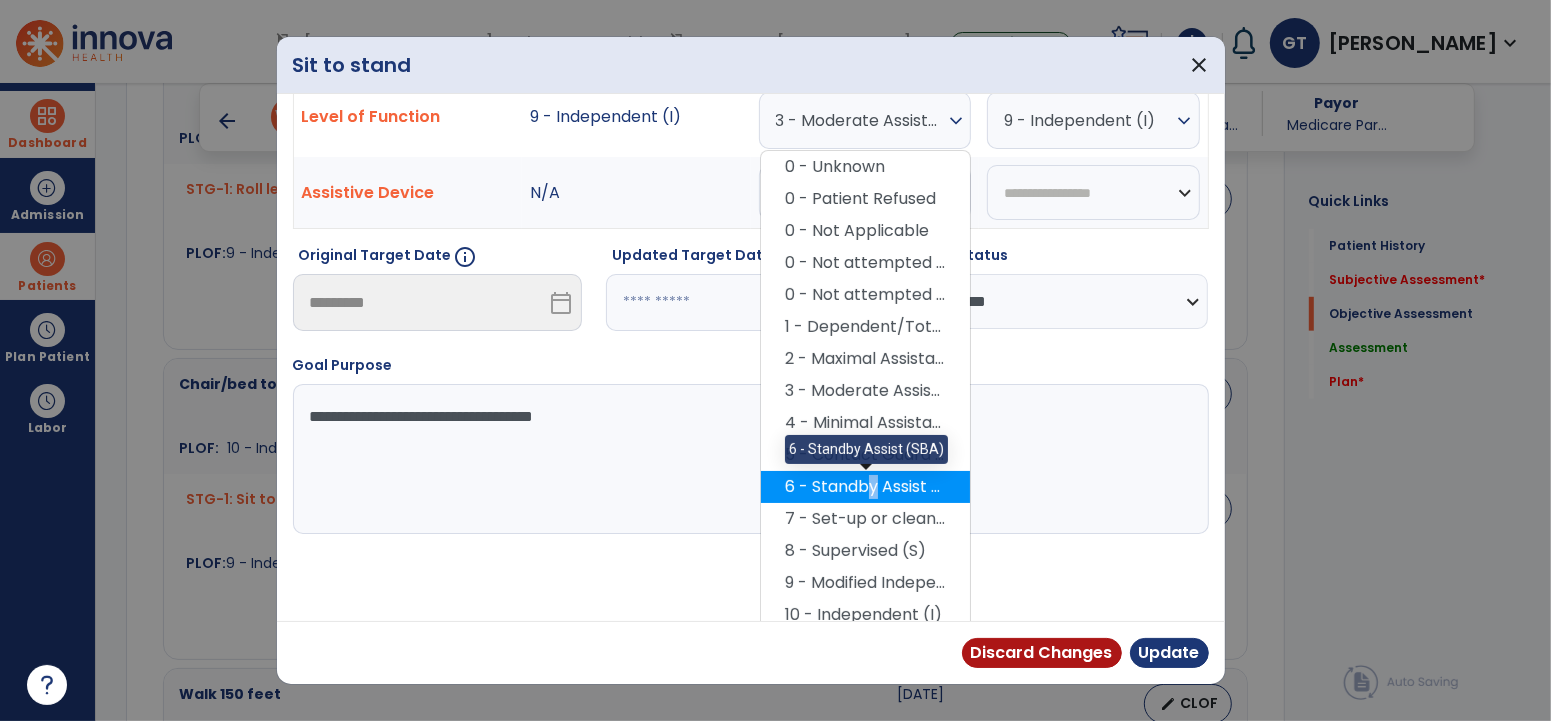 click on "6 - Standby Assist (SBA)" at bounding box center (865, 487) 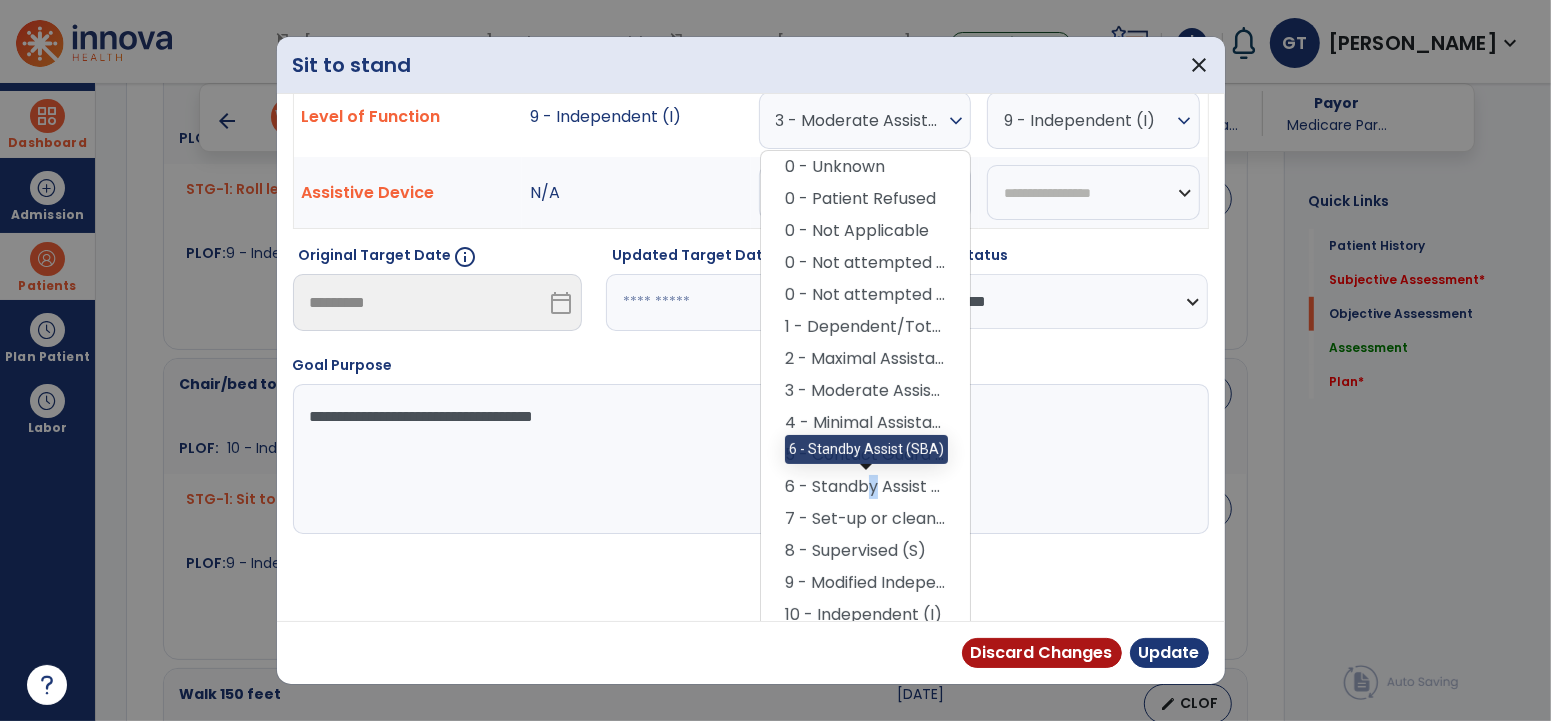 scroll, scrollTop: 130, scrollLeft: 0, axis: vertical 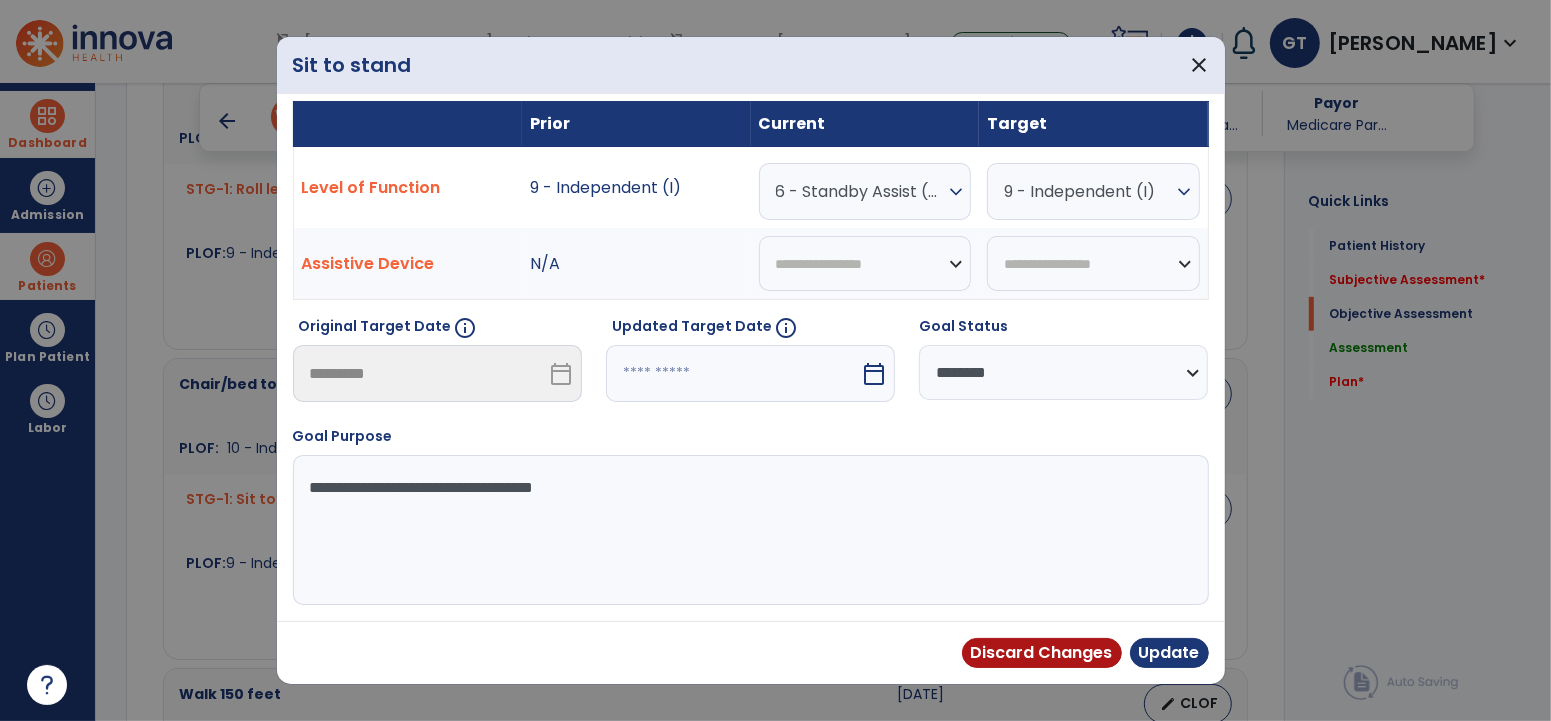 click on "calendar_today" at bounding box center [874, 374] 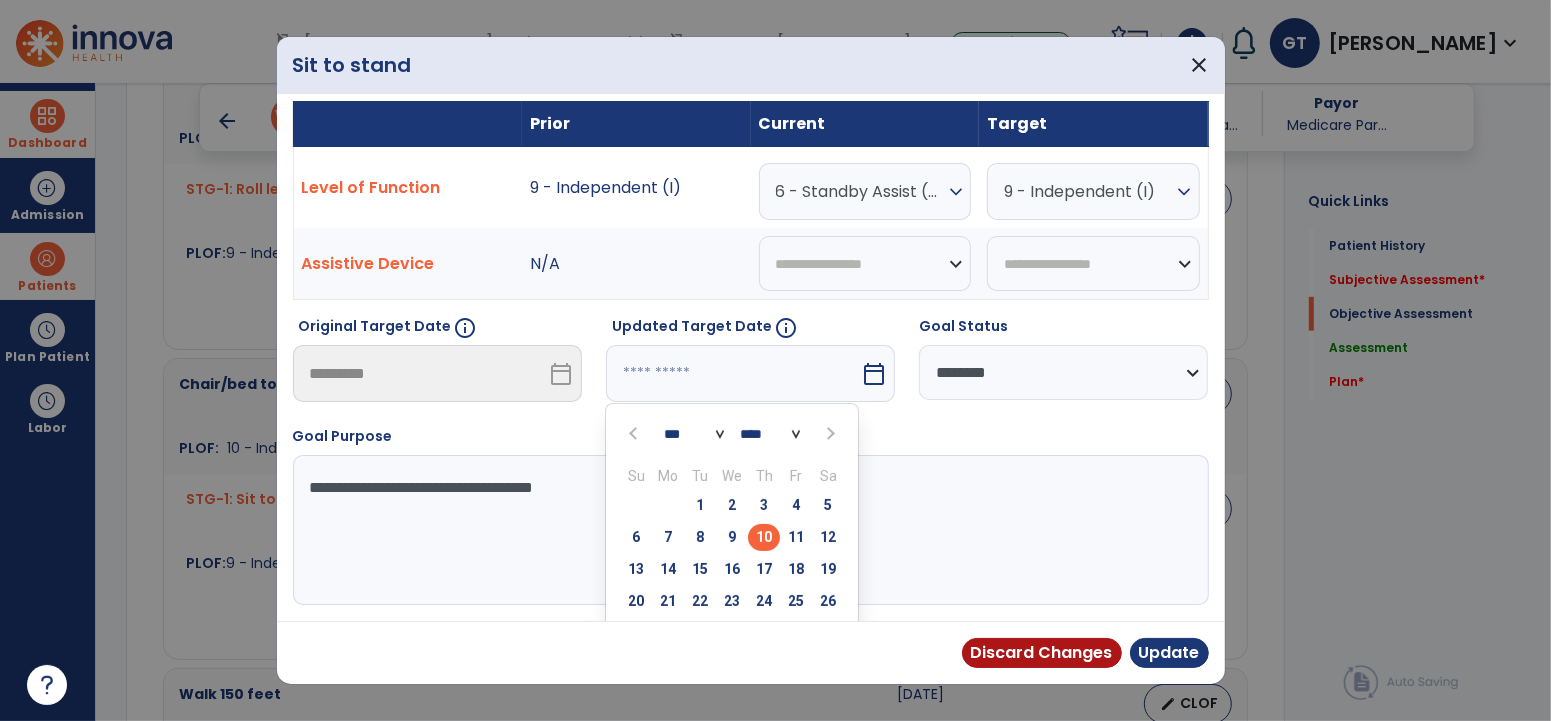 scroll, scrollTop: 153, scrollLeft: 0, axis: vertical 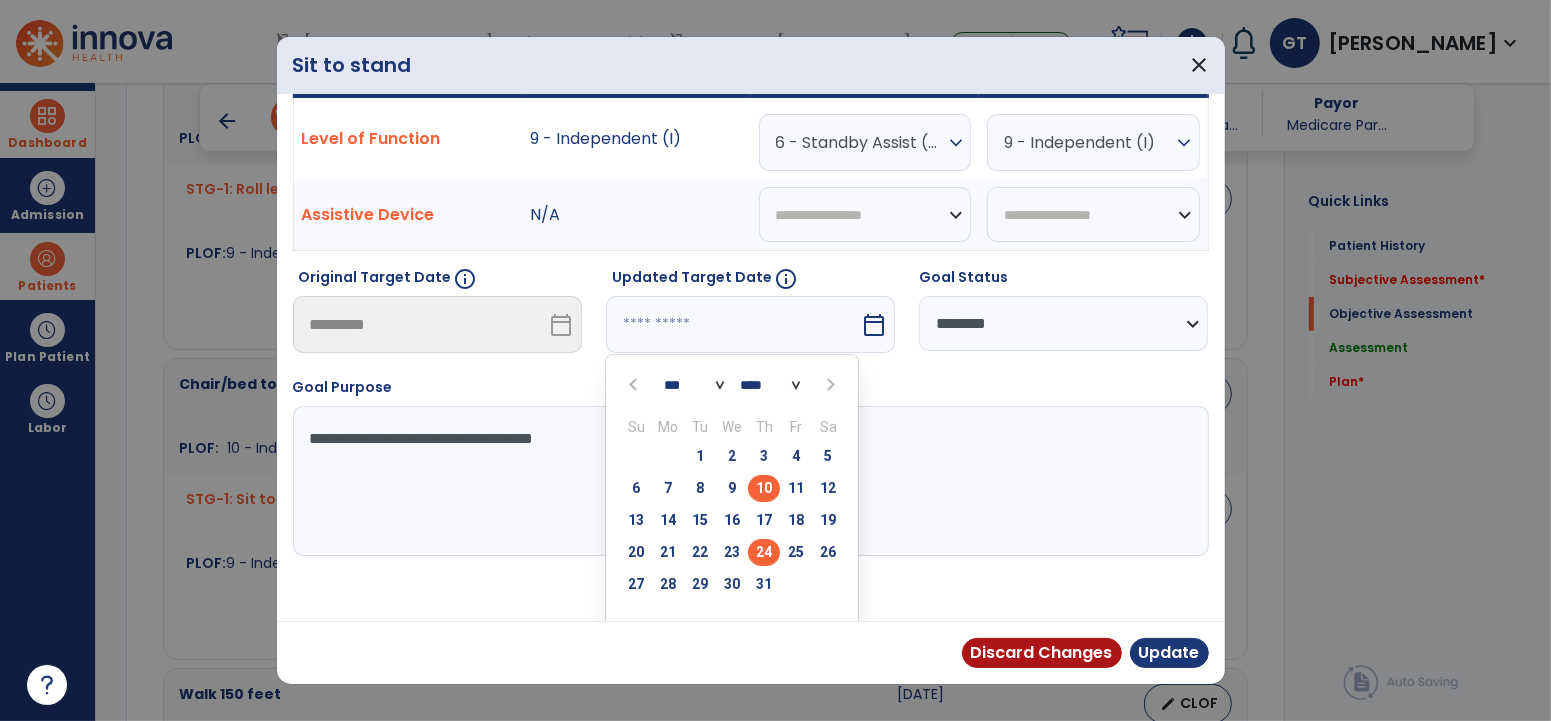 click on "24" at bounding box center (764, 552) 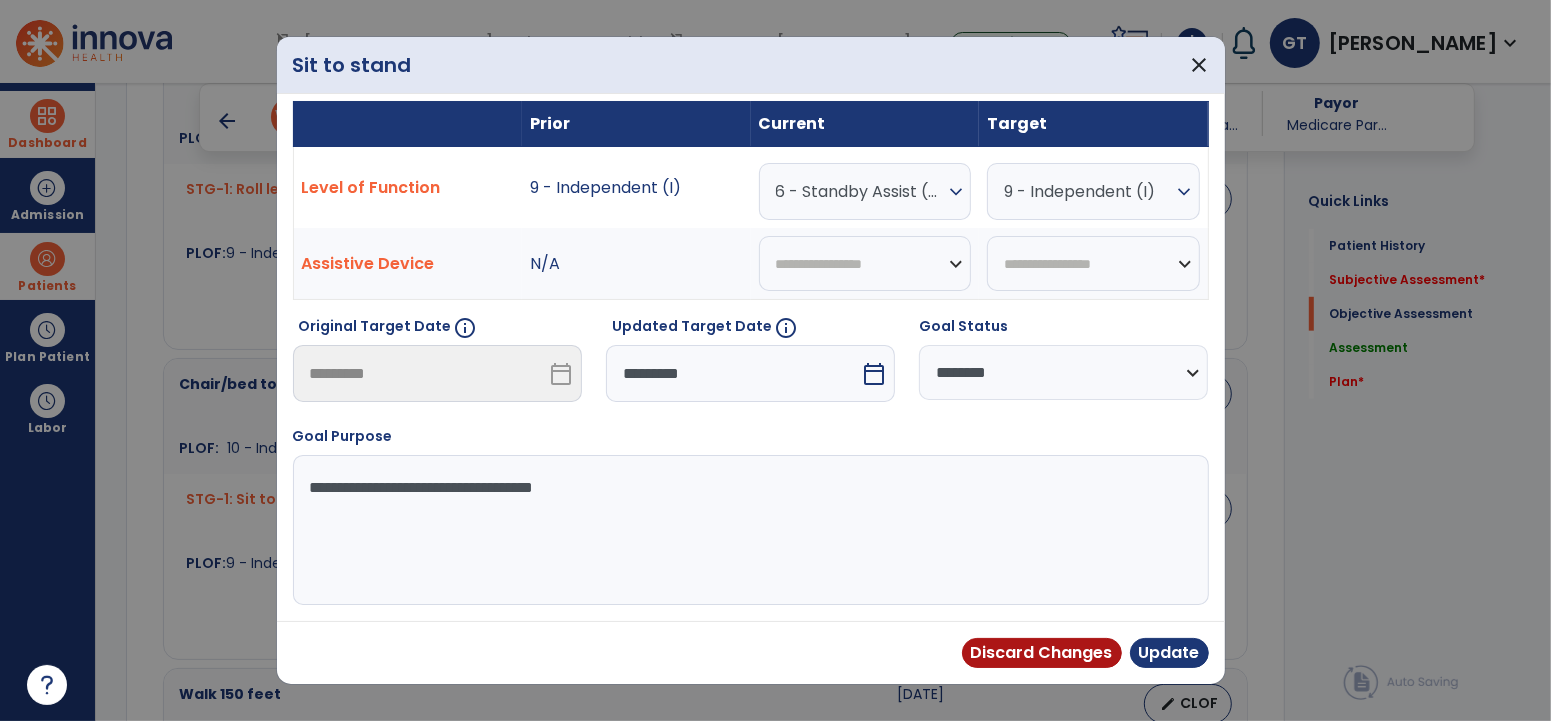 scroll, scrollTop: 130, scrollLeft: 0, axis: vertical 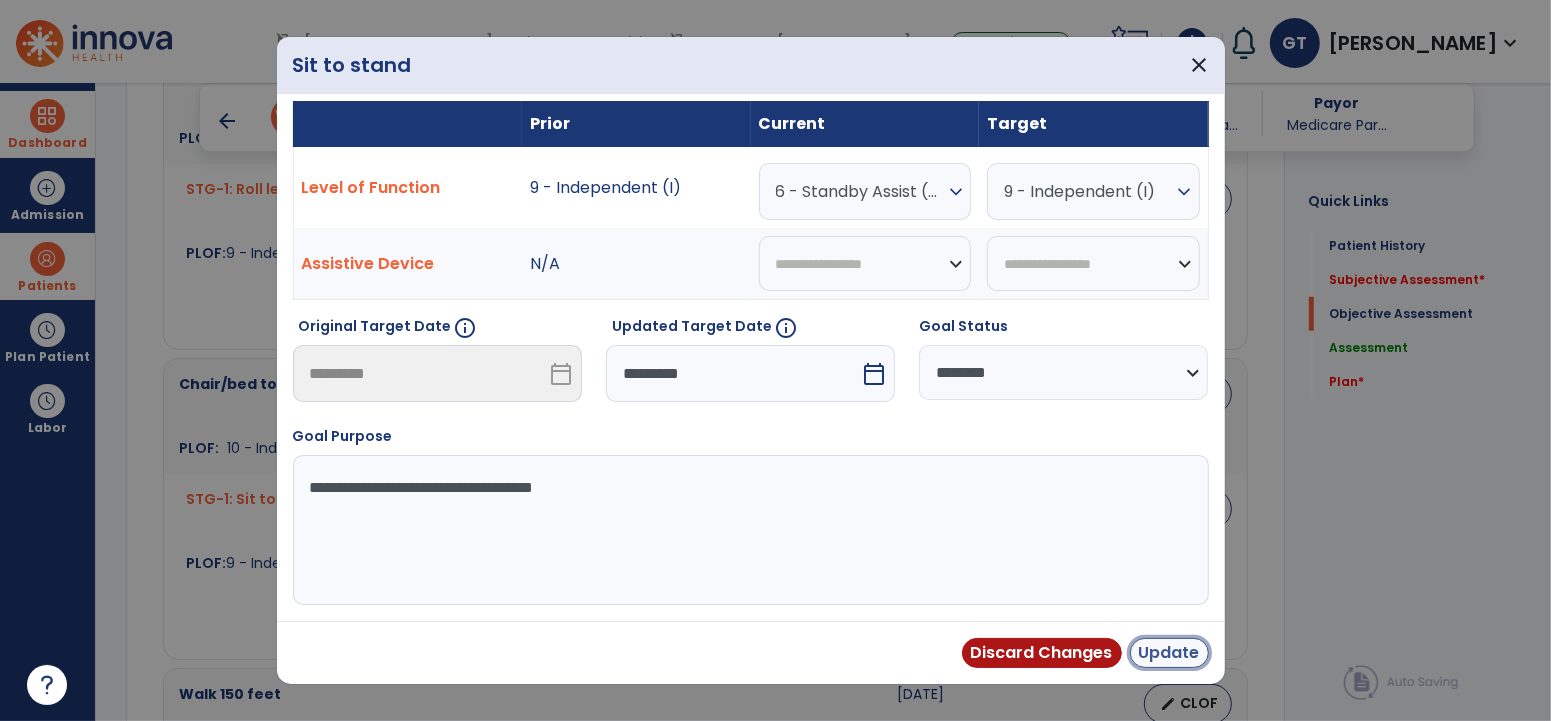 click on "Update" at bounding box center [1169, 653] 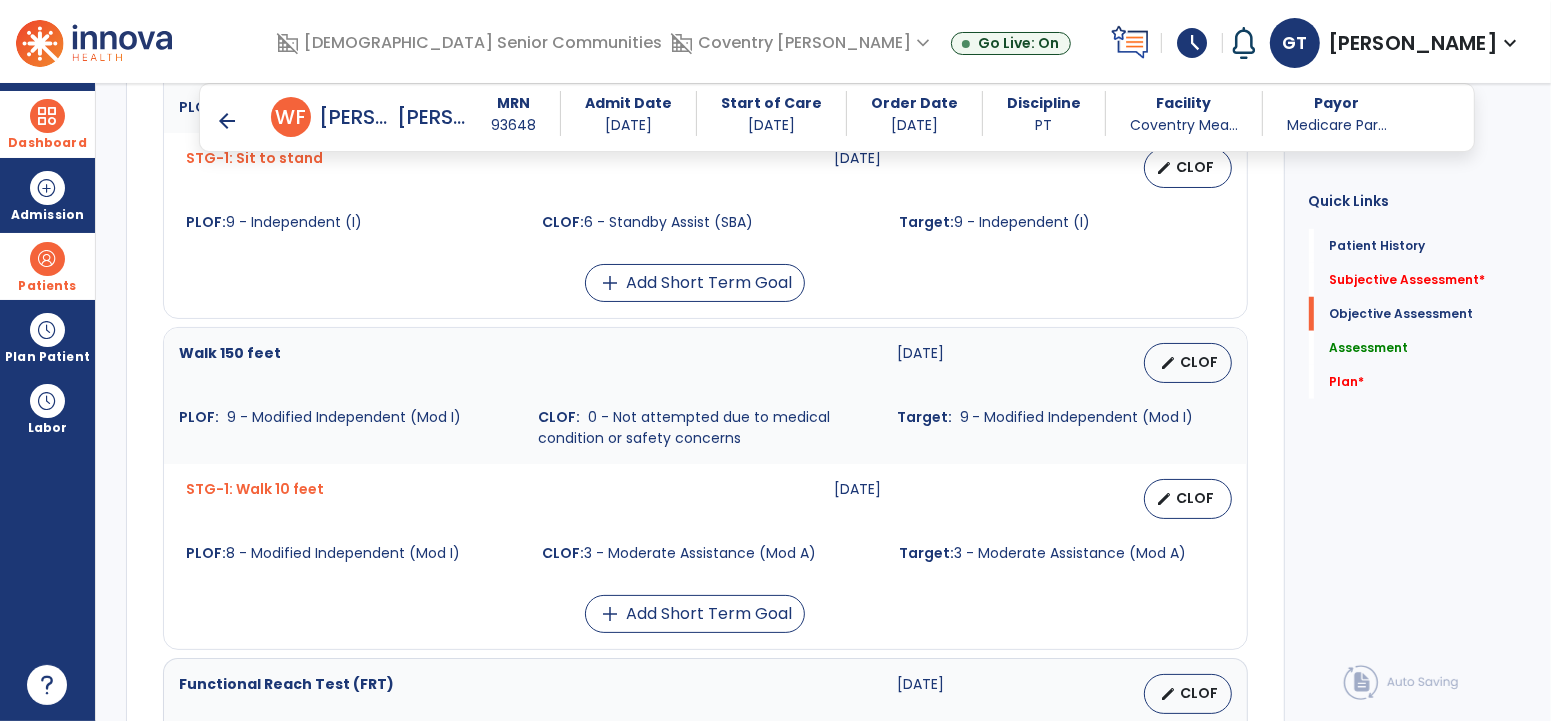 scroll, scrollTop: 1363, scrollLeft: 0, axis: vertical 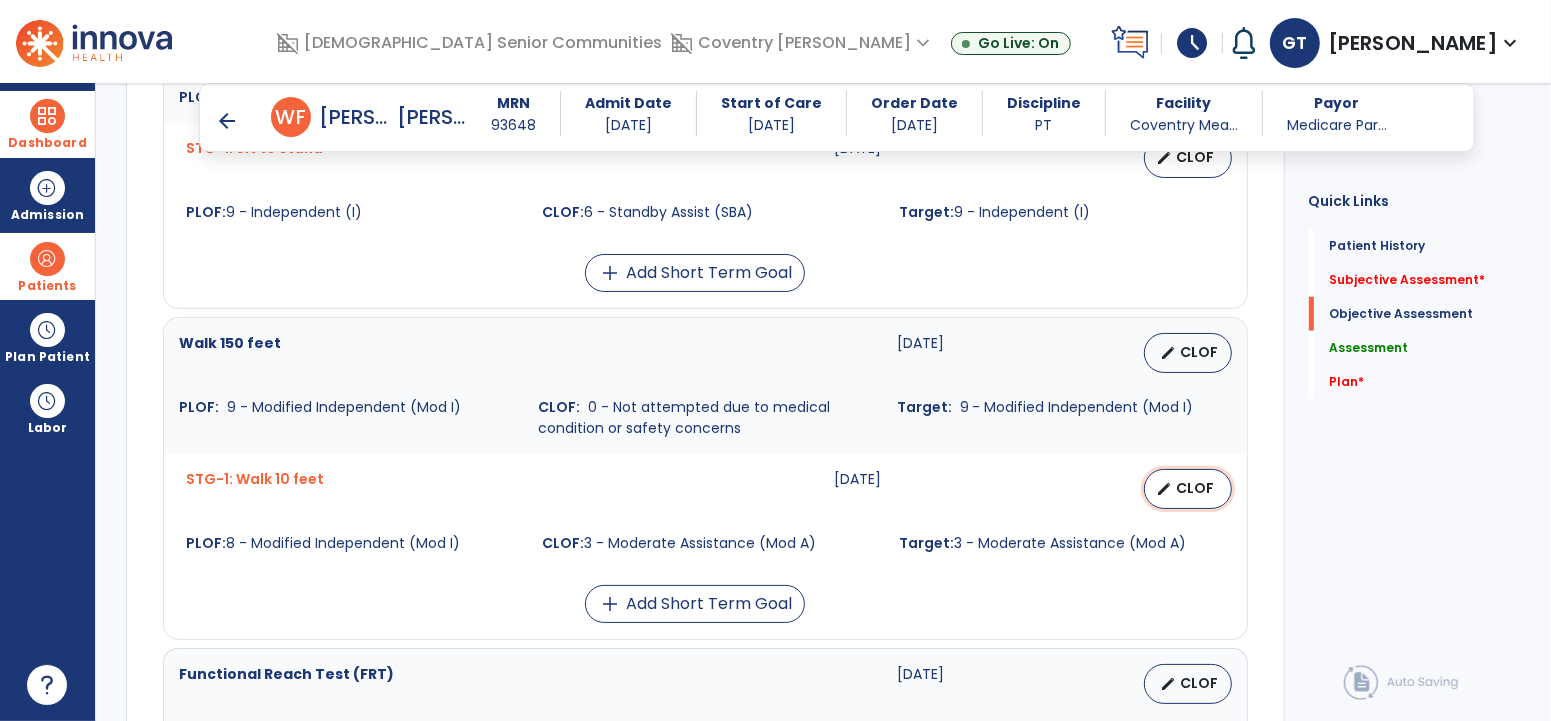 click on "CLOF" at bounding box center (1196, 488) 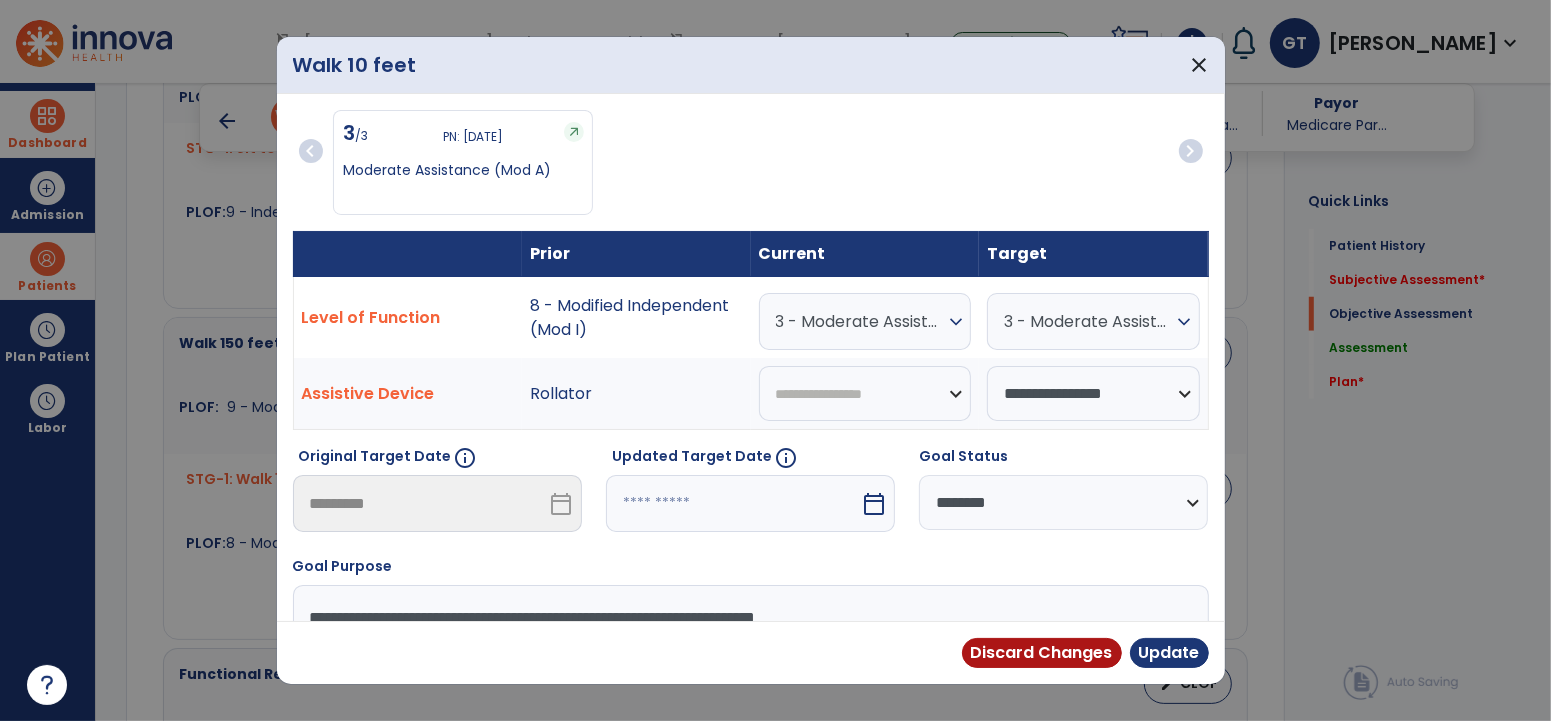 click on "3 - Moderate Assistance (Mod A)" at bounding box center [860, 321] 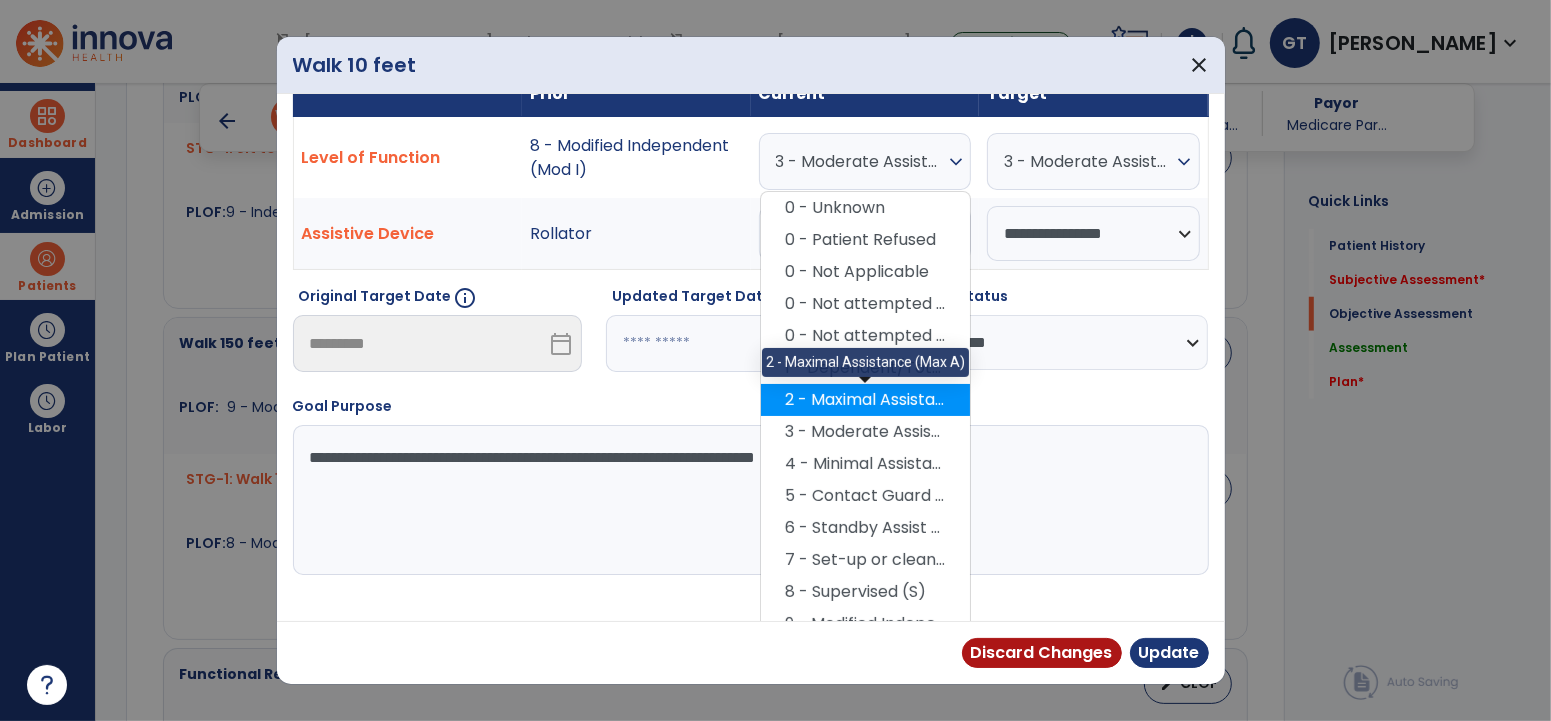 scroll, scrollTop: 212, scrollLeft: 0, axis: vertical 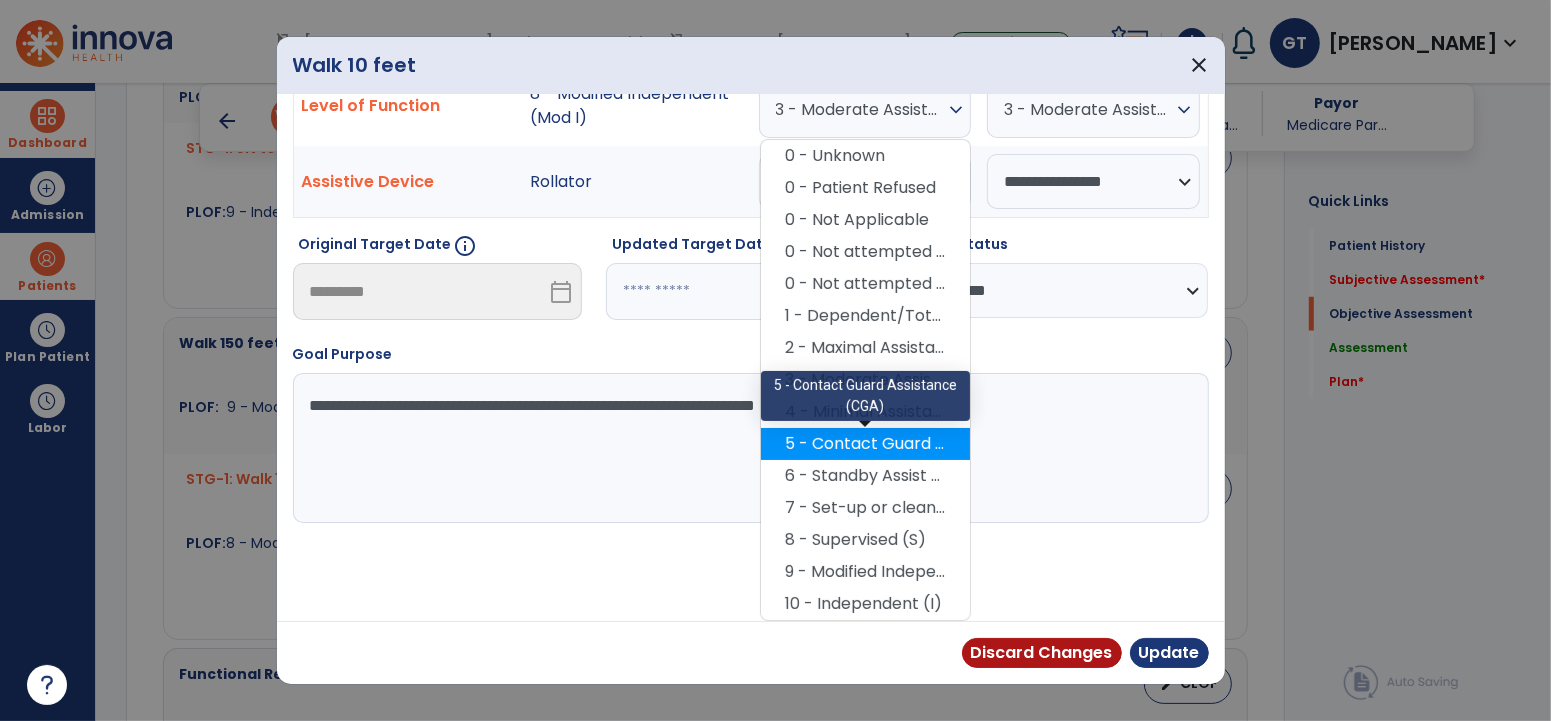 click on "5 - Contact Guard Assistance (CGA)" at bounding box center (865, 444) 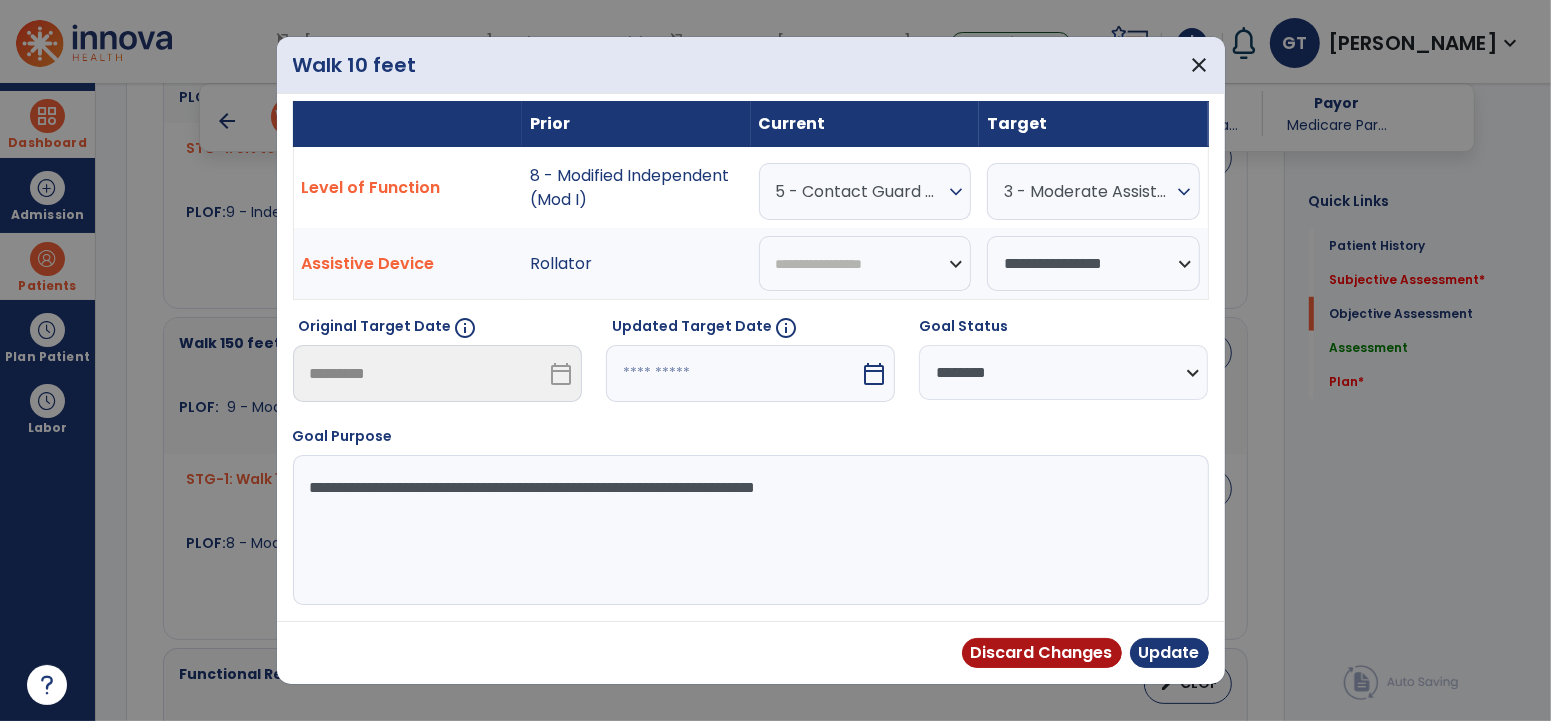 scroll, scrollTop: 130, scrollLeft: 0, axis: vertical 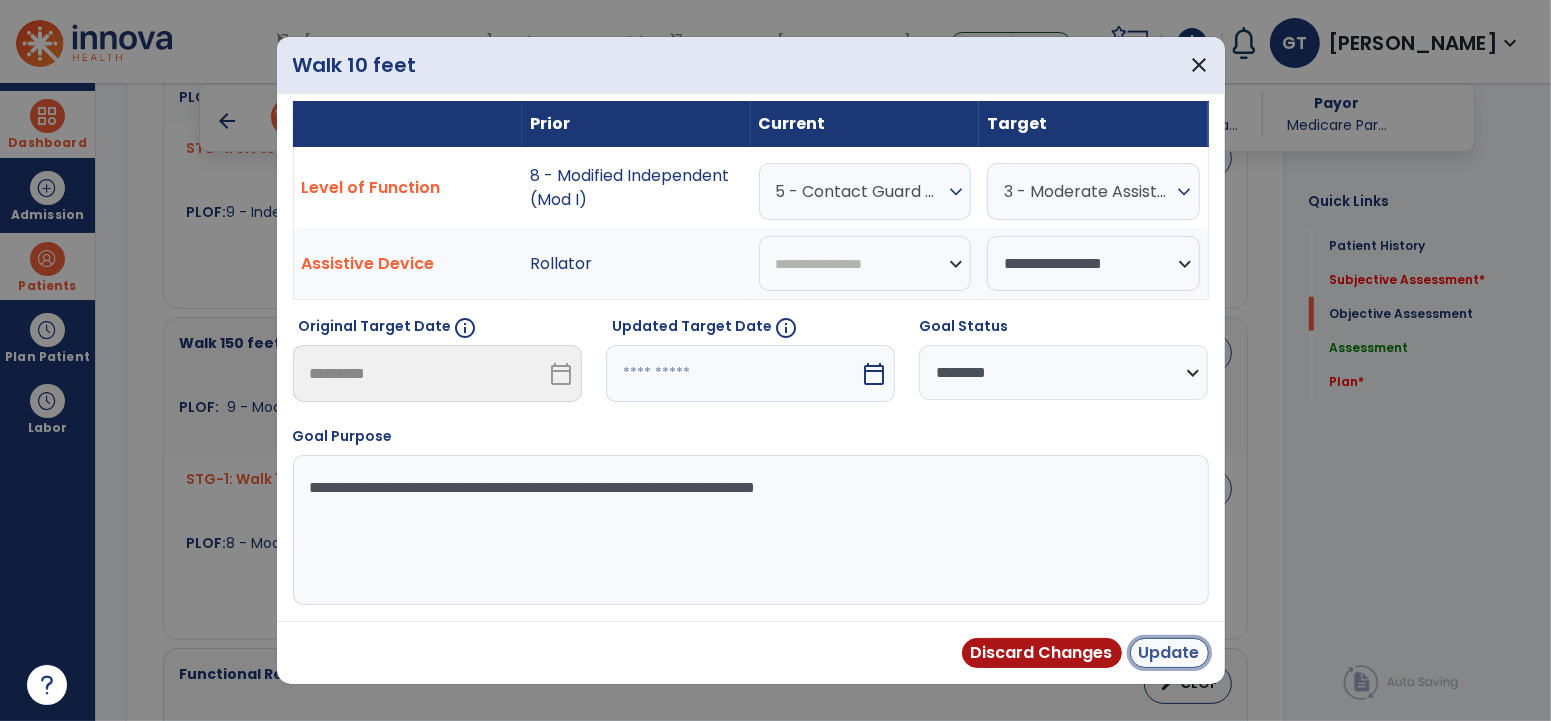 click on "Update" at bounding box center (1169, 653) 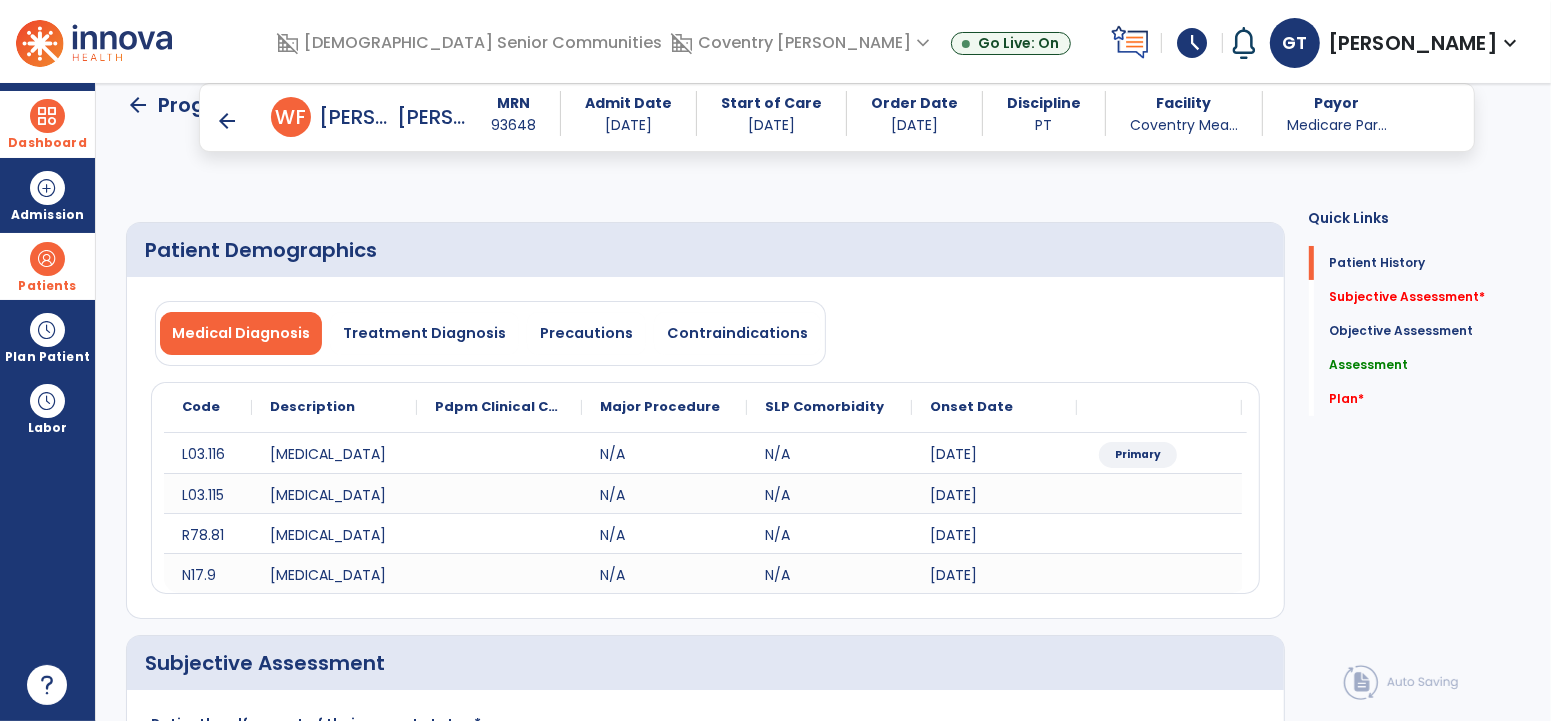 scroll, scrollTop: 449, scrollLeft: 0, axis: vertical 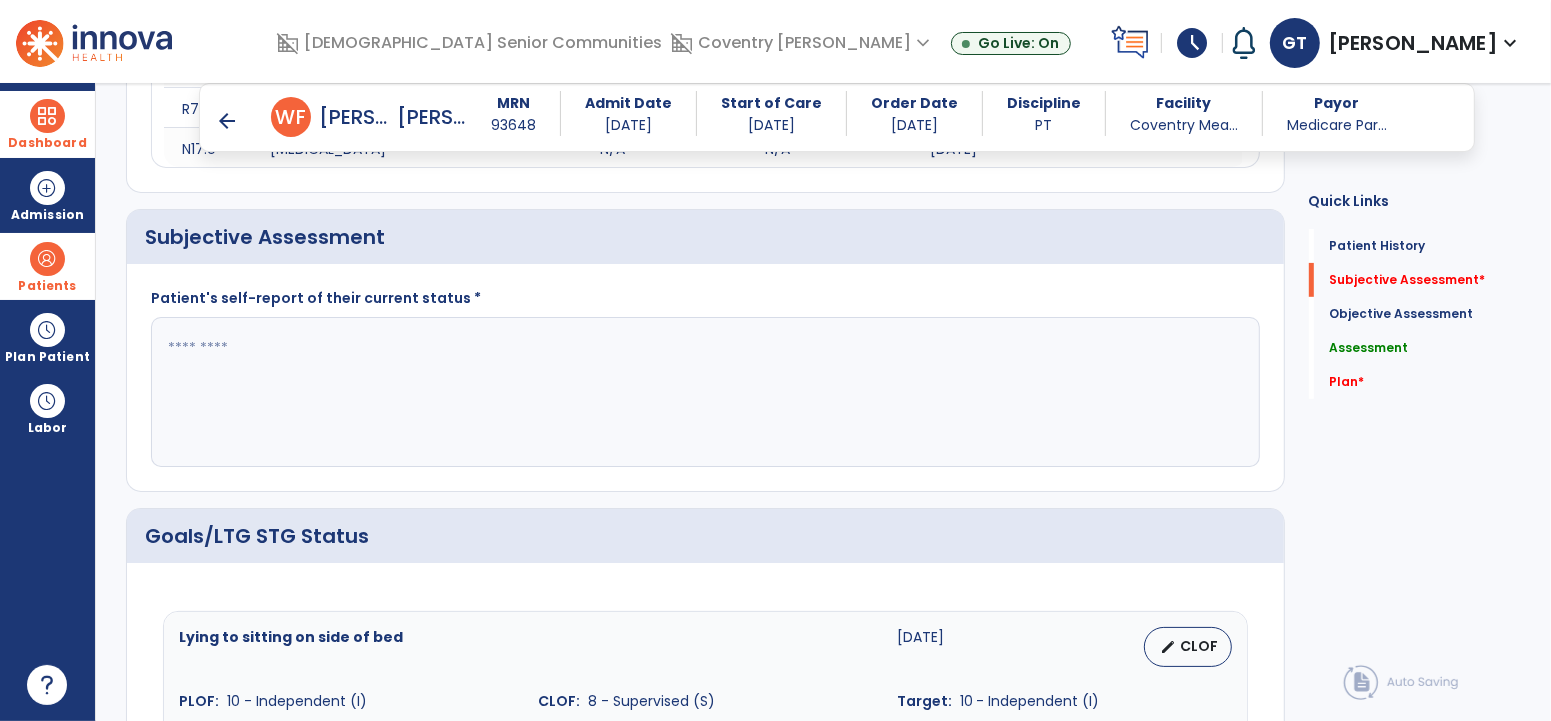 click 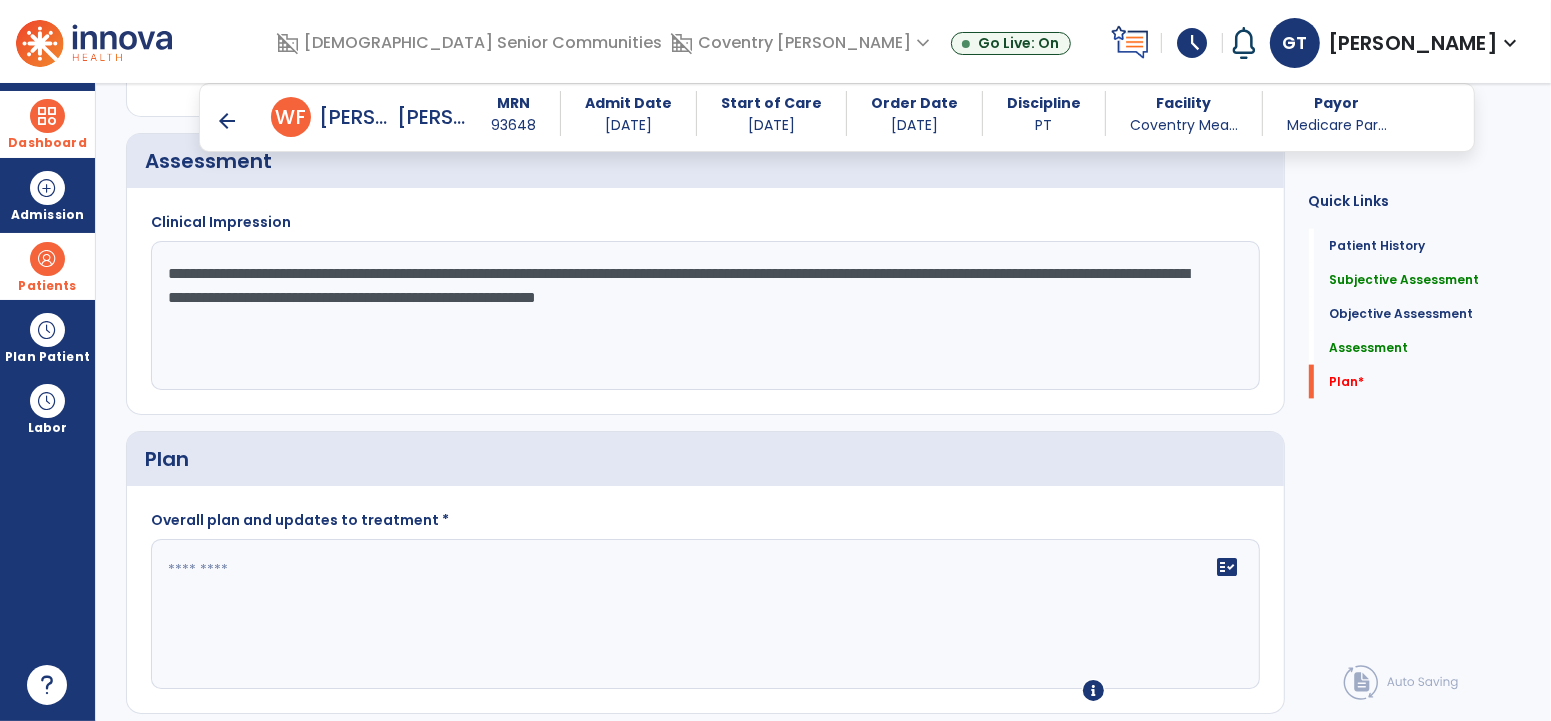 scroll, scrollTop: 2231, scrollLeft: 0, axis: vertical 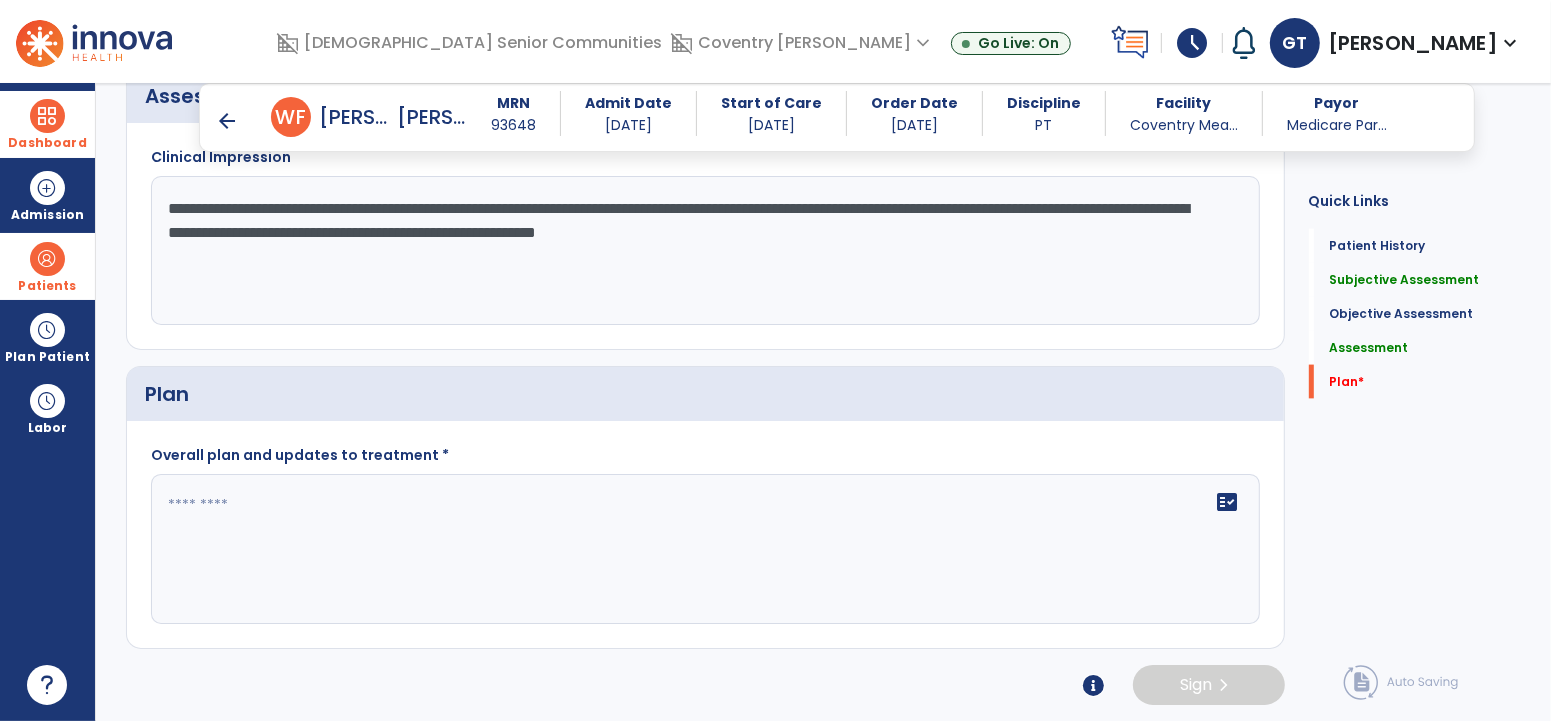 type on "**********" 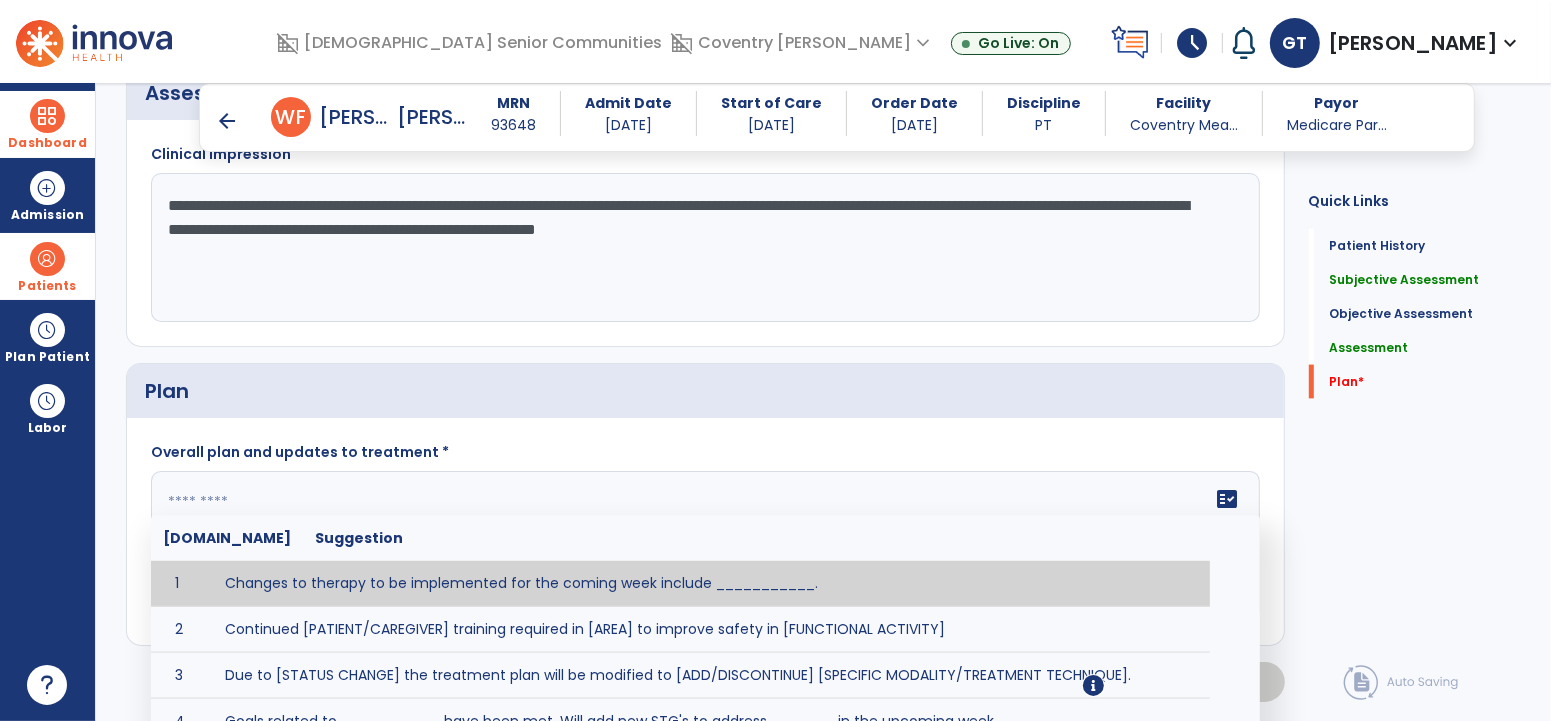 click 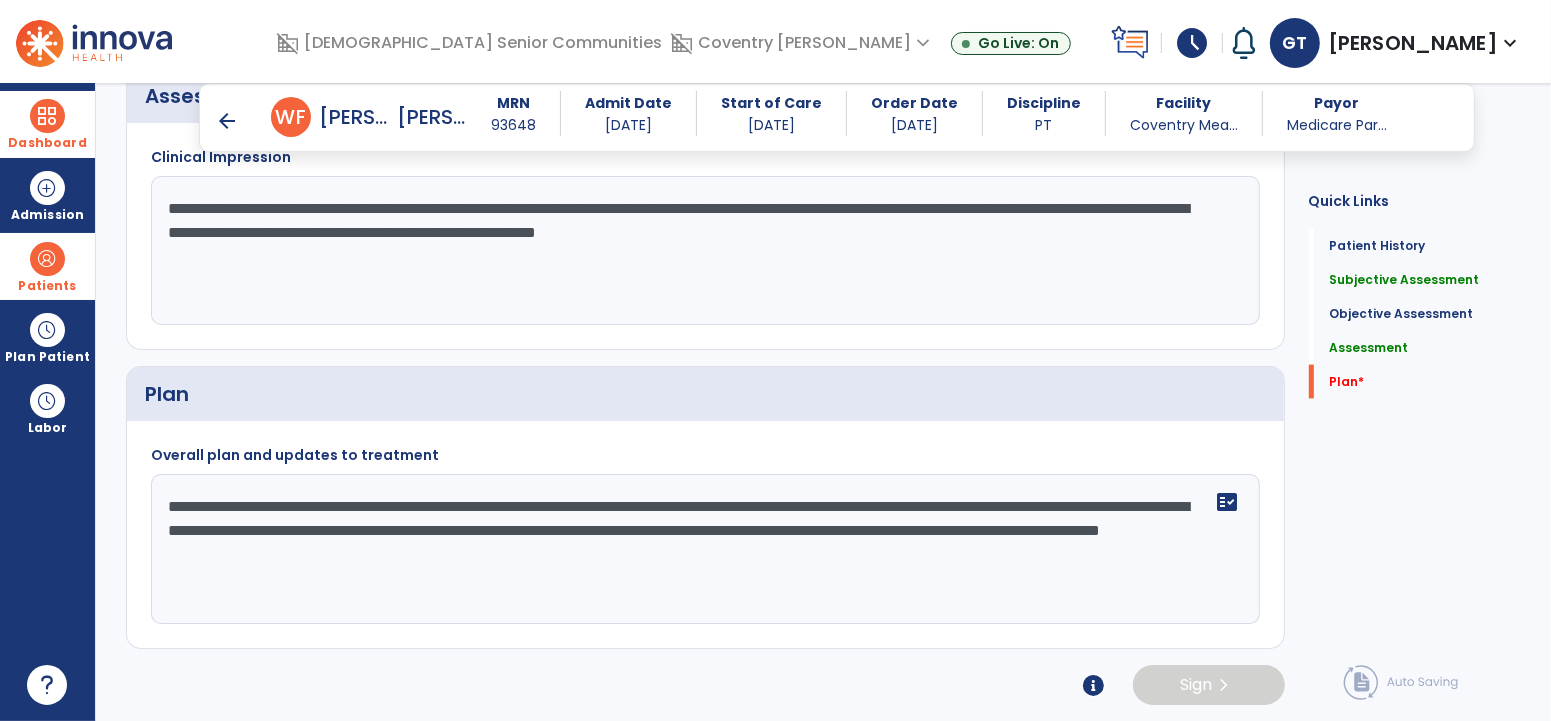 click on "**********" 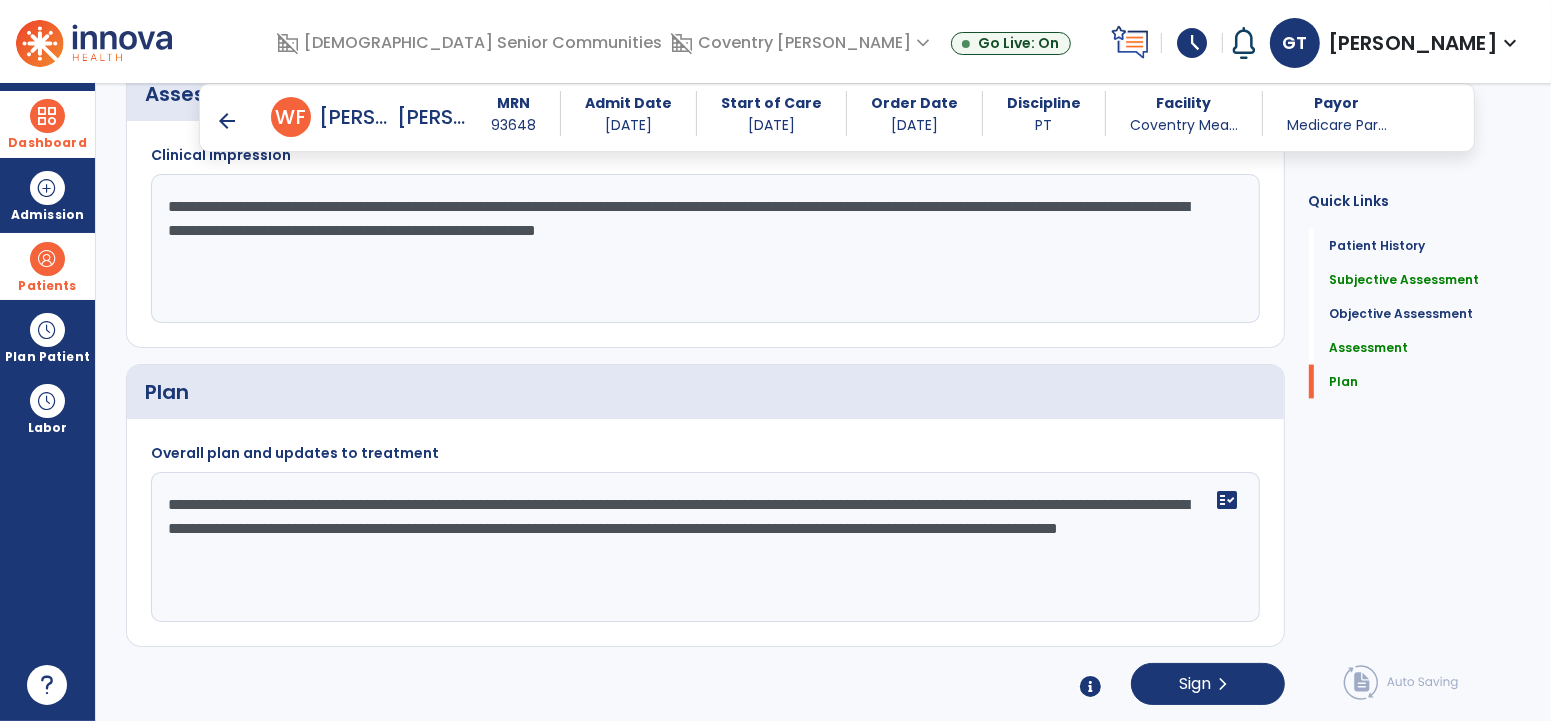 click on "**********" 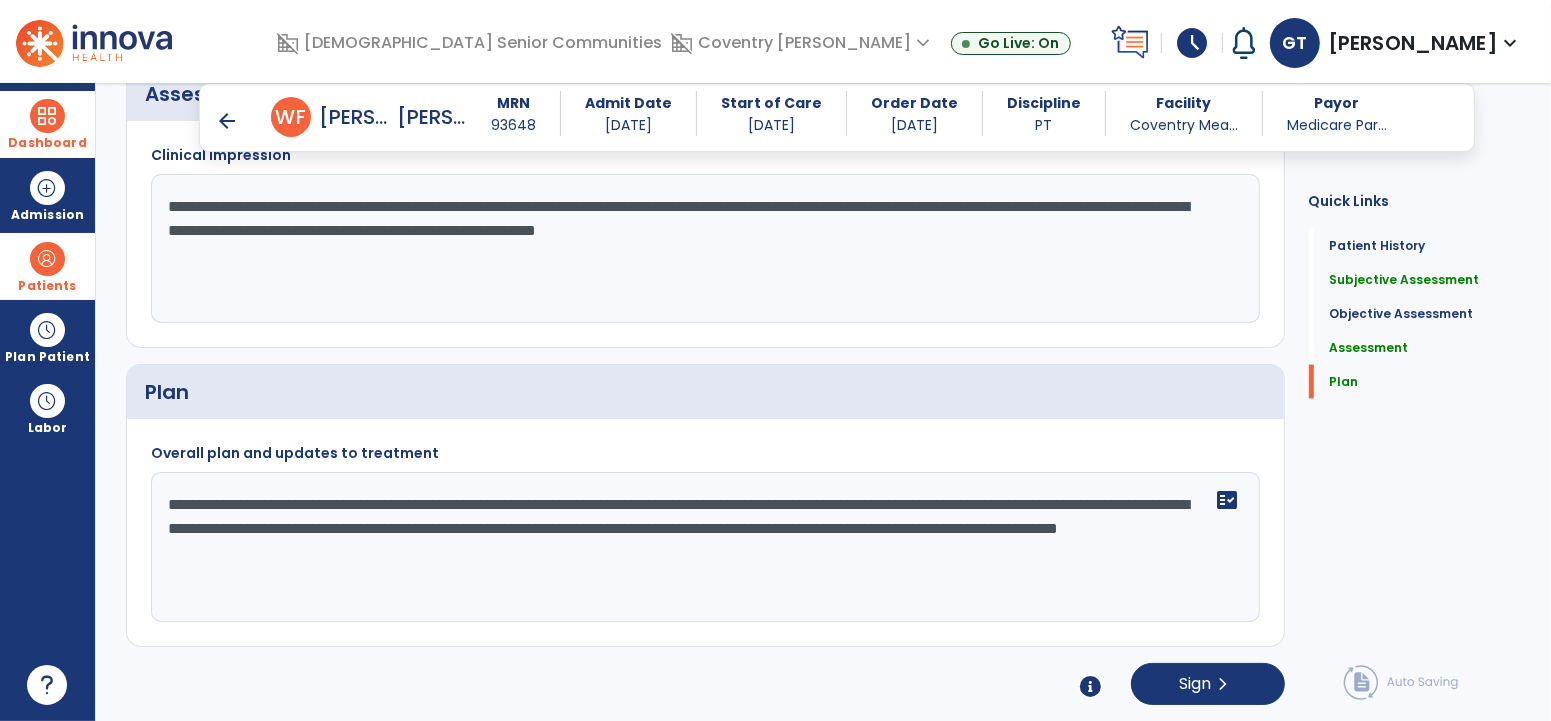 click on "**********" 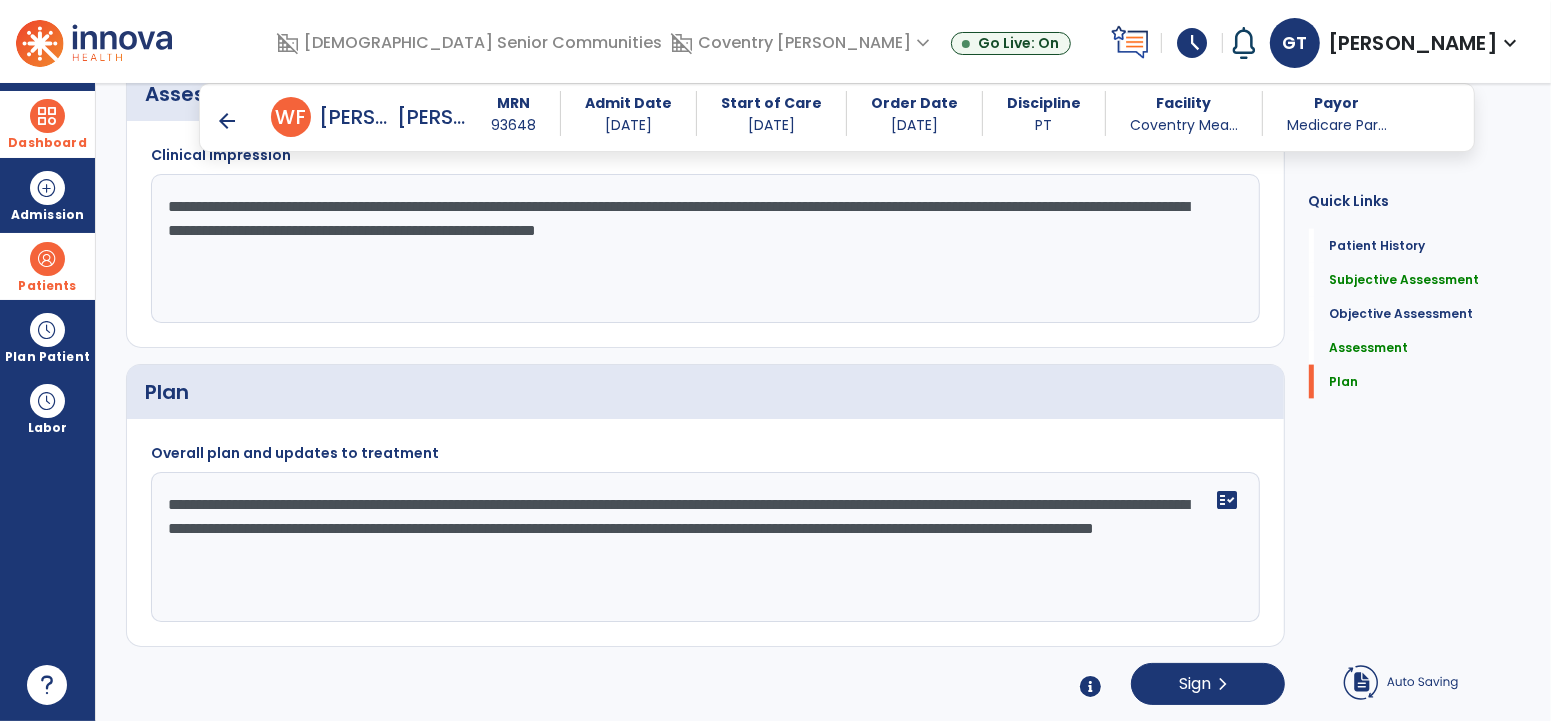 click on "**********" 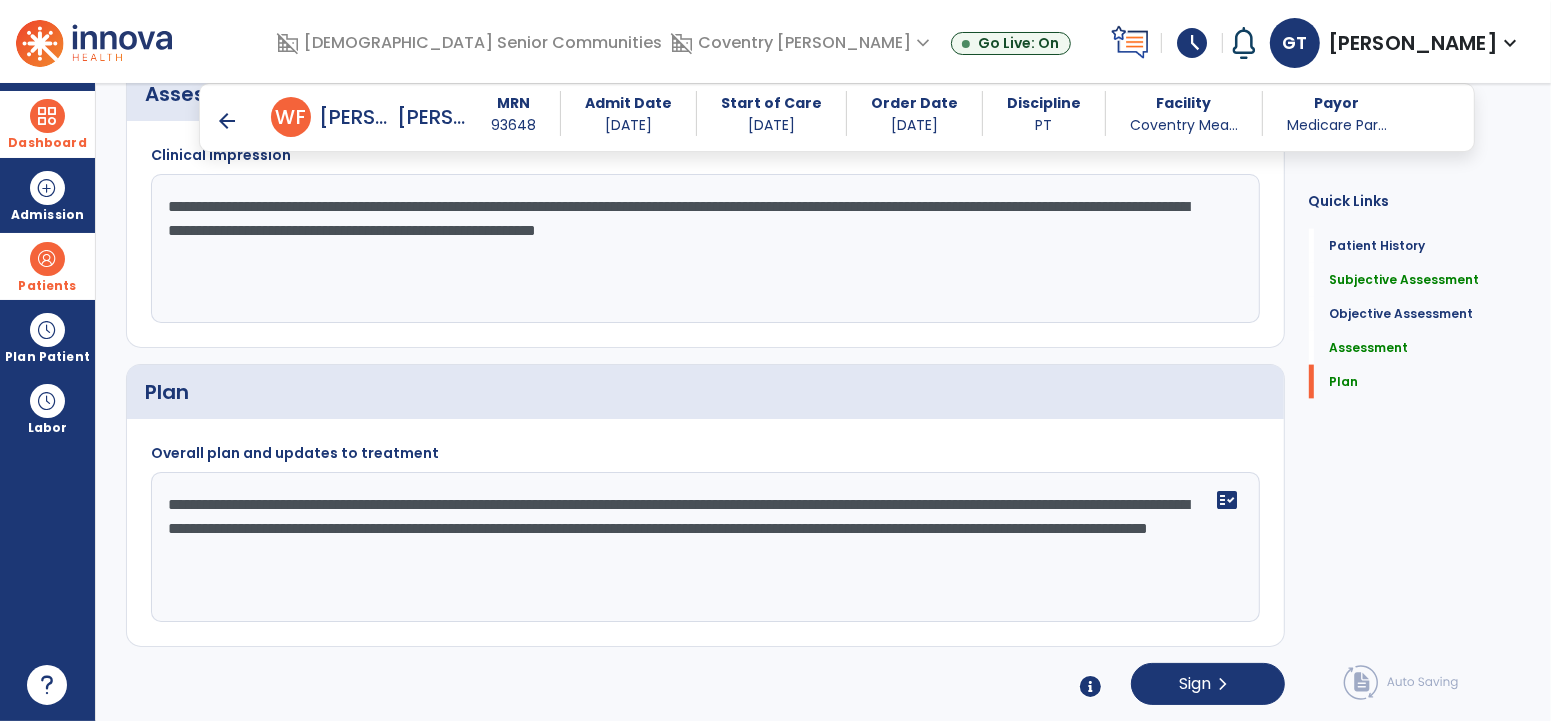 click on "**********" 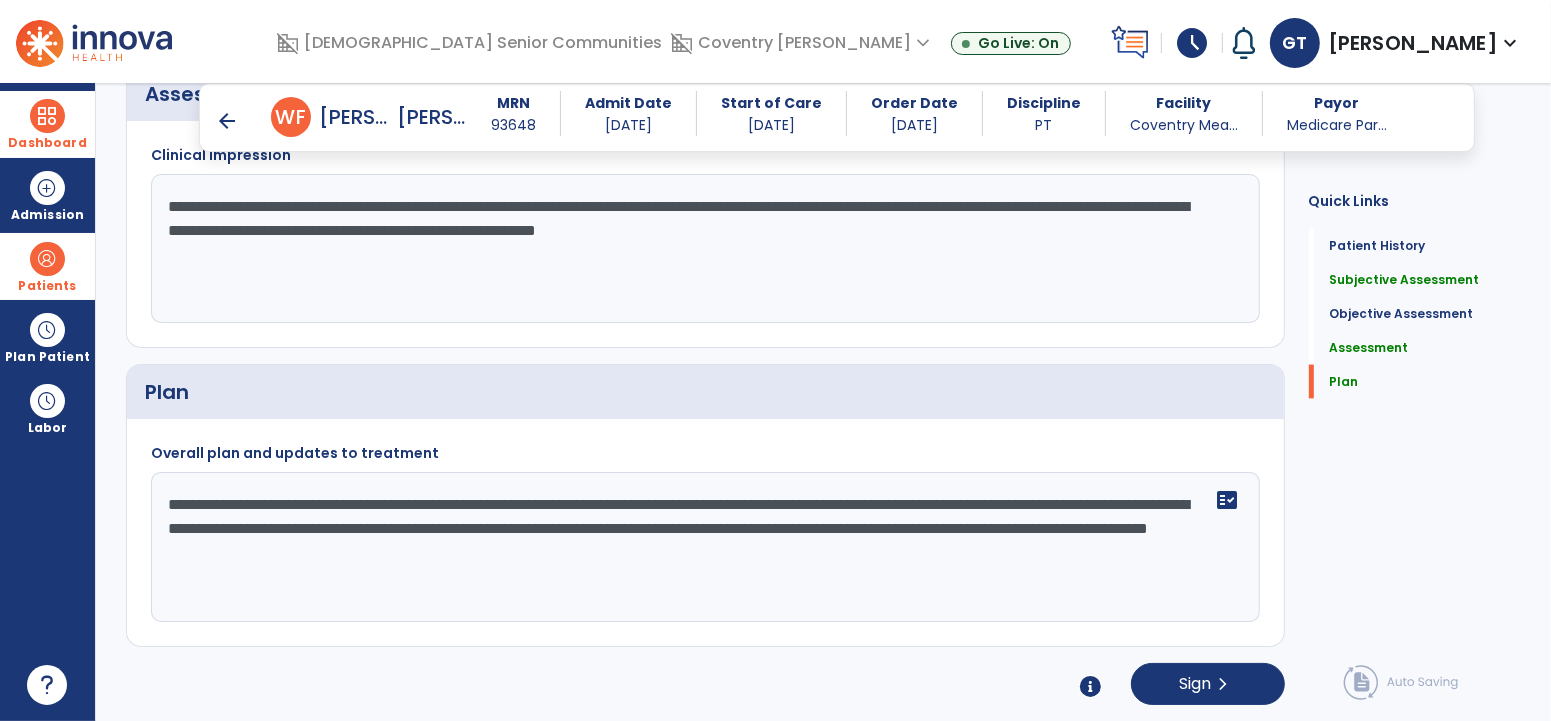 click on "**********" 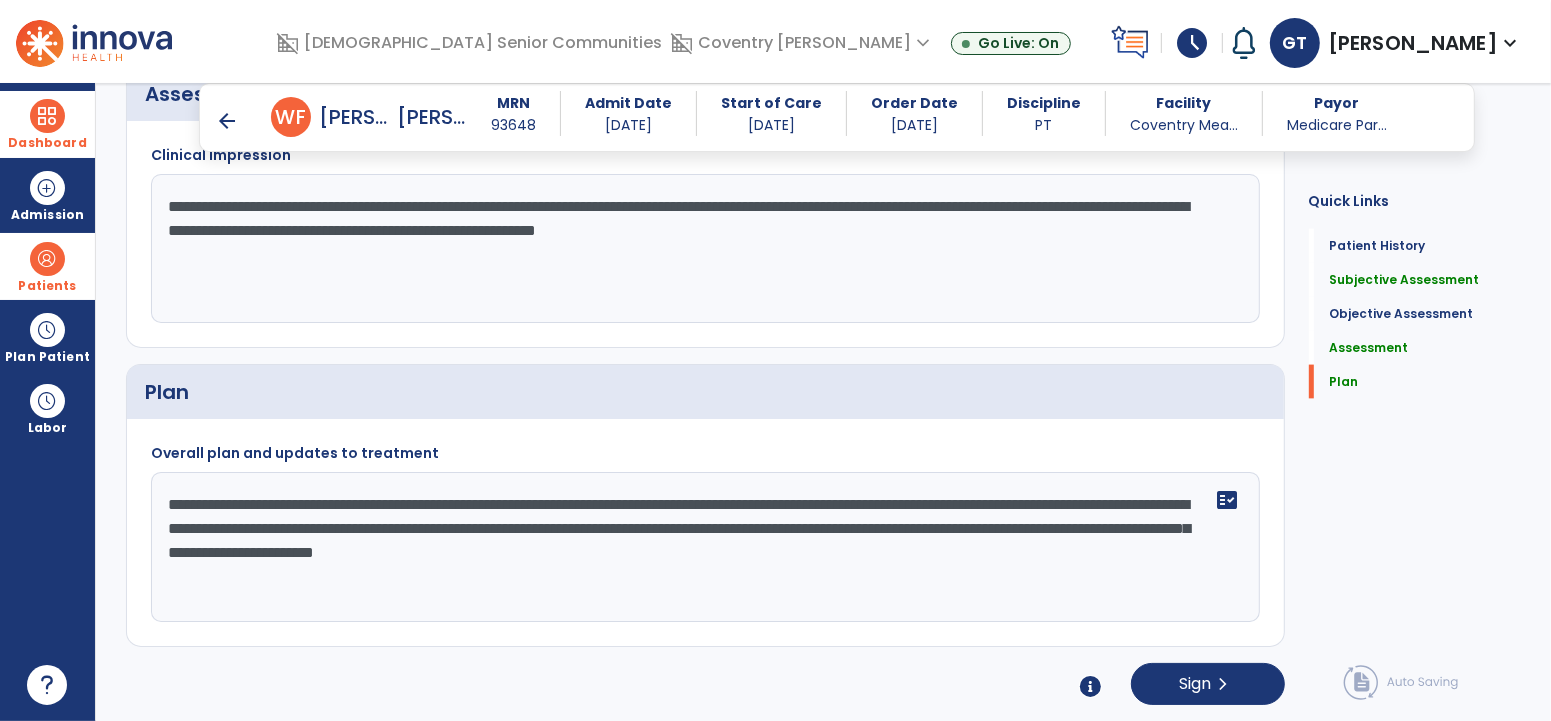 drag, startPoint x: 948, startPoint y: 553, endPoint x: 1550, endPoint y: 402, distance: 620.64886 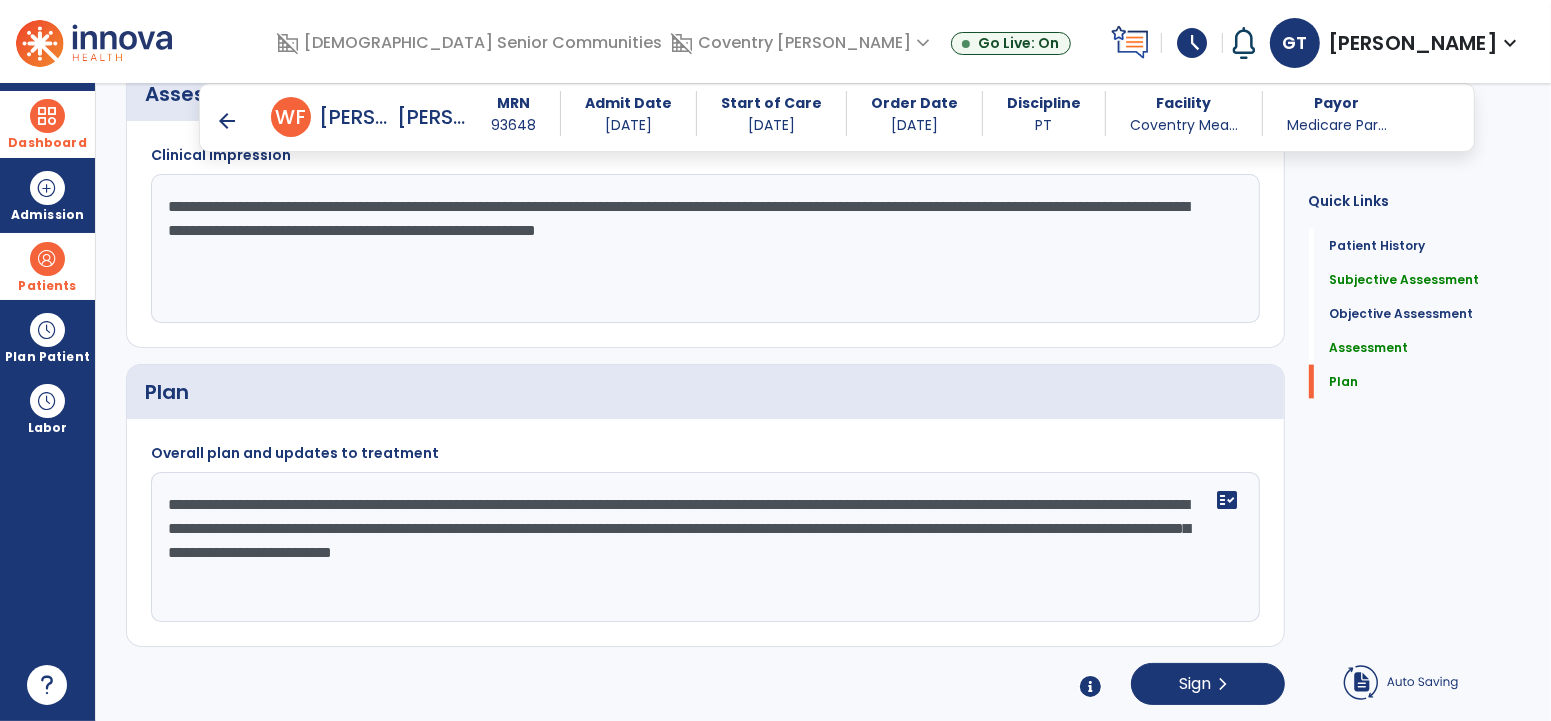 click on "**********" 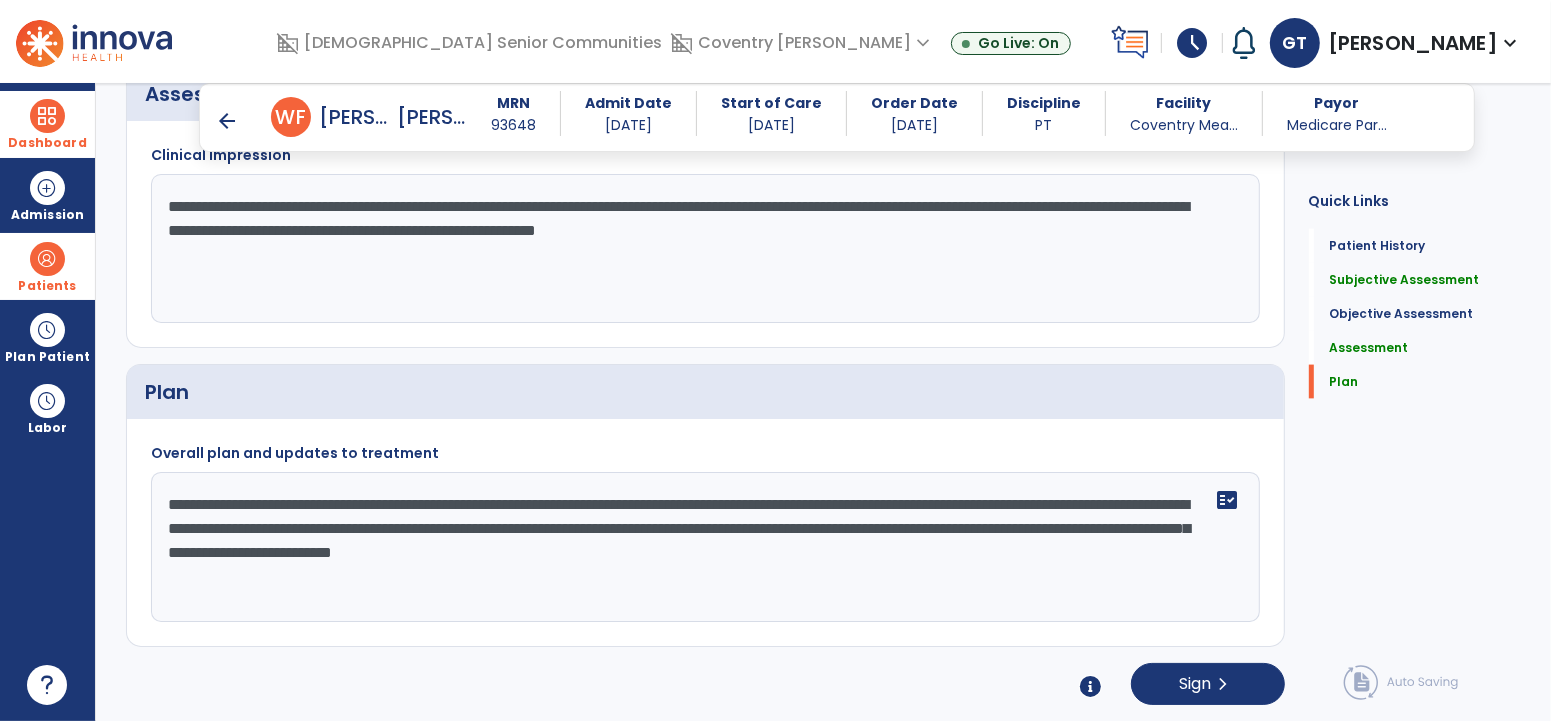 click on "**********" 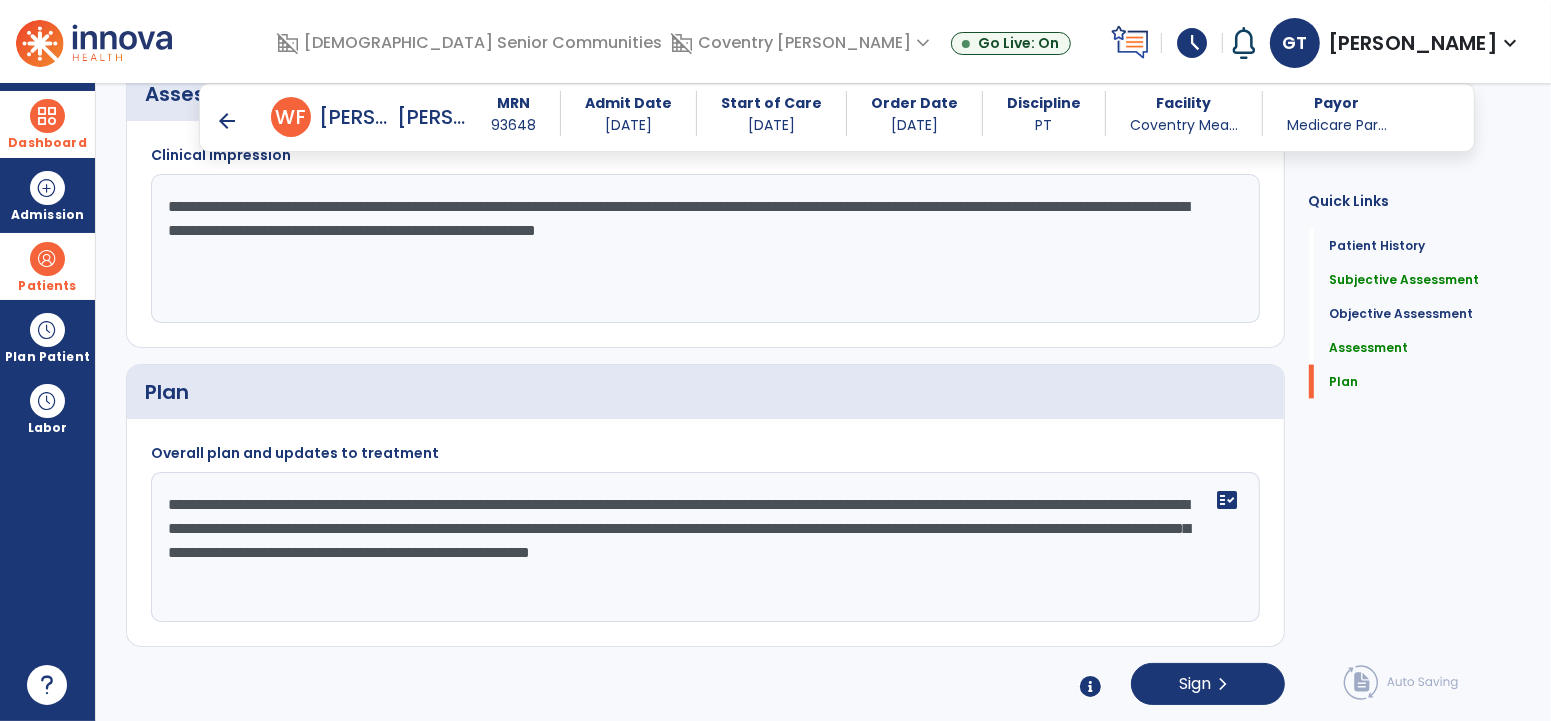 click on "**********" 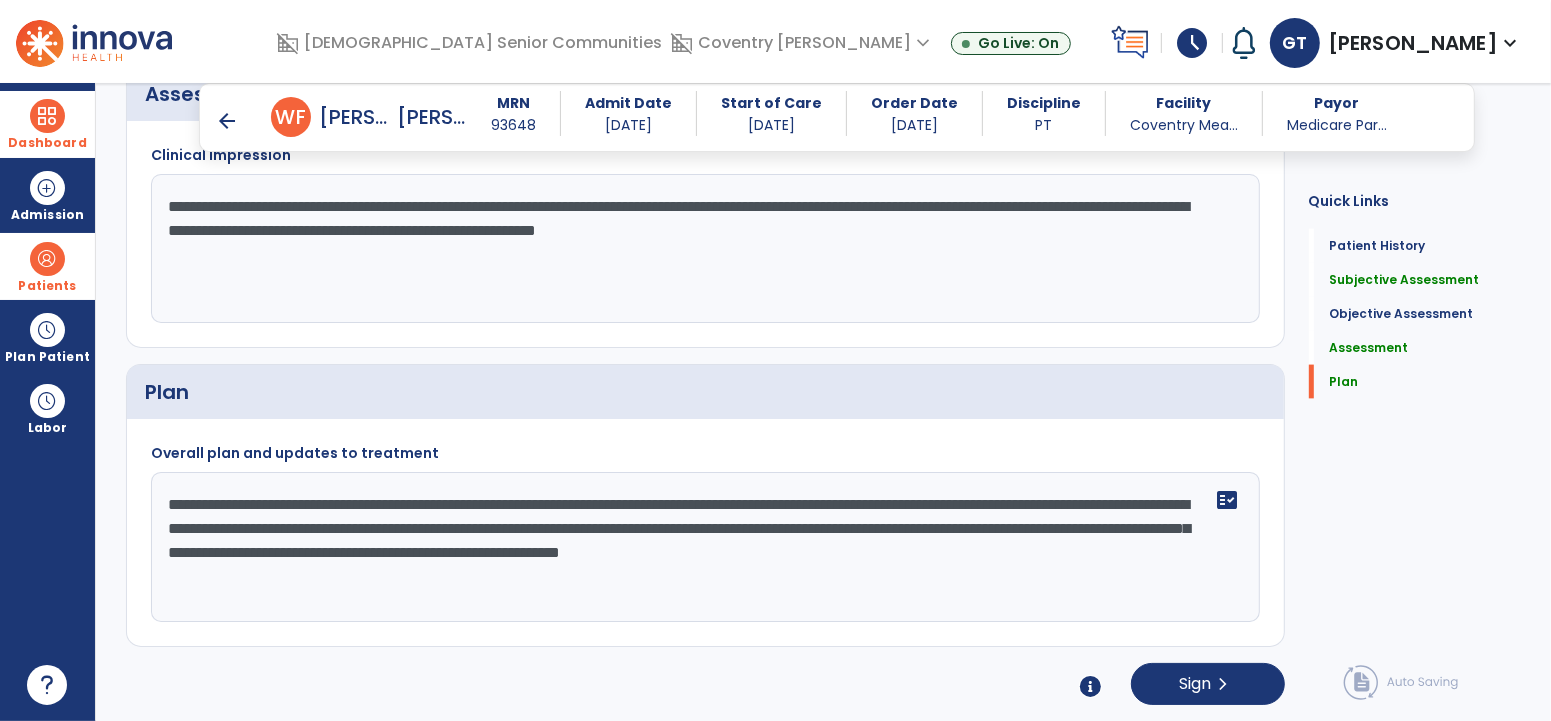 click on "**********" 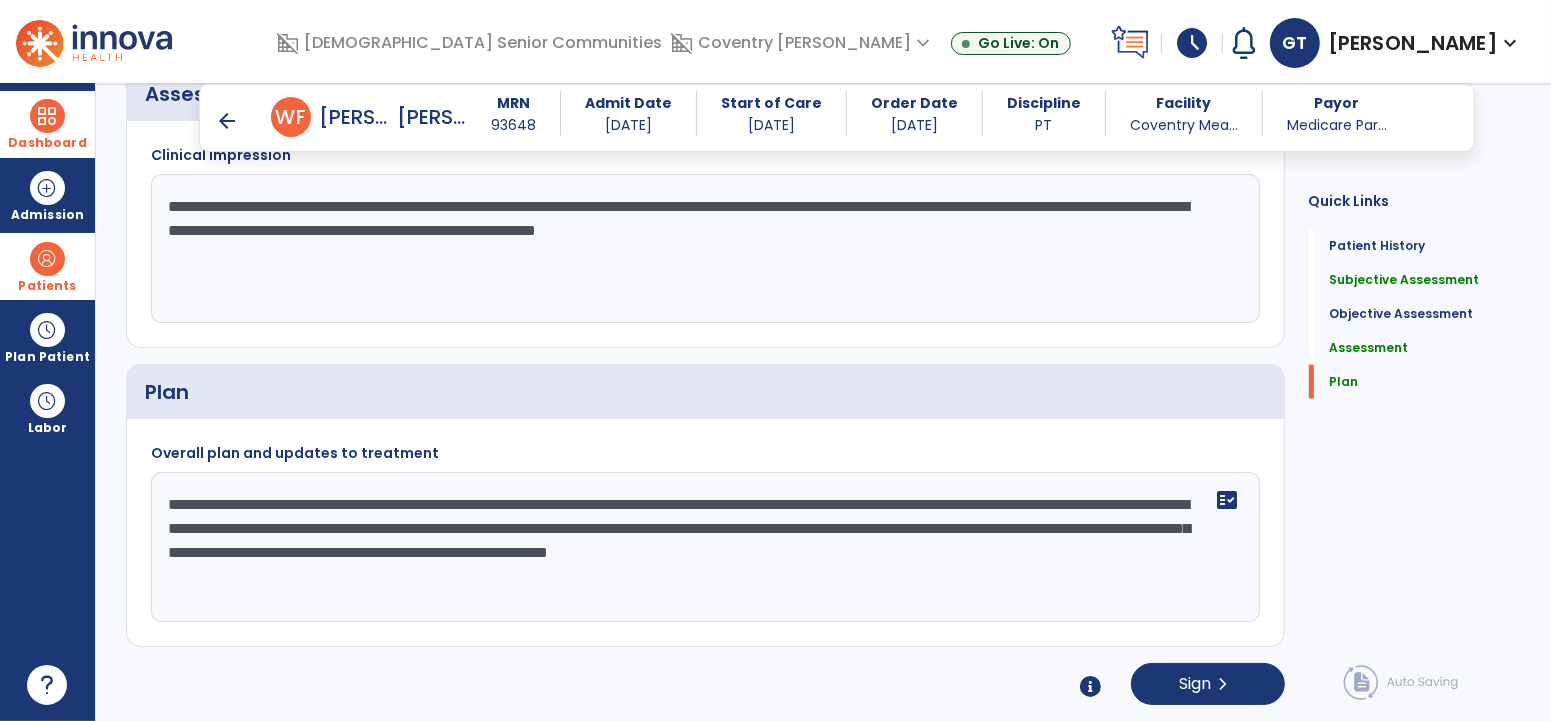 click on "**********" 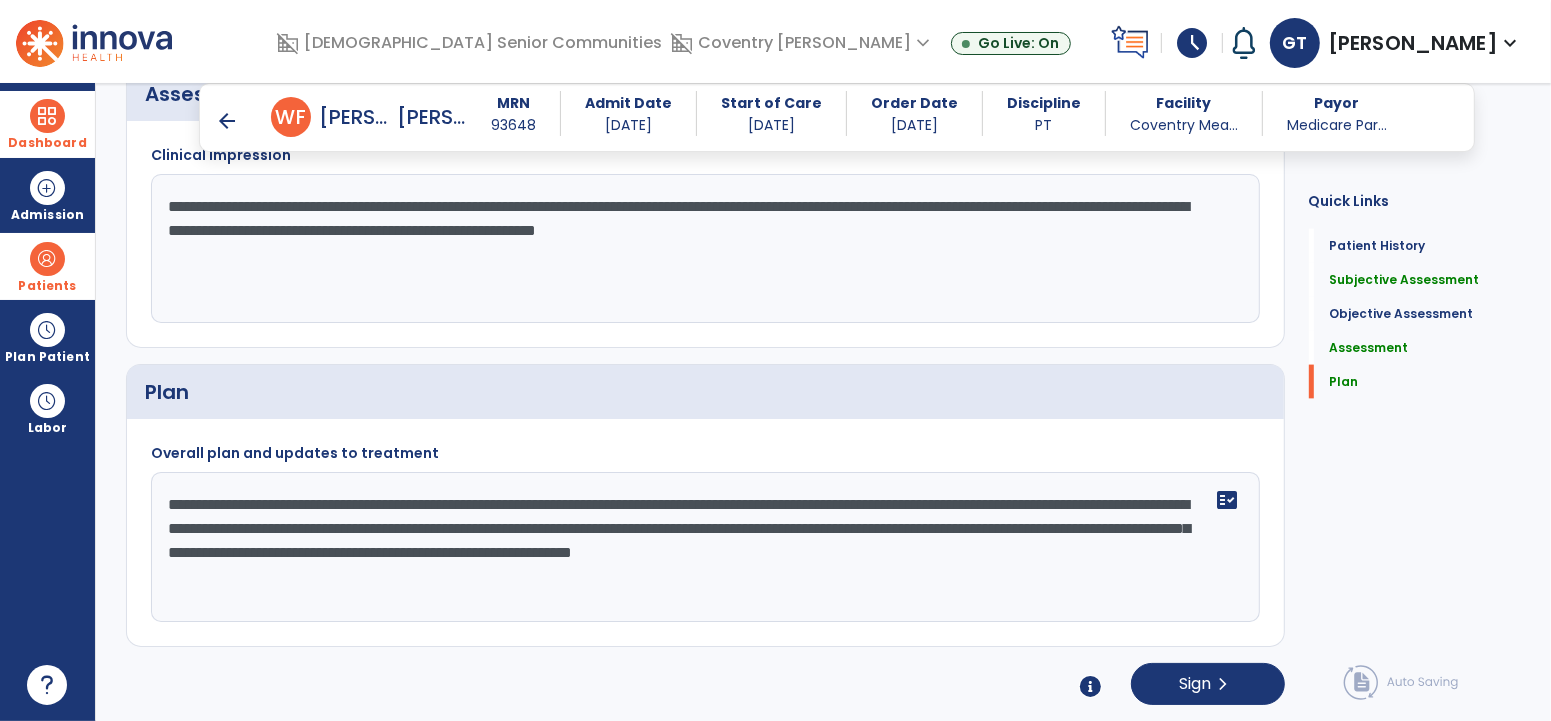 drag, startPoint x: 715, startPoint y: 590, endPoint x: 674, endPoint y: 604, distance: 43.32436 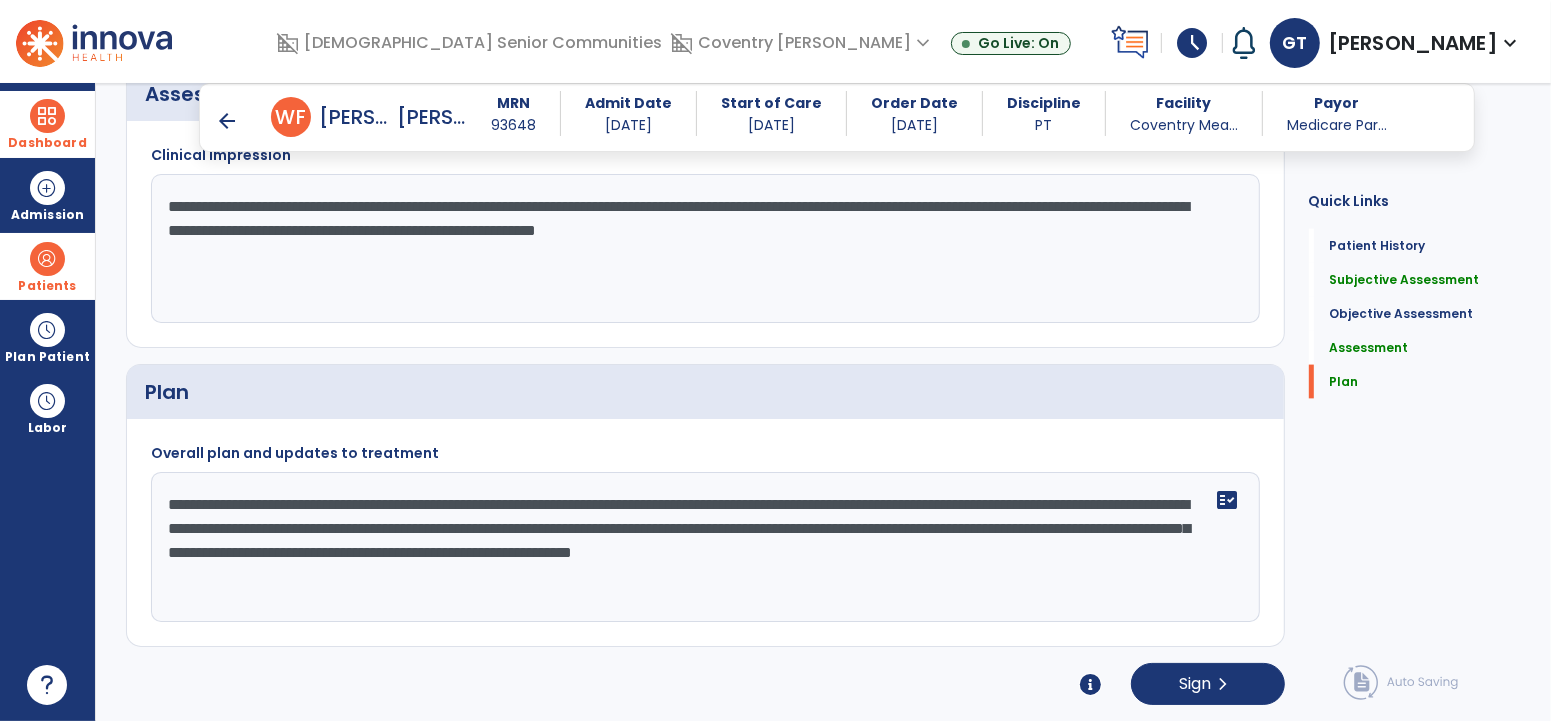 click on "**********" 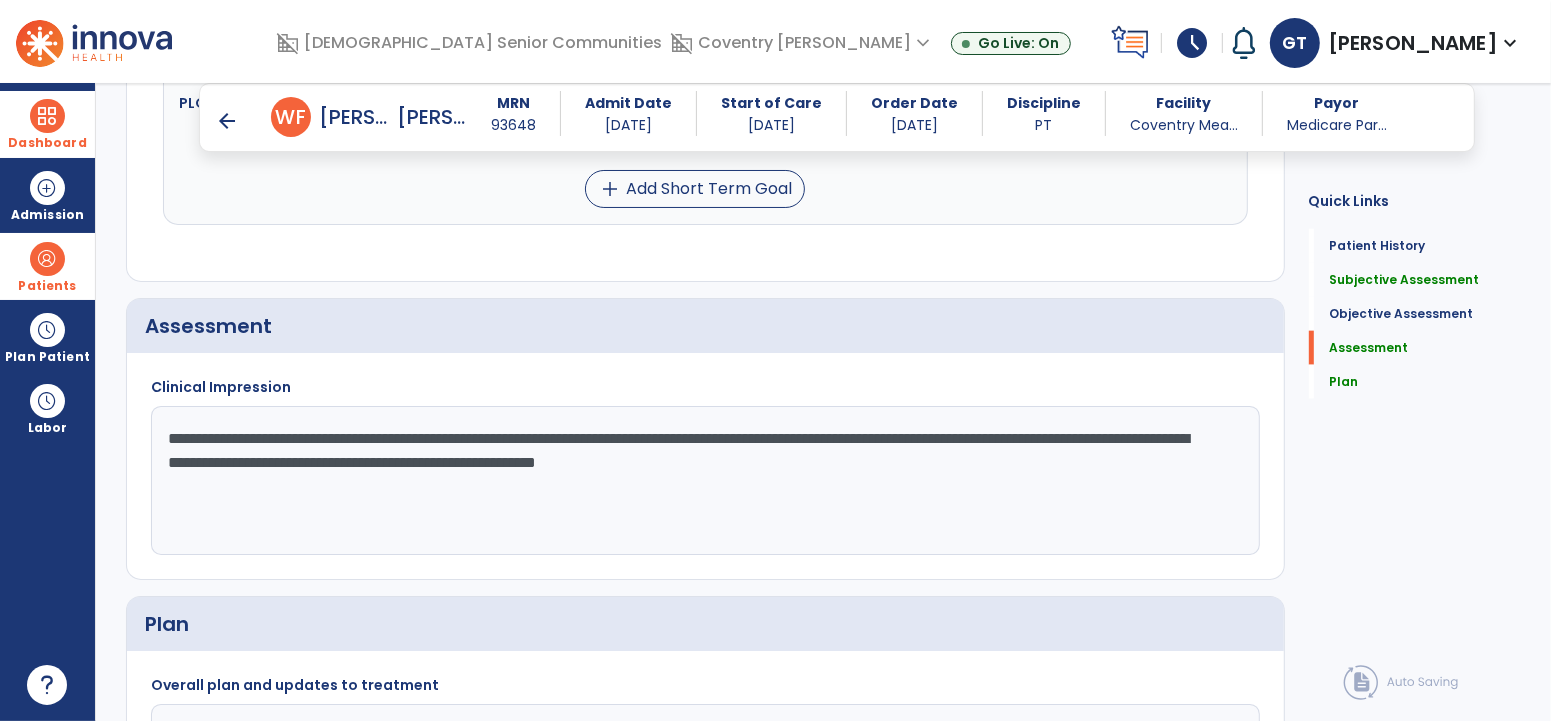 scroll, scrollTop: 1952, scrollLeft: 0, axis: vertical 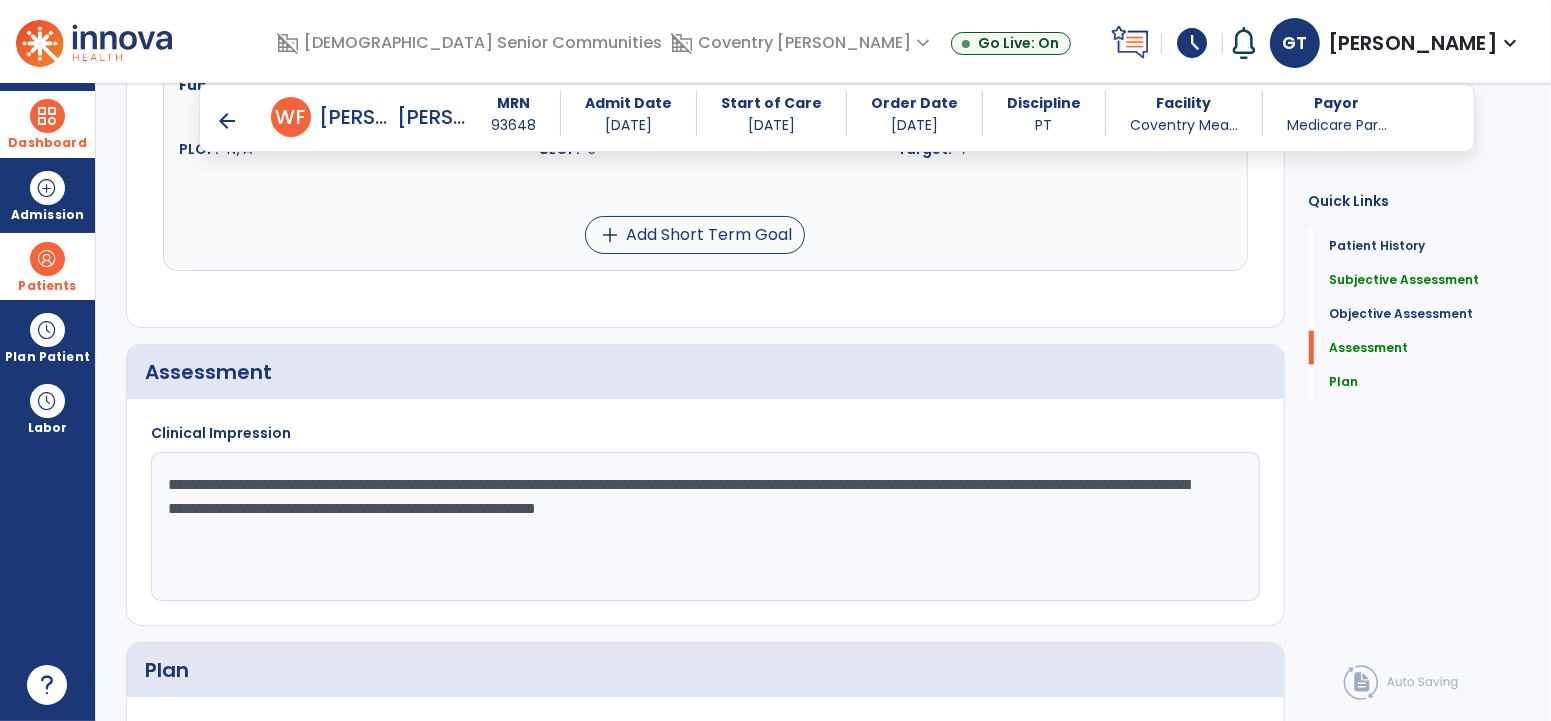 click on "**********" 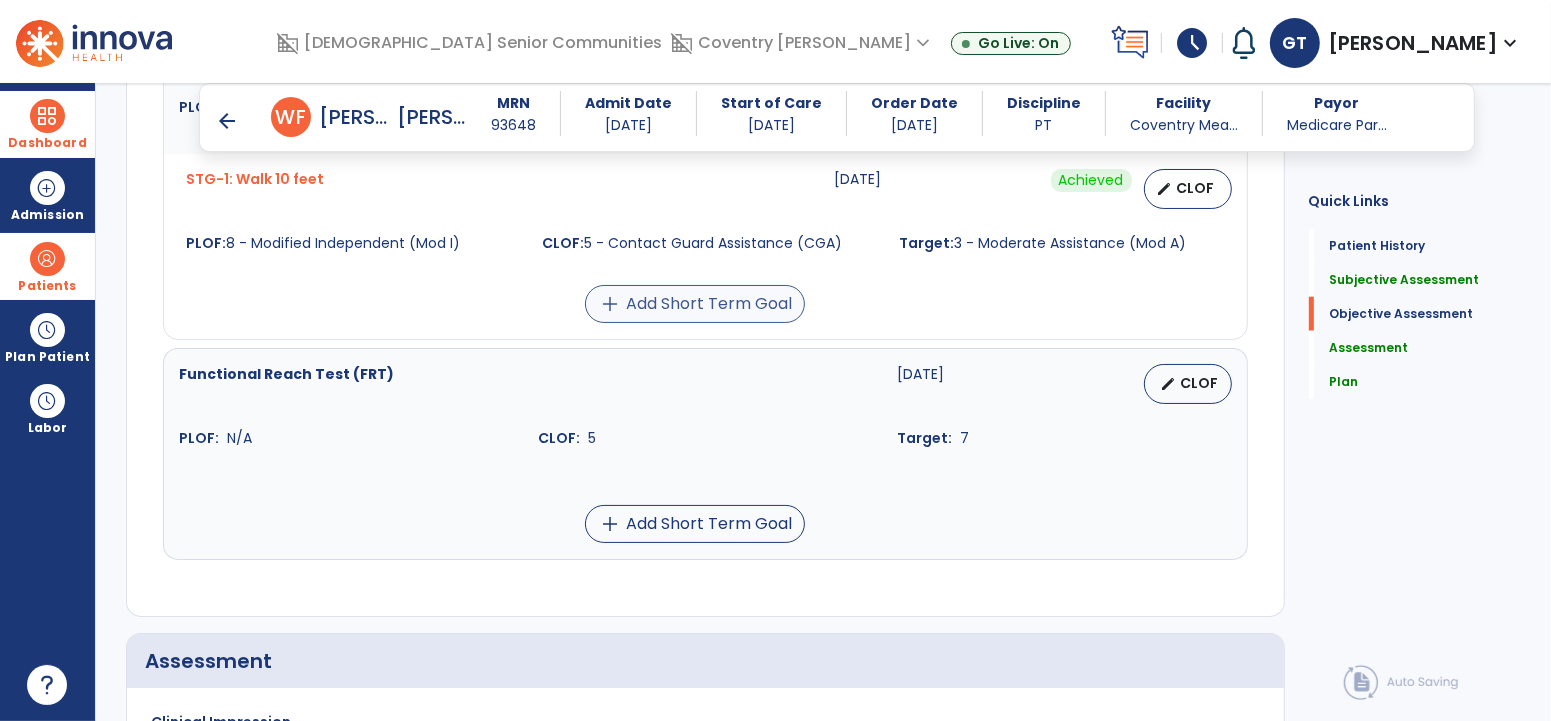 scroll, scrollTop: 1668, scrollLeft: 0, axis: vertical 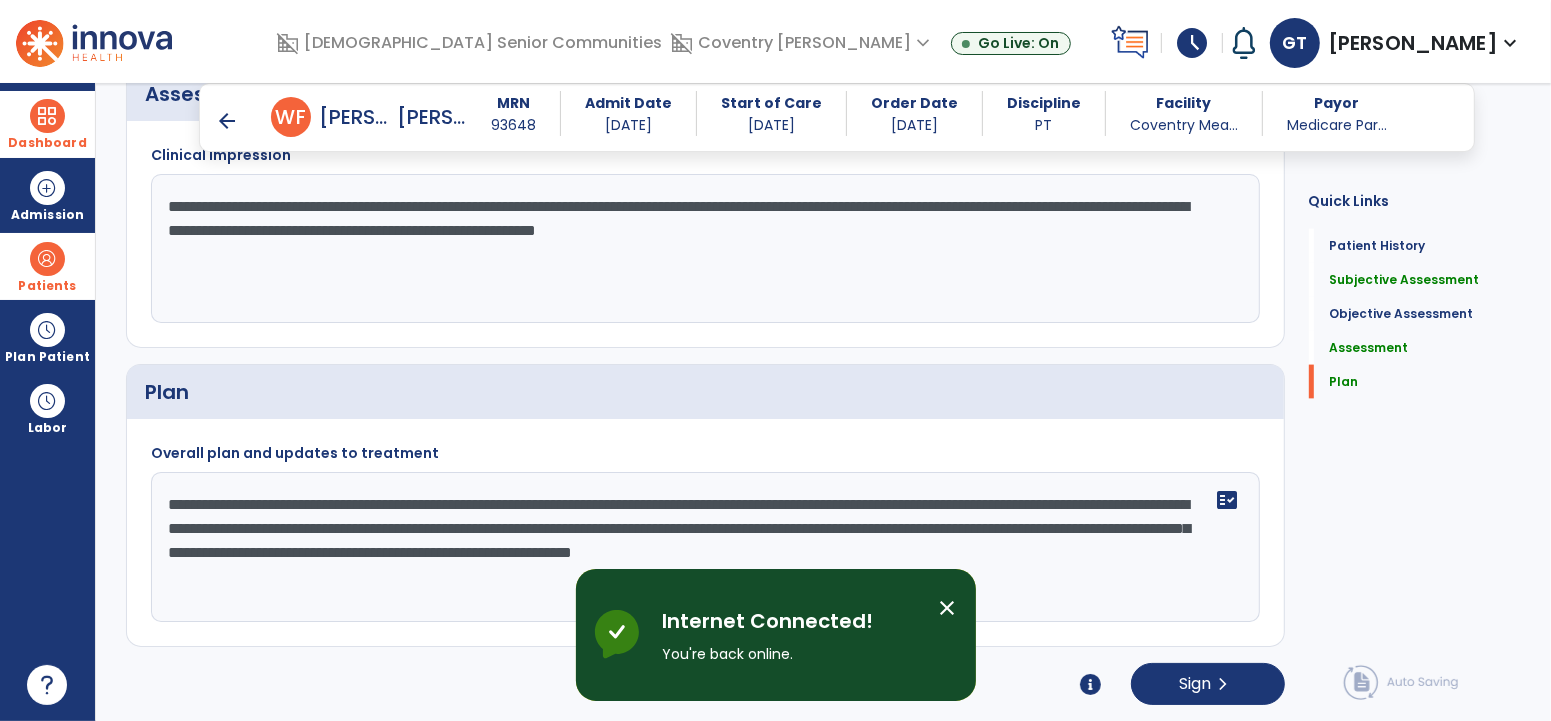 click on "Quick Links  Patient History   Patient History   Subjective Assessment   Subjective Assessment   Objective Assessment   Objective Assessment   Assessment   Assessment   Plan   Plan" 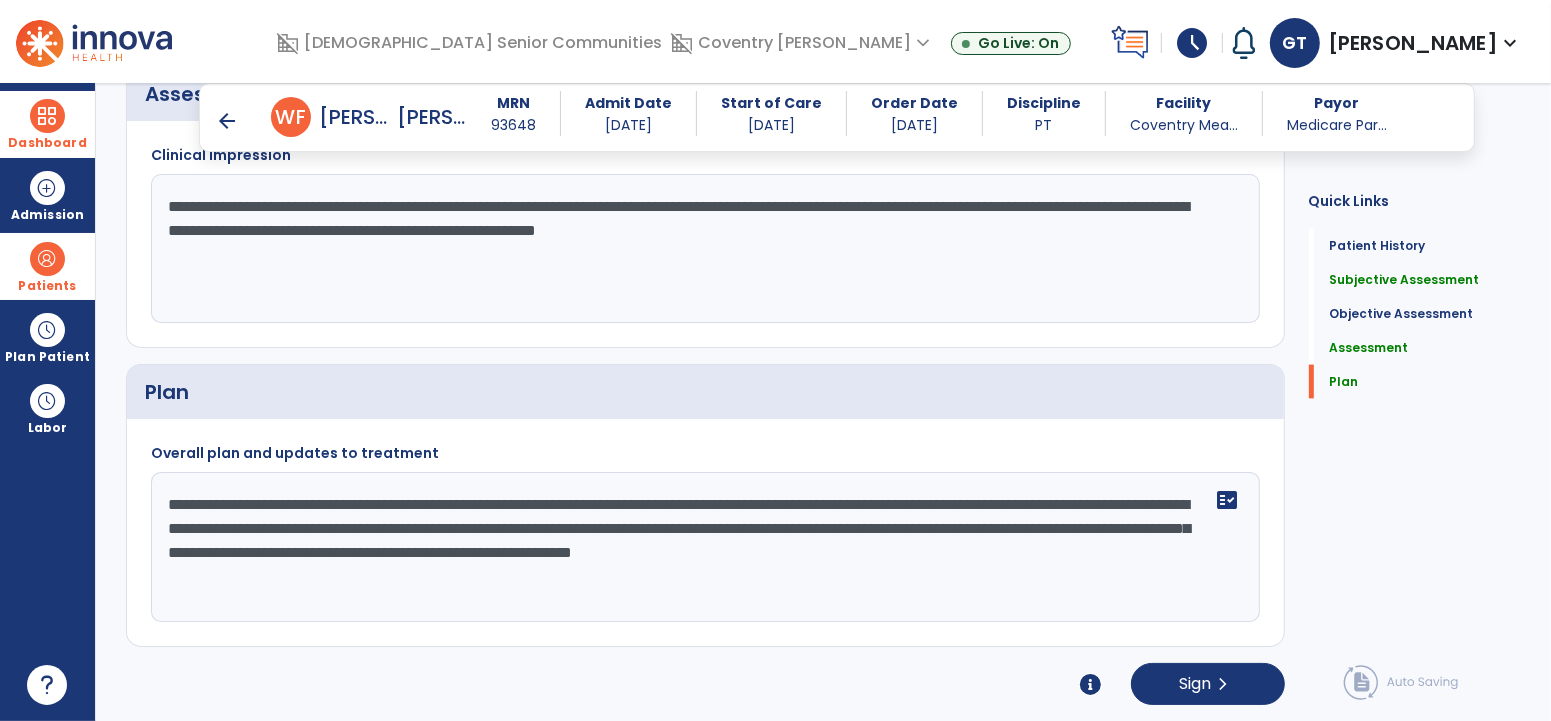 click on "**********" 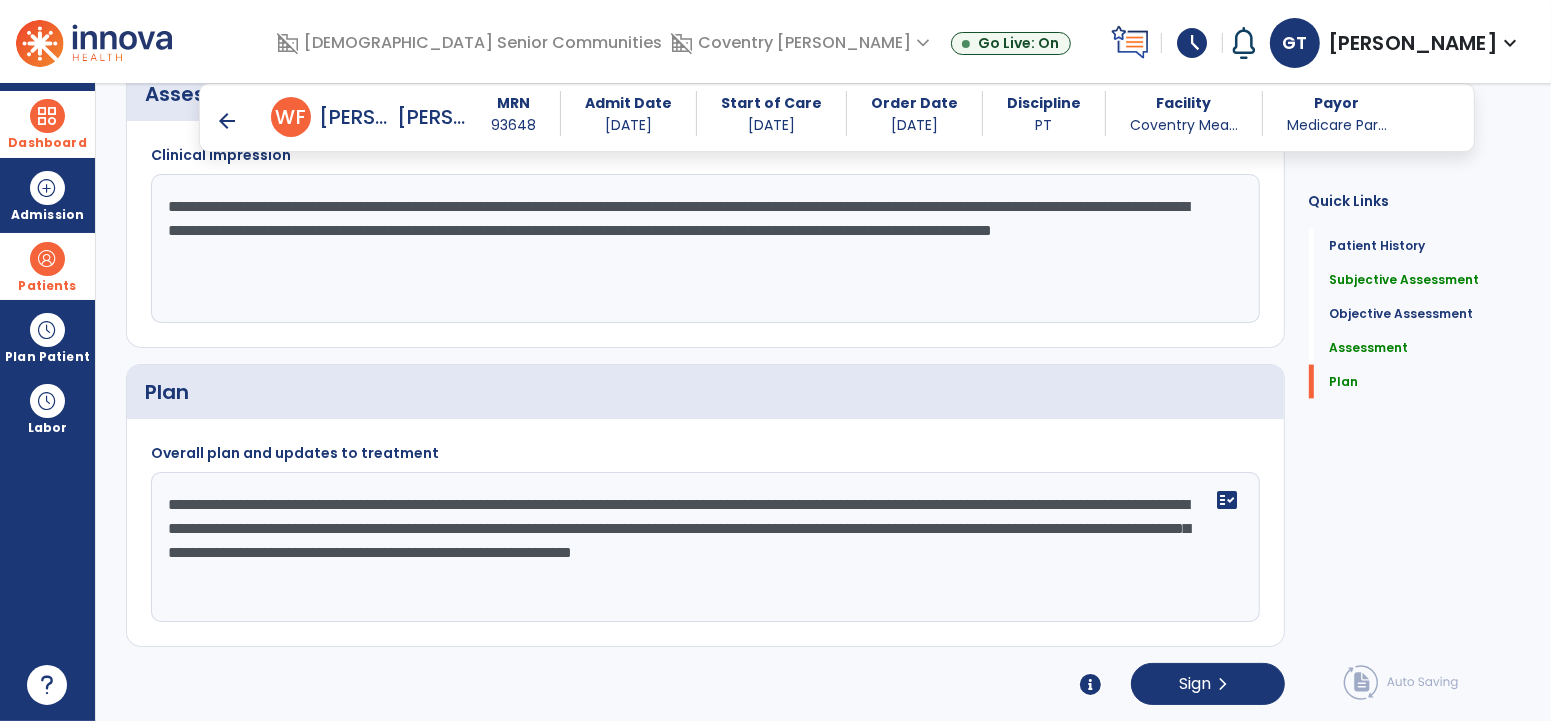 click on "**********" 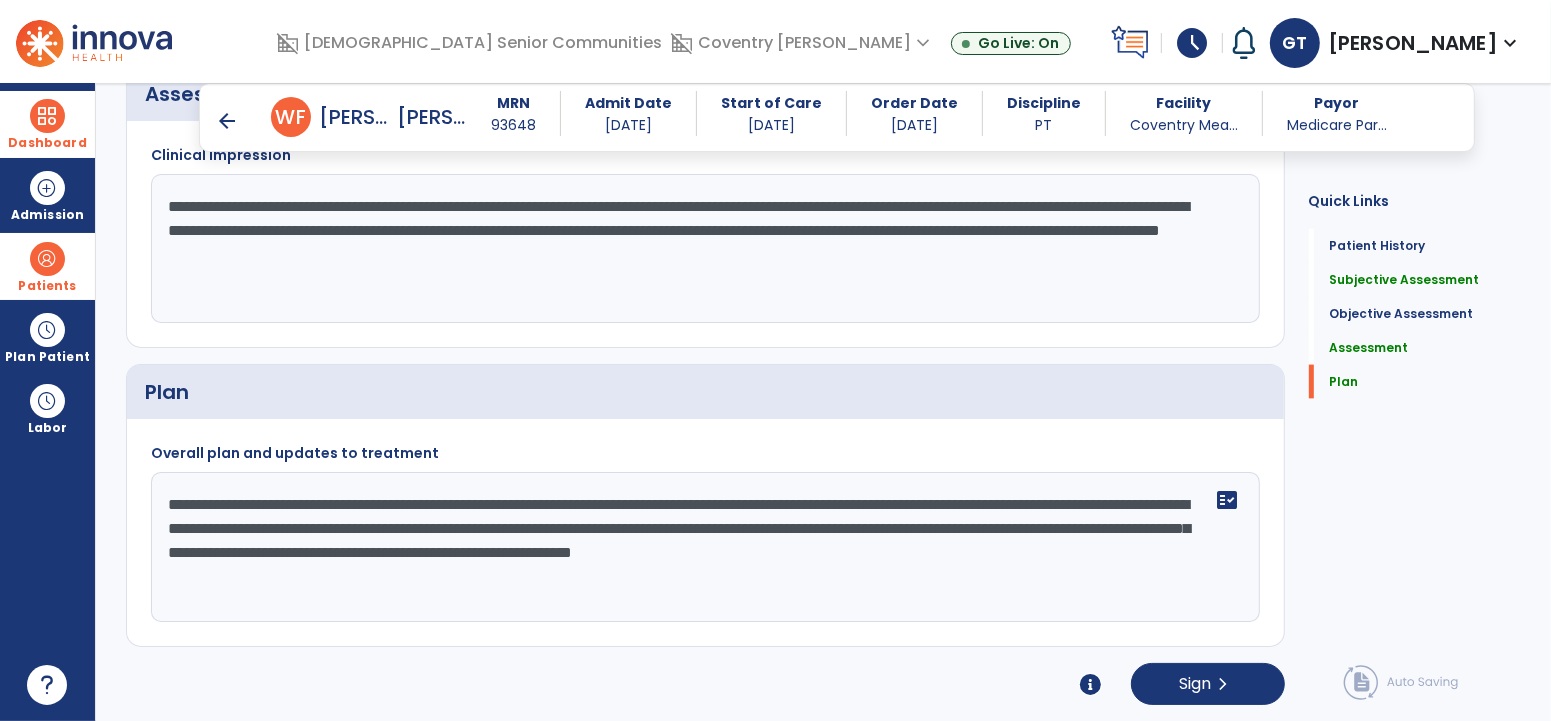 click on "**********" 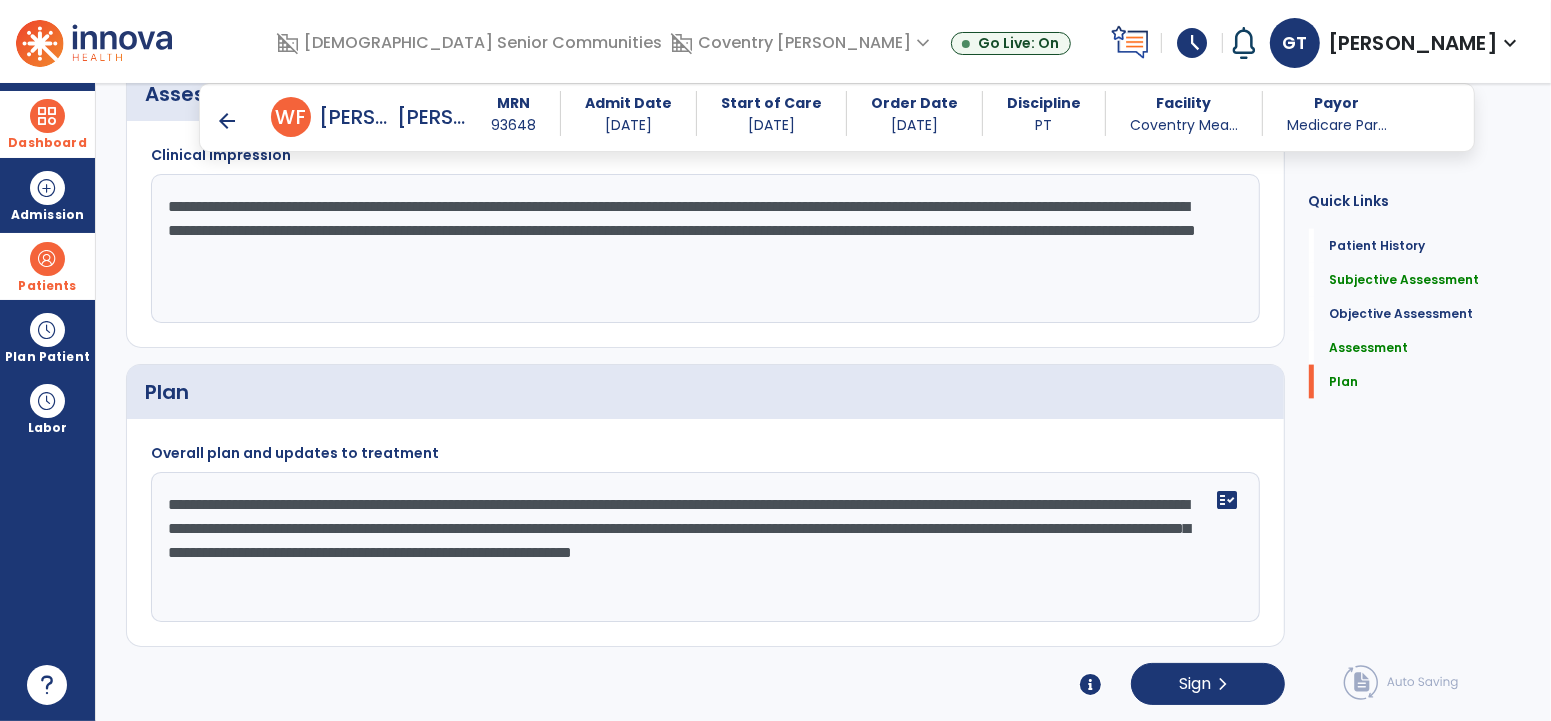 click on "**********" 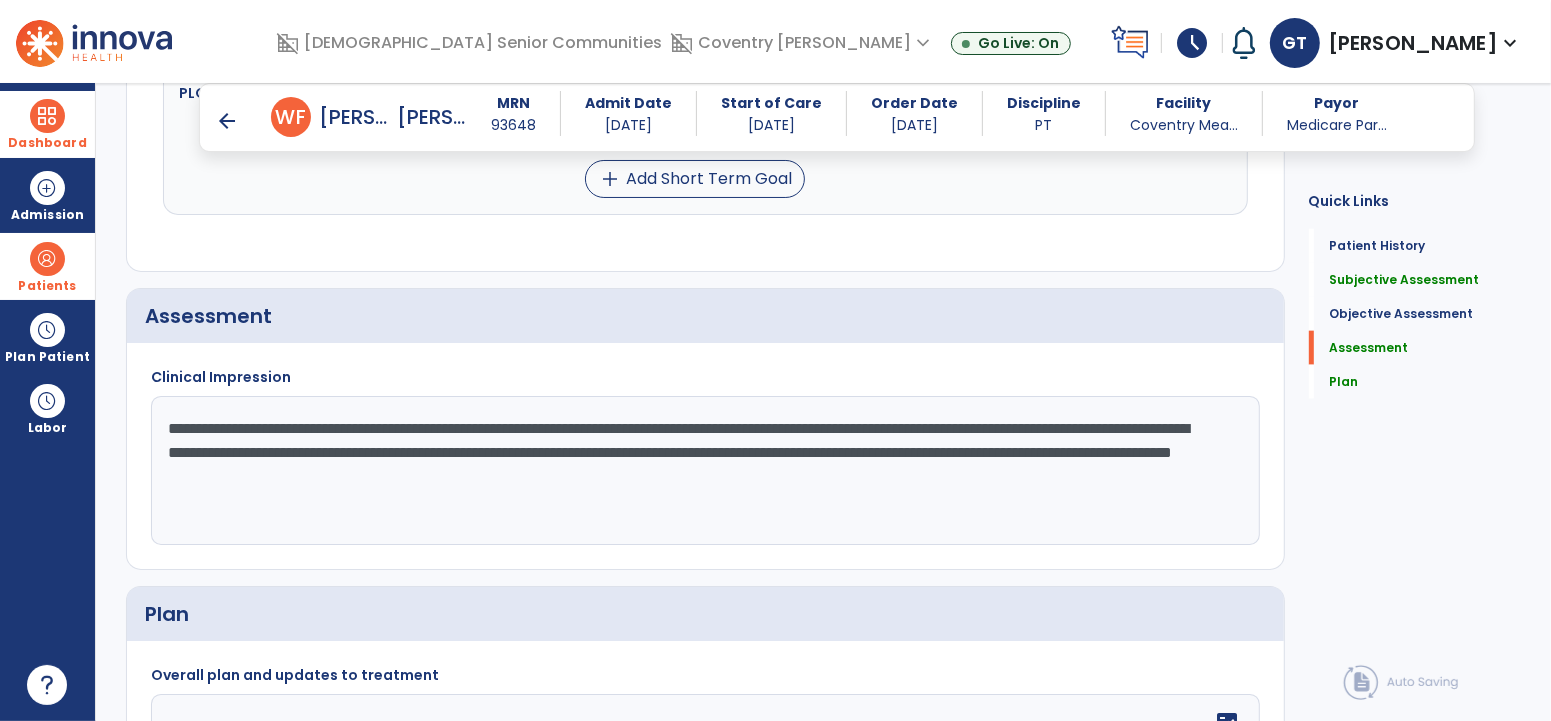 scroll, scrollTop: 2014, scrollLeft: 0, axis: vertical 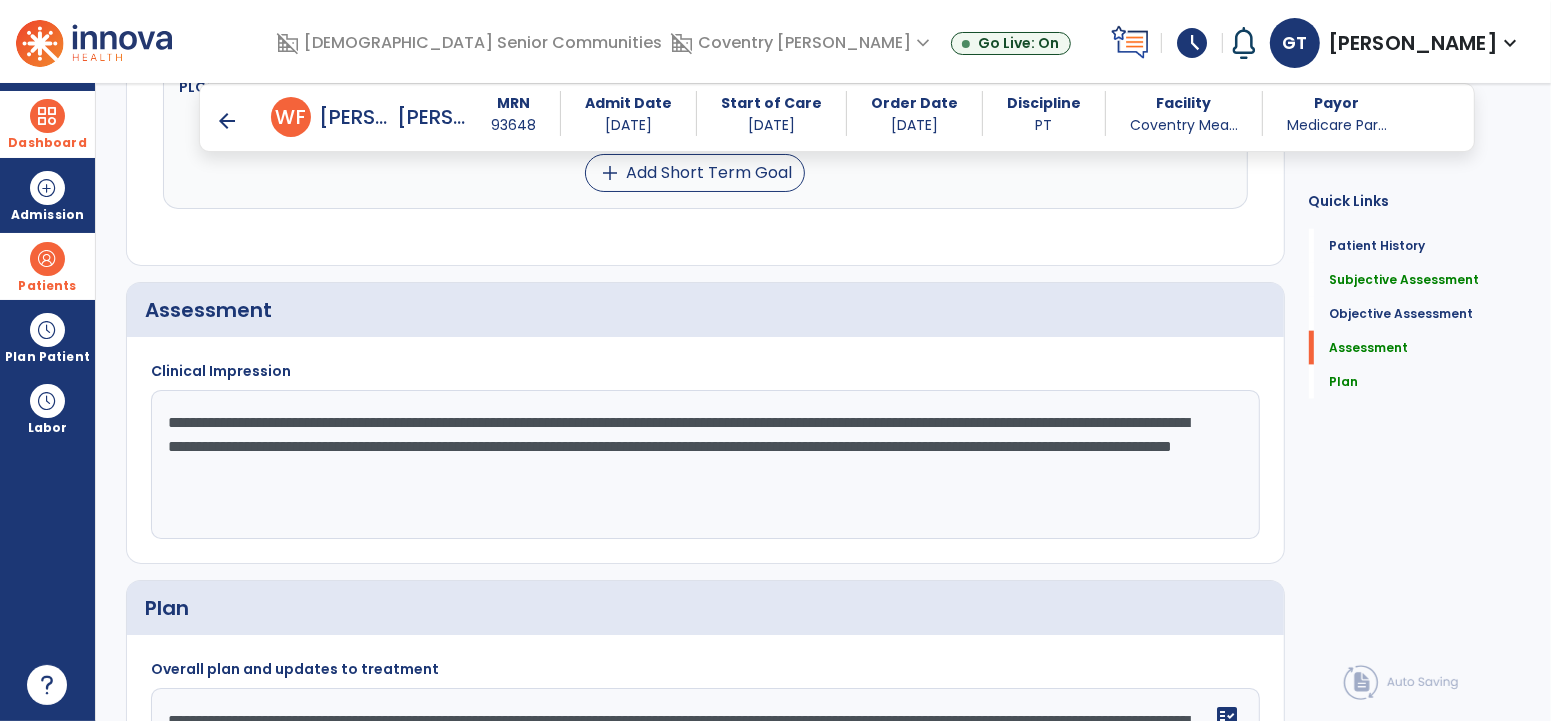 click on "**********" 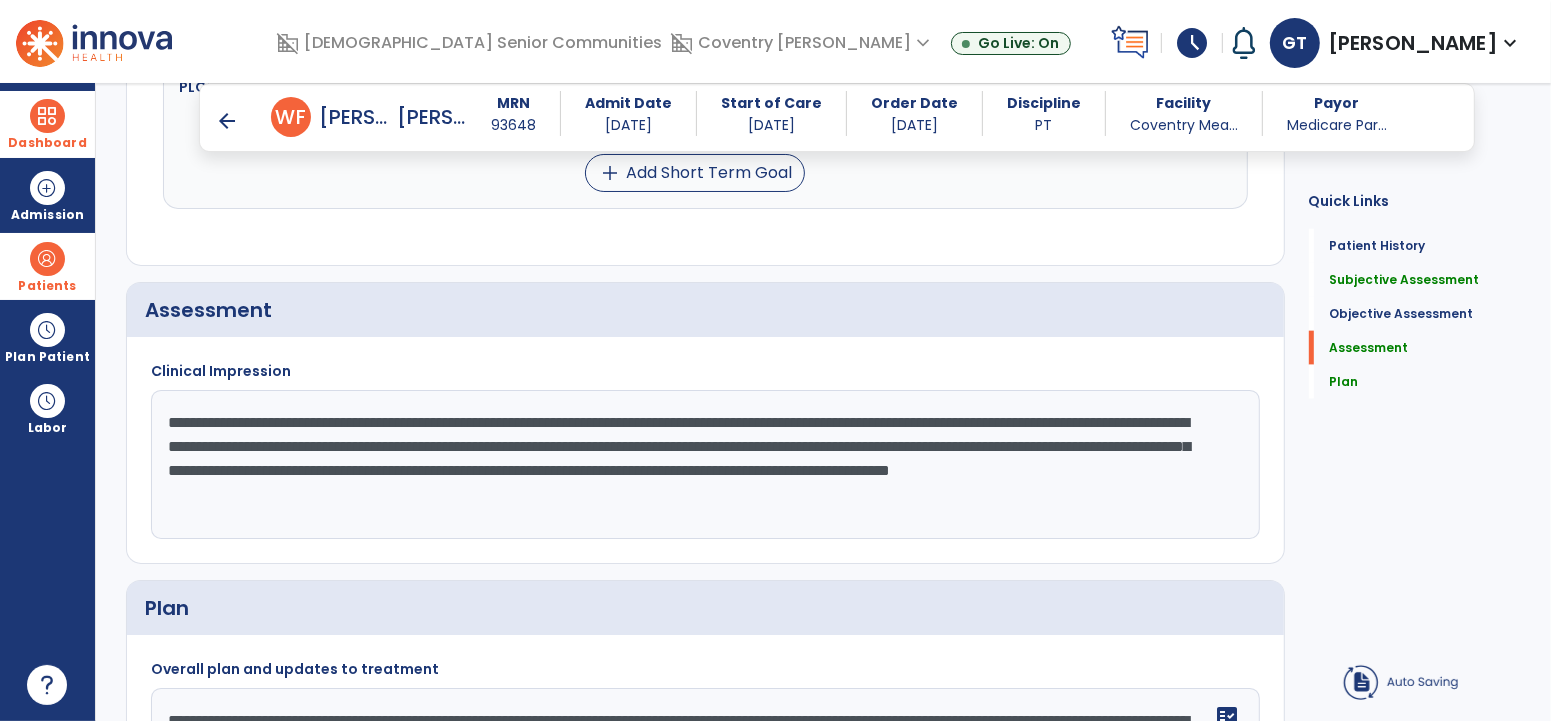 click on "**********" 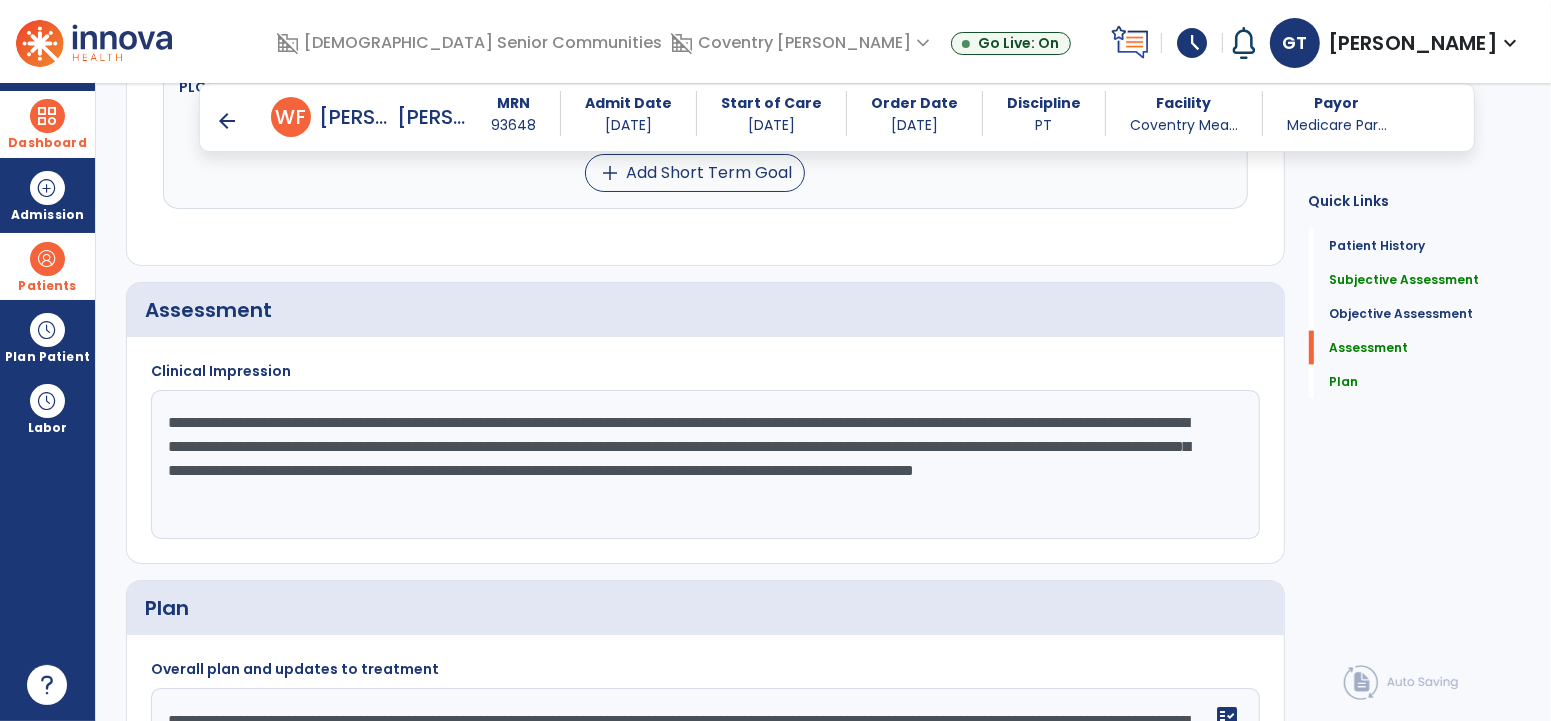 click on "**********" 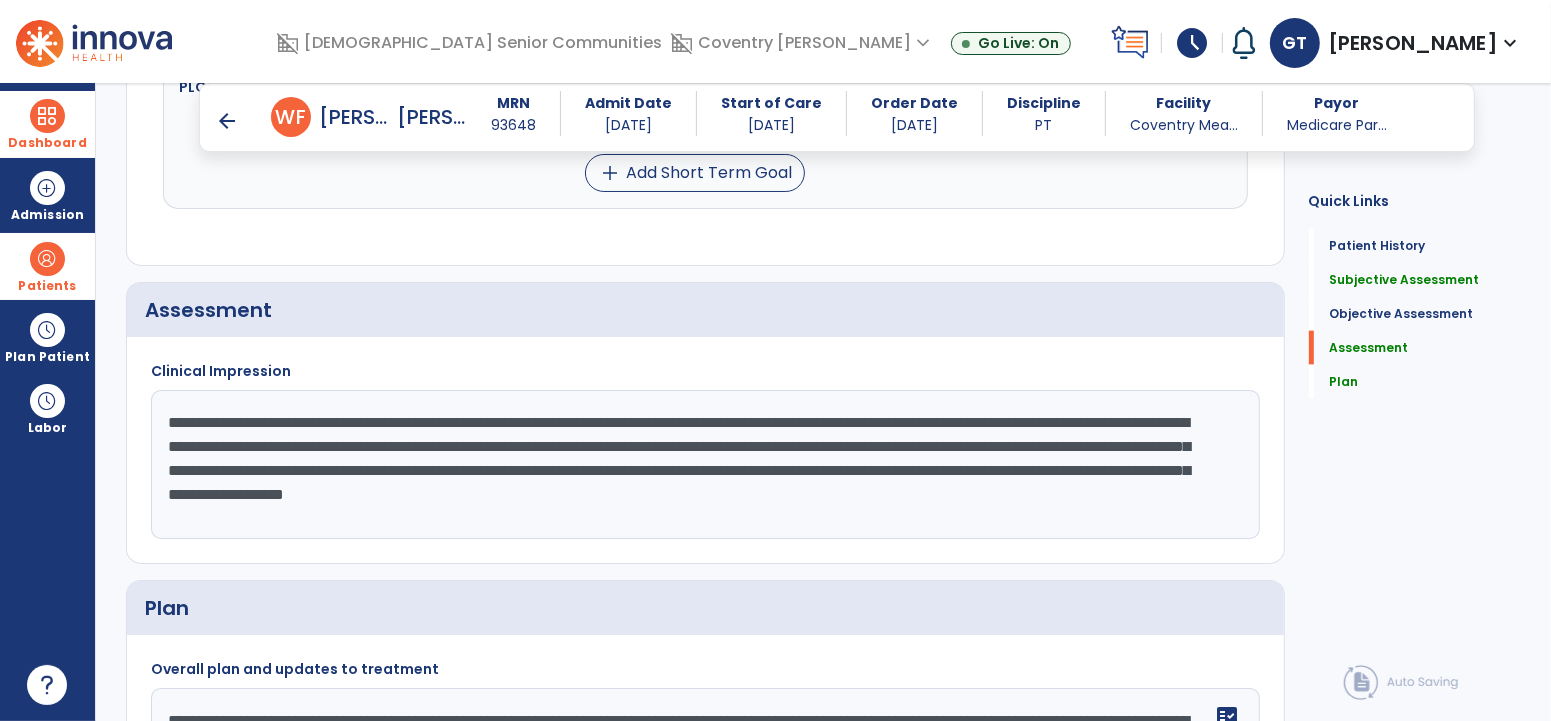 scroll, scrollTop: 2233, scrollLeft: 0, axis: vertical 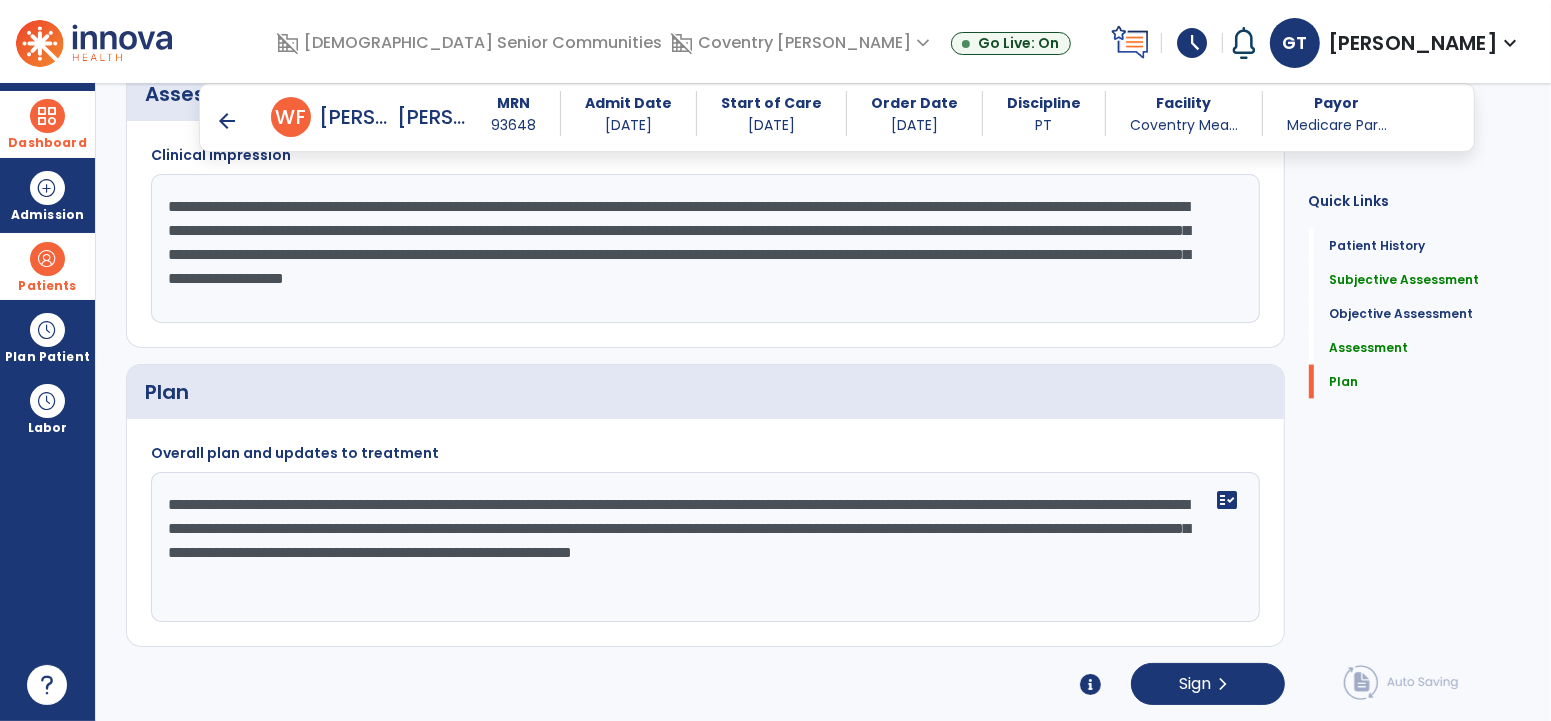 type on "**********" 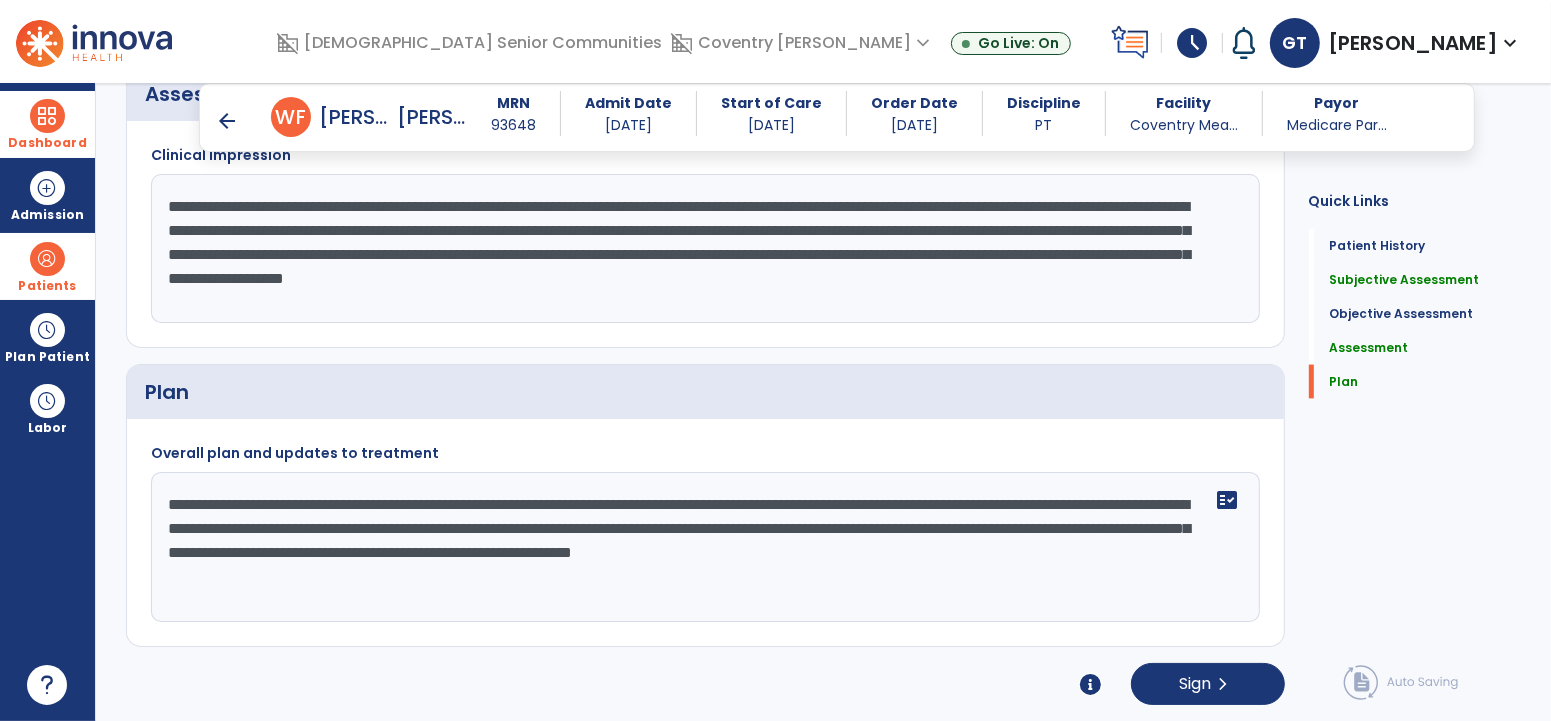click on "**********" 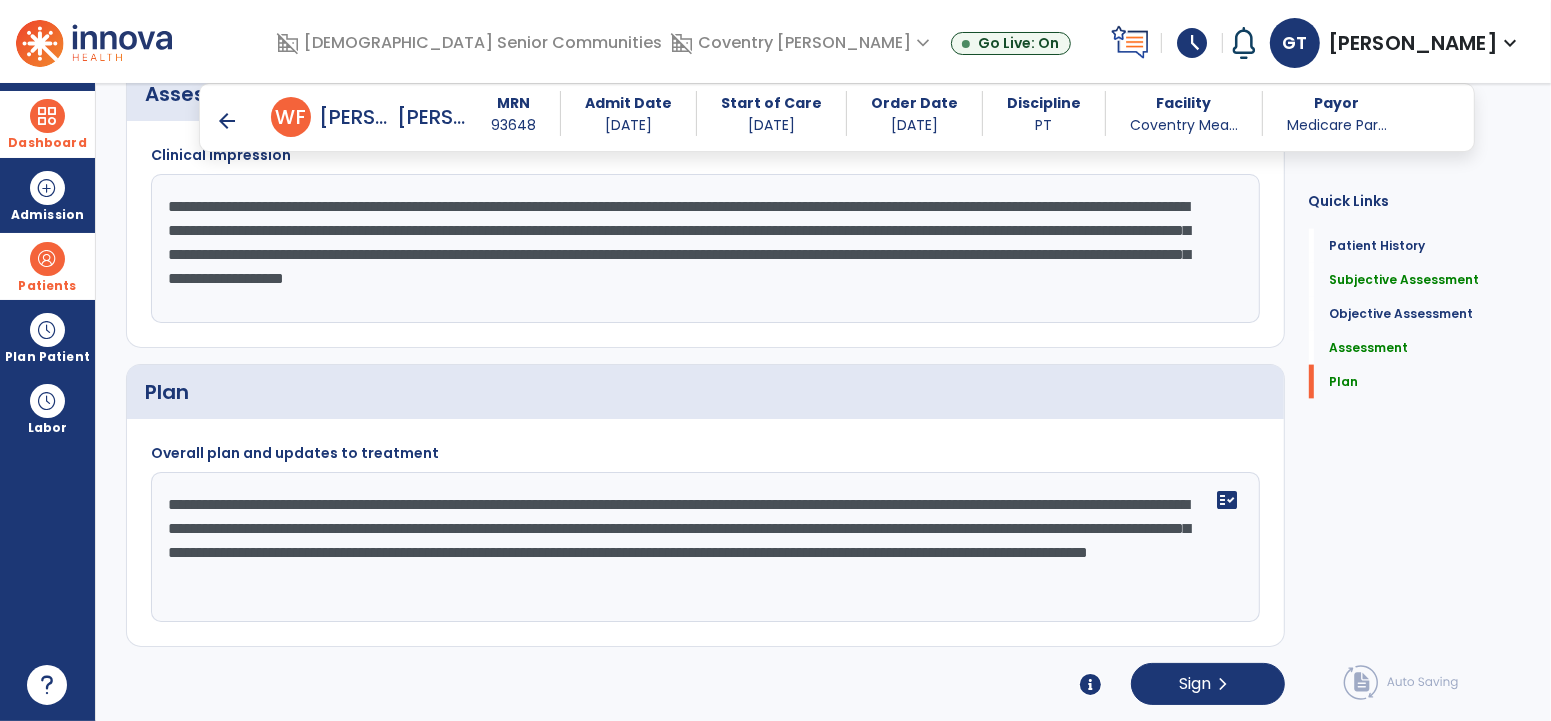 type on "**********" 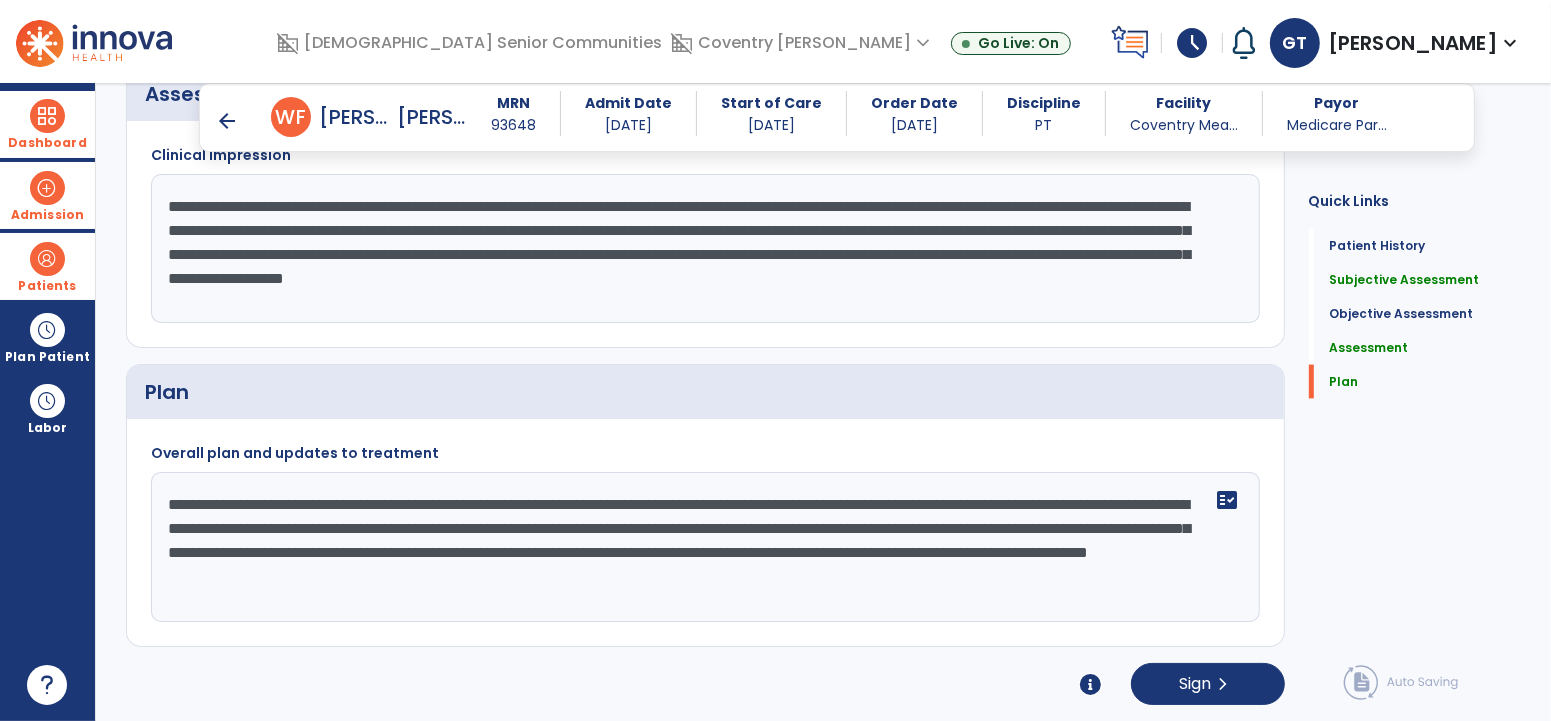click on "Admission" at bounding box center (47, 195) 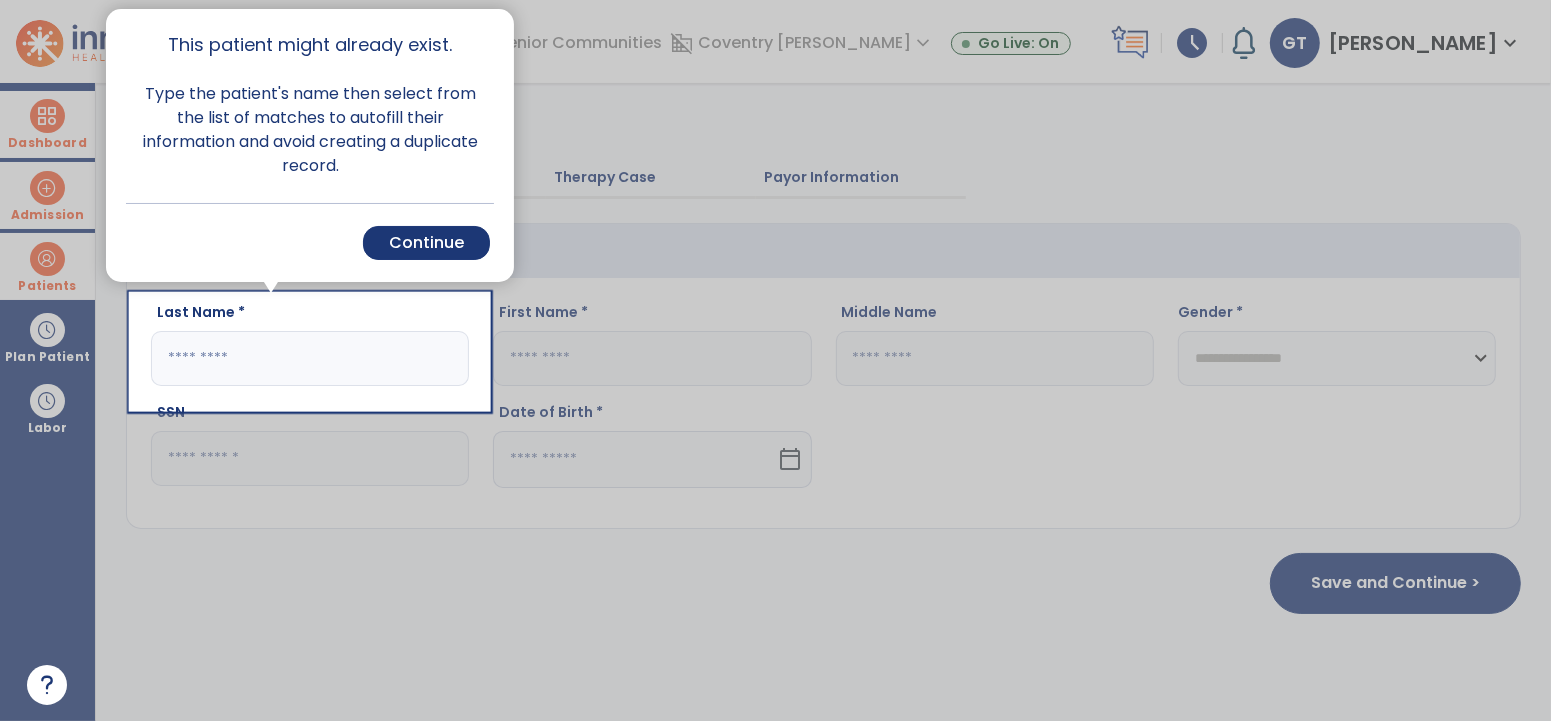 scroll, scrollTop: 0, scrollLeft: 0, axis: both 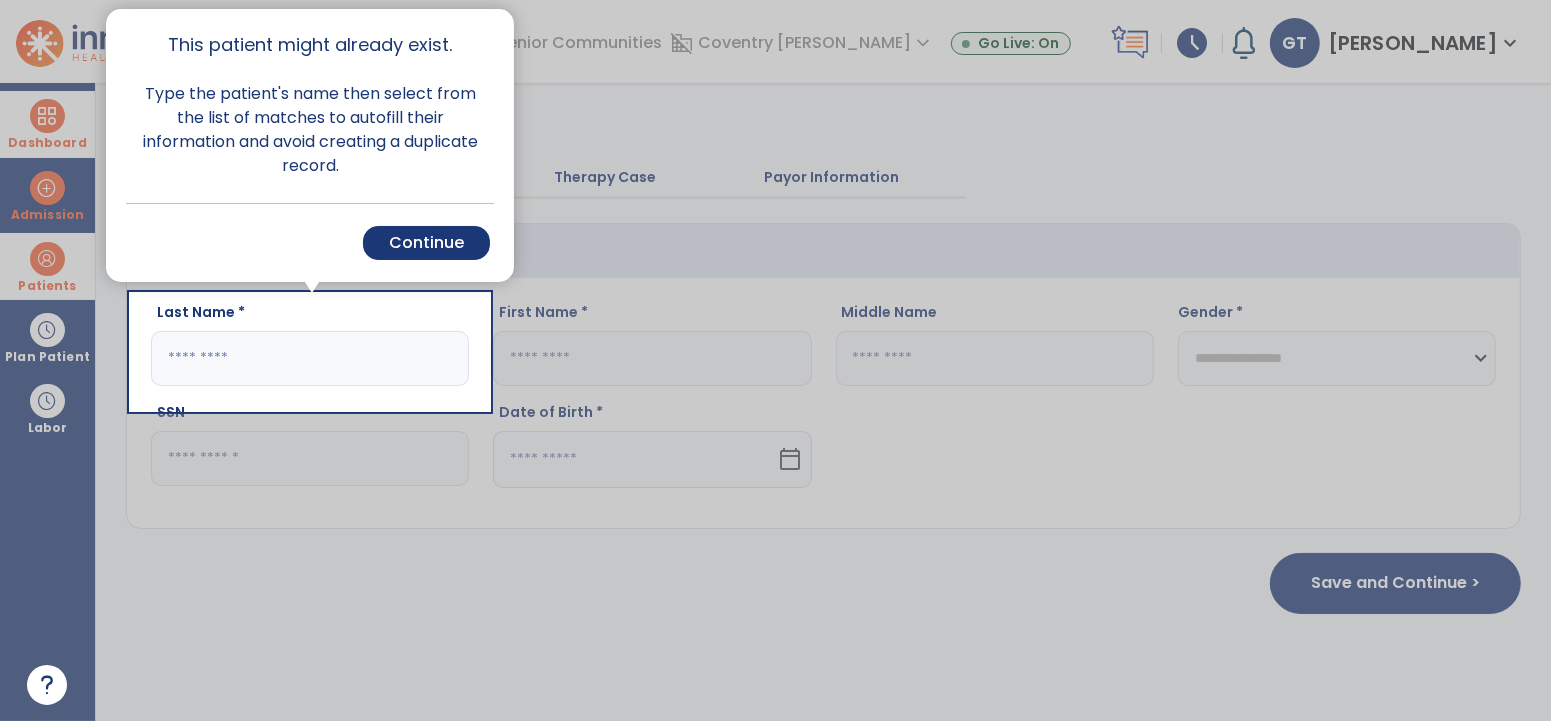 click at bounding box center (1020, 360) 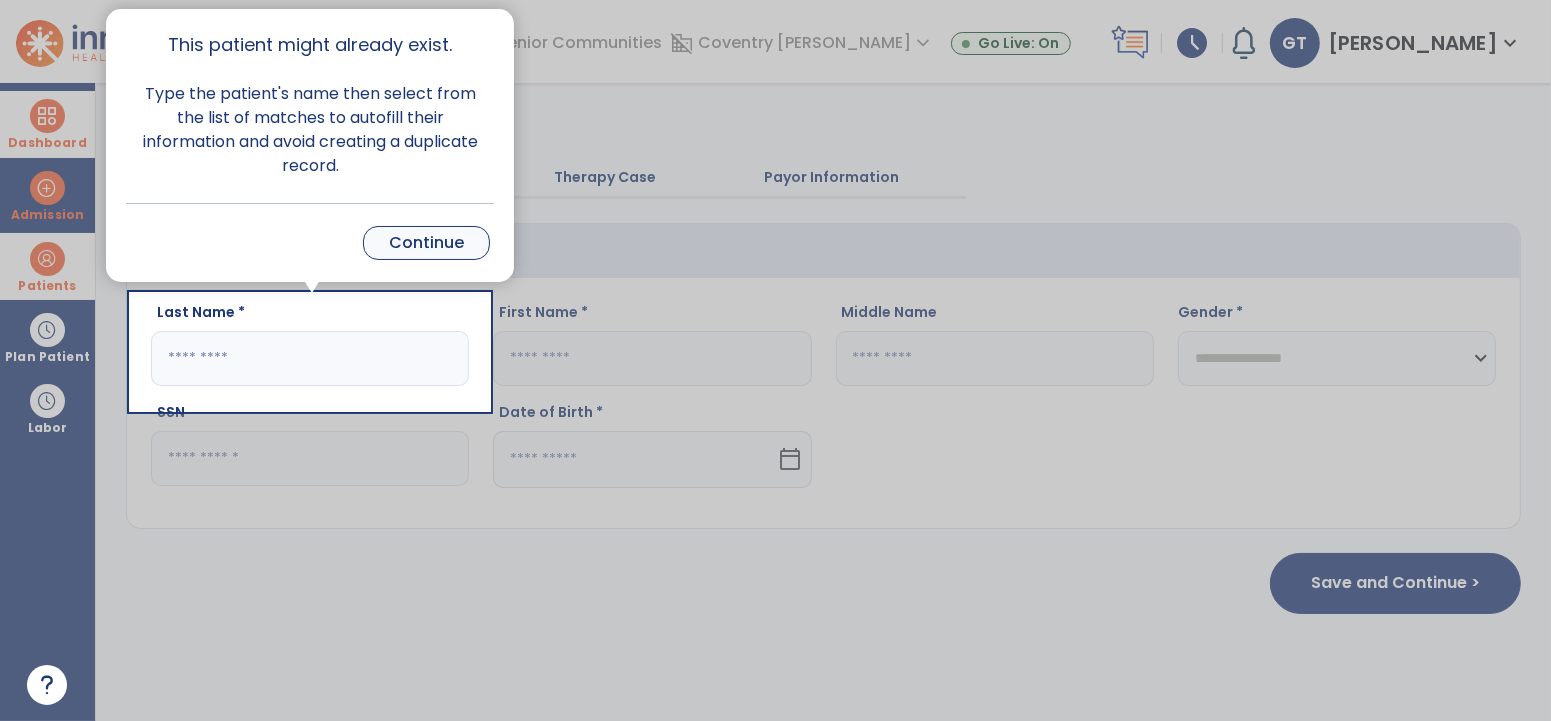 click on "Continue" at bounding box center [426, 243] 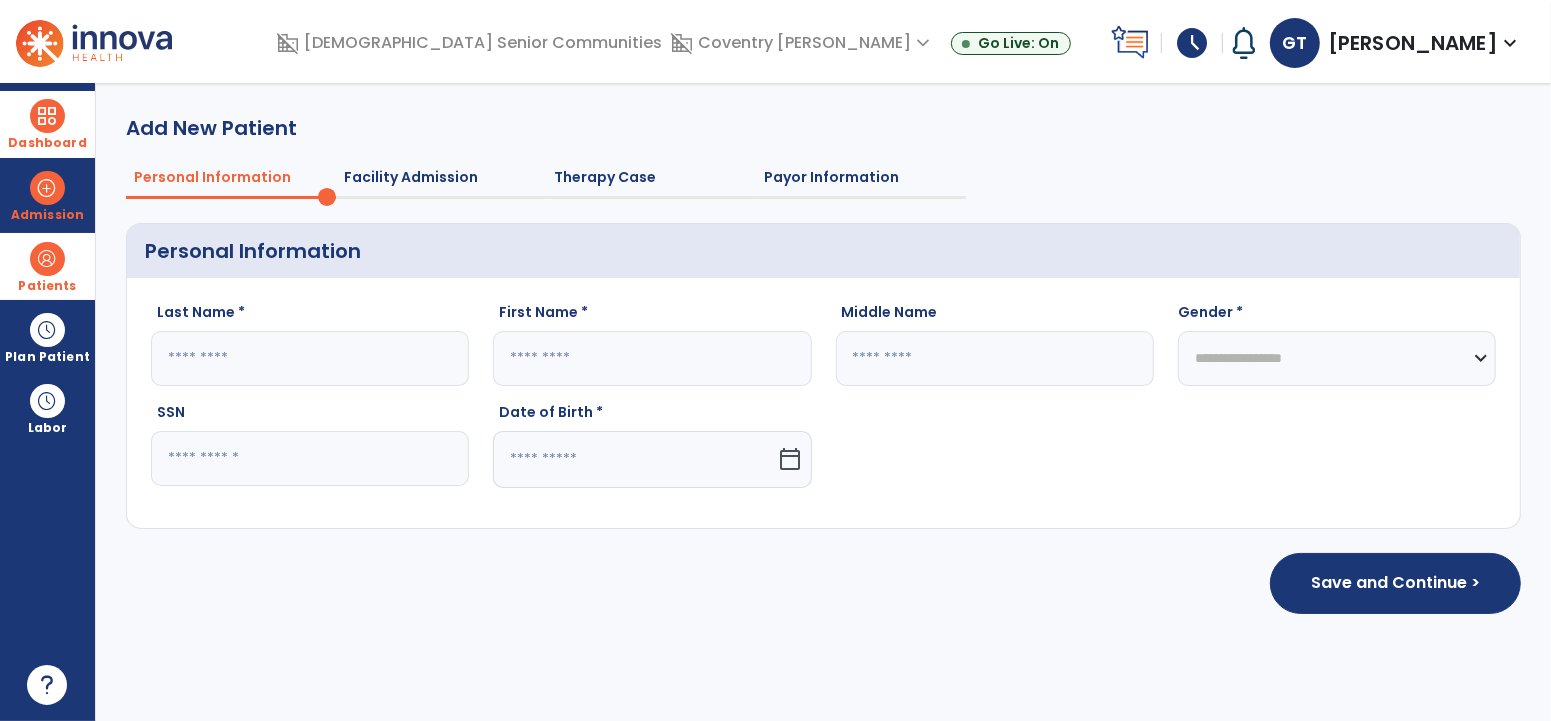 click at bounding box center (47, 116) 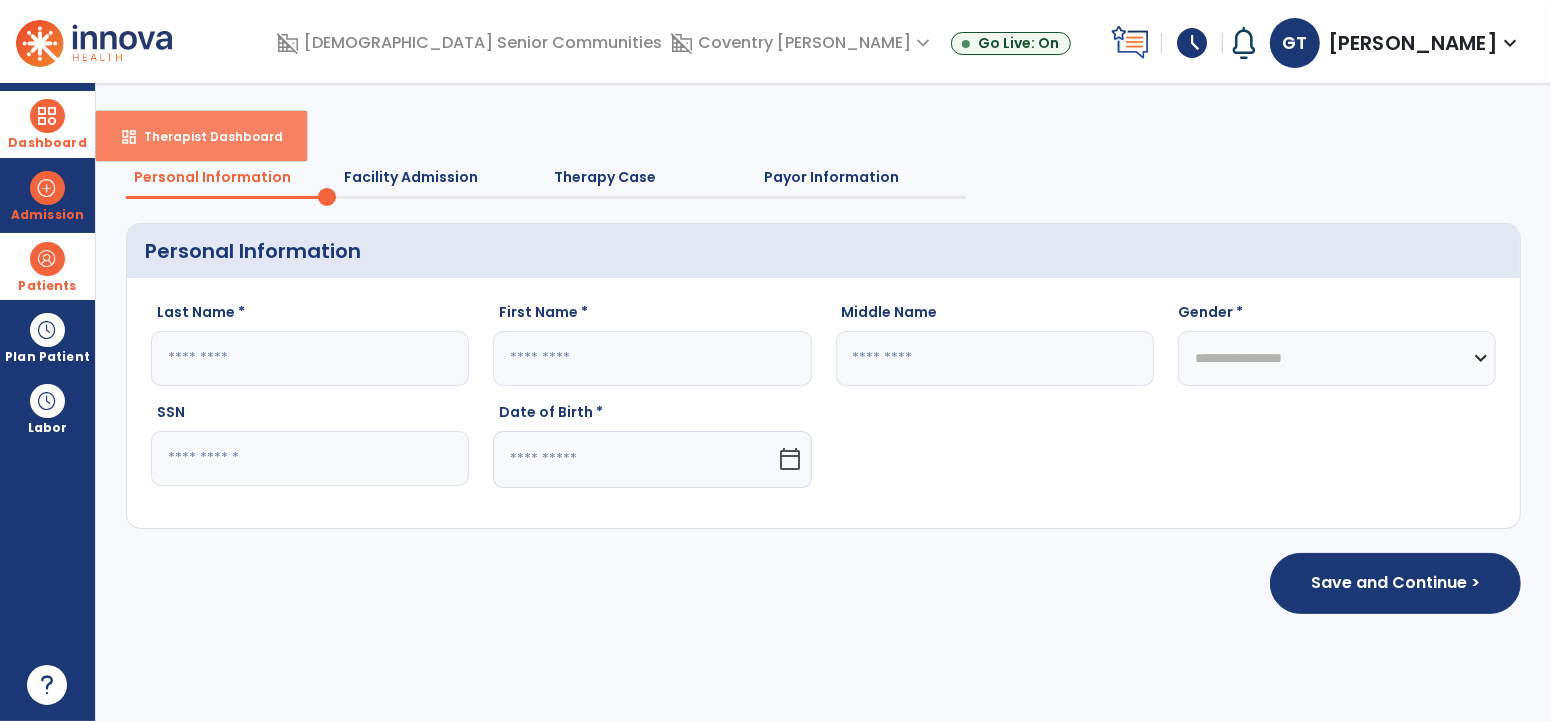 click on "Therapist Dashboard" at bounding box center [205, 136] 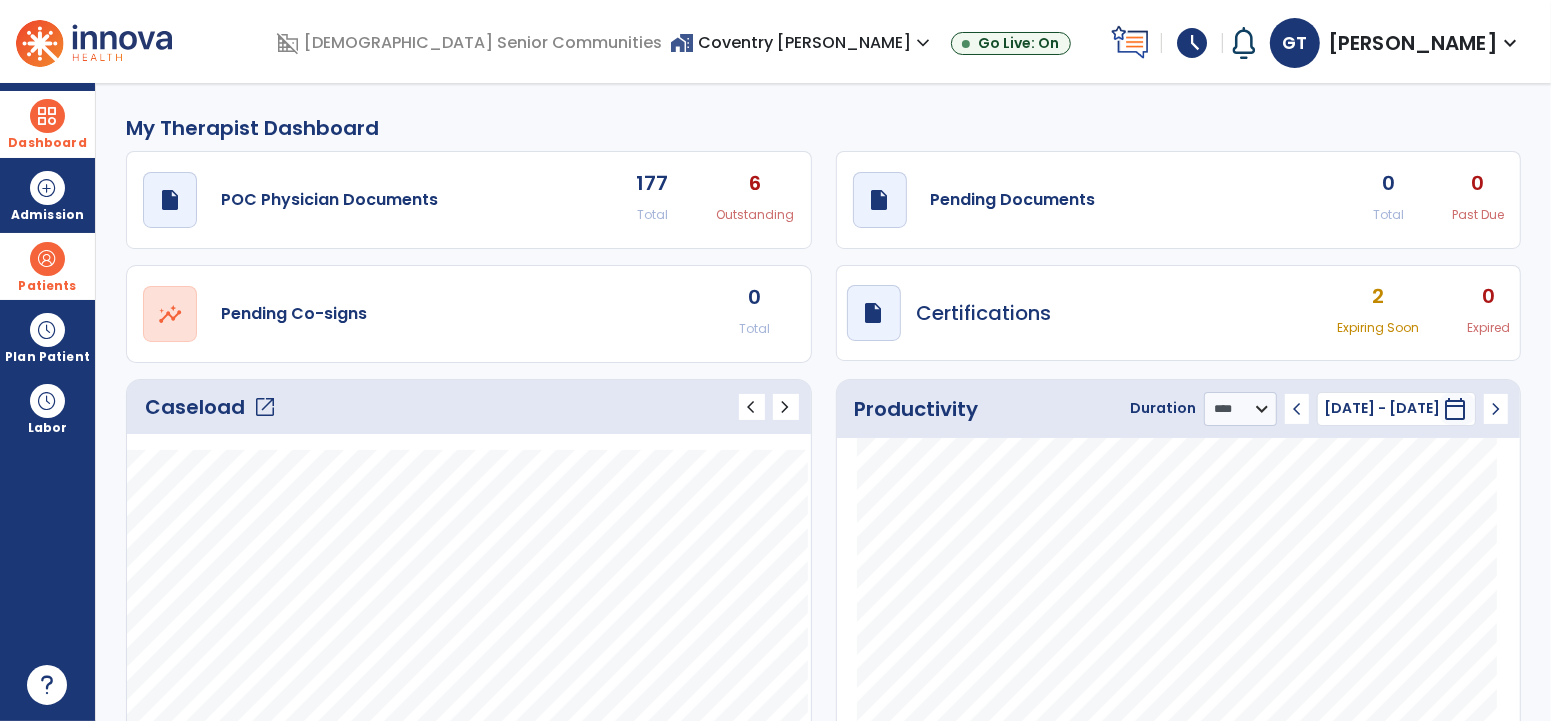 click on "0 Total" 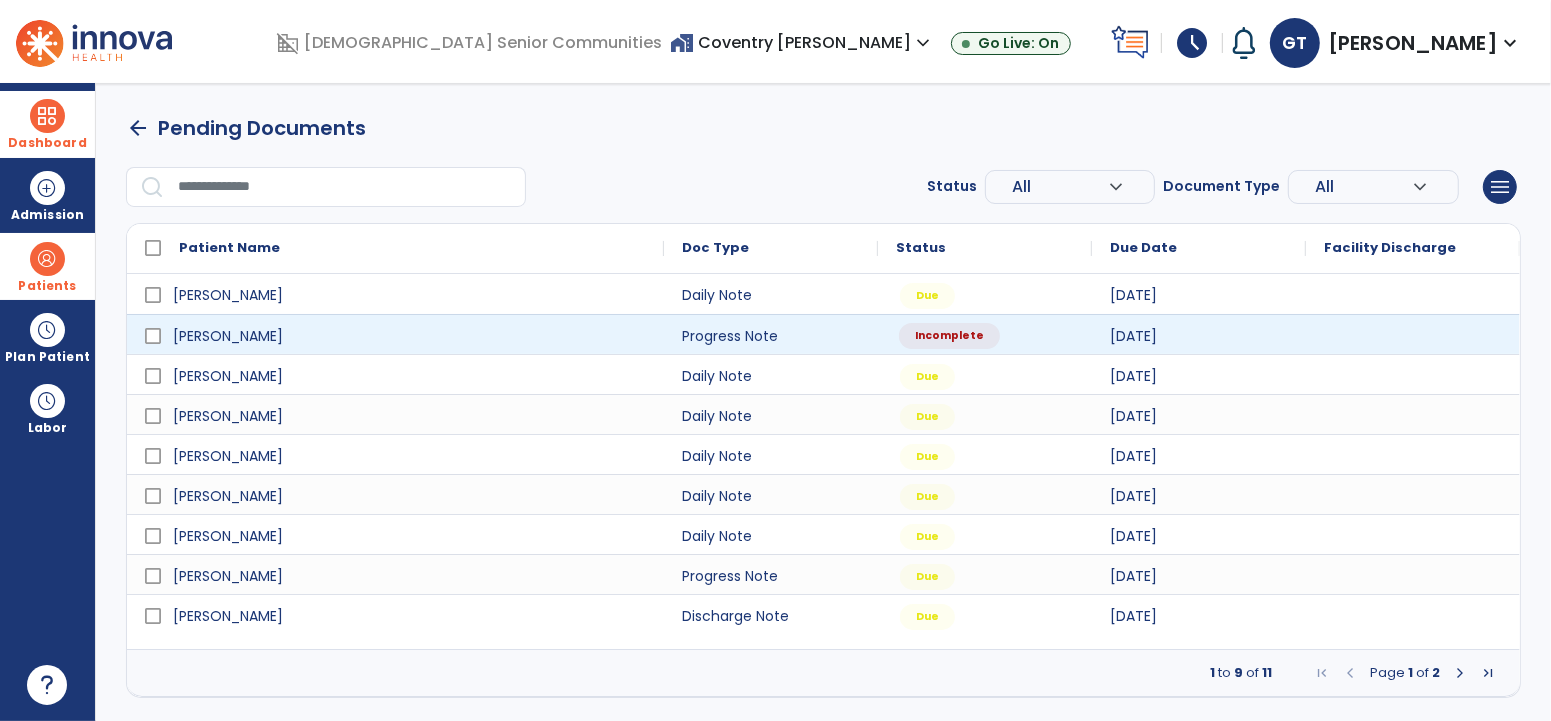 click on "Incomplete" at bounding box center [985, 334] 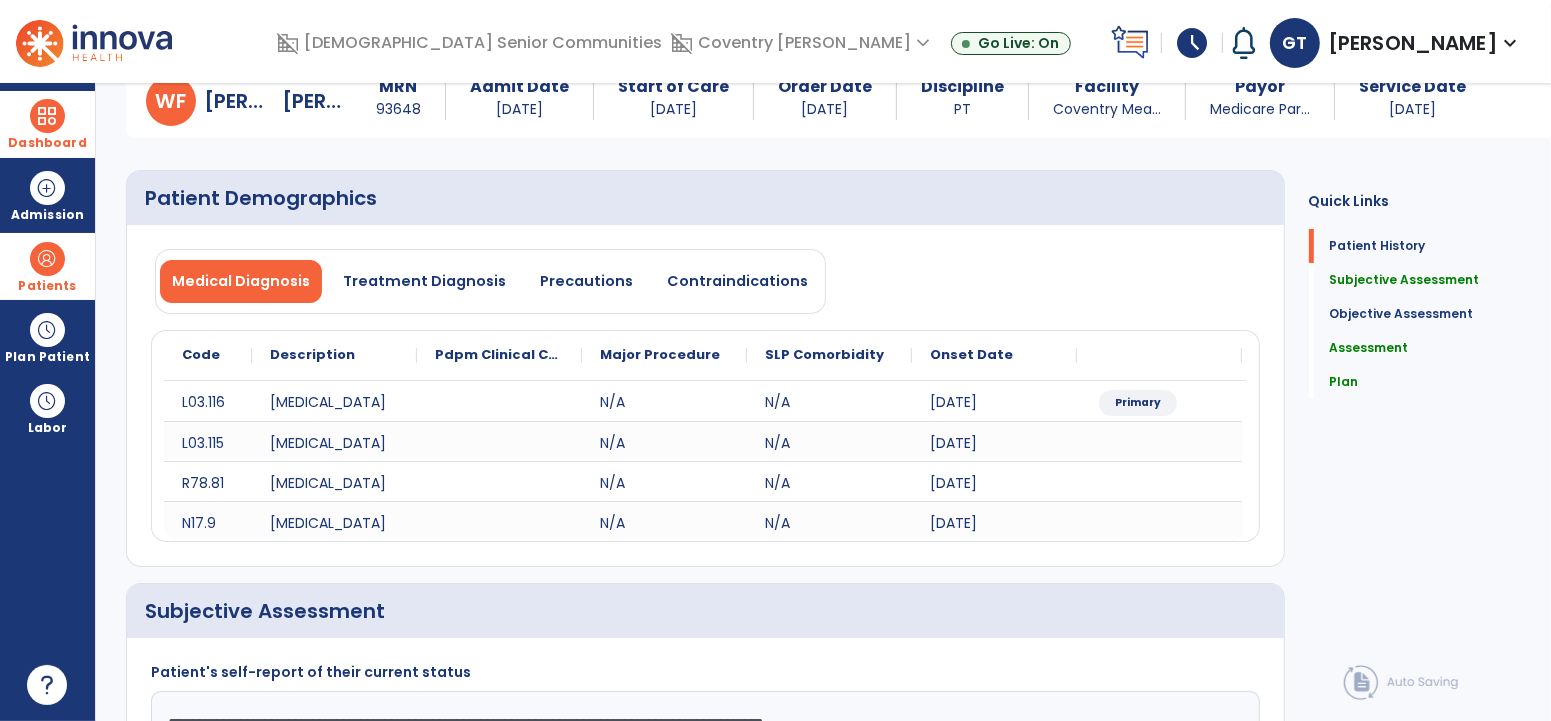 click on "**********" 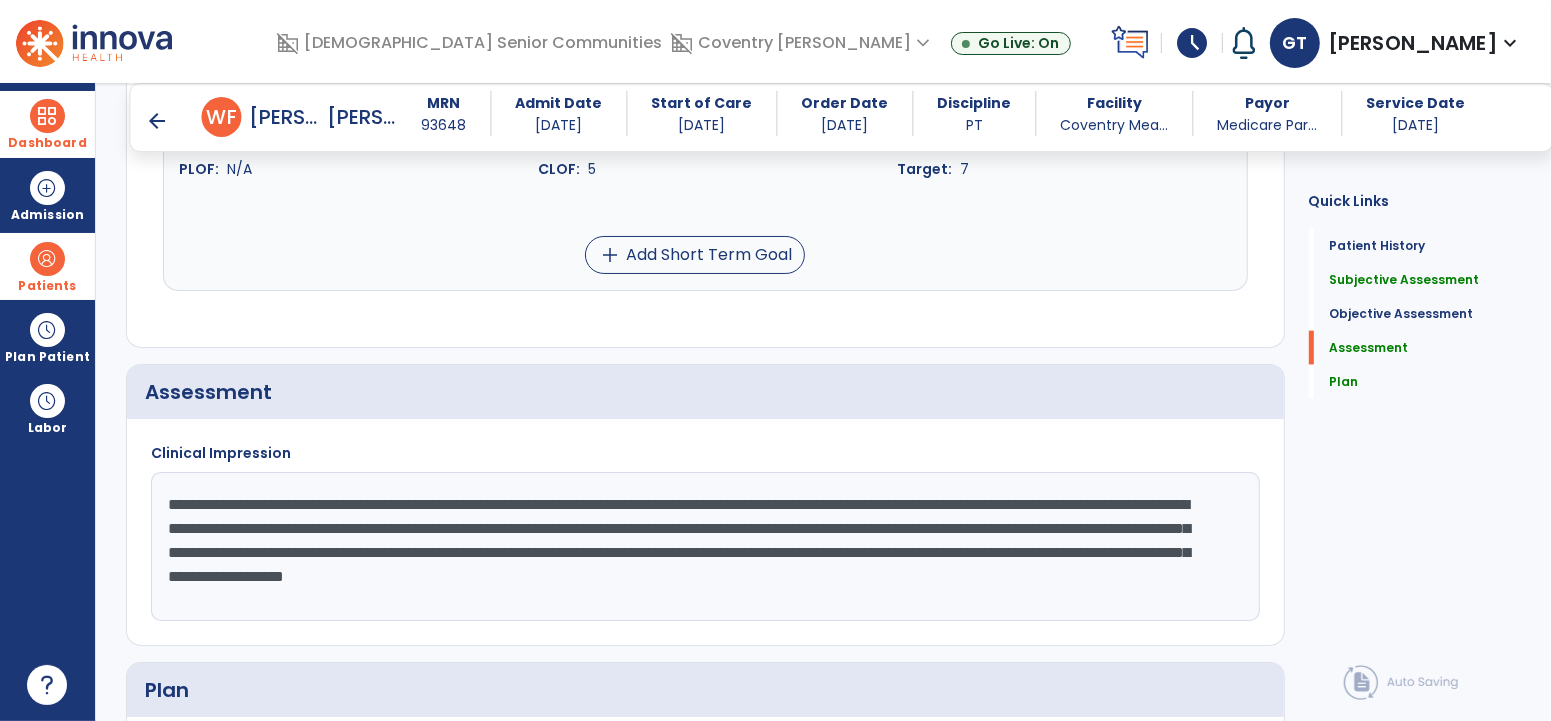 click on "Patient Demographics  Medical Diagnosis   Treatment Diagnosis   Precautions   Contraindications
Code
Description
Pdpm Clinical Category
L03.116" 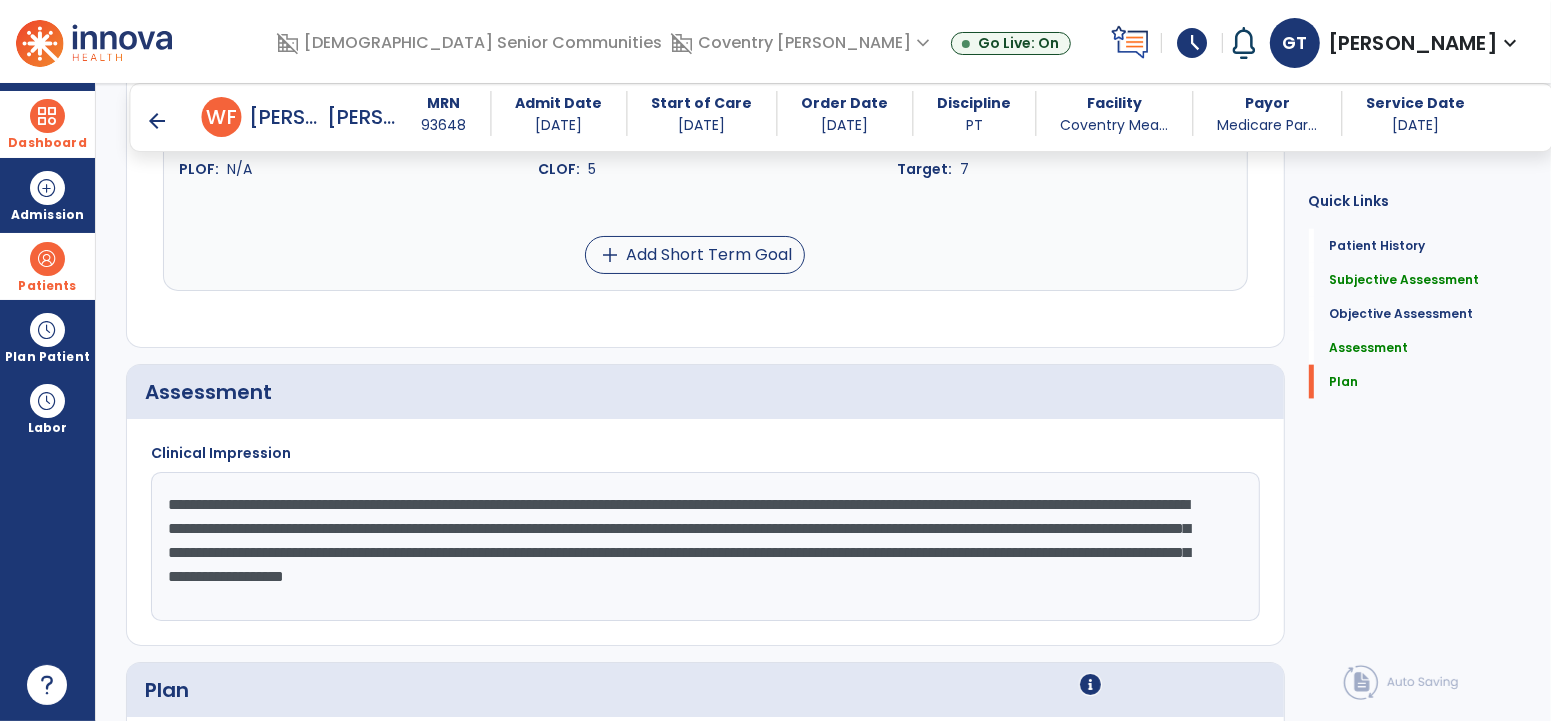 scroll, scrollTop: 2233, scrollLeft: 0, axis: vertical 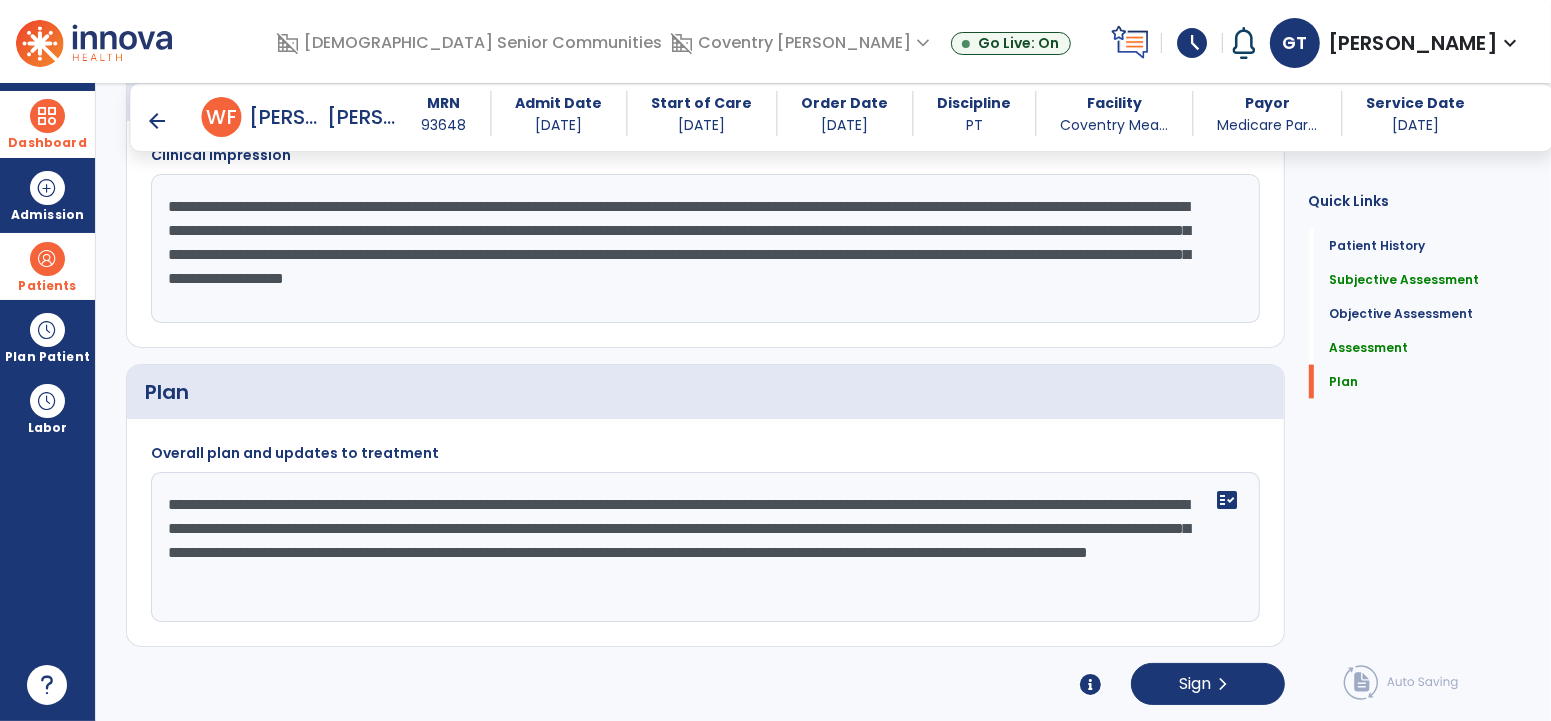 click on "**********" 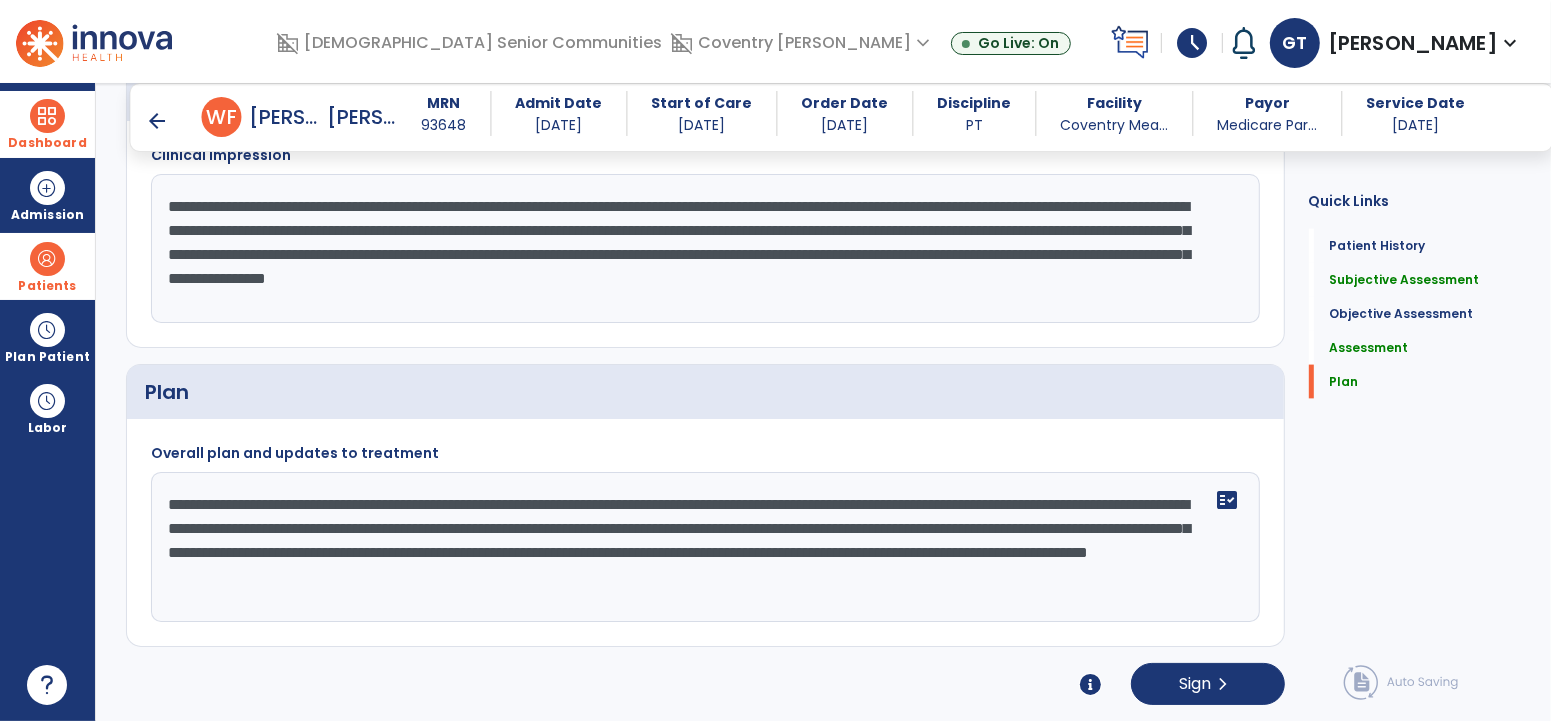 click on "Dashboard  dashboard  Therapist Dashboard Admission Patients  format_list_bulleted  Patient List  space_dashboard  Patient Board  insert_chart  PDPM Board Plan Patient  event_note  Planner  content_paste_go  Scheduler  content_paste_go  Whiteboard Labor  content_paste_go  Timecards" at bounding box center (48, 402) 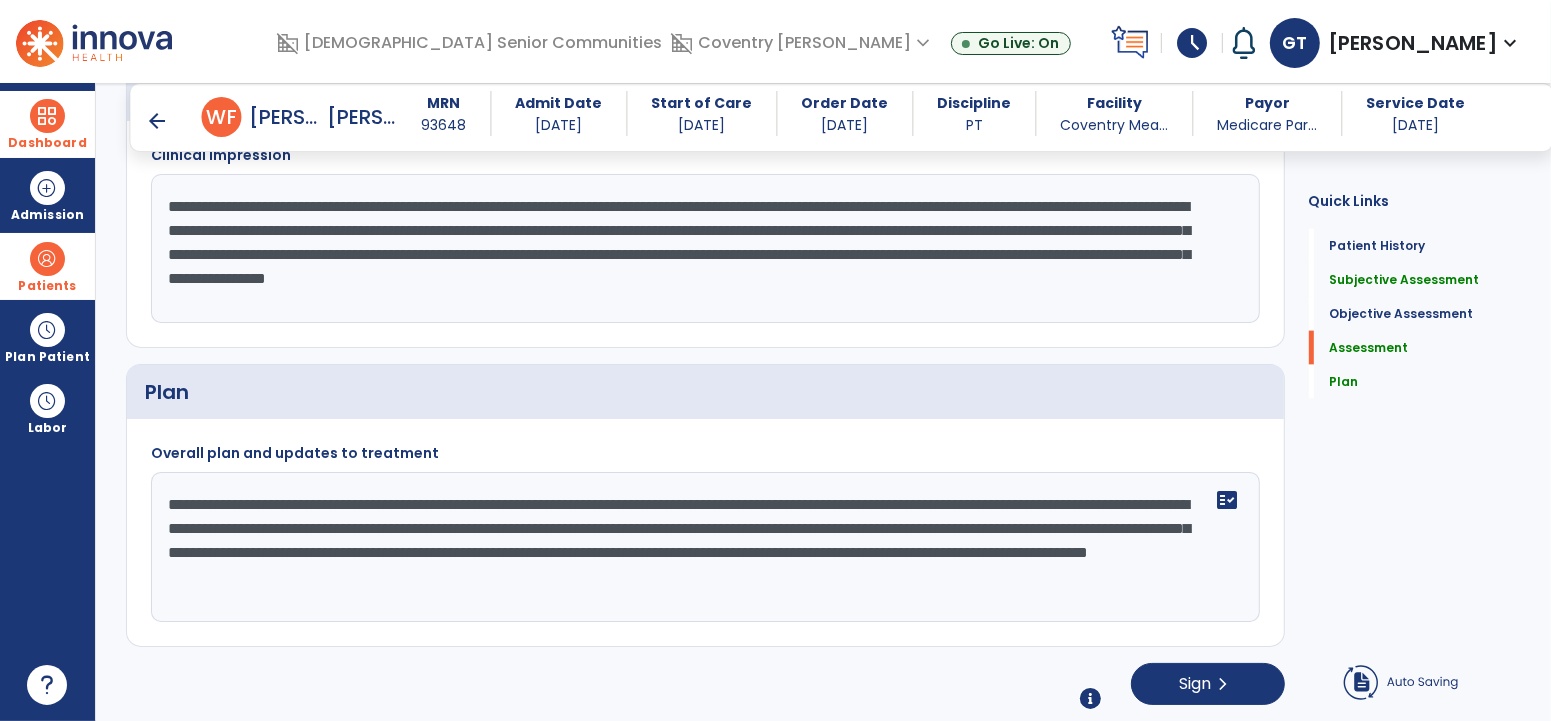 scroll, scrollTop: 2220, scrollLeft: 0, axis: vertical 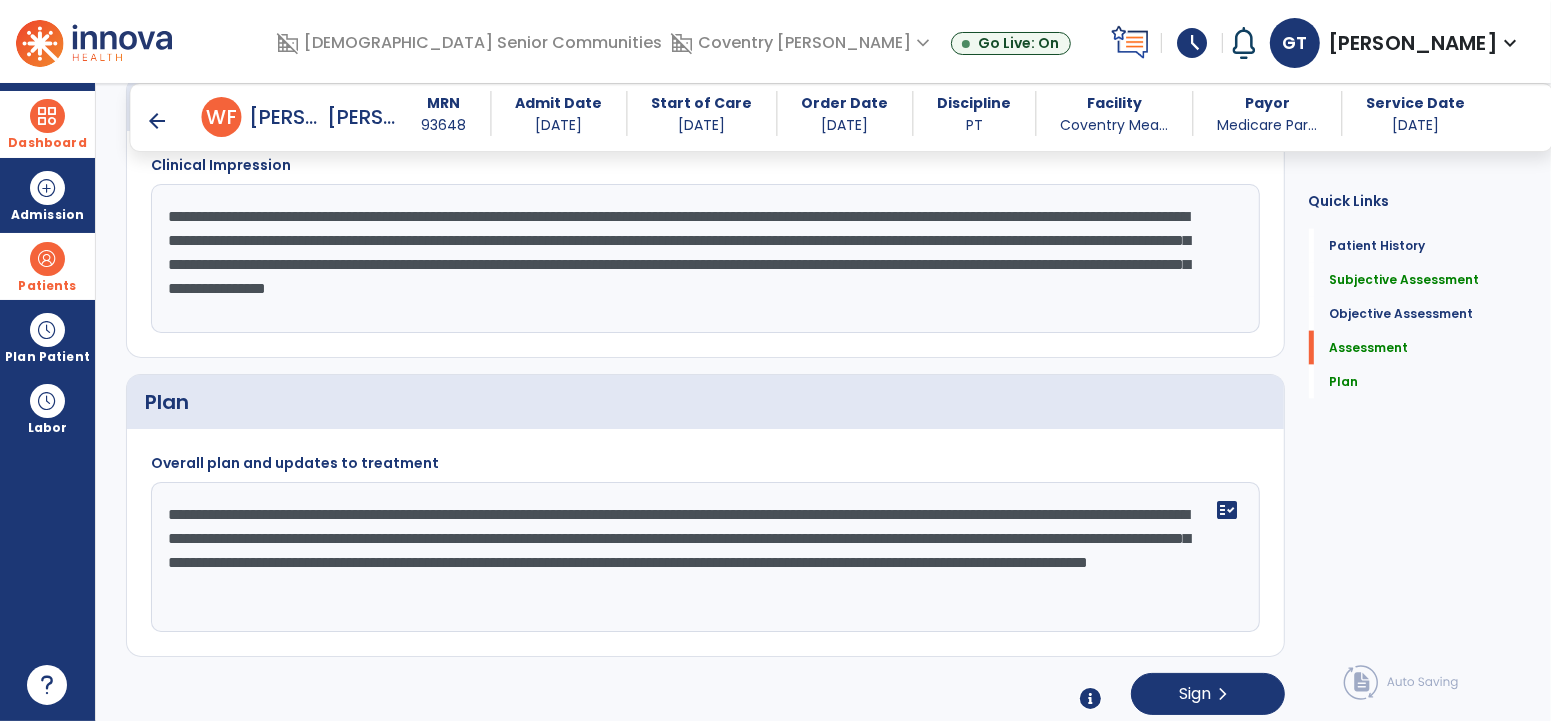 click on "**********" 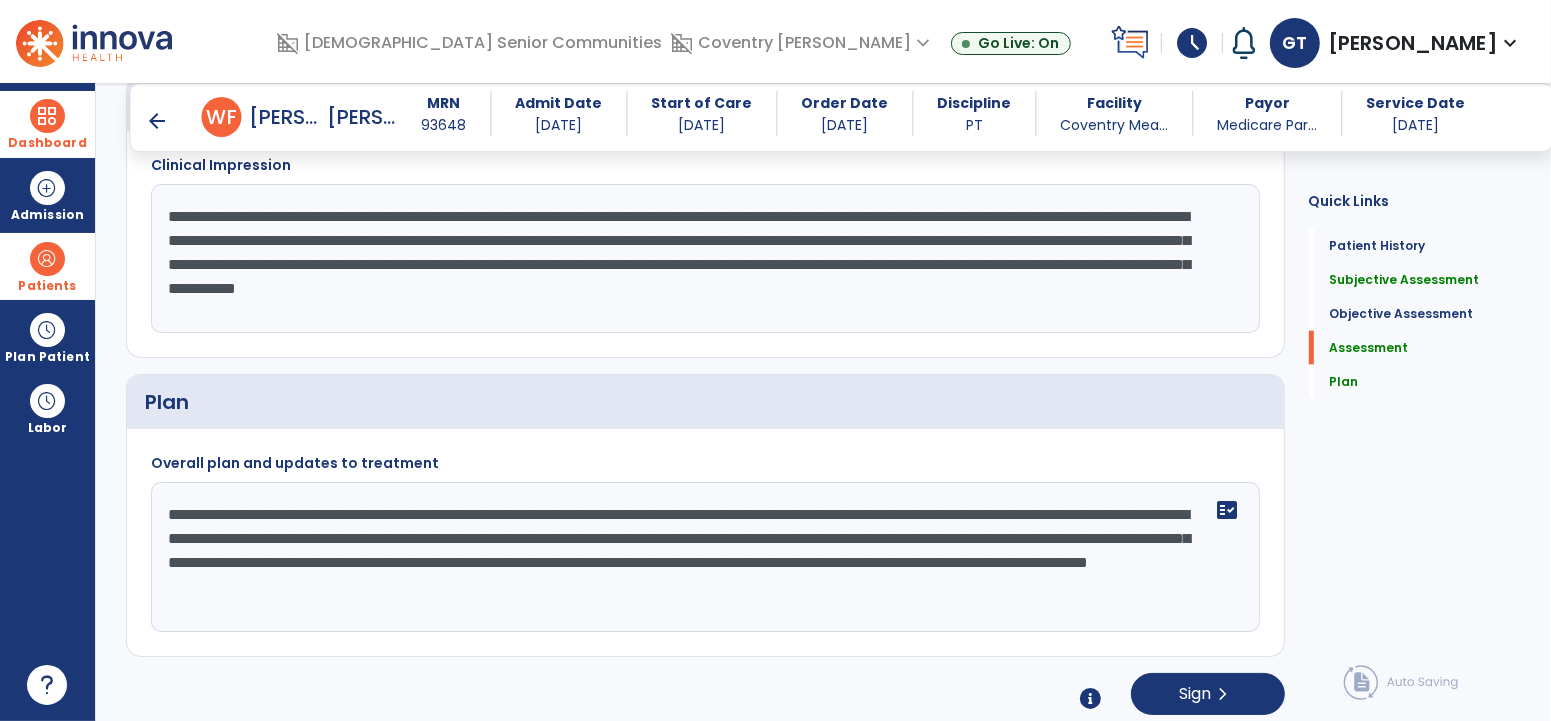 type on "**********" 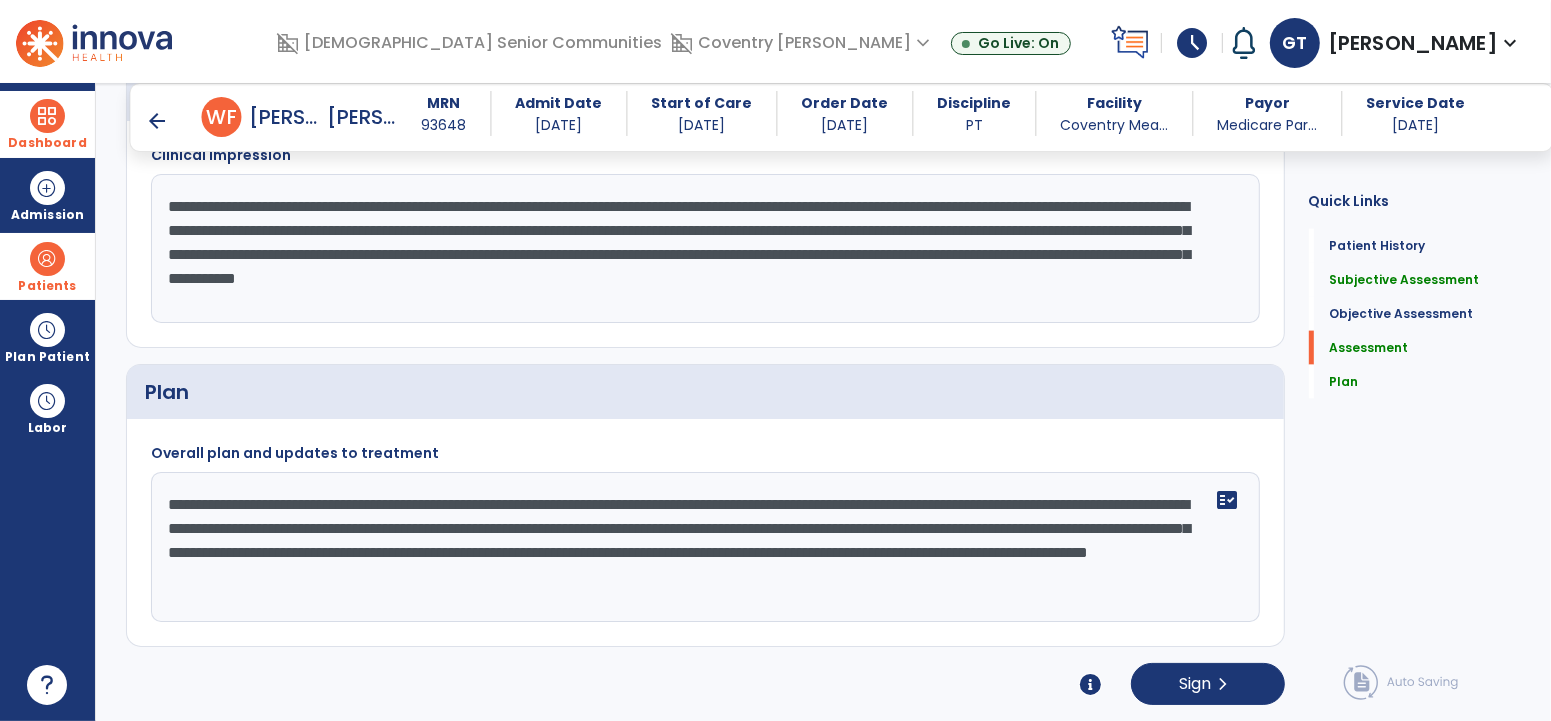 scroll, scrollTop: 1111, scrollLeft: 0, axis: vertical 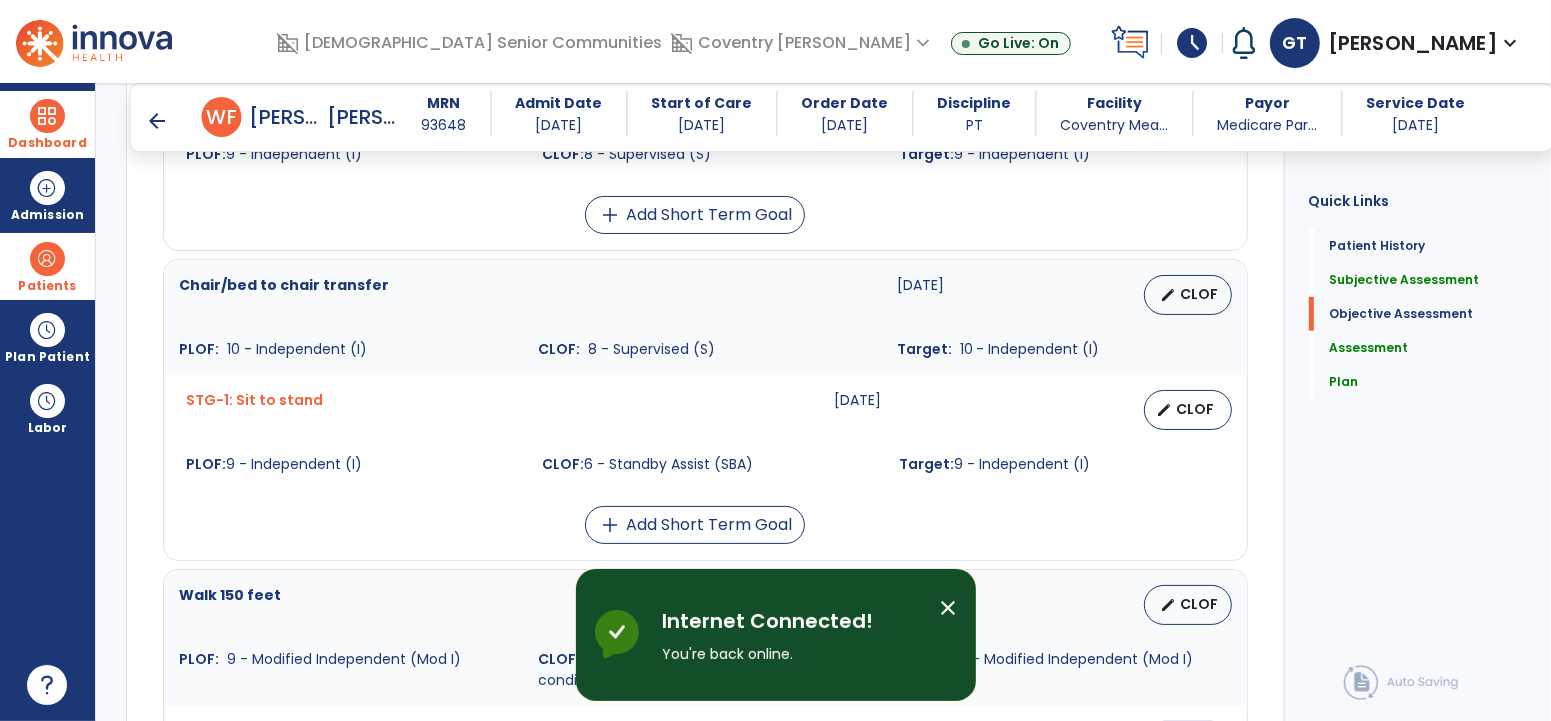click on "close" at bounding box center [948, 608] 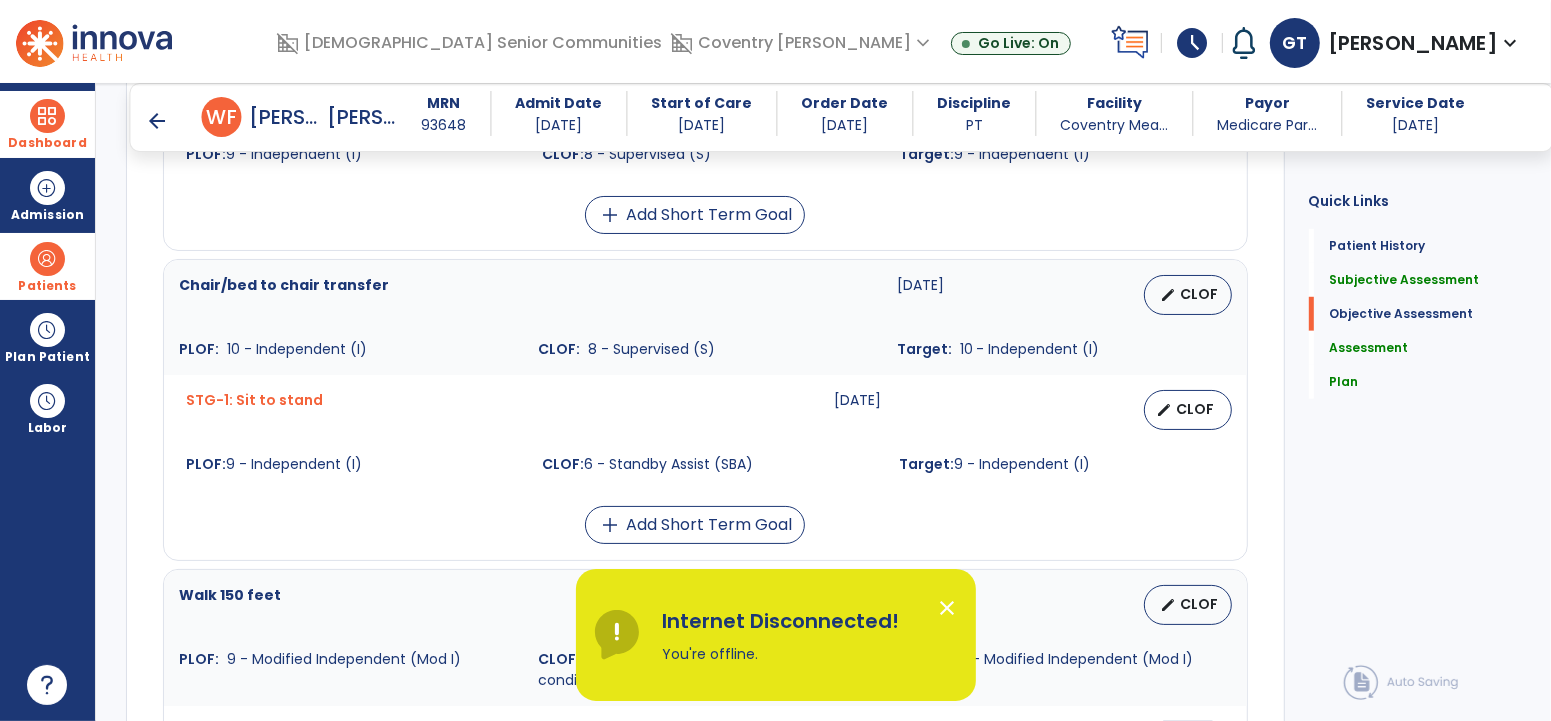 click on "close" at bounding box center [948, 608] 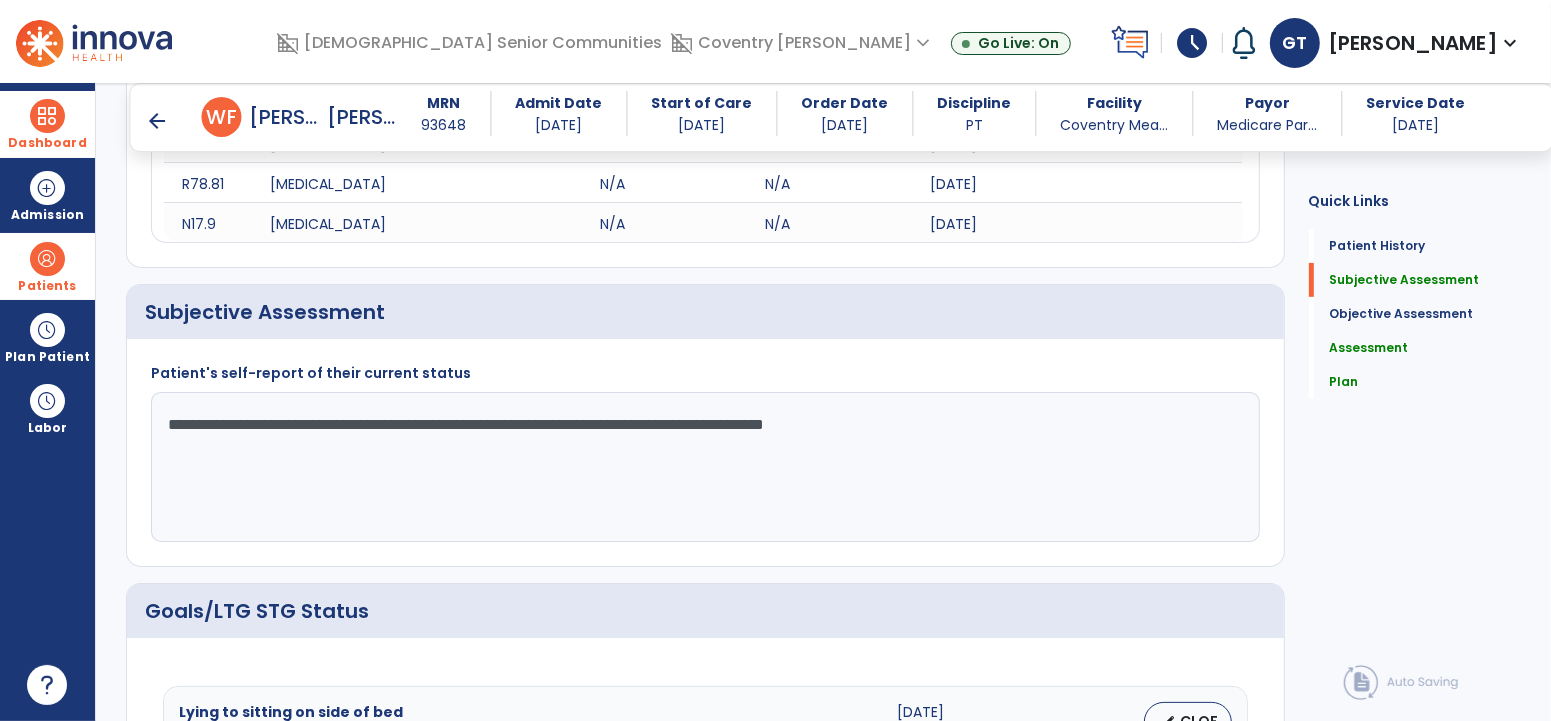 scroll, scrollTop: 373, scrollLeft: 0, axis: vertical 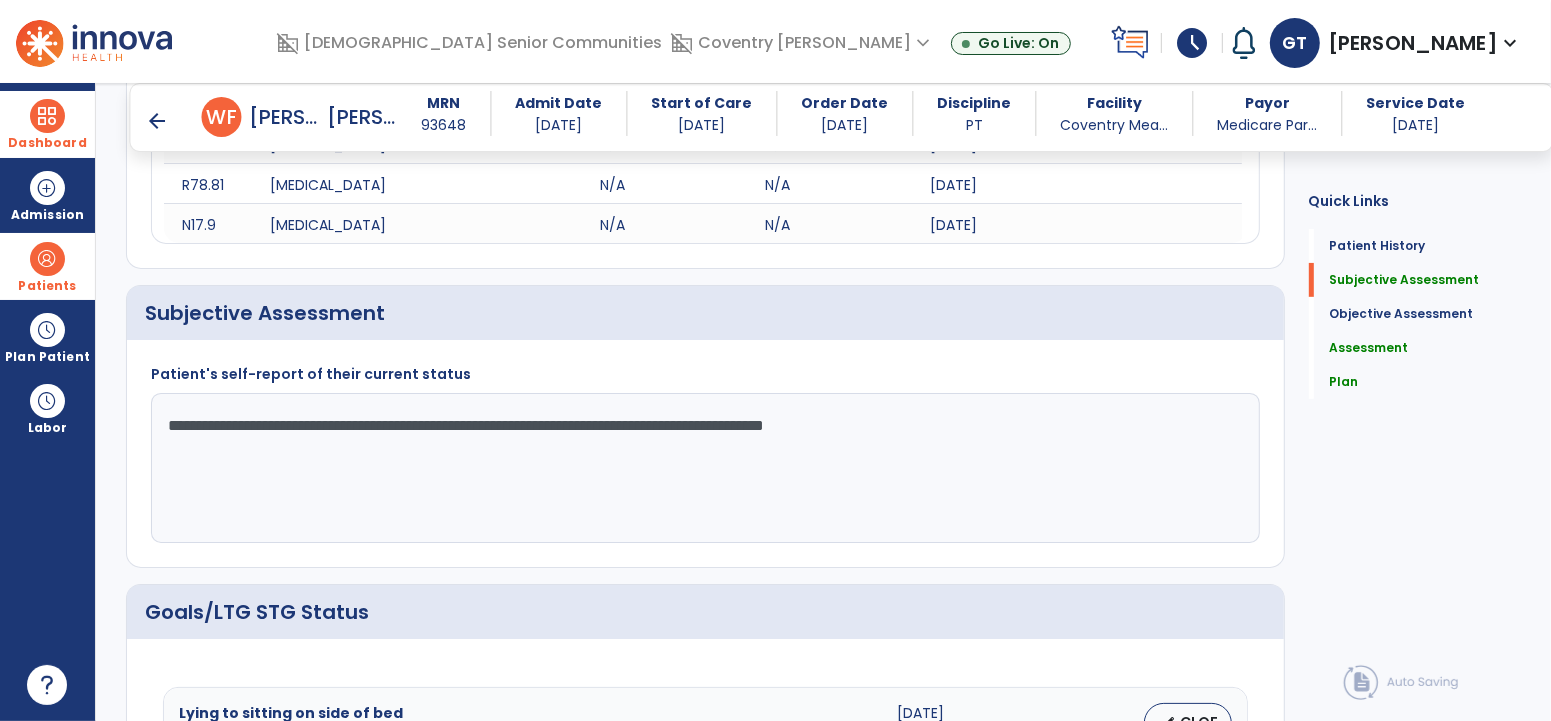 click on "**********" 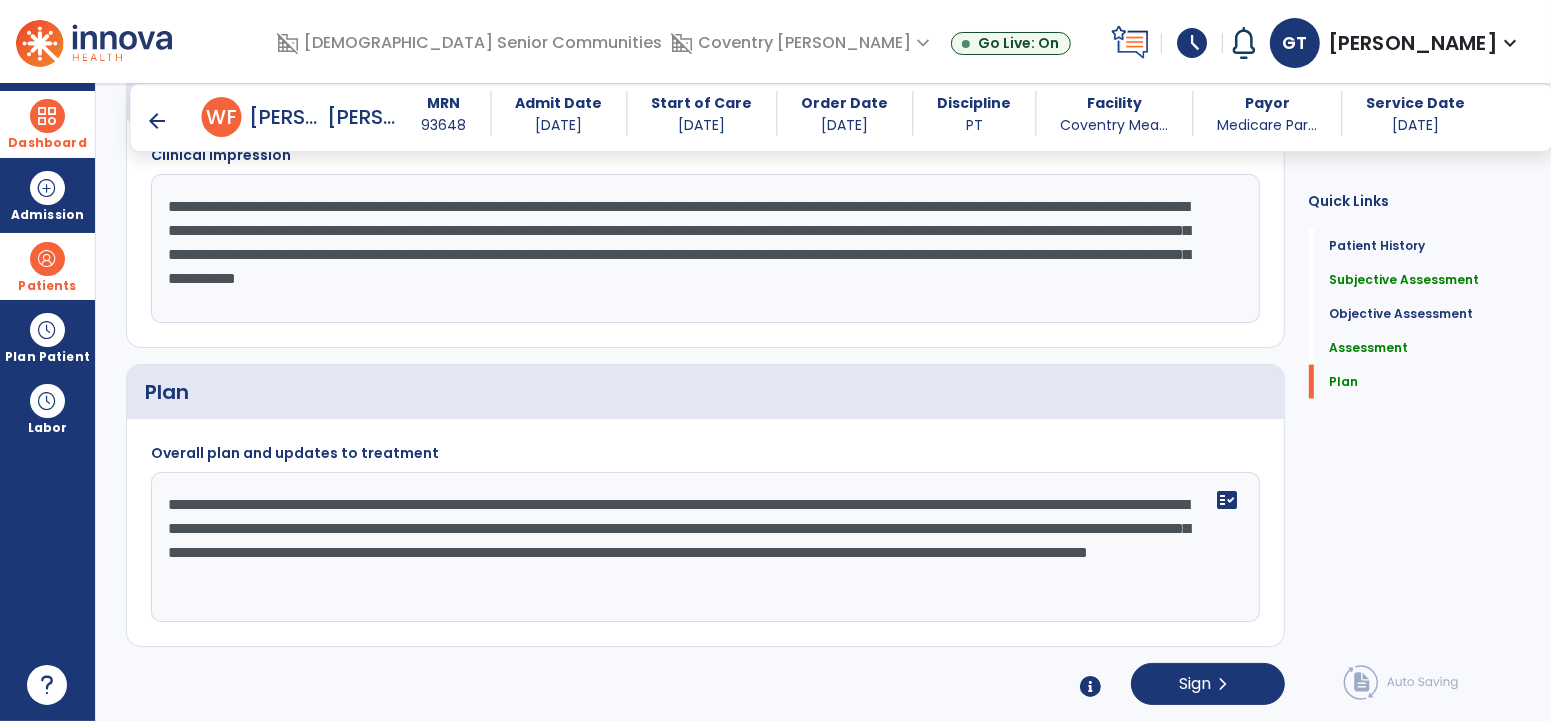 scroll, scrollTop: 2231, scrollLeft: 0, axis: vertical 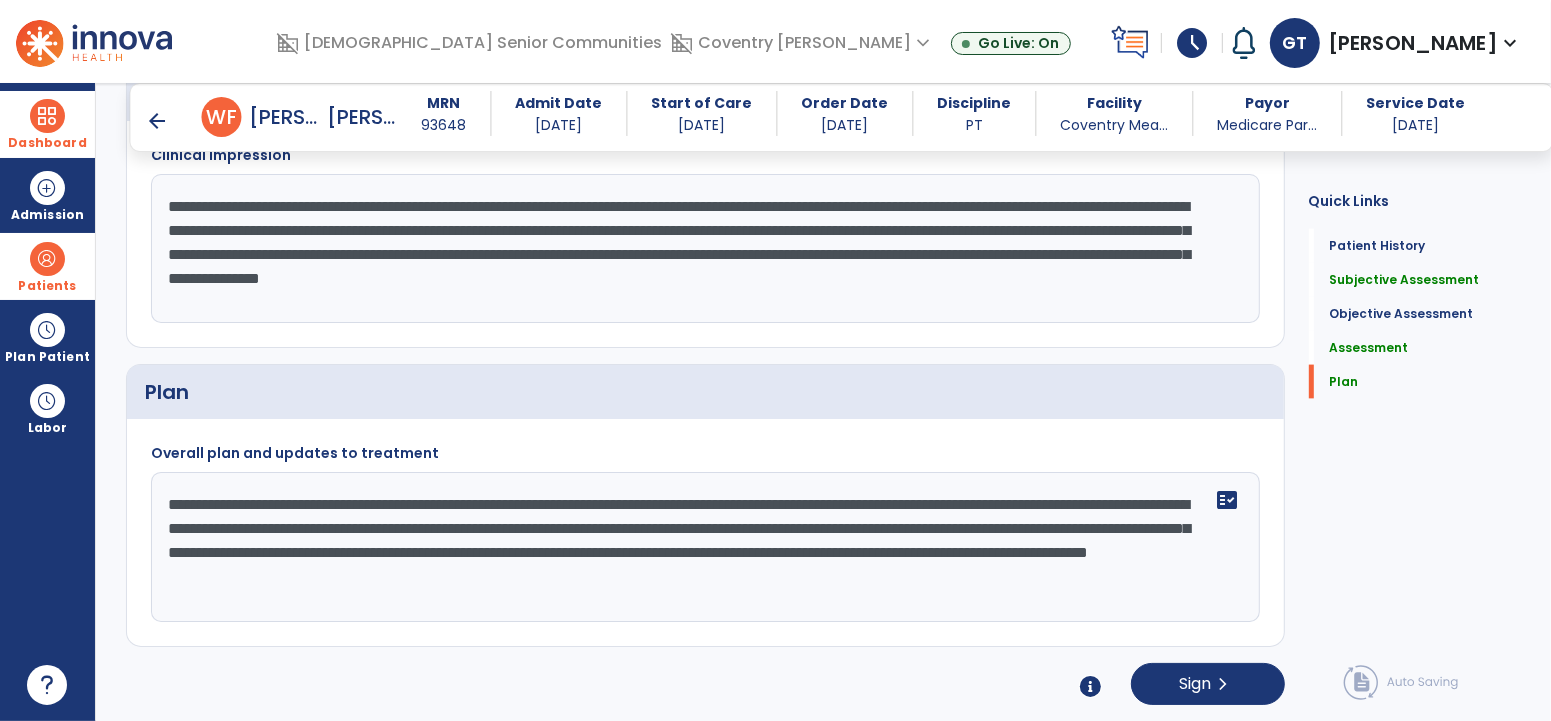 click on "**********" 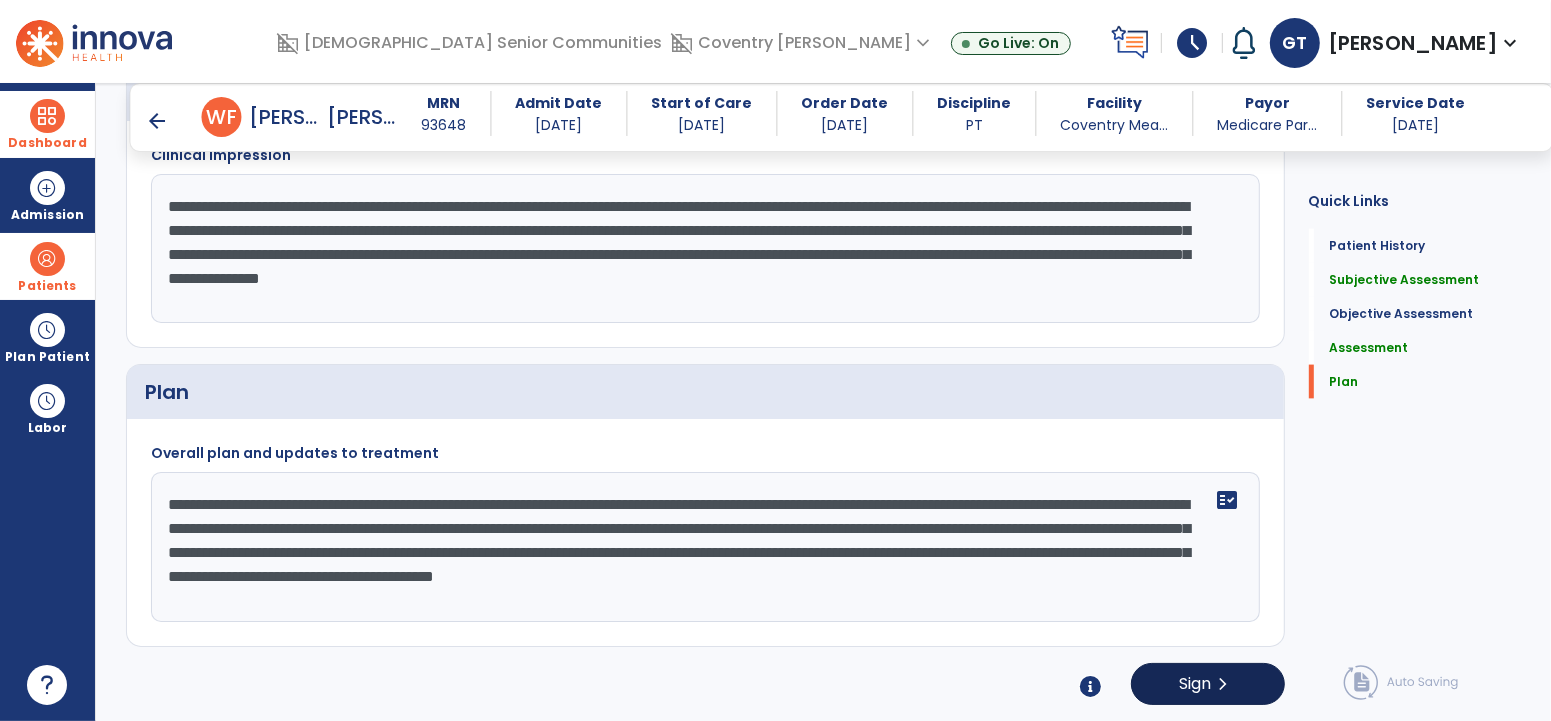 type on "**********" 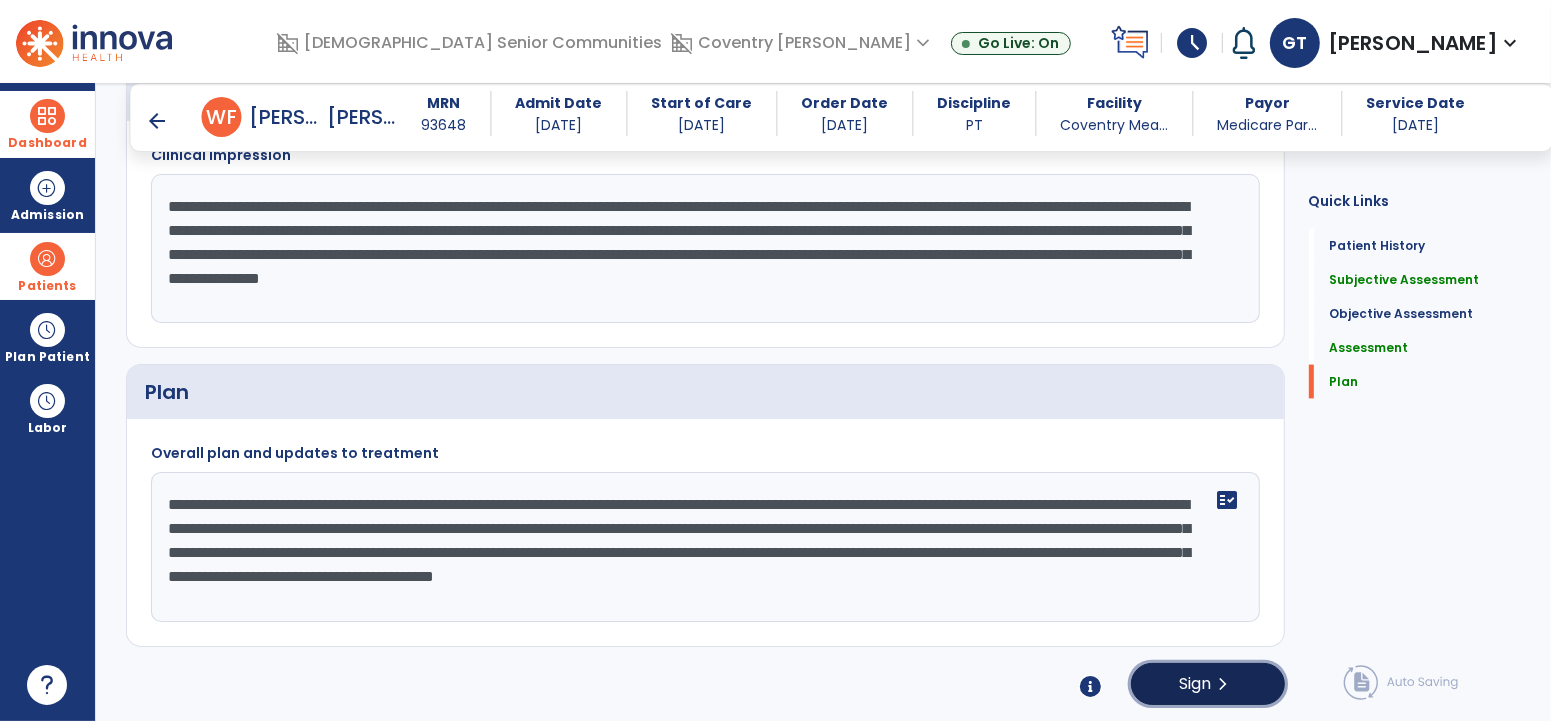 click on "chevron_right" 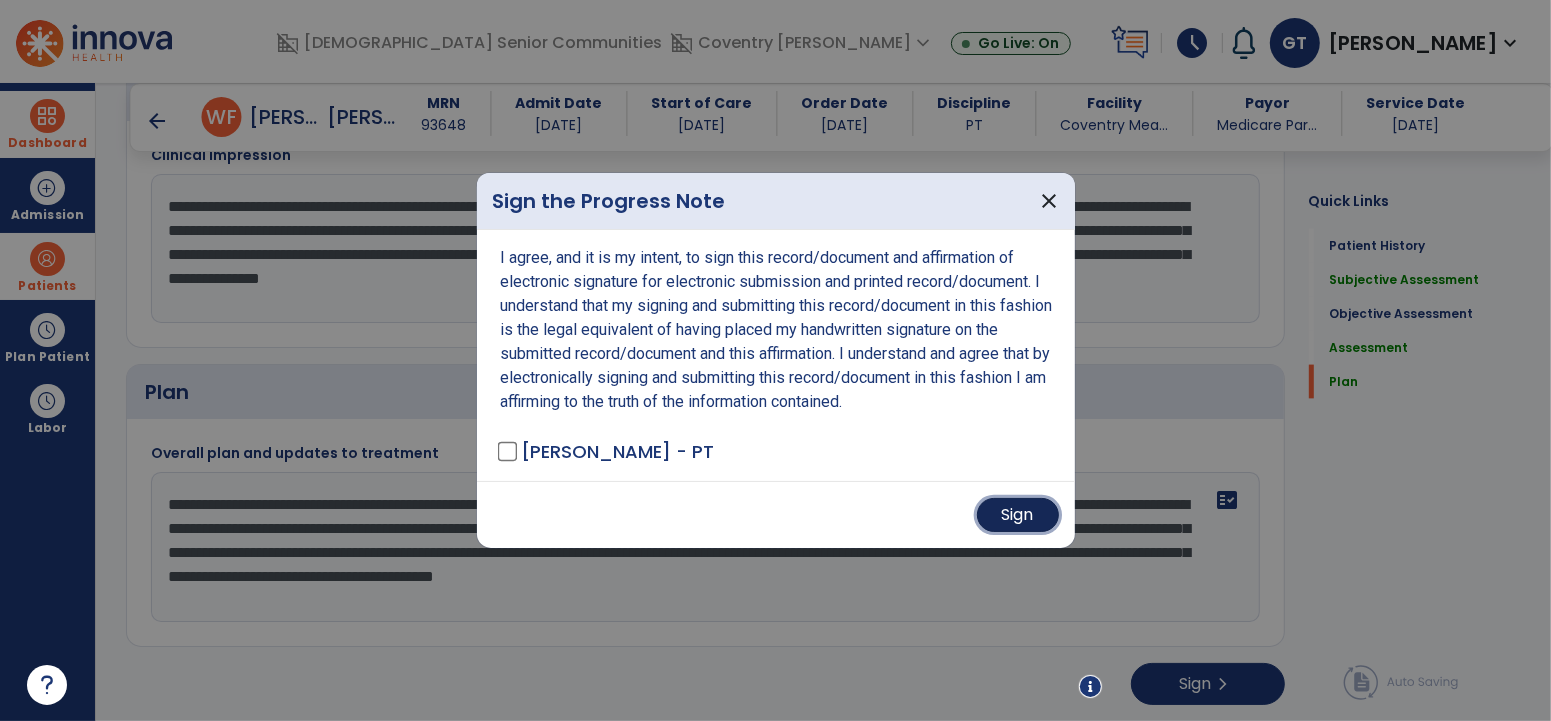 click on "Sign" at bounding box center [1018, 515] 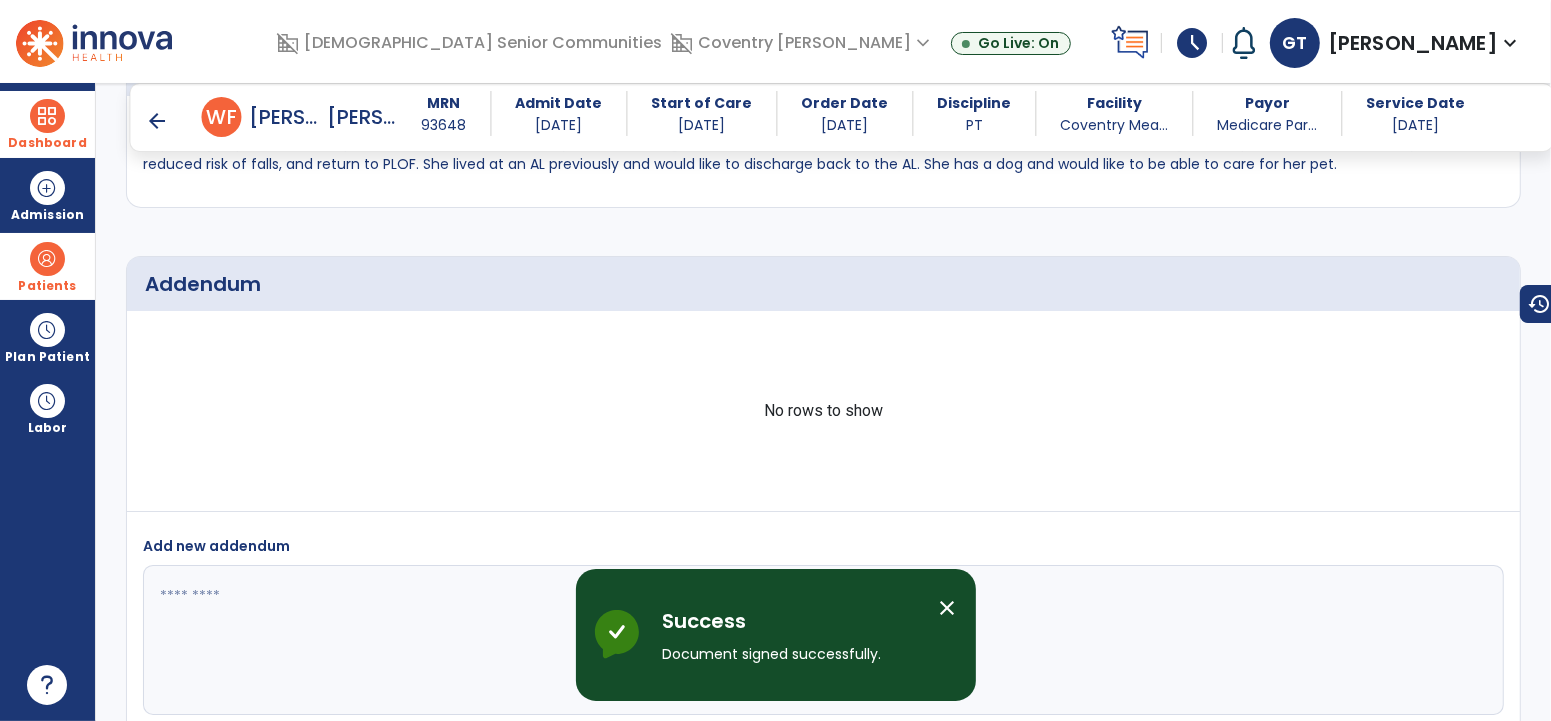scroll, scrollTop: 2616, scrollLeft: 0, axis: vertical 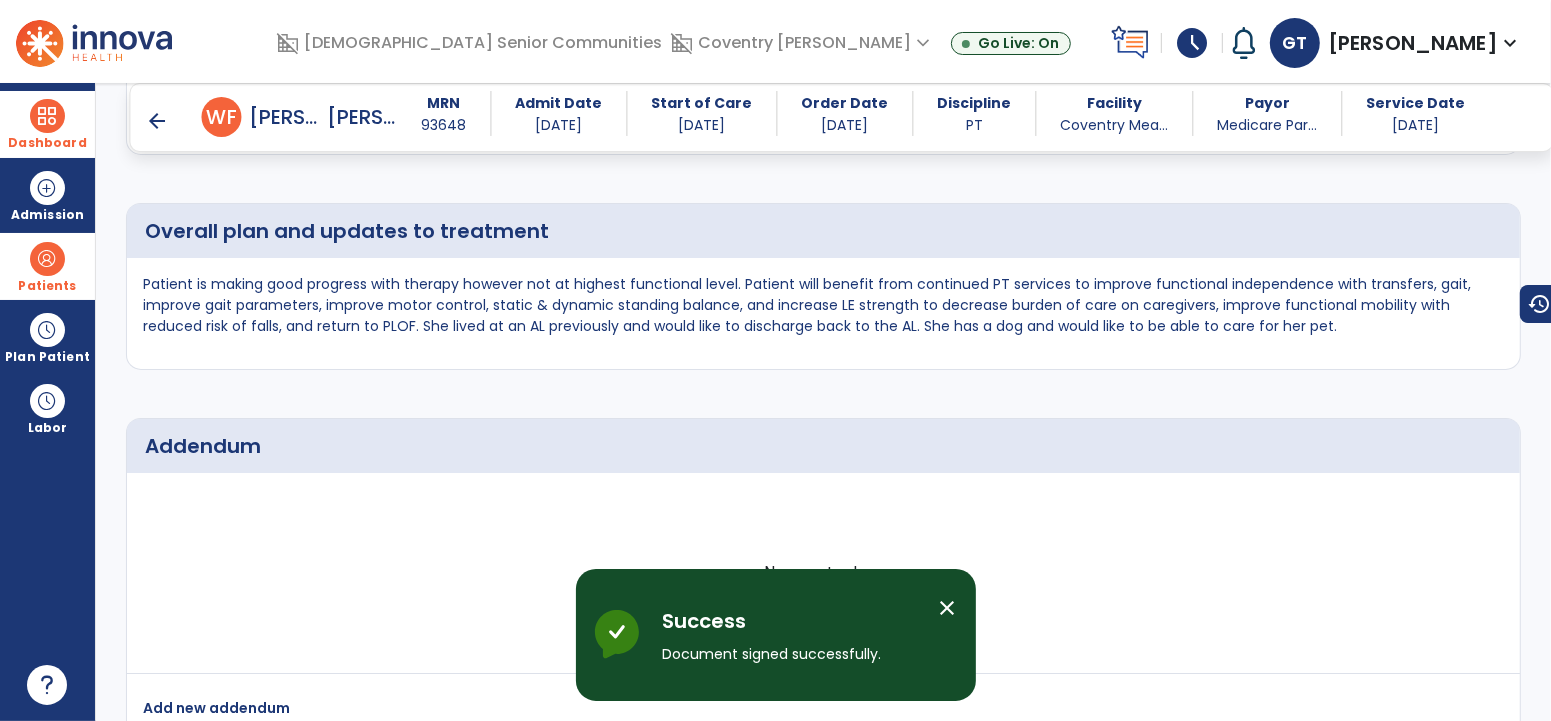 click on "Medical Diagnosis
No.
Code
Description" 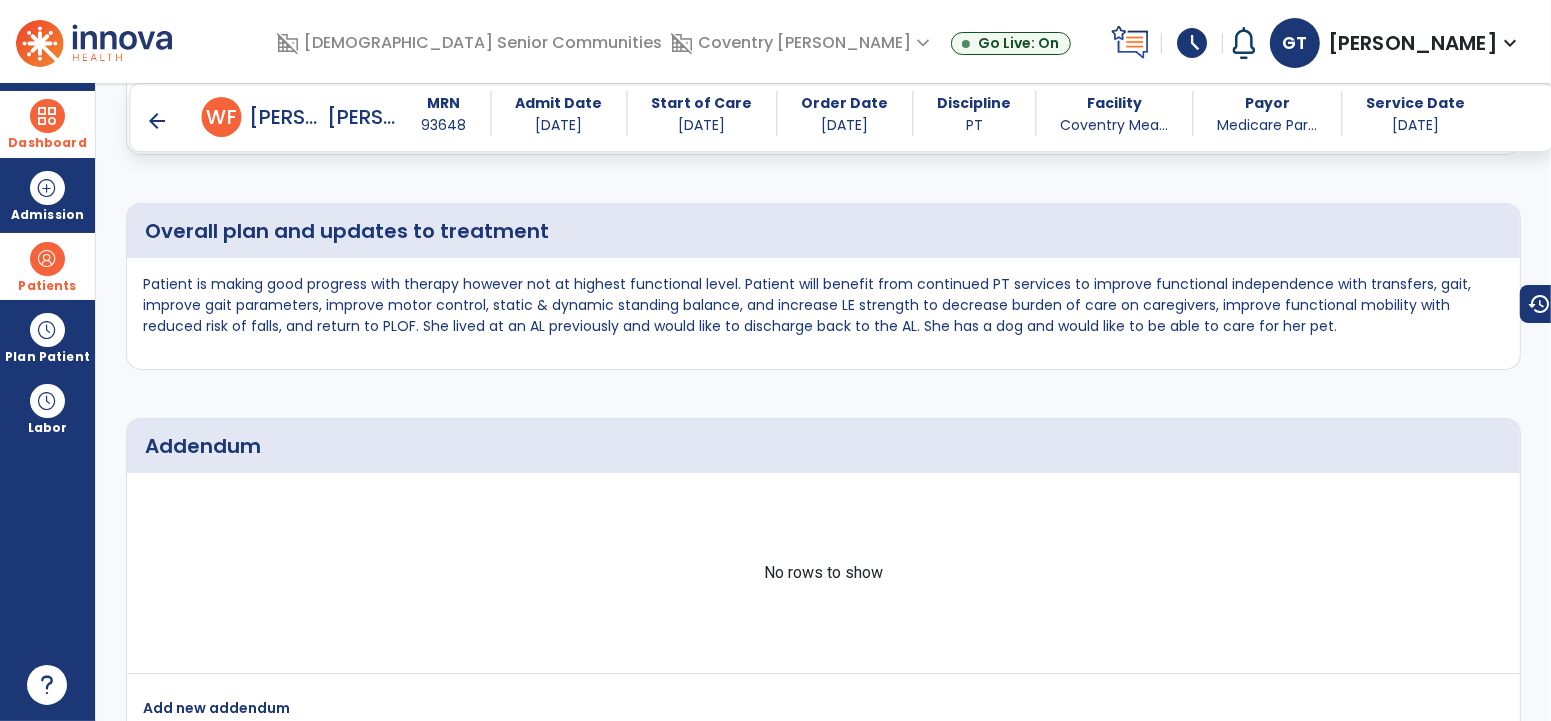 click at bounding box center [47, 116] 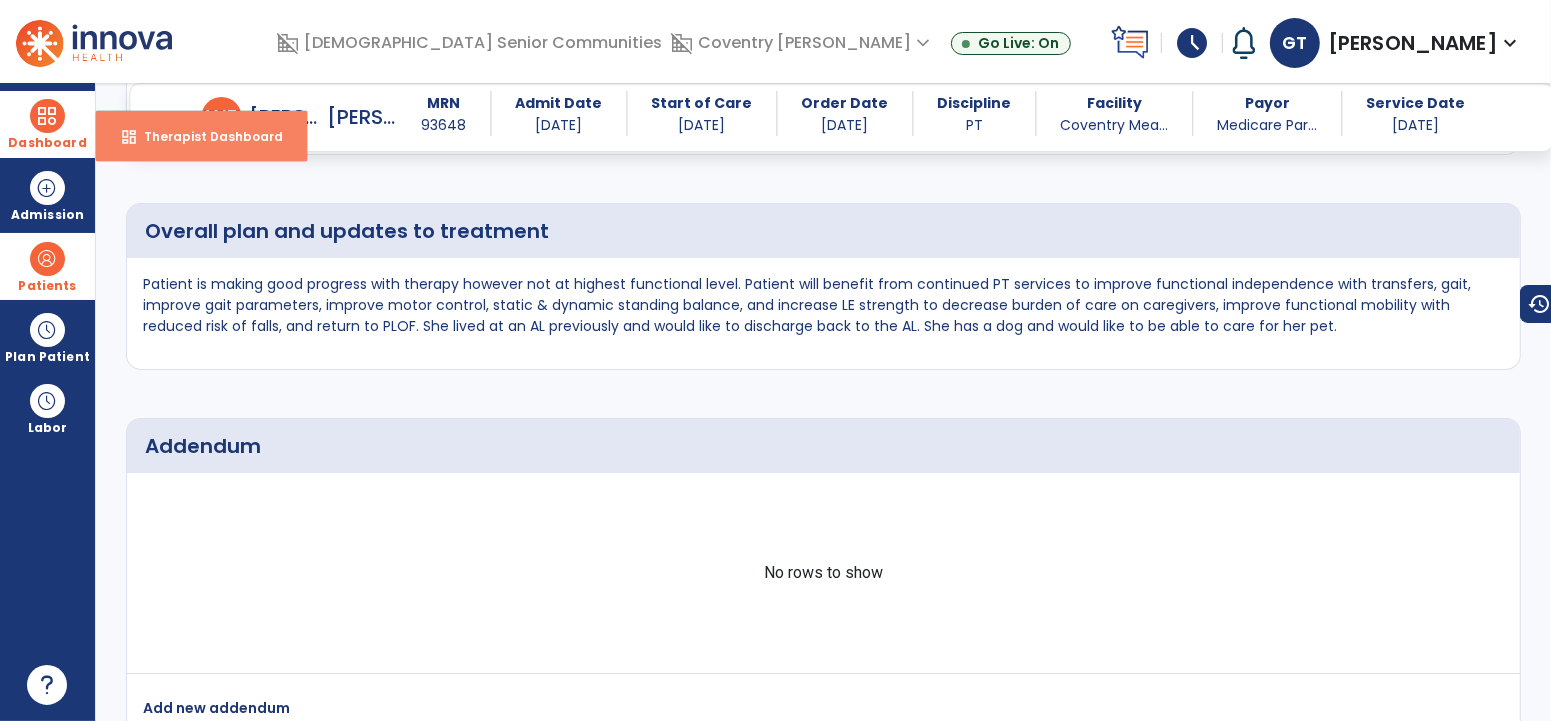 click on "Therapist Dashboard" at bounding box center (205, 136) 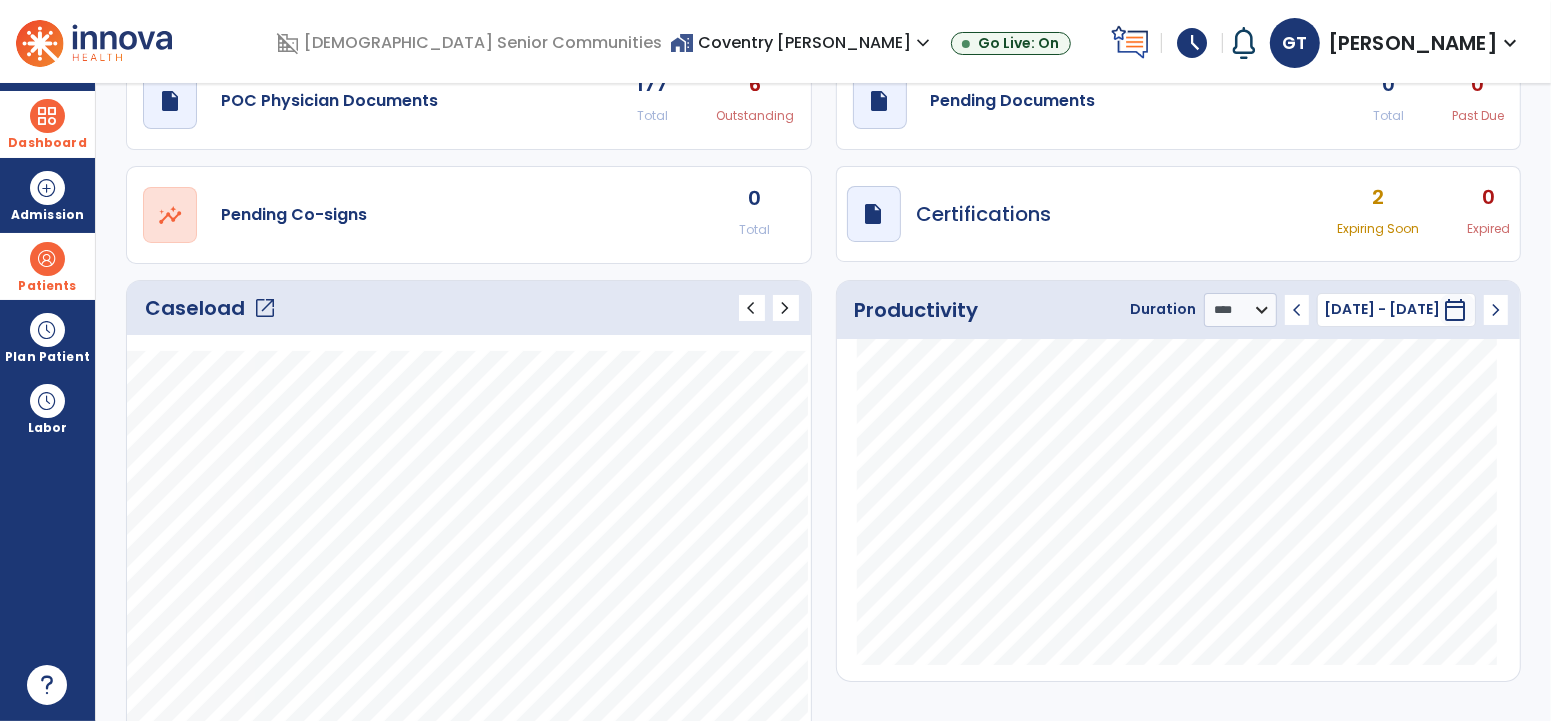 scroll, scrollTop: 0, scrollLeft: 0, axis: both 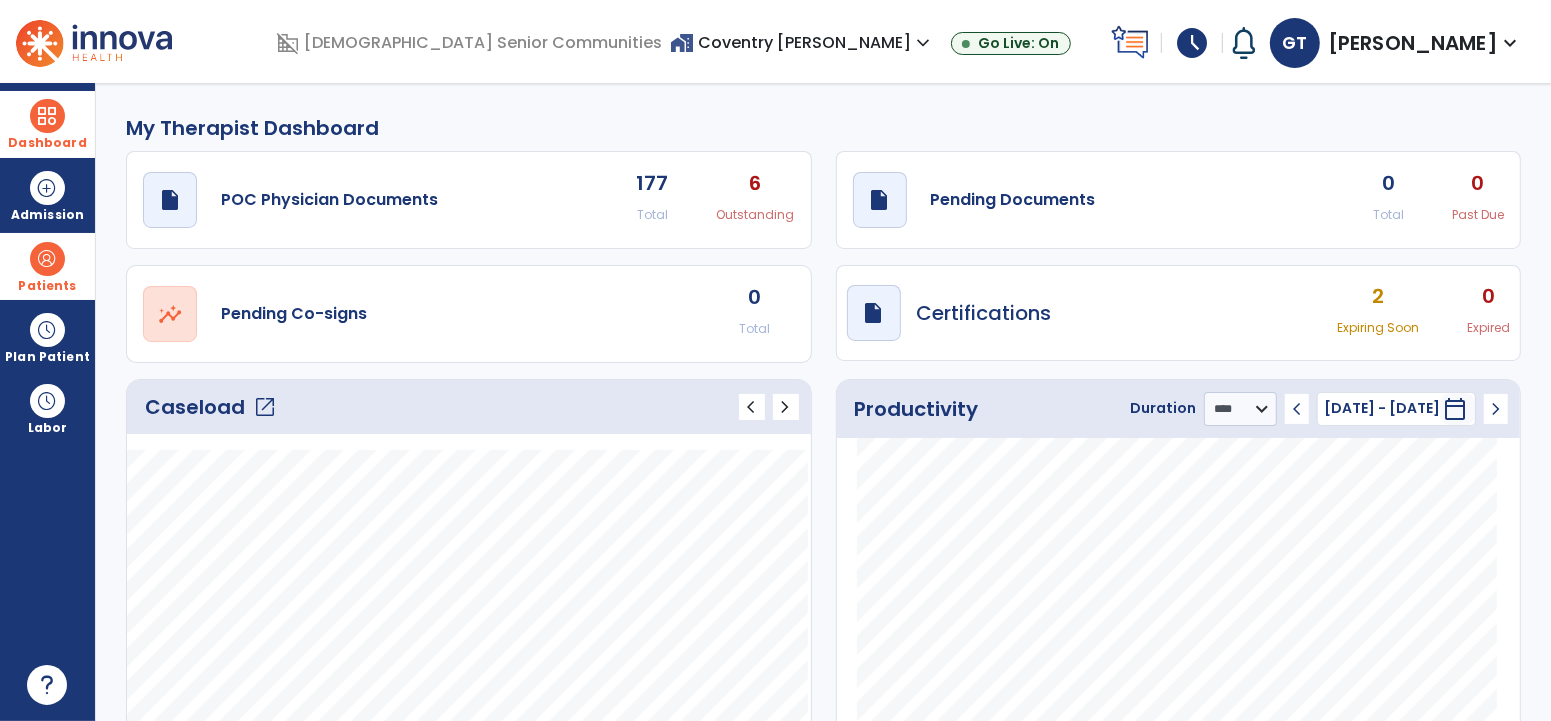 click on "0" 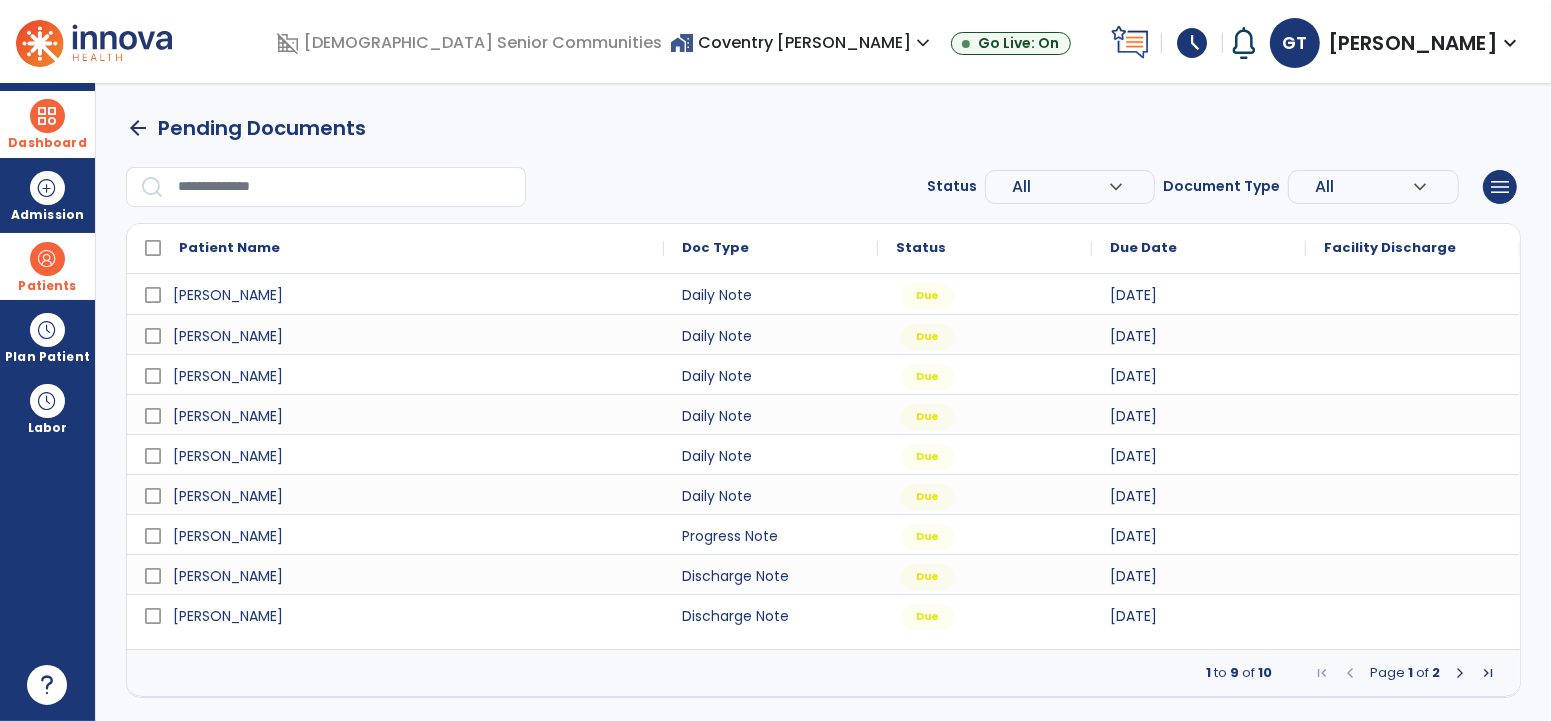click at bounding box center (1413, 294) 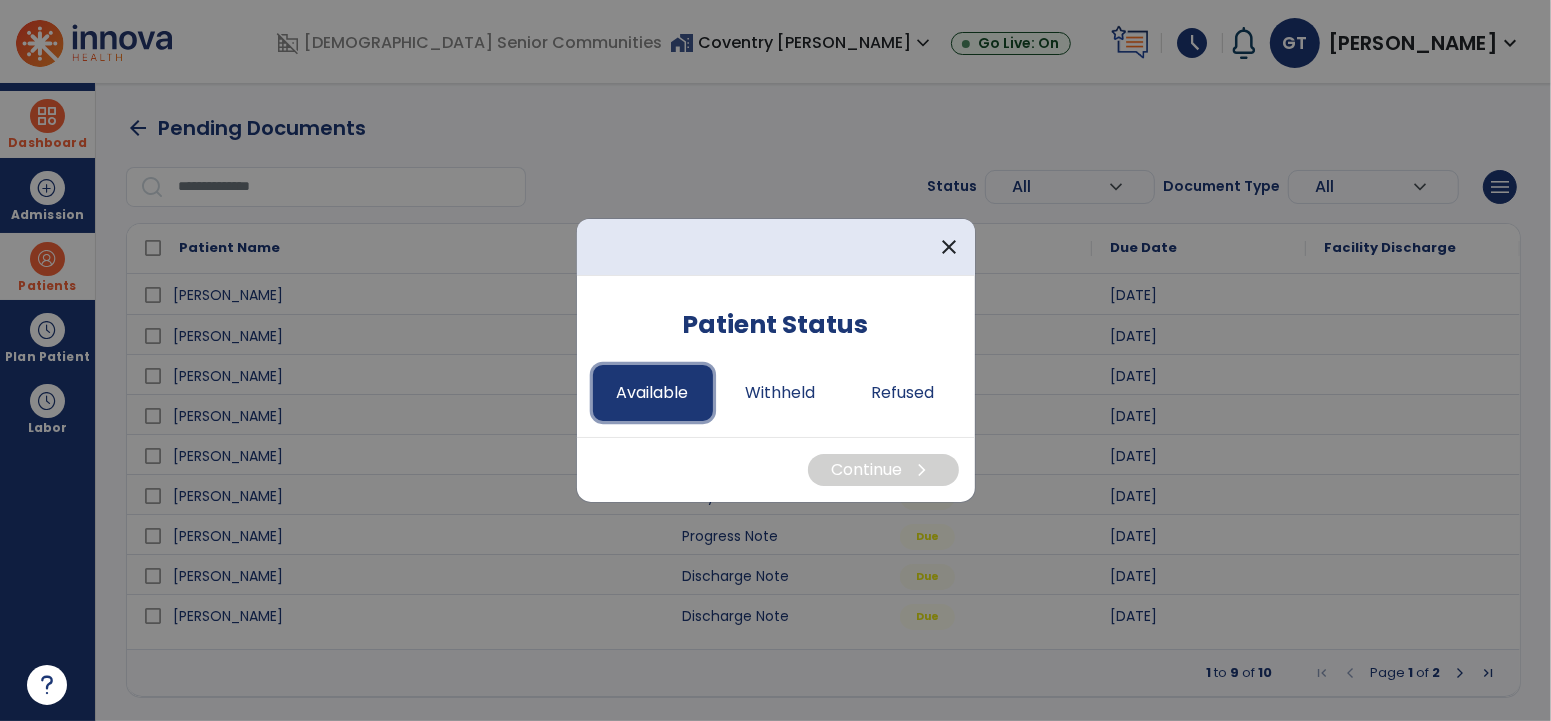 click on "Available" at bounding box center (653, 393) 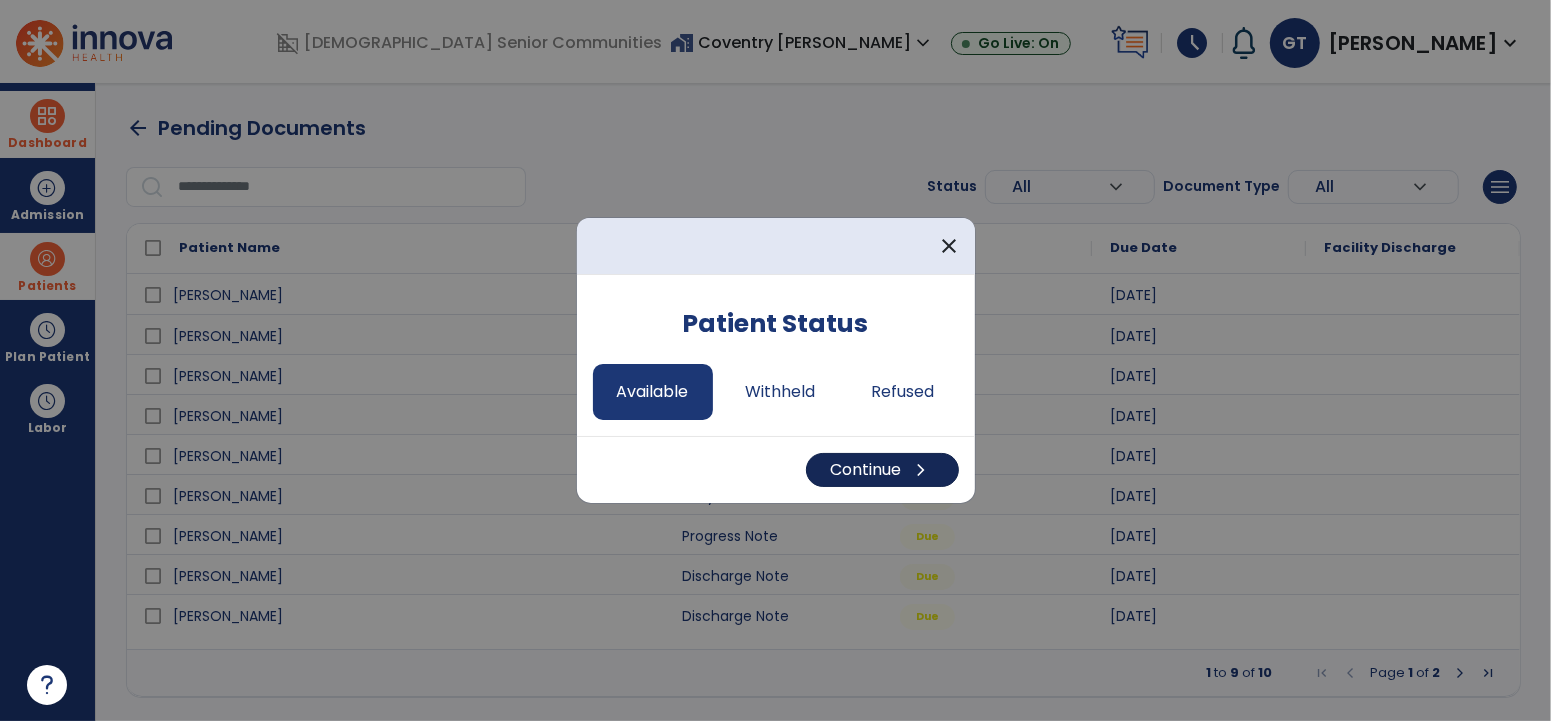 click on "Continue   chevron_right" at bounding box center (882, 470) 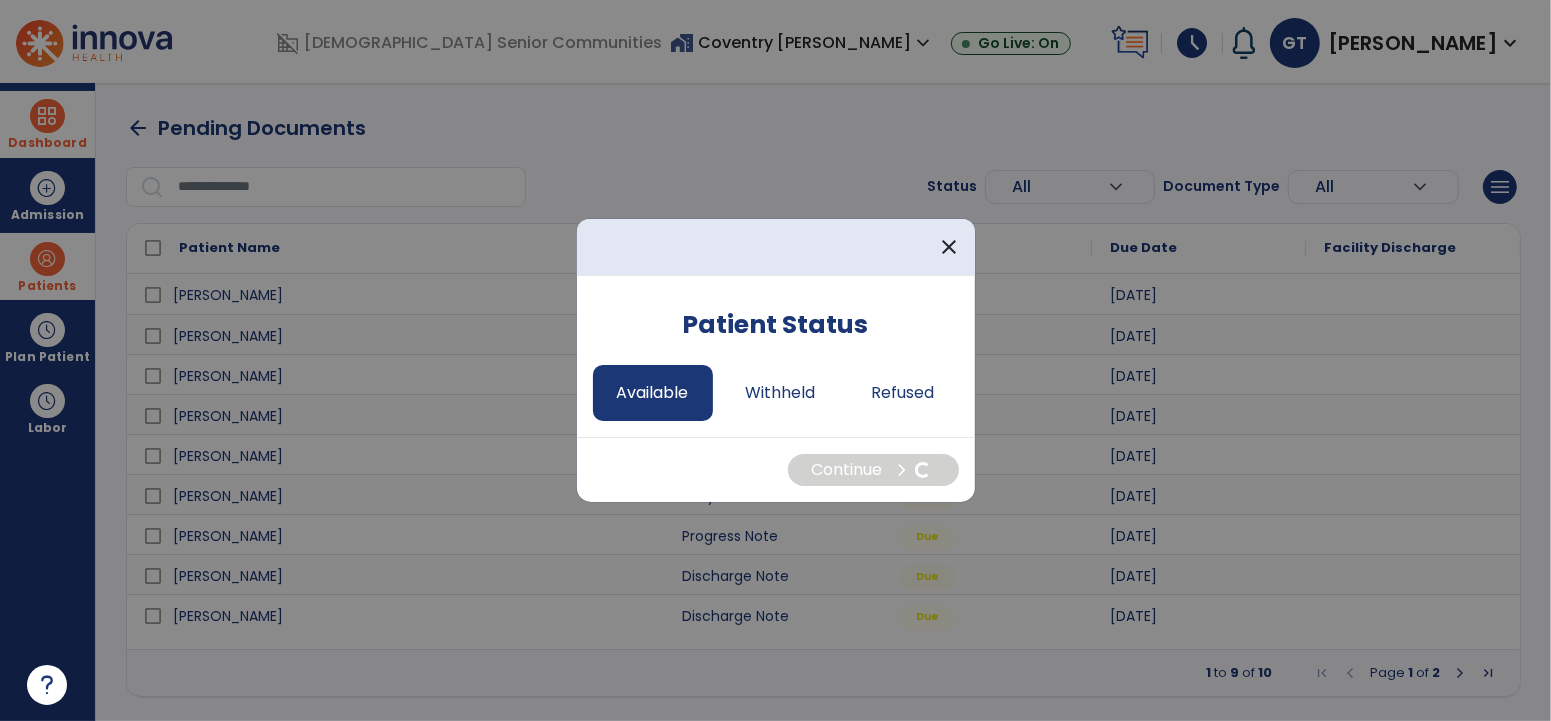 select on "*" 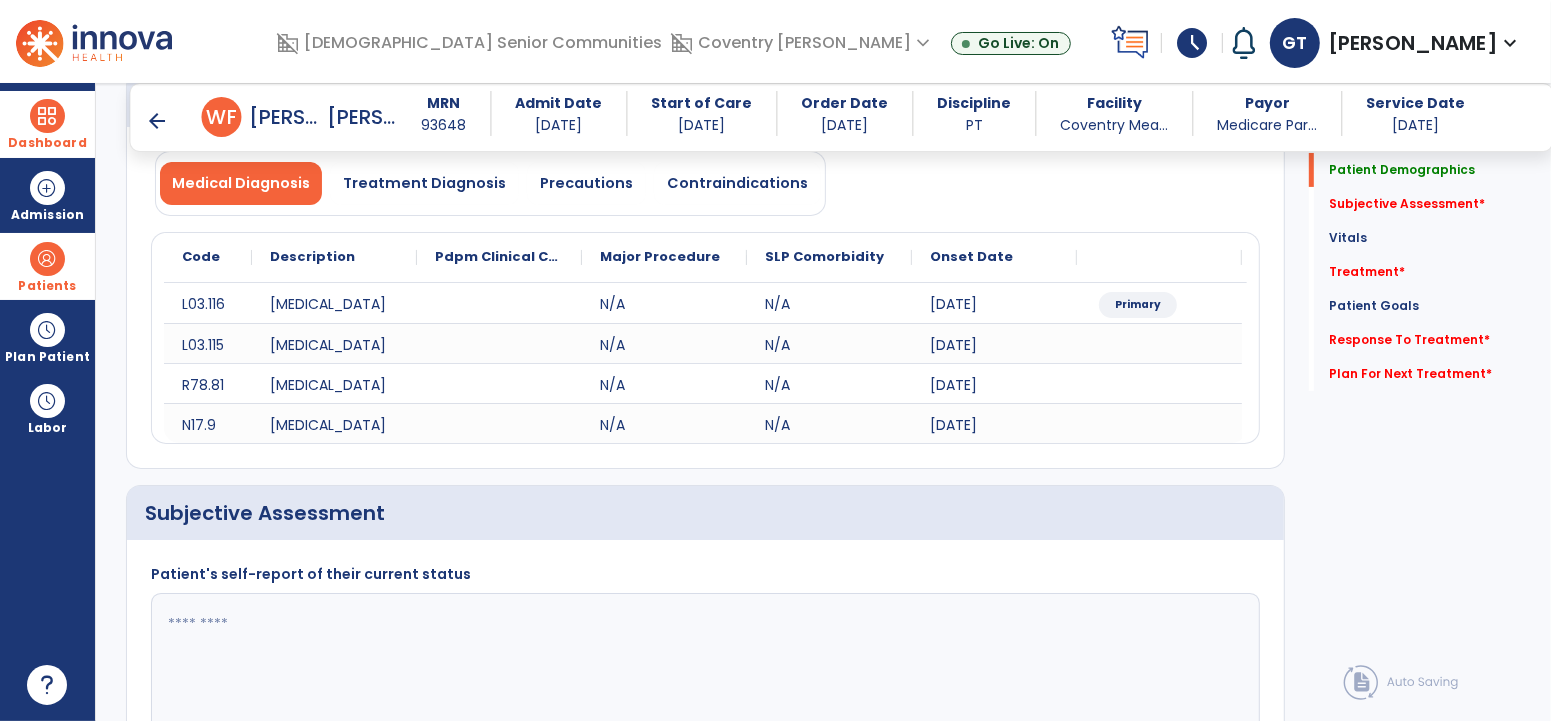scroll, scrollTop: 165, scrollLeft: 0, axis: vertical 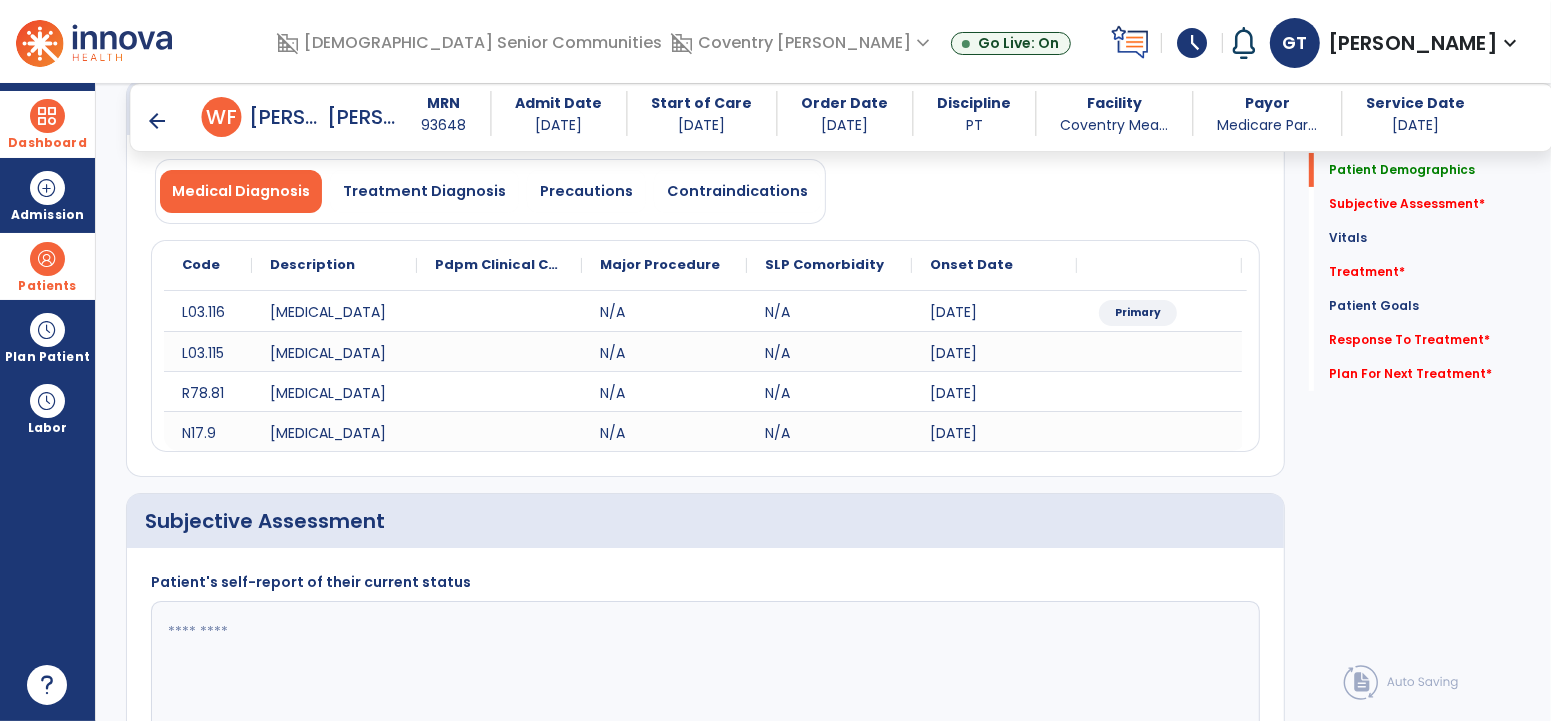 click 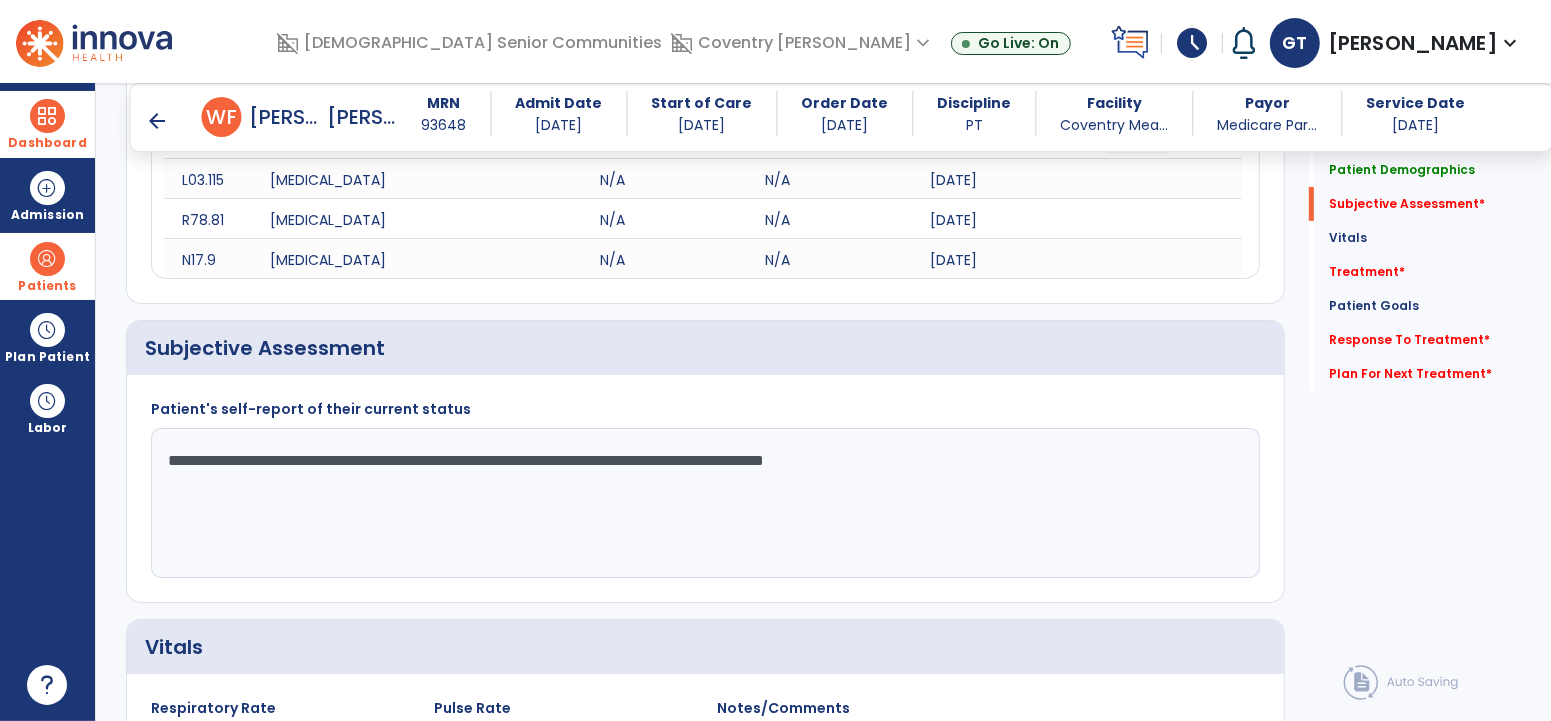 scroll, scrollTop: 342, scrollLeft: 0, axis: vertical 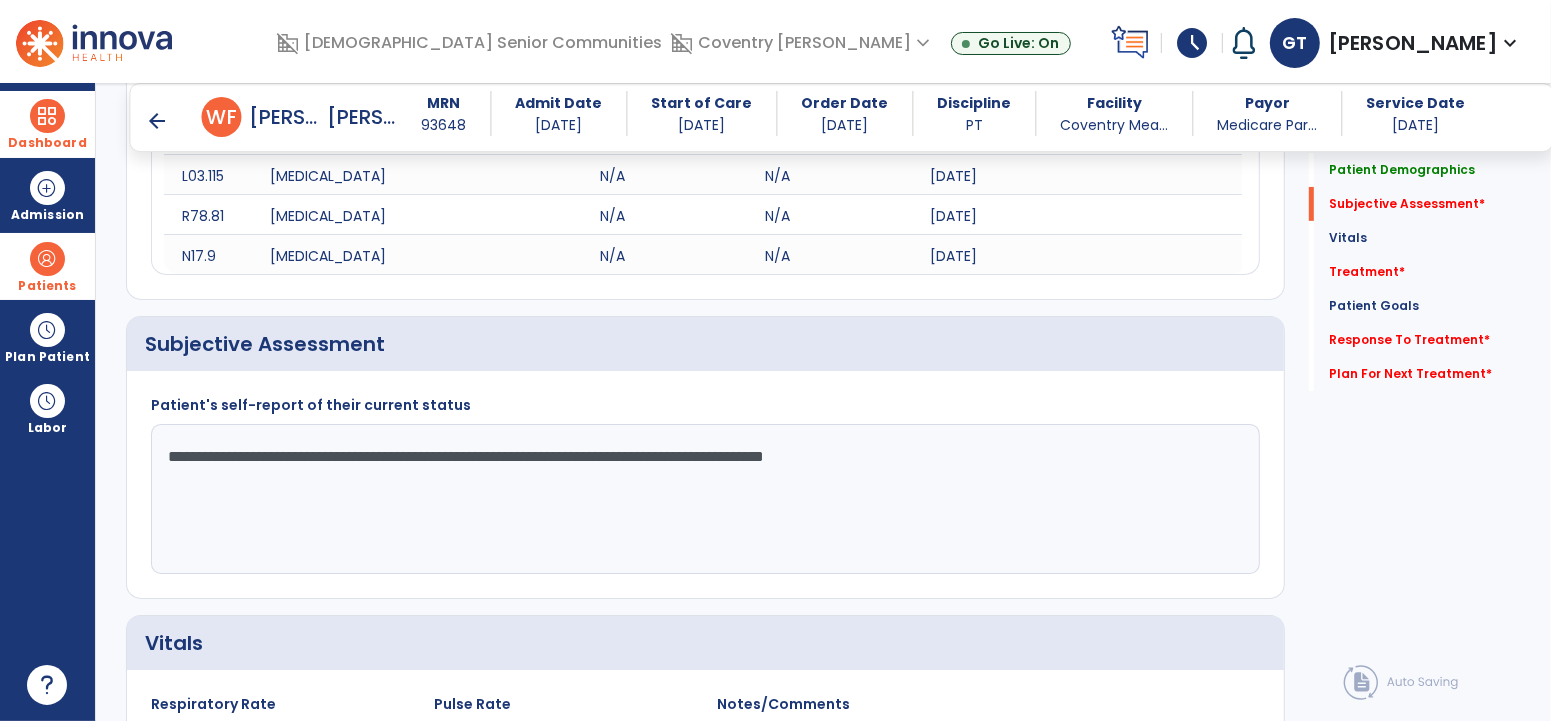 click on "**********" 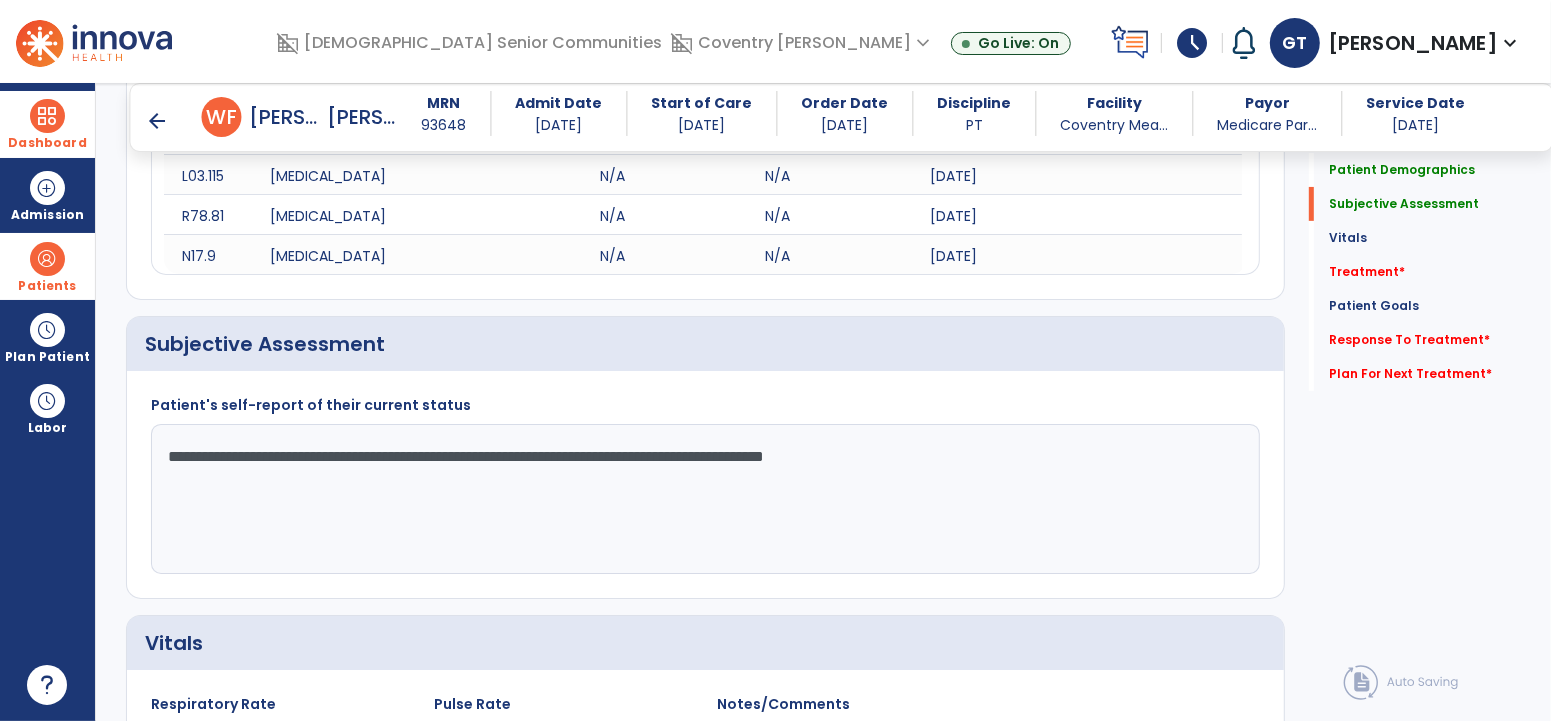click on "**********" 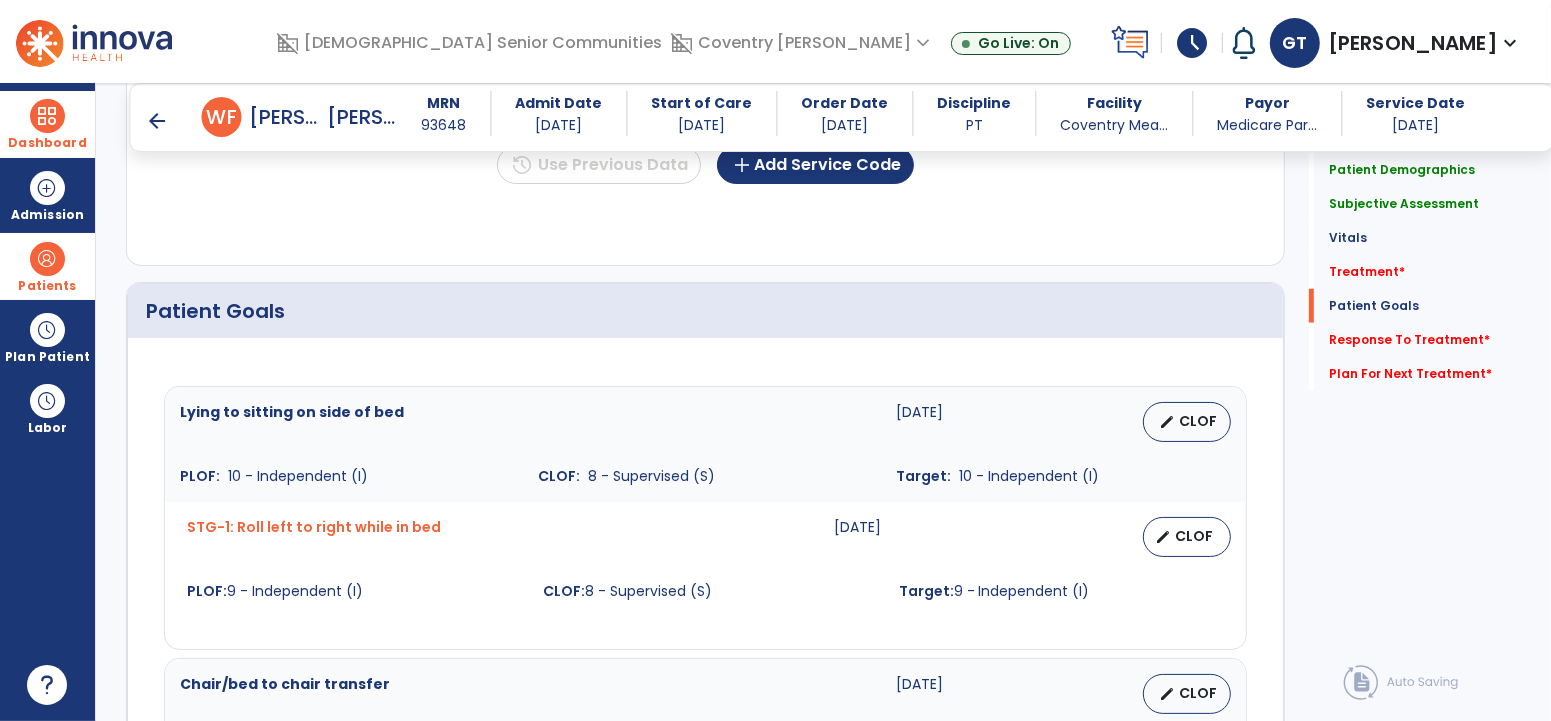 scroll, scrollTop: 1015, scrollLeft: 0, axis: vertical 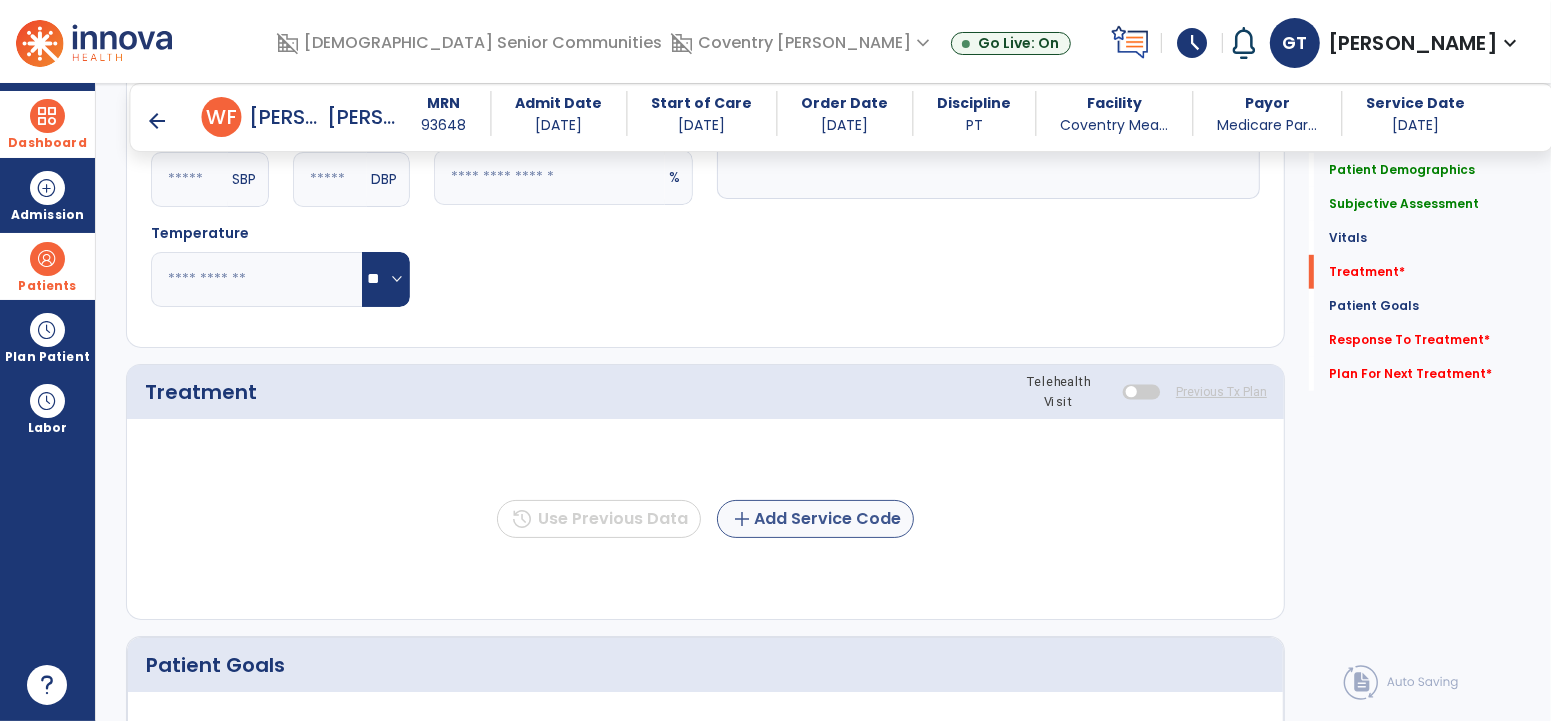 type on "**********" 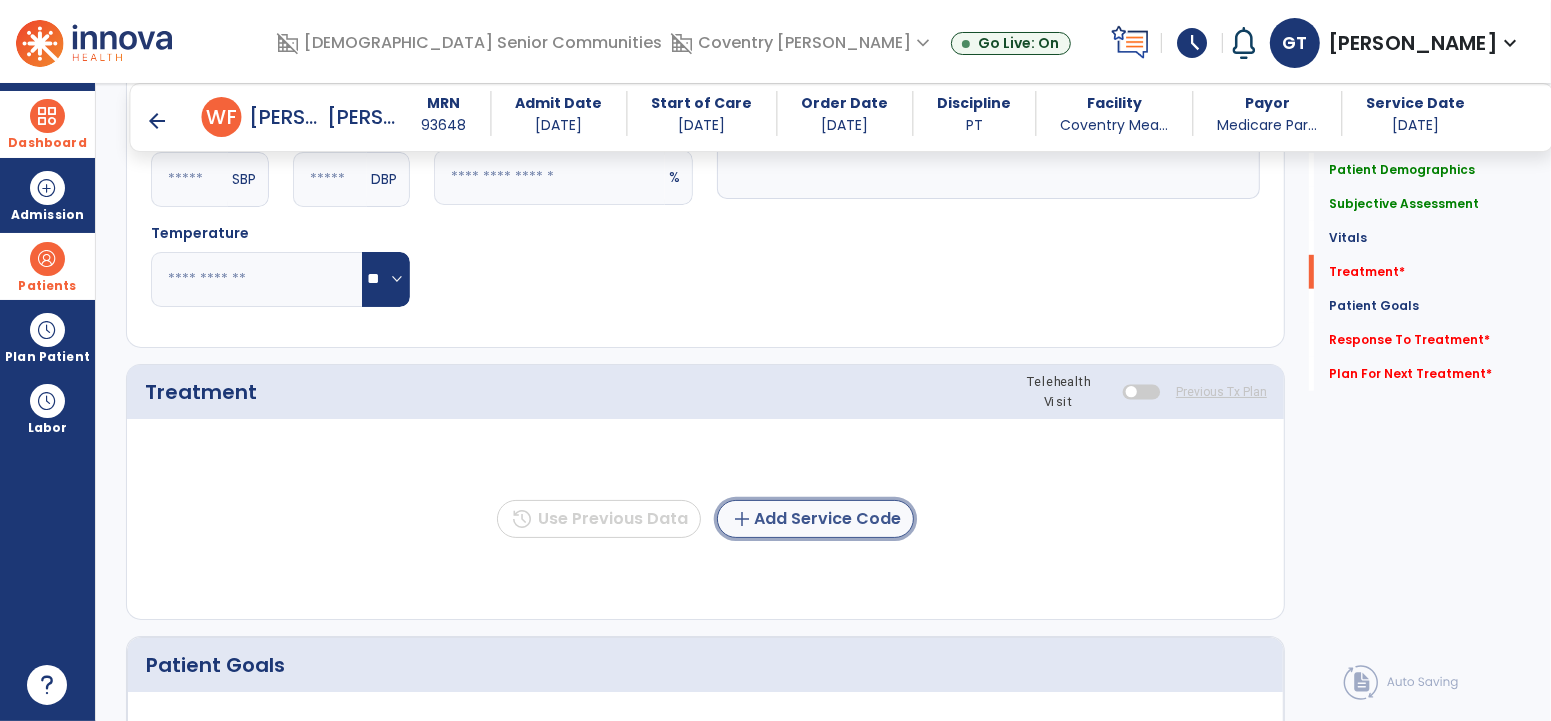 click on "add  Add Service Code" 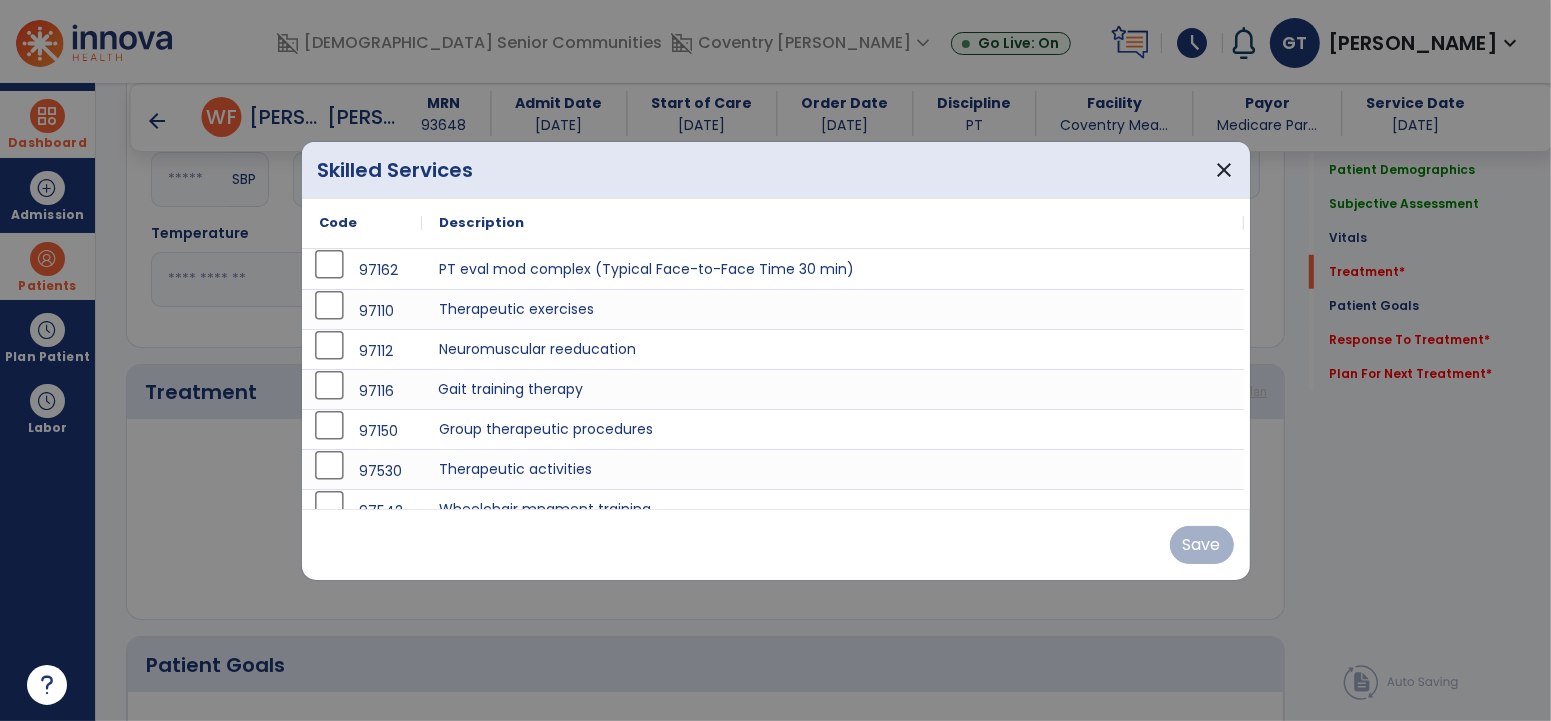 click on "Gait training therapy" at bounding box center (833, 389) 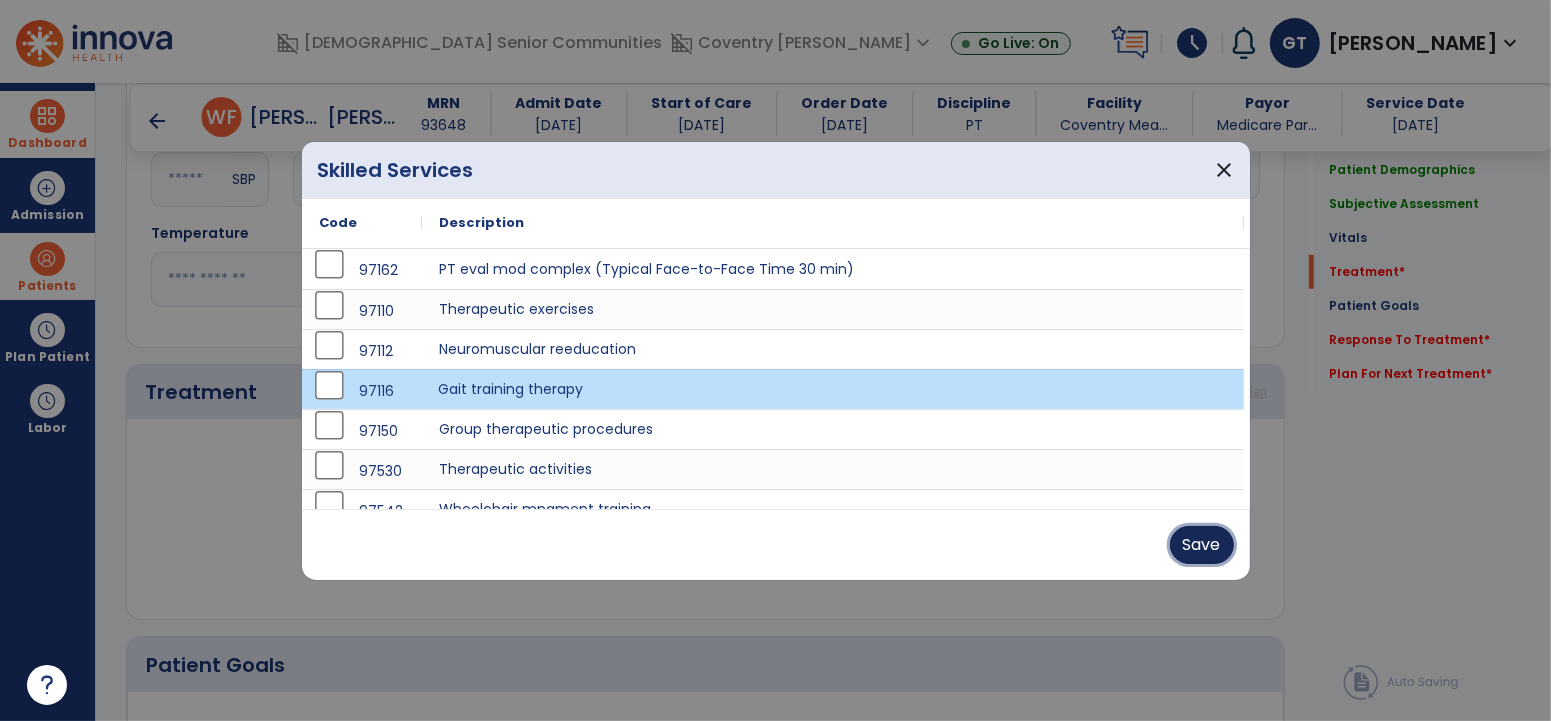 click on "Save" at bounding box center [1202, 545] 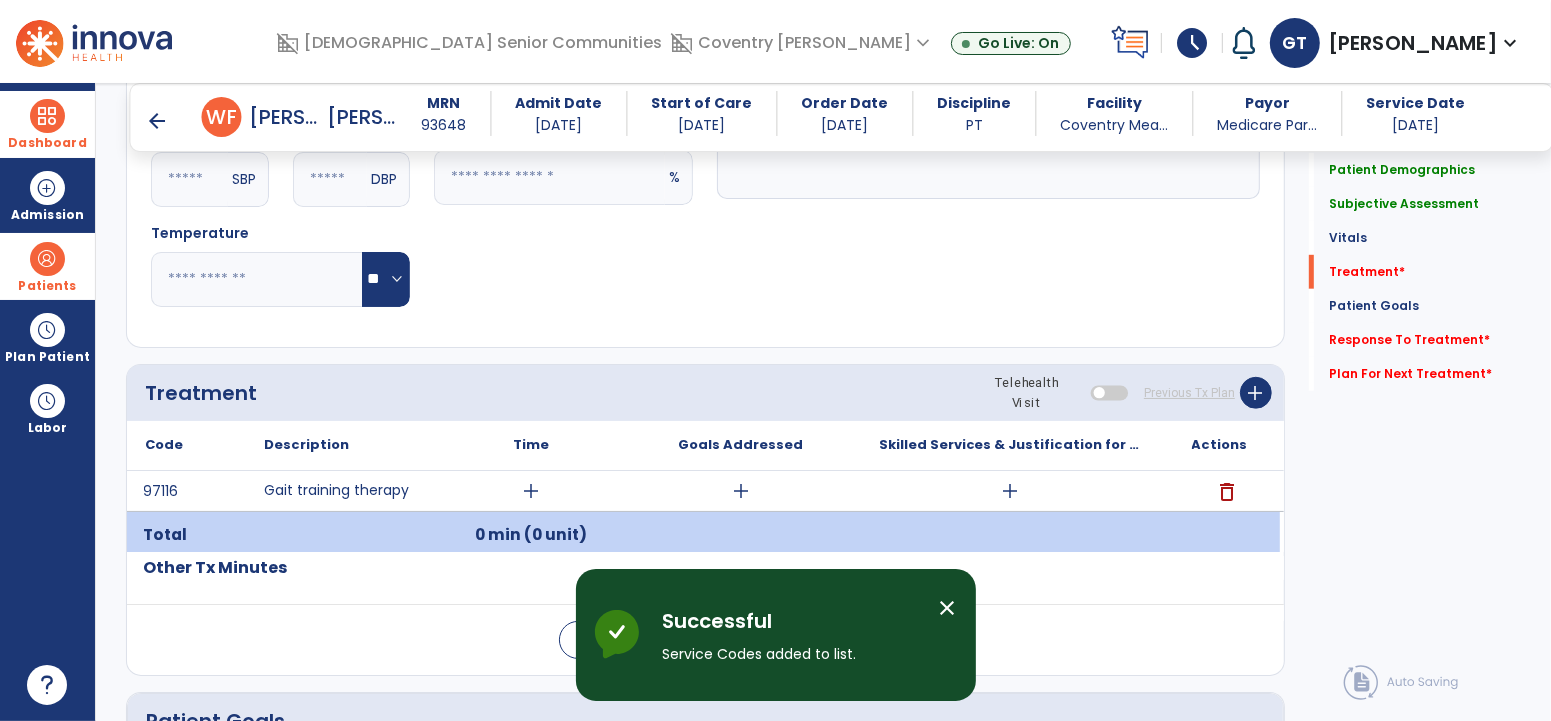 click on "add" at bounding box center (531, 491) 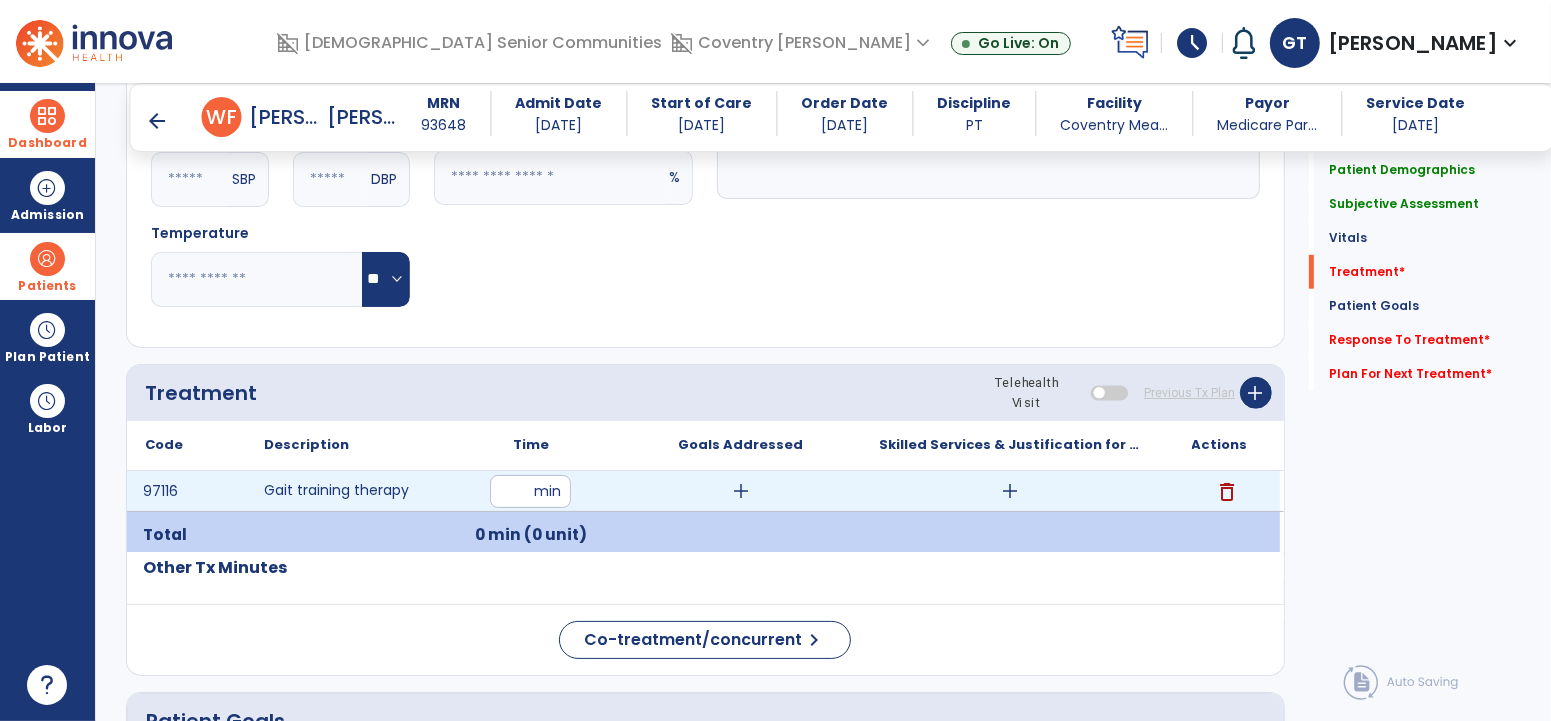 type on "**" 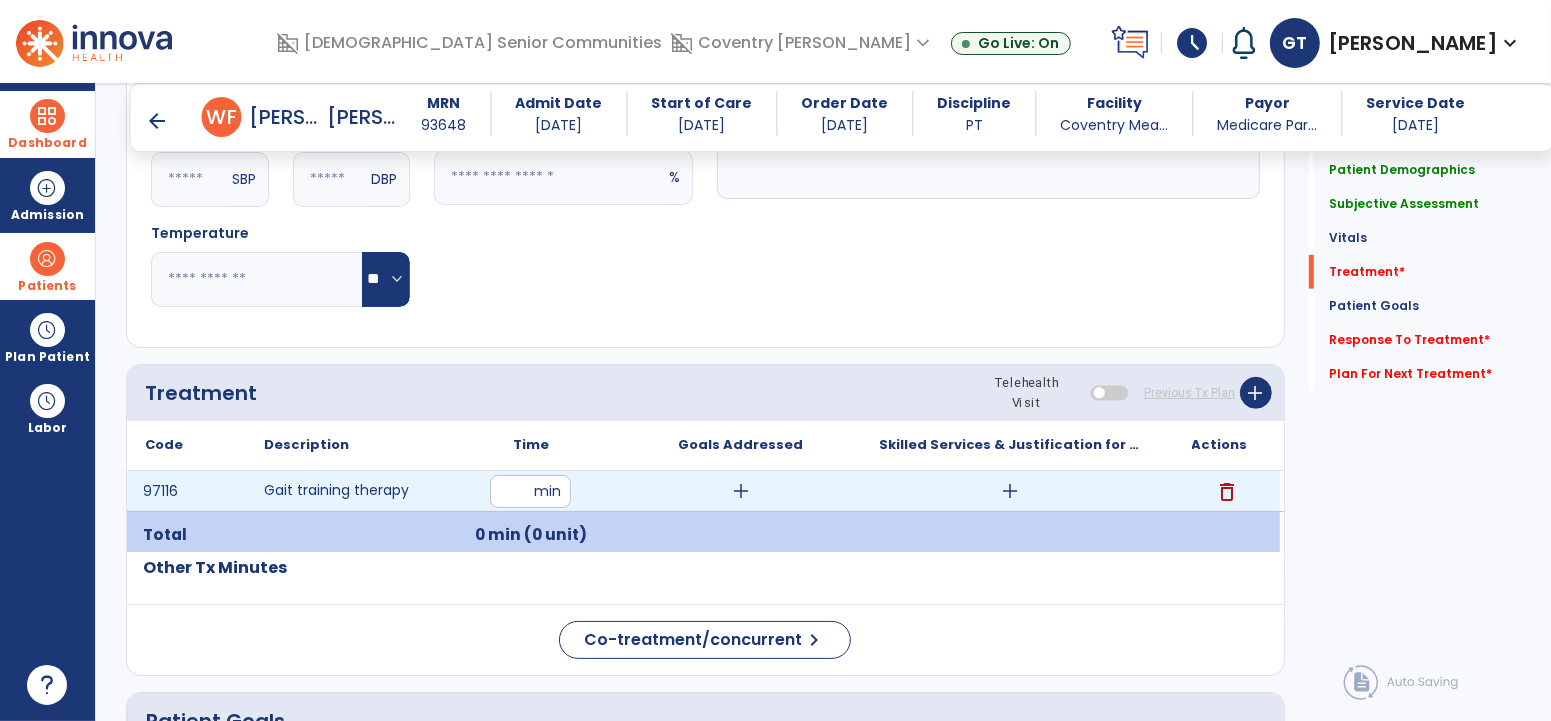 click on "Notes/Comments" 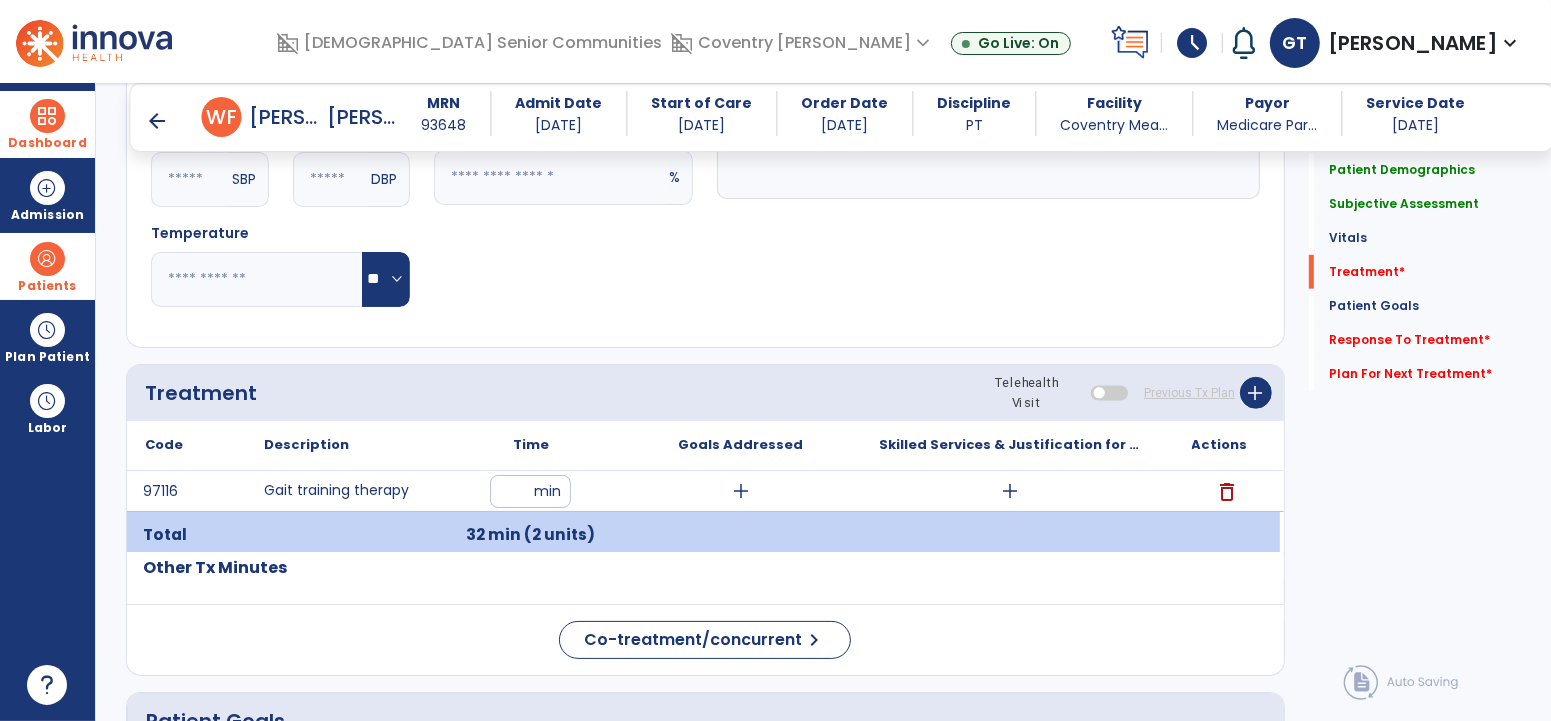 click on "add" at bounding box center [1010, 491] 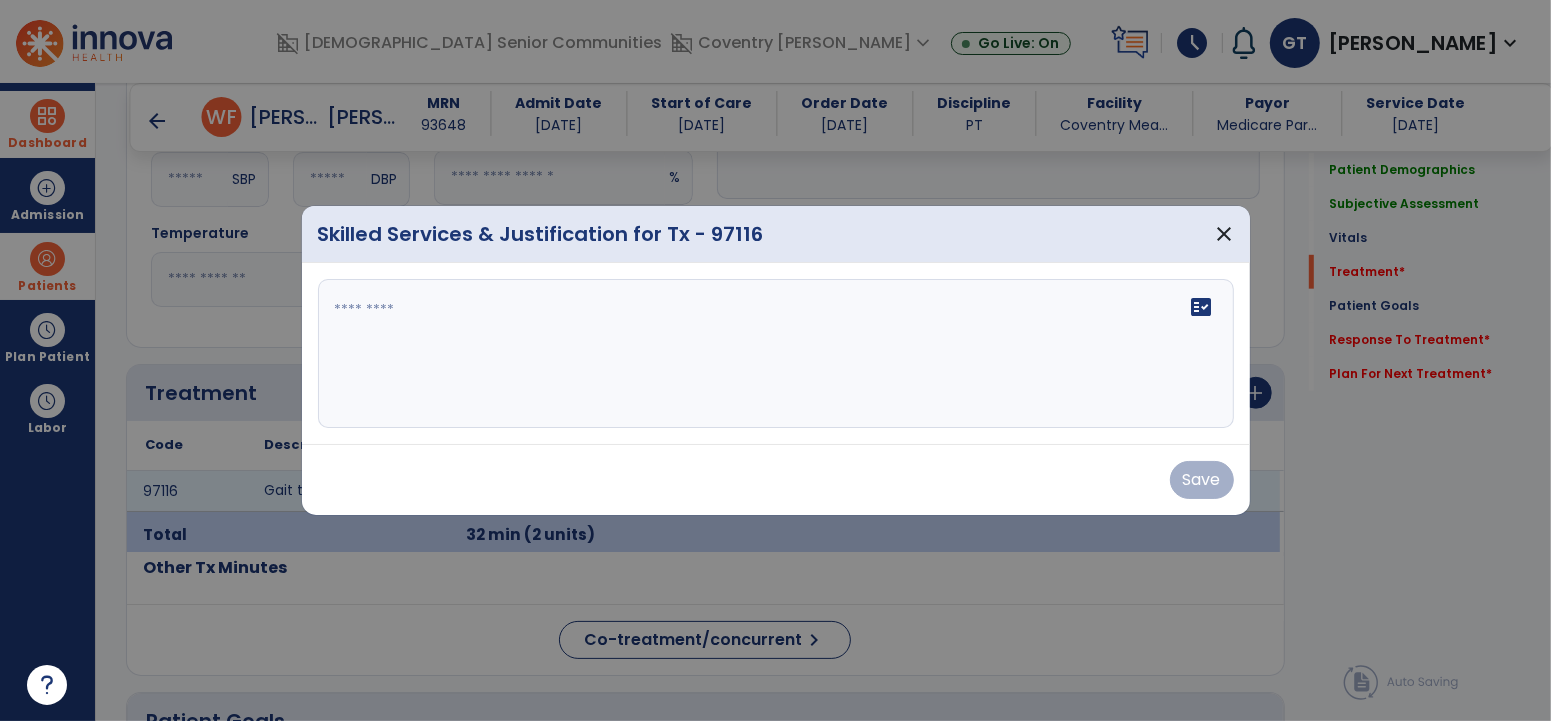 click on "fact_check" at bounding box center [776, 354] 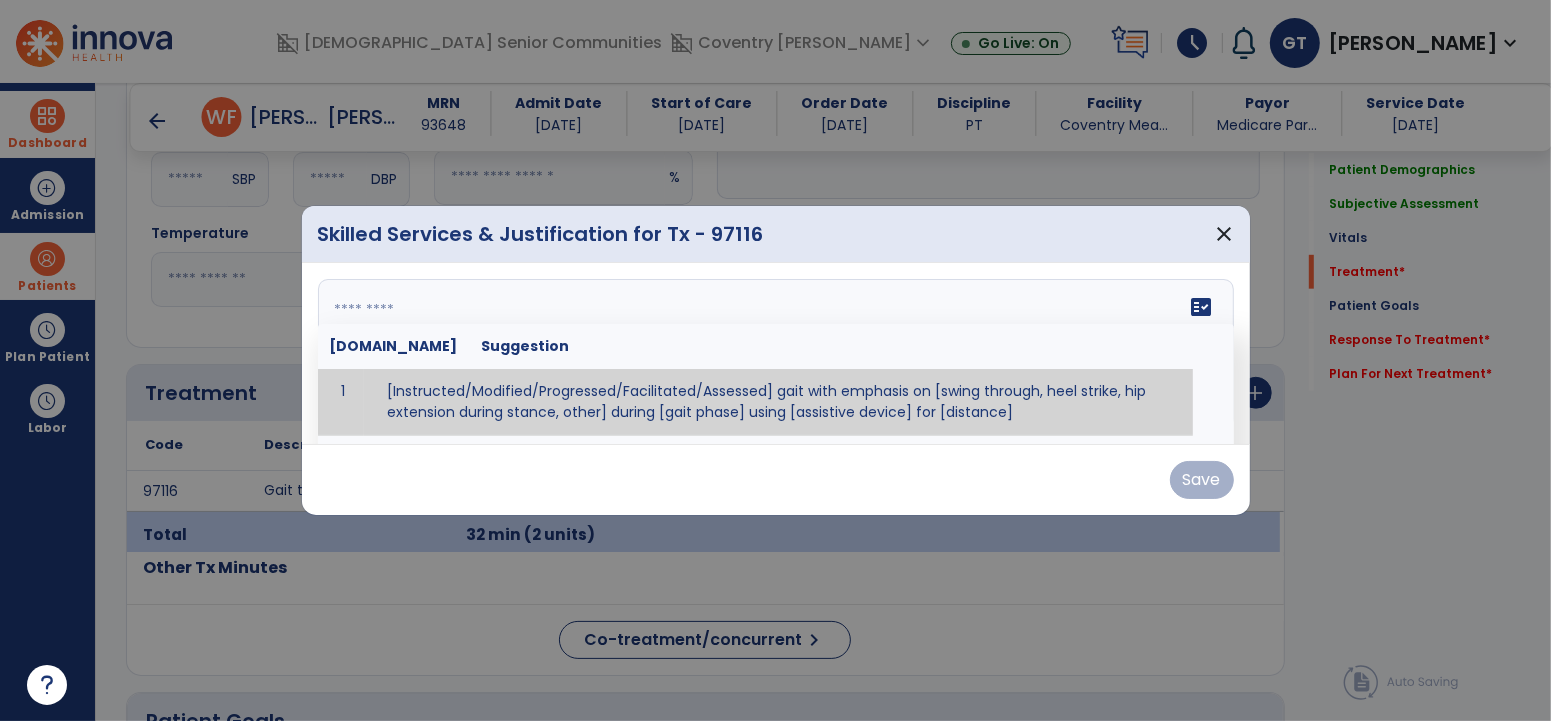 paste on "**********" 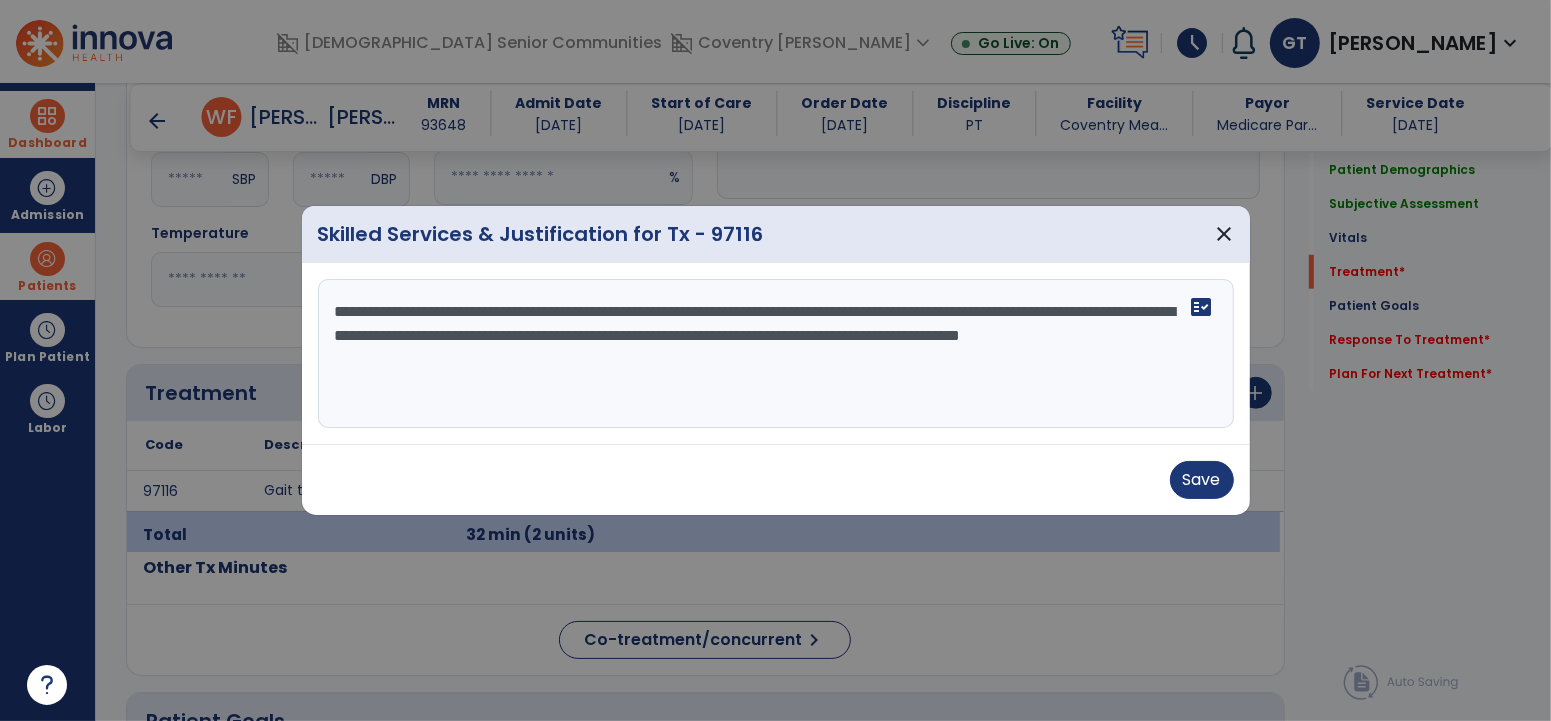 click on "**********" at bounding box center (776, 354) 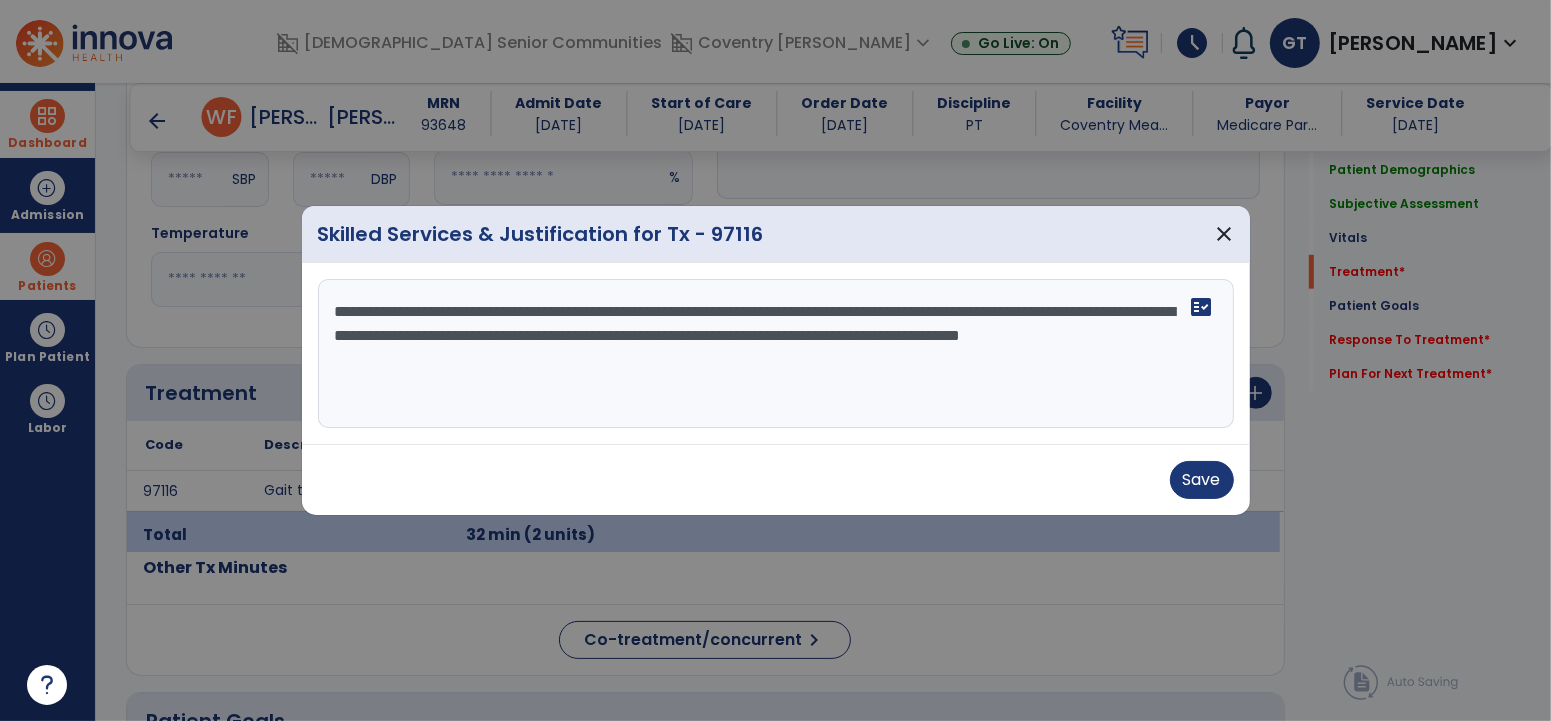 click on "**********" at bounding box center [775, 354] 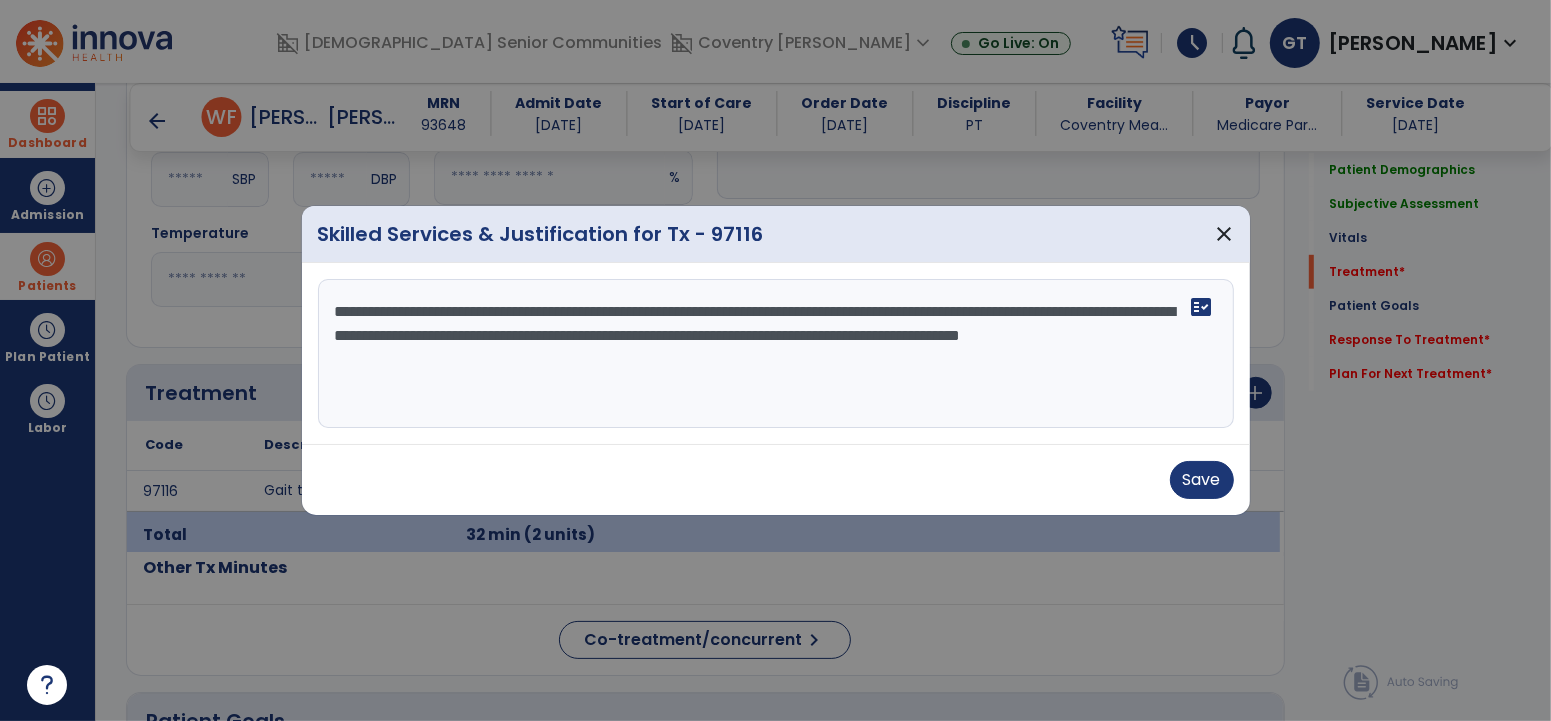 click on "**********" at bounding box center [775, 354] 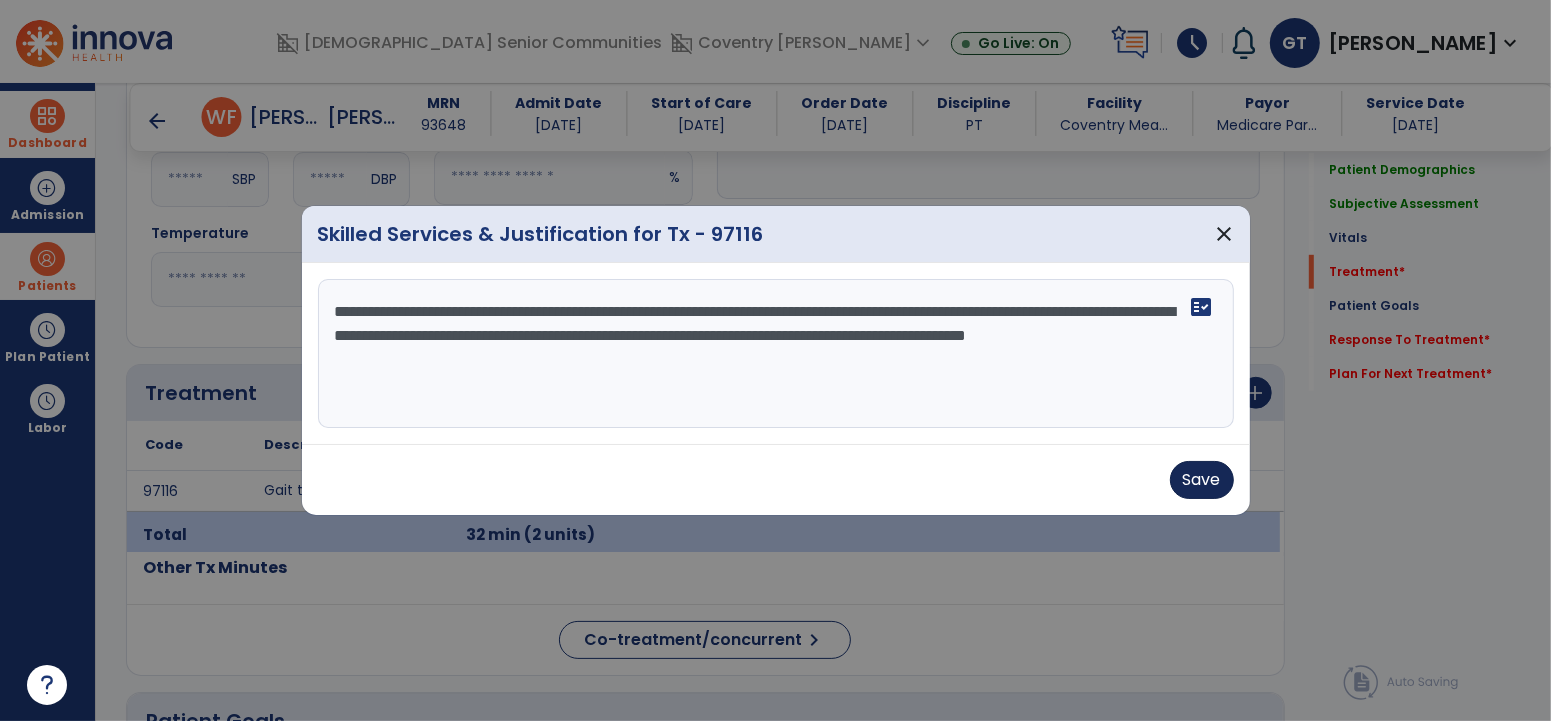 type on "**********" 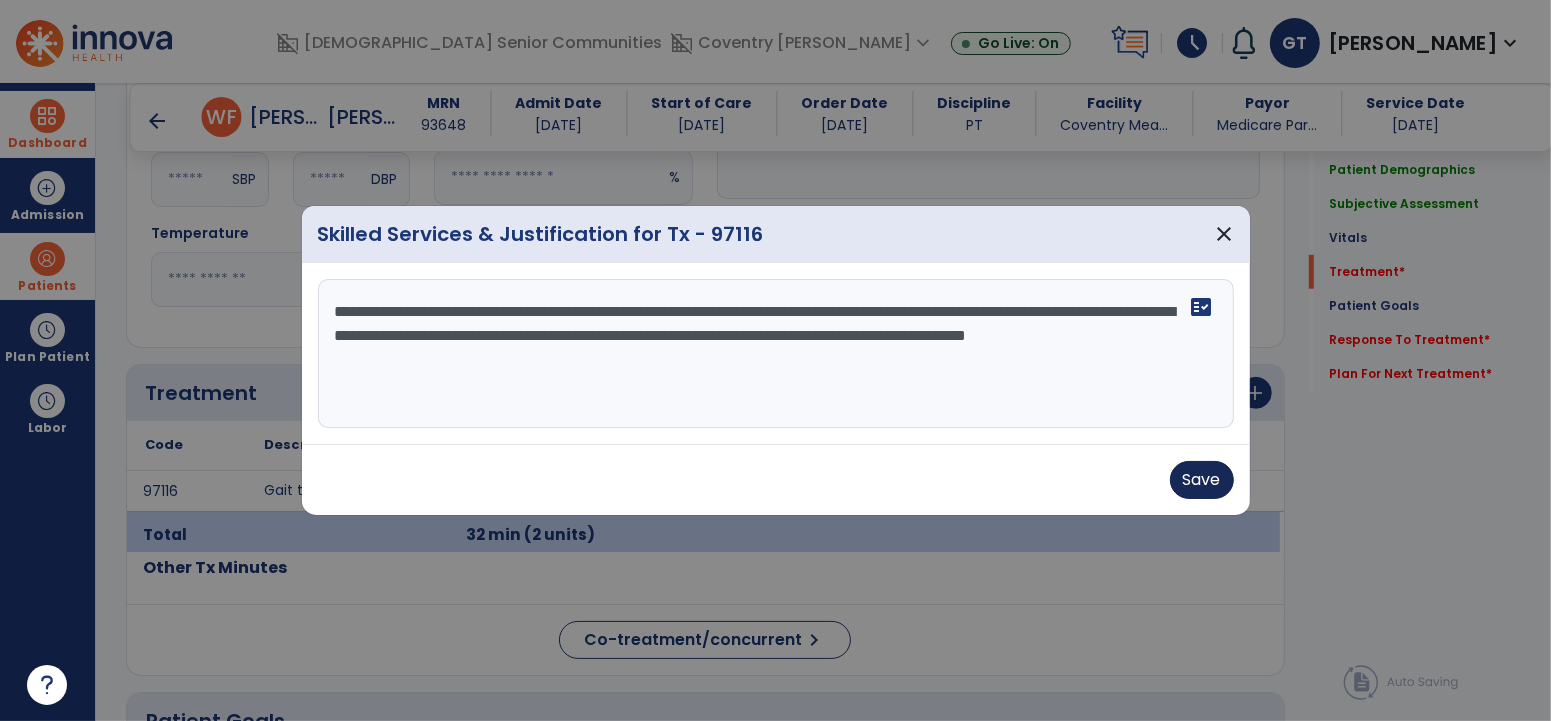 click on "Save" at bounding box center [1202, 480] 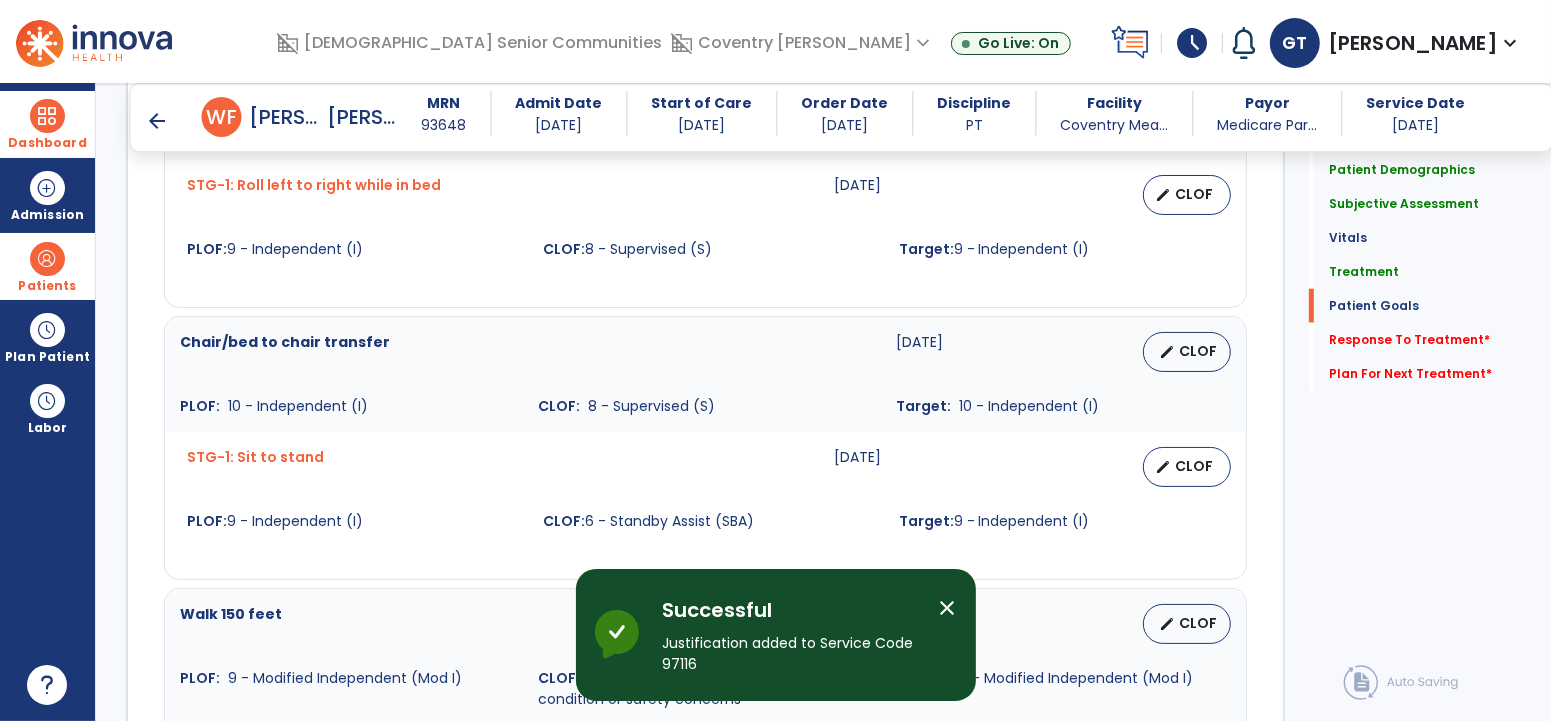 scroll, scrollTop: 2791, scrollLeft: 0, axis: vertical 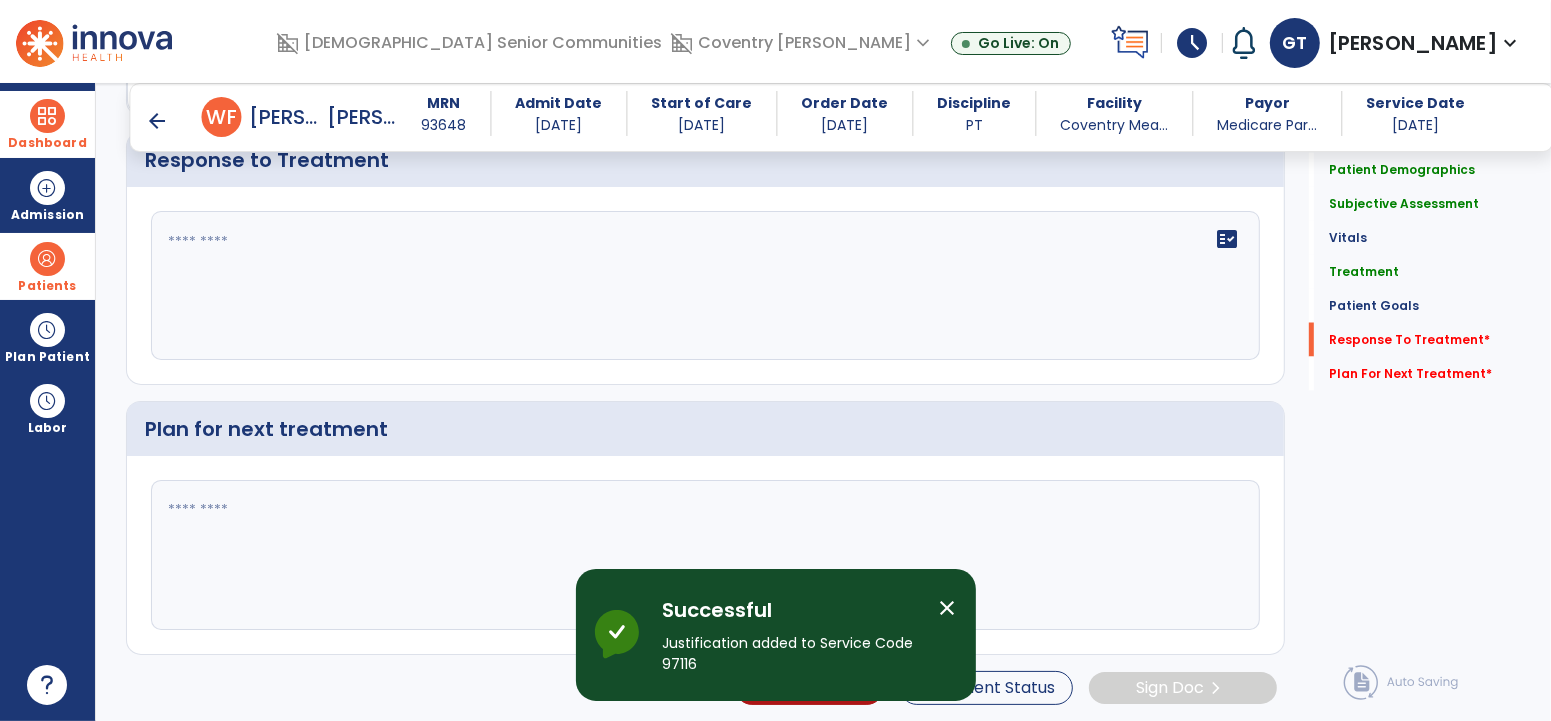 click on "fact_check" 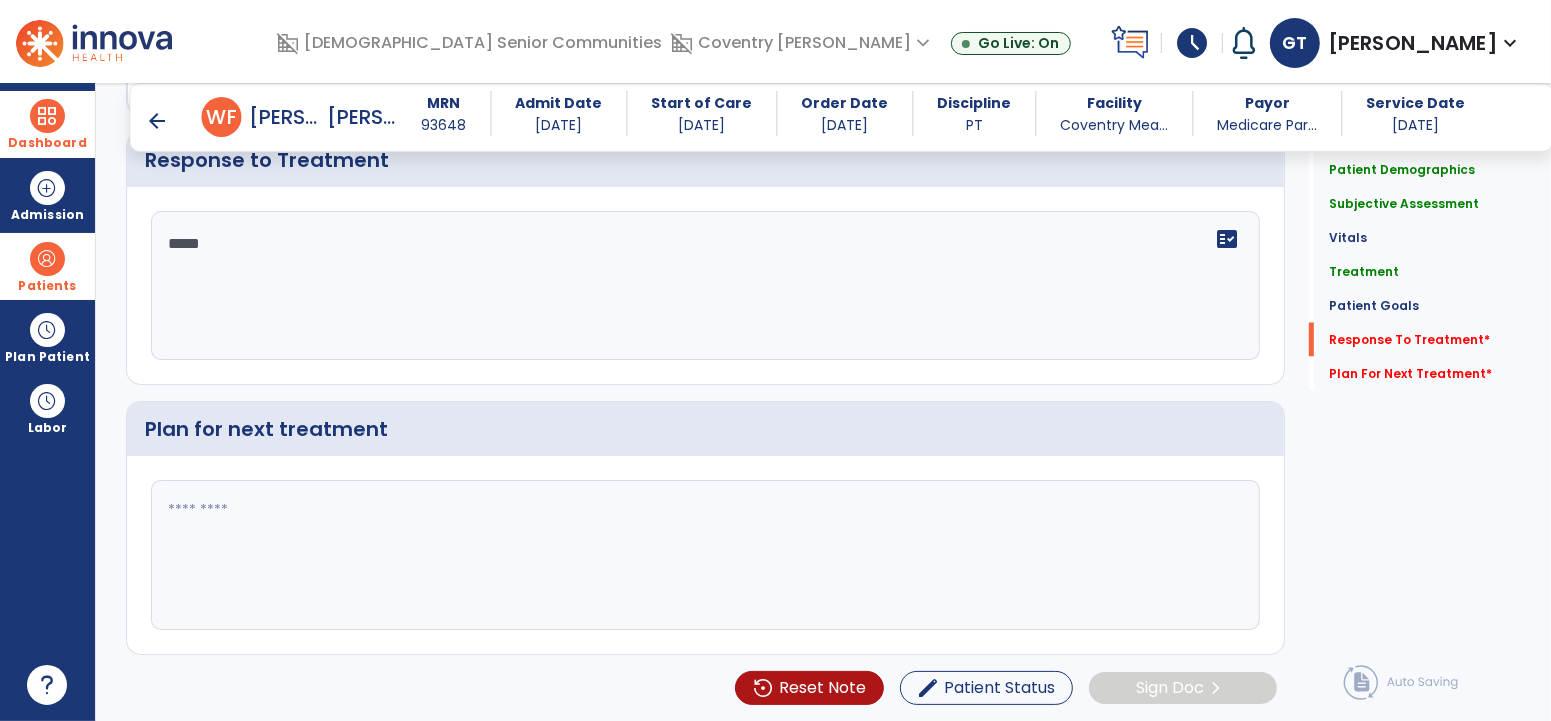 type on "****" 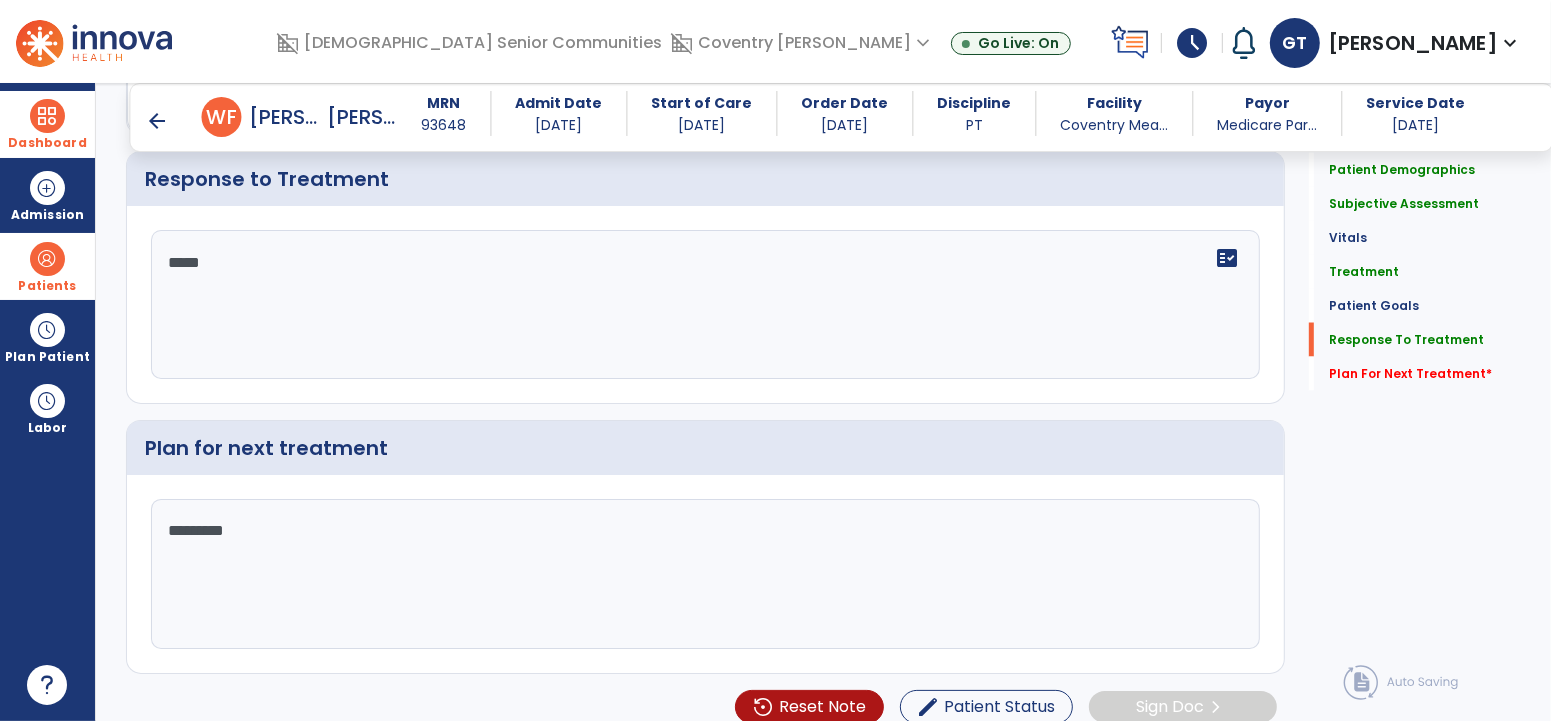 scroll, scrollTop: 2791, scrollLeft: 0, axis: vertical 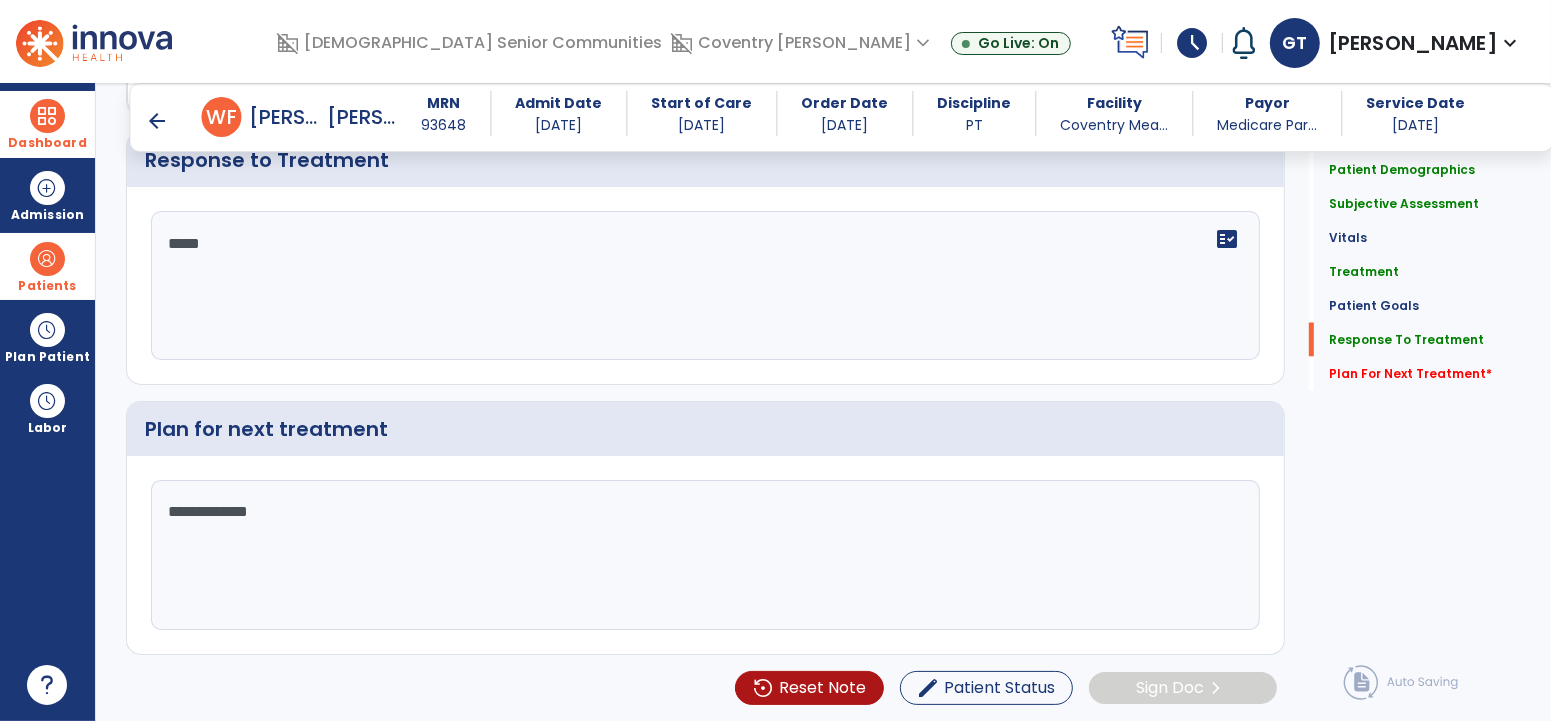 type on "**********" 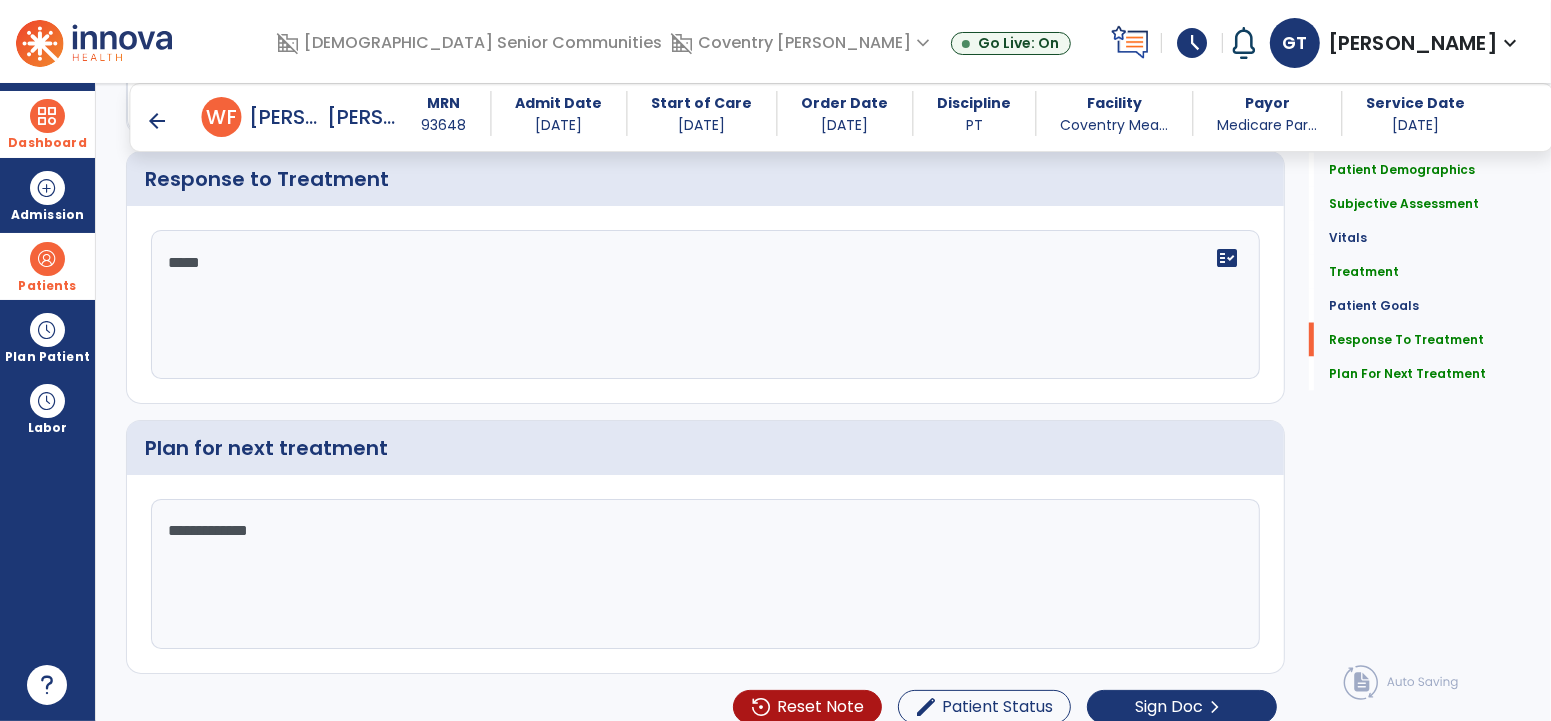 scroll, scrollTop: 2791, scrollLeft: 0, axis: vertical 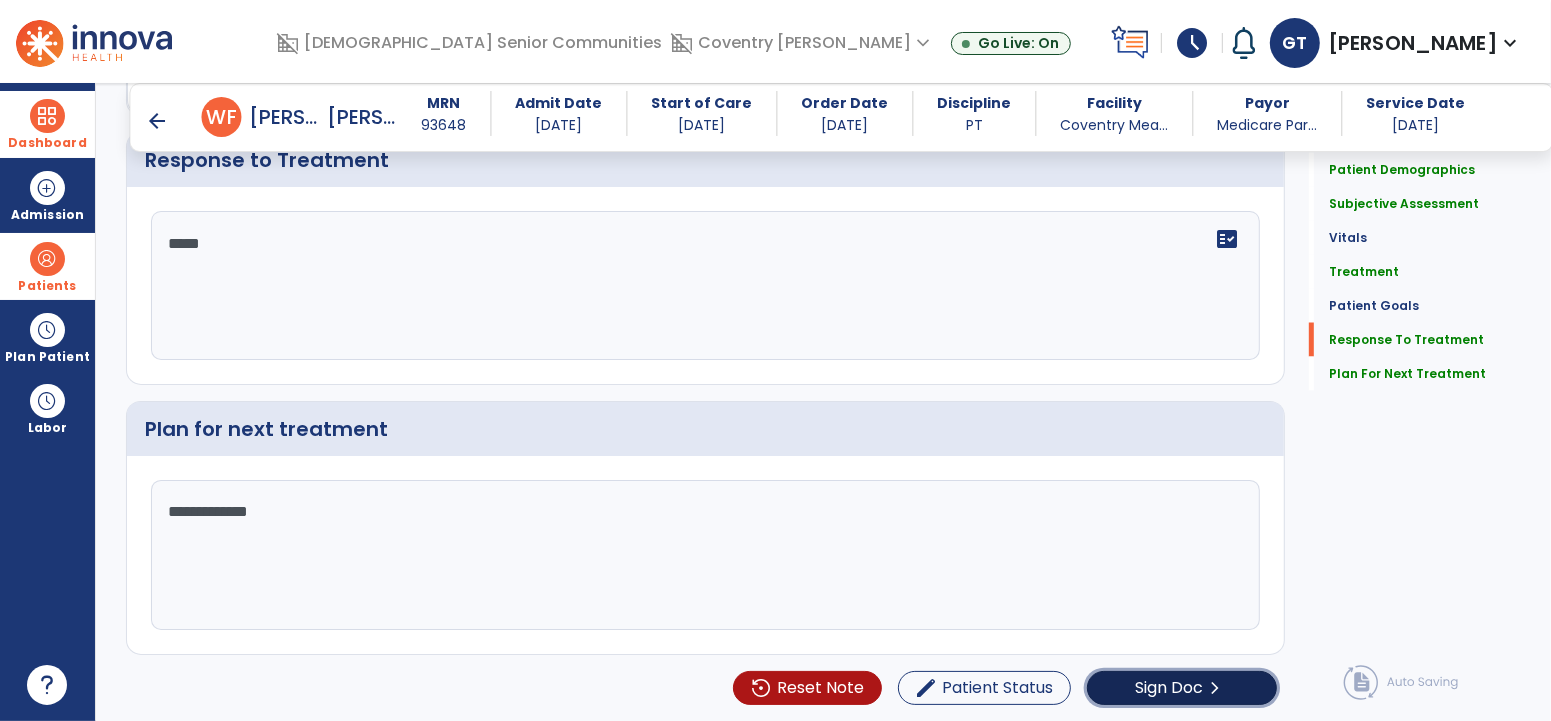 click on "chevron_right" 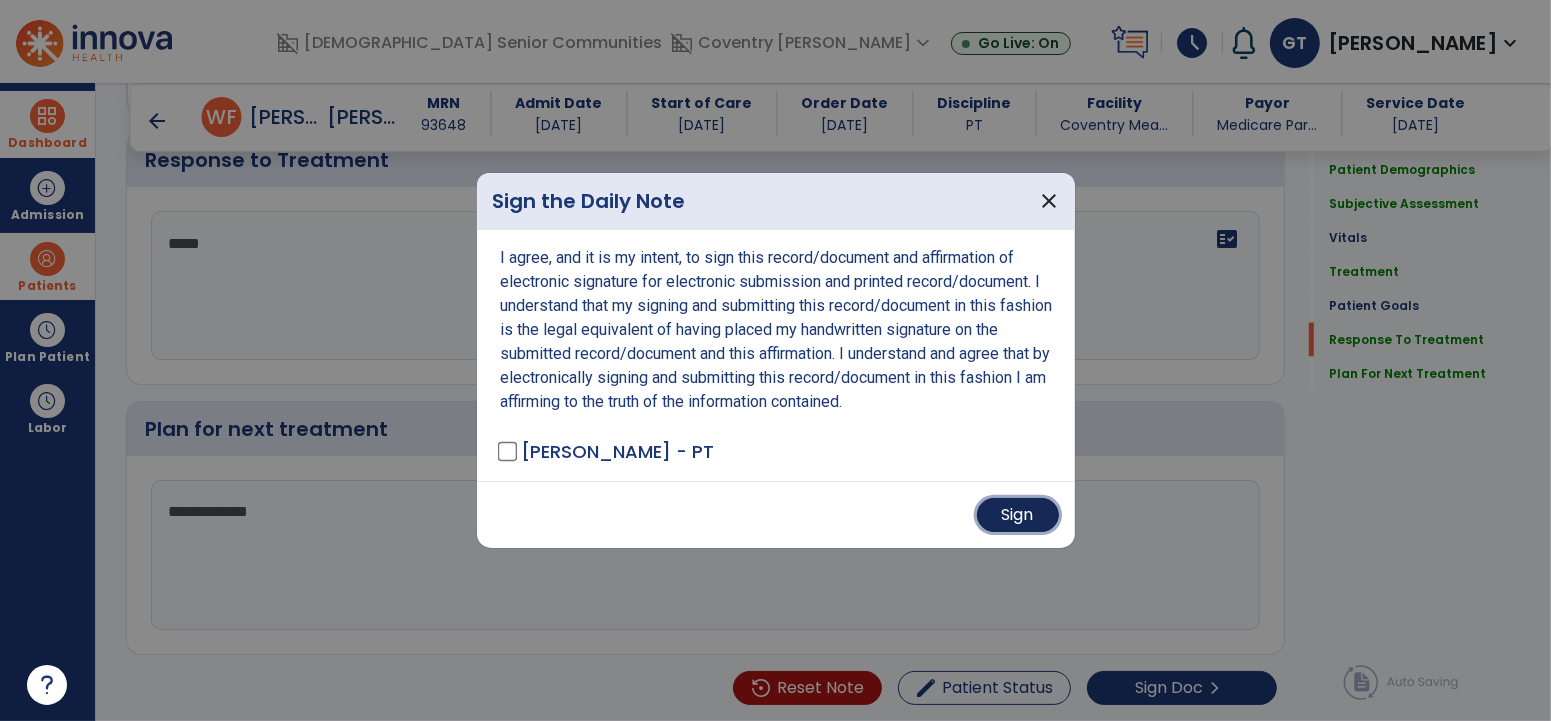 click on "Sign" at bounding box center [1018, 515] 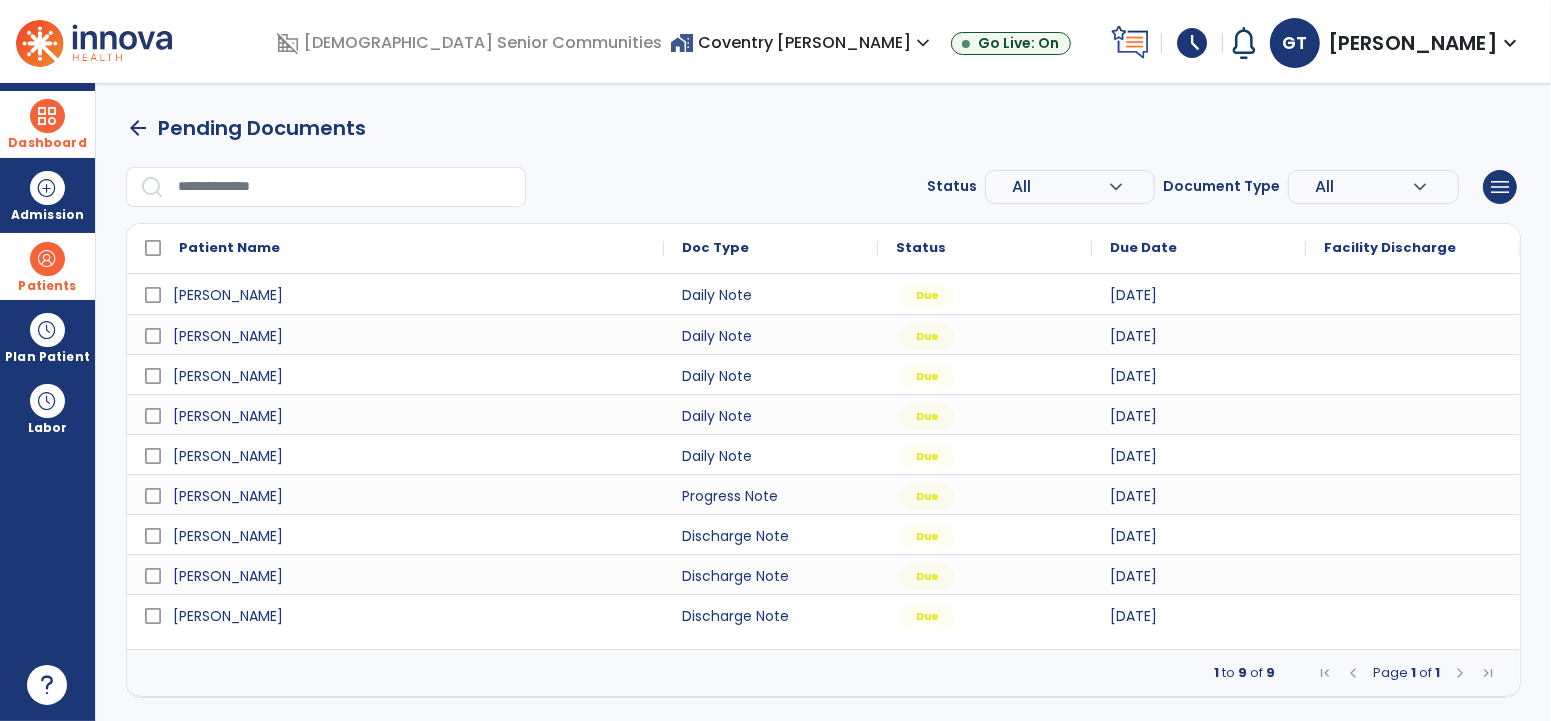 scroll, scrollTop: 0, scrollLeft: 0, axis: both 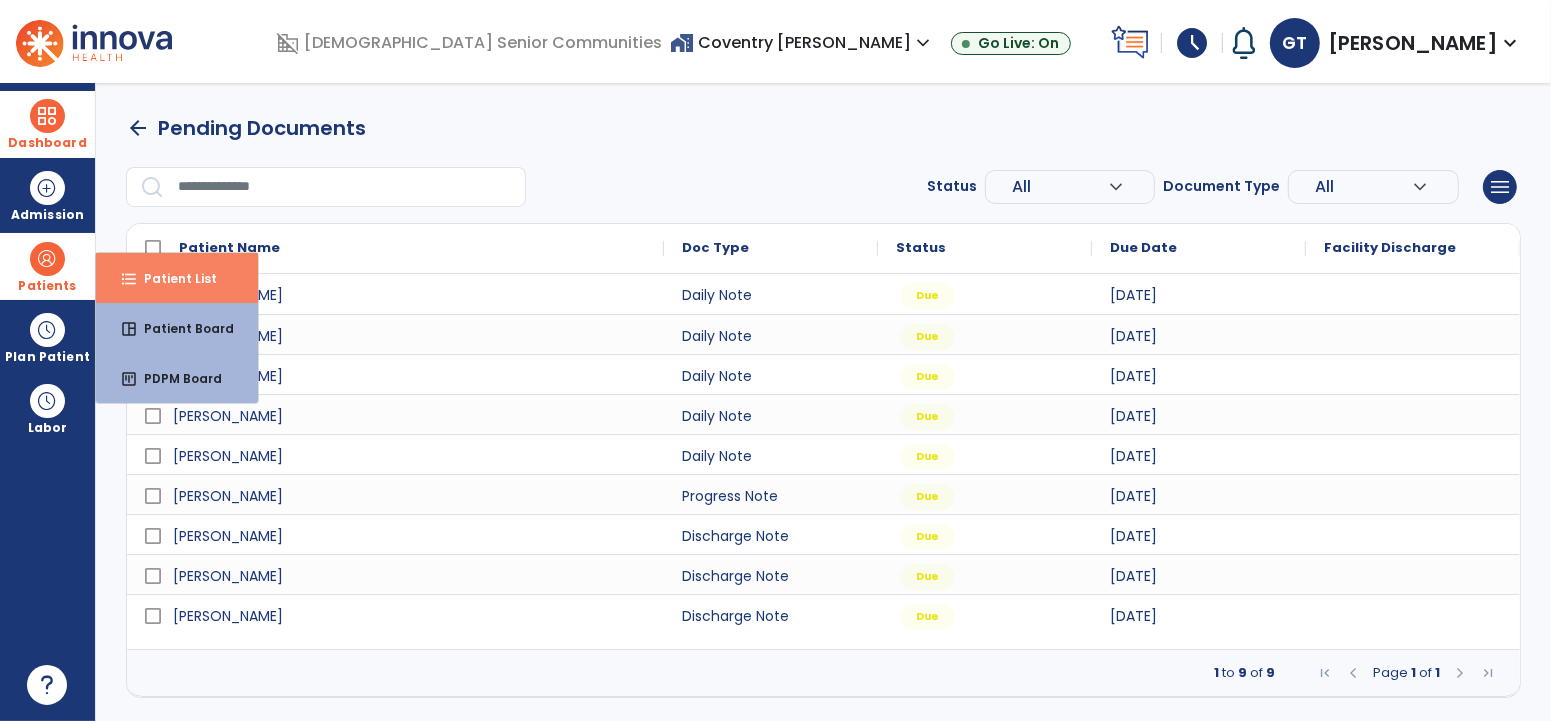 click on "Patient List" at bounding box center (172, 278) 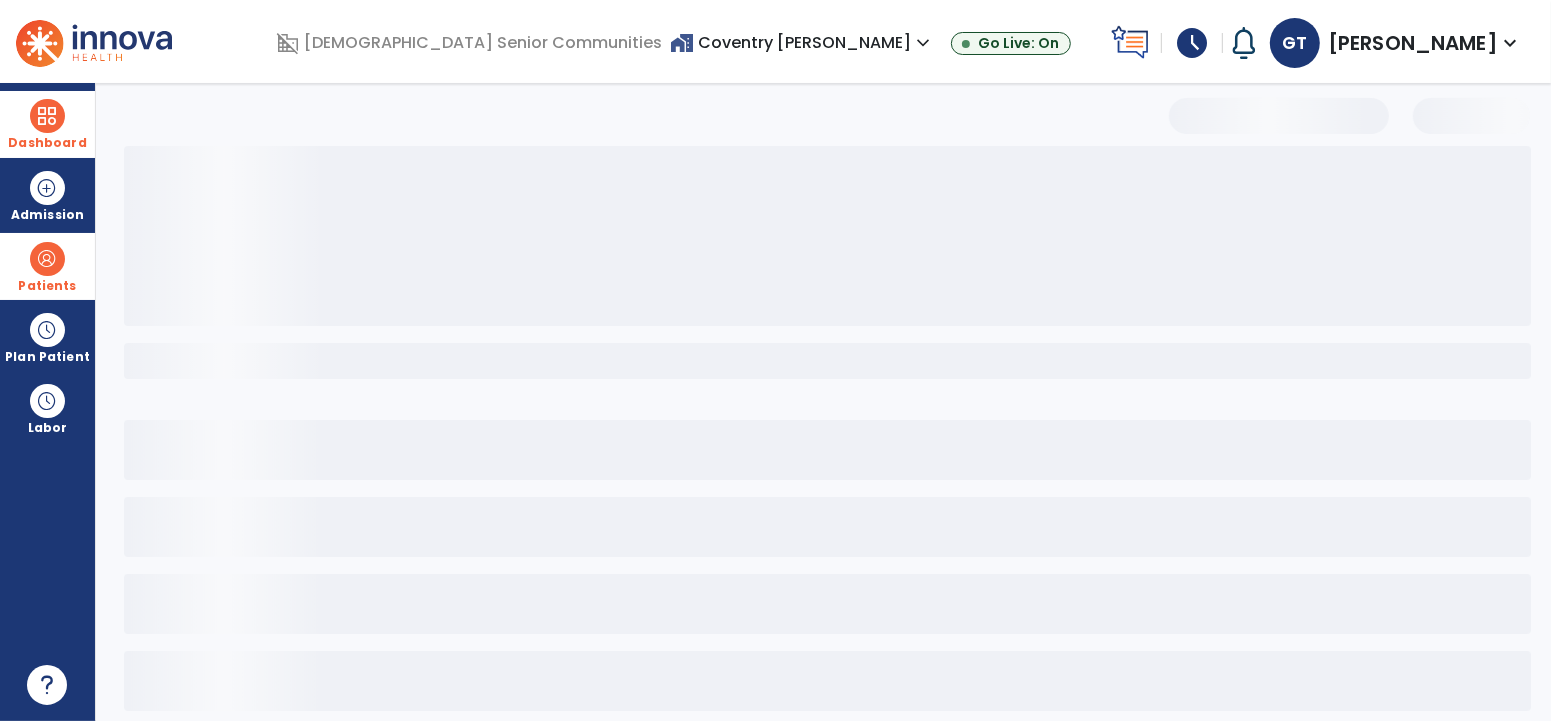 select on "***" 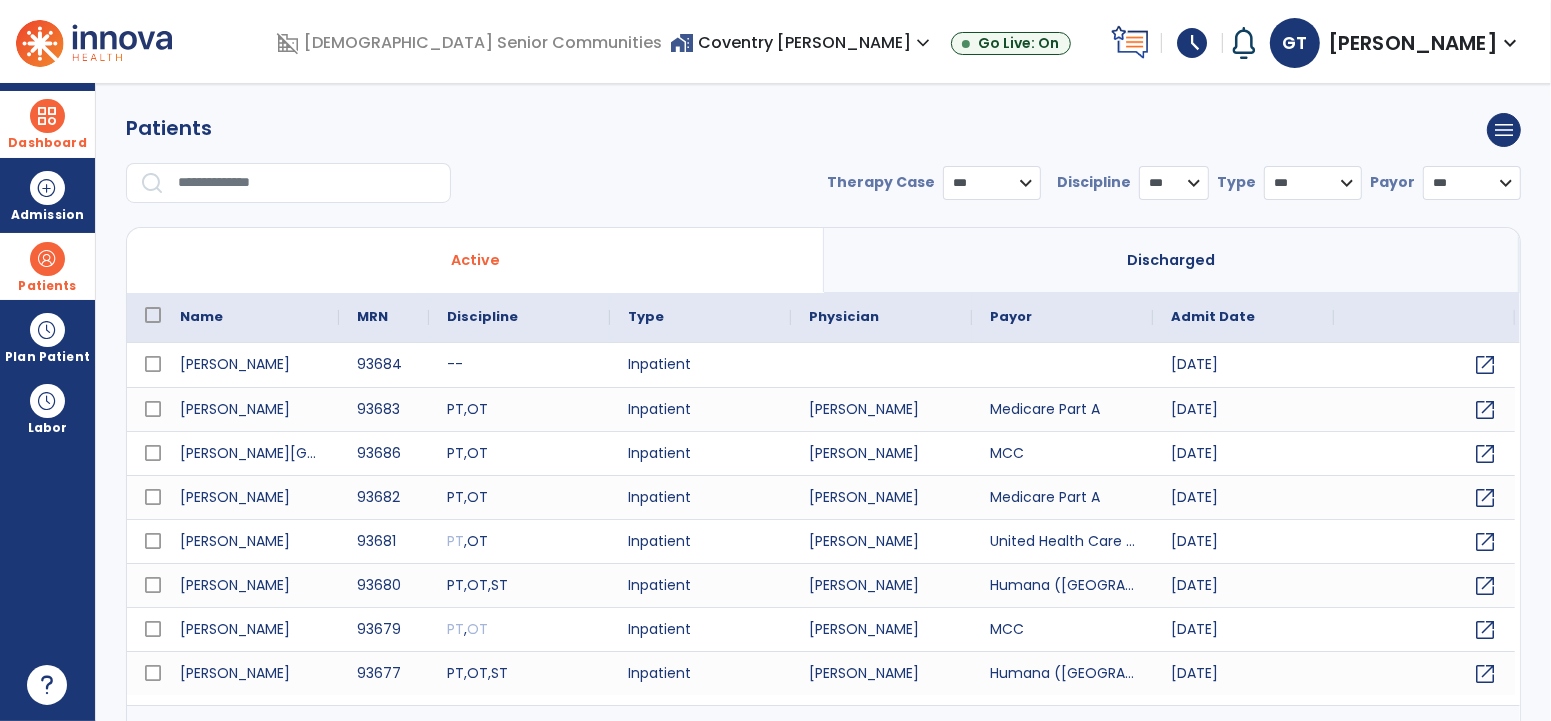 click at bounding box center (307, 183) 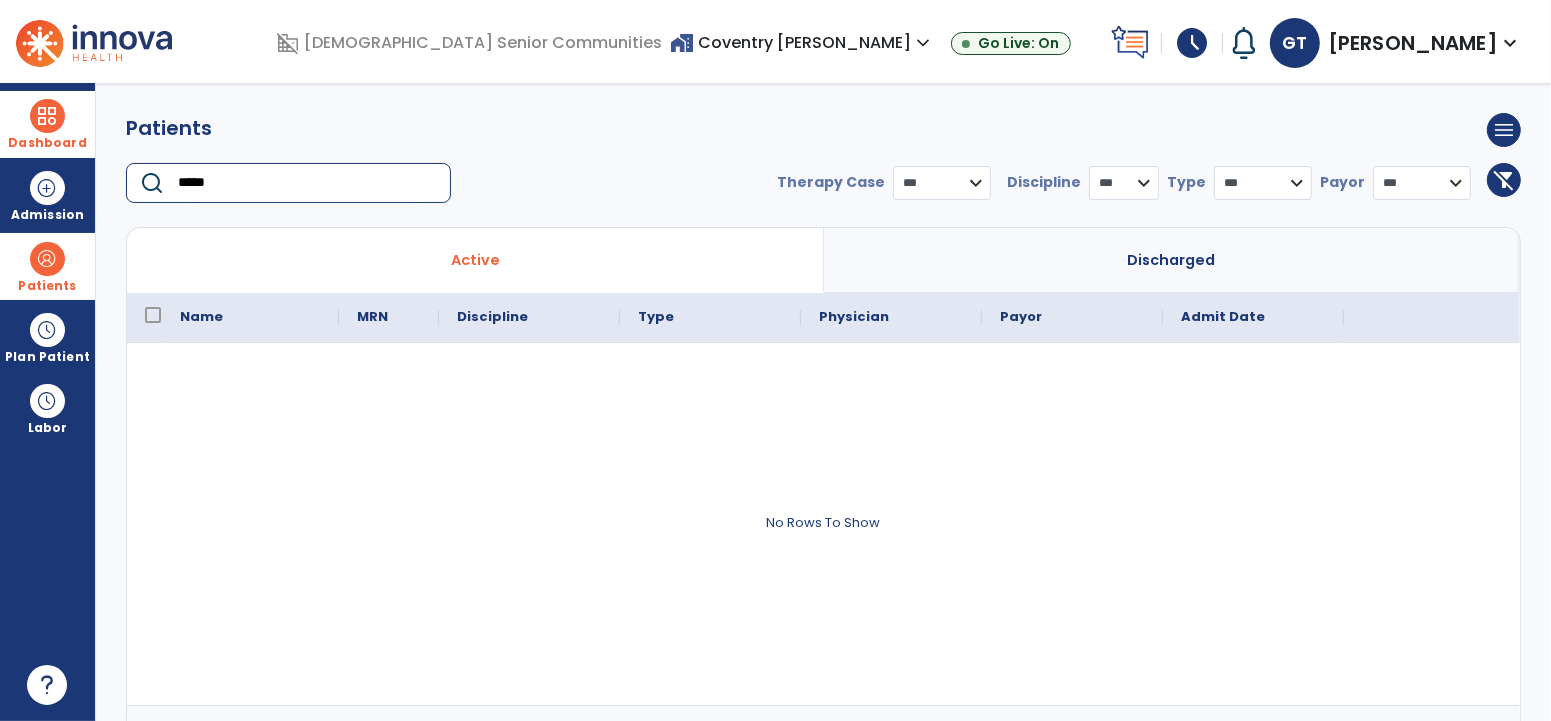 type on "*****" 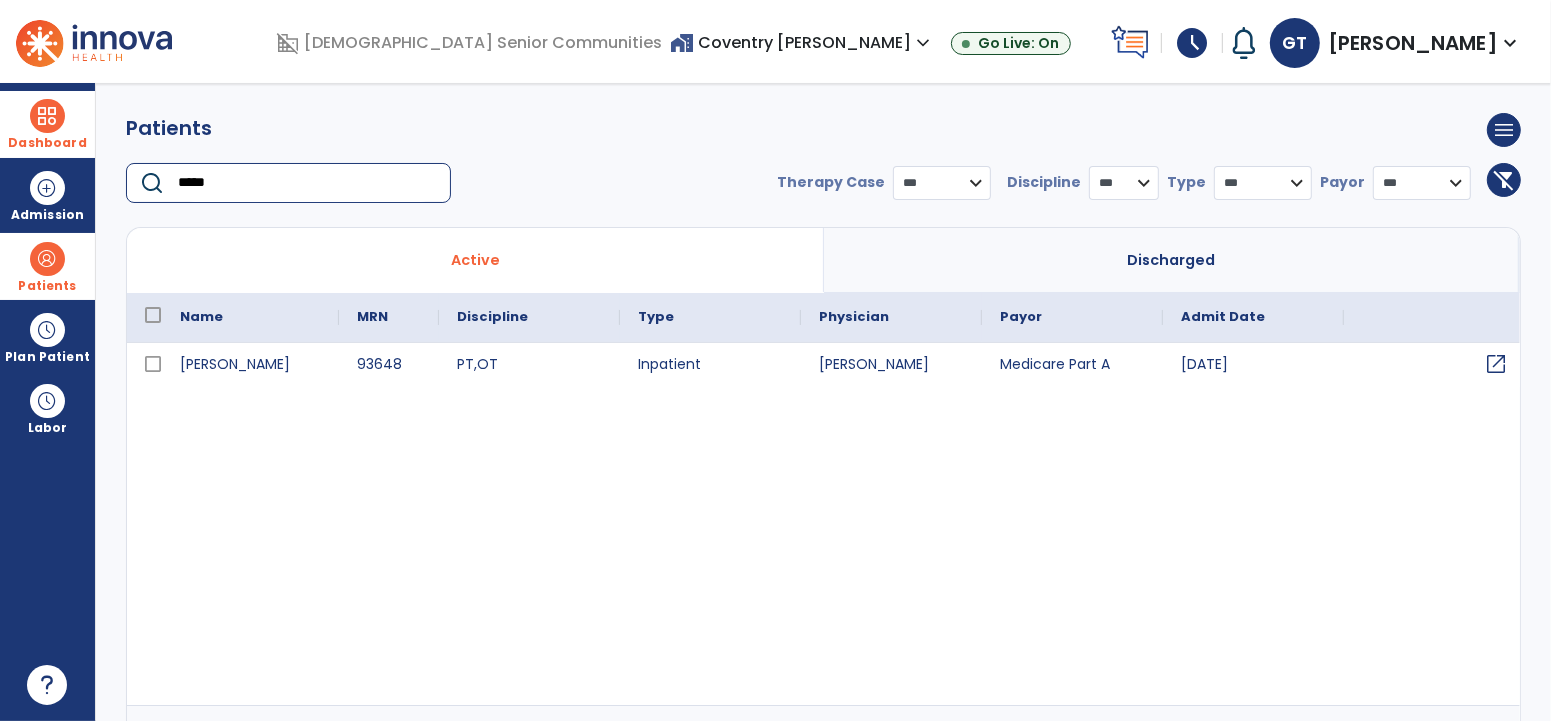 click on "open_in_new" at bounding box center (1496, 364) 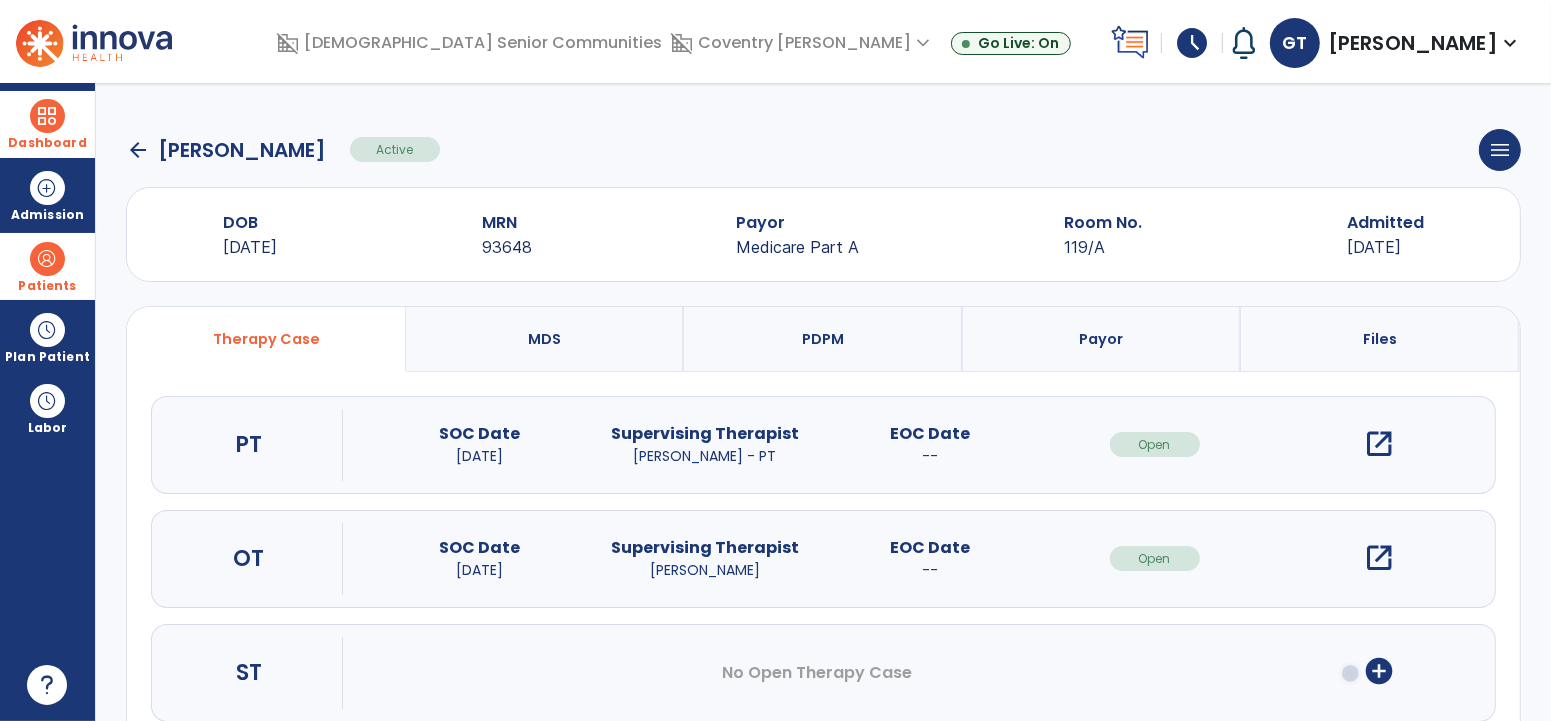 click on "open_in_new" at bounding box center (1380, 444) 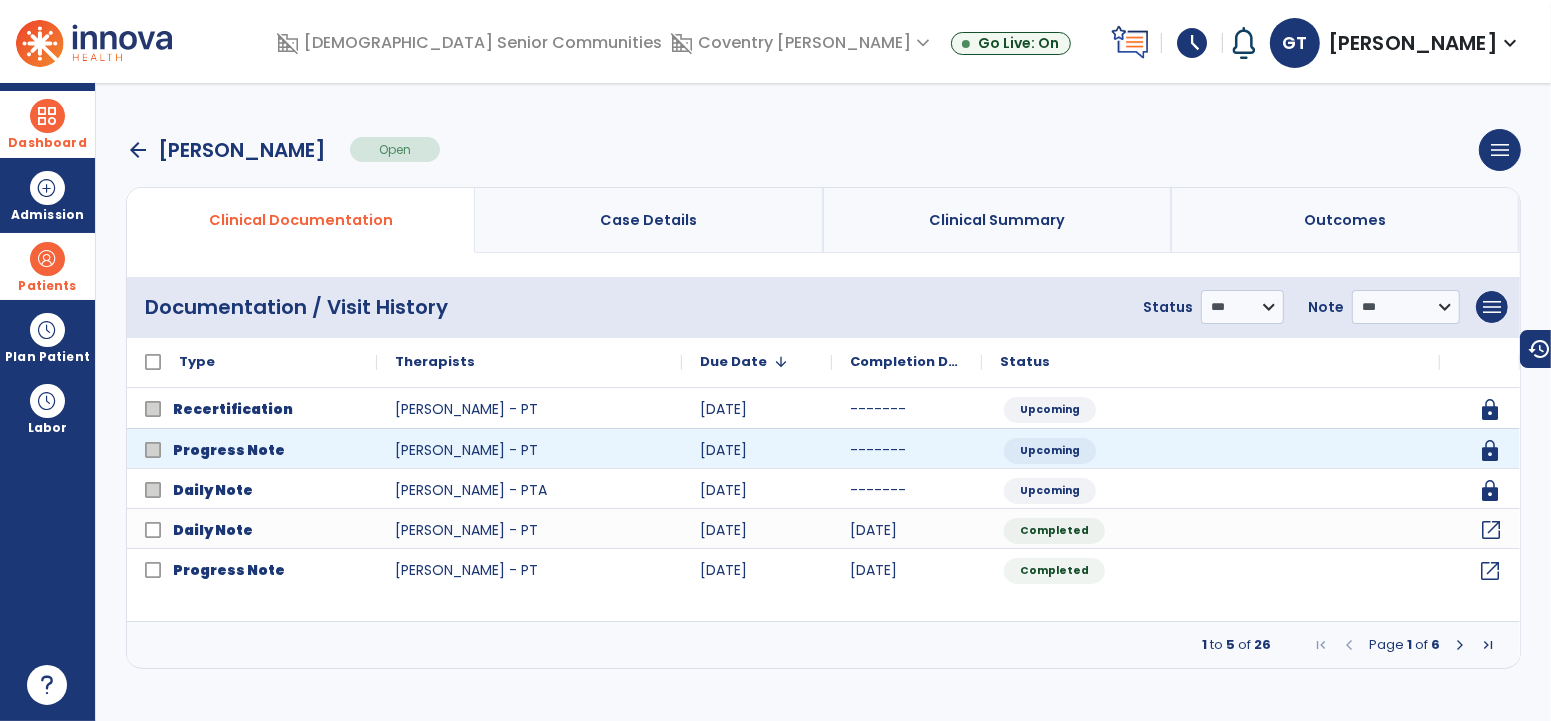 click on "open_in_new" 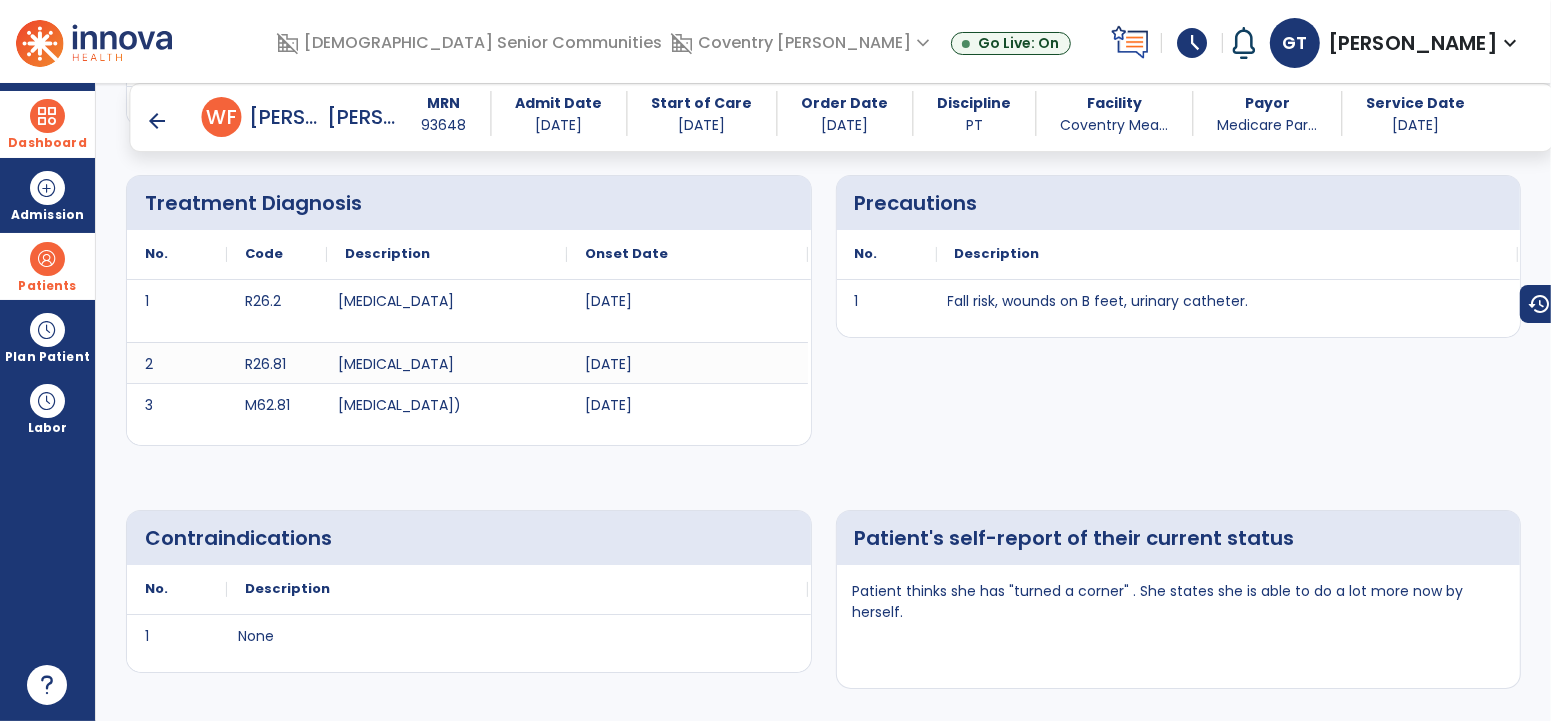 scroll, scrollTop: 559, scrollLeft: 0, axis: vertical 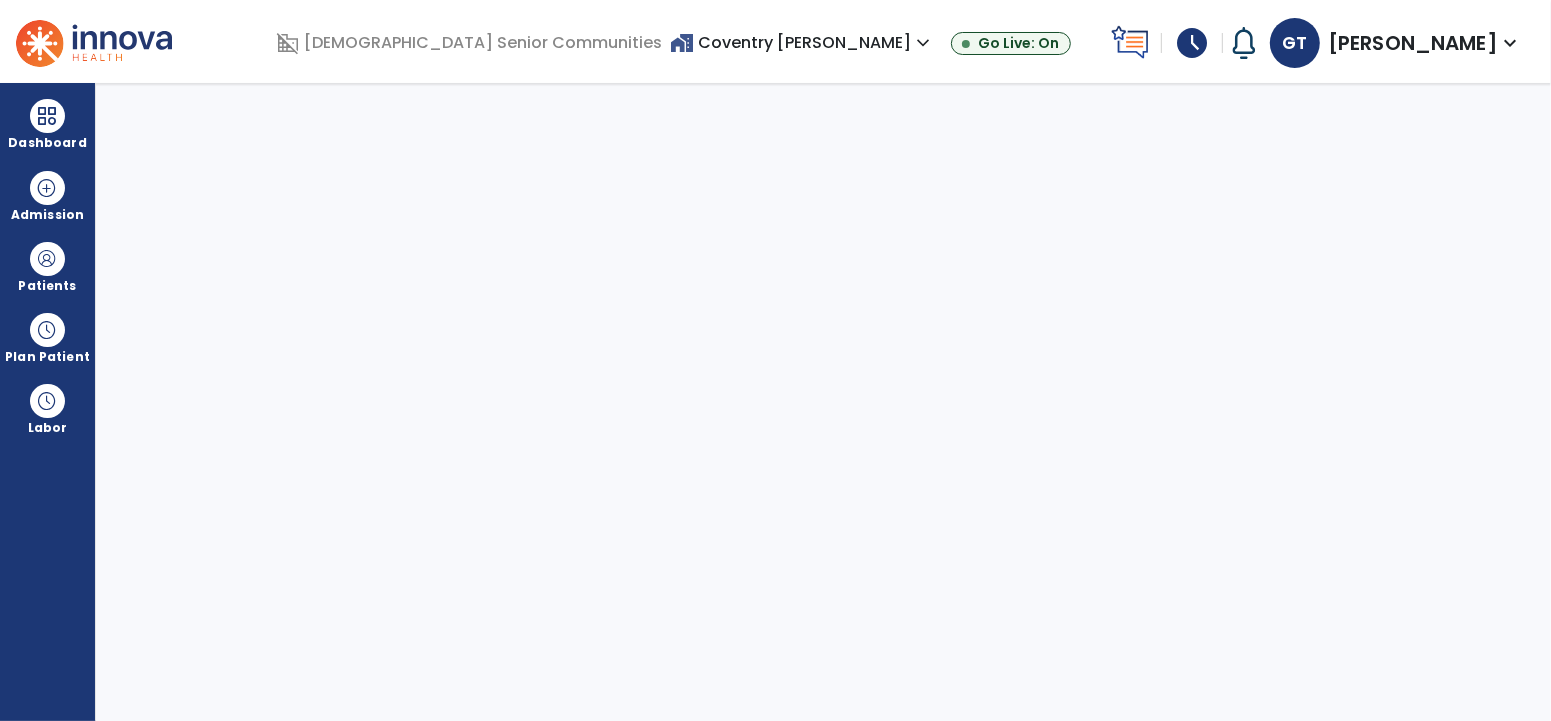 select on "****" 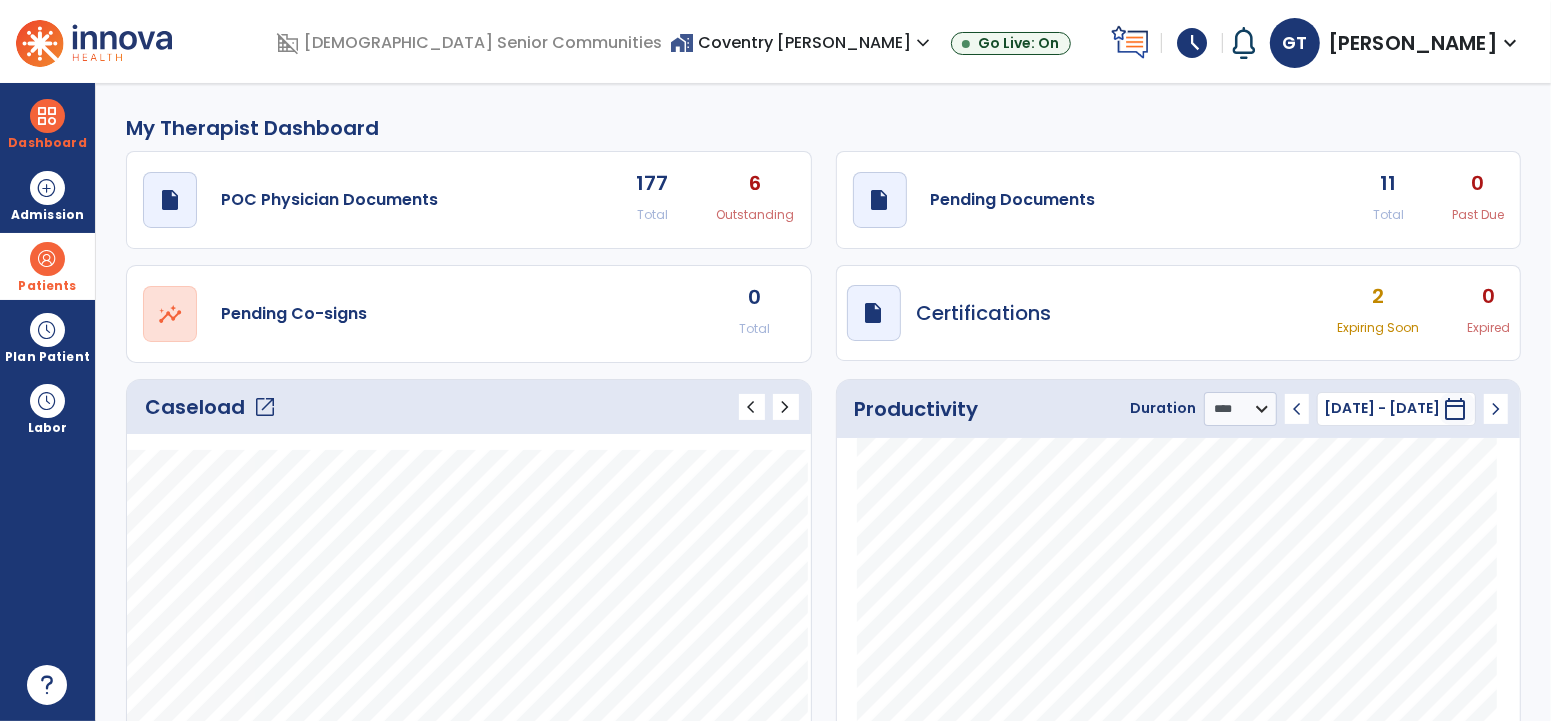 click at bounding box center [47, 259] 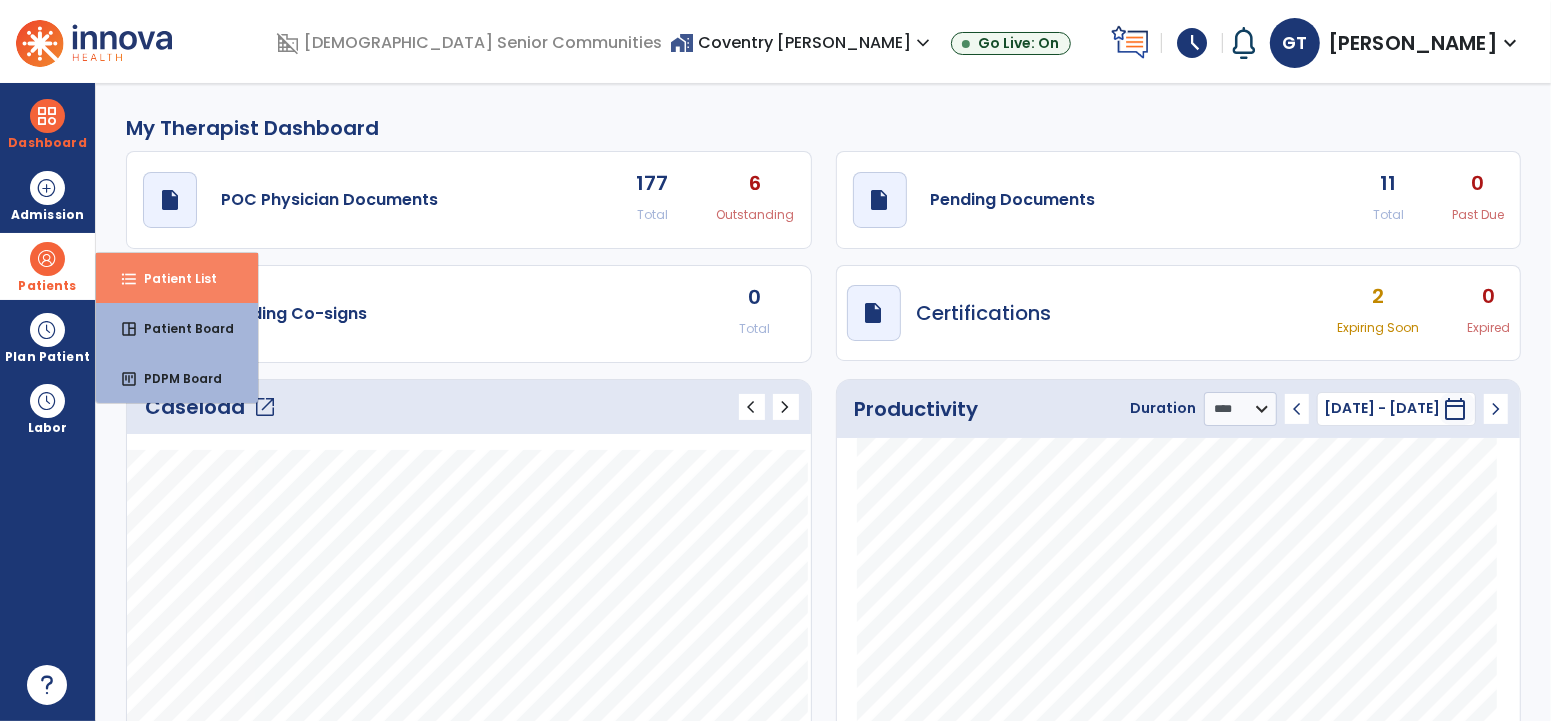 click on "Patient List" at bounding box center [172, 278] 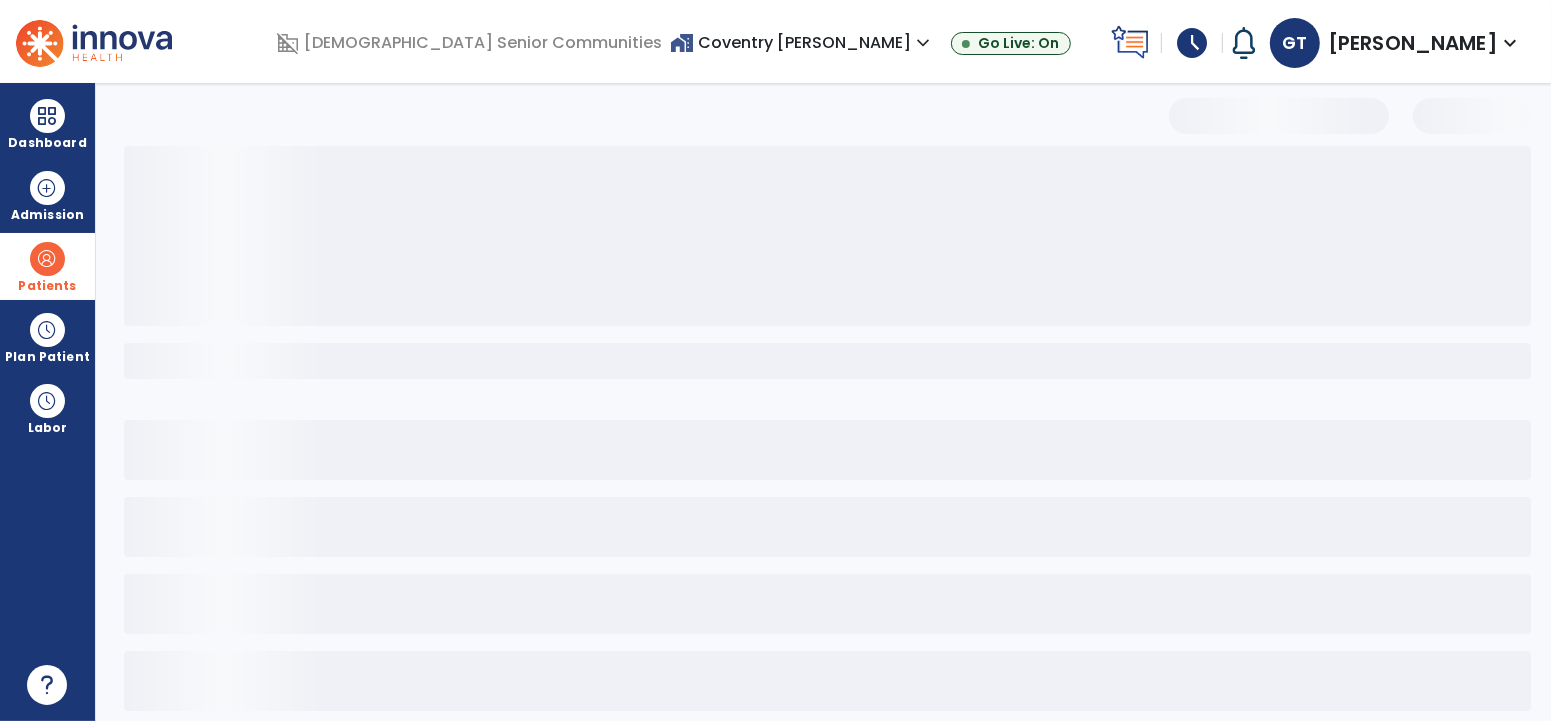select on "***" 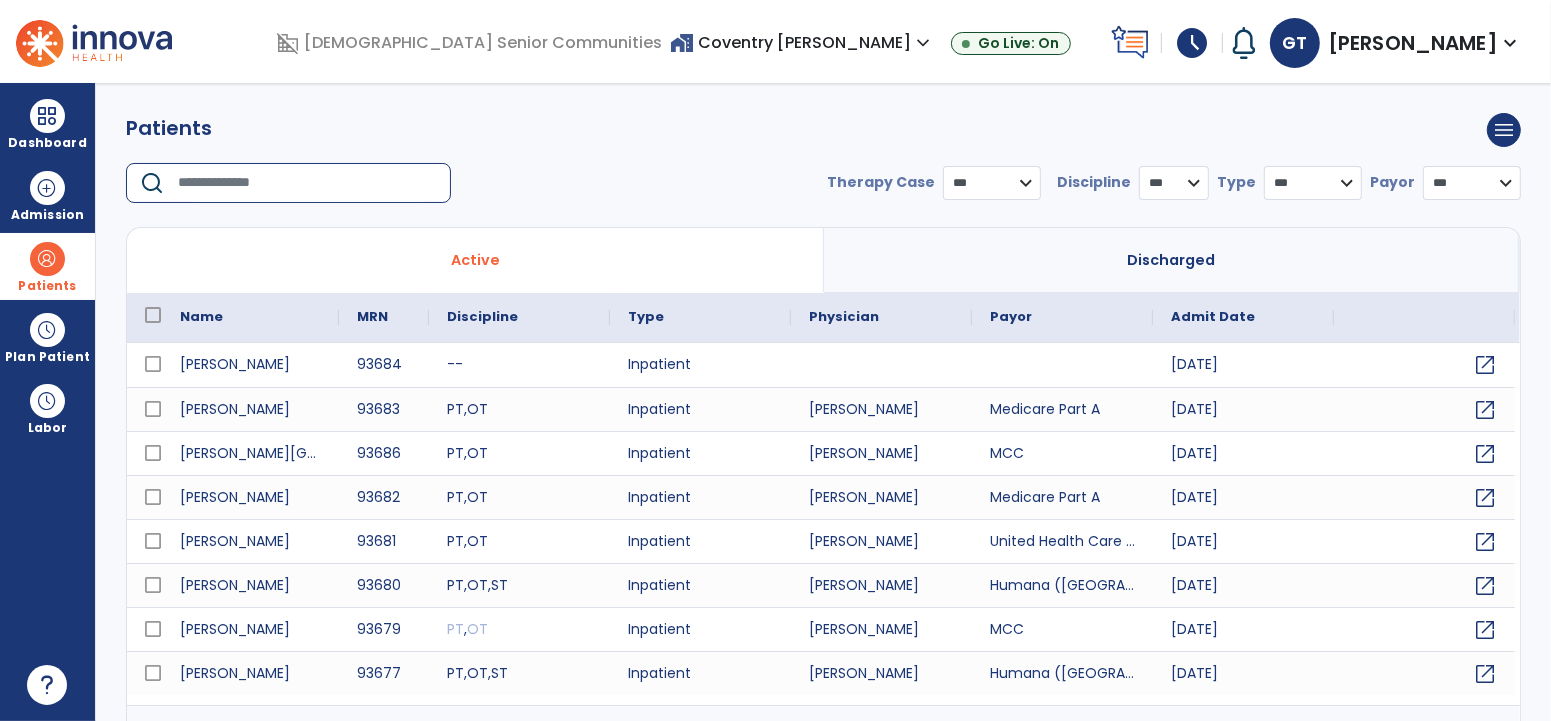 click at bounding box center (307, 183) 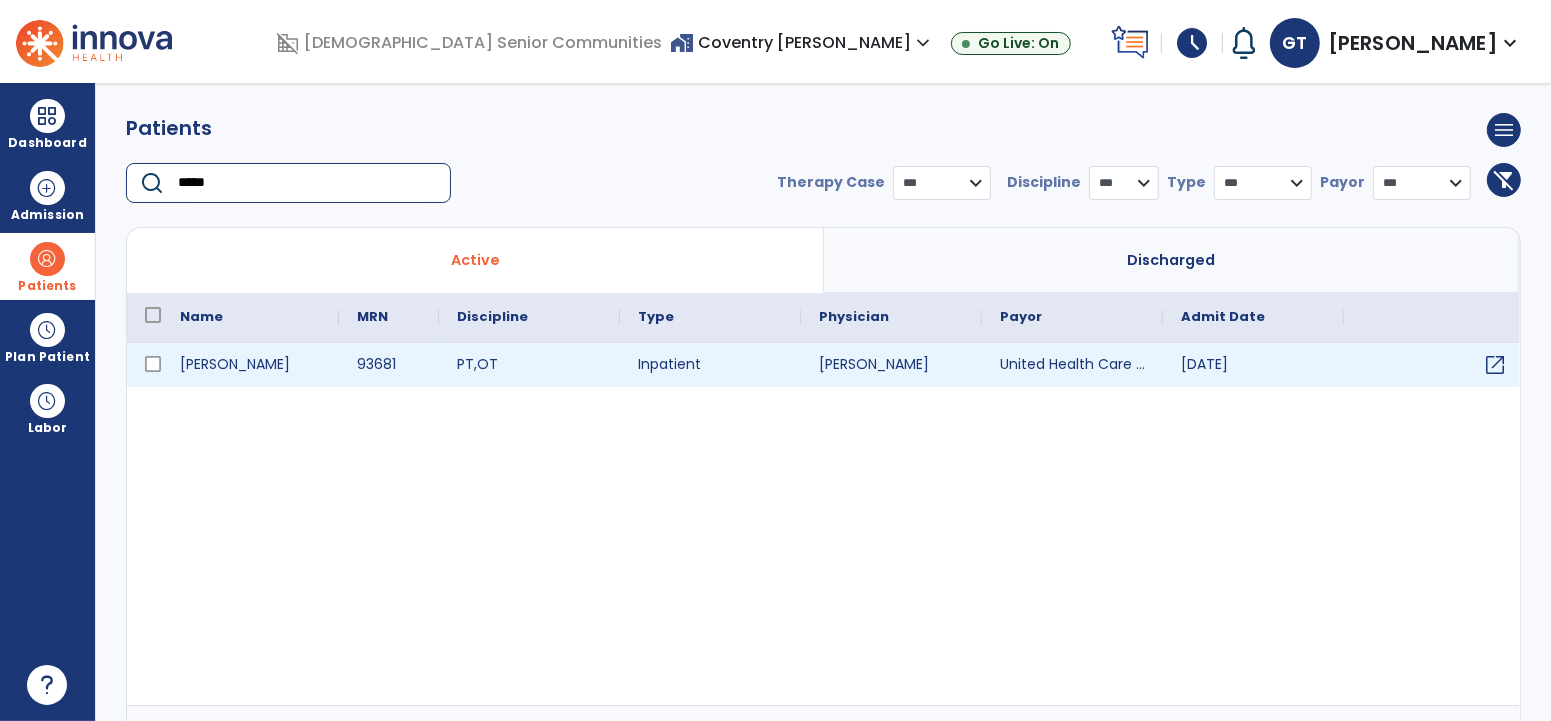 type on "*****" 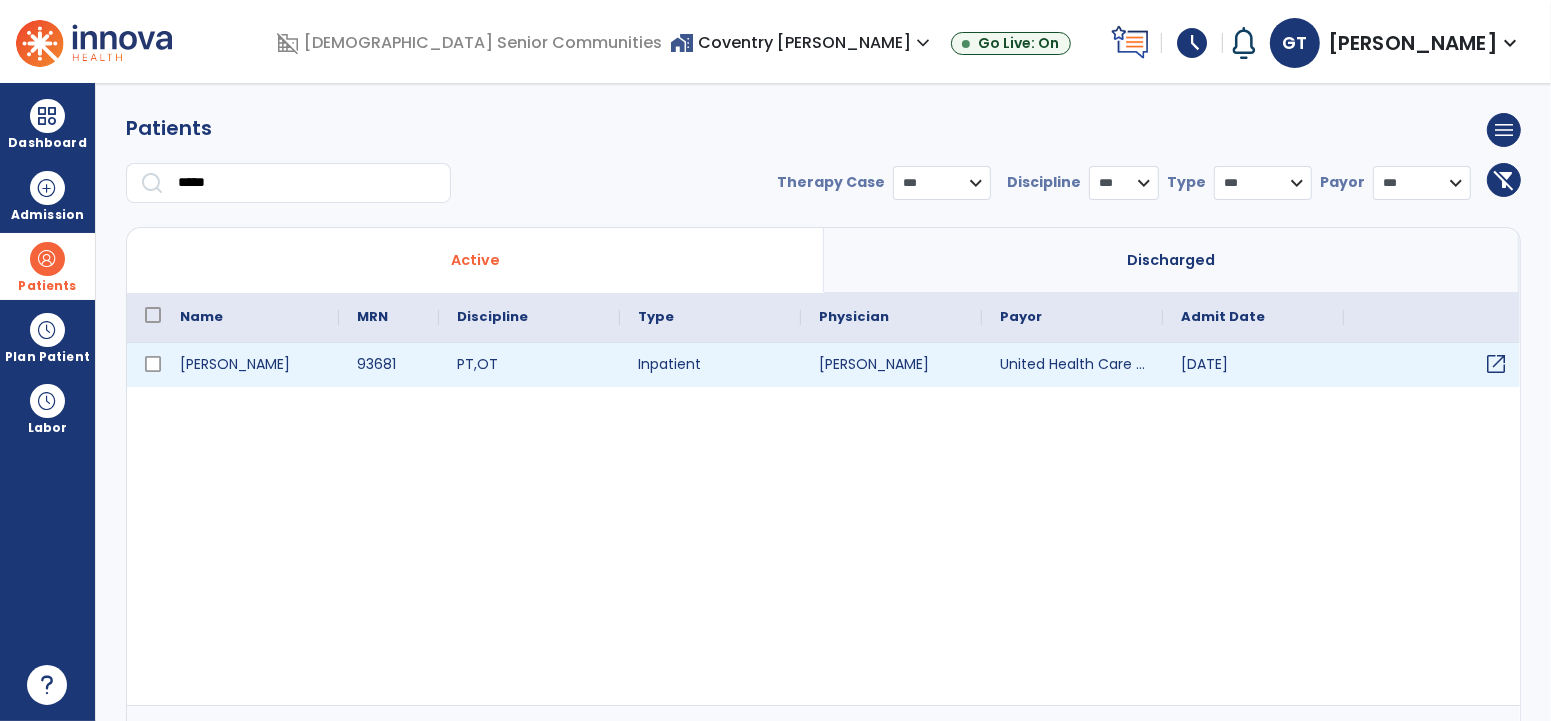 click on "open_in_new" at bounding box center [1496, 364] 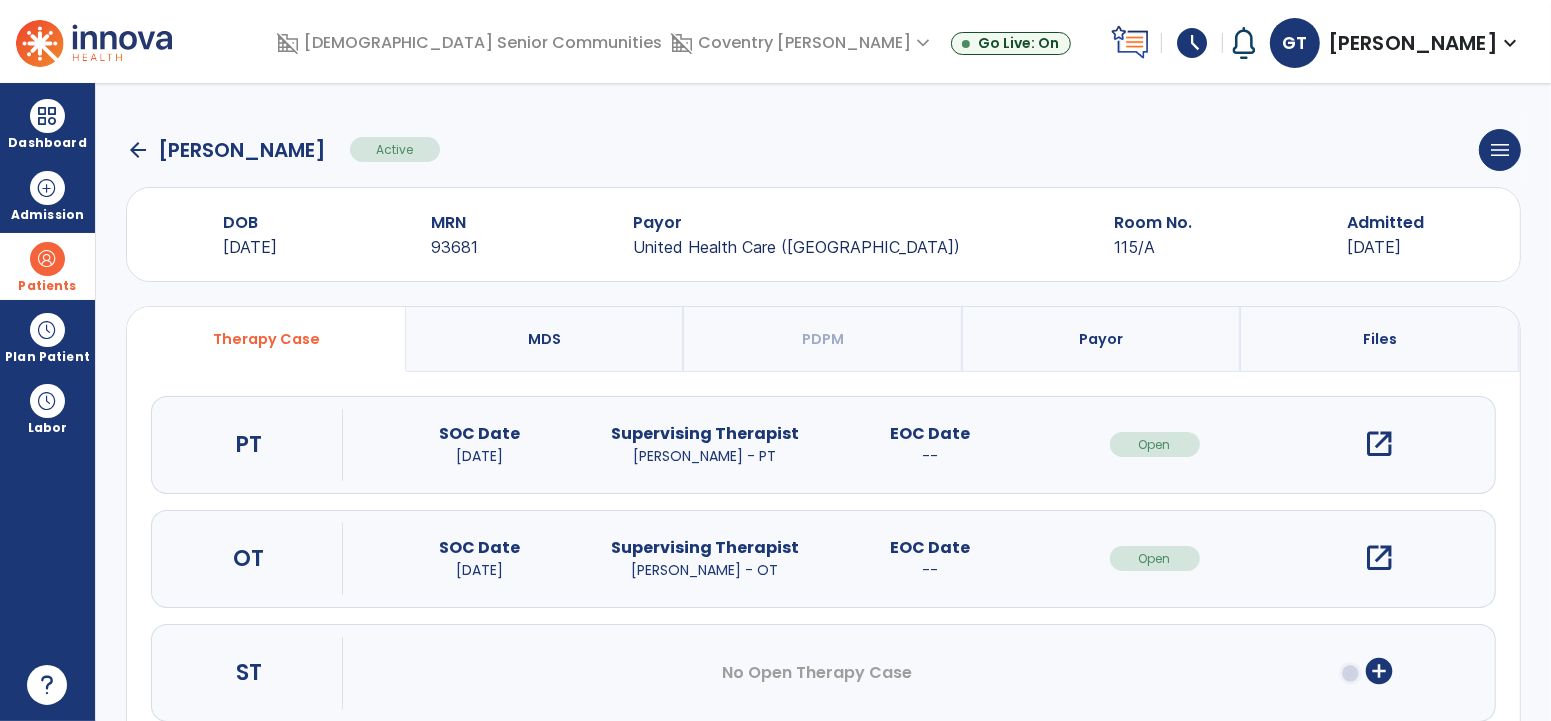 click on "open_in_new" at bounding box center [1380, 444] 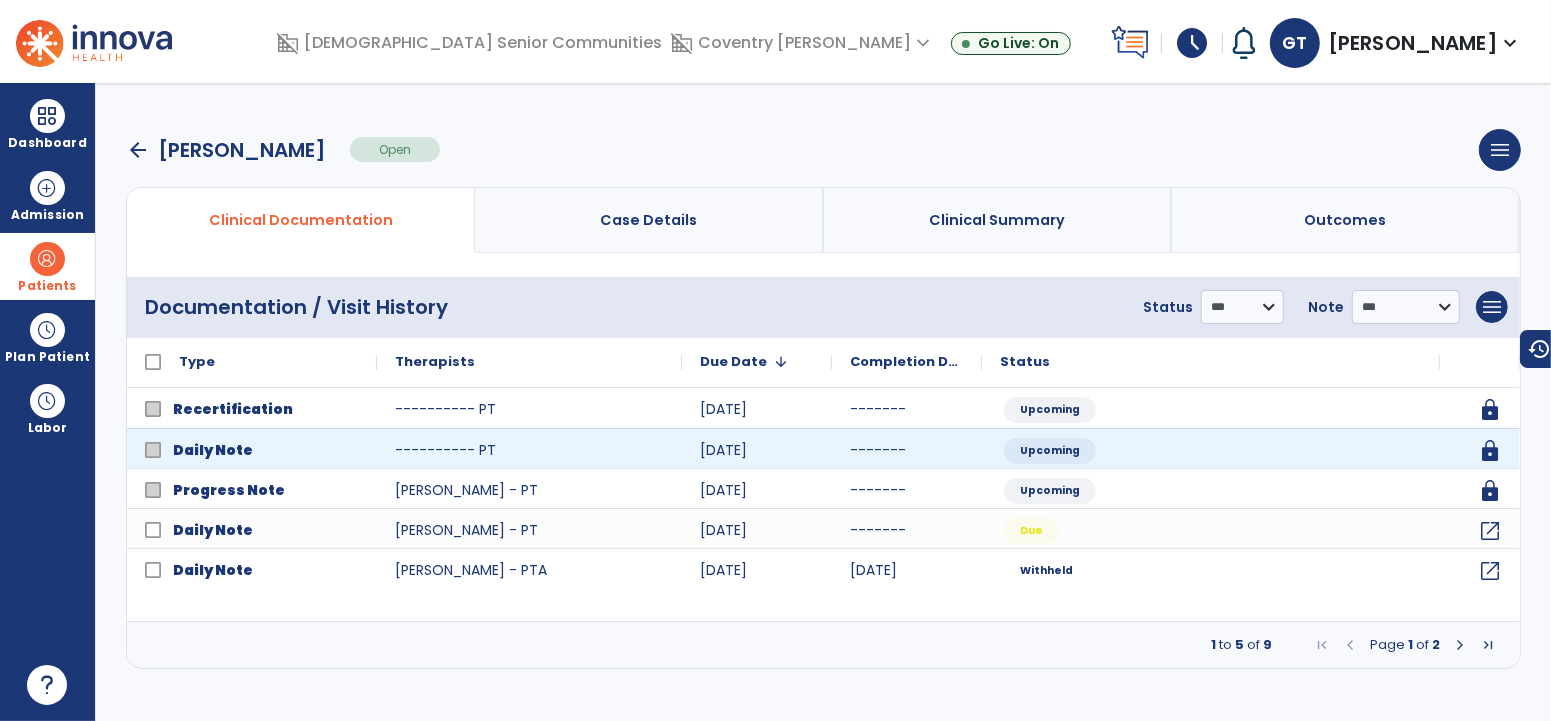 click at bounding box center [1460, 645] 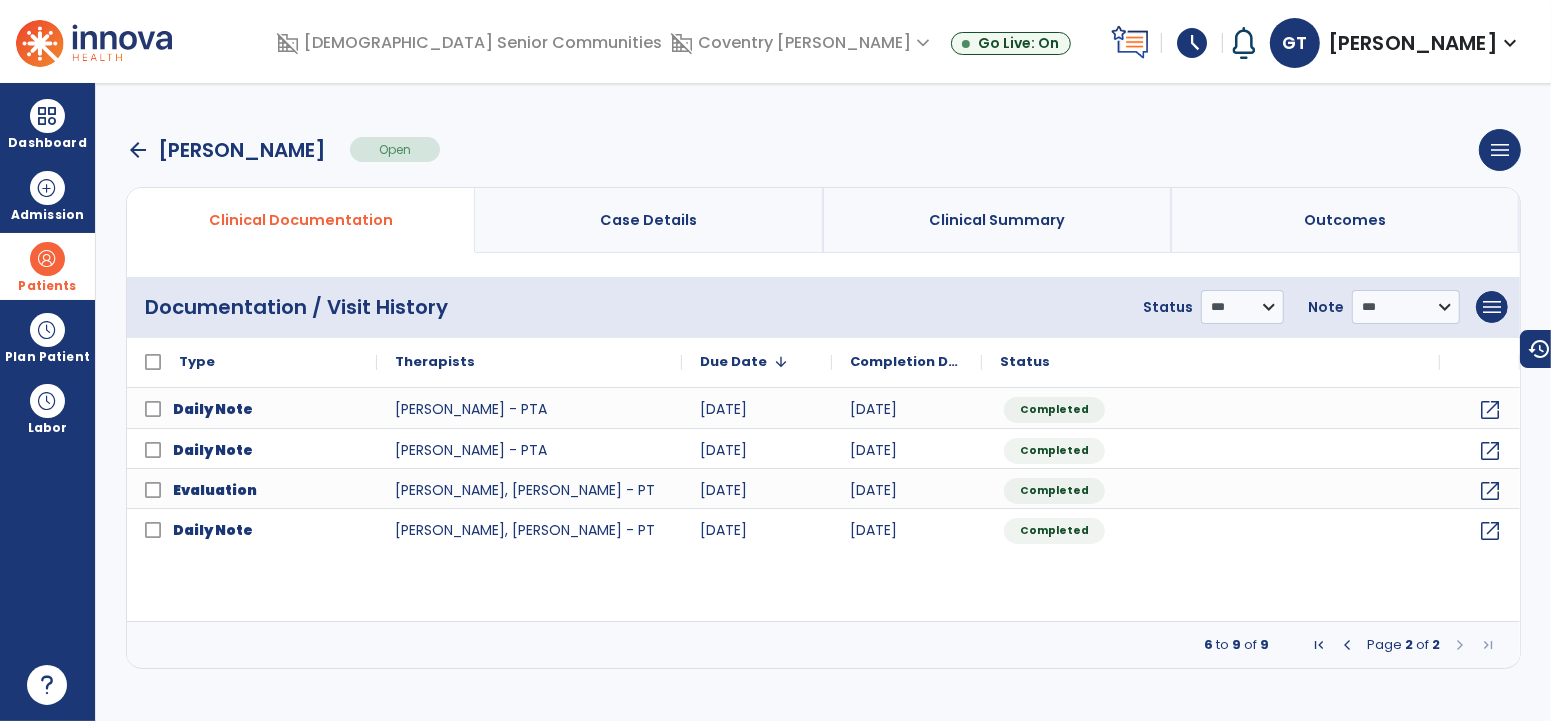 click at bounding box center (1347, 645) 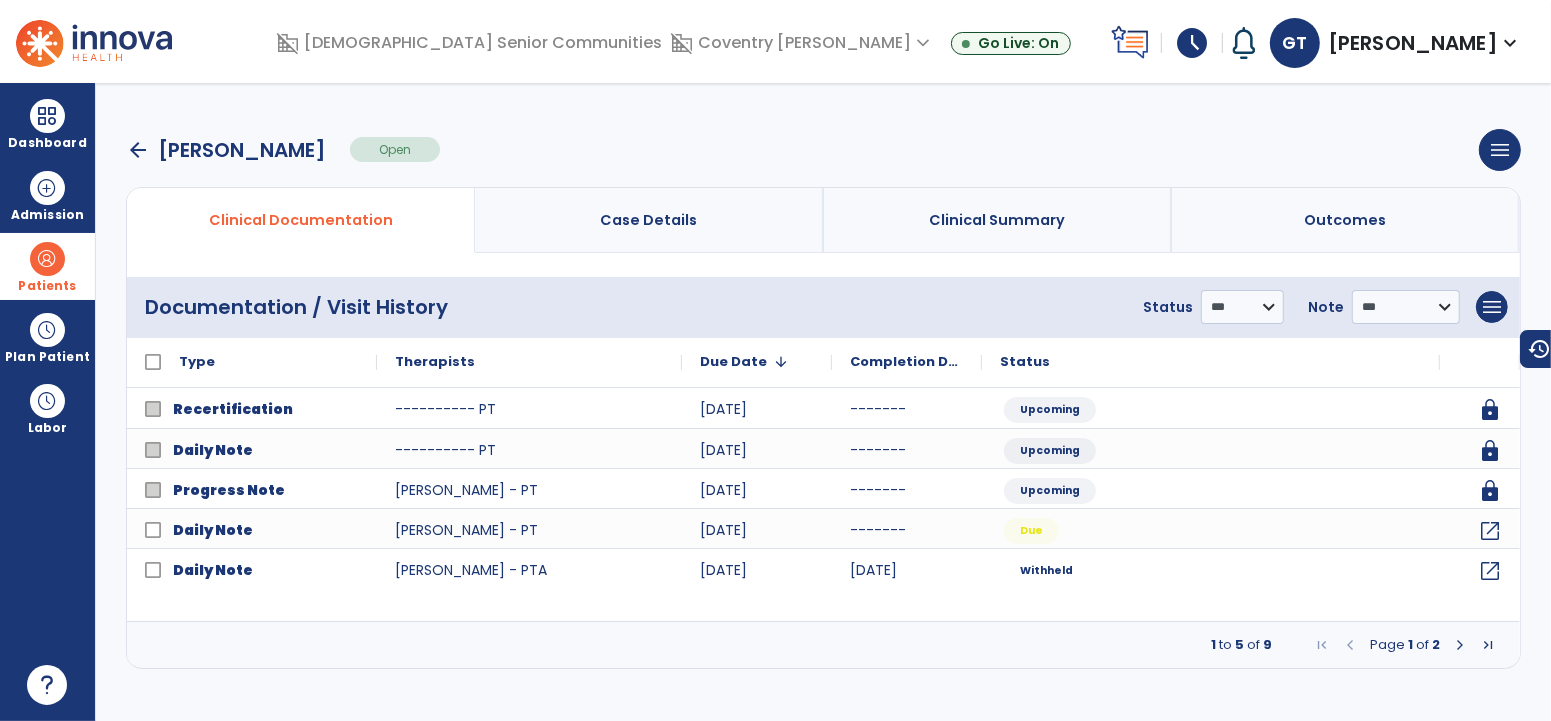 click at bounding box center [1460, 645] 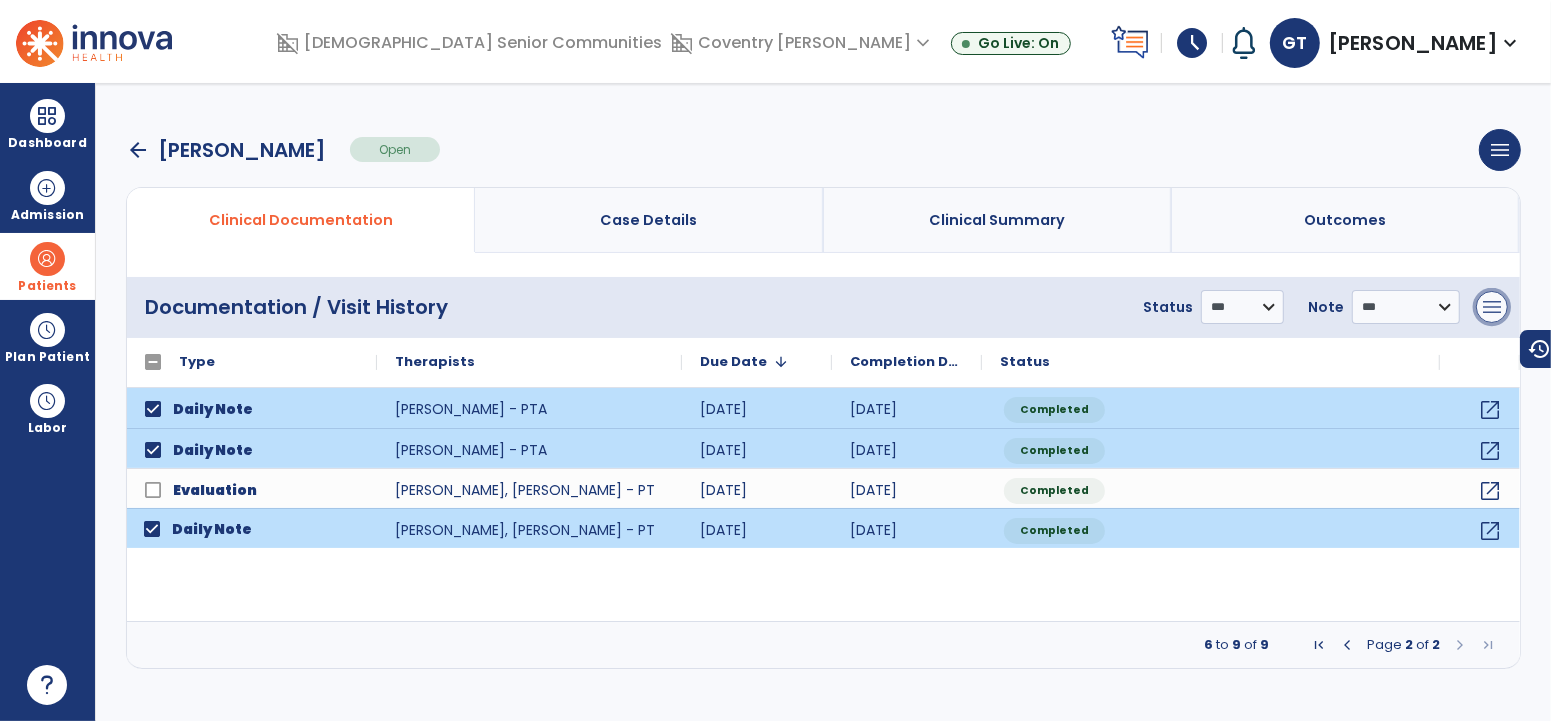 click on "menu" at bounding box center (1492, 307) 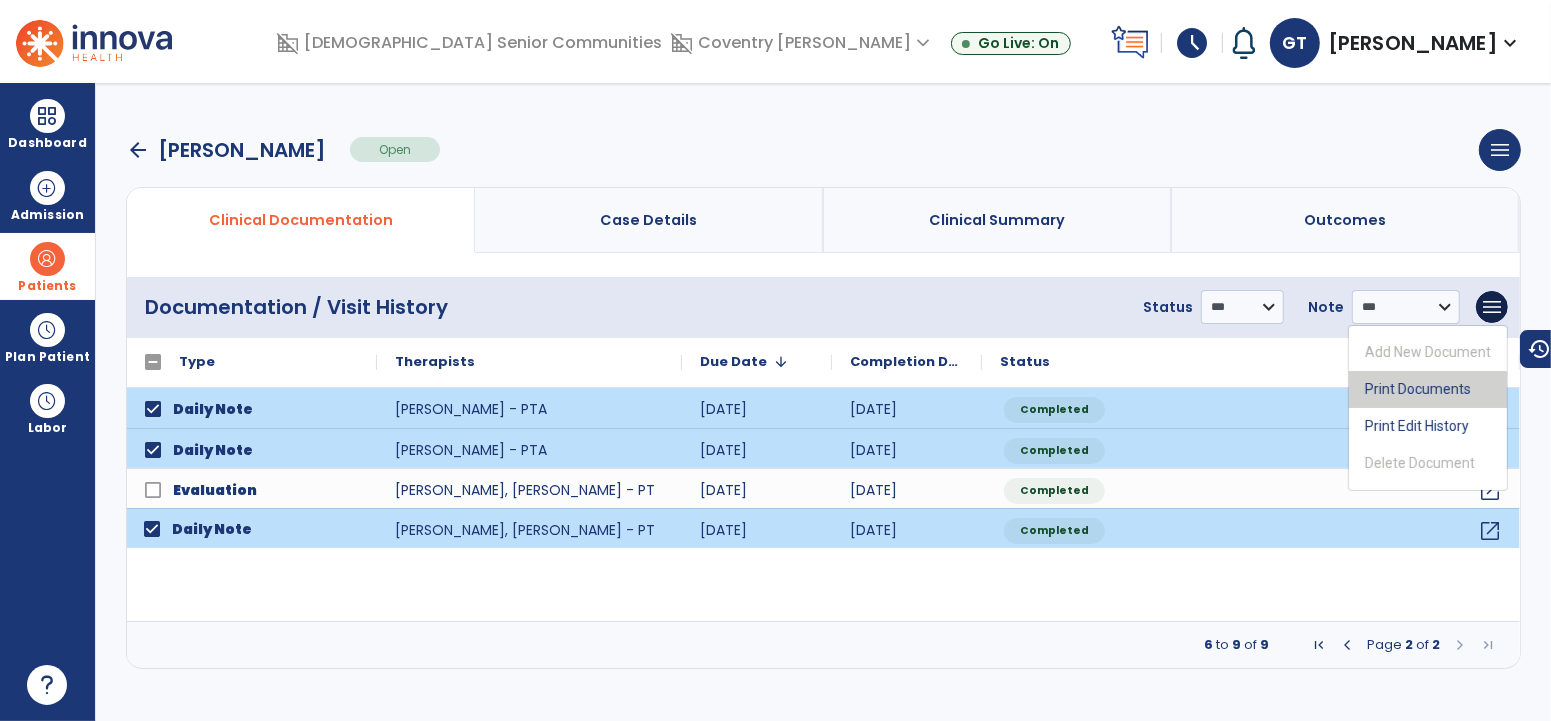 click on "Print Documents" at bounding box center (1428, 389) 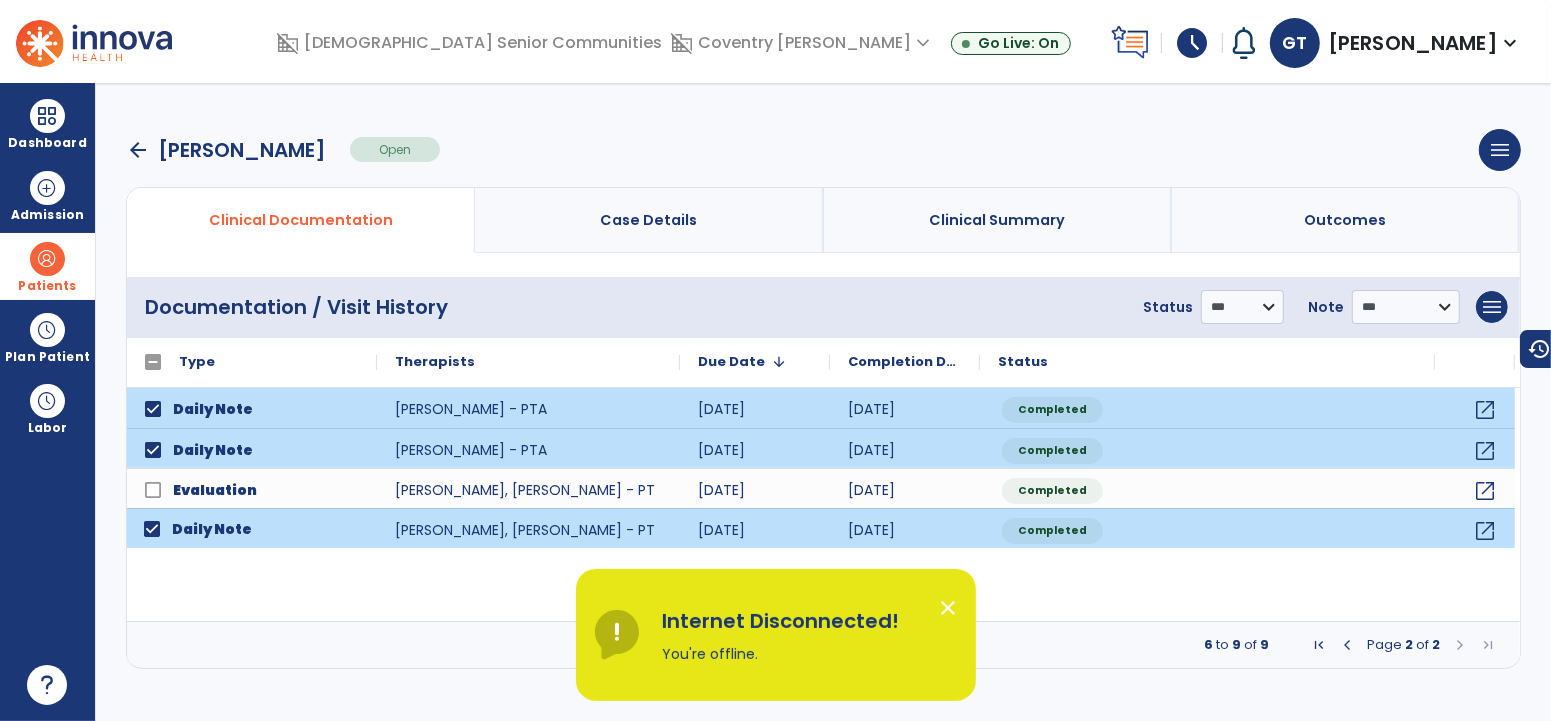click at bounding box center (47, 259) 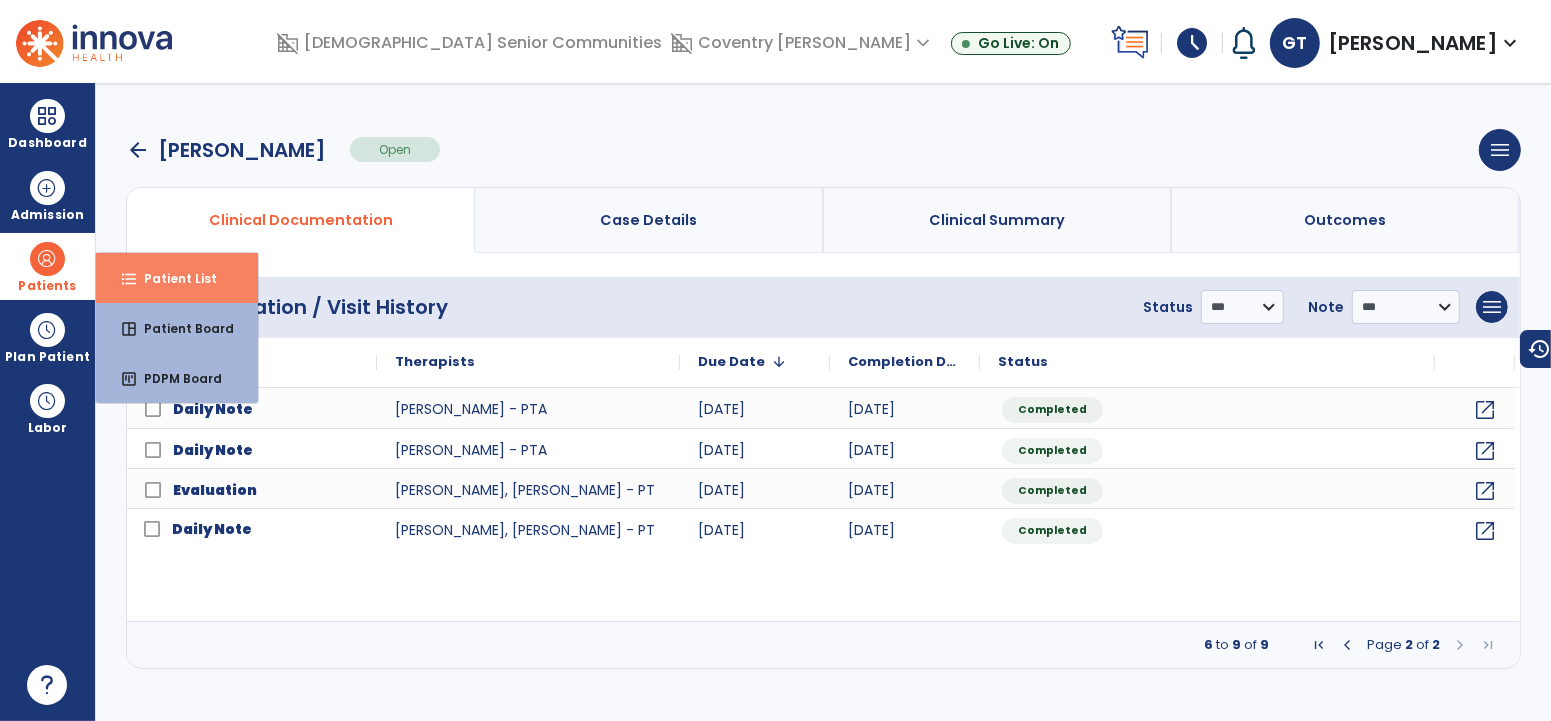 click on "Patient List" at bounding box center [172, 278] 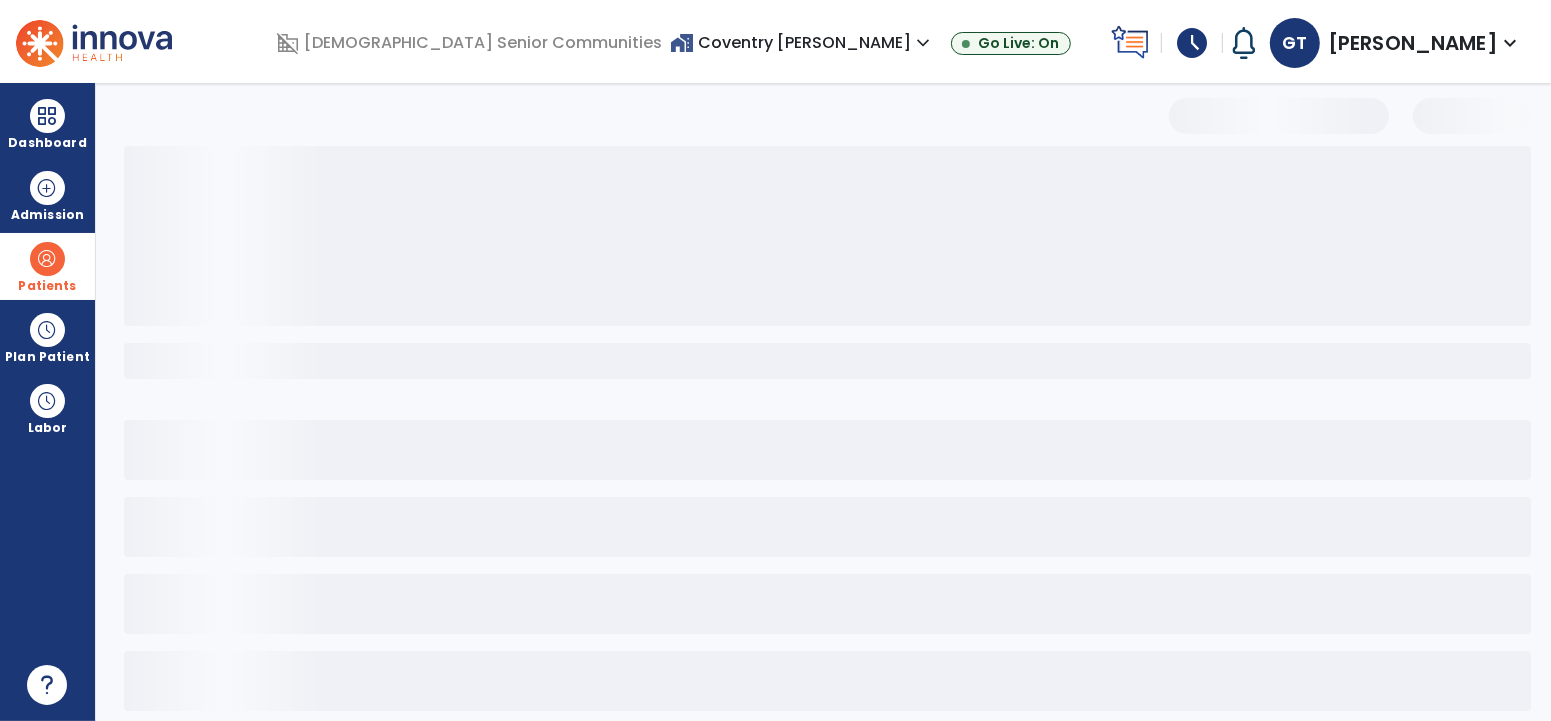 select on "***" 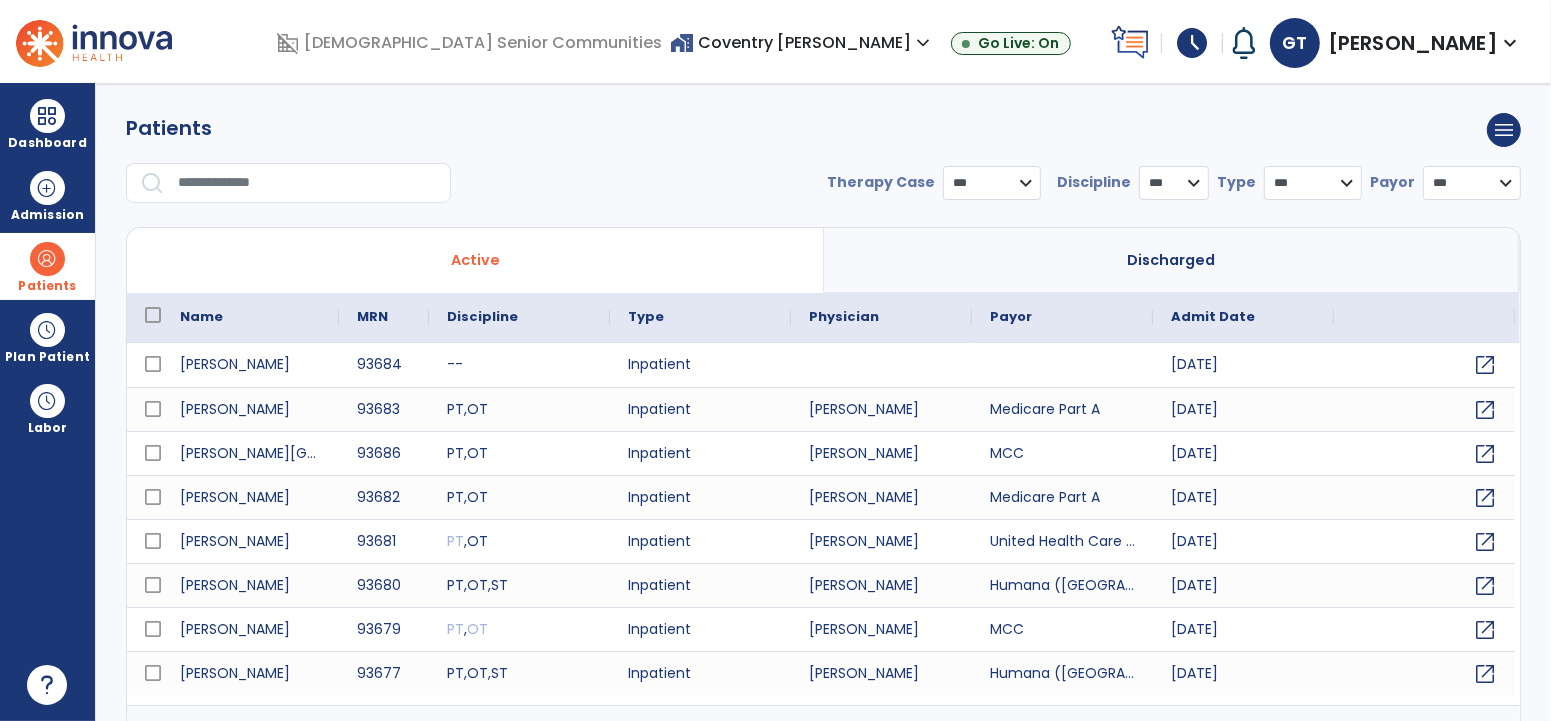 click at bounding box center (307, 183) 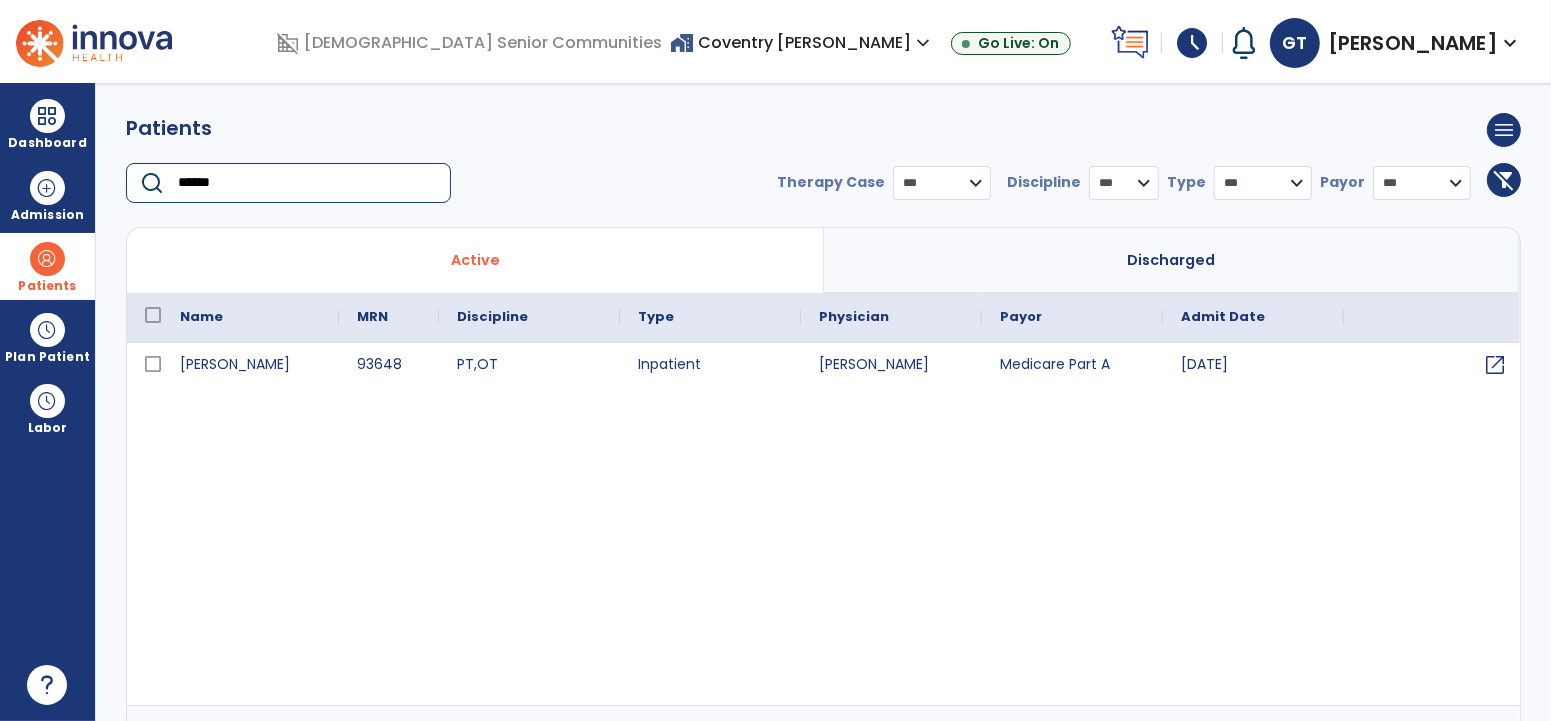 type on "******" 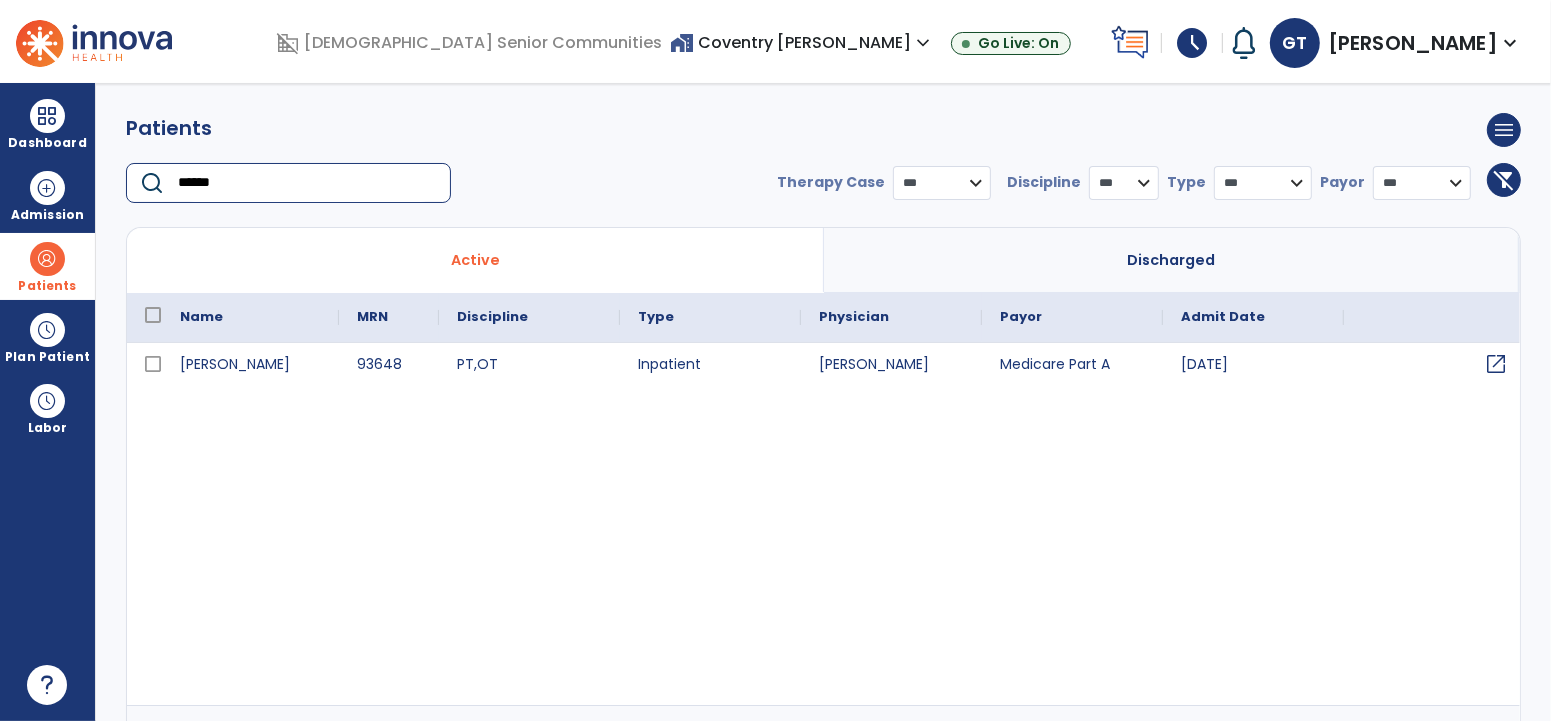 click on "open_in_new" at bounding box center [1496, 364] 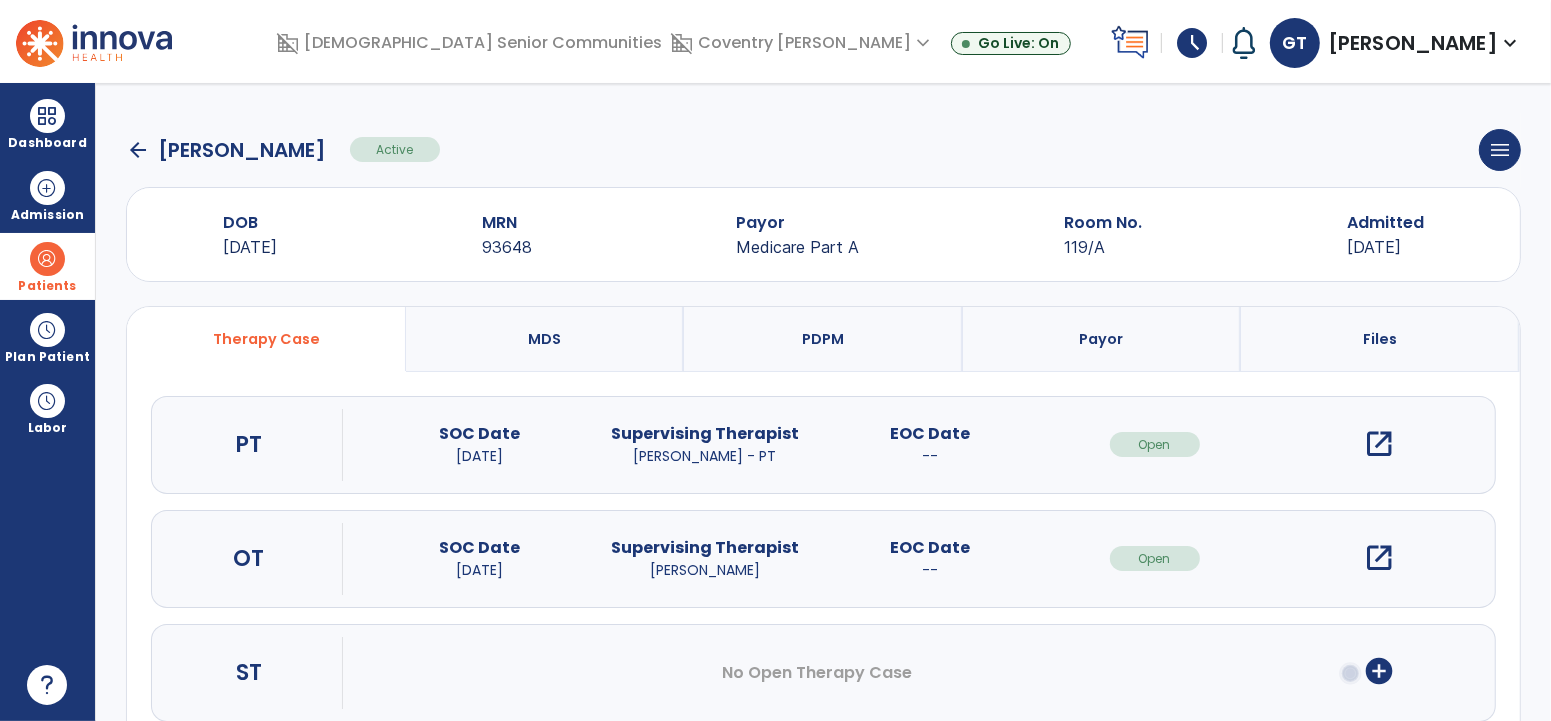 click on "open_in_new" at bounding box center [1380, 444] 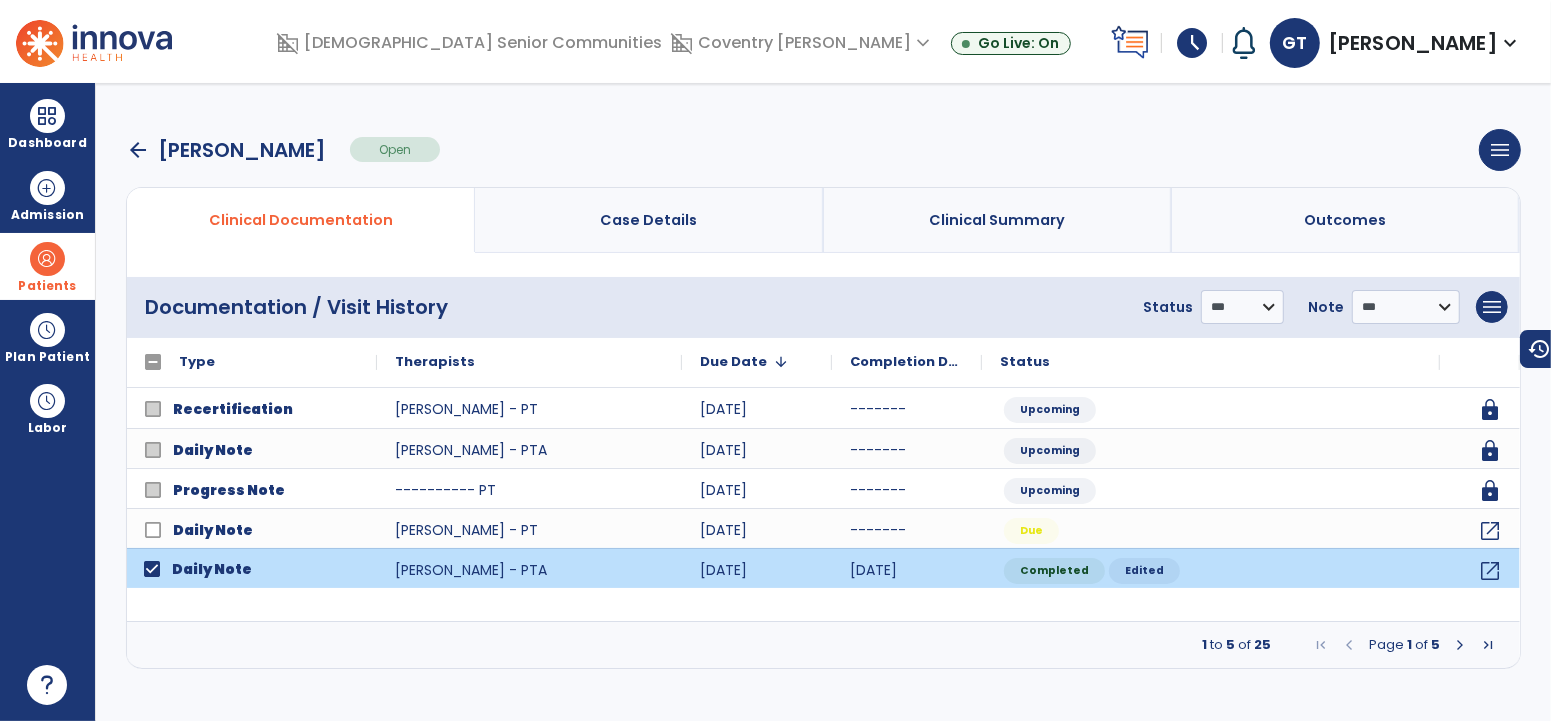 click at bounding box center [1460, 645] 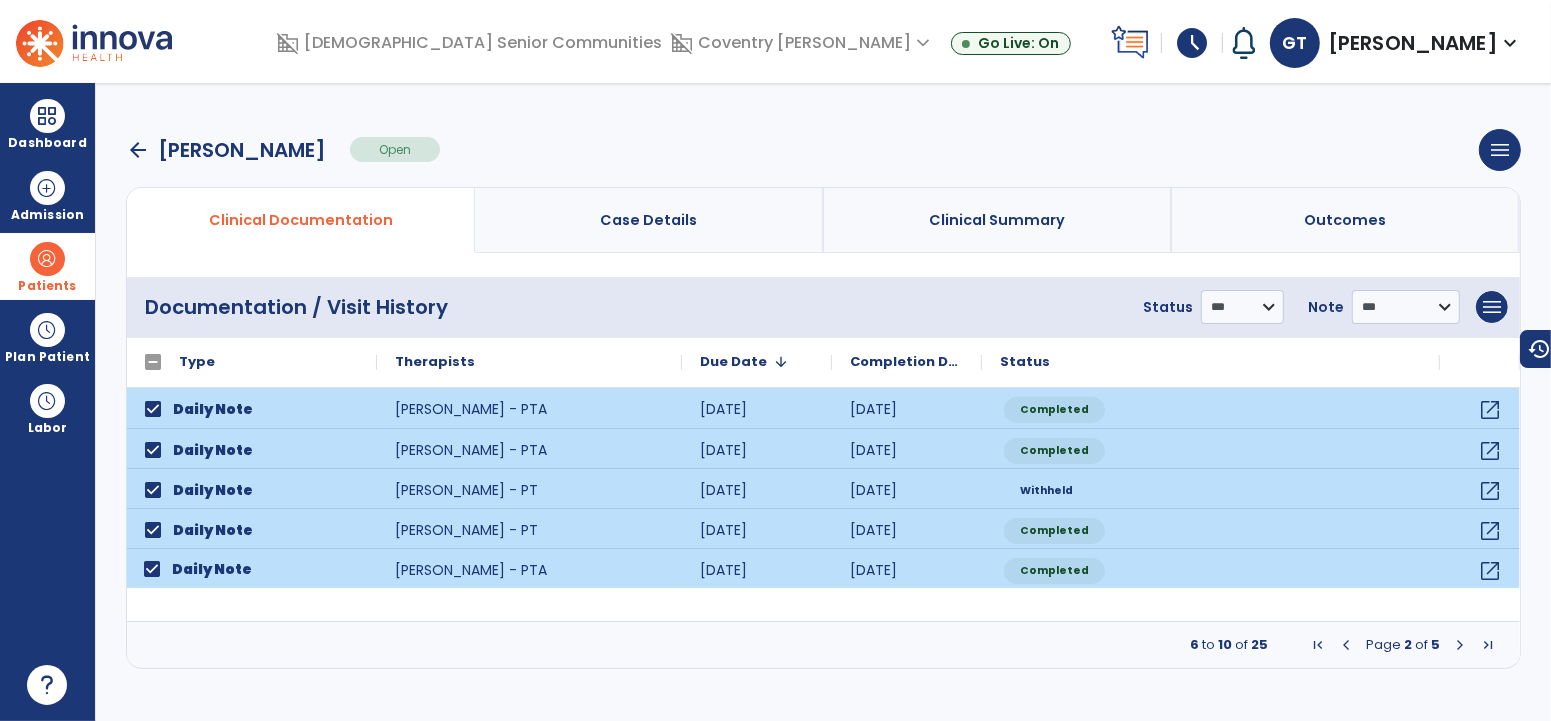 click at bounding box center (1460, 645) 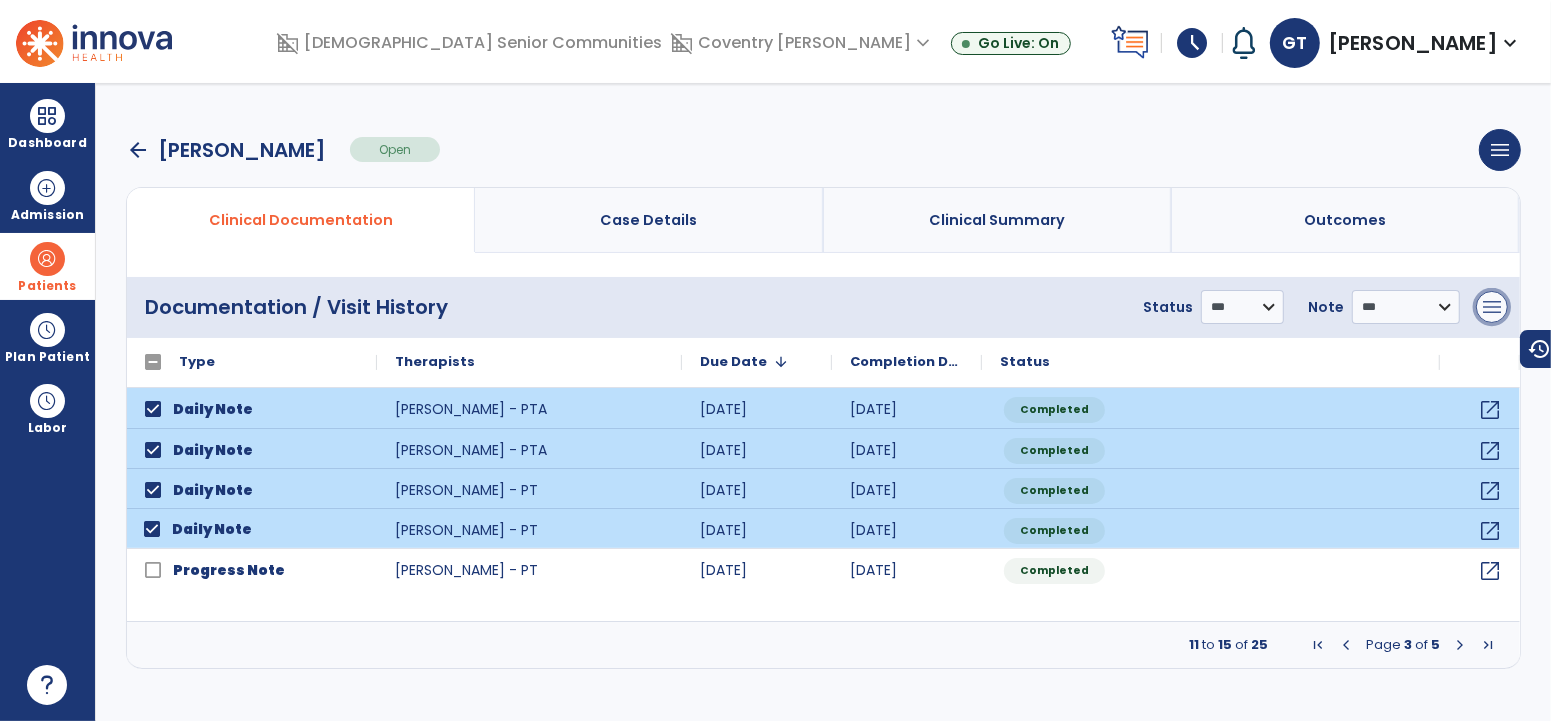 click on "menu" at bounding box center (1492, 307) 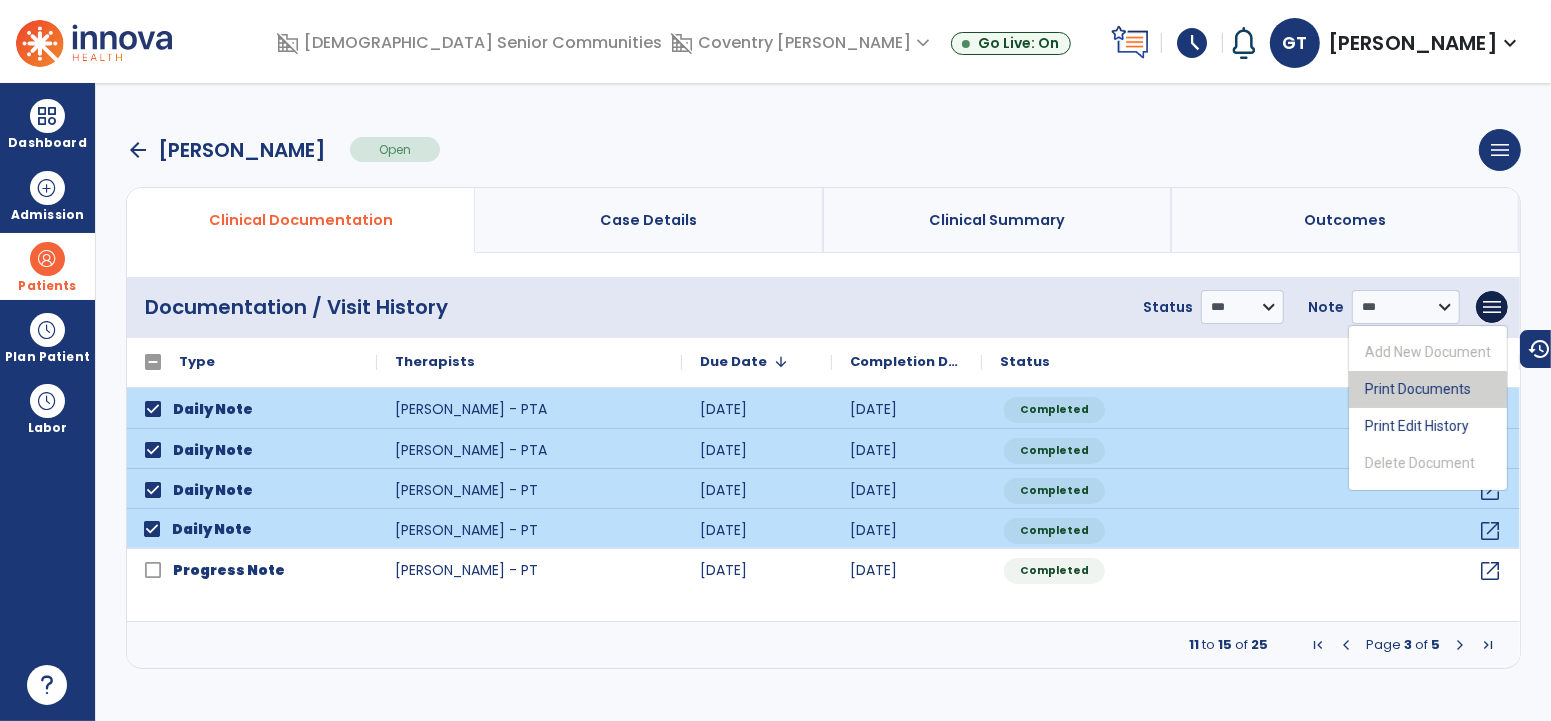 click on "Print Documents" at bounding box center [1428, 389] 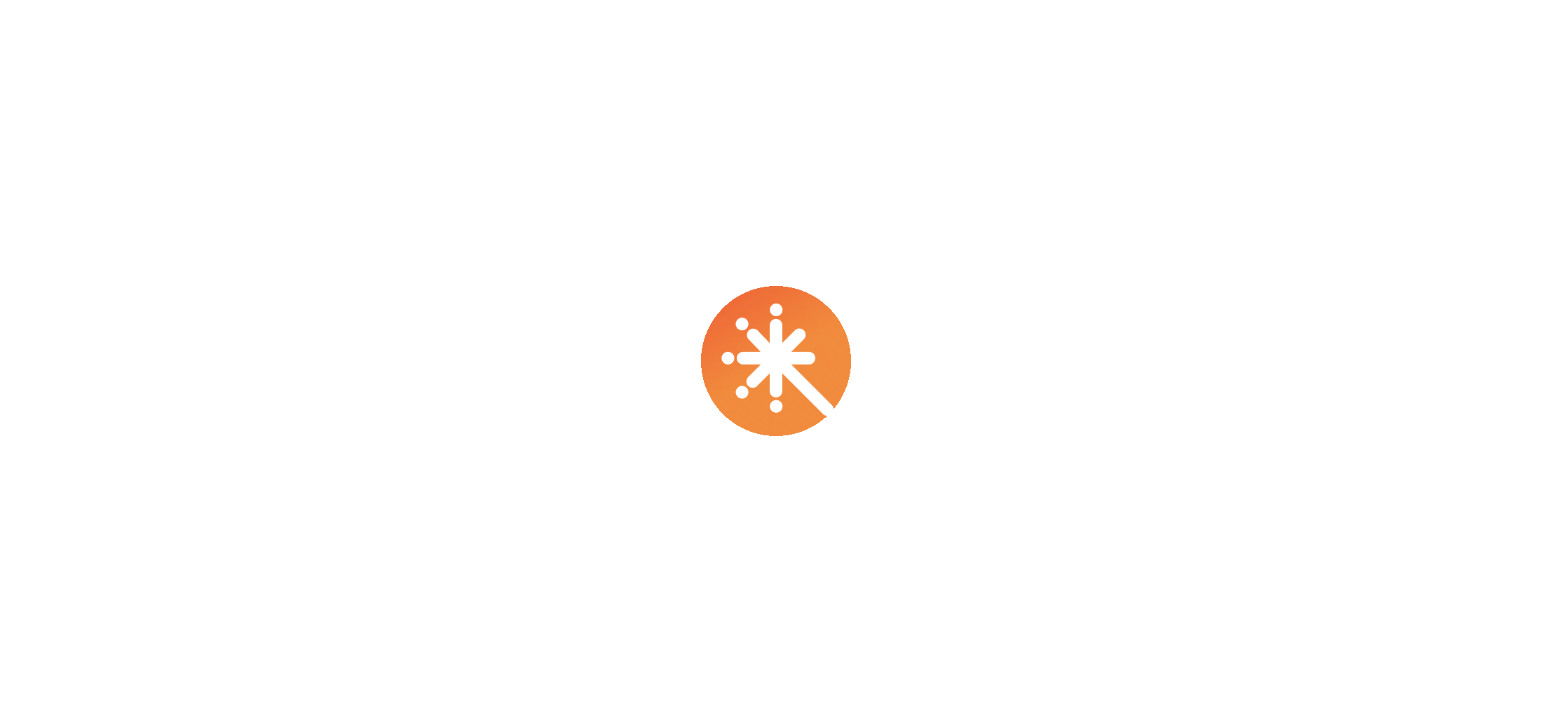 scroll, scrollTop: 0, scrollLeft: 0, axis: both 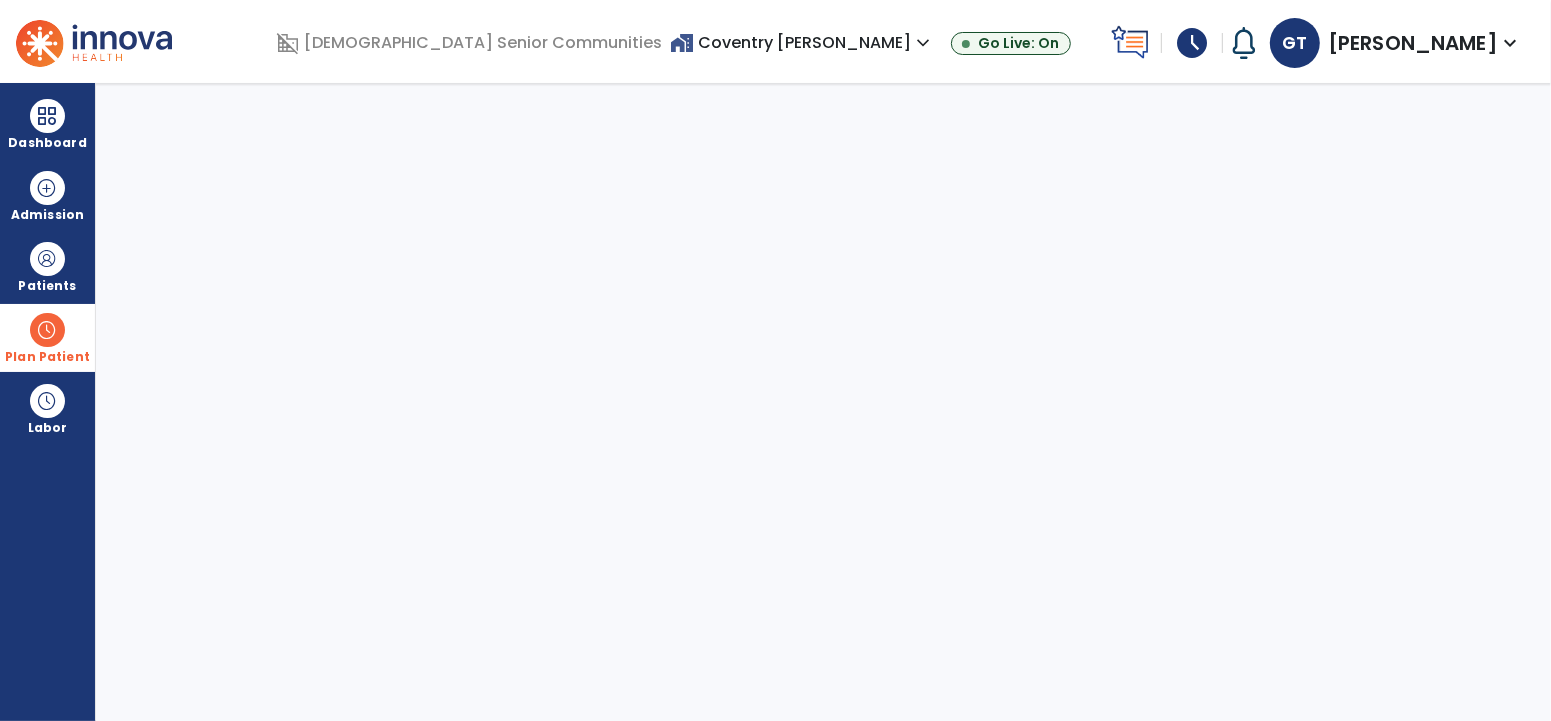 select on "****" 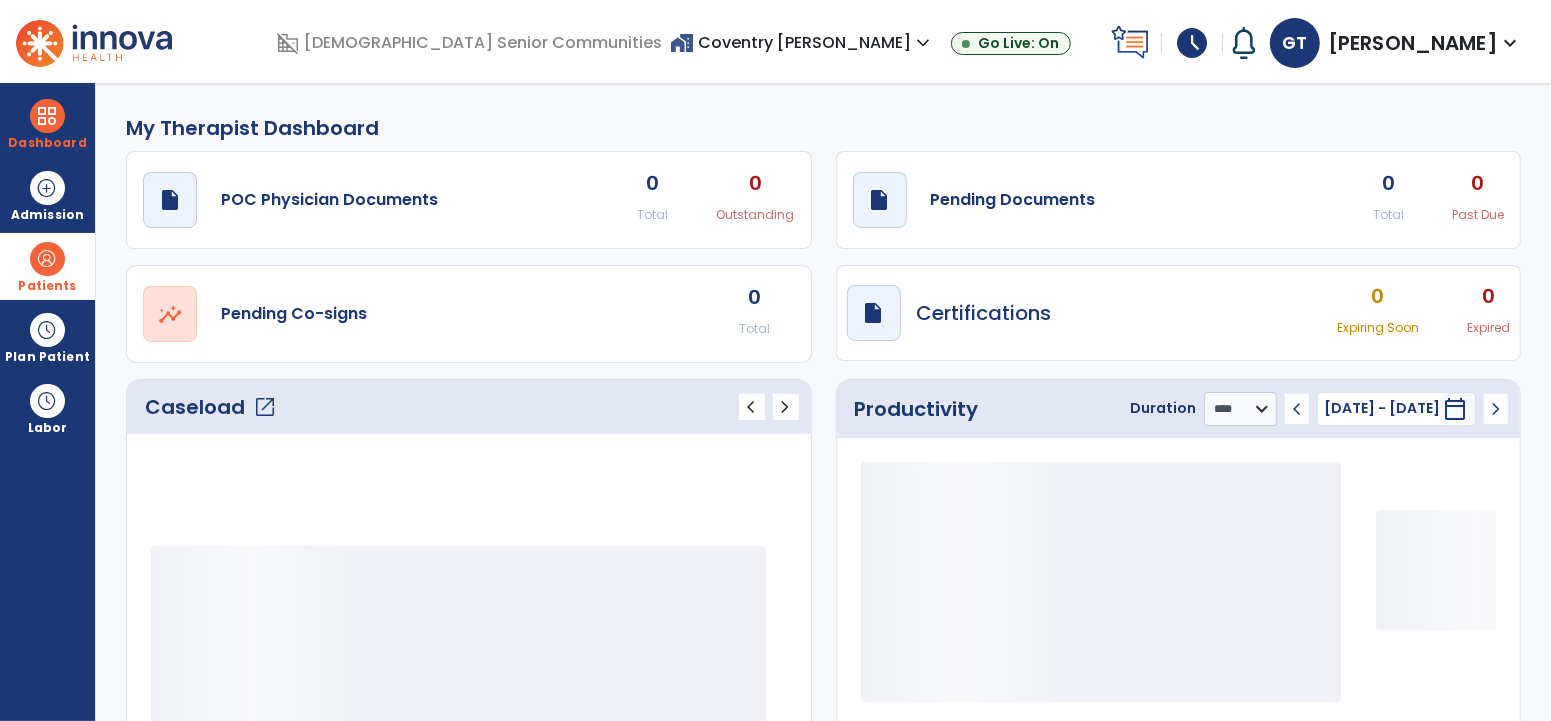click at bounding box center (47, 259) 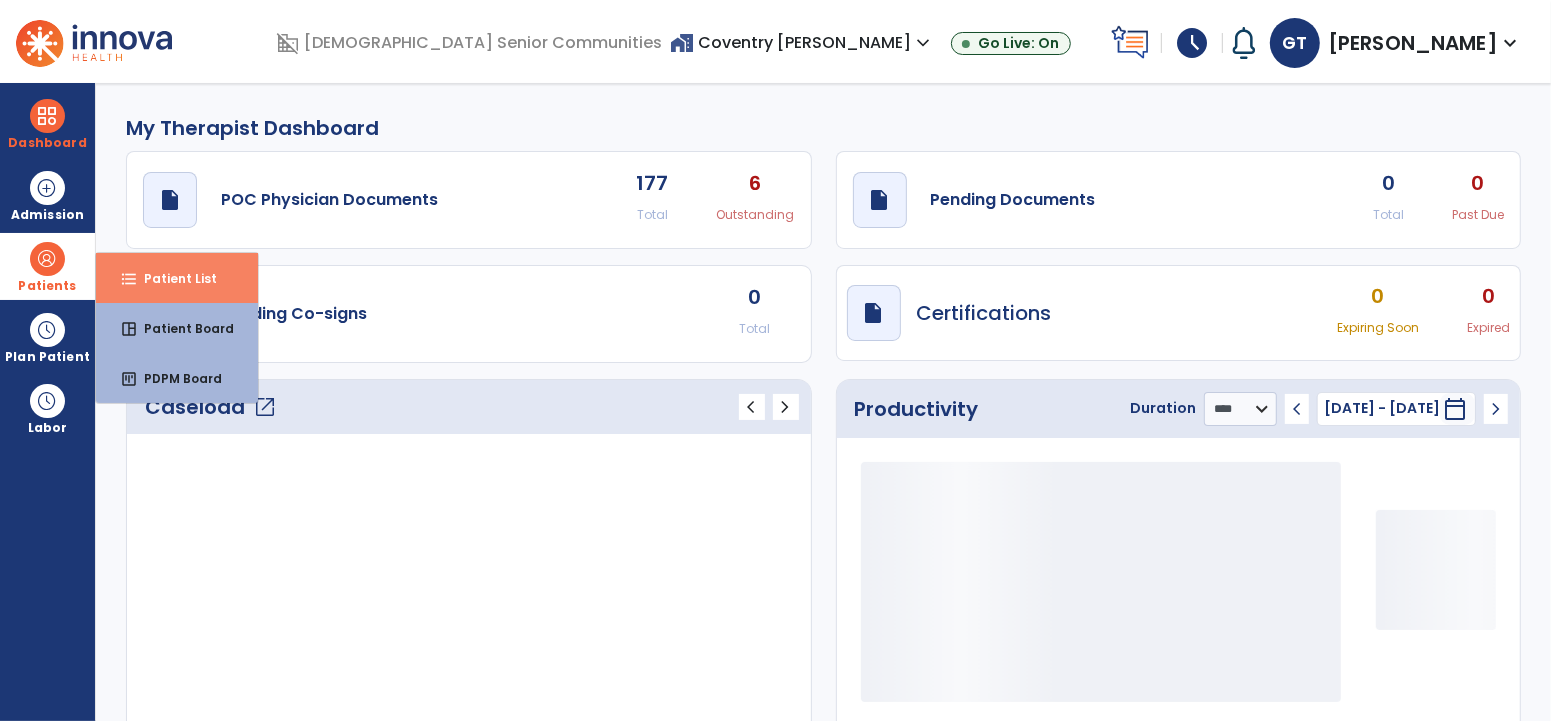 click on "Patient List" at bounding box center (172, 278) 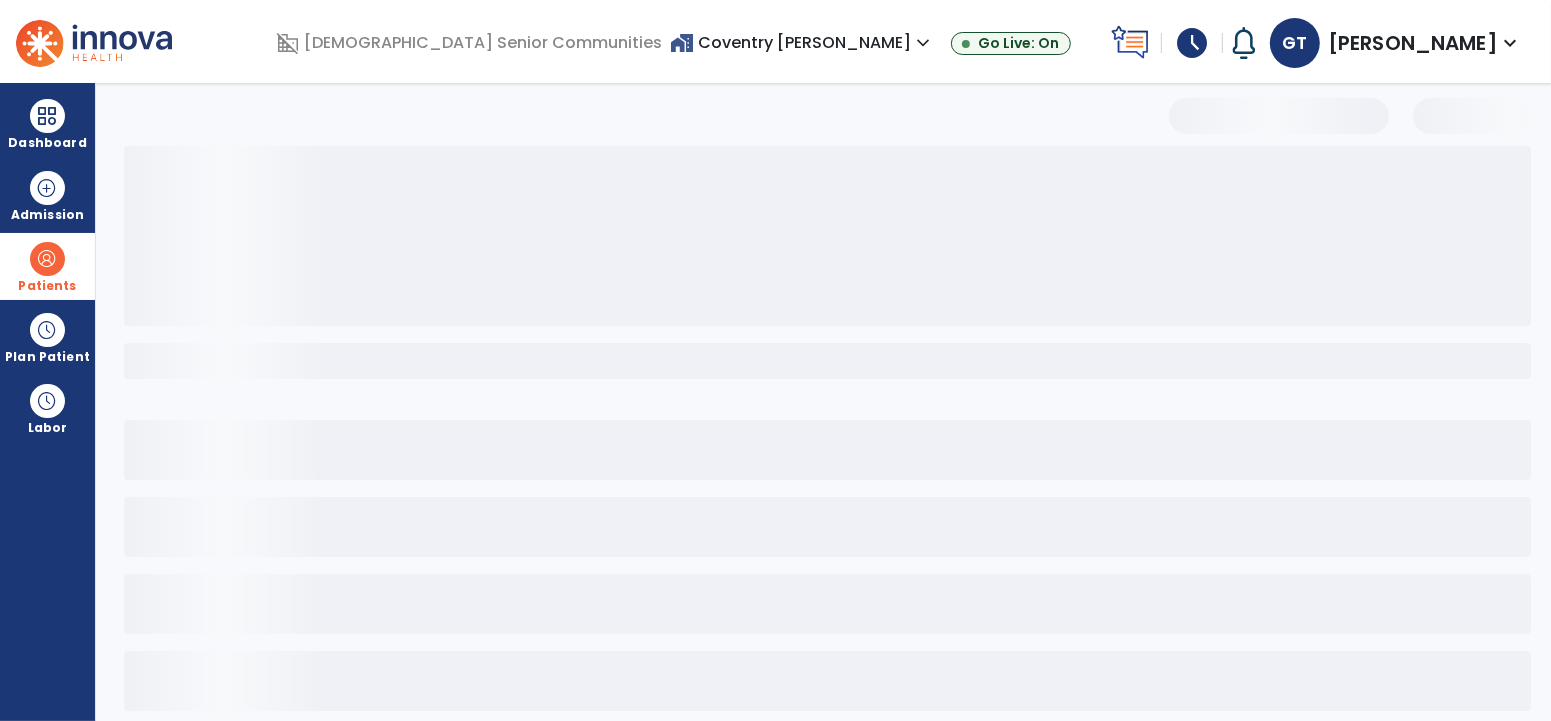 select on "***" 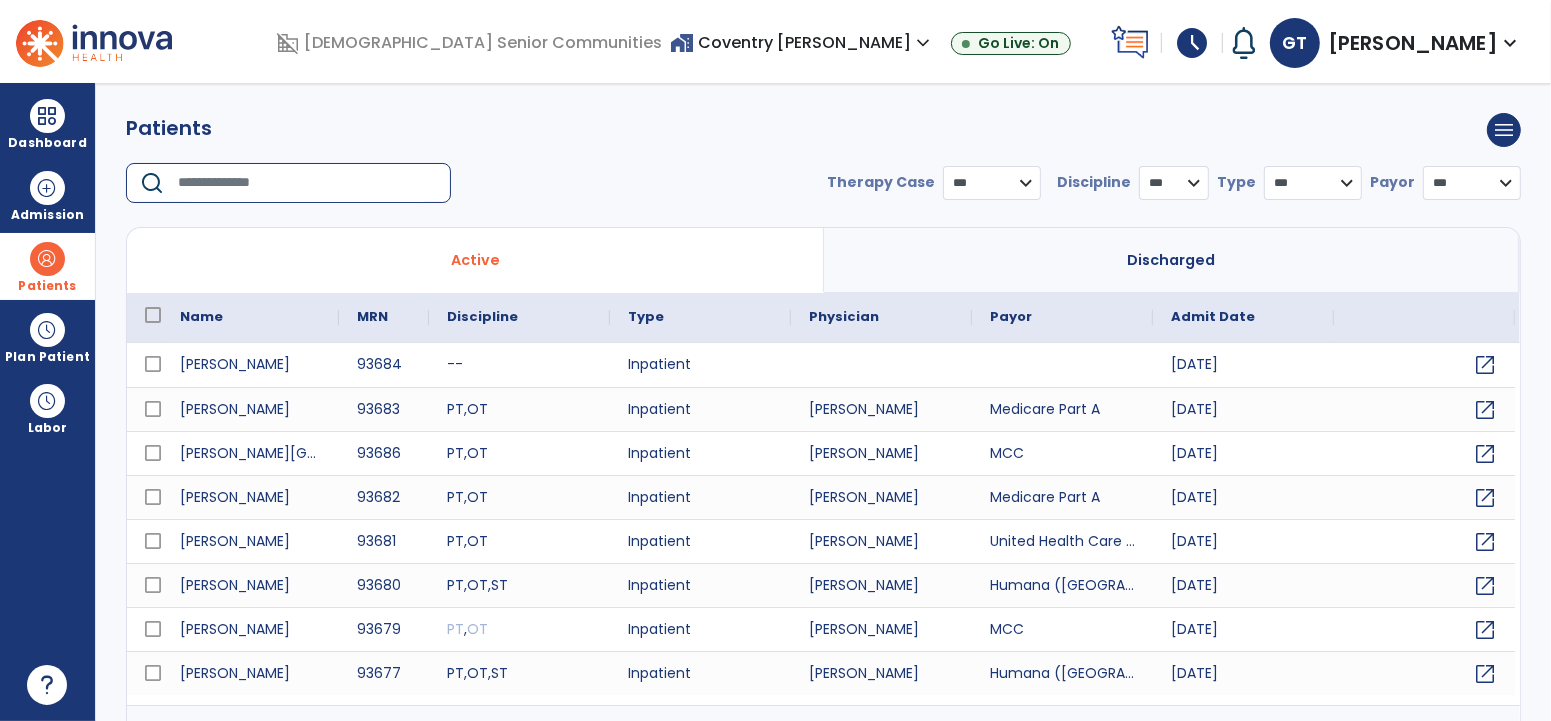click at bounding box center (307, 183) 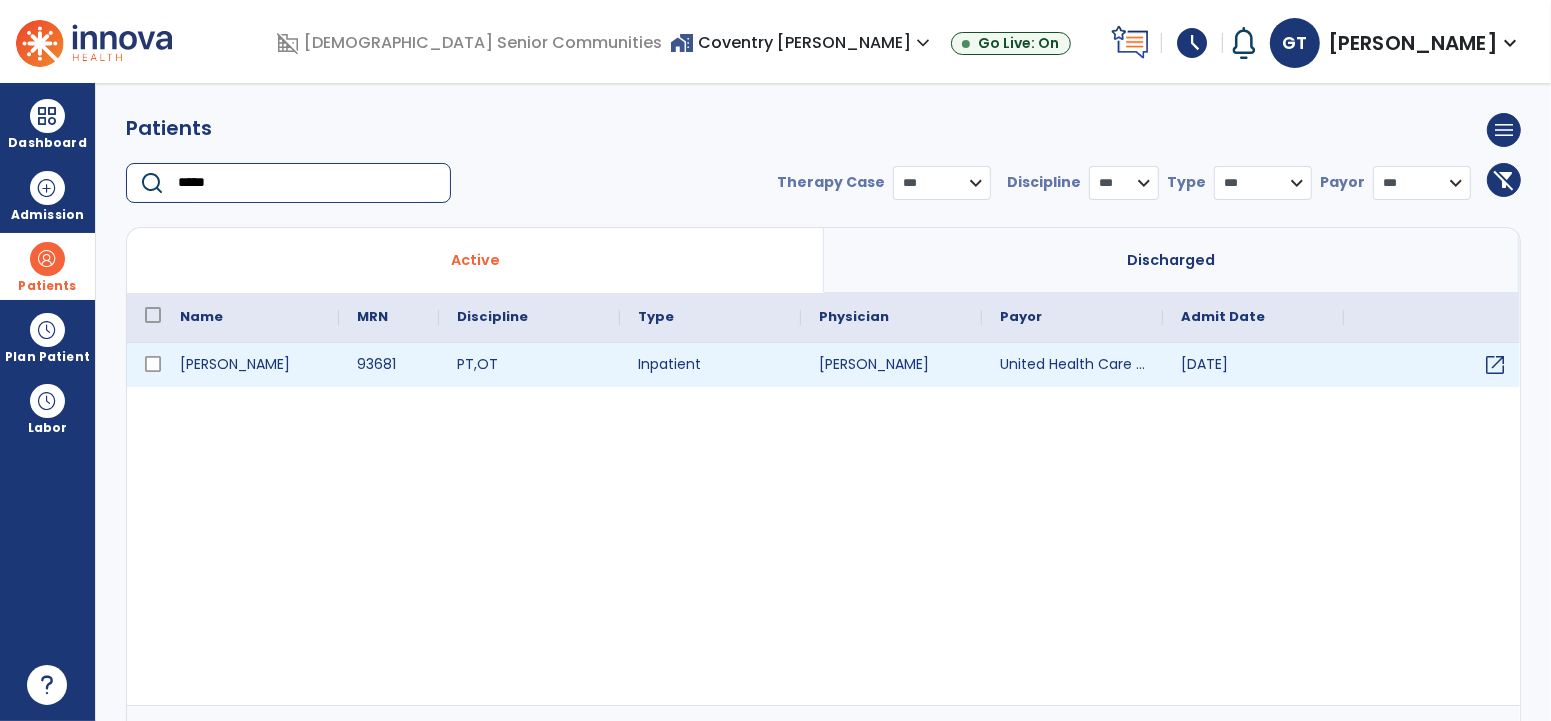 type on "*****" 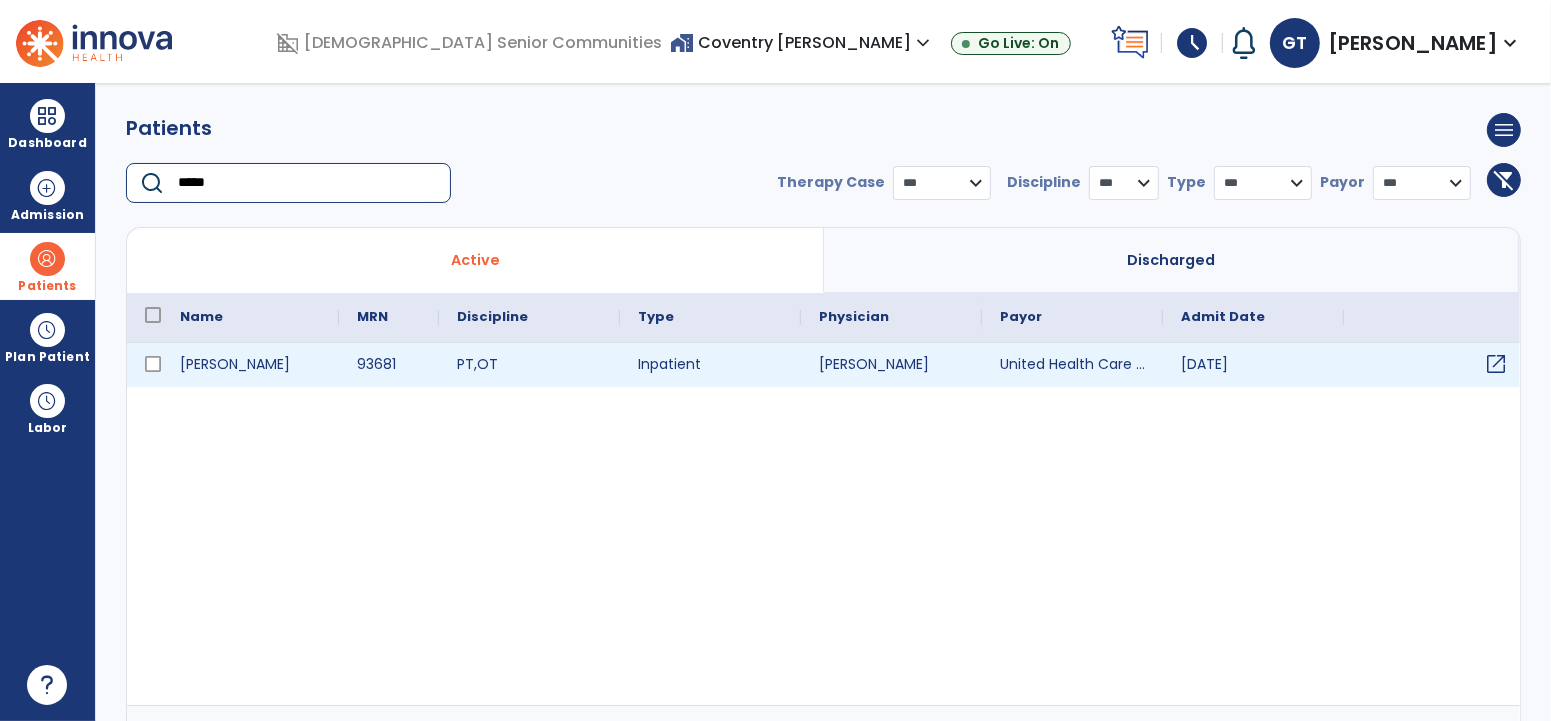 click on "open_in_new" at bounding box center [1496, 364] 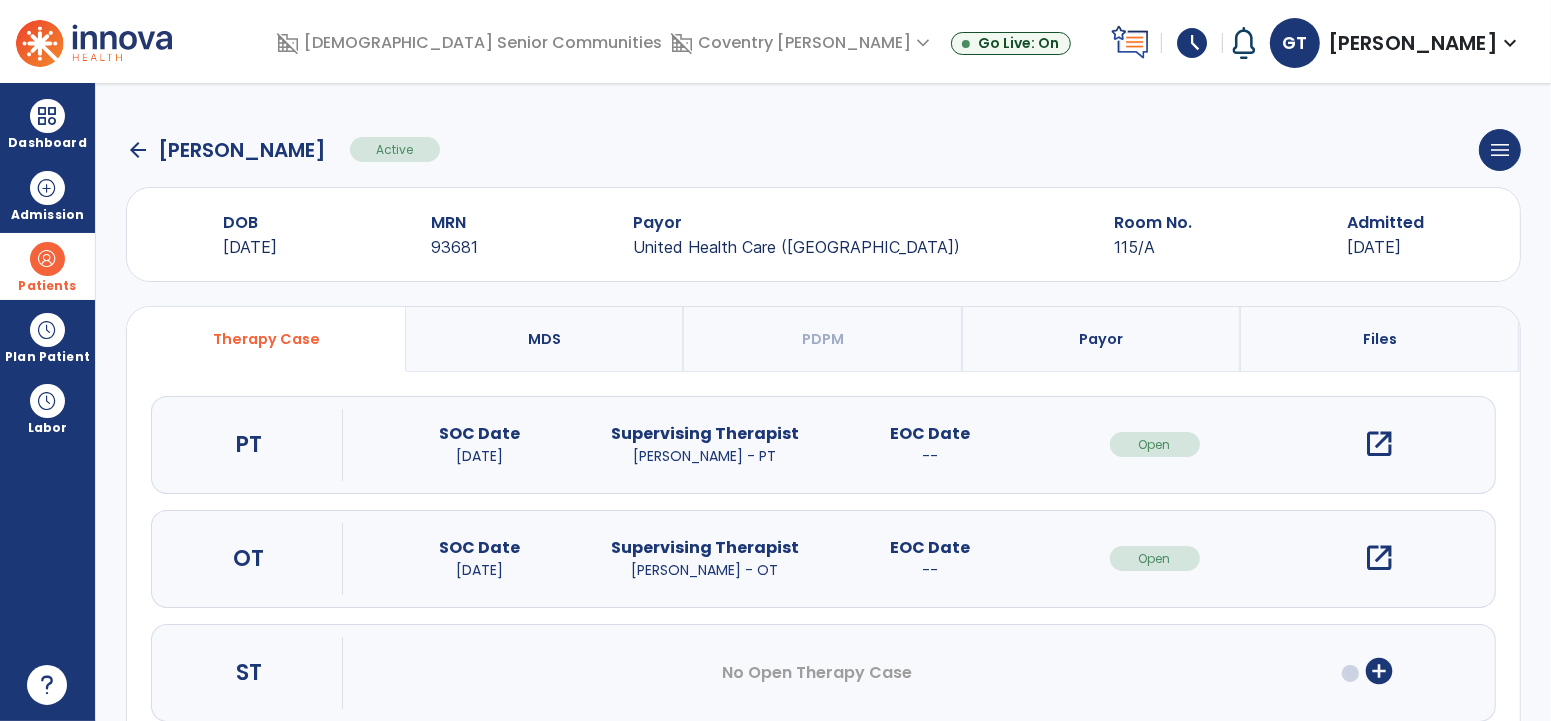 click on "open_in_new" at bounding box center [1380, 444] 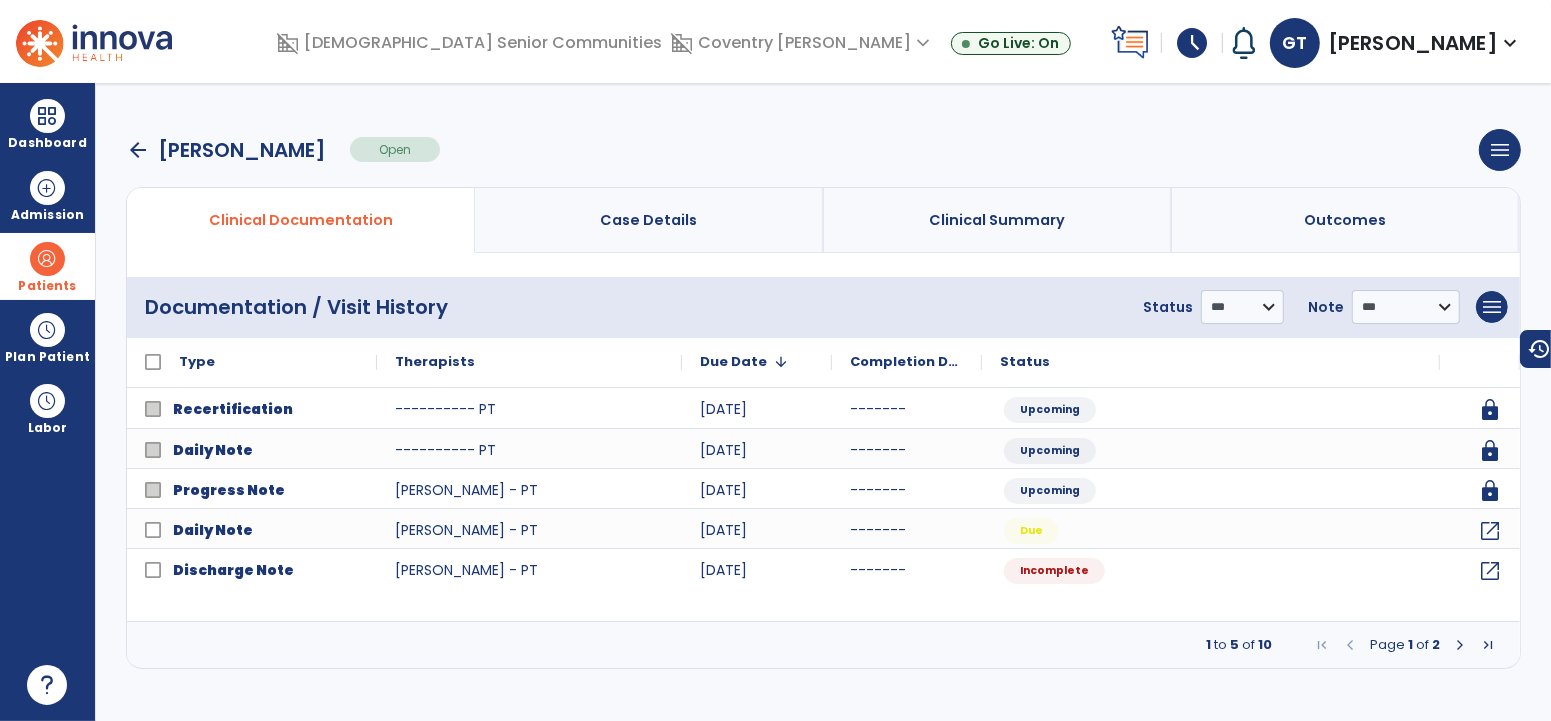 click at bounding box center [1460, 645] 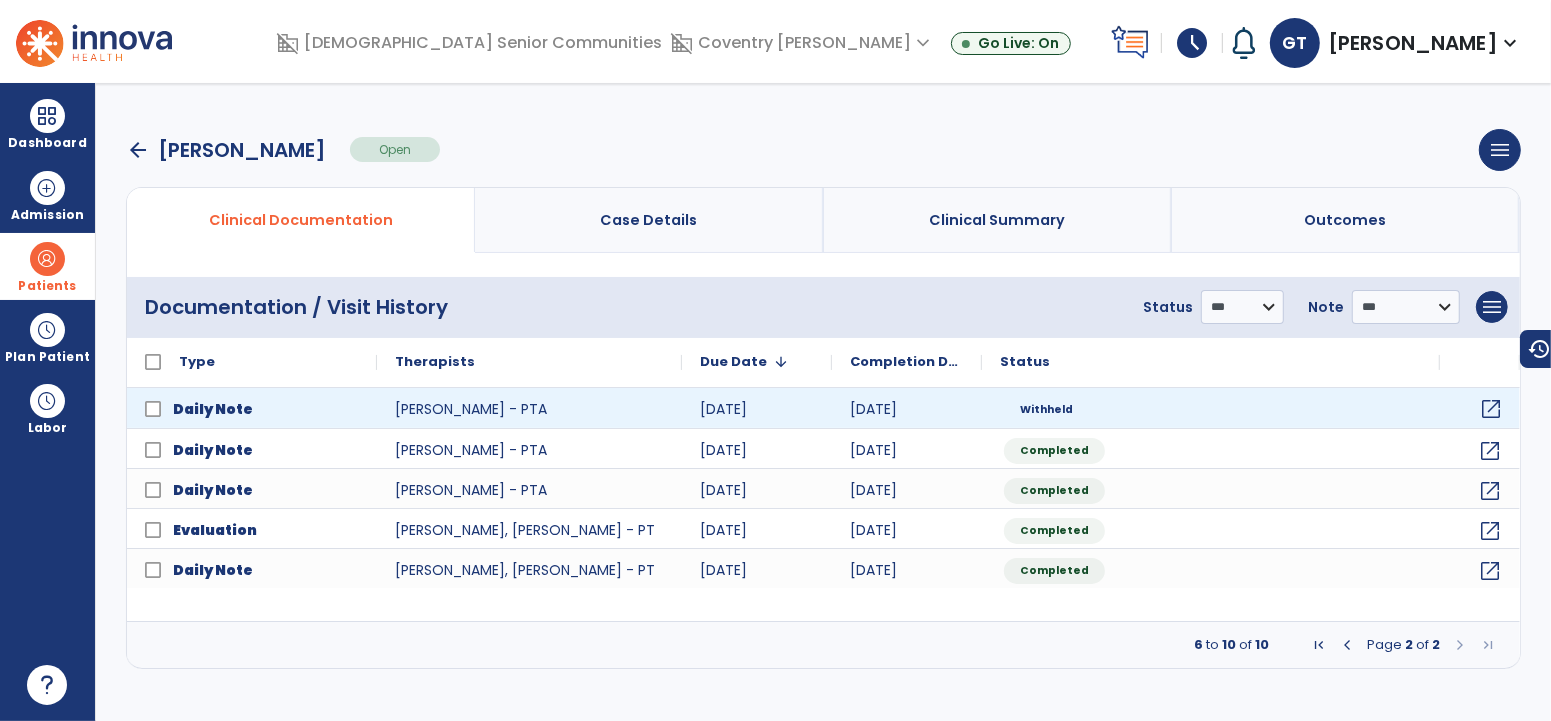 click on "open_in_new" 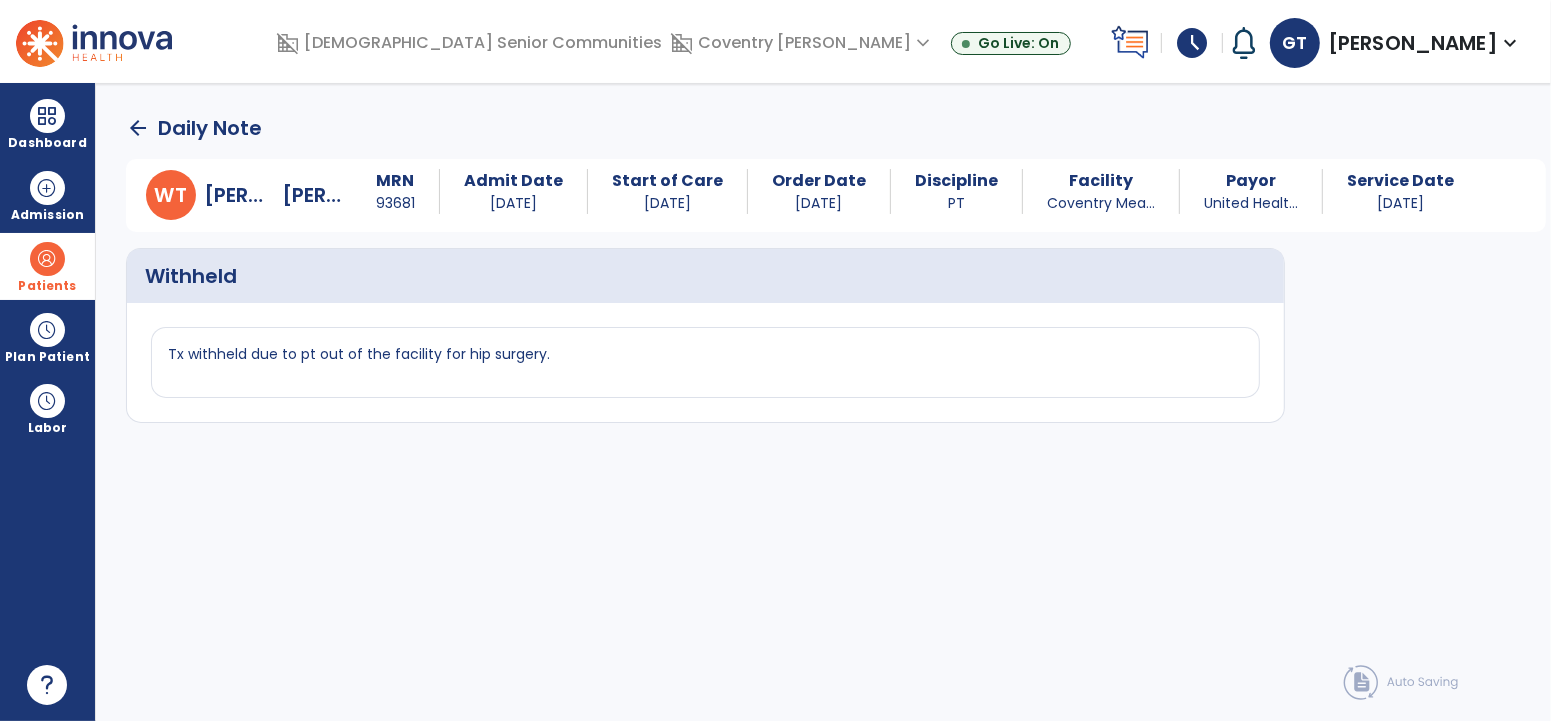 drag, startPoint x: 320, startPoint y: 352, endPoint x: 641, endPoint y: 356, distance: 321.02493 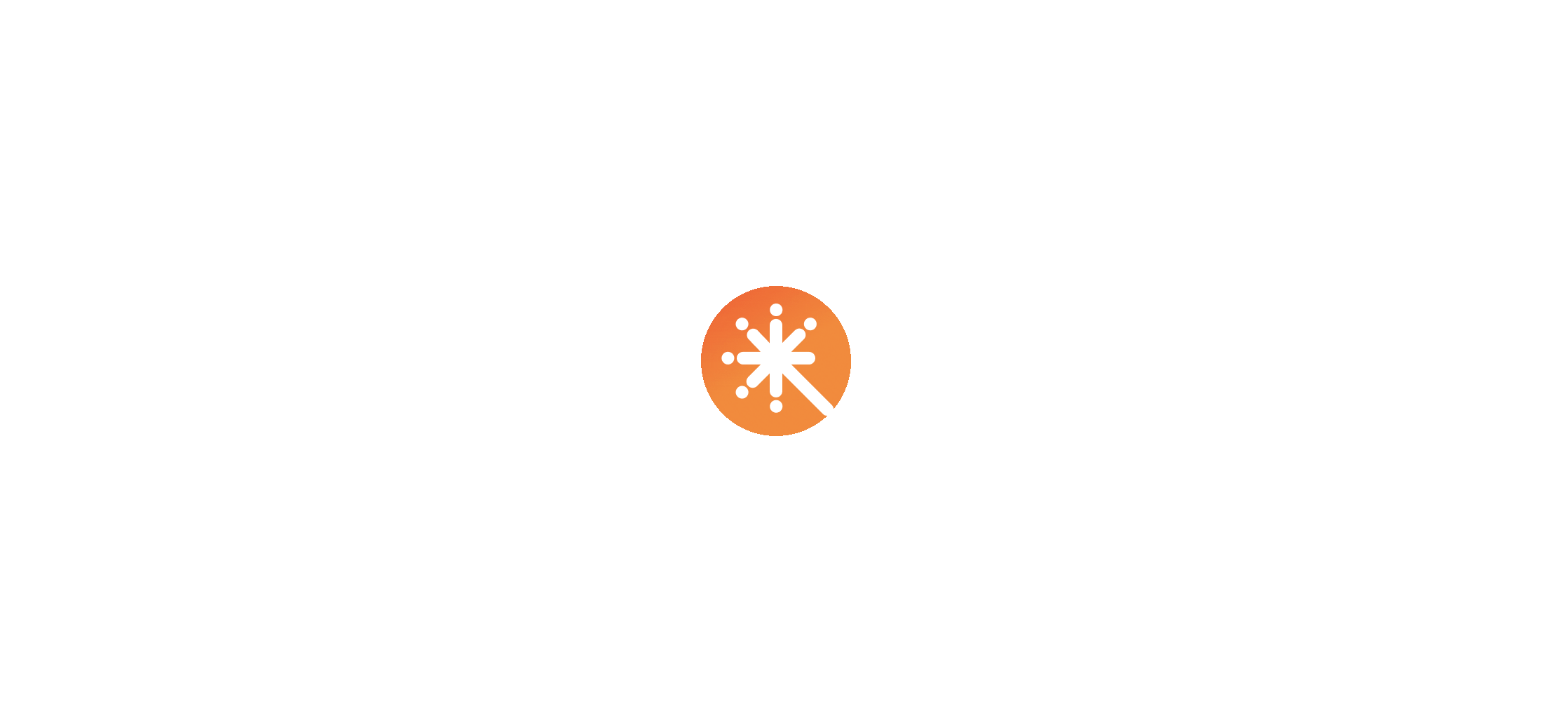 scroll, scrollTop: 0, scrollLeft: 0, axis: both 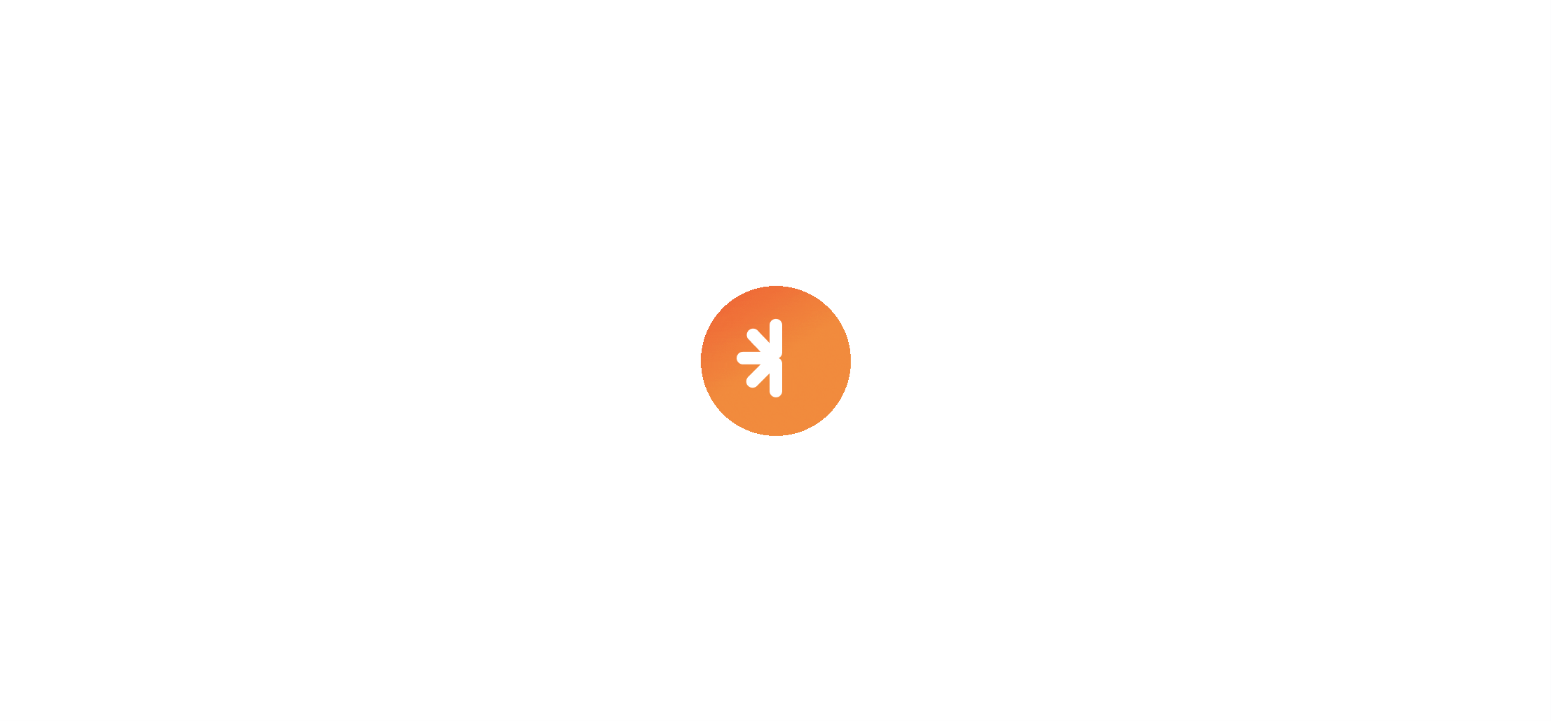 select on "****" 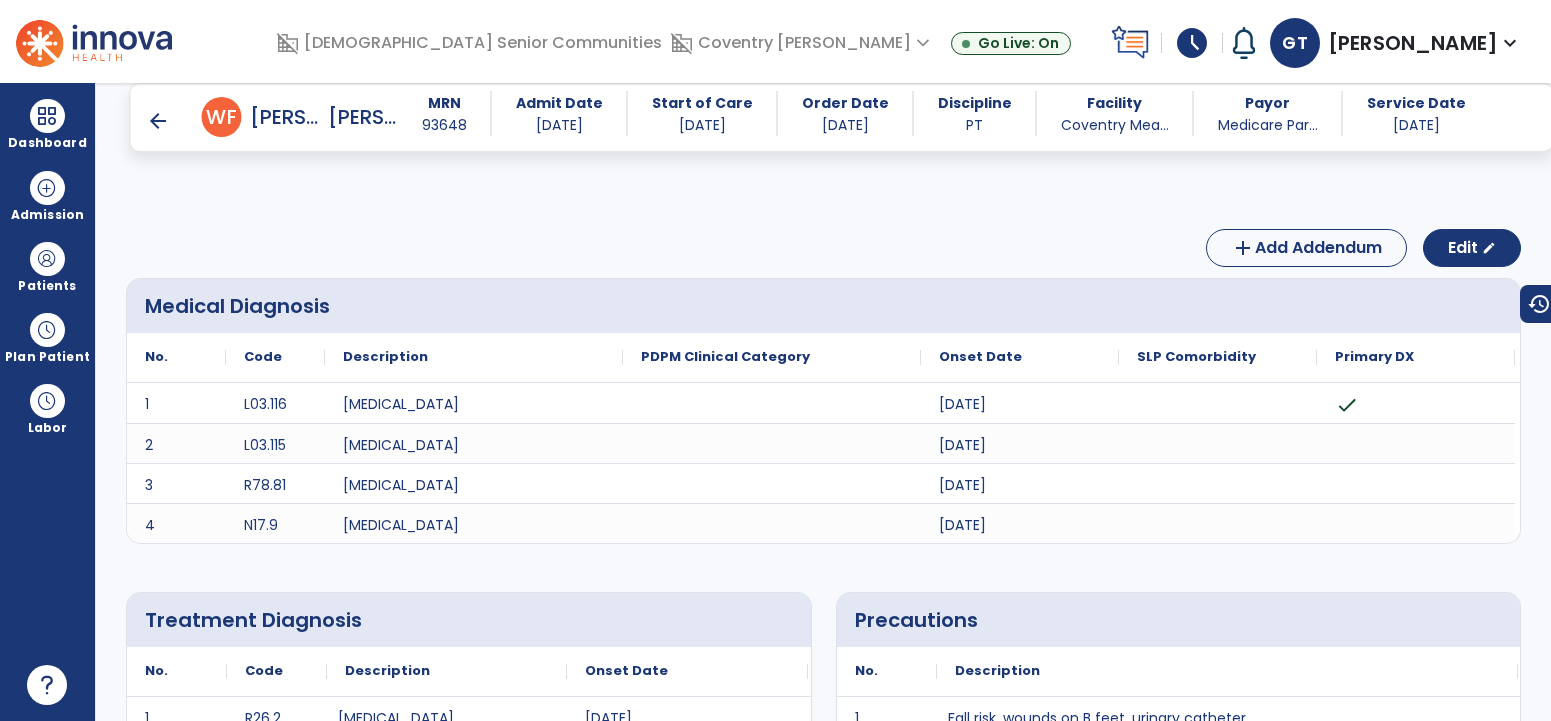 scroll, scrollTop: 0, scrollLeft: 0, axis: both 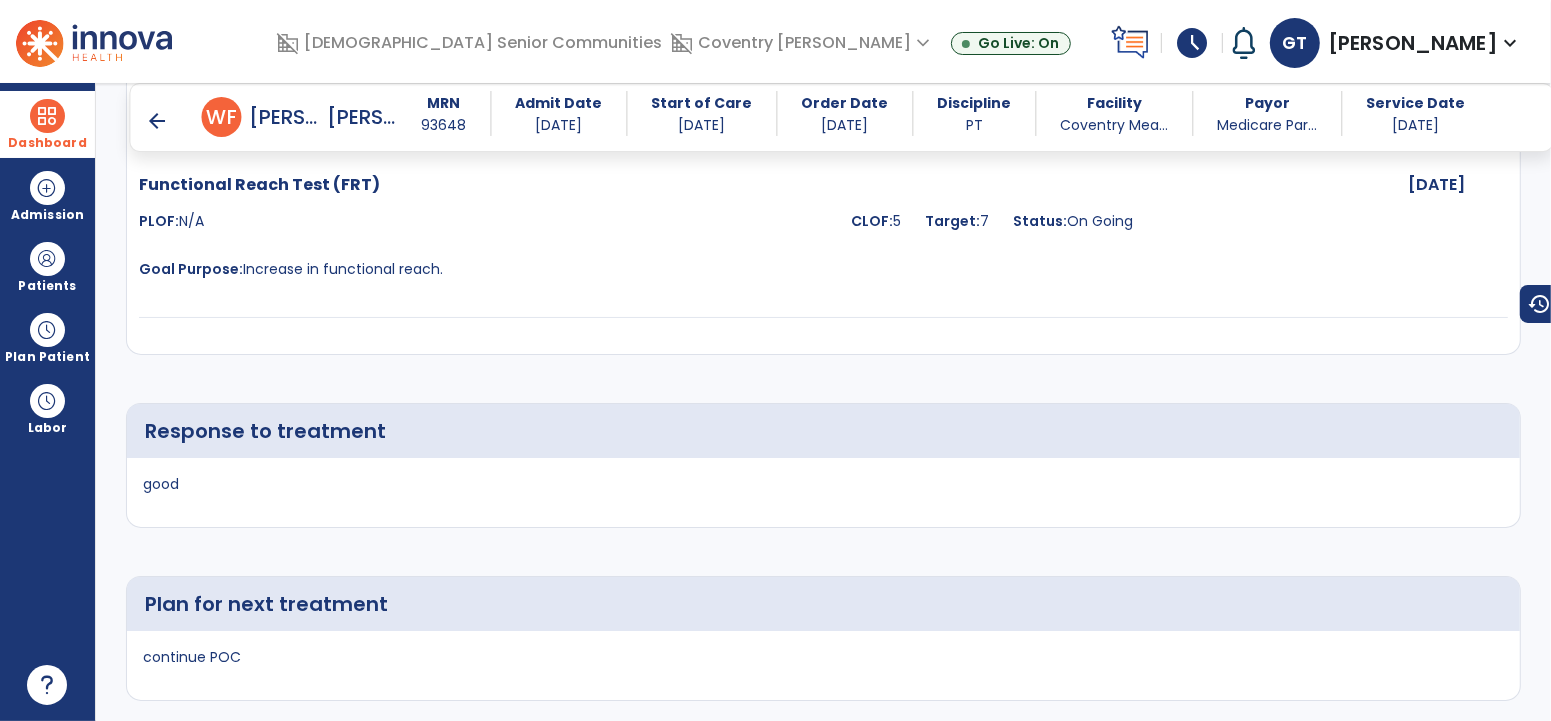 click at bounding box center [47, 116] 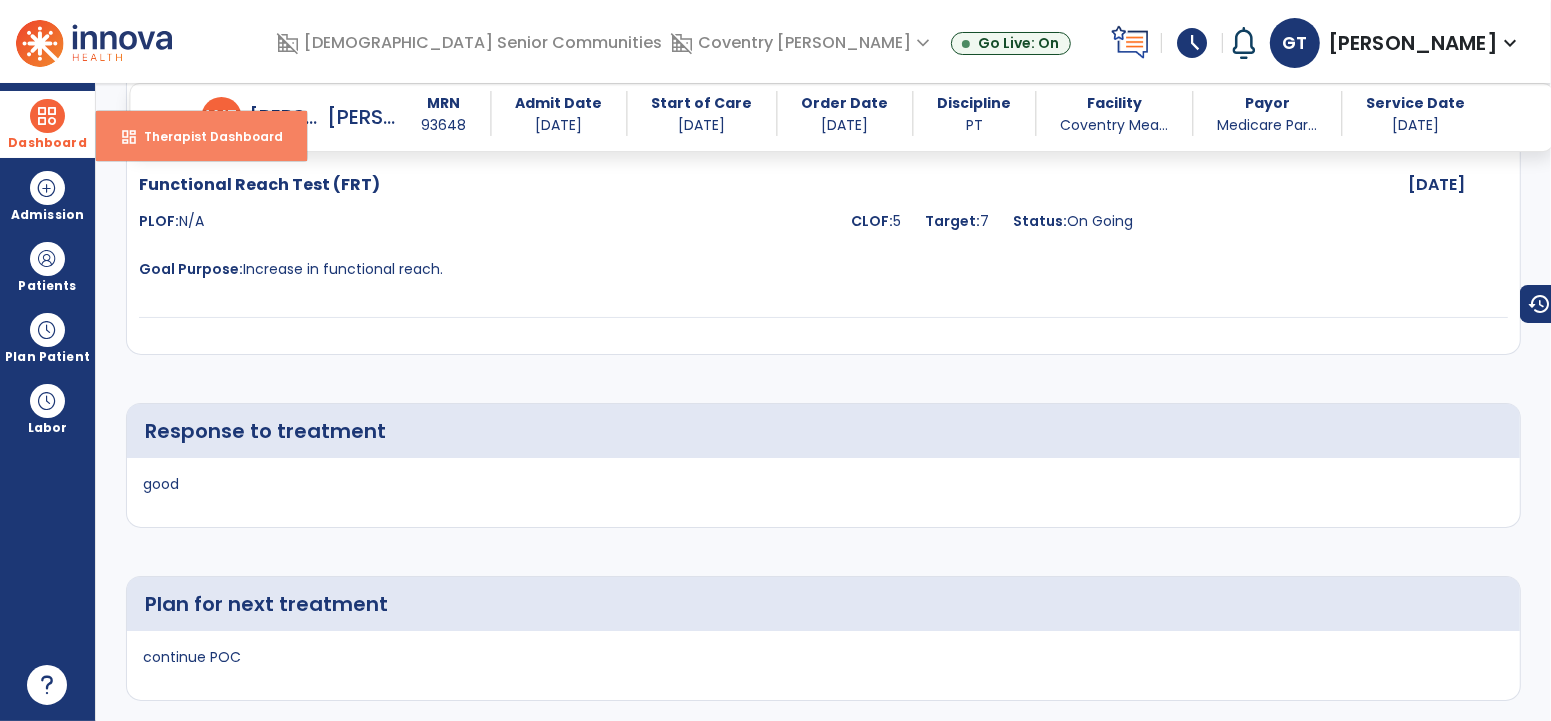 click on "Therapist Dashboard" at bounding box center (205, 136) 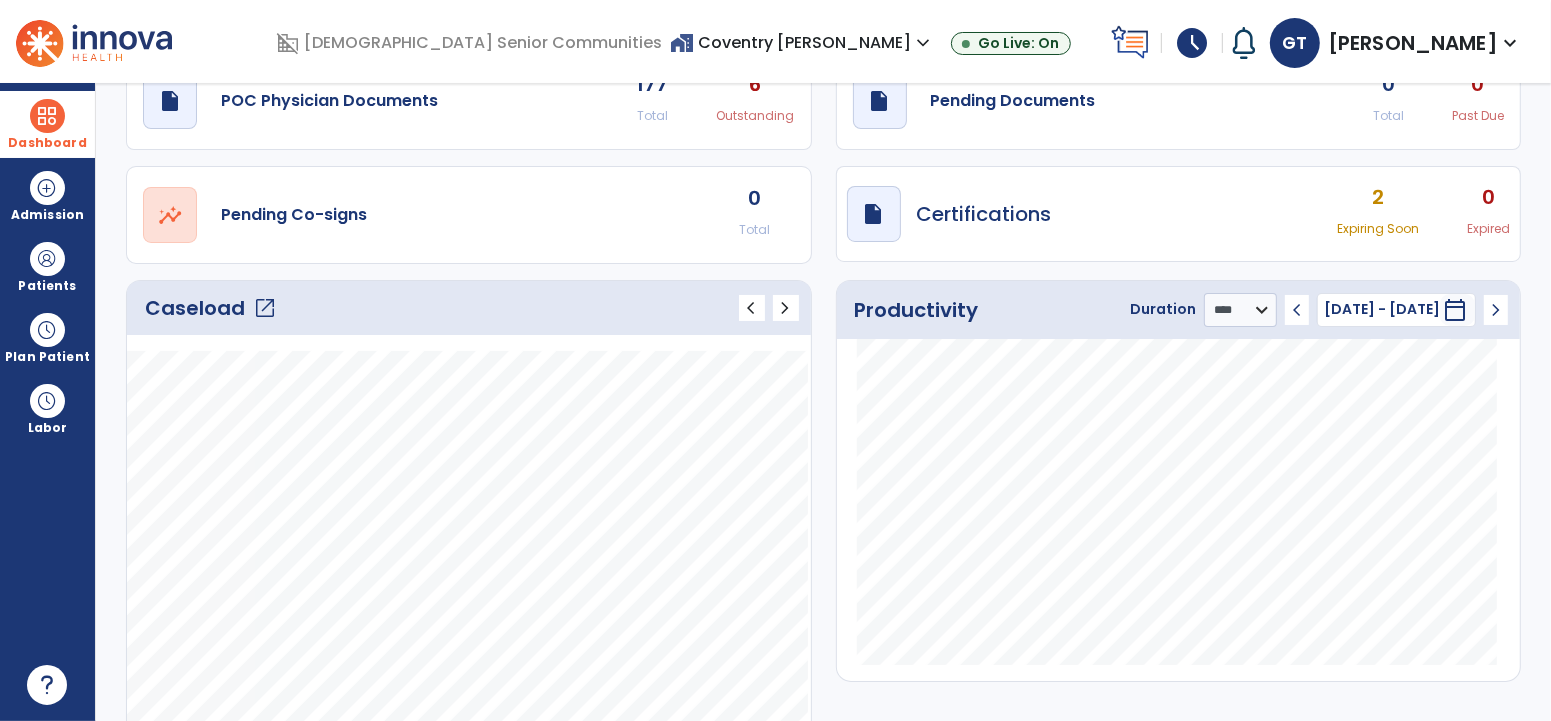 scroll, scrollTop: 0, scrollLeft: 0, axis: both 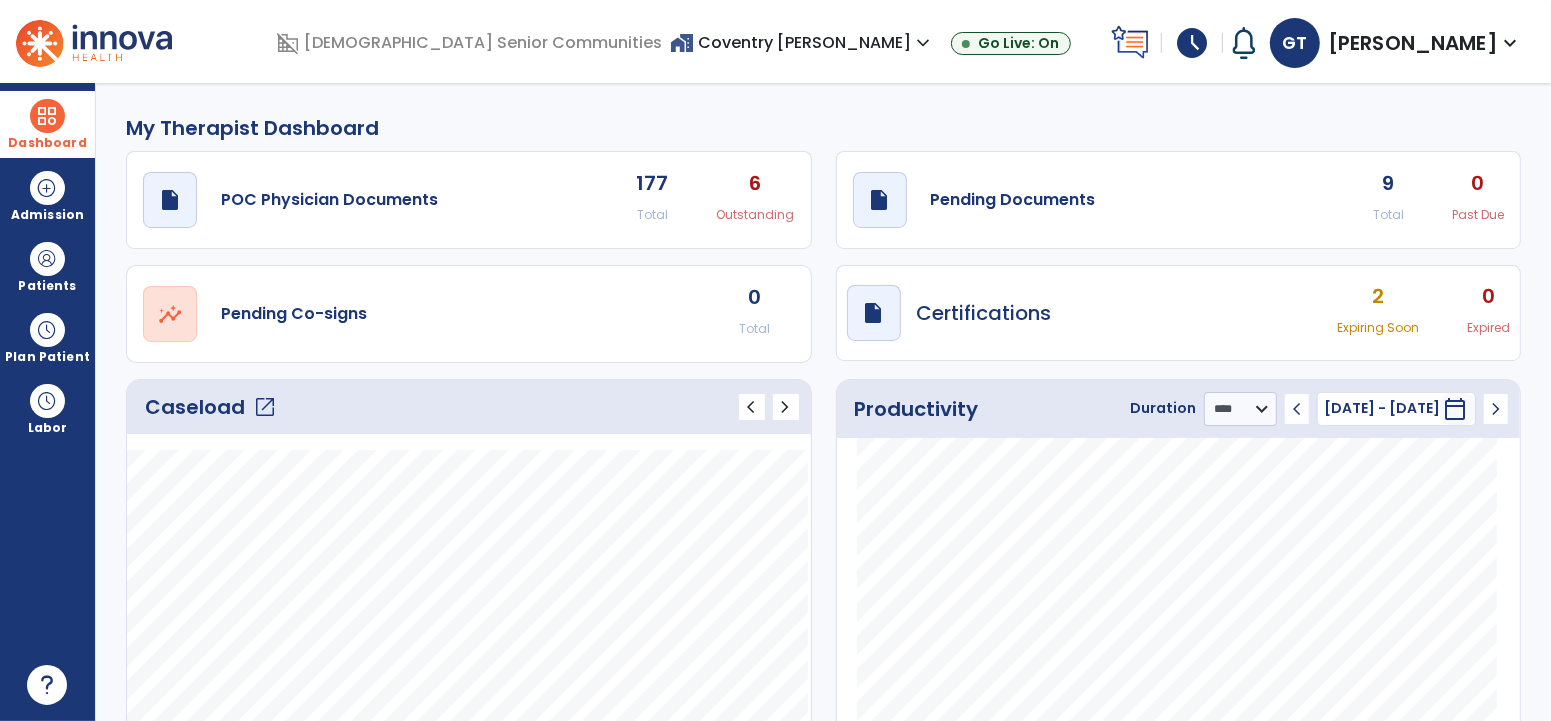 click on "home_work   [GEOGRAPHIC_DATA][PERSON_NAME]   expand_more" at bounding box center (802, 42) 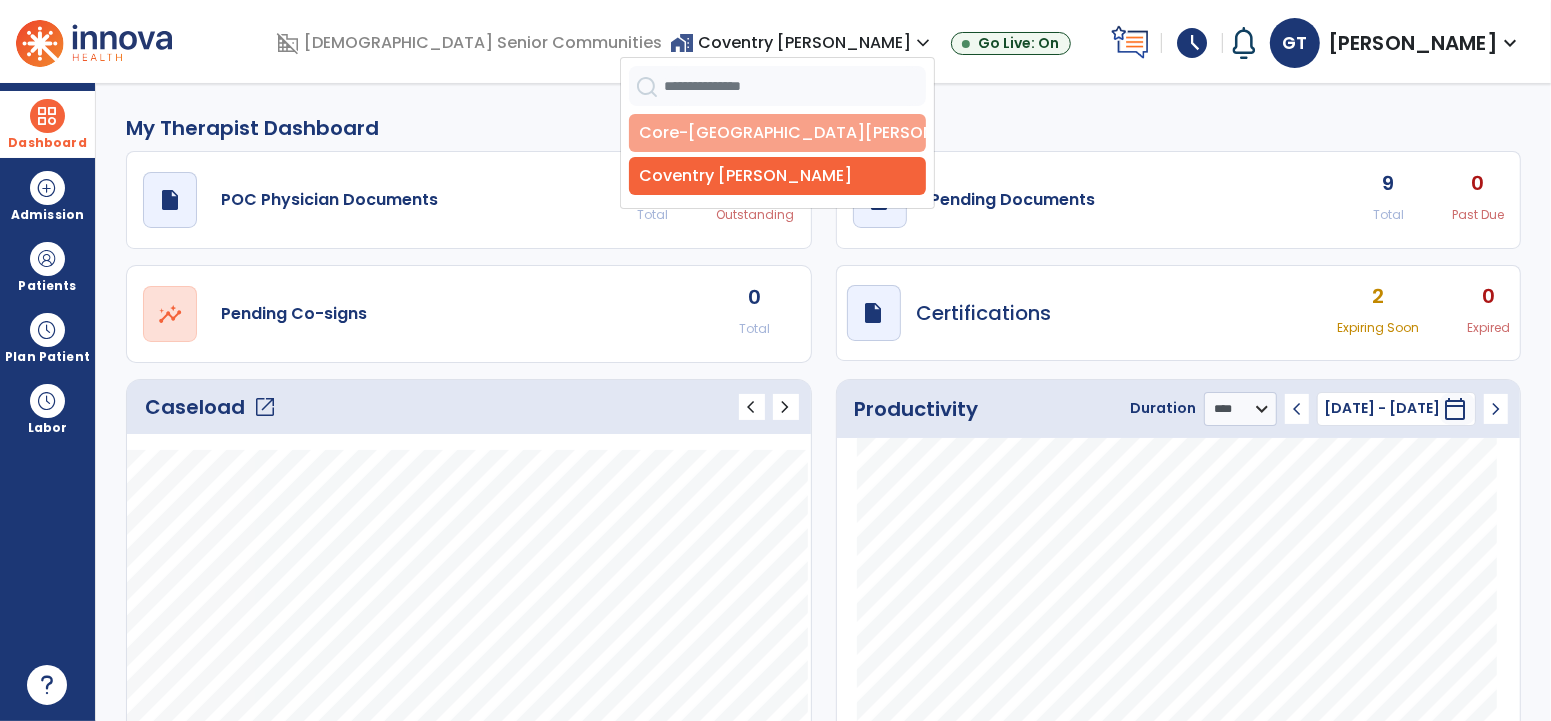 click on "Core-[GEOGRAPHIC_DATA][PERSON_NAME]" at bounding box center (777, 133) 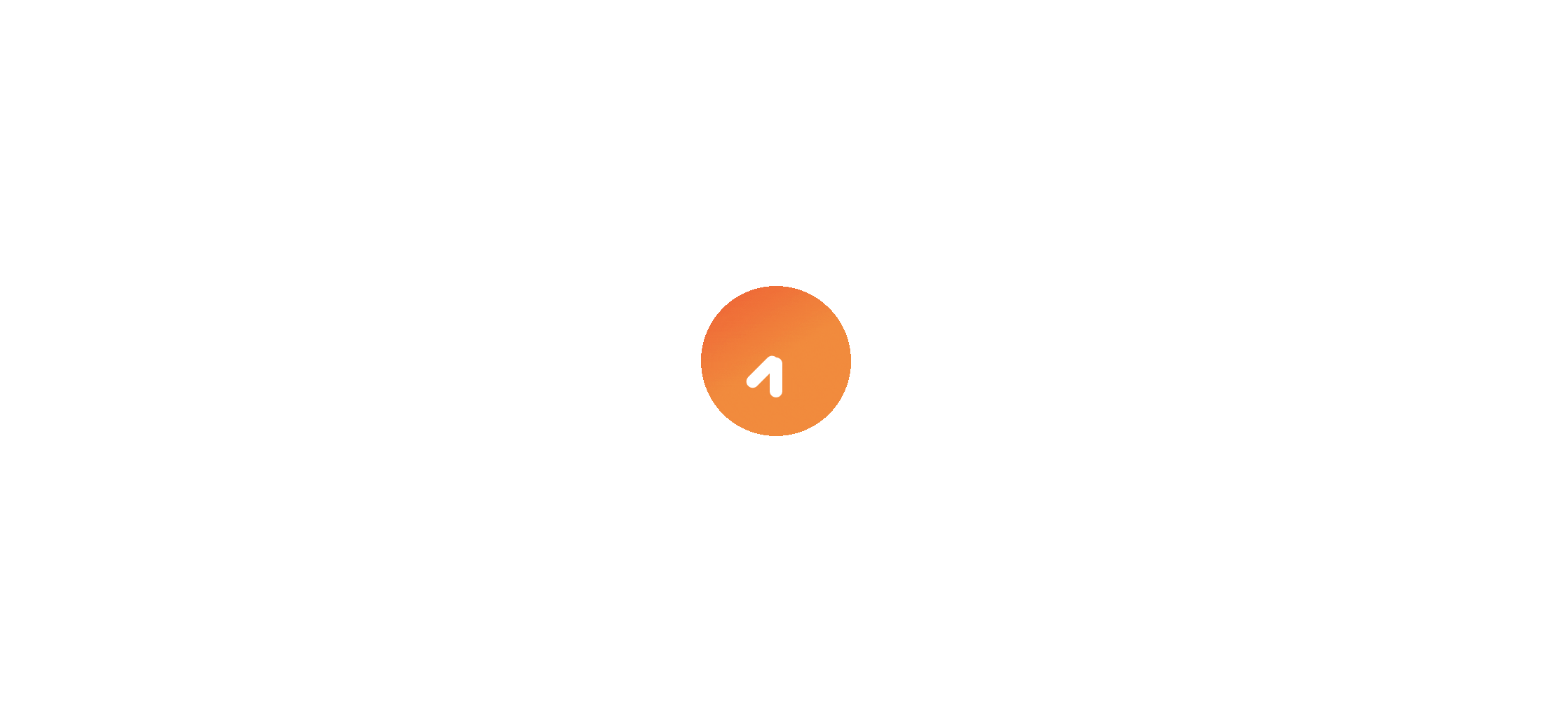 scroll, scrollTop: 0, scrollLeft: 0, axis: both 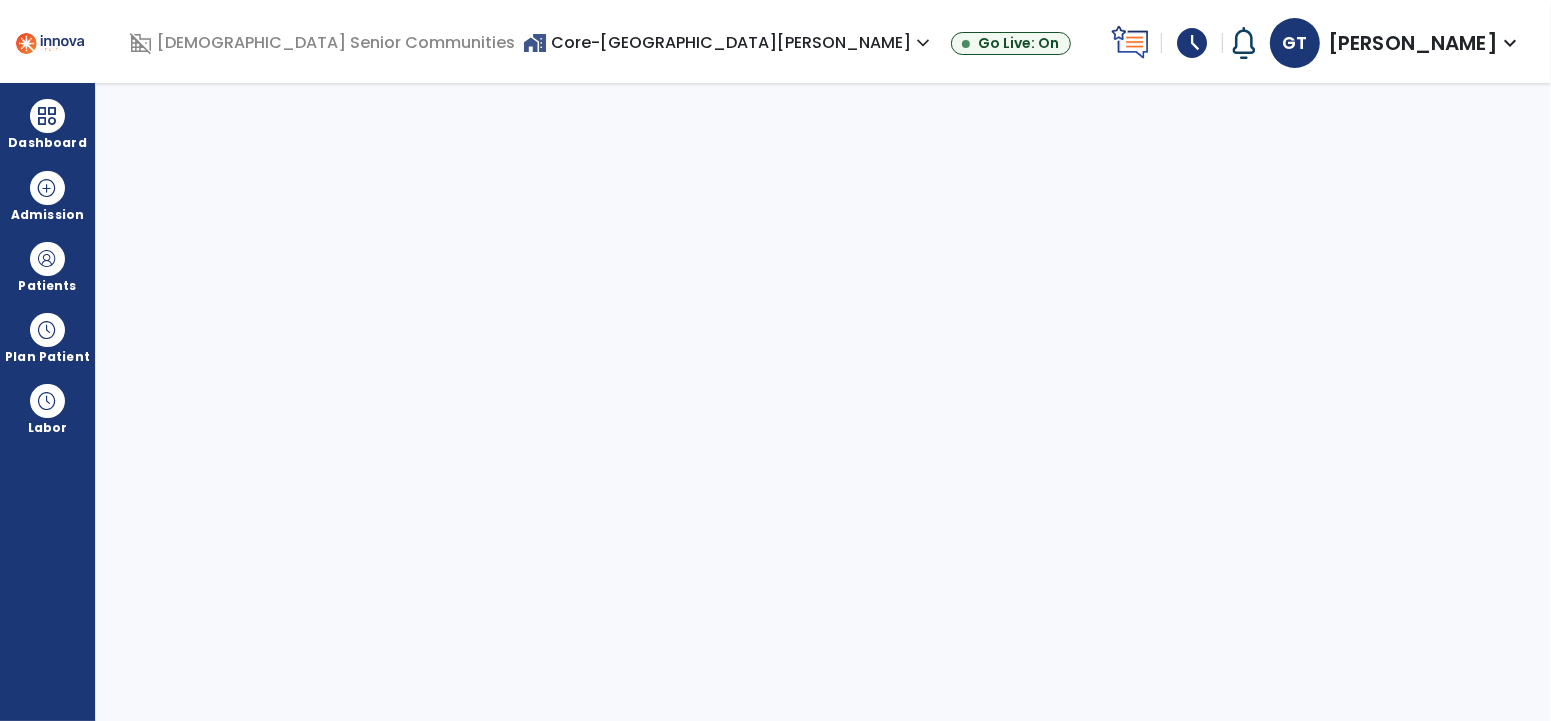 select on "****" 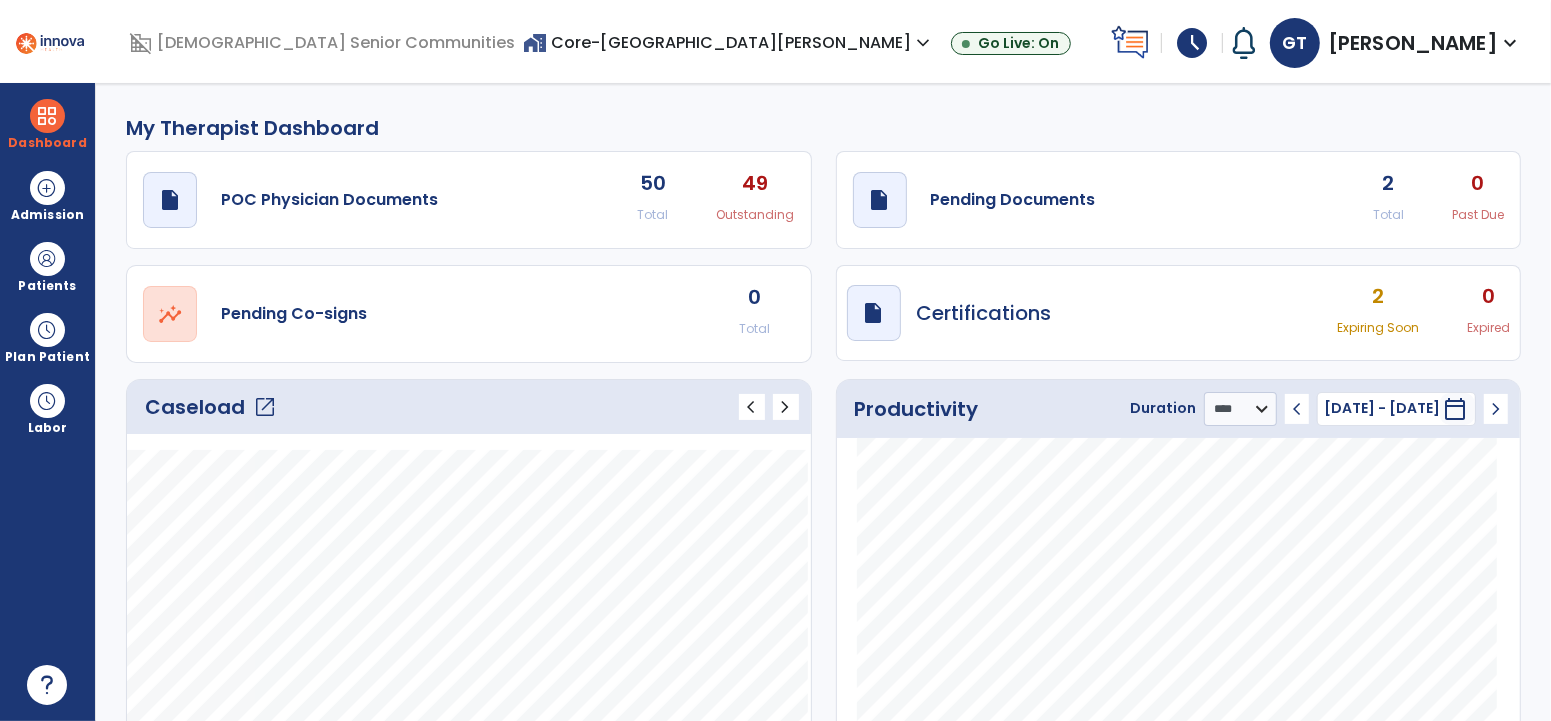click on "2" 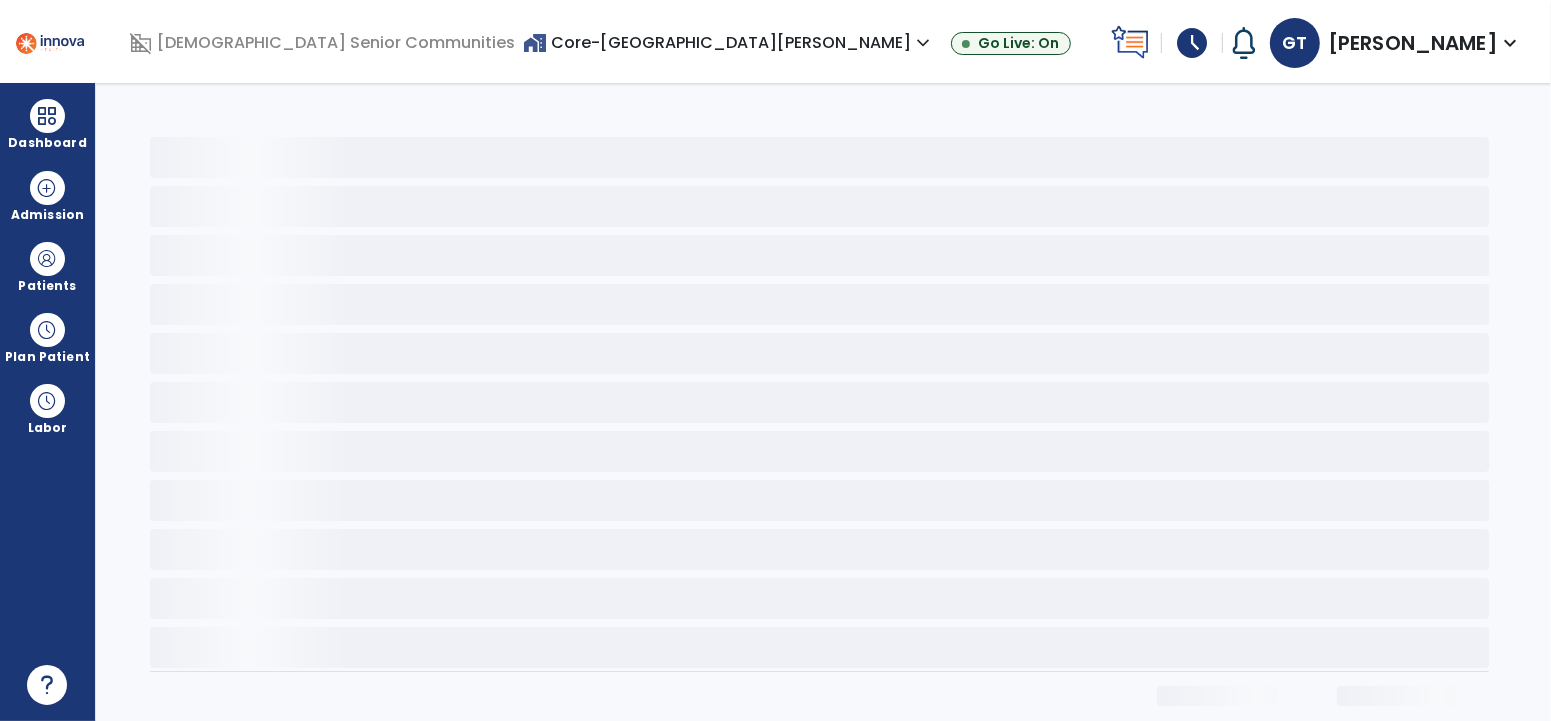 click on "home_work   Core-Coventry Meadows   expand_more   Core-Coventry Meadows   Coventry Meadows" at bounding box center [729, 43] 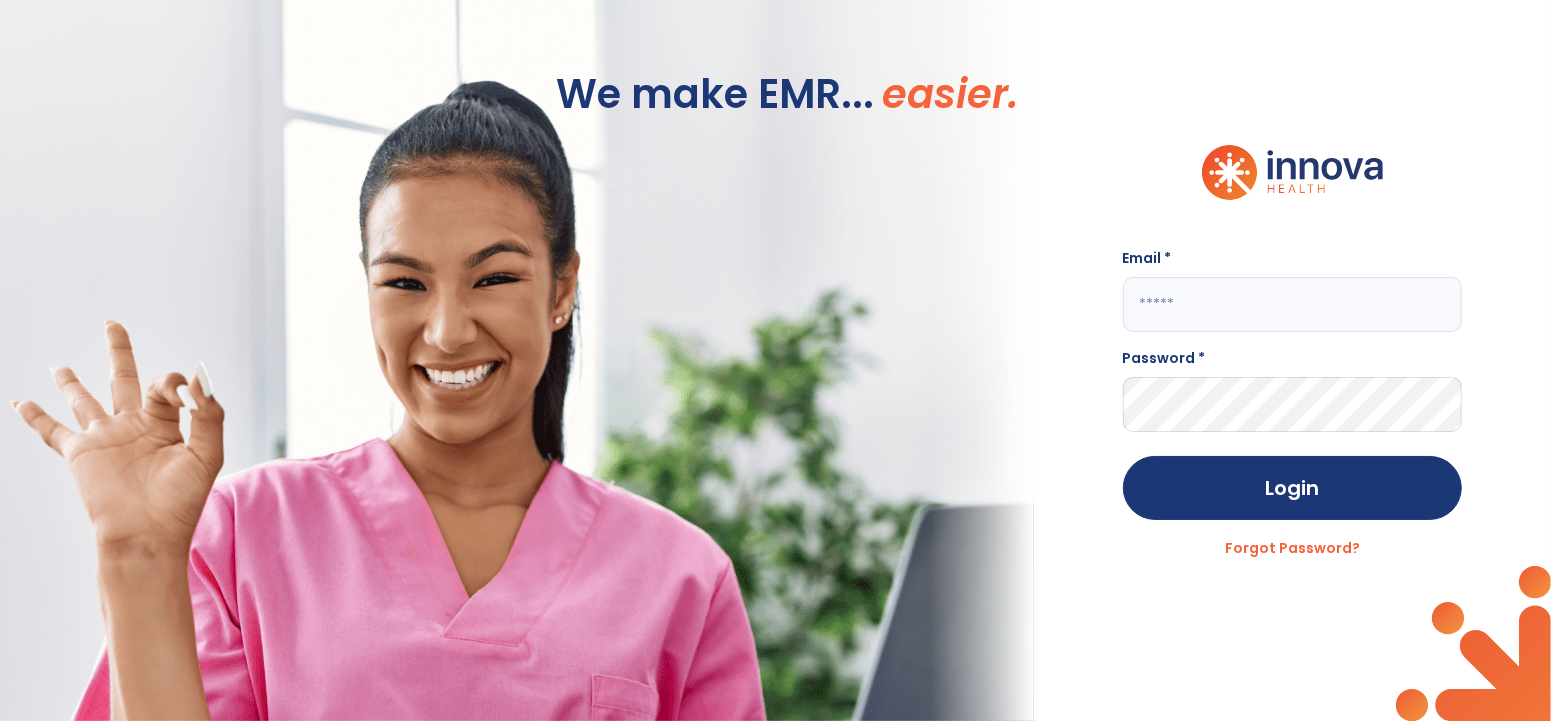 click 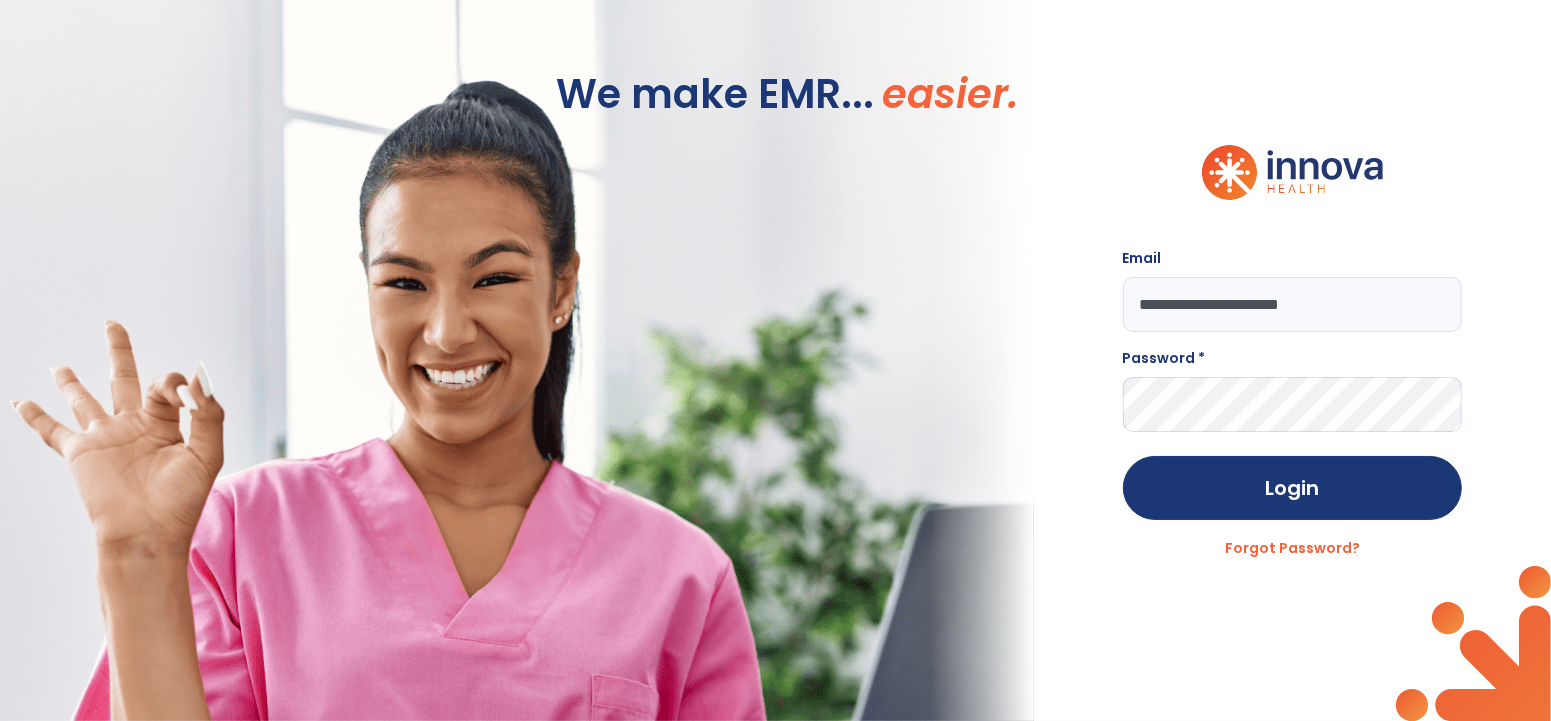type on "**********" 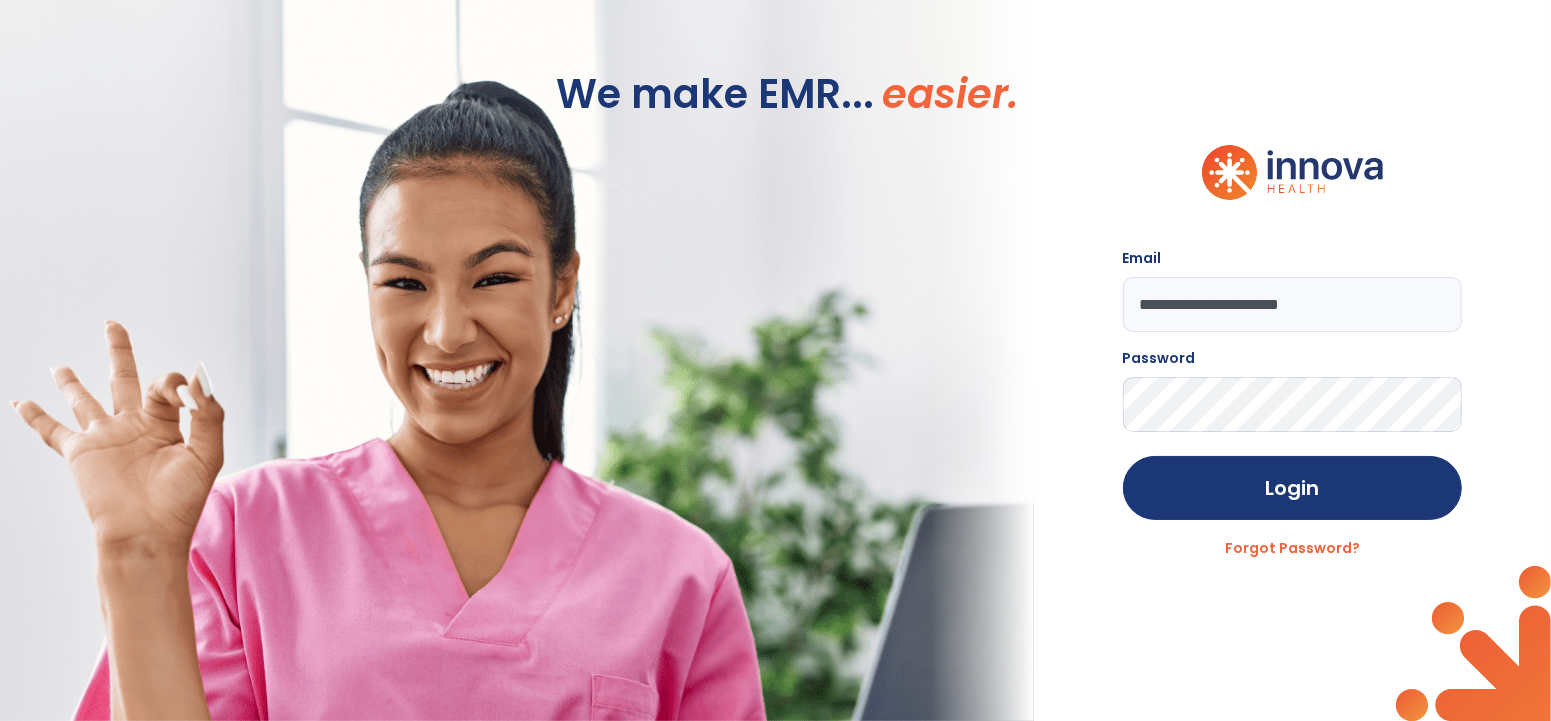 click on "Login" 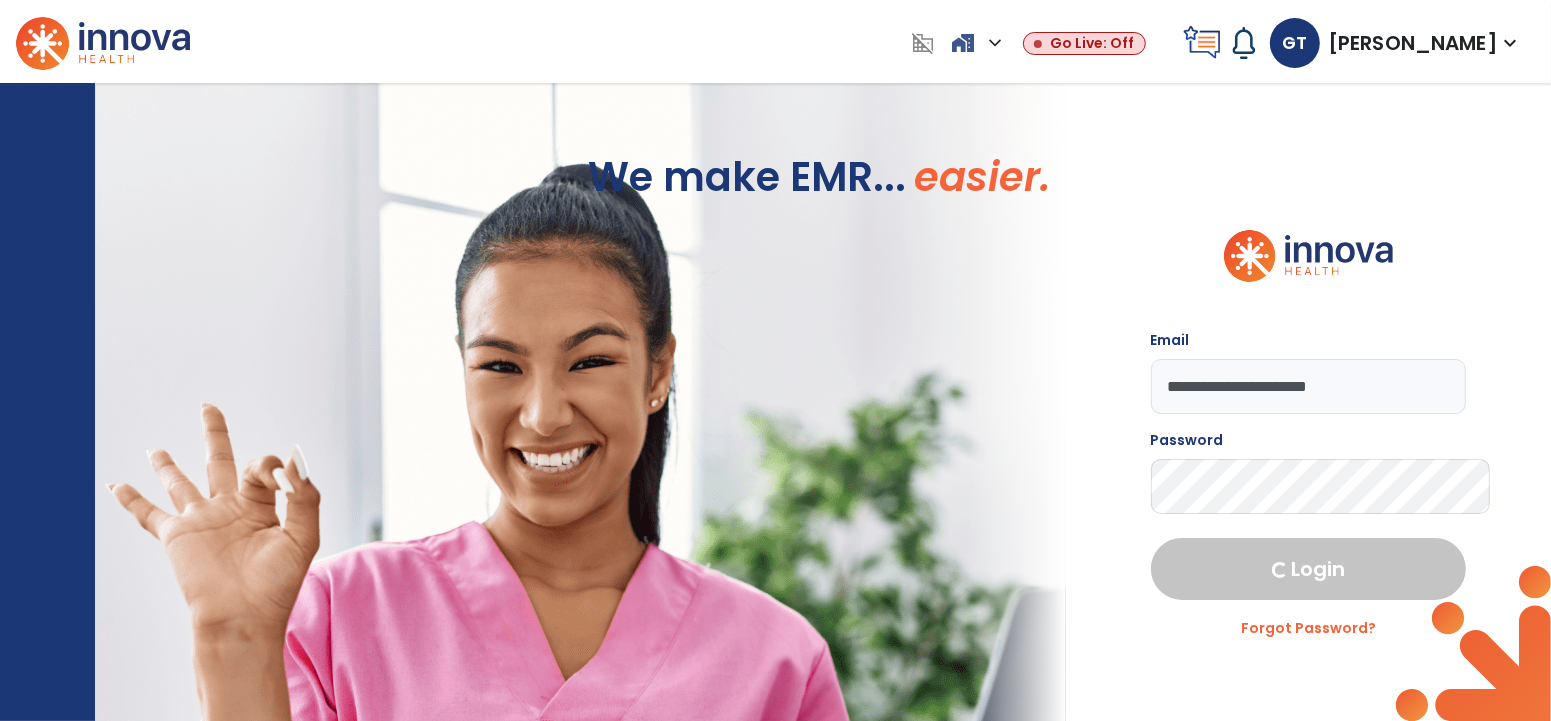 select on "****" 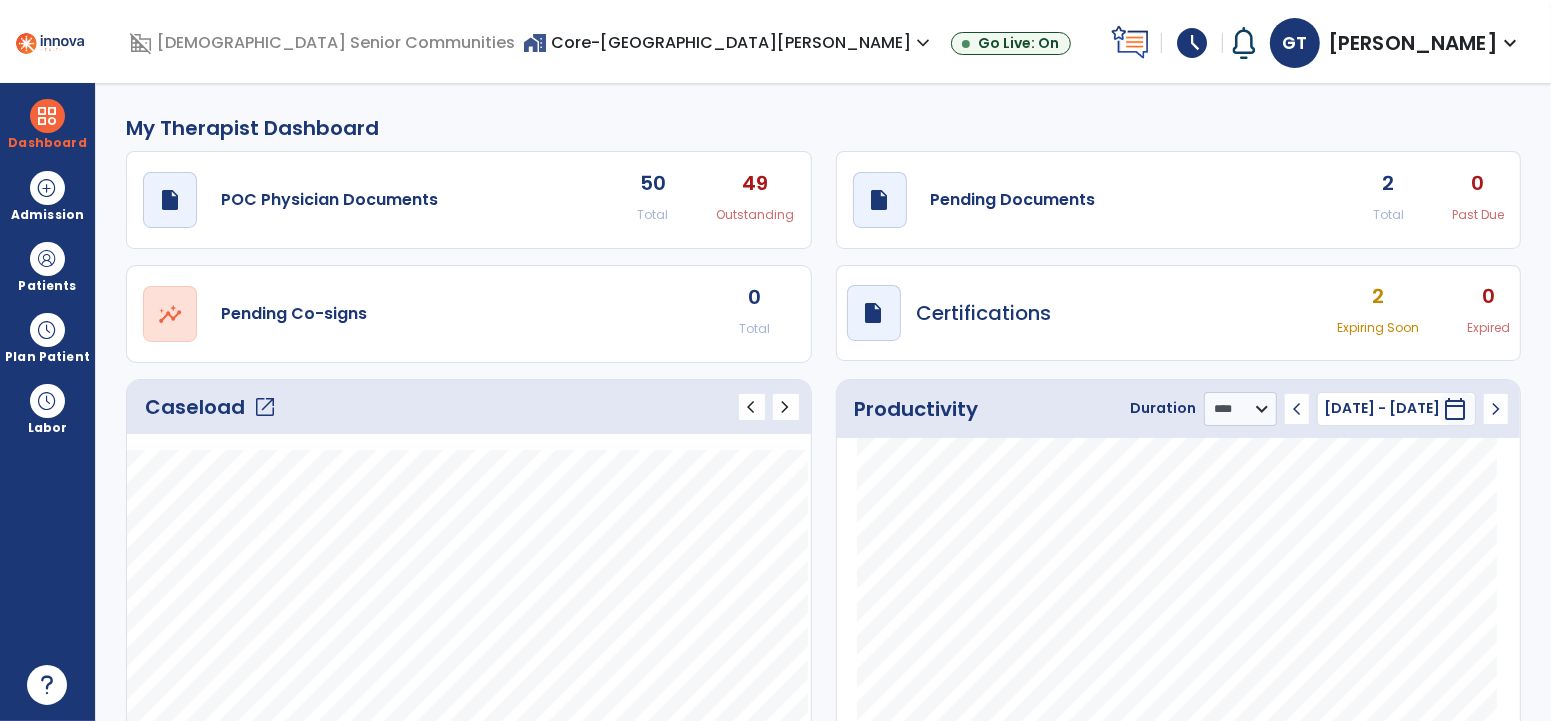 click on "2" 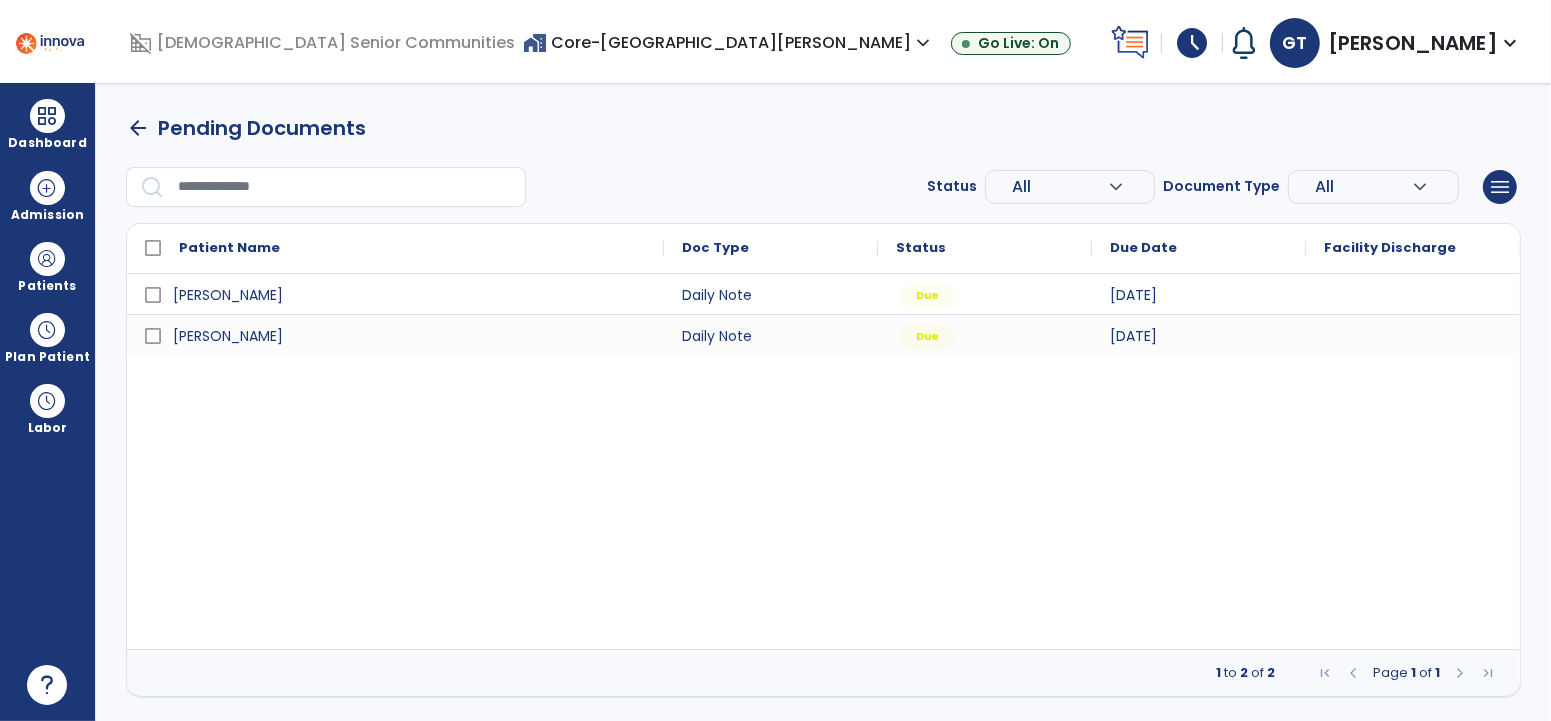 click at bounding box center [1413, 294] 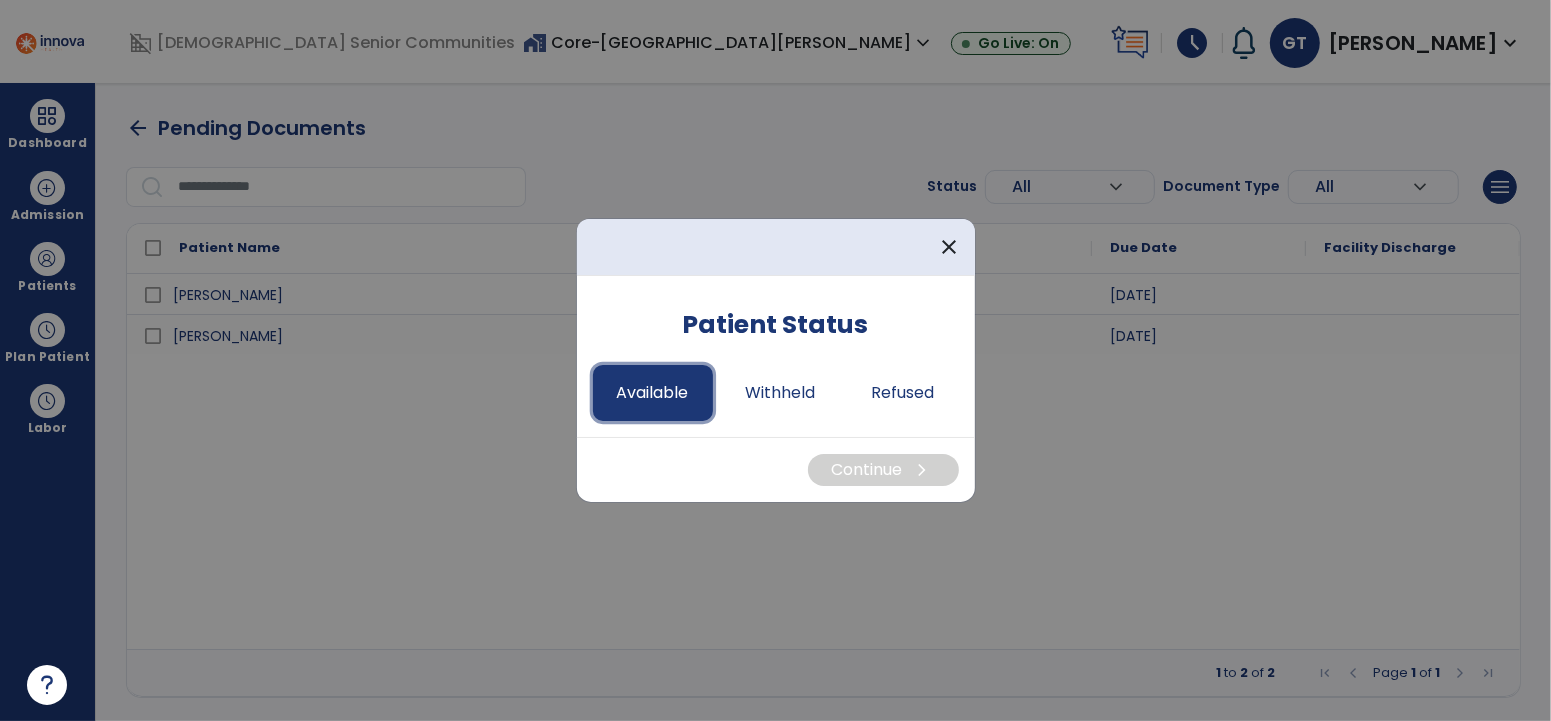 click on "Available" at bounding box center [653, 393] 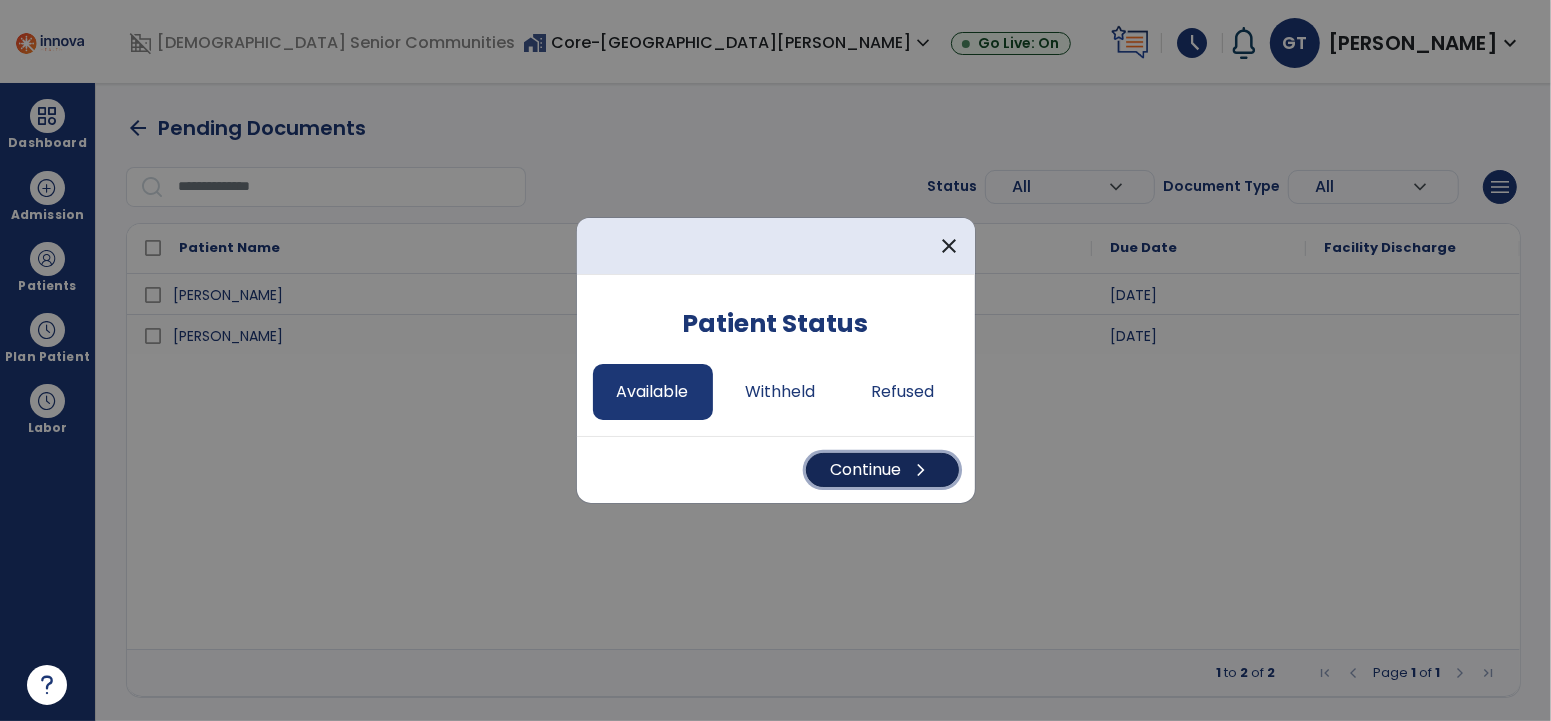 click on "chevron_right" at bounding box center [922, 470] 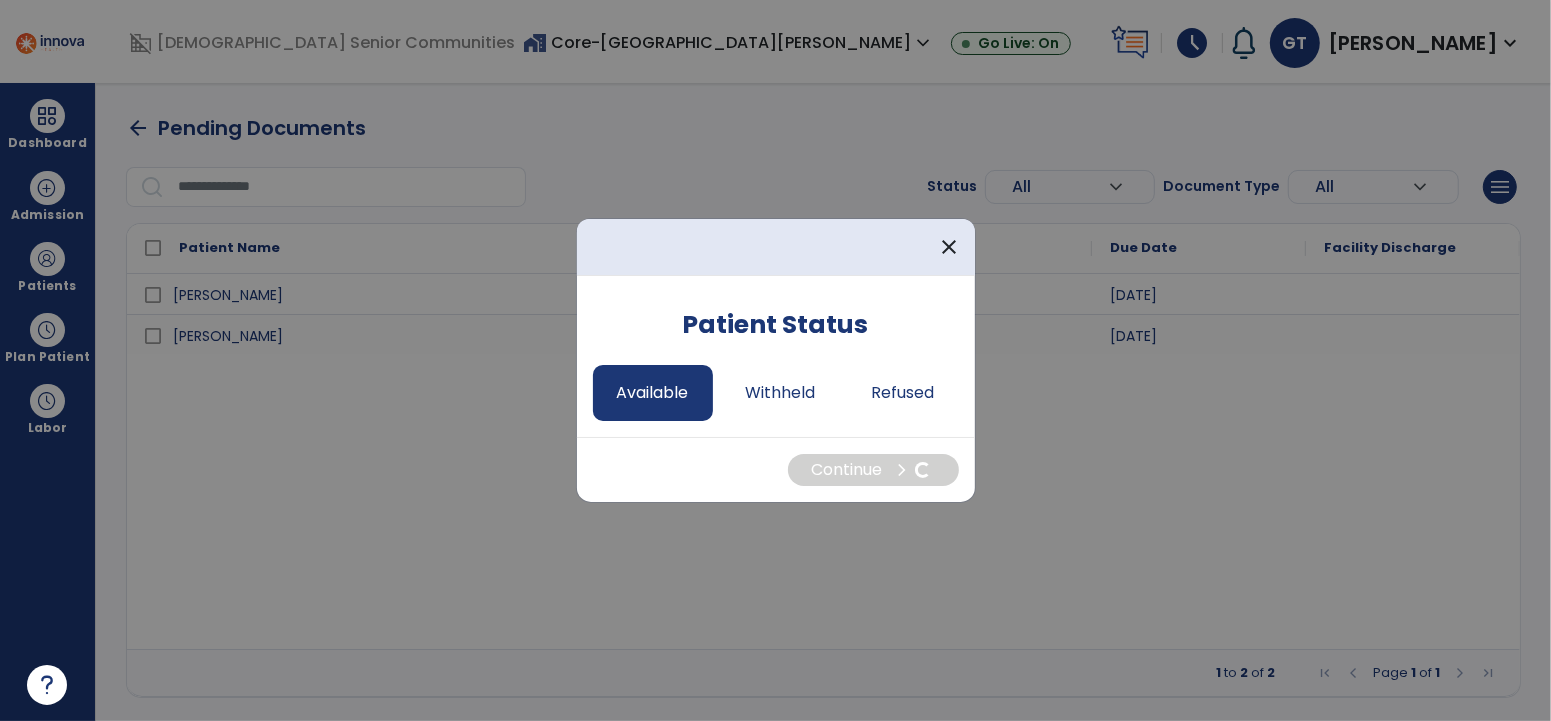 select on "*" 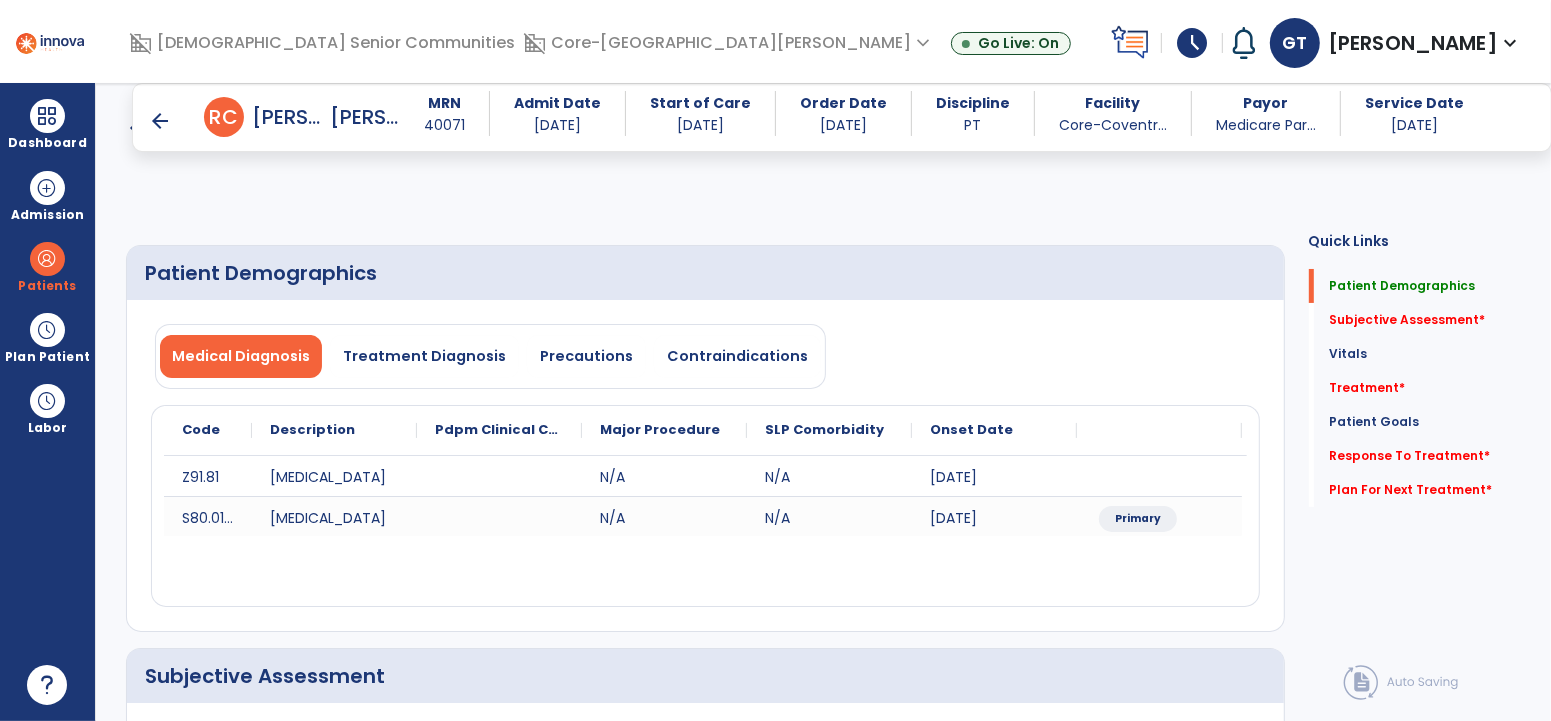 scroll, scrollTop: 380, scrollLeft: 0, axis: vertical 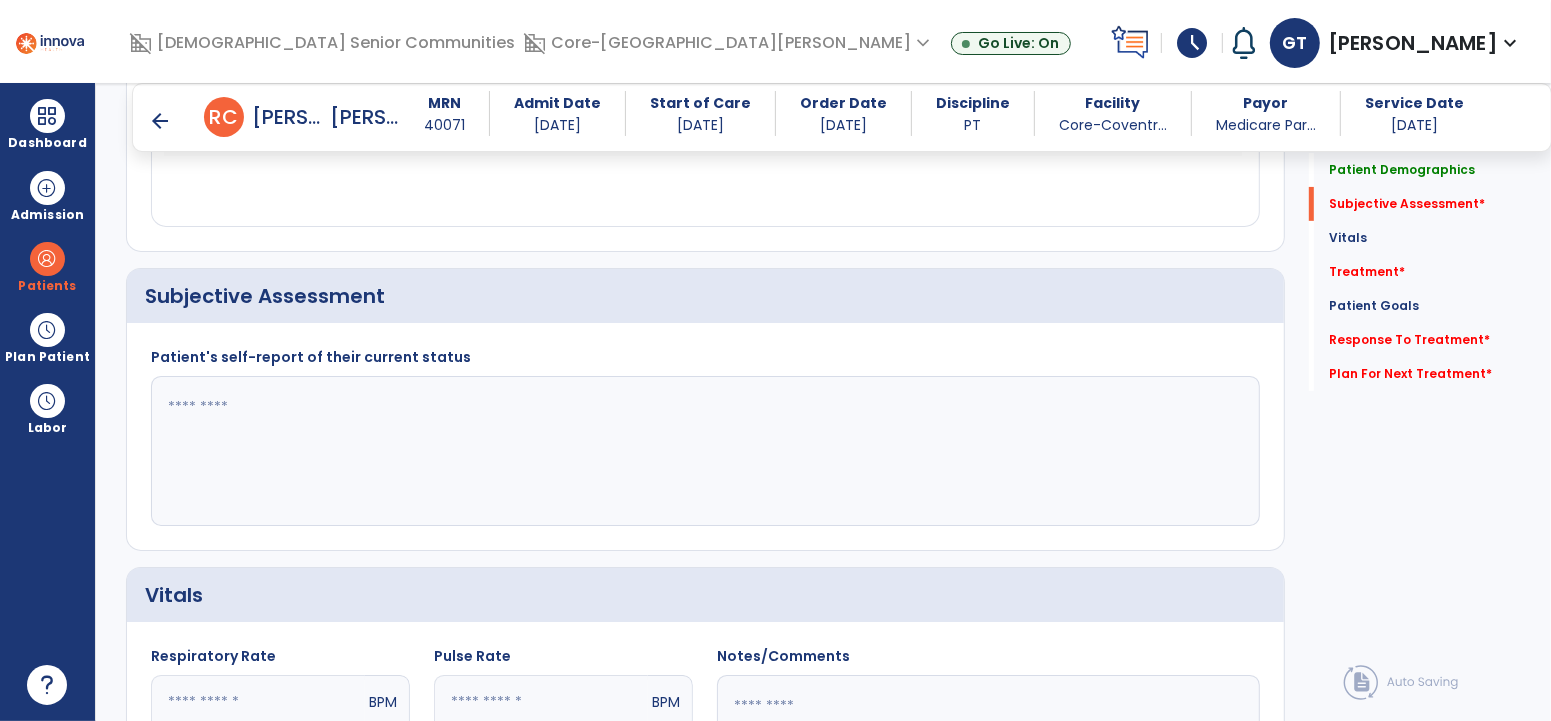 click 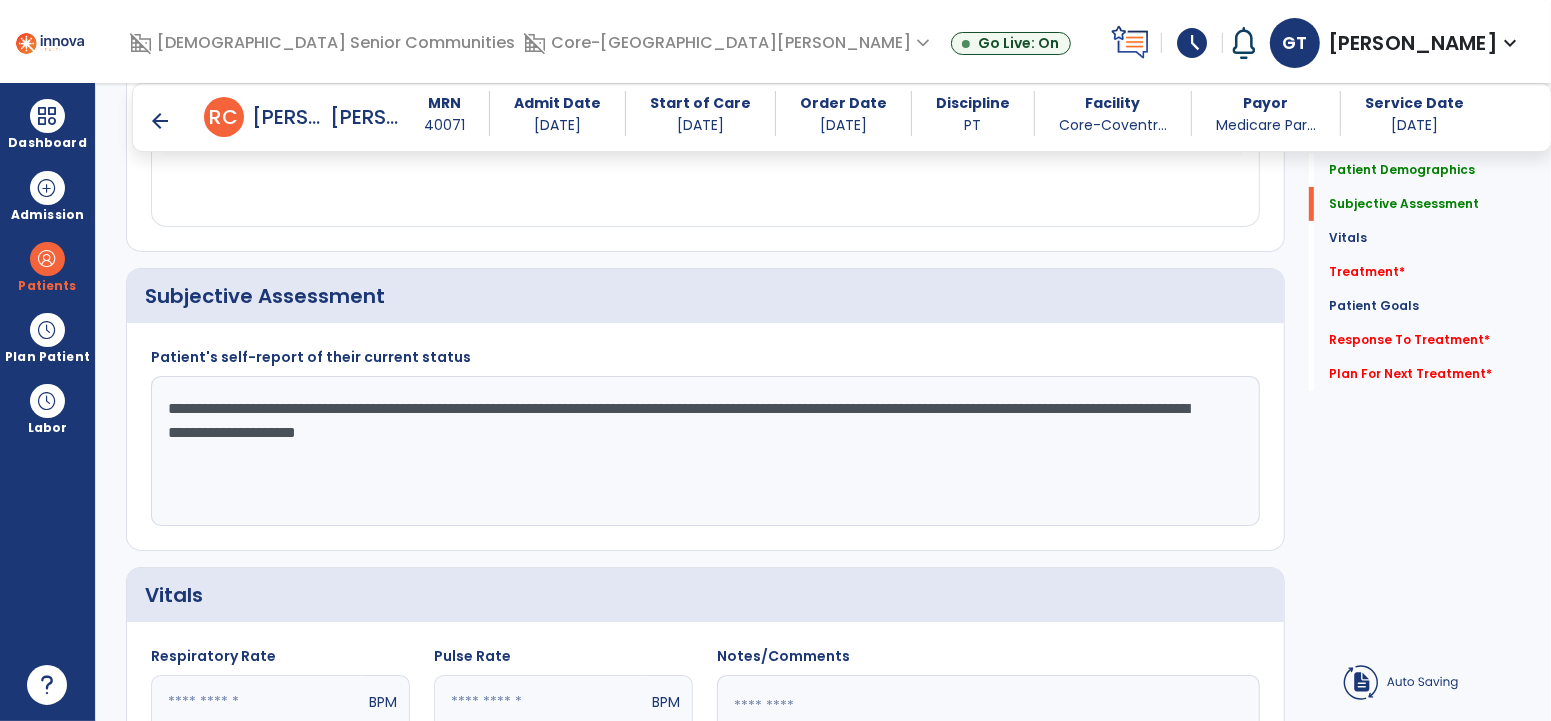 click on "**********" 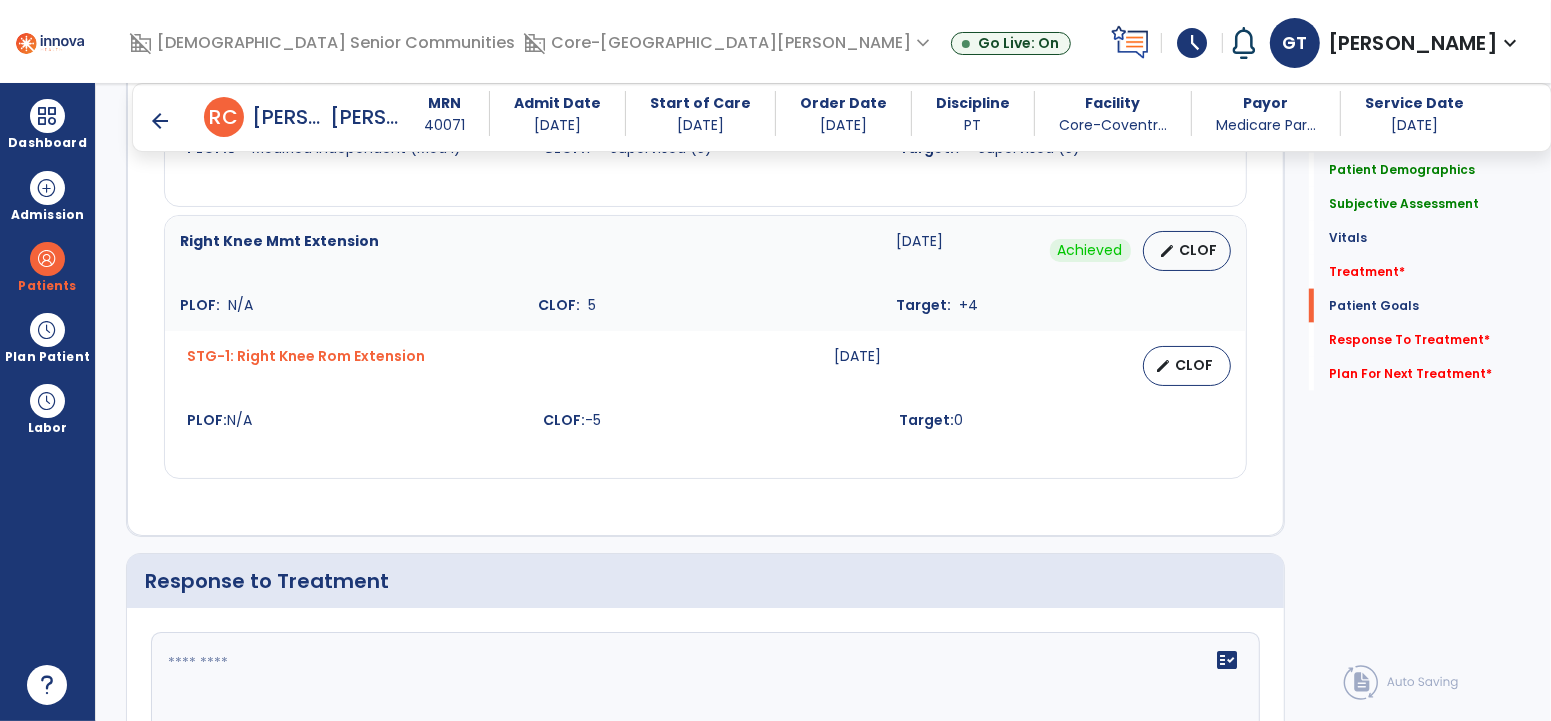 scroll, scrollTop: 2770, scrollLeft: 0, axis: vertical 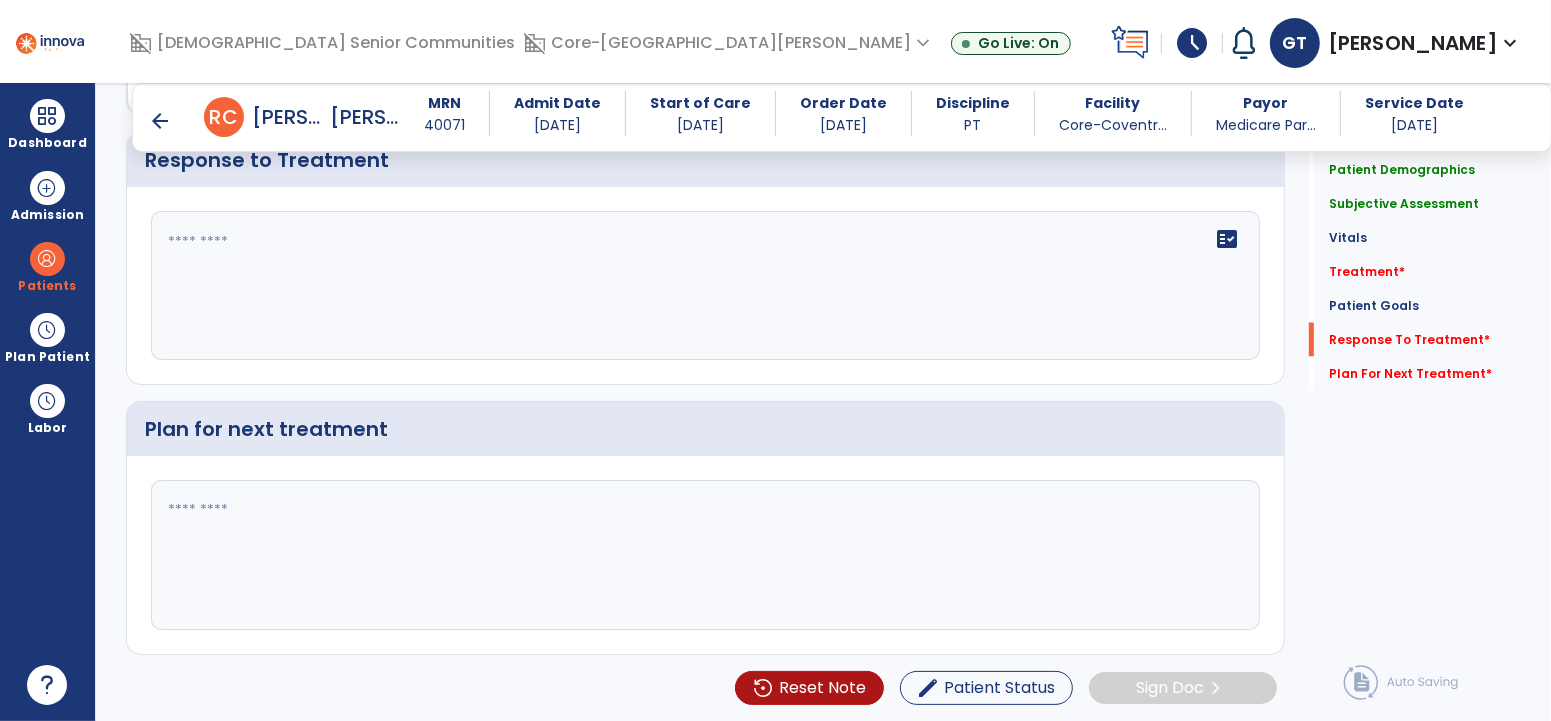 type on "**********" 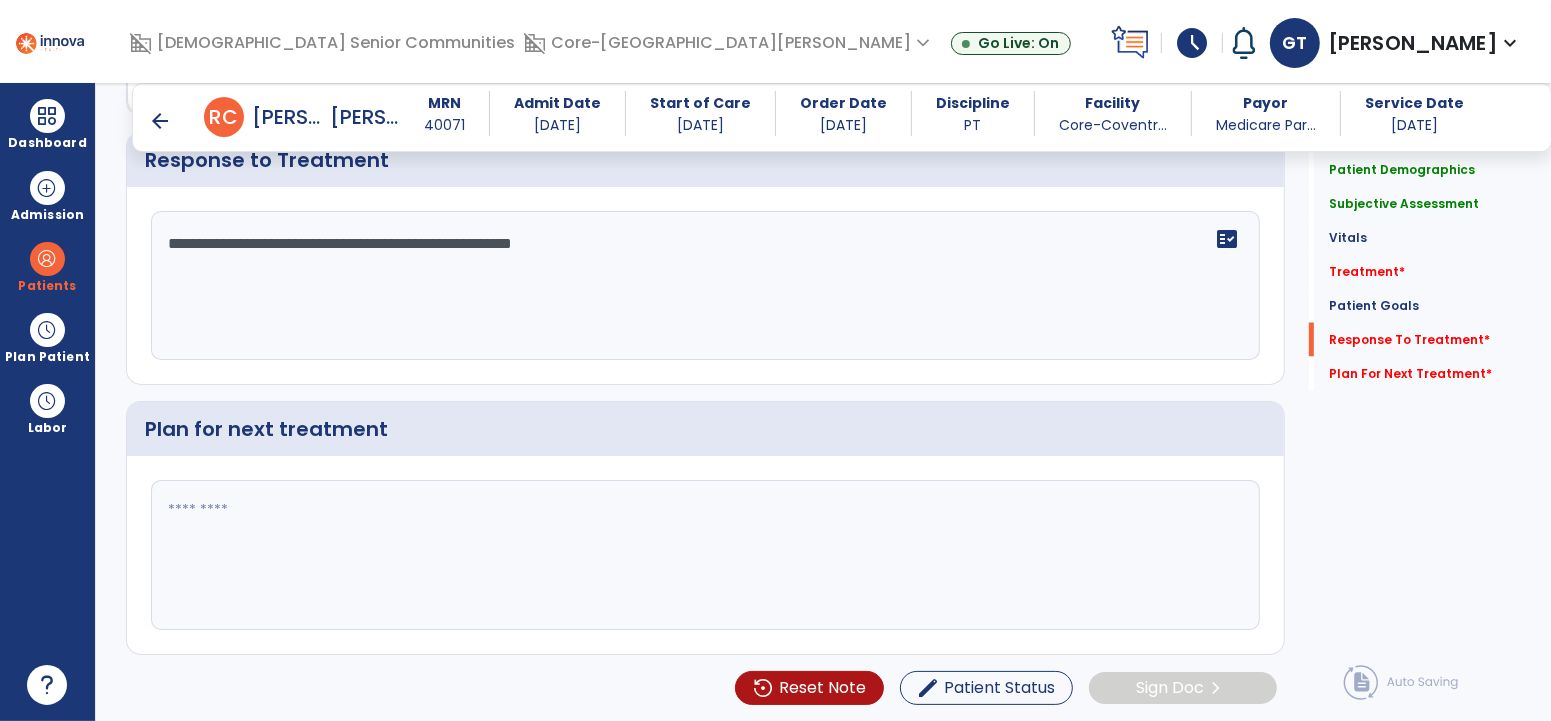 type on "**********" 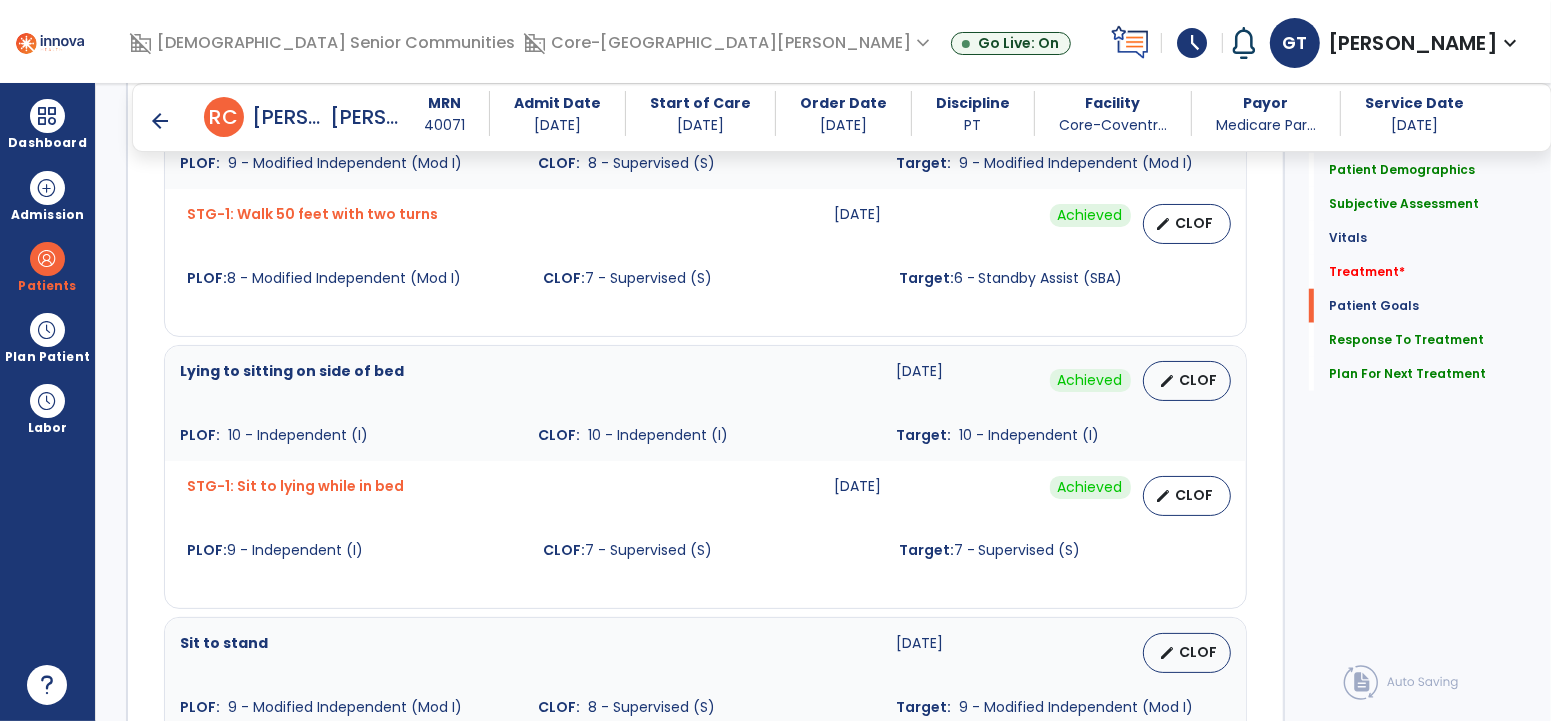 scroll, scrollTop: 1069, scrollLeft: 0, axis: vertical 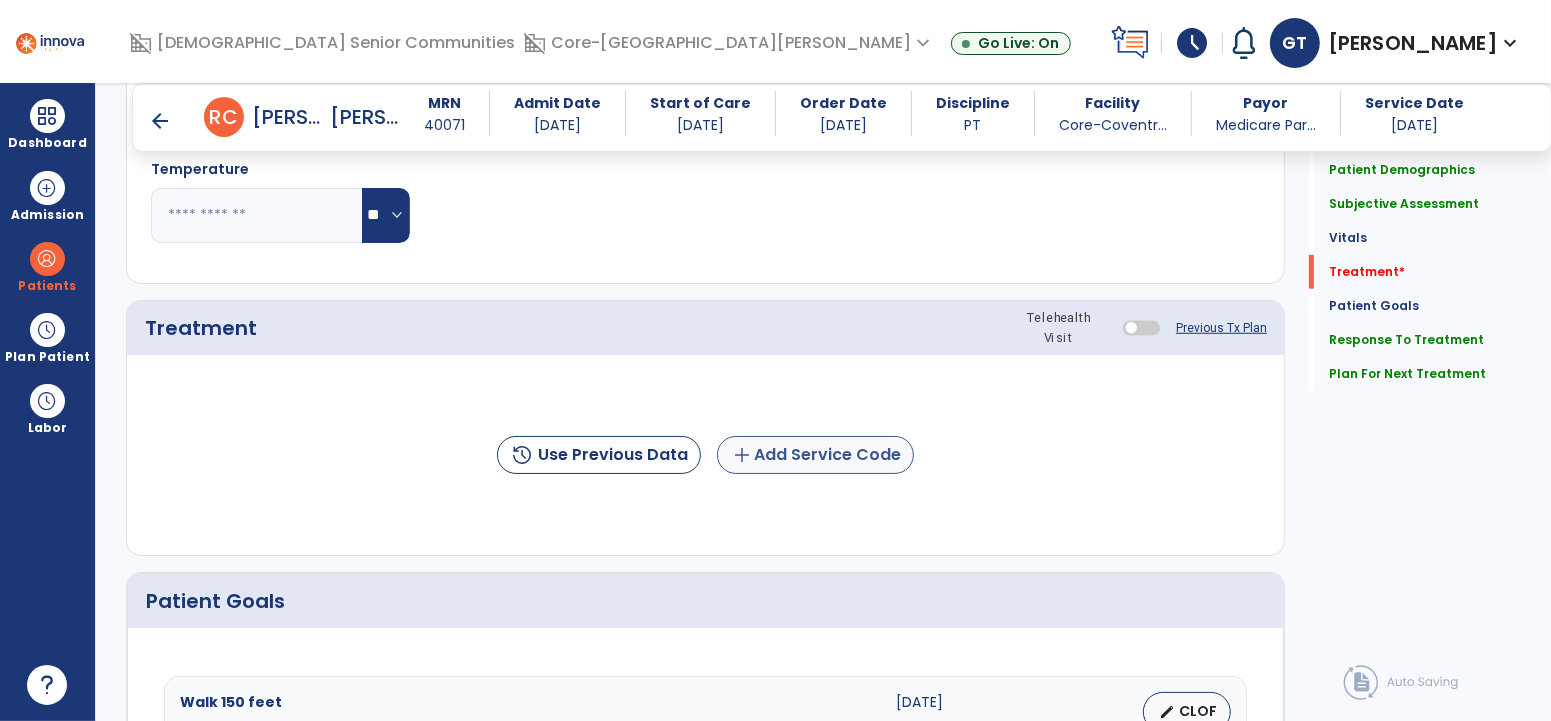 type on "**********" 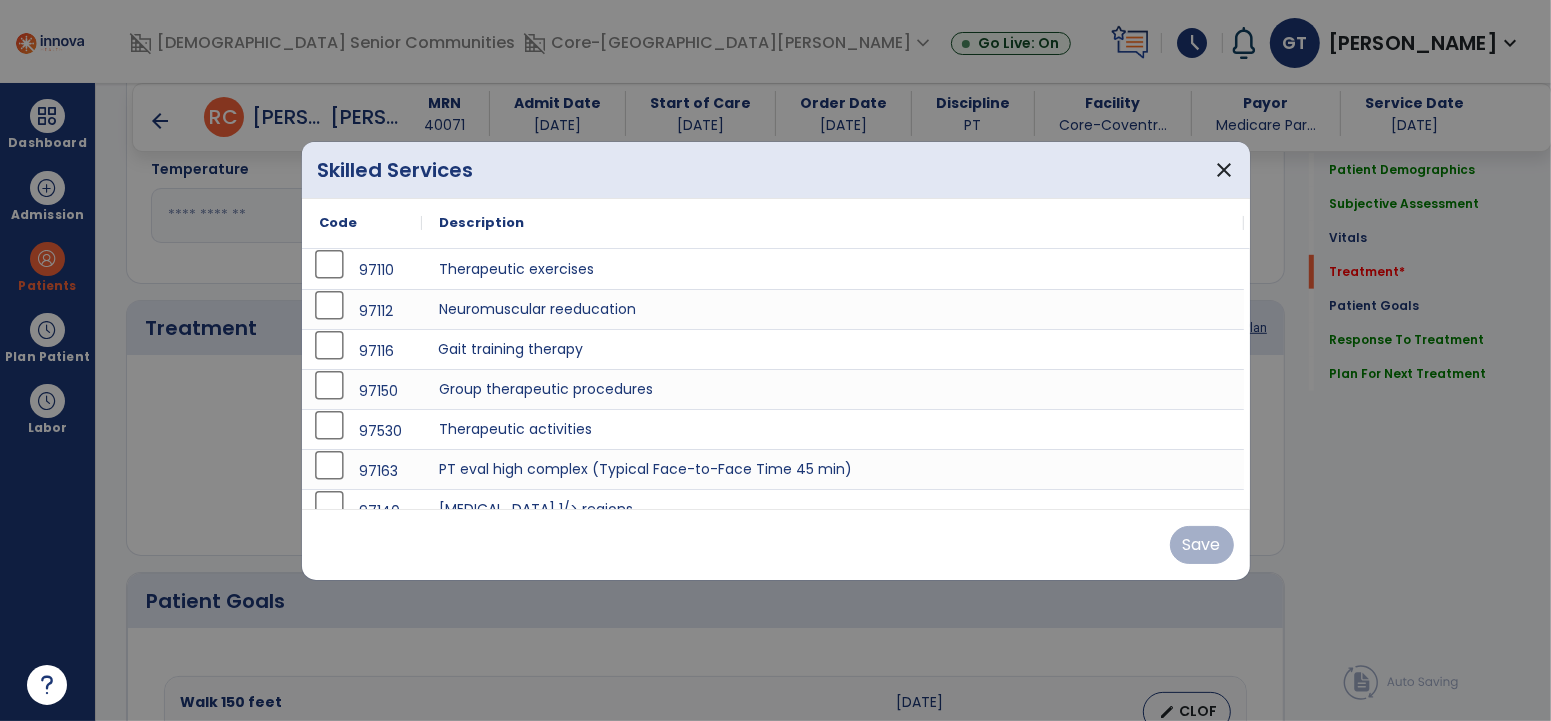 click on "Gait training therapy" at bounding box center [833, 349] 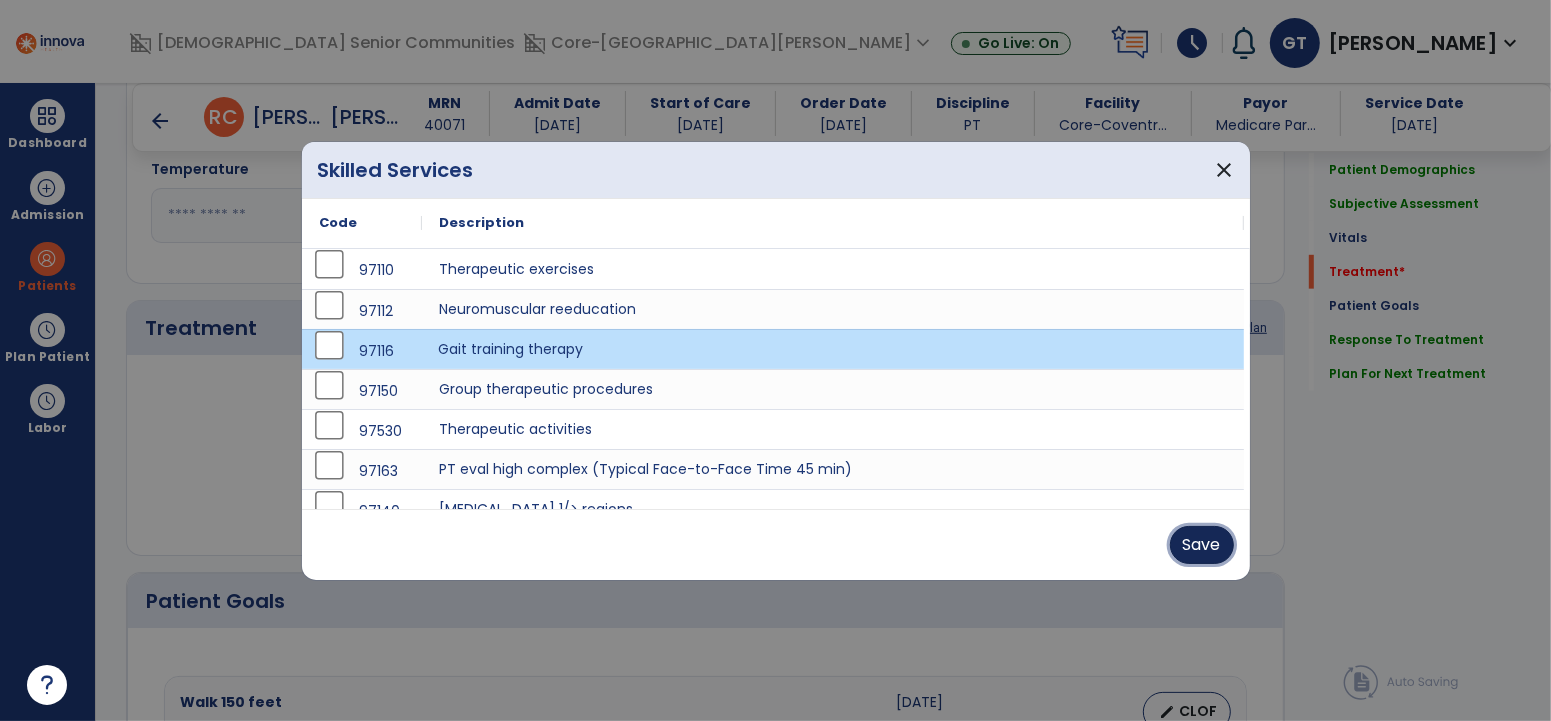 click on "Save" at bounding box center (1202, 545) 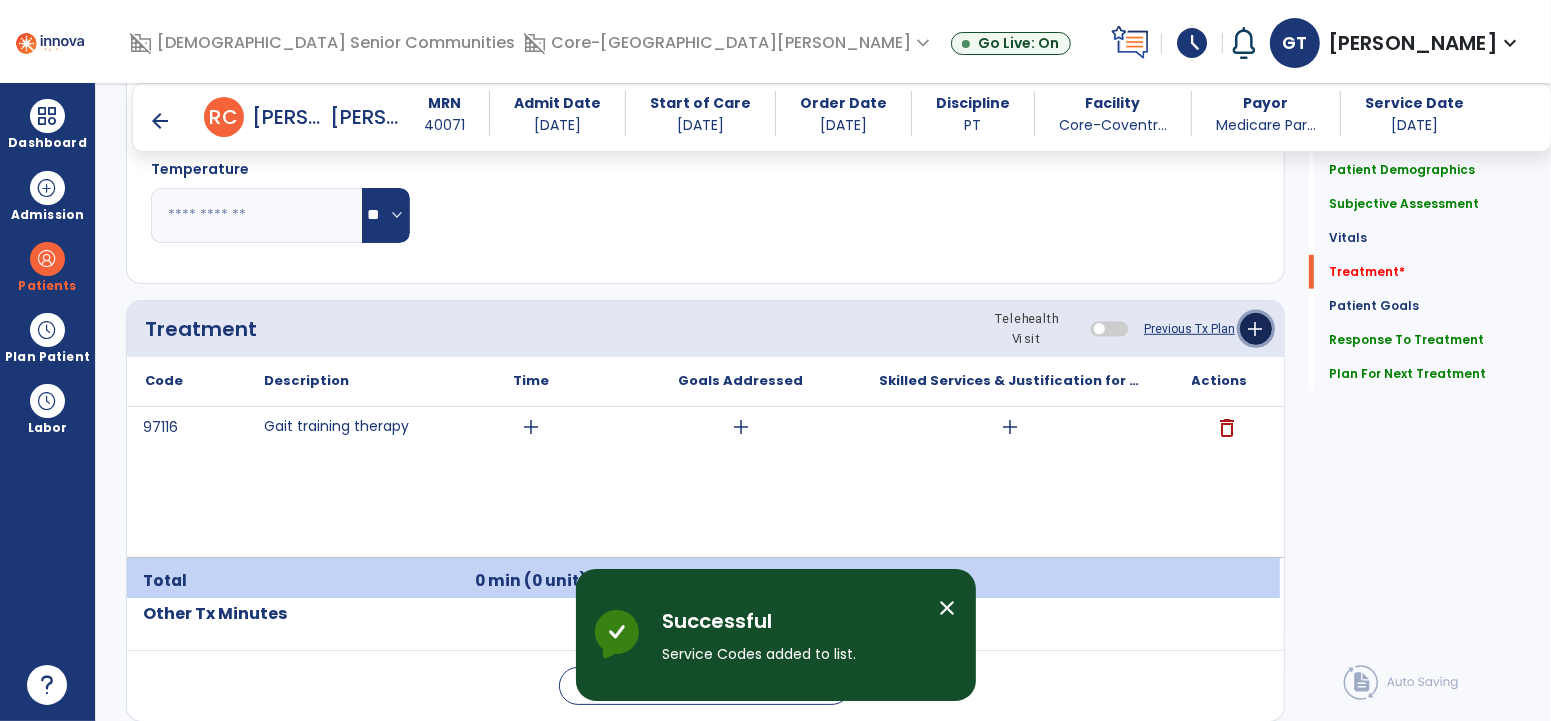 click on "add" 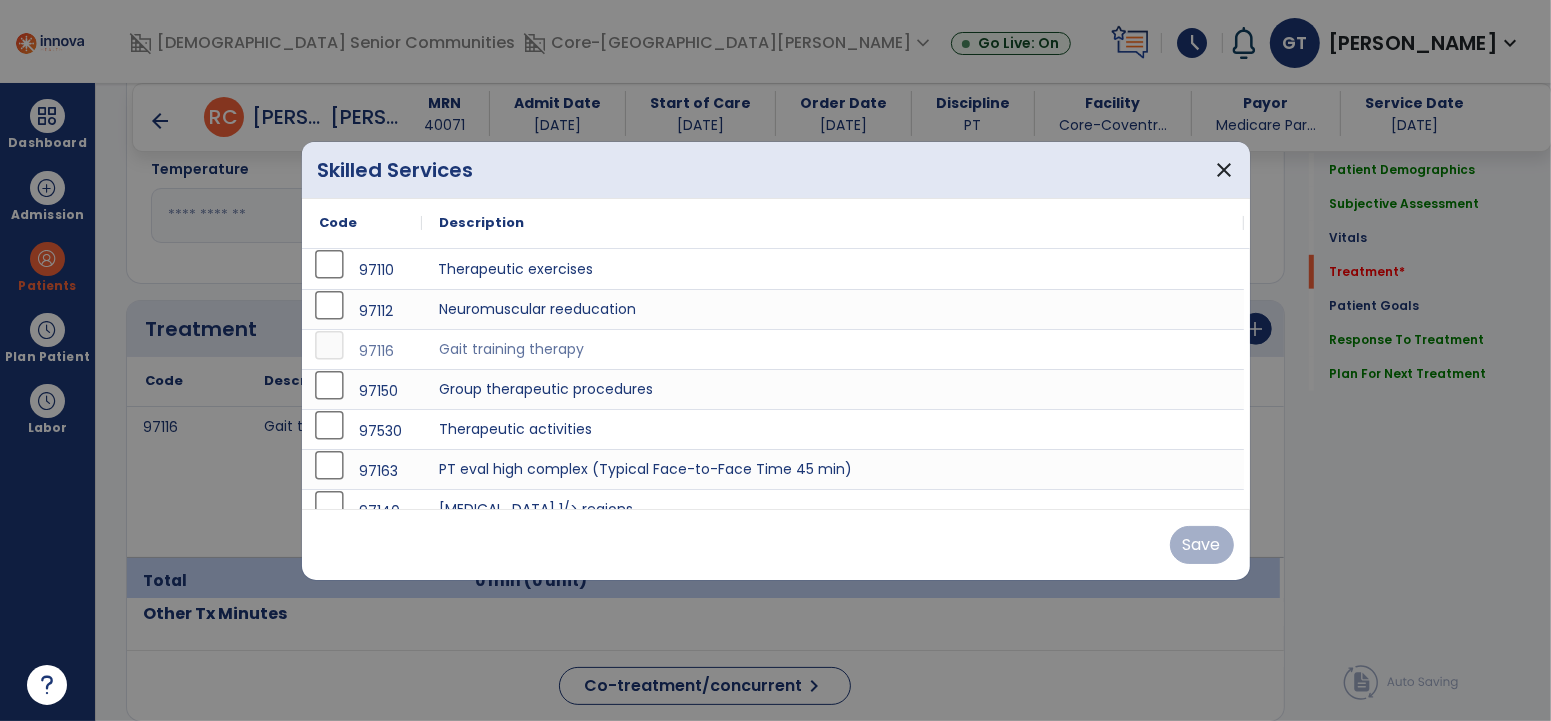 click on "Therapeutic exercises" at bounding box center [833, 269] 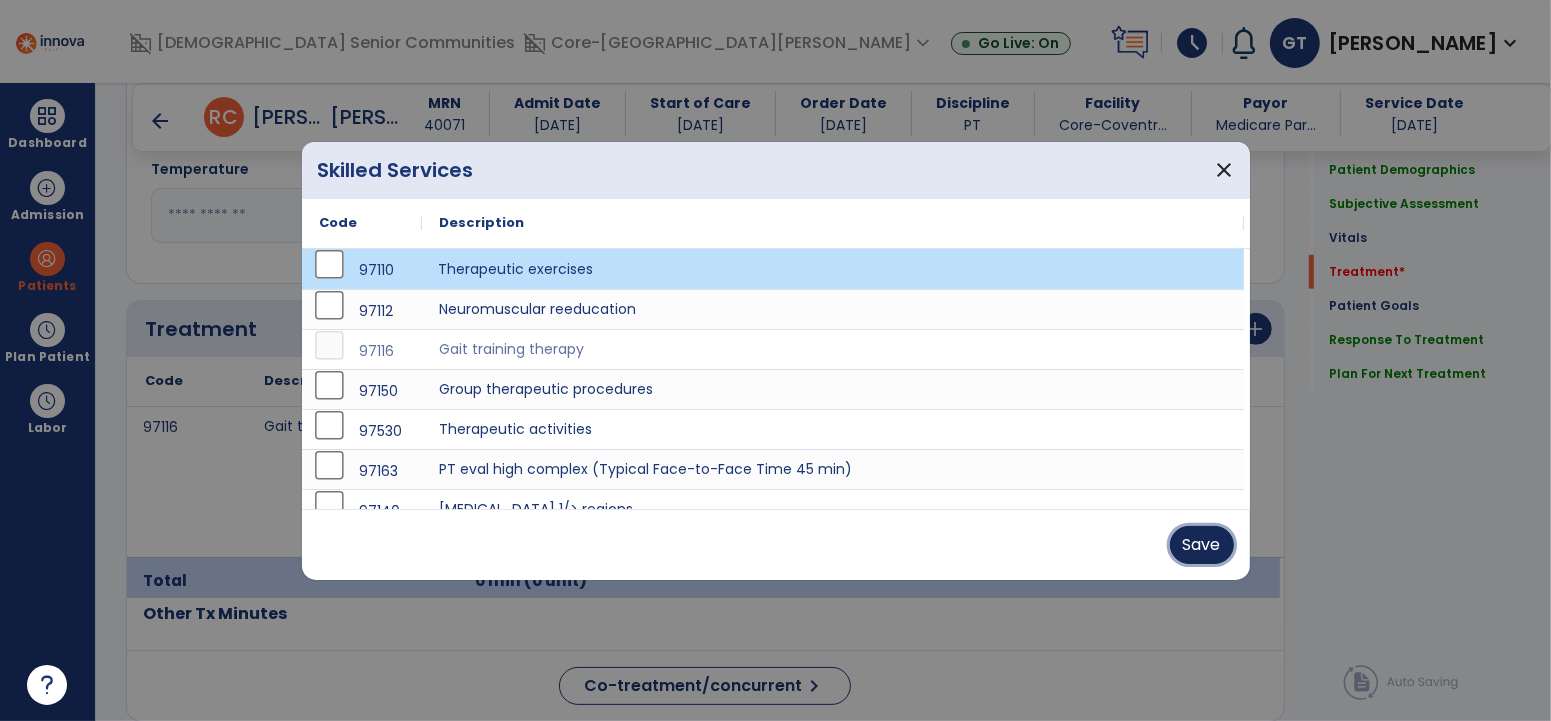click on "Save" at bounding box center [1202, 545] 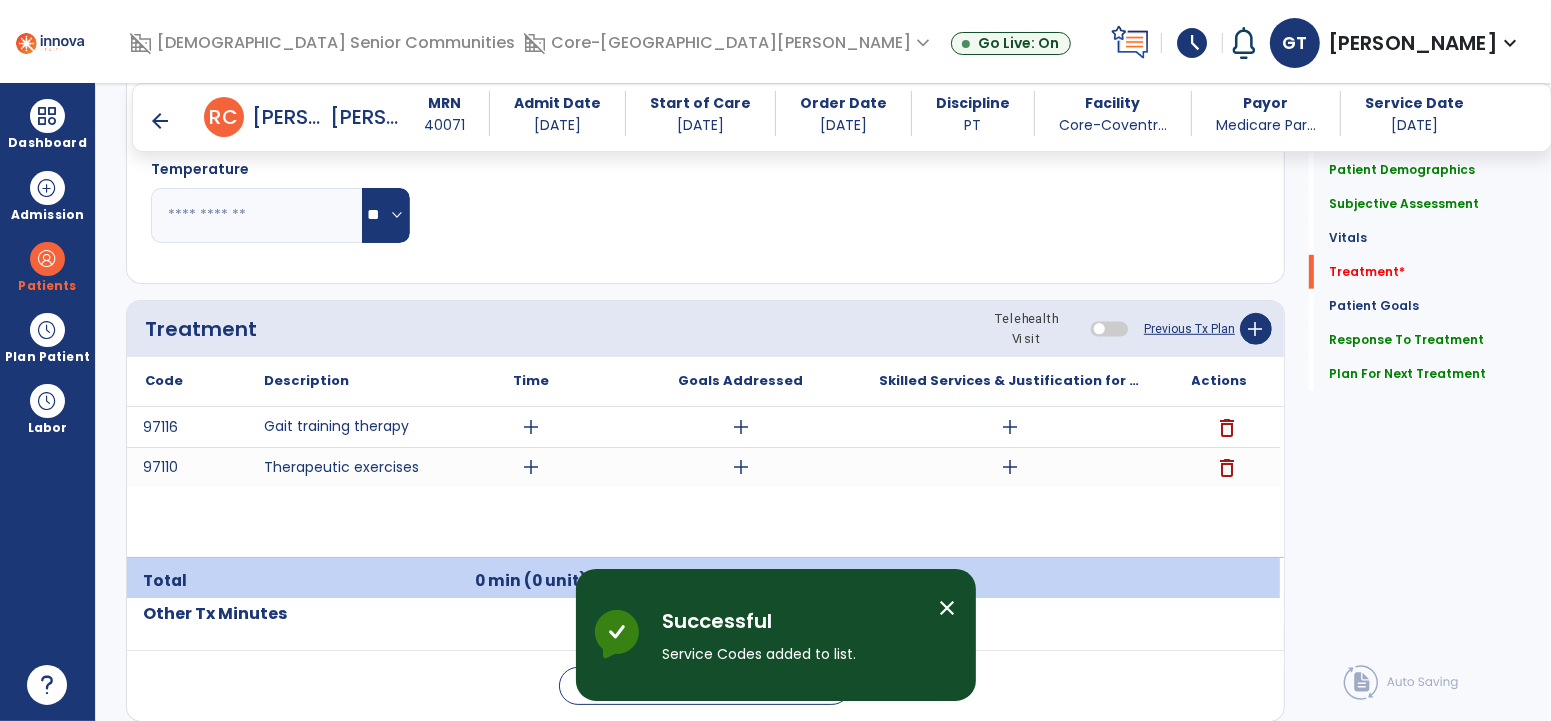 click on "add" at bounding box center (531, 427) 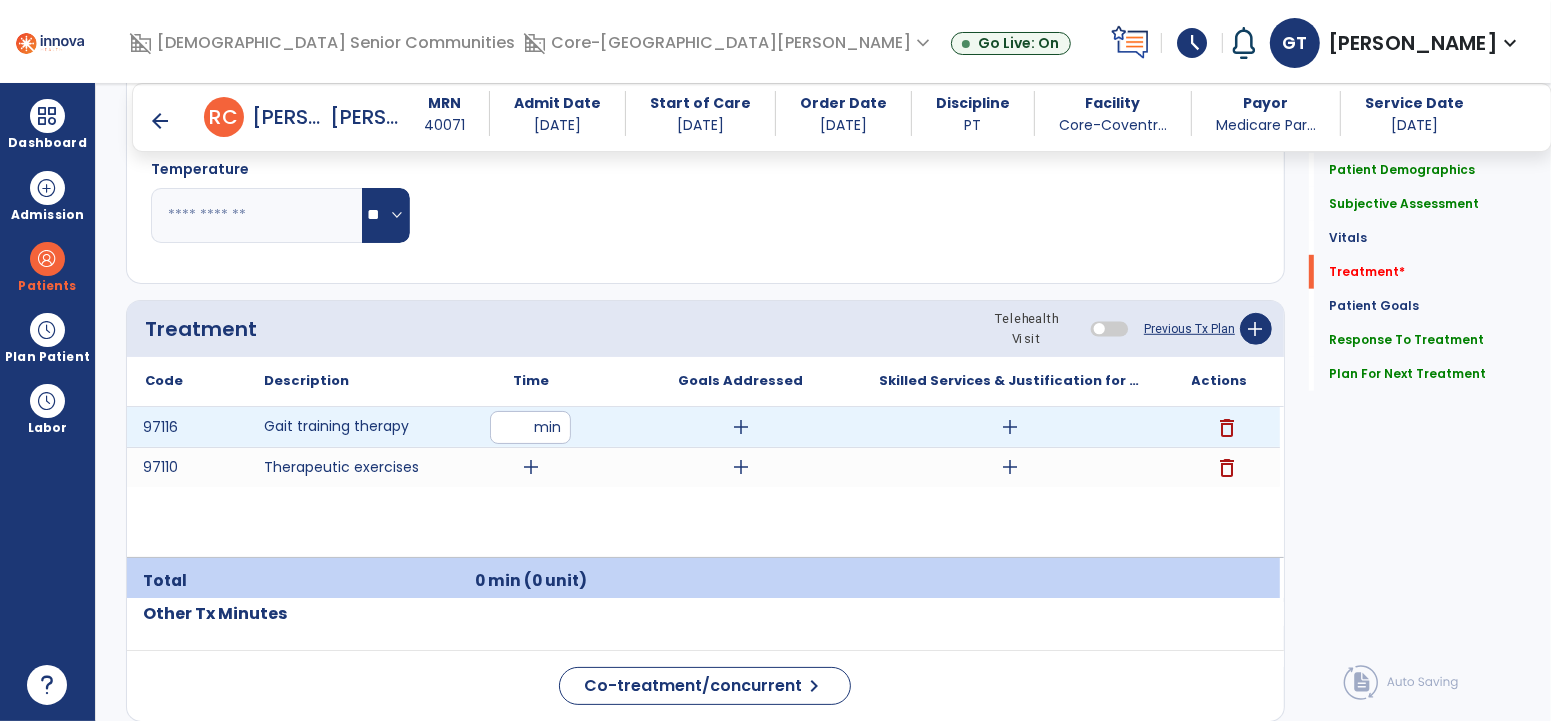 type on "**" 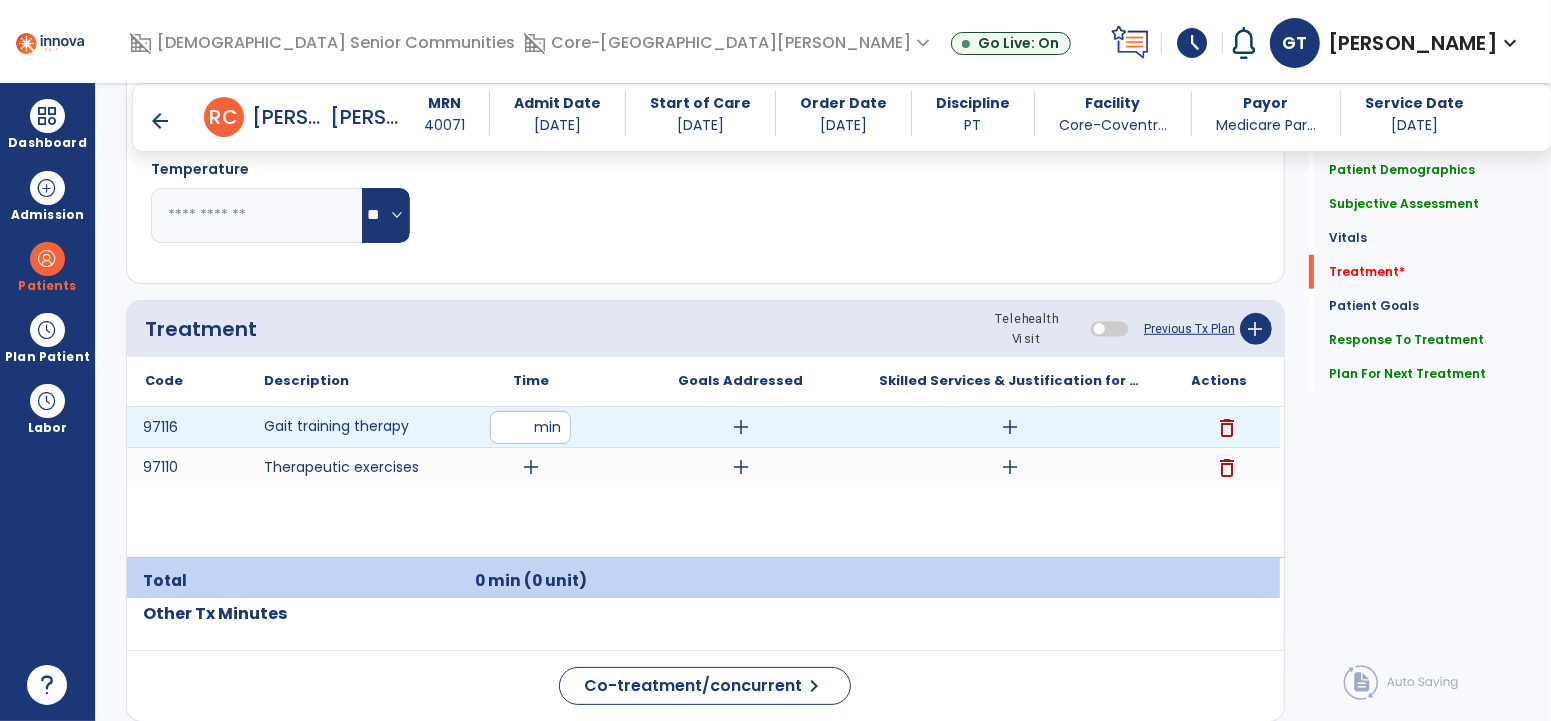 click on "Notes/Comments" 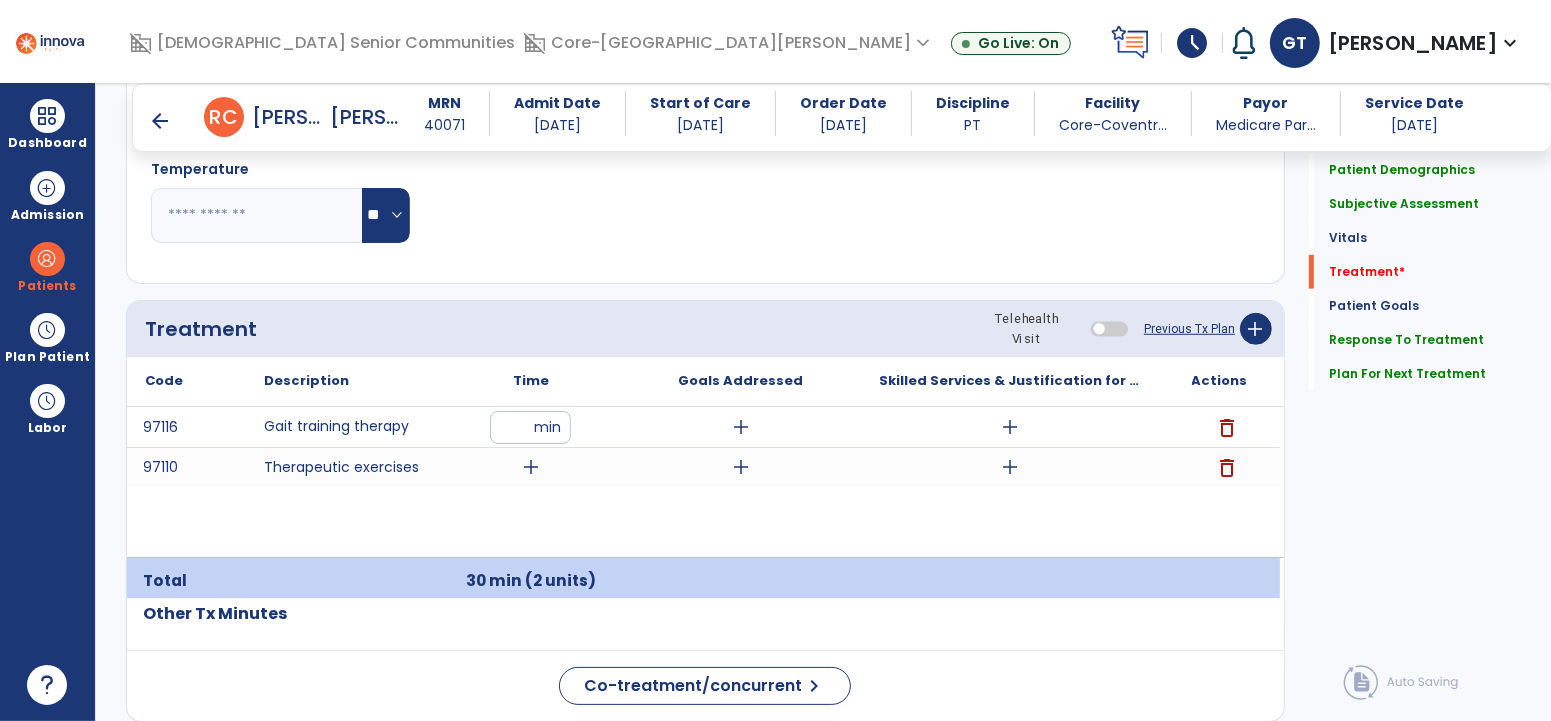 click on "add" at bounding box center (531, 467) 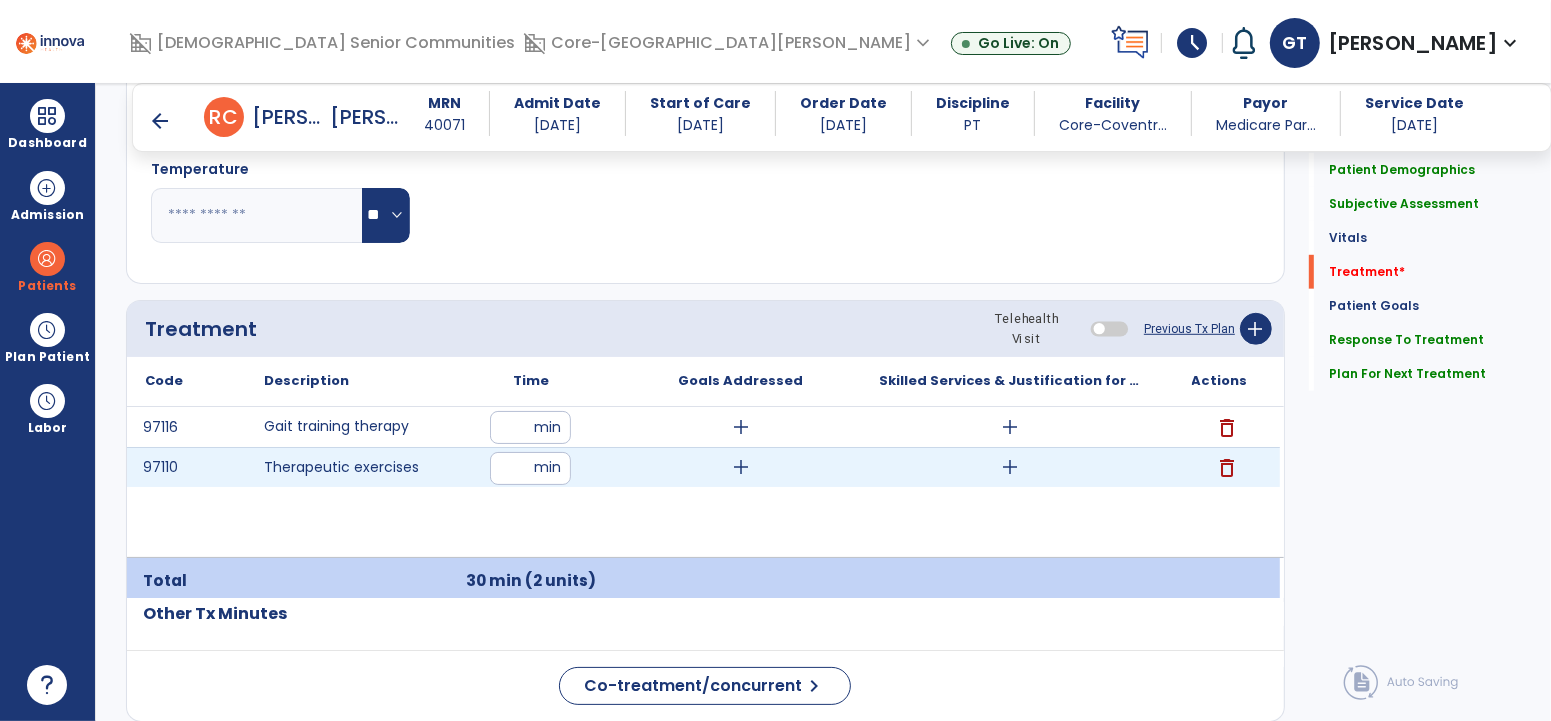 type on "**" 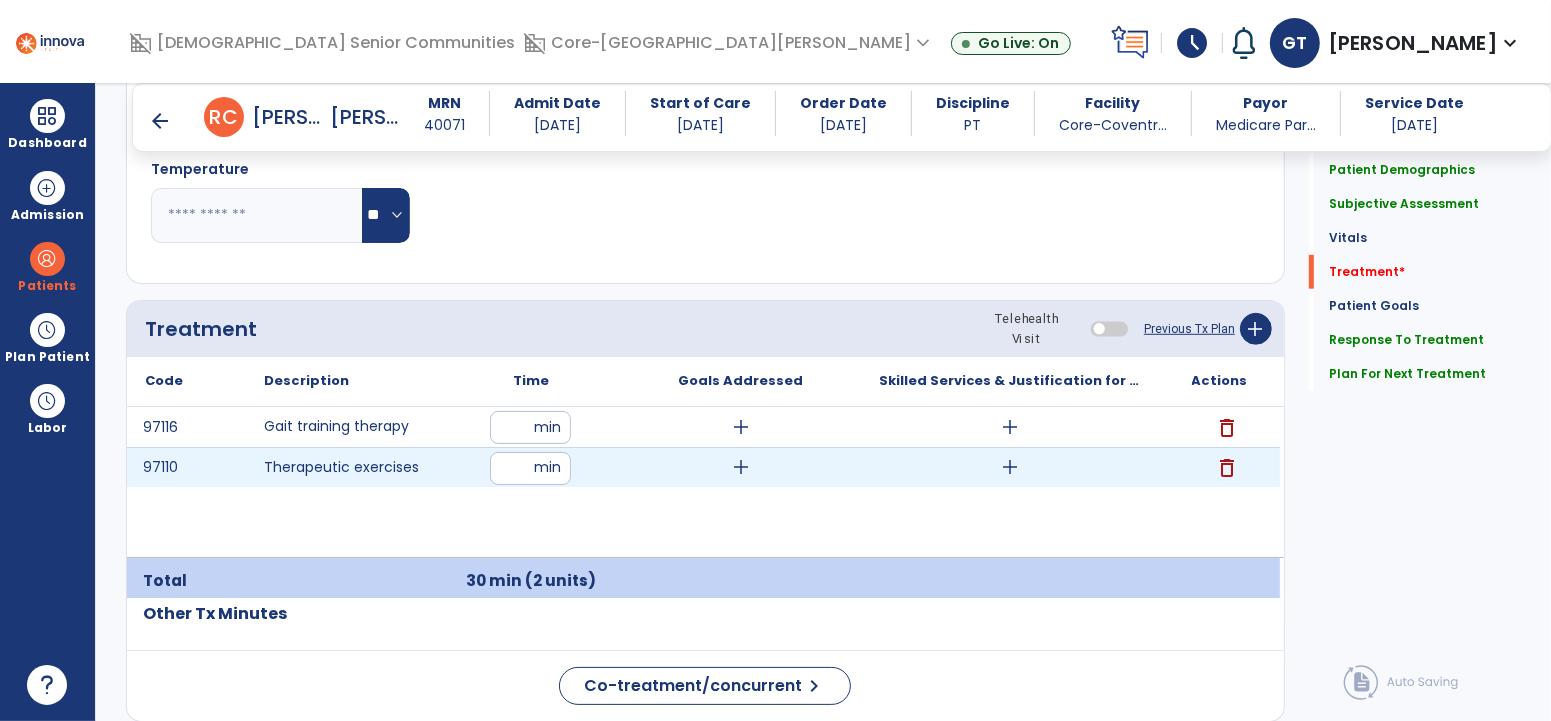 click on "Notes/Comments" 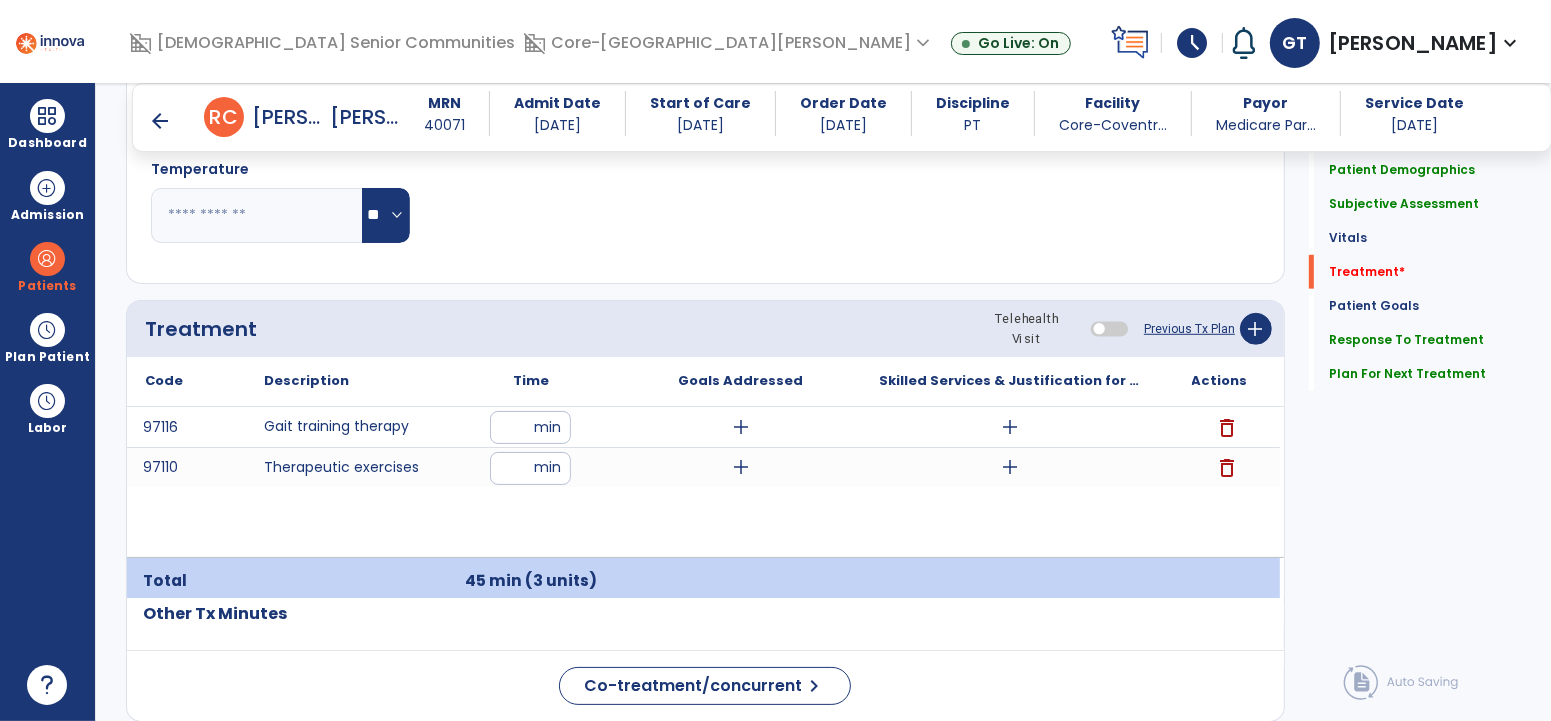click on "add" at bounding box center [1010, 427] 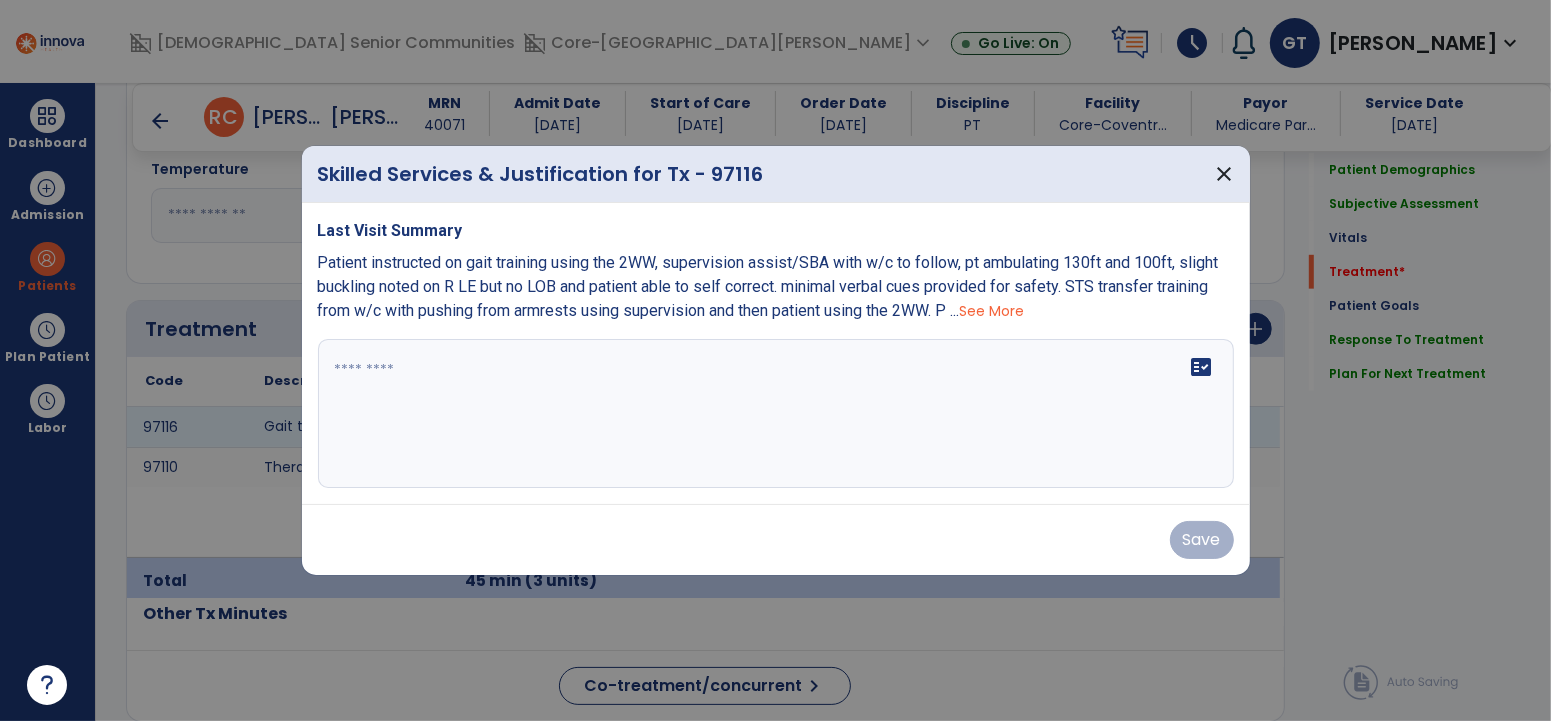 click at bounding box center (775, 414) 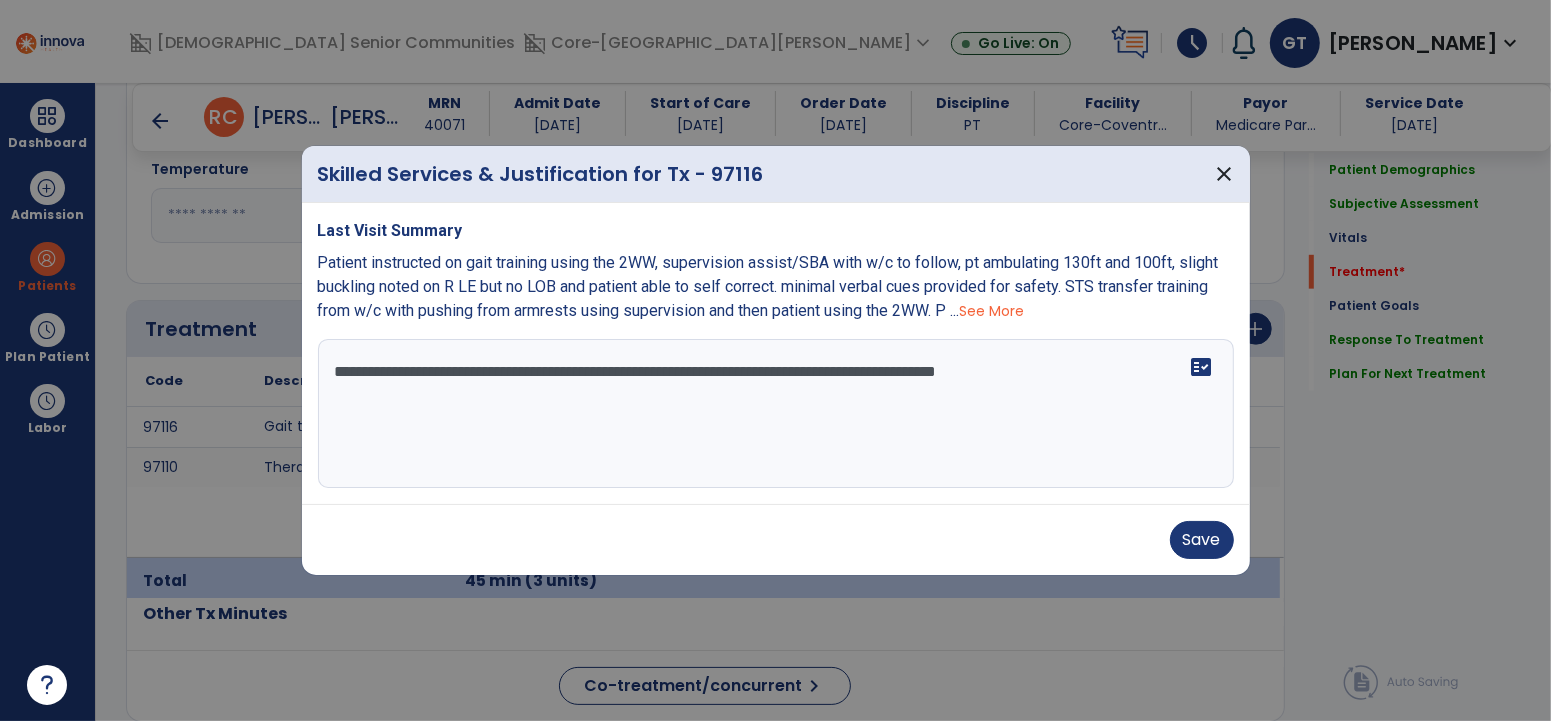 click on "**********" at bounding box center [775, 414] 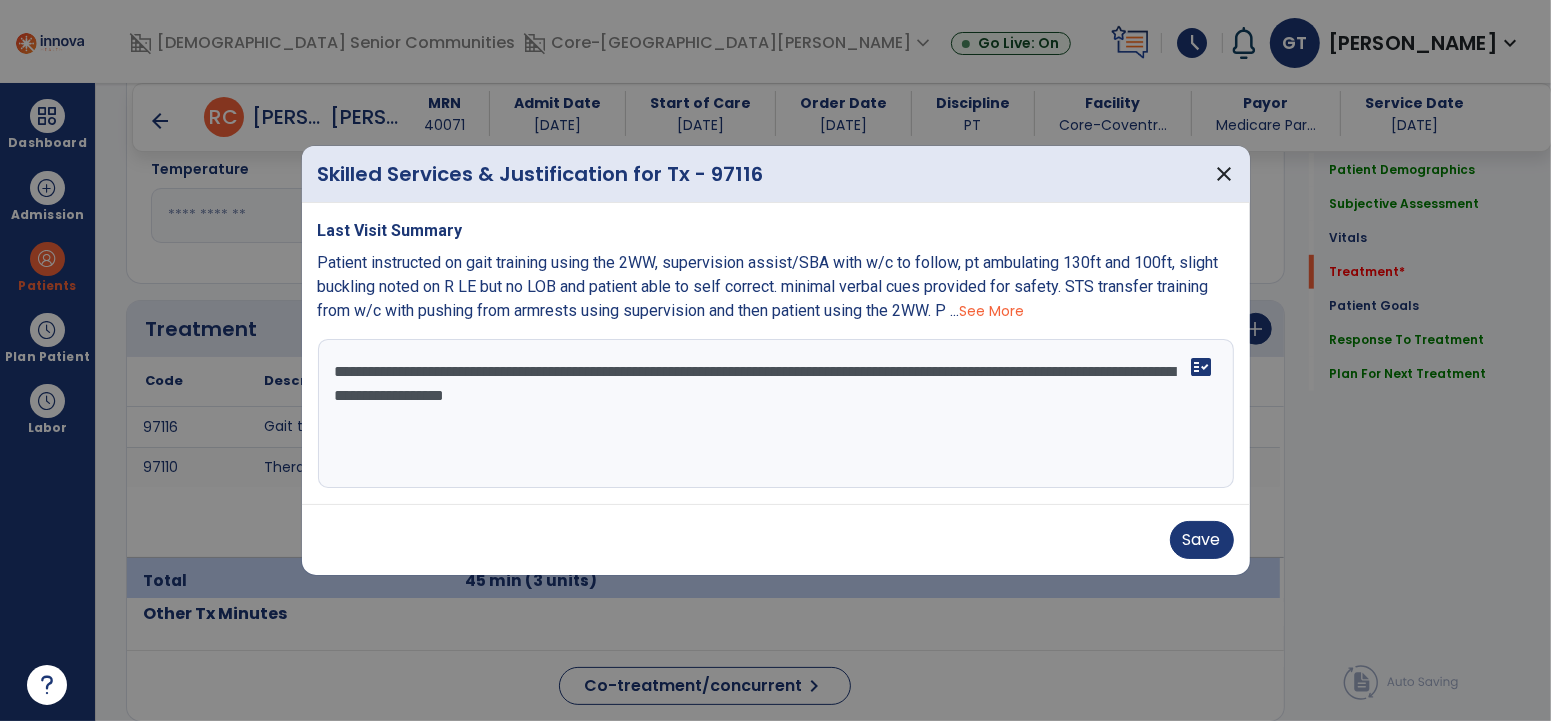 click on "**********" at bounding box center (775, 414) 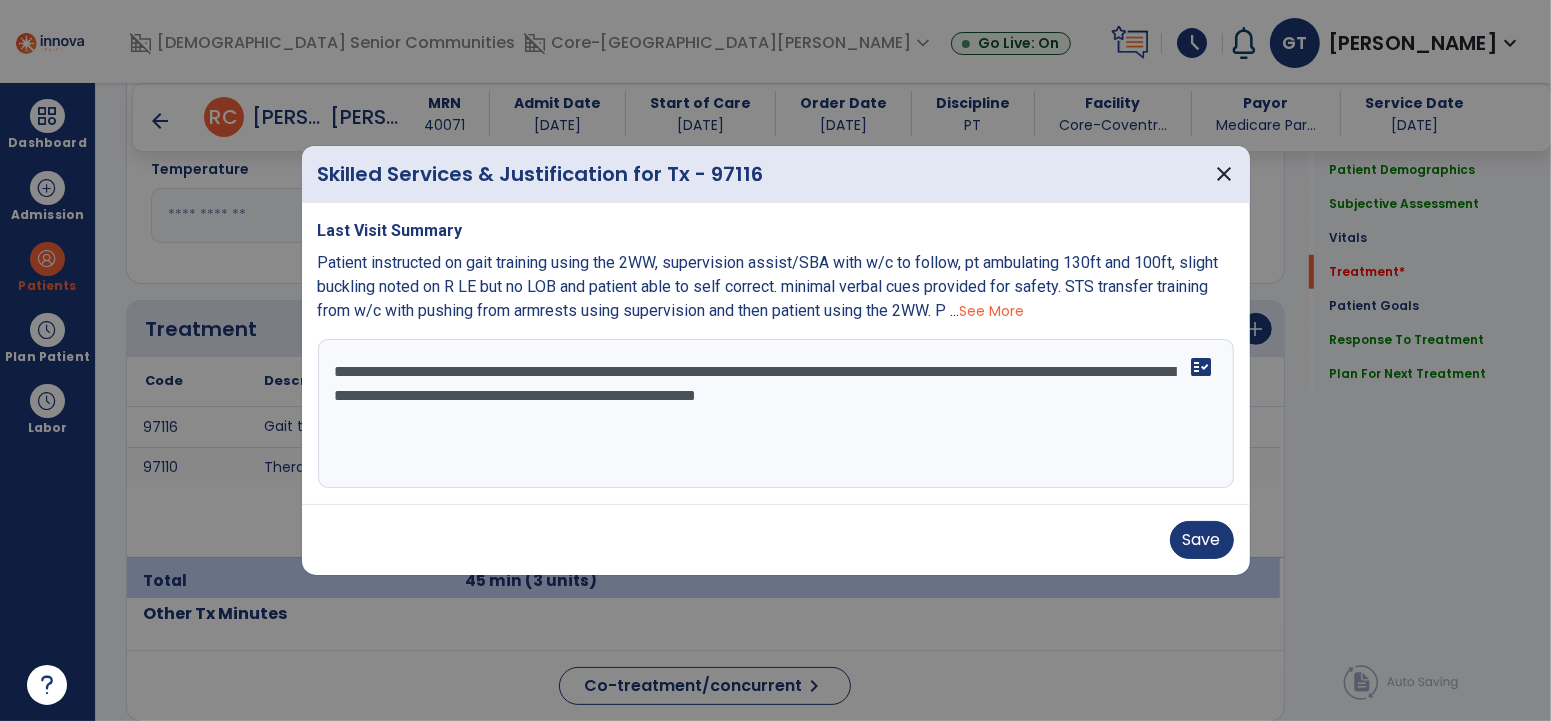 click on "**********" at bounding box center [775, 414] 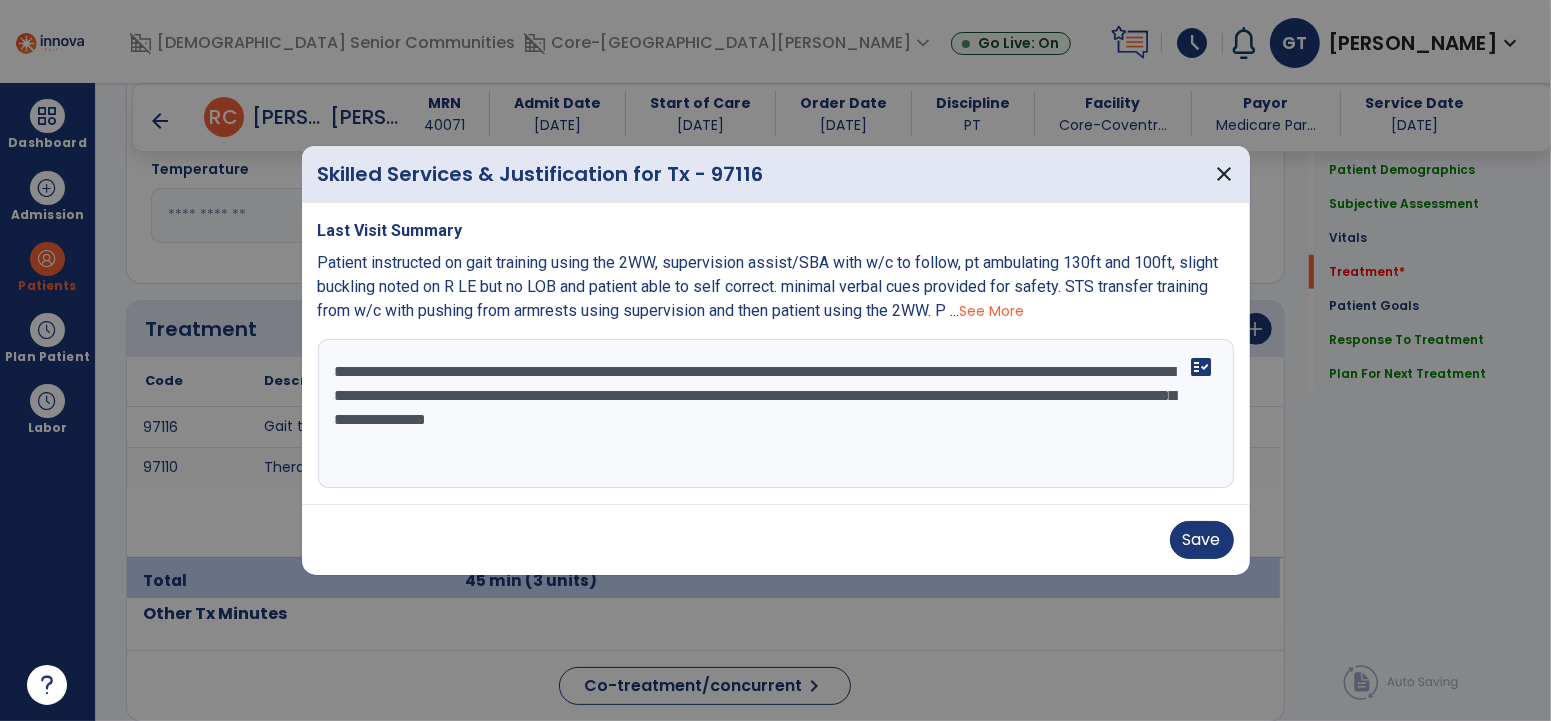type on "**********" 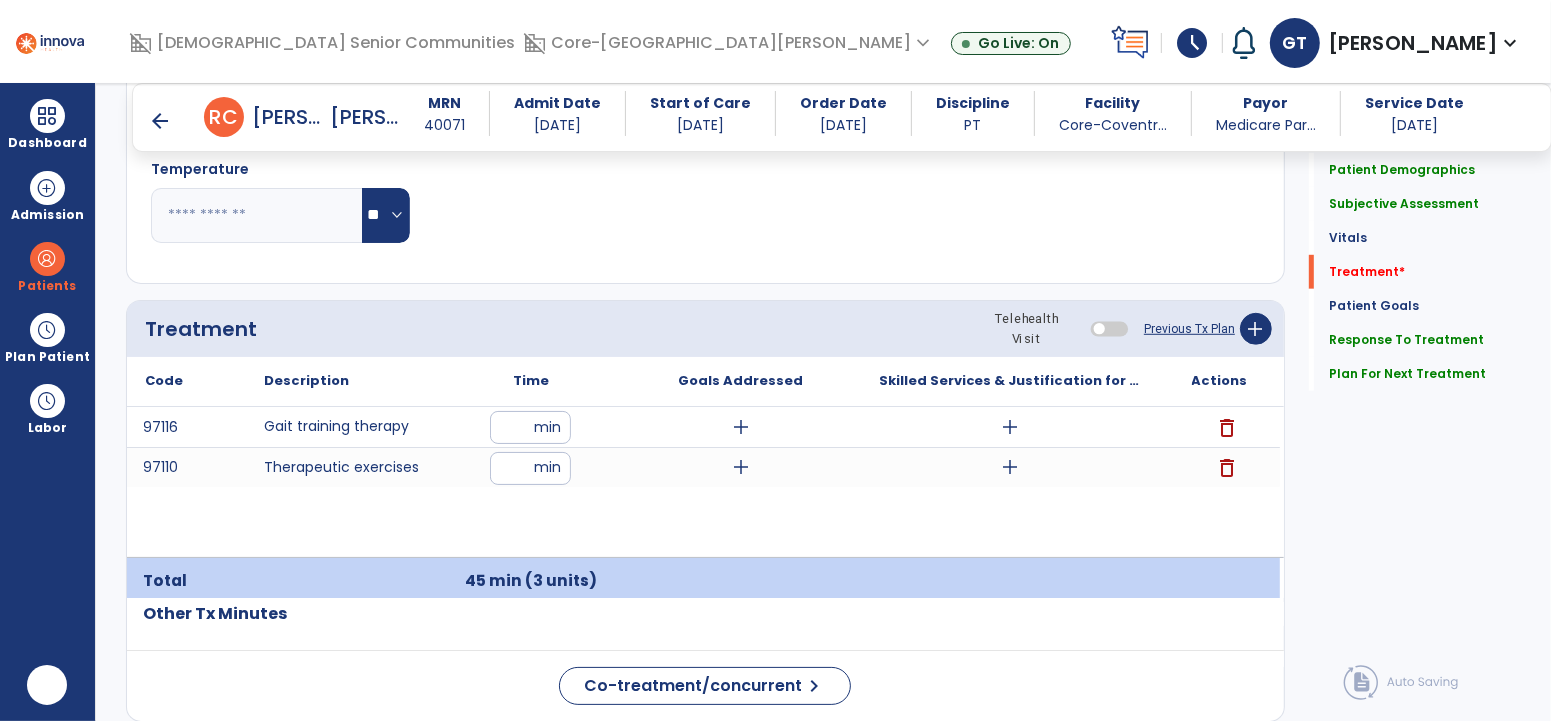 scroll, scrollTop: 0, scrollLeft: 0, axis: both 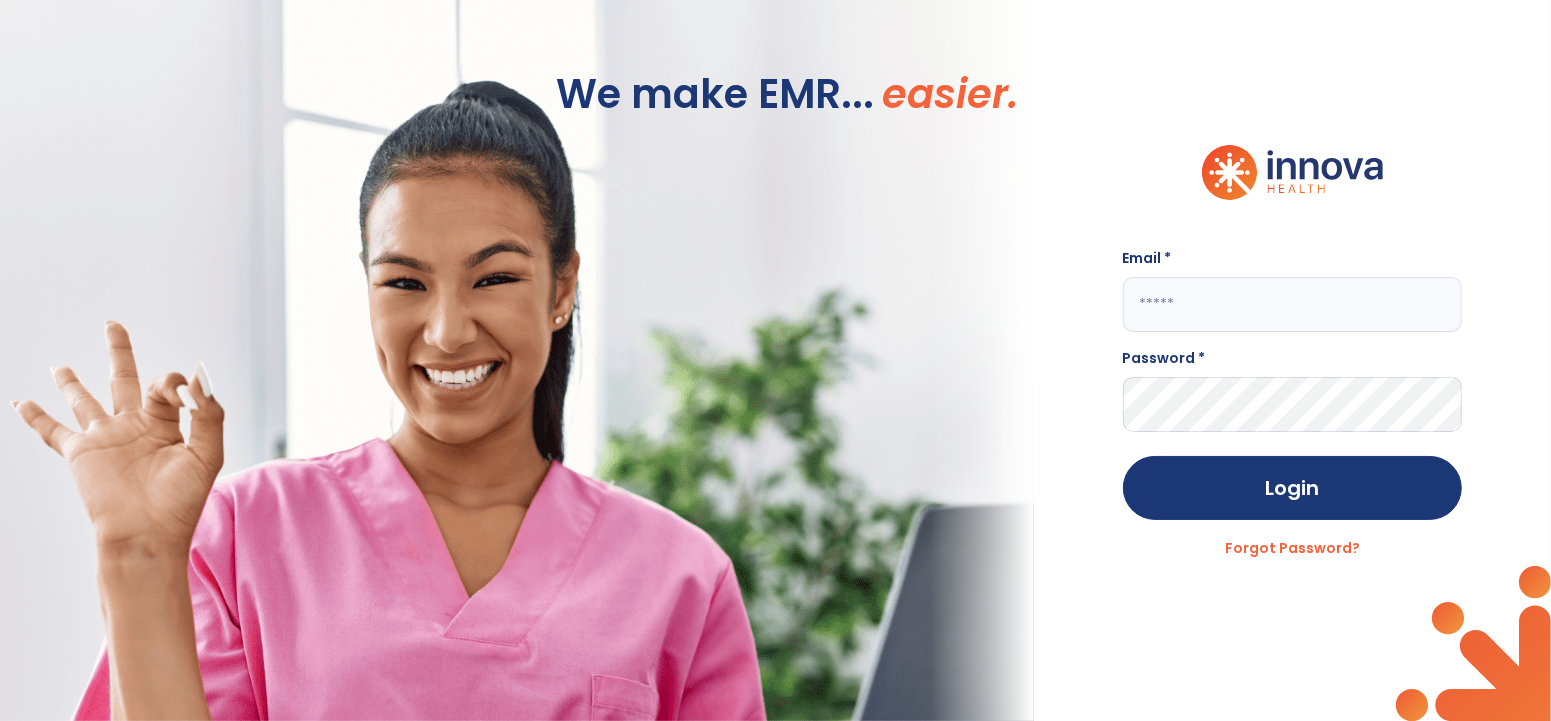 click 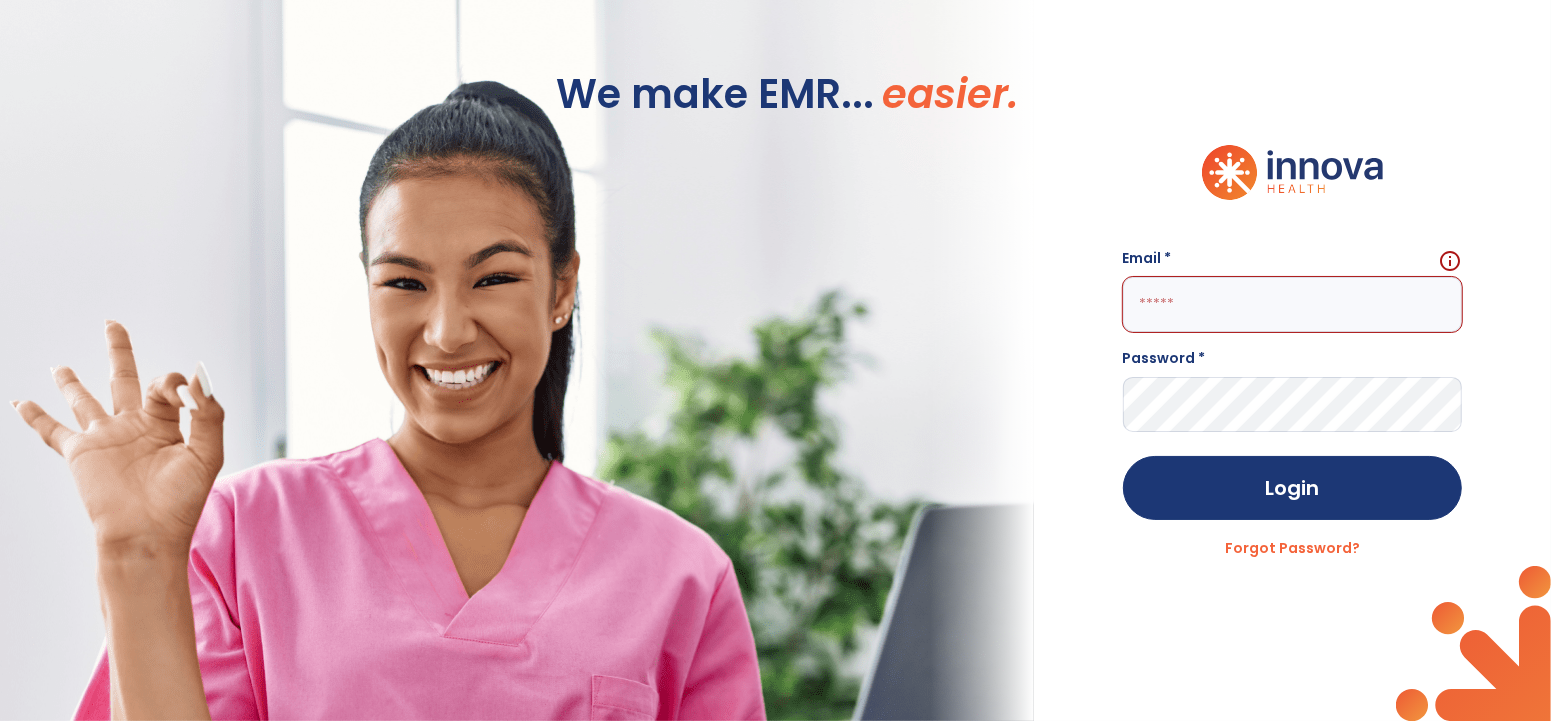 paste on "**********" 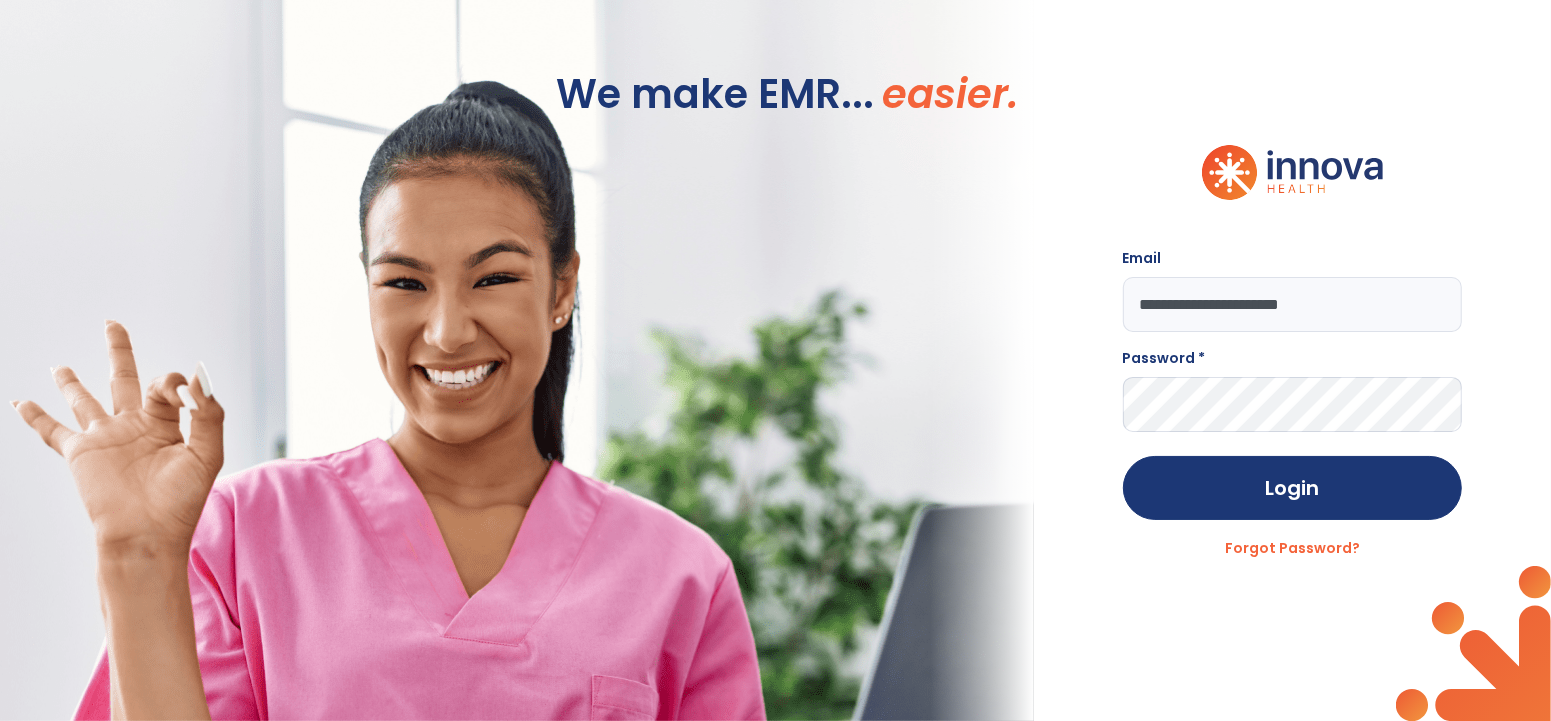 type on "**********" 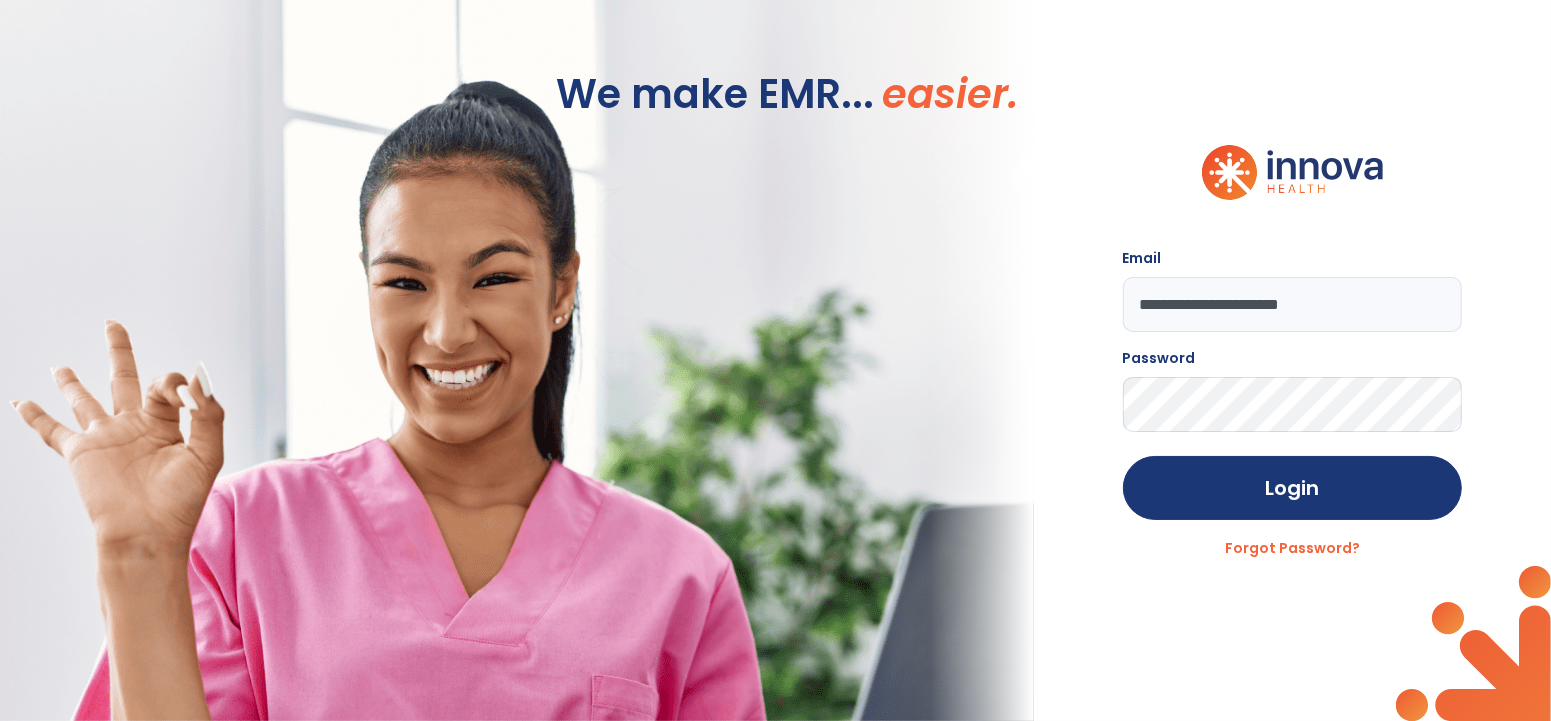 click on "Login" 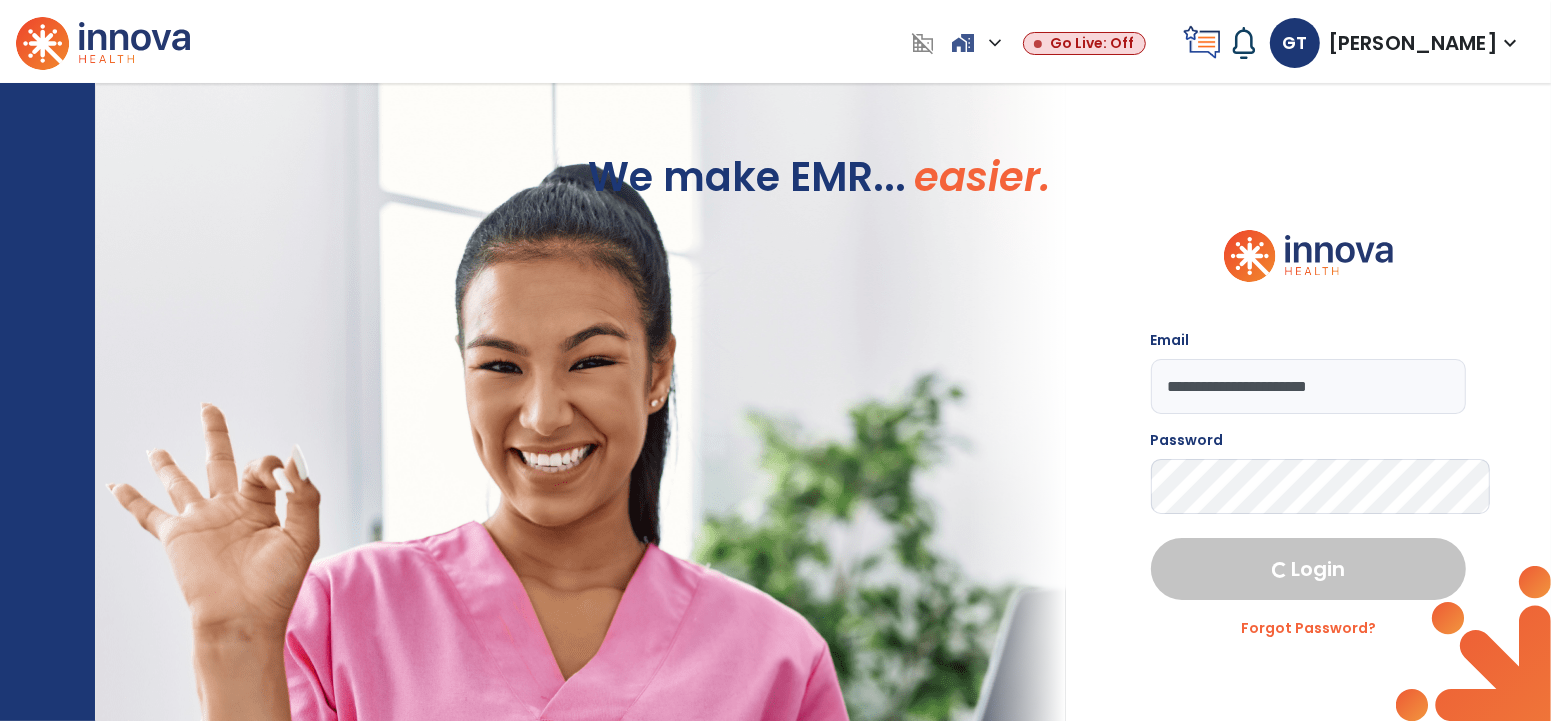 select on "****" 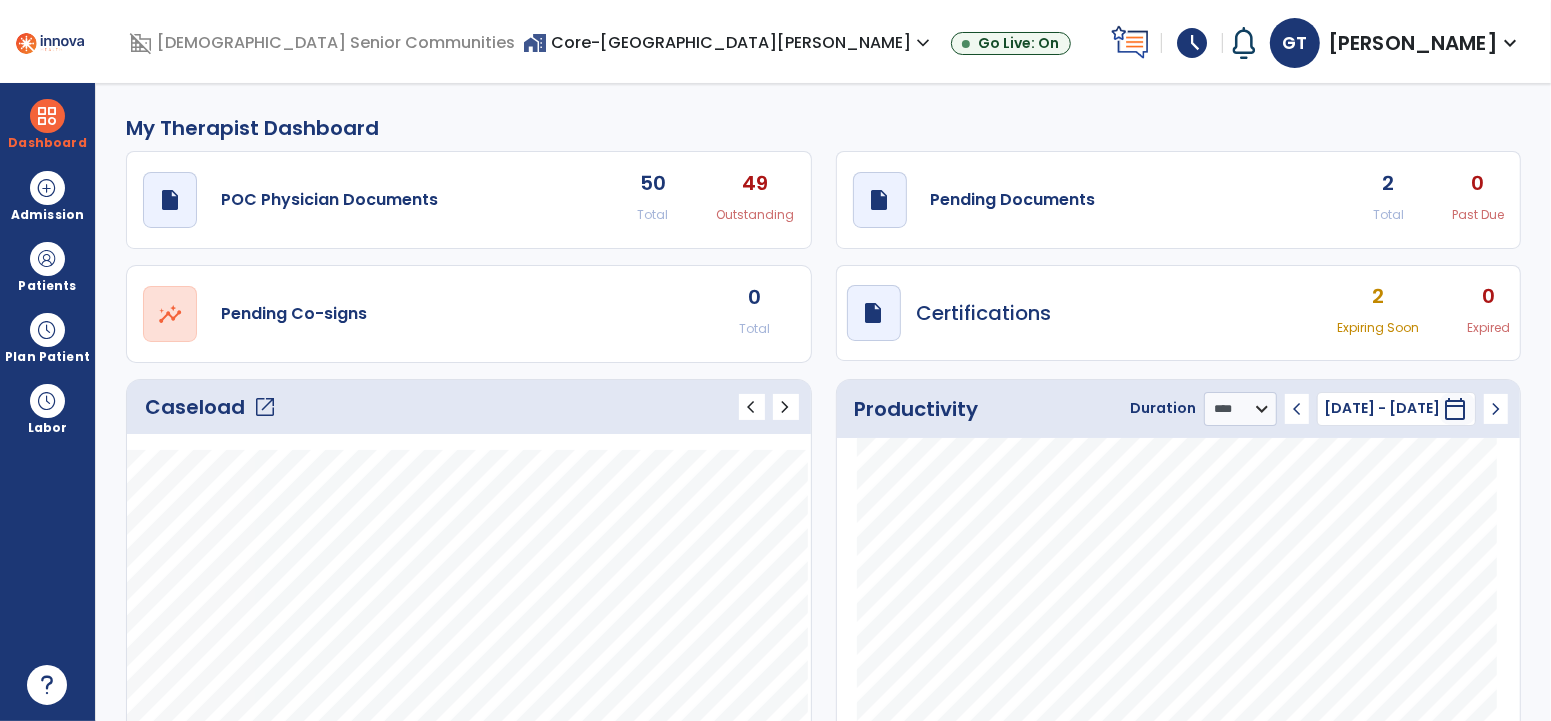click on "2" 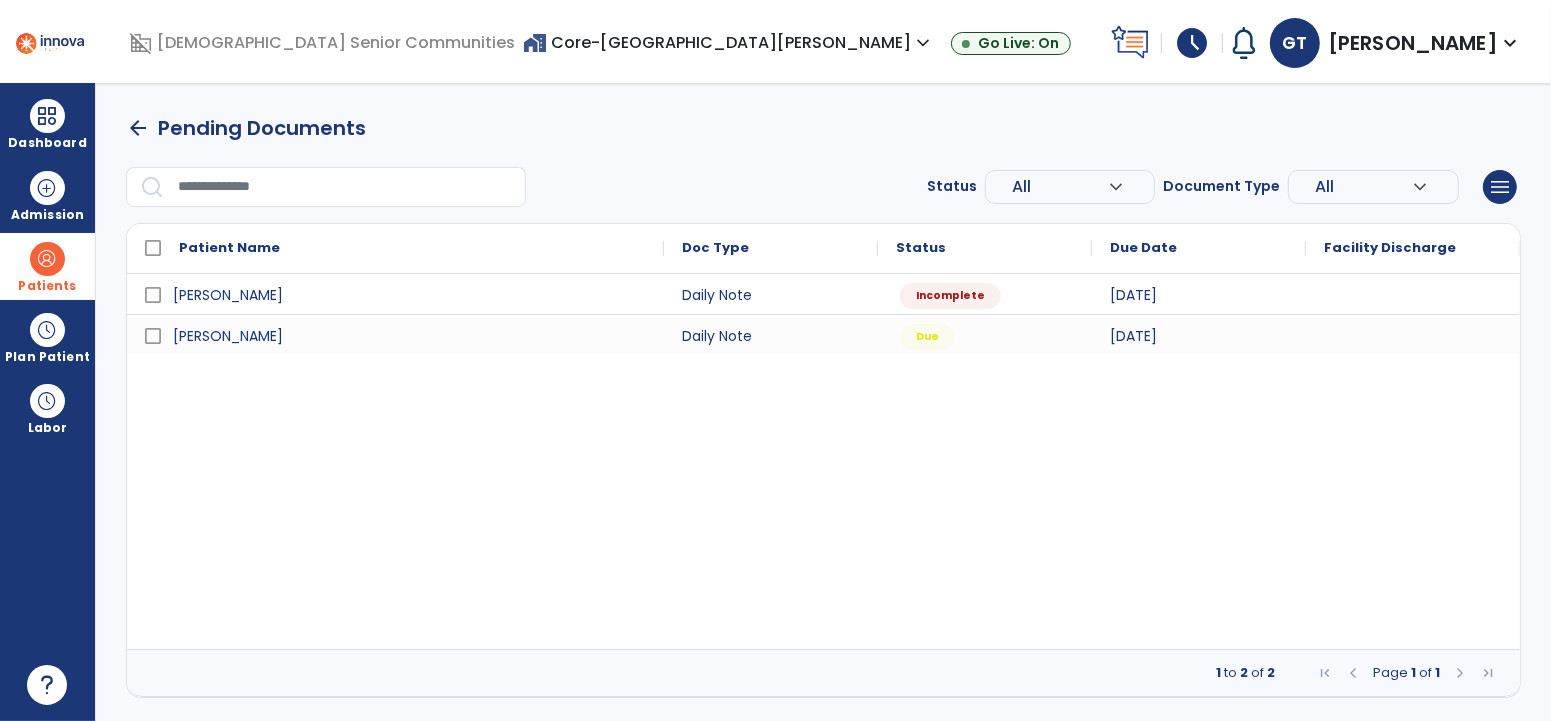 click at bounding box center (47, 259) 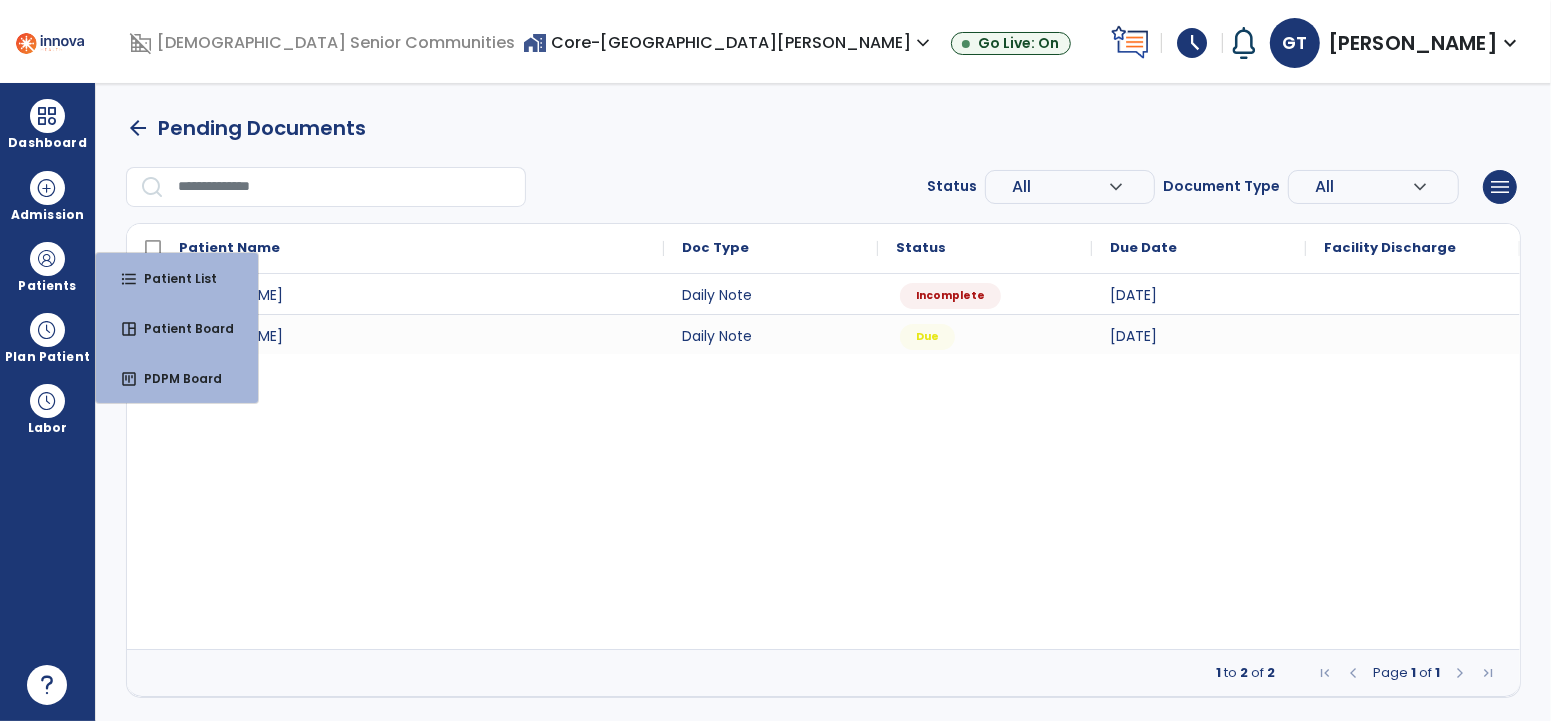 click on "Rooney, Corene Daily Note Incomplete 07/10/2025
Ward, Kay Daily Note Due 07/10/2025" at bounding box center [823, 461] 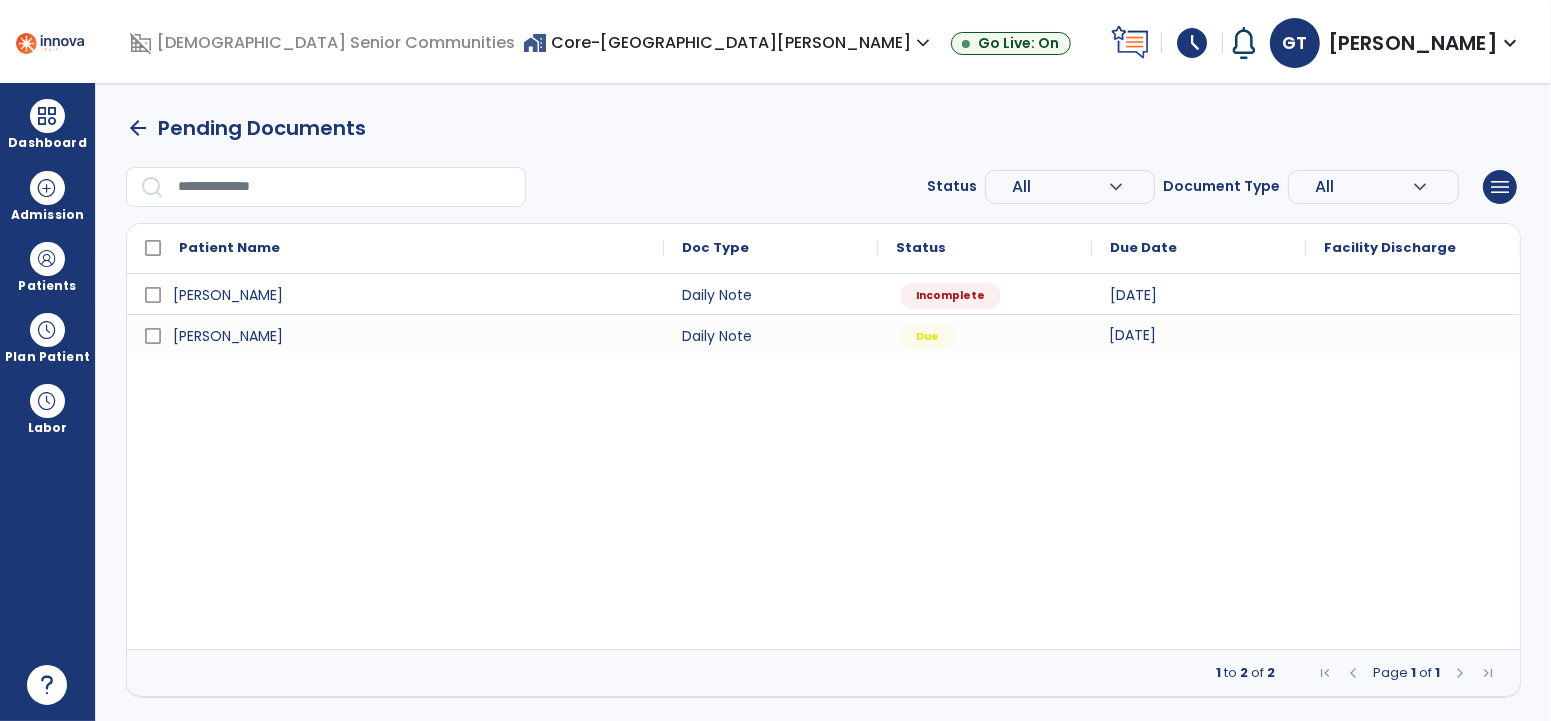 click on "[DATE]" at bounding box center [1132, 335] 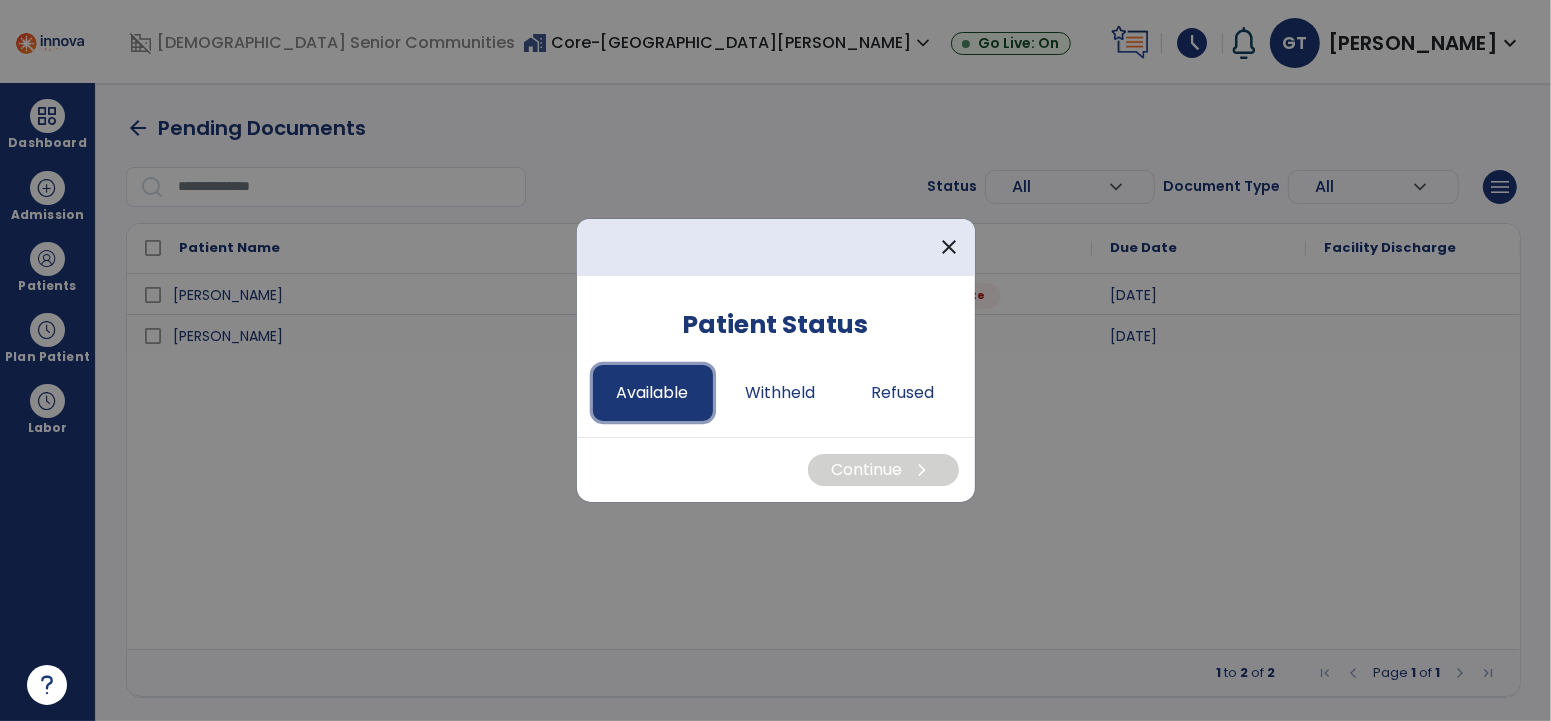 click on "Available" at bounding box center [653, 393] 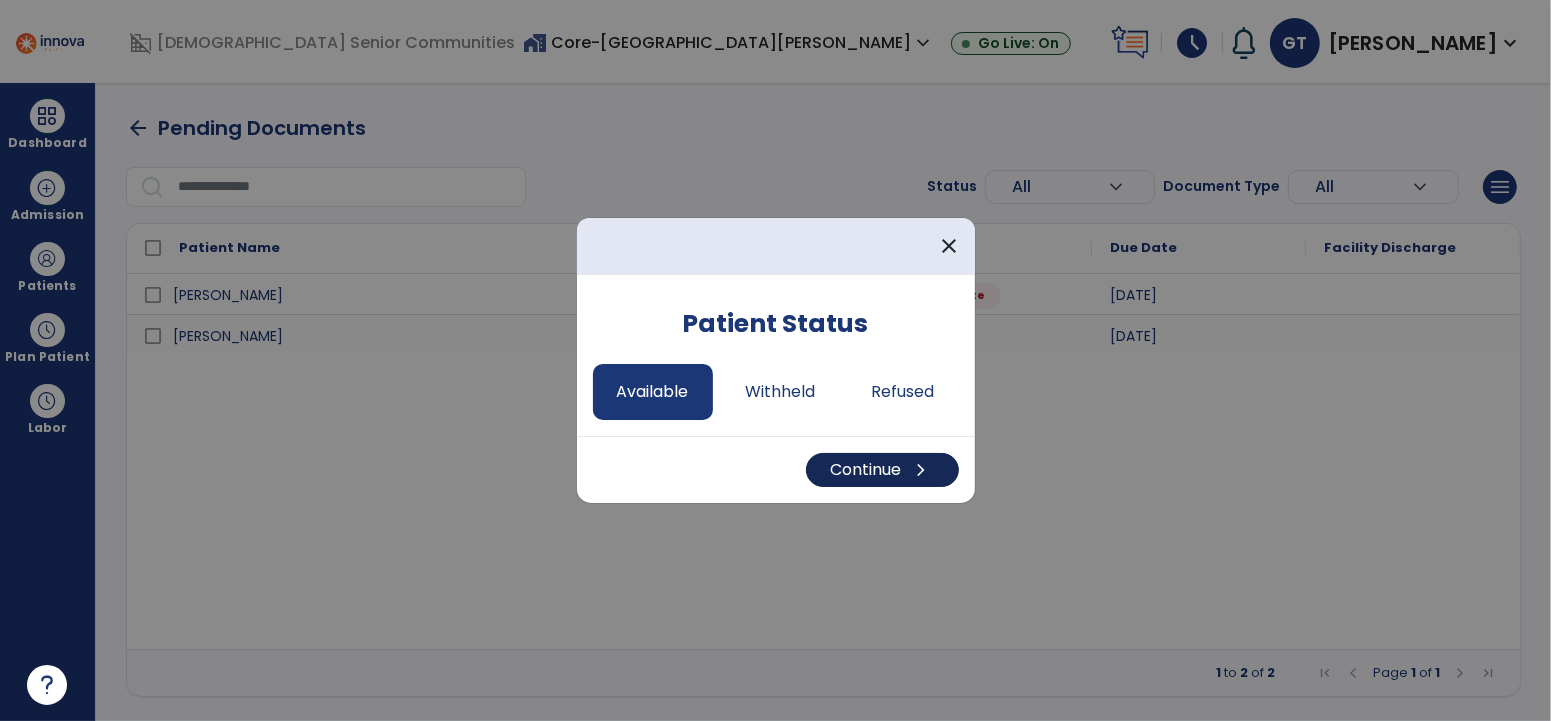 click on "Continue   chevron_right" at bounding box center [882, 470] 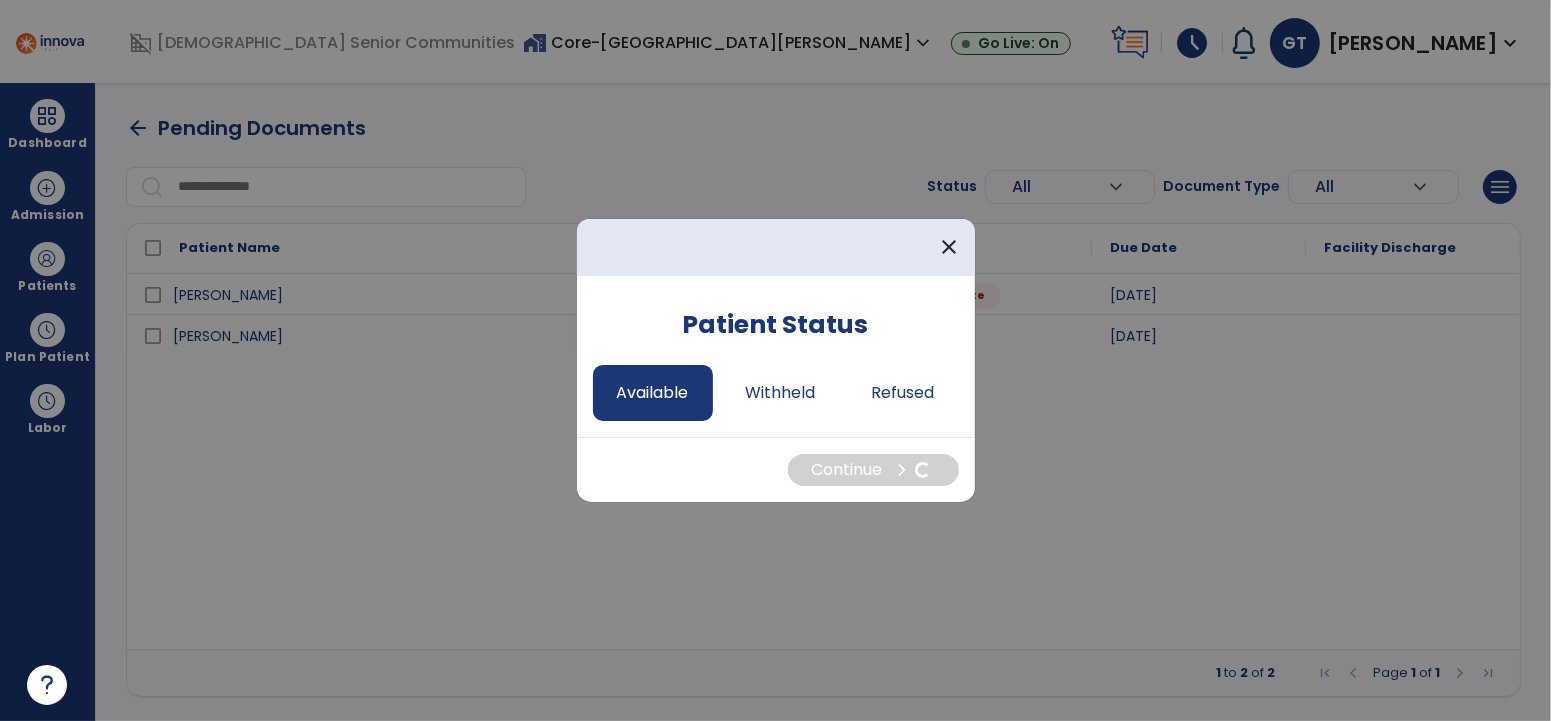 select on "*" 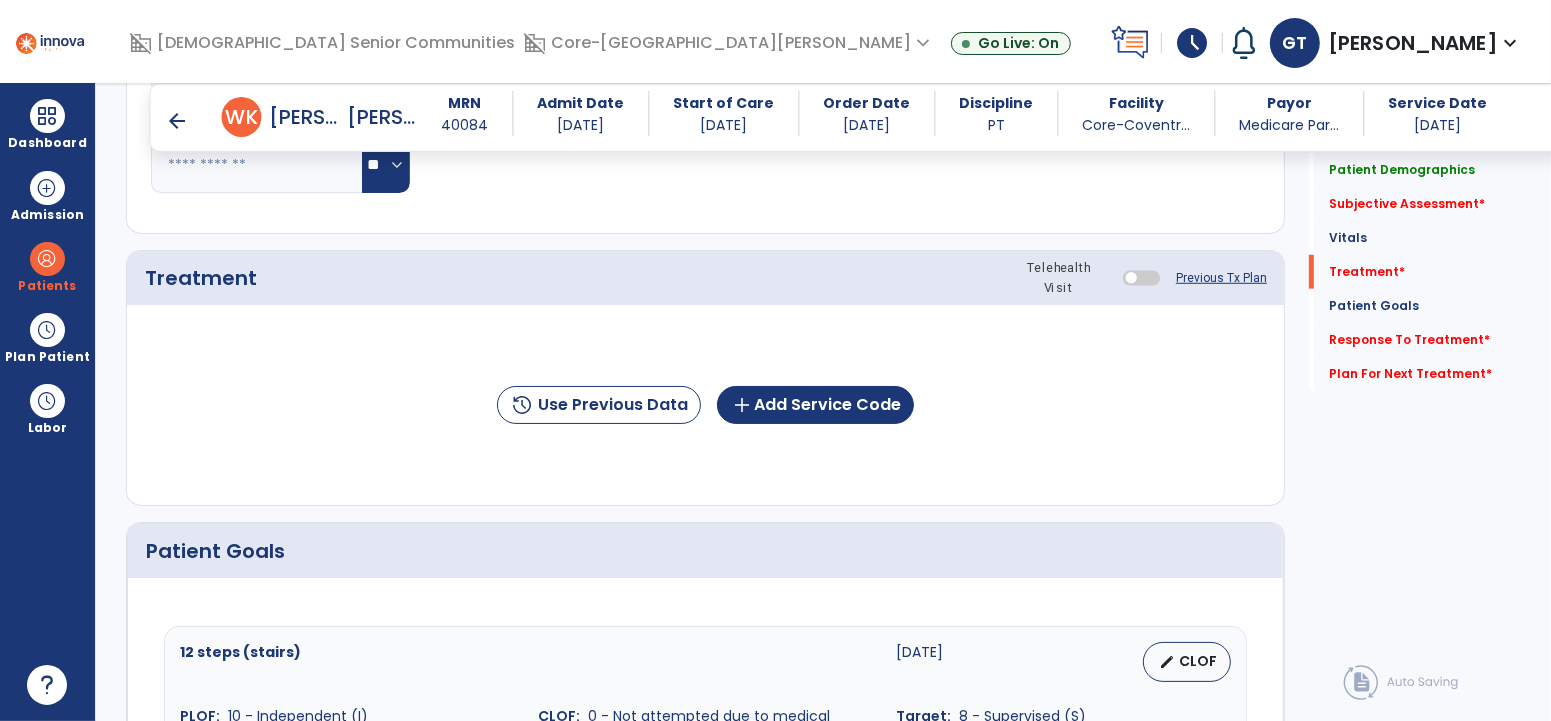 scroll, scrollTop: 1116, scrollLeft: 0, axis: vertical 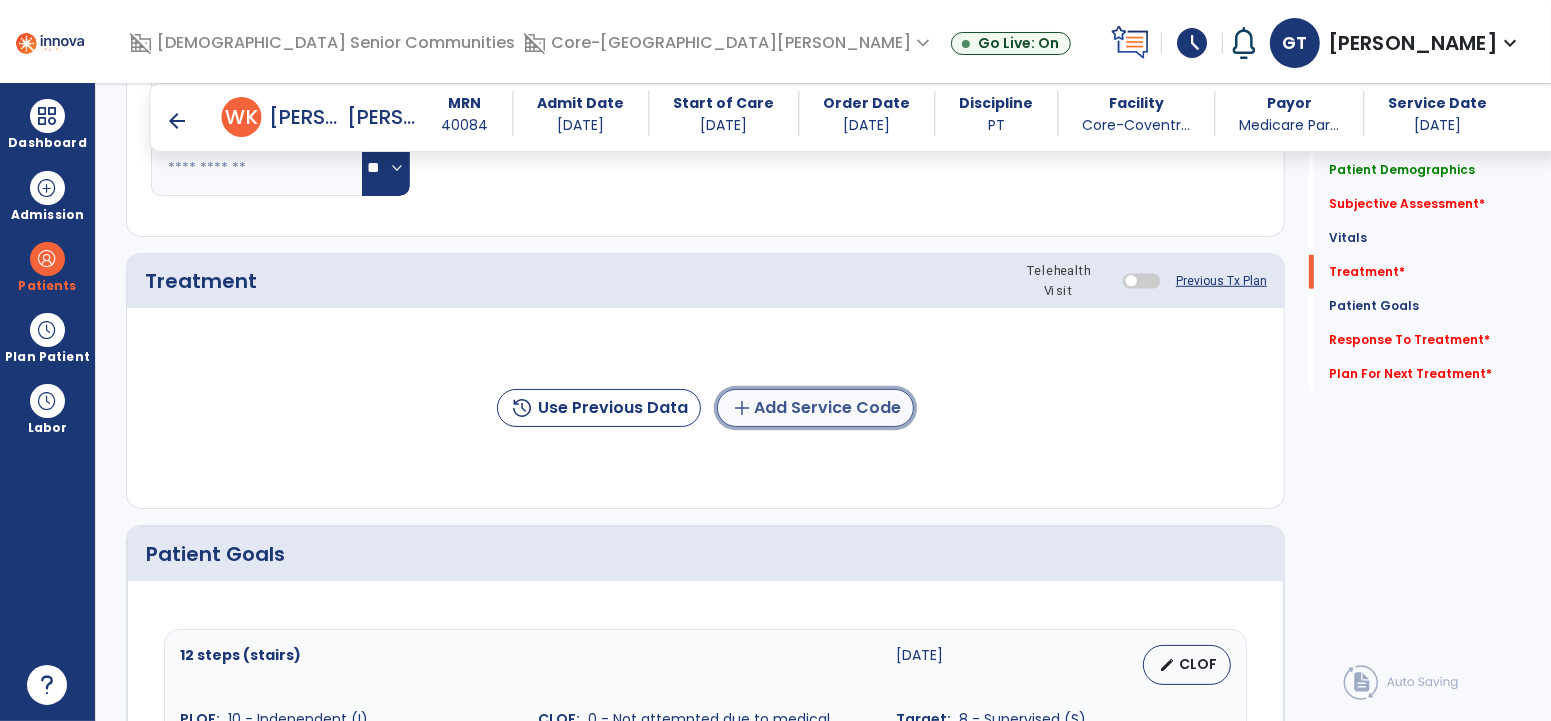click on "add  Add Service Code" 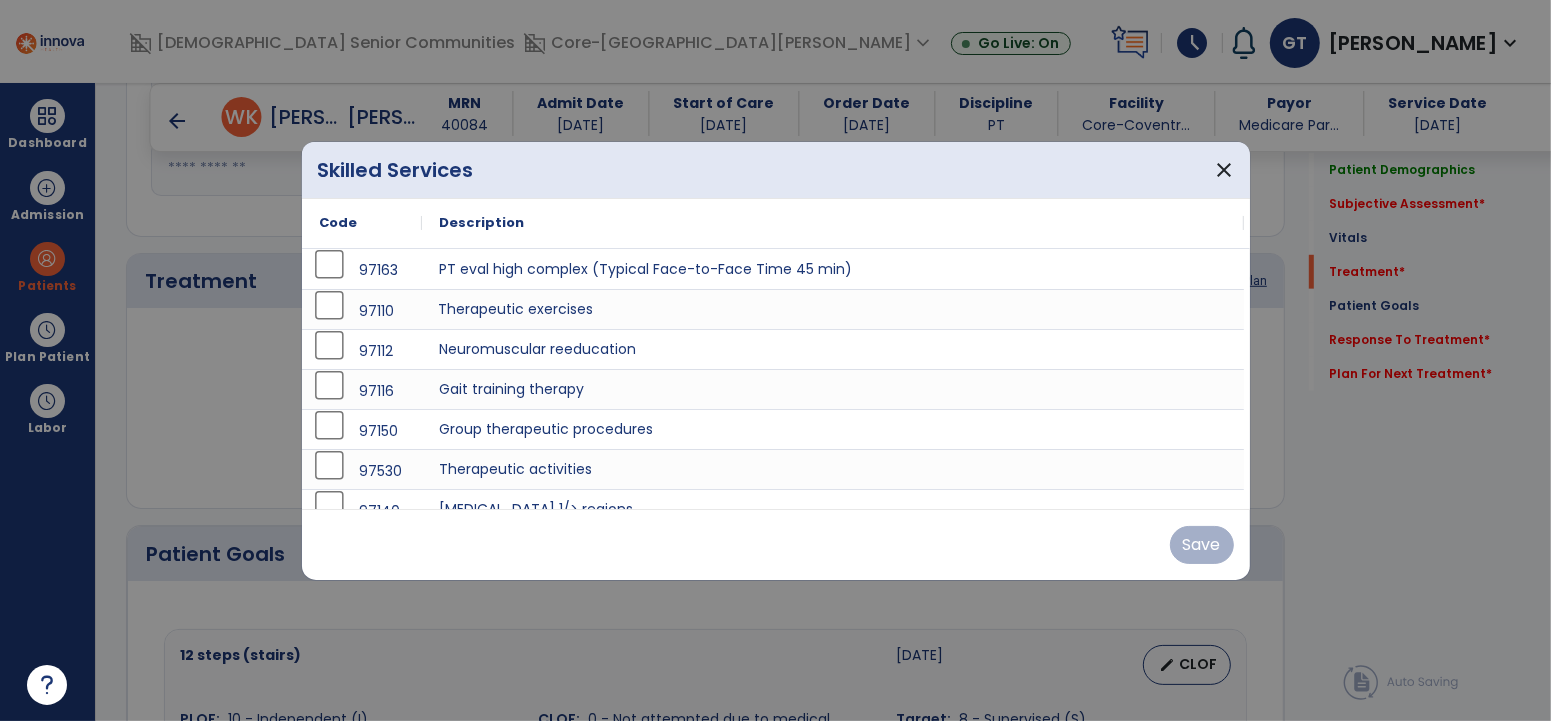 click on "Therapeutic exercises" at bounding box center [833, 309] 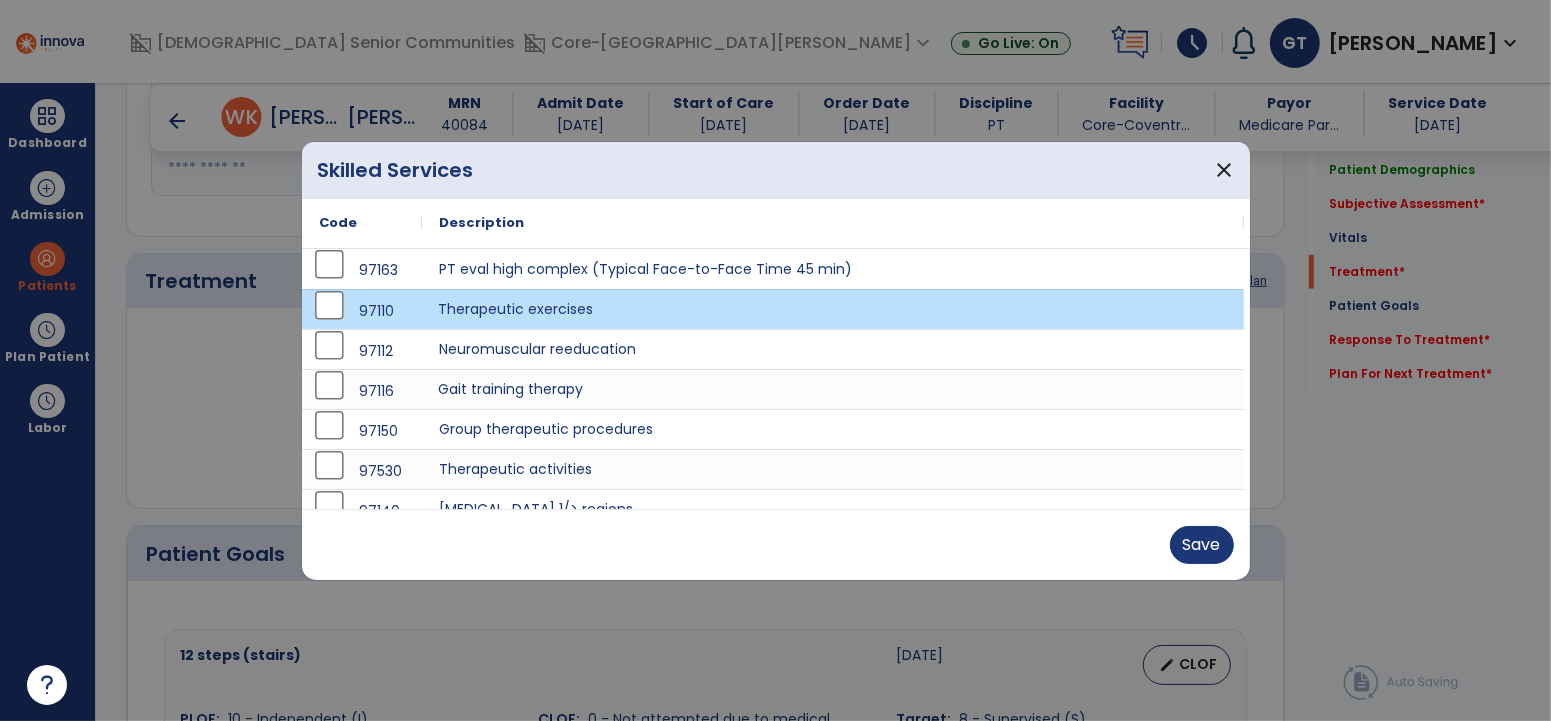 click on "Gait training therapy" at bounding box center (833, 389) 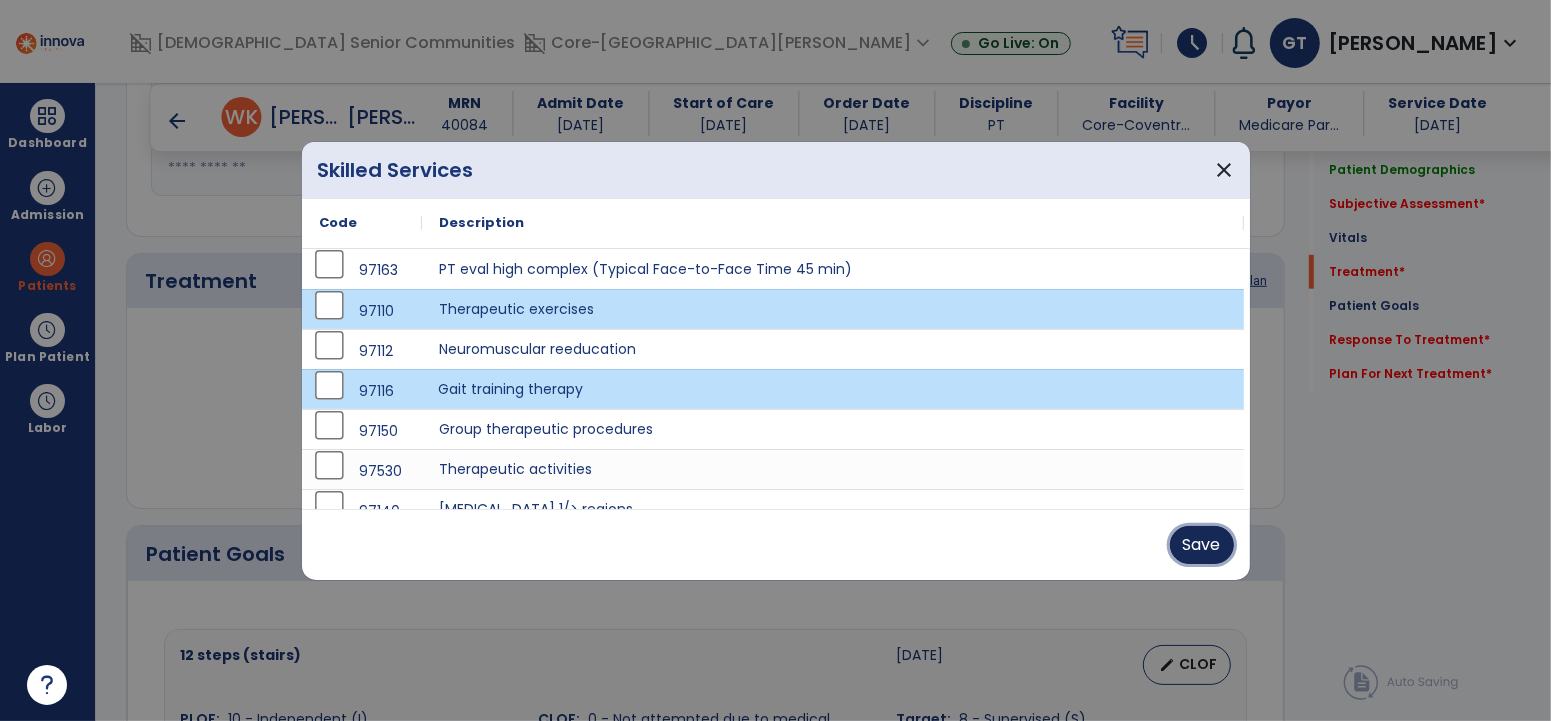 click on "Save" at bounding box center [1202, 545] 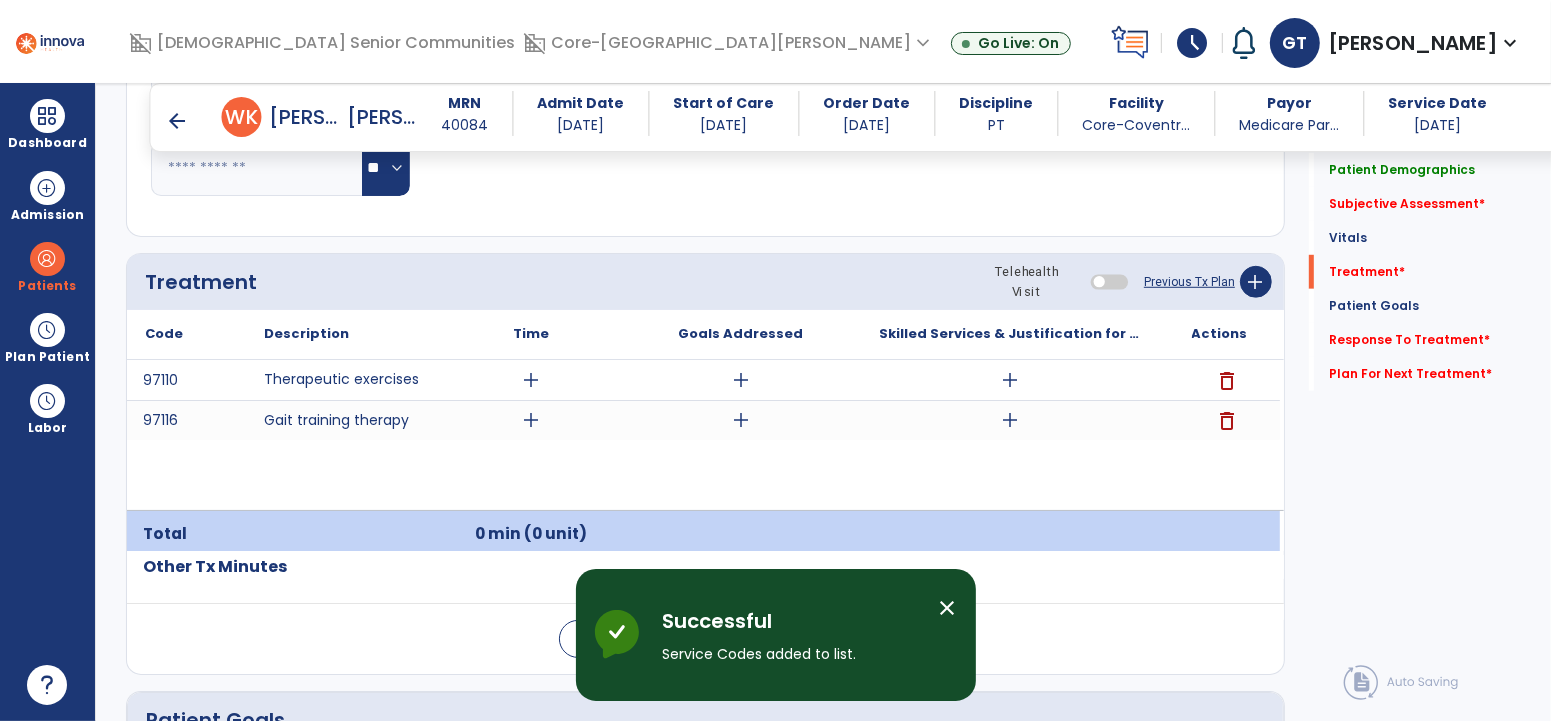click on "add" at bounding box center [1010, 380] 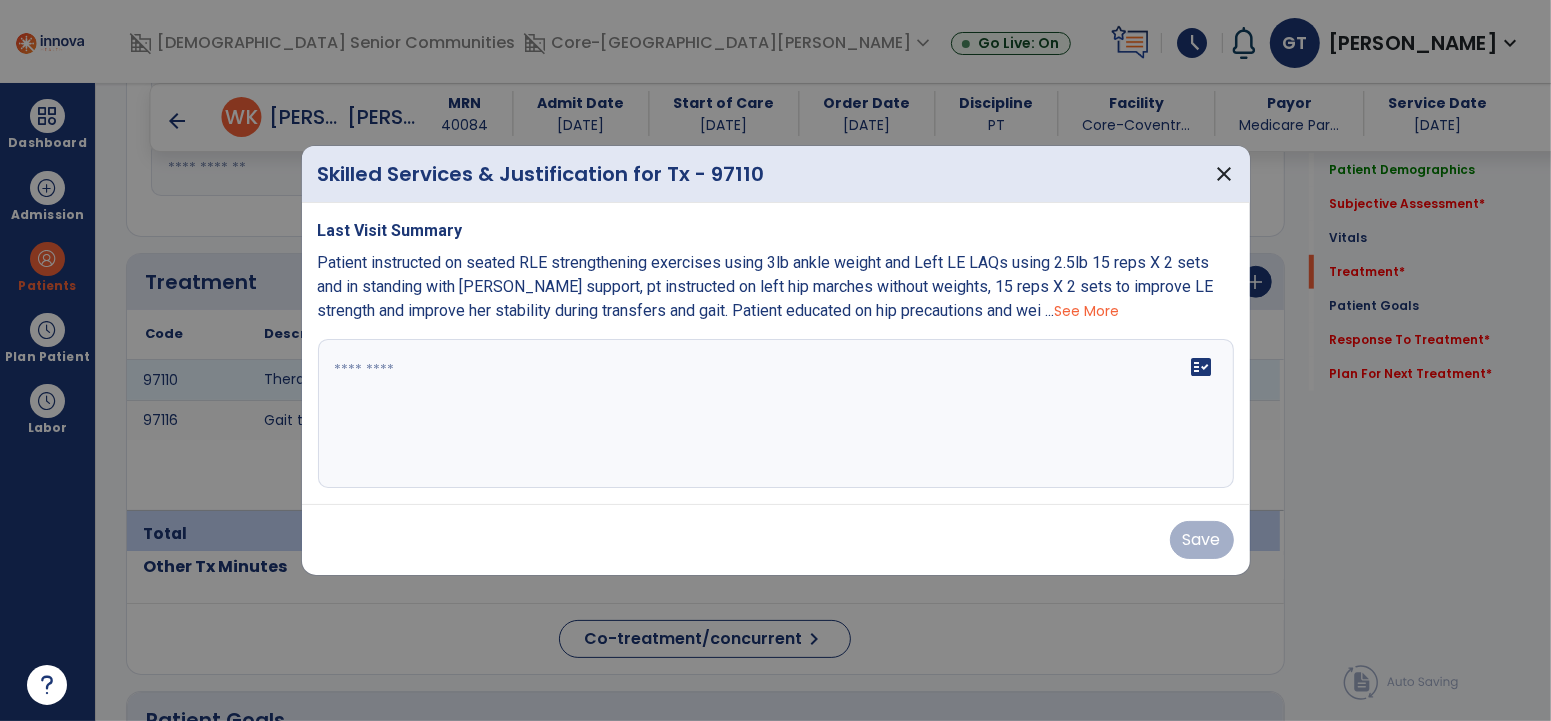 click on "fact_check" at bounding box center [776, 414] 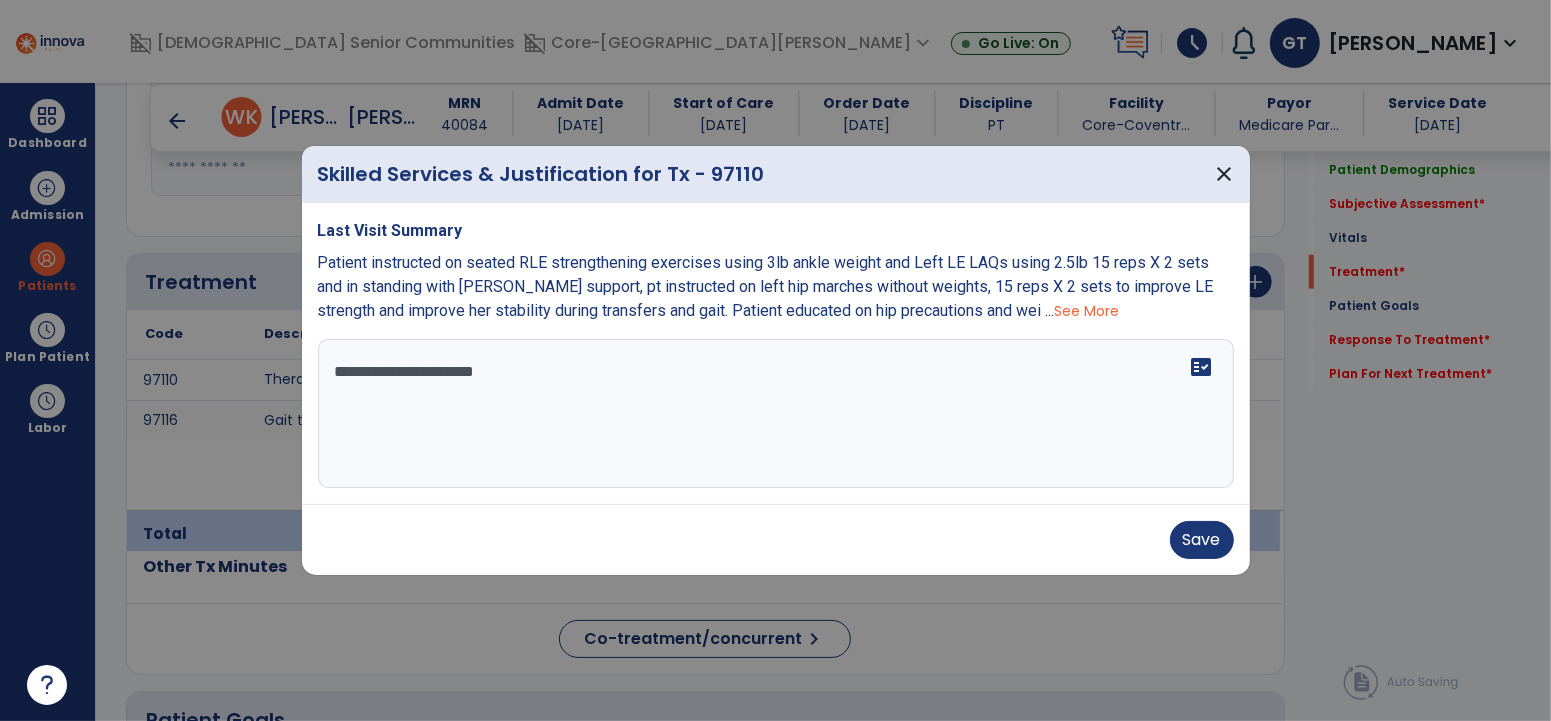 click on "**********" at bounding box center [775, 414] 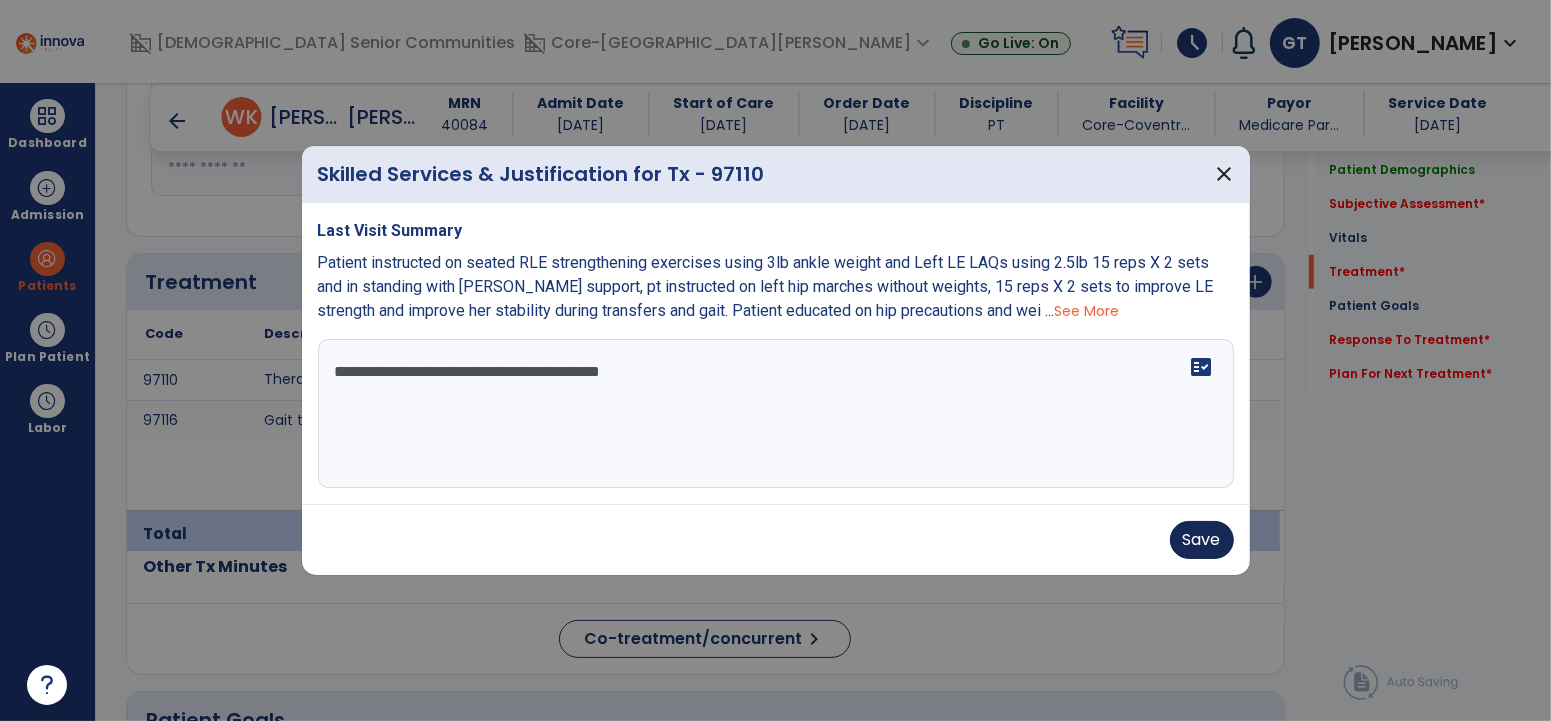 type on "**********" 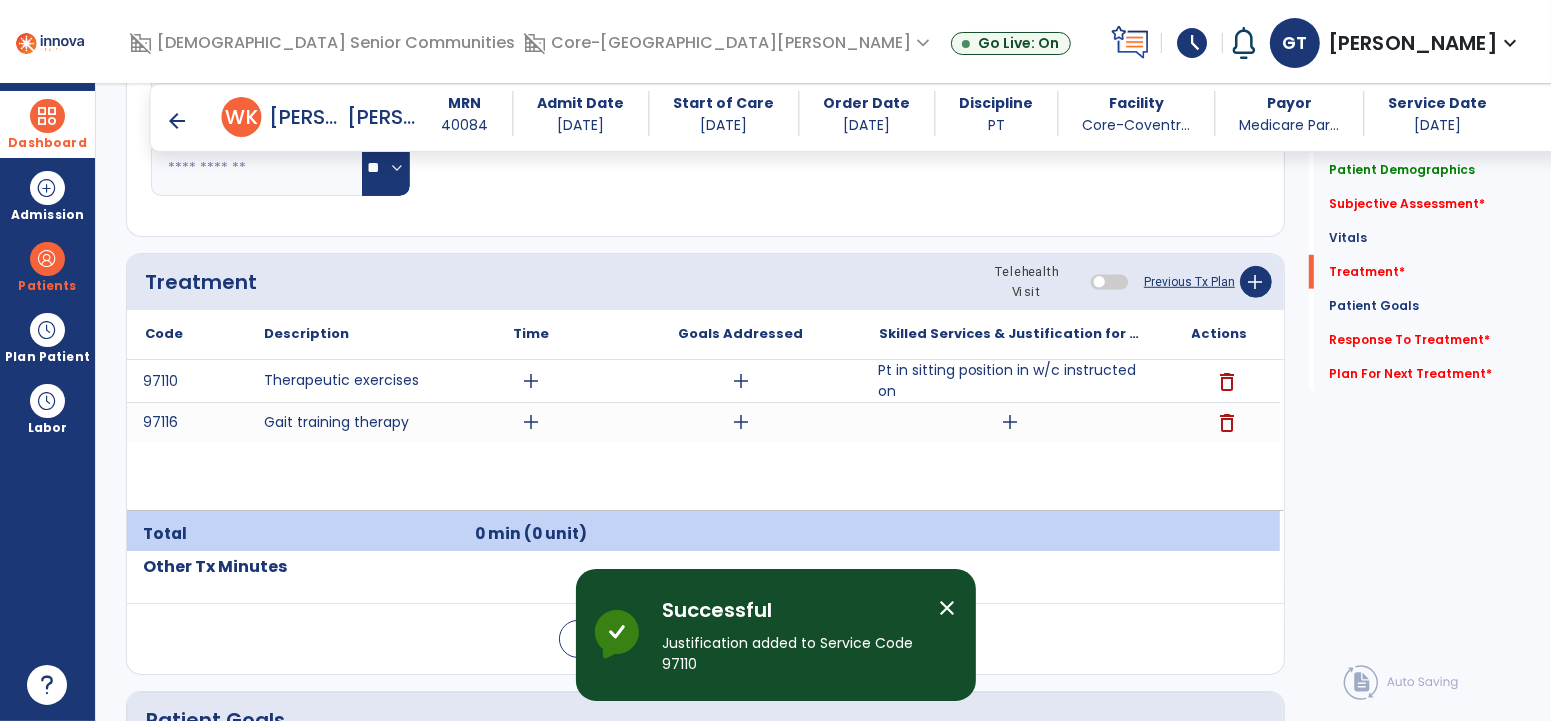 click at bounding box center [47, 116] 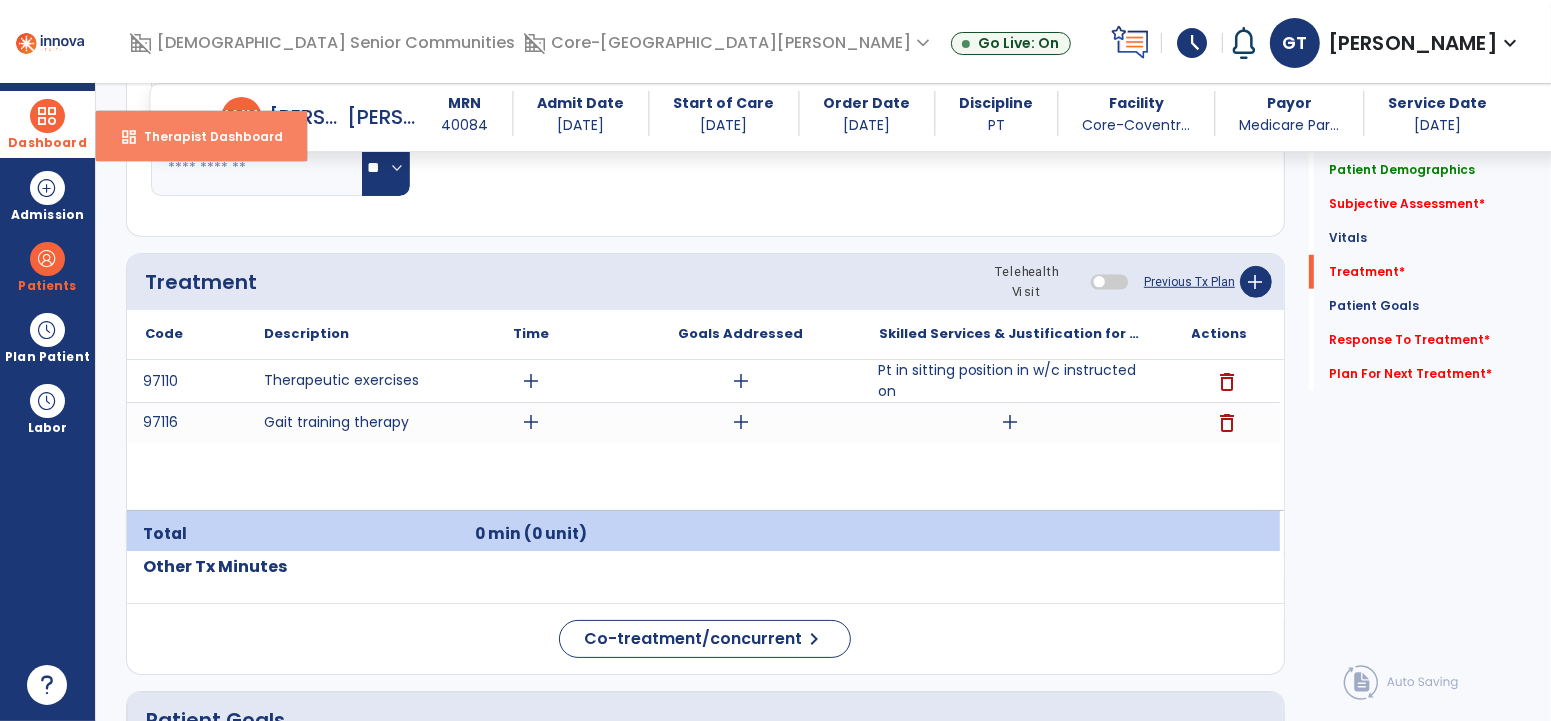 click on "dashboard  Therapist Dashboard" at bounding box center (201, 136) 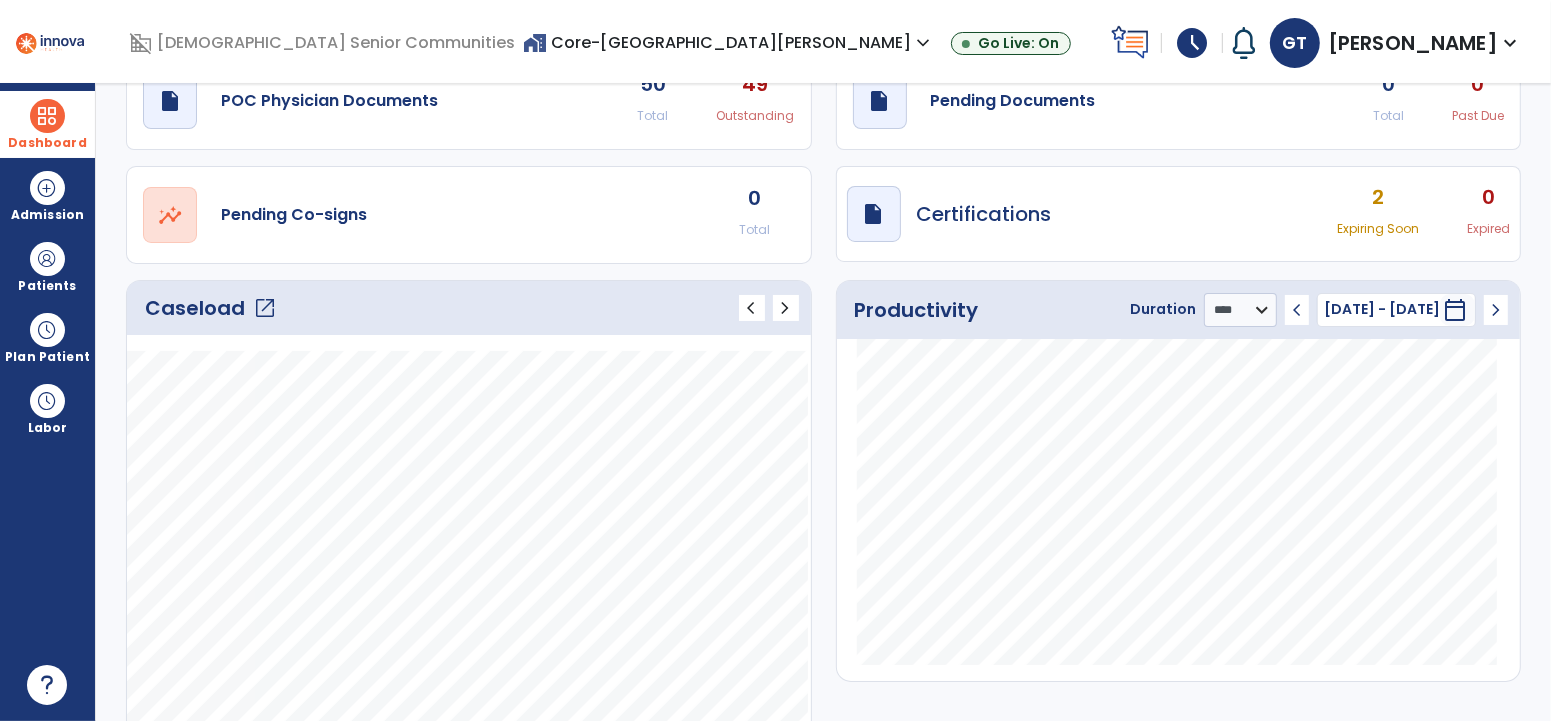 scroll, scrollTop: 0, scrollLeft: 0, axis: both 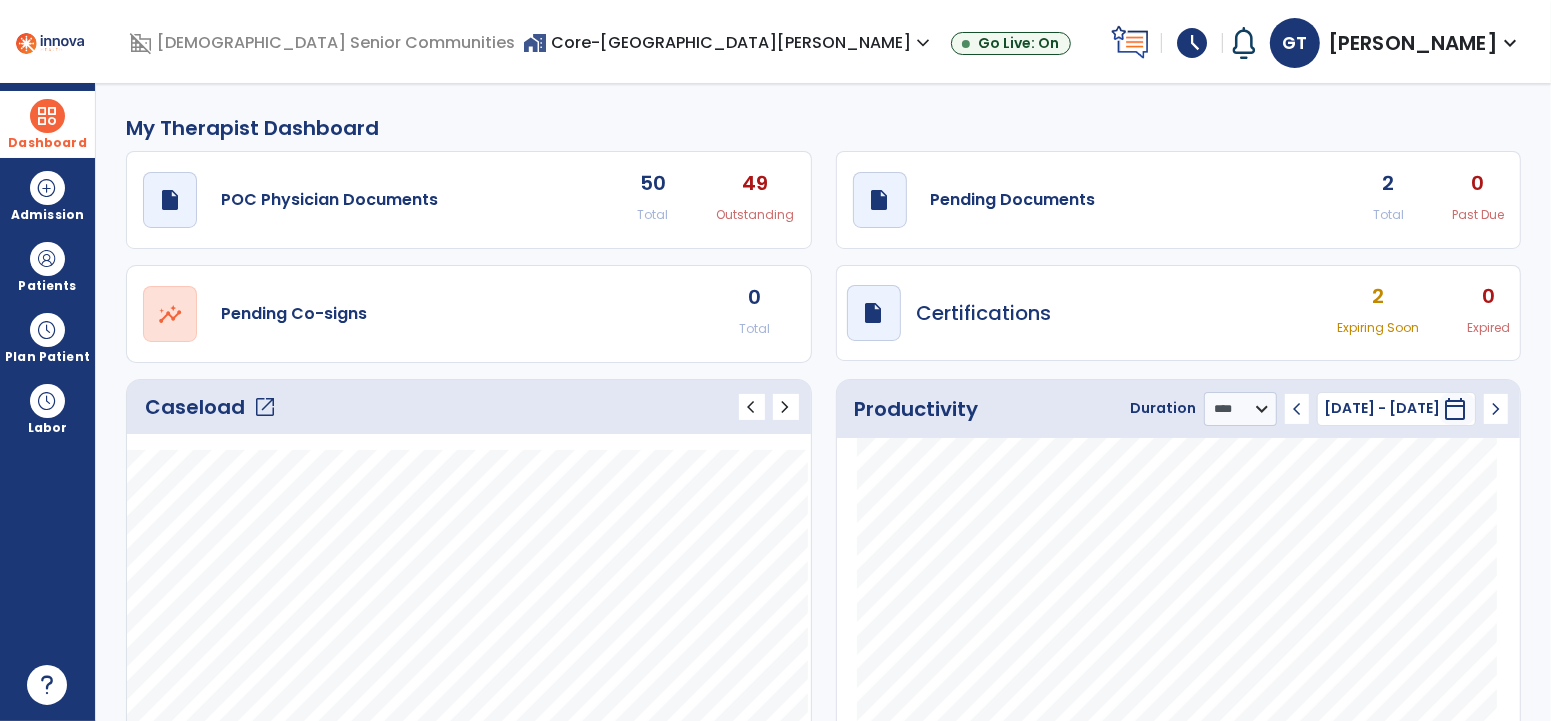 click on "2" 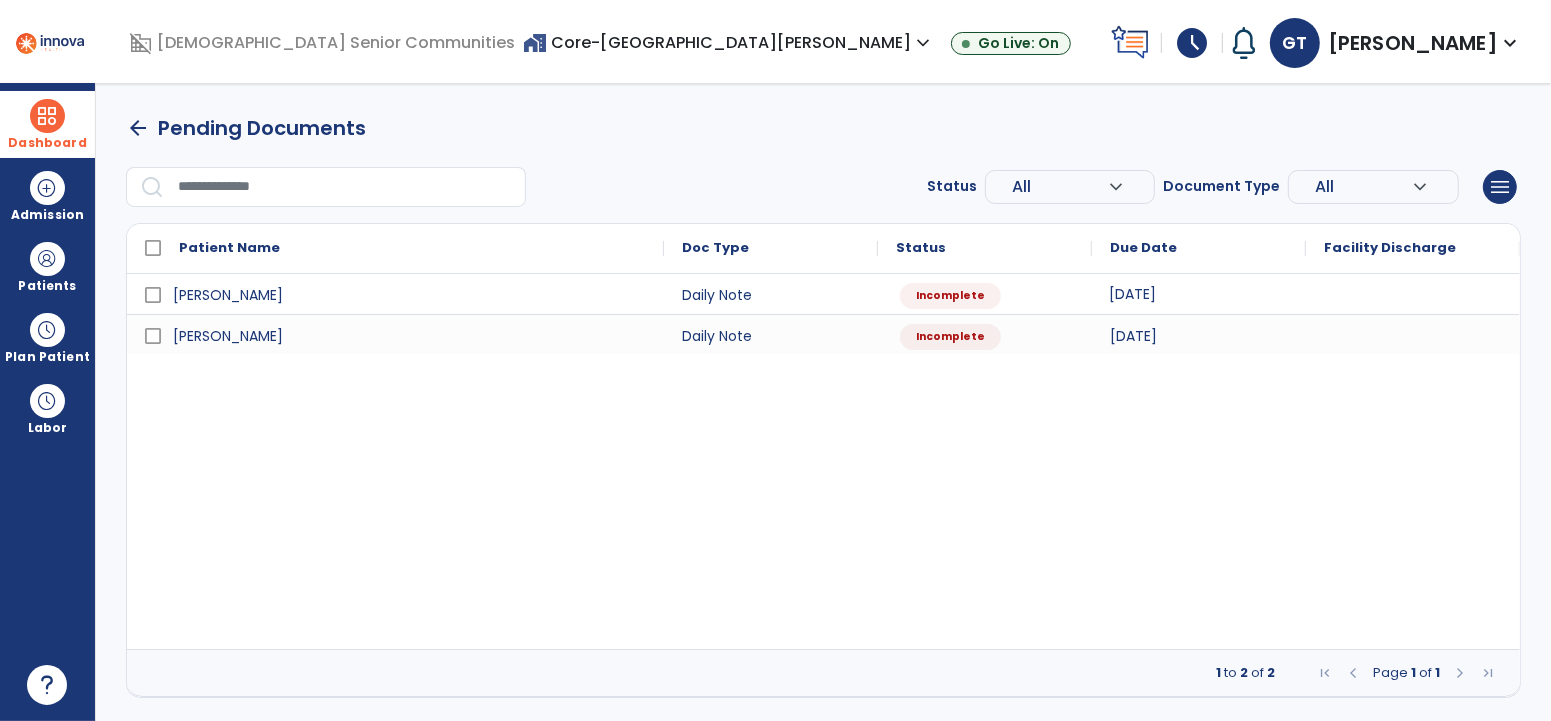 click on "[DATE]" at bounding box center [1199, 294] 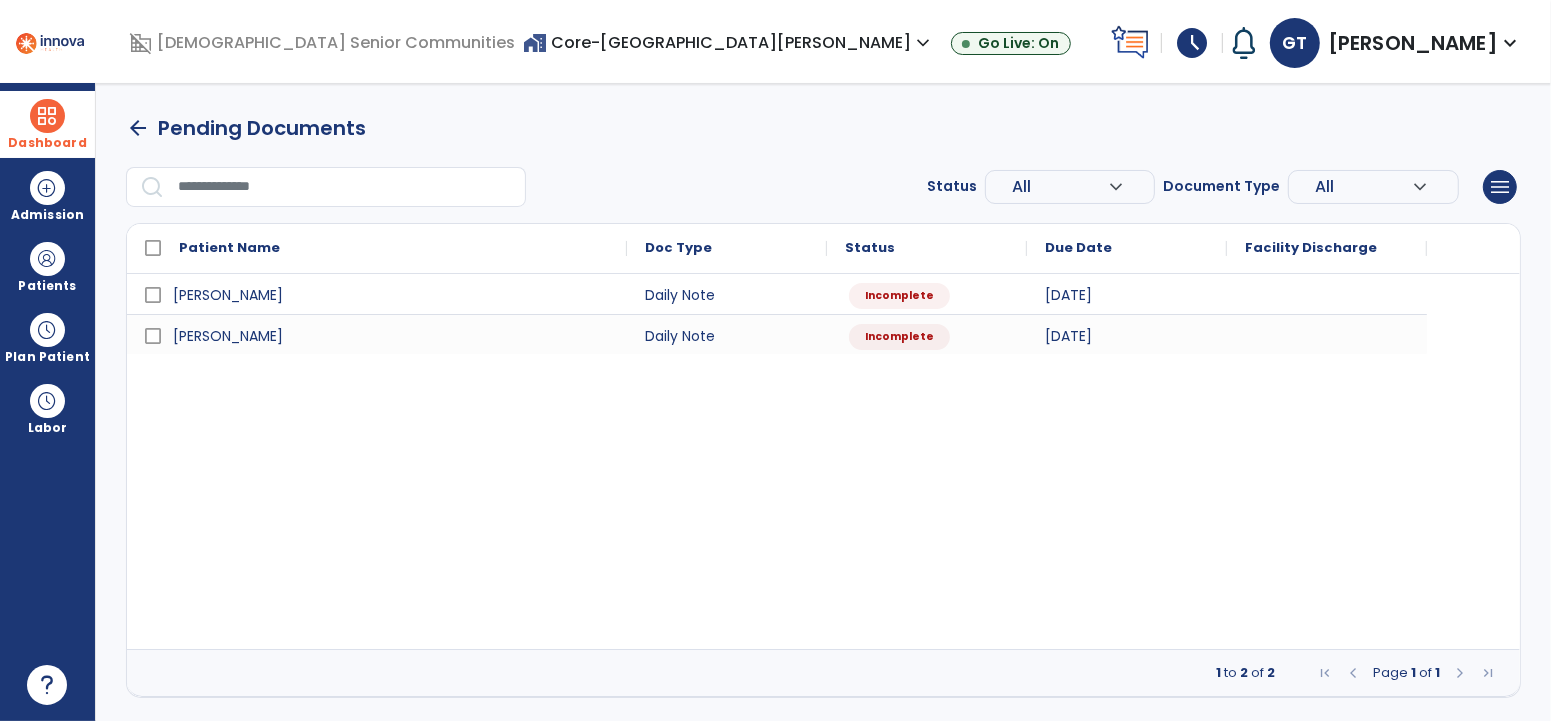 select on "*" 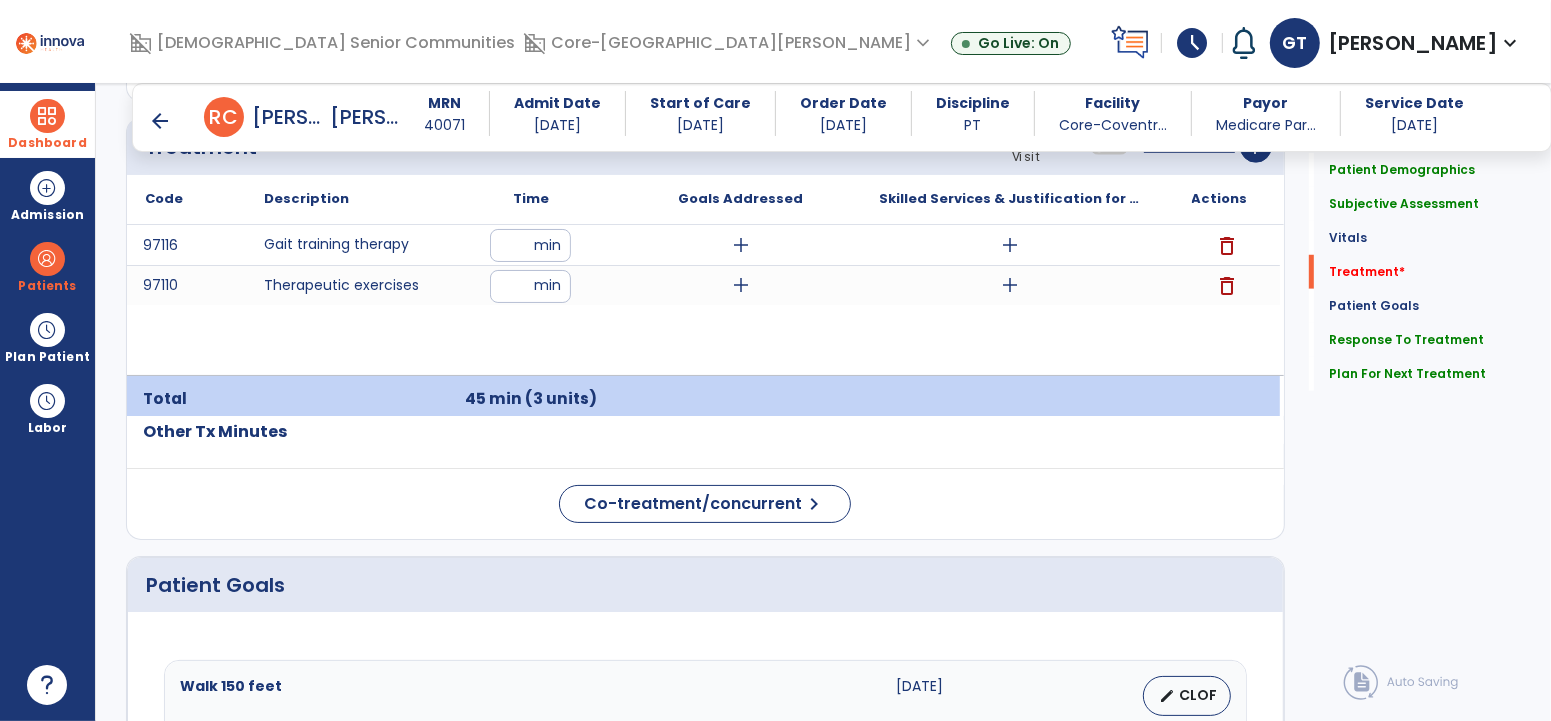 scroll, scrollTop: 1246, scrollLeft: 0, axis: vertical 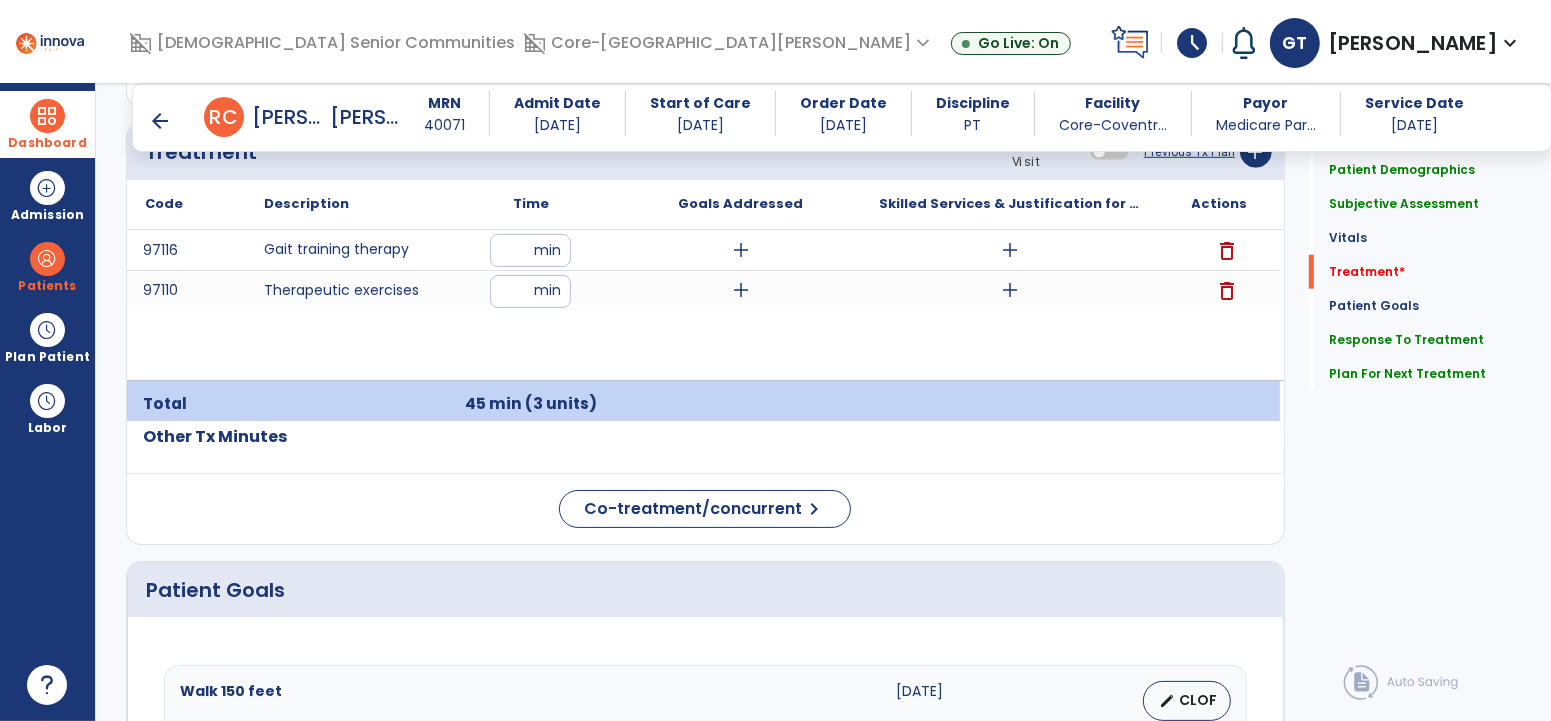 click on "add" at bounding box center [1010, 250] 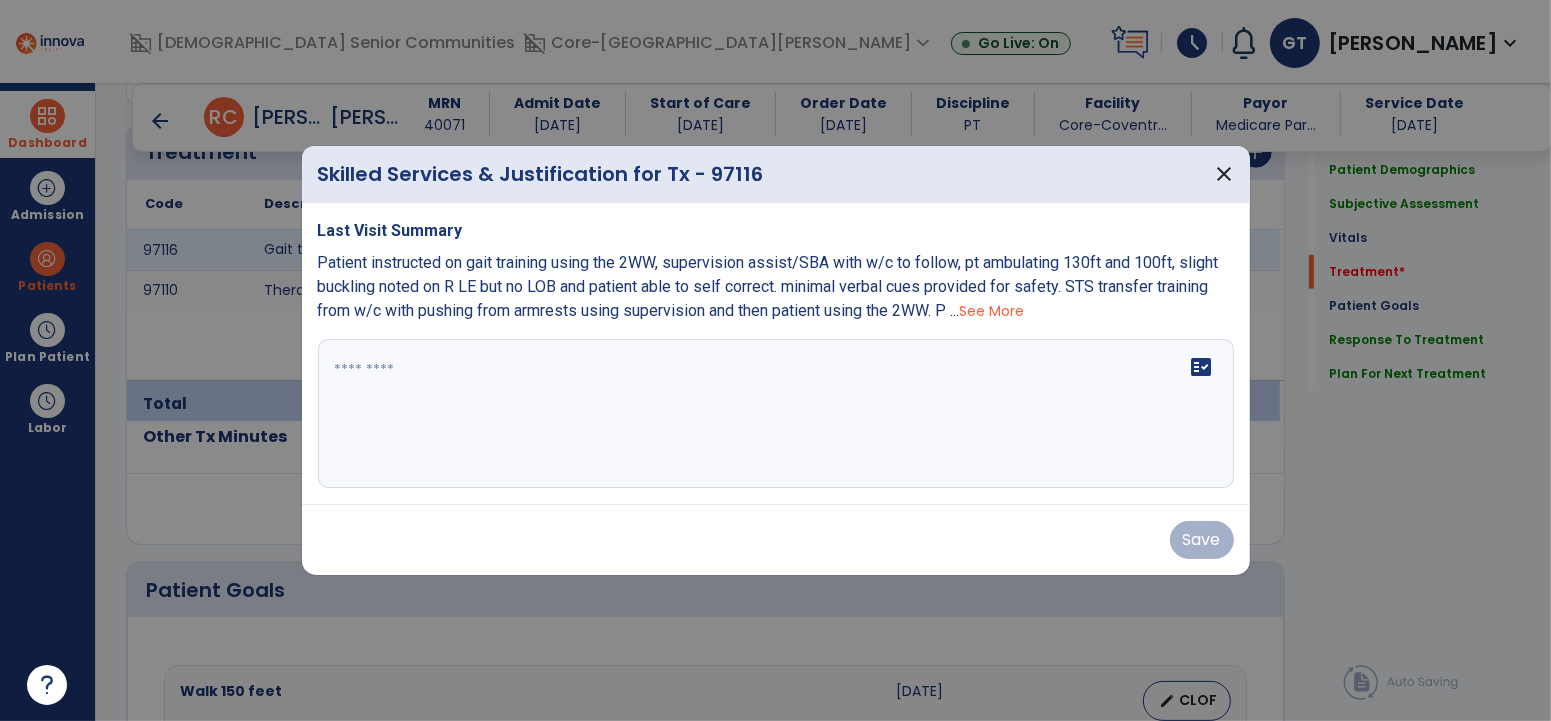 click on "fact_check" at bounding box center [776, 414] 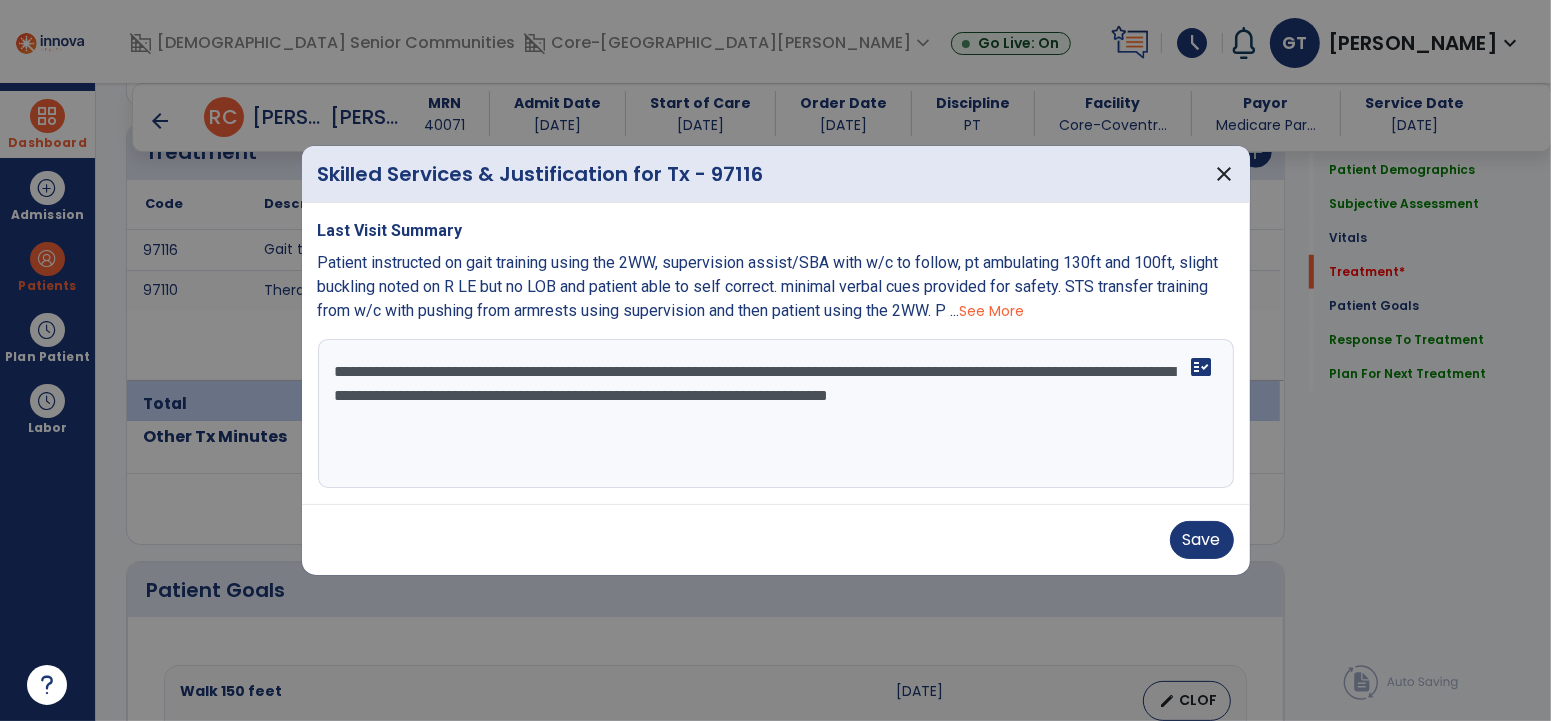 click on "**********" at bounding box center [775, 414] 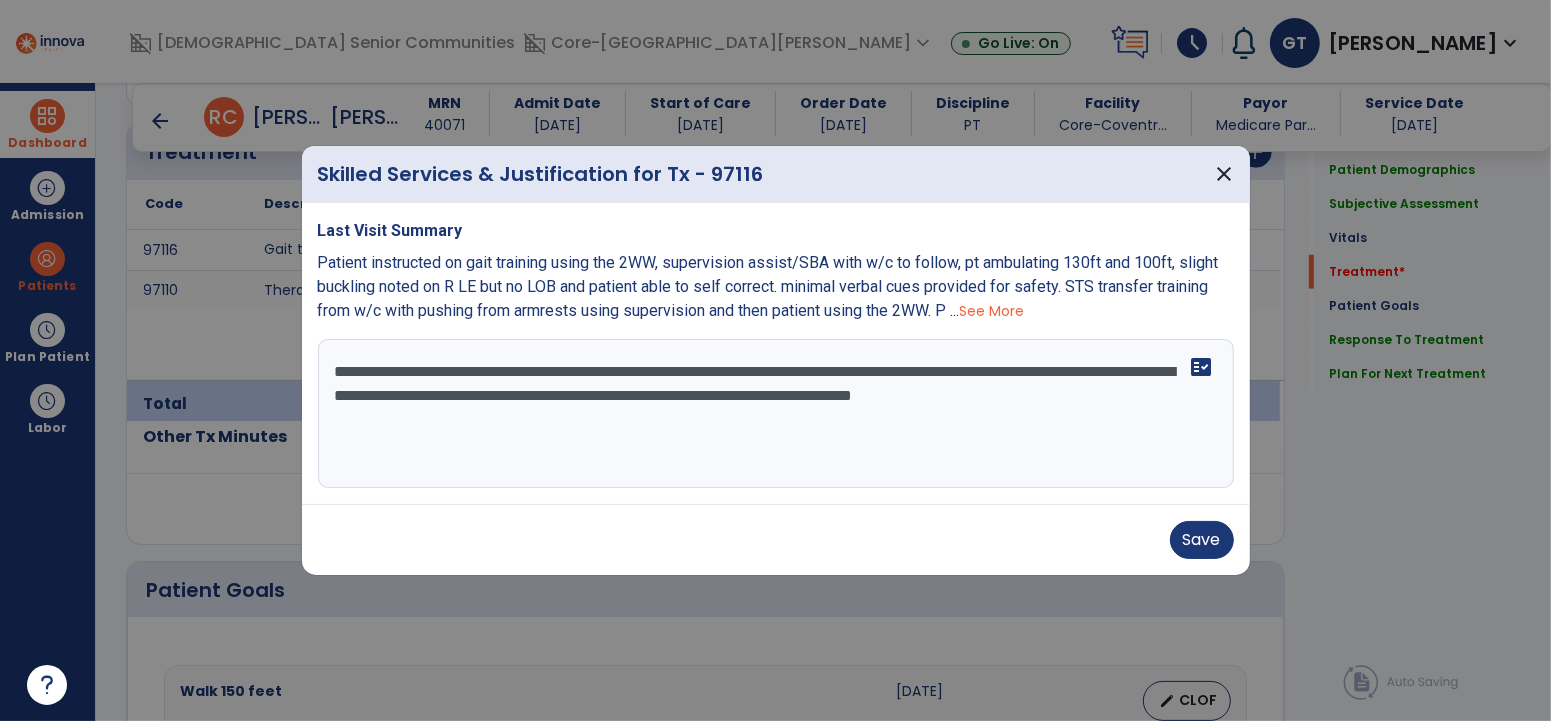 click on "**********" at bounding box center [775, 414] 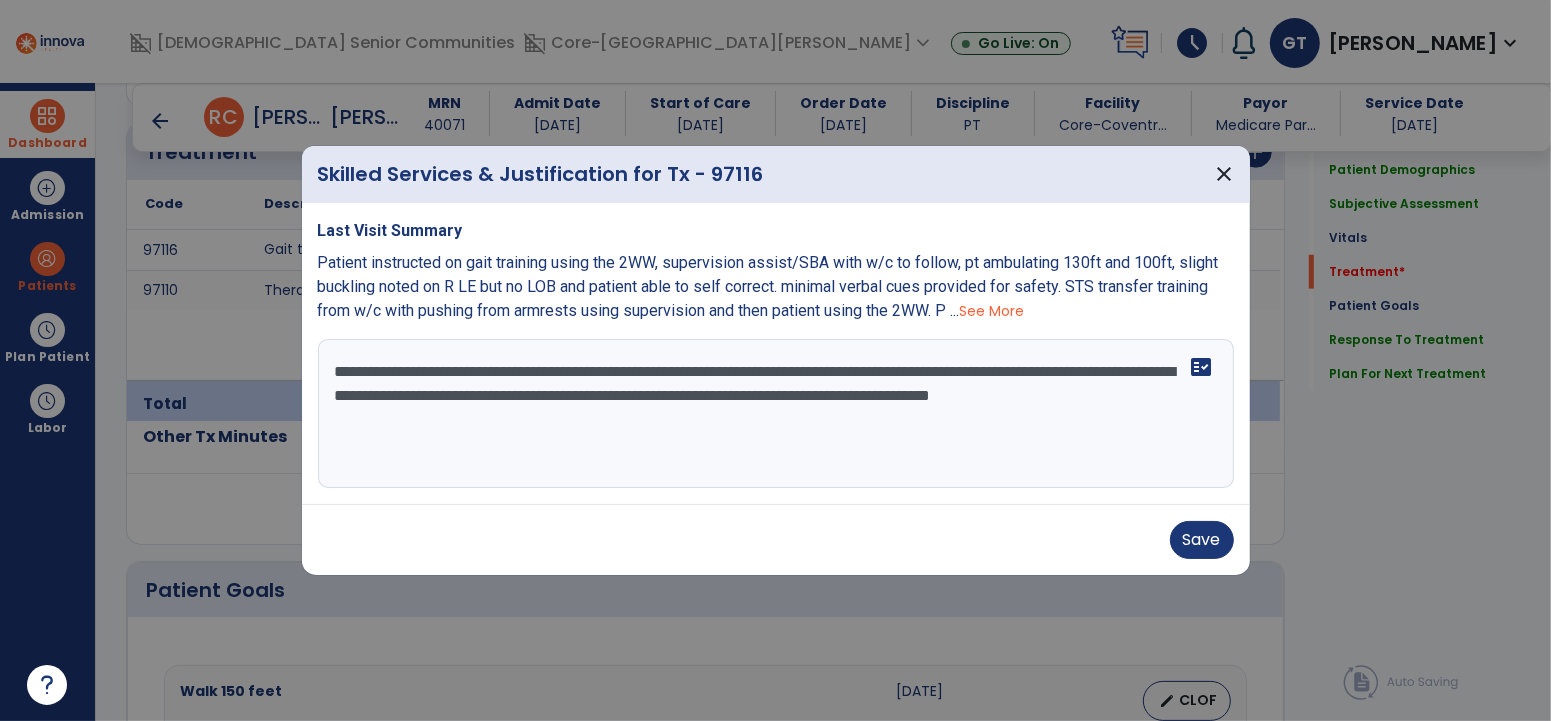 click on "**********" at bounding box center (775, 414) 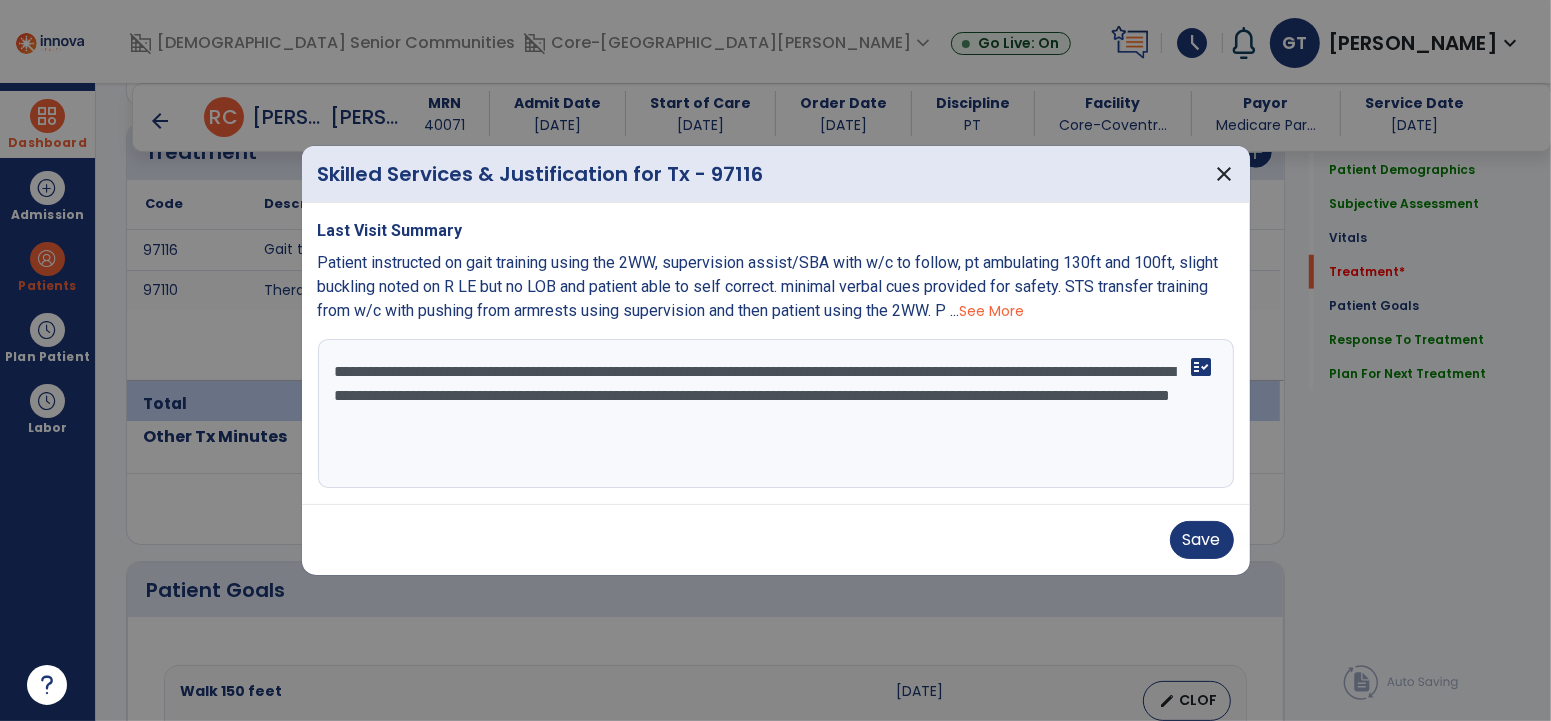 click on "**********" at bounding box center [775, 414] 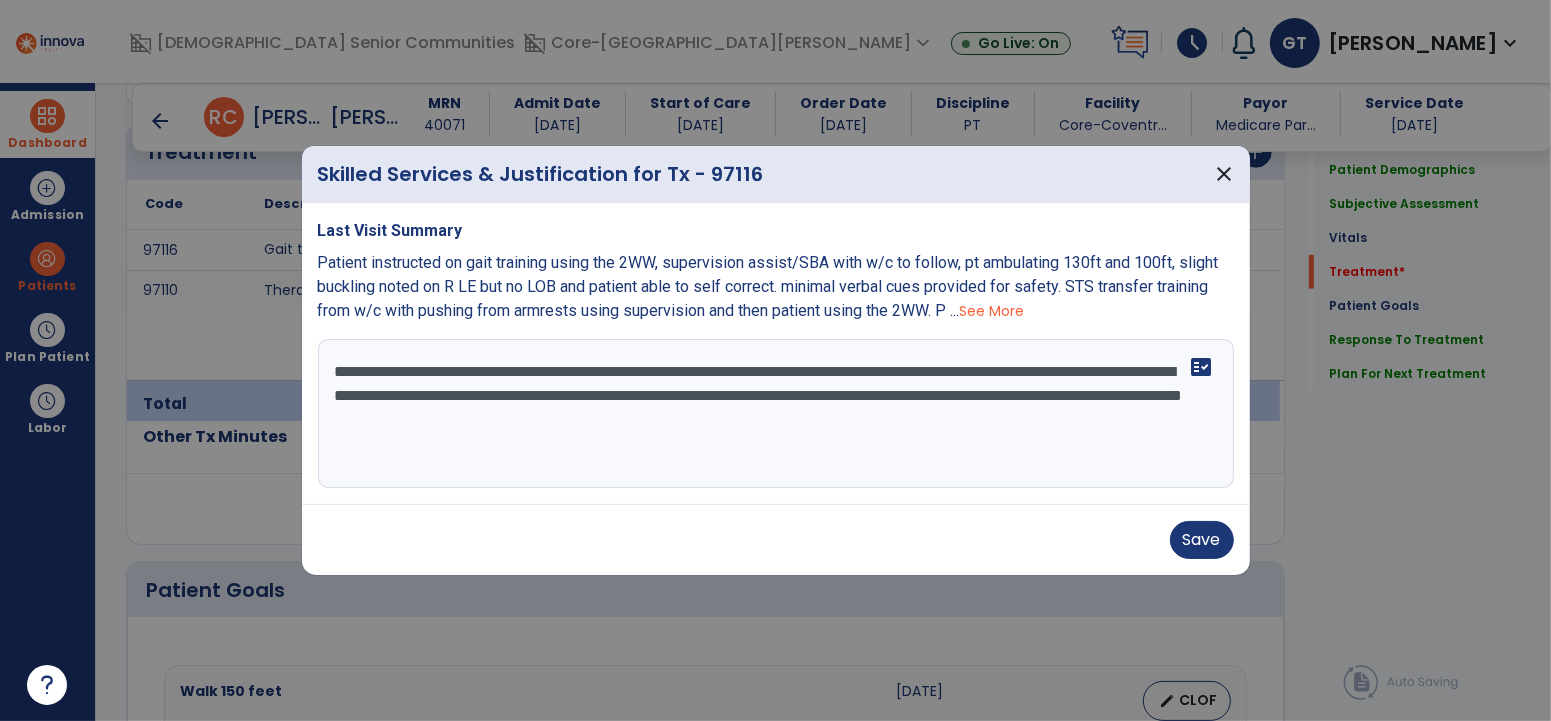 type on "**********" 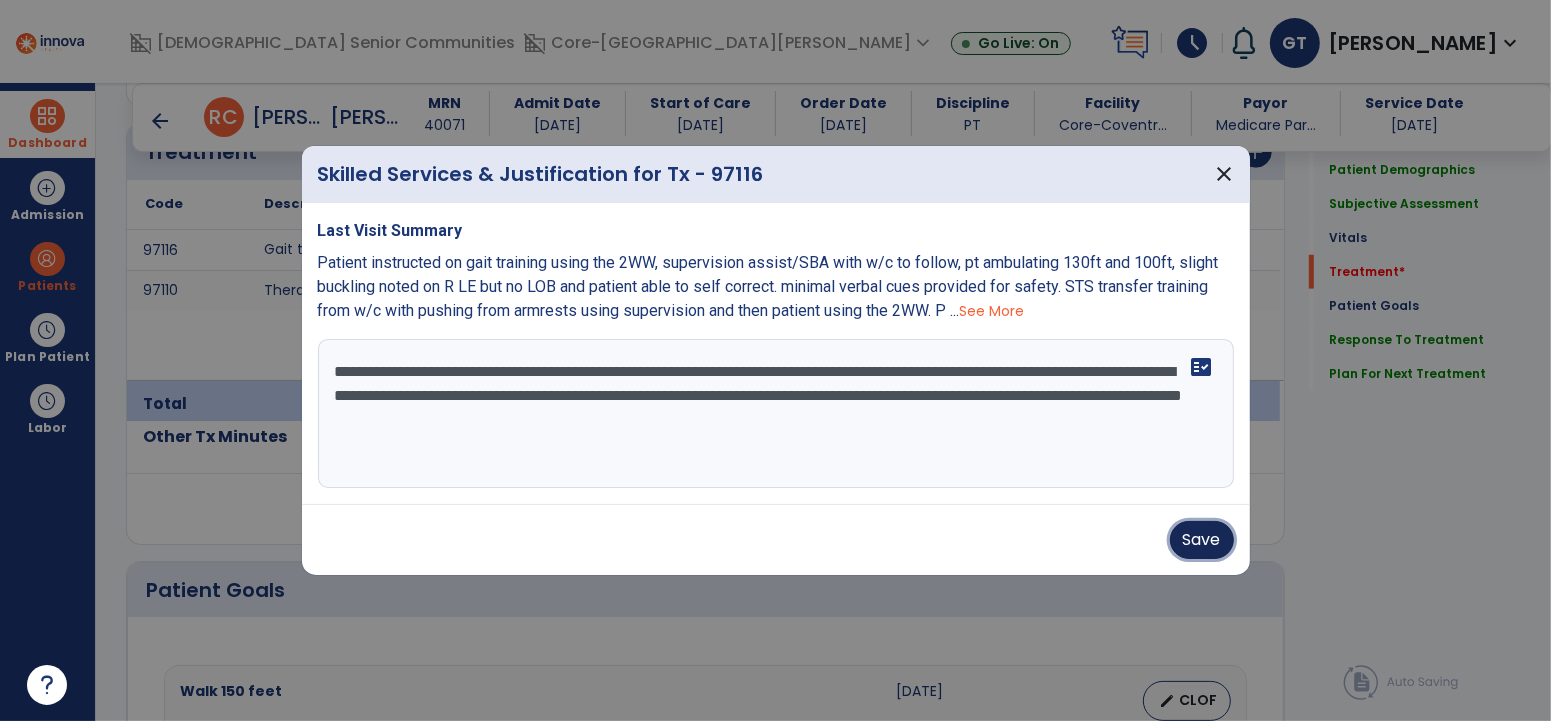 click on "Save" at bounding box center [1202, 540] 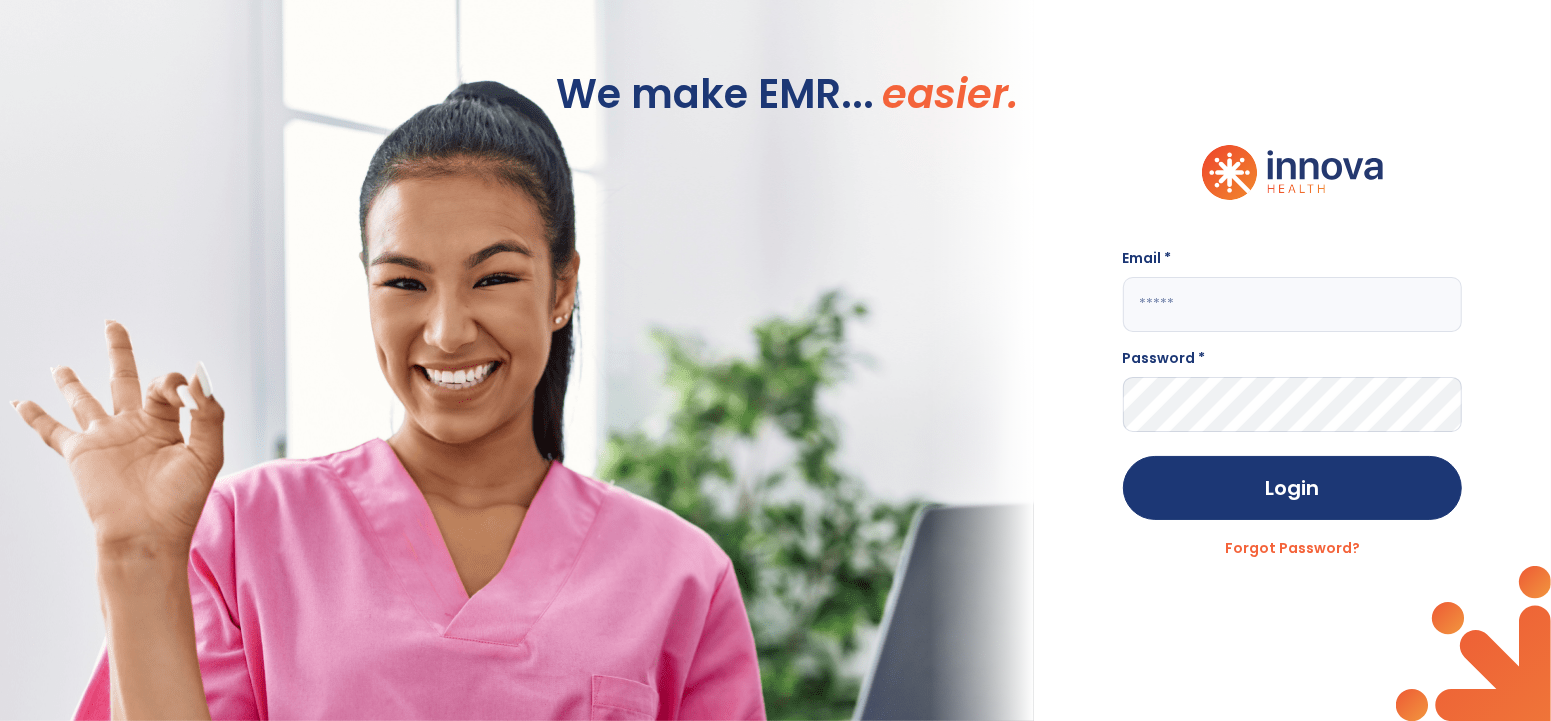 scroll, scrollTop: 0, scrollLeft: 0, axis: both 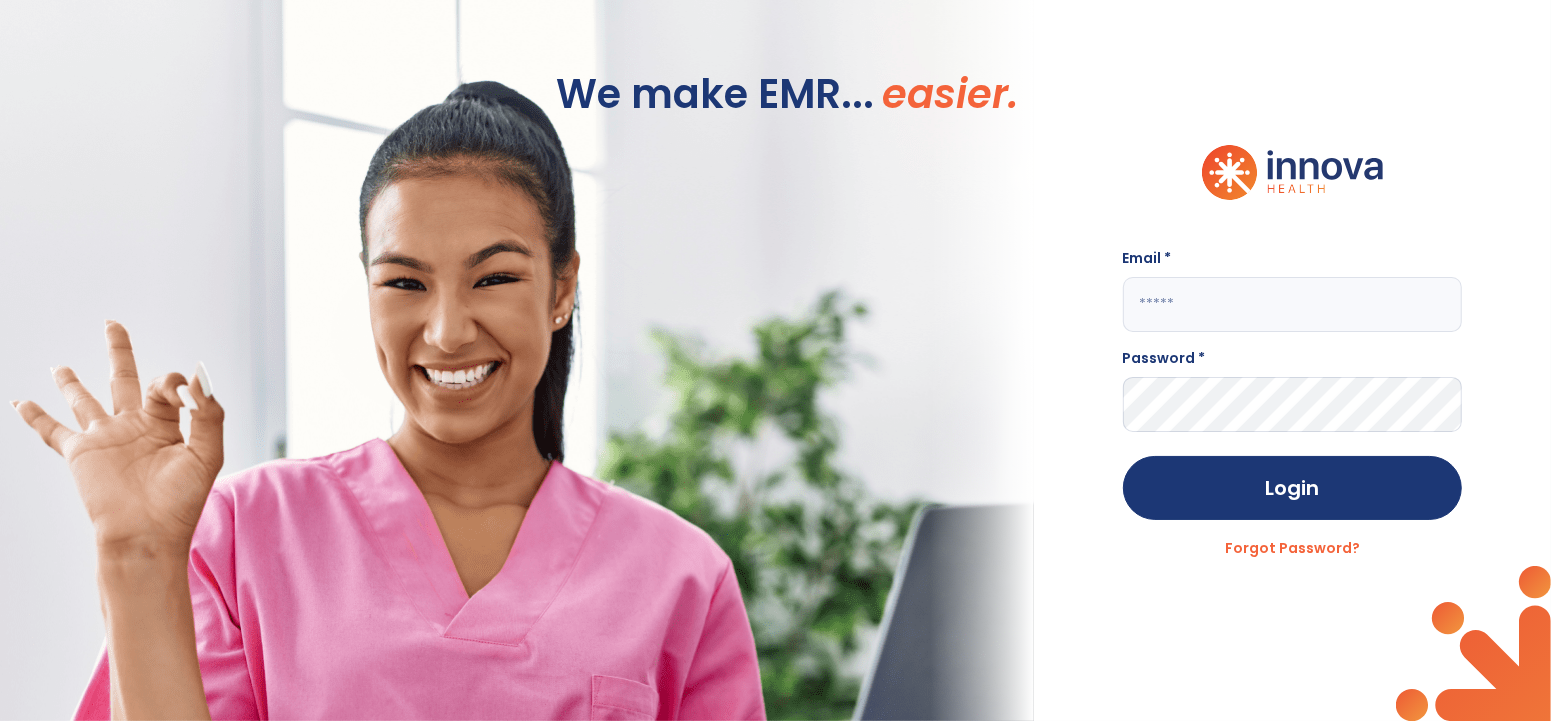 click 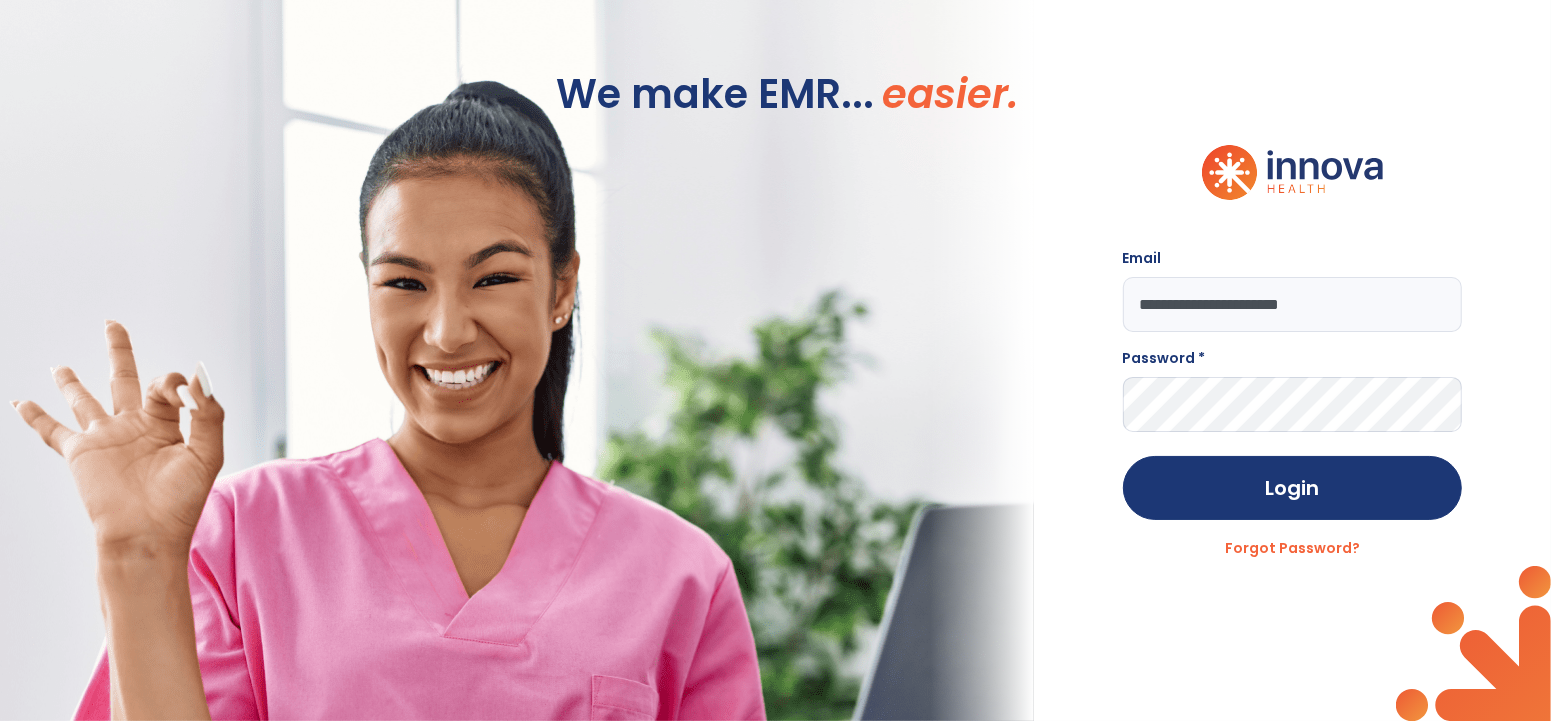 type on "**********" 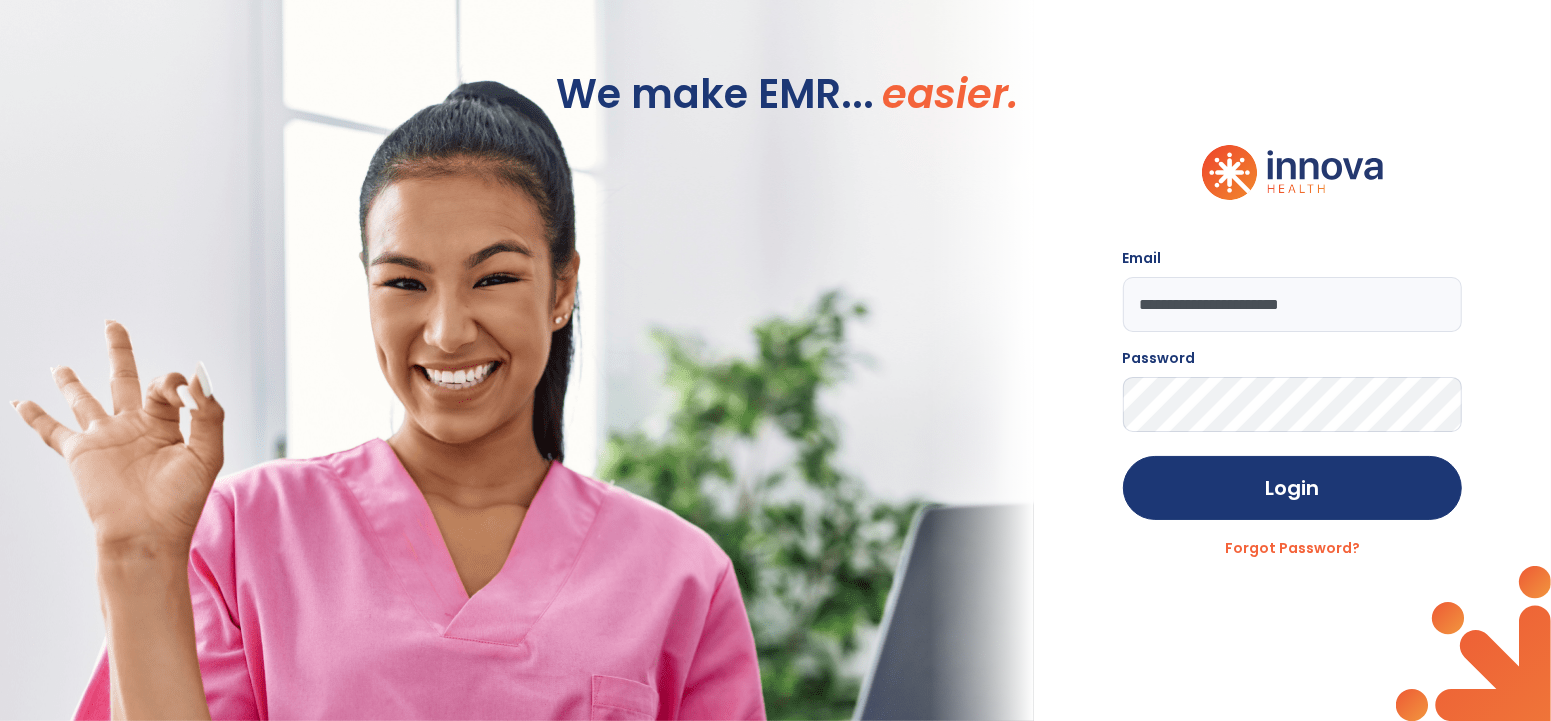 click on "Login" 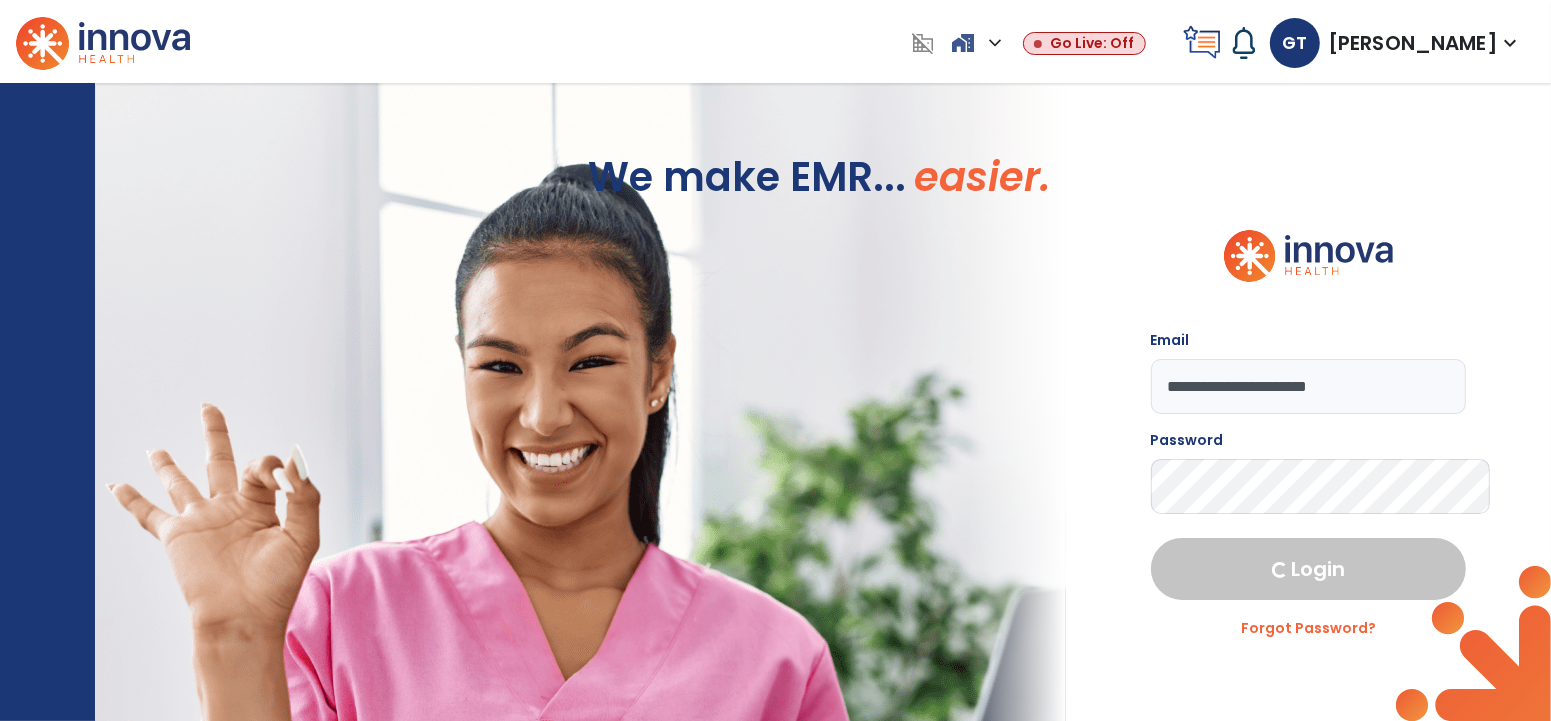 select on "****" 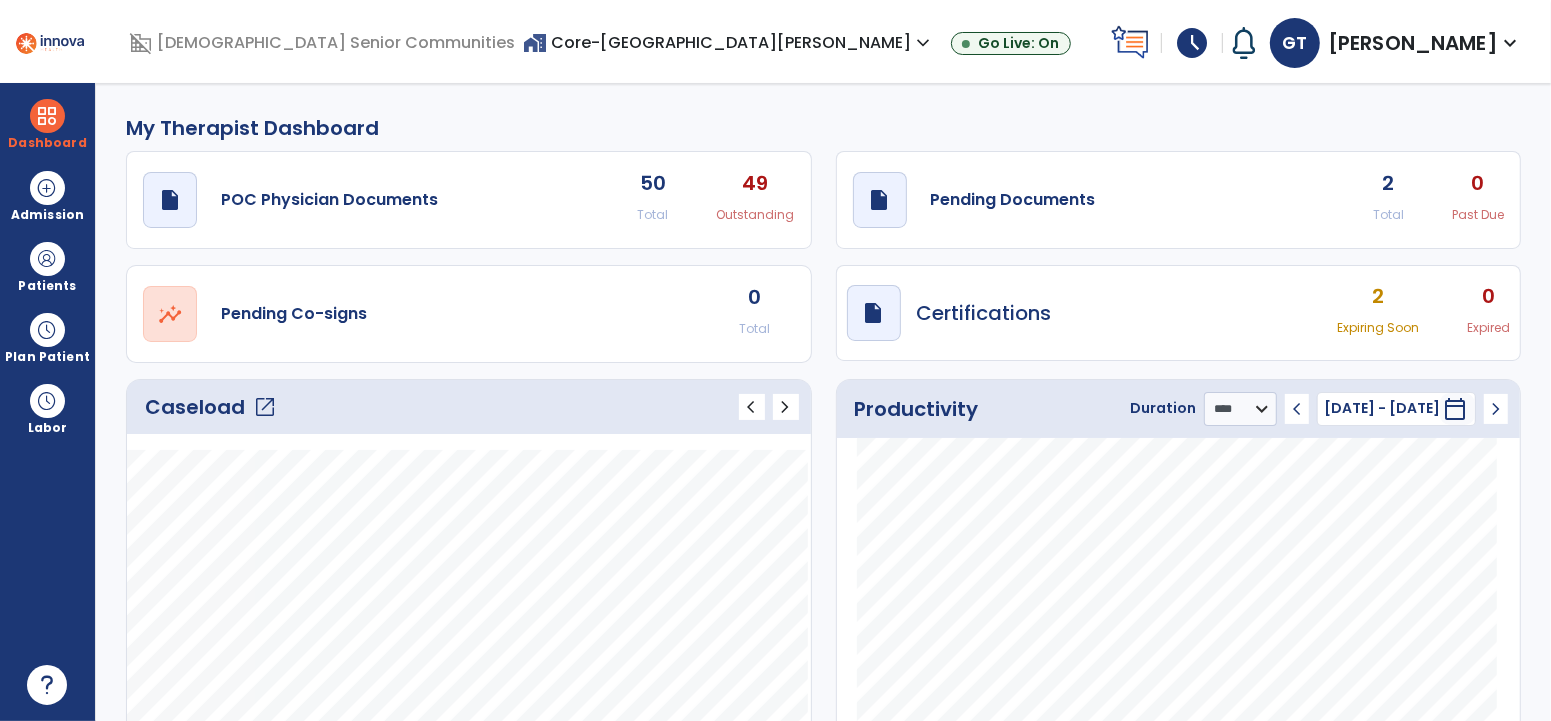 click on "2" 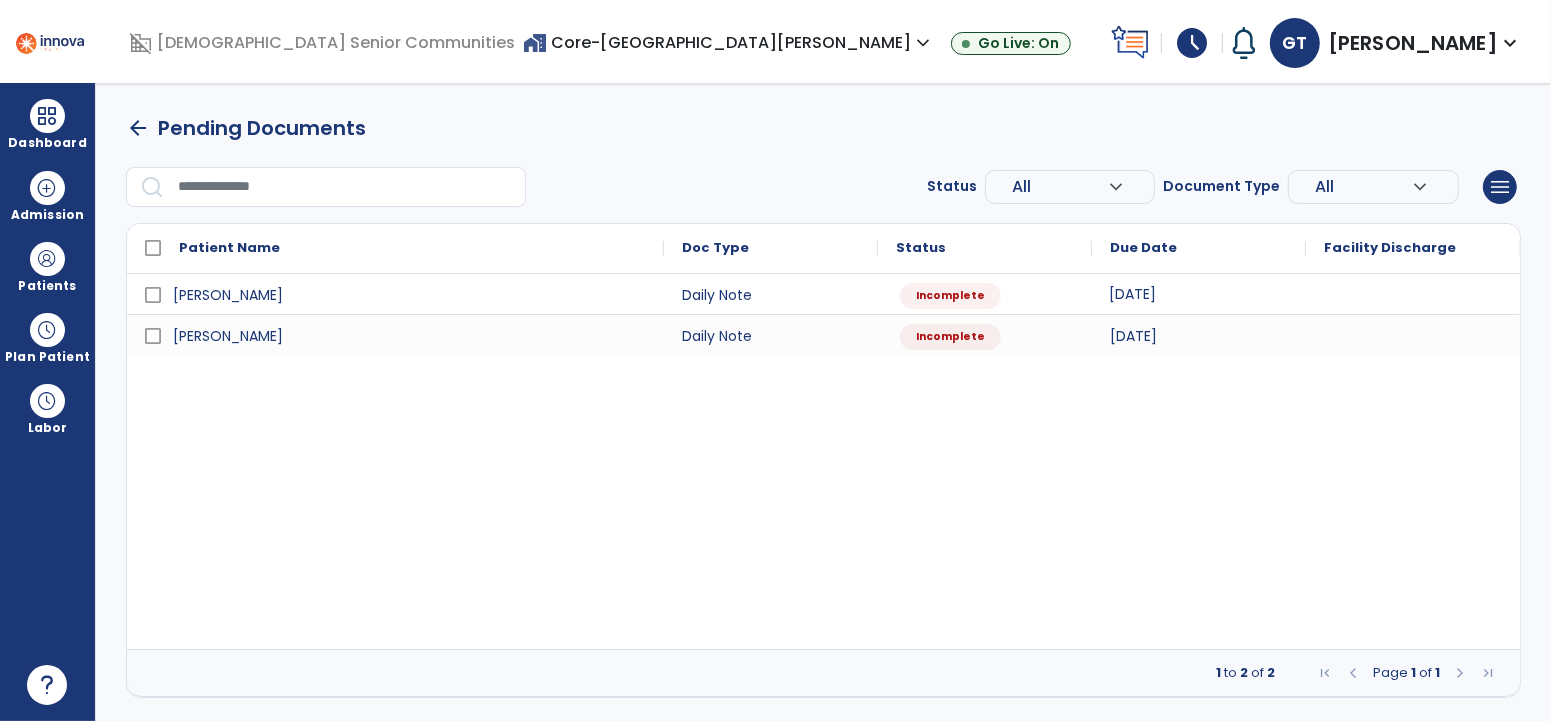 click on "[DATE]" at bounding box center [1132, 294] 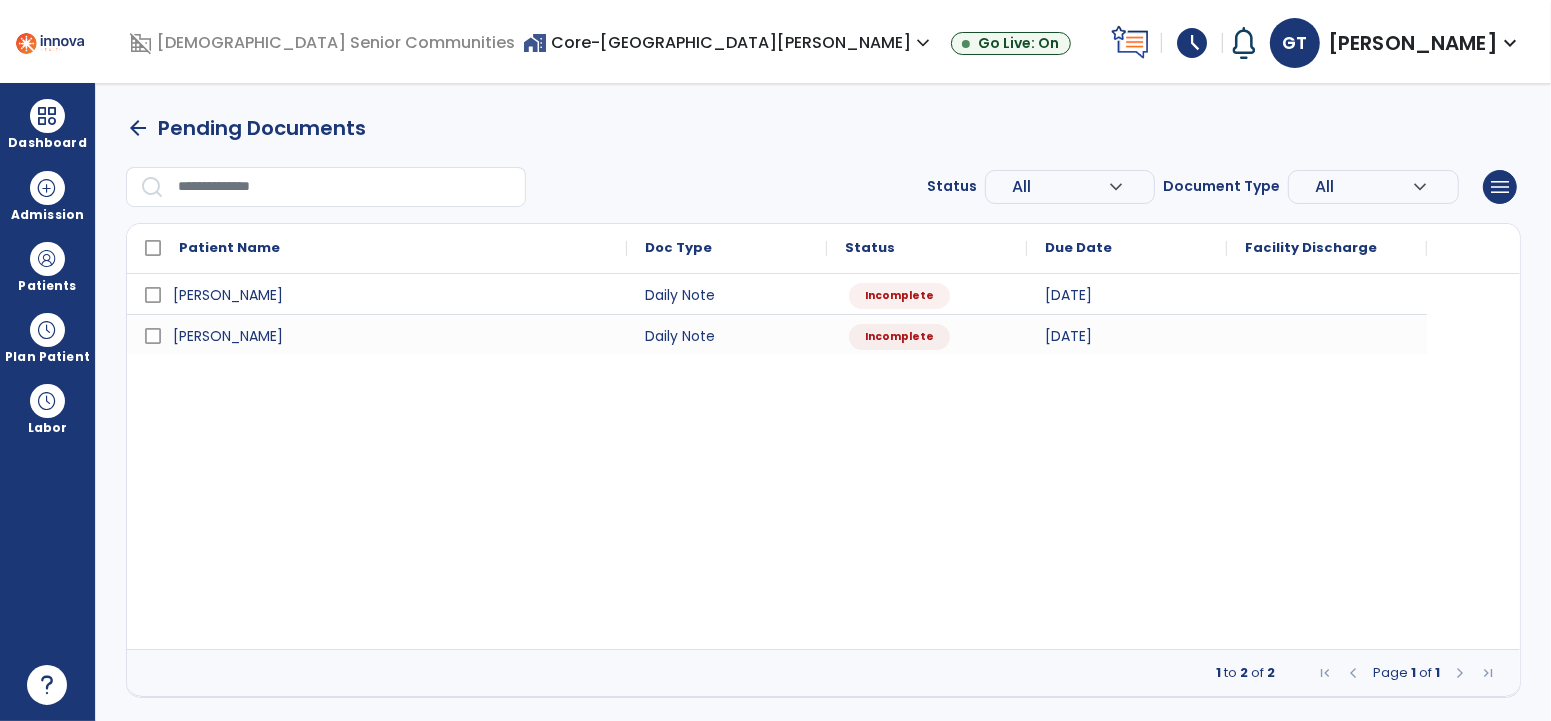 select on "*" 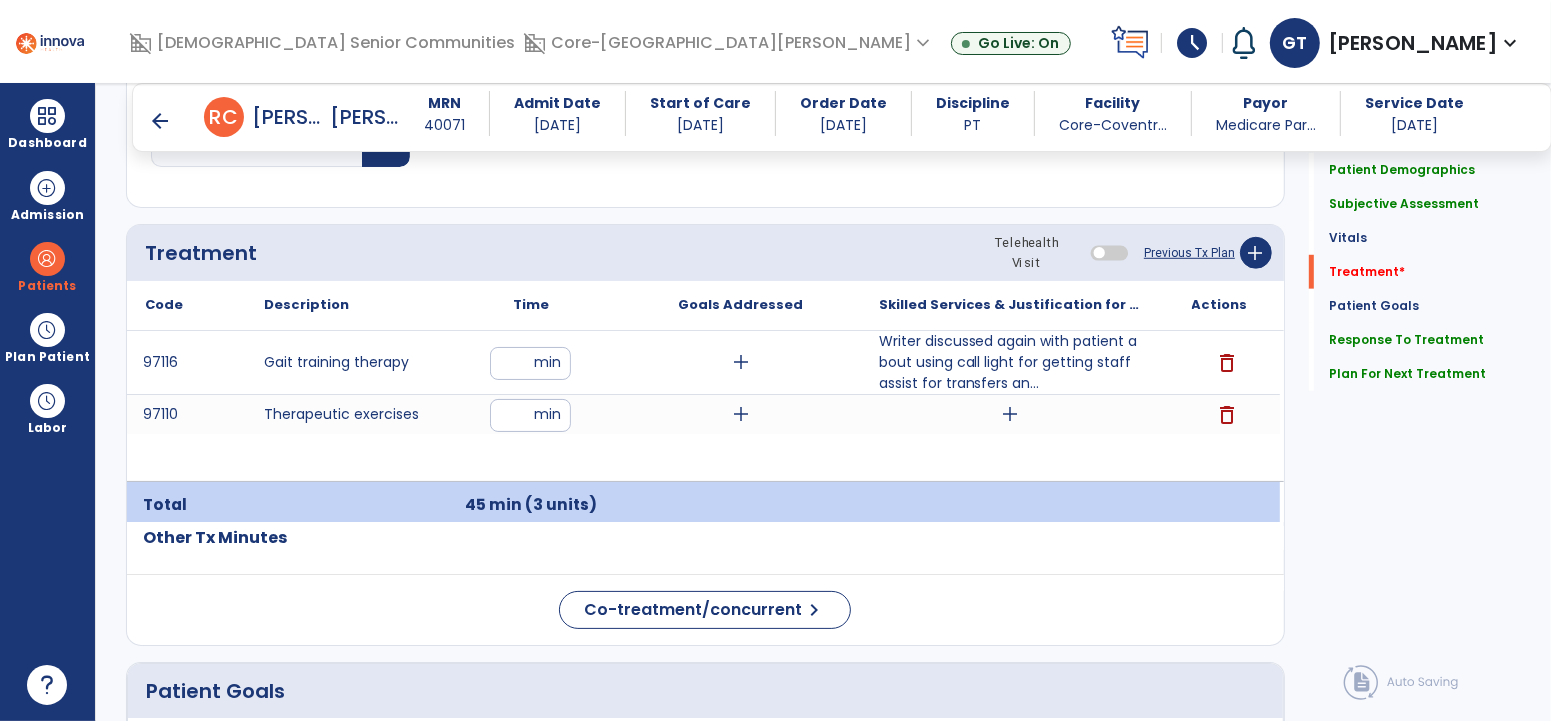 scroll, scrollTop: 1202, scrollLeft: 0, axis: vertical 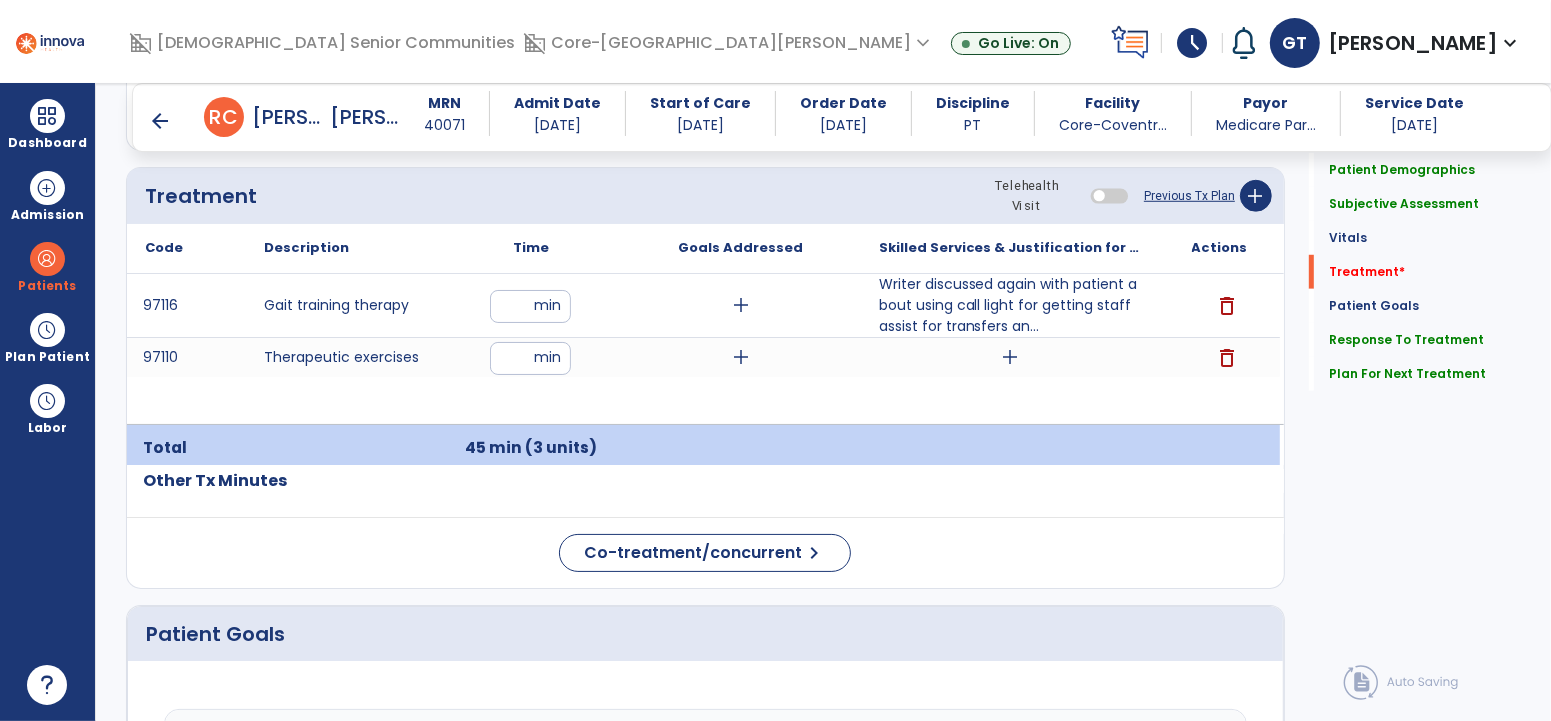 click on "Quick Links  Patient Demographics   Patient Demographics   Subjective Assessment   Subjective Assessment   Vitals   Vitals   Treatment   *  Treatment   *  Patient Goals   Patient Goals   Response To Treatment   Response To Treatment   Plan For Next Treatment   Plan For Next Treatment" 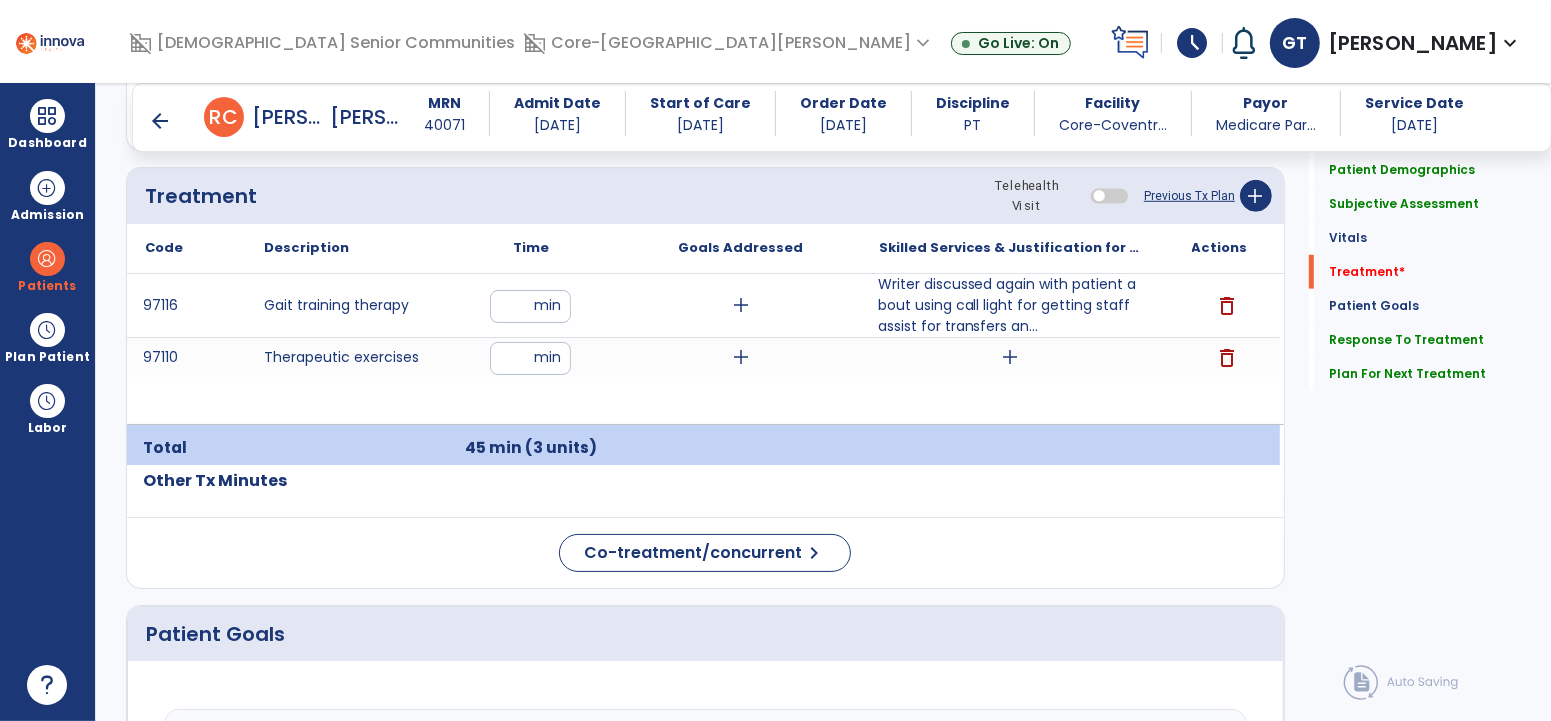 click on "Writer discussed again with patient about using call light for getting staff assist for transfers an..." at bounding box center [1010, 305] 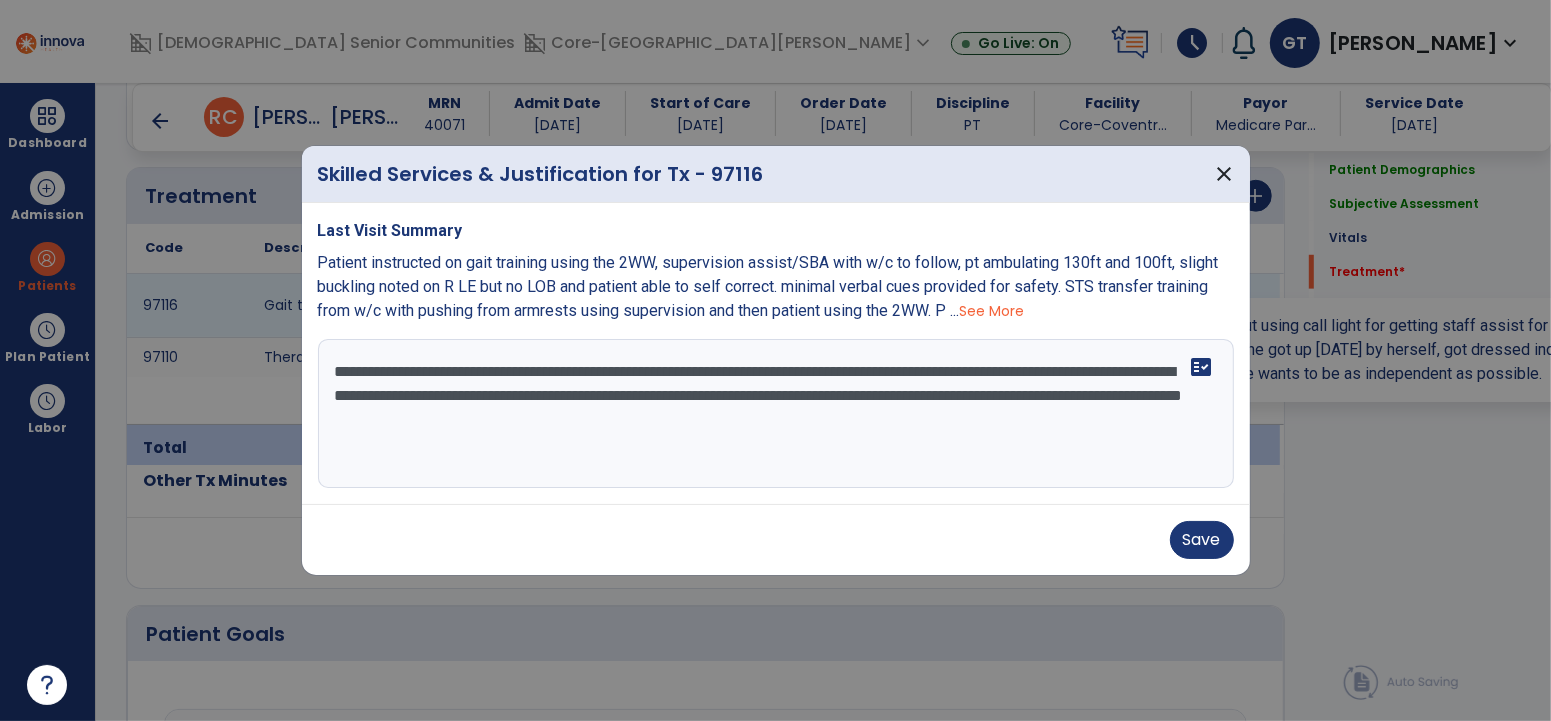 click on "**********" at bounding box center [775, 414] 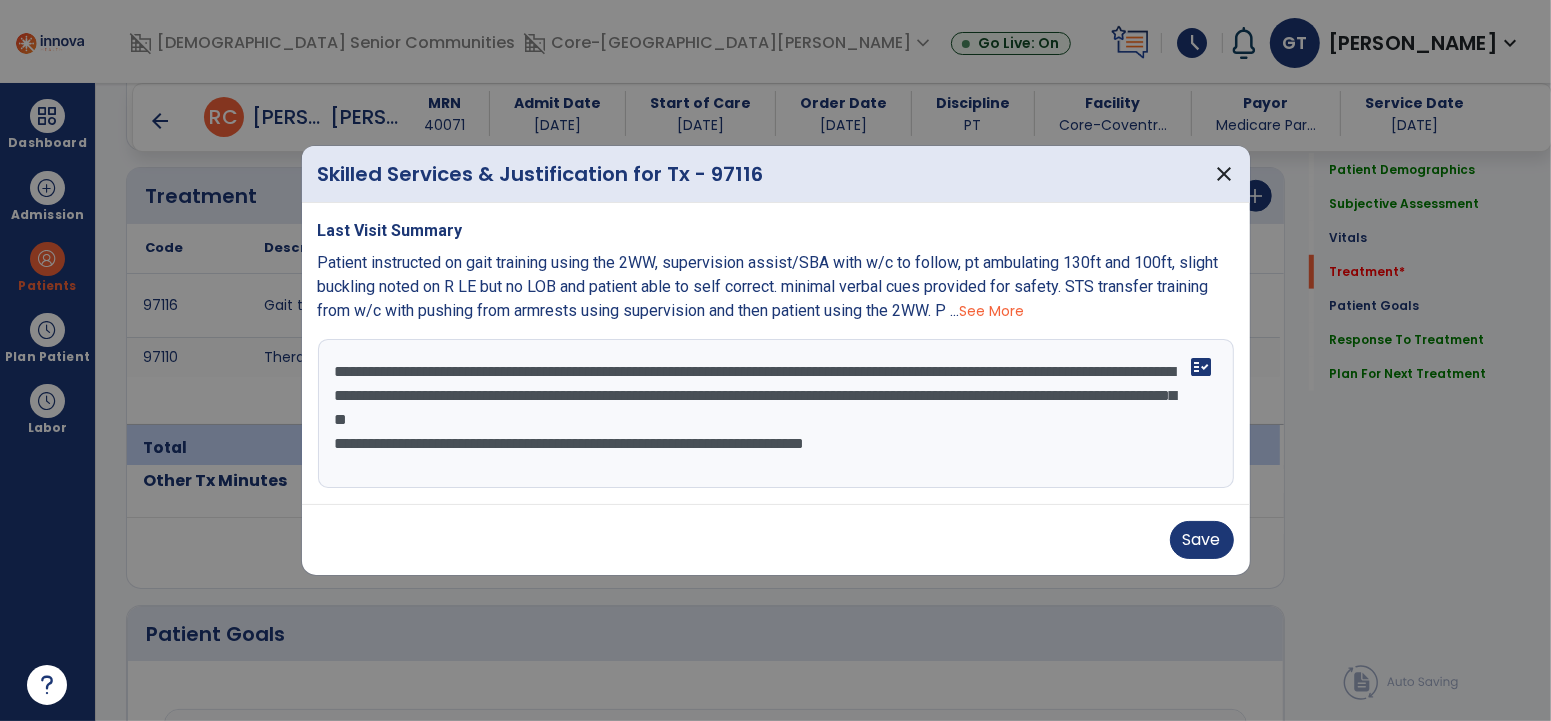 type on "**********" 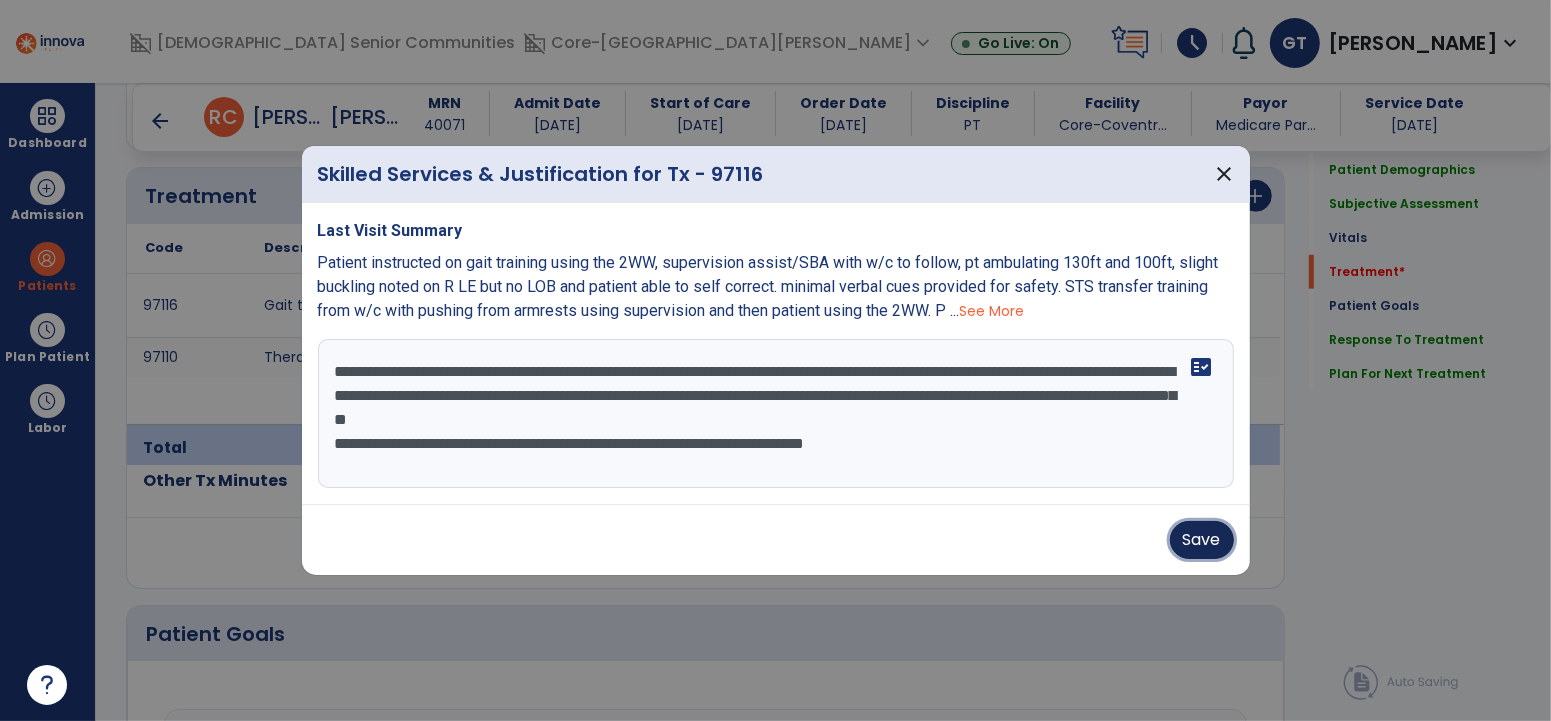 click on "Save" at bounding box center [1202, 540] 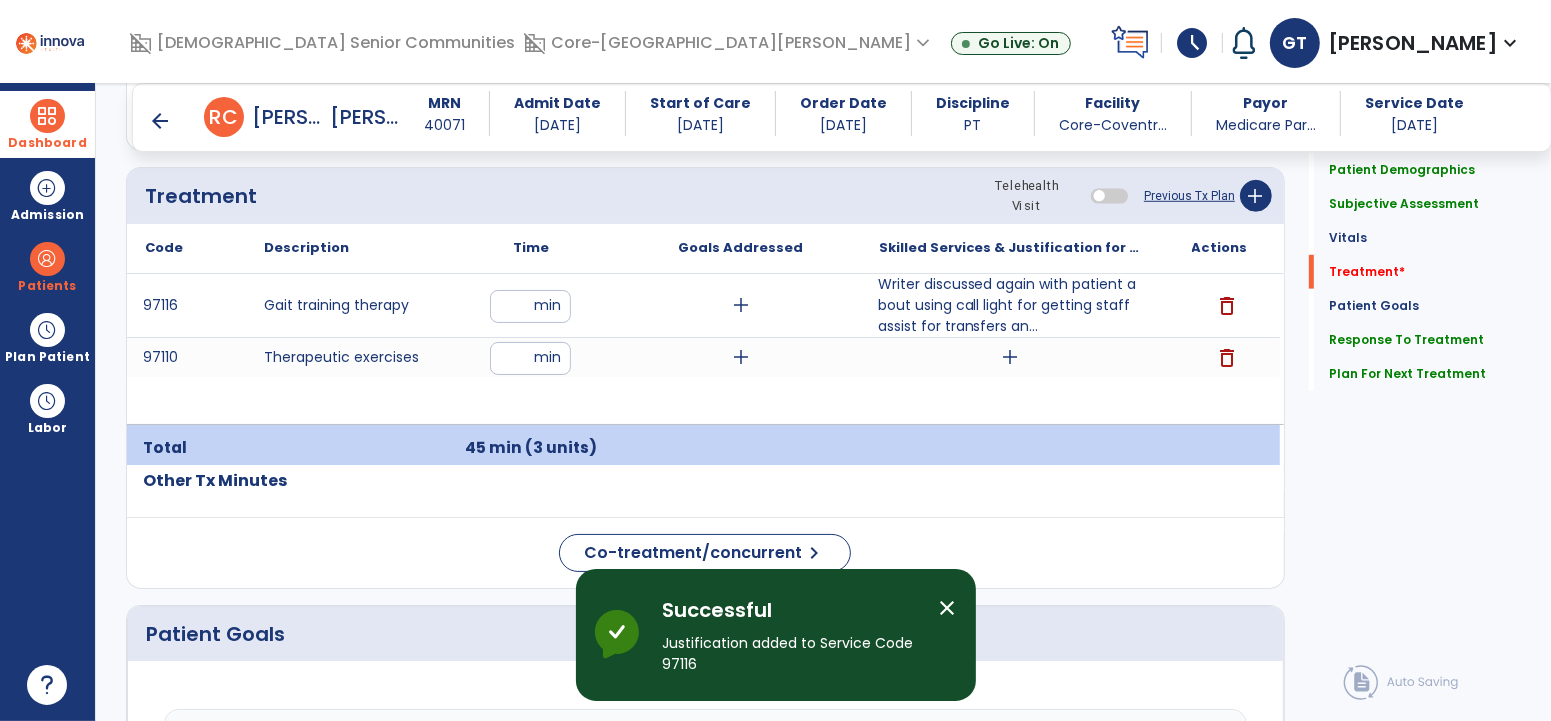 click at bounding box center (47, 116) 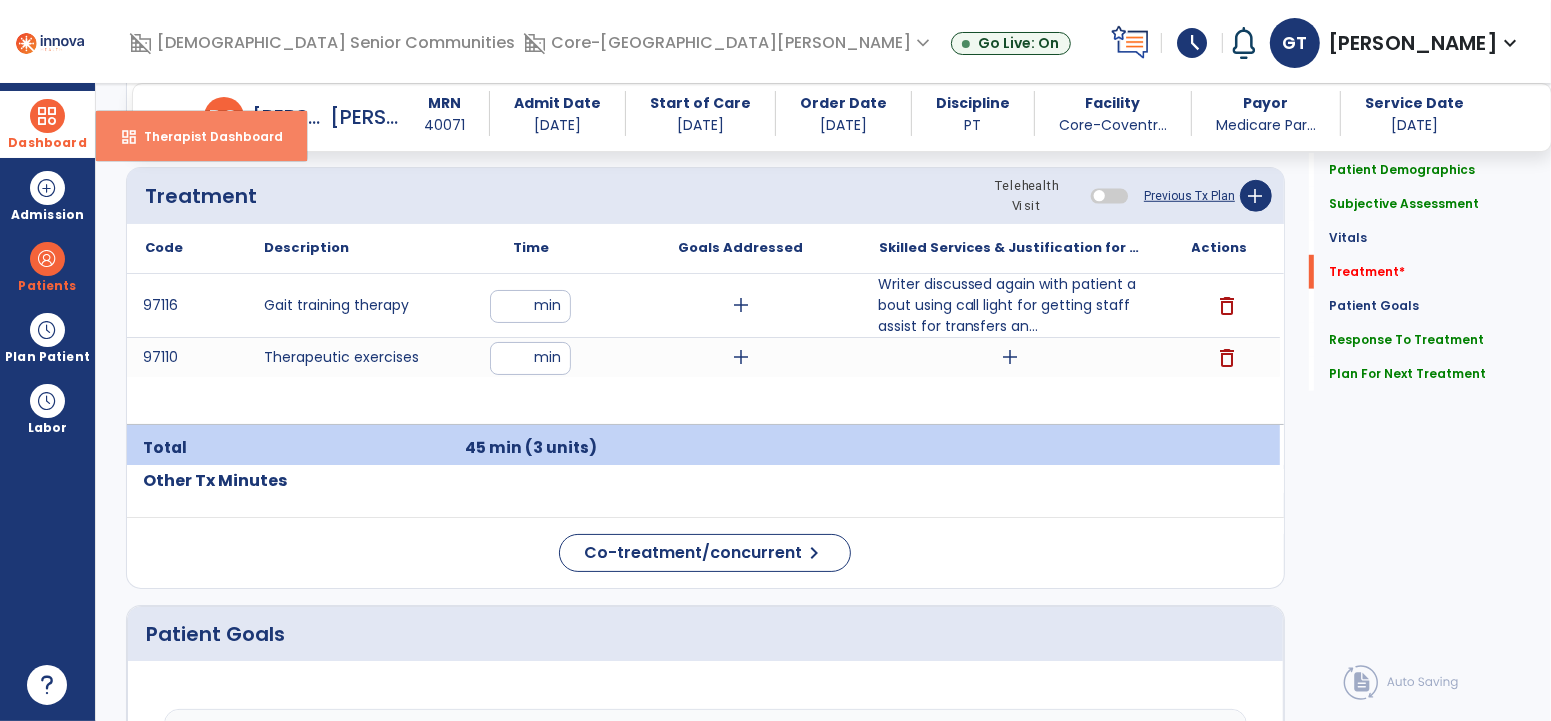 click on "Therapist Dashboard" at bounding box center [205, 136] 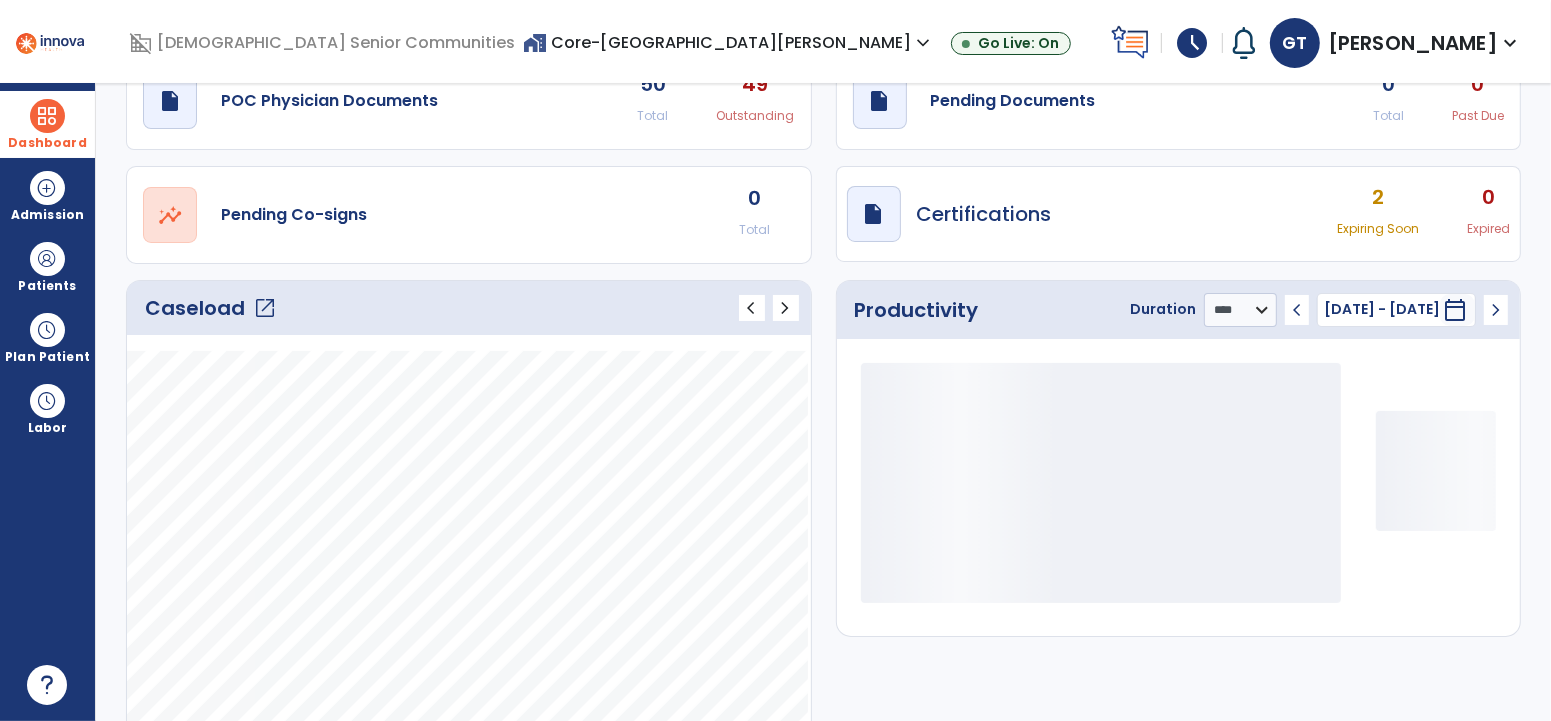 scroll, scrollTop: 0, scrollLeft: 0, axis: both 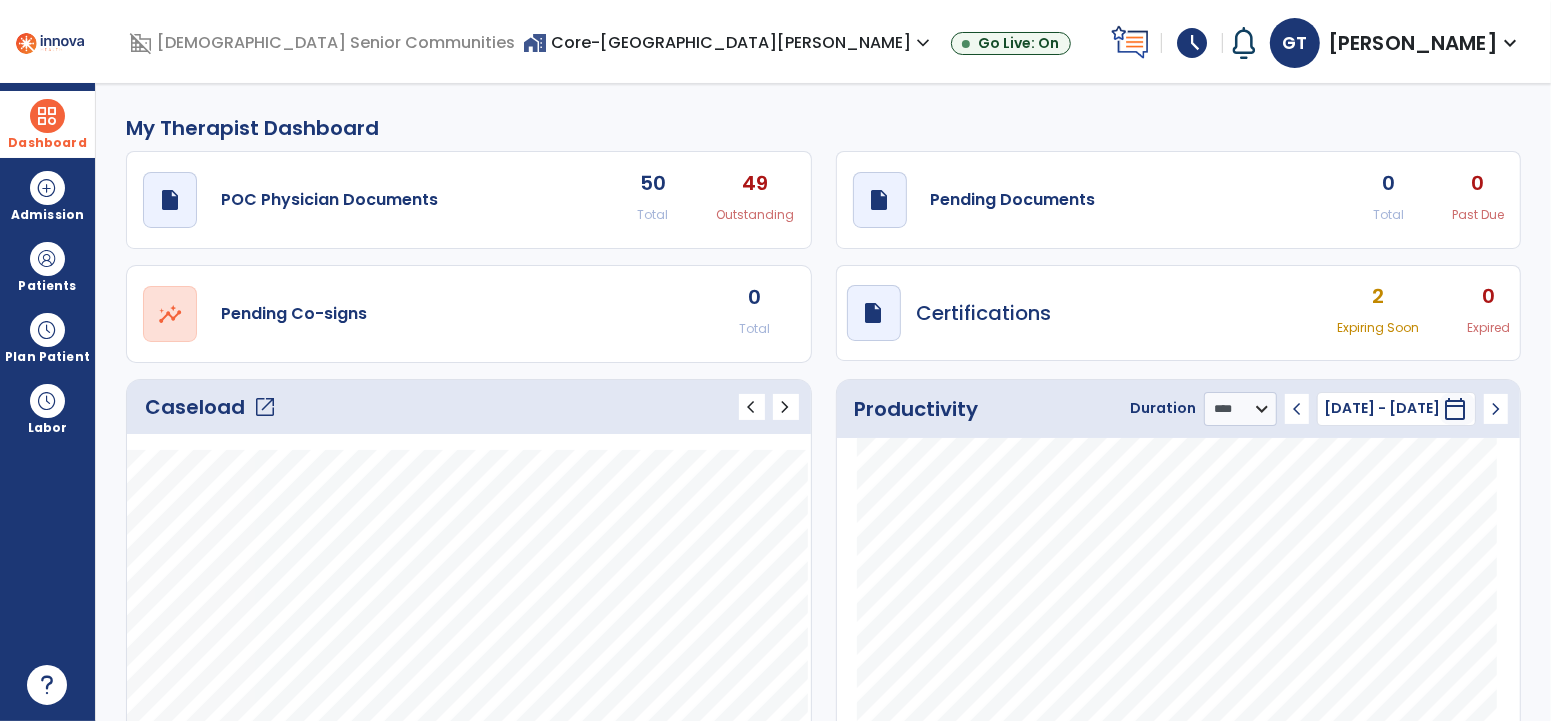 click on "draft   open_in_new  Pending Documents 0 Total 0 Past Due" 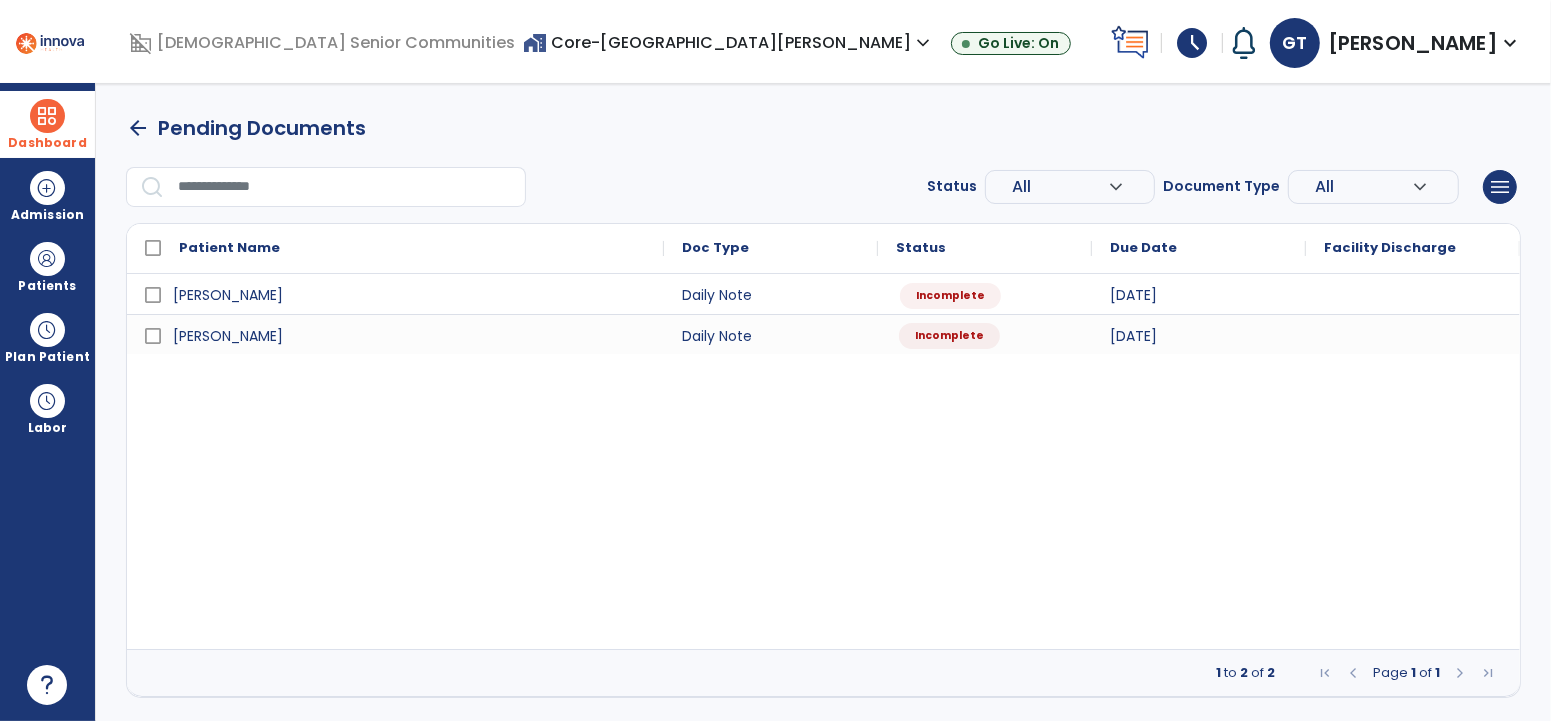 click on "Incomplete" at bounding box center (985, 334) 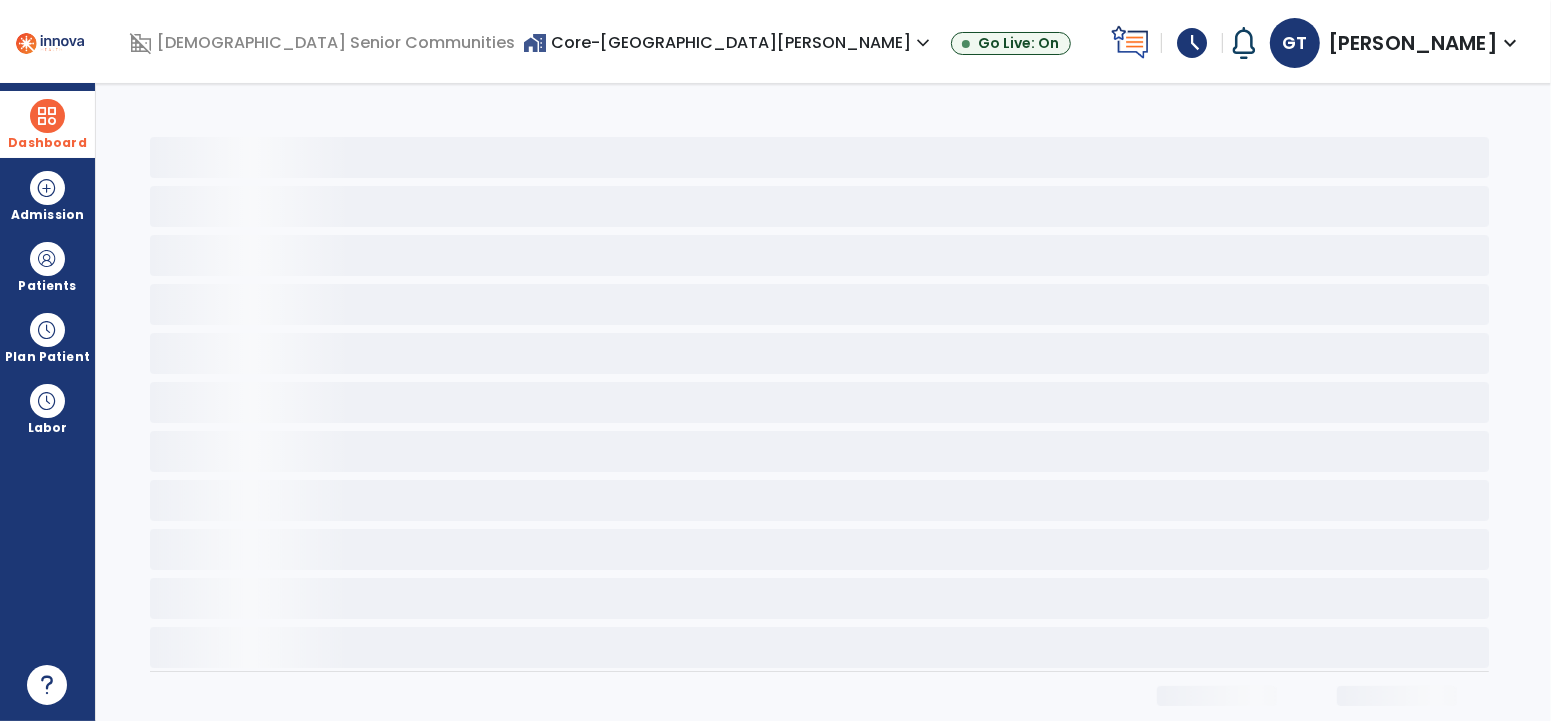 select on "*" 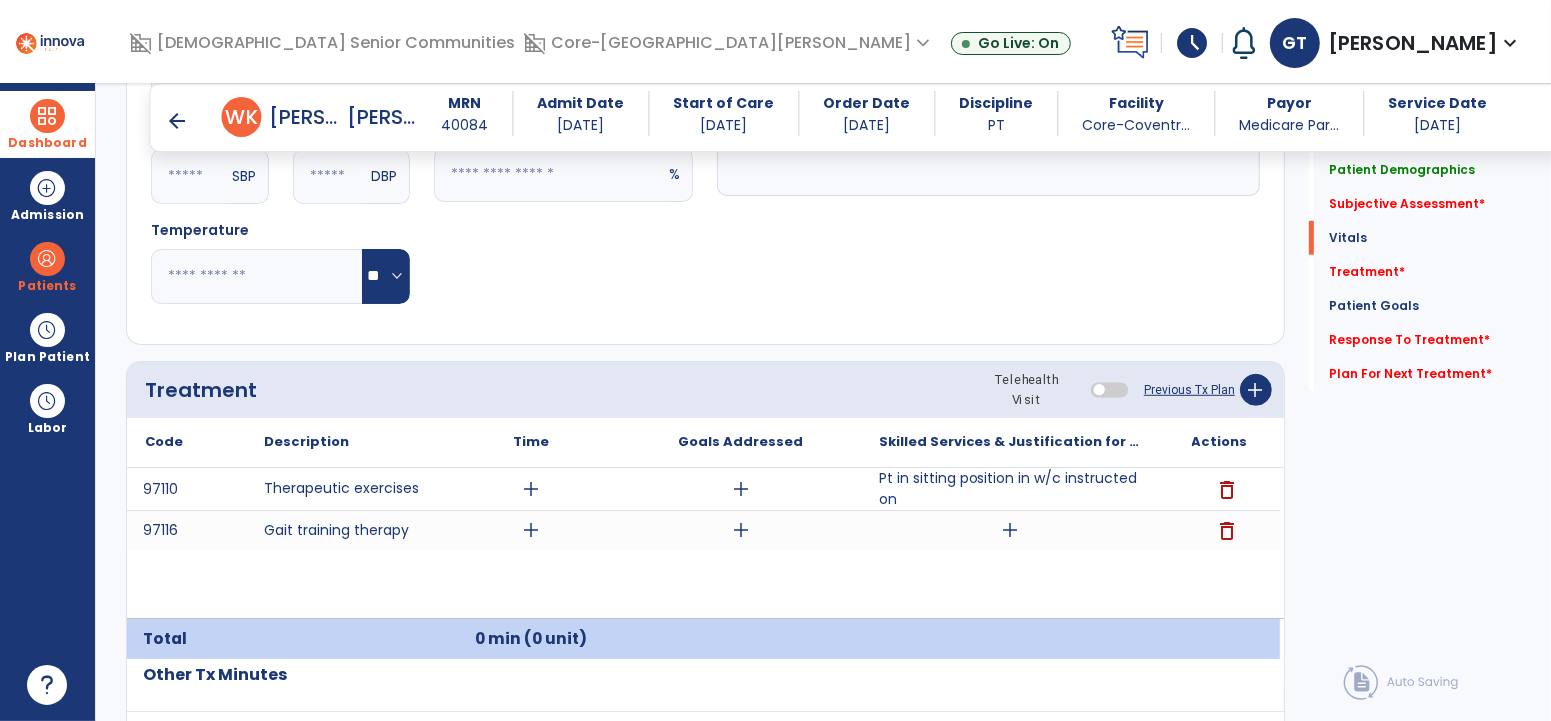 scroll, scrollTop: 1014, scrollLeft: 0, axis: vertical 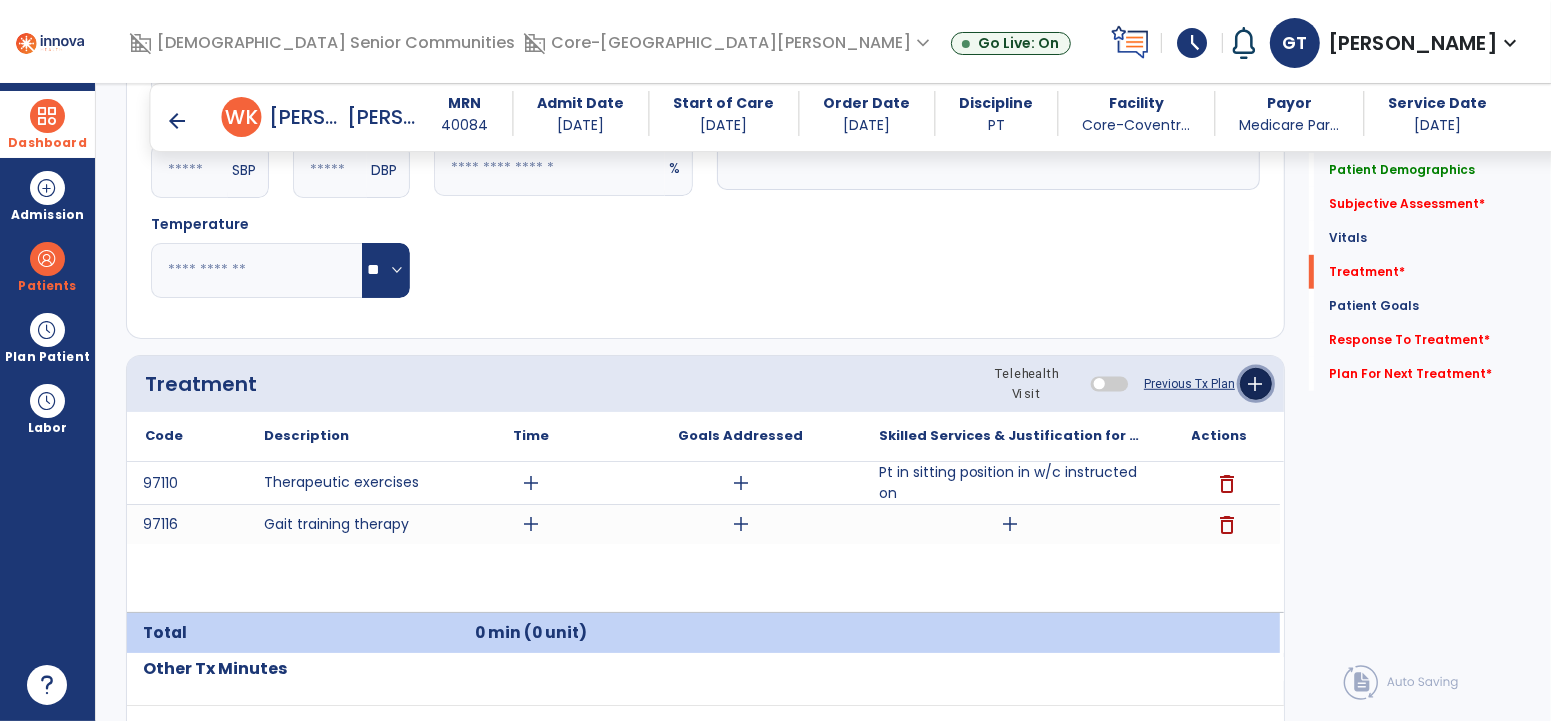 click on "add" 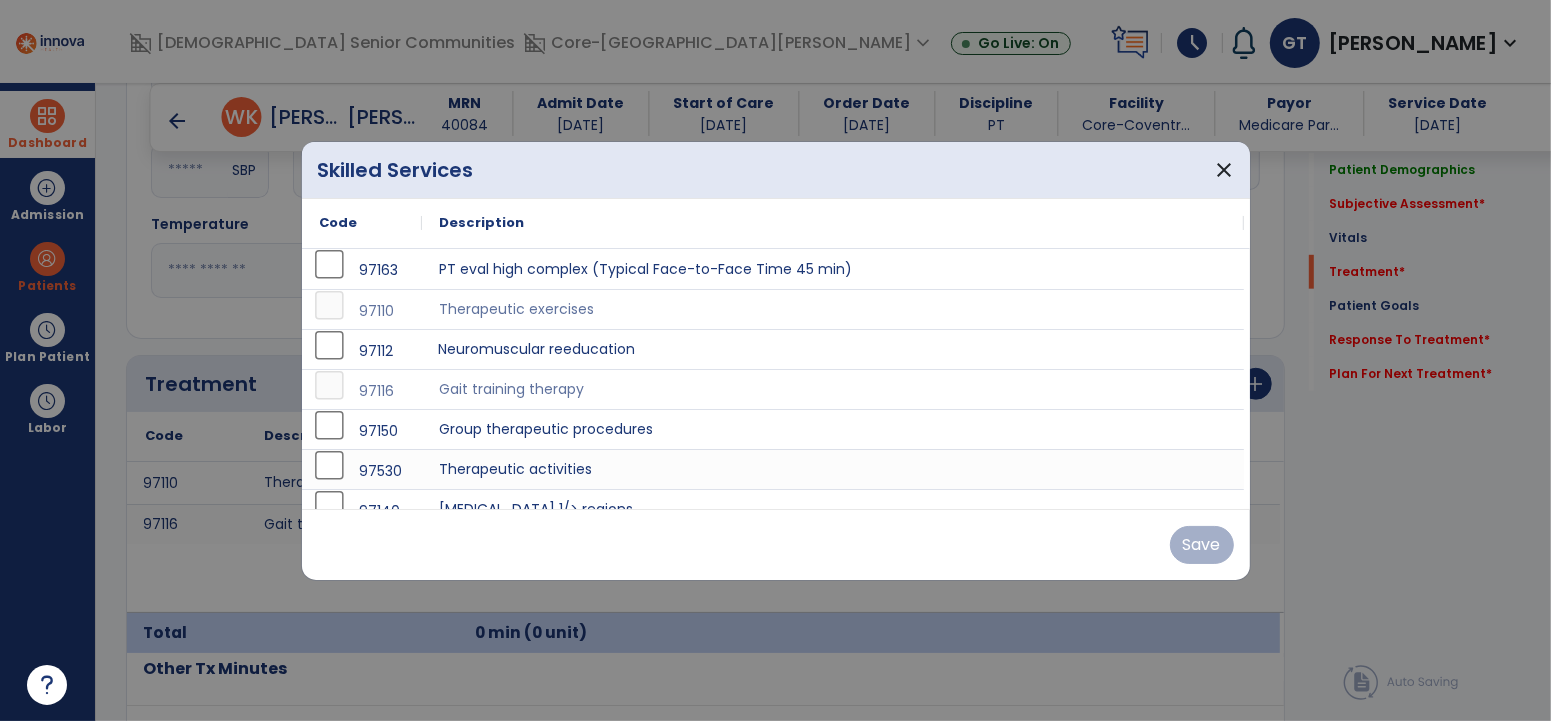 click on "Neuromuscular reeducation" at bounding box center (833, 349) 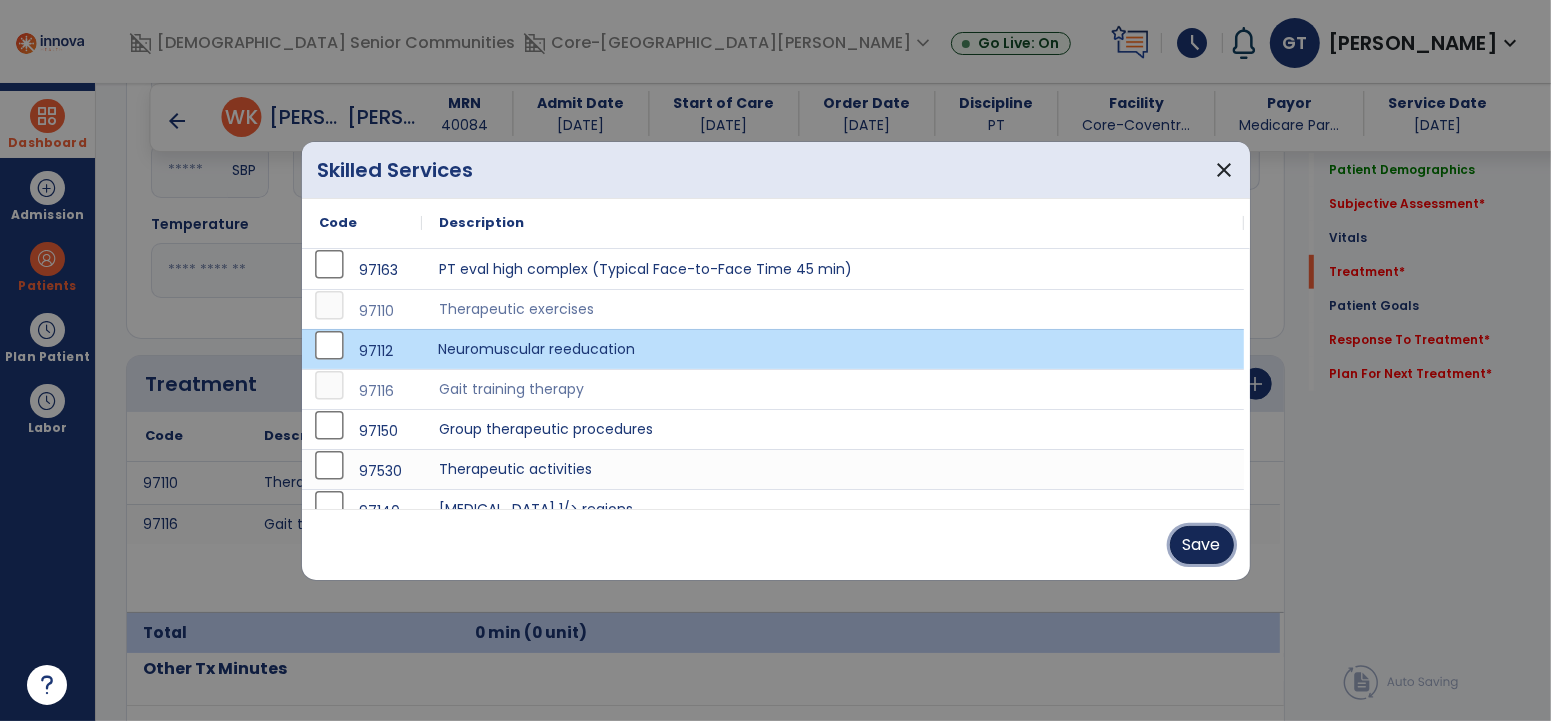 click on "Save" at bounding box center (1202, 545) 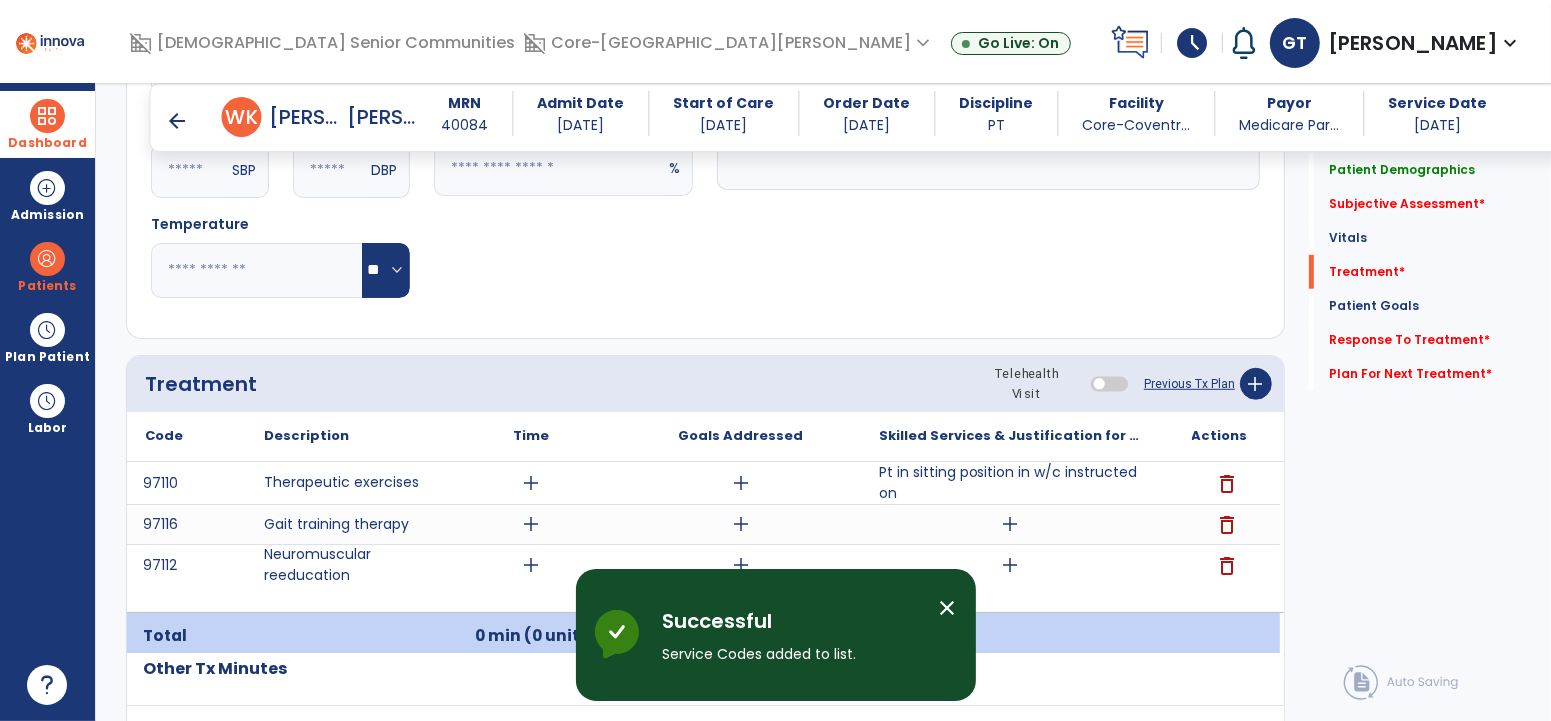 click on "add" at bounding box center (531, 483) 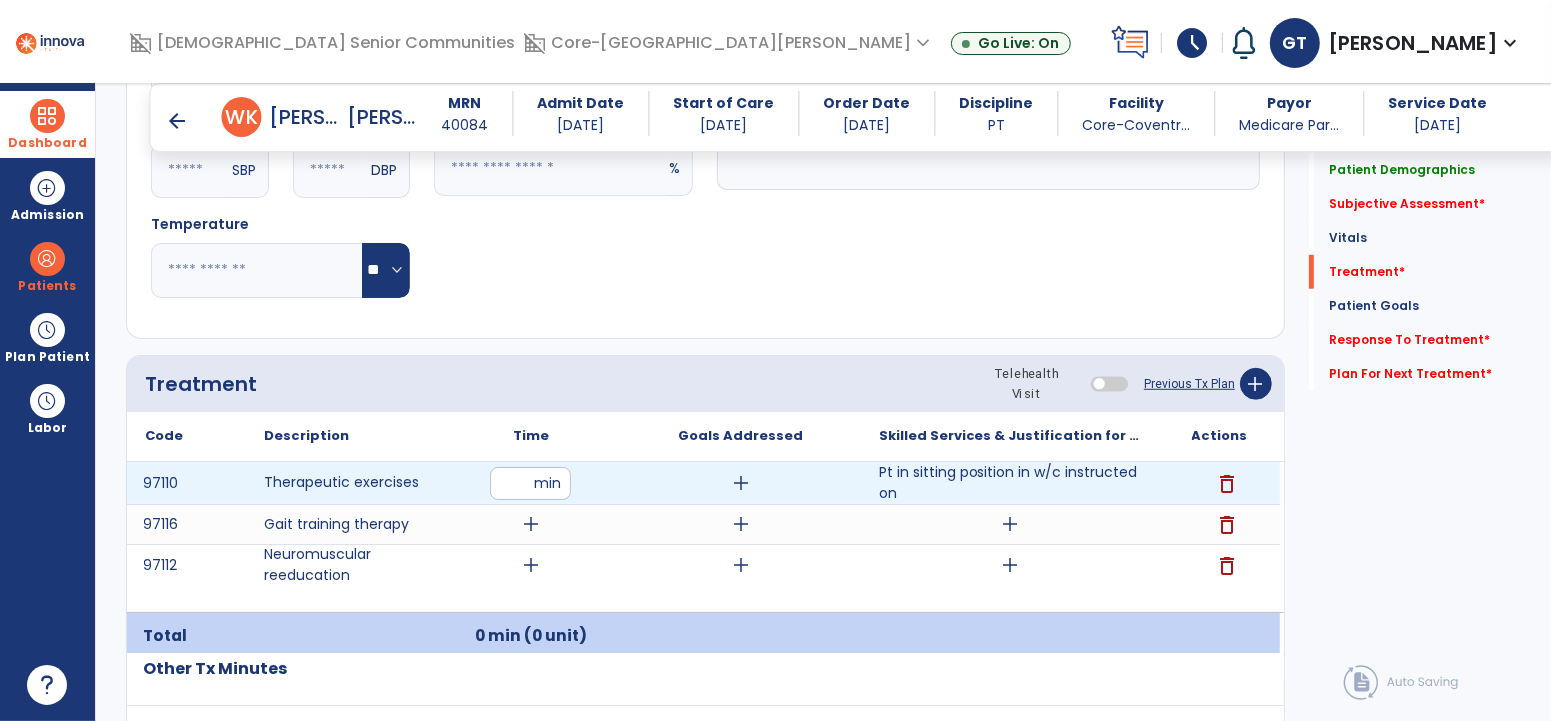 type on "**" 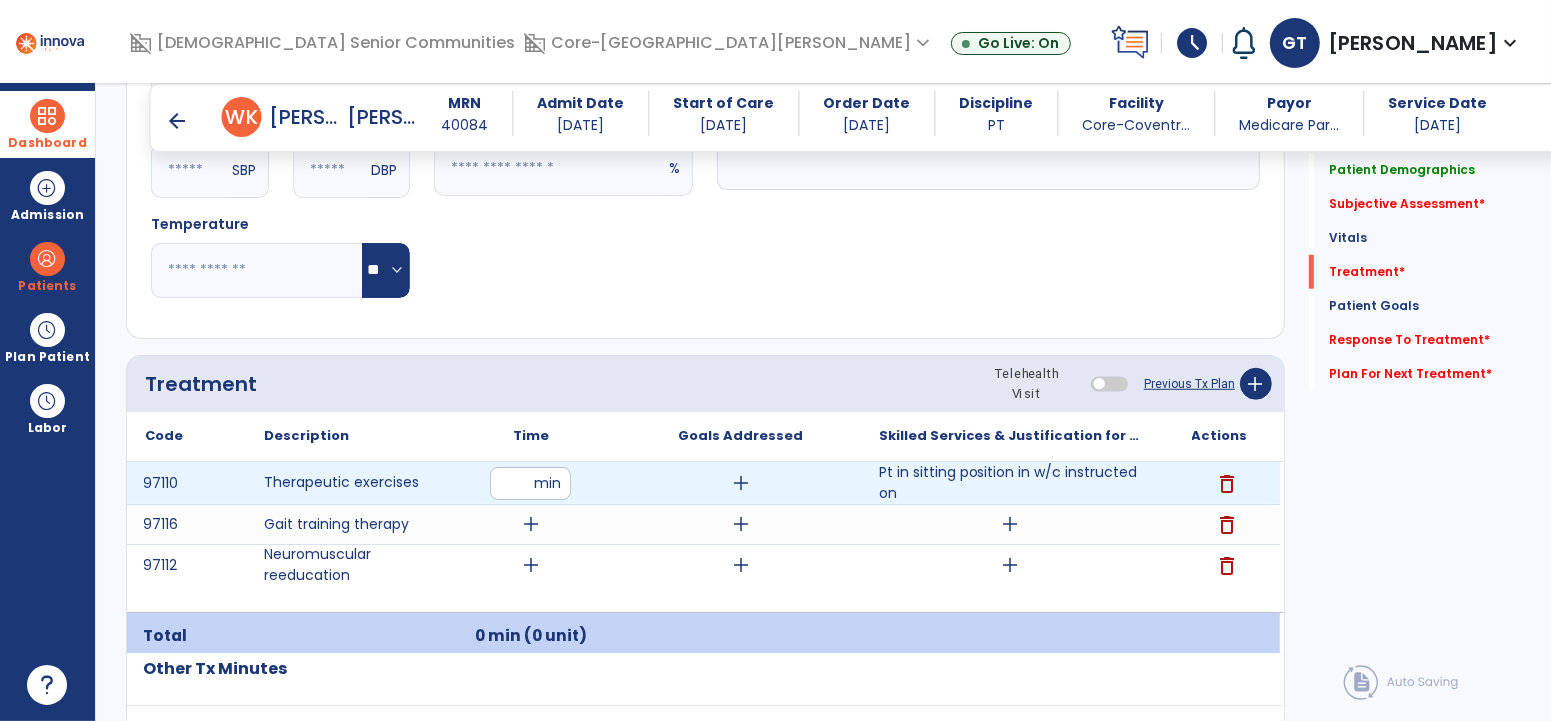 click on "Notes/Comments" 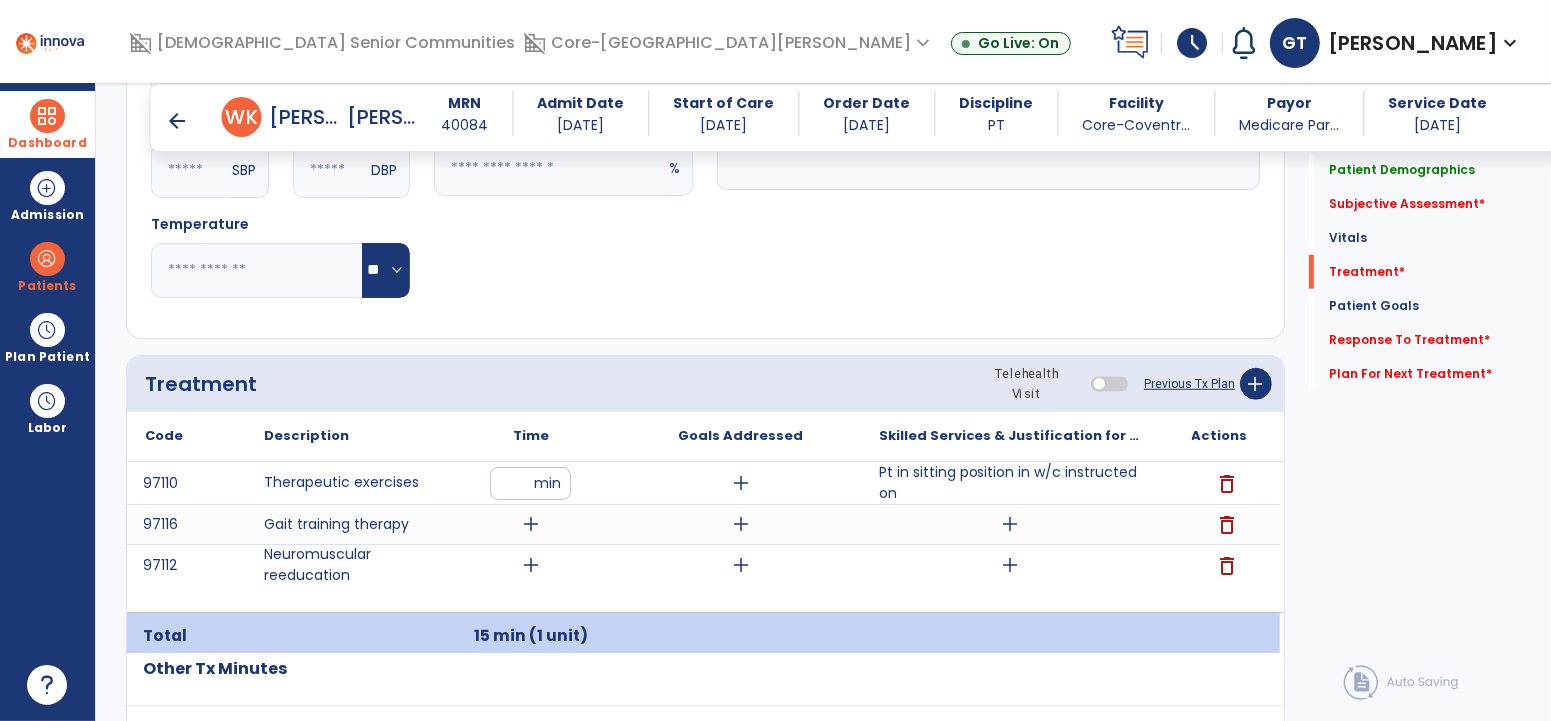 click on "add" at bounding box center (531, 524) 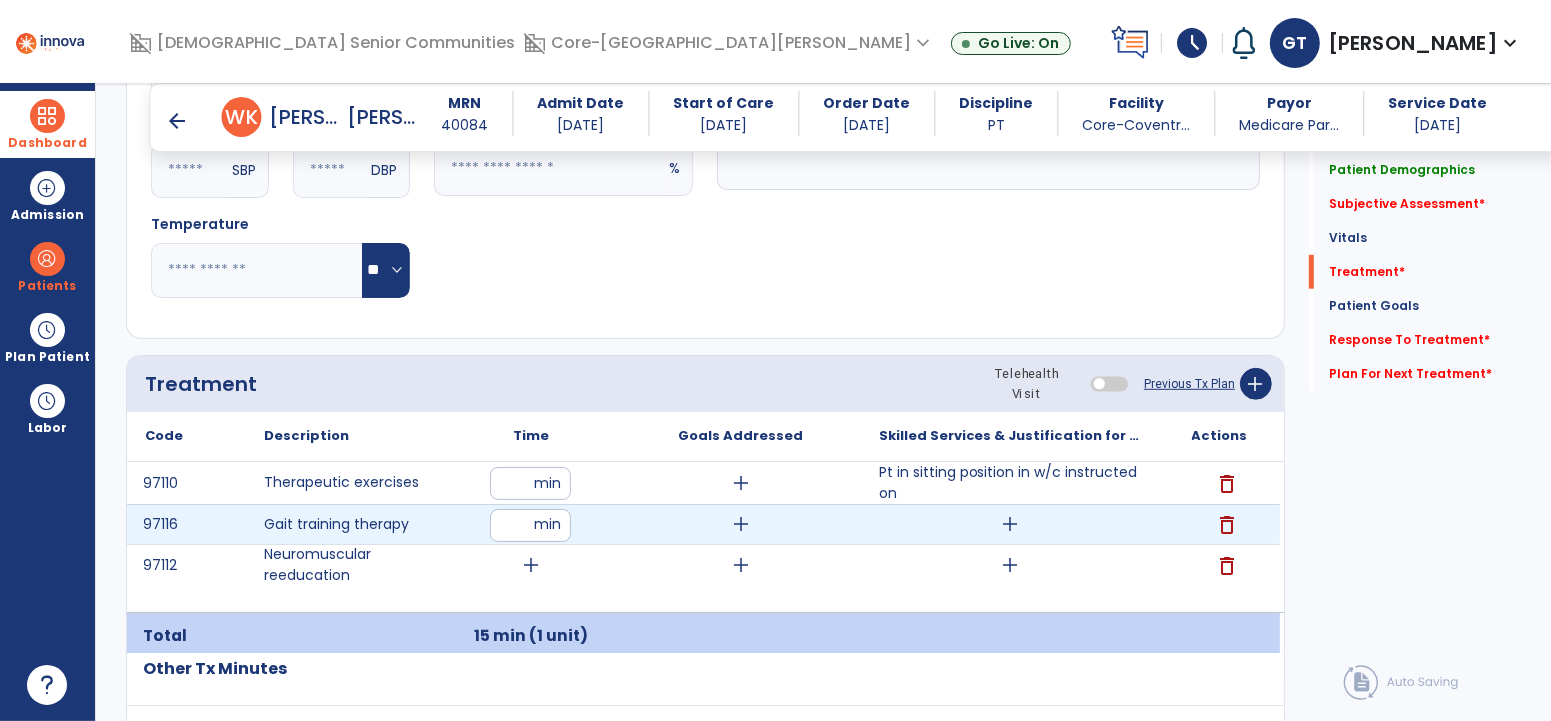 type on "*" 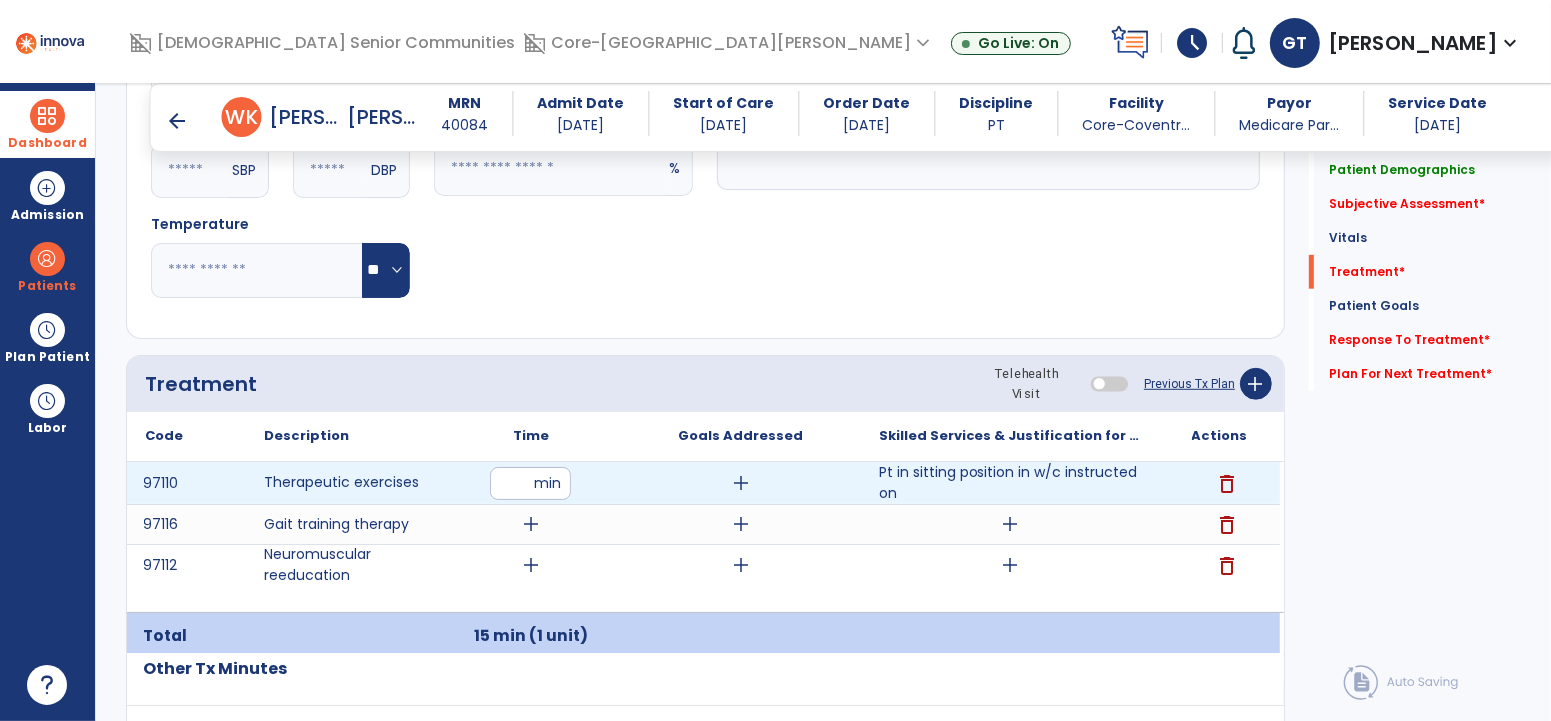 type on "**" 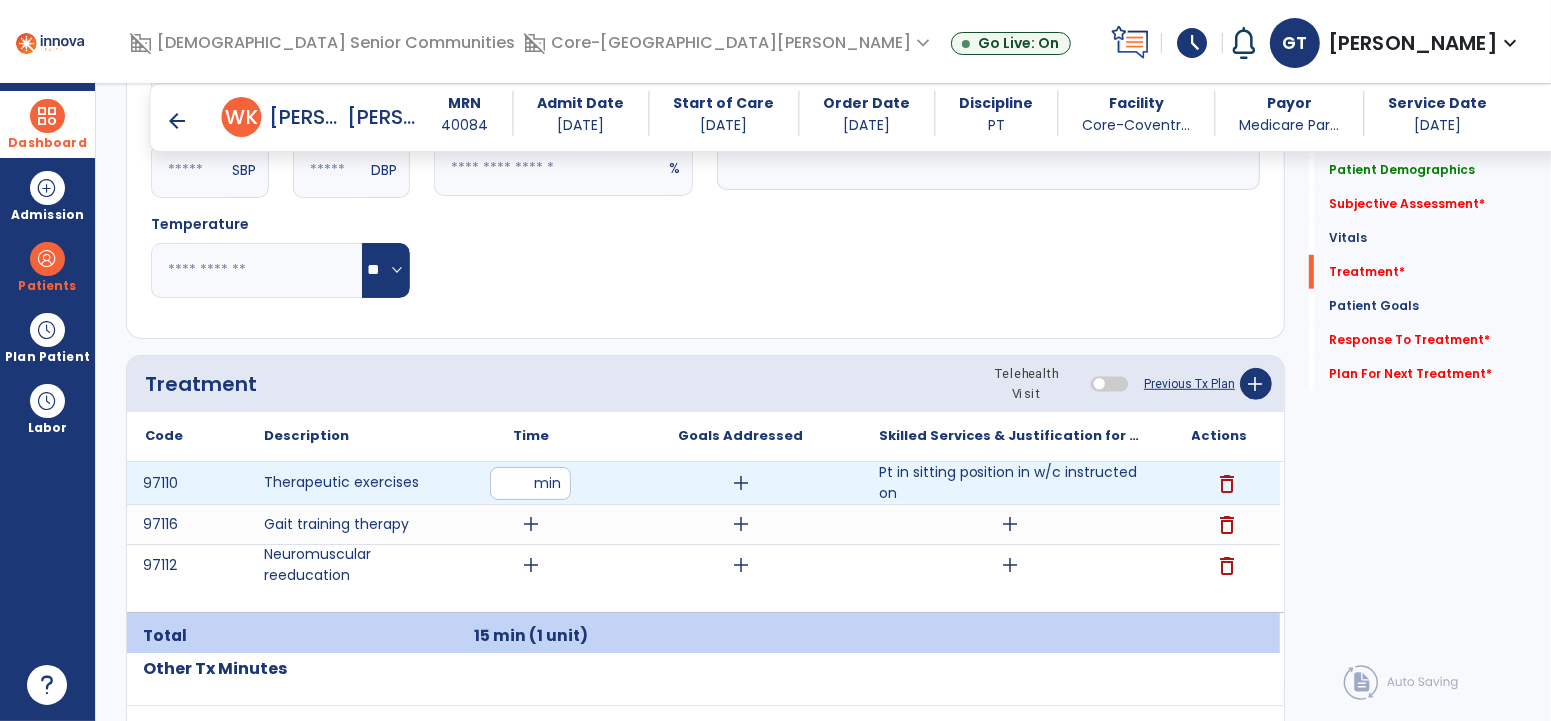 click on "Notes/Comments" 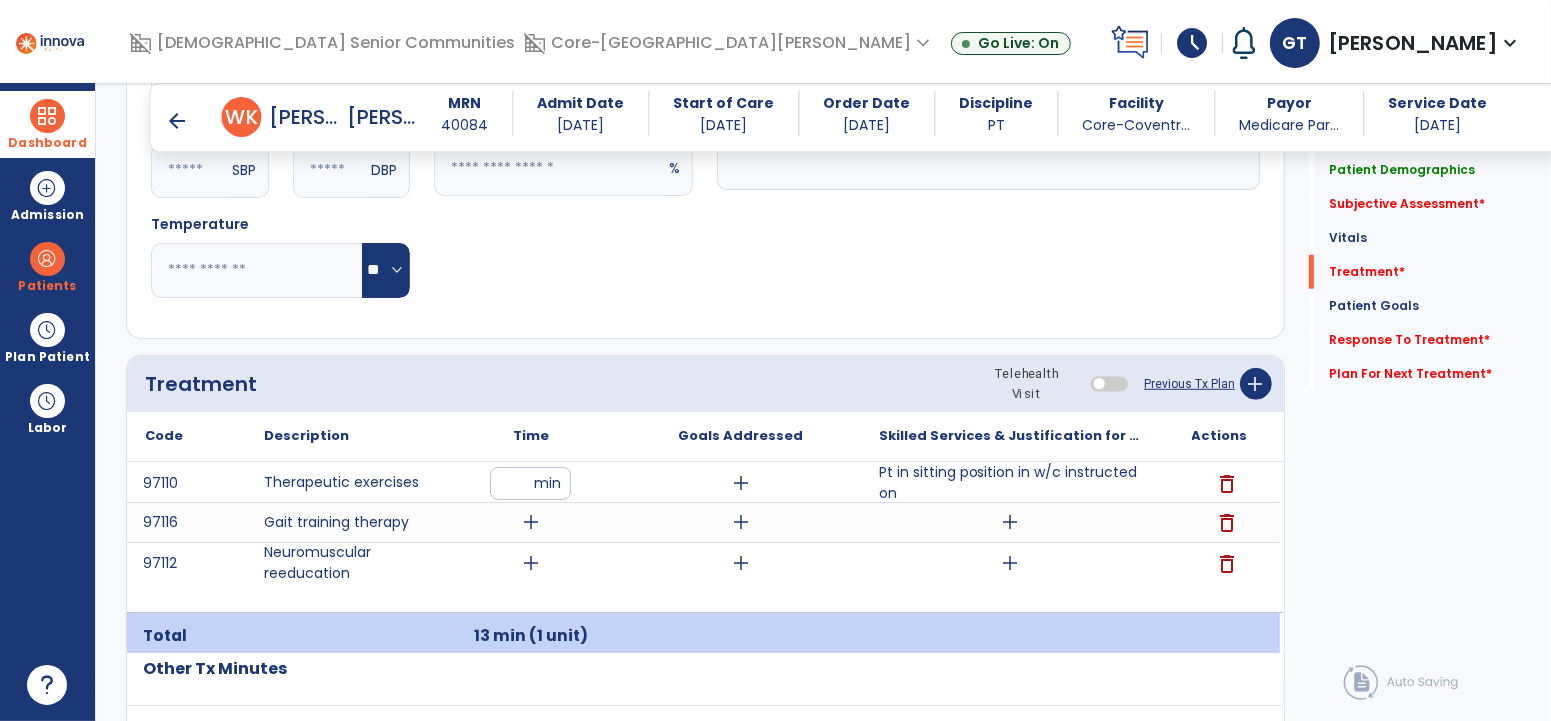 click on "add" at bounding box center (531, 522) 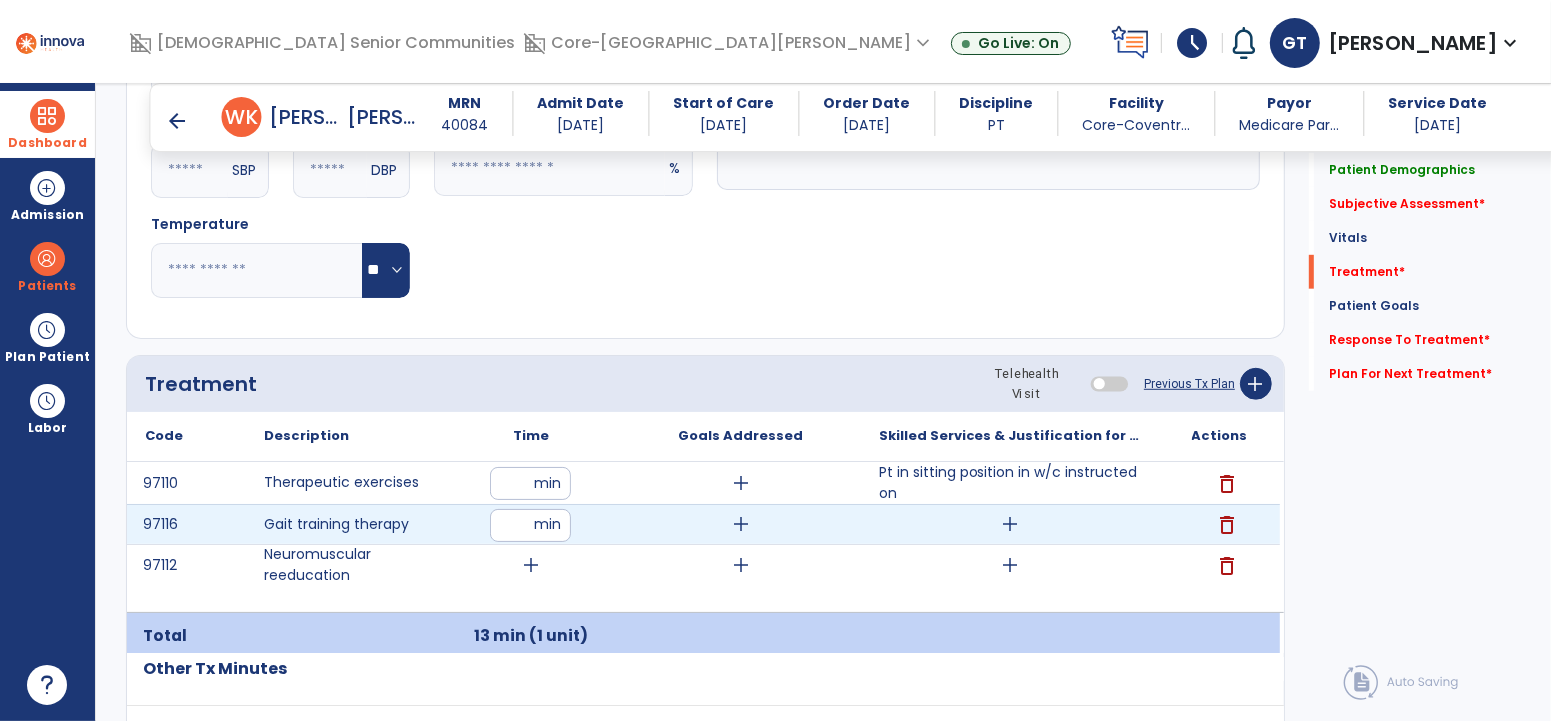 type on "**" 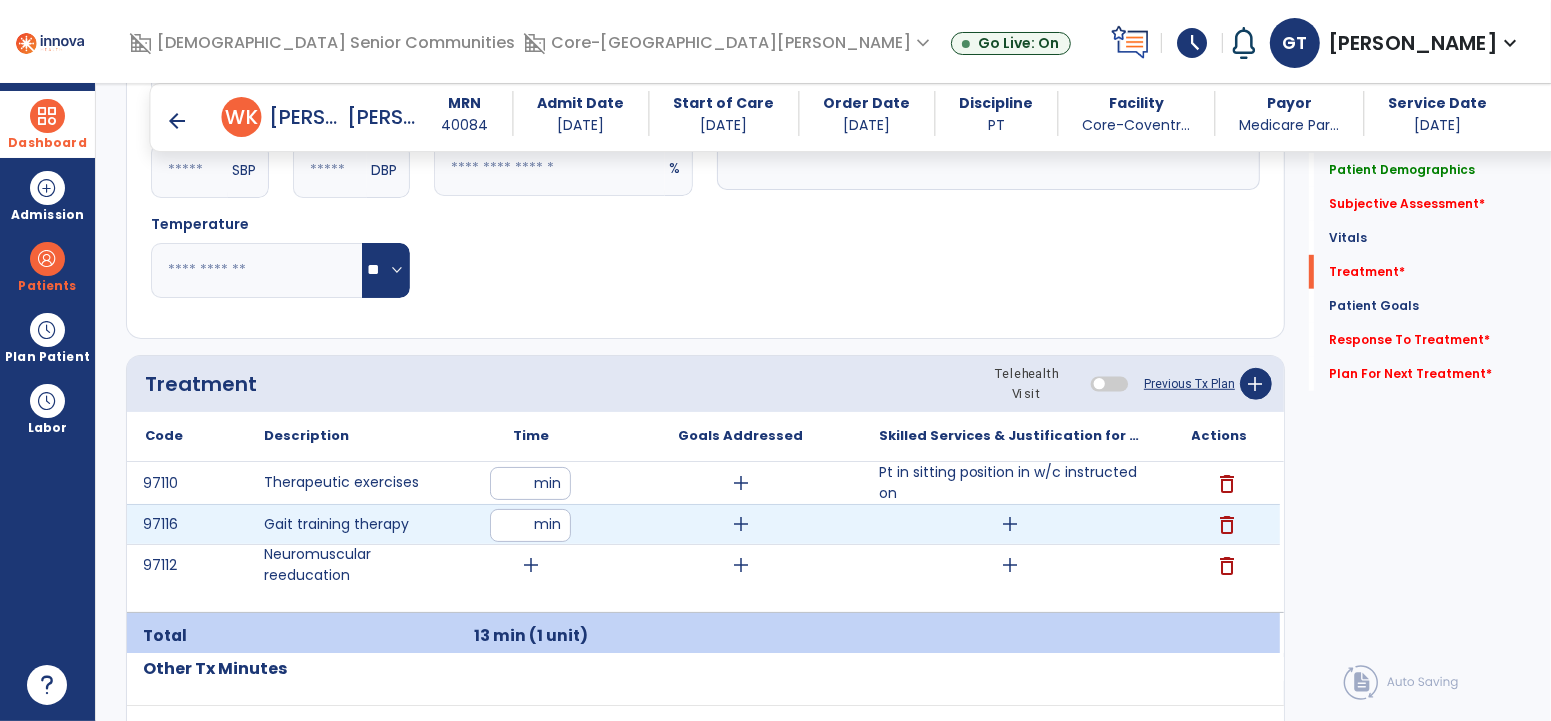 click on "Notes/Comments" 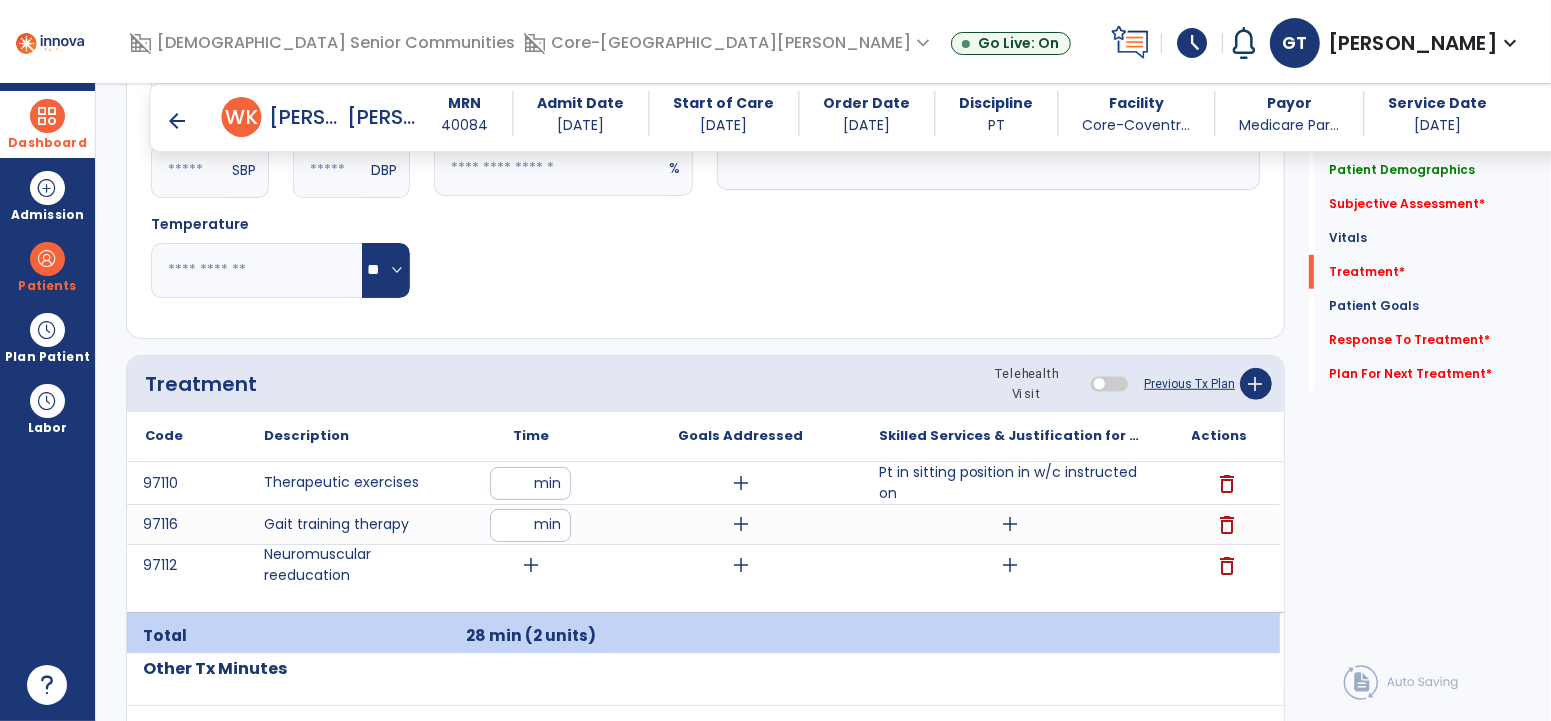 click on "add" at bounding box center (531, 565) 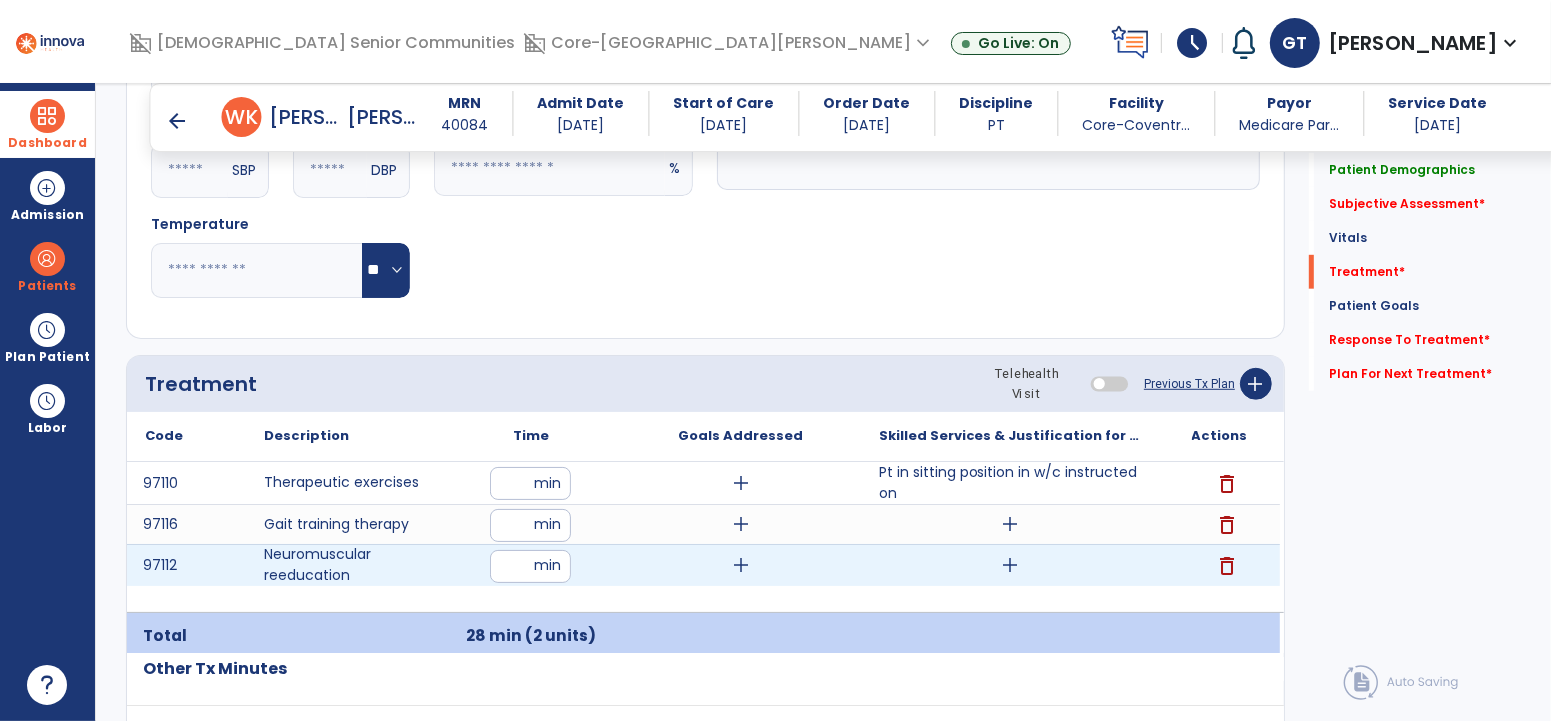 type on "**" 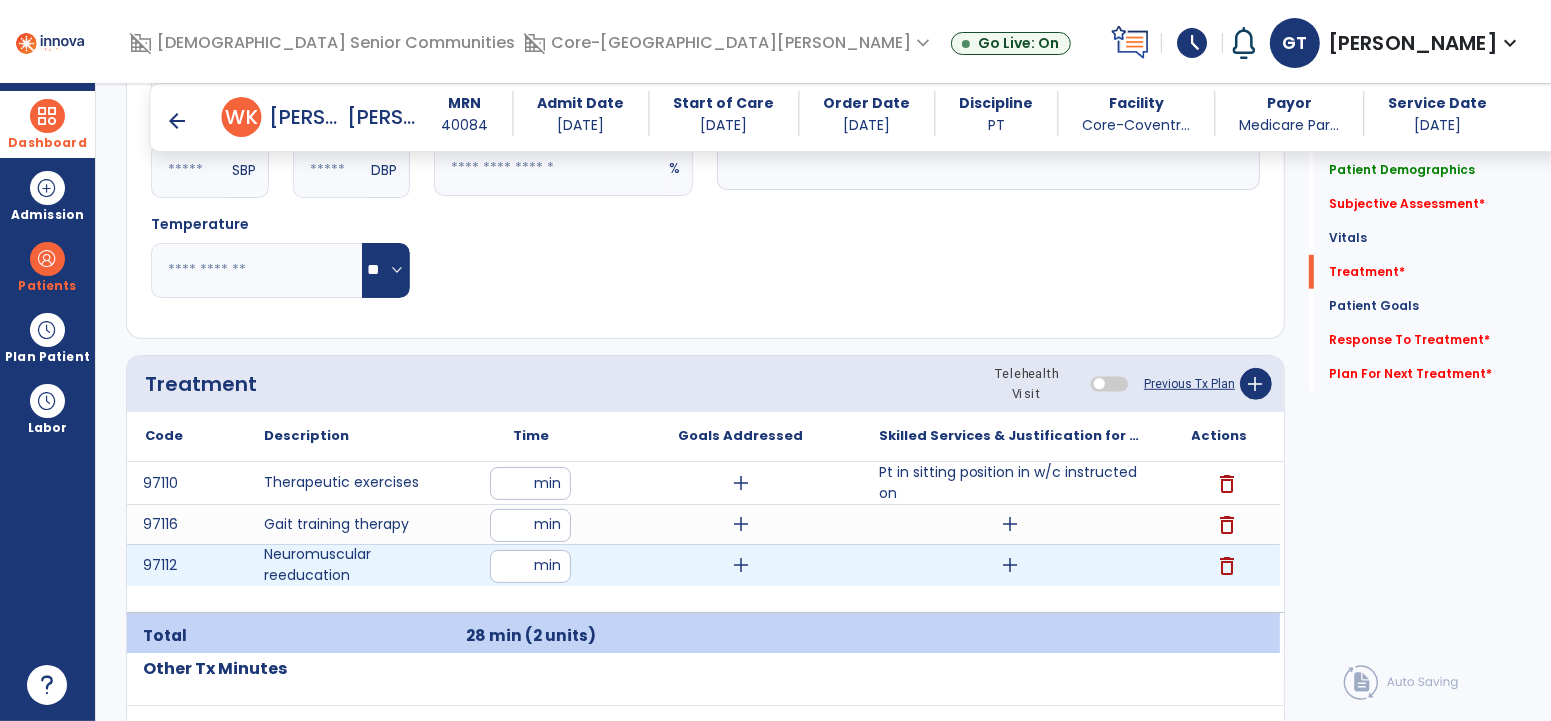 click on "arrow_back   Daily Note   arrow_back      W  K  Ward,   Kay  MRN 40084 Admit Date 07/01/2025 Start of Care 07/08/2025 Order Date 06/23/2025 Discipline PT Facility Core-Coventr... Payor Medicare Par... Service Date 07/10/2025 Patient Demographics  Medical Diagnosis   Treatment Diagnosis   Precautions   Contraindications
Code
Description
N/A" at bounding box center [823, 402] 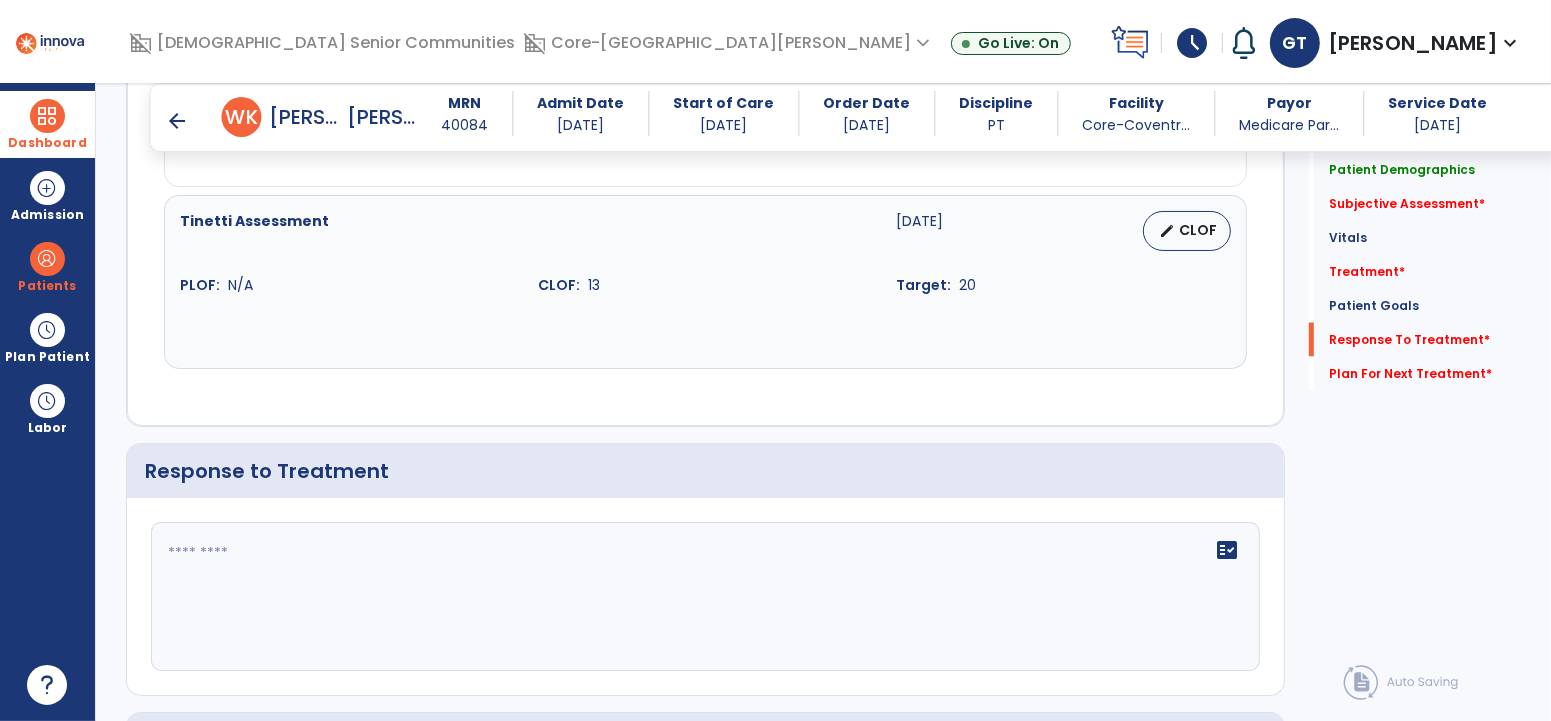 scroll, scrollTop: 2931, scrollLeft: 0, axis: vertical 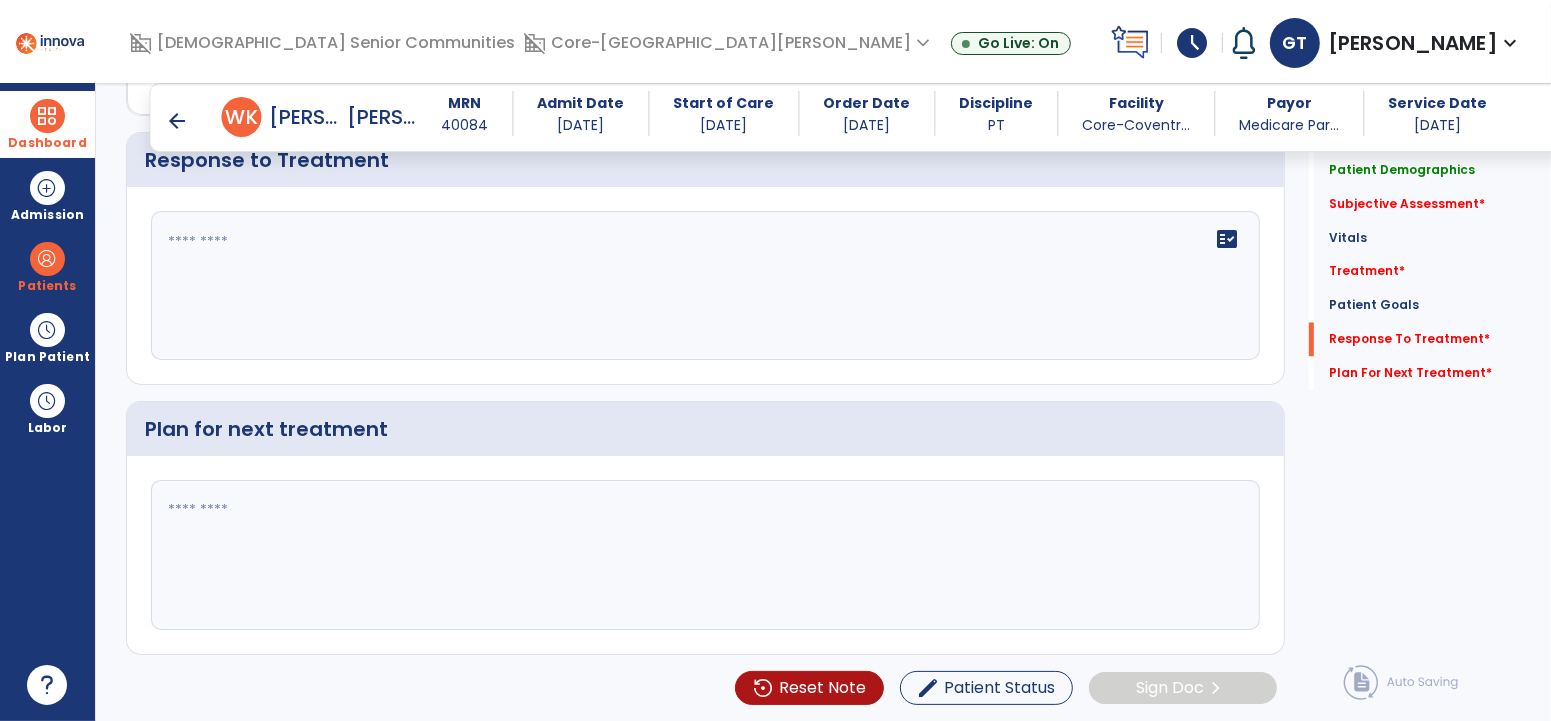 click 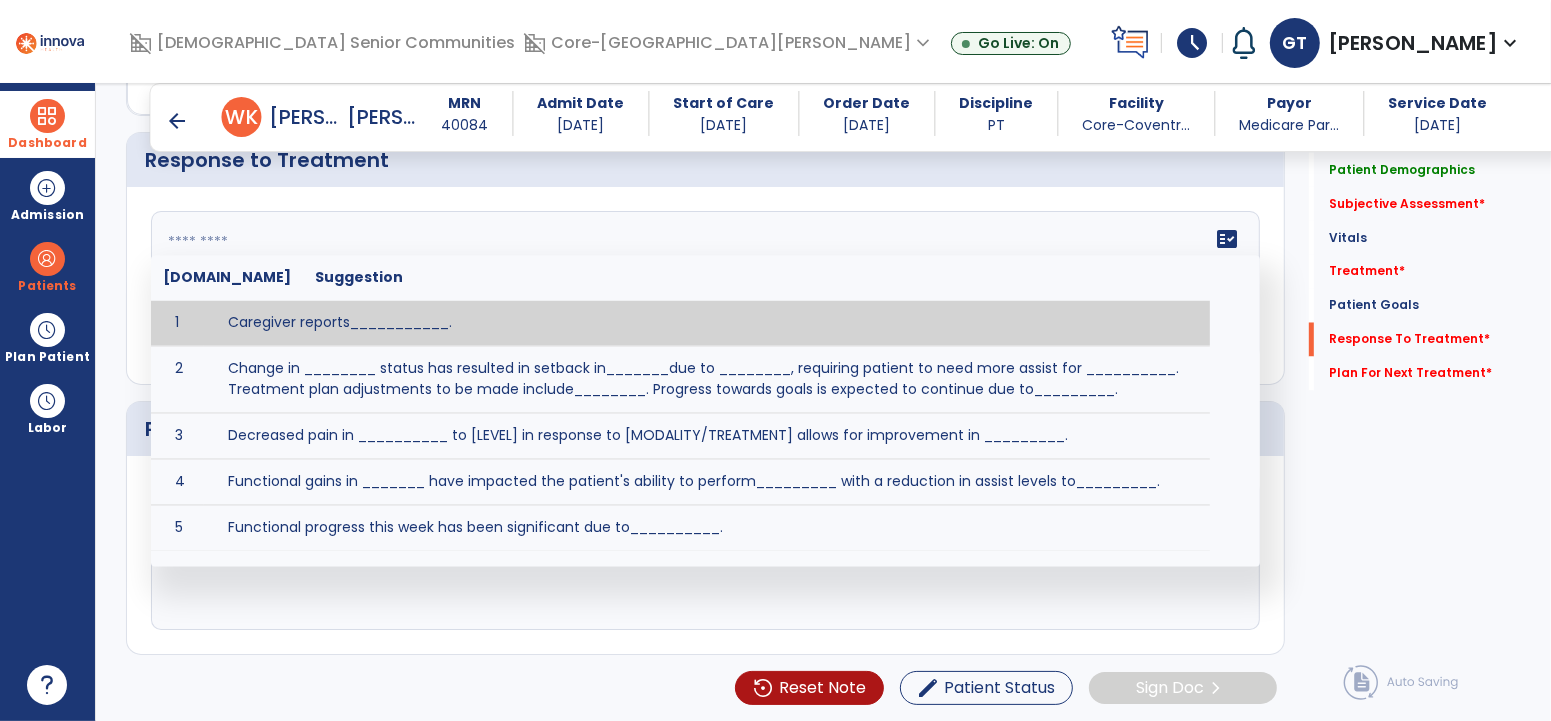 paste on "**********" 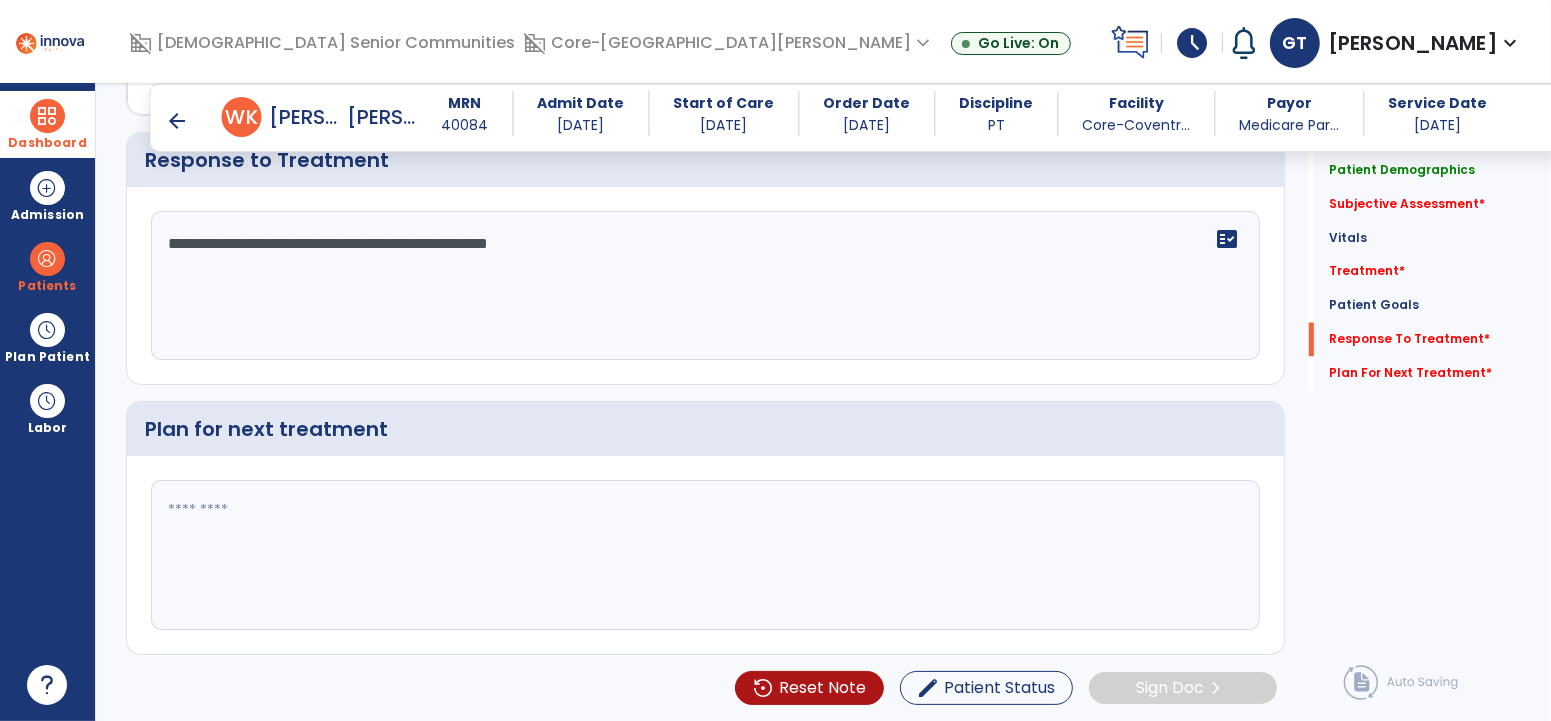 click on "**********" 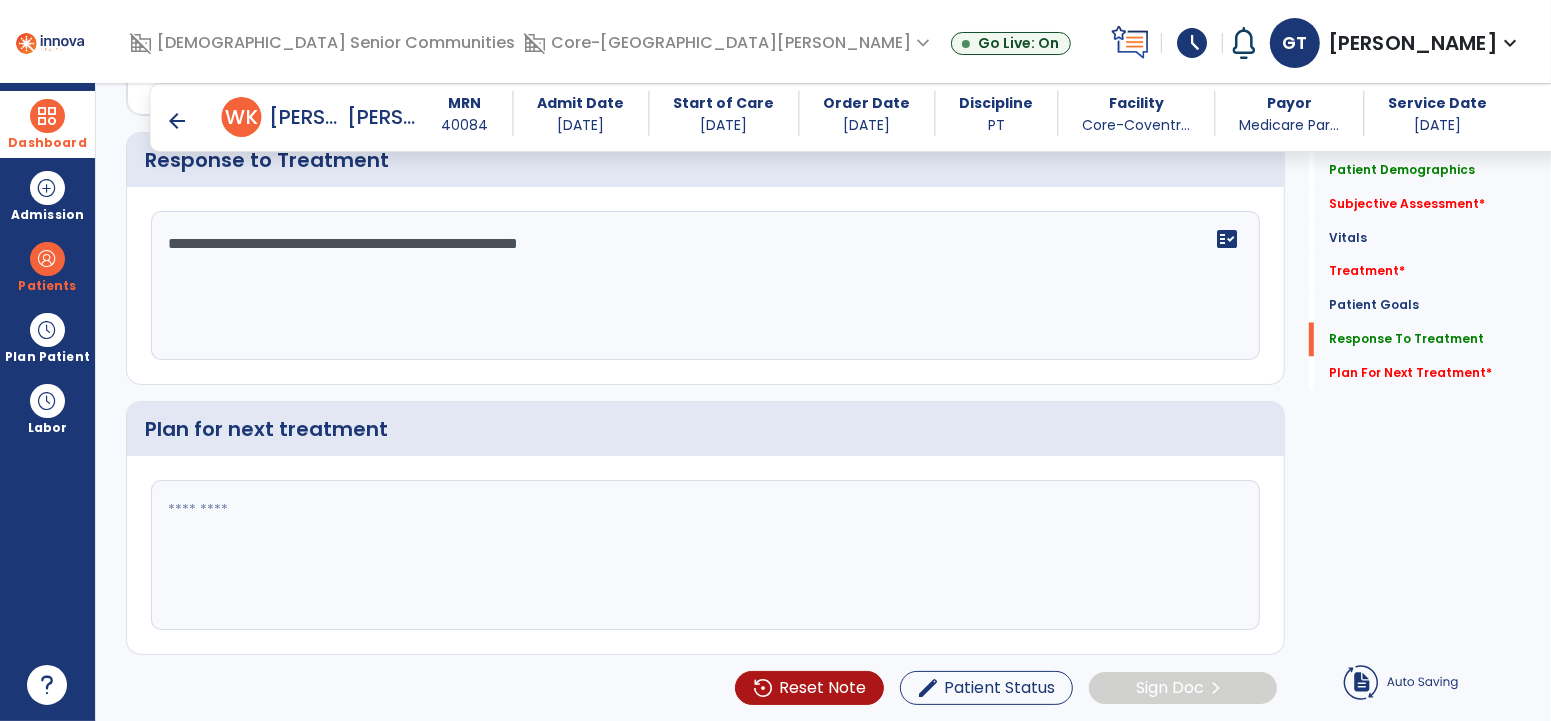 click on "**********" 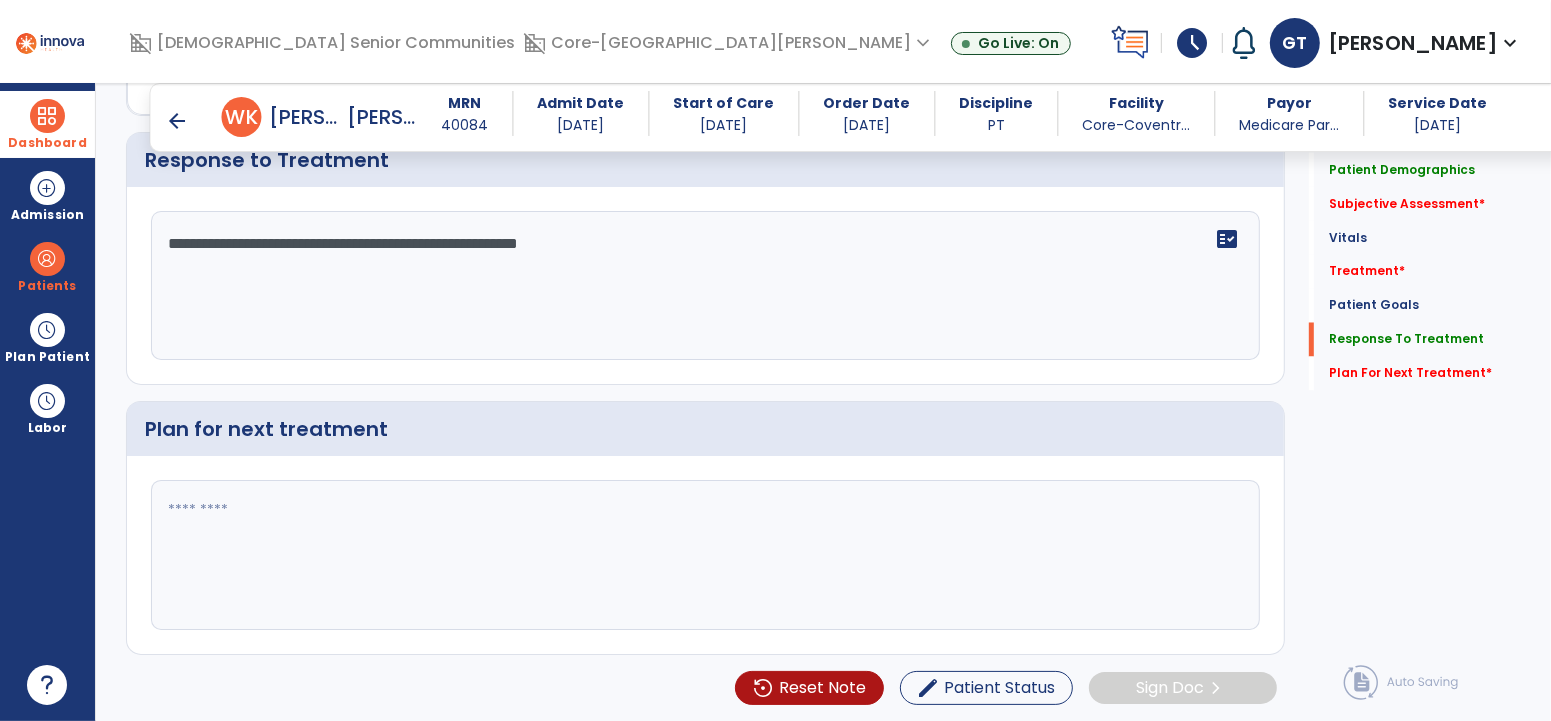type on "**********" 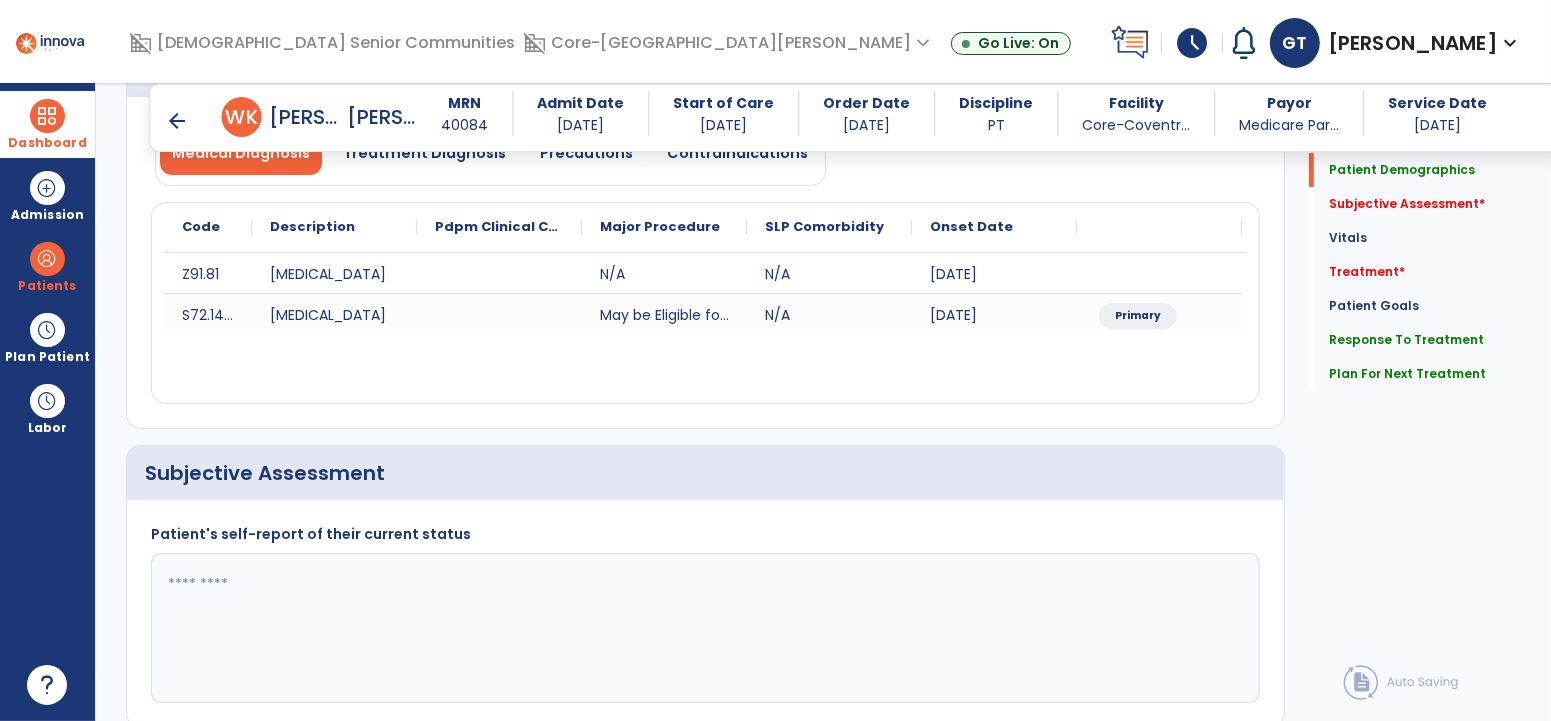 scroll, scrollTop: 204, scrollLeft: 0, axis: vertical 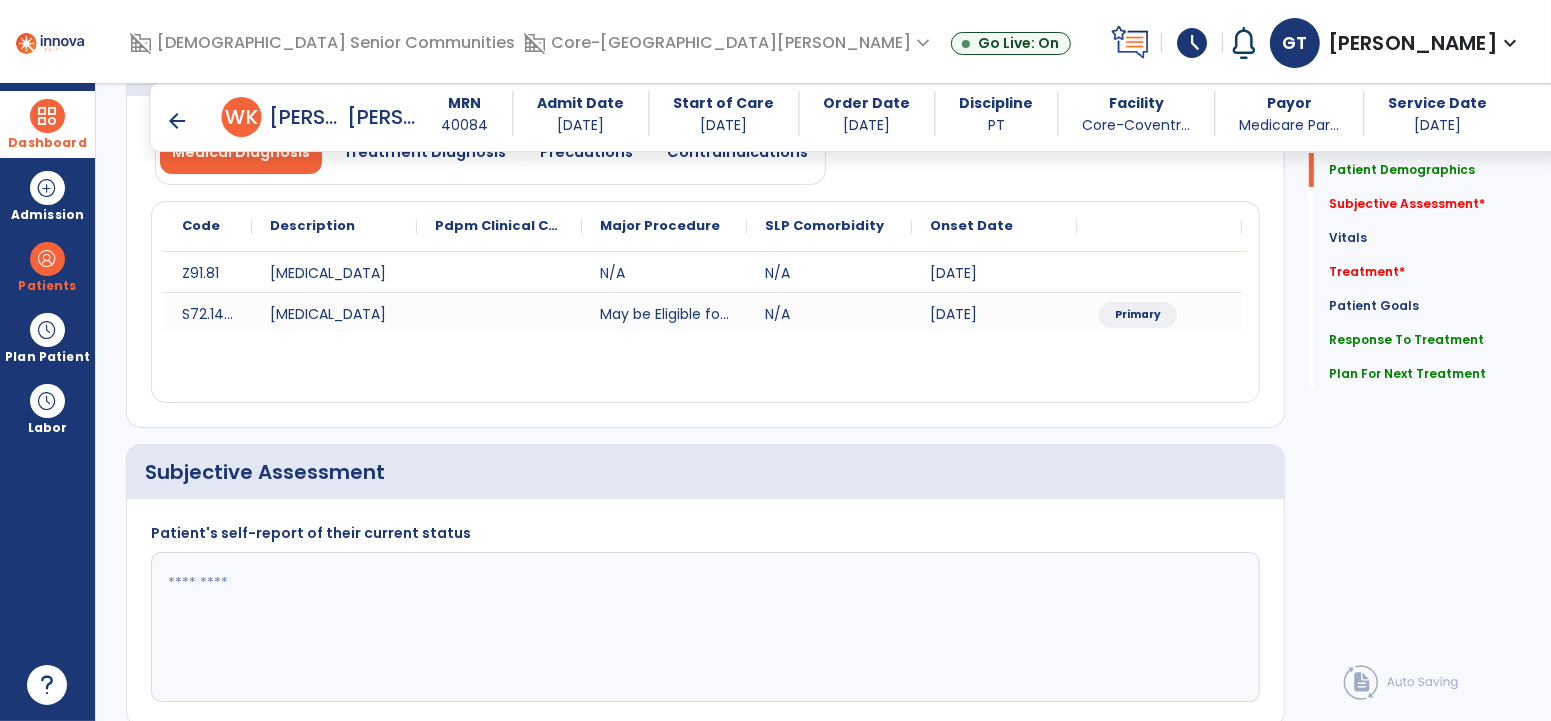 type on "**********" 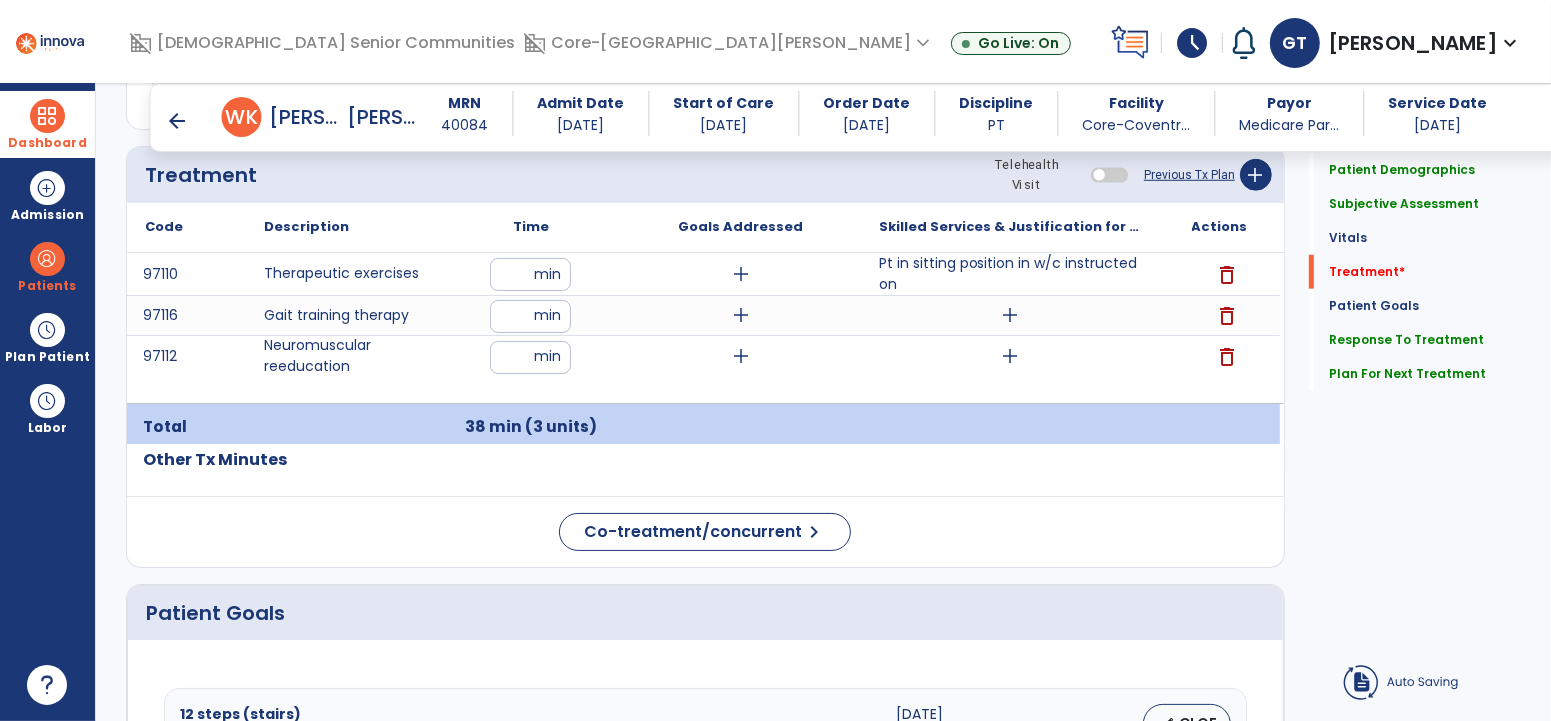 scroll, scrollTop: 1143, scrollLeft: 0, axis: vertical 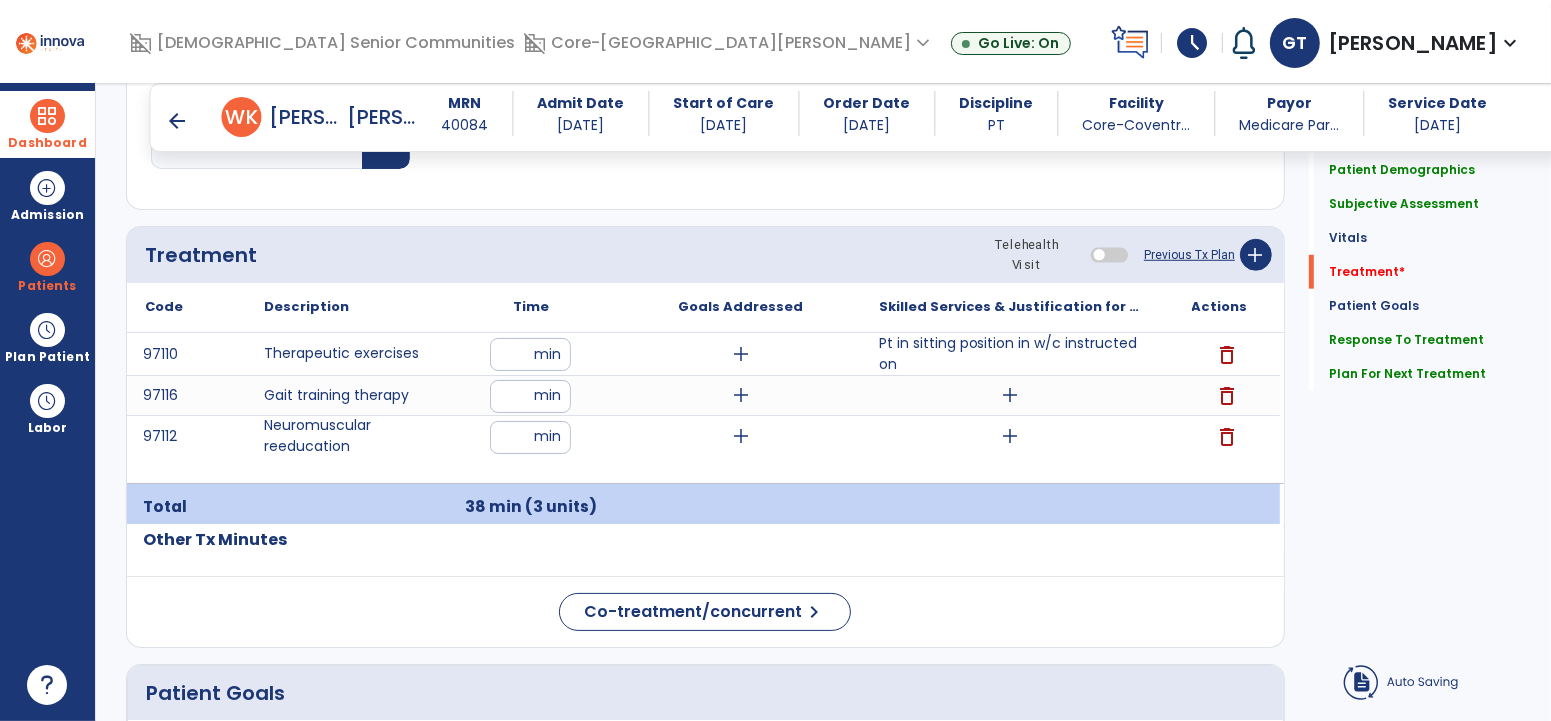 type on "**********" 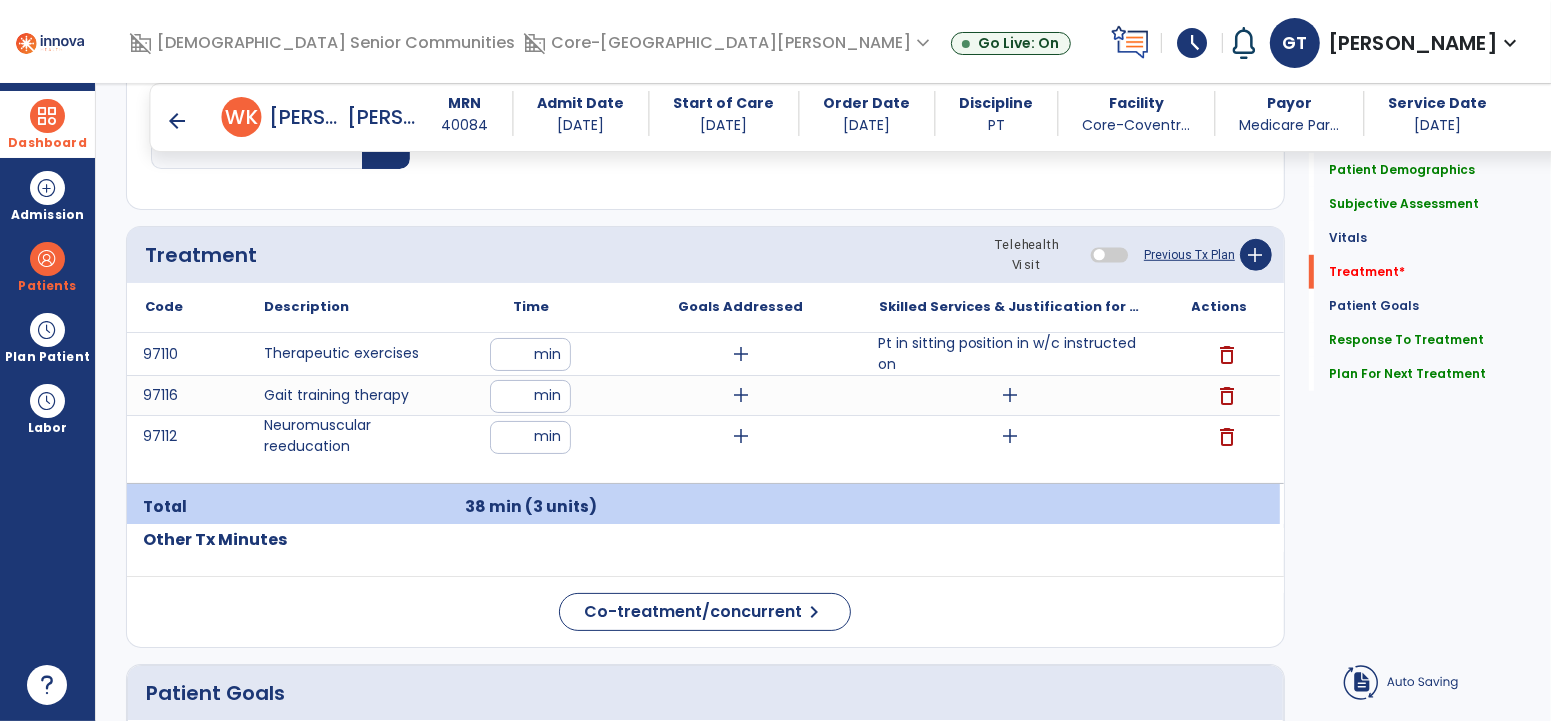 click on "Pt in sitting position in w/c instructed on" at bounding box center [1010, 354] 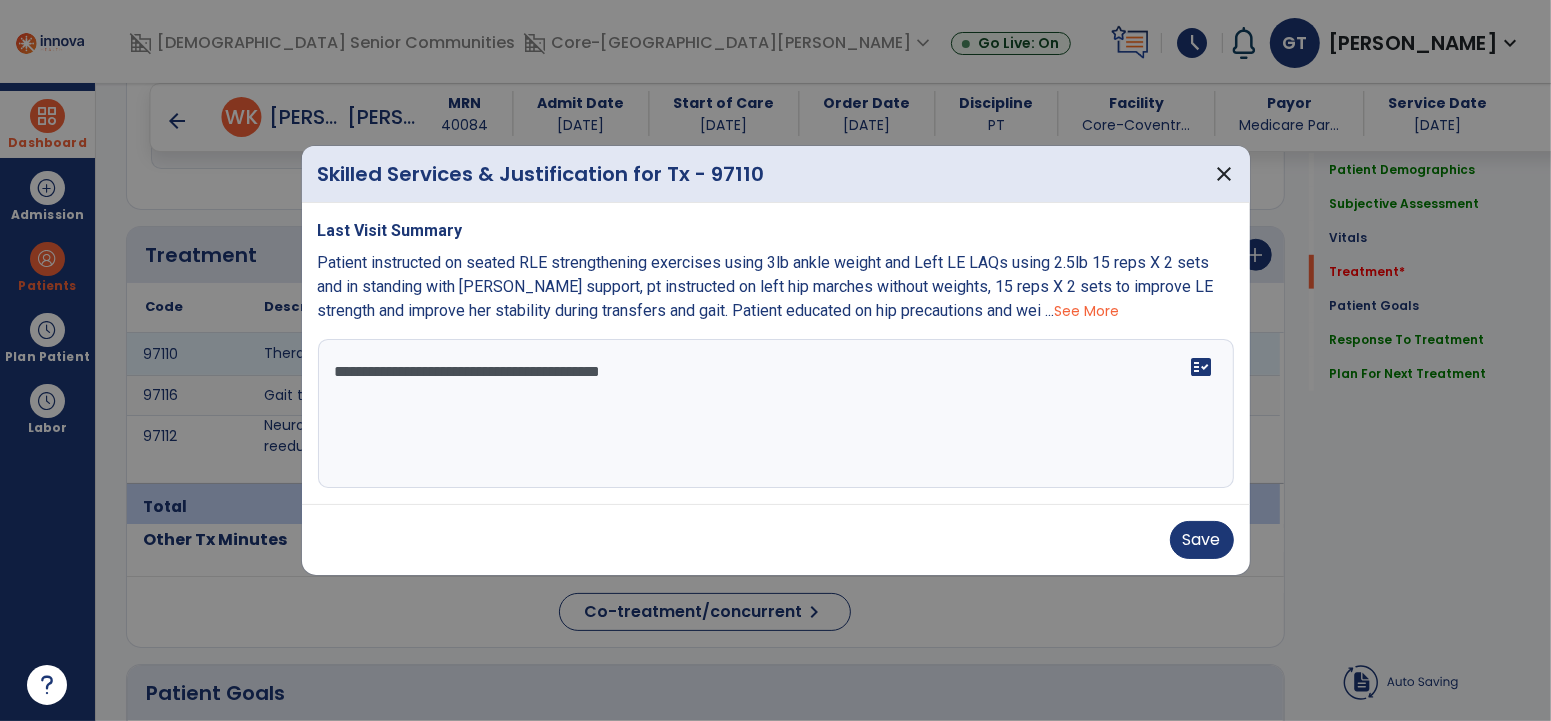 click on "**********" at bounding box center [775, 414] 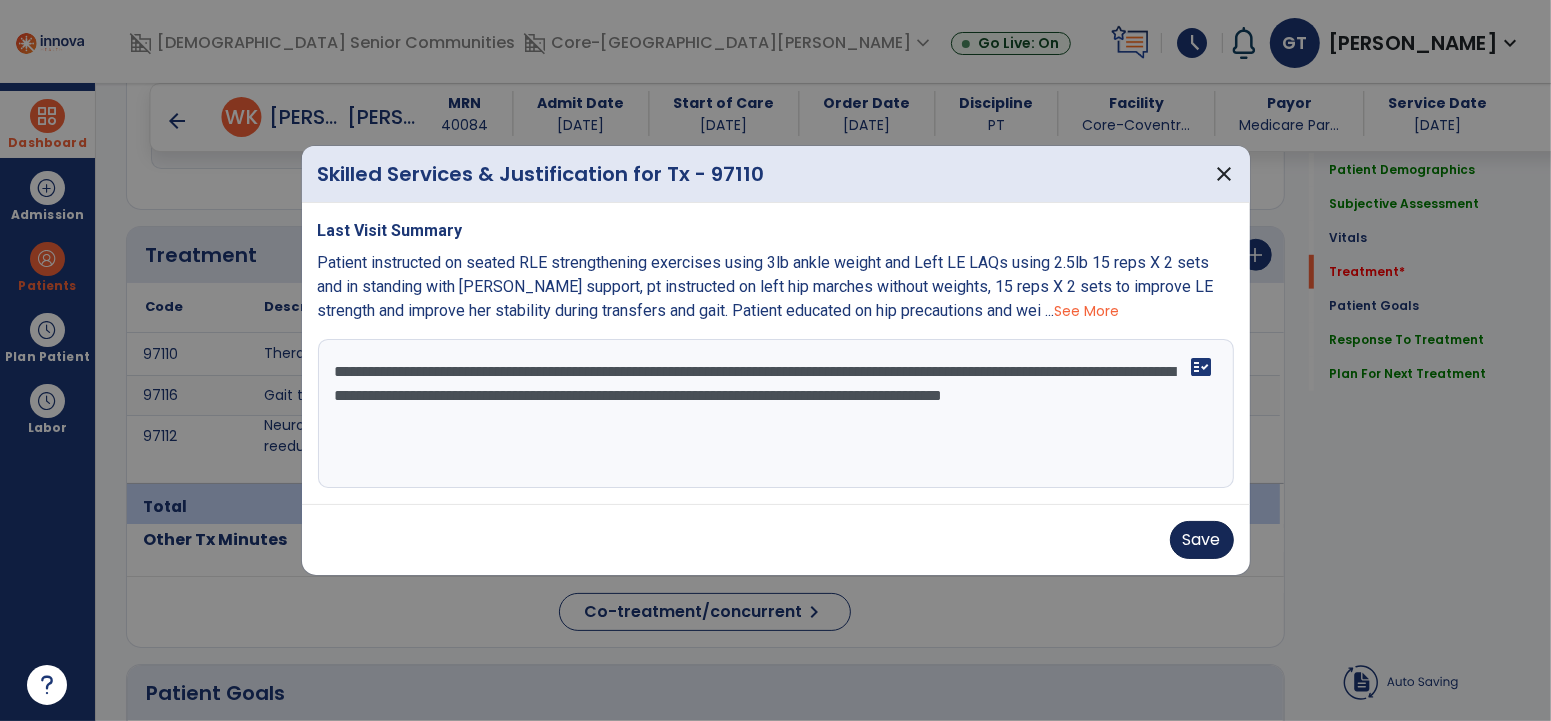 type on "**********" 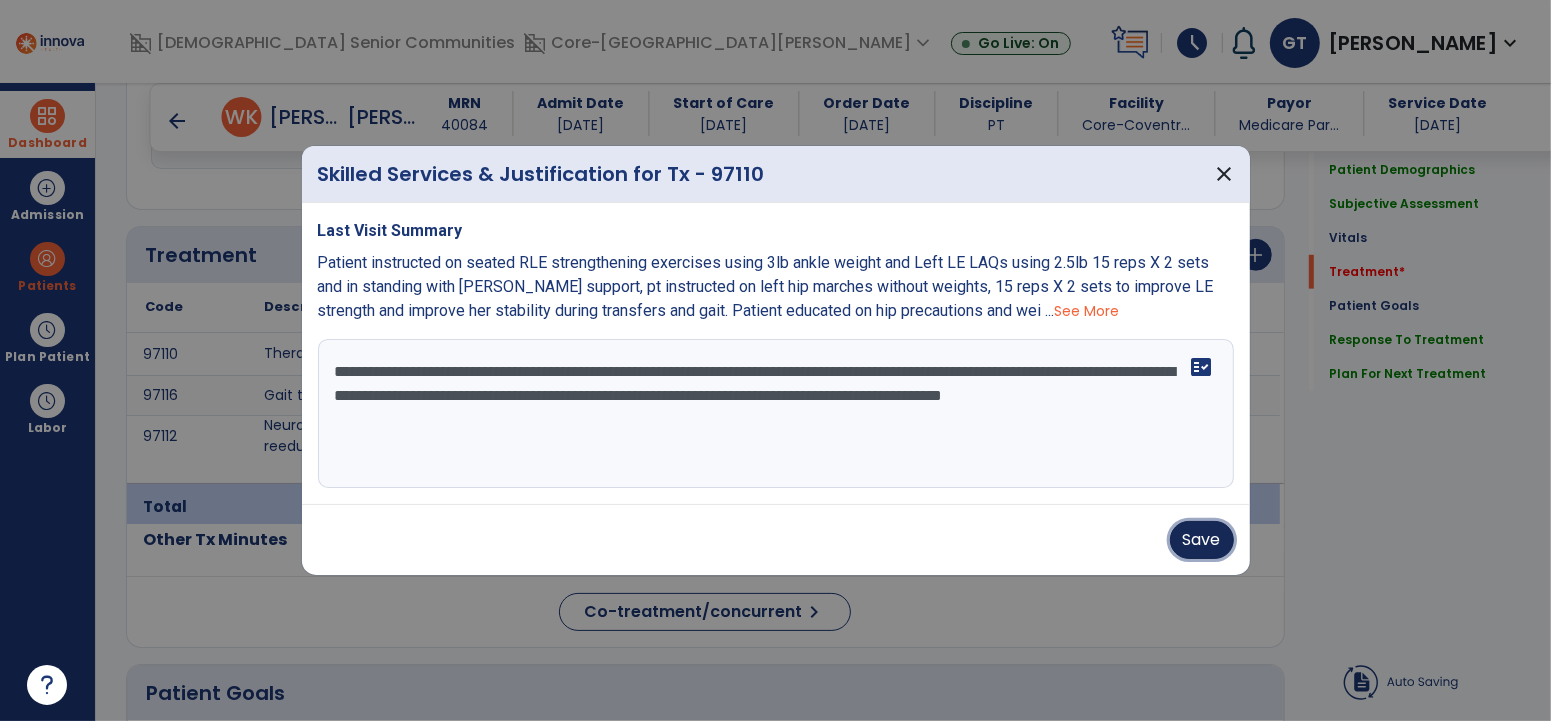 click on "Save" at bounding box center [1202, 540] 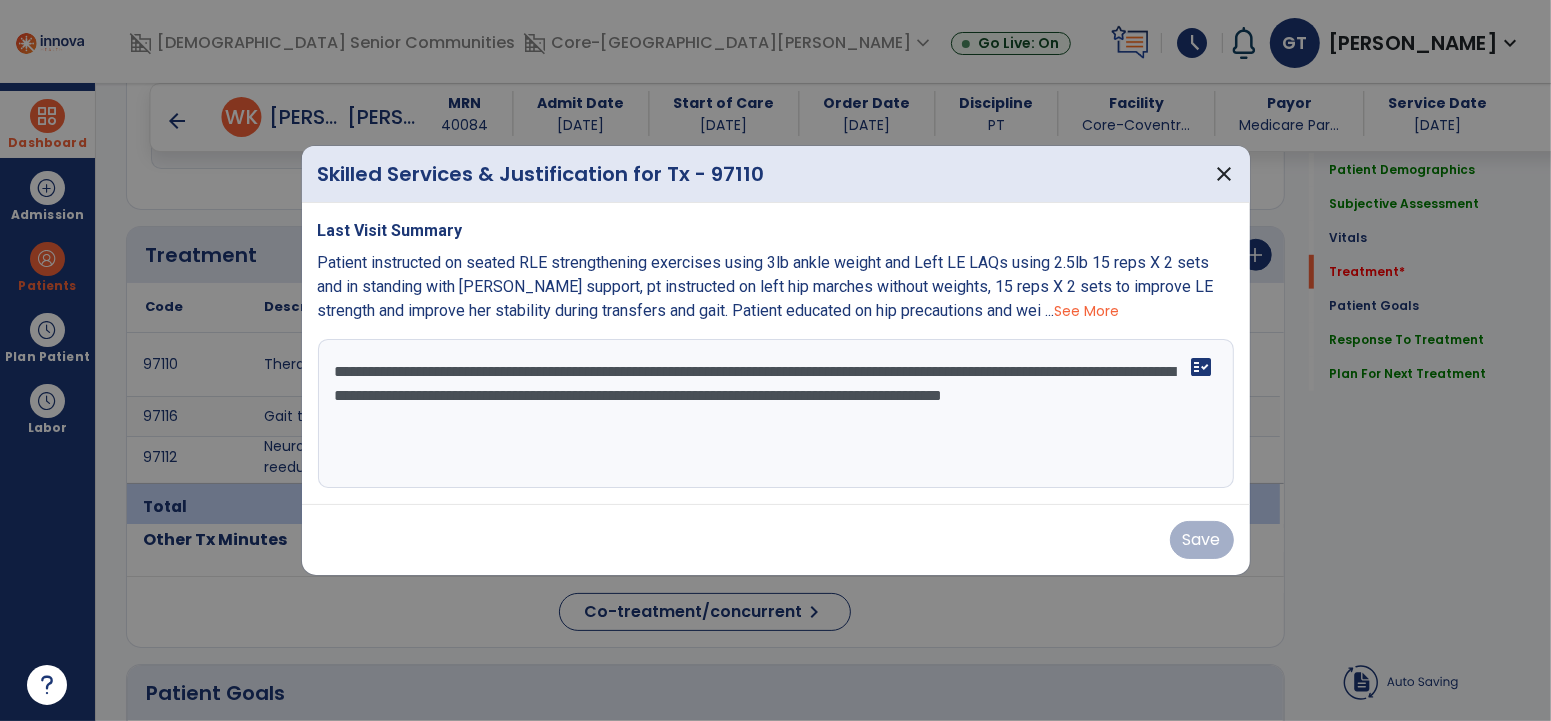 click at bounding box center [775, 360] 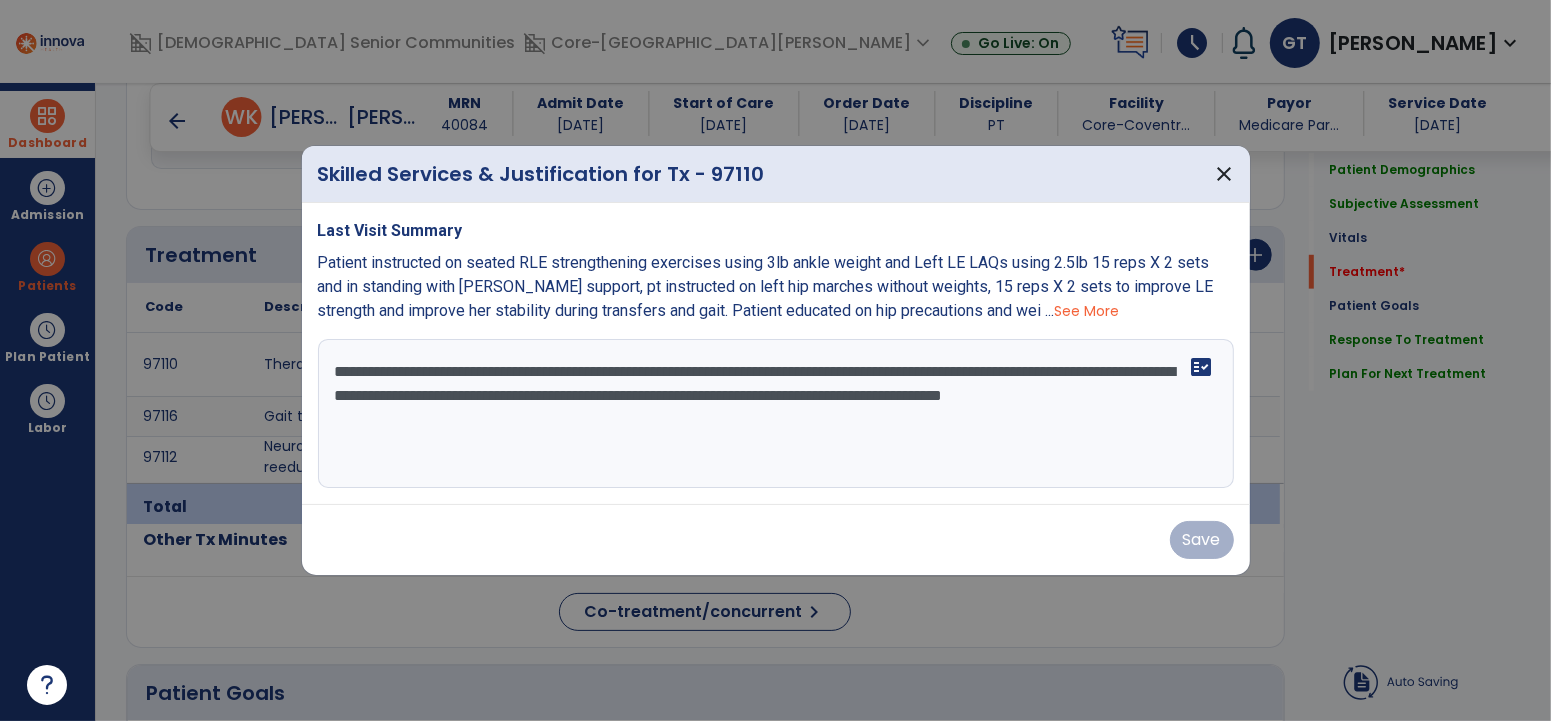 click on "**********" at bounding box center (775, 414) 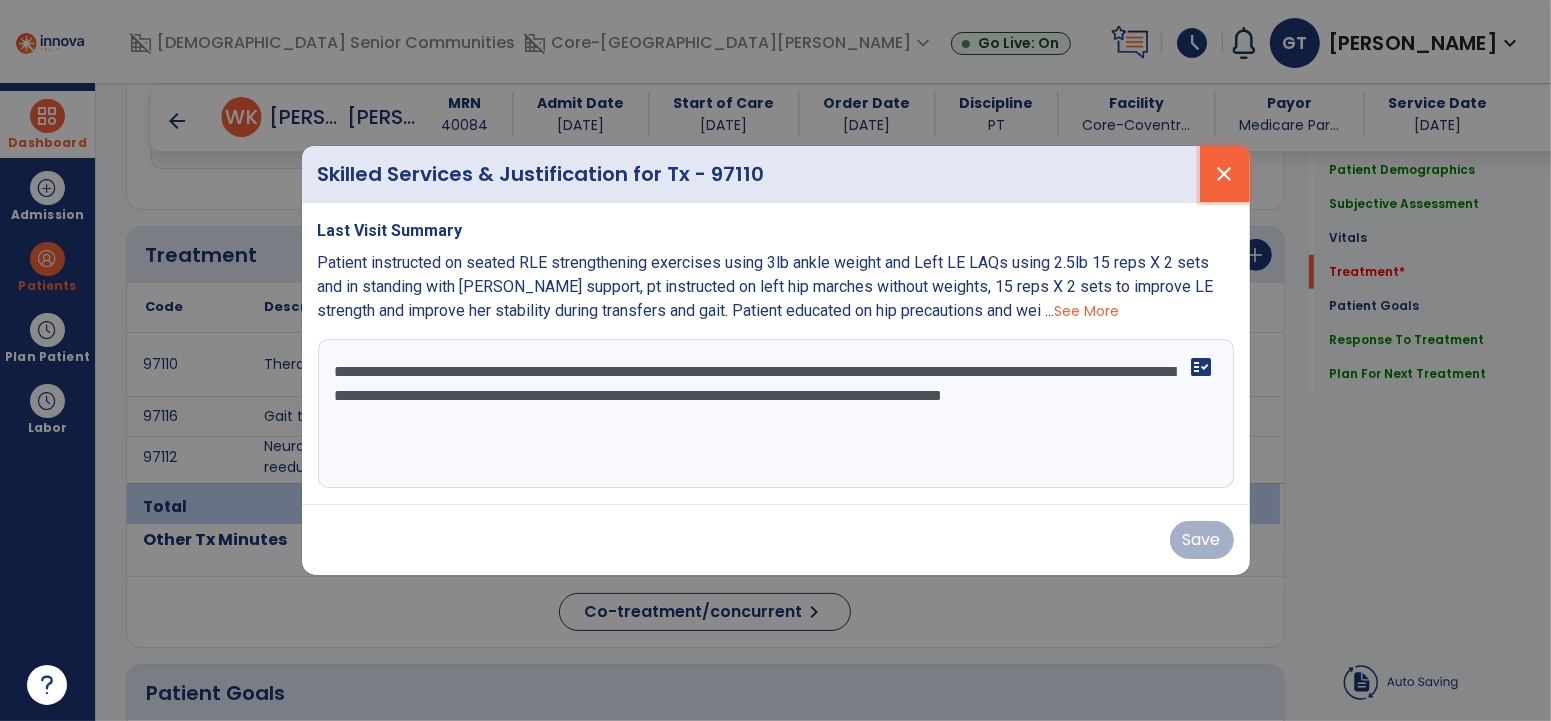 click on "close" at bounding box center [1225, 174] 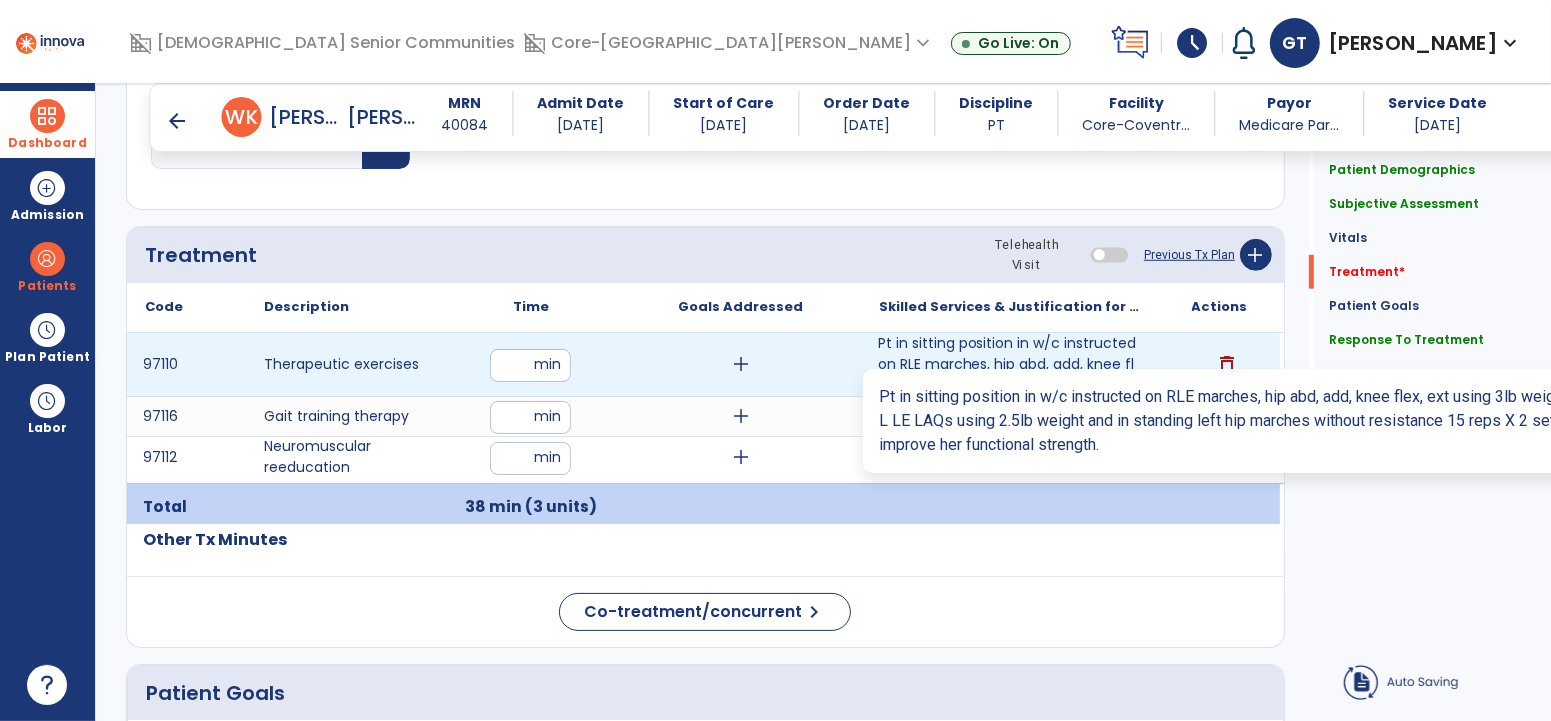 click on "Pt in sitting position in w/c instructed on RLE marches, hip abd, add, knee flex, ext using 3lb weig..." at bounding box center (1010, 364) 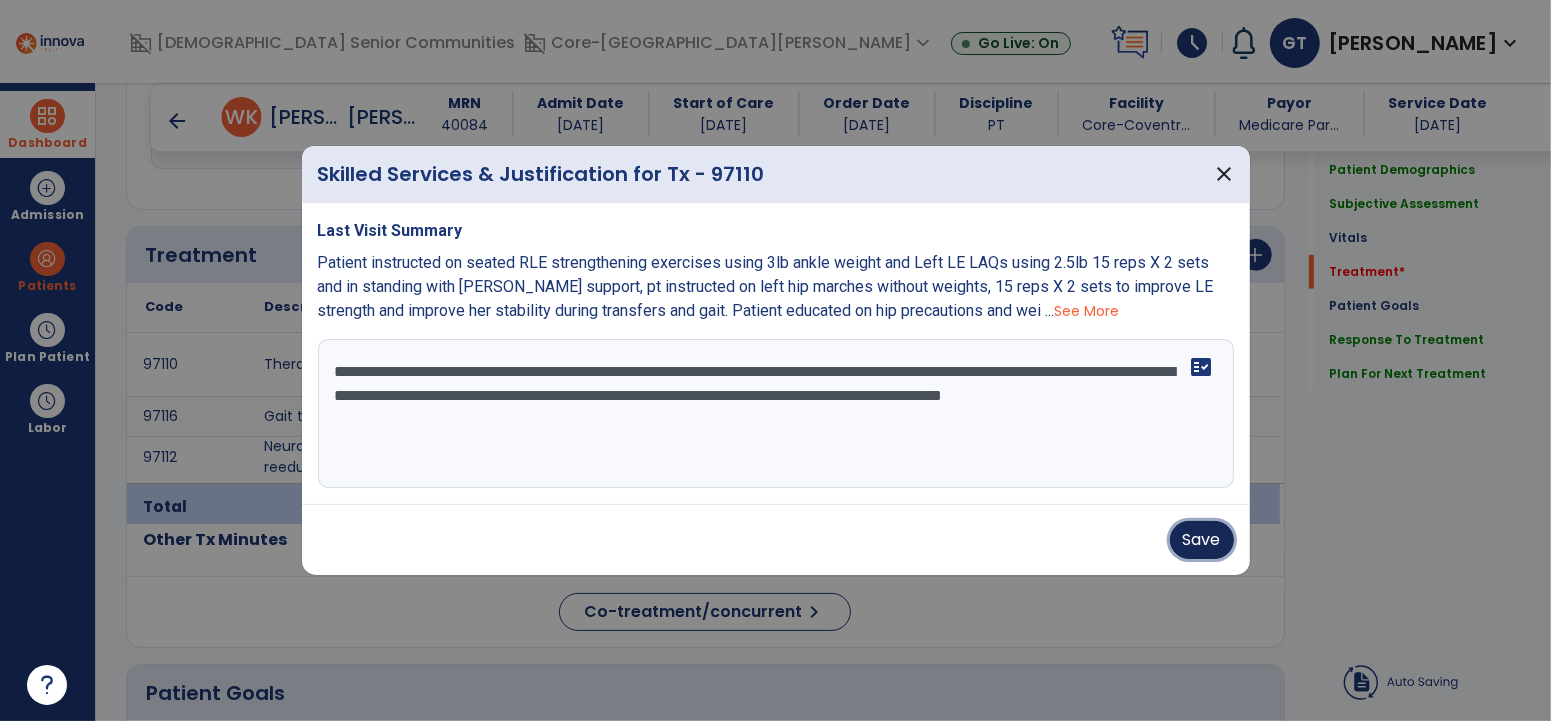 click on "Save" at bounding box center (1202, 540) 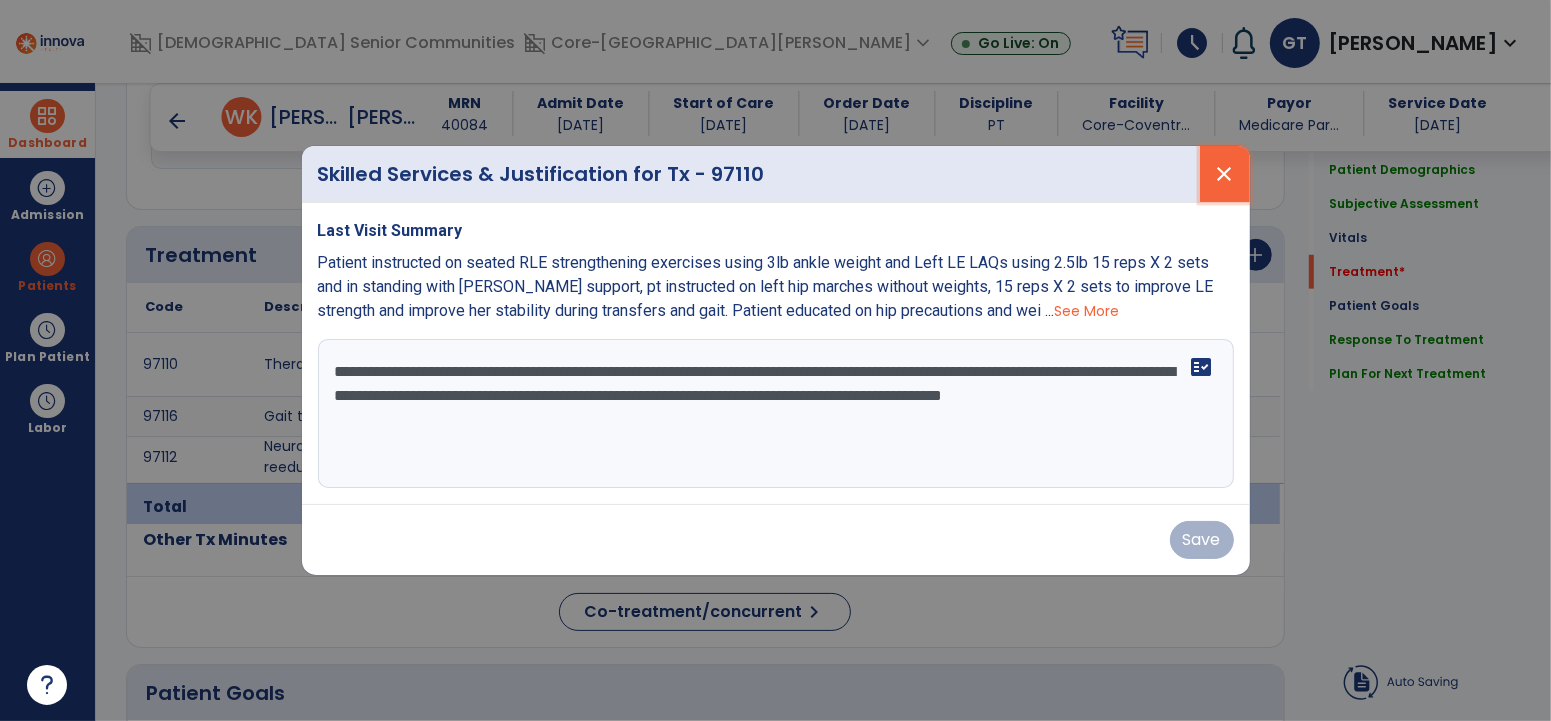 click on "close" at bounding box center [1225, 174] 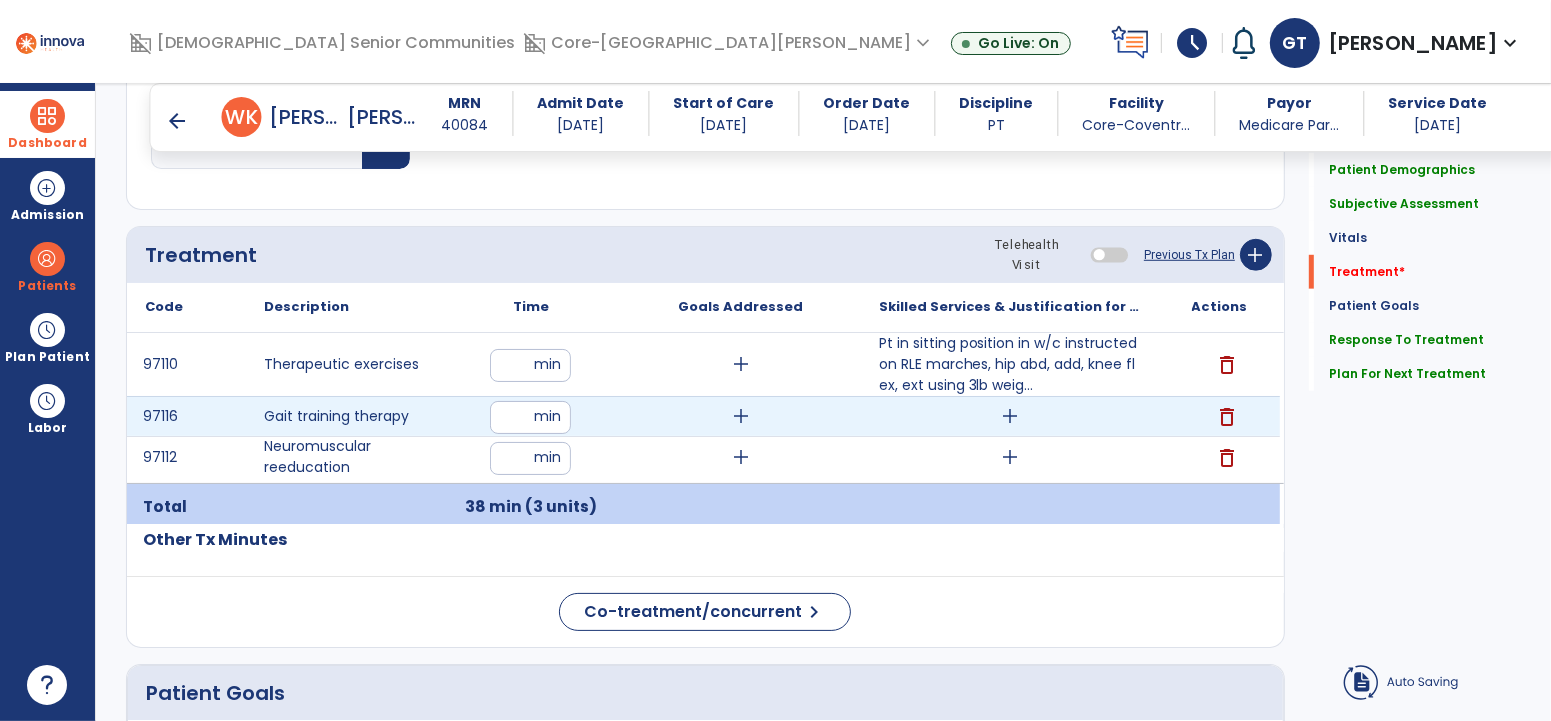 click on "add" at bounding box center [1010, 416] 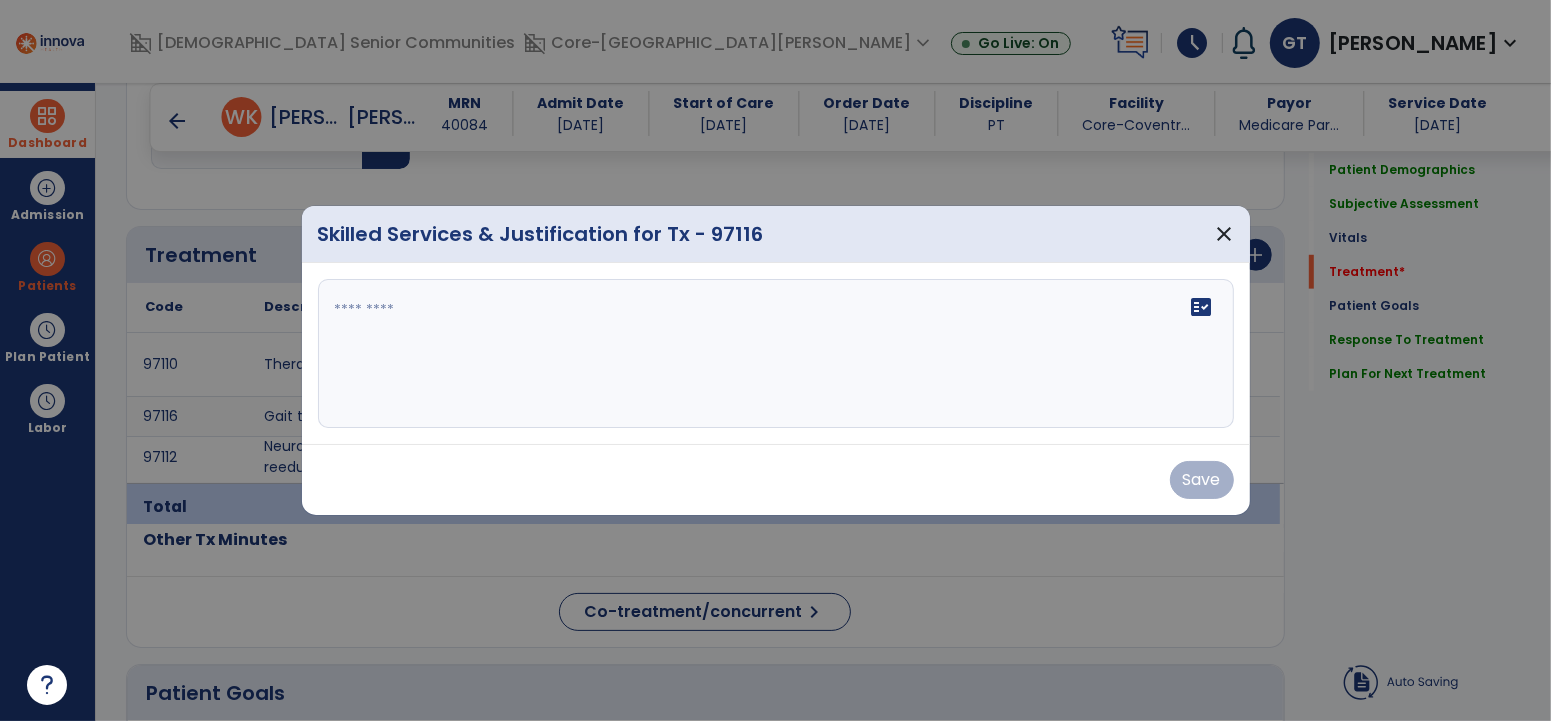 click on "fact_check" at bounding box center (776, 354) 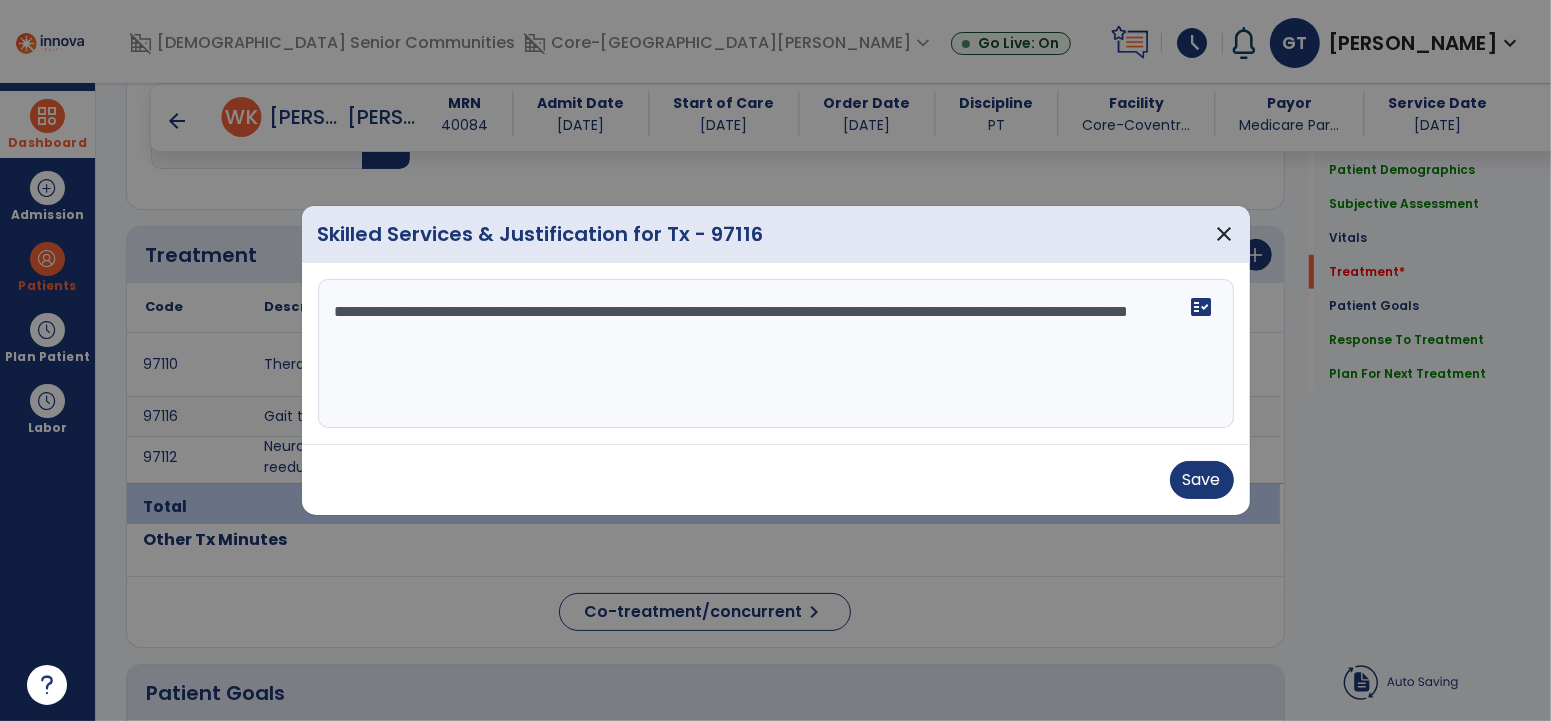 click on "**********" at bounding box center (775, 354) 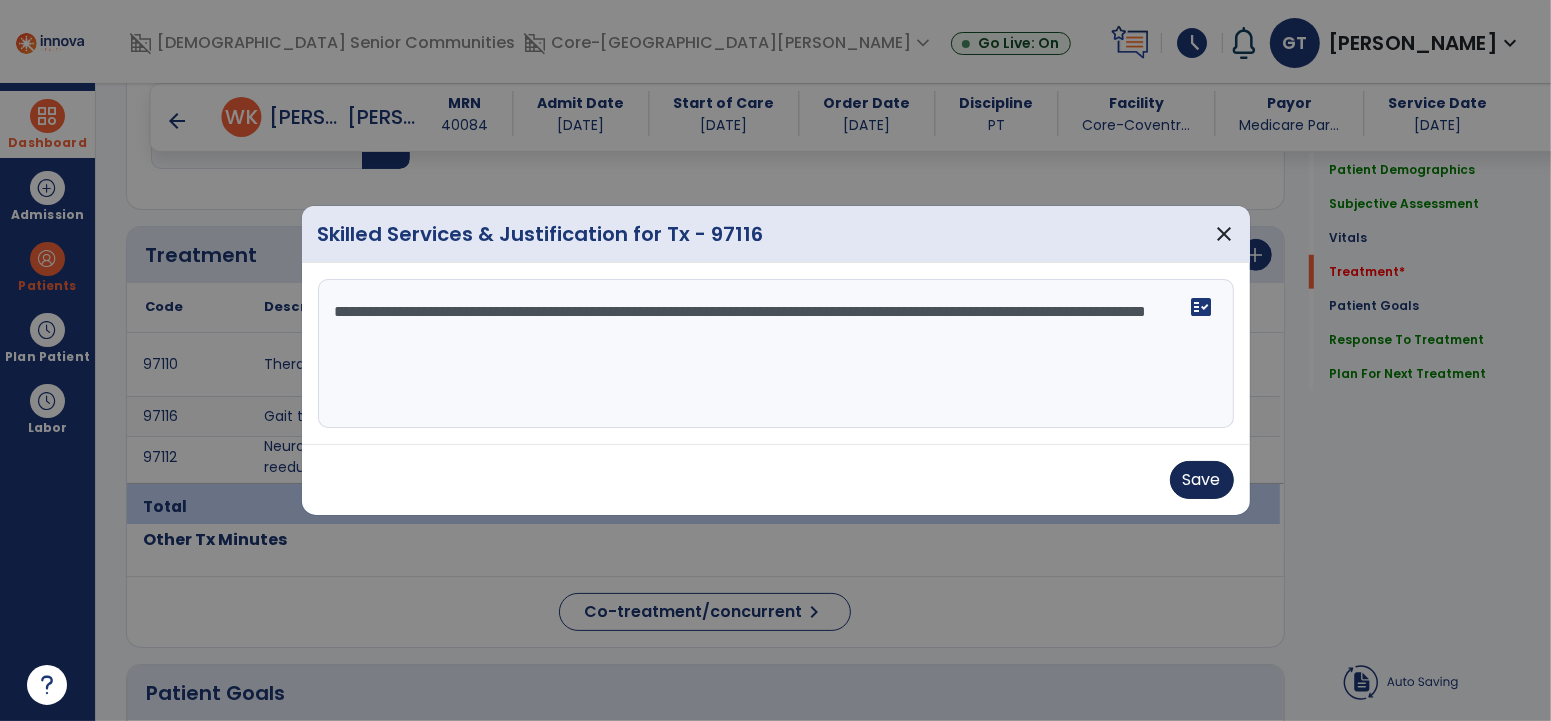 type on "**********" 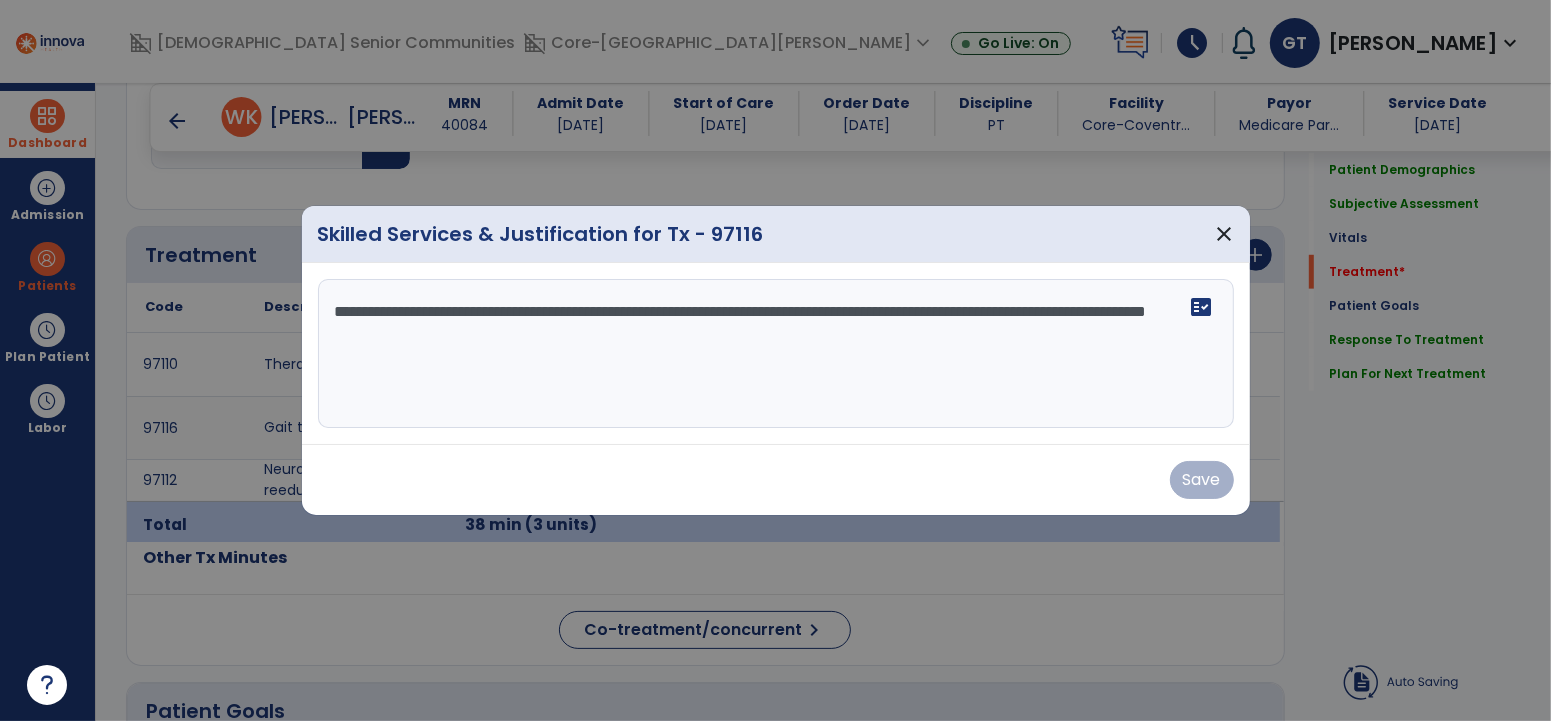 drag, startPoint x: 562, startPoint y: 330, endPoint x: 251, endPoint y: 284, distance: 314.3835 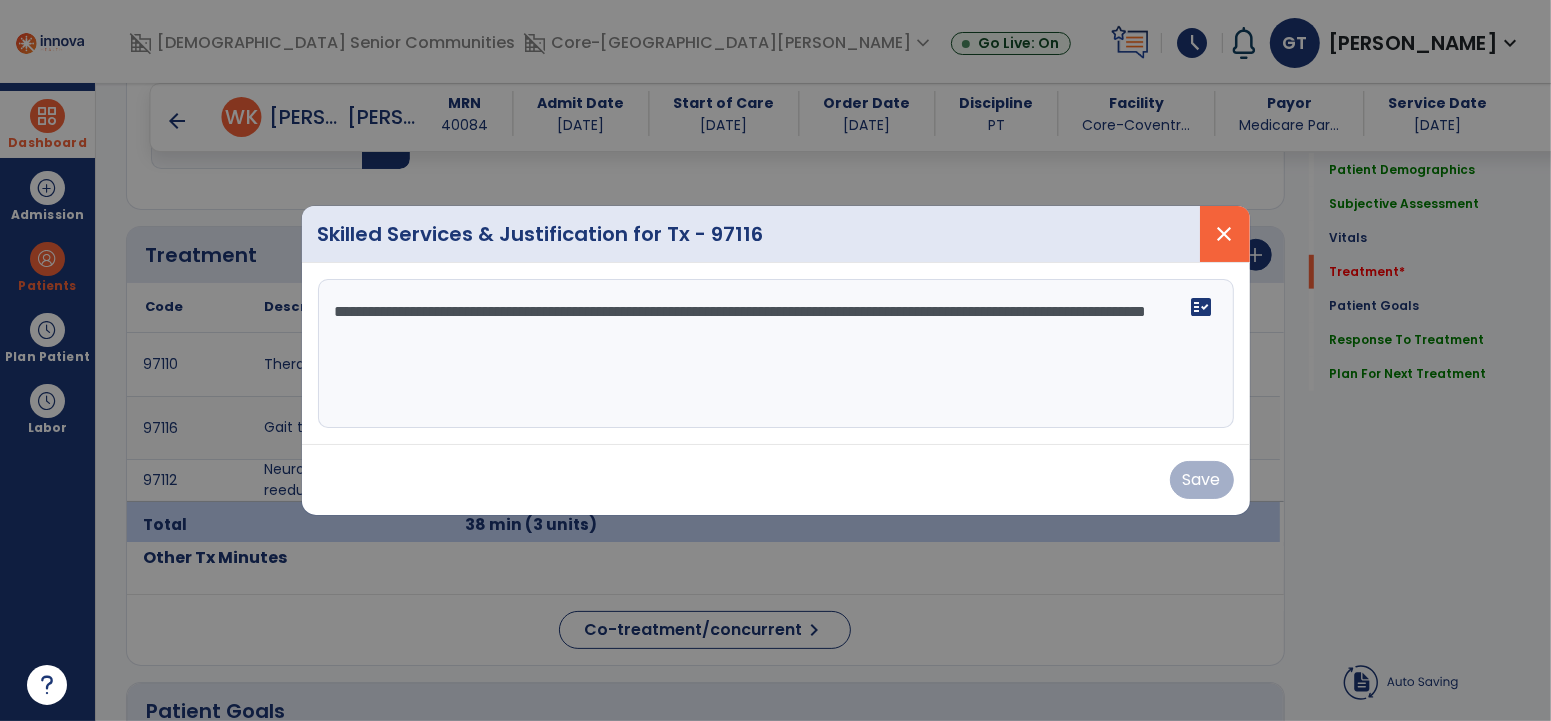 click on "close" at bounding box center [1225, 234] 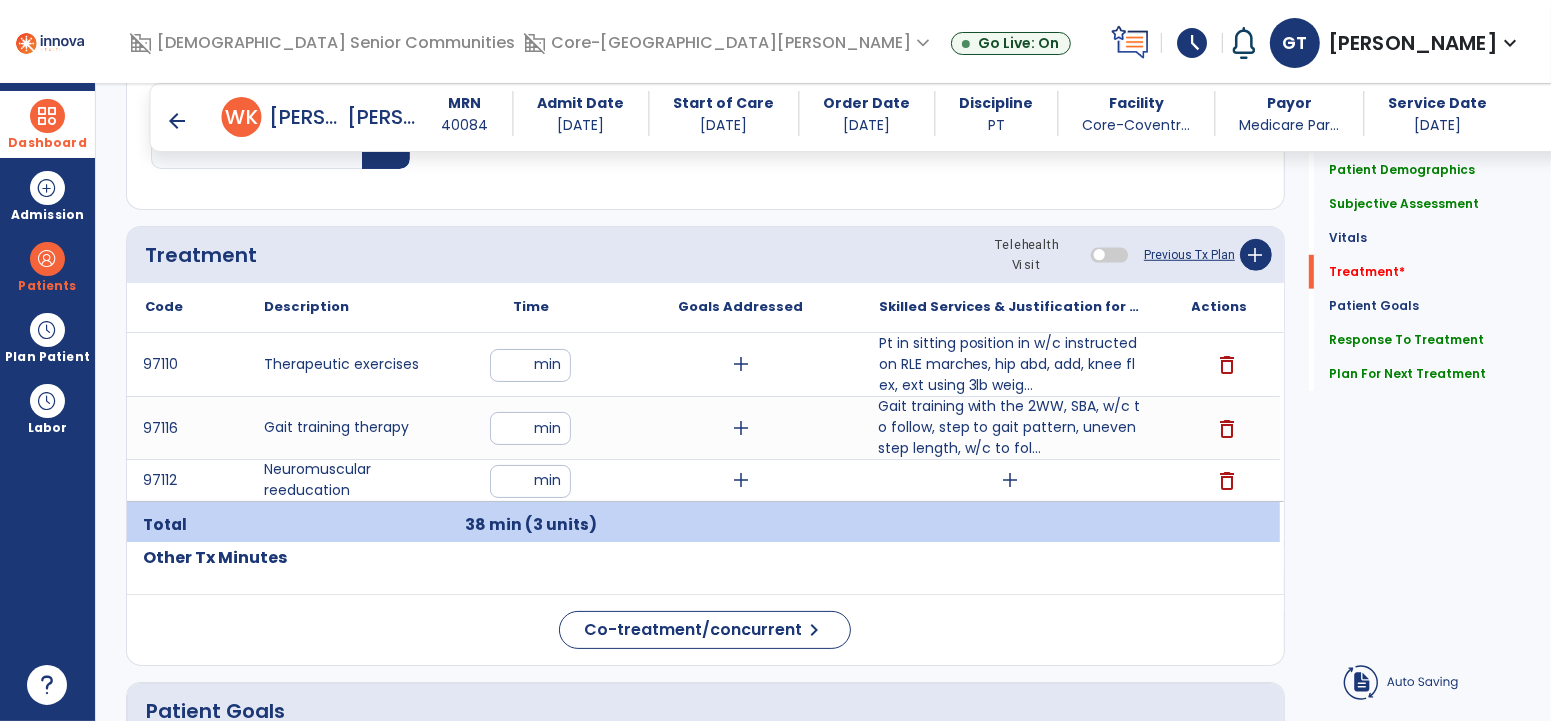 click on "add" at bounding box center (1010, 480) 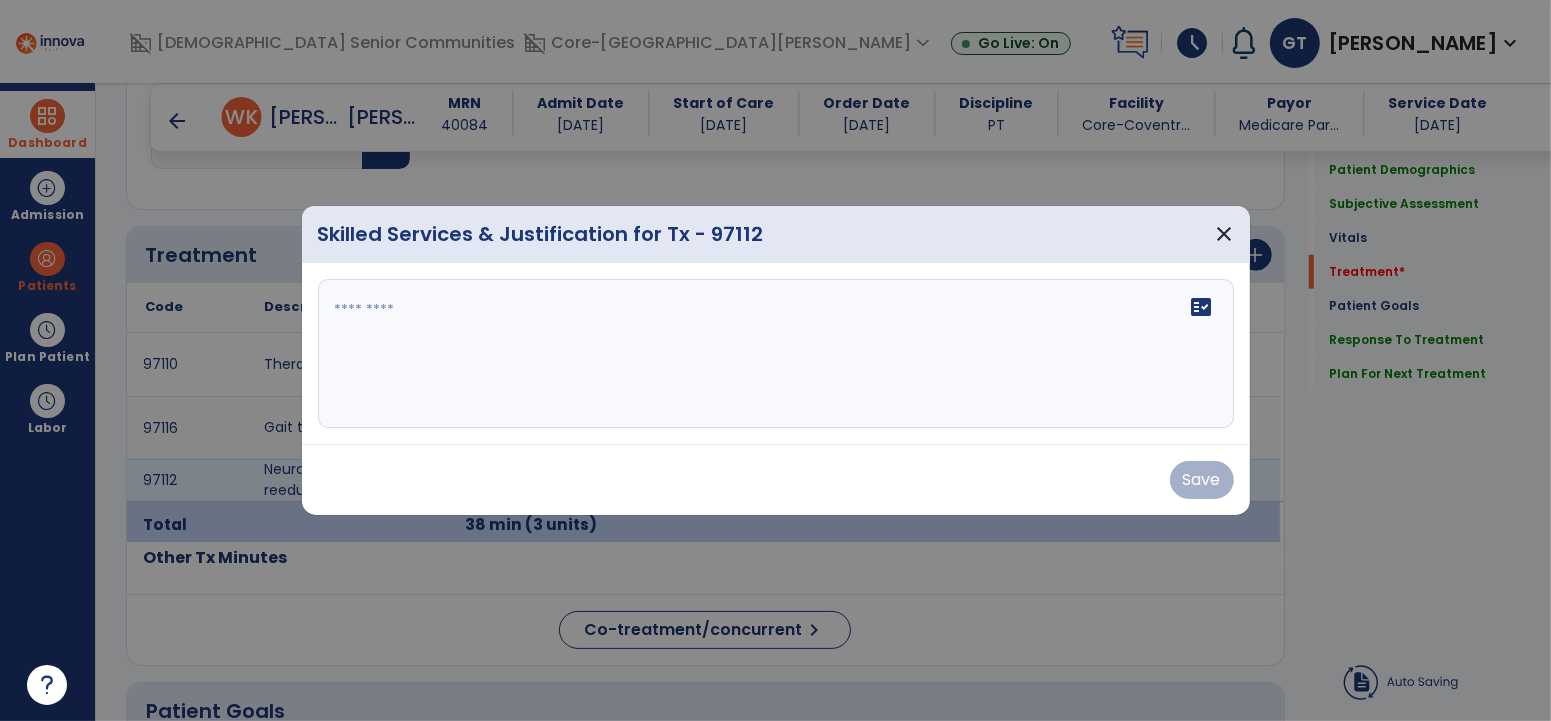 click on "fact_check" at bounding box center [776, 354] 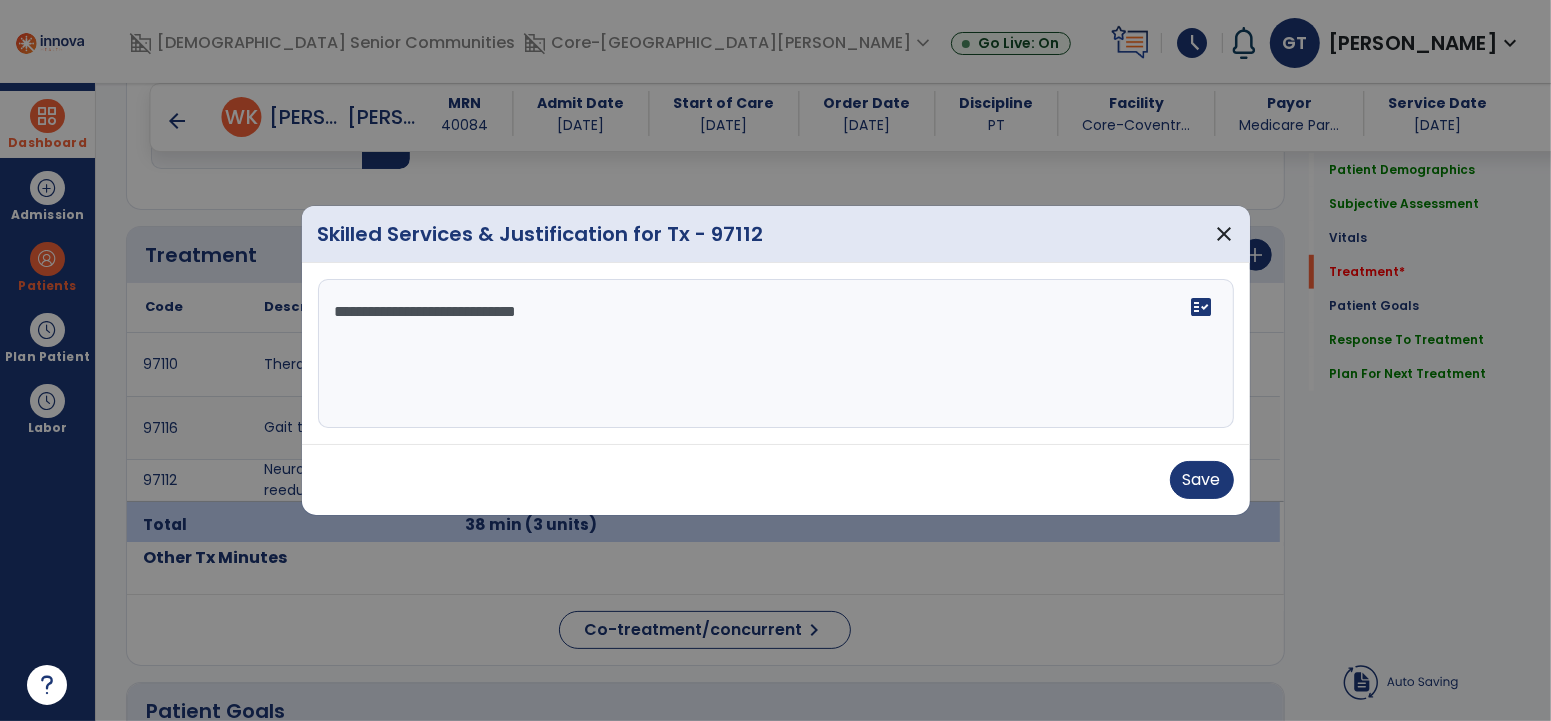 click on "**********" at bounding box center [775, 354] 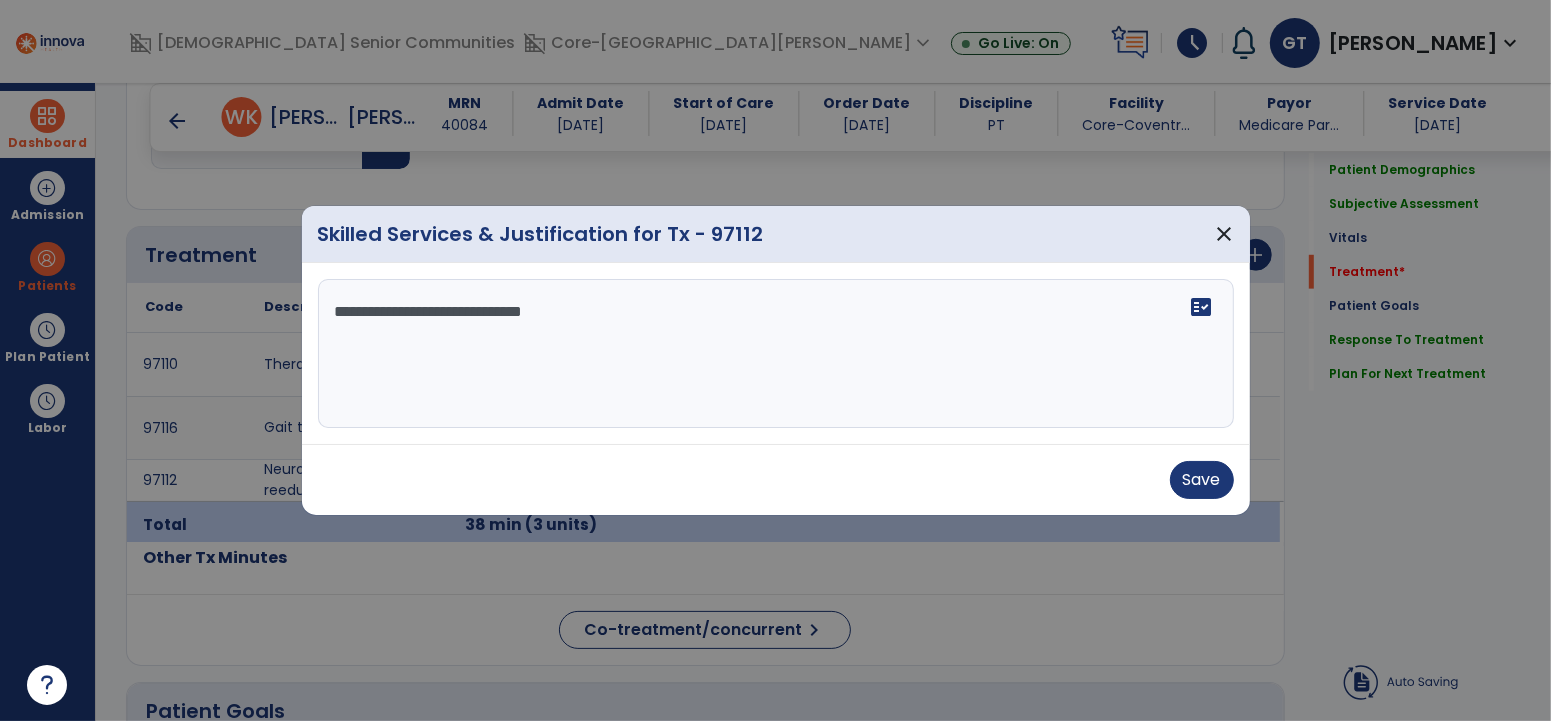 click on "**********" at bounding box center [775, 354] 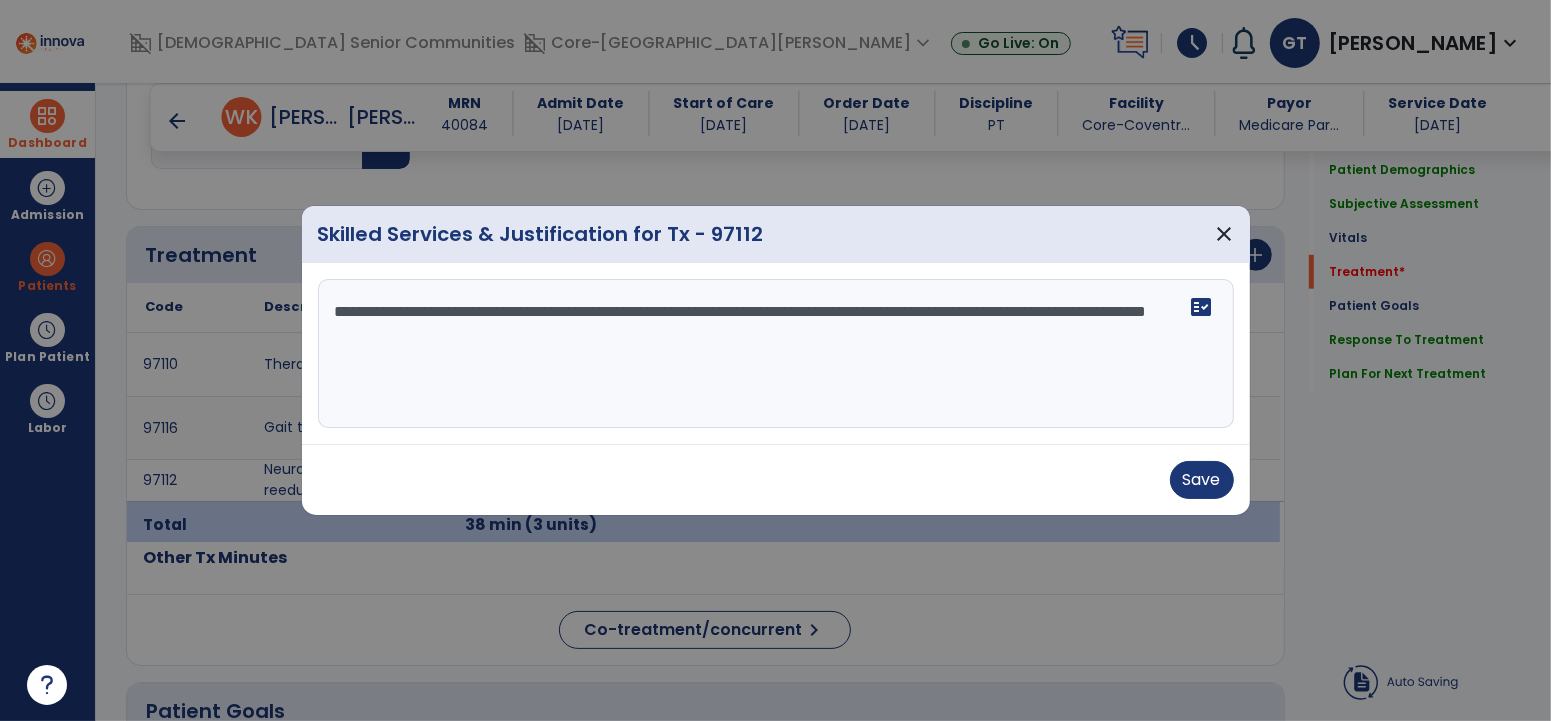click on "**********" at bounding box center [775, 354] 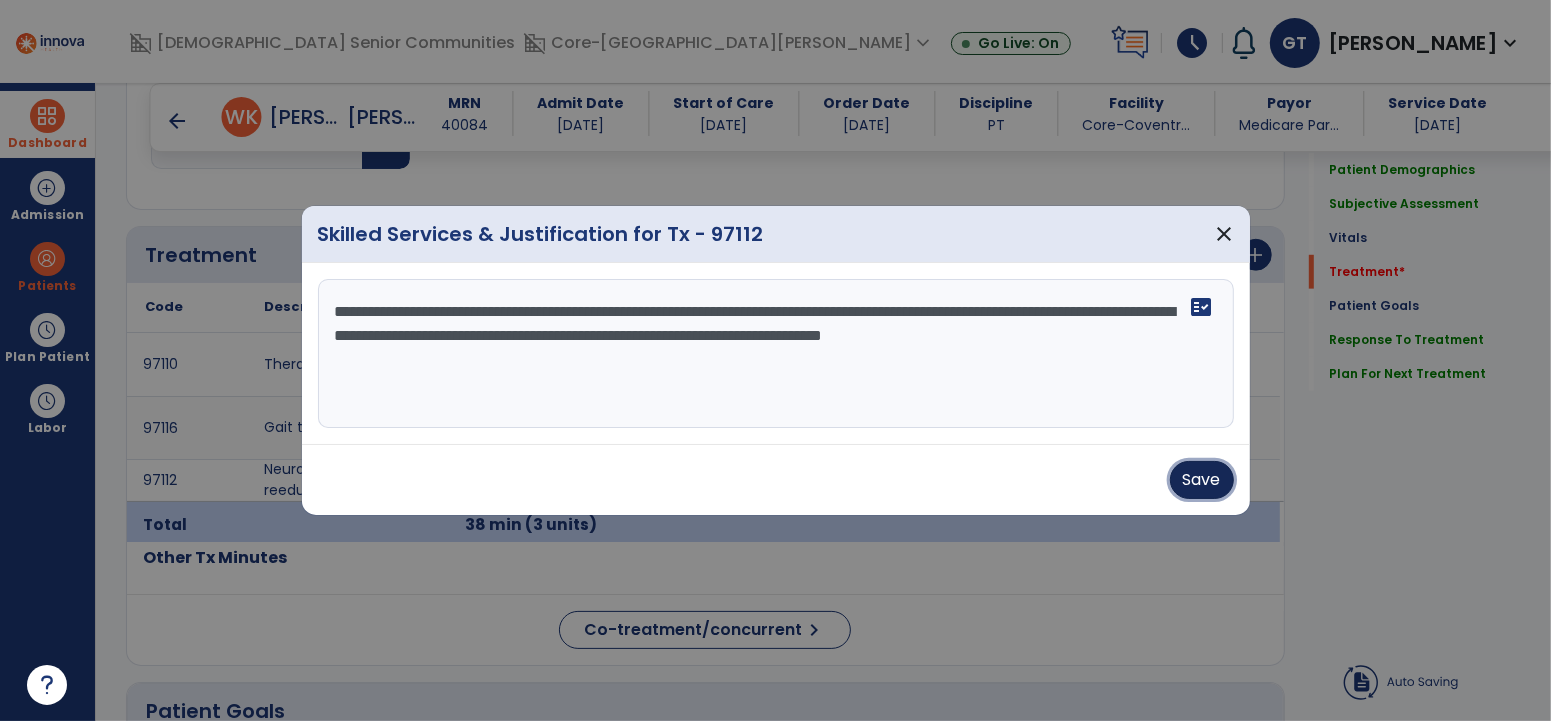 click on "Save" at bounding box center (1202, 480) 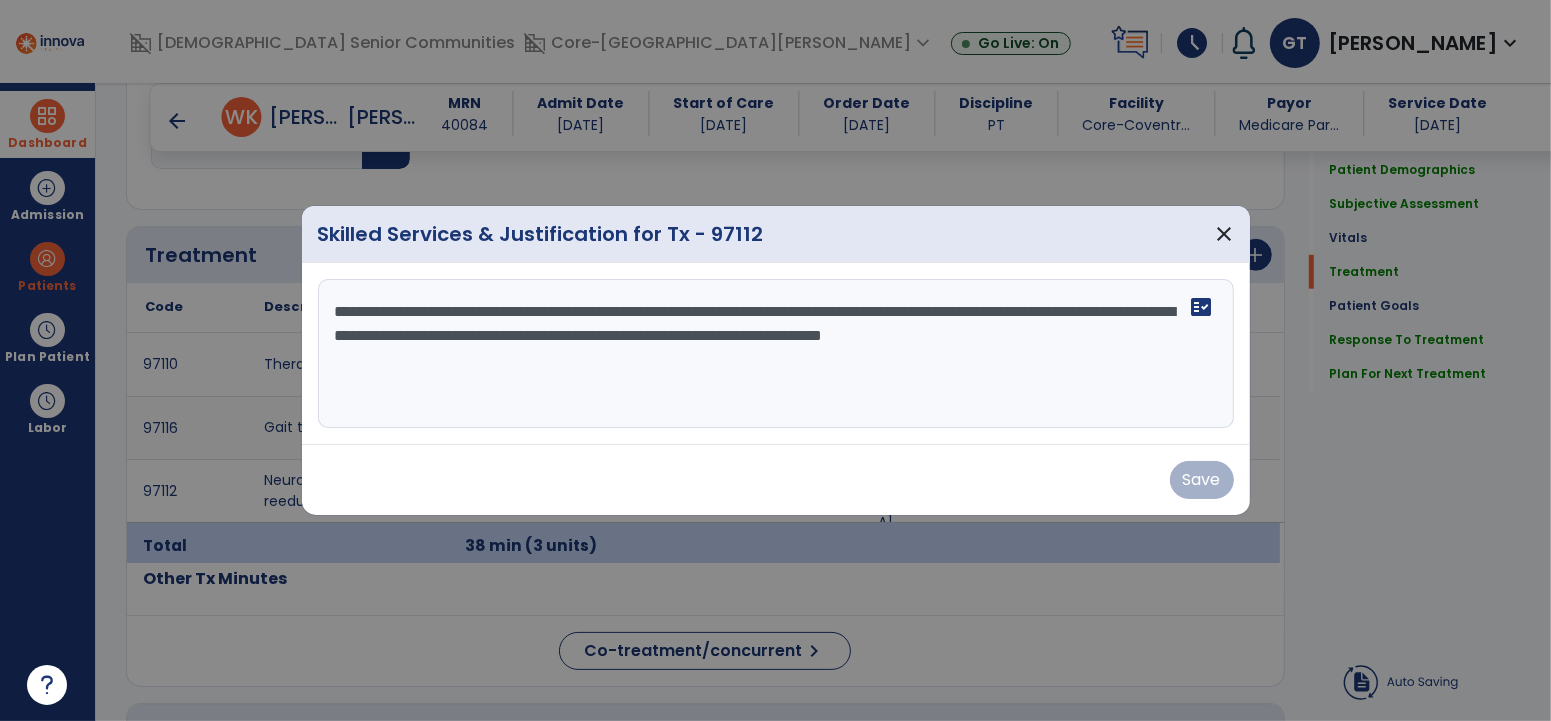 click on "**********" at bounding box center (775, 354) 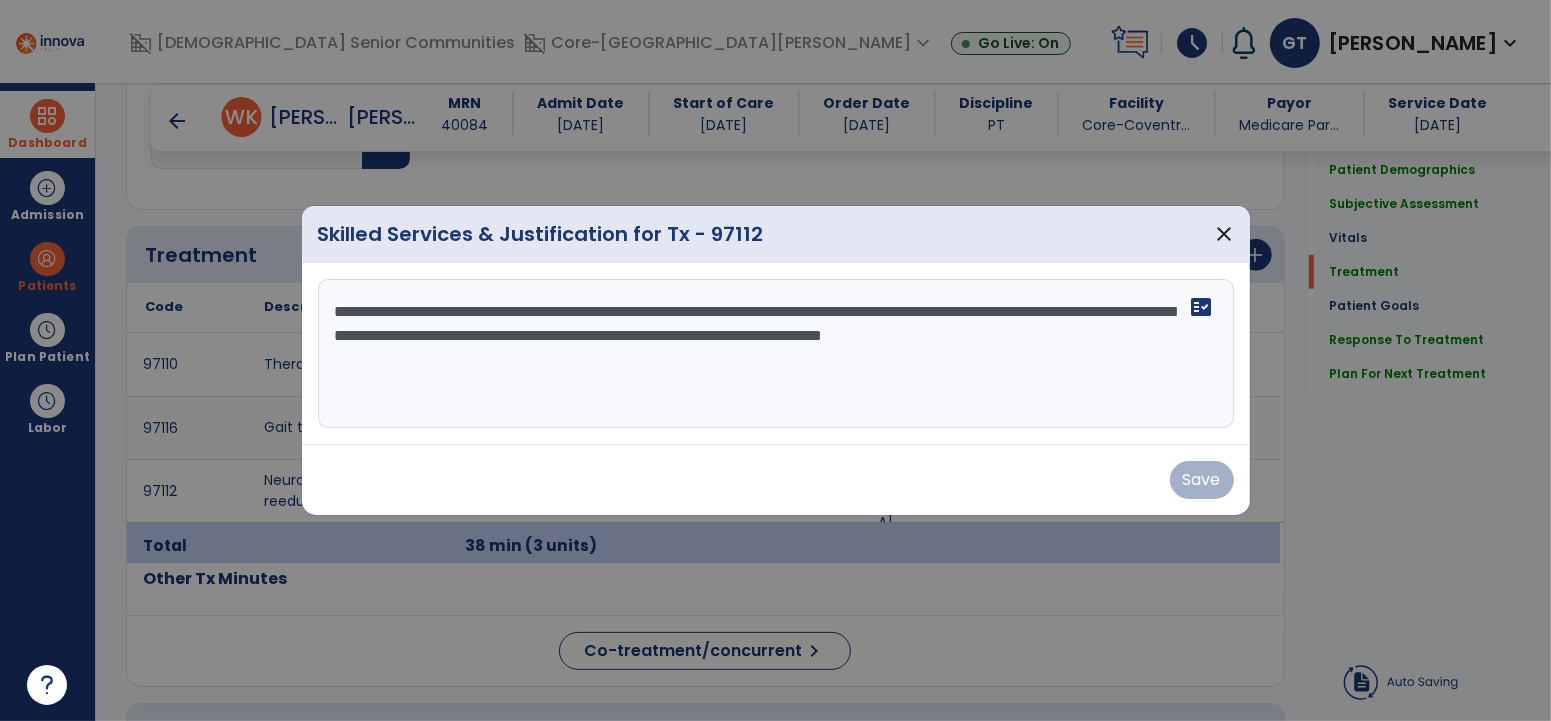 click on "**********" at bounding box center [775, 354] 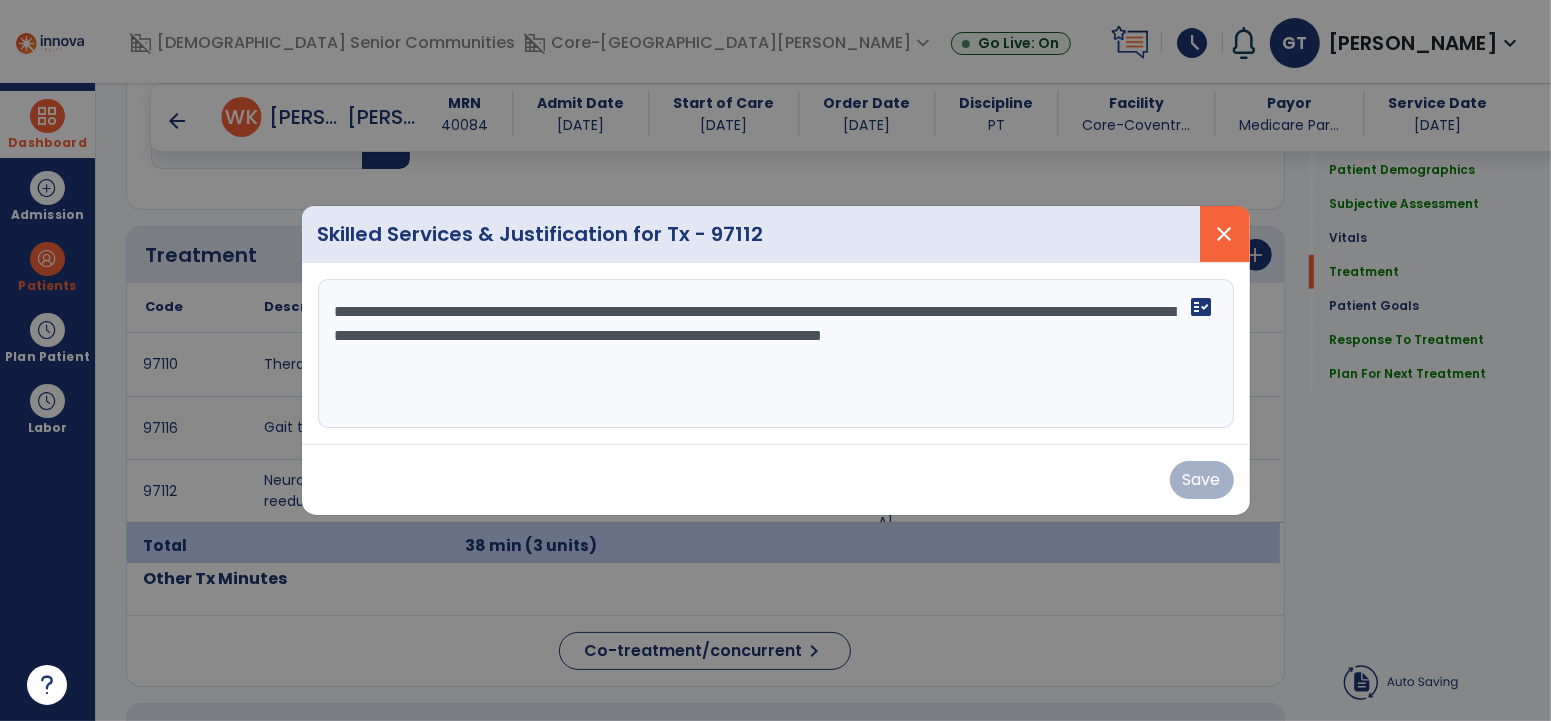 click on "close" at bounding box center (1225, 234) 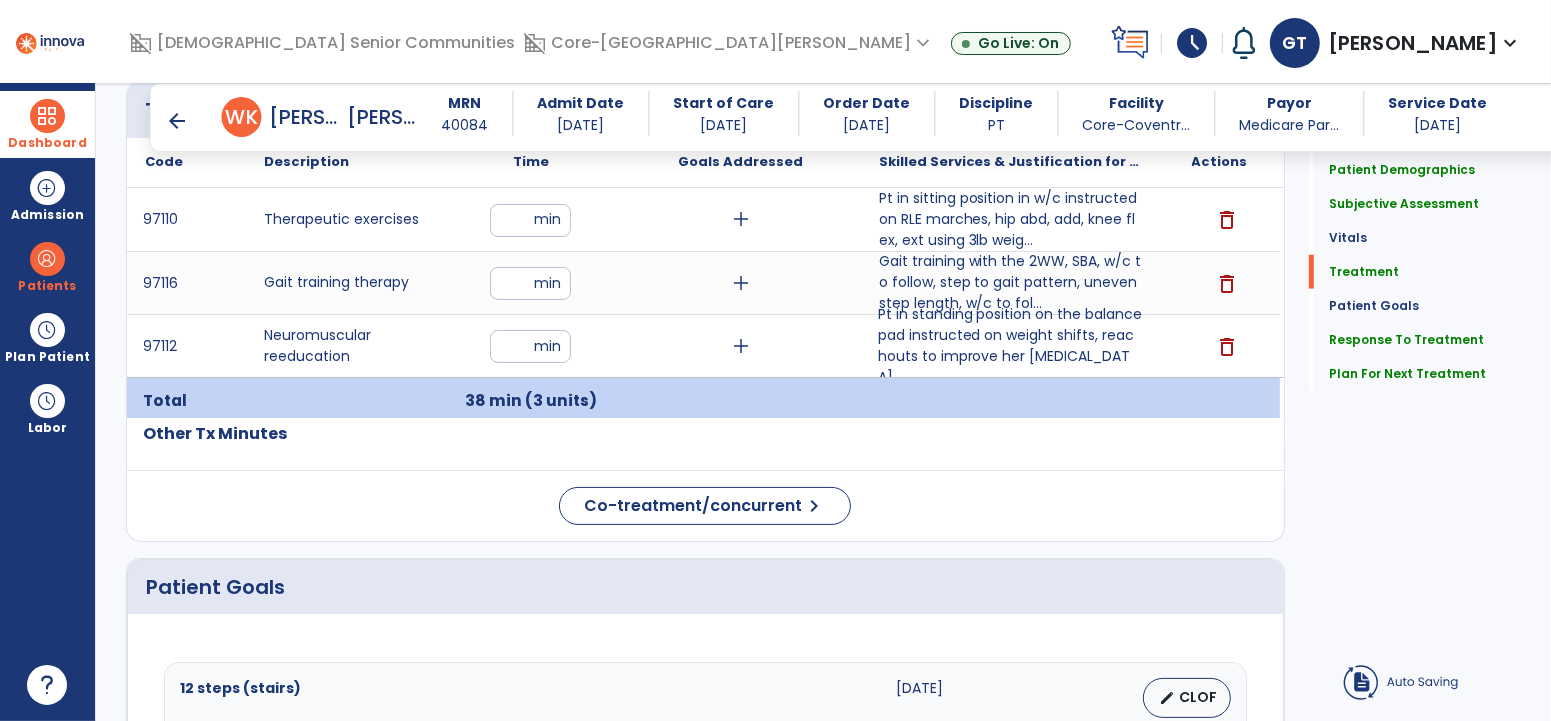 scroll, scrollTop: 1262, scrollLeft: 0, axis: vertical 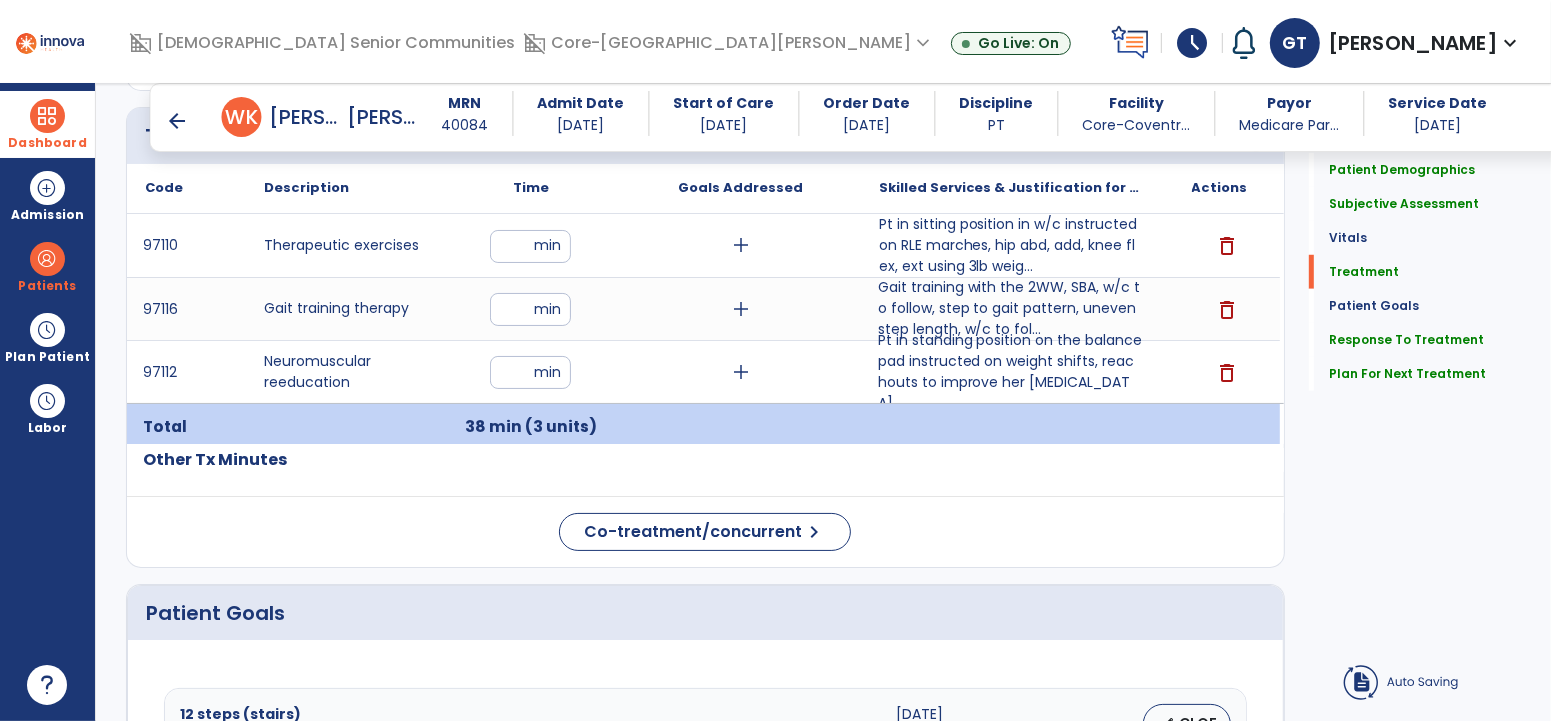 click on "Gait training with the 2WW, SBA, w/c to follow, step to gait pattern, uneven step length, w/c to fol..." at bounding box center [1010, 308] 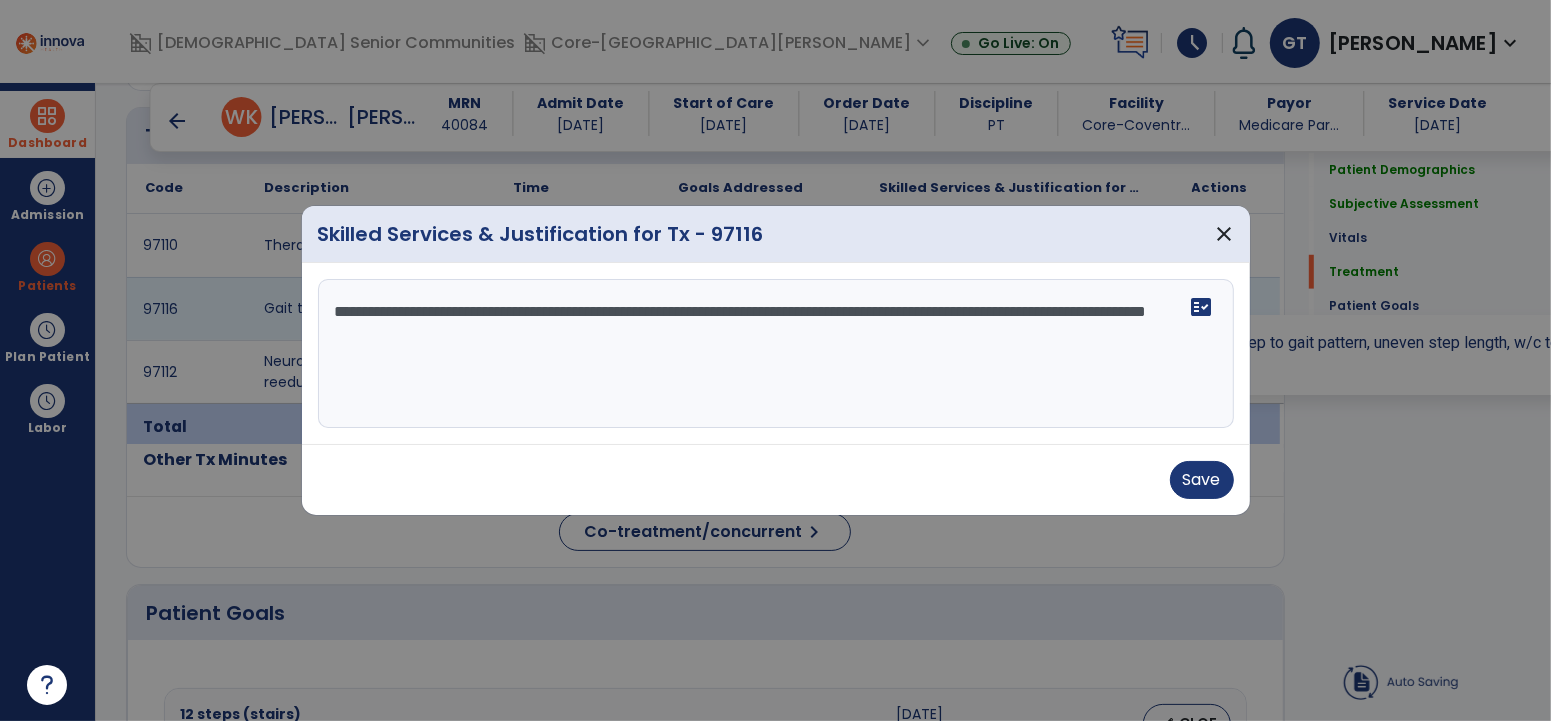 click on "**********" at bounding box center [775, 354] 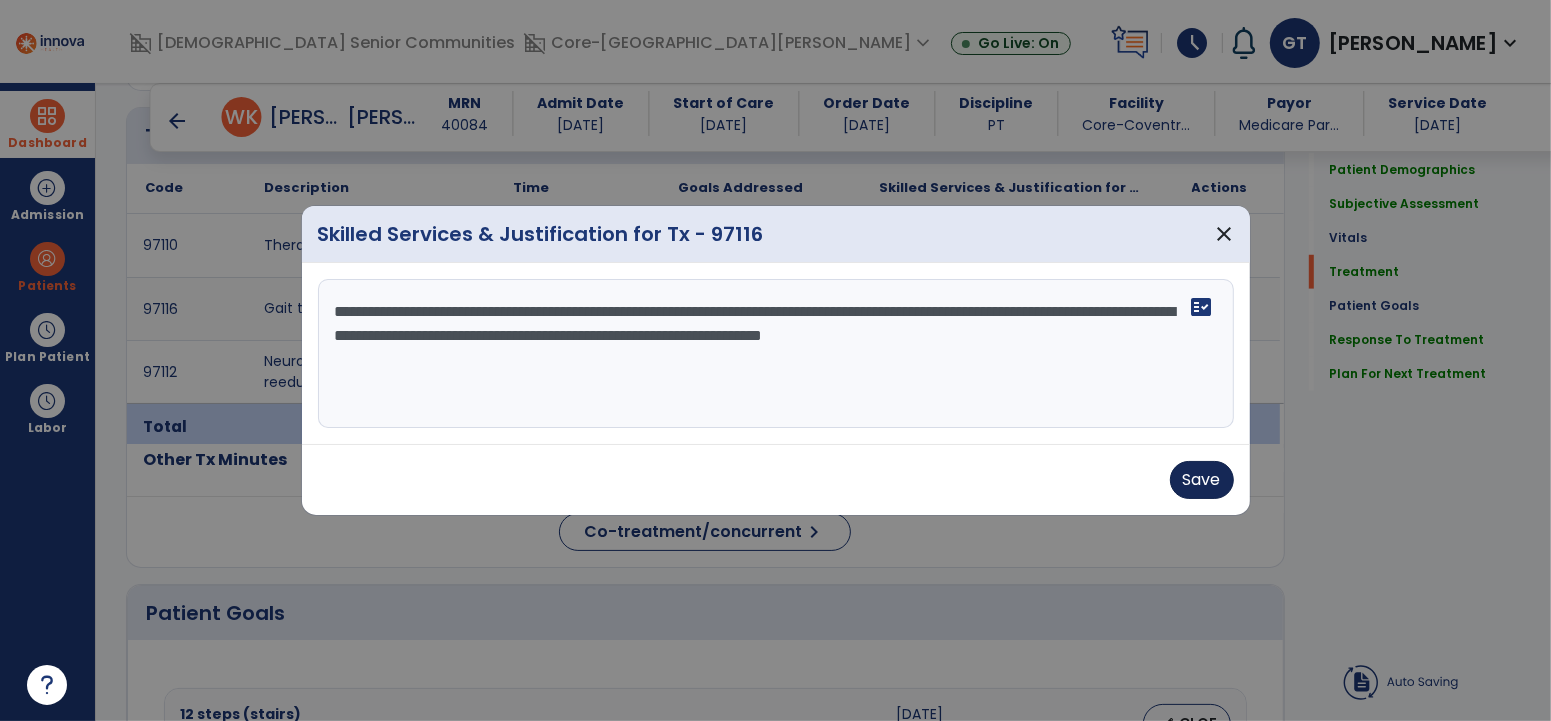 type on "**********" 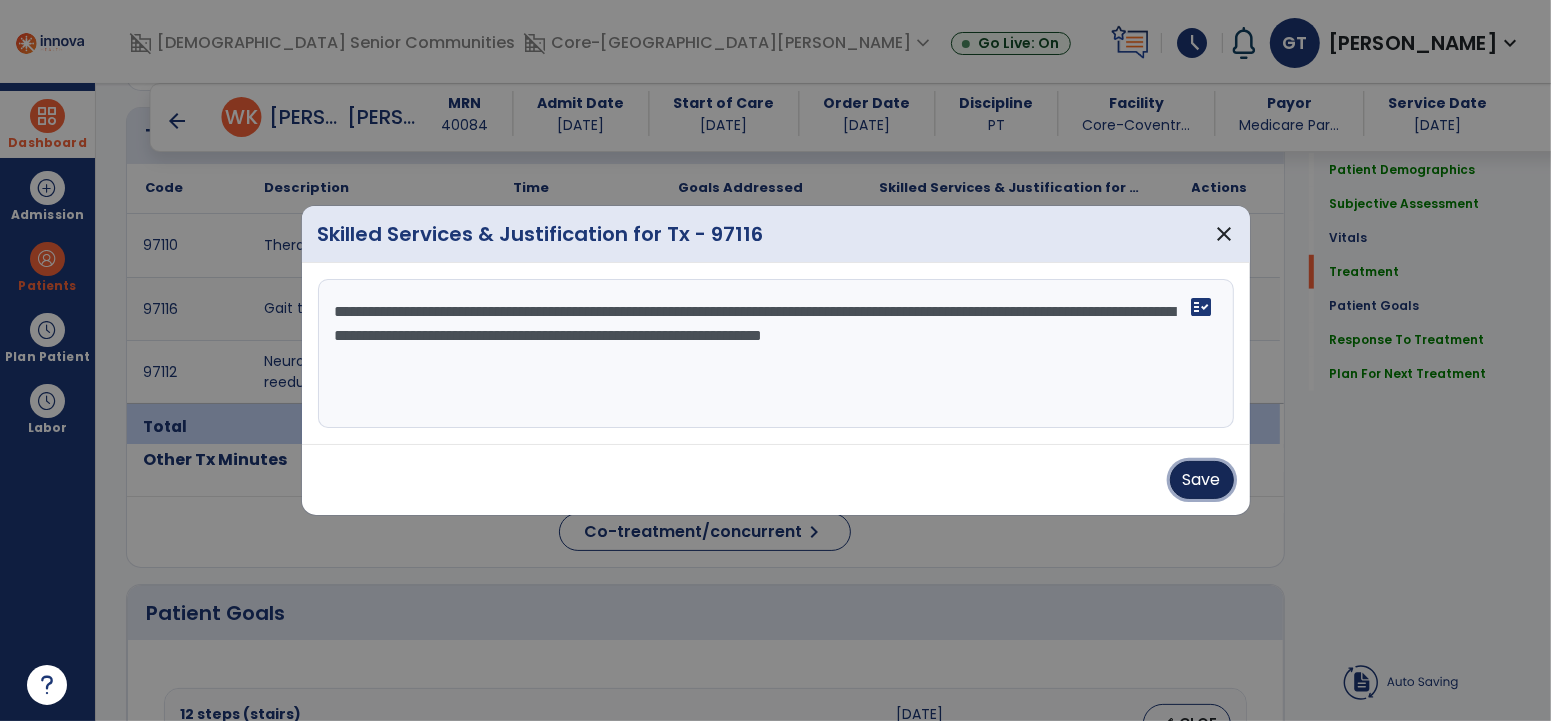 click on "Save" at bounding box center [1202, 480] 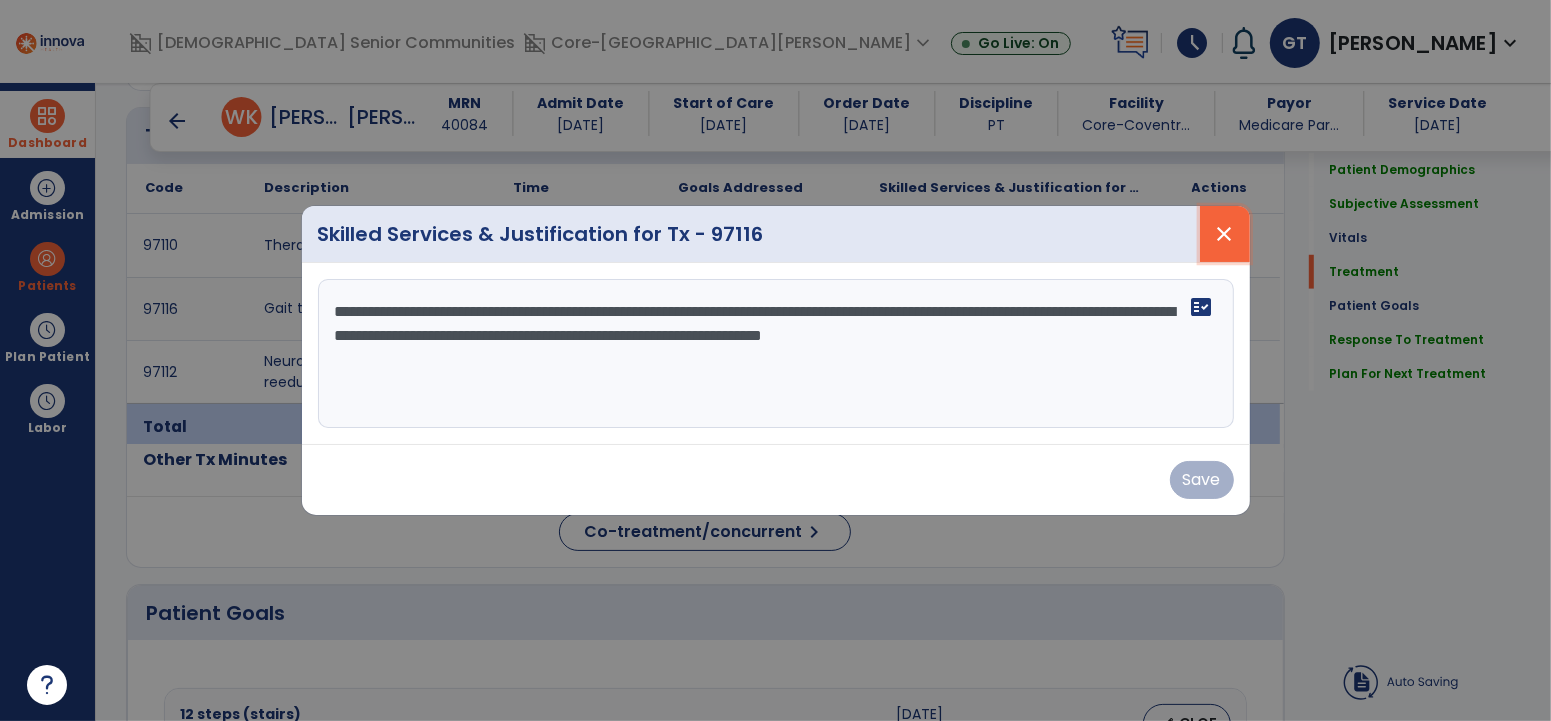 click on "close" at bounding box center (1225, 234) 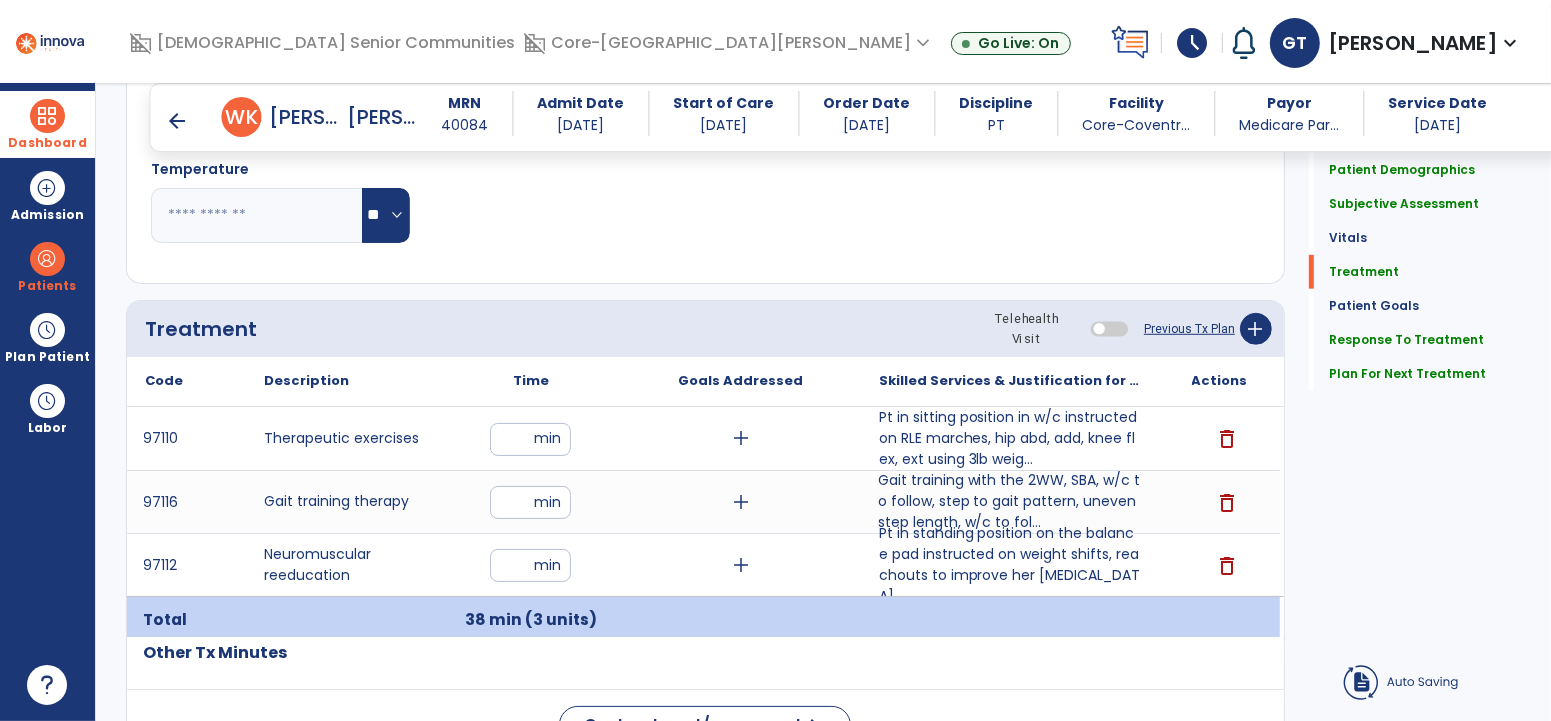 scroll, scrollTop: 1148, scrollLeft: 0, axis: vertical 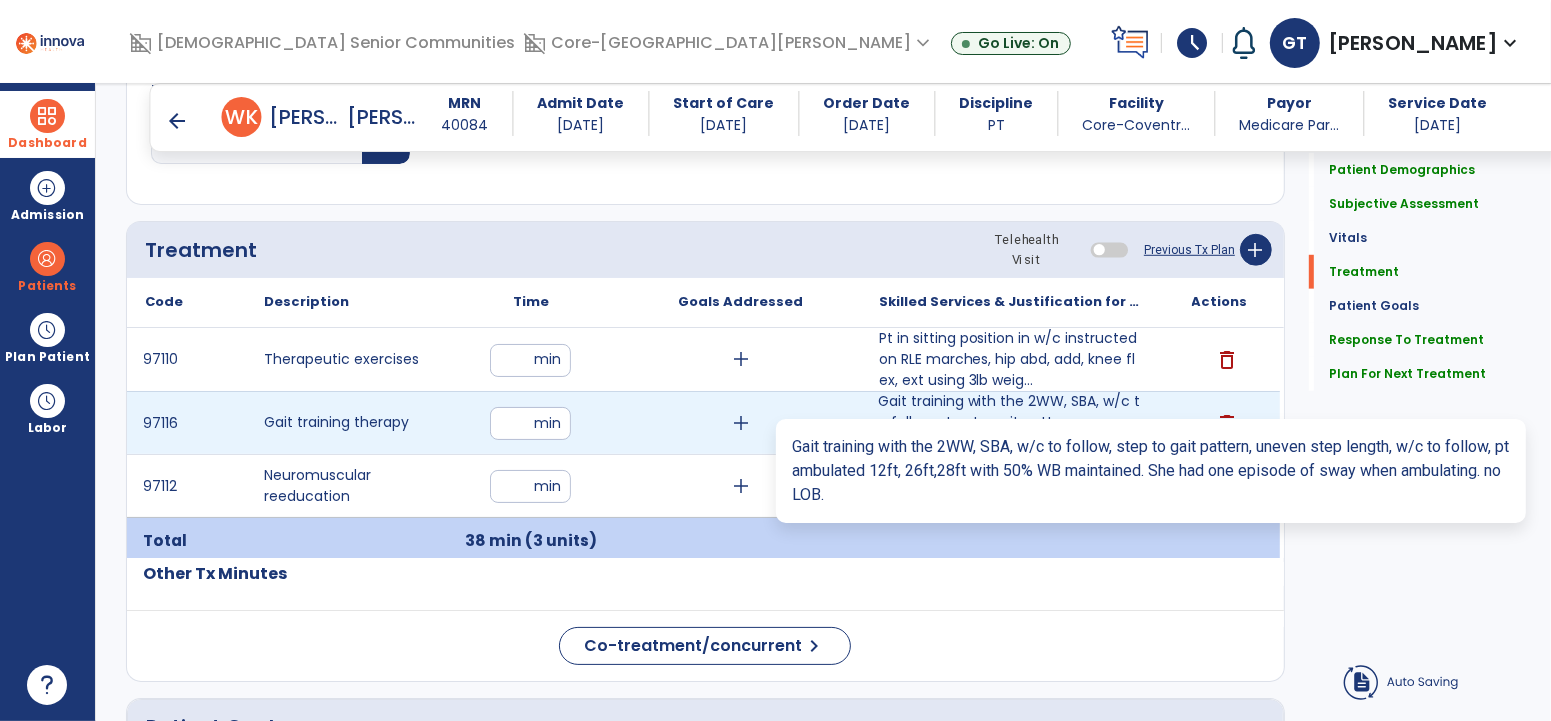 click on "Gait training with the 2WW, SBA, w/c to follow, step to gait pattern, uneven step length, w/c to fol..." at bounding box center [1010, 422] 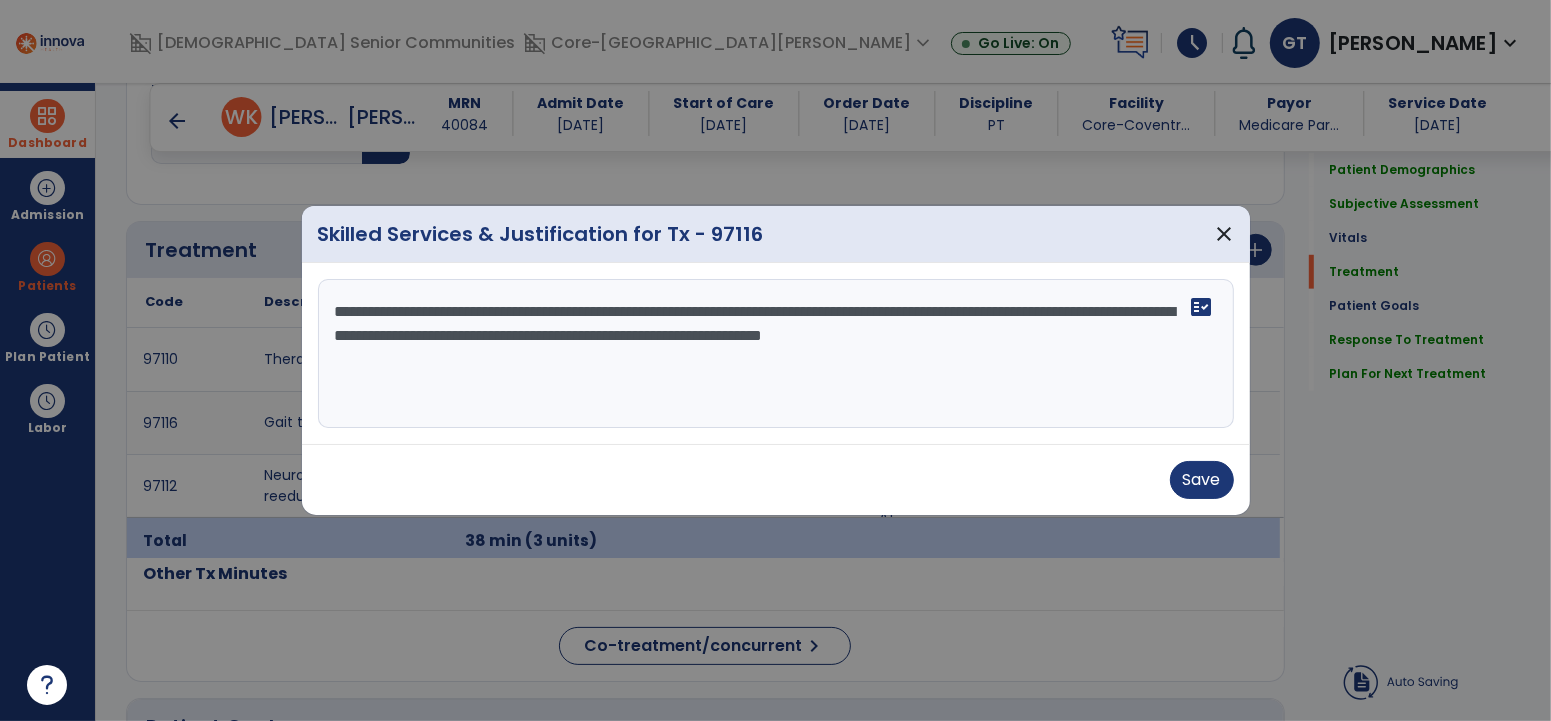 click on "**********" at bounding box center [775, 354] 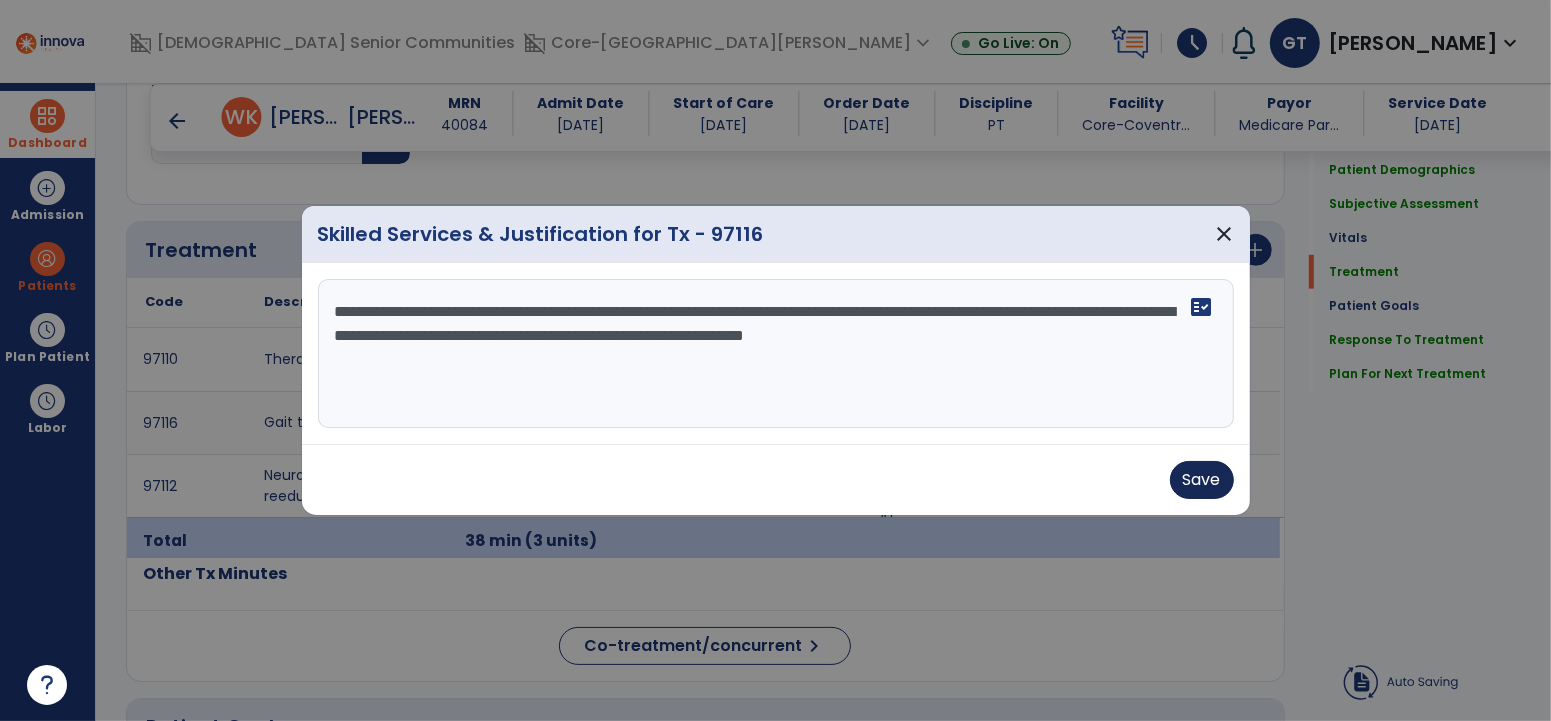 type on "**********" 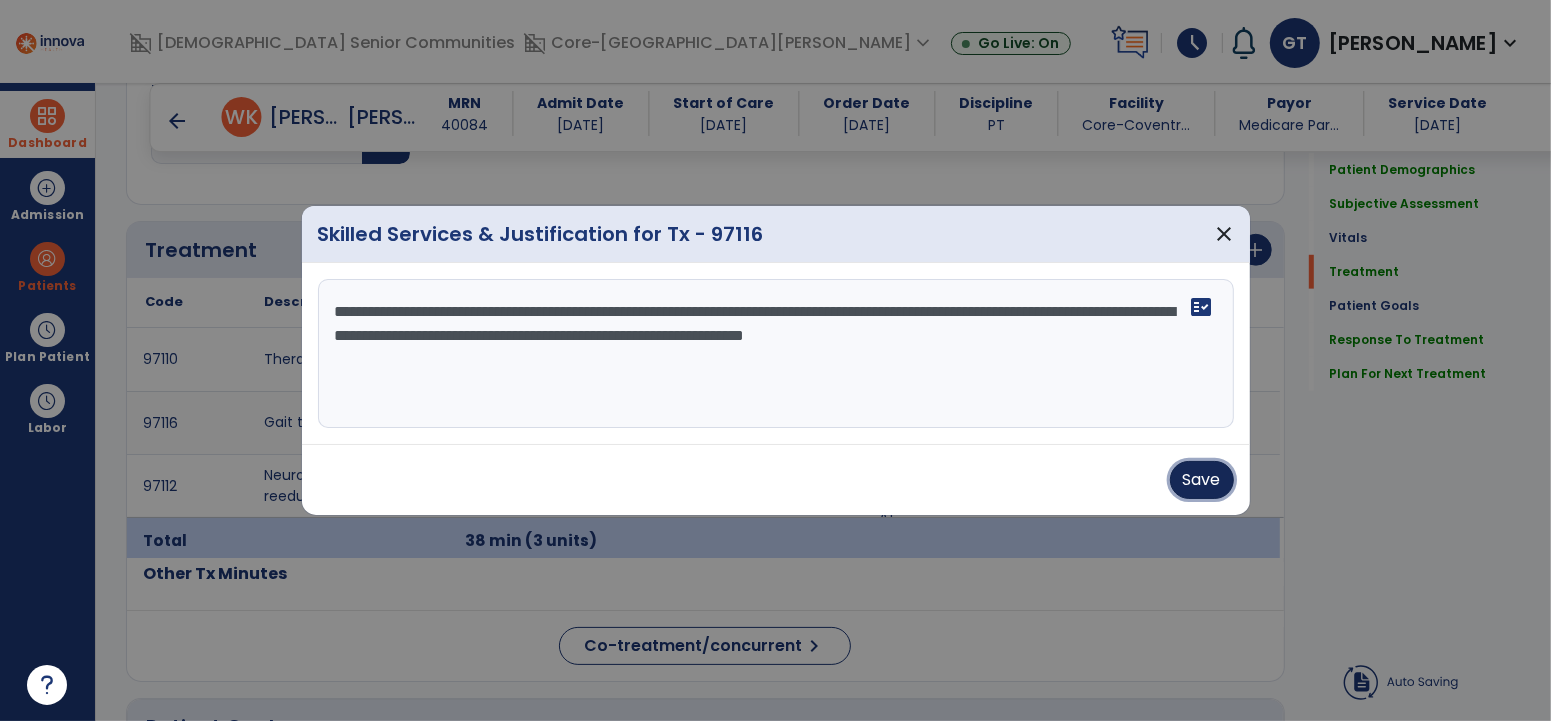click on "Save" at bounding box center [1202, 480] 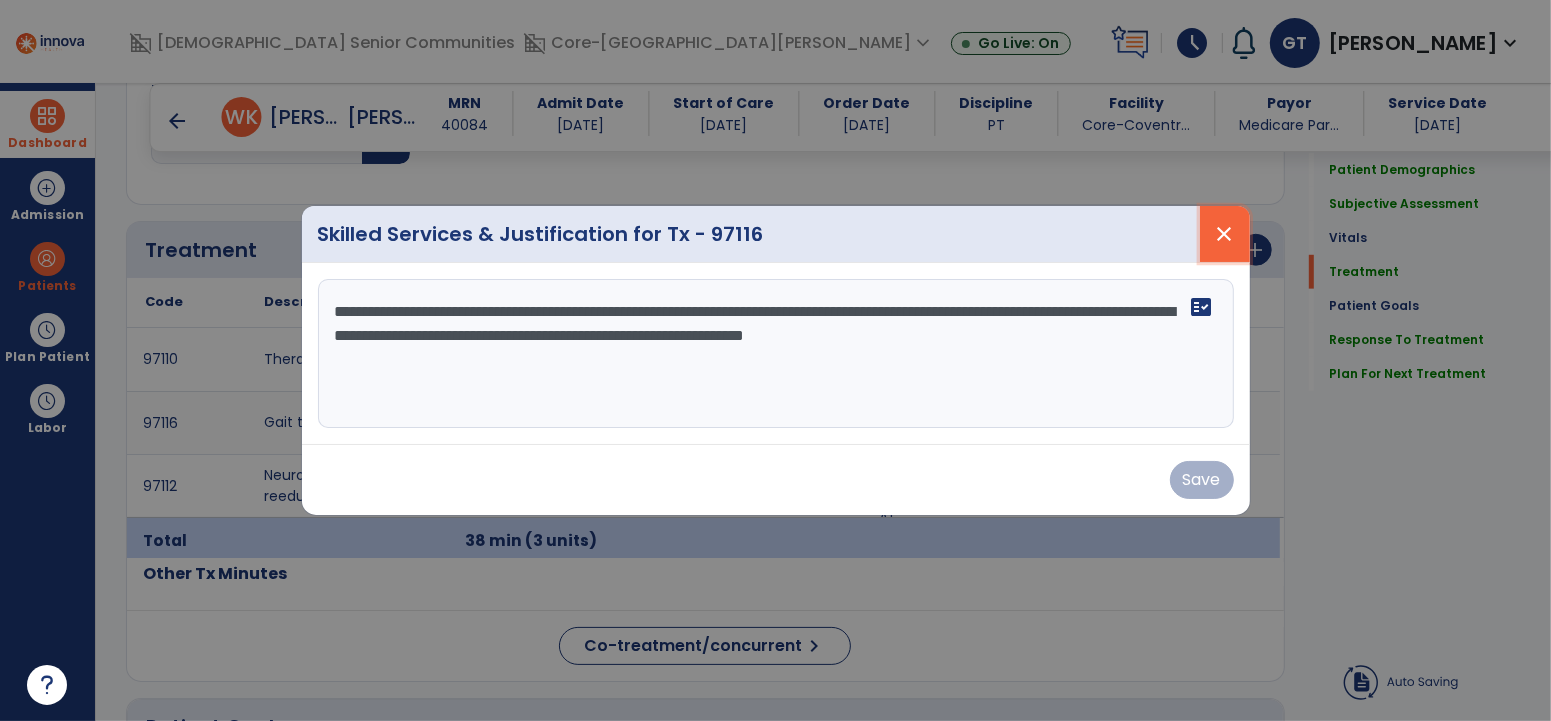click on "close" at bounding box center (1225, 234) 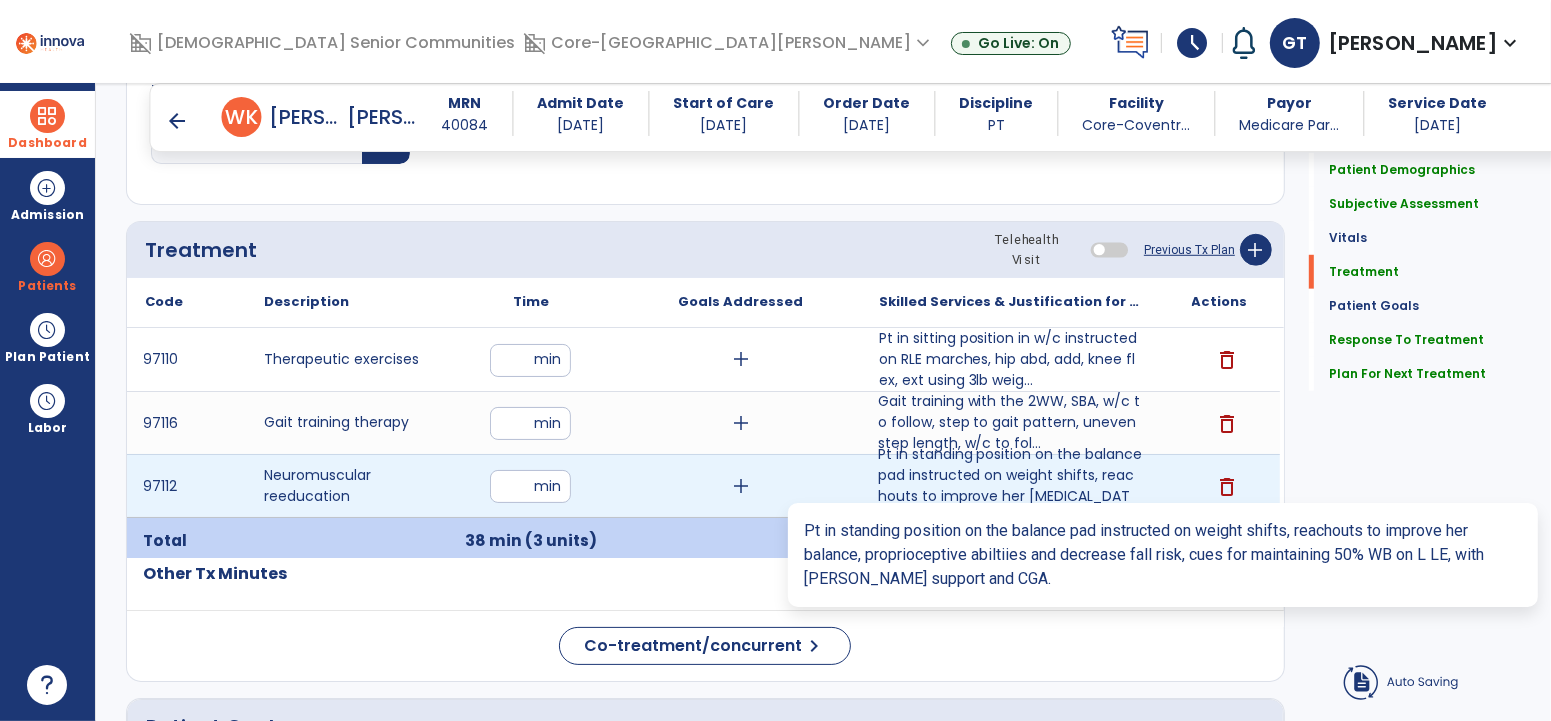click on "Pt in standing position on the balance pad instructed on weight shifts, reachouts to improve her bal..." at bounding box center [1010, 486] 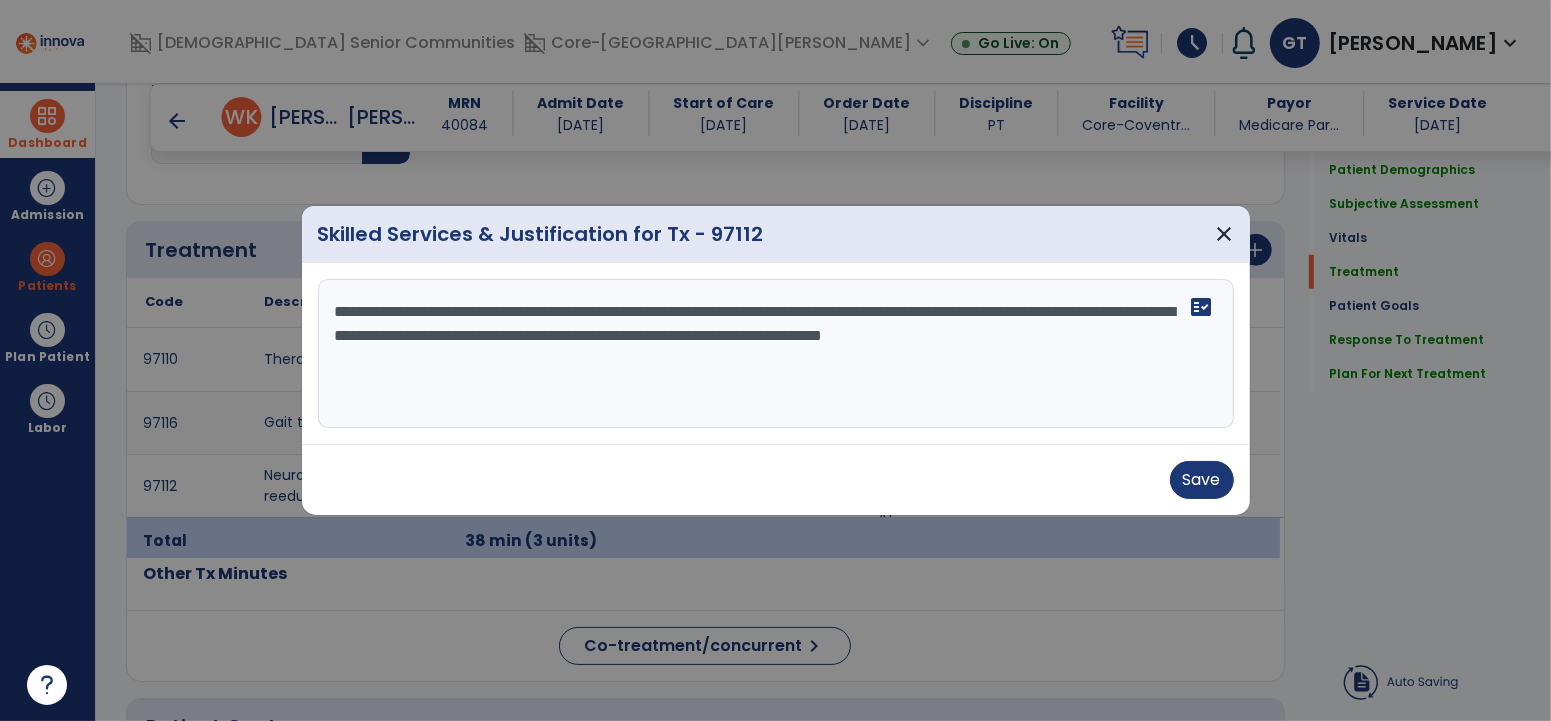 click on "**********" at bounding box center (775, 354) 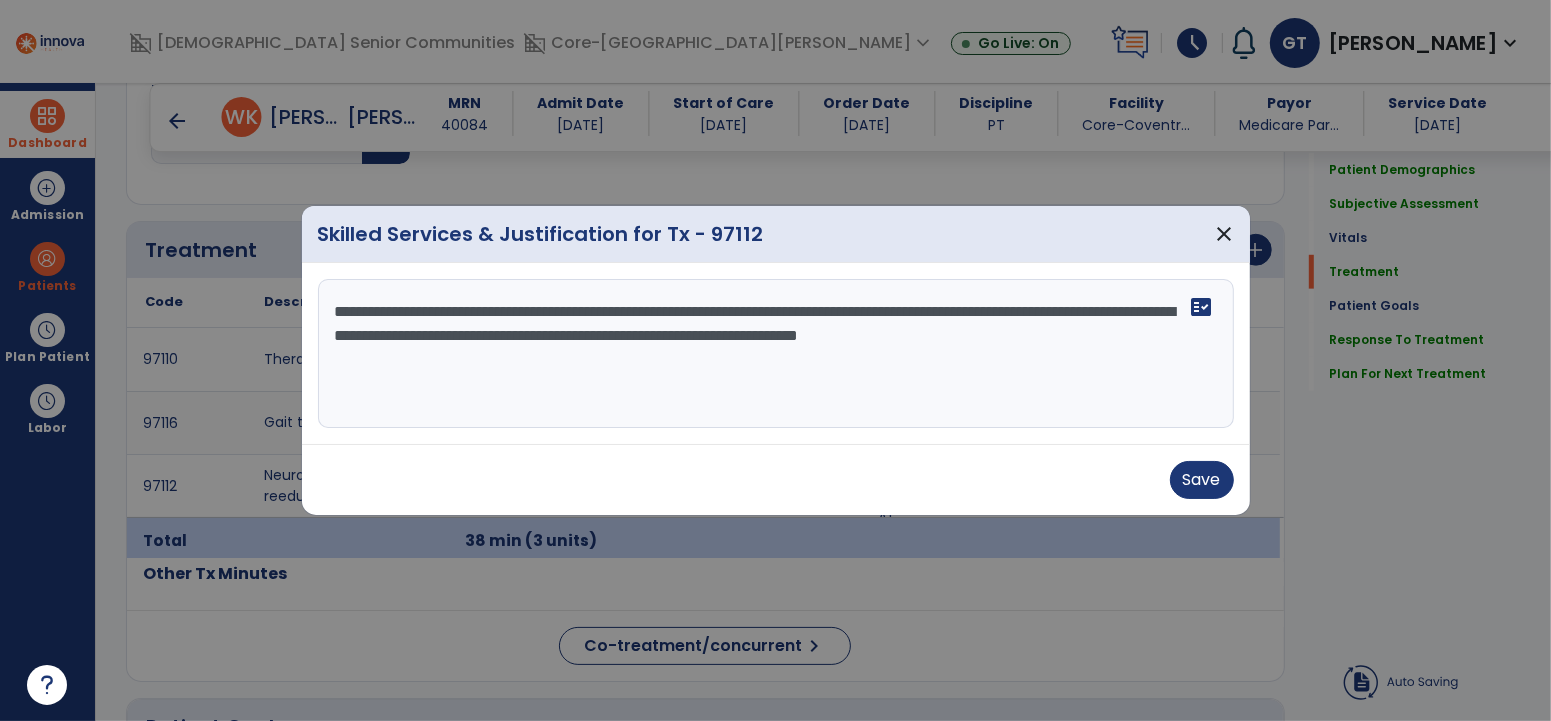 click on "**********" at bounding box center [775, 354] 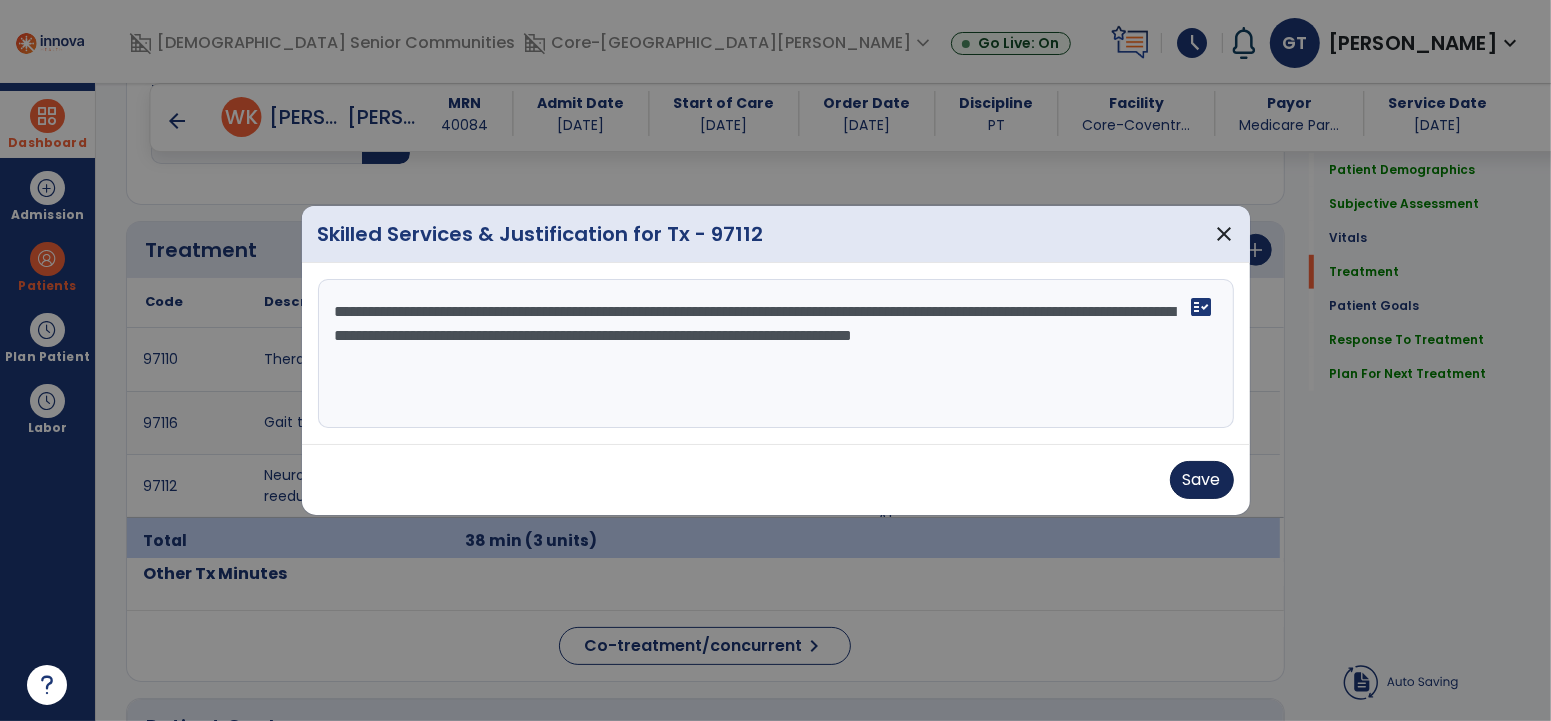 type on "**********" 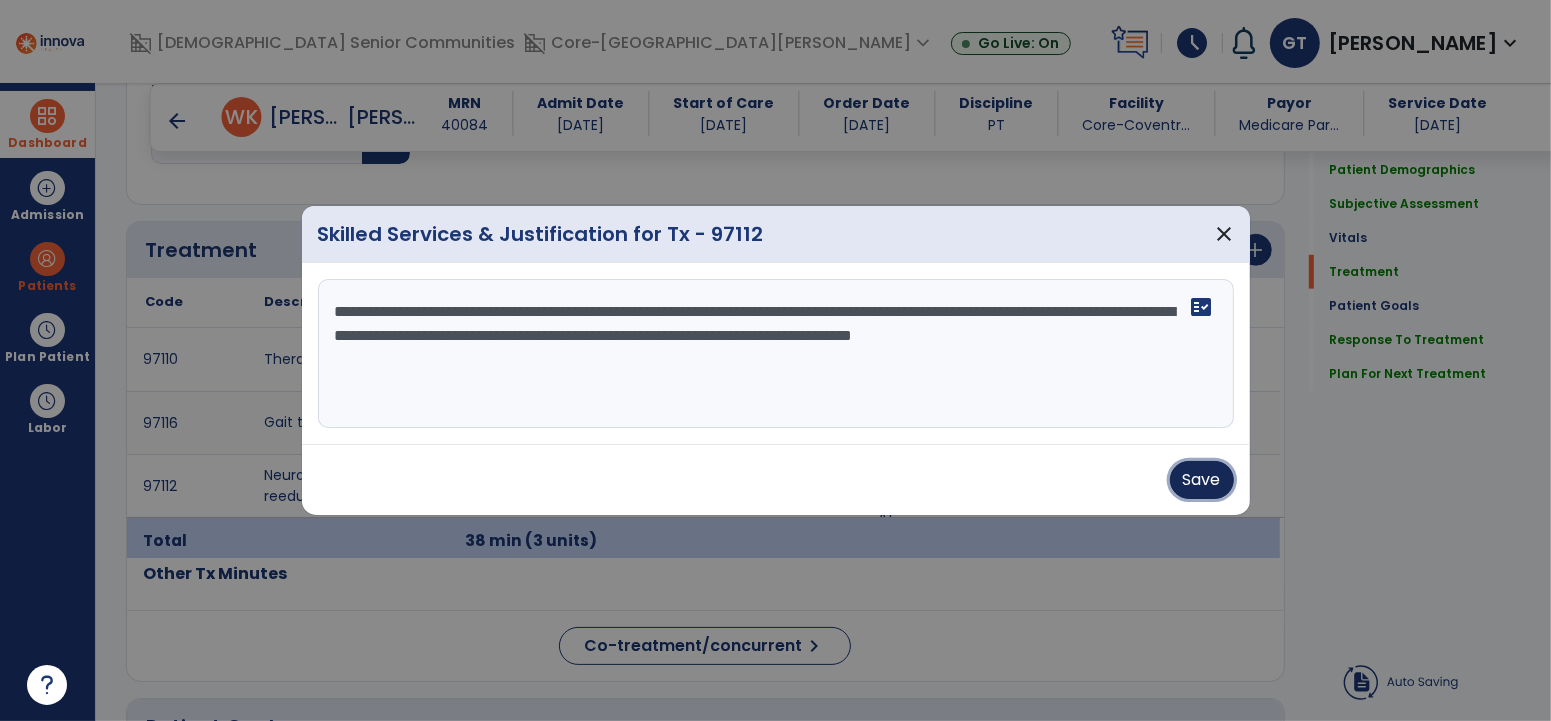 click on "Save" at bounding box center [1202, 480] 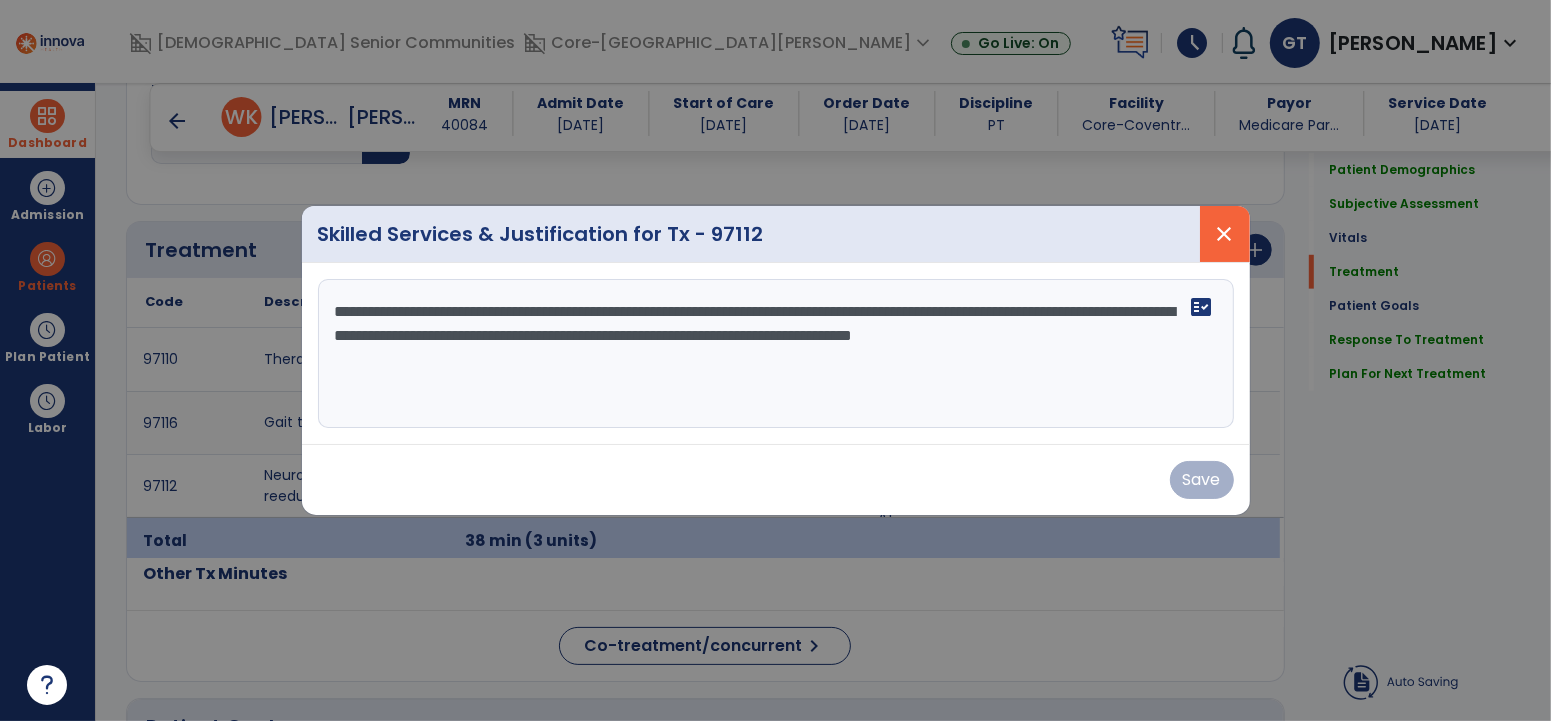 click on "close" at bounding box center (1225, 234) 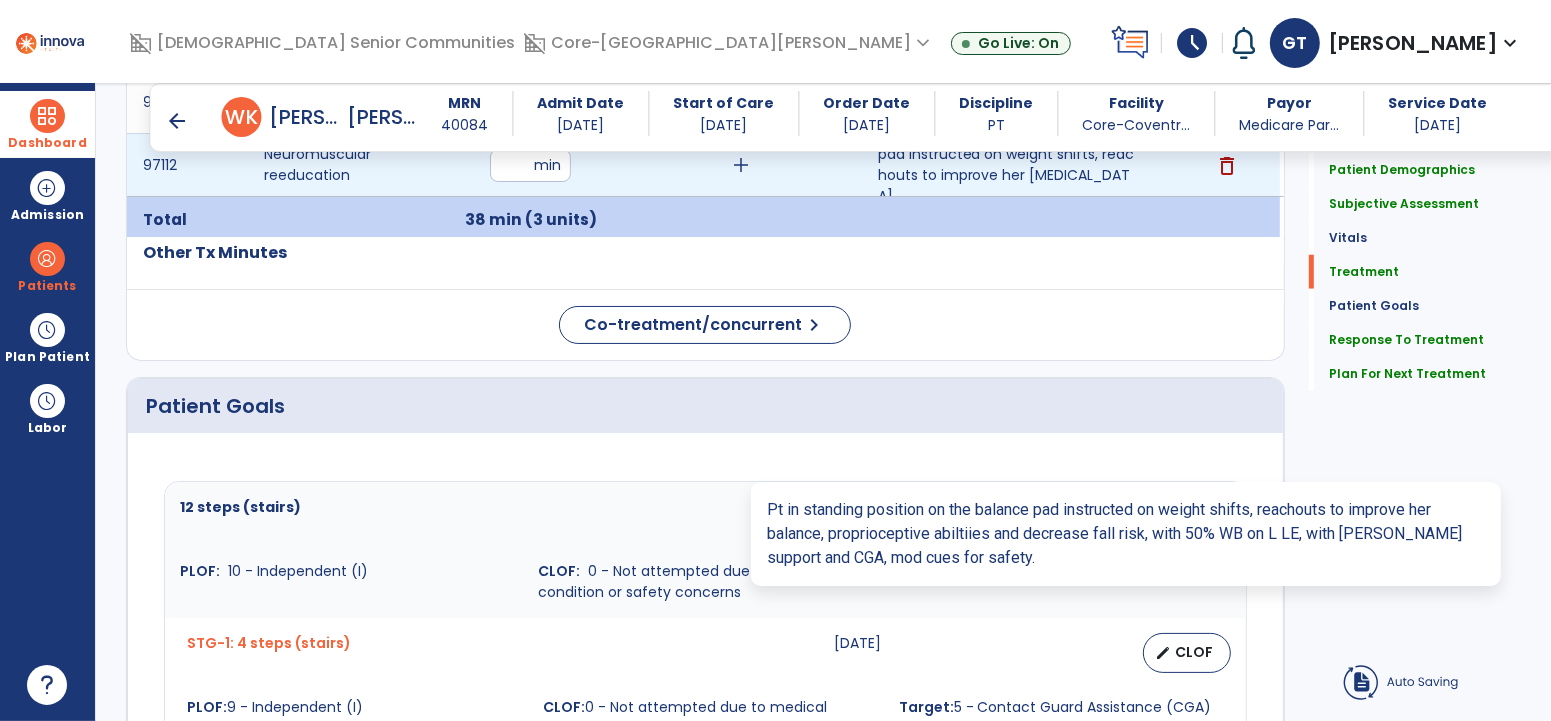 scroll, scrollTop: 1561, scrollLeft: 0, axis: vertical 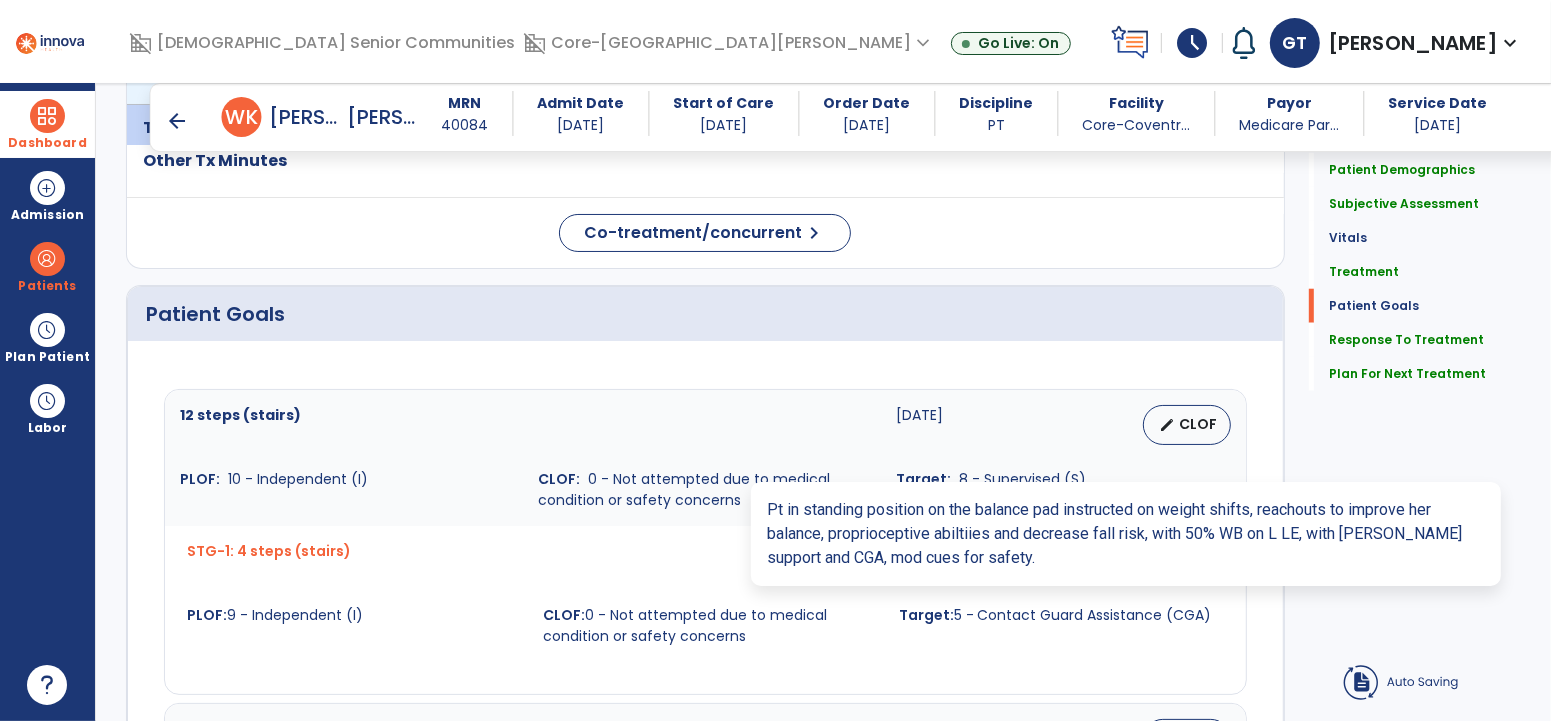 click on "Quick Links  Patient Demographics   Patient Demographics   Subjective Assessment   Subjective Assessment   Vitals   Vitals   Treatment   Treatment   Patient Goals   Patient Goals   Response To Treatment   Response To Treatment   Plan For Next Treatment   Plan For Next Treatment" 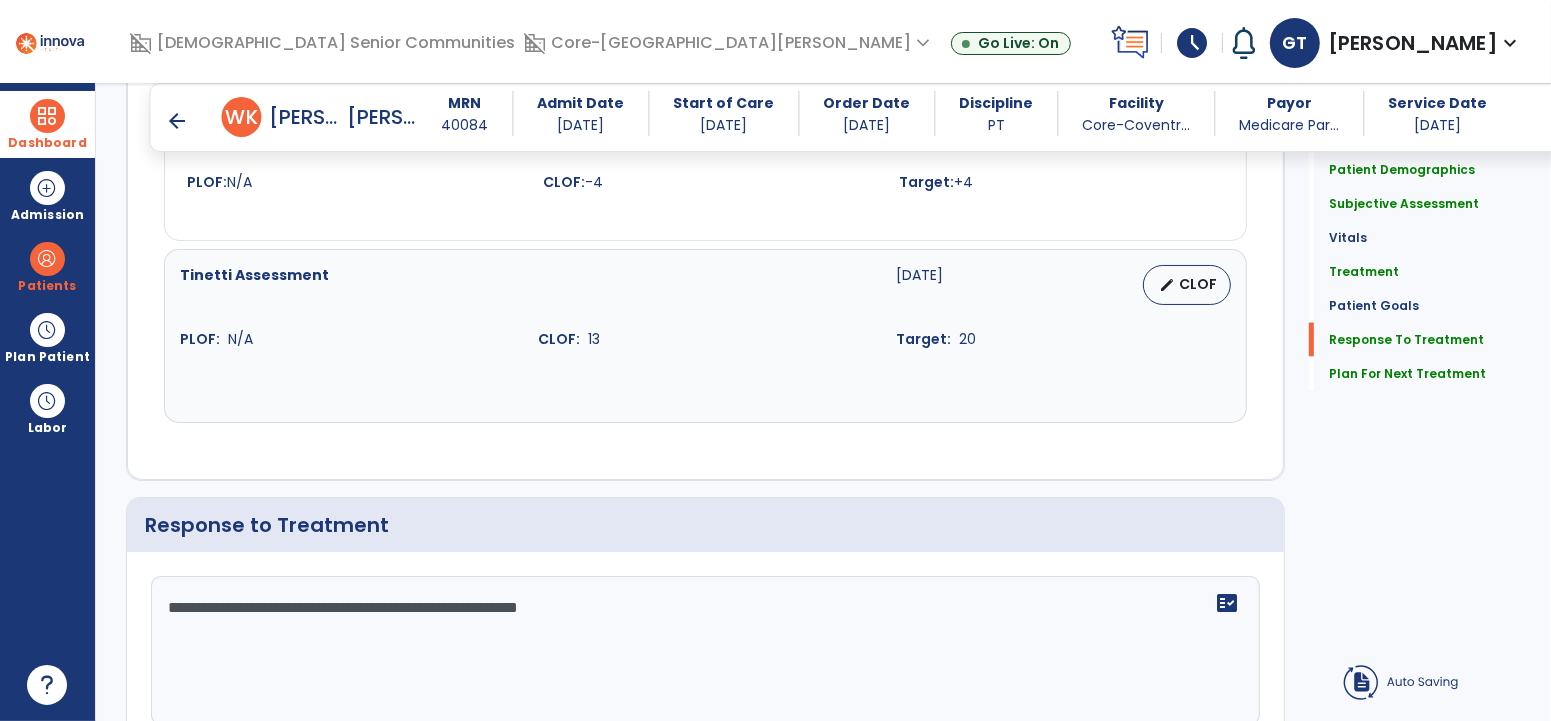 scroll, scrollTop: 2970, scrollLeft: 0, axis: vertical 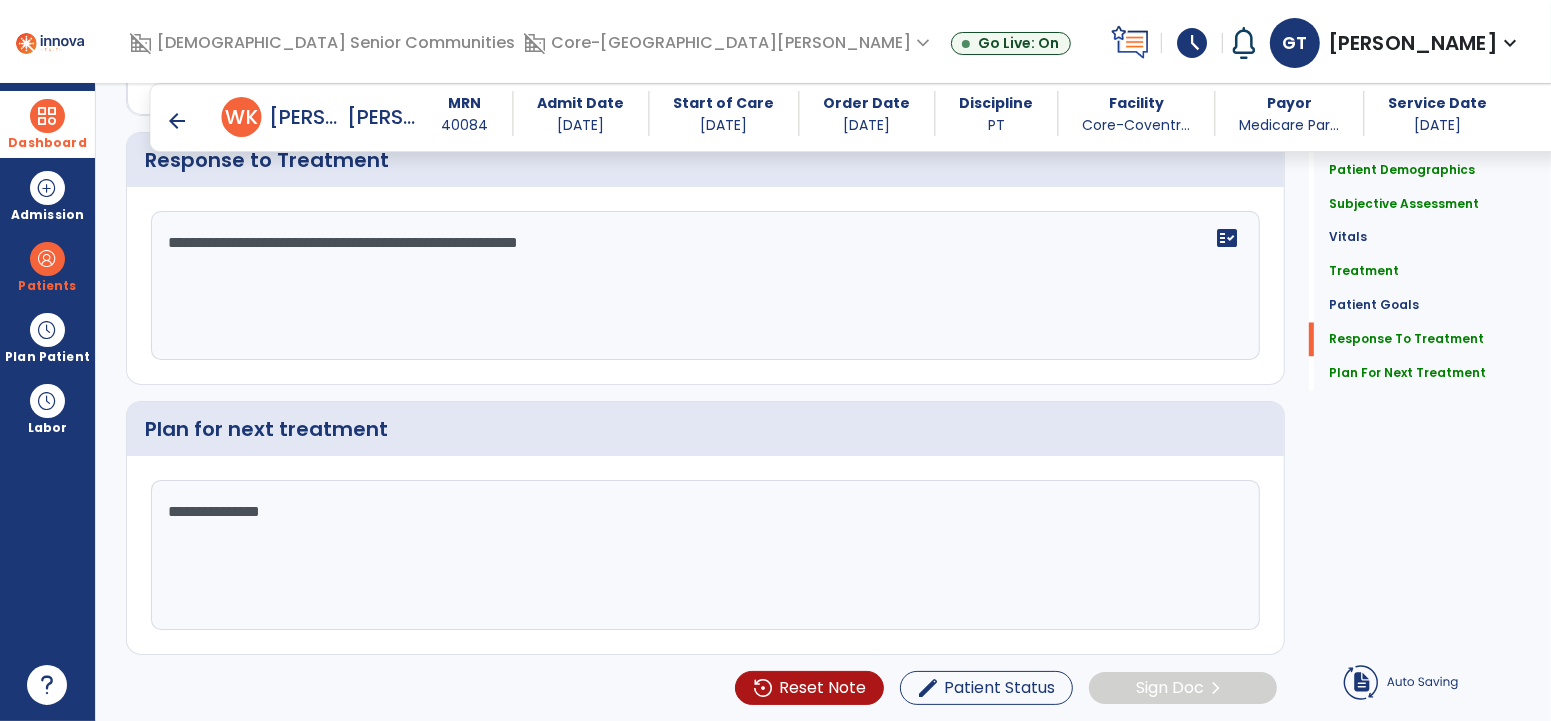 click on "Quick Links  Patient Demographics   Patient Demographics   Subjective Assessment   Subjective Assessment   Vitals   Vitals   Treatment   Treatment   Patient Goals   Patient Goals   Response To Treatment   Response To Treatment   Plan For Next Treatment   Plan For Next Treatment" 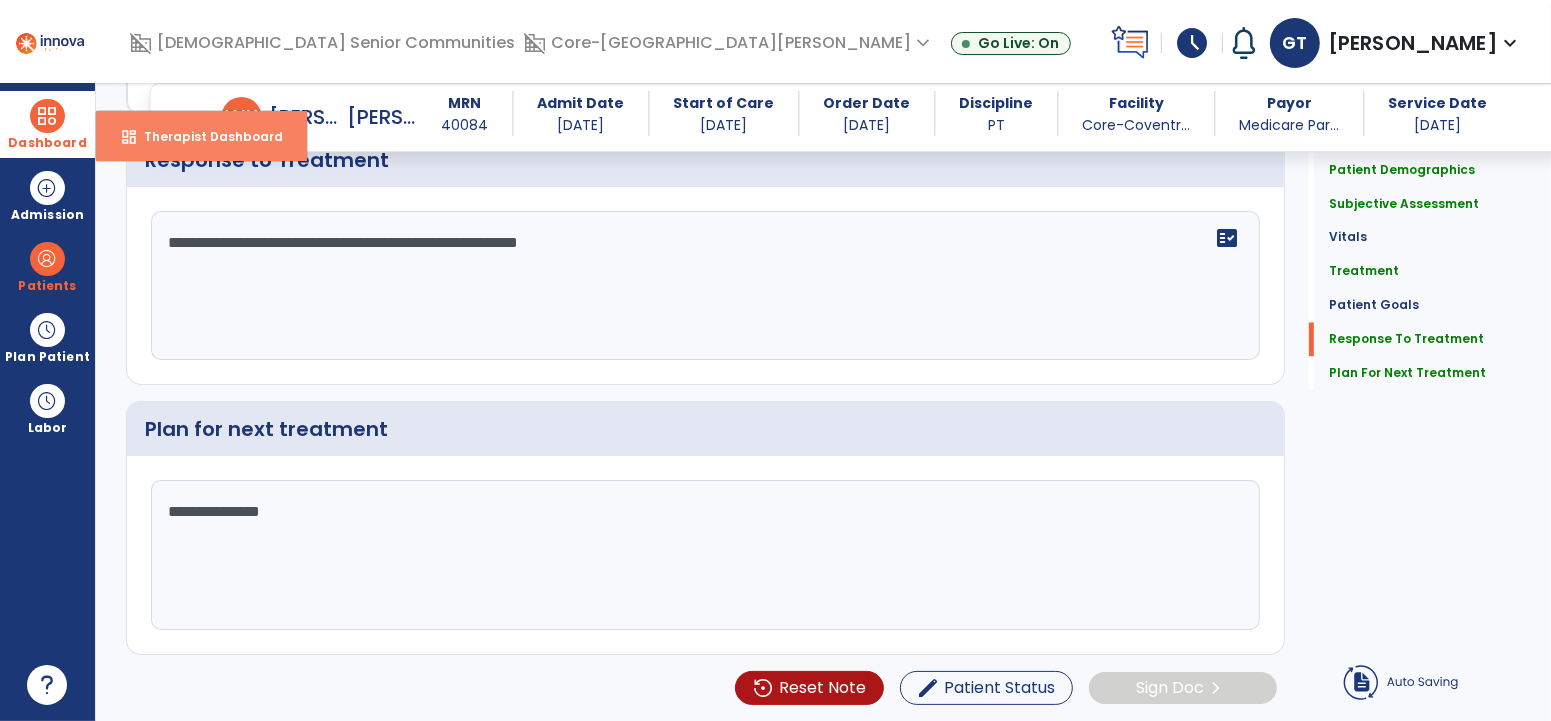 click on "Therapist Dashboard" at bounding box center [205, 136] 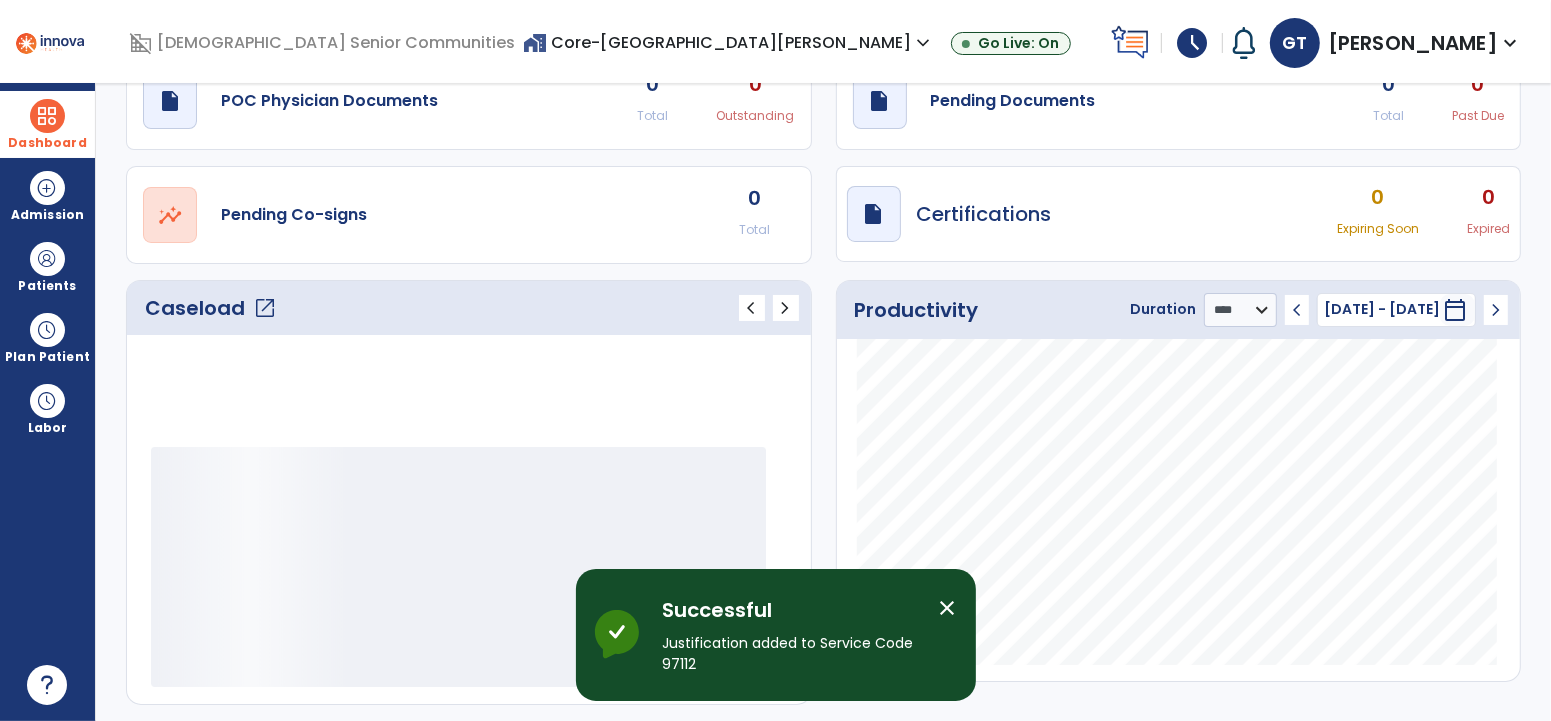 scroll, scrollTop: 60, scrollLeft: 0, axis: vertical 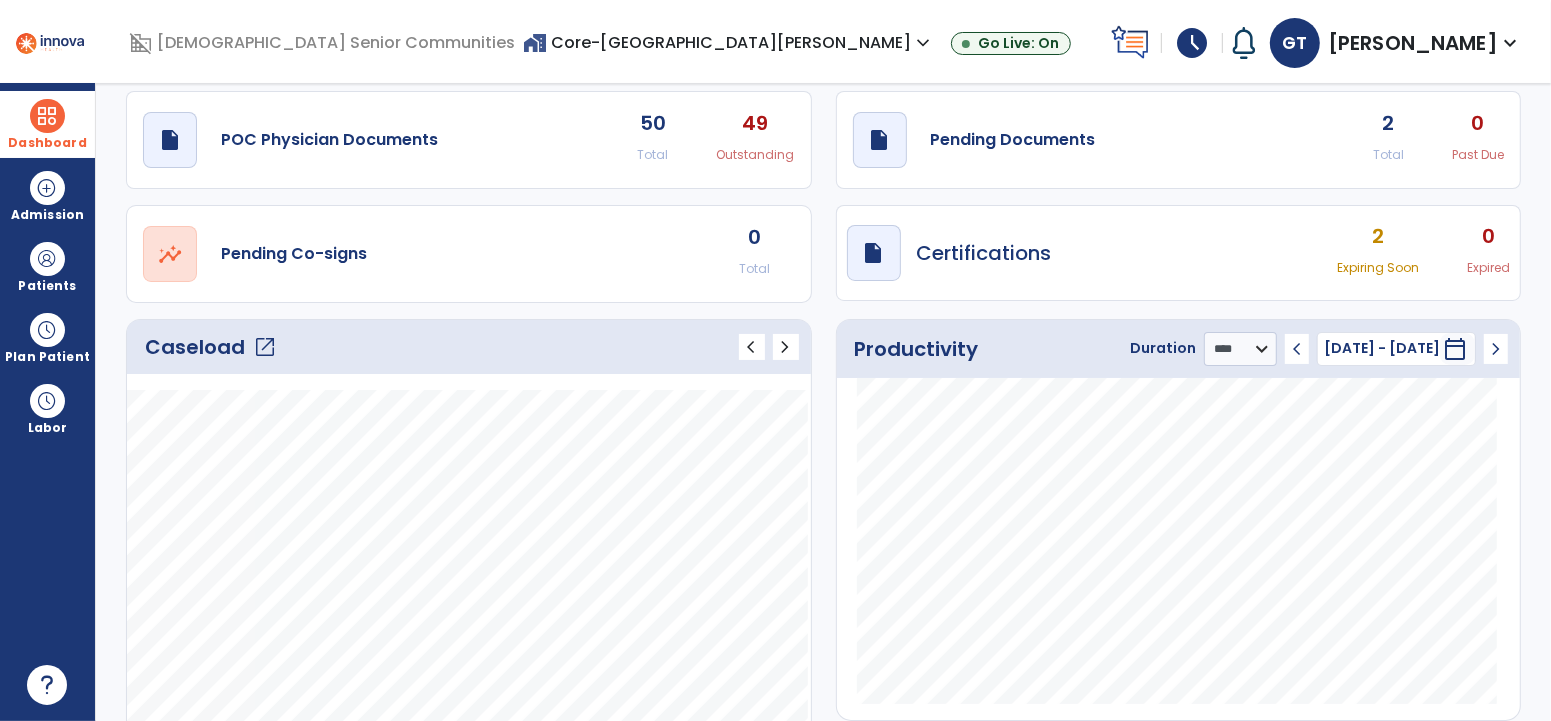 click on "2 Total" 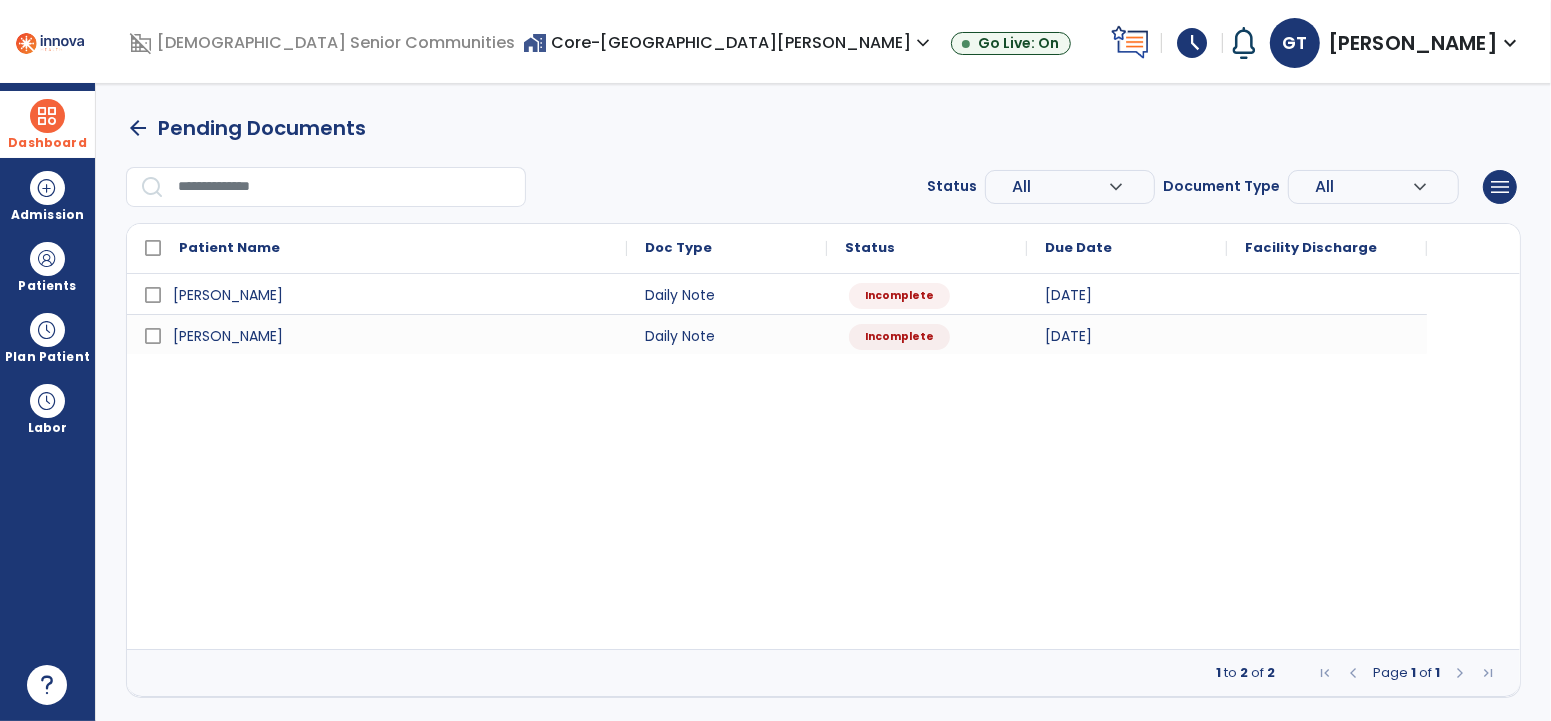 scroll, scrollTop: 0, scrollLeft: 0, axis: both 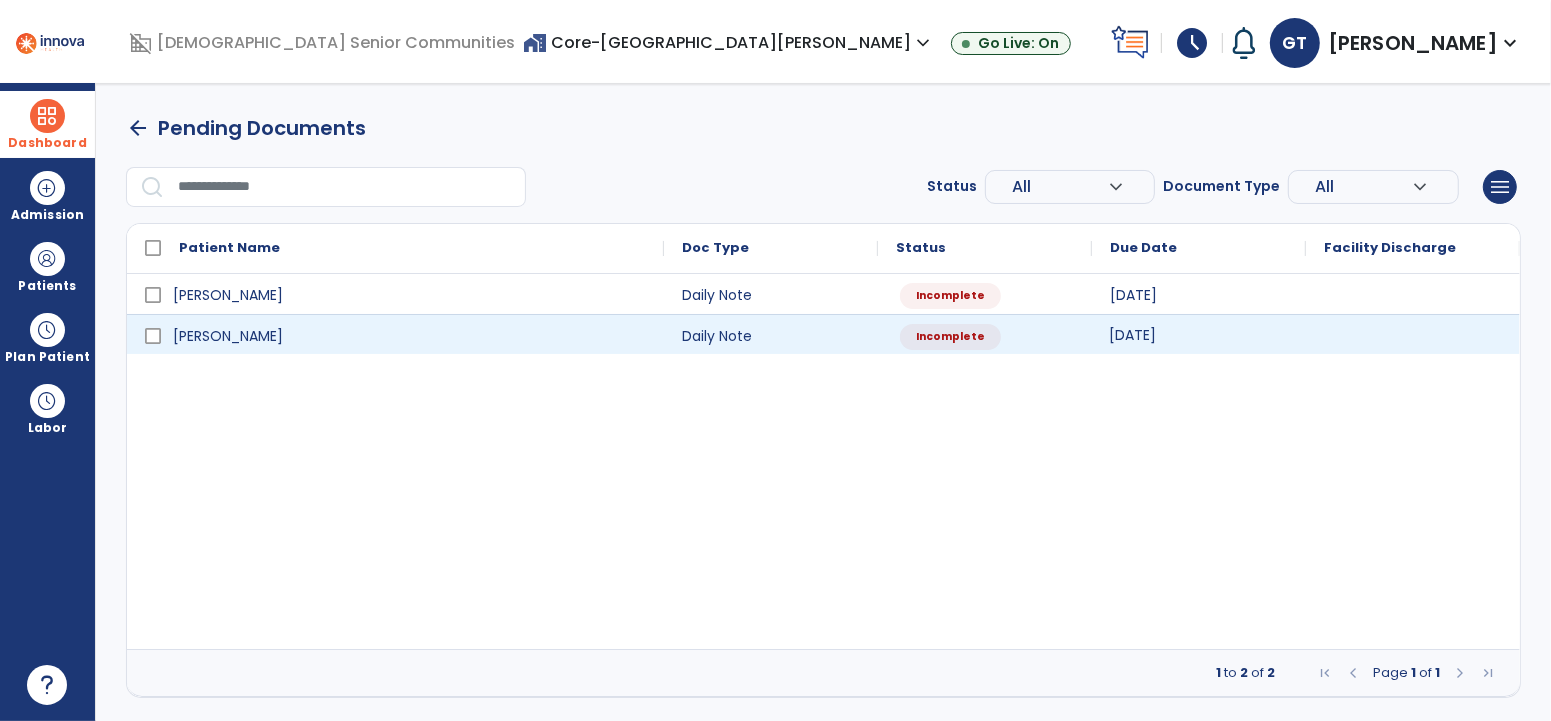 click on "[DATE]" at bounding box center (1132, 335) 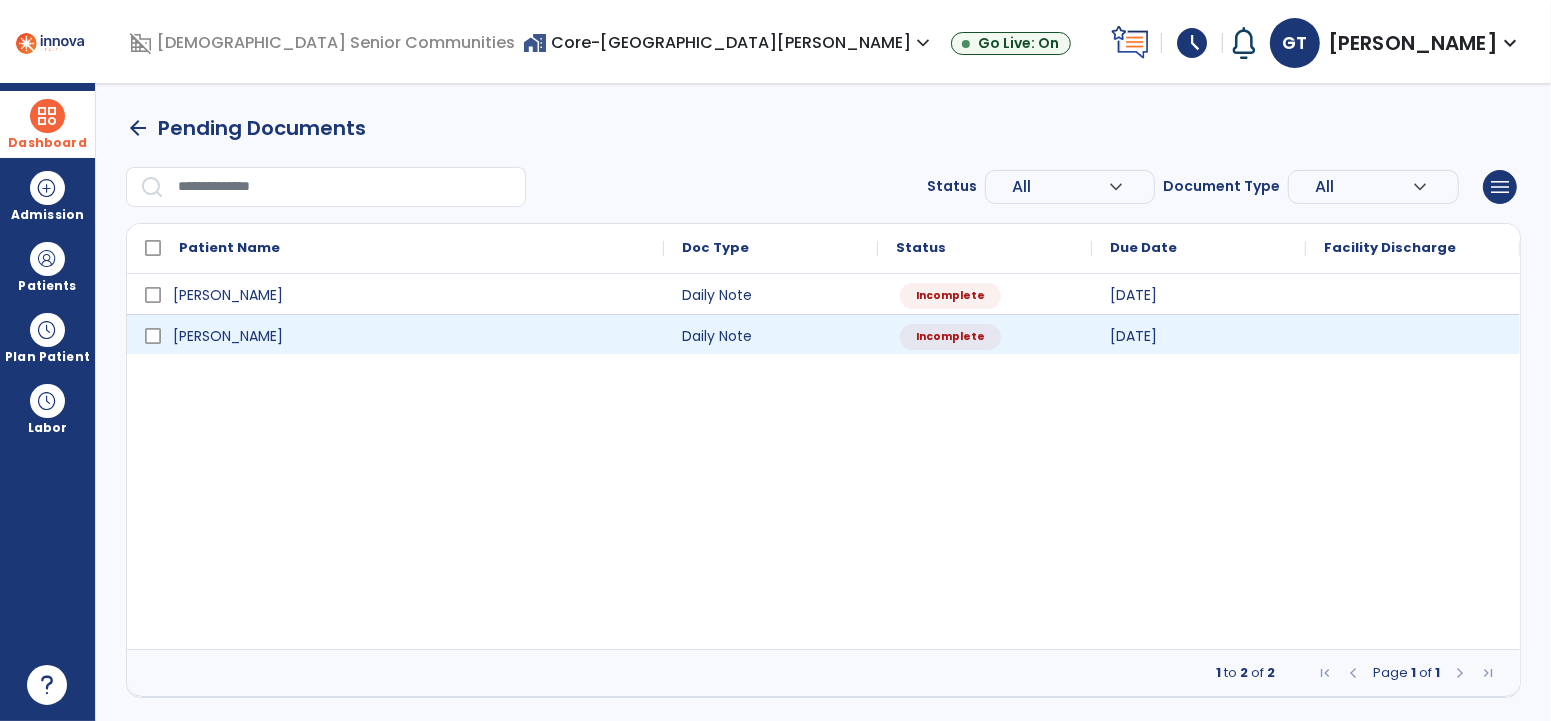 select on "*" 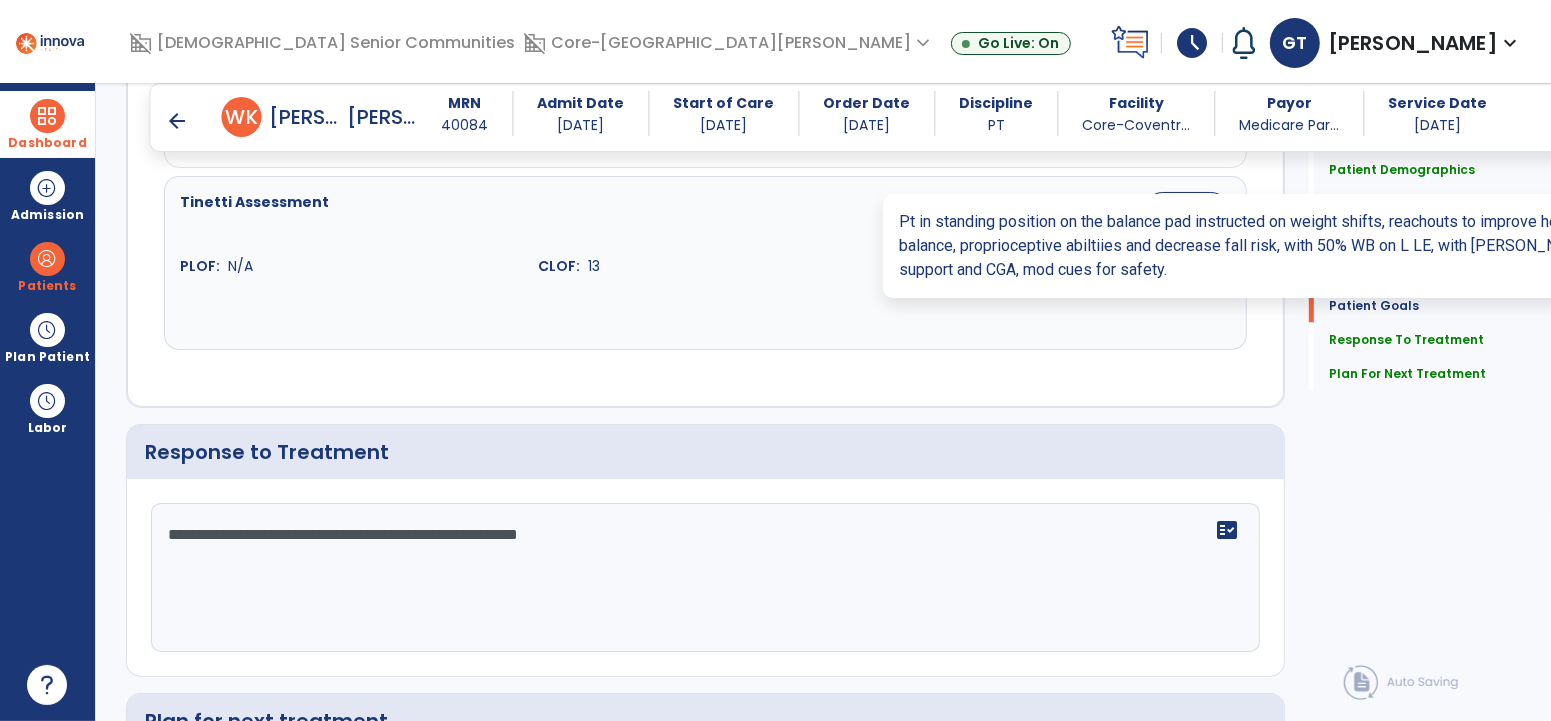 scroll, scrollTop: 2970, scrollLeft: 0, axis: vertical 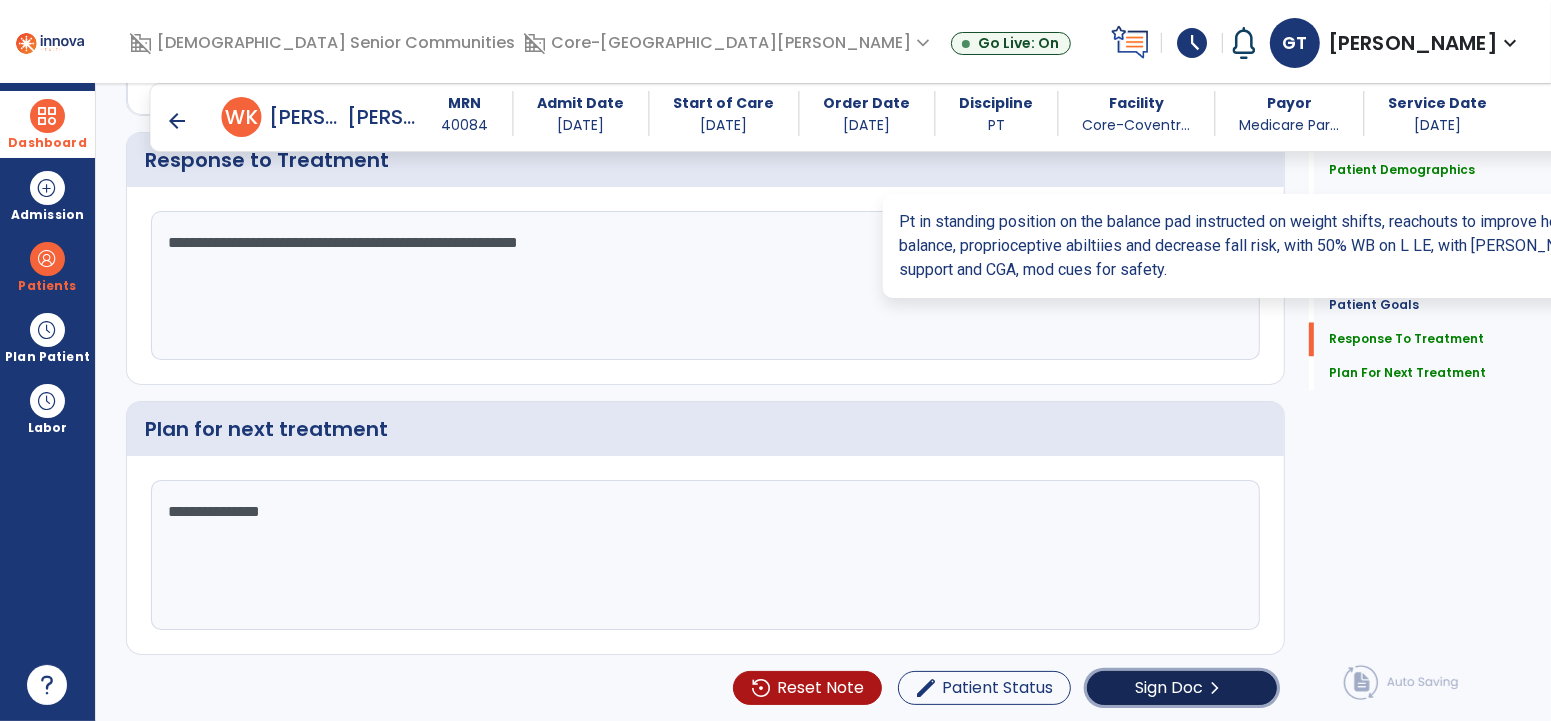 click on "chevron_right" 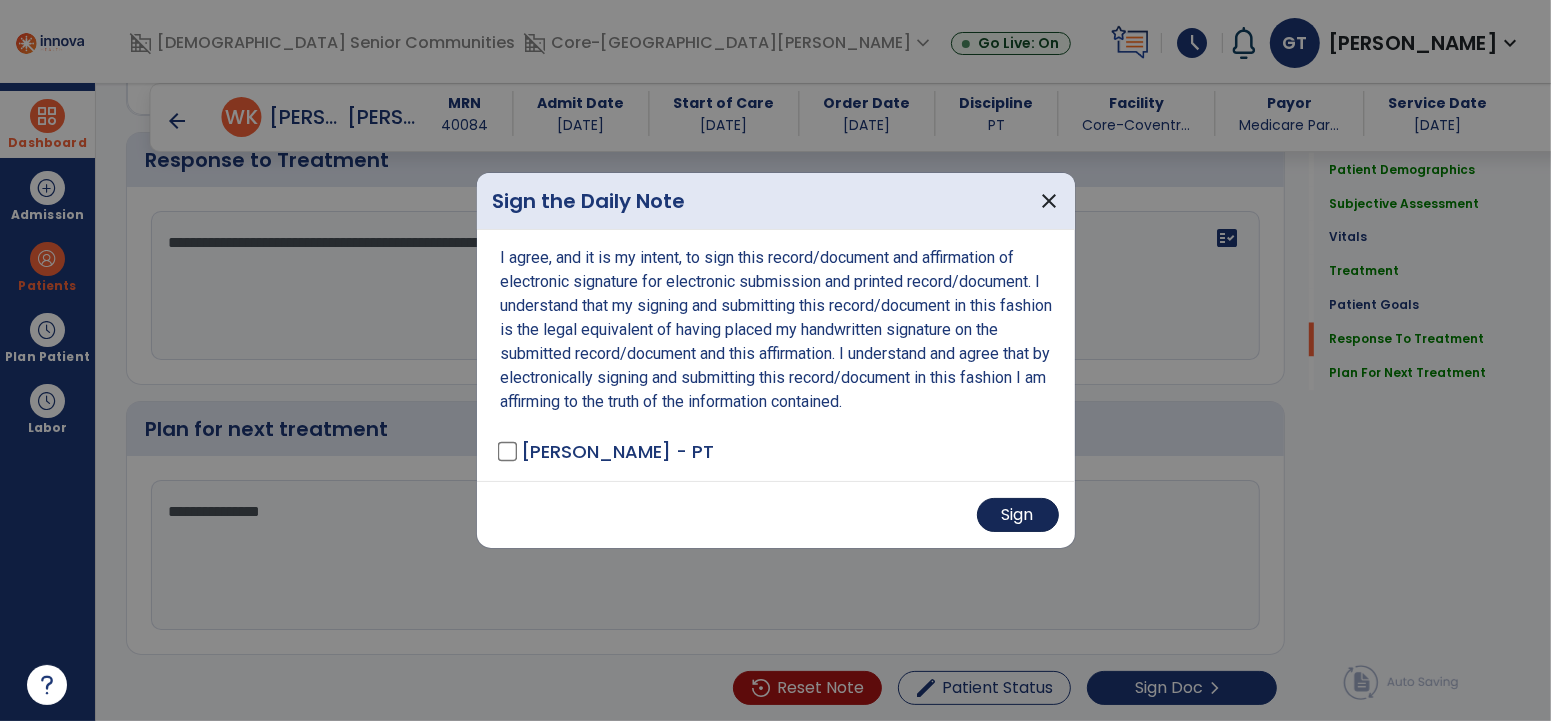 click on "Sign" at bounding box center (1018, 515) 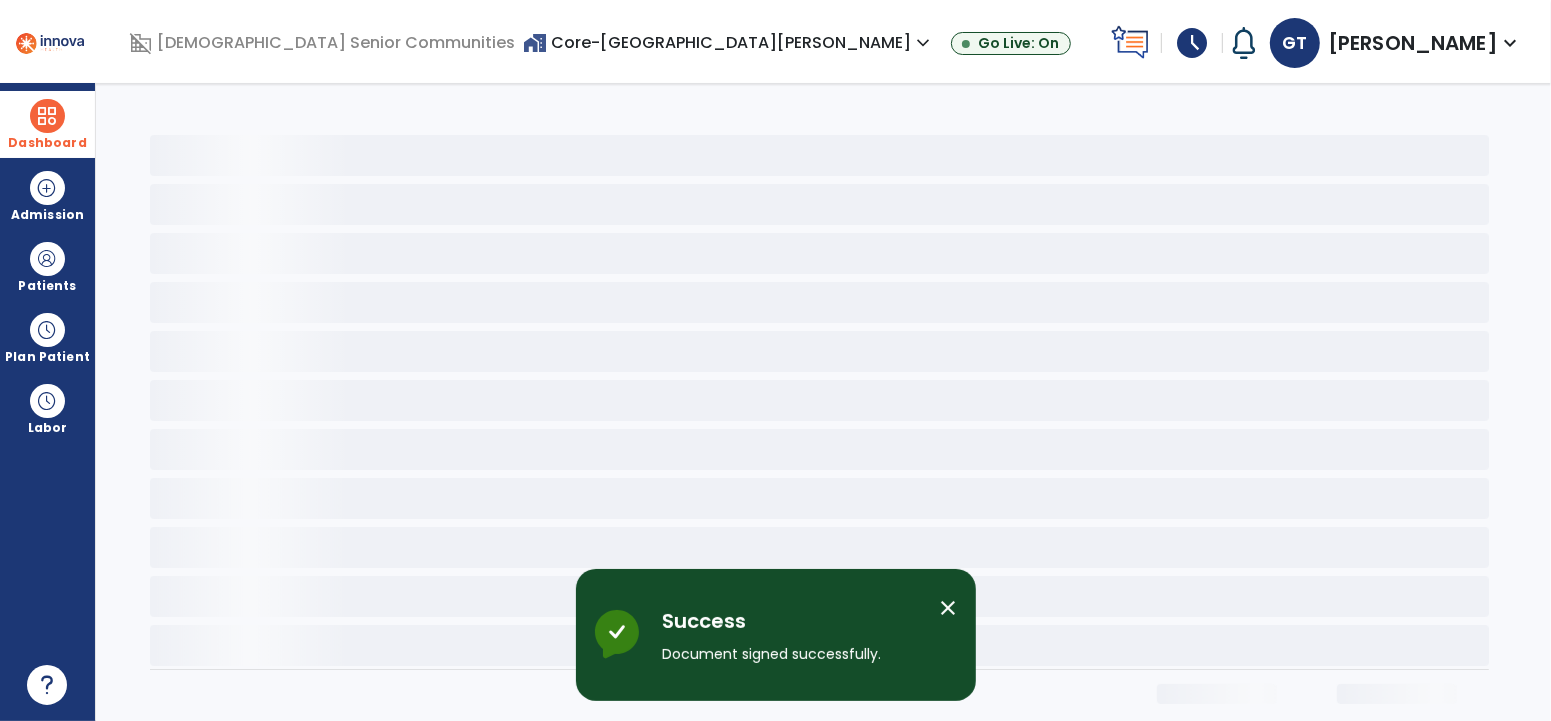 scroll, scrollTop: 15, scrollLeft: 0, axis: vertical 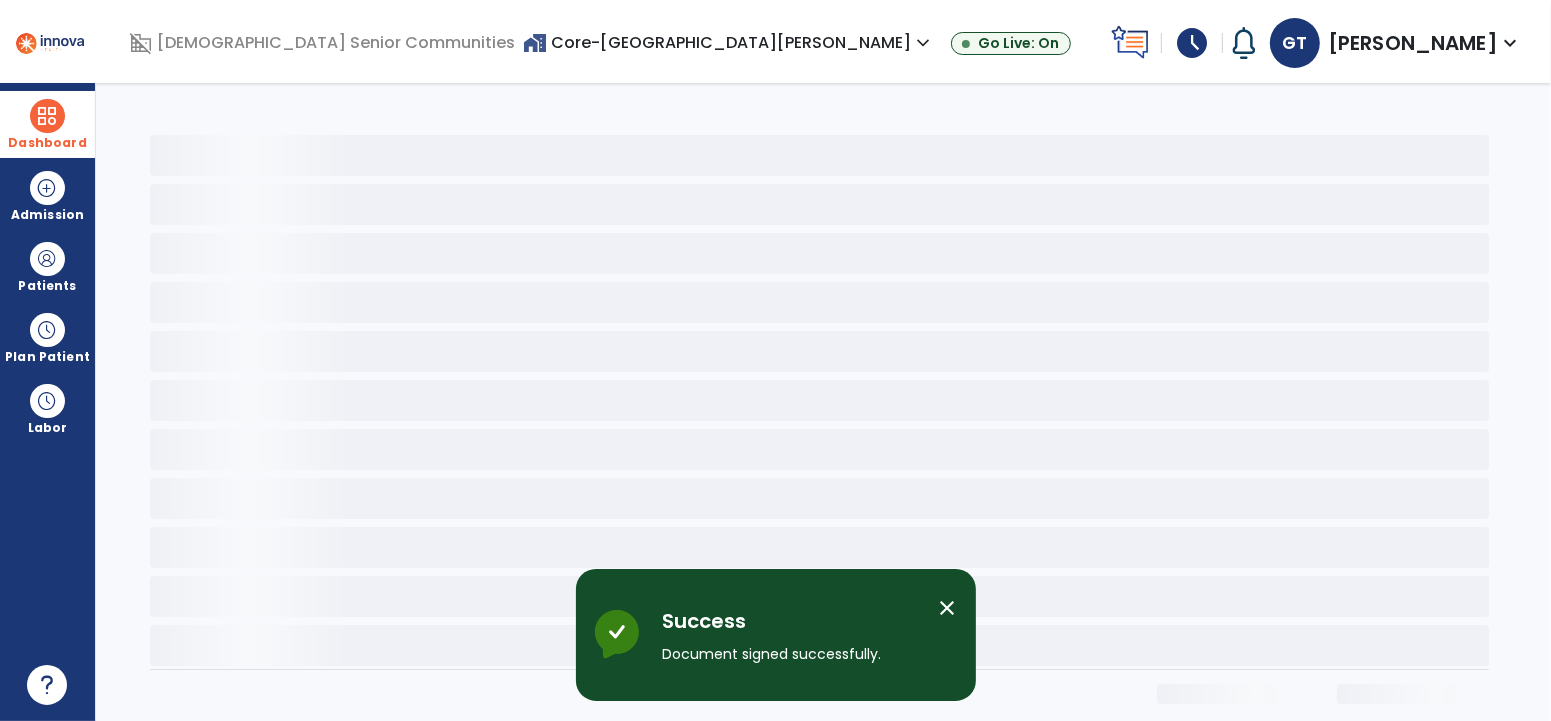 click on "Name:  Thomas, Gifty Doc:  Status:  Patient Name Doc Type Status Due Date Facility Discharge" at bounding box center (823, 402) 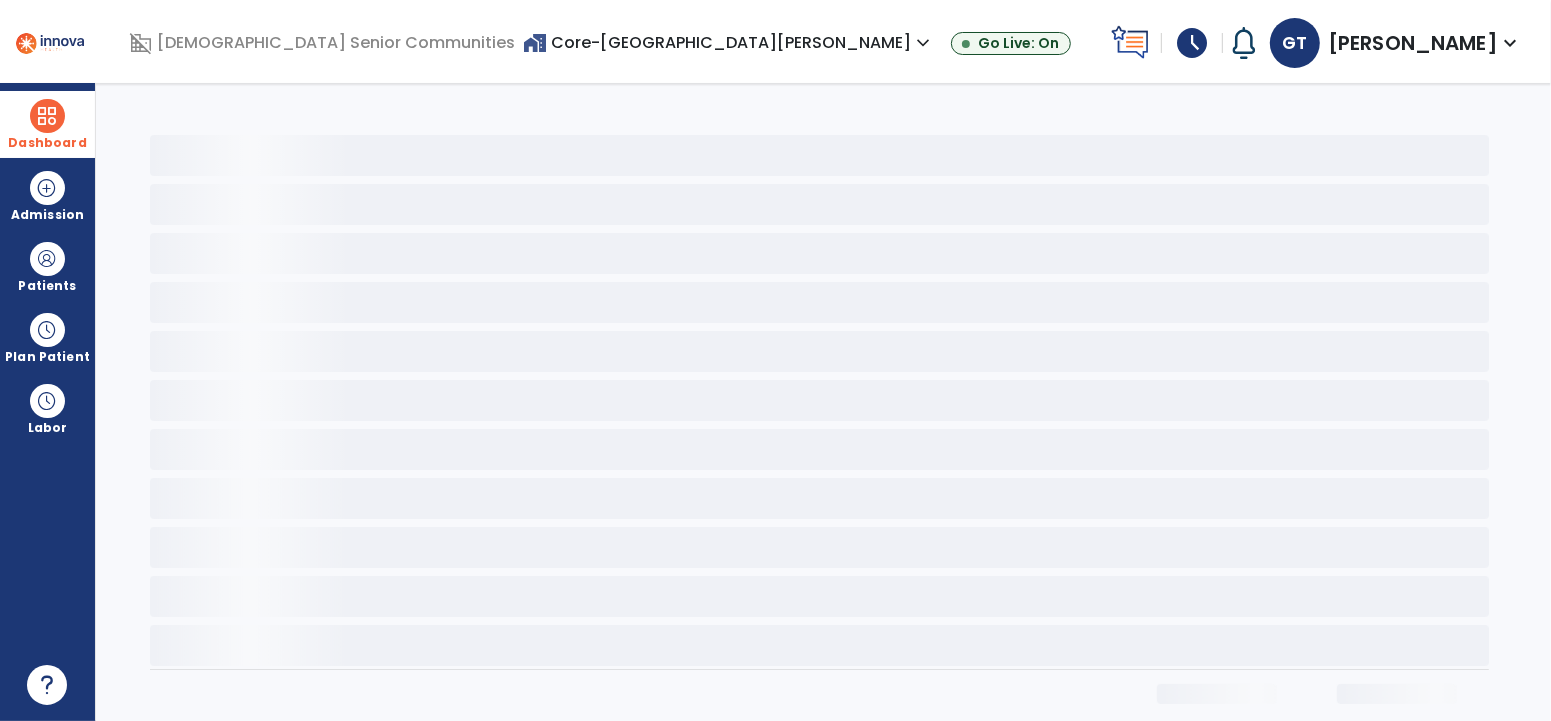 scroll, scrollTop: 0, scrollLeft: 0, axis: both 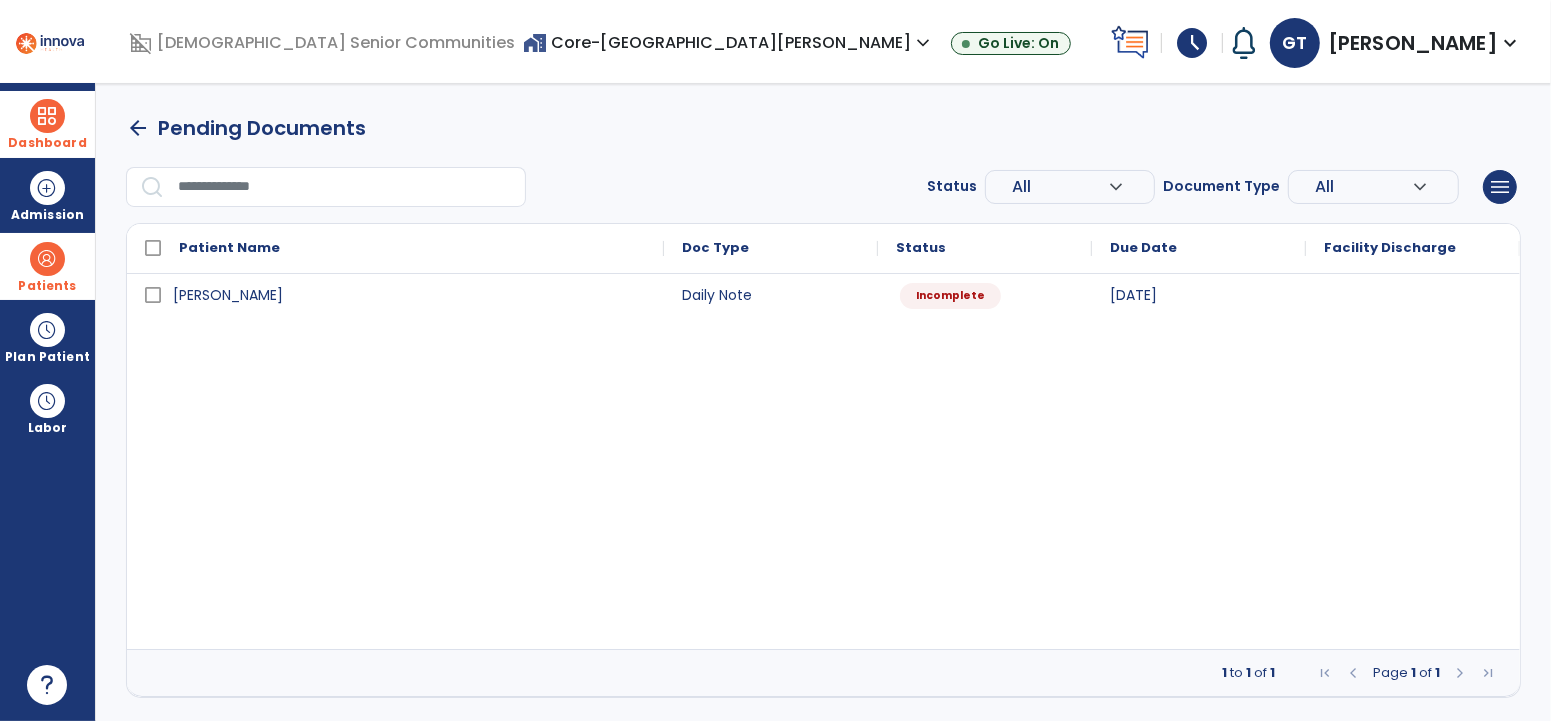 click at bounding box center (47, 259) 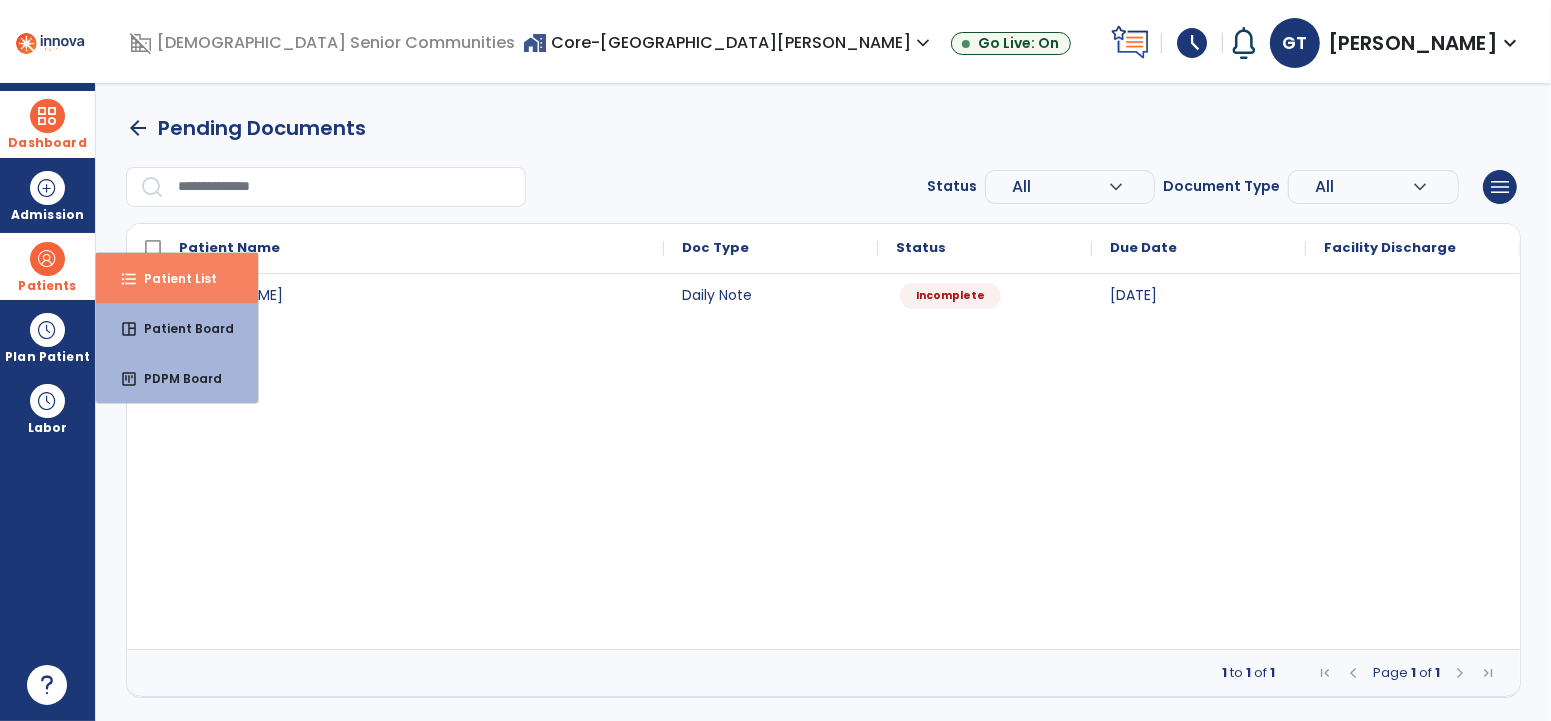 click on "Patient List" at bounding box center [172, 278] 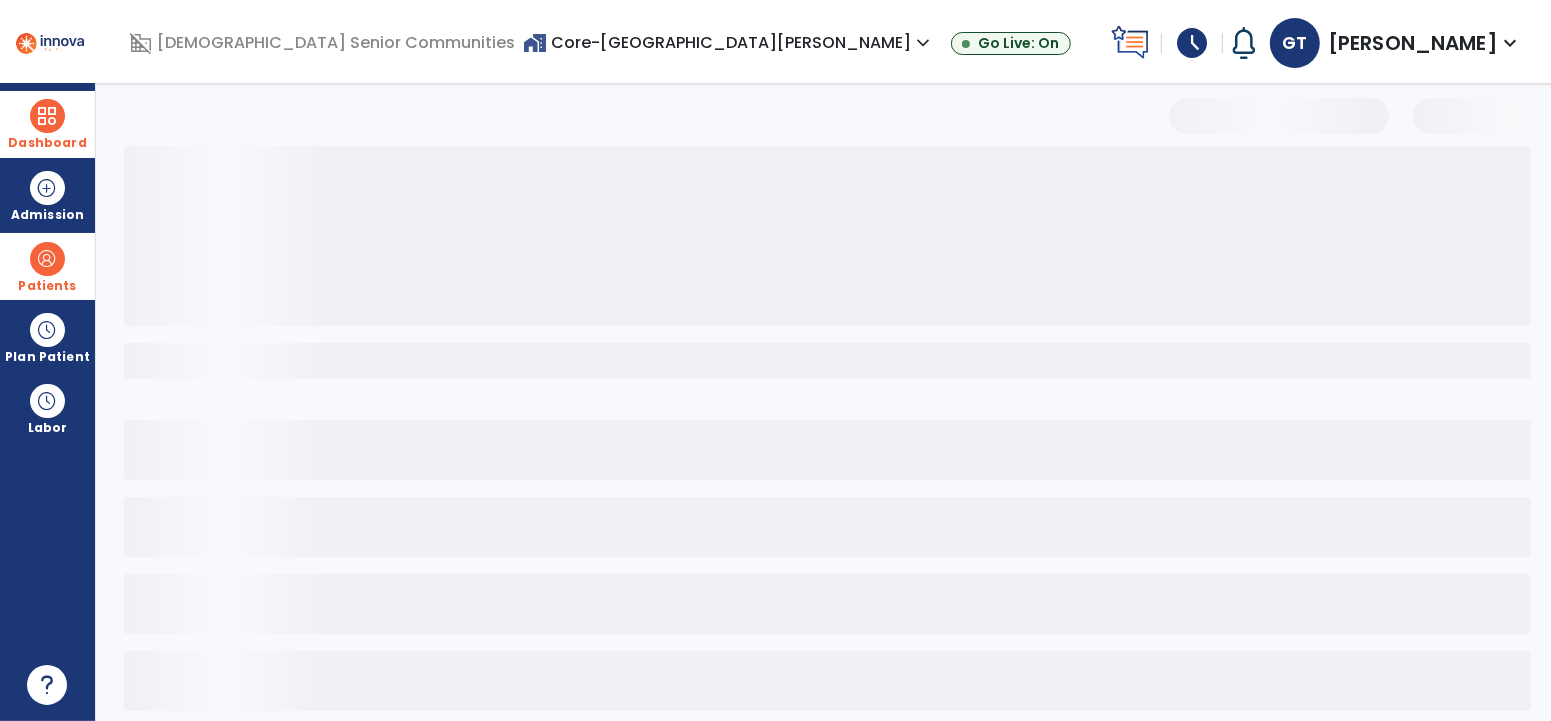 select on "***" 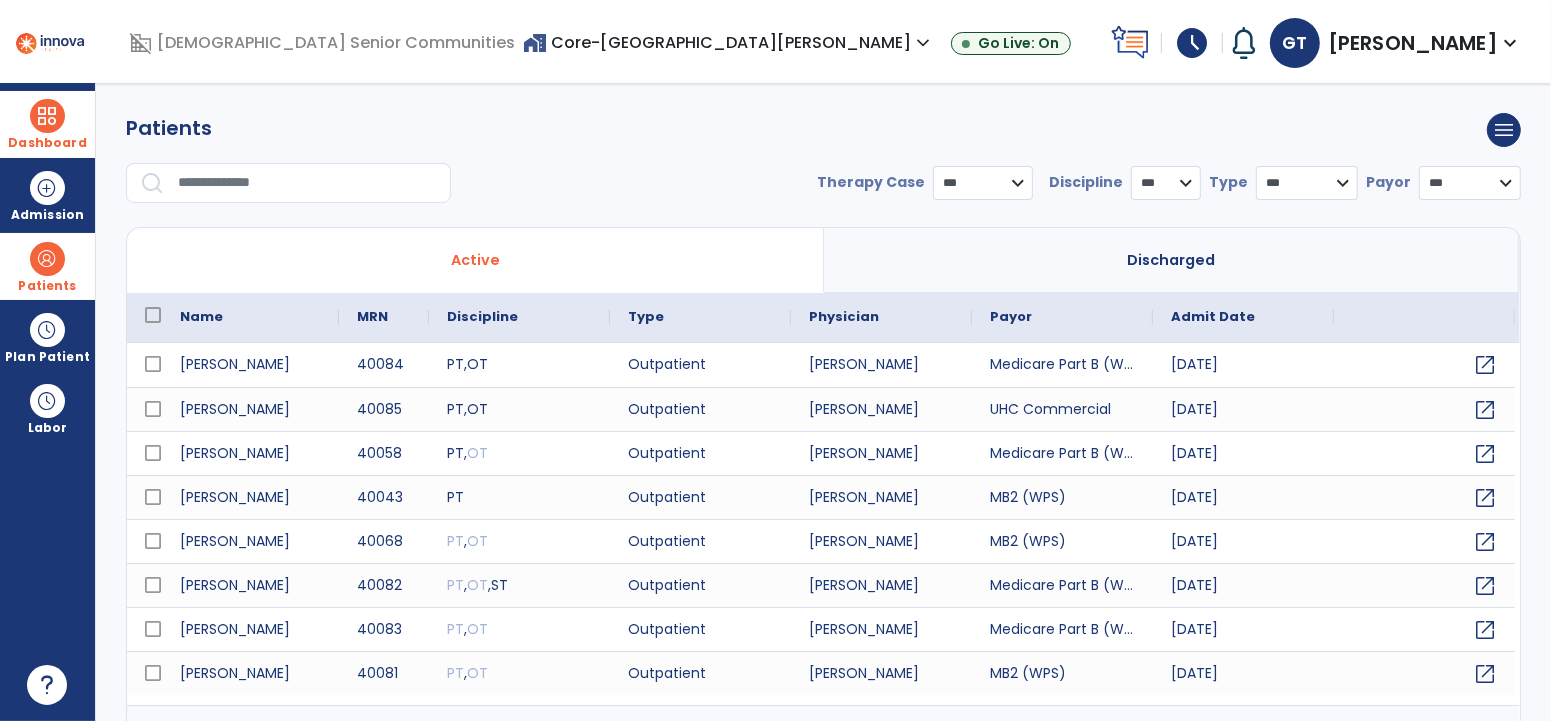 click at bounding box center [307, 183] 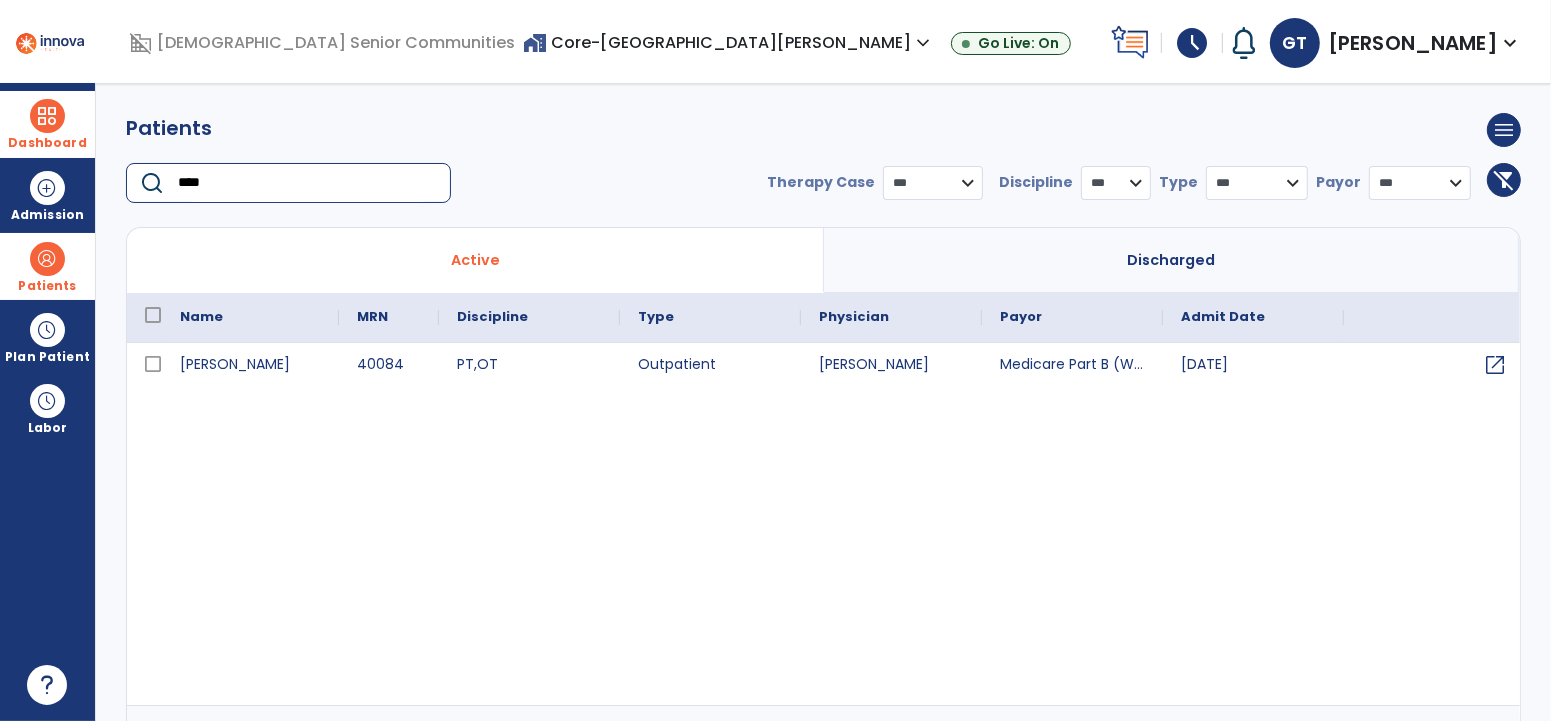 type on "****" 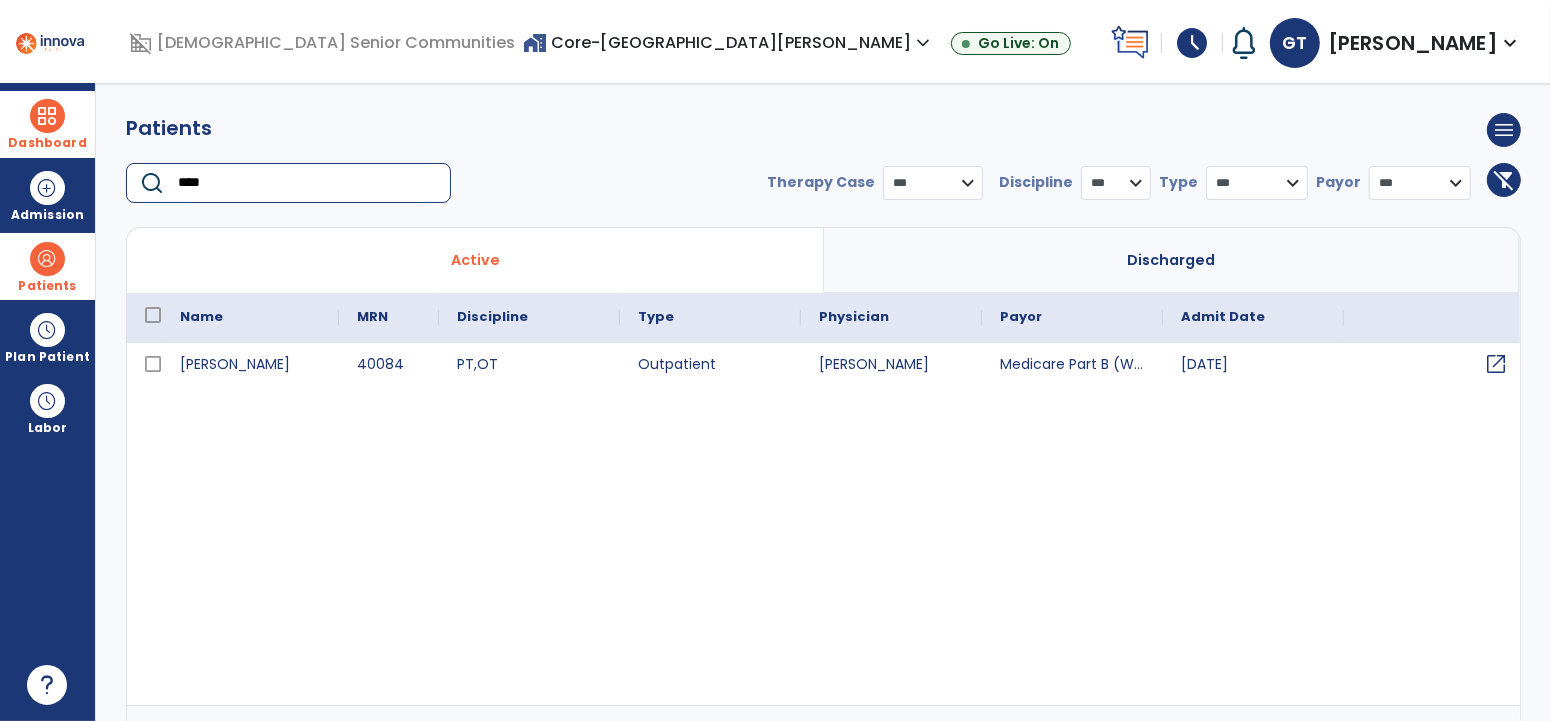 click on "open_in_new" at bounding box center [1496, 364] 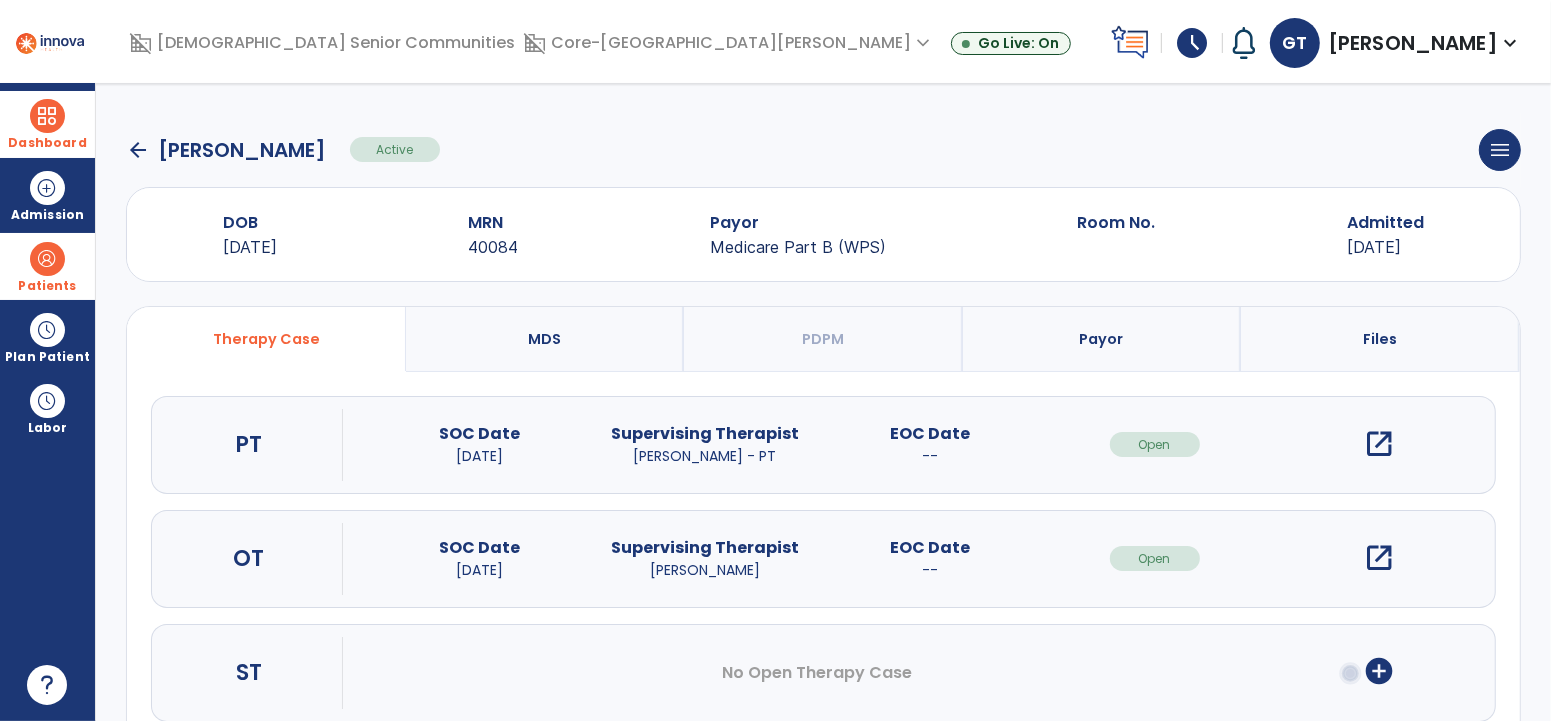 click on "open_in_new" at bounding box center (1380, 444) 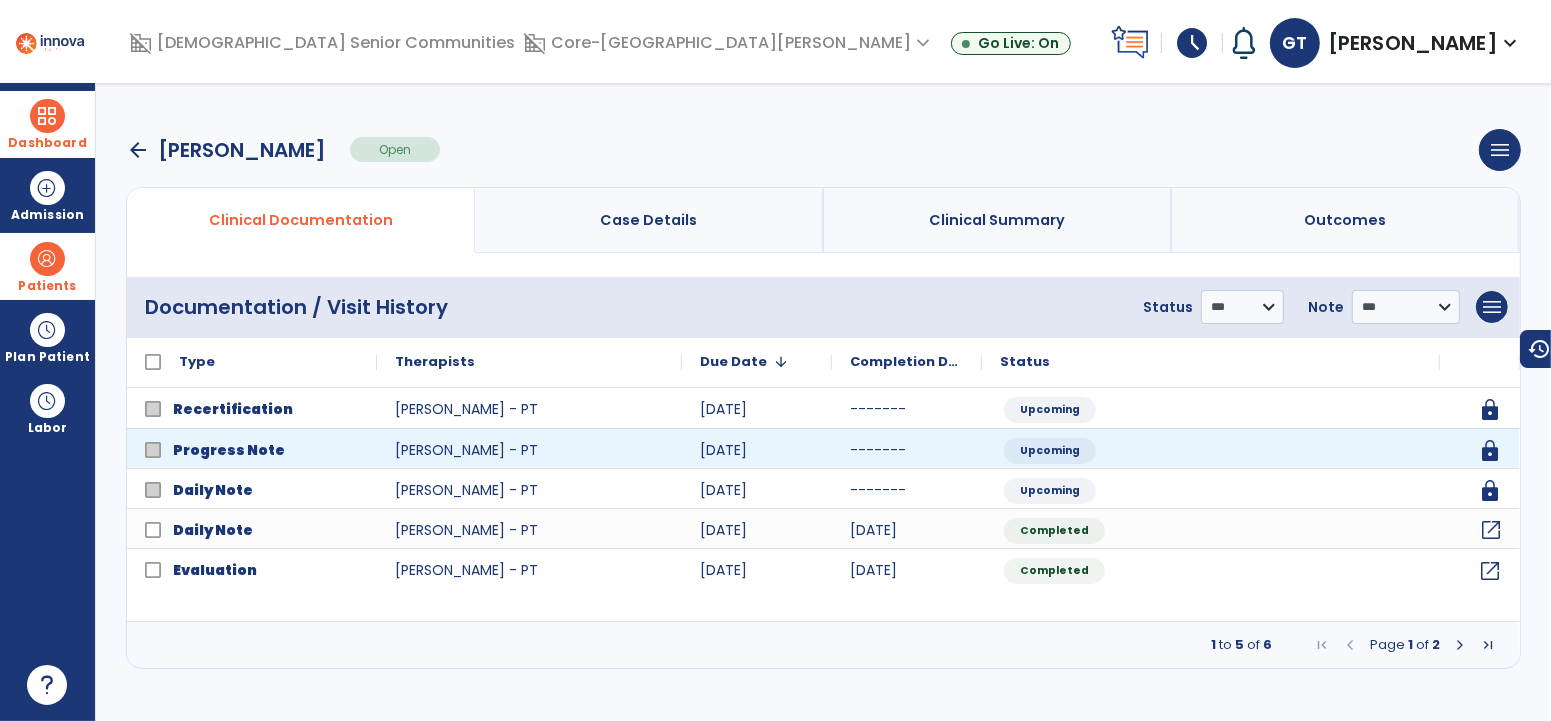 click on "open_in_new" 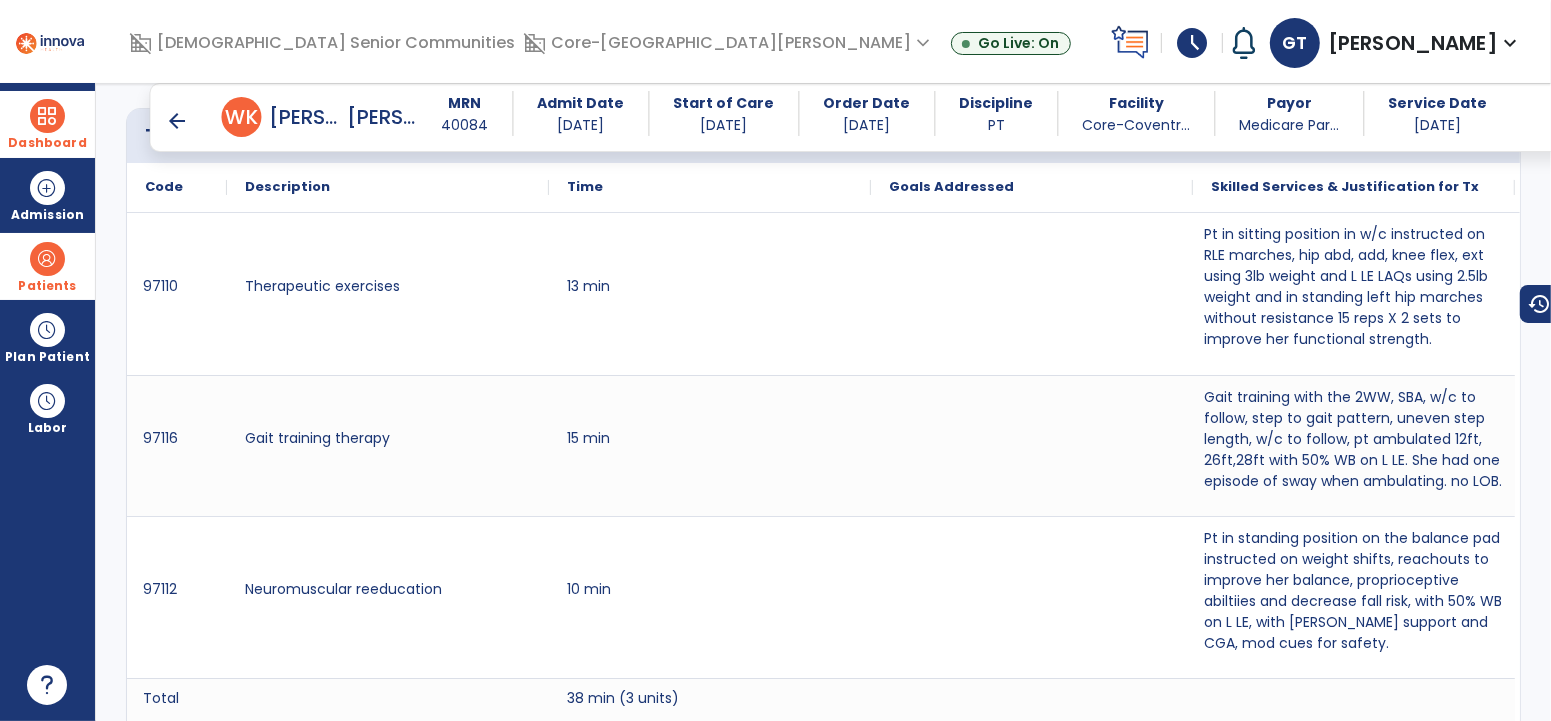scroll, scrollTop: 1359, scrollLeft: 0, axis: vertical 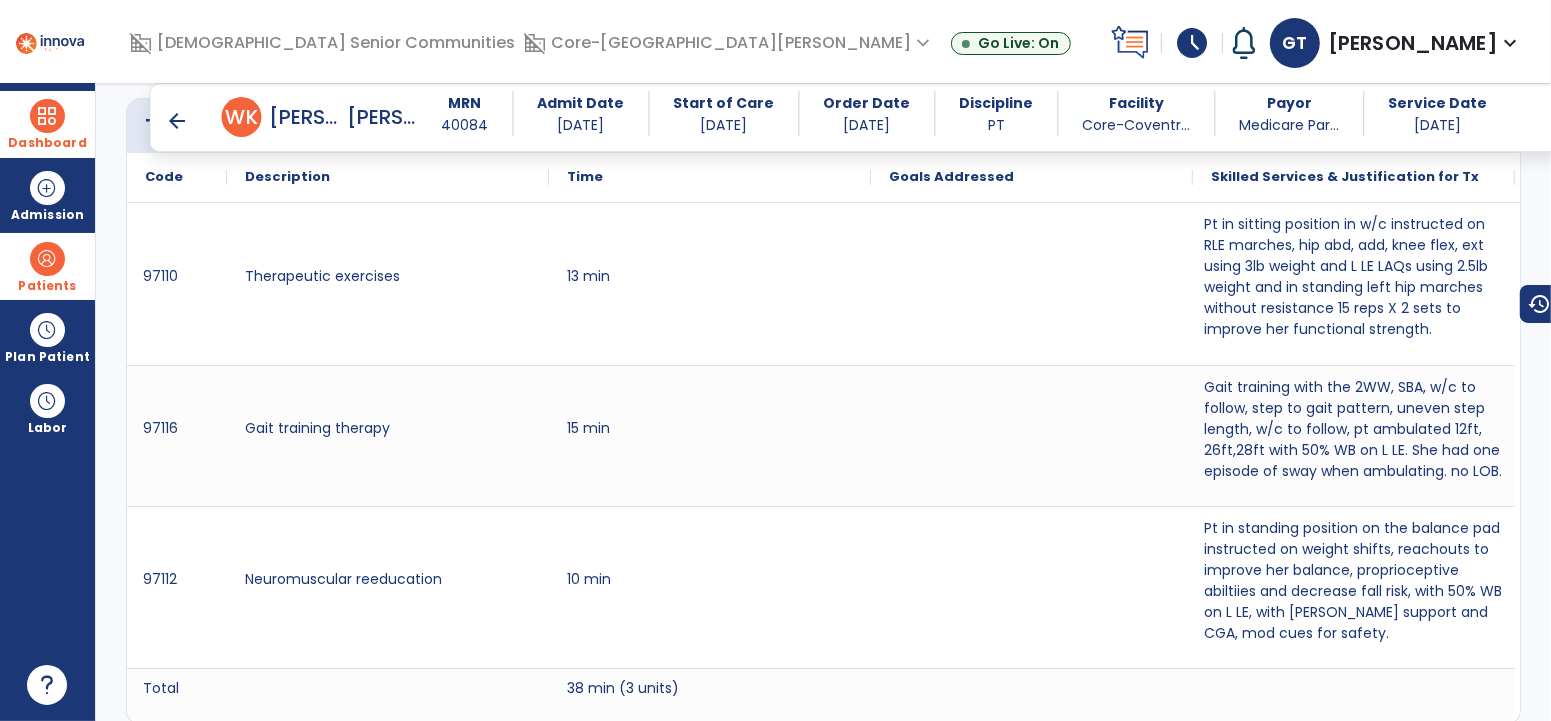 click at bounding box center [47, 116] 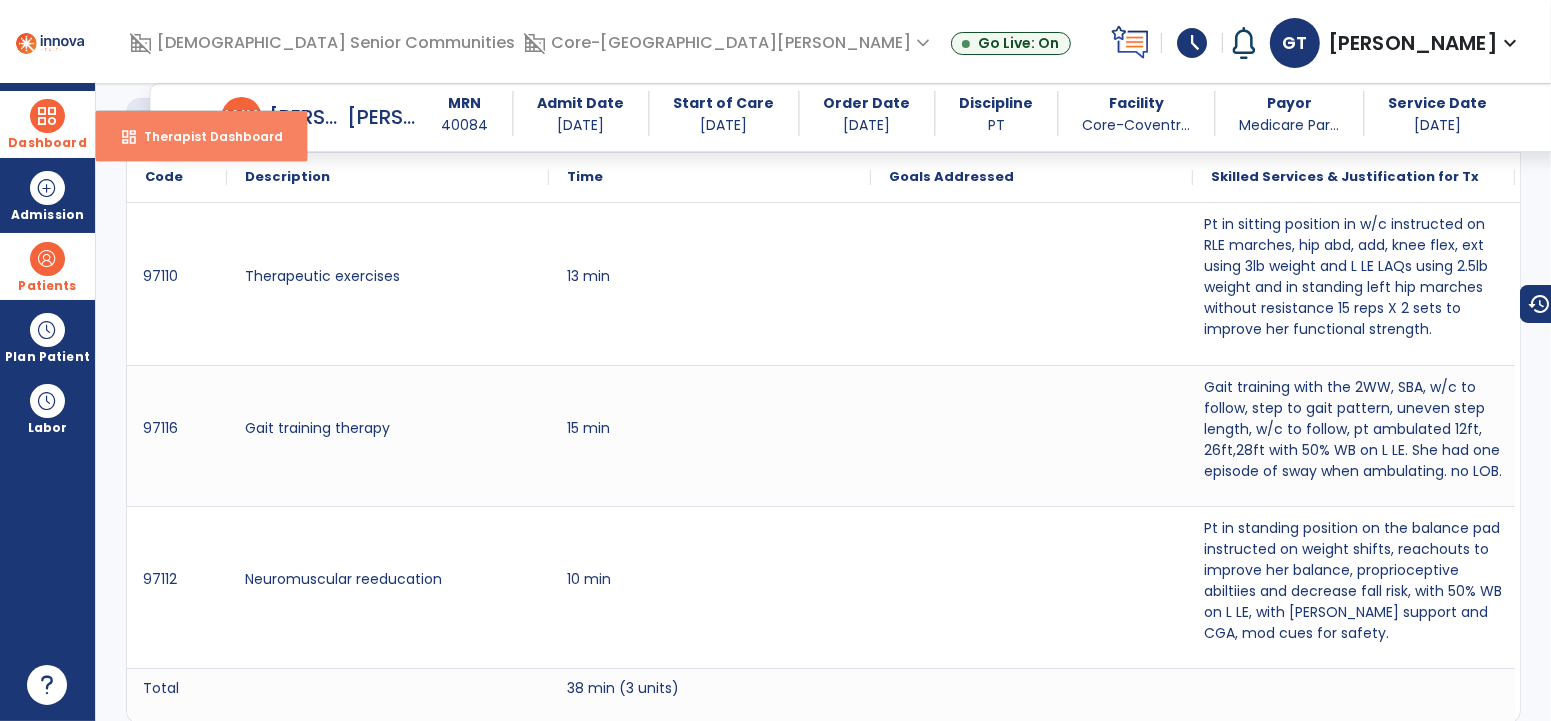 click on "Therapist Dashboard" at bounding box center (205, 136) 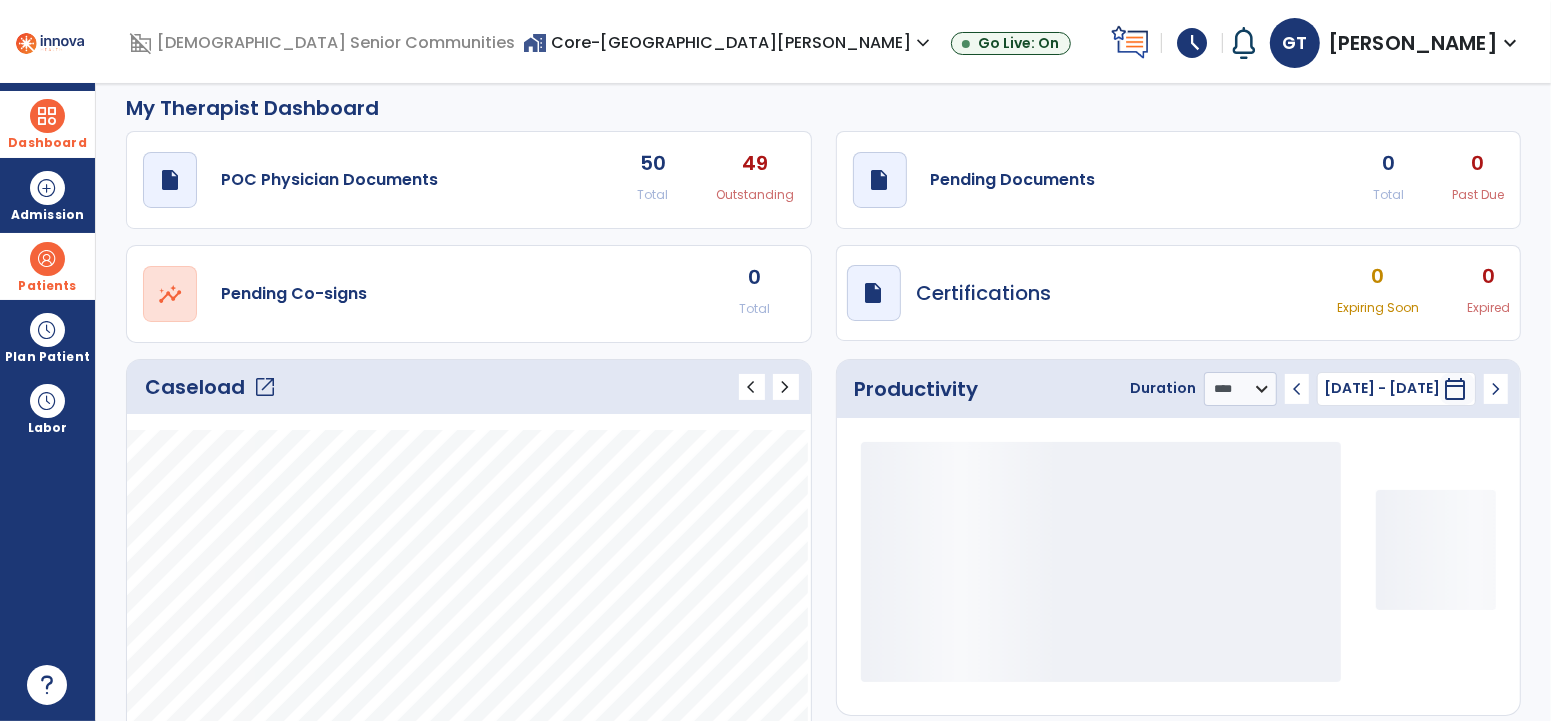 scroll, scrollTop: 0, scrollLeft: 0, axis: both 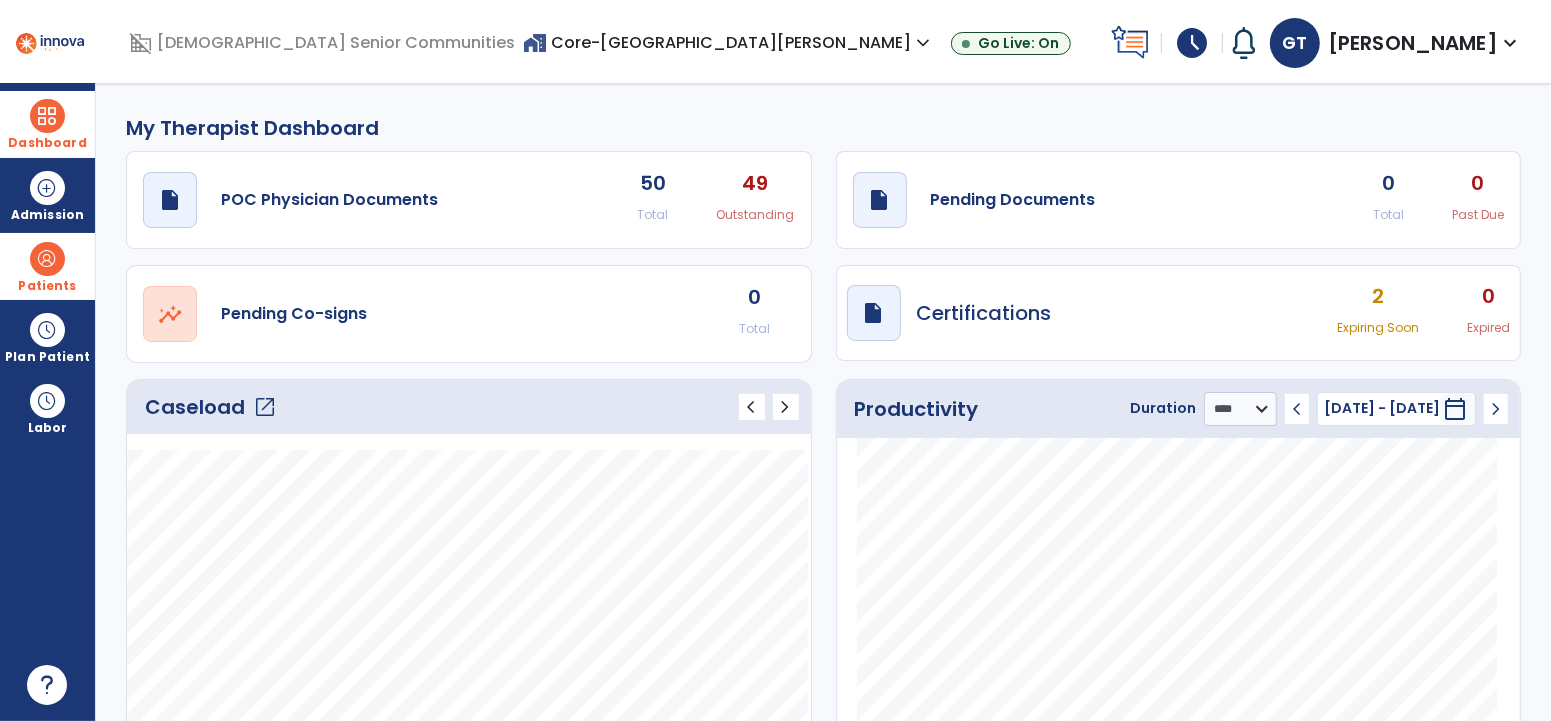 click on "0" 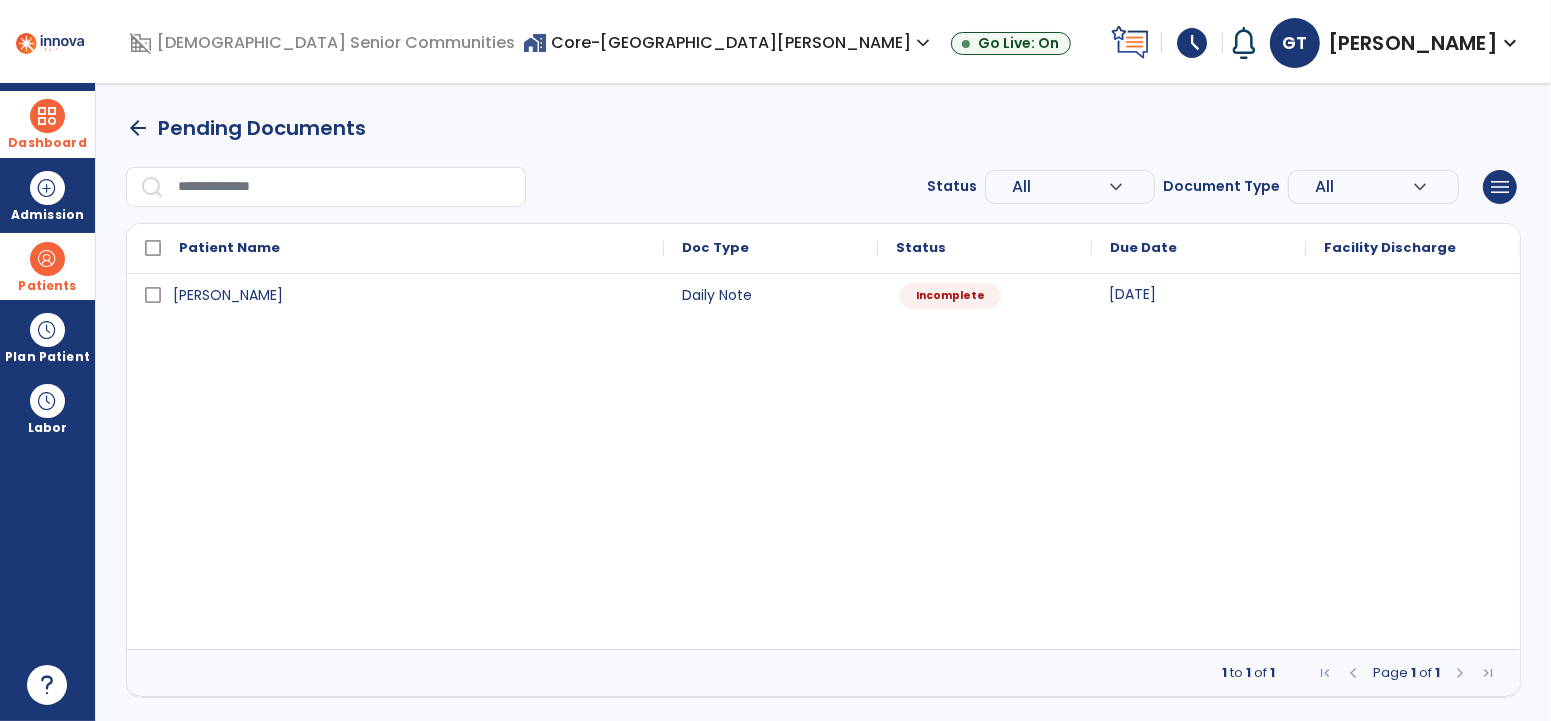 click on "[DATE]" at bounding box center [1199, 294] 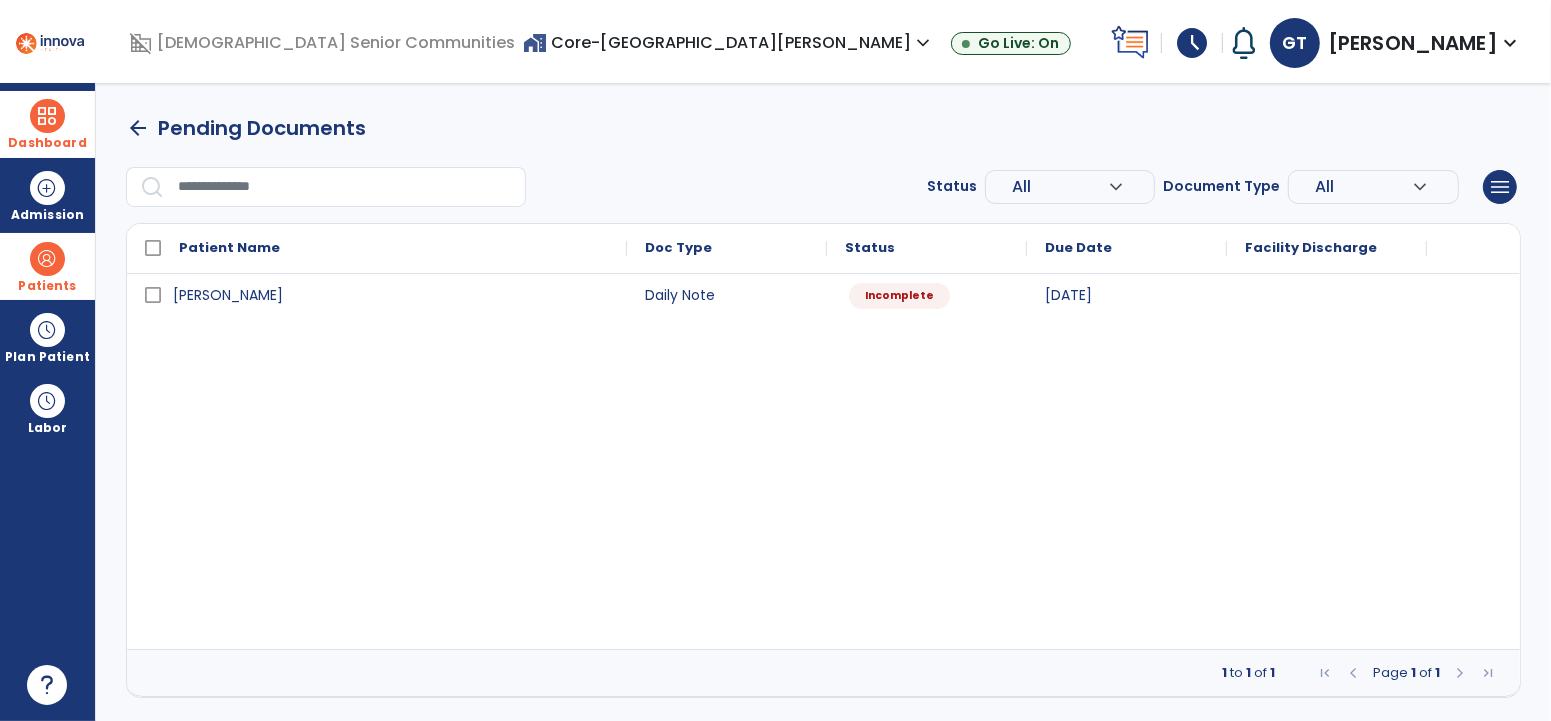 select on "*" 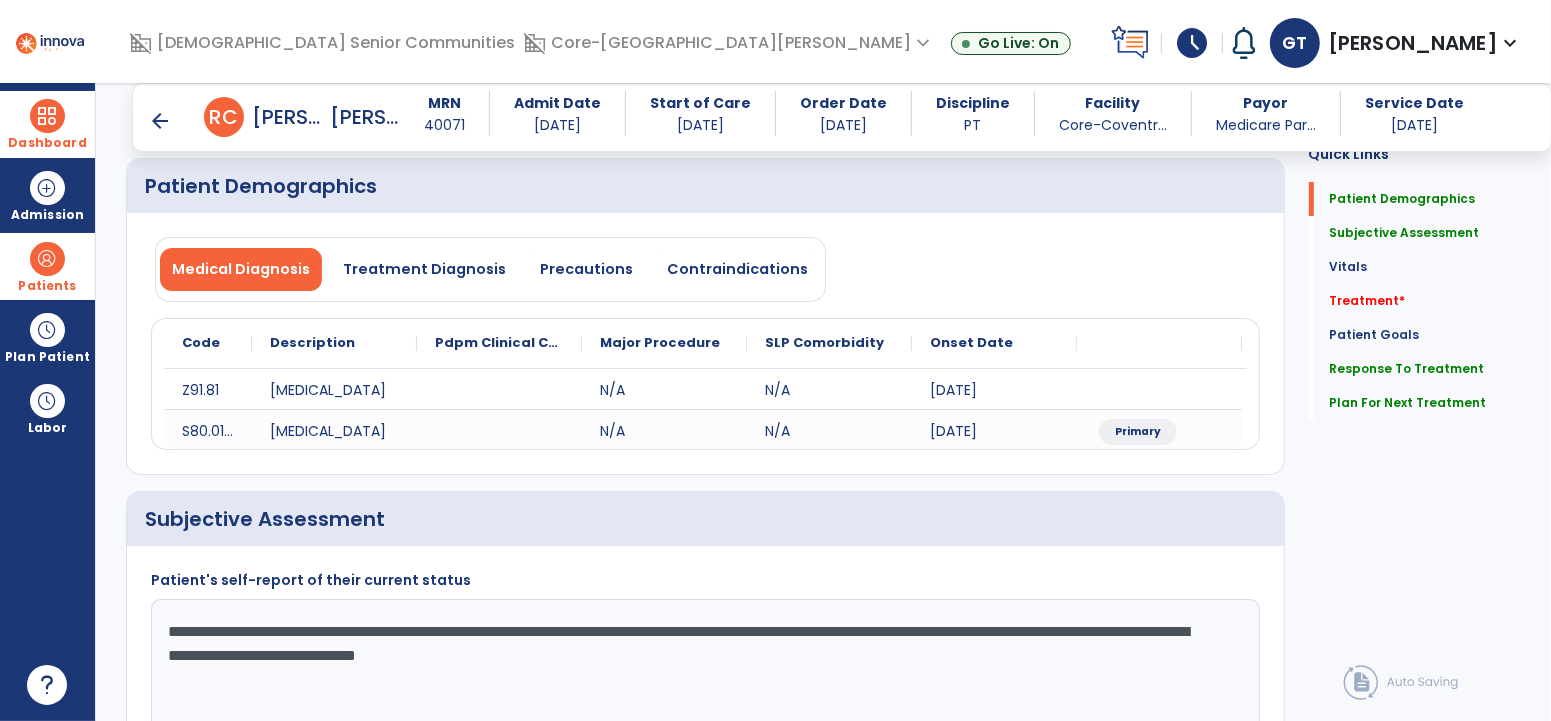 scroll, scrollTop: 717, scrollLeft: 0, axis: vertical 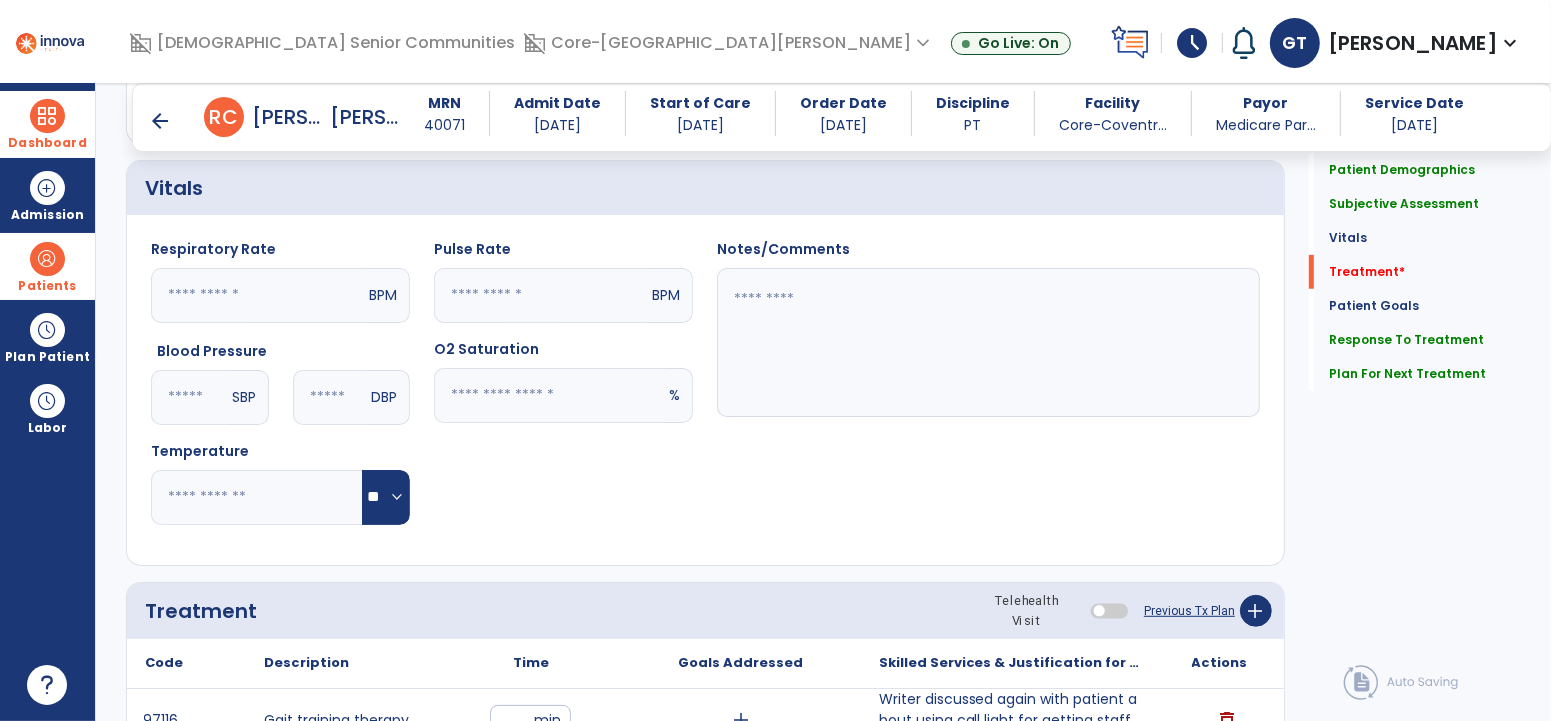 click on "add" at bounding box center [1010, 772] 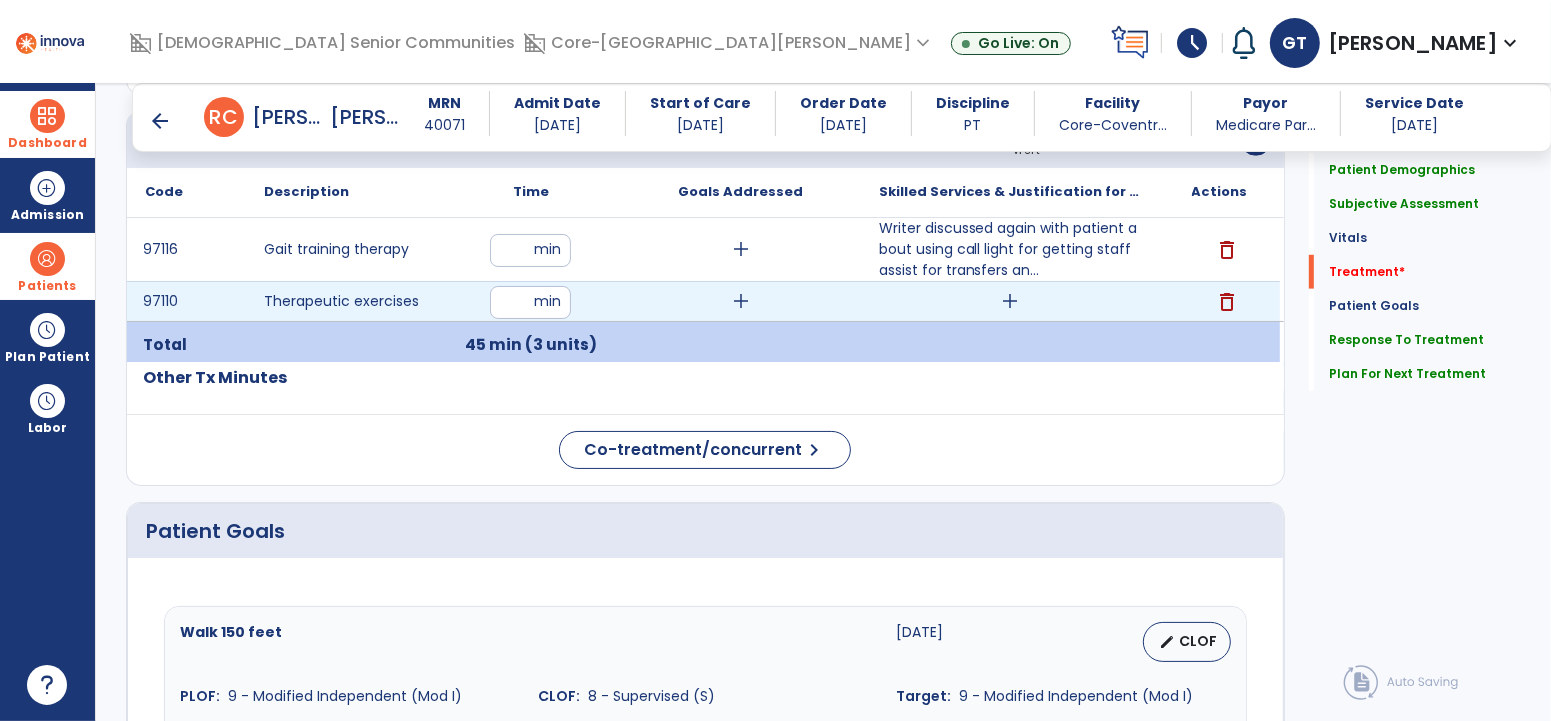 click at bounding box center (741, 345) 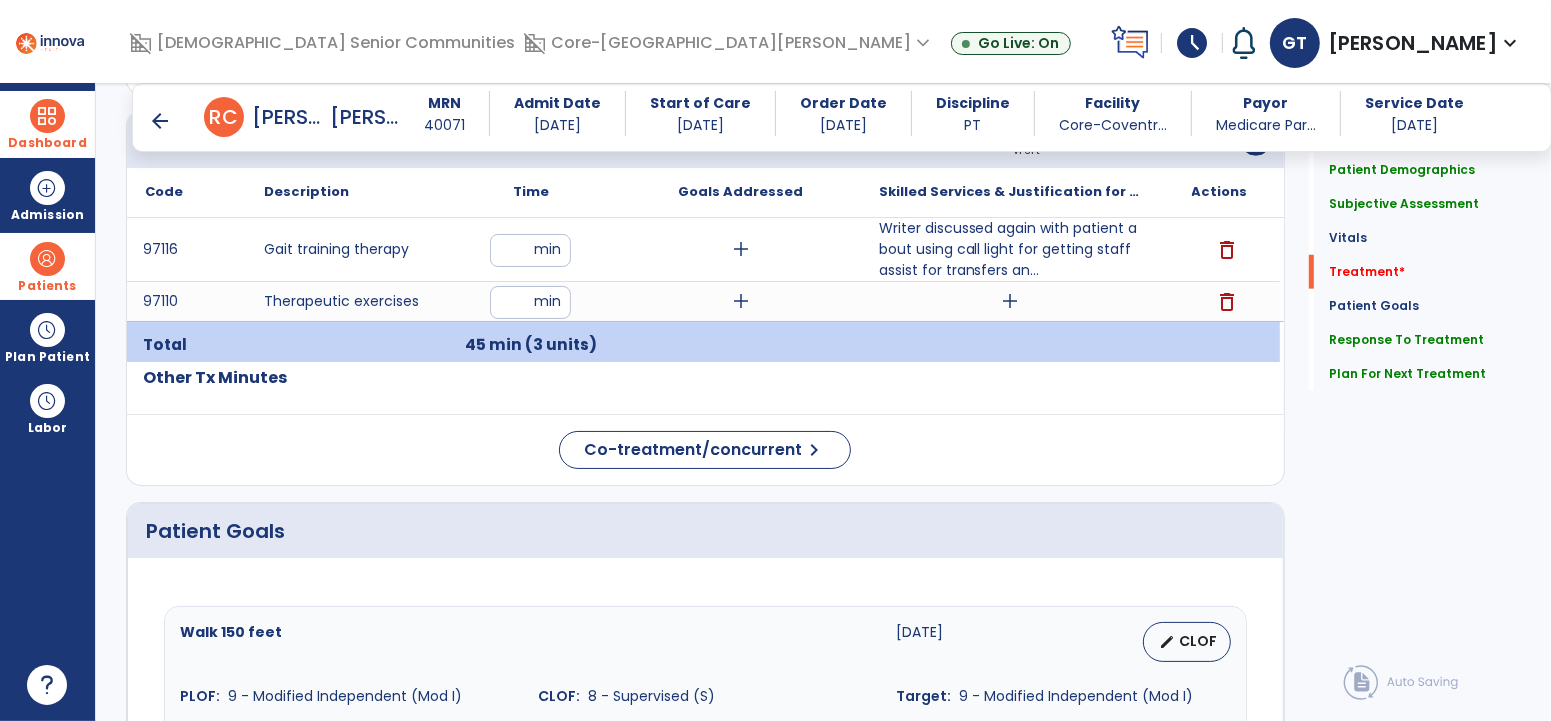 click on "add" at bounding box center (1010, 301) 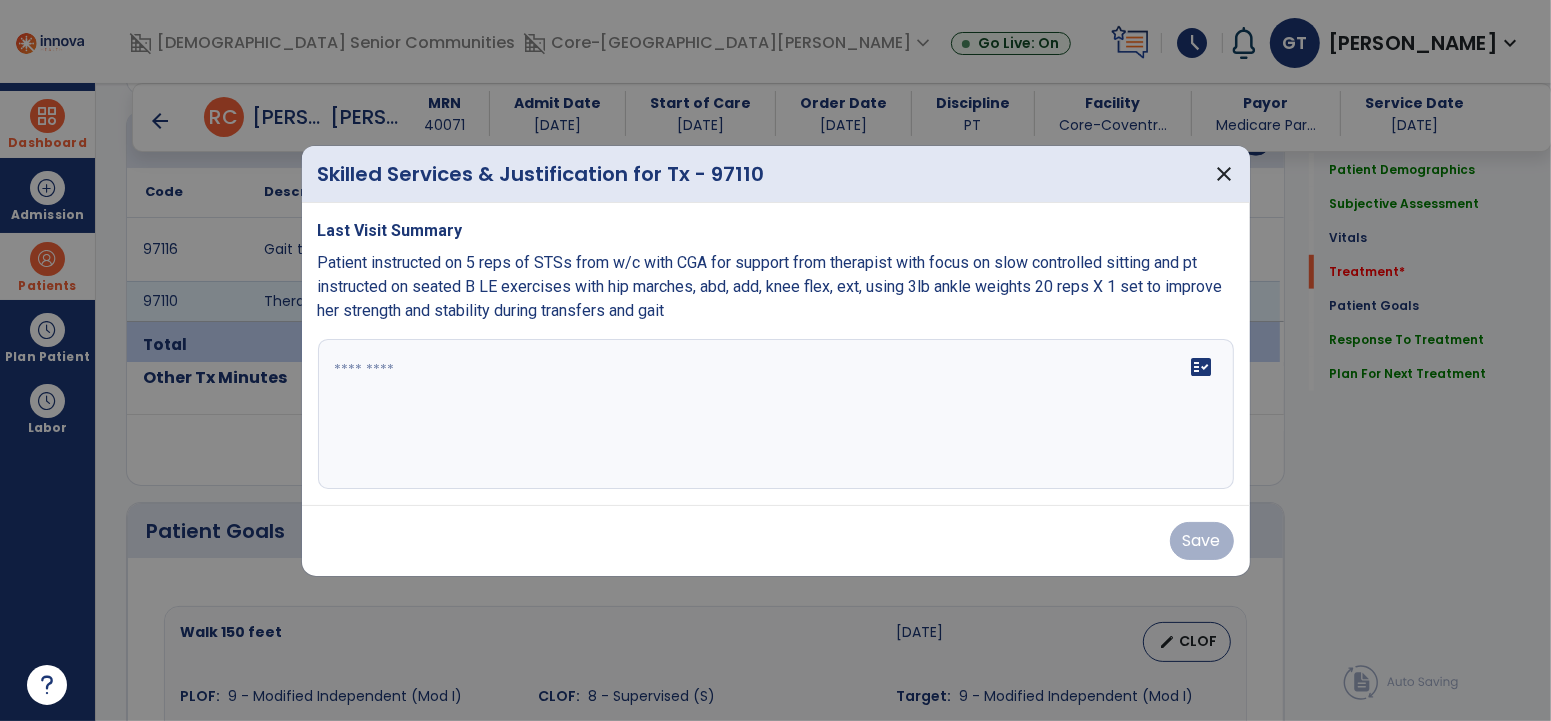 click at bounding box center (776, 414) 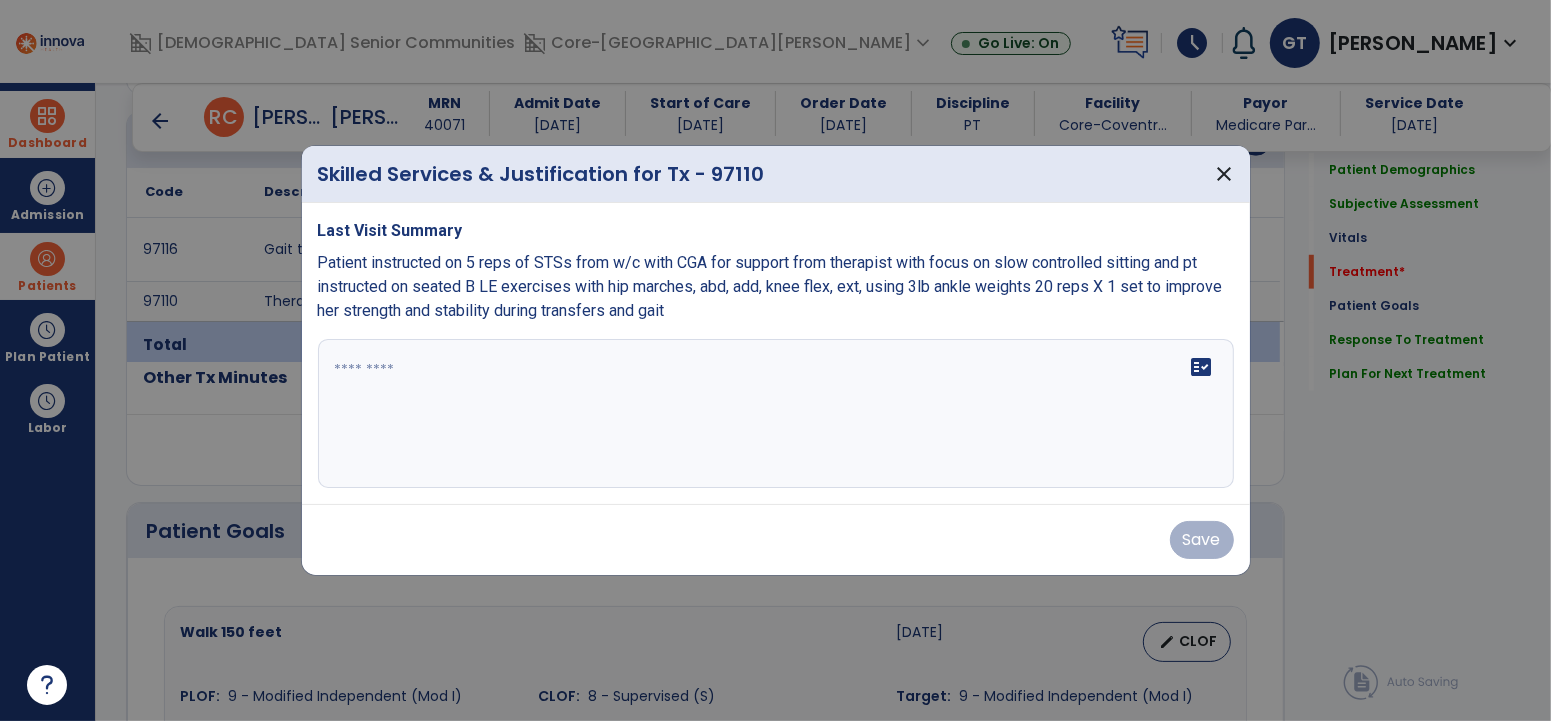 click at bounding box center [775, 414] 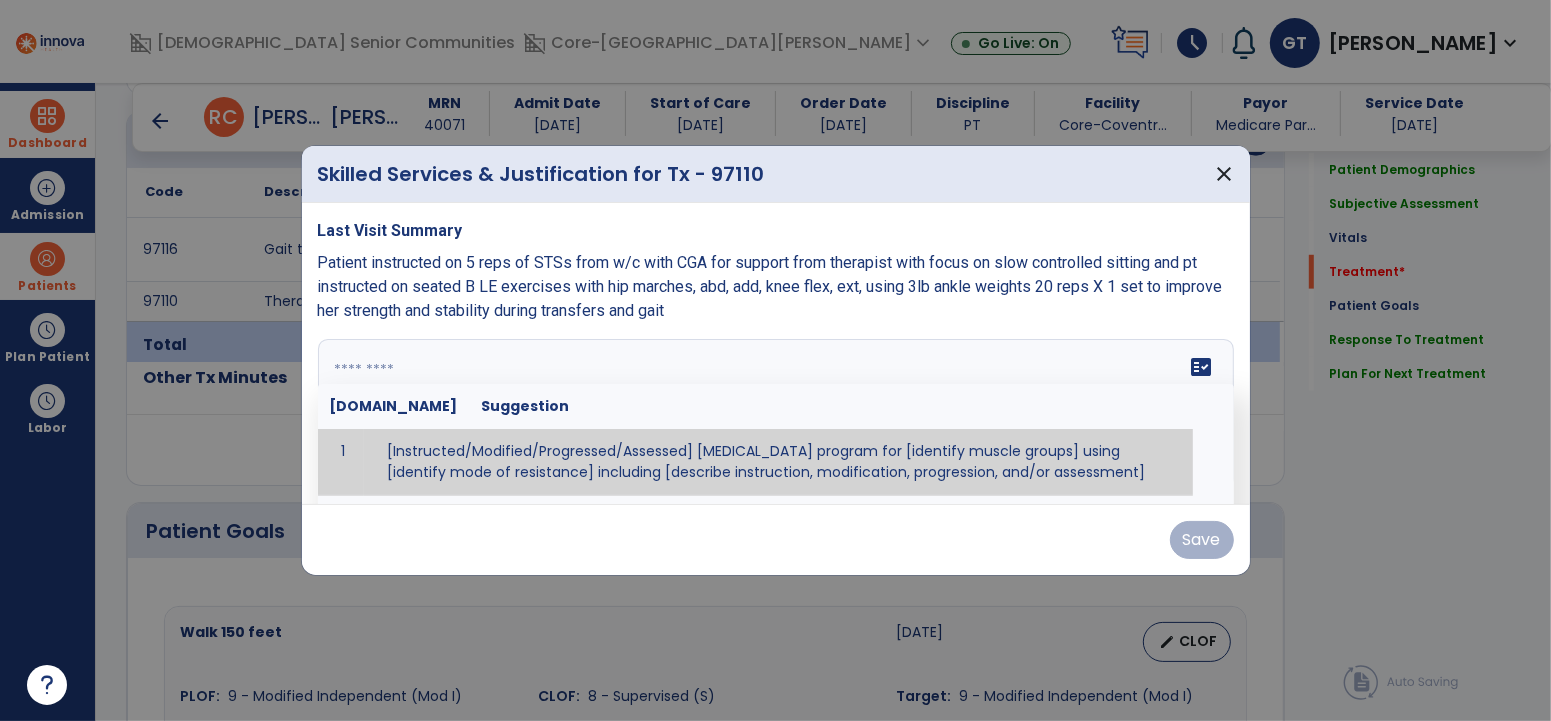 paste on "**********" 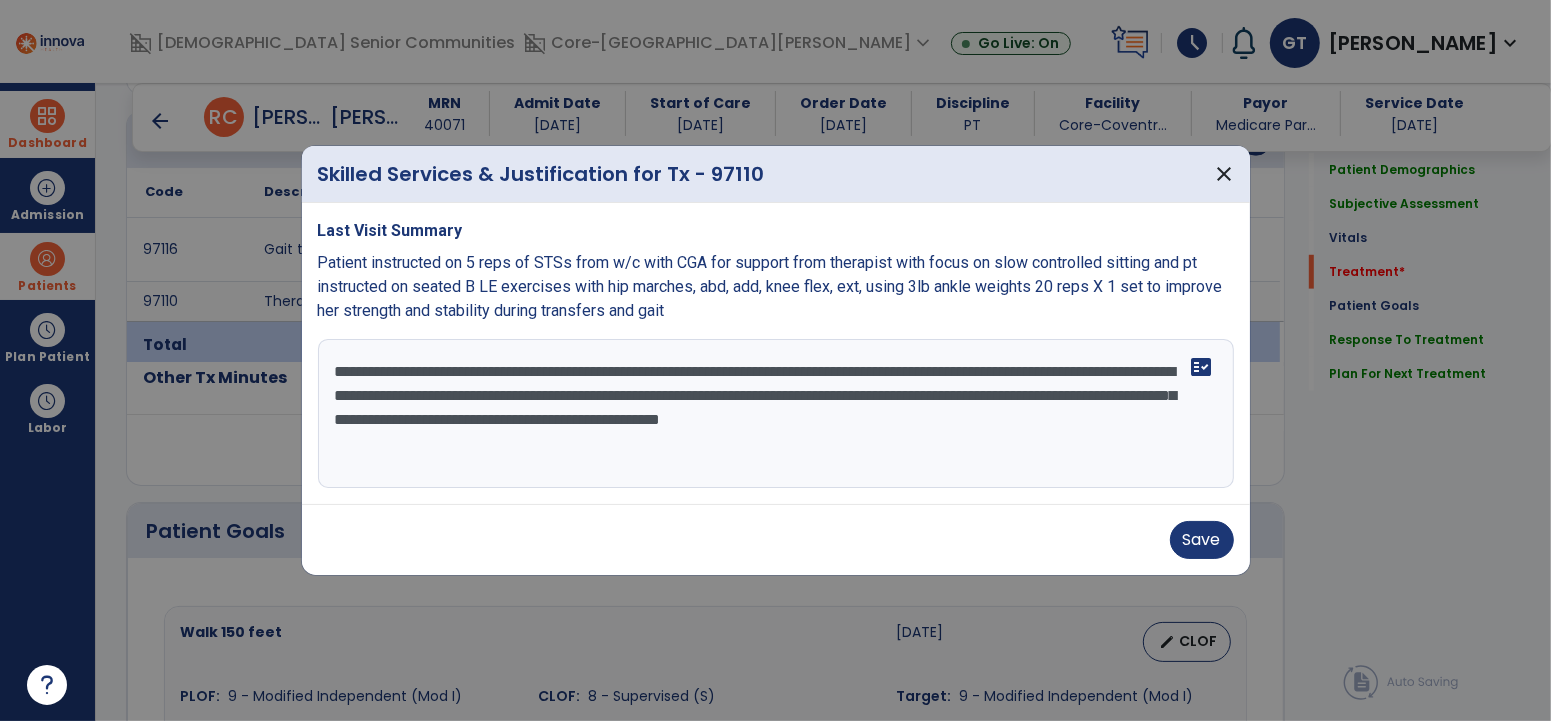 click on "**********" at bounding box center [775, 414] 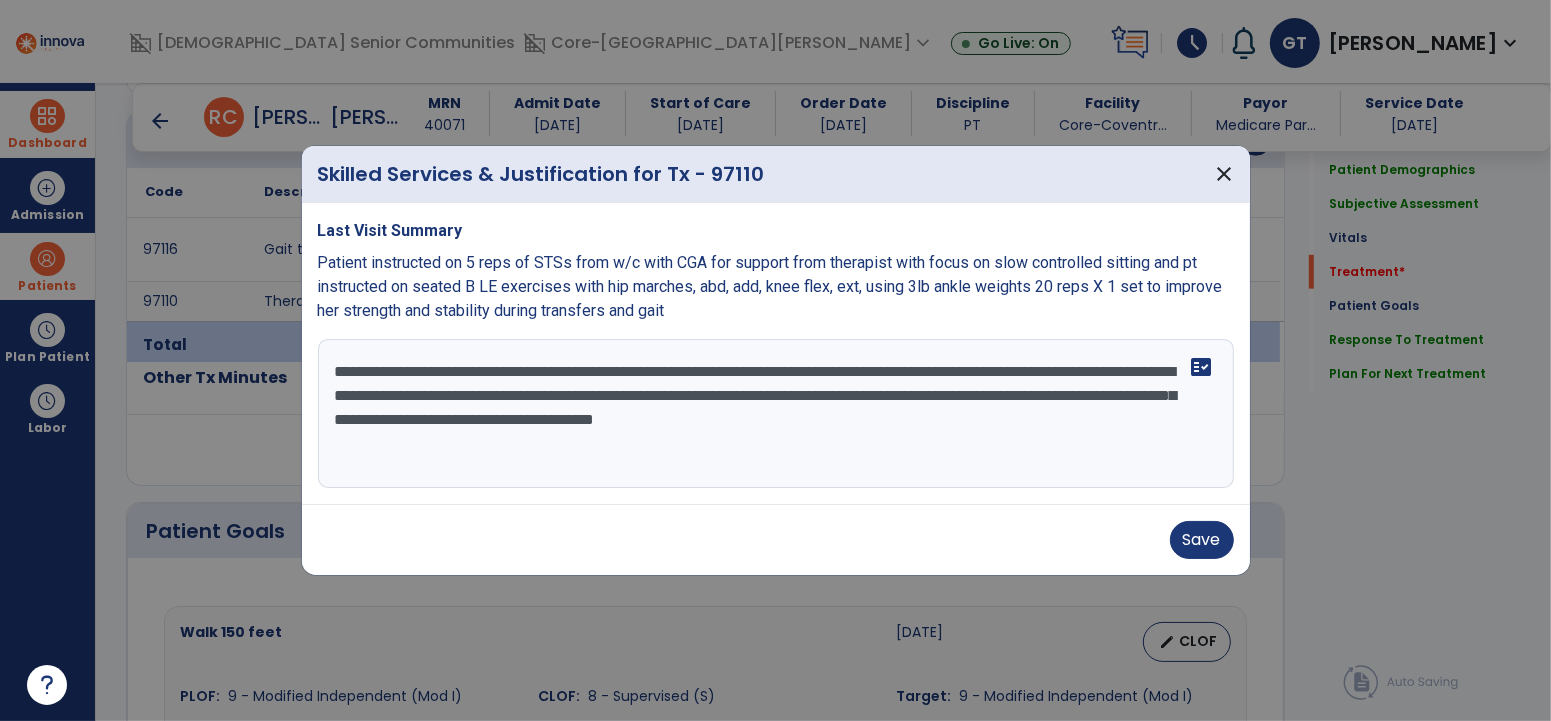 click on "**********" at bounding box center (775, 414) 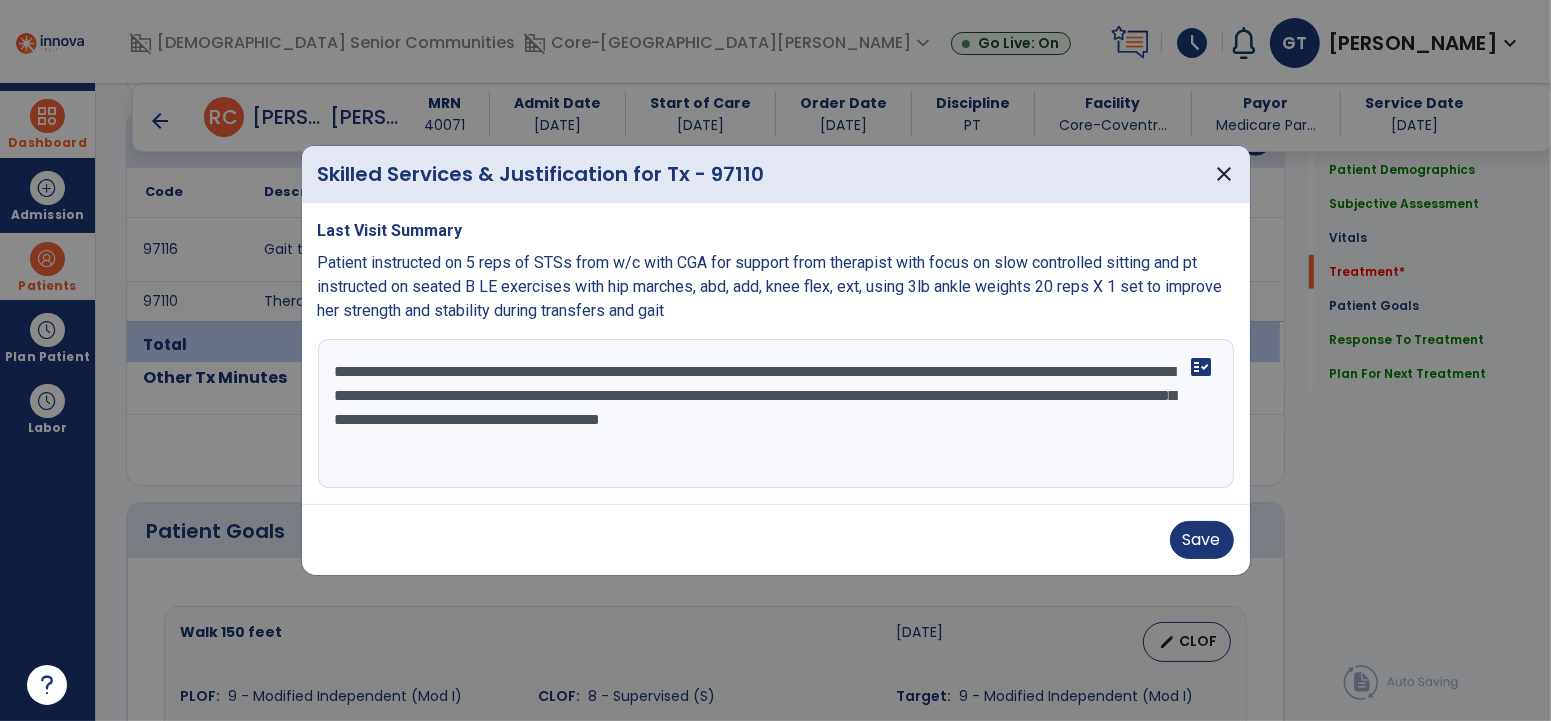 click on "**********" at bounding box center [775, 414] 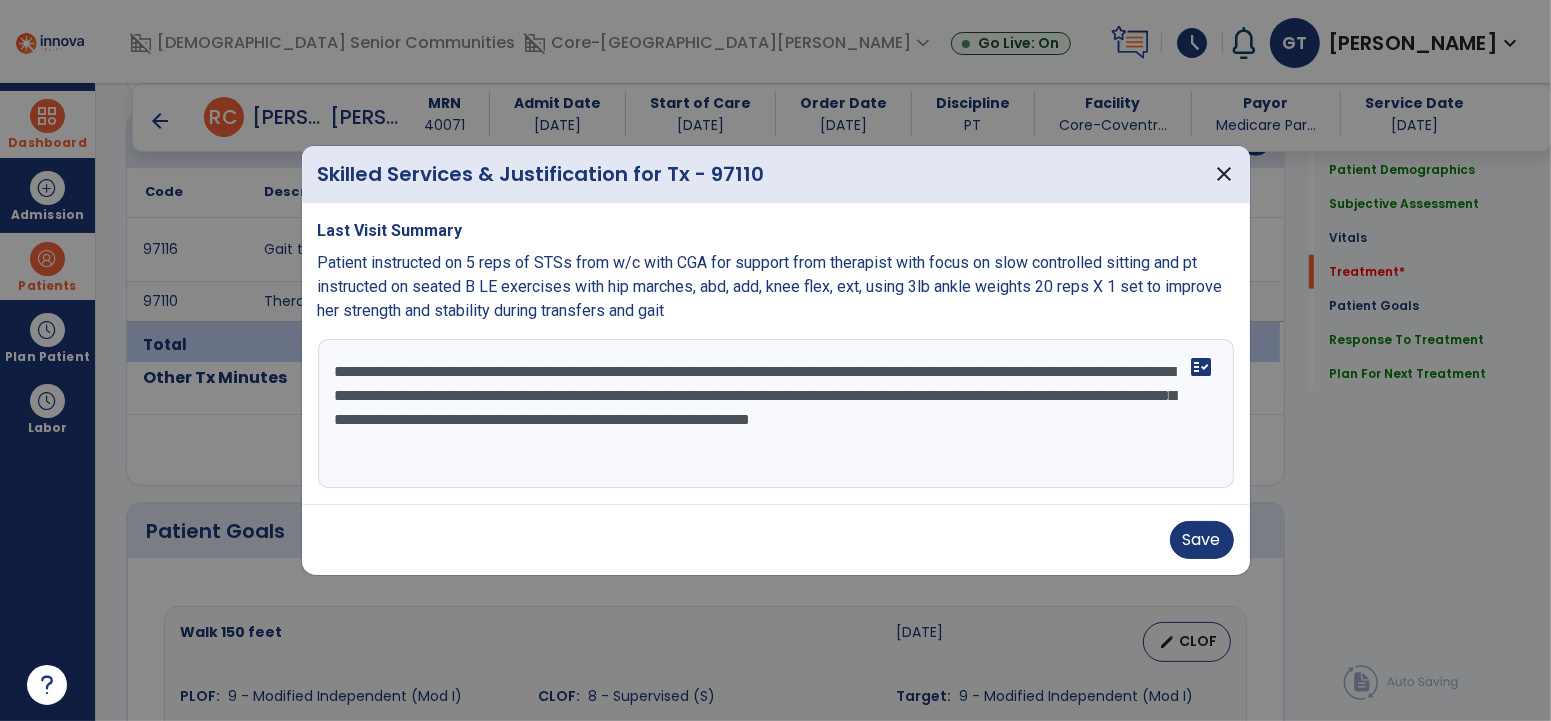 click on "**********" at bounding box center (775, 414) 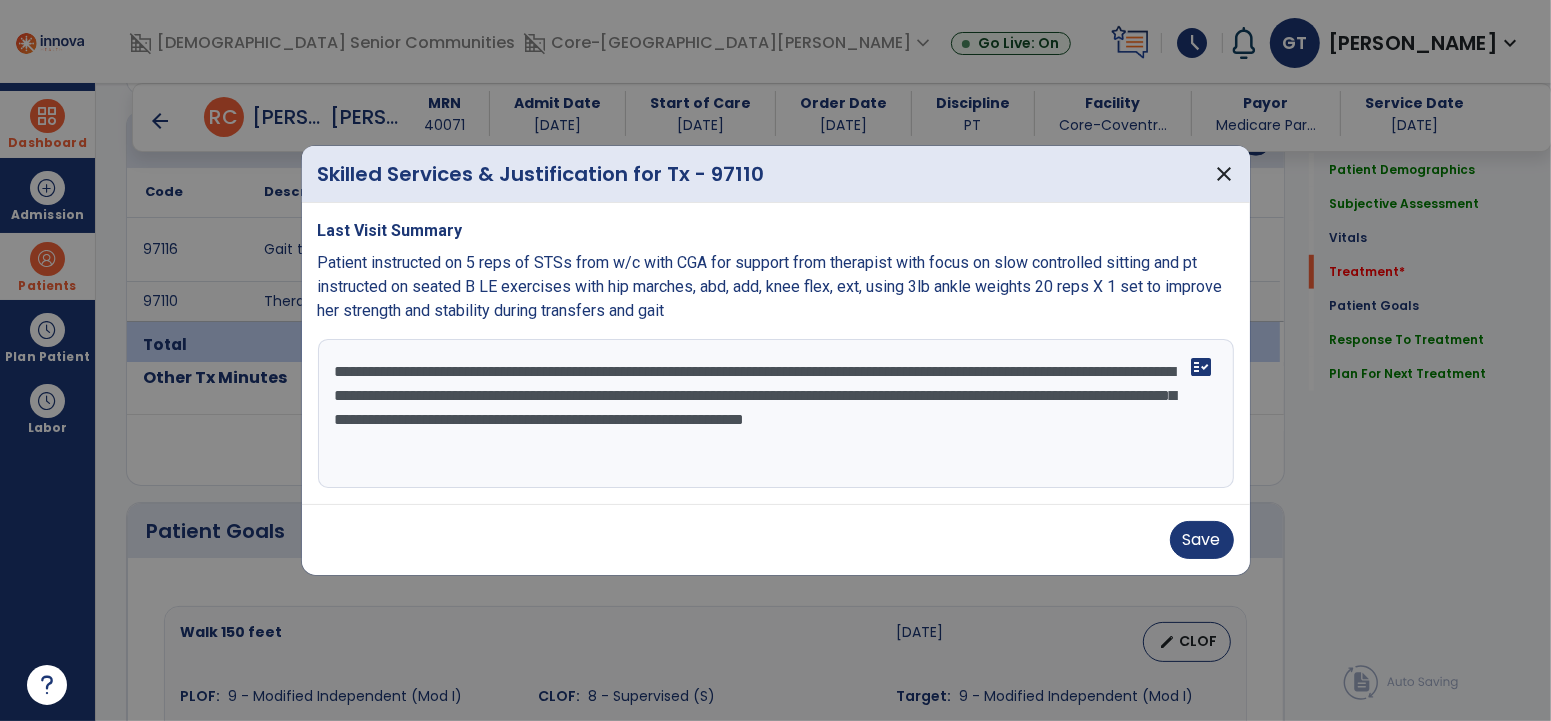 click on "**********" at bounding box center (775, 414) 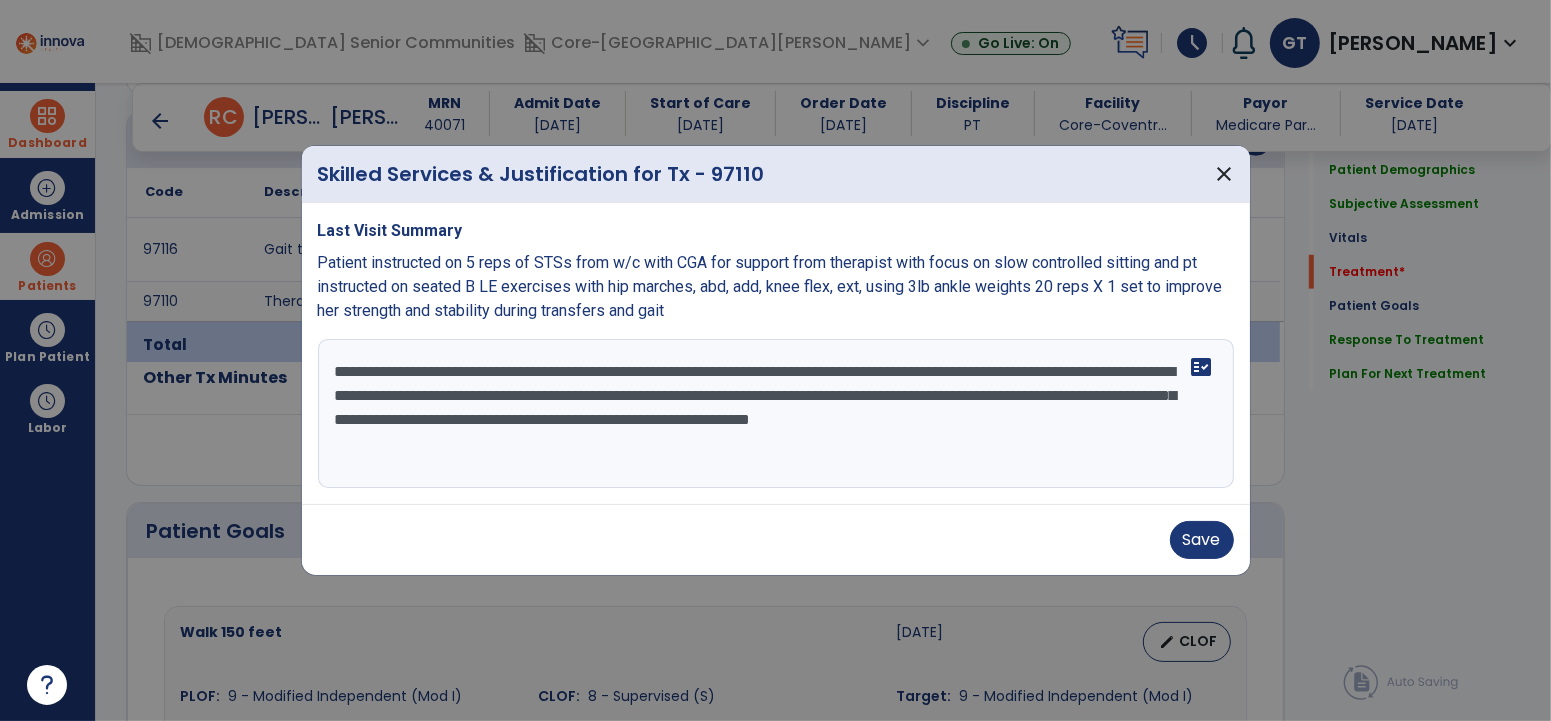 click on "**********" at bounding box center (775, 414) 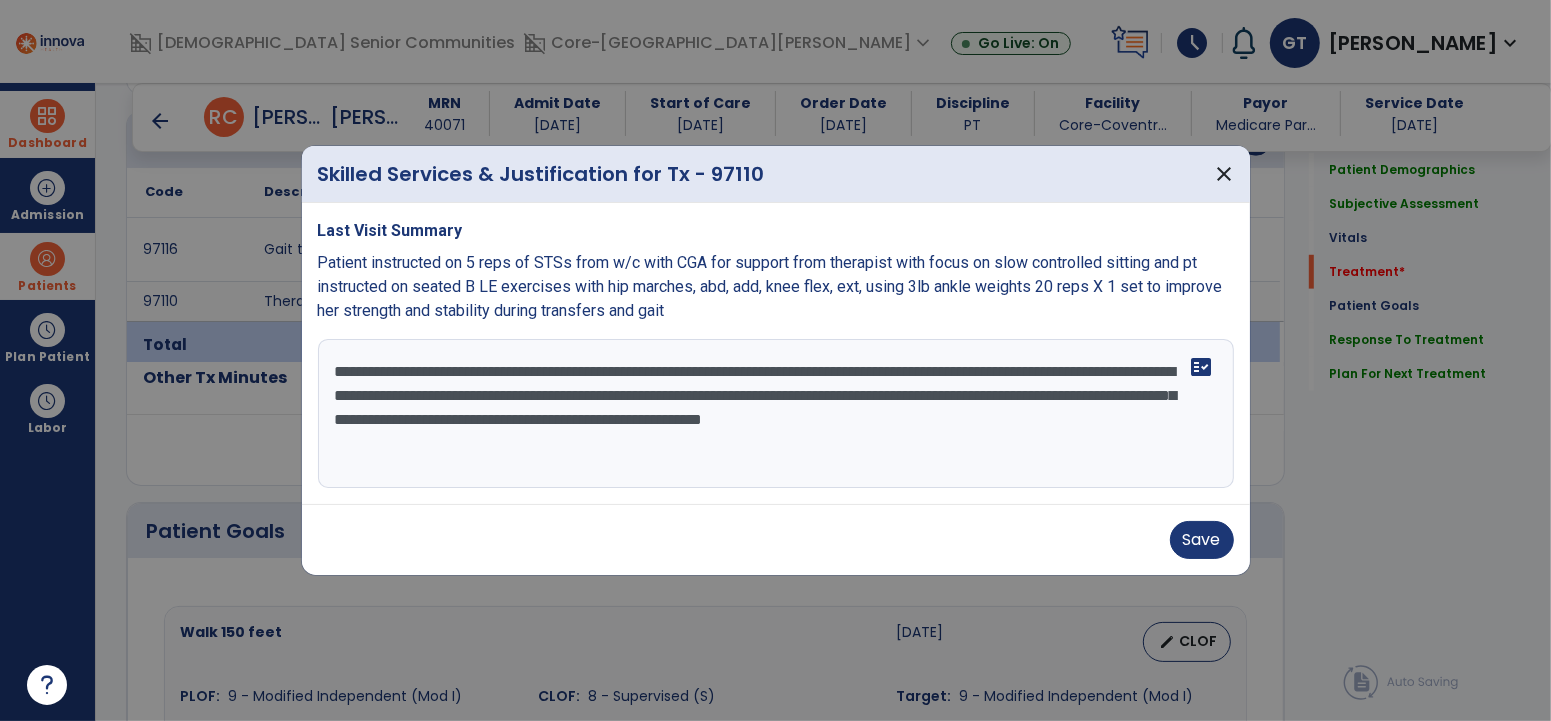 click on "**********" at bounding box center (775, 414) 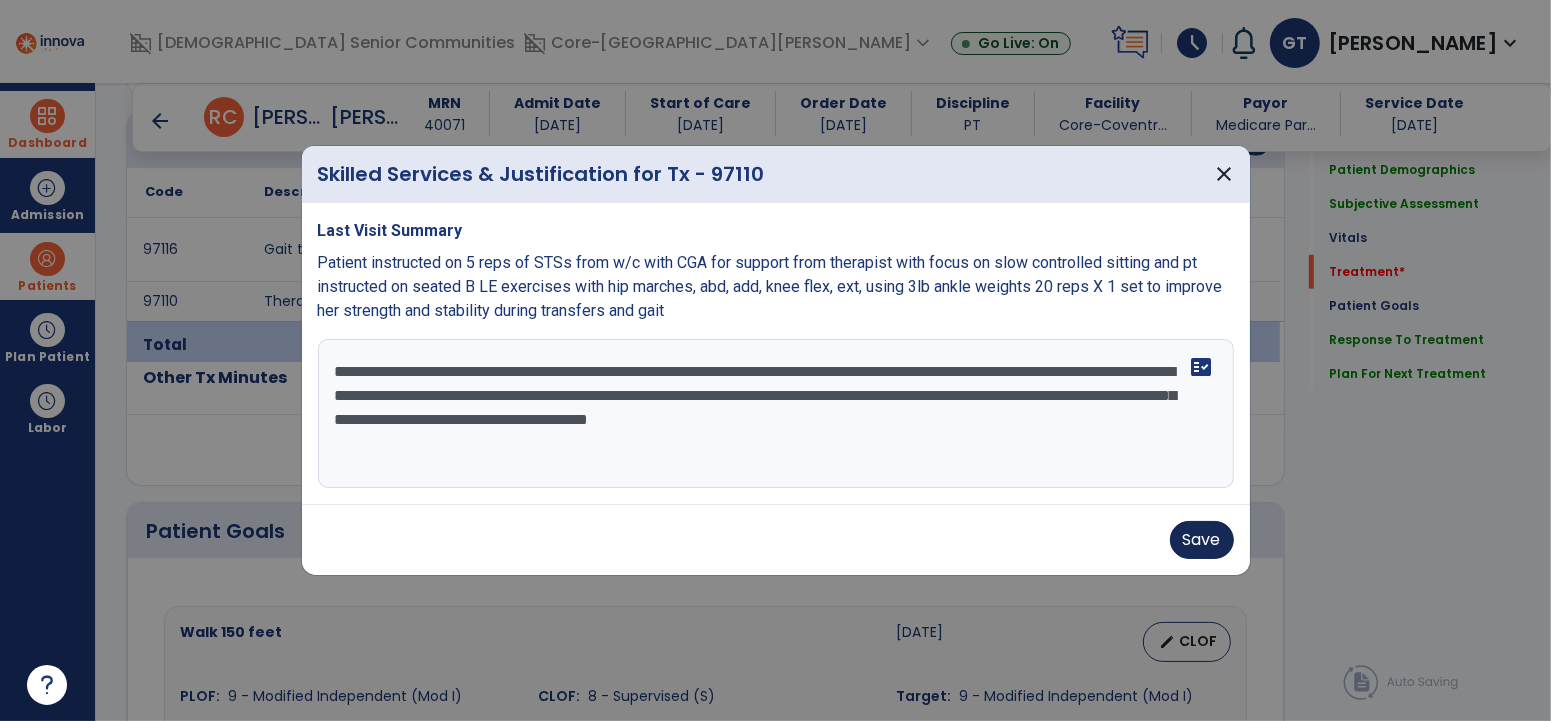 type on "**********" 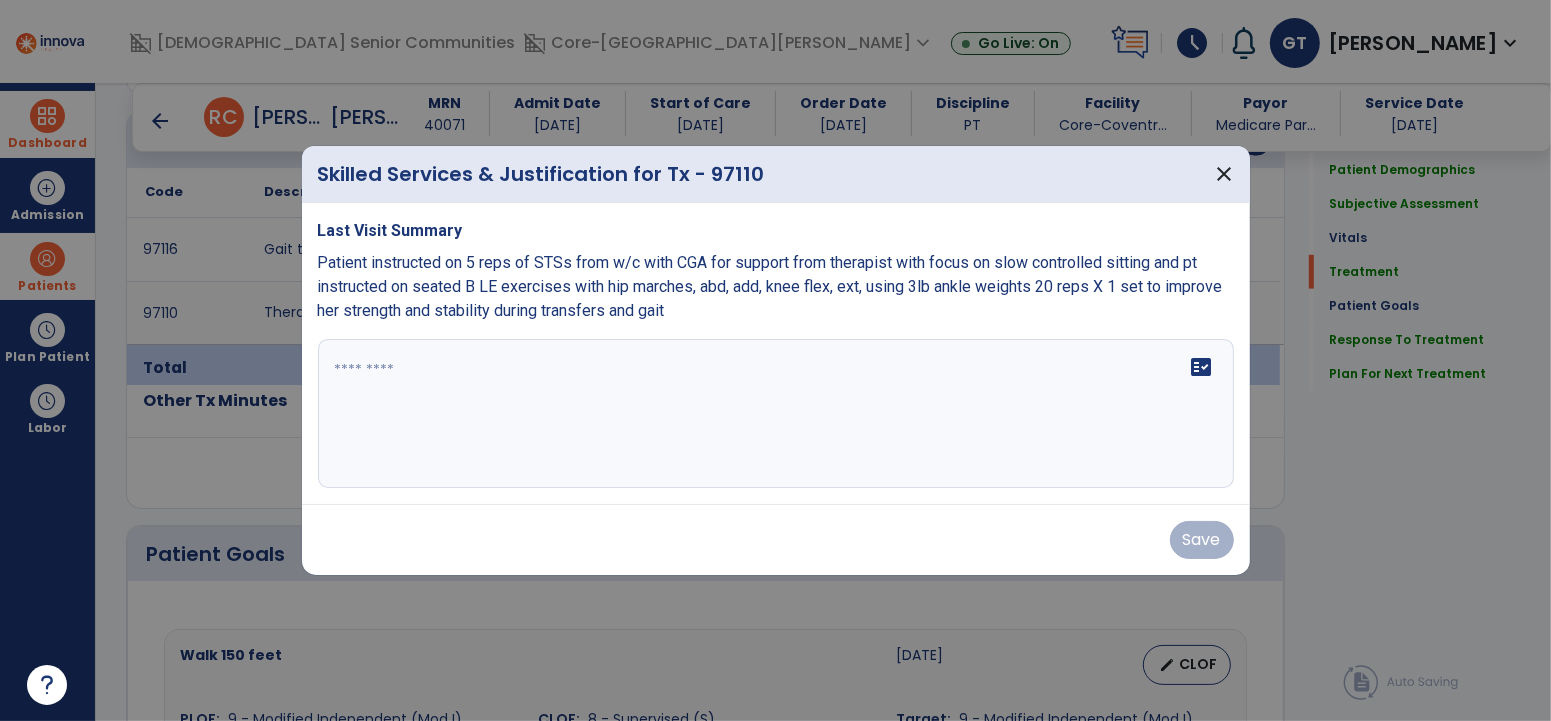 click at bounding box center (775, 414) 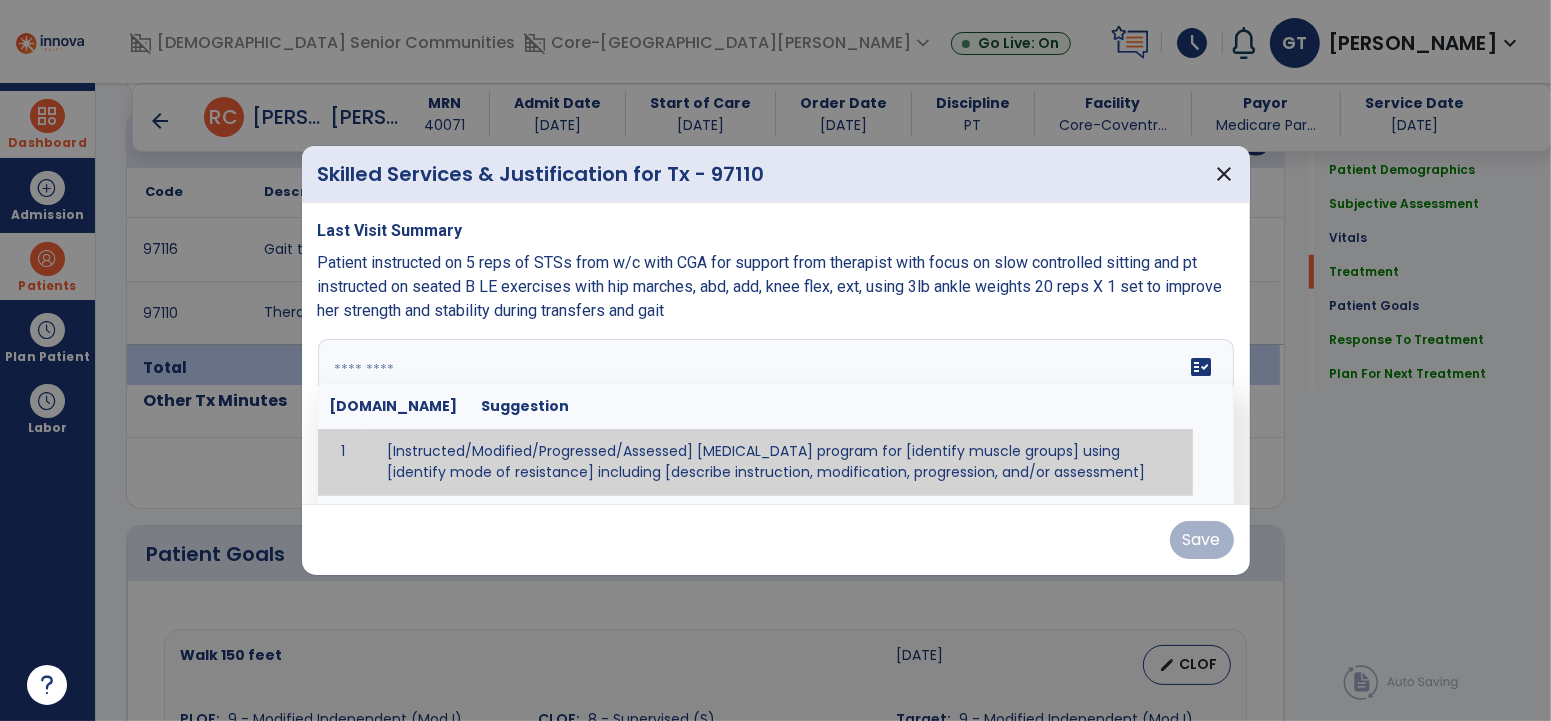 paste on "**********" 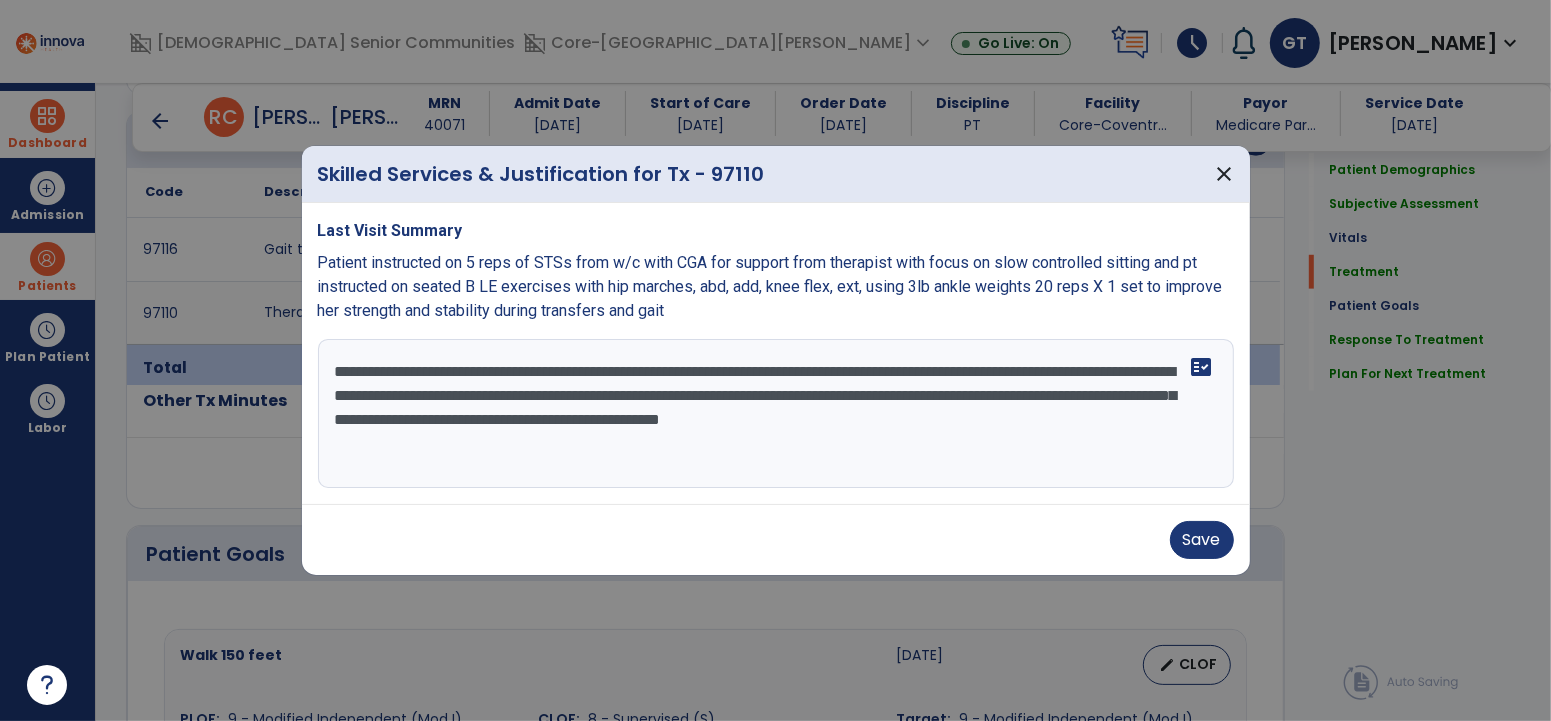 click on "**********" at bounding box center (775, 414) 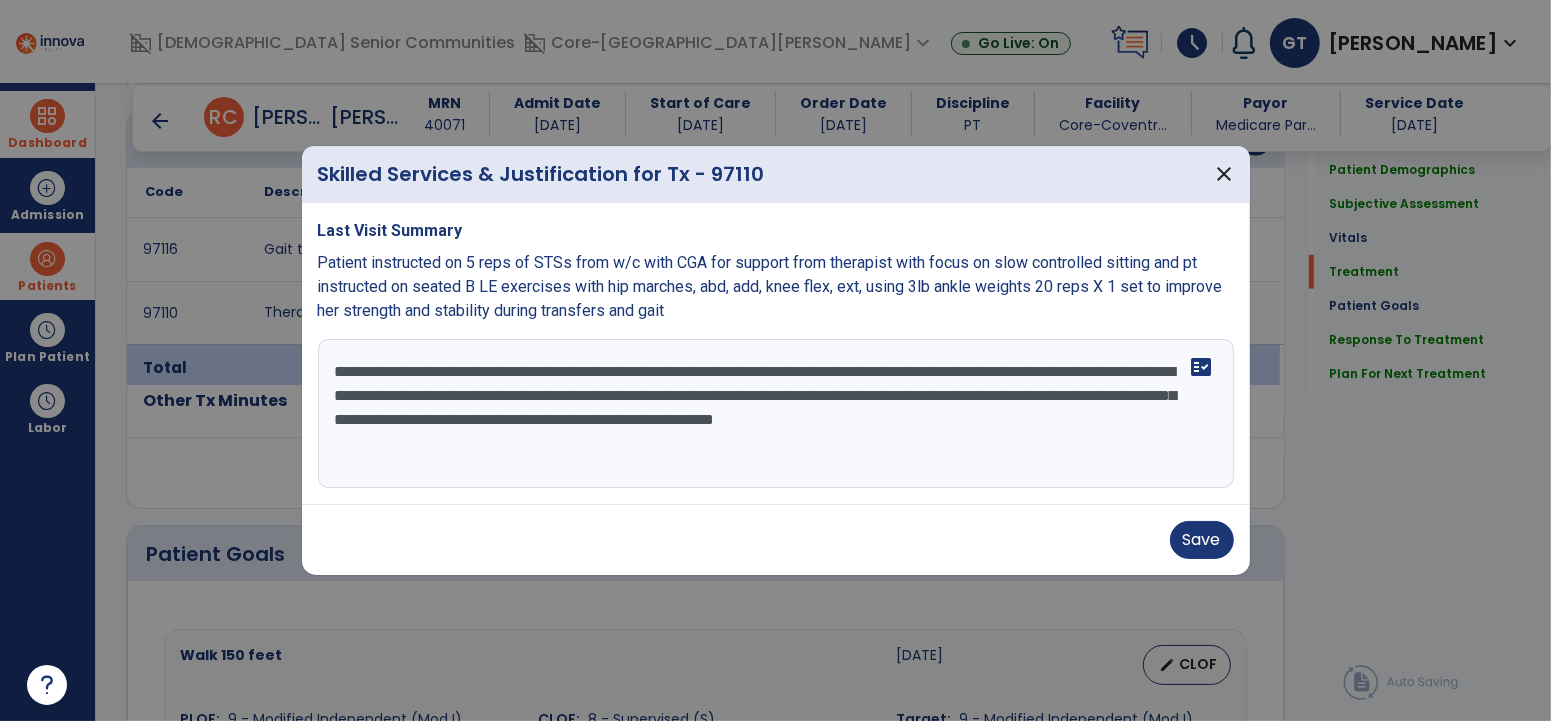 click on "**********" at bounding box center [775, 414] 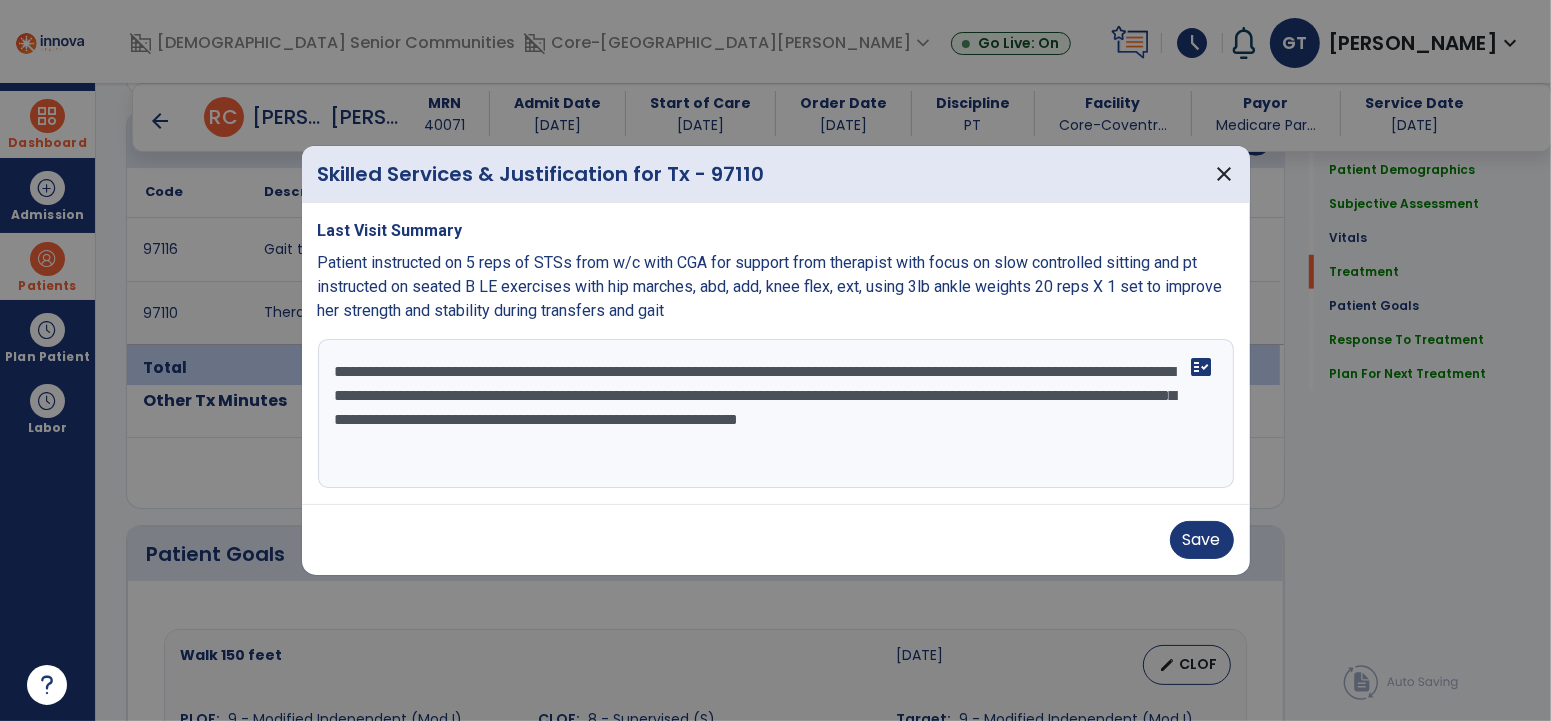 click on "**********" at bounding box center [775, 414] 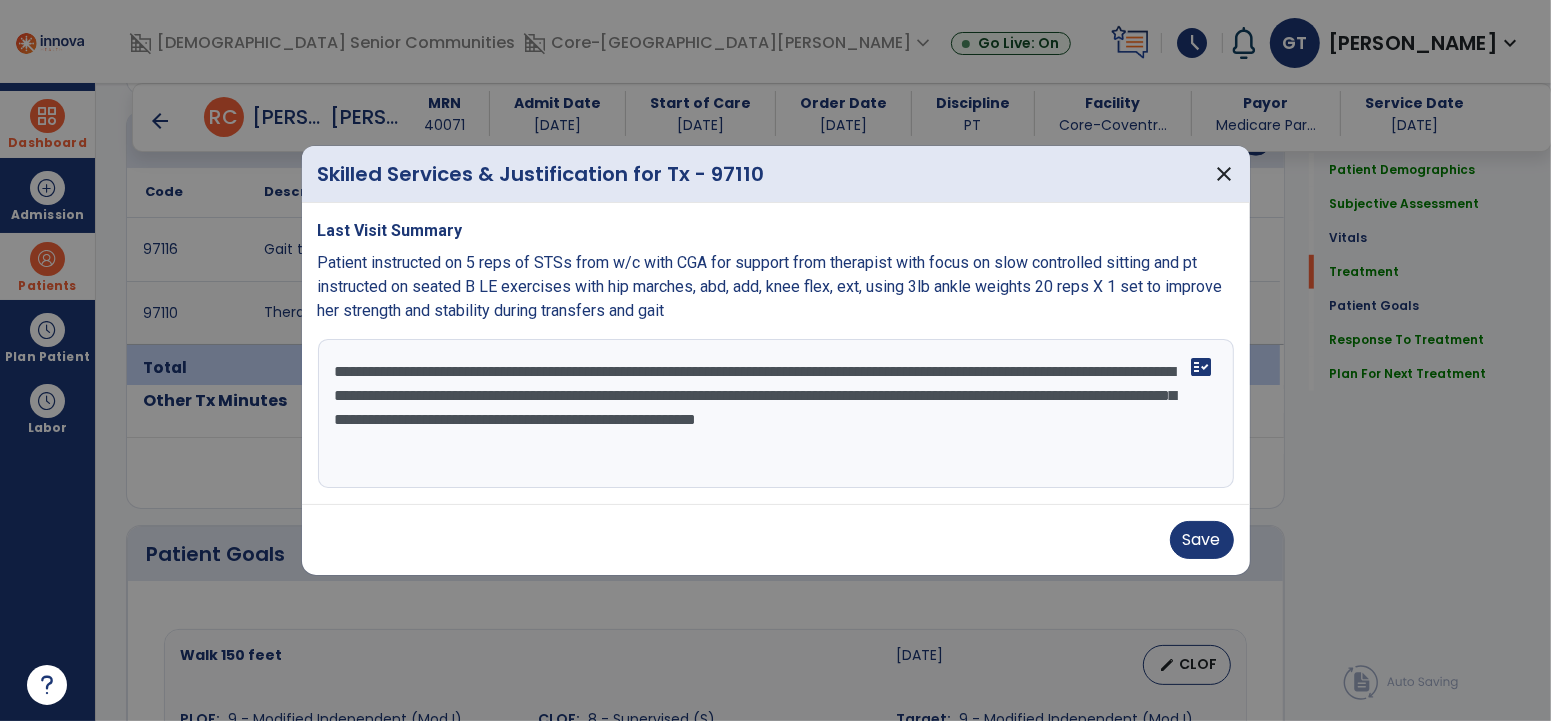 click on "**********" at bounding box center [775, 414] 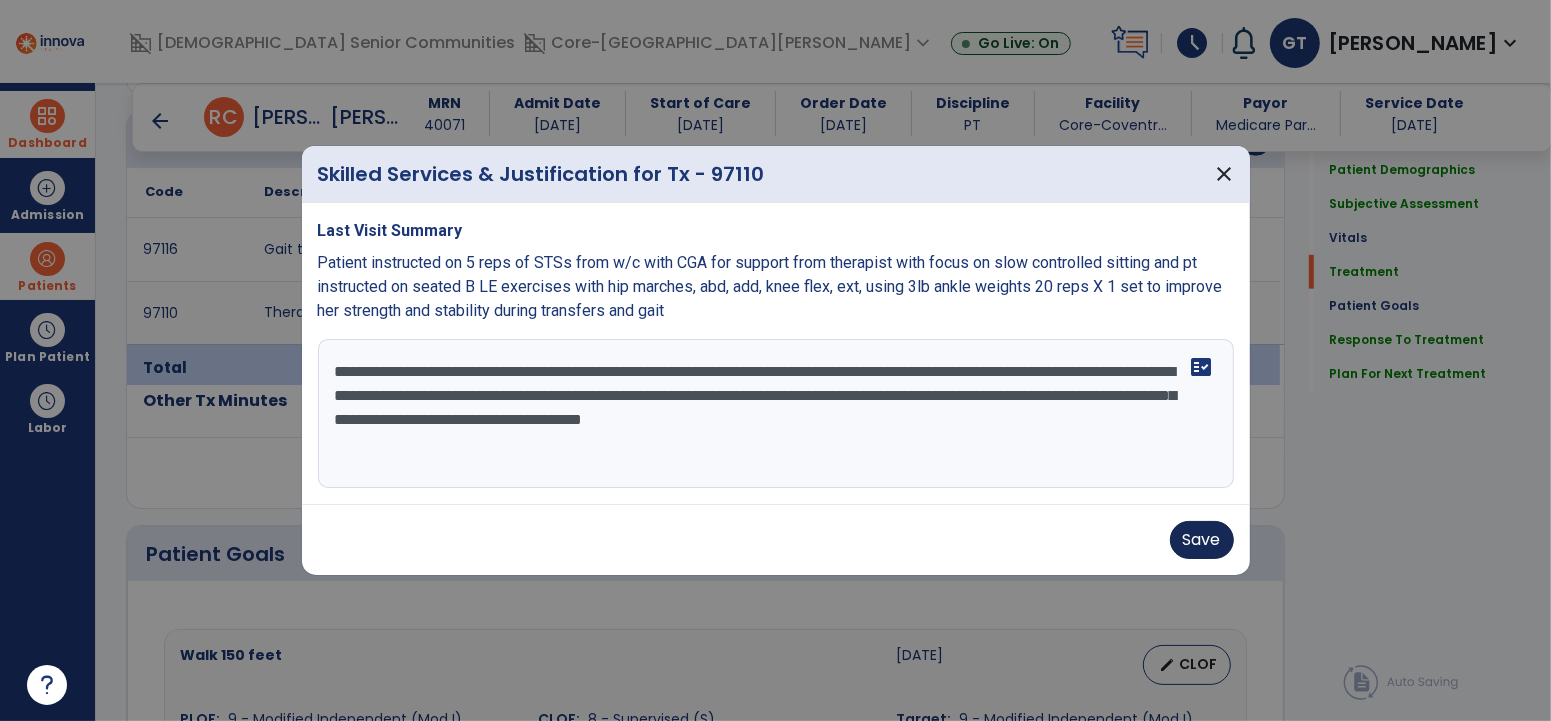 type on "**********" 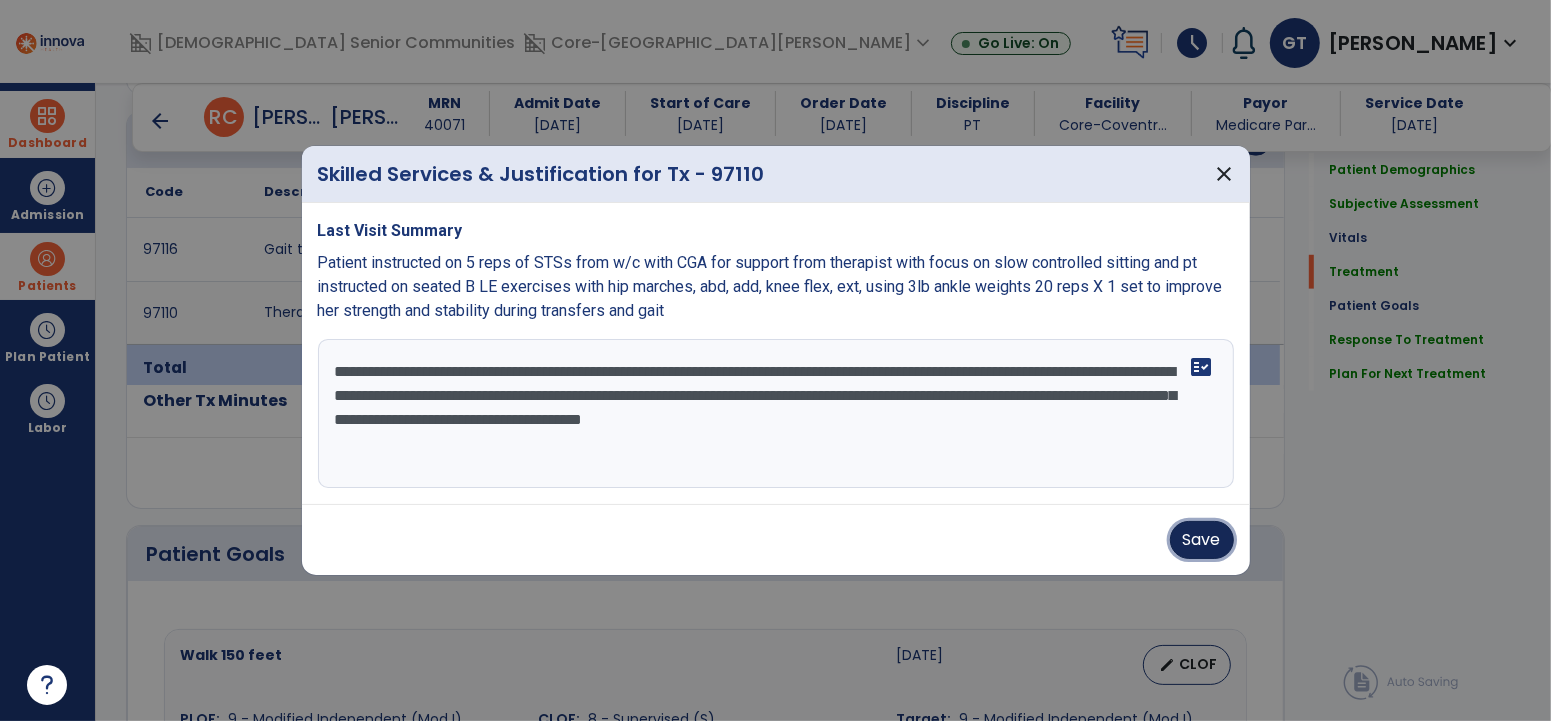 click on "Save" at bounding box center (1202, 540) 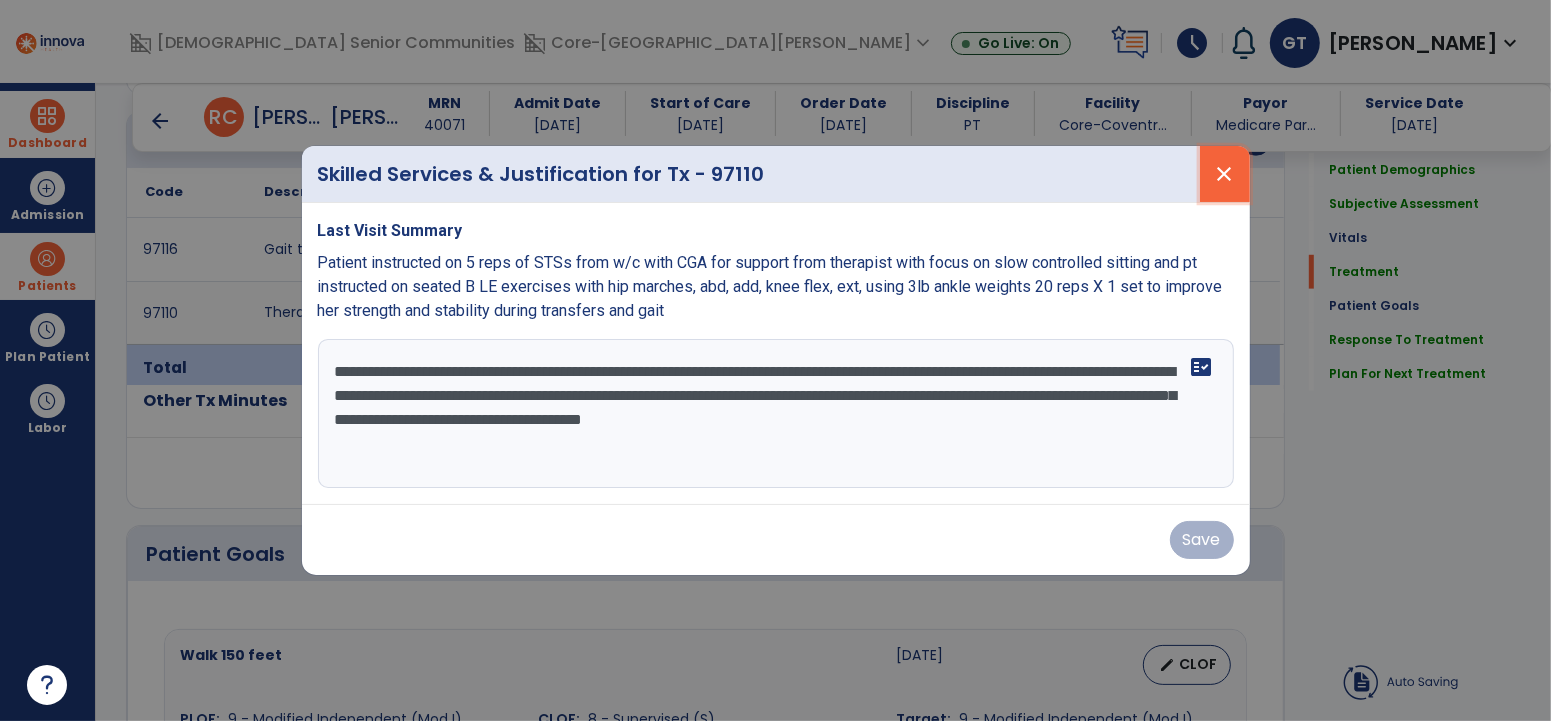 click on "close" at bounding box center [1225, 174] 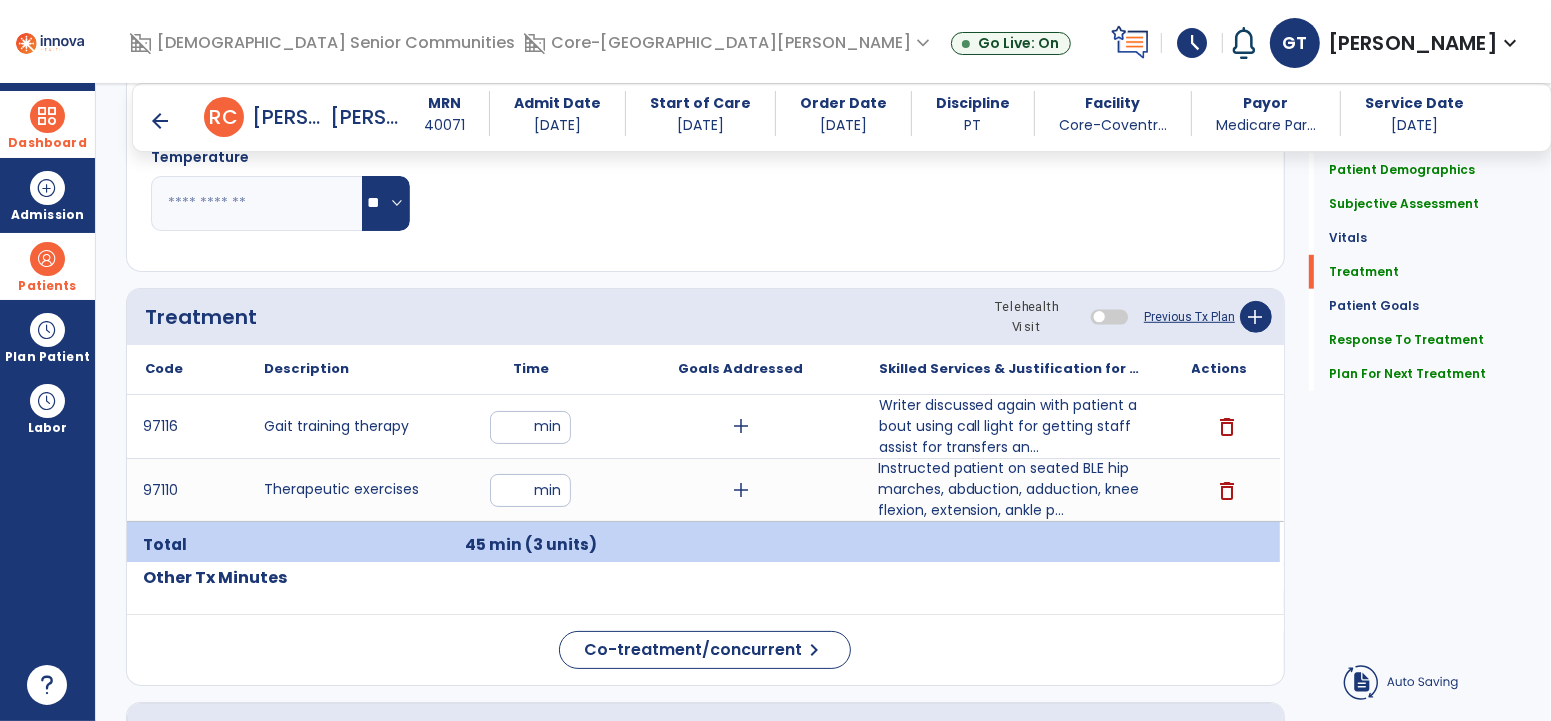 scroll, scrollTop: 1024, scrollLeft: 0, axis: vertical 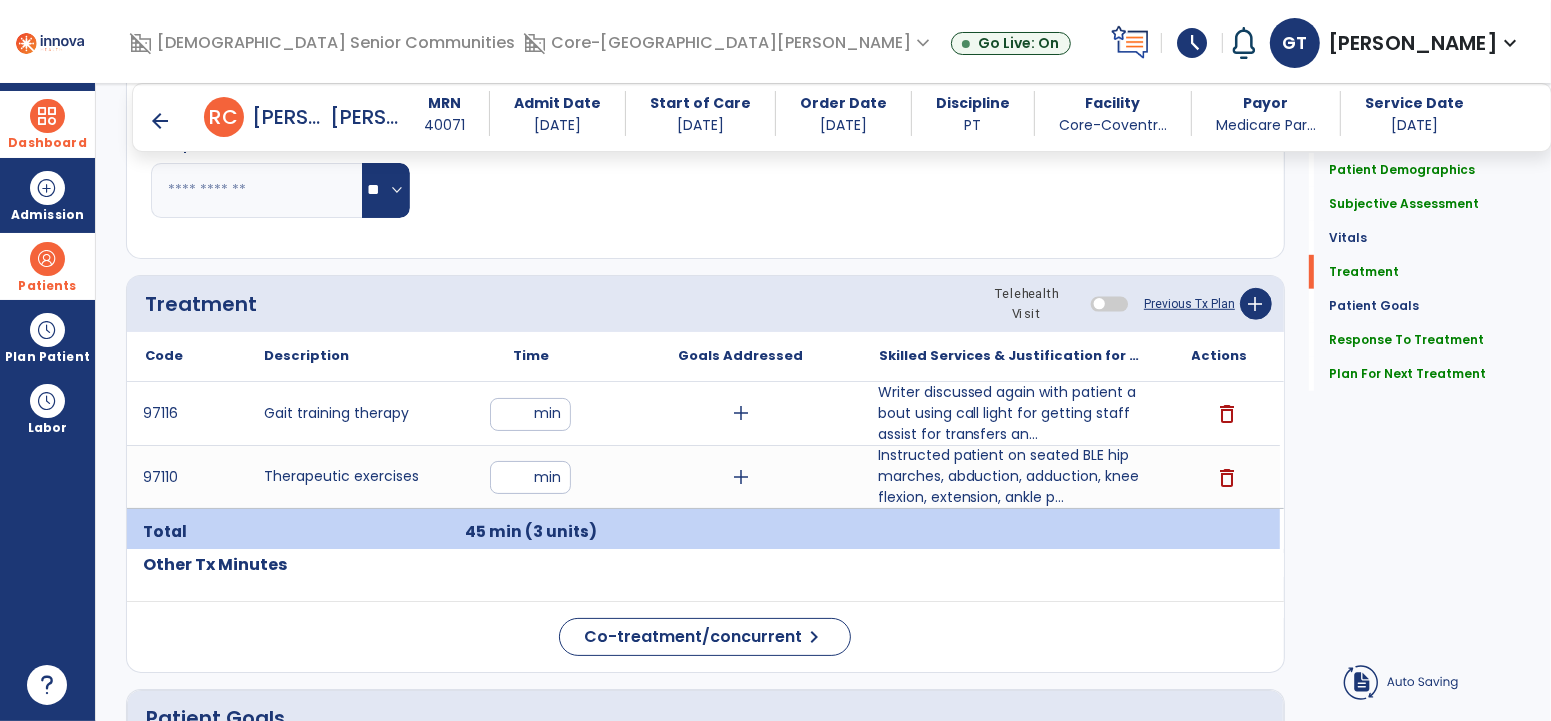 click on "Writer discussed again with patient about using call light for getting staff assist for transfers an..." at bounding box center [1010, 413] 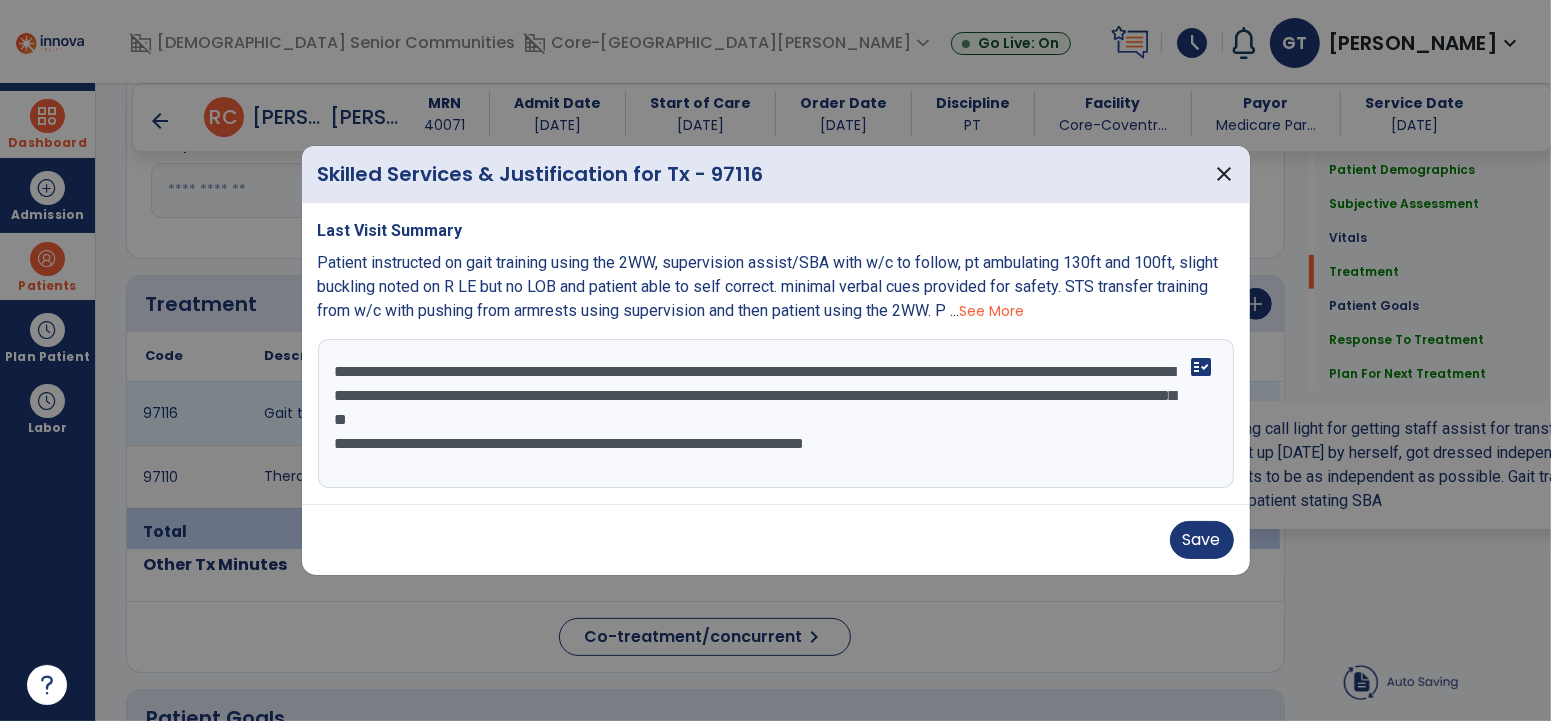 click on "**********" at bounding box center [775, 414] 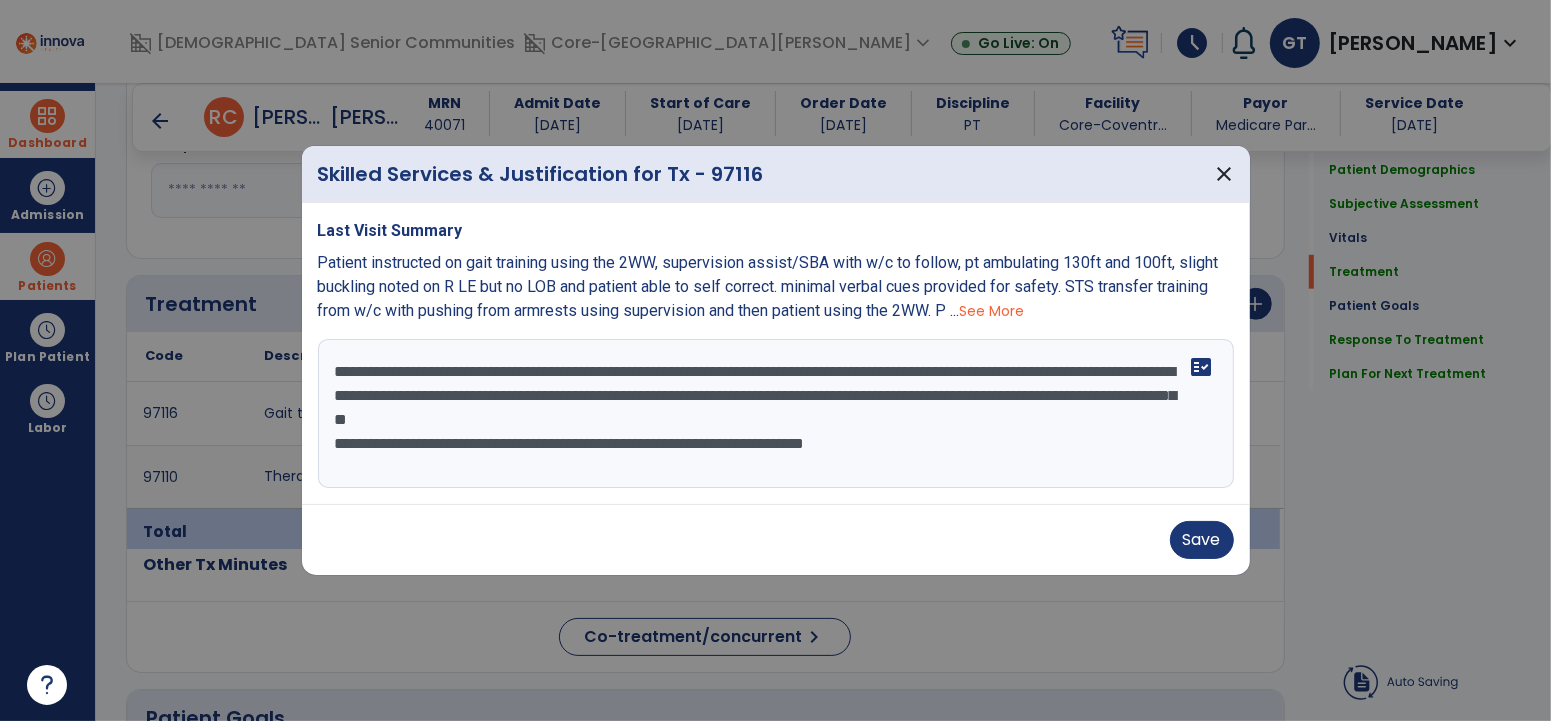 click on "**********" at bounding box center [775, 414] 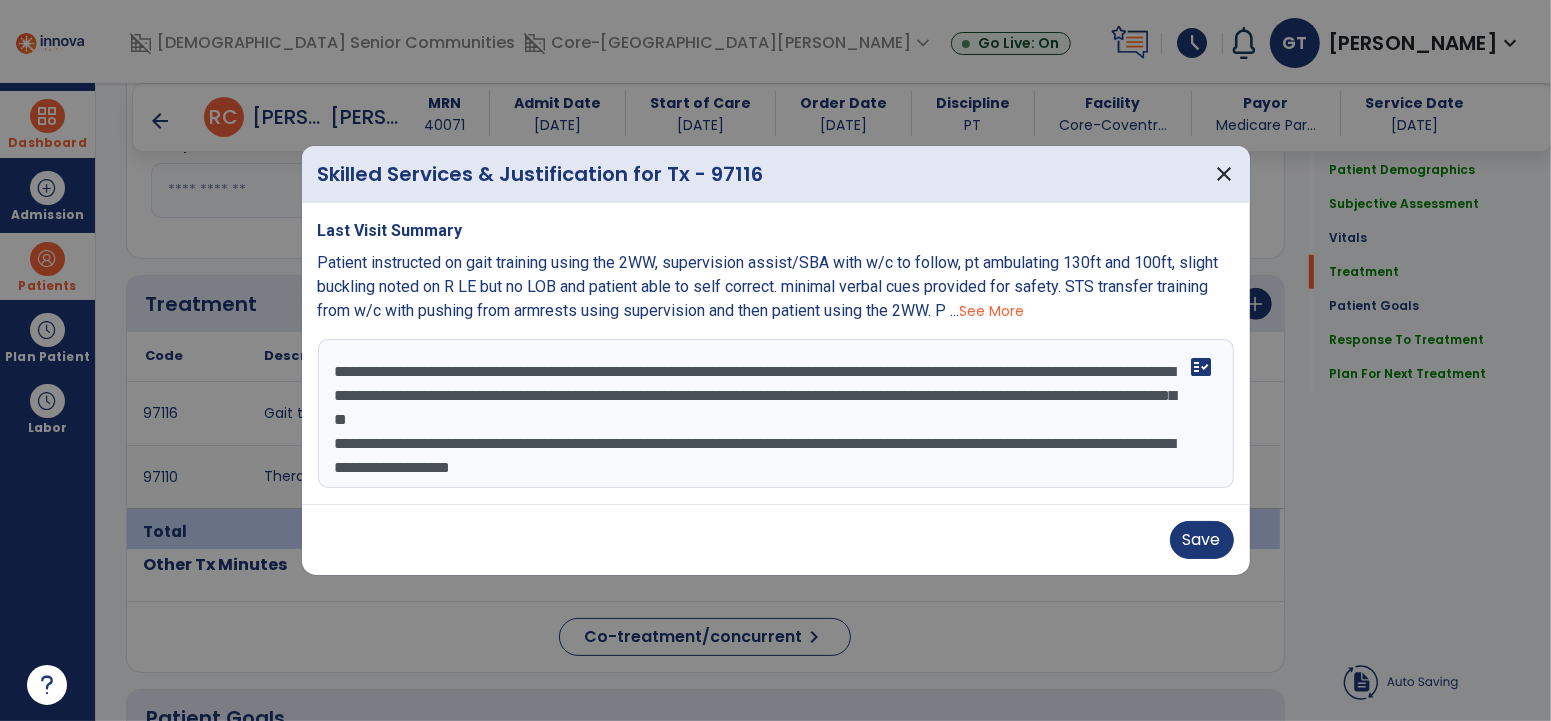 click on "**********" at bounding box center [775, 414] 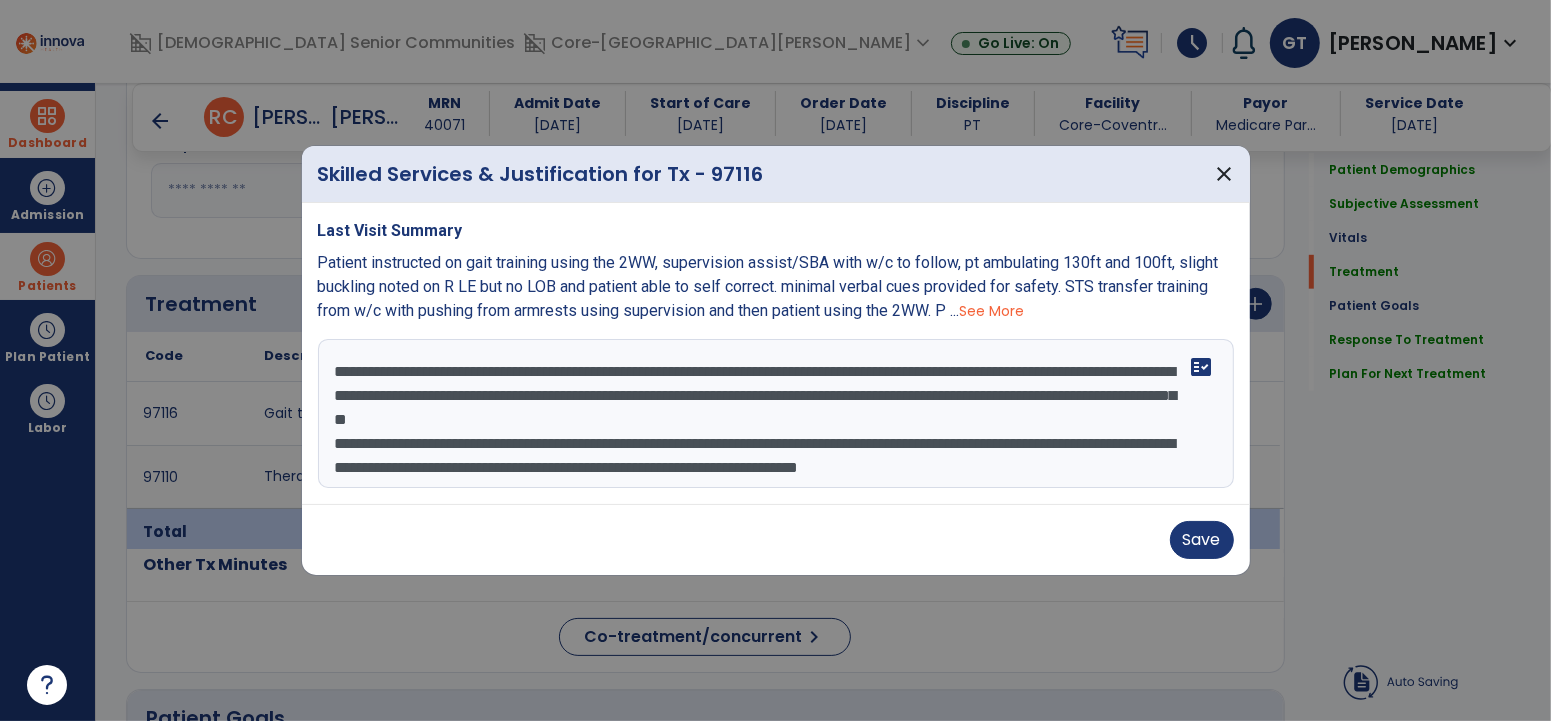 scroll, scrollTop: 15, scrollLeft: 0, axis: vertical 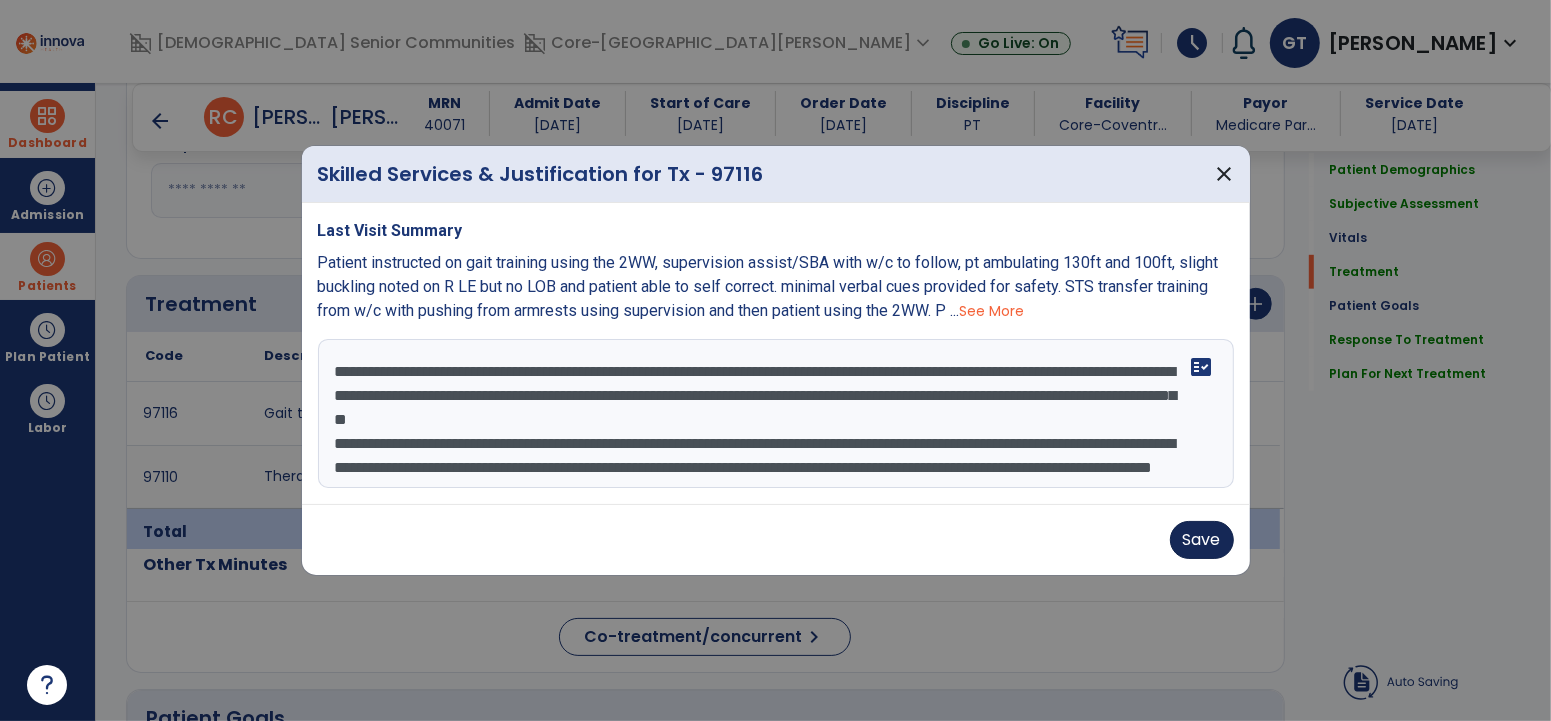type on "**********" 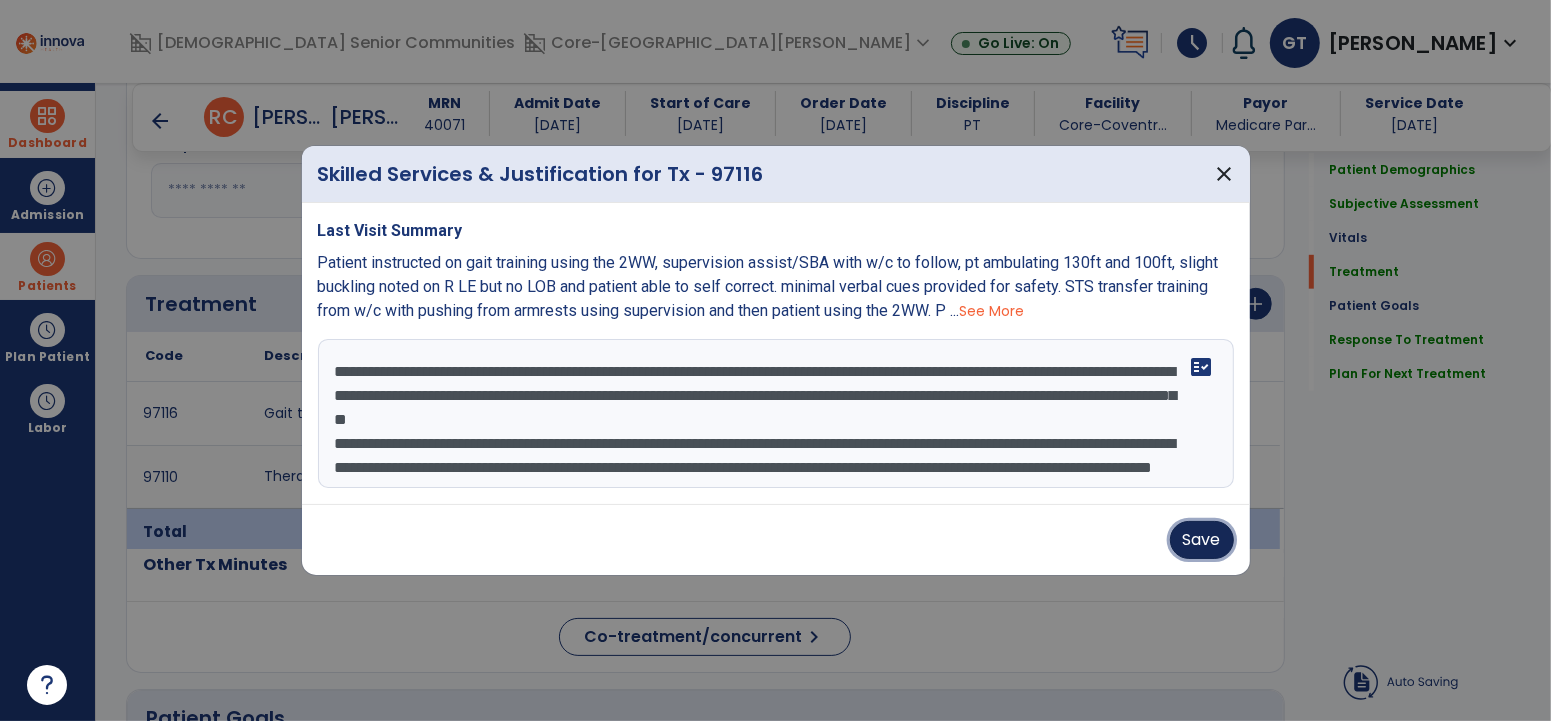 click on "Save" at bounding box center [1202, 540] 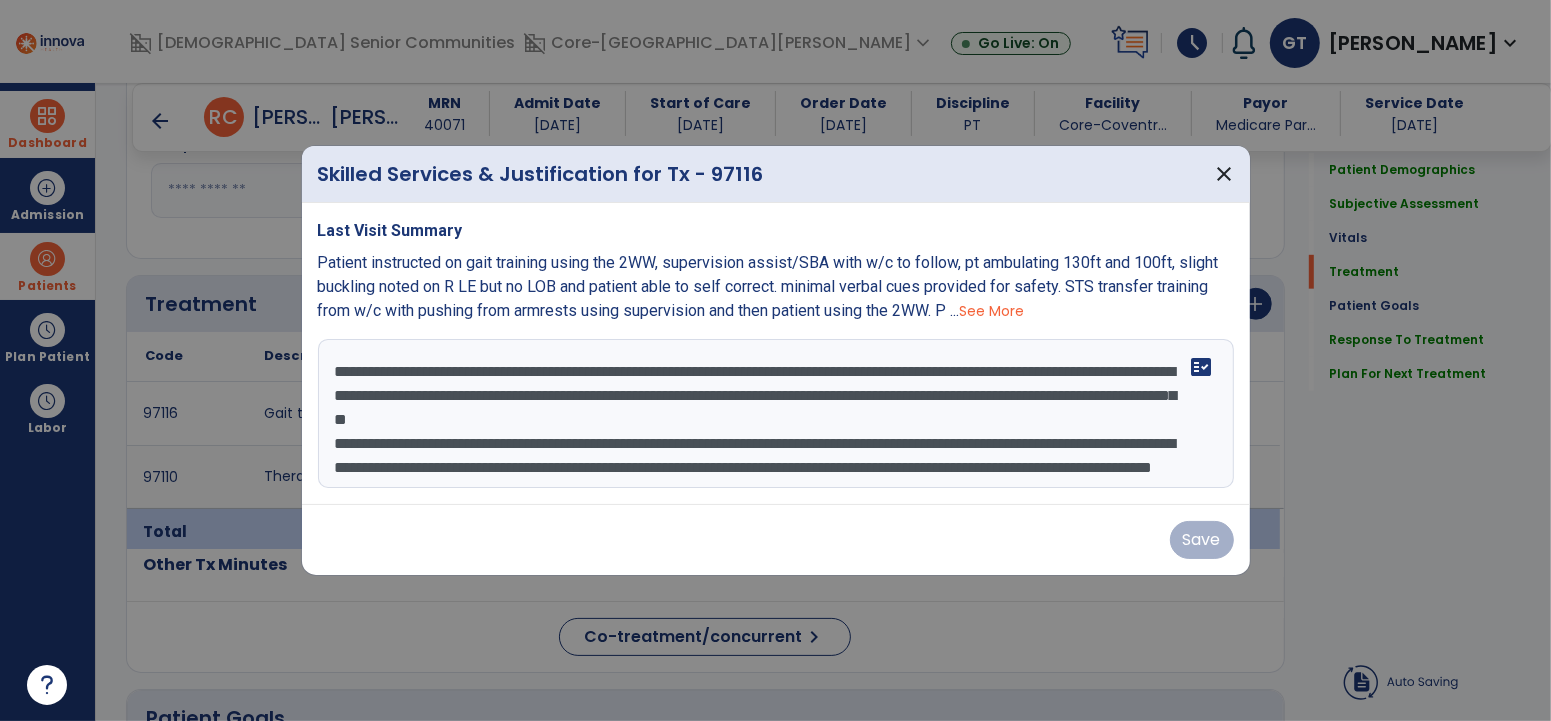 scroll, scrollTop: 0, scrollLeft: 0, axis: both 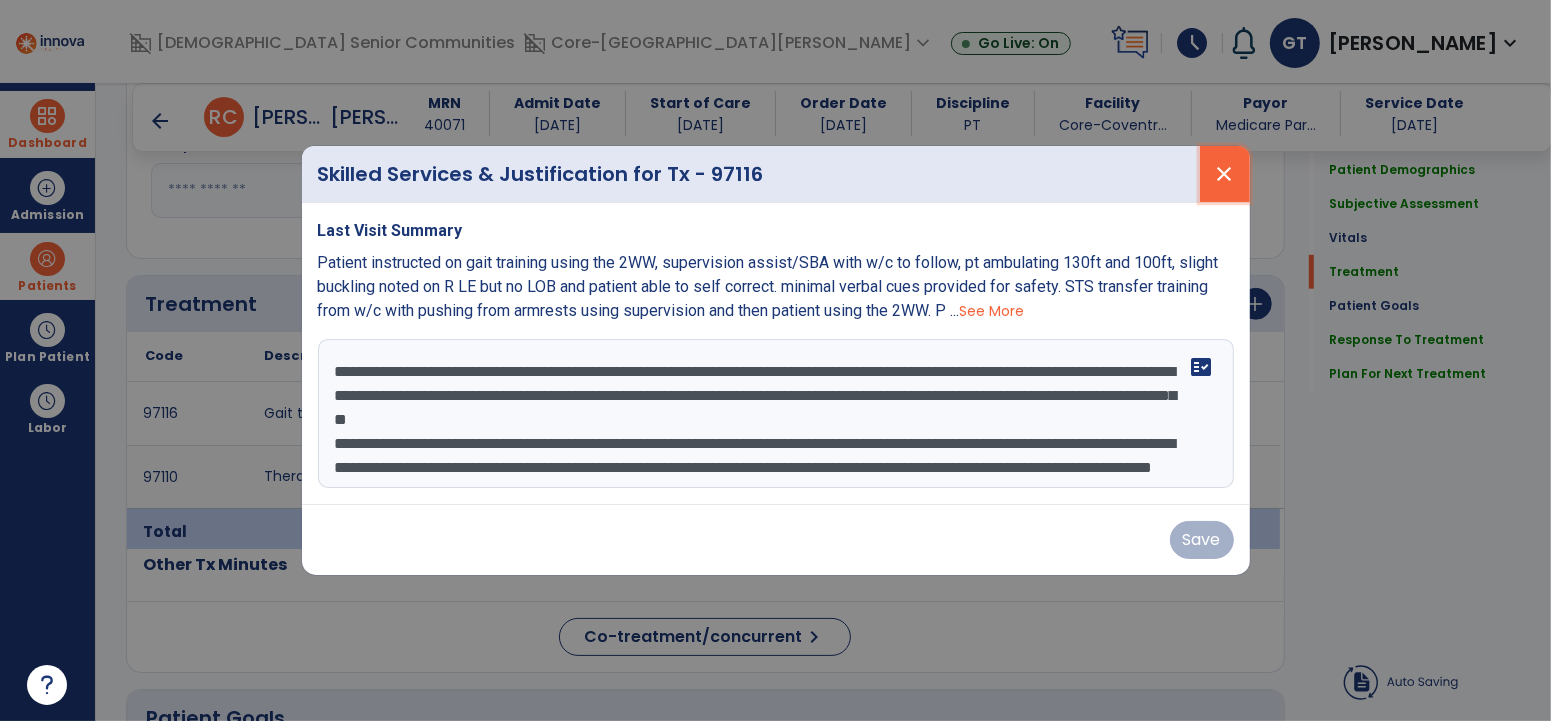 click on "close" at bounding box center [1225, 174] 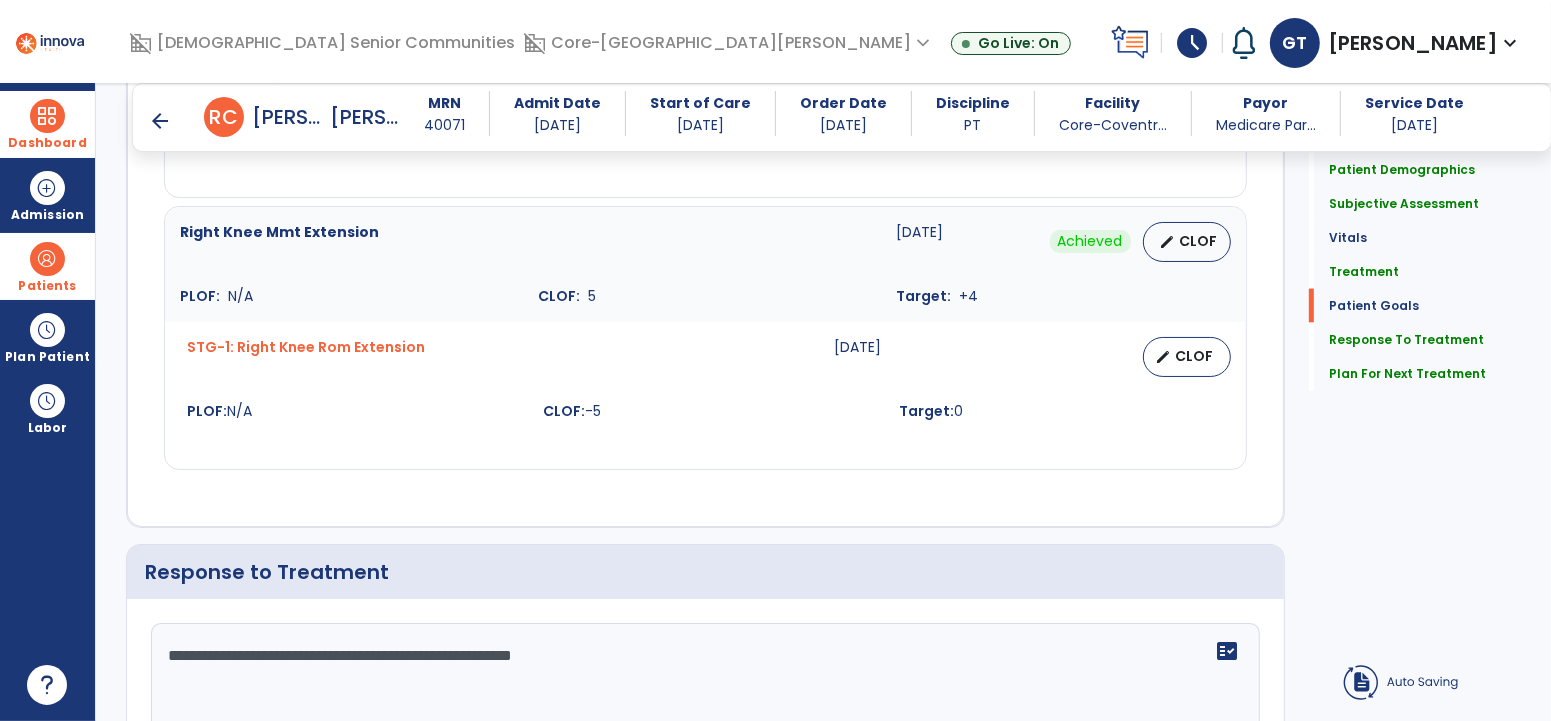 scroll, scrollTop: 2843, scrollLeft: 0, axis: vertical 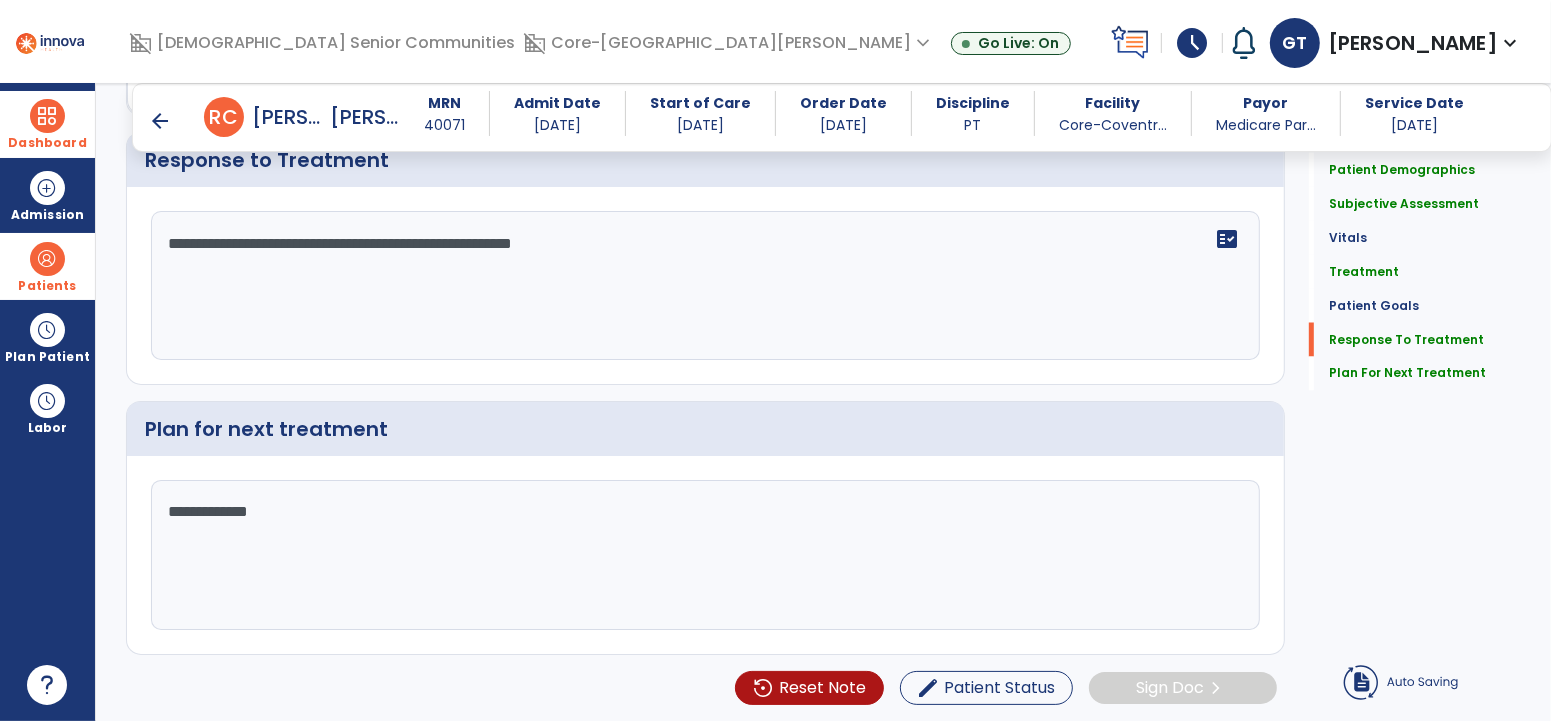 click on "Quick Links  Patient Demographics   Patient Demographics   Subjective Assessment   Subjective Assessment   Vitals   Vitals   Treatment   Treatment   Patient Goals   Patient Goals   Response To Treatment   Response To Treatment   Plan For Next Treatment   Plan For Next Treatment" 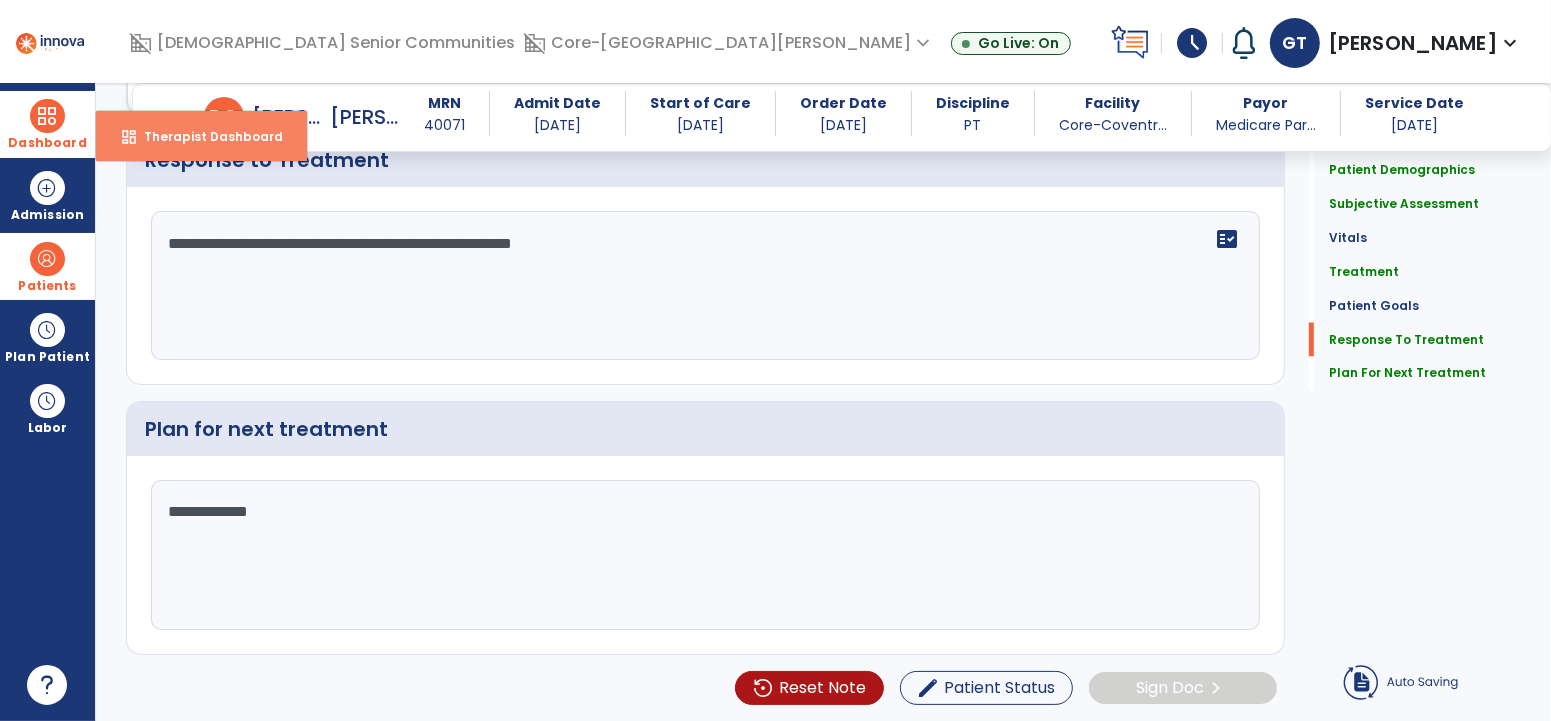click on "Therapist Dashboard" at bounding box center (205, 136) 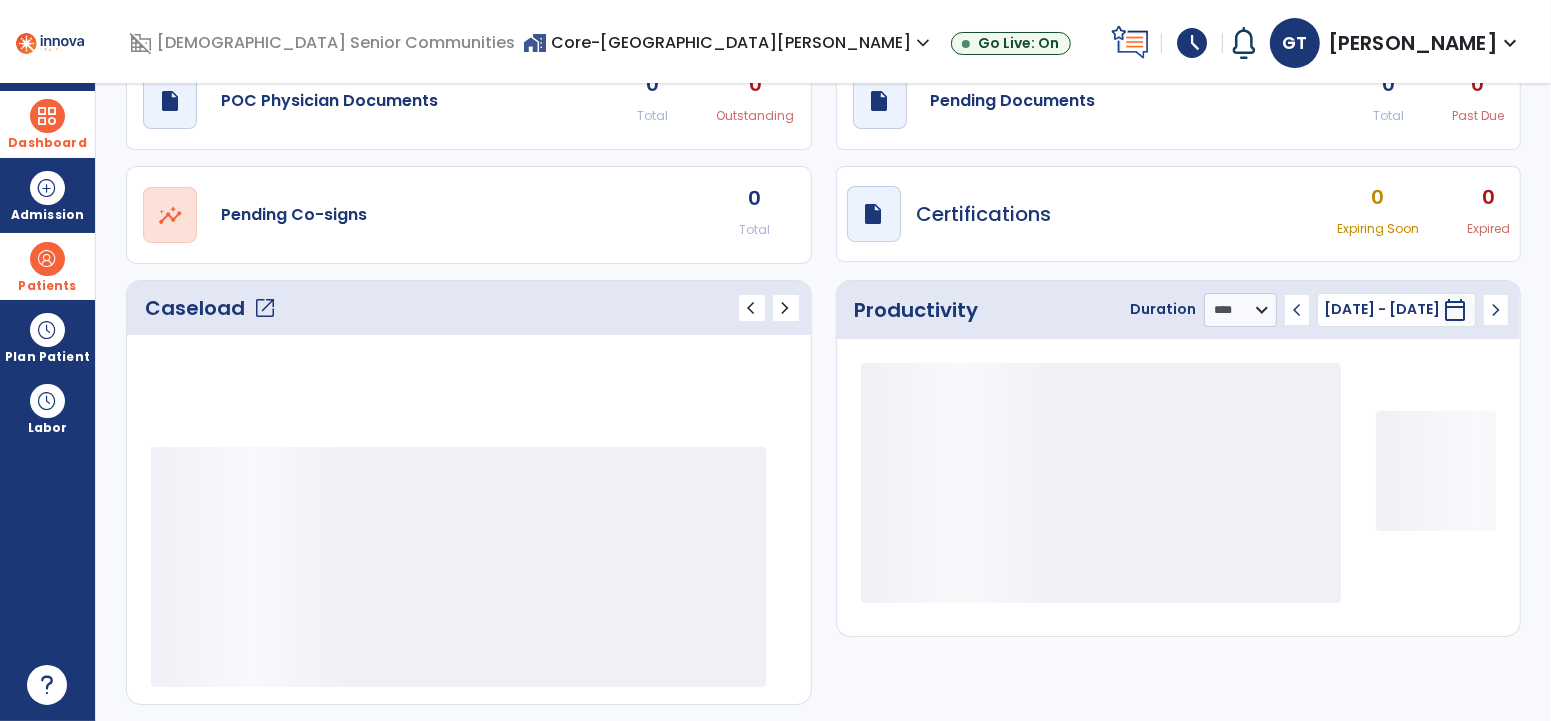 scroll, scrollTop: 0, scrollLeft: 0, axis: both 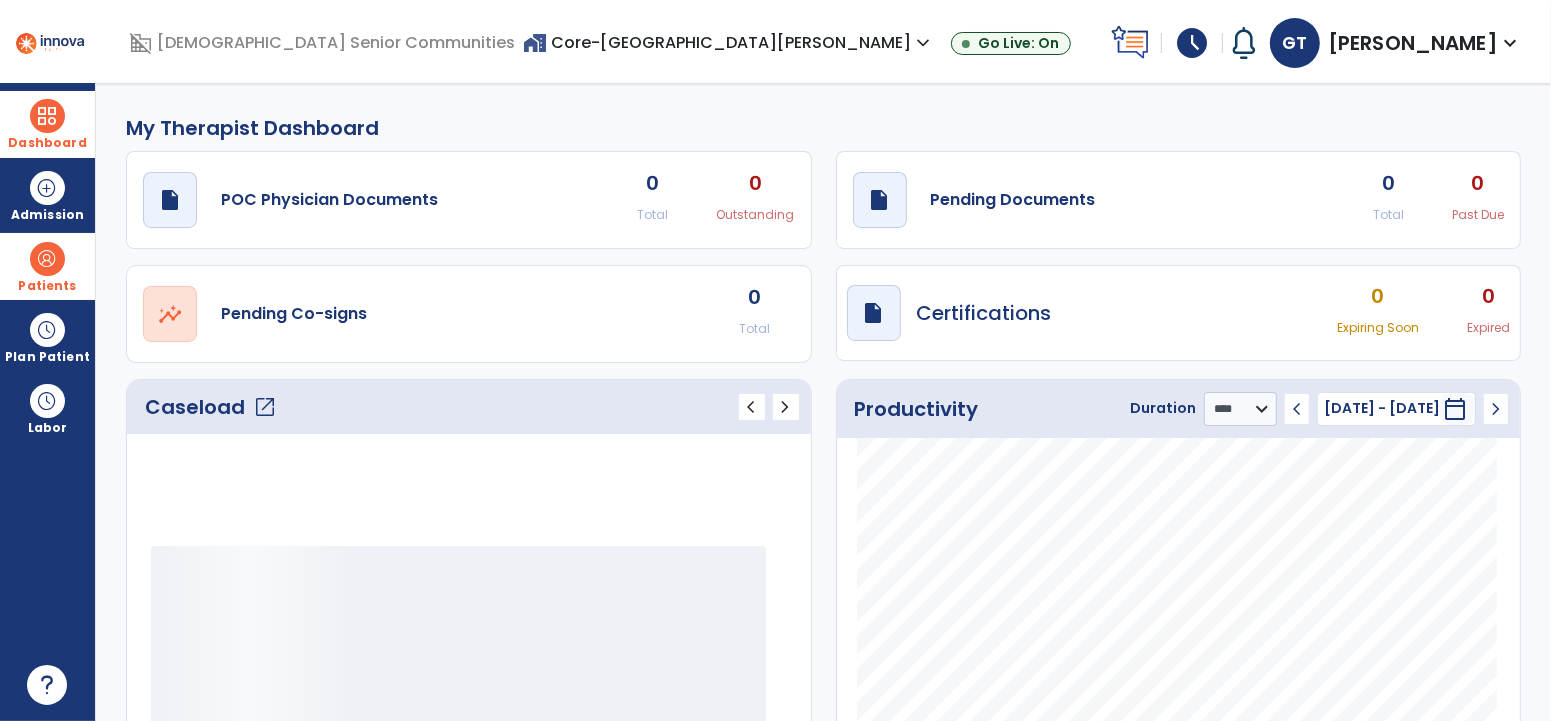 click on "0" 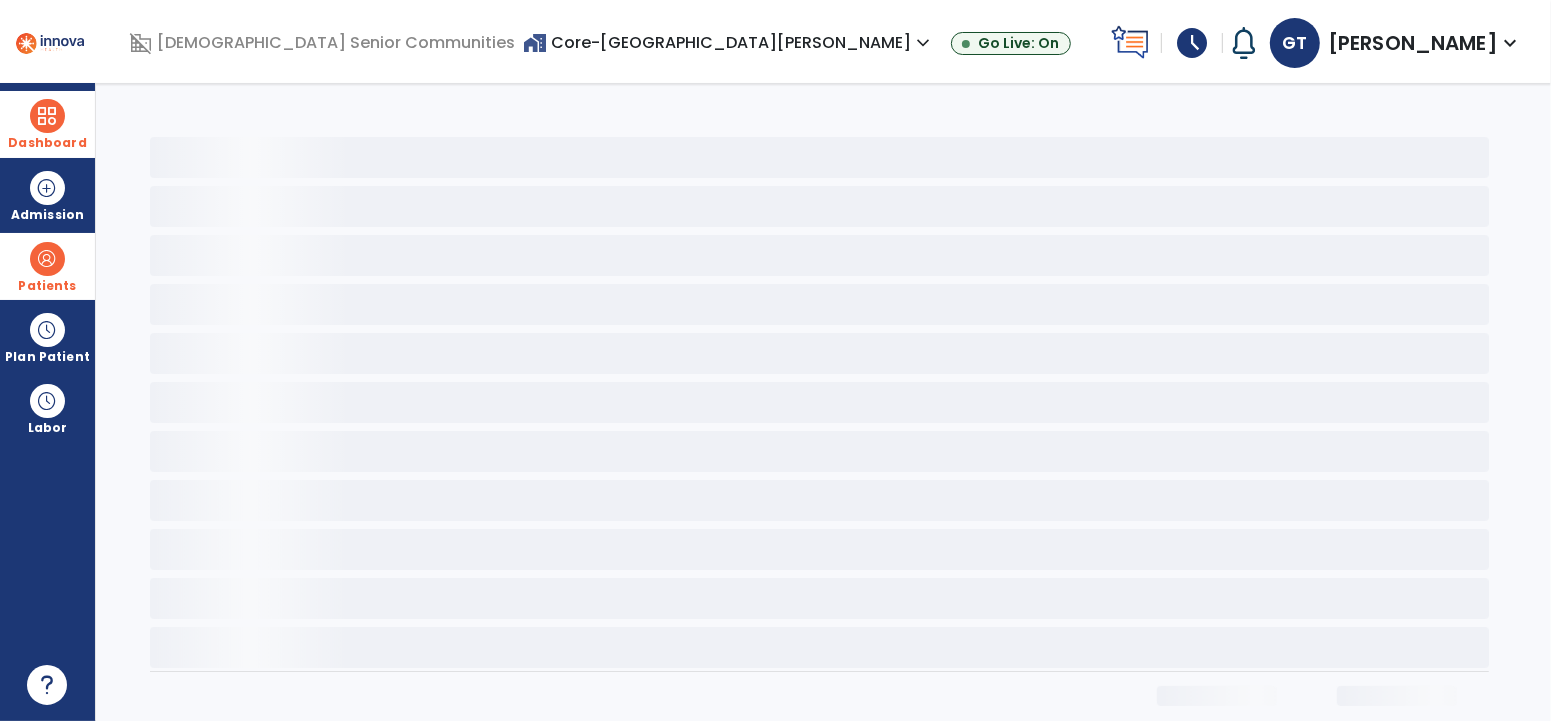 click on "Dashboard" at bounding box center [47, 124] 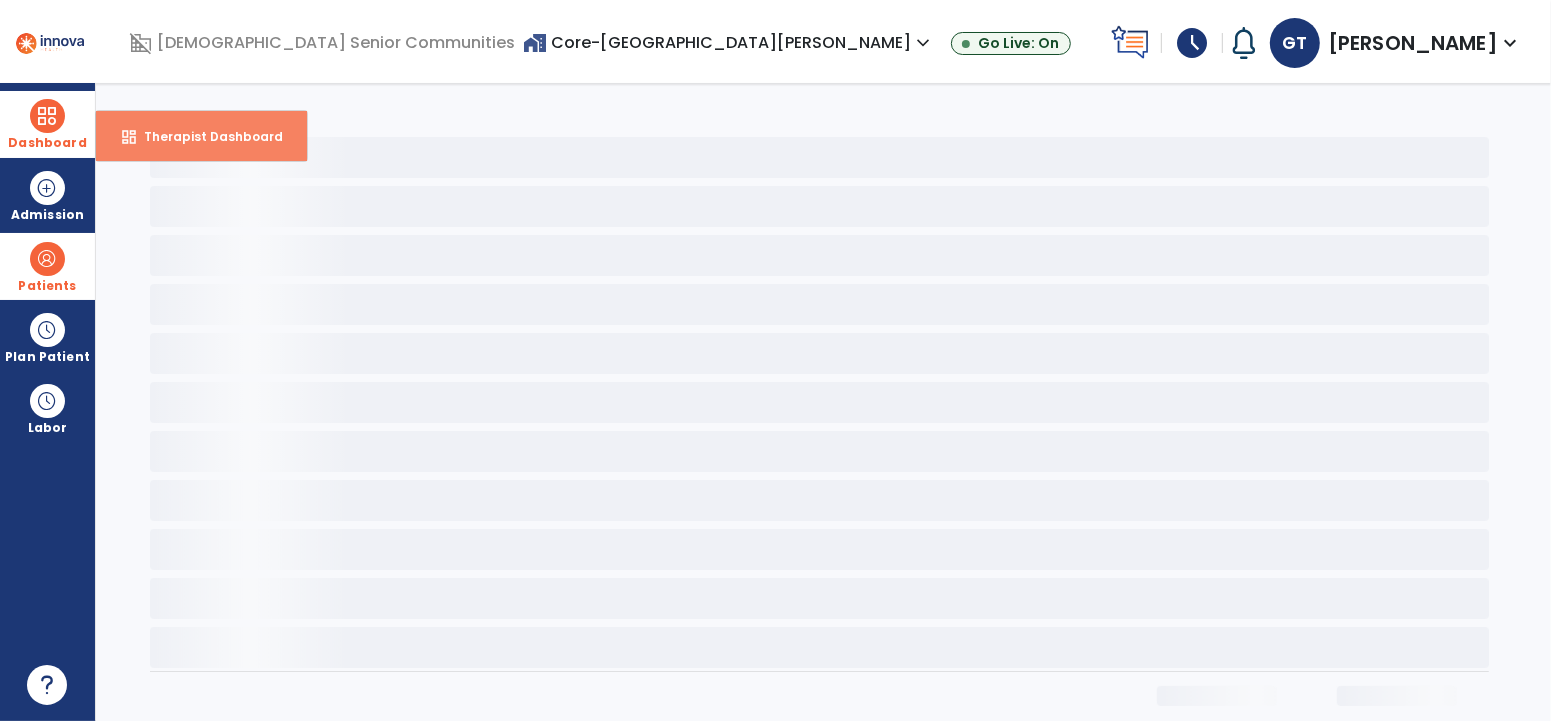 click on "Therapist Dashboard" at bounding box center [205, 136] 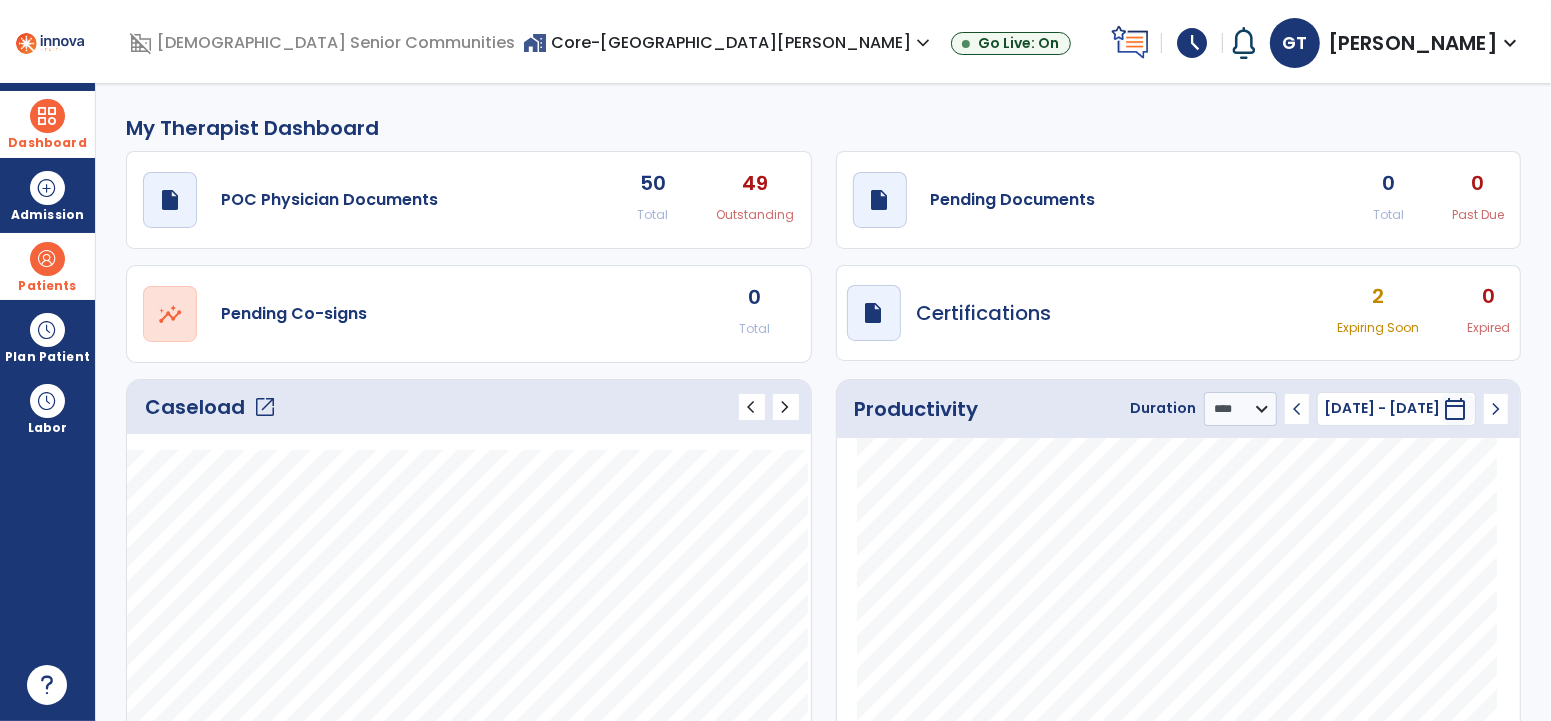 click on "0" 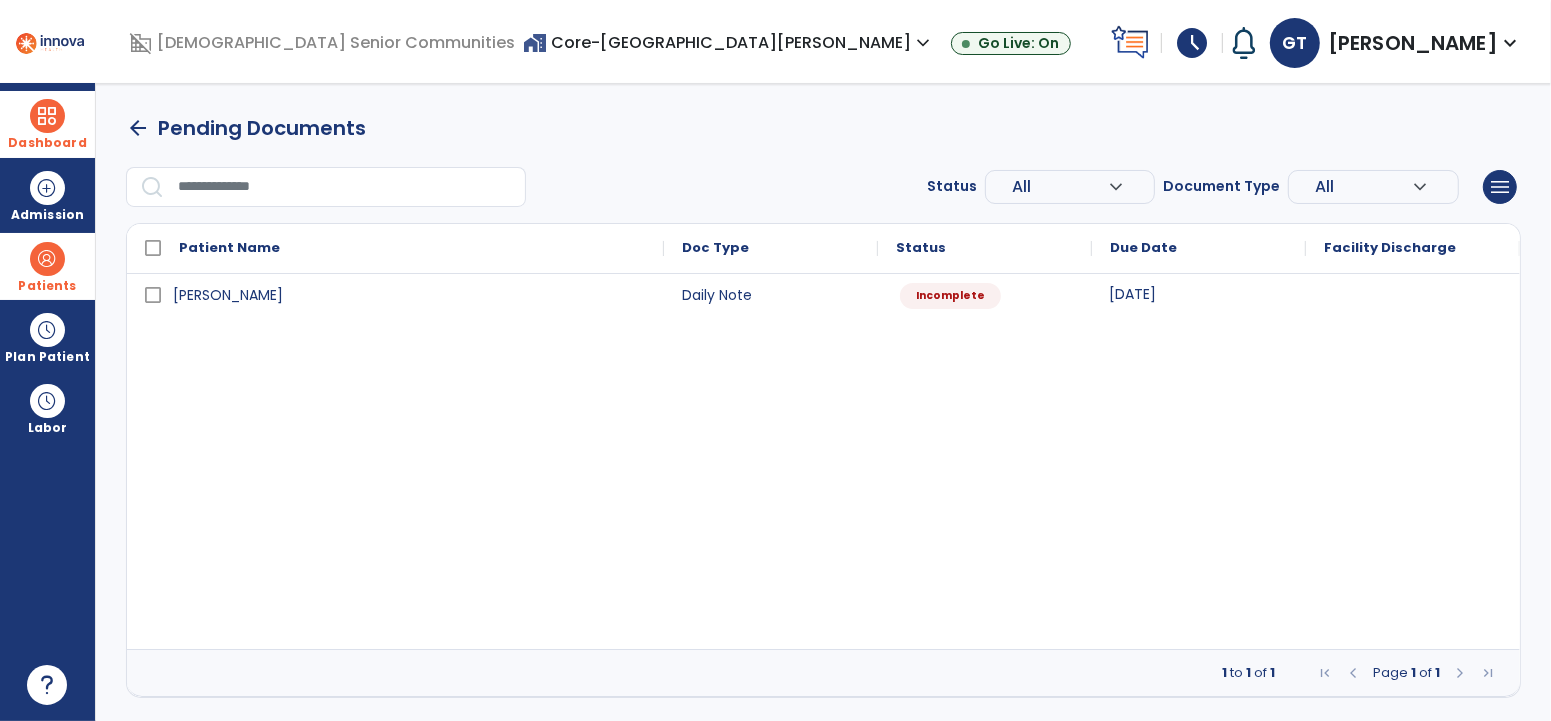 click on "[DATE]" at bounding box center (1199, 294) 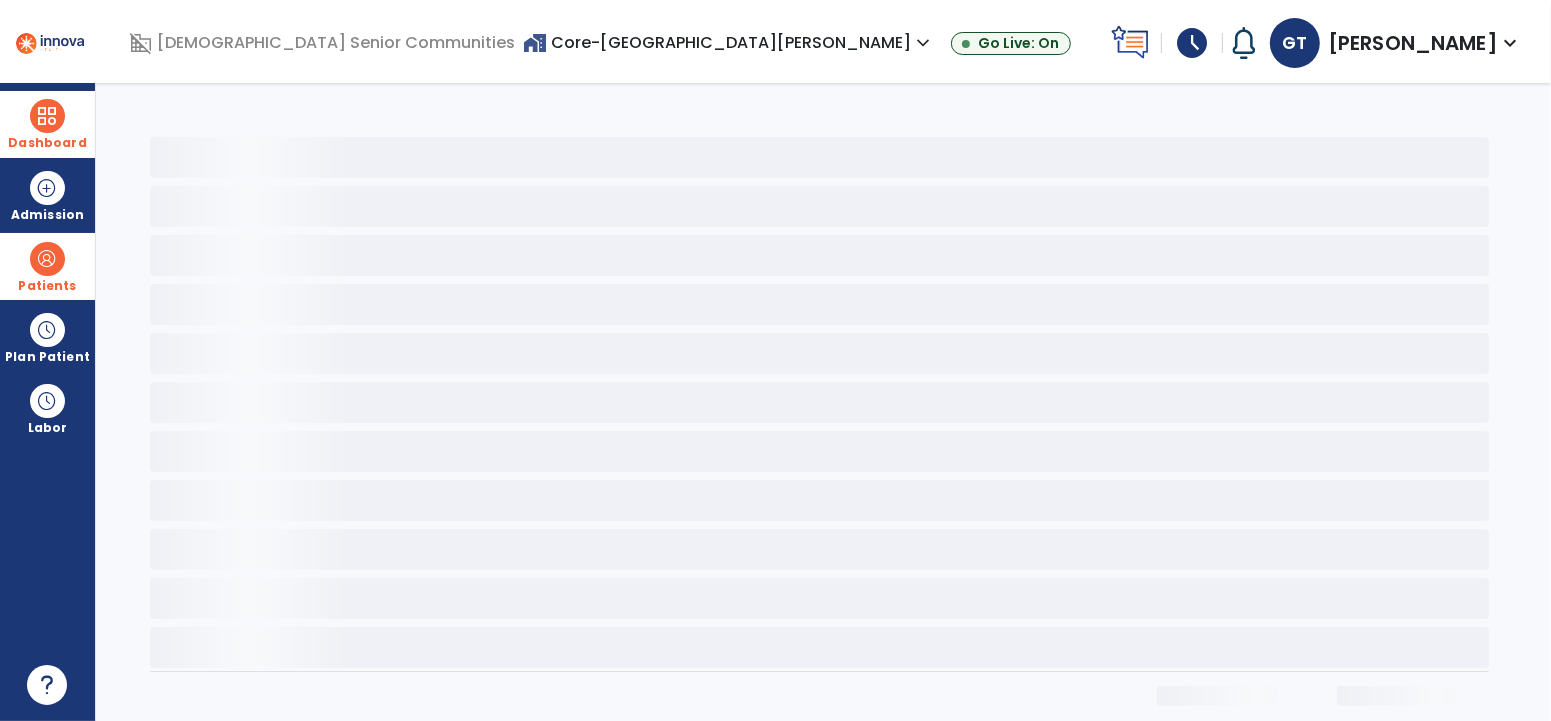 click on "Patients" at bounding box center [47, 286] 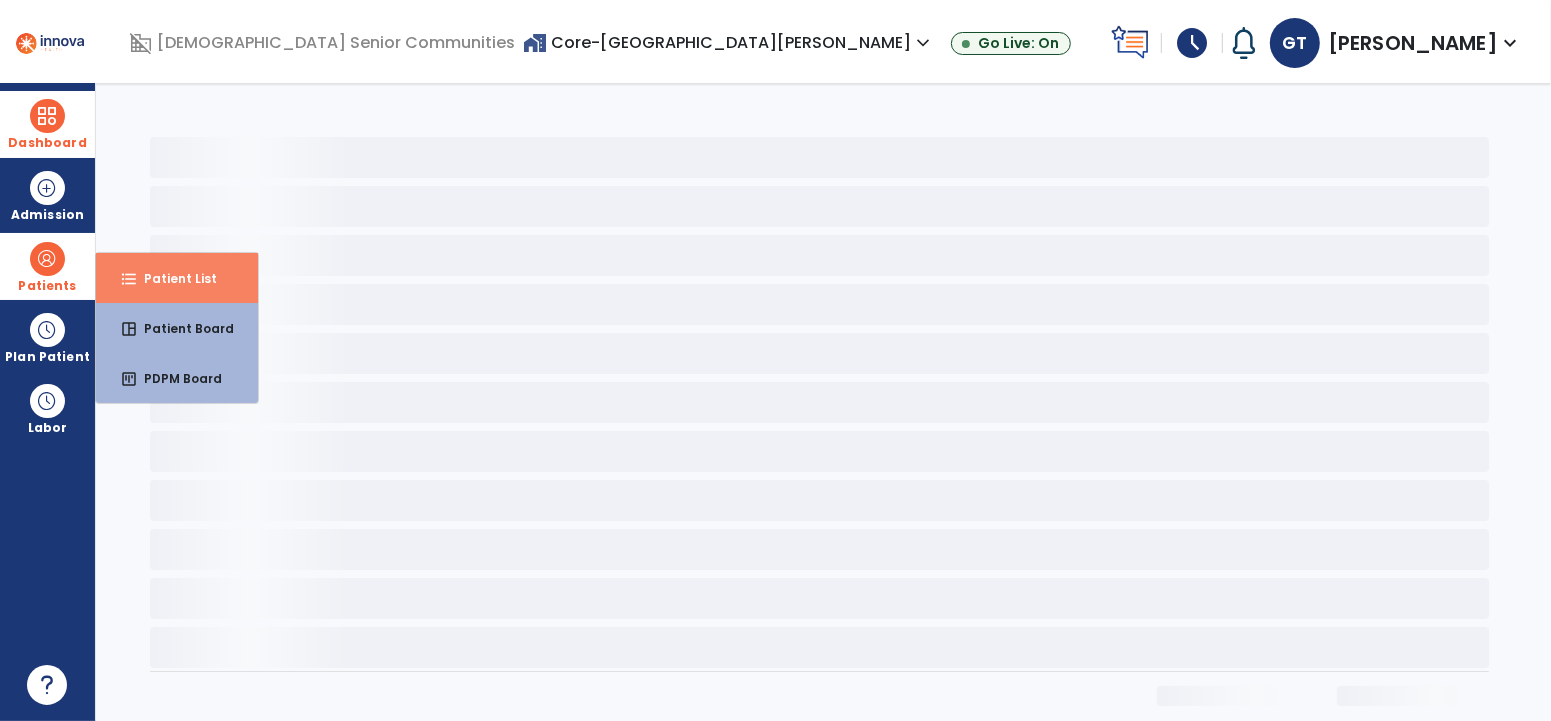 click on "Patient List" at bounding box center (172, 278) 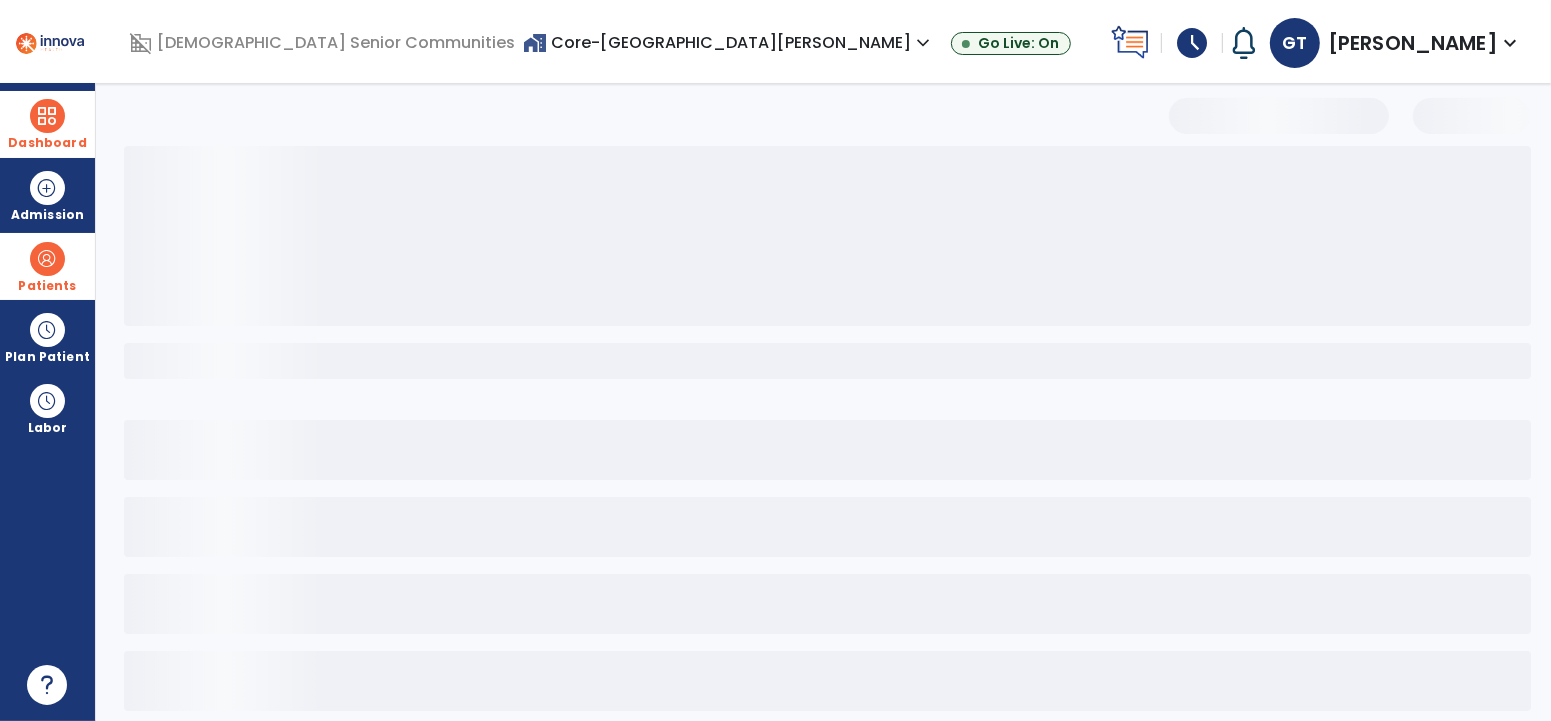 select on "***" 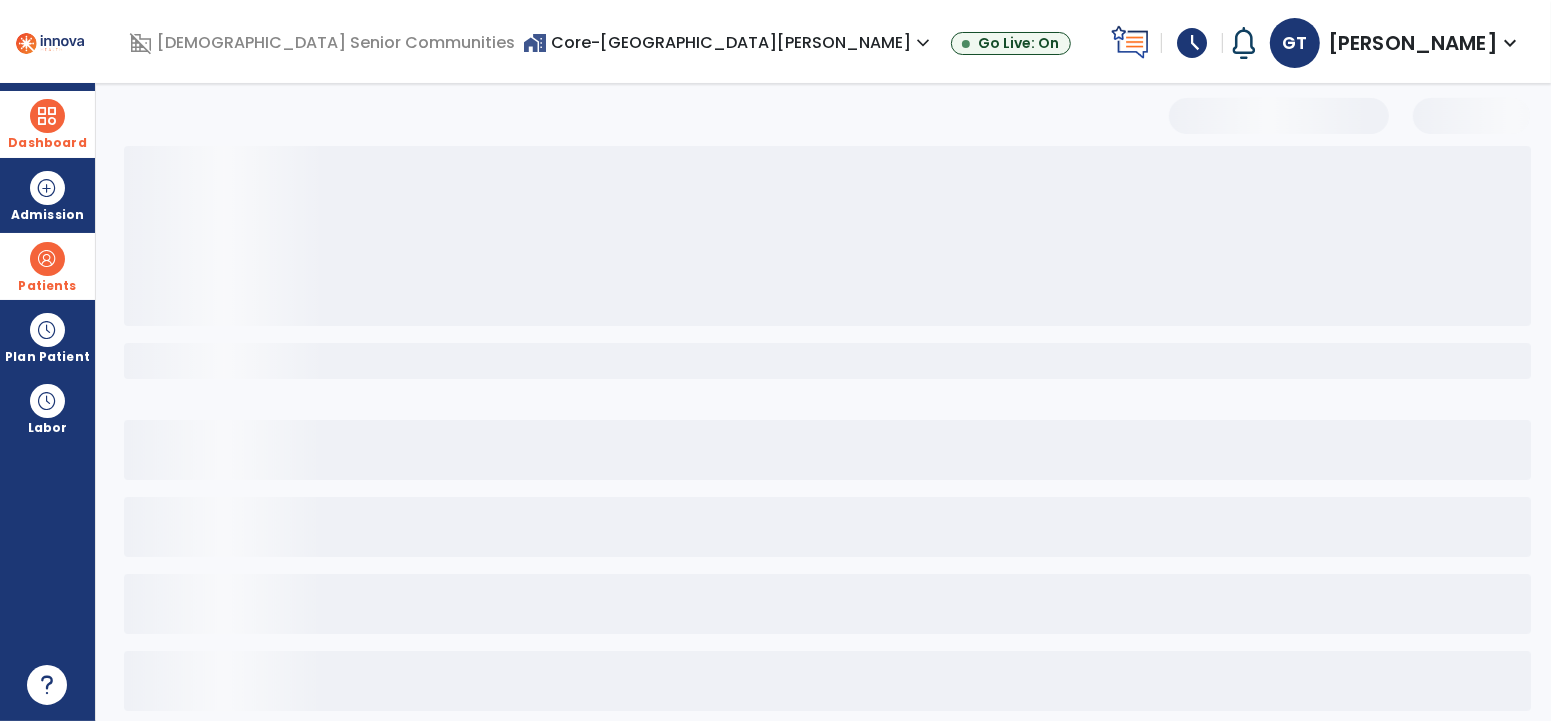 click at bounding box center (47, 116) 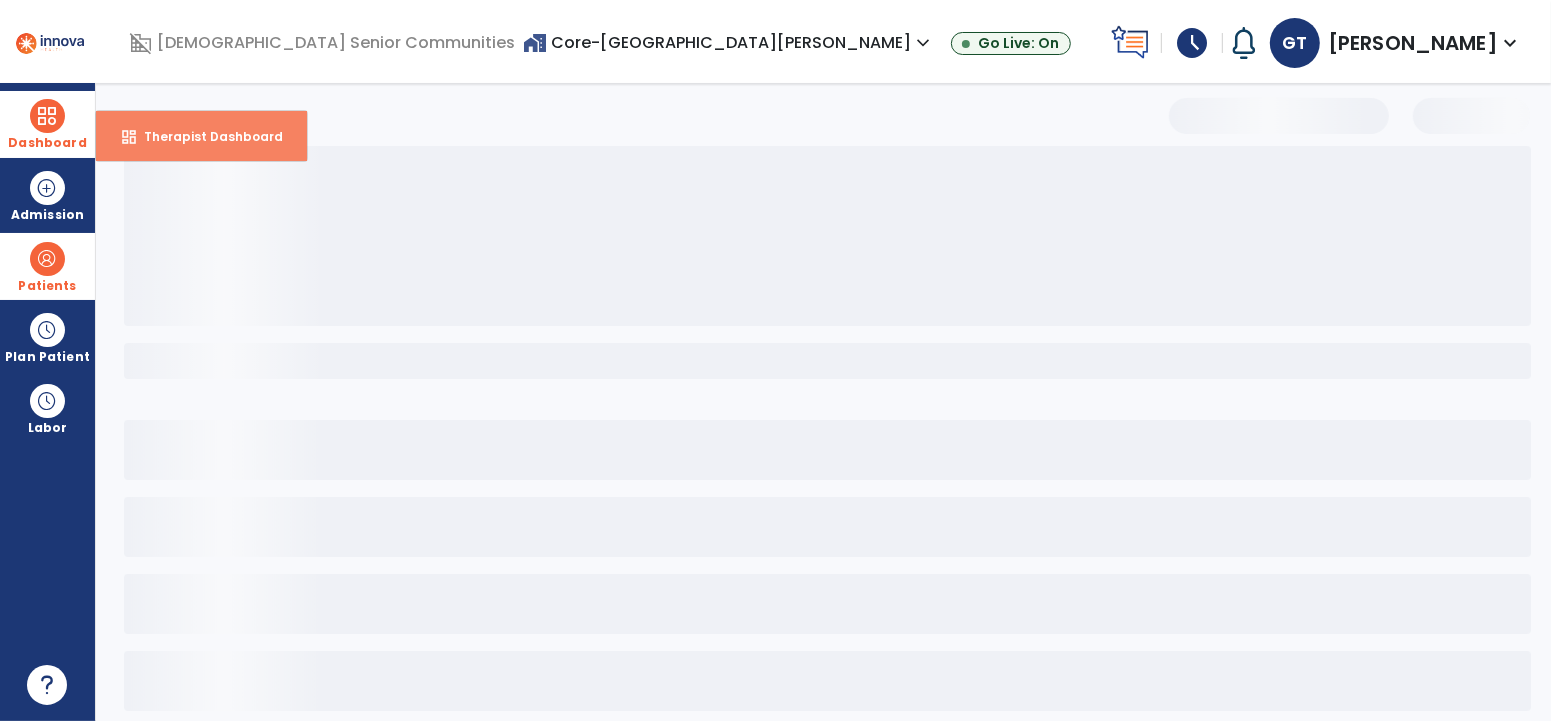 click on "Therapist Dashboard" at bounding box center [205, 136] 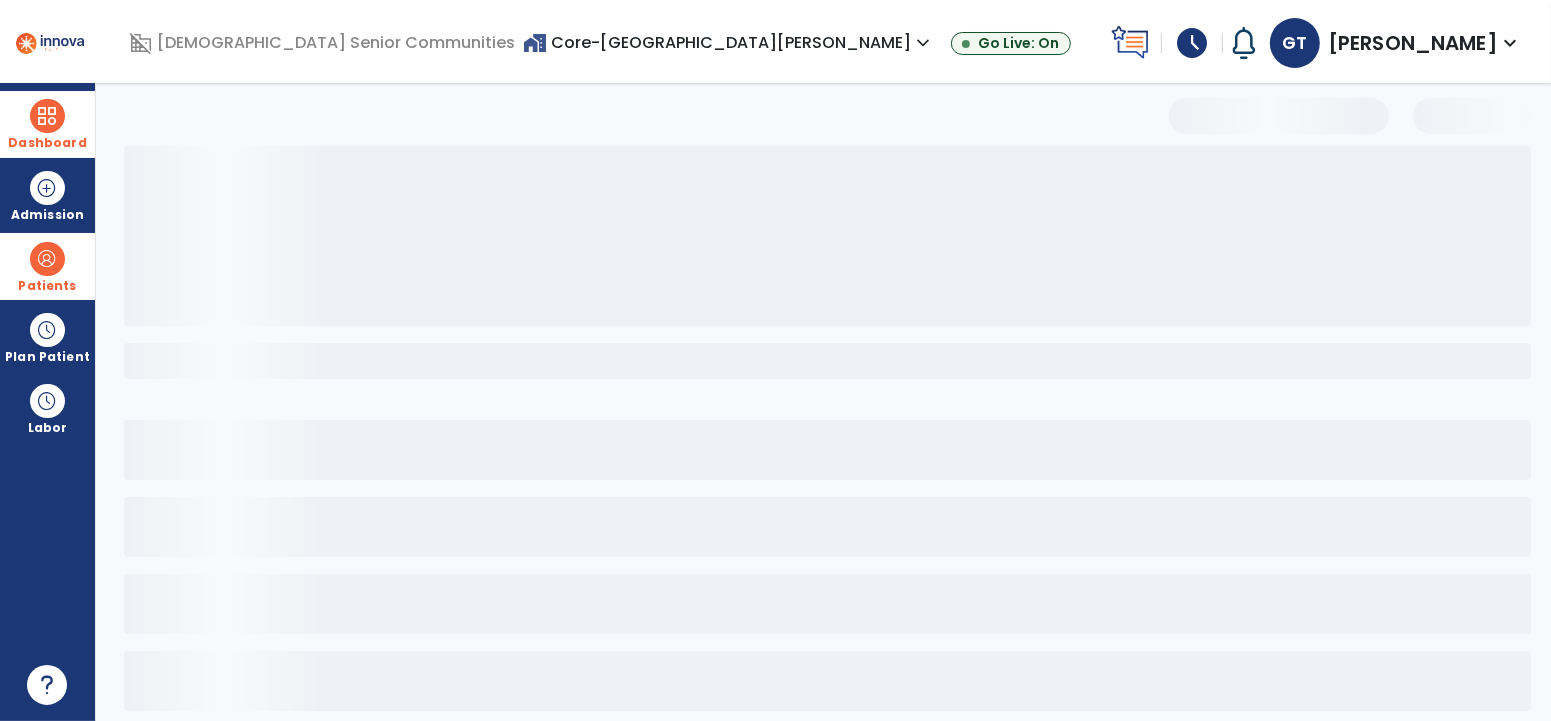 click on "Patients" at bounding box center [47, 286] 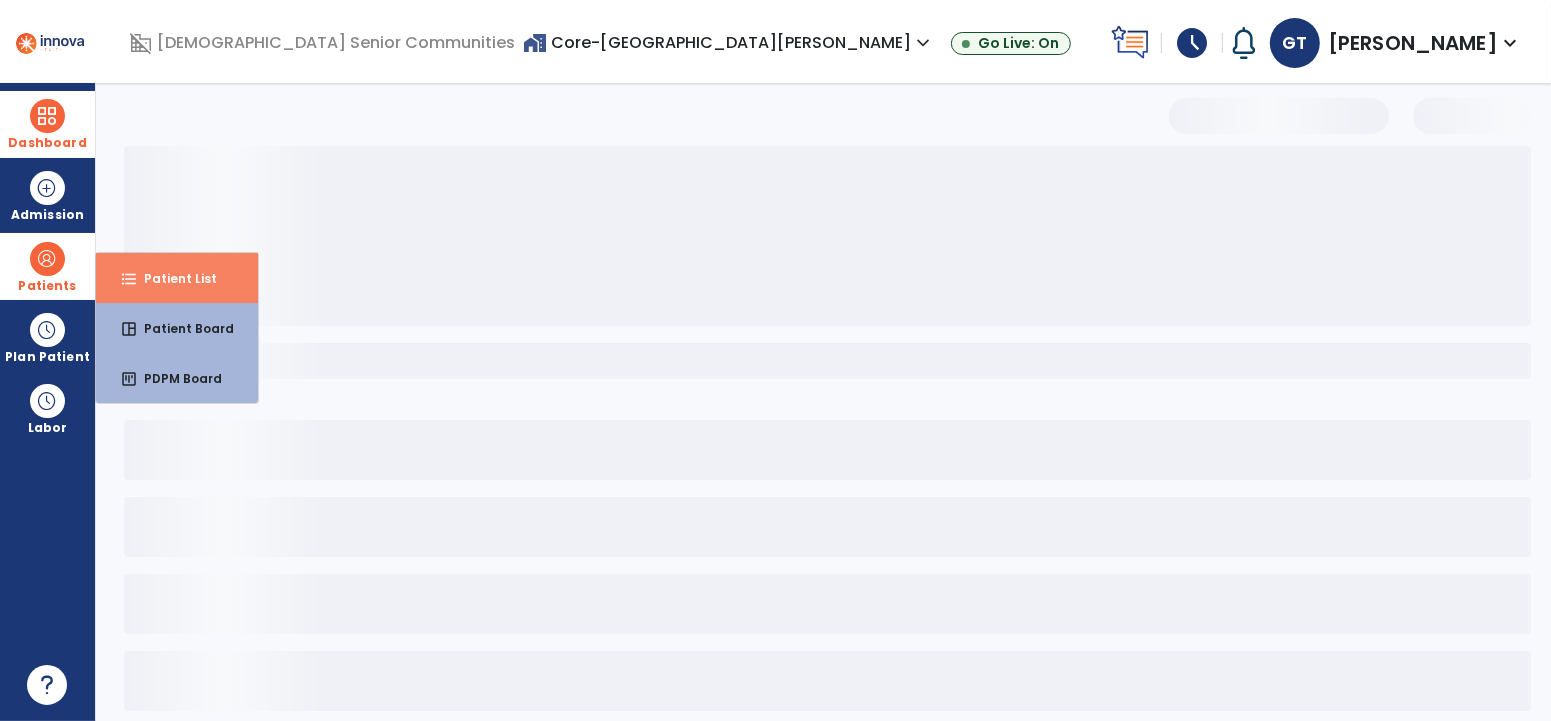 click on "format_list_bulleted  Patient List" at bounding box center [177, 278] 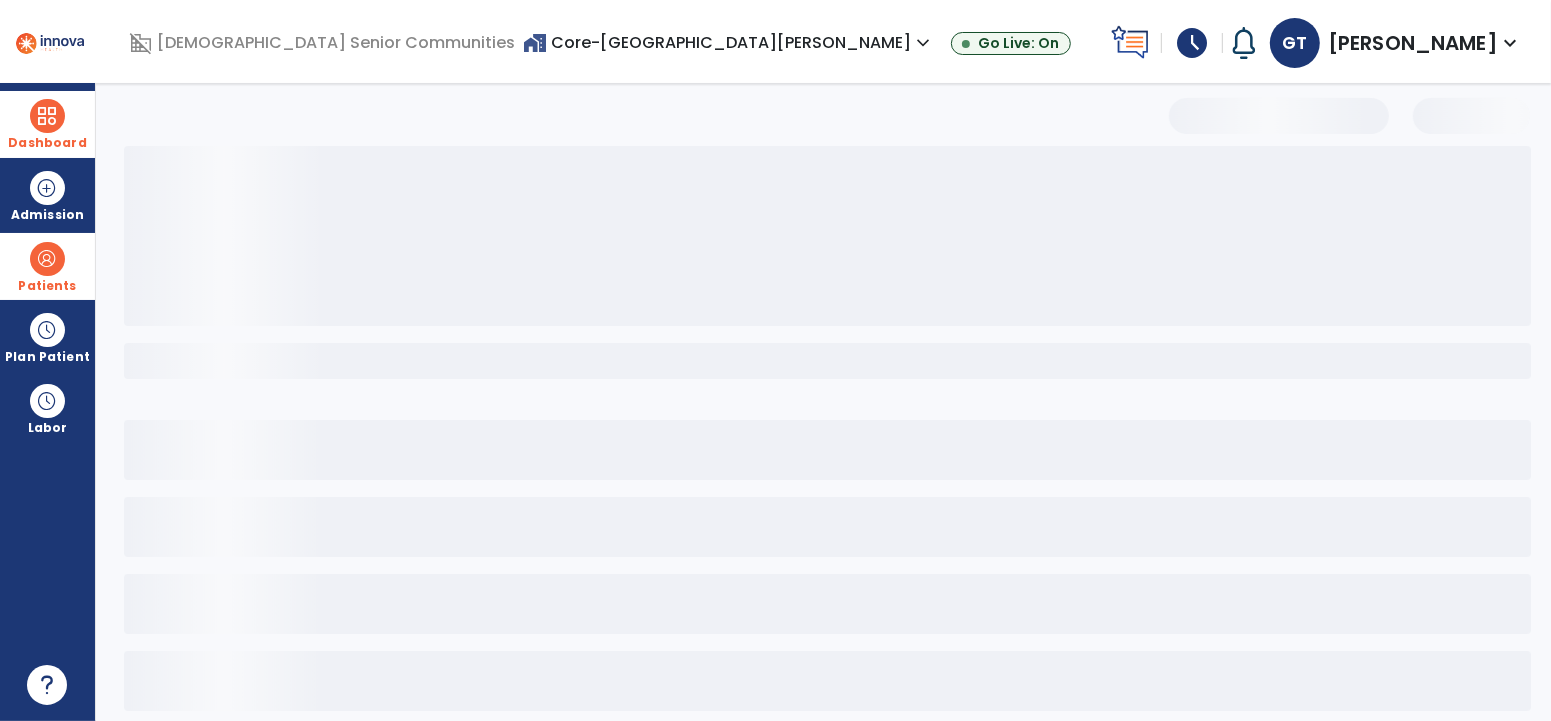 select on "***" 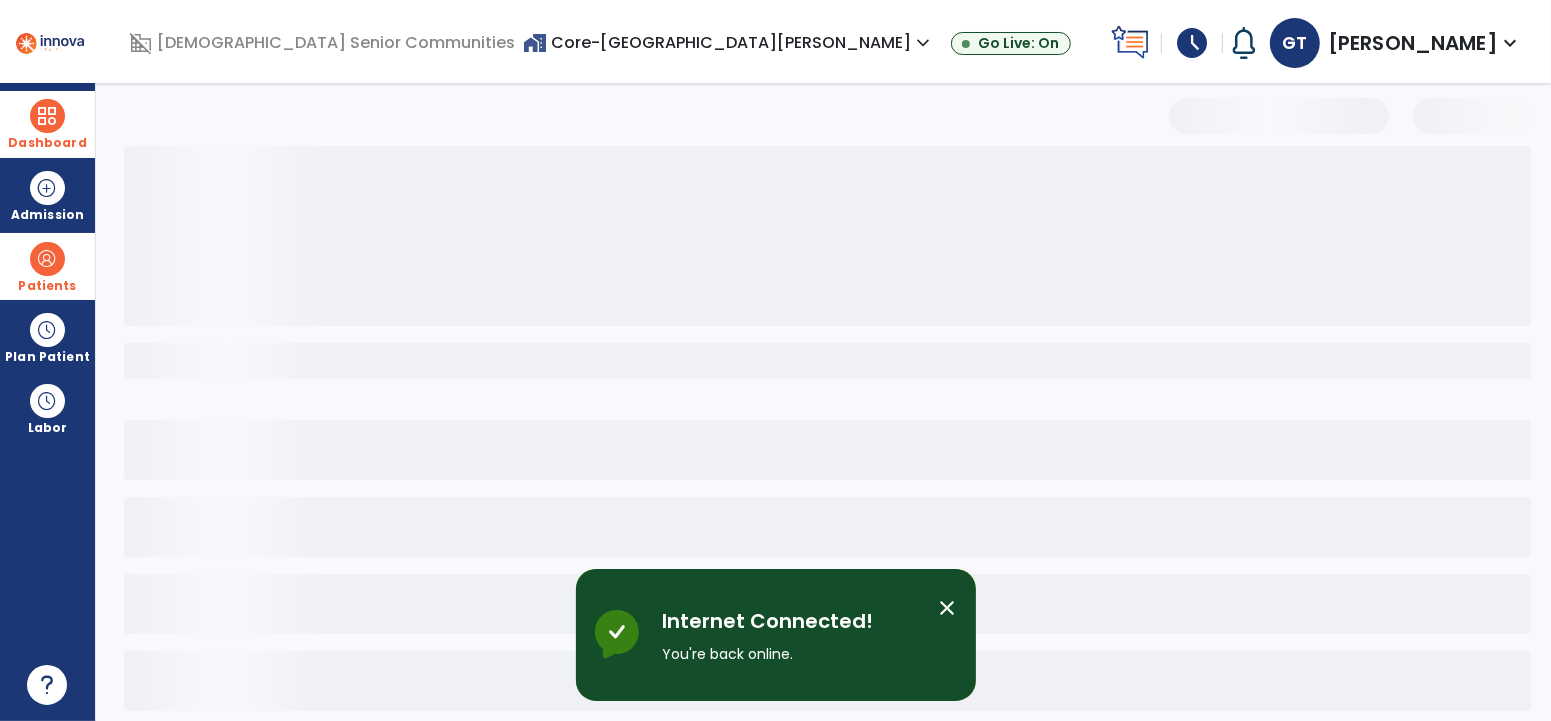 click at bounding box center [47, 259] 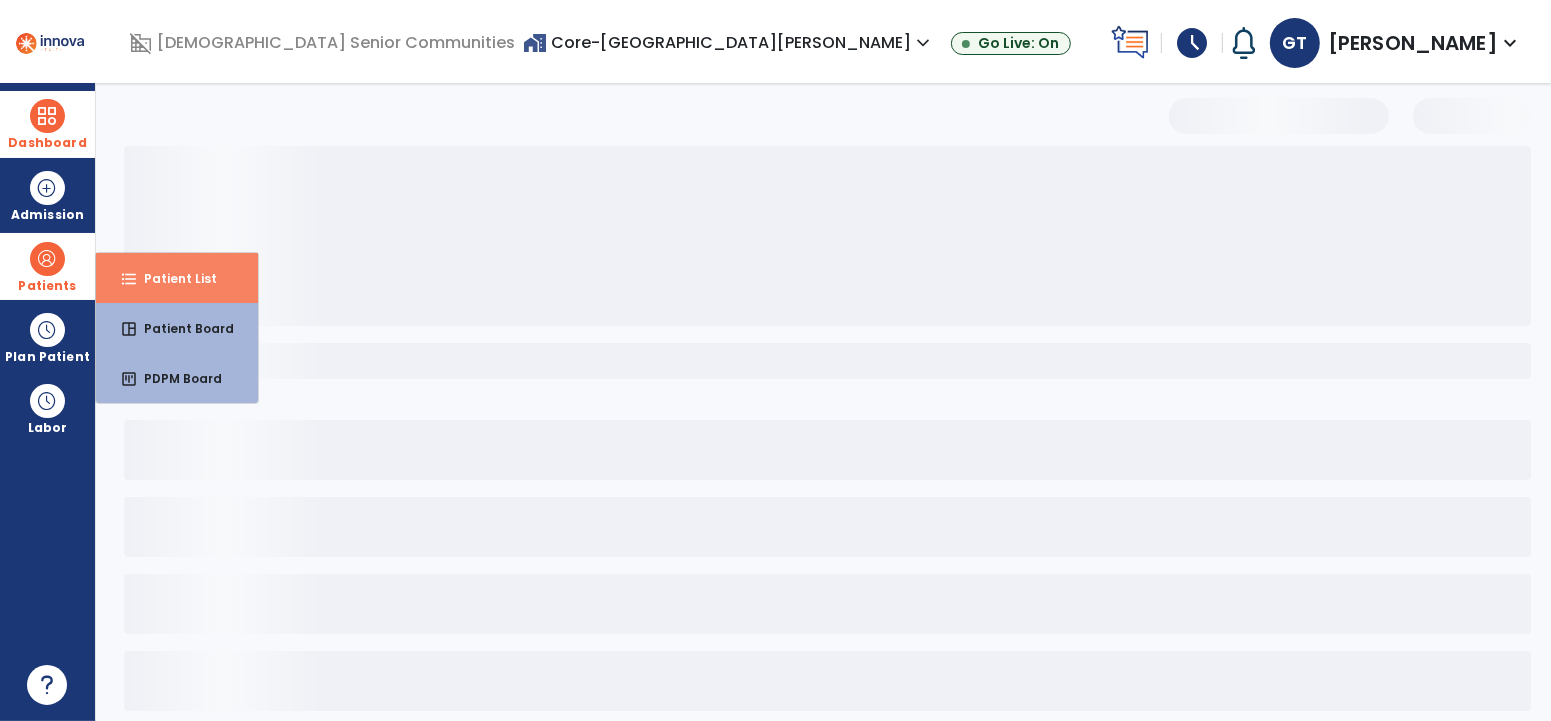 click on "format_list_bulleted  Patient List" at bounding box center [177, 278] 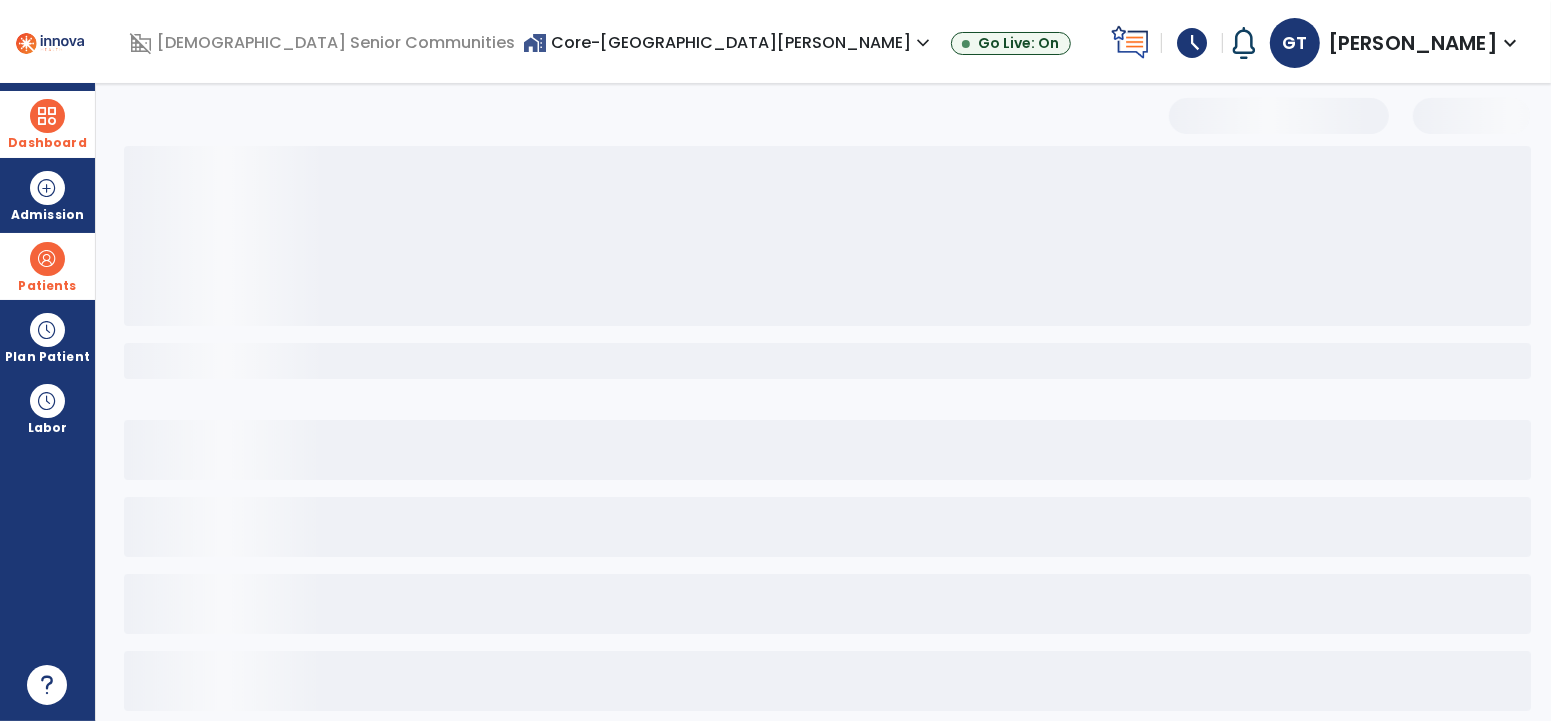 click at bounding box center [47, 116] 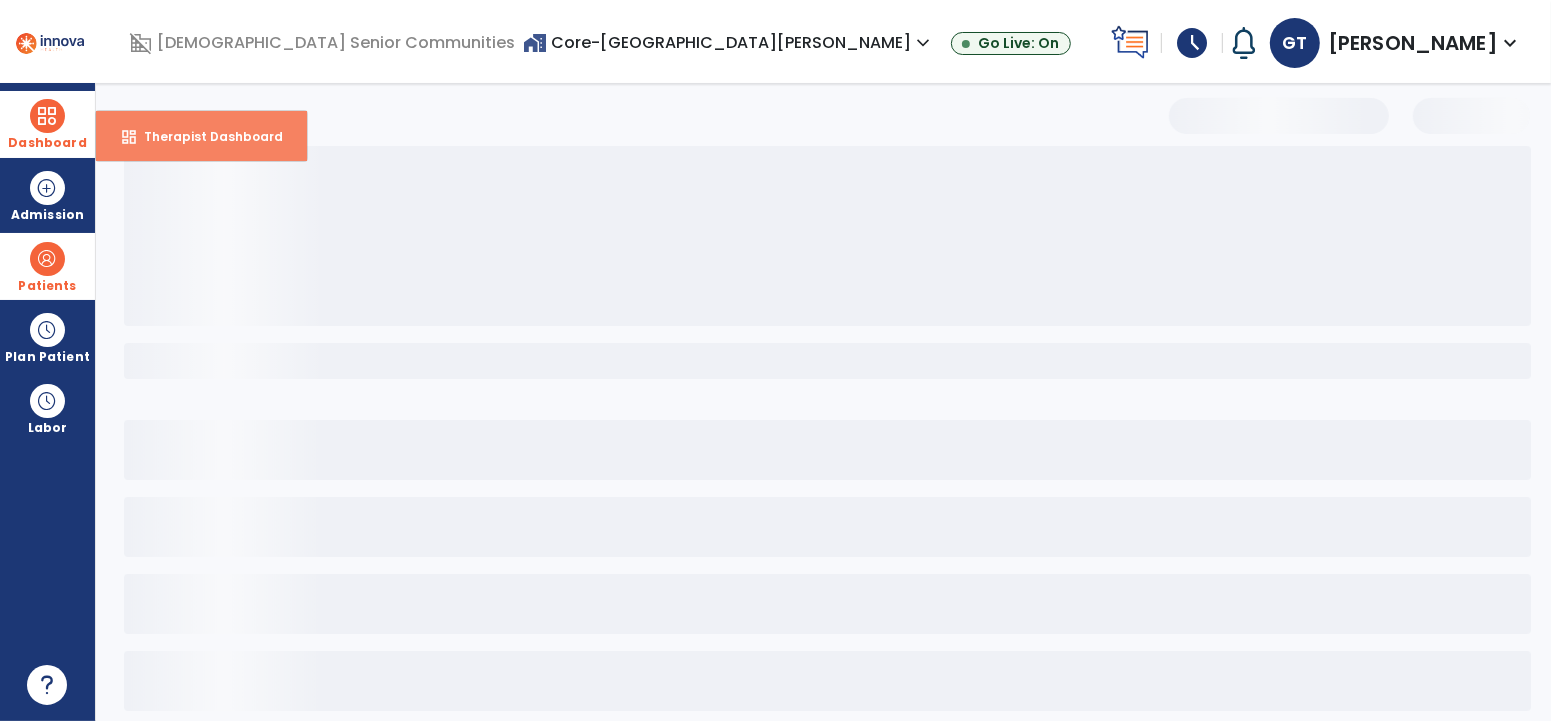 click on "Therapist Dashboard" at bounding box center [205, 136] 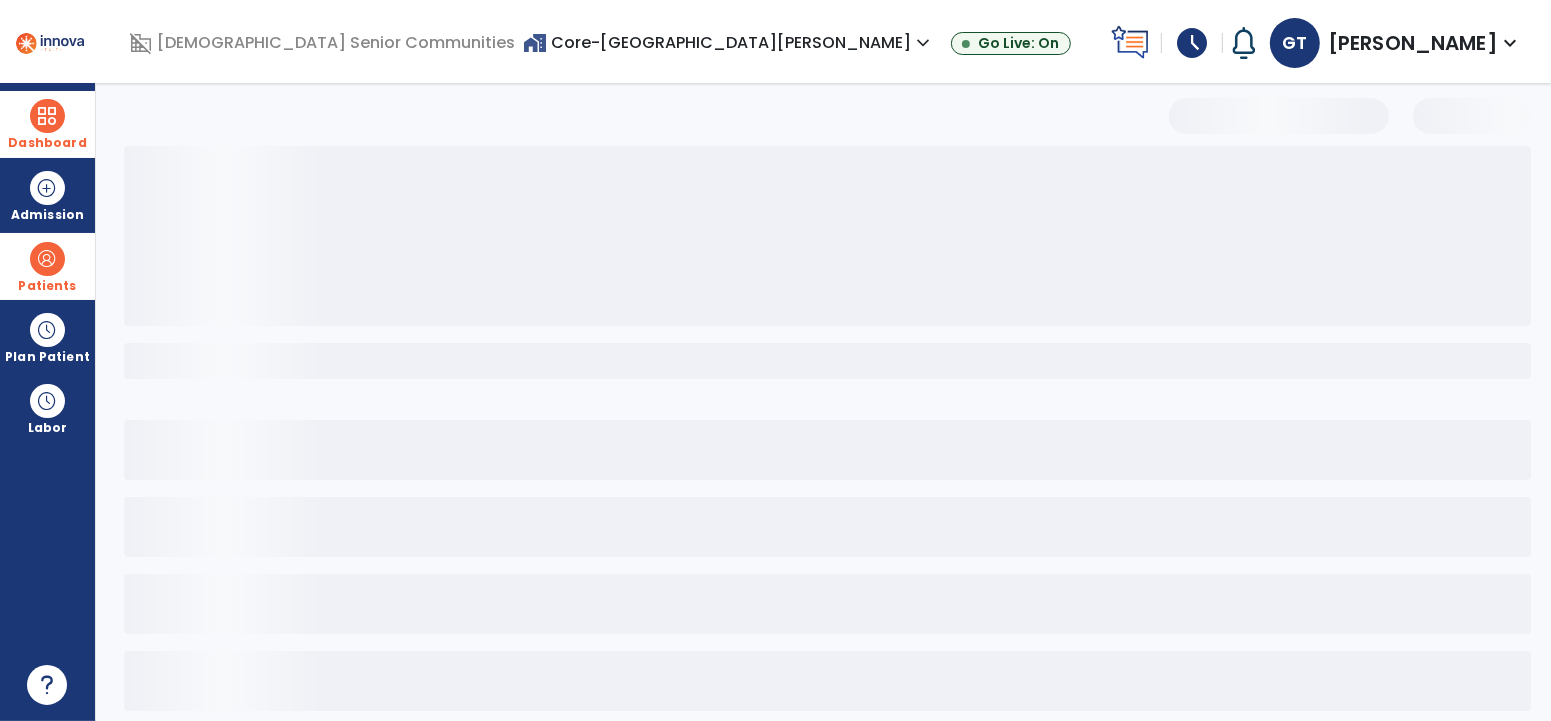 click at bounding box center [47, 259] 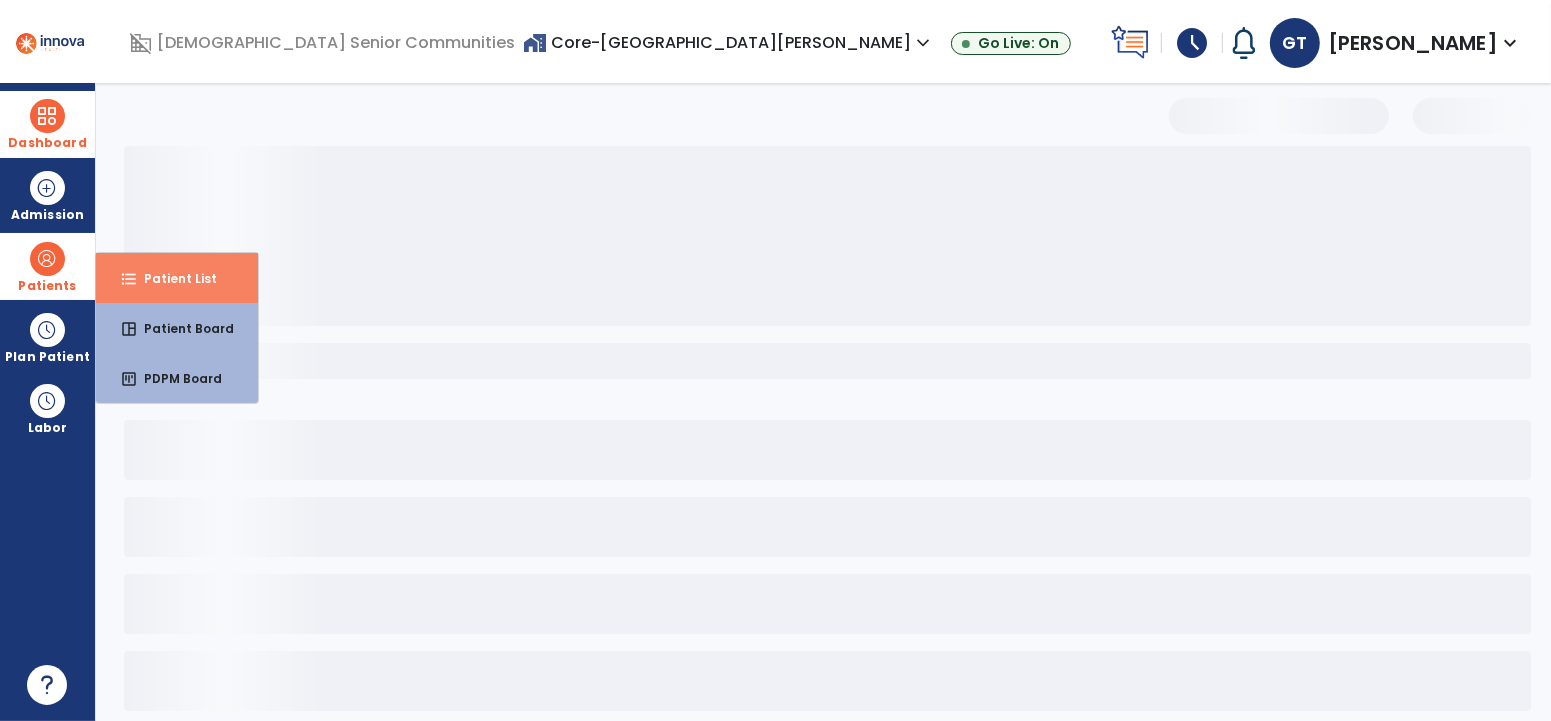 click on "Patient List" at bounding box center [172, 278] 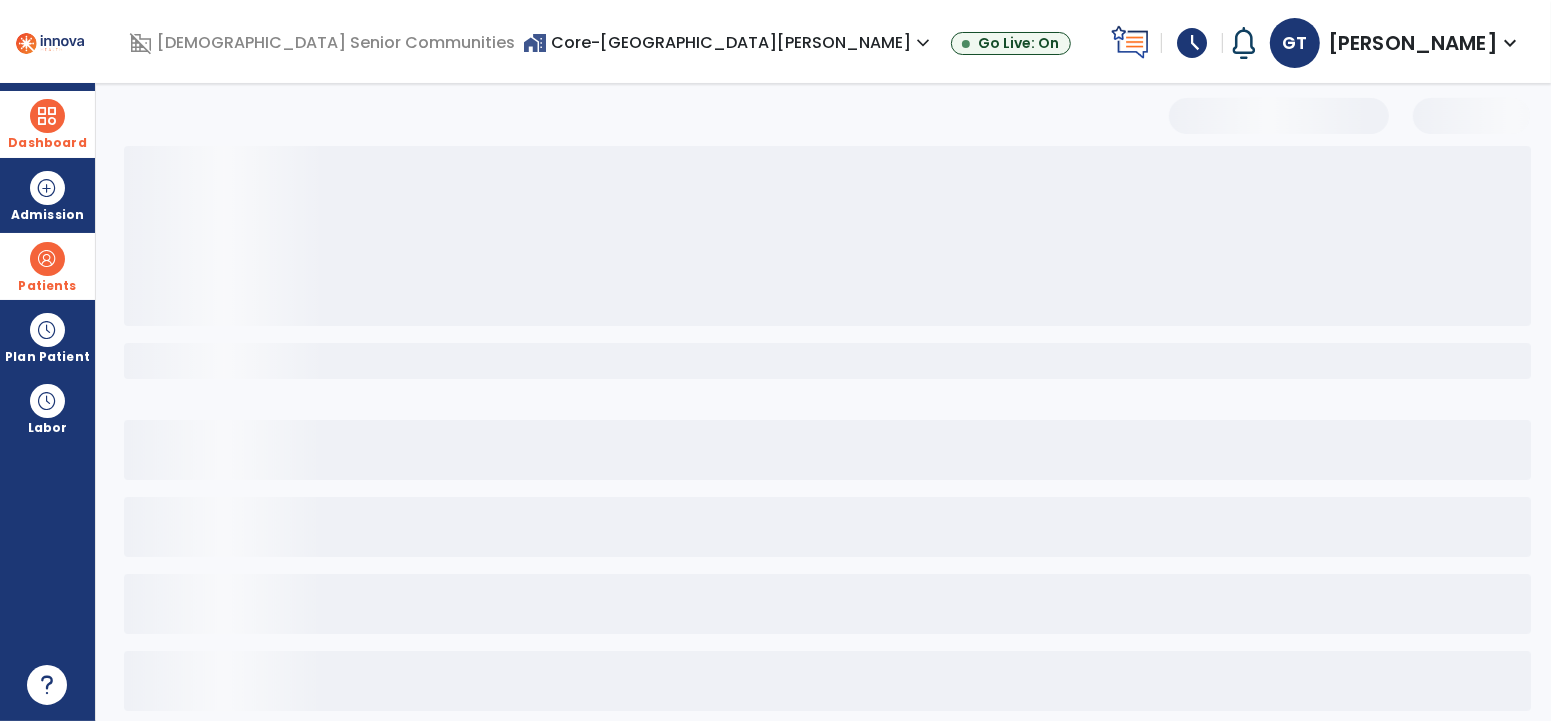 click at bounding box center (47, 116) 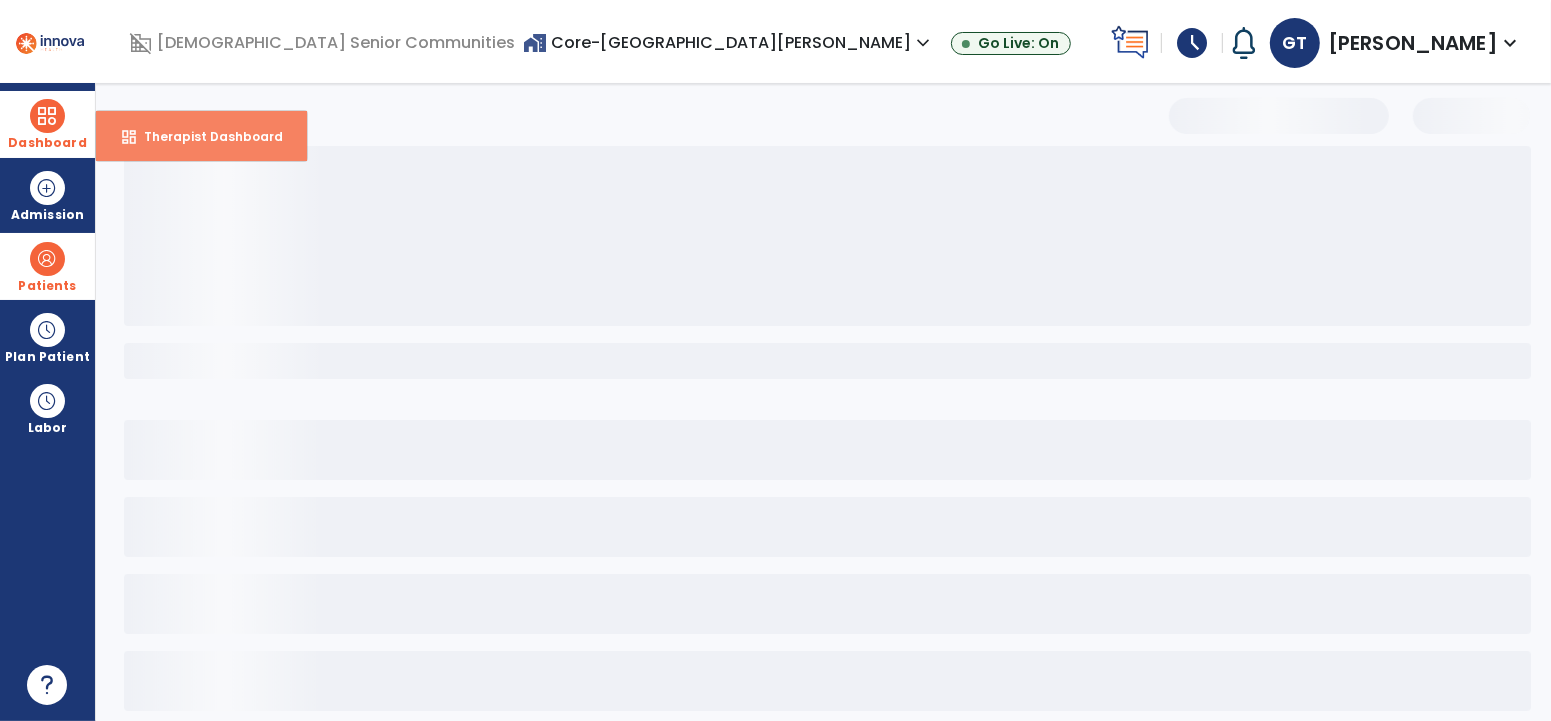 click on "Therapist Dashboard" at bounding box center [205, 136] 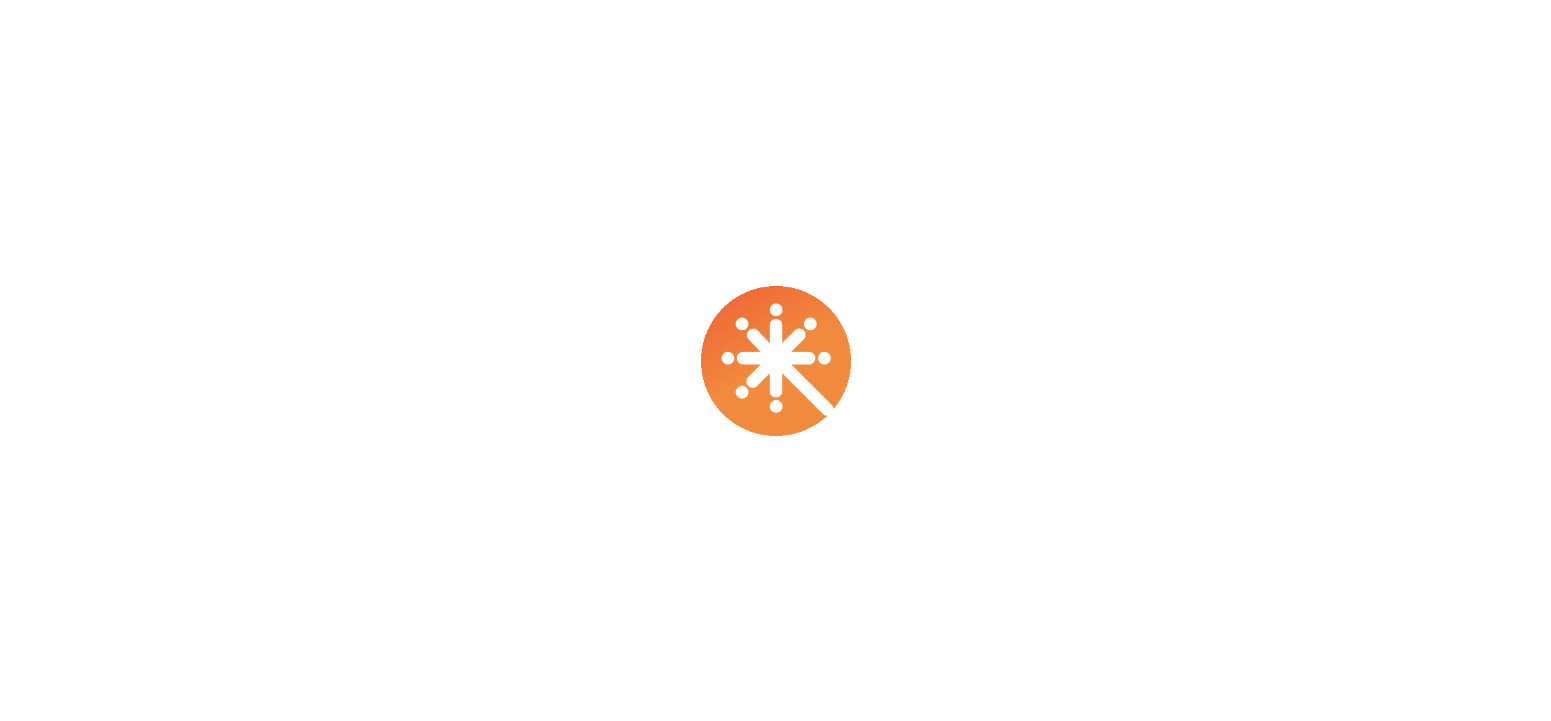 scroll, scrollTop: 0, scrollLeft: 0, axis: both 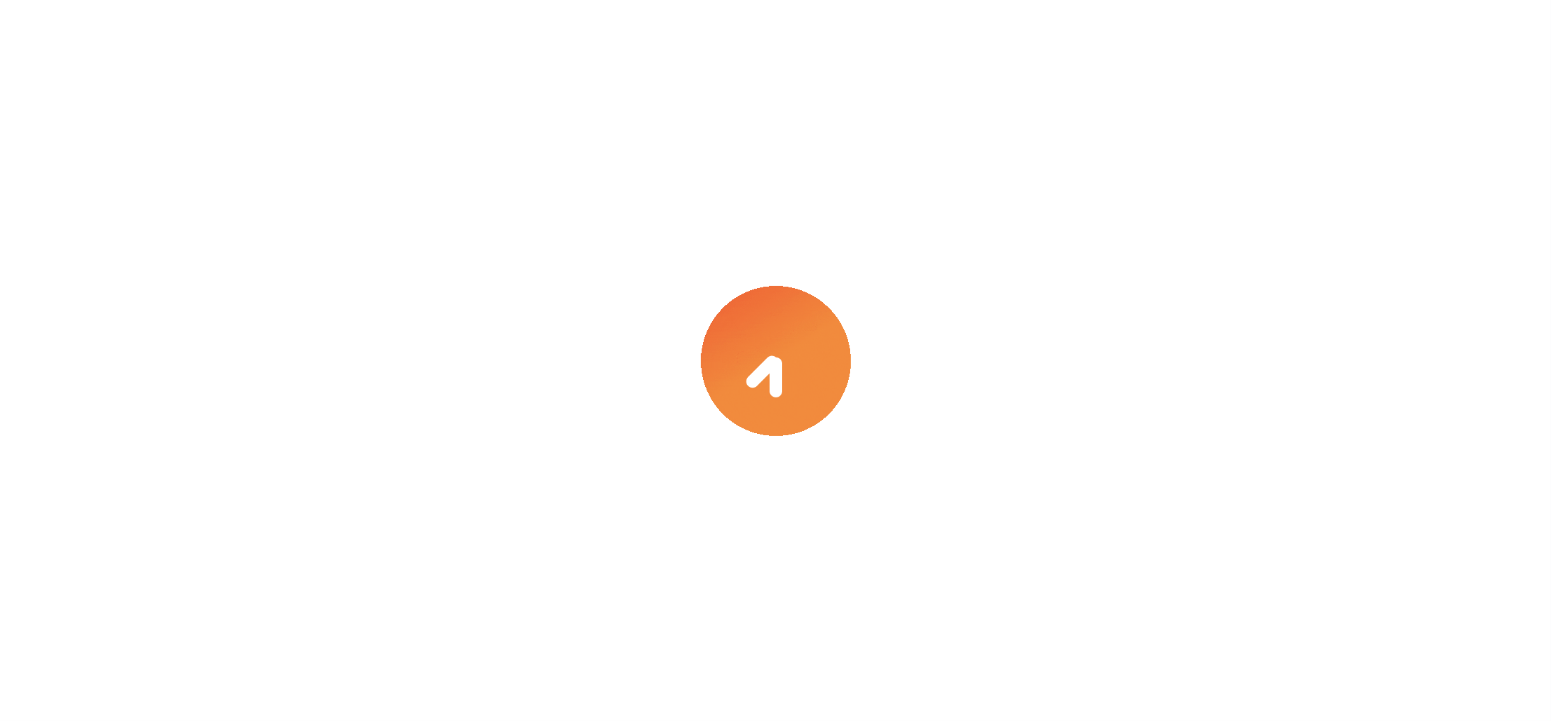select on "****" 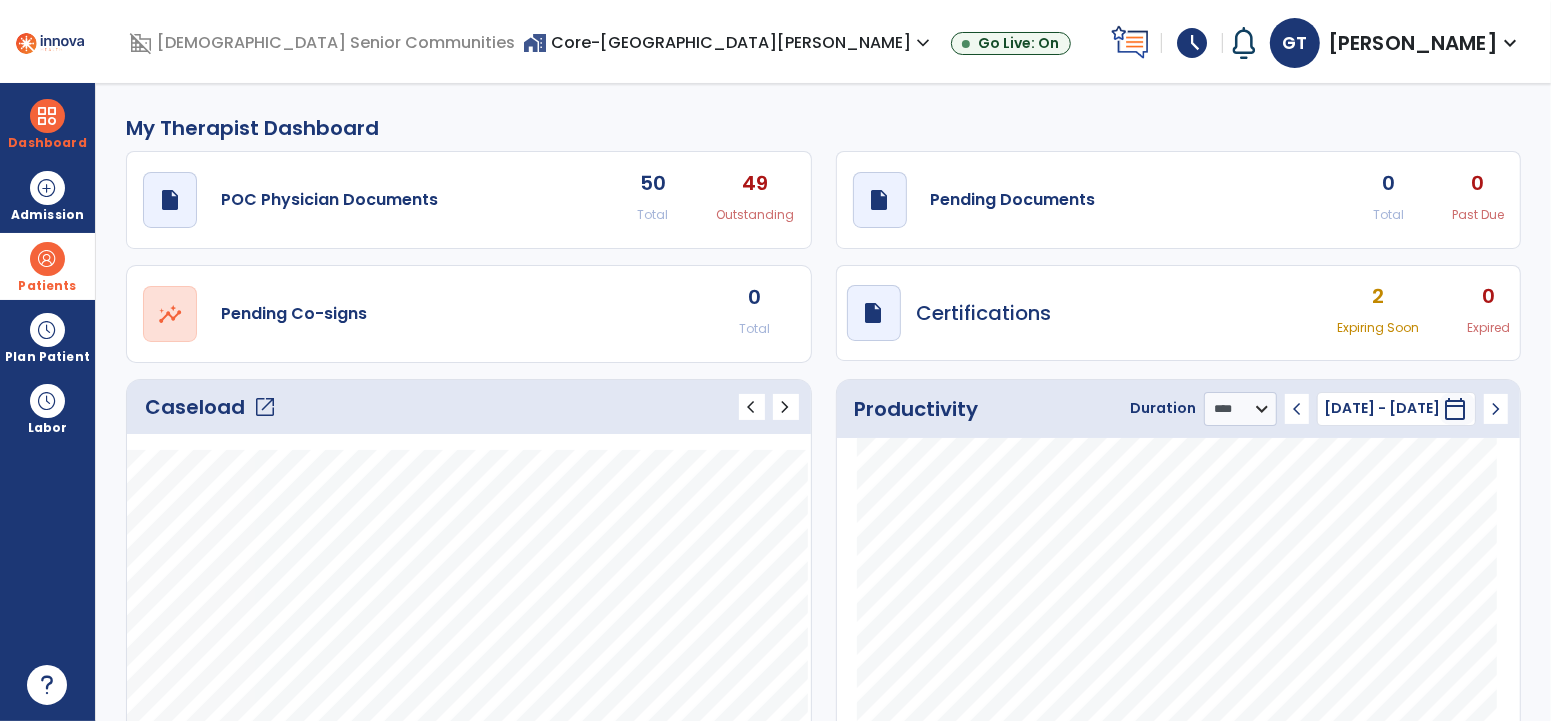click at bounding box center [47, 259] 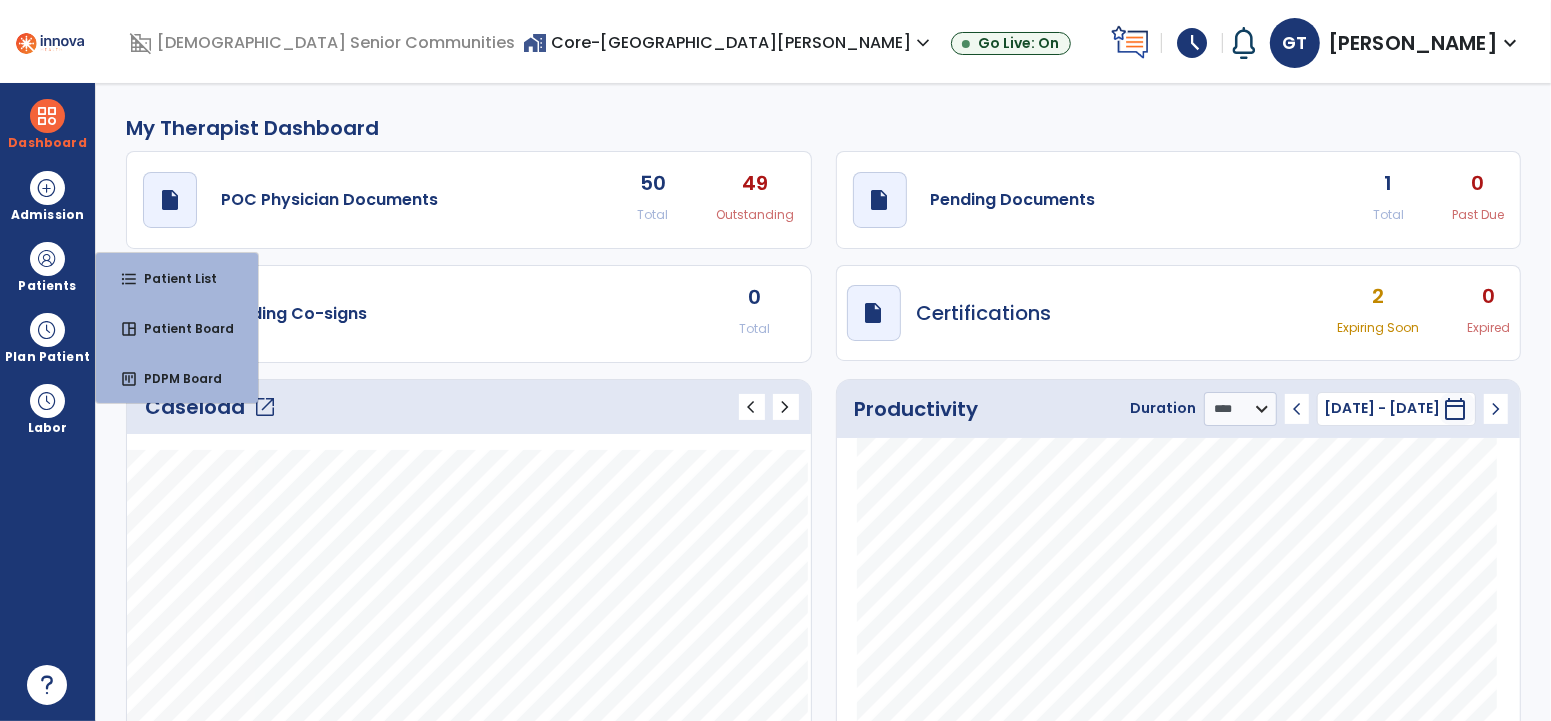 click on "1" 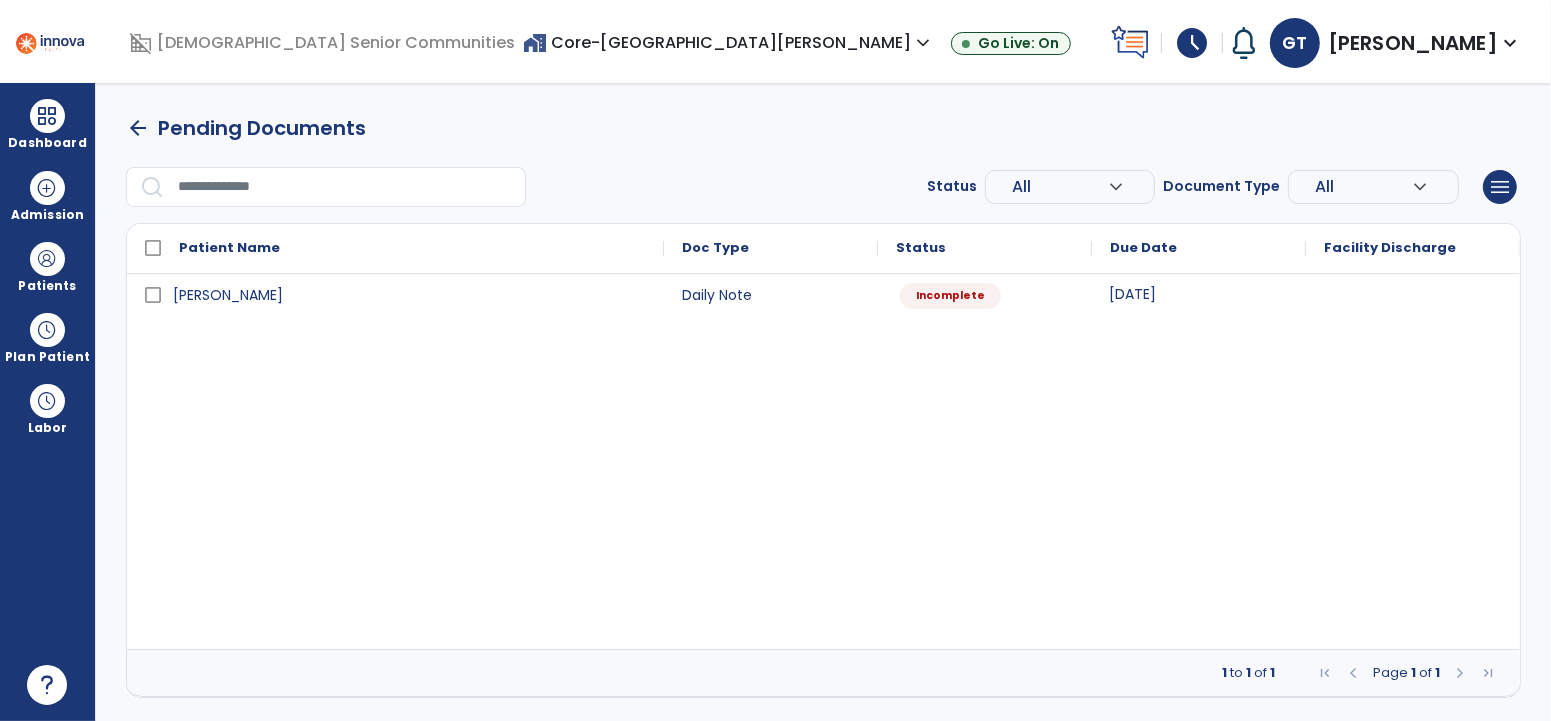 click on "[DATE]" at bounding box center (1132, 294) 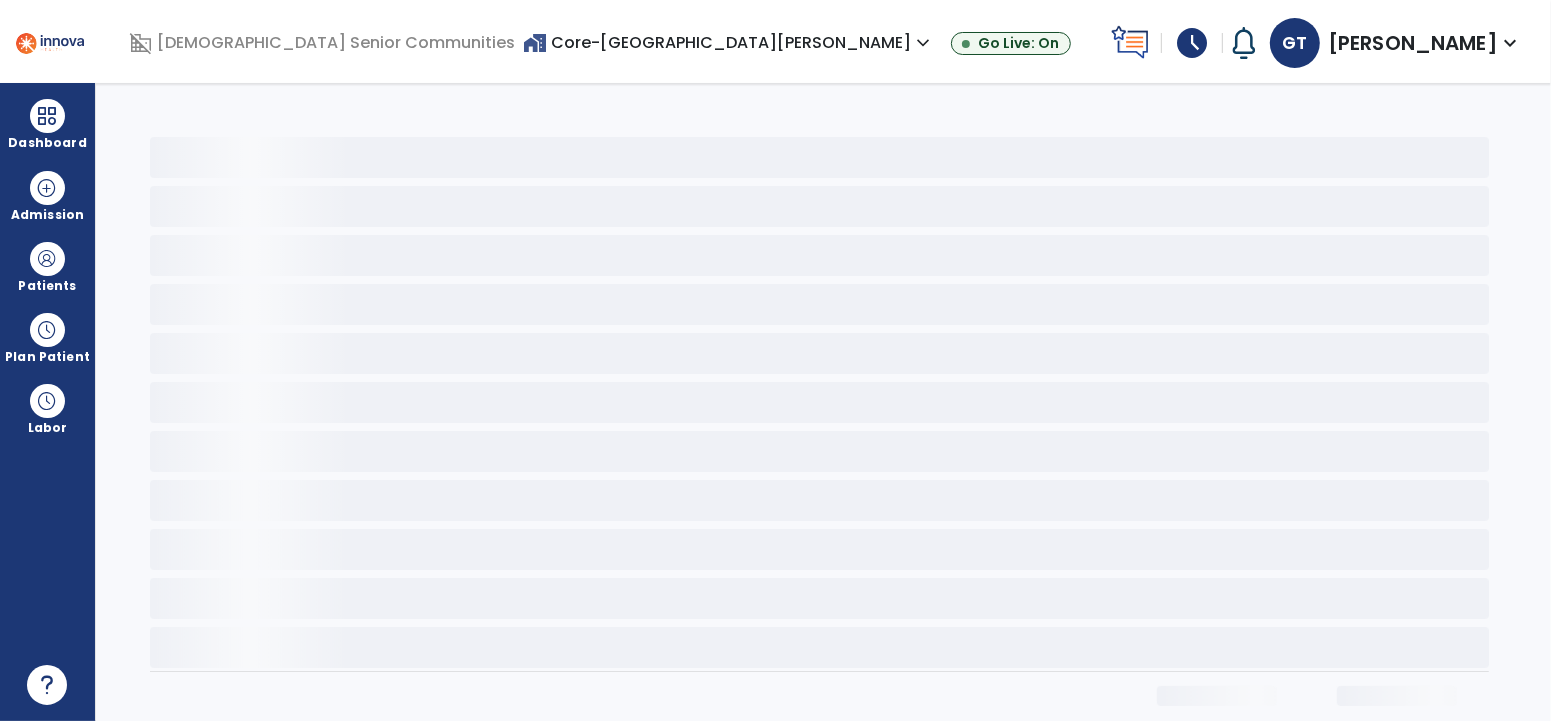 click on "home_work   Core-Coventry Meadows   expand_more" at bounding box center (729, 42) 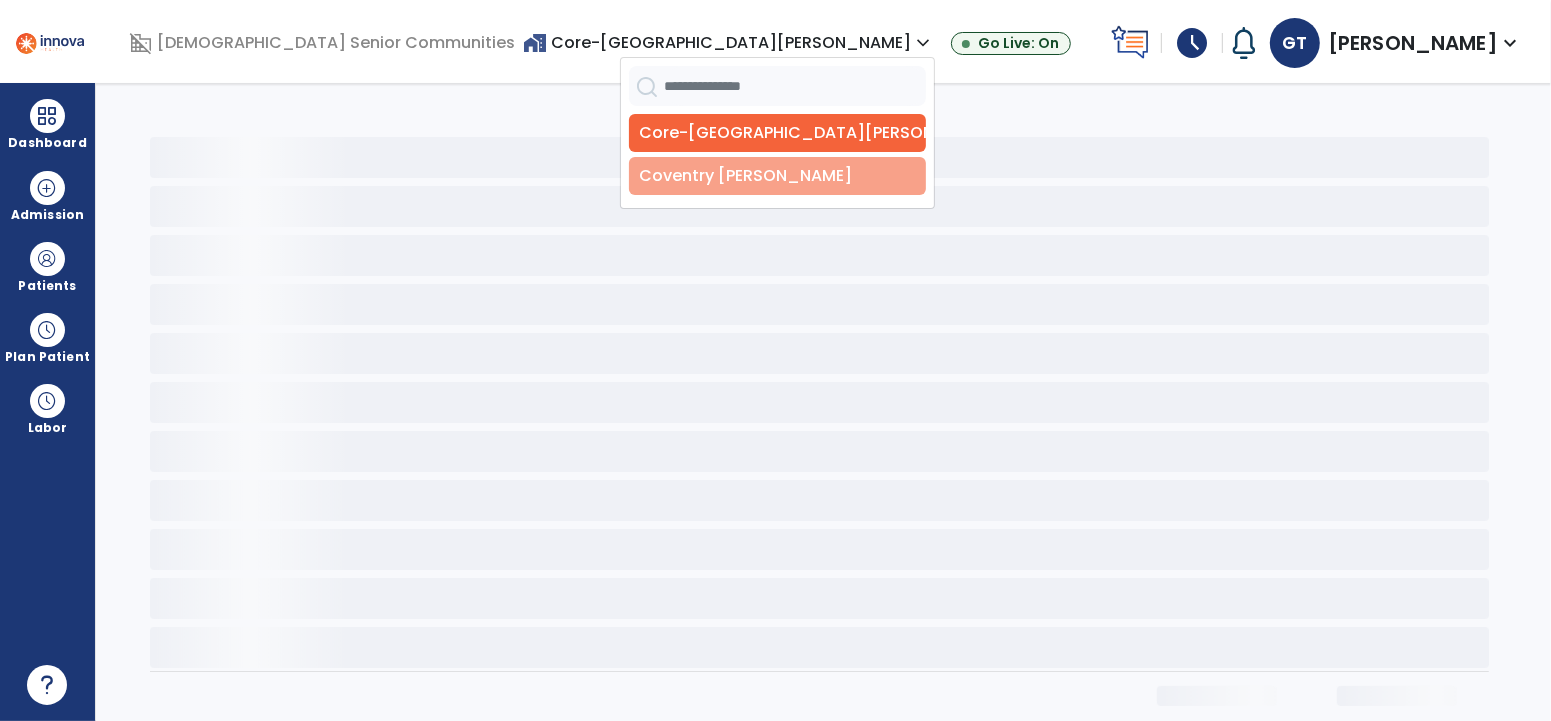 click on "Coventry [PERSON_NAME]" at bounding box center [777, 176] 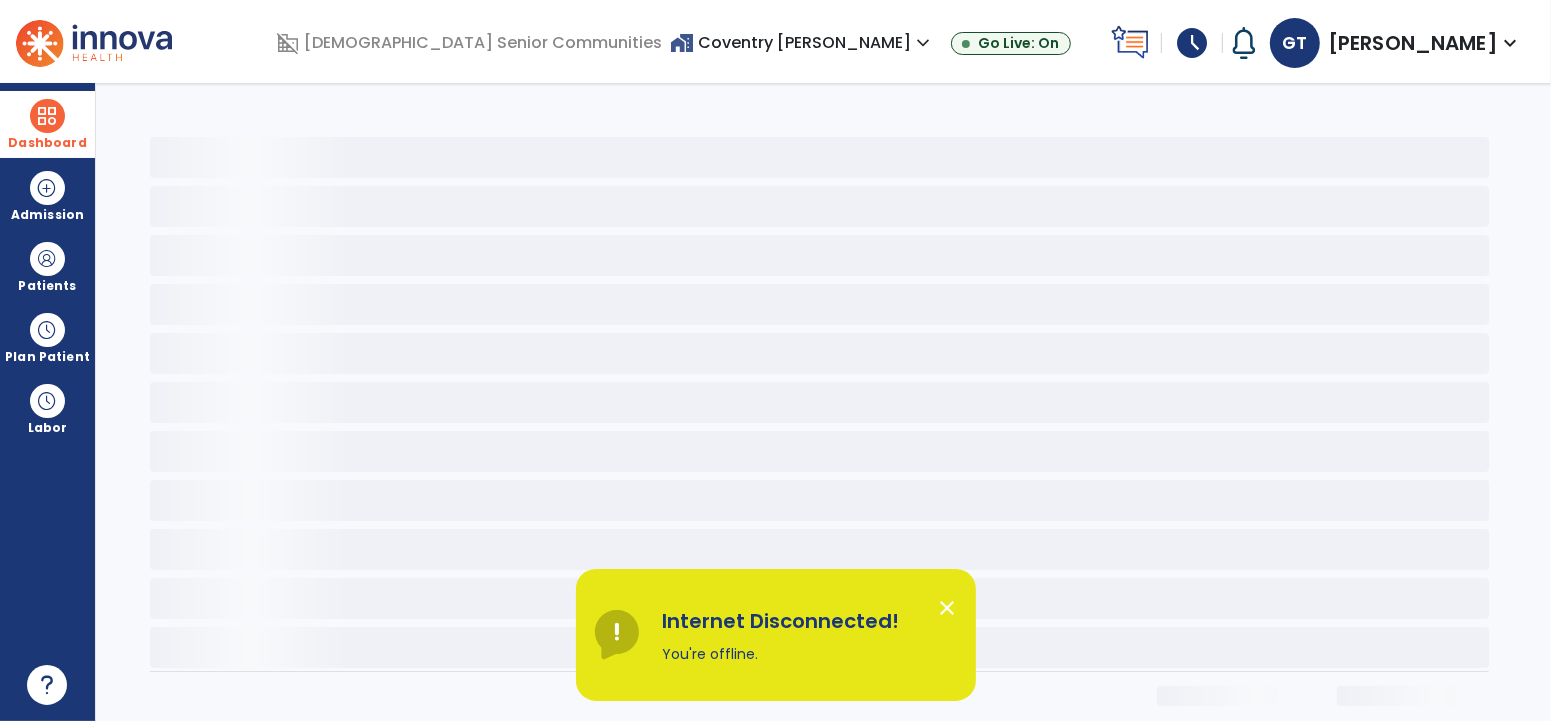 click at bounding box center (47, 116) 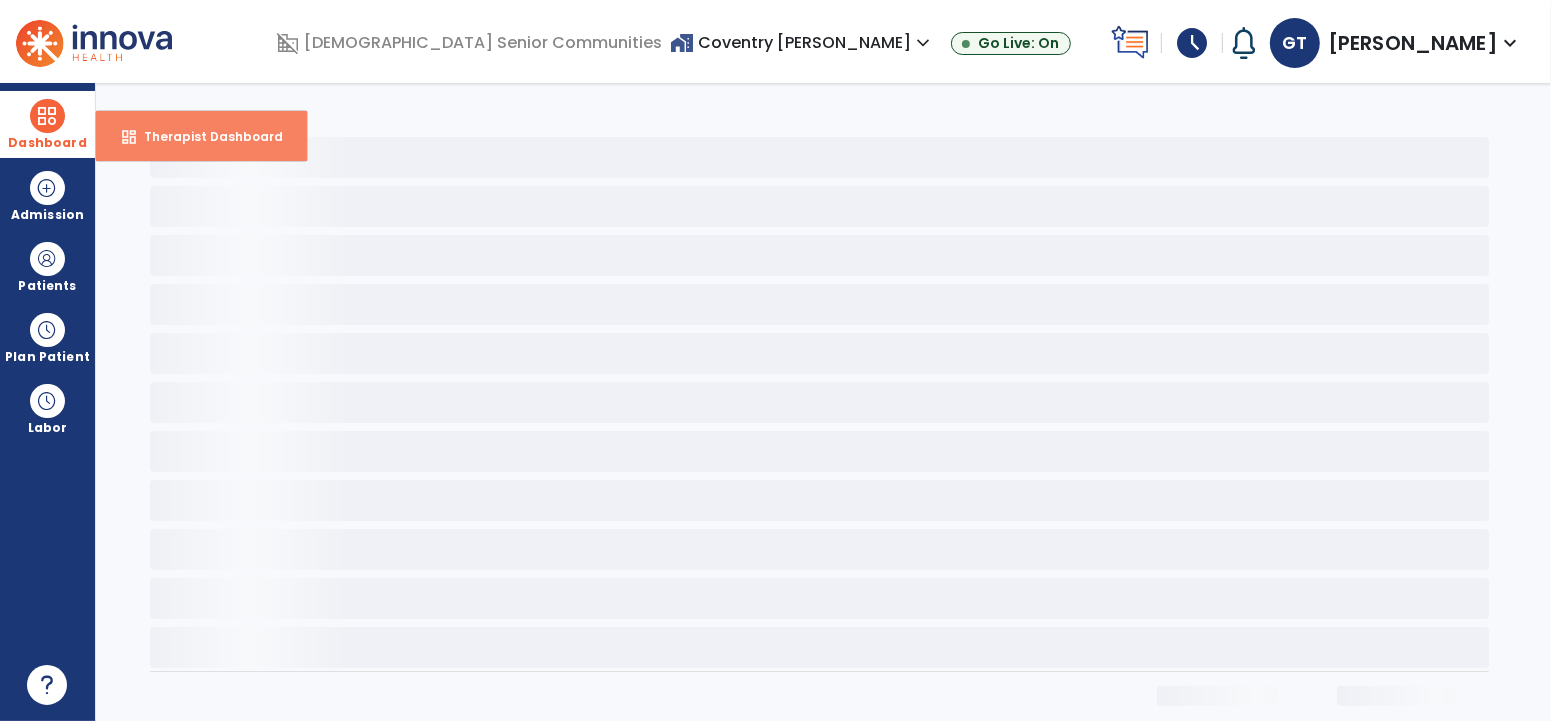 click on "dashboard  Therapist Dashboard" at bounding box center (201, 136) 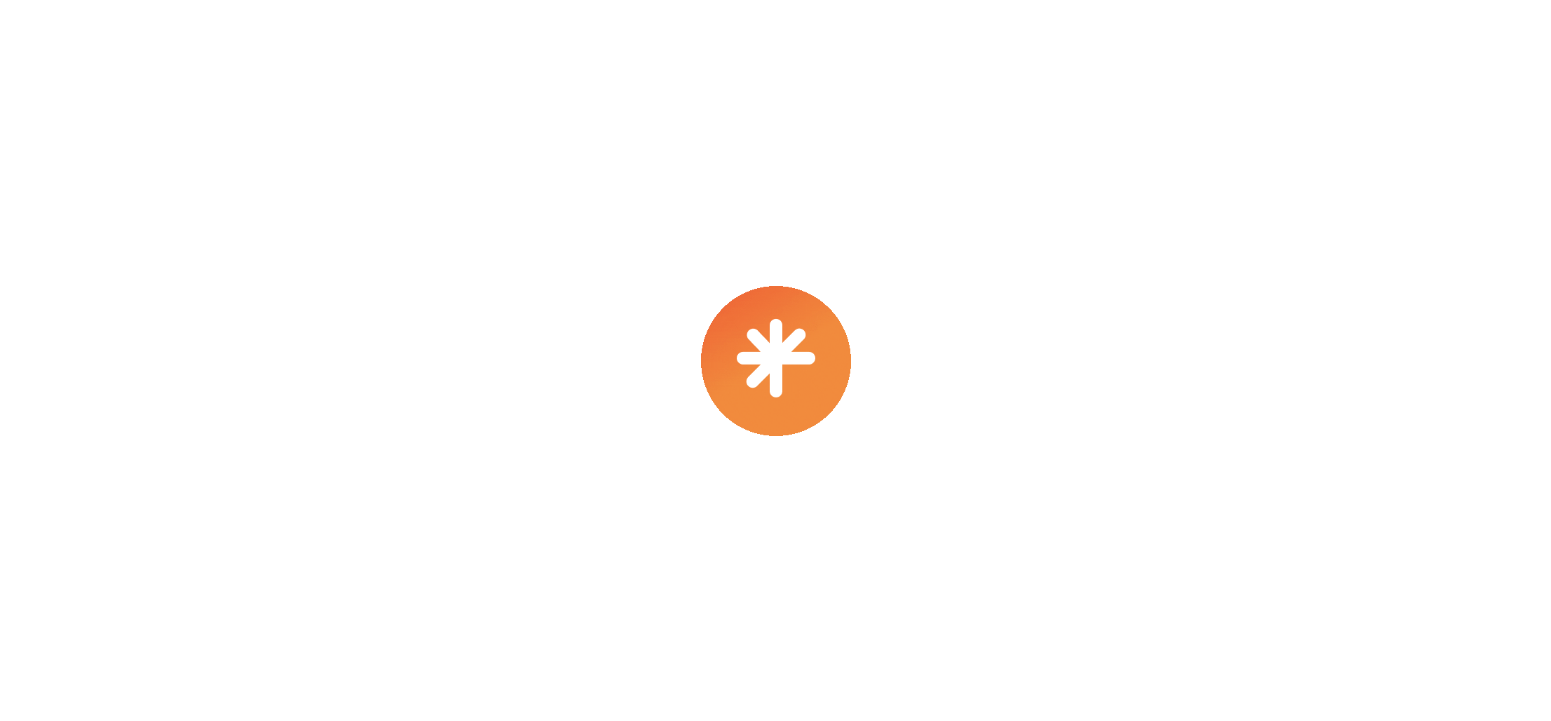 scroll, scrollTop: 0, scrollLeft: 0, axis: both 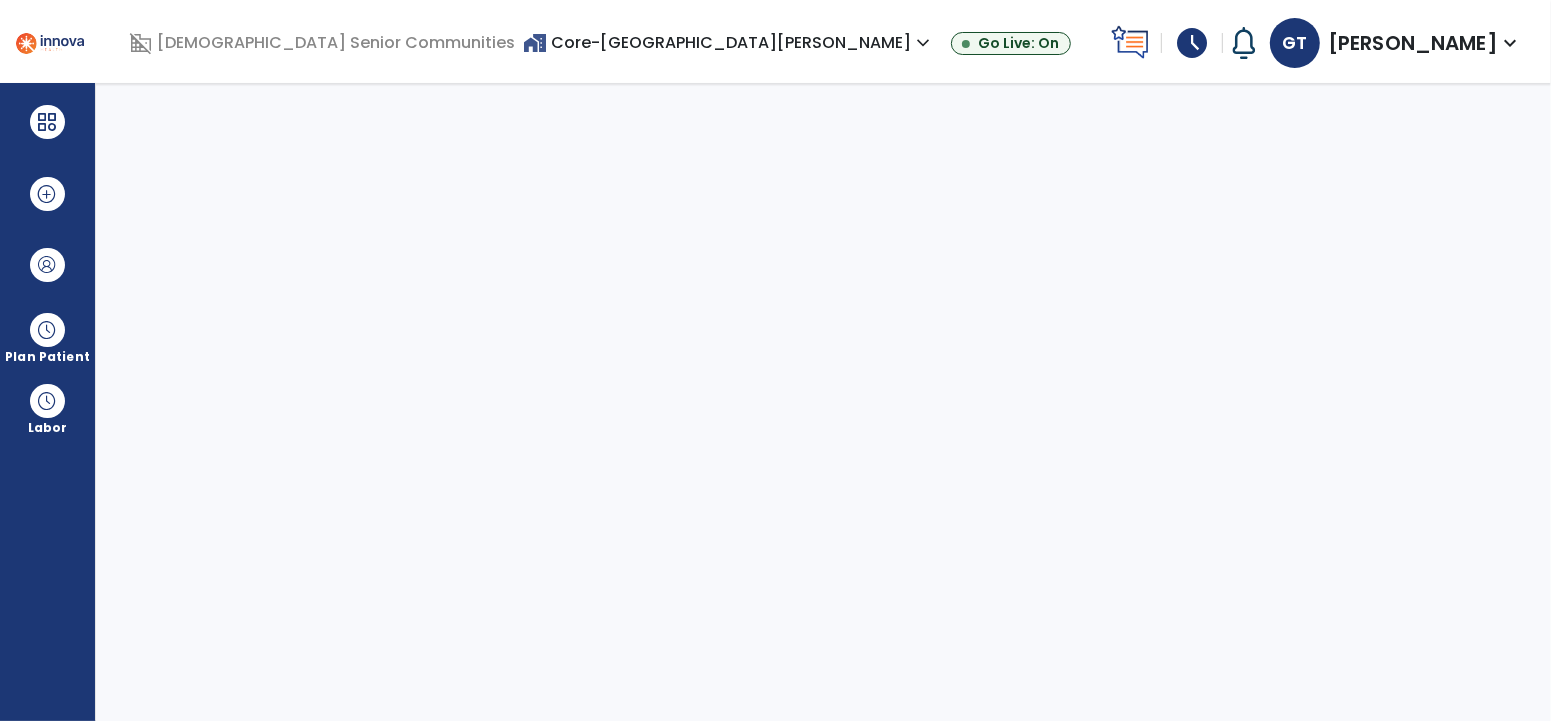 select on "****" 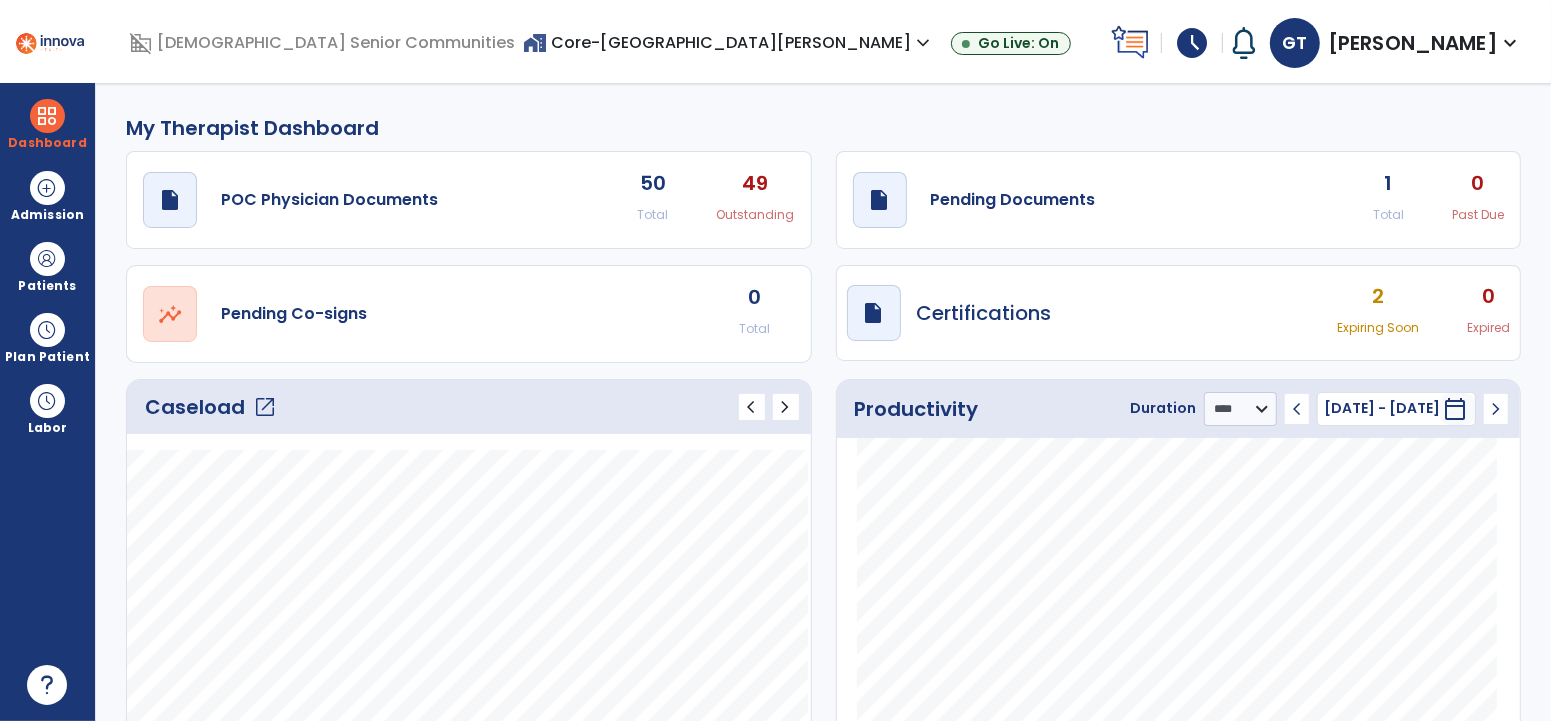 click on "home_work   Core-Coventry Meadows   expand_more" at bounding box center (729, 42) 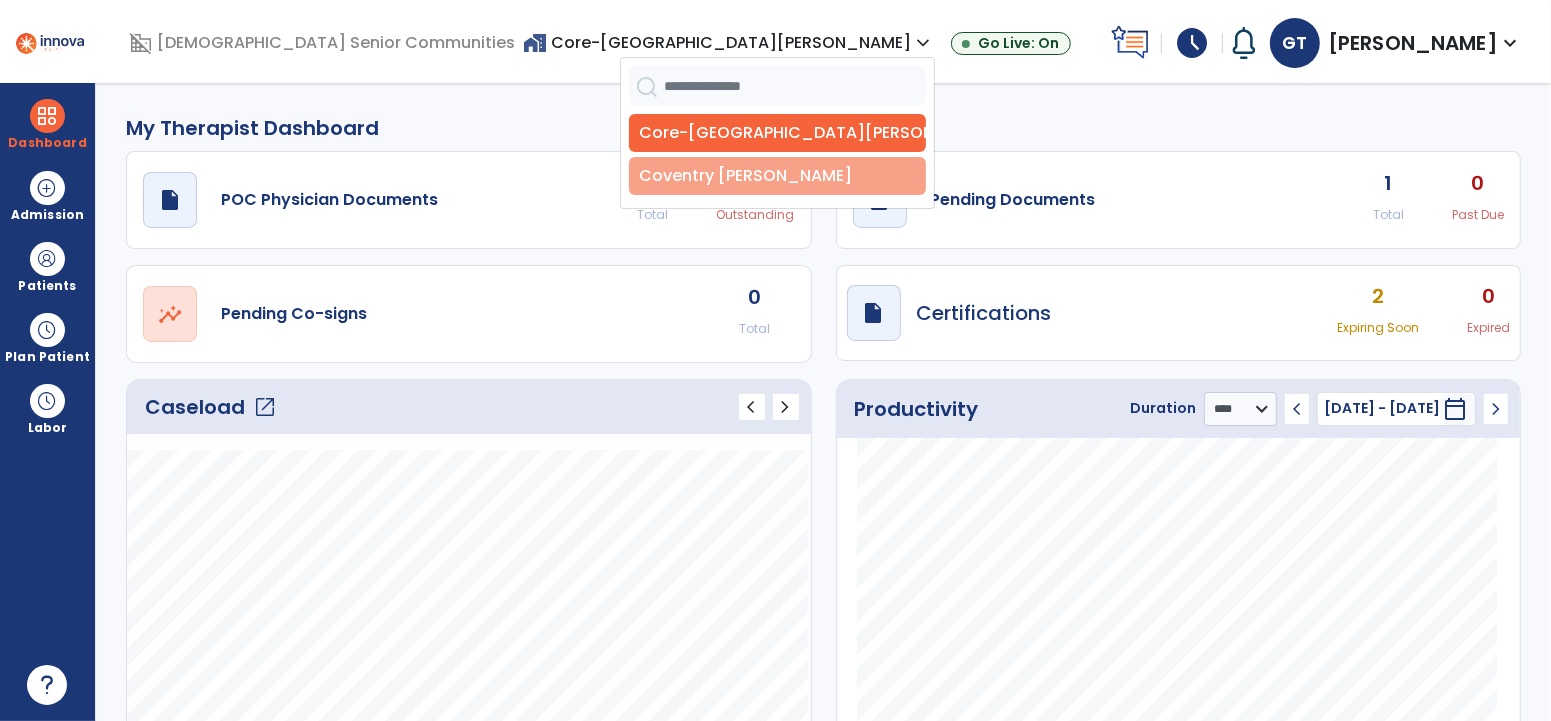 click on "Coventry [PERSON_NAME]" at bounding box center [777, 176] 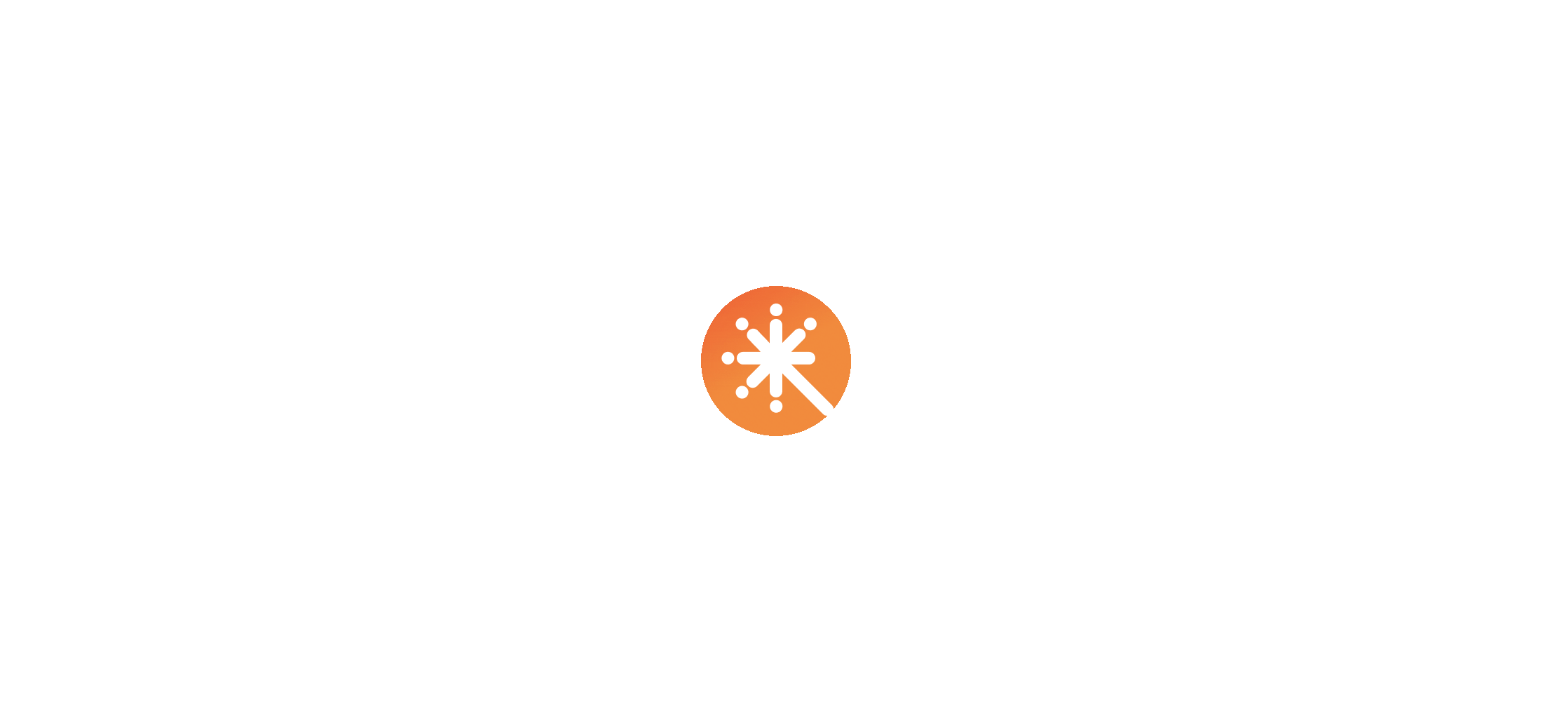 scroll, scrollTop: 0, scrollLeft: 0, axis: both 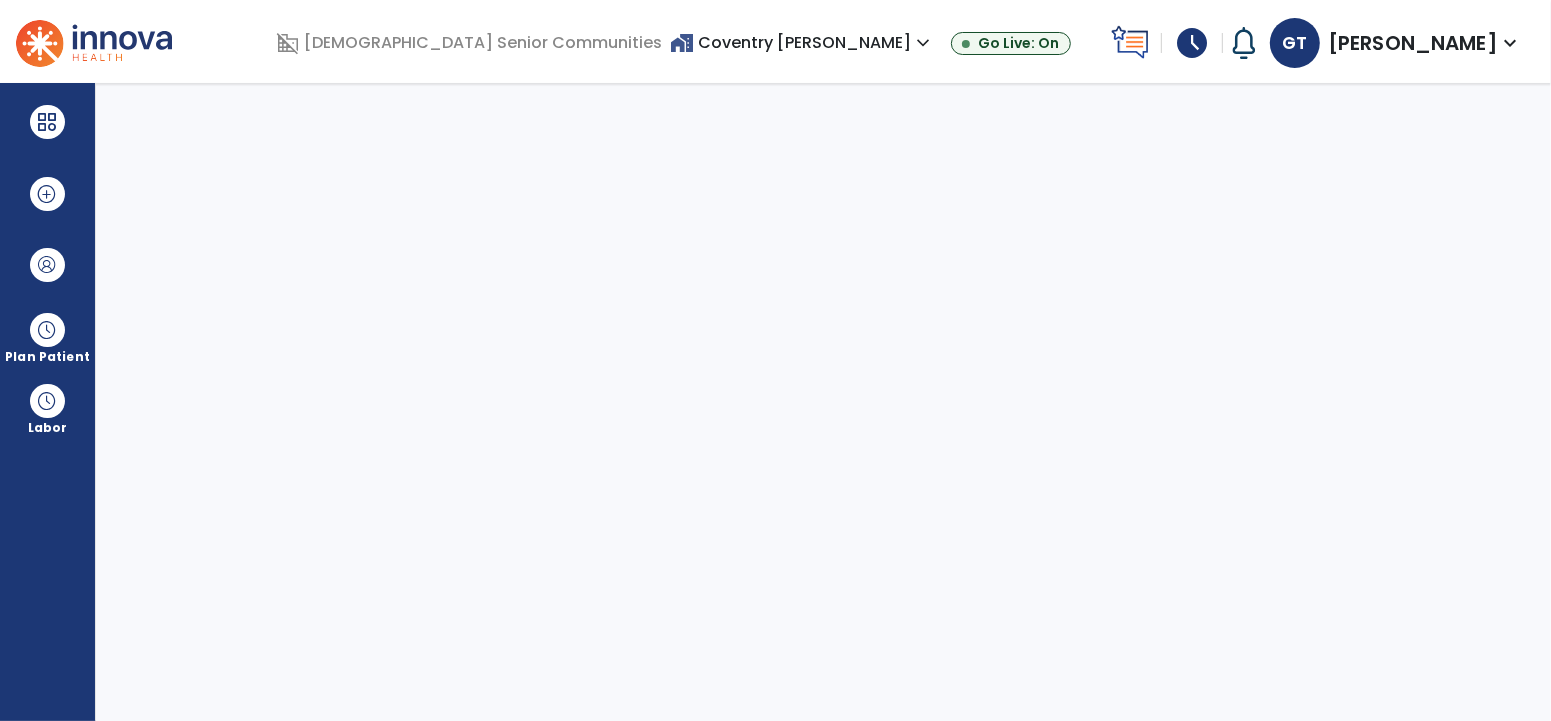 select on "****" 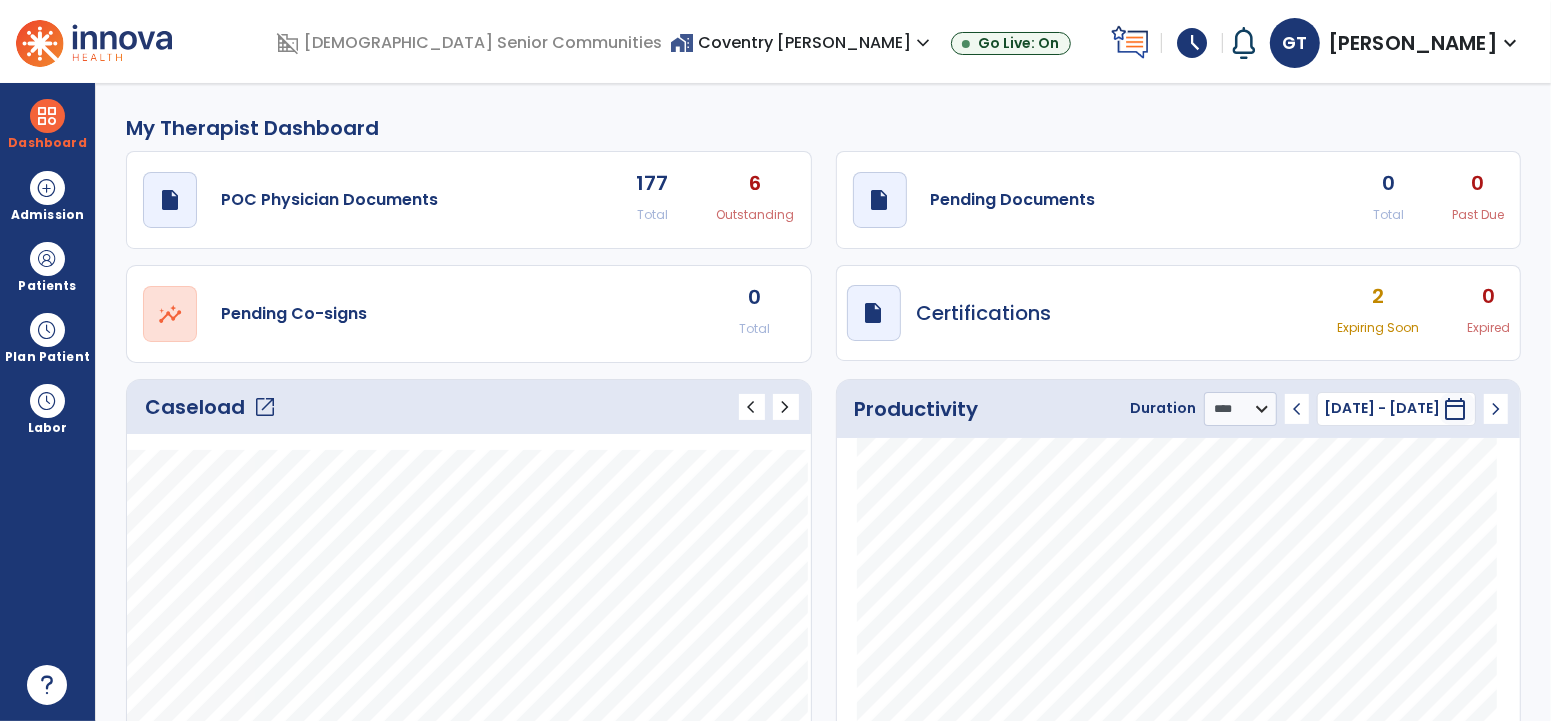 click on "0" 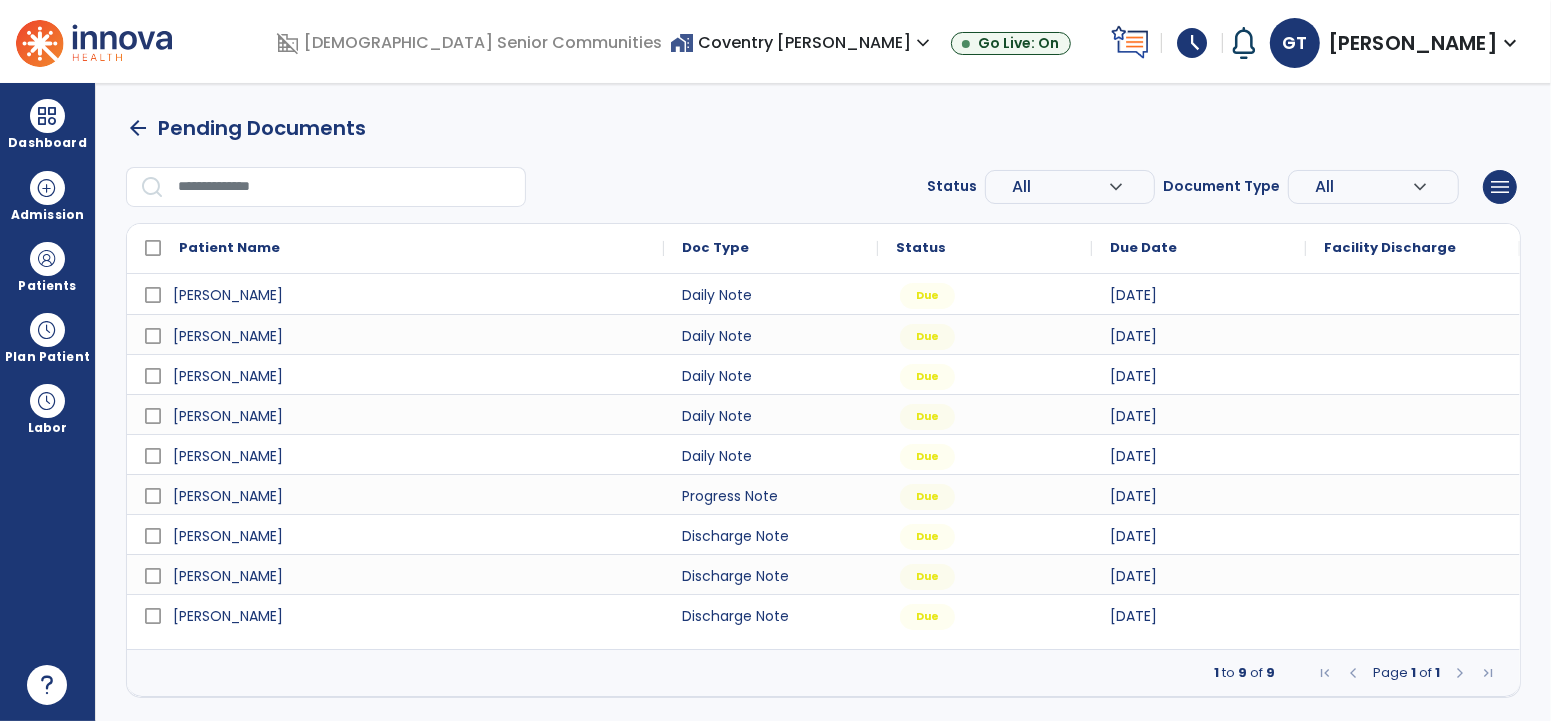 click at bounding box center [1460, 673] 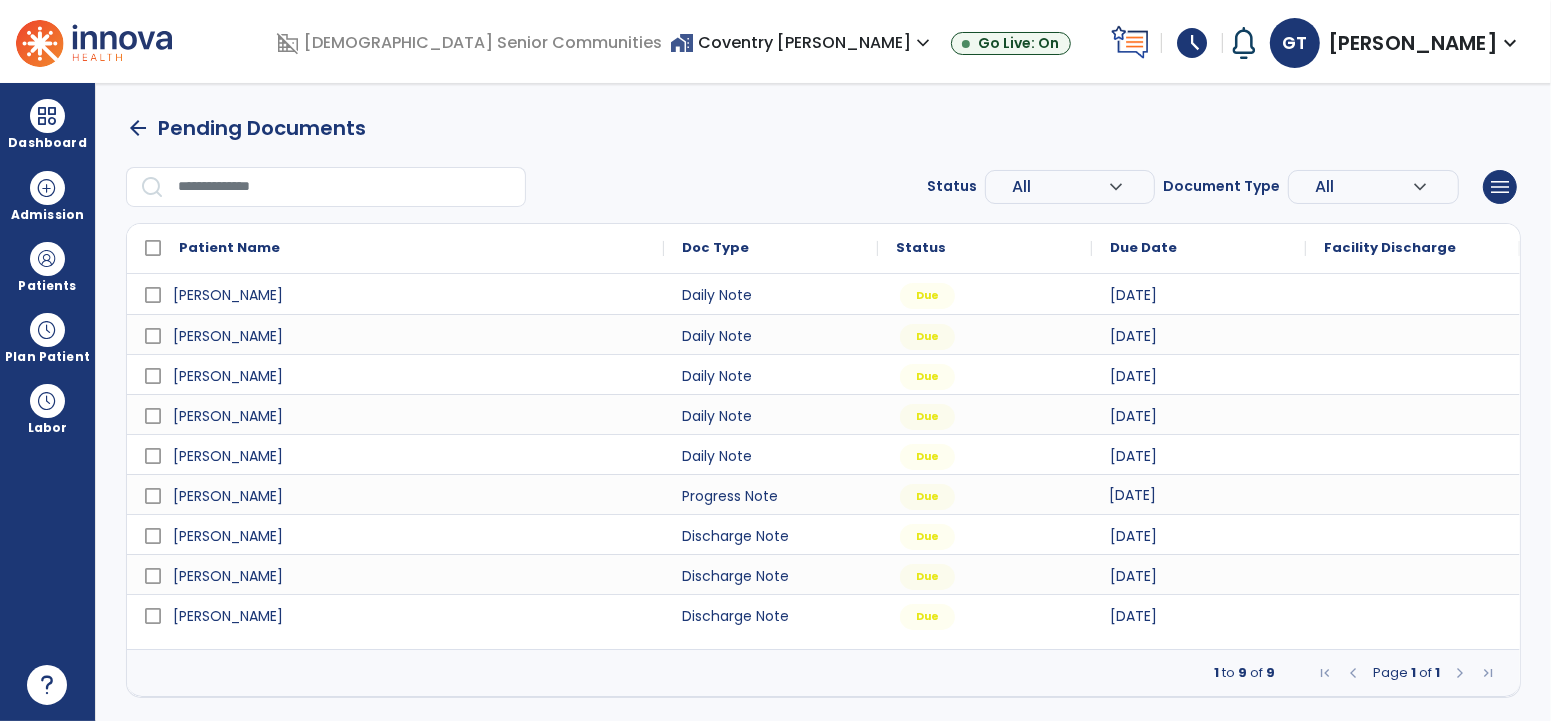 click on "[DATE]" at bounding box center [1132, 495] 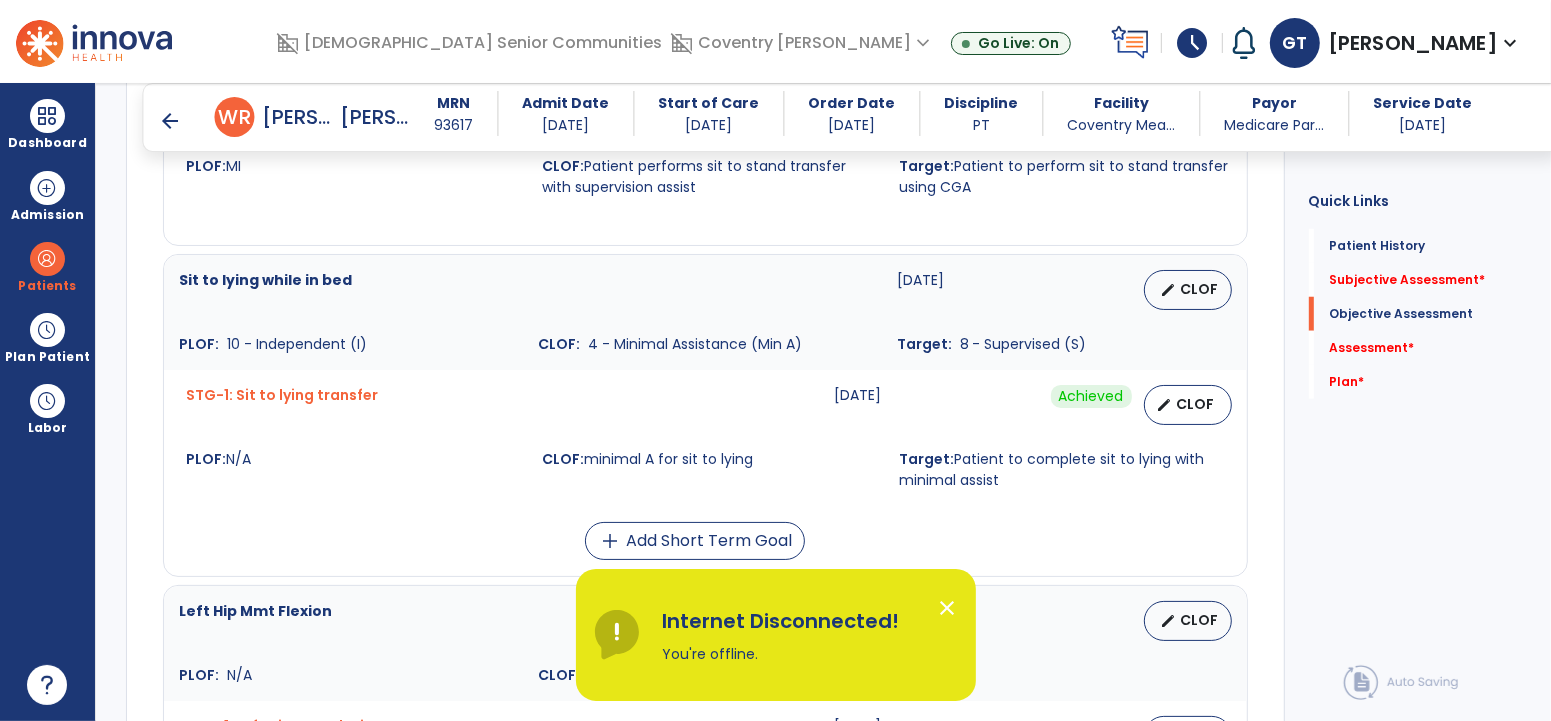 scroll, scrollTop: 1428, scrollLeft: 0, axis: vertical 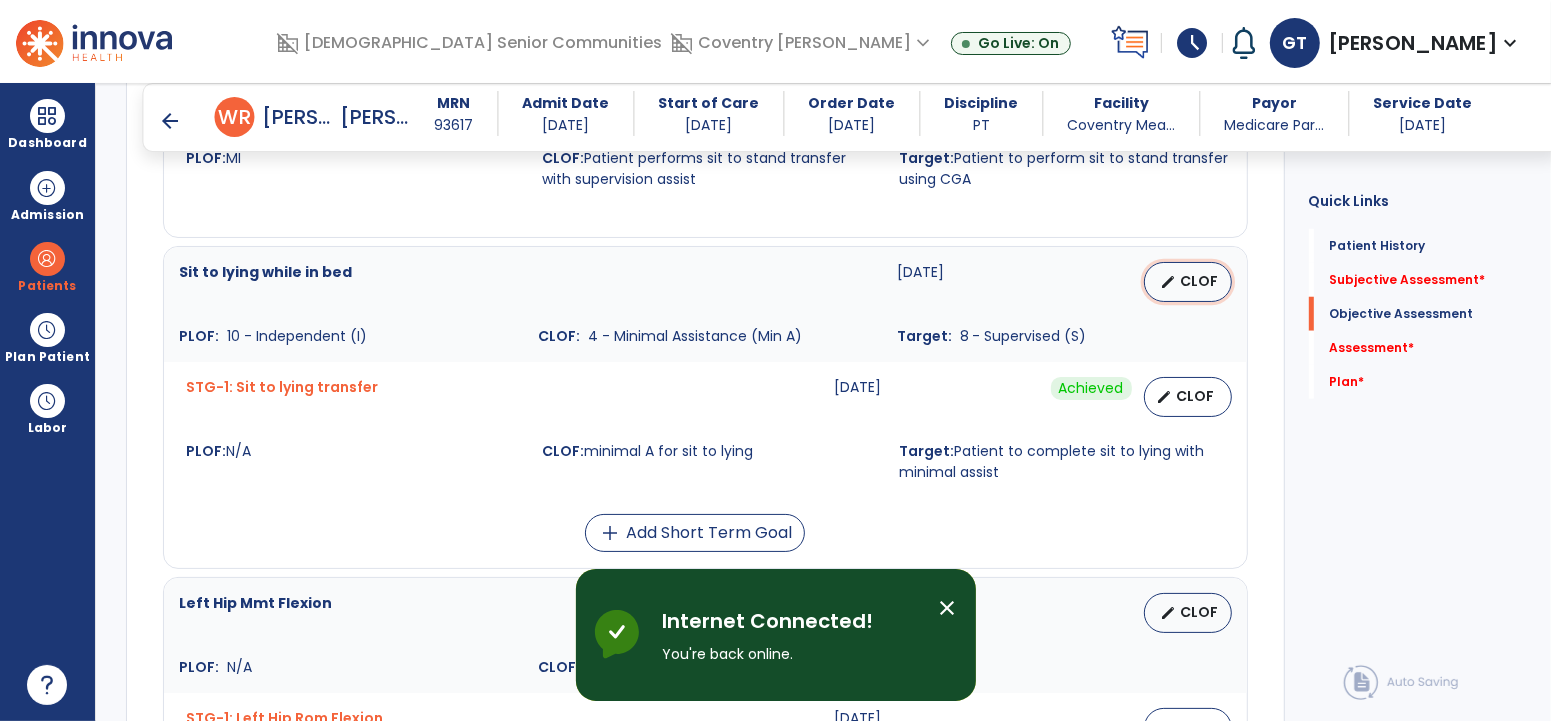 click on "edit   CLOF" at bounding box center [1188, 282] 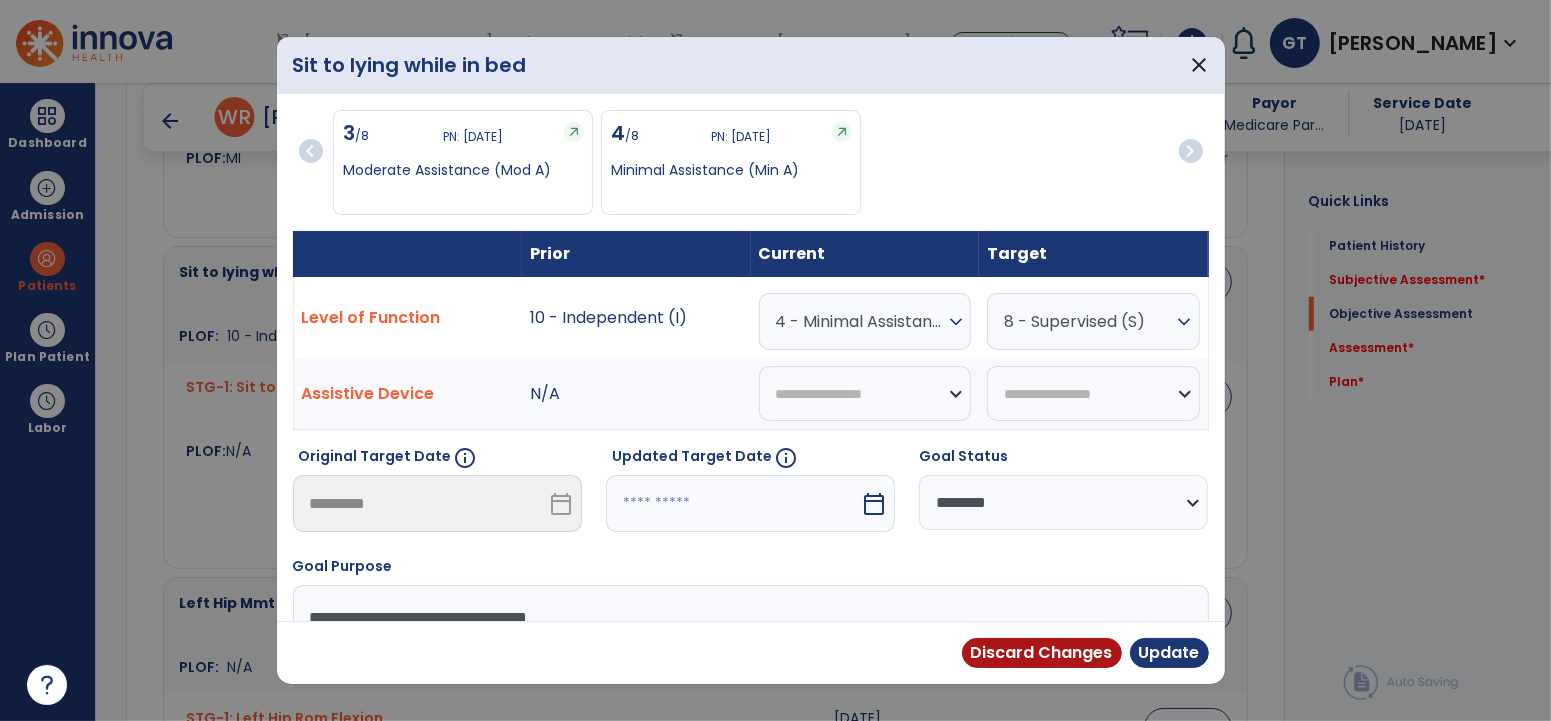 click on "4 - Minimal Assistance (Min A)" at bounding box center (860, 321) 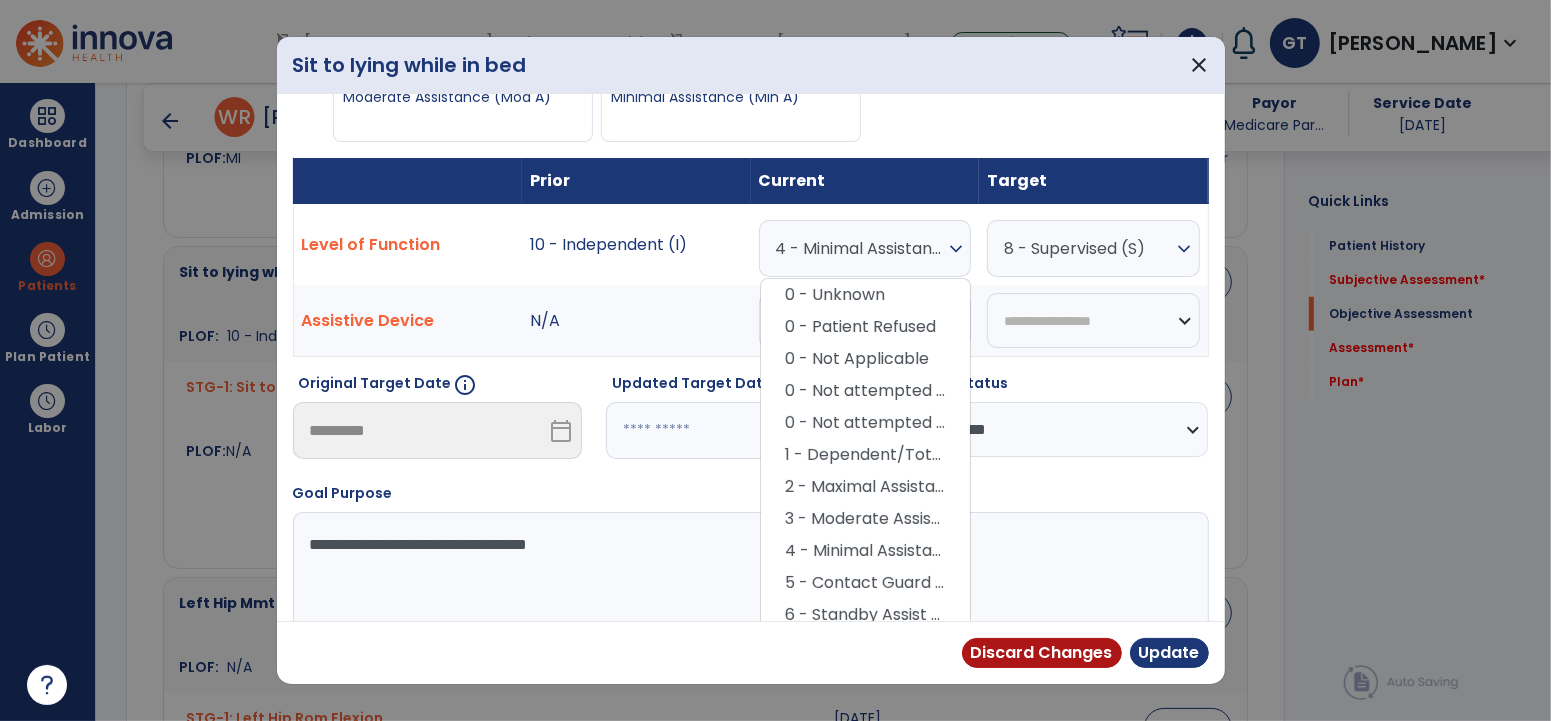 scroll, scrollTop: 74, scrollLeft: 0, axis: vertical 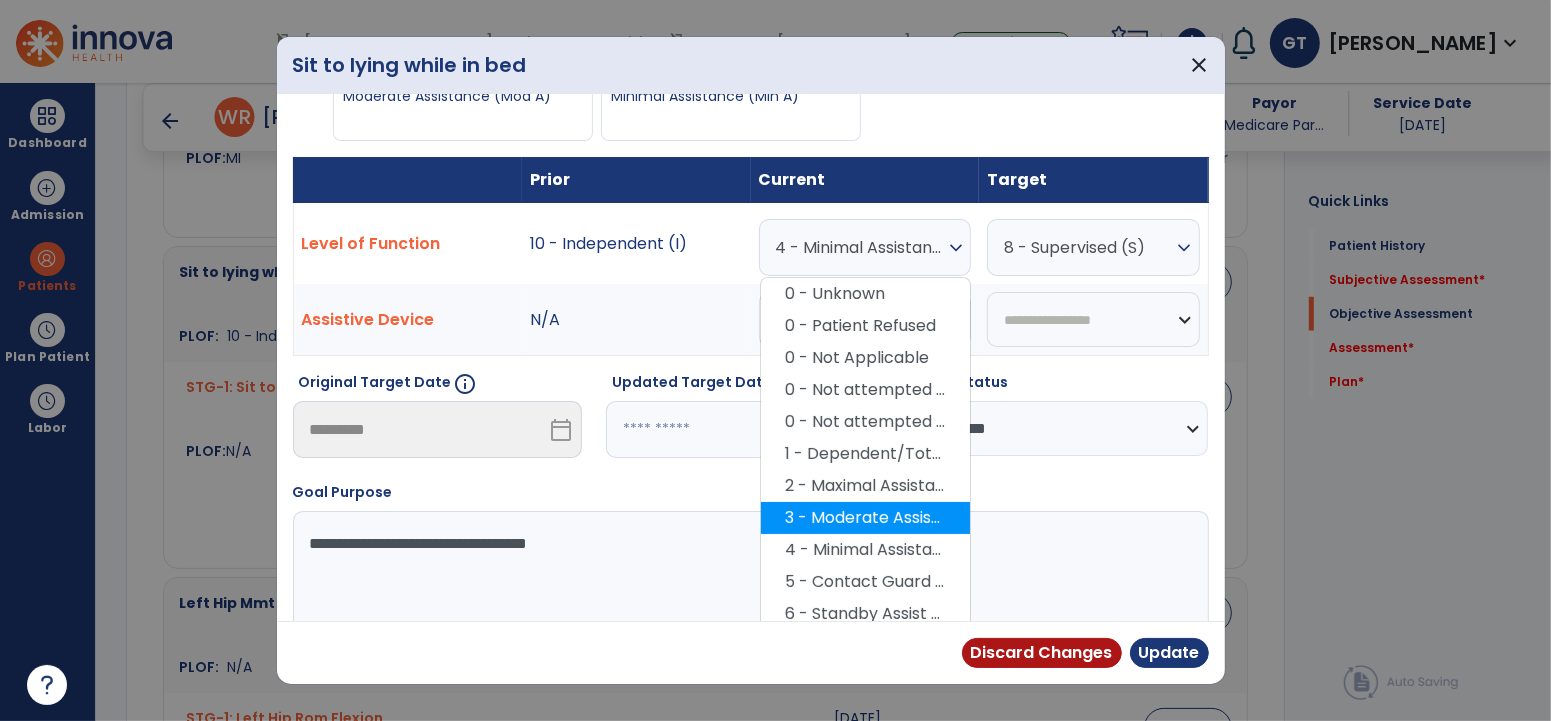 click on "3 - Moderate Assistance (Mod A)" at bounding box center [865, 518] 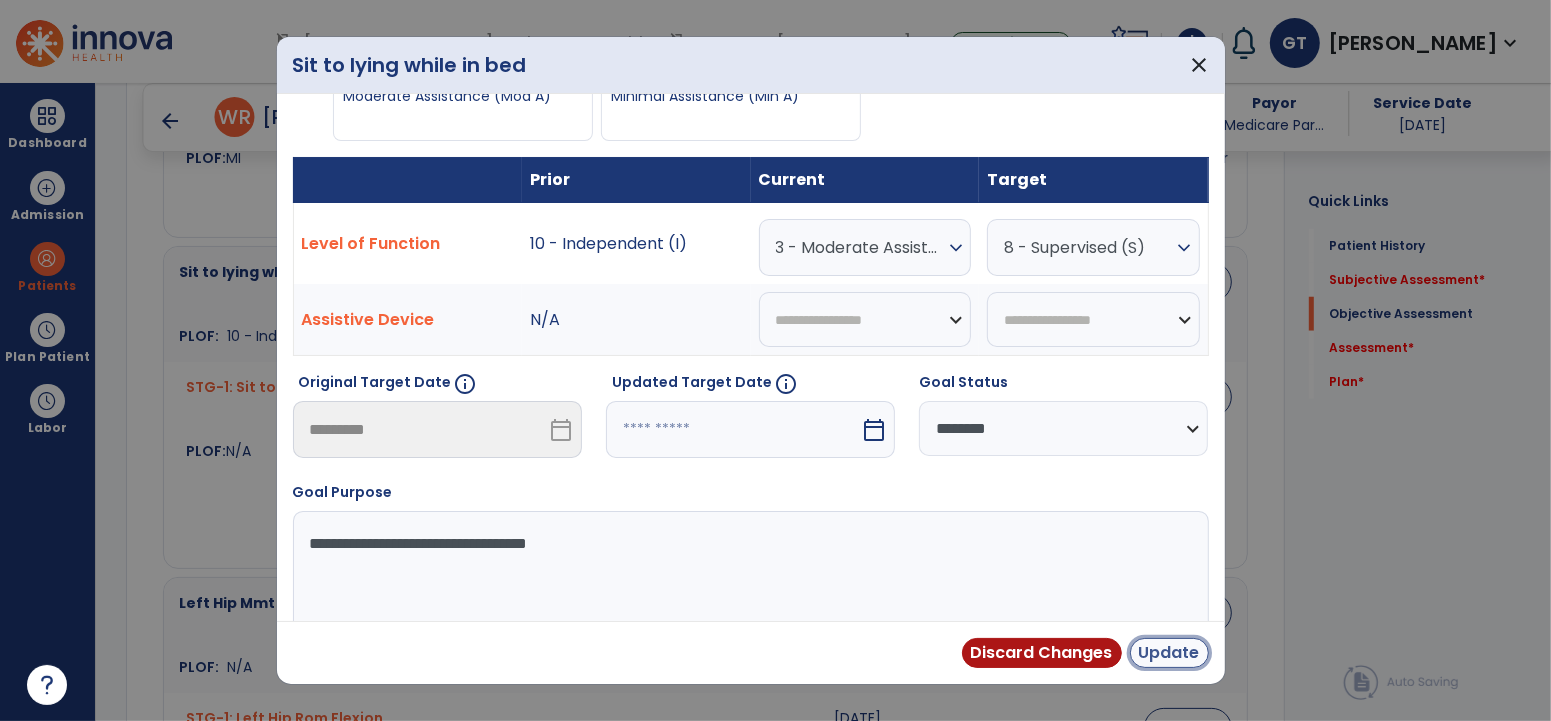 click on "Update" at bounding box center (1169, 653) 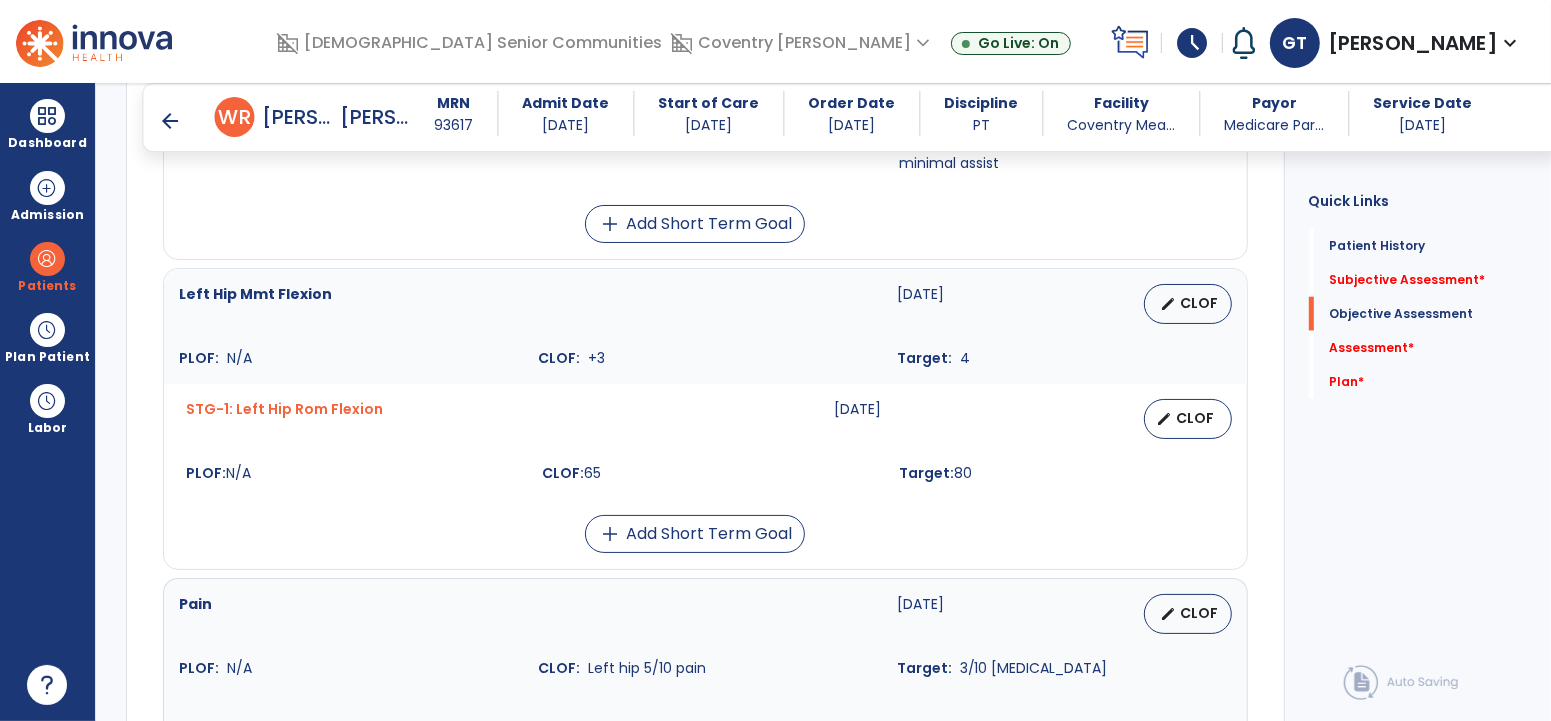 scroll, scrollTop: 1745, scrollLeft: 0, axis: vertical 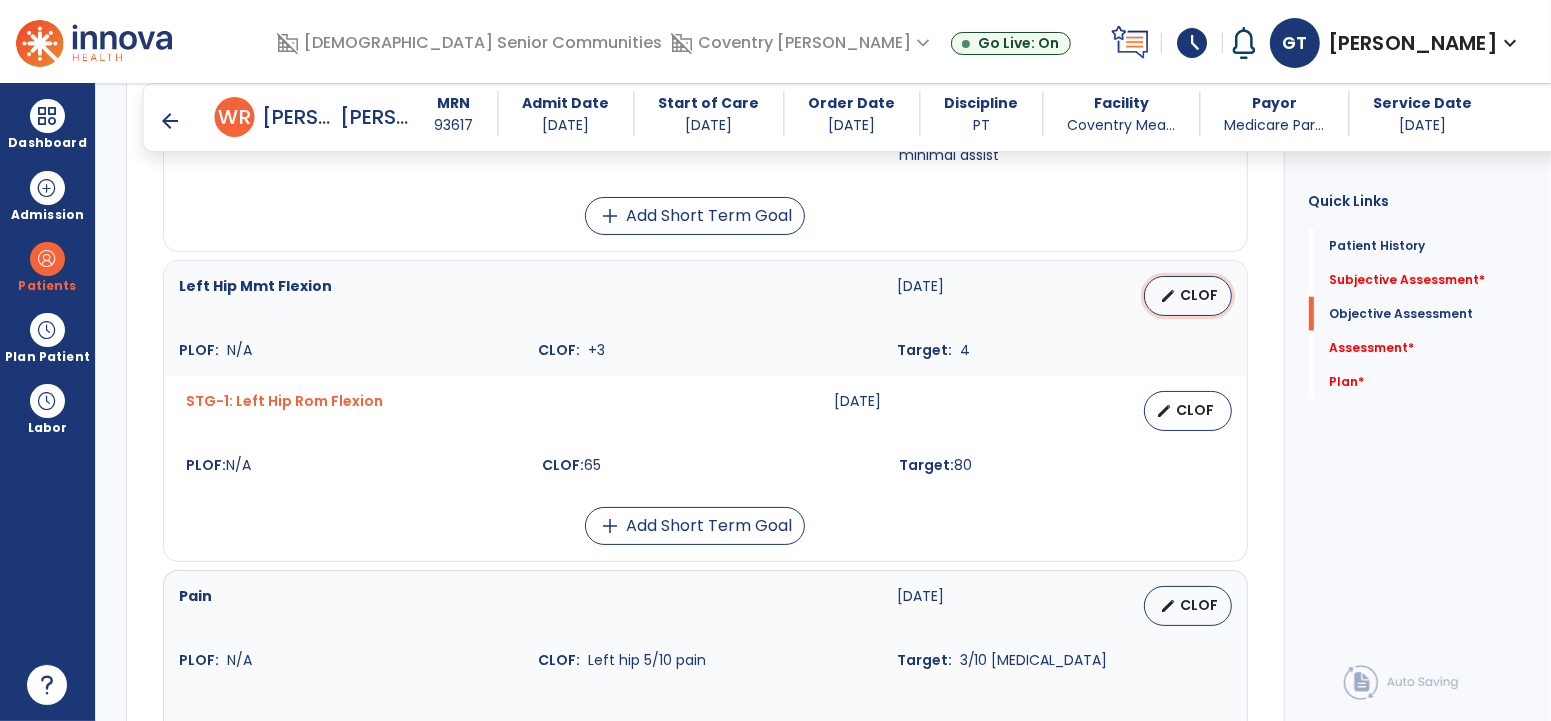 click on "CLOF" at bounding box center [1200, 295] 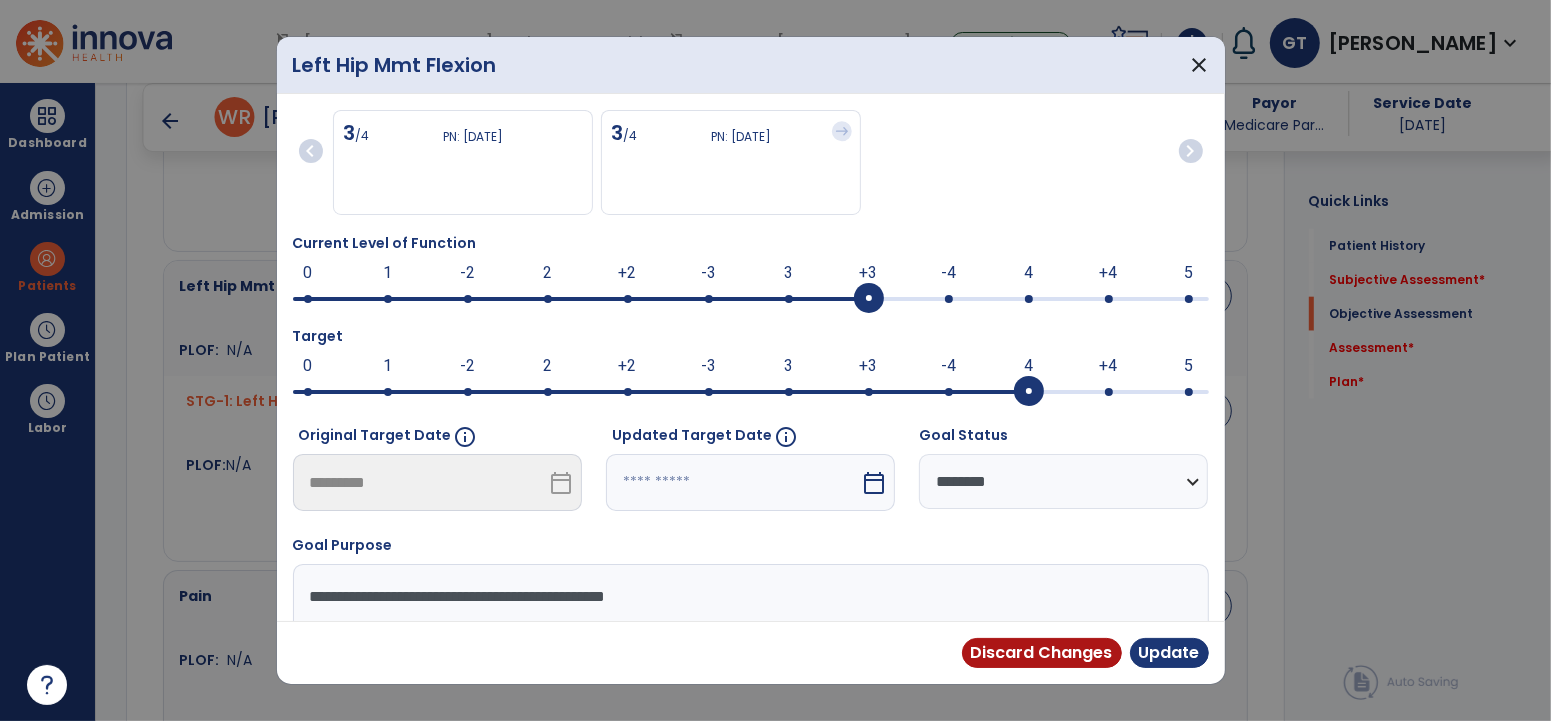 click at bounding box center [751, 299] 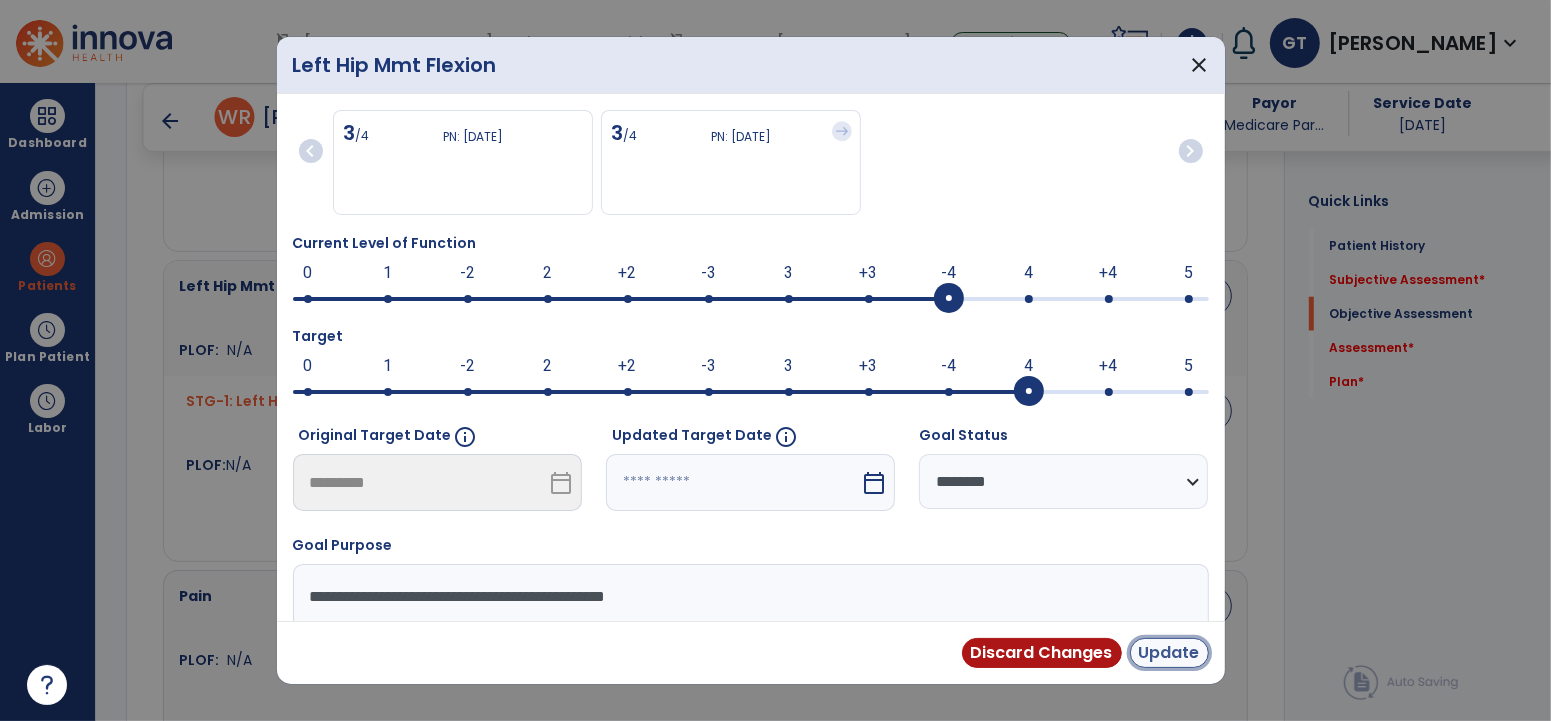 click on "Update" at bounding box center (1169, 653) 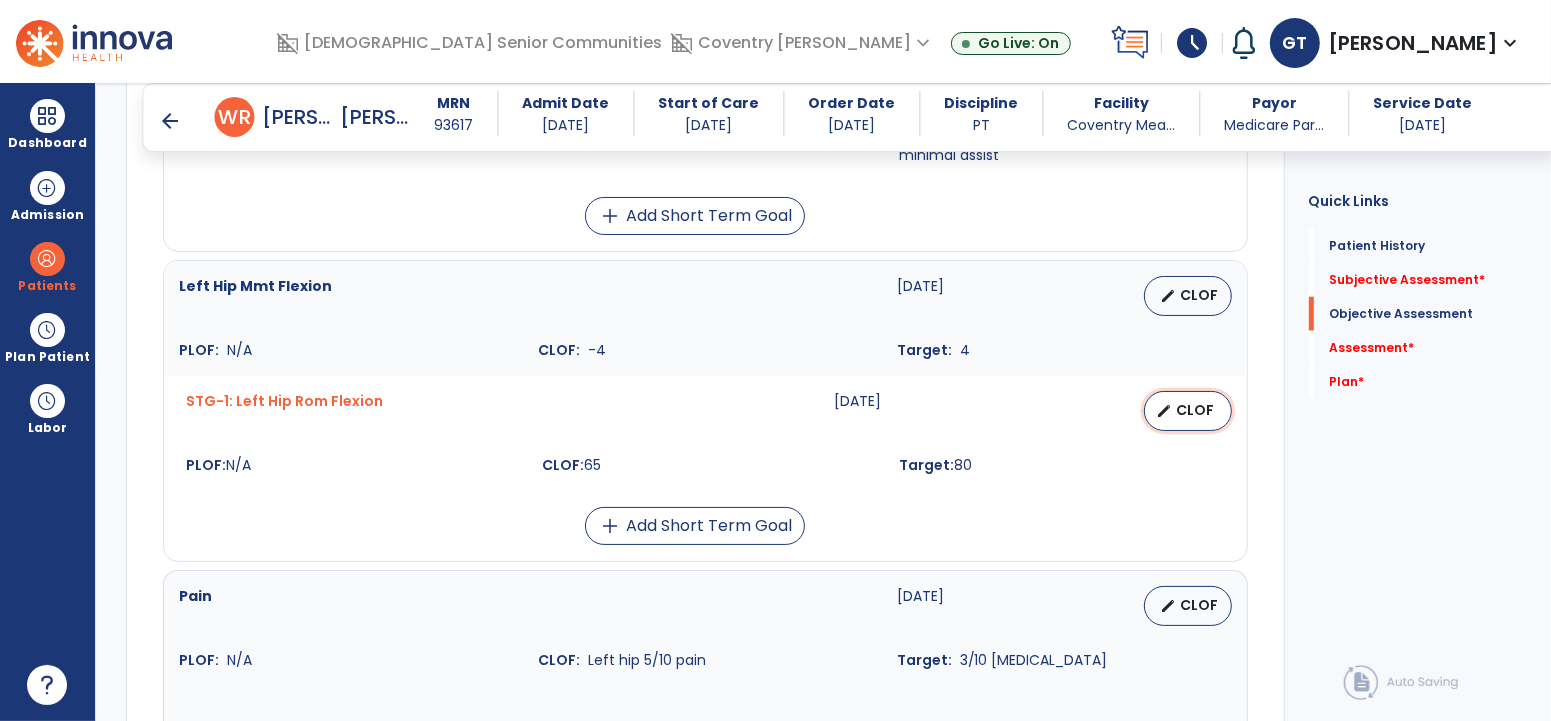 click on "edit   CLOF" at bounding box center (1188, 411) 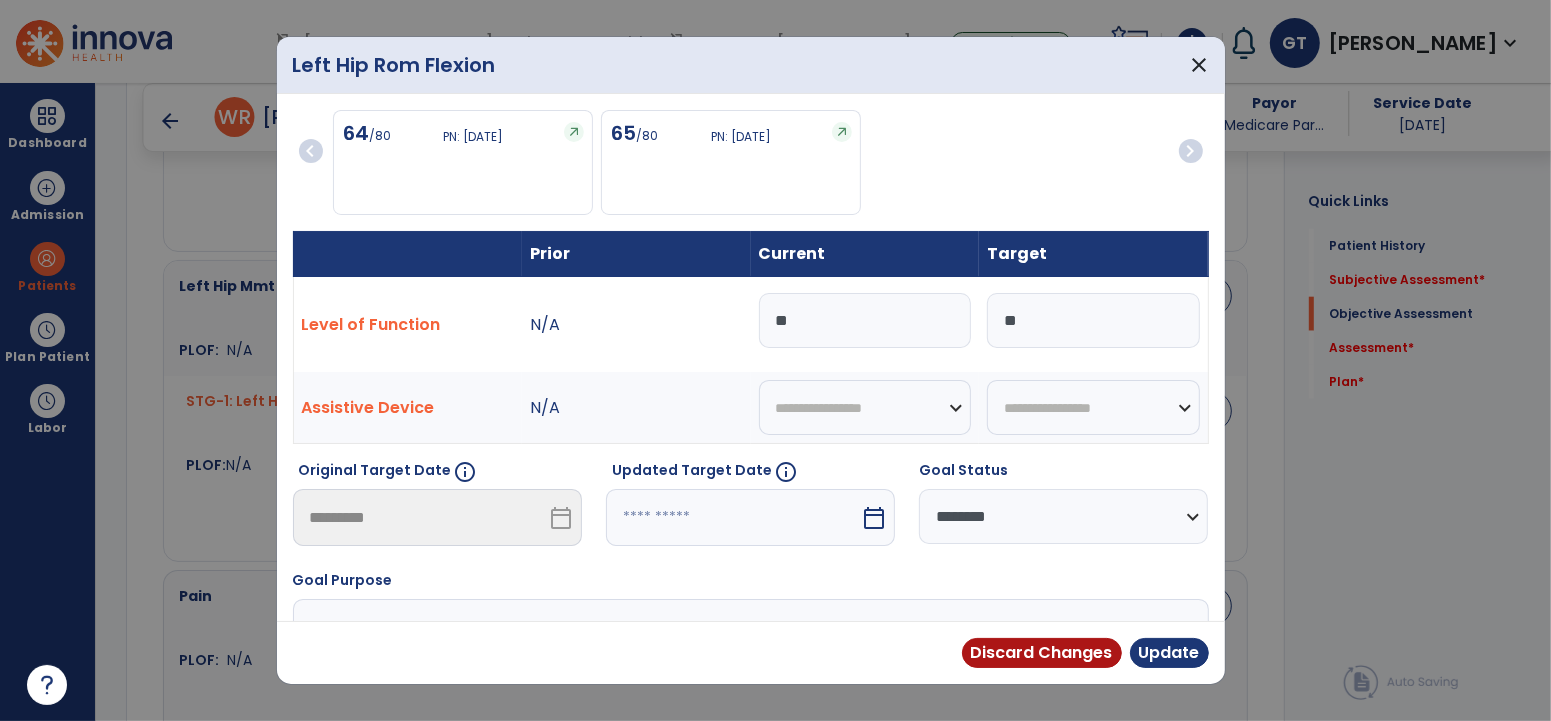click on "**" at bounding box center [865, 320] 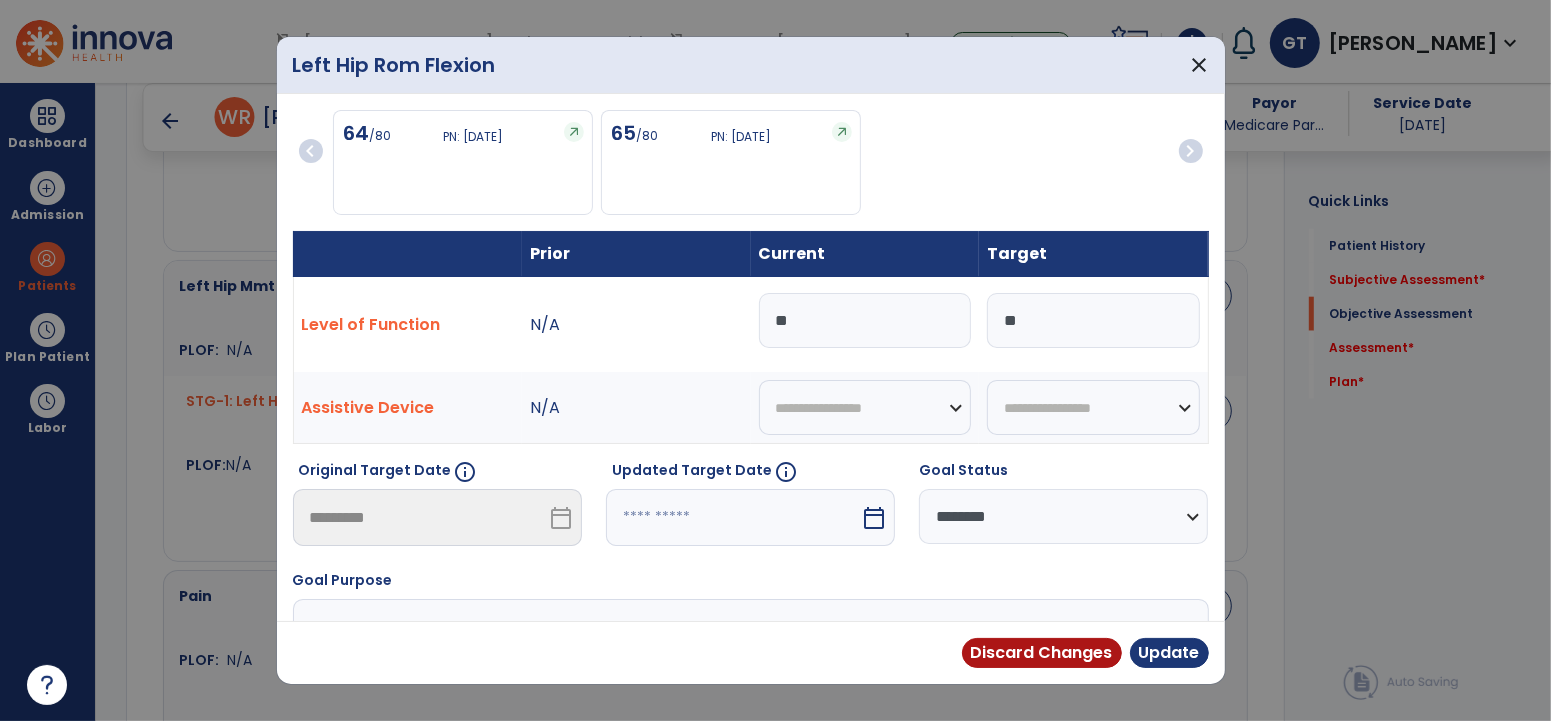 click on "**********" at bounding box center [1063, 516] 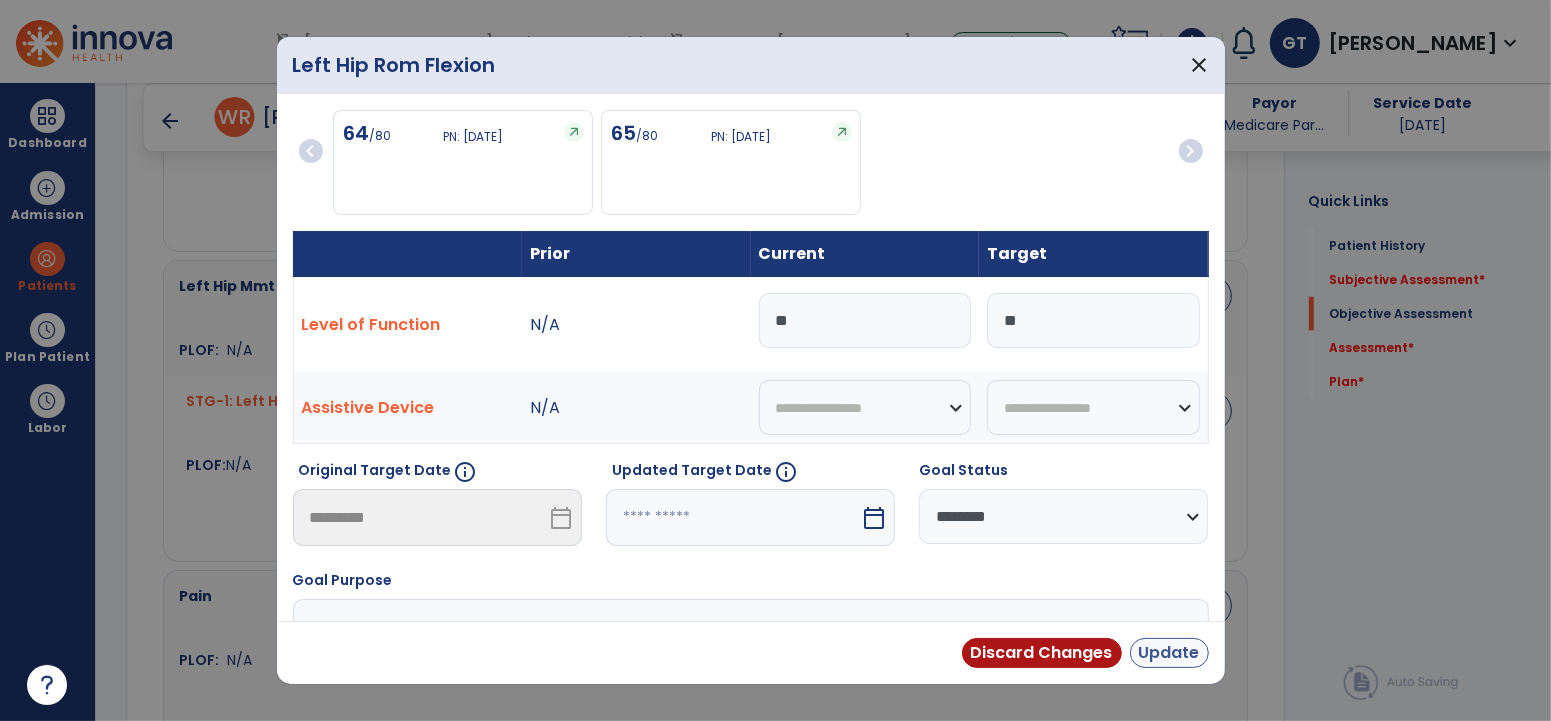 click on "Update" at bounding box center [1169, 653] 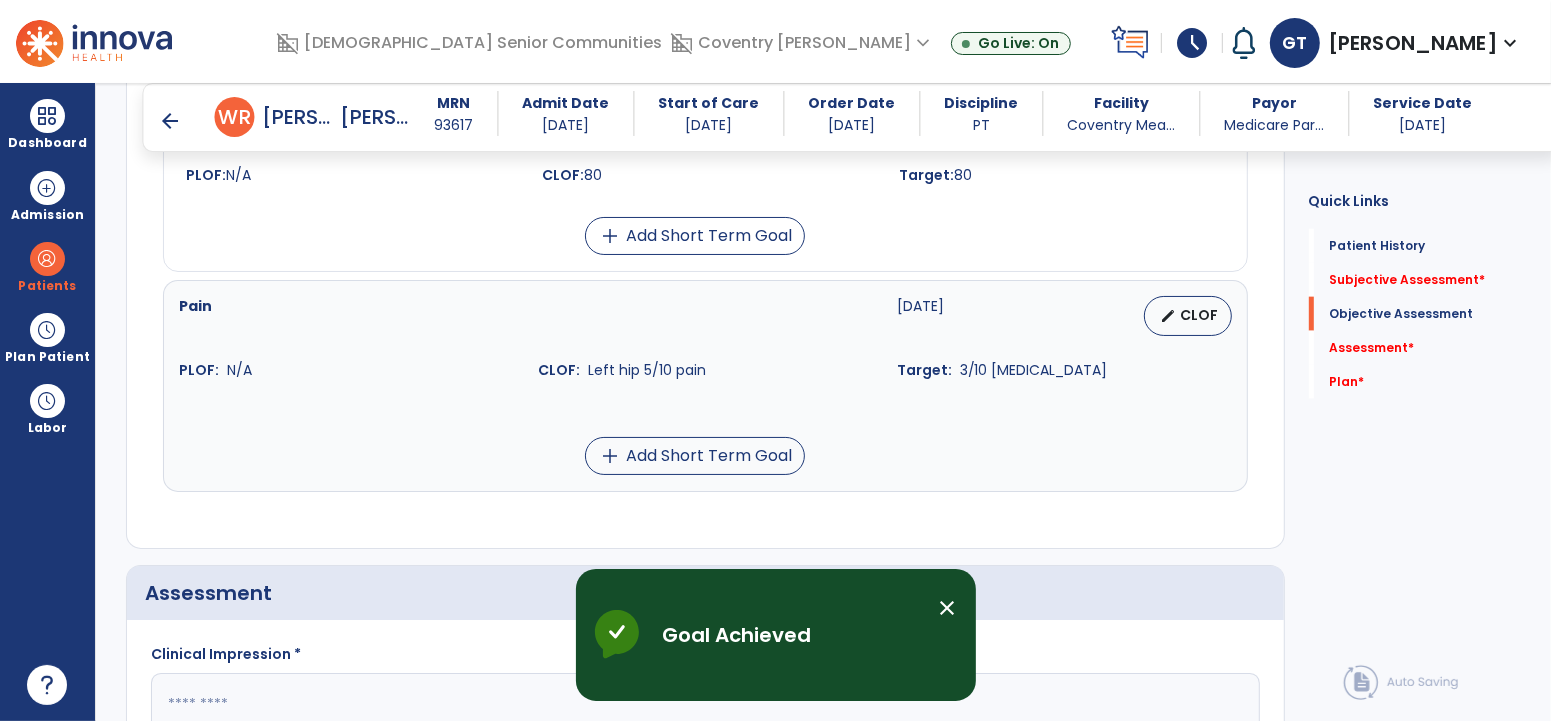 scroll, scrollTop: 2037, scrollLeft: 0, axis: vertical 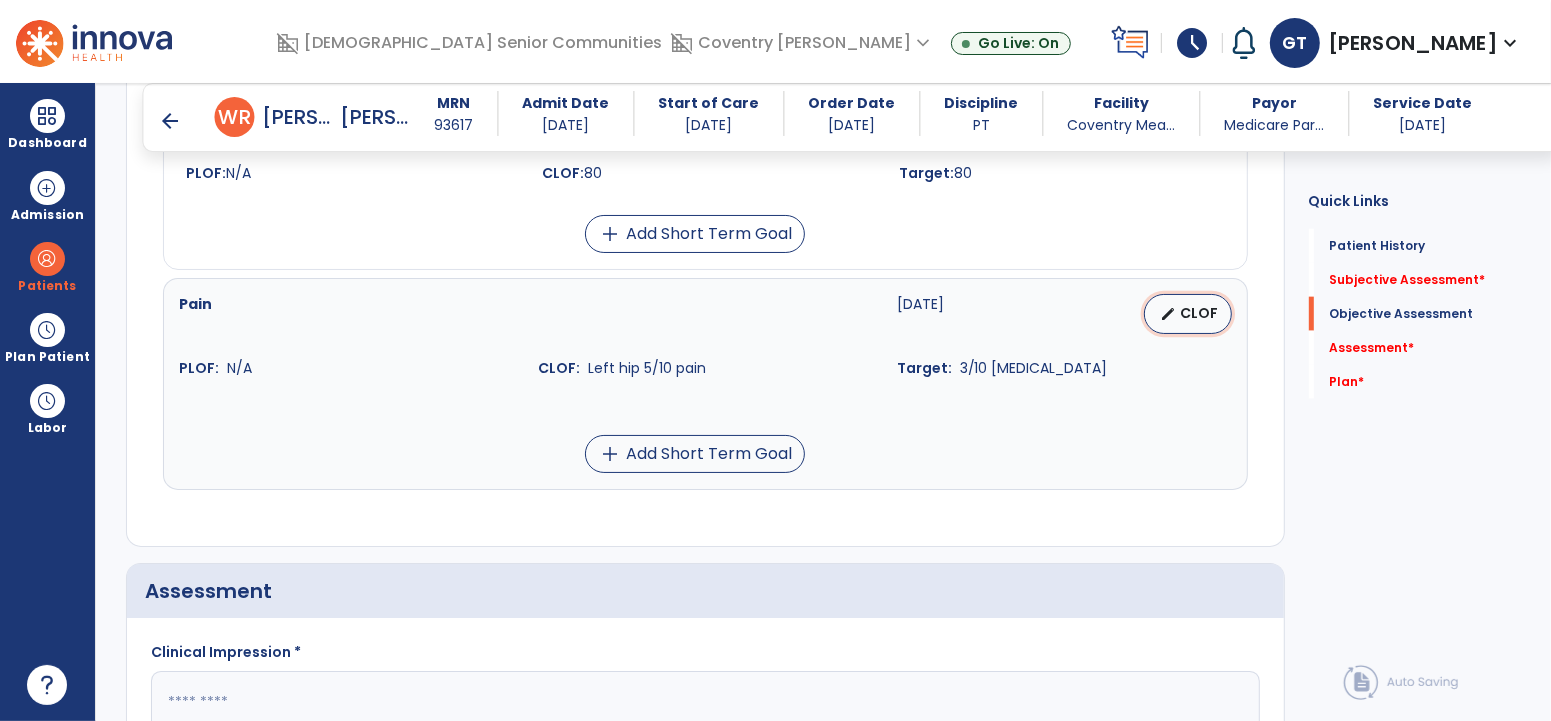 click on "CLOF" at bounding box center [1200, 313] 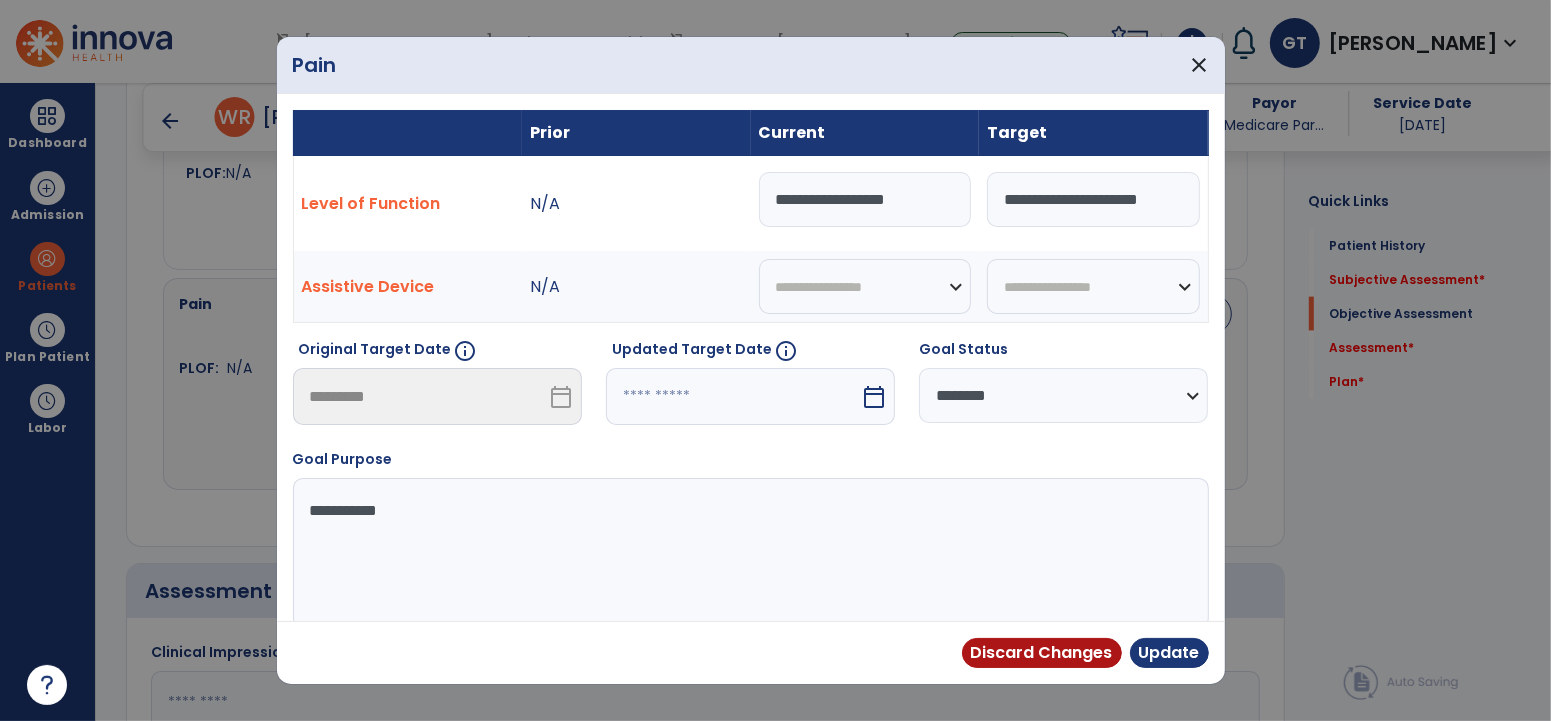 click on "**********" at bounding box center (865, 199) 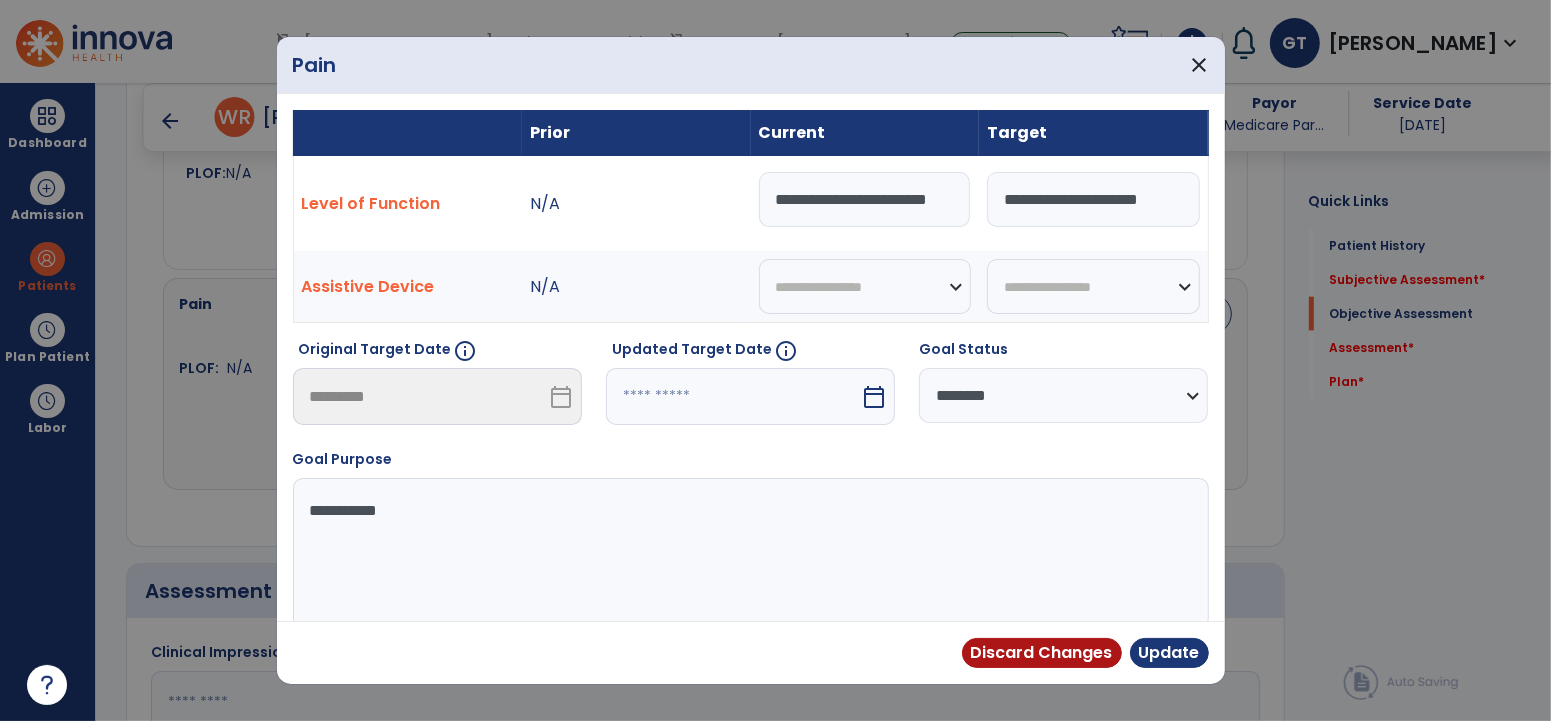 scroll, scrollTop: 0, scrollLeft: 0, axis: both 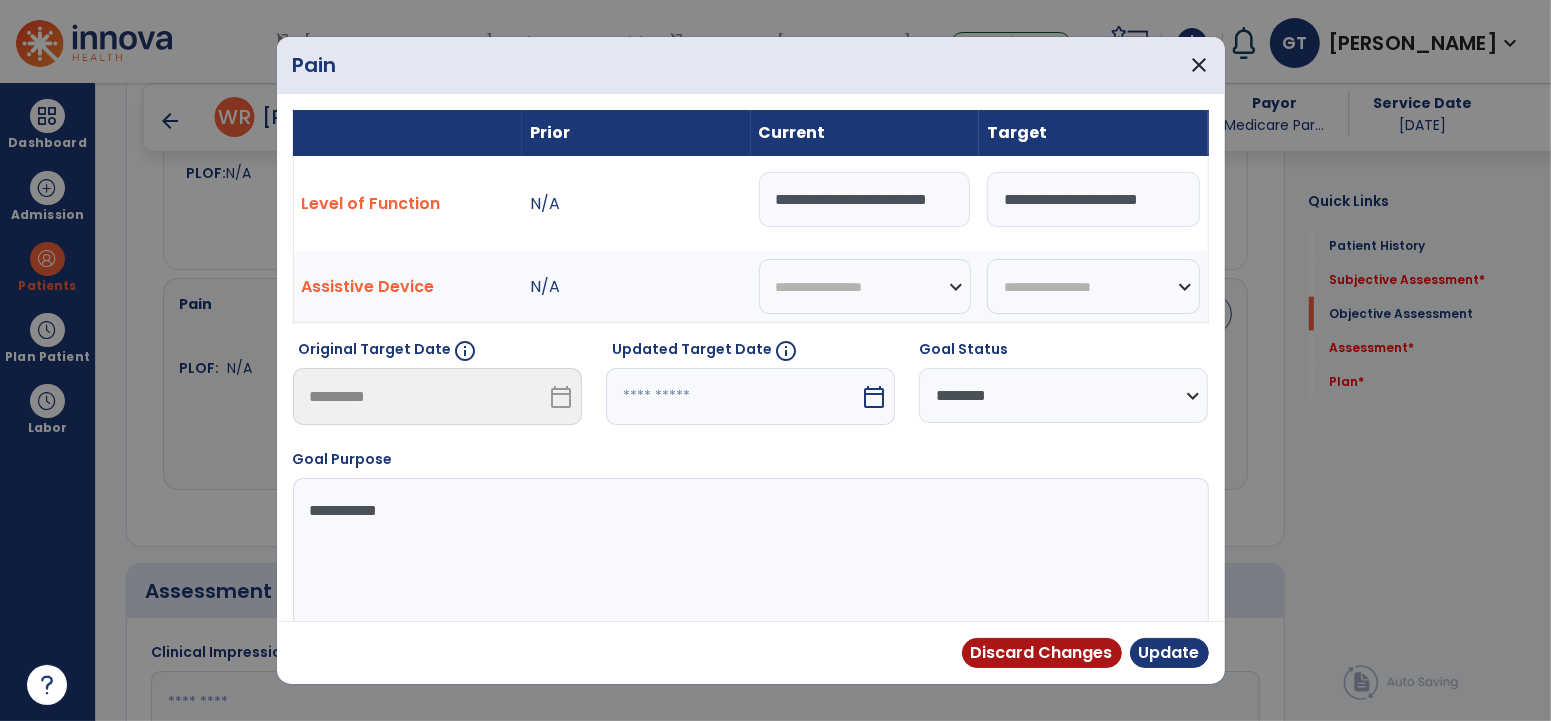 type on "**********" 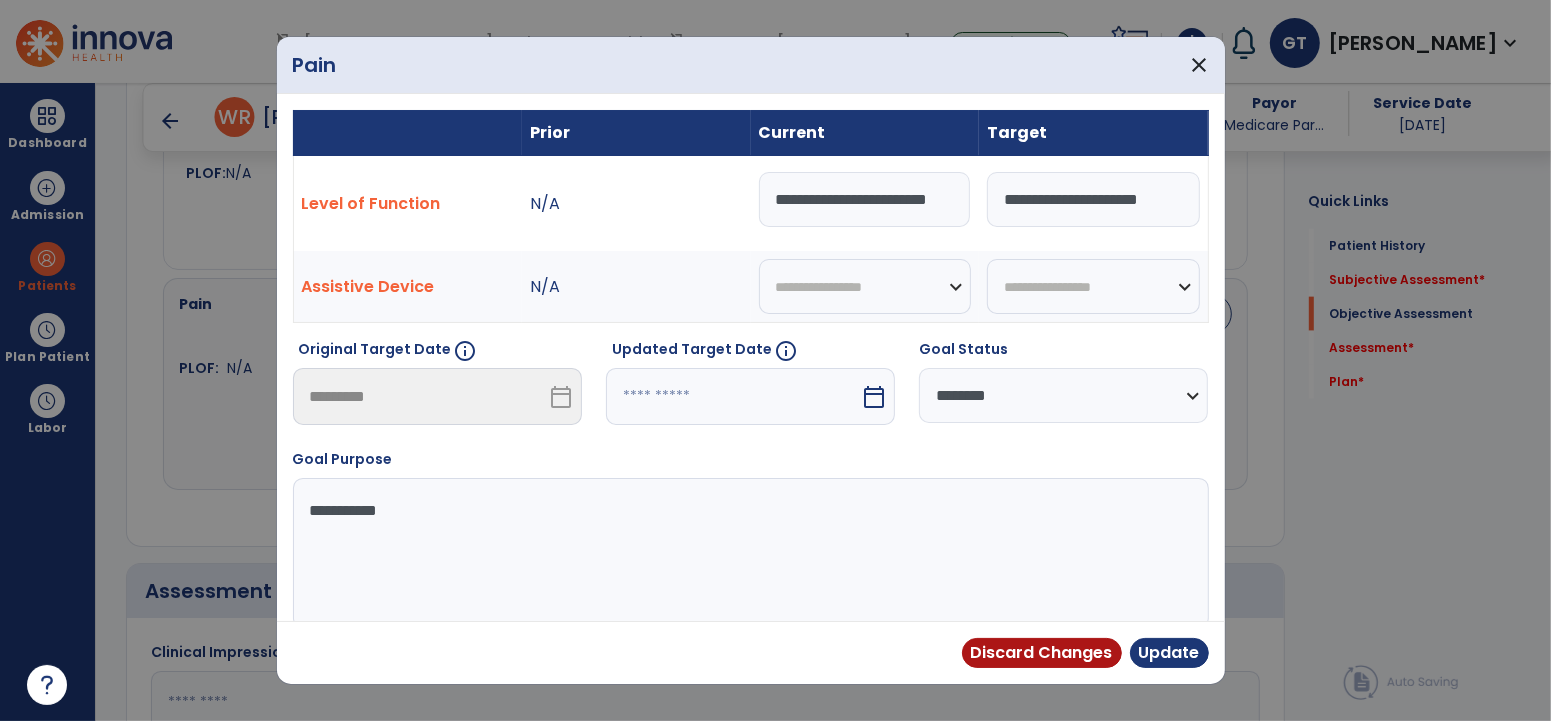 select on "*" 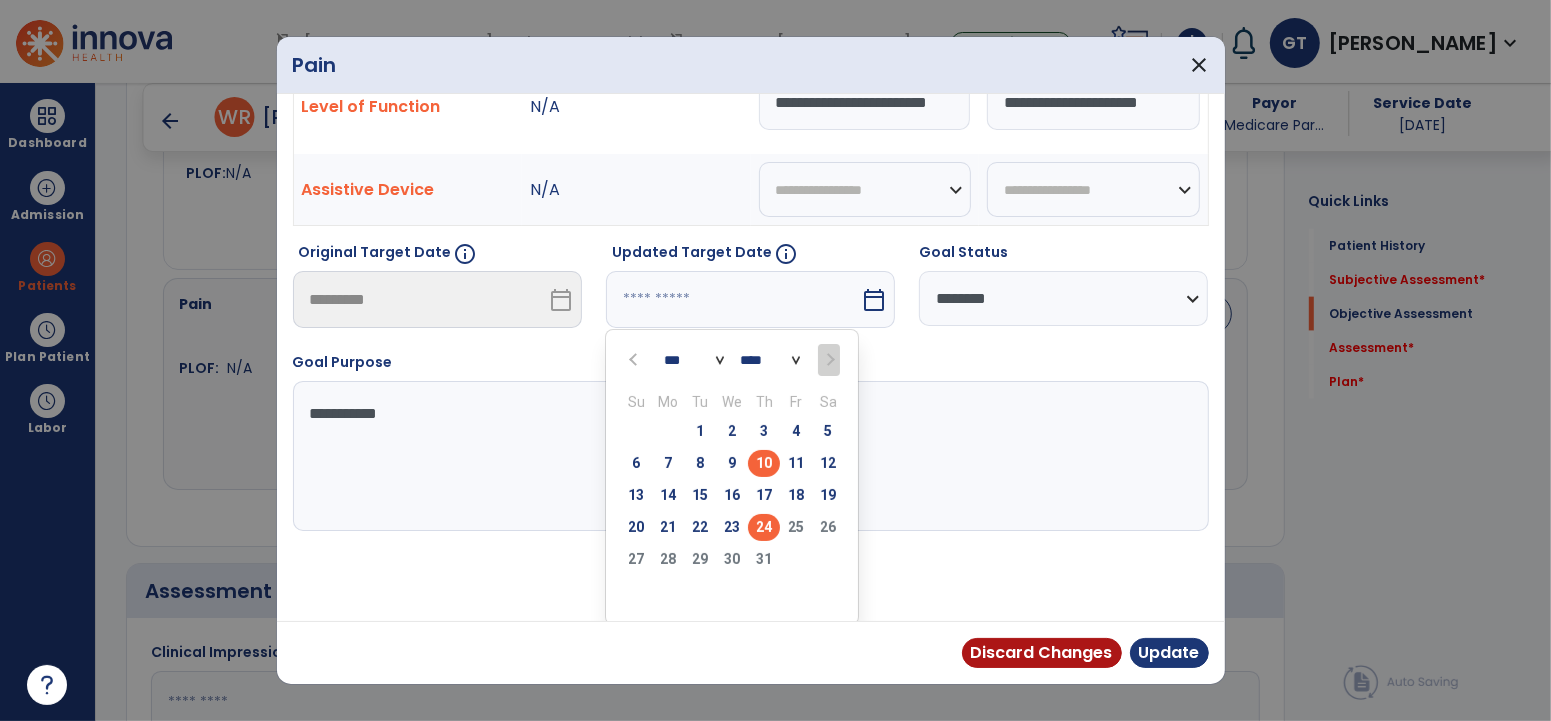click on "24" at bounding box center [764, 527] 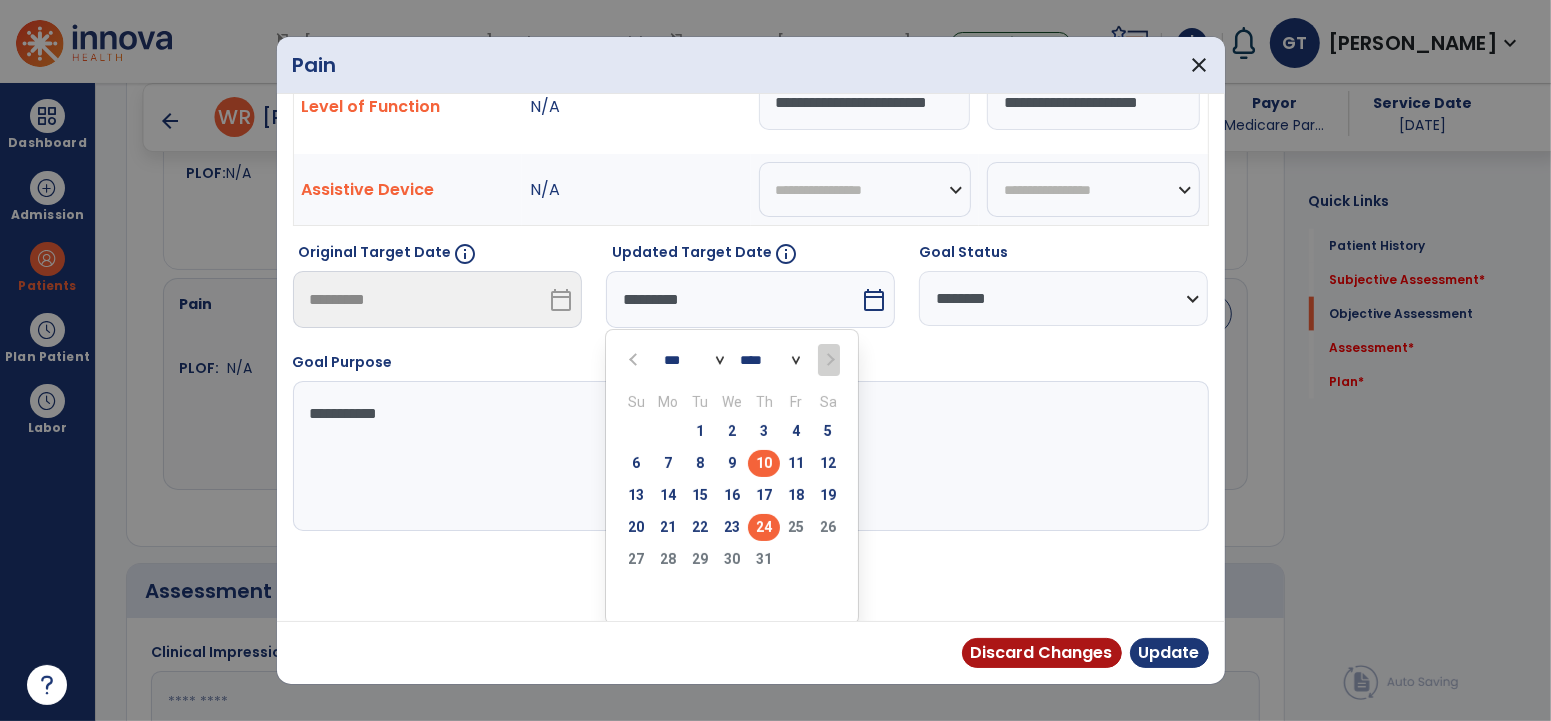 scroll, scrollTop: 23, scrollLeft: 0, axis: vertical 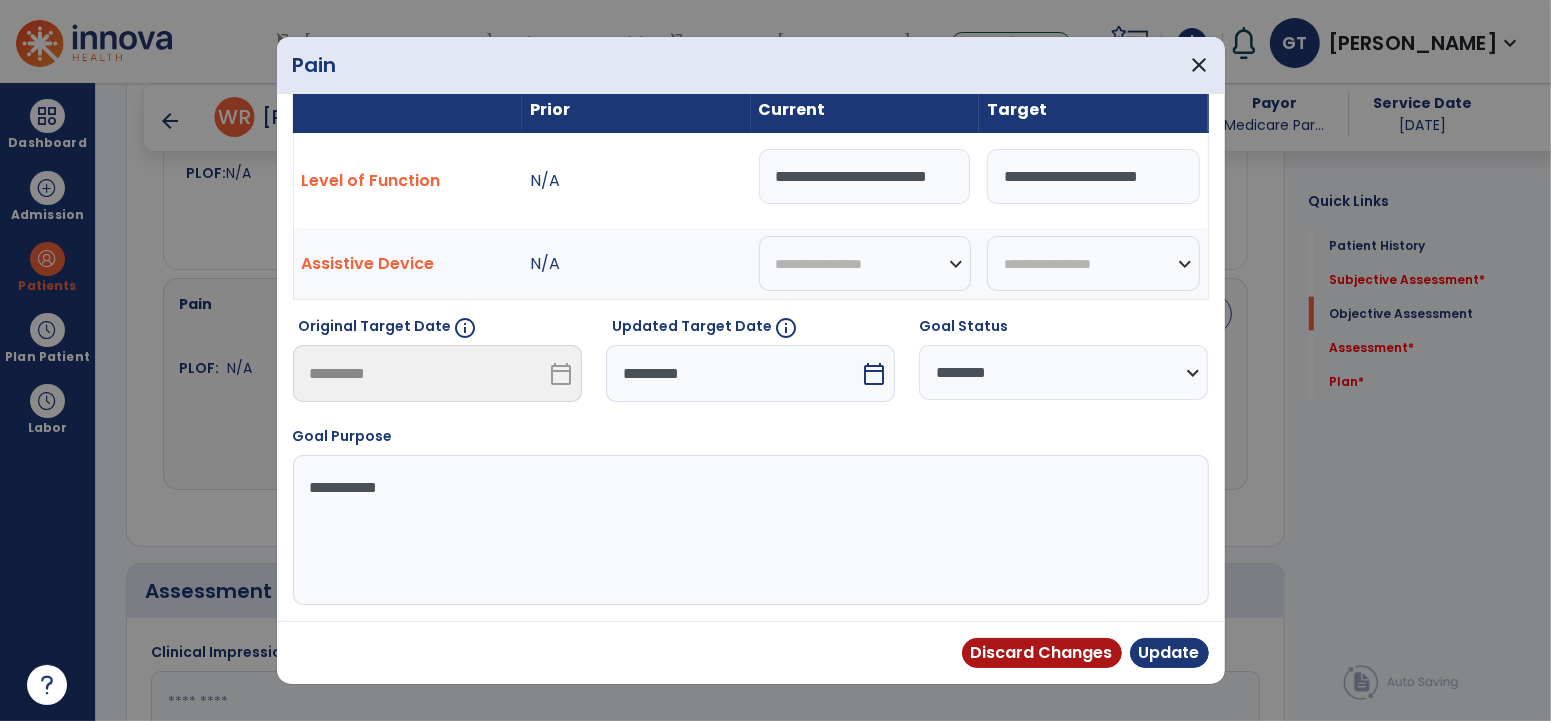 click on "*********" at bounding box center [733, 373] 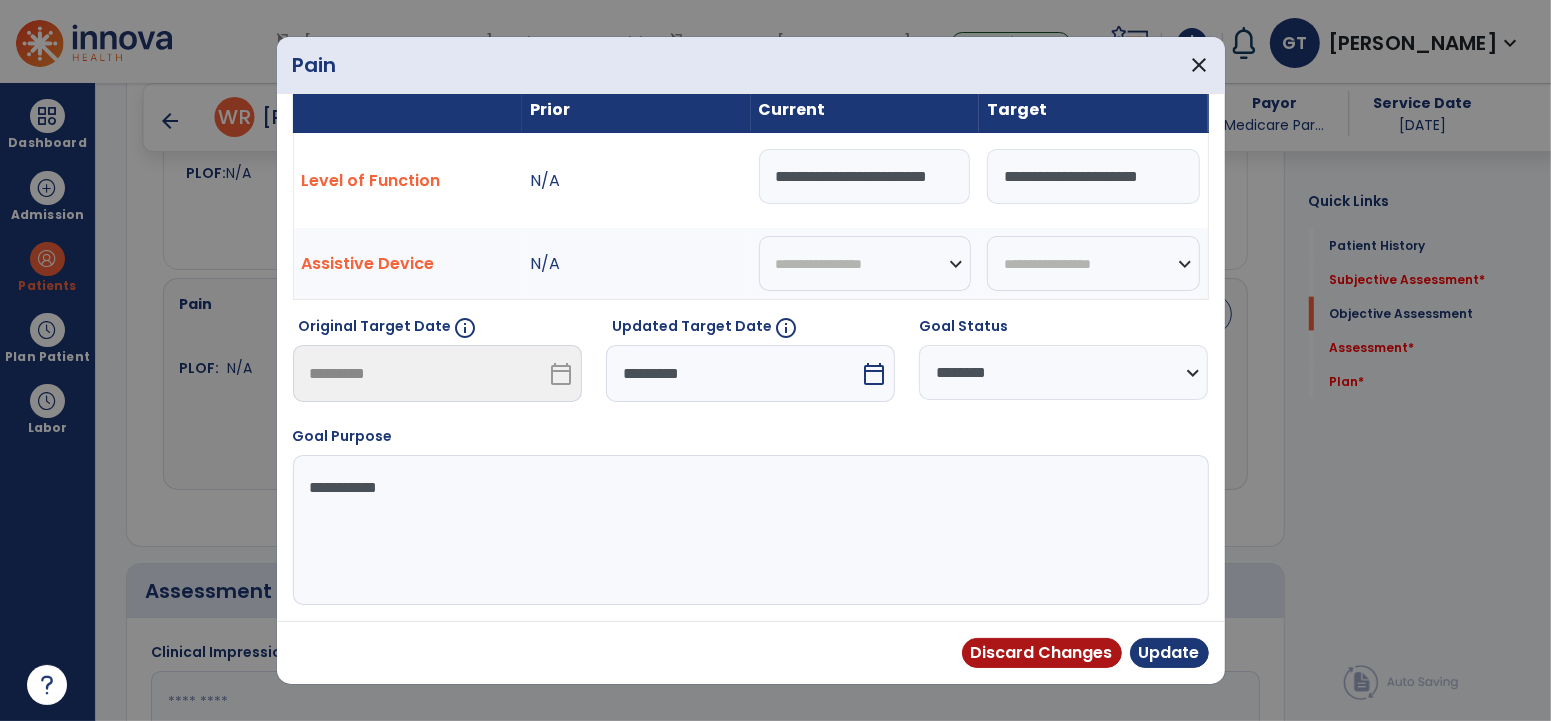 select on "*" 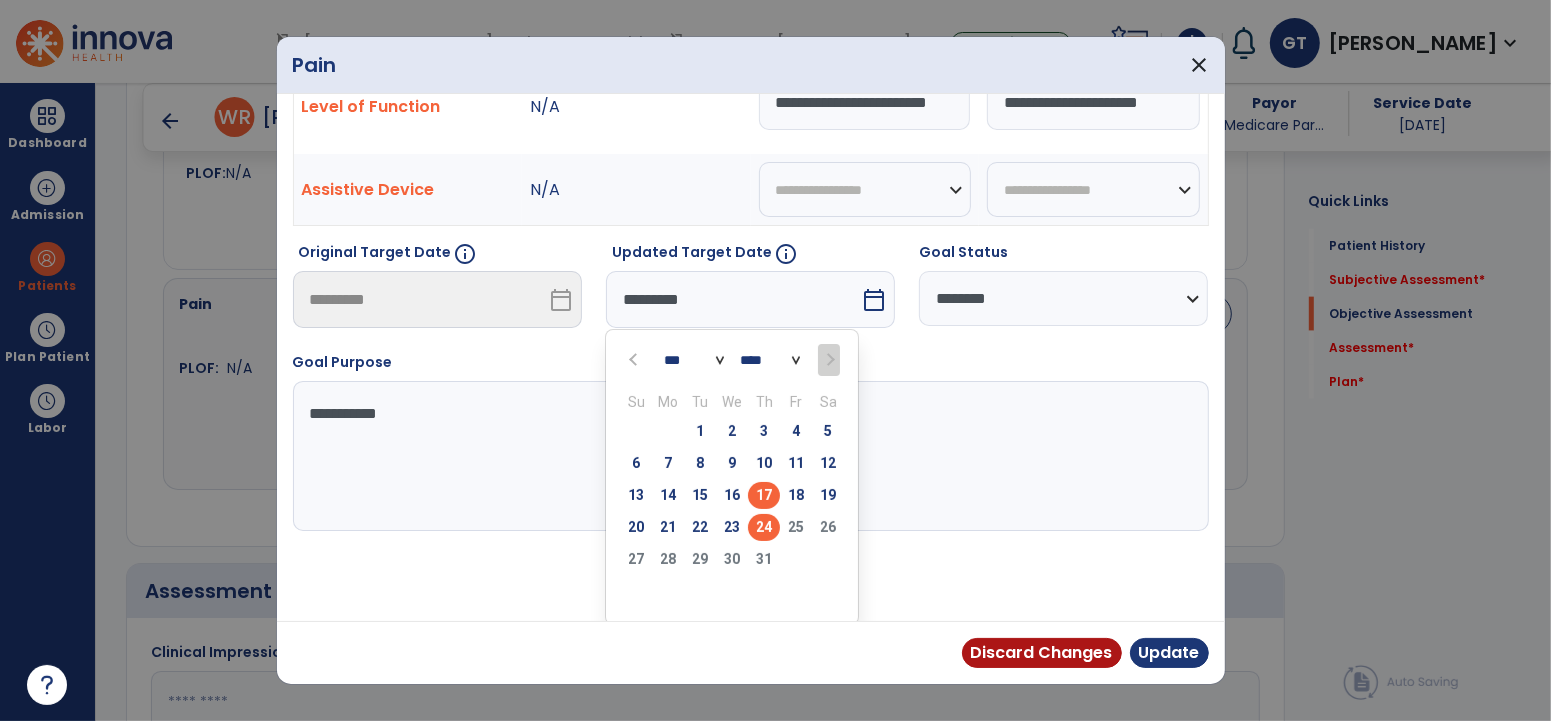 click on "17" at bounding box center [764, 495] 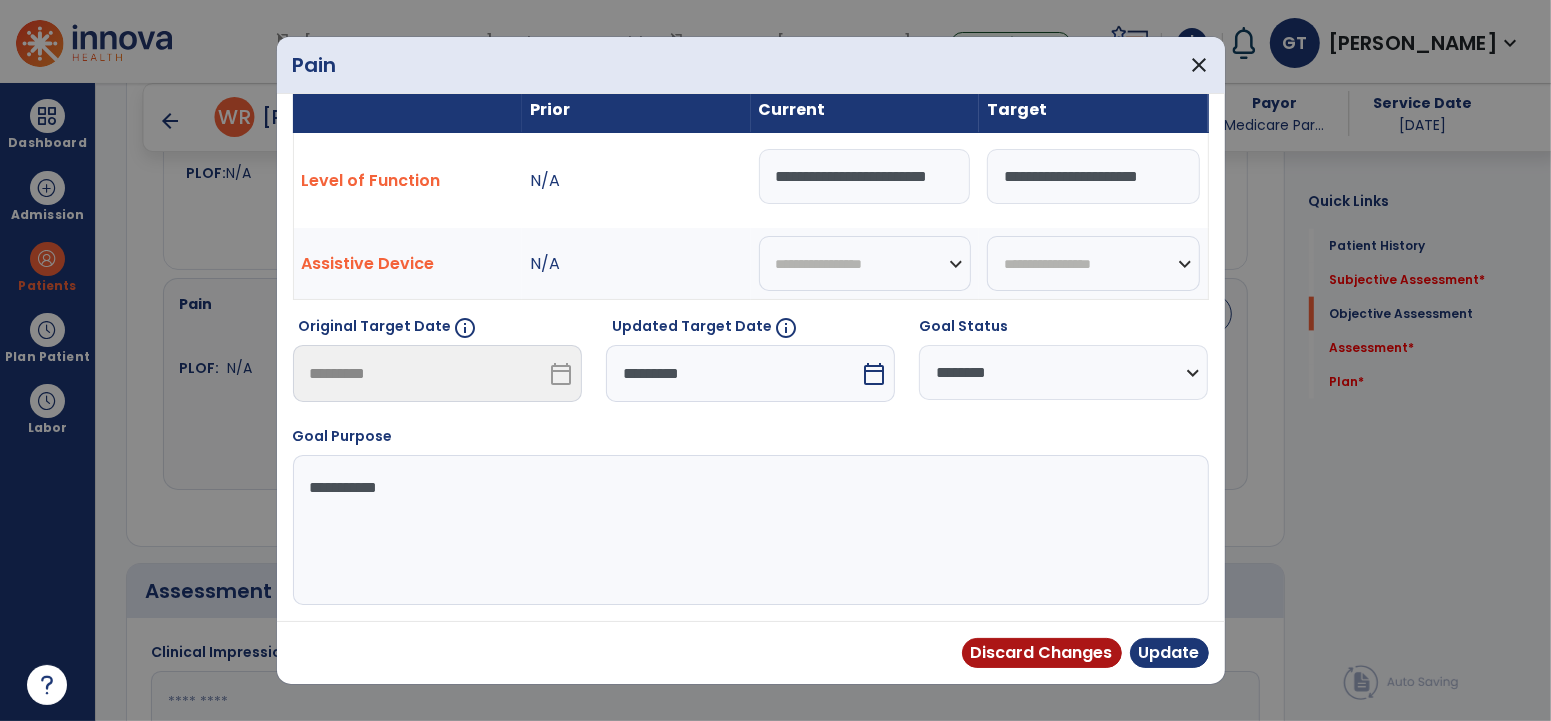 scroll, scrollTop: 23, scrollLeft: 0, axis: vertical 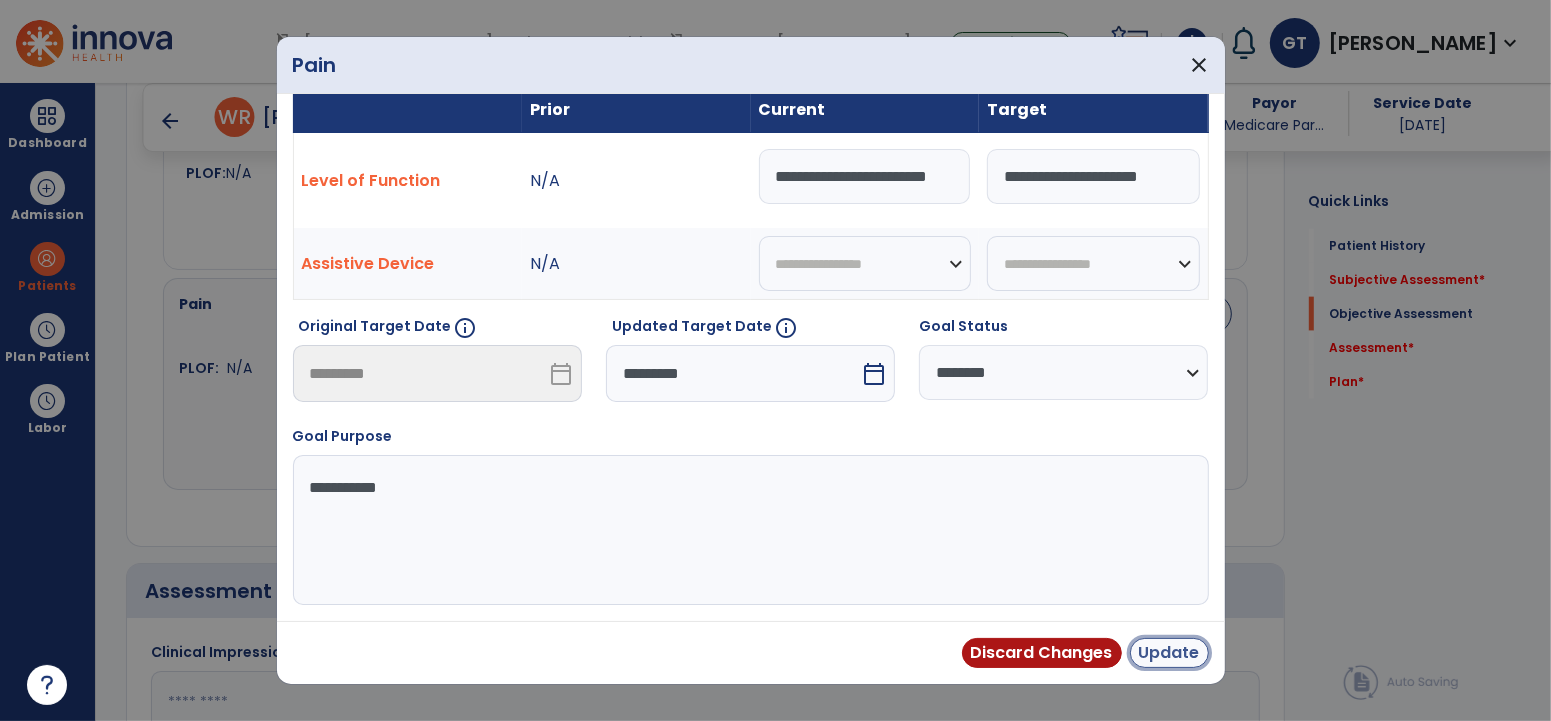 click on "Update" at bounding box center (1169, 653) 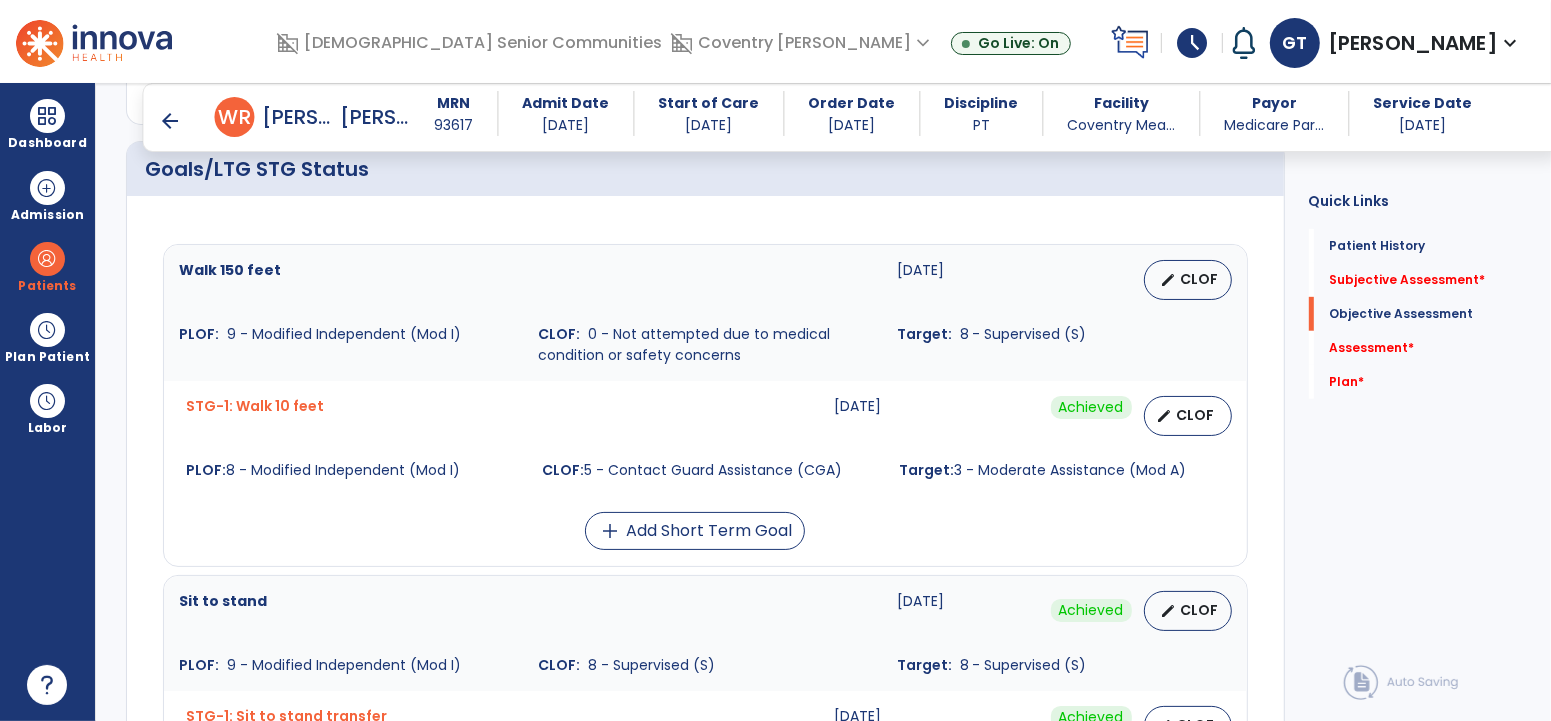 scroll, scrollTop: 798, scrollLeft: 0, axis: vertical 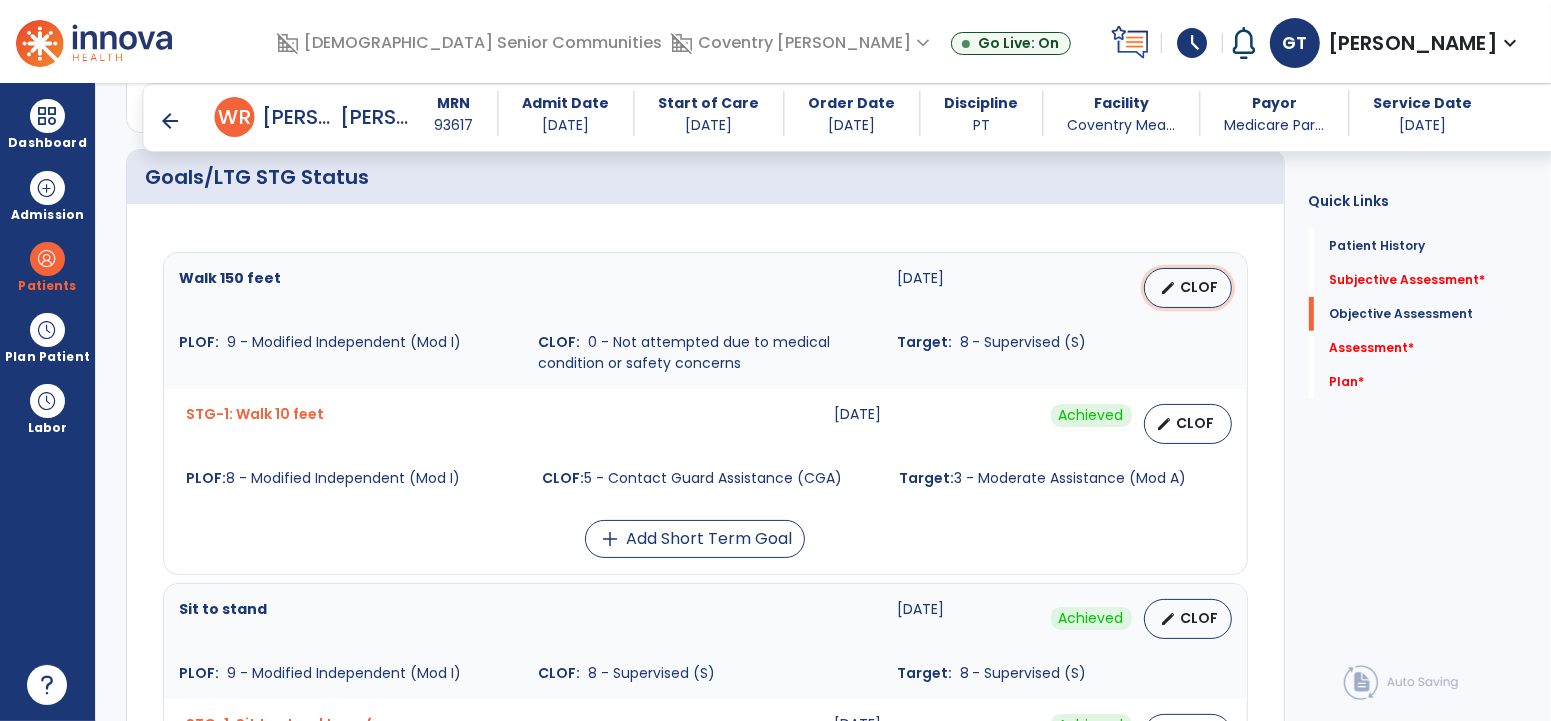 click on "edit   CLOF" at bounding box center (1188, 288) 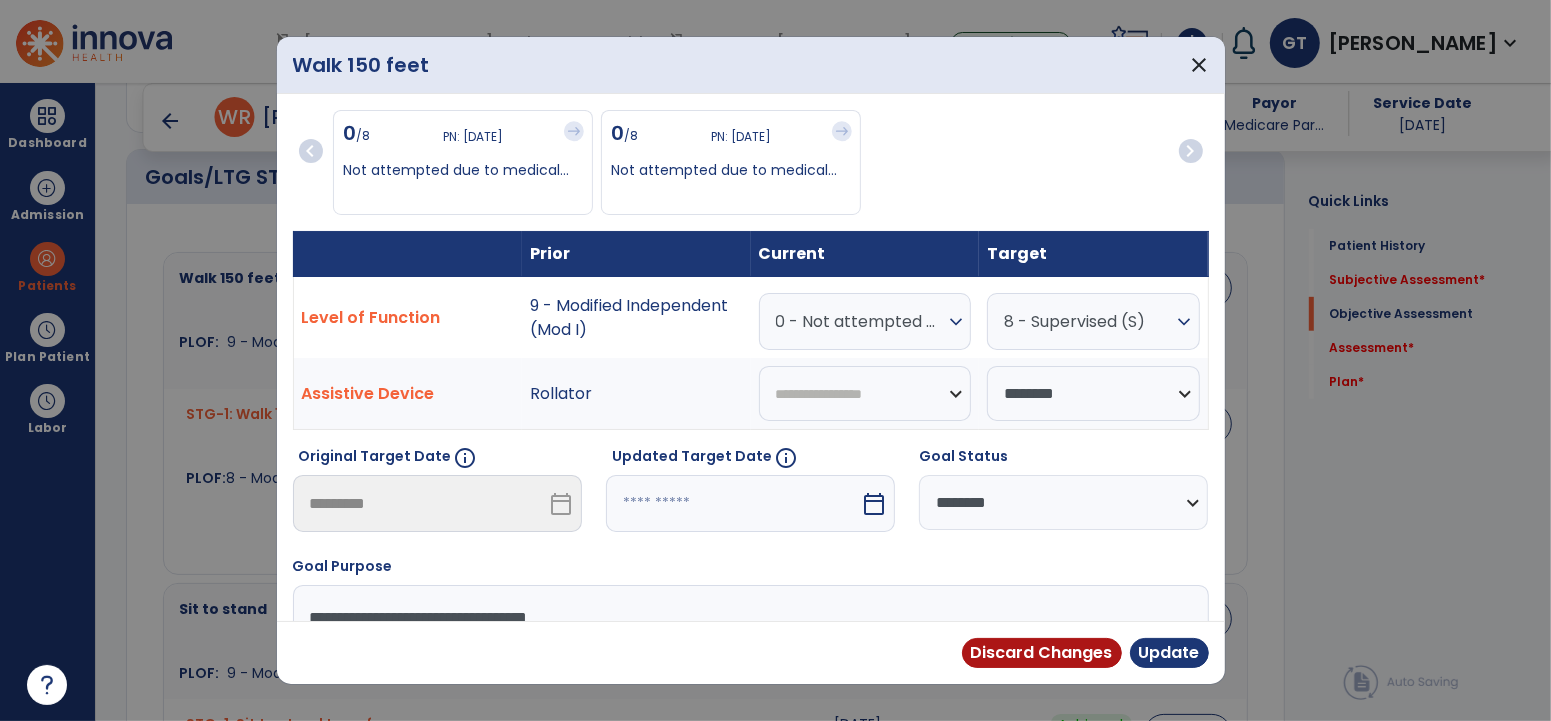 click on "0 - Not attempted due to medical condition or safety concerns" at bounding box center (860, 321) 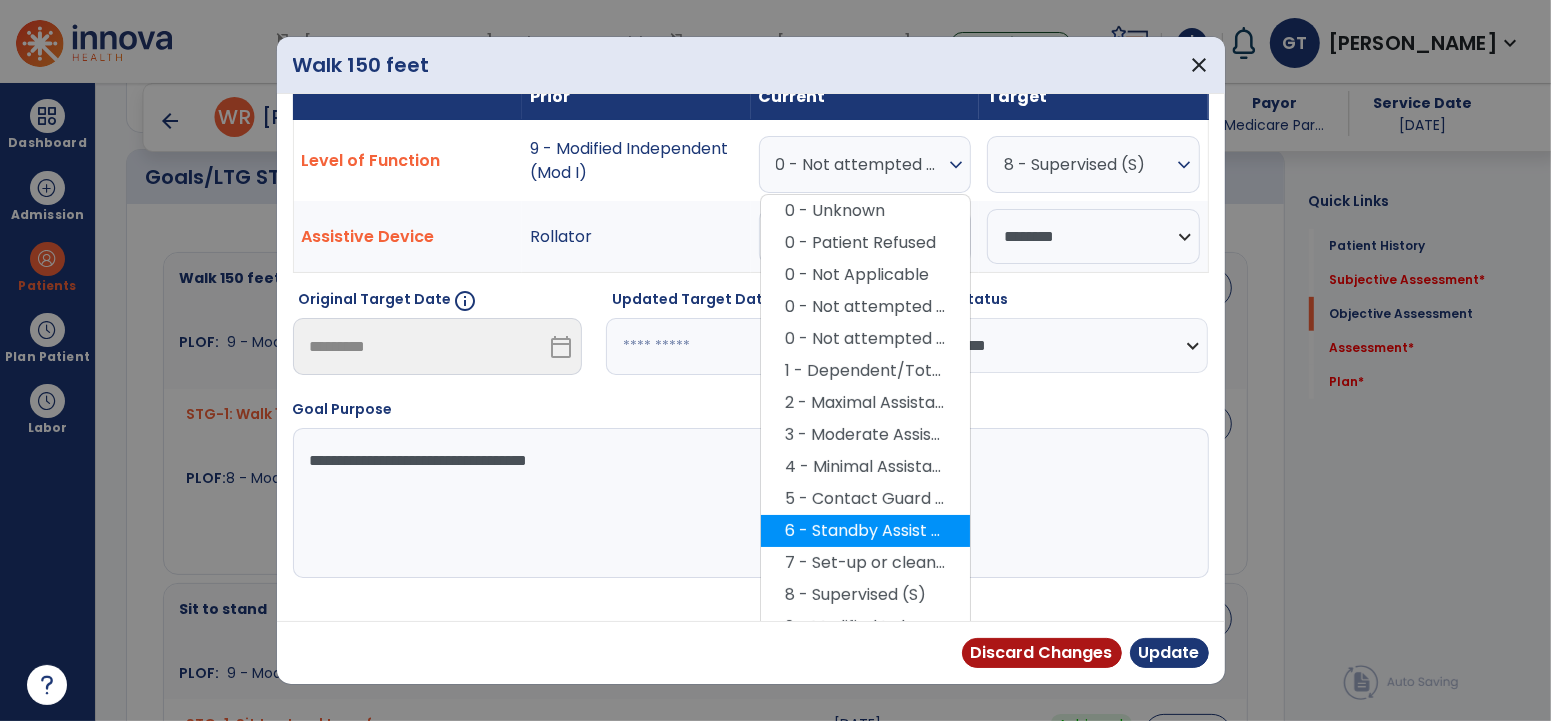 click on "6 - Standby Assist (SBA)" at bounding box center (865, 531) 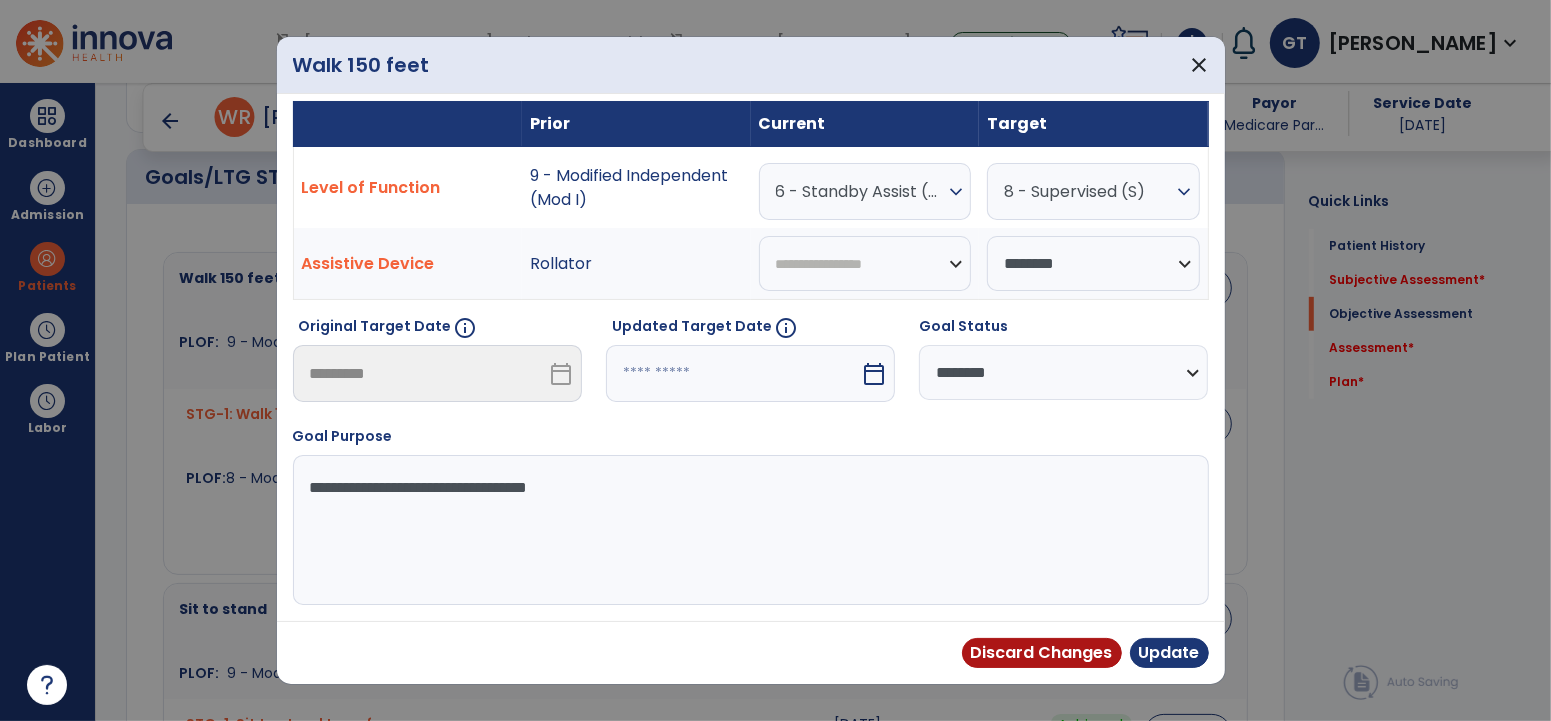 scroll, scrollTop: 130, scrollLeft: 0, axis: vertical 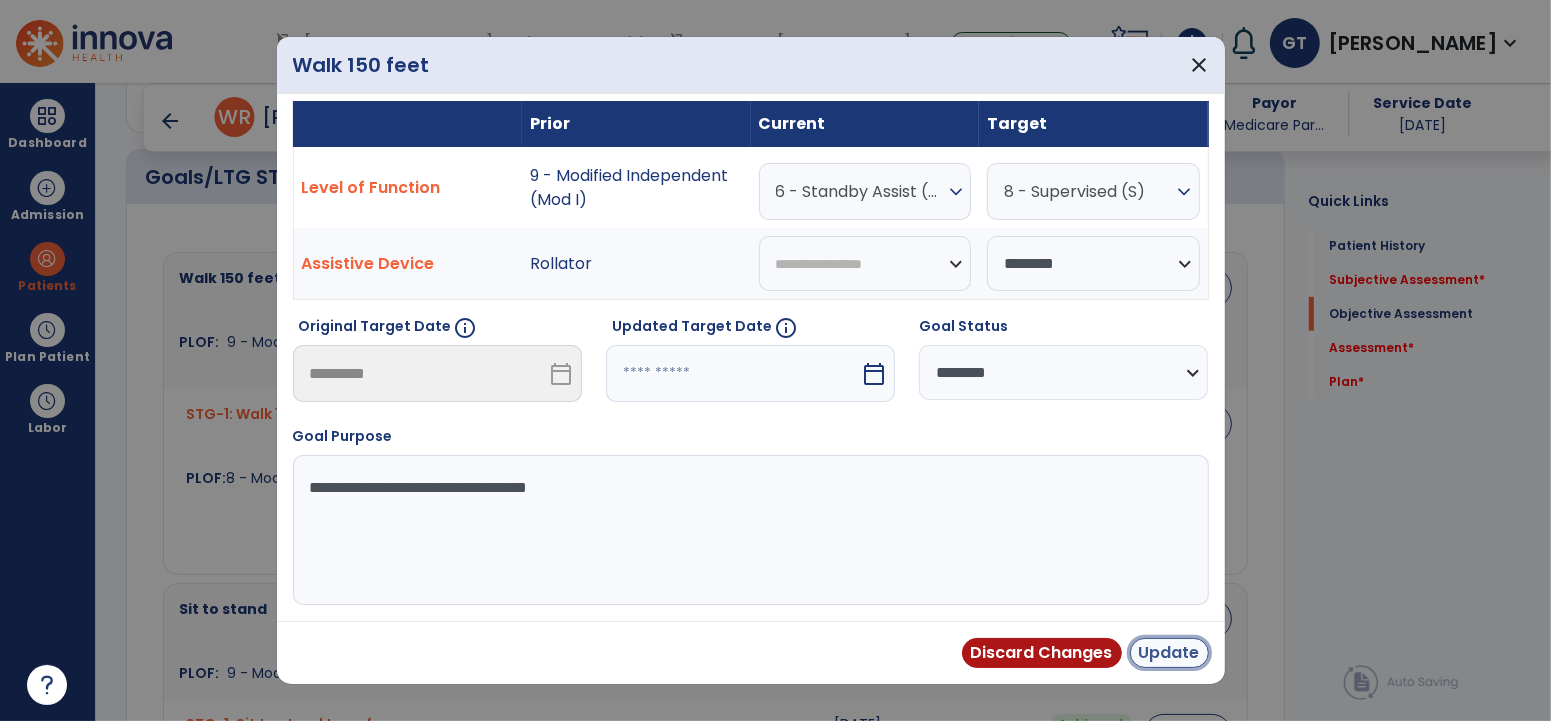 click on "Update" at bounding box center (1169, 653) 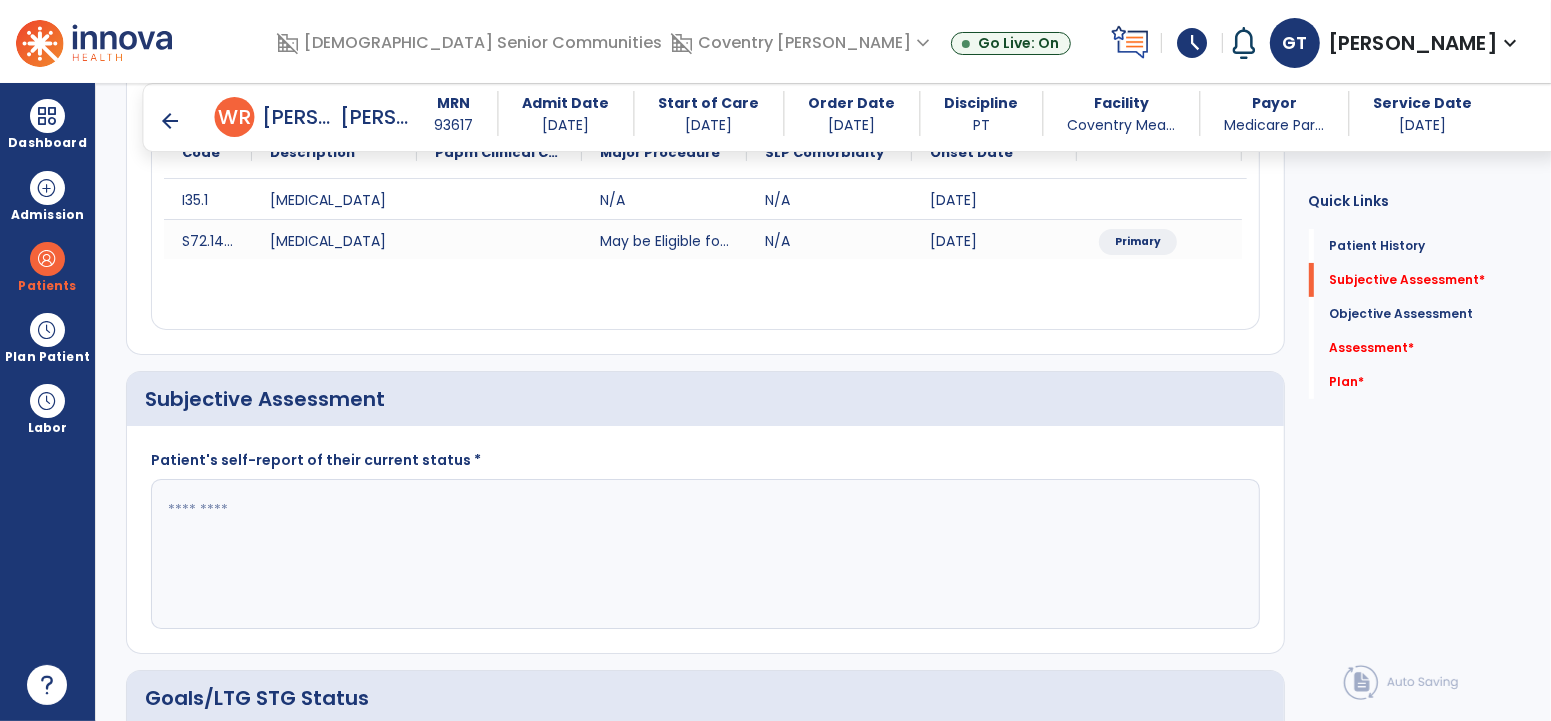 scroll, scrollTop: 270, scrollLeft: 0, axis: vertical 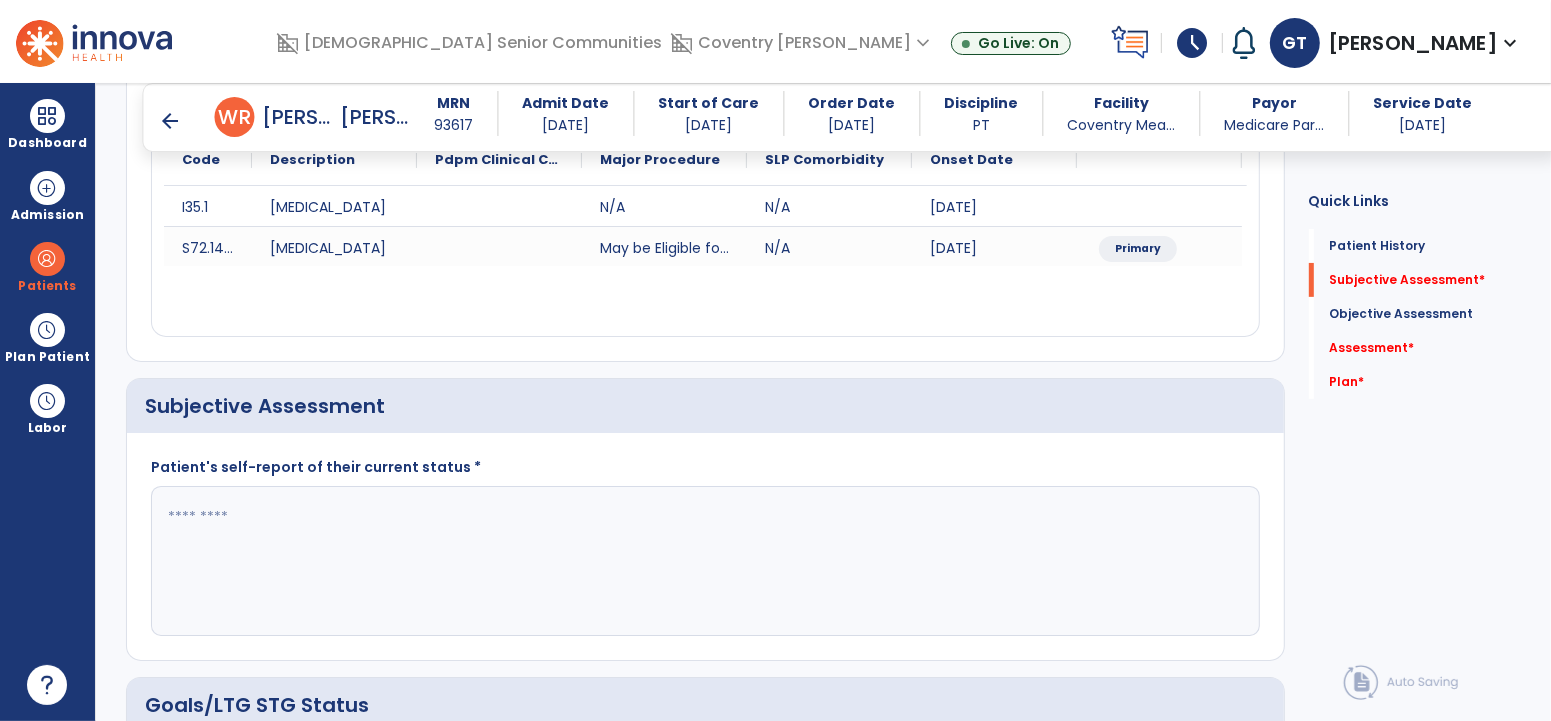 click 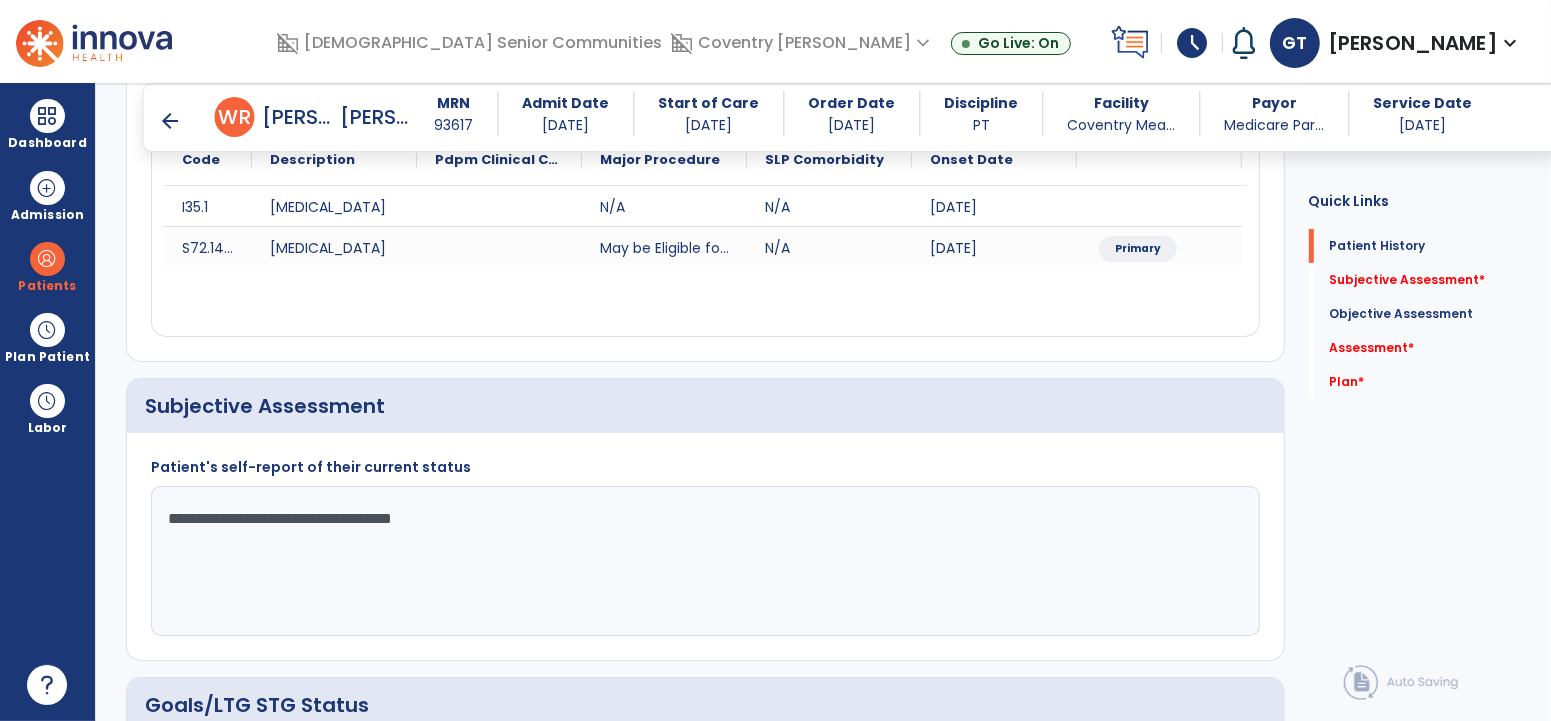 click on "Quick Links  Patient History   Patient History   Subjective Assessment   *  Subjective Assessment   *  Objective Assessment   Objective Assessment   Assessment   *  Assessment   *  Plan   *  Plan   *" 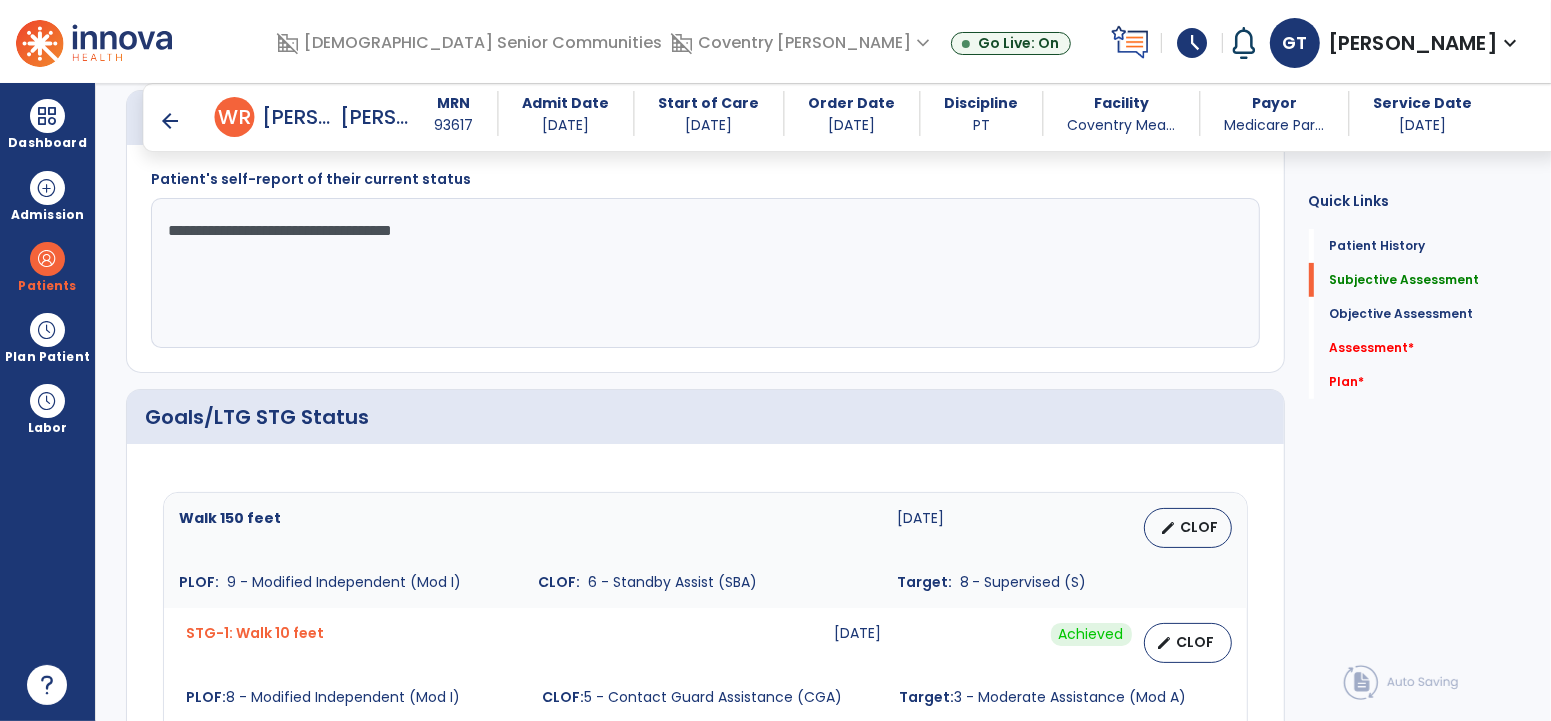 scroll, scrollTop: 295, scrollLeft: 0, axis: vertical 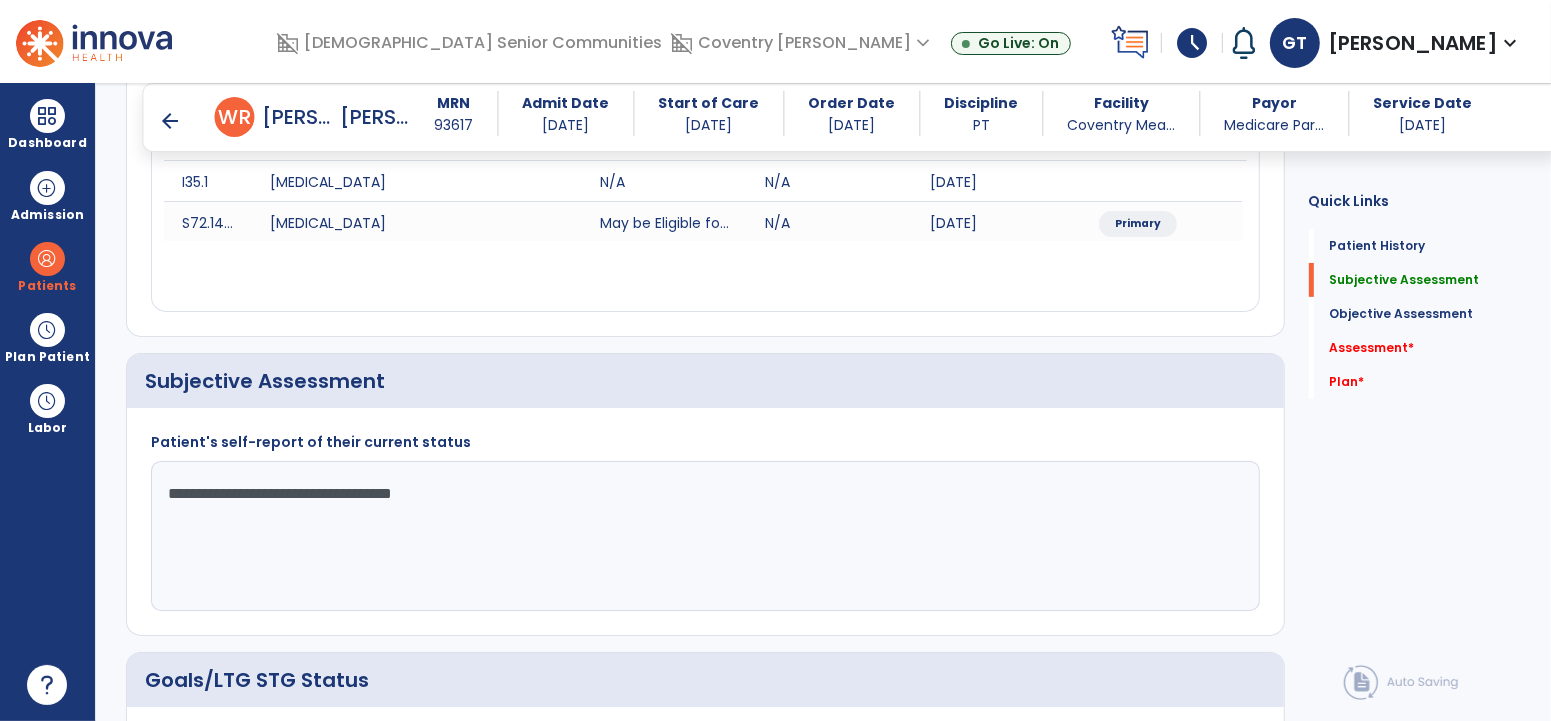 click on "**********" 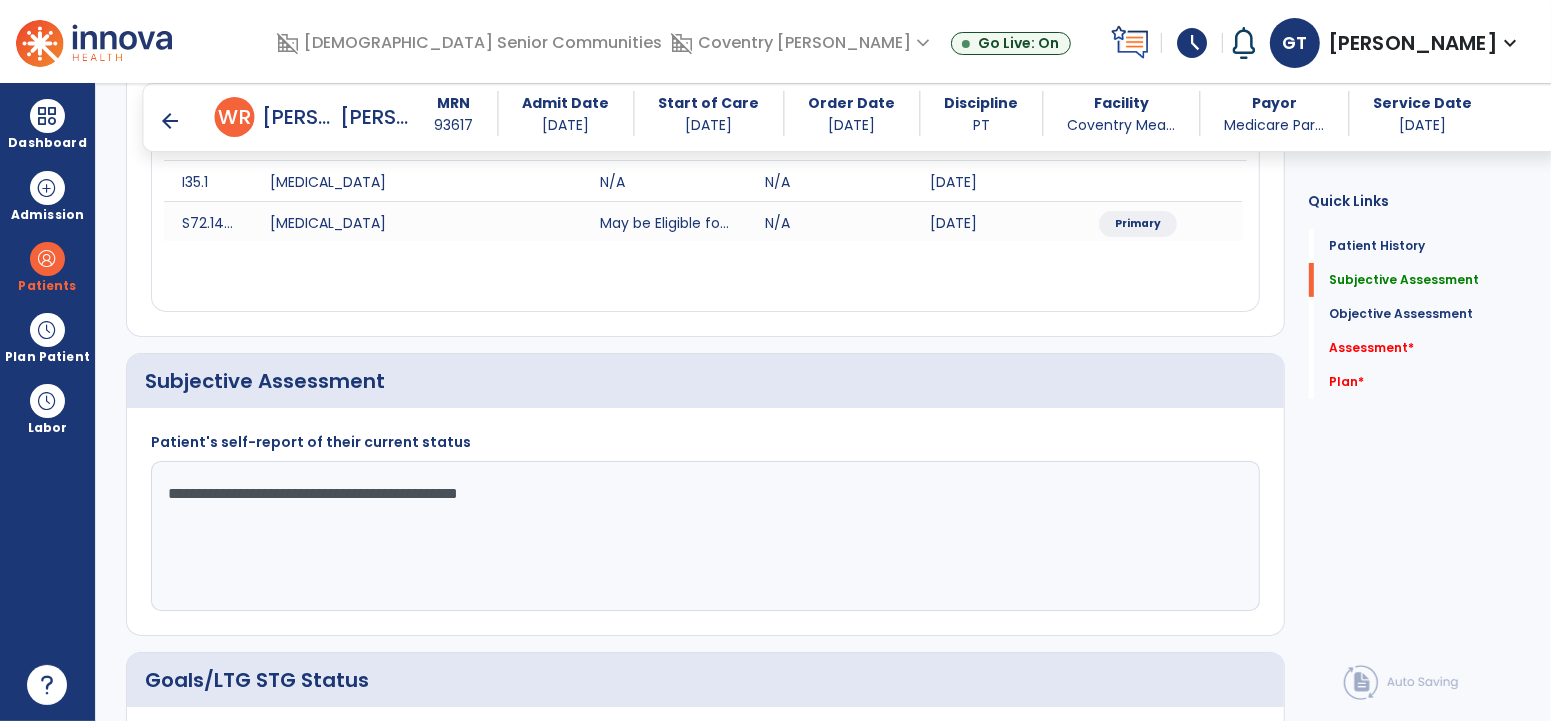 type on "**********" 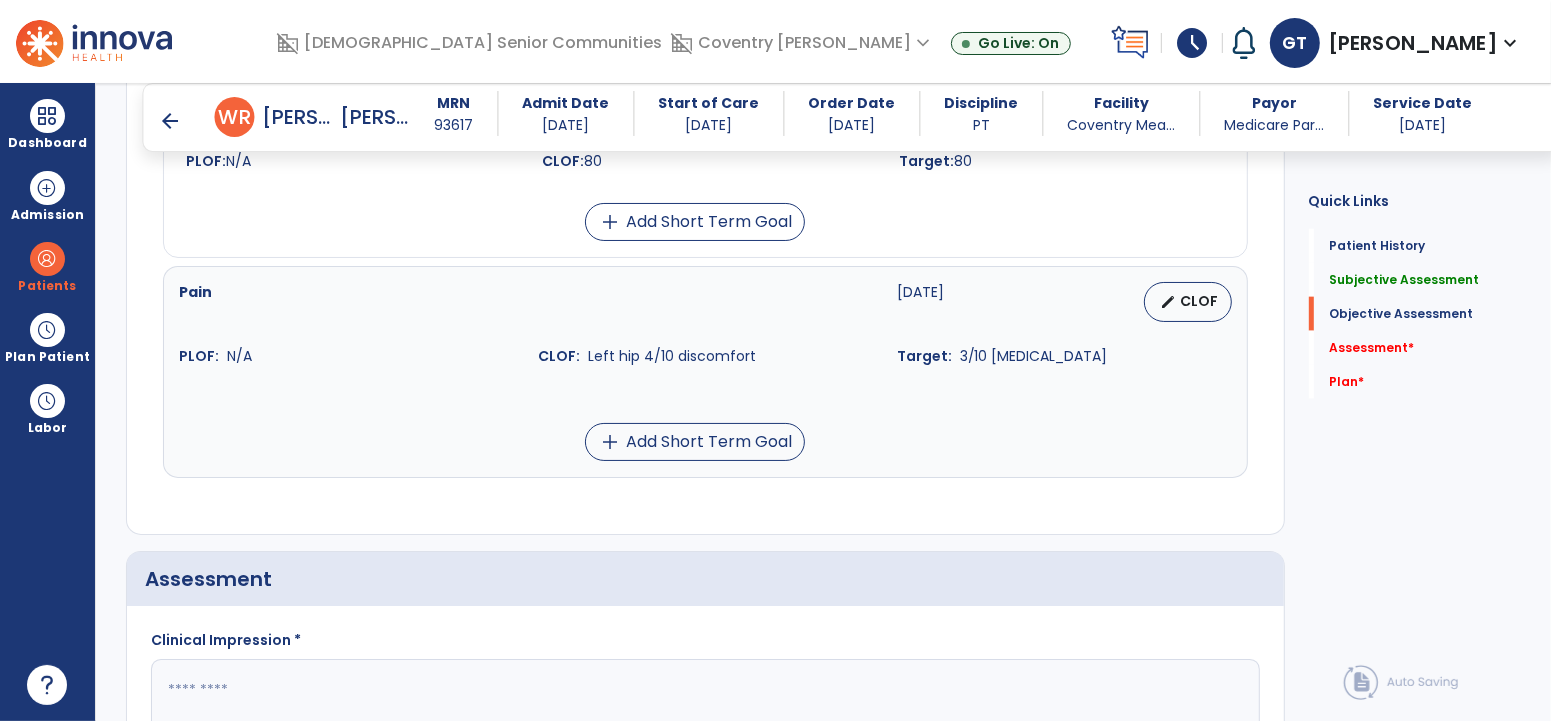 scroll, scrollTop: 2290, scrollLeft: 0, axis: vertical 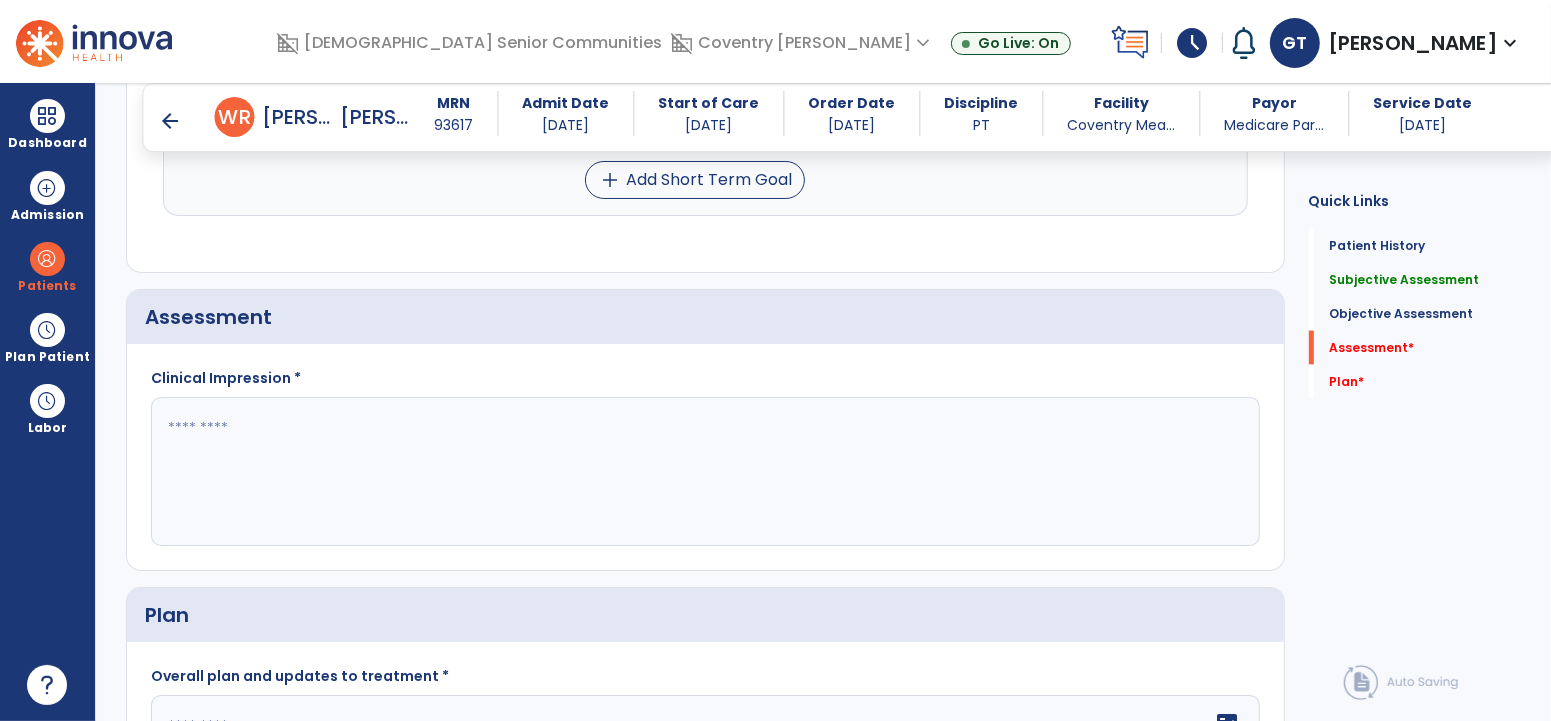 click 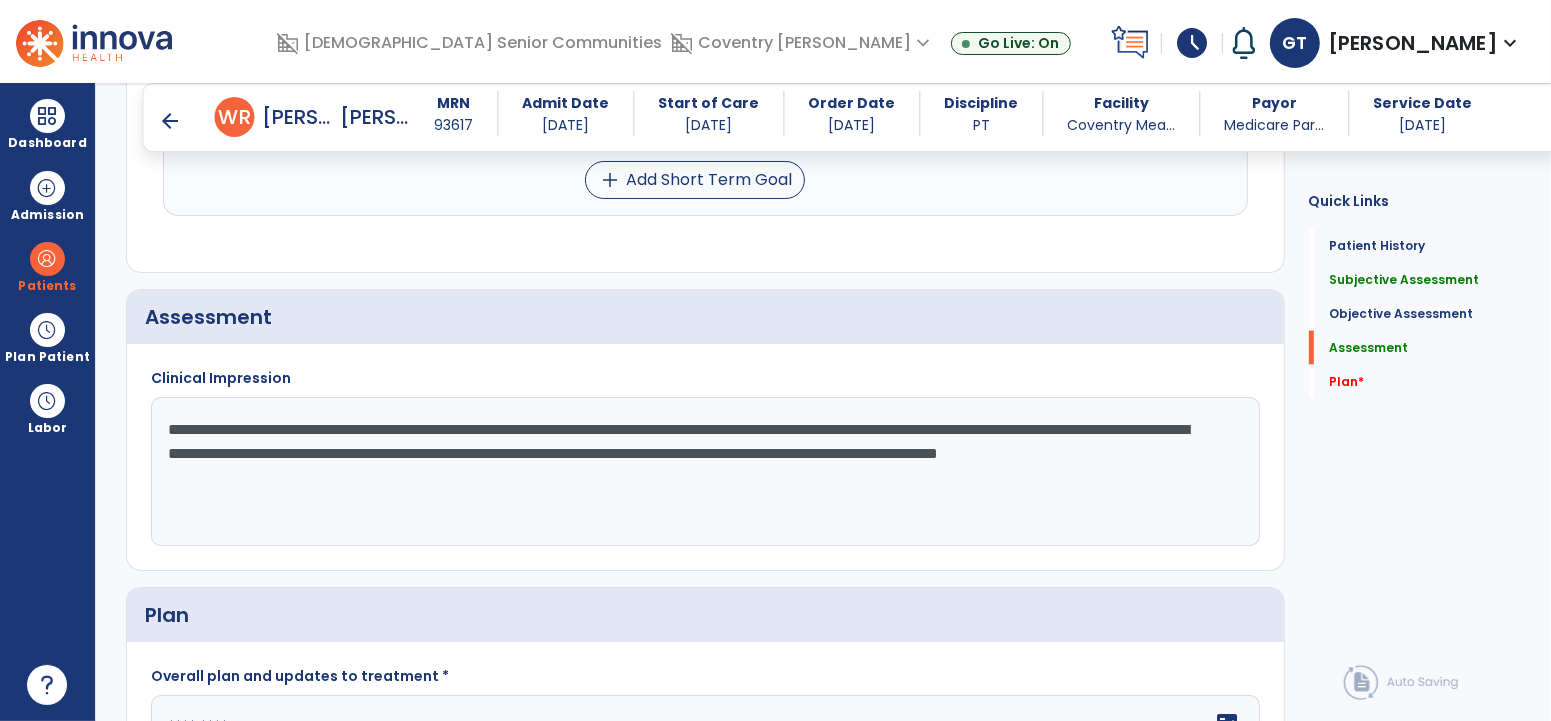 scroll, scrollTop: 2515, scrollLeft: 0, axis: vertical 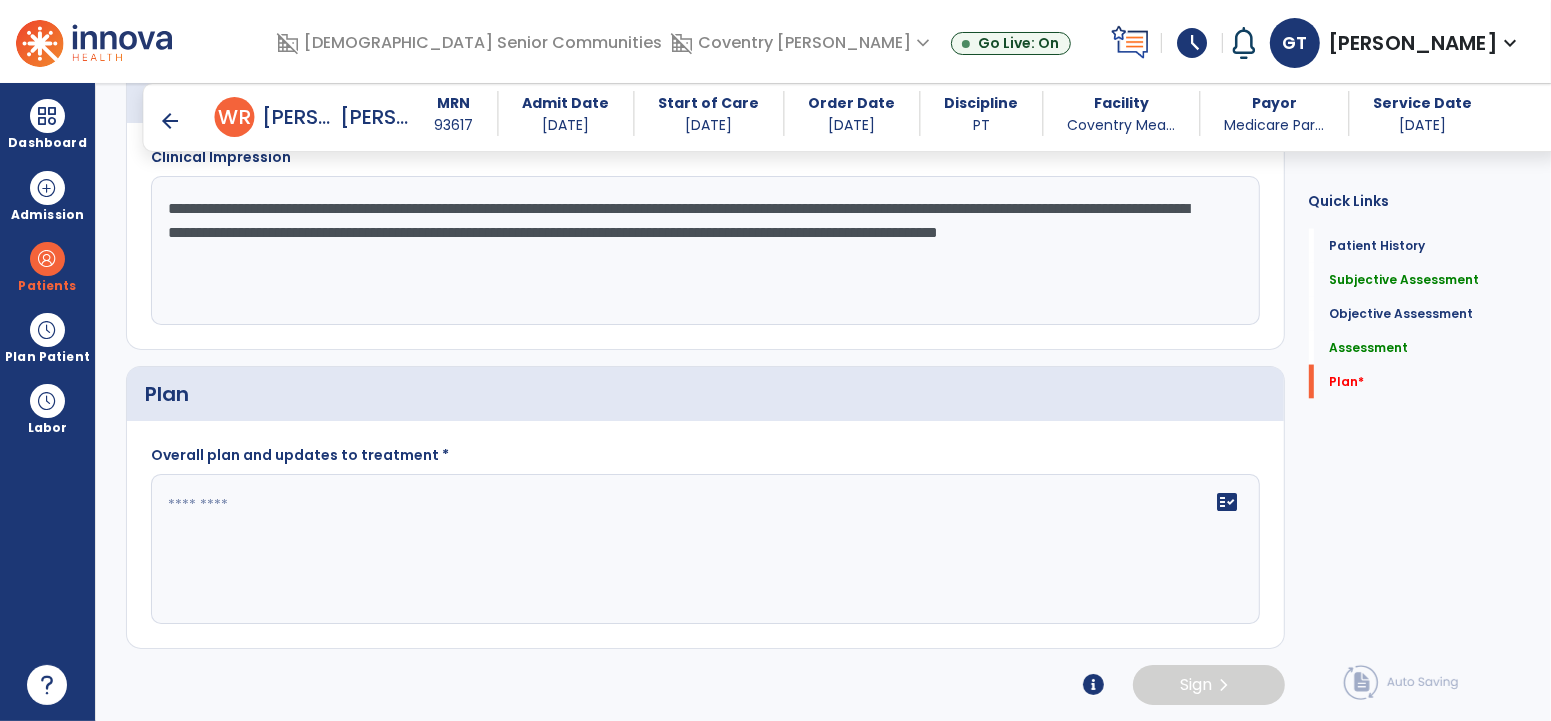 type on "**********" 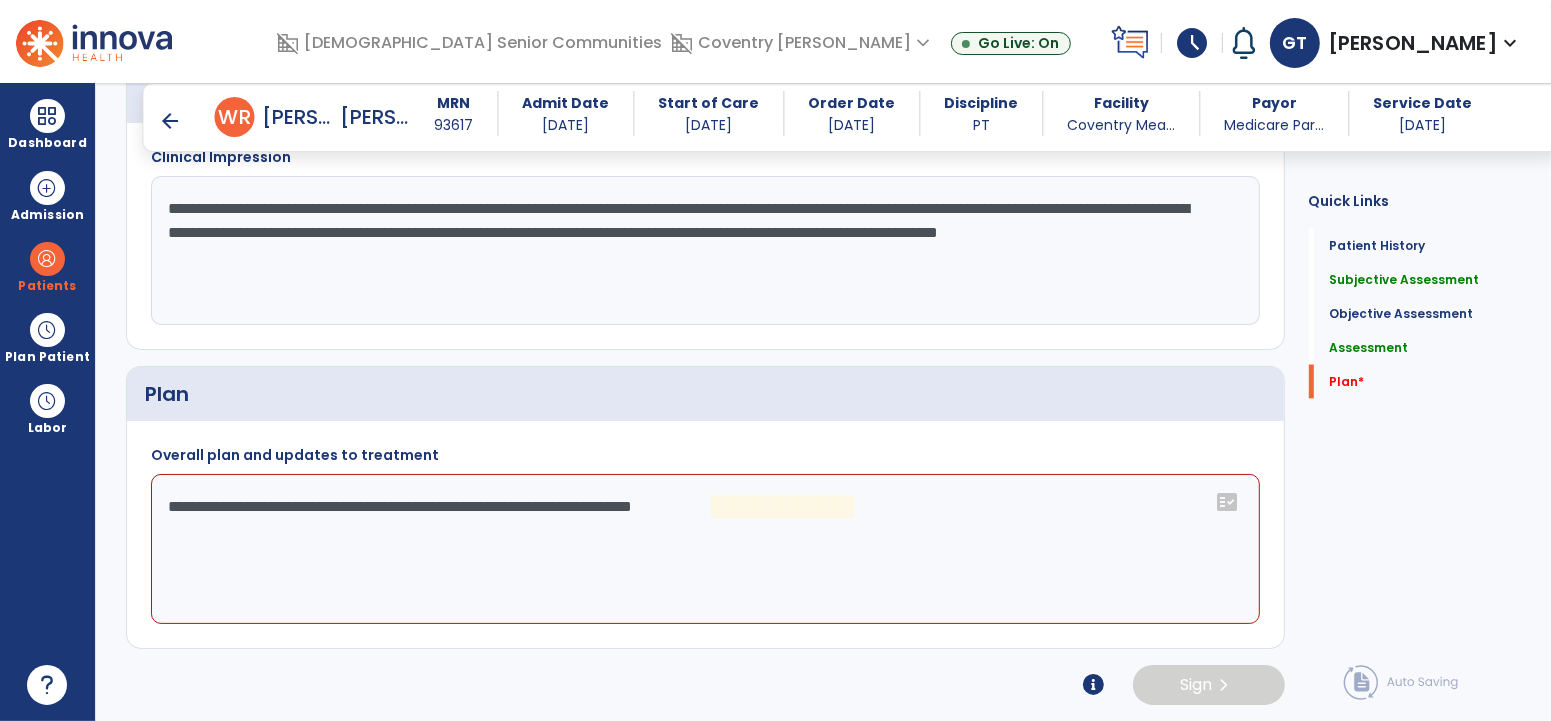 click on "**********" 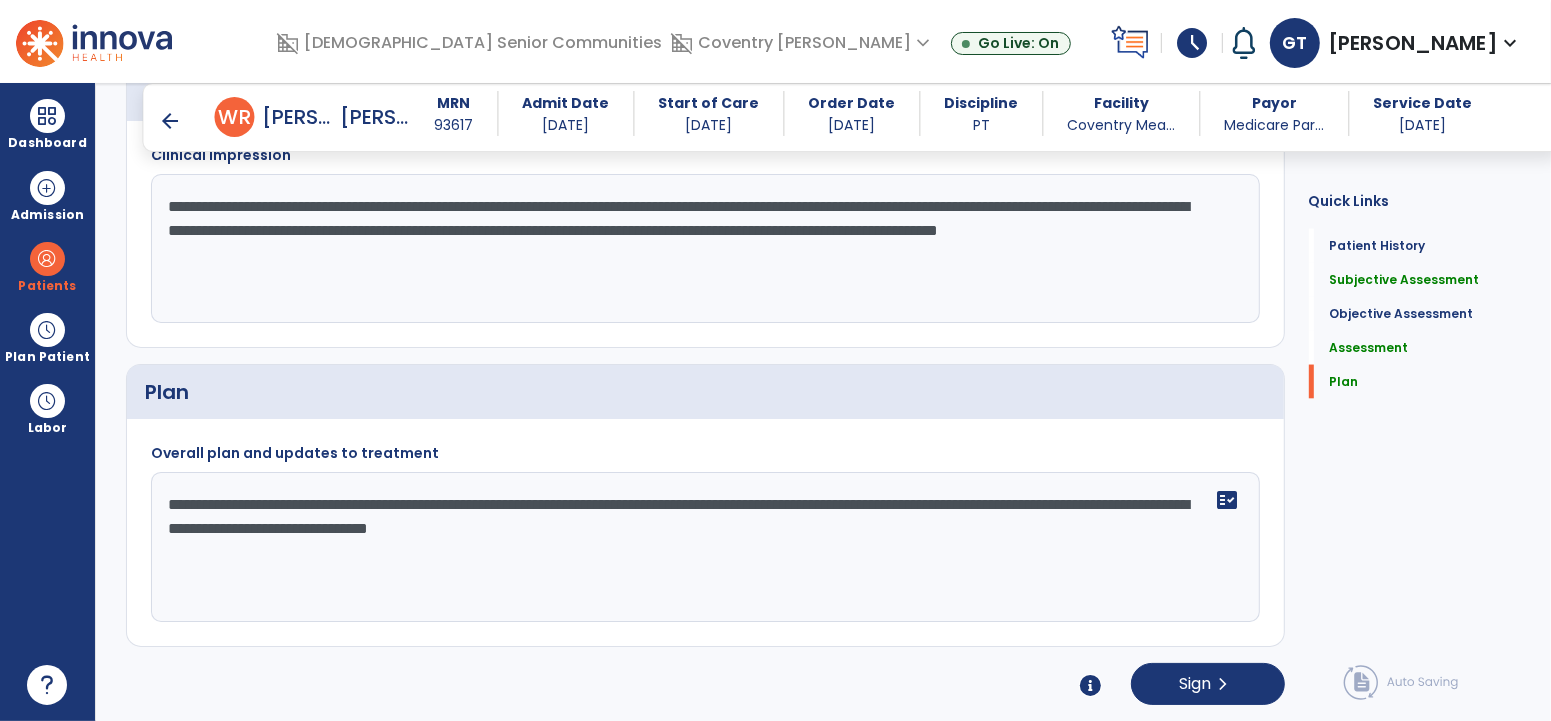 click on "**********" 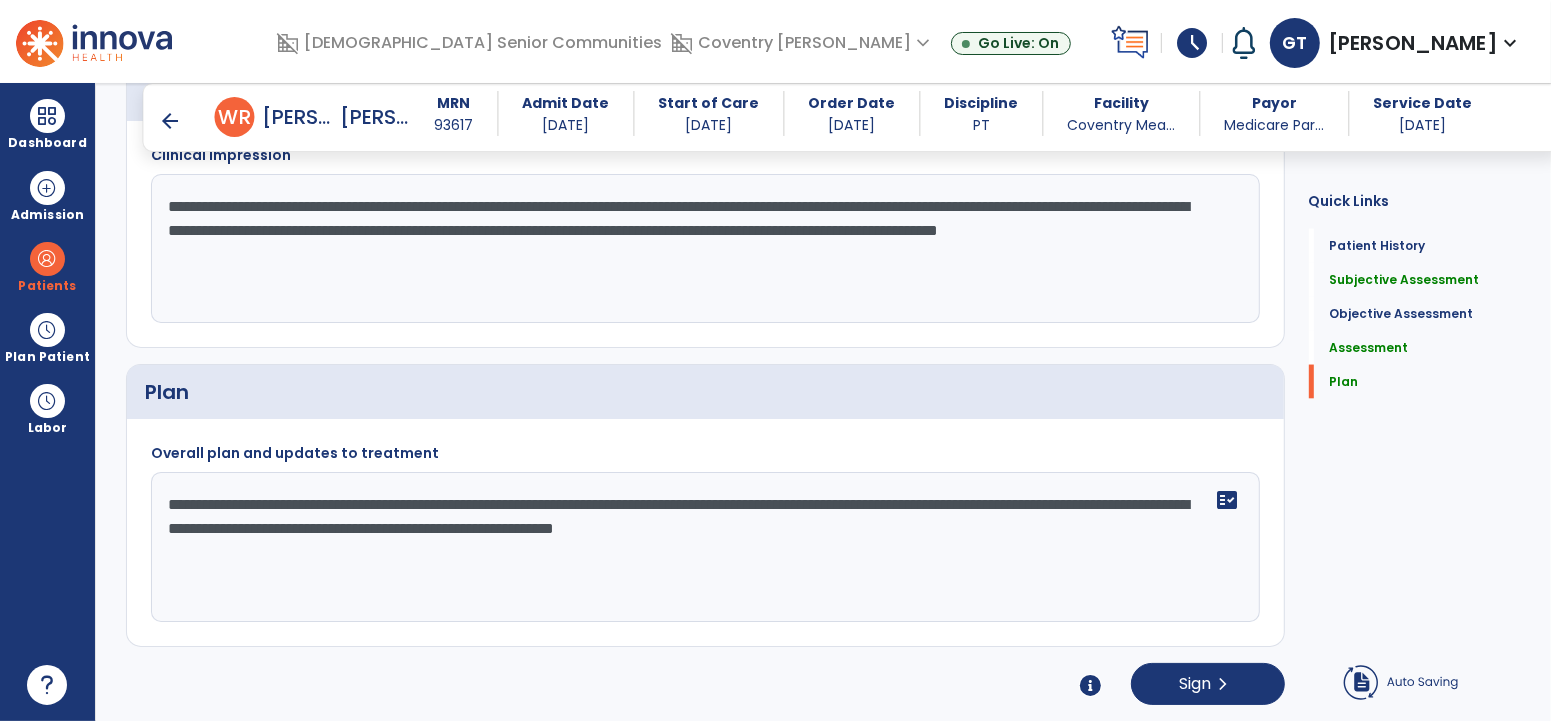 type on "**********" 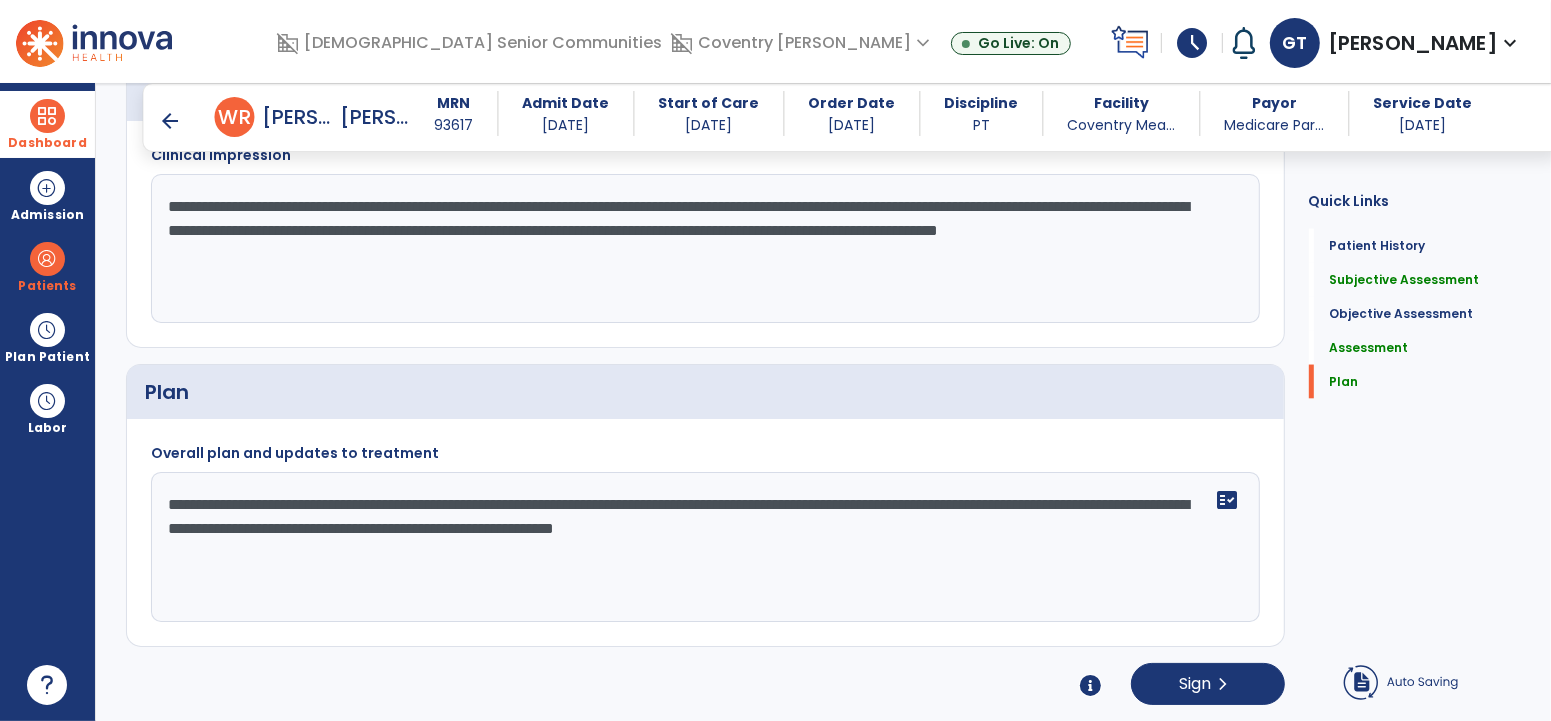 click at bounding box center (47, 116) 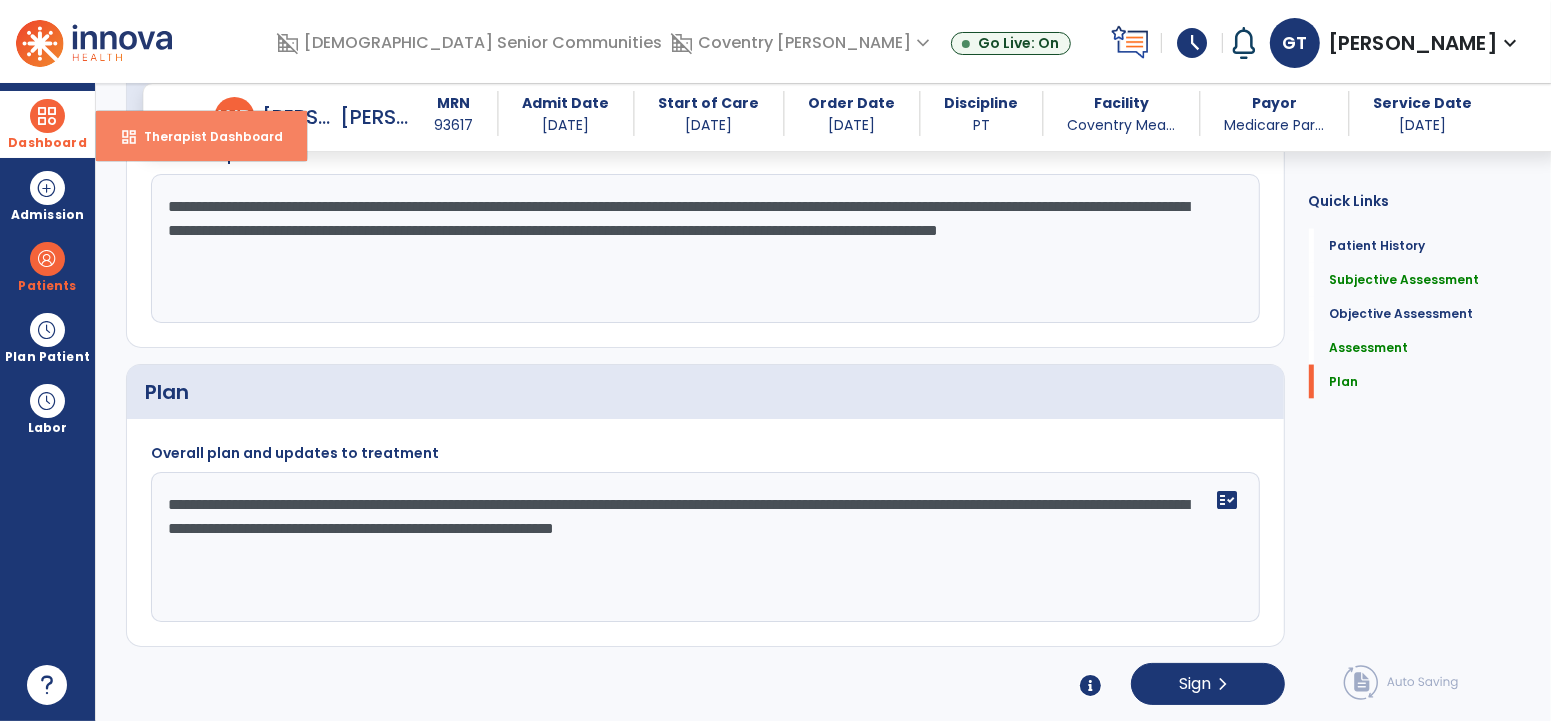 click on "dashboard  Therapist Dashboard" at bounding box center (201, 136) 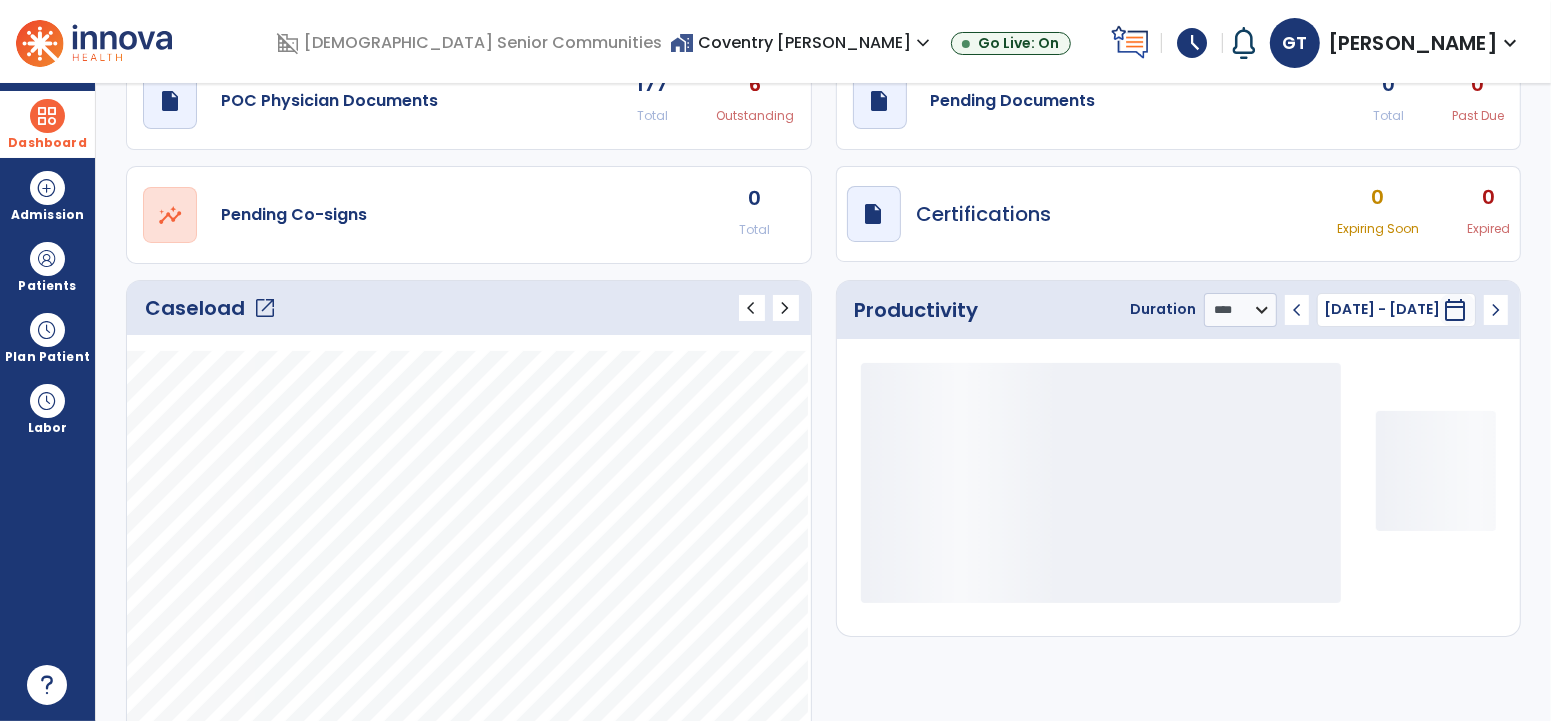 scroll, scrollTop: 0, scrollLeft: 0, axis: both 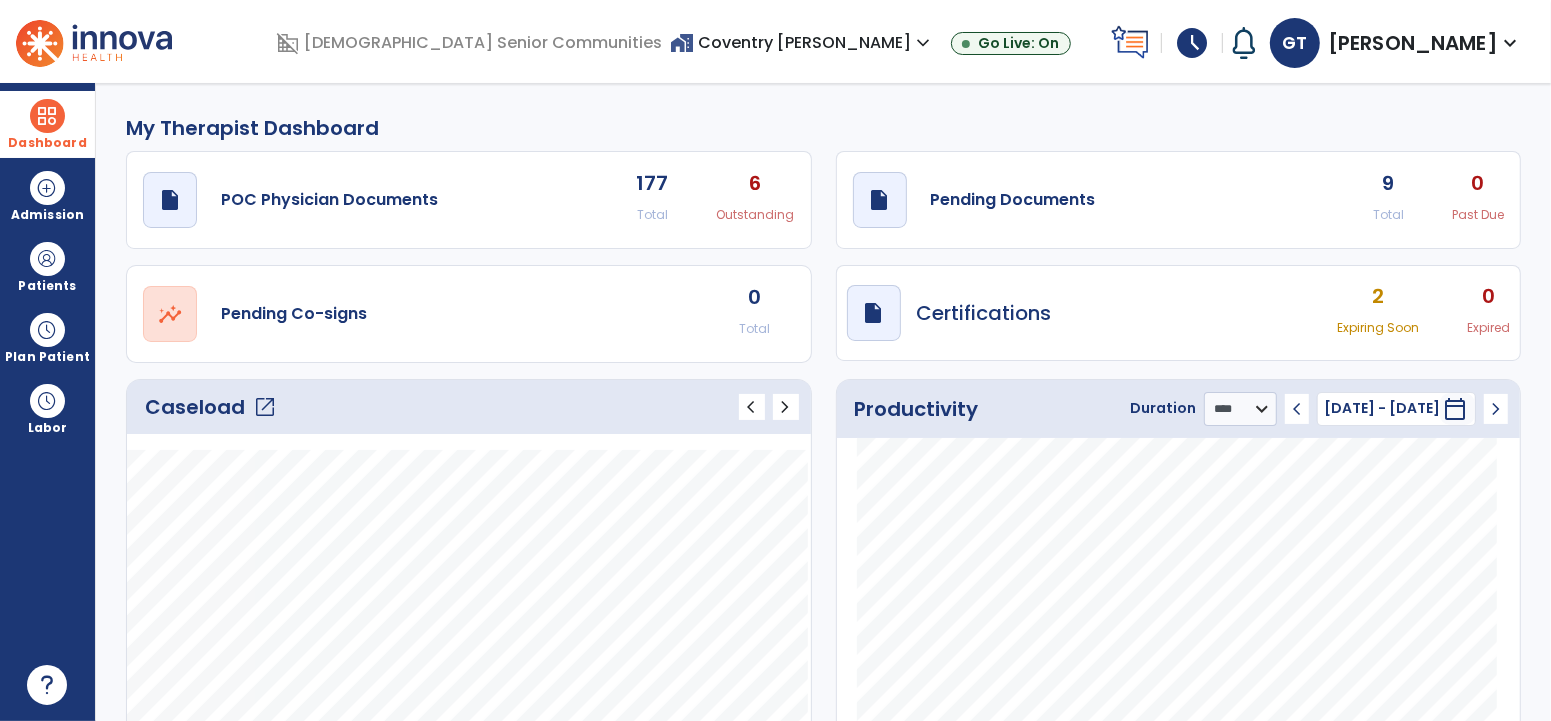 click on "home_work   Coventry Meadows   expand_more" at bounding box center [802, 42] 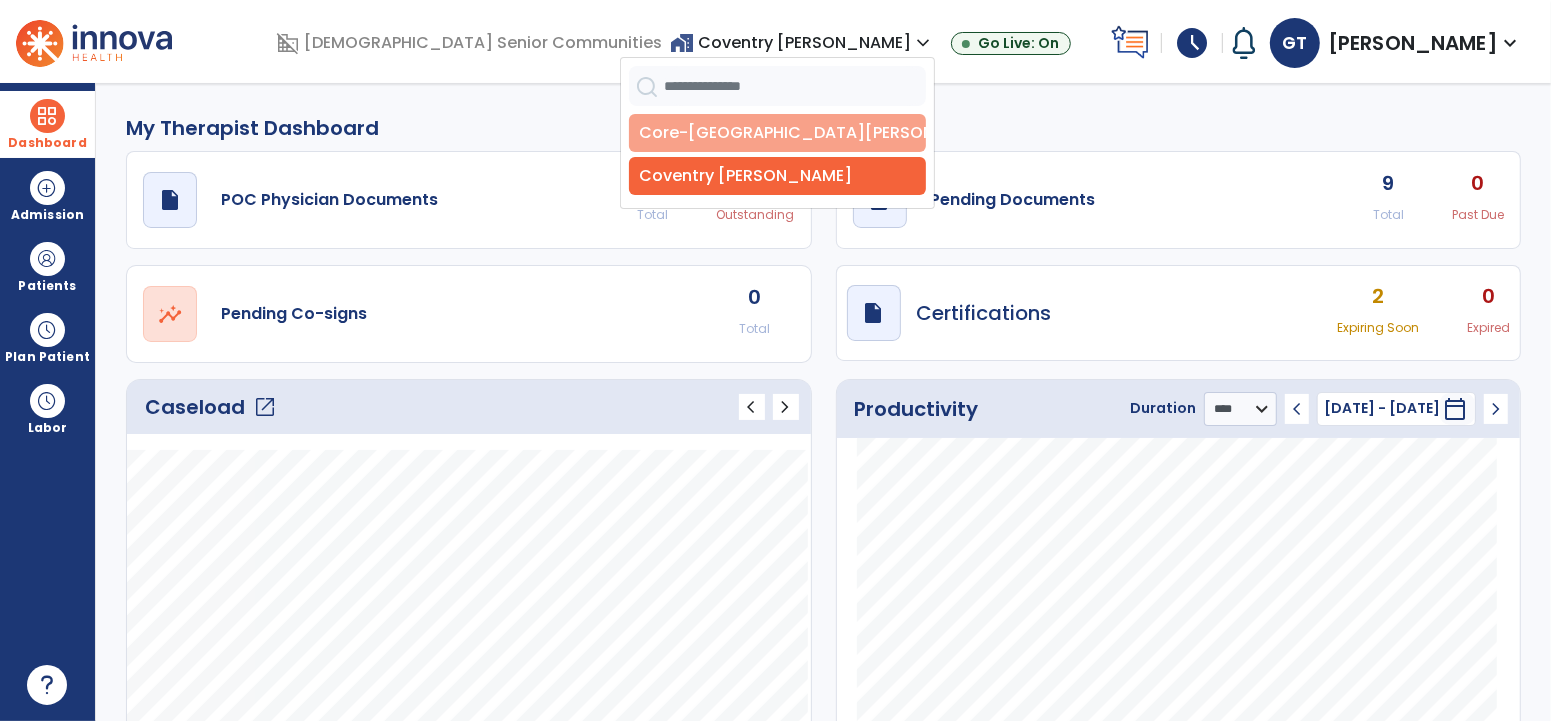 click on "Core-[GEOGRAPHIC_DATA][PERSON_NAME]" at bounding box center (777, 133) 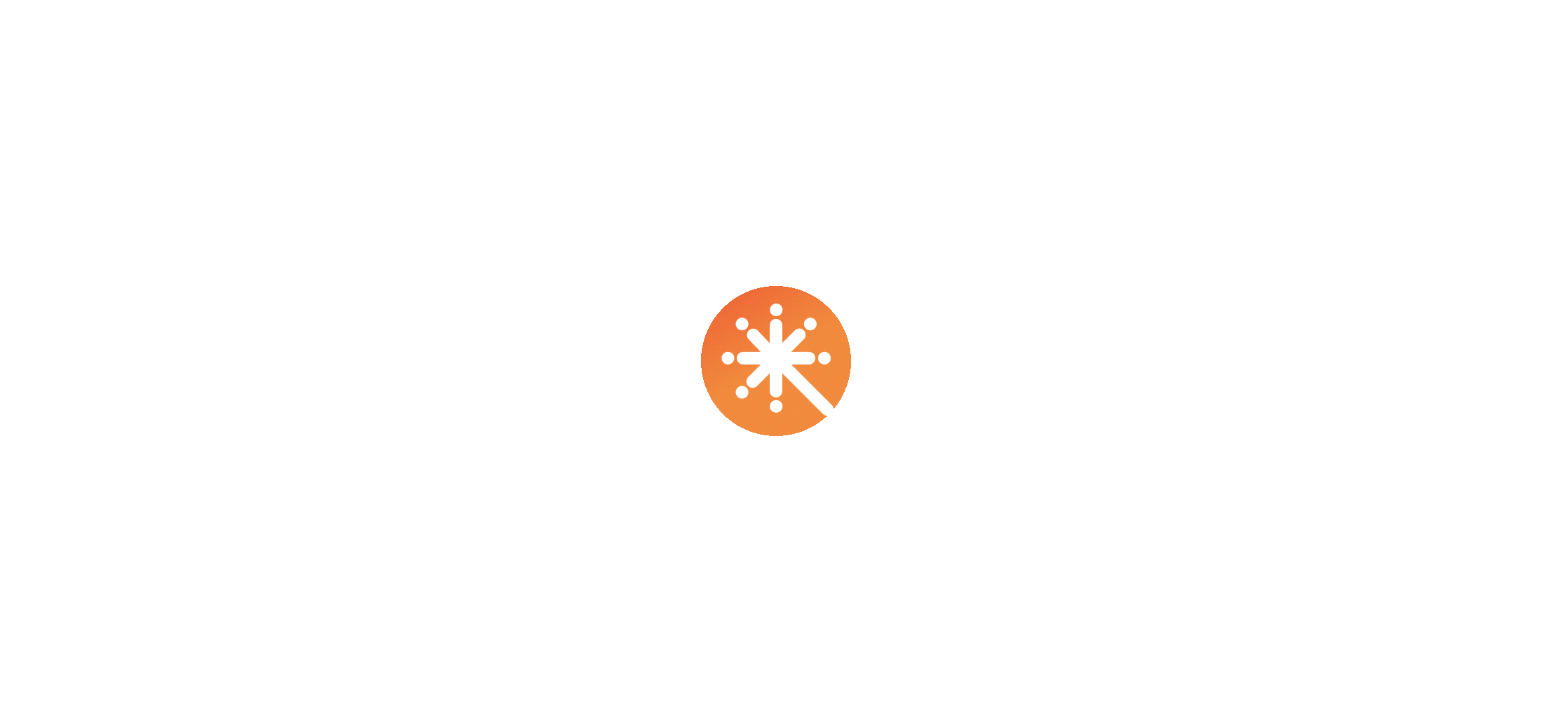 scroll, scrollTop: 0, scrollLeft: 0, axis: both 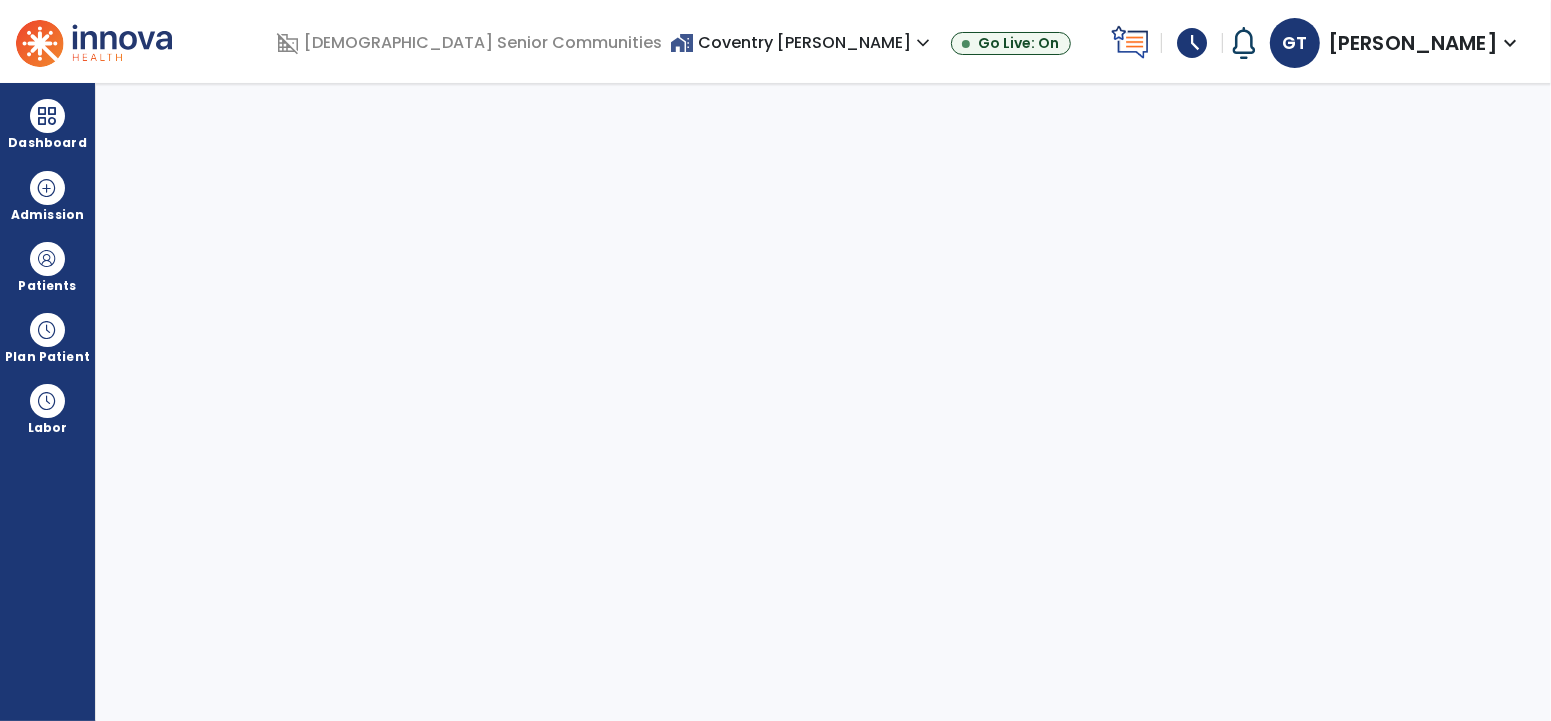 select on "****" 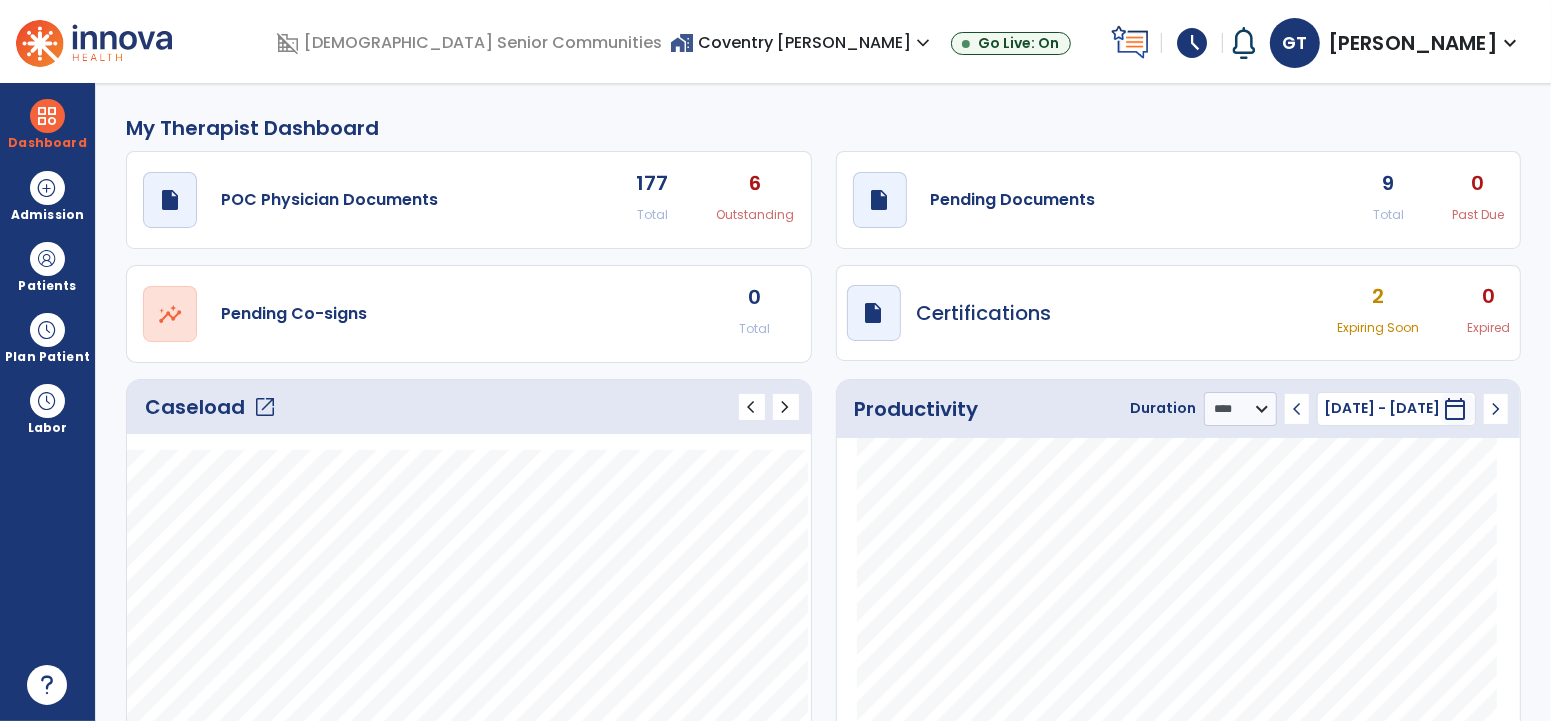 click on "9" 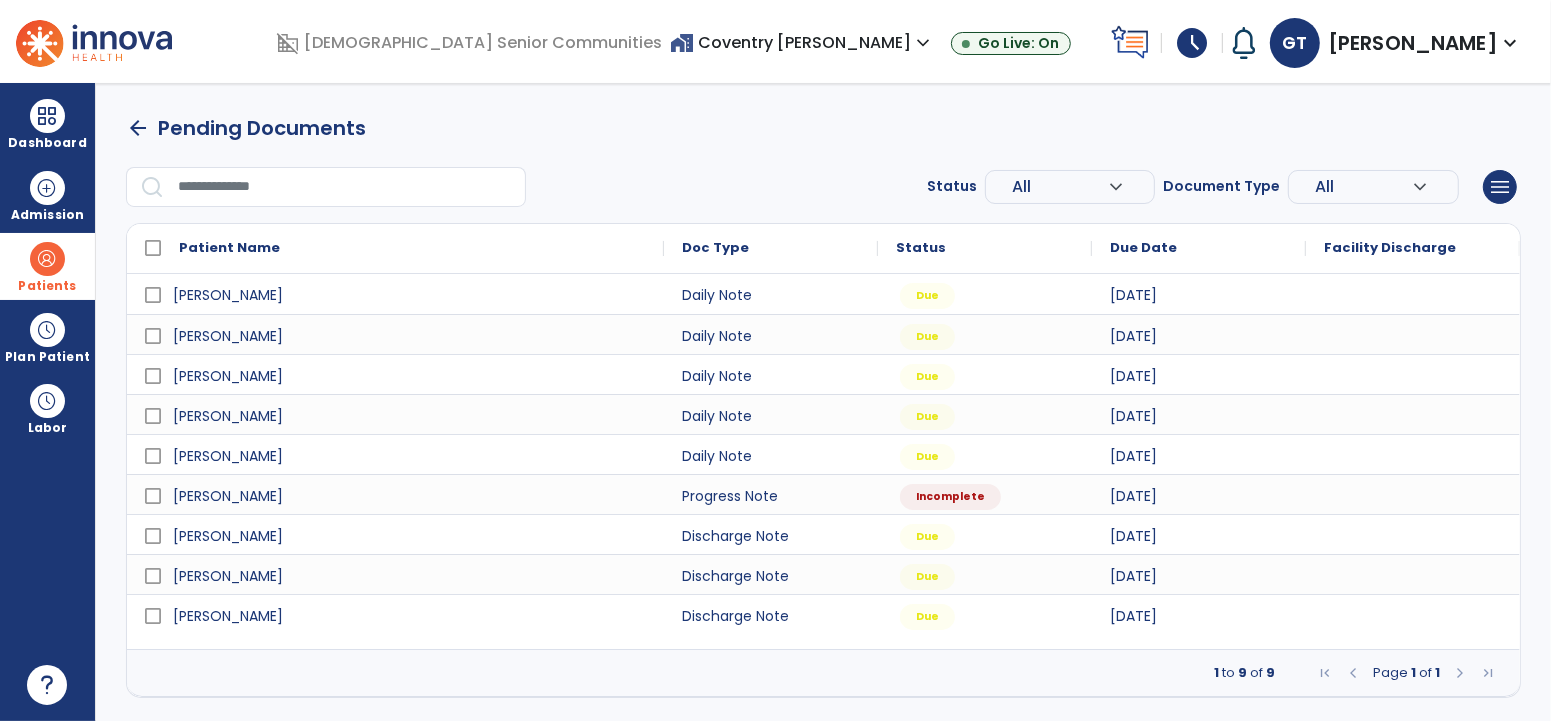 click at bounding box center [47, 259] 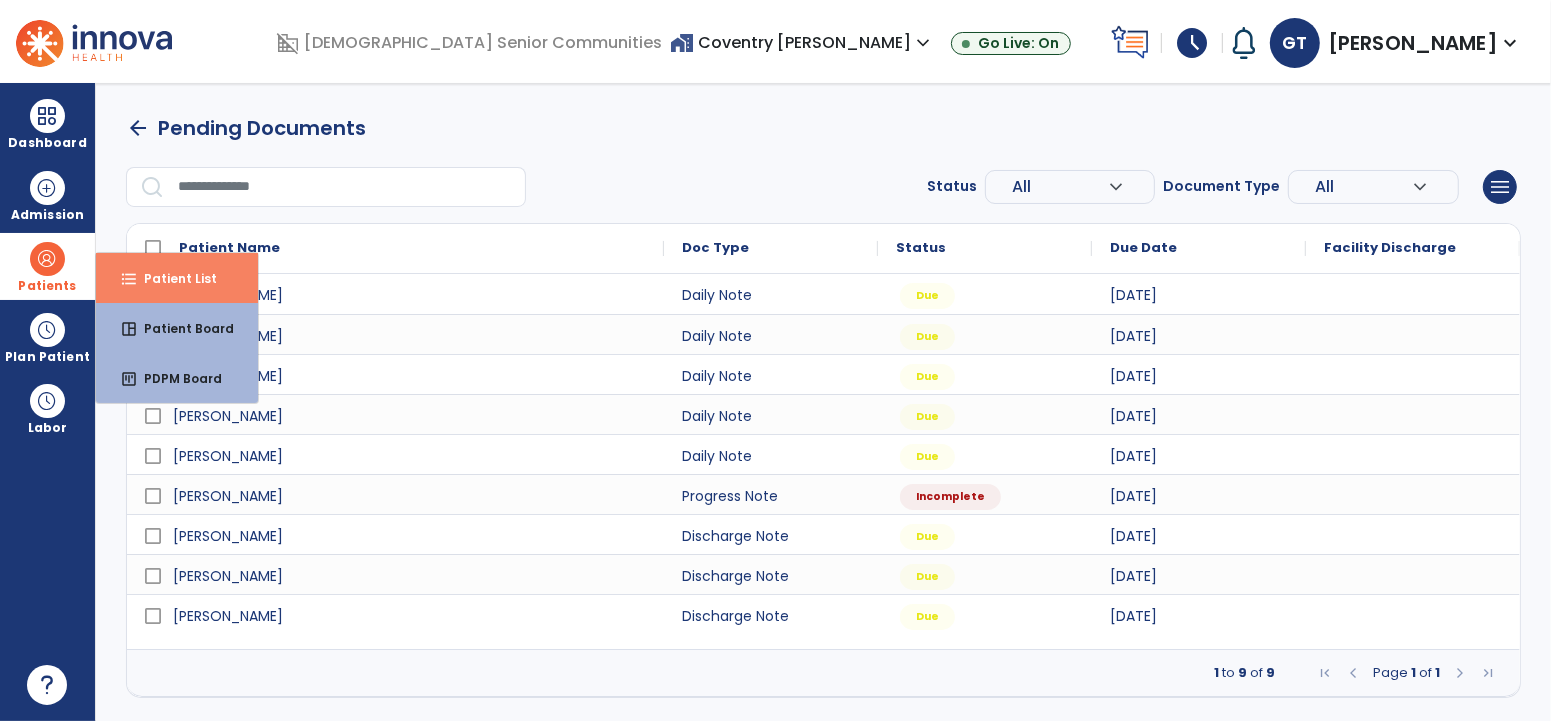 click on "format_list_bulleted  Patient List" at bounding box center [177, 278] 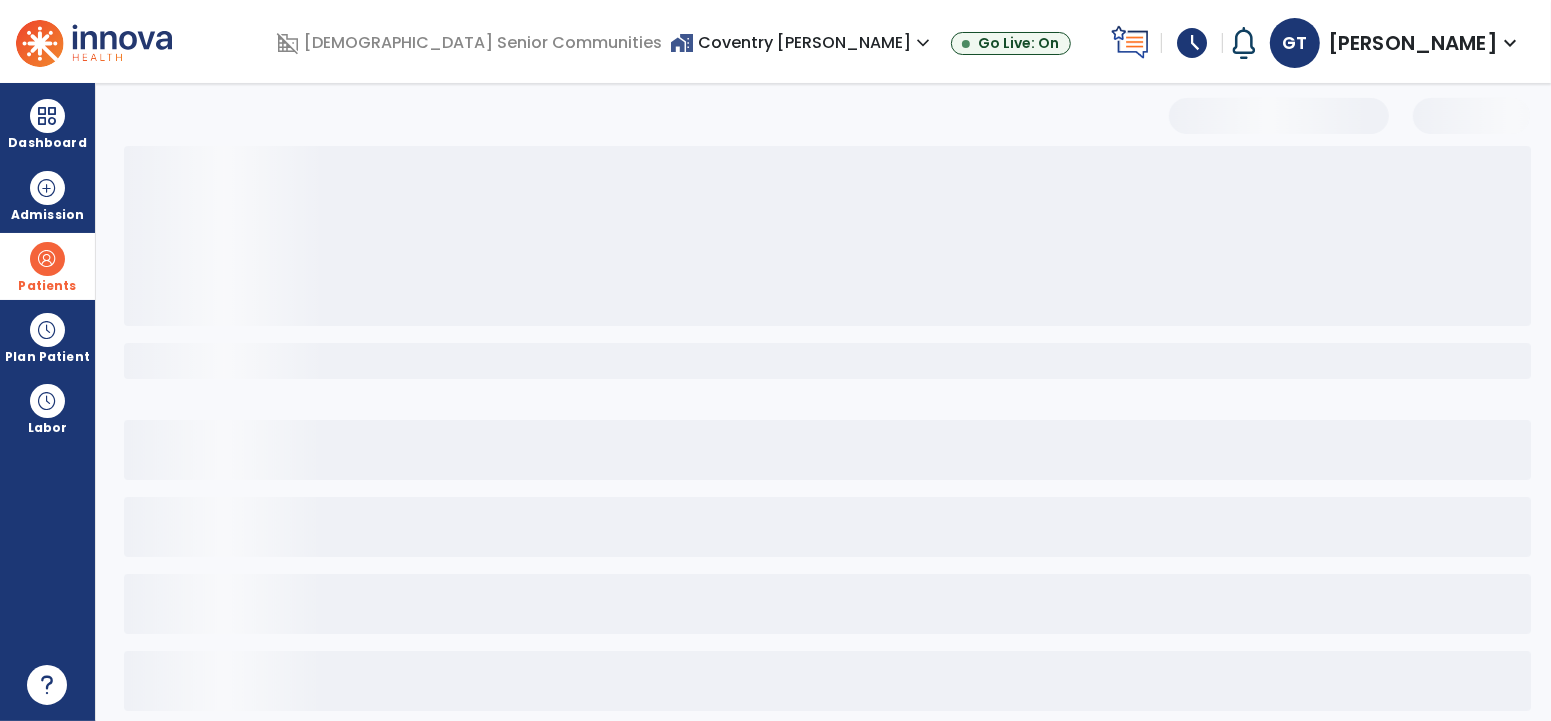 select on "***" 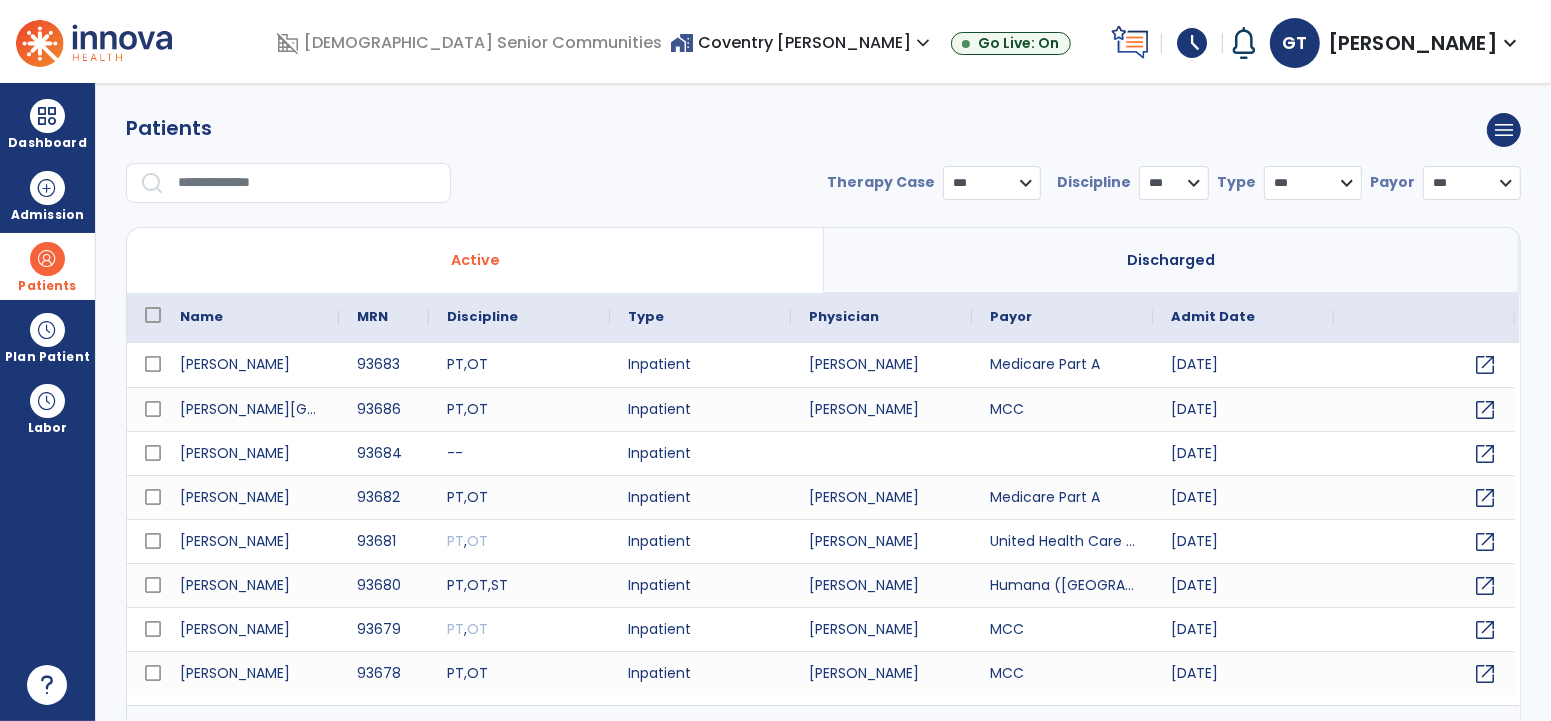 click at bounding box center (307, 183) 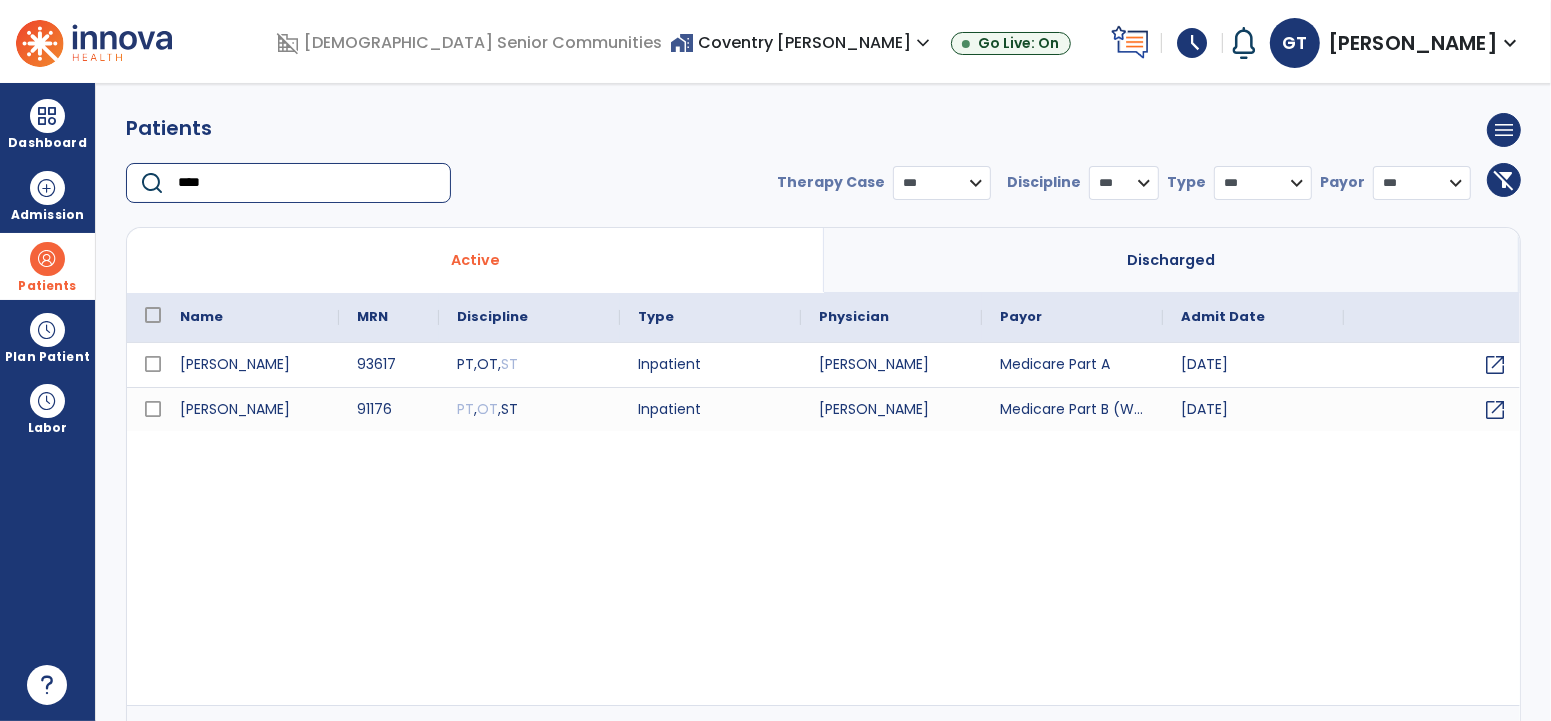 type on "****" 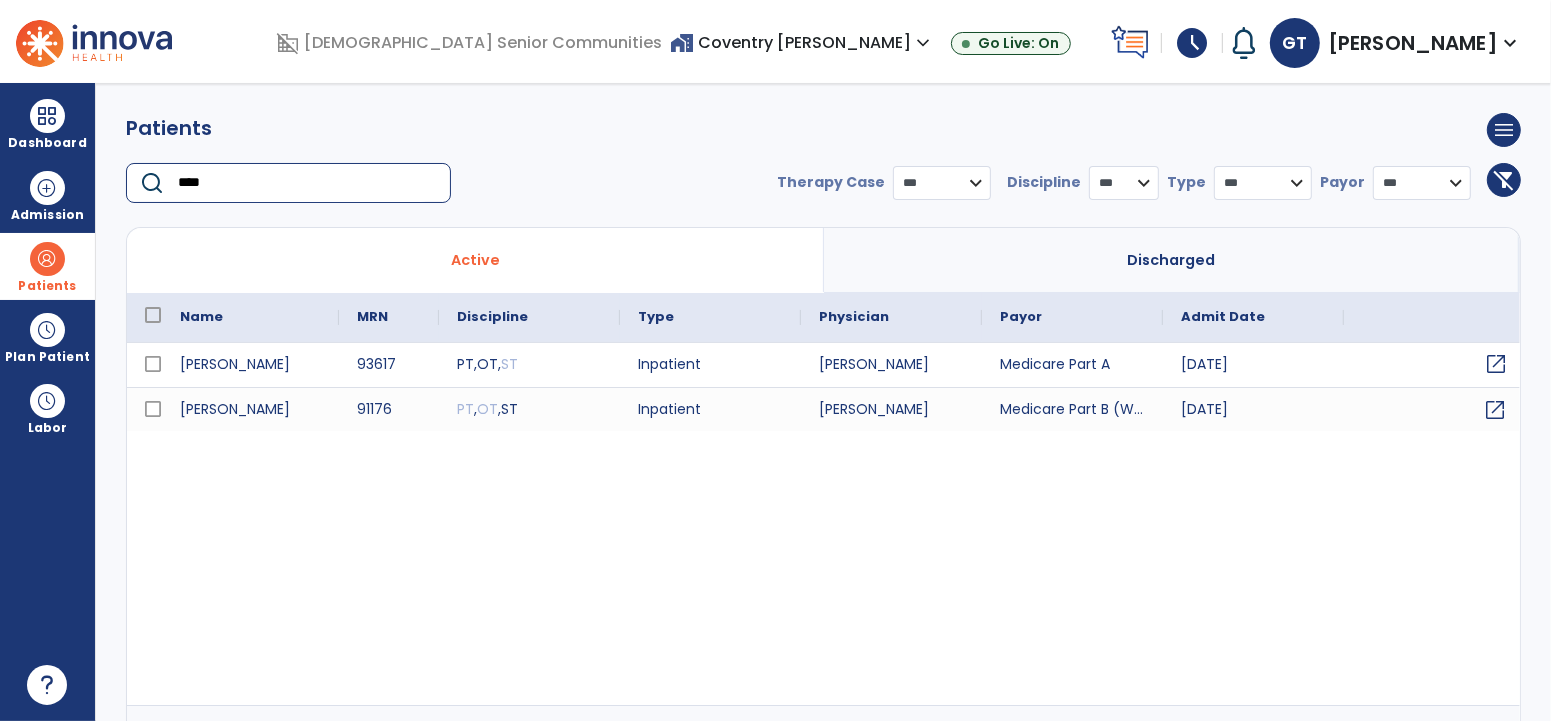 click on "open_in_new" at bounding box center [1496, 364] 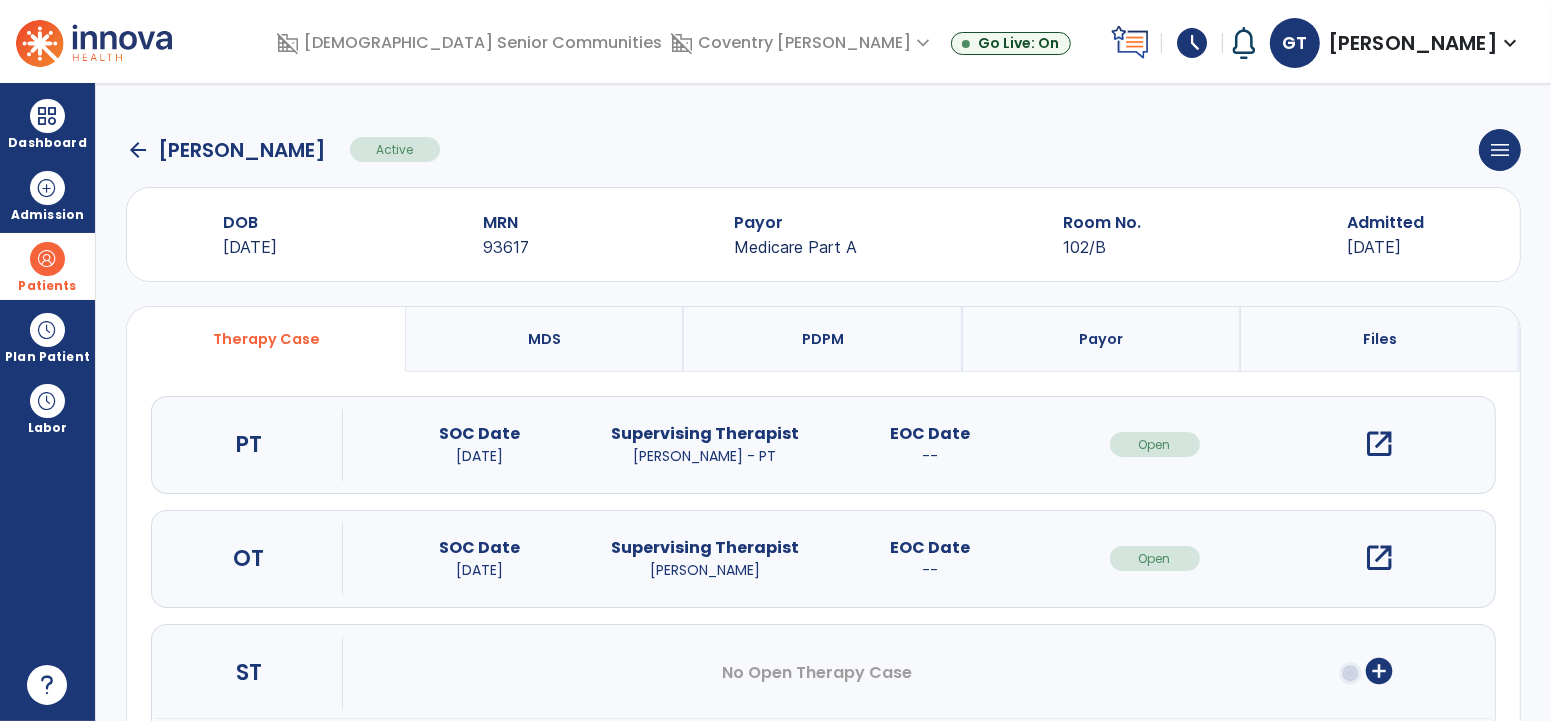 click on "open_in_new" at bounding box center [1380, 444] 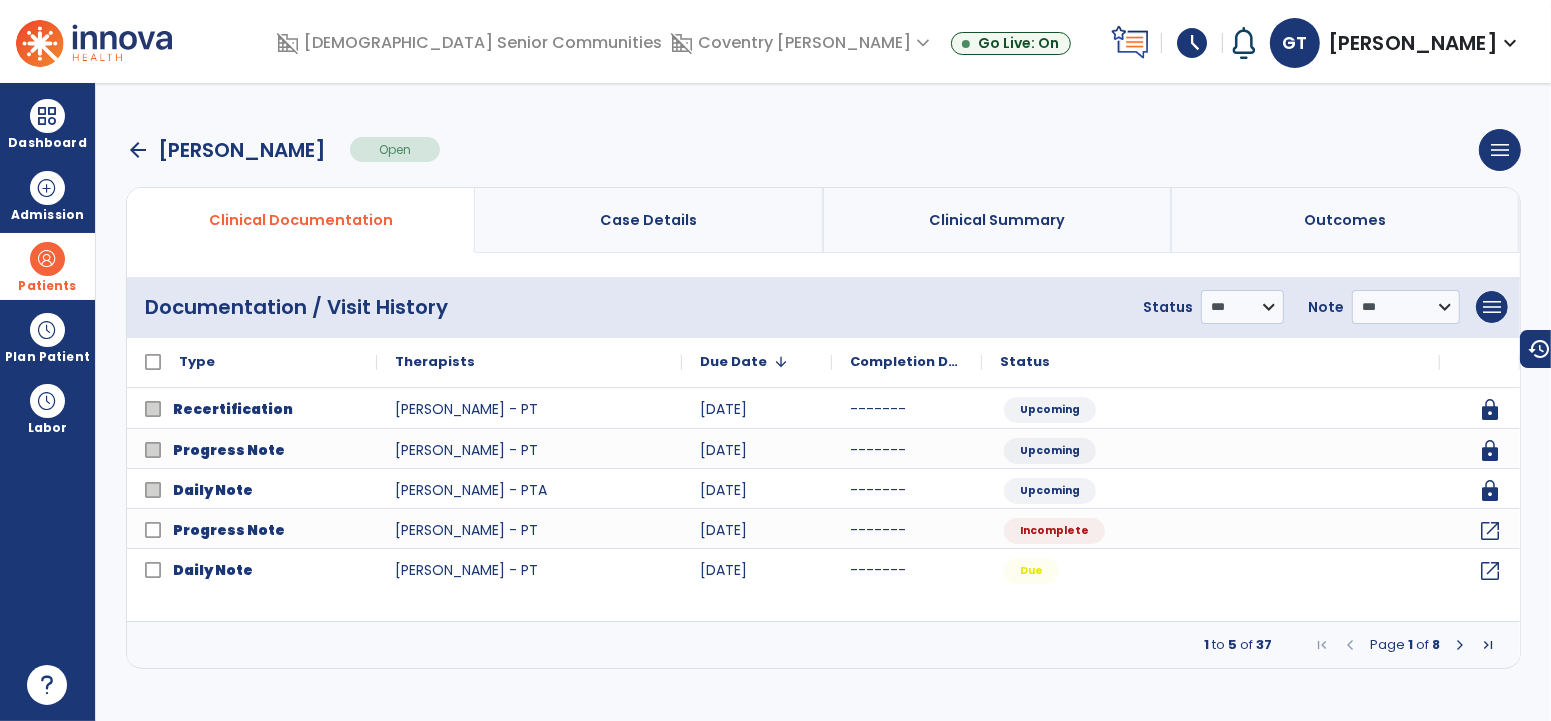 click at bounding box center (1488, 645) 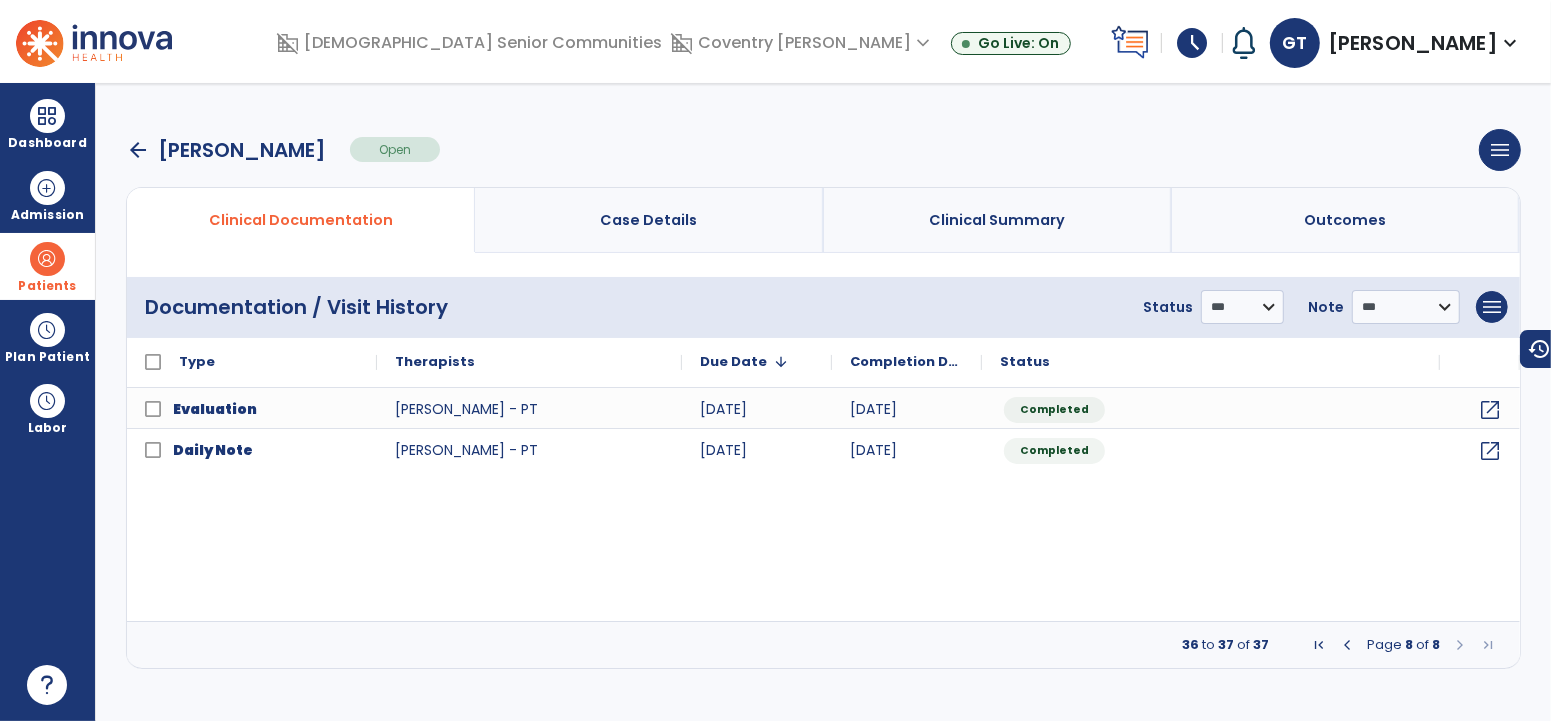click on "arrow_back" at bounding box center (138, 150) 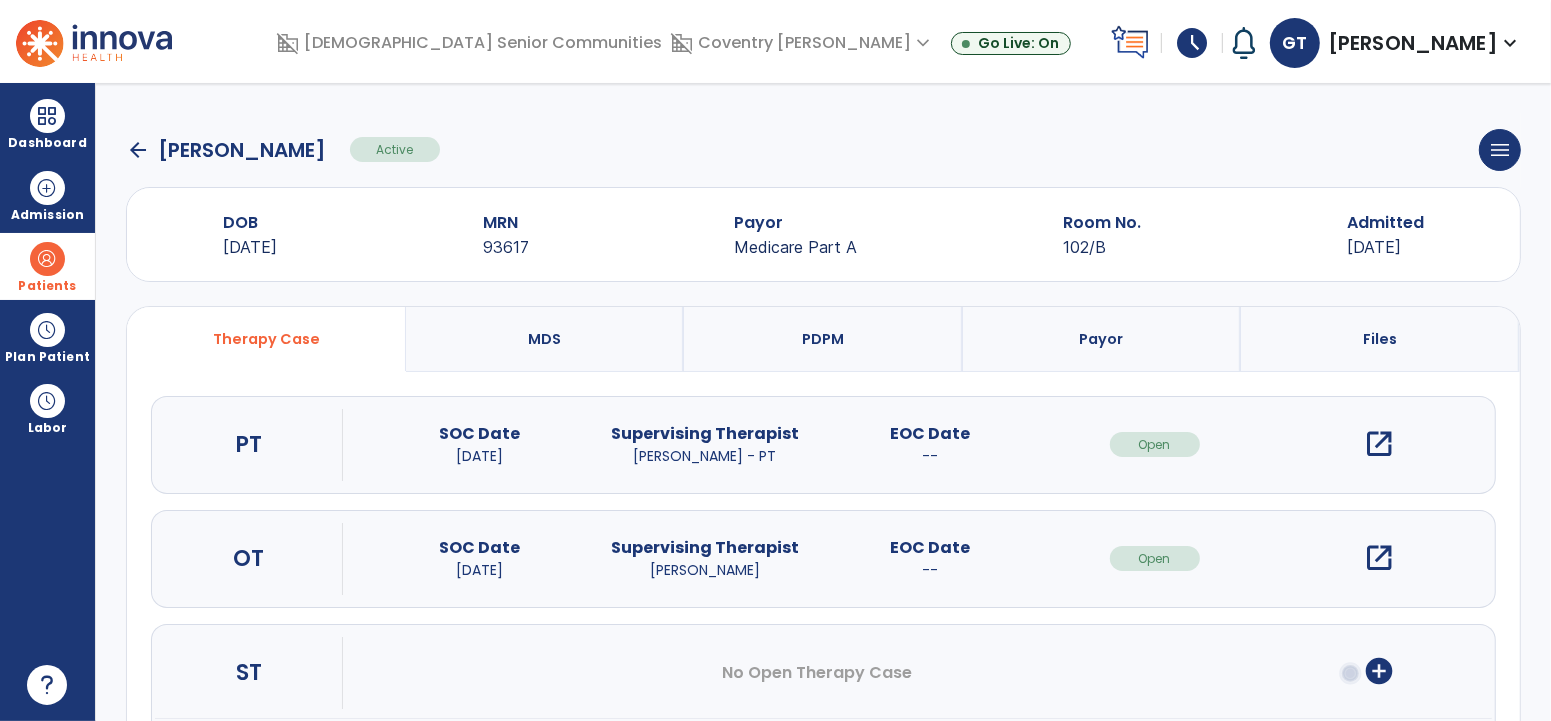 click on "open_in_new" at bounding box center (1380, 444) 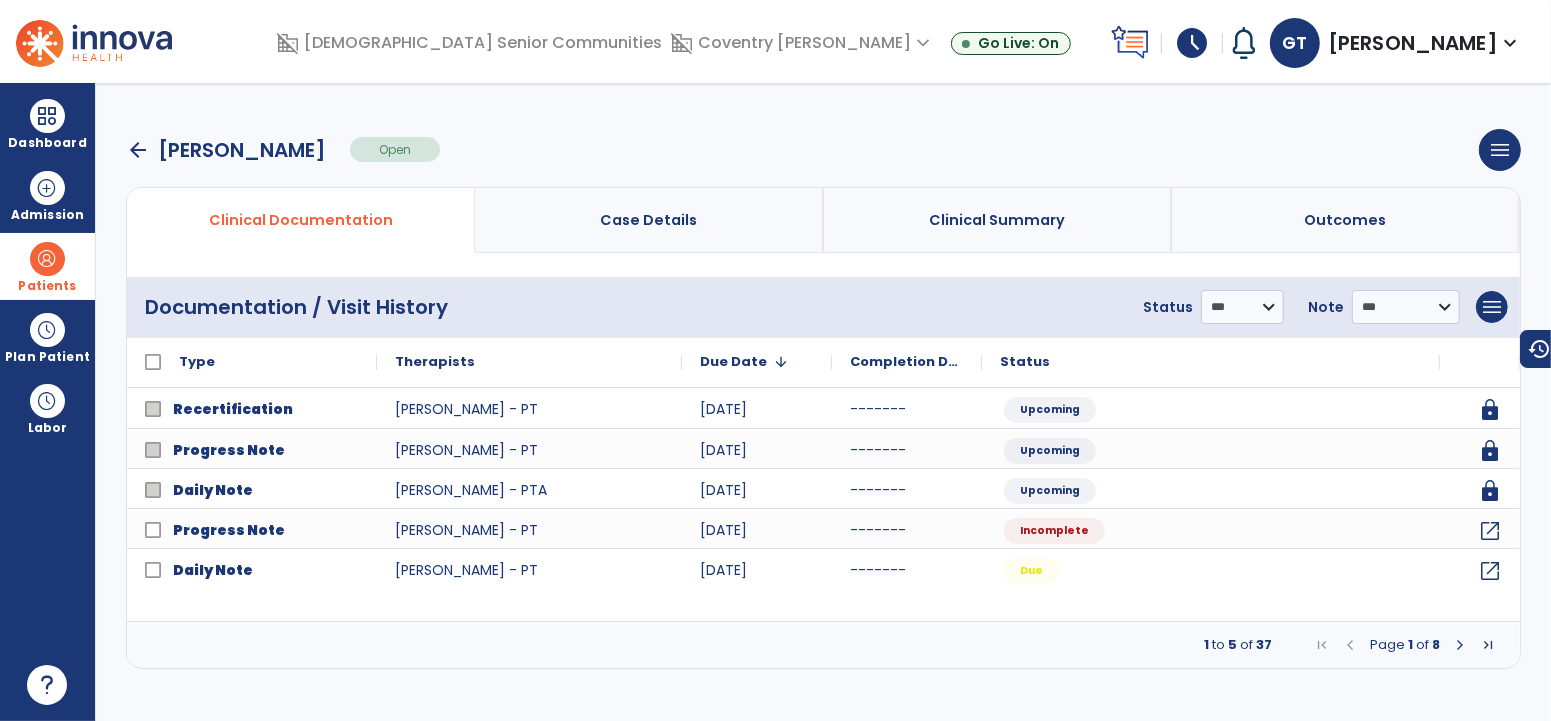 click at bounding box center (1460, 645) 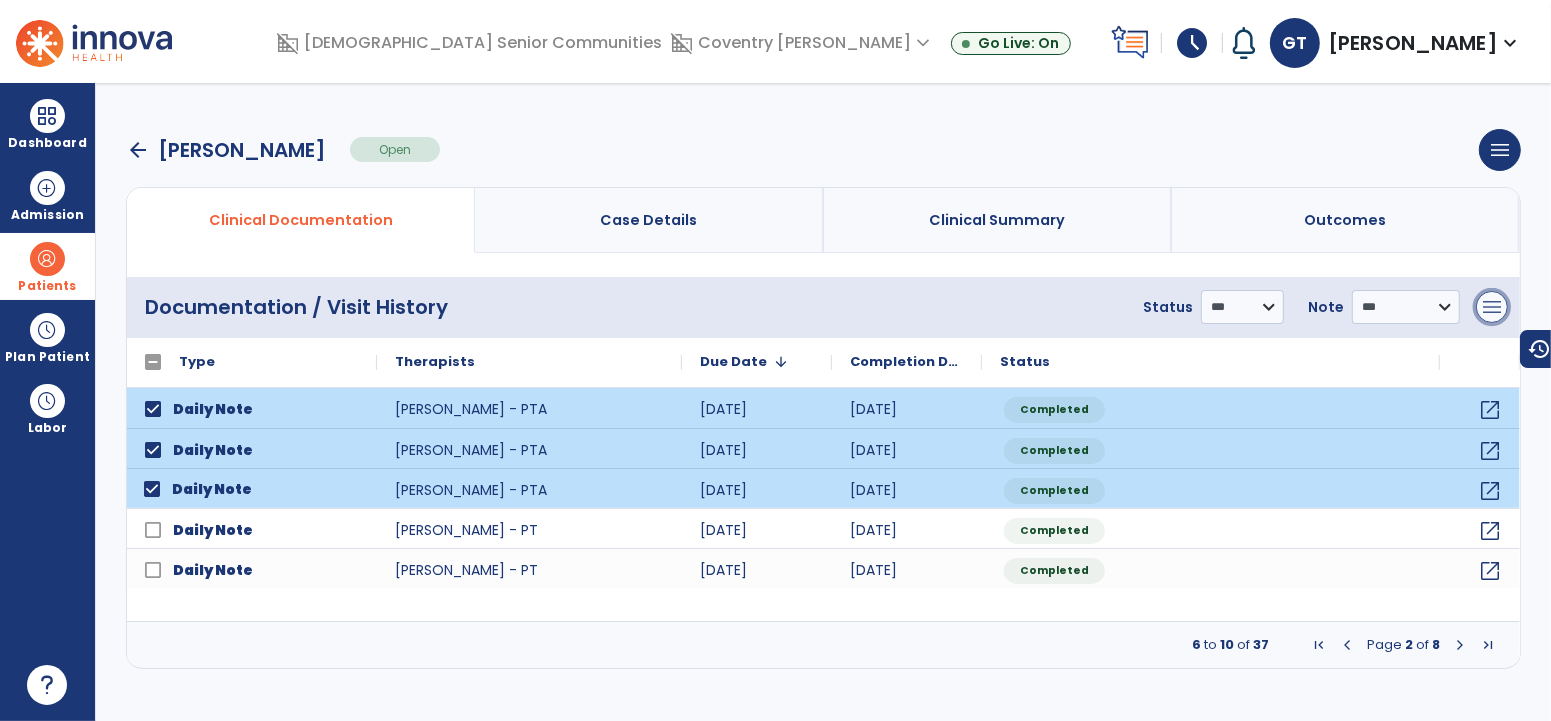 click on "menu" at bounding box center [1492, 307] 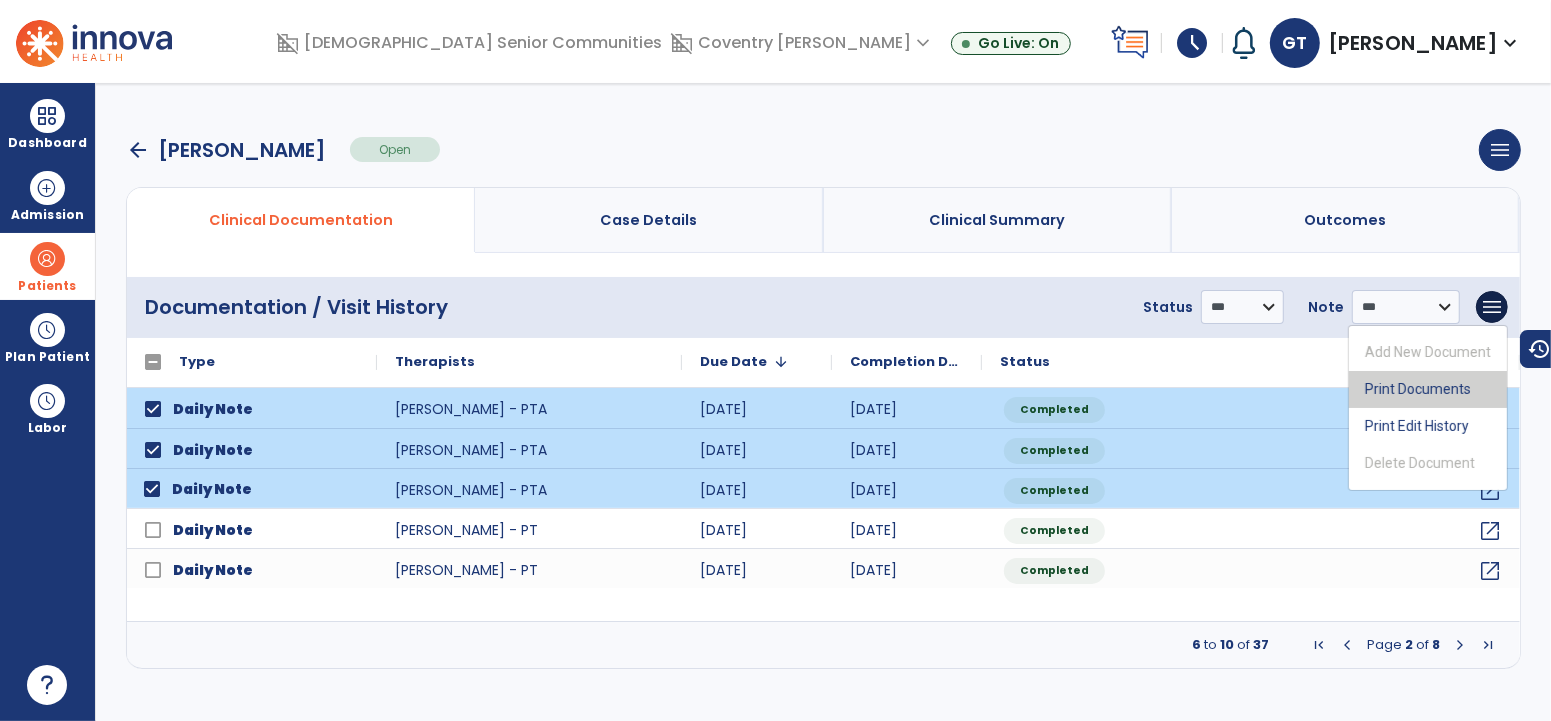 click on "Print Documents" at bounding box center [1428, 389] 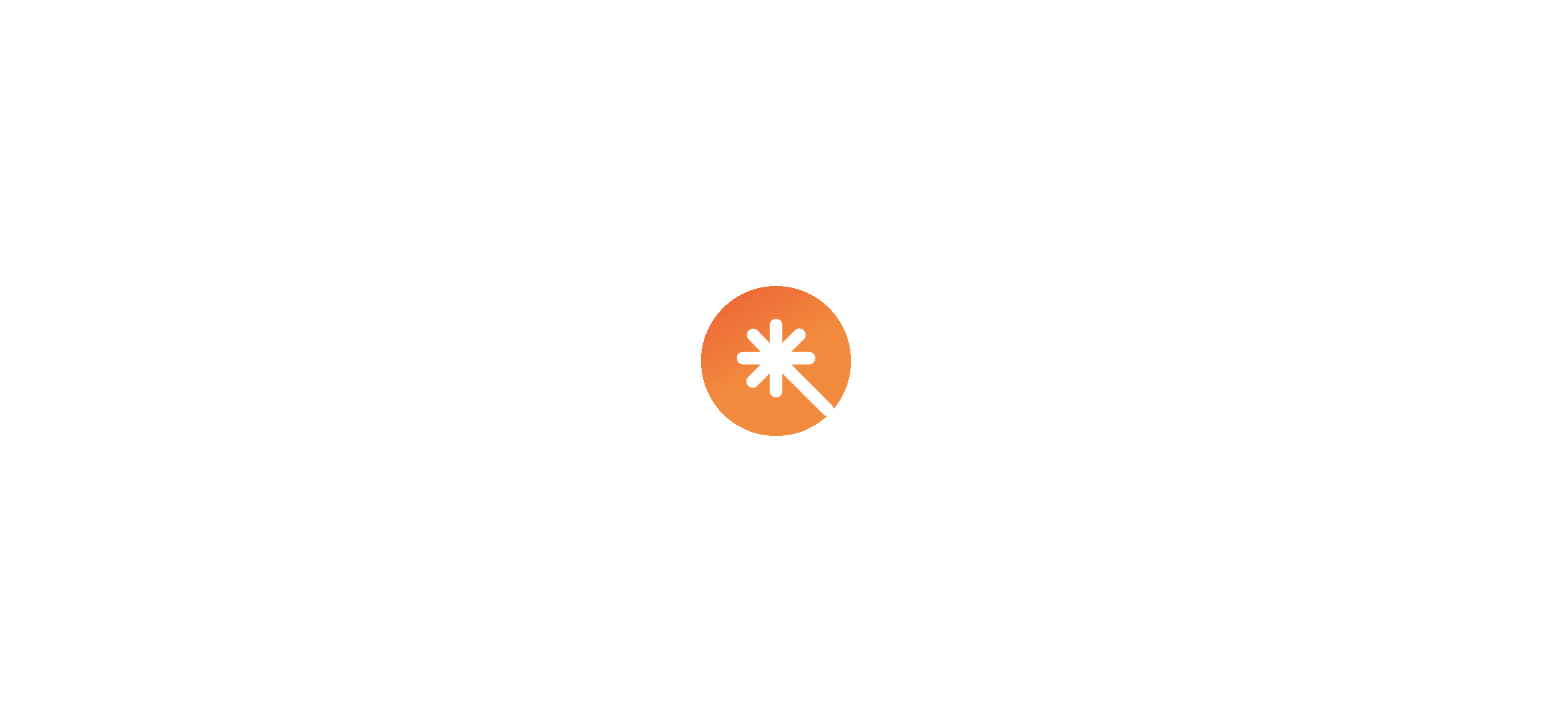 scroll, scrollTop: 0, scrollLeft: 0, axis: both 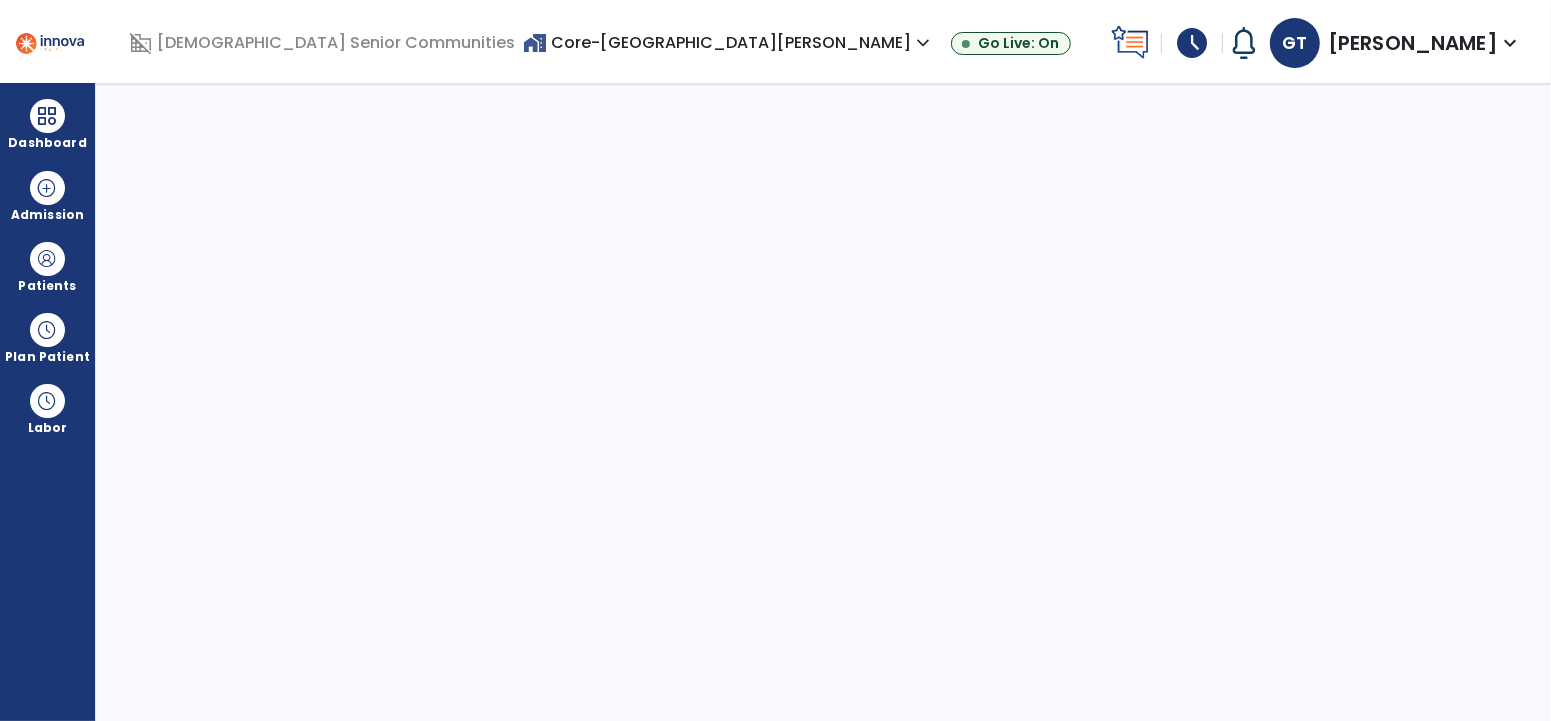 select on "****" 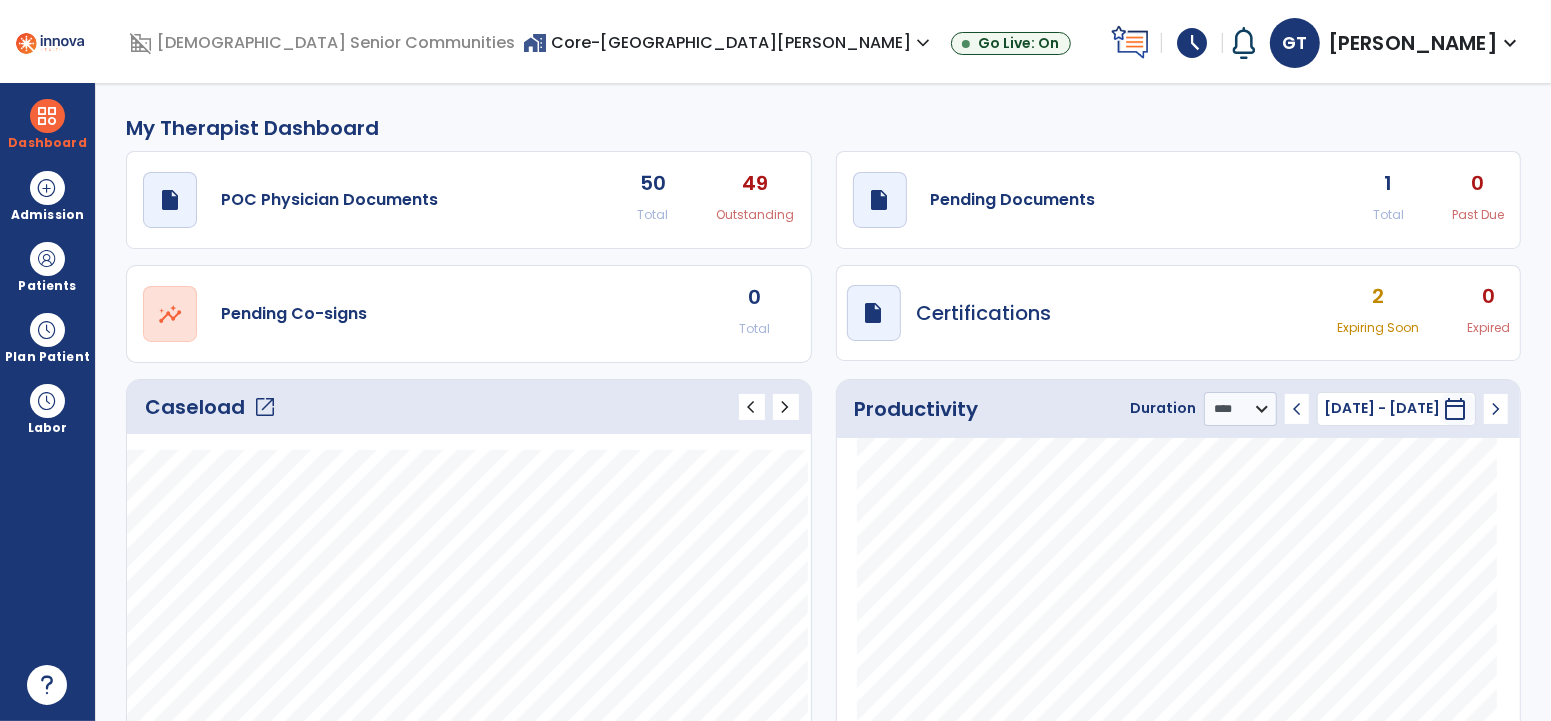 click on "1" 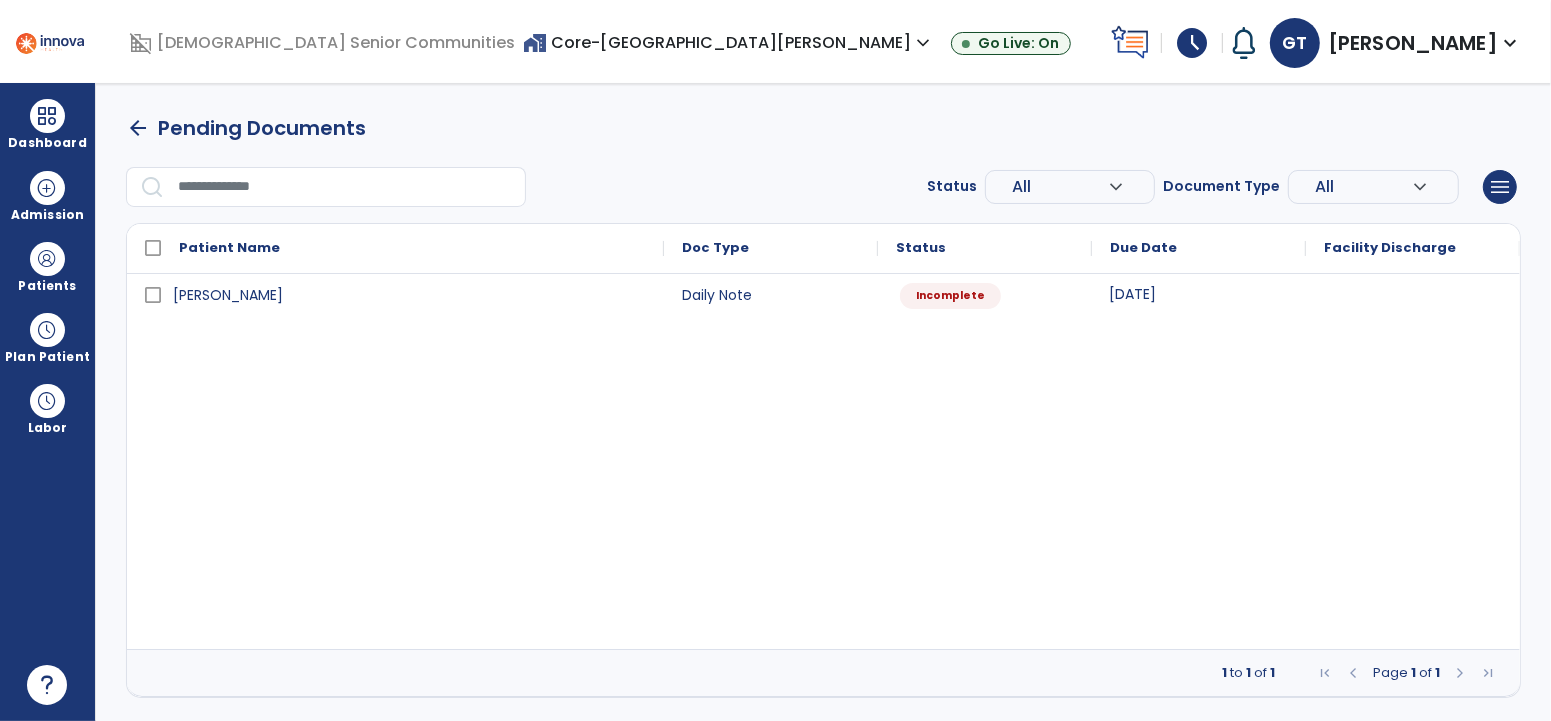 click on "[DATE]" at bounding box center (1199, 294) 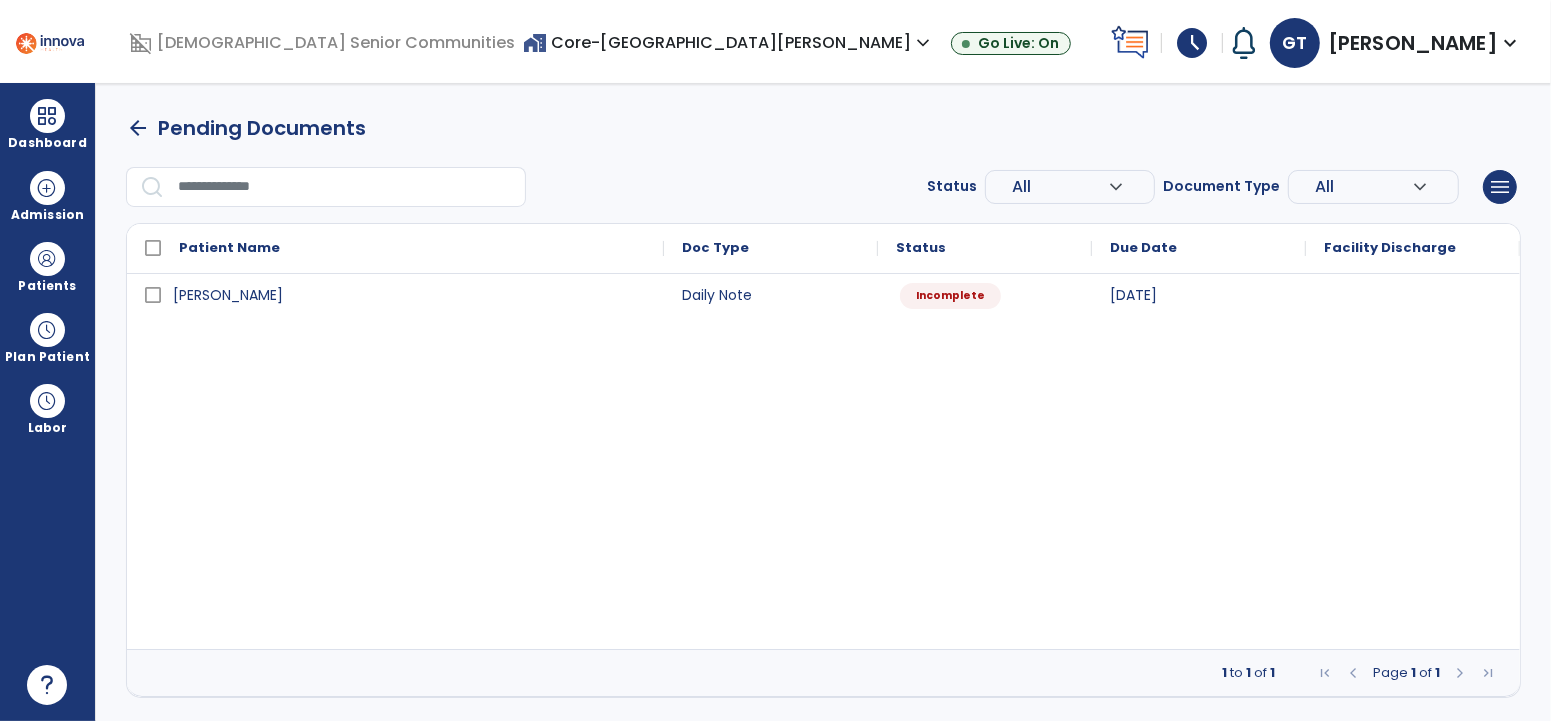 select on "*" 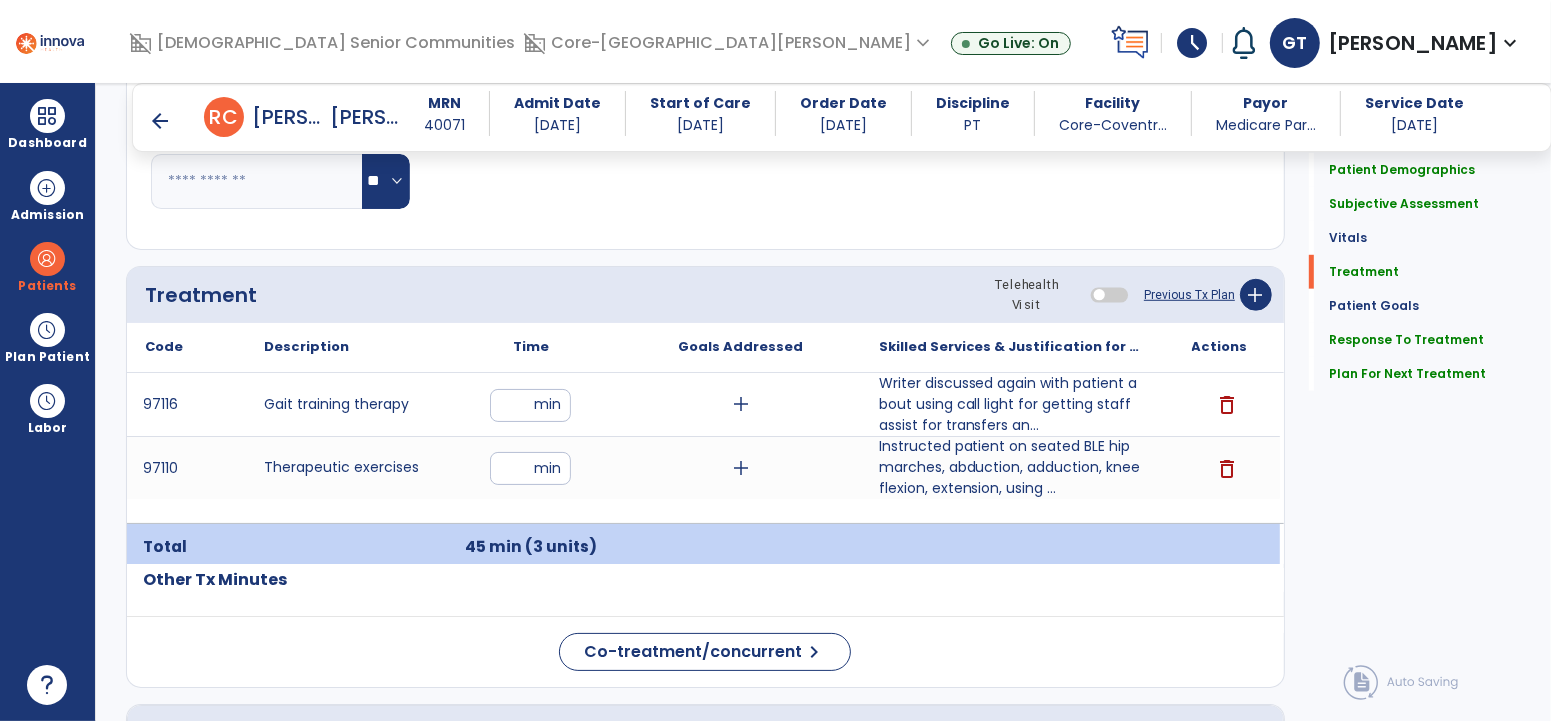 scroll, scrollTop: 1108, scrollLeft: 0, axis: vertical 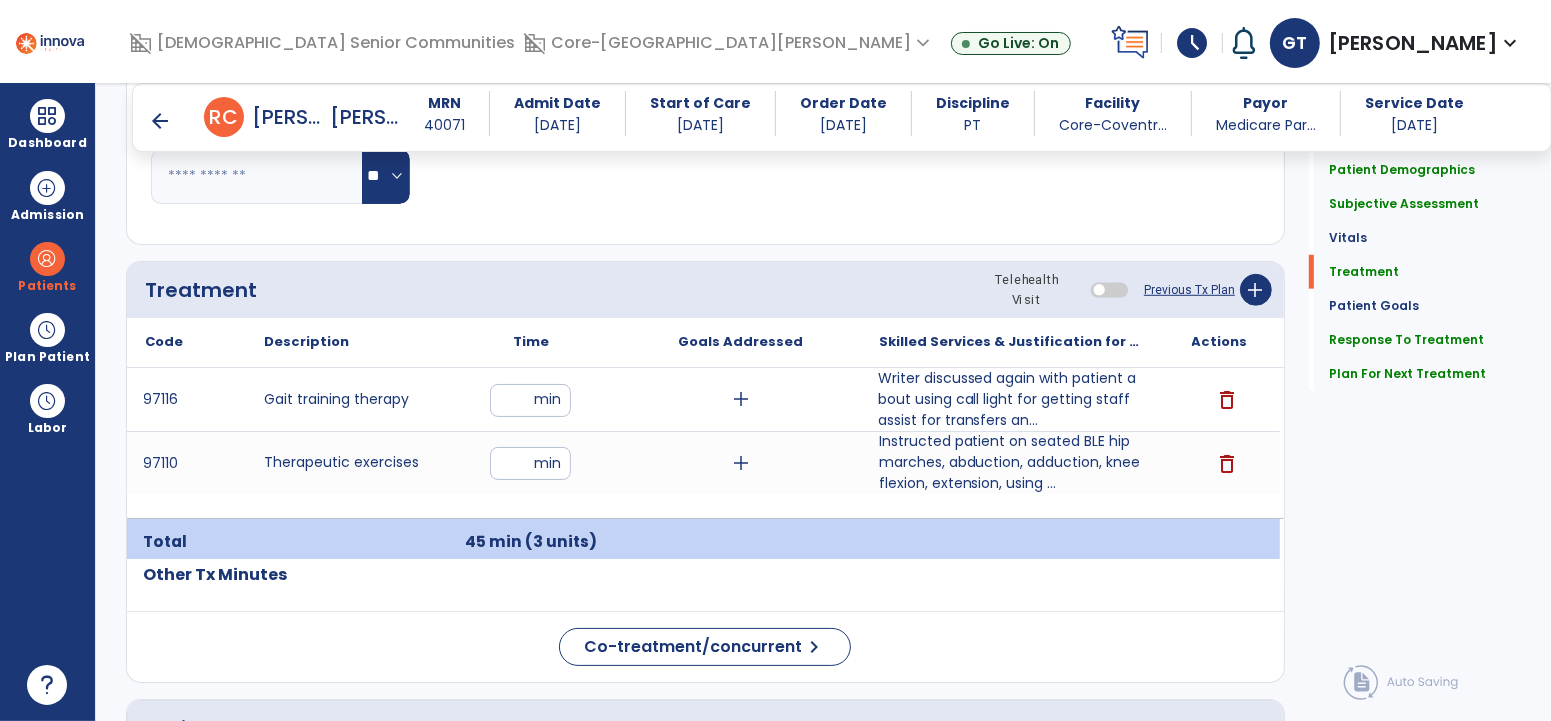 click on "Writer discussed again with patient about using call light for getting staff assist for transfers an..." at bounding box center [1010, 399] 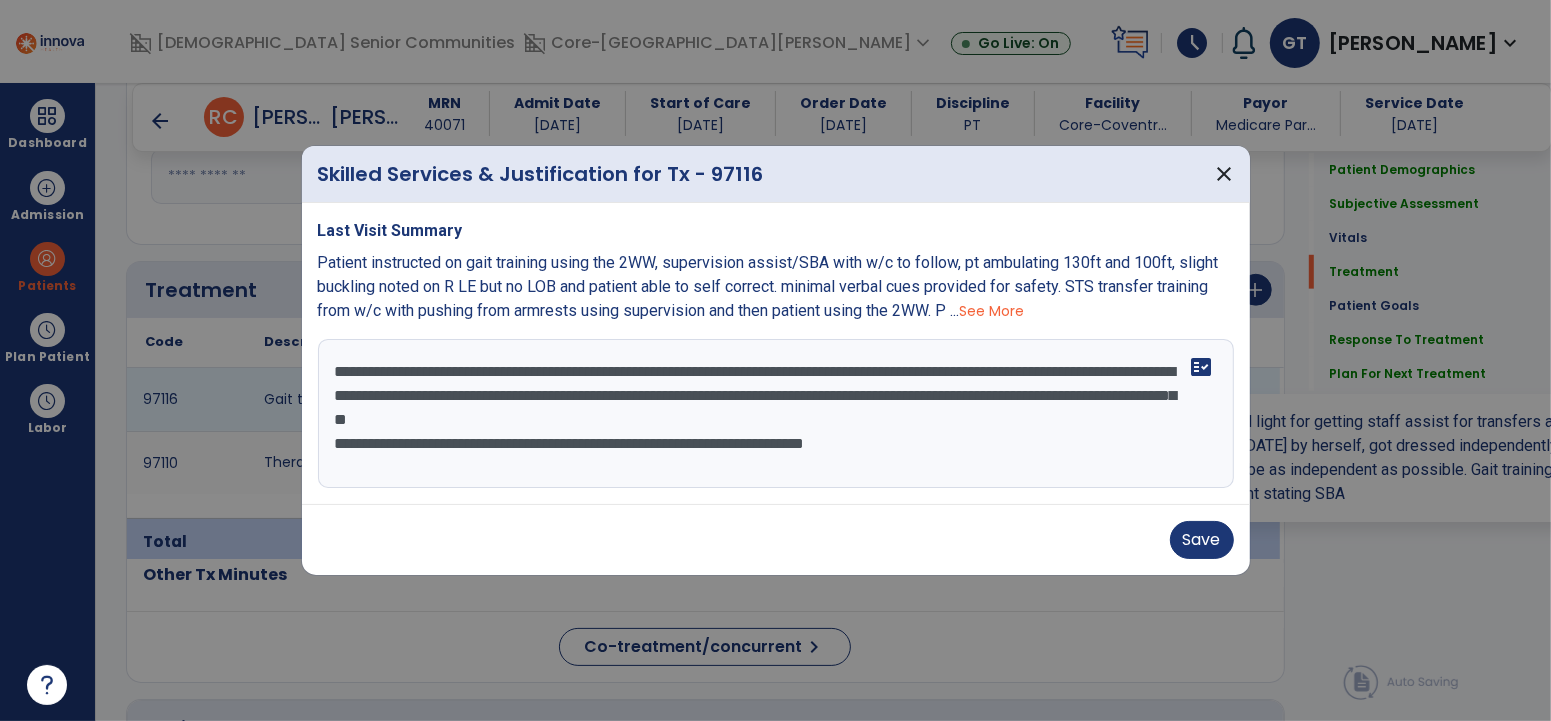 click on "**********" at bounding box center [775, 414] 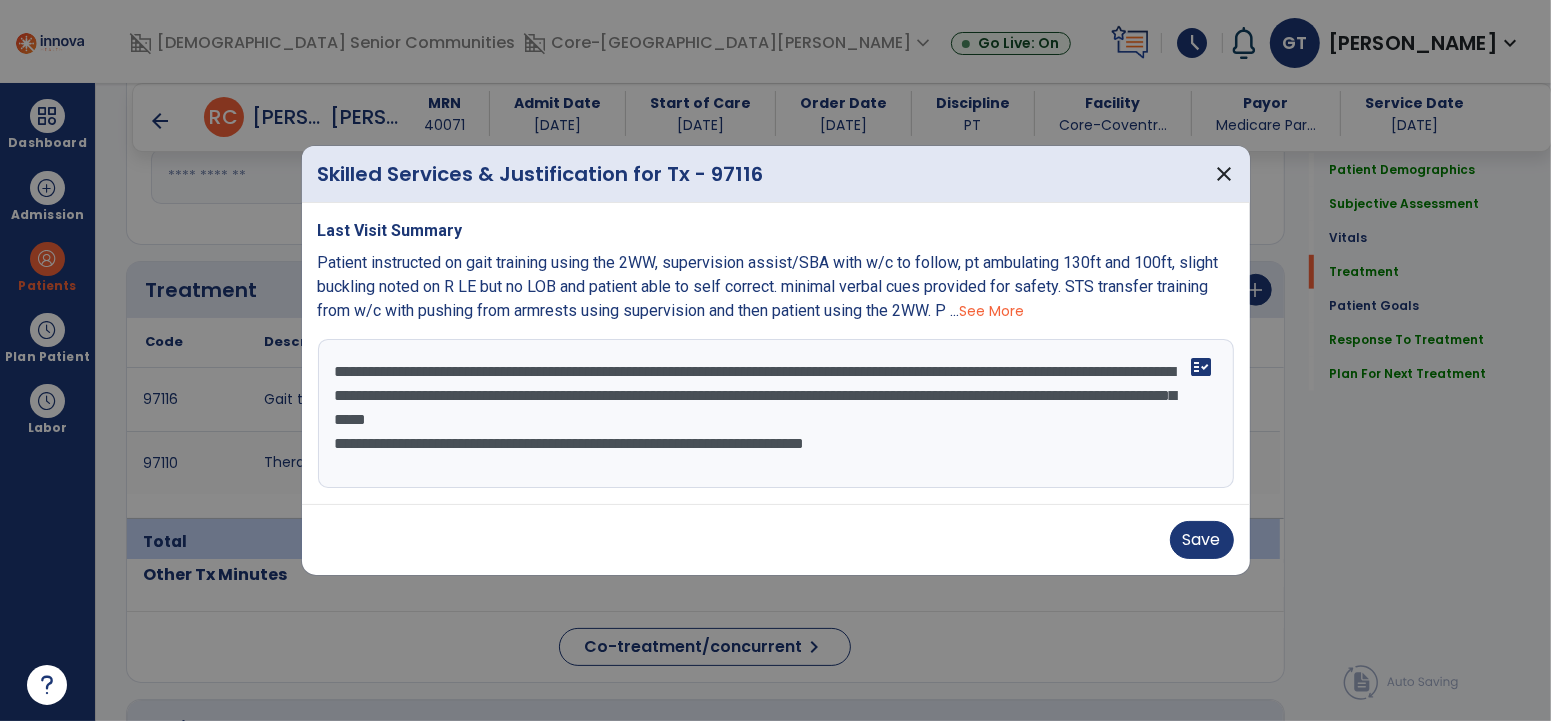 click on "**********" at bounding box center [775, 414] 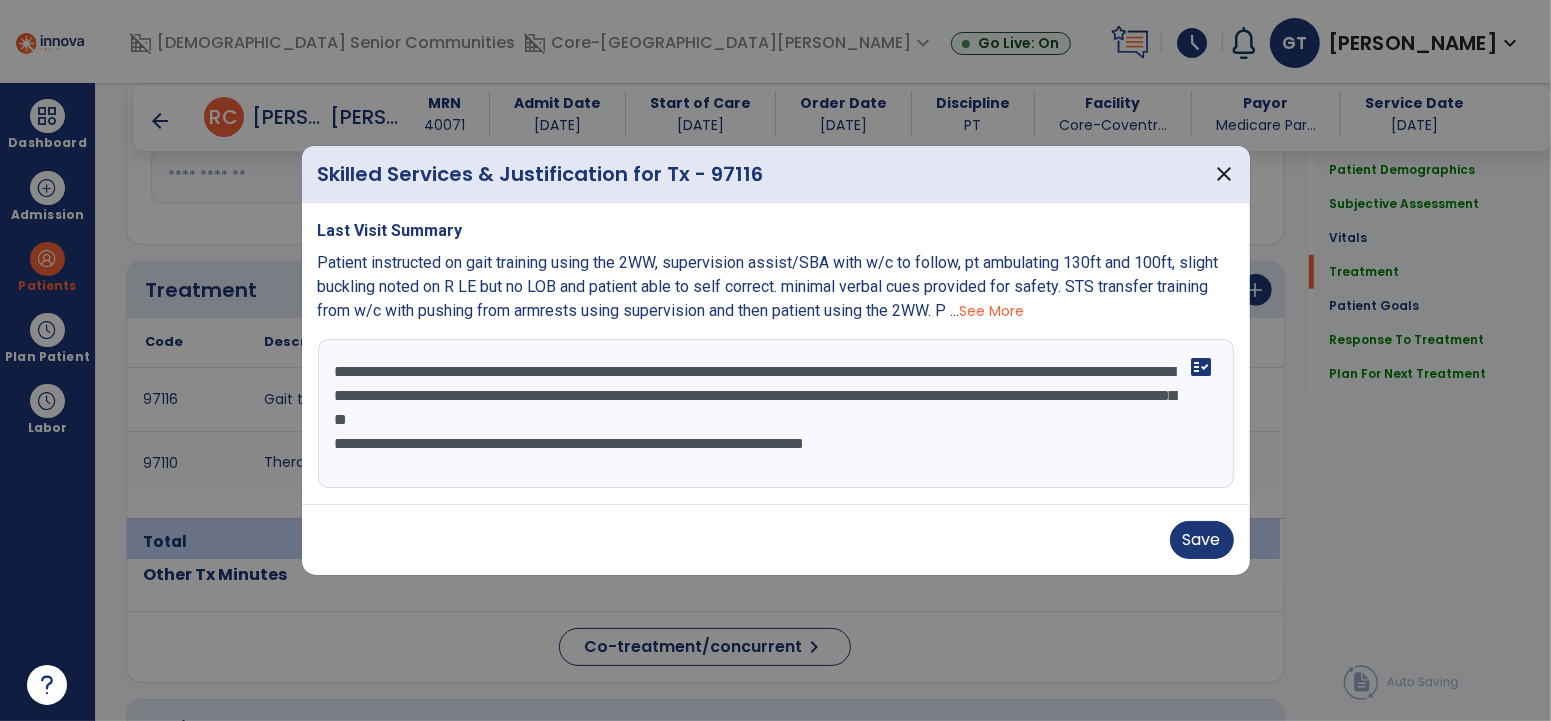 click on "**********" at bounding box center (775, 414) 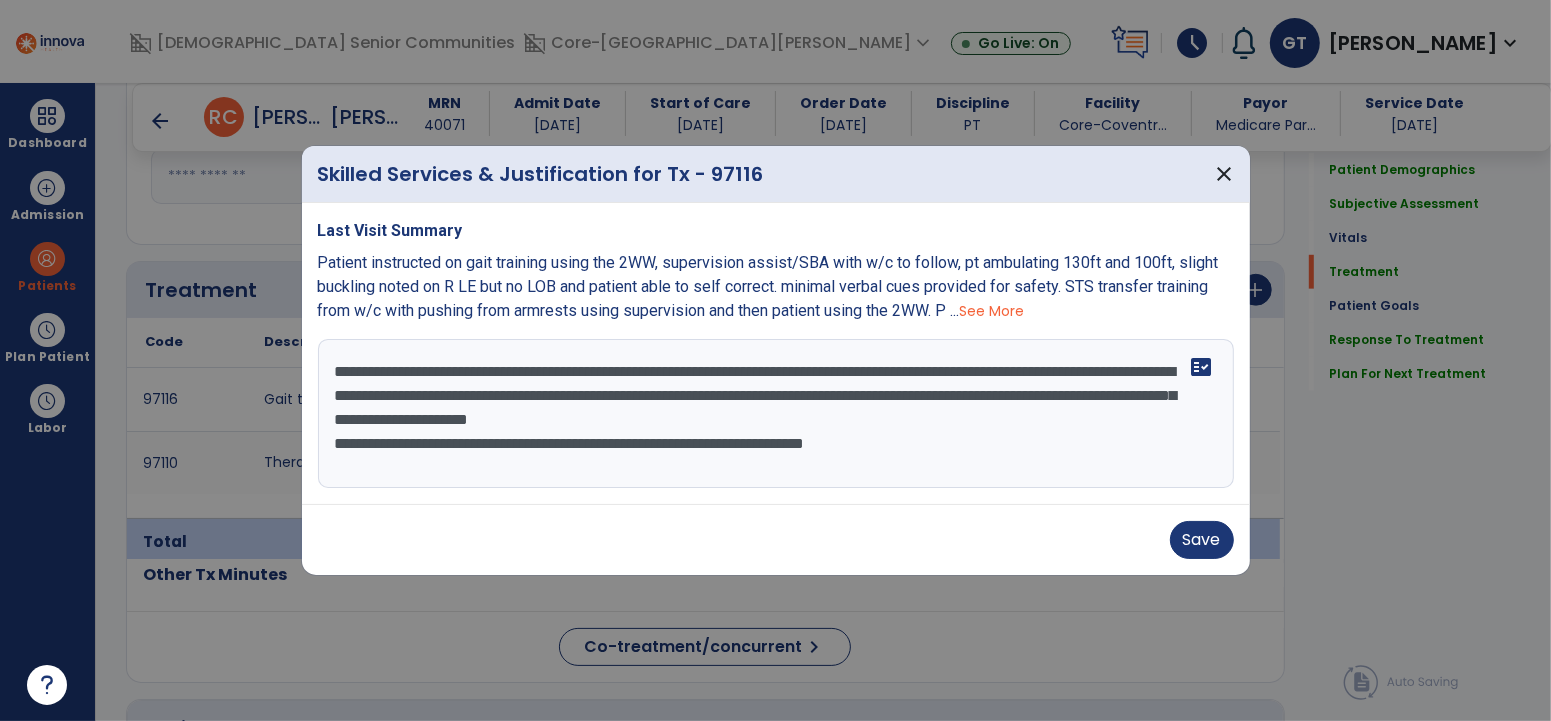 click on "**********" at bounding box center [775, 414] 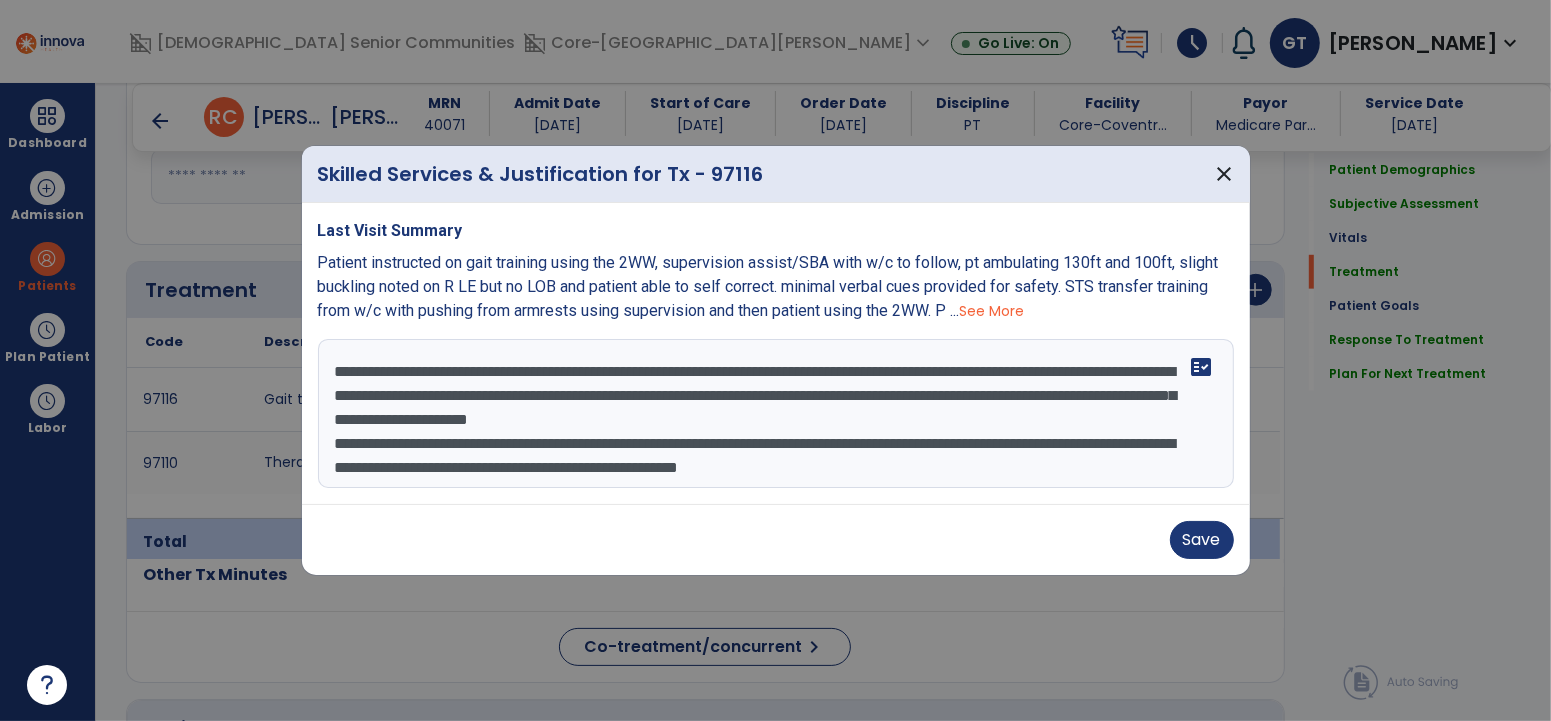 click on "**********" at bounding box center [775, 414] 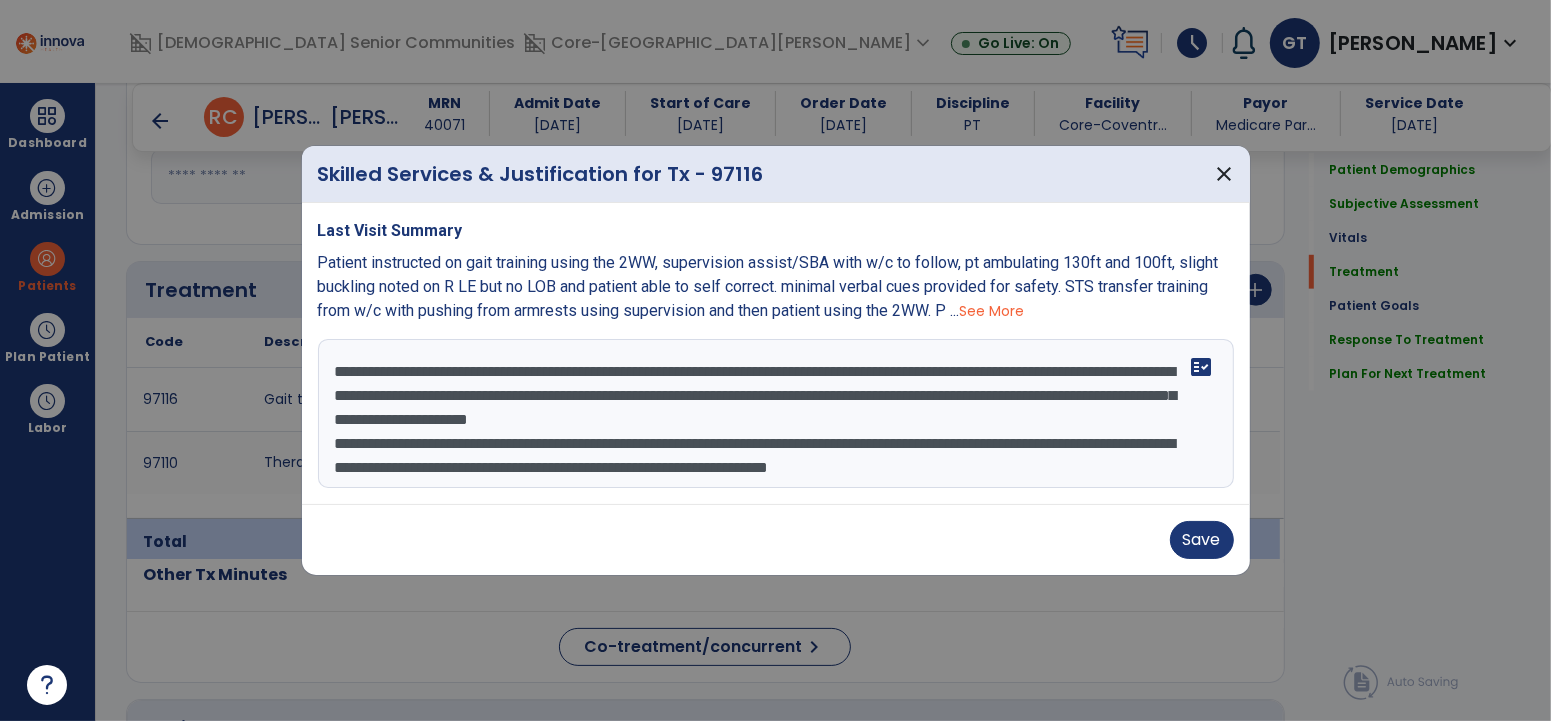 scroll, scrollTop: 15, scrollLeft: 0, axis: vertical 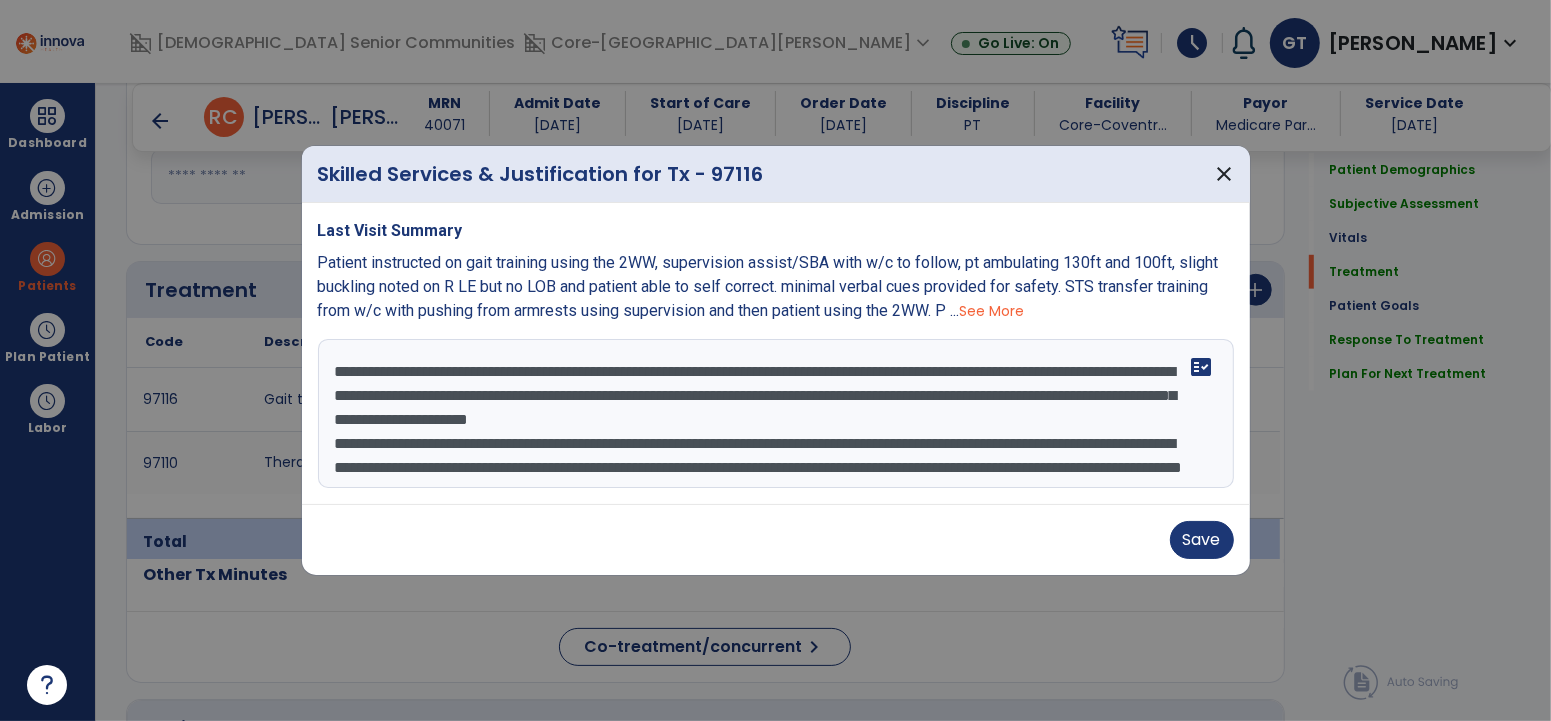 click on "**********" at bounding box center [775, 414] 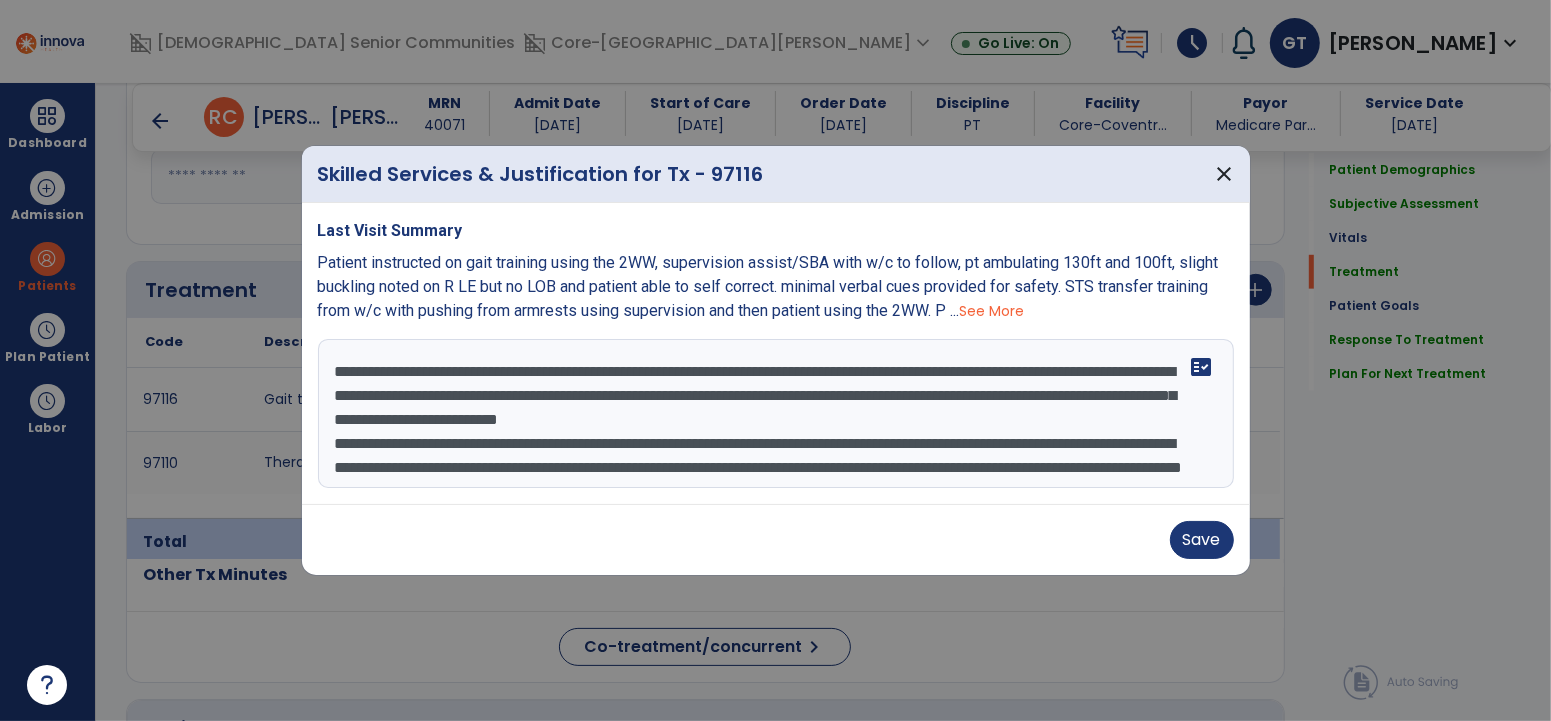 click on "**********" at bounding box center (775, 414) 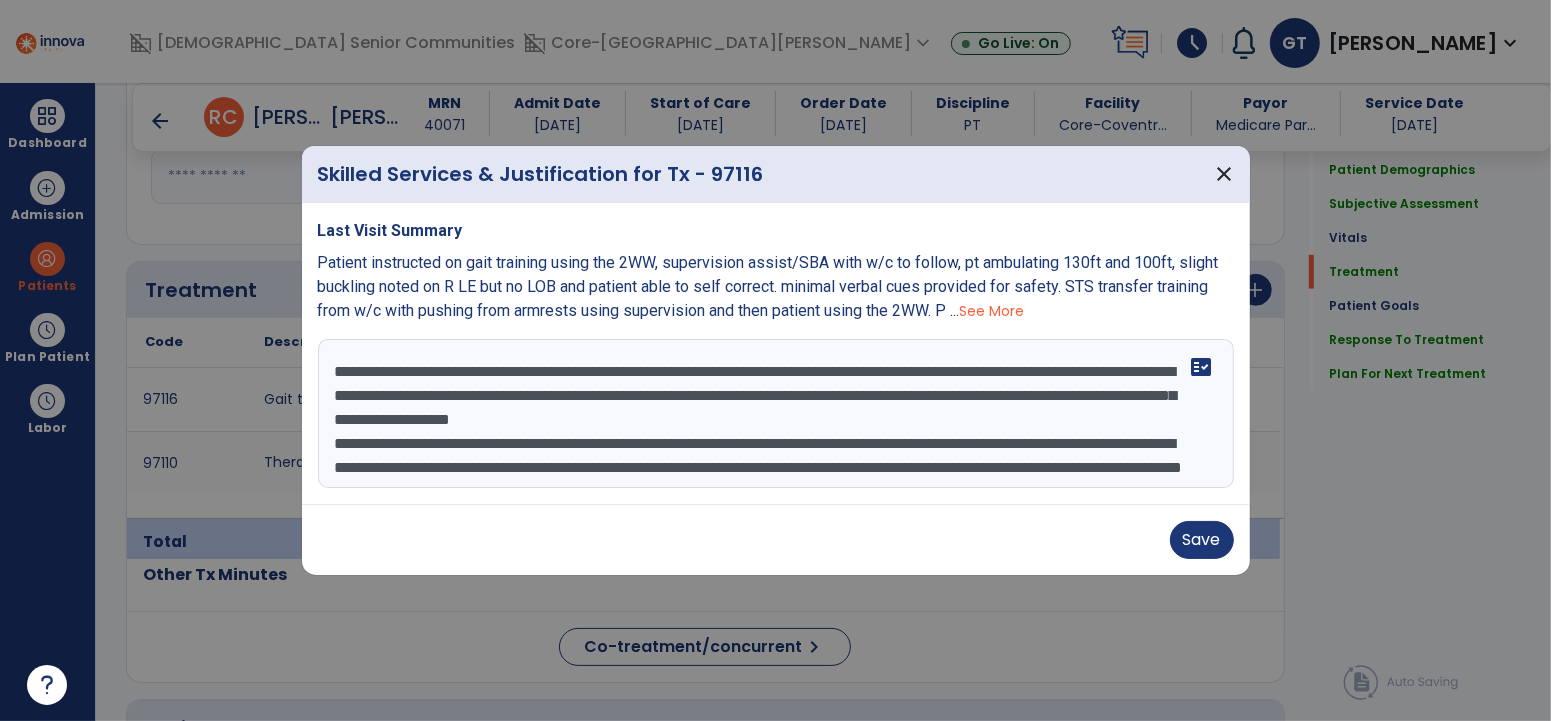 click on "**********" at bounding box center [775, 414] 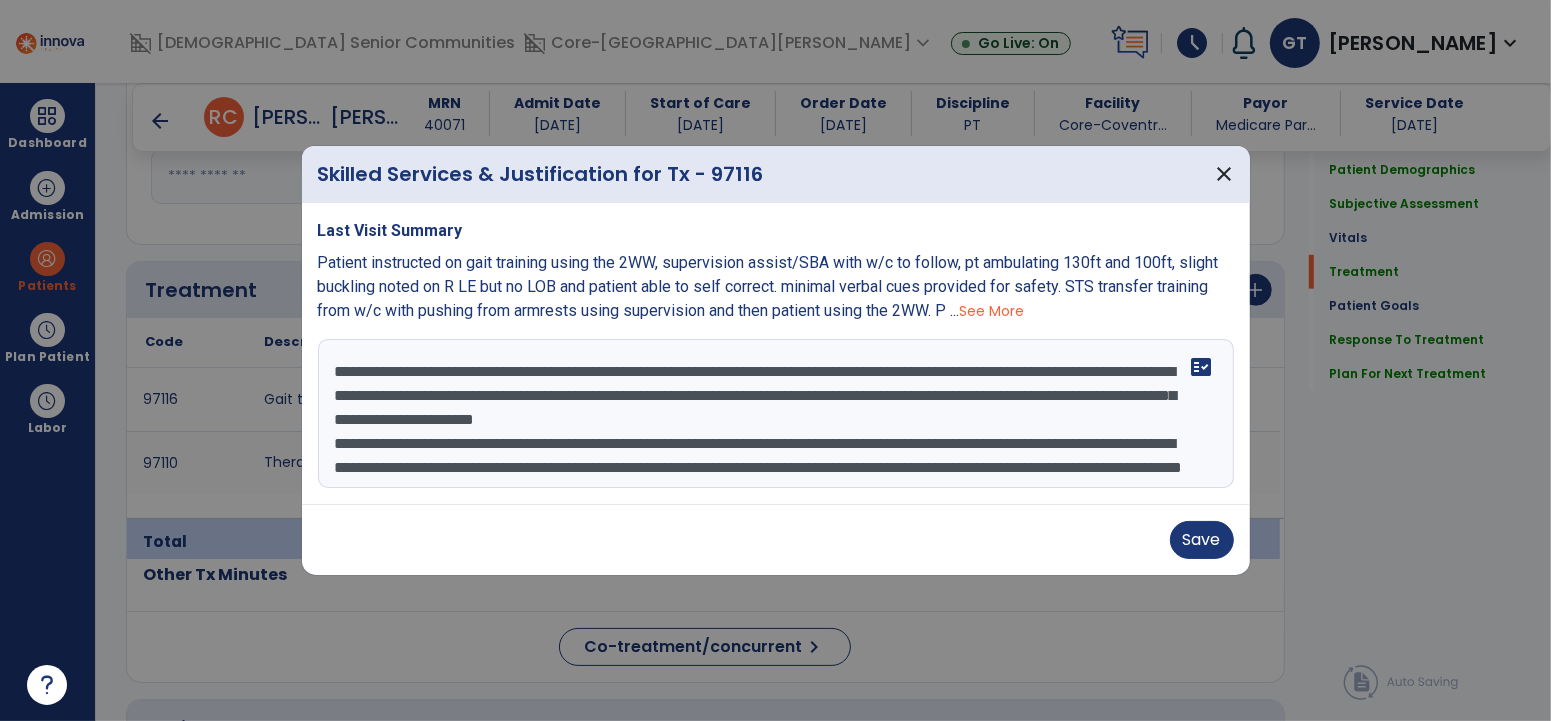click on "**********" at bounding box center (775, 414) 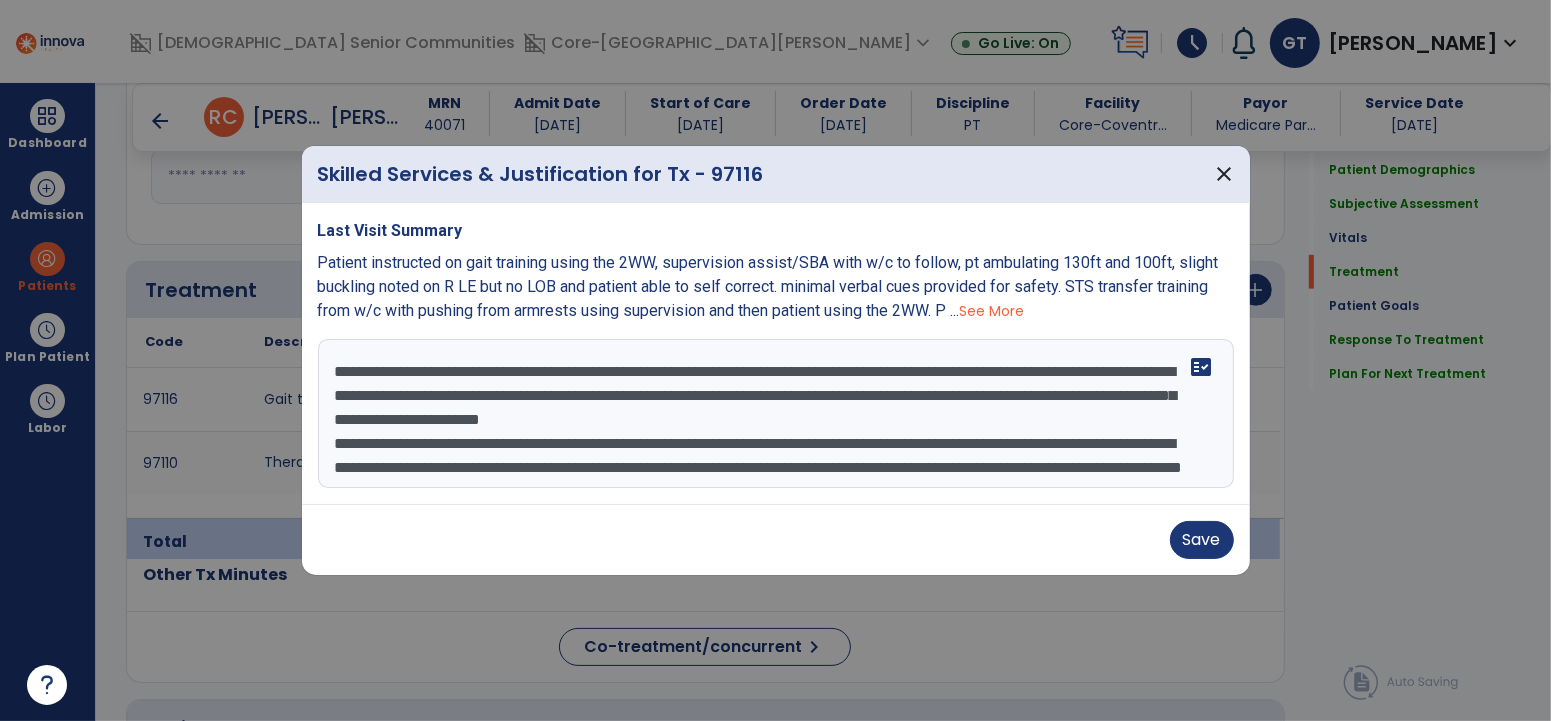 type on "**********" 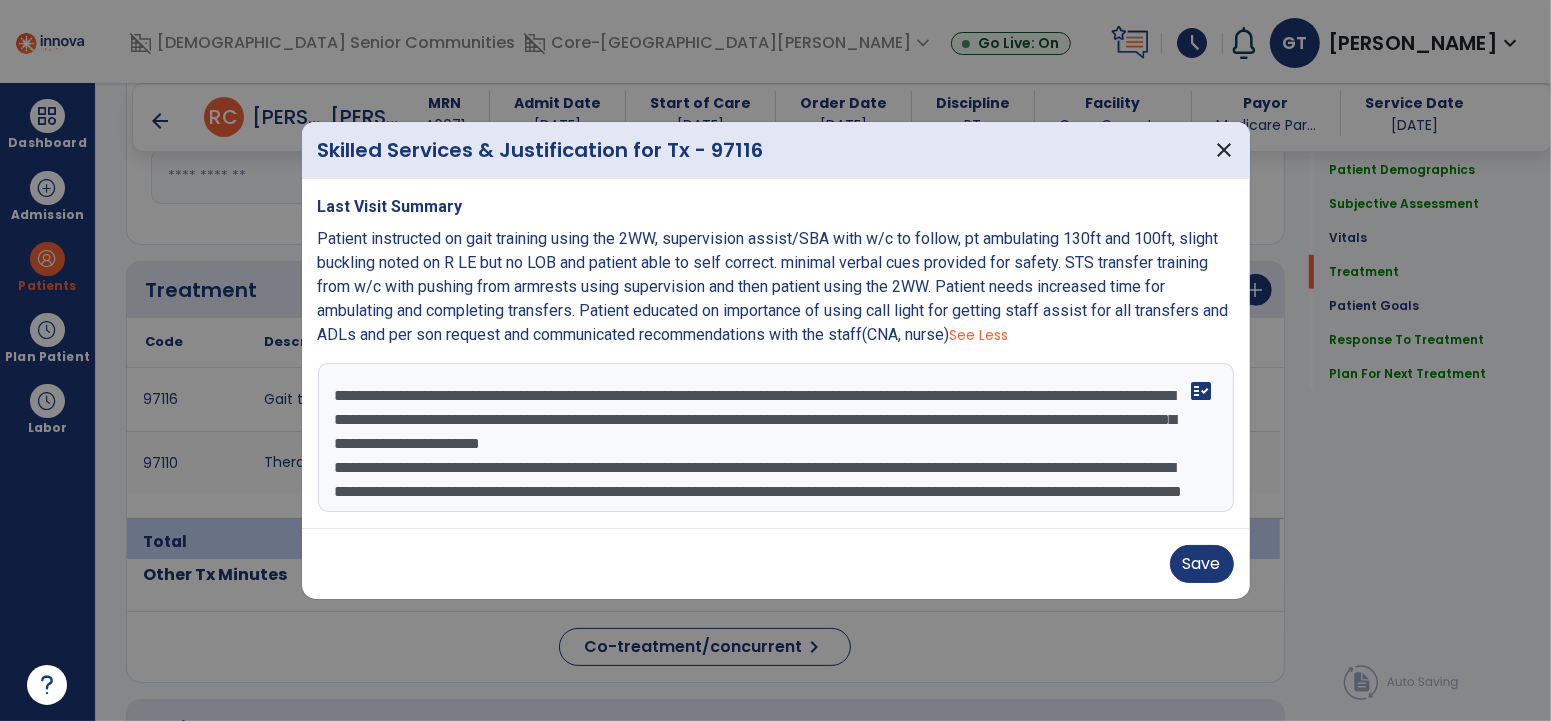scroll, scrollTop: 23, scrollLeft: 0, axis: vertical 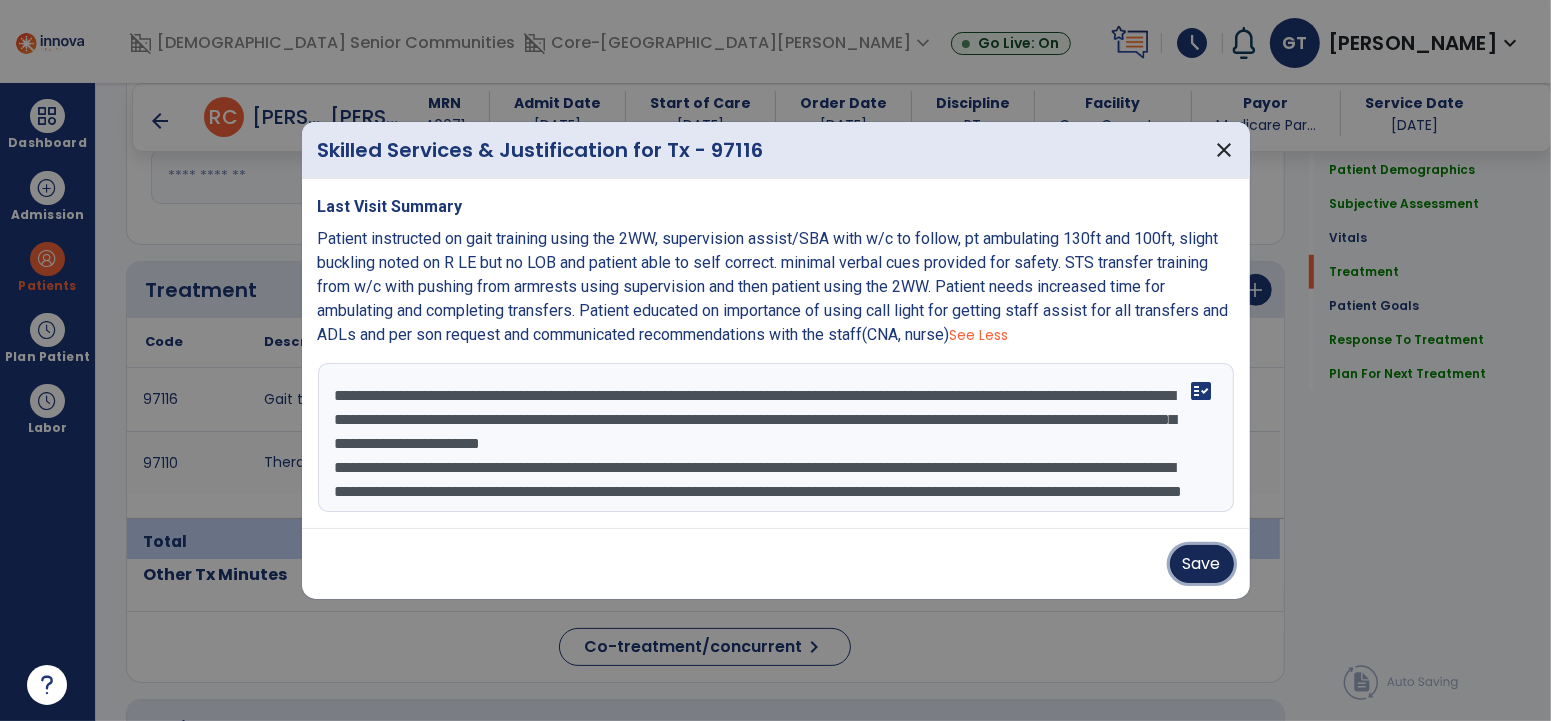 click on "Save" at bounding box center [1202, 564] 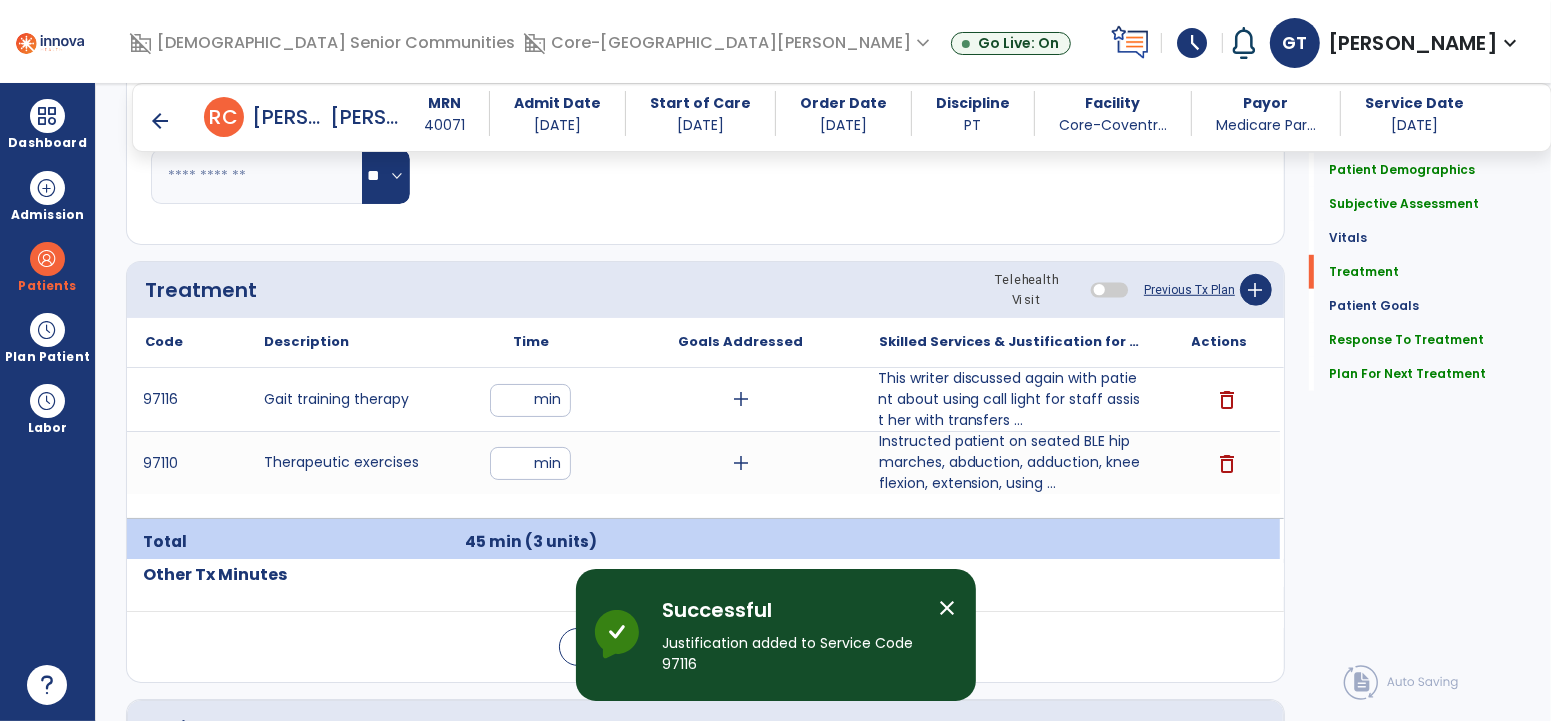 click on "This writer discussed again with patient about using call light for staff assist her with transfers ..." at bounding box center (1010, 399) 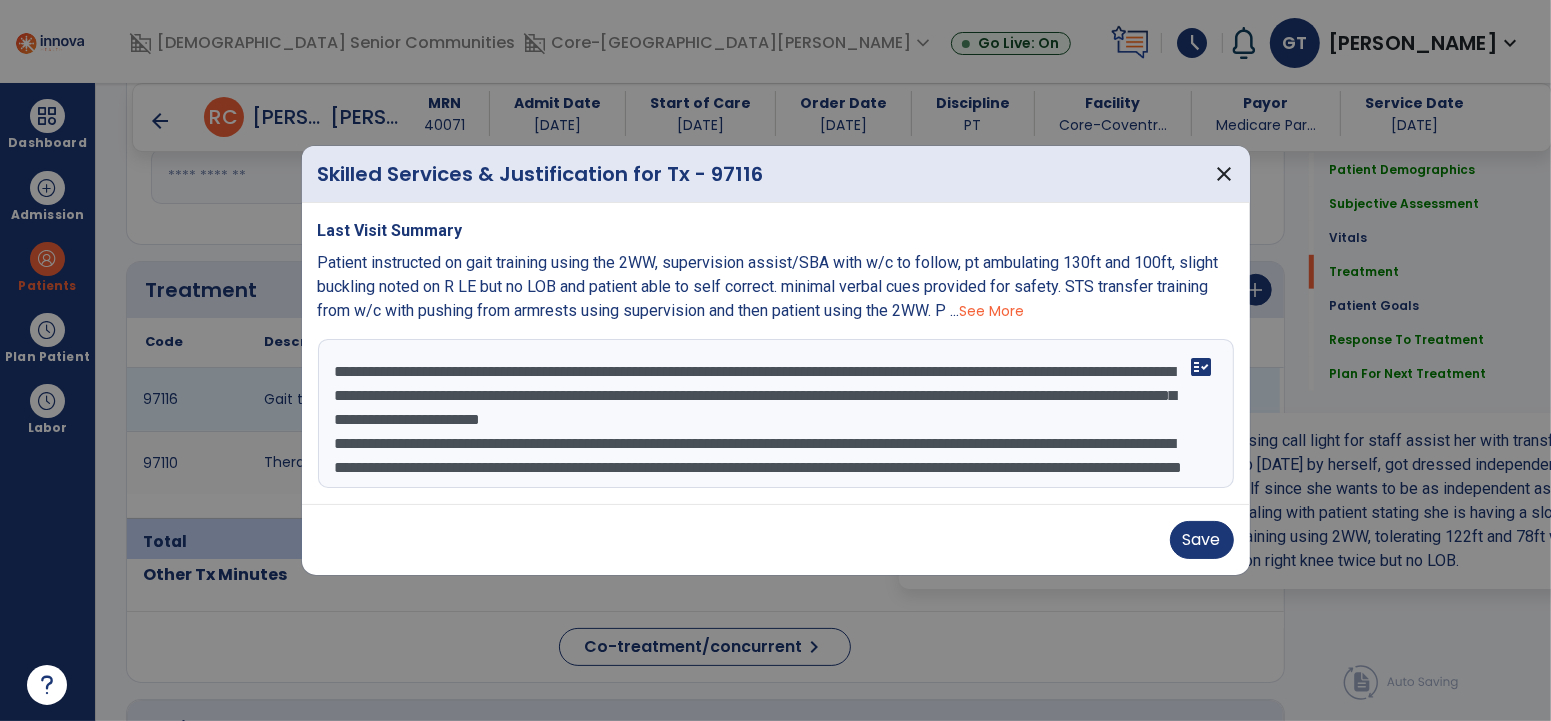 scroll, scrollTop: 23, scrollLeft: 0, axis: vertical 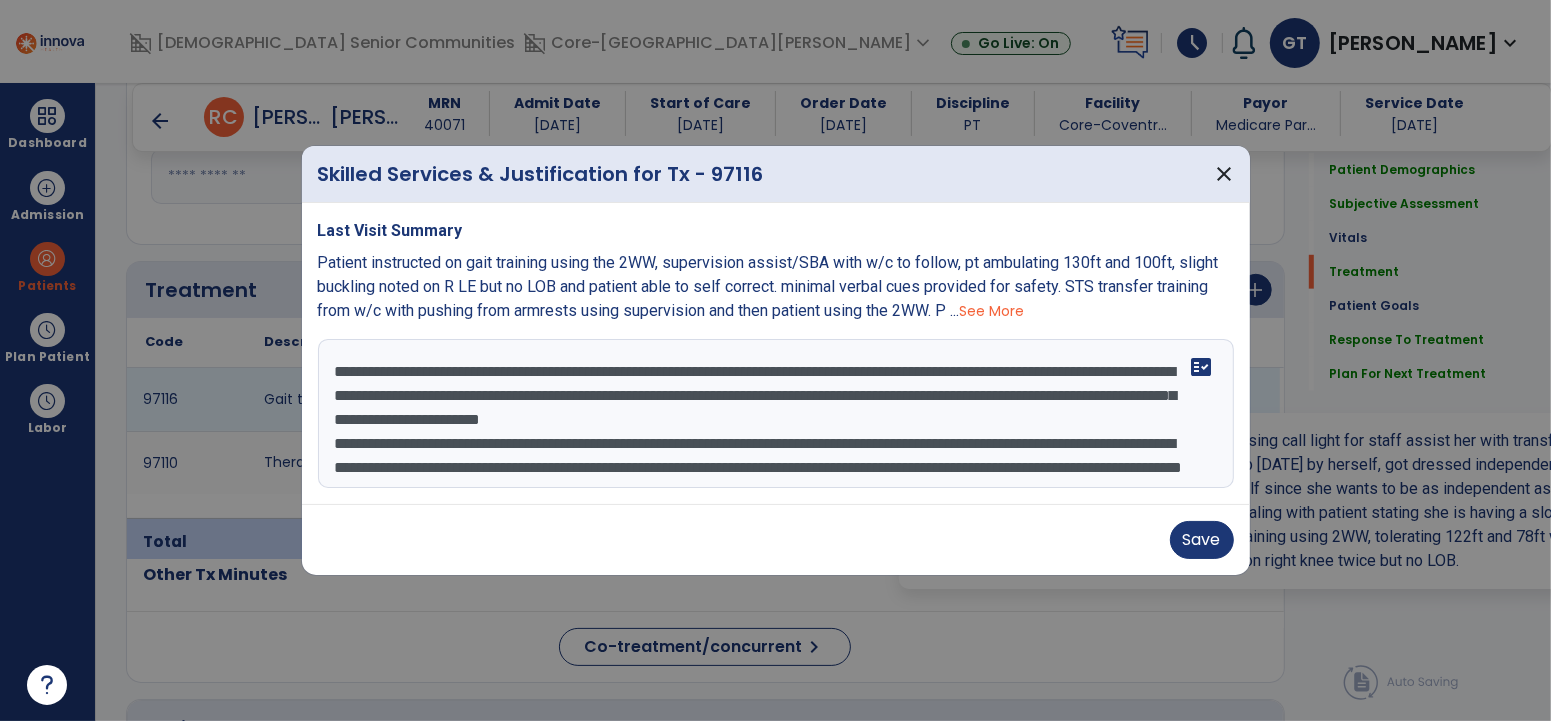 click on "**********" at bounding box center (775, 414) 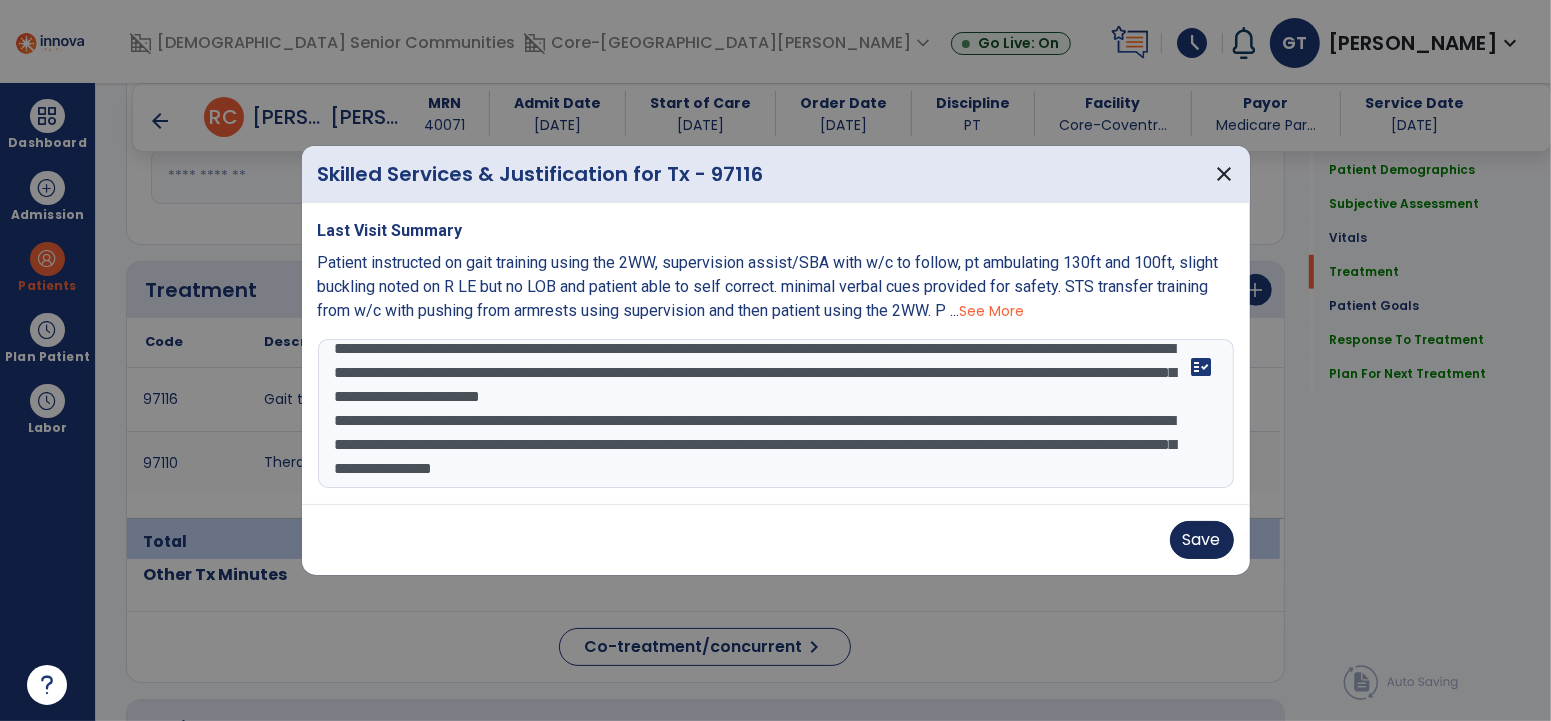 type on "**********" 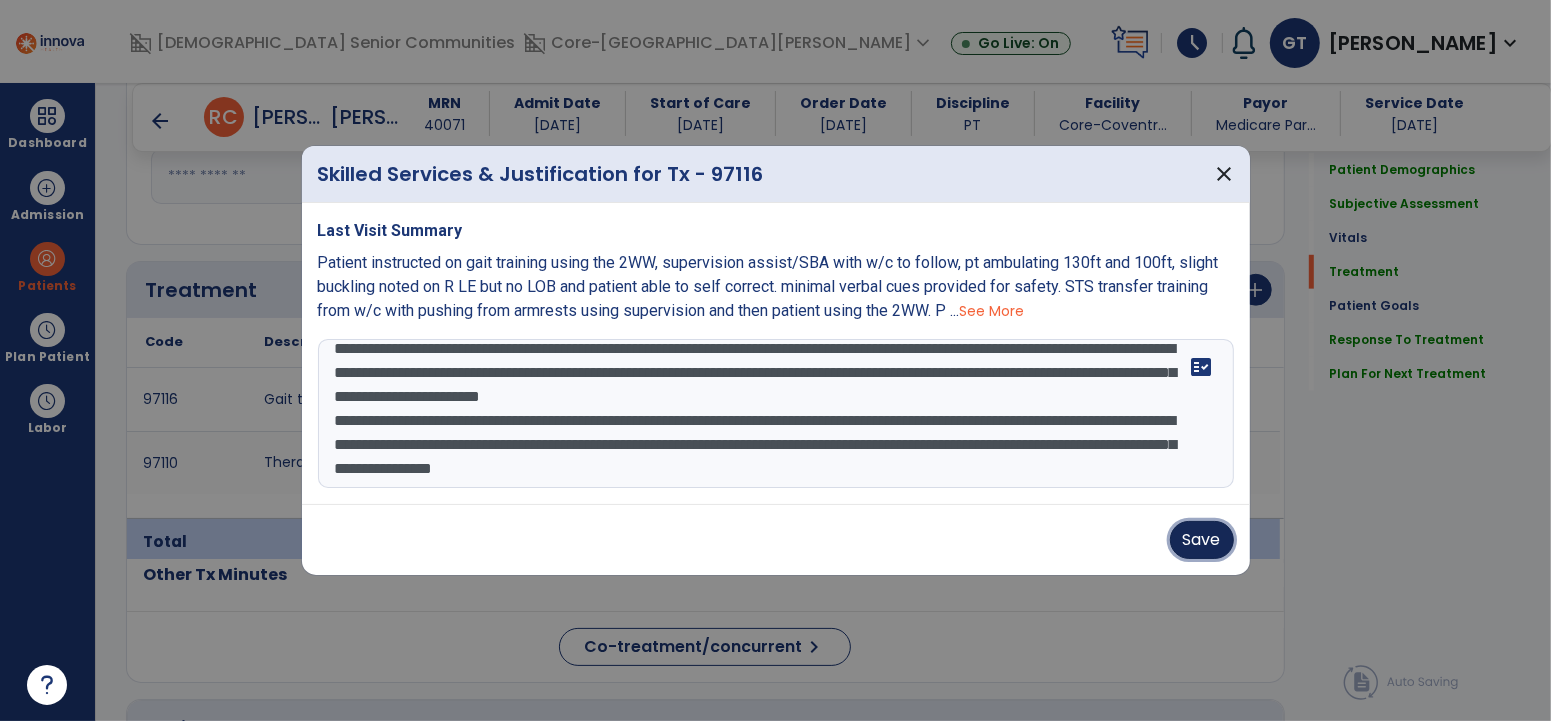 click on "Save" at bounding box center (1202, 540) 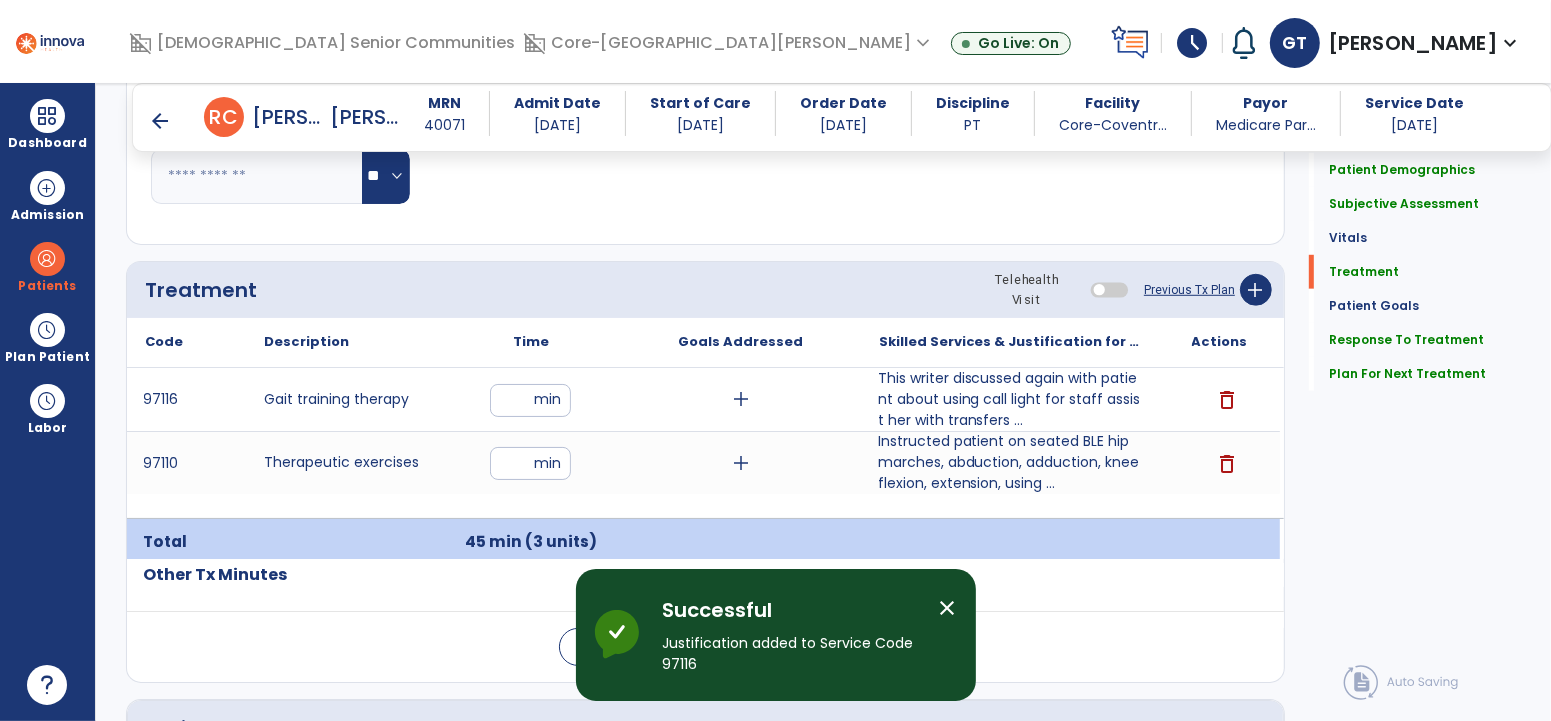 click on "Instructed patient on seated BLE hip marches, abduction, adduction, knee flexion, extension,  using ..." at bounding box center (1010, 462) 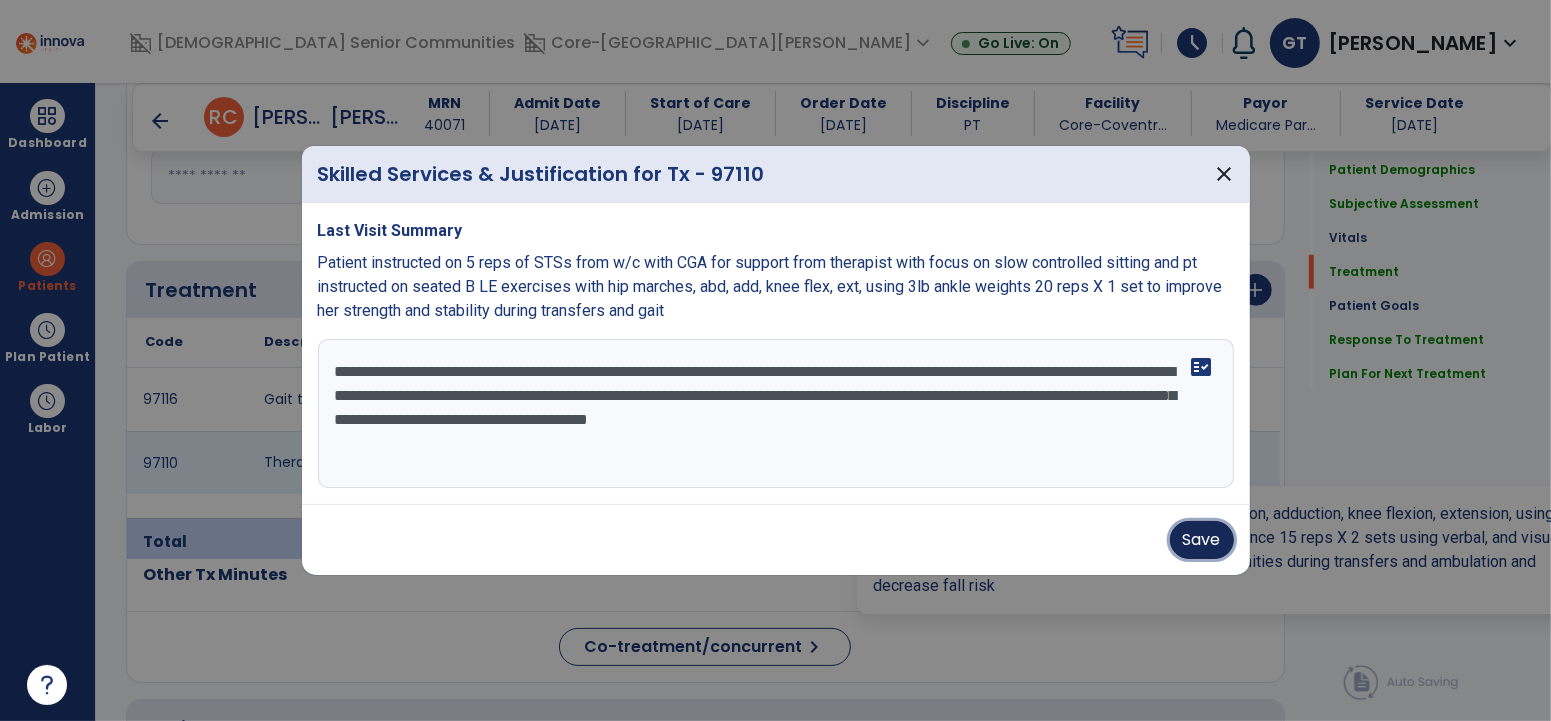 click on "Save" at bounding box center [1202, 540] 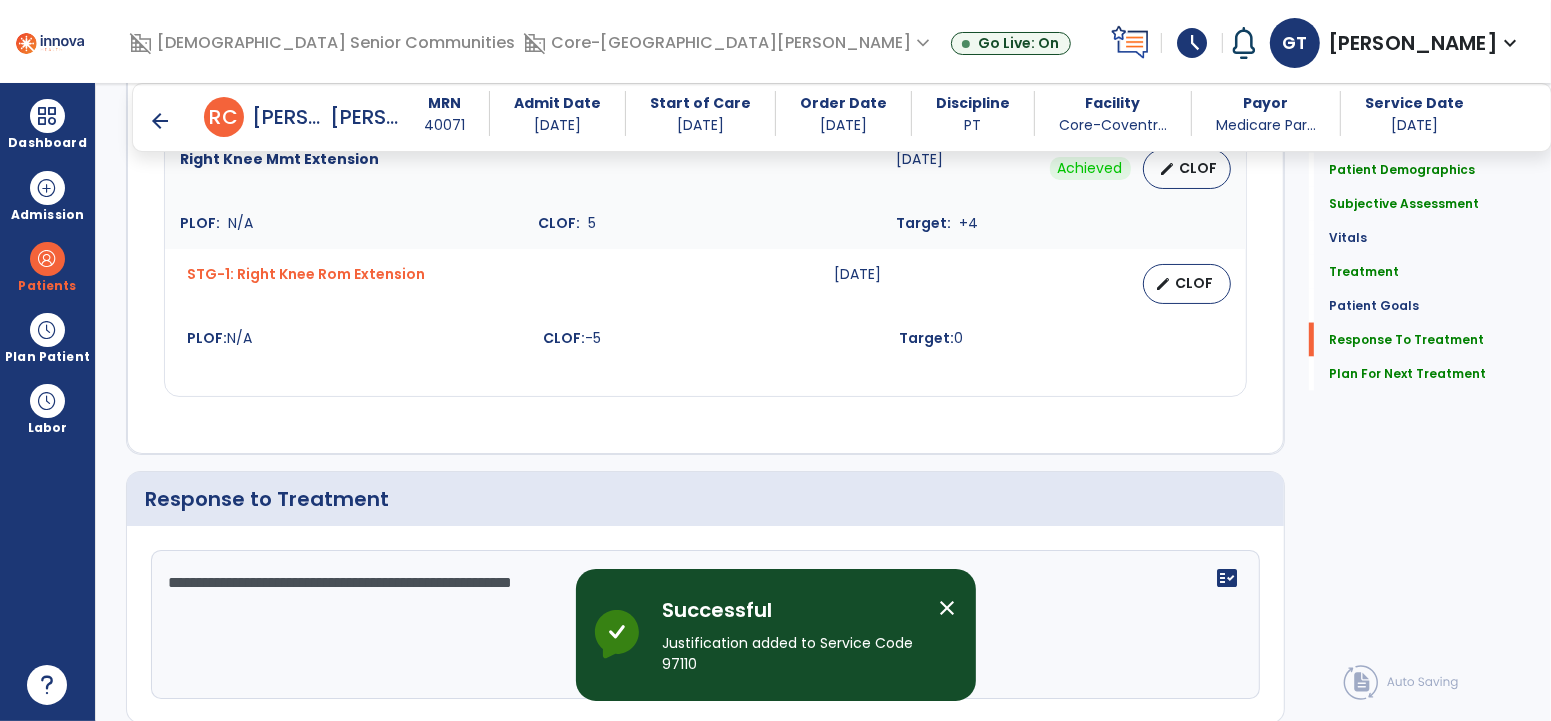 scroll, scrollTop: 2937, scrollLeft: 0, axis: vertical 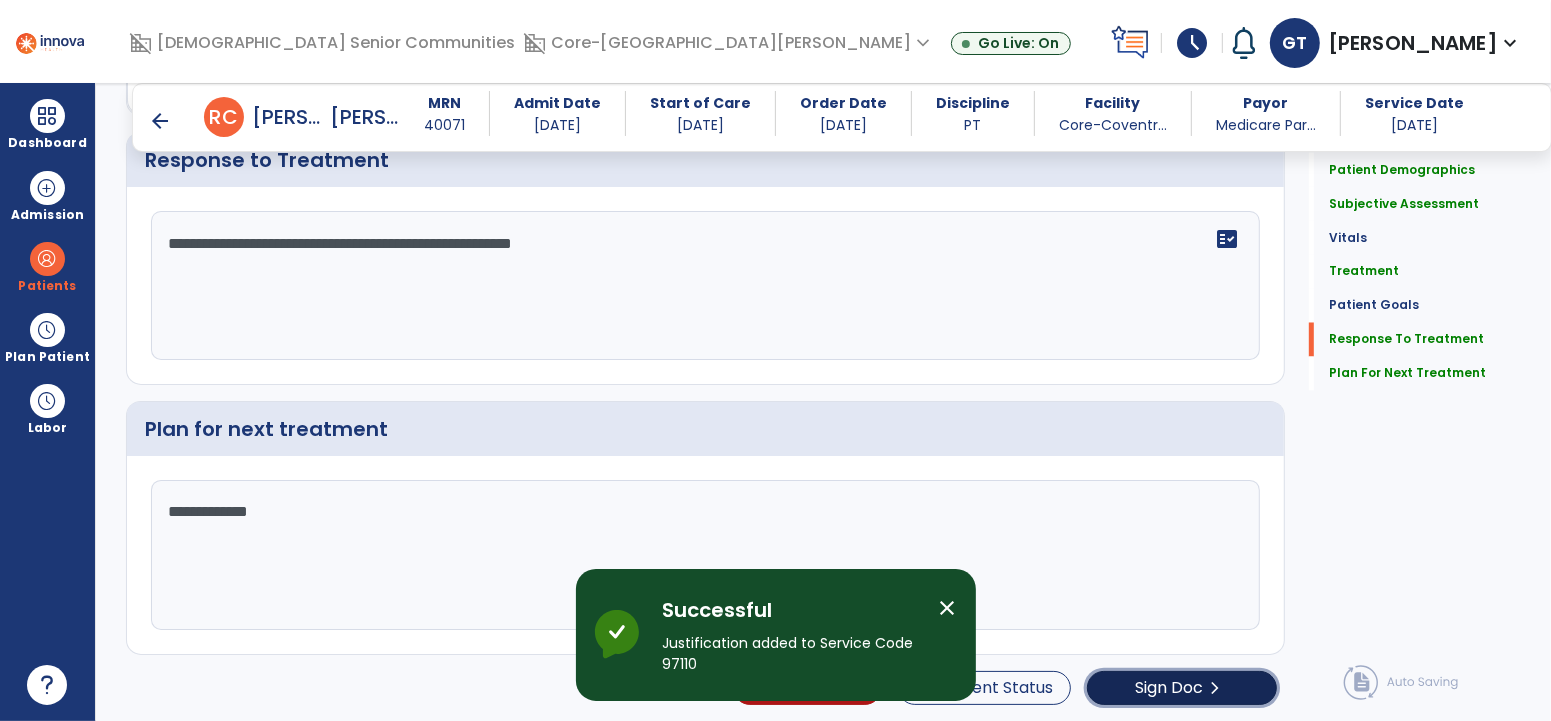 click on "chevron_right" 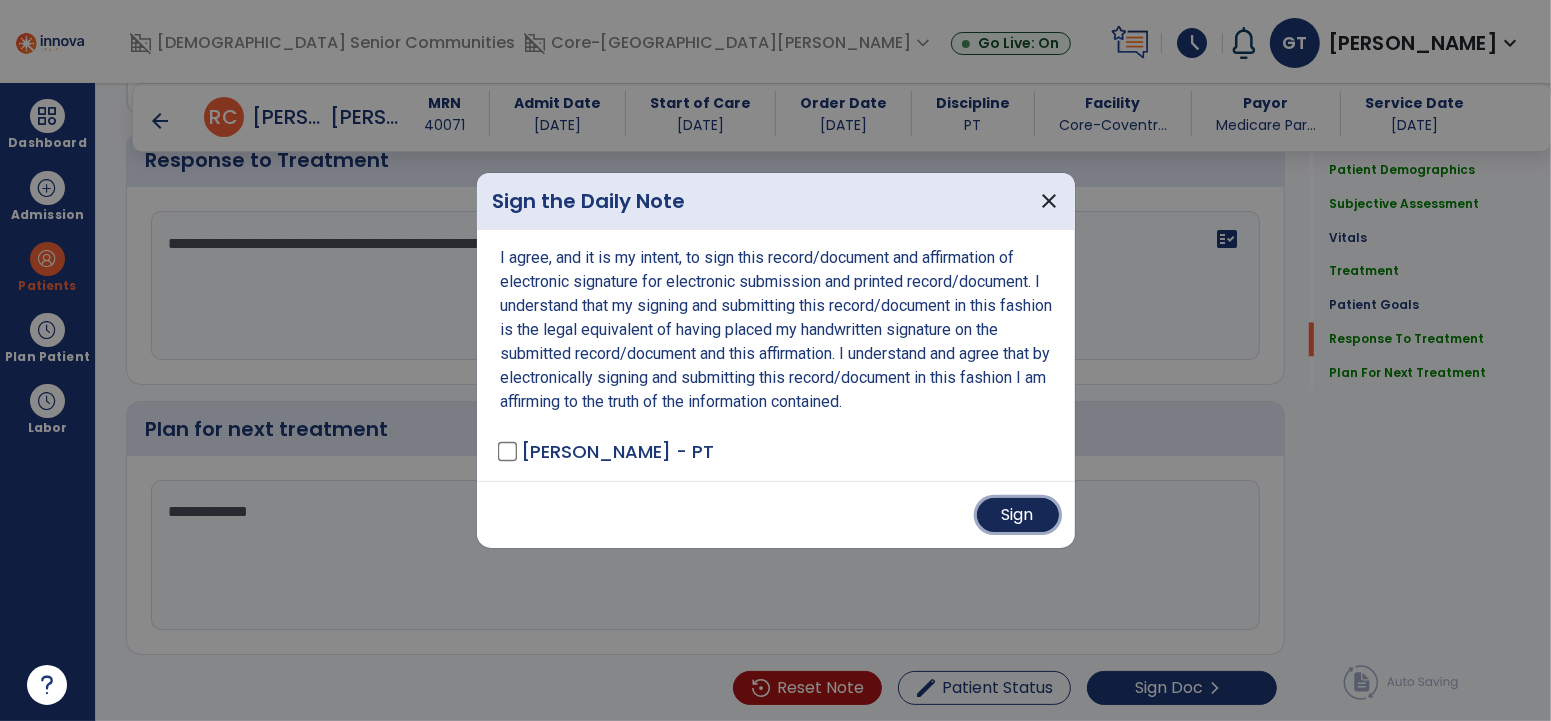 click on "Sign" at bounding box center [1018, 515] 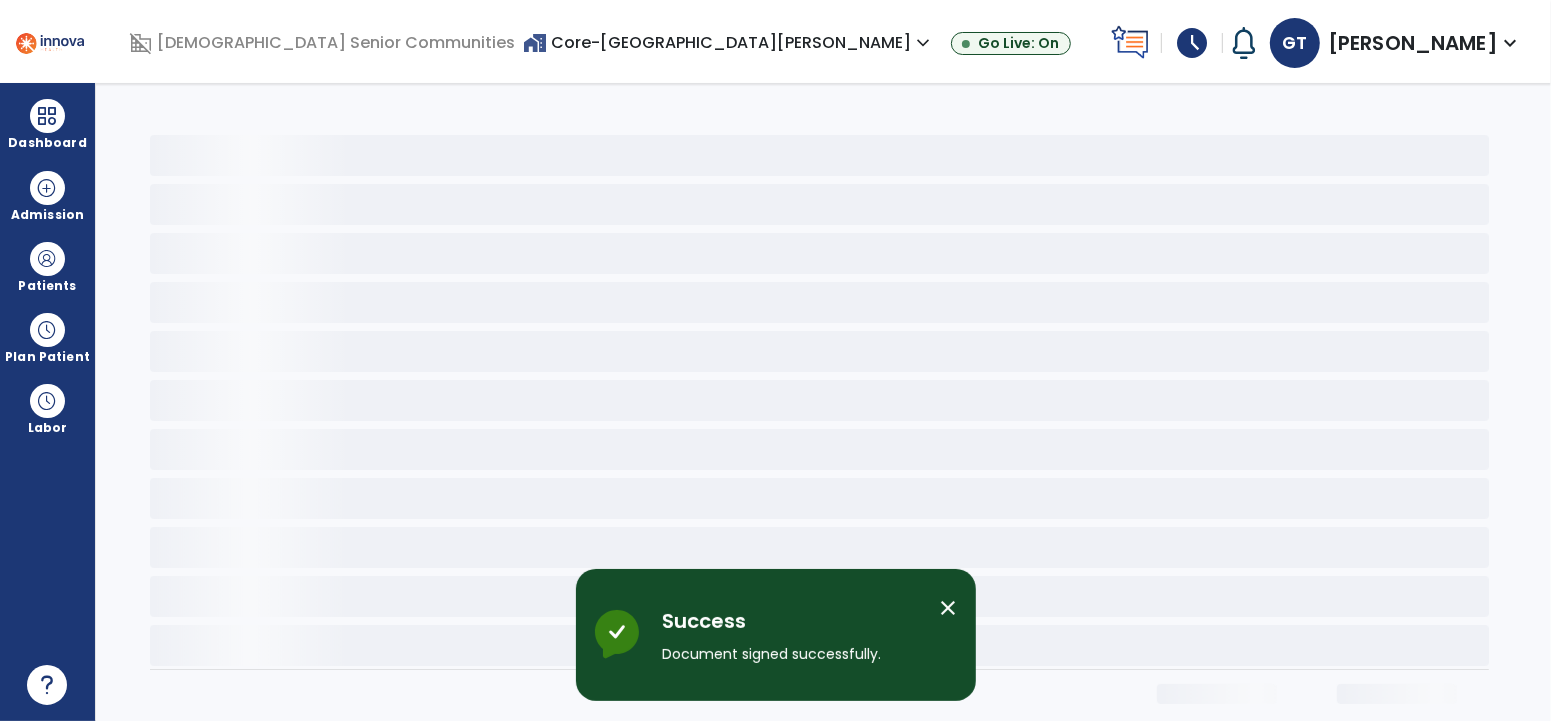 scroll, scrollTop: 15, scrollLeft: 0, axis: vertical 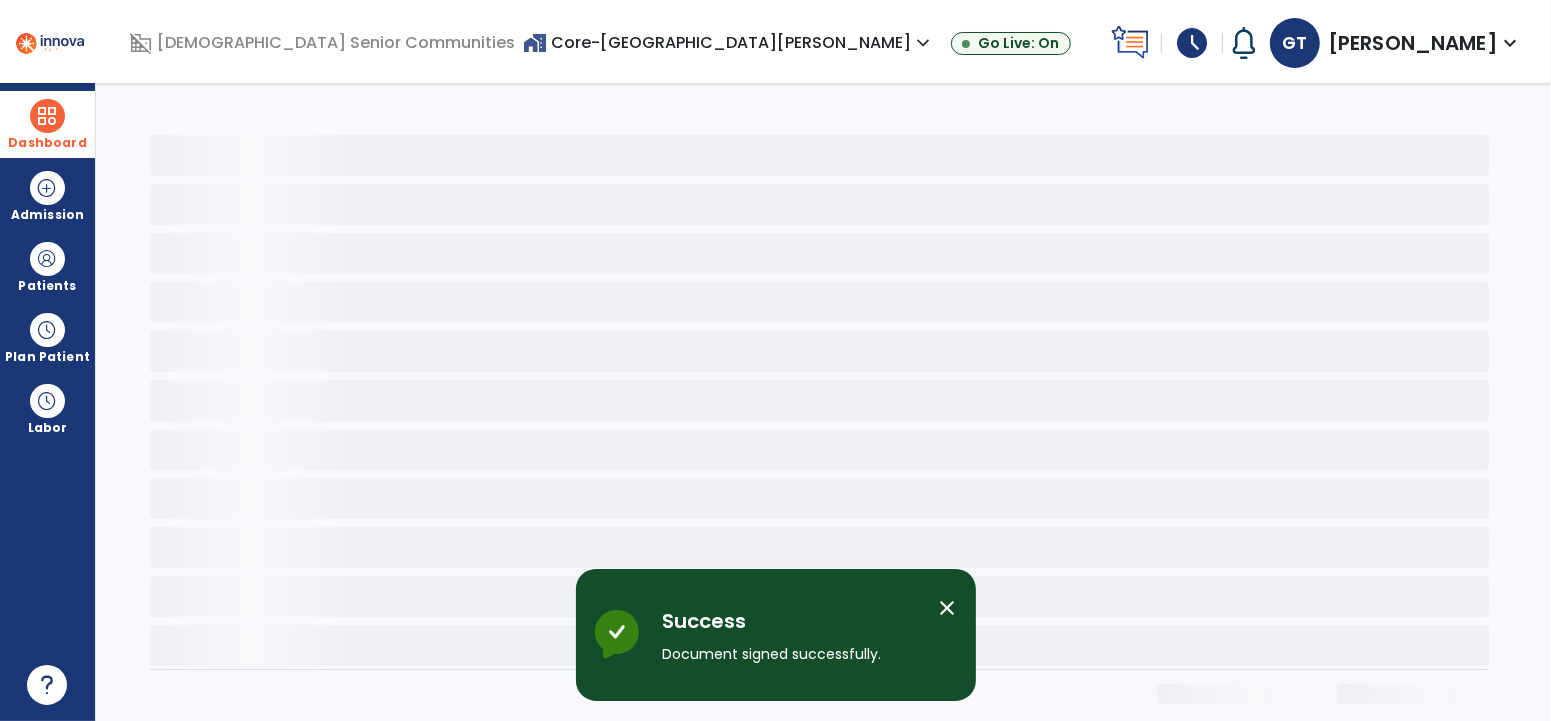 click at bounding box center (47, 116) 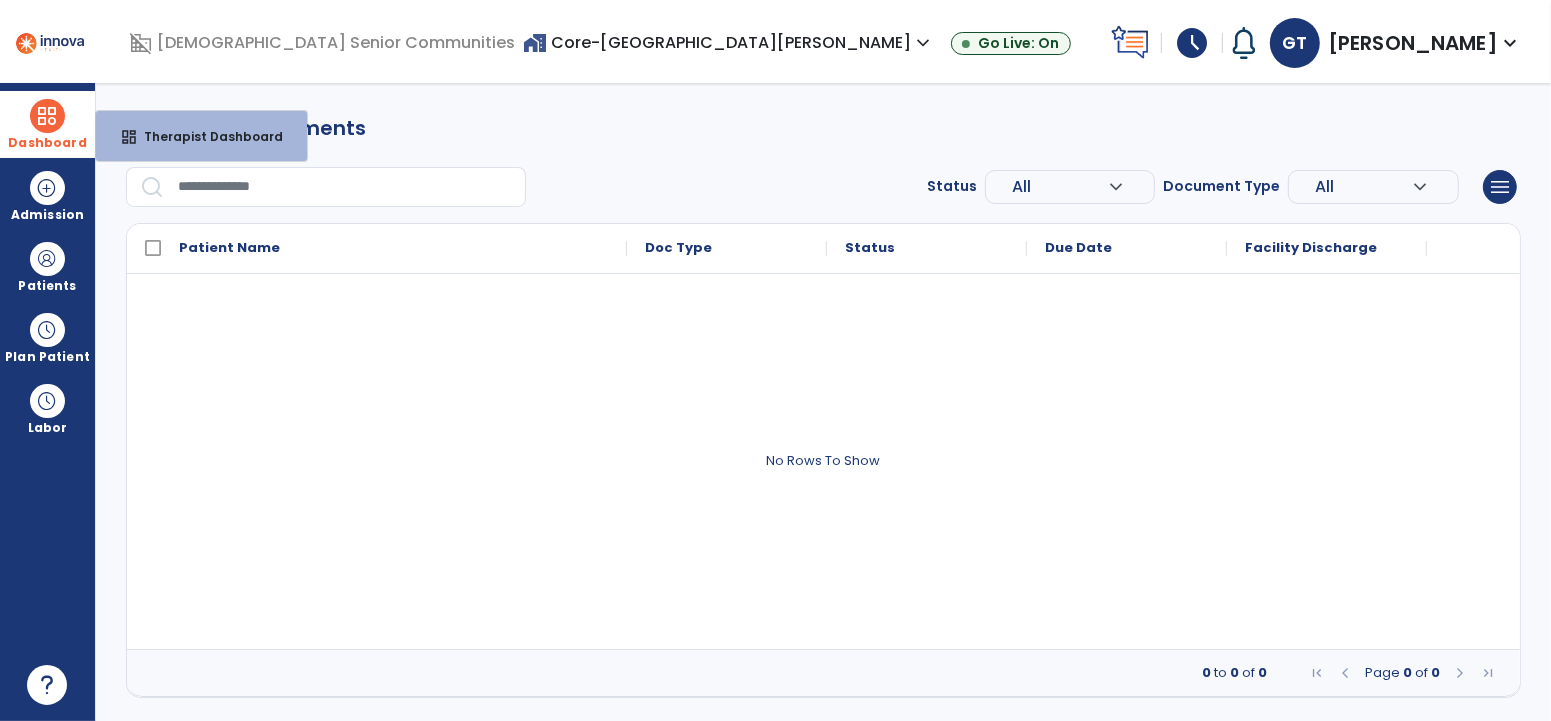 scroll, scrollTop: 0, scrollLeft: 0, axis: both 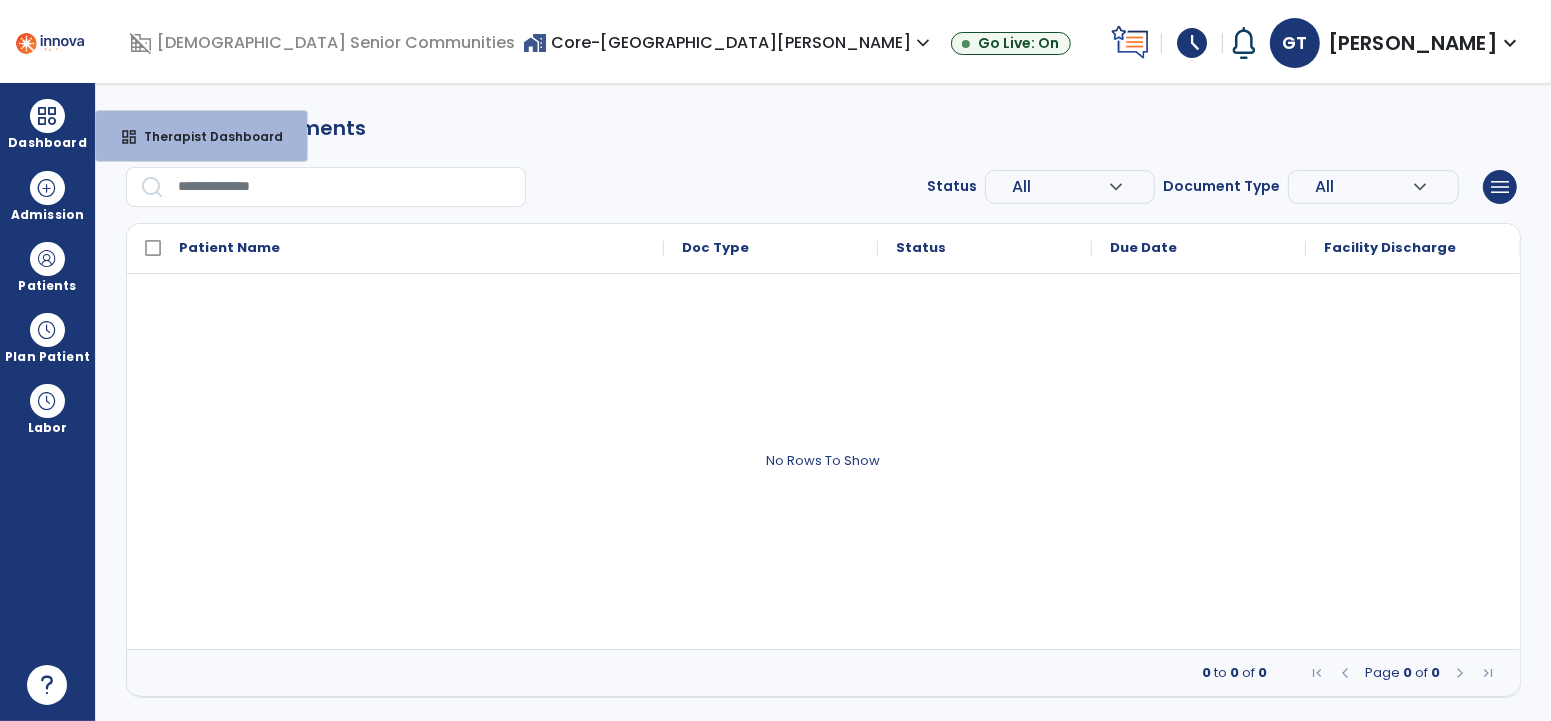 click on "home_work   Core-Coventry Meadows   expand_more" at bounding box center [729, 42] 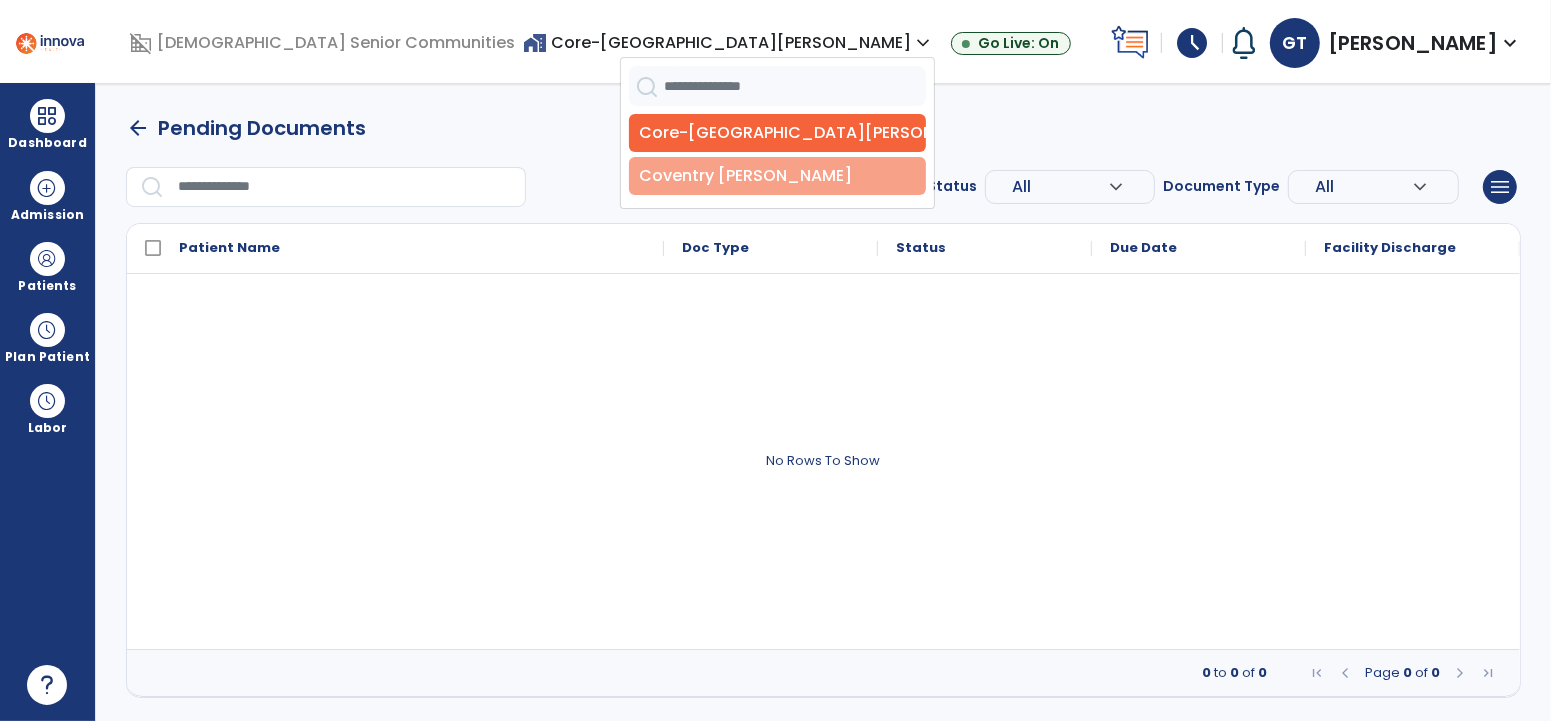 click on "Coventry [PERSON_NAME]" at bounding box center (777, 176) 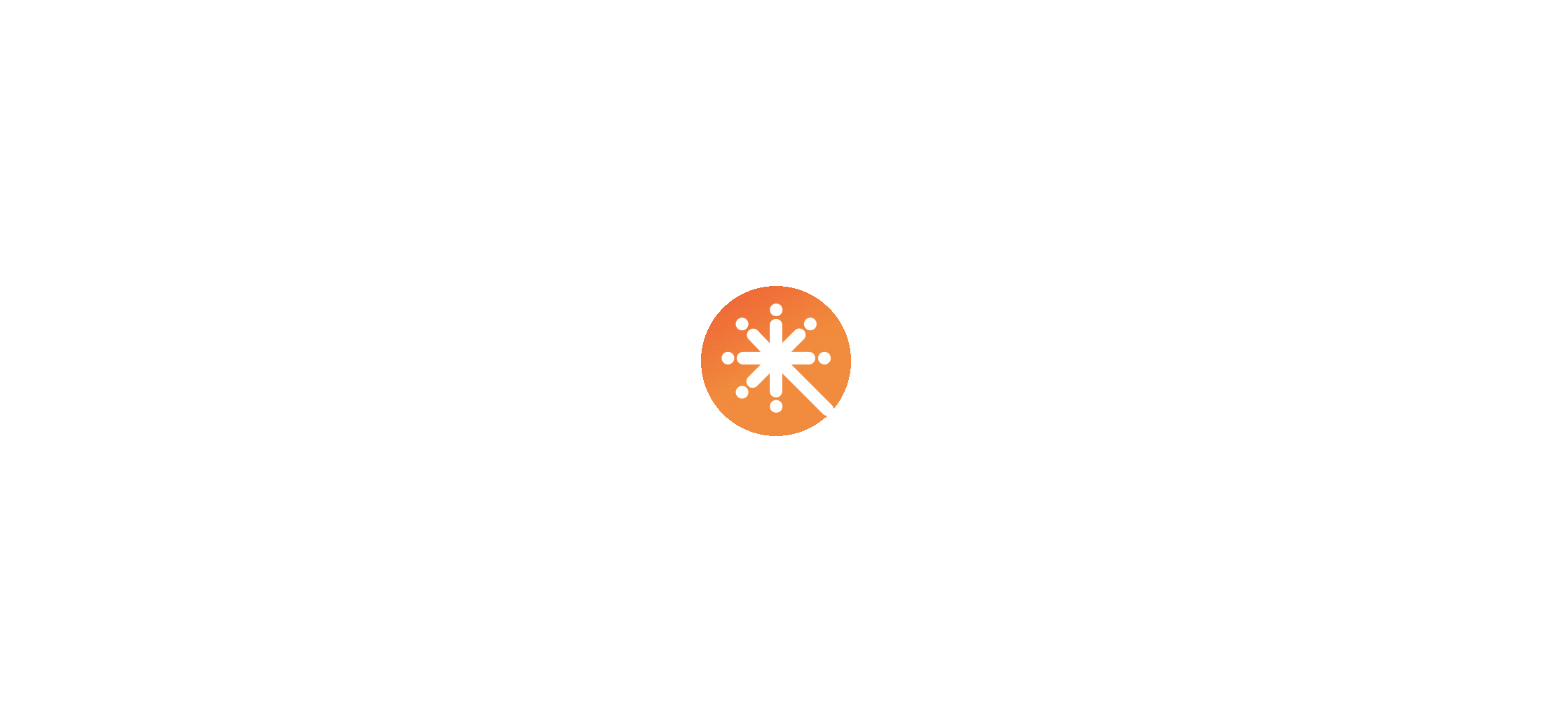 scroll, scrollTop: 0, scrollLeft: 0, axis: both 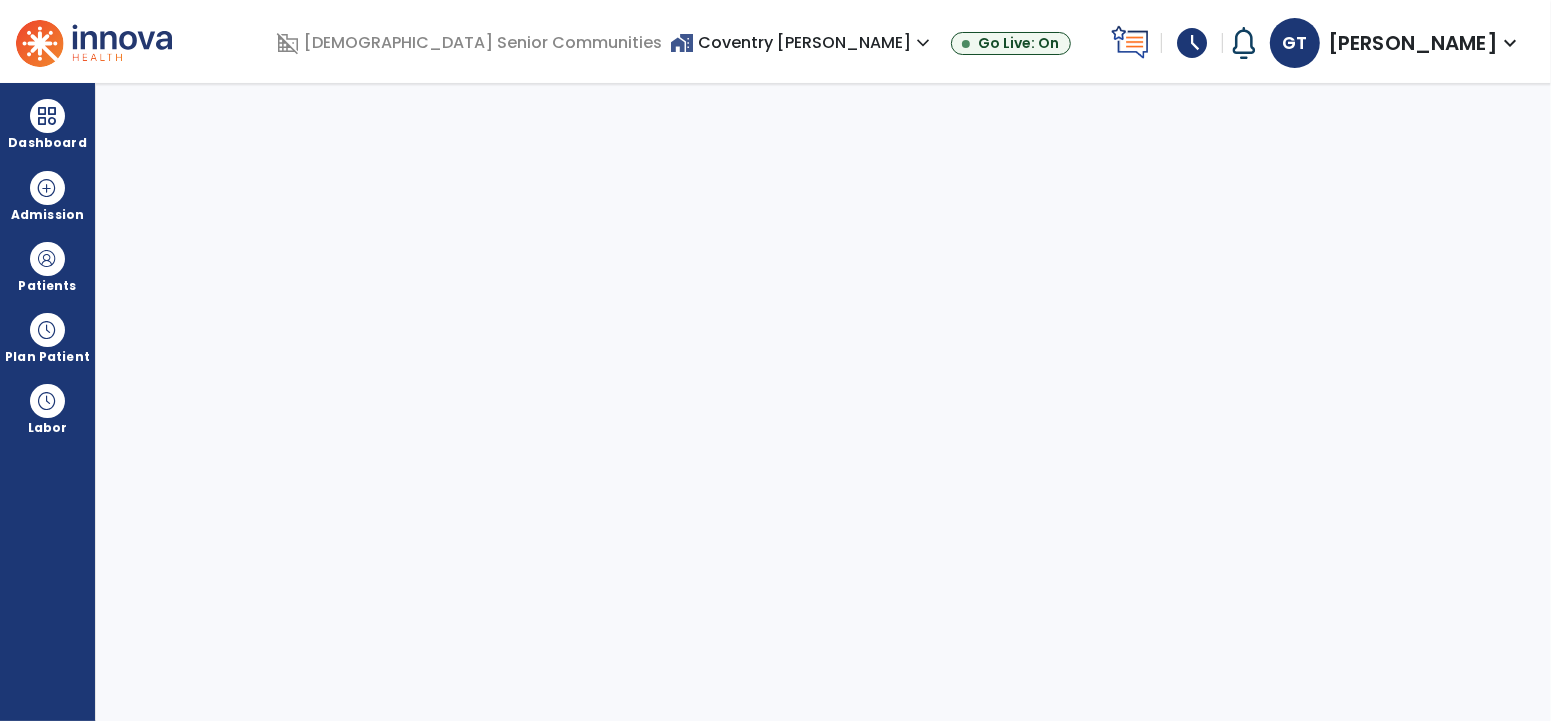 select on "****" 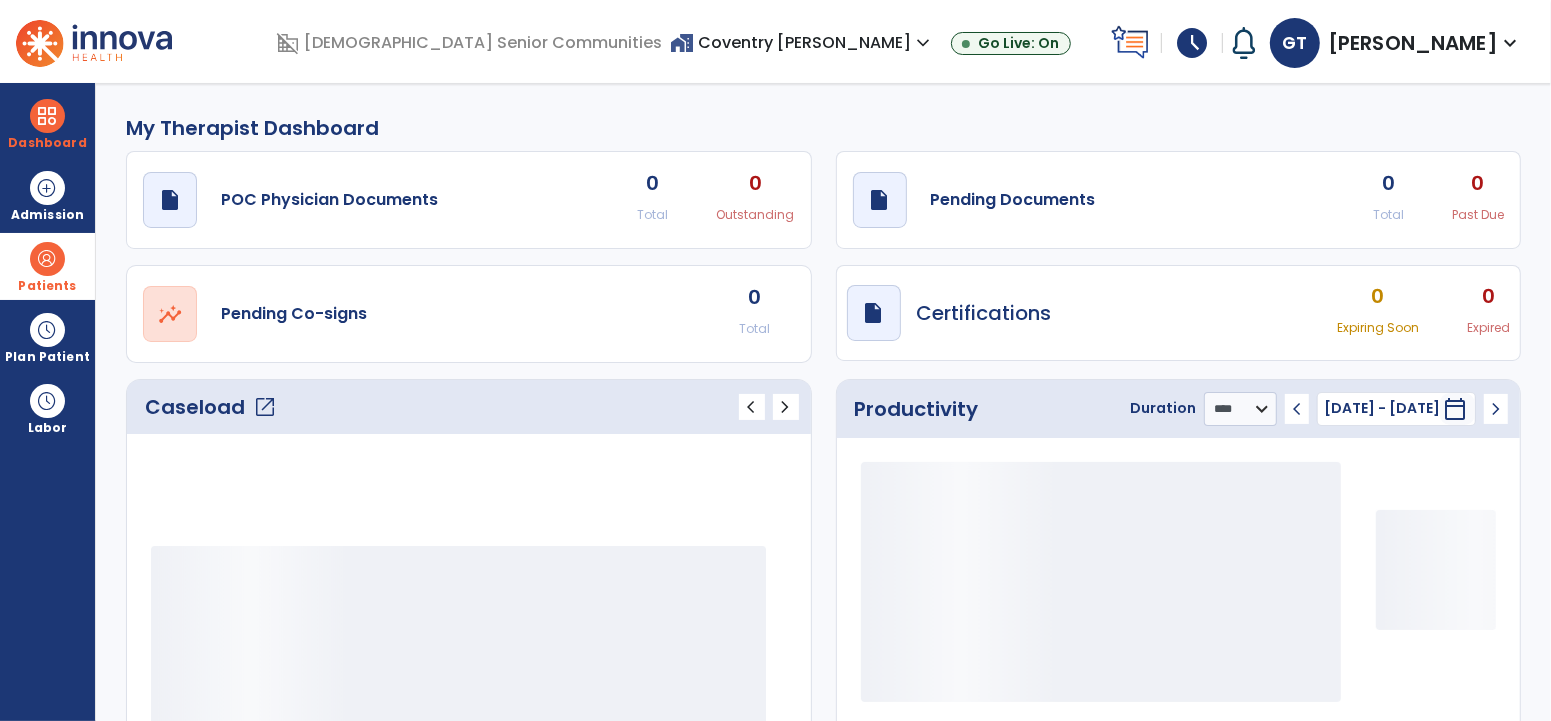click at bounding box center (47, 259) 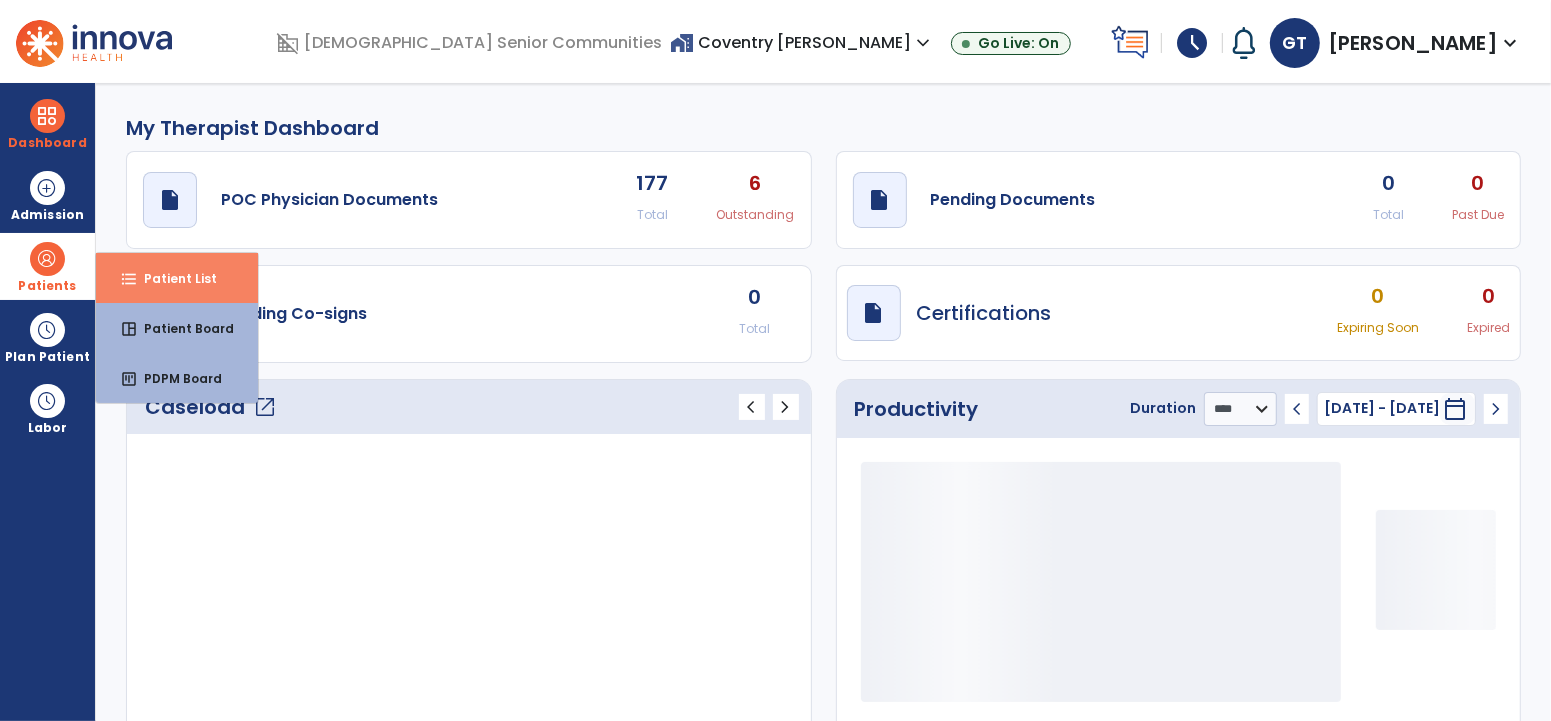 click on "Patient List" at bounding box center (172, 278) 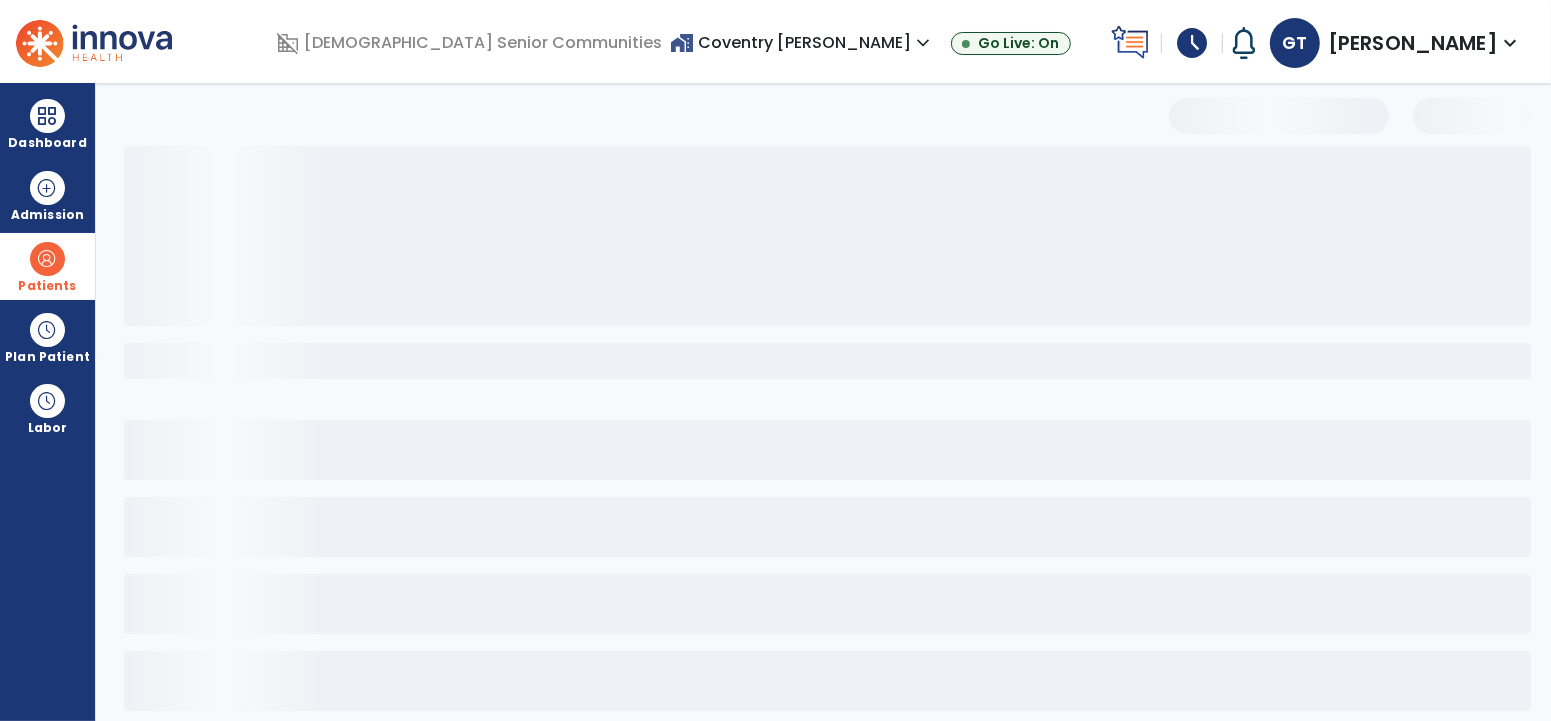 select on "***" 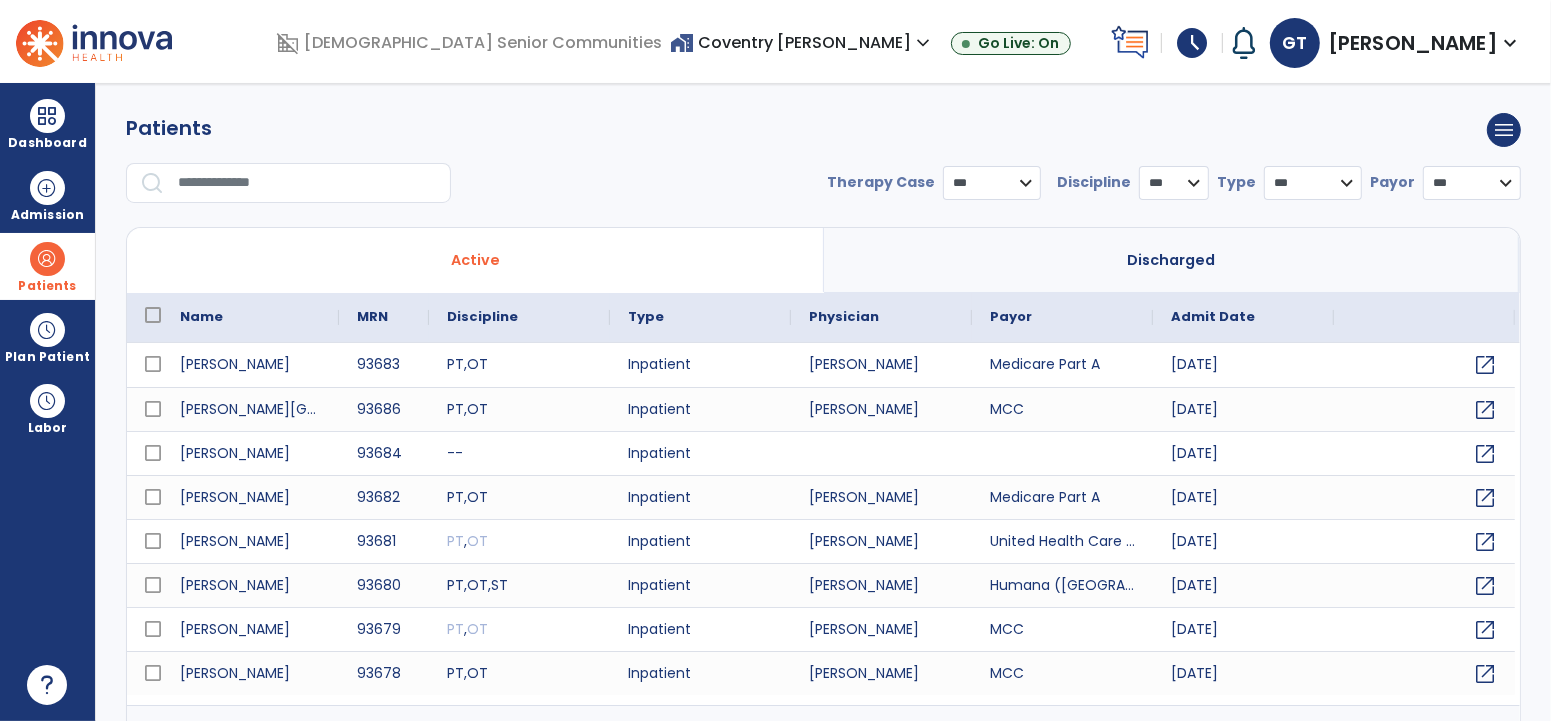 click at bounding box center (307, 183) 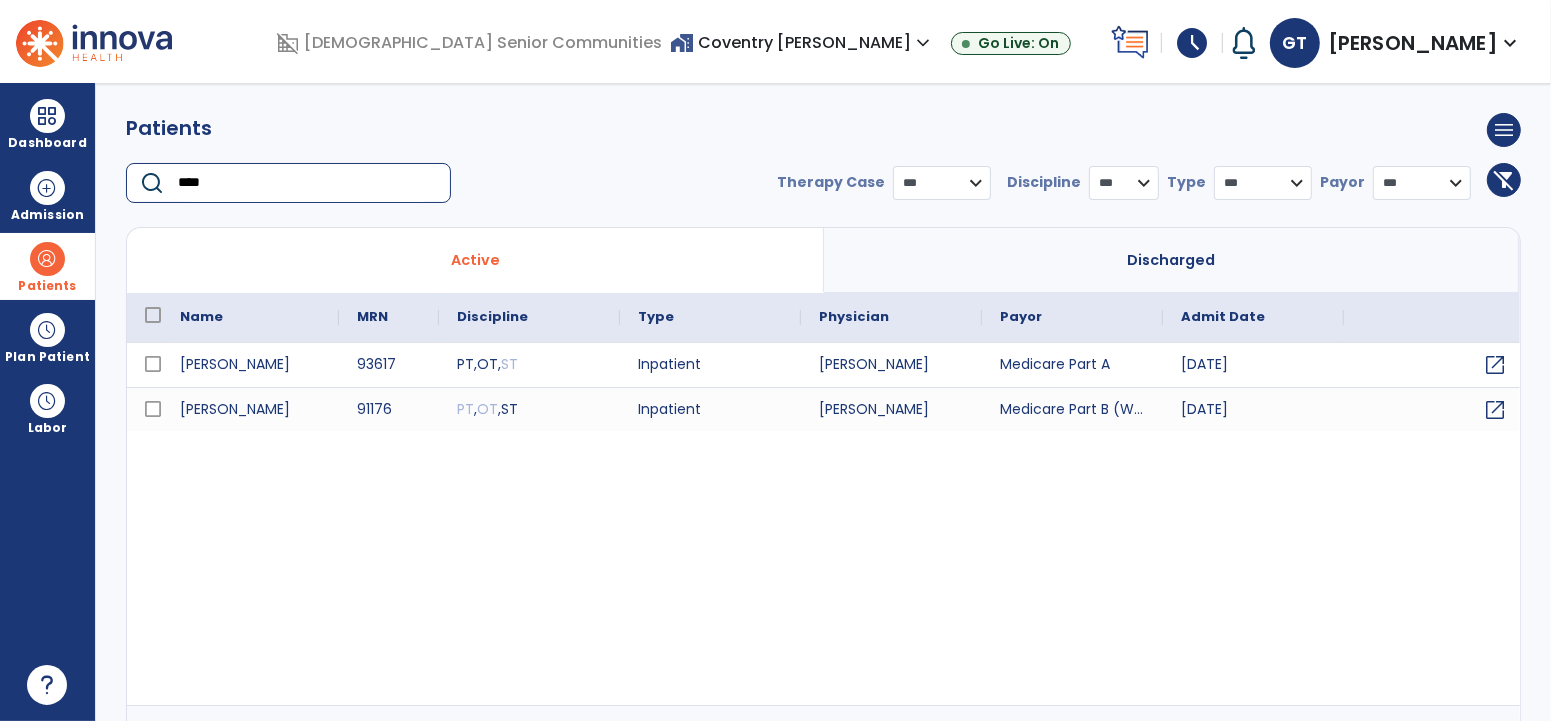 type on "****" 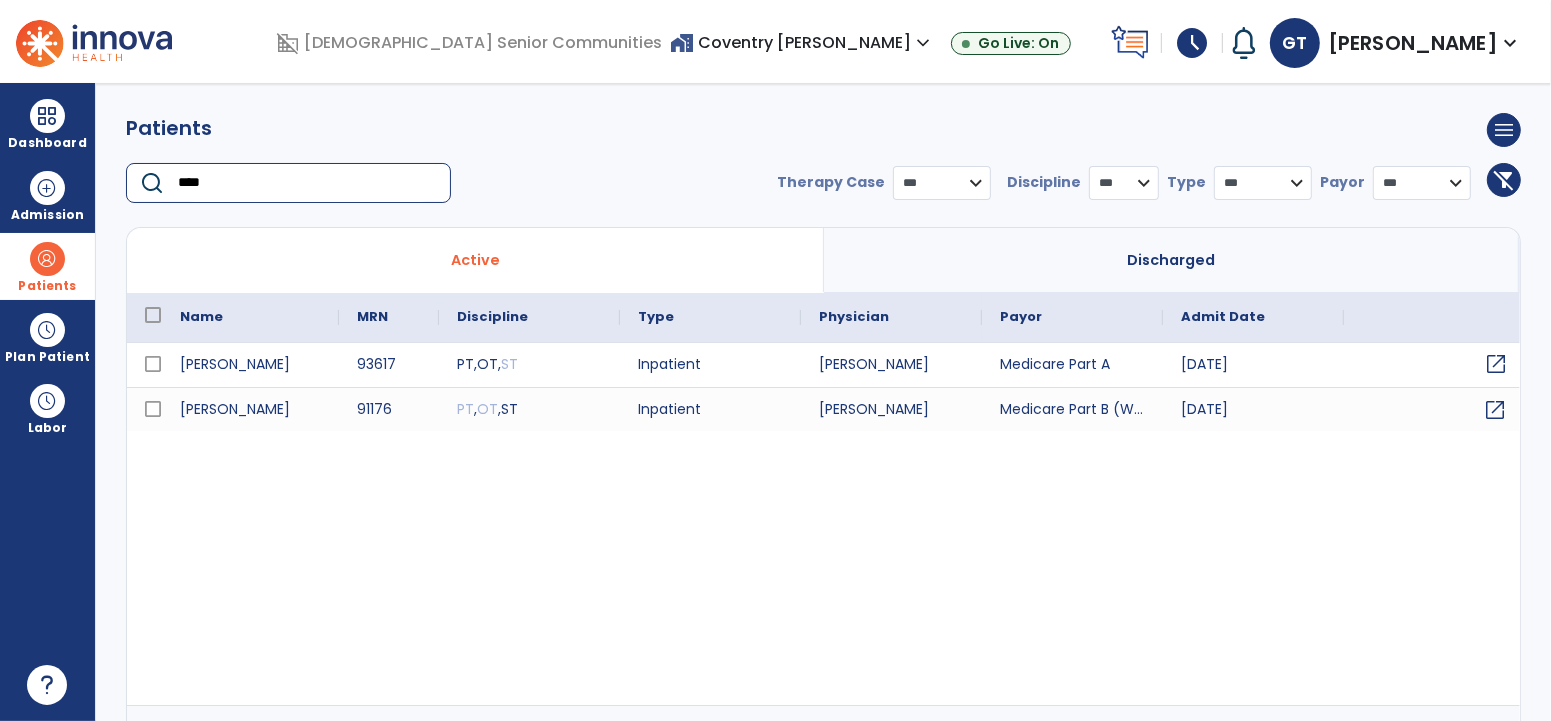 click on "open_in_new" at bounding box center (1496, 364) 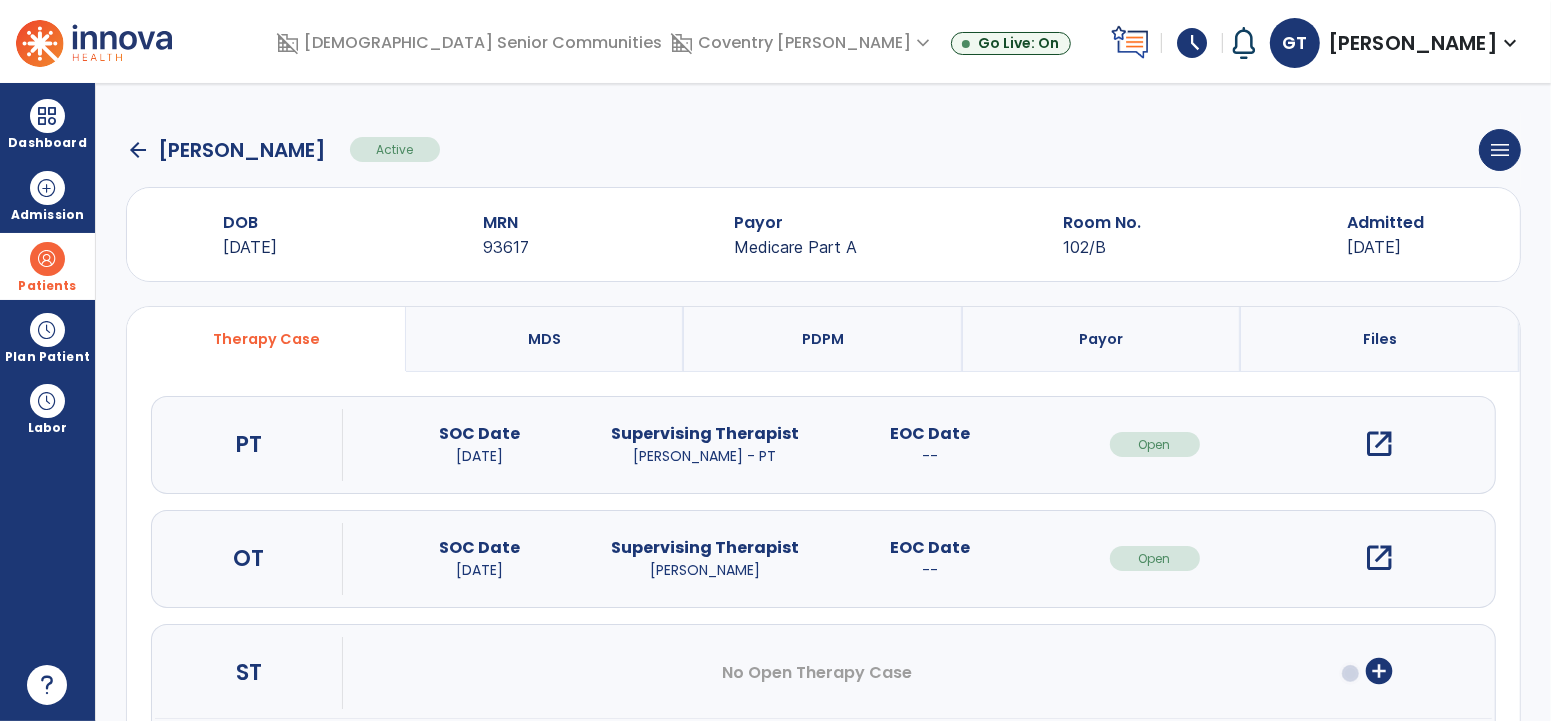 click on "open_in_new" at bounding box center [1379, 444] 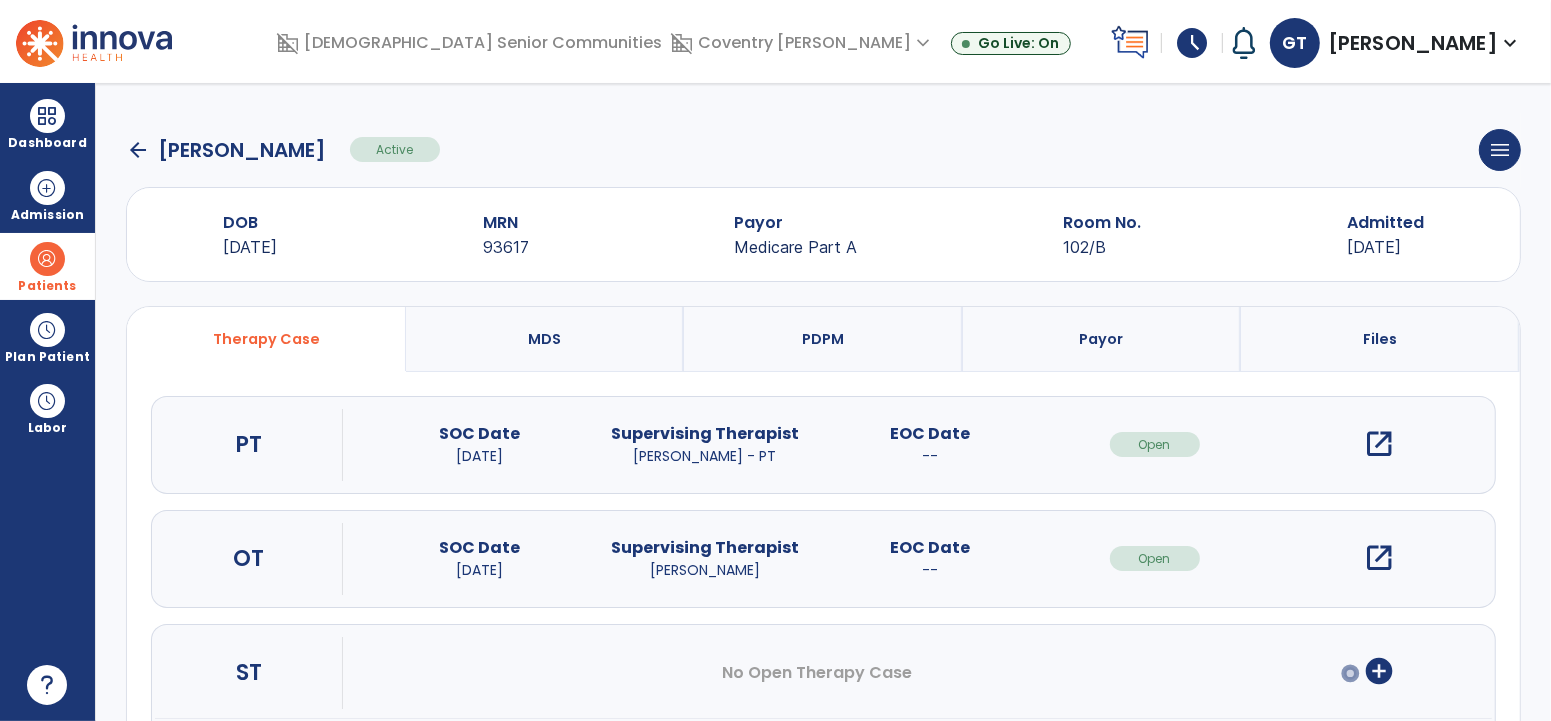 click on "open_in_new" at bounding box center [1380, 444] 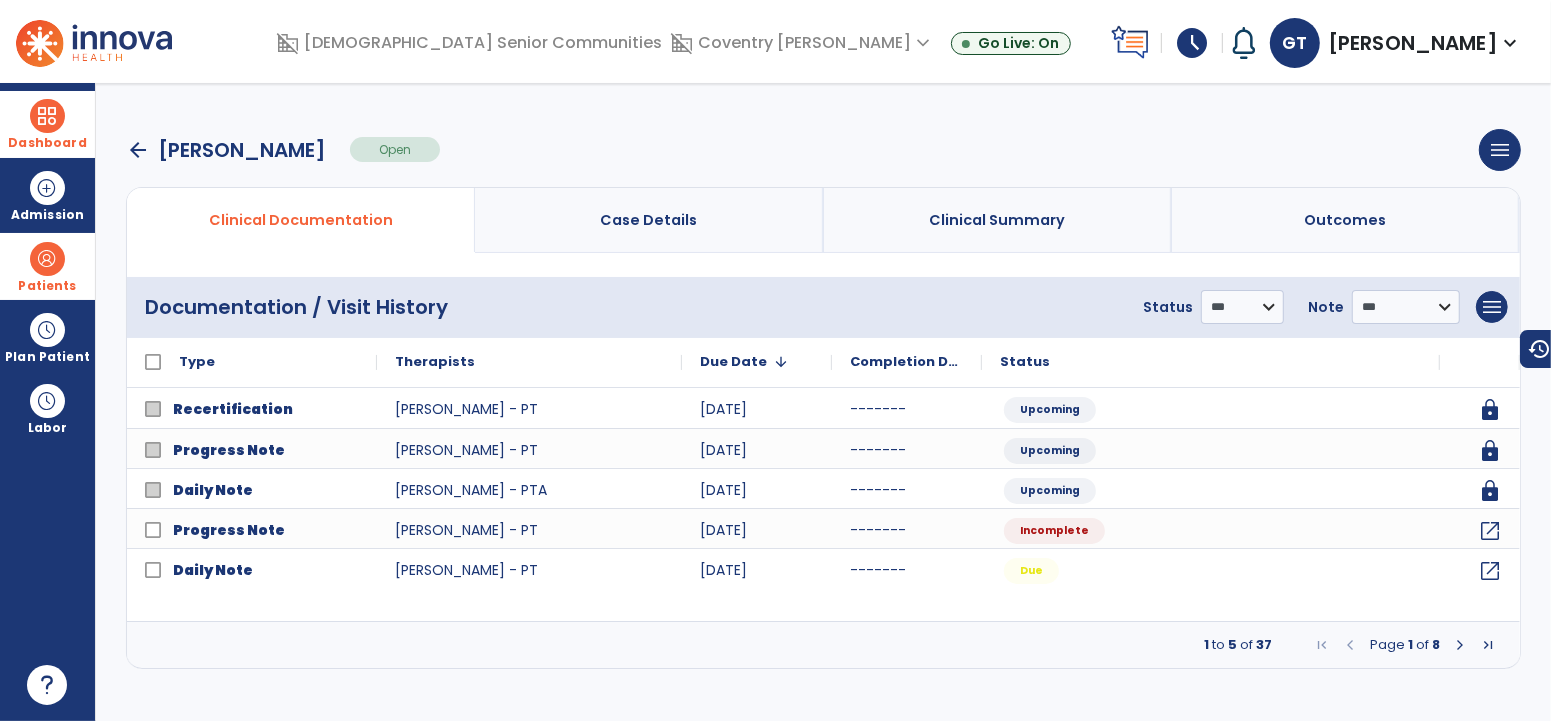 click at bounding box center (47, 116) 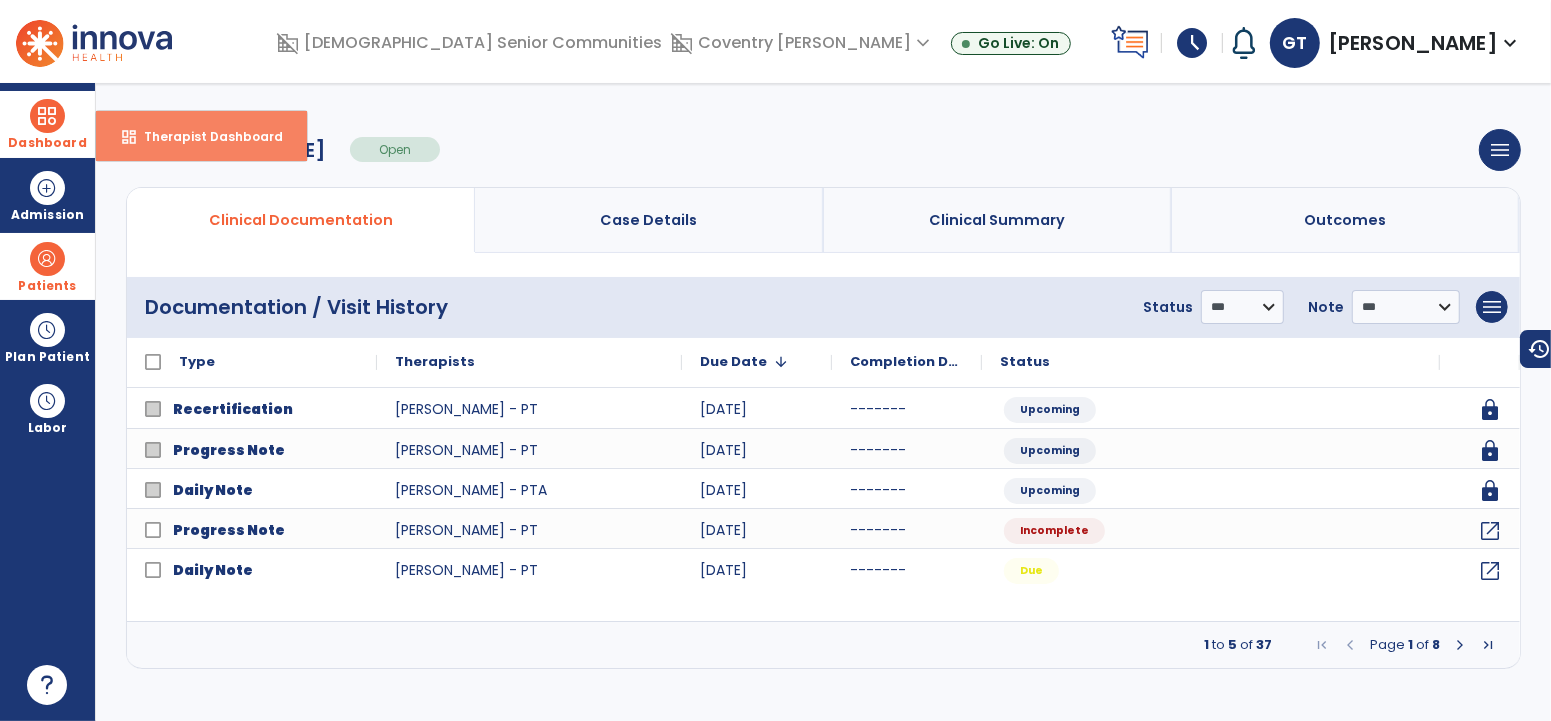 click on "Therapist Dashboard" at bounding box center (205, 136) 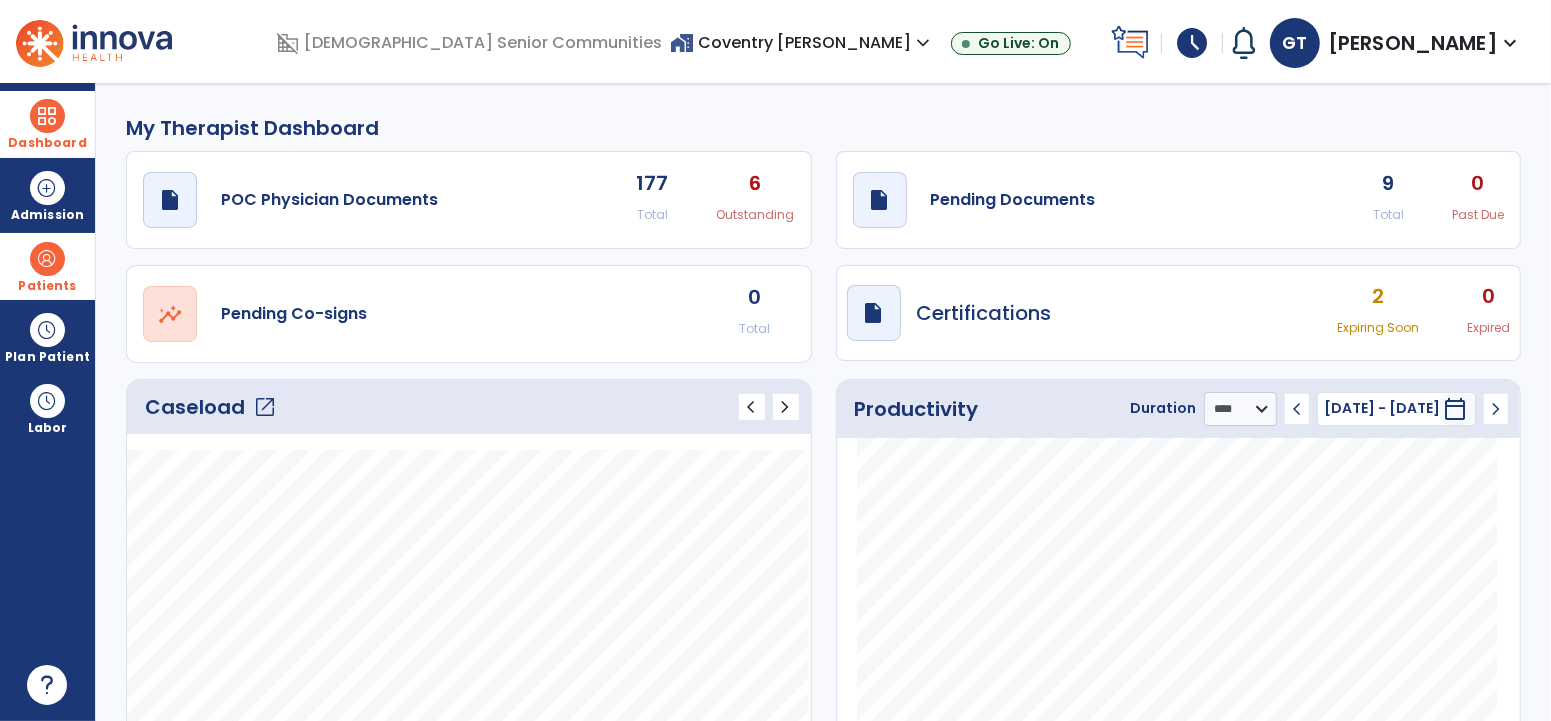 click on "home_work   Coventry Meadows   expand_more" at bounding box center (802, 42) 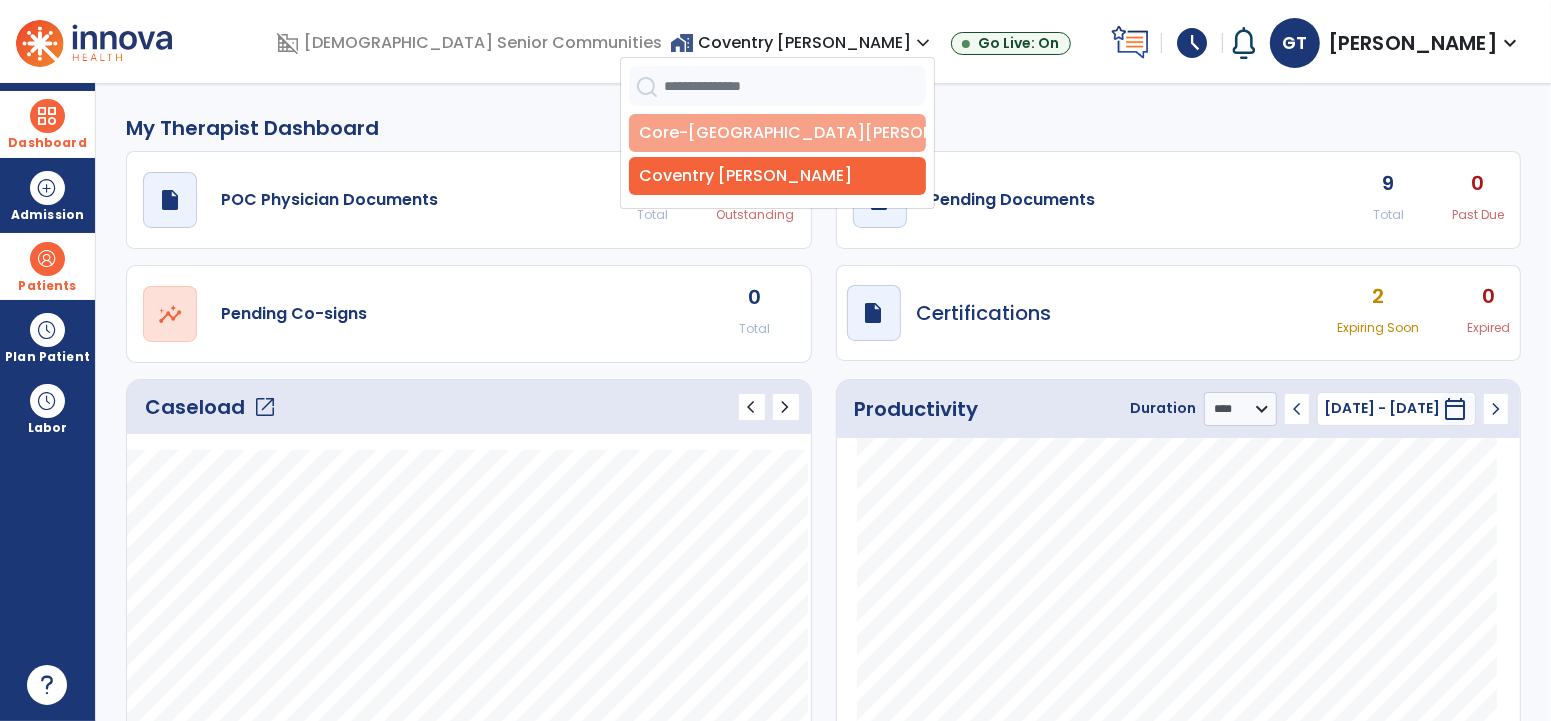click on "Core-[GEOGRAPHIC_DATA][PERSON_NAME]" at bounding box center (777, 133) 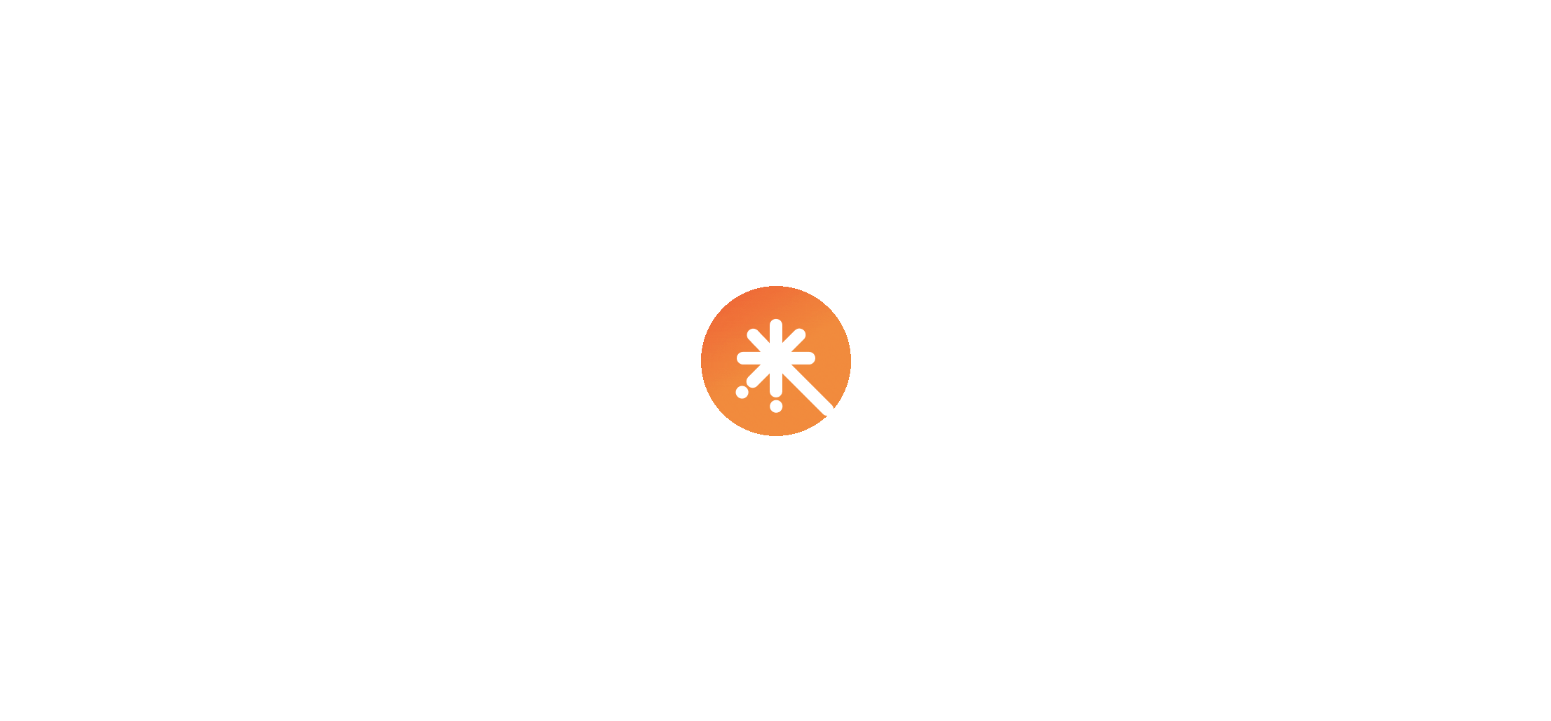 scroll, scrollTop: 0, scrollLeft: 0, axis: both 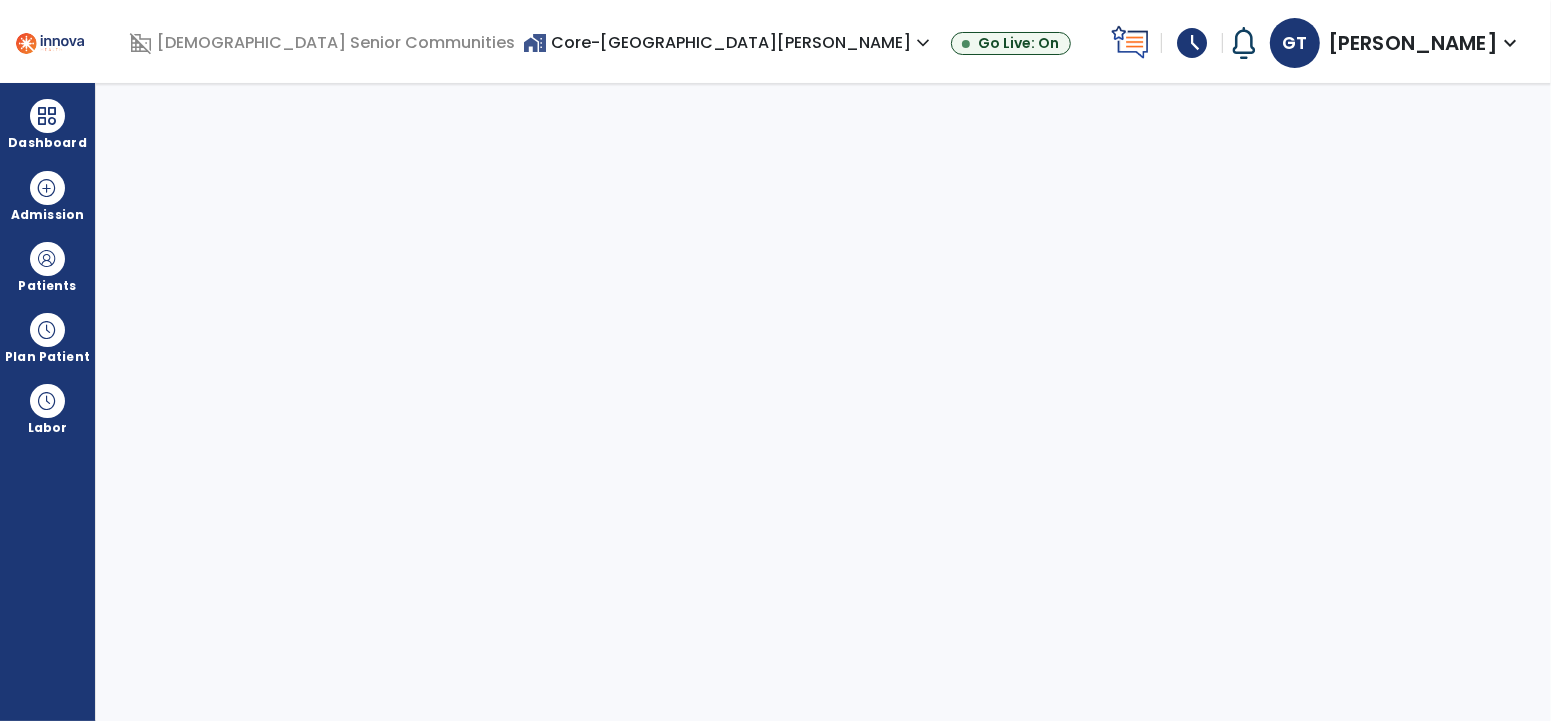 select on "****" 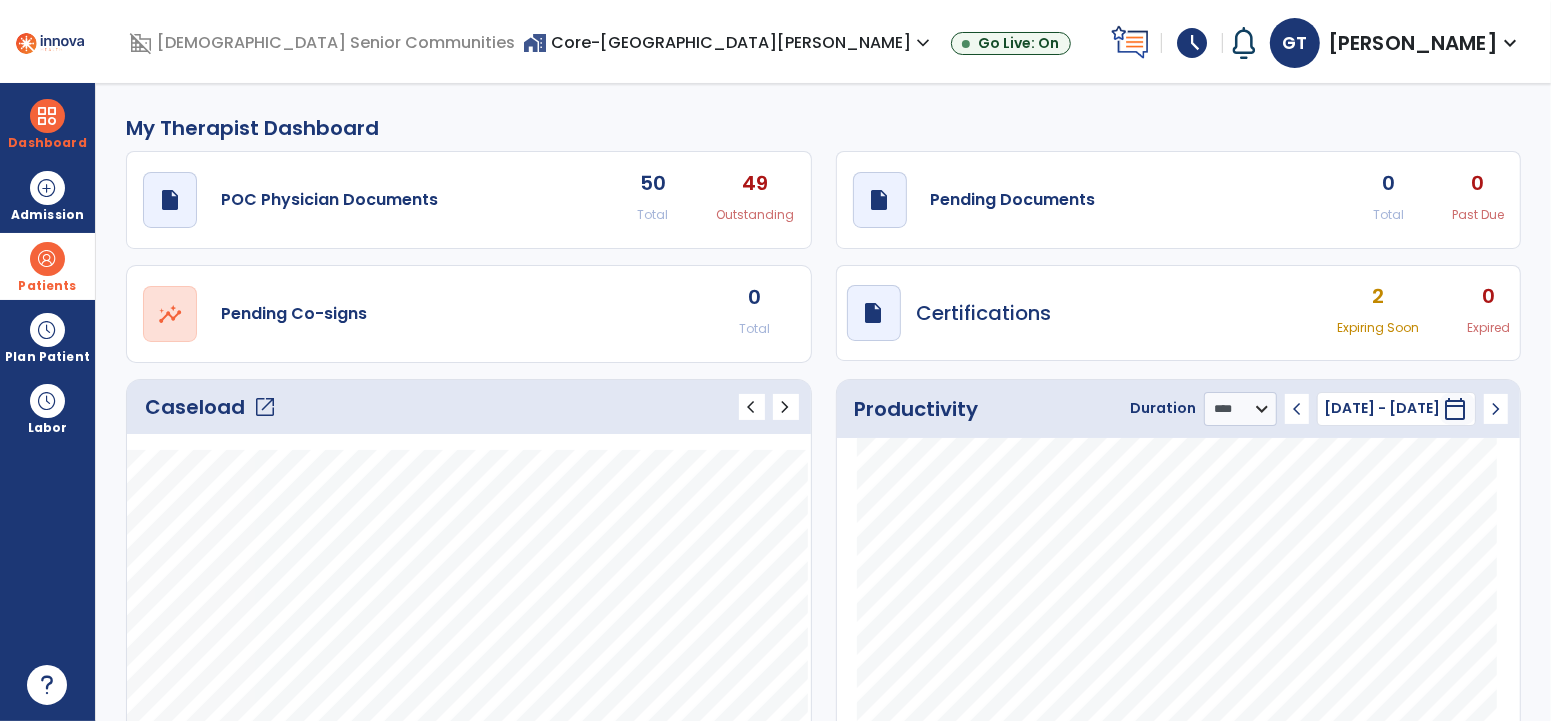 click at bounding box center [47, 259] 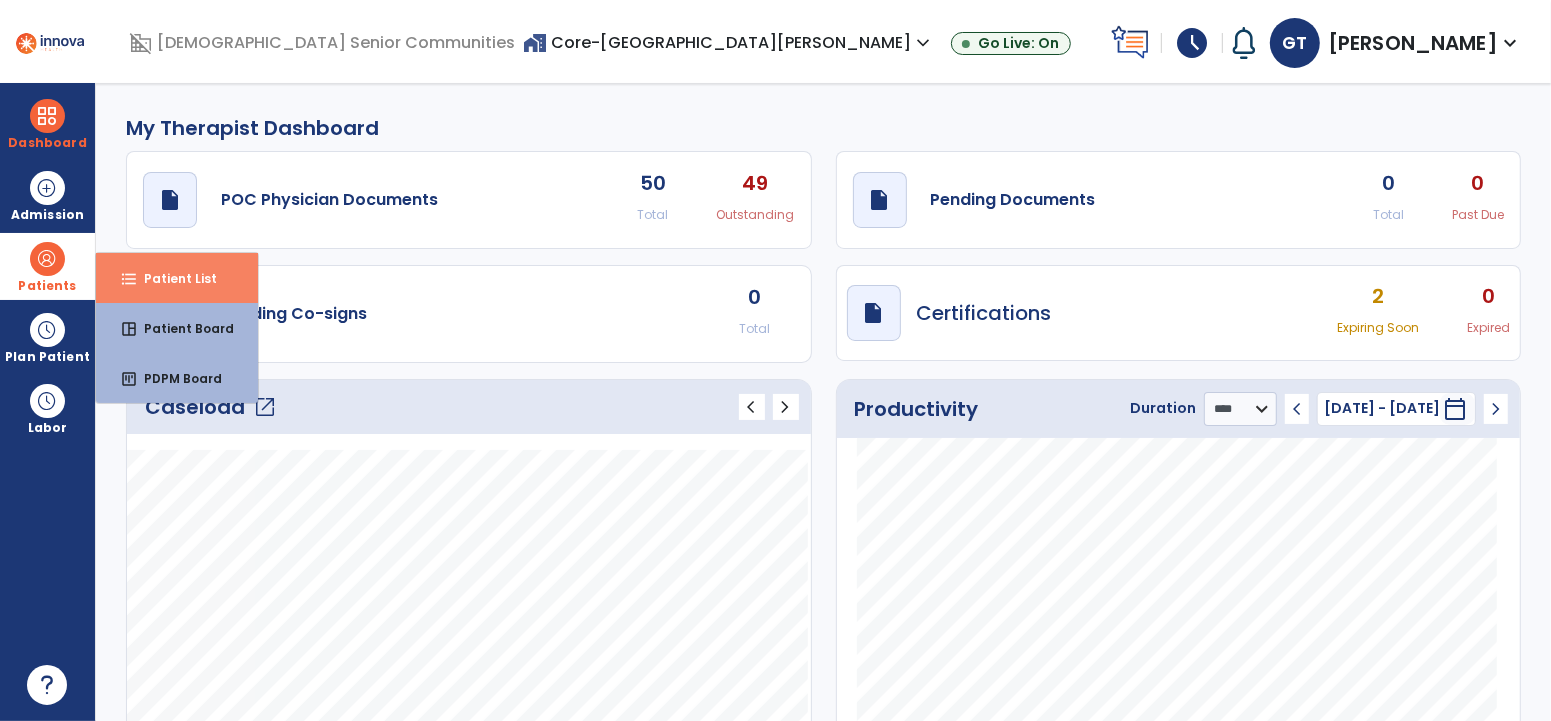 click on "Patient List" at bounding box center [172, 278] 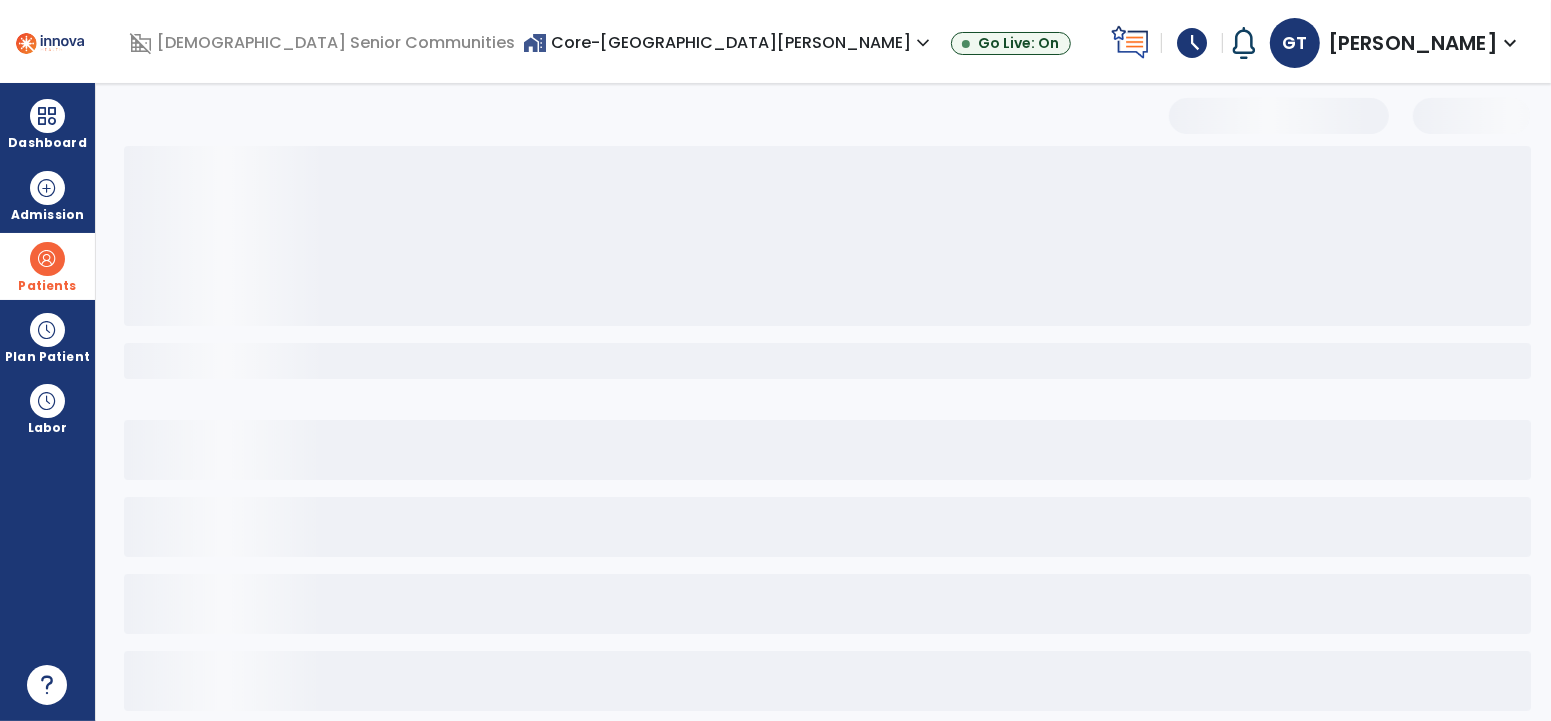 select on "***" 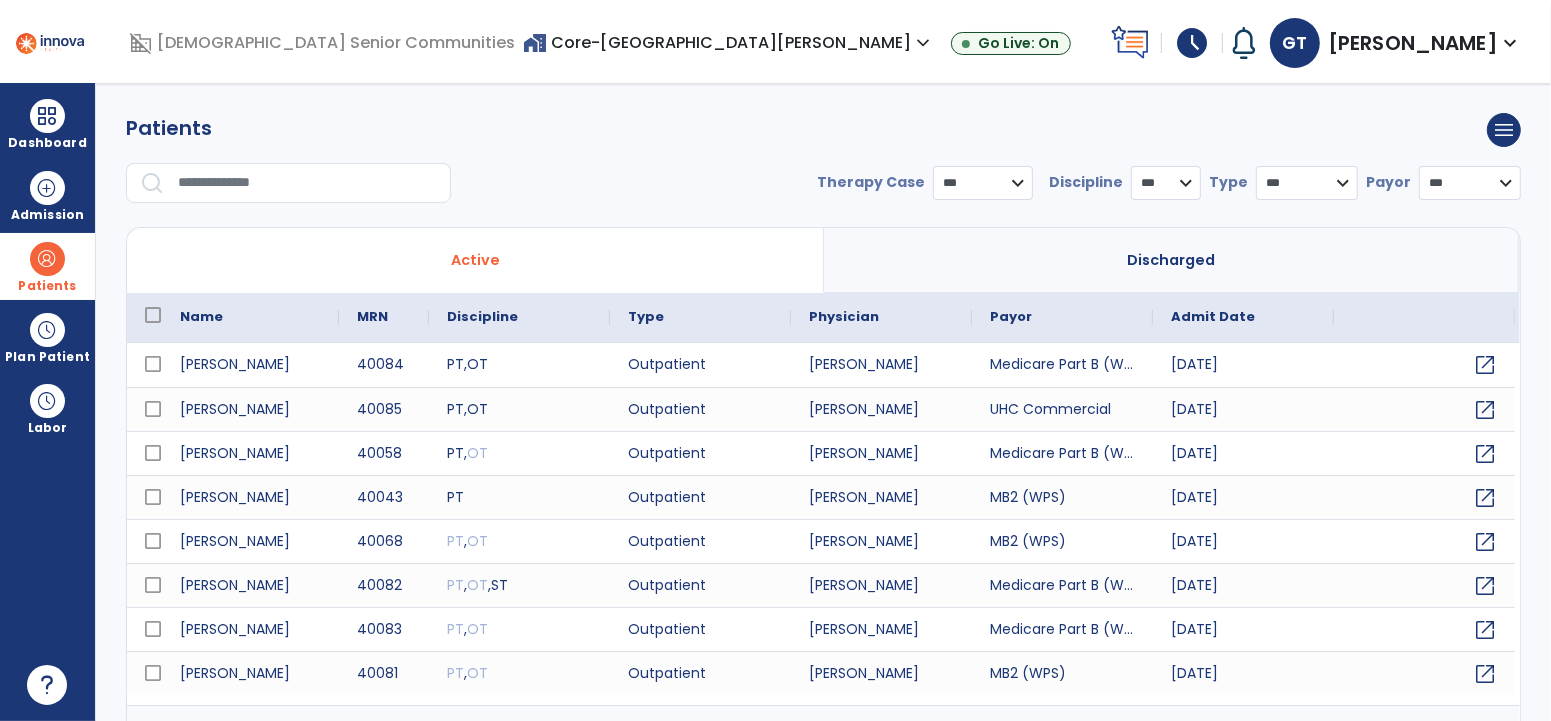 click at bounding box center [307, 183] 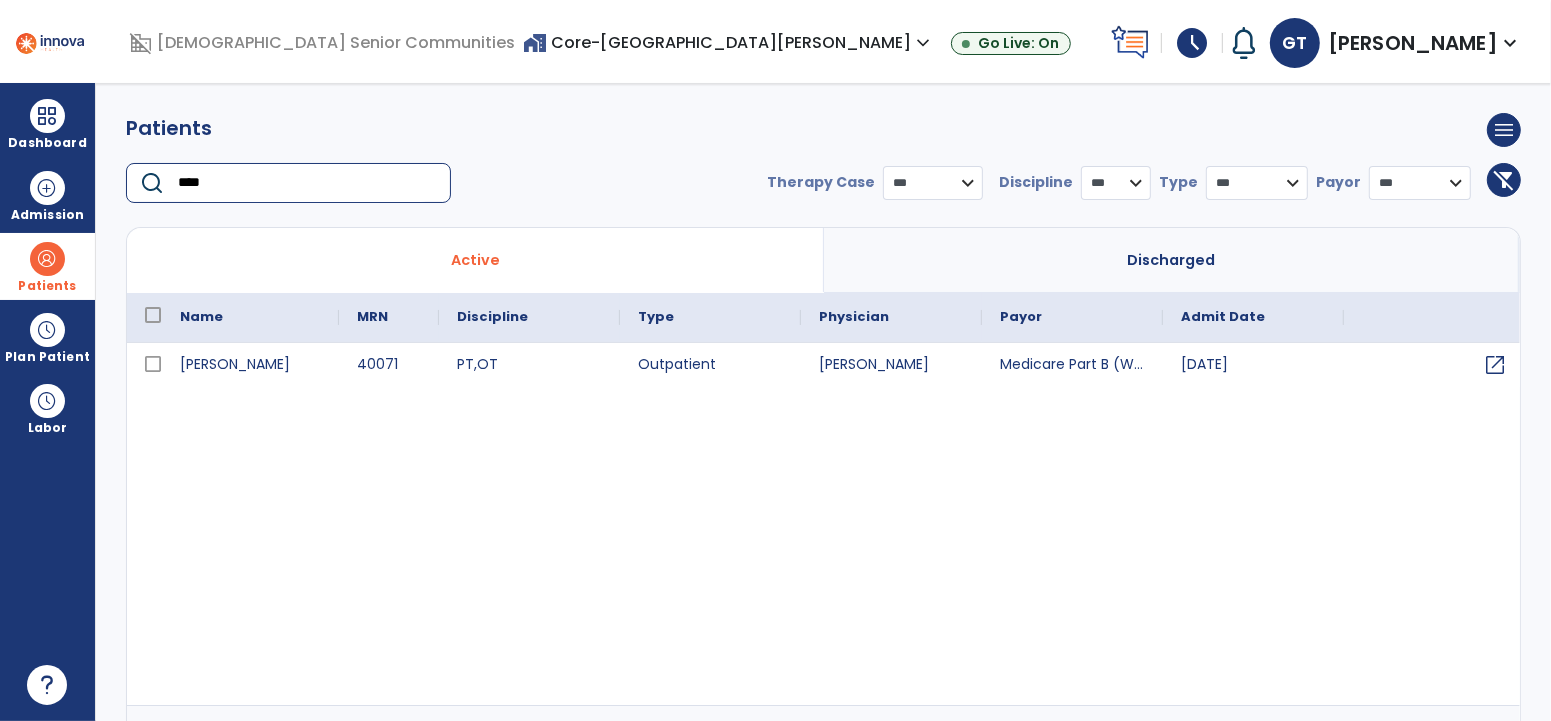 type on "****" 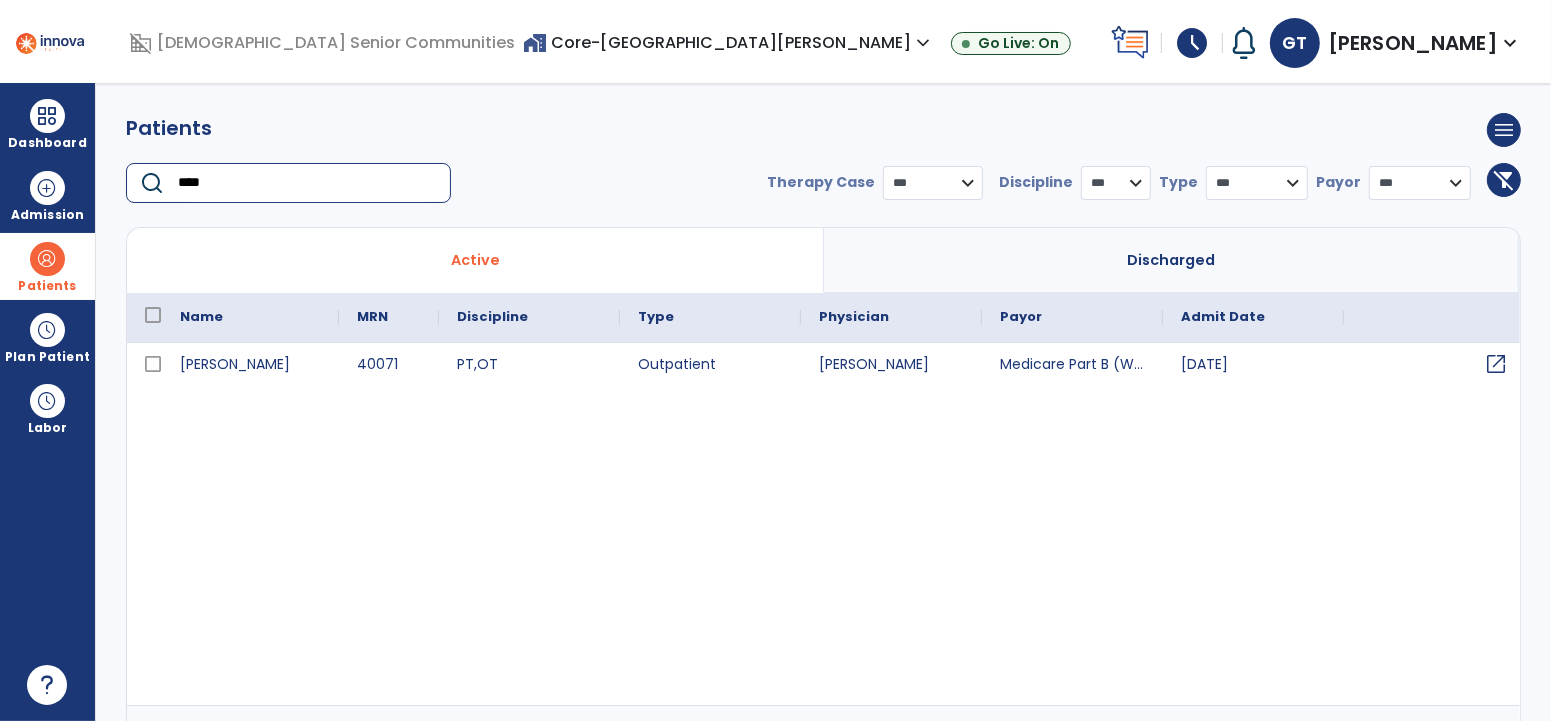 click on "open_in_new" at bounding box center [1496, 364] 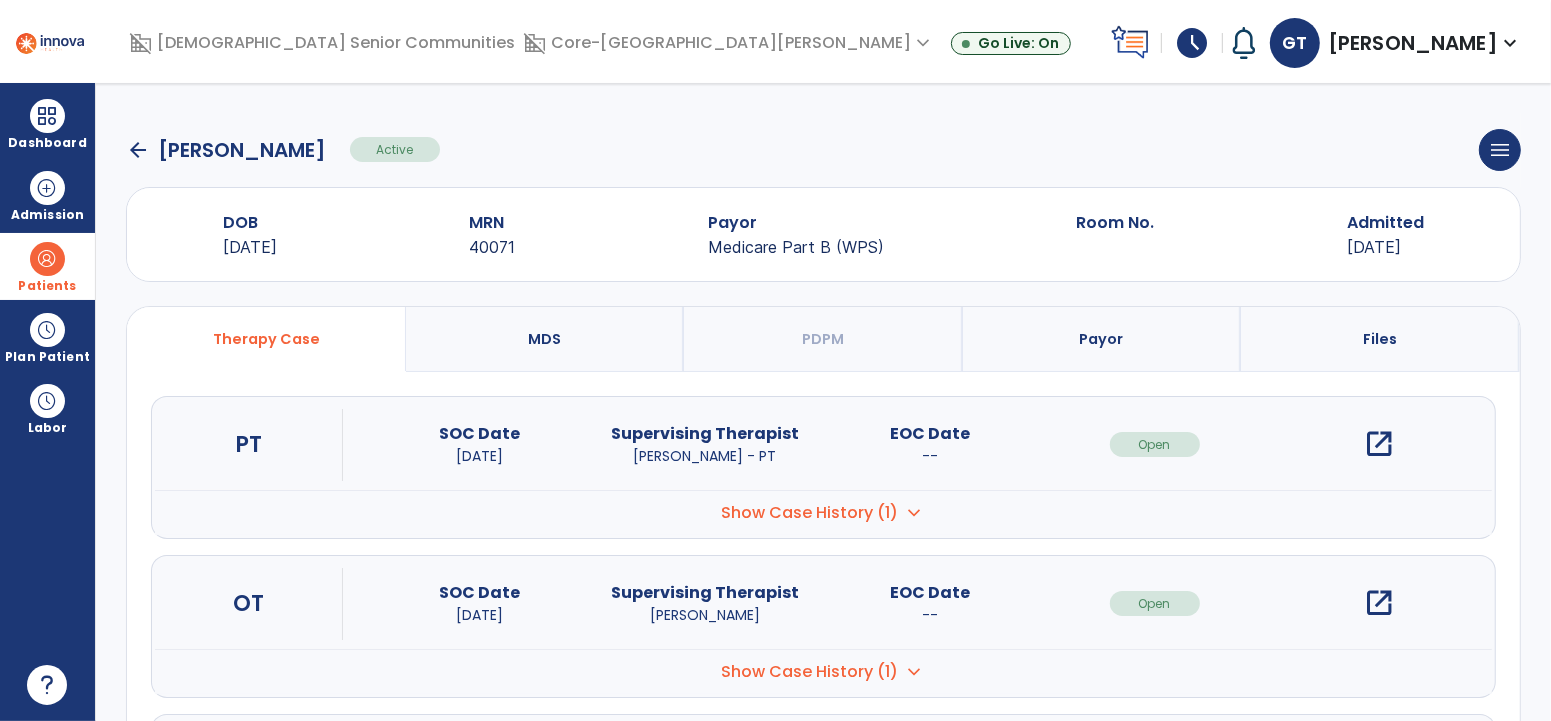 click on "open_in_new" at bounding box center [1380, 444] 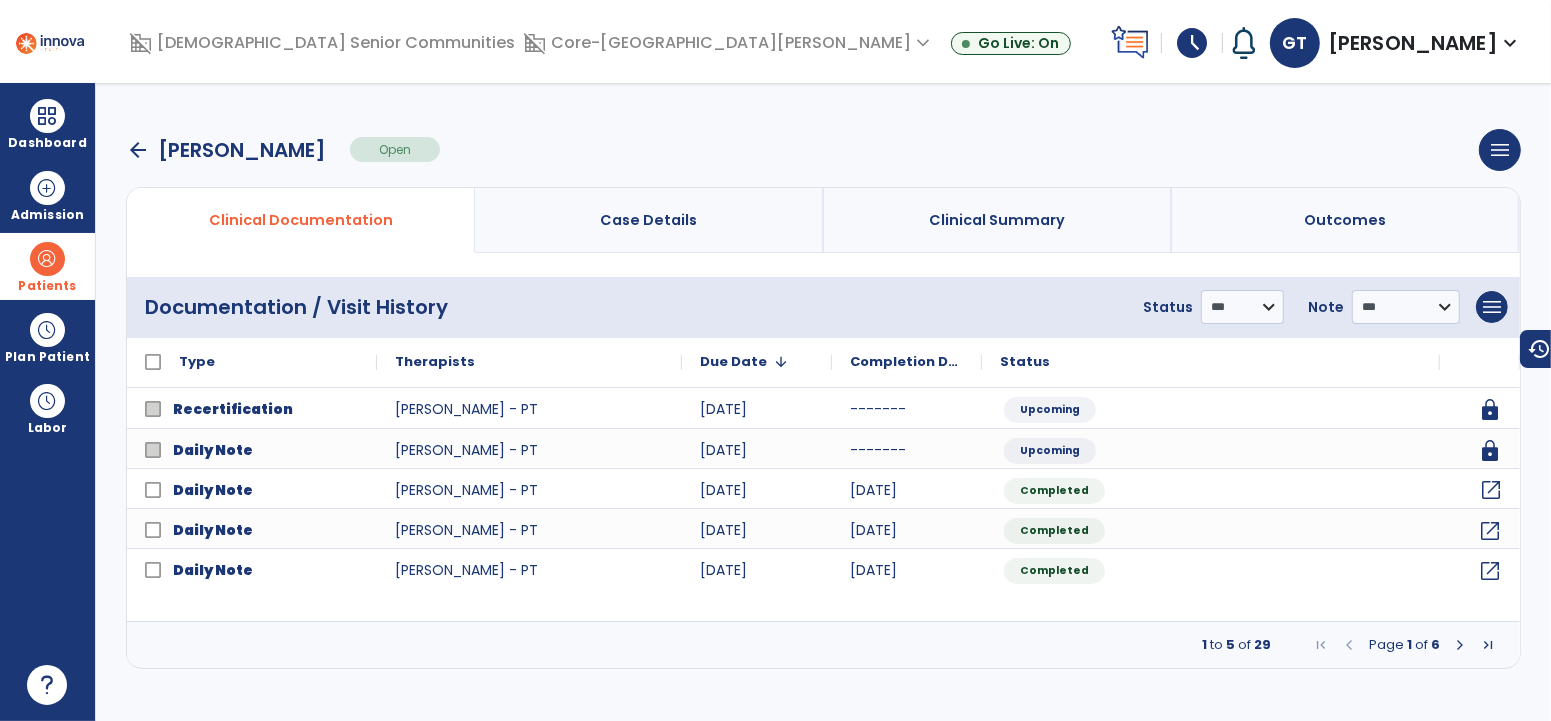 click on "open_in_new" 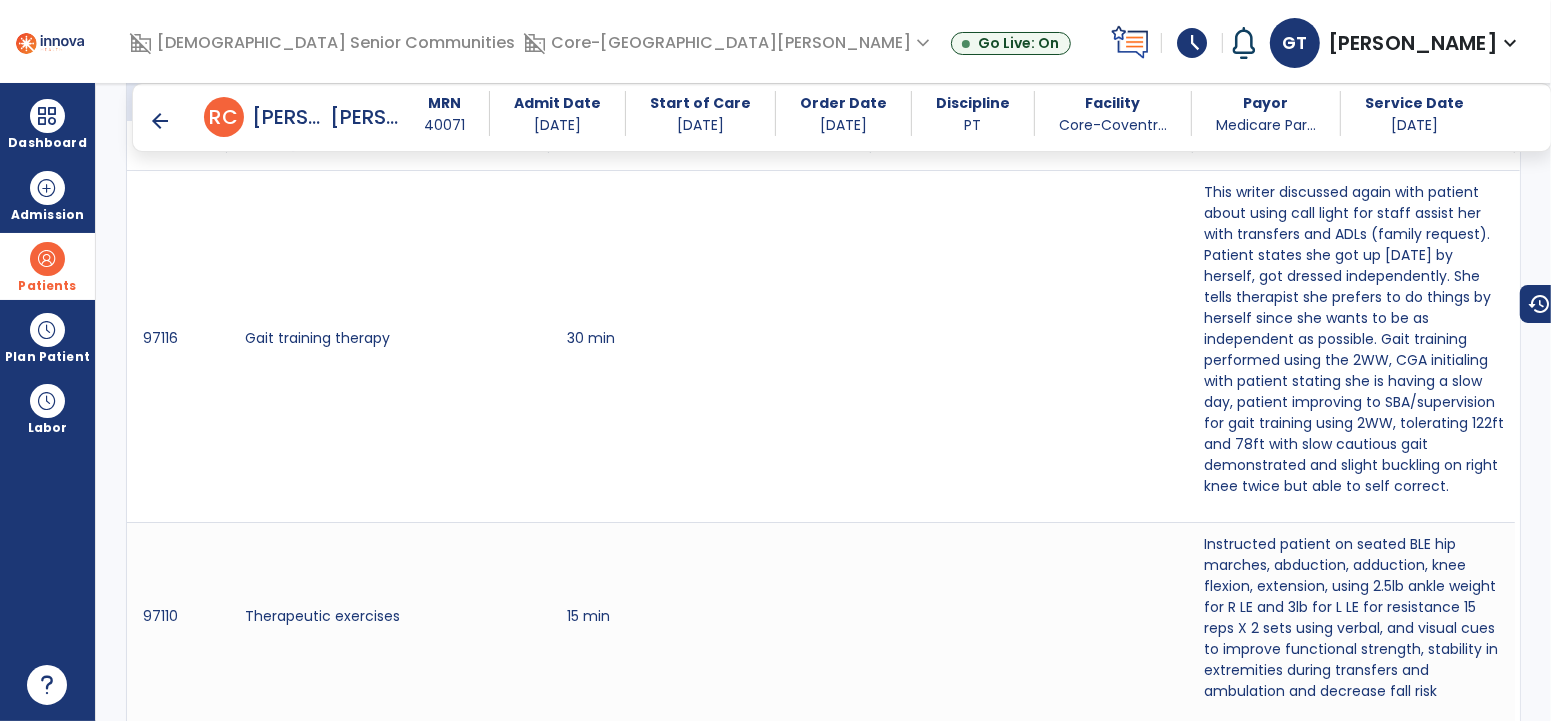scroll, scrollTop: 1491, scrollLeft: 0, axis: vertical 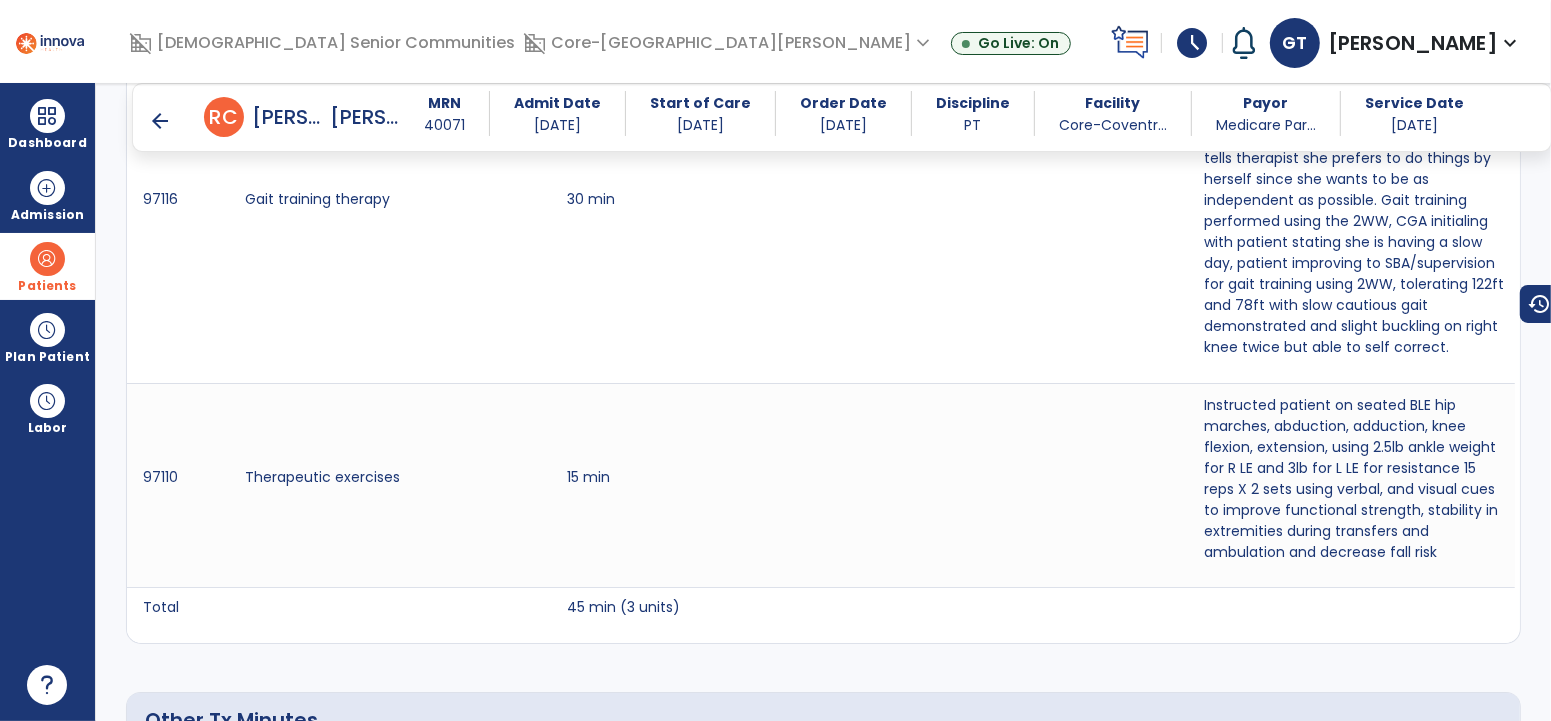click at bounding box center (1032, 485) 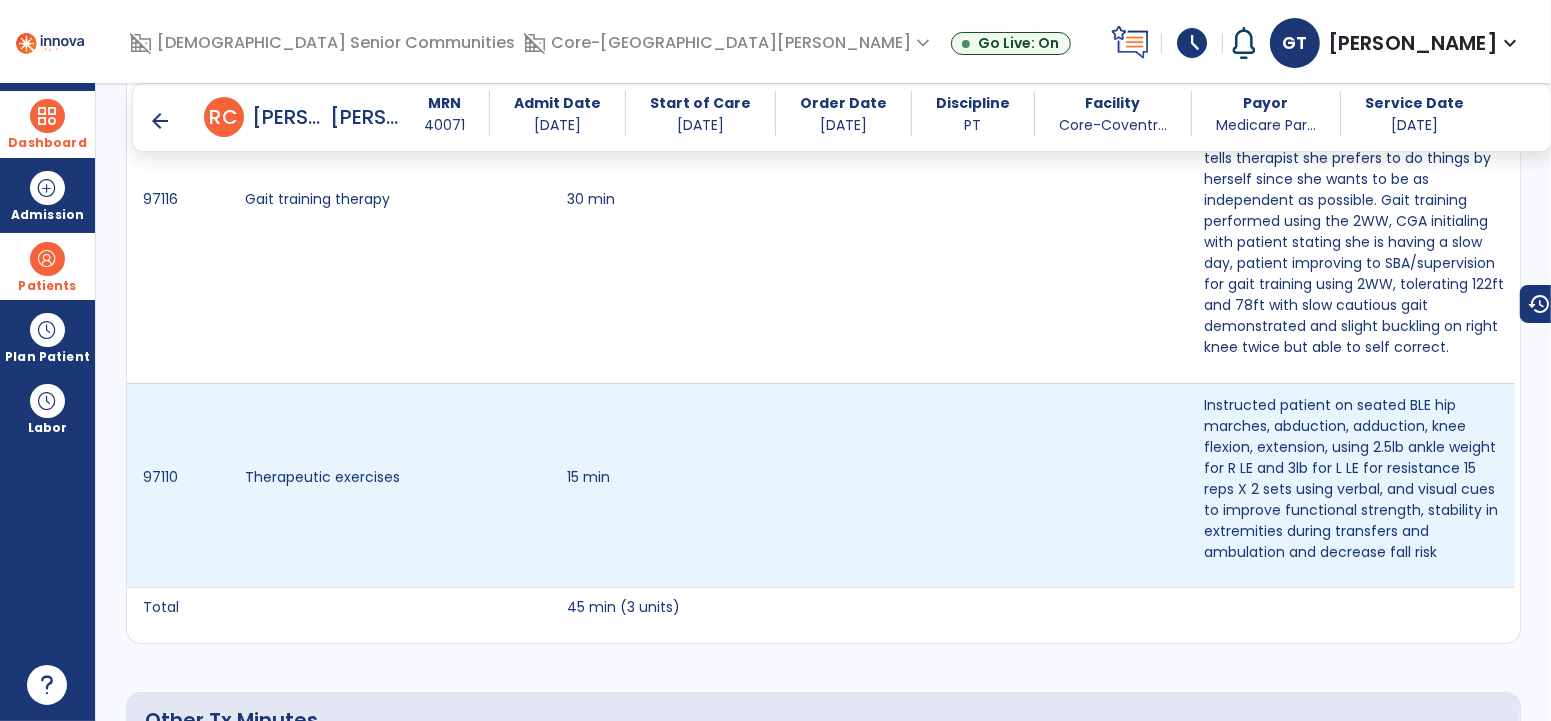 click at bounding box center (47, 116) 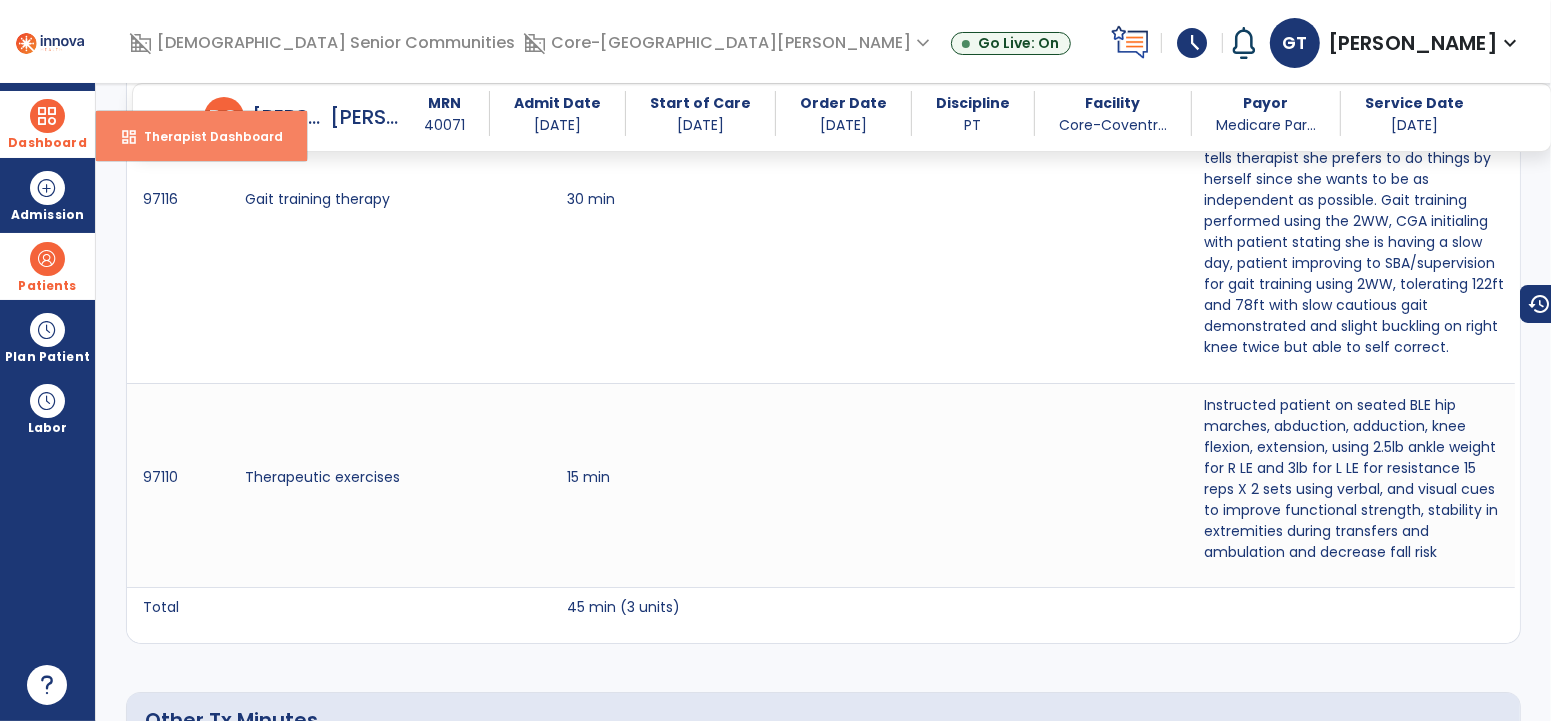 click on "Therapist Dashboard" at bounding box center (205, 136) 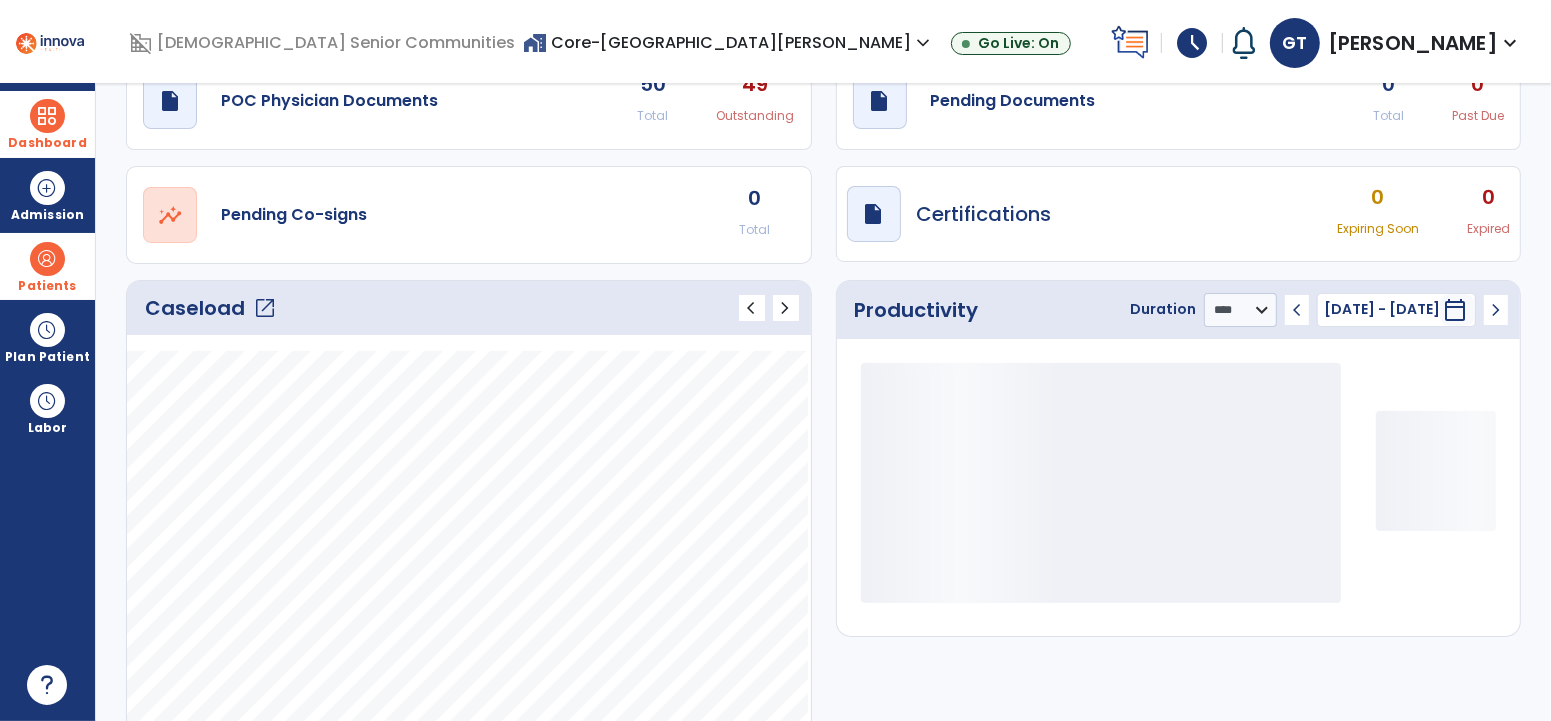 scroll, scrollTop: 0, scrollLeft: 0, axis: both 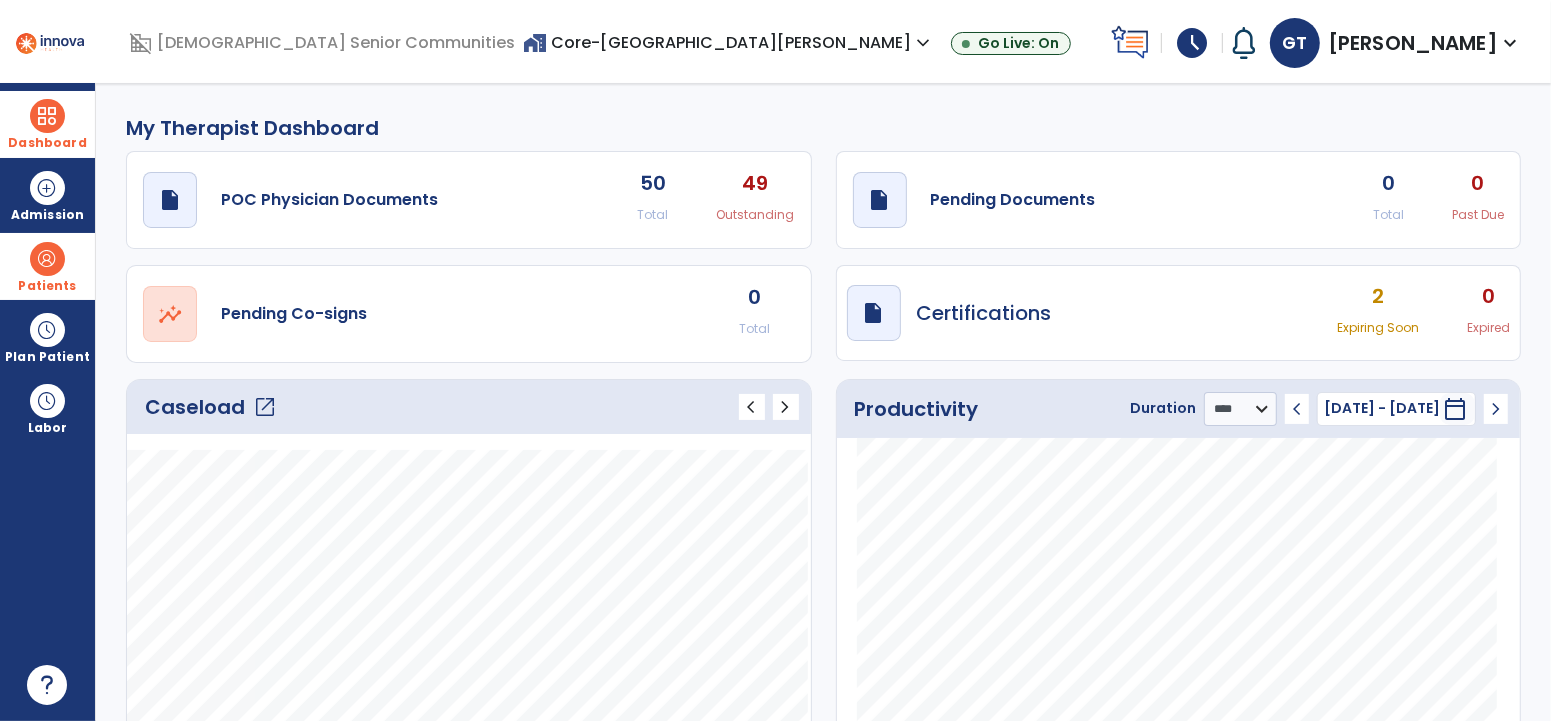 click on "home_work   Core-[GEOGRAPHIC_DATA][PERSON_NAME]   expand_more" at bounding box center (729, 42) 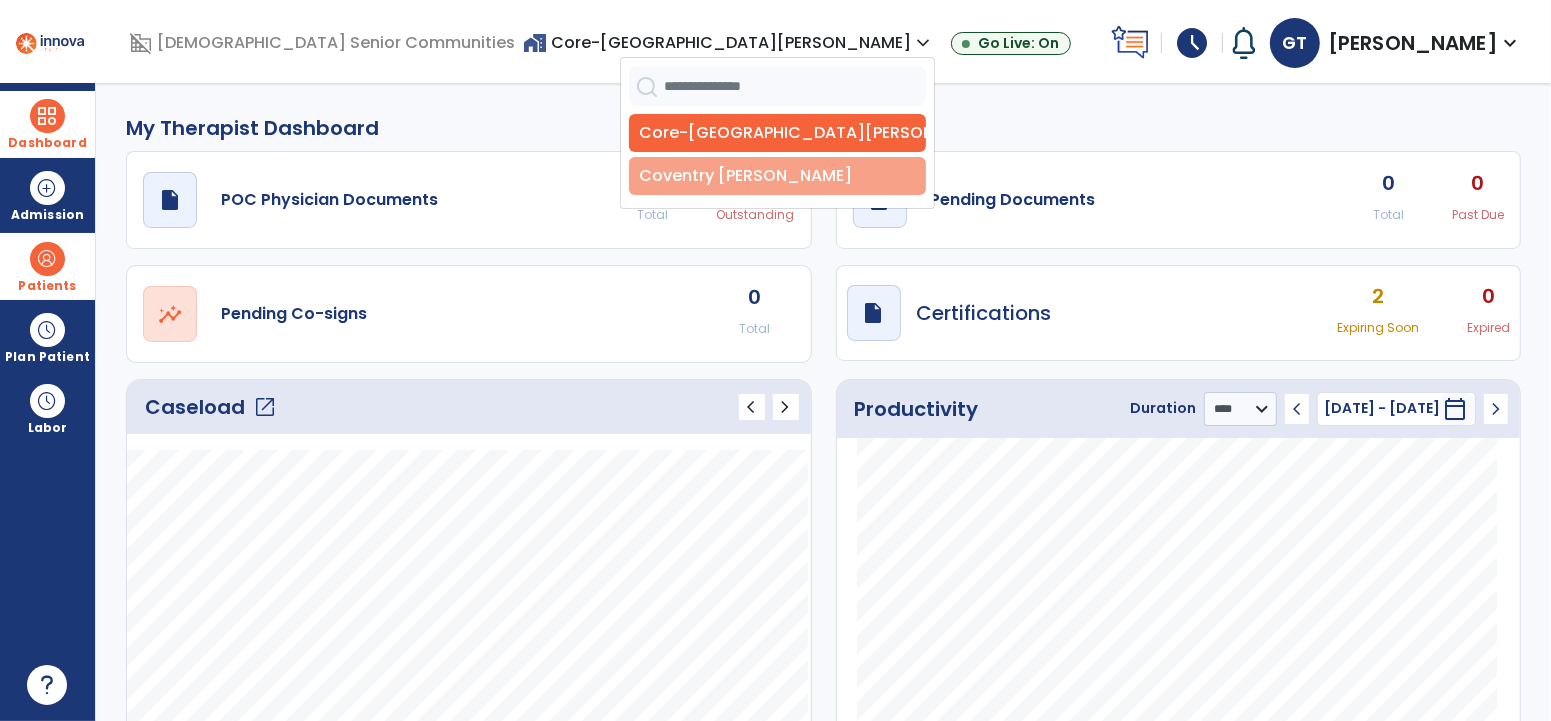 click on "Coventry [PERSON_NAME]" at bounding box center [777, 176] 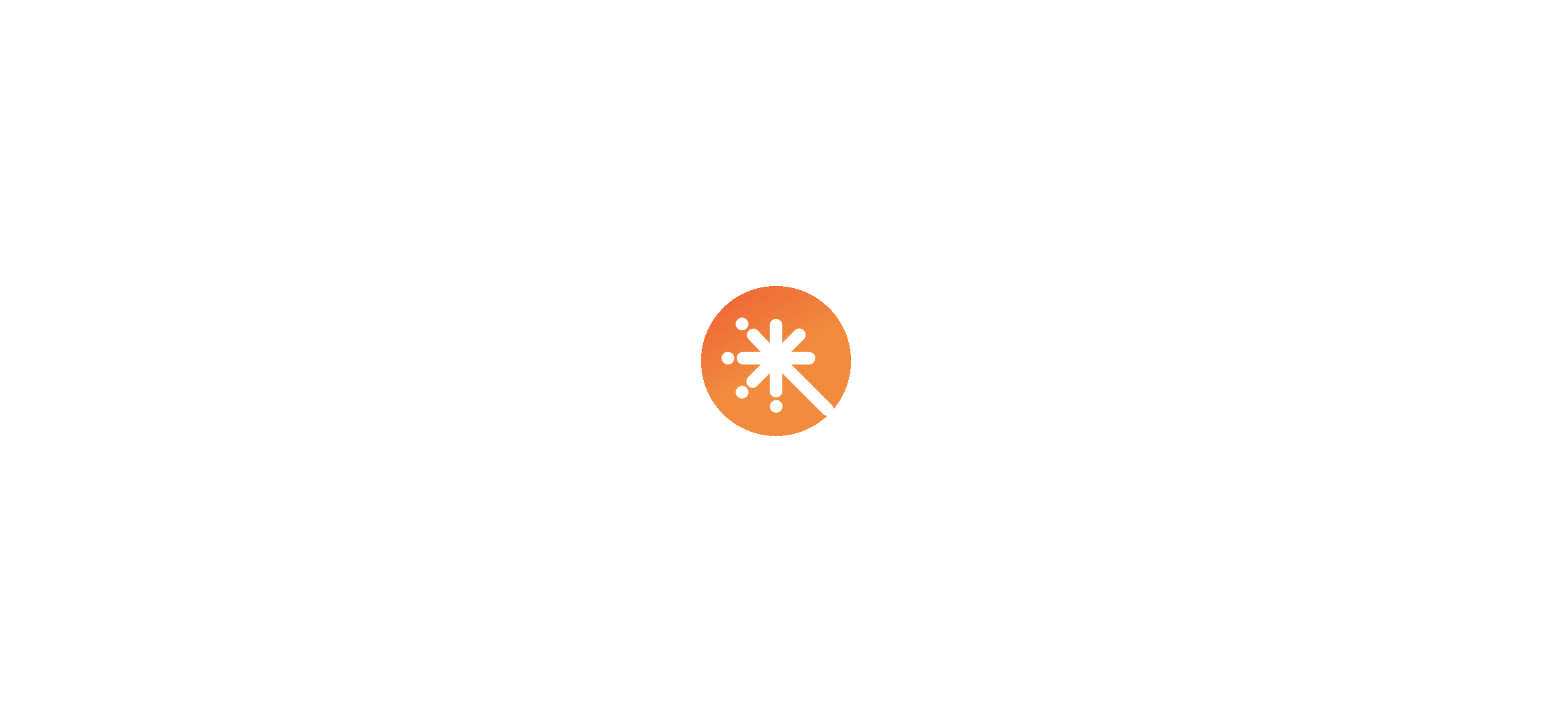 scroll, scrollTop: 0, scrollLeft: 0, axis: both 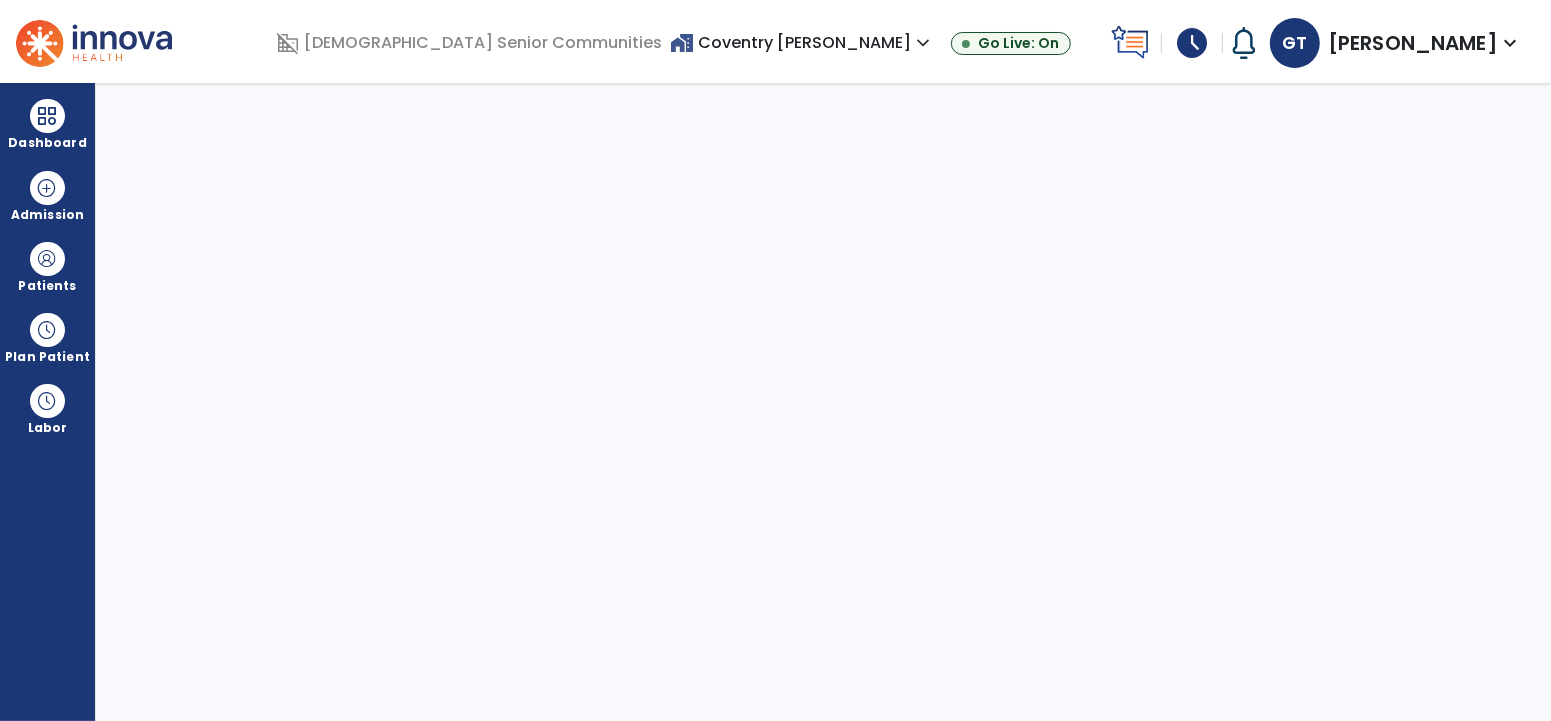 select on "****" 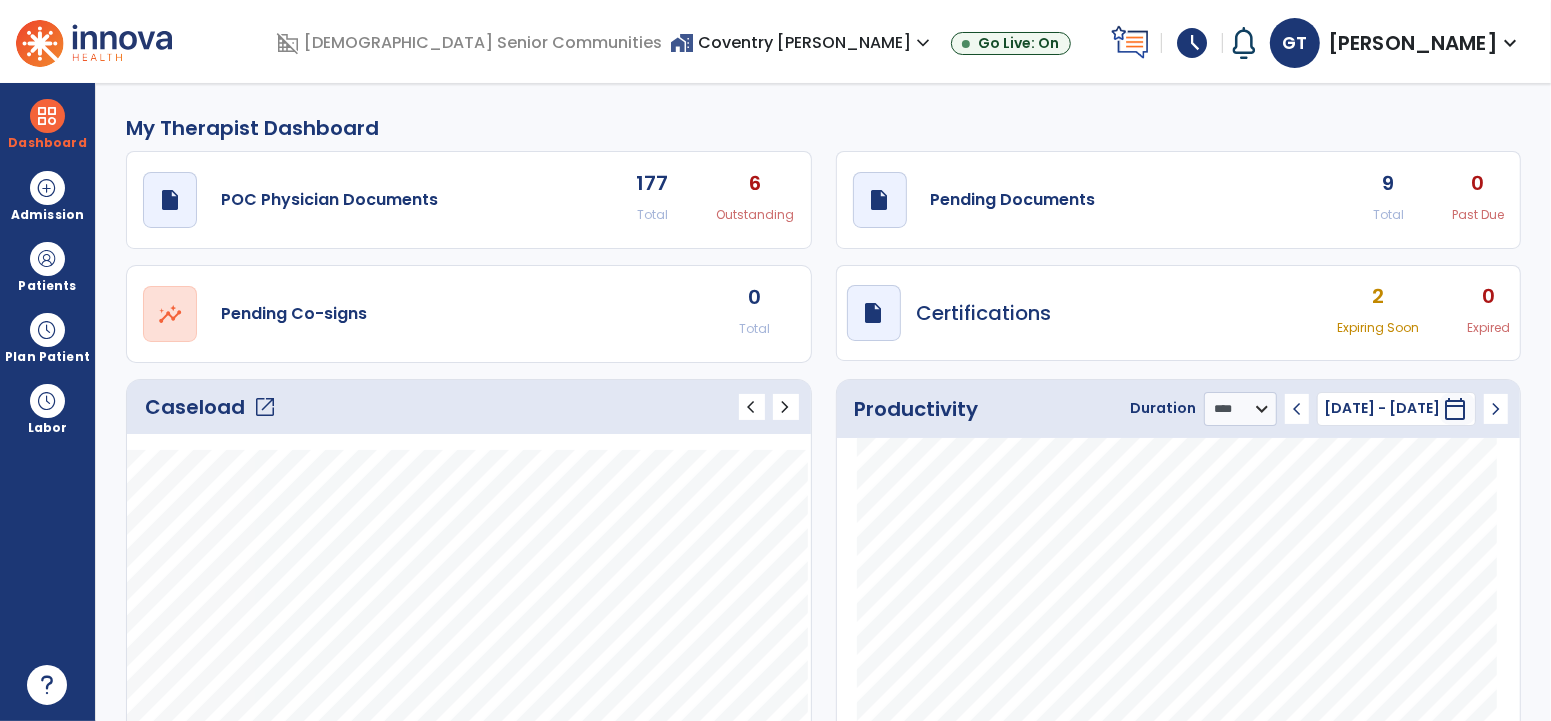 click on "9" 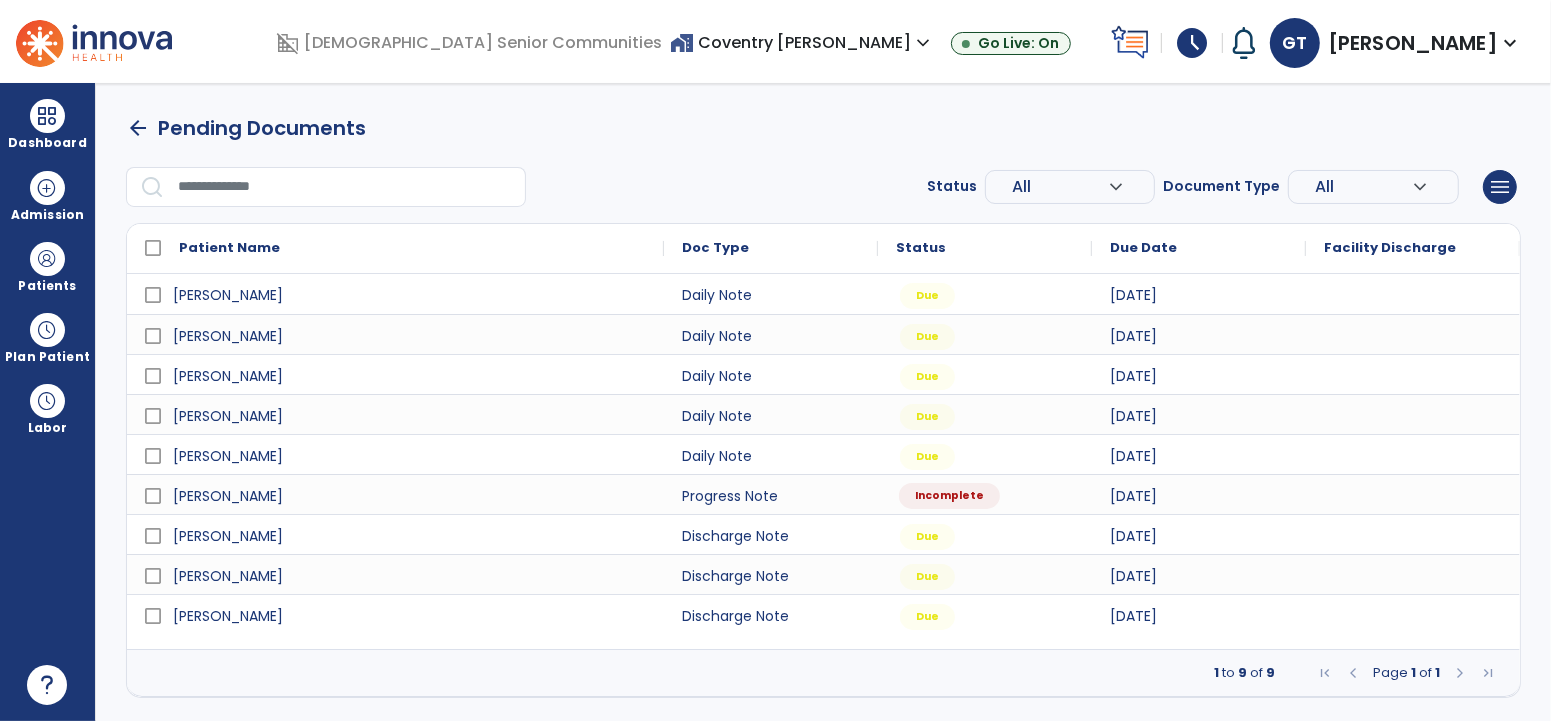 click on "Incomplete" at bounding box center [985, 494] 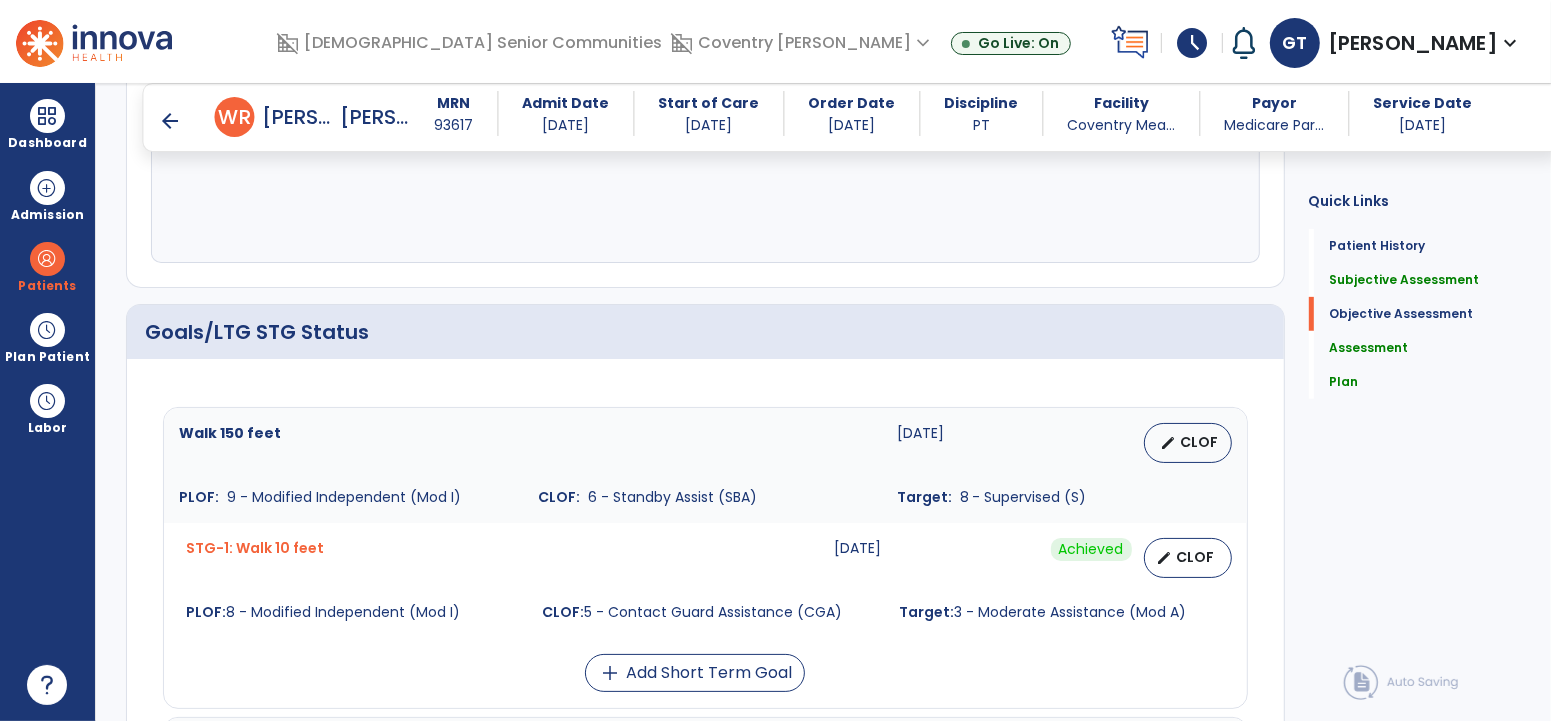 scroll, scrollTop: 482, scrollLeft: 0, axis: vertical 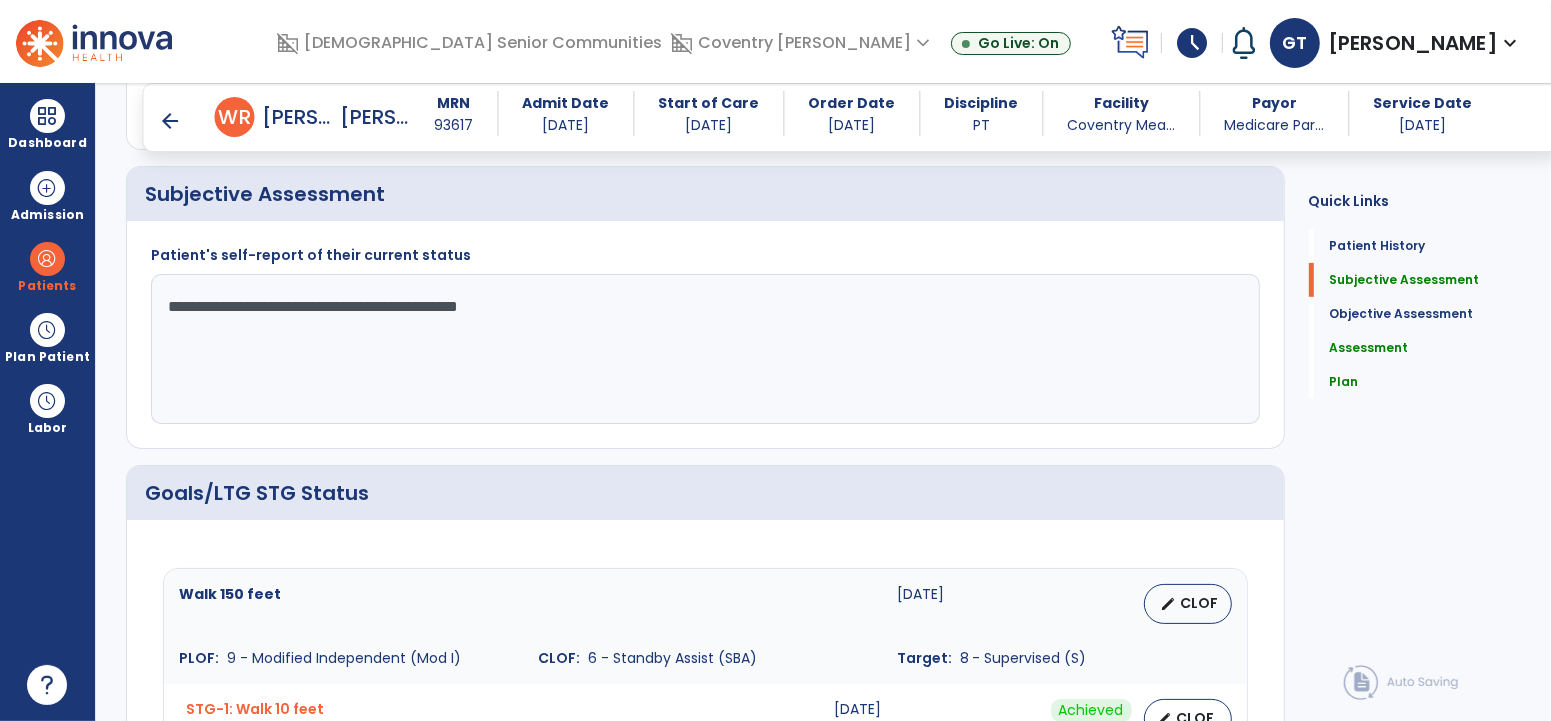 click on "**********" 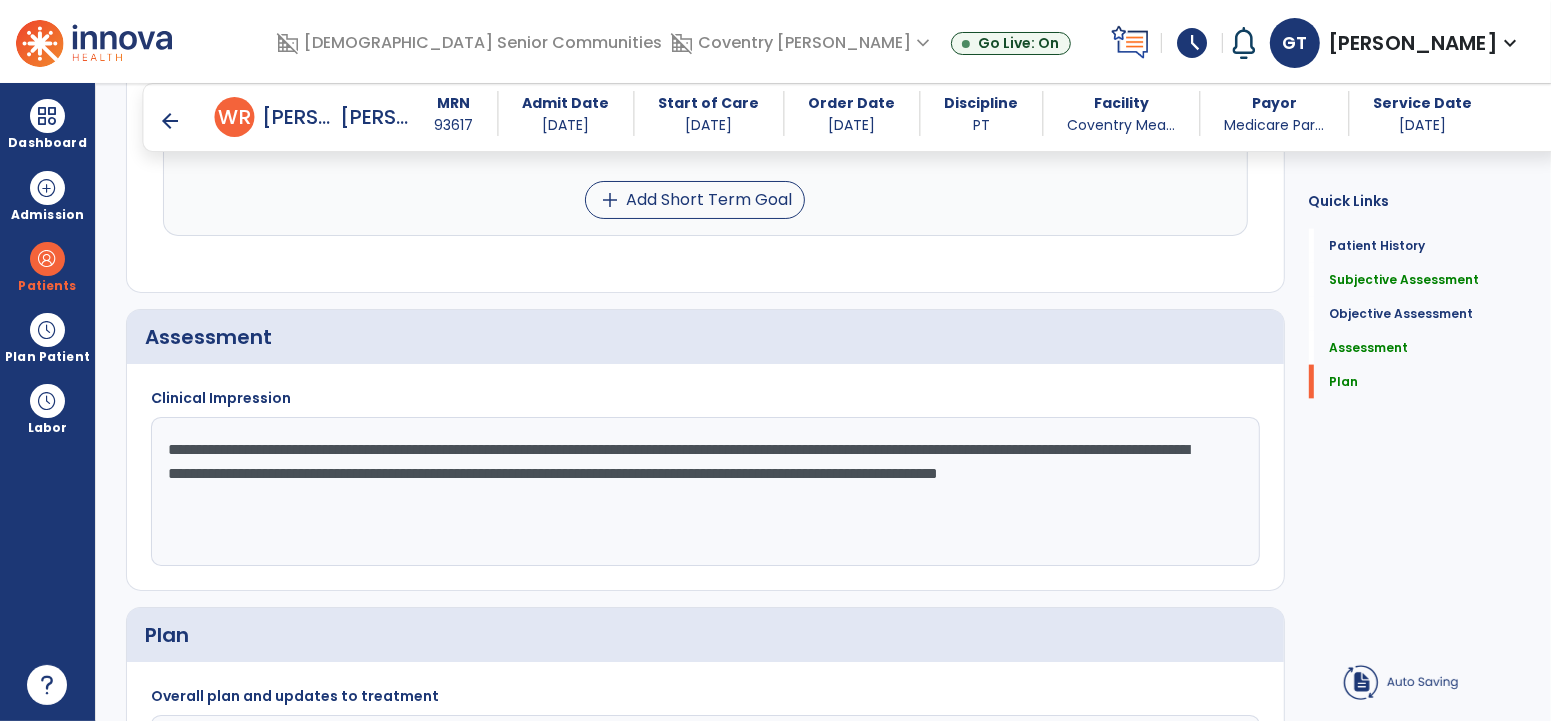 scroll, scrollTop: 2517, scrollLeft: 0, axis: vertical 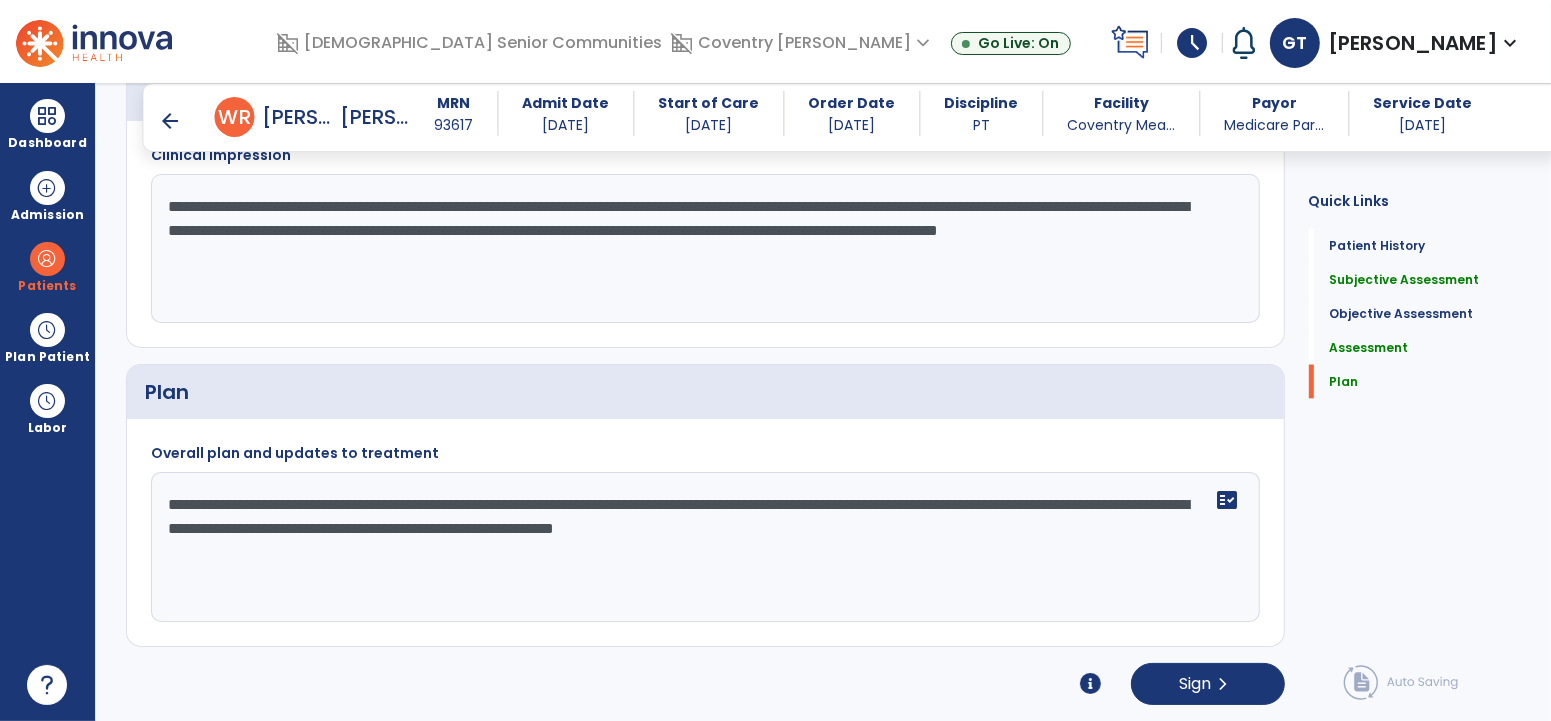 type on "**********" 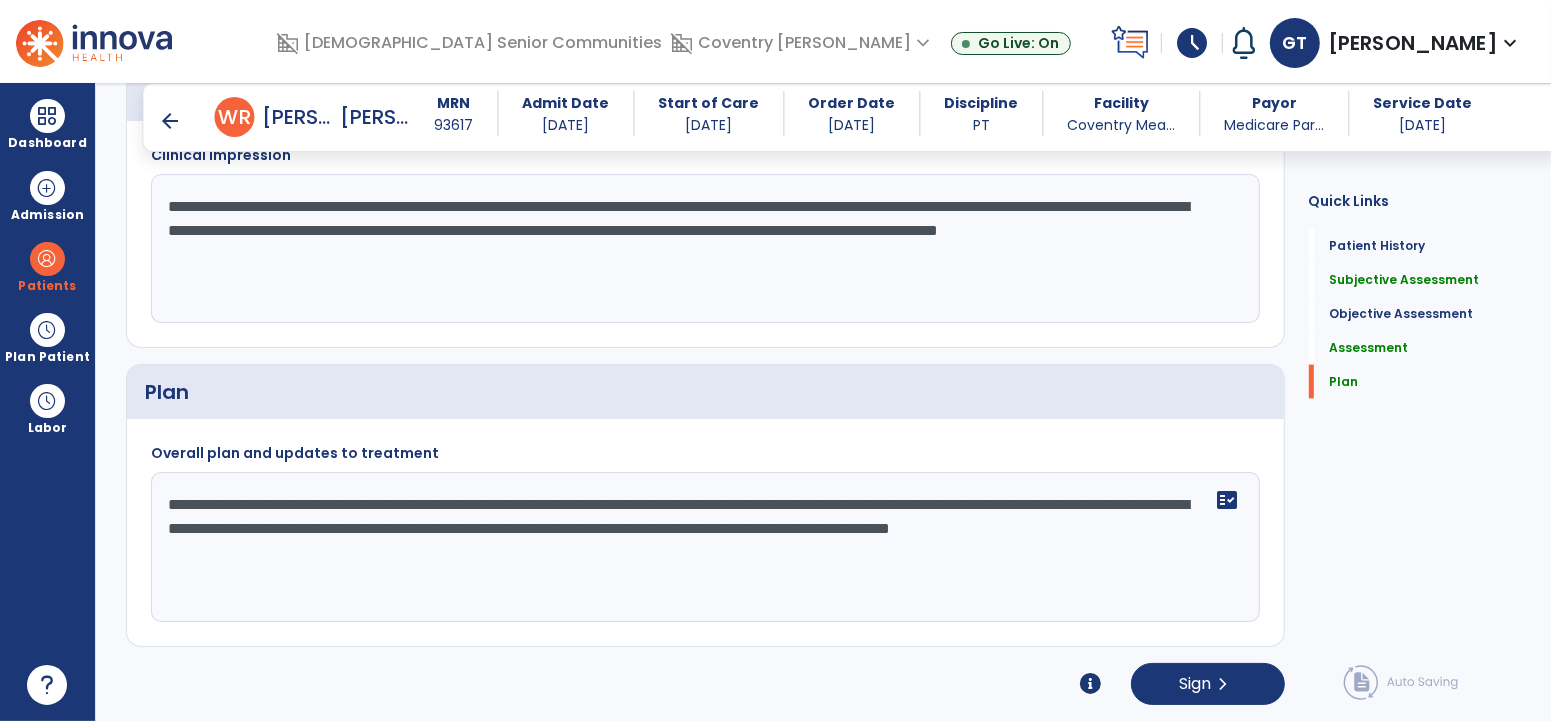 click on "**********" 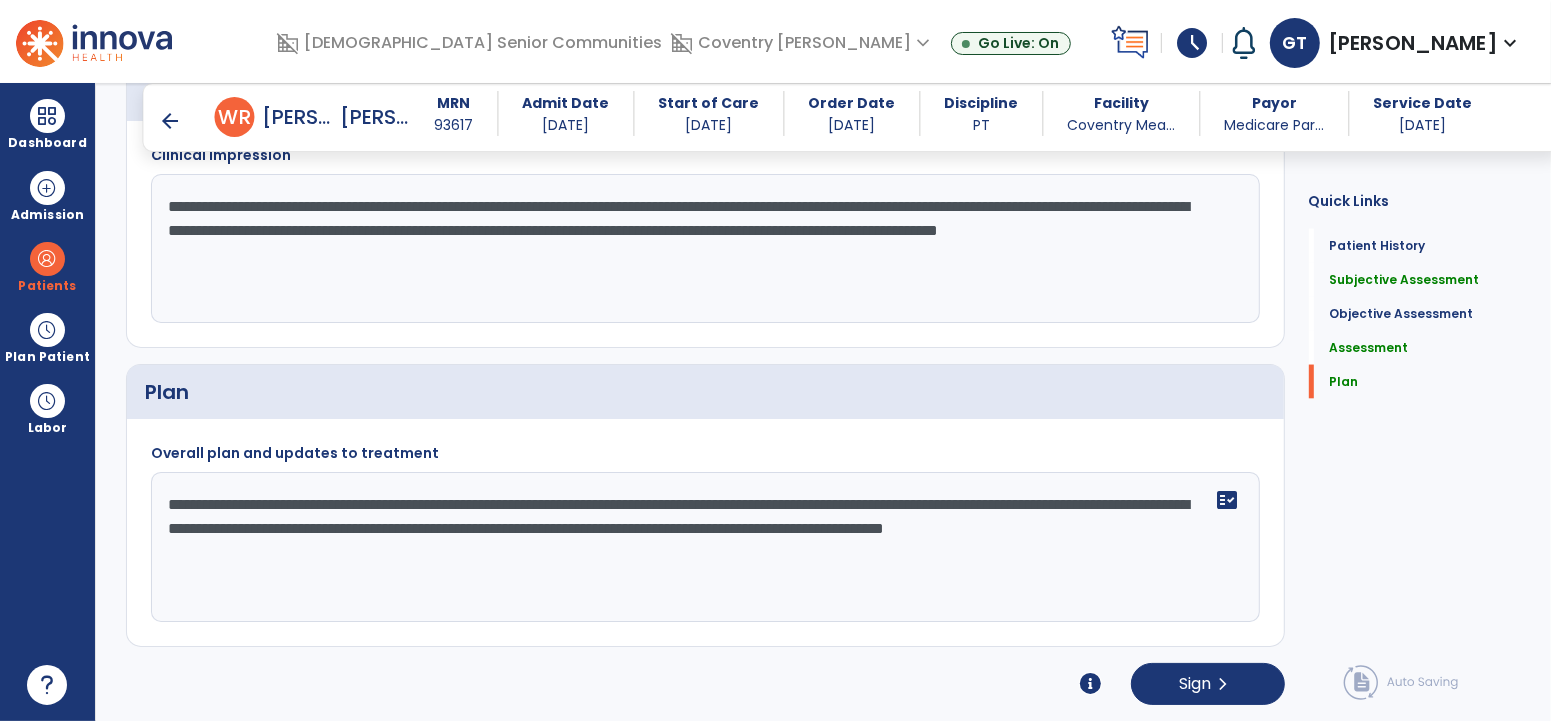 click on "**********" 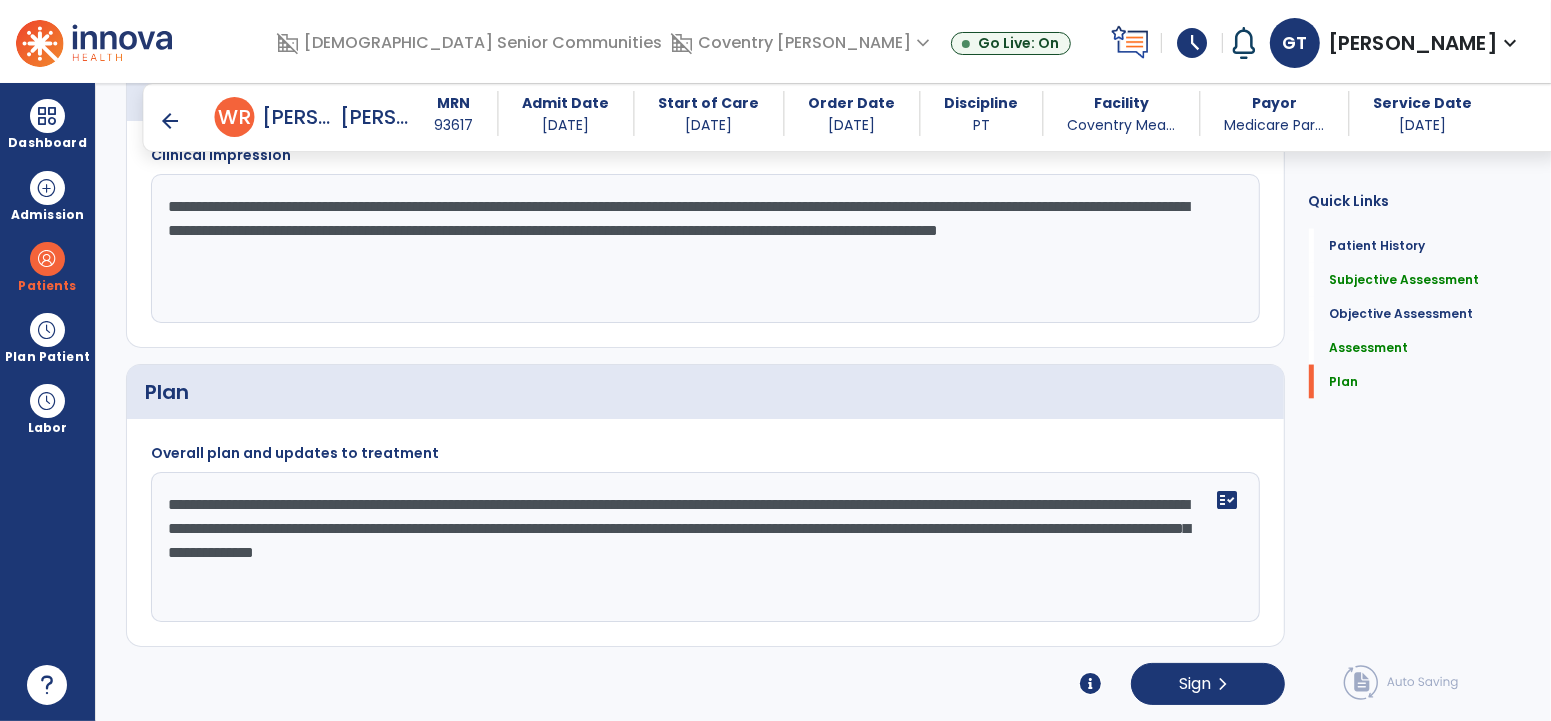 type on "**********" 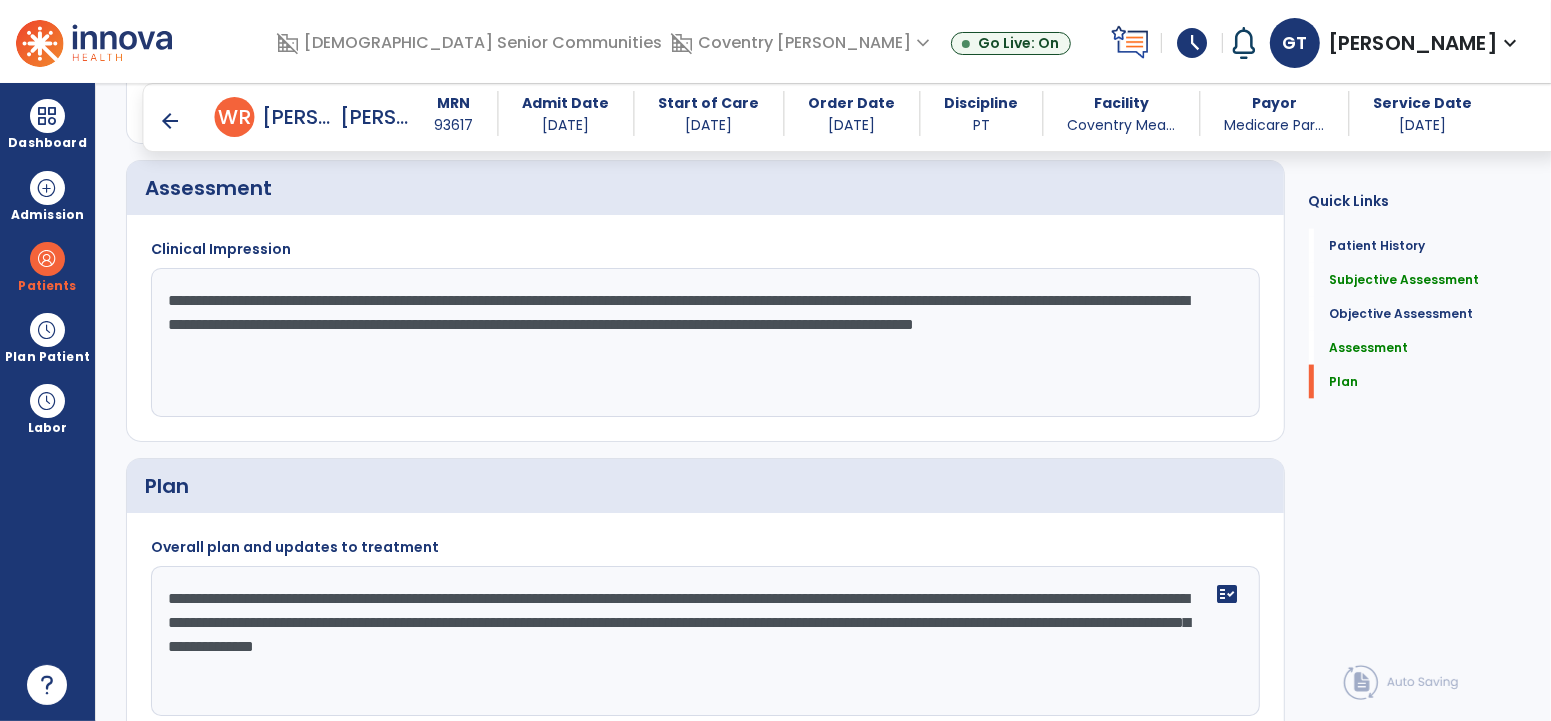 scroll, scrollTop: 2427, scrollLeft: 0, axis: vertical 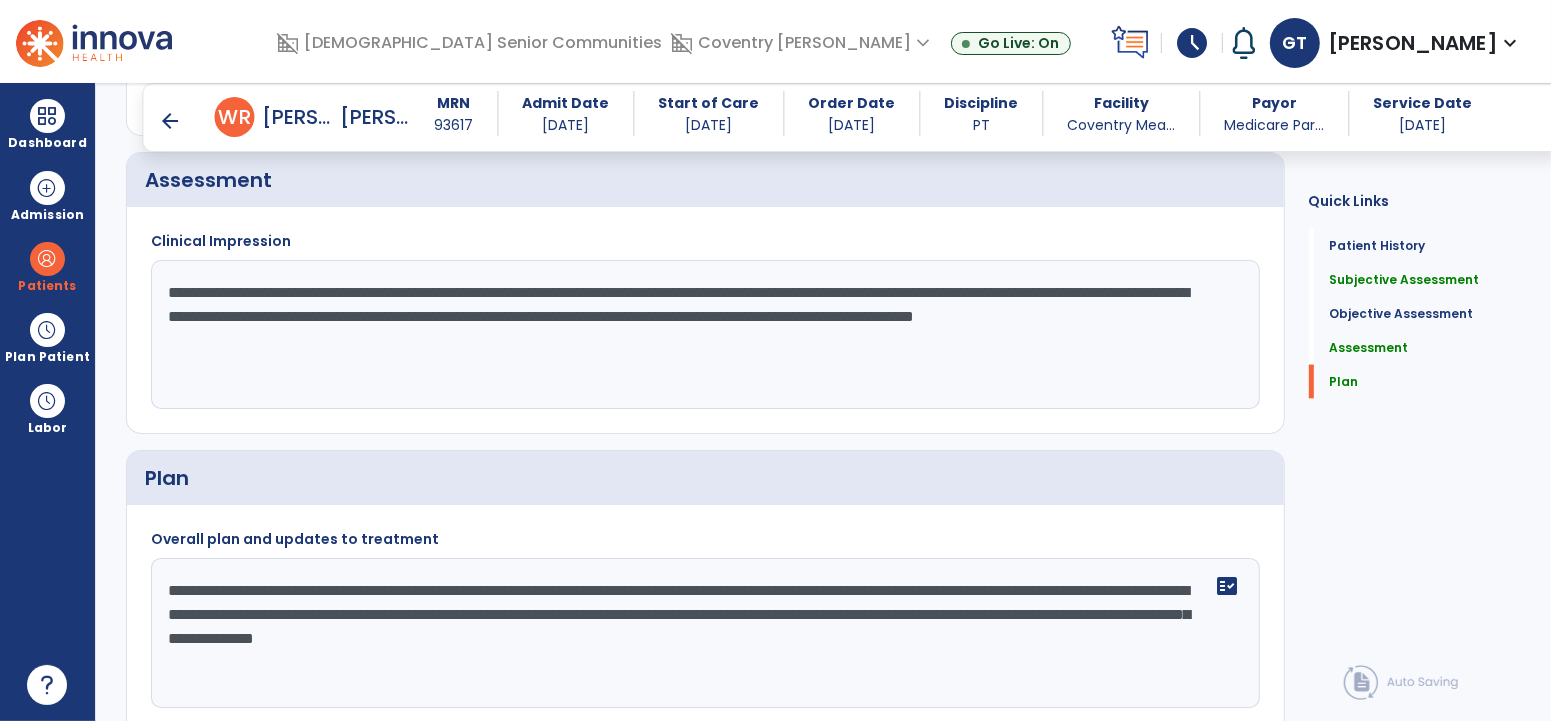 click on "**********" 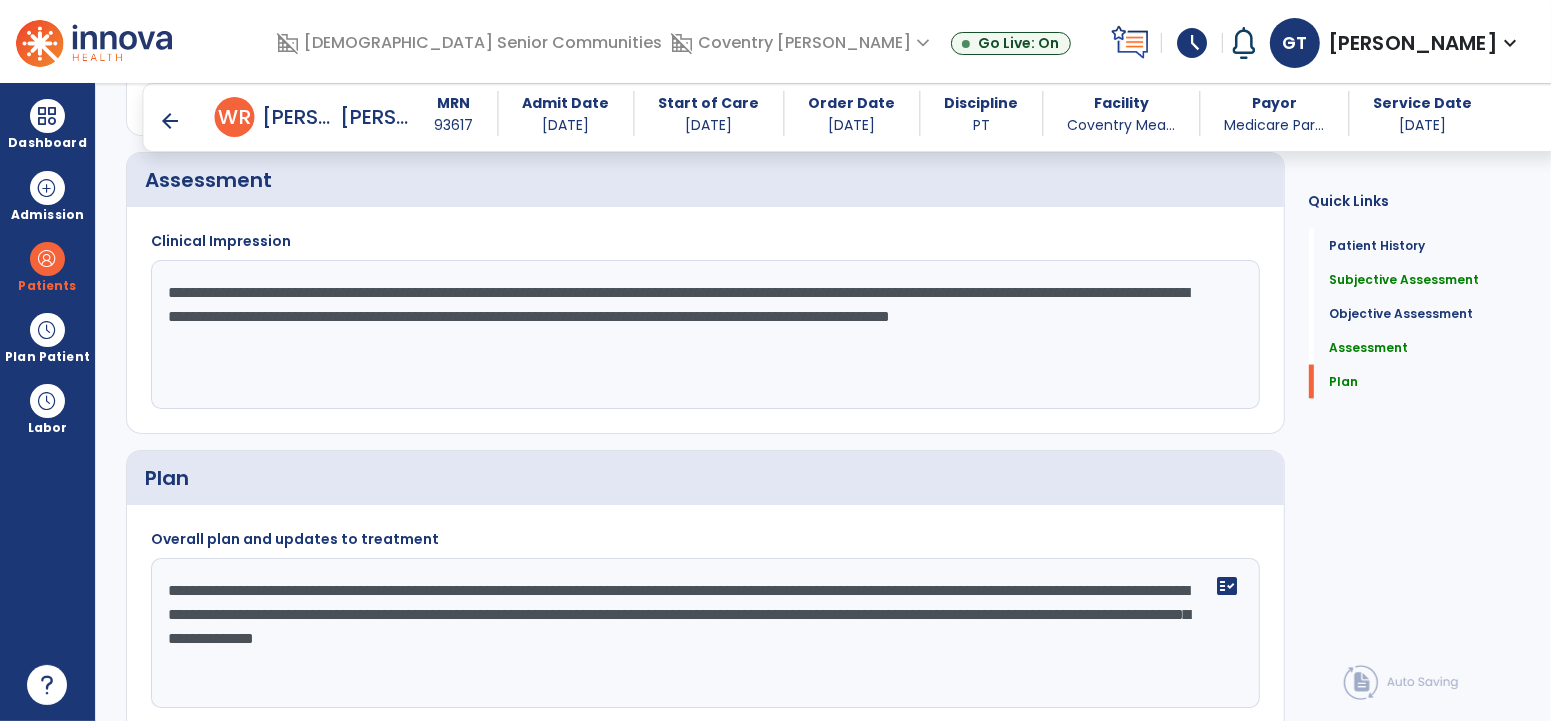 click on "**********" 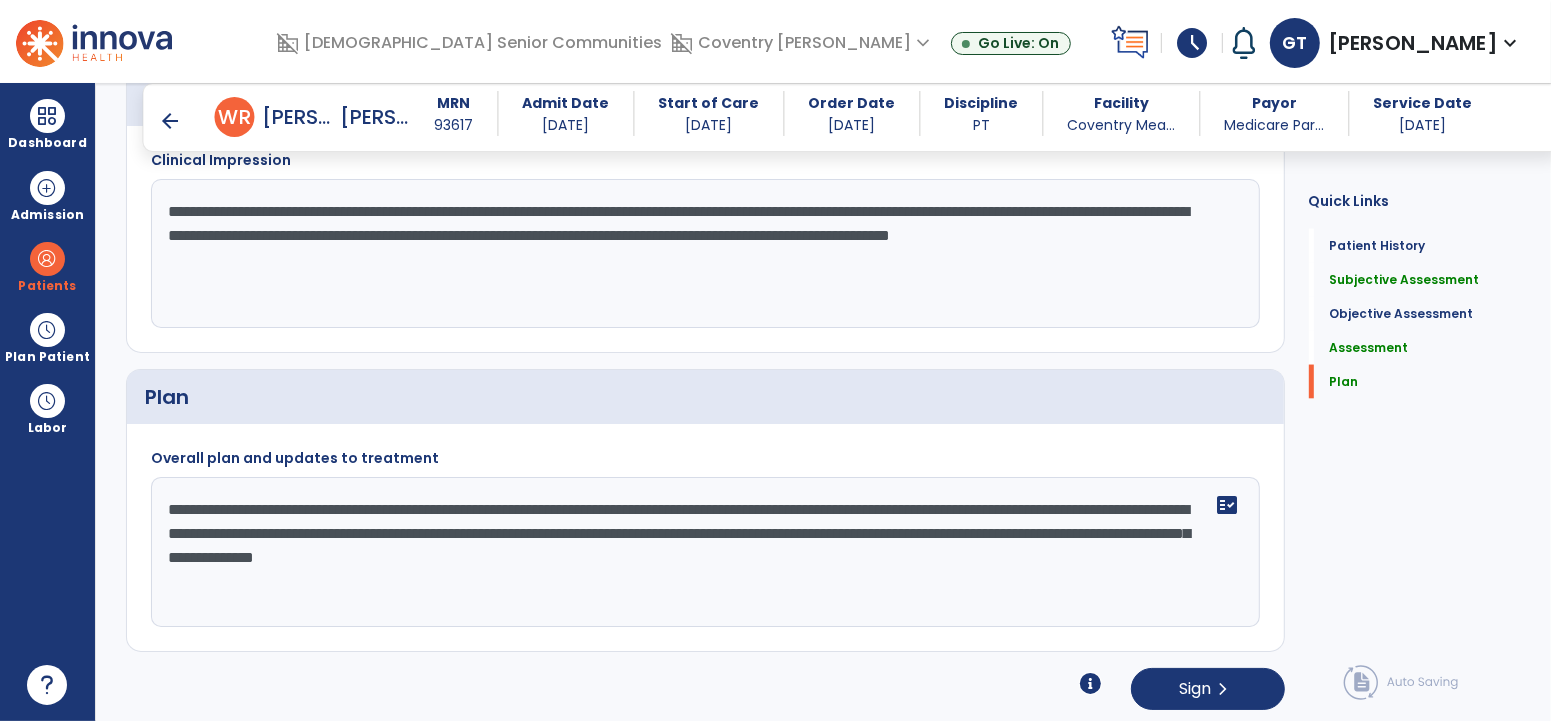 scroll, scrollTop: 2517, scrollLeft: 0, axis: vertical 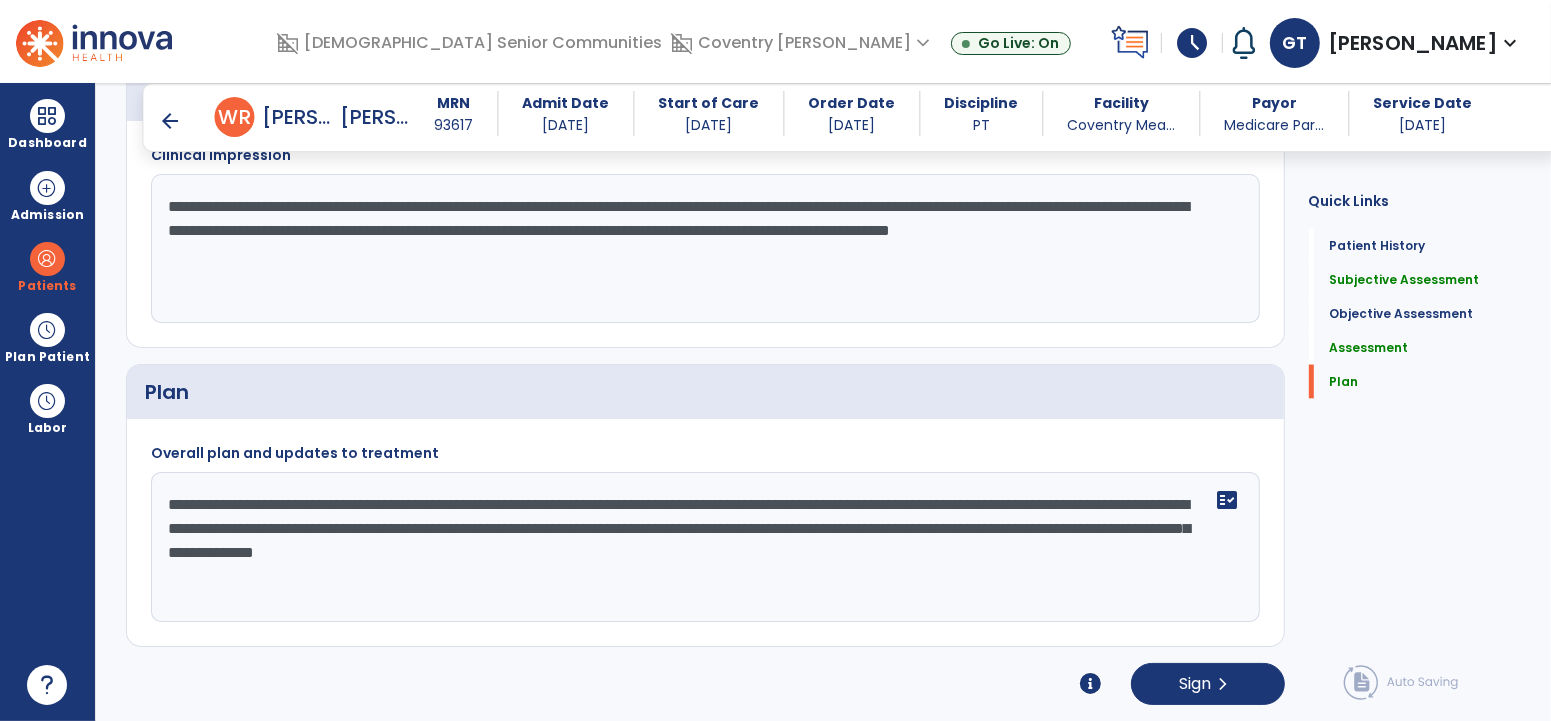 type on "**********" 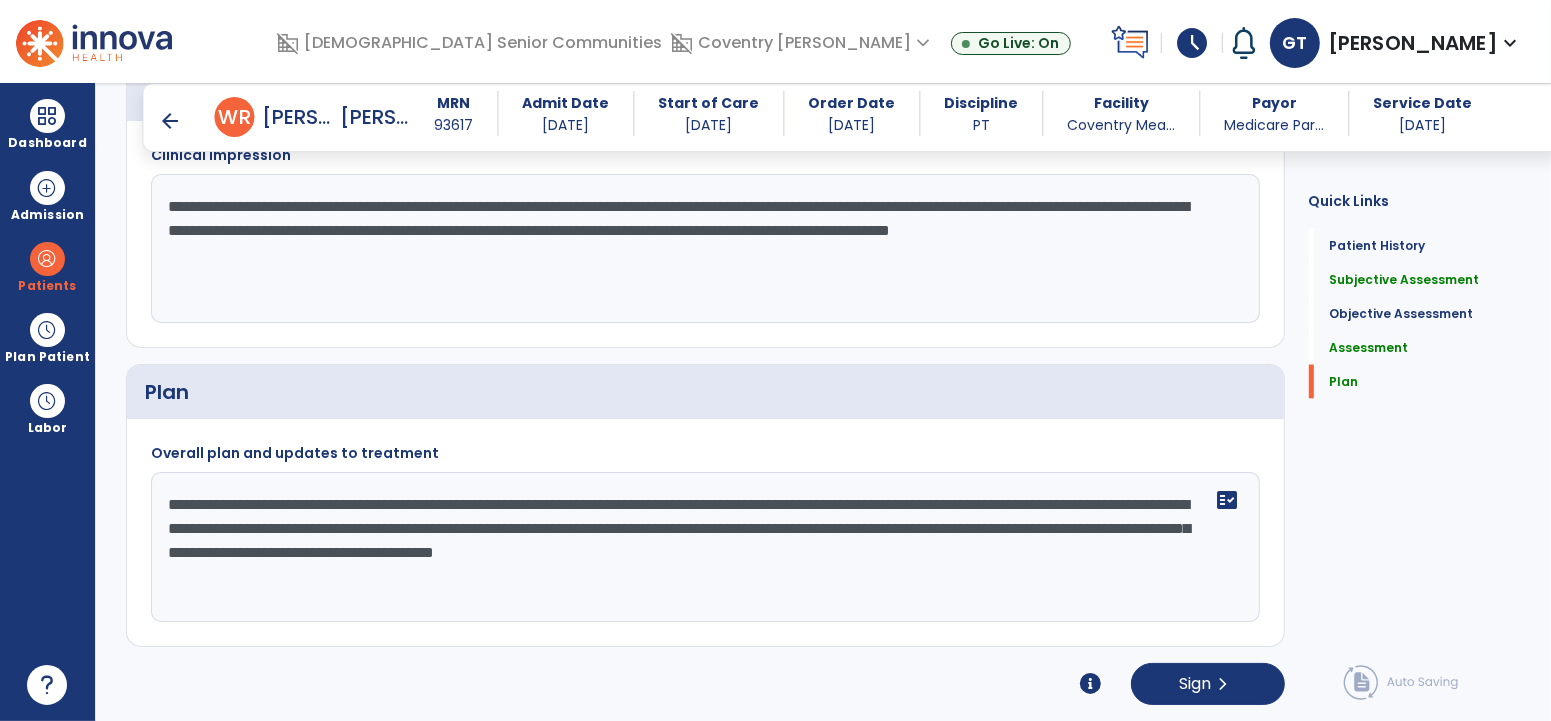 click on "**********" 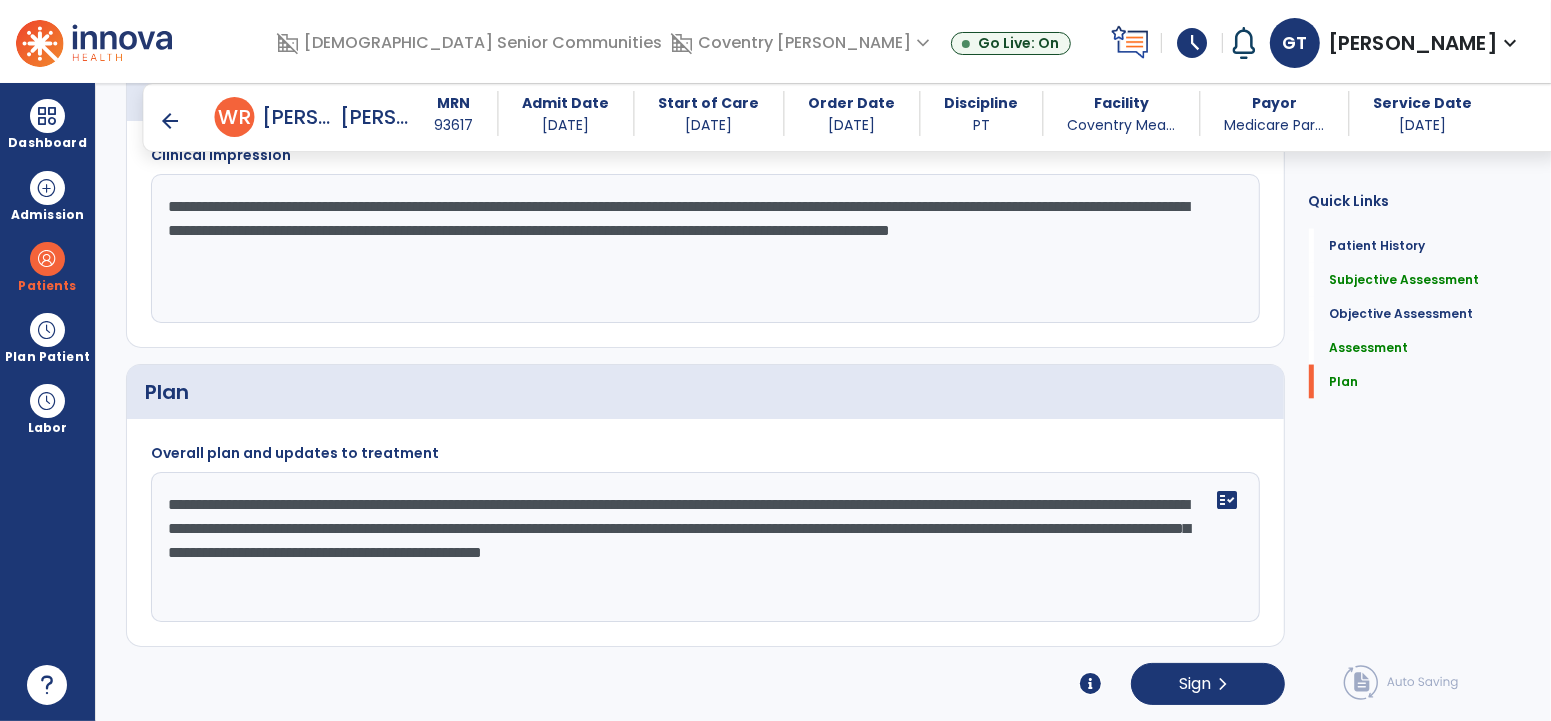 click on "**********" 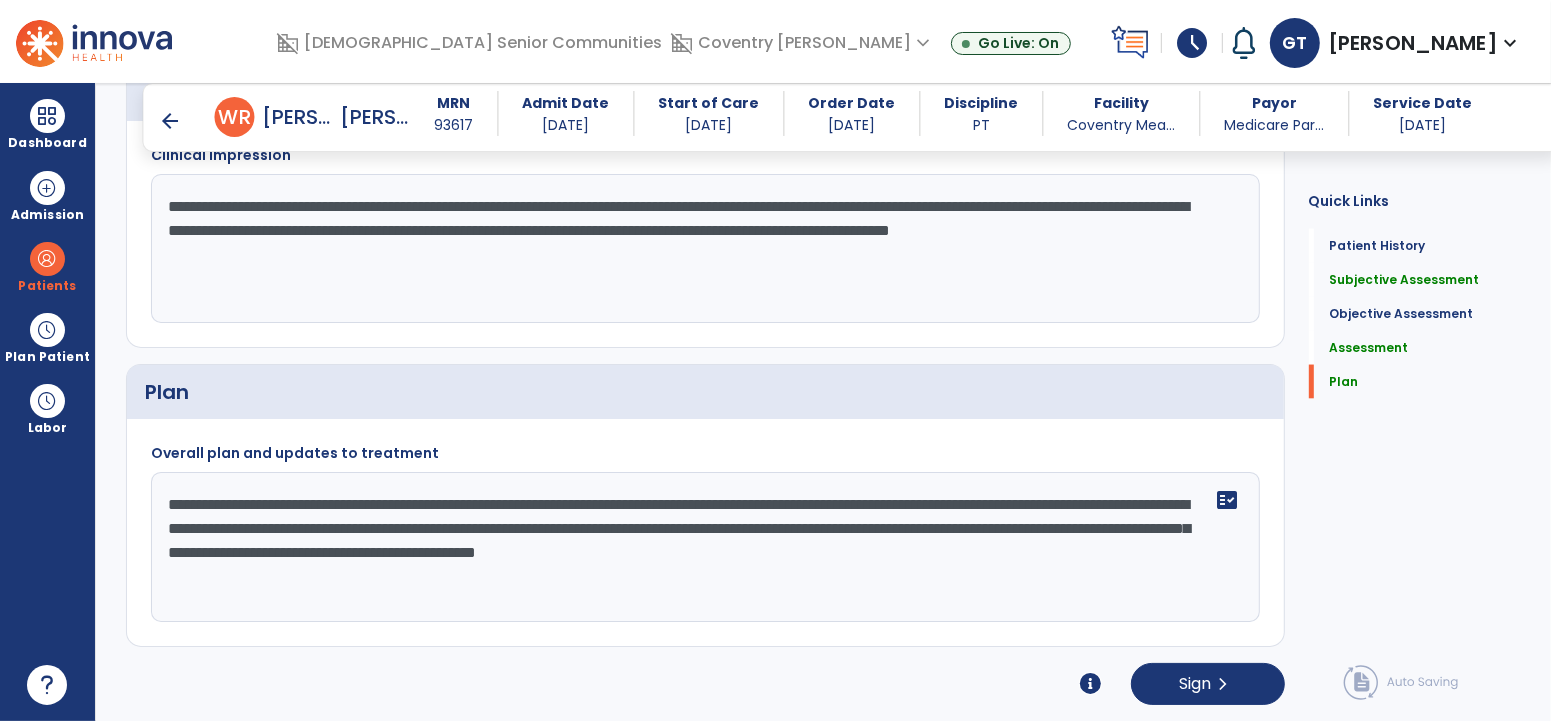 click on "**********" 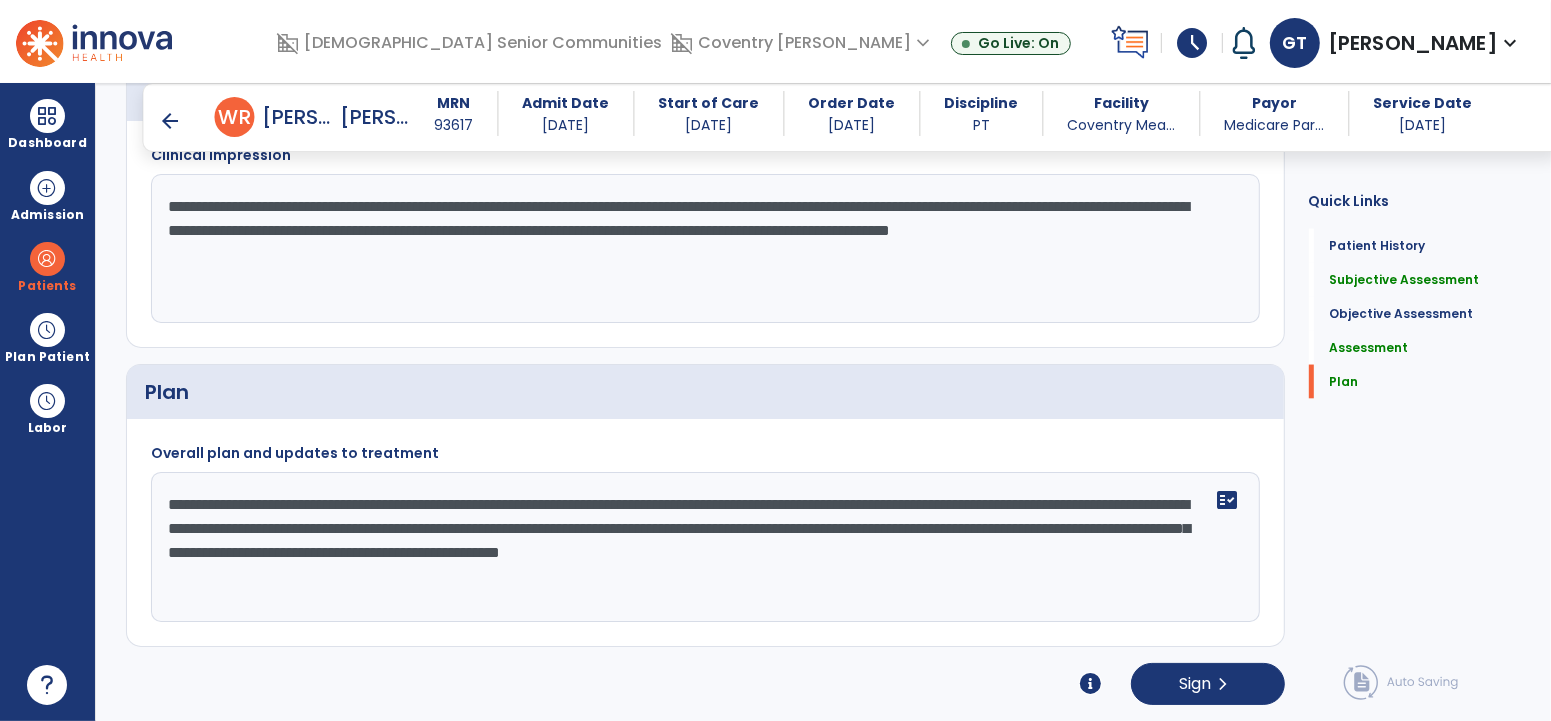 click on "**********" 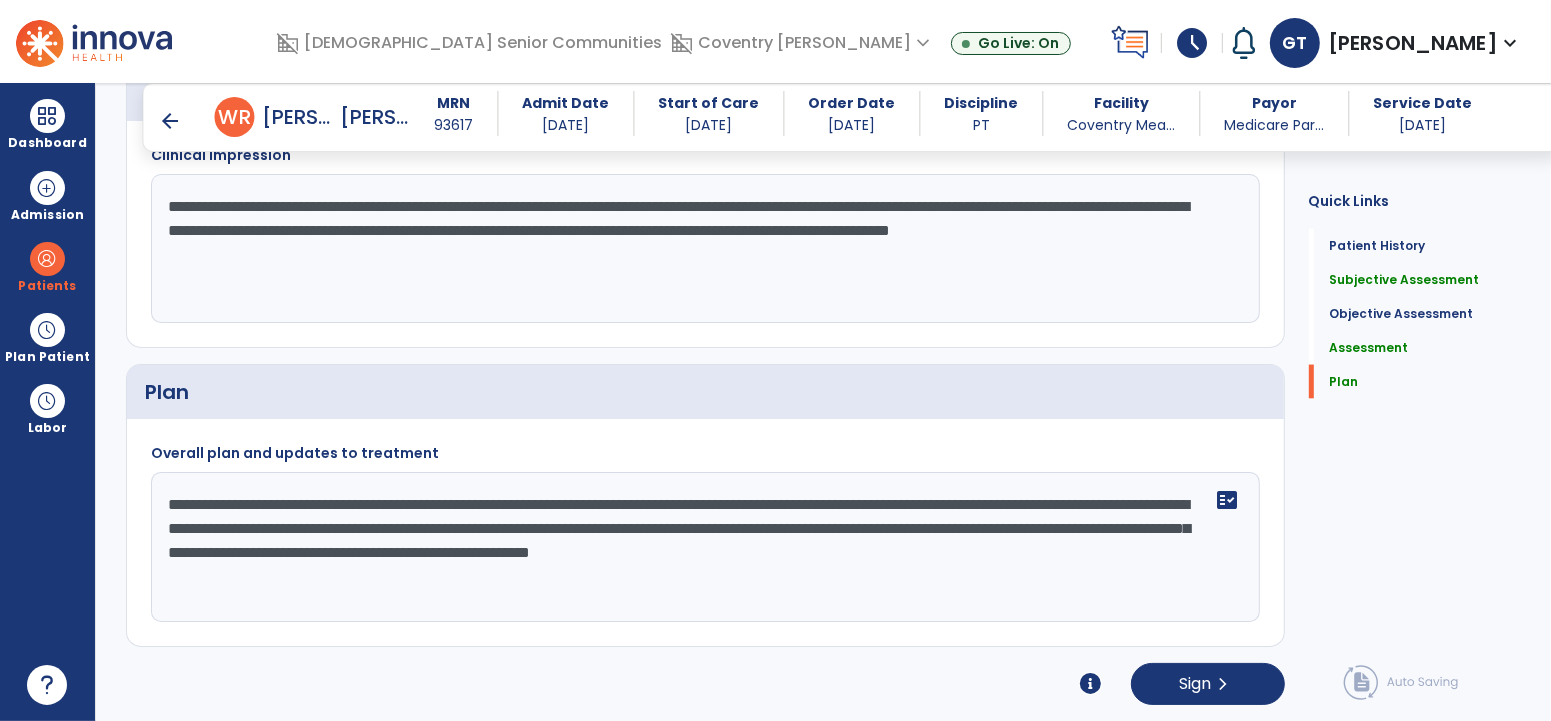 click on "**********" 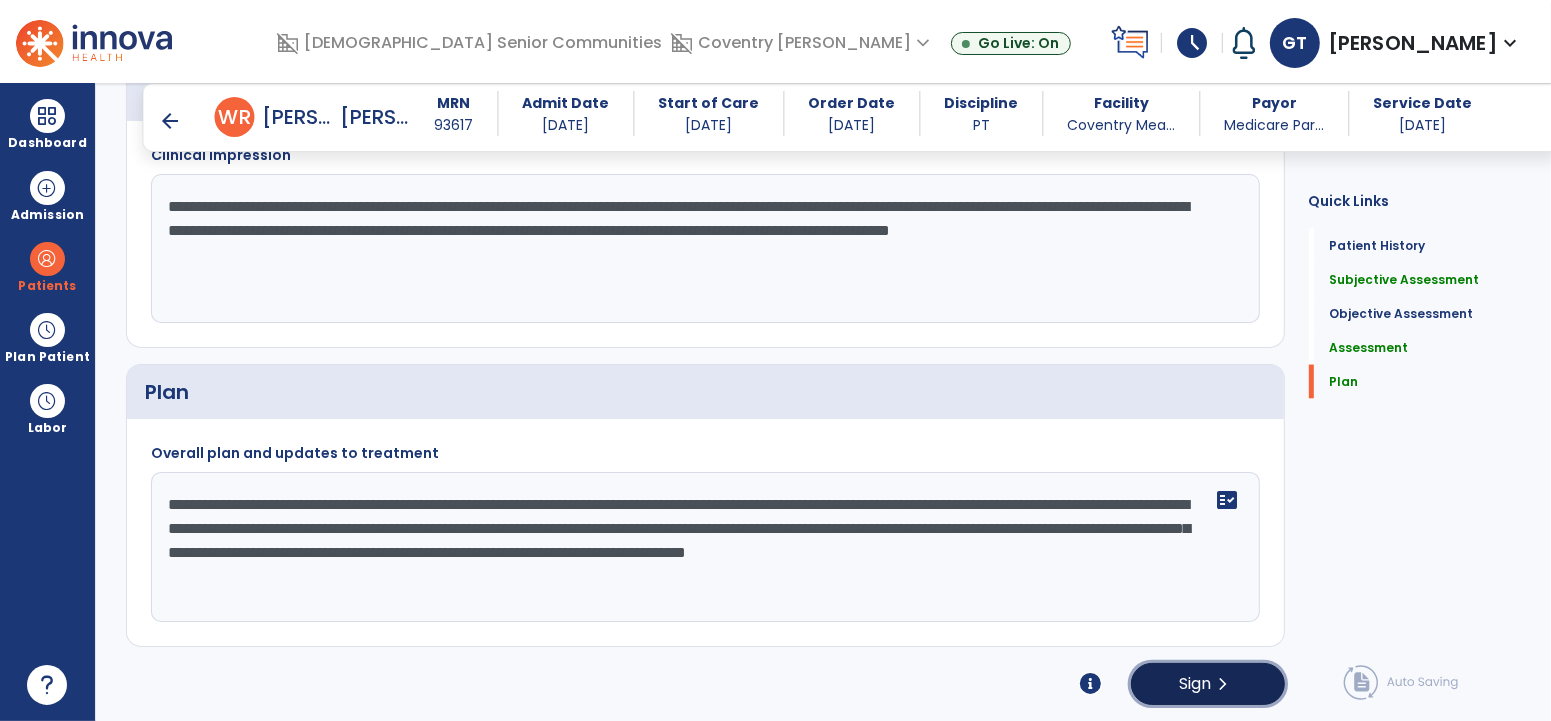 click on "chevron_right" 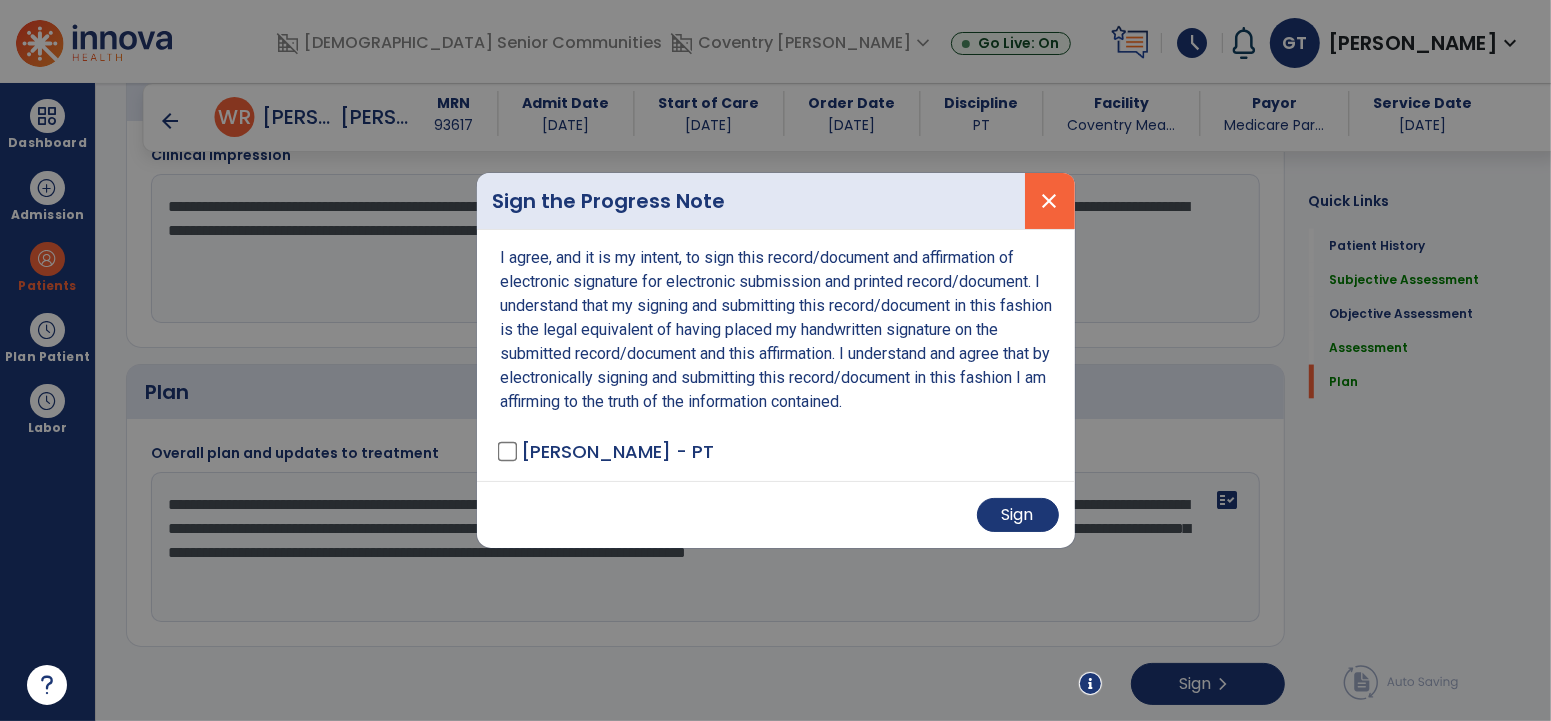 click on "close" at bounding box center (1050, 201) 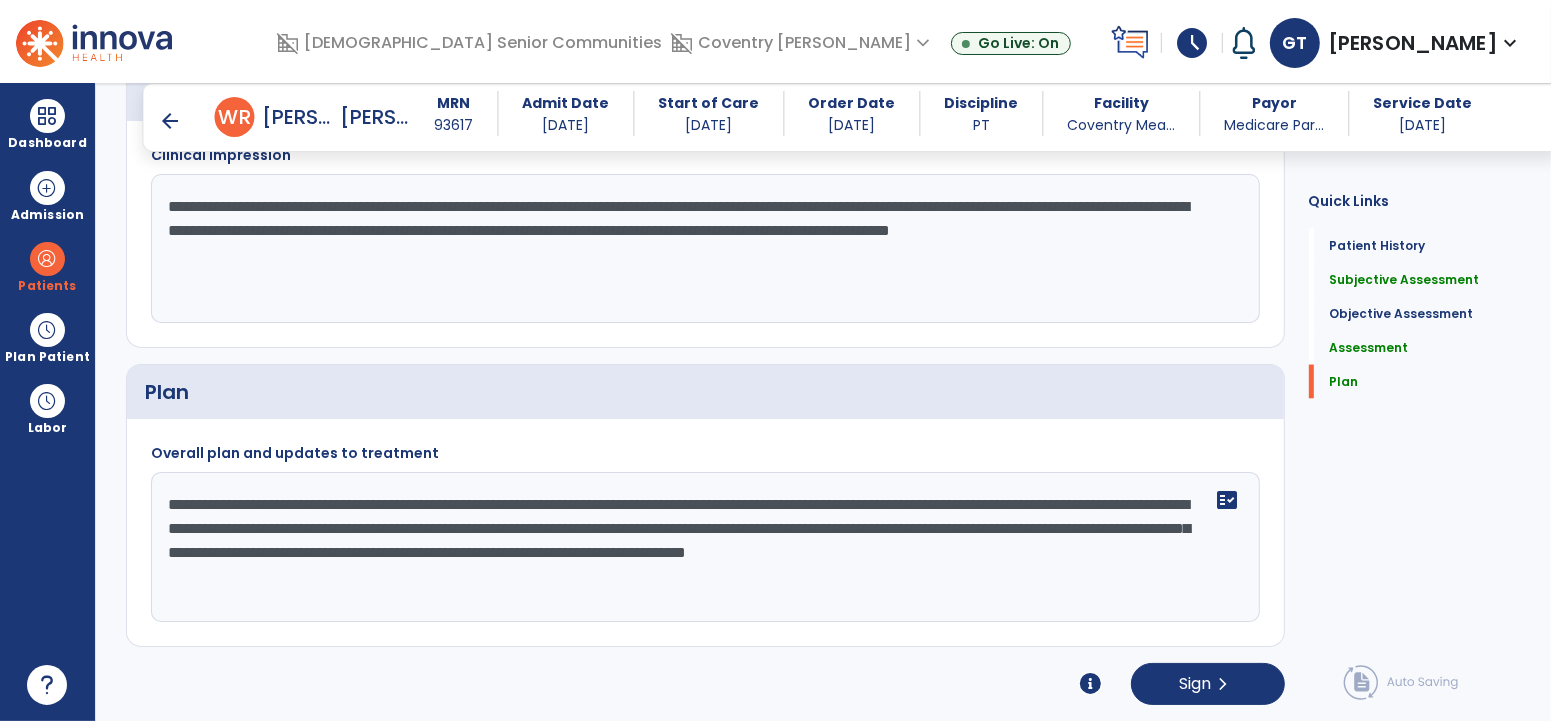 click on "**********" 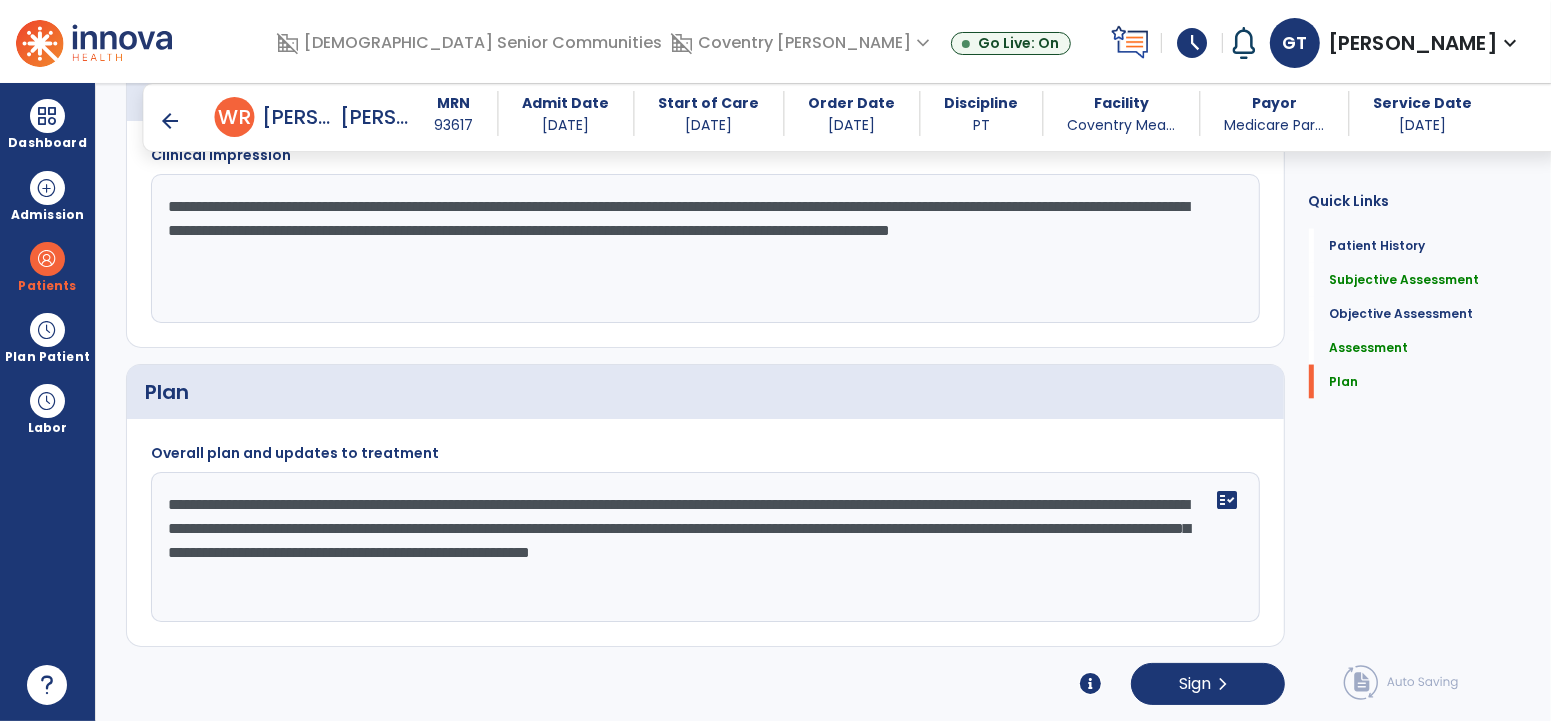 click on "**********" 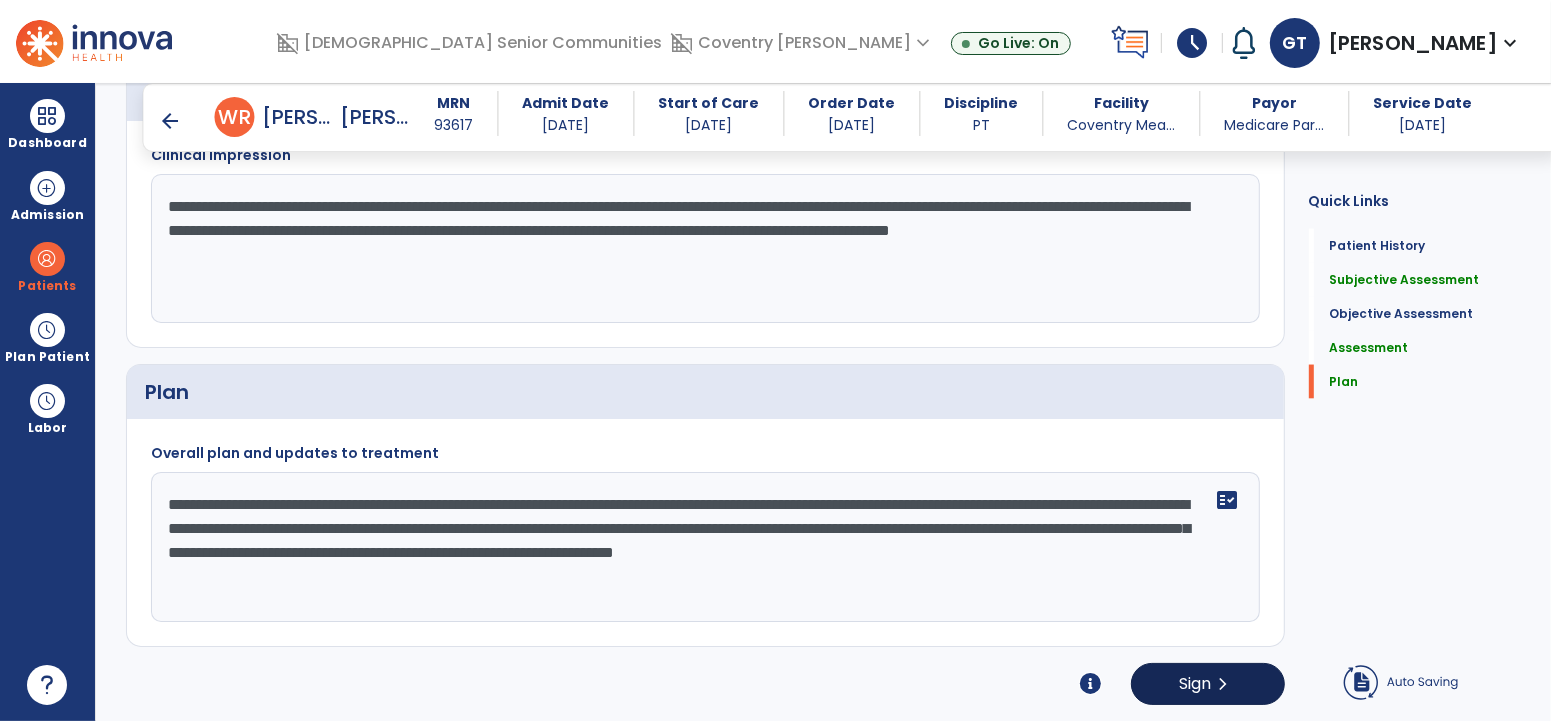 type on "**********" 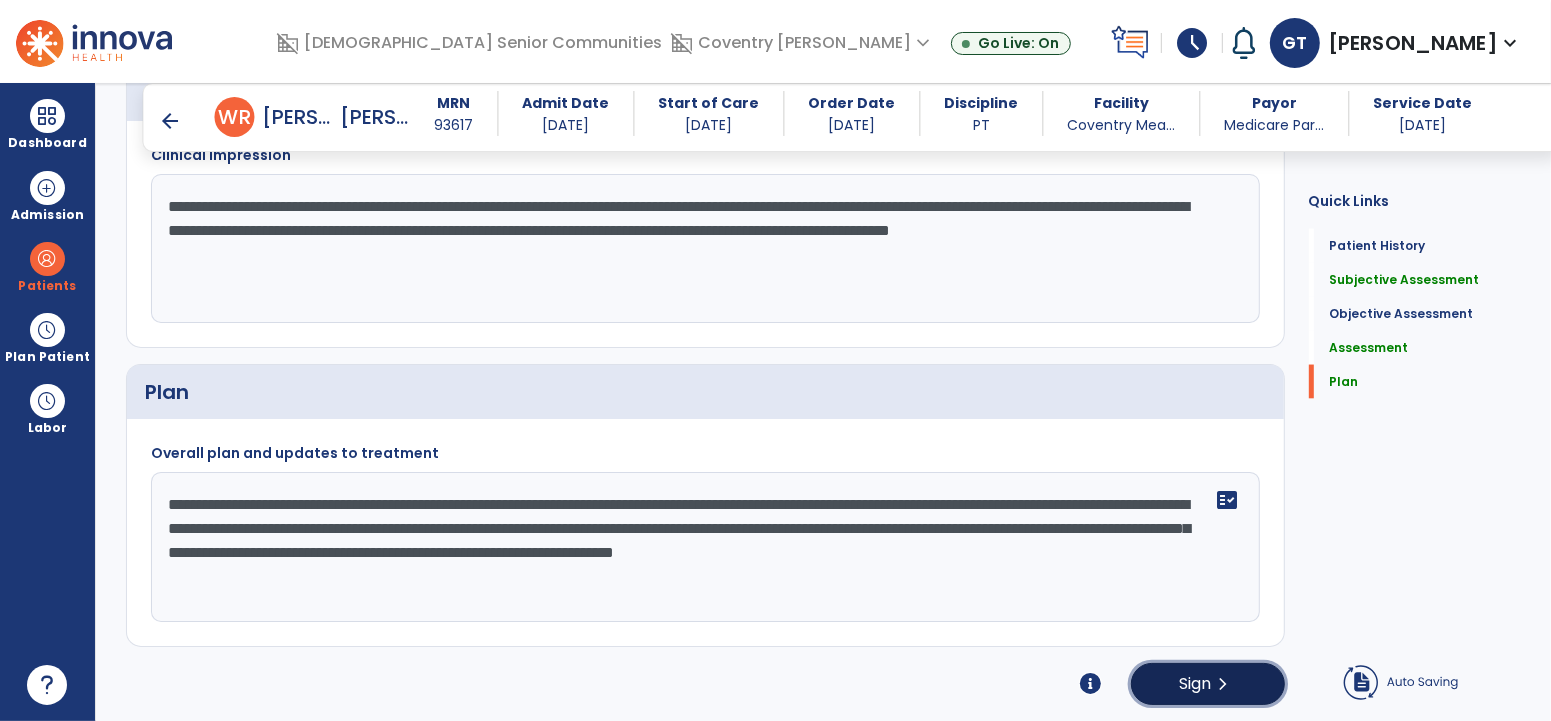 click on "chevron_right" 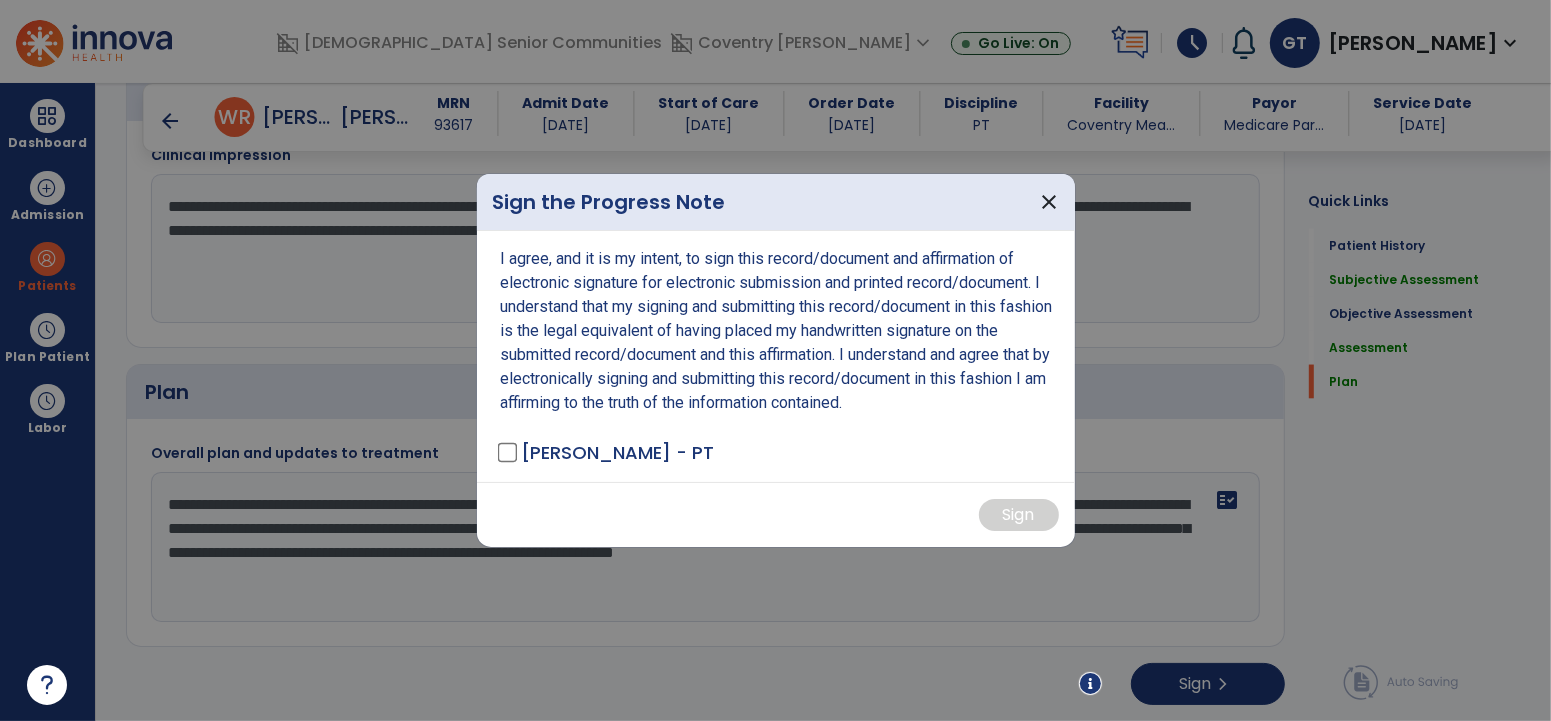 click on "I agree, and it is my intent, to sign this record/document and affirmation of electronic signature for electronic submission and printed record/document. I understand that my signing and submitting this record/document in this fashion is the legal equivalent of having placed my handwritten signature on the submitted record/document and this affirmation. I understand and agree that by electronically signing and submitting this record/document in this fashion I am affirming to the truth of the information contained.  [PERSON_NAME]  - PT" at bounding box center [776, 356] 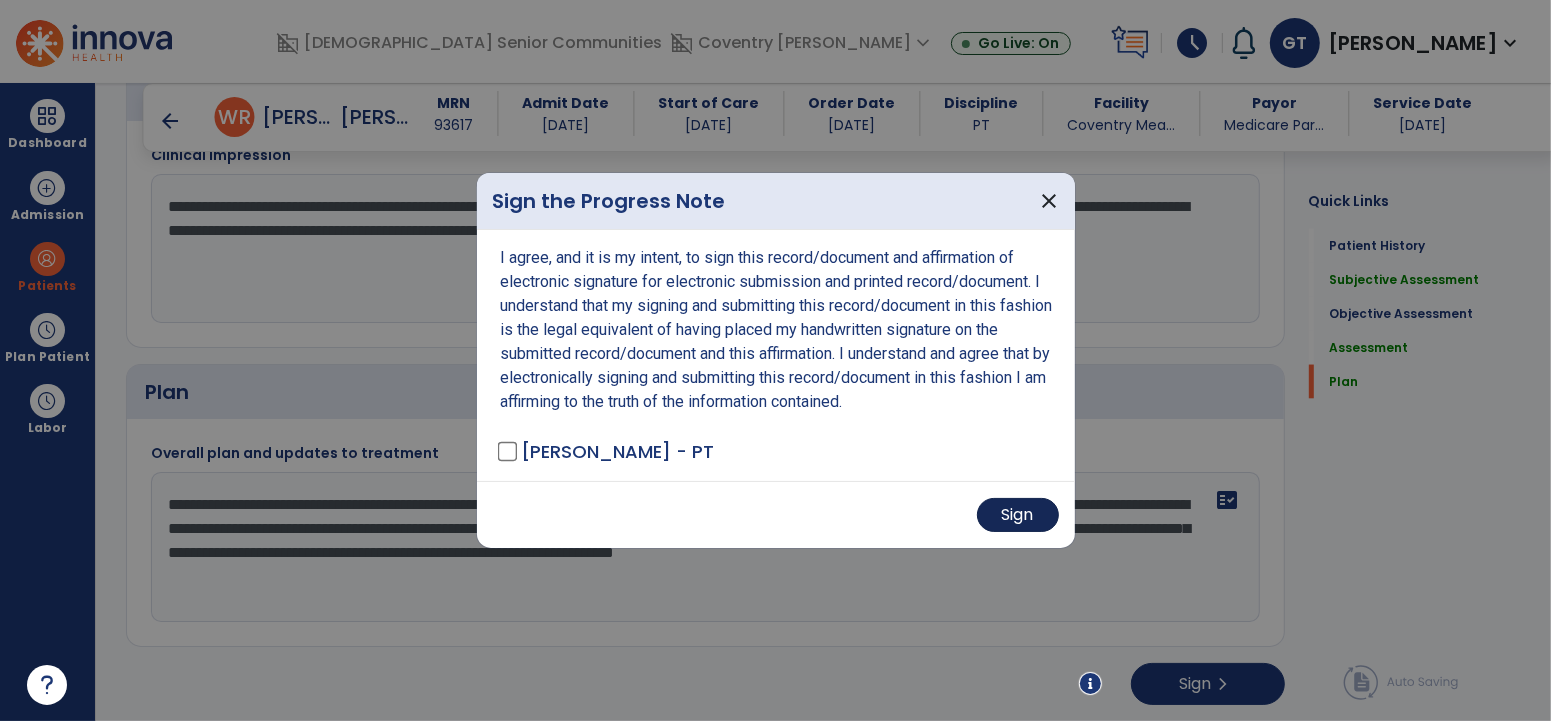 click on "Sign" at bounding box center [1018, 515] 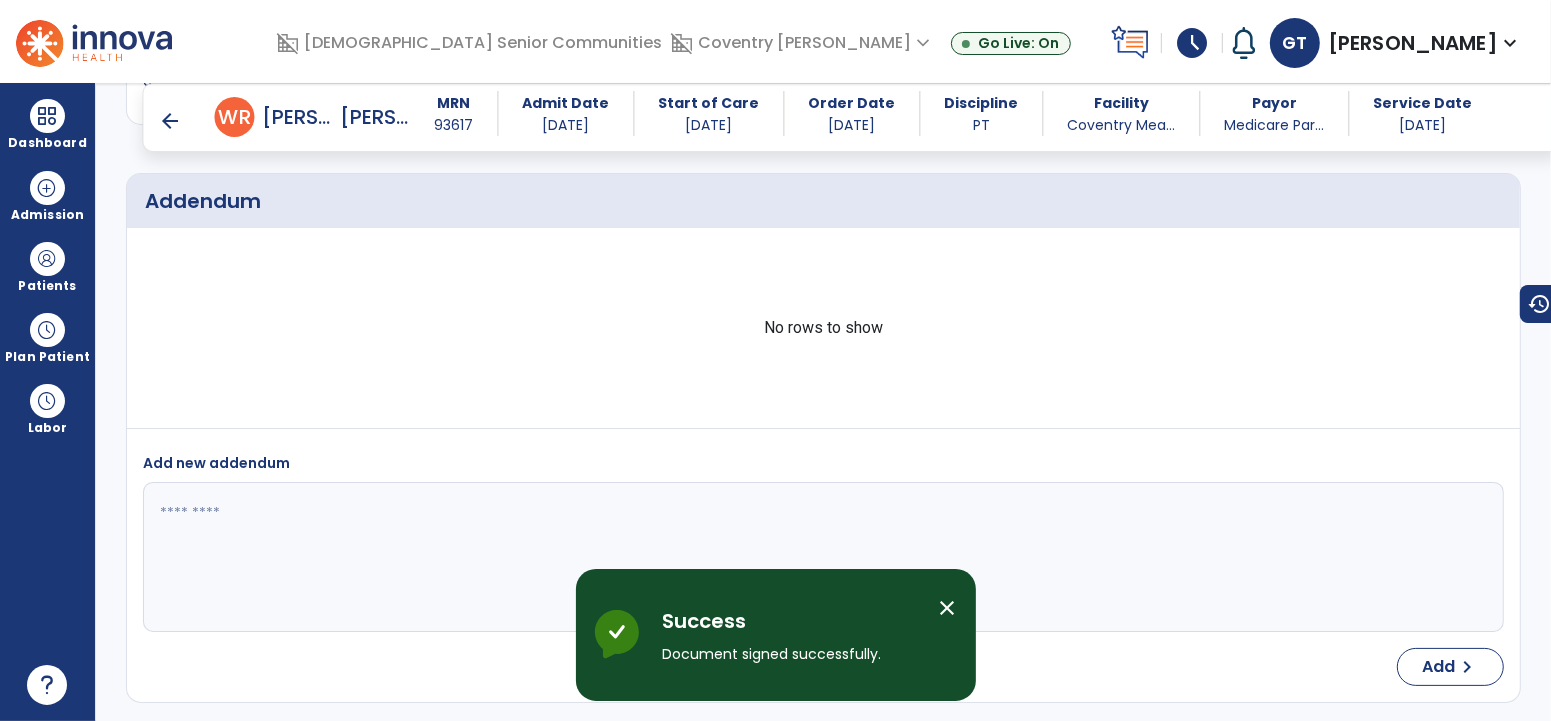 click on "arrow_back" at bounding box center (171, 121) 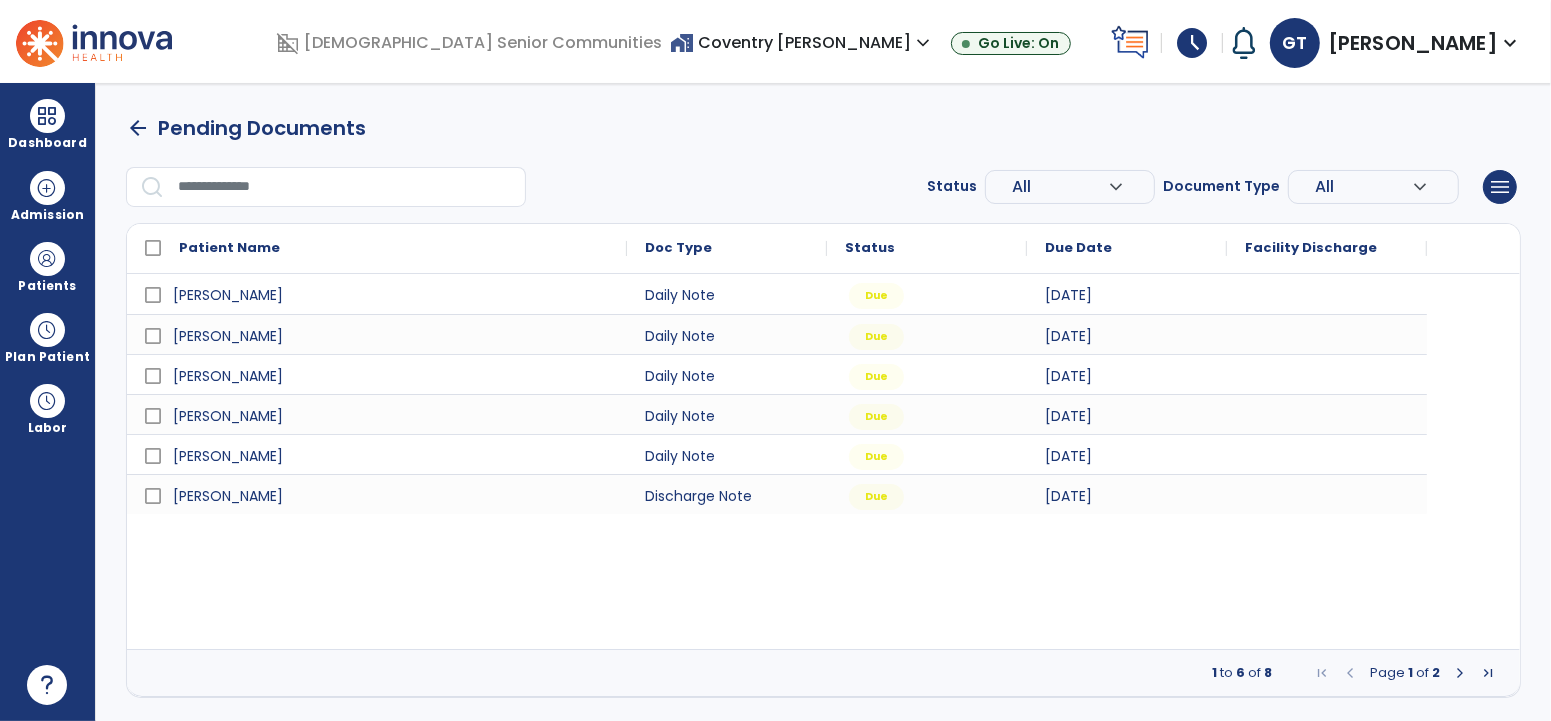 scroll, scrollTop: 0, scrollLeft: 0, axis: both 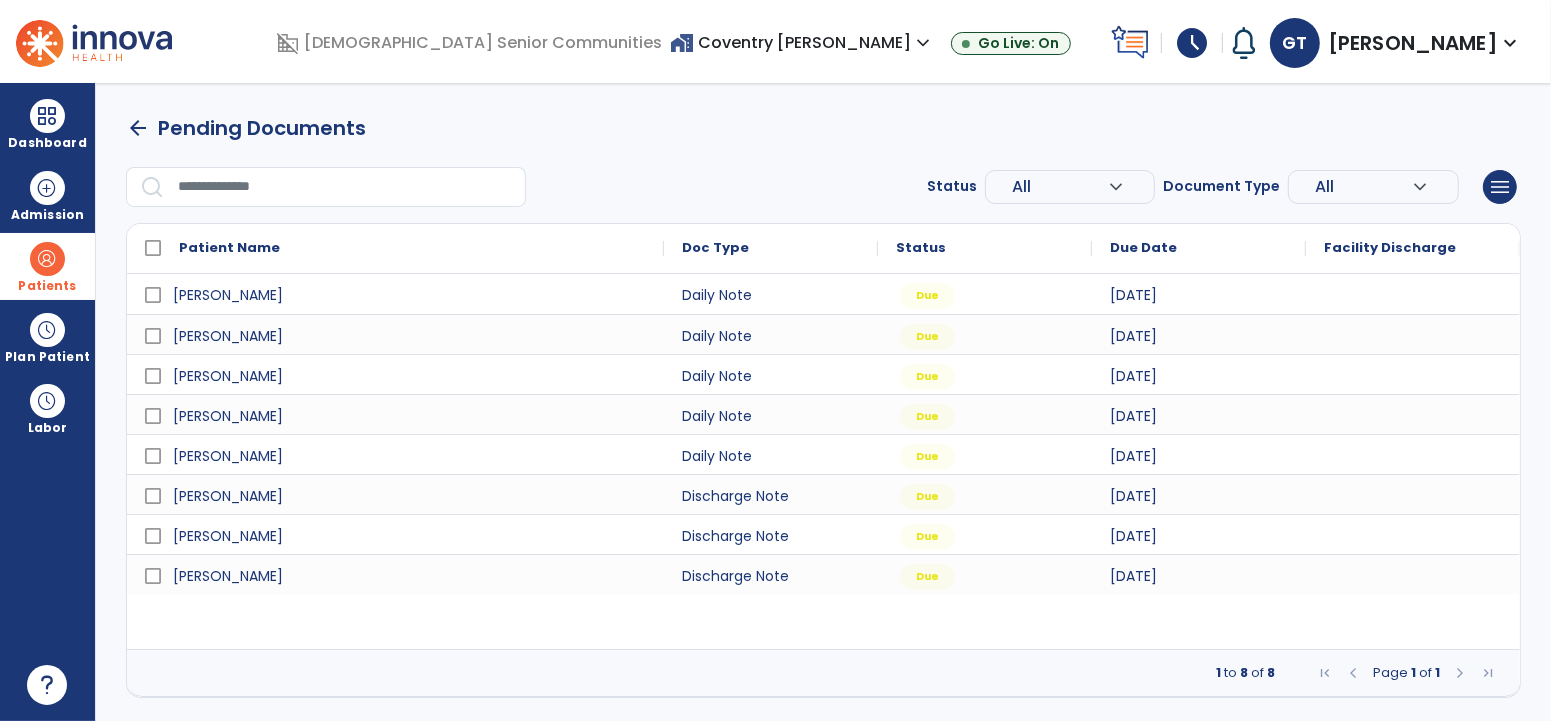 click at bounding box center [47, 259] 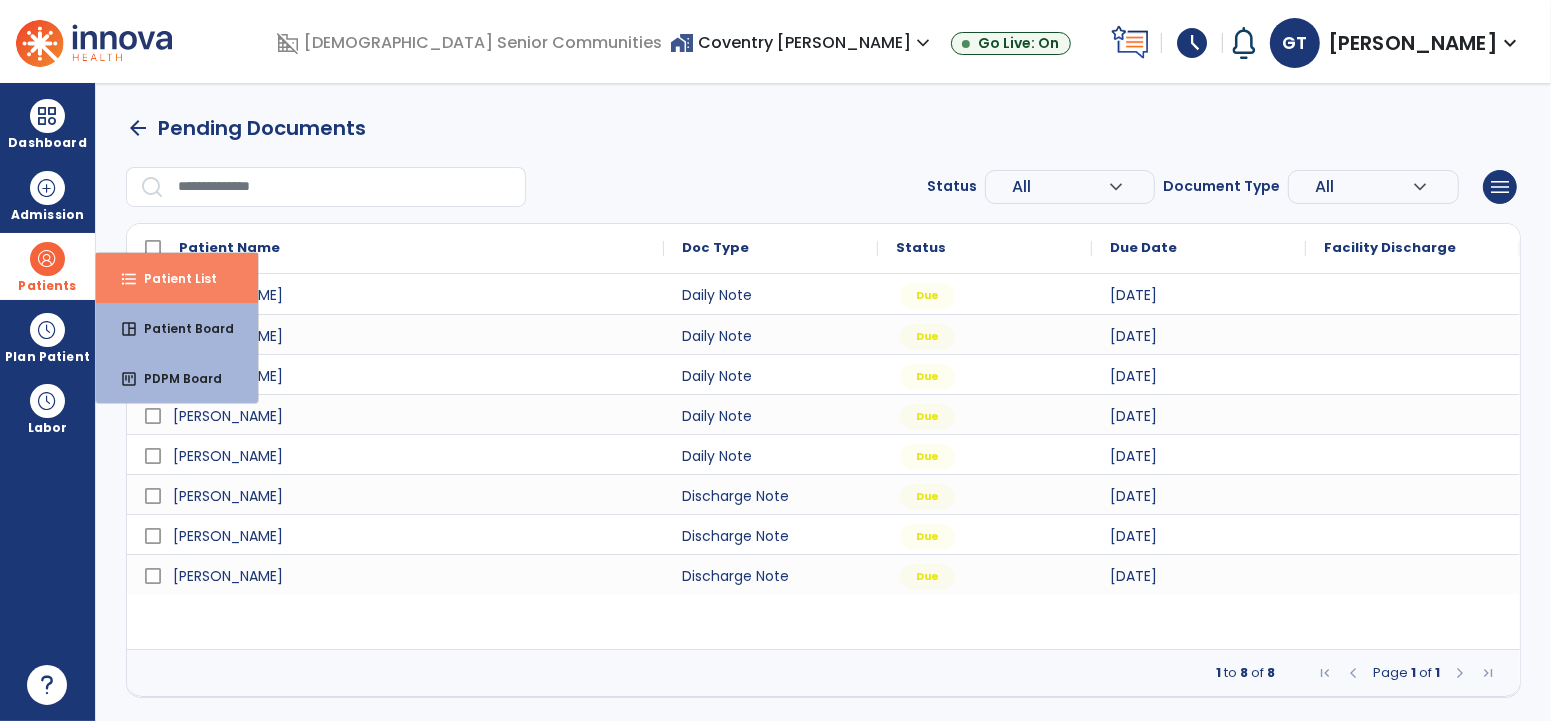 click on "Patient List" at bounding box center (172, 278) 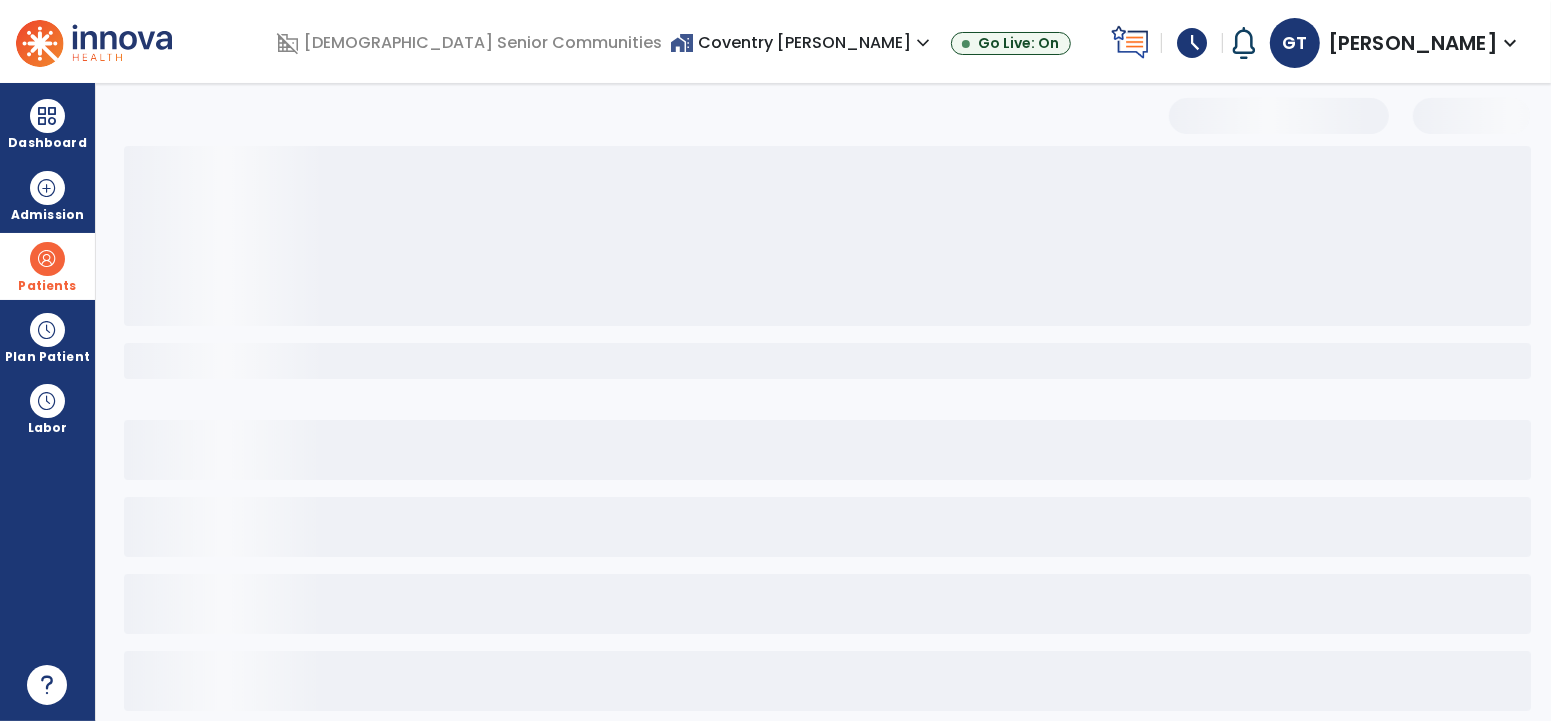 select on "***" 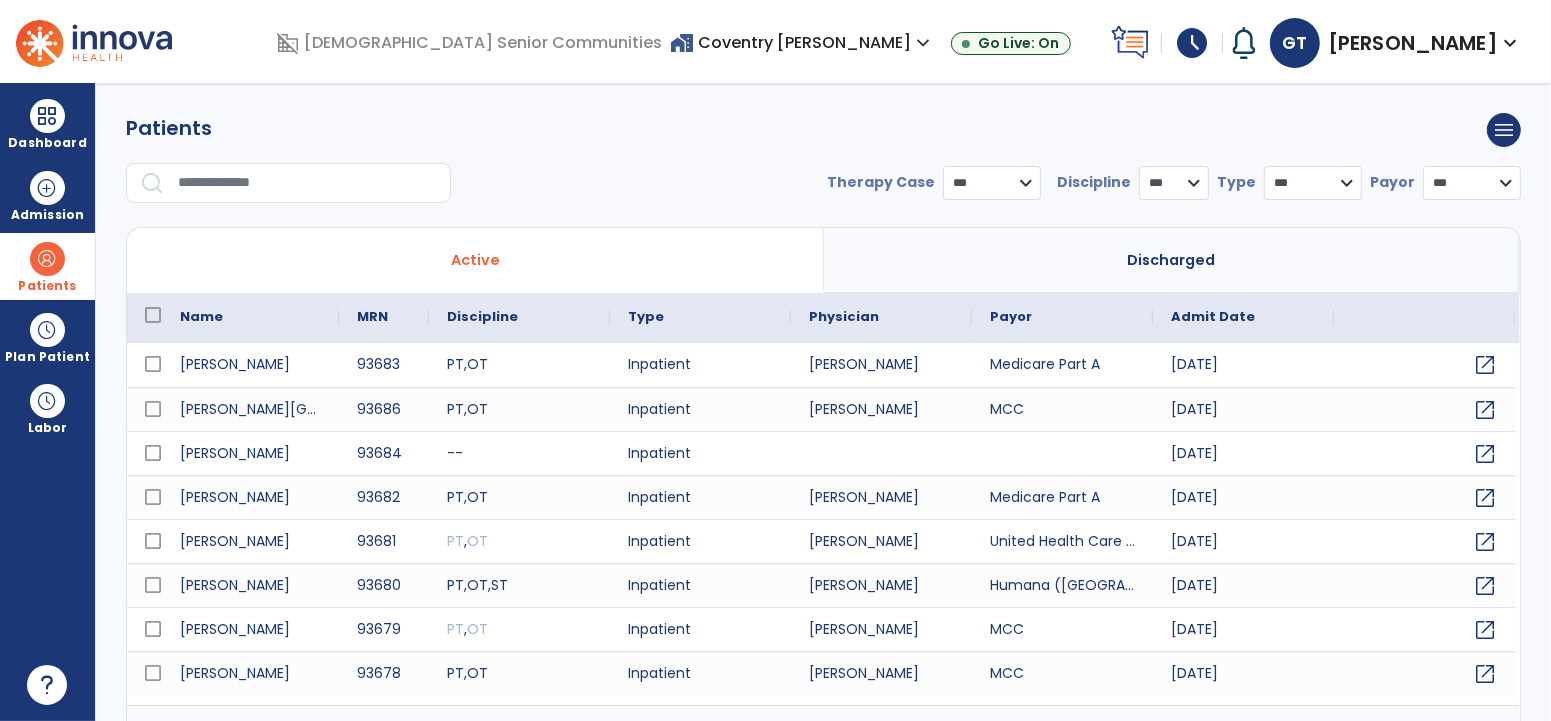 click at bounding box center (307, 183) 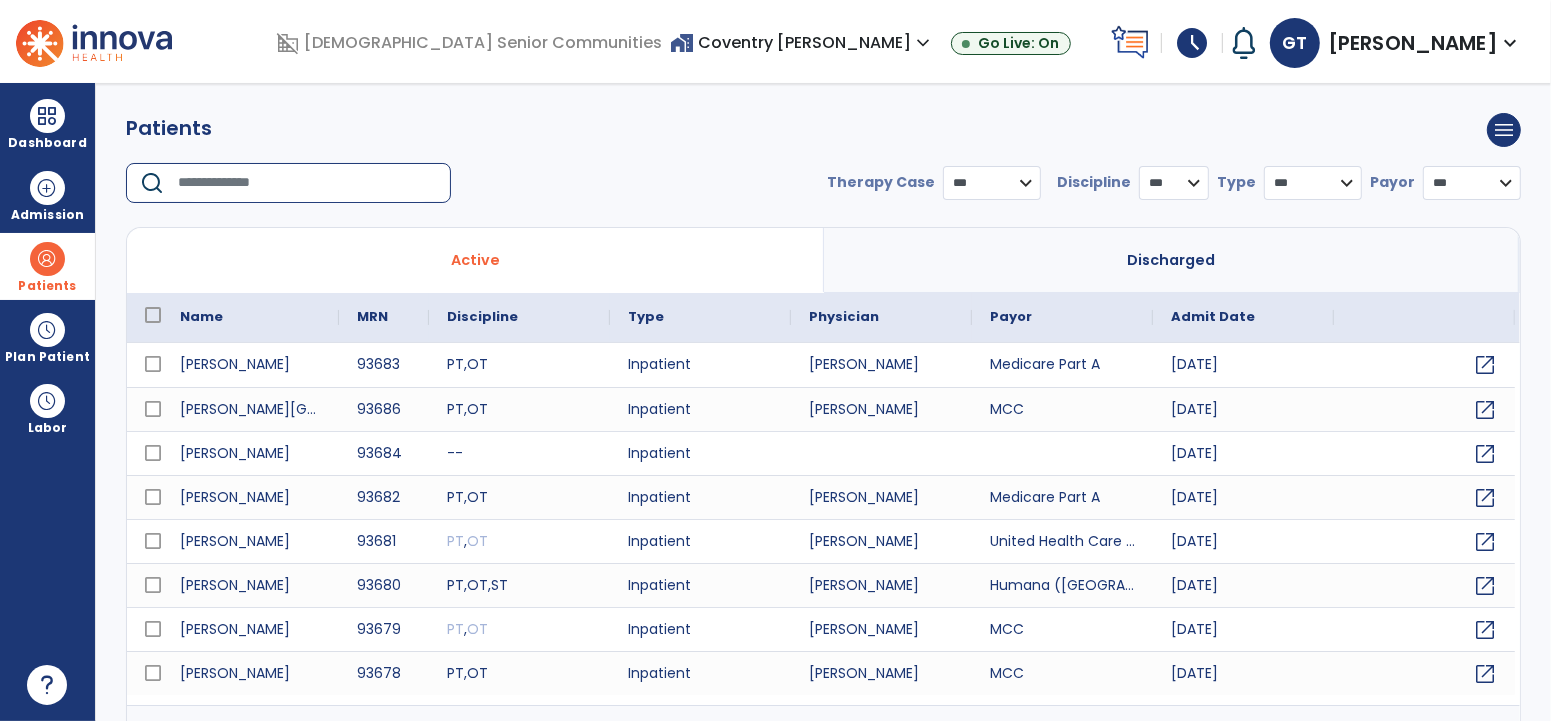 click at bounding box center [307, 183] 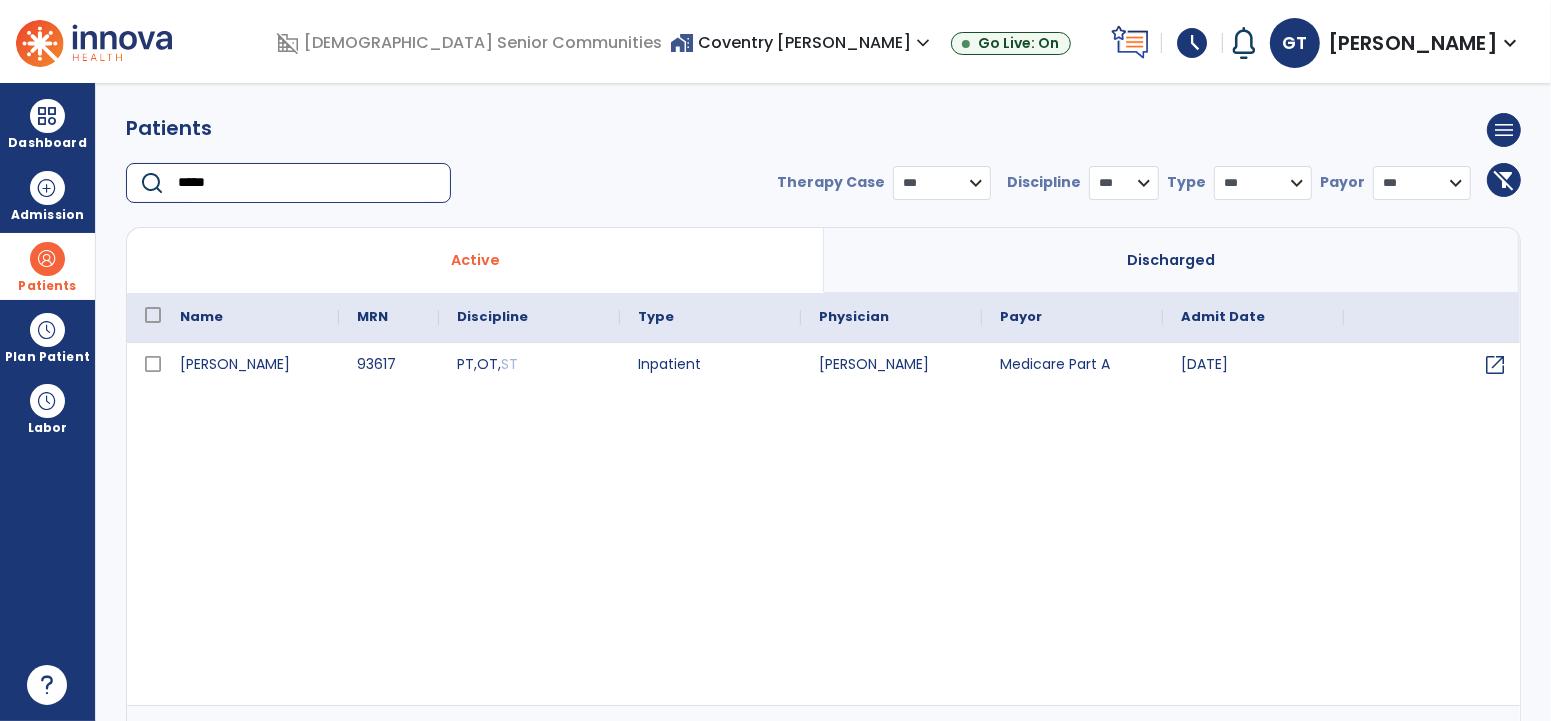 type on "*****" 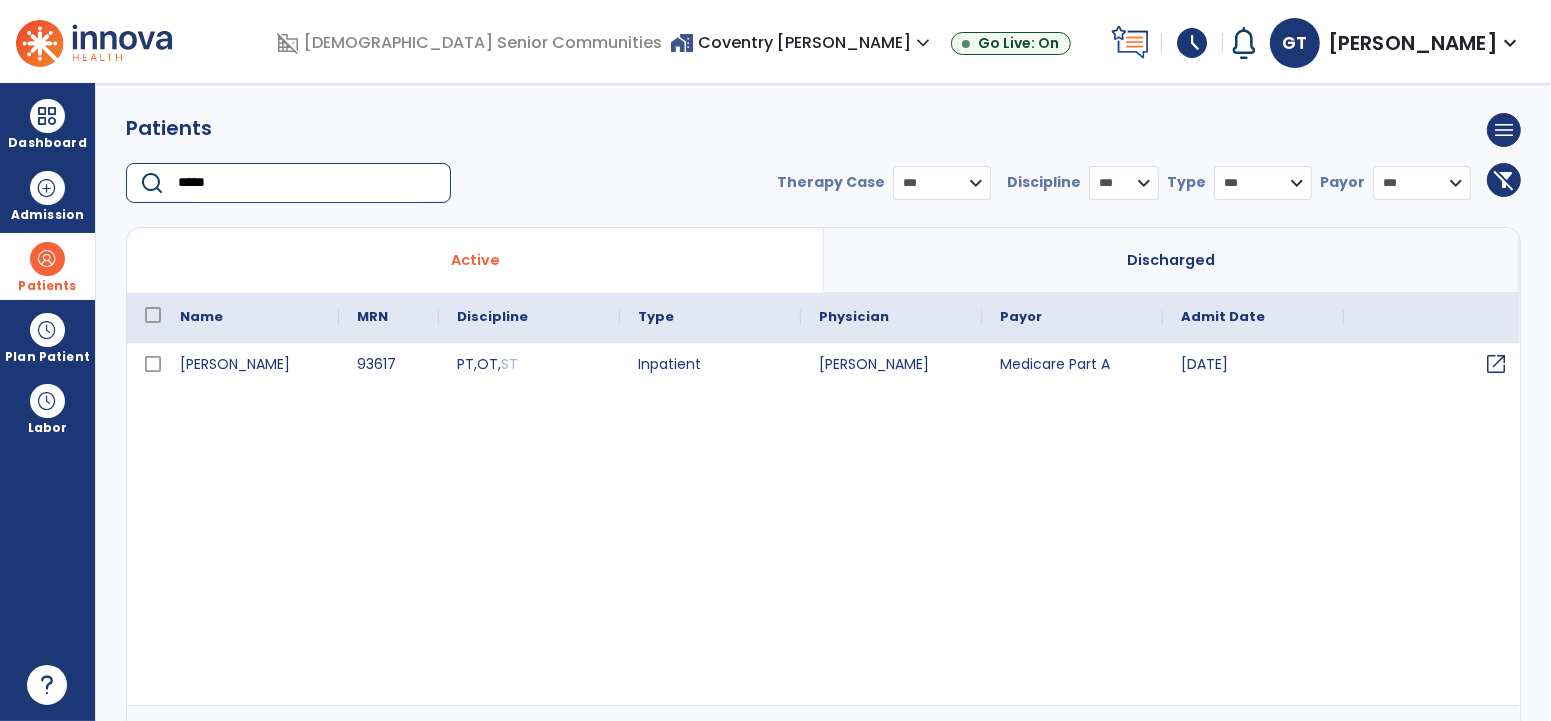 click on "open_in_new" at bounding box center (1496, 364) 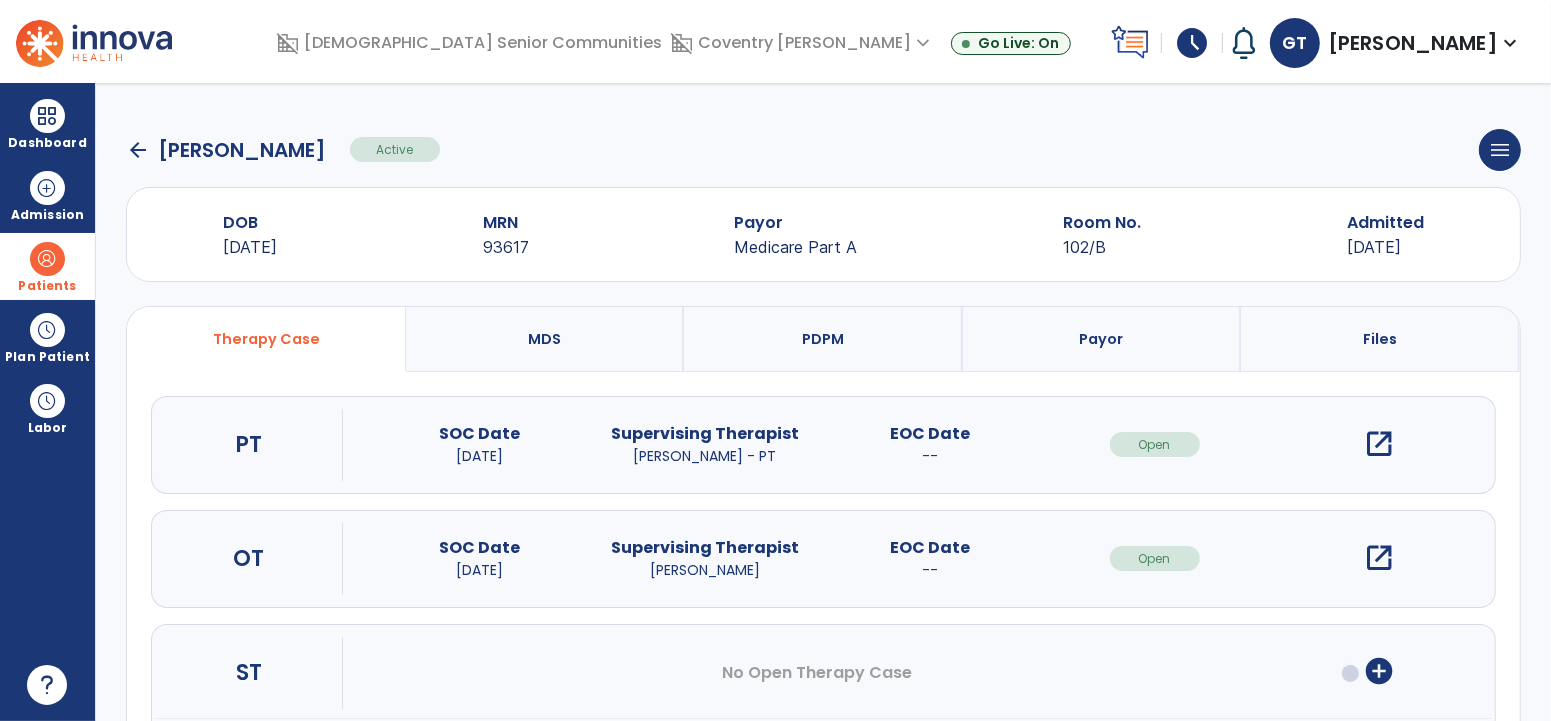 click on "open_in_new" at bounding box center [1380, 444] 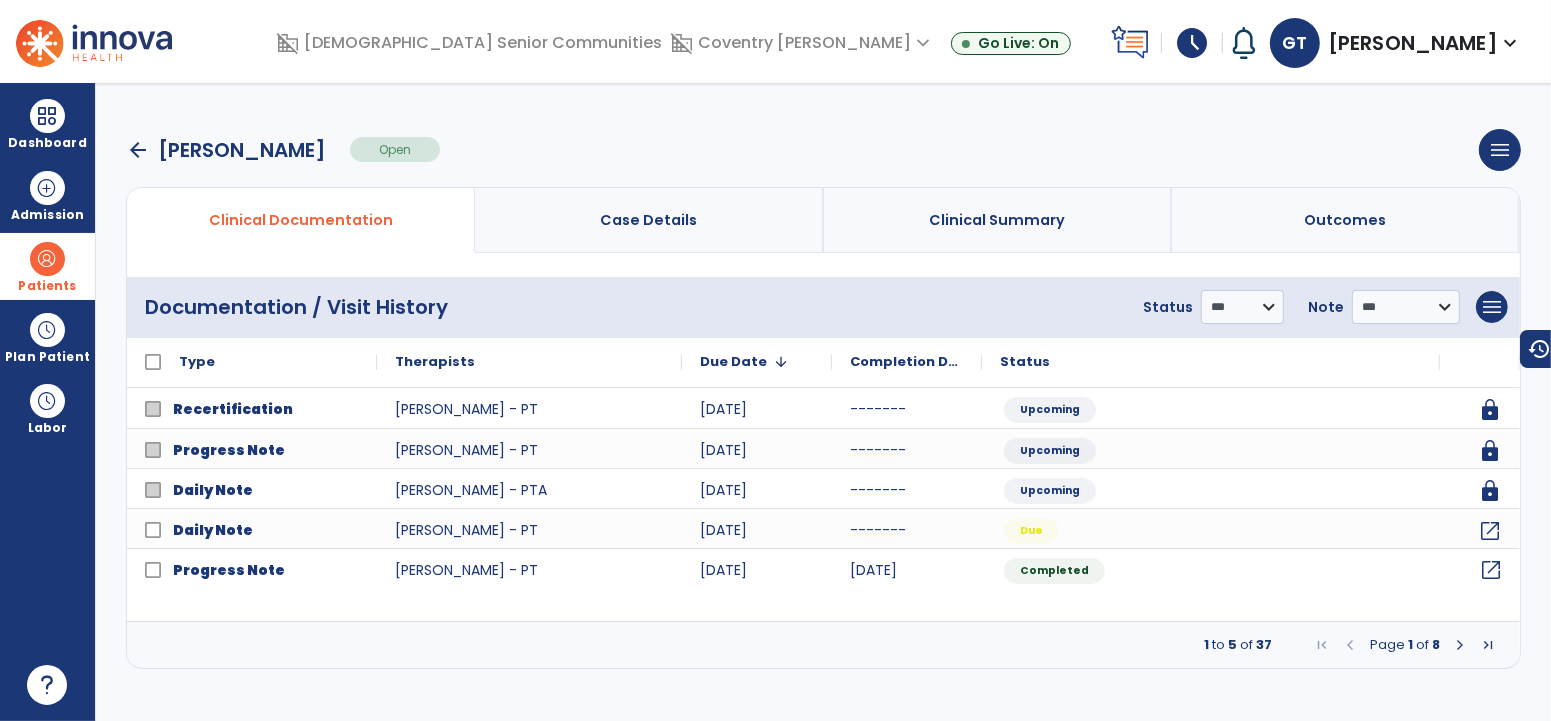 click on "open_in_new" 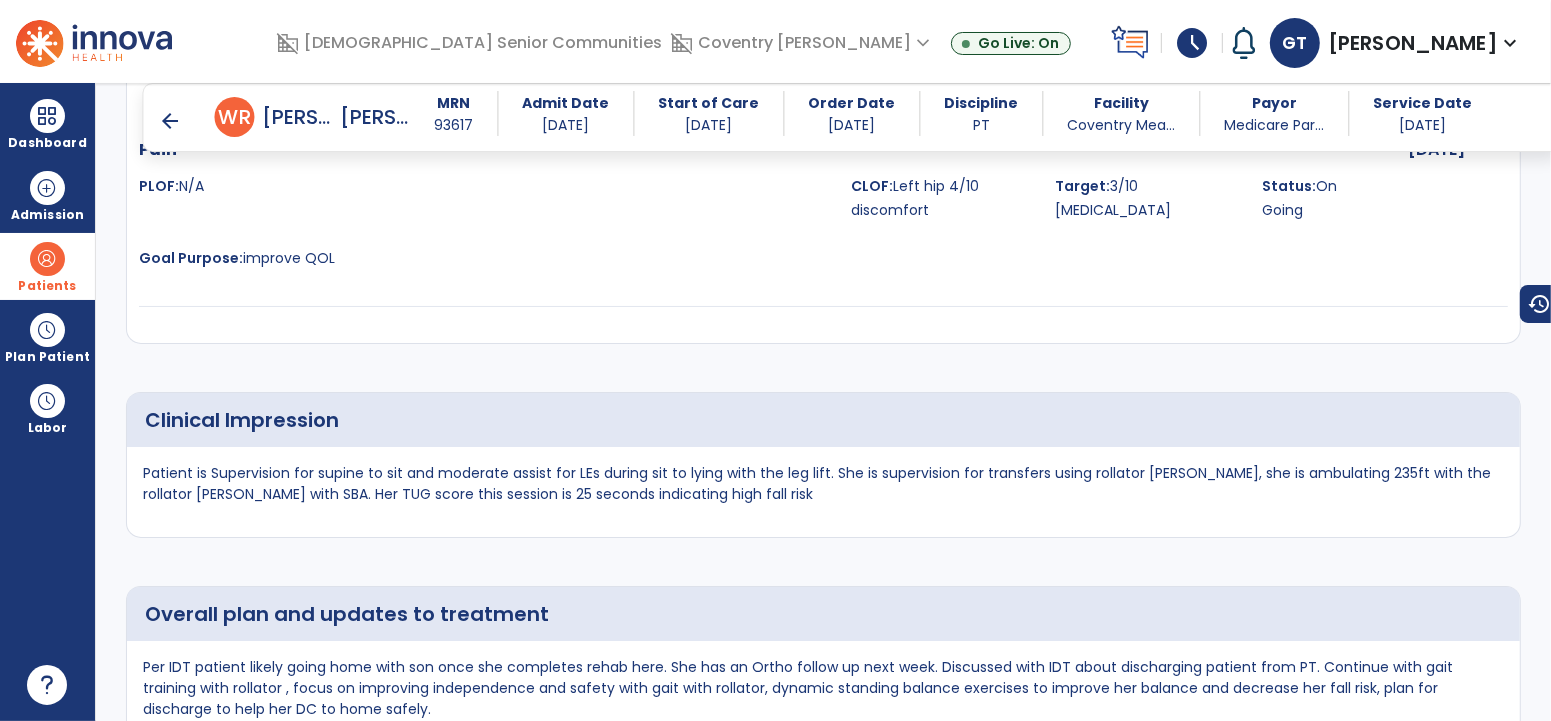 scroll, scrollTop: 2560, scrollLeft: 0, axis: vertical 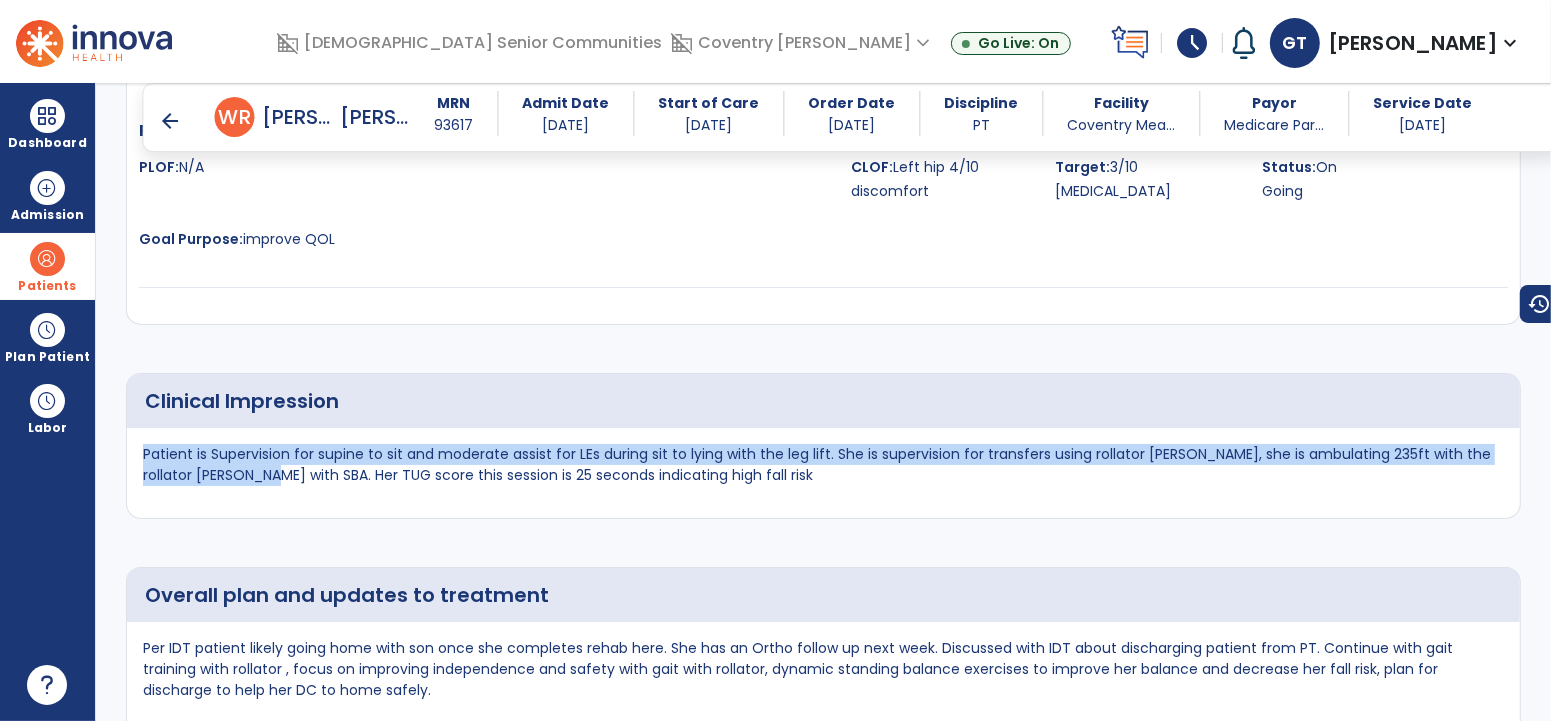 drag, startPoint x: 142, startPoint y: 463, endPoint x: 256, endPoint y: 497, distance: 118.96218 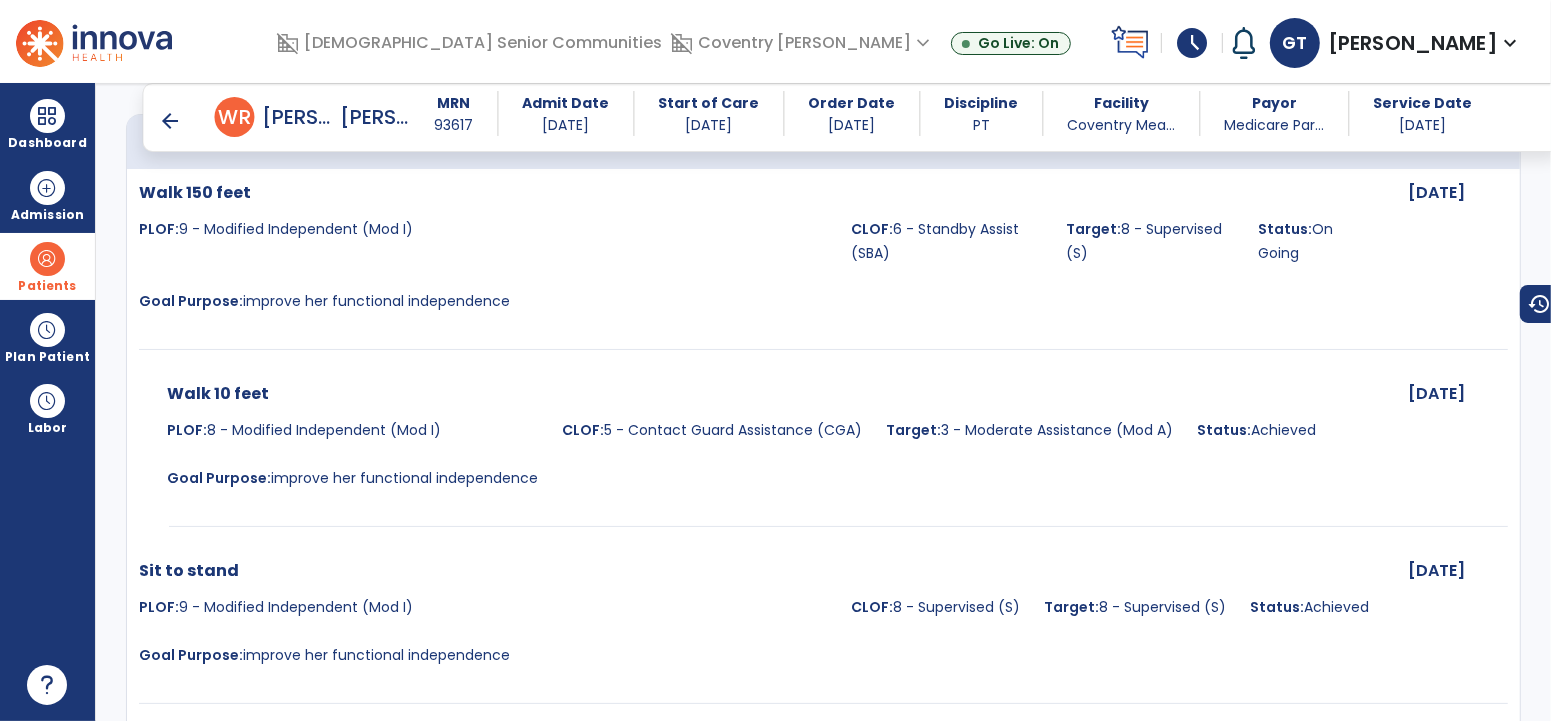 scroll, scrollTop: 984, scrollLeft: 0, axis: vertical 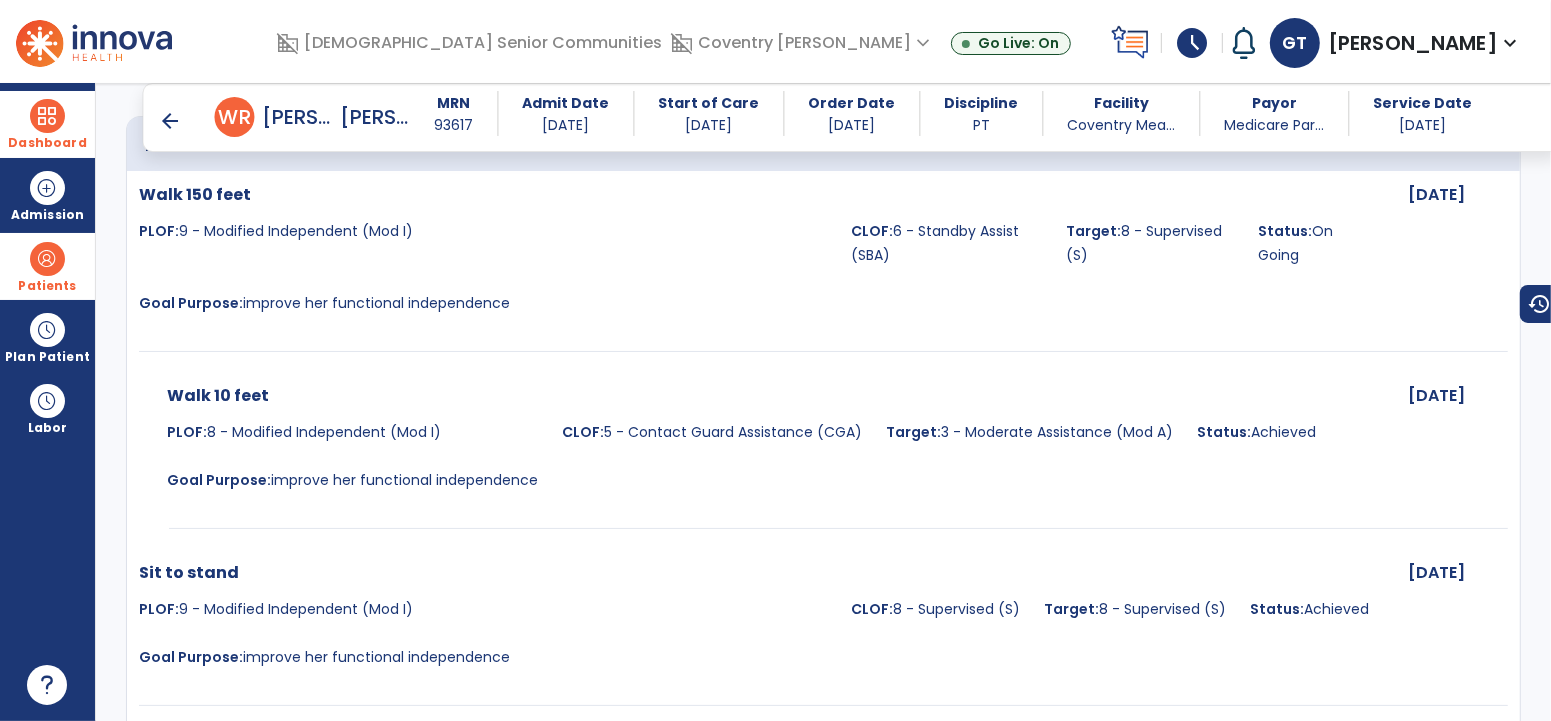 click at bounding box center [47, 116] 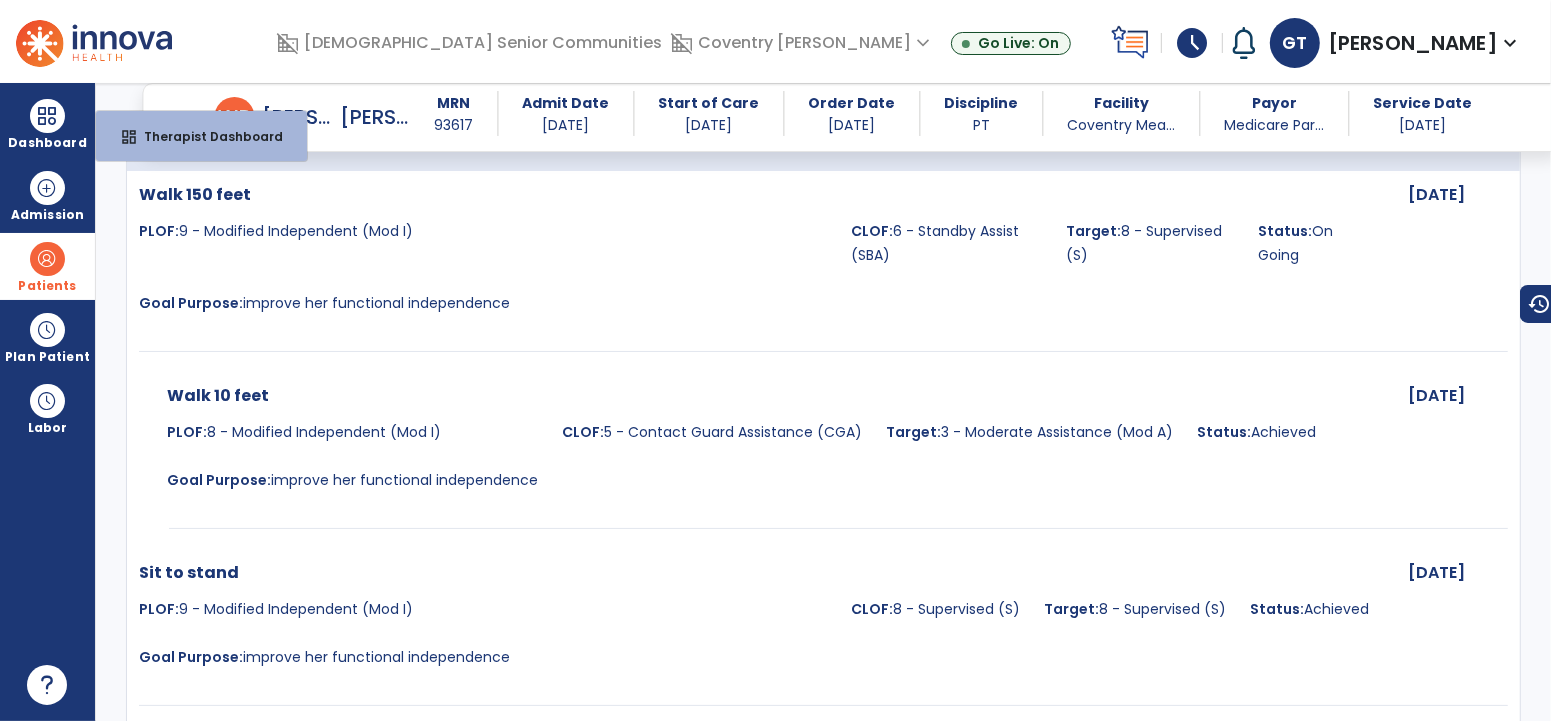 click on "domain_disabled   [DEMOGRAPHIC_DATA] Senior Communities   domain_disabled   [GEOGRAPHIC_DATA][PERSON_NAME]   expand_more   Core-[GEOGRAPHIC_DATA][PERSON_NAME]   [GEOGRAPHIC_DATA][PERSON_NAME]  Go Live: On schedule My Time:   [DATE]   Open your timecard  arrow_right Notifications Mark as read Request to add (PT) discharge Note - [PERSON_NAME] [DATE] 1:43 PM | Core-[GEOGRAPHIC_DATA][PERSON_NAME] See all Notifications  GT   [PERSON_NAME]   expand_more   home   Home   person   Profile   help   Help   logout   Log out" at bounding box center [899, 41] 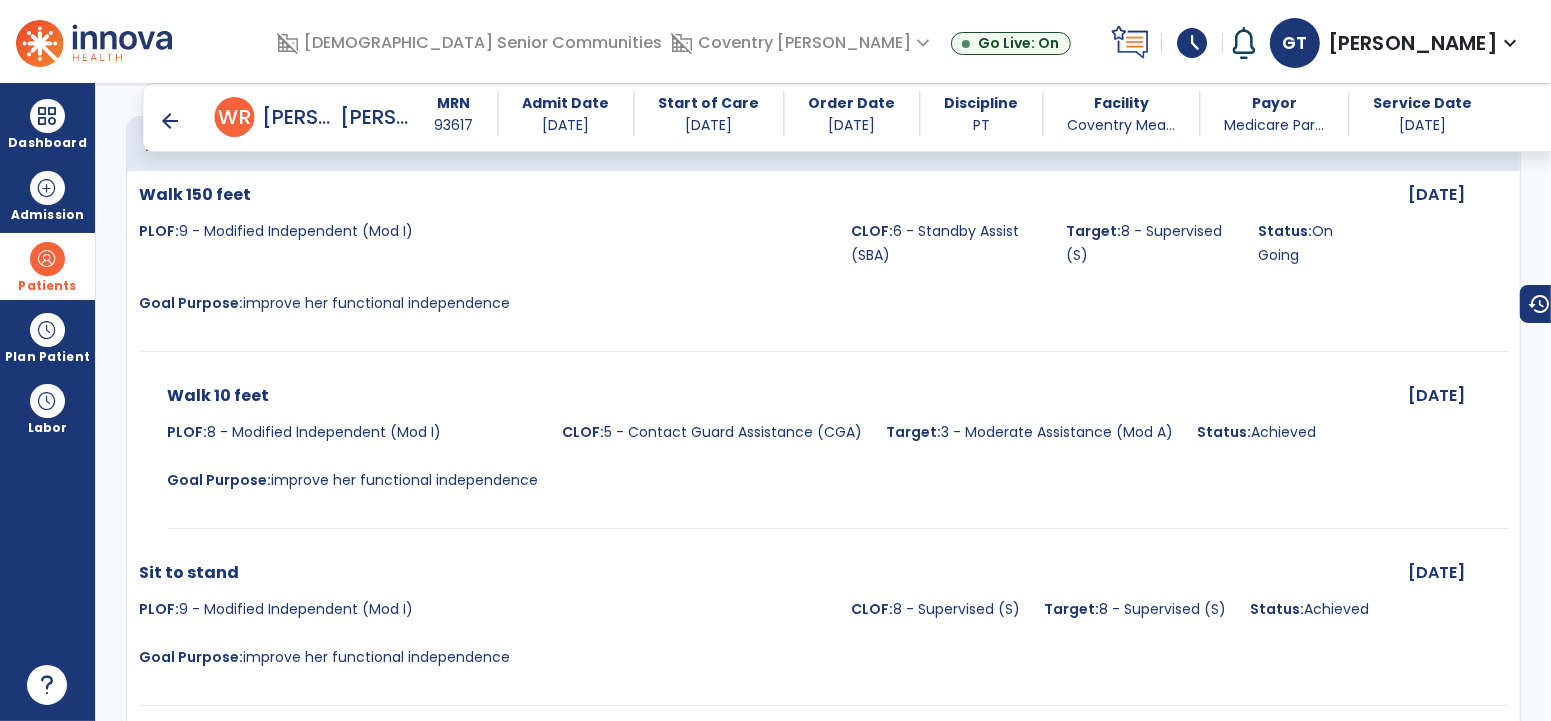 click on "arrow_back" at bounding box center [171, 121] 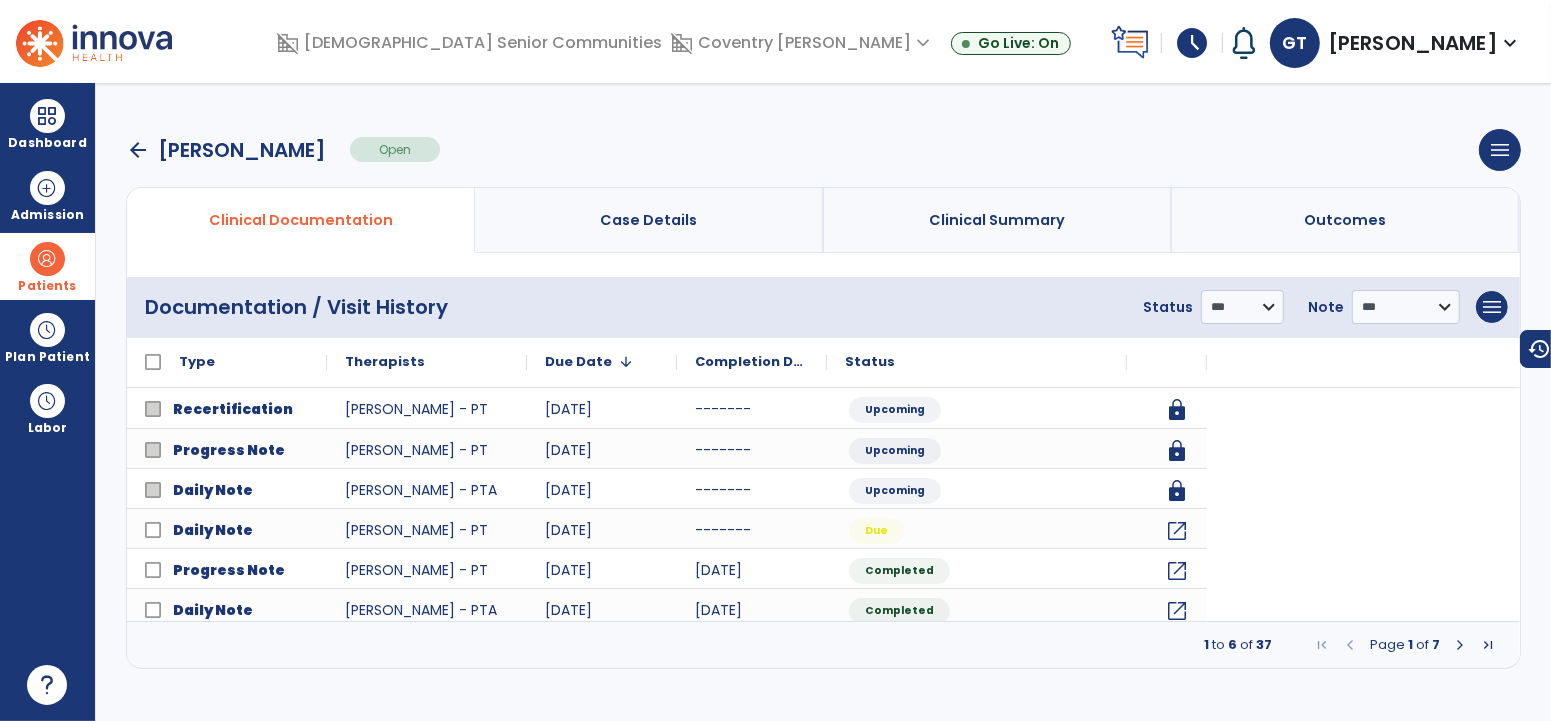 scroll, scrollTop: 0, scrollLeft: 0, axis: both 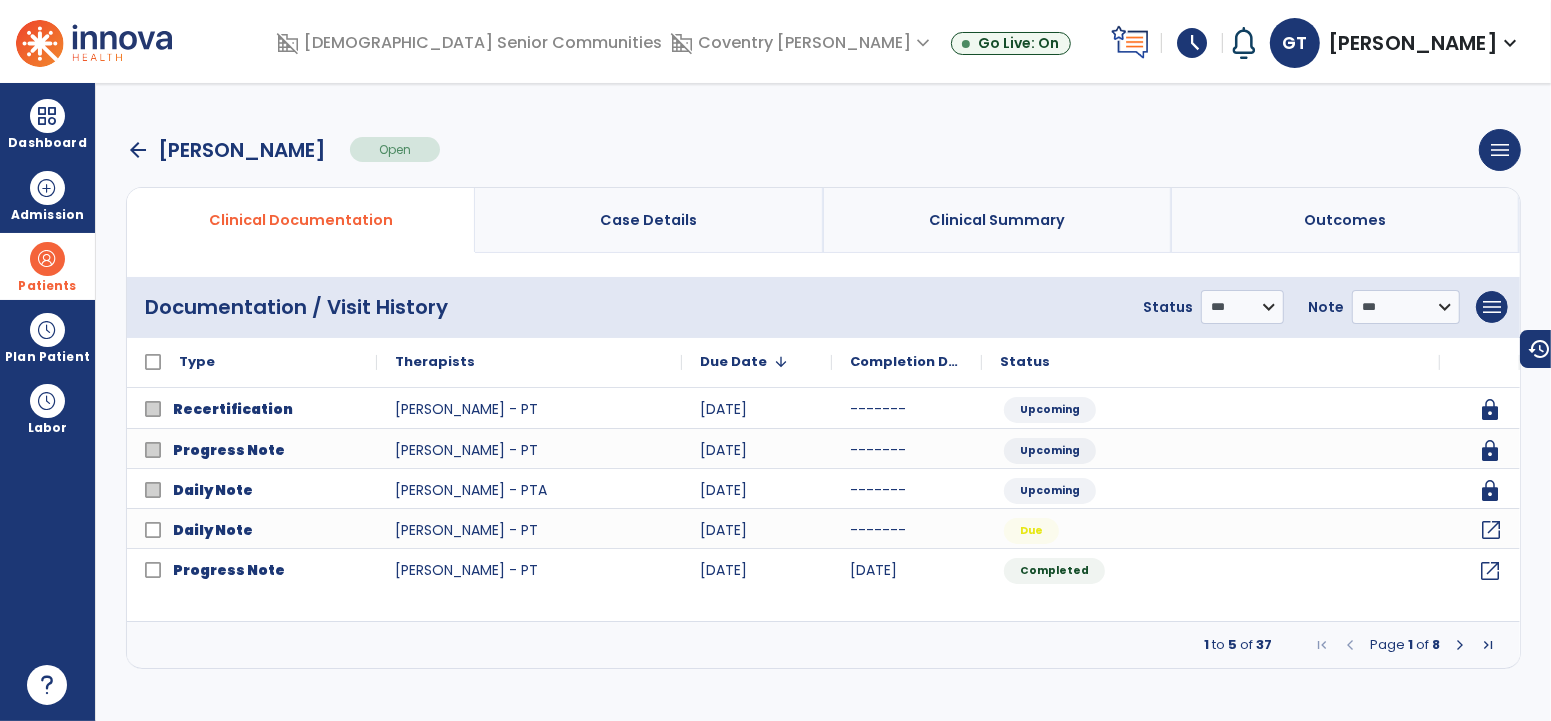 click on "open_in_new" 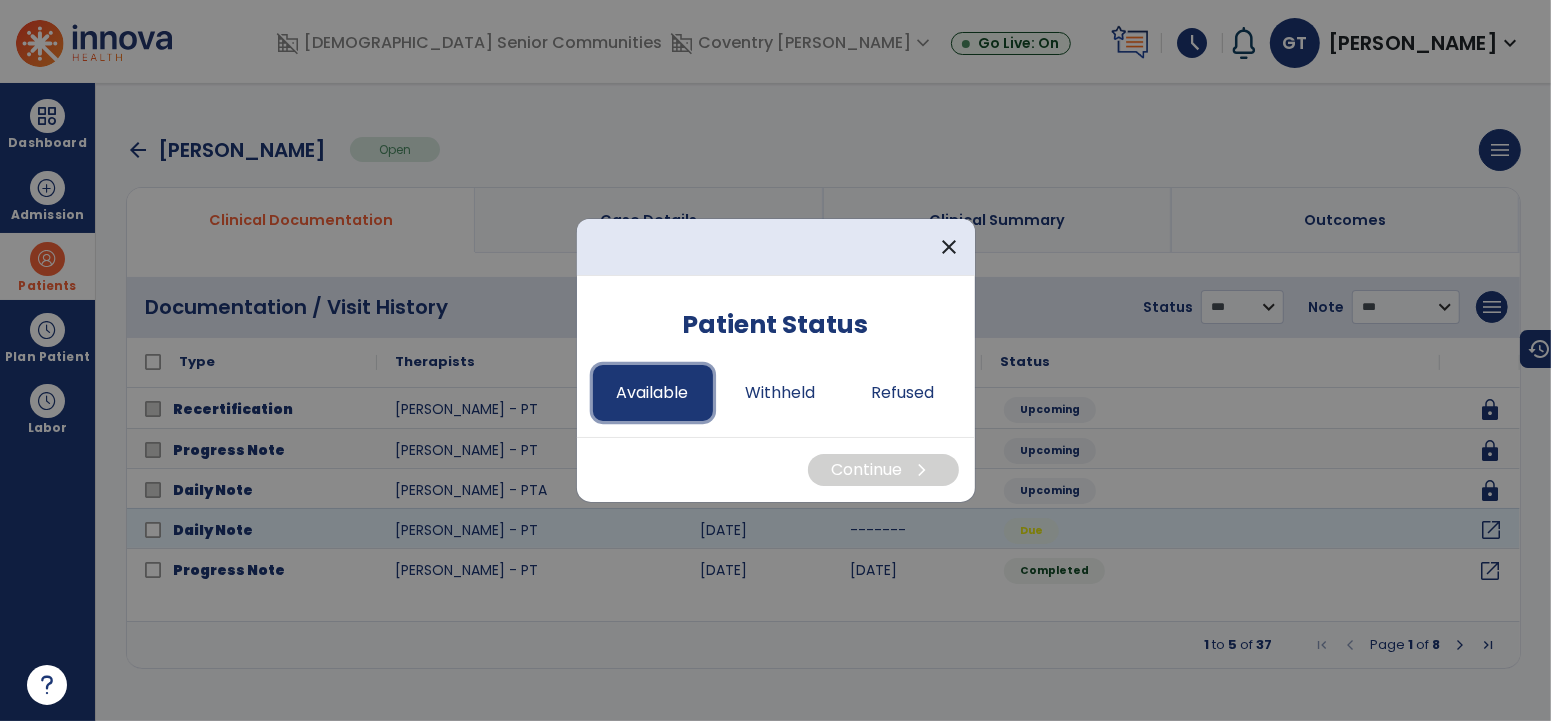 click on "Available" at bounding box center [653, 393] 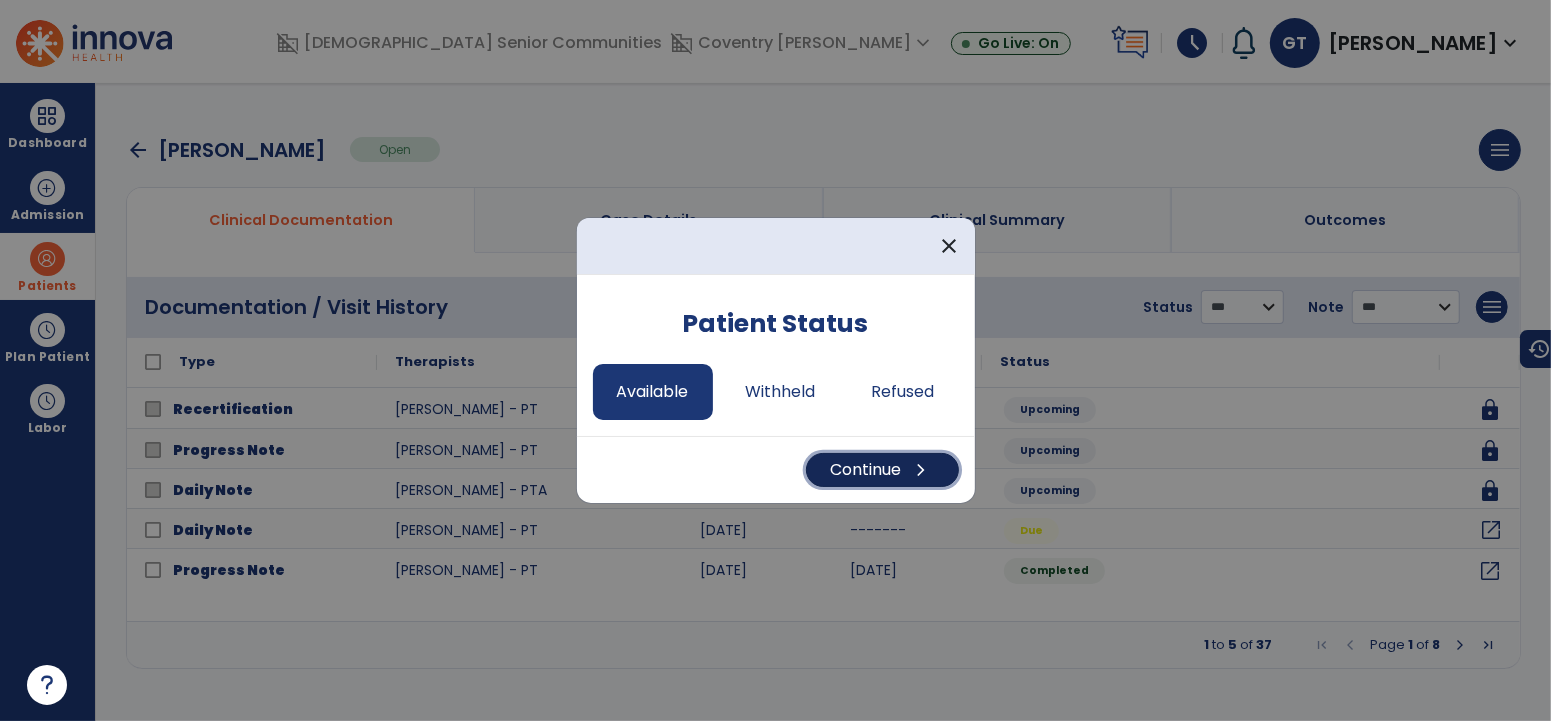 click on "Continue   chevron_right" at bounding box center (882, 470) 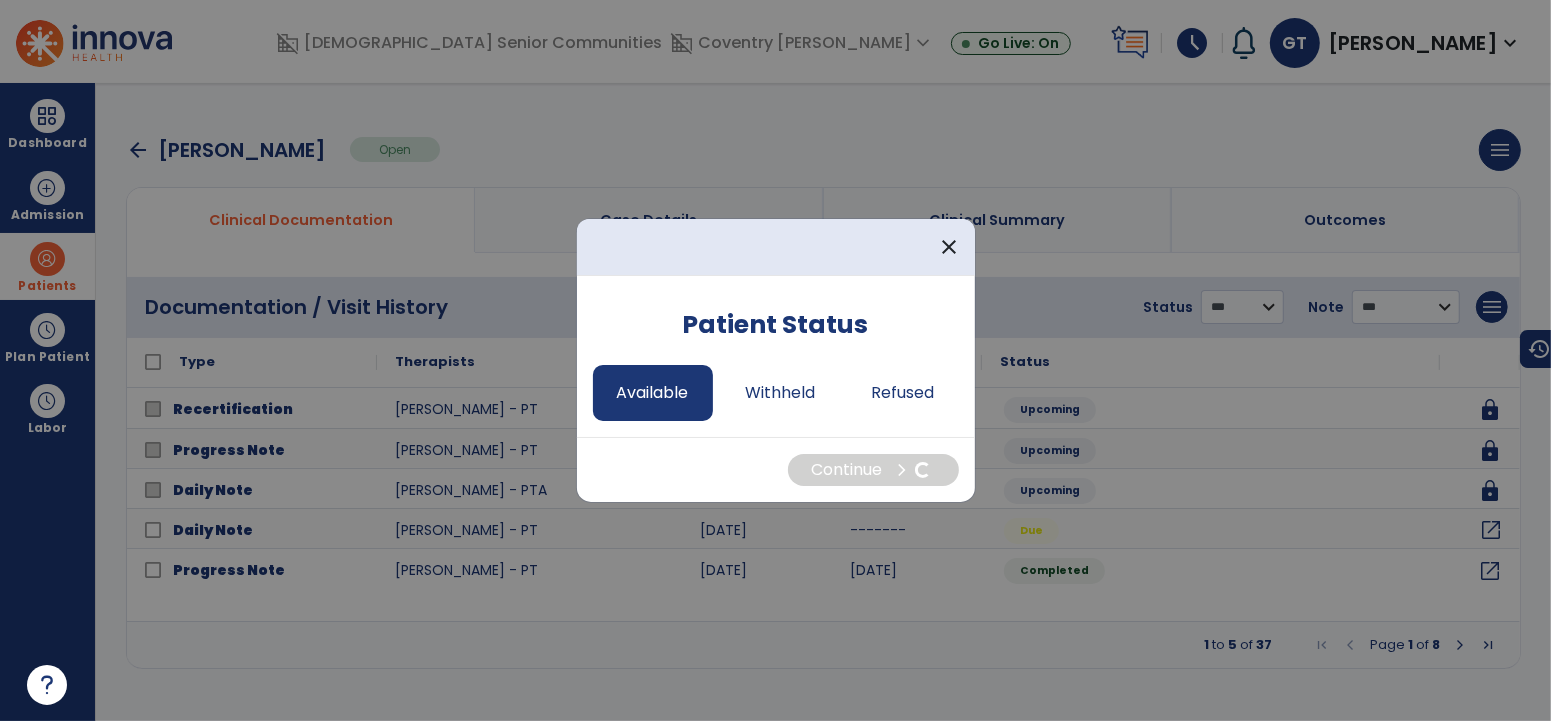 select on "*" 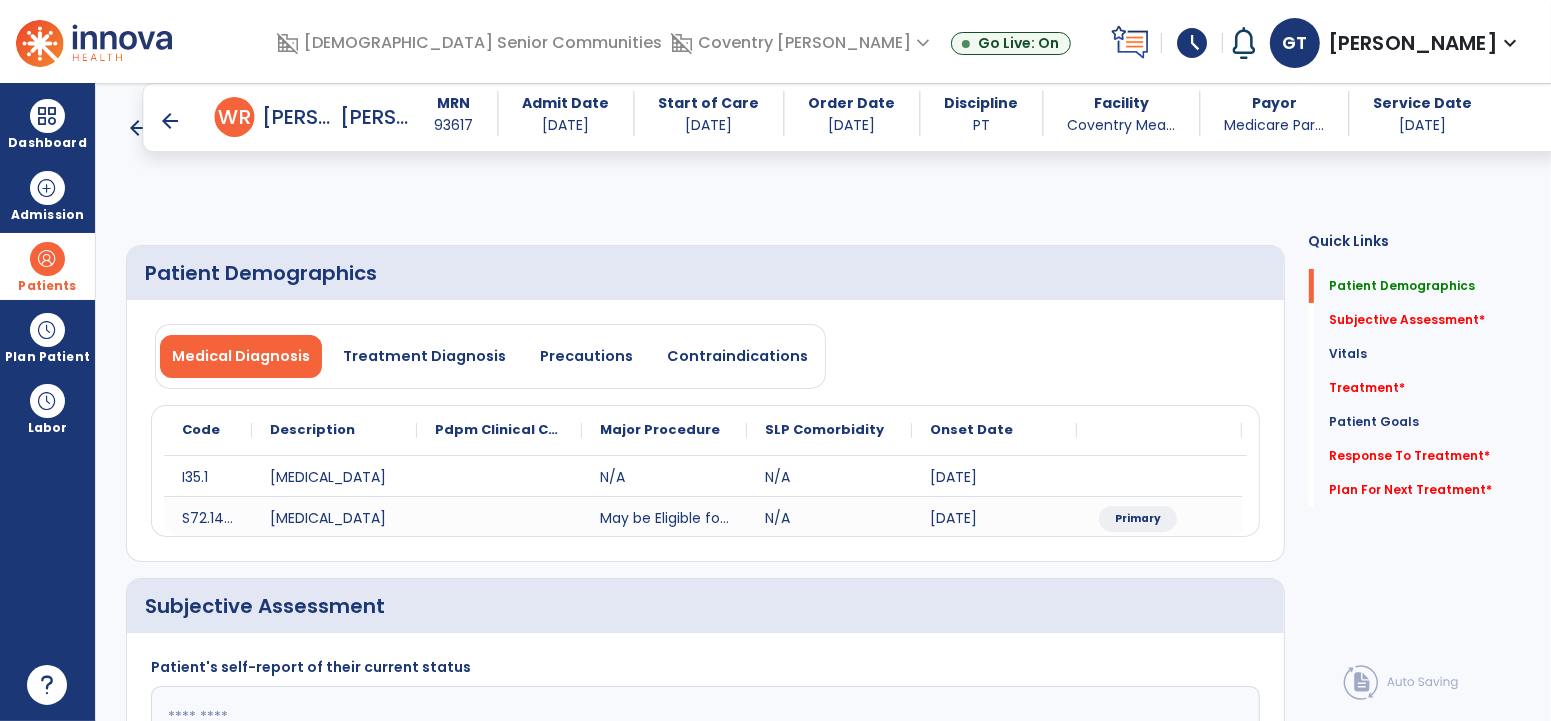 scroll, scrollTop: 156, scrollLeft: 0, axis: vertical 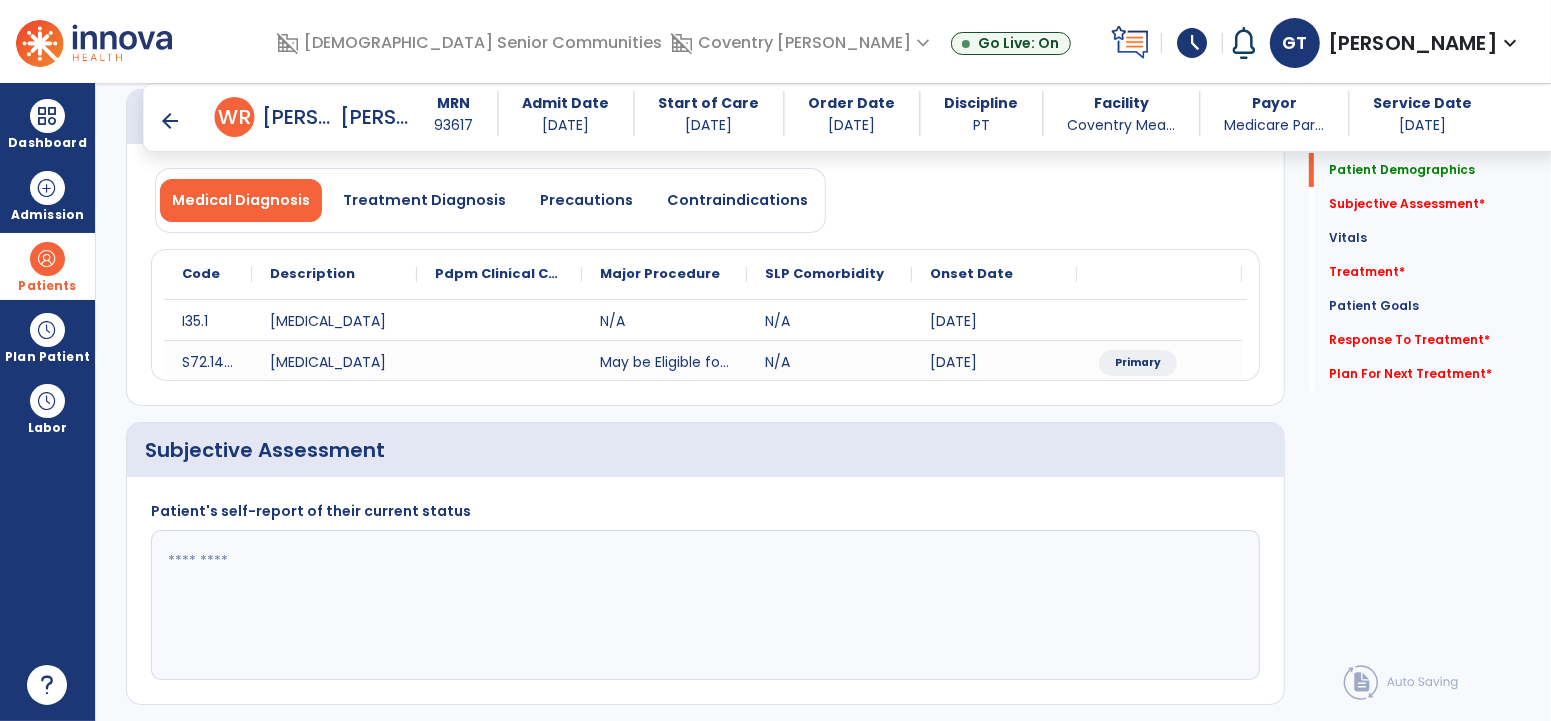 click 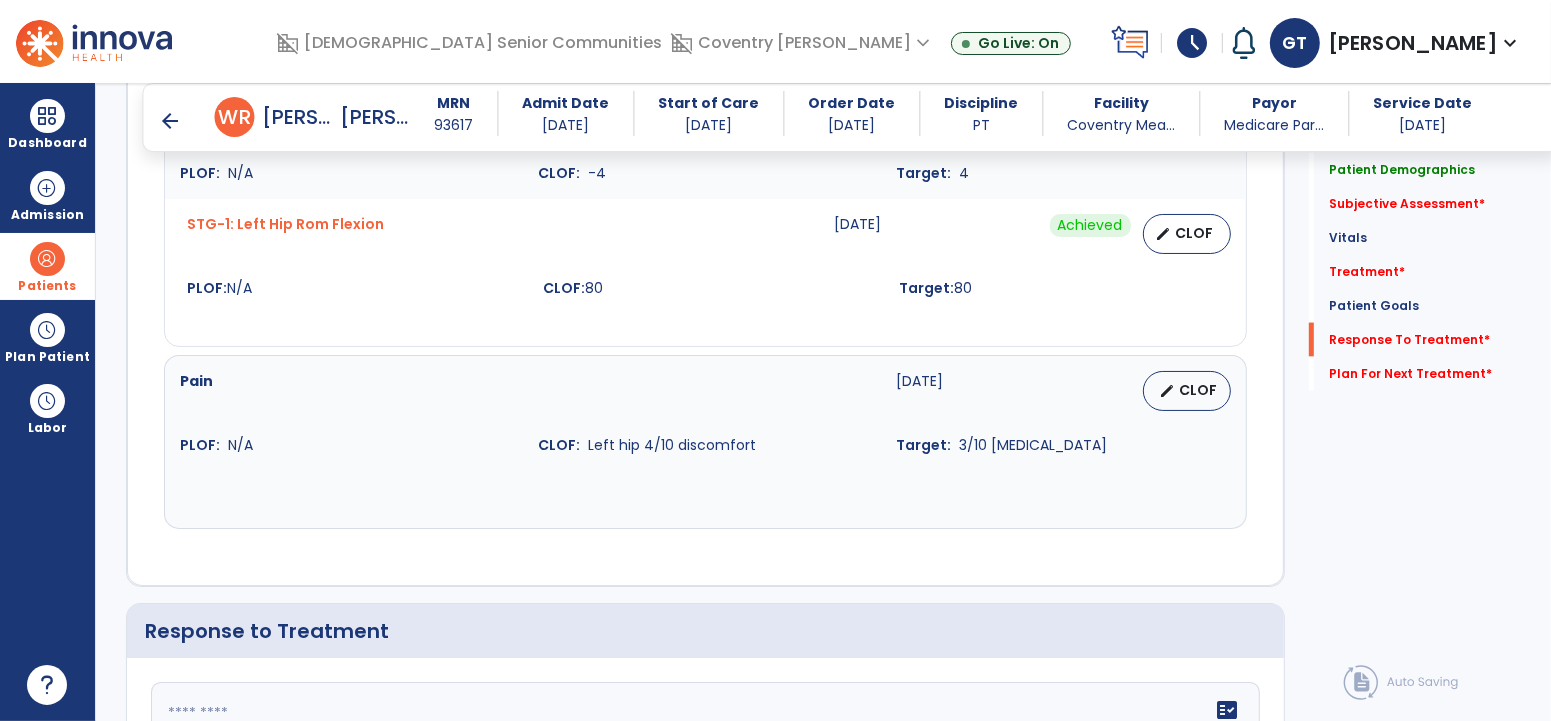 scroll, scrollTop: 2925, scrollLeft: 0, axis: vertical 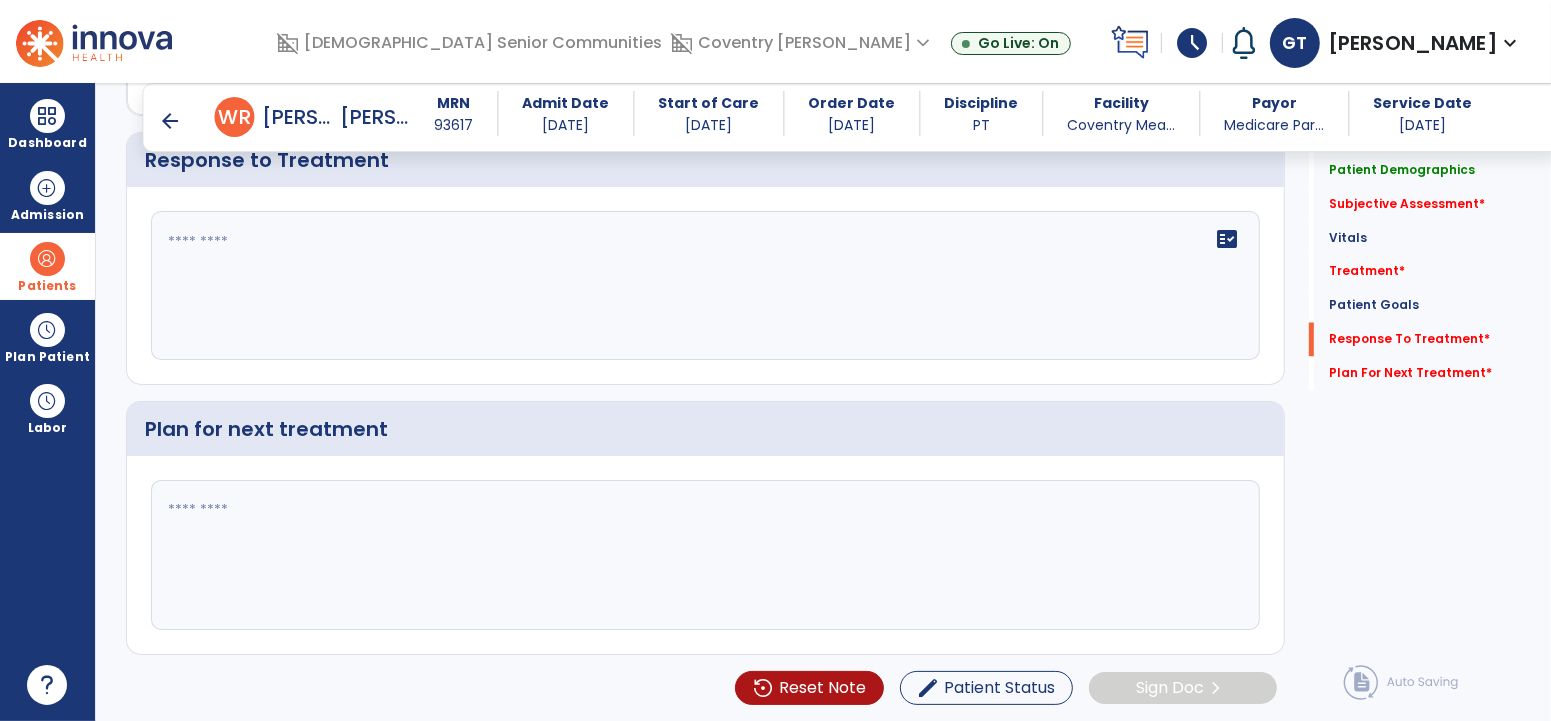 type on "**********" 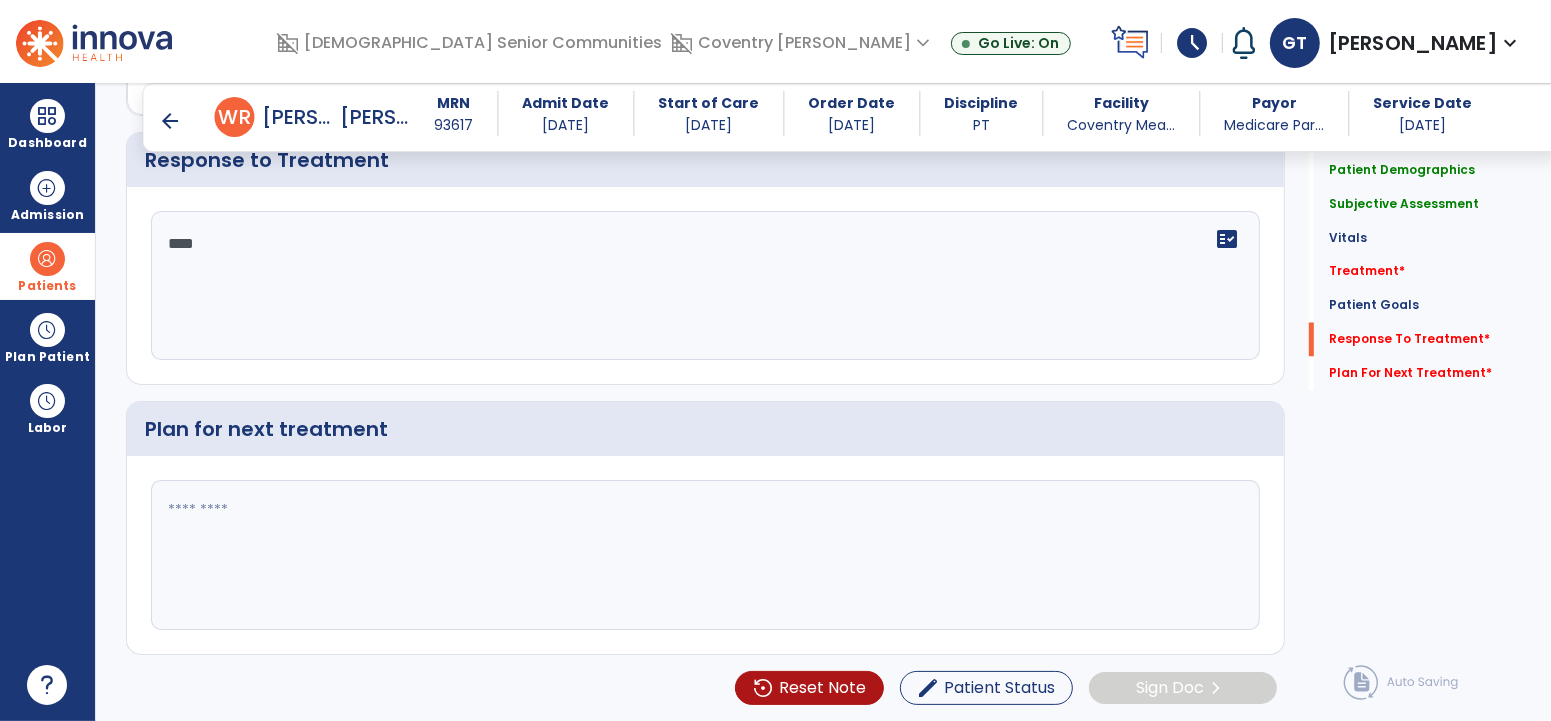 type on "****" 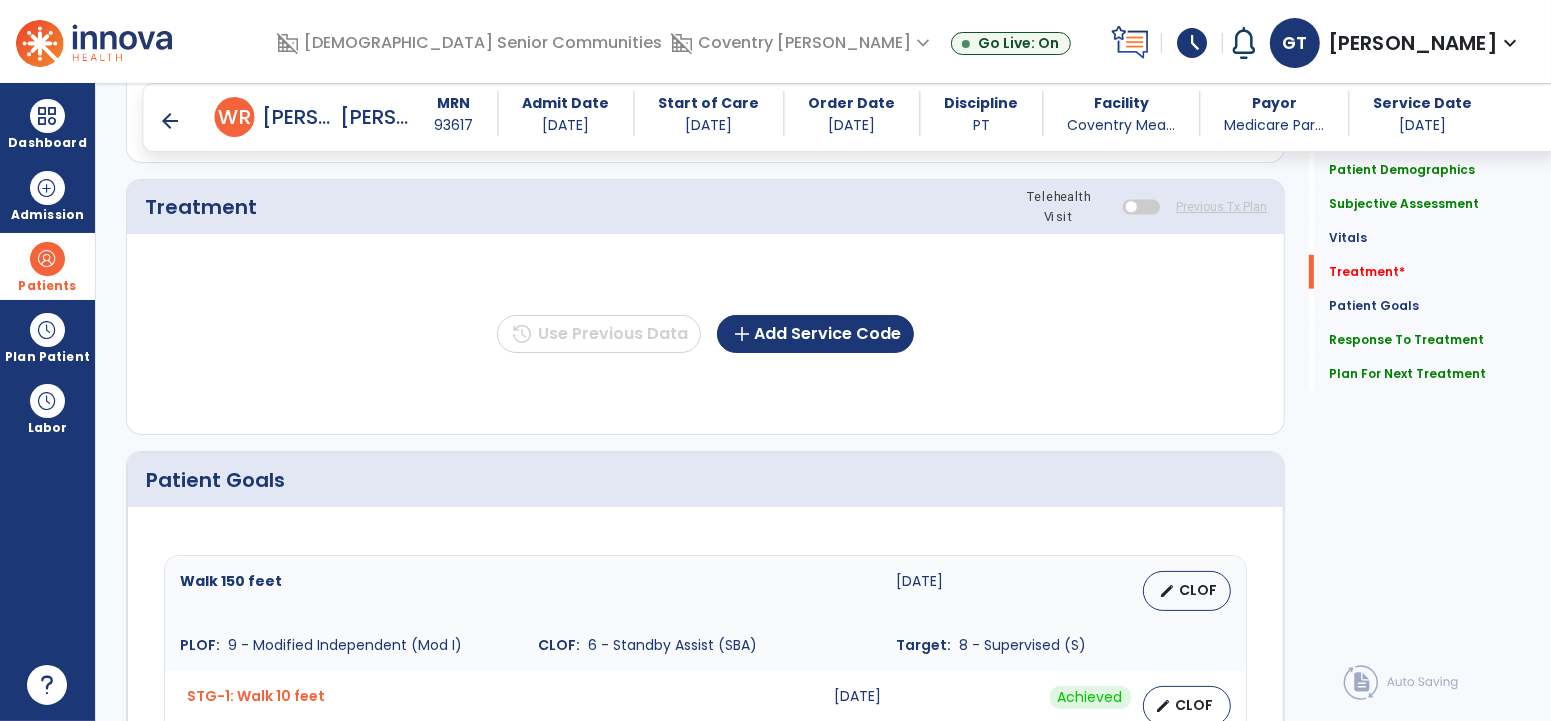 scroll, scrollTop: 842, scrollLeft: 0, axis: vertical 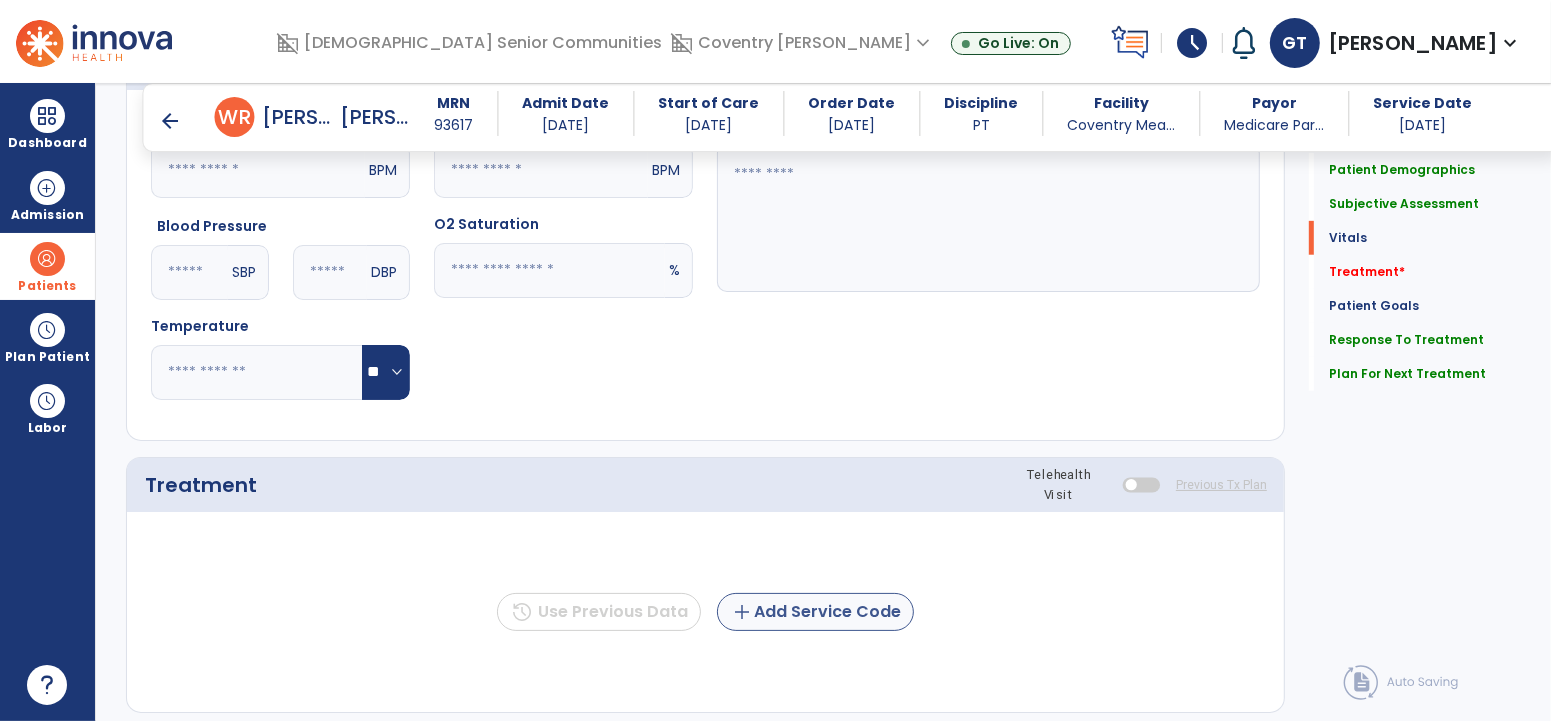 type on "**********" 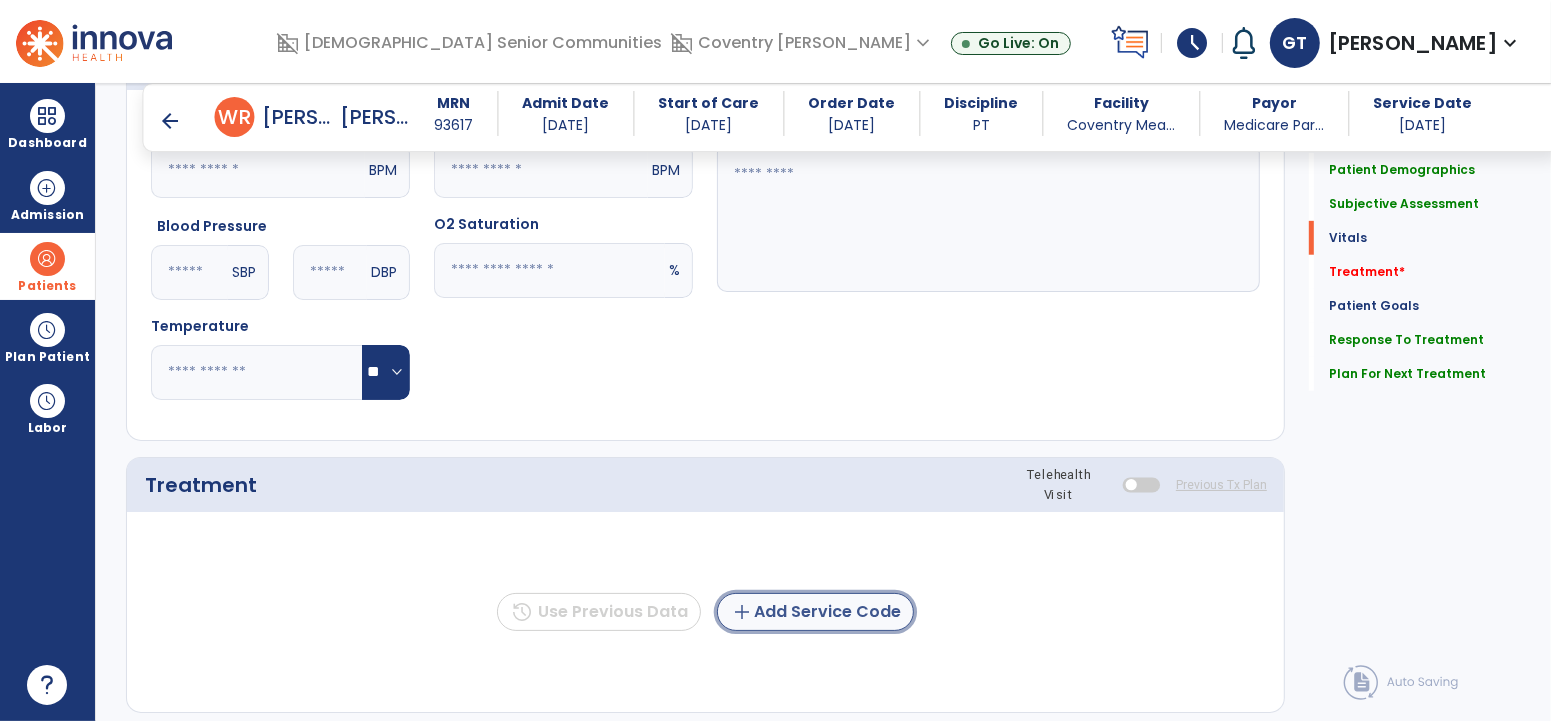 click on "add  Add Service Code" 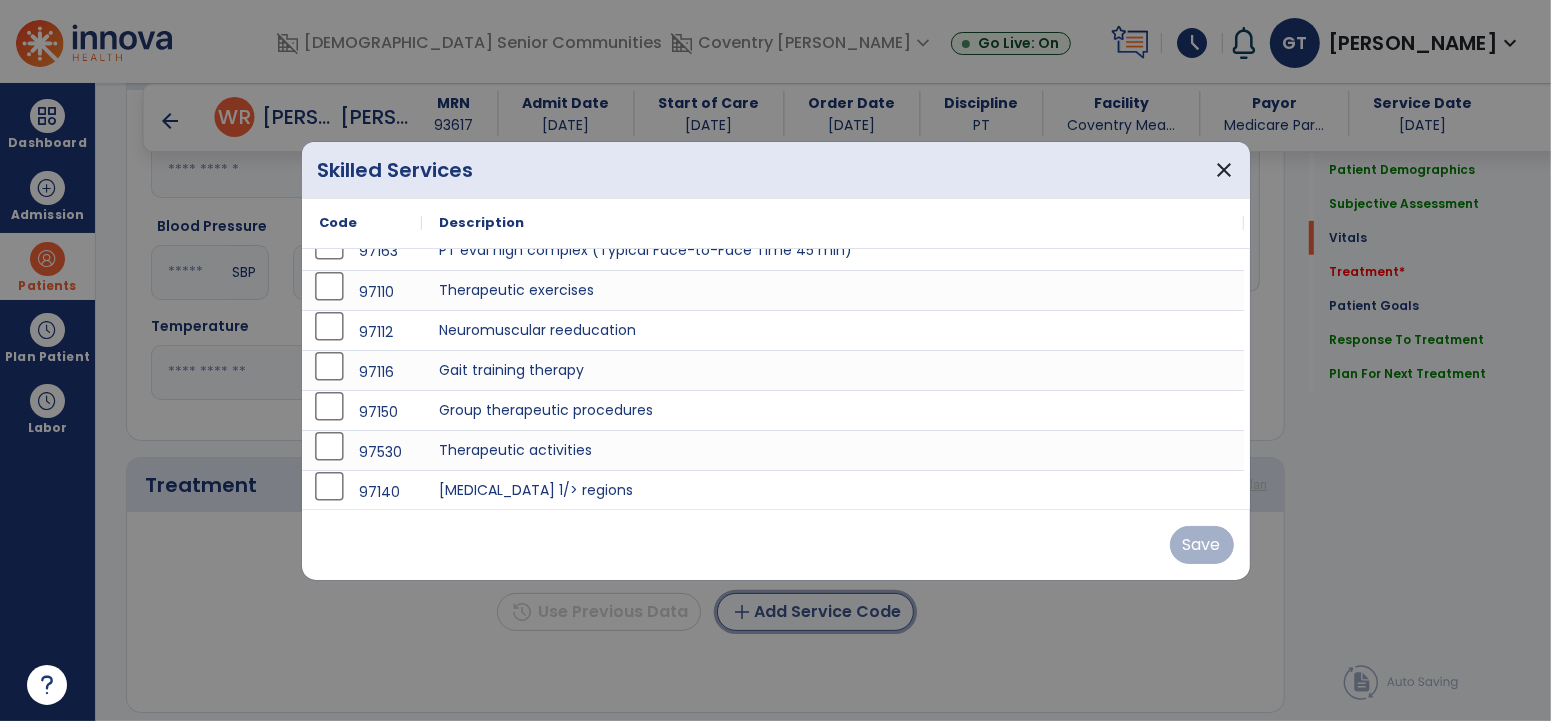 scroll, scrollTop: 0, scrollLeft: 0, axis: both 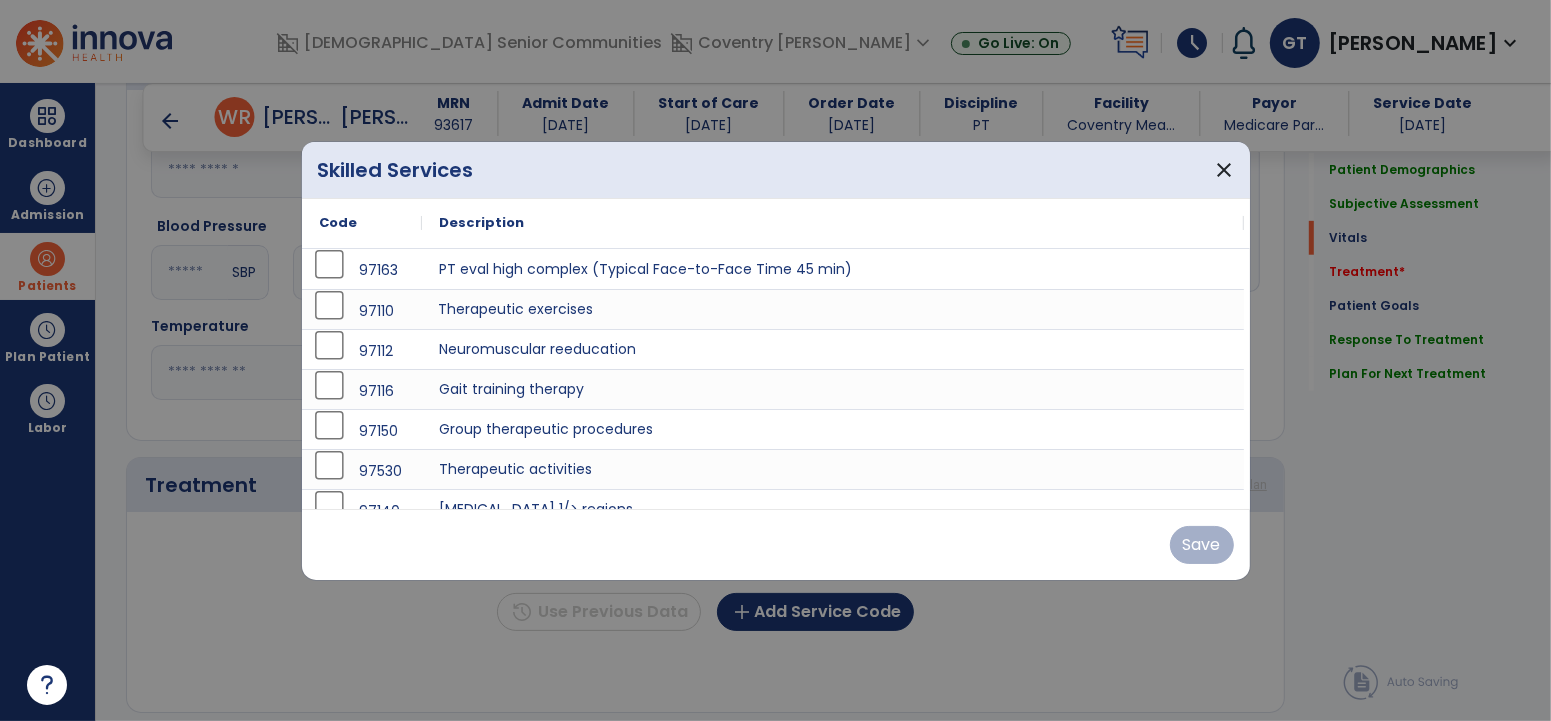click on "Therapeutic exercises" at bounding box center (833, 309) 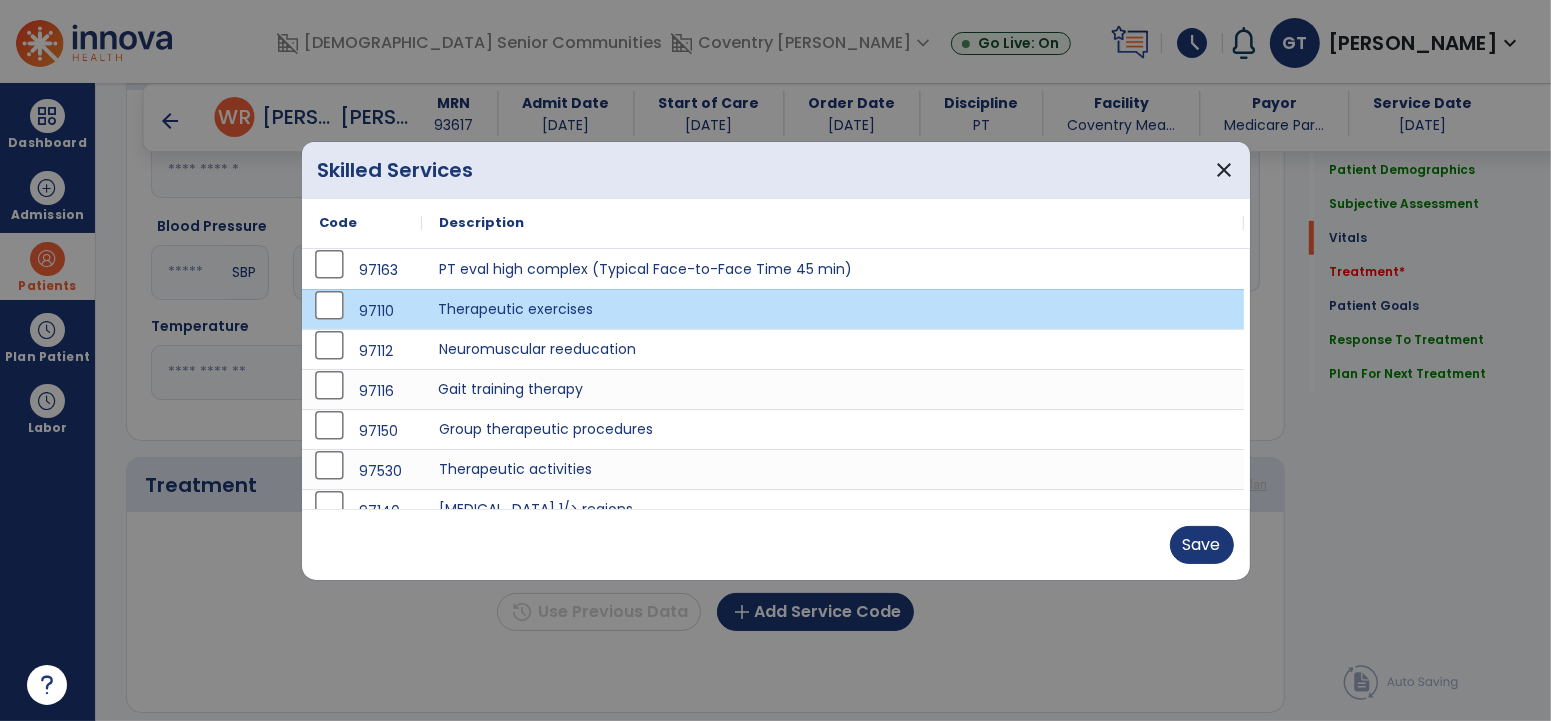 click on "Gait training therapy" at bounding box center [833, 389] 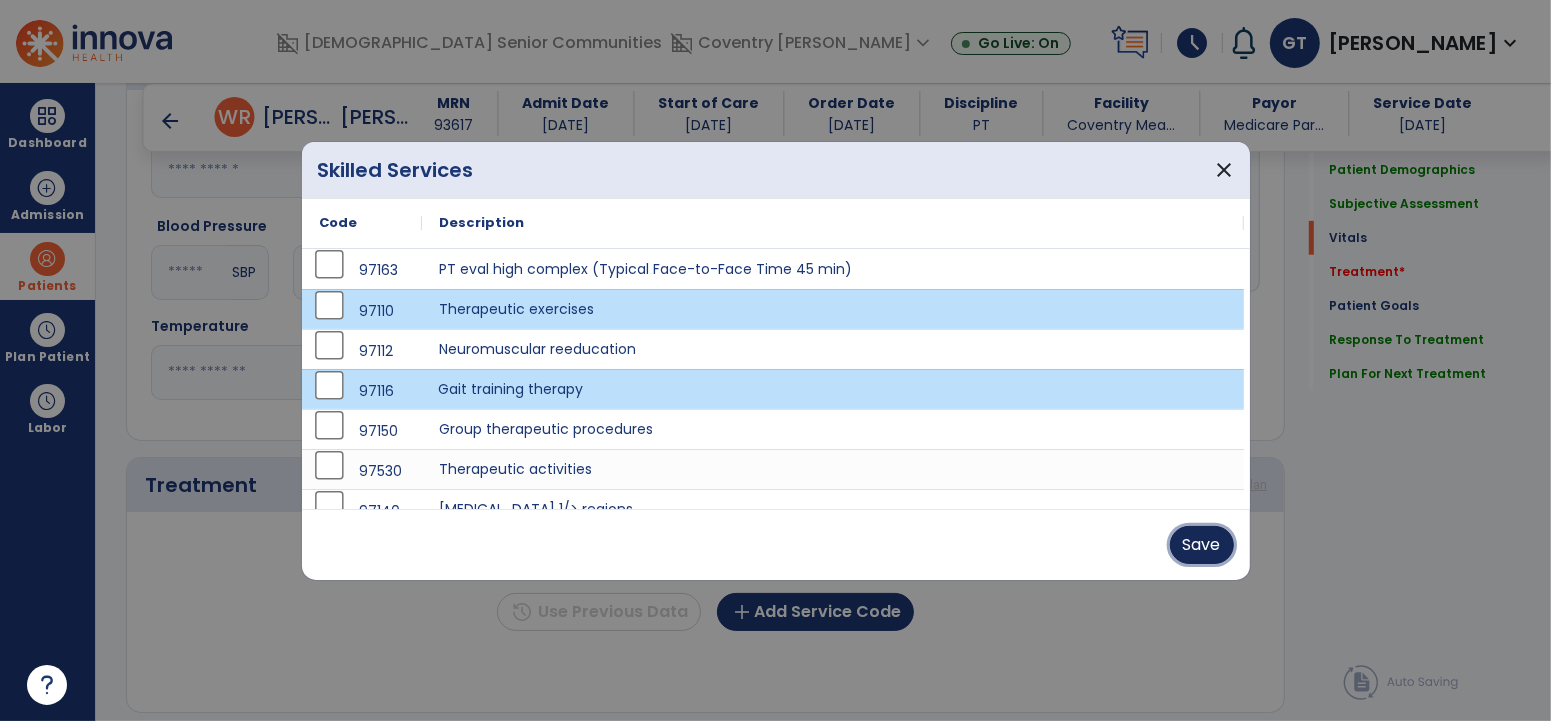 click on "Save" at bounding box center [1202, 545] 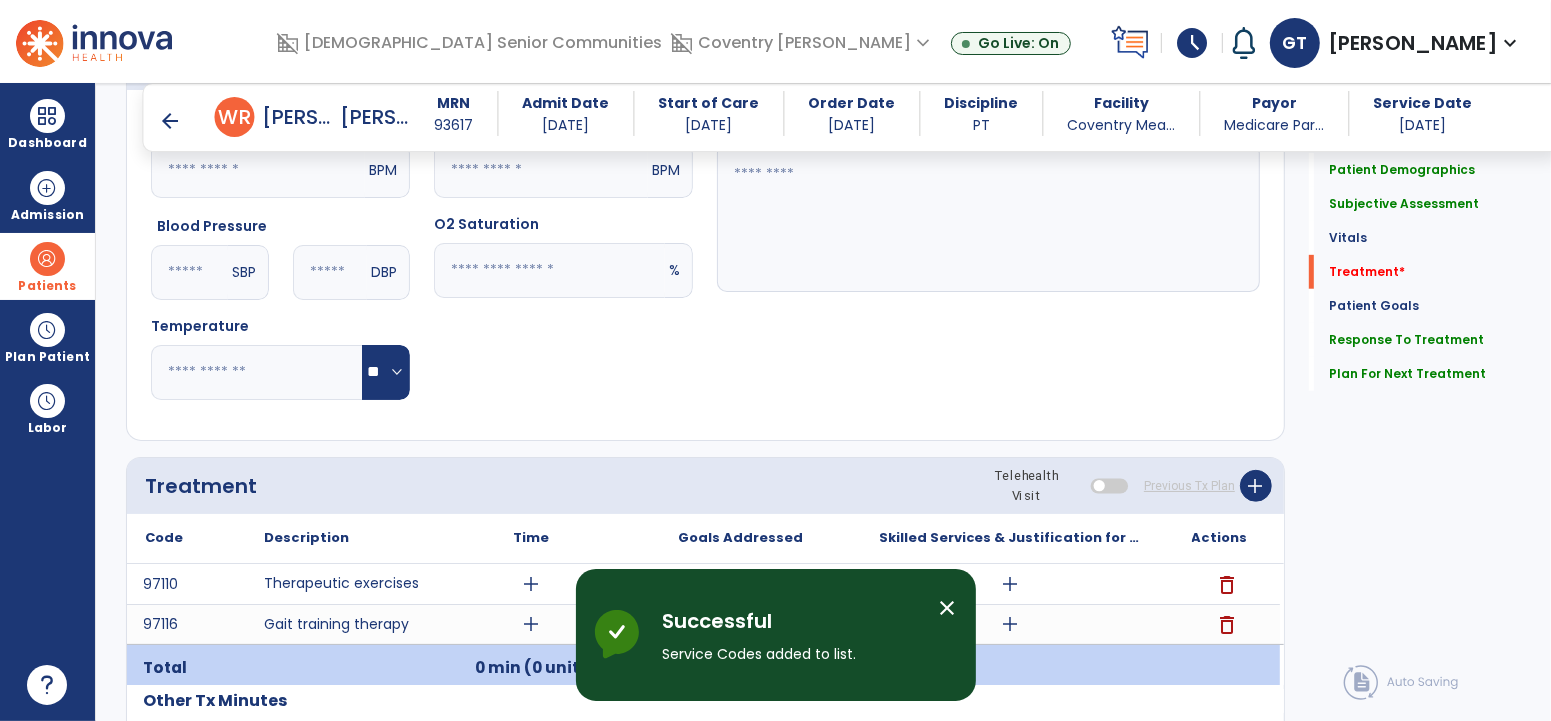 scroll, scrollTop: 1022, scrollLeft: 0, axis: vertical 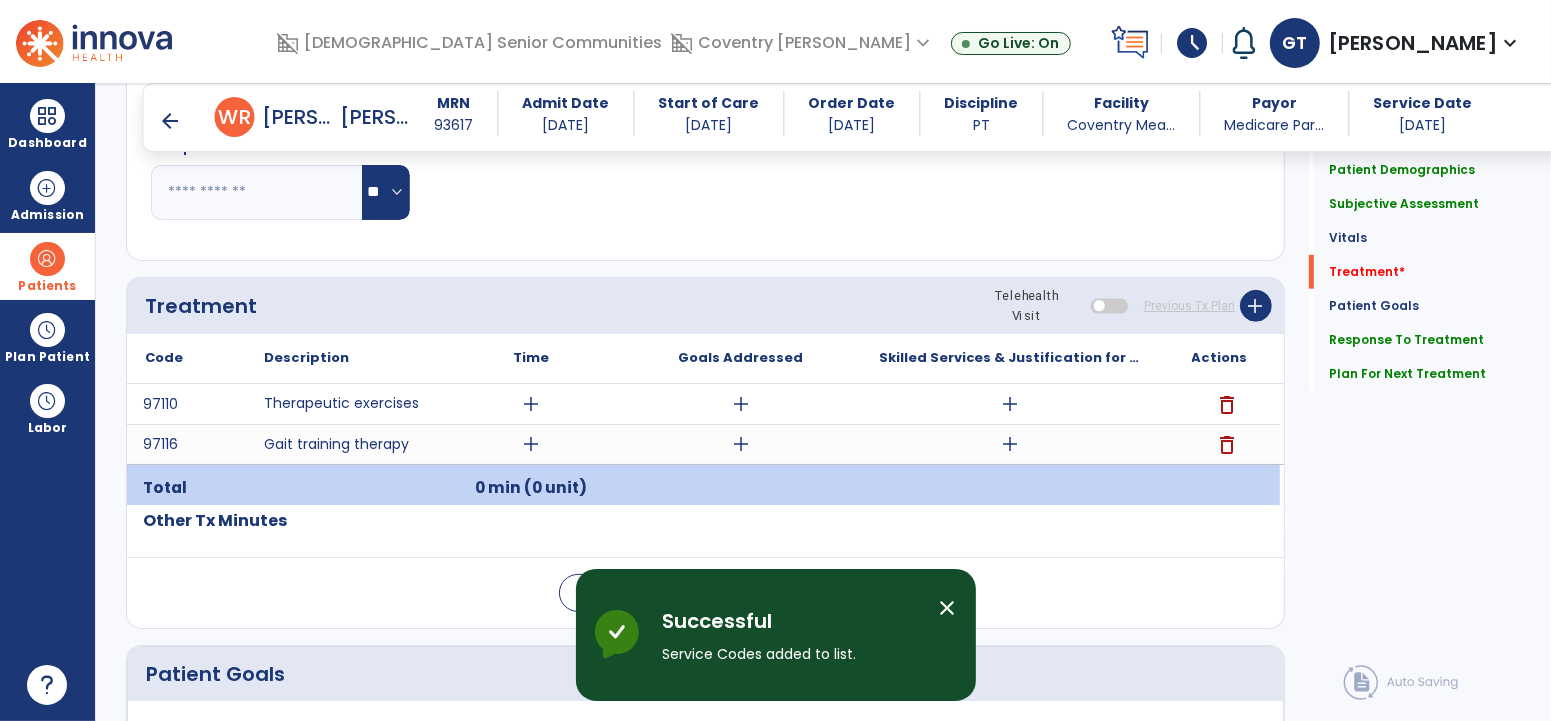 click on "add" at bounding box center (531, 444) 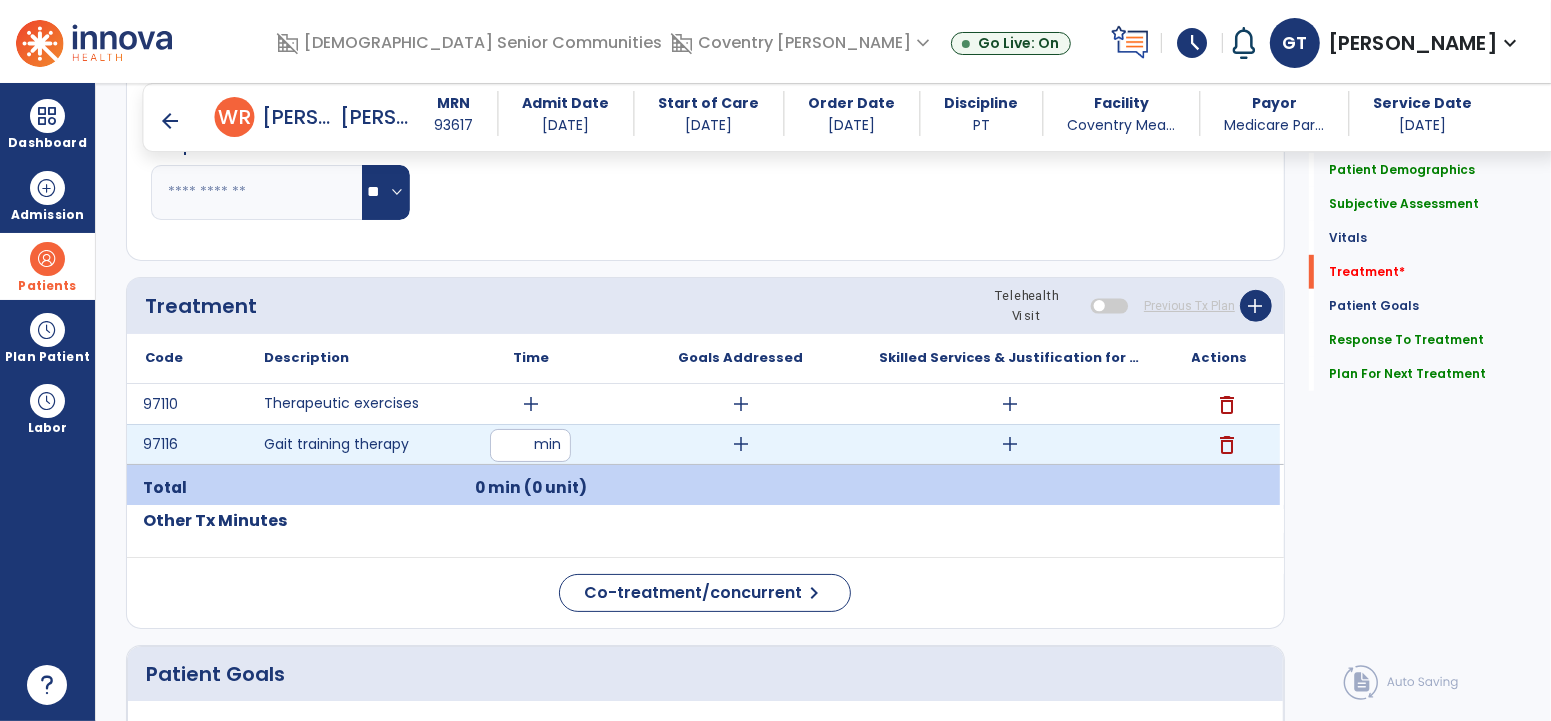type on "**" 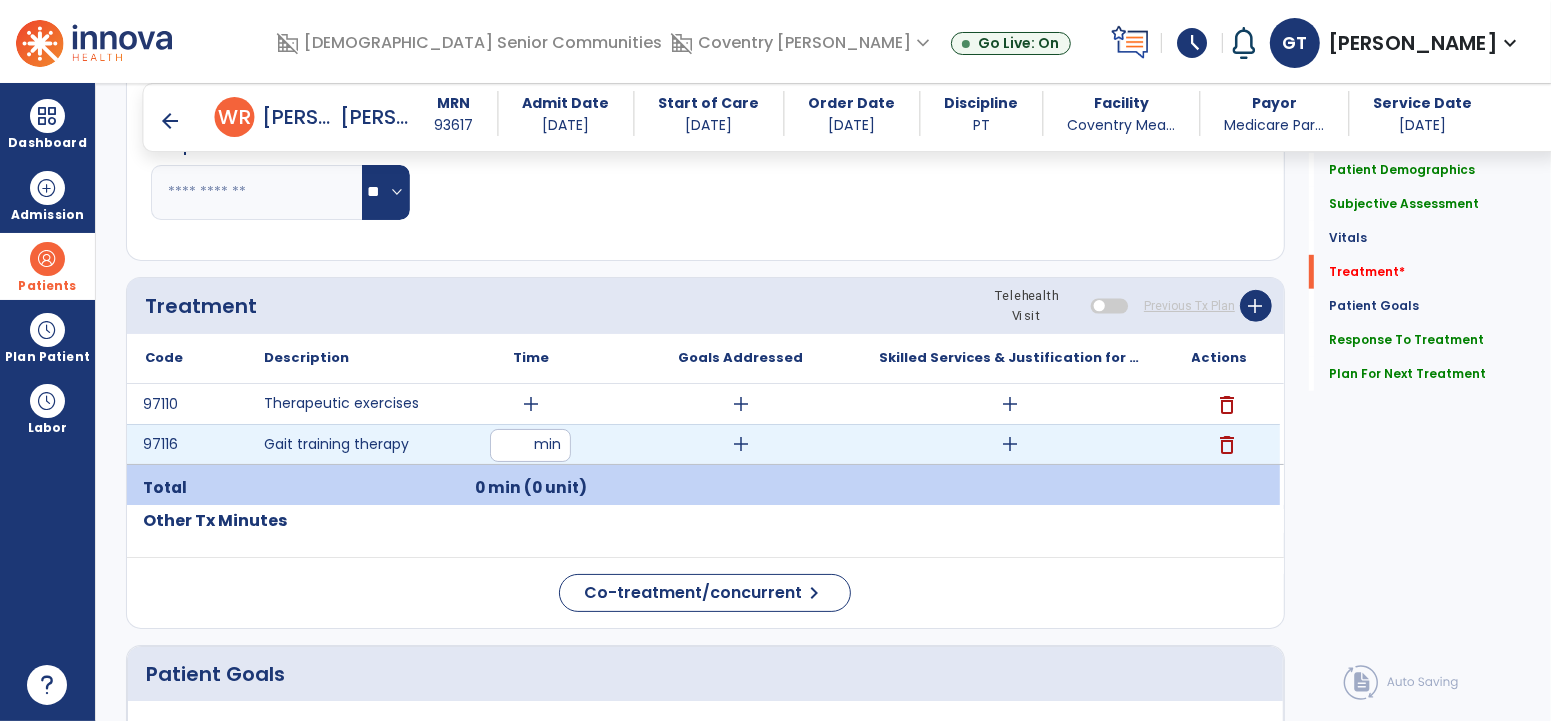 click on "Notes/Comments" 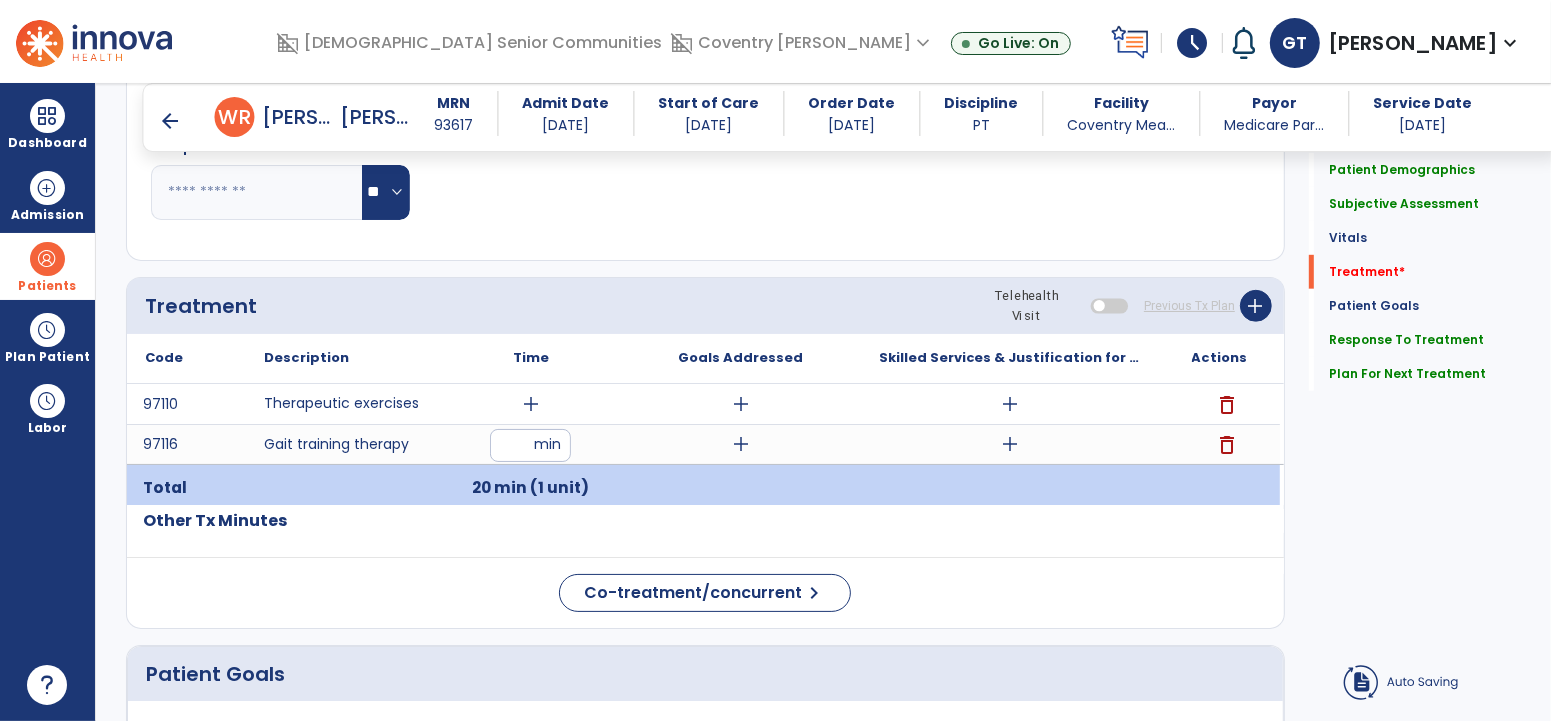 click on "Respiratory Rate  BPM Blood Pressure   SBP   DBP Temperature  ** ** Pulse Rate  BPM O2 Saturation  % Notes/Comments" 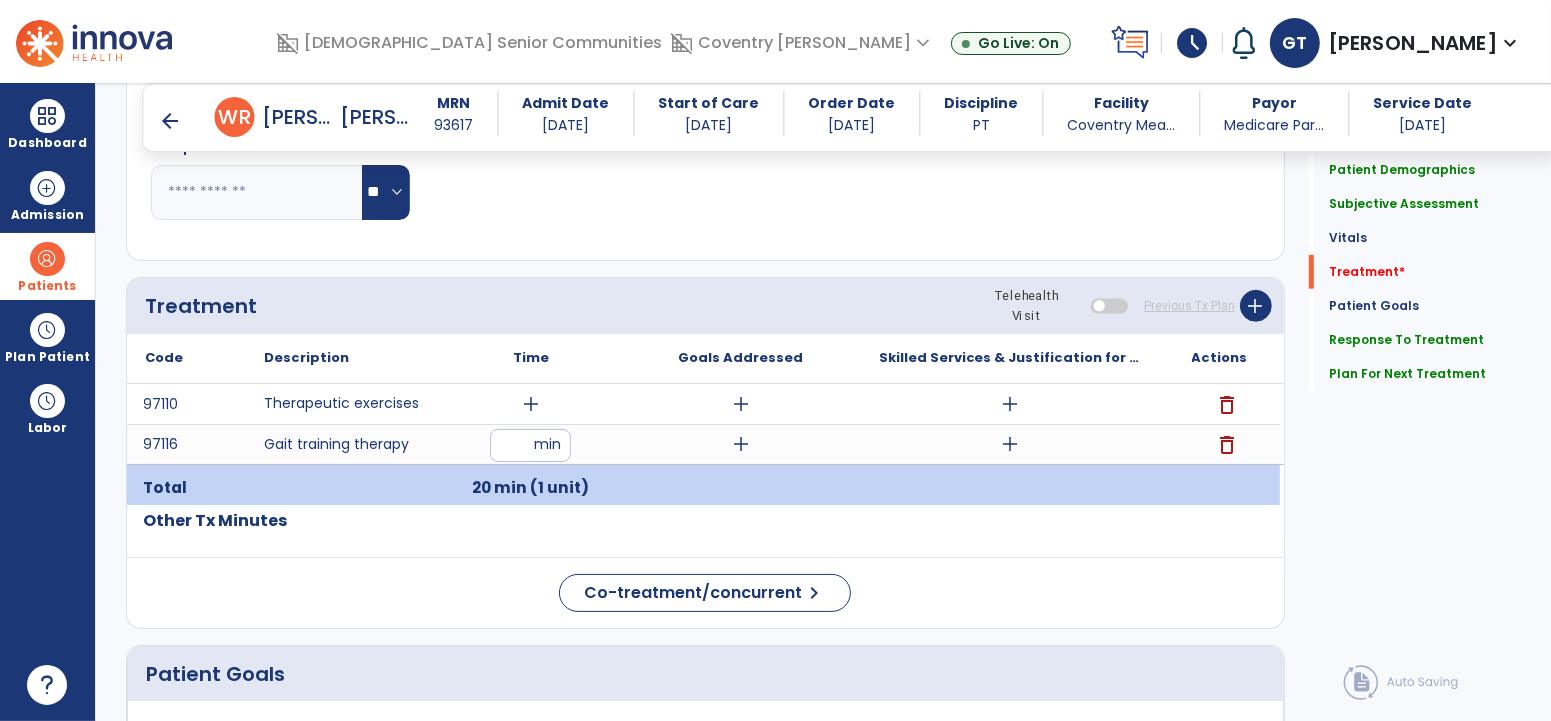 click on "add" at bounding box center [531, 404] 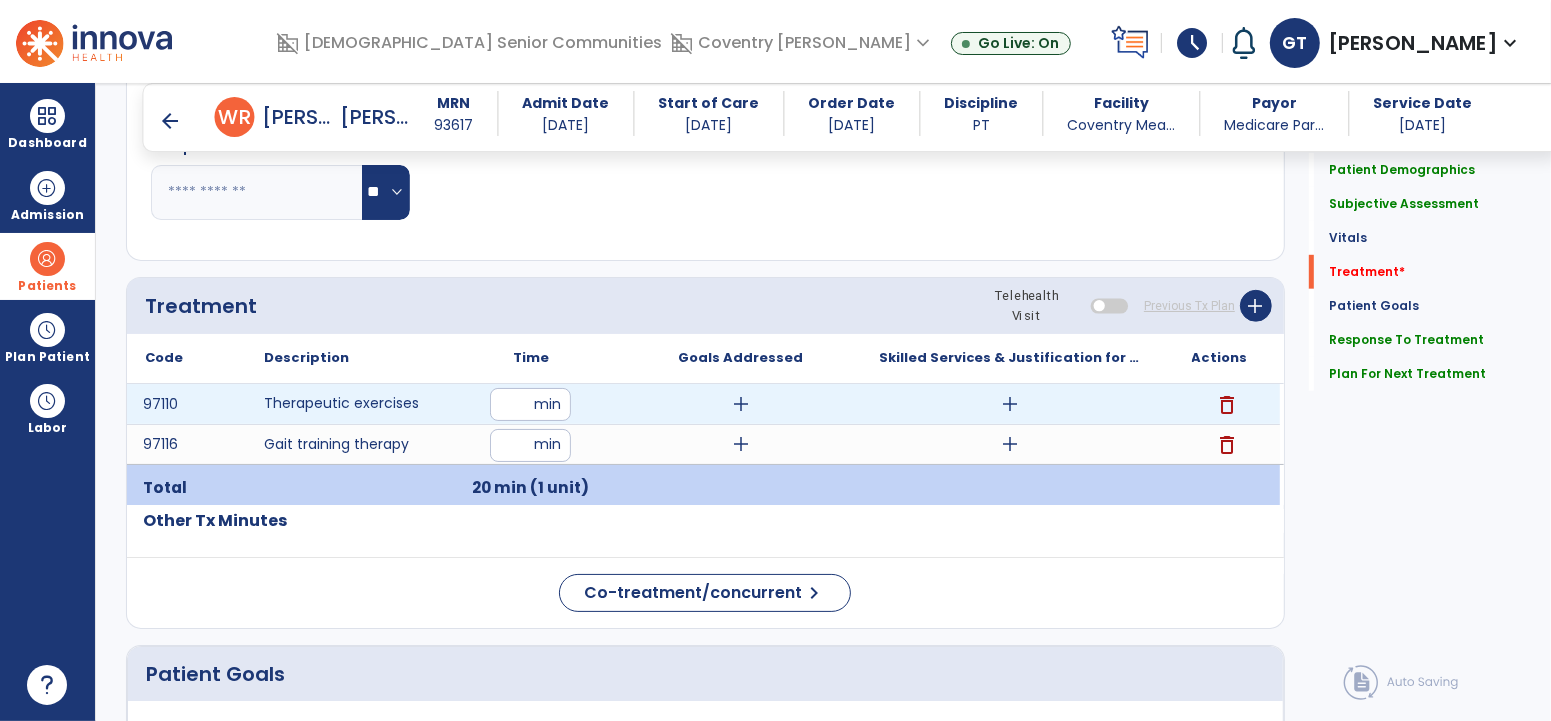 type on "**" 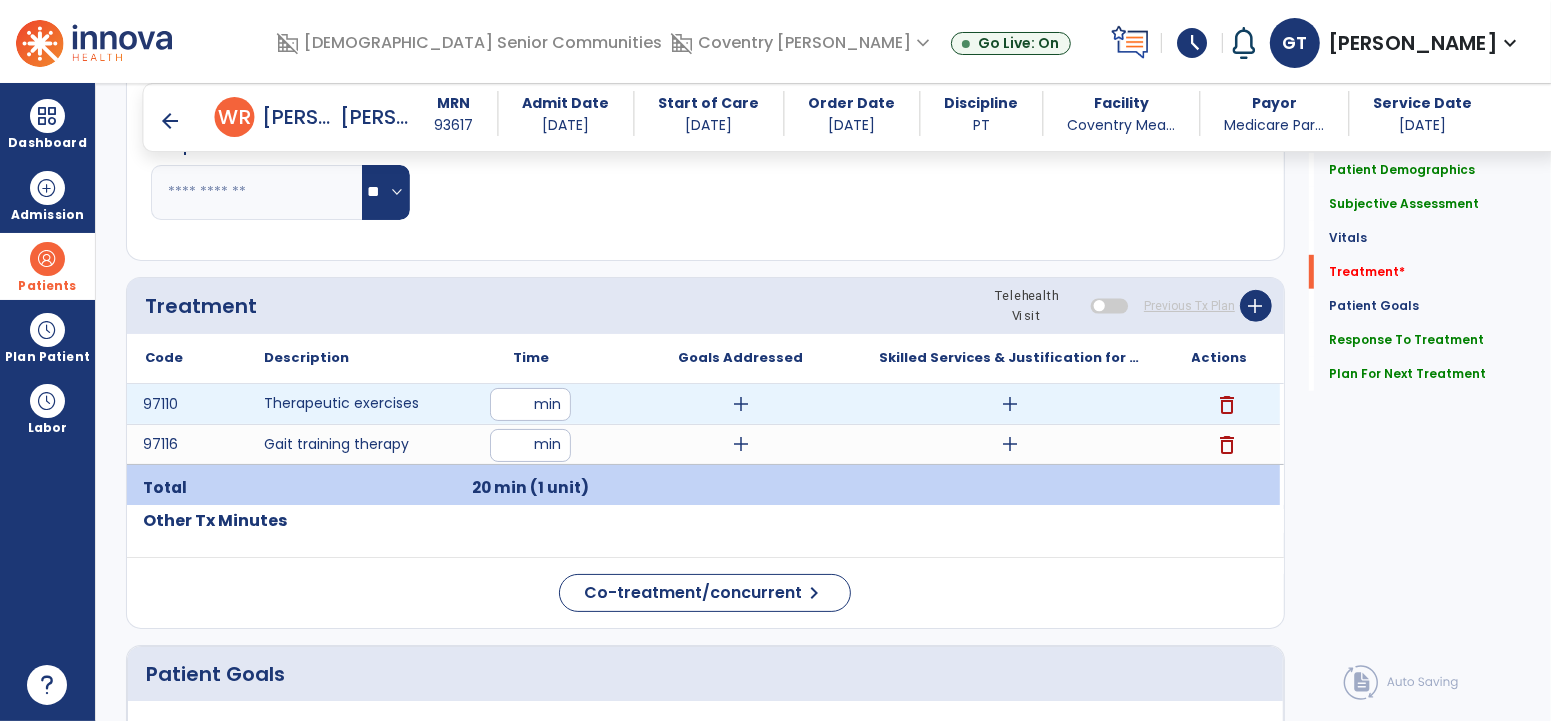 click on "Respiratory Rate  BPM Blood Pressure   SBP   DBP Temperature  ** ** Pulse Rate  BPM O2 Saturation  % Notes/Comments" 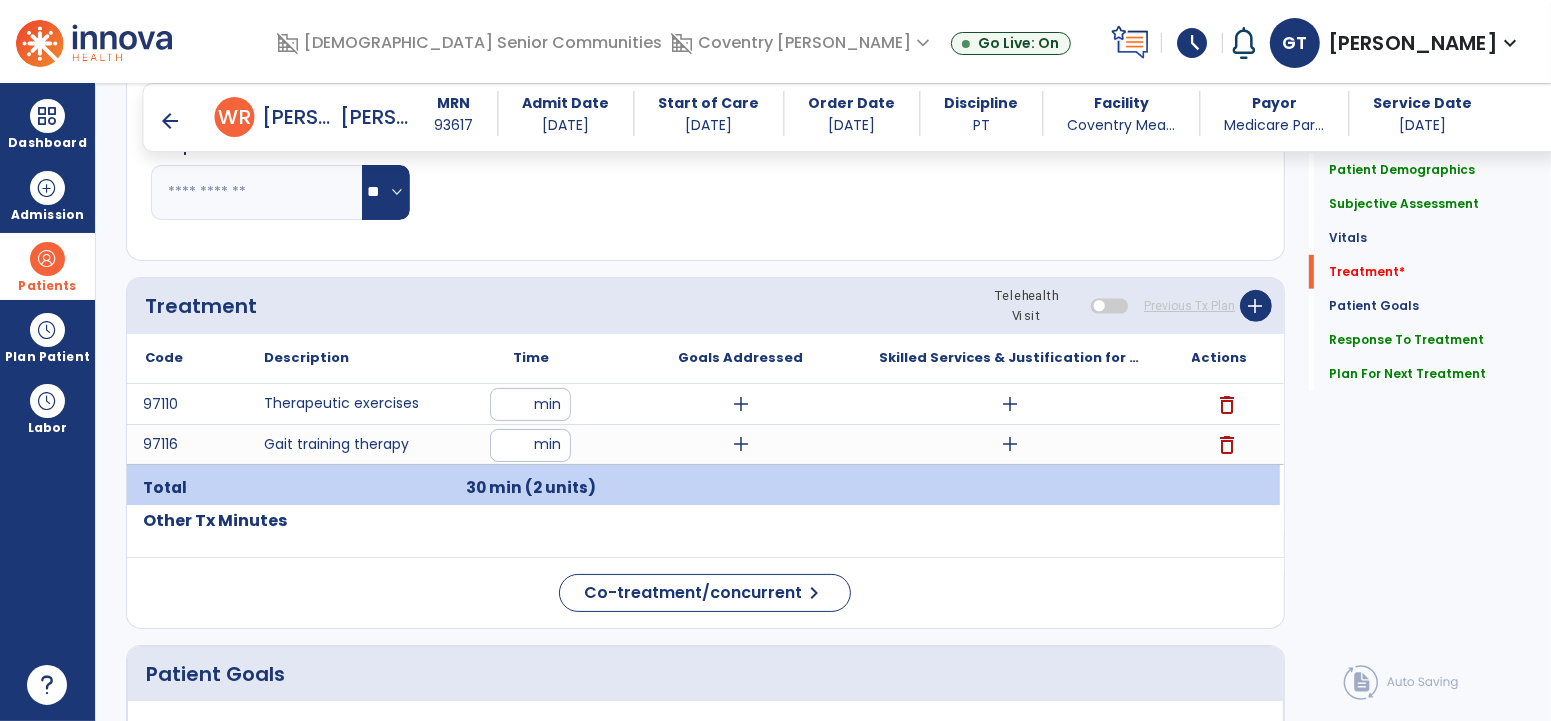 click on "add" at bounding box center (1010, 404) 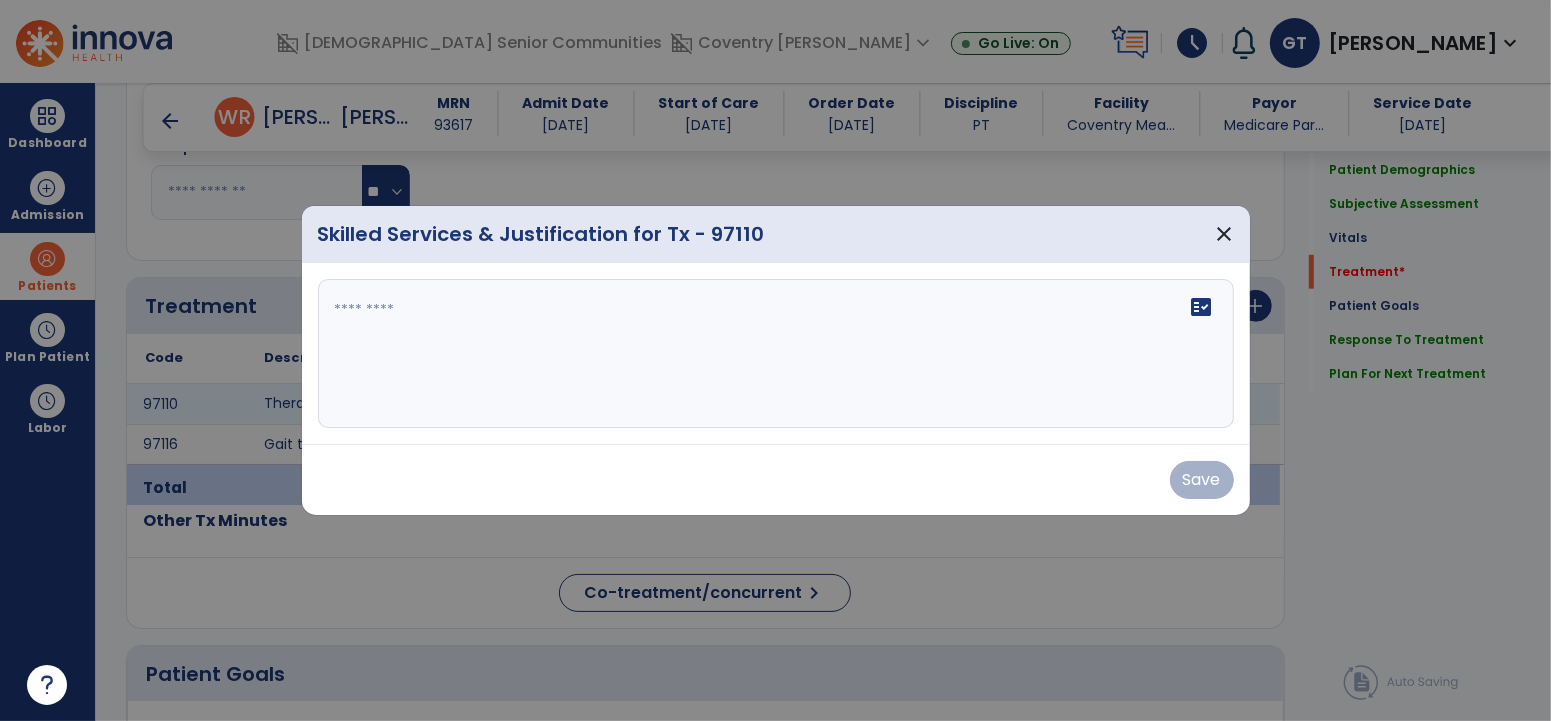 click on "fact_check" at bounding box center (776, 354) 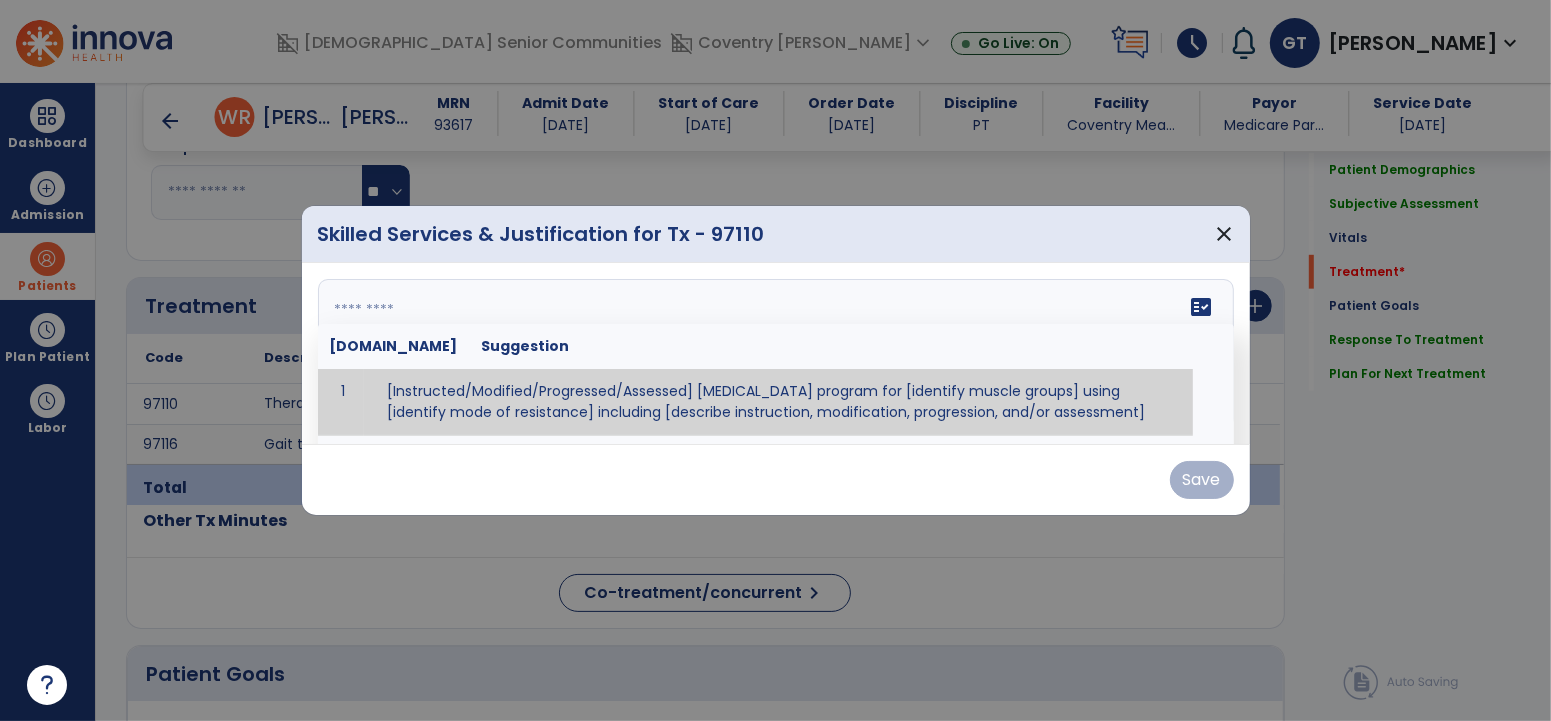 click at bounding box center [773, 354] 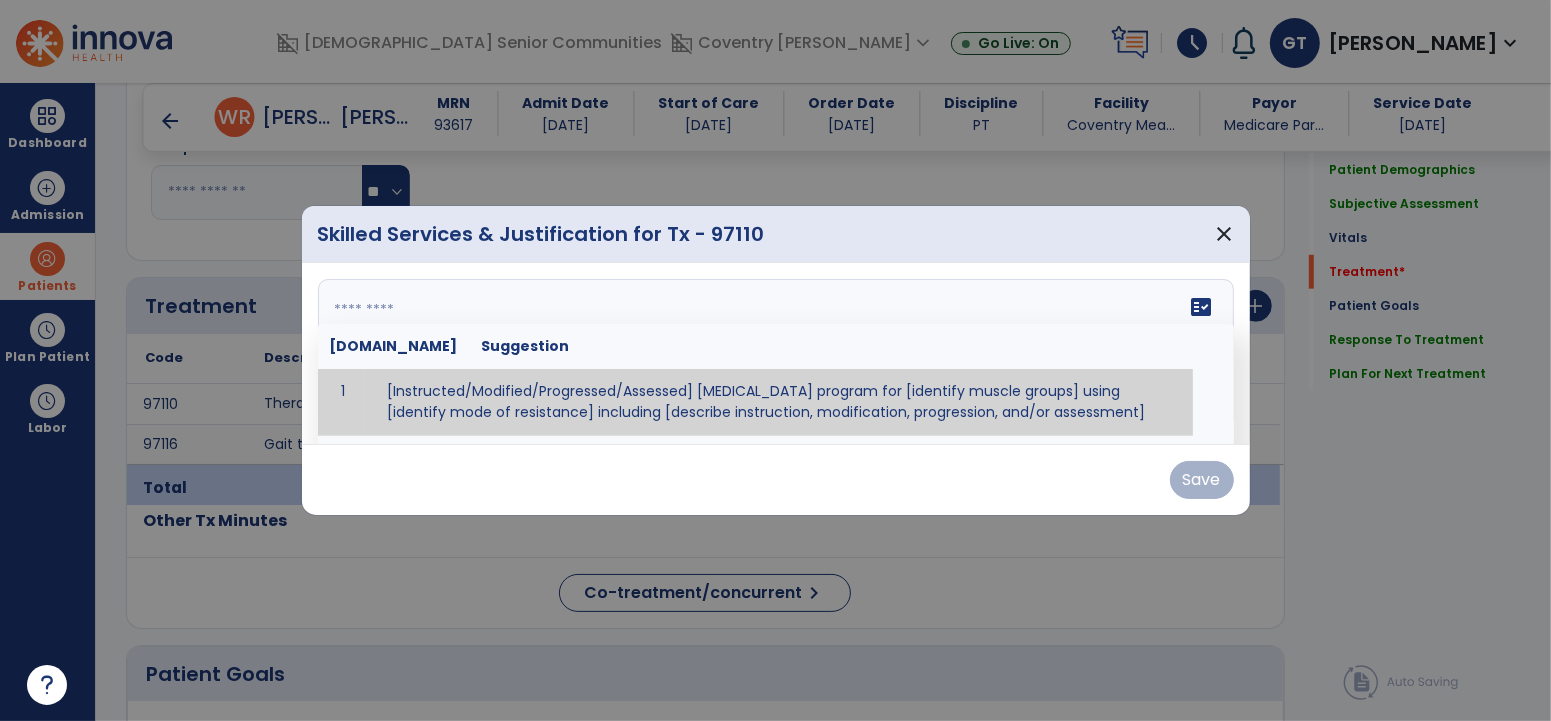 type on "*" 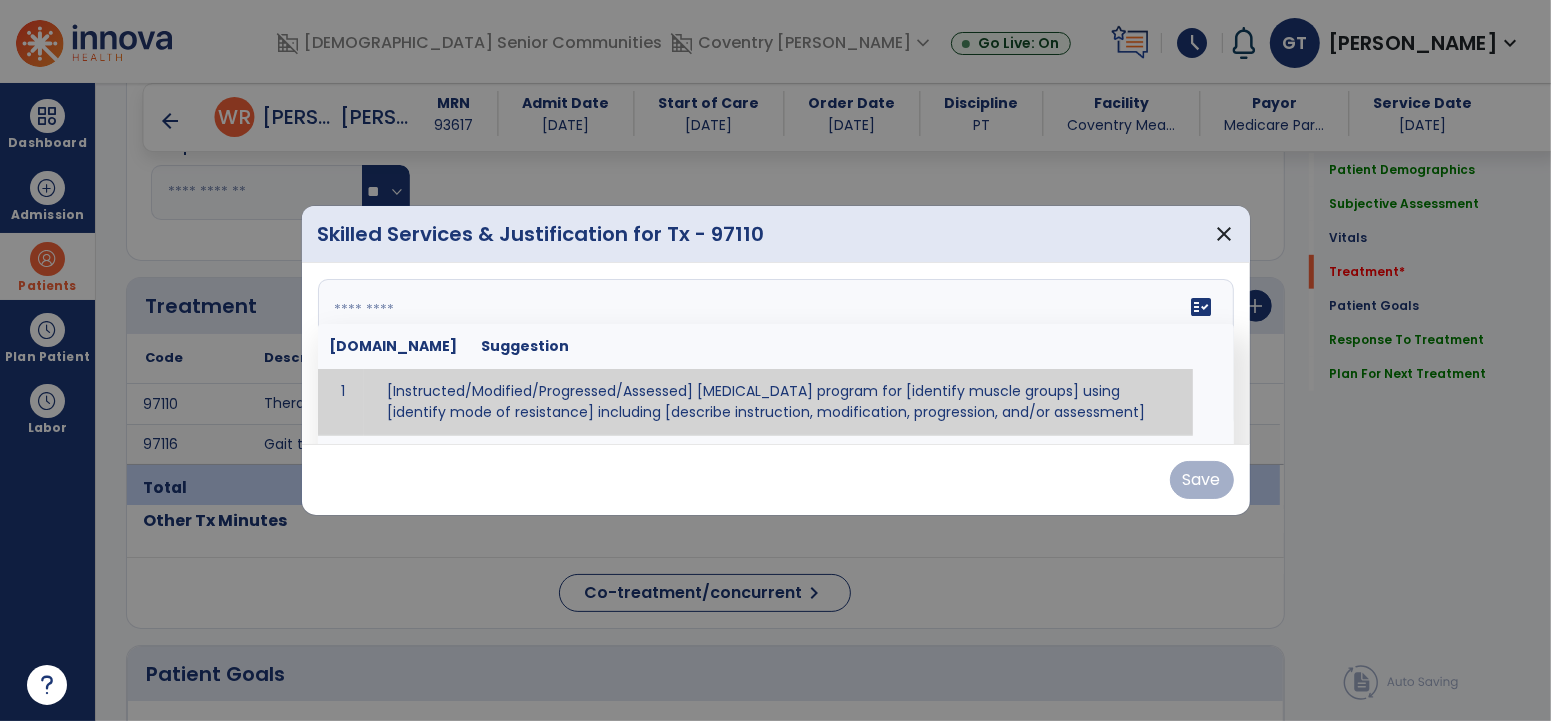 paste on "**********" 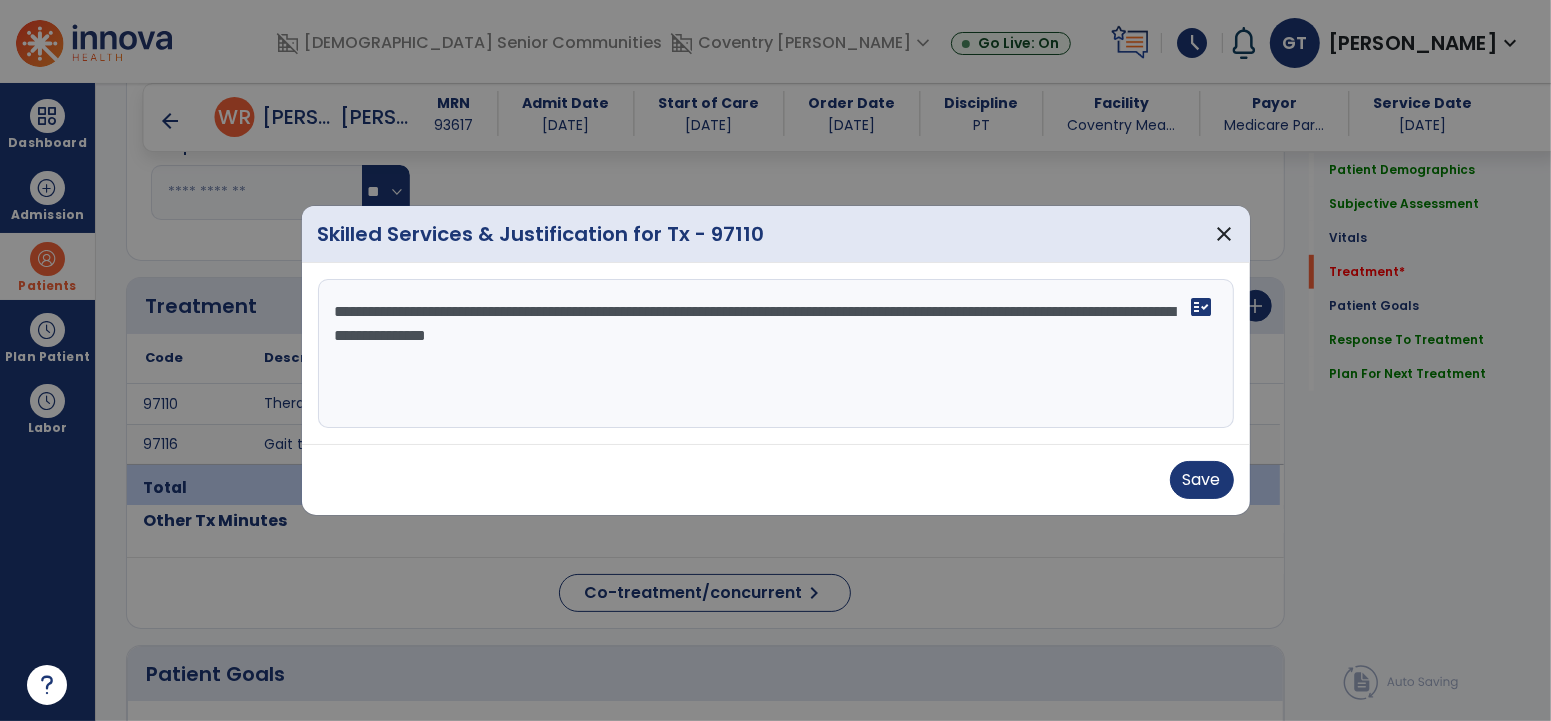 click on "**********" at bounding box center [775, 354] 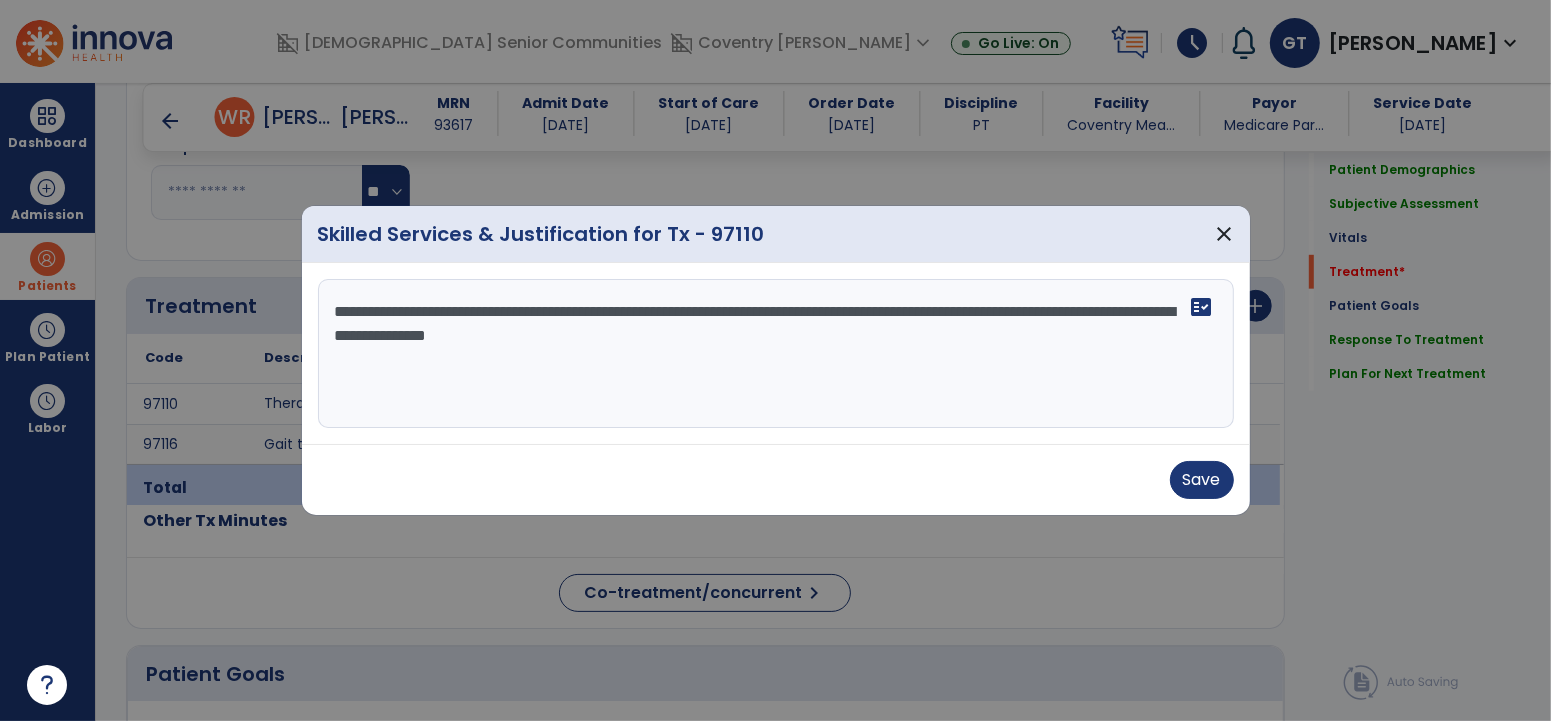 click on "**********" at bounding box center (775, 354) 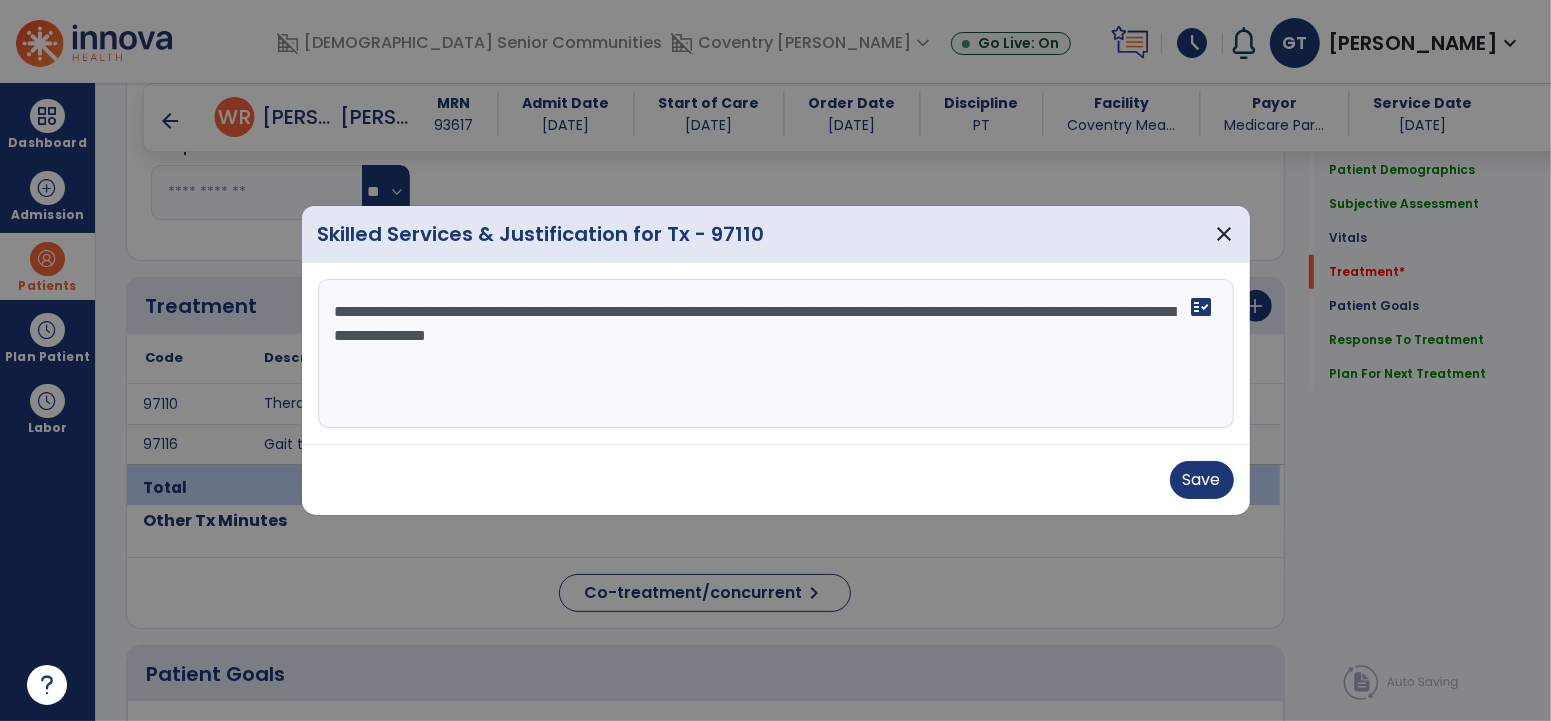 click on "**********" at bounding box center (775, 354) 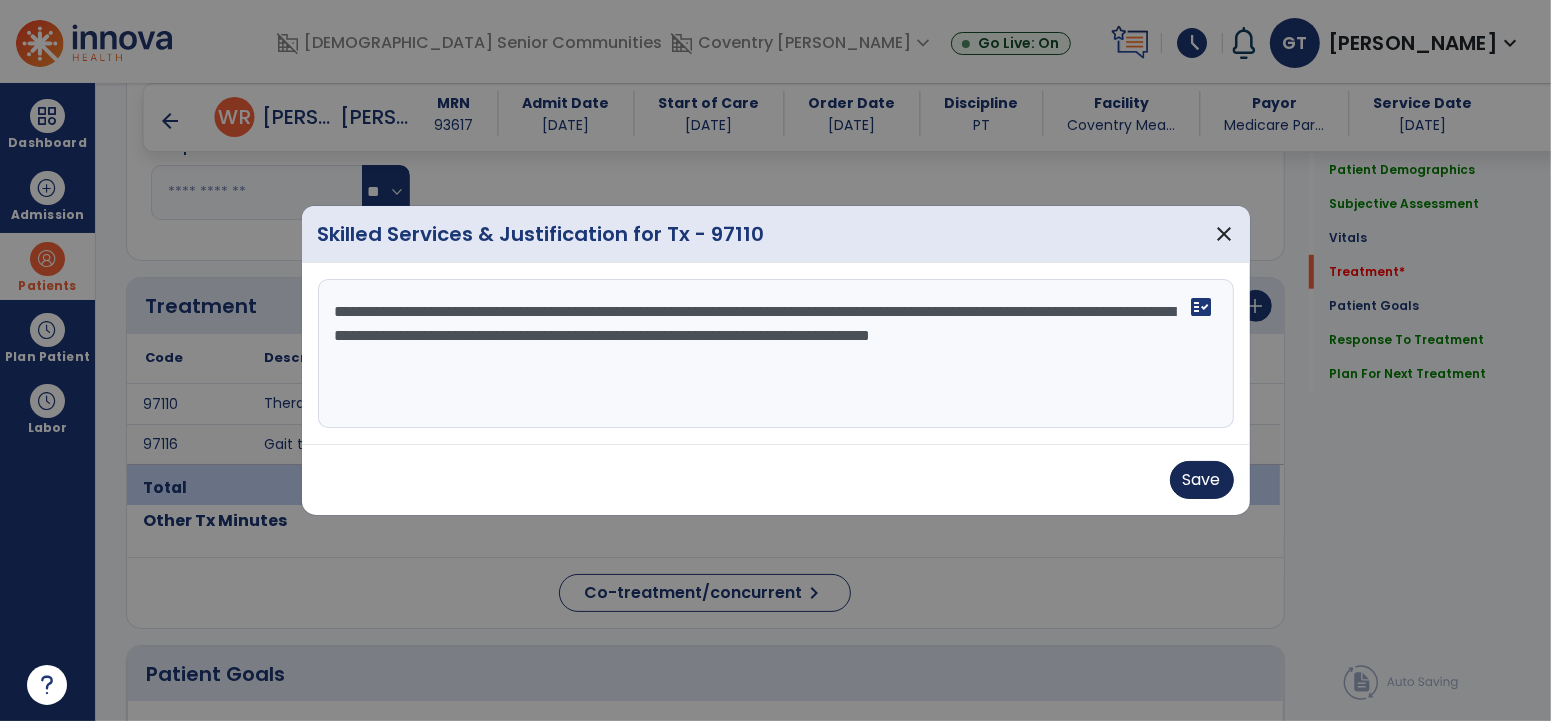 type on "**********" 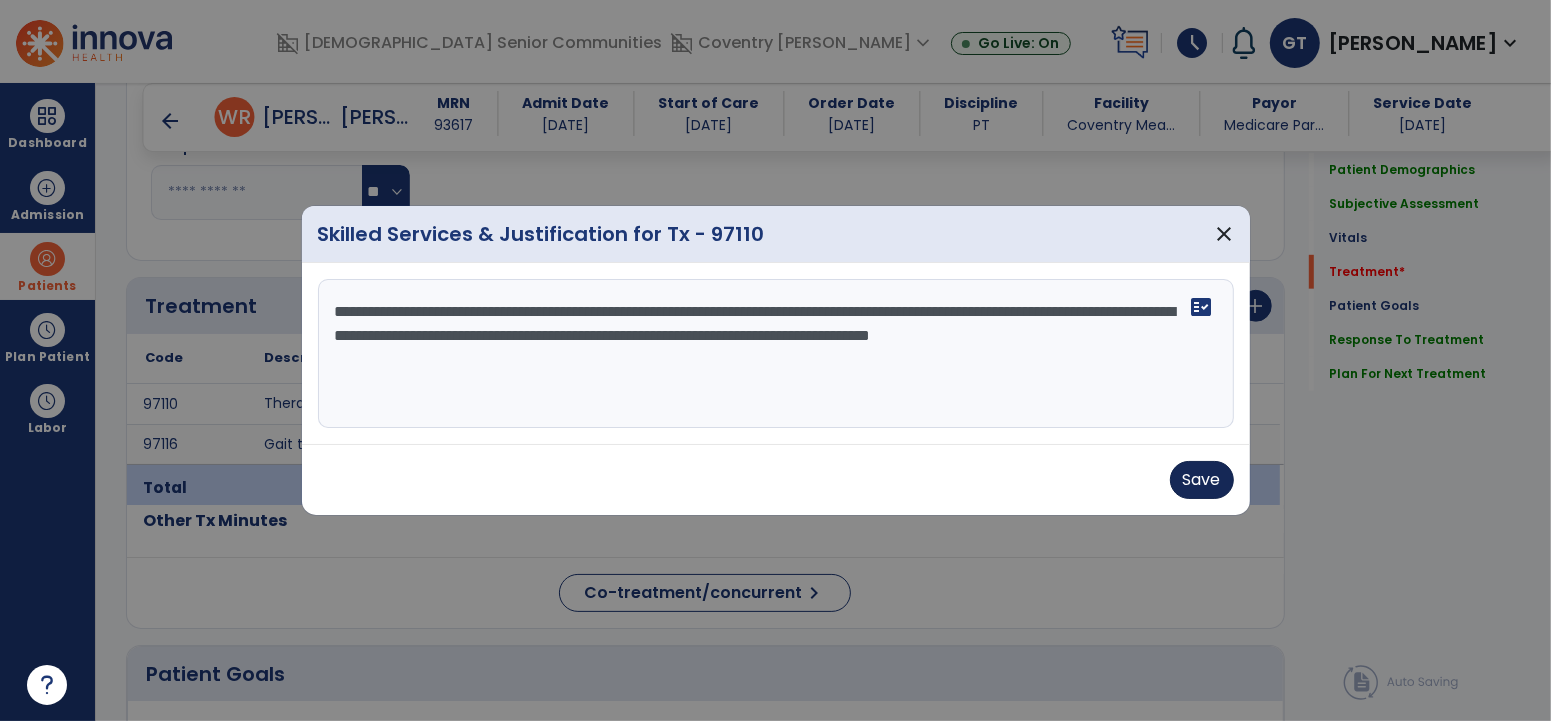 click on "Save" at bounding box center [1202, 480] 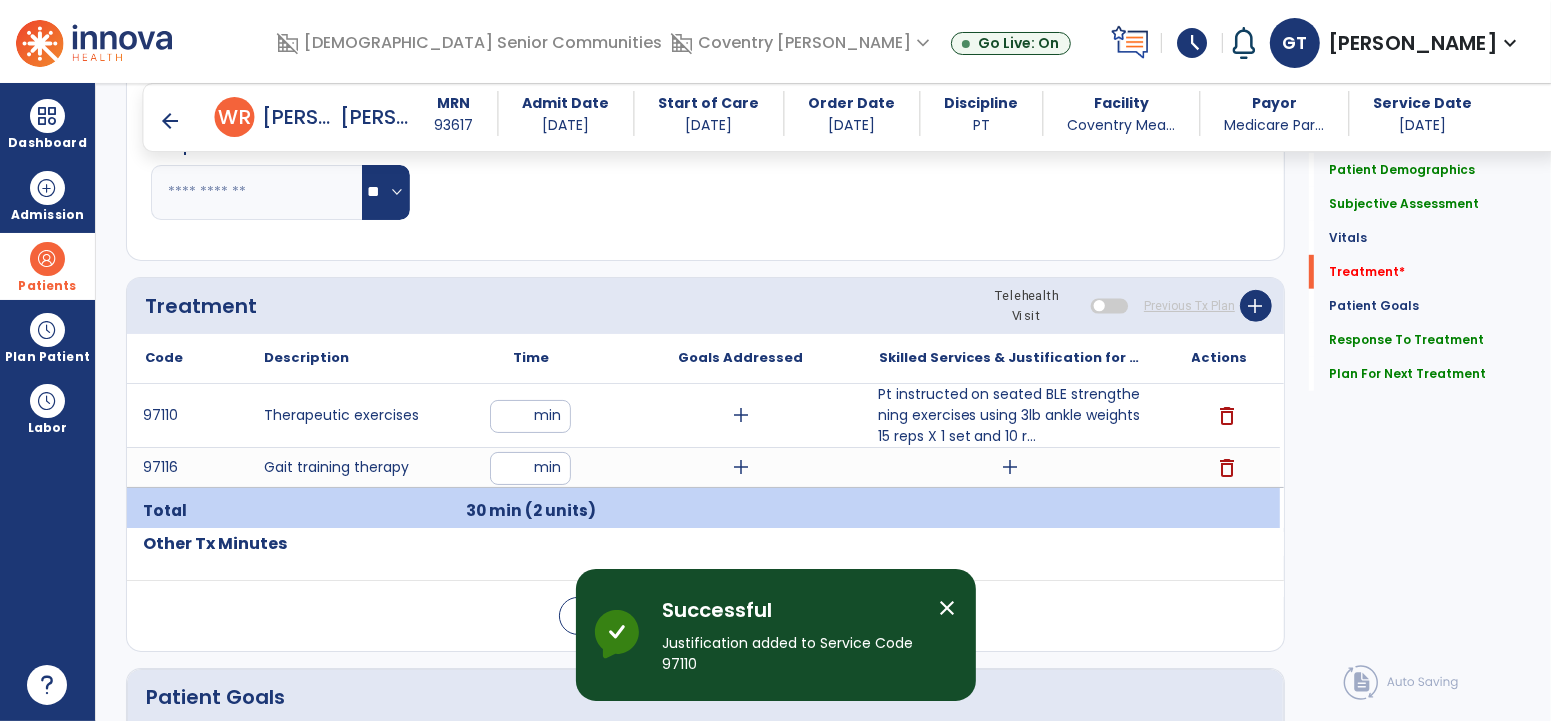 click on "add" at bounding box center (1010, 467) 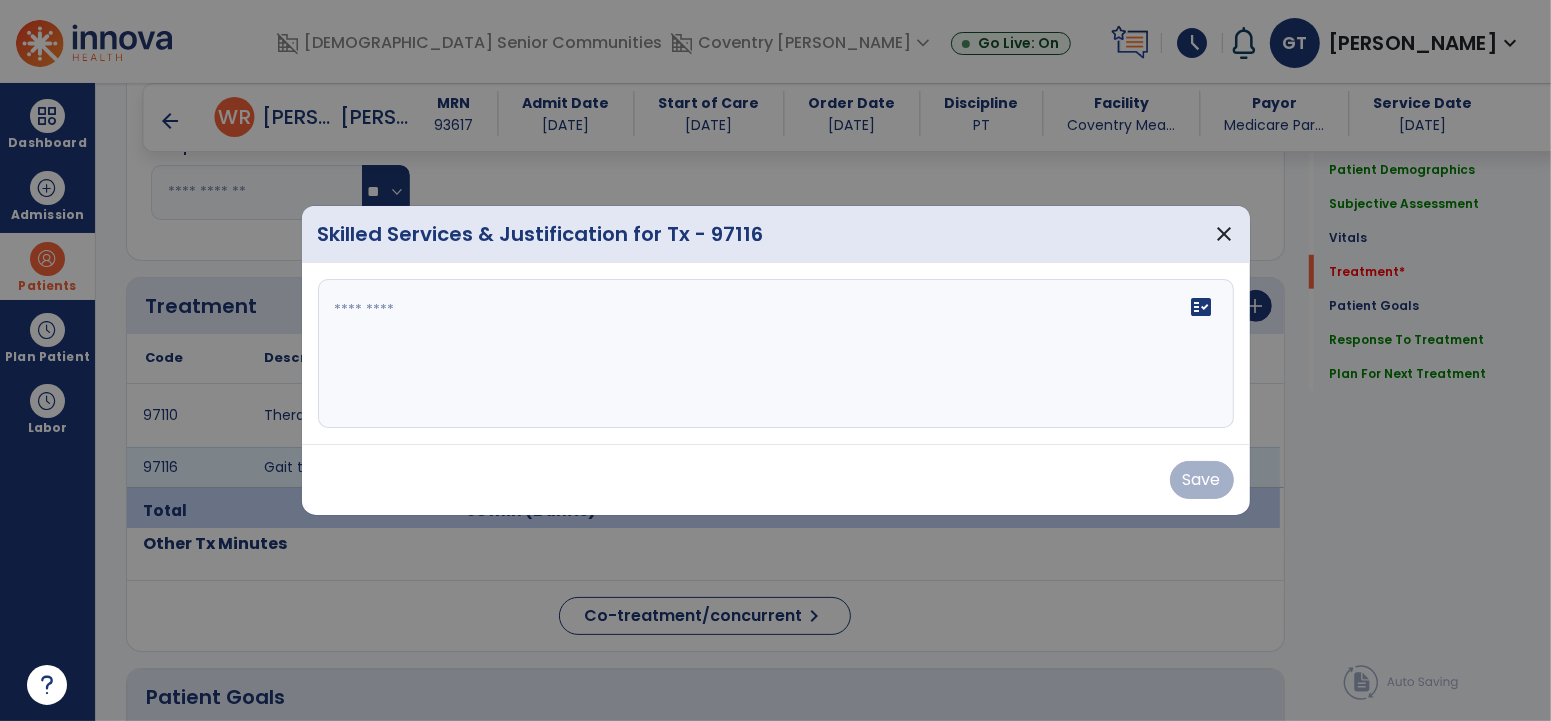 click on "fact_check" at bounding box center [776, 354] 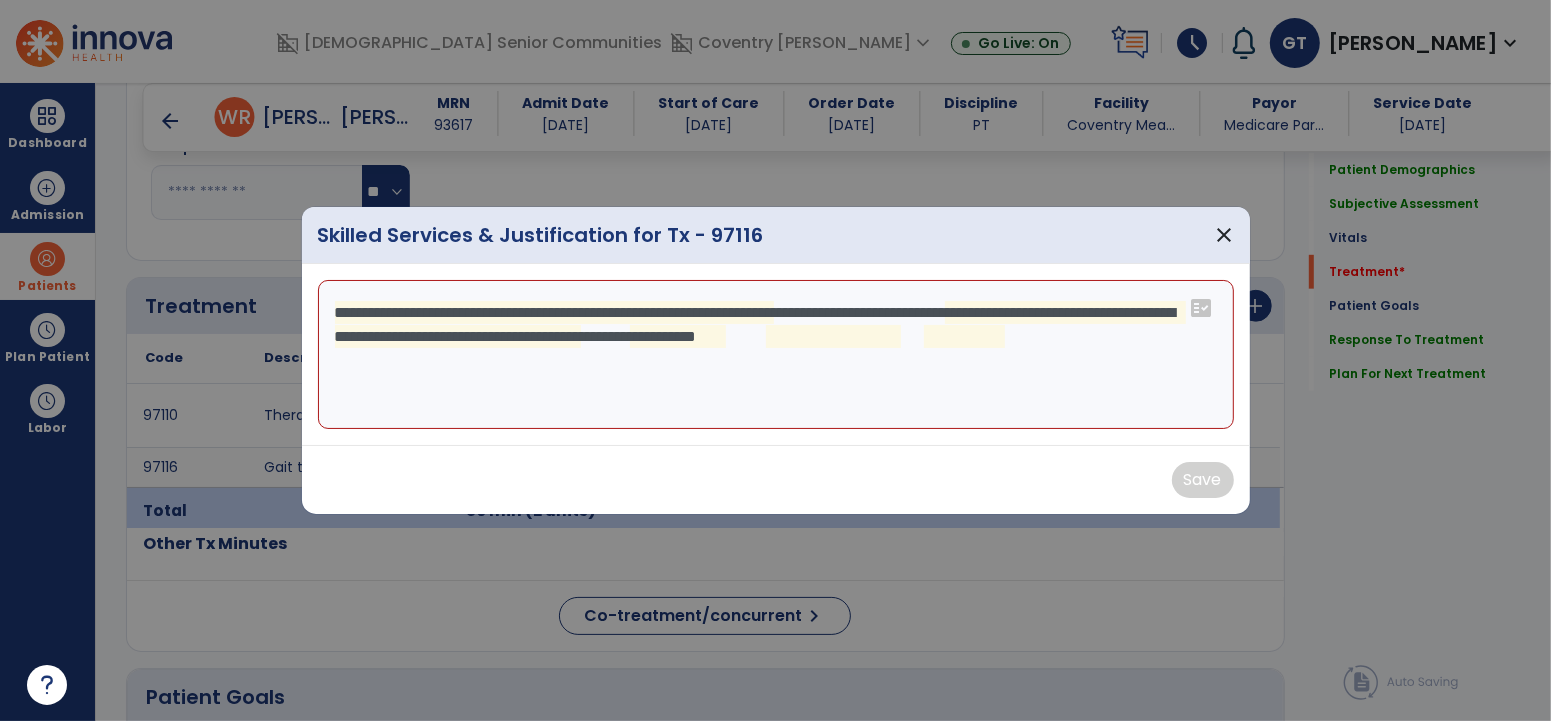 click on "**********" at bounding box center (775, 355) 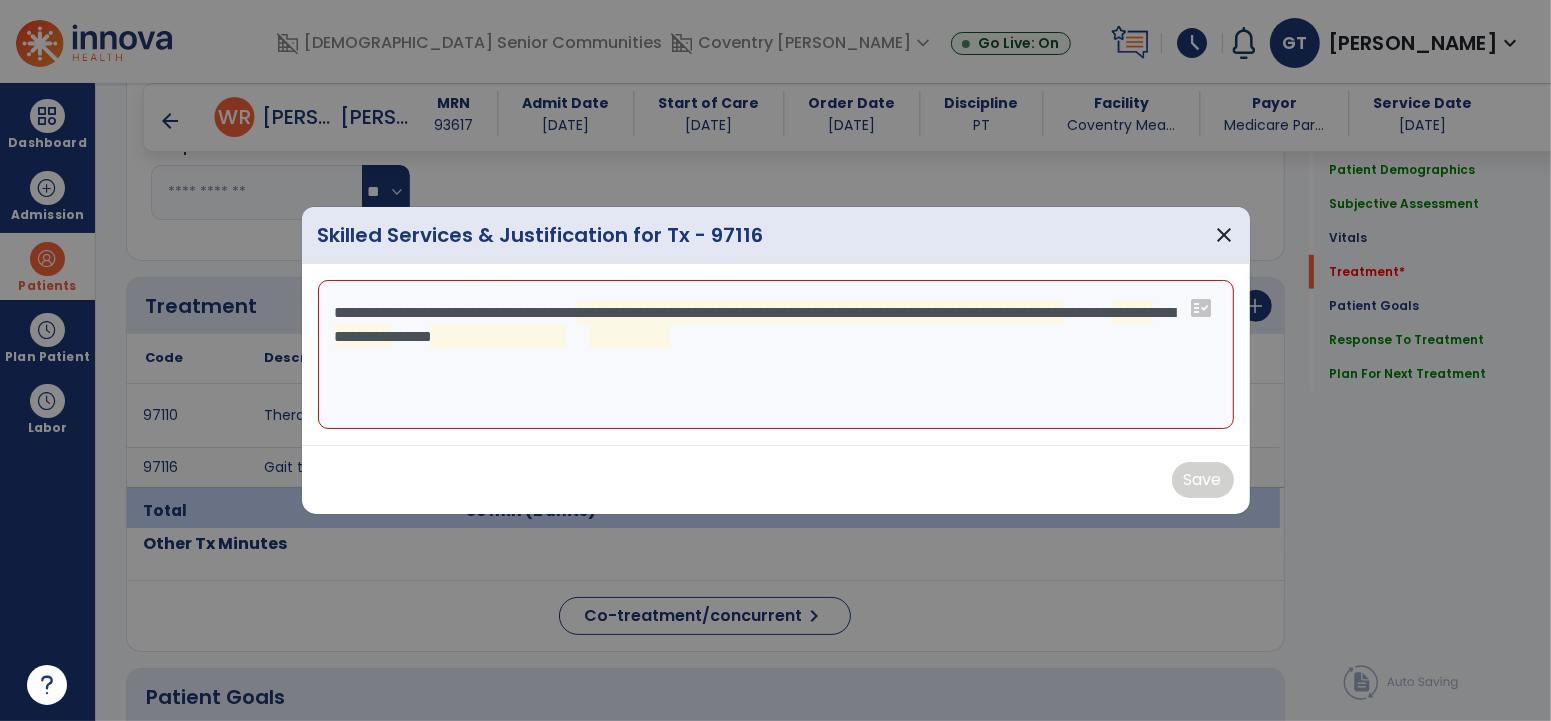 click on "**********" at bounding box center (775, 355) 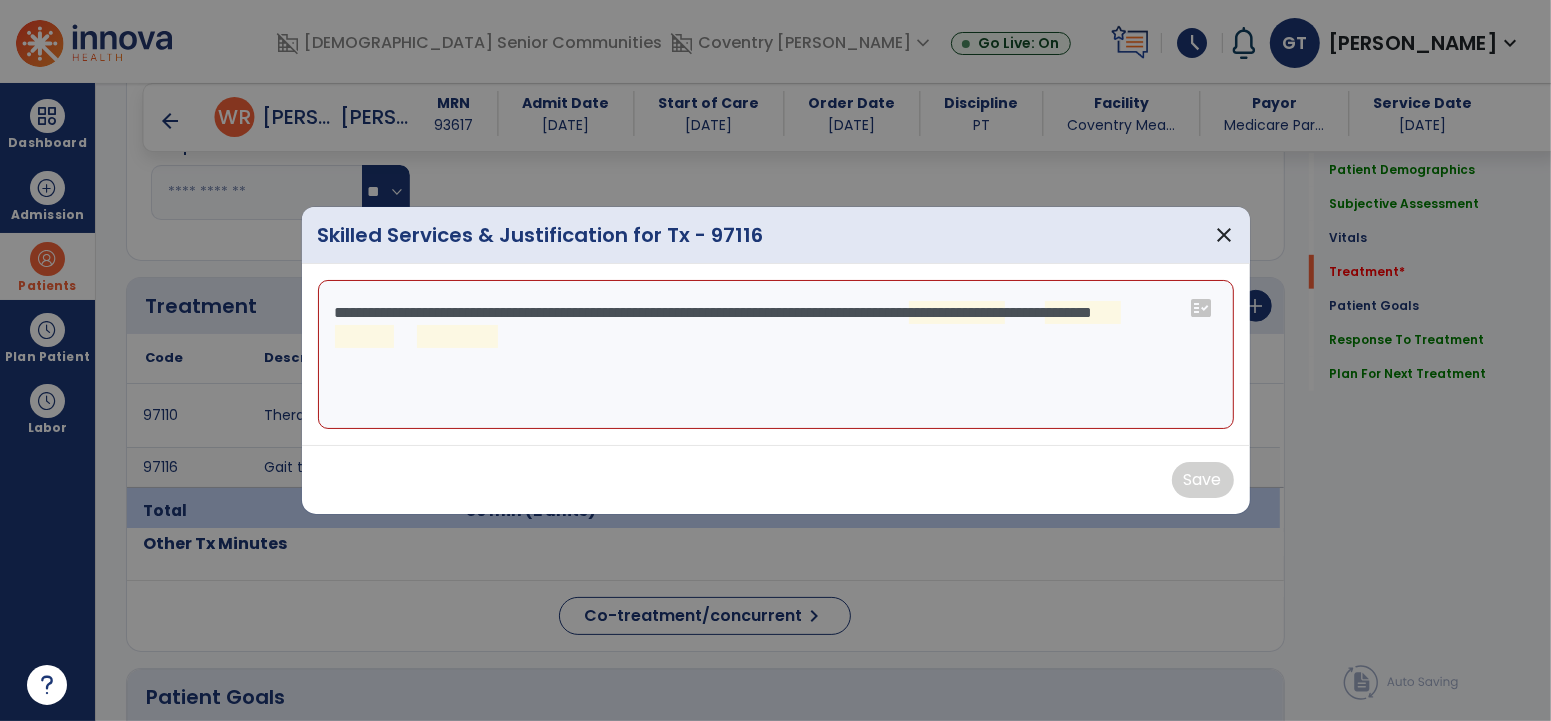 click on "**********" at bounding box center [775, 355] 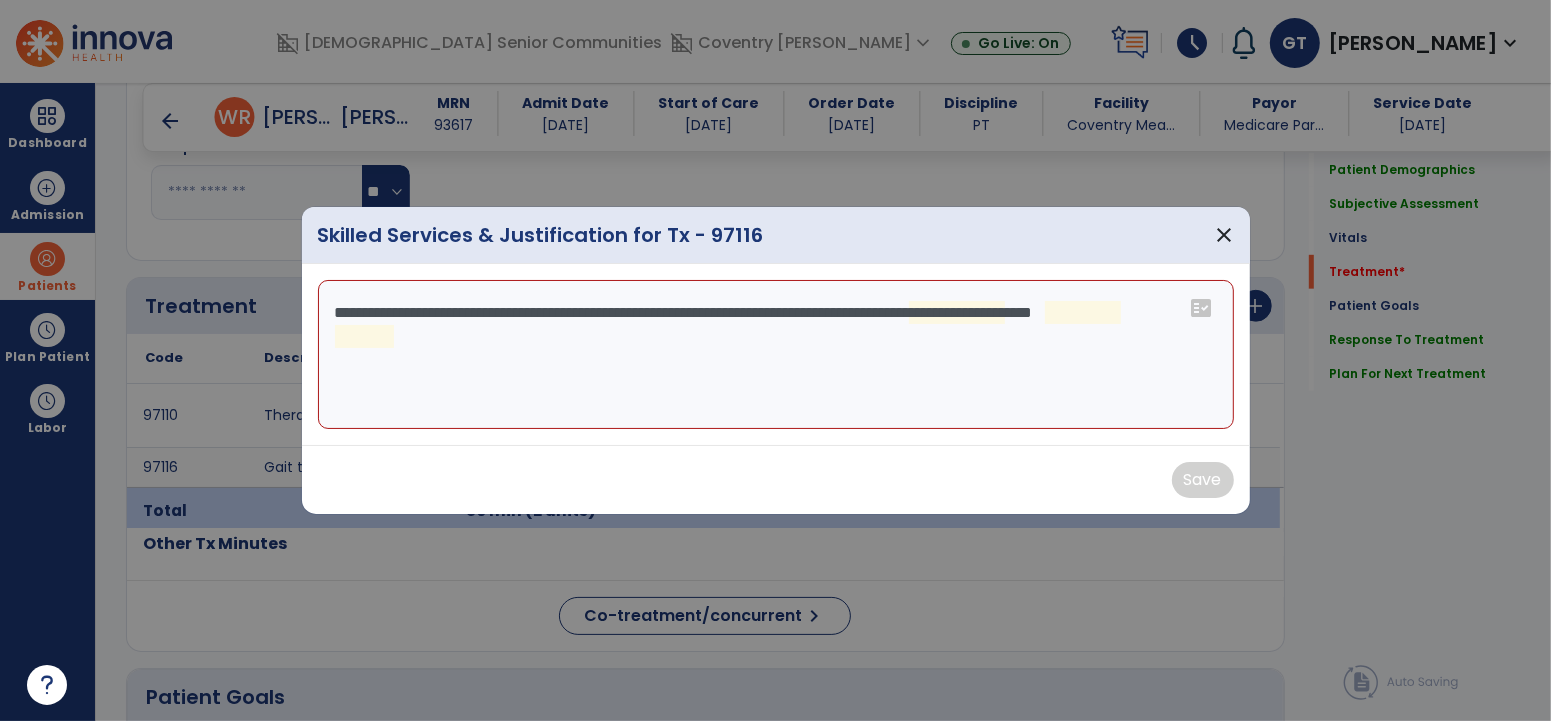 click on "**********" at bounding box center [775, 355] 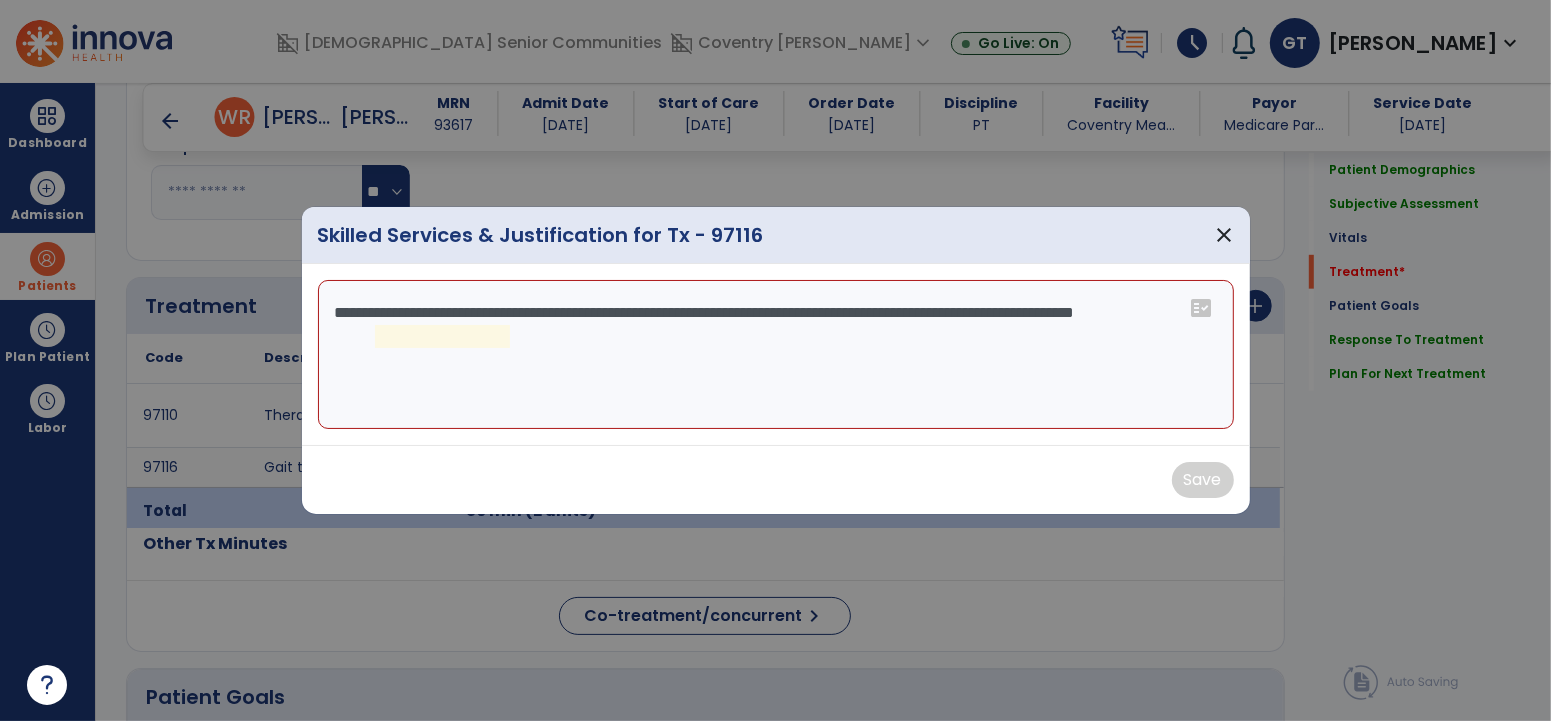 click on "**********" at bounding box center [775, 355] 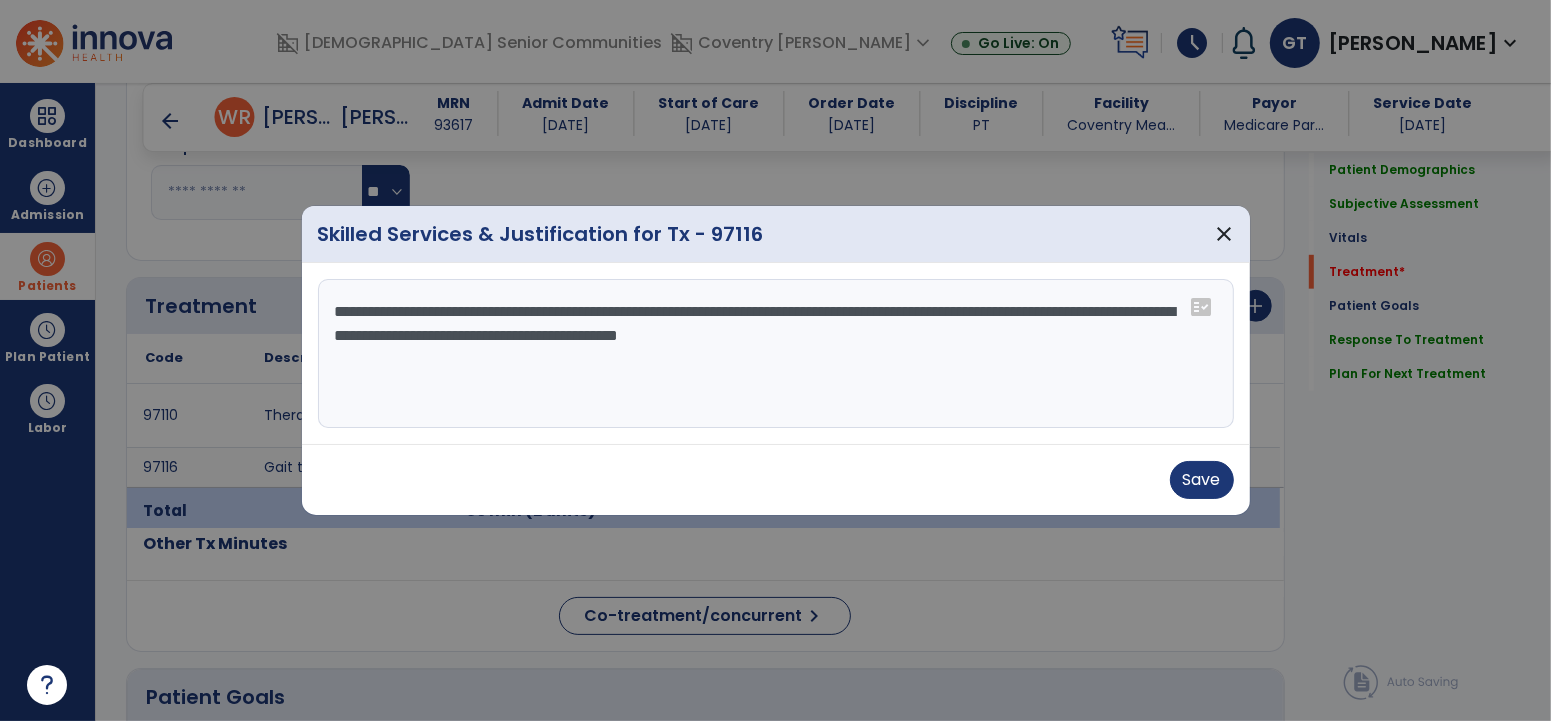 click on "**********" at bounding box center (775, 354) 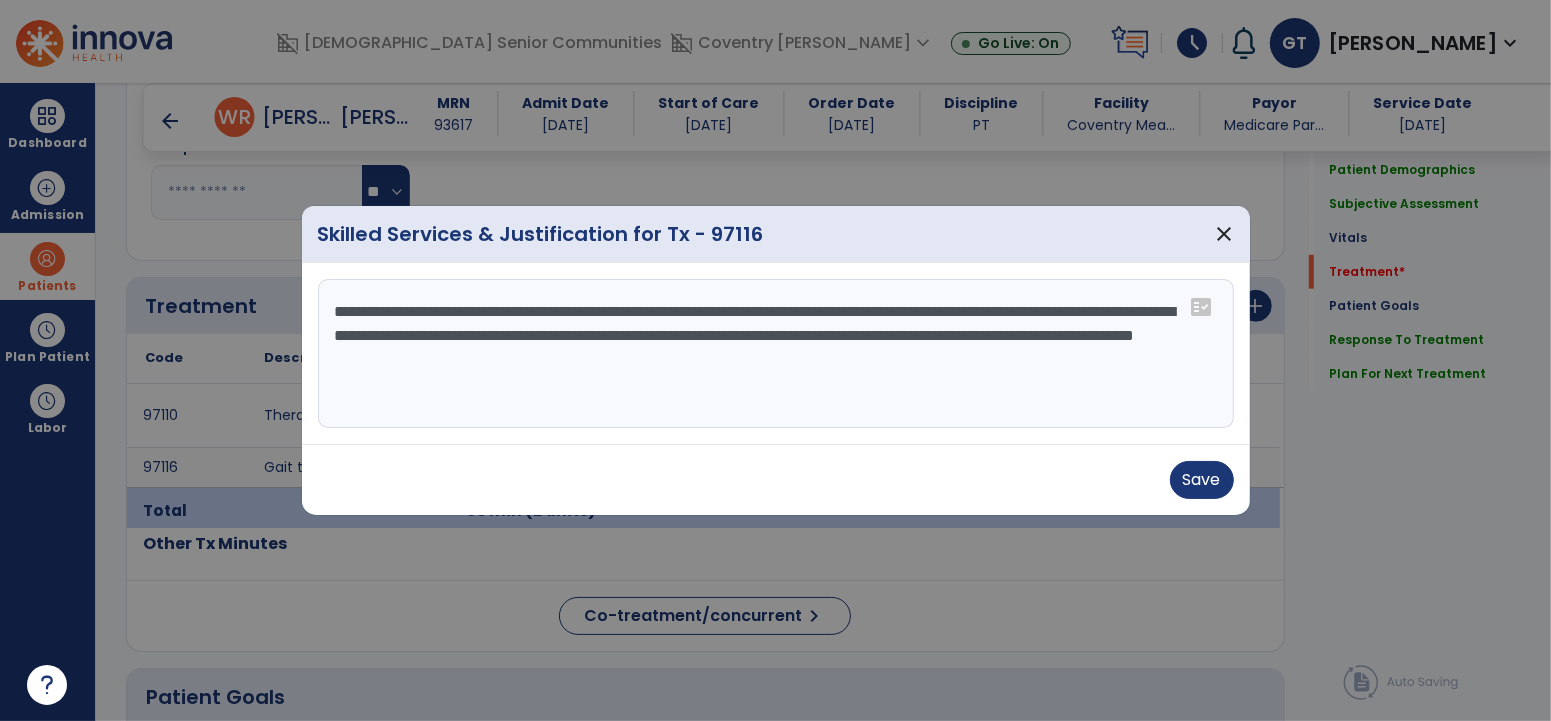 click on "**********" at bounding box center (775, 354) 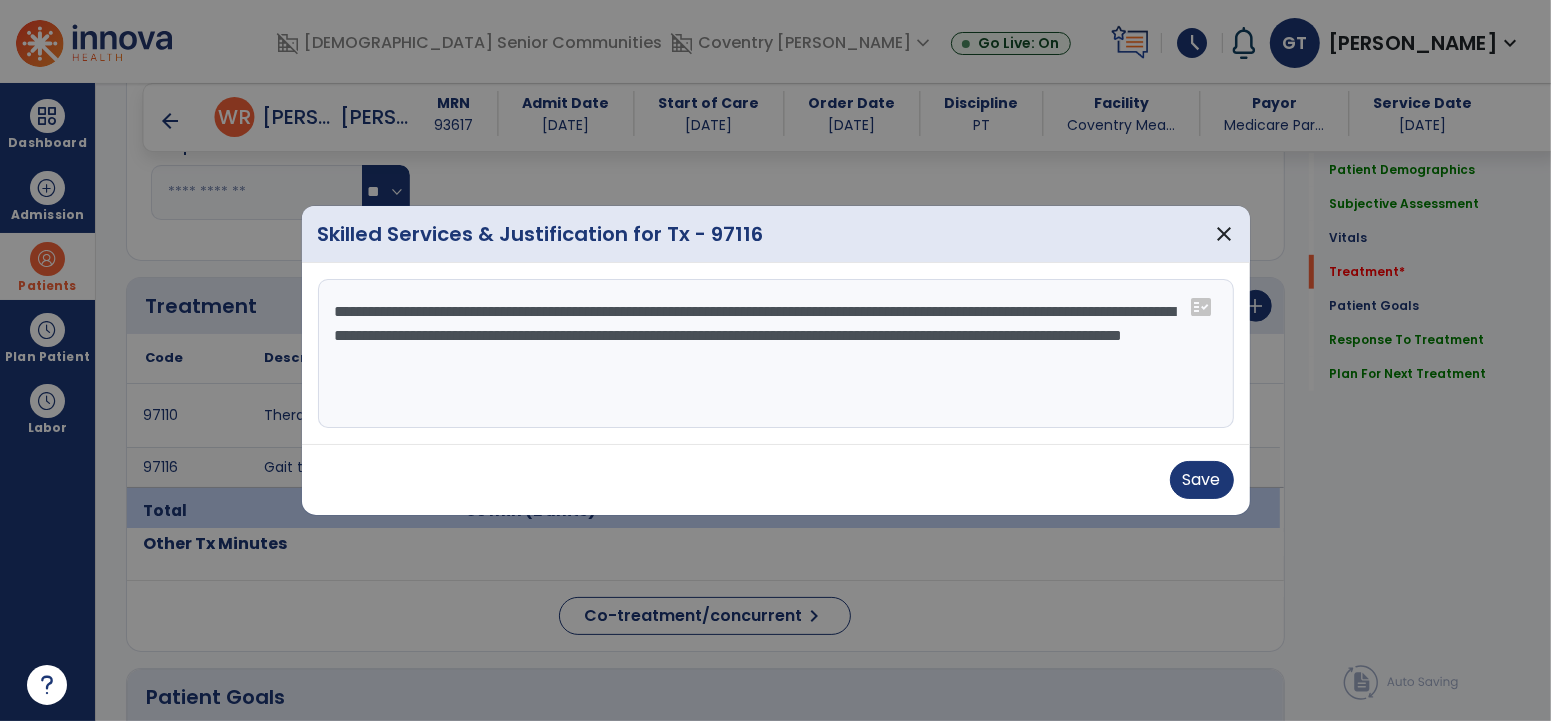 click on "**********" at bounding box center [775, 354] 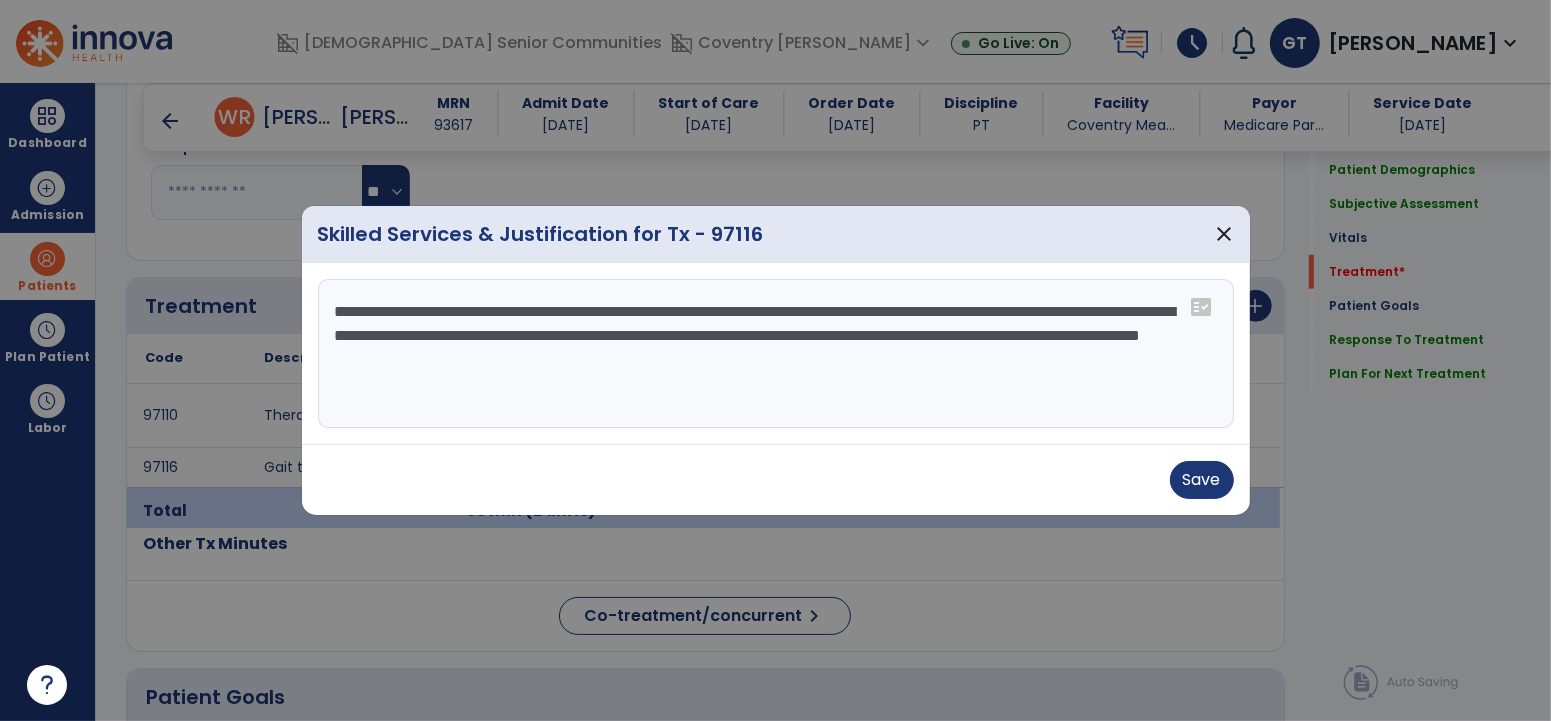 click on "**********" at bounding box center (775, 354) 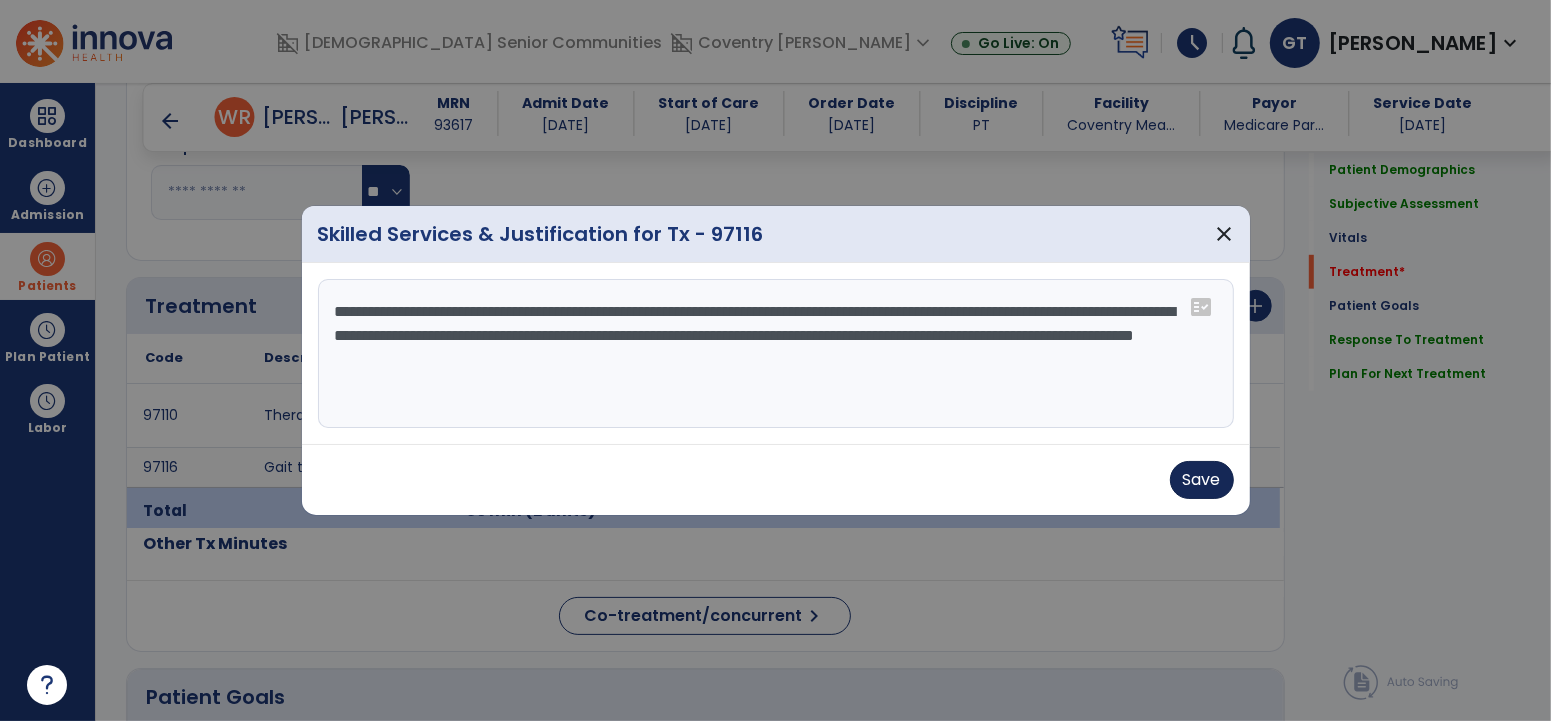 type on "**********" 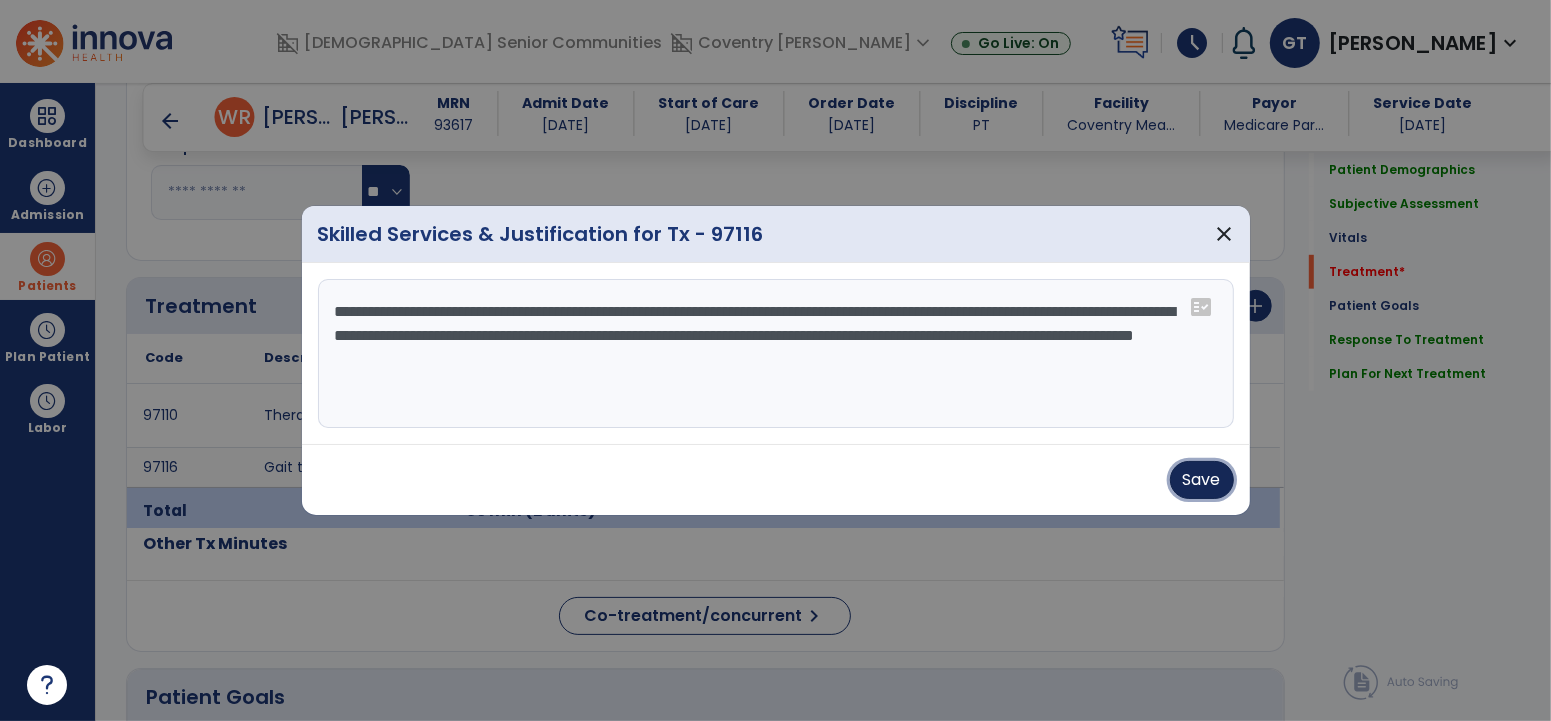 click on "Save" at bounding box center (1202, 480) 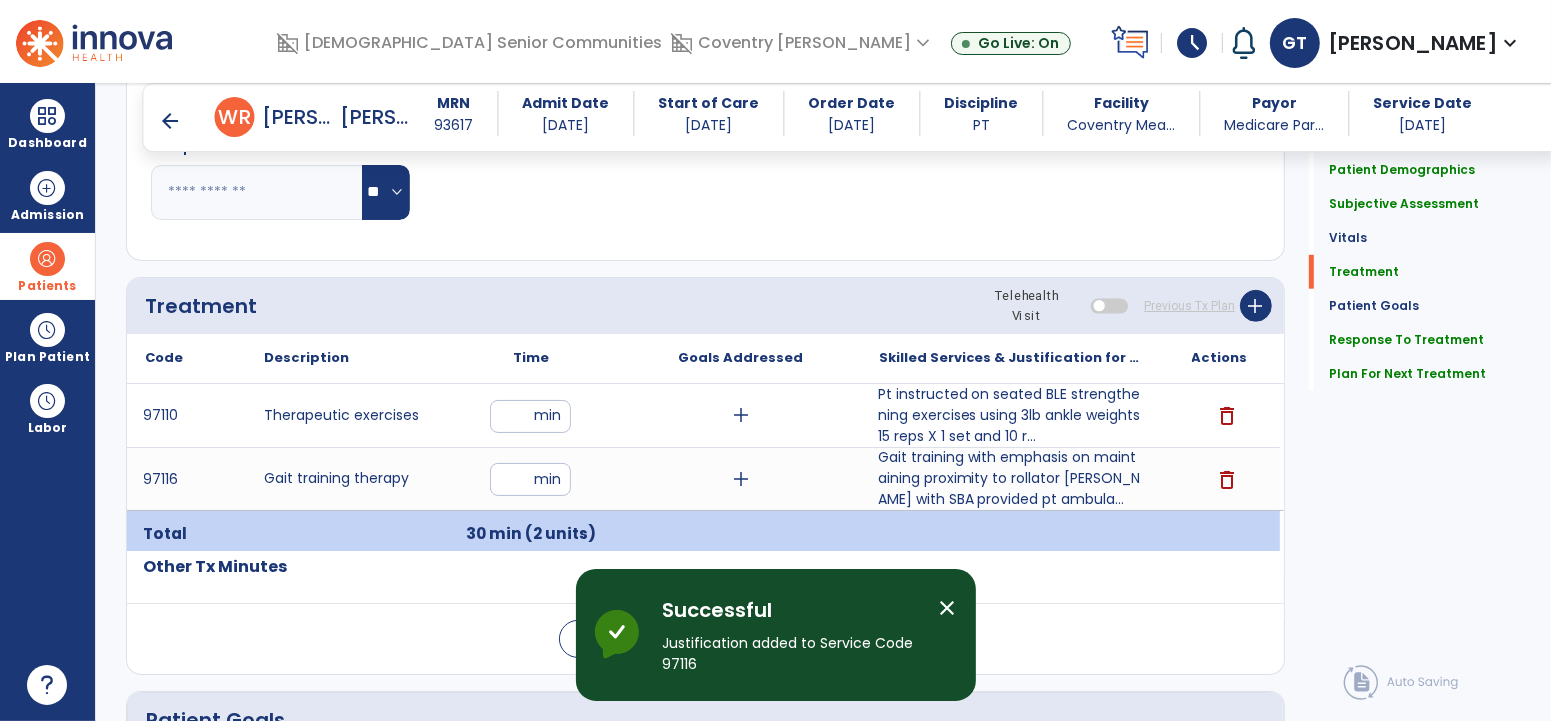click on "Pt instructed on seated BLE strengthening exercises using 3lb ankle weights 15 reps X 1 set and 10 r..." at bounding box center [1010, 415] 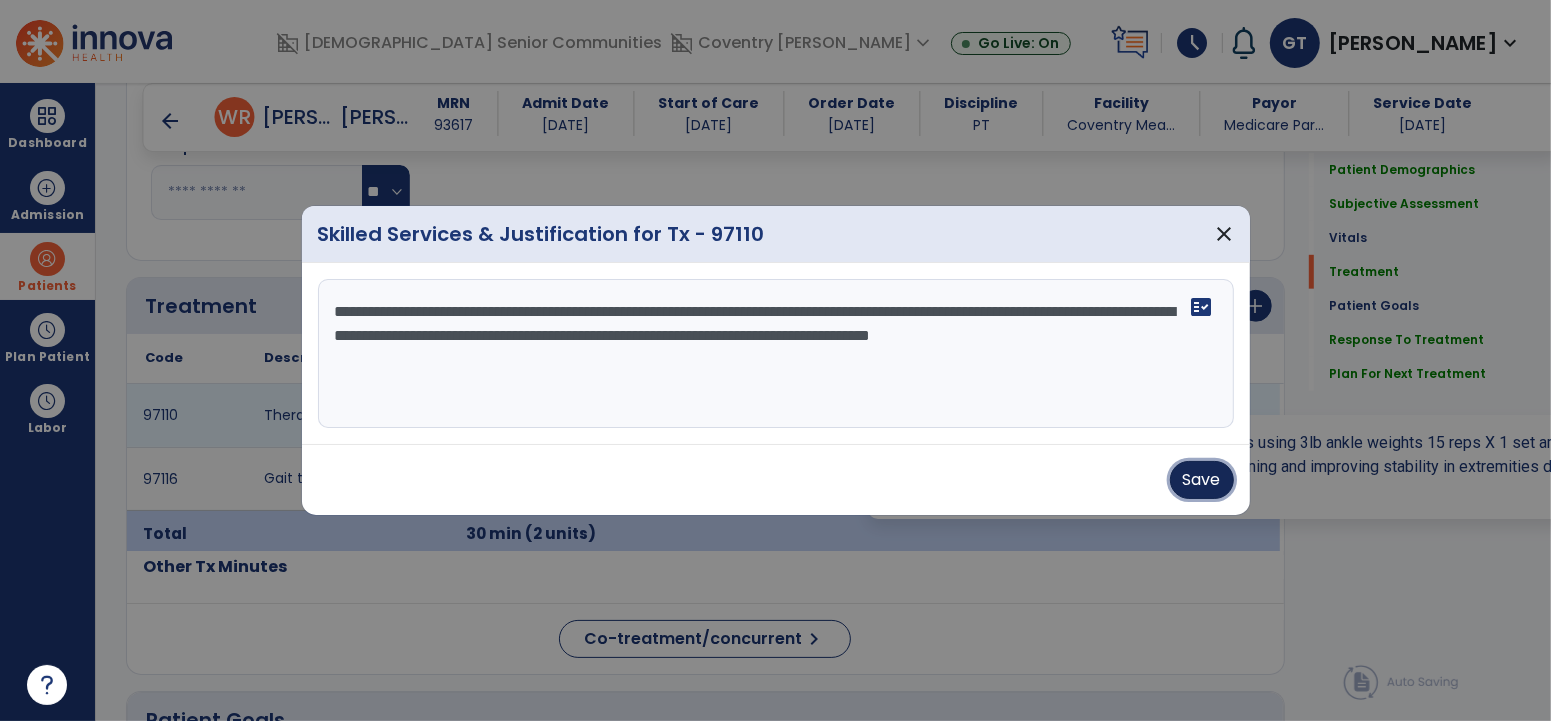 click on "Save" at bounding box center (1202, 480) 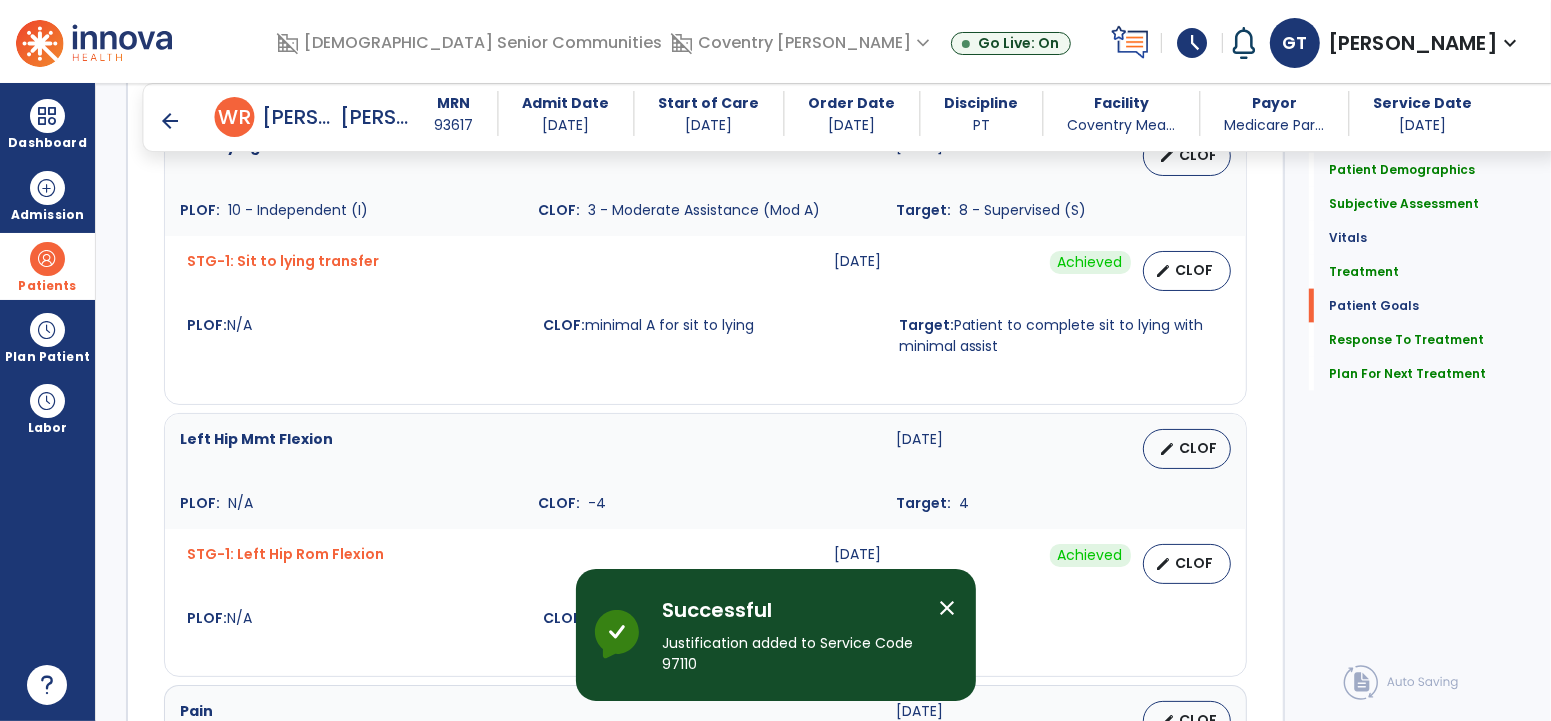 scroll, scrollTop: 3067, scrollLeft: 0, axis: vertical 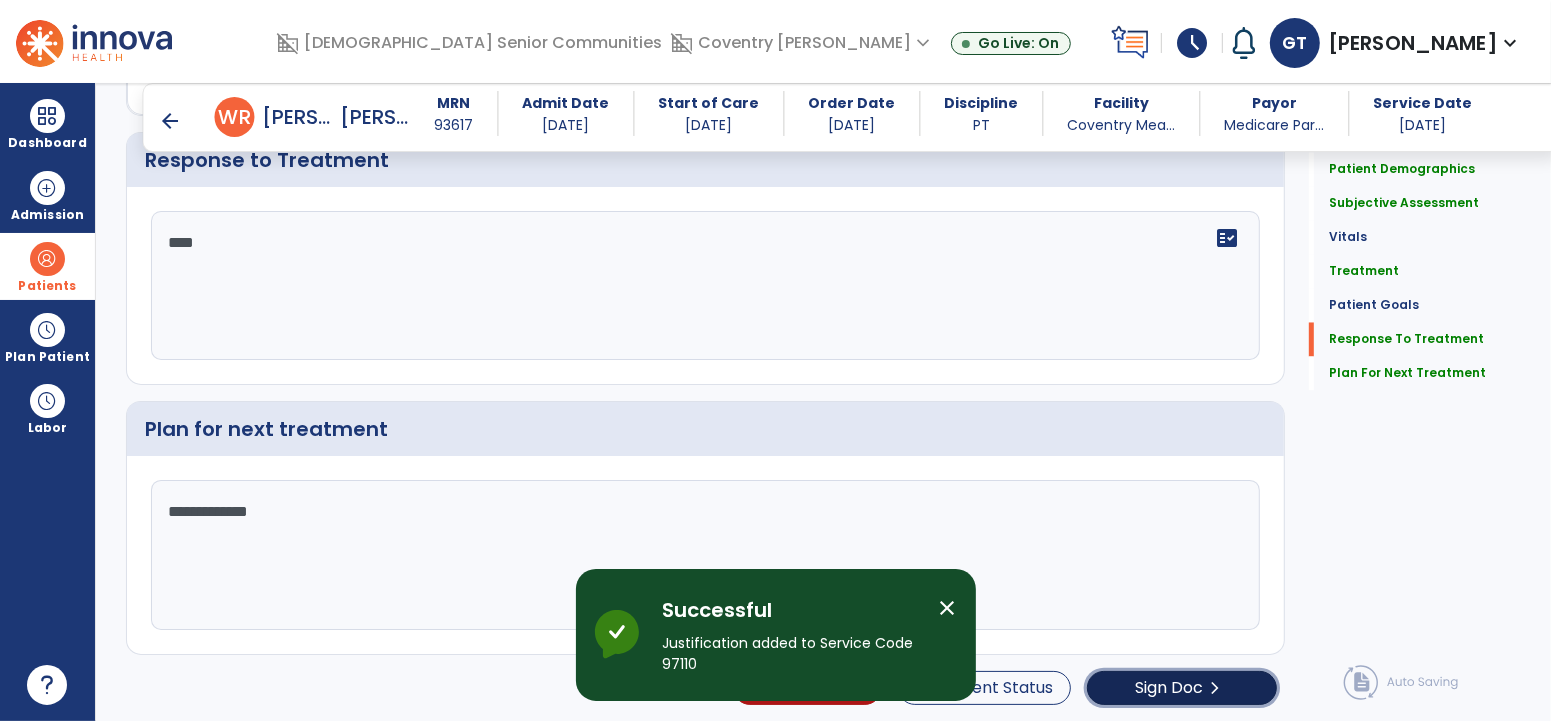 click on "Sign Doc" 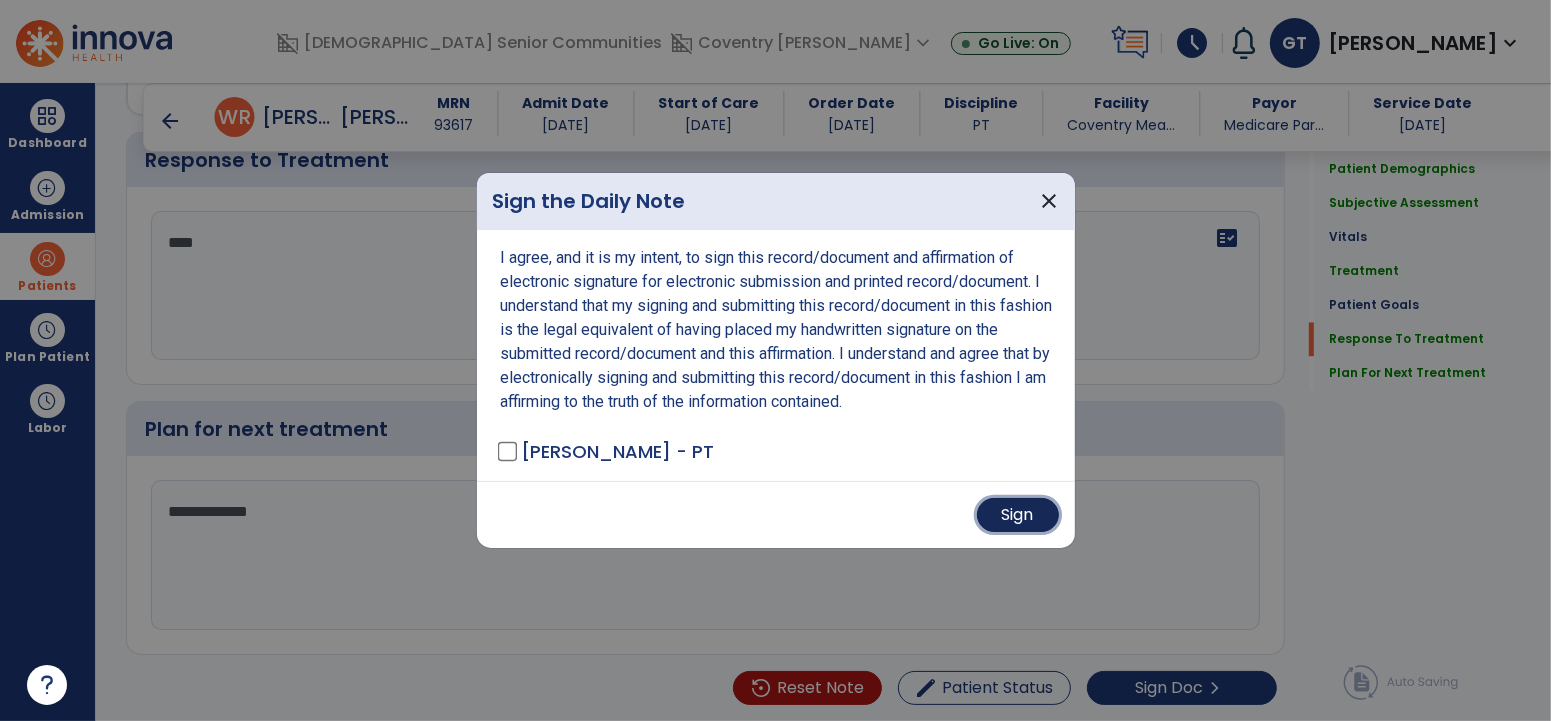 click on "Sign" at bounding box center (1018, 515) 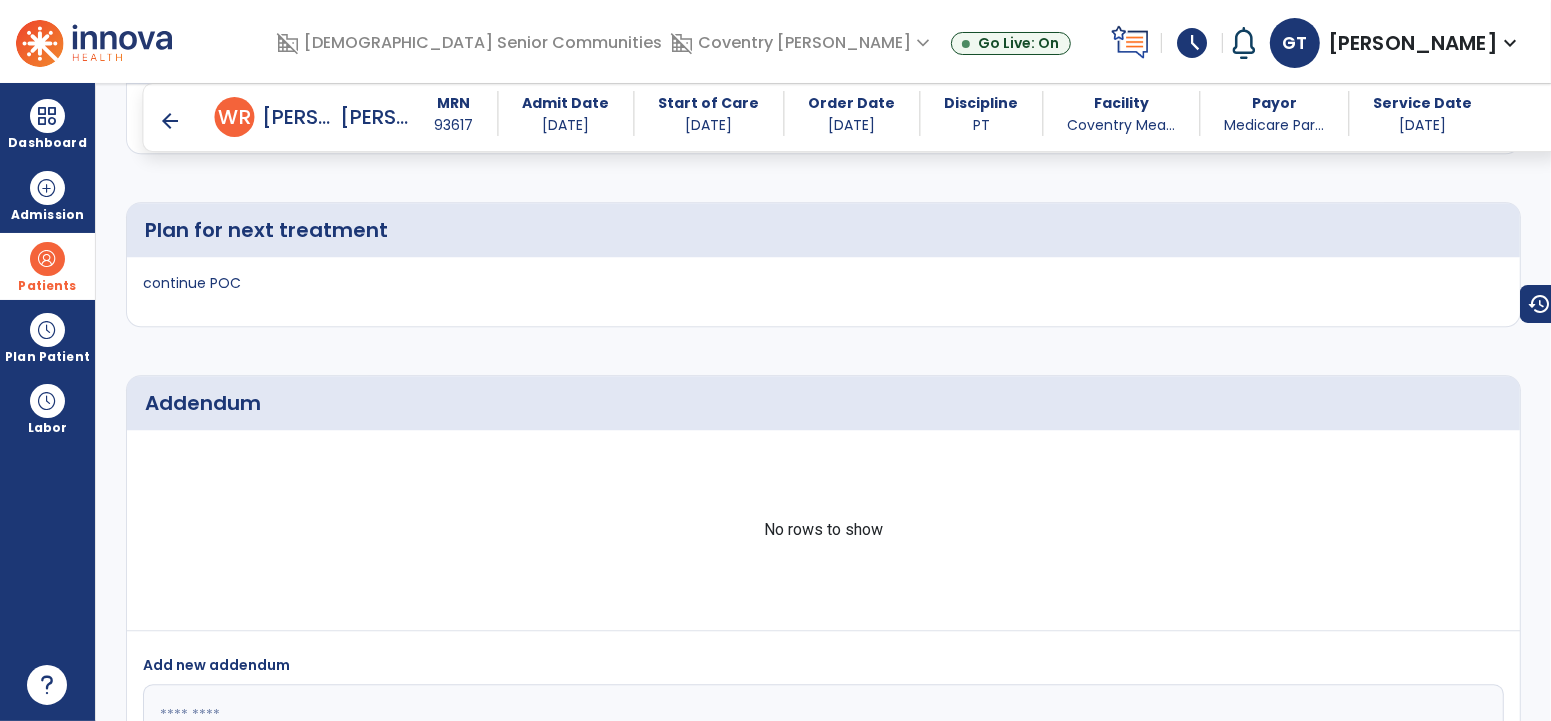 scroll, scrollTop: 4000, scrollLeft: 0, axis: vertical 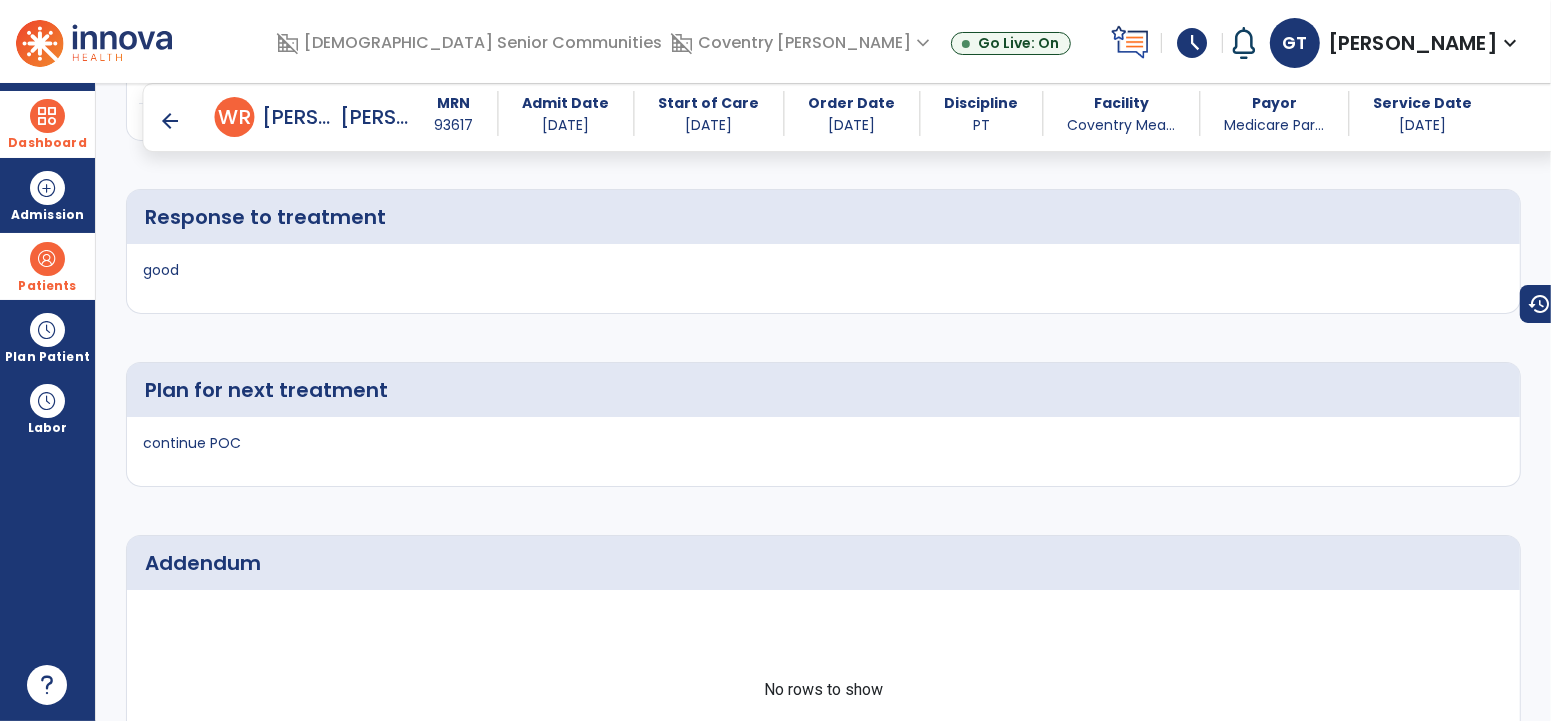 click at bounding box center (47, 116) 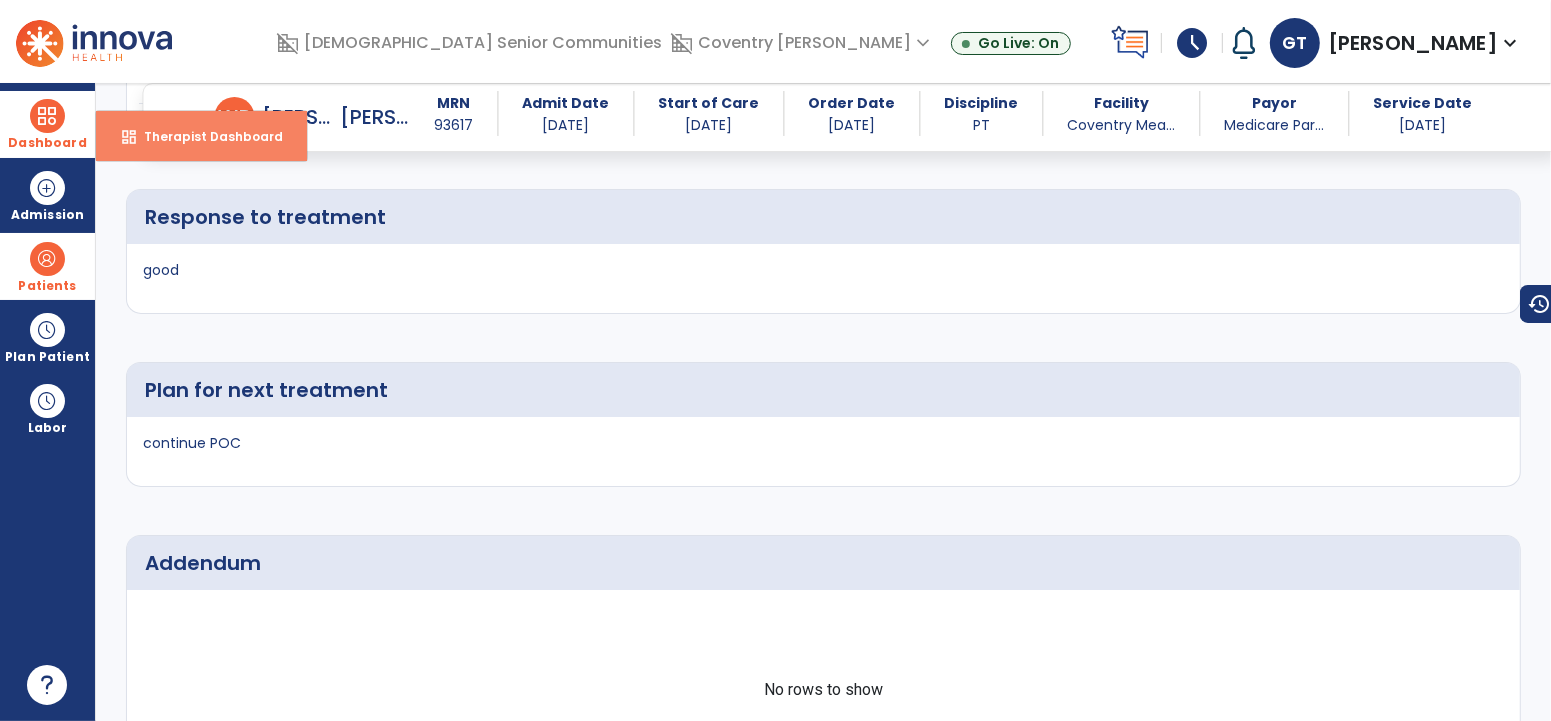 click on "Therapist Dashboard" at bounding box center (205, 136) 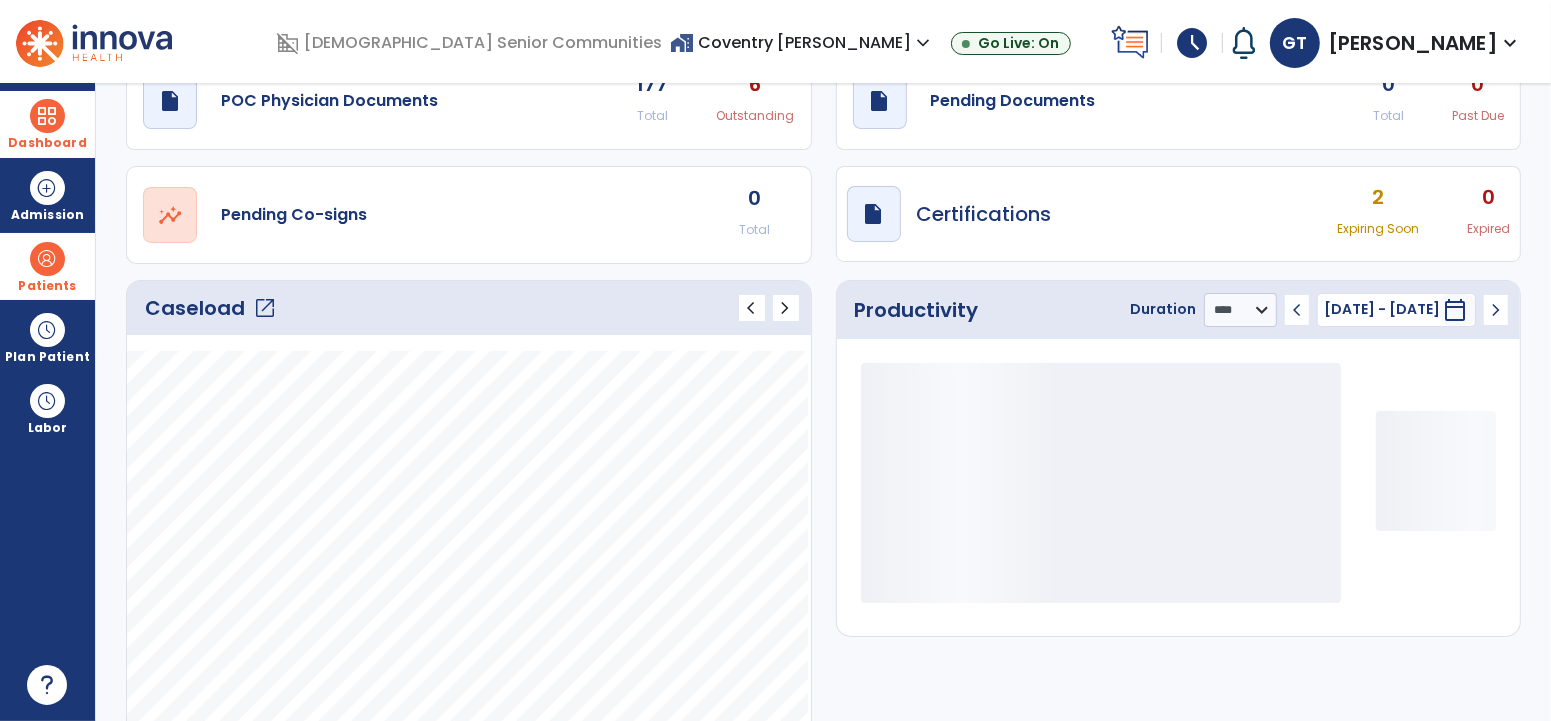 scroll, scrollTop: 0, scrollLeft: 0, axis: both 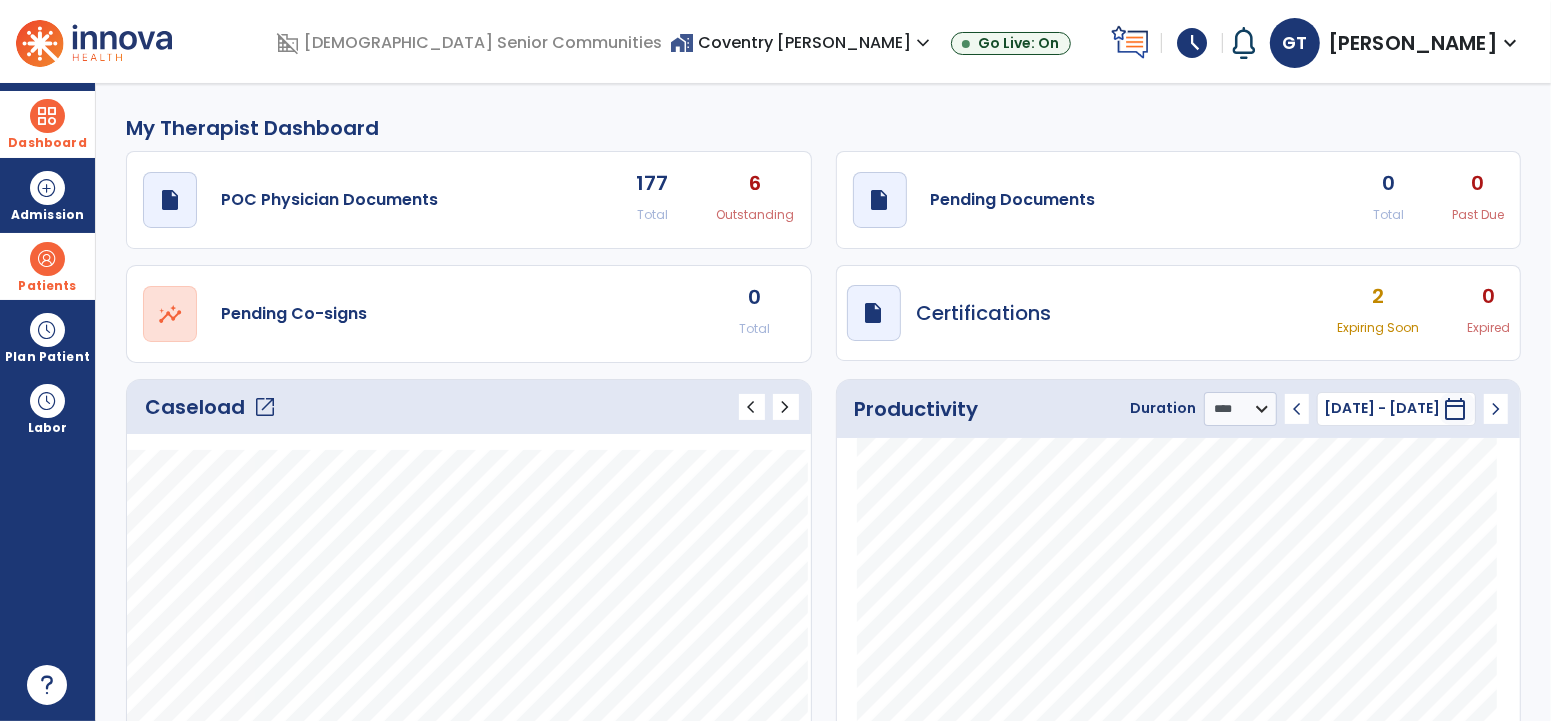 click on "draft   open_in_new  Pending Documents 0 Total 0 Past Due" 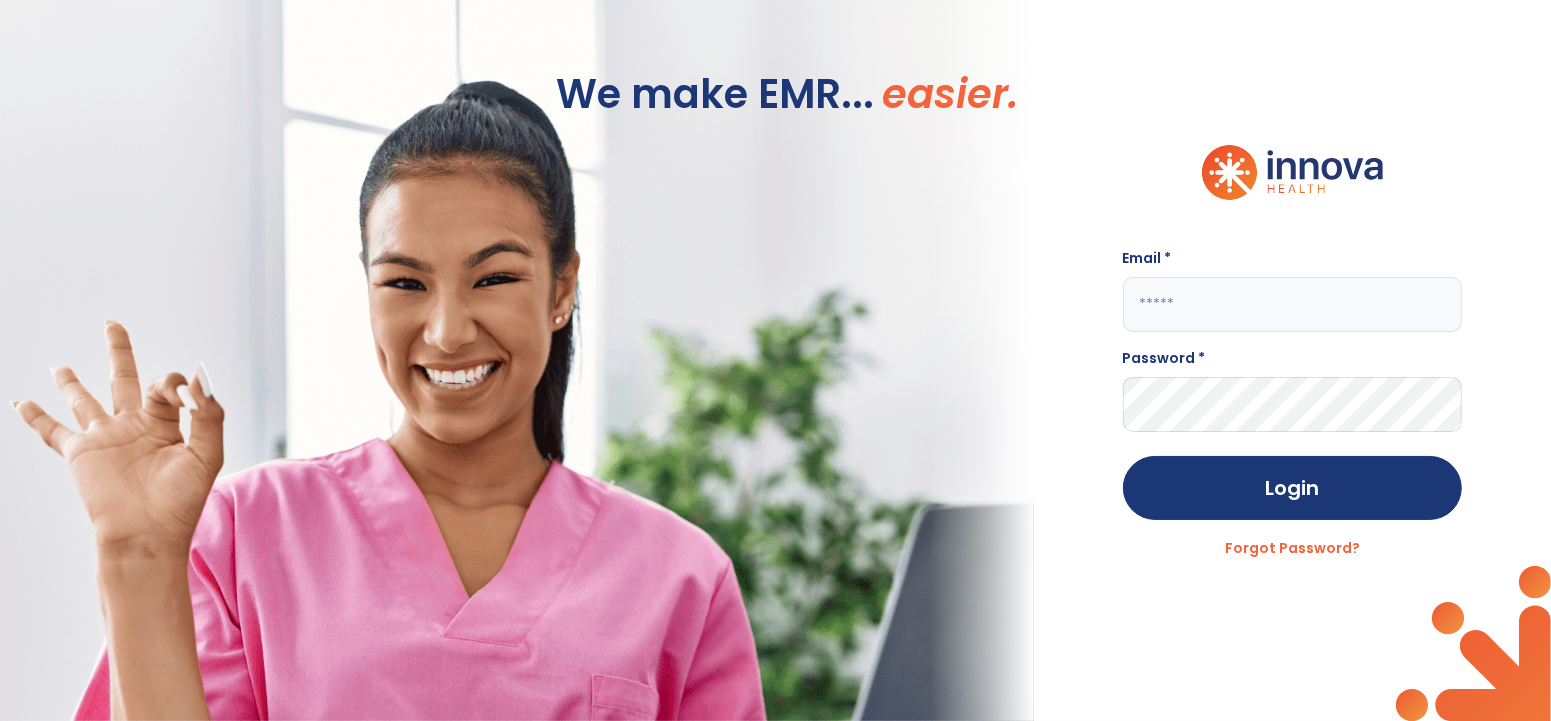 click 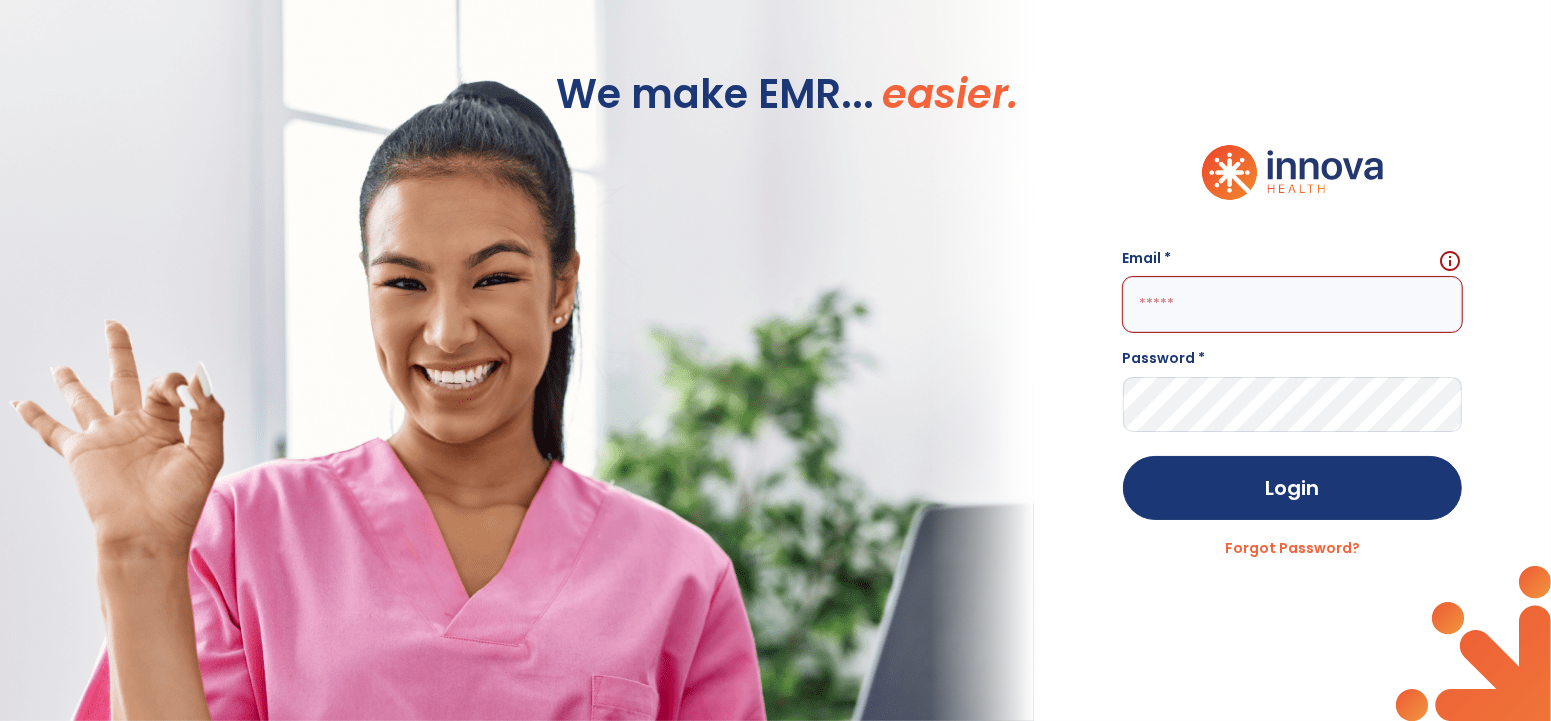 click 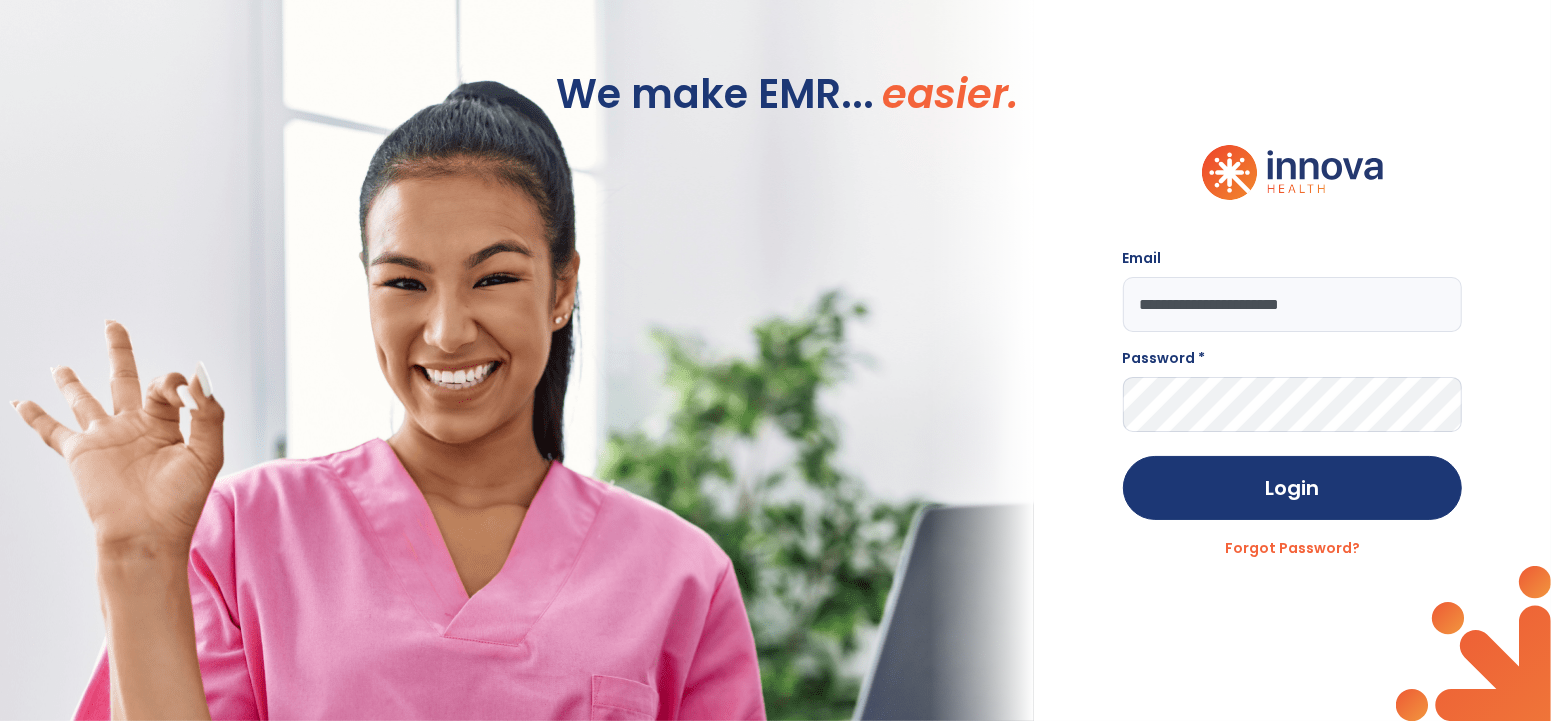 type on "**********" 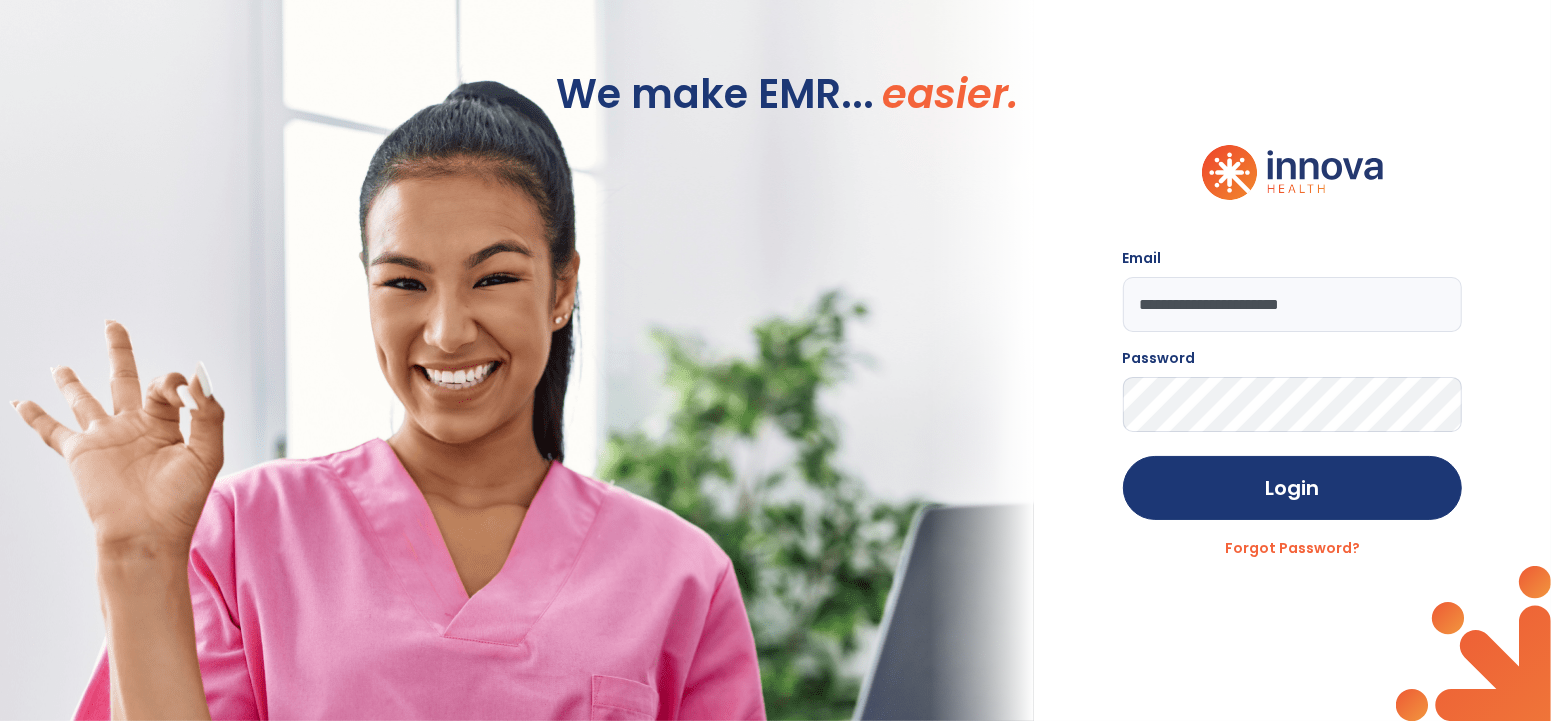 click on "Login" 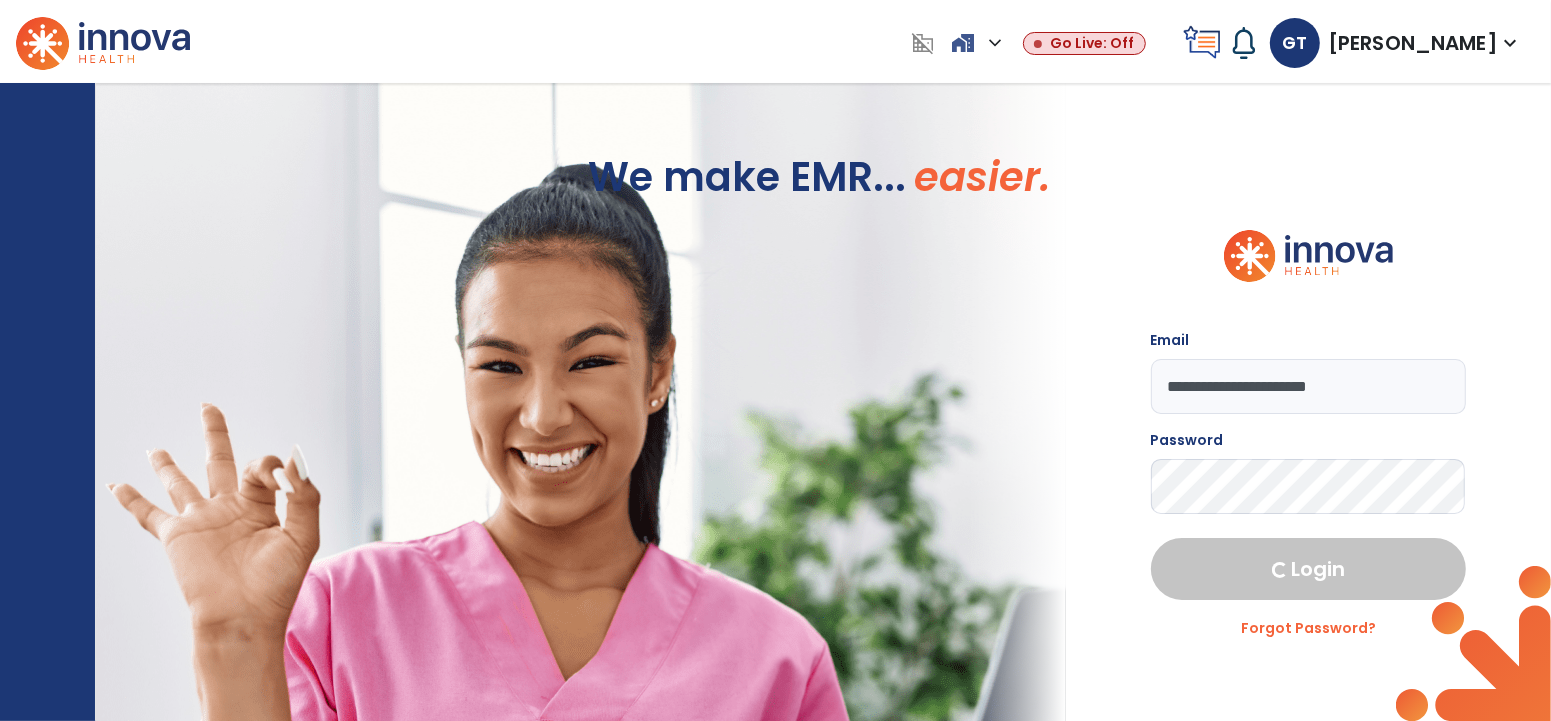 select on "****" 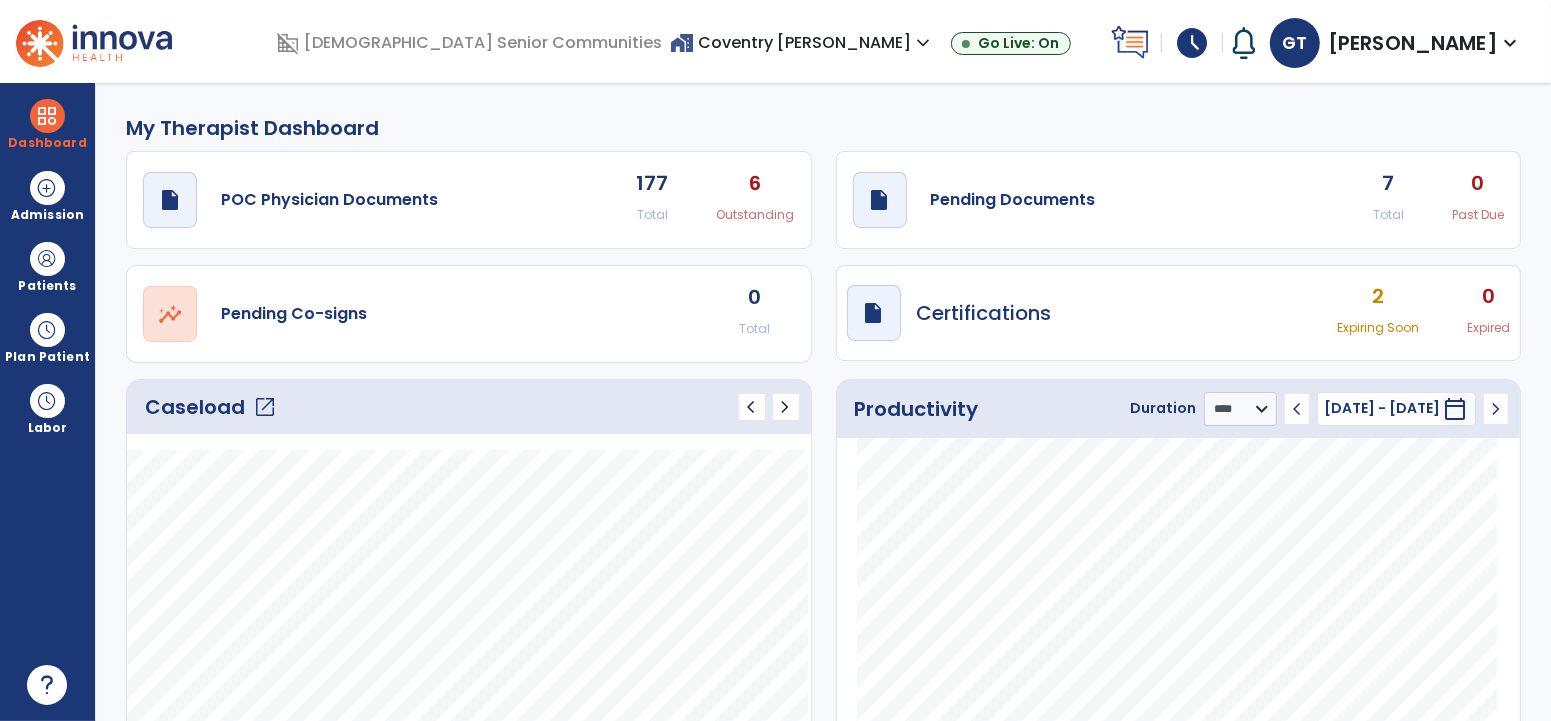 click on "7" 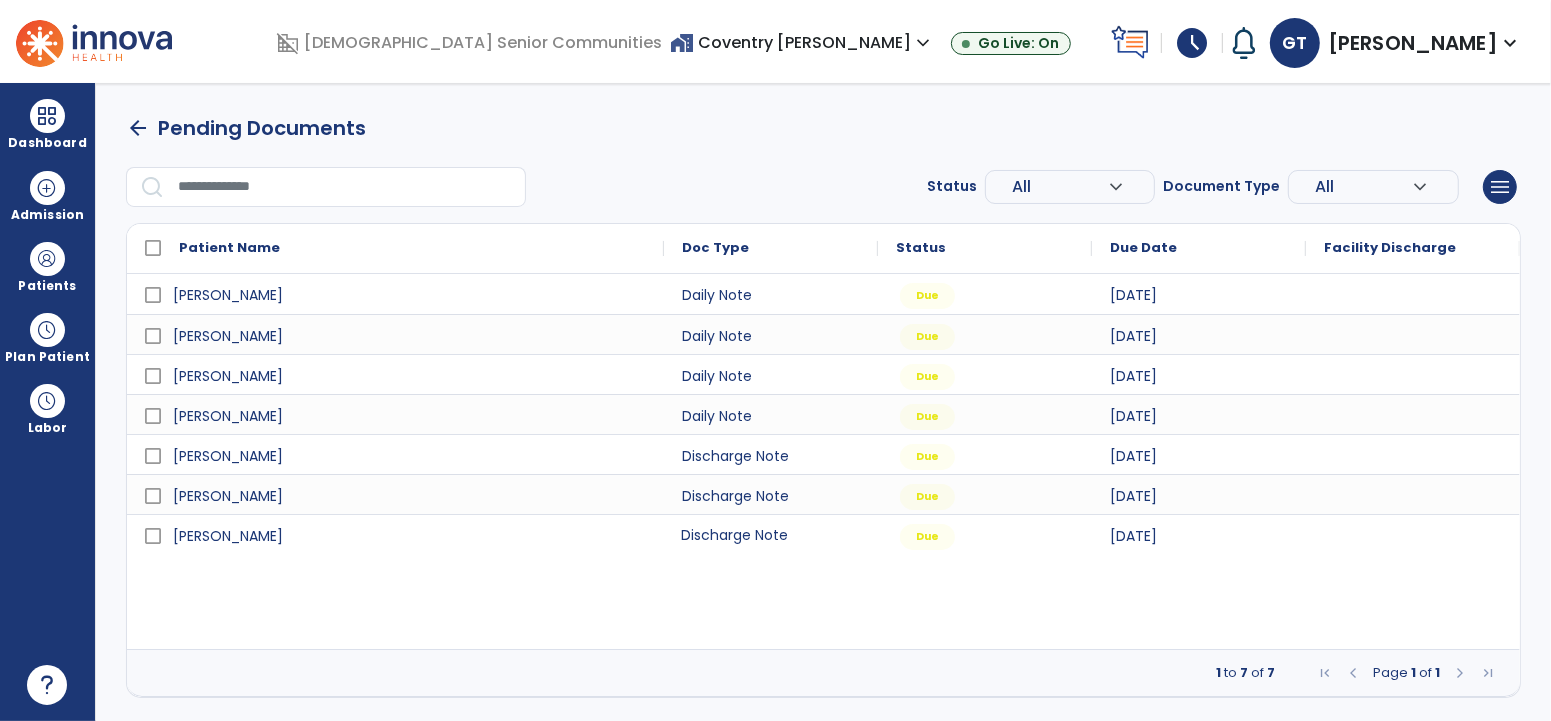 click on "Discharge Note" at bounding box center (771, 534) 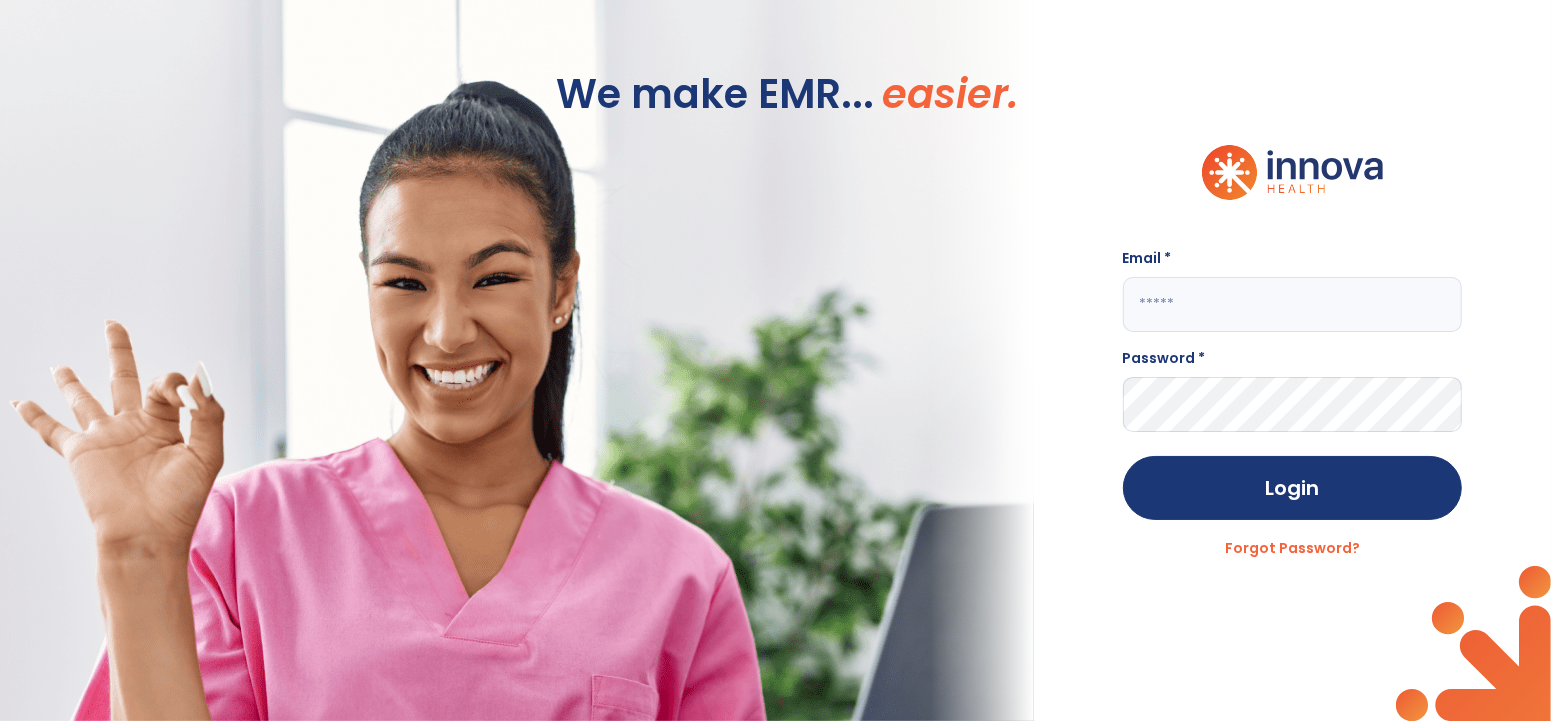 click 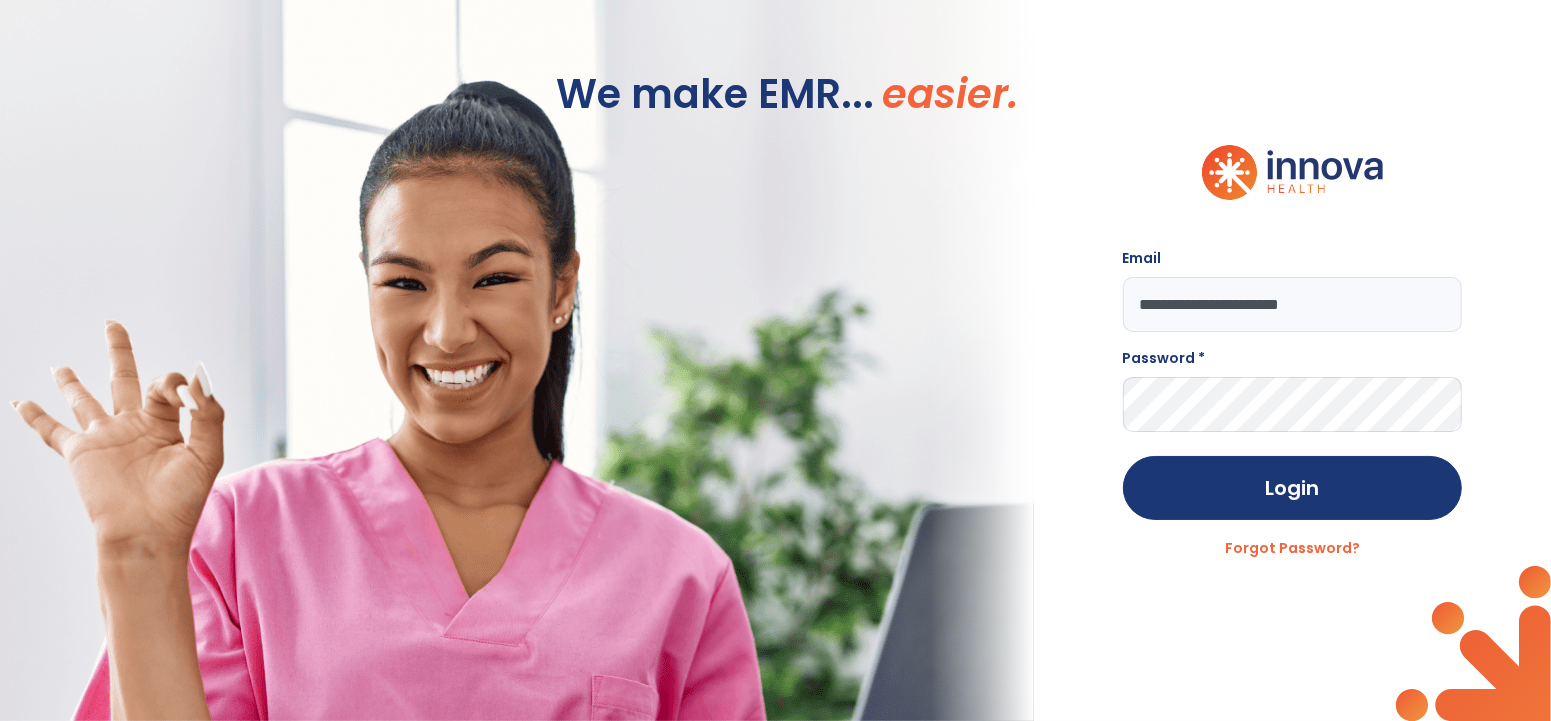 type on "**********" 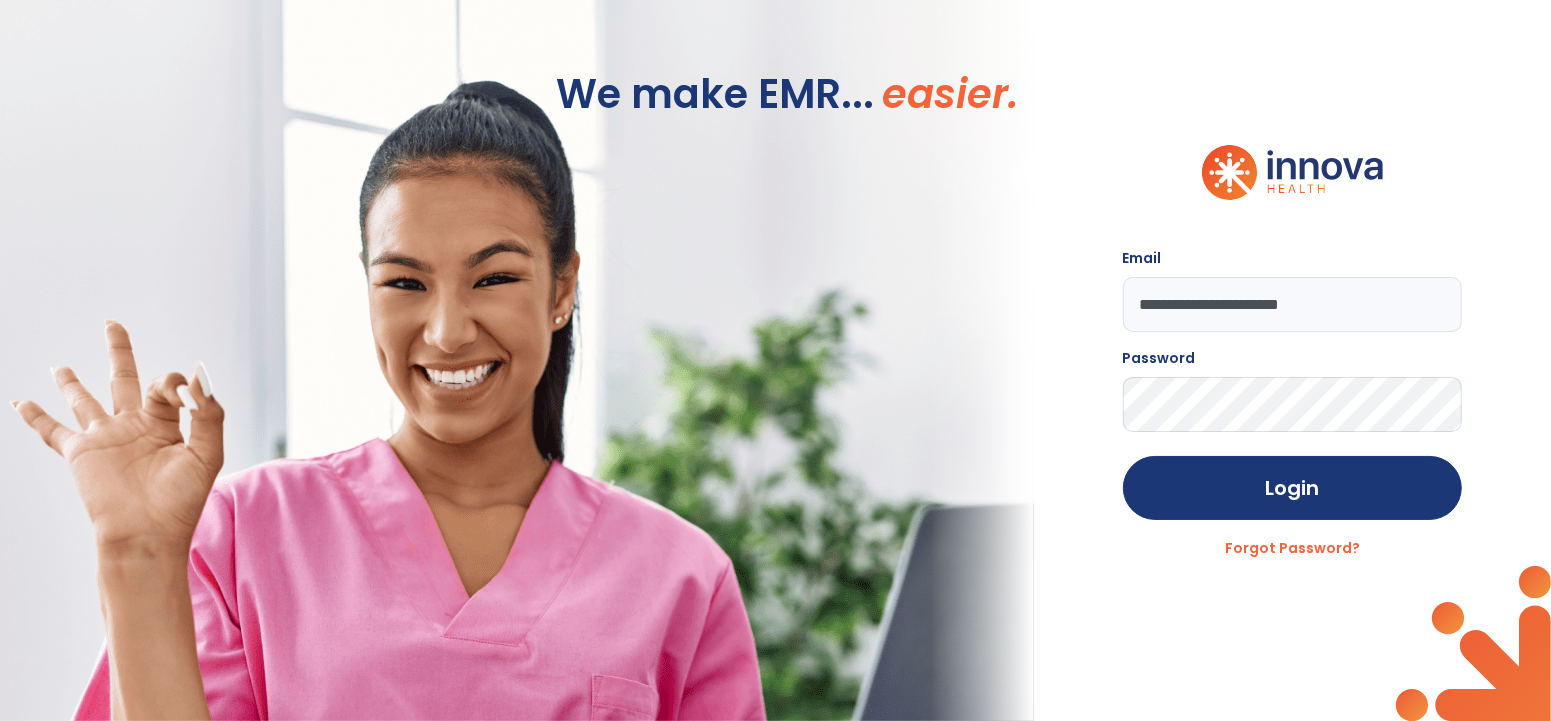 click on "Login" 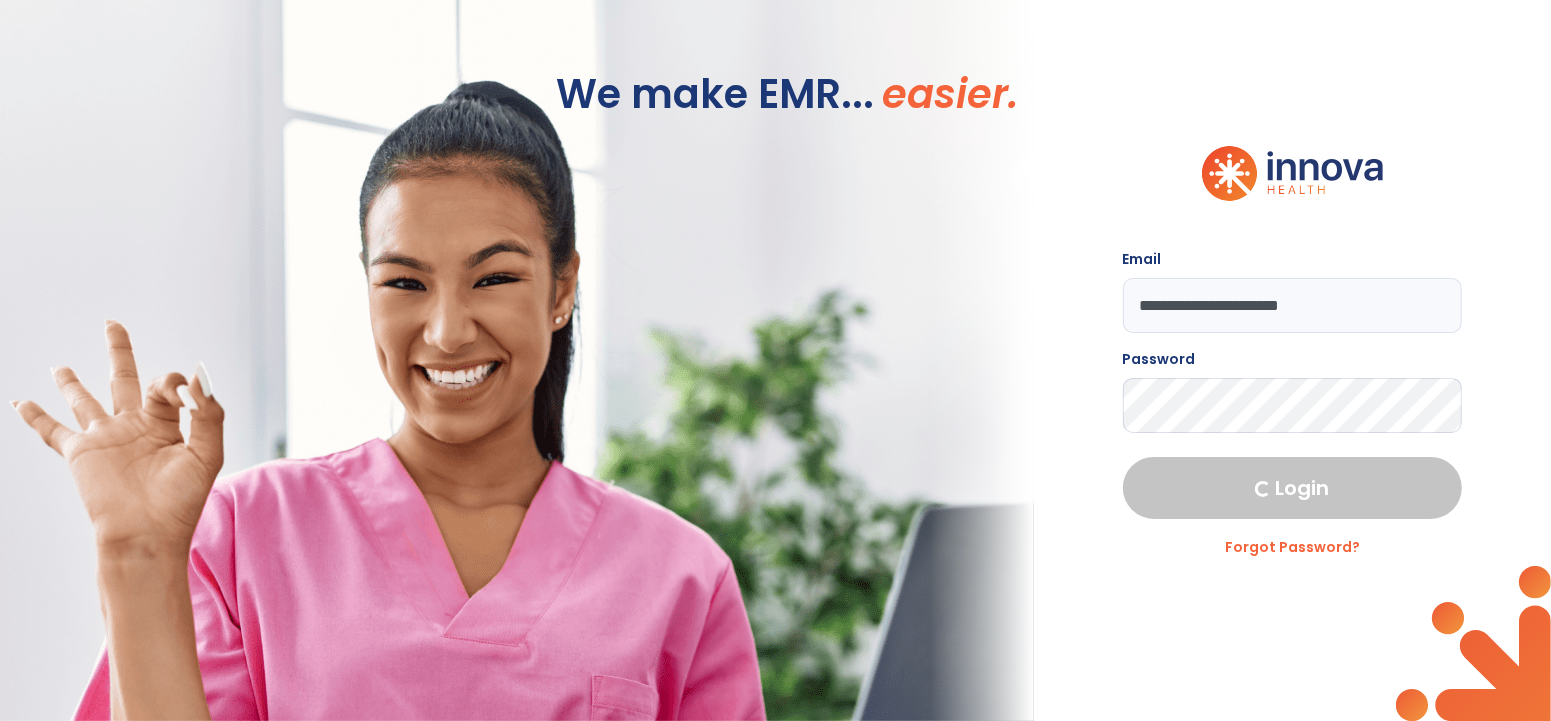 select on "****" 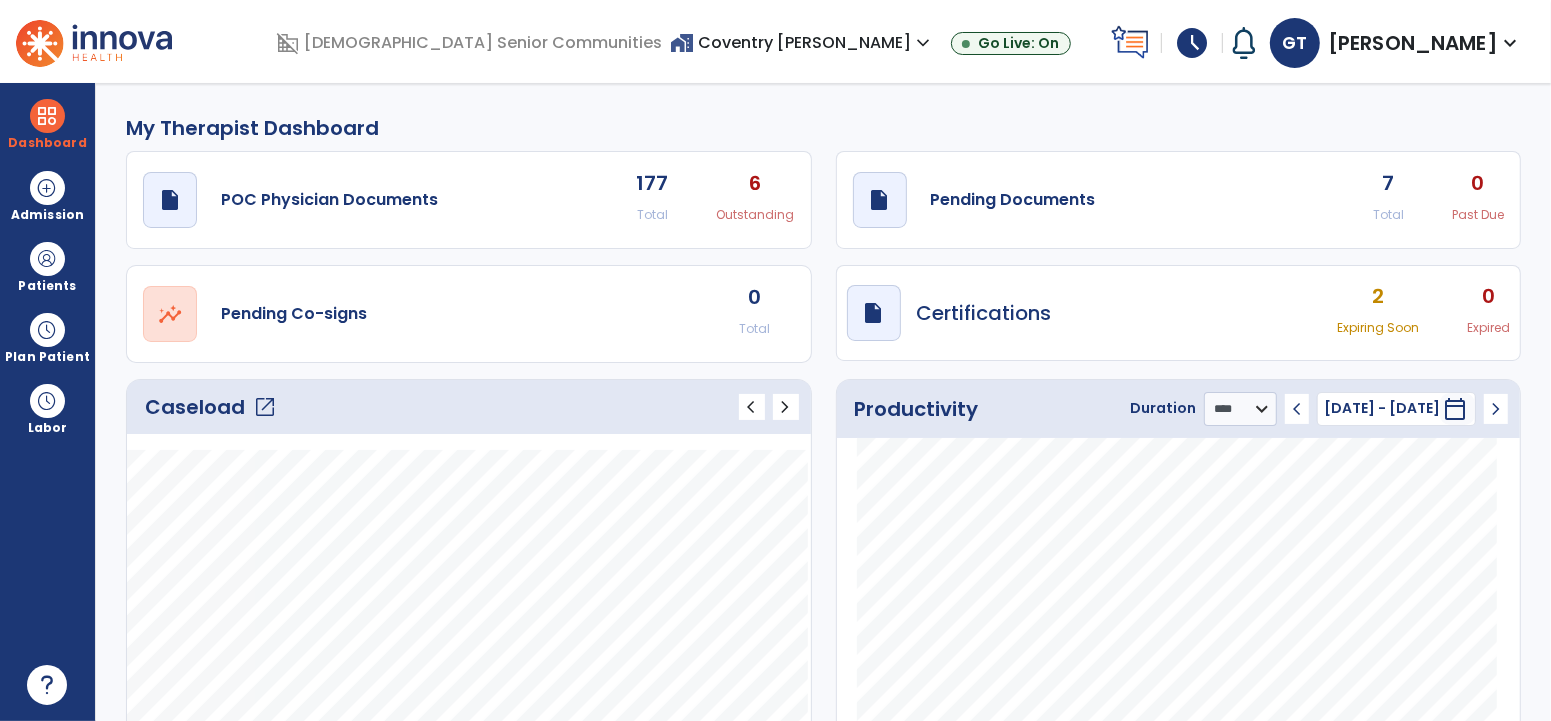 click on "7" 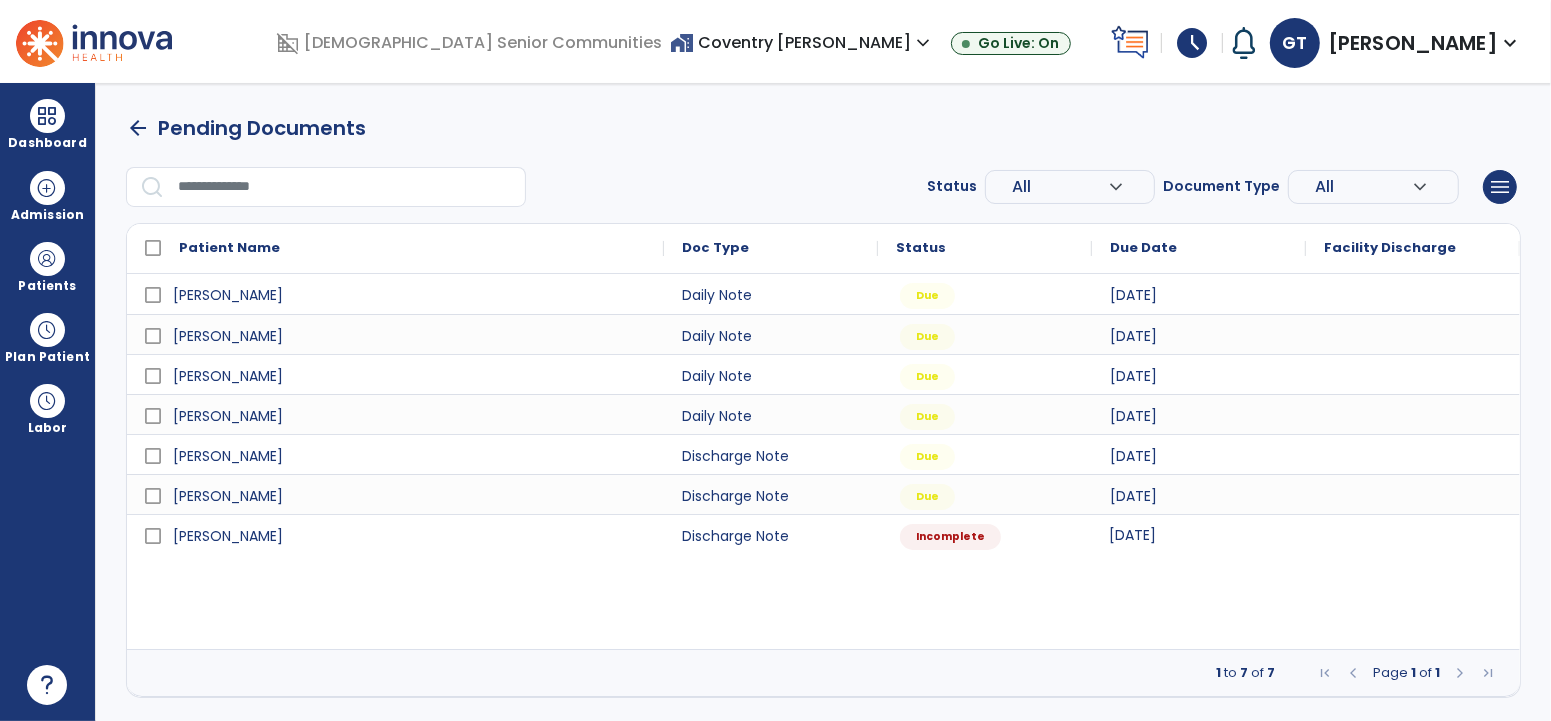 click on "[DATE]" at bounding box center [1199, 534] 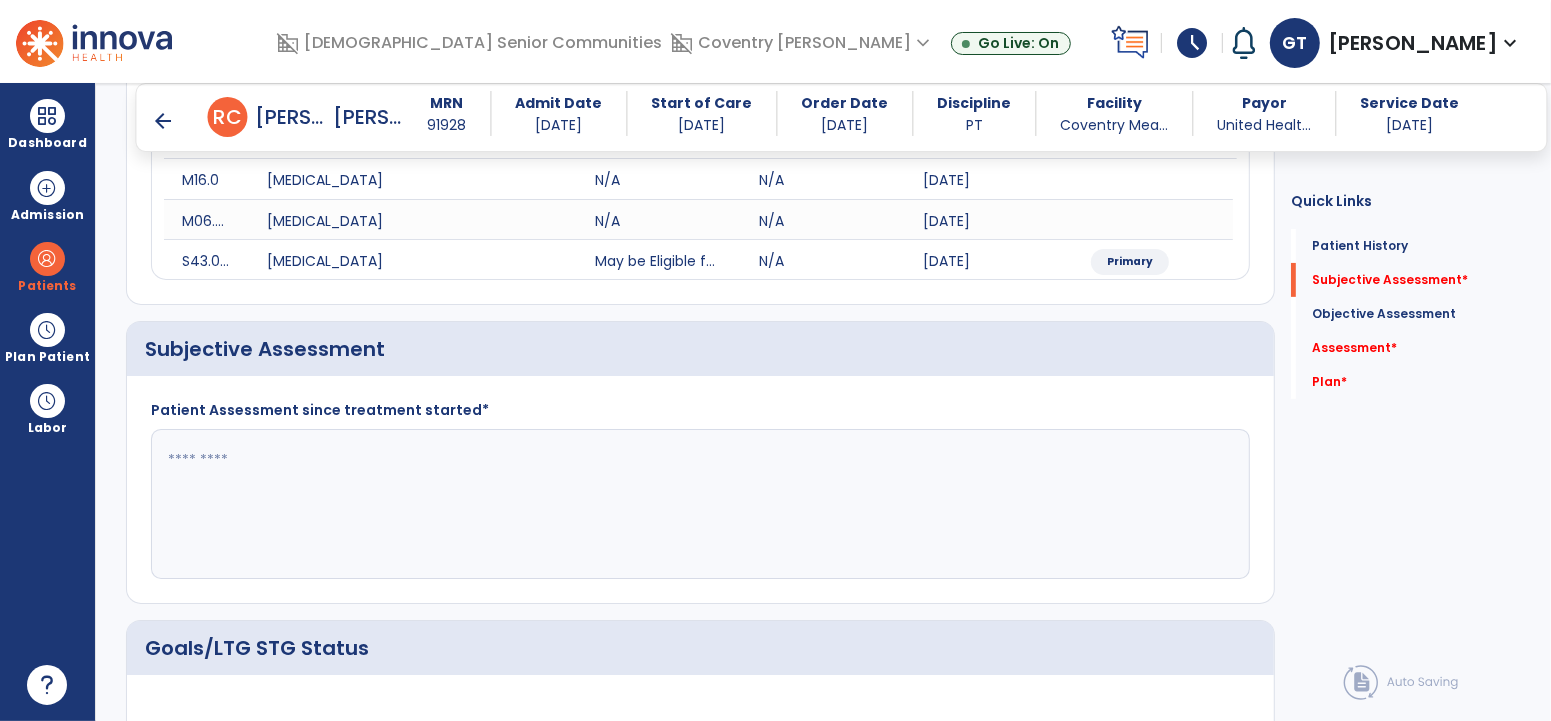 scroll, scrollTop: 451, scrollLeft: 0, axis: vertical 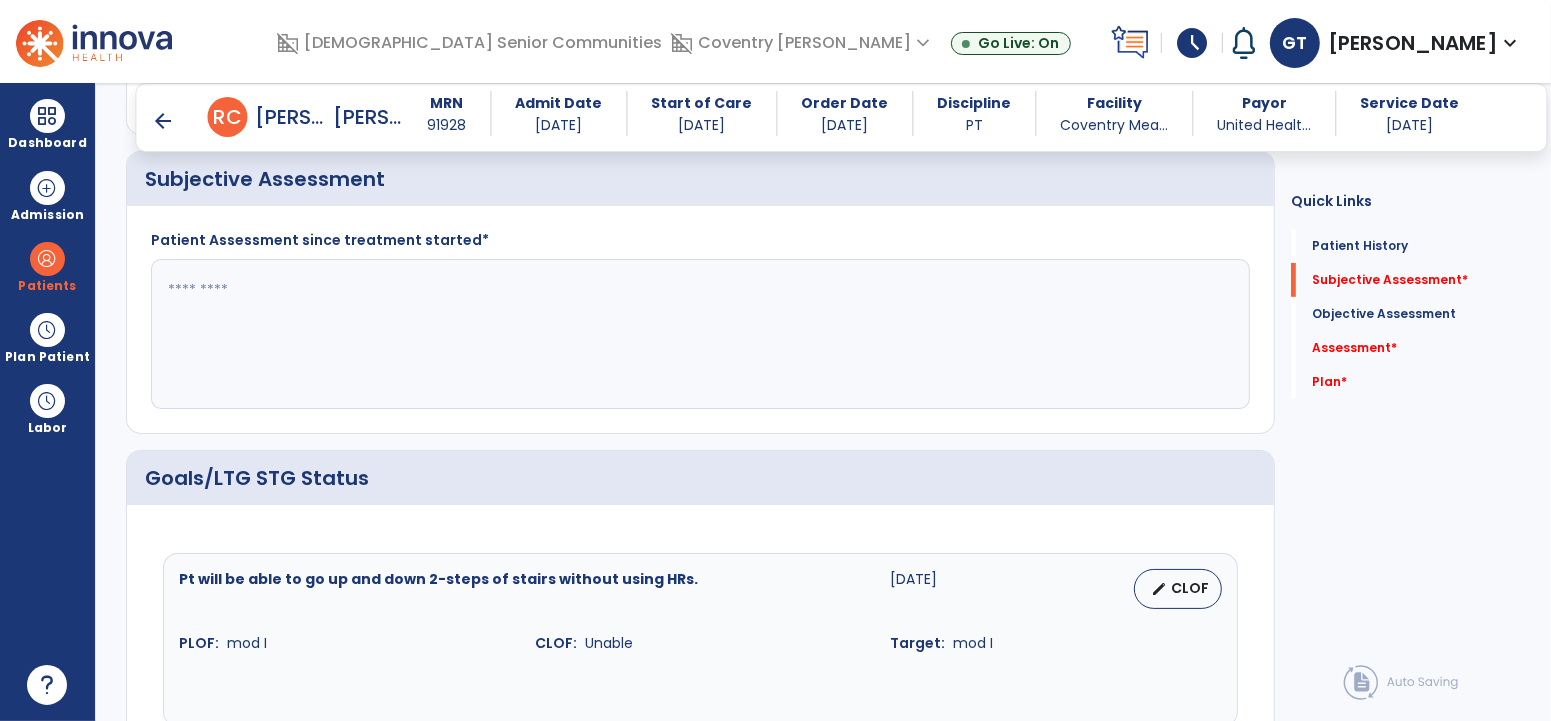 click 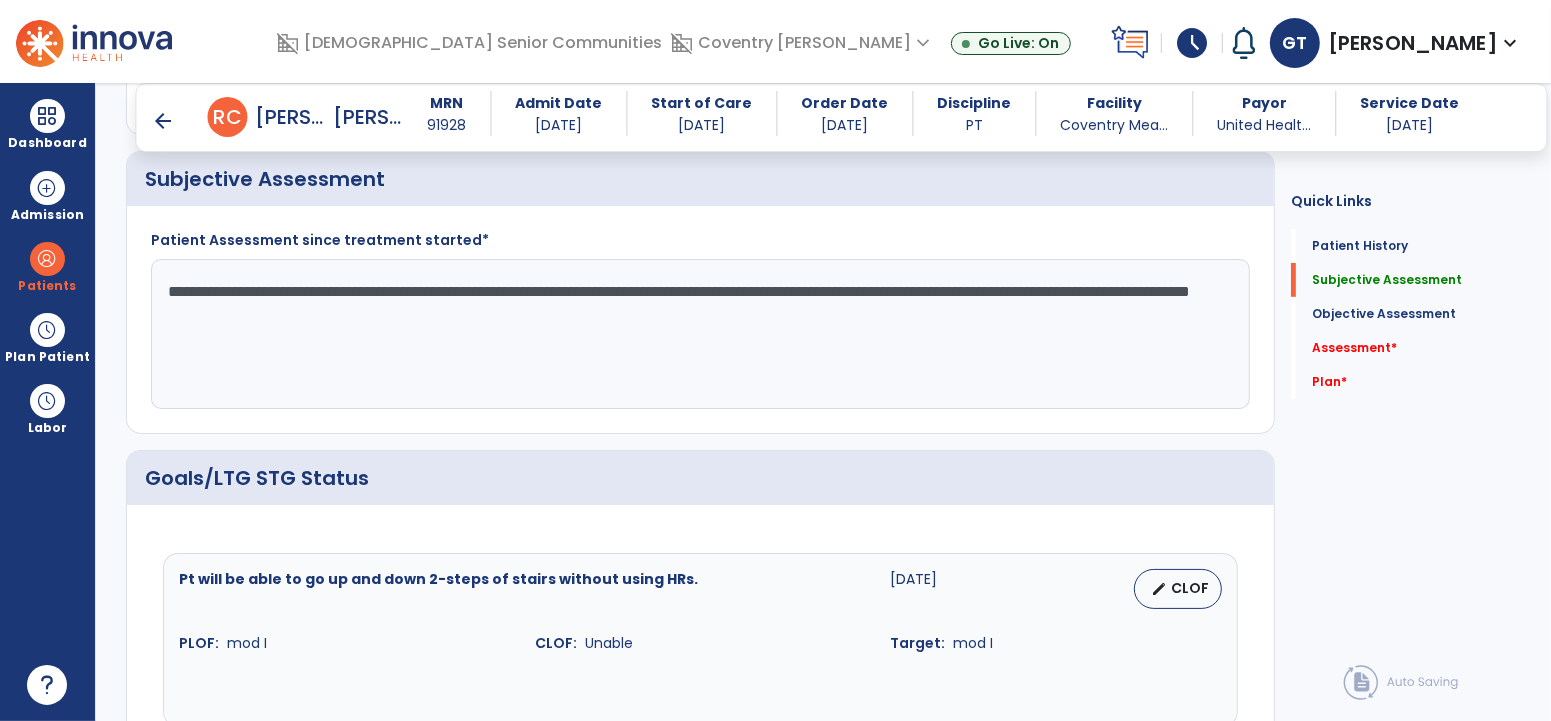 click on "**********" 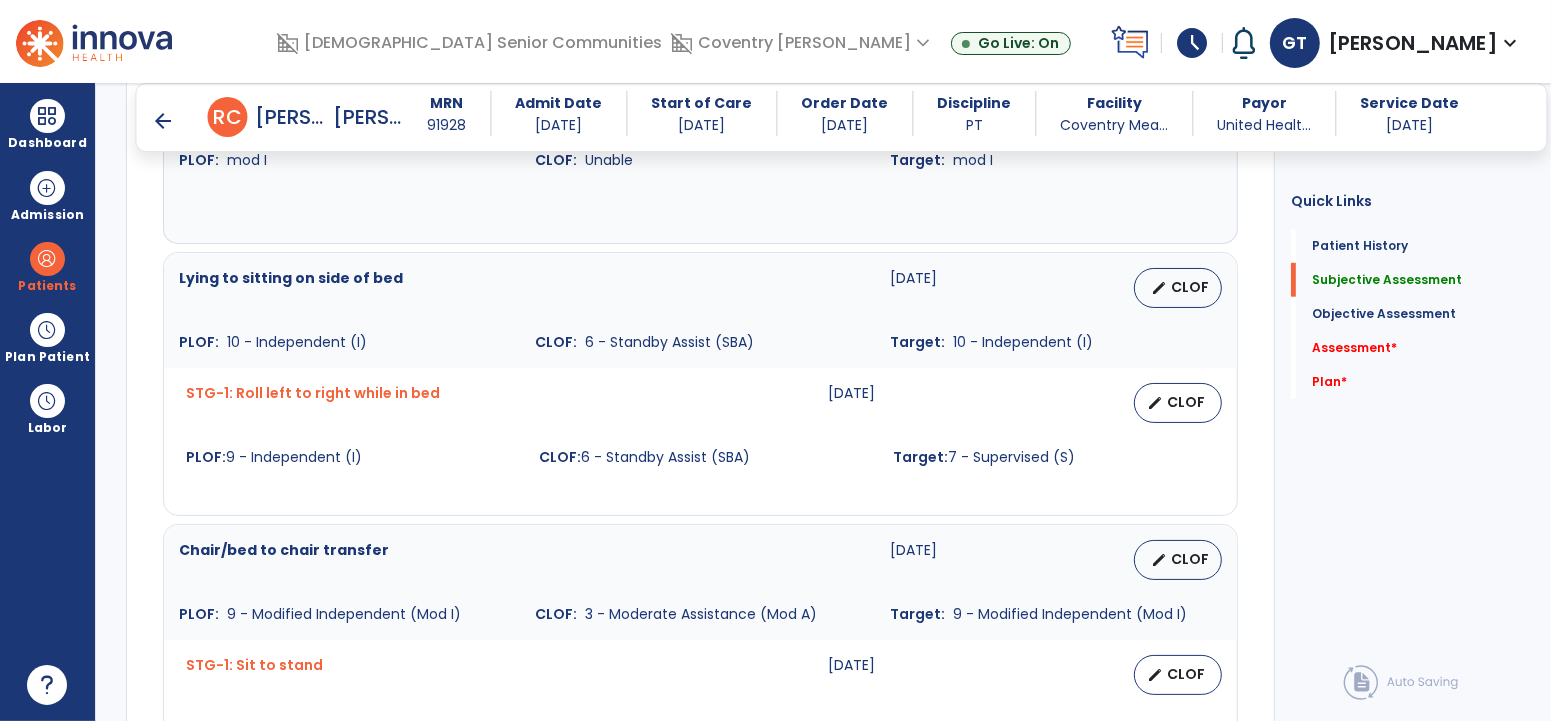 type on "**********" 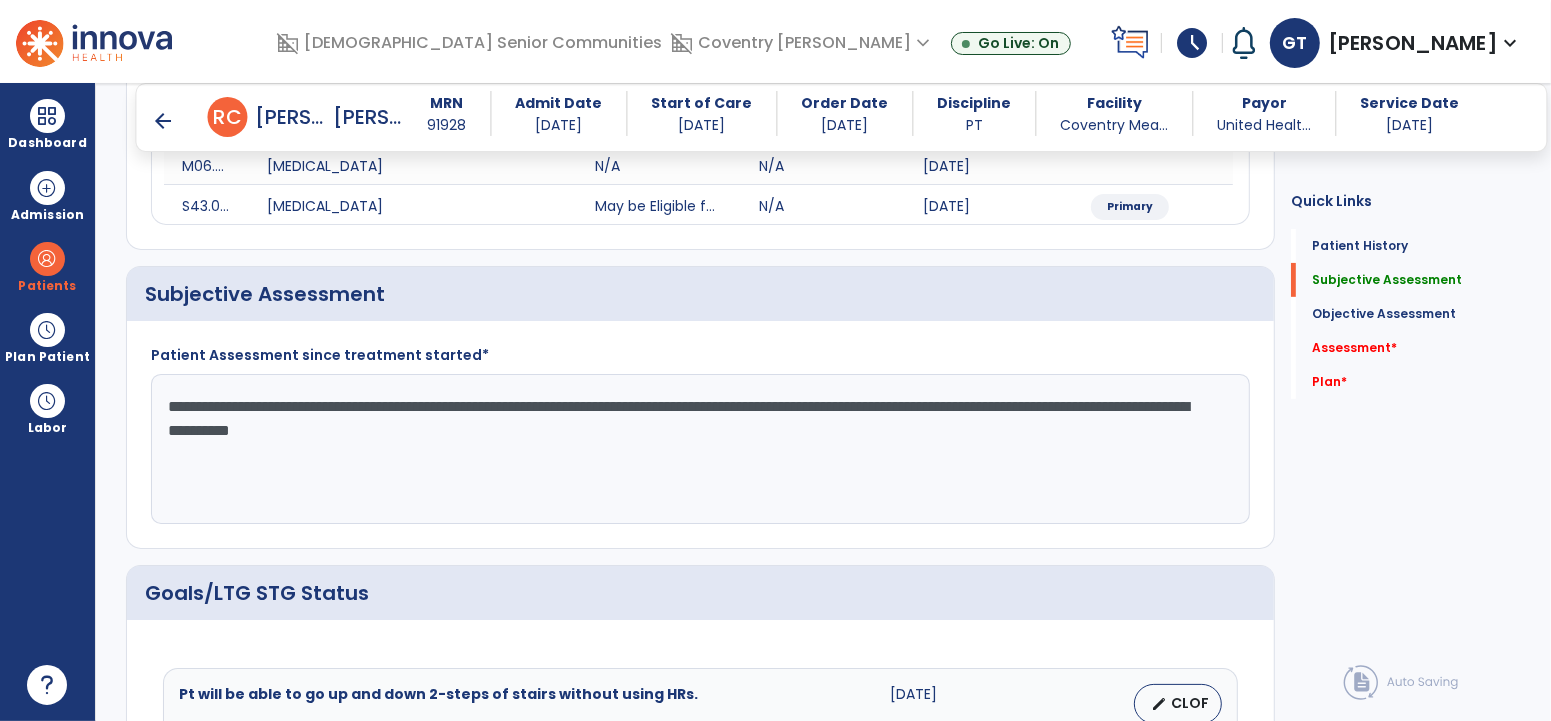 scroll, scrollTop: 342, scrollLeft: 0, axis: vertical 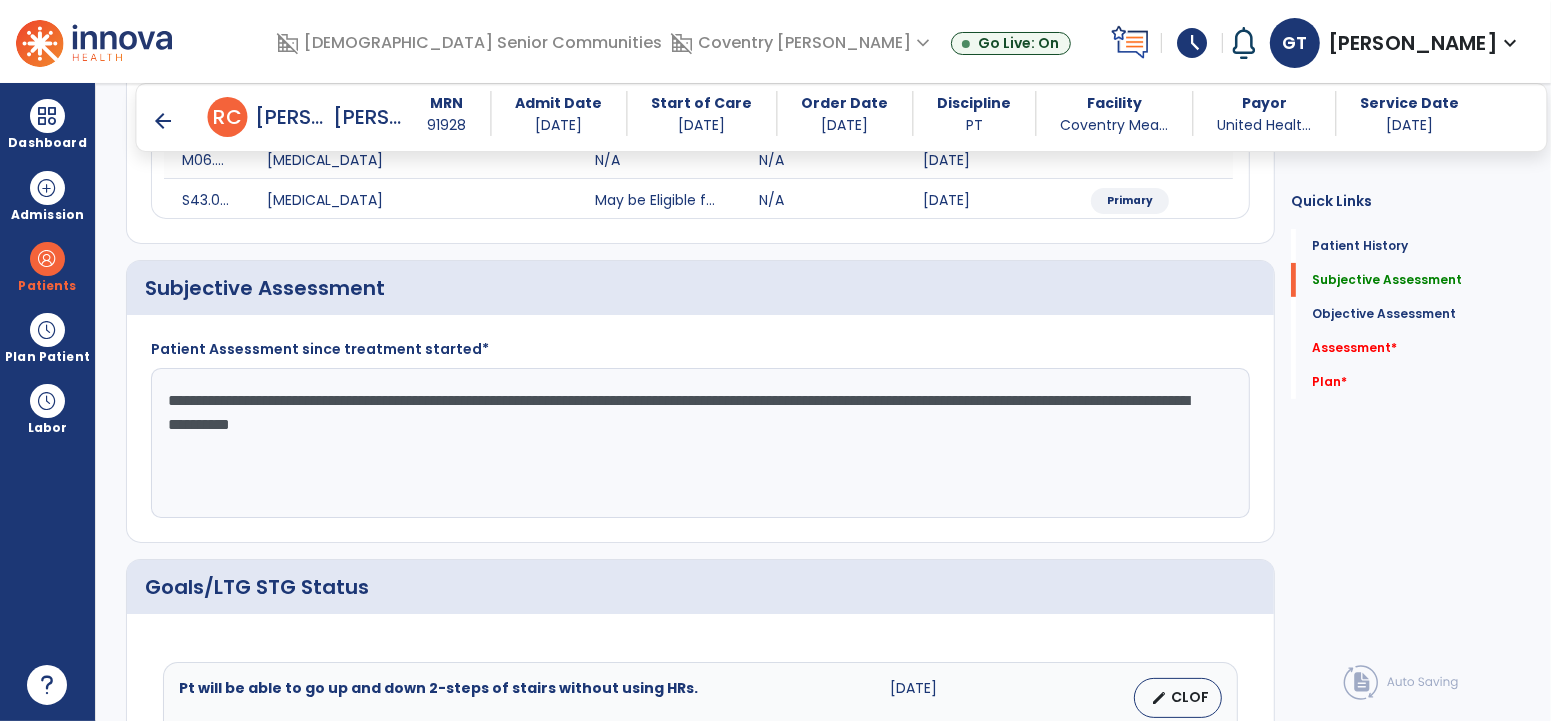 click on "**********" 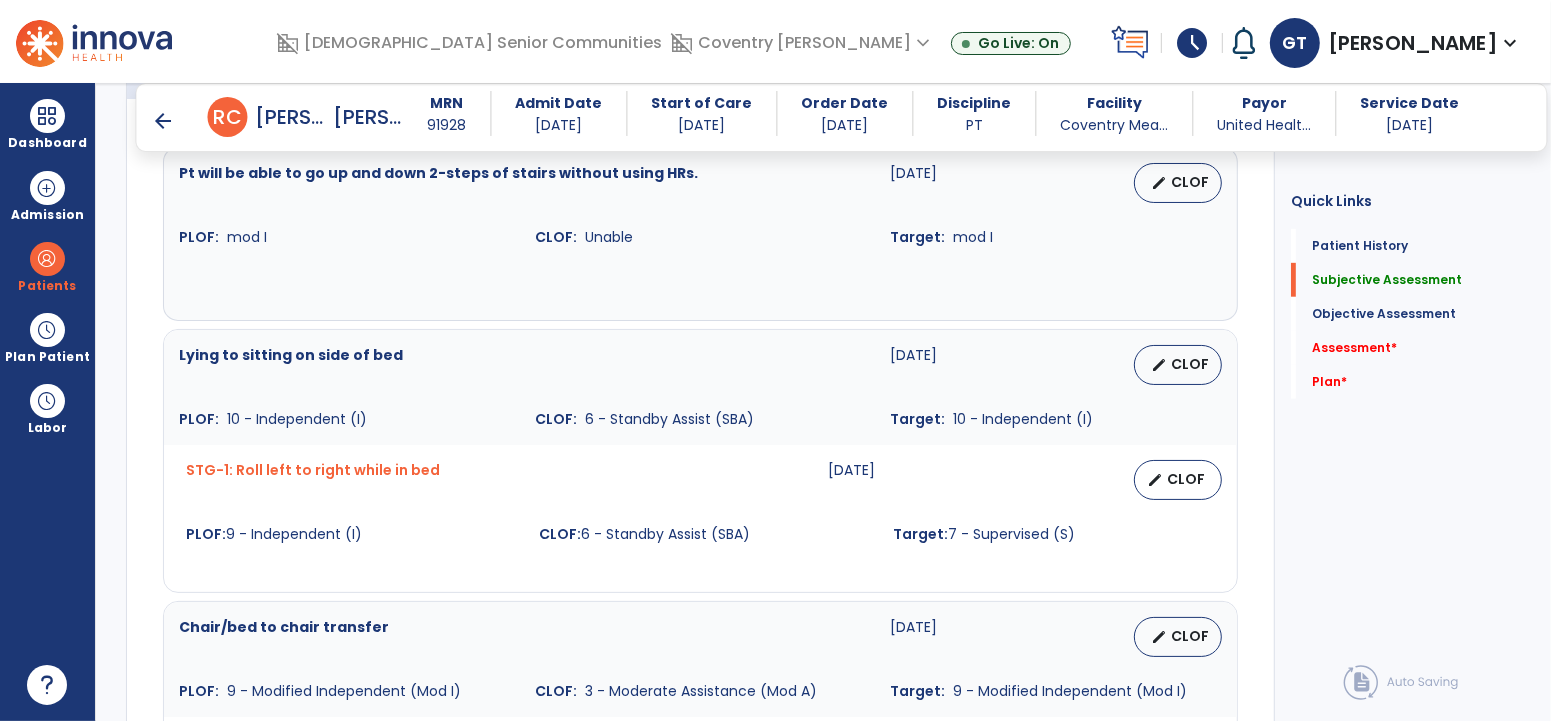 scroll, scrollTop: 769, scrollLeft: 0, axis: vertical 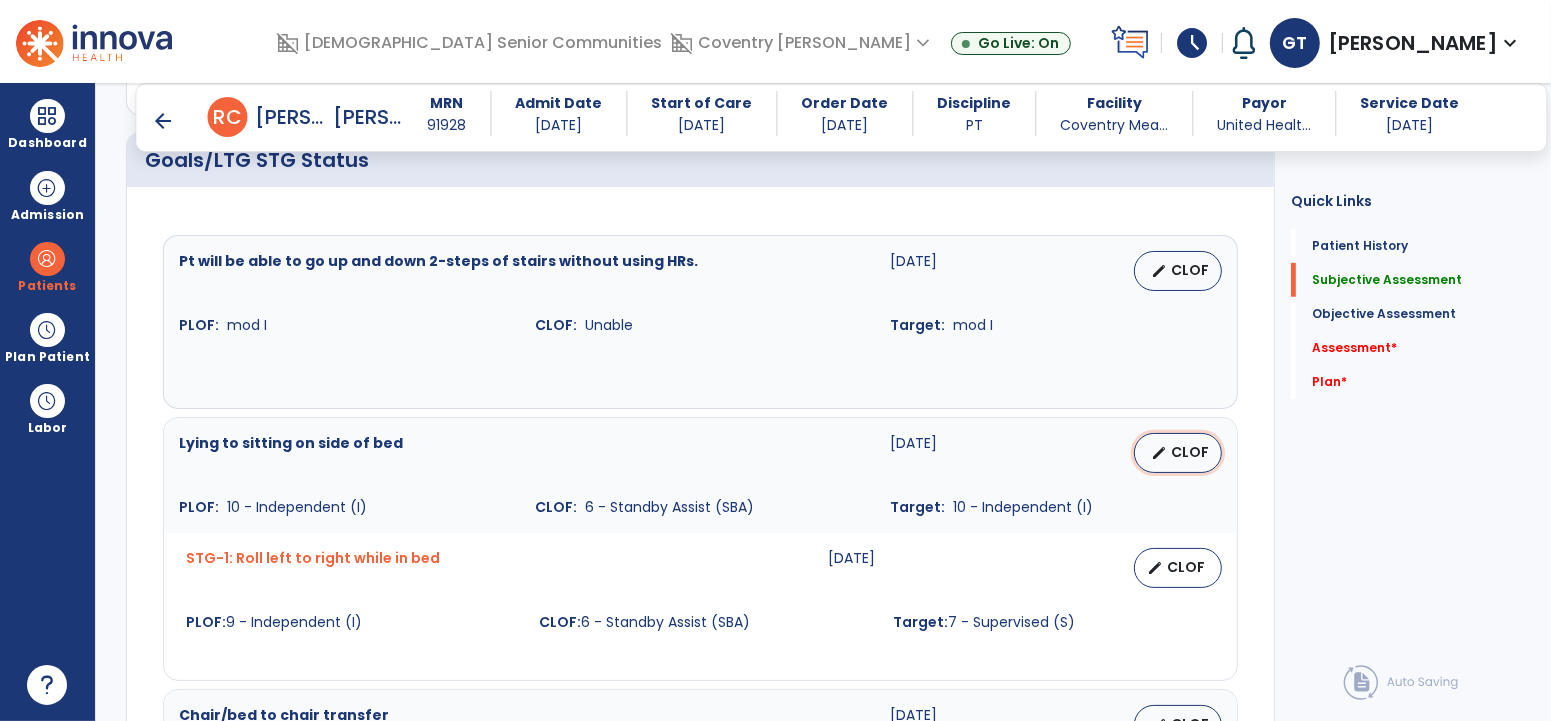 click on "edit" at bounding box center (1159, 453) 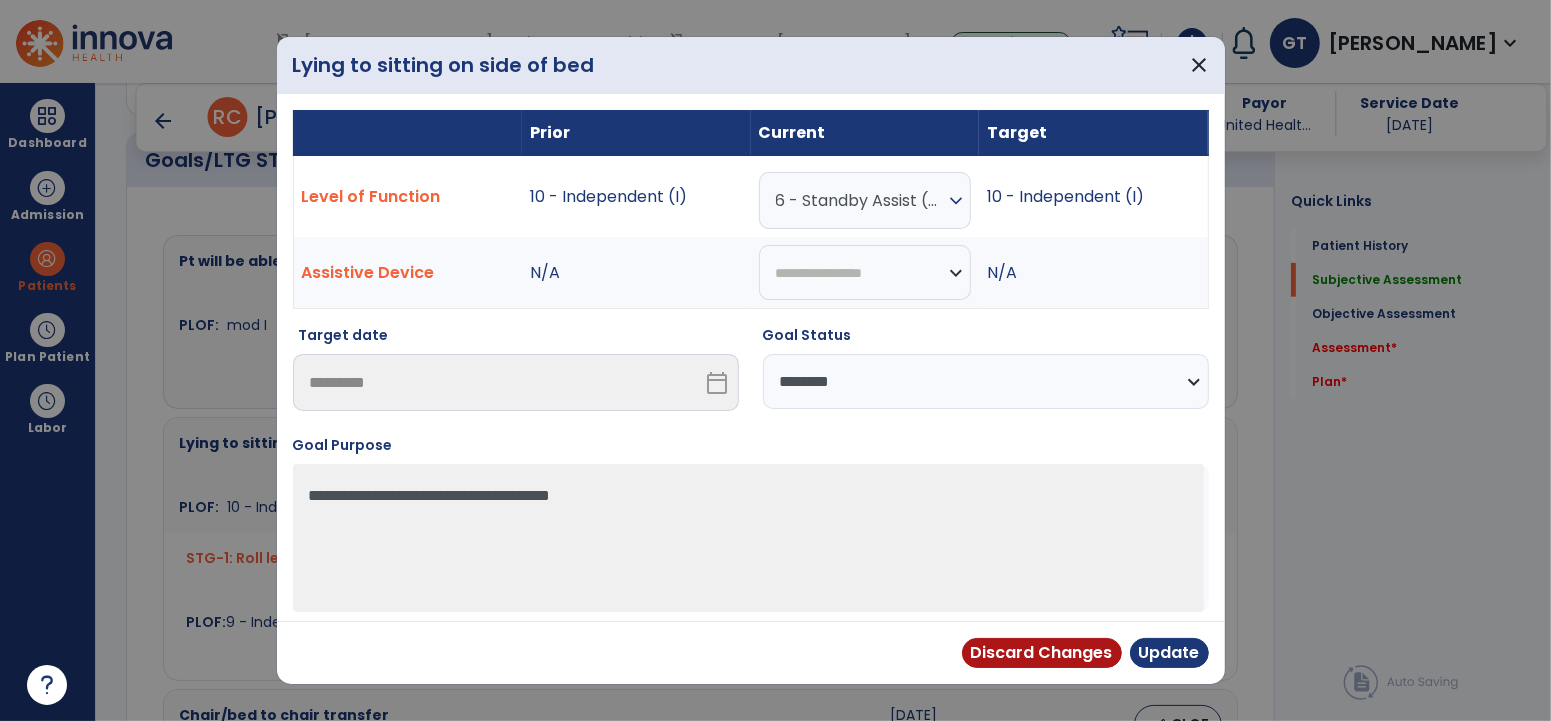click on "**********" at bounding box center [986, 381] 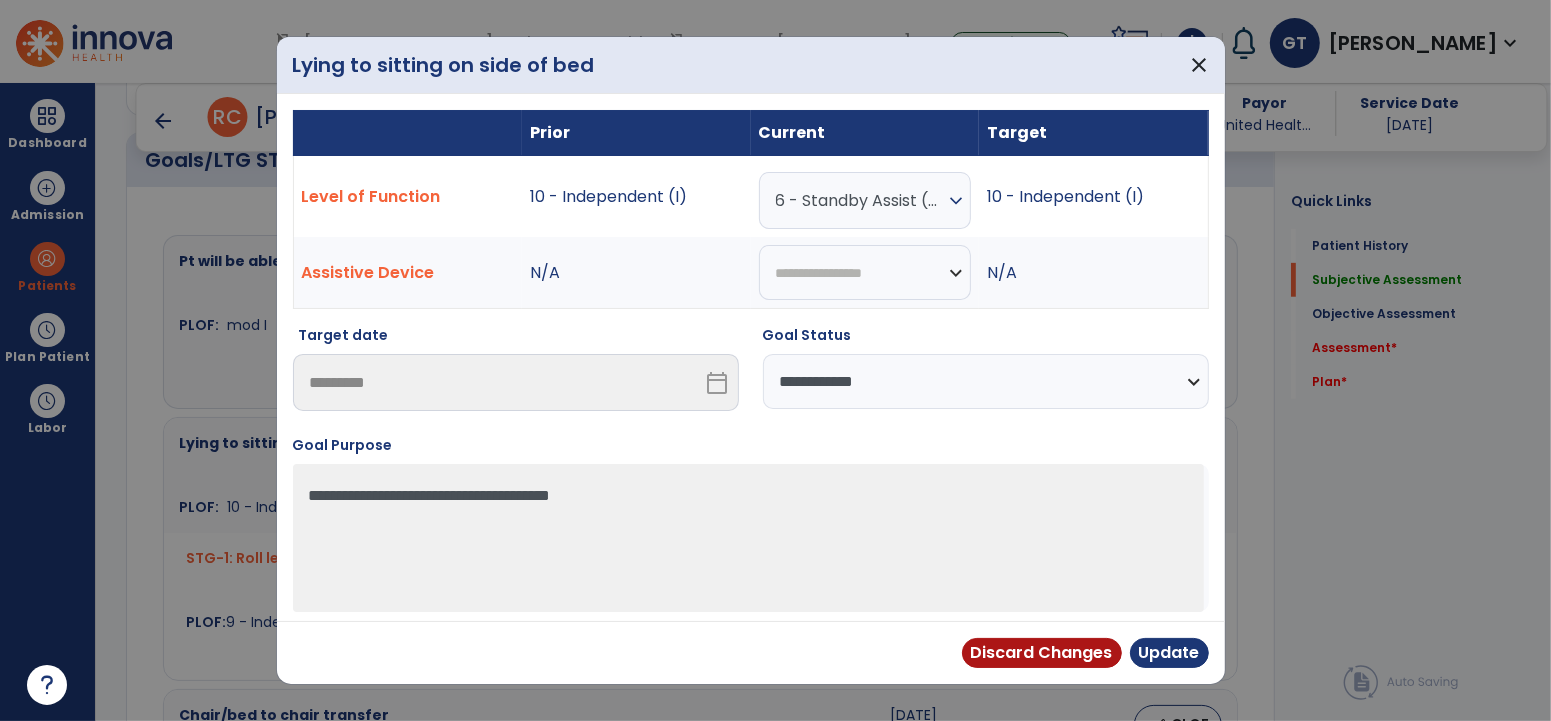 click on "**********" at bounding box center [986, 381] 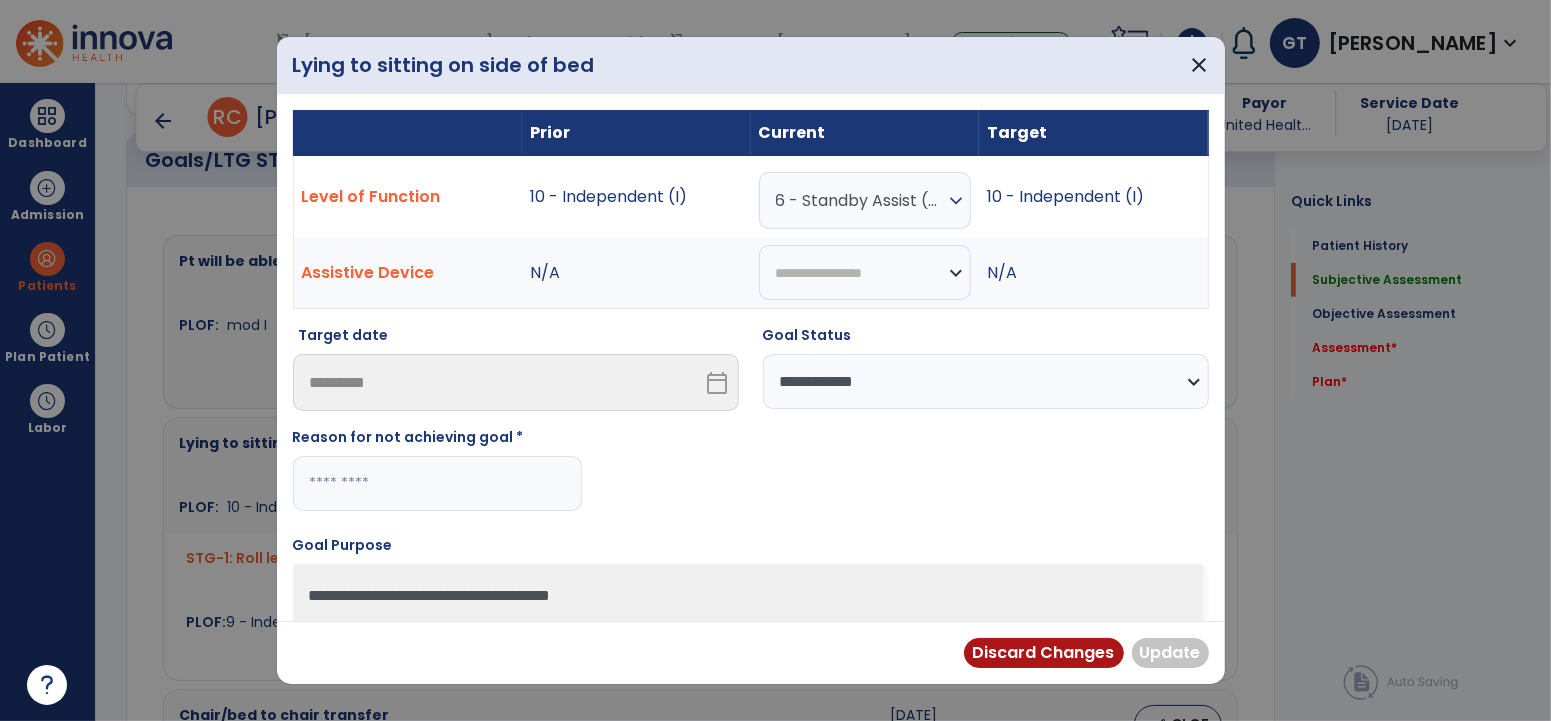 click at bounding box center (437, 483) 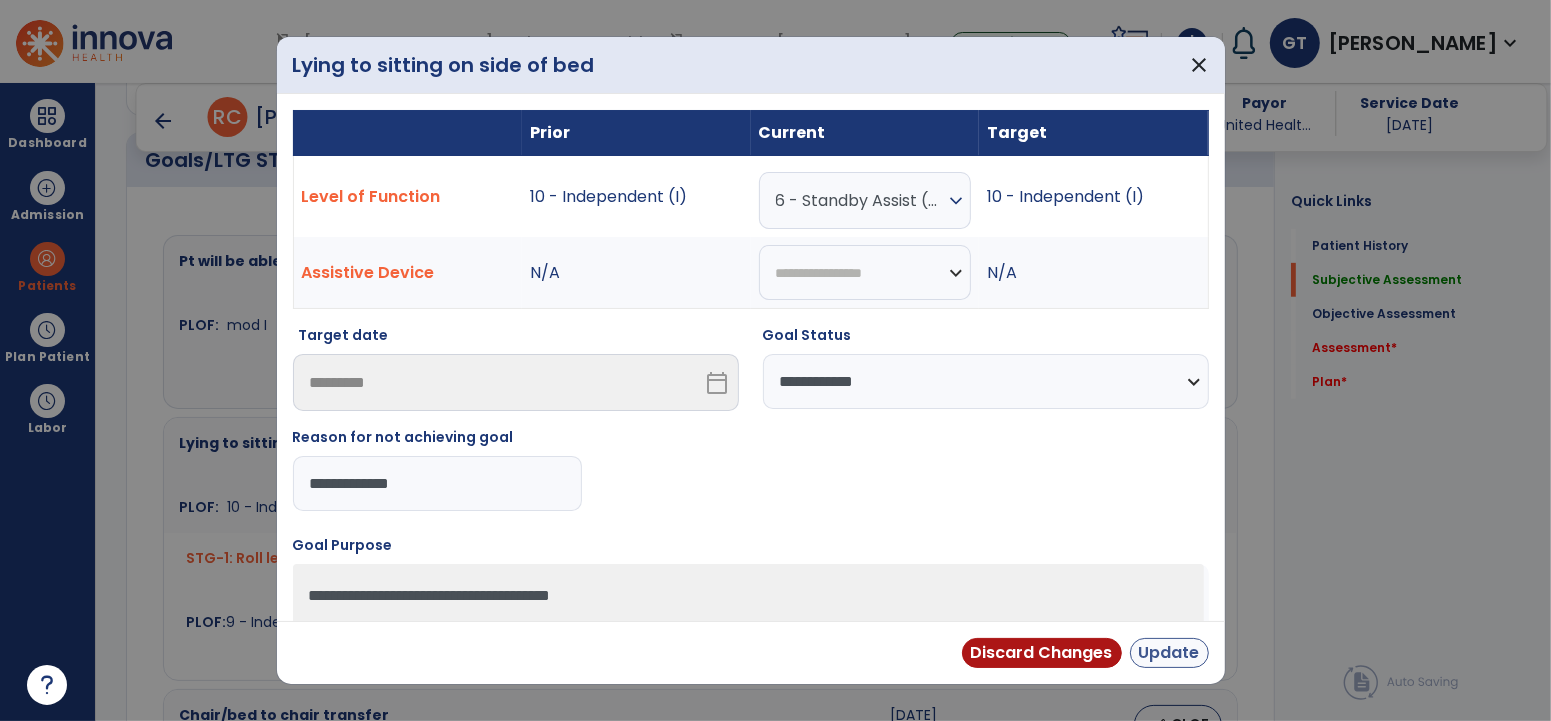 type on "**********" 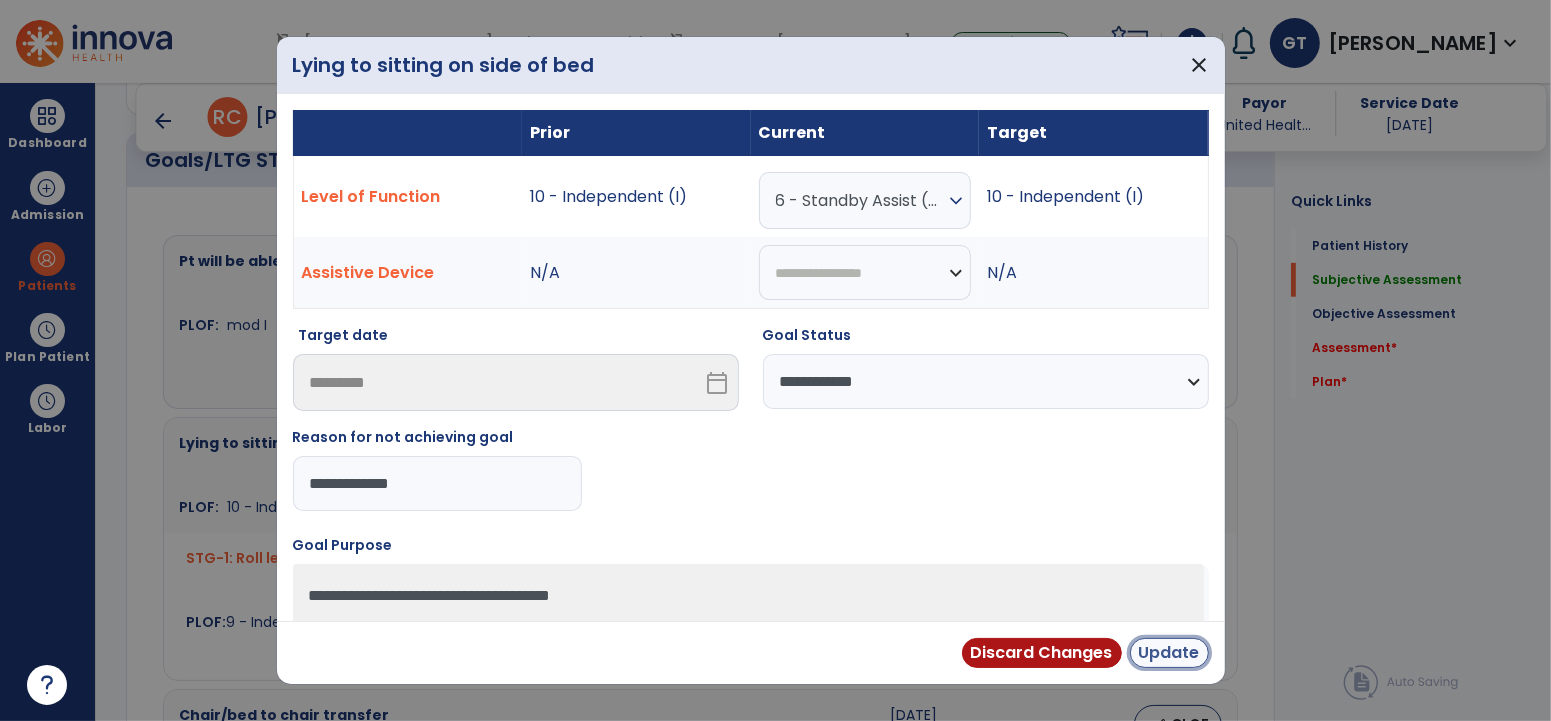 click on "Update" at bounding box center [1169, 653] 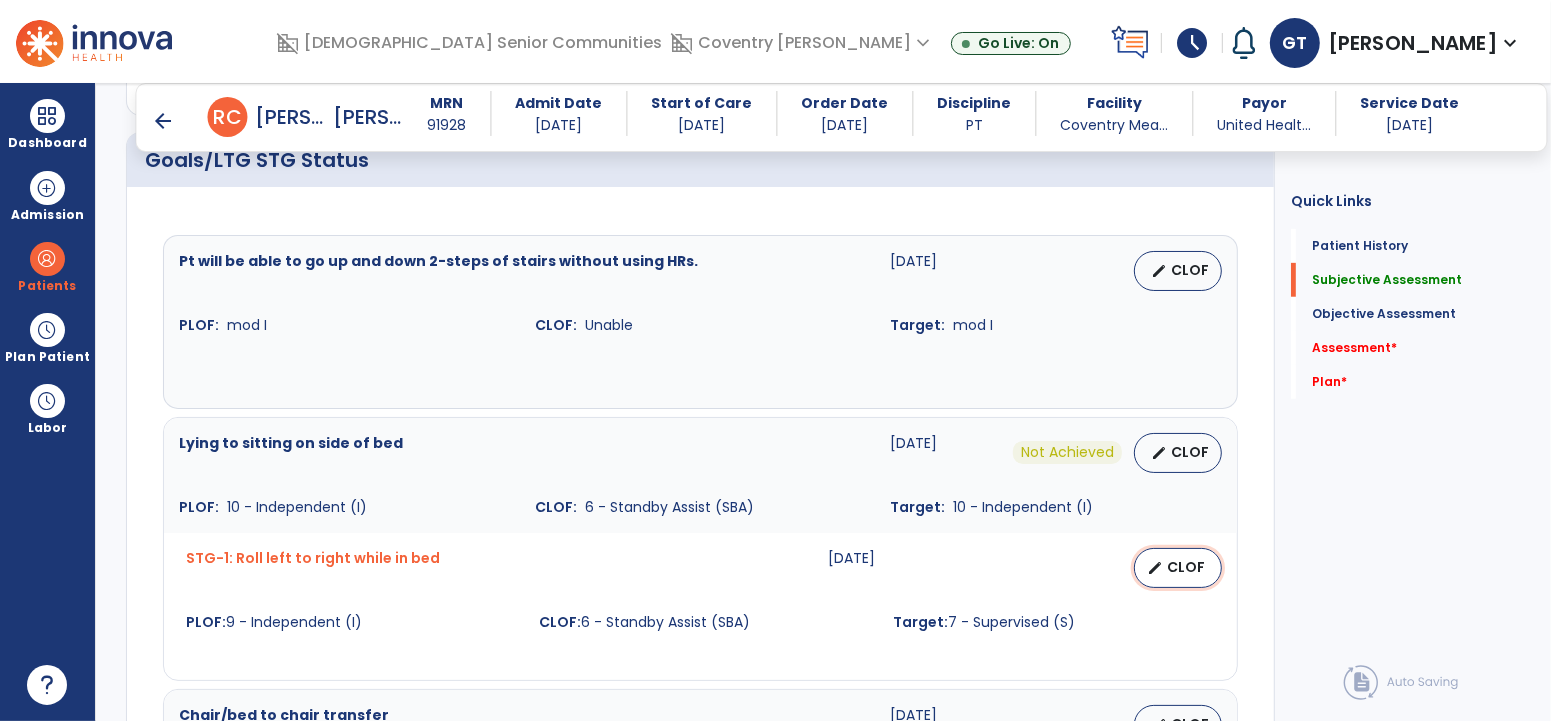 click on "edit   CLOF" at bounding box center (1178, 568) 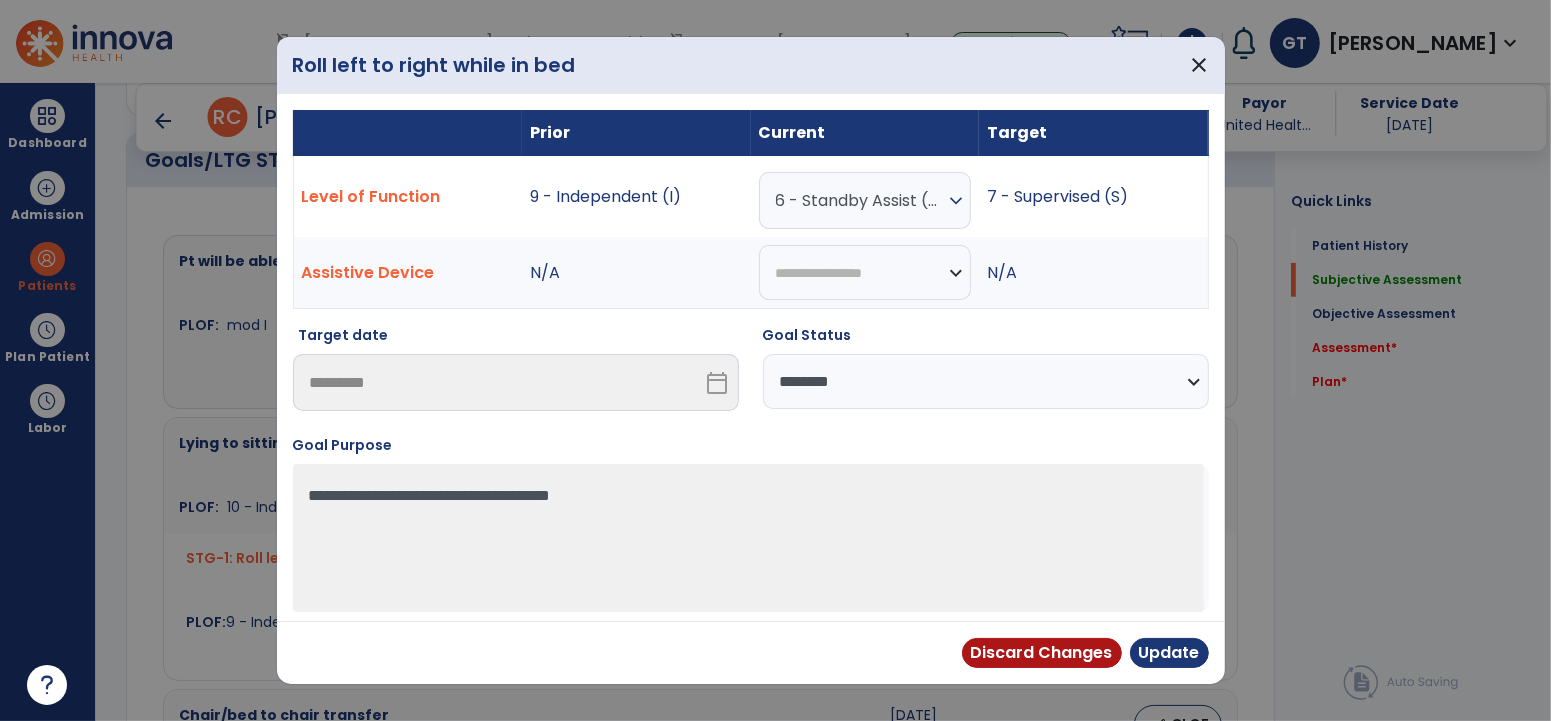 drag, startPoint x: 1014, startPoint y: 396, endPoint x: 1001, endPoint y: 398, distance: 13.152946 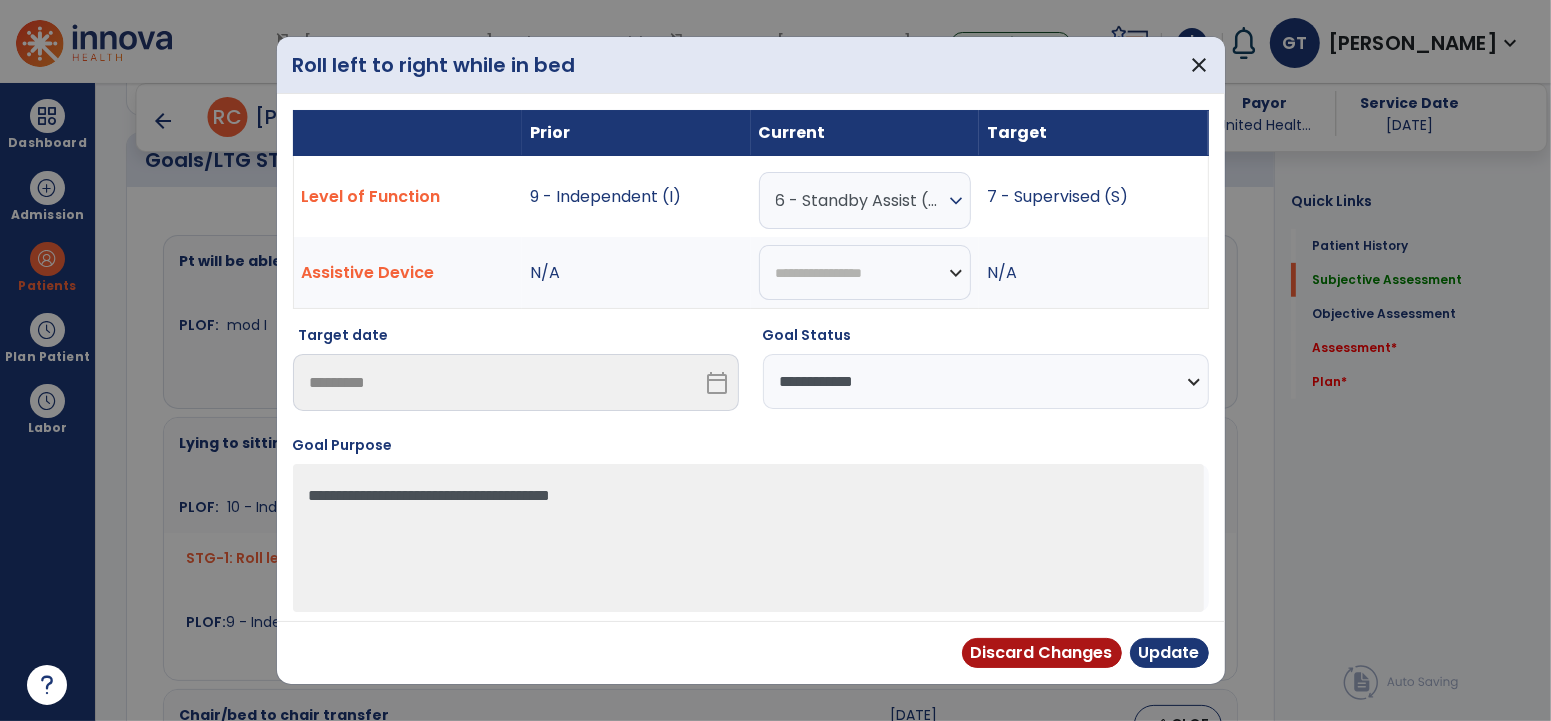 click on "**********" at bounding box center (986, 381) 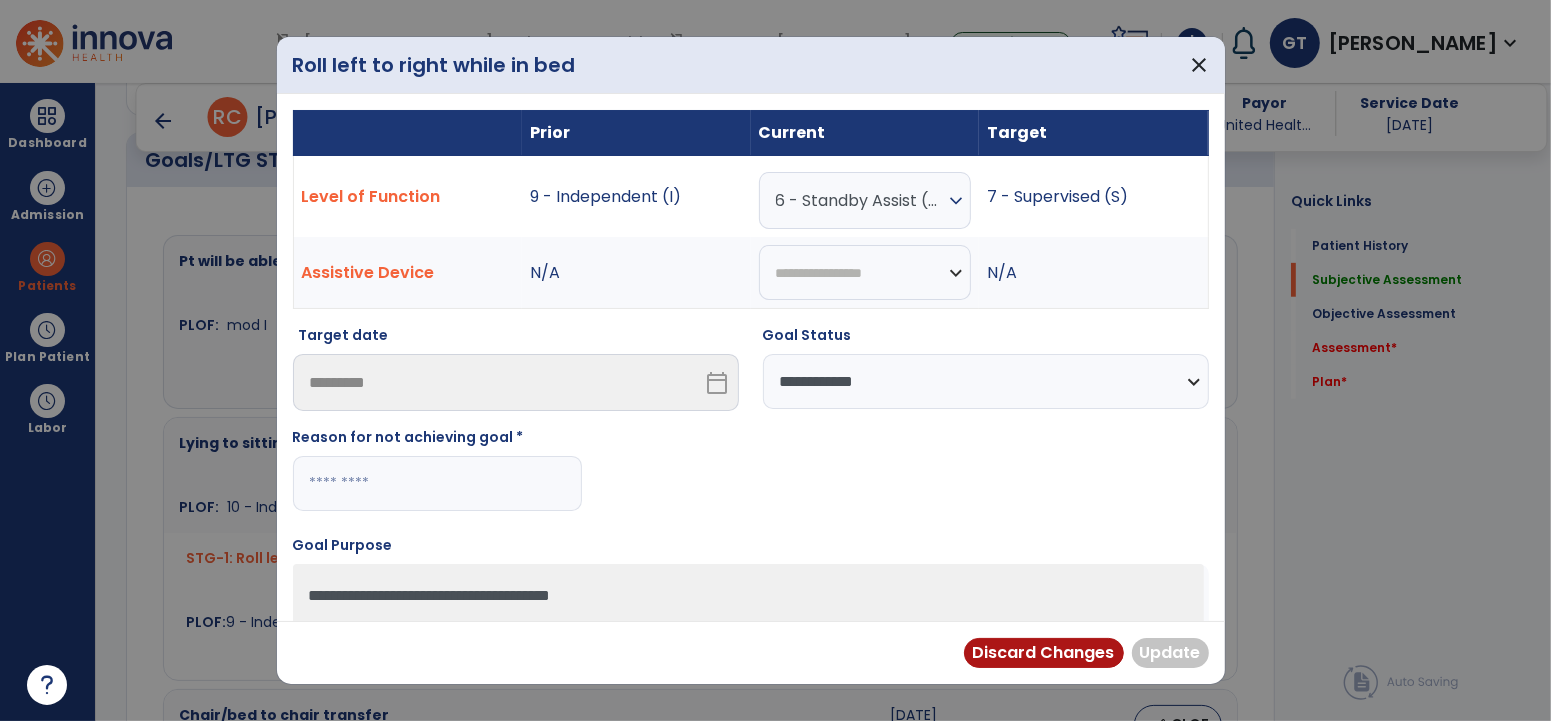 click at bounding box center (437, 483) 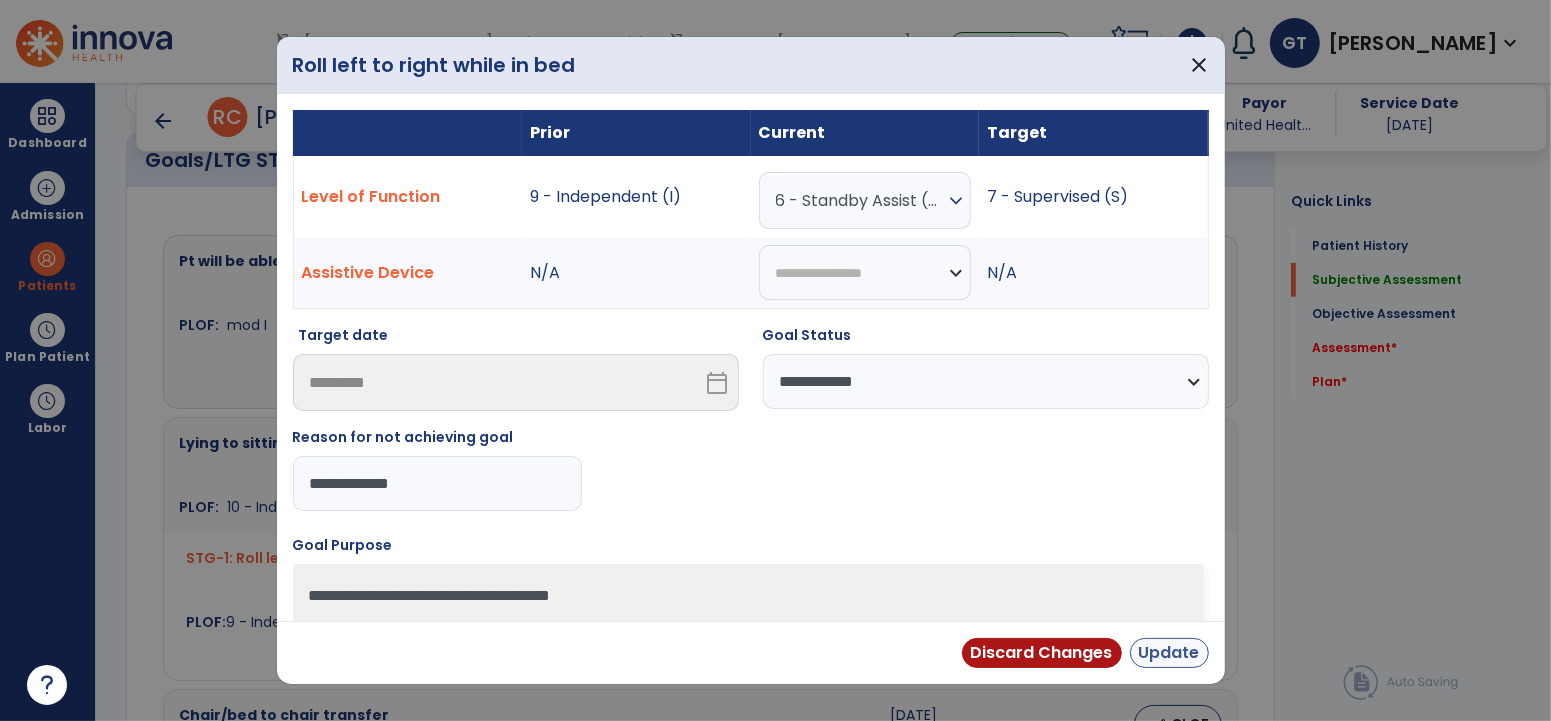 type on "**********" 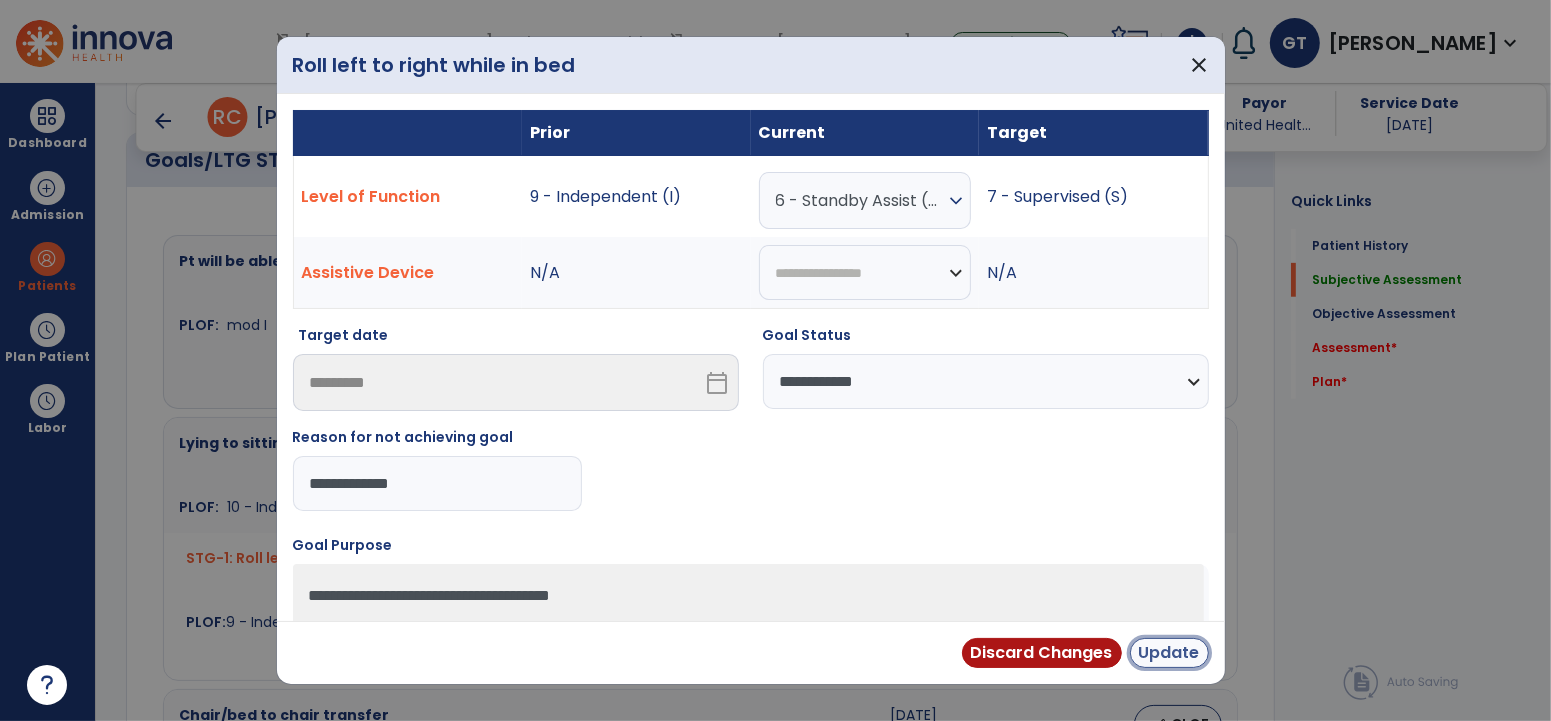 click on "Update" at bounding box center (1169, 653) 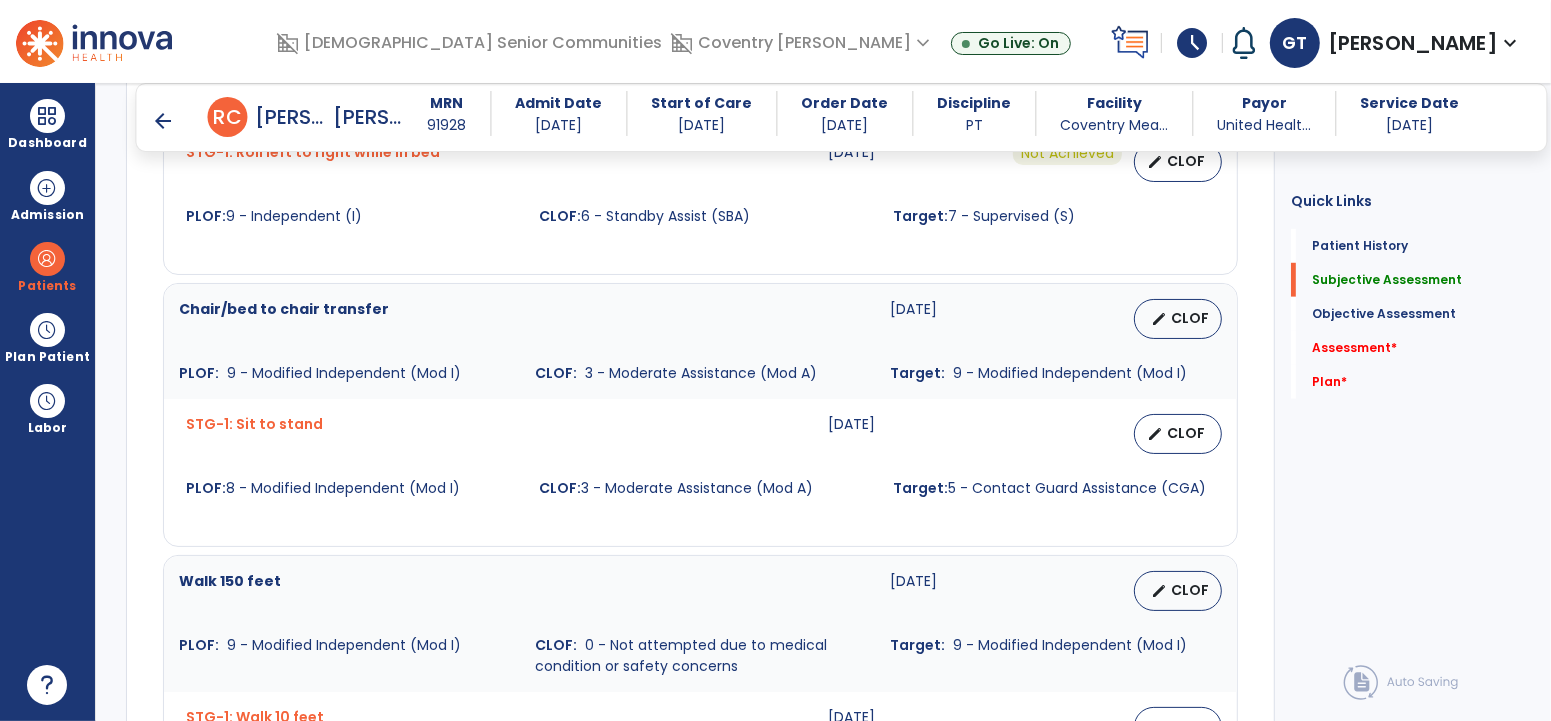 scroll, scrollTop: 3556, scrollLeft: 0, axis: vertical 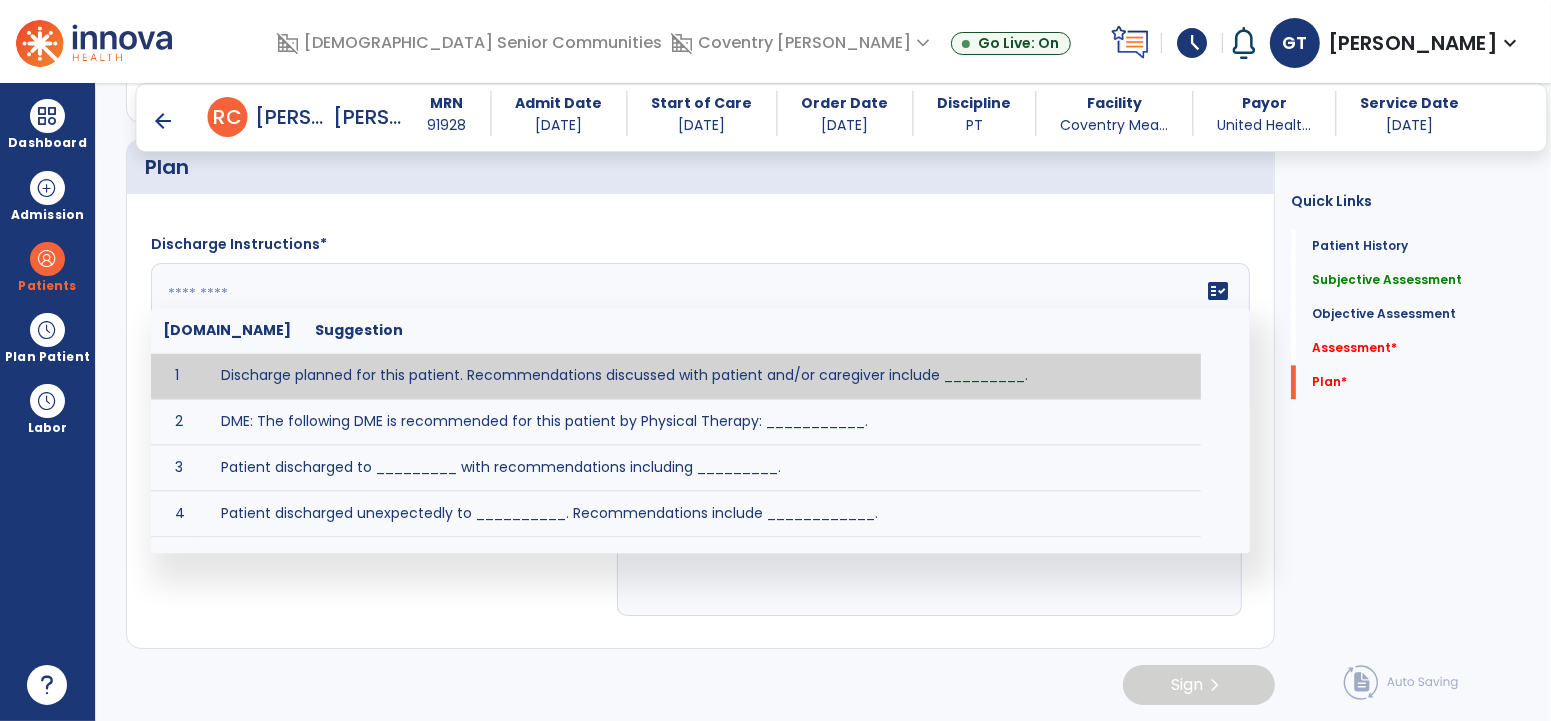 click on "fact_check  [DOMAIN_NAME] Suggestion 1 Discharge planned for this patient. Recommendations discussed with patient and/or caregiver include _________. 2 DME: The following DME is recommended for this patient by Physical Therapy: ___________. 3 Patient discharged to _________ with recommendations including _________. 4 Patient discharged unexpectedly to __________. Recommendations include ____________." 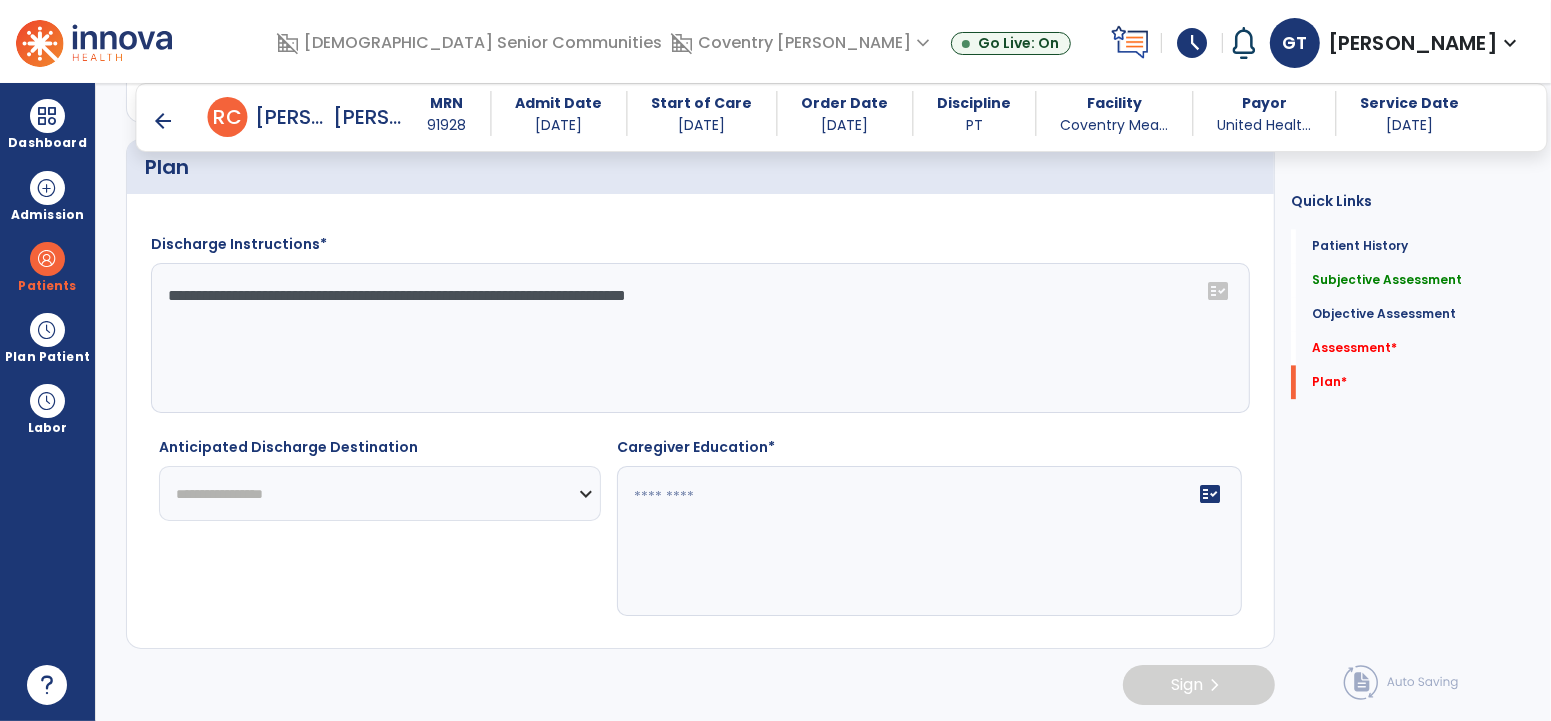 type on "**********" 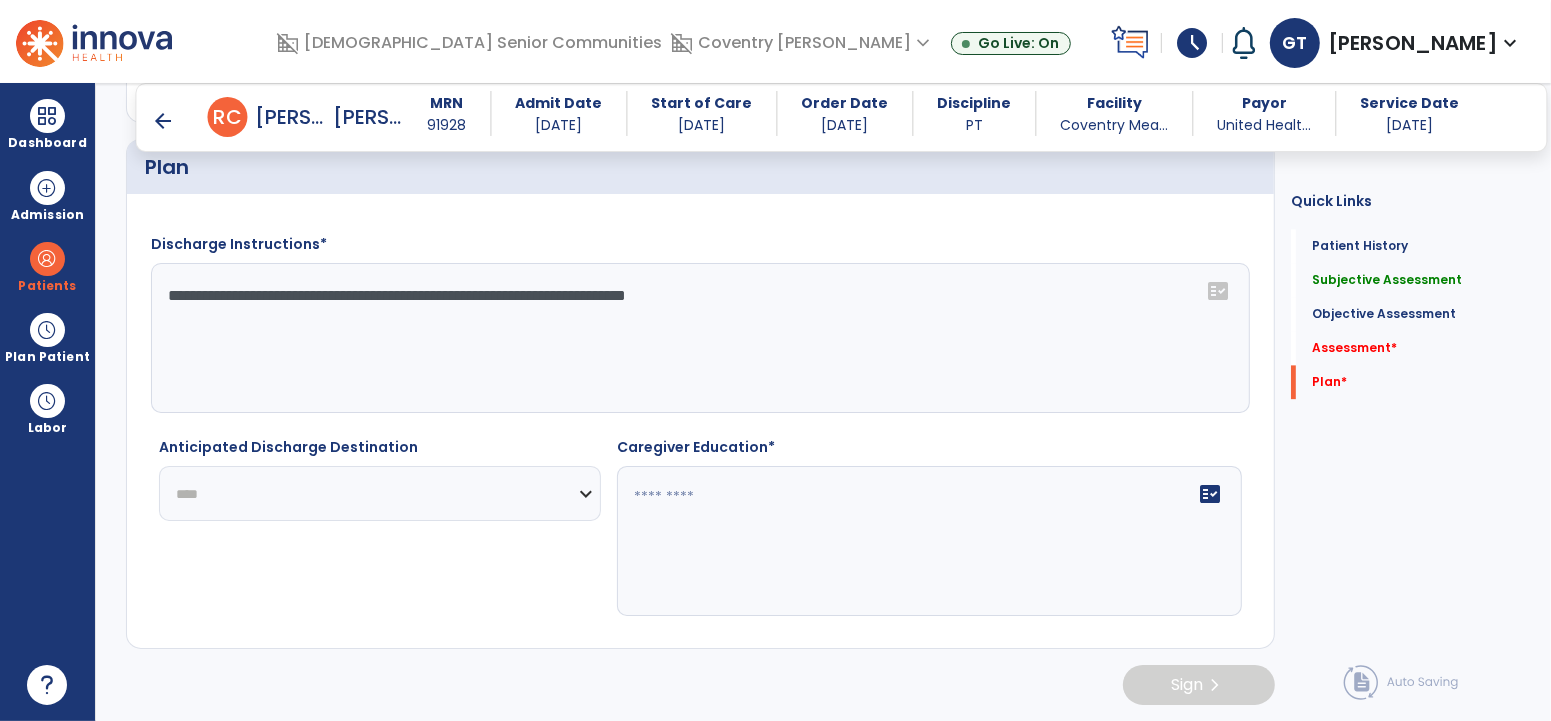 click on "**********" 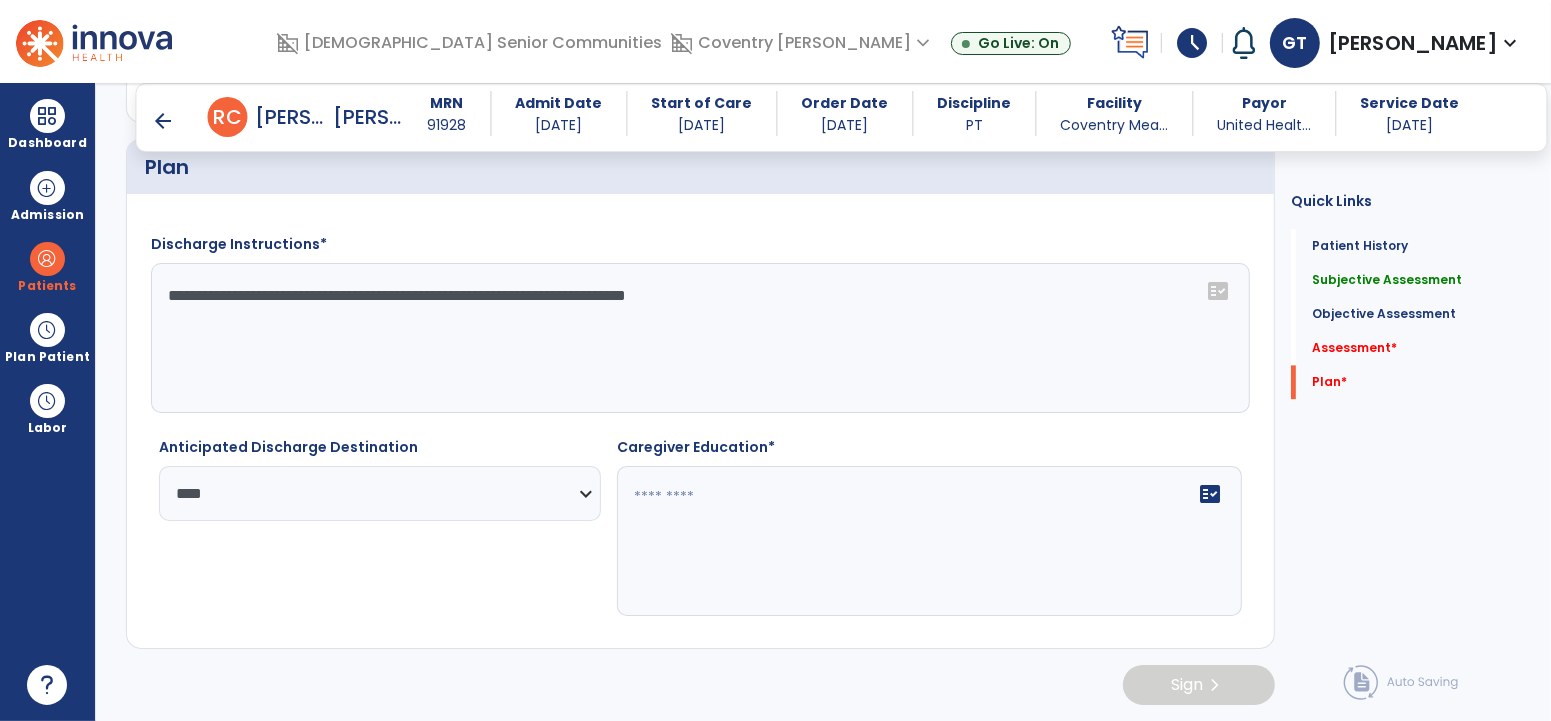 click 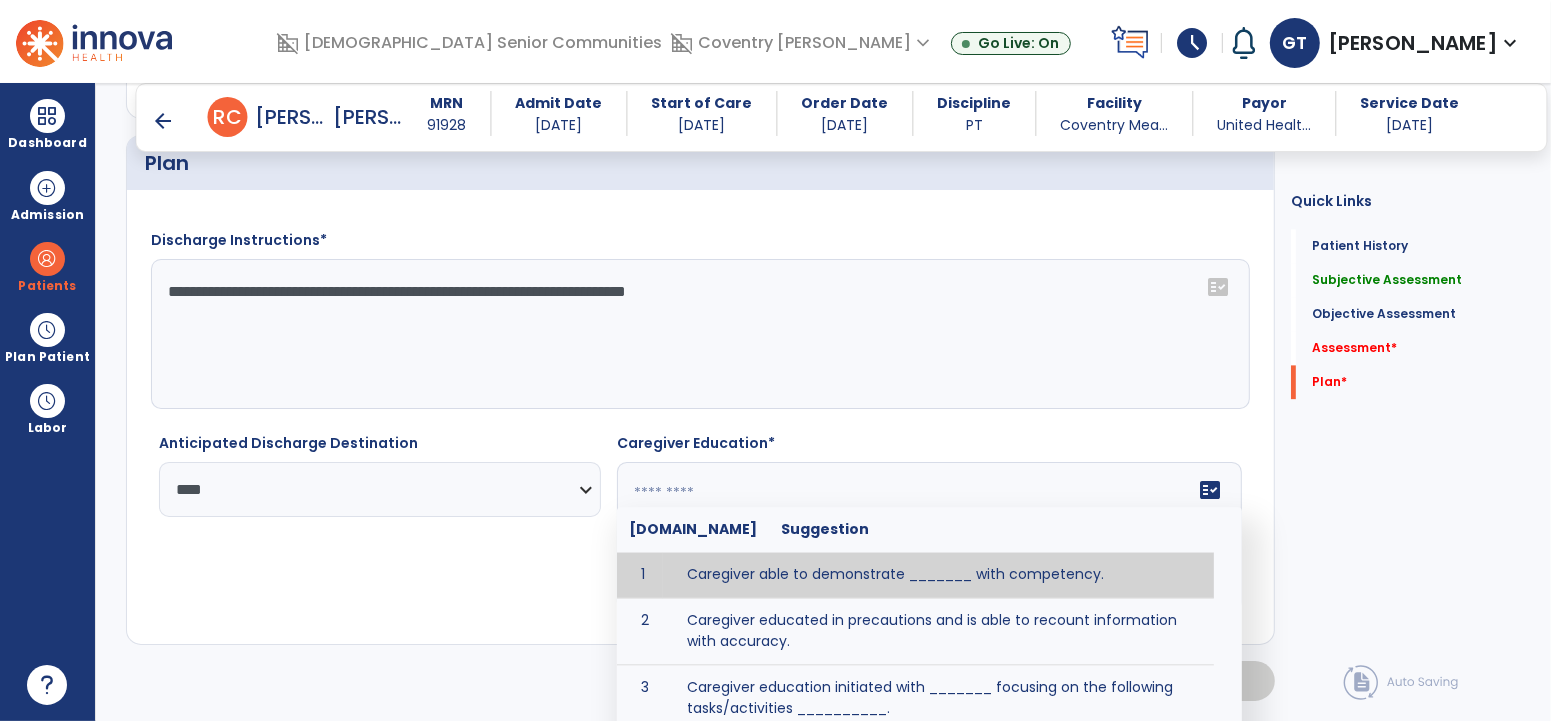 click on "**********" 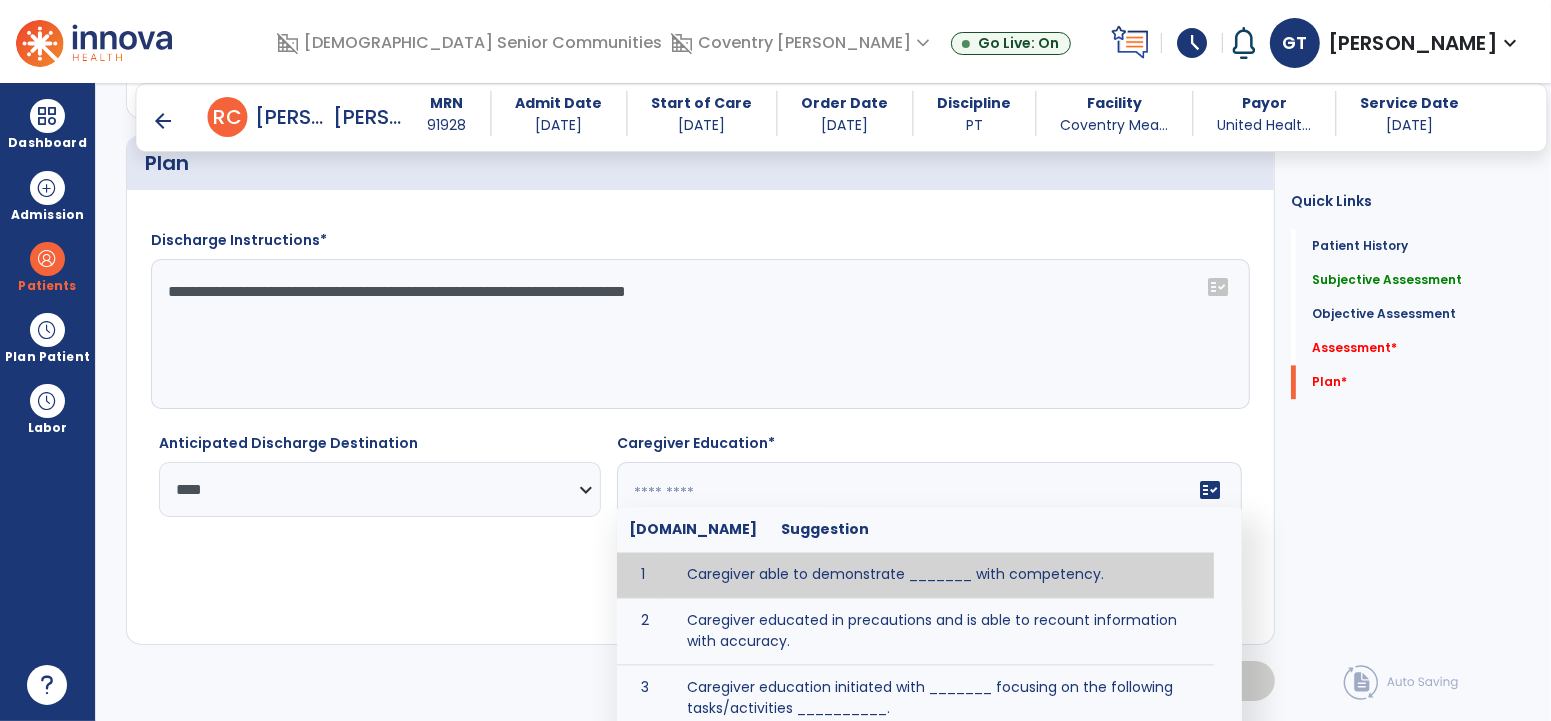click on "fact_check  [DOMAIN_NAME] Suggestion 1 Caregiver able to demonstrate _______ with competency. 2 Caregiver educated in precautions and is able to recount information with accuracy. 3 Caregiver education initiated with _______ focusing on the following tasks/activities __________. 4 Home exercise program initiated with caregiver focusing on __________. 5 Patient educated in precautions and is able to recount information with [VALUE]% accuracy." 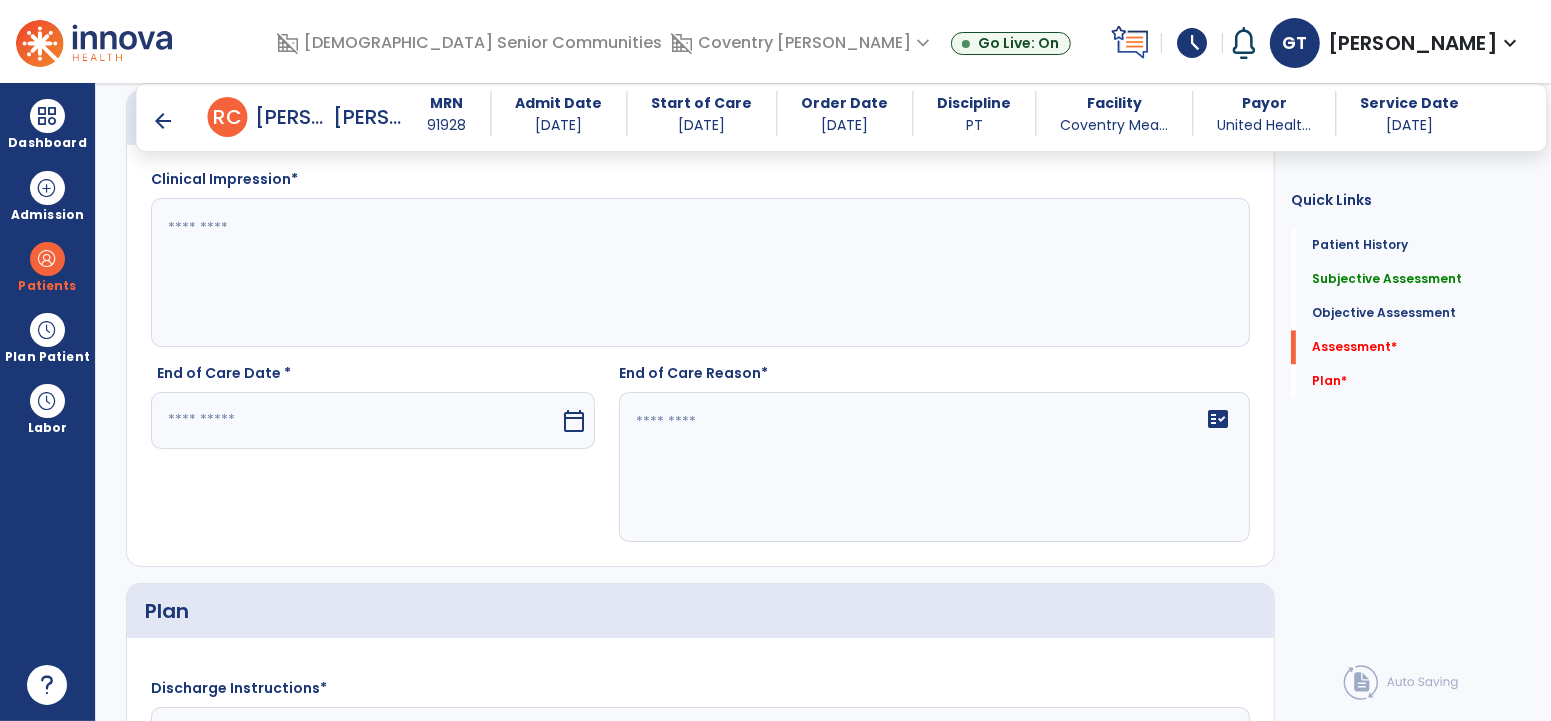 scroll, scrollTop: 3101, scrollLeft: 0, axis: vertical 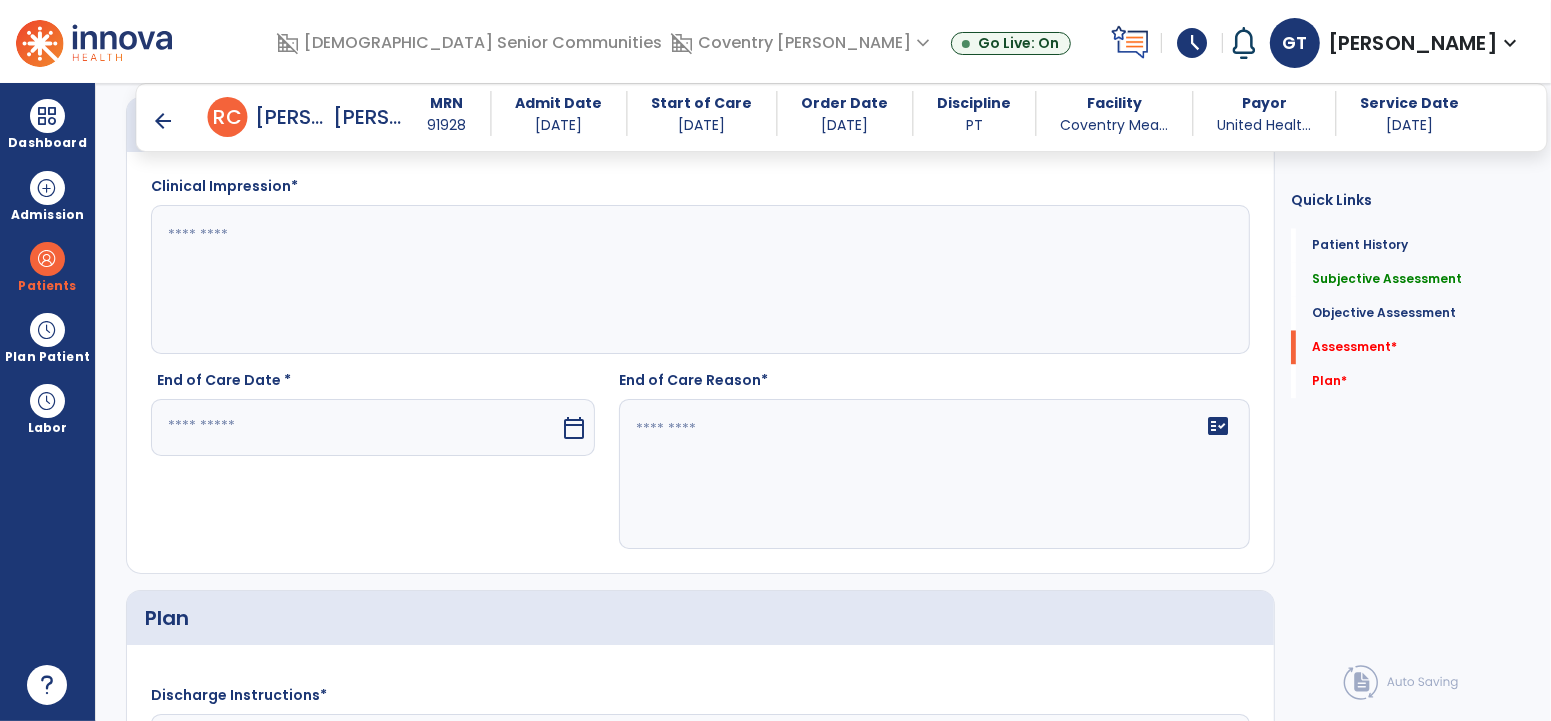 click at bounding box center [355, 427] 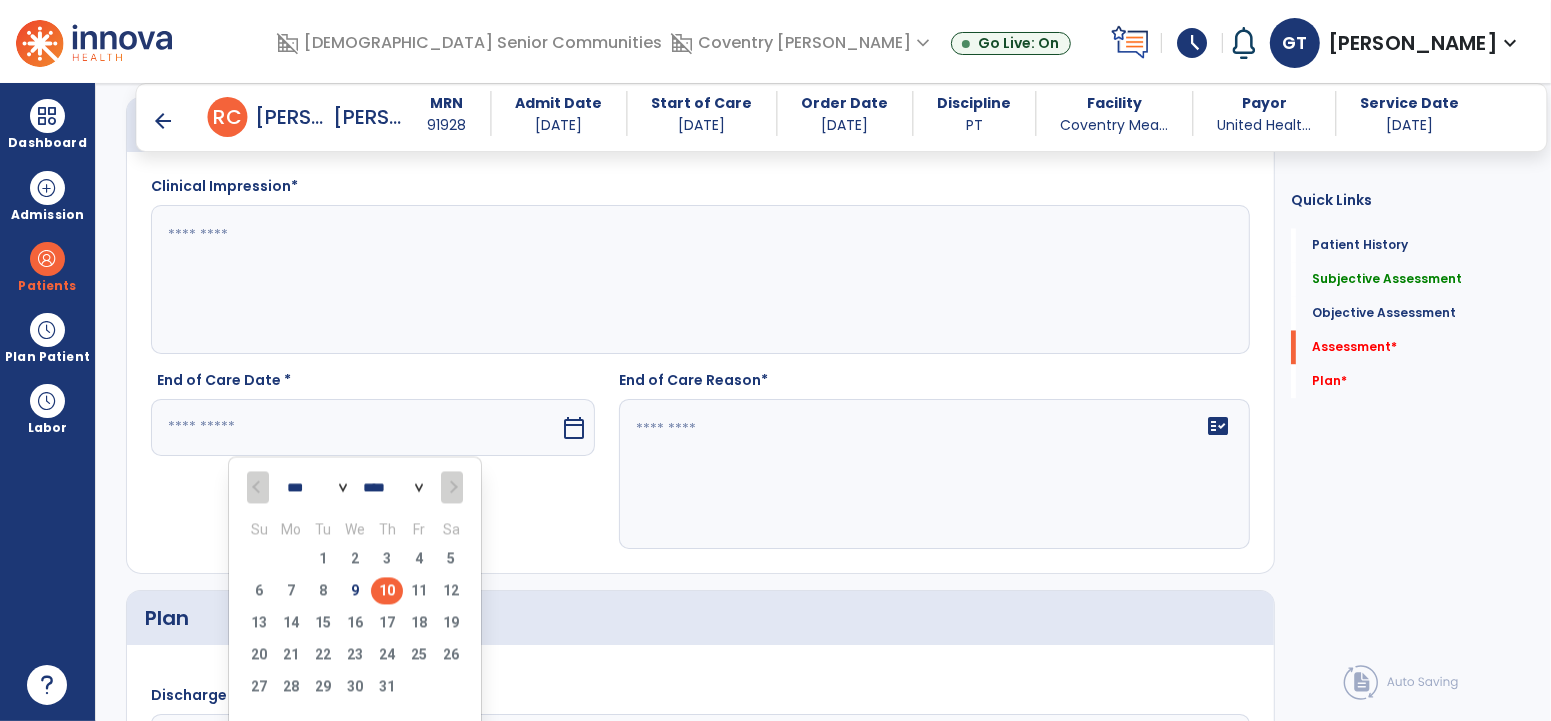 click on "10" at bounding box center (387, 591) 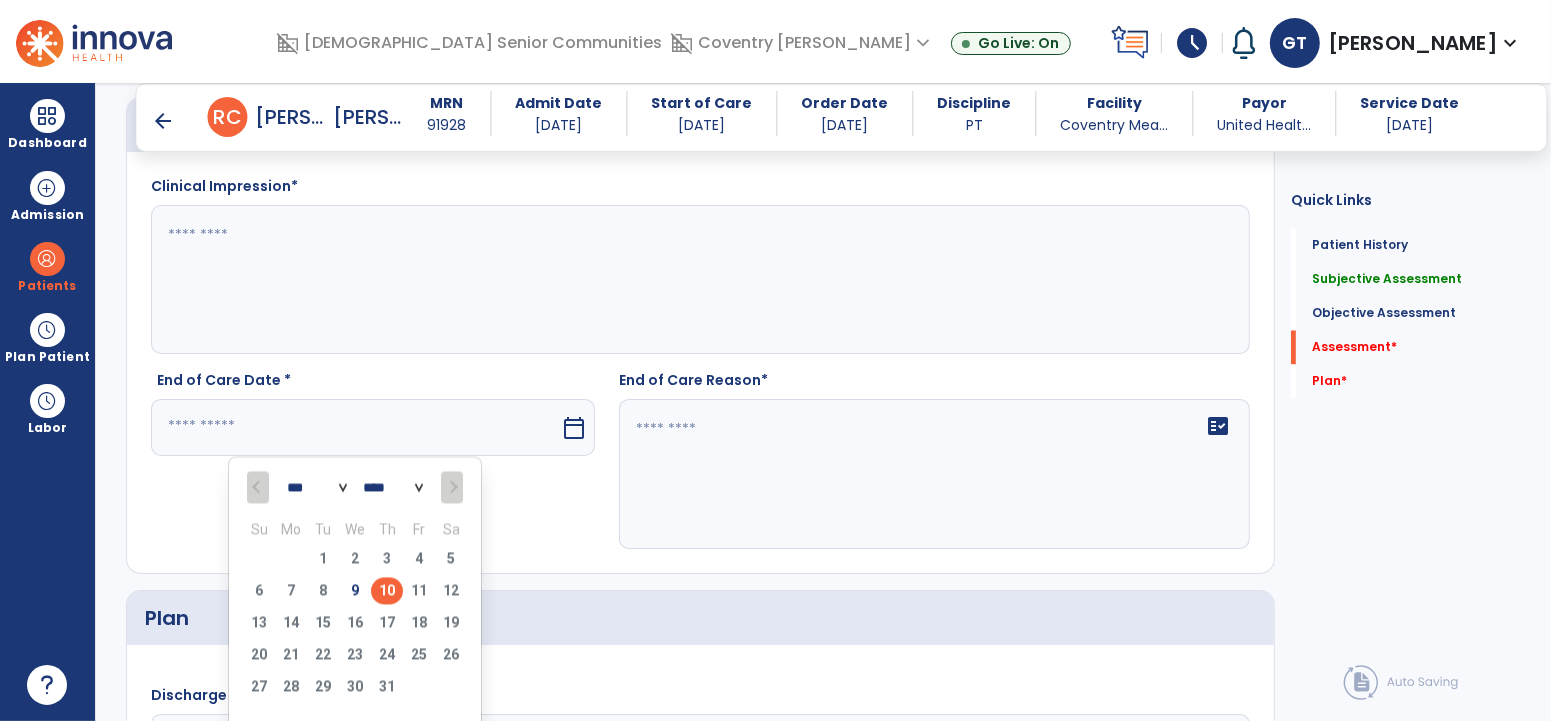 type on "*********" 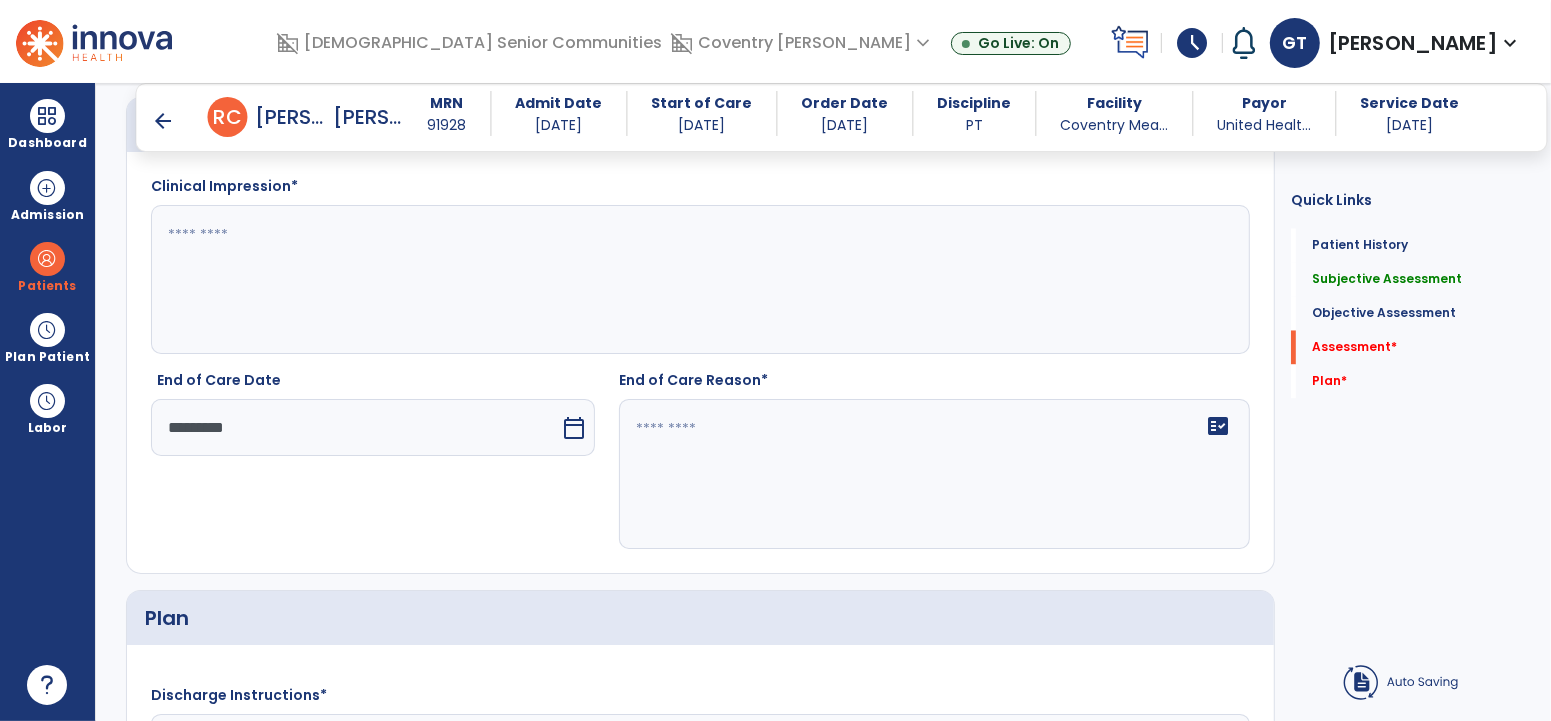 click on "fact_check" 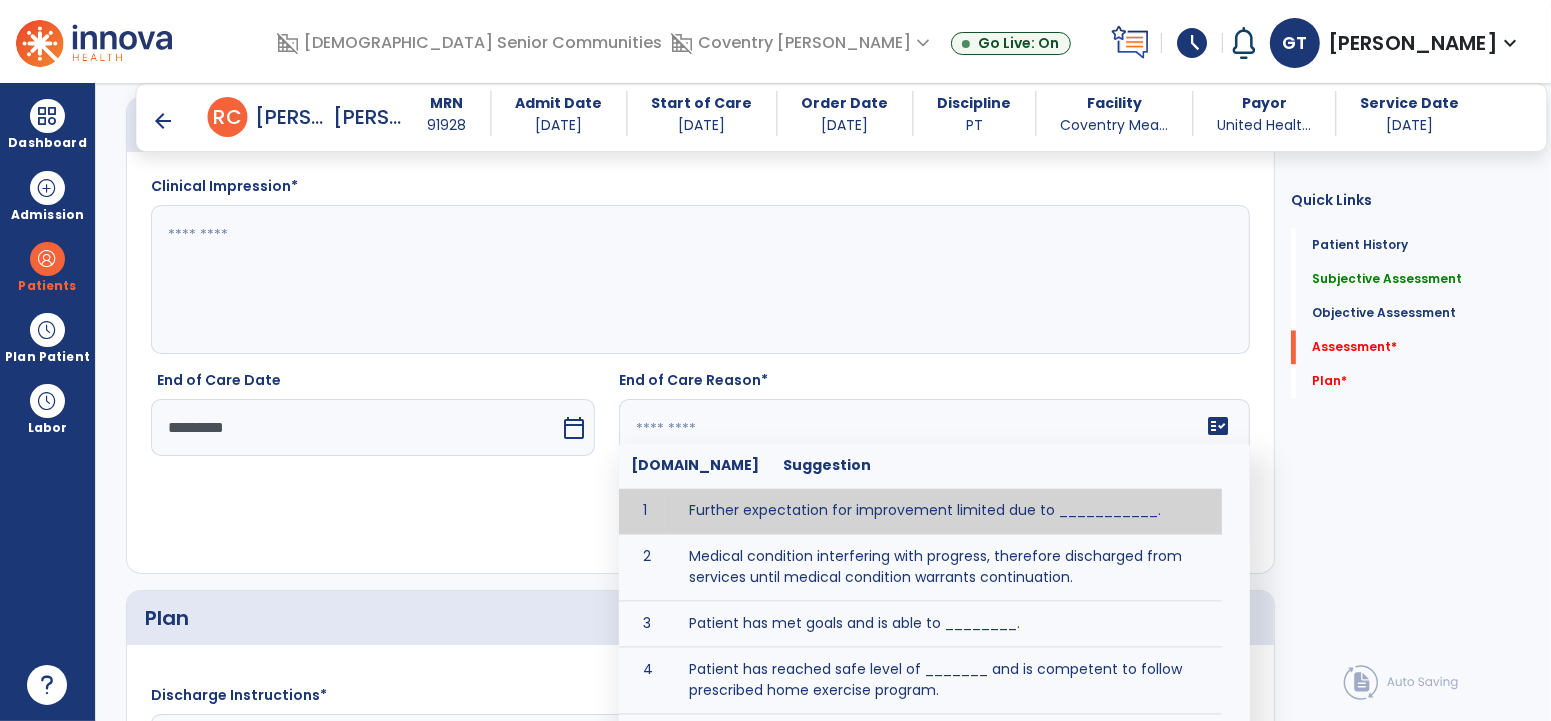 paste on "**********" 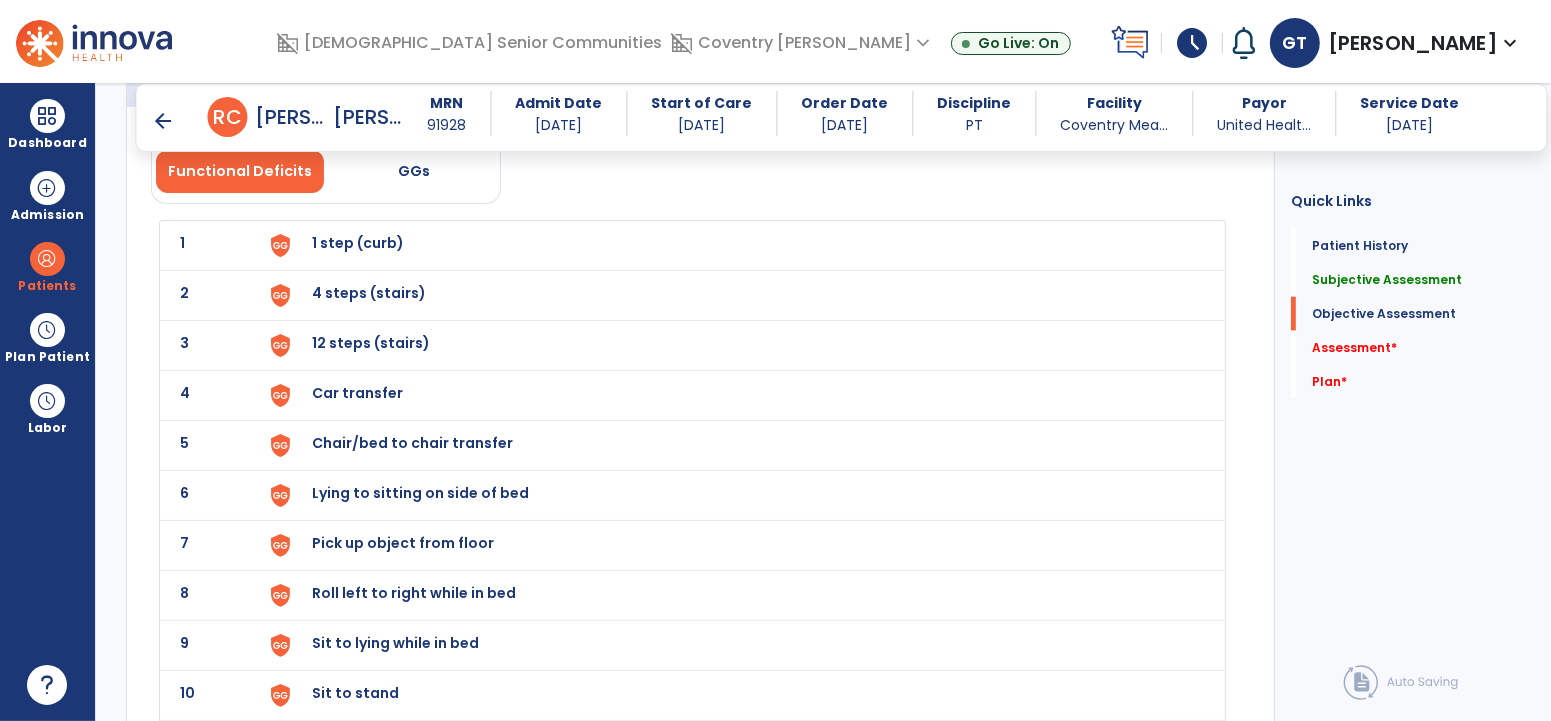 scroll, scrollTop: 2024, scrollLeft: 0, axis: vertical 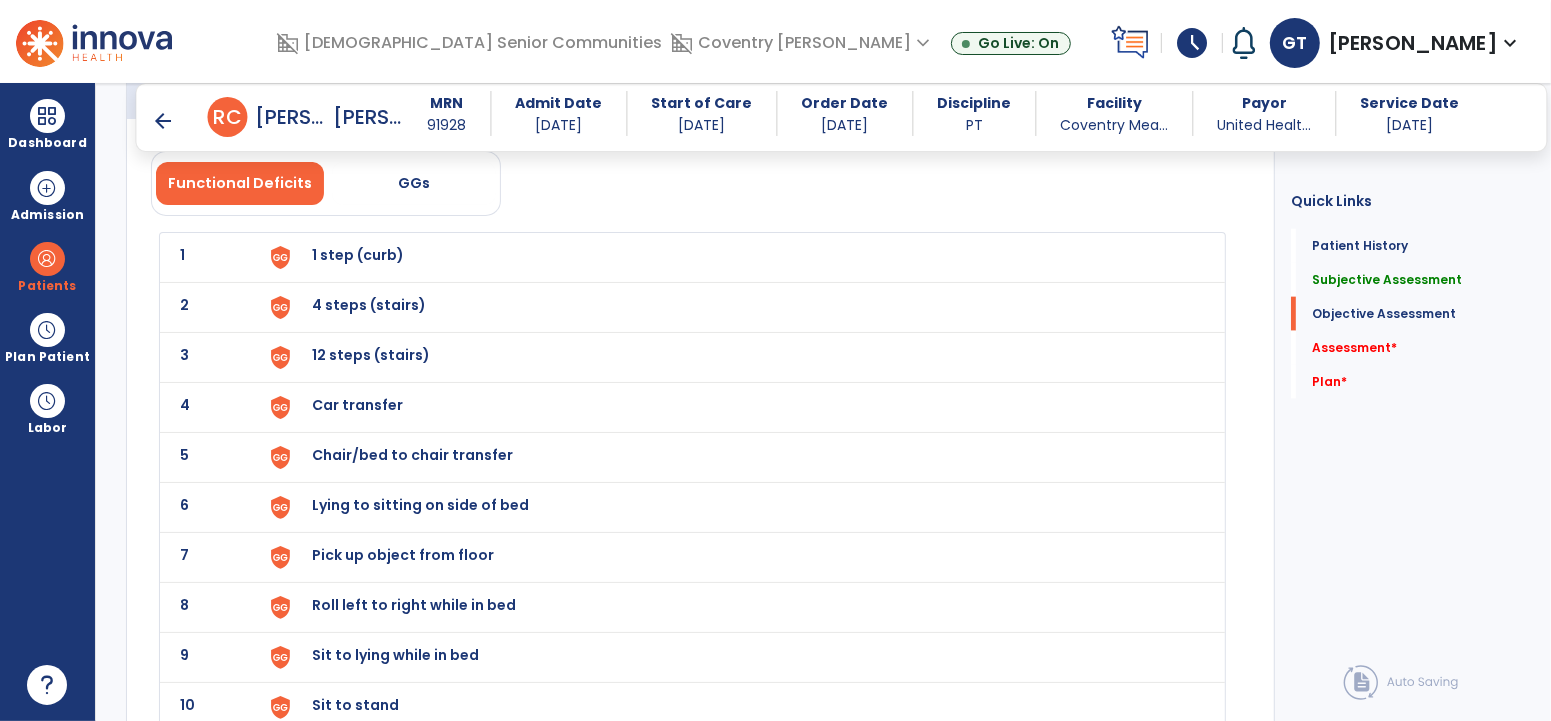 type on "**********" 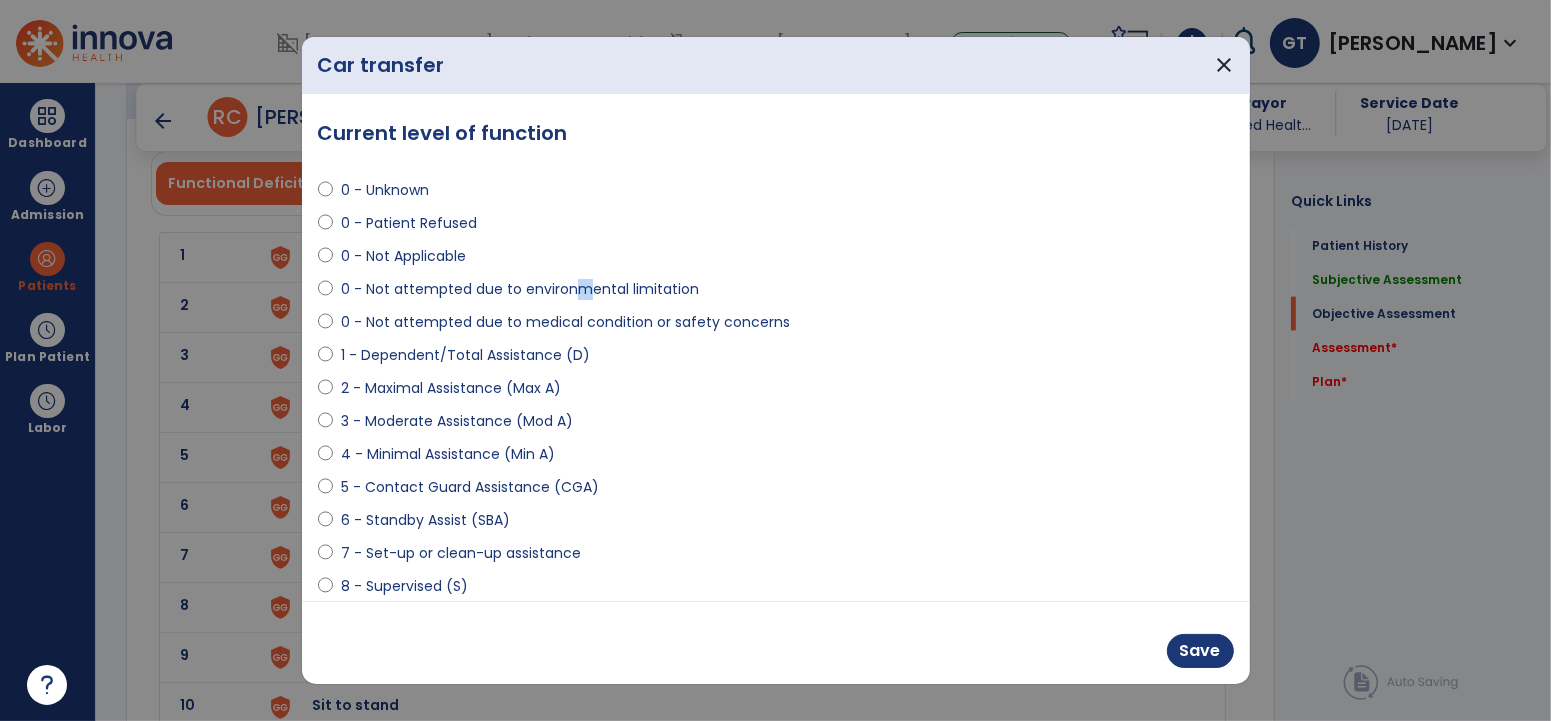 click on "0 - Not attempted due to environmental limitation" at bounding box center [520, 289] 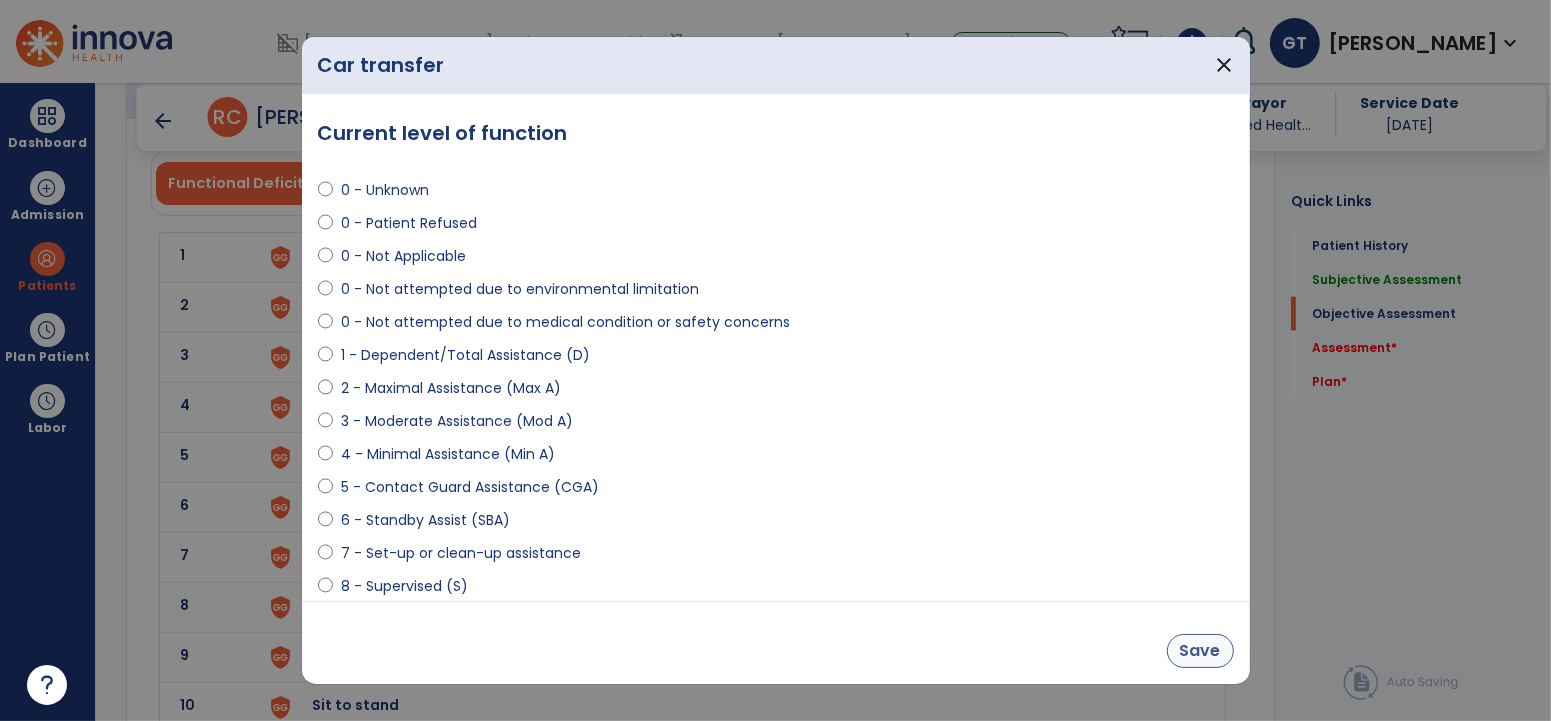 click on "Save" at bounding box center [776, 642] 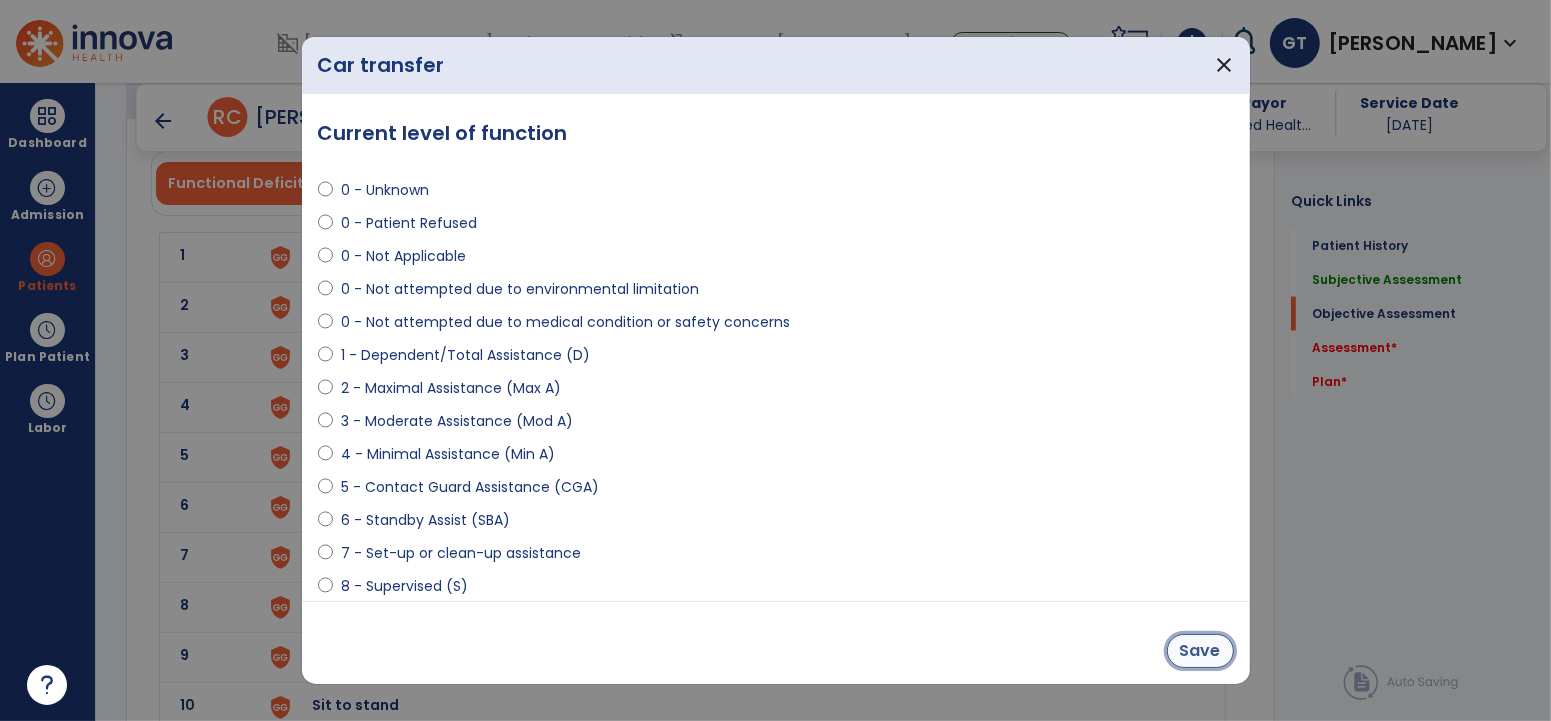 click on "Save" at bounding box center (1200, 651) 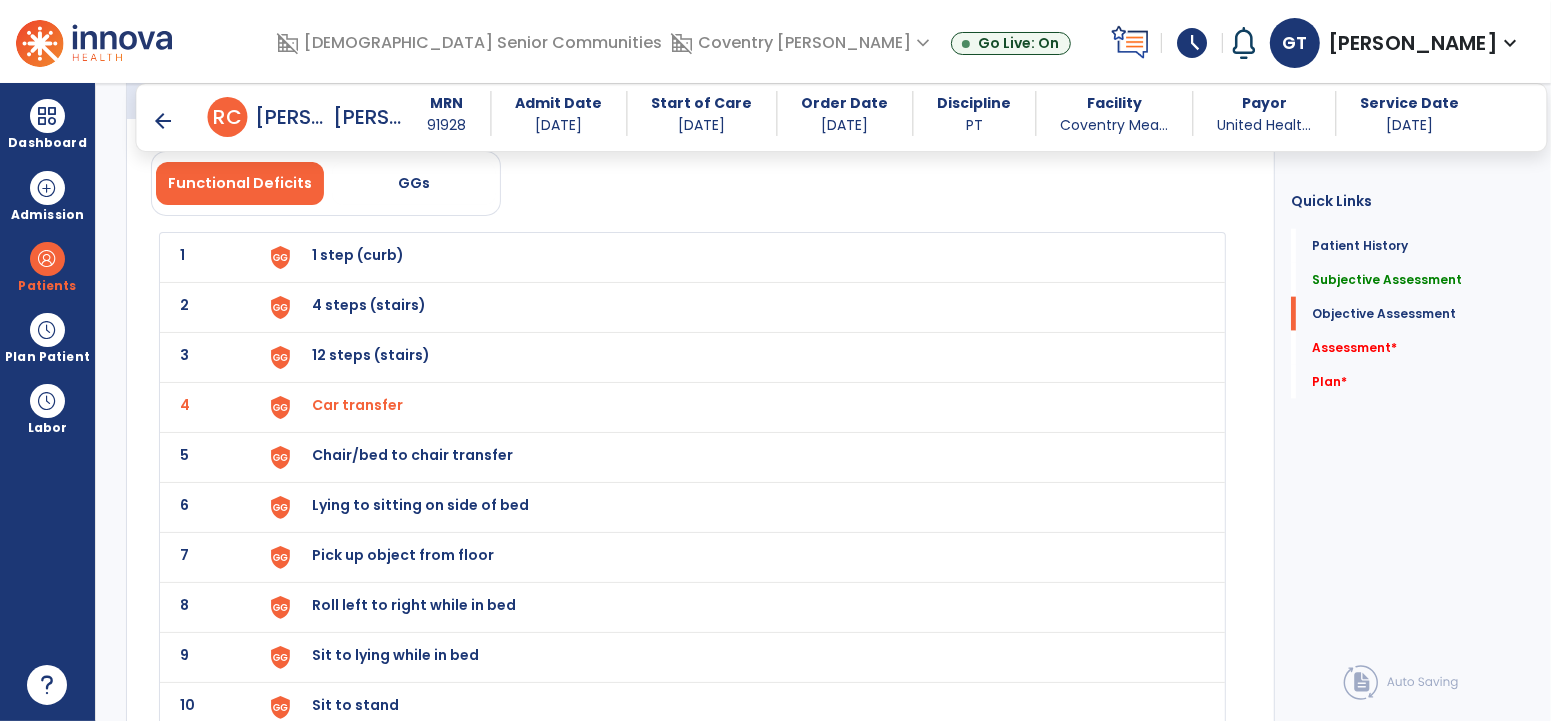 click on "Chair/bed to chair transfer" at bounding box center (358, 255) 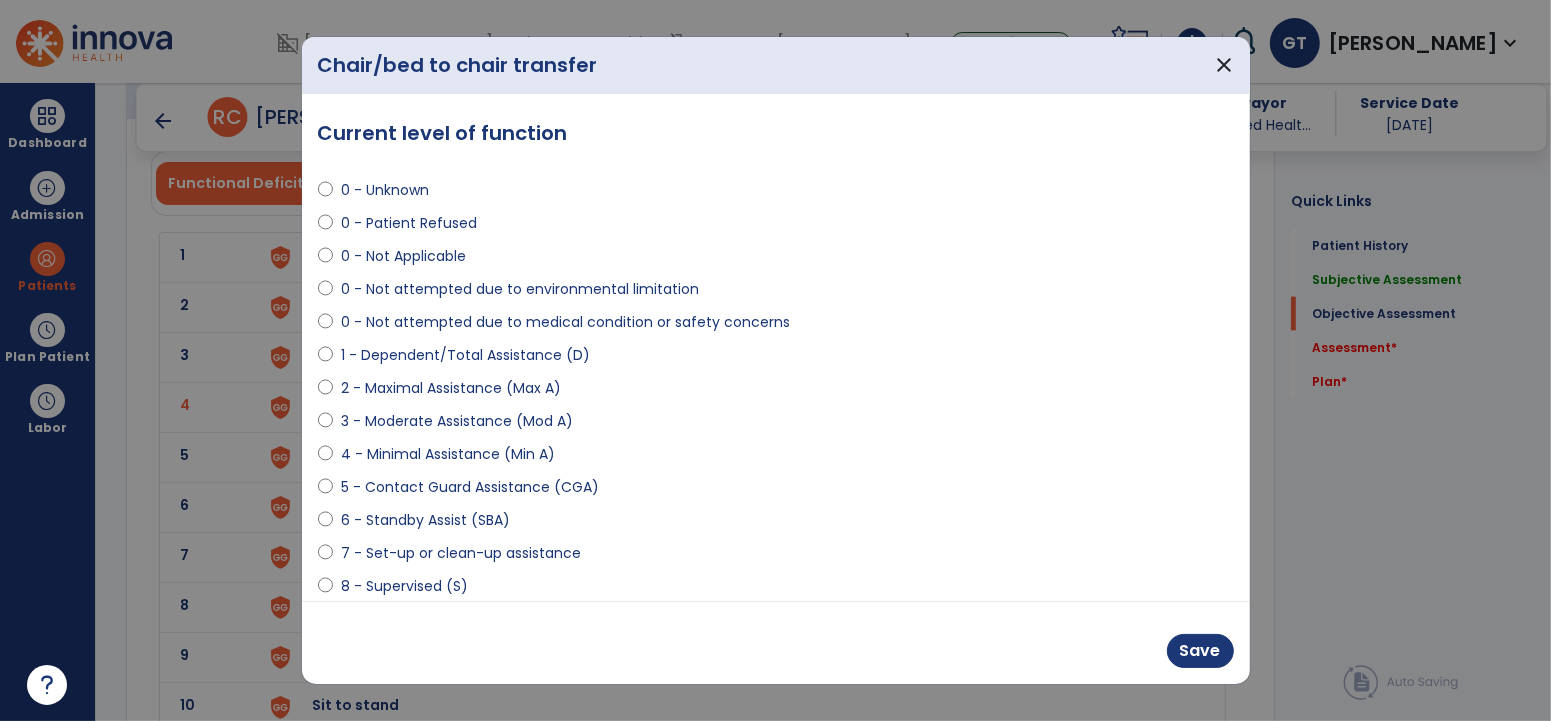 click on "5 - Contact Guard Assistance (CGA)" at bounding box center [470, 487] 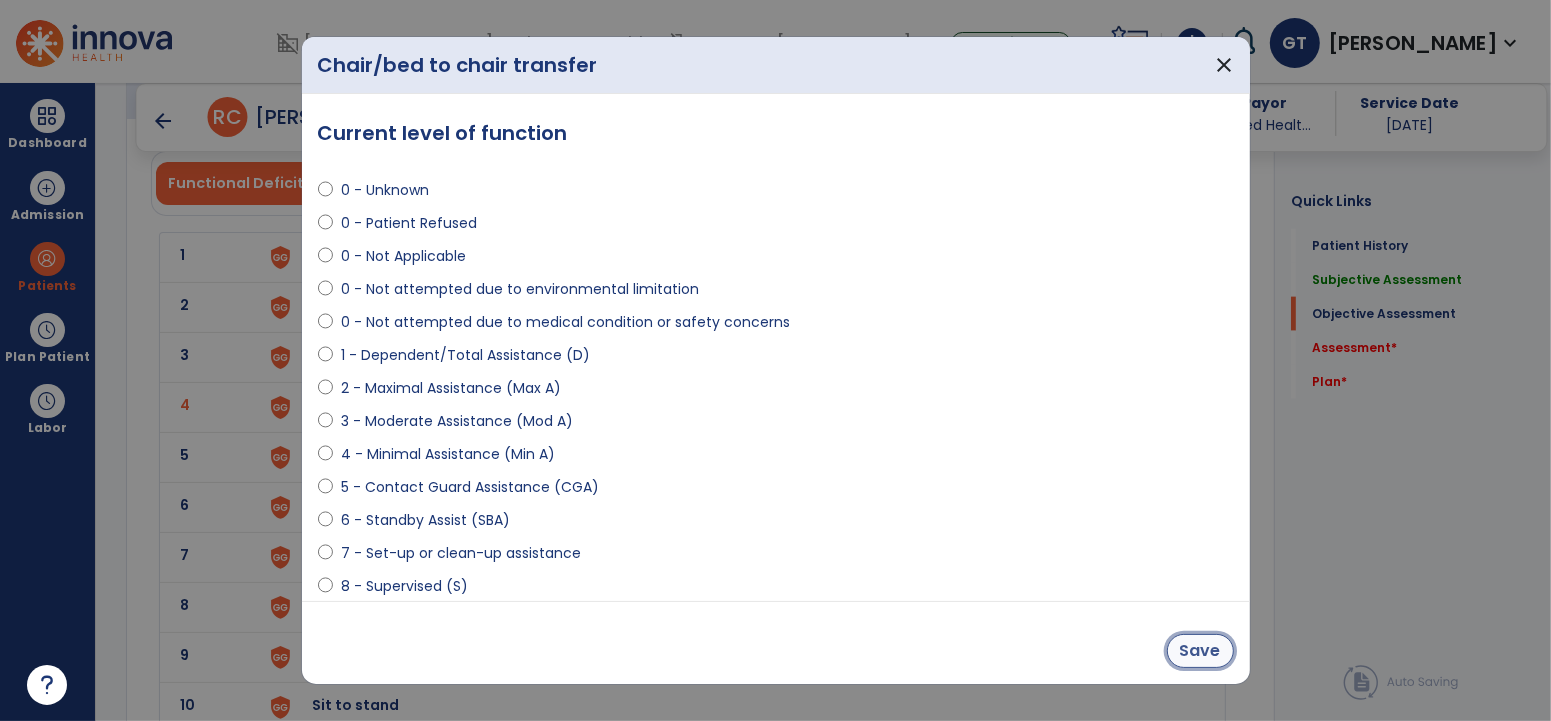click on "Save" at bounding box center (1200, 651) 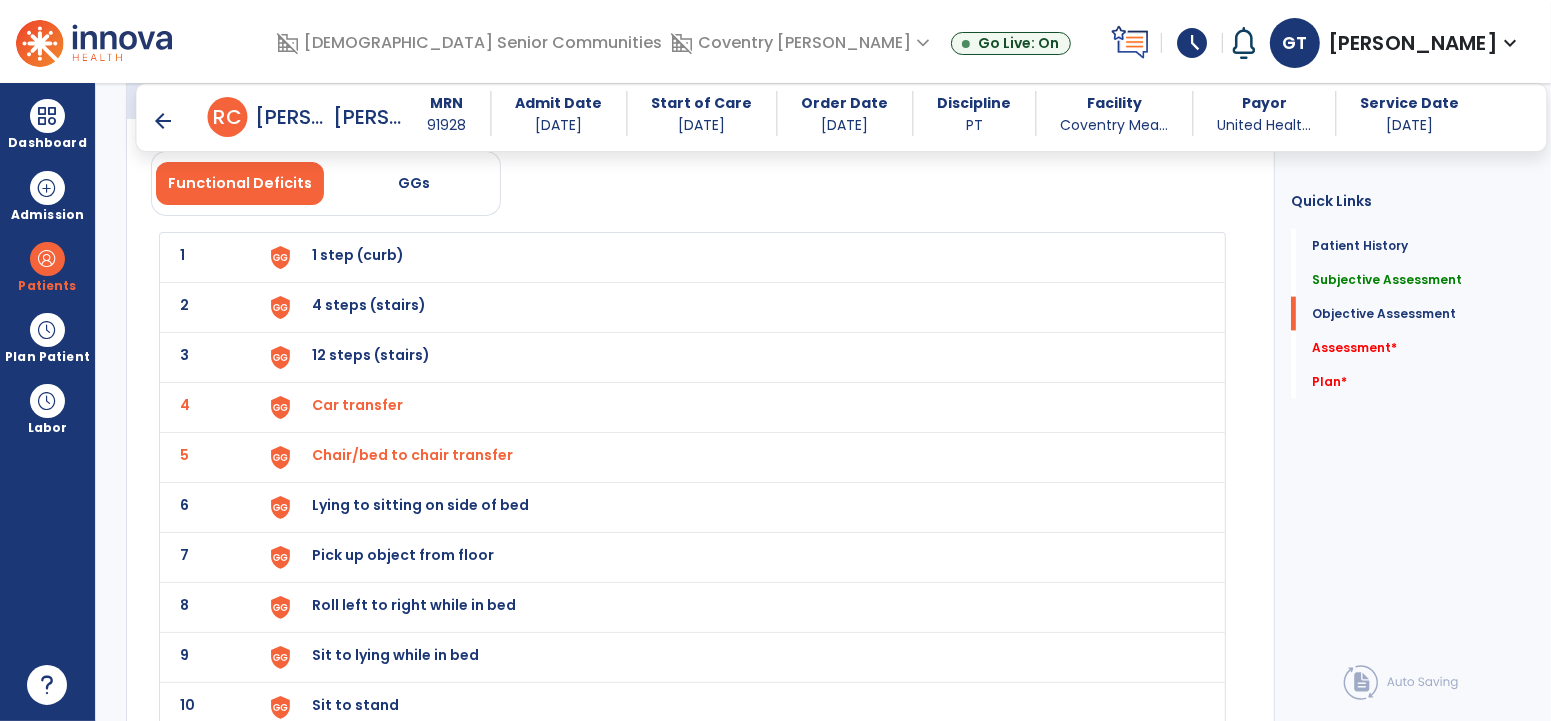 click on "Lying to sitting on side of bed" at bounding box center [358, 255] 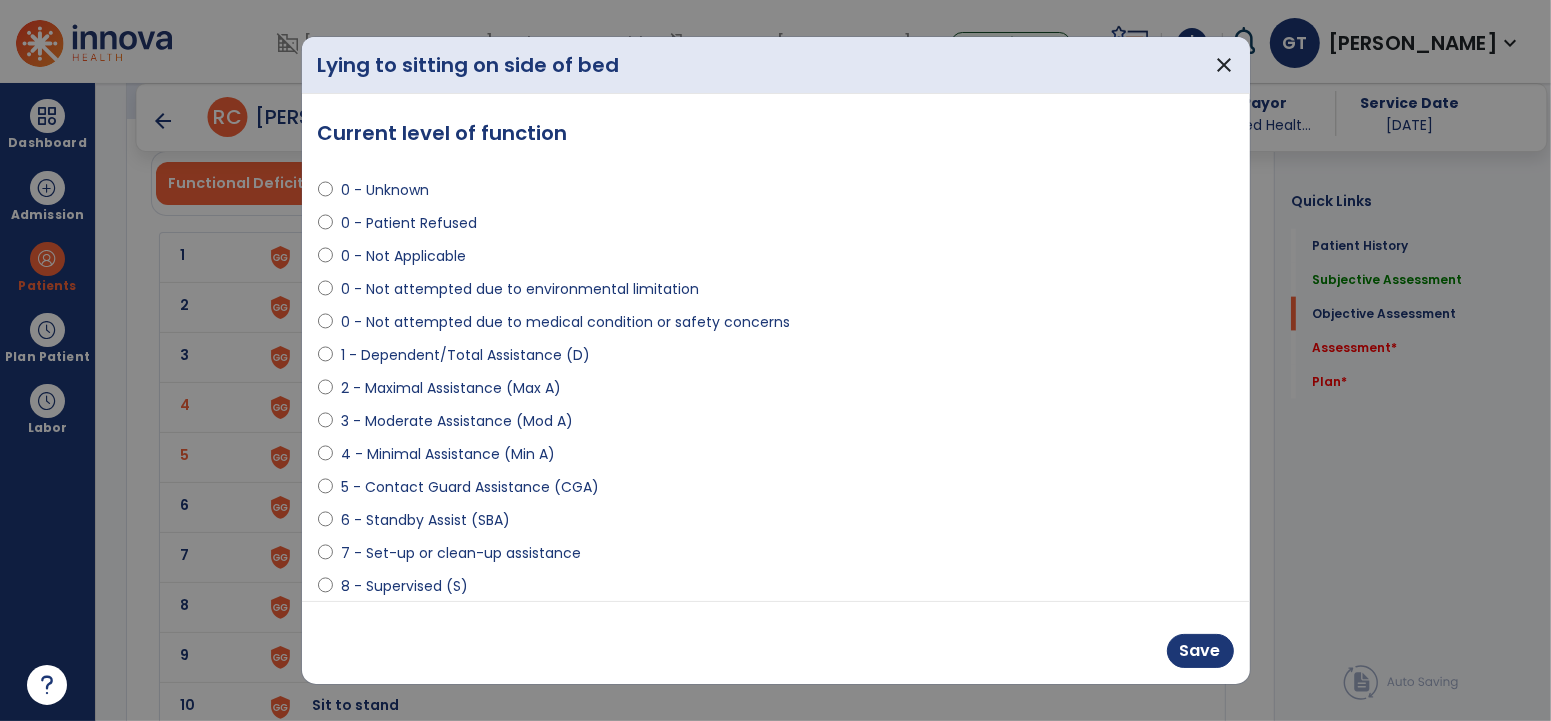 click on "6 - Standby Assist (SBA)" at bounding box center [425, 520] 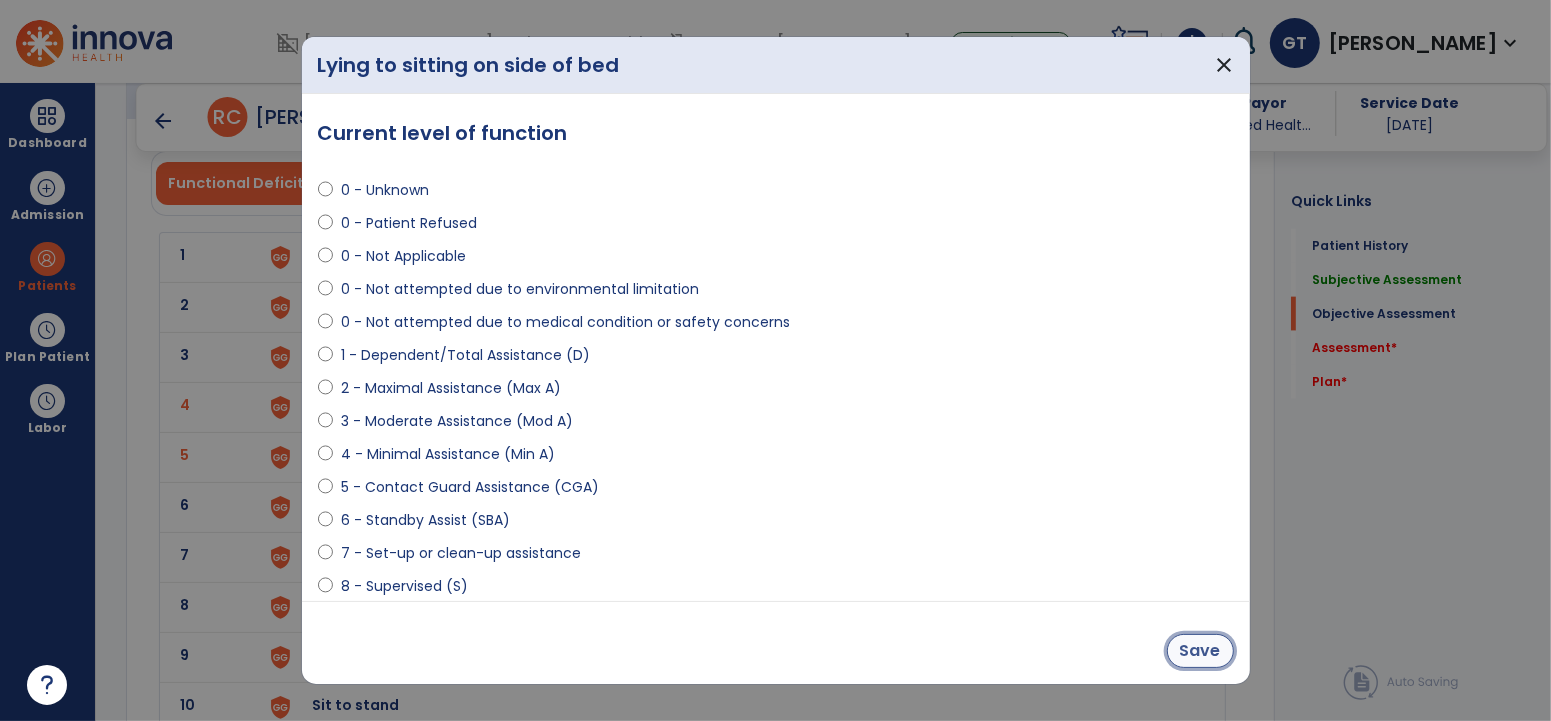 click on "Save" at bounding box center (1200, 651) 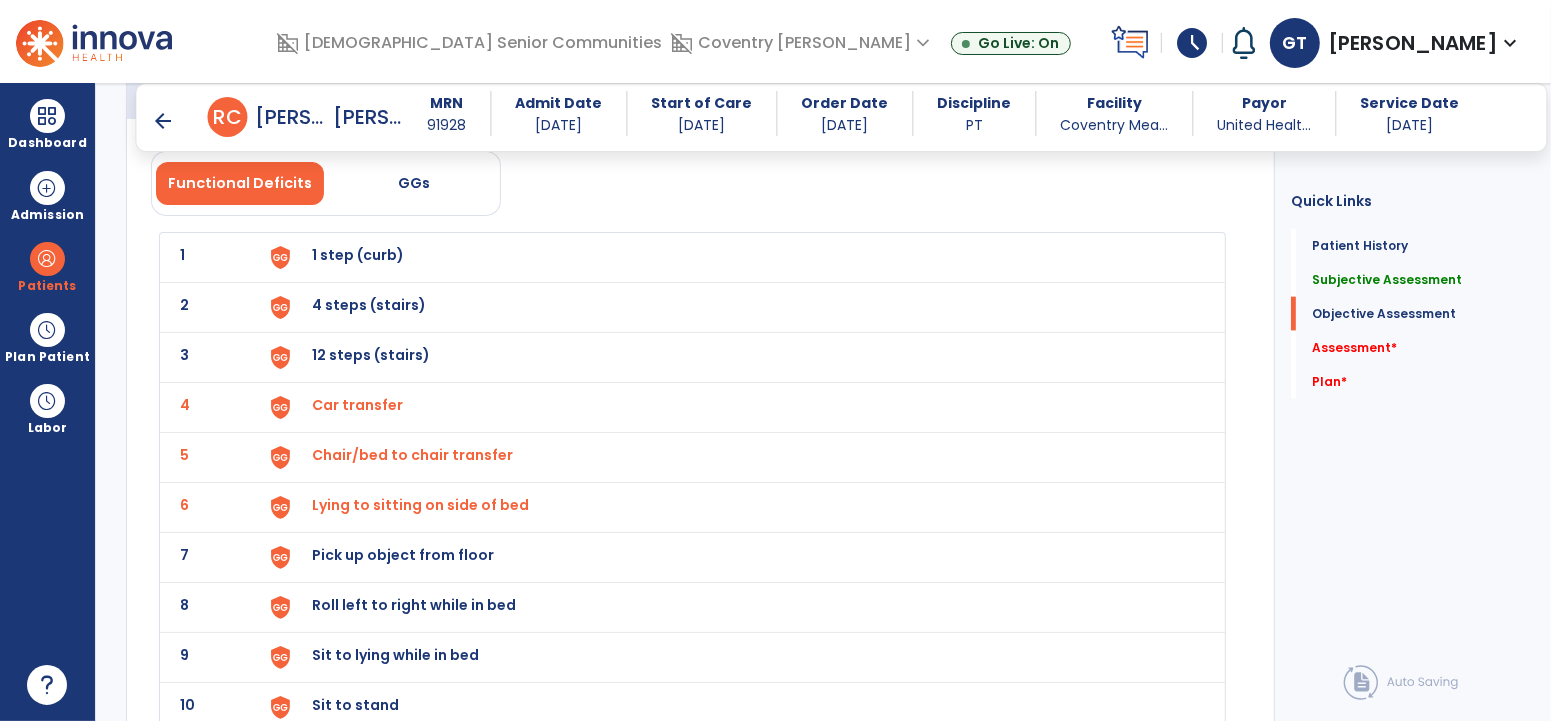 click on "7 Pick up object from floor" 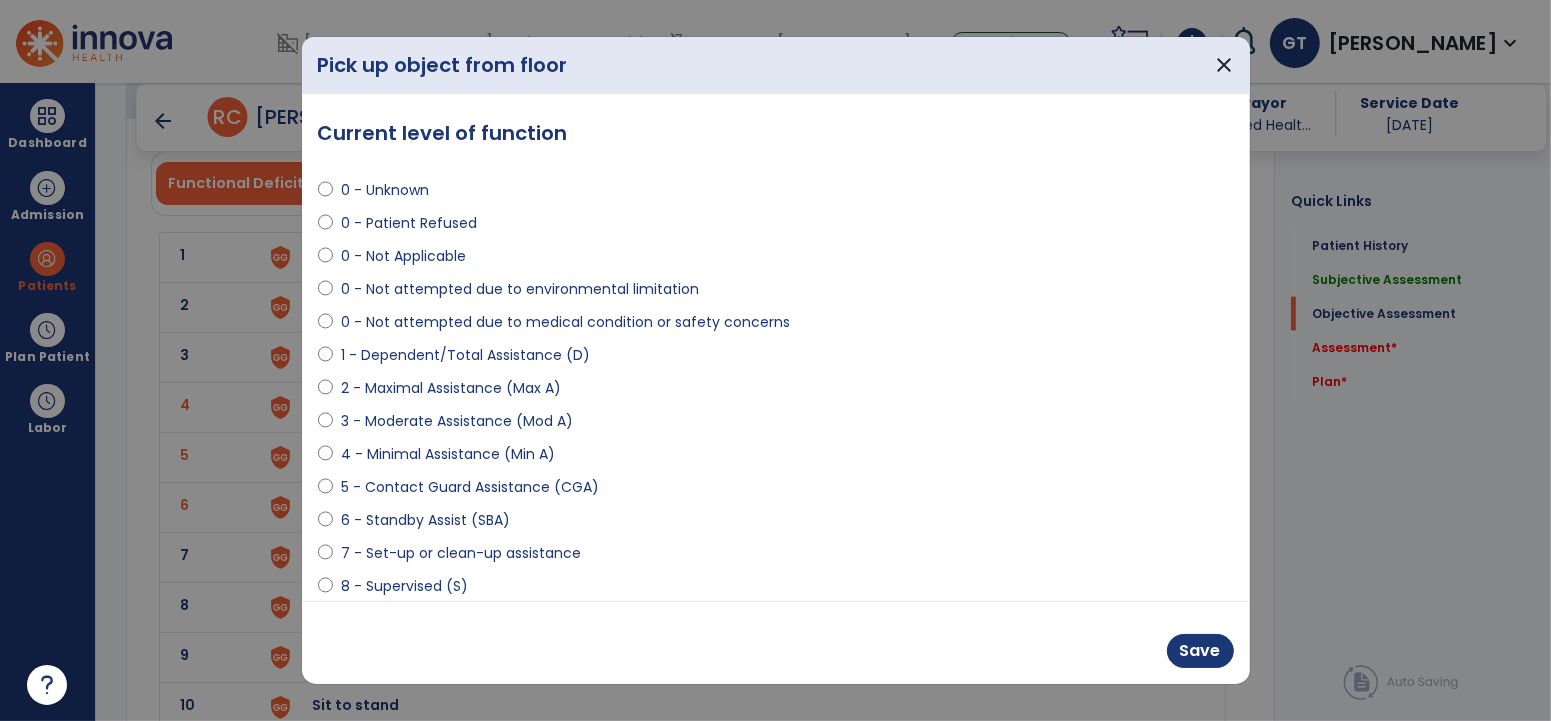 click on "0 - Not attempted due to medical condition or safety concerns" at bounding box center (565, 322) 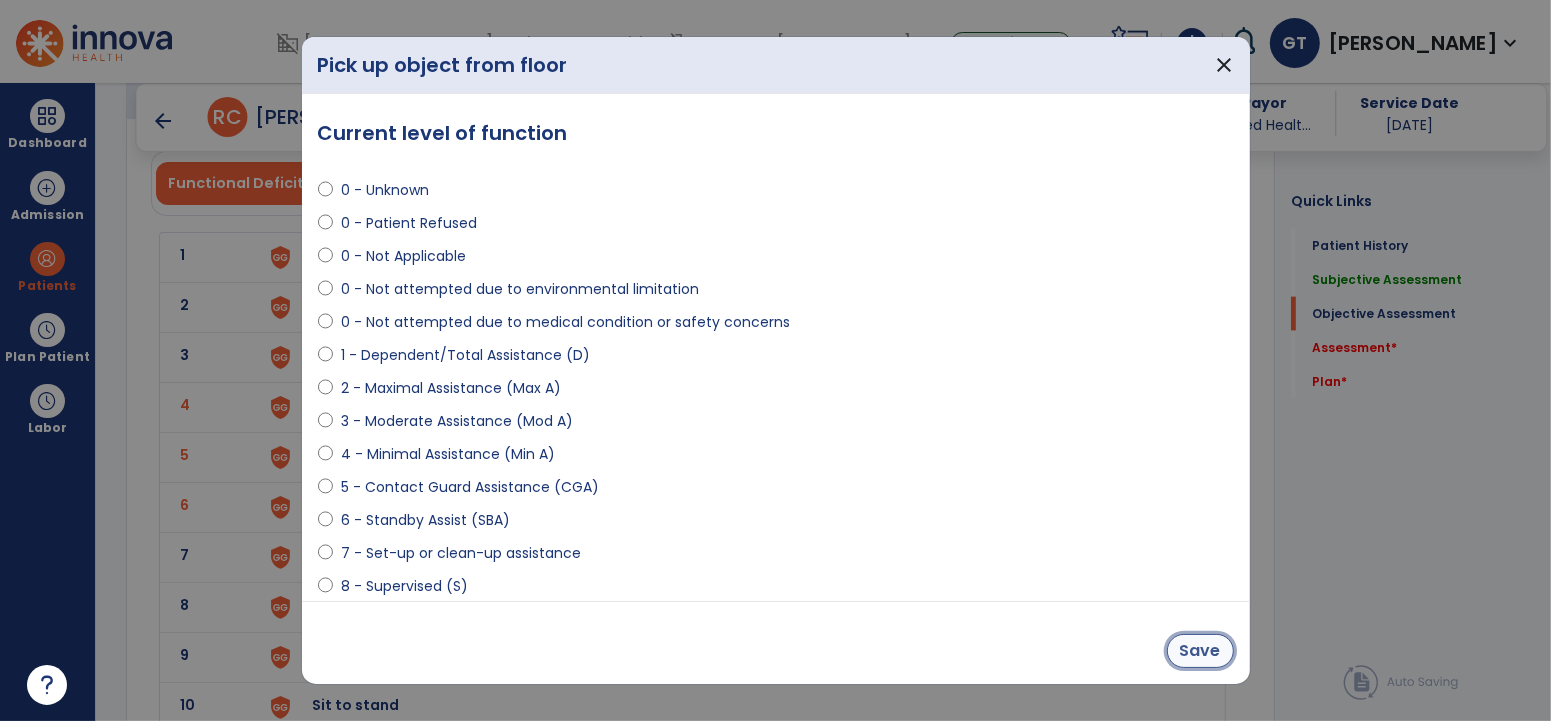 click on "Save" at bounding box center (1200, 651) 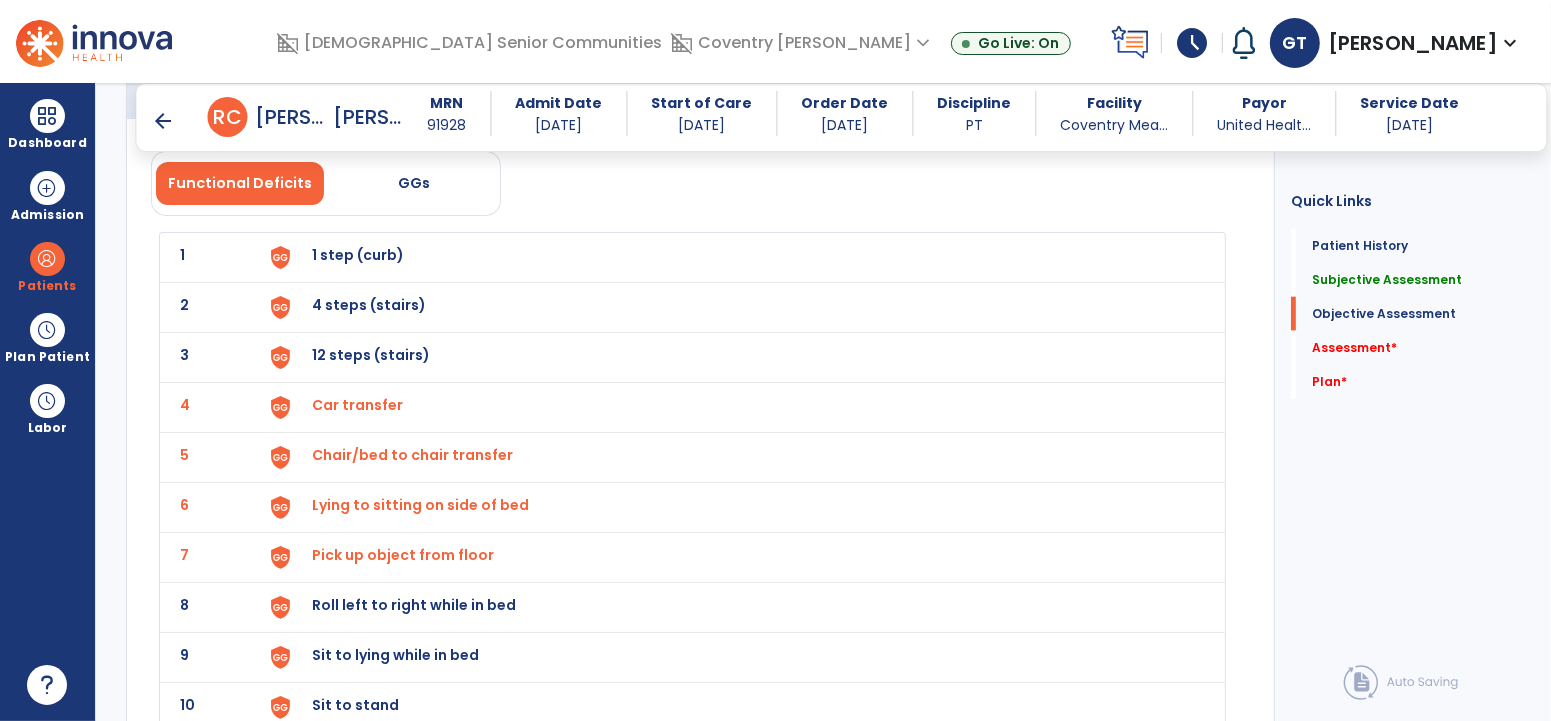 click on "Roll left to right while in bed" at bounding box center [358, 255] 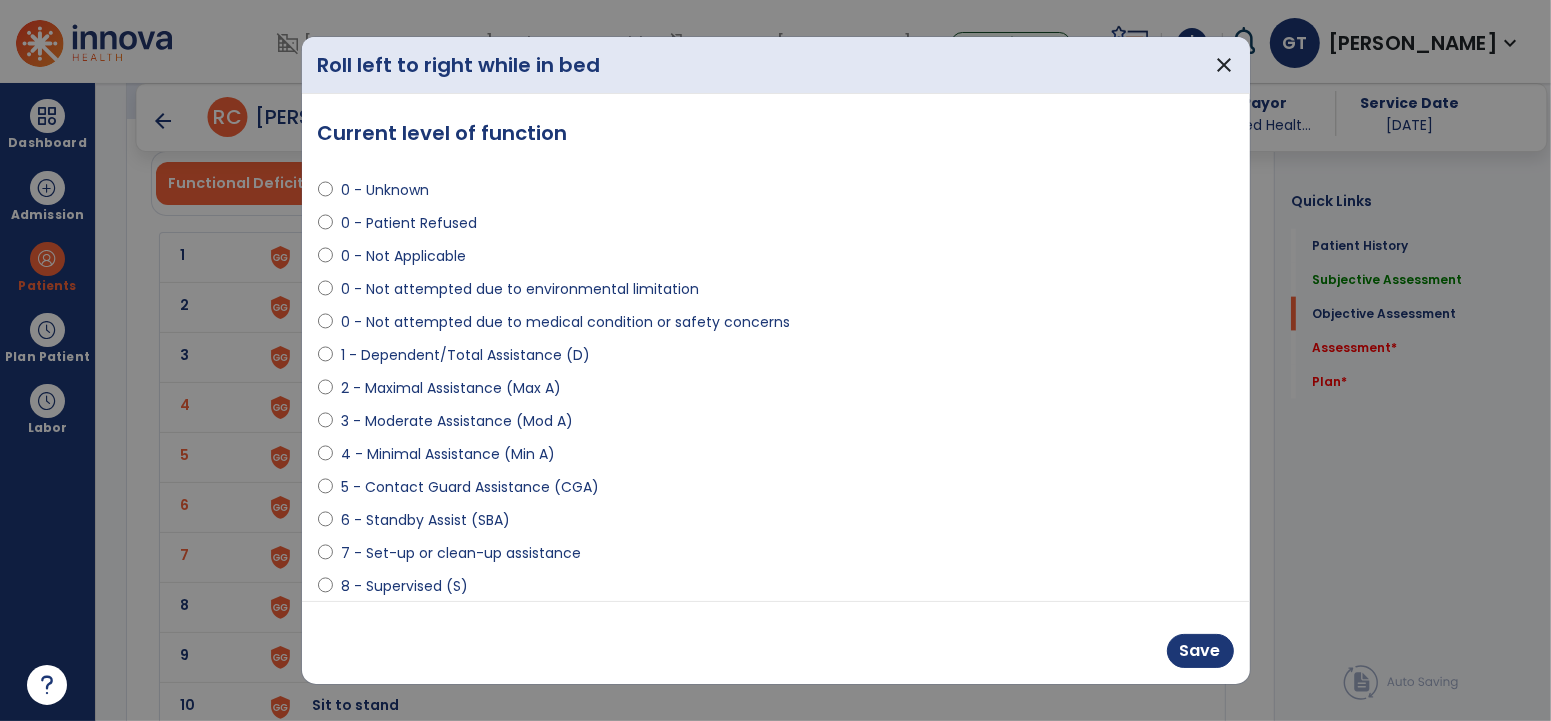 click on "0 - Not attempted due to medical condition or safety concerns" at bounding box center [565, 322] 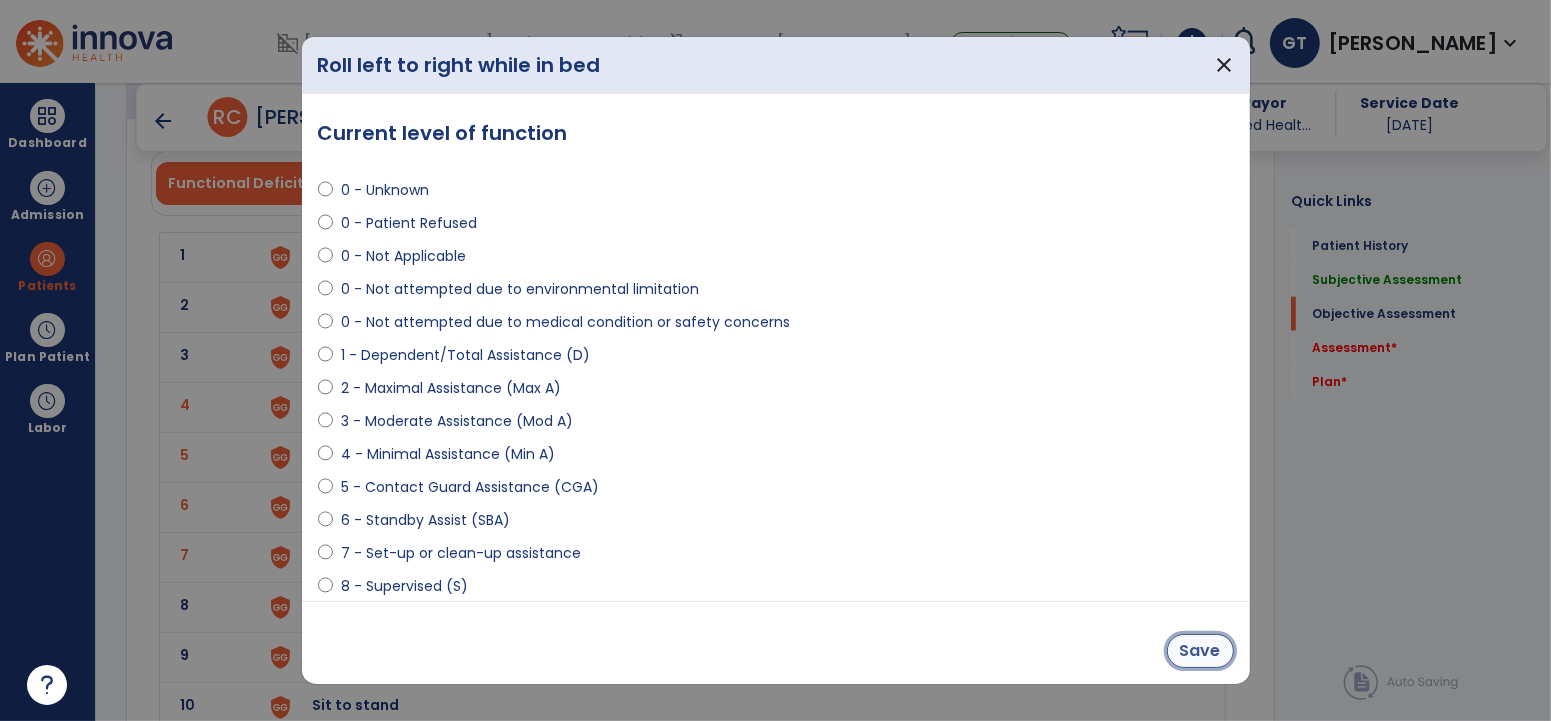 click on "Save" at bounding box center [1200, 651] 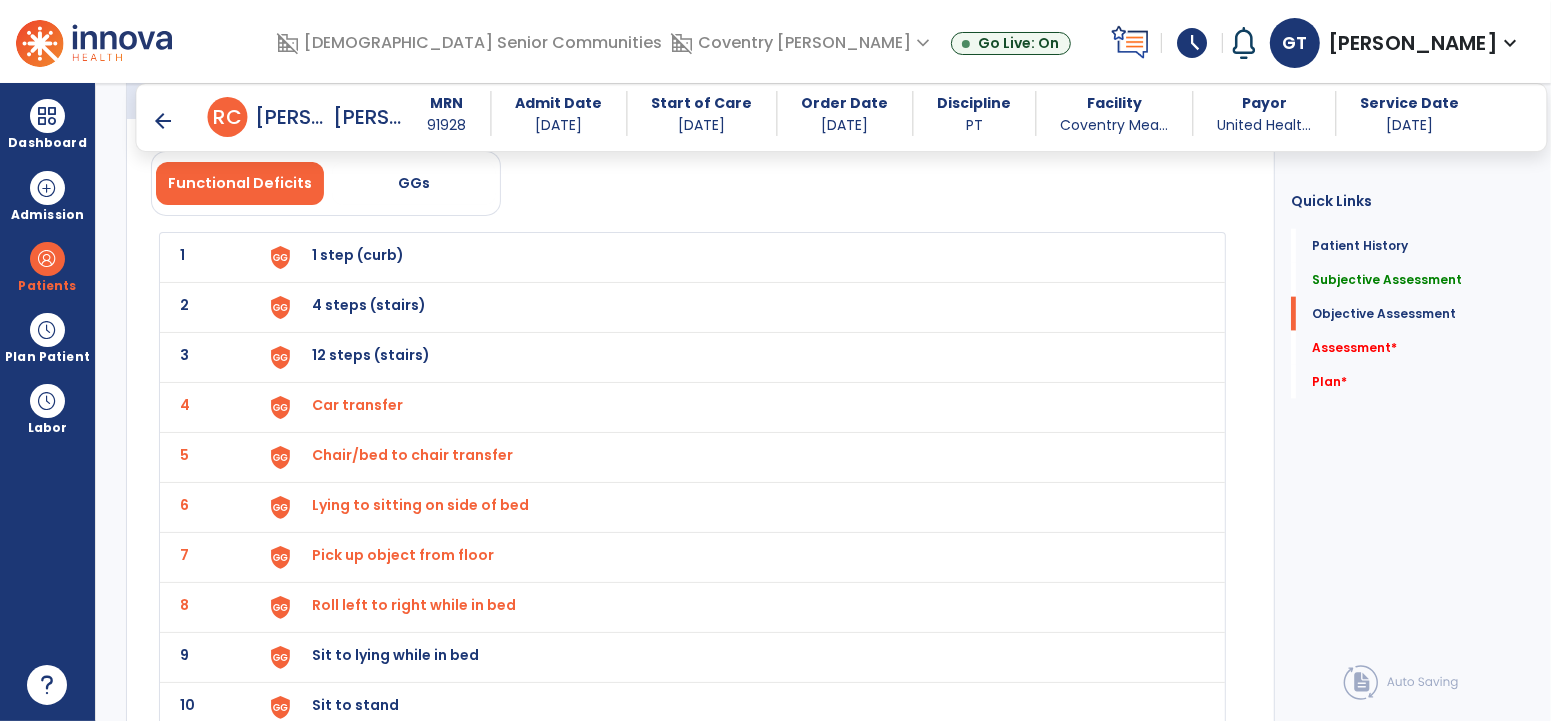 click on "Sit to lying while in bed" at bounding box center (358, 255) 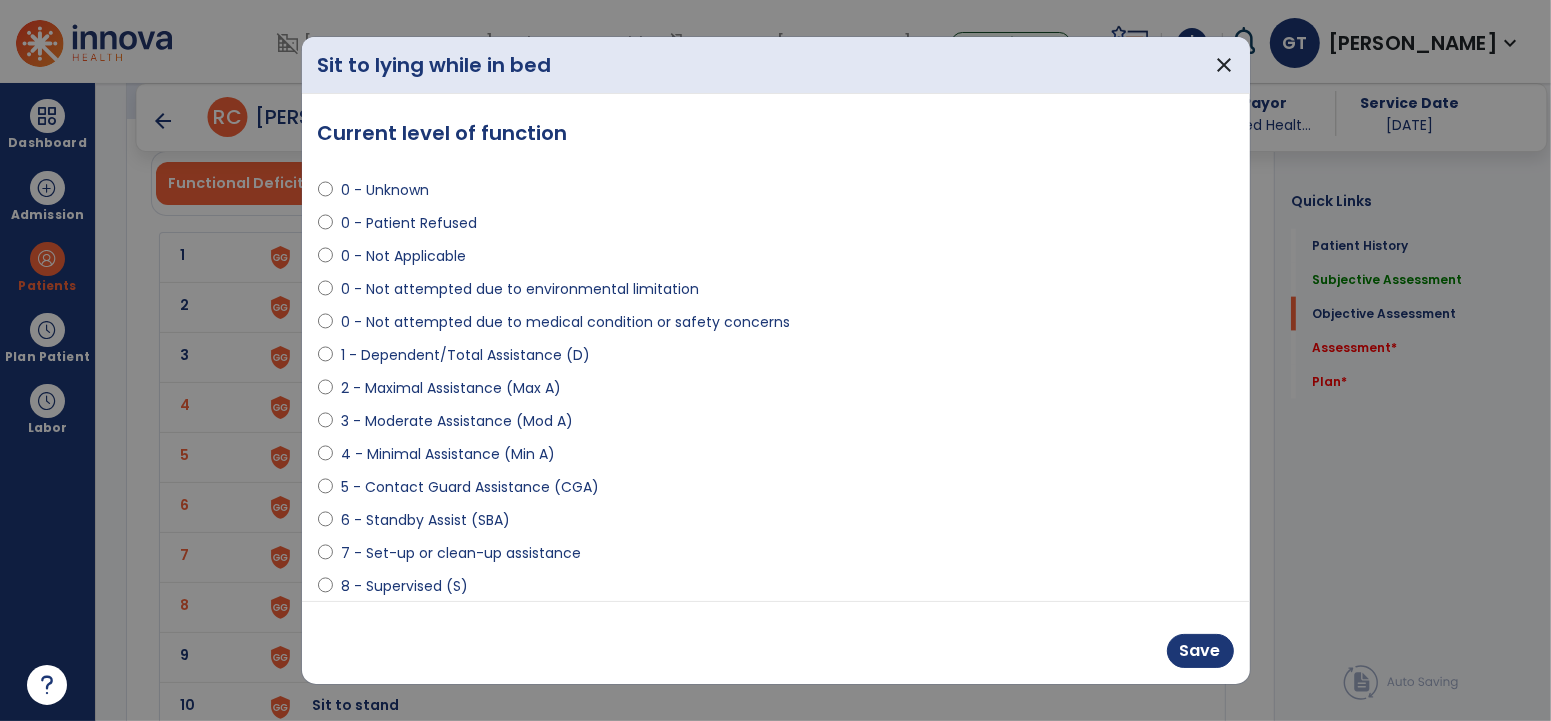 click on "6 - Standby Assist (SBA)" at bounding box center (425, 520) 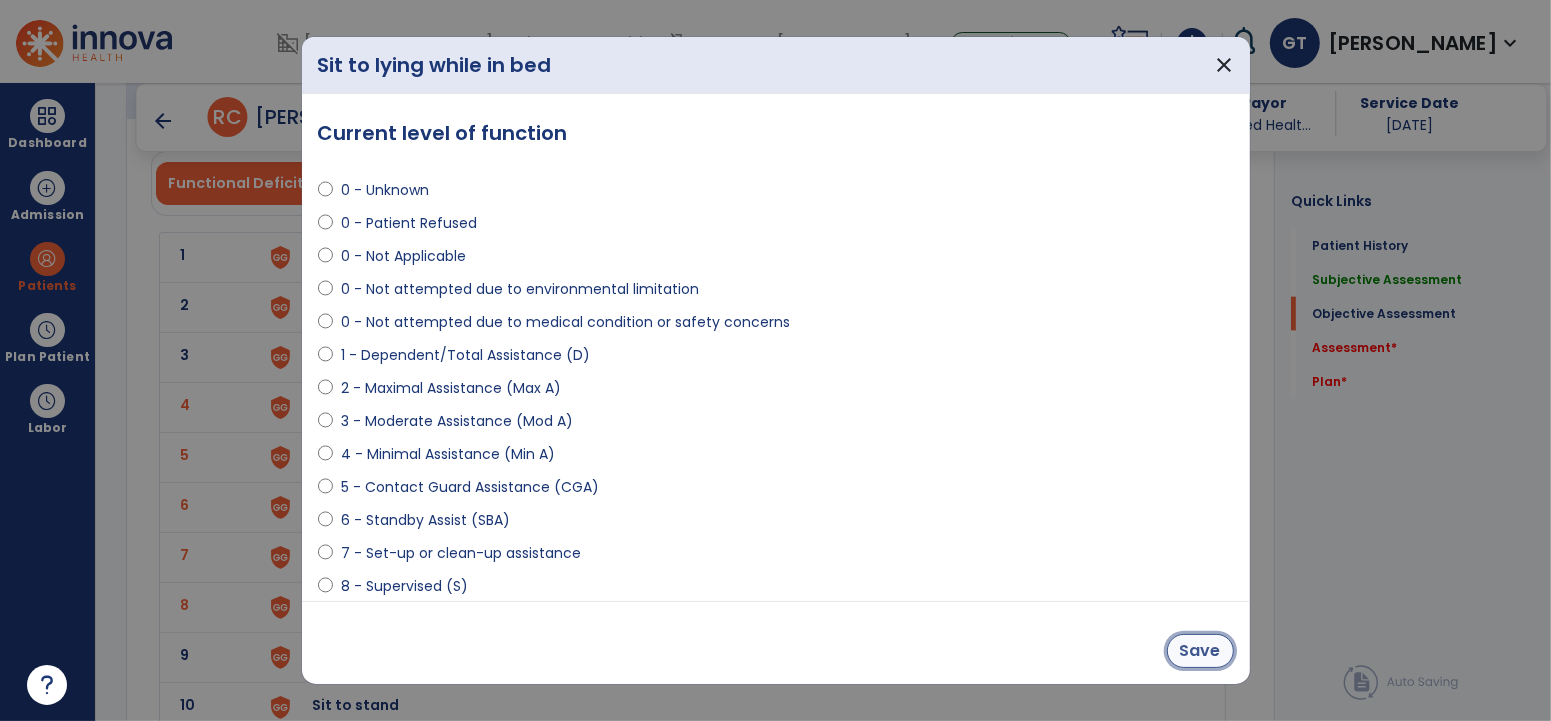 click on "Save" at bounding box center (1200, 651) 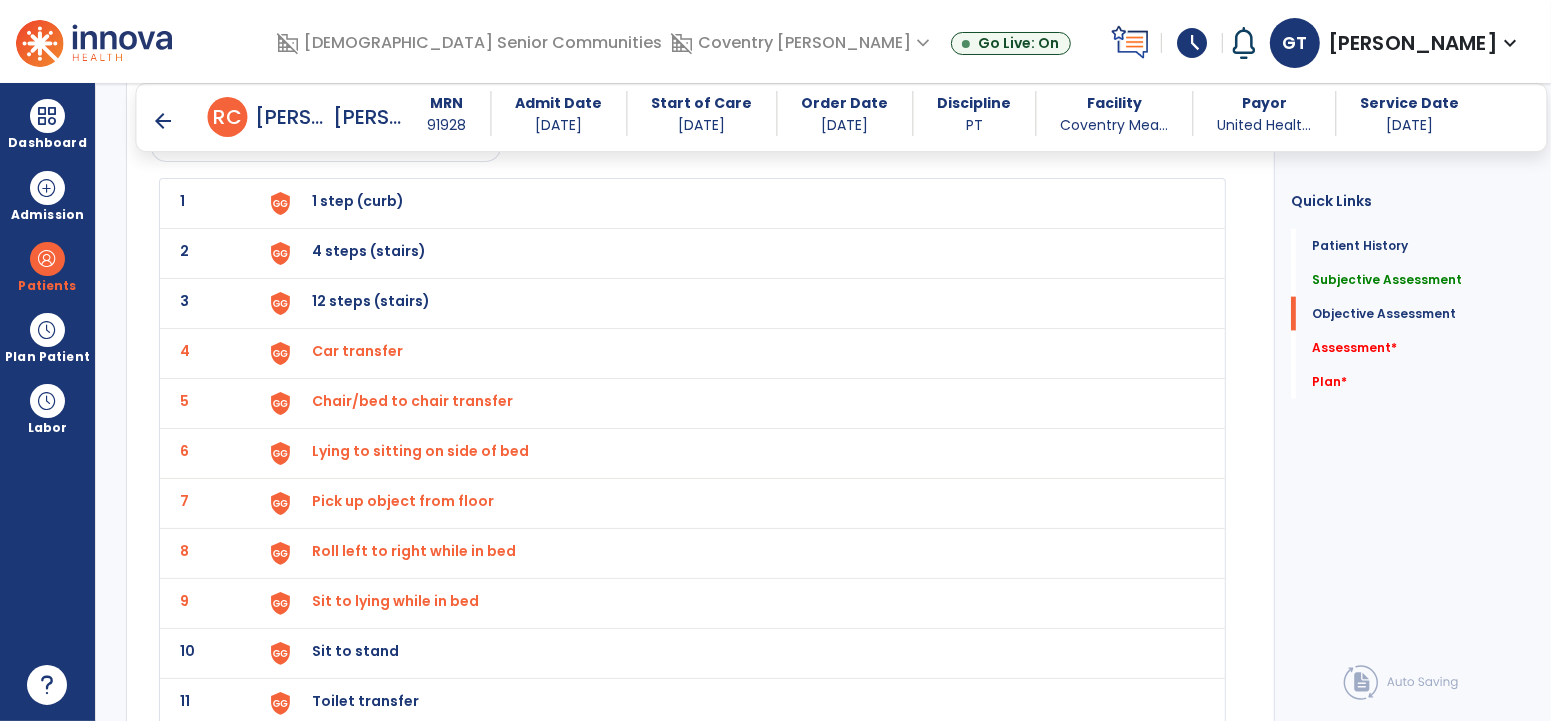 scroll, scrollTop: 2163, scrollLeft: 0, axis: vertical 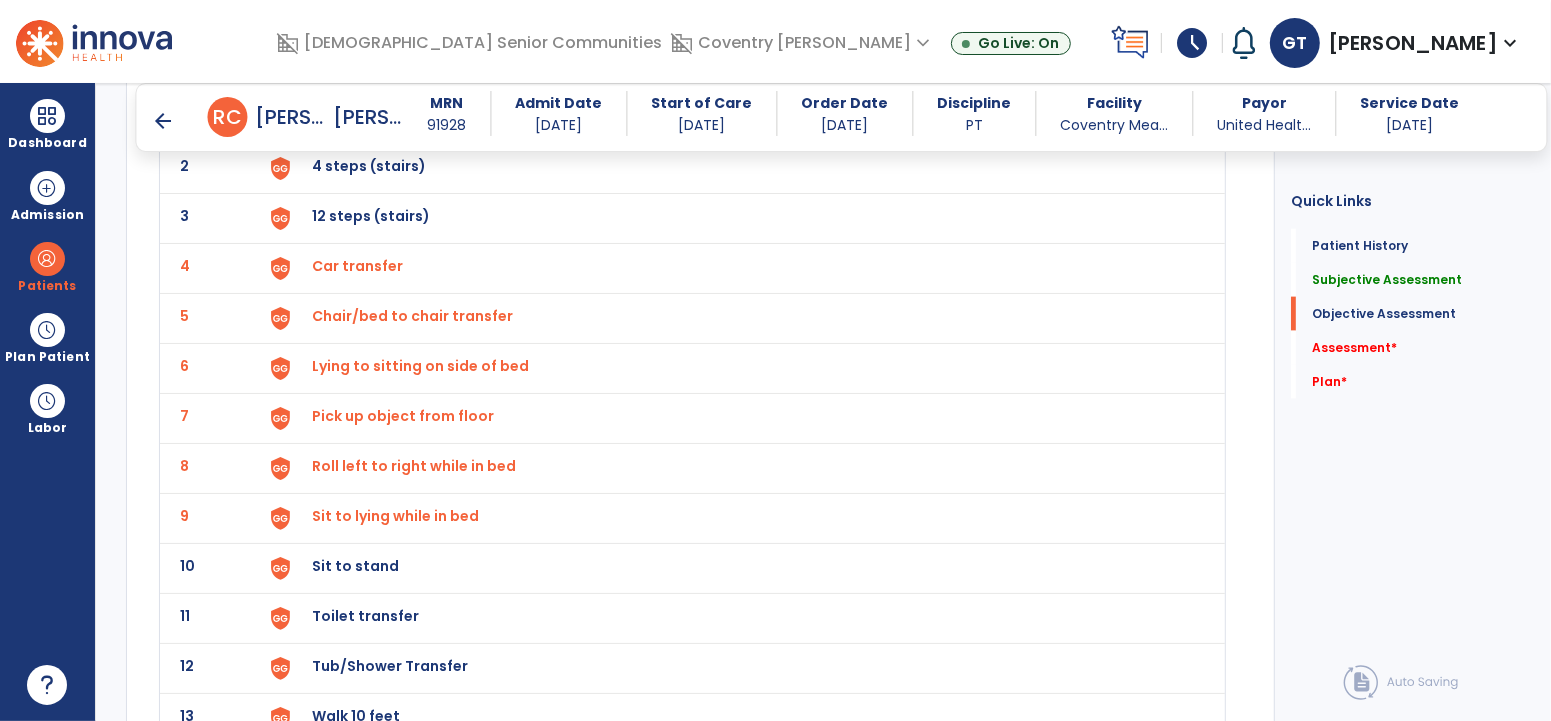 drag, startPoint x: 427, startPoint y: 566, endPoint x: 436, endPoint y: 558, distance: 12.0415945 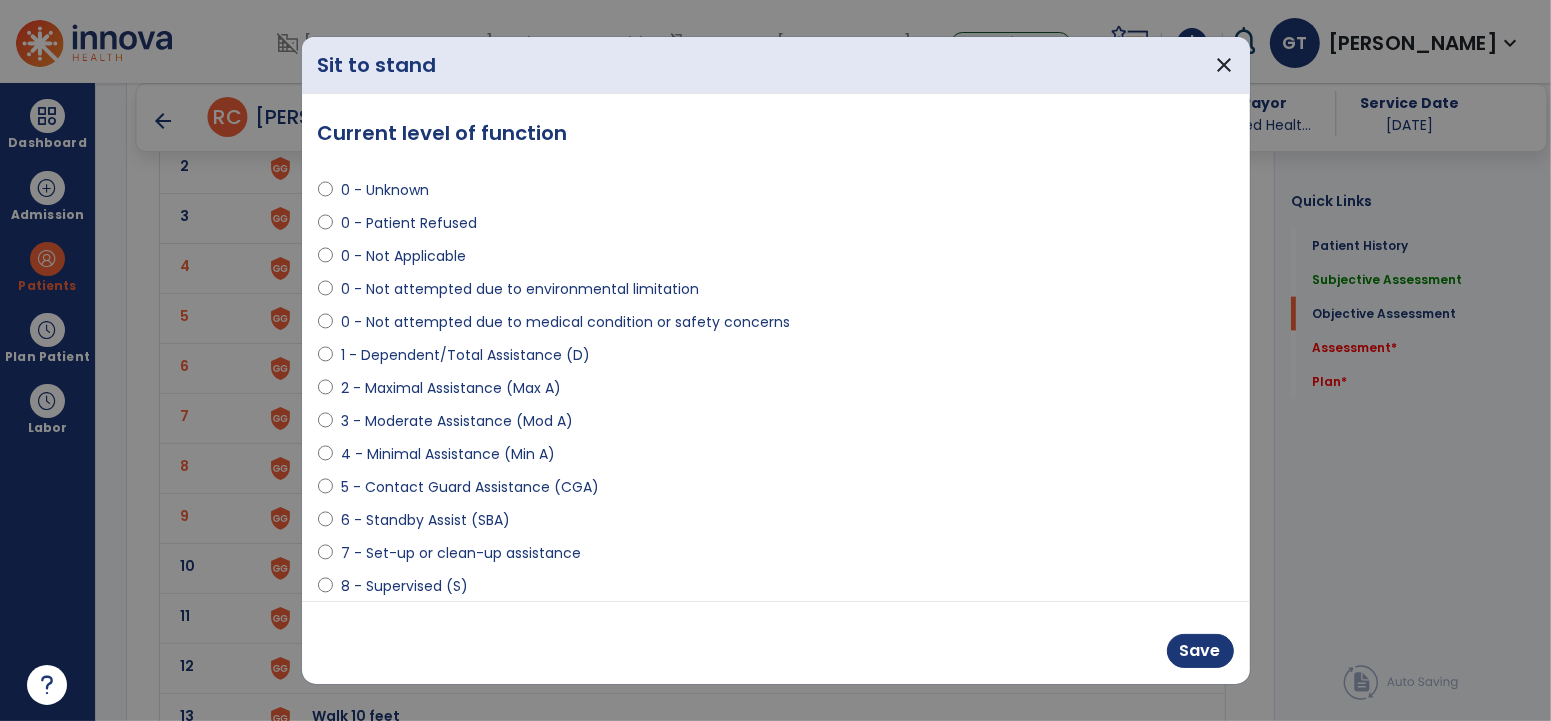 click on "4 - Minimal Assistance (Min A)" at bounding box center (448, 454) 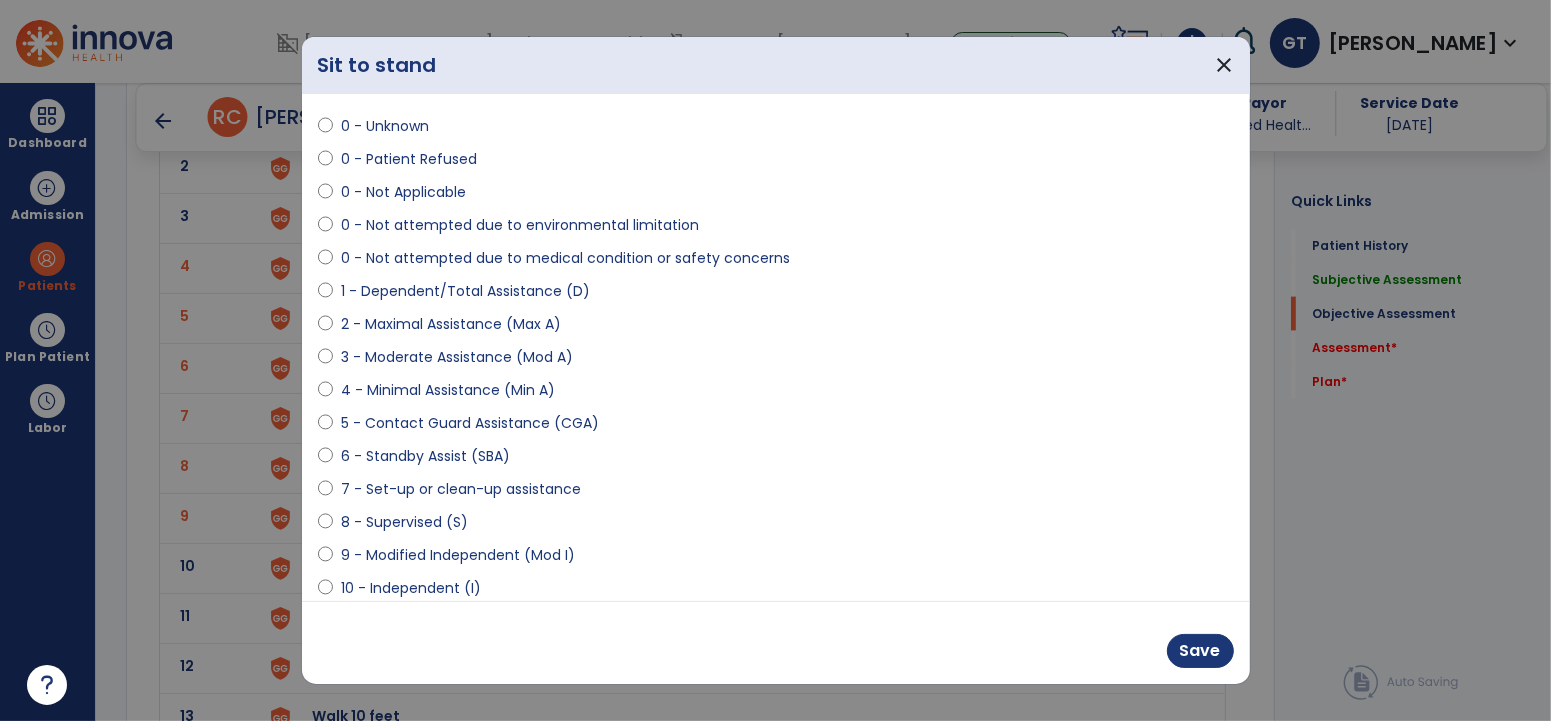 scroll, scrollTop: 81, scrollLeft: 0, axis: vertical 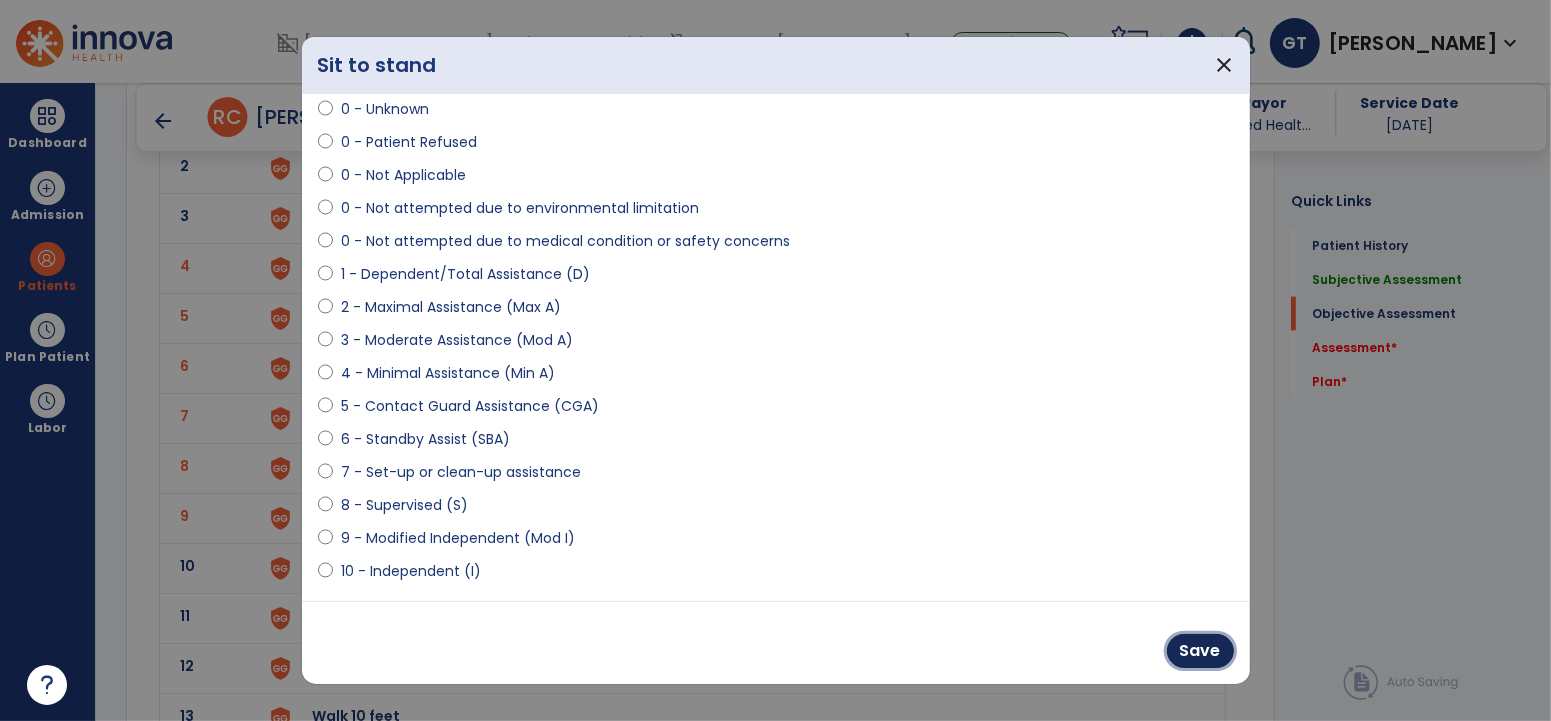 drag, startPoint x: 1208, startPoint y: 644, endPoint x: 460, endPoint y: 549, distance: 754.0086 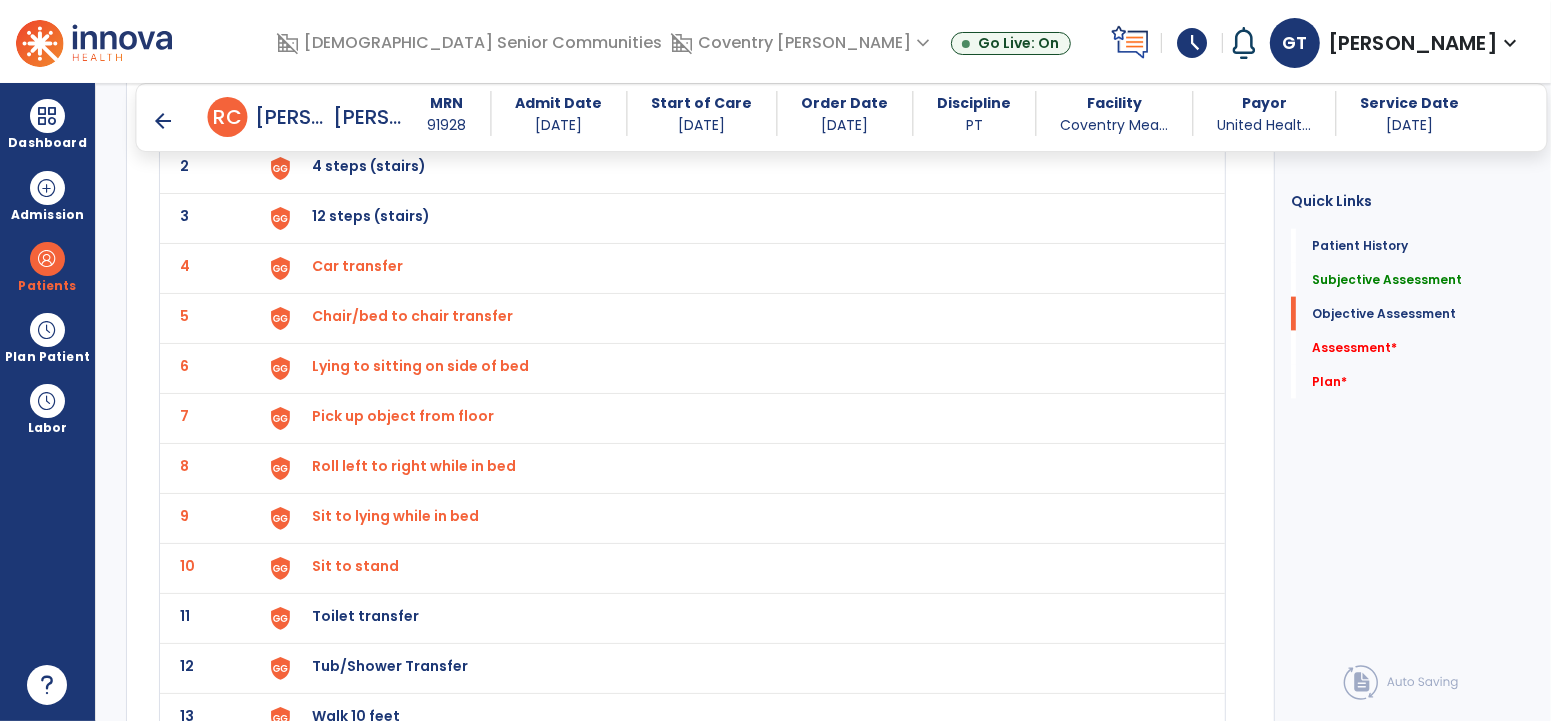 click on "11 Toilet transfer" 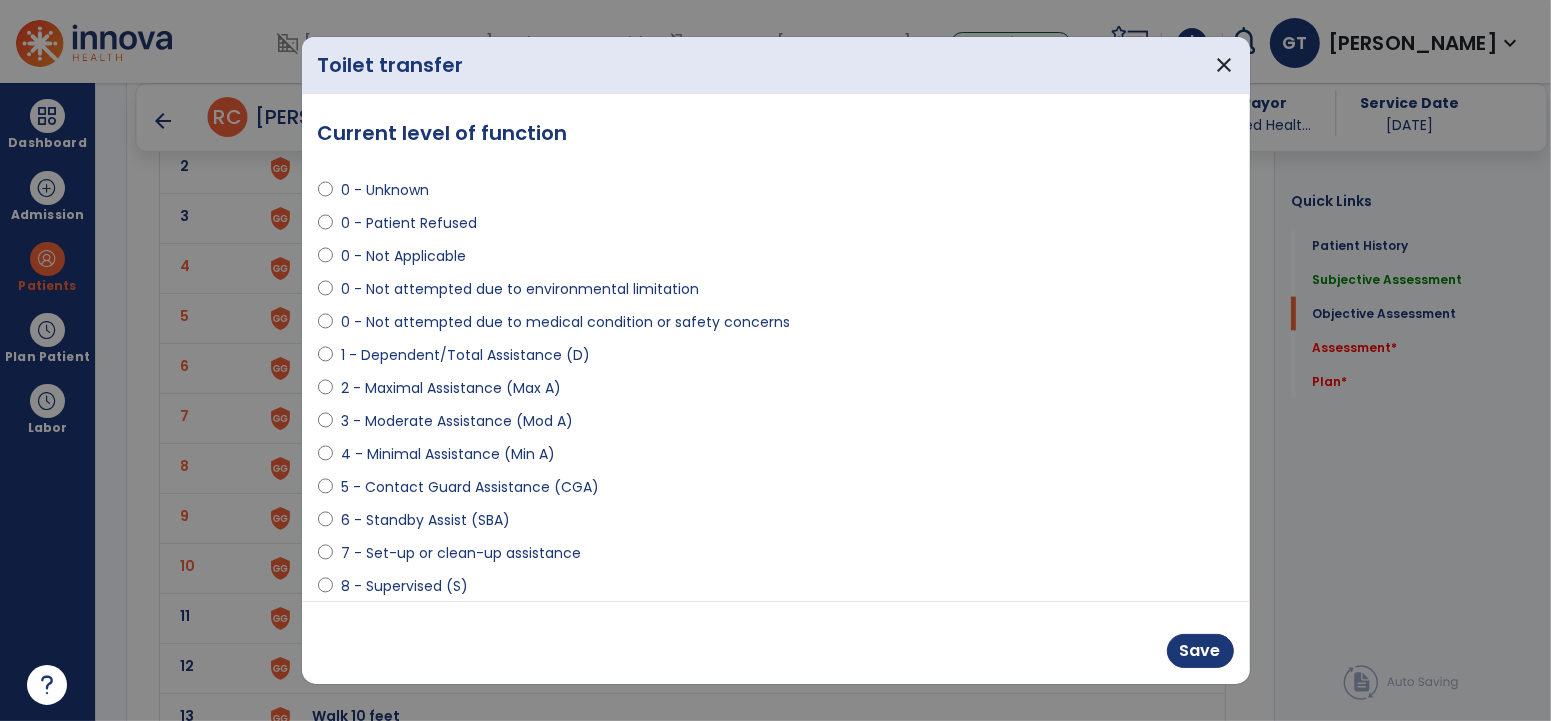 click on "6 - Standby Assist (SBA)" at bounding box center [425, 520] 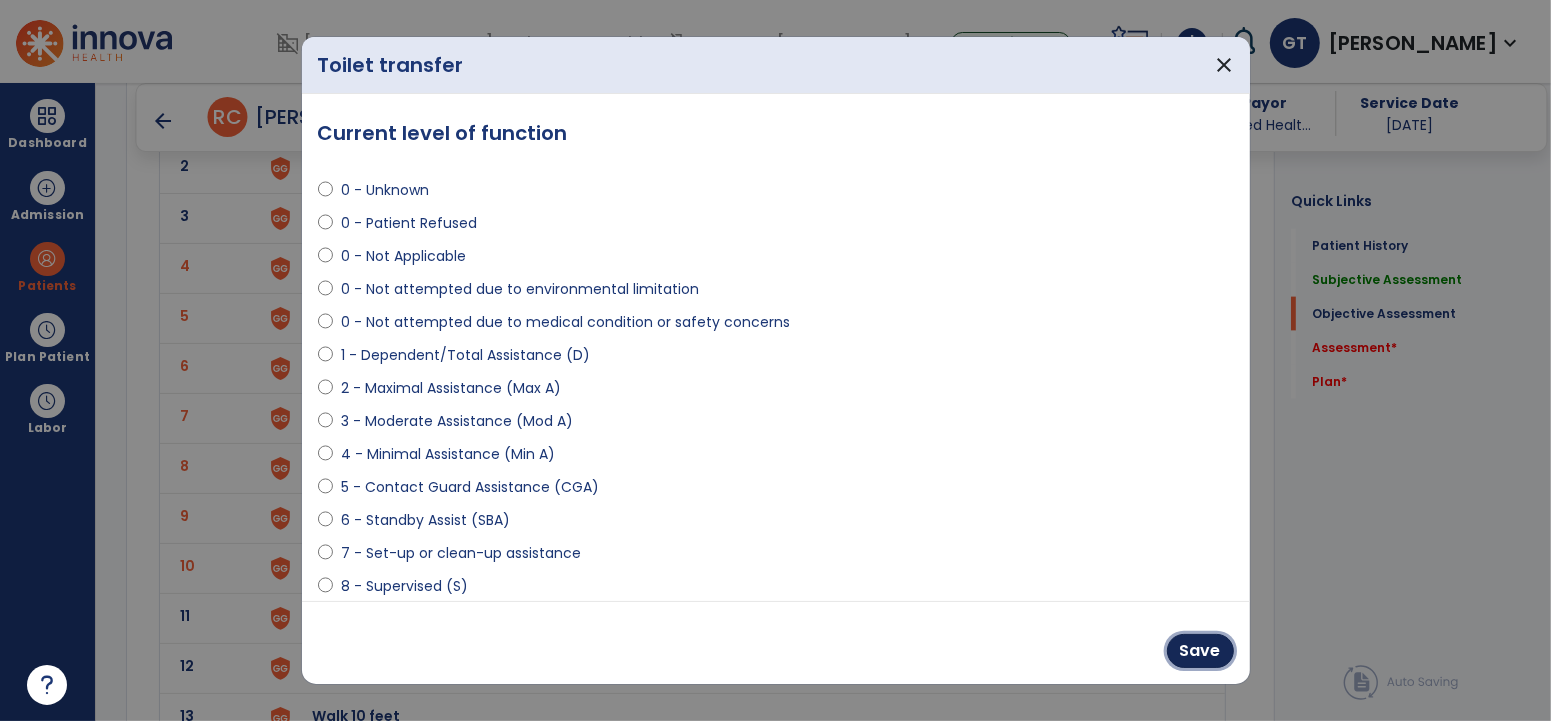 click on "Save" at bounding box center (1200, 651) 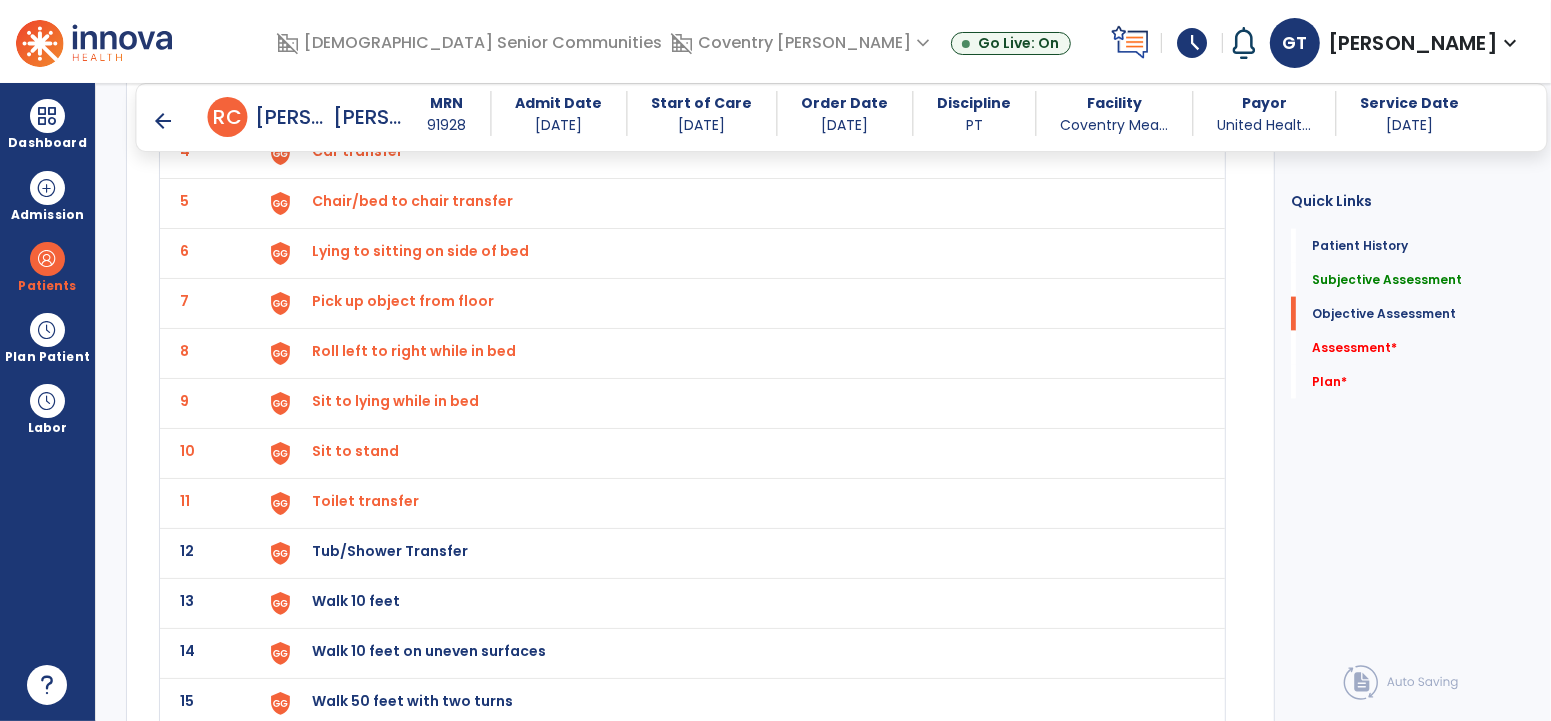 scroll, scrollTop: 2296, scrollLeft: 0, axis: vertical 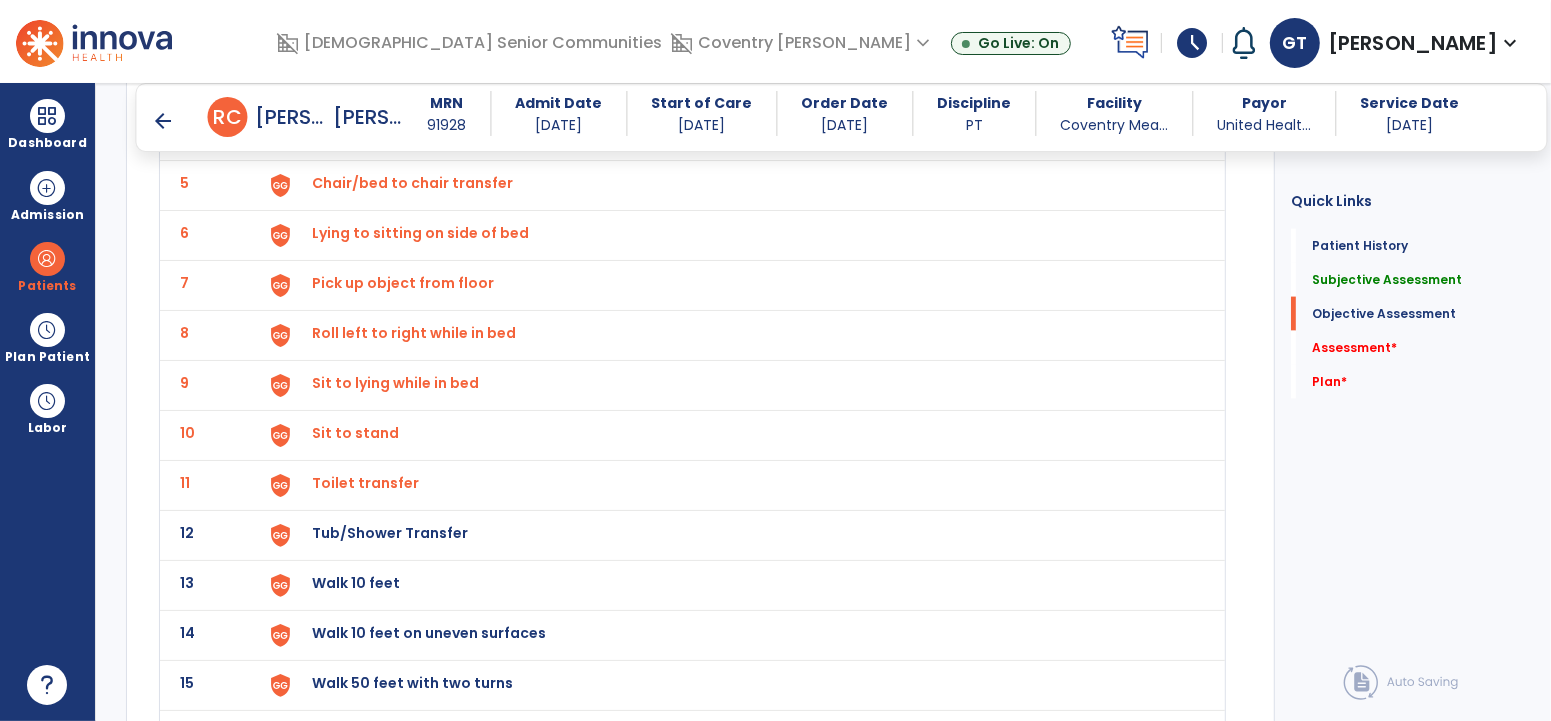 click on "Toilet transfer" at bounding box center [736, -15] 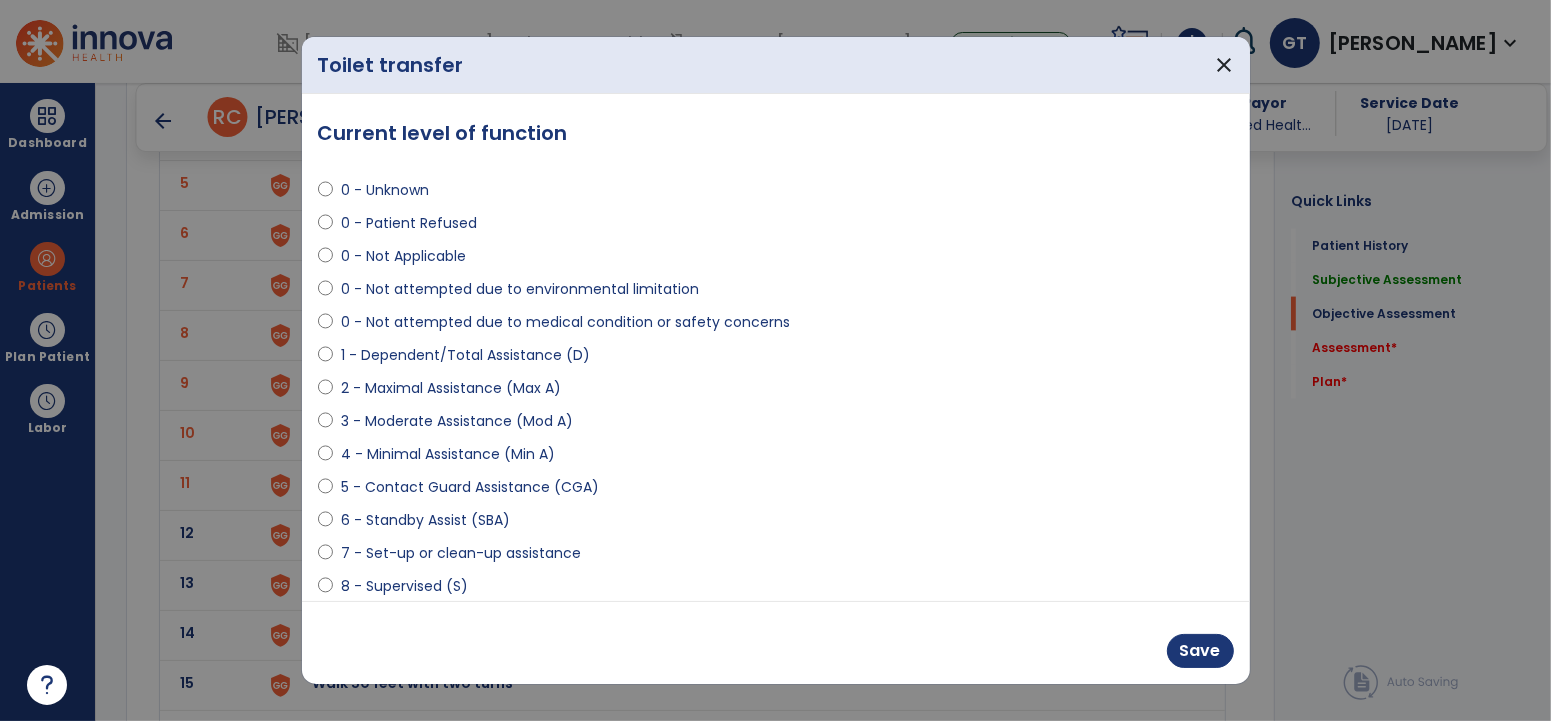 click on "5 - Contact Guard Assistance (CGA)" at bounding box center (470, 487) 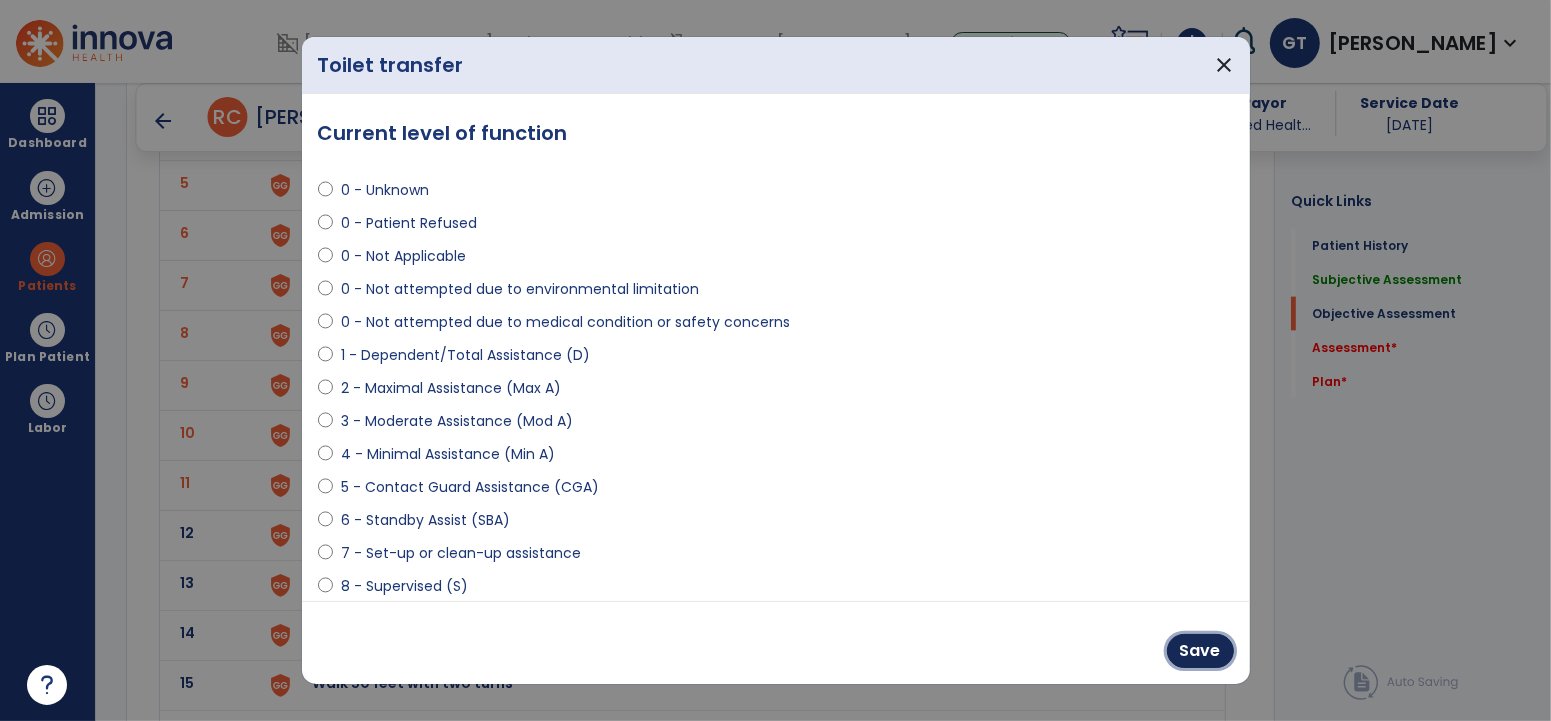 click on "Save" at bounding box center (1200, 651) 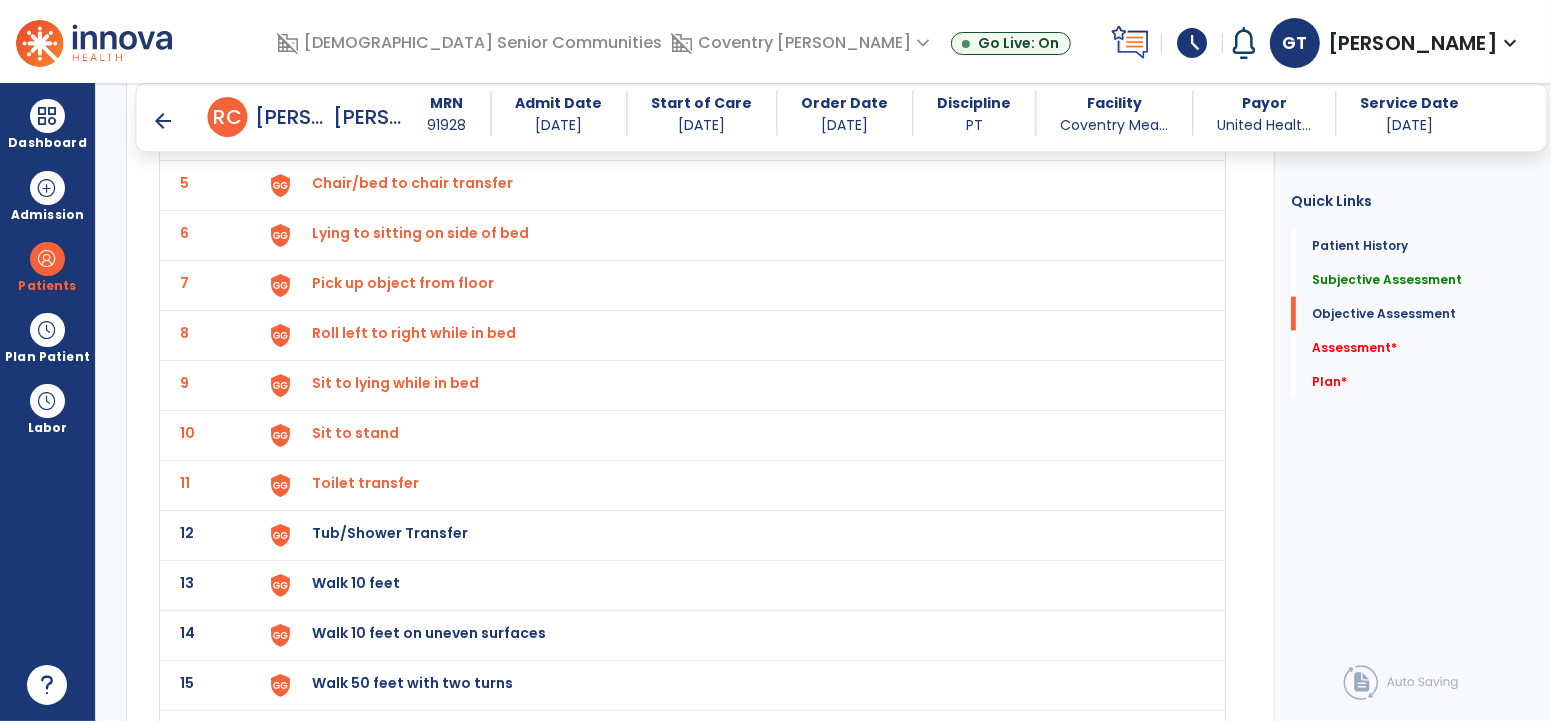click on "Tub/Shower Transfer" at bounding box center [358, -17] 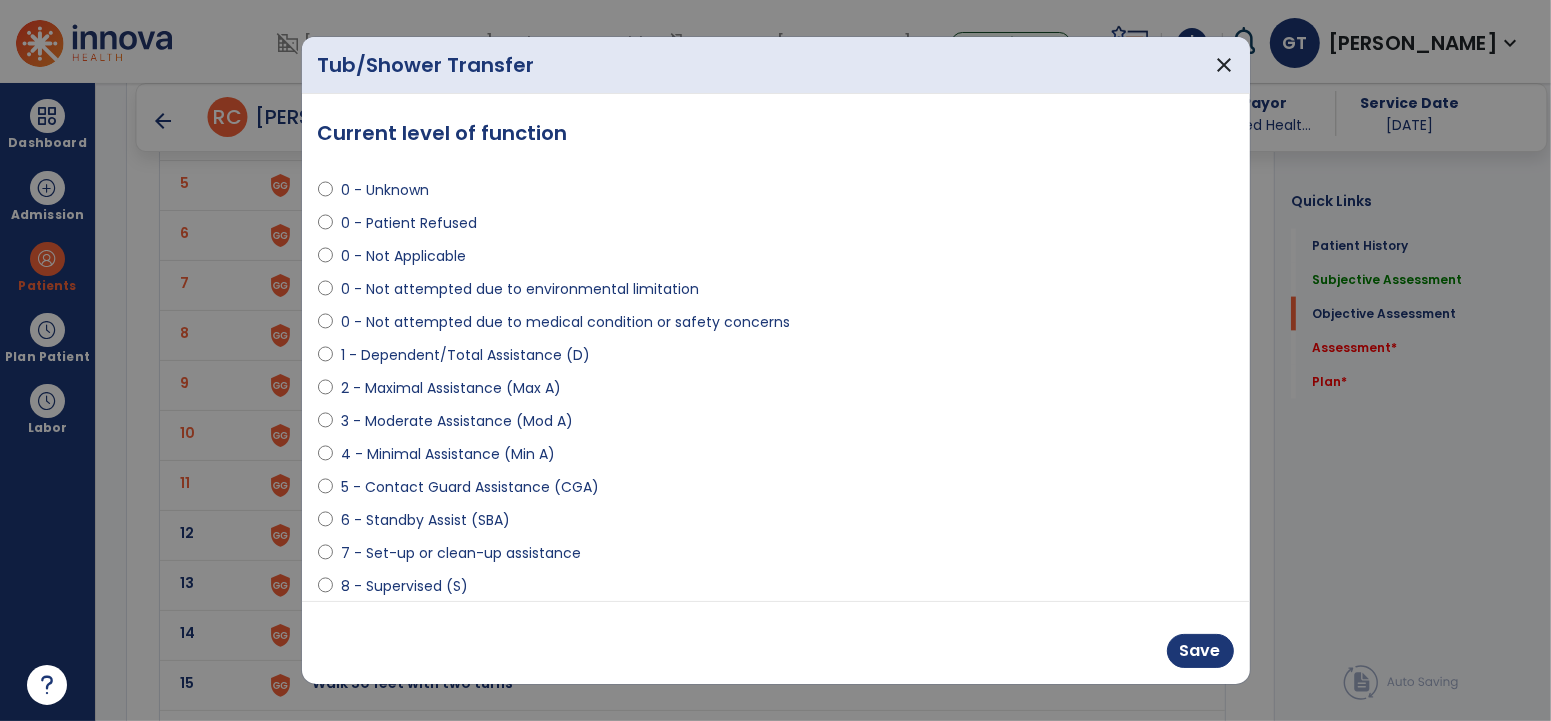 click on "0 - Not Applicable" at bounding box center [403, 256] 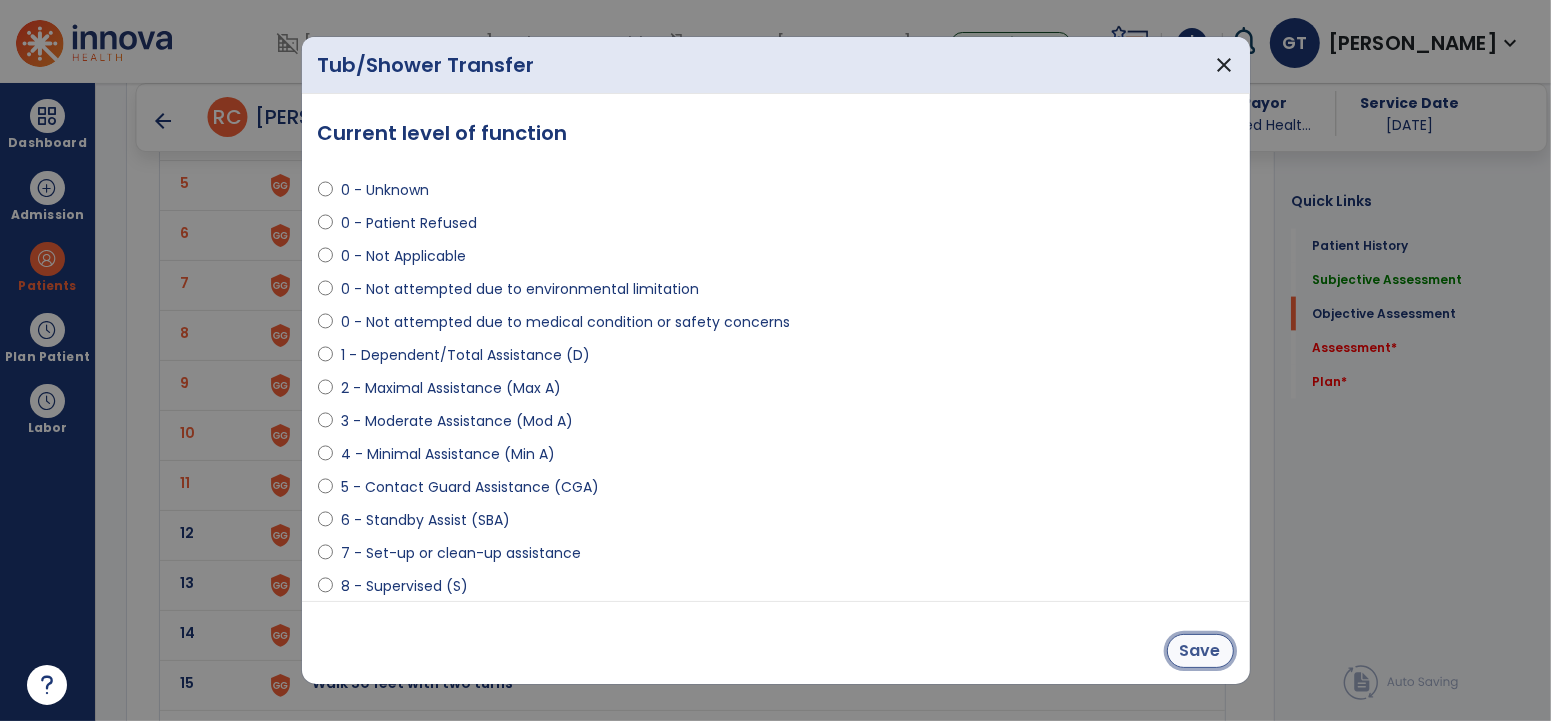 click on "Save" at bounding box center [1200, 651] 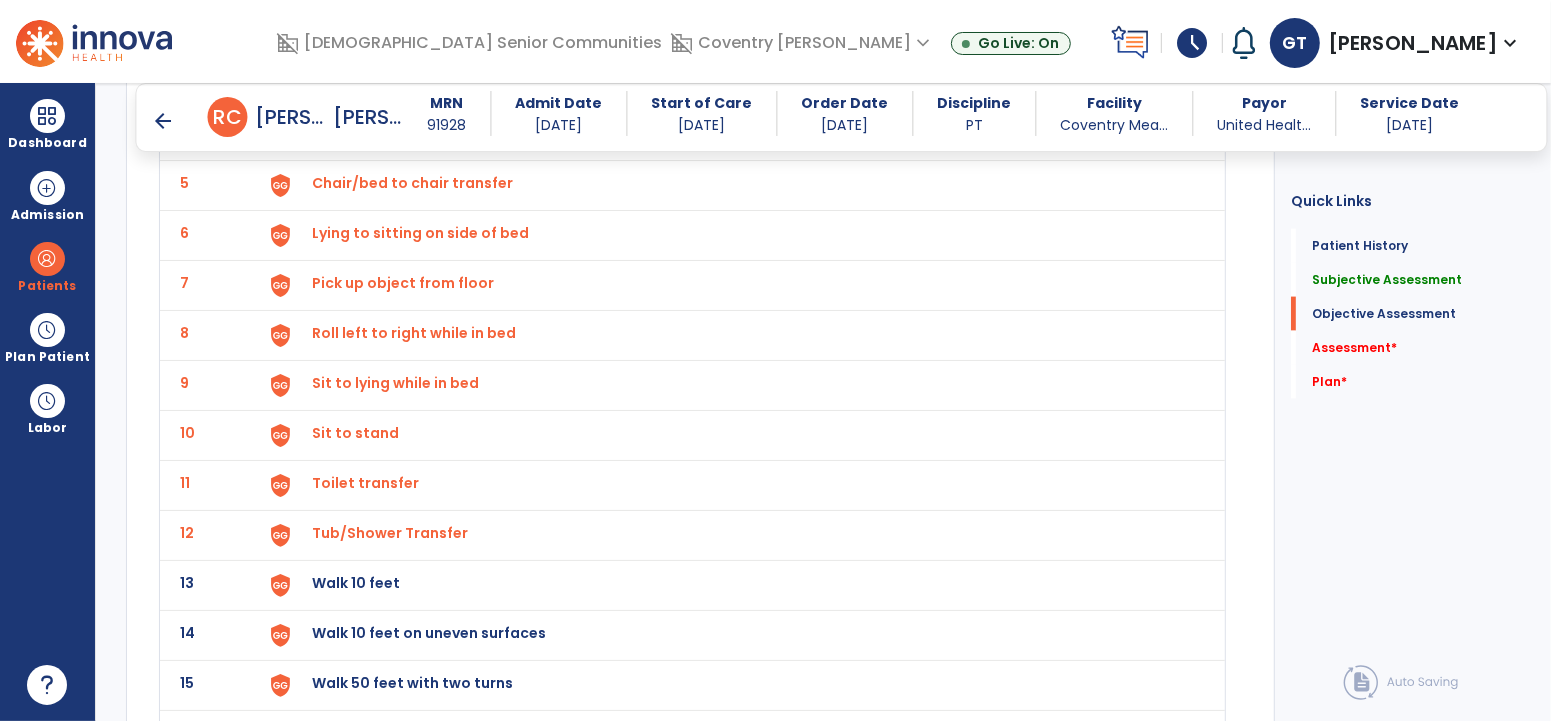 click on "Walk 10 feet" at bounding box center [736, -15] 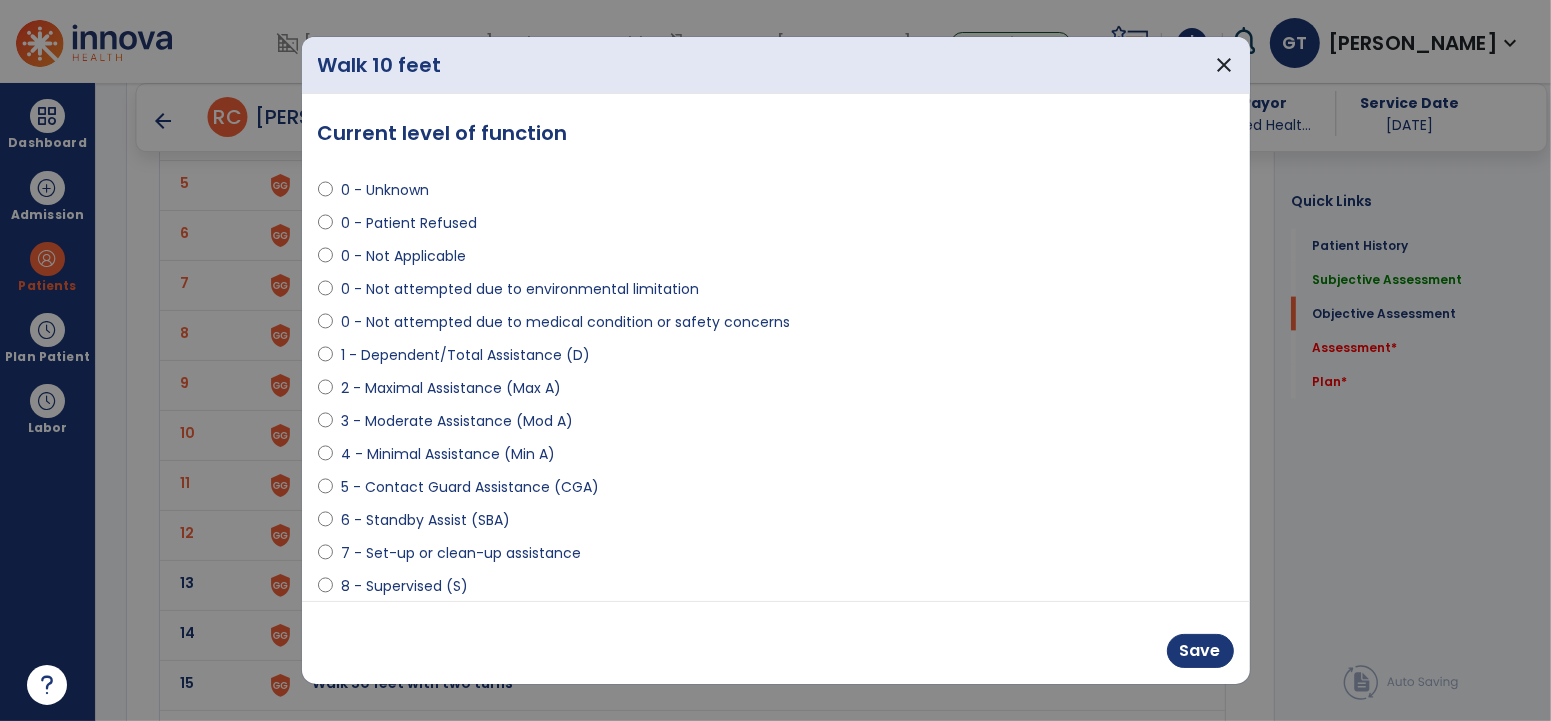 click on "5 - Contact Guard Assistance (CGA)" at bounding box center (470, 487) 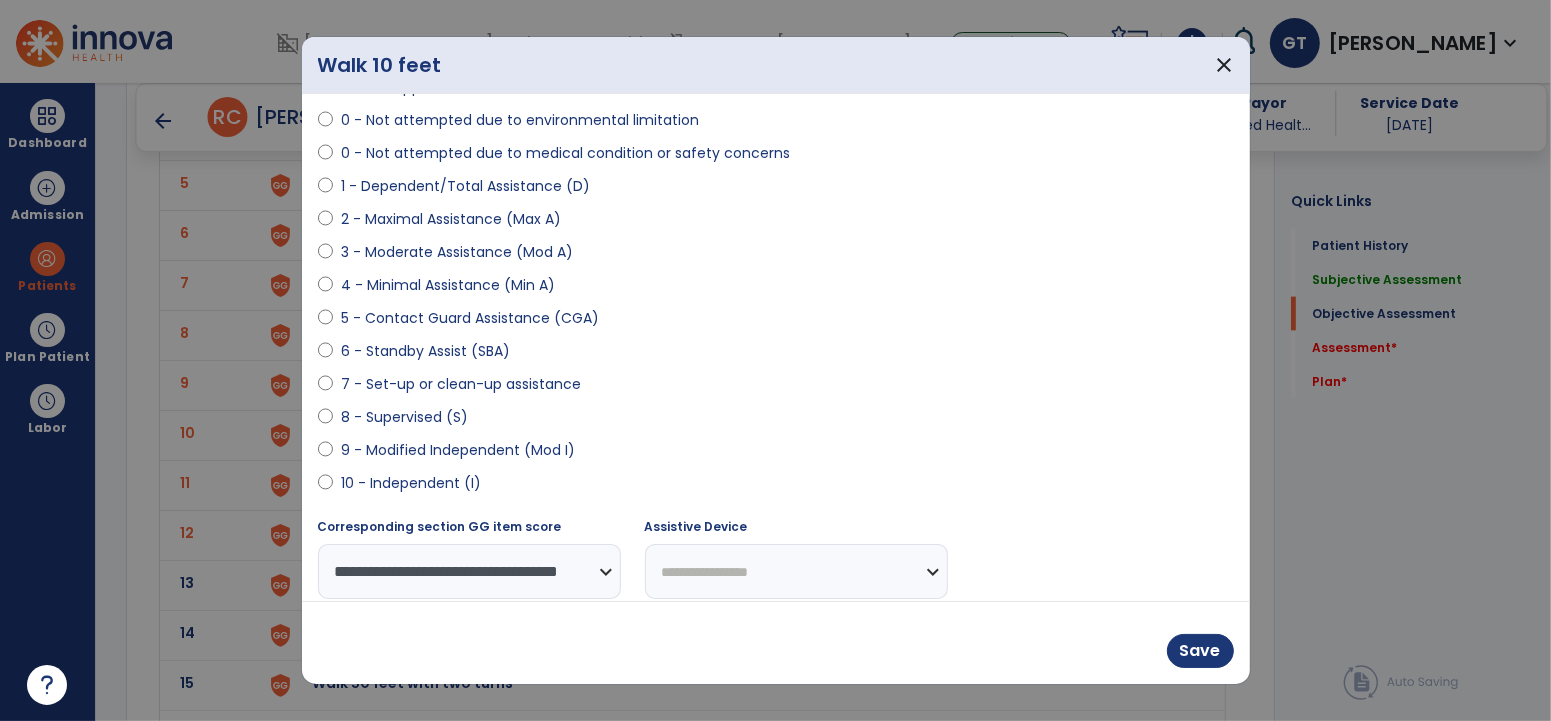 scroll, scrollTop: 182, scrollLeft: 0, axis: vertical 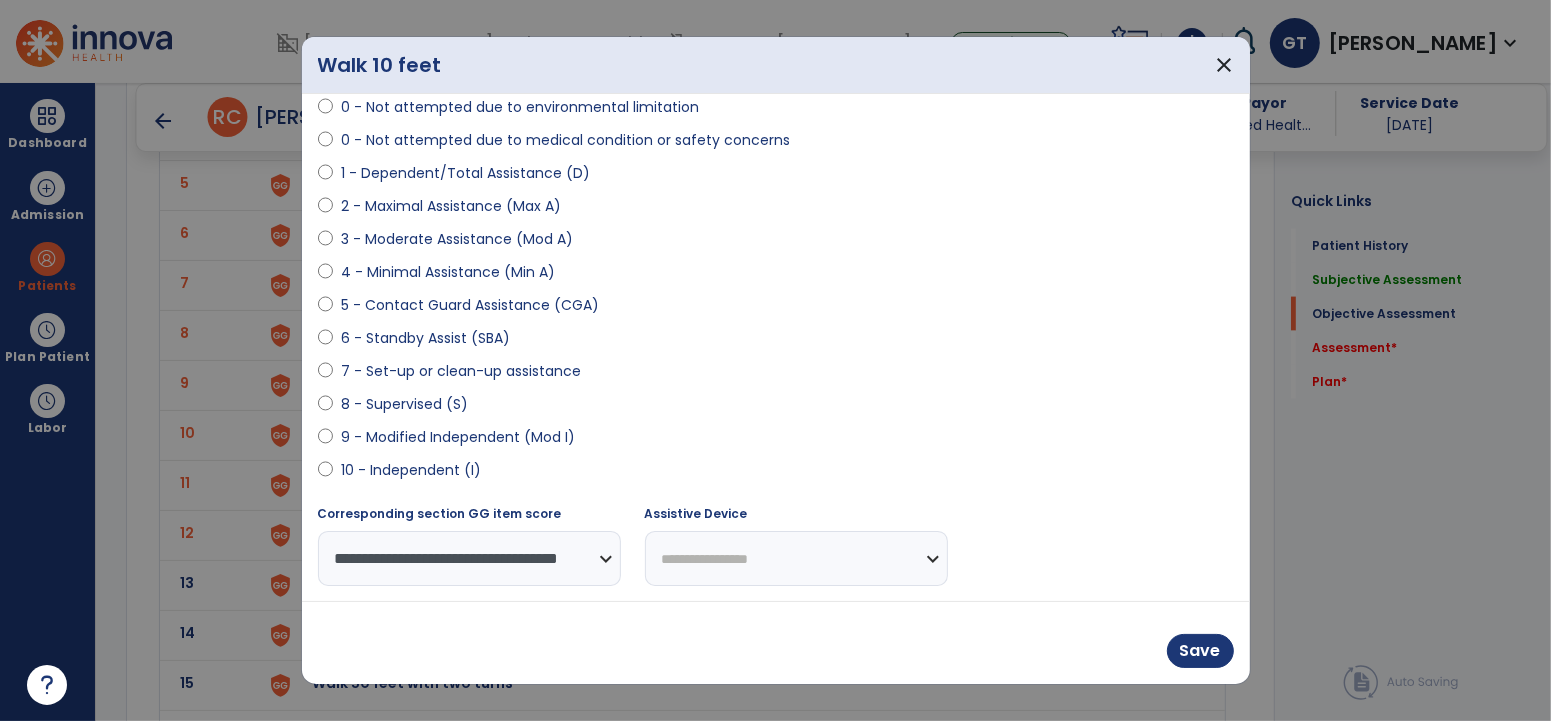 drag, startPoint x: 782, startPoint y: 538, endPoint x: 770, endPoint y: 542, distance: 12.649111 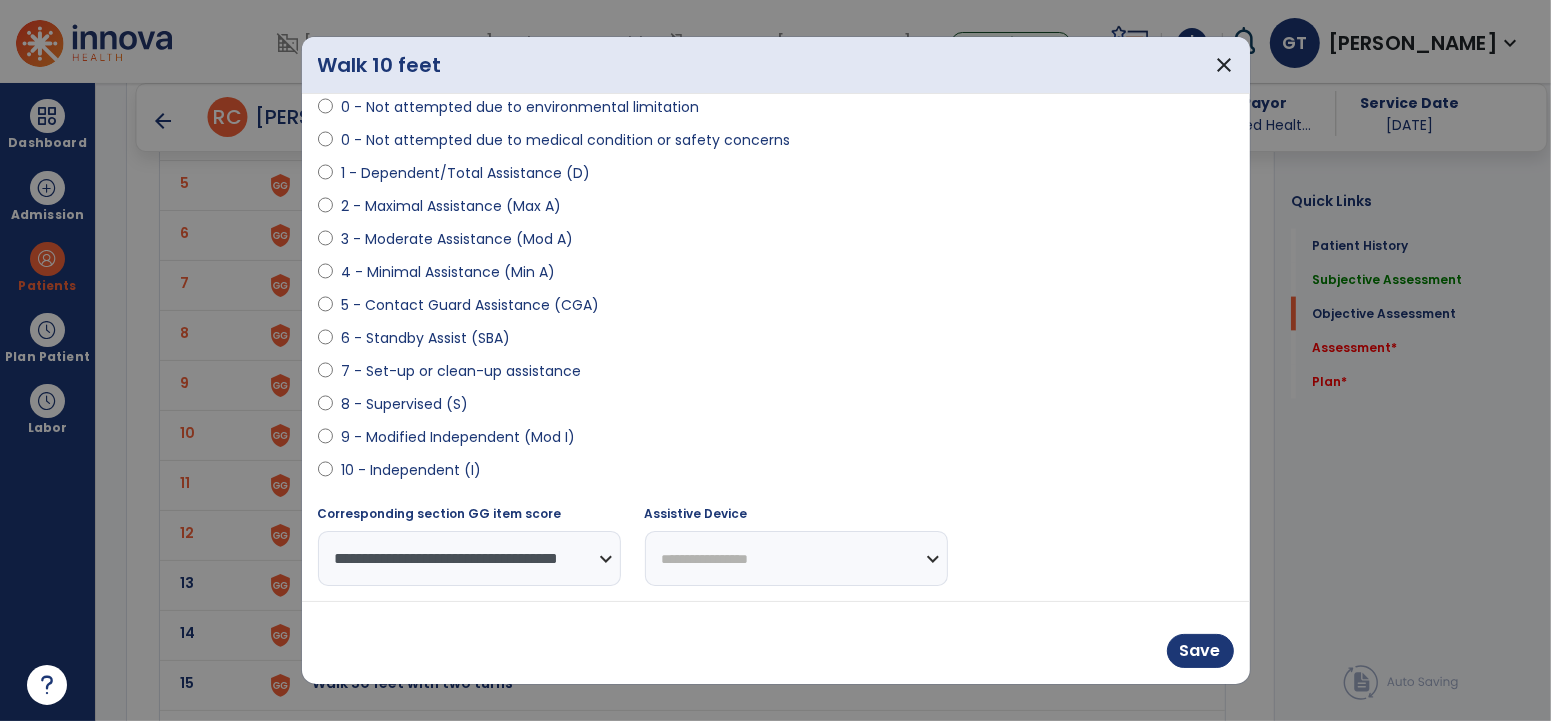 select on "**********" 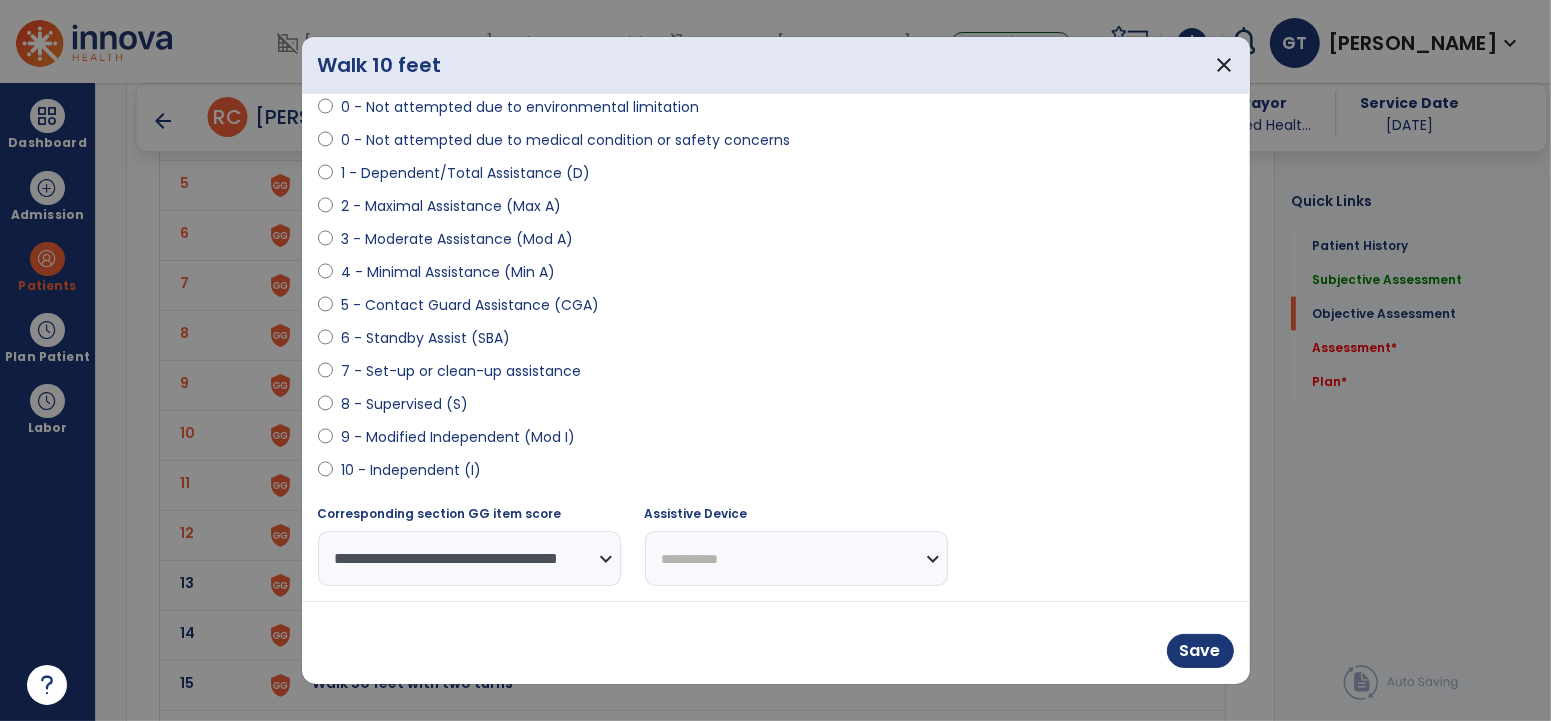 click on "**********" at bounding box center (796, 558) 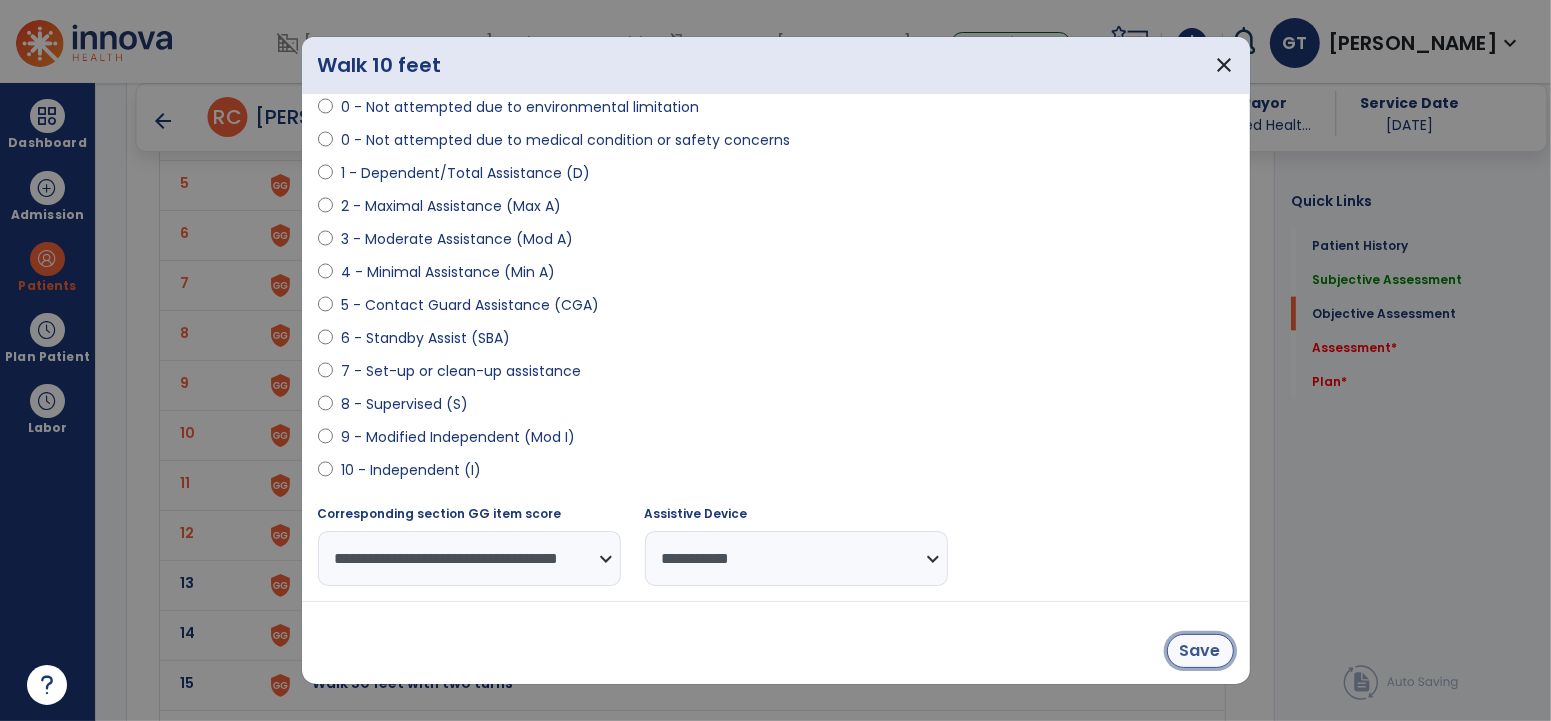 click on "Save" at bounding box center [1200, 651] 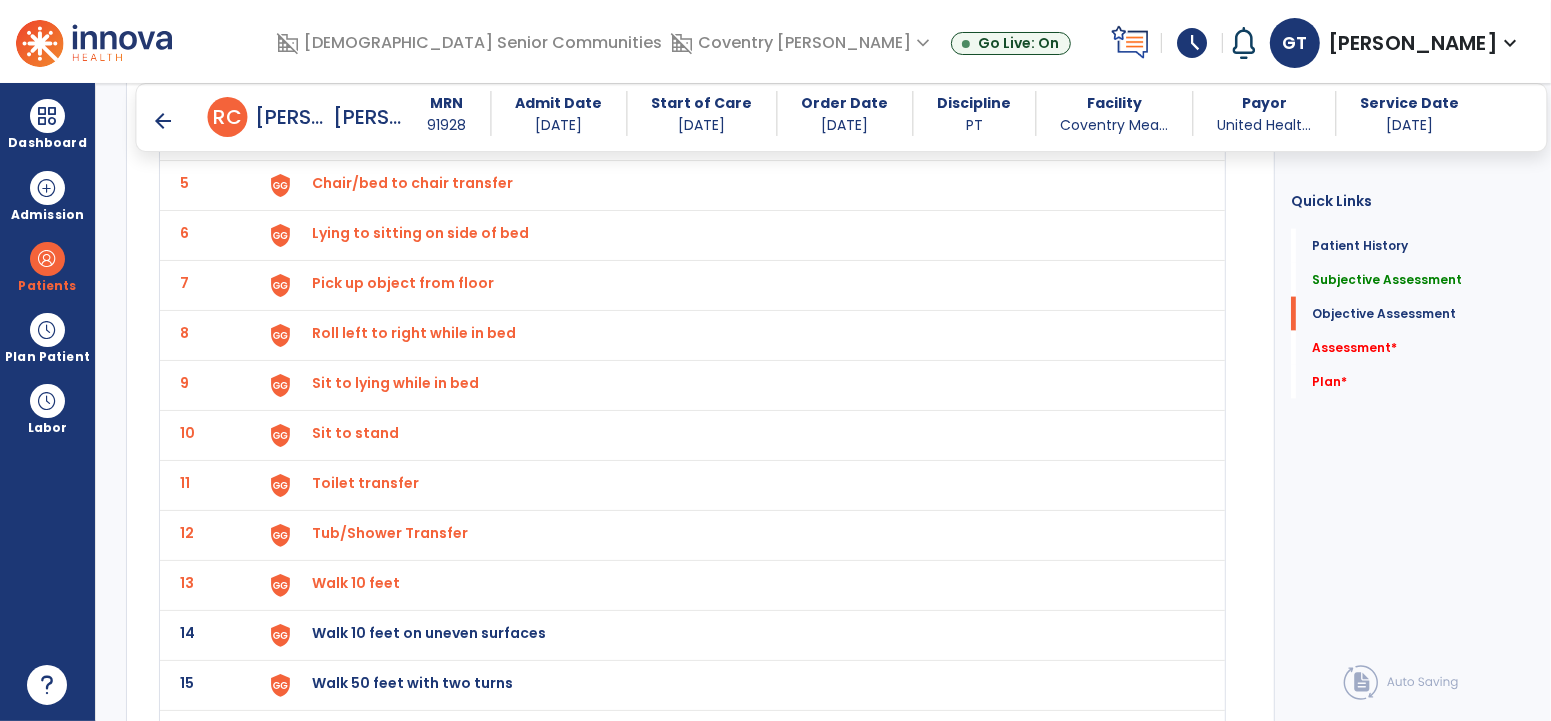 click on "Walk 10 feet on uneven surfaces" at bounding box center [358, -17] 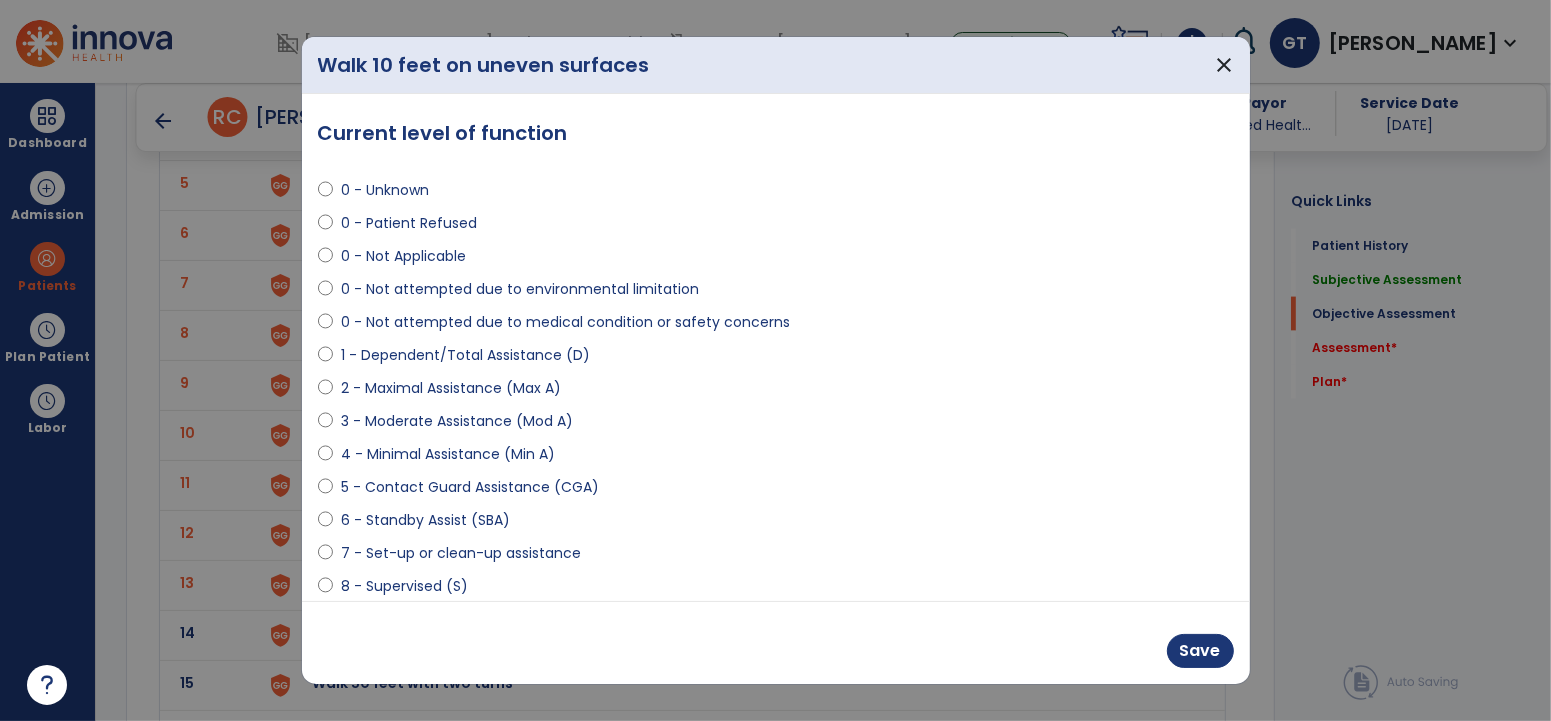 click on "0 - Not attempted due to environmental limitation" at bounding box center (520, 289) 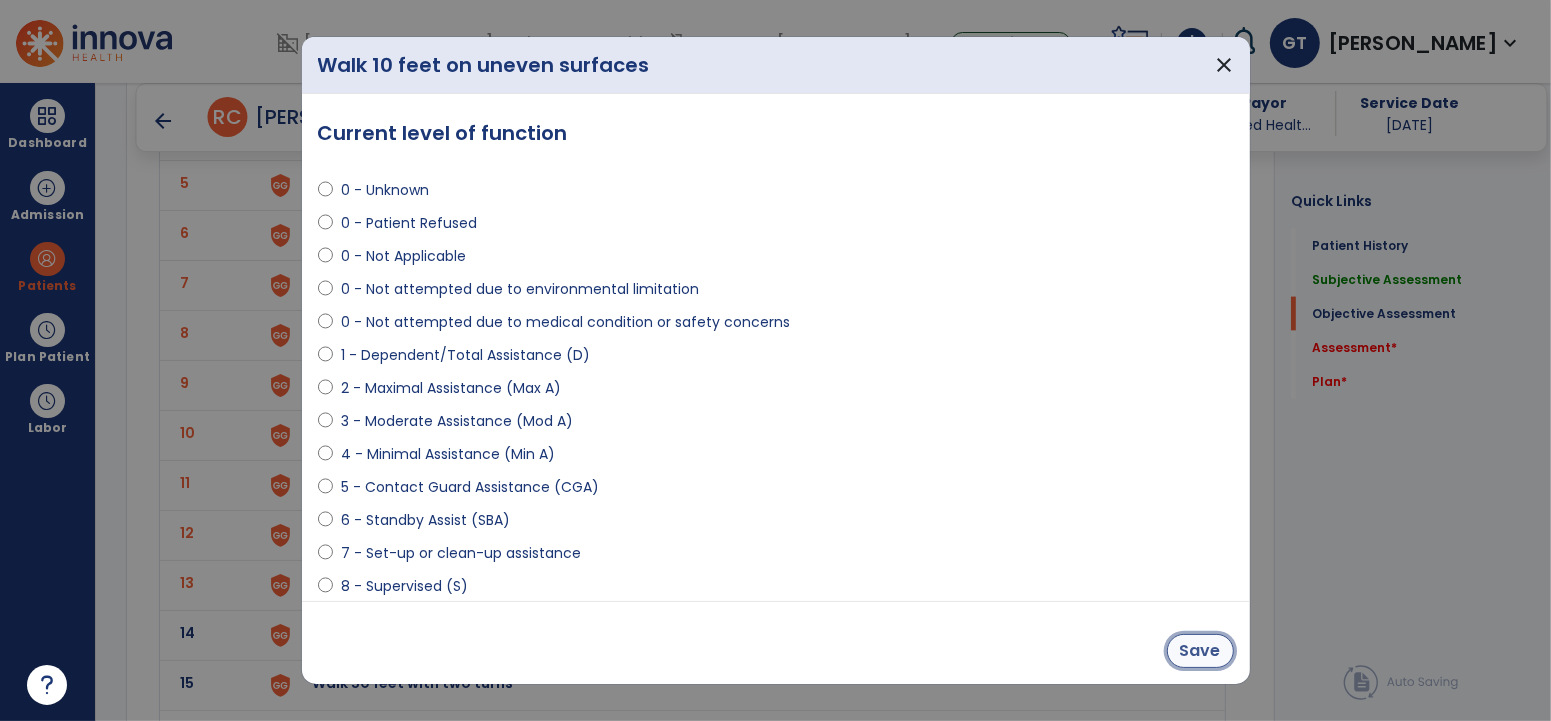 click on "Save" at bounding box center [1200, 651] 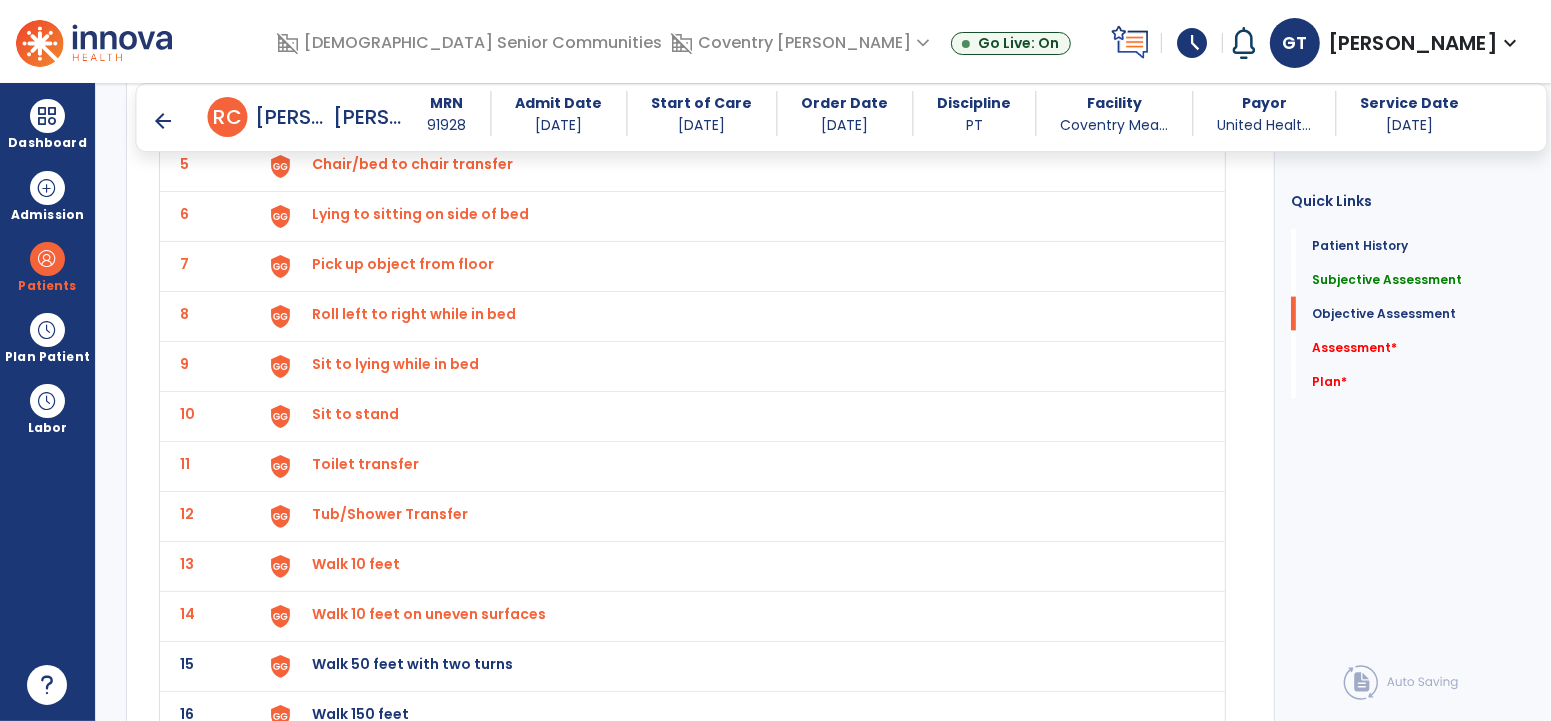 scroll, scrollTop: 2335, scrollLeft: 0, axis: vertical 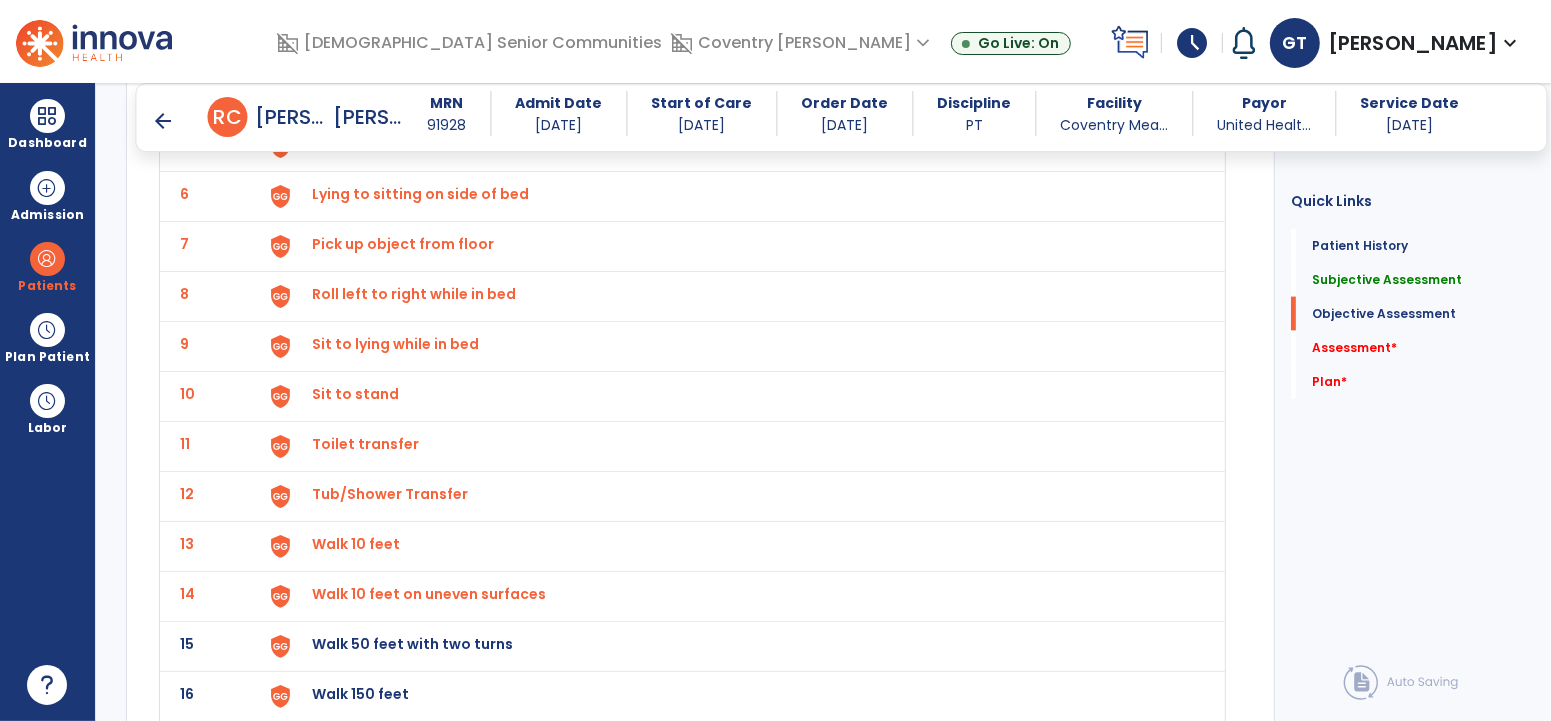 click on "Walk 50 feet with two turns" at bounding box center (736, -54) 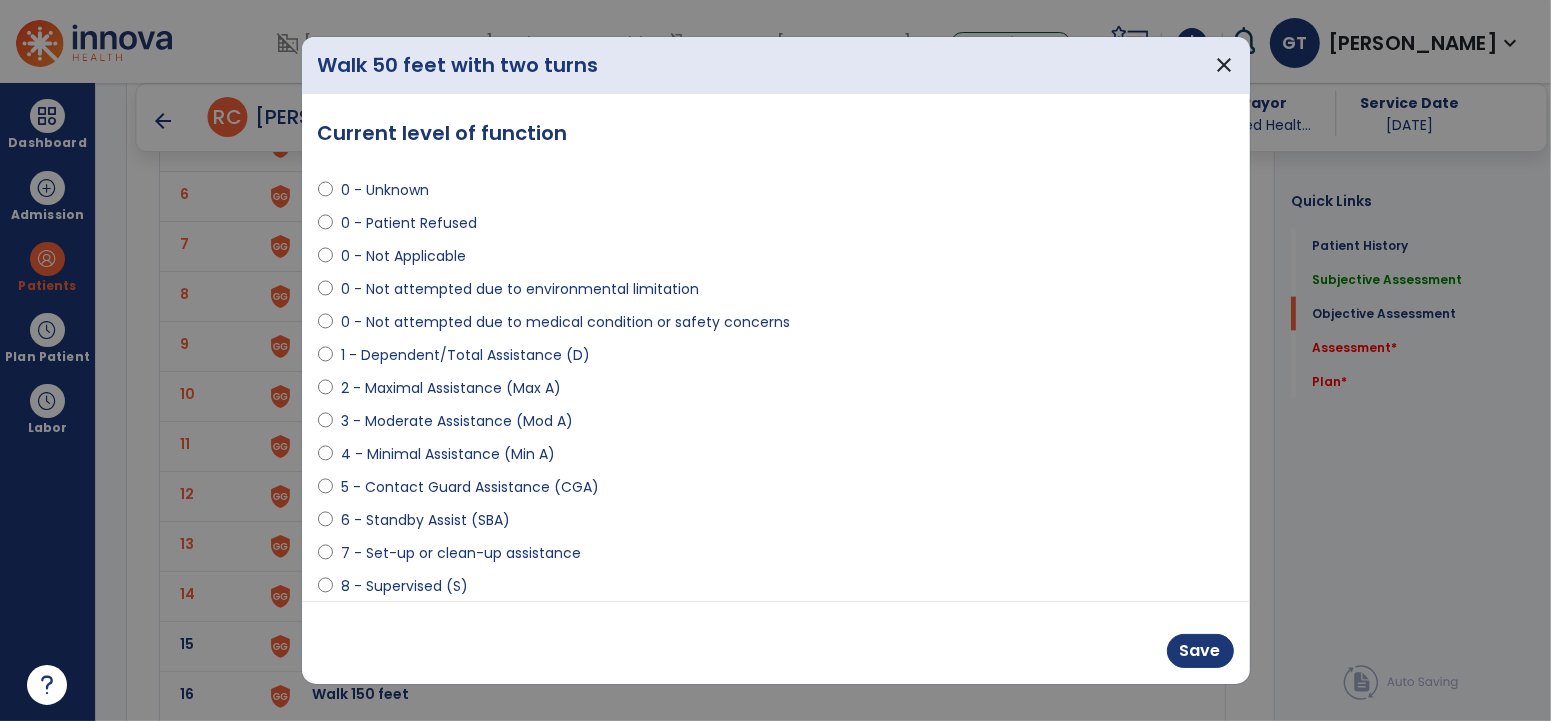 click on "5 - Contact Guard Assistance (CGA)" at bounding box center (470, 487) 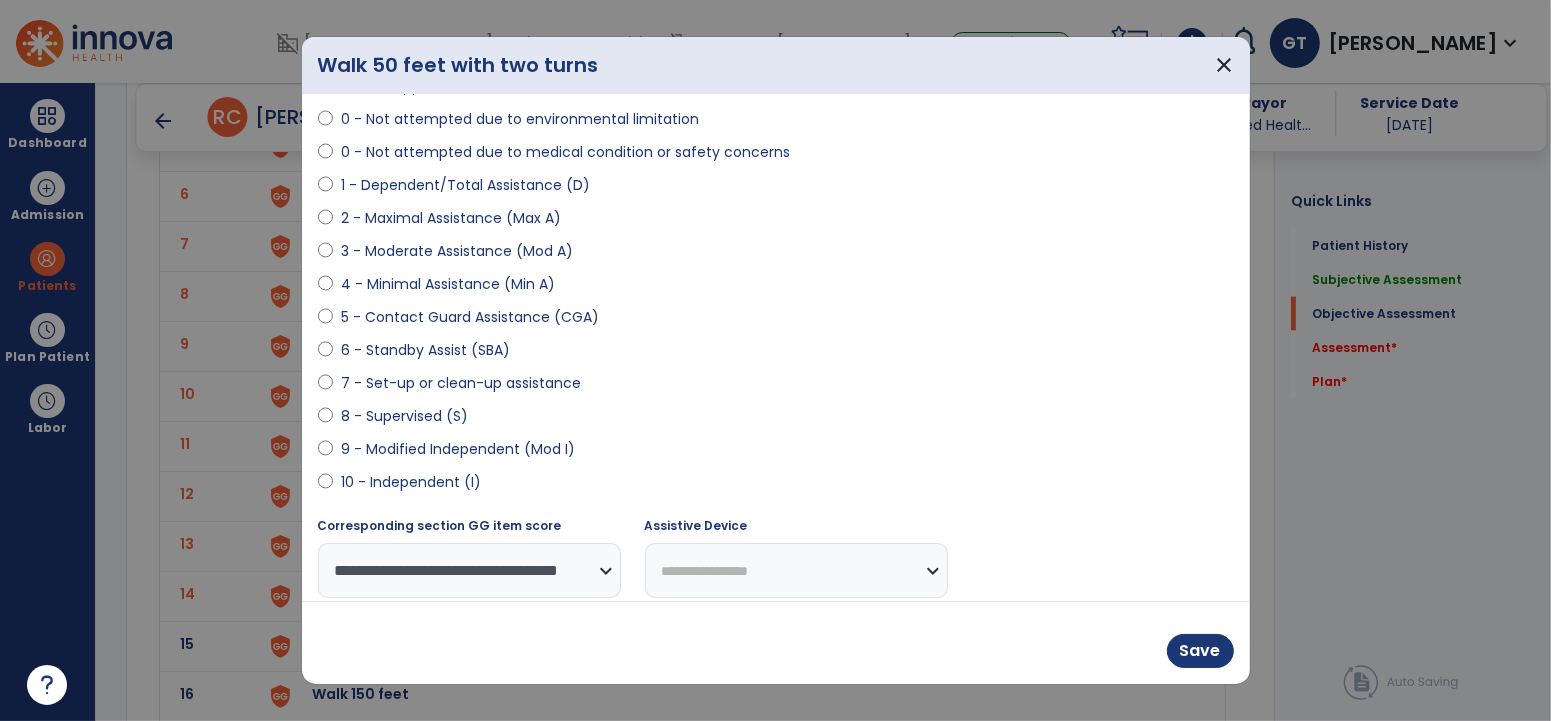 scroll, scrollTop: 182, scrollLeft: 0, axis: vertical 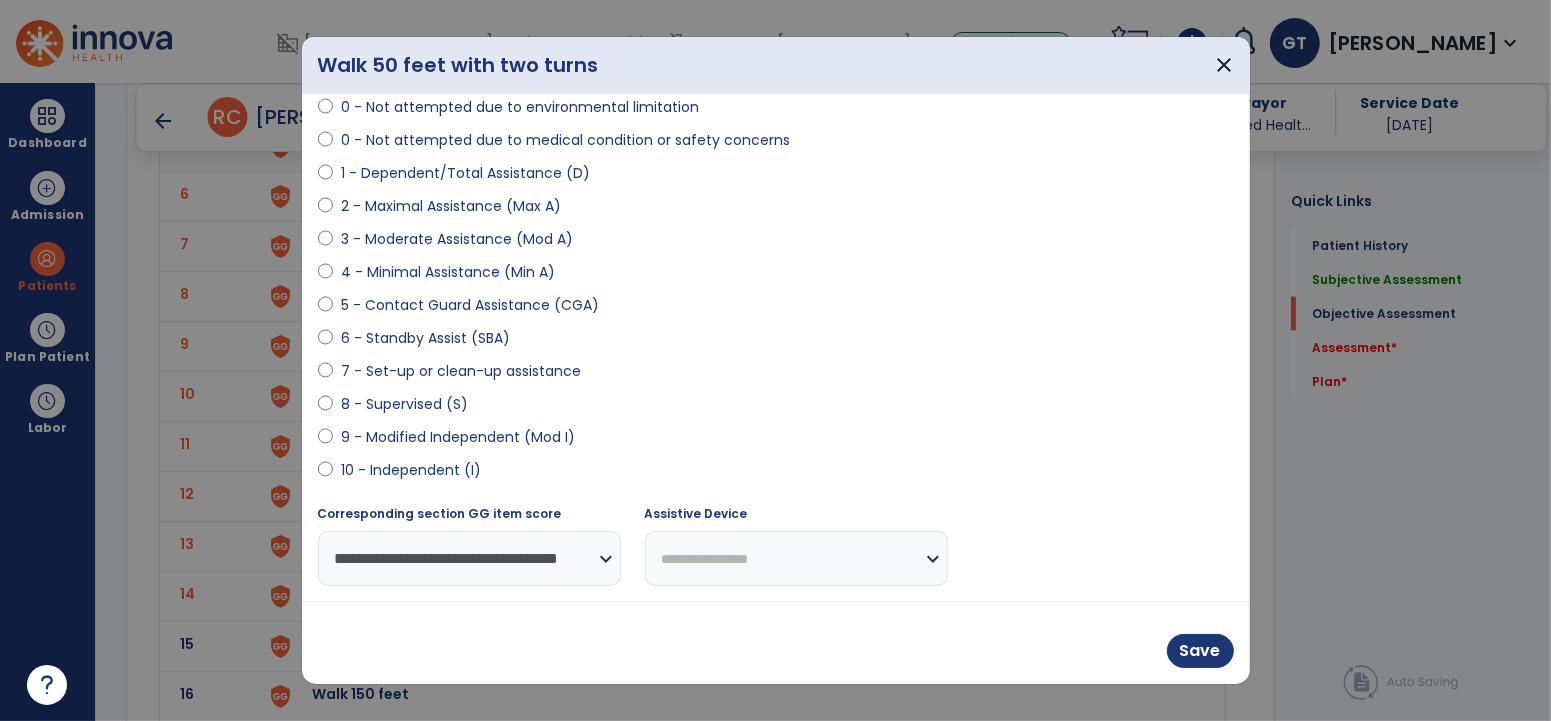drag, startPoint x: 840, startPoint y: 550, endPoint x: 851, endPoint y: 531, distance: 21.954498 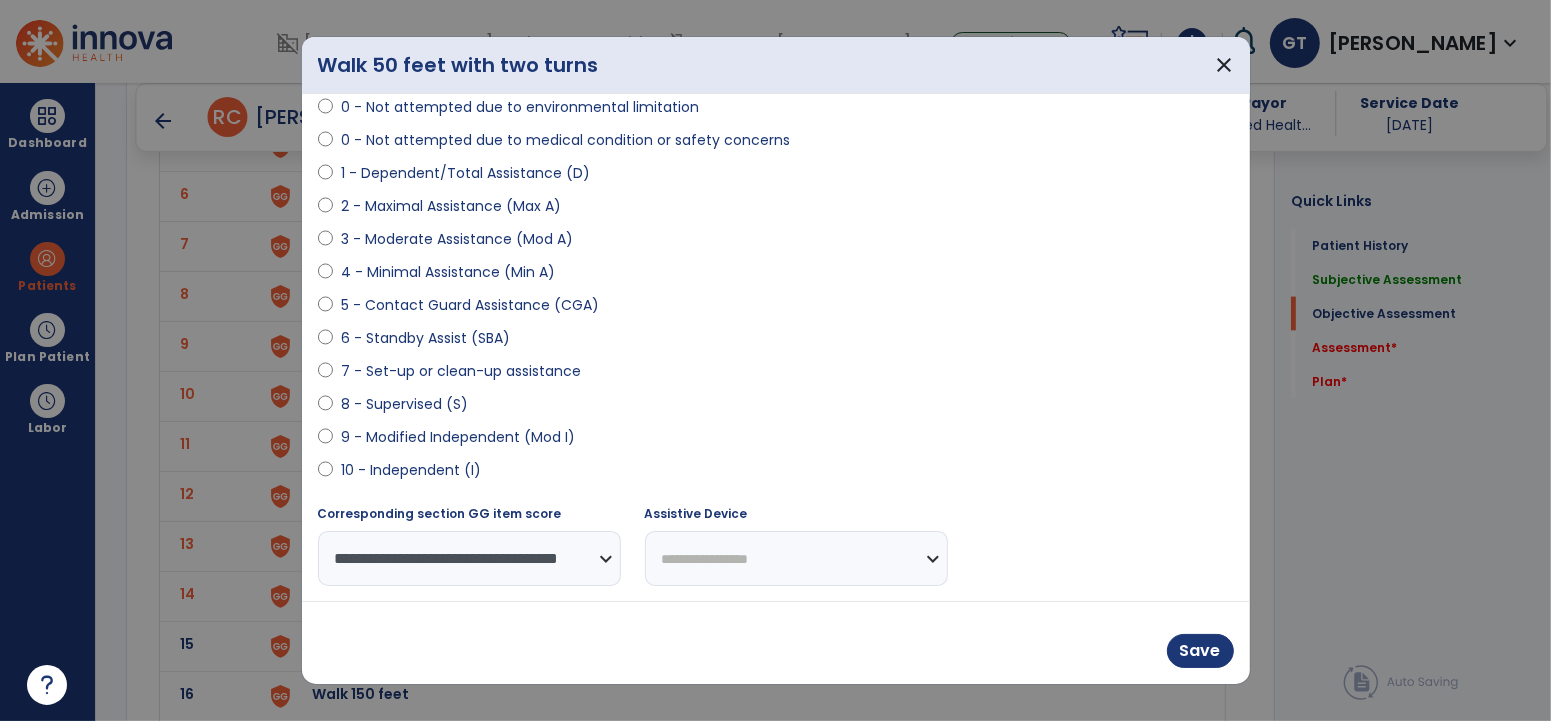 select on "**********" 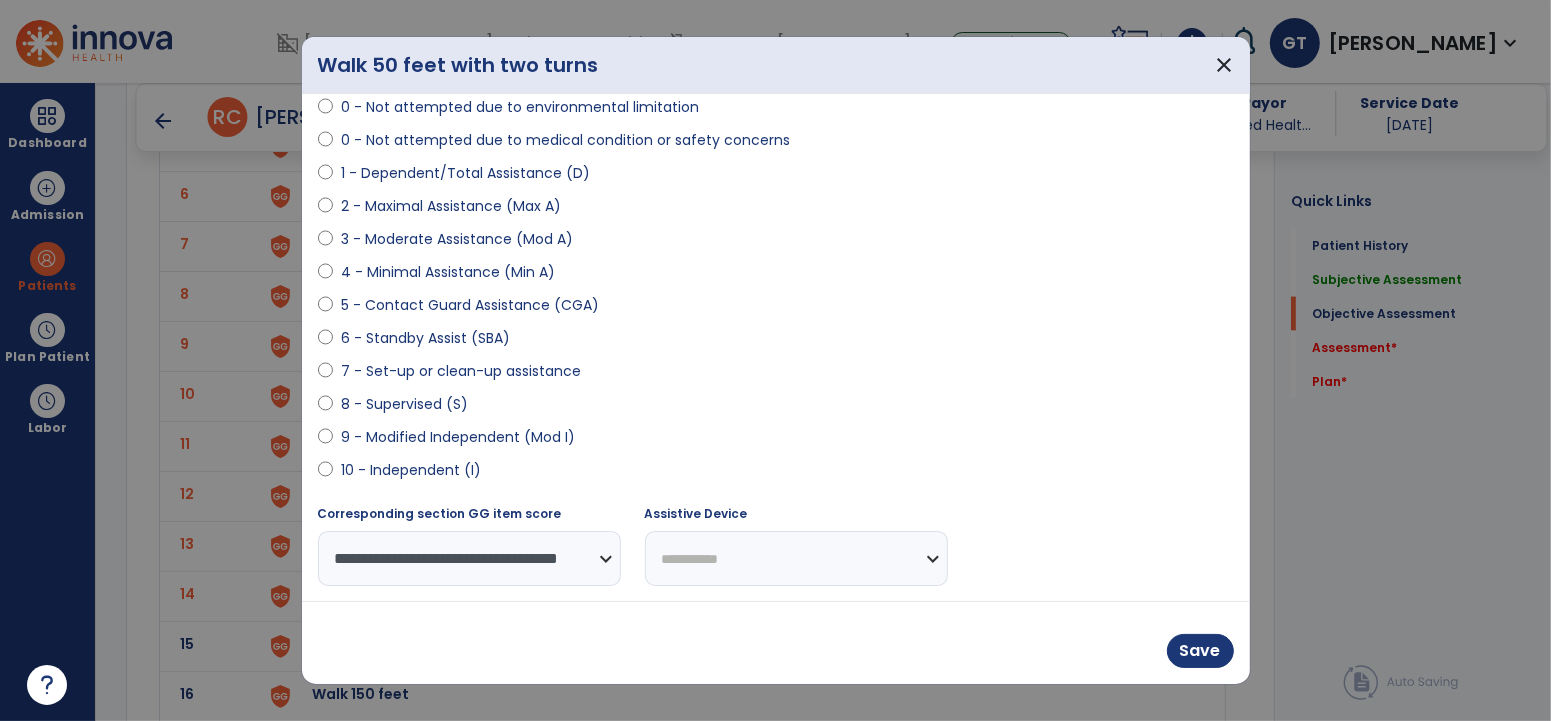 click on "**********" at bounding box center [796, 558] 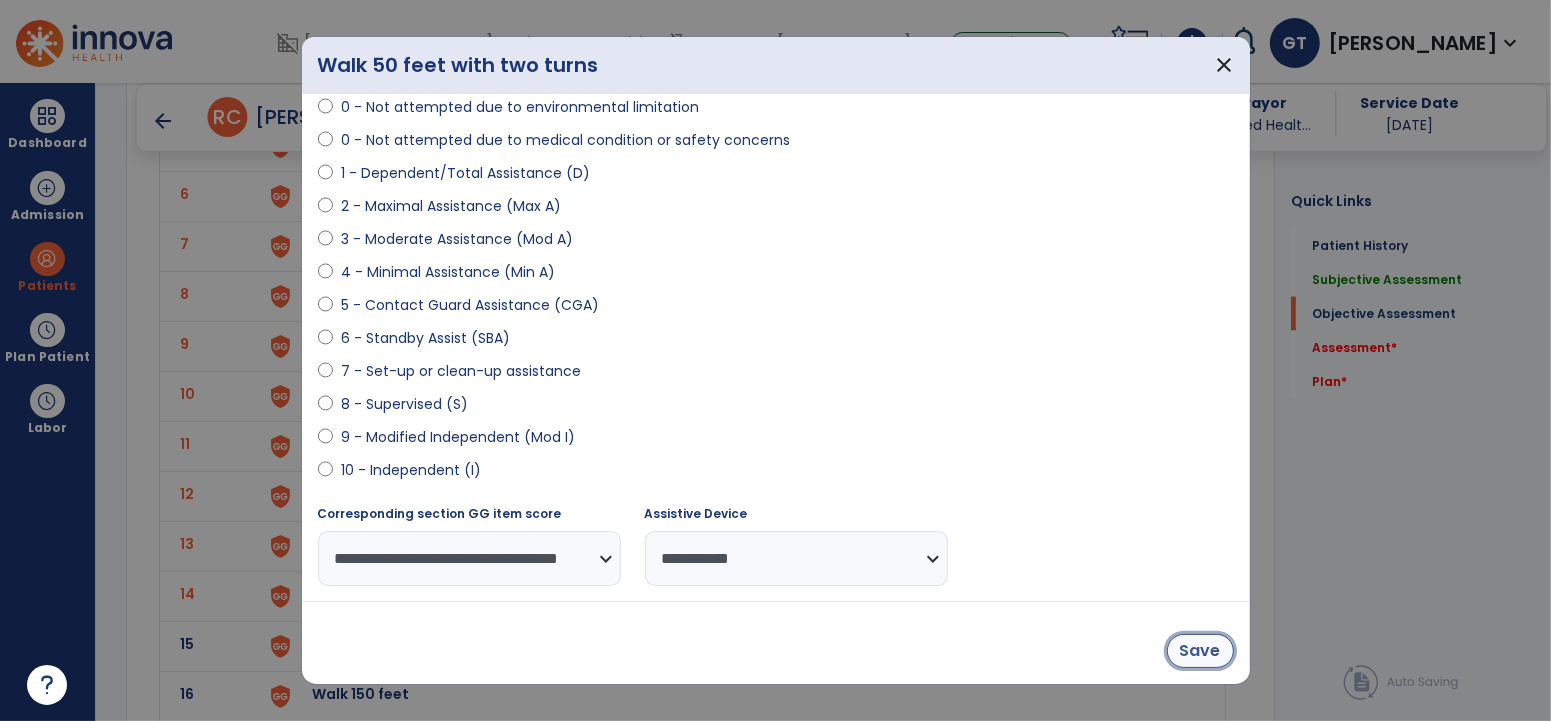 click on "Save" at bounding box center [1200, 651] 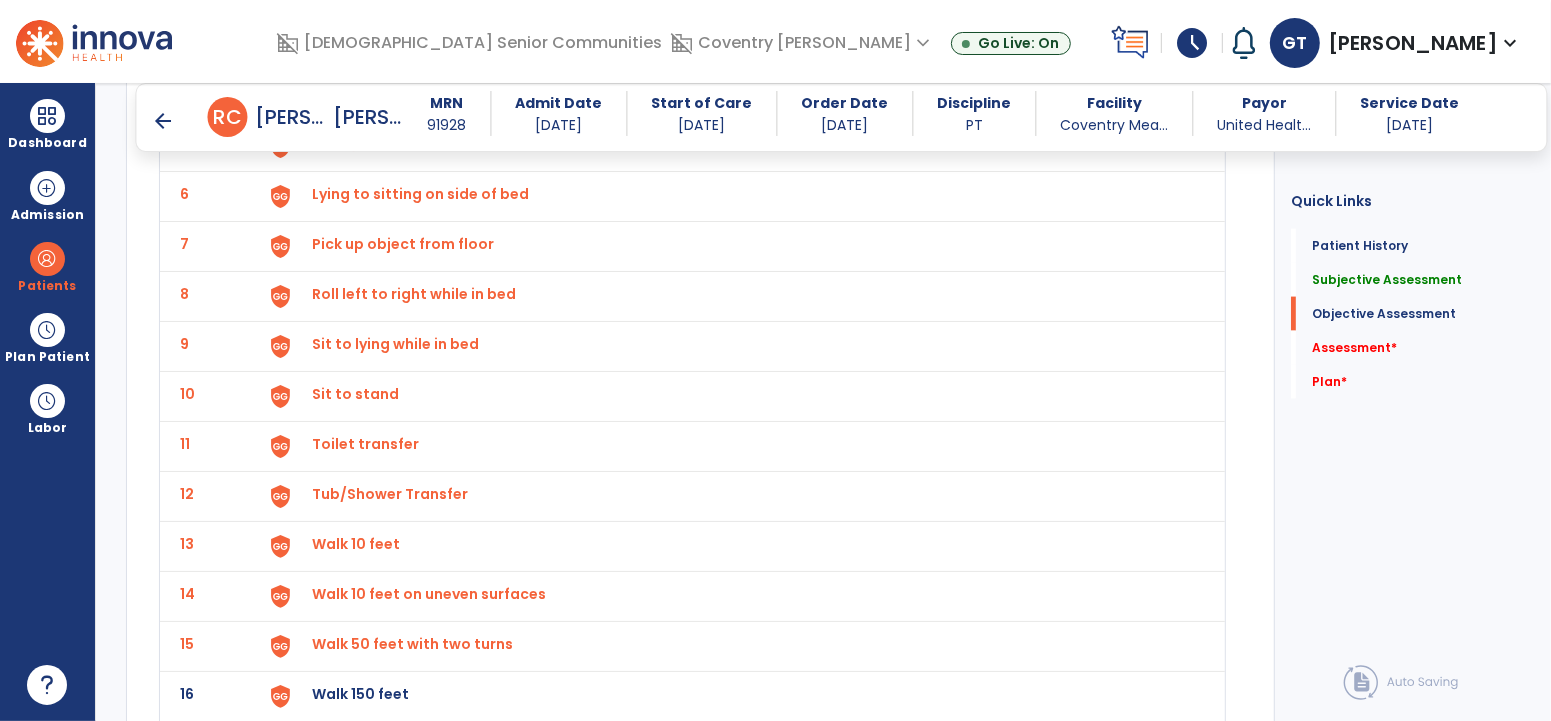 click on "Walk 10 feet" at bounding box center (736, -54) 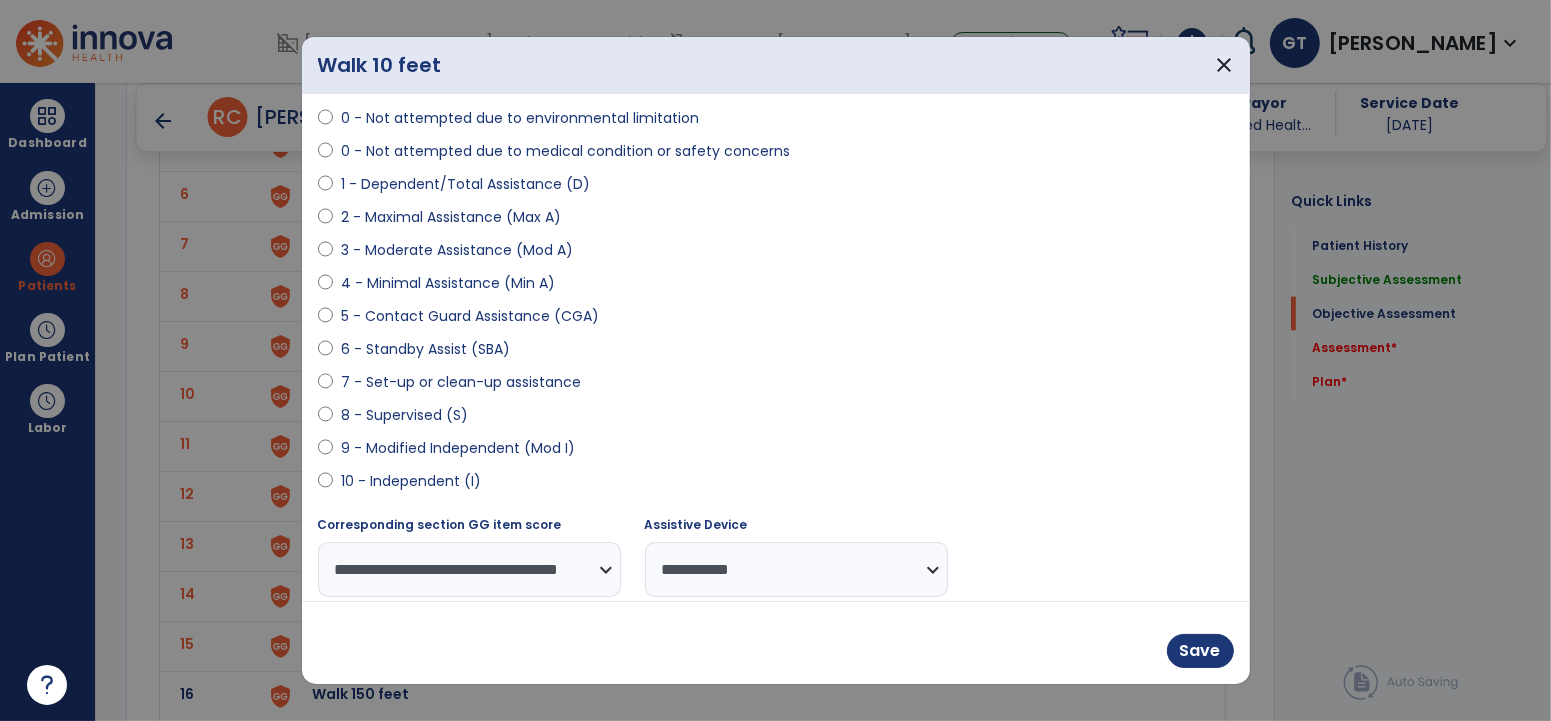 scroll, scrollTop: 182, scrollLeft: 0, axis: vertical 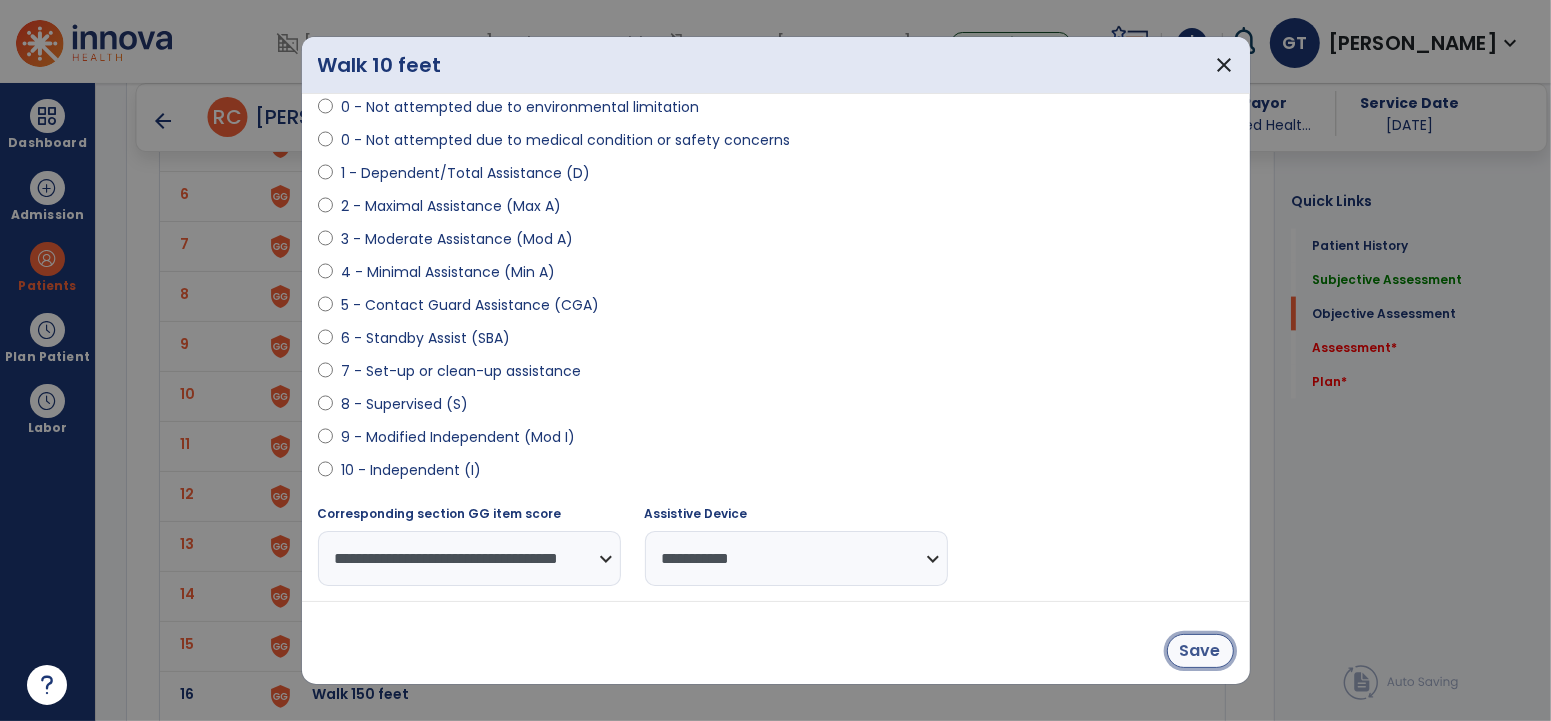 click on "Save" at bounding box center [1200, 651] 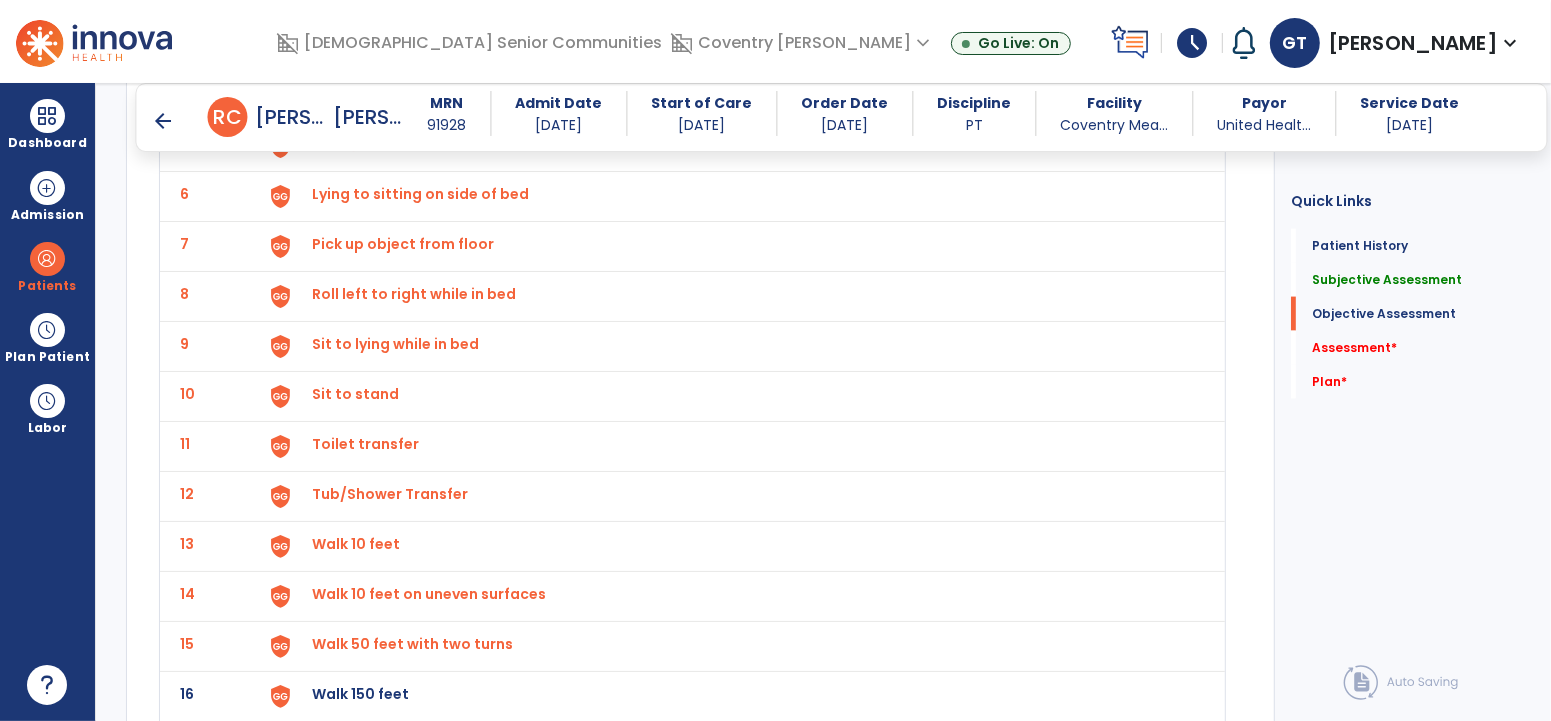 scroll, scrollTop: 2440, scrollLeft: 0, axis: vertical 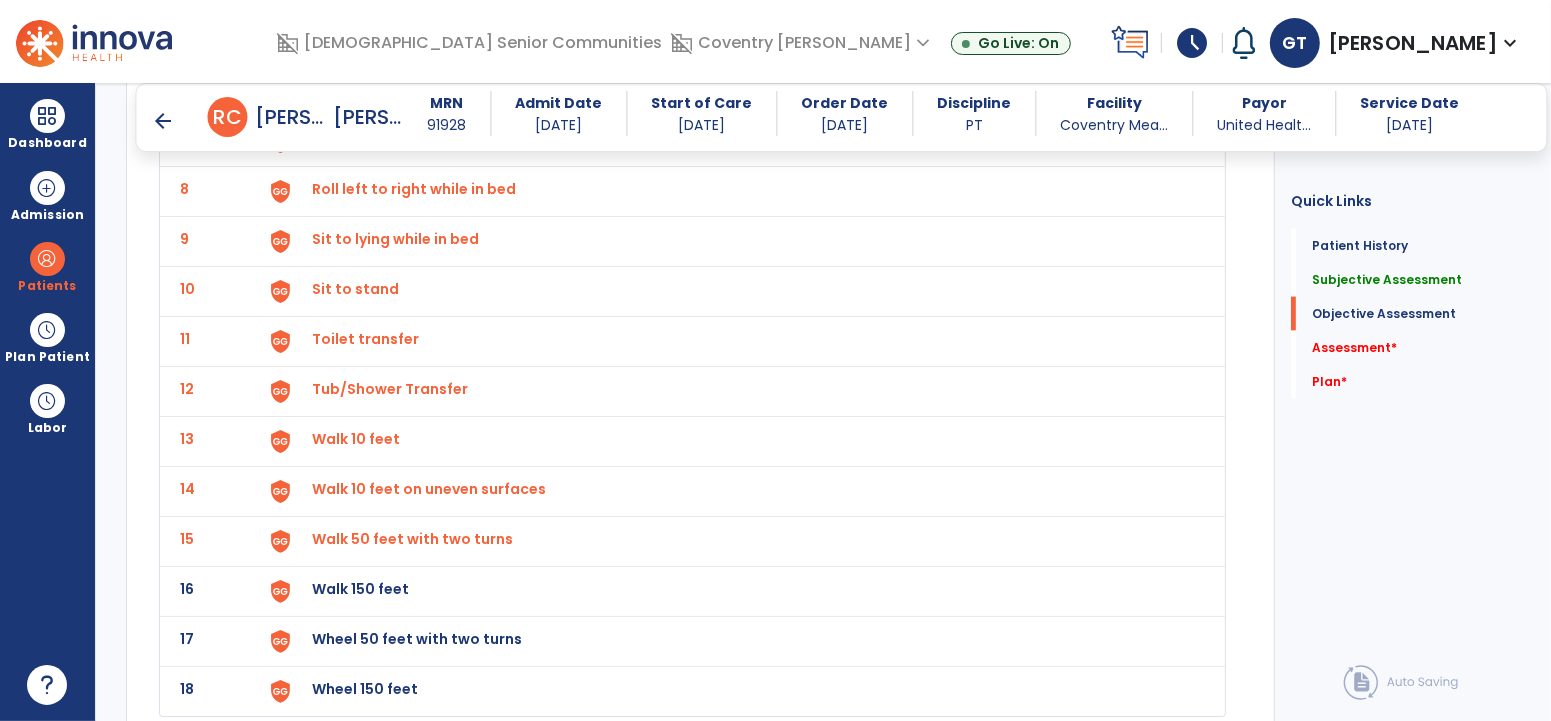 click on "Walk 150 feet" at bounding box center [736, -159] 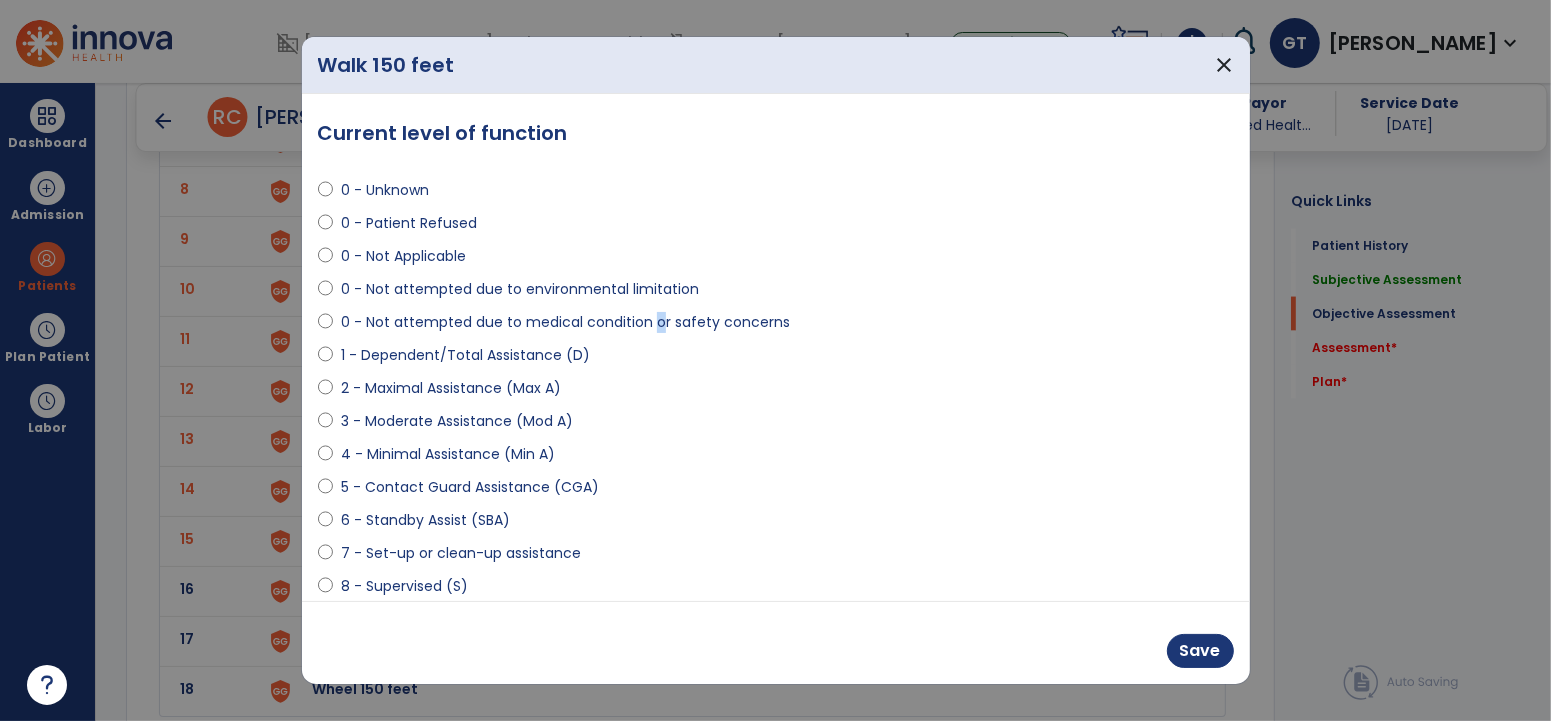 click on "0 - Not attempted due to medical condition or safety concerns" at bounding box center (565, 322) 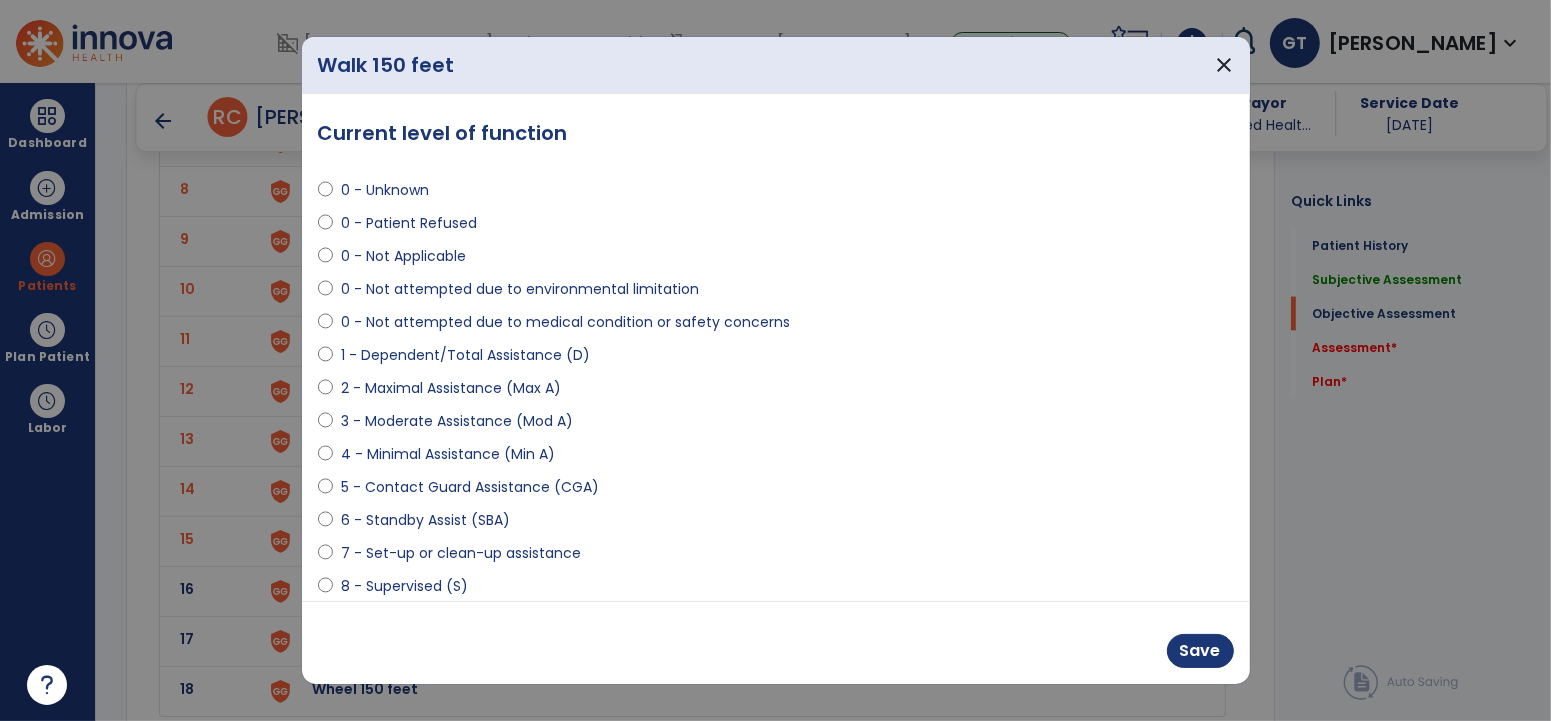 drag, startPoint x: 675, startPoint y: 319, endPoint x: 667, endPoint y: 332, distance: 15.264338 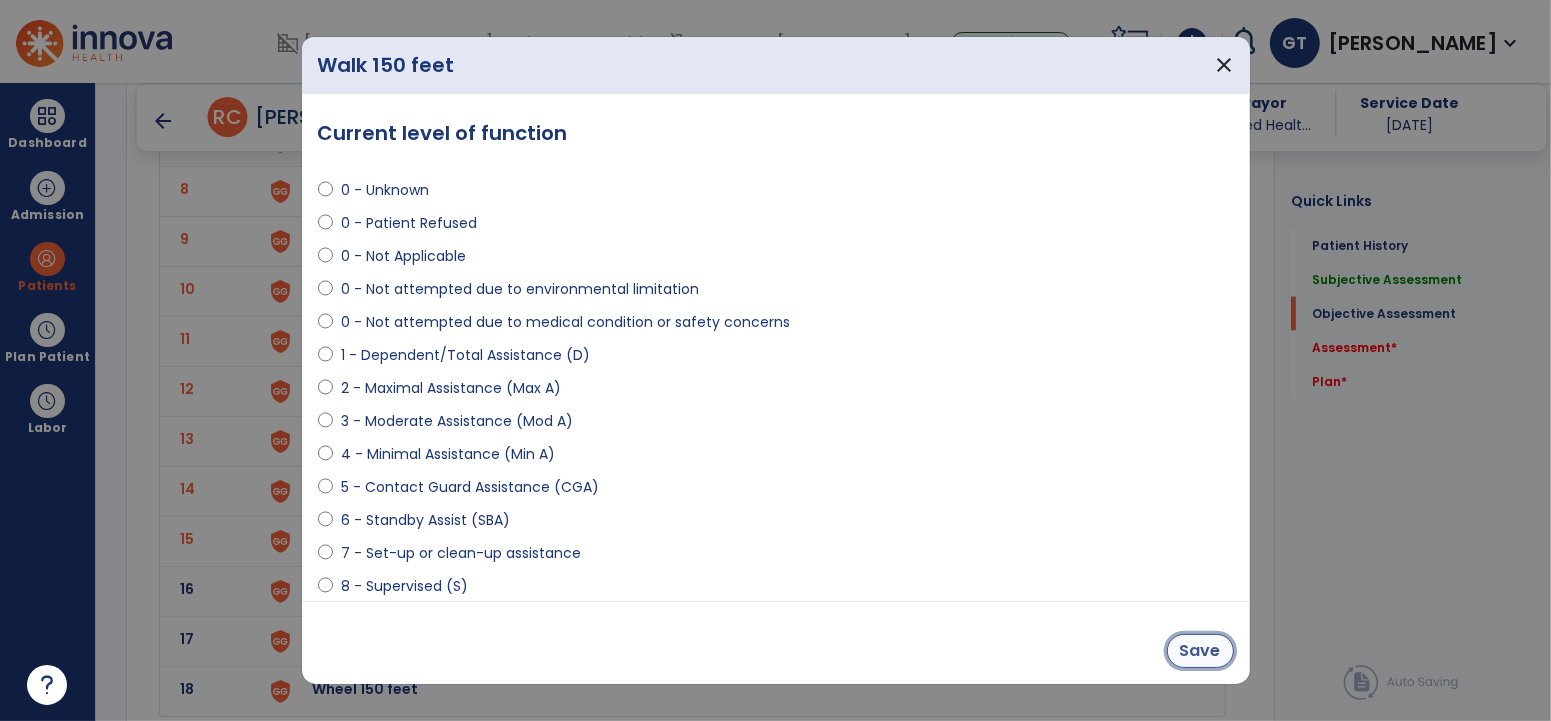click on "Save" at bounding box center [1200, 651] 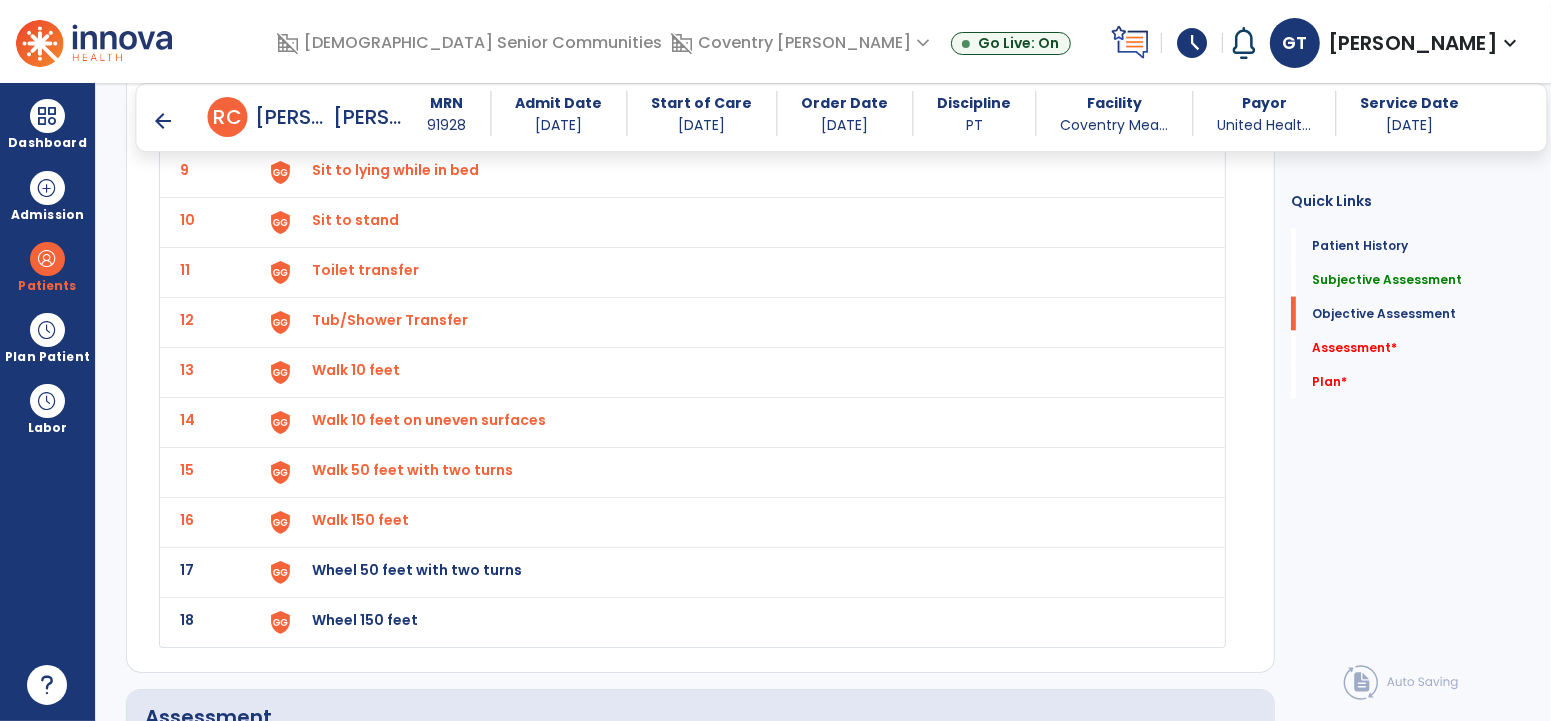 scroll, scrollTop: 2531, scrollLeft: 0, axis: vertical 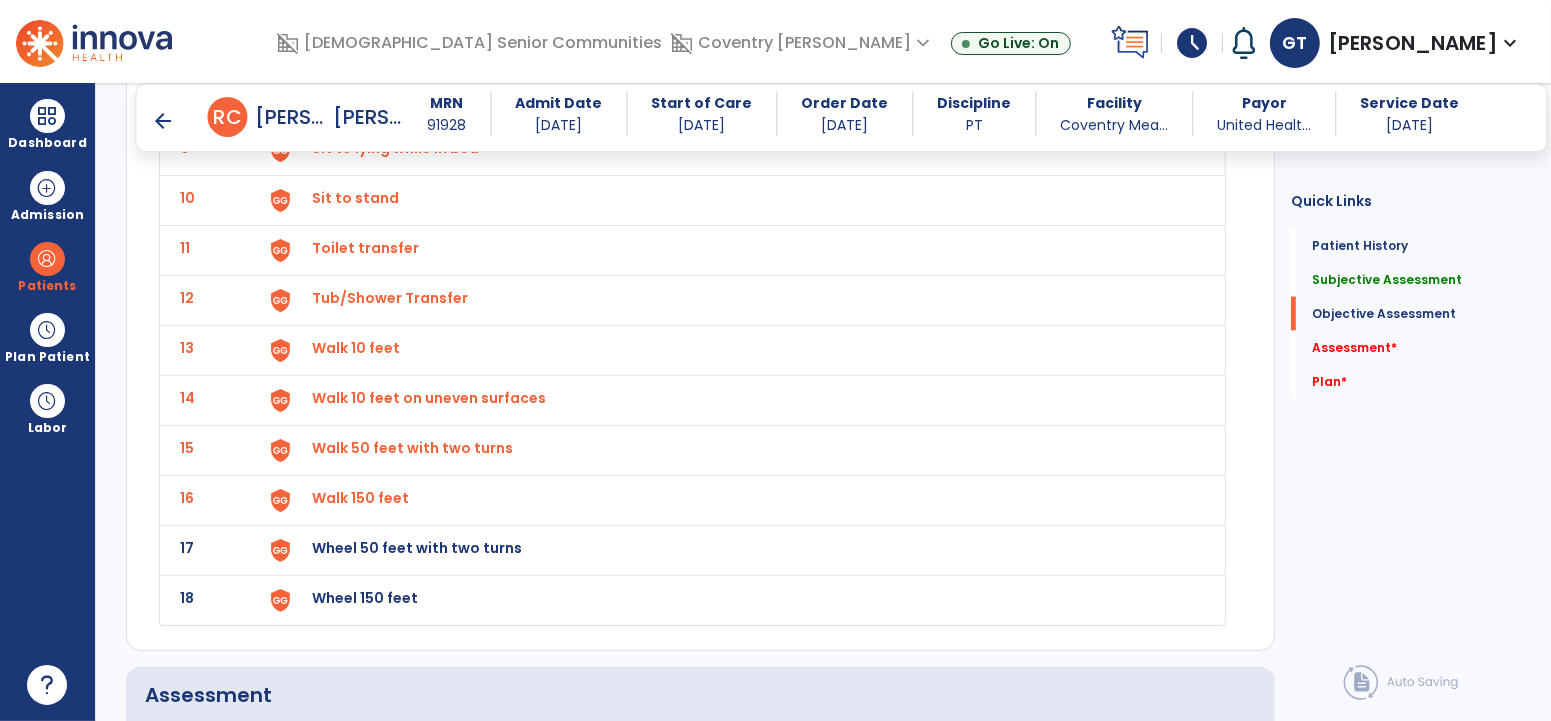 click on "Wheel 50 feet with two turns" at bounding box center (358, -252) 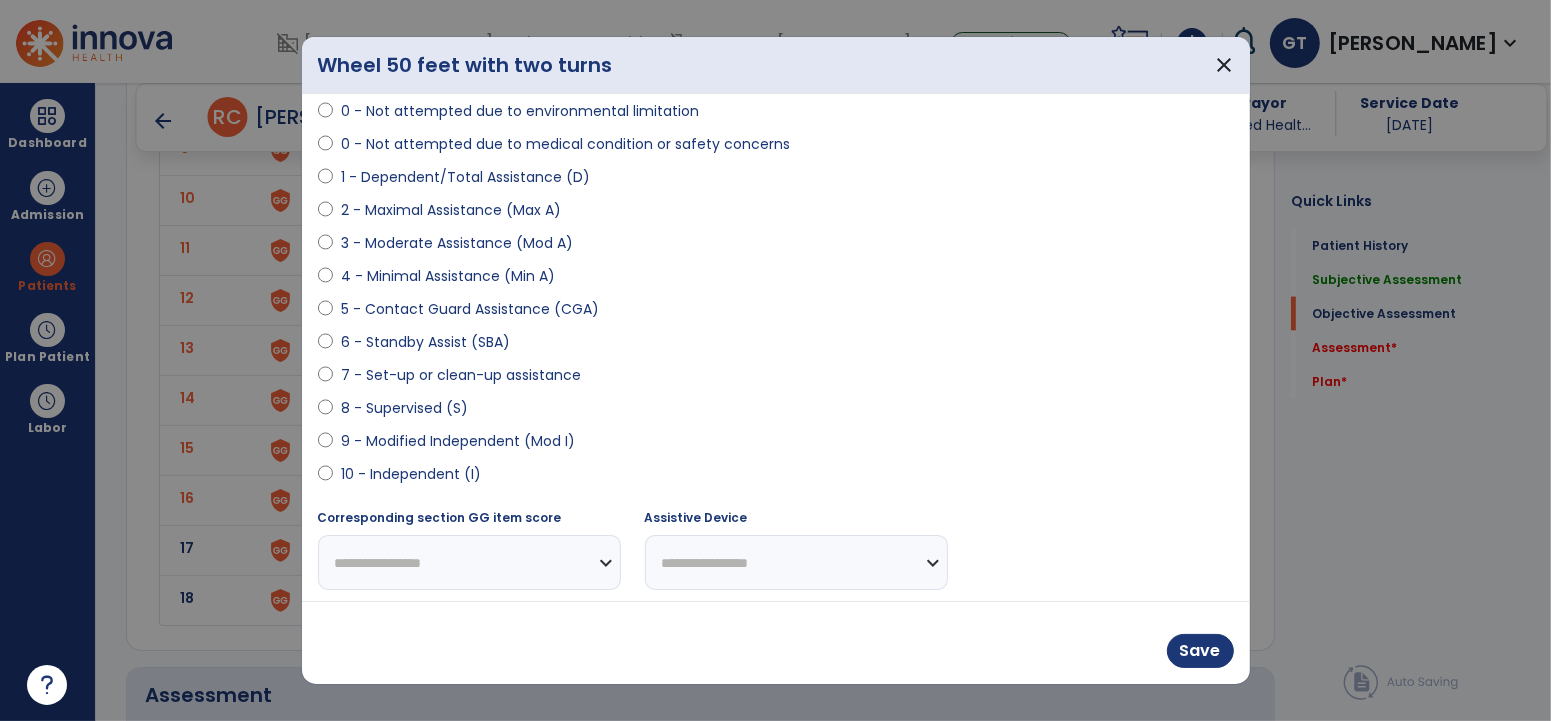 scroll, scrollTop: 182, scrollLeft: 0, axis: vertical 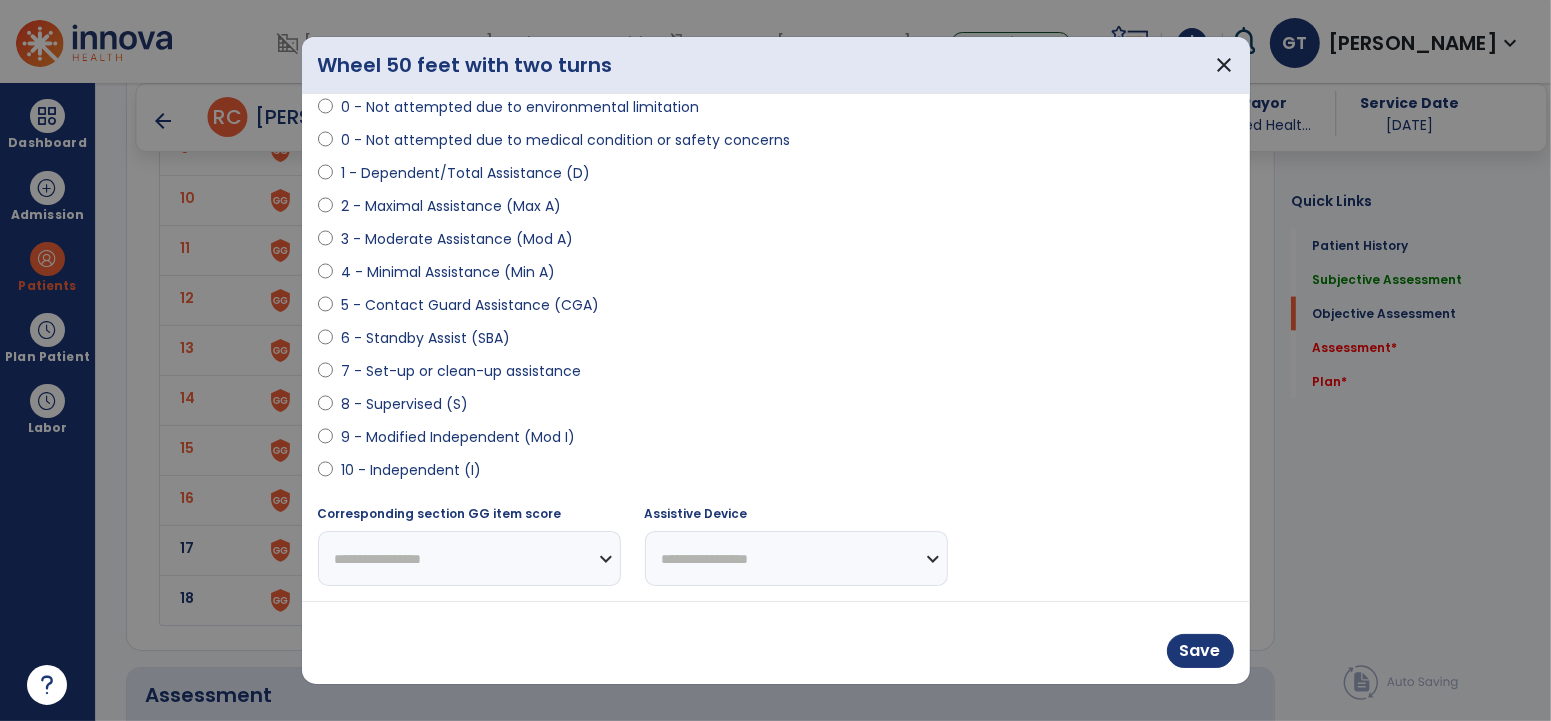 click on "9 - Modified Independent (Mod I)" at bounding box center (458, 437) 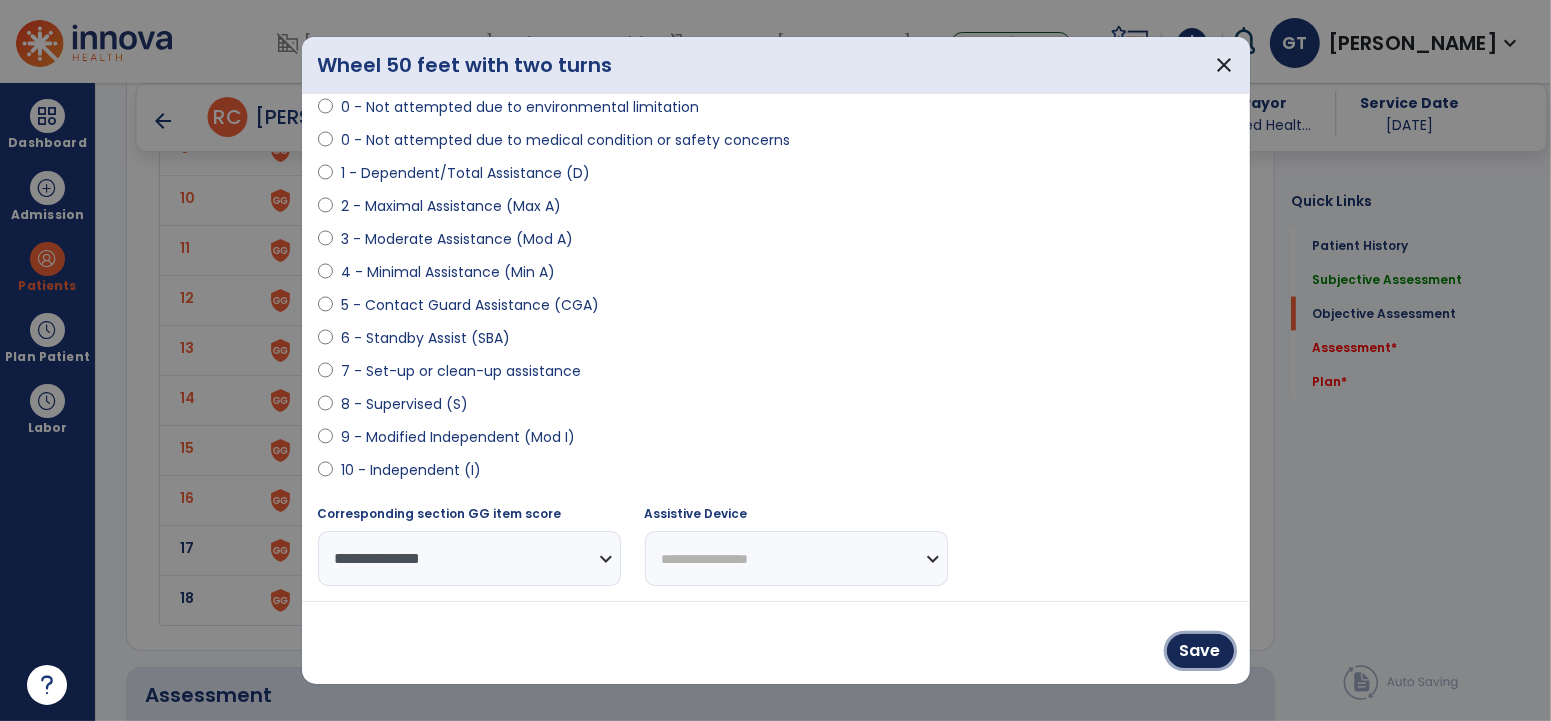 drag, startPoint x: 1204, startPoint y: 647, endPoint x: 796, endPoint y: 586, distance: 412.53485 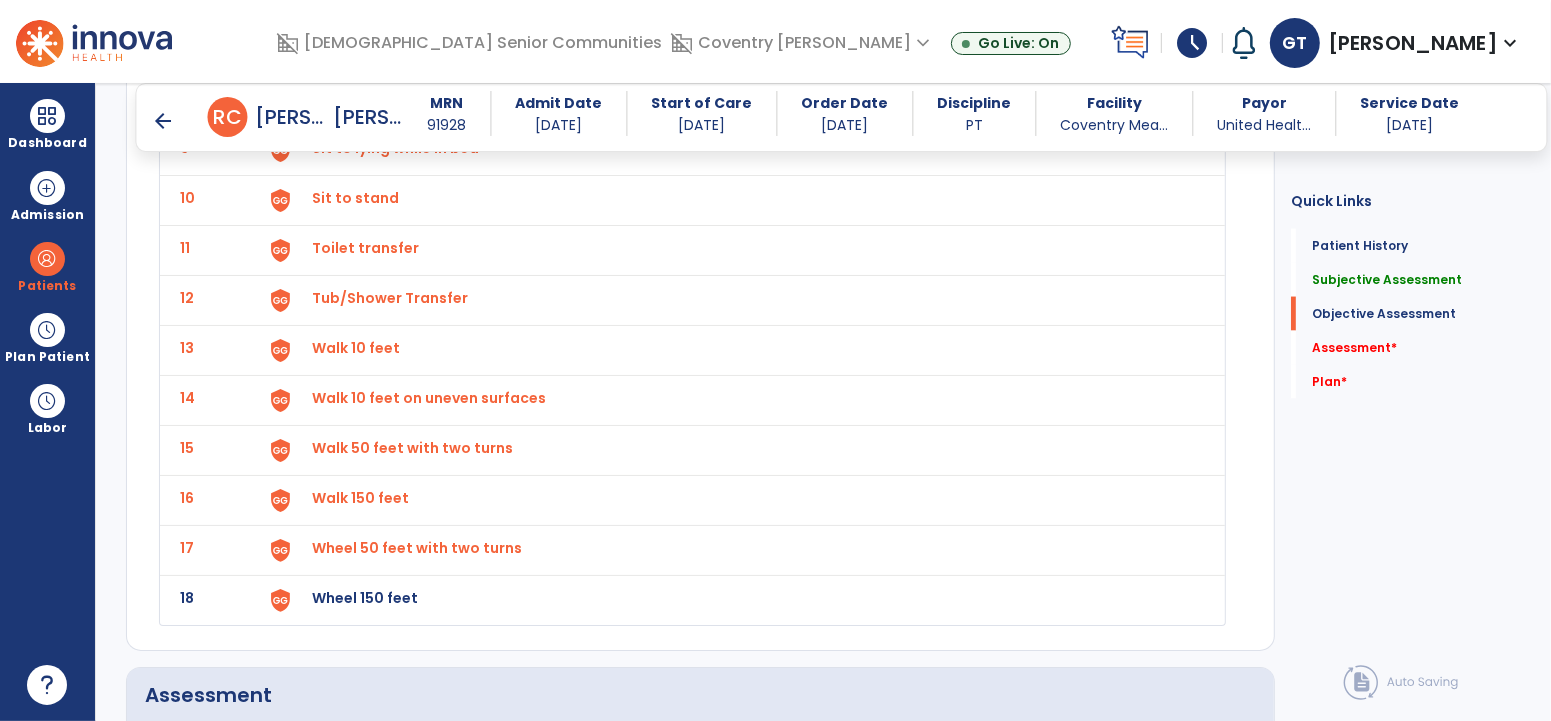 click on "Wheel 150 feet" at bounding box center [358, -252] 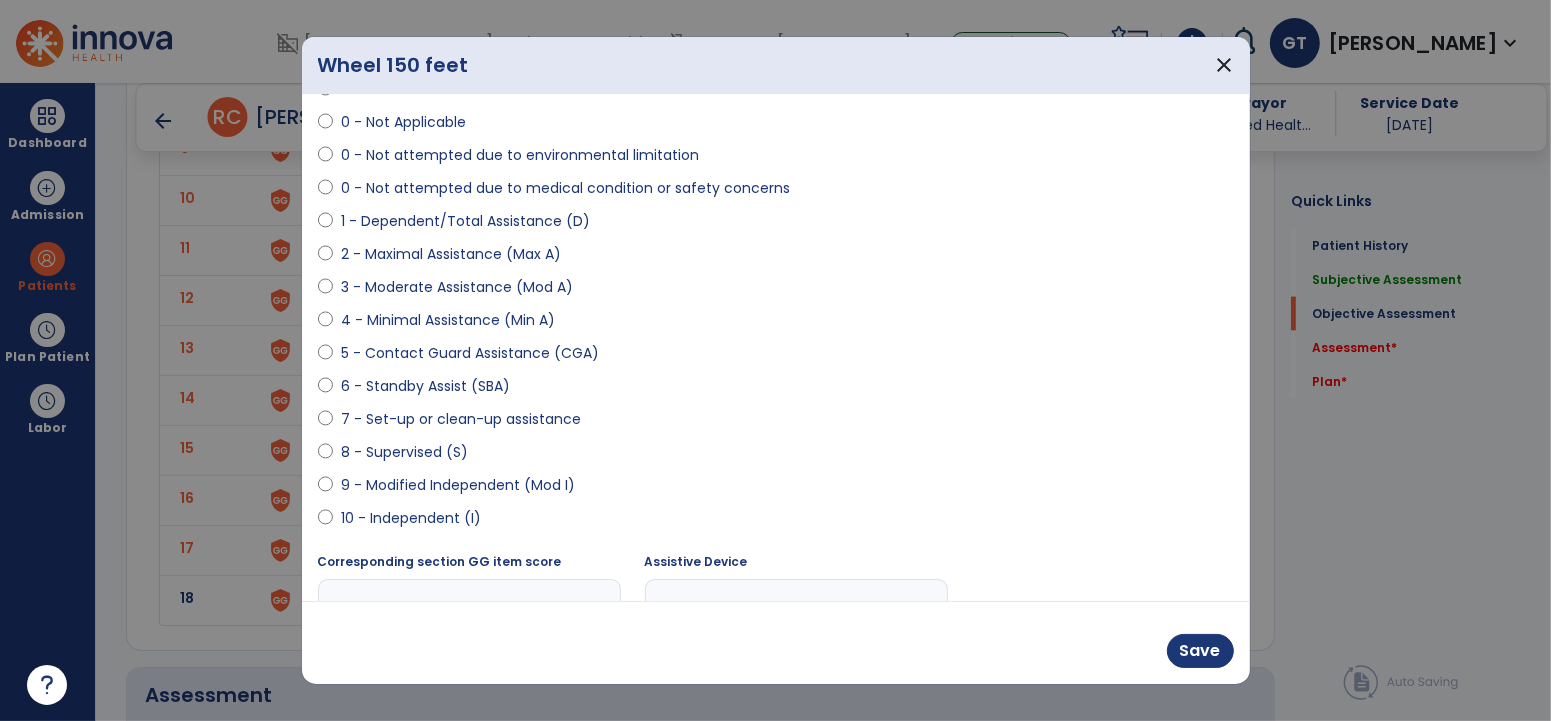 scroll, scrollTop: 137, scrollLeft: 0, axis: vertical 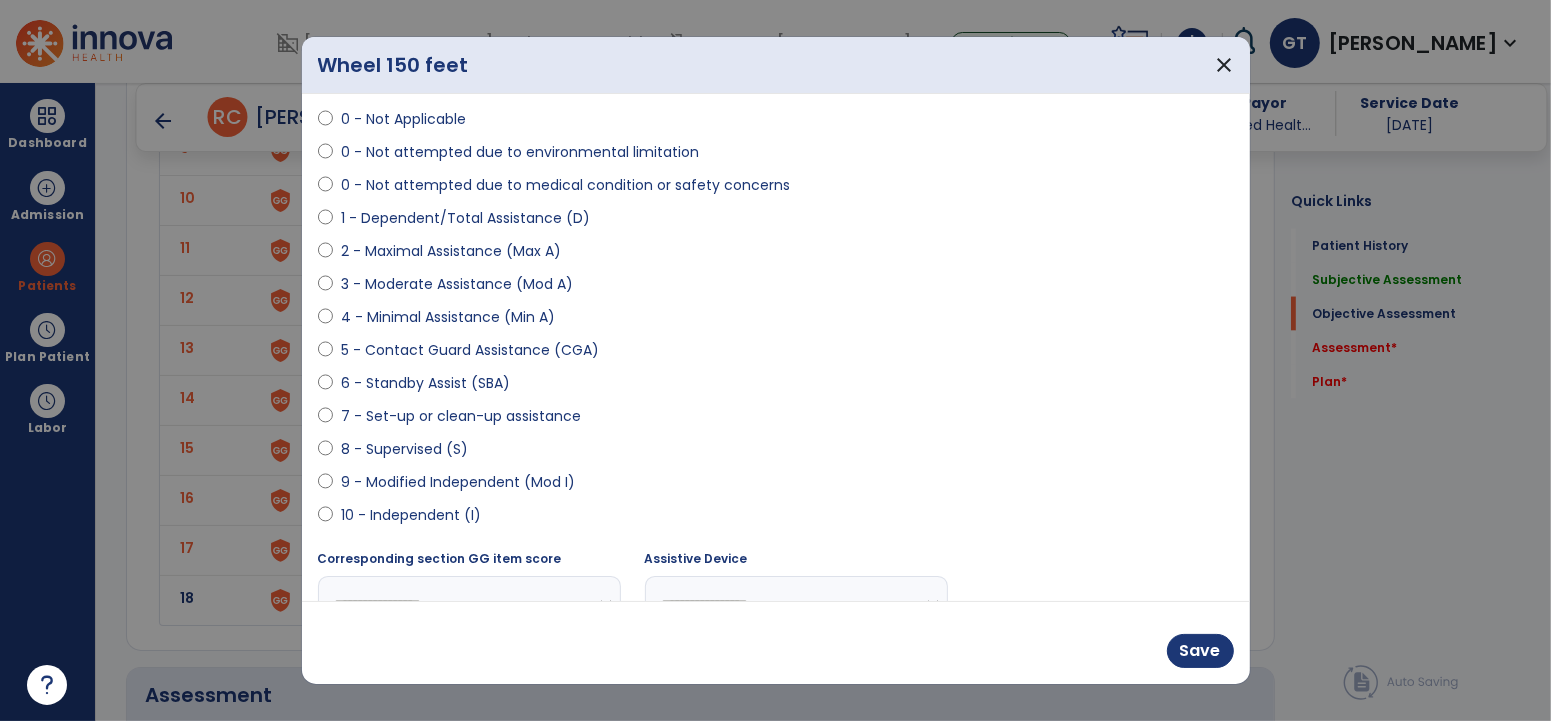 click on "9 - Modified Independent (Mod I)" at bounding box center (458, 482) 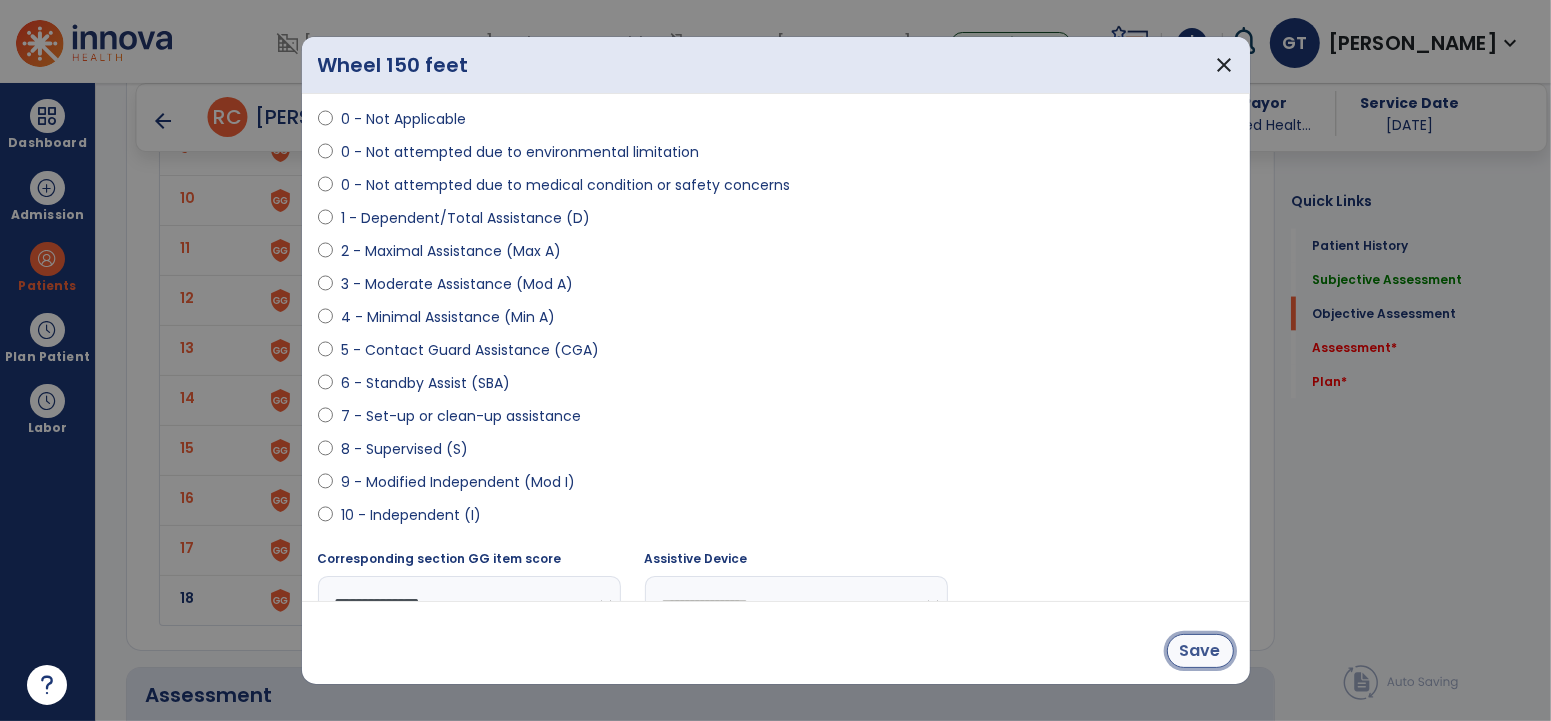 click on "Save" at bounding box center (1200, 651) 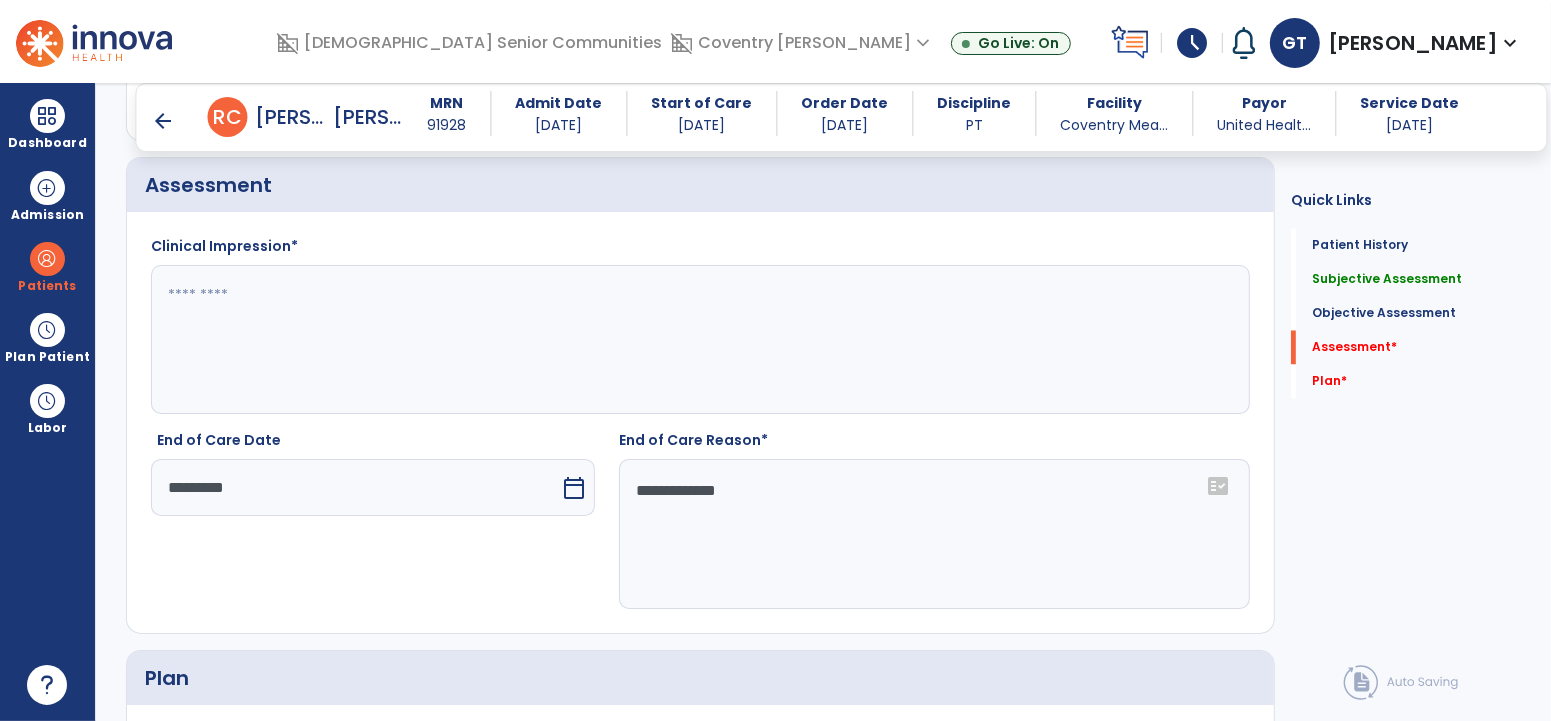 scroll, scrollTop: 3043, scrollLeft: 0, axis: vertical 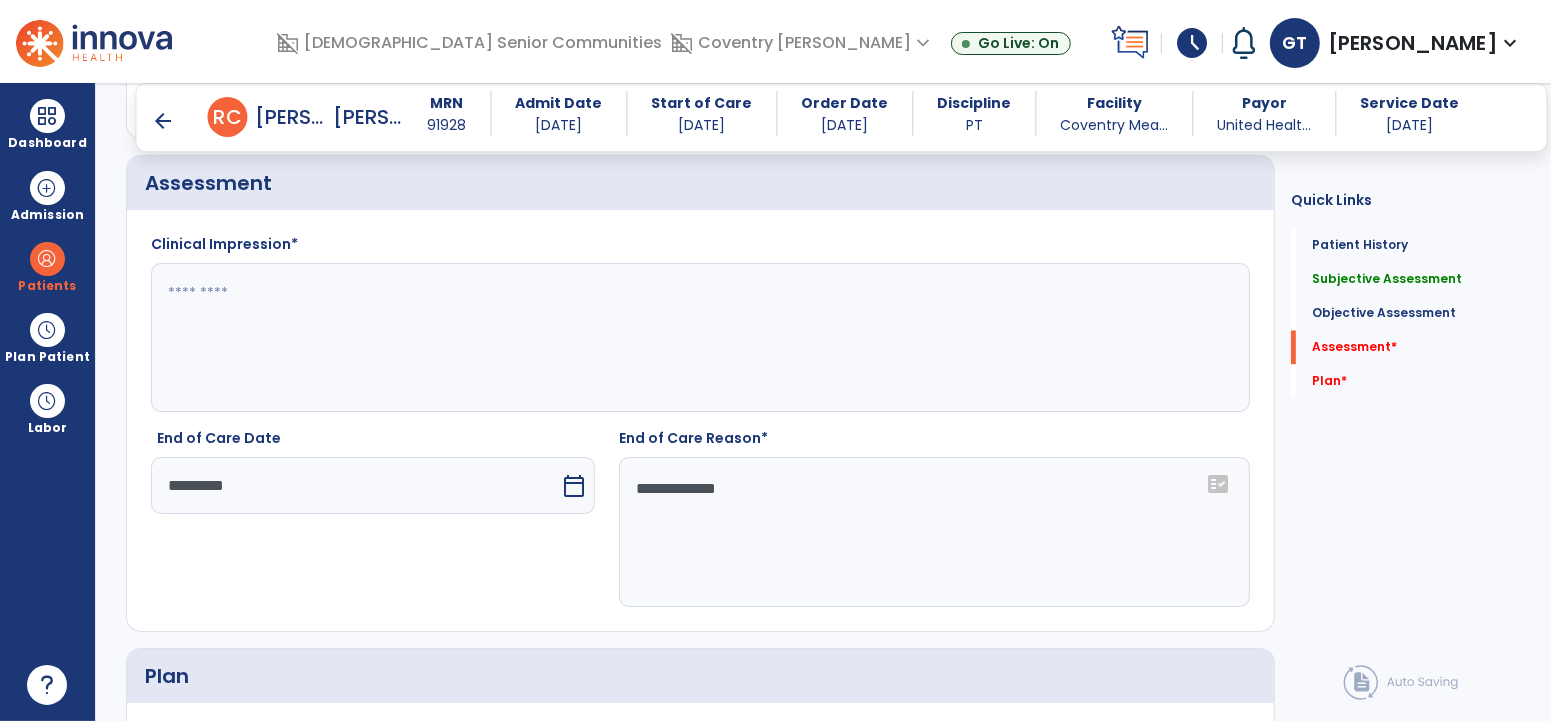 click 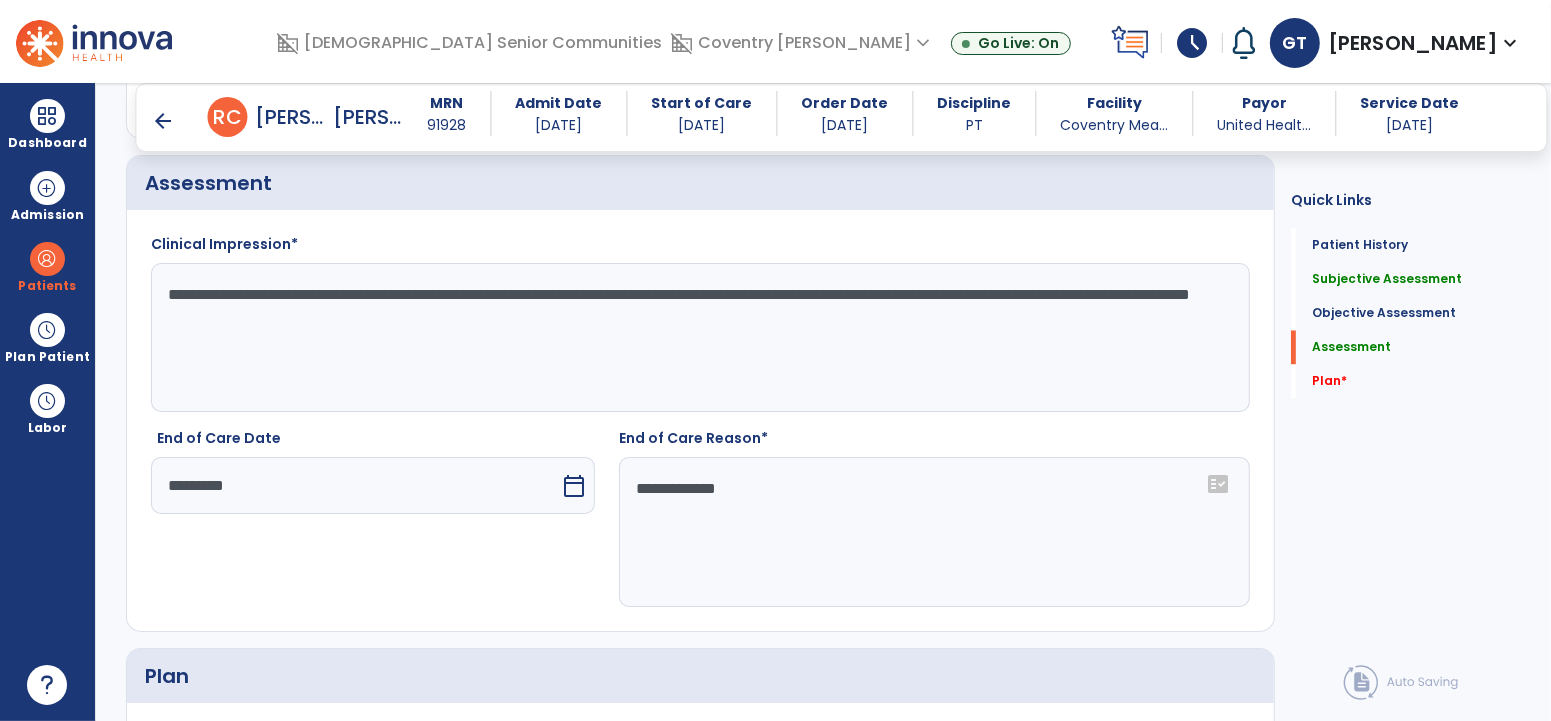 click on "**********" 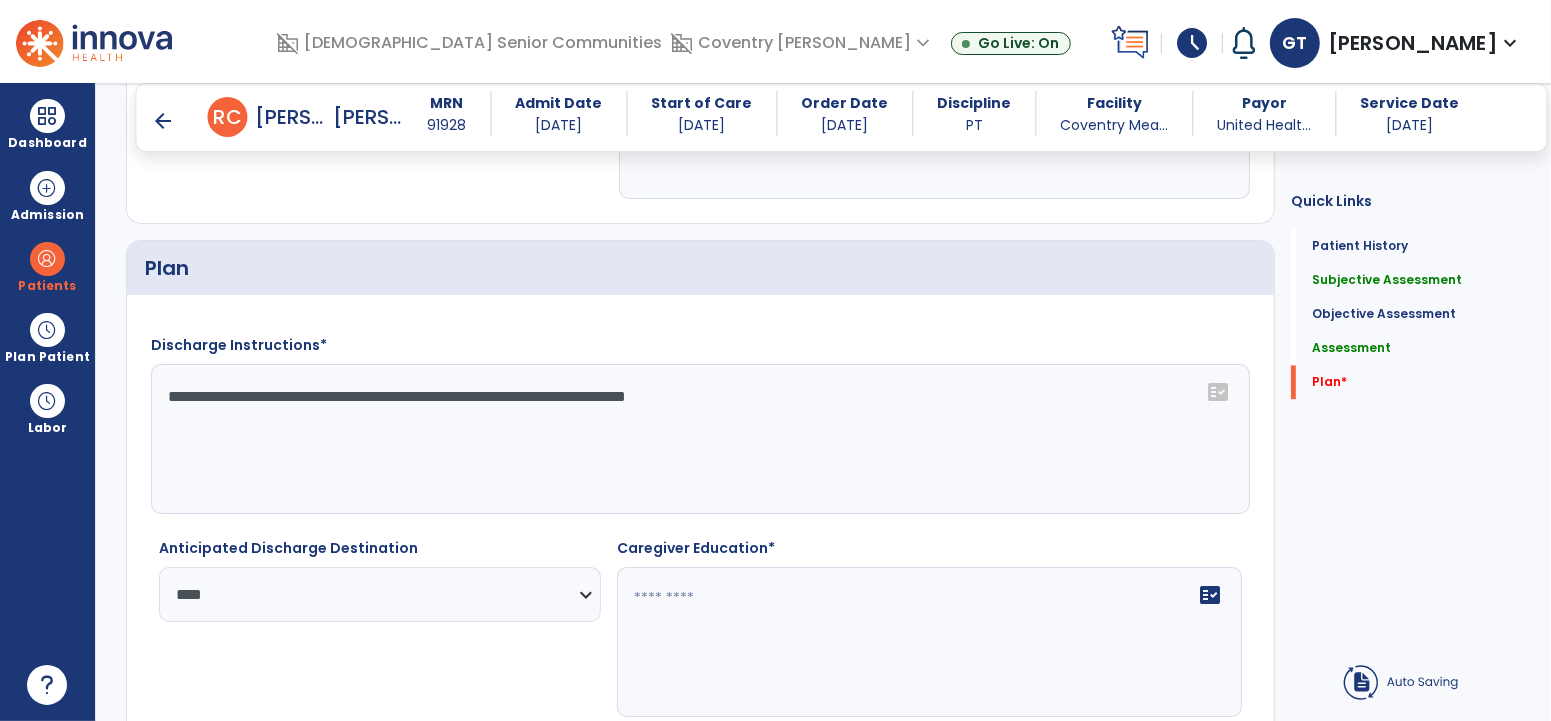 scroll, scrollTop: 3556, scrollLeft: 0, axis: vertical 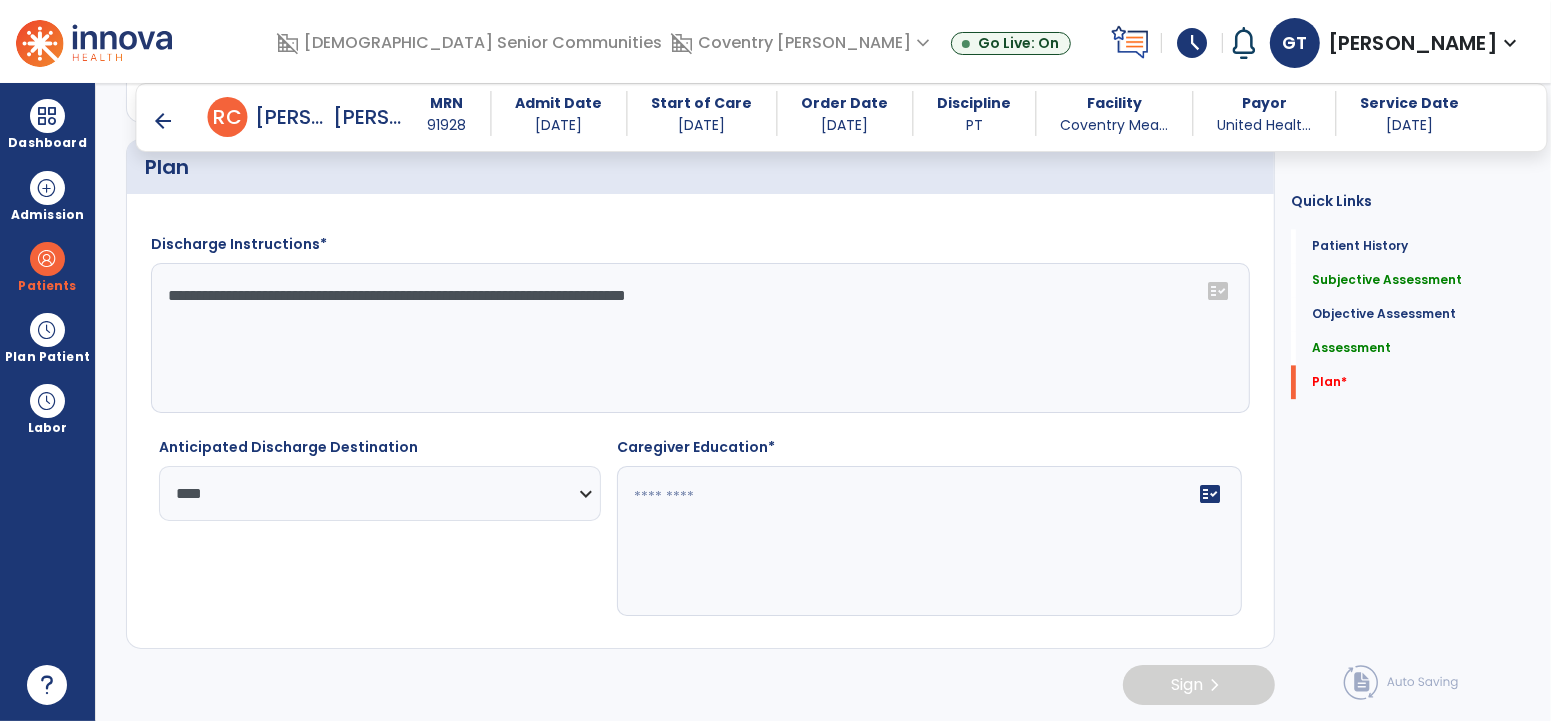 type on "**********" 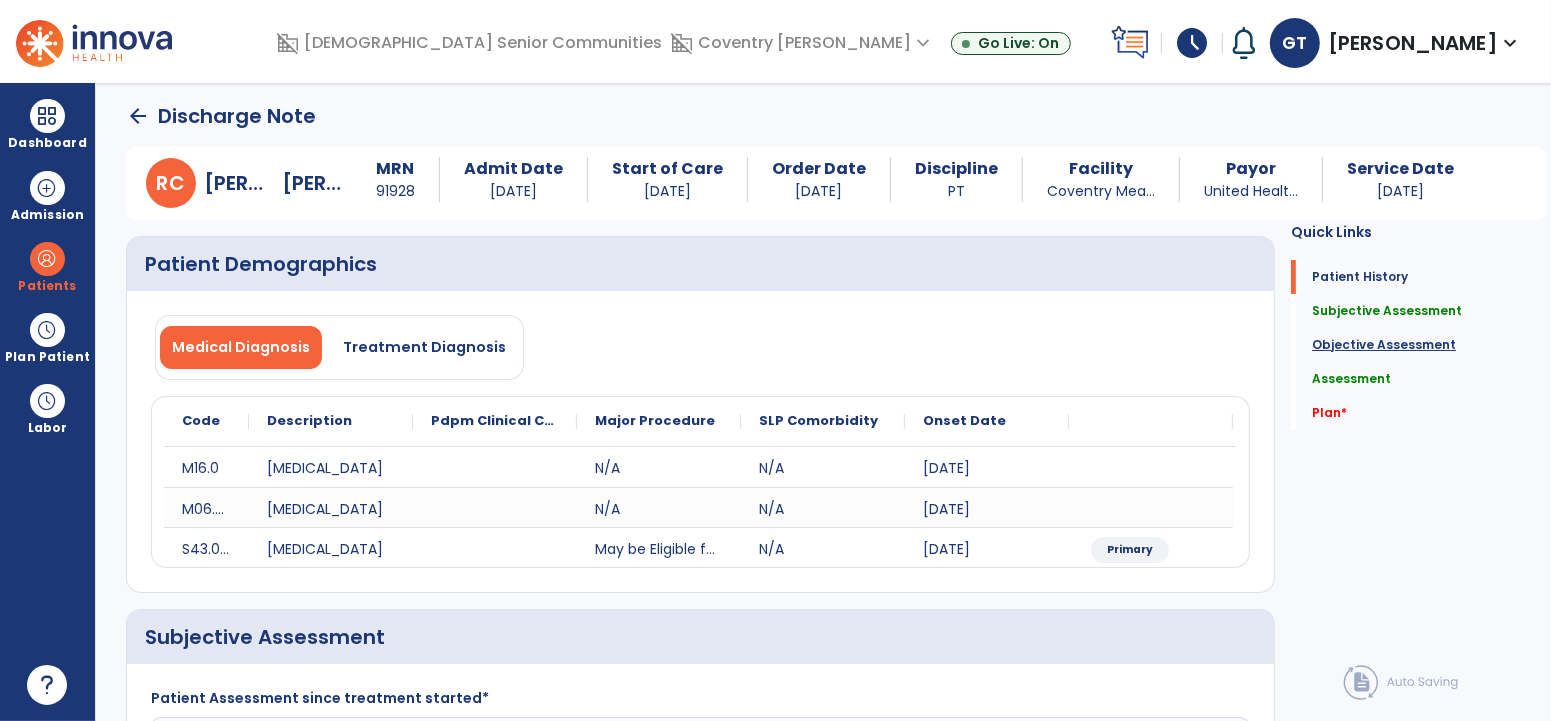 scroll, scrollTop: 0, scrollLeft: 0, axis: both 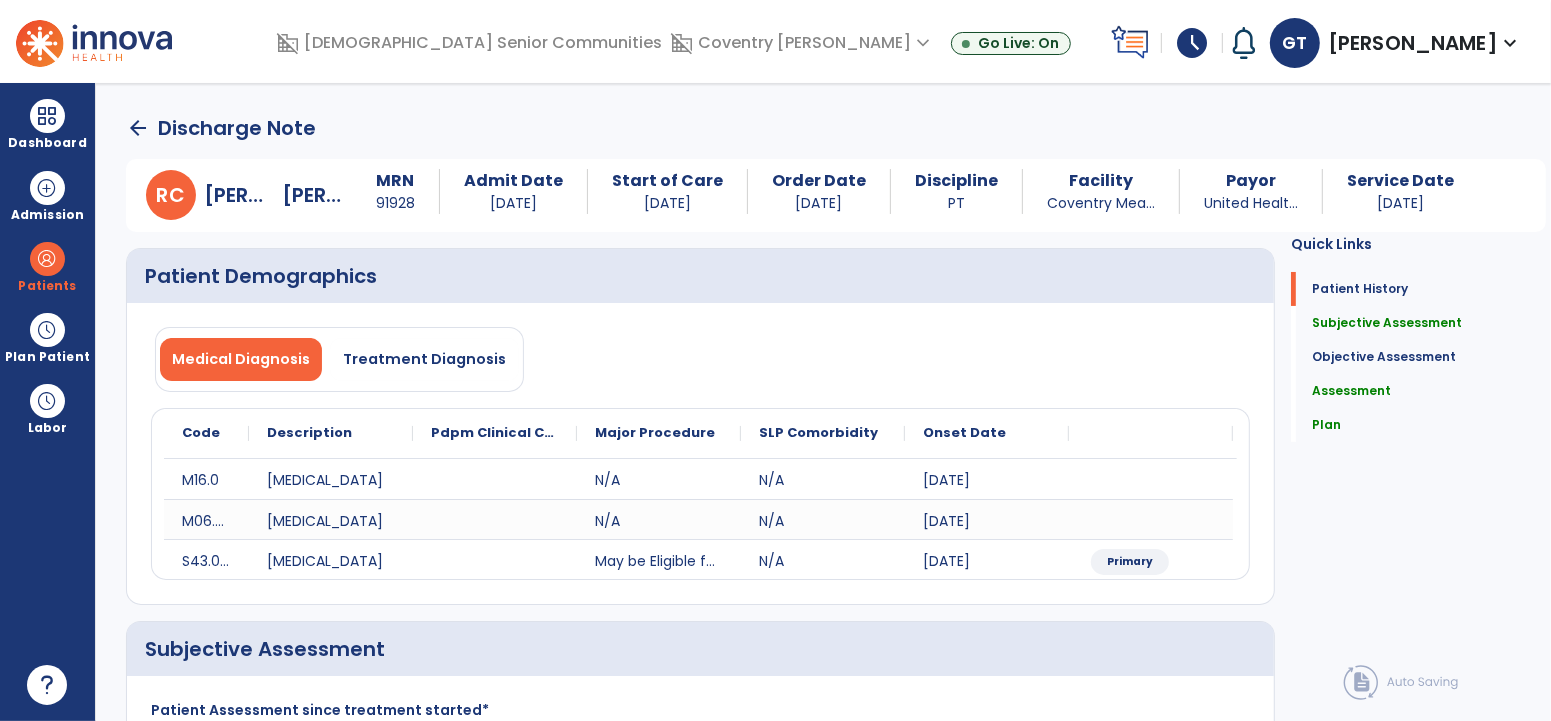 type on "**********" 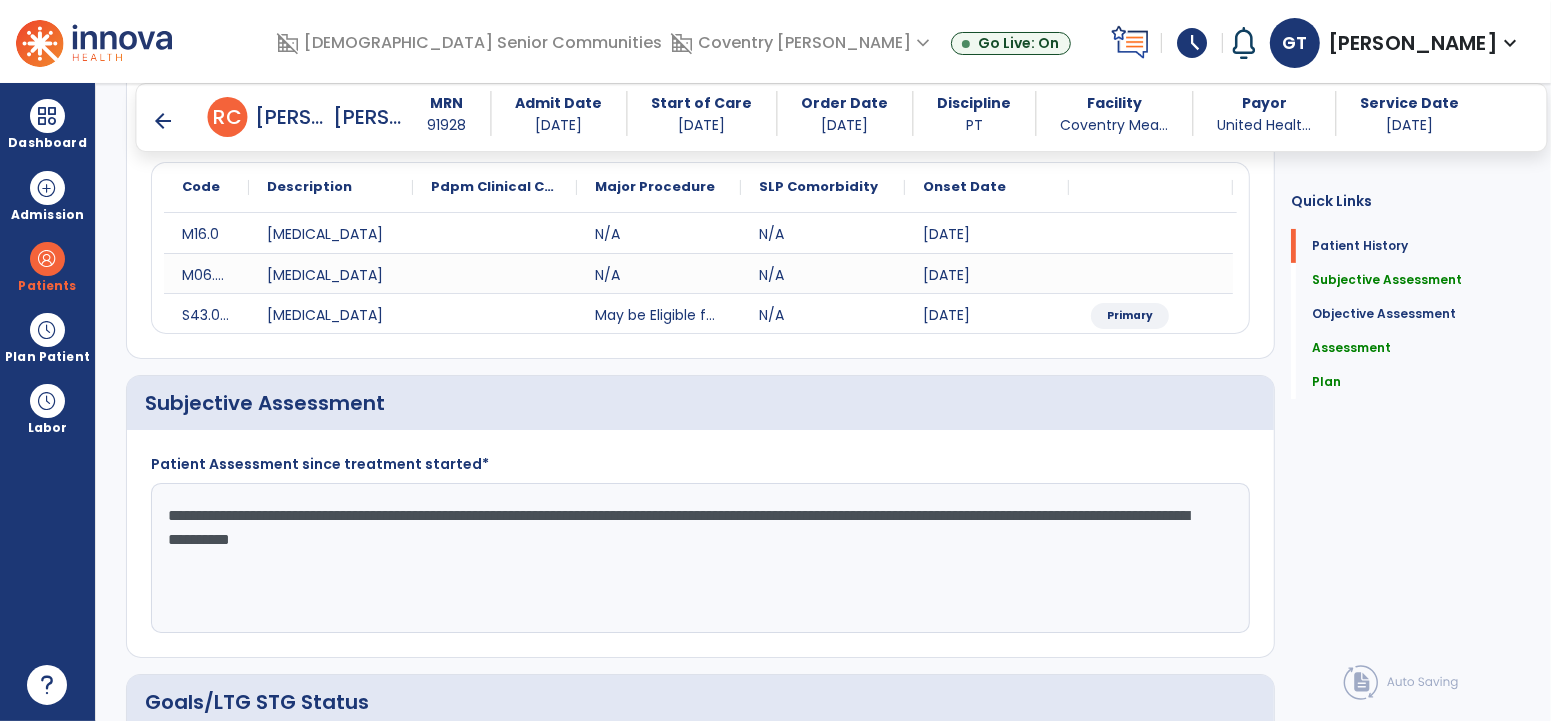 scroll, scrollTop: 236, scrollLeft: 0, axis: vertical 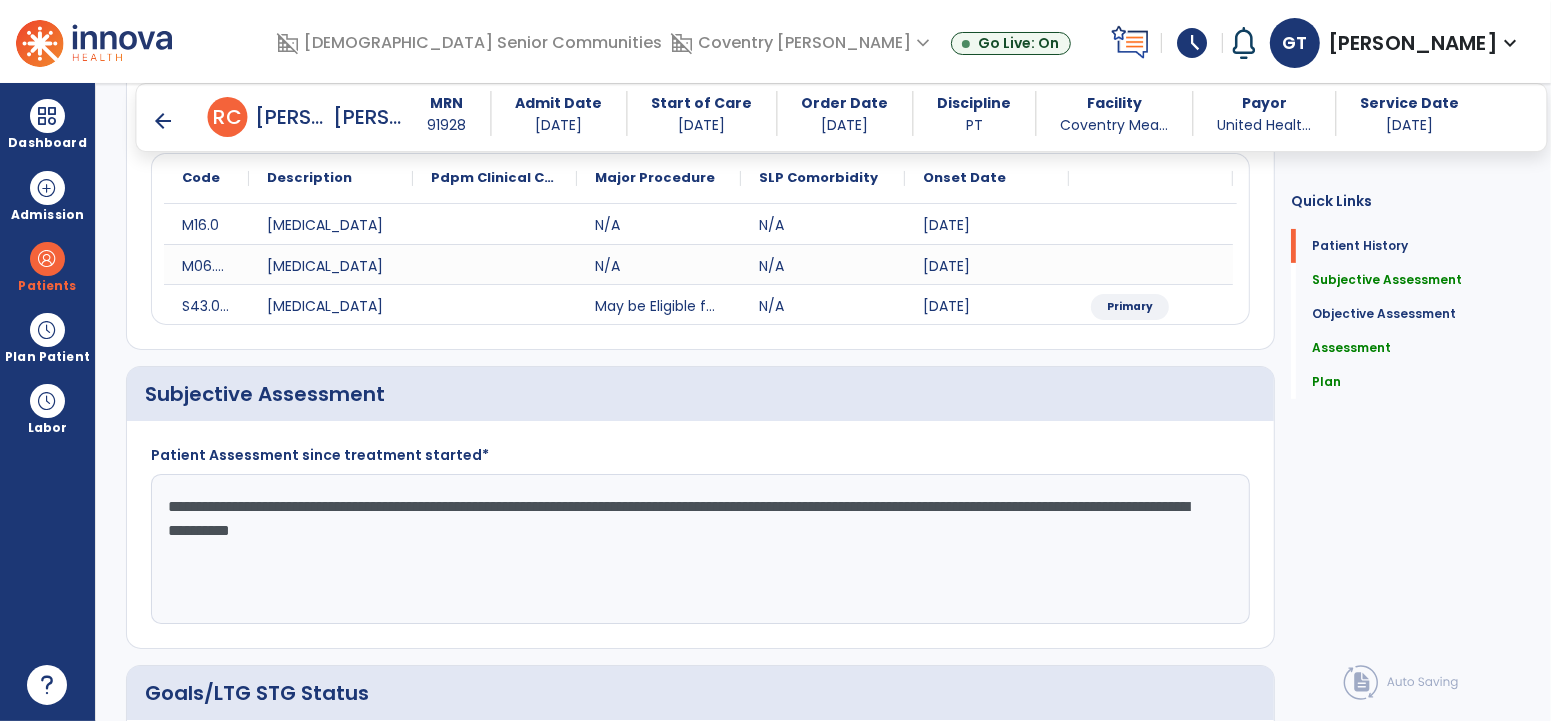 click on "**********" 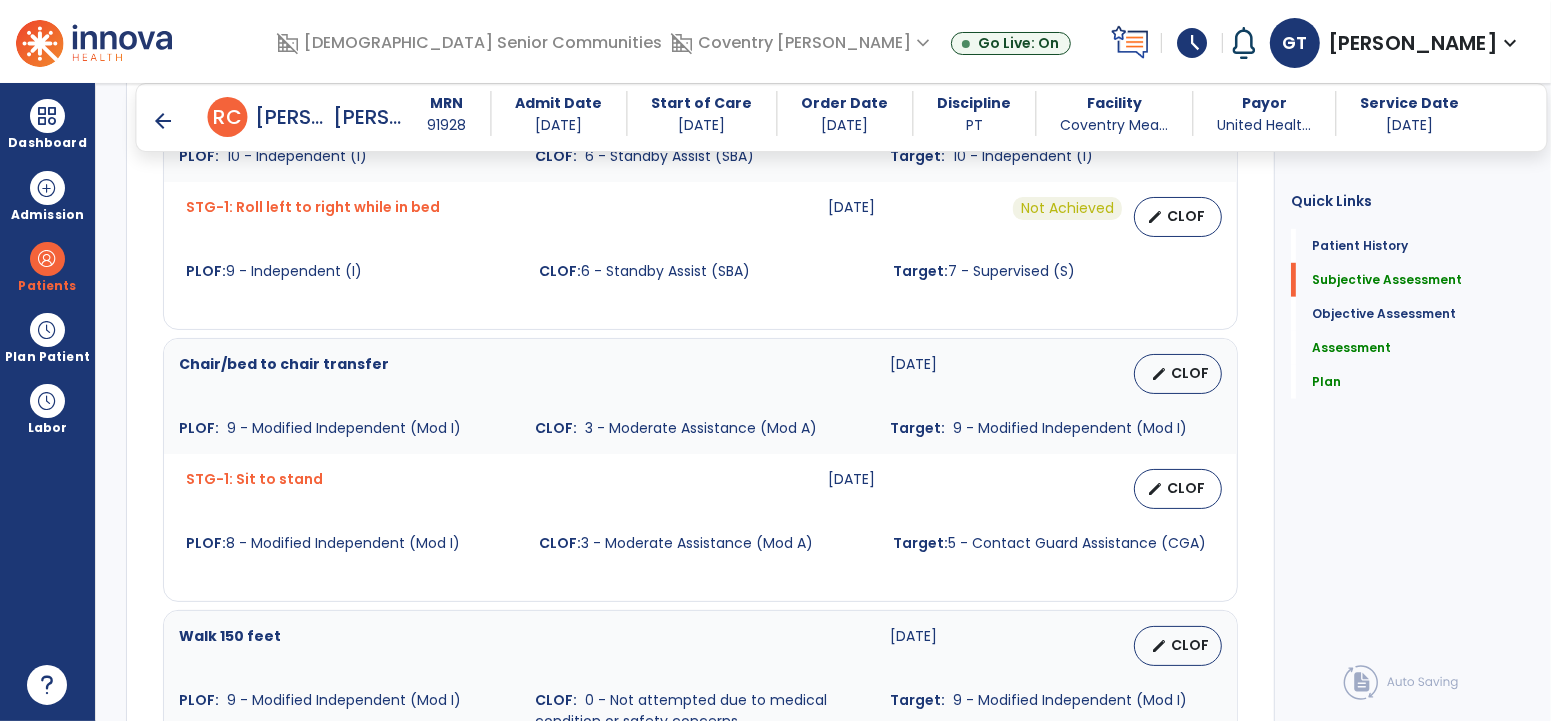 scroll, scrollTop: 1184, scrollLeft: 0, axis: vertical 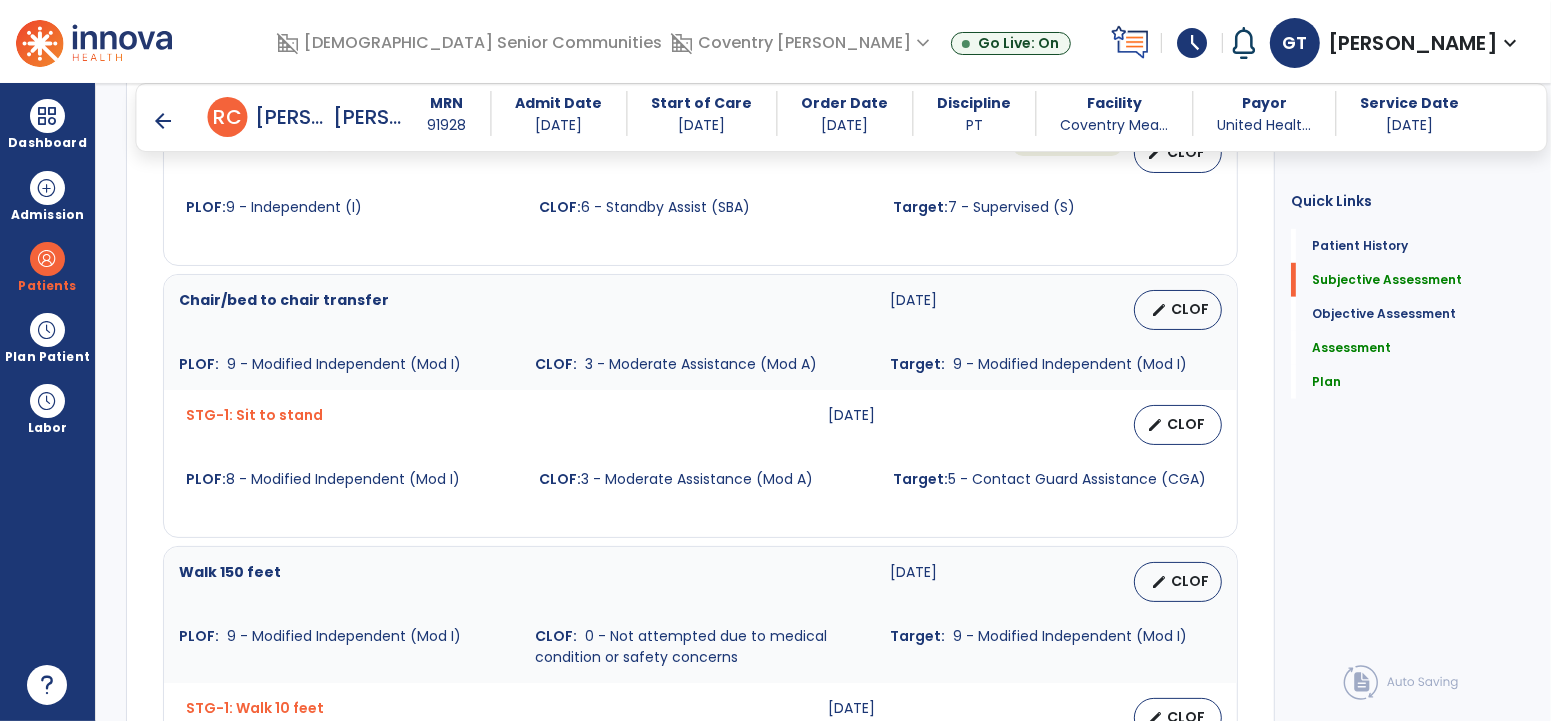 type on "**********" 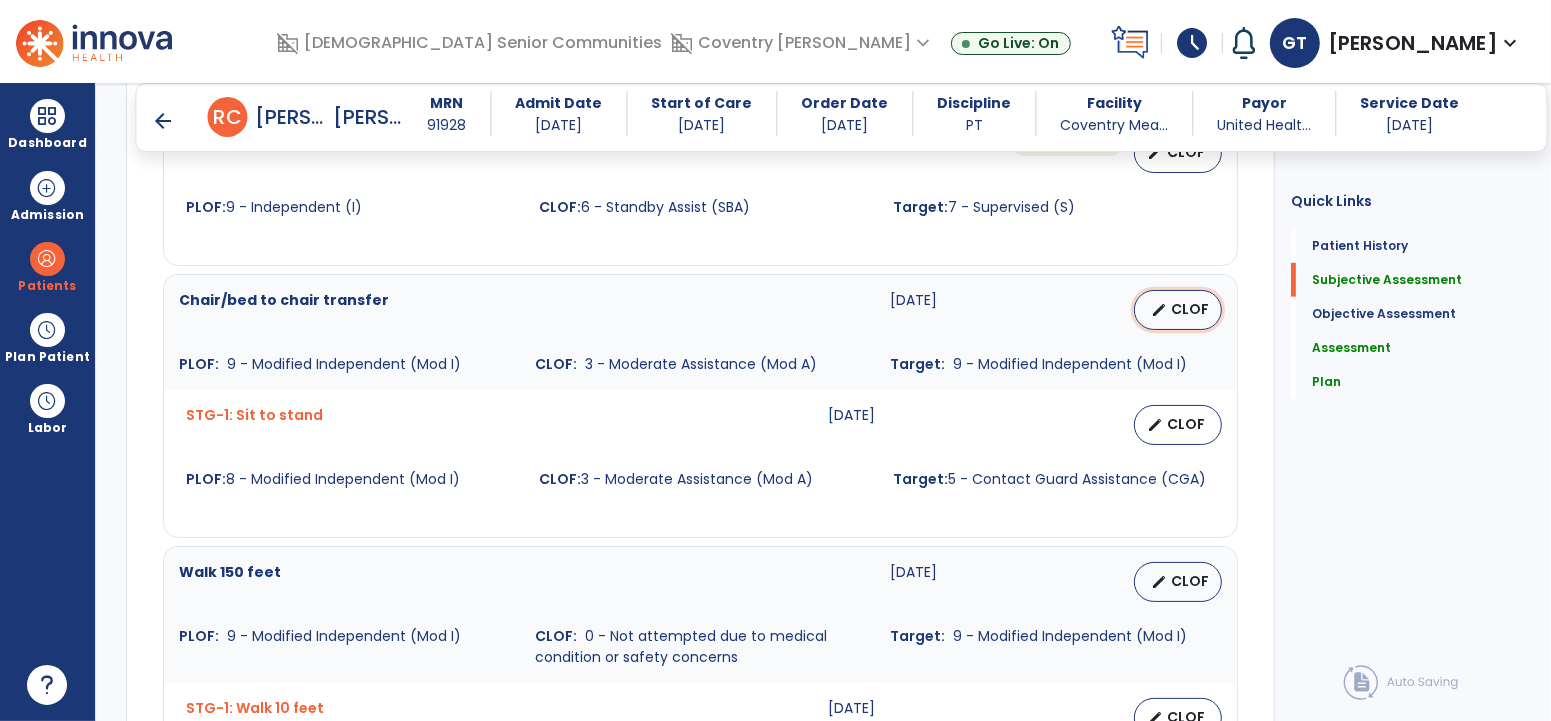 click on "edit   CLOF" at bounding box center [1178, 310] 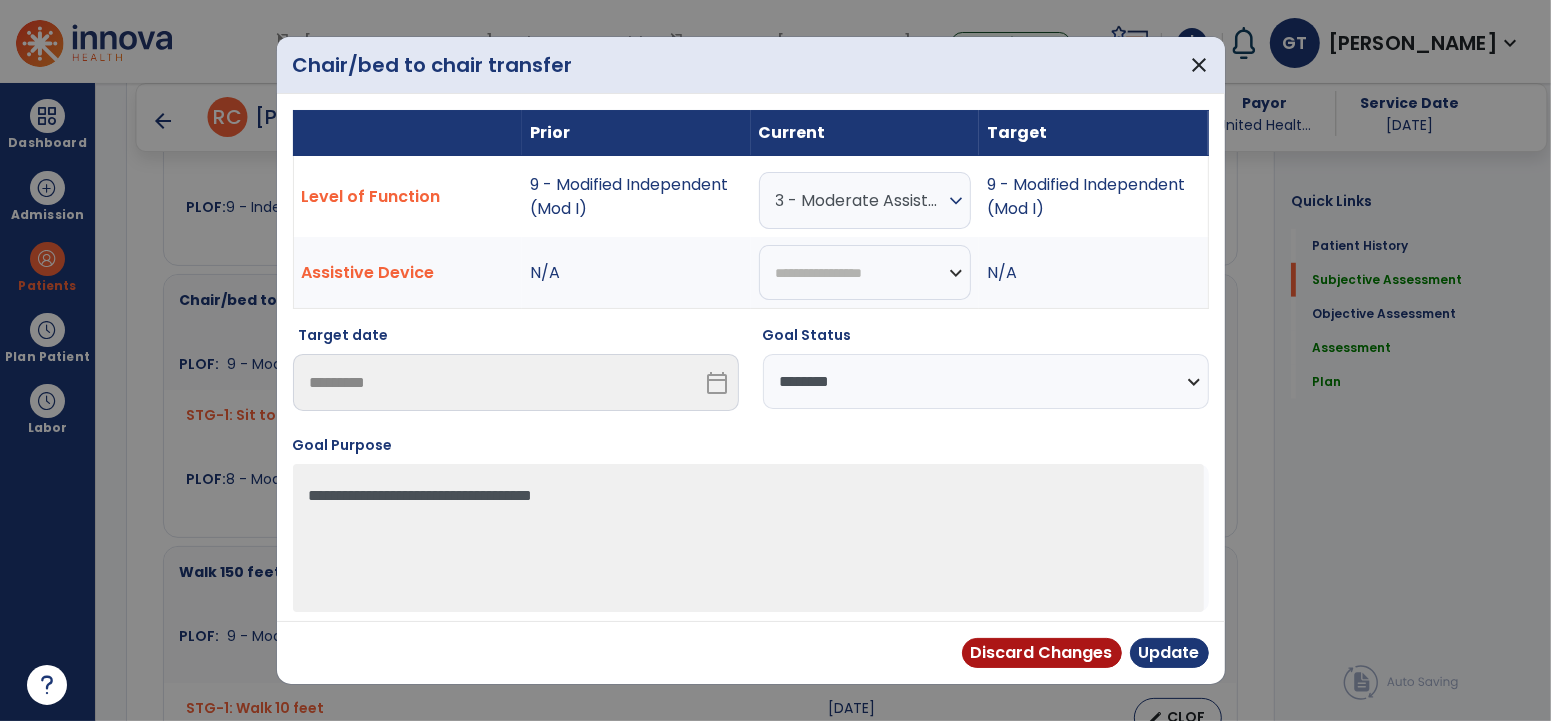 drag, startPoint x: 940, startPoint y: 369, endPoint x: 914, endPoint y: 407, distance: 46.043457 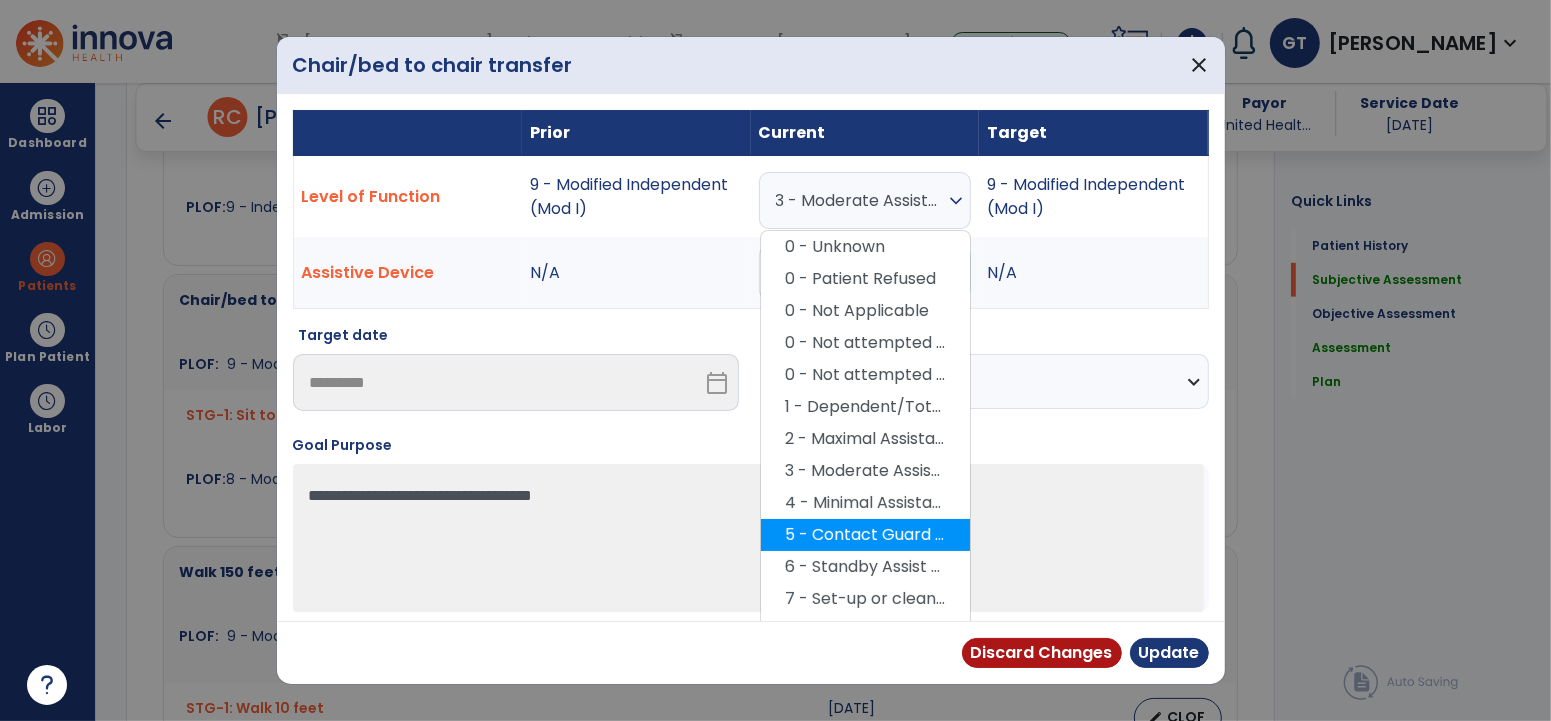click on "5 - Contact Guard Assistance (CGA)" at bounding box center [865, 535] 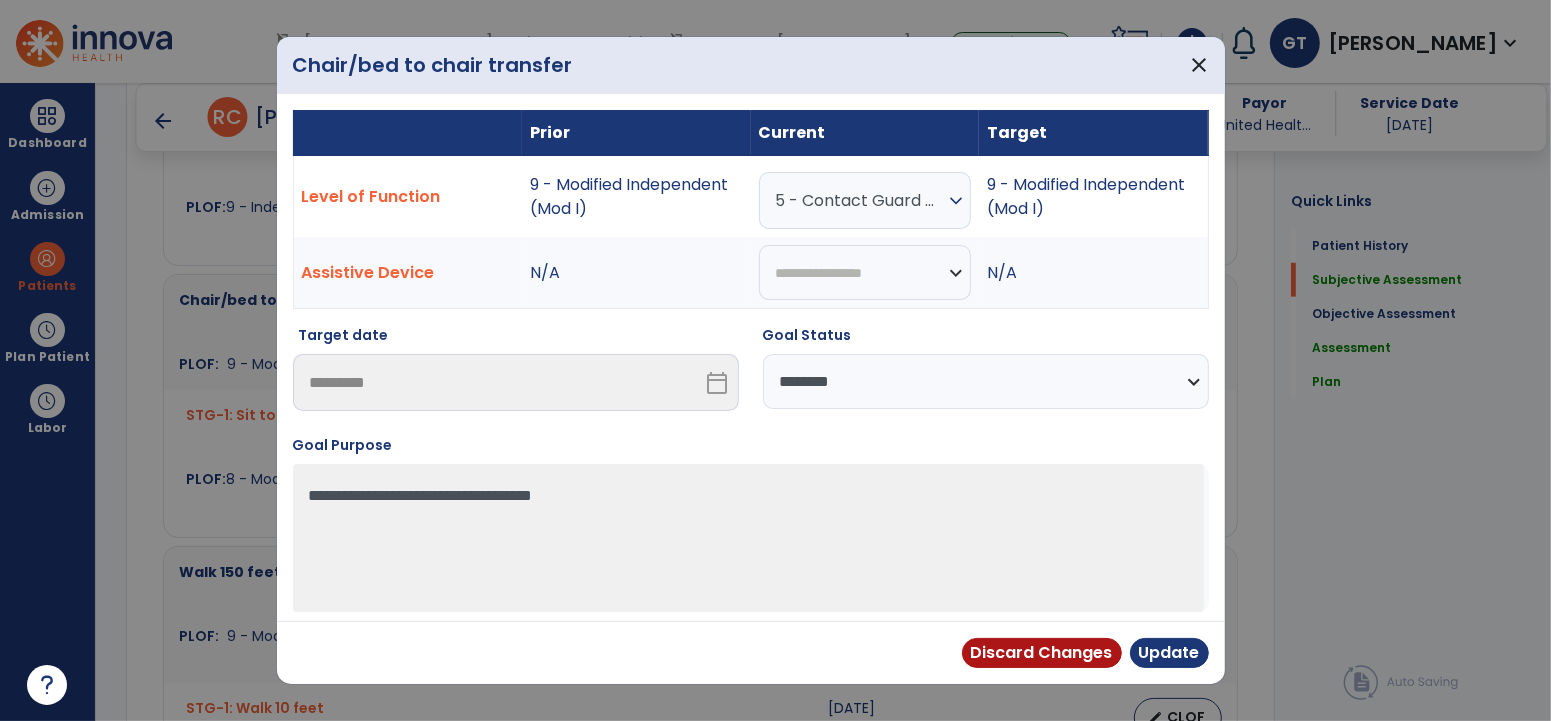 click on "**********" at bounding box center (986, 381) 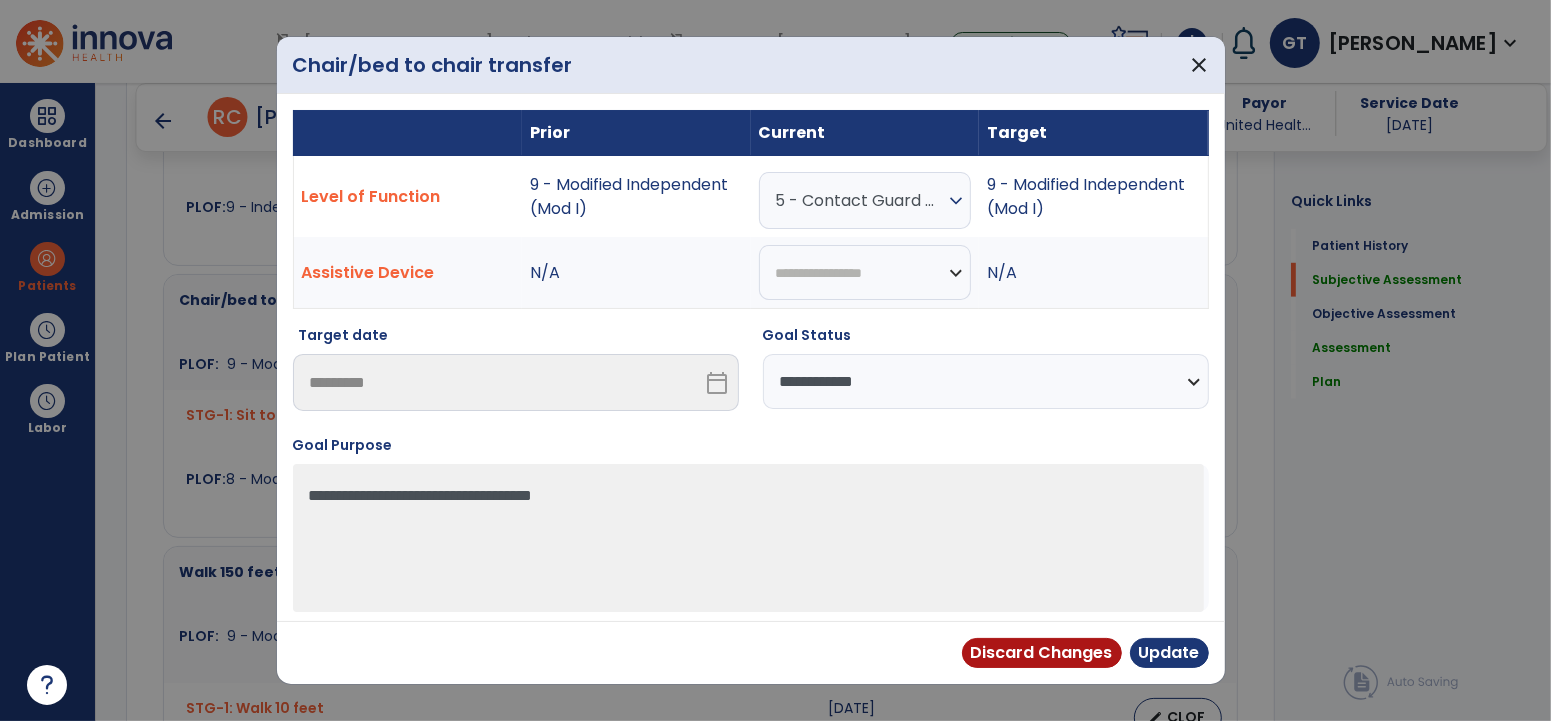 click on "**********" at bounding box center [986, 381] 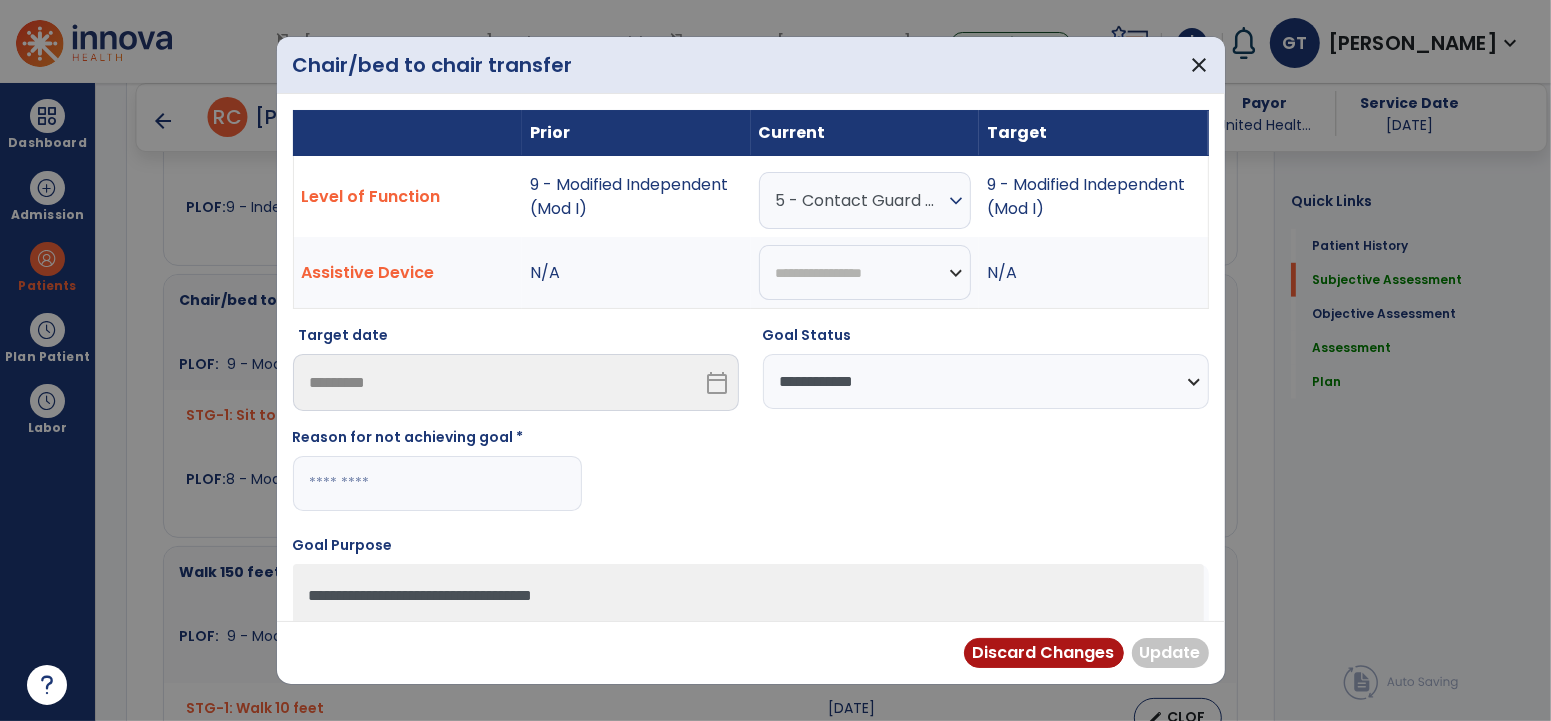 click at bounding box center (437, 483) 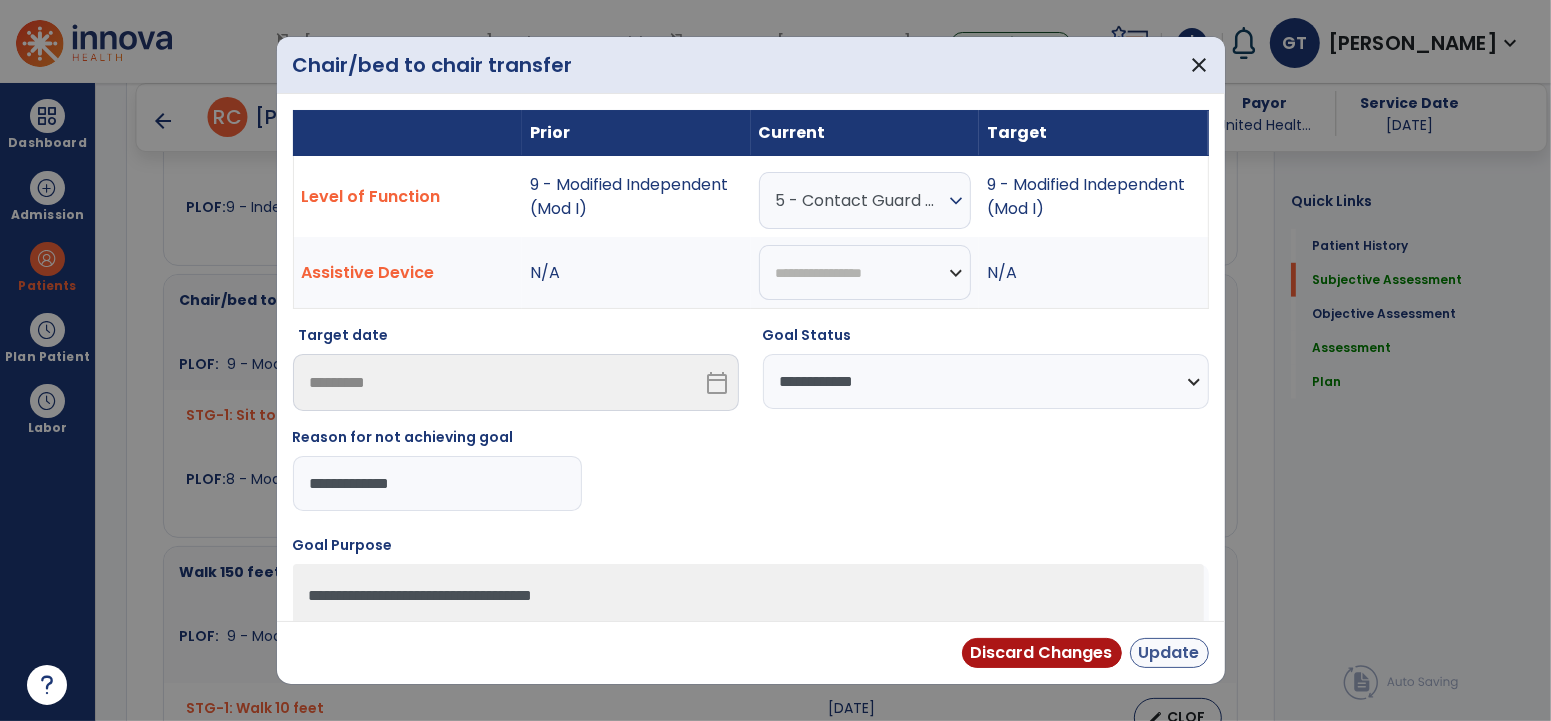 type on "**********" 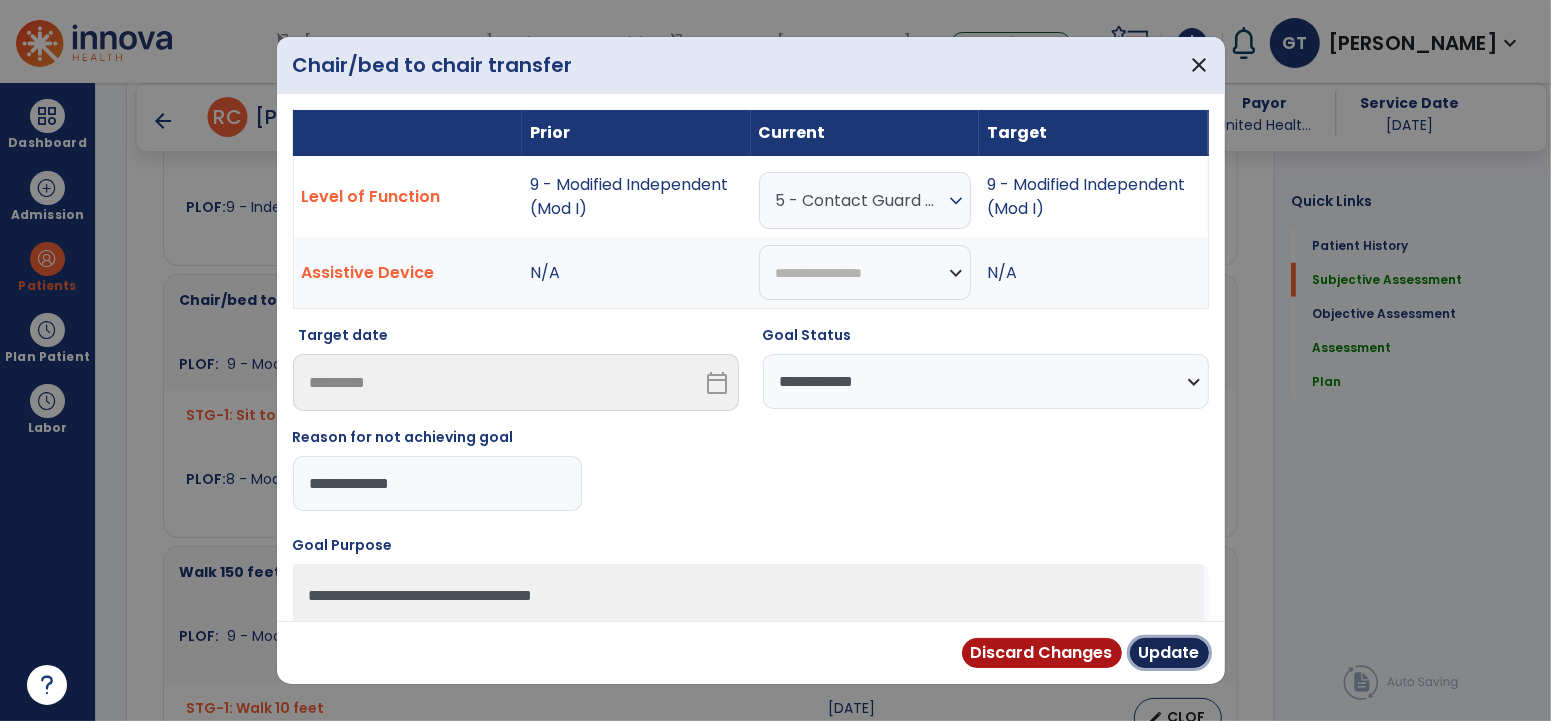 drag, startPoint x: 1157, startPoint y: 647, endPoint x: 1114, endPoint y: 629, distance: 46.615448 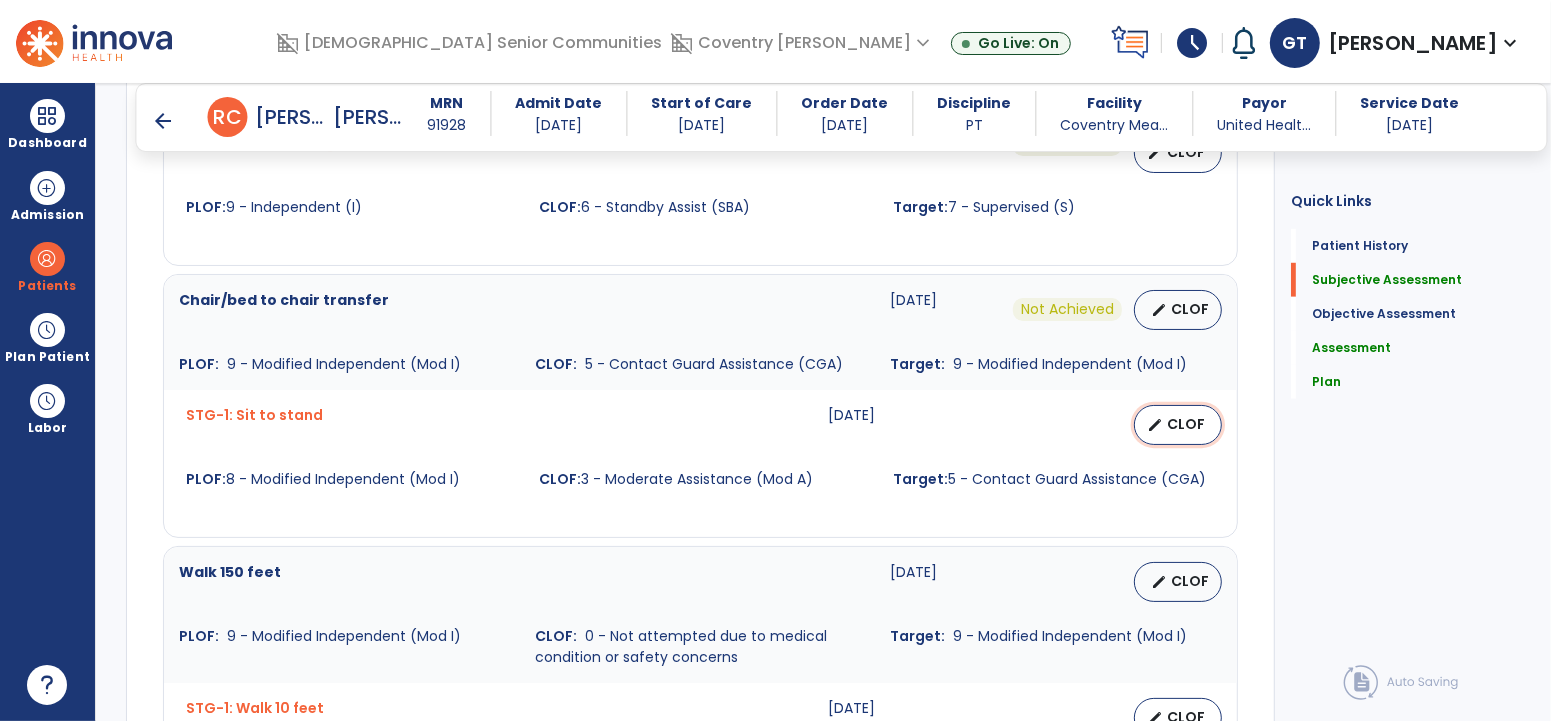 click on "edit   CLOF" at bounding box center (1178, 425) 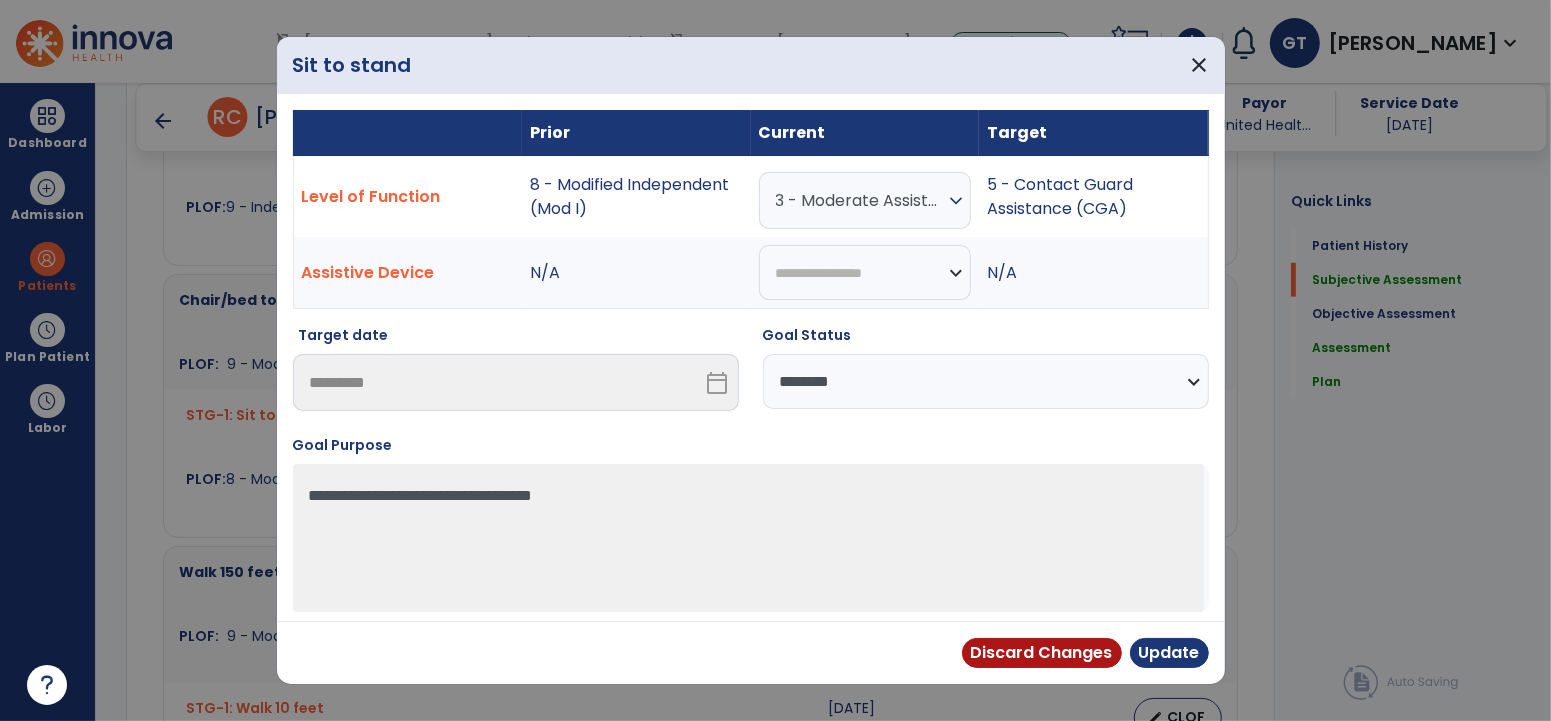 click on "3 - Moderate Assistance (Mod A)" at bounding box center (860, 200) 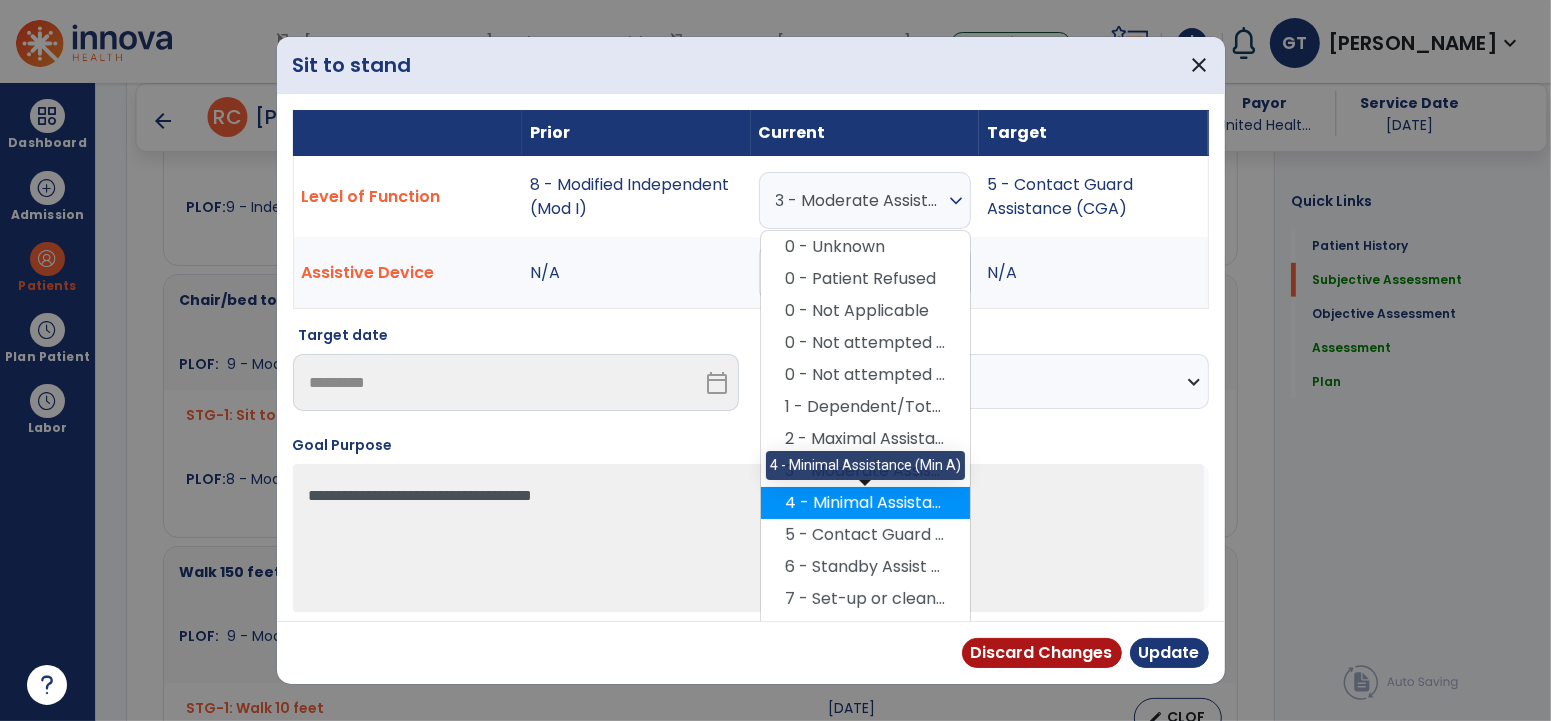 click on "4 - Minimal Assistance (Min A)" at bounding box center [865, 503] 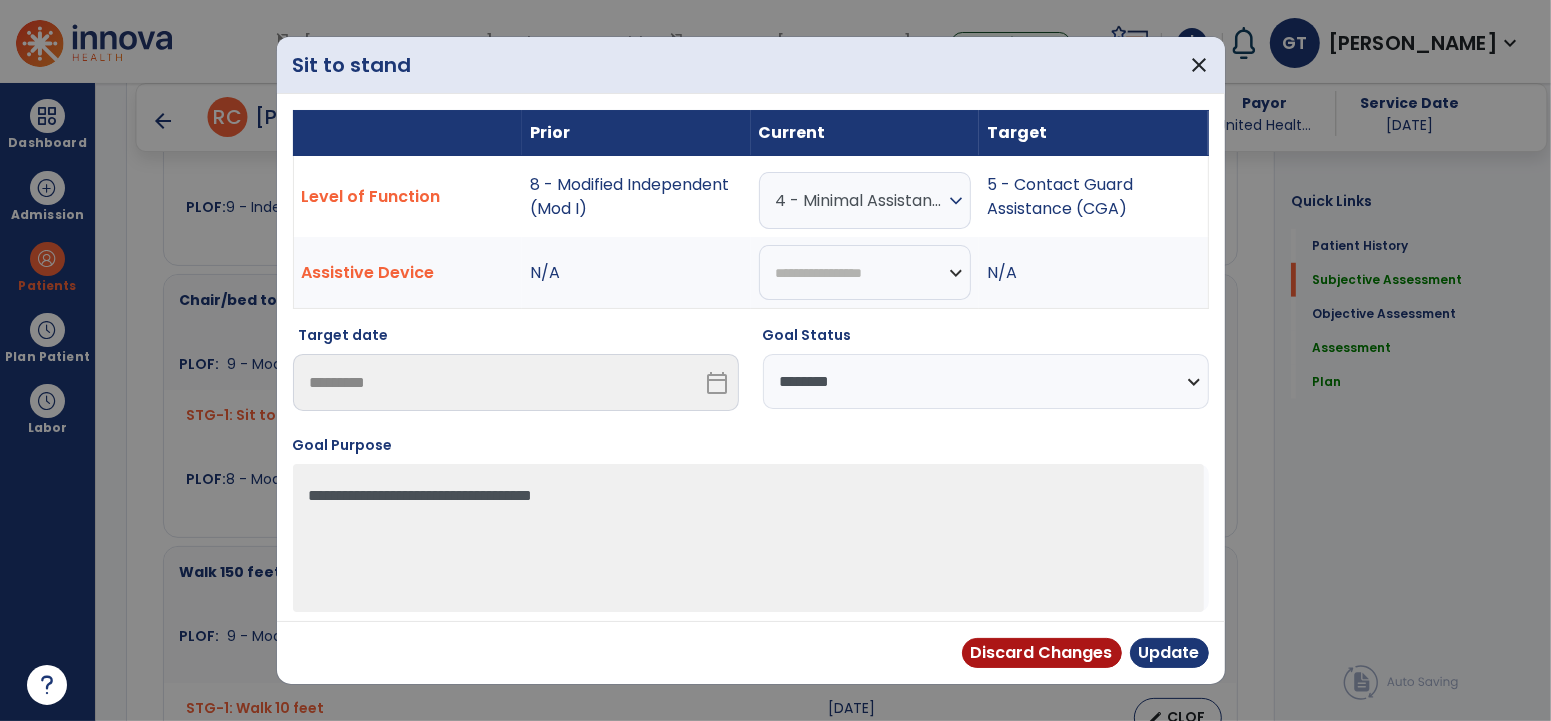 click on "**********" at bounding box center [986, 381] 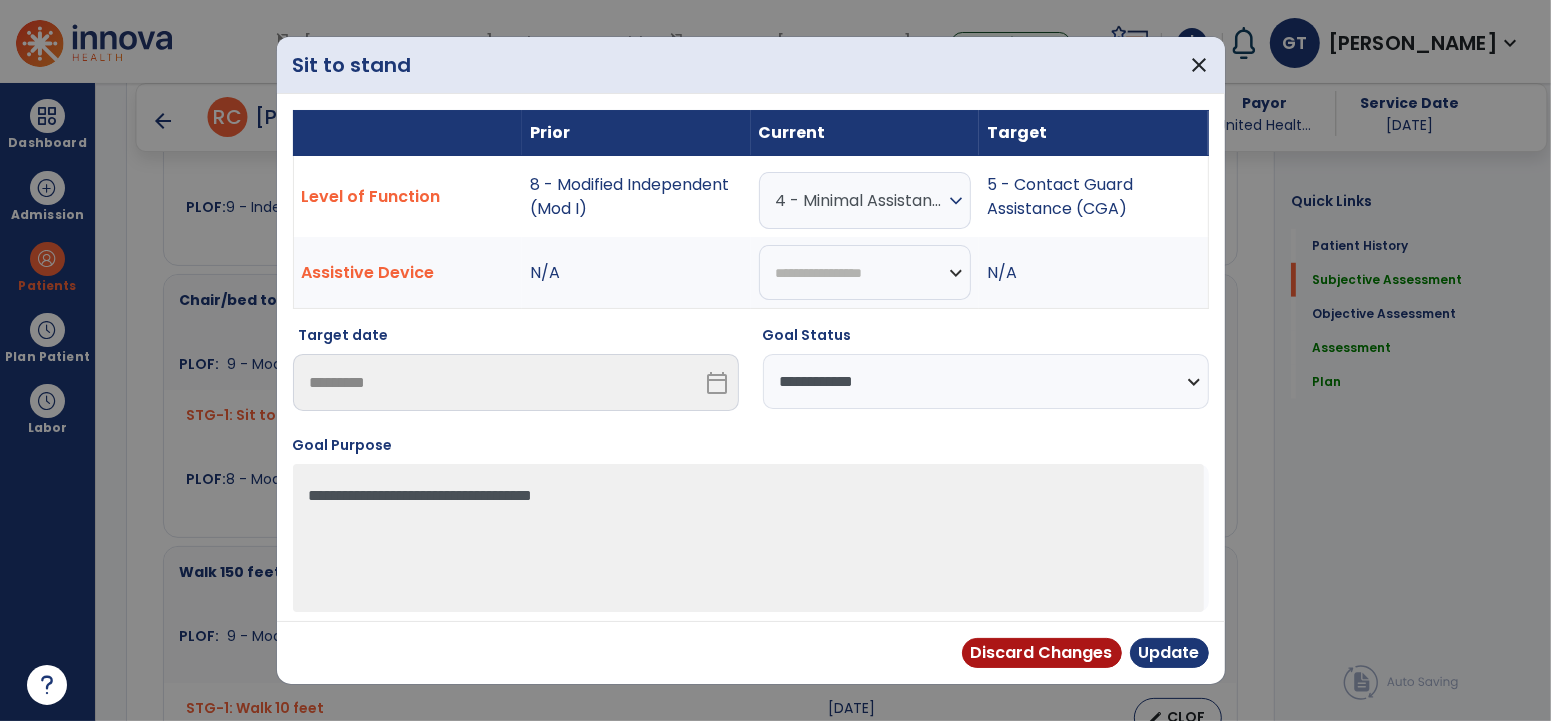 click on "**********" at bounding box center (986, 381) 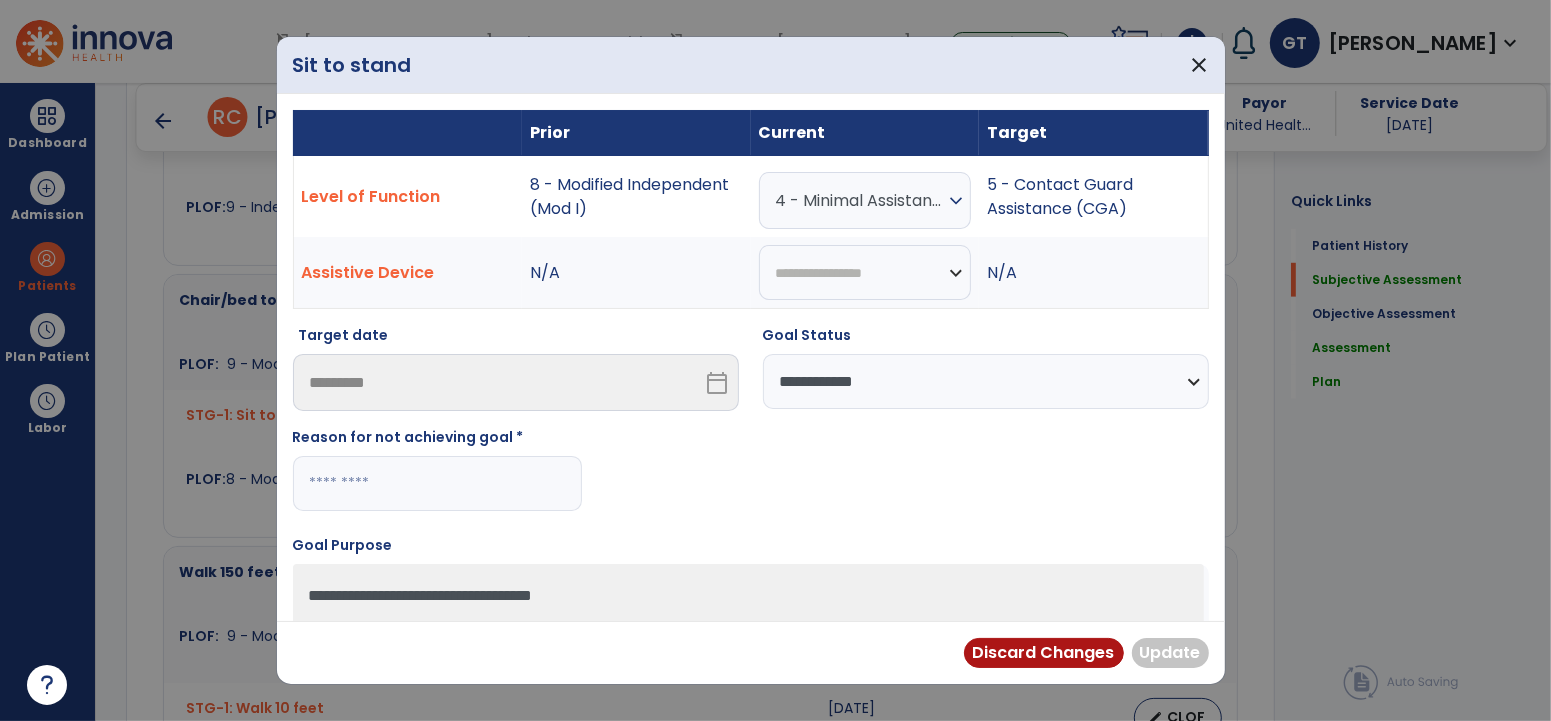 drag, startPoint x: 500, startPoint y: 503, endPoint x: 487, endPoint y: 497, distance: 14.3178215 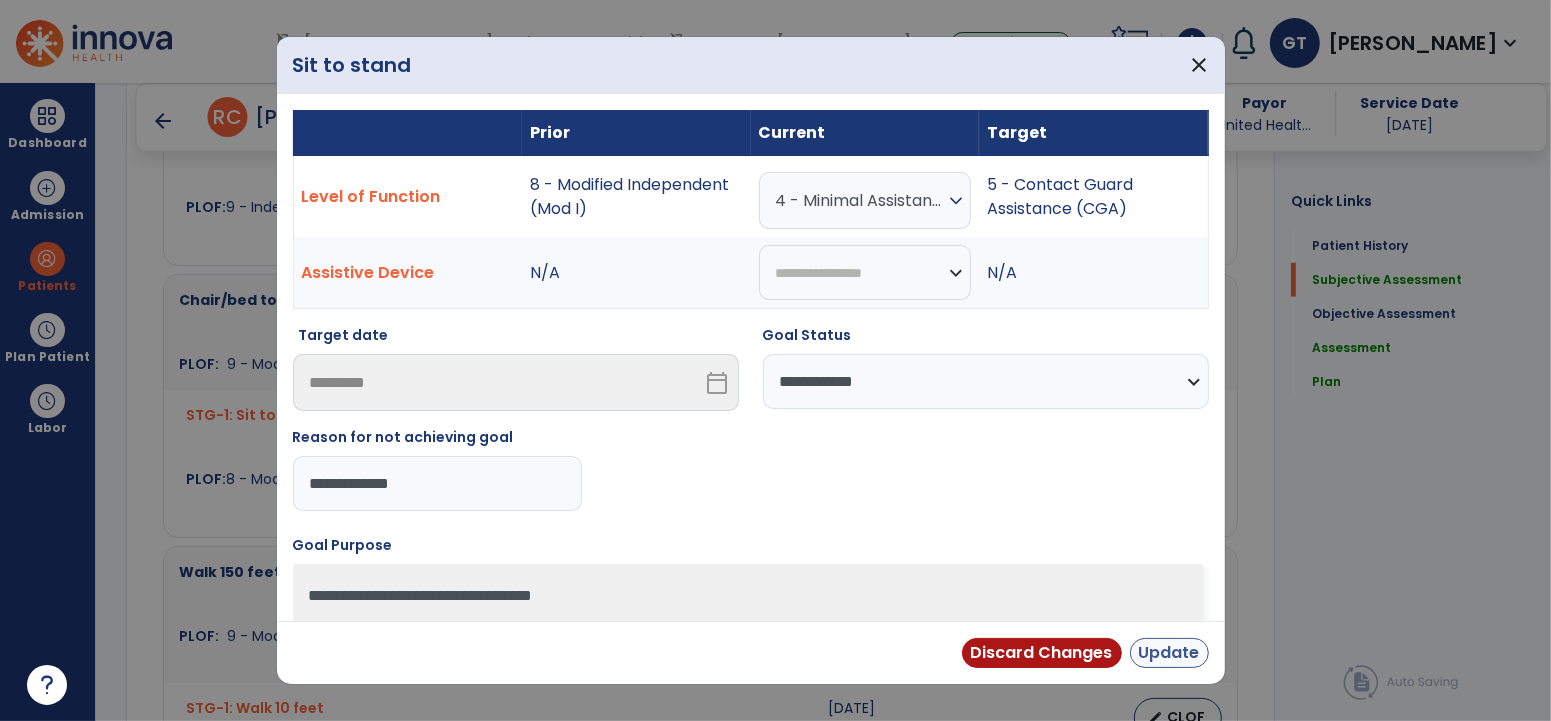 type on "**********" 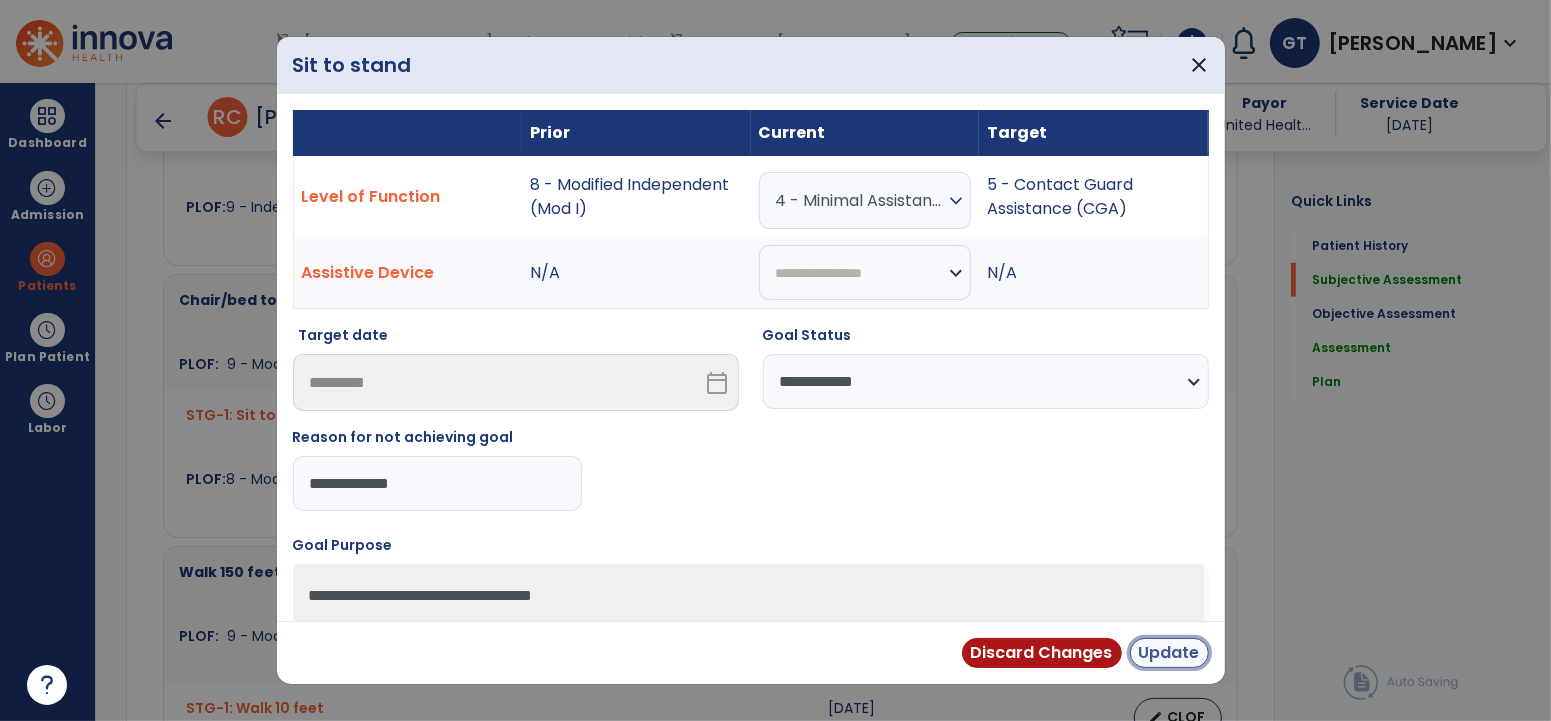 click on "Update" at bounding box center (1169, 653) 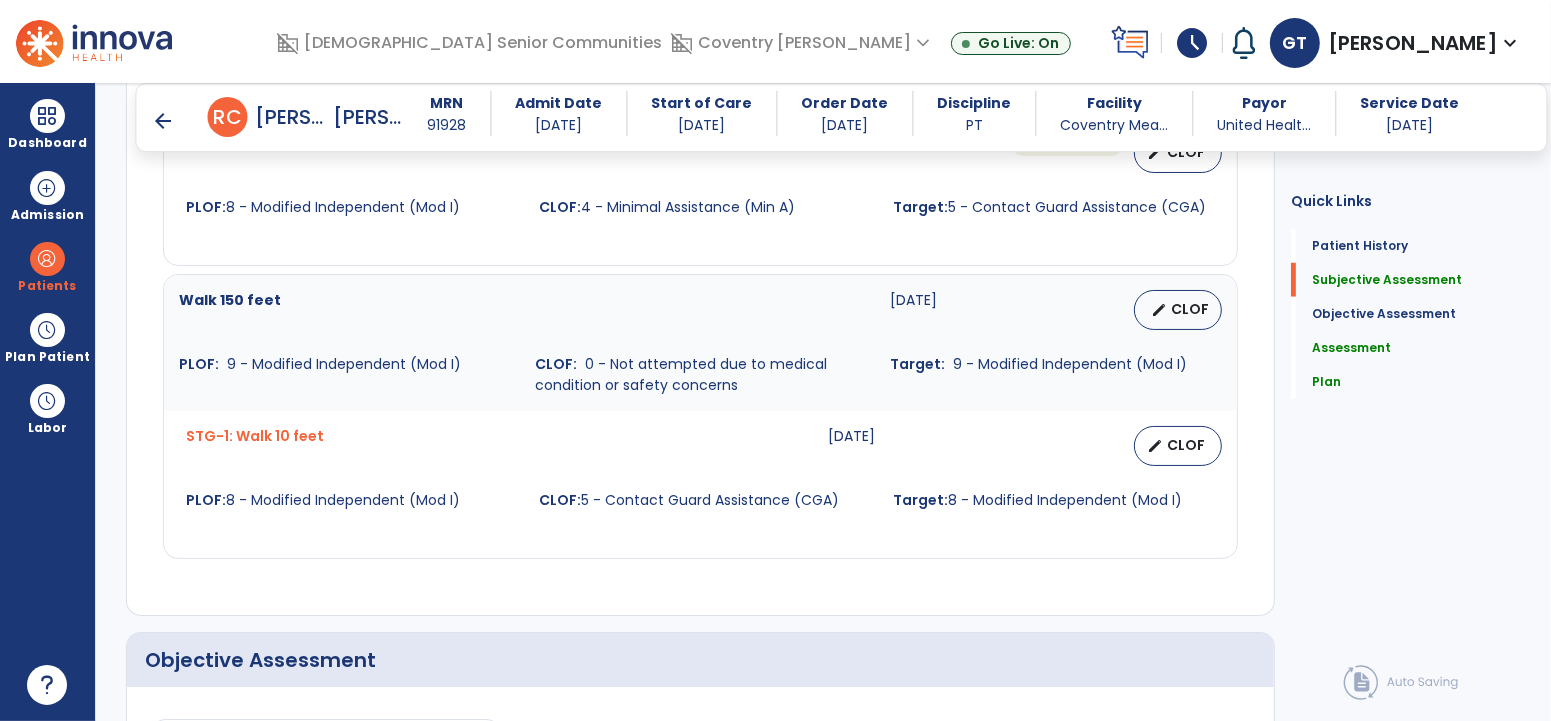 scroll, scrollTop: 2779, scrollLeft: 0, axis: vertical 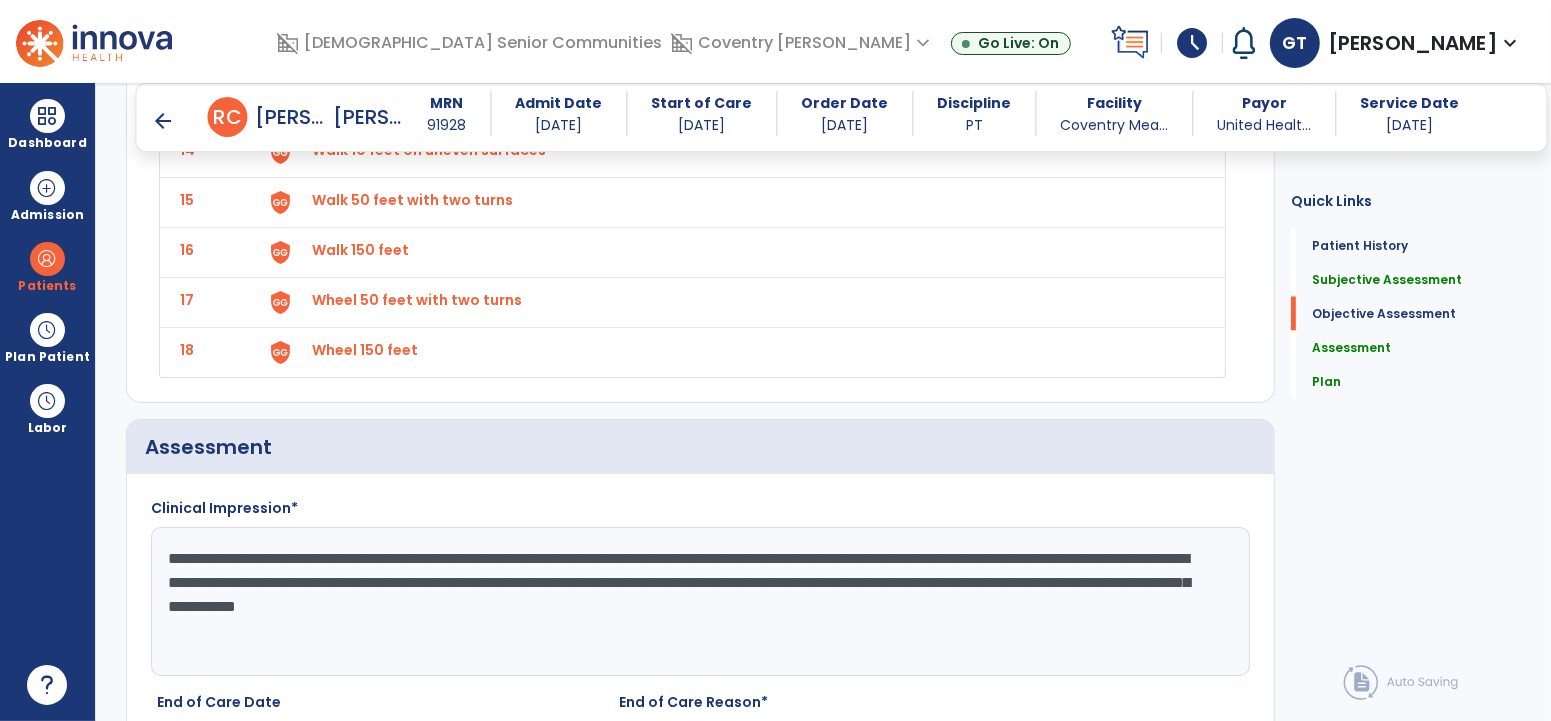 click on "**********" 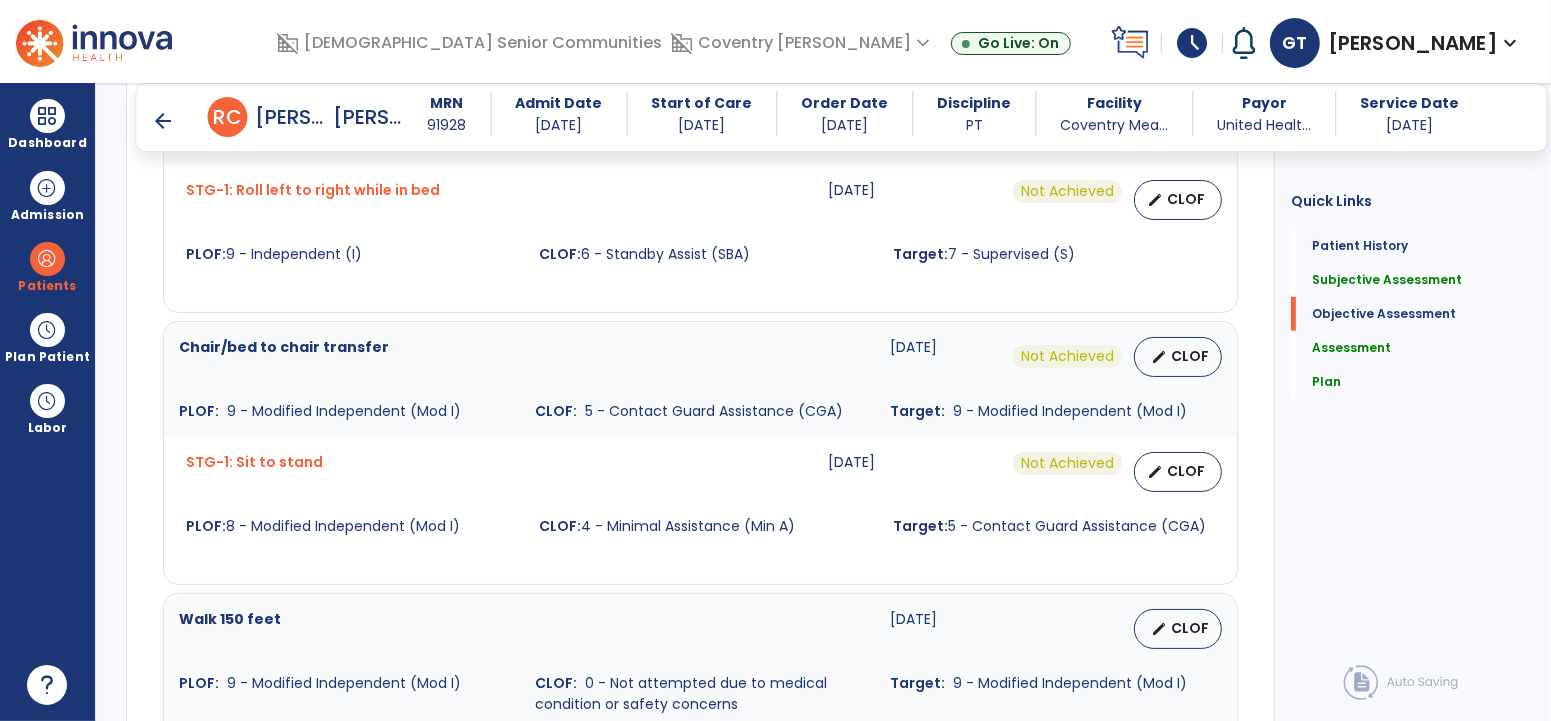 scroll, scrollTop: 1129, scrollLeft: 0, axis: vertical 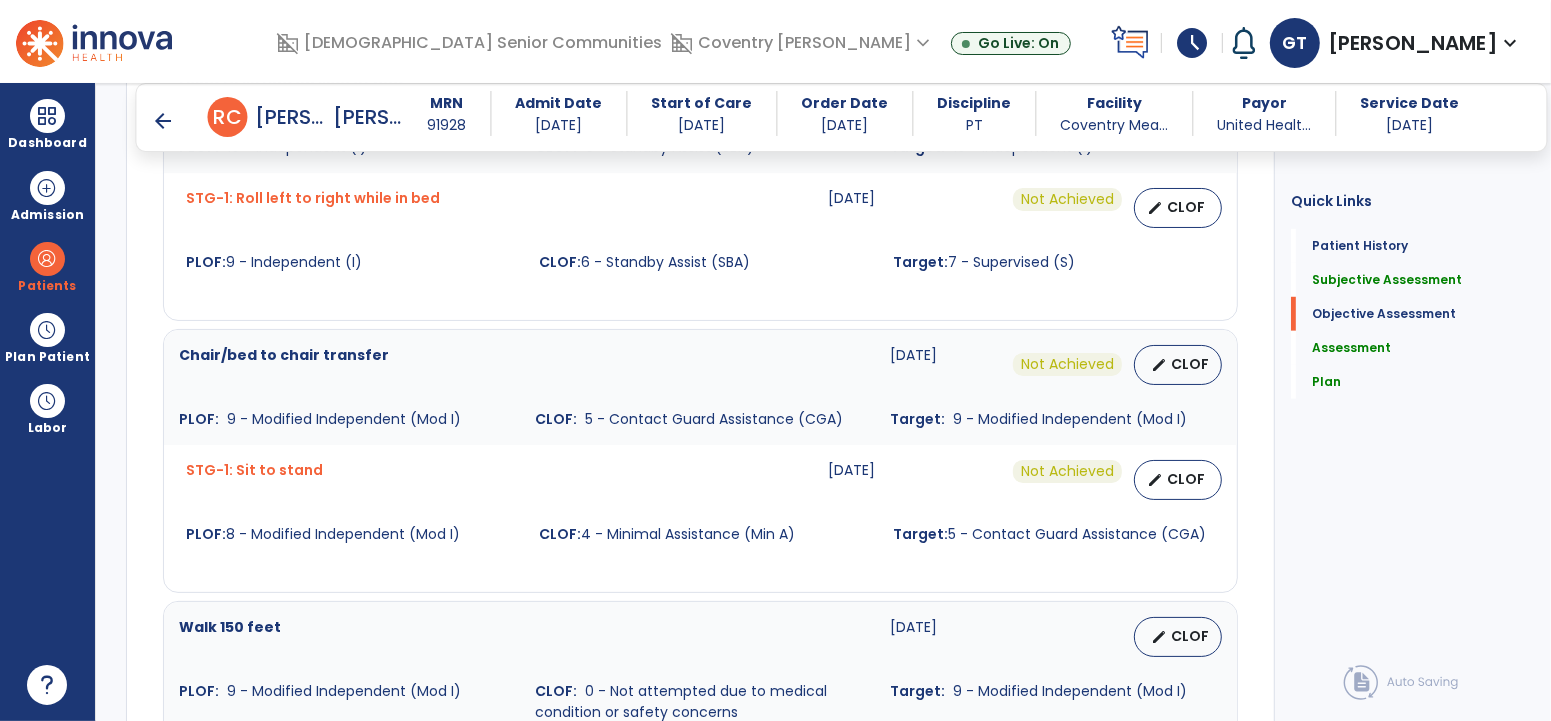 type on "**********" 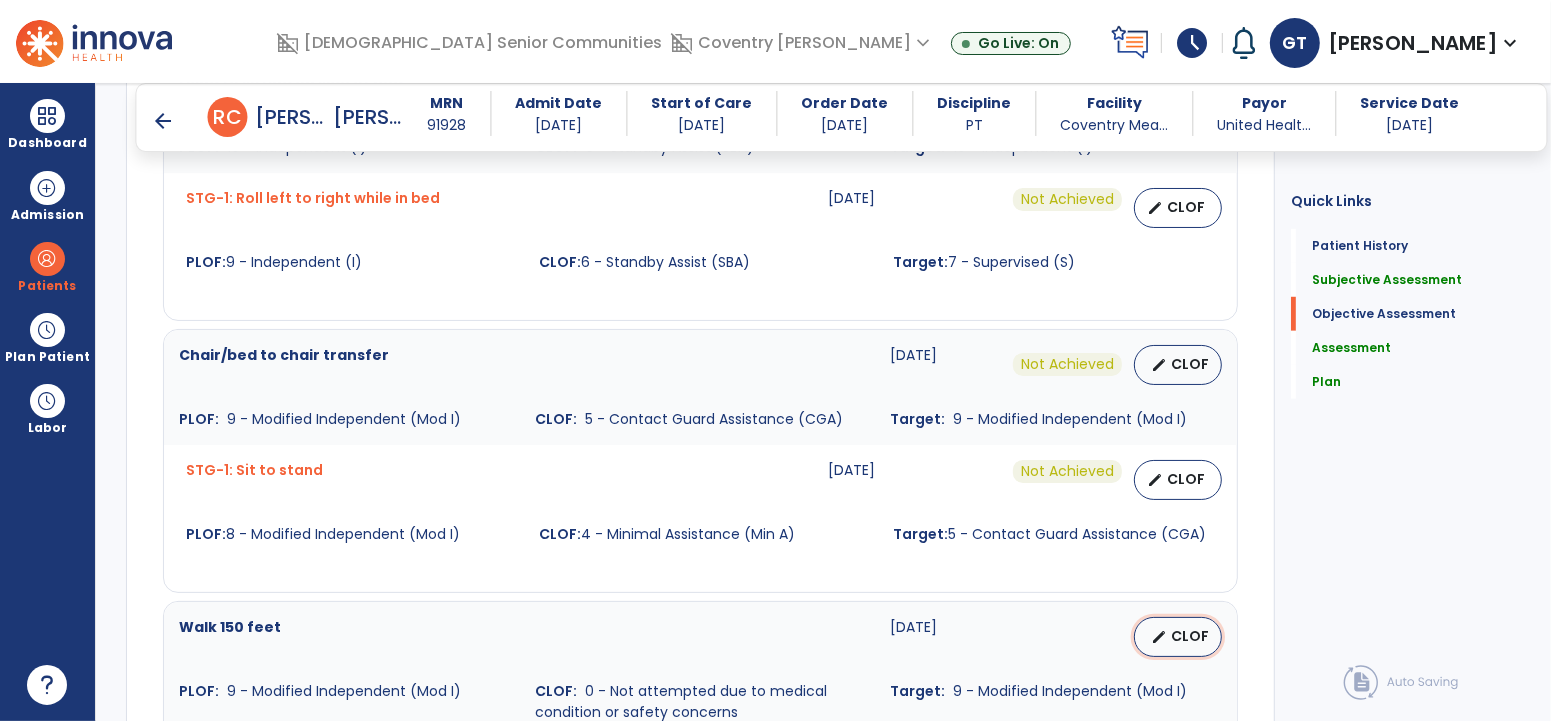 click on "CLOF" at bounding box center [1190, 636] 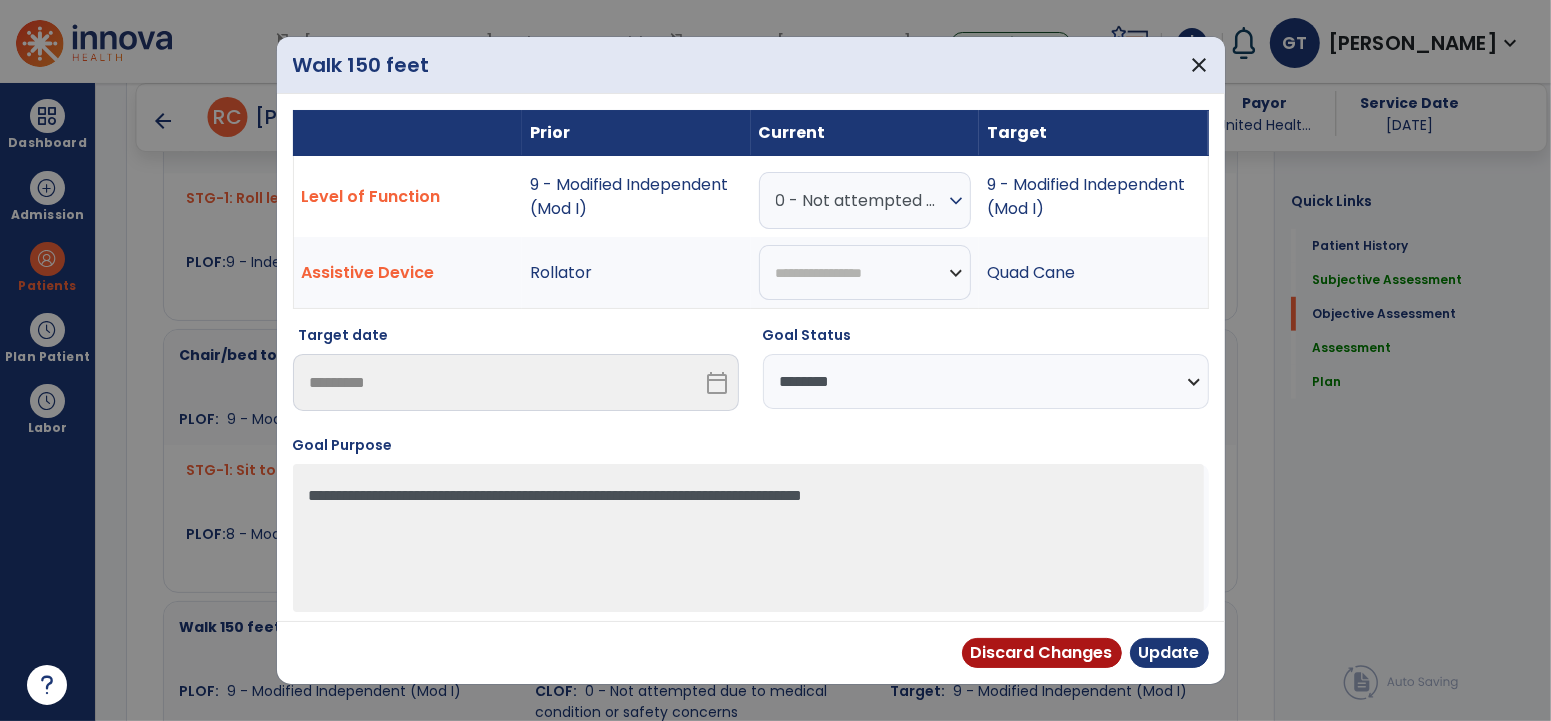 click on "Goal Status" at bounding box center [986, 339] 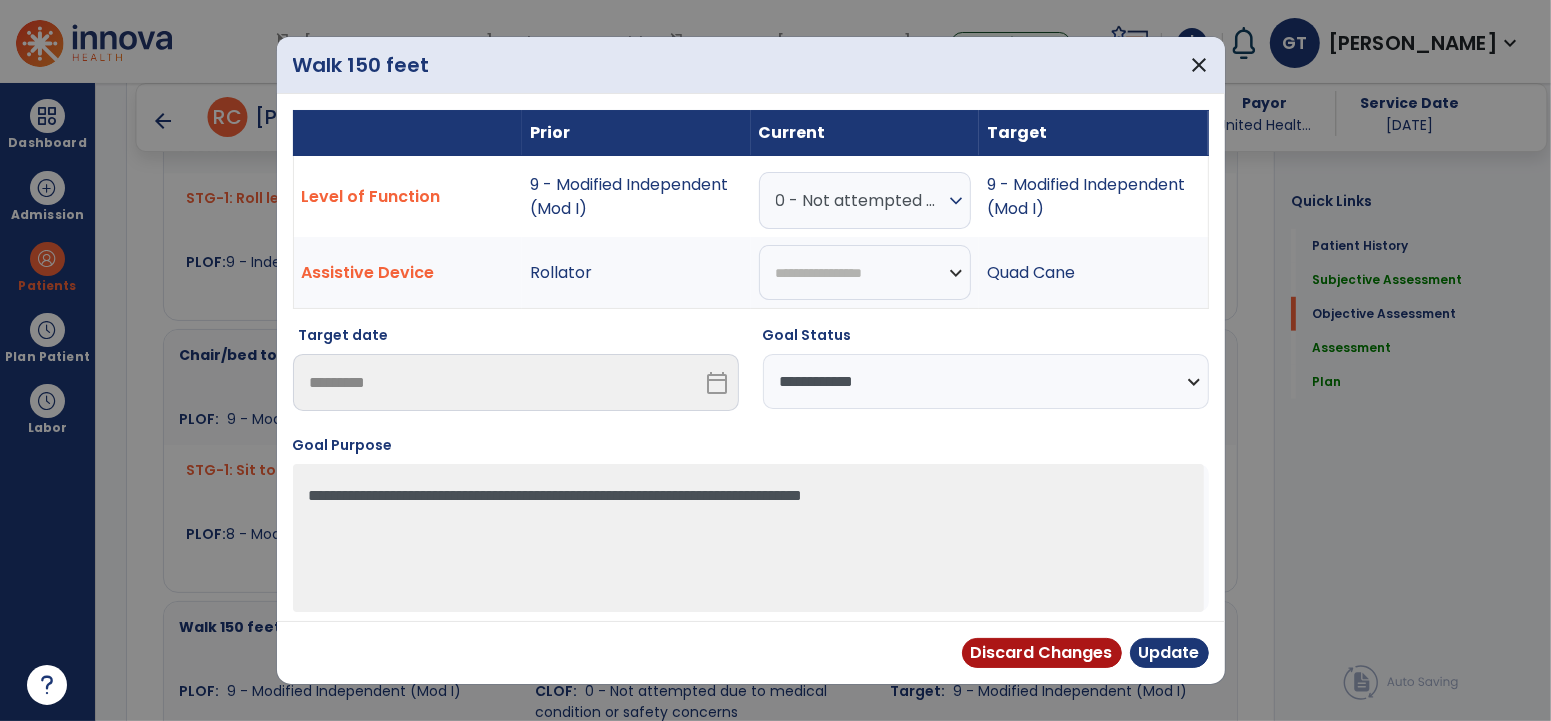 click on "**********" at bounding box center [986, 381] 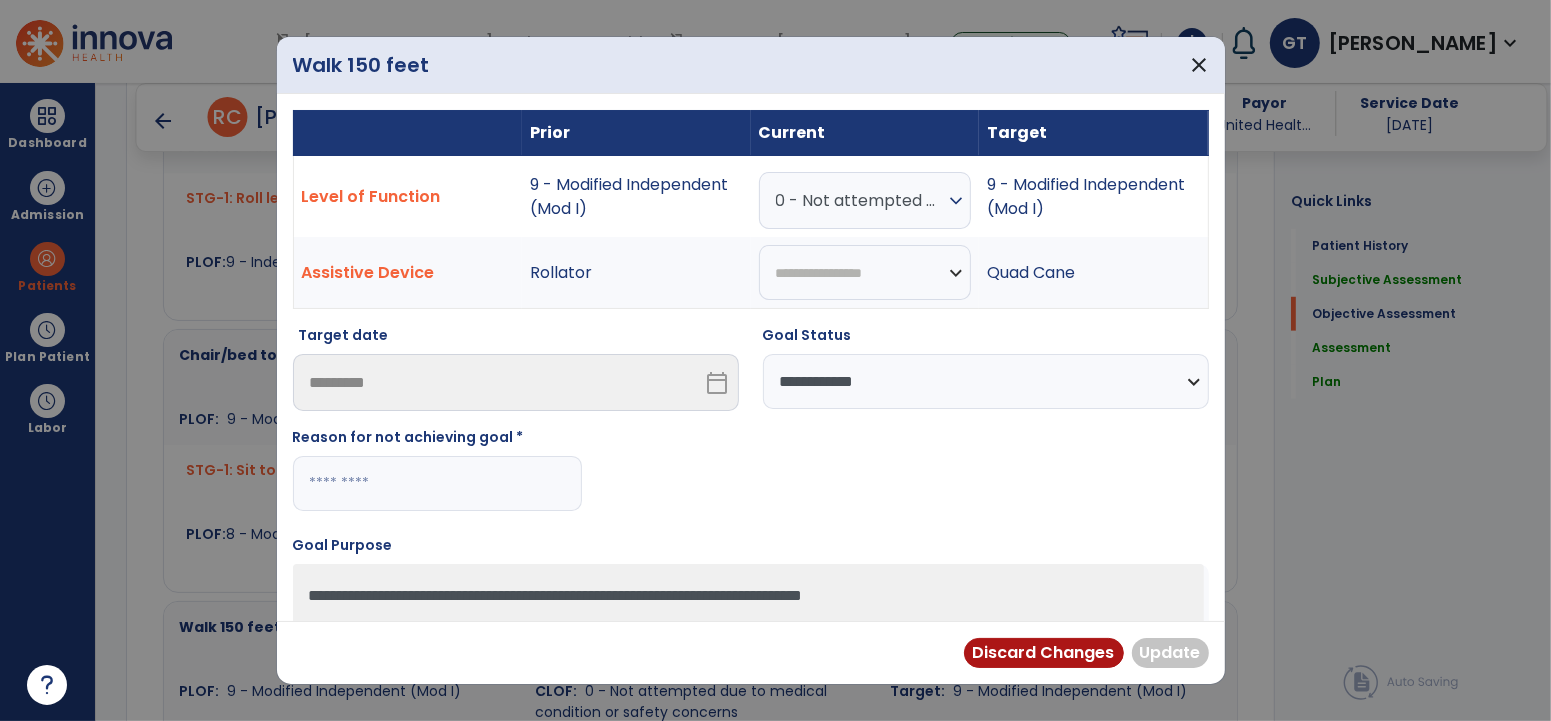 click on "**********" at bounding box center (751, 411) 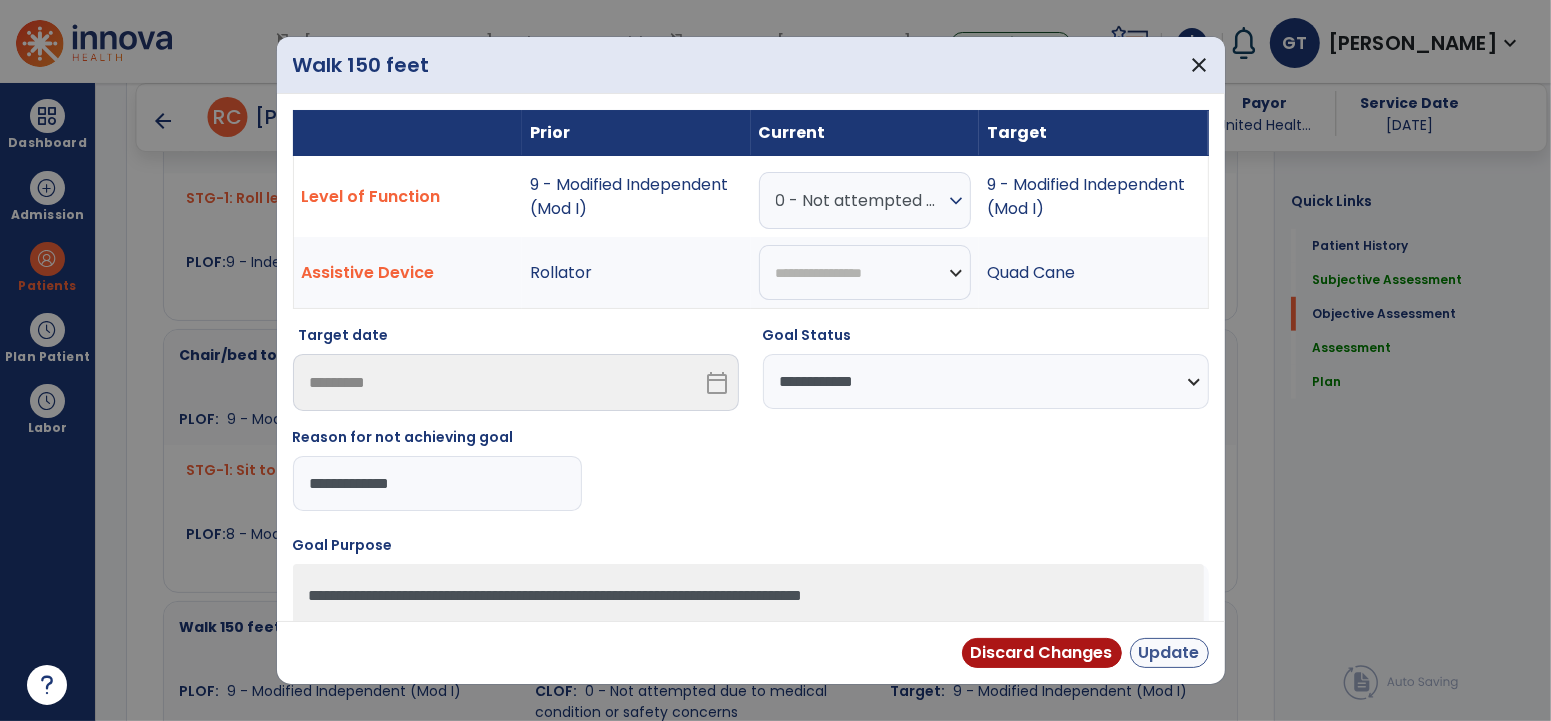 type on "**********" 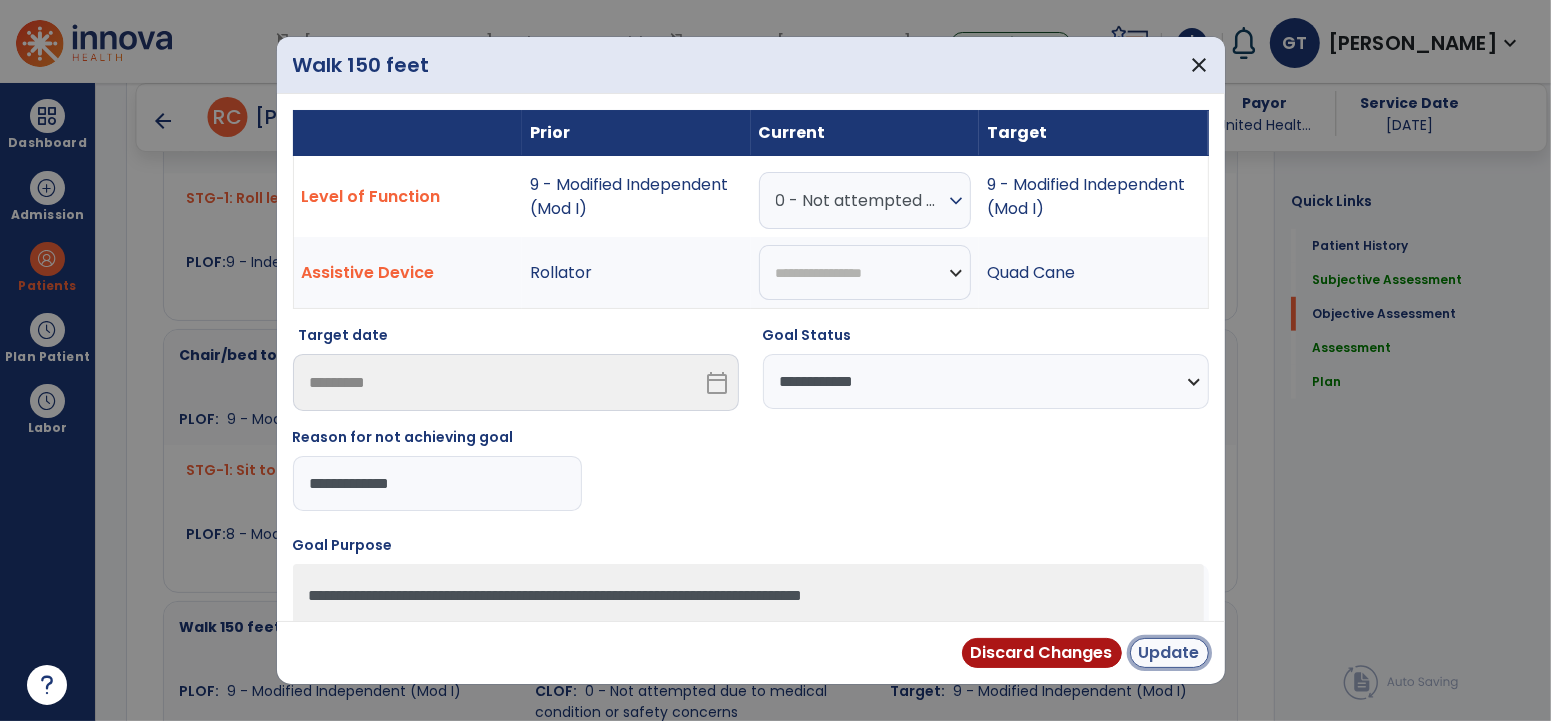 click on "Update" at bounding box center (1169, 653) 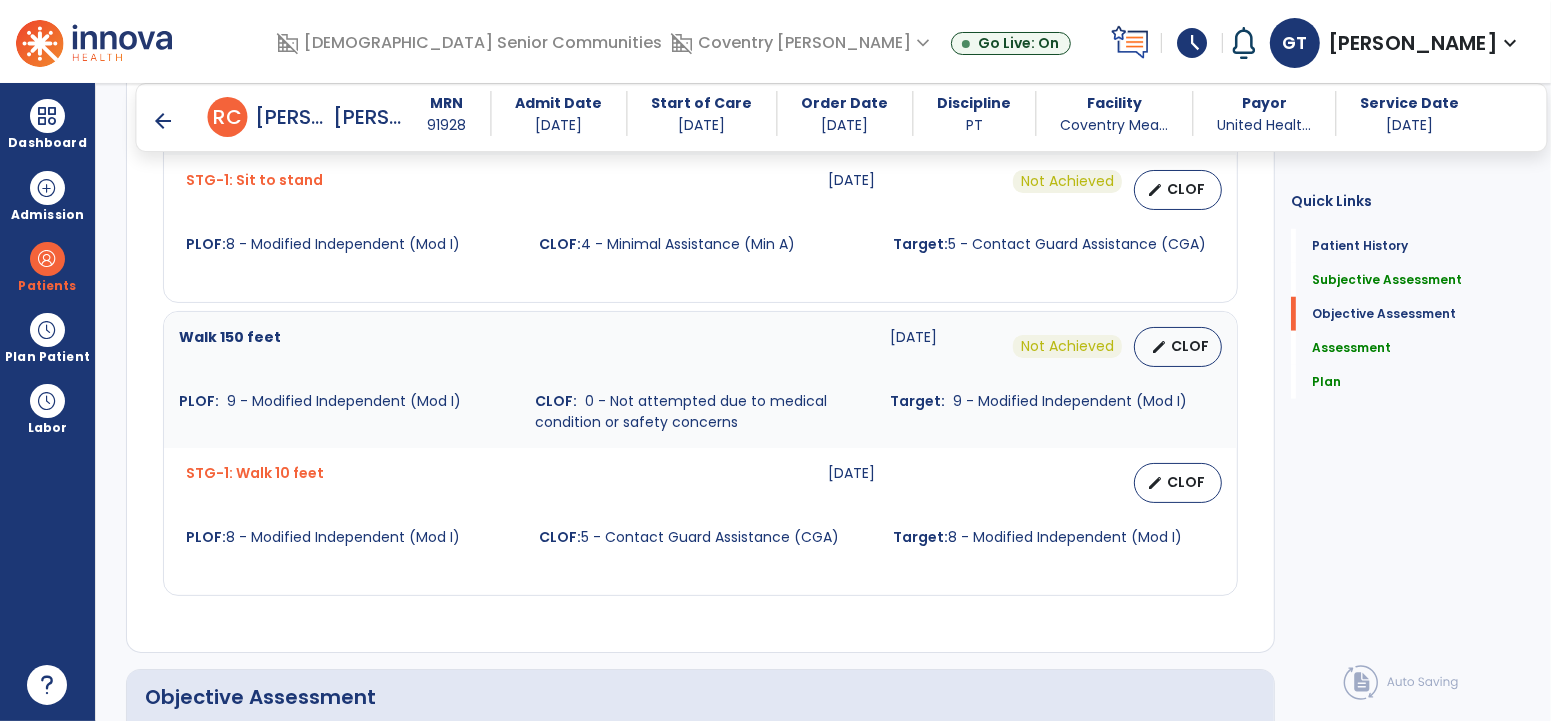 scroll, scrollTop: 1421, scrollLeft: 0, axis: vertical 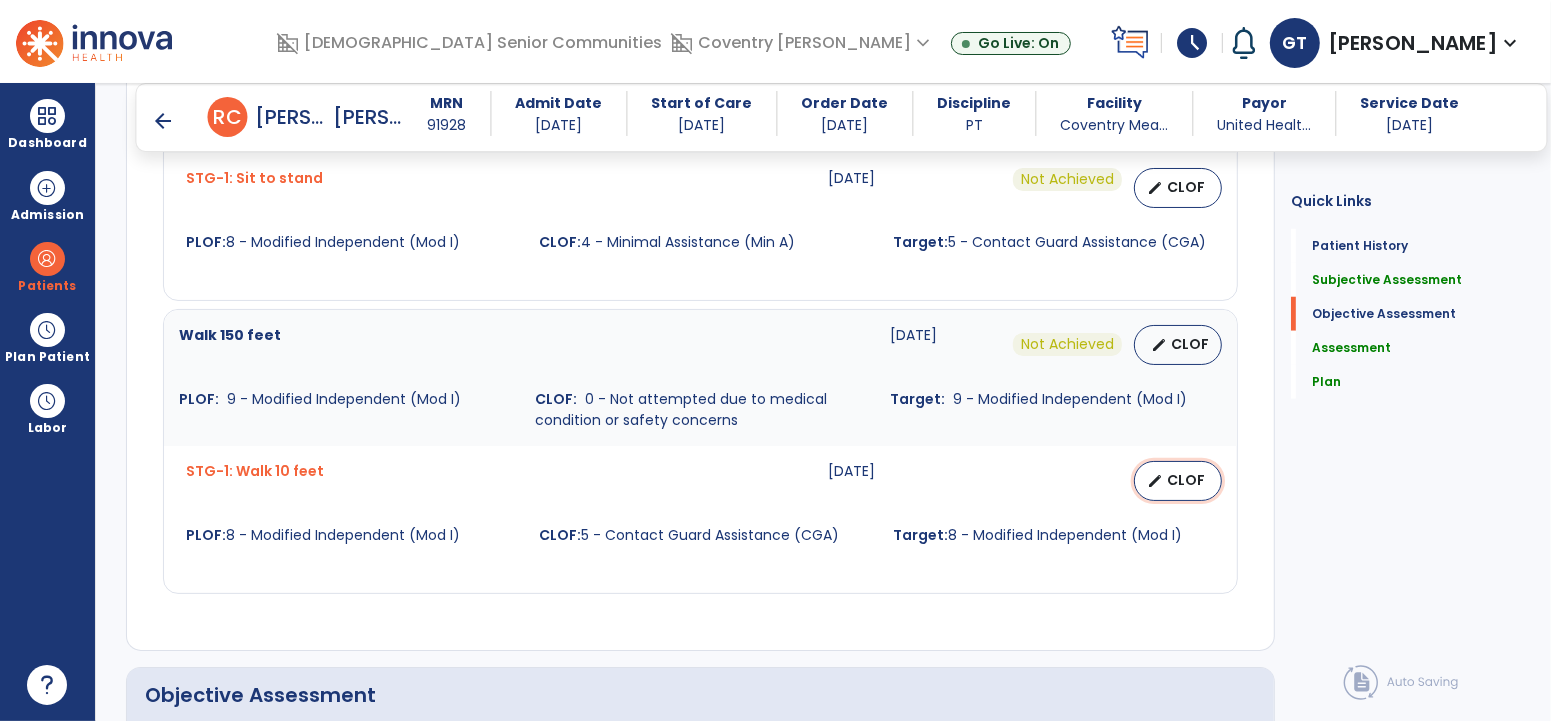 click on "CLOF" at bounding box center [1186, 480] 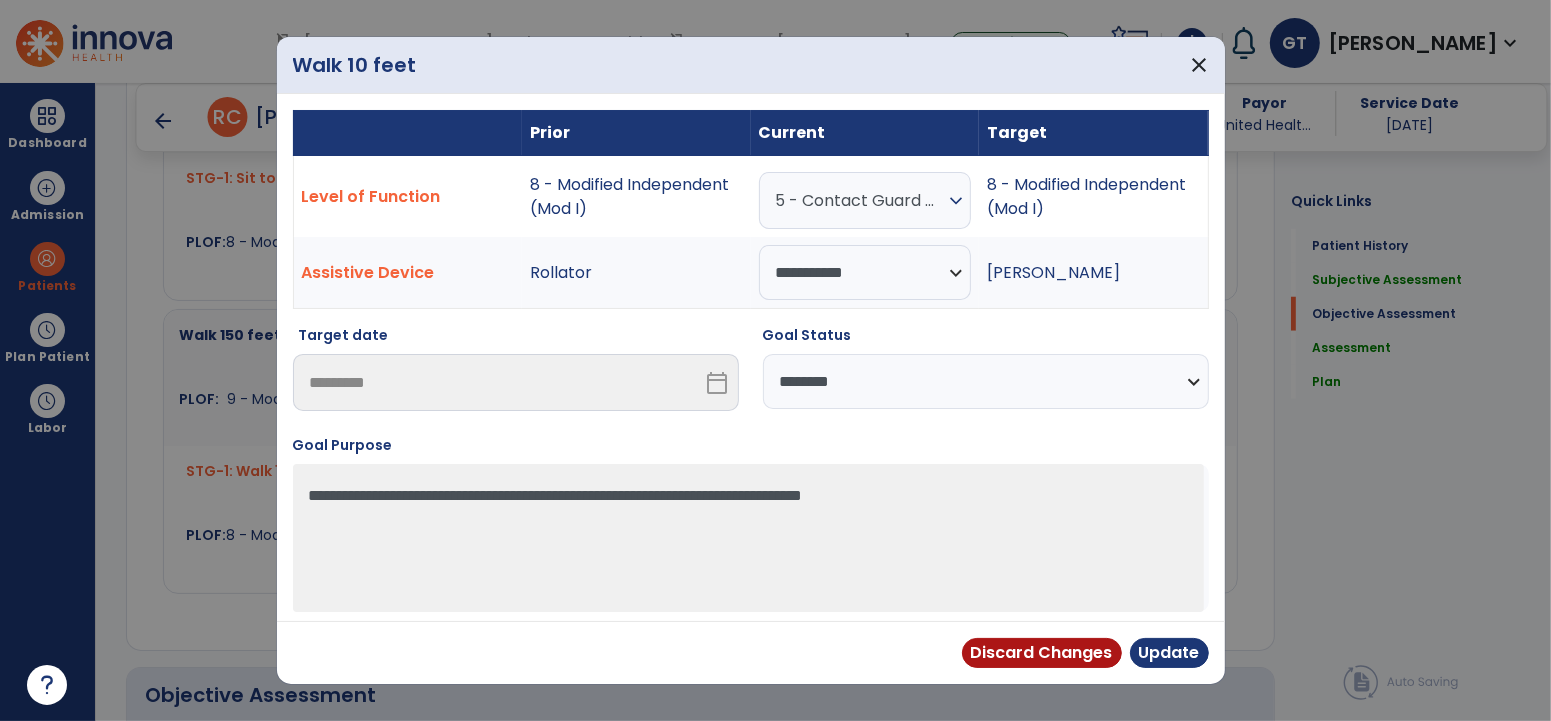 drag, startPoint x: 936, startPoint y: 376, endPoint x: 928, endPoint y: 404, distance: 29.12044 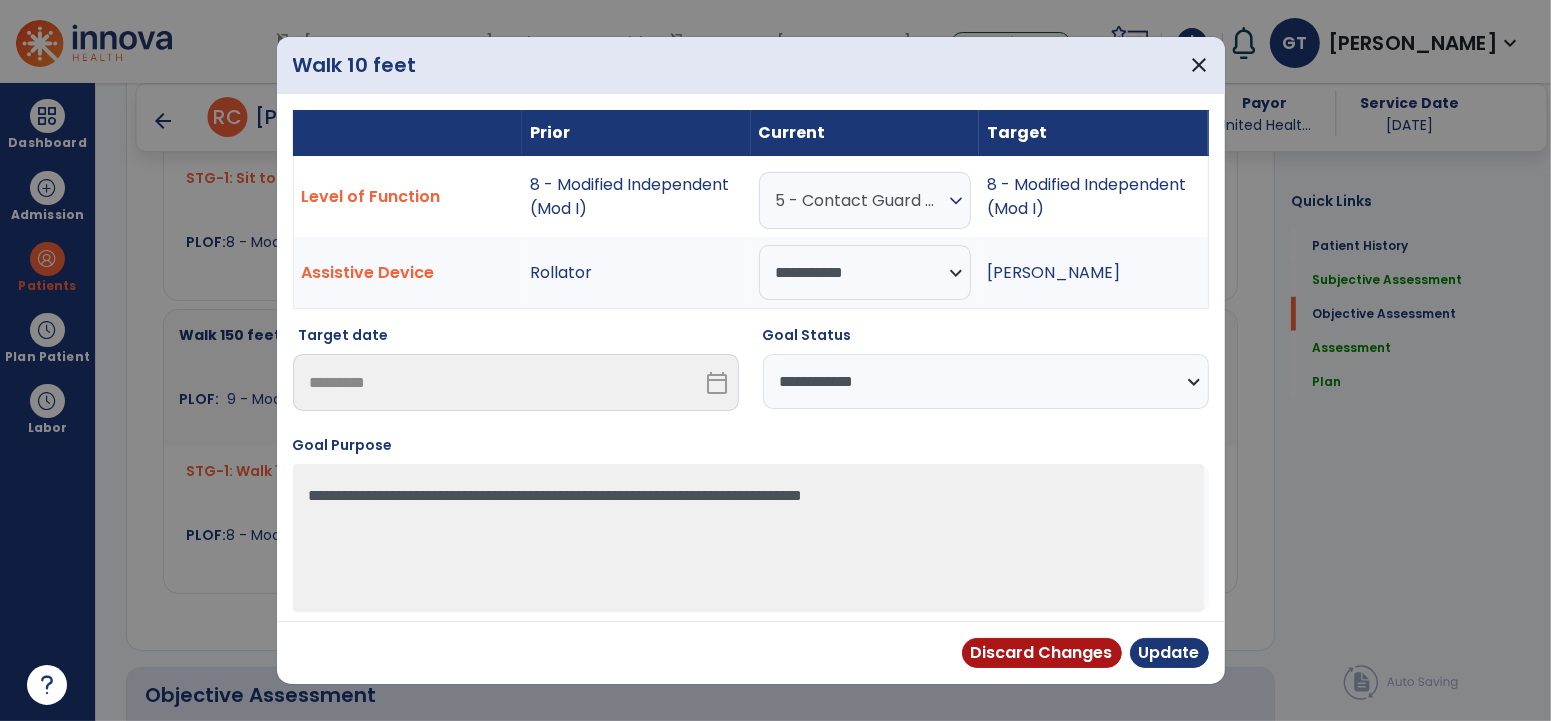 click on "**********" at bounding box center (986, 381) 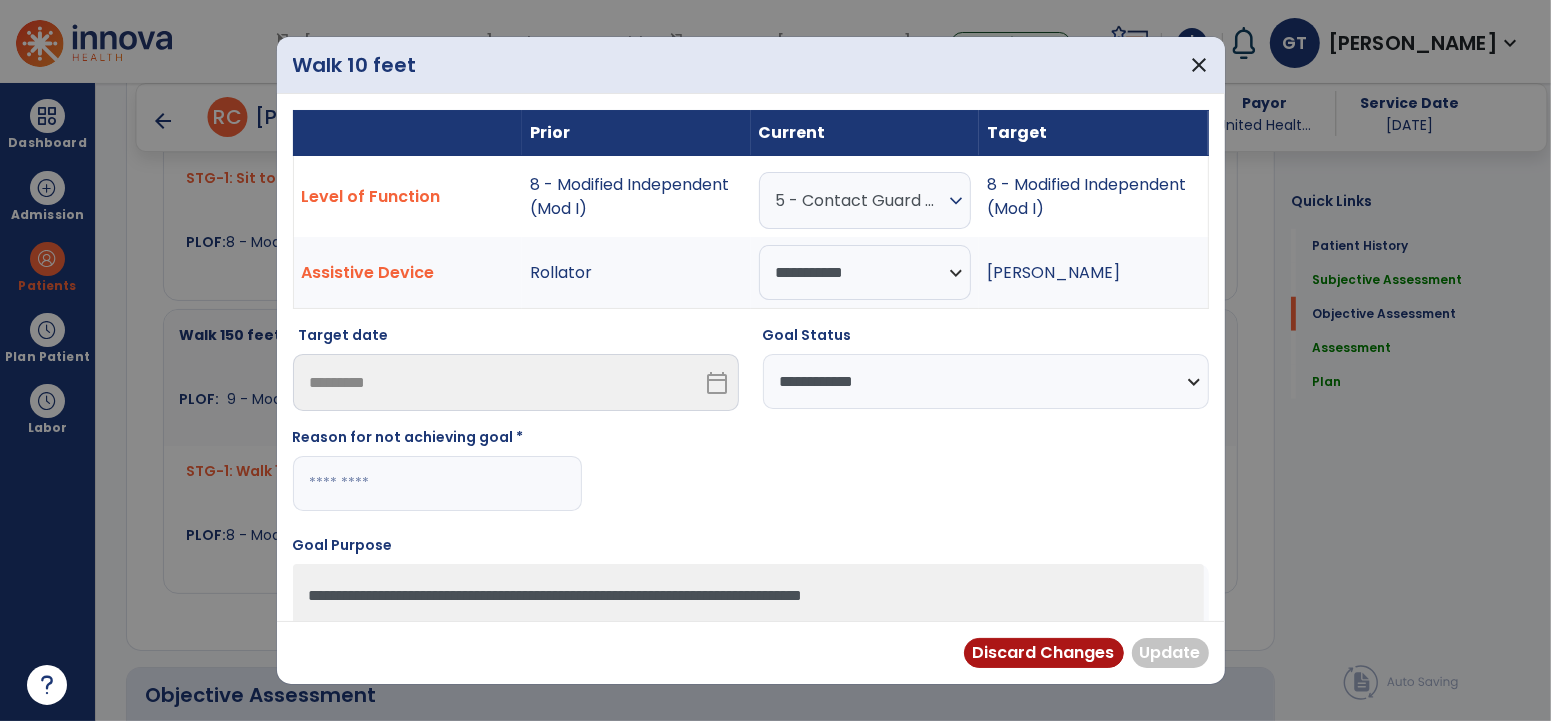 click at bounding box center (437, 483) 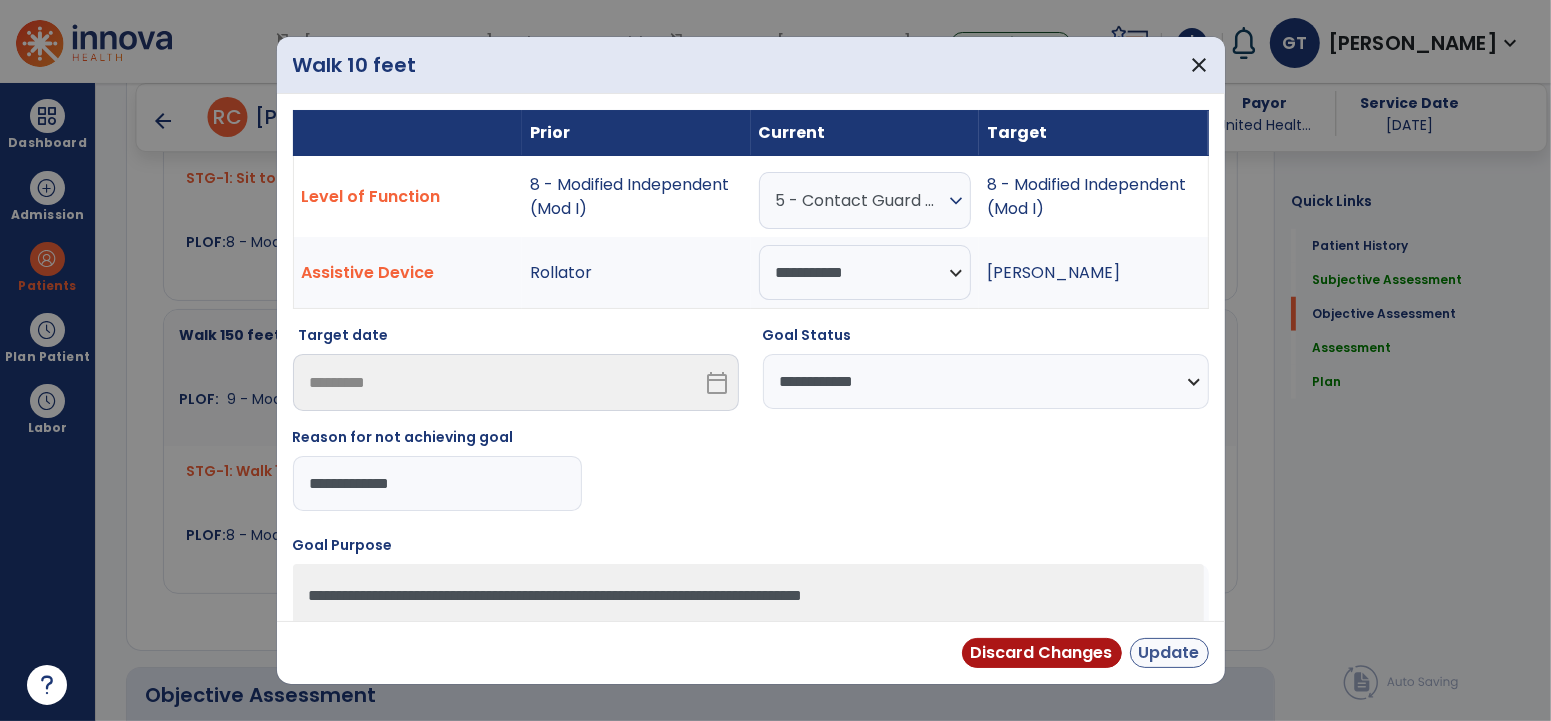 type on "**********" 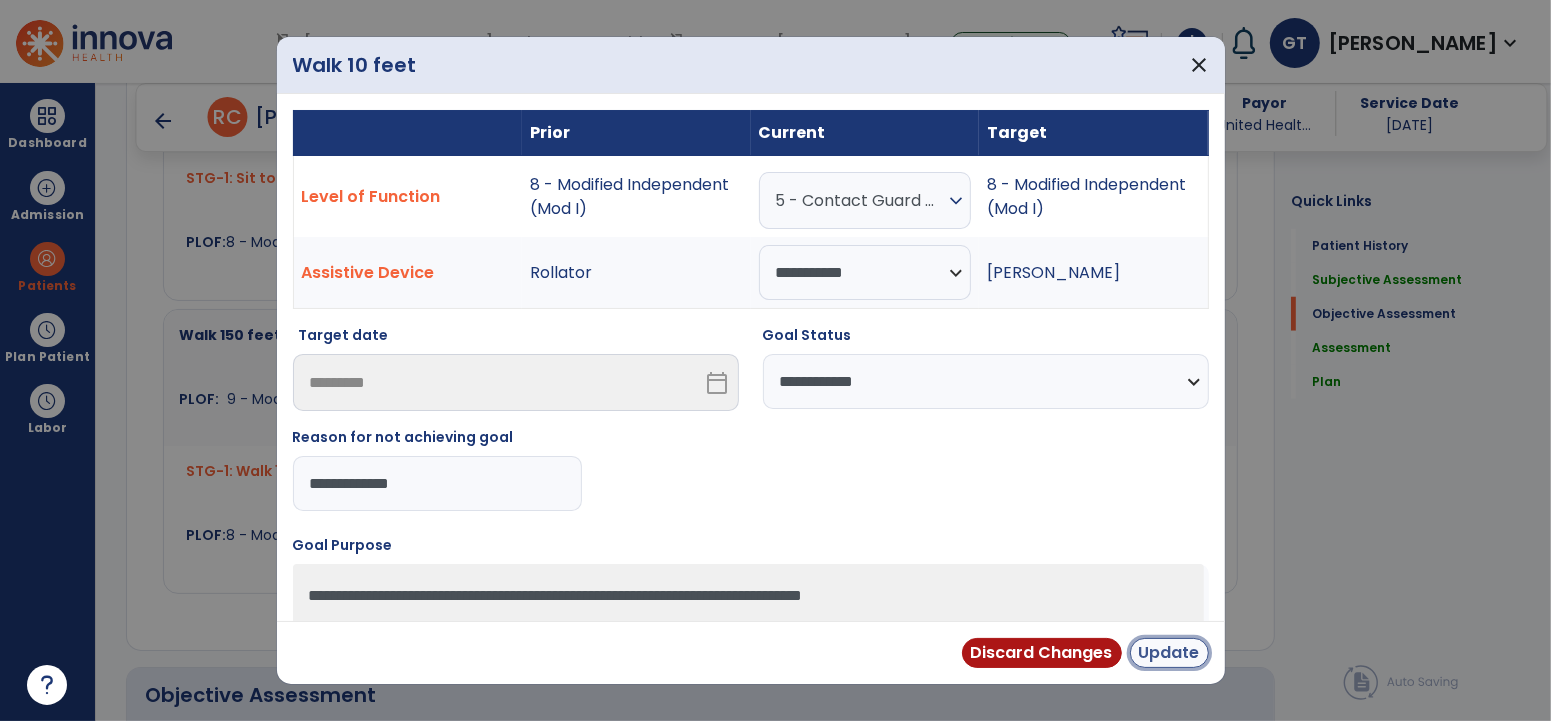 click on "Update" at bounding box center (1169, 653) 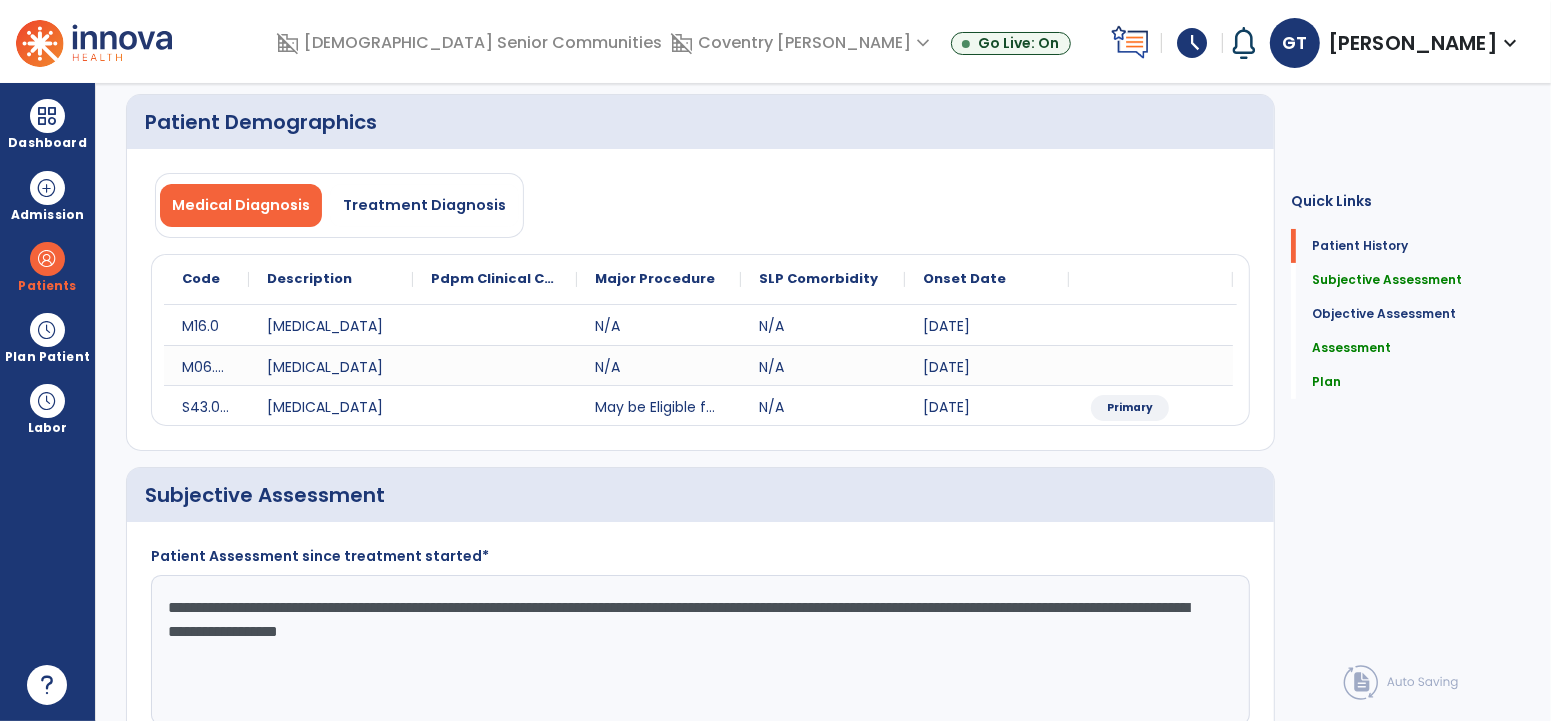 scroll, scrollTop: 0, scrollLeft: 0, axis: both 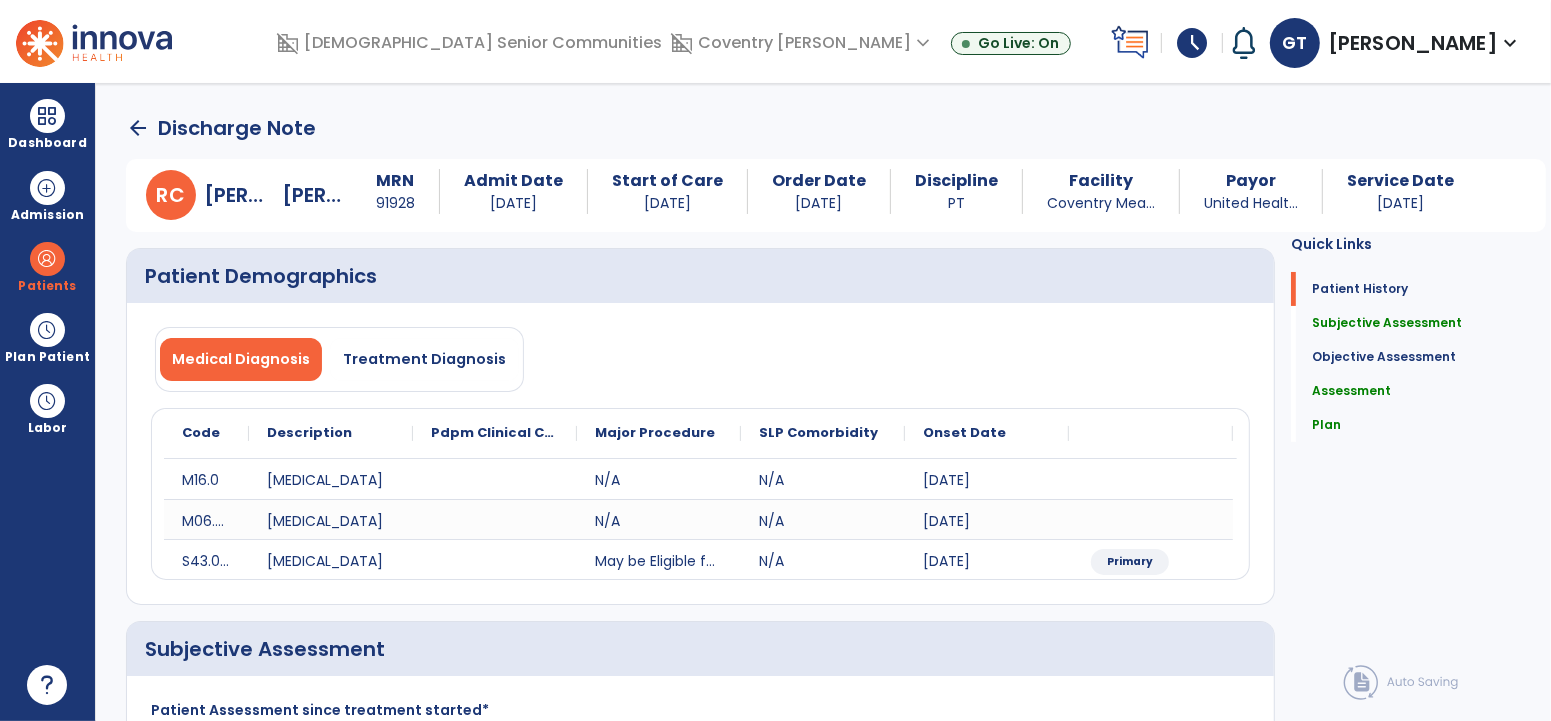click on "arrow_back" 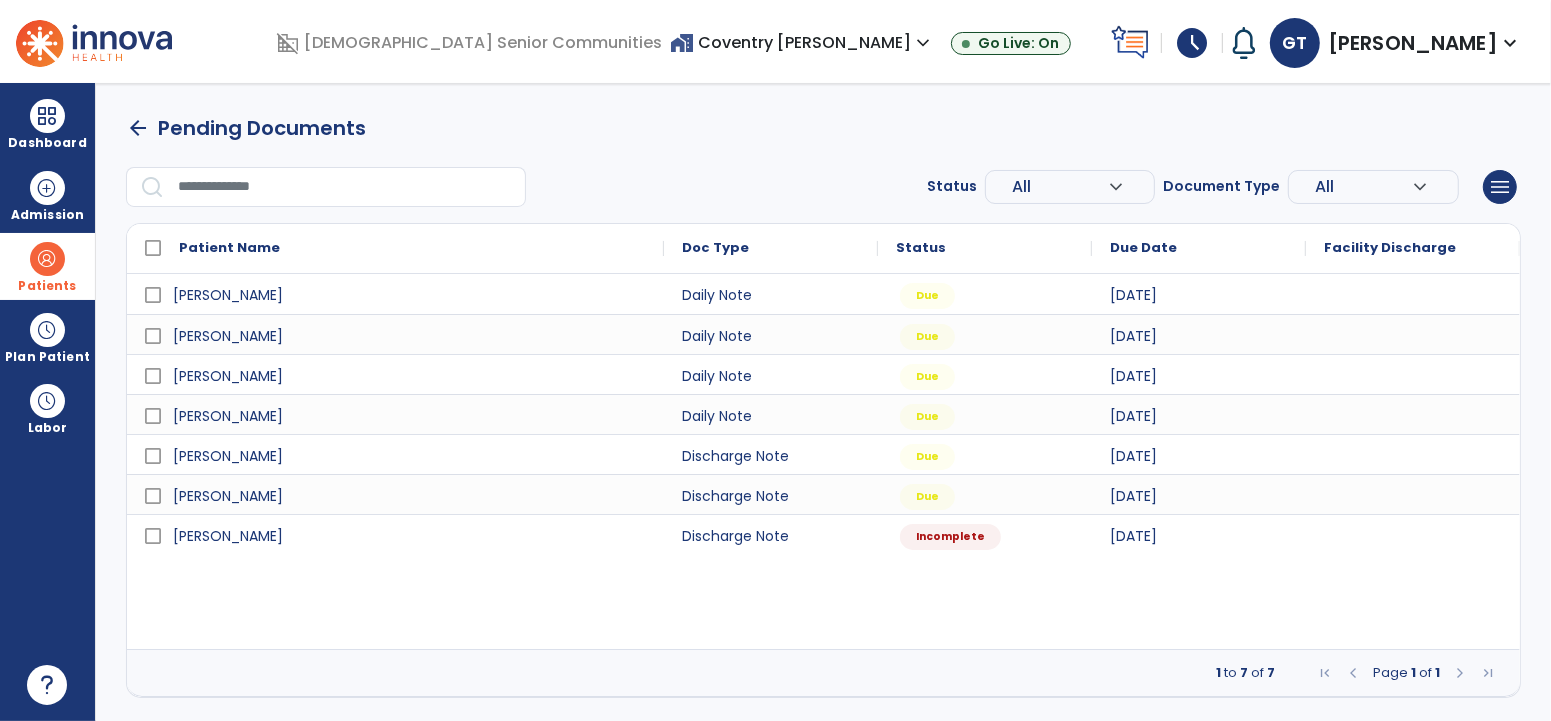 click at bounding box center (47, 259) 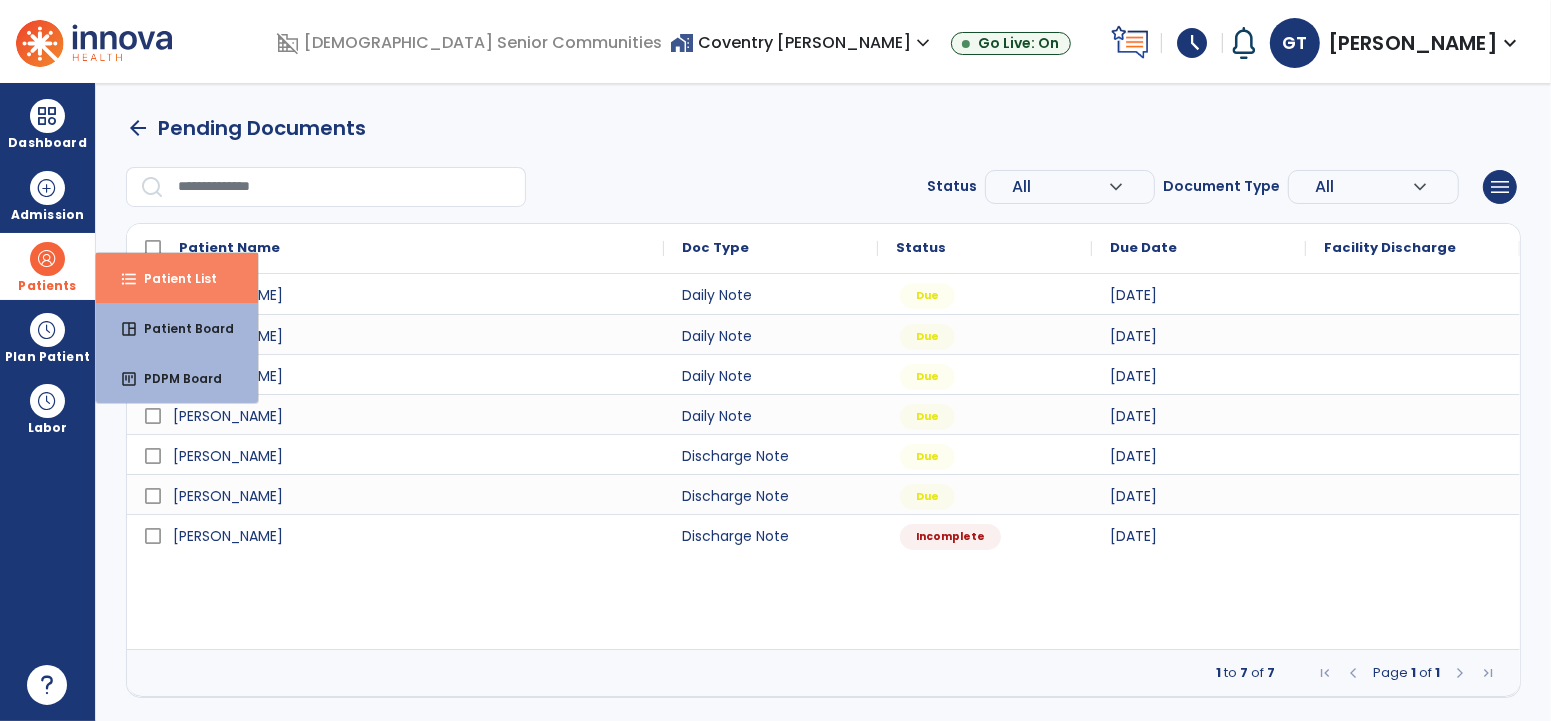 click on "Patient List" at bounding box center [172, 278] 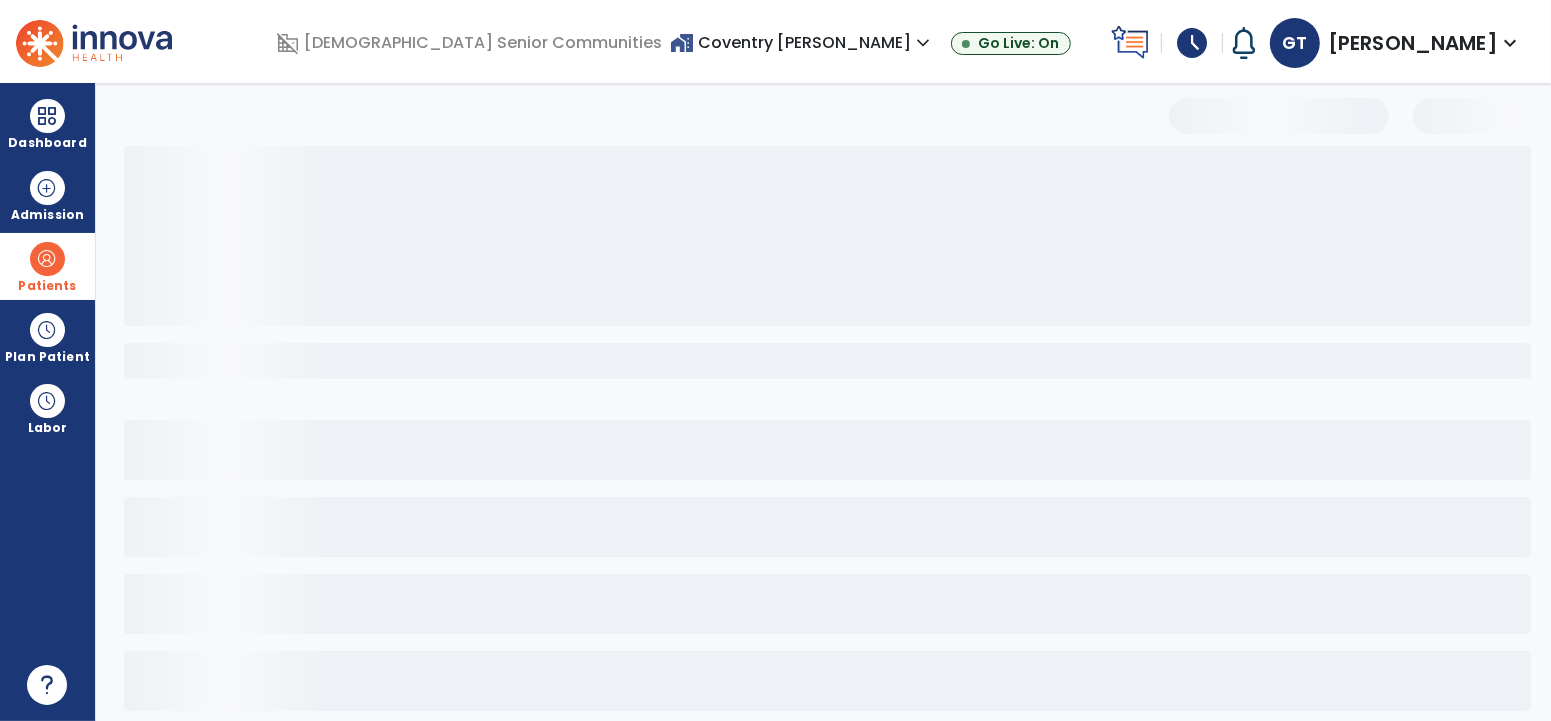 select on "***" 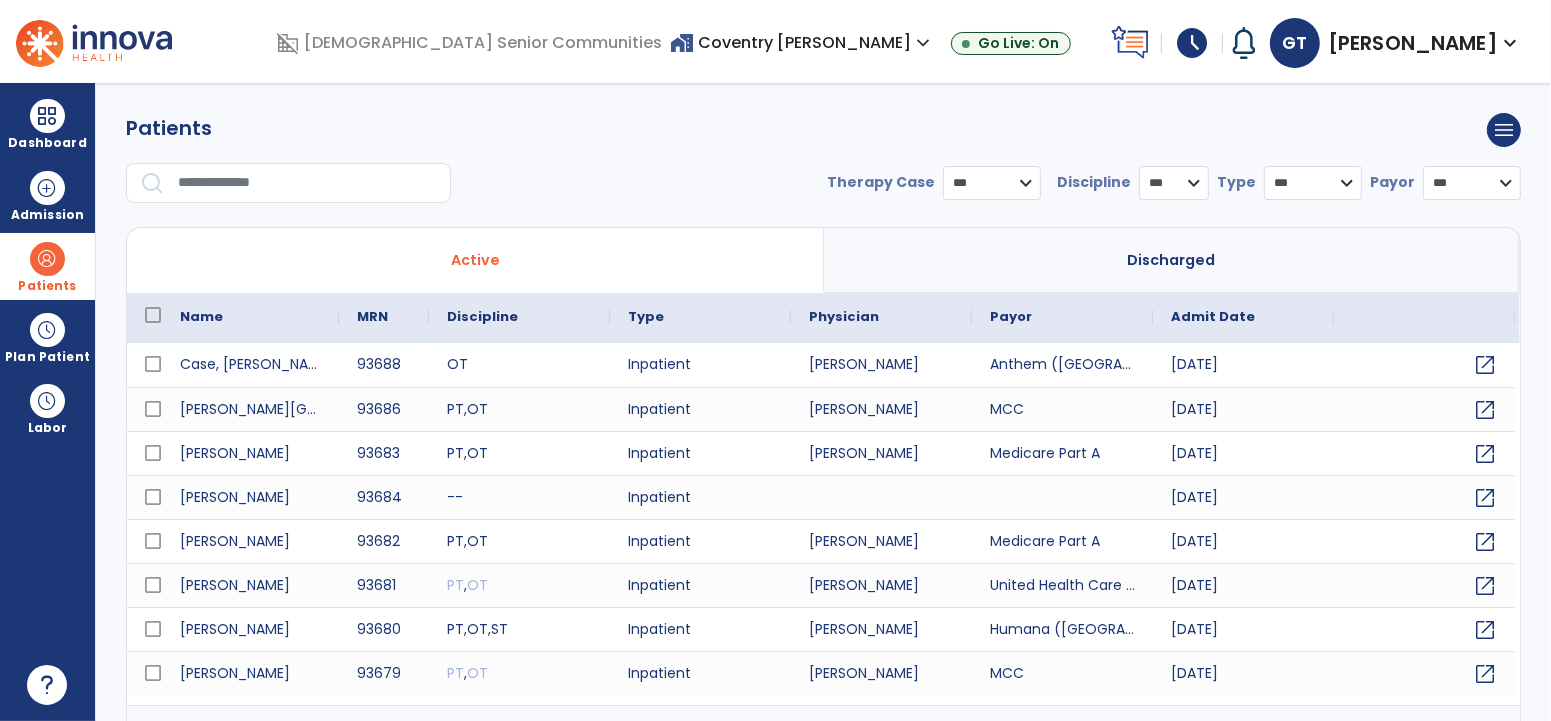 click at bounding box center [307, 183] 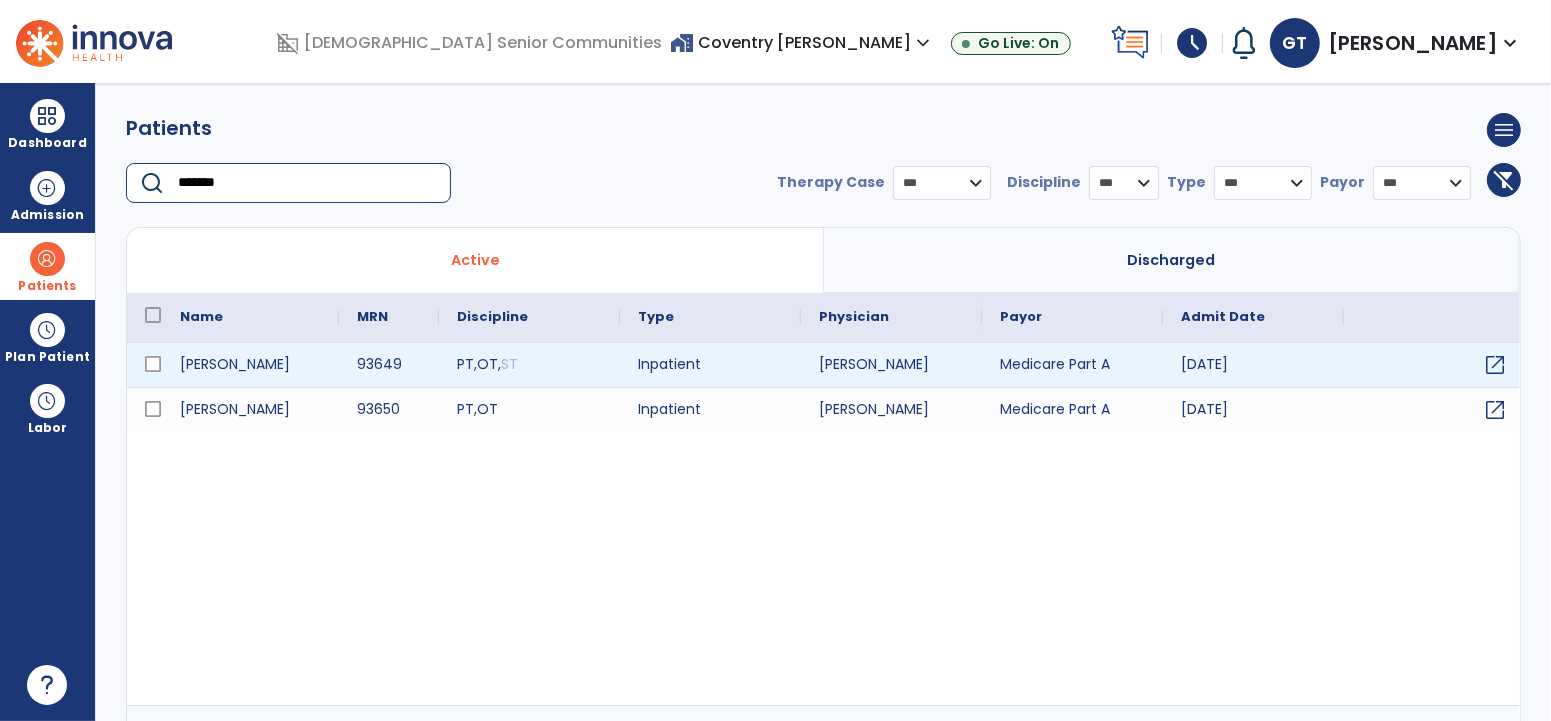 type on "*******" 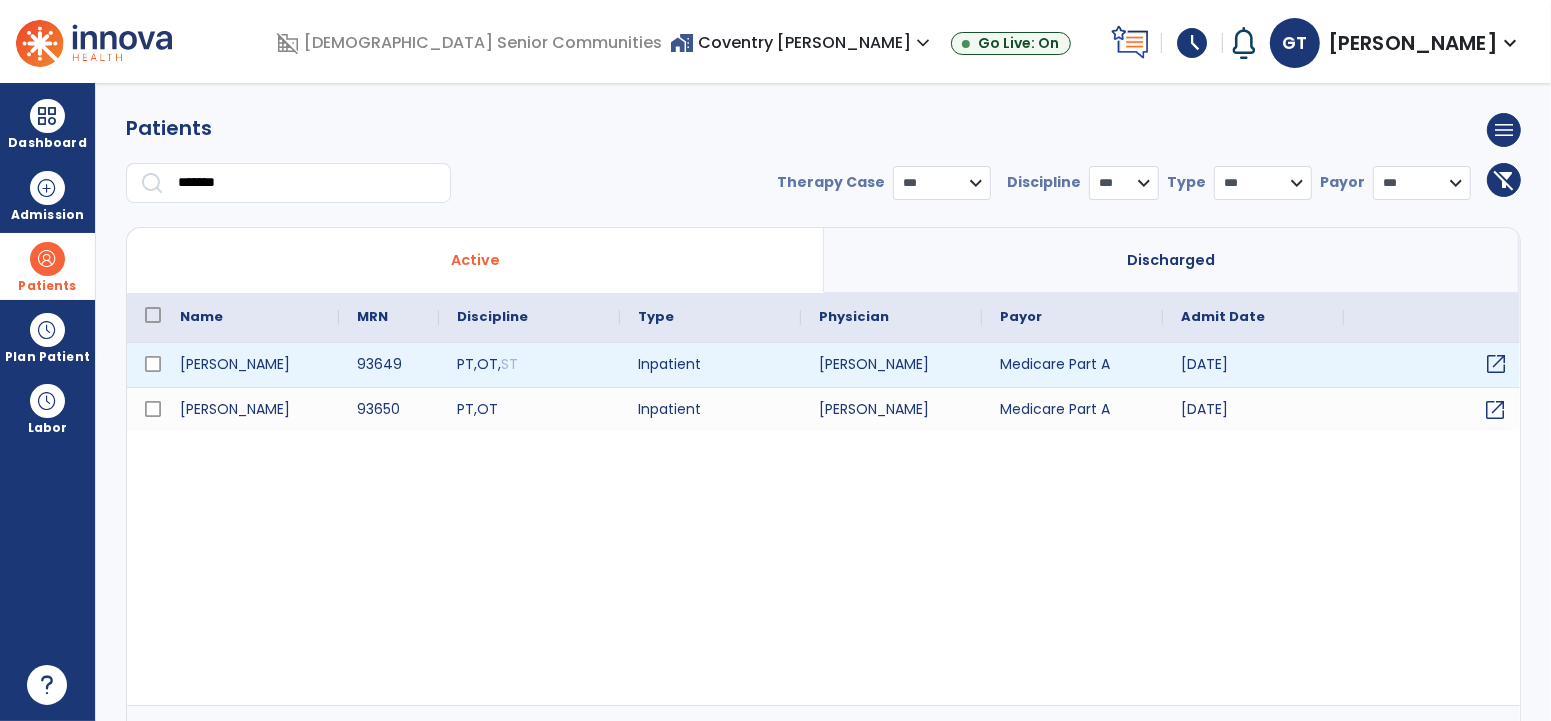 click on "open_in_new" at bounding box center [1496, 364] 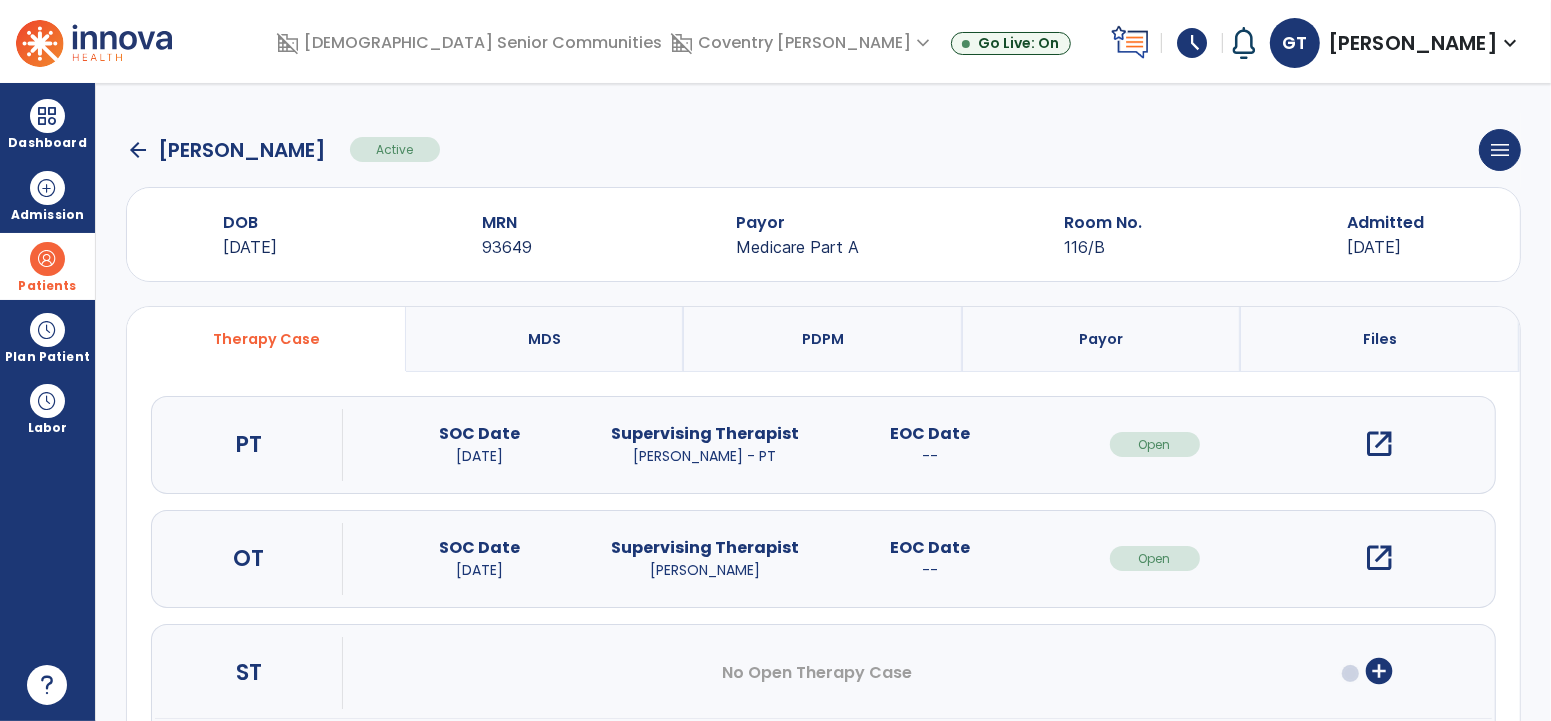 click on "open_in_new" at bounding box center [1380, 444] 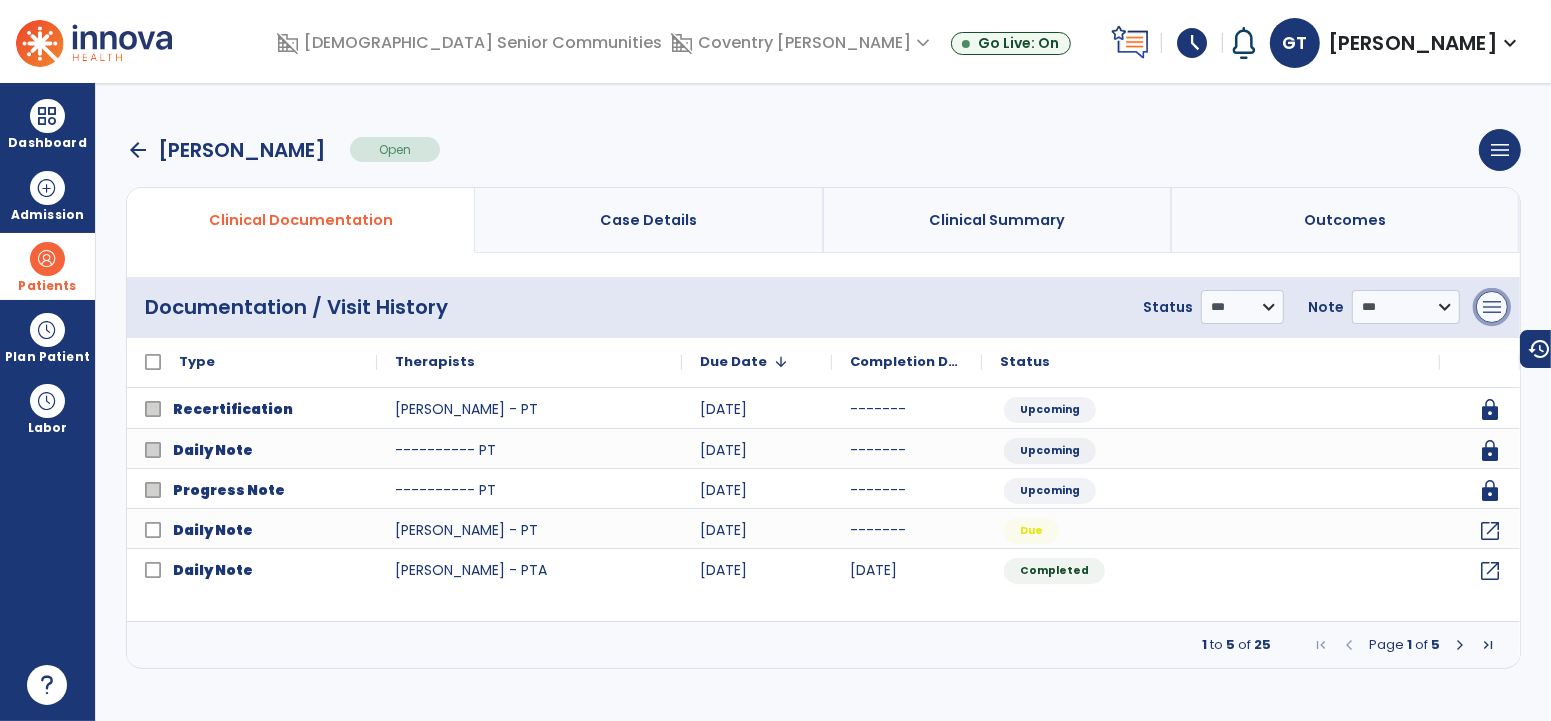 click on "menu" at bounding box center (1492, 307) 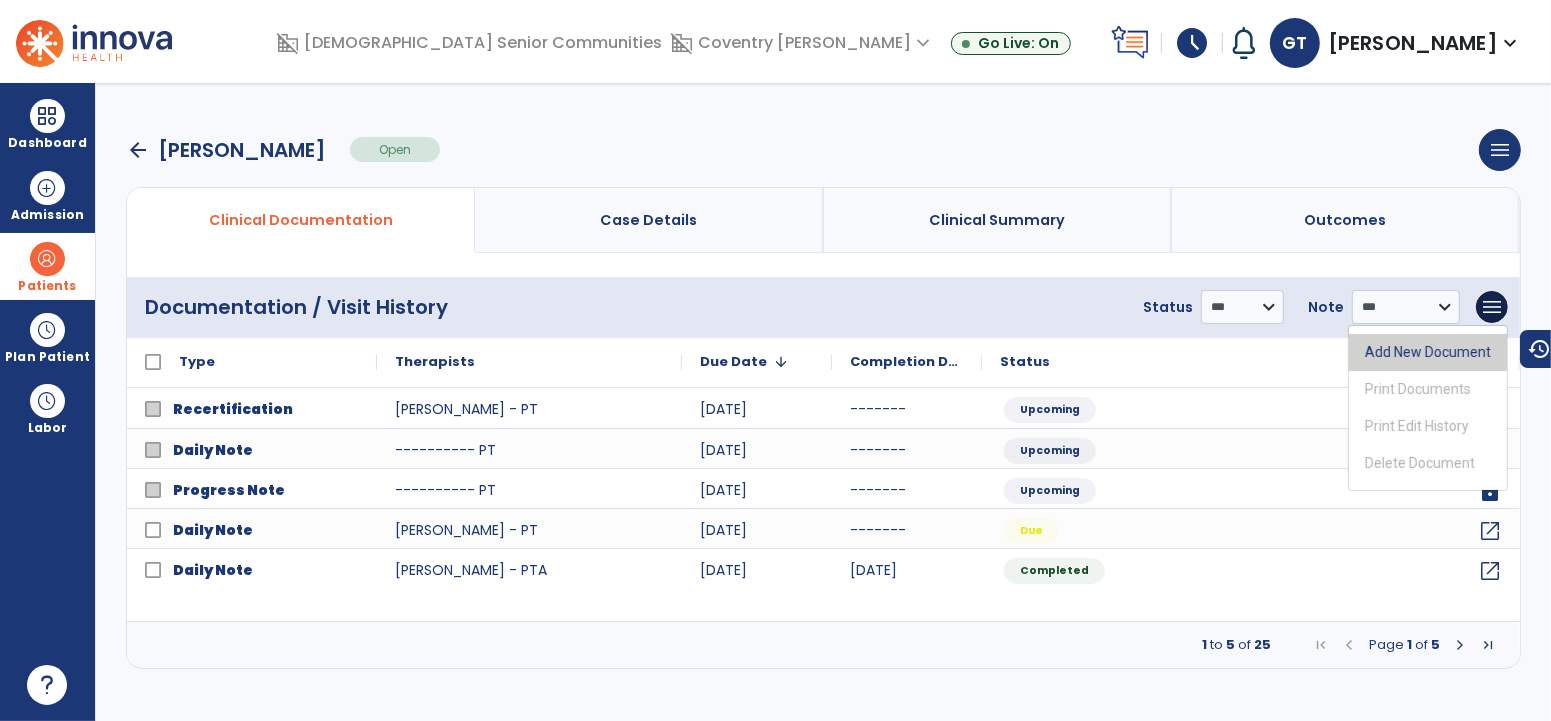click on "Add New Document" at bounding box center [1428, 352] 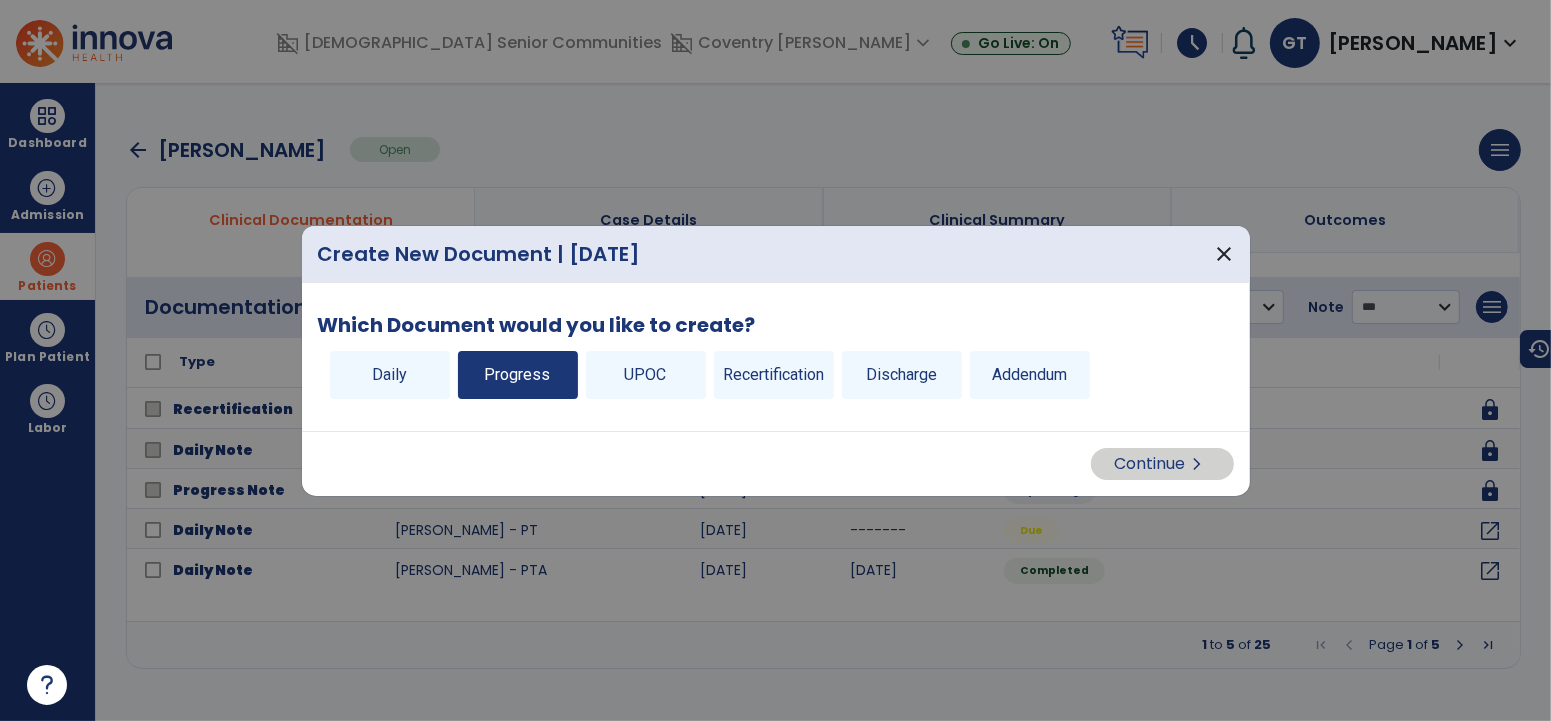 click on "Progress" at bounding box center (518, 375) 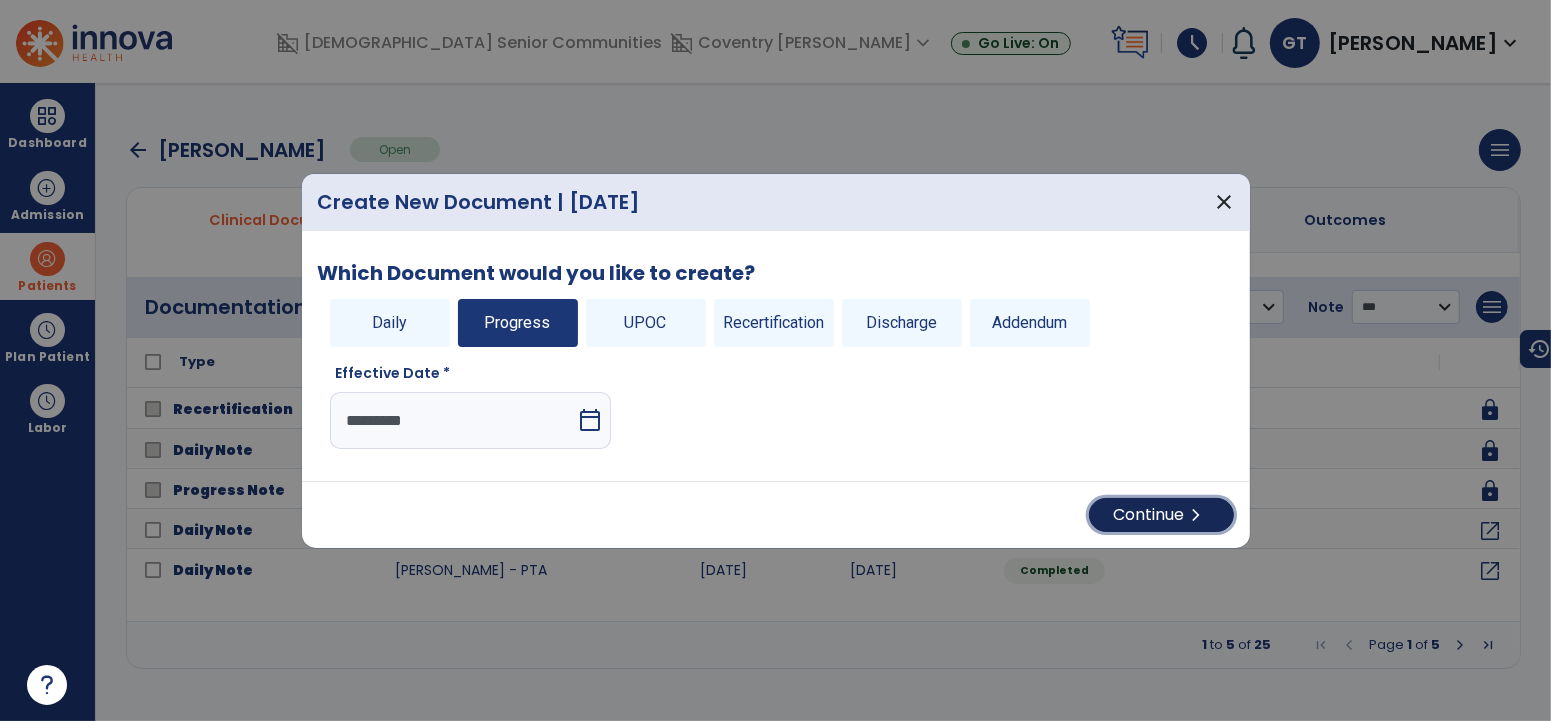 drag, startPoint x: 1193, startPoint y: 517, endPoint x: 1202, endPoint y: 500, distance: 19.235384 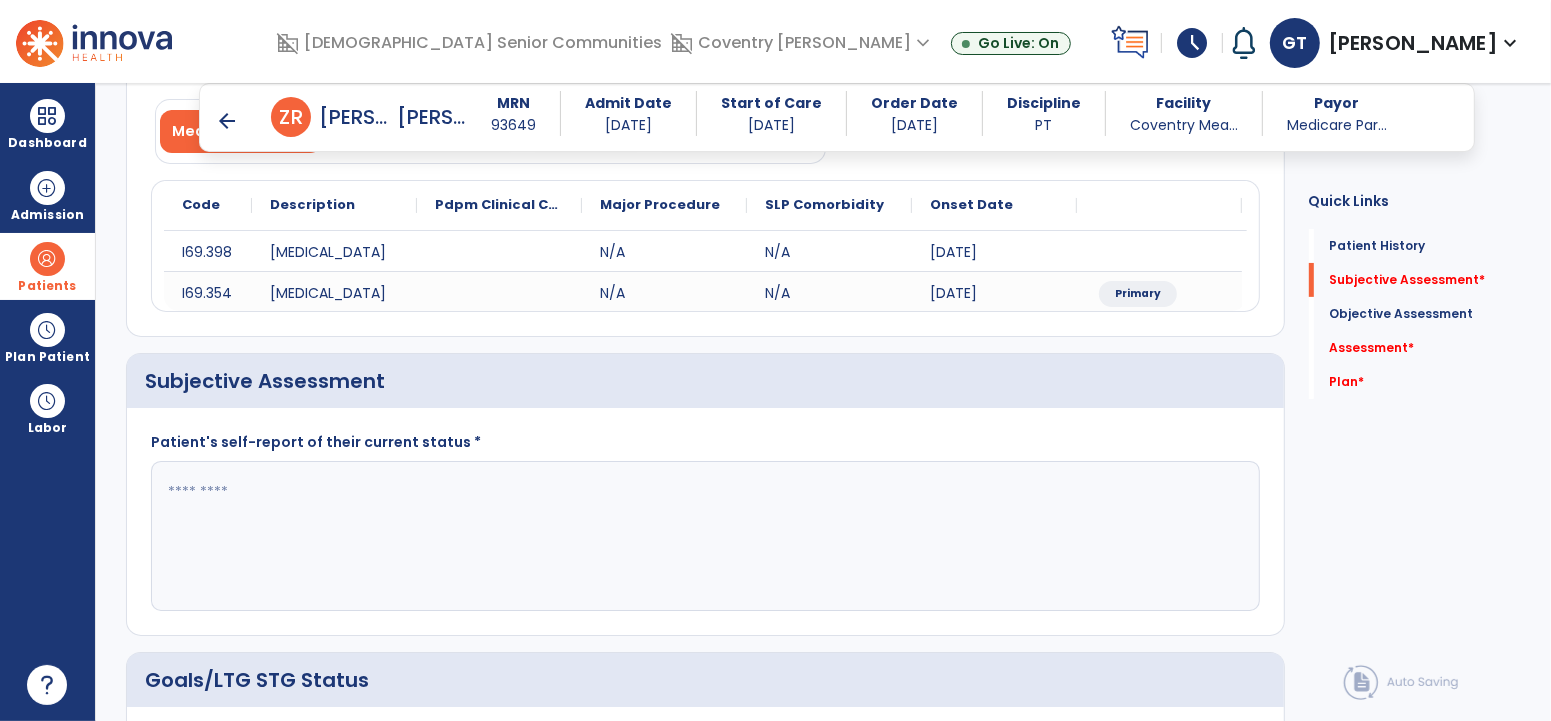 scroll, scrollTop: 231, scrollLeft: 0, axis: vertical 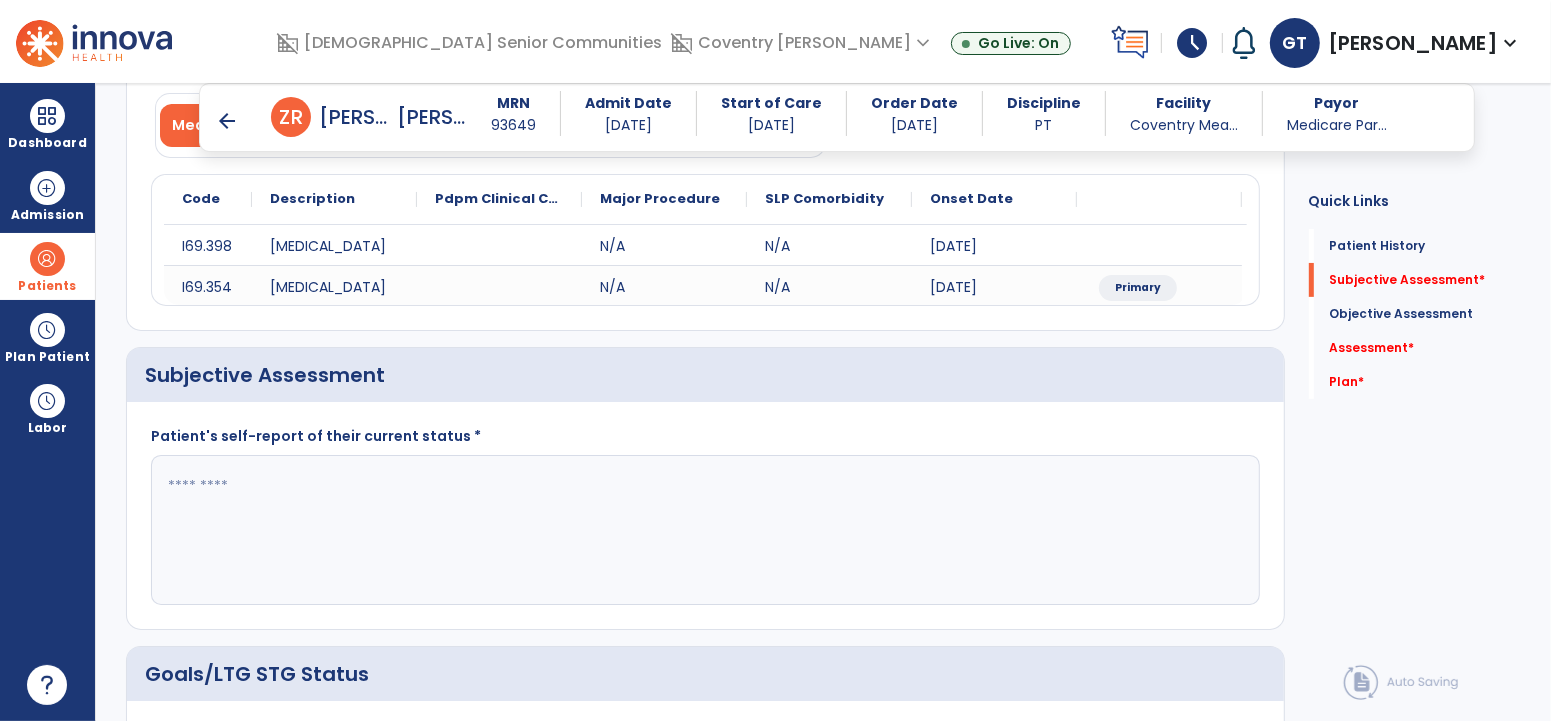 click 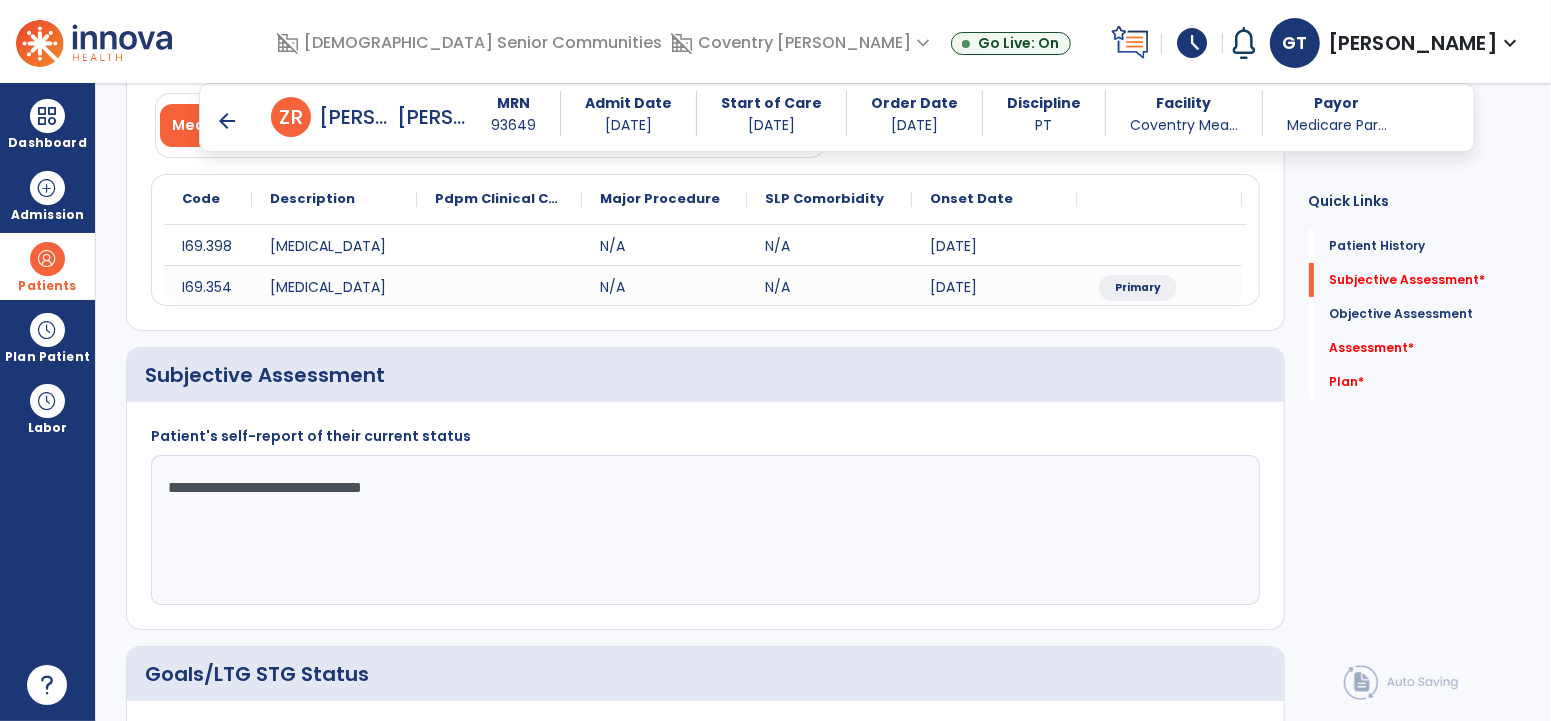 click on "**********" 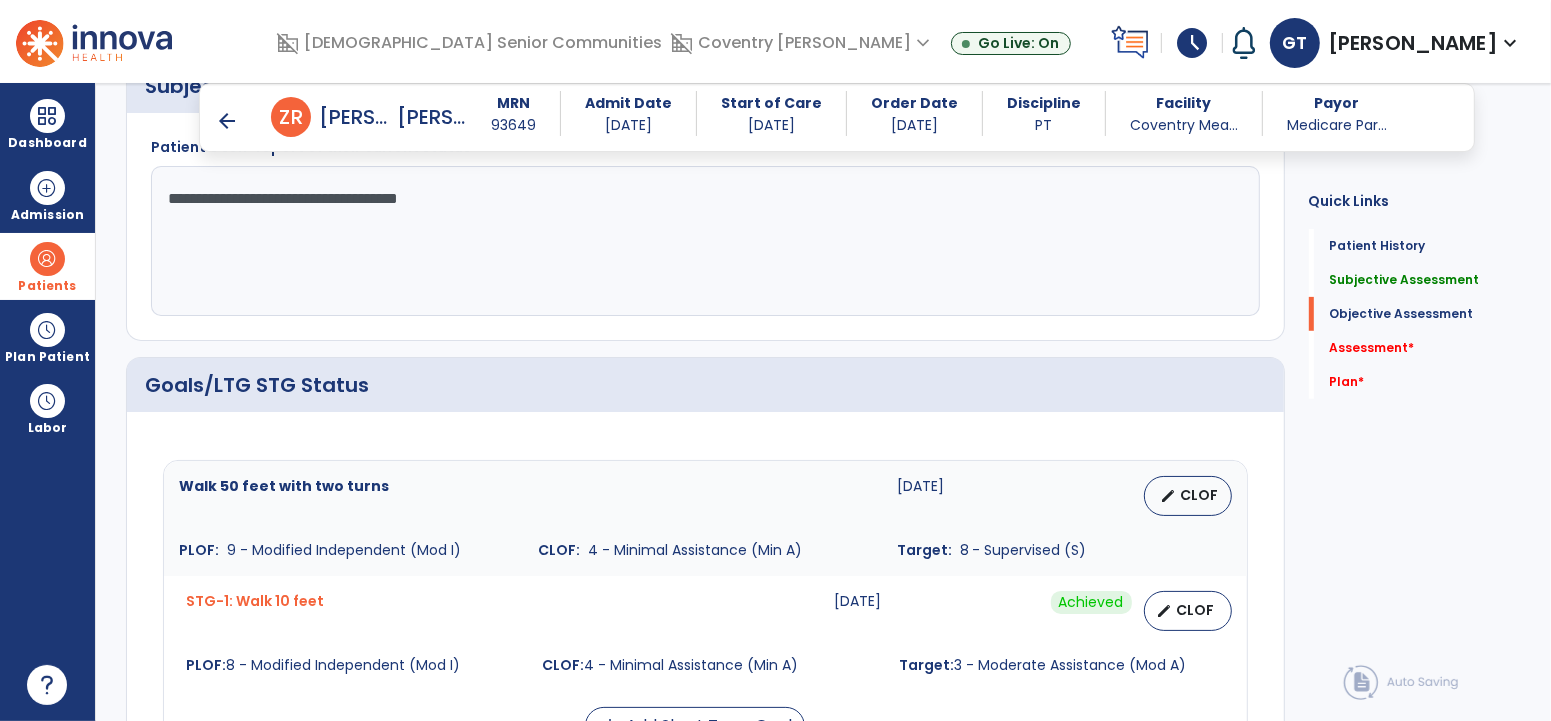 scroll, scrollTop: 514, scrollLeft: 0, axis: vertical 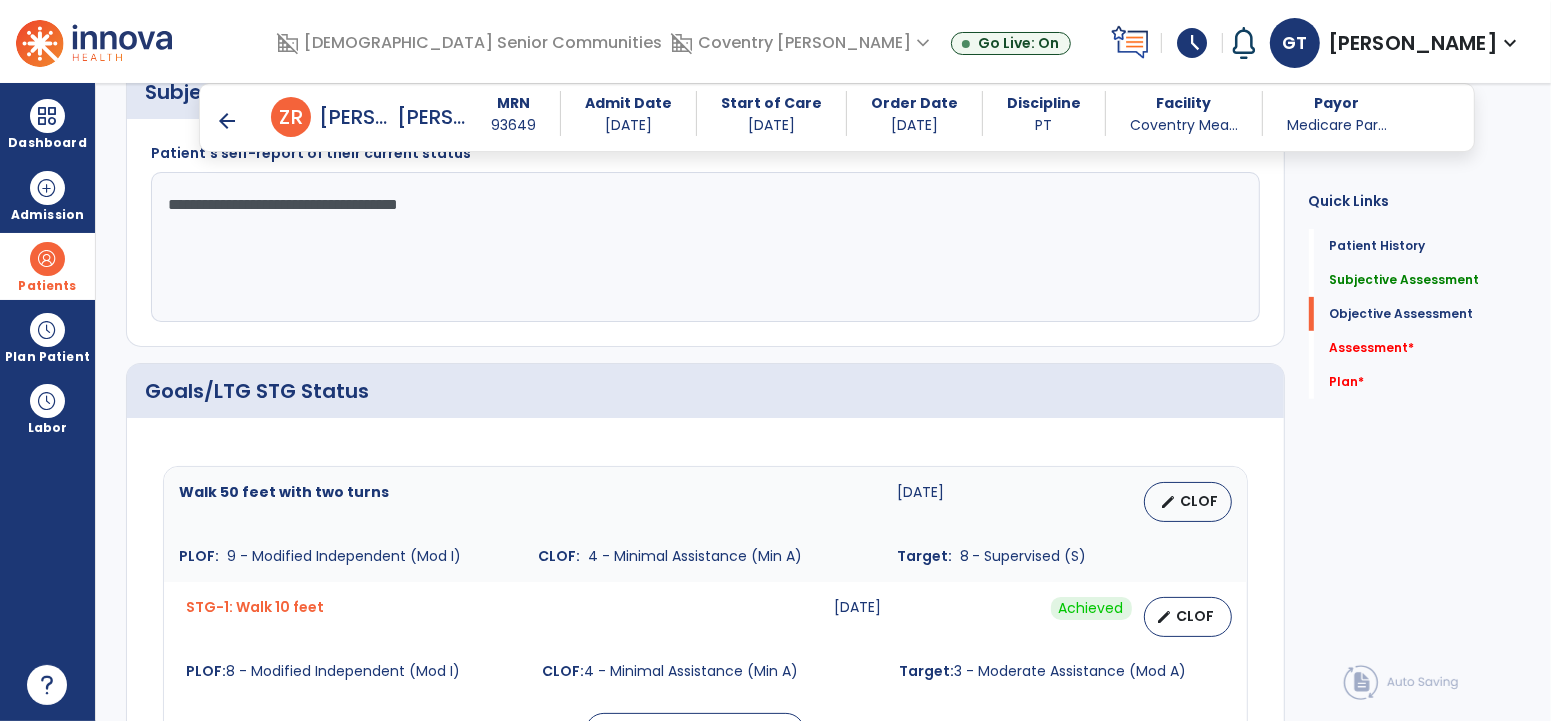 click on "**********" 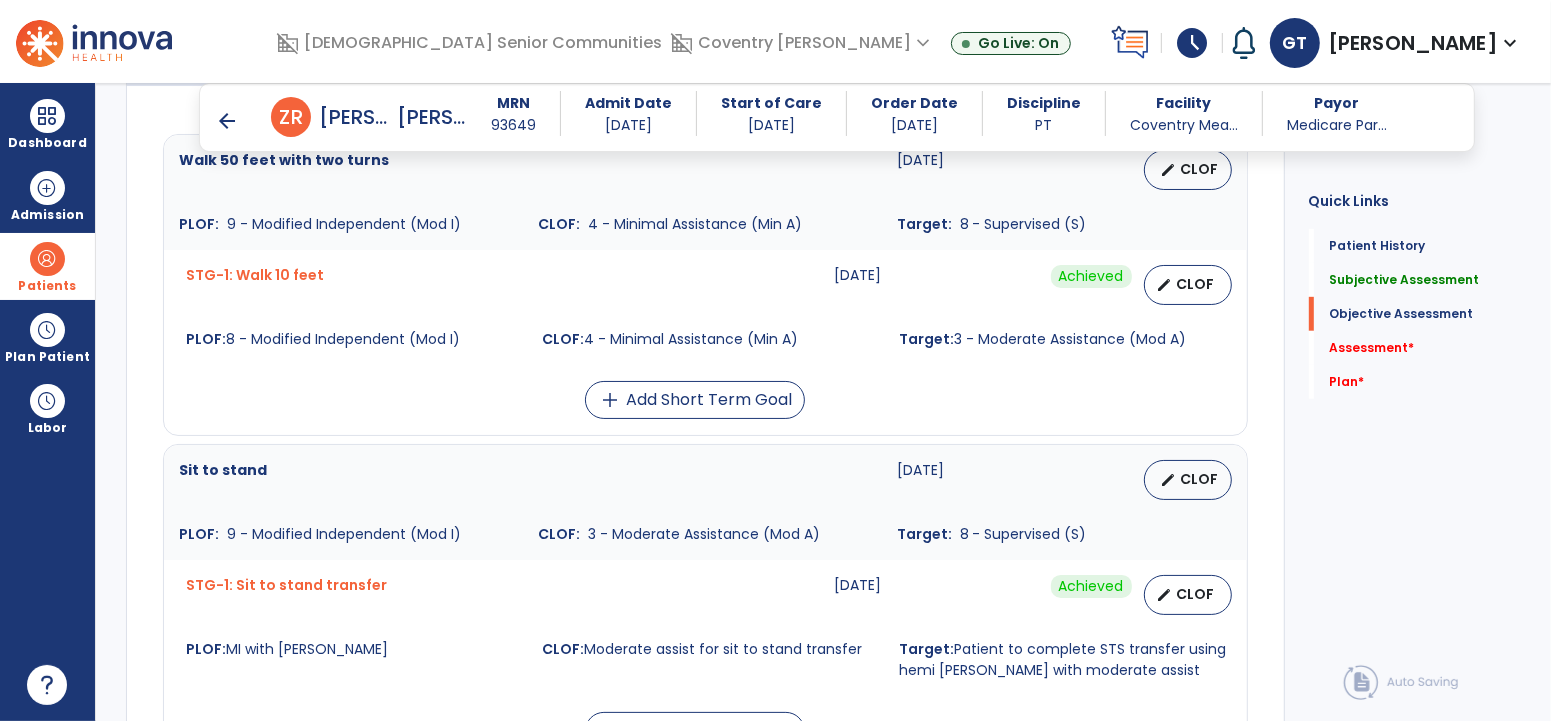 scroll, scrollTop: 696, scrollLeft: 0, axis: vertical 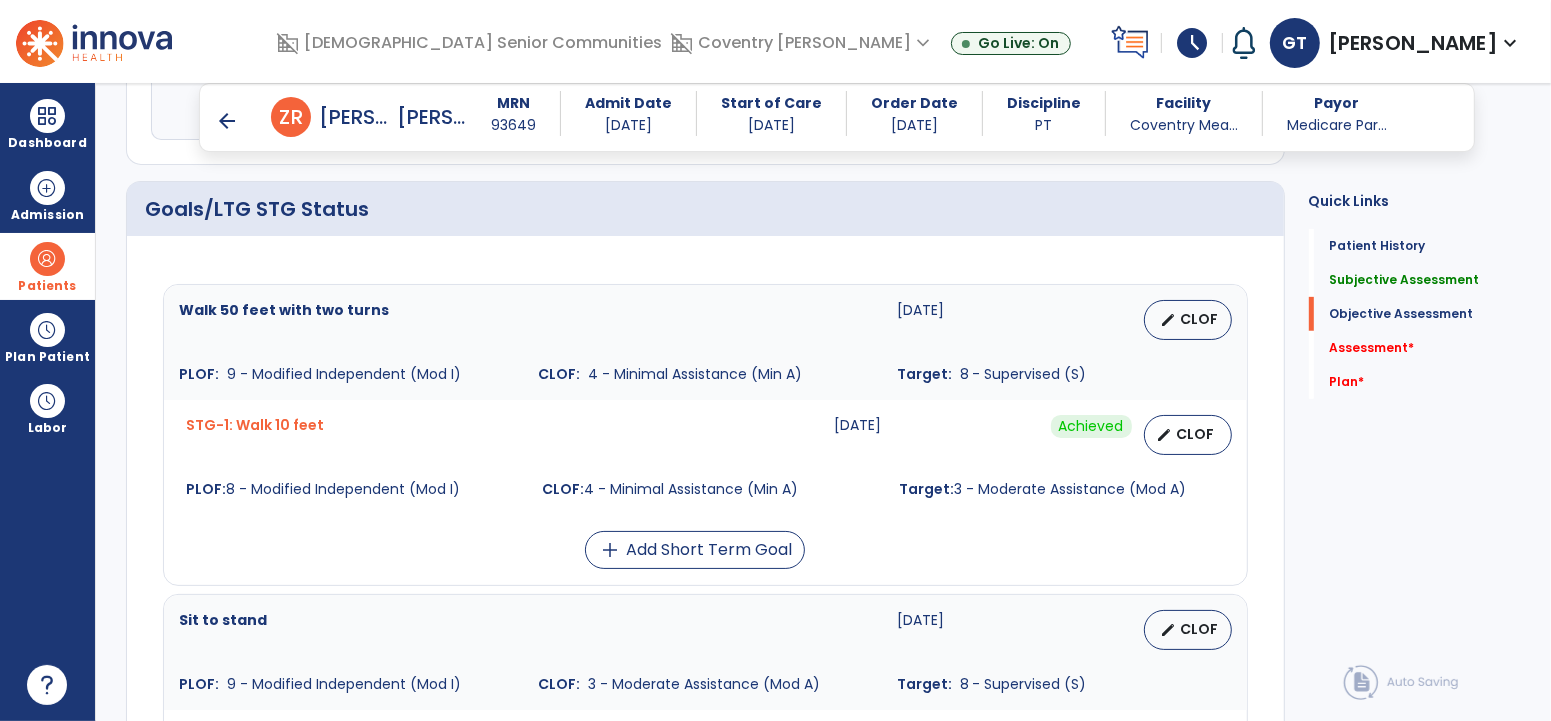 type on "**********" 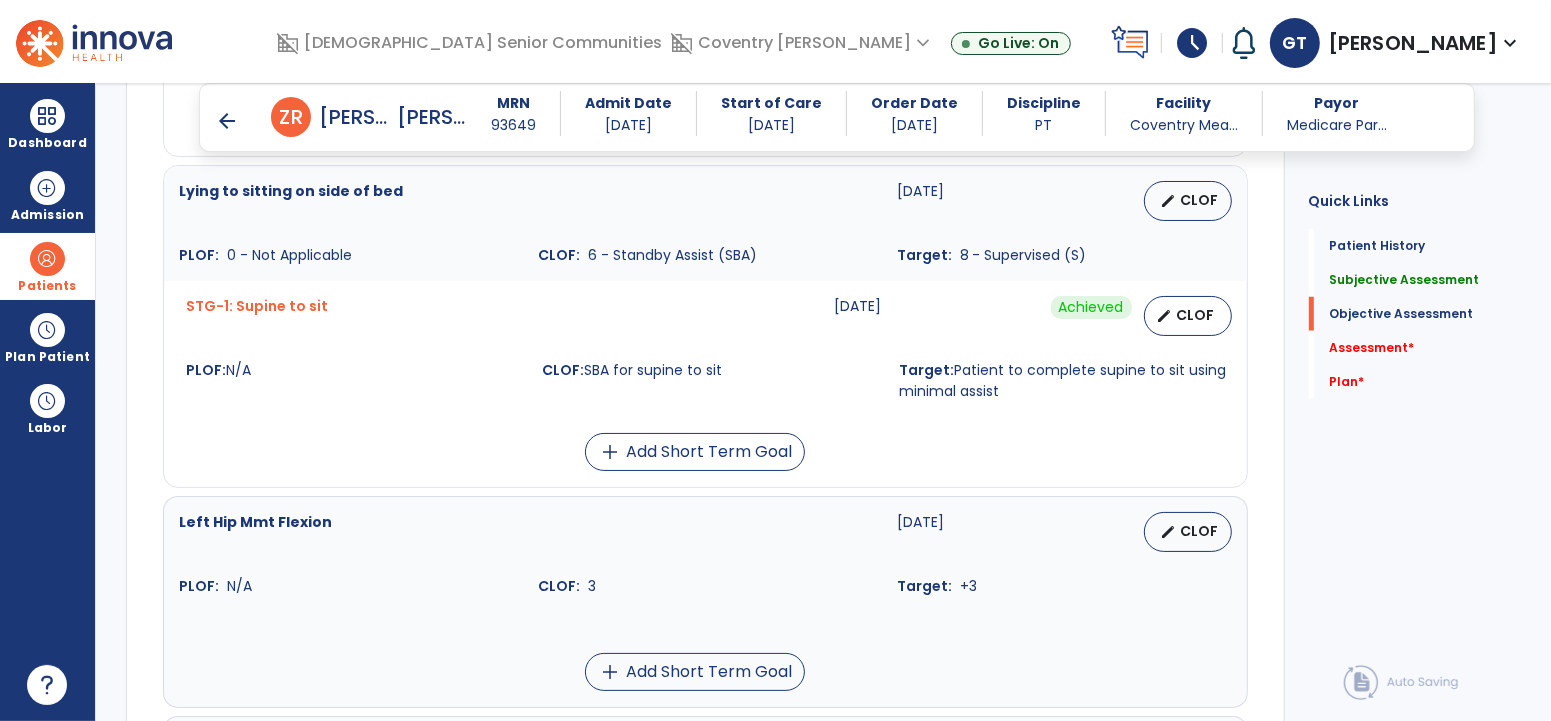 scroll, scrollTop: 1469, scrollLeft: 0, axis: vertical 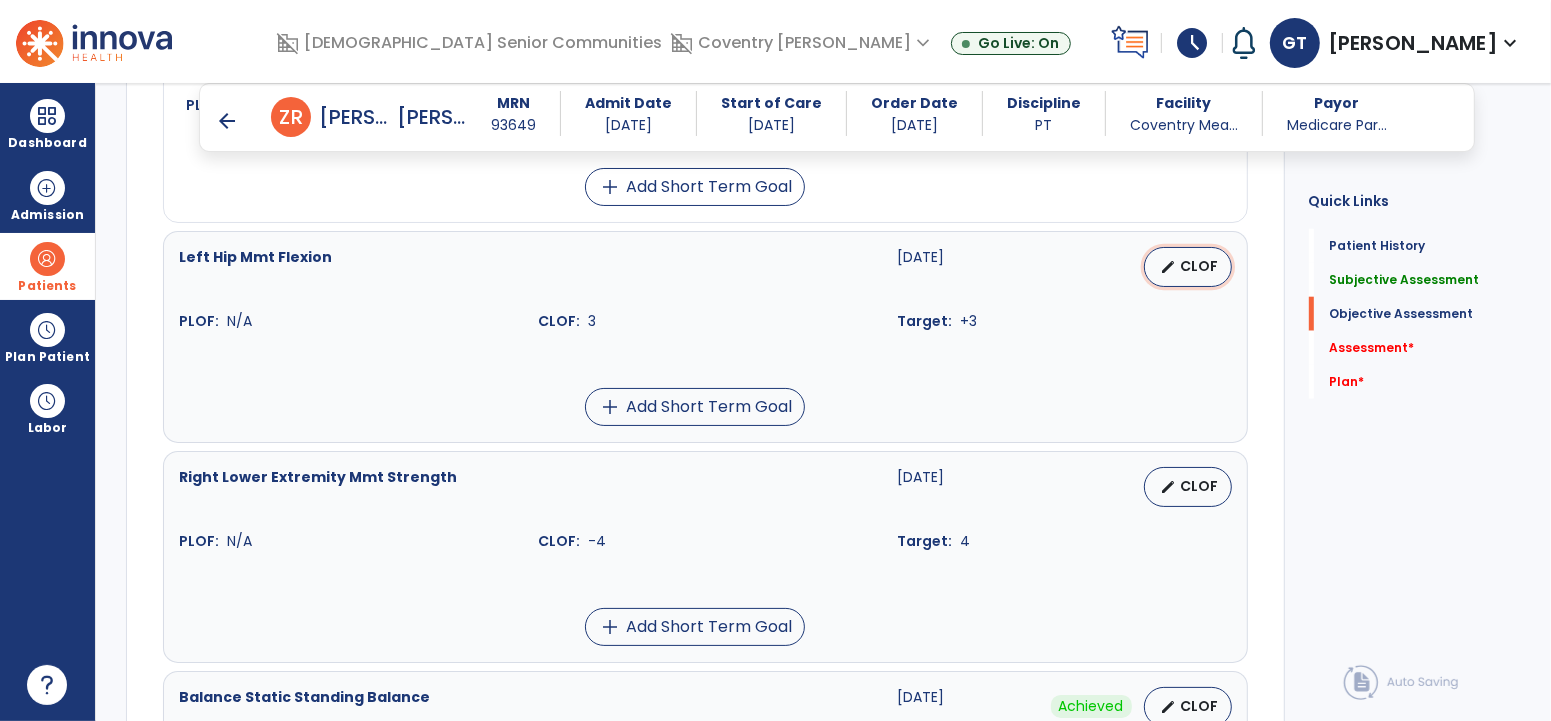 click on "edit   CLOF" at bounding box center [1188, 267] 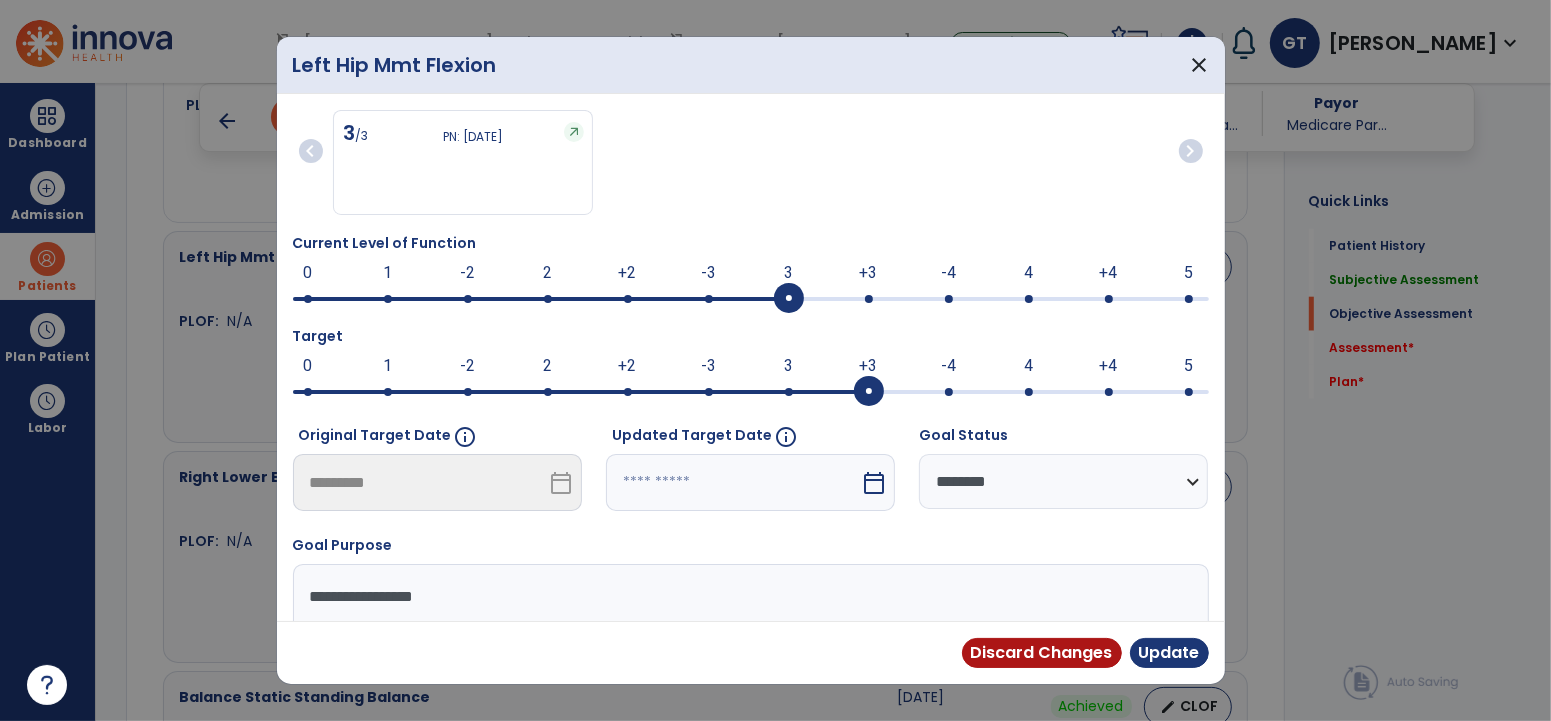 click at bounding box center [751, 299] 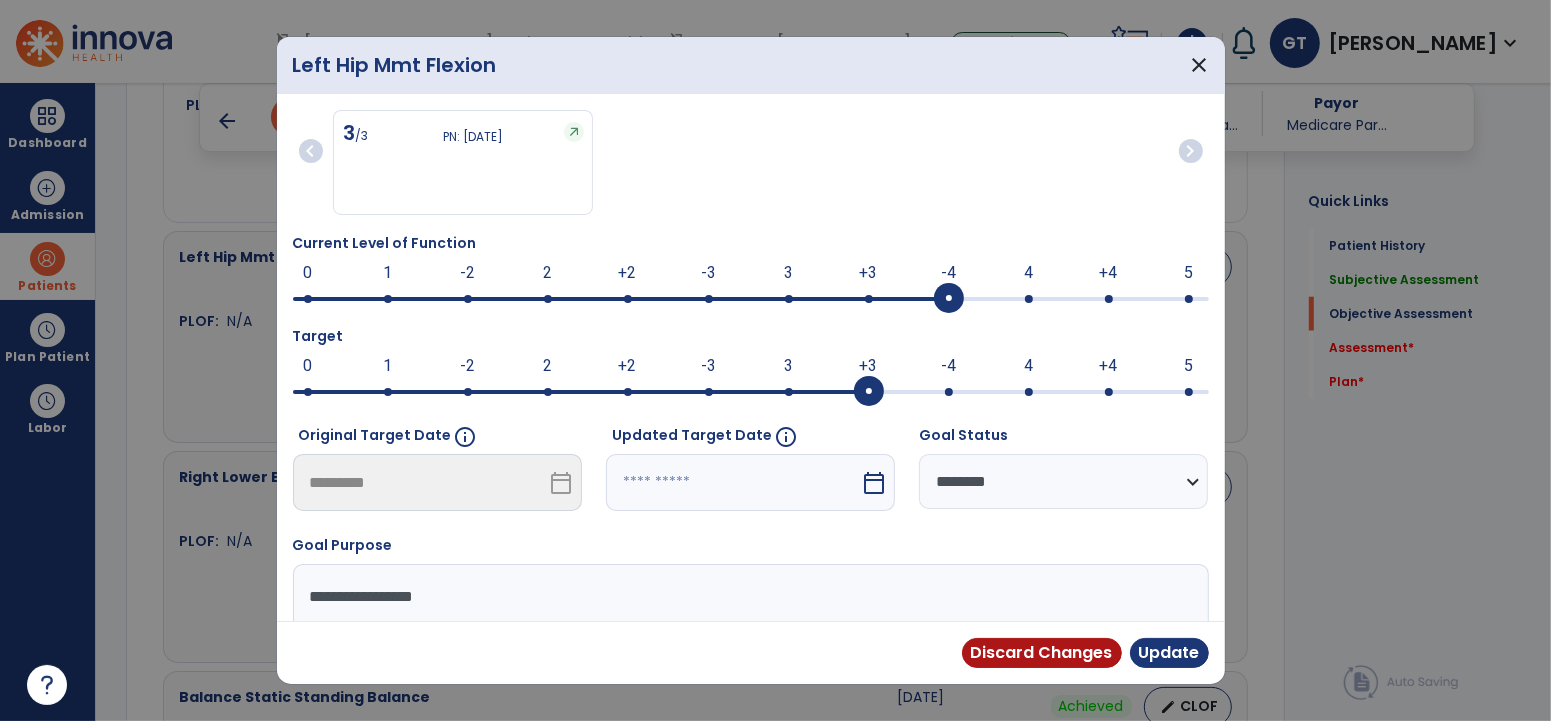 click on "**********" at bounding box center [1063, 481] 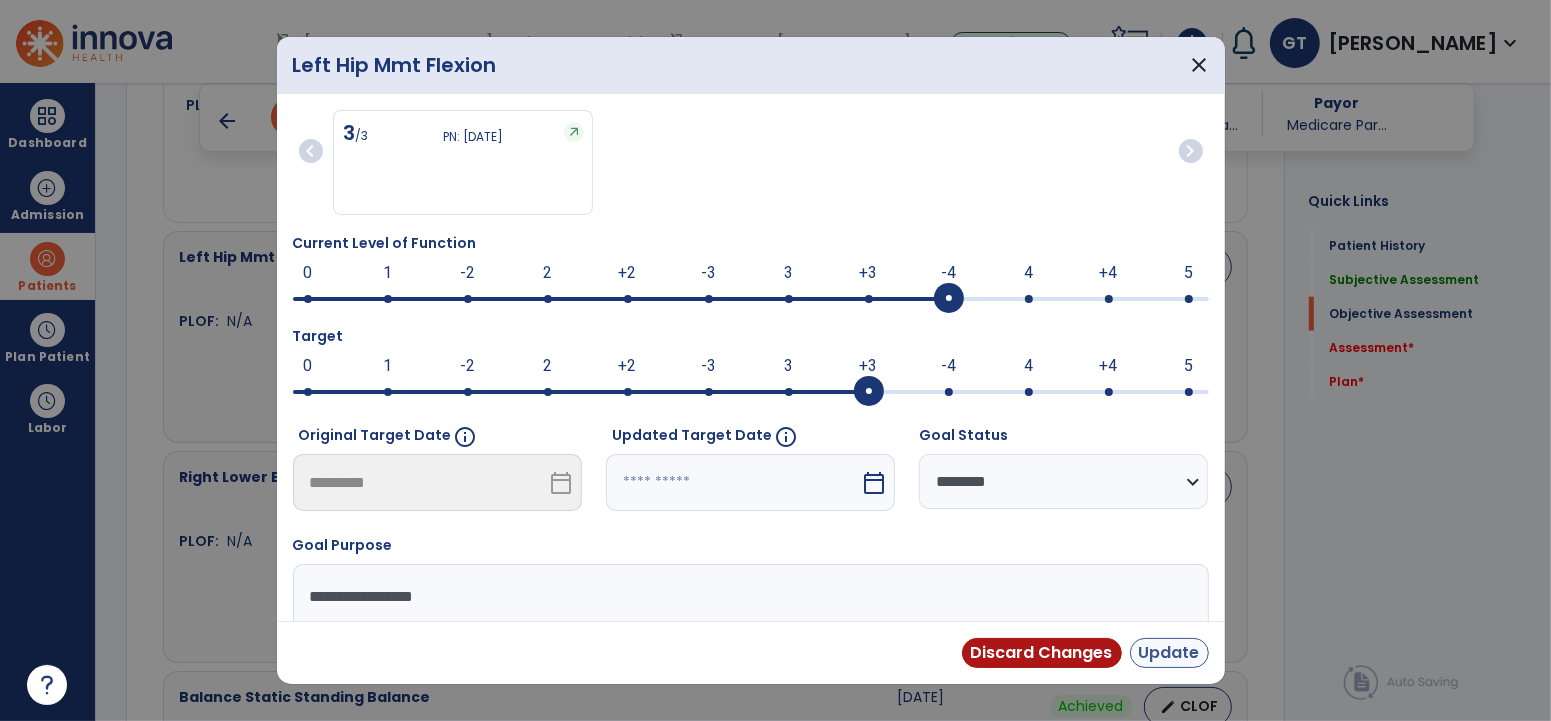 click on "Update" at bounding box center [1169, 653] 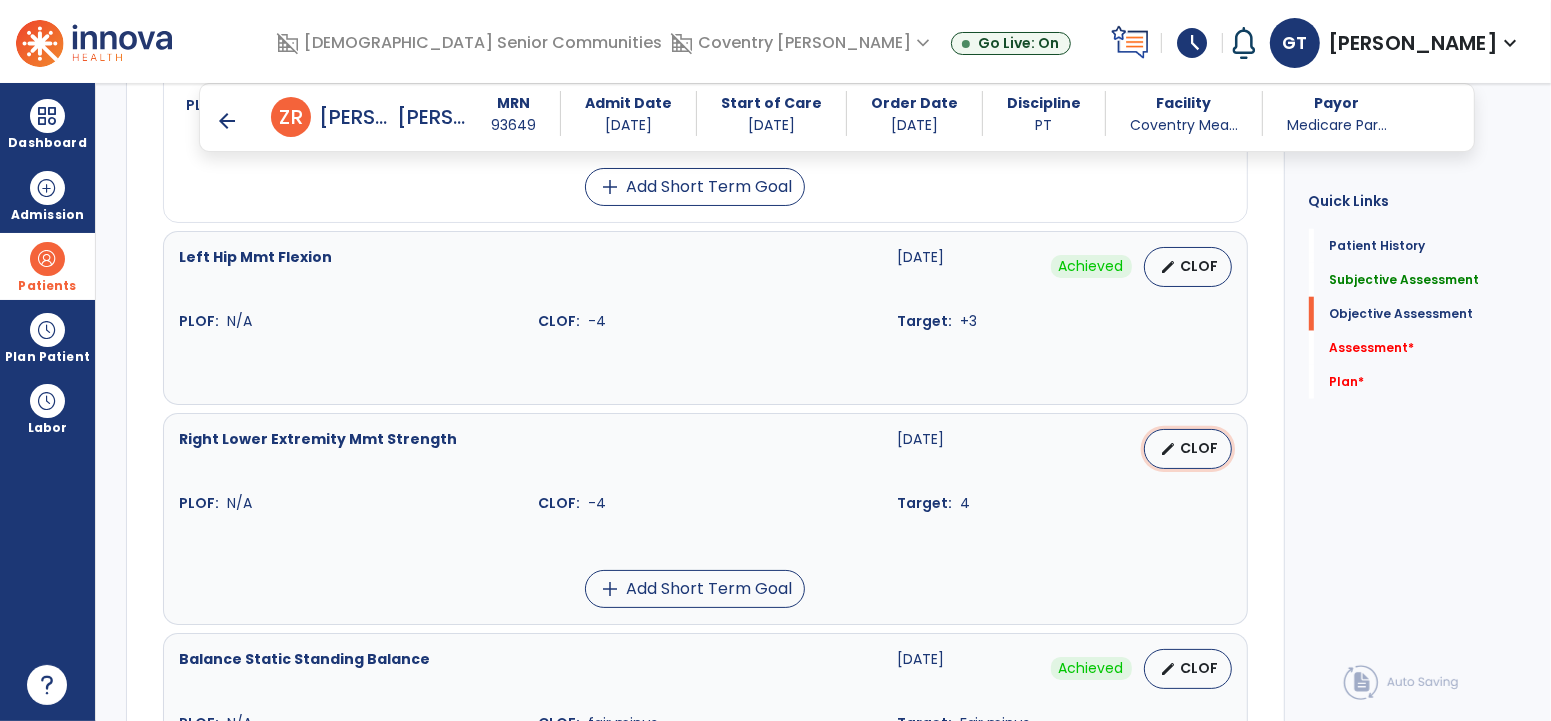 click on "CLOF" at bounding box center (1200, 448) 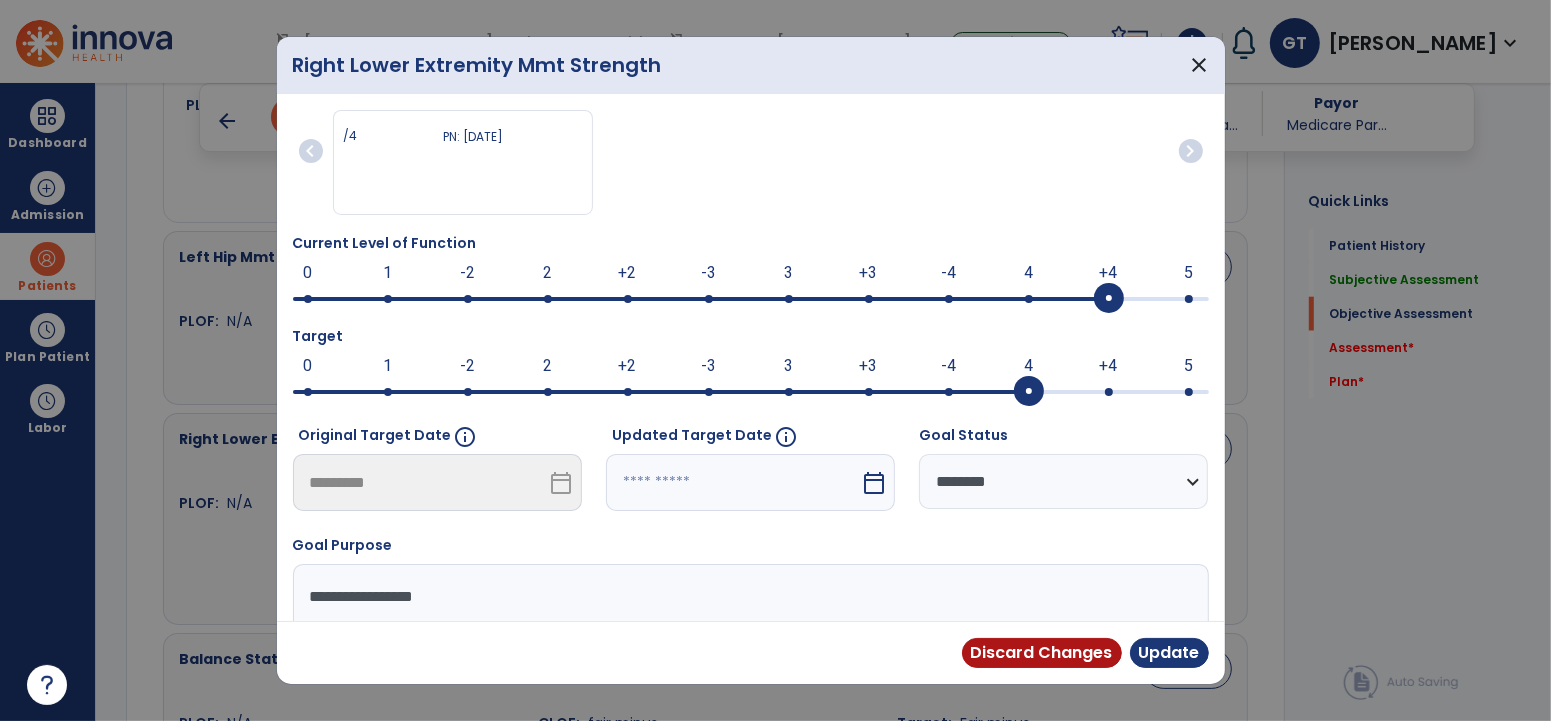 click at bounding box center (751, 297) 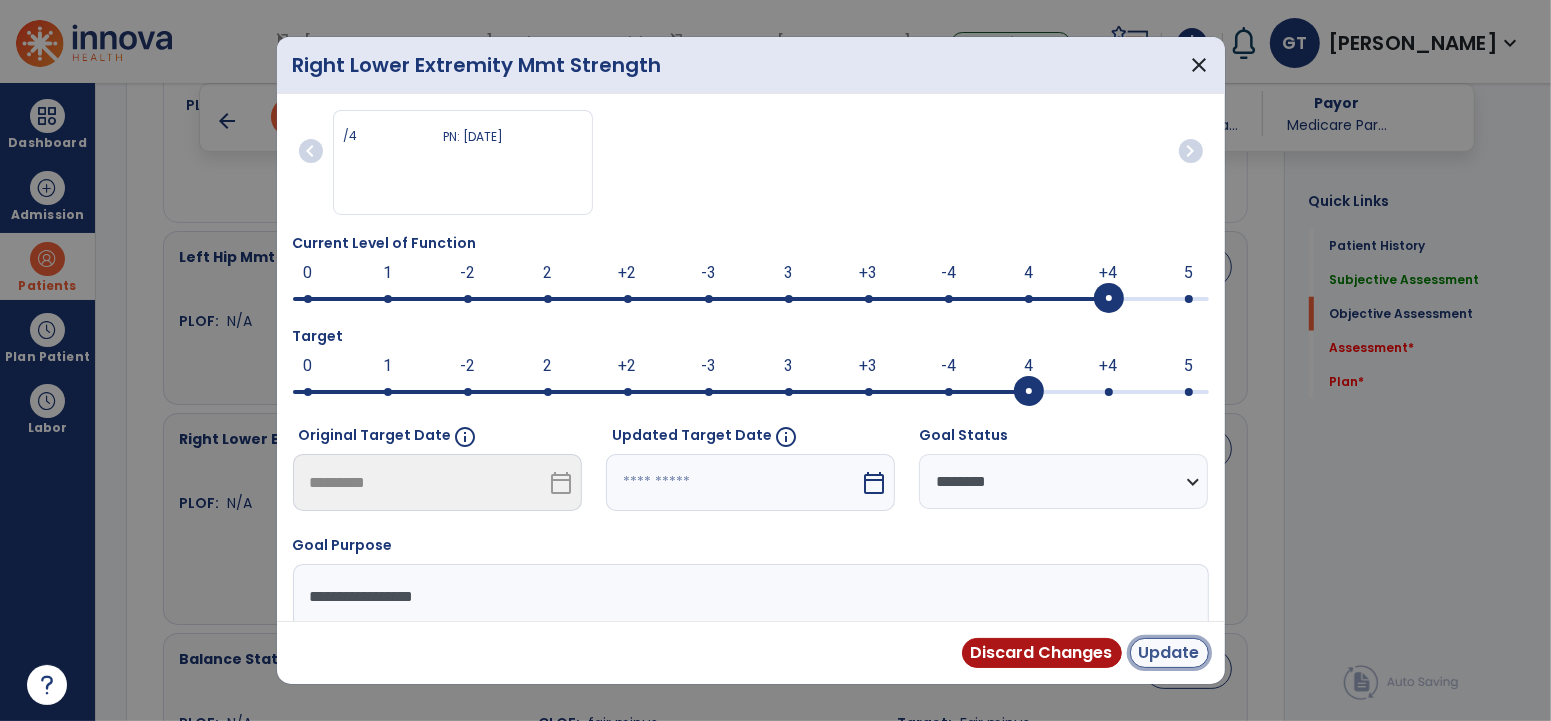 click on "Update" at bounding box center [1169, 653] 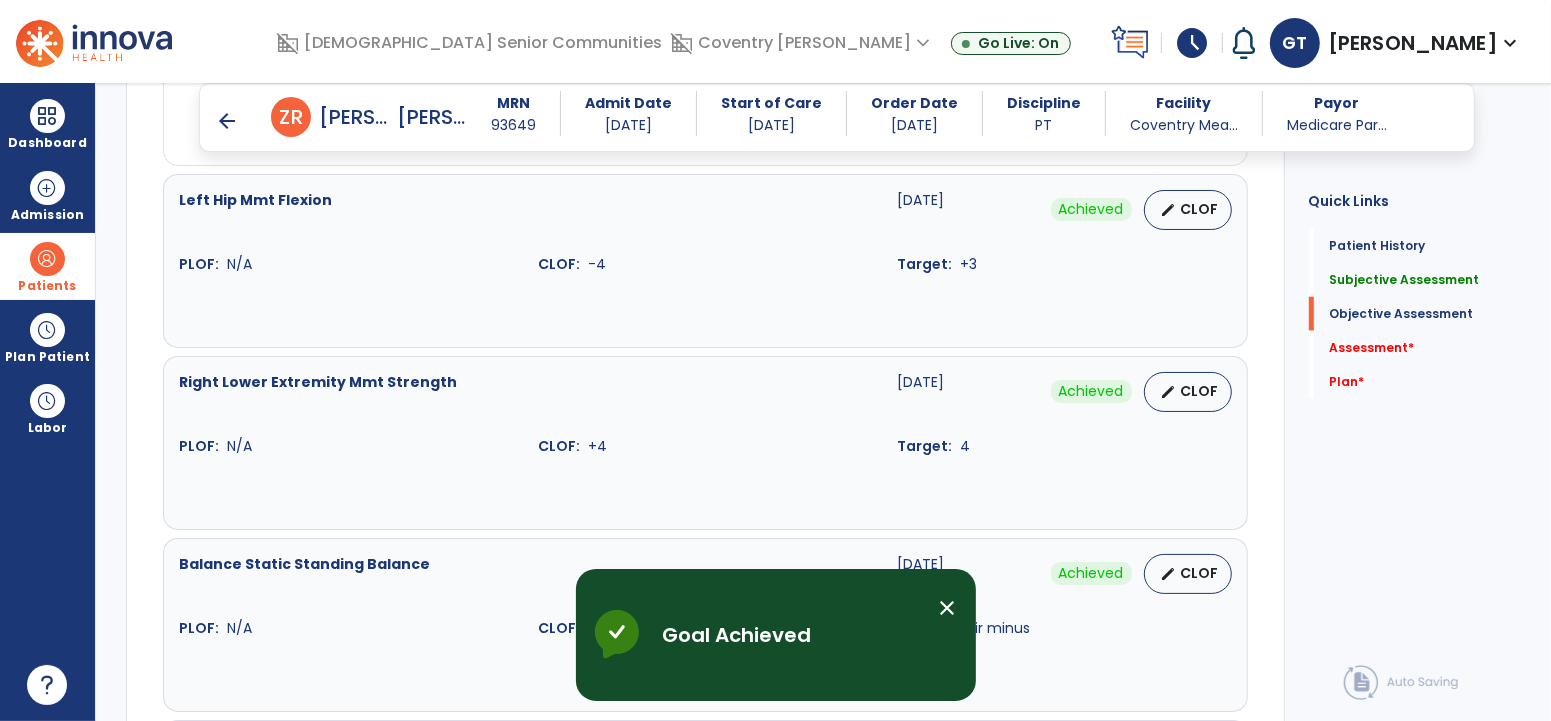 scroll, scrollTop: 1790, scrollLeft: 0, axis: vertical 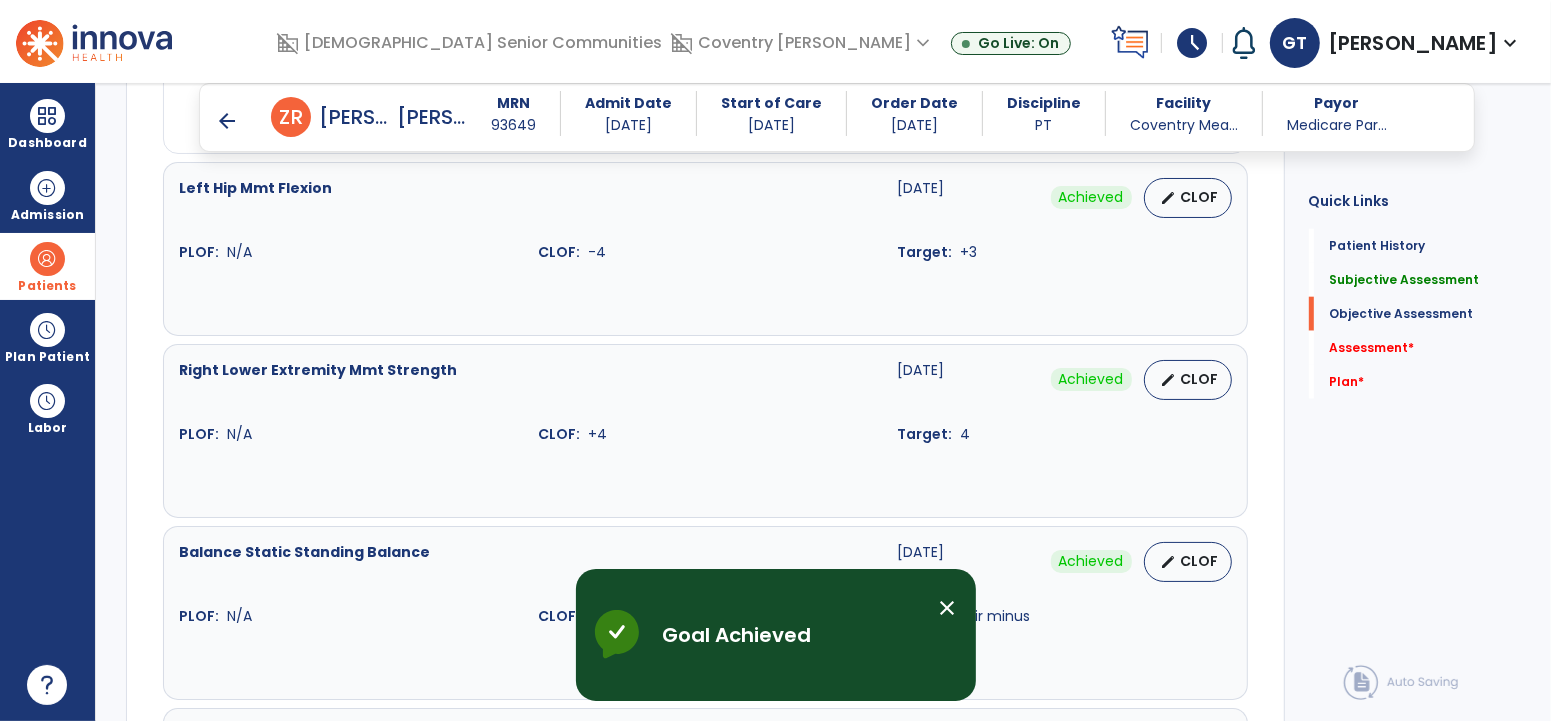 click on "Quick Links  Patient History   Patient History   Subjective Assessment   Subjective Assessment   Objective Assessment   Objective Assessment   Assessment   *  Assessment   *  Plan   *  Plan   *" 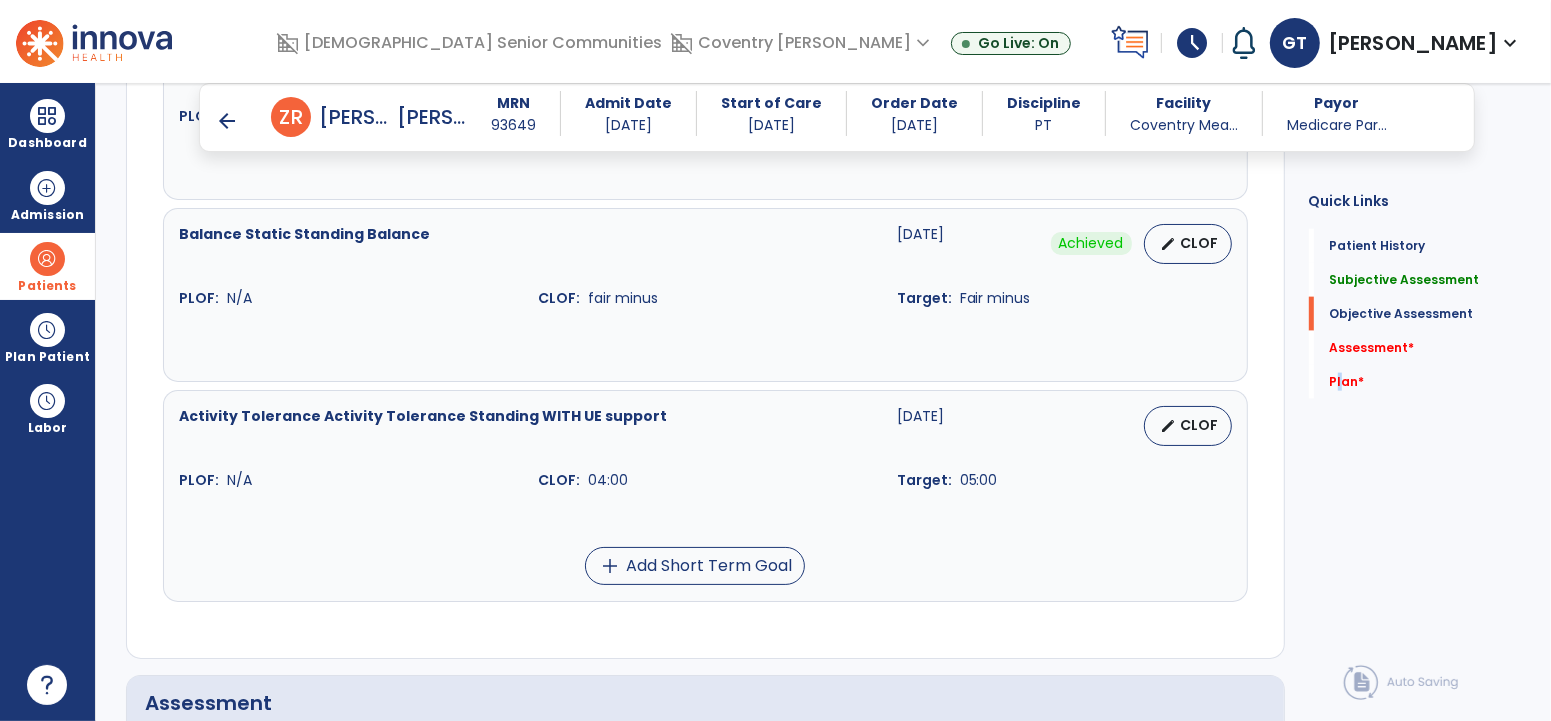 scroll, scrollTop: 2113, scrollLeft: 0, axis: vertical 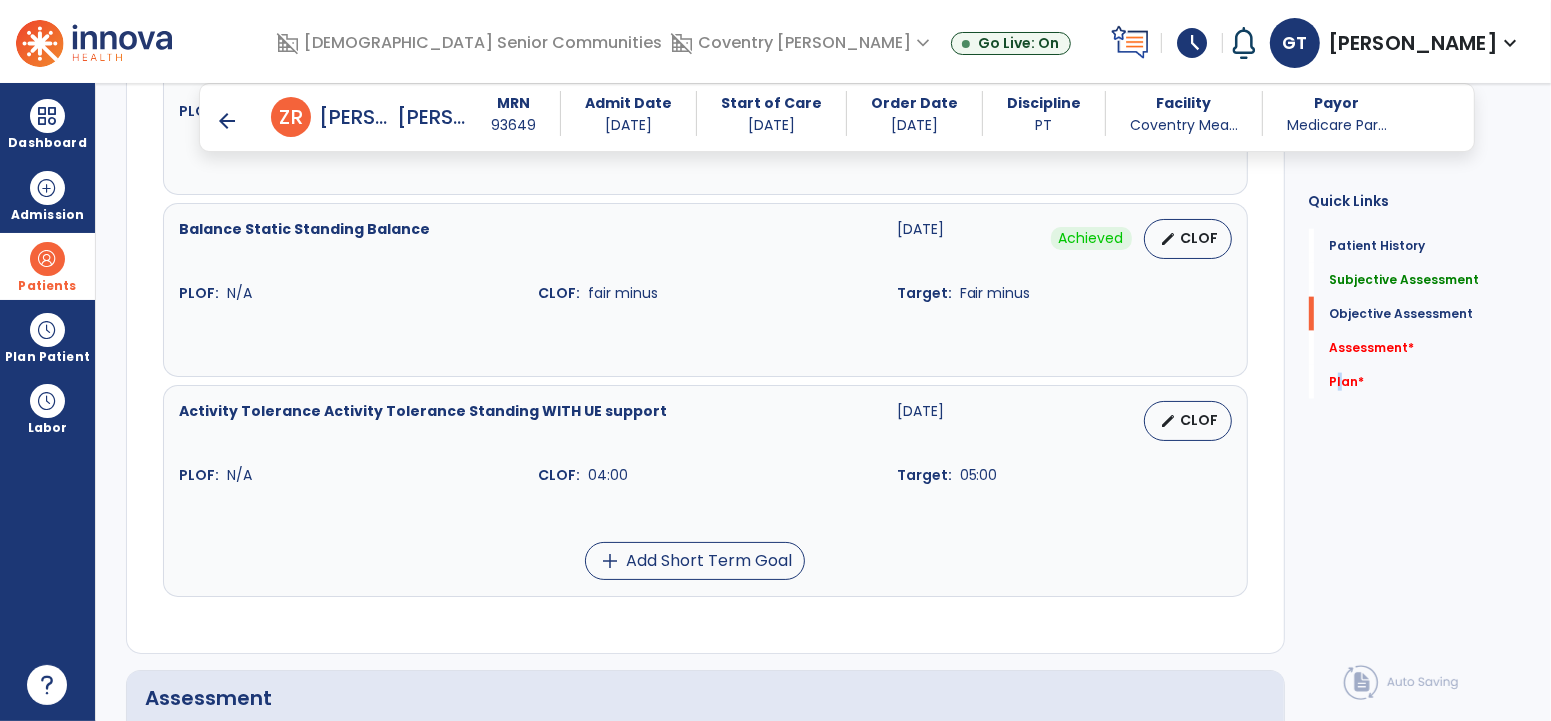 drag, startPoint x: 1354, startPoint y: 489, endPoint x: 1376, endPoint y: 443, distance: 50.990196 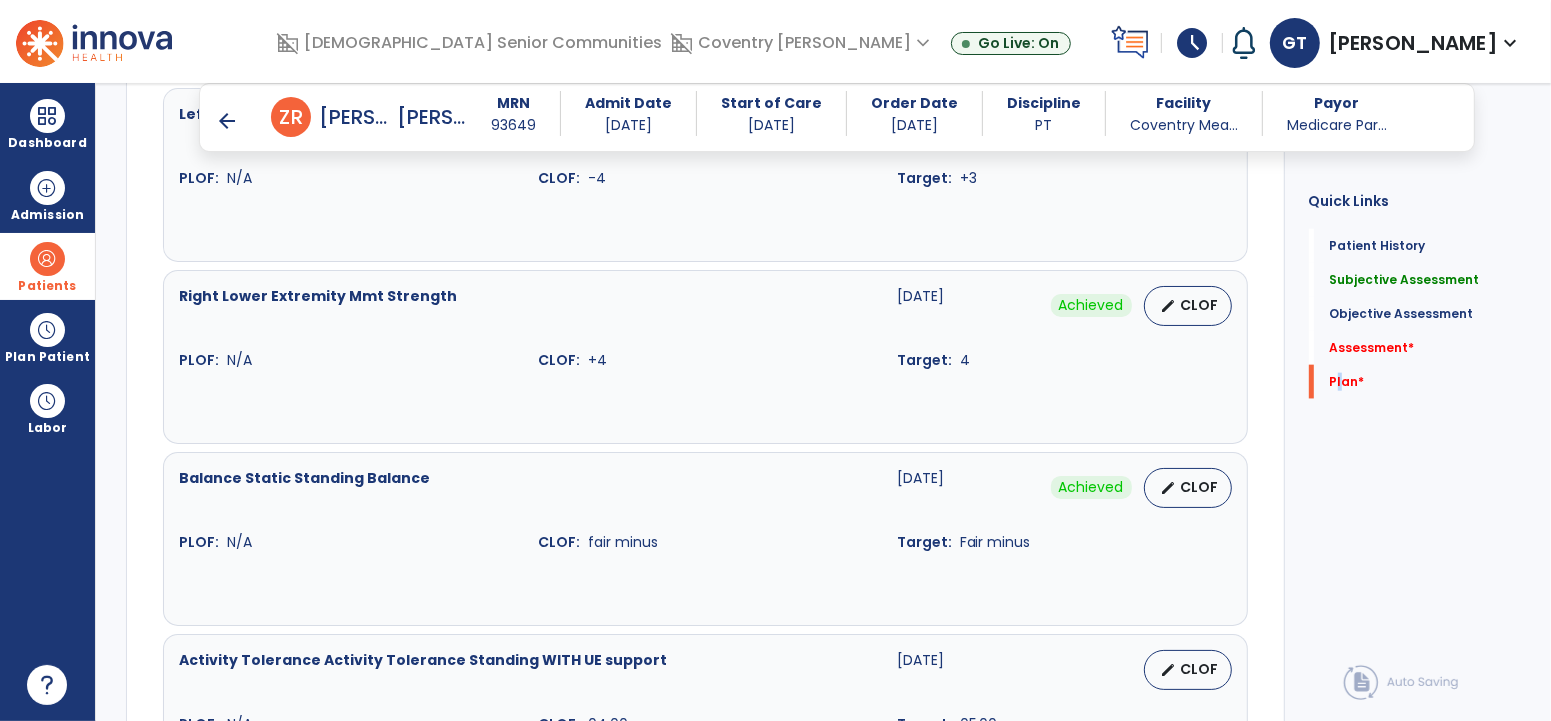 scroll, scrollTop: 2670, scrollLeft: 0, axis: vertical 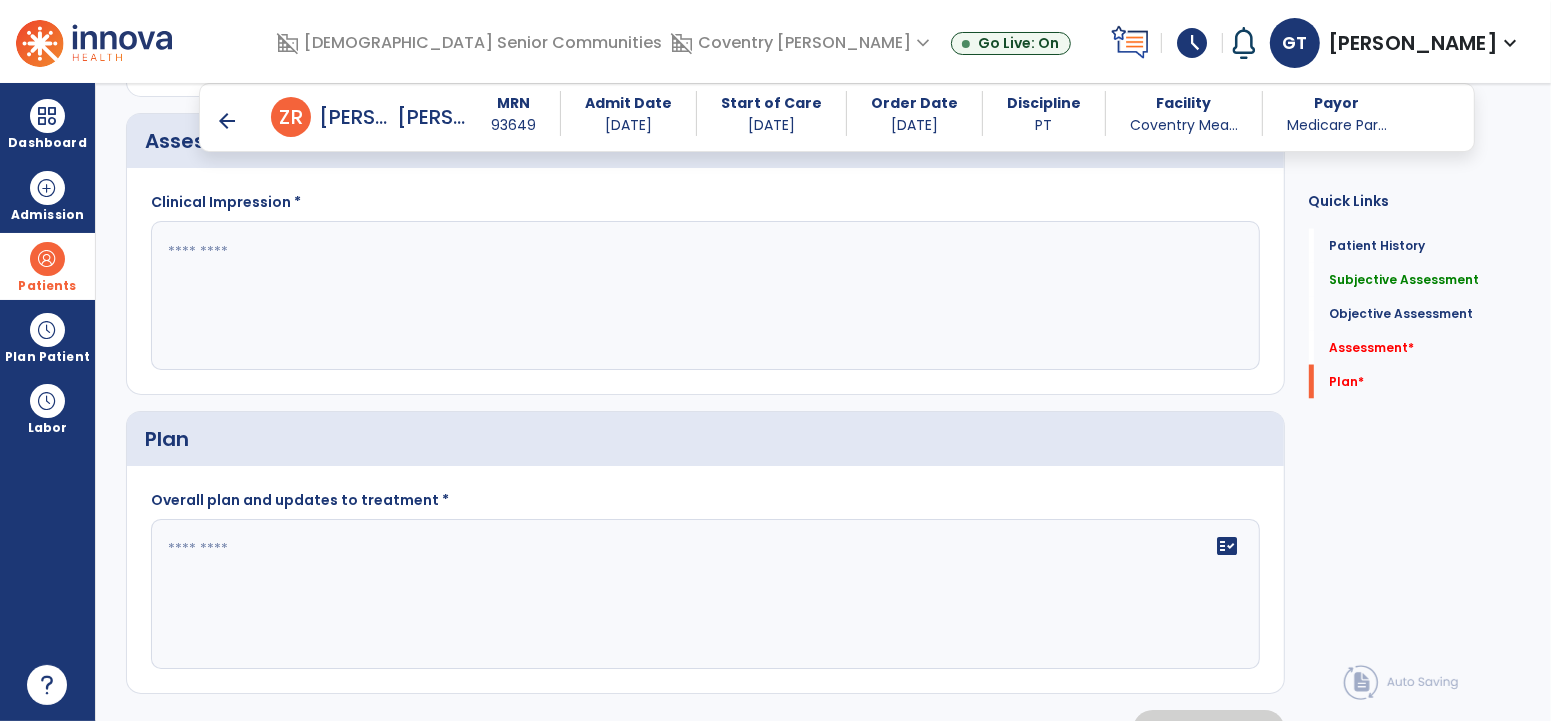 drag, startPoint x: 455, startPoint y: 280, endPoint x: 441, endPoint y: 282, distance: 14.142136 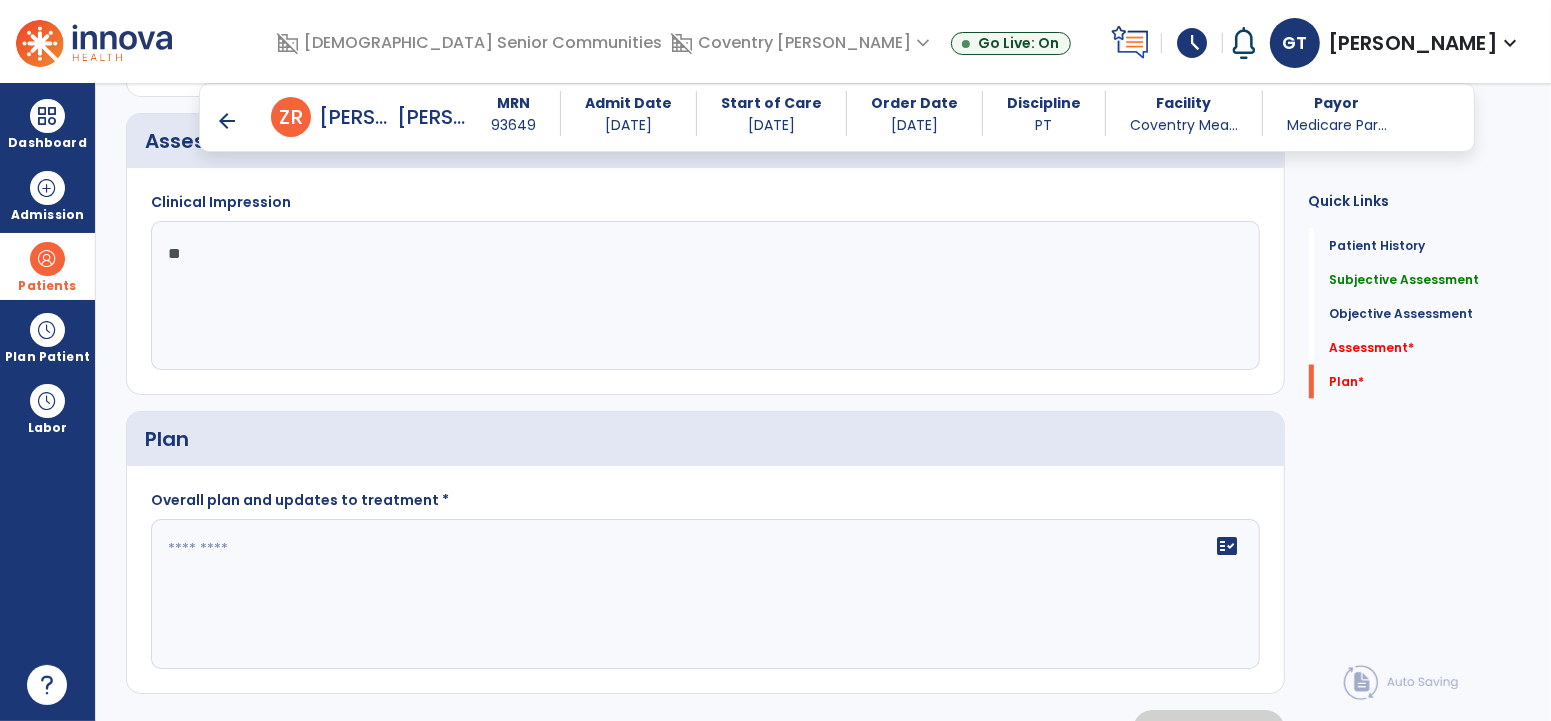 type on "*" 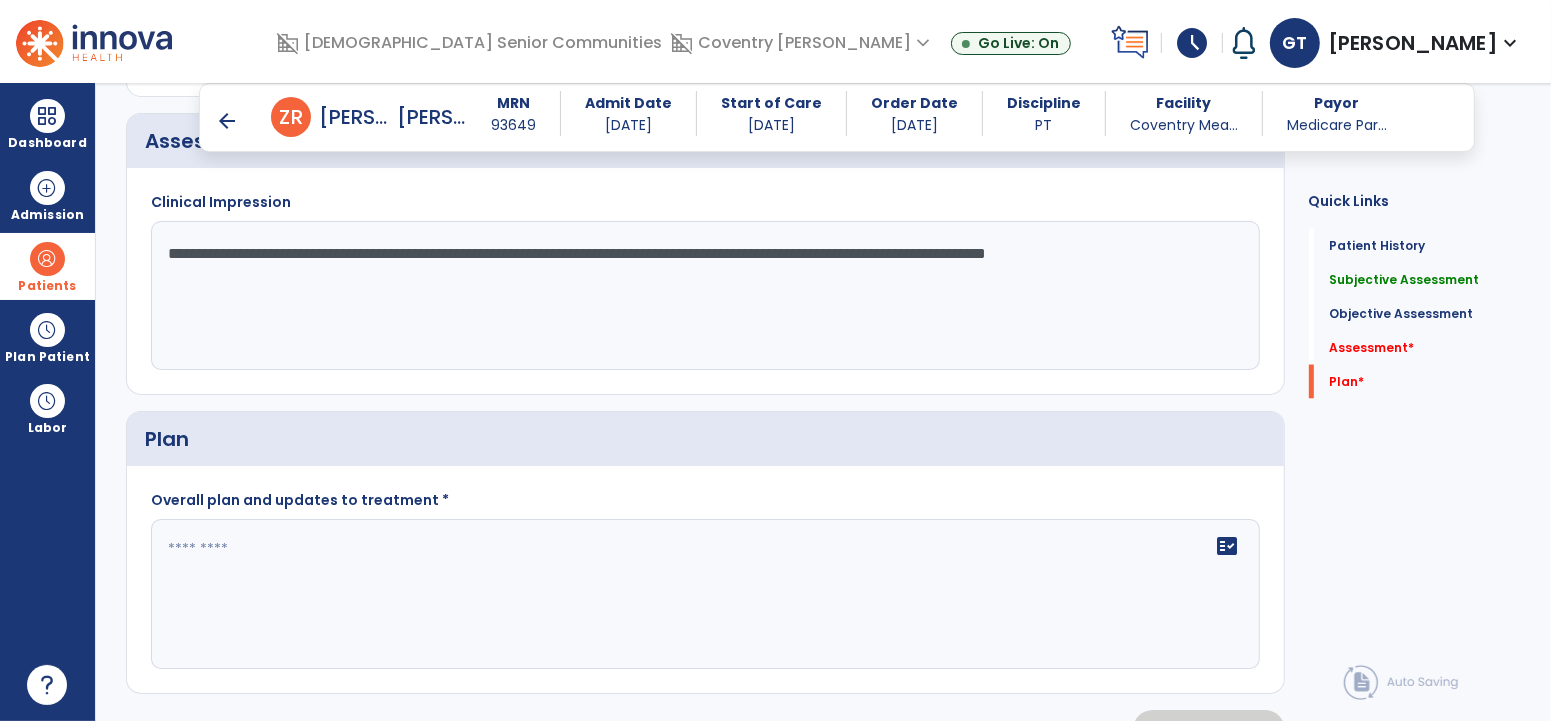 click on "**********" 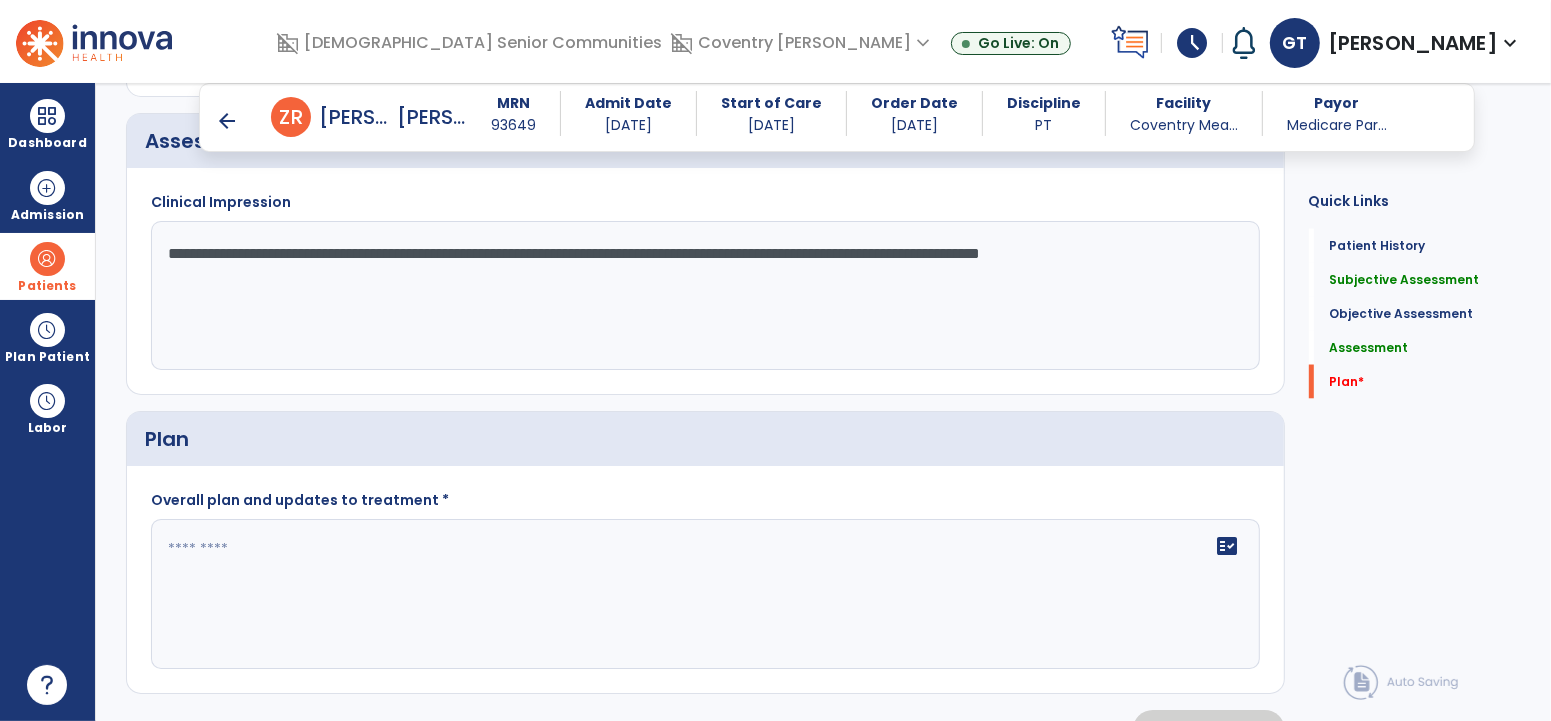 click on "**********" 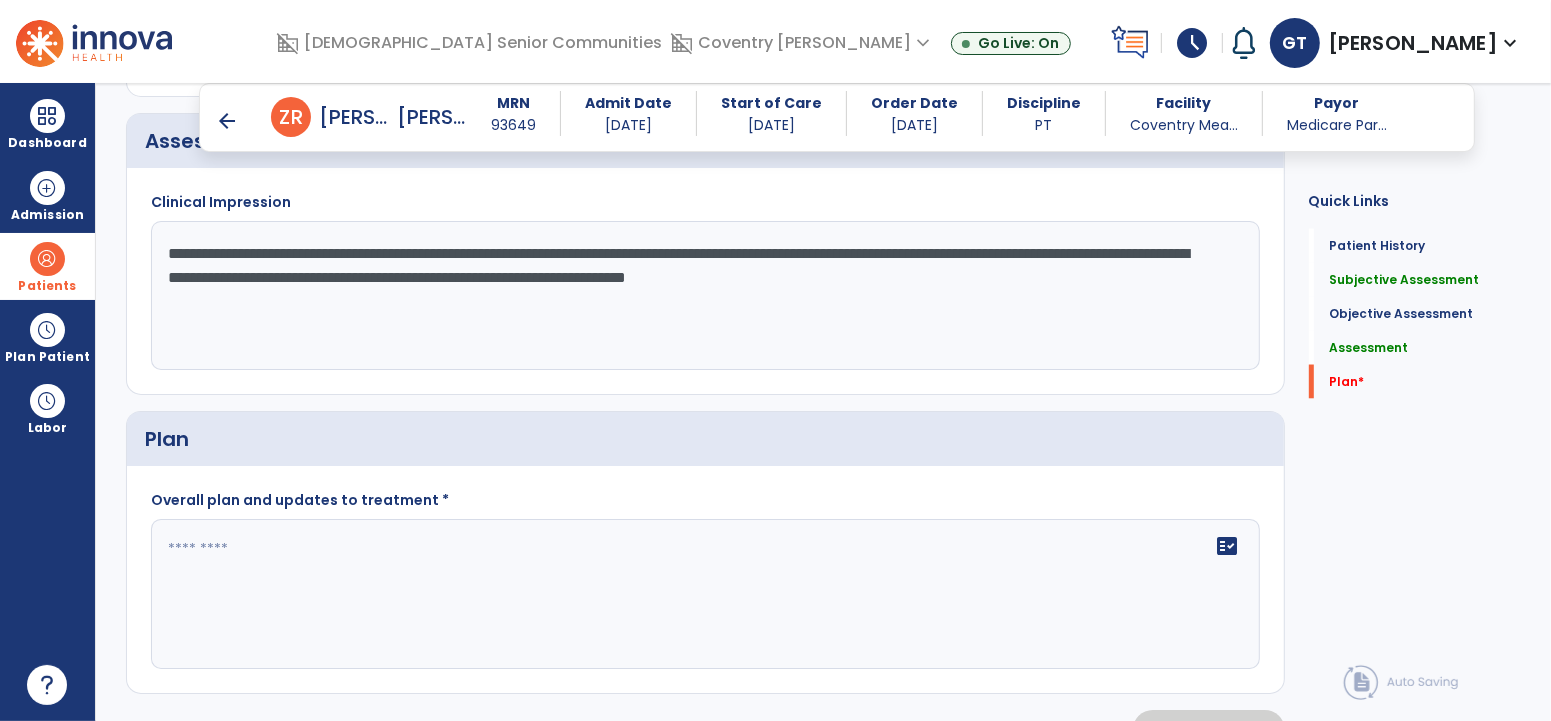 type on "**********" 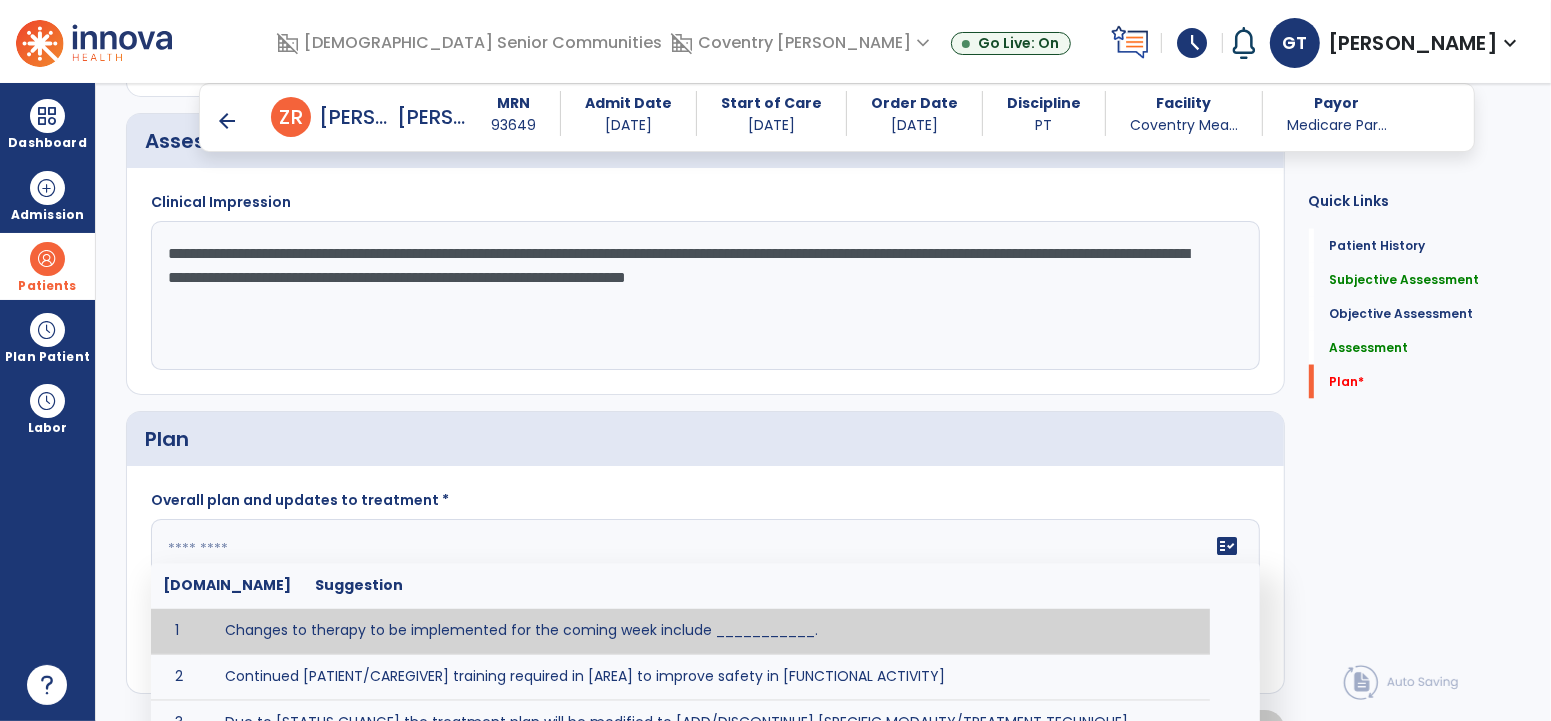 click on "fact_check  [DOMAIN_NAME] Suggestion 1 Changes to therapy to be implemented for the coming week include ___________. 2 Continued [PATIENT/CAREGIVER] training required in [AREA] to improve safety in [FUNCTIONAL ACTIVITY] 3 Due to [STATUS CHANGE] the treatment plan will be modified to [ADD/DISCONTINUE] [SPECIFIC MODALITY/TREATMENT TECHNIQUE]. 4 Goals related to ___________ have been met.  Will add new STG's to address _______ in the upcoming week. 5 Updated precautions include ________. 6 Progress treatment to include ____________. 7 Requires further [PATIENT/CAREGIVER] training in ______ to improve safety in ________. 8 Short term goals related to _________ have been met and new short term goals to be added as appropriate for patient. 9 STGs have been met, will now focus on LTGs. 10 The plan for next week's visits include [INTERVENTIONS] with the objective of improving [IMPAIRMENTS] to continue to progress toward long term goal(s). 11 12 13 Changes to therapy to be implemented for the coming week include ___________." 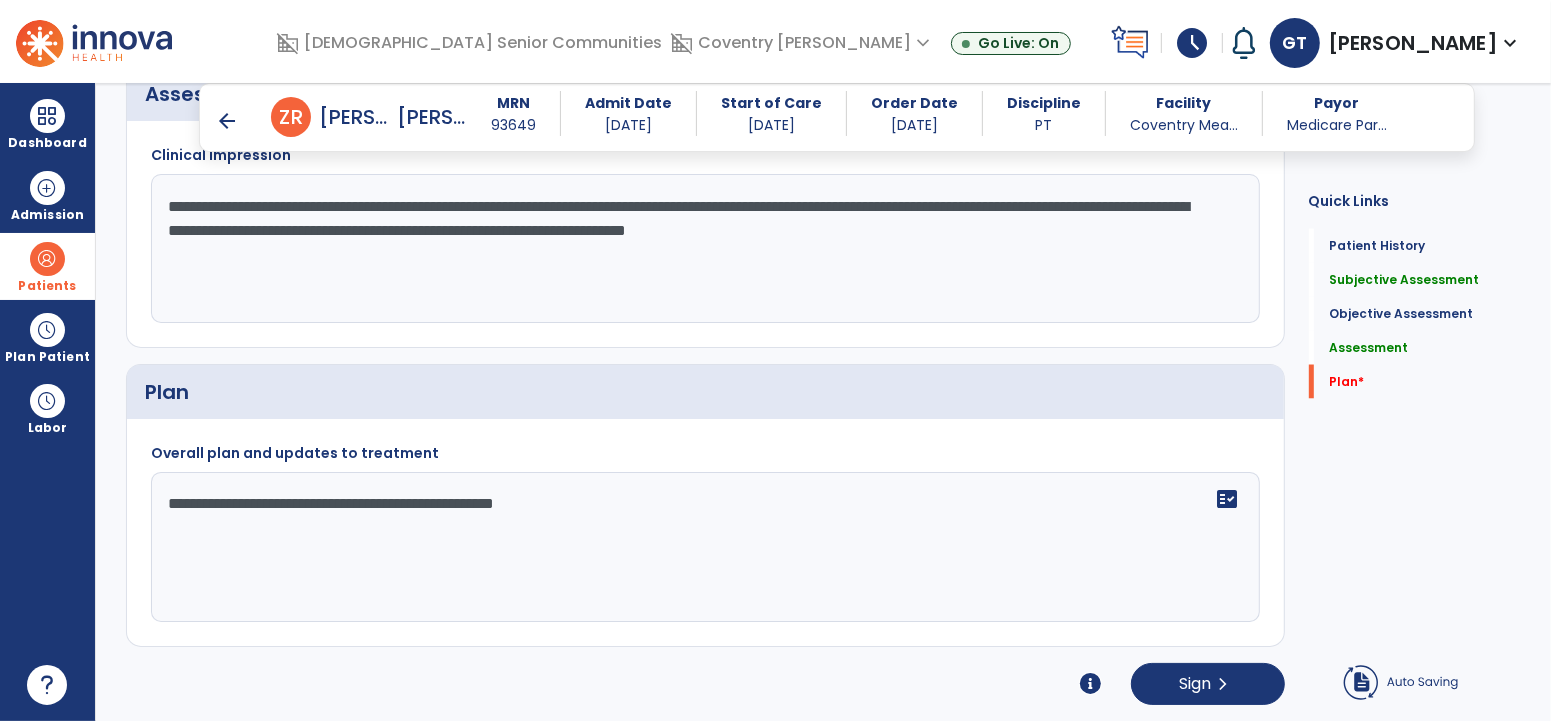 scroll, scrollTop: 2722, scrollLeft: 0, axis: vertical 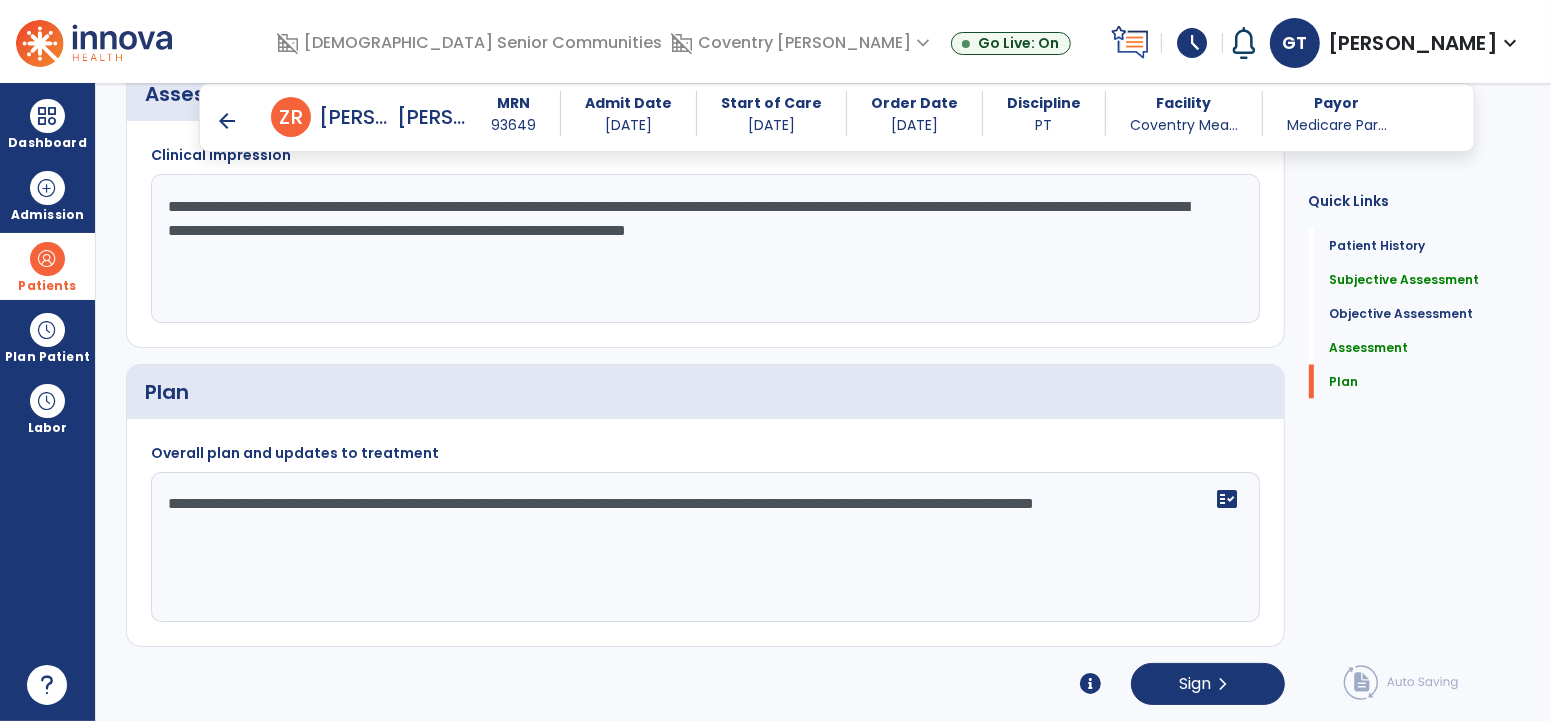 click on "**********" 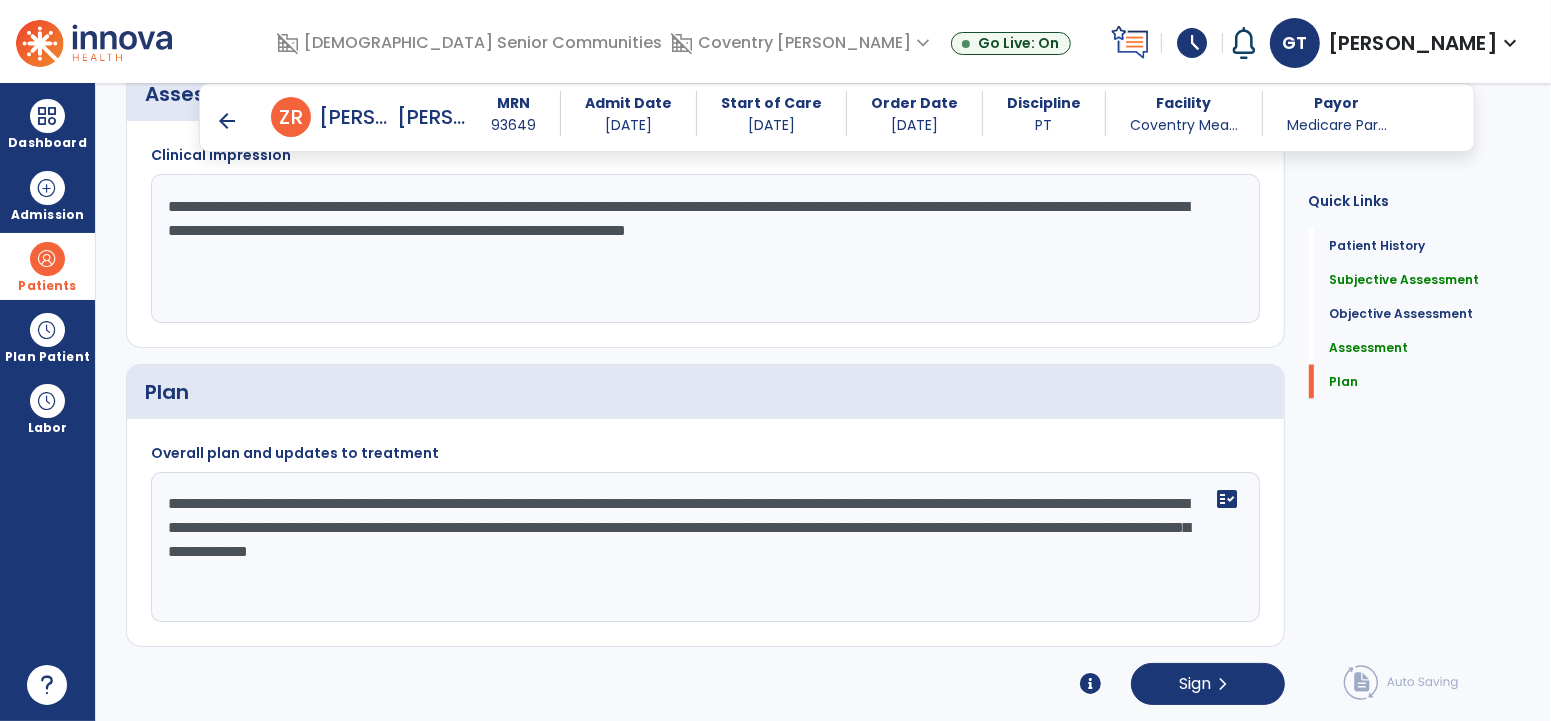 type on "**********" 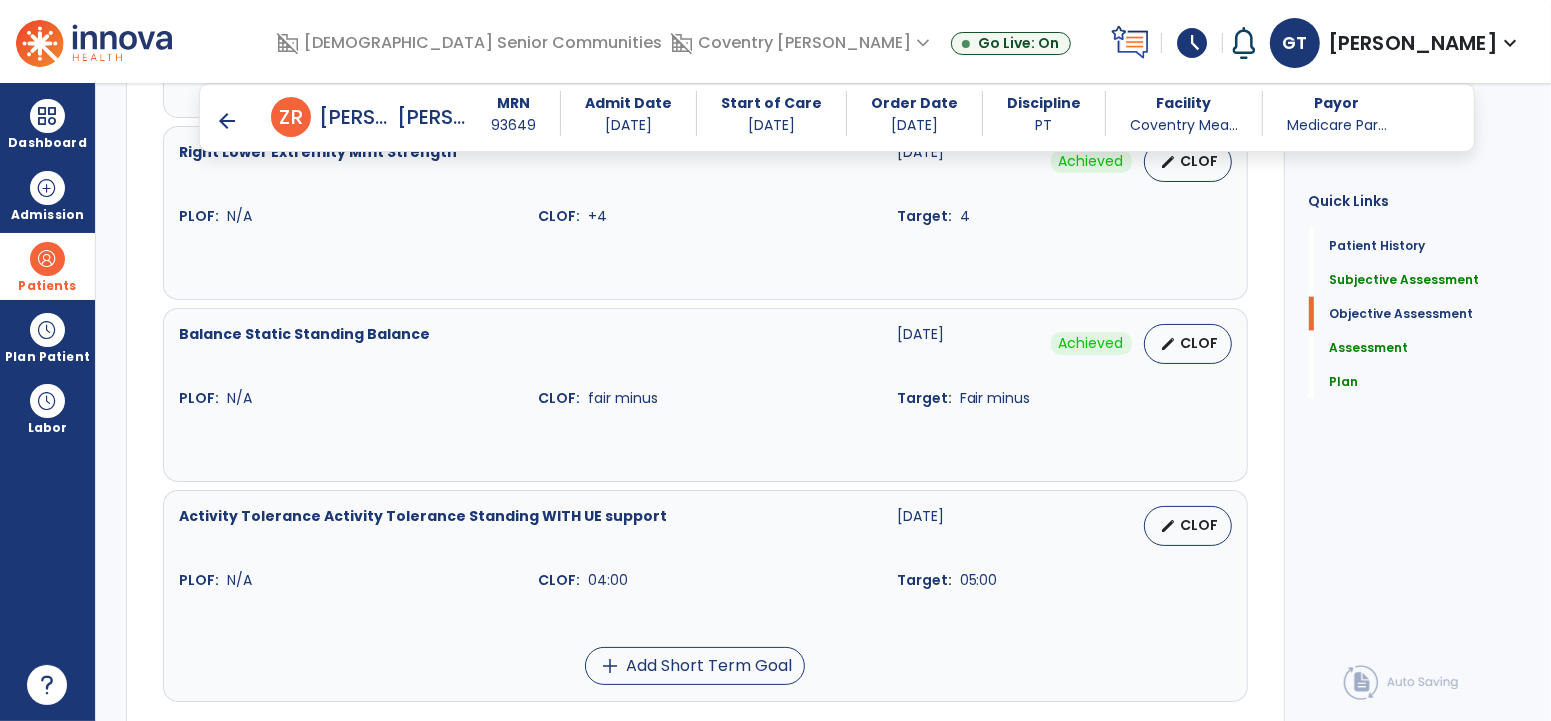 scroll, scrollTop: 2086, scrollLeft: 0, axis: vertical 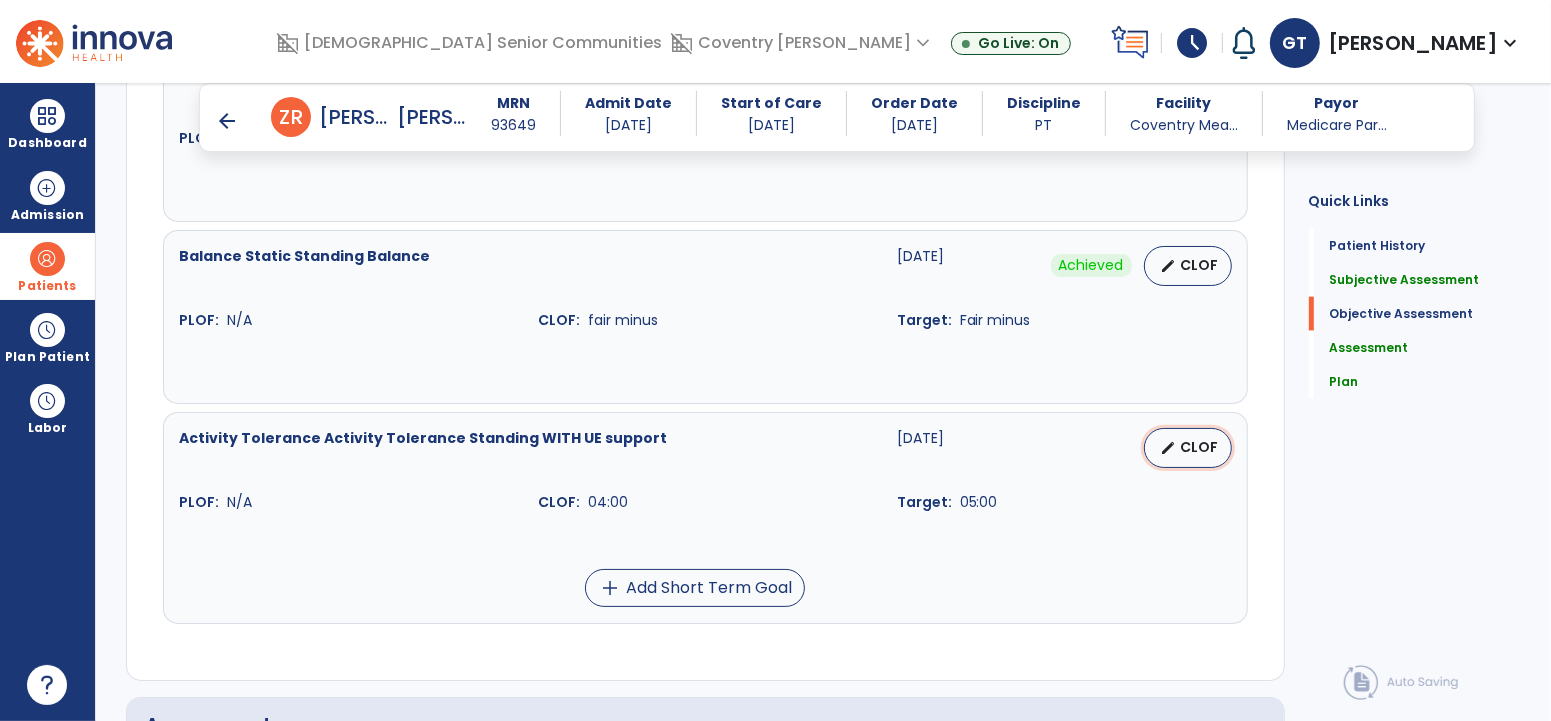 click on "CLOF" at bounding box center (1200, 447) 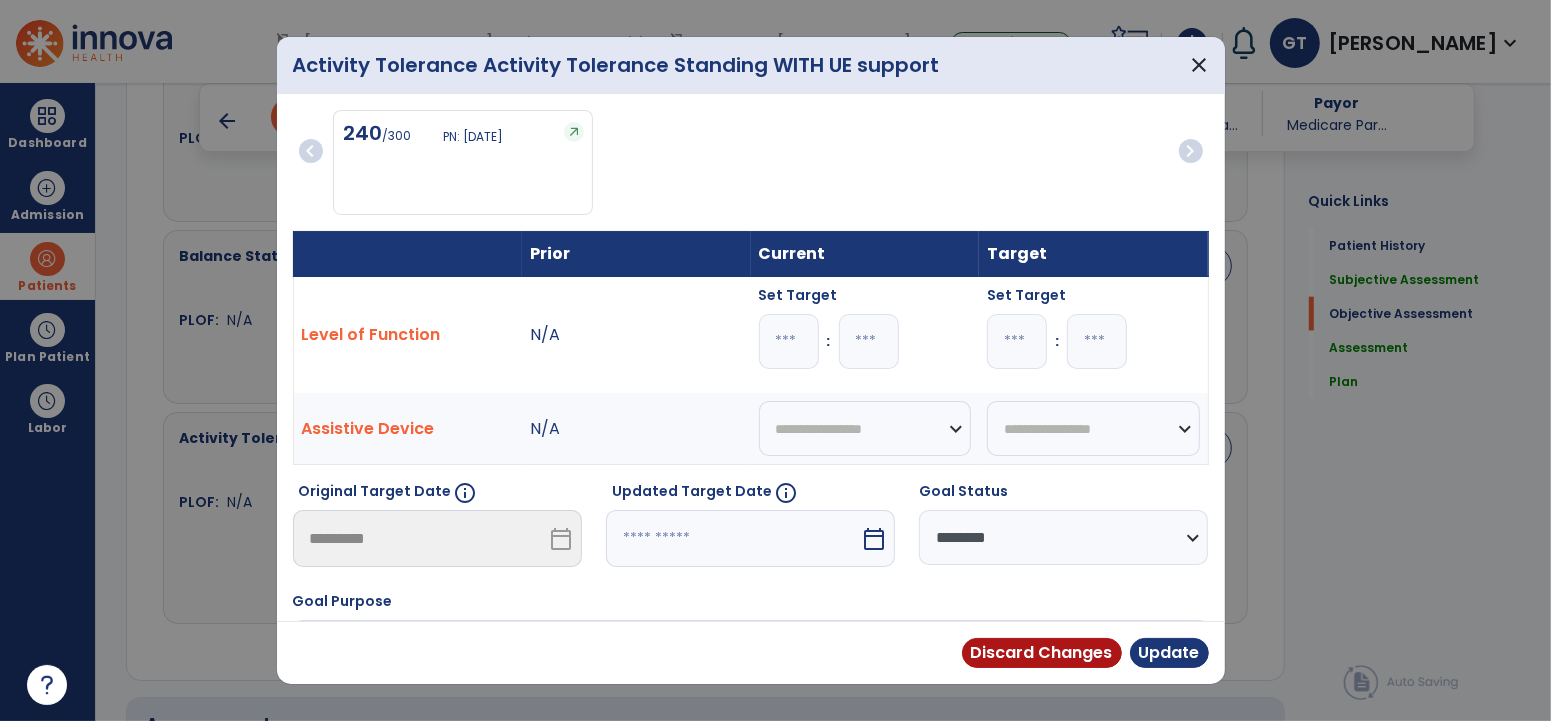 drag, startPoint x: 848, startPoint y: 331, endPoint x: 1014, endPoint y: 329, distance: 166.01205 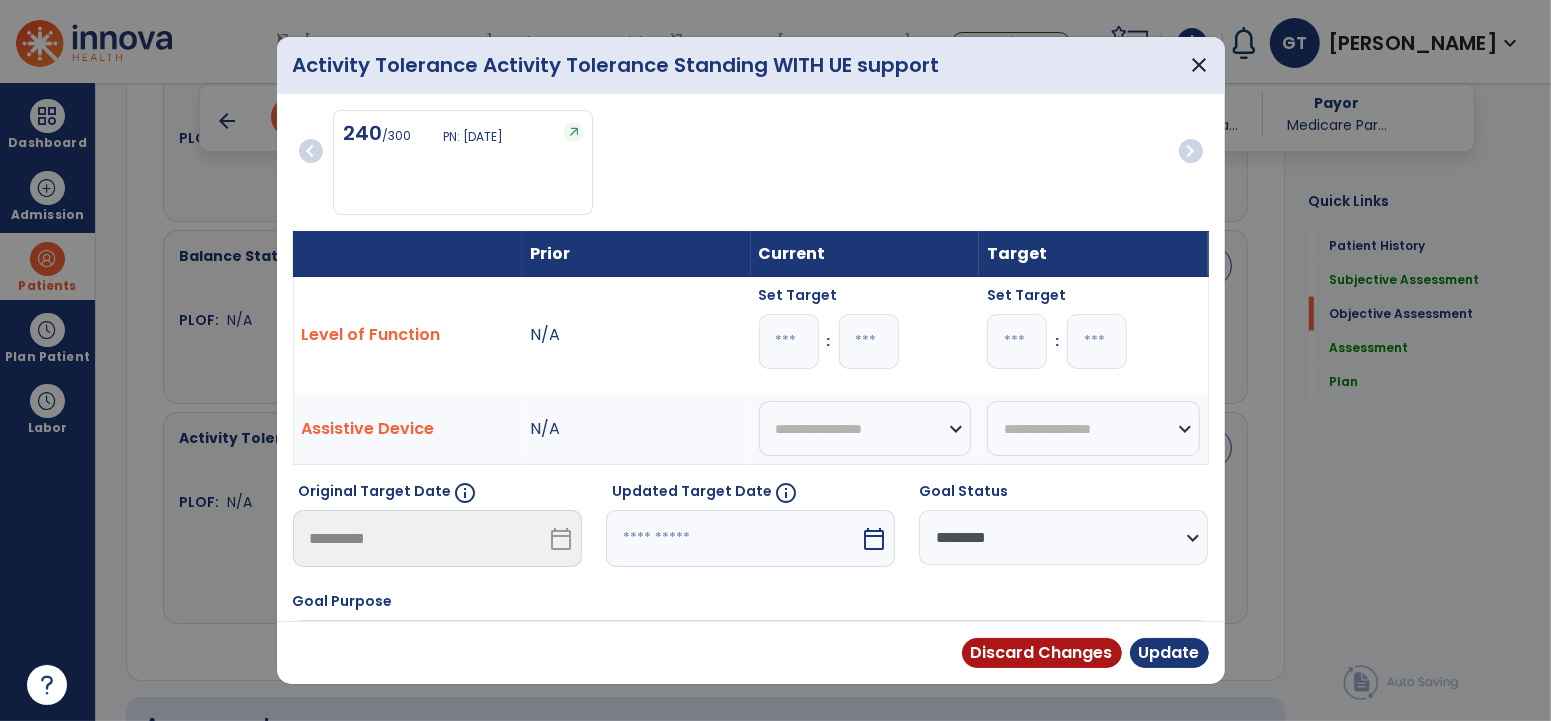 select on "*" 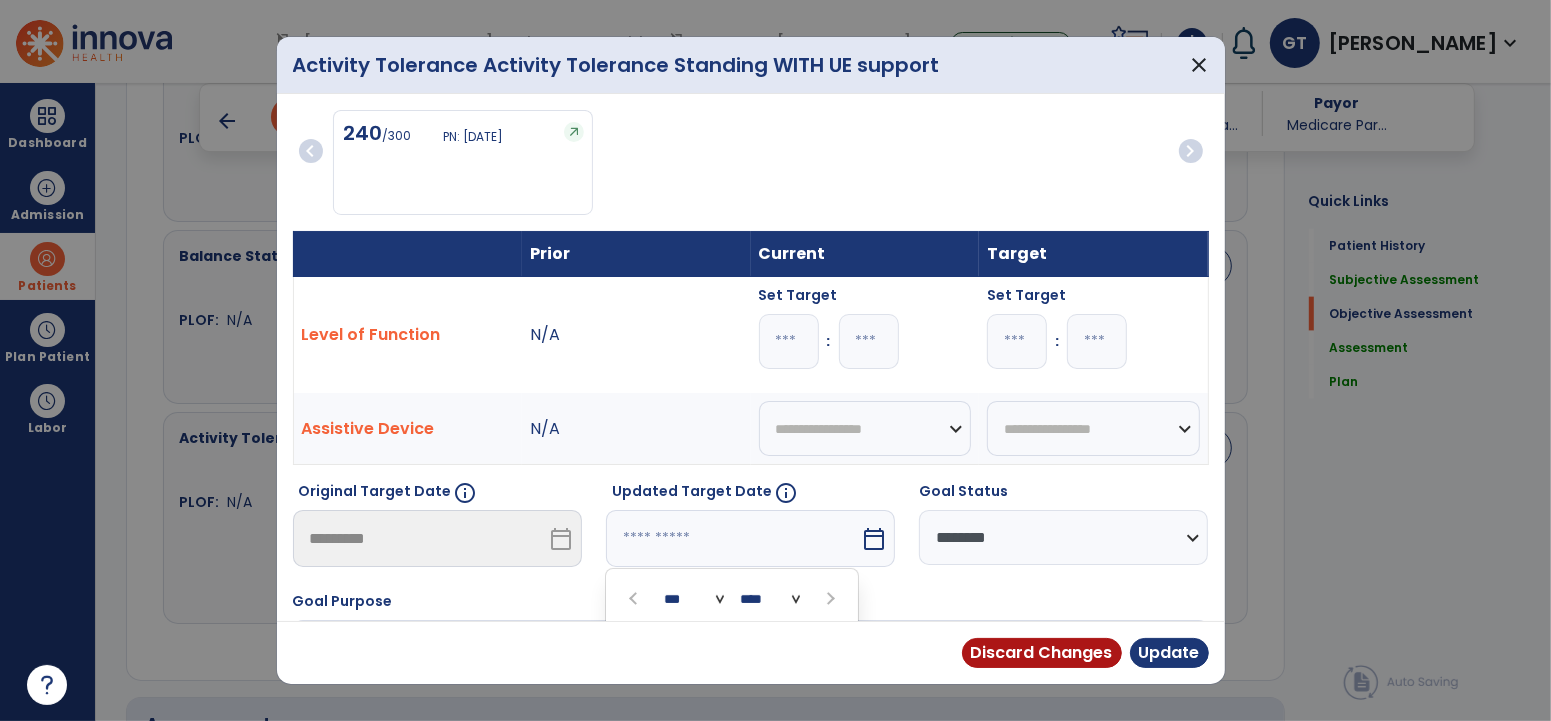 scroll, scrollTop: 243, scrollLeft: 0, axis: vertical 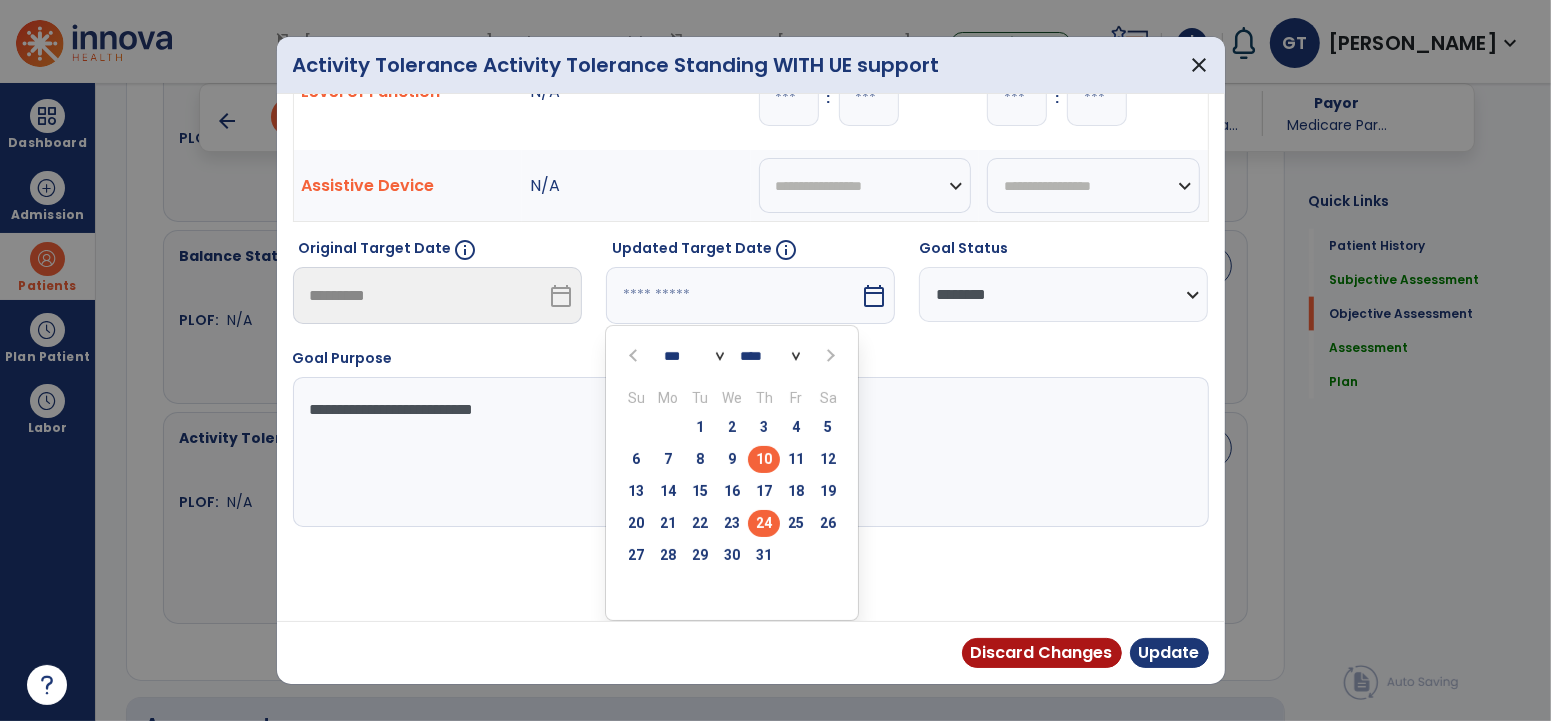 click on "24" at bounding box center (764, 523) 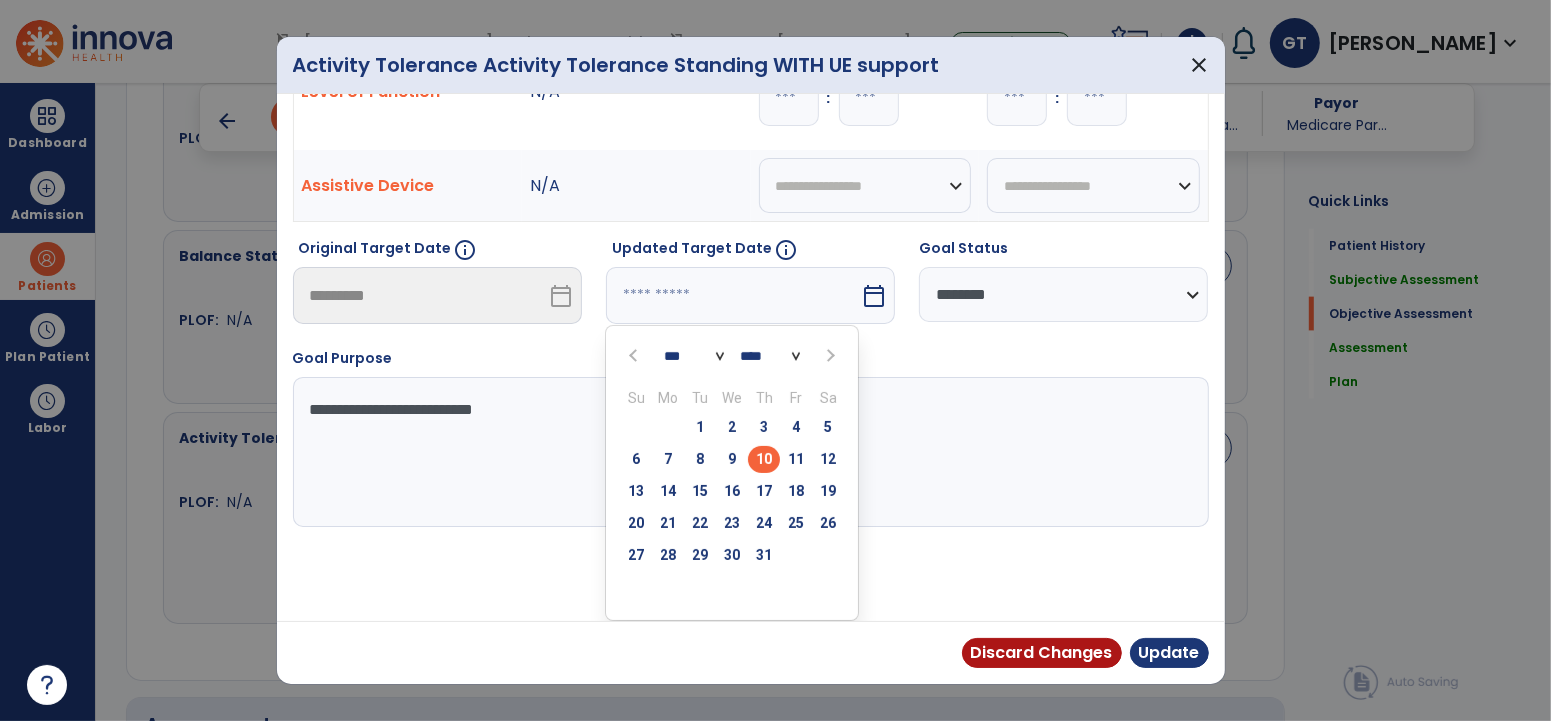 type on "*********" 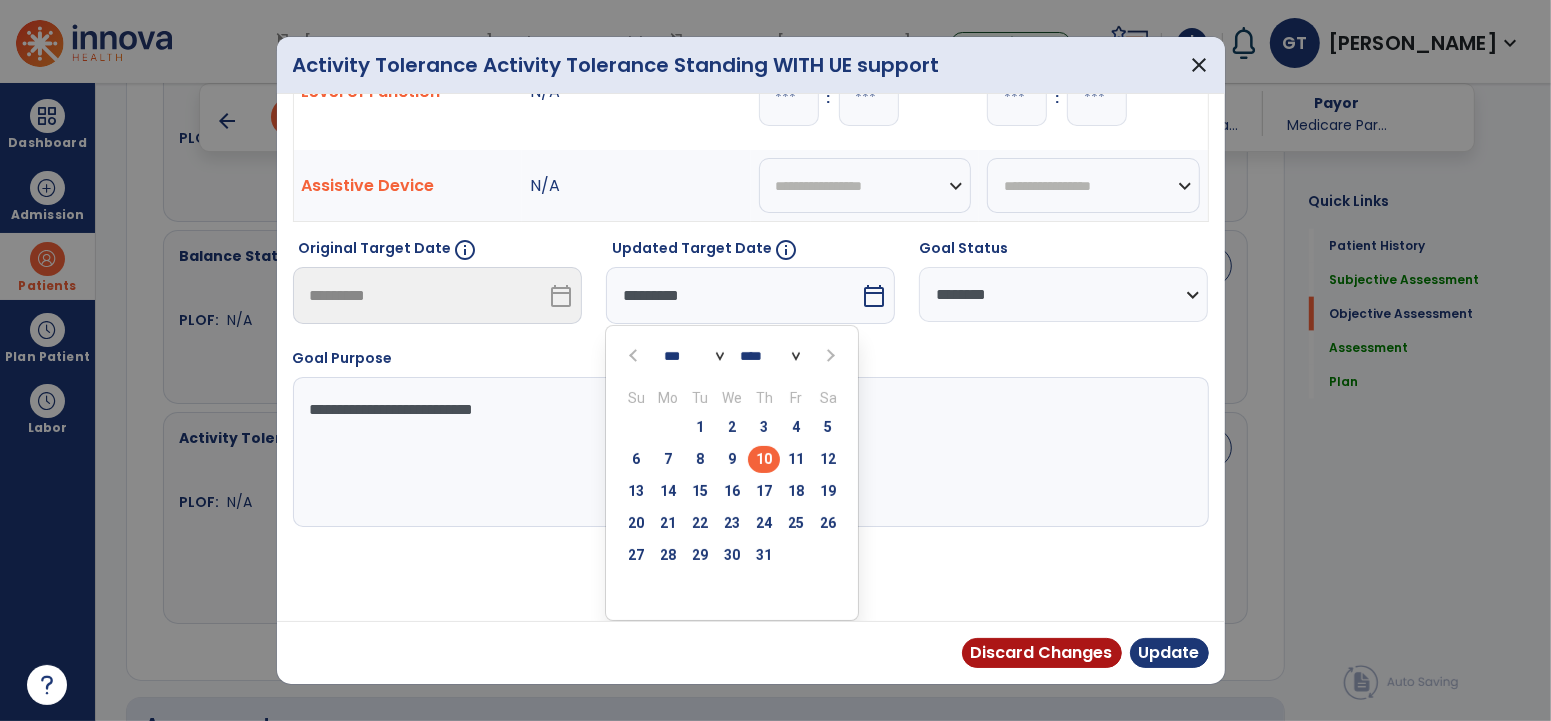 scroll, scrollTop: 165, scrollLeft: 0, axis: vertical 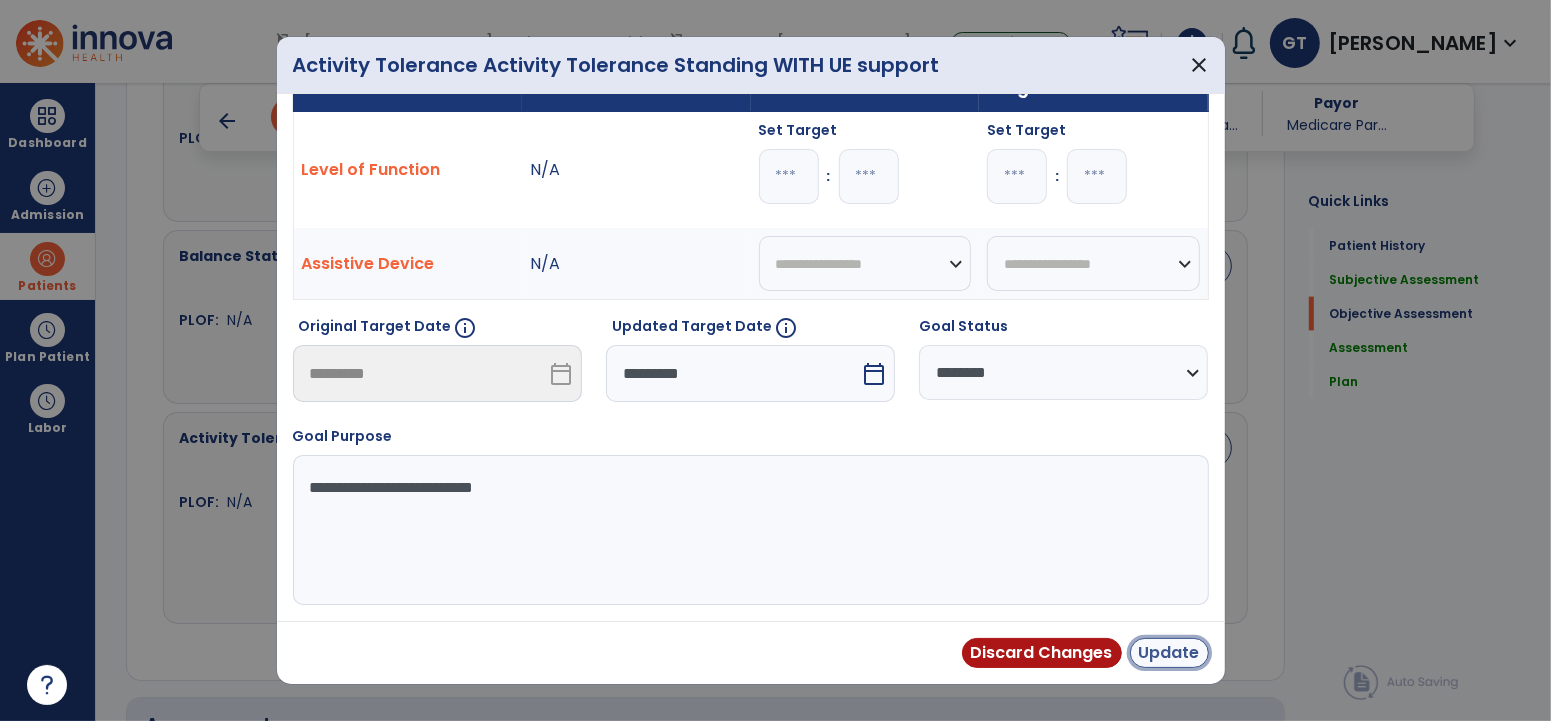 click on "Update" at bounding box center [1169, 653] 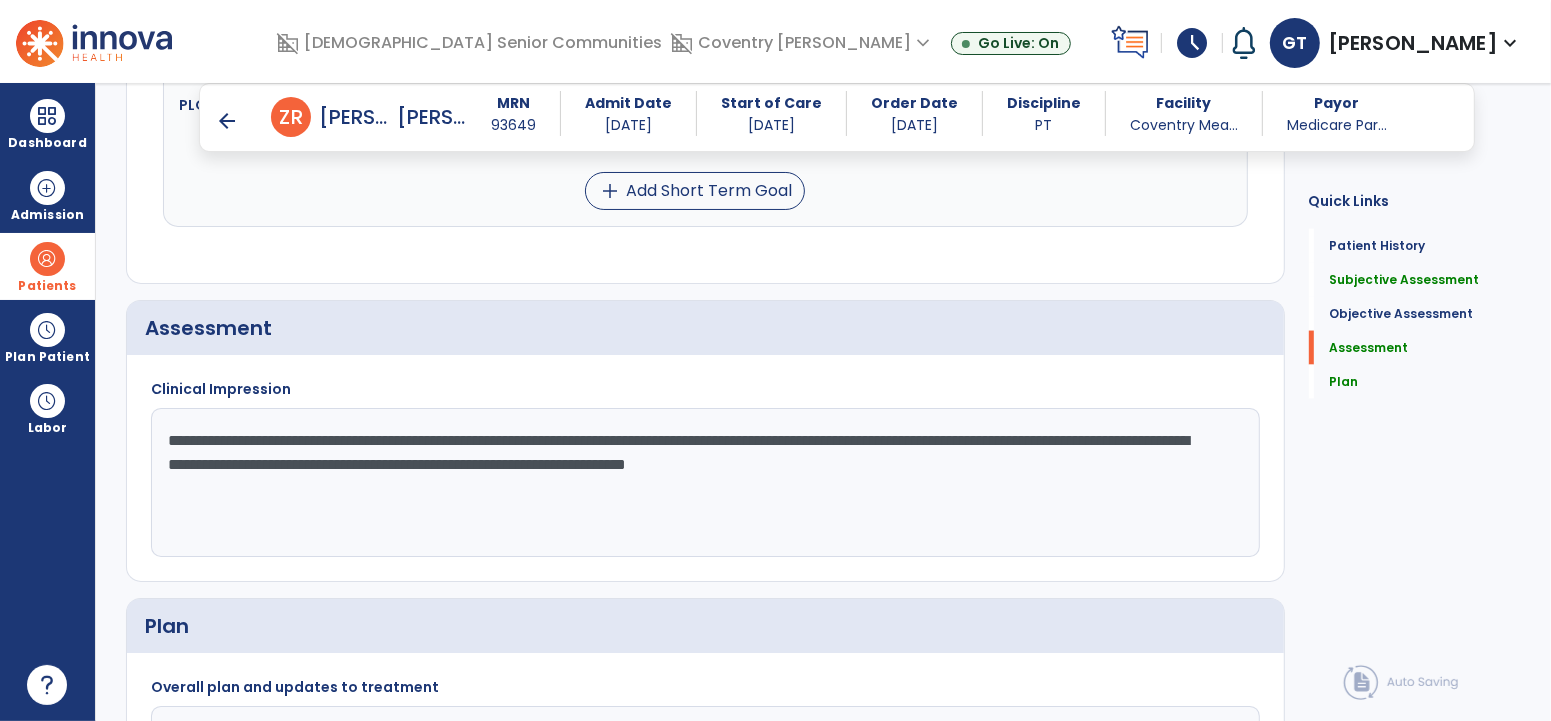 scroll, scrollTop: 2502, scrollLeft: 0, axis: vertical 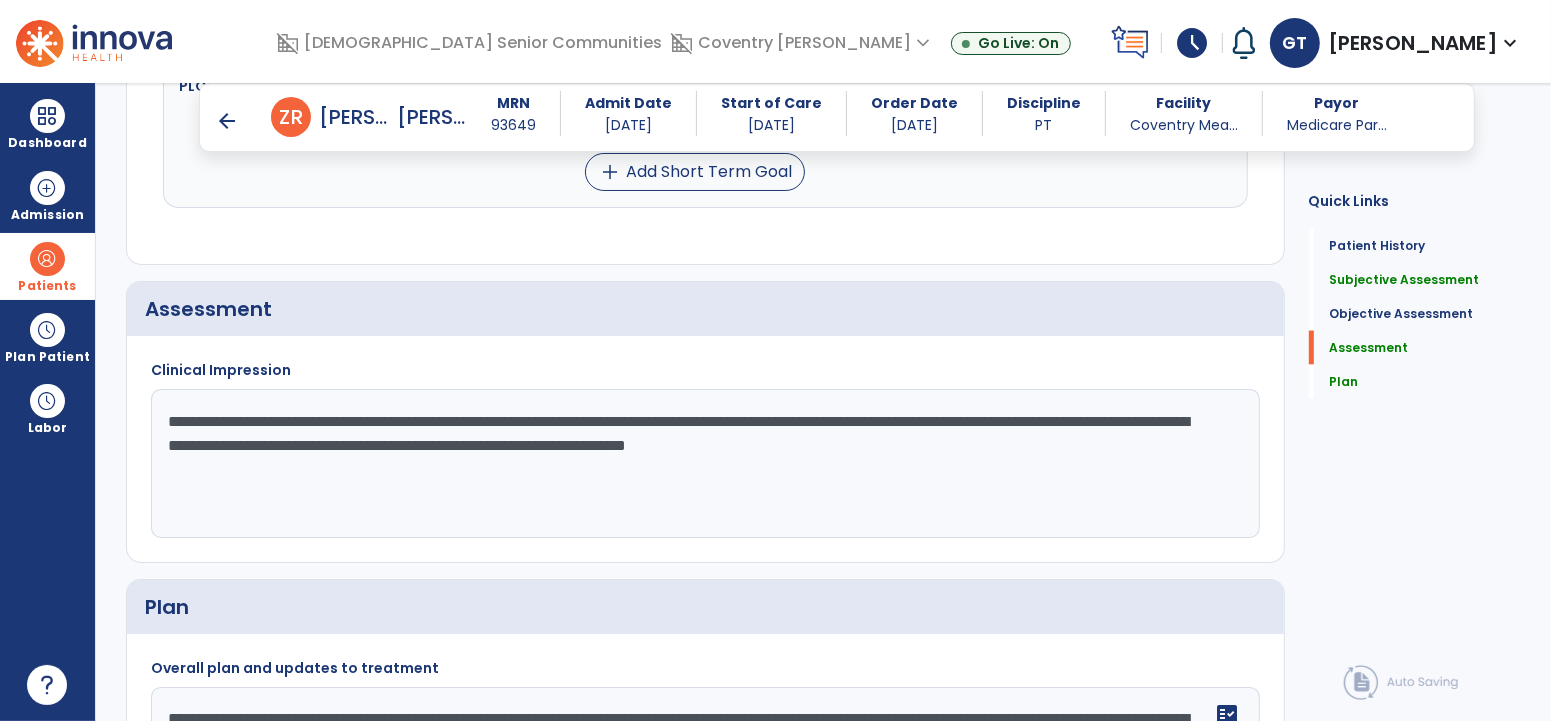 click on "**********" 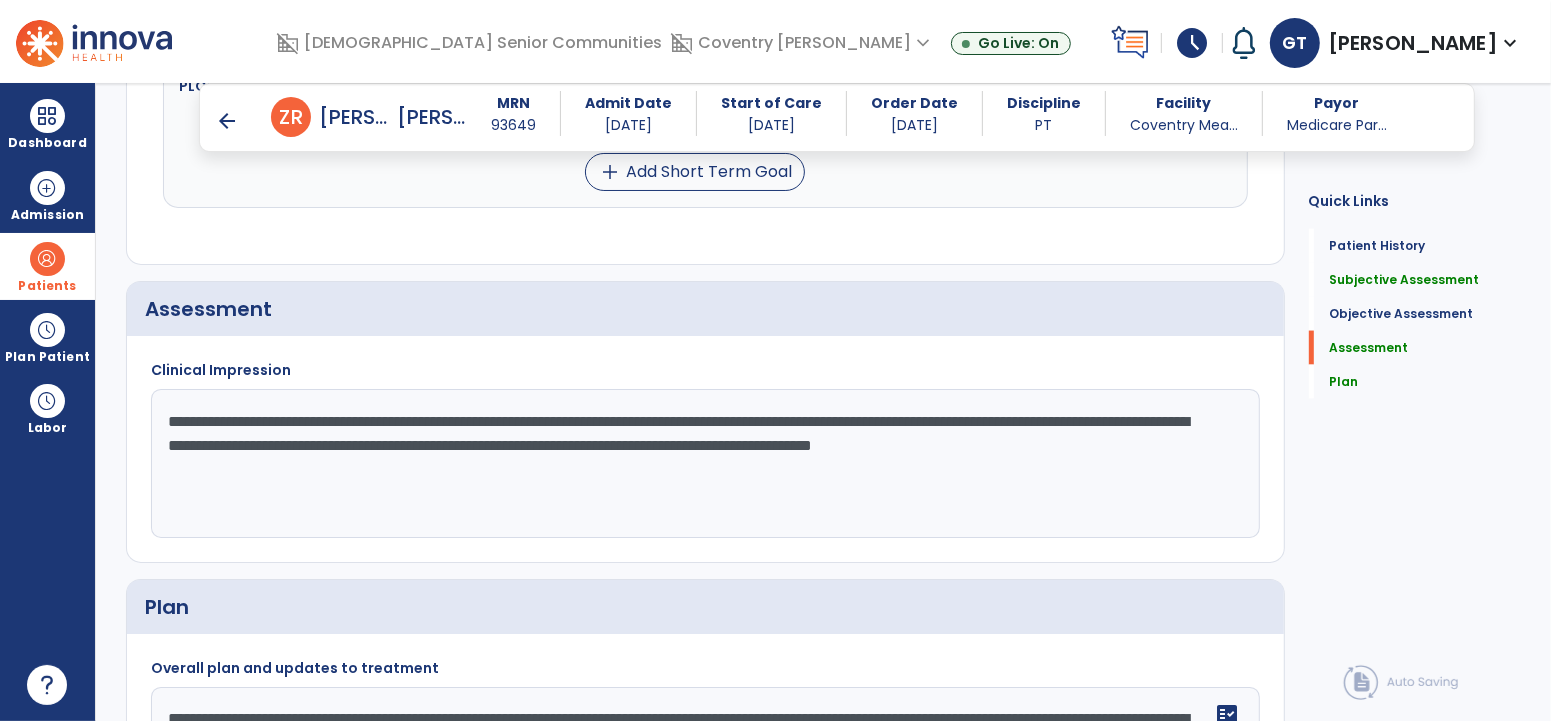 click on "**********" 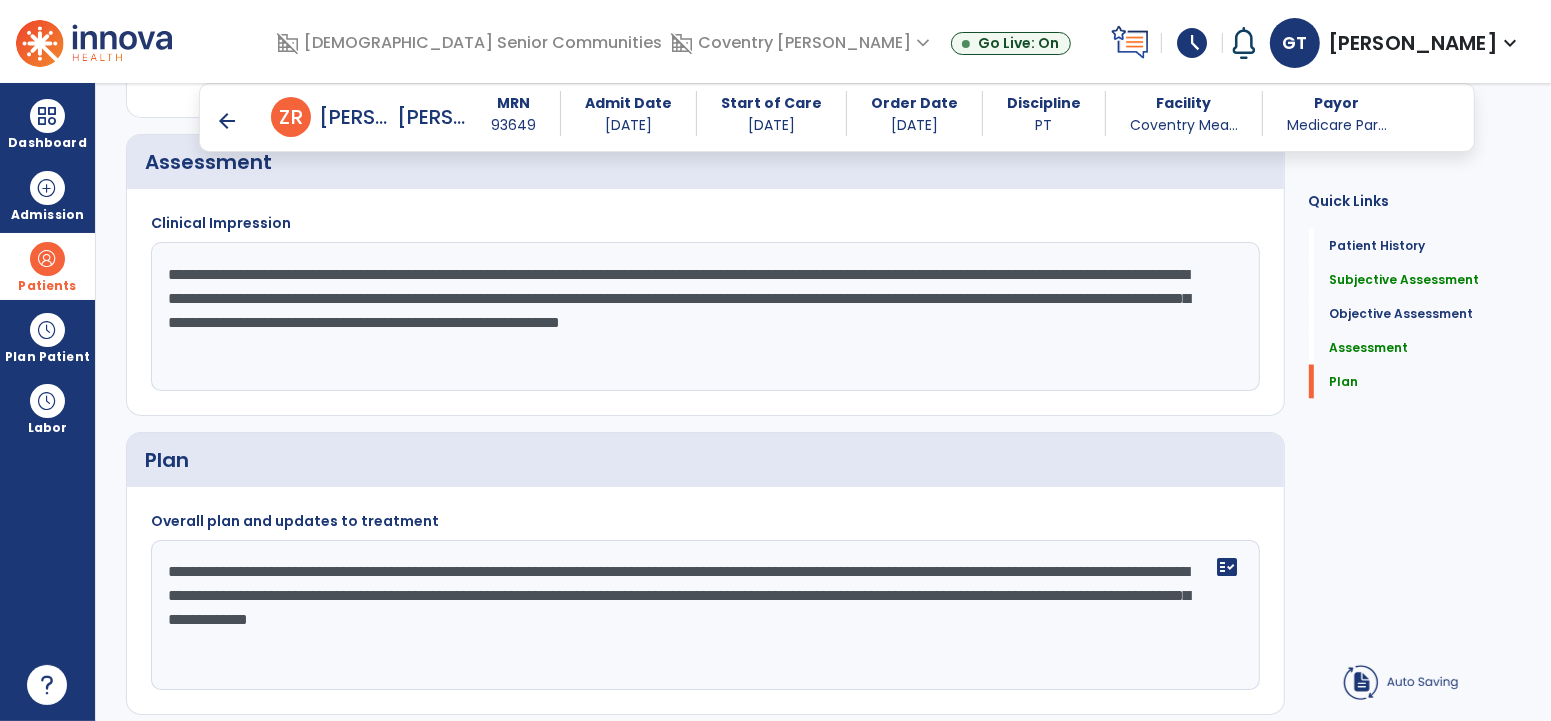 scroll, scrollTop: 2668, scrollLeft: 0, axis: vertical 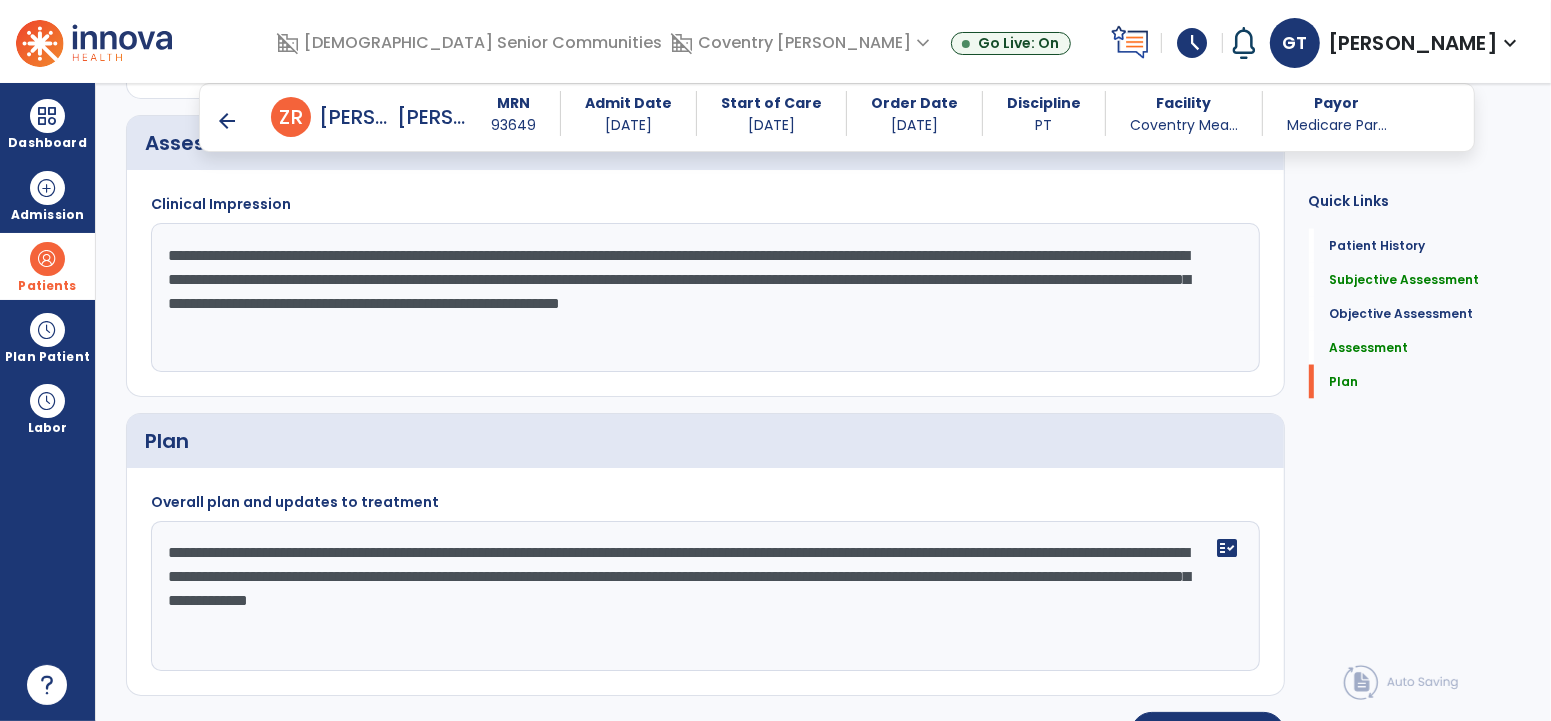type on "**********" 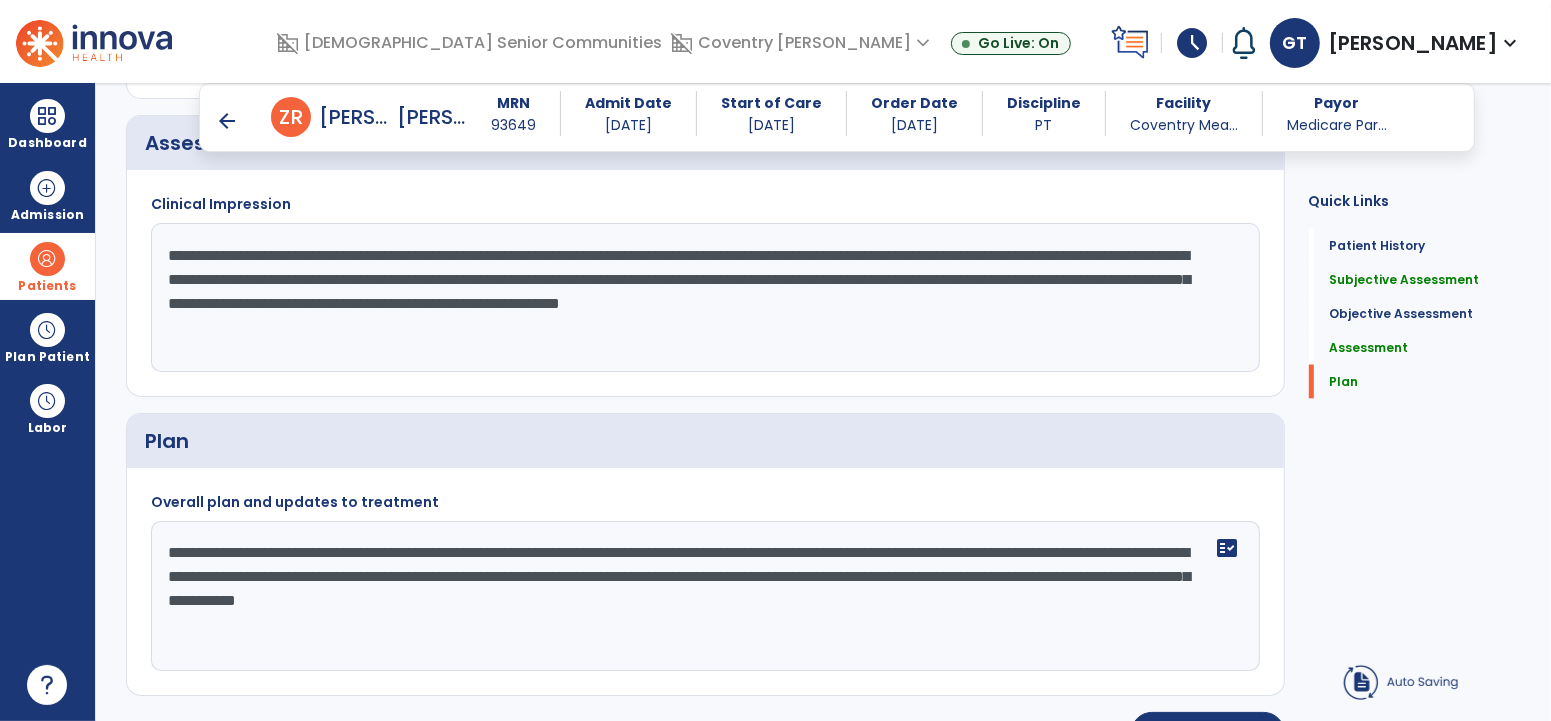 click on "**********" 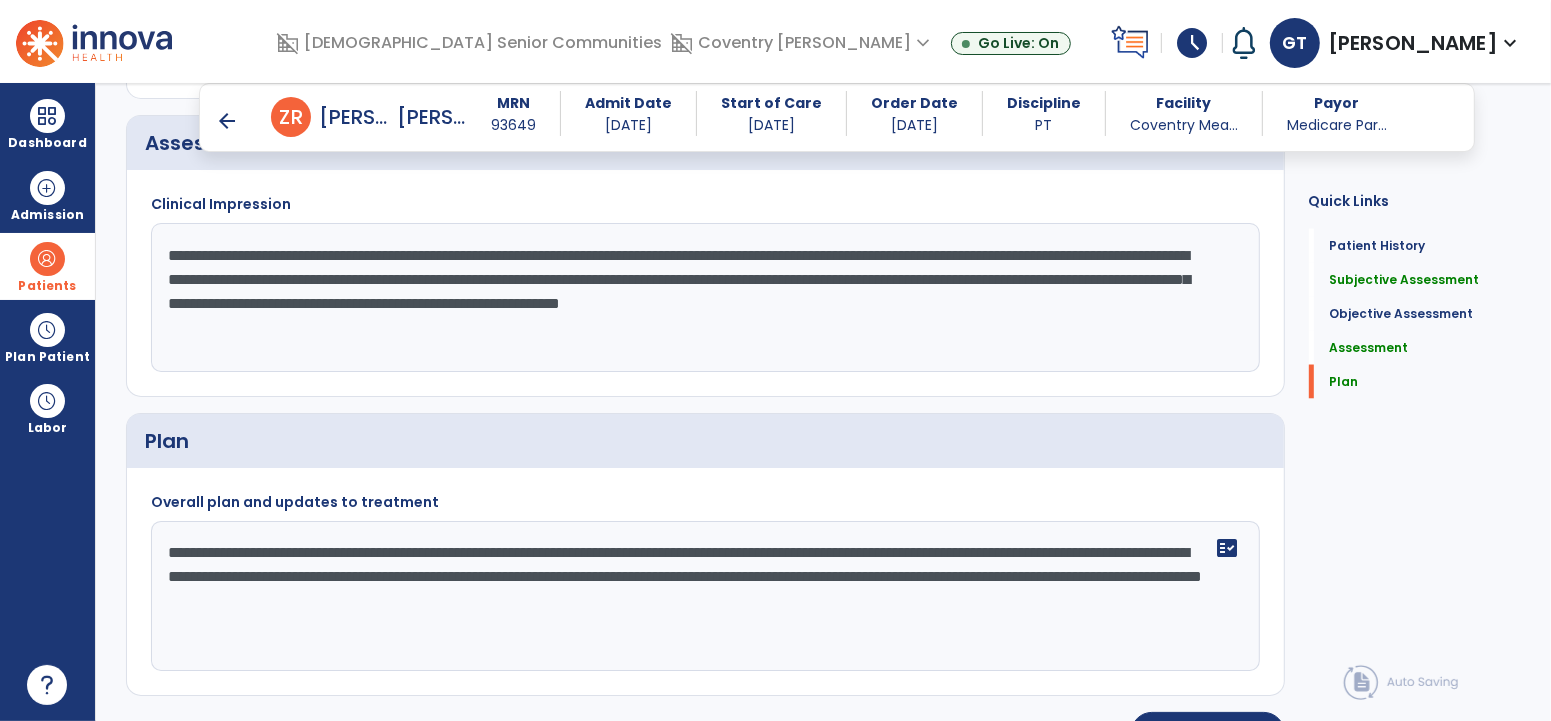 click on "**********" 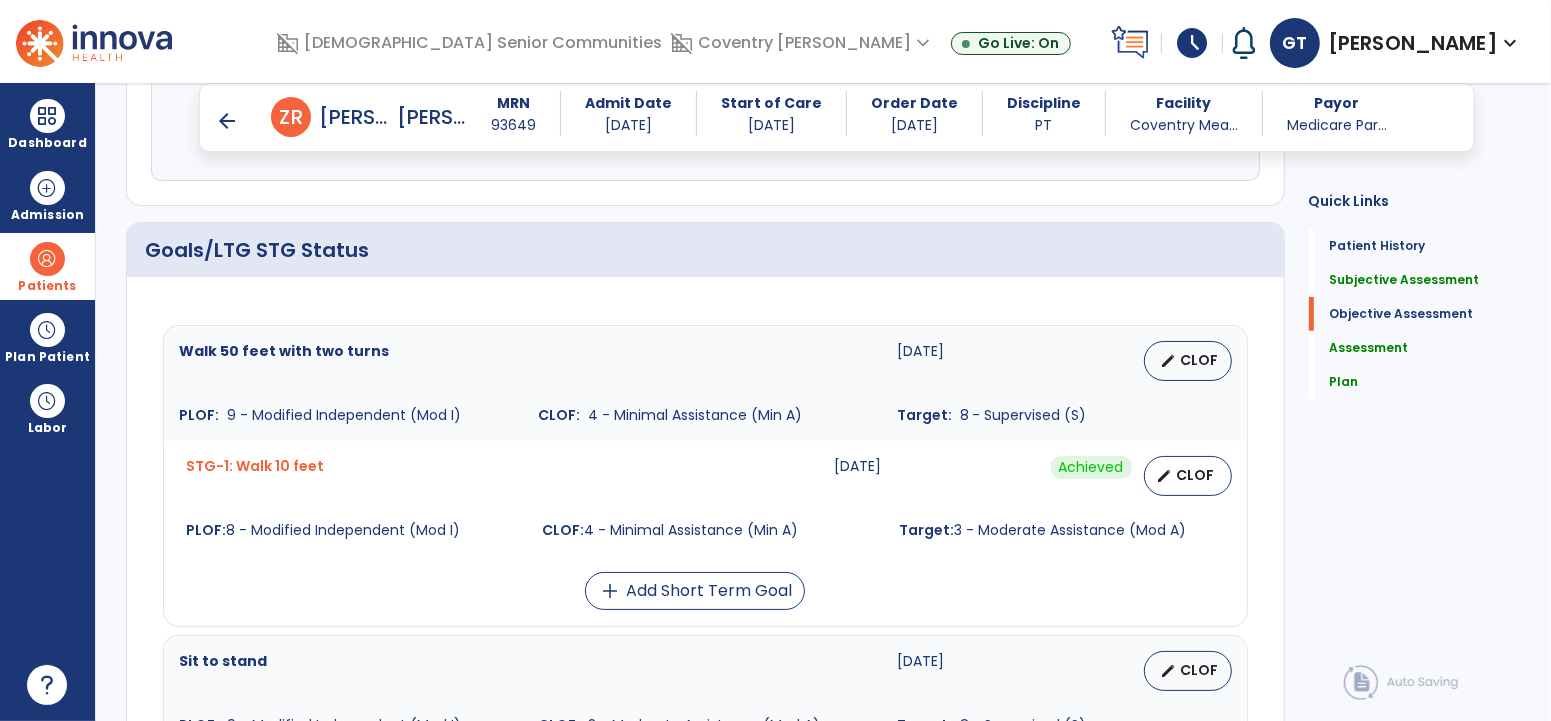 scroll, scrollTop: 656, scrollLeft: 0, axis: vertical 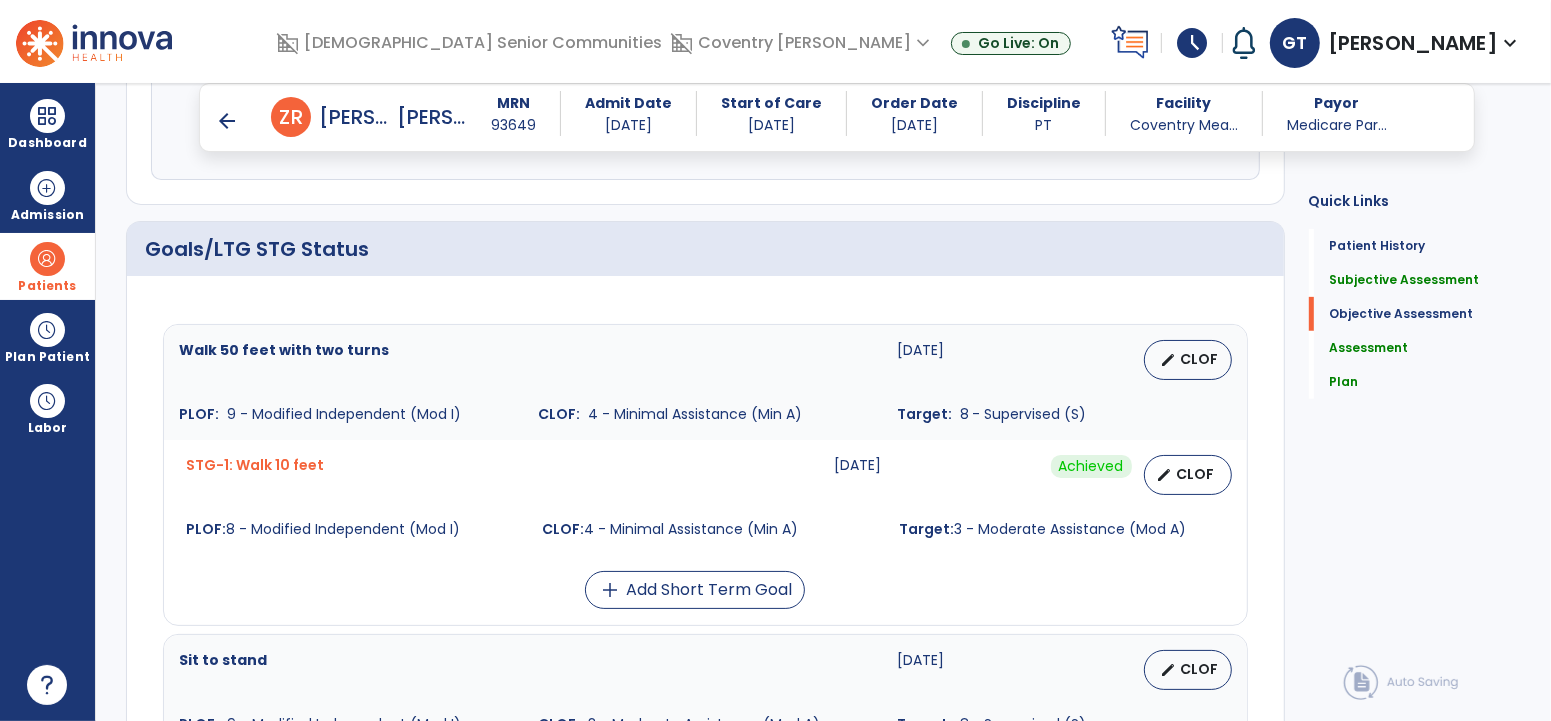 type on "**********" 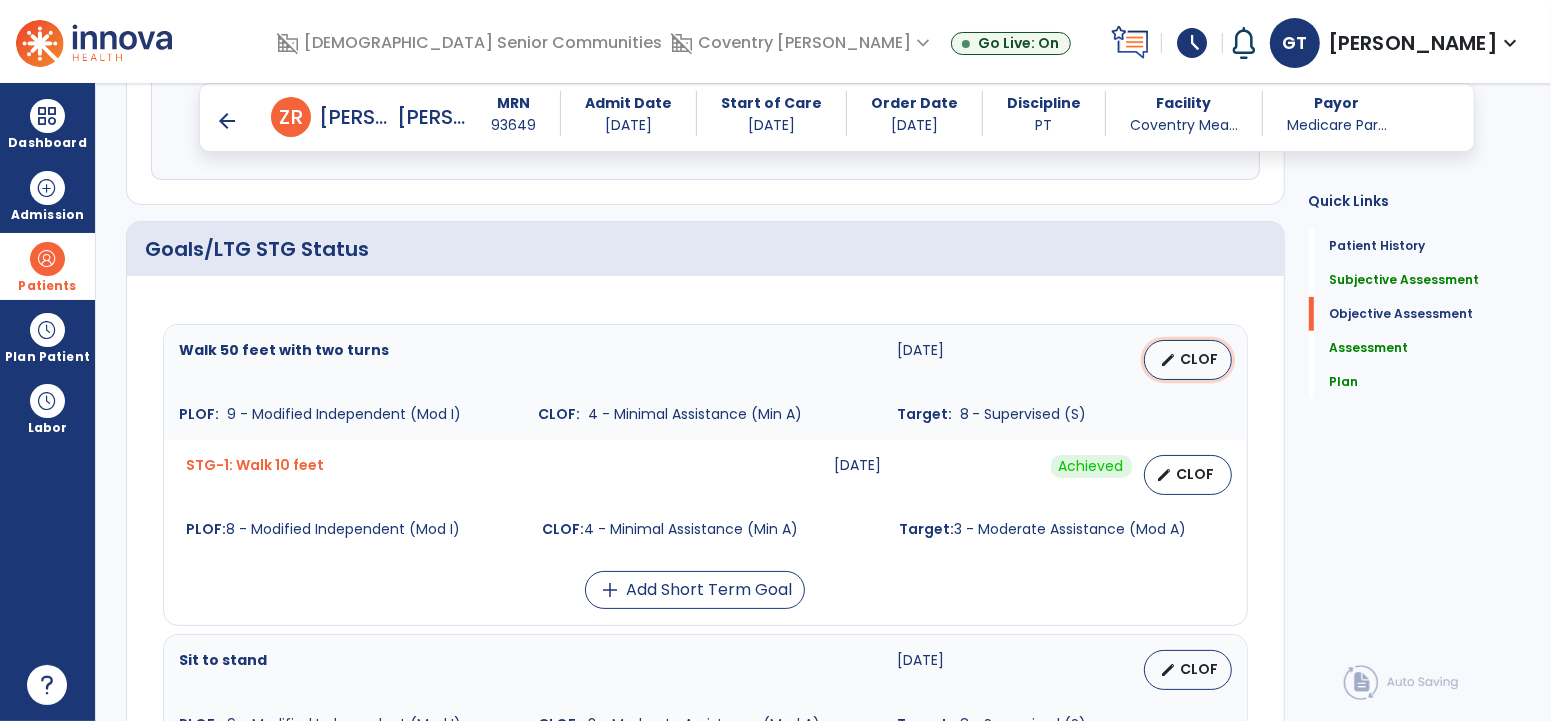 click on "edit" at bounding box center [1169, 360] 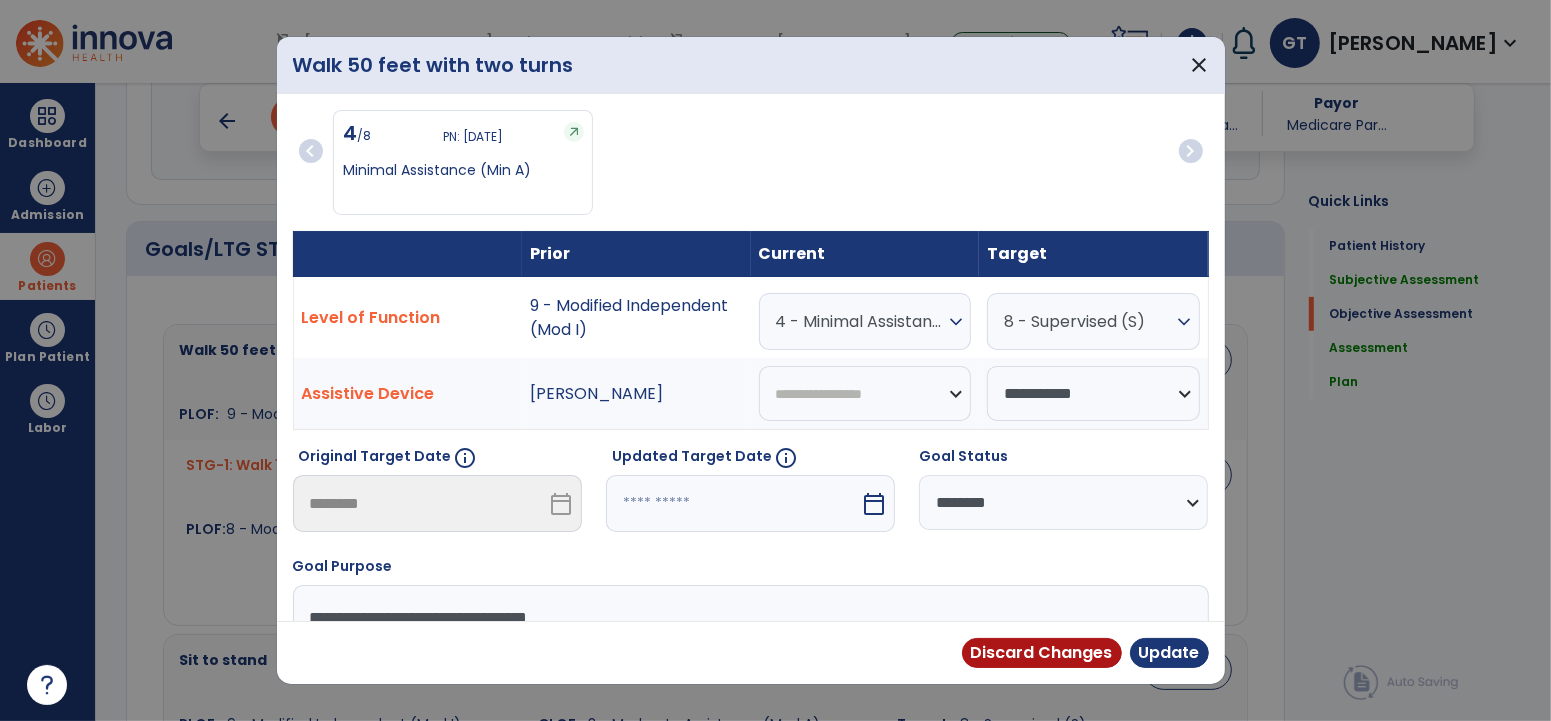 click on "4 - Minimal Assistance (Min A)" at bounding box center [860, 321] 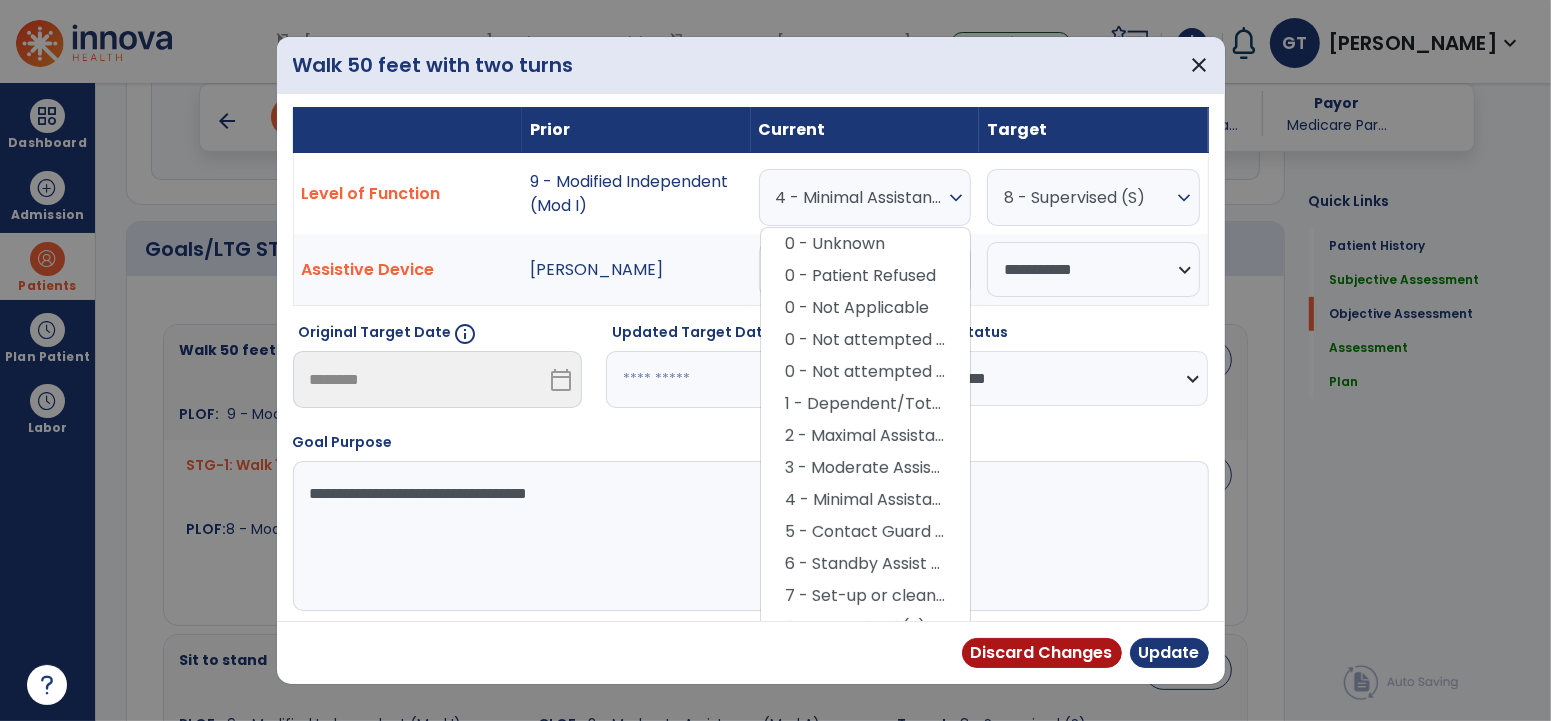 scroll, scrollTop: 129, scrollLeft: 0, axis: vertical 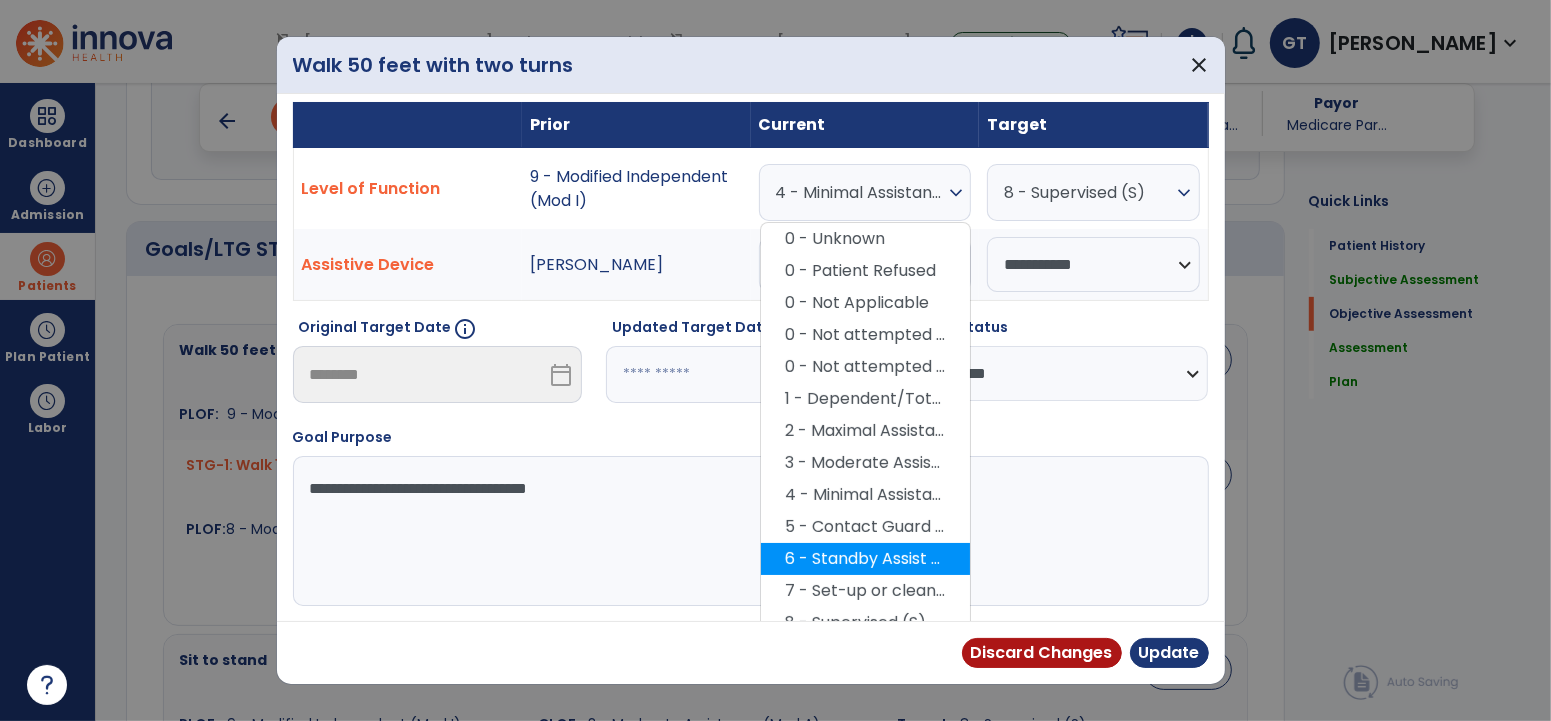 click on "6 - Standby Assist (SBA)" at bounding box center [865, 559] 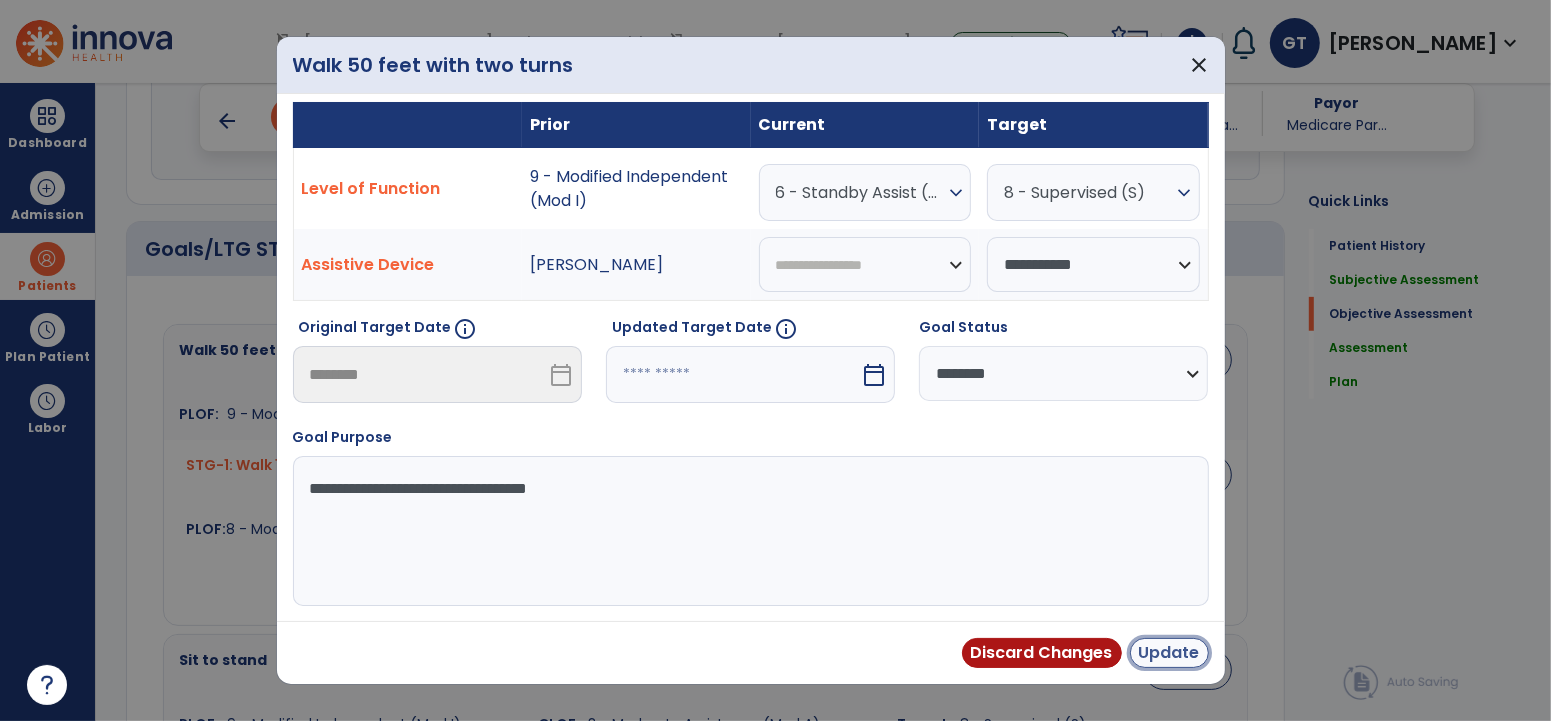 click on "Update" at bounding box center [1169, 653] 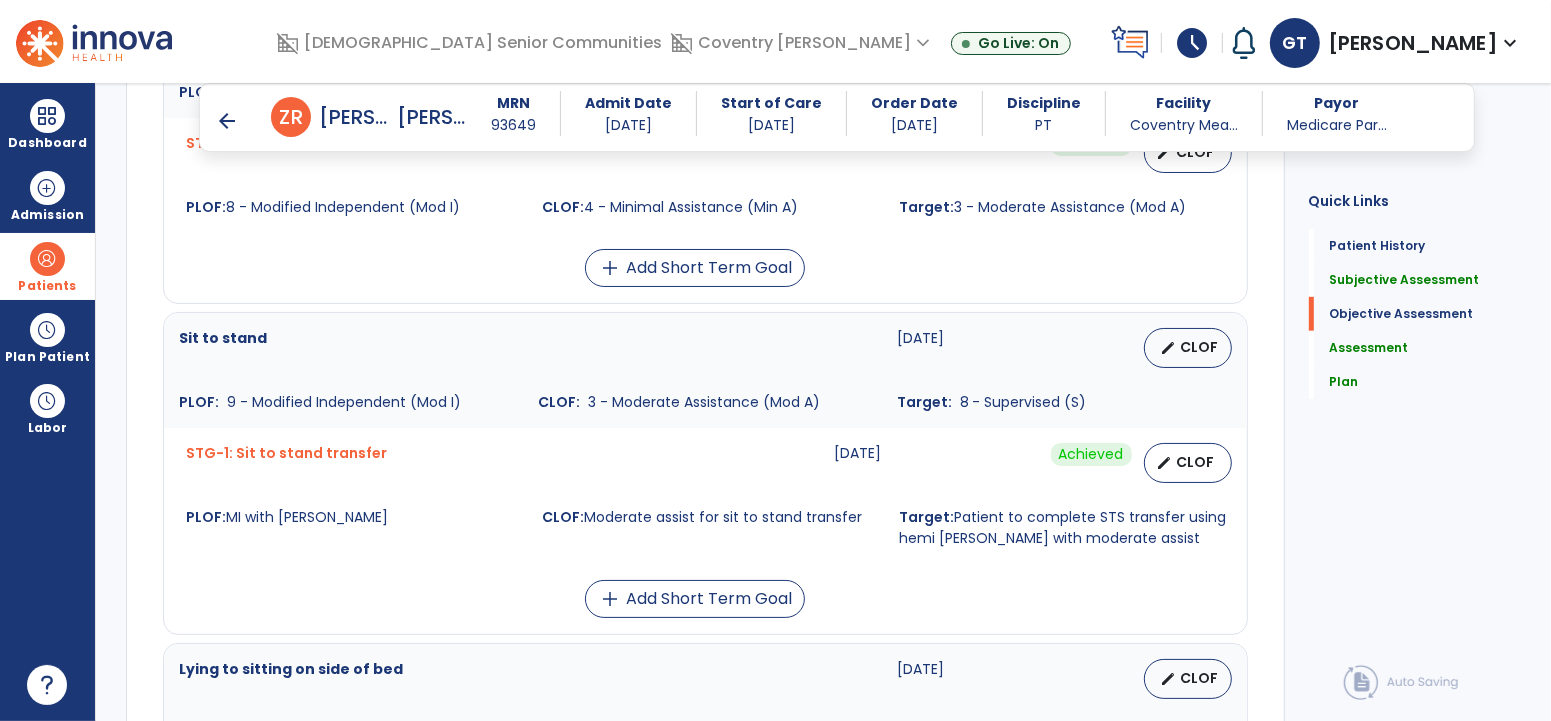 scroll, scrollTop: 986, scrollLeft: 0, axis: vertical 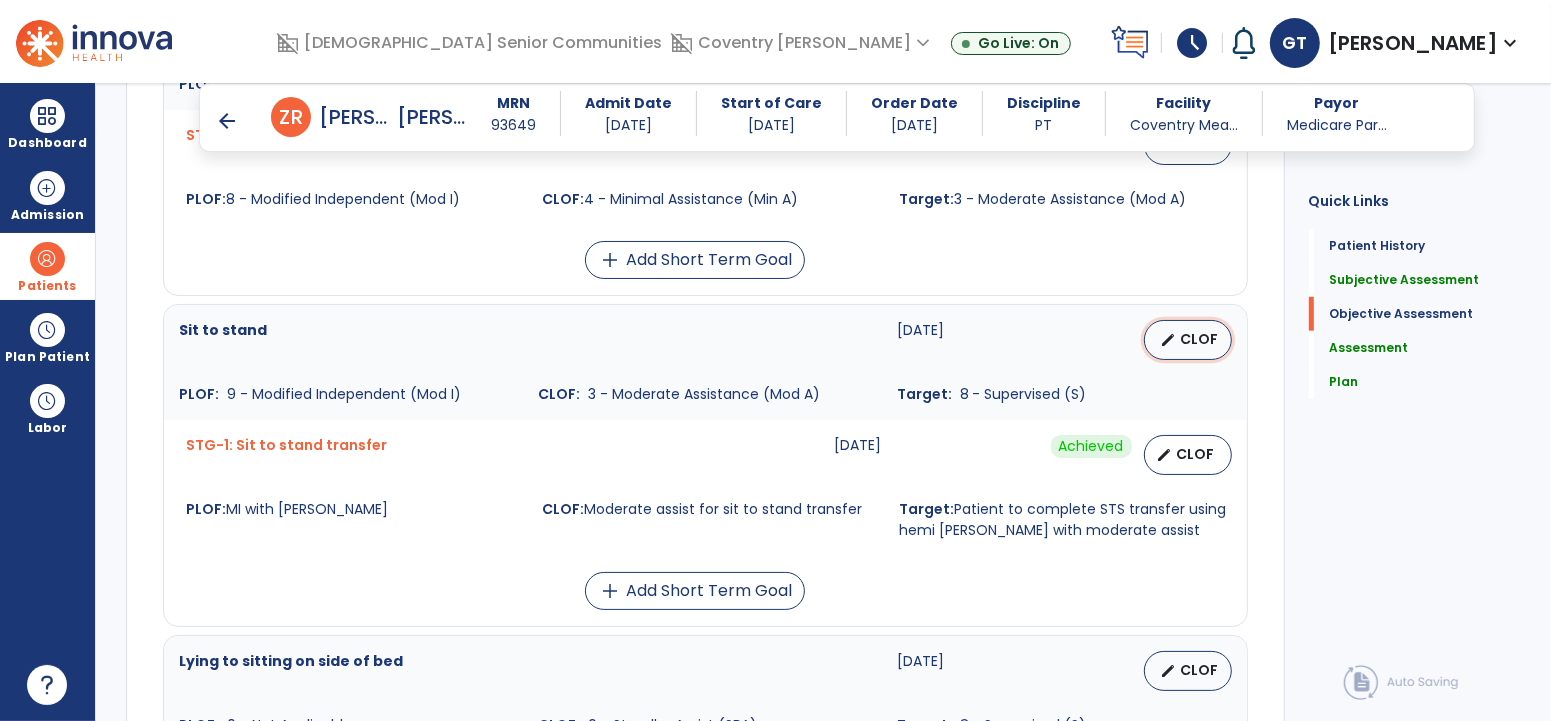 click on "edit" at bounding box center [1169, 340] 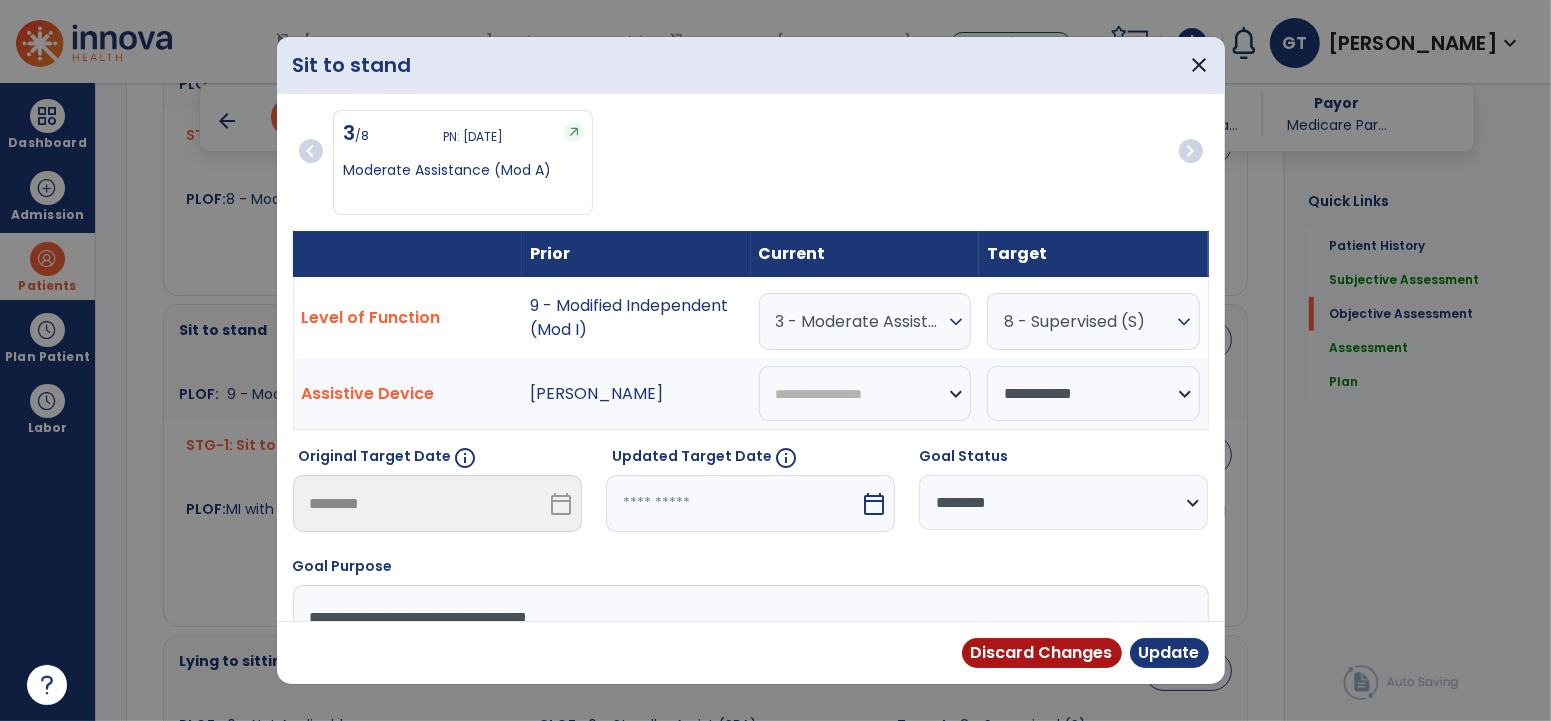 click on "3 - Moderate Assistance (Mod A)" at bounding box center (860, 321) 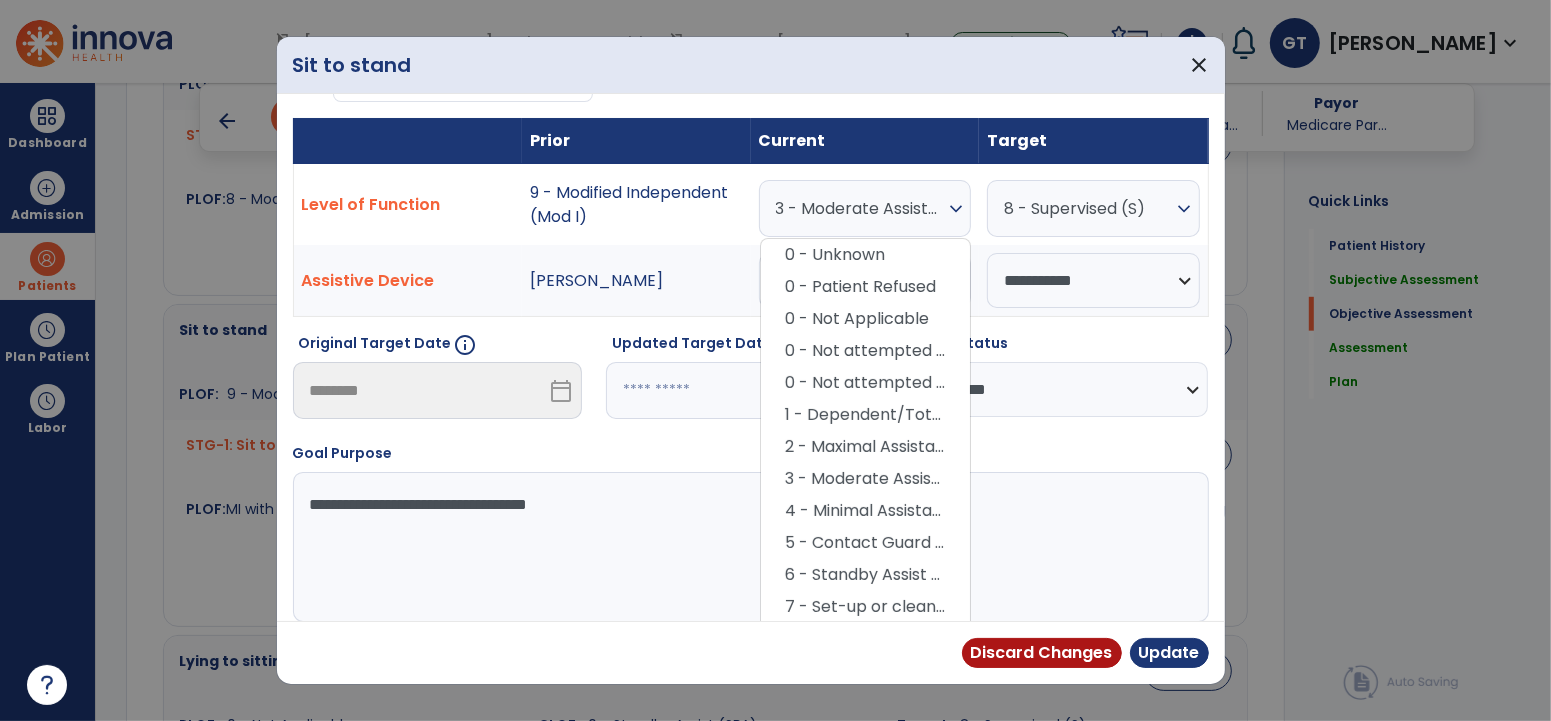 scroll, scrollTop: 158, scrollLeft: 0, axis: vertical 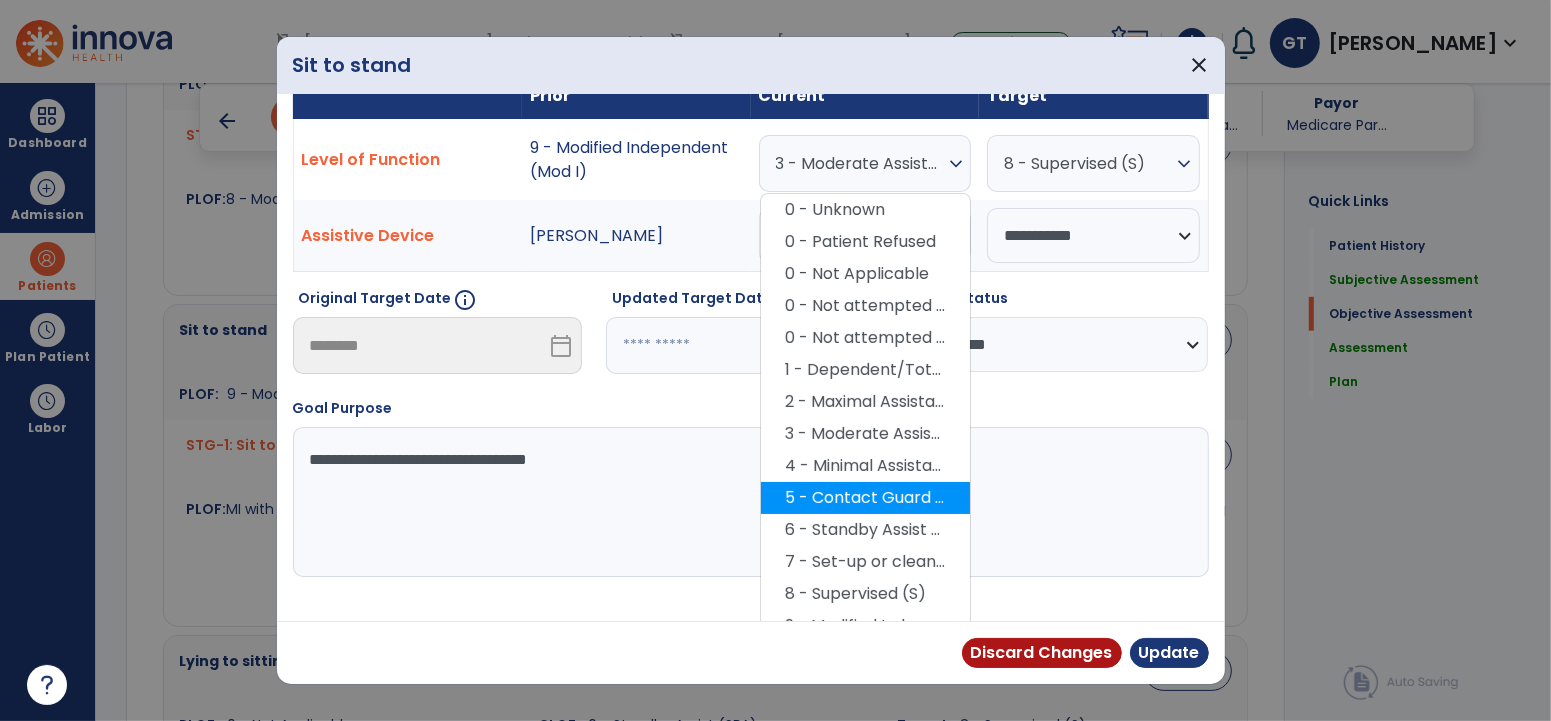 click on "5 - Contact Guard Assistance (CGA)" at bounding box center [865, 498] 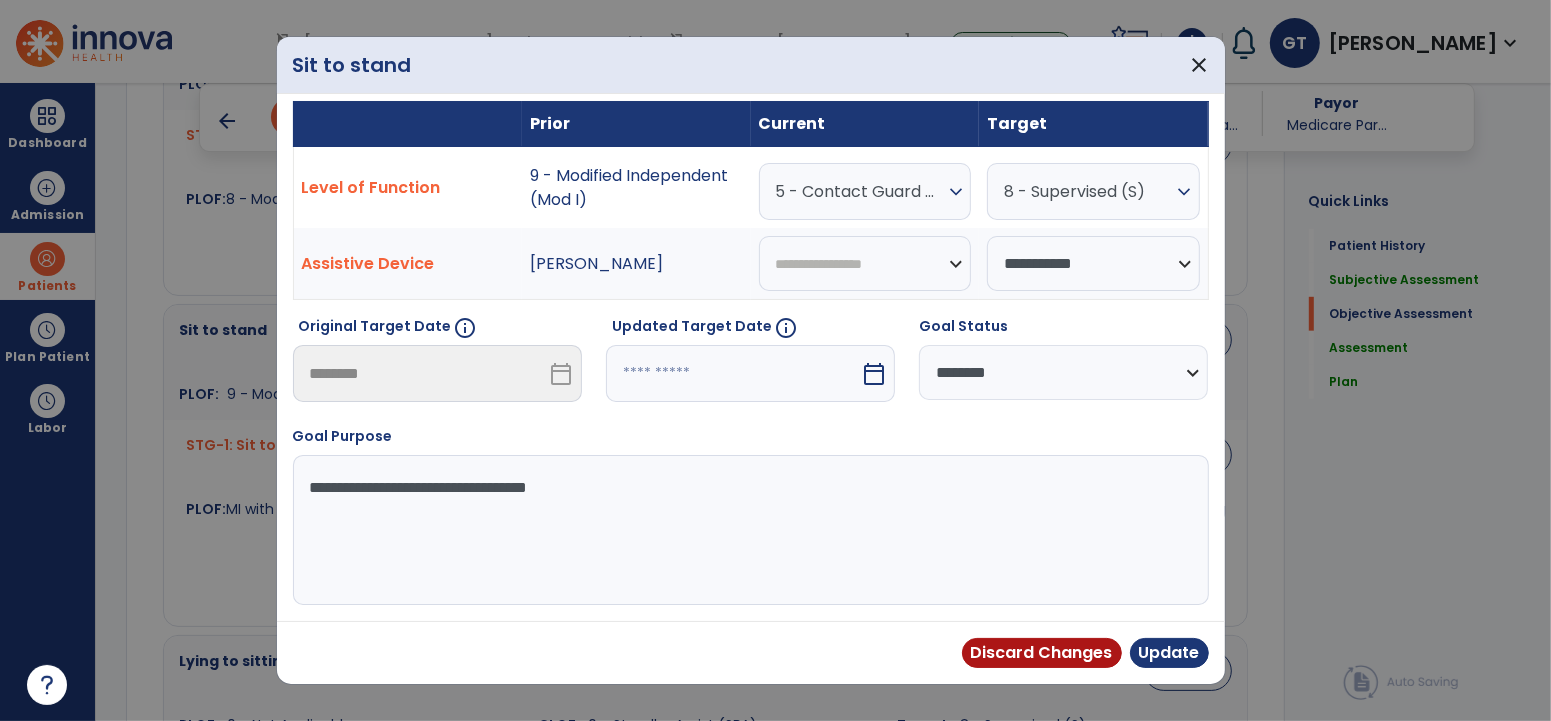 scroll, scrollTop: 130, scrollLeft: 0, axis: vertical 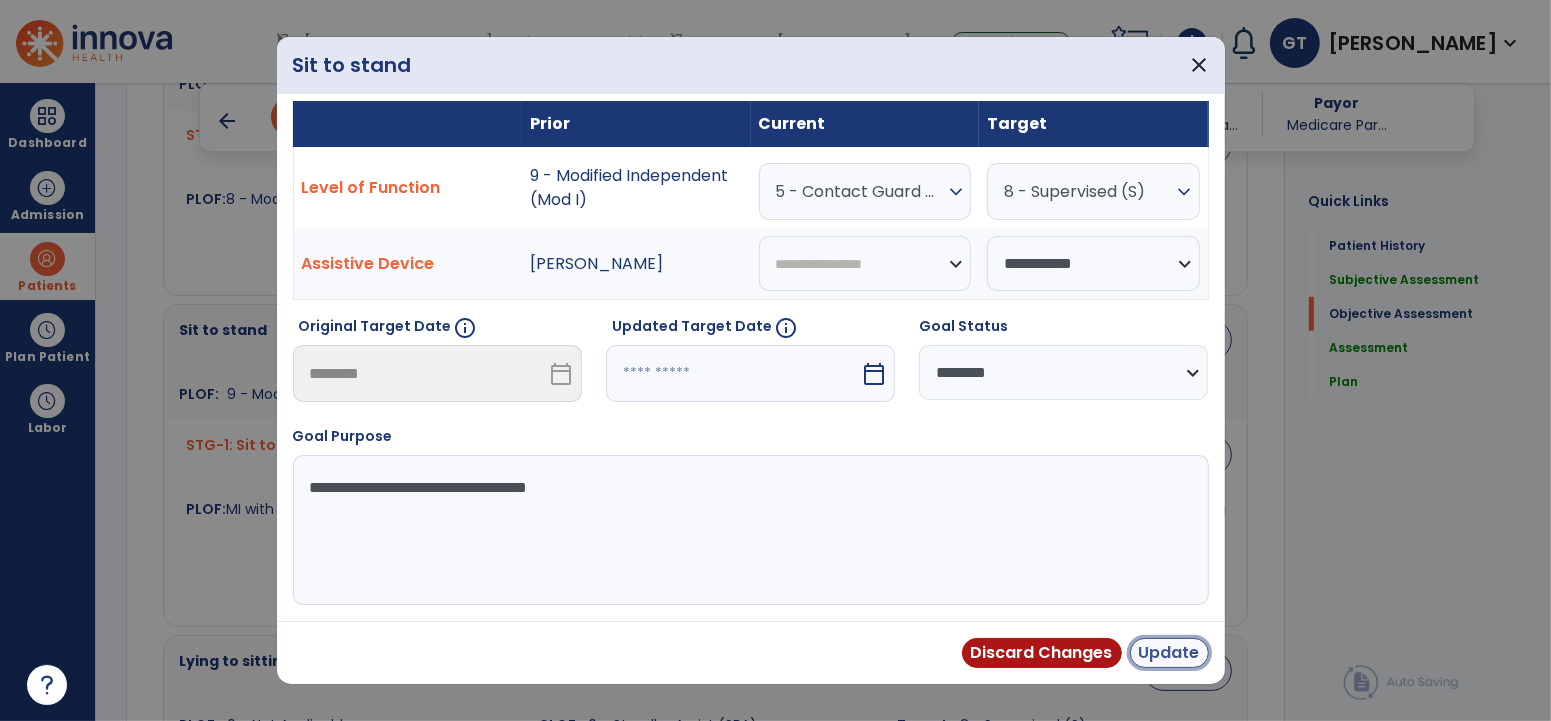 click on "Update" at bounding box center (1169, 653) 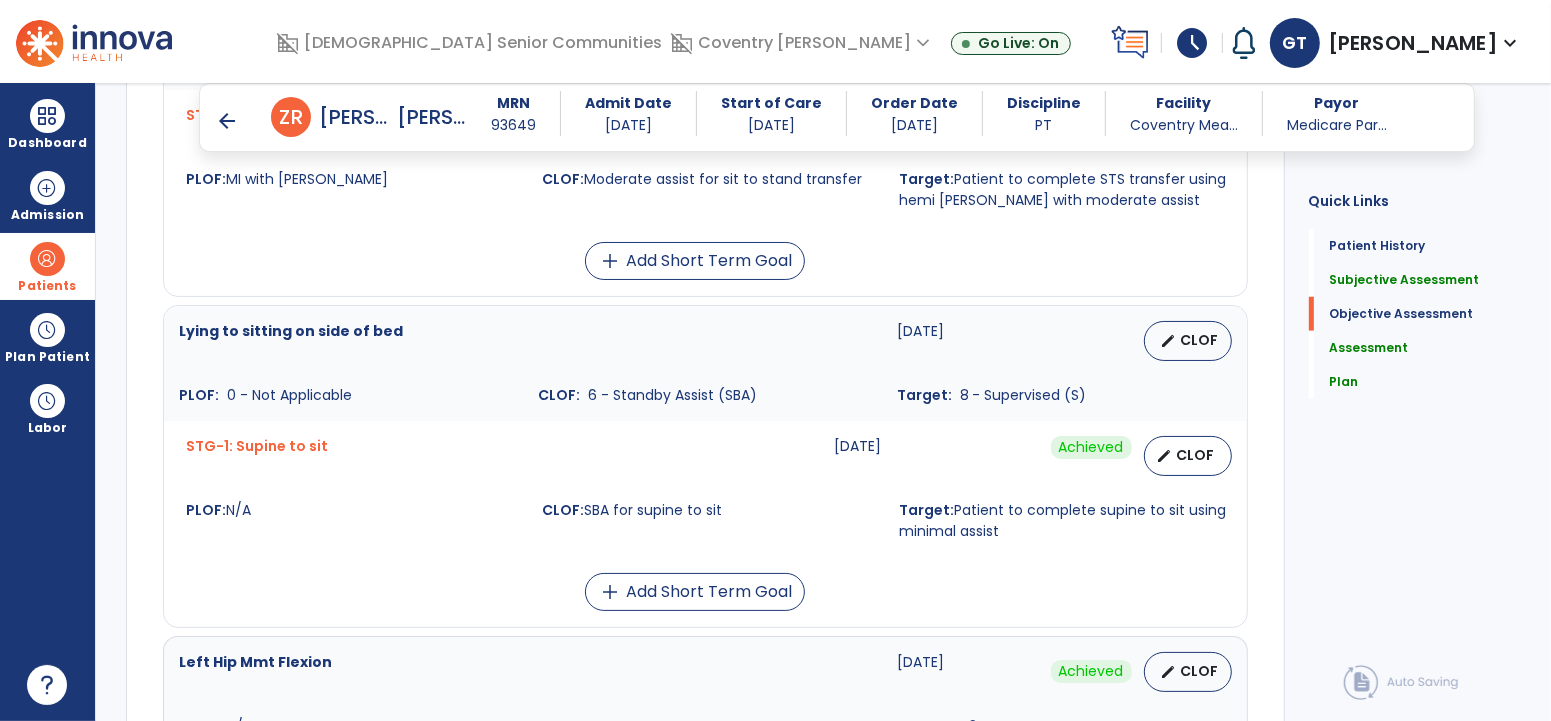 scroll, scrollTop: 1099, scrollLeft: 0, axis: vertical 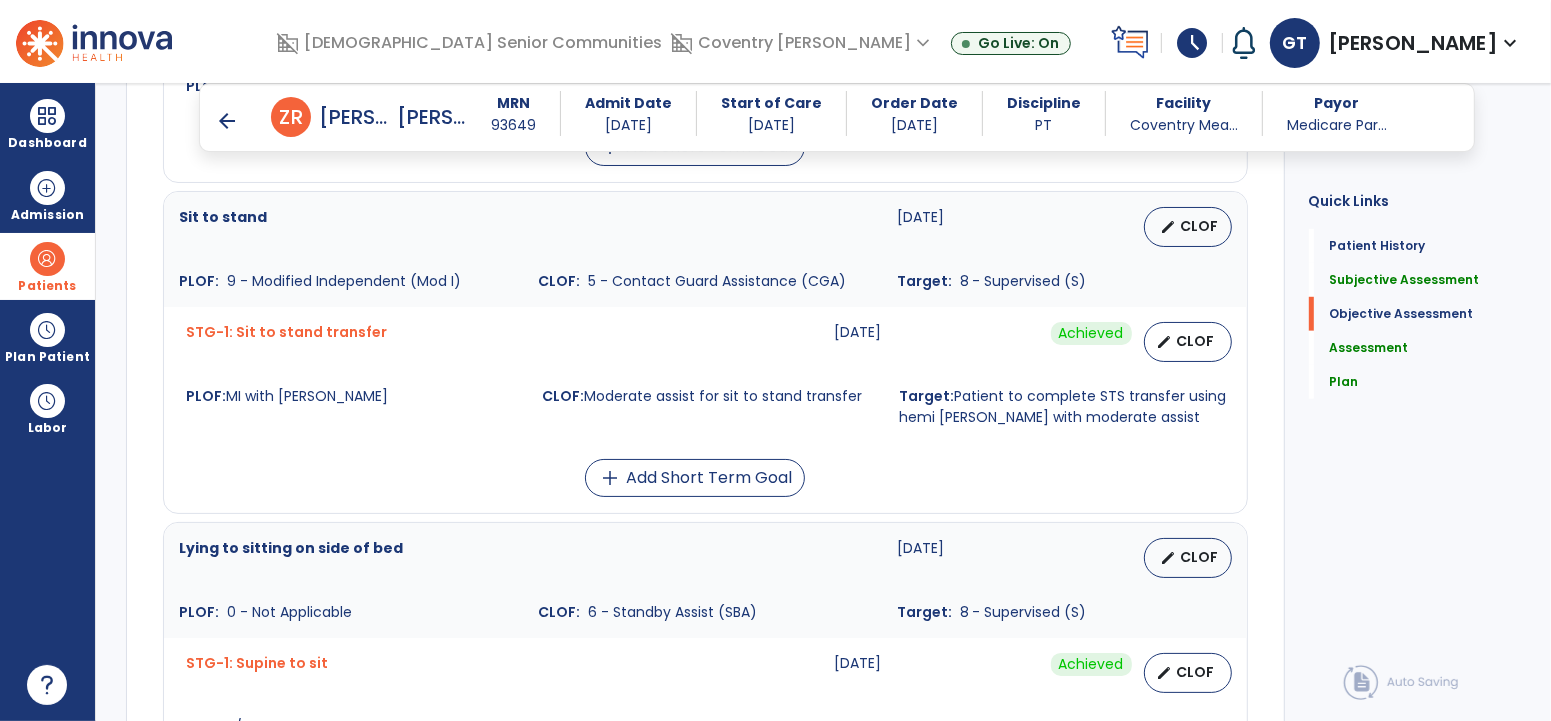 click on "Quick Links  Patient History   Patient History   Subjective Assessment   Subjective Assessment   Objective Assessment   Objective Assessment   Assessment   Assessment   Plan   Plan" 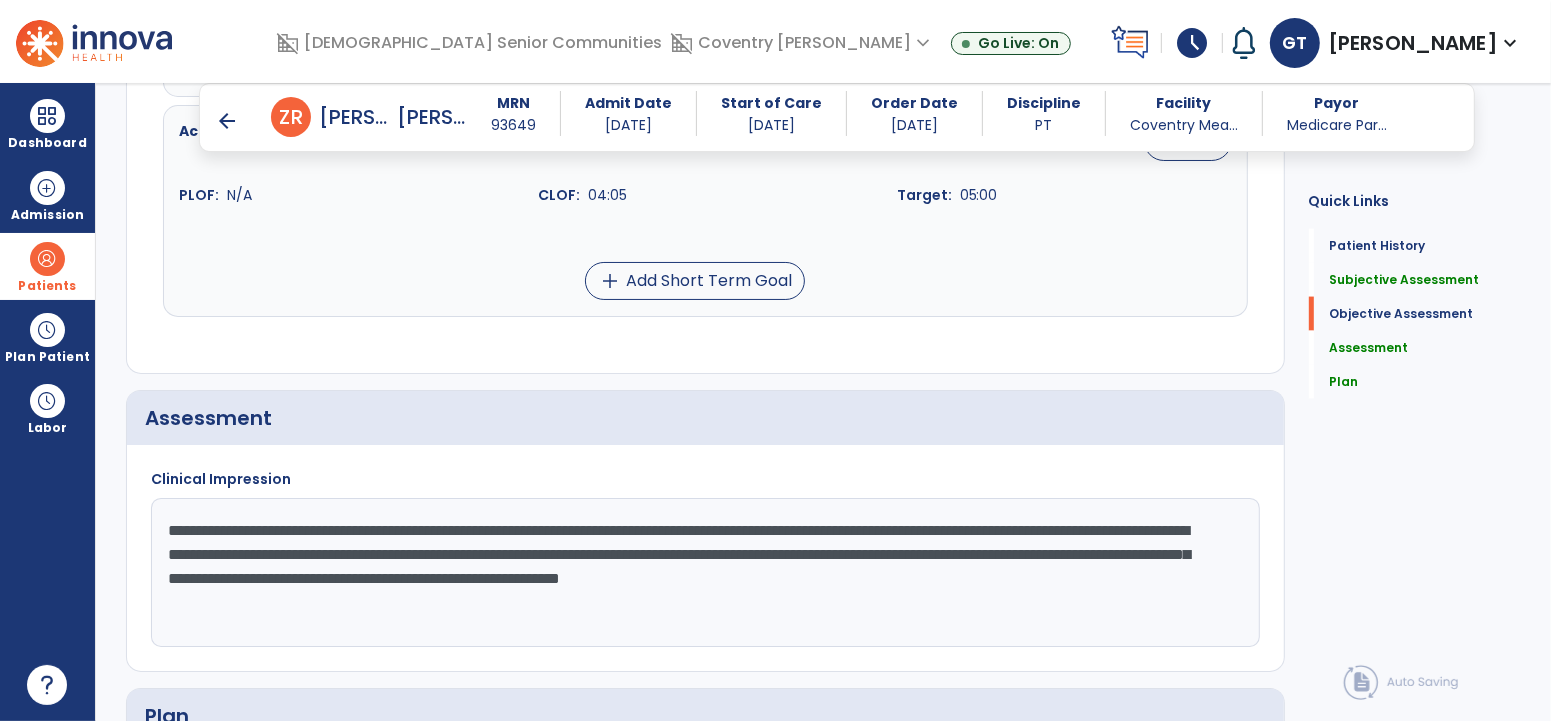 scroll, scrollTop: 2722, scrollLeft: 0, axis: vertical 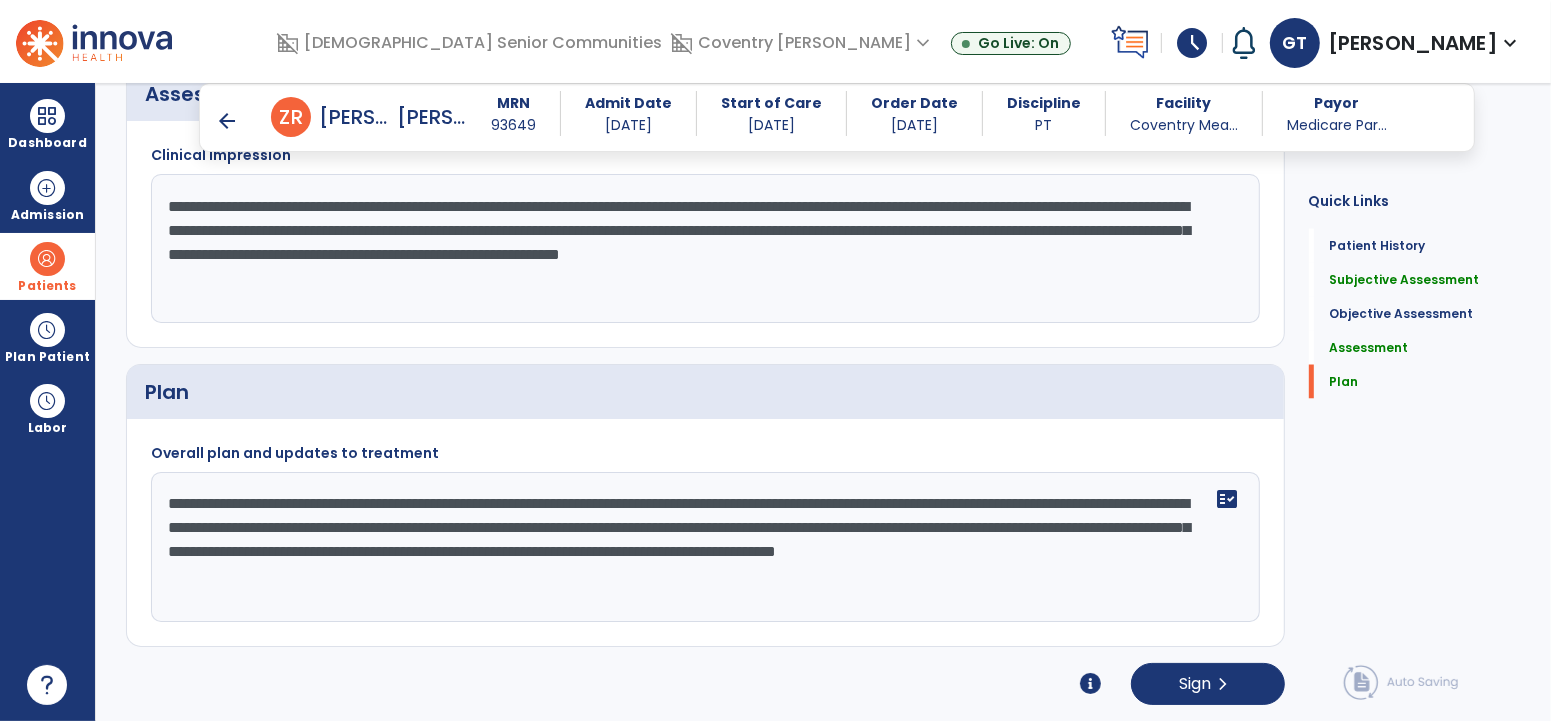 click on "Quick Links  Patient History   Patient History   Subjective Assessment   Subjective Assessment   Objective Assessment   Objective Assessment   Assessment   Assessment   Plan   Plan" 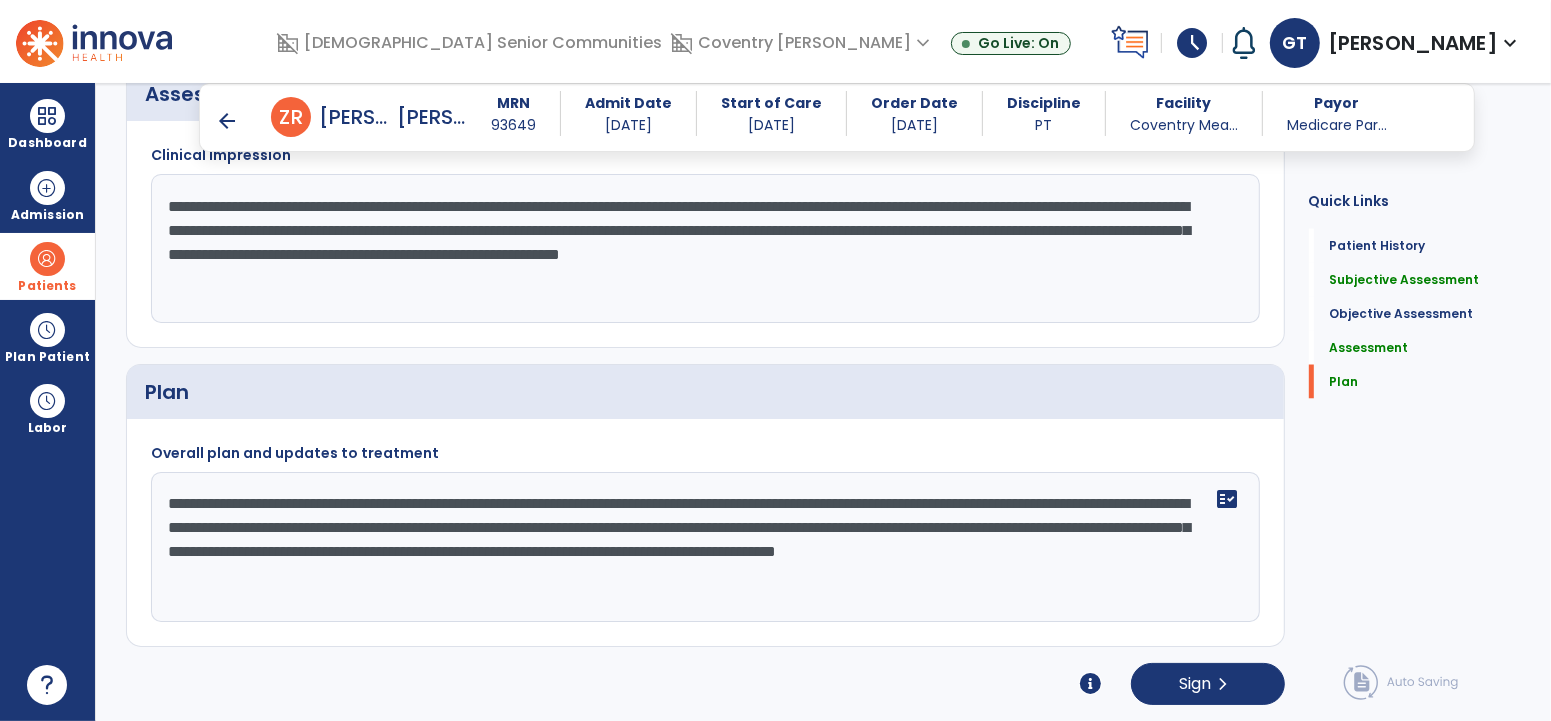 click on "**********" 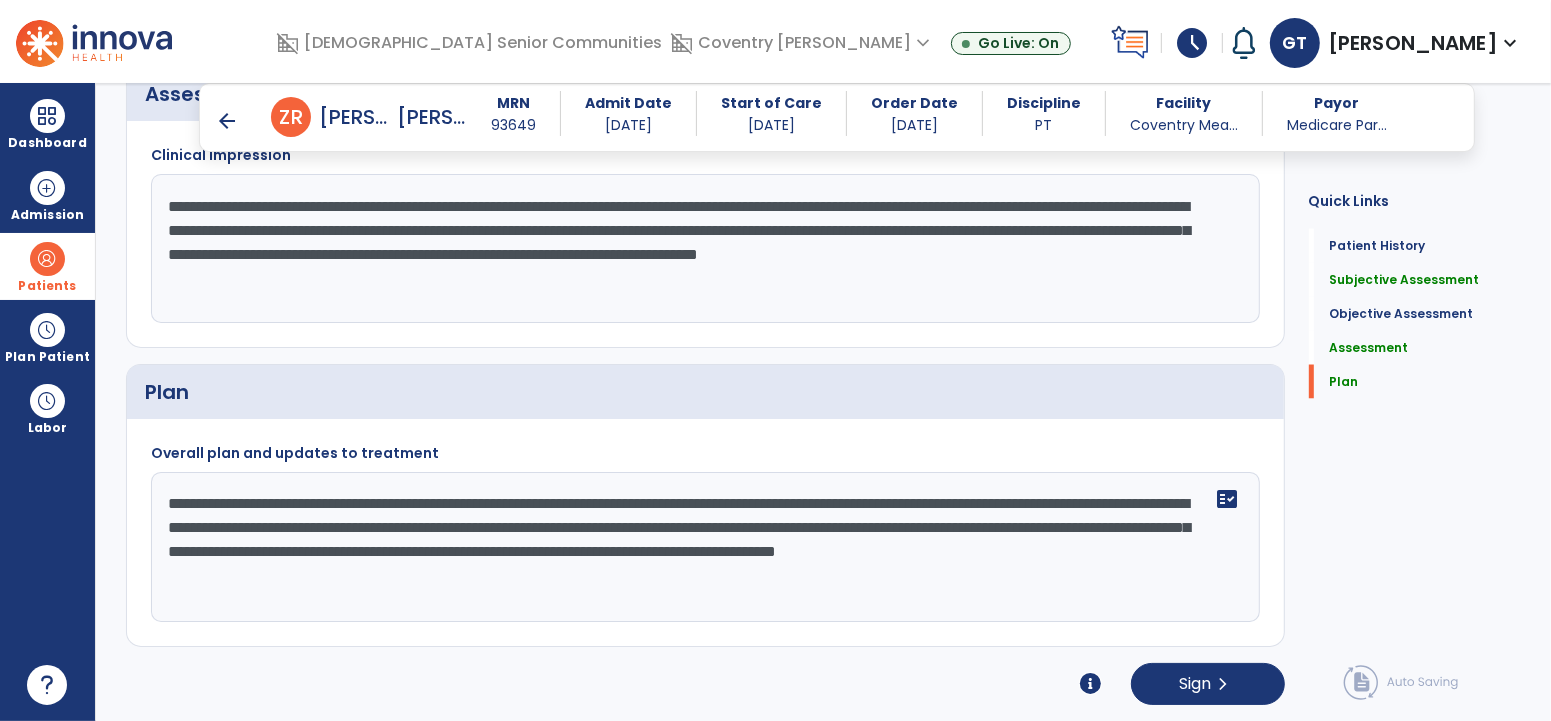 click on "**********" 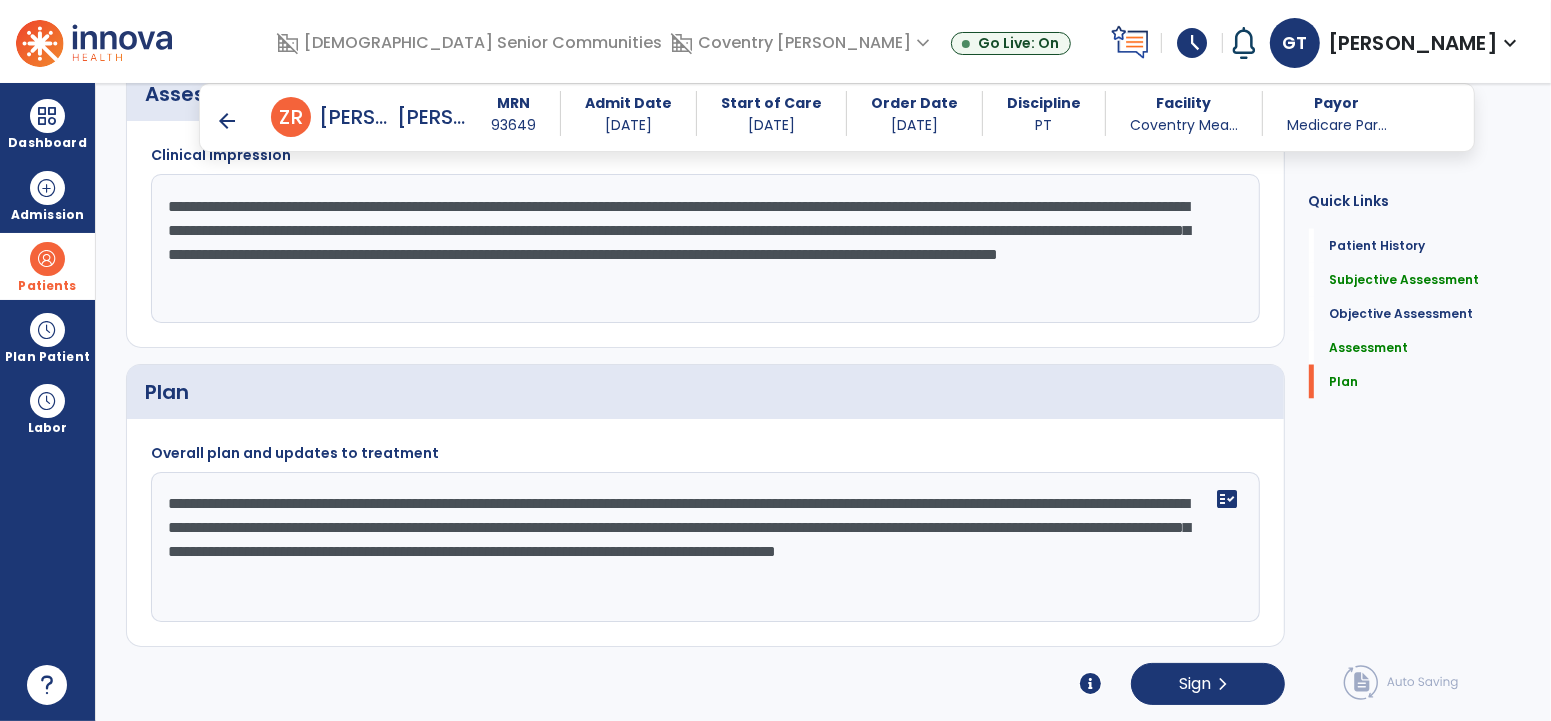 type on "**********" 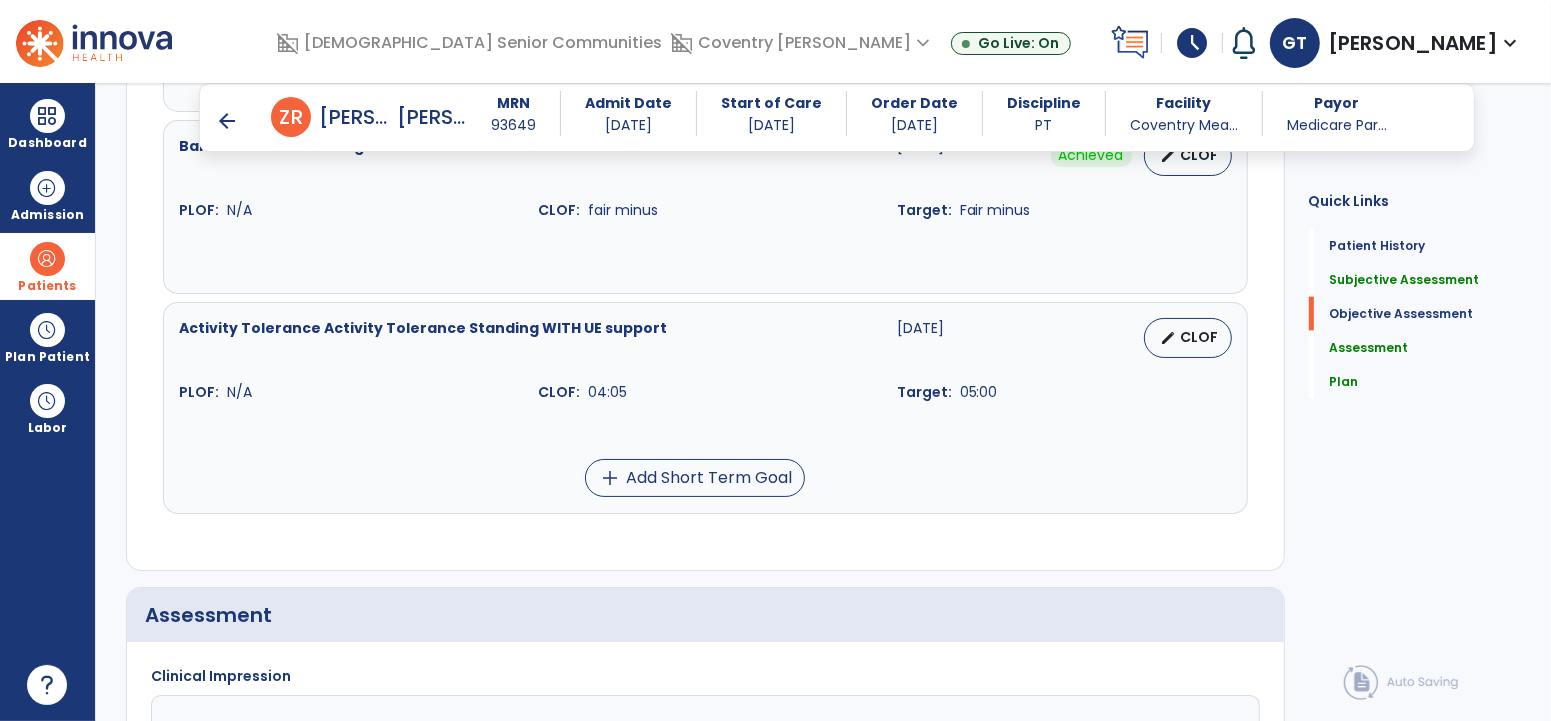 scroll, scrollTop: 2106, scrollLeft: 0, axis: vertical 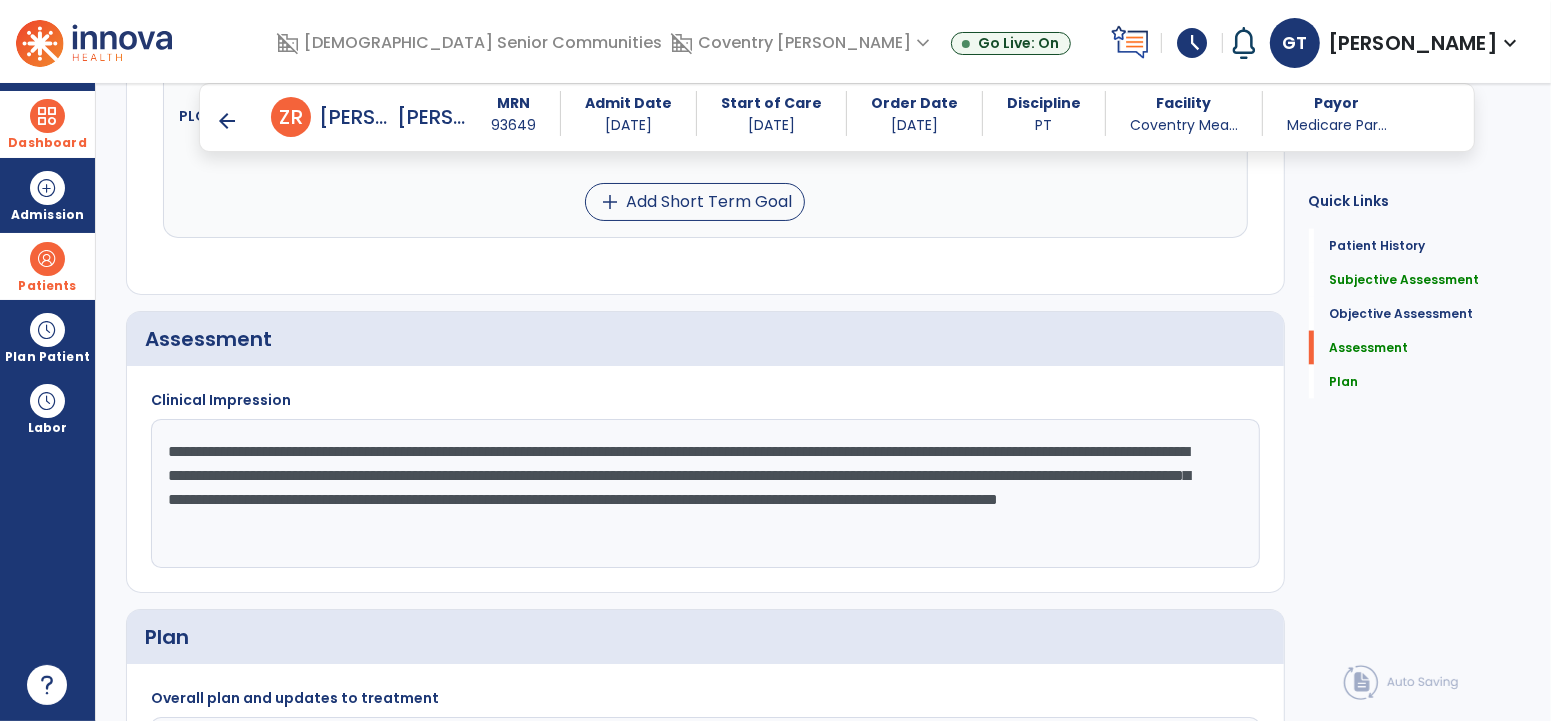 click at bounding box center (47, 116) 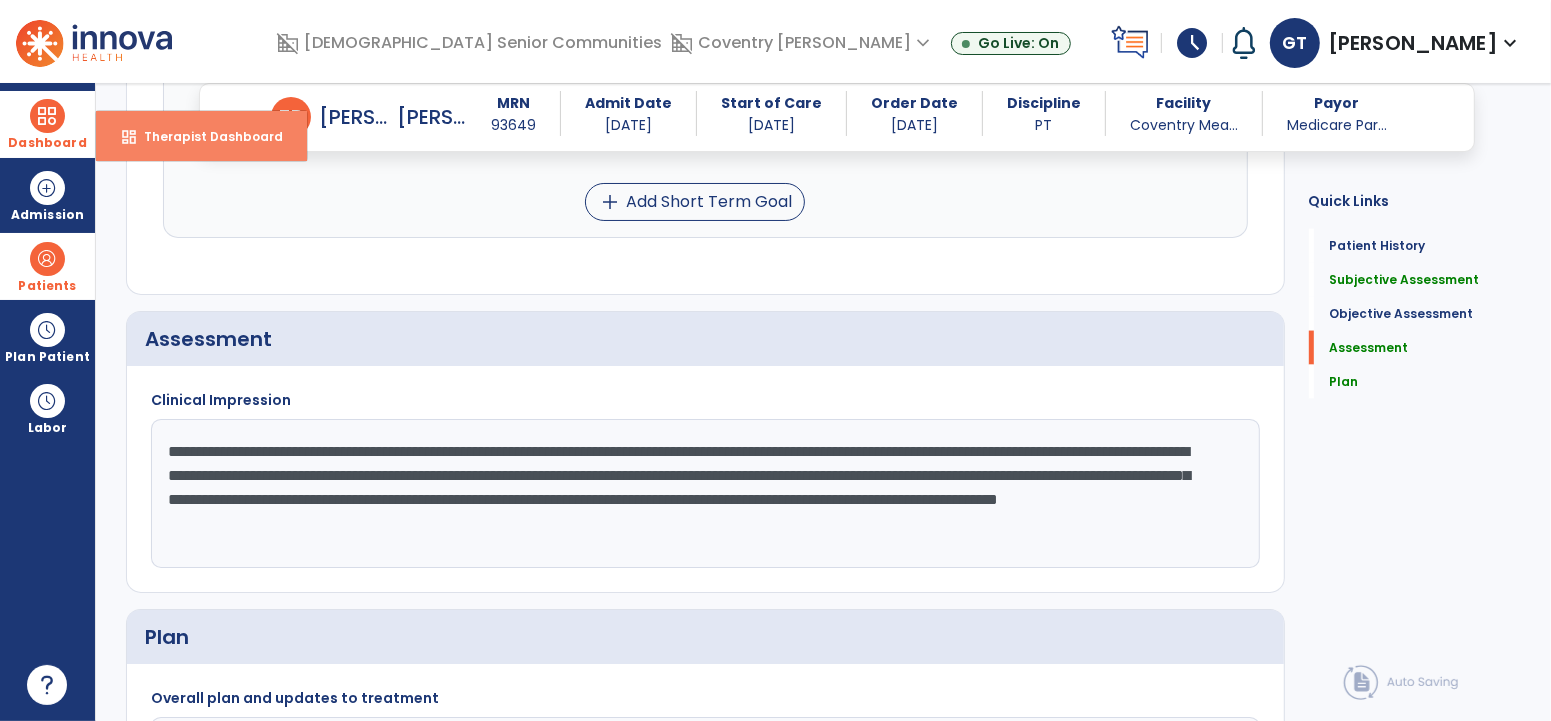 click on "Therapist Dashboard" at bounding box center (205, 136) 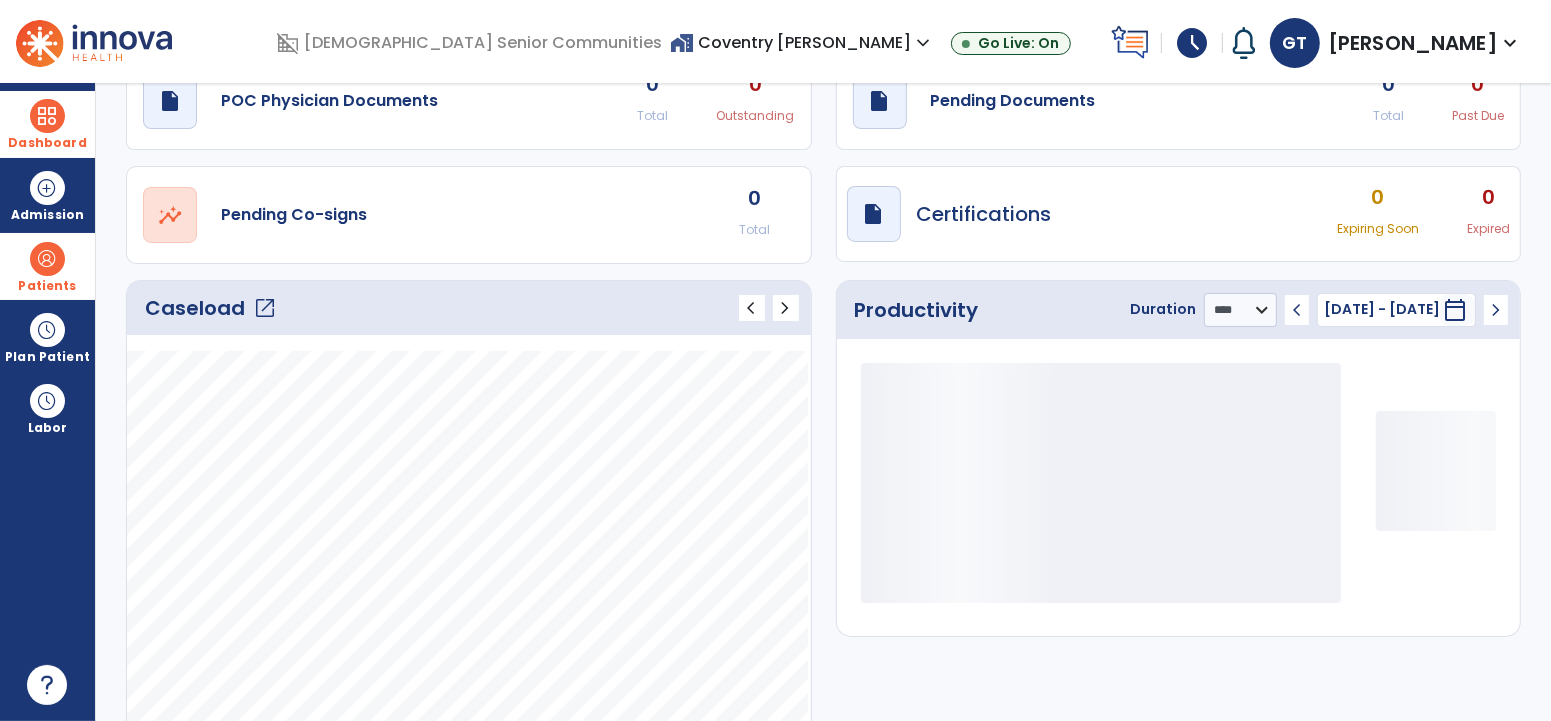 scroll, scrollTop: 0, scrollLeft: 0, axis: both 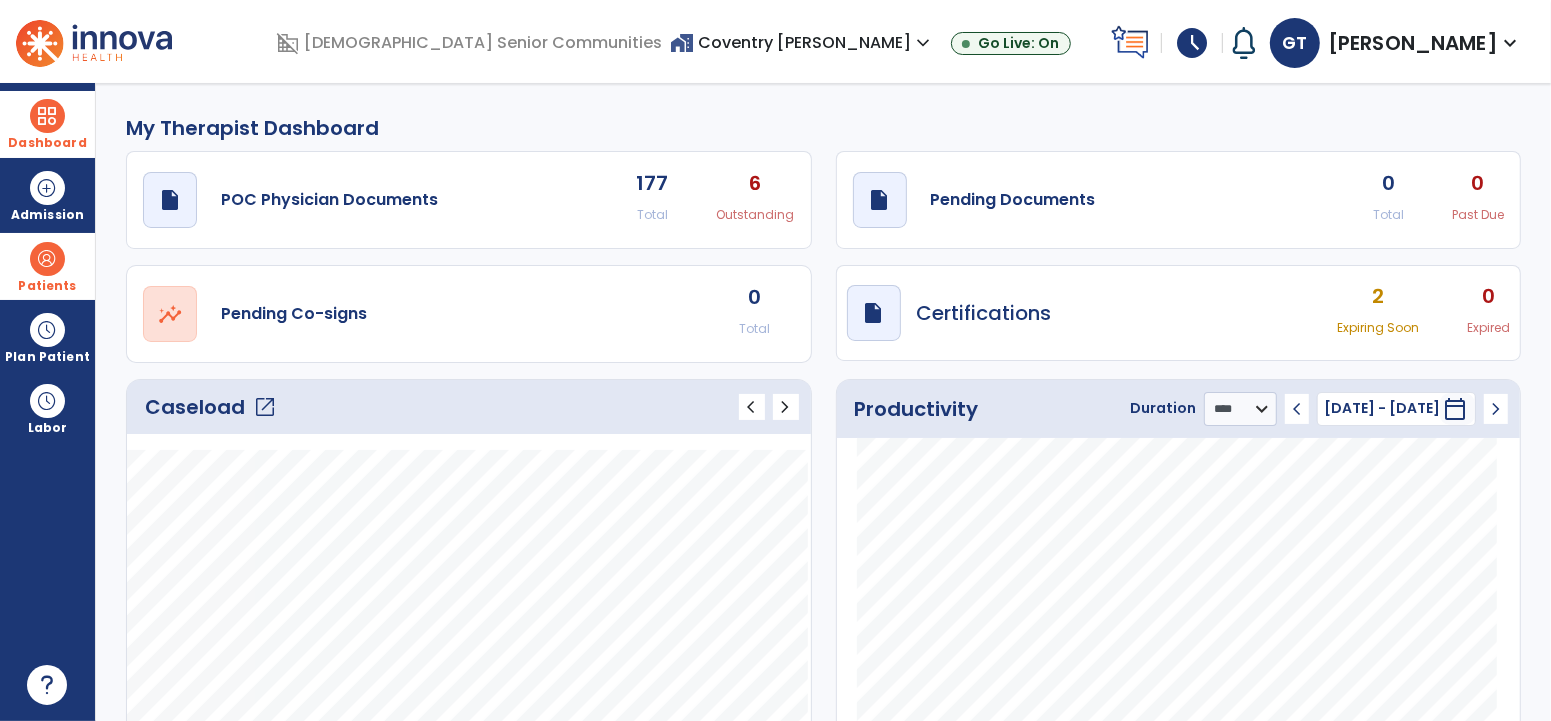 click on "0" 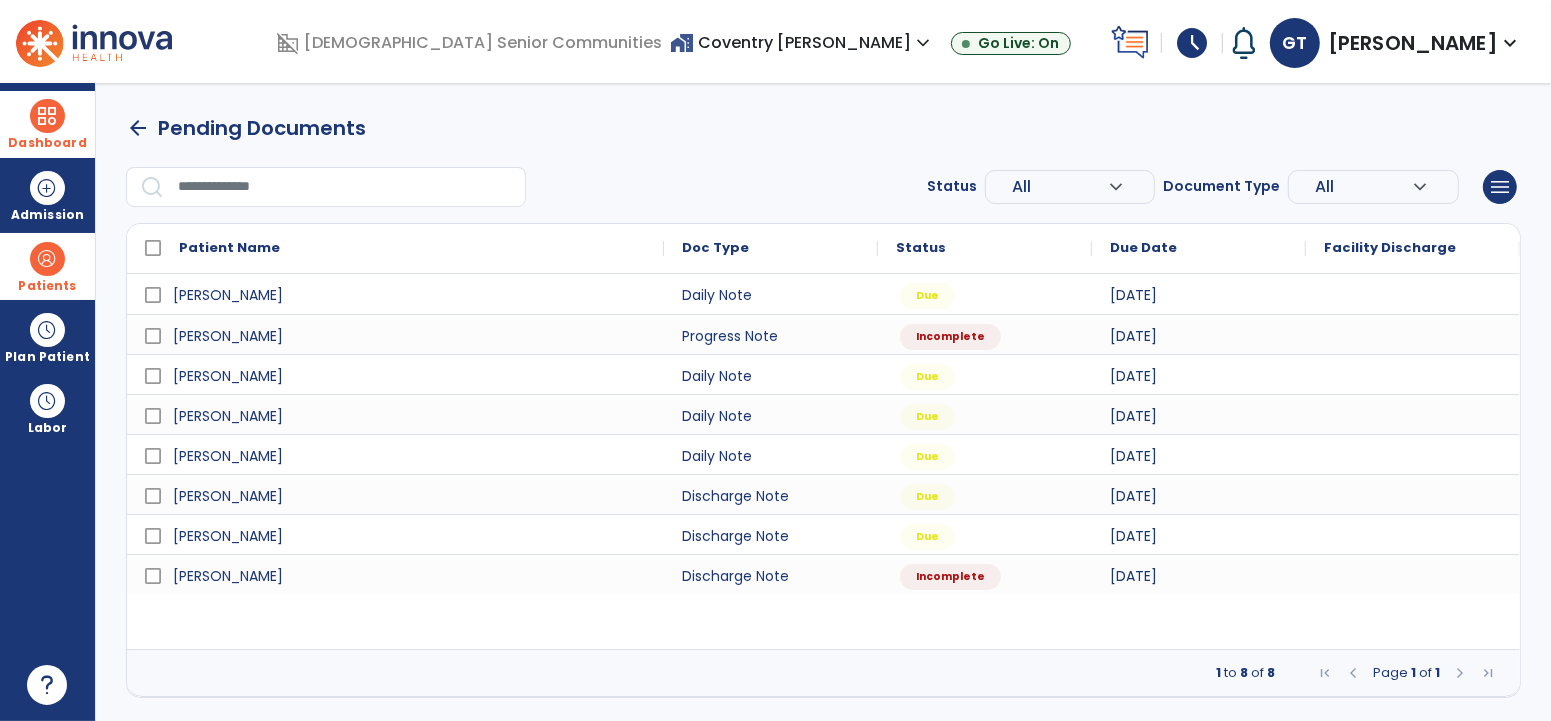 click at bounding box center (47, 259) 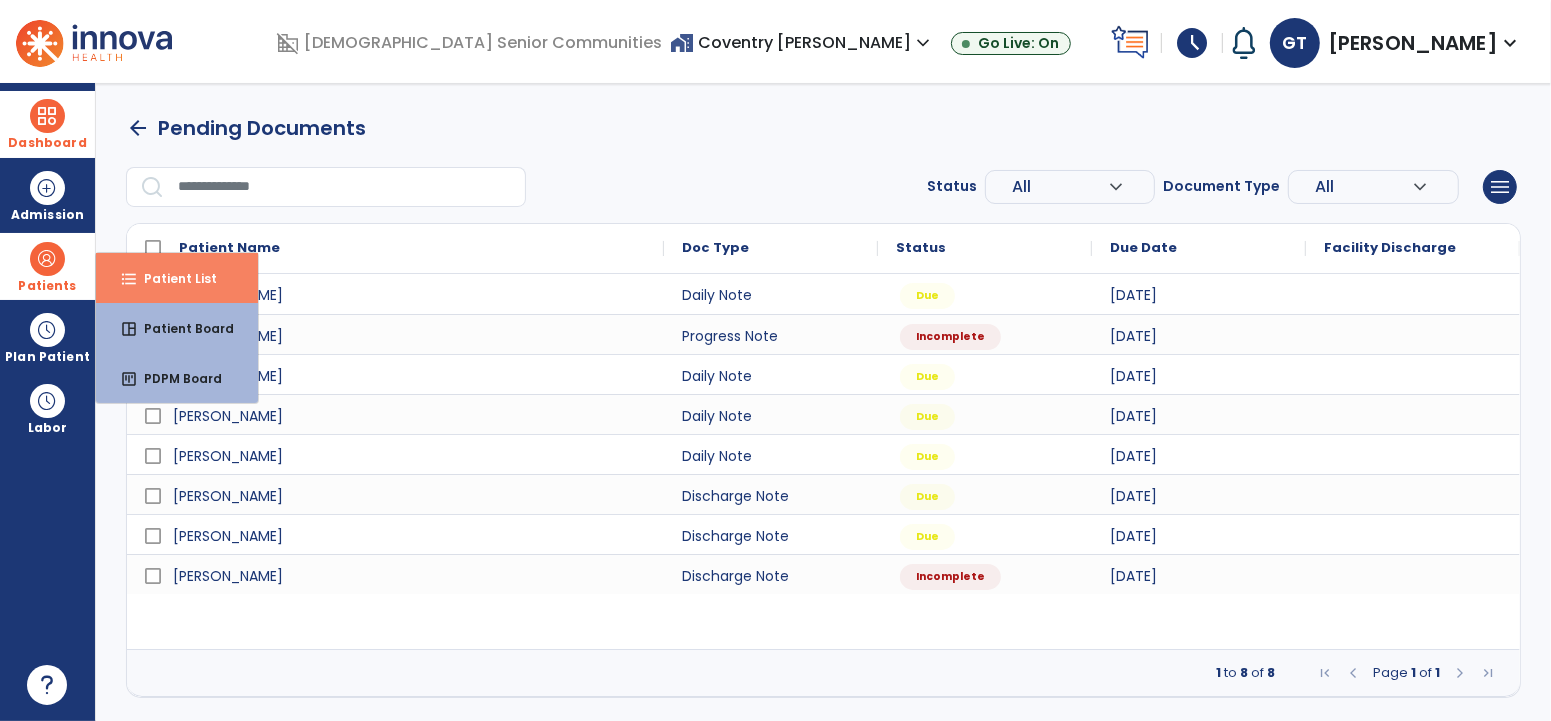 click on "format_list_bulleted  Patient List" at bounding box center (177, 278) 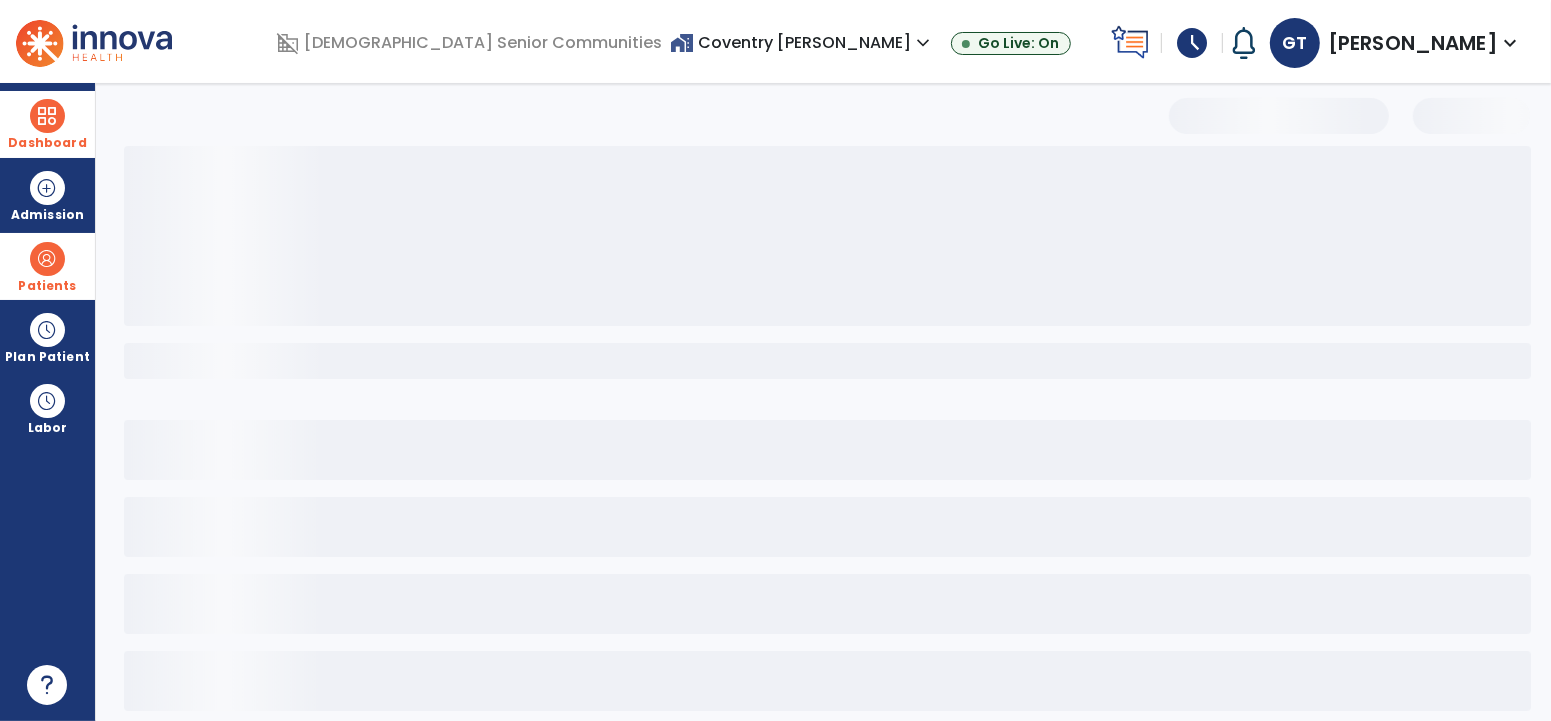 select on "***" 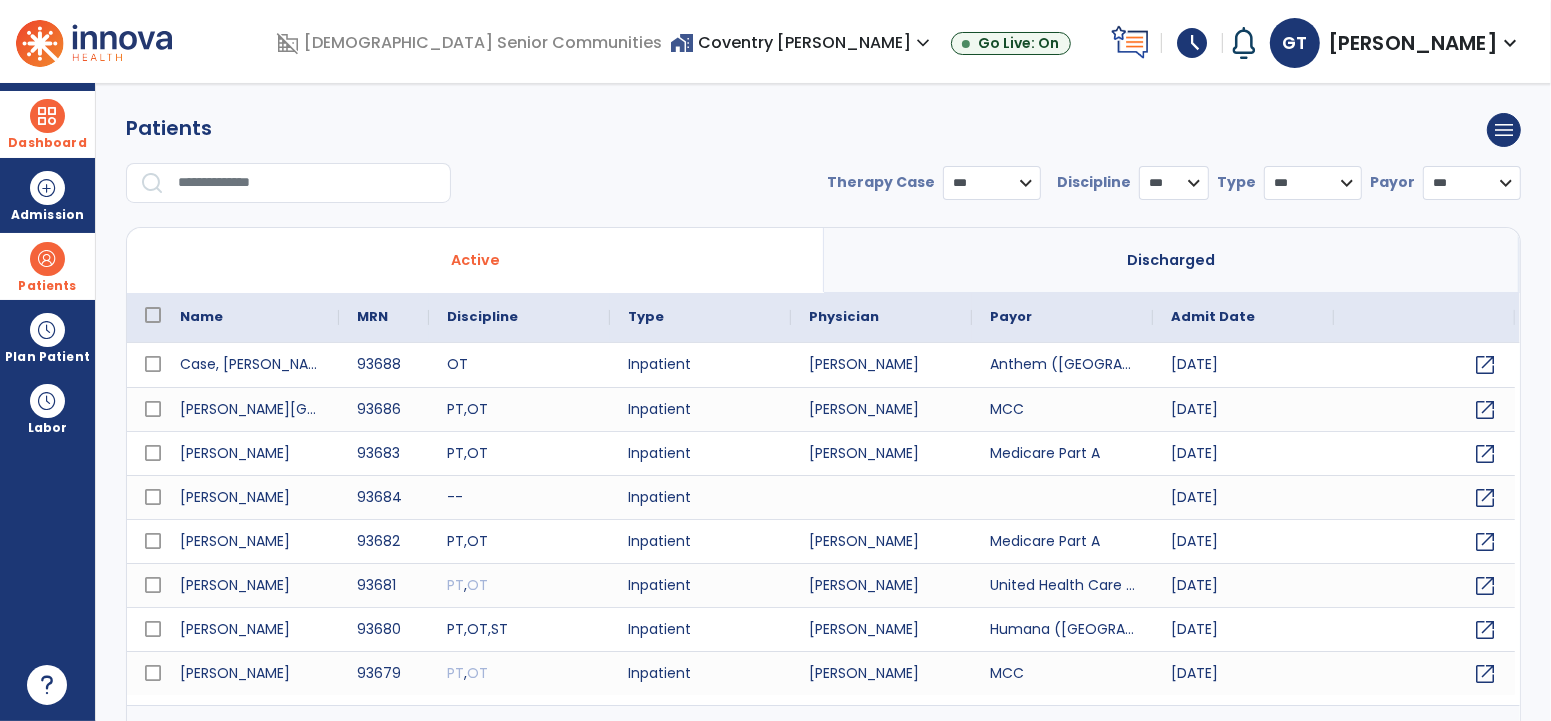 click at bounding box center [307, 183] 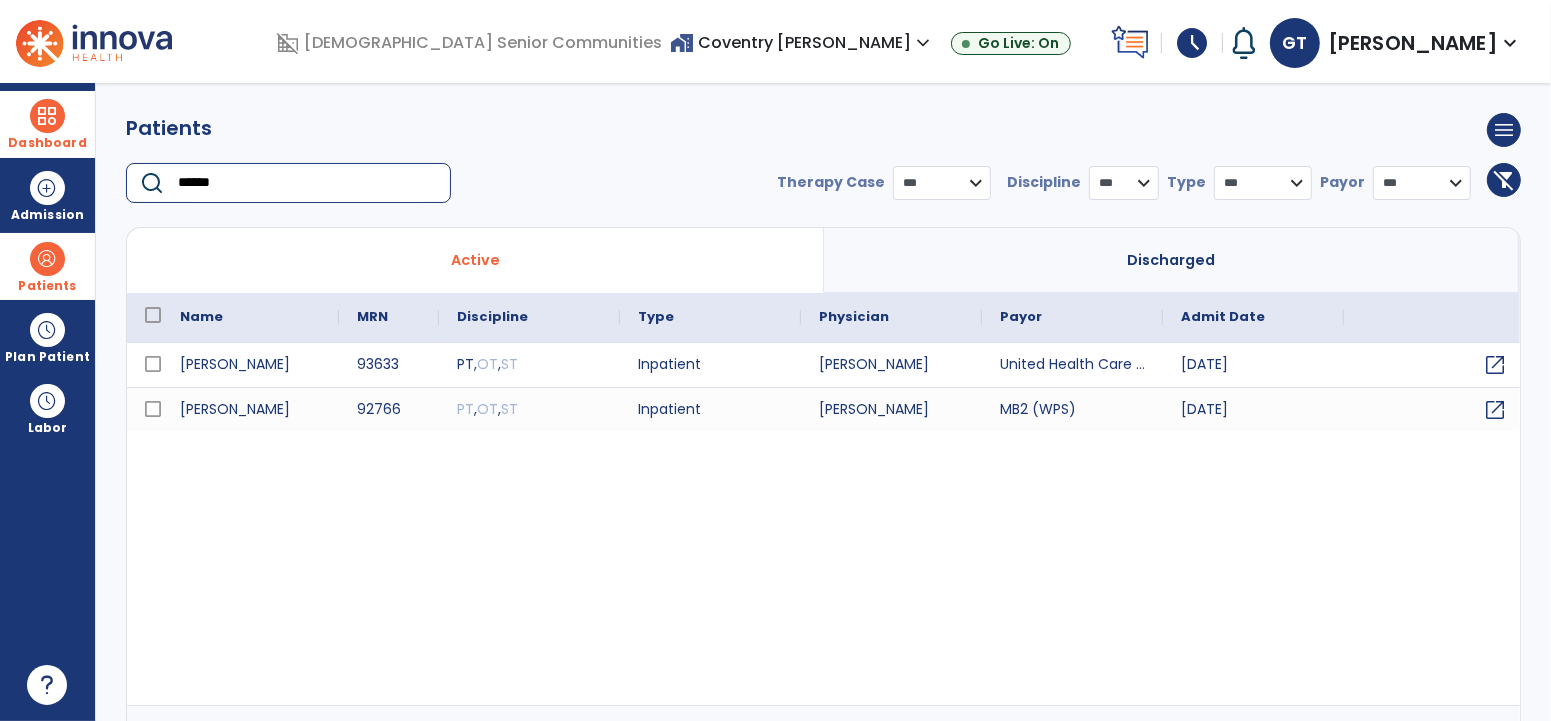 type on "******" 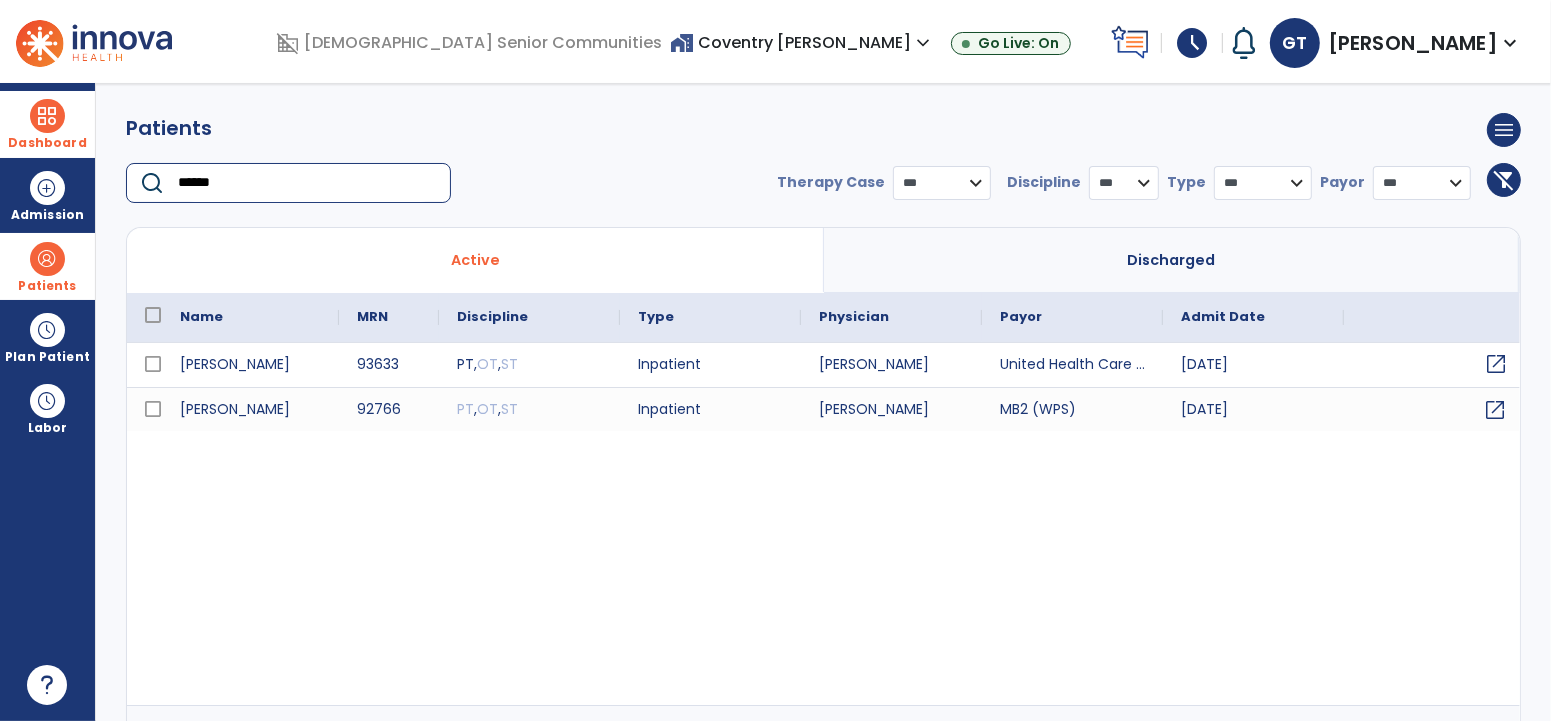 click on "open_in_new" at bounding box center [1496, 364] 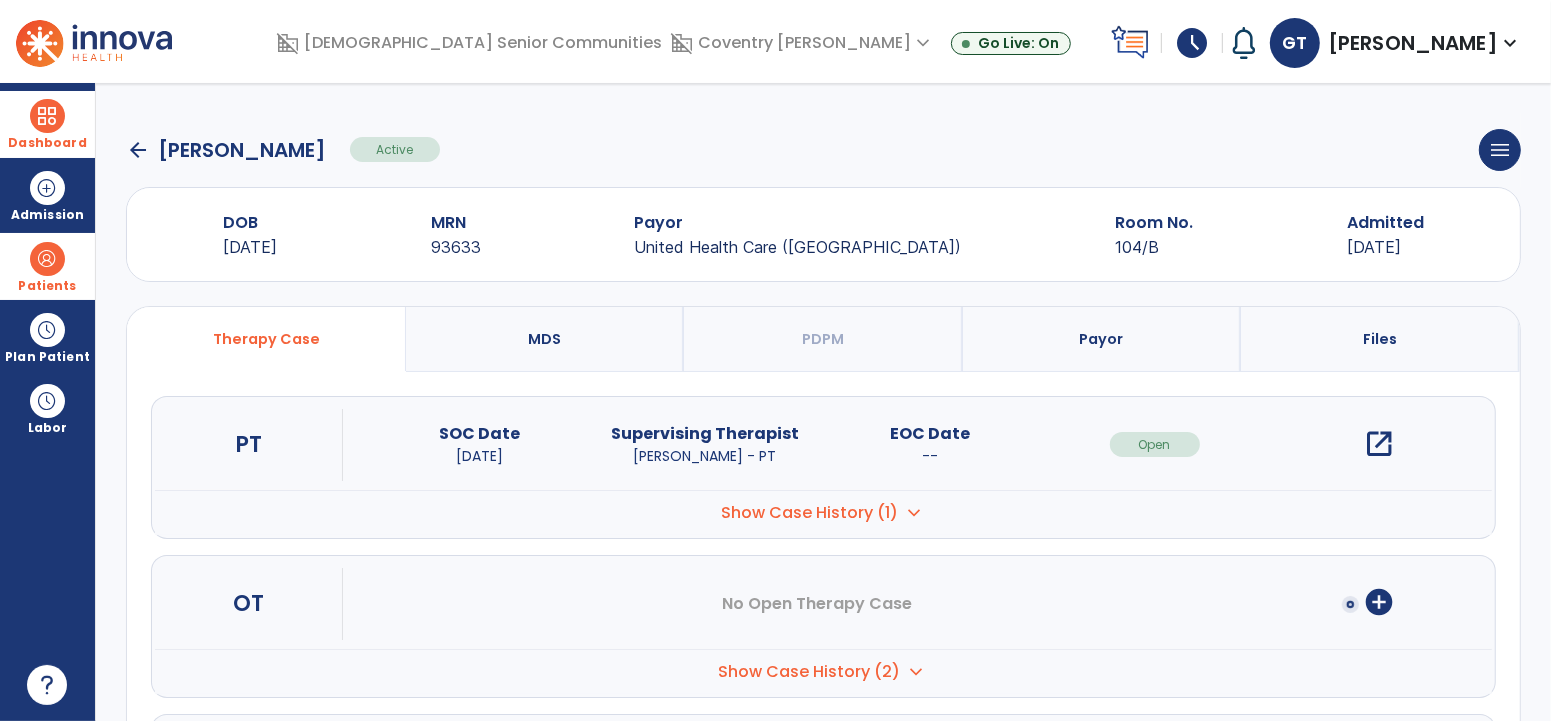 click on "open_in_new" at bounding box center [1379, 444] 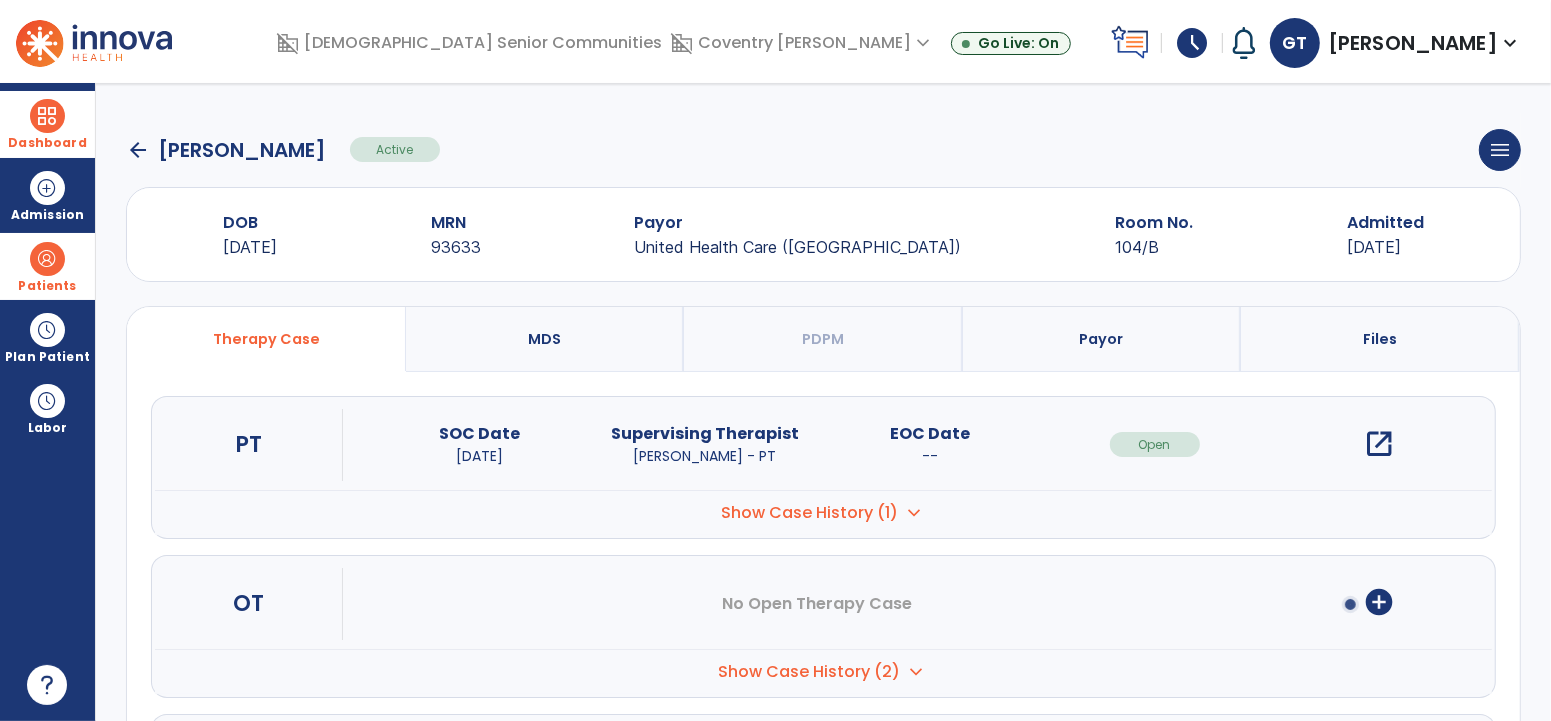 click on "open_in_new" at bounding box center [1380, 444] 